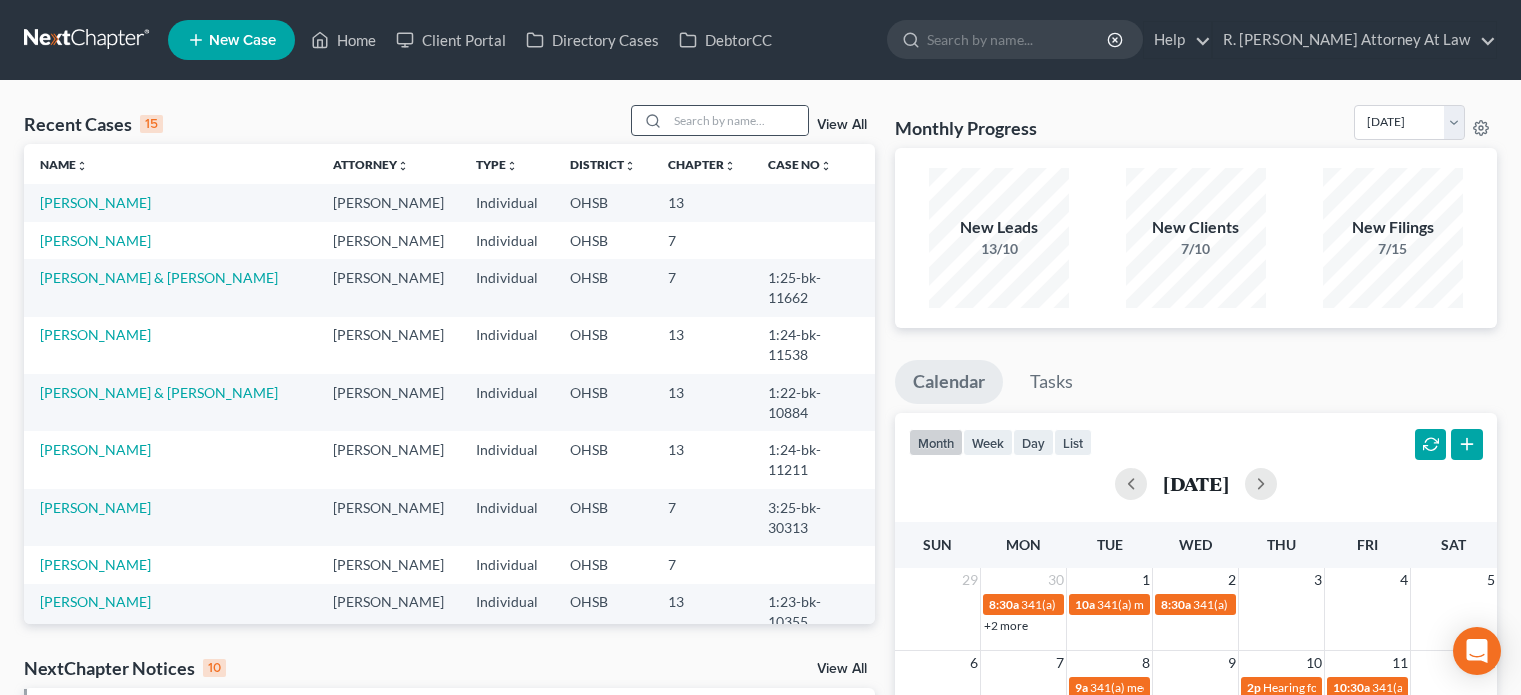 scroll, scrollTop: 0, scrollLeft: 0, axis: both 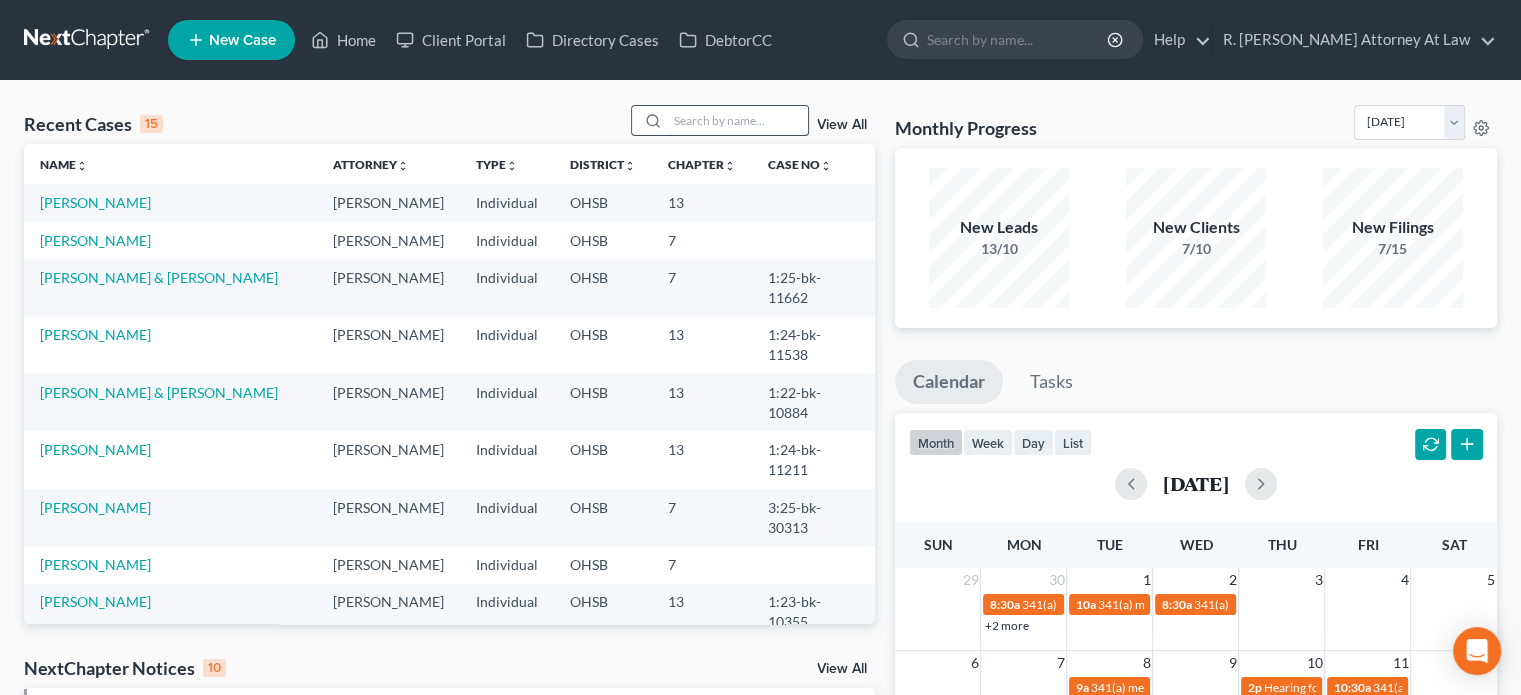click at bounding box center (738, 120) 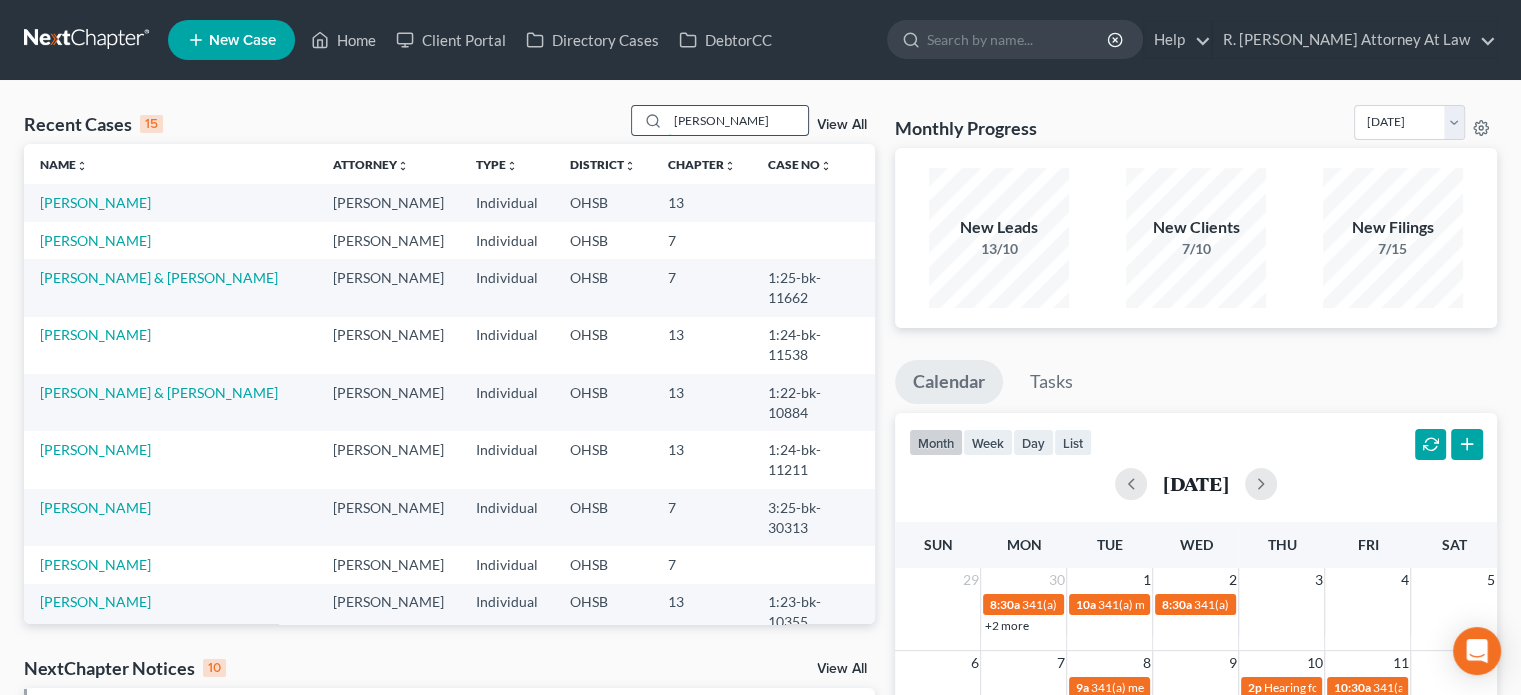 type on "[PERSON_NAME]" 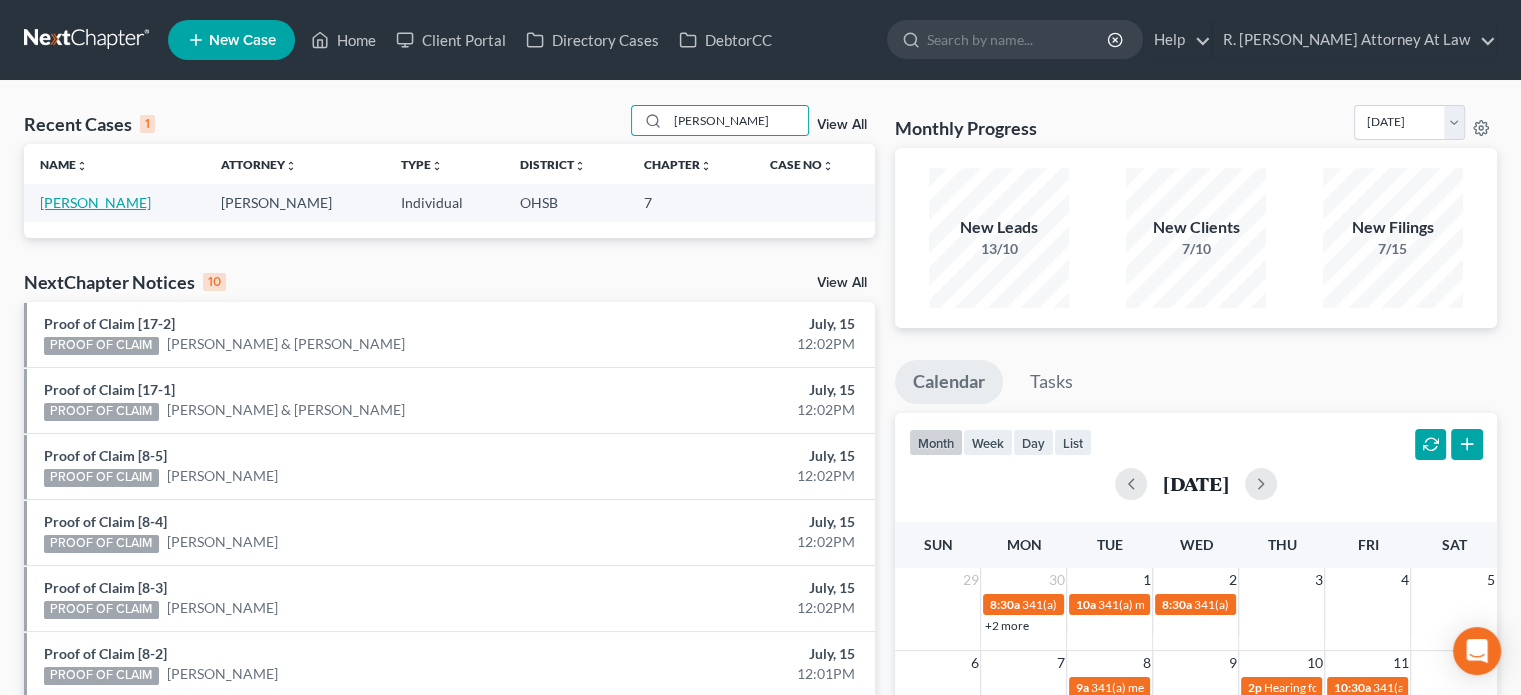 click on "[PERSON_NAME]" at bounding box center (95, 202) 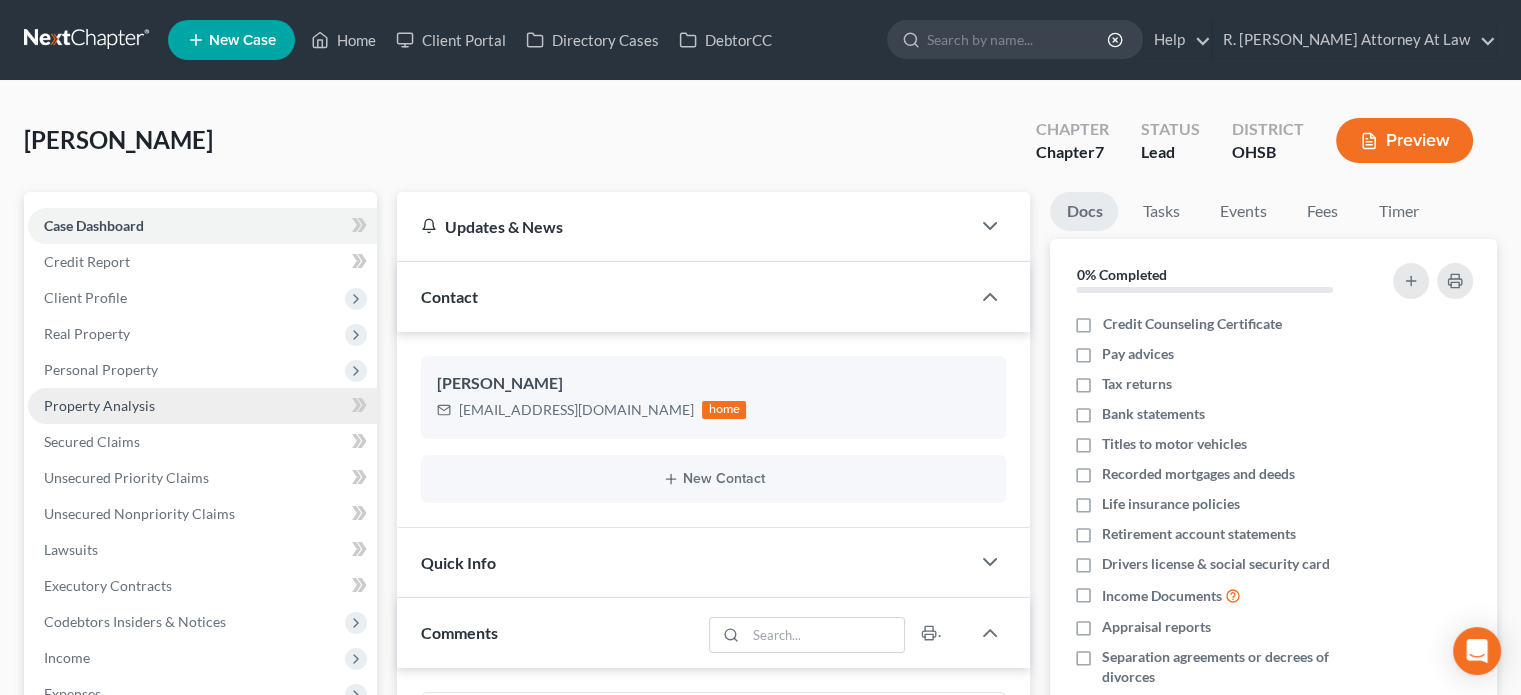 click on "Property Analysis" at bounding box center [99, 405] 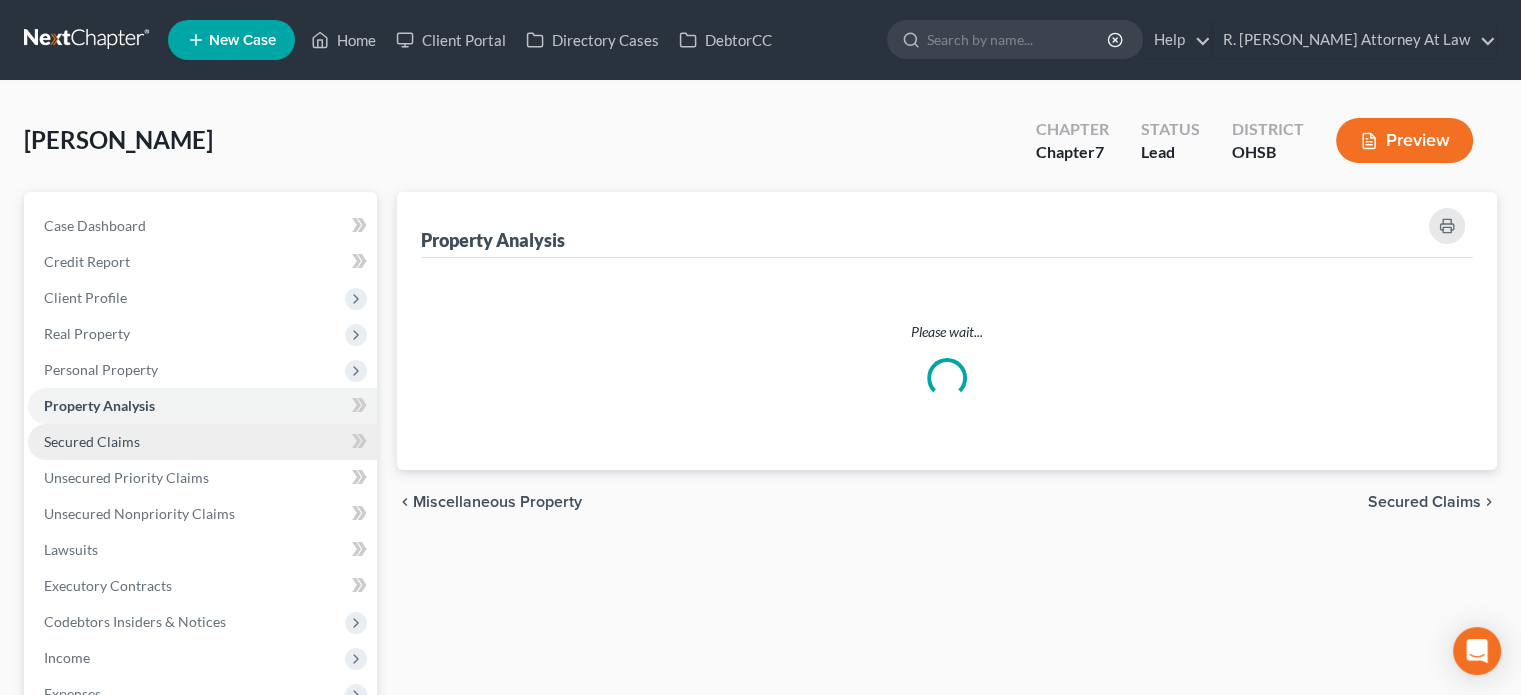 click on "Secured Claims" at bounding box center [92, 441] 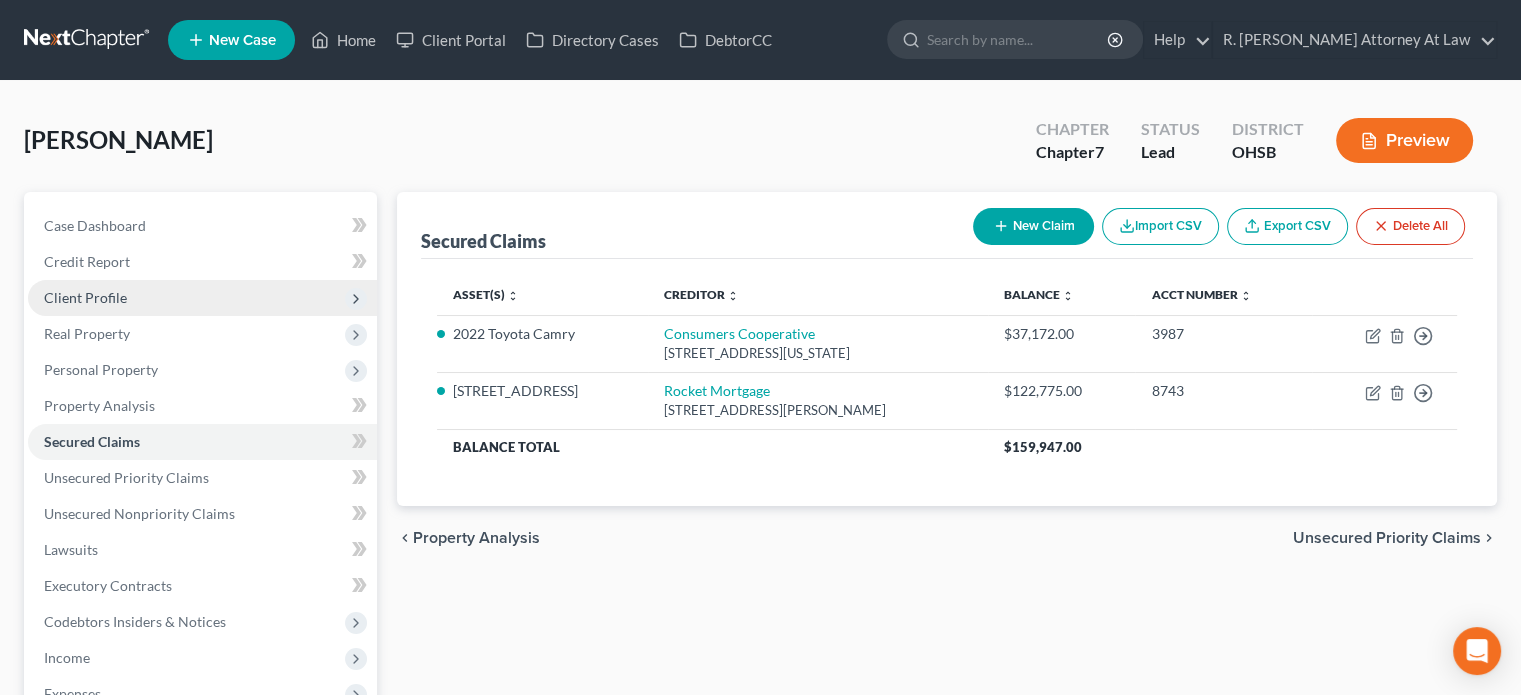 click on "Client Profile" at bounding box center (85, 297) 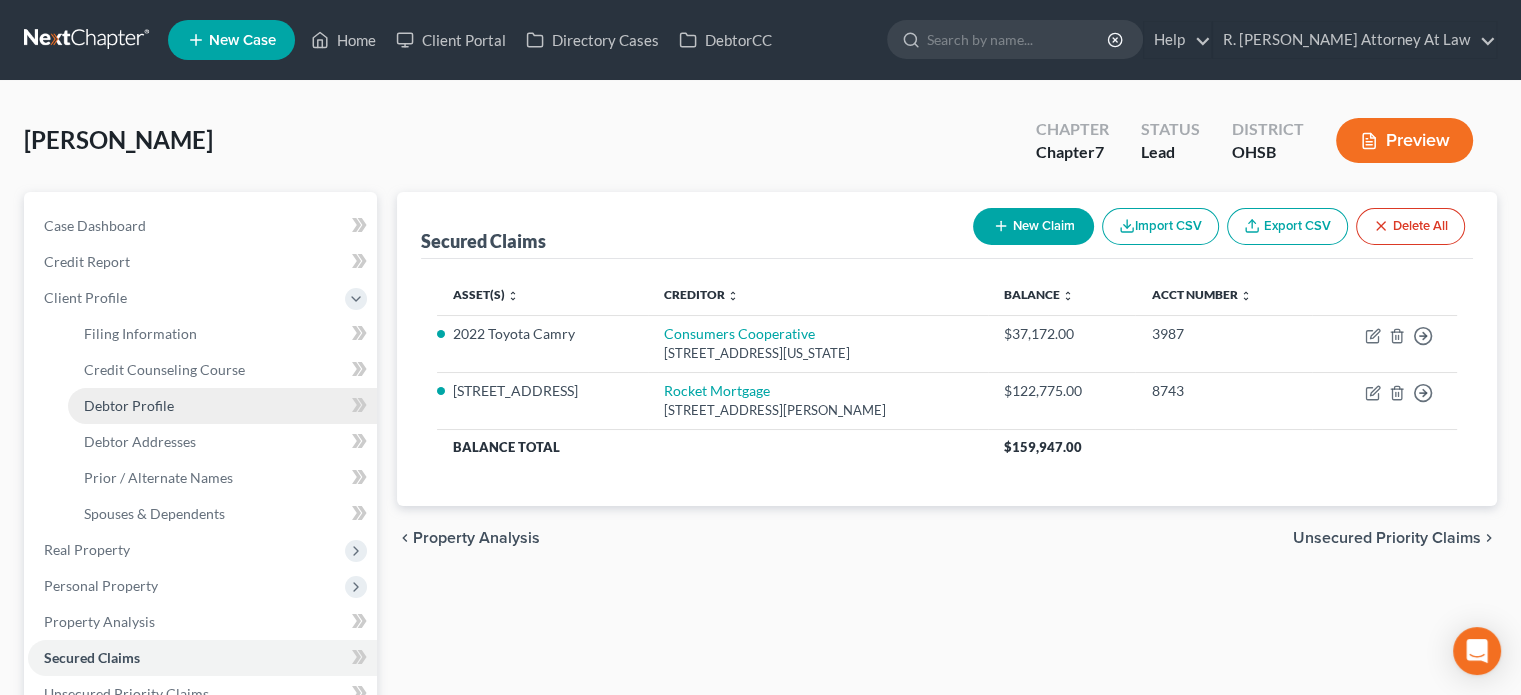click on "Debtor Profile" at bounding box center [129, 405] 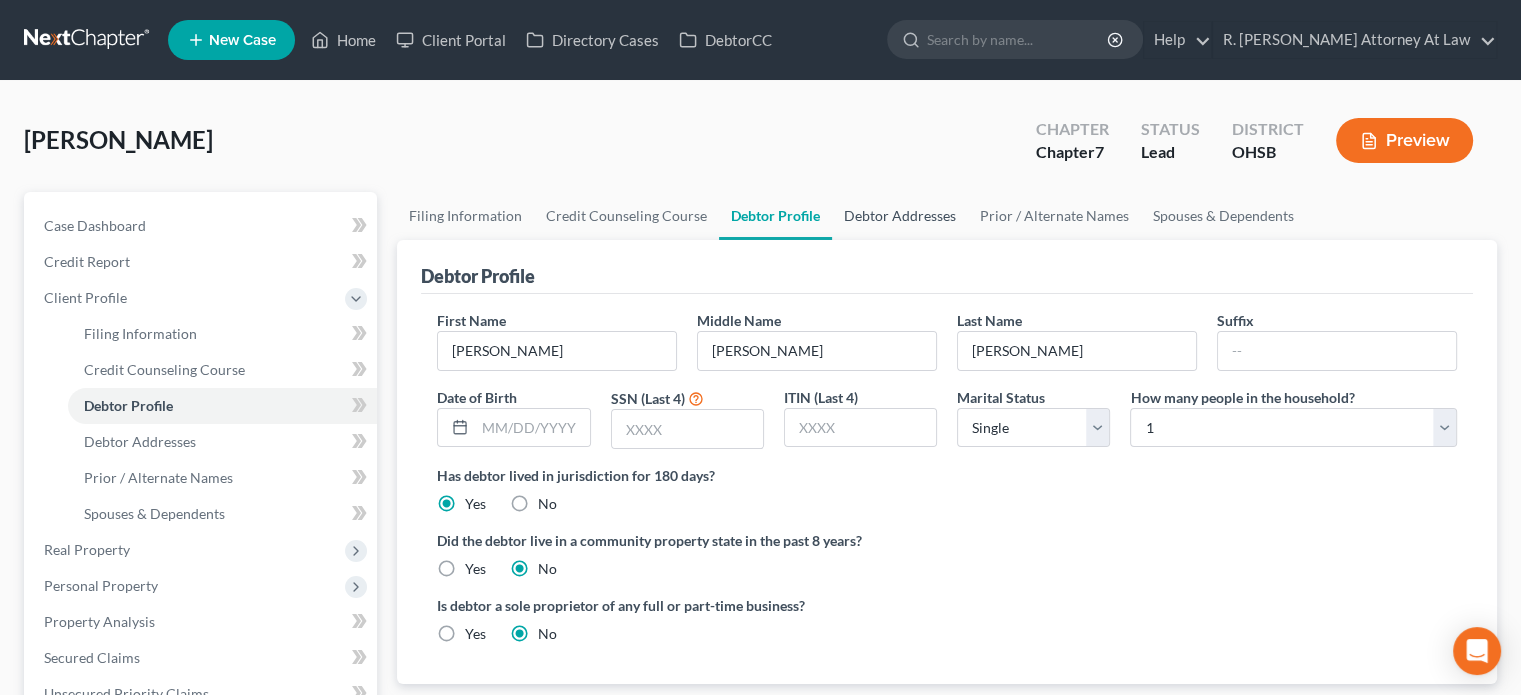 click on "Debtor Addresses" at bounding box center [900, 216] 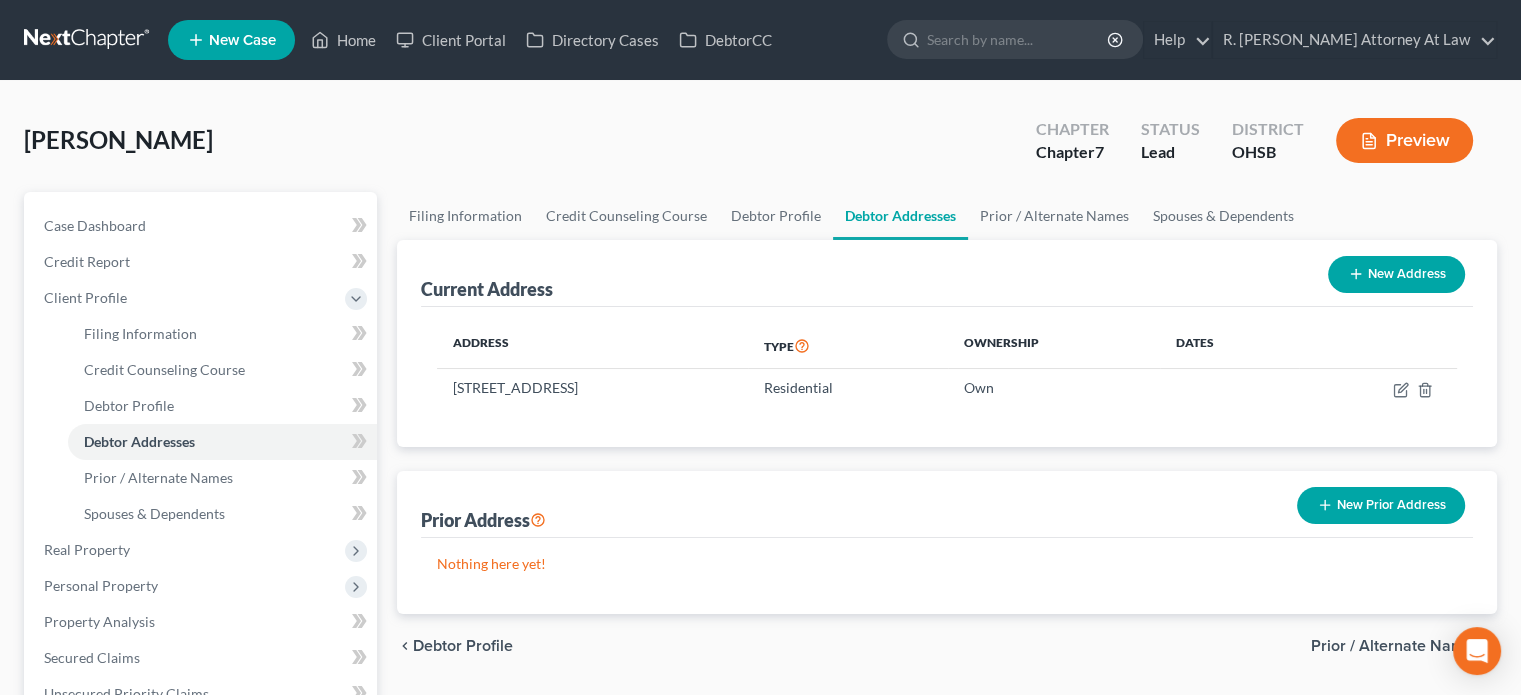scroll, scrollTop: 582, scrollLeft: 0, axis: vertical 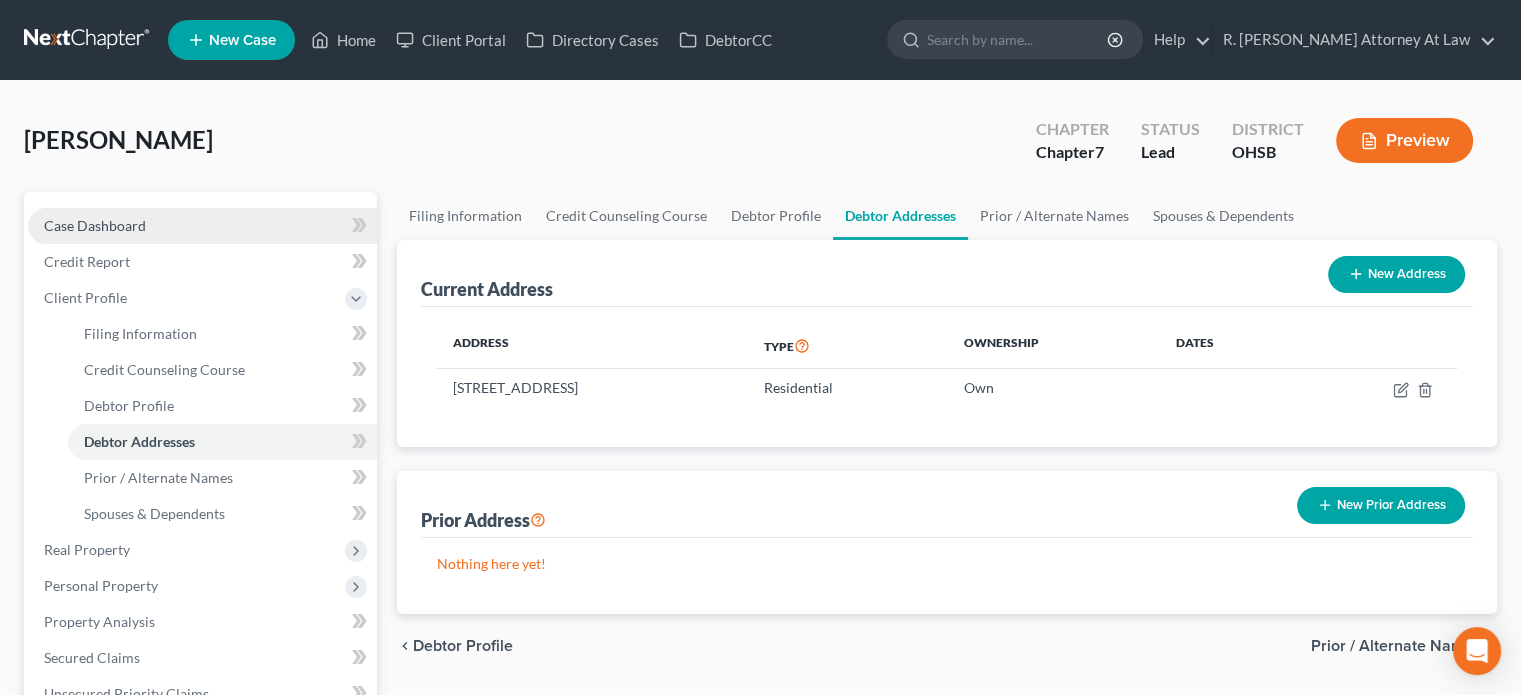 click on "Case Dashboard" at bounding box center [95, 225] 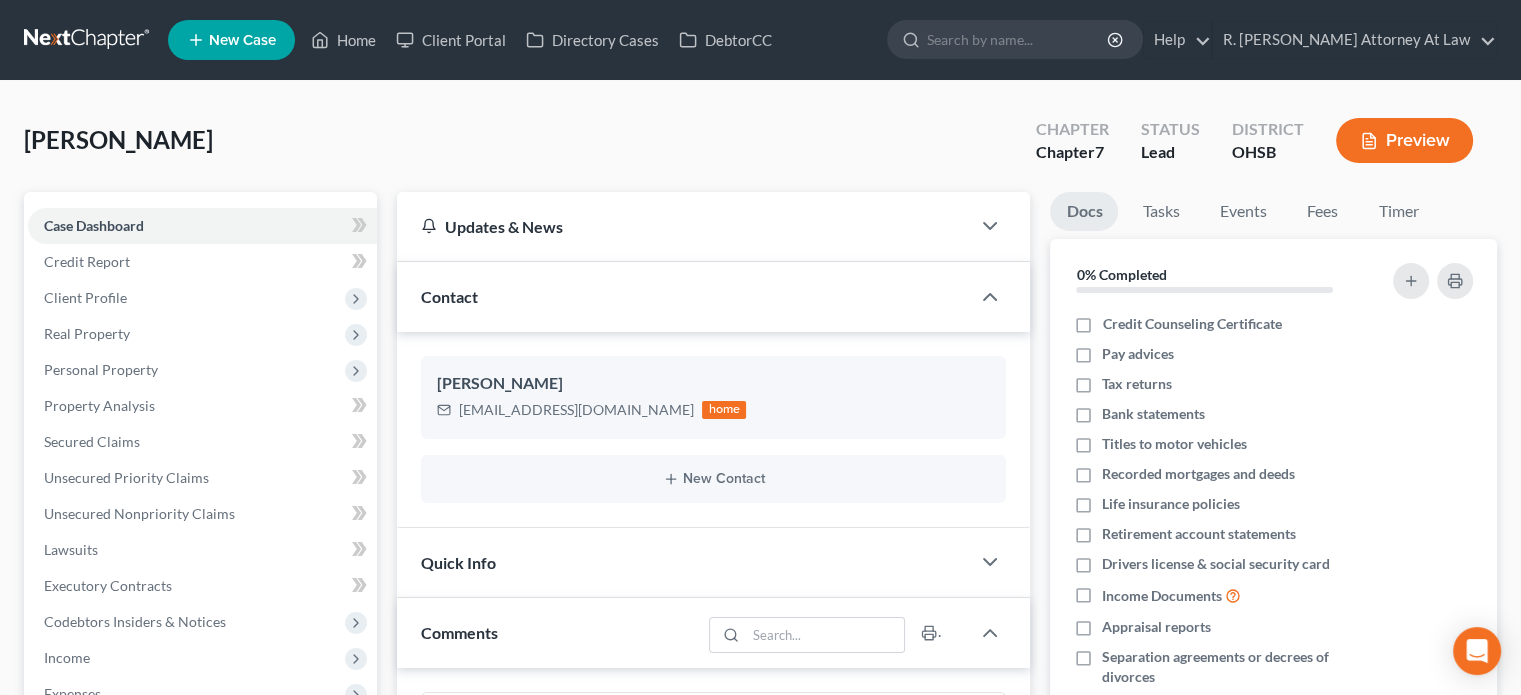 scroll, scrollTop: 190, scrollLeft: 0, axis: vertical 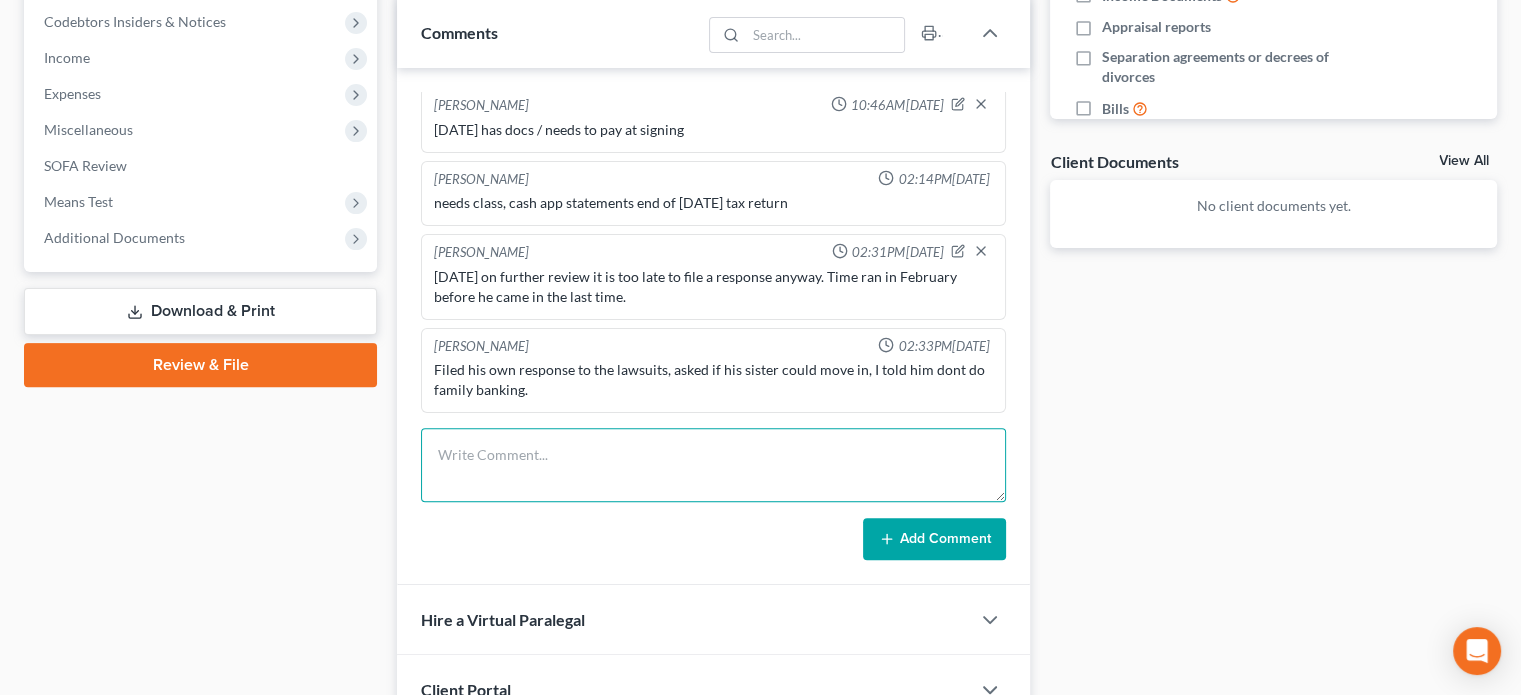 click at bounding box center (713, 465) 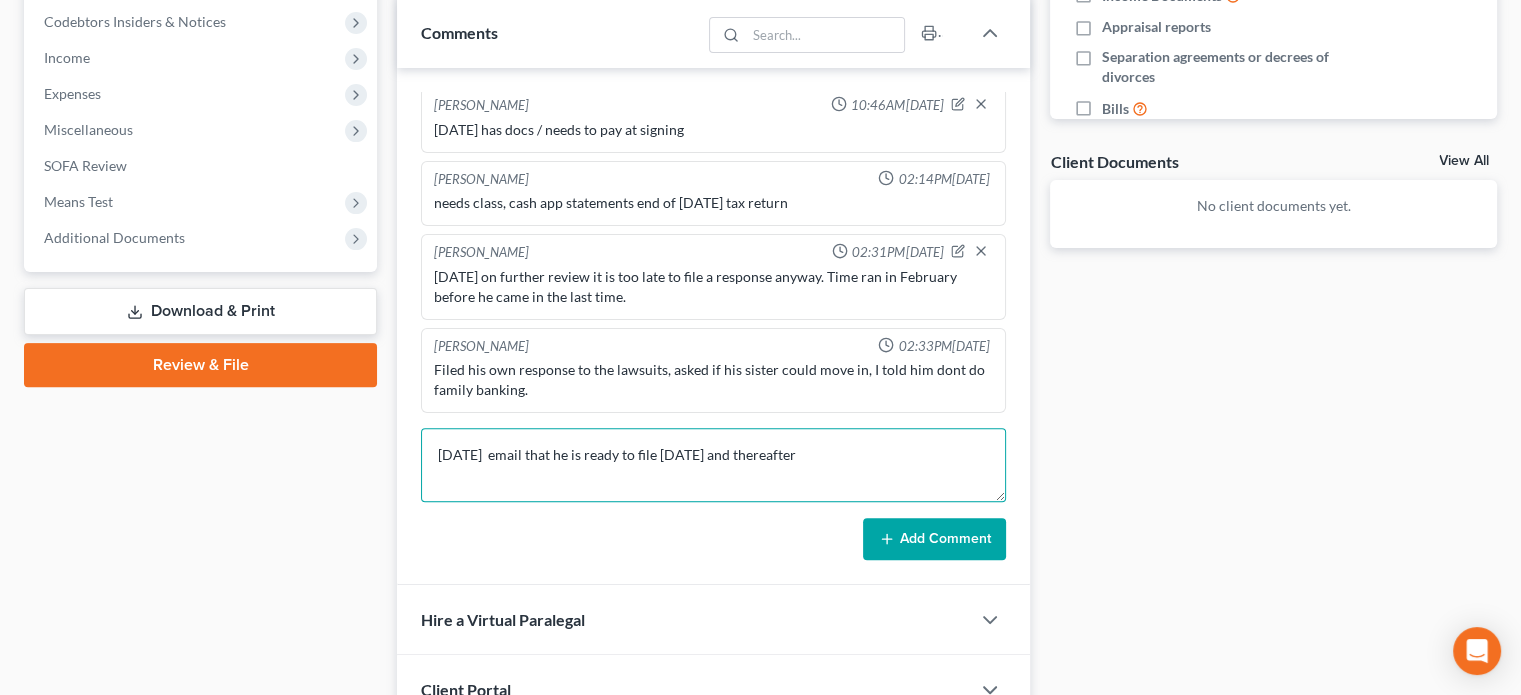 type on "[DATE]  email that he is ready to file [DATE] and thereafter" 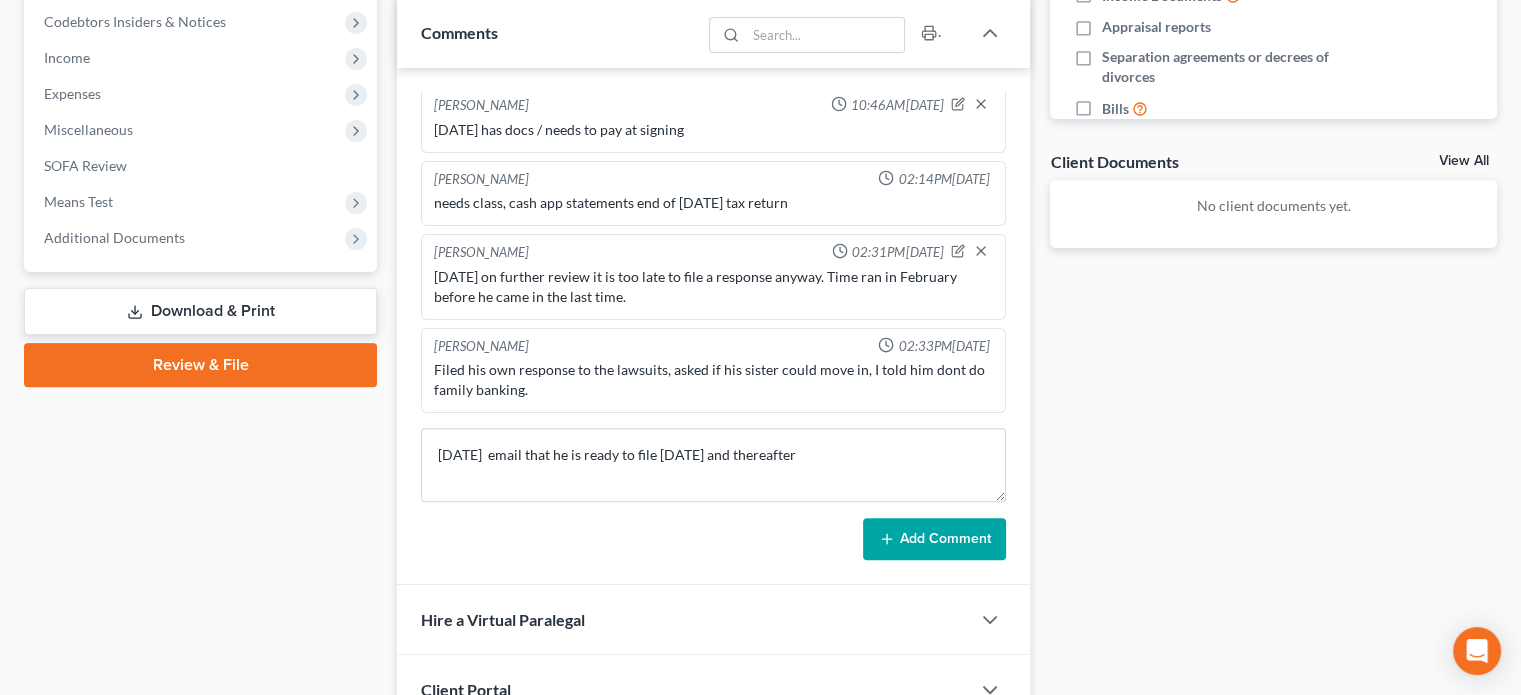 click on "Add Comment" at bounding box center [934, 539] 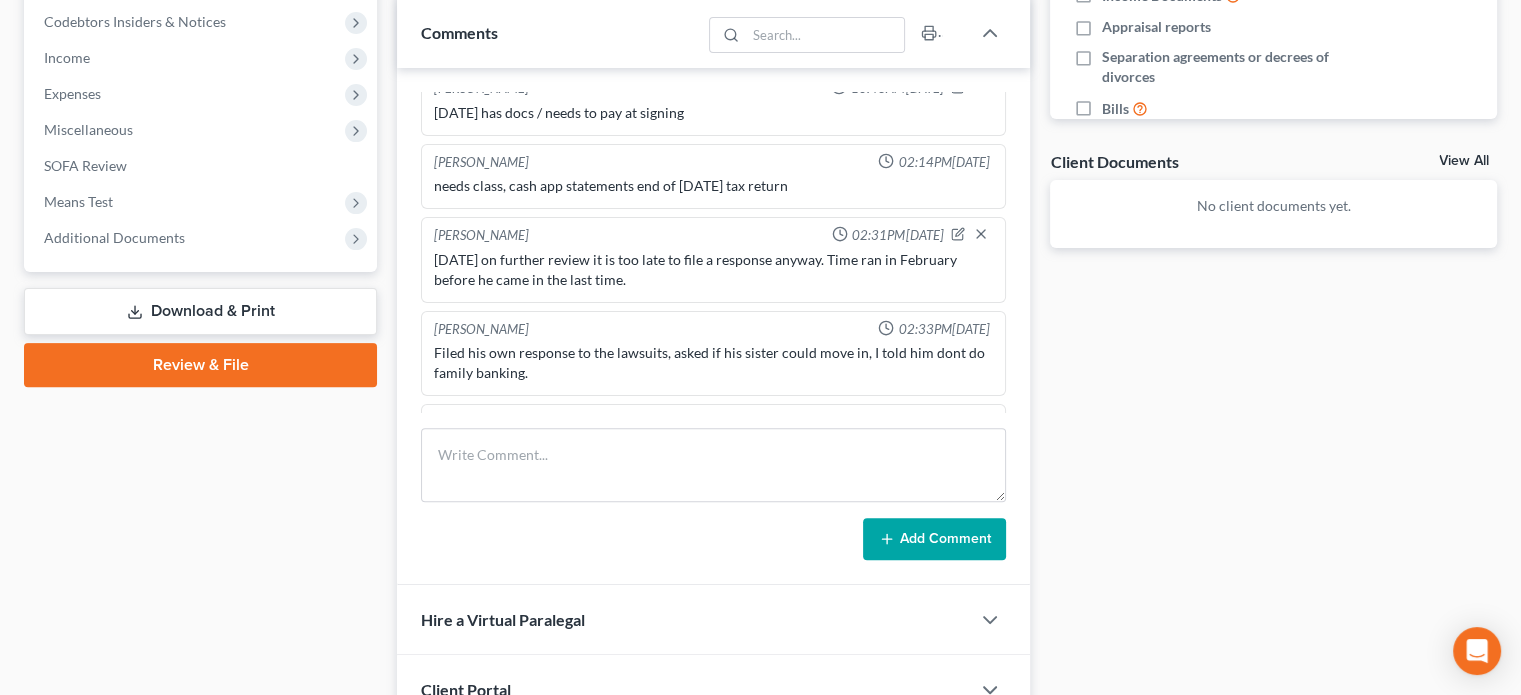 scroll, scrollTop: 264, scrollLeft: 0, axis: vertical 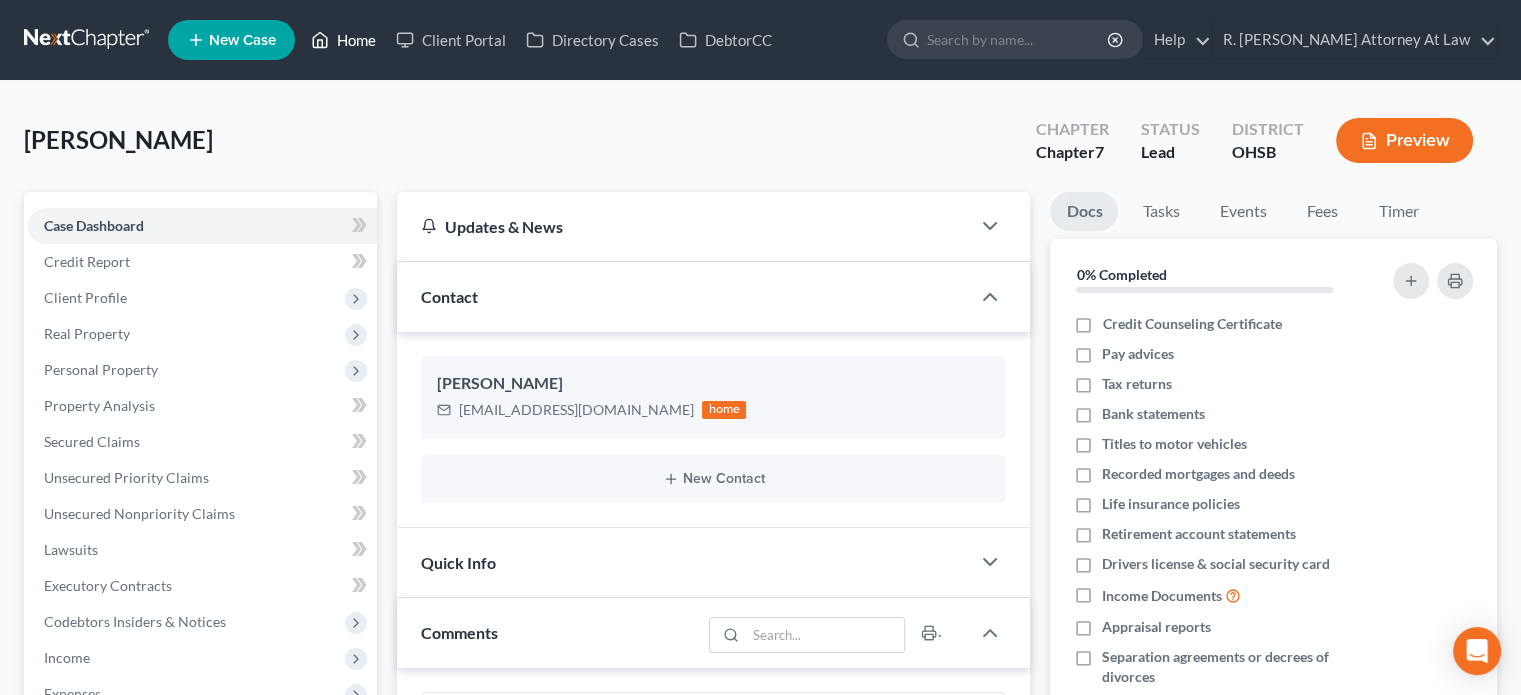 drag, startPoint x: 349, startPoint y: 40, endPoint x: 664, endPoint y: 141, distance: 330.79602 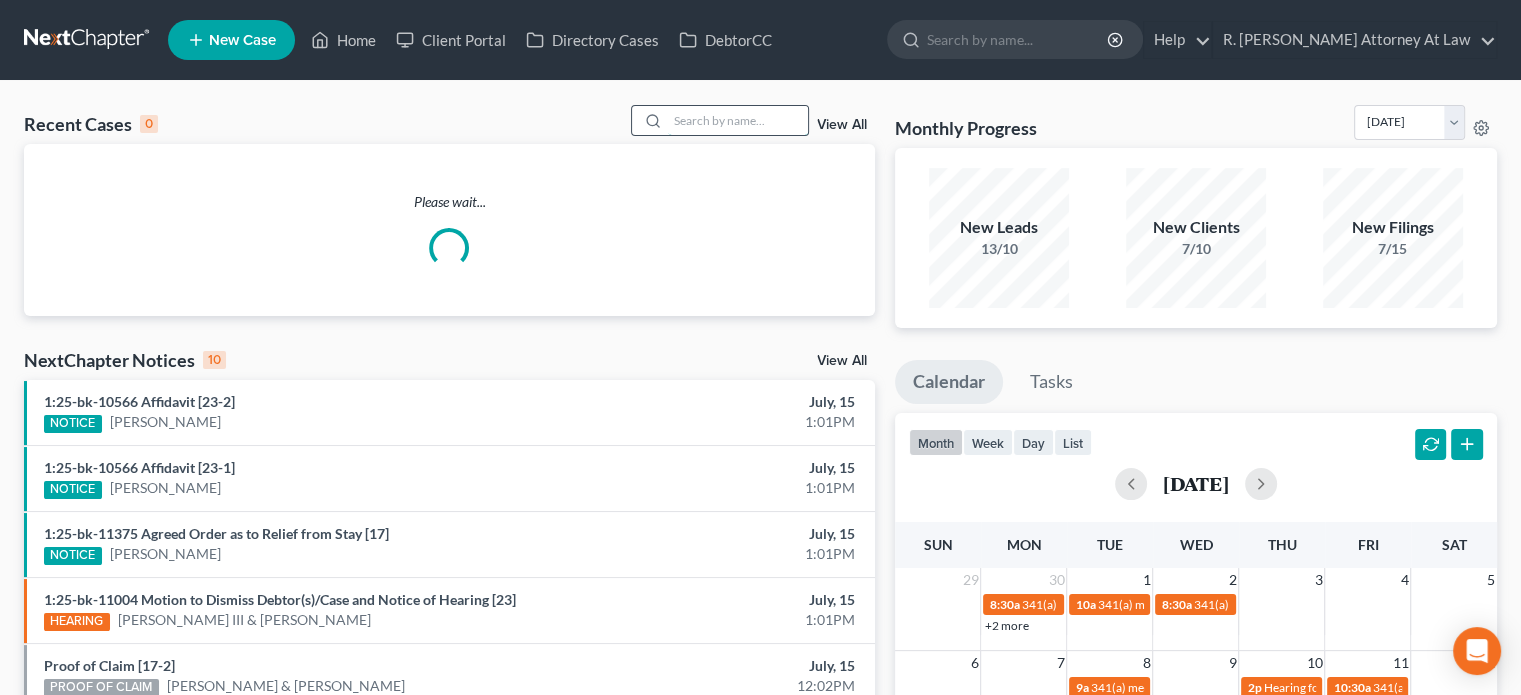click at bounding box center (738, 120) 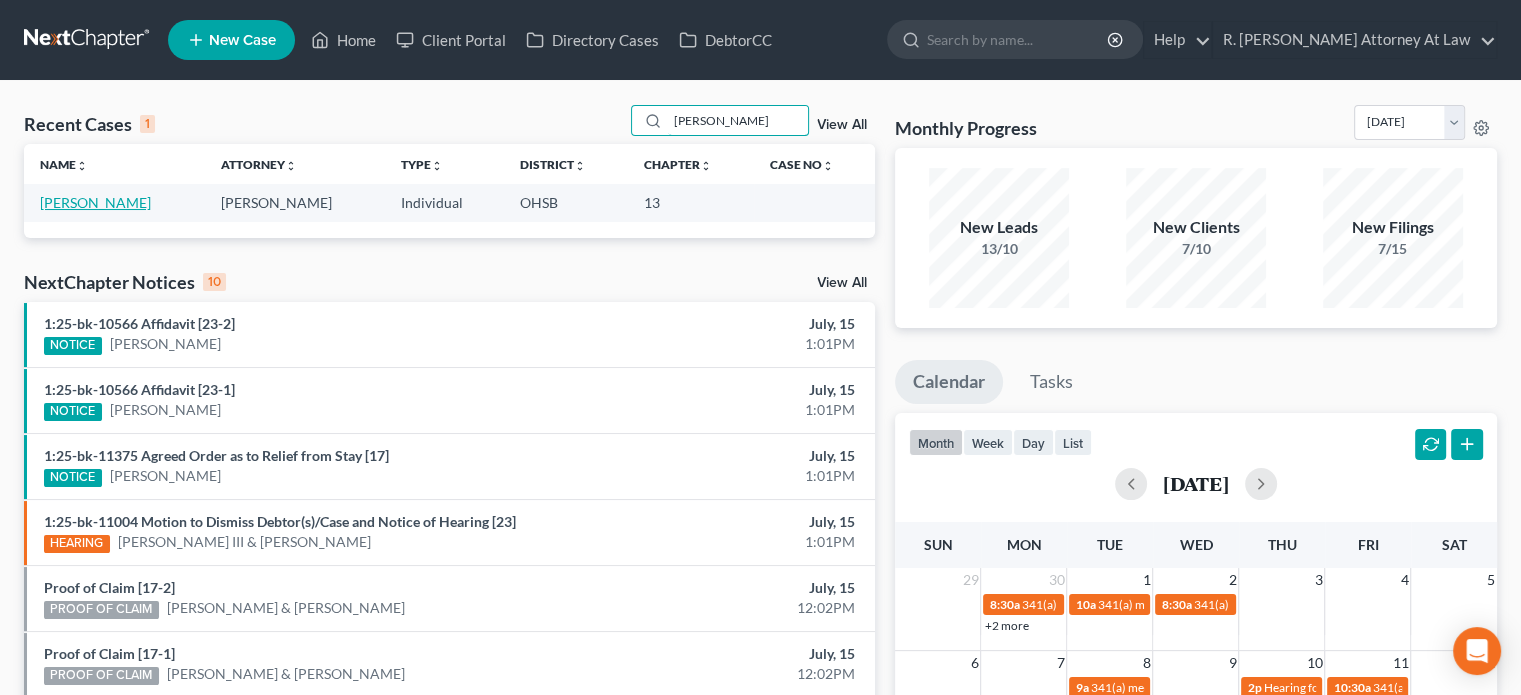 type on "[PERSON_NAME]" 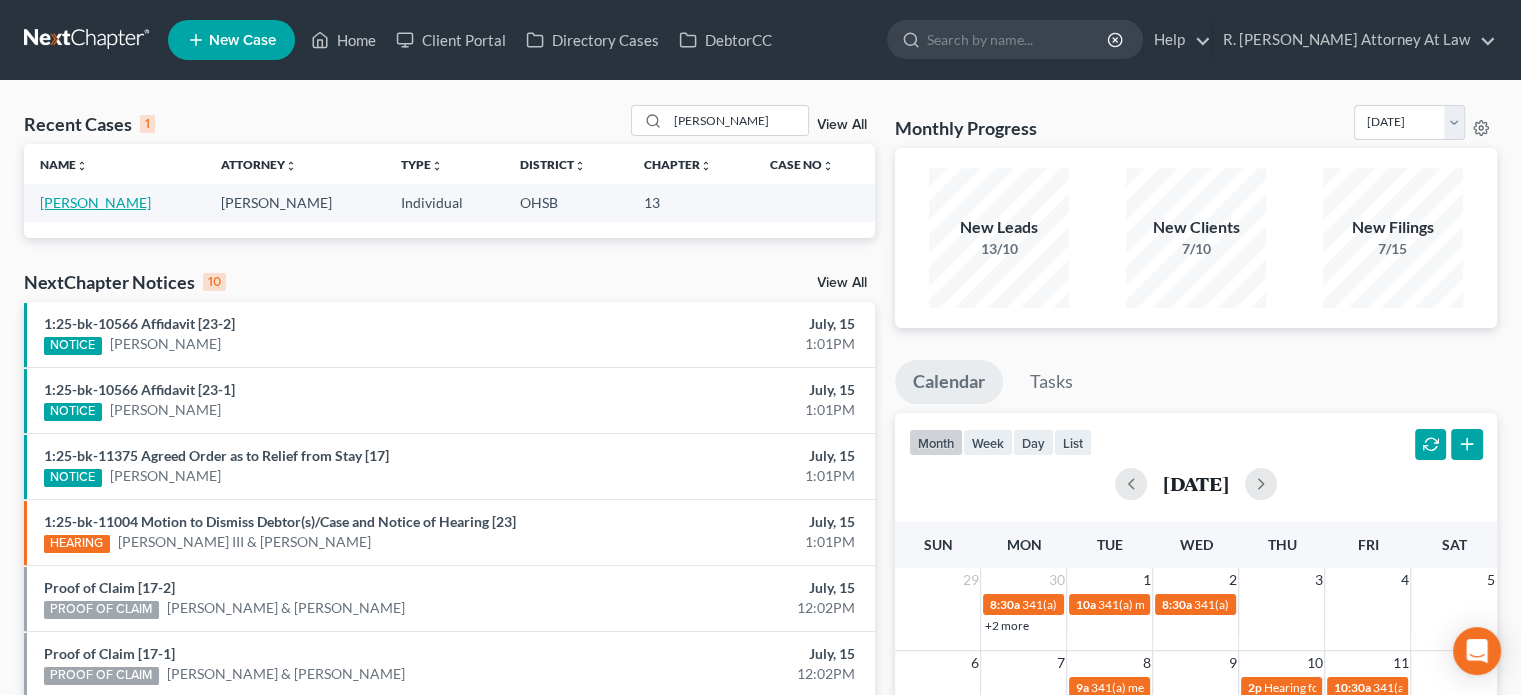 click on "[PERSON_NAME]" at bounding box center (95, 202) 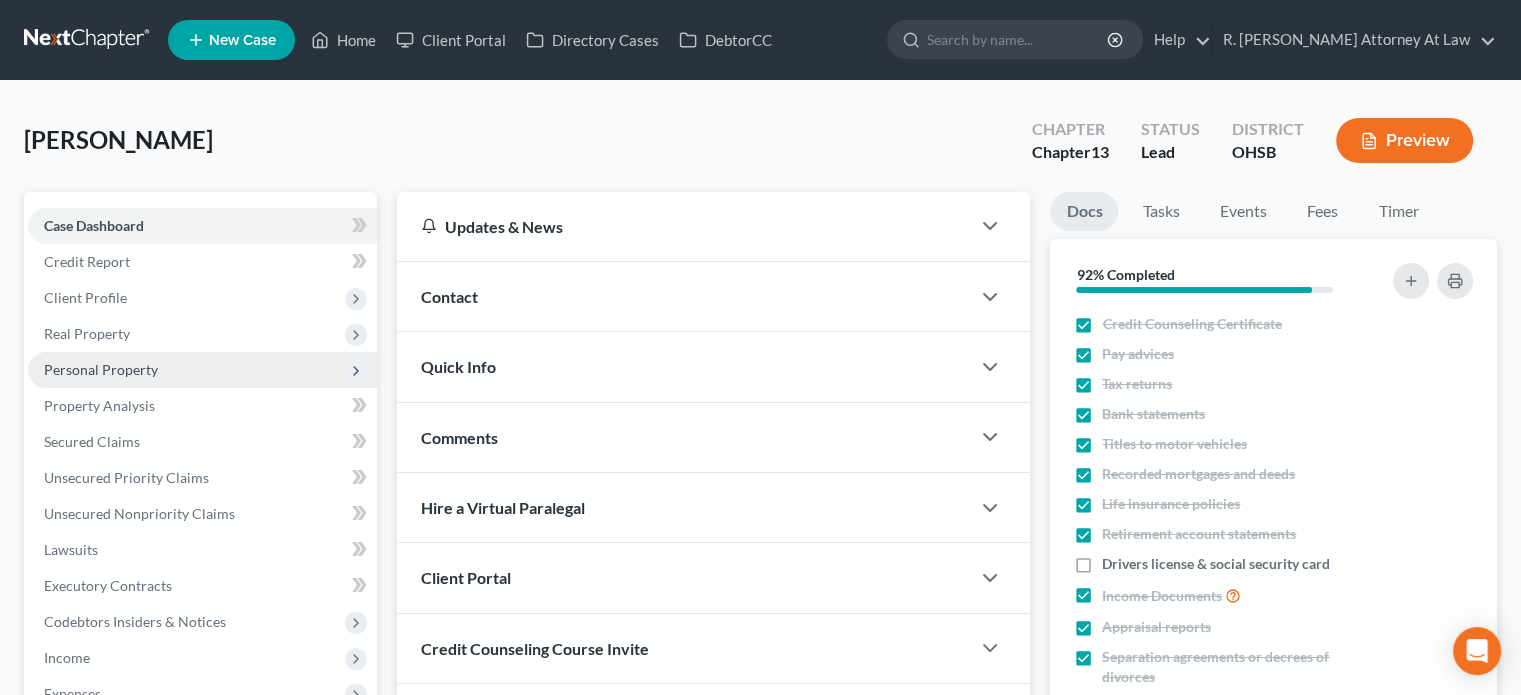 drag, startPoint x: 103, startPoint y: 323, endPoint x: 118, endPoint y: 360, distance: 39.92493 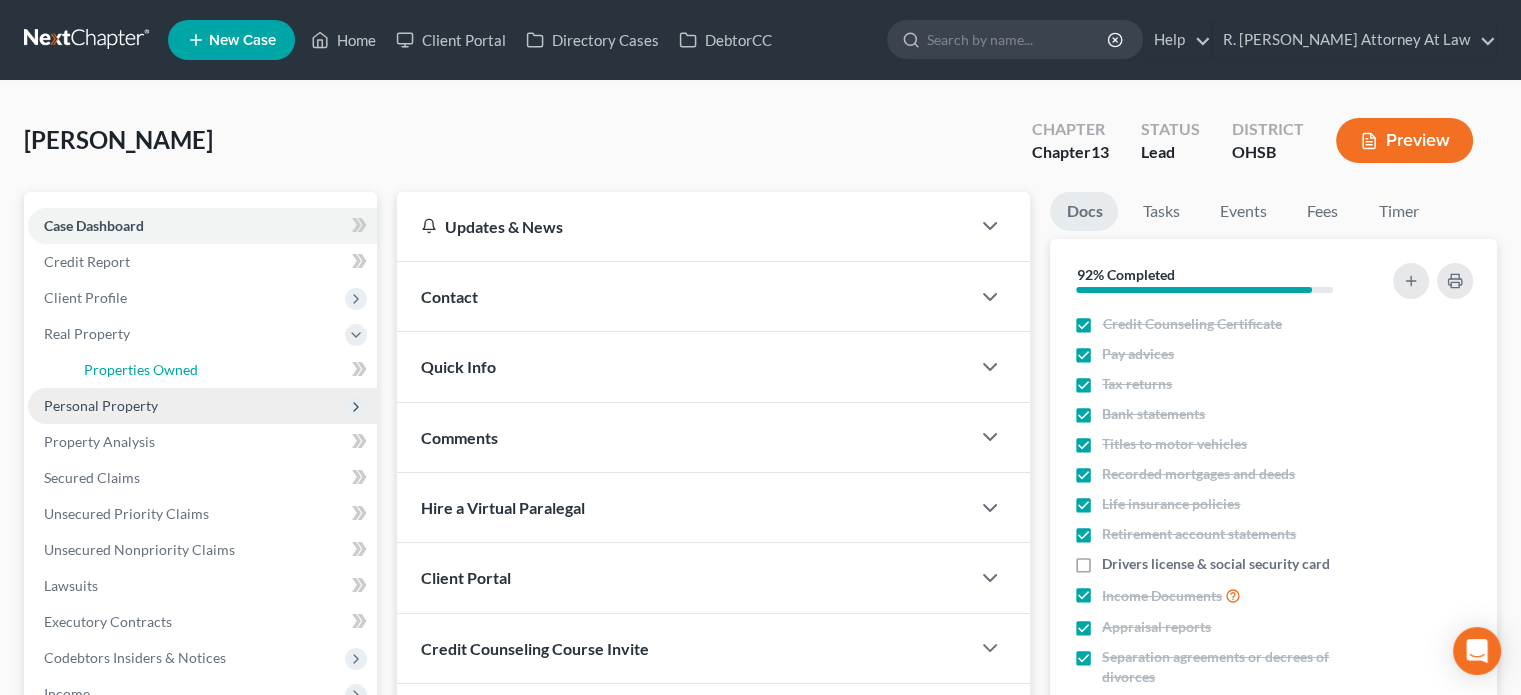 click on "Properties Owned" at bounding box center (141, 369) 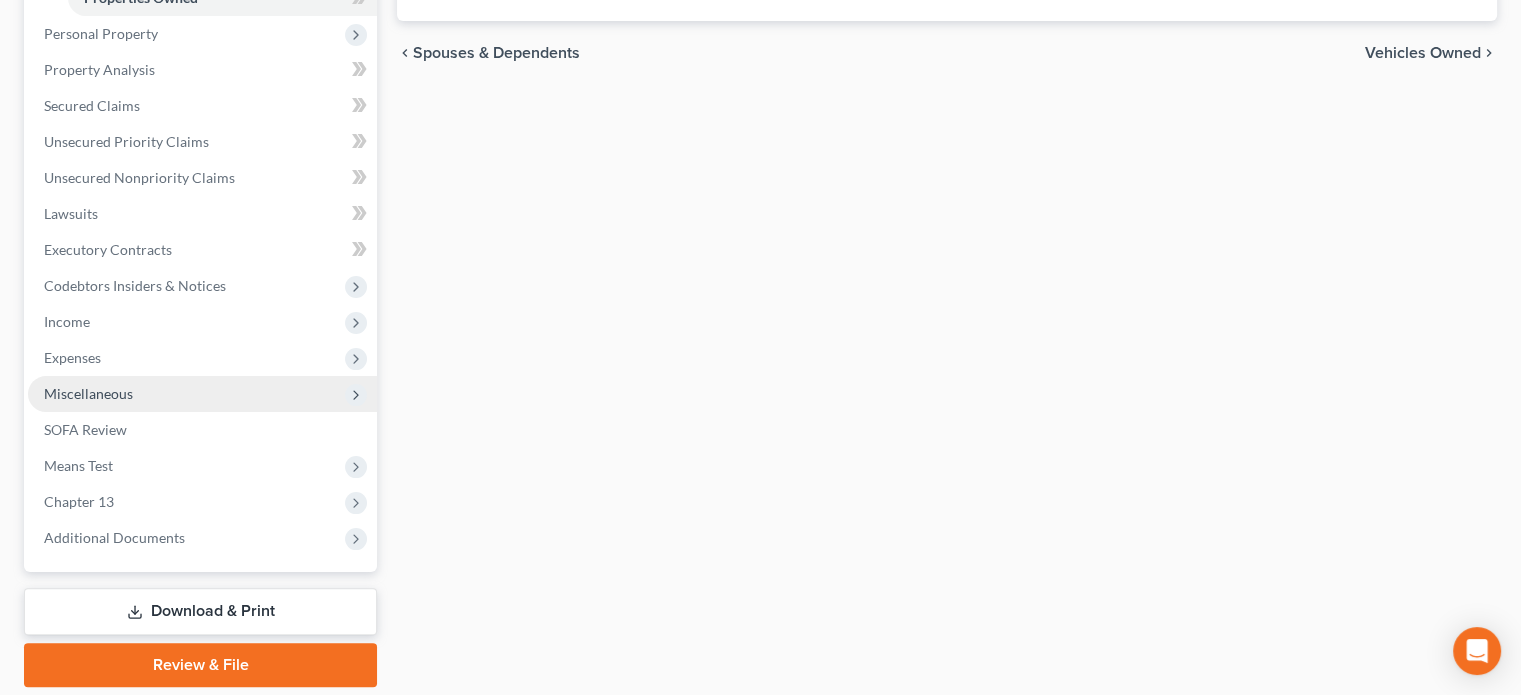 scroll, scrollTop: 438, scrollLeft: 0, axis: vertical 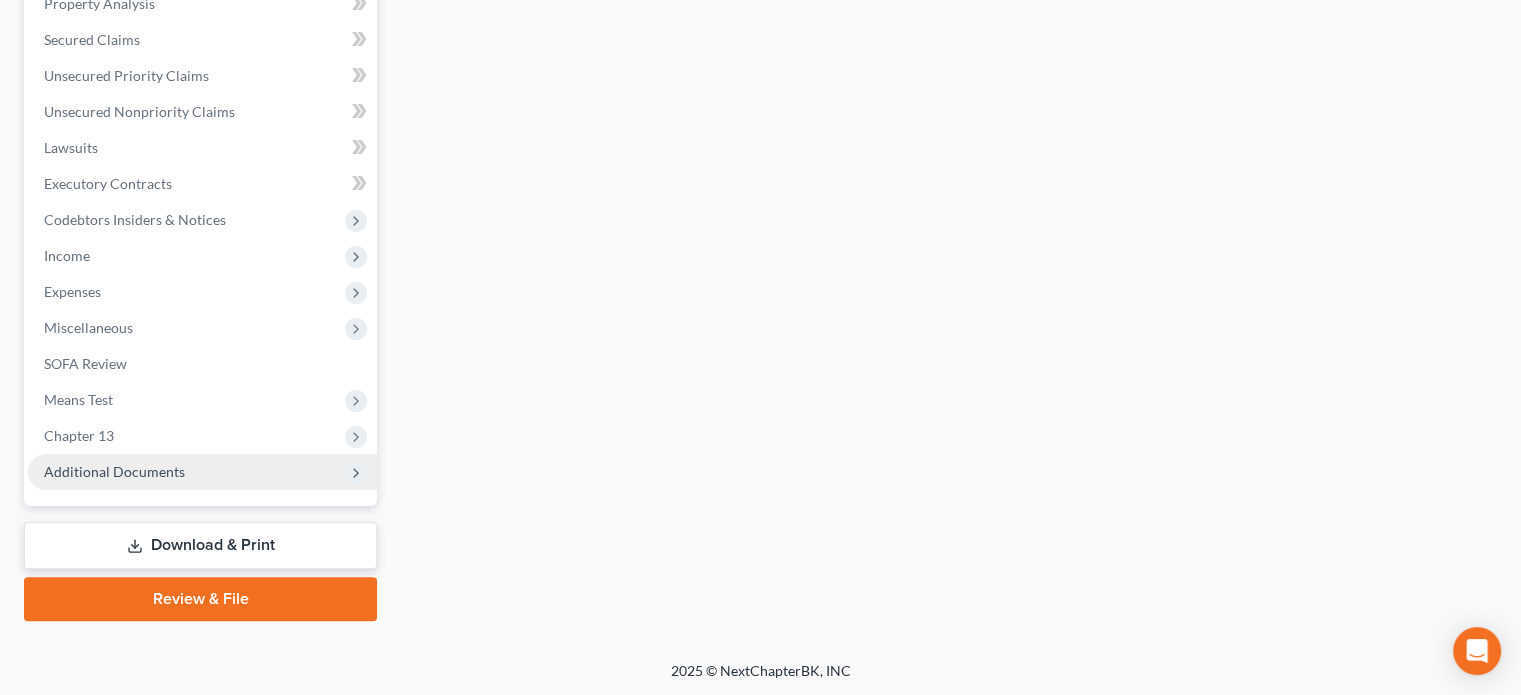click on "Additional Documents" at bounding box center (114, 471) 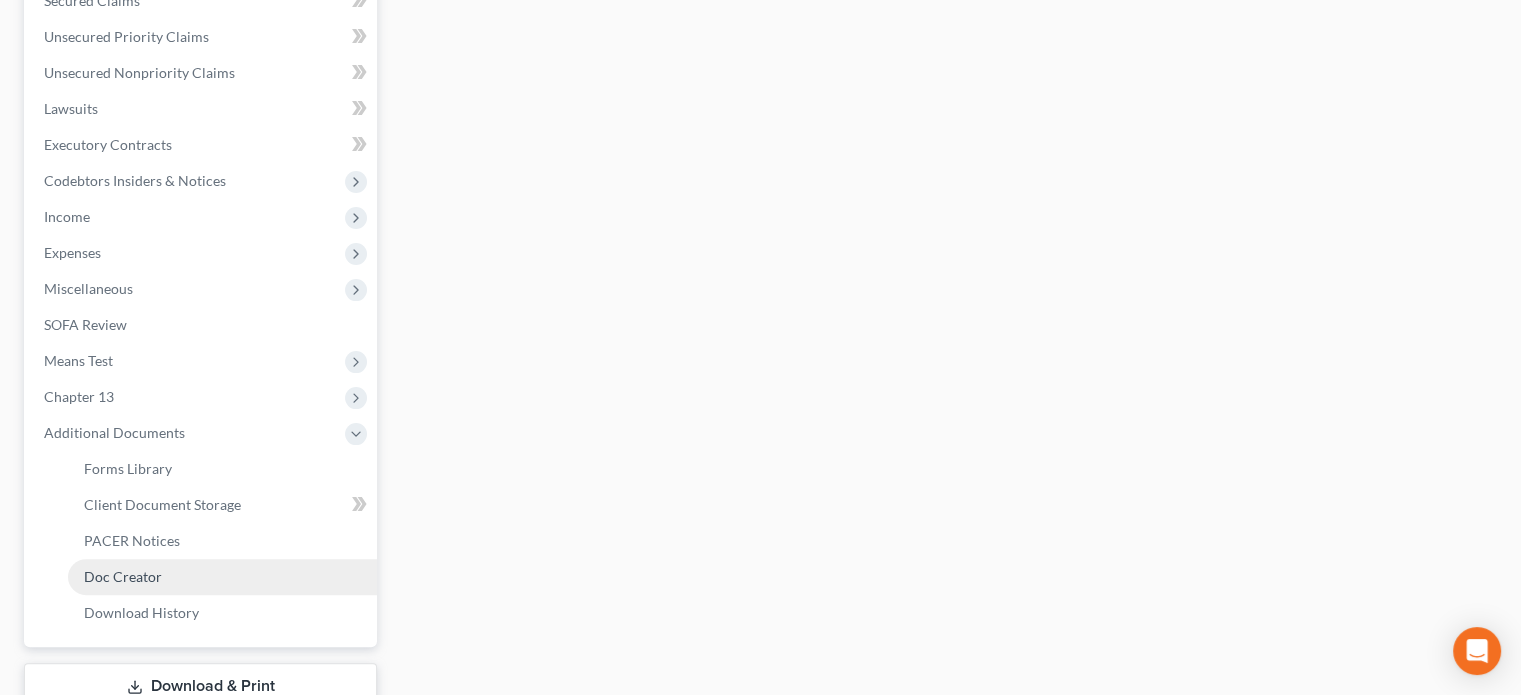 scroll, scrollTop: 582, scrollLeft: 0, axis: vertical 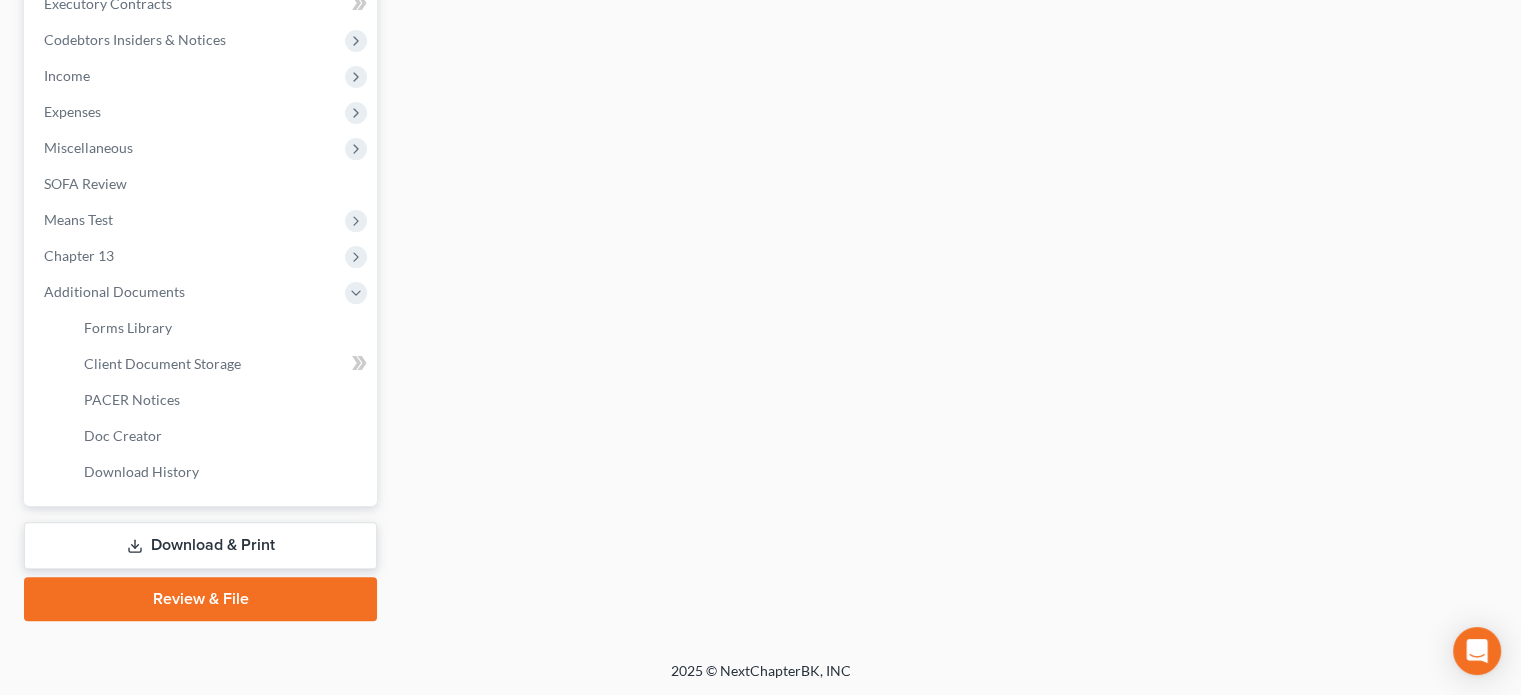 drag, startPoint x: 191, startPoint y: 536, endPoint x: 447, endPoint y: 451, distance: 269.74246 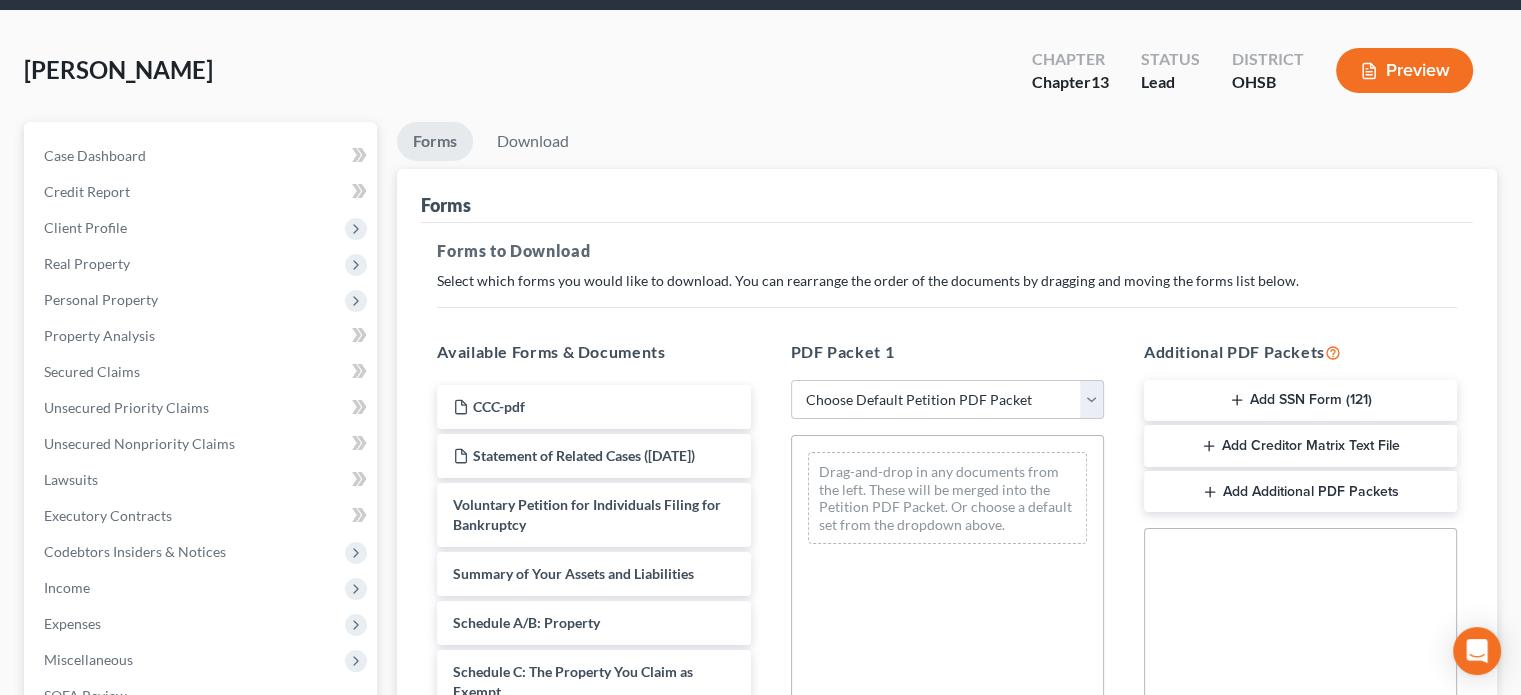 scroll, scrollTop: 245, scrollLeft: 0, axis: vertical 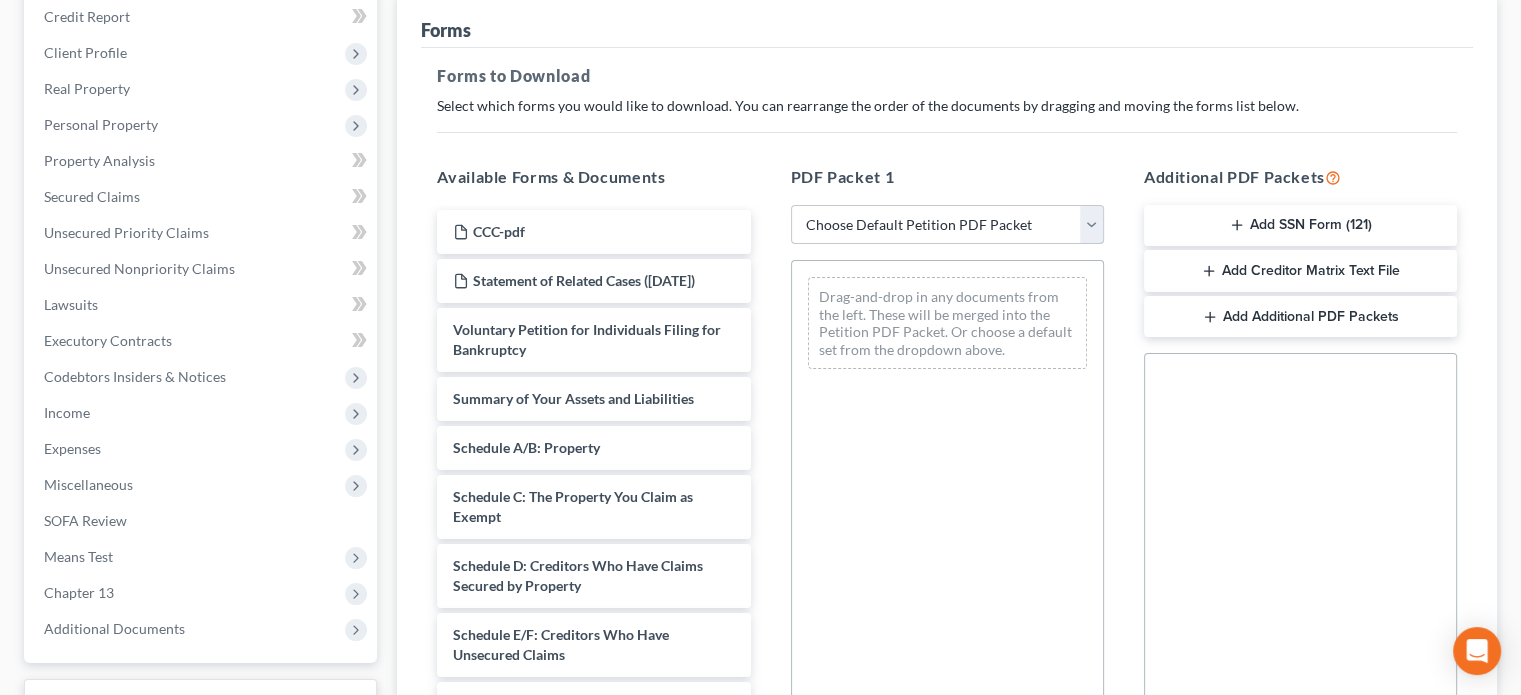 click on "Choose Default Petition PDF Packet Complete Bankruptcy Petition (all forms and schedules) Emergency Filing Forms (Petition and Creditor List Only) Amended Forms Signature Pages Only Supplemental Post Petition (Sch. I & J) Supplemental Post Petition (Sch. I) Supplemental Post Petition (Sch. J) Fairfieldoffice [GEOGRAPHIC_DATA] [GEOGRAPHIC_DATA]" at bounding box center (947, 225) 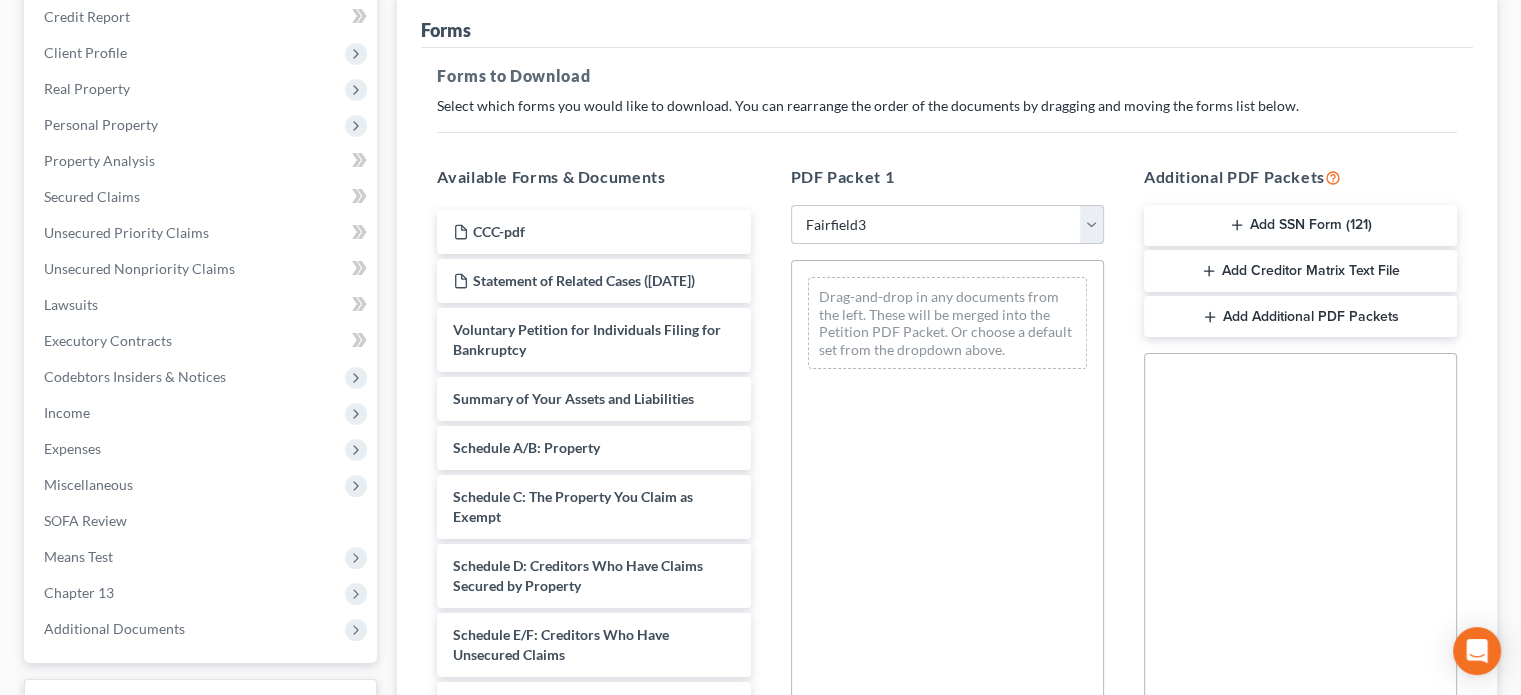 click on "Choose Default Petition PDF Packet Complete Bankruptcy Petition (all forms and schedules) Emergency Filing Forms (Petition and Creditor List Only) Amended Forms Signature Pages Only Supplemental Post Petition (Sch. I & J) Supplemental Post Petition (Sch. I) Supplemental Post Petition (Sch. J) Fairfieldoffice [GEOGRAPHIC_DATA] [GEOGRAPHIC_DATA]" at bounding box center [947, 225] 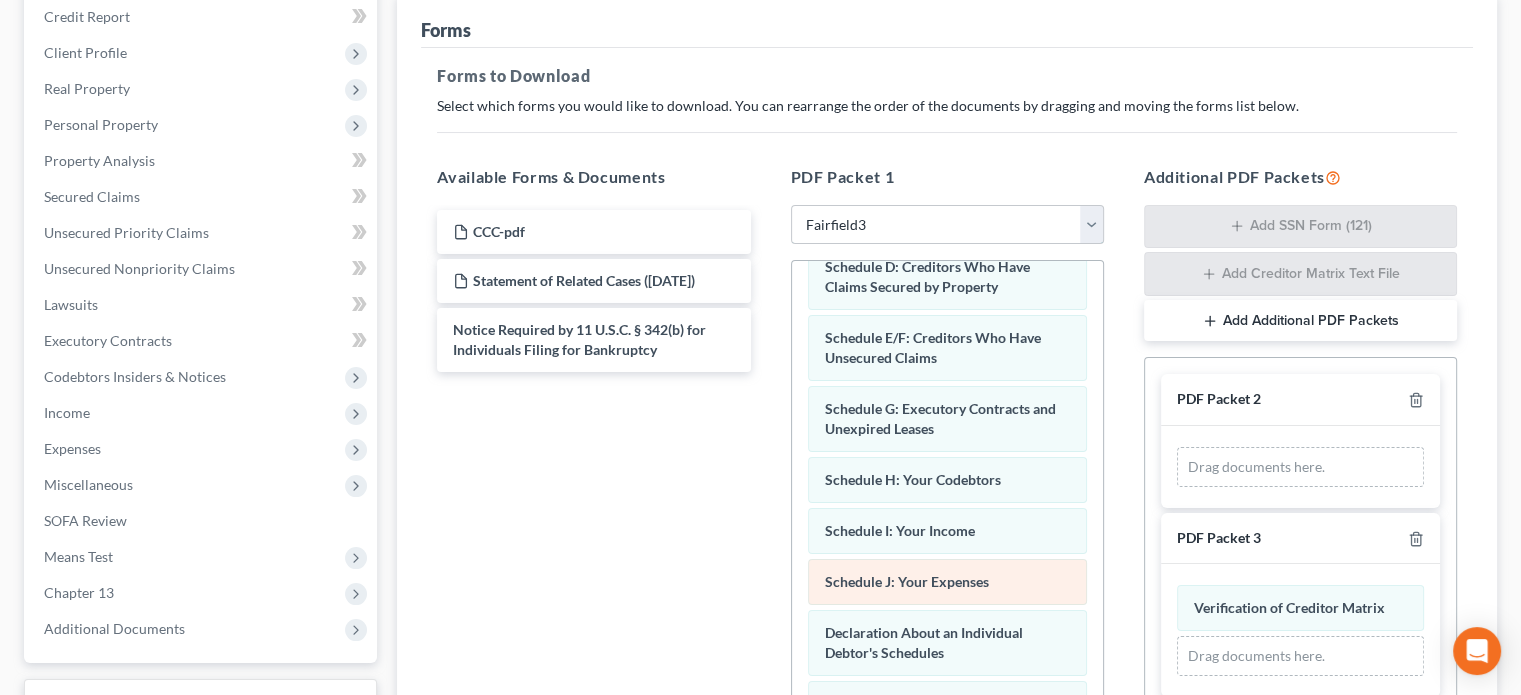 scroll, scrollTop: 533, scrollLeft: 0, axis: vertical 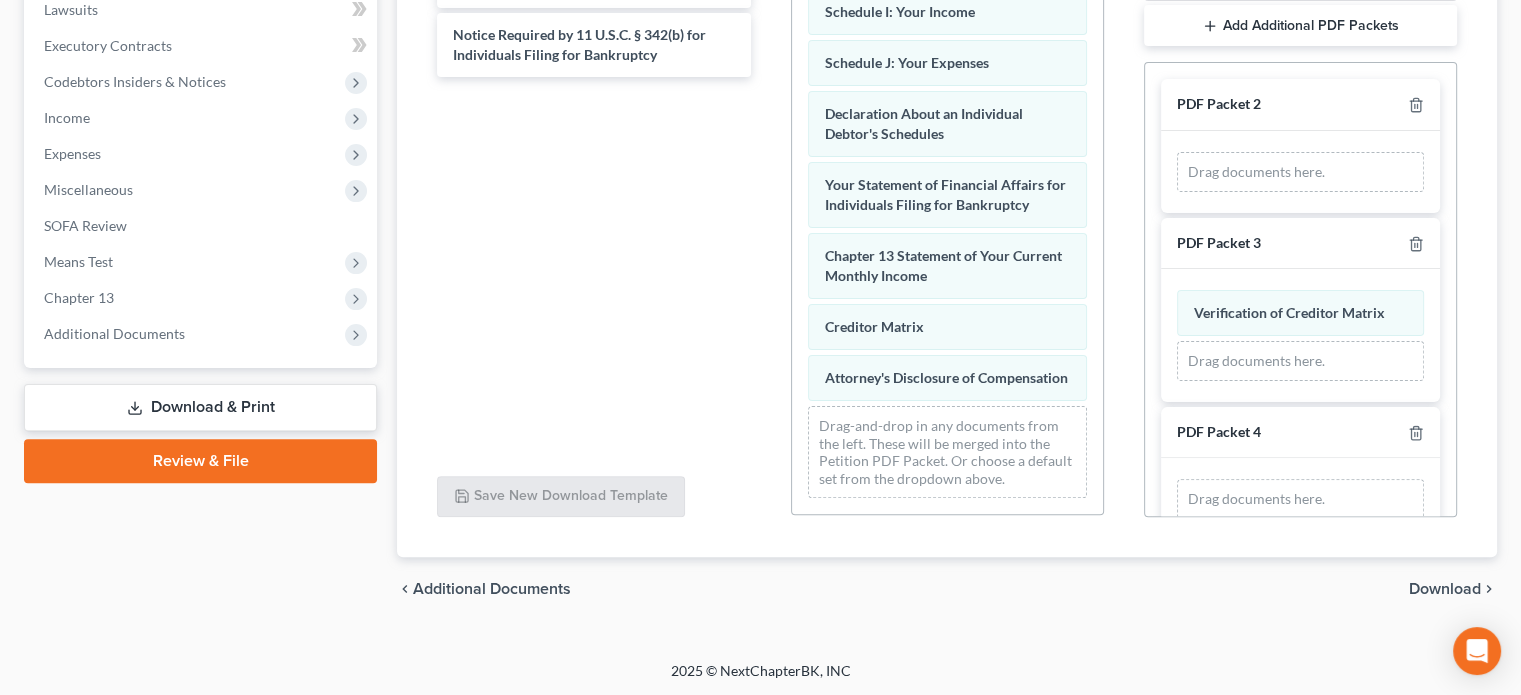click on "Download" at bounding box center (1445, 589) 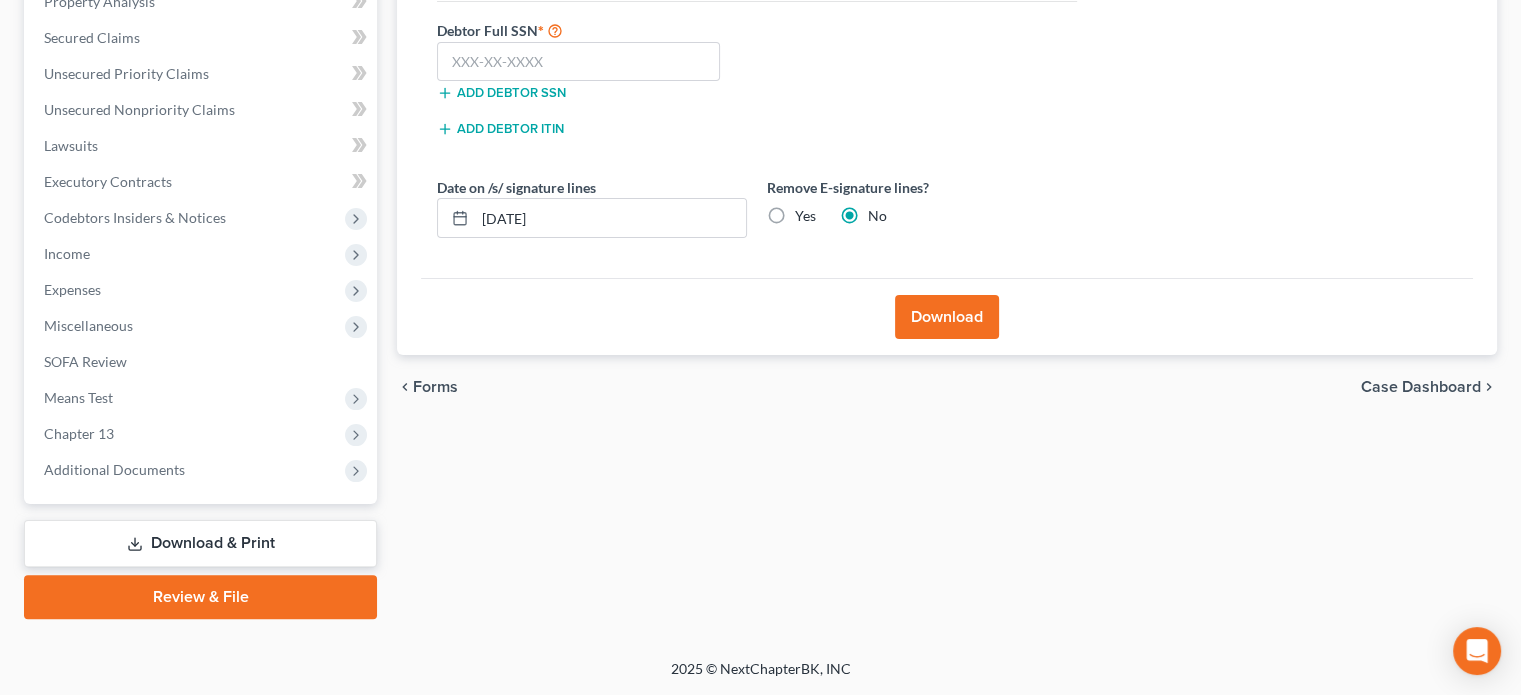 scroll, scrollTop: 402, scrollLeft: 0, axis: vertical 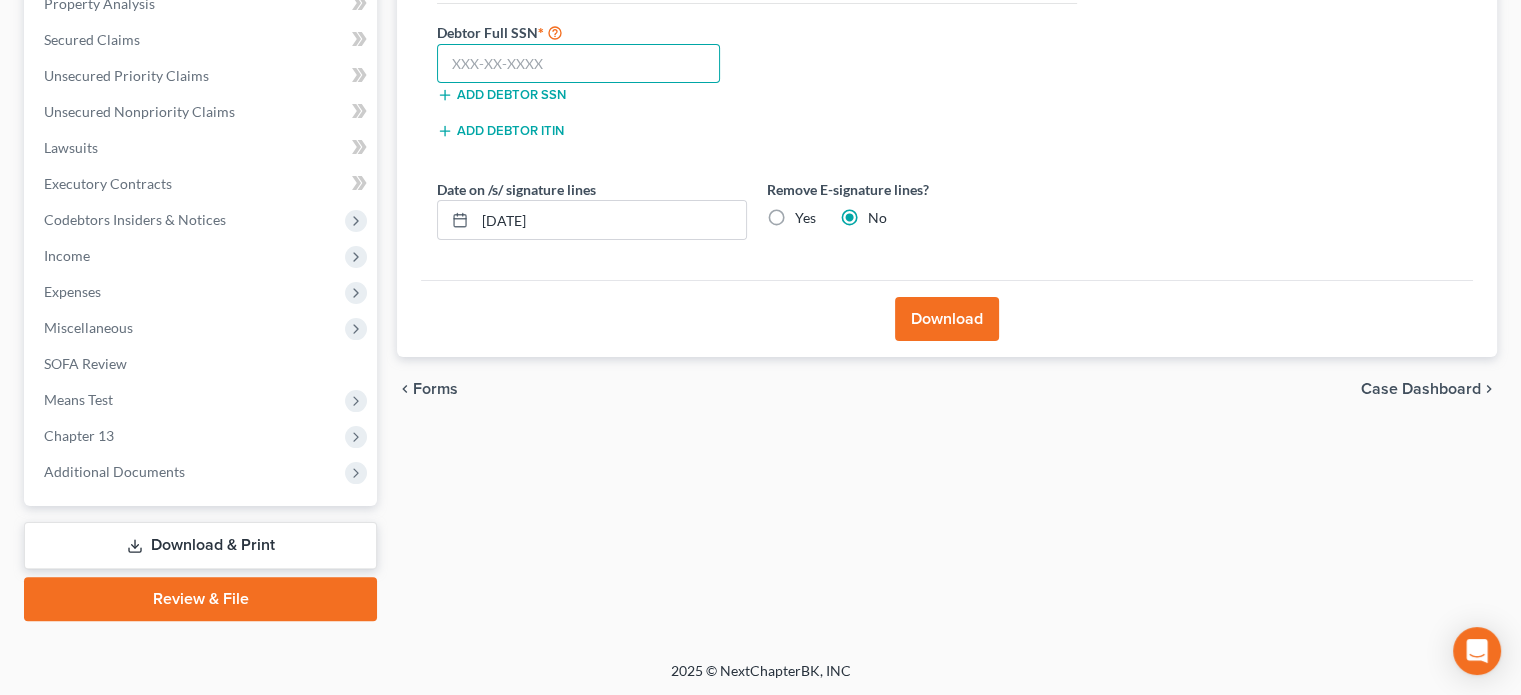 click at bounding box center (578, 64) 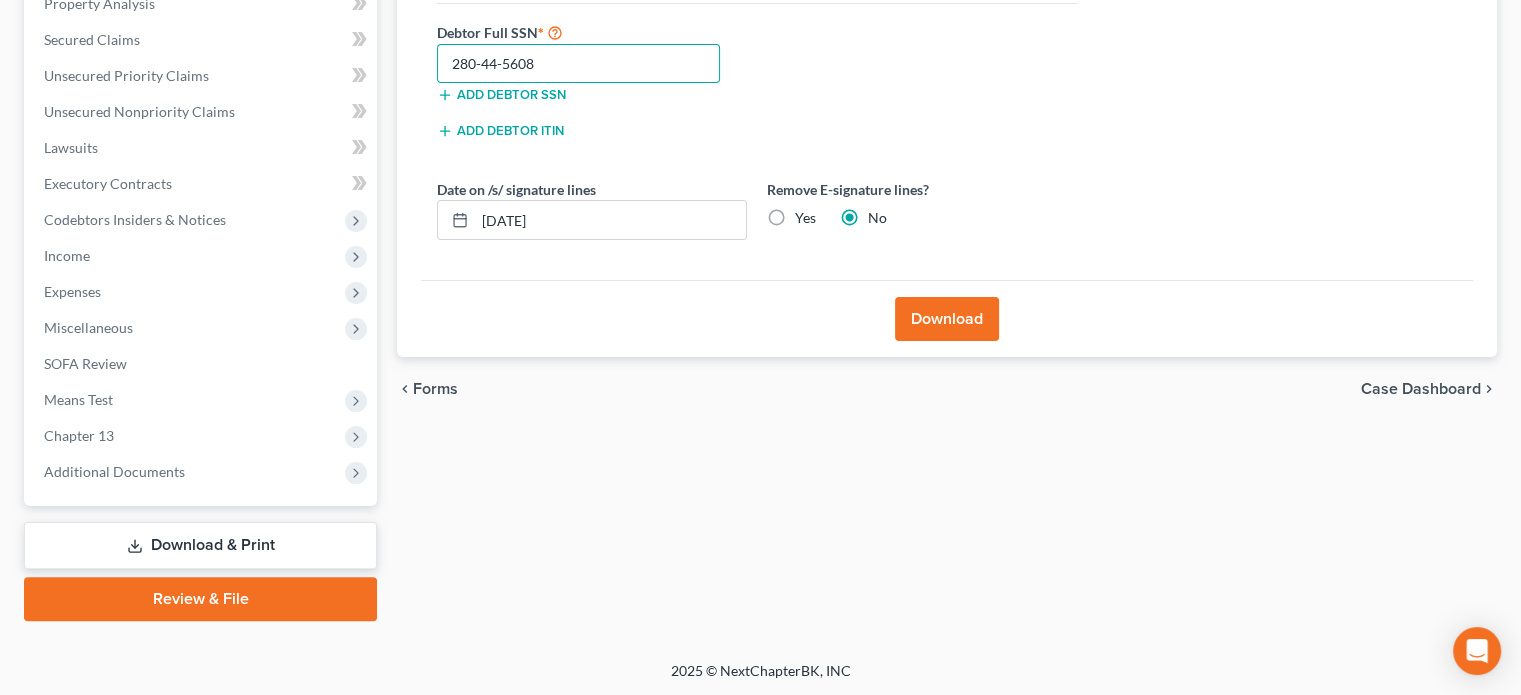 type on "280-44-5608" 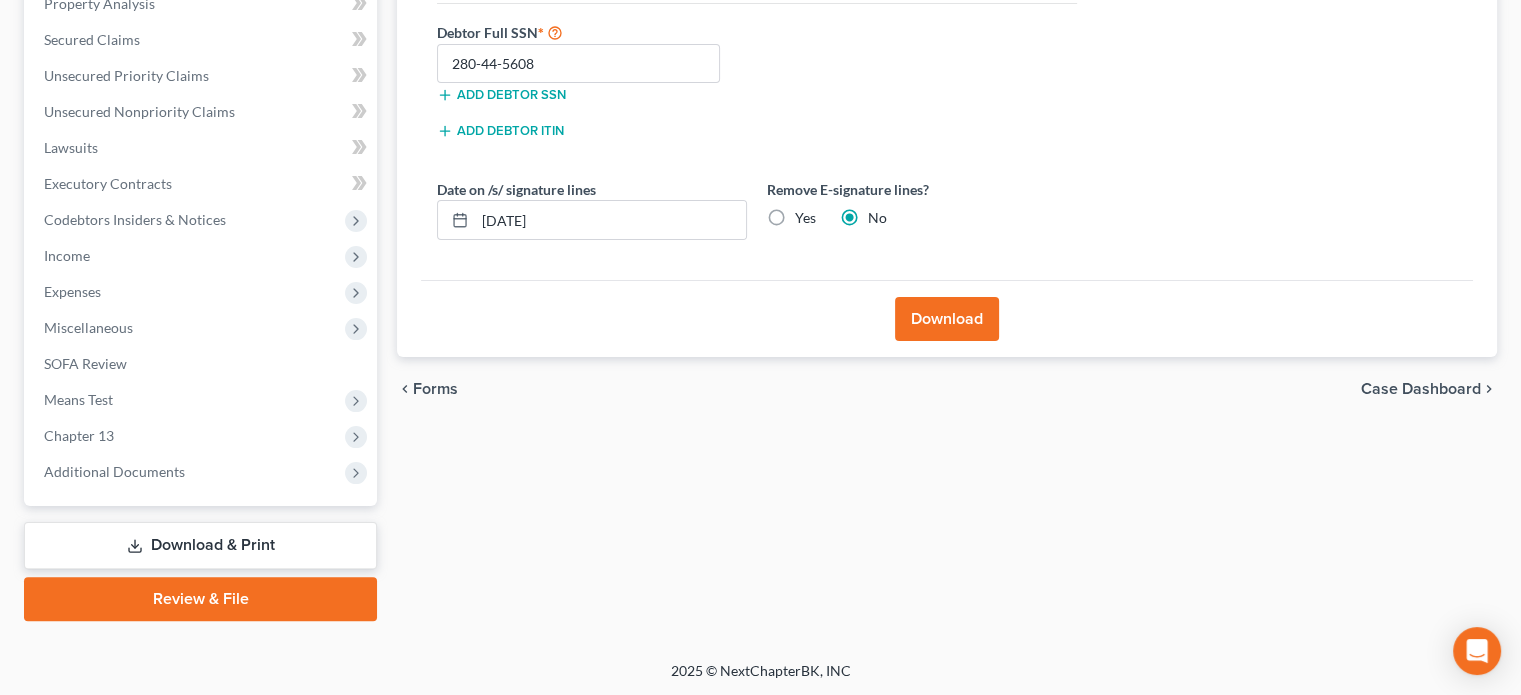 click on "Download" at bounding box center (947, 319) 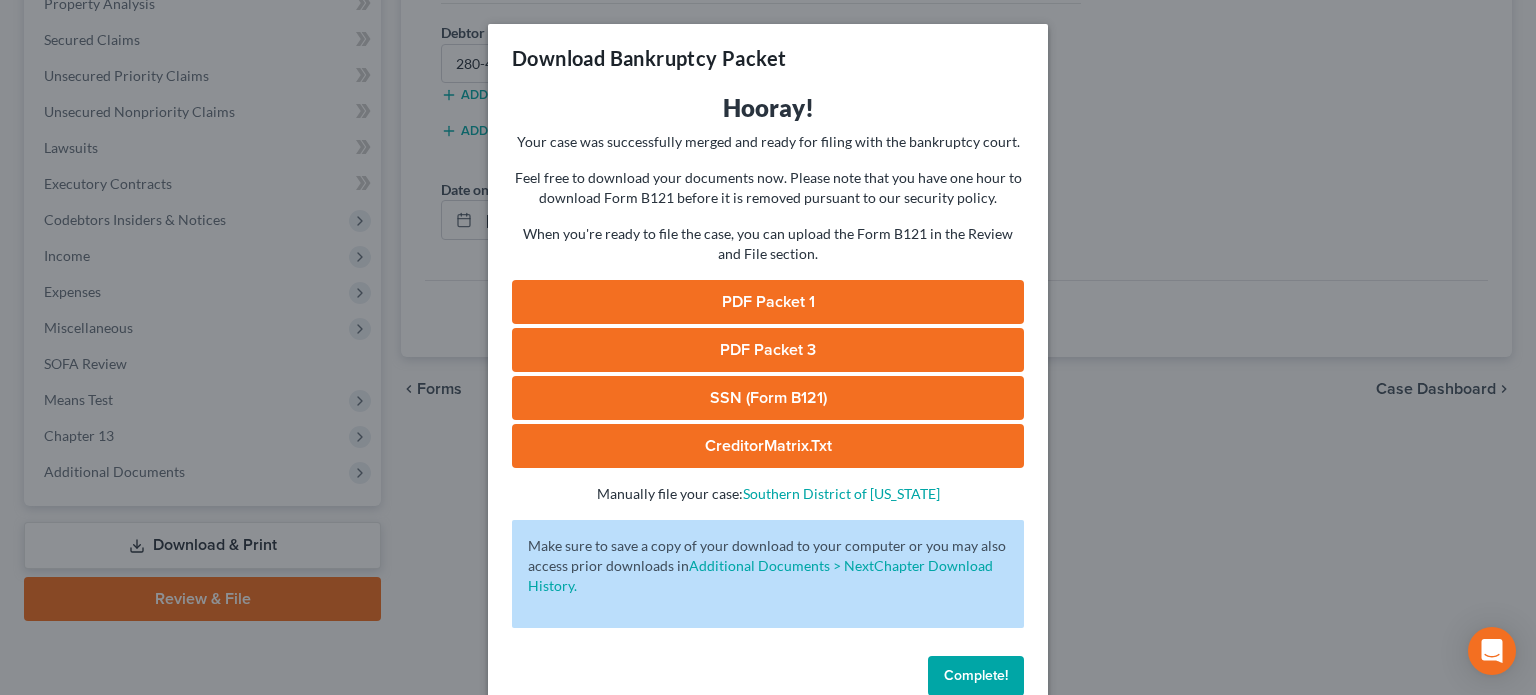 click on "PDF Packet 3" at bounding box center [768, 350] 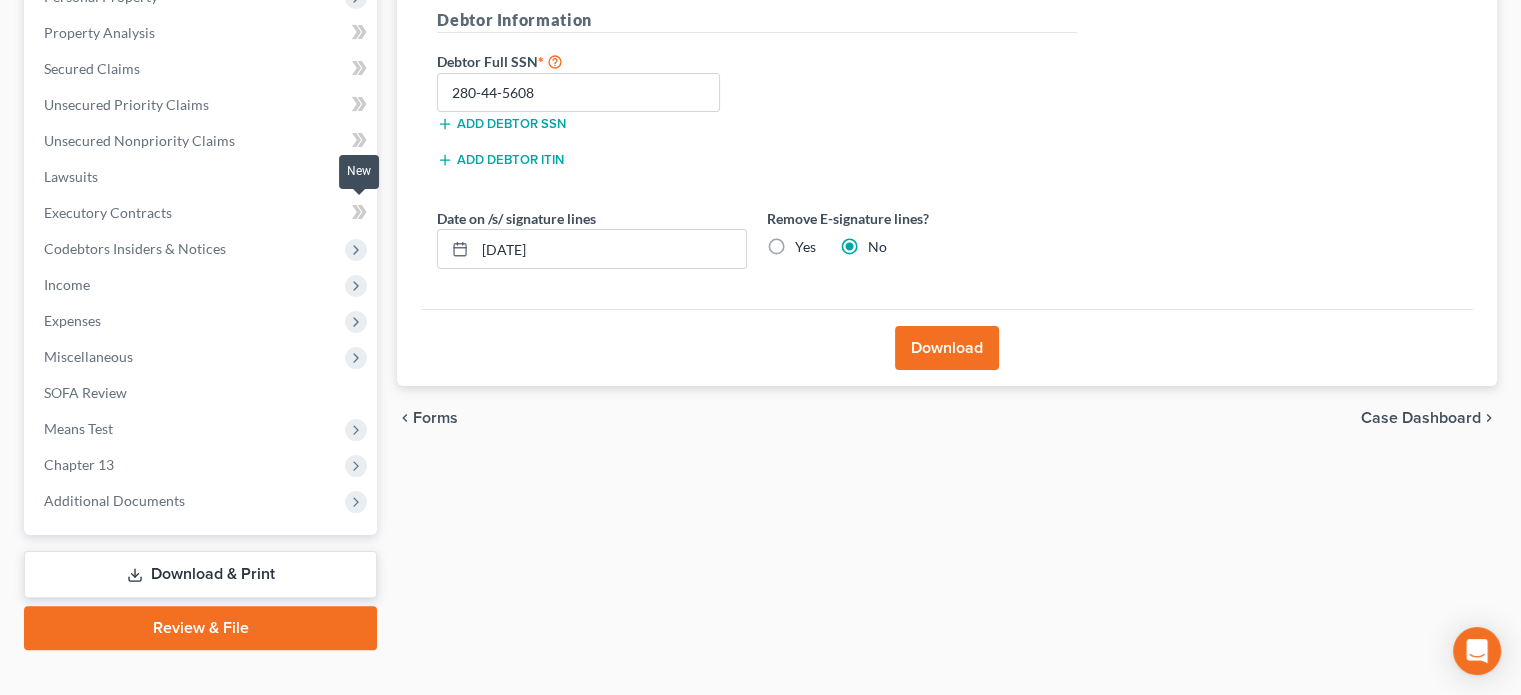 scroll, scrollTop: 402, scrollLeft: 0, axis: vertical 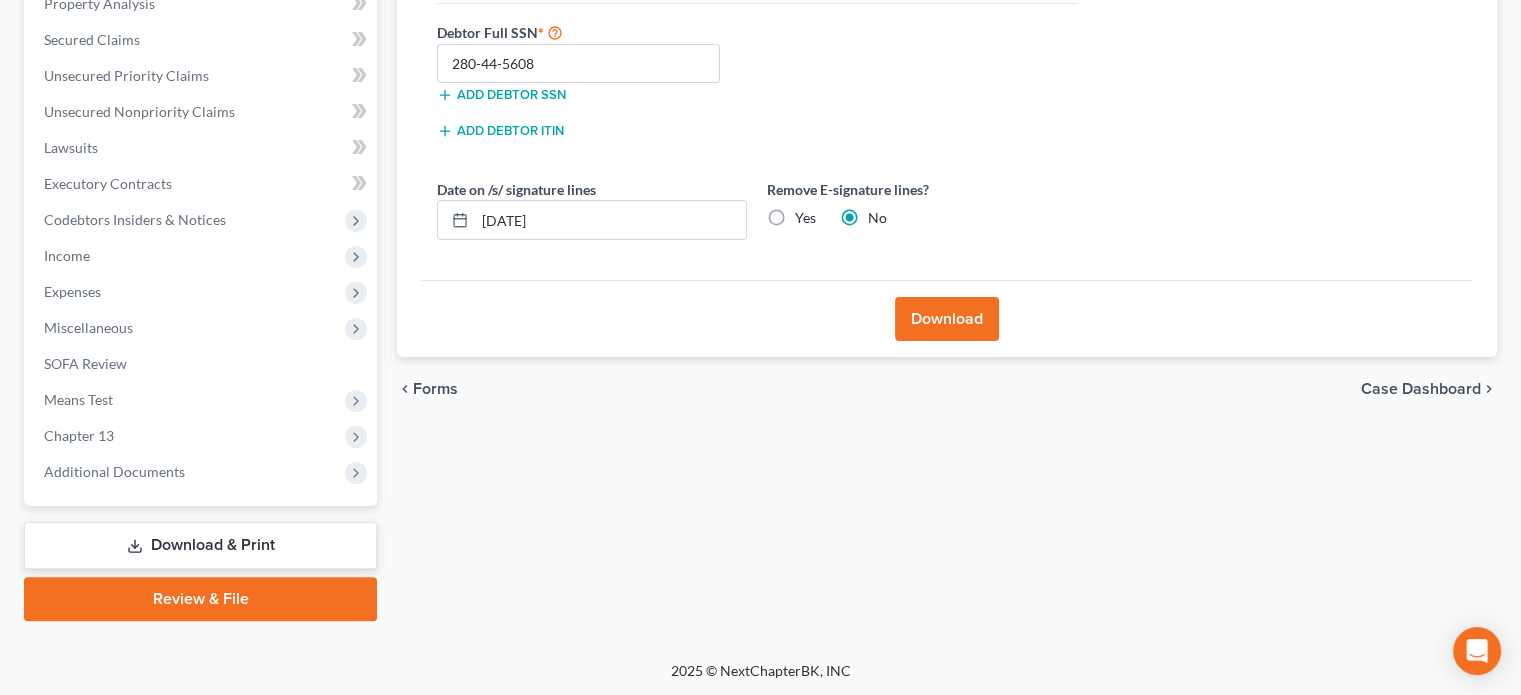 click on "Download & Print" at bounding box center [200, 545] 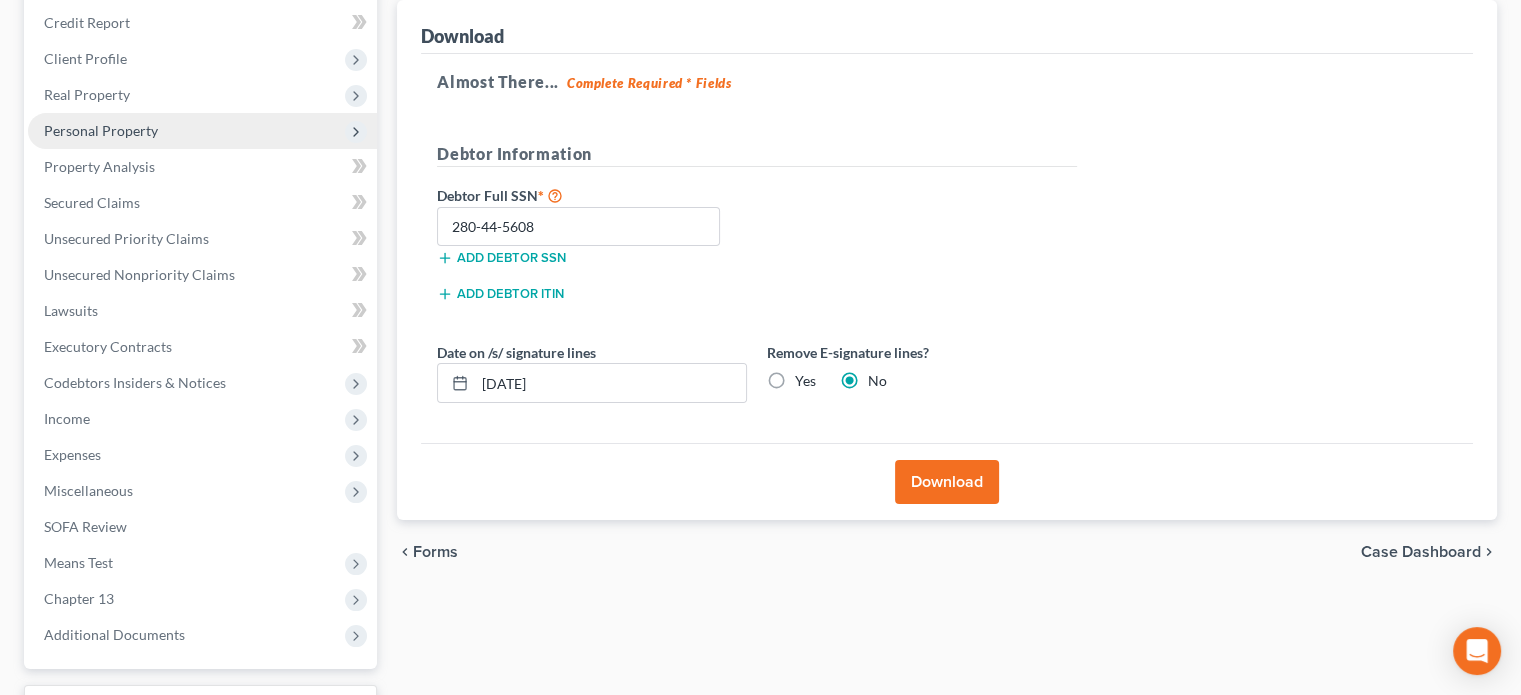 scroll, scrollTop: 402, scrollLeft: 0, axis: vertical 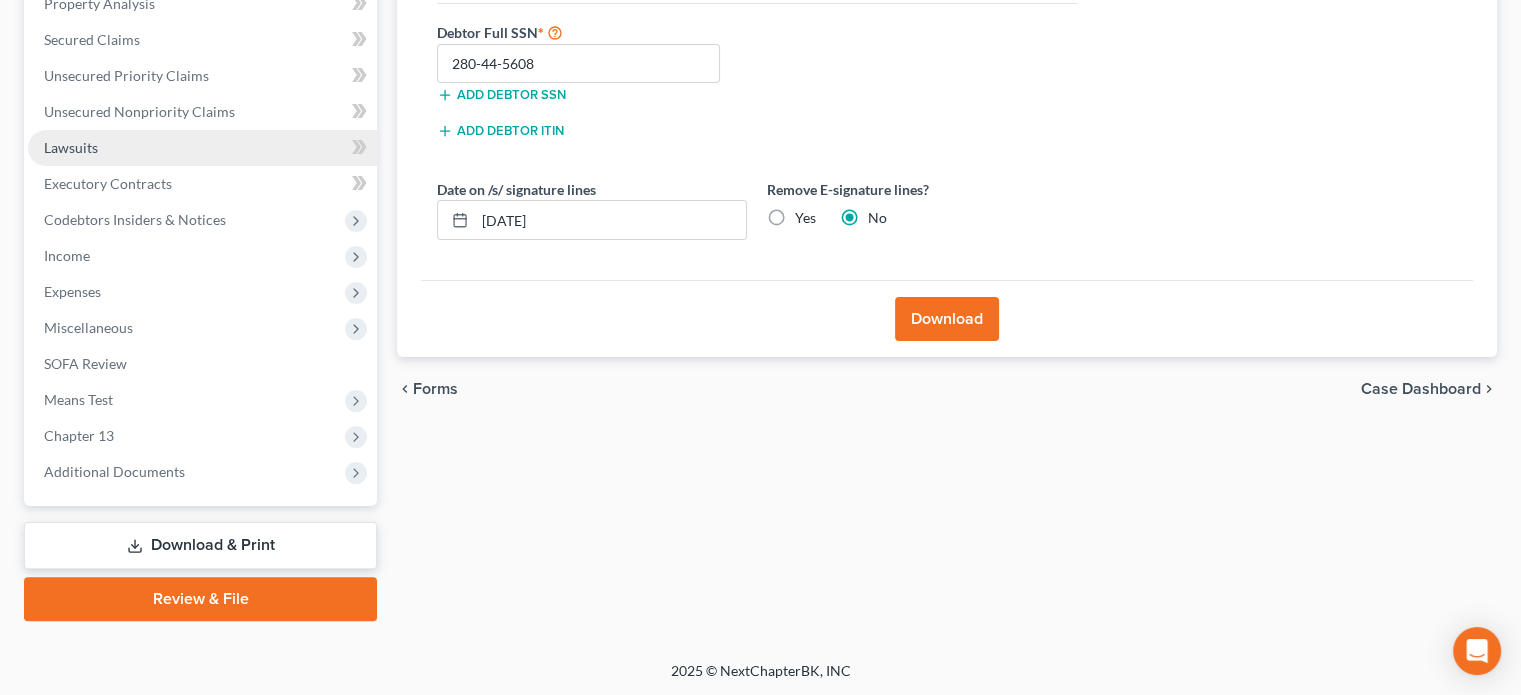 click on "Lawsuits" at bounding box center (71, 147) 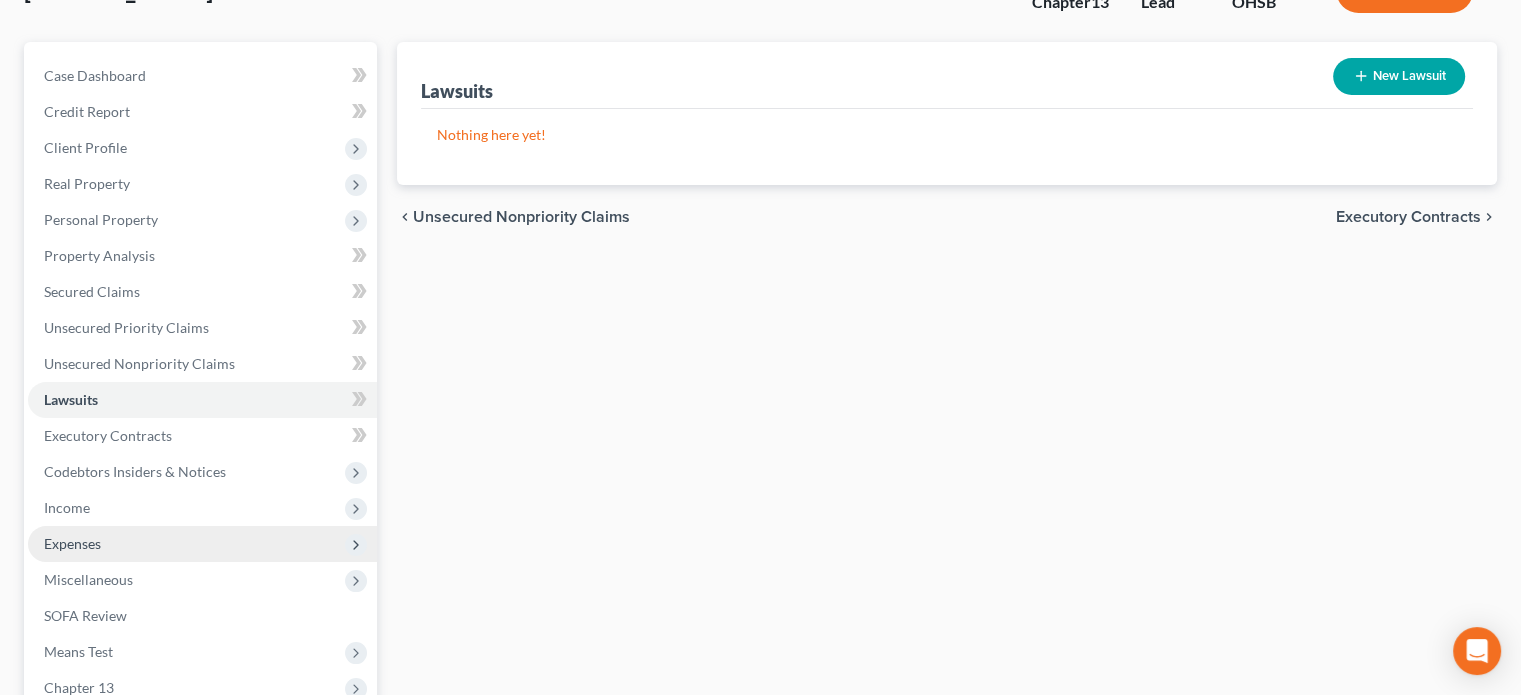 scroll, scrollTop: 402, scrollLeft: 0, axis: vertical 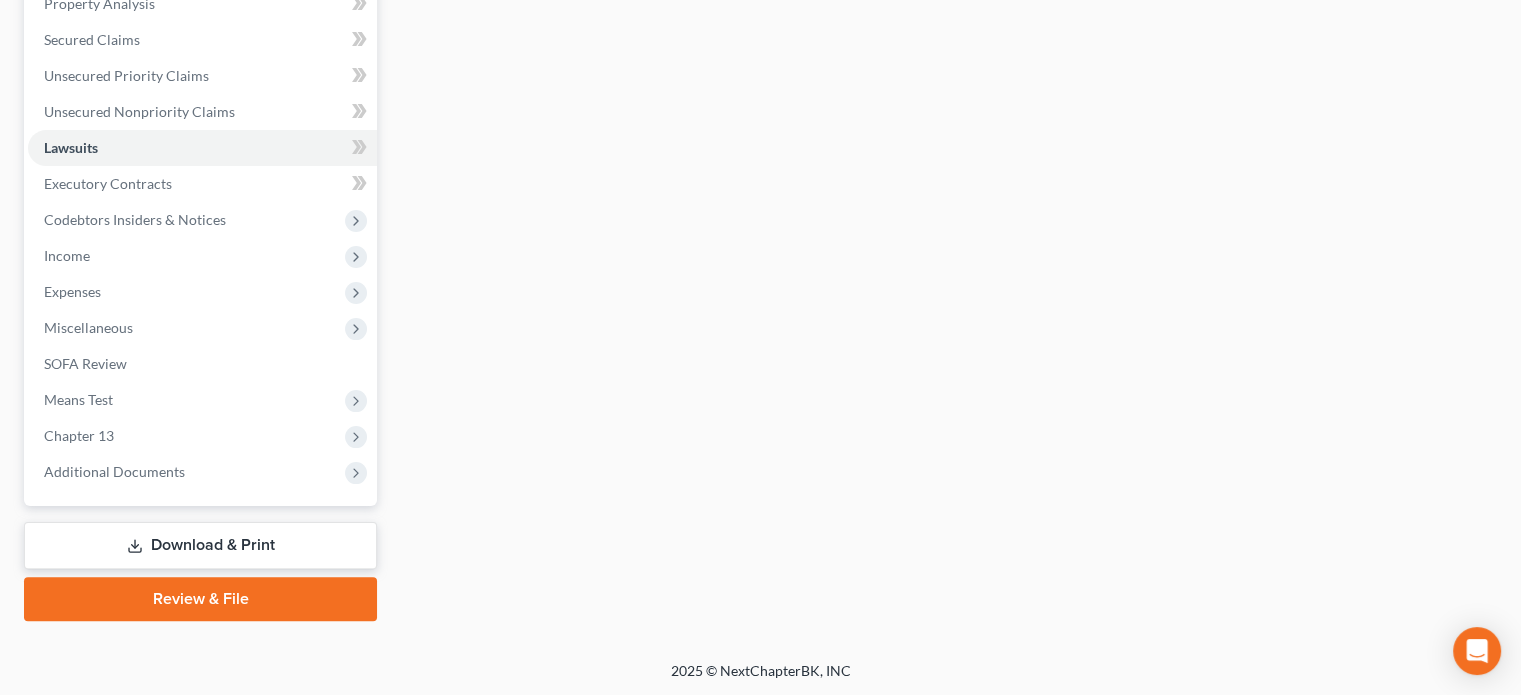click on "Download & Print" at bounding box center [200, 545] 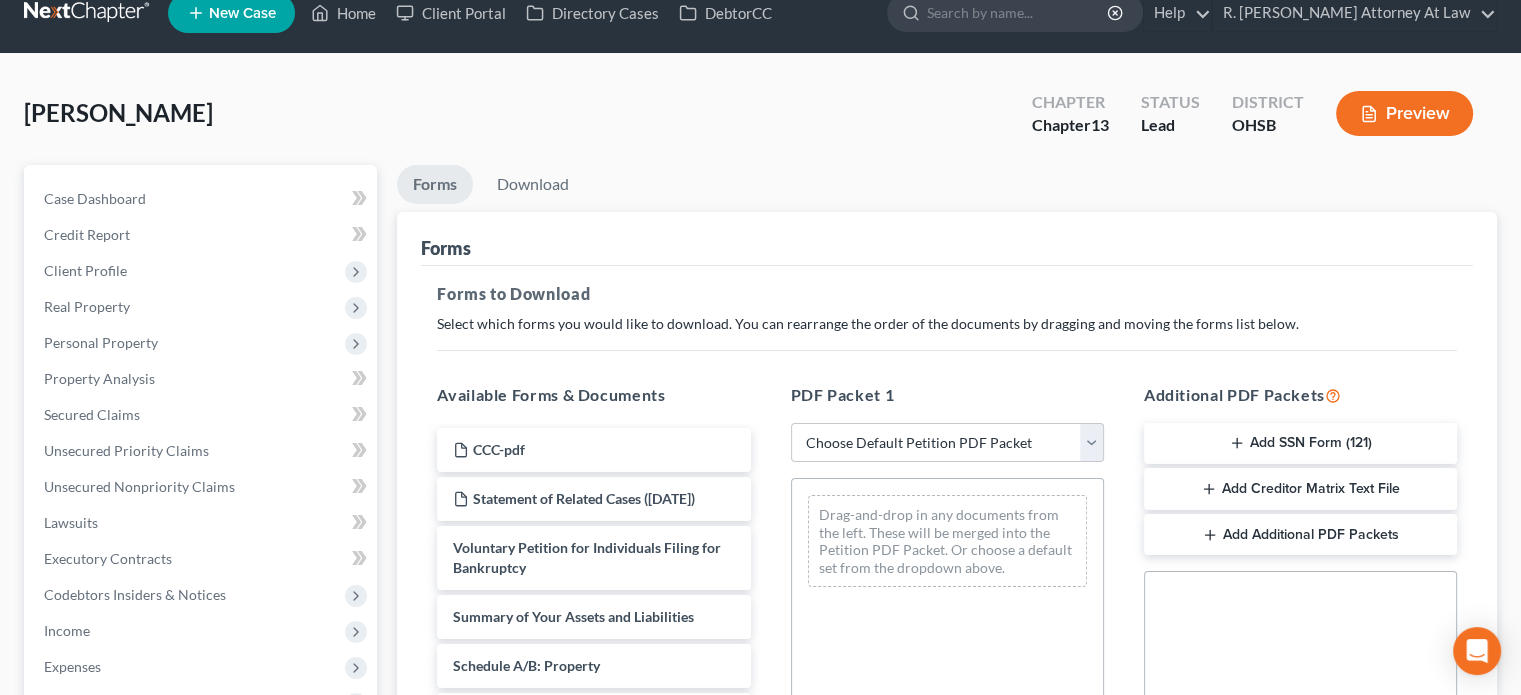 scroll, scrollTop: 0, scrollLeft: 0, axis: both 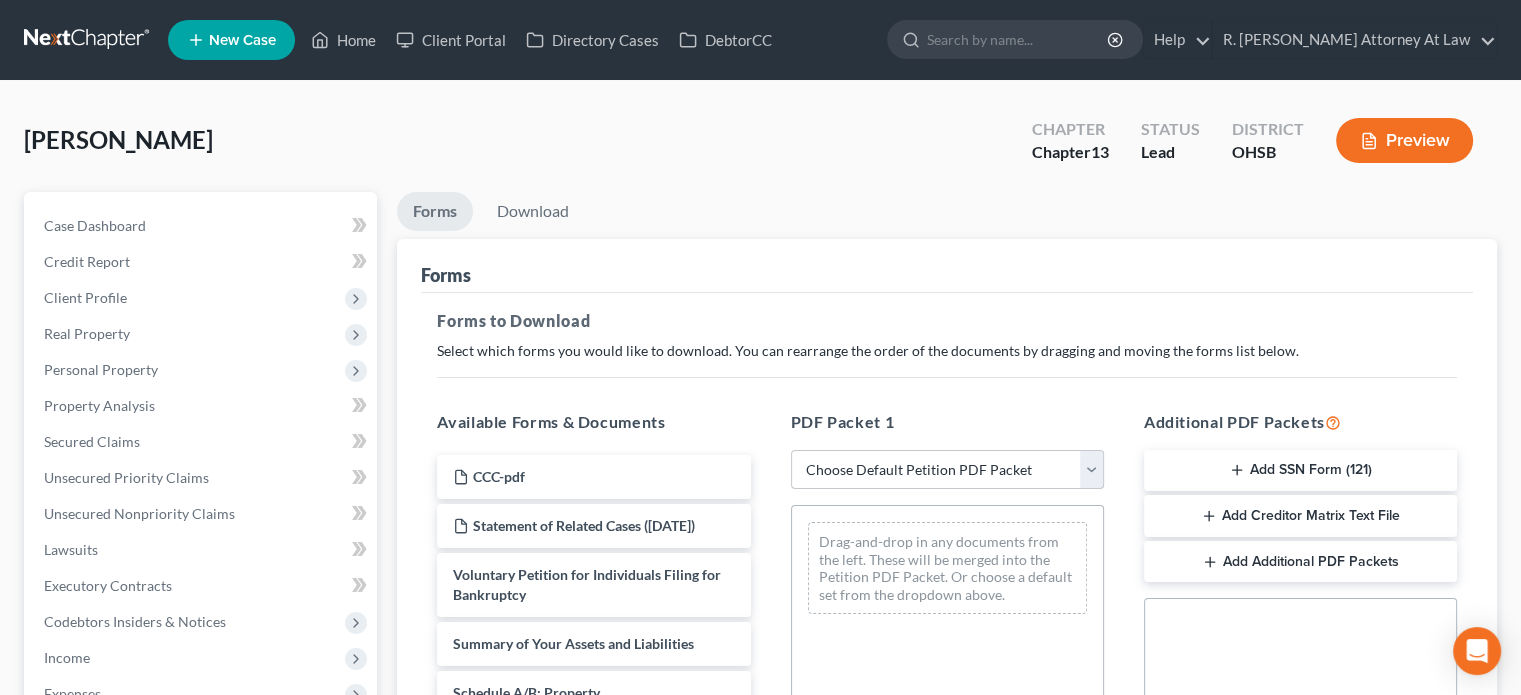 drag, startPoint x: 833, startPoint y: 471, endPoint x: 833, endPoint y: 450, distance: 21 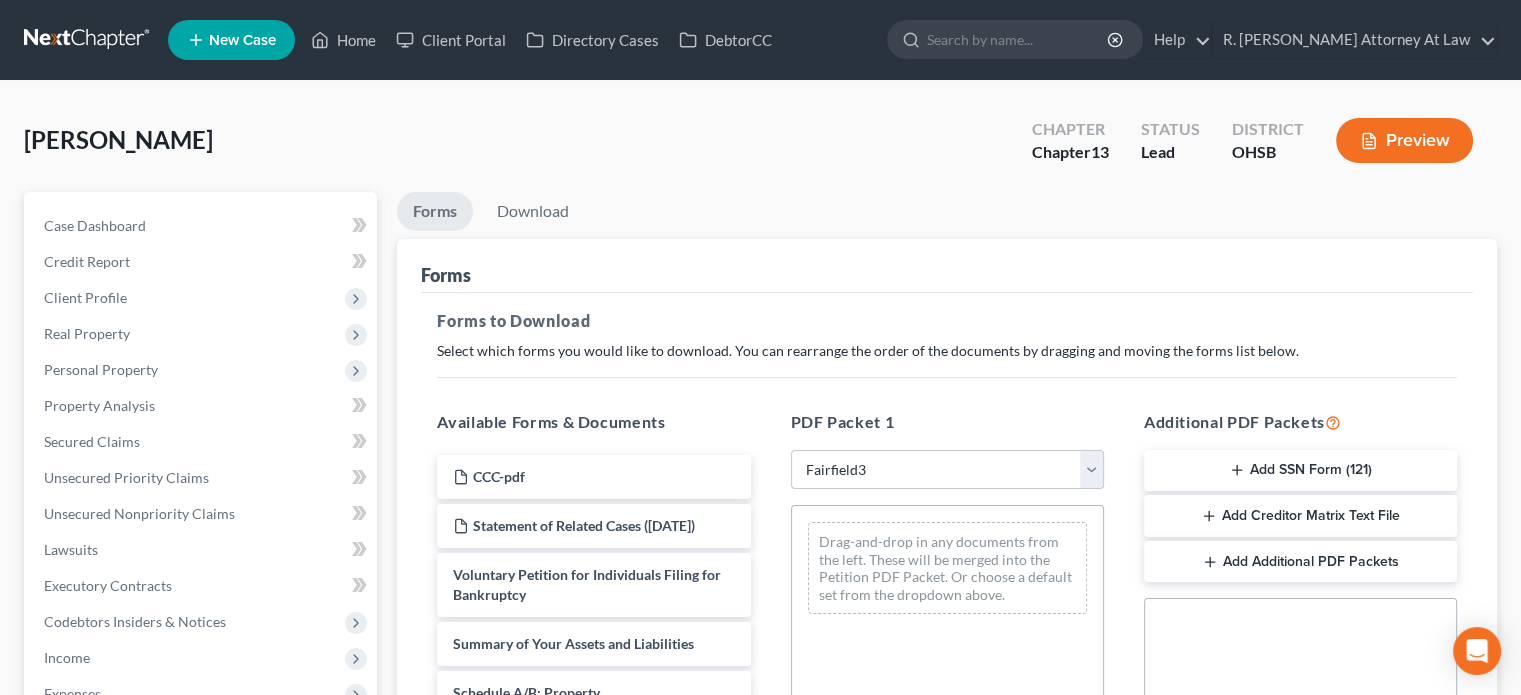 click on "Choose Default Petition PDF Packet Complete Bankruptcy Petition (all forms and schedules) Emergency Filing Forms (Petition and Creditor List Only) Amended Forms Signature Pages Only Supplemental Post Petition (Sch. I & J) Supplemental Post Petition (Sch. I) Supplemental Post Petition (Sch. J) Fairfieldoffice [GEOGRAPHIC_DATA] [GEOGRAPHIC_DATA]" at bounding box center [947, 470] 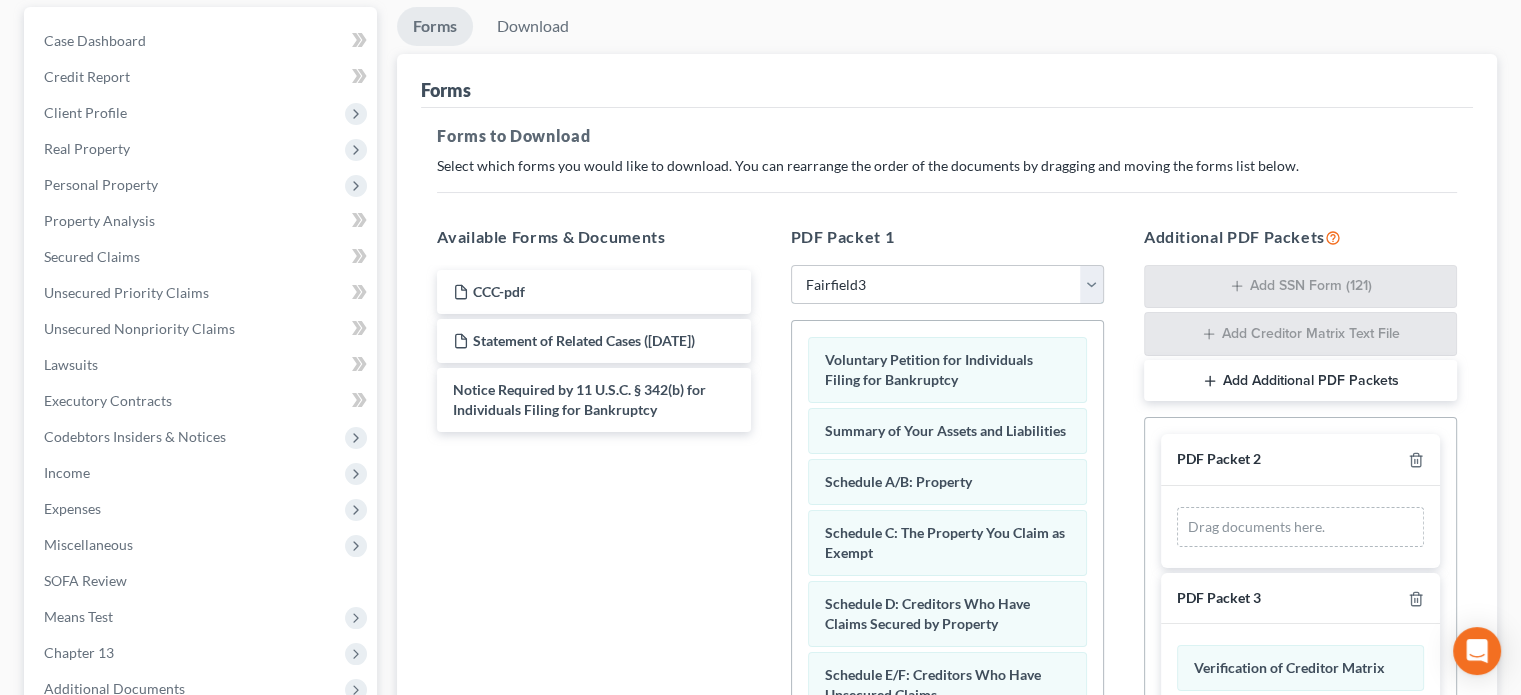 scroll, scrollTop: 300, scrollLeft: 0, axis: vertical 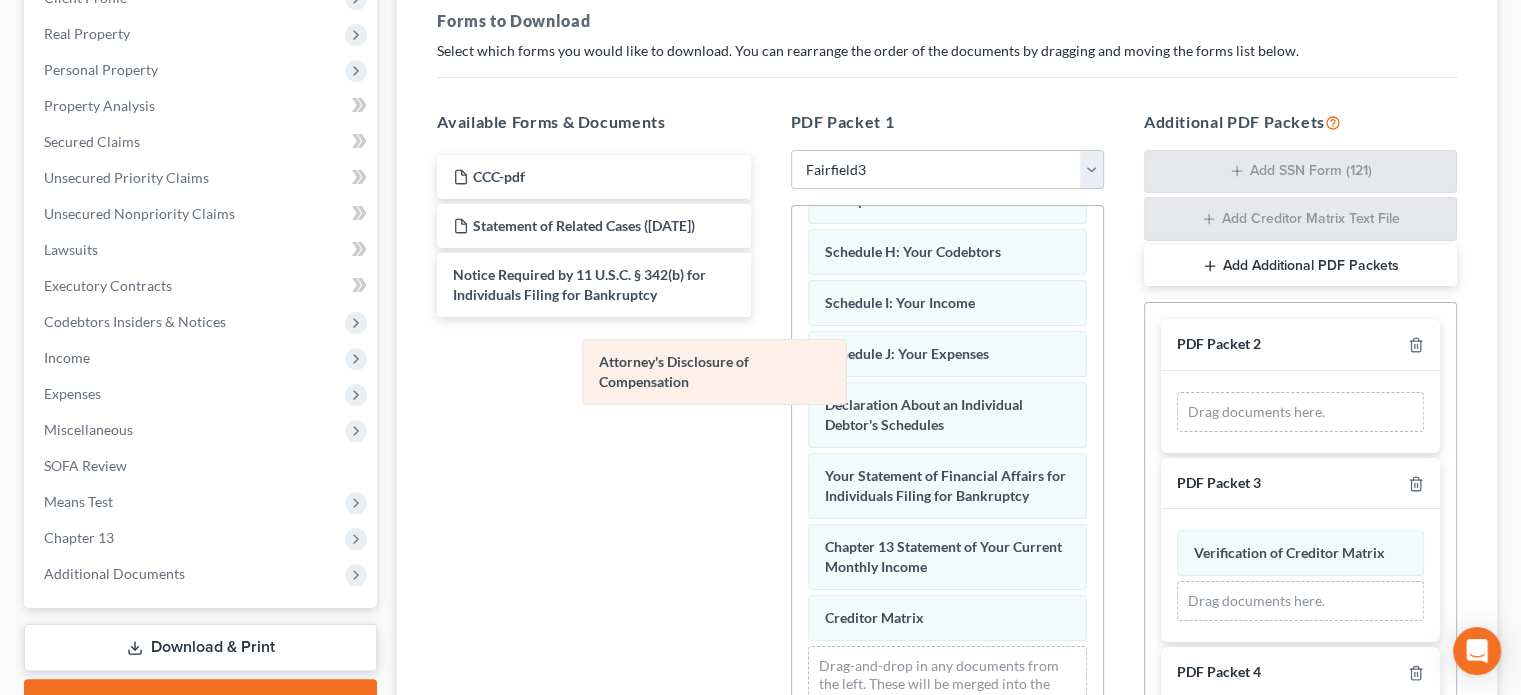 drag, startPoint x: 906, startPoint y: 615, endPoint x: 681, endPoint y: 379, distance: 326.069 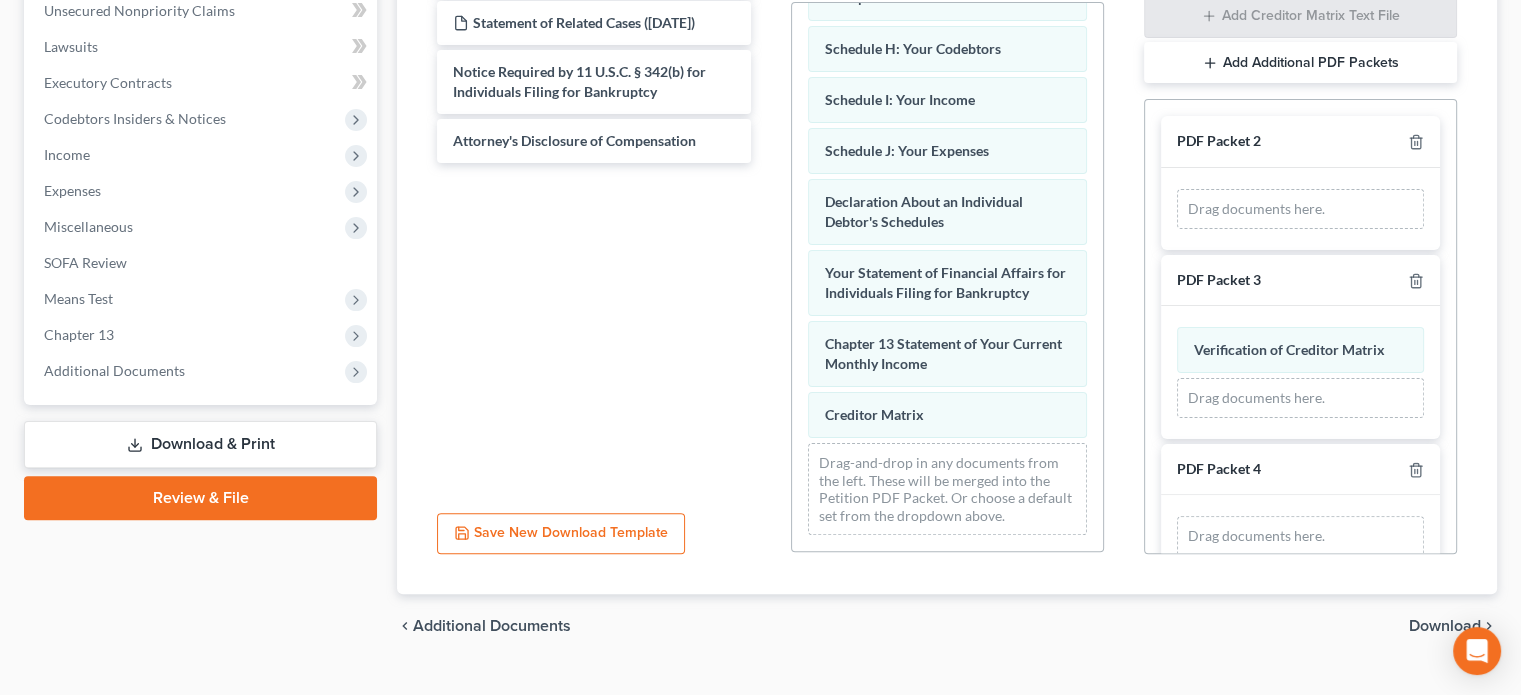 scroll, scrollTop: 540, scrollLeft: 0, axis: vertical 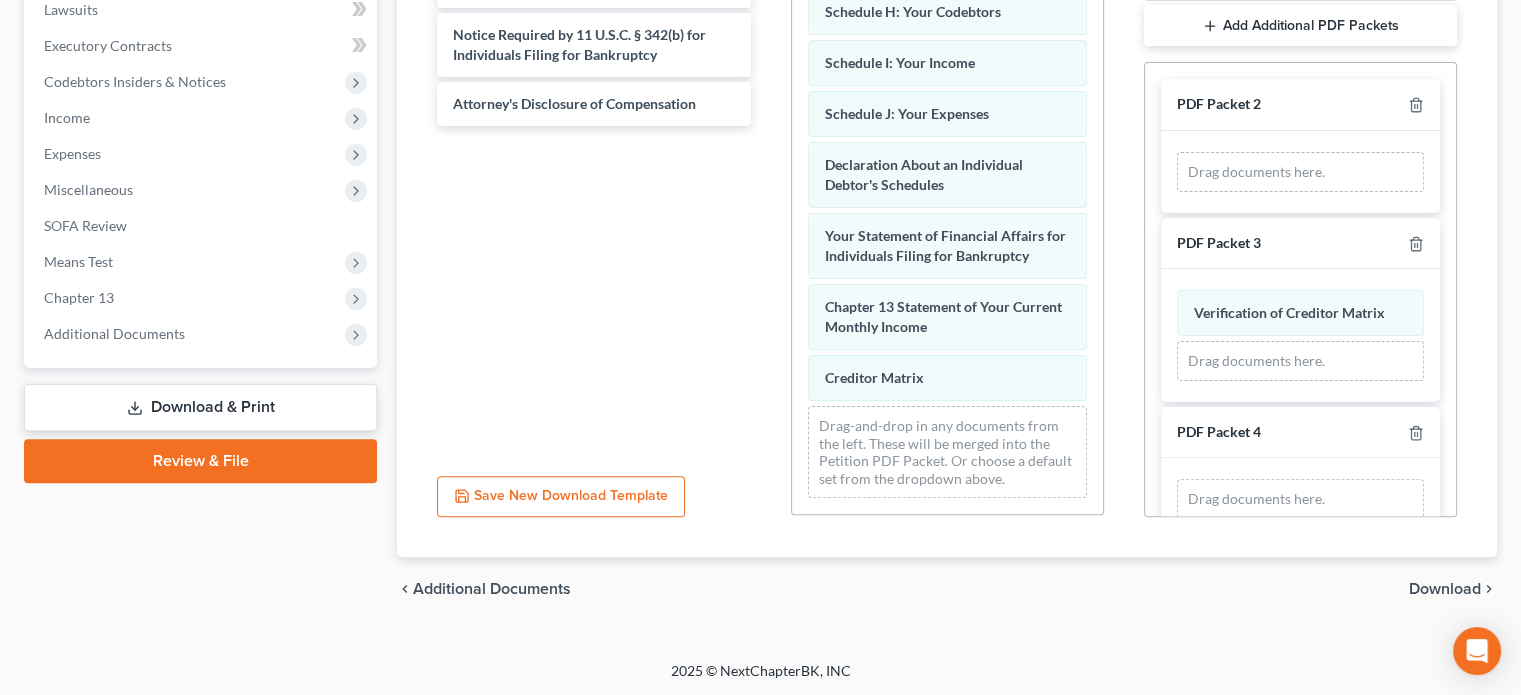 click on "Download" at bounding box center [1445, 589] 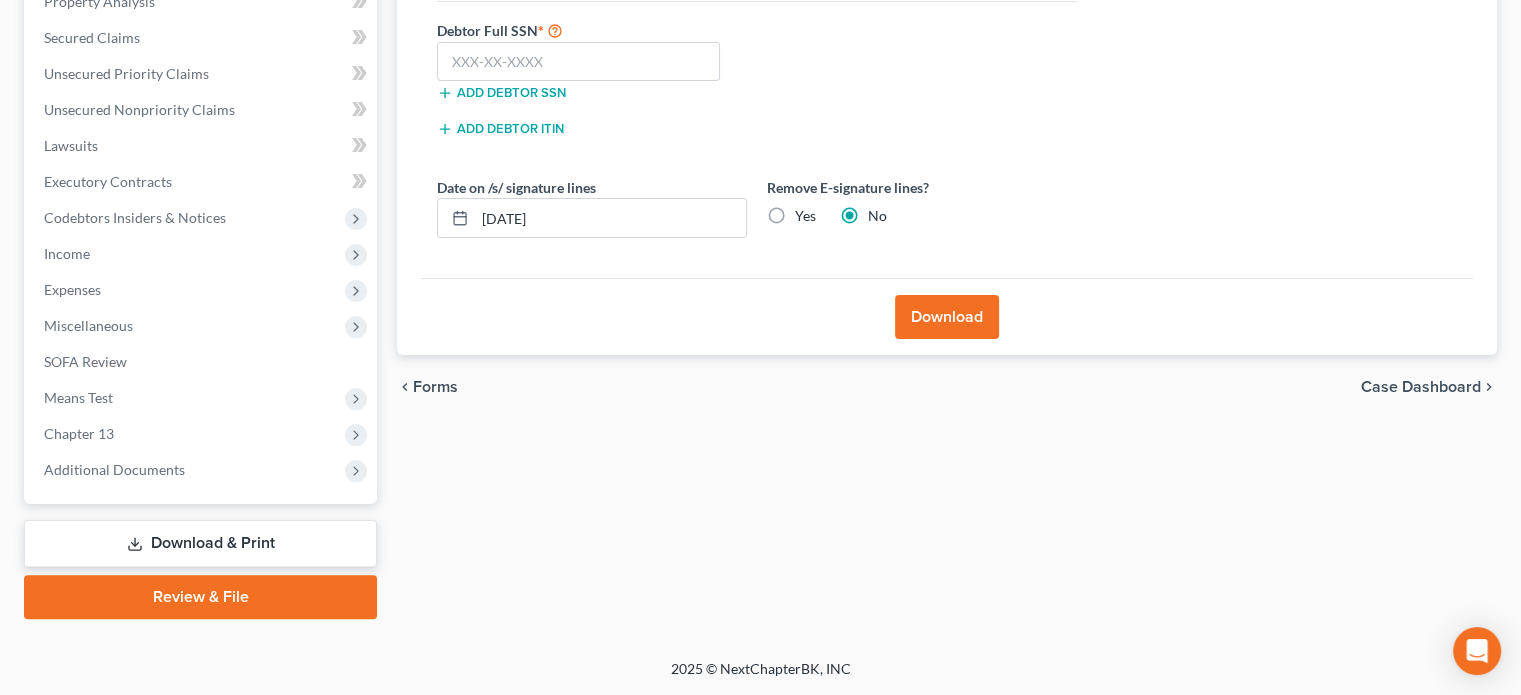 scroll, scrollTop: 402, scrollLeft: 0, axis: vertical 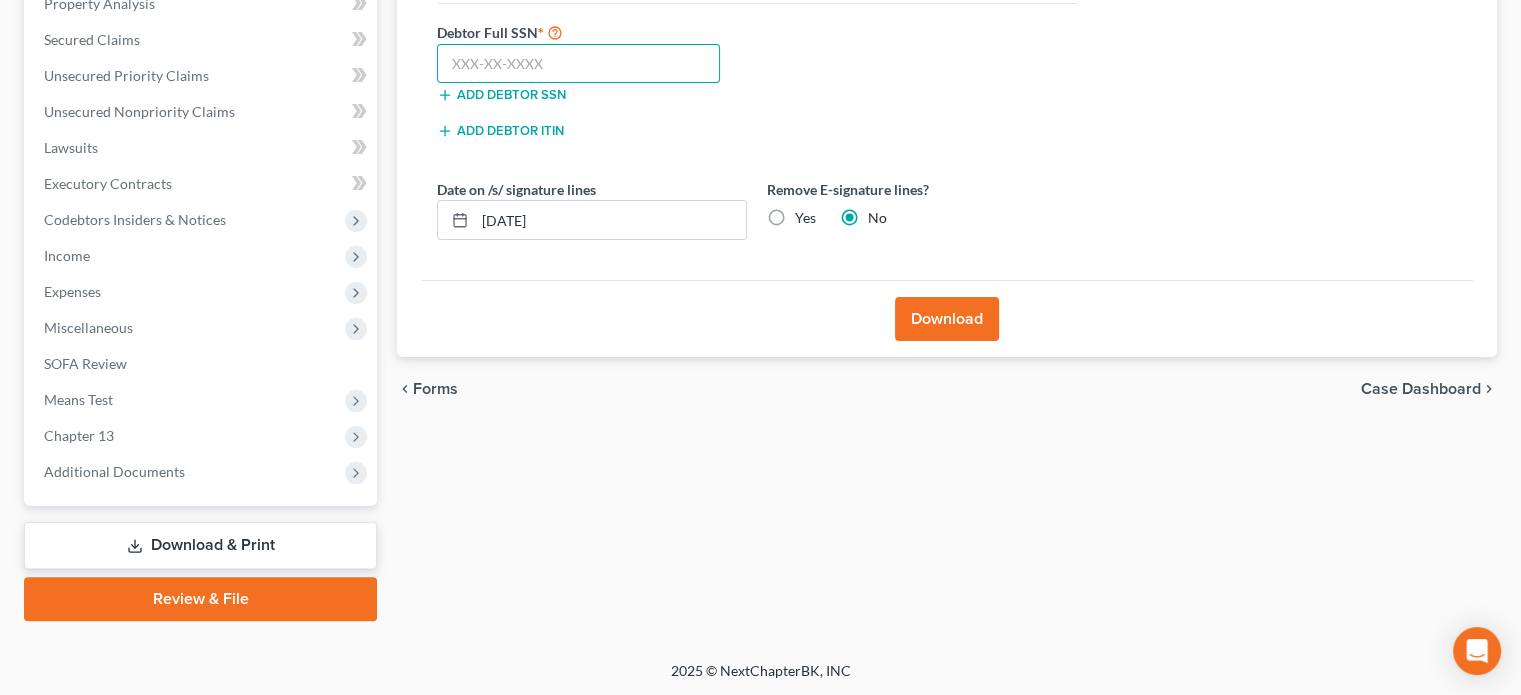 click at bounding box center [578, 64] 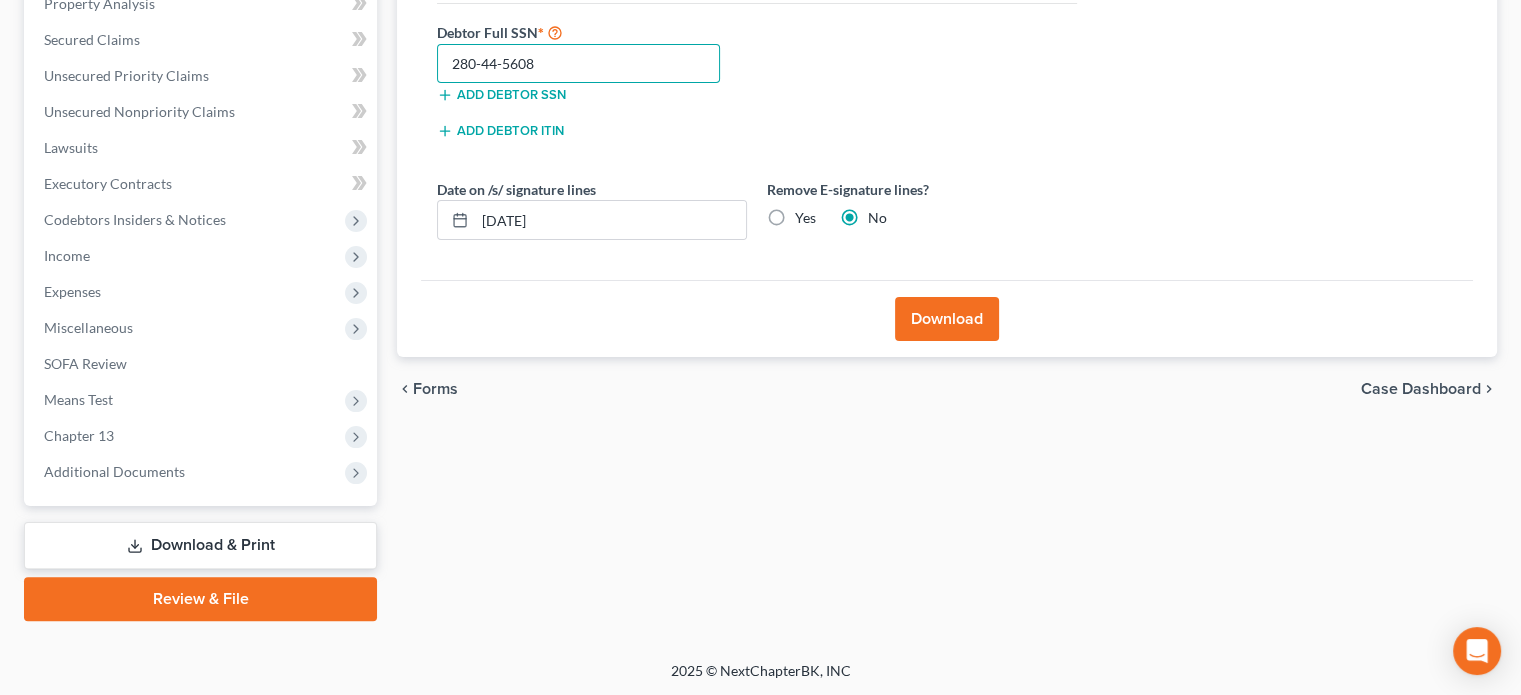 type on "280-44-5608" 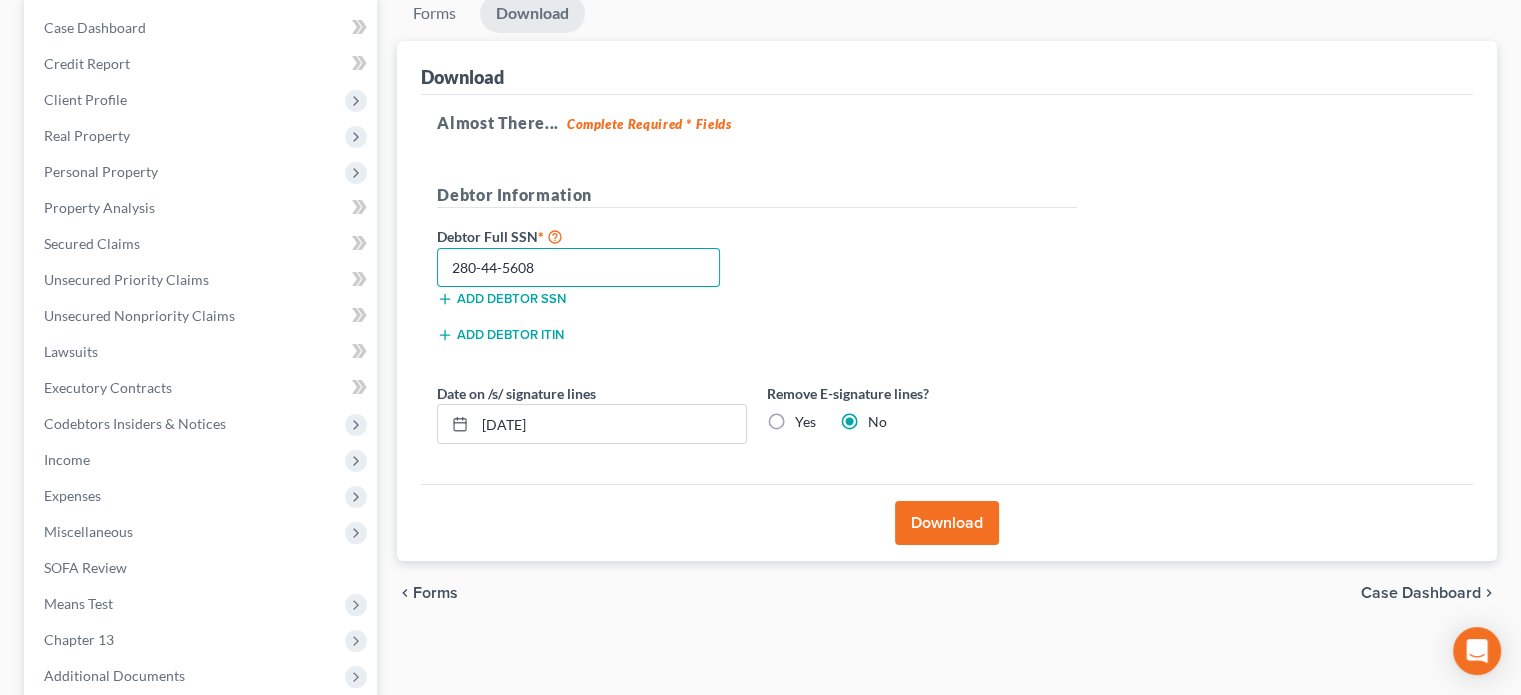 scroll, scrollTop: 202, scrollLeft: 0, axis: vertical 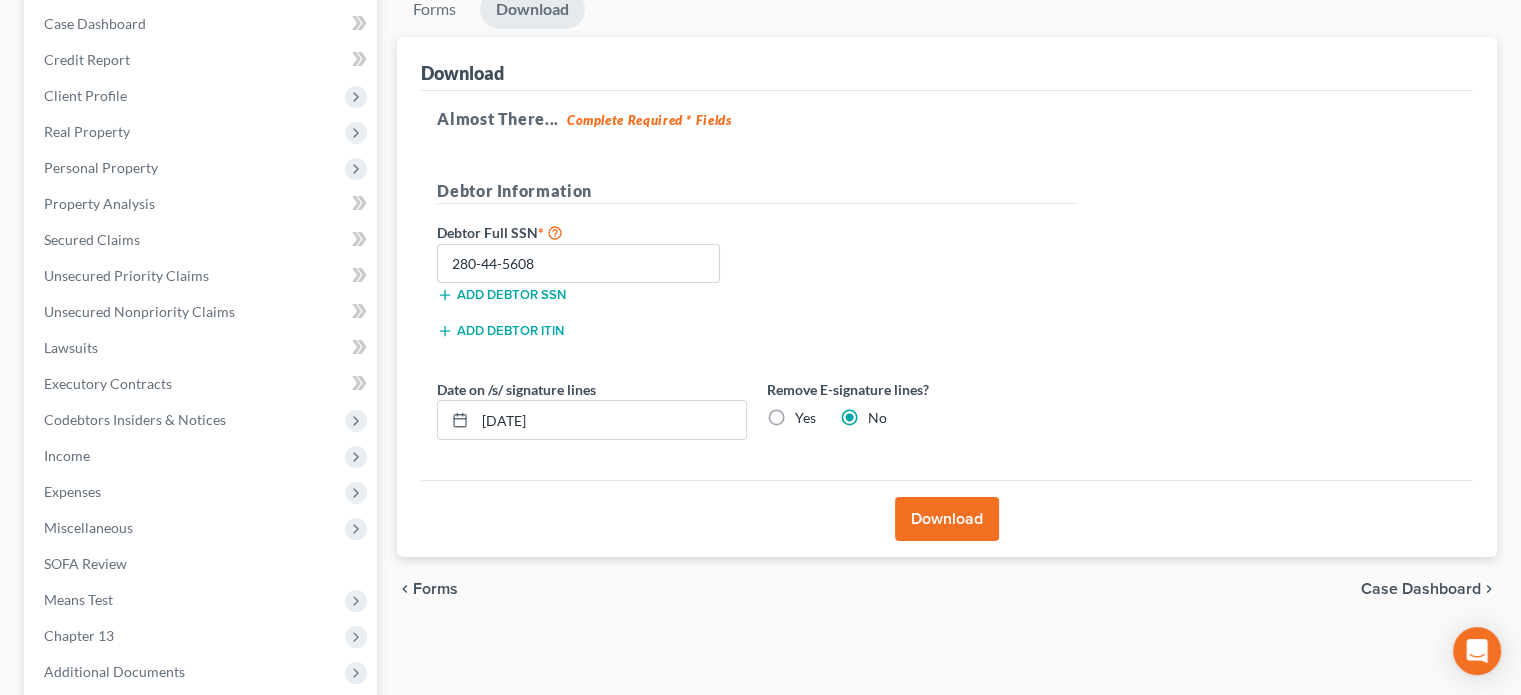 click on "Download" at bounding box center [947, 519] 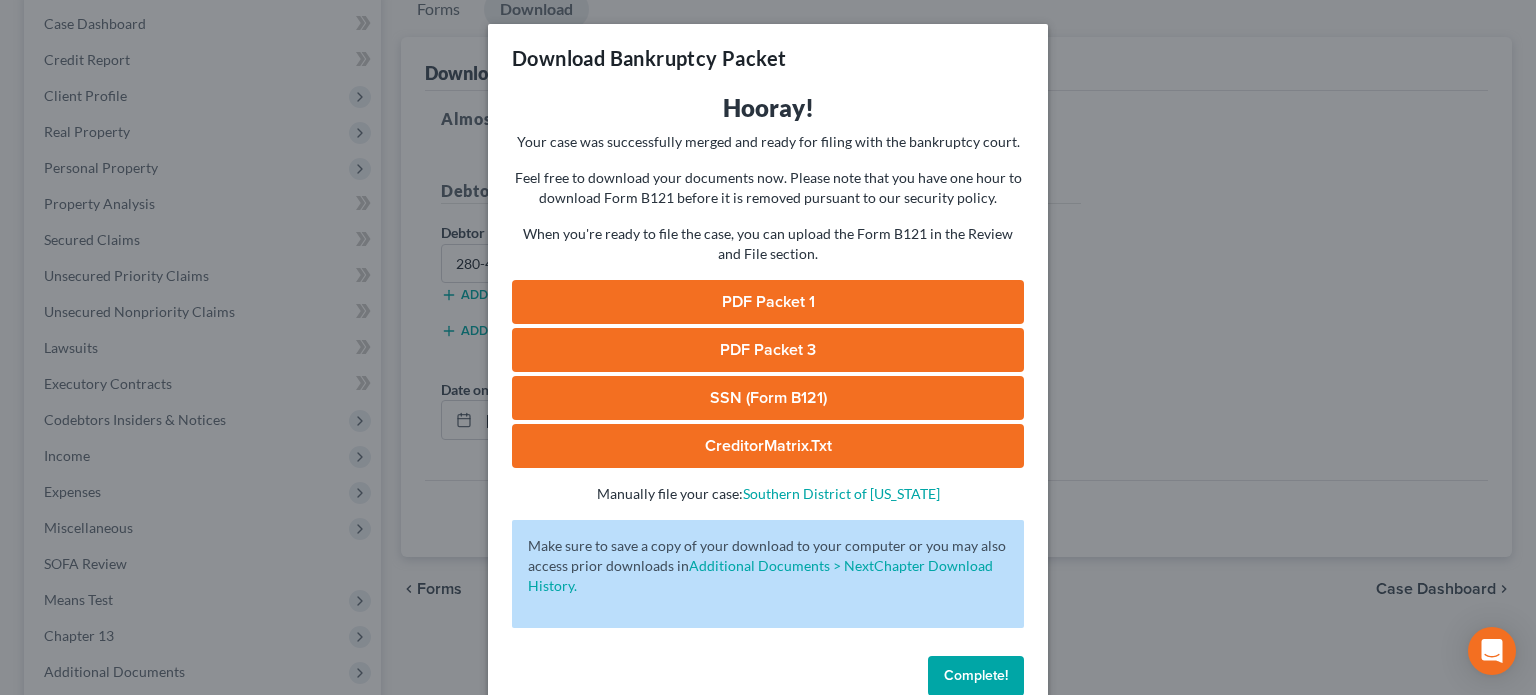 click on "PDF Packet 1" at bounding box center [768, 302] 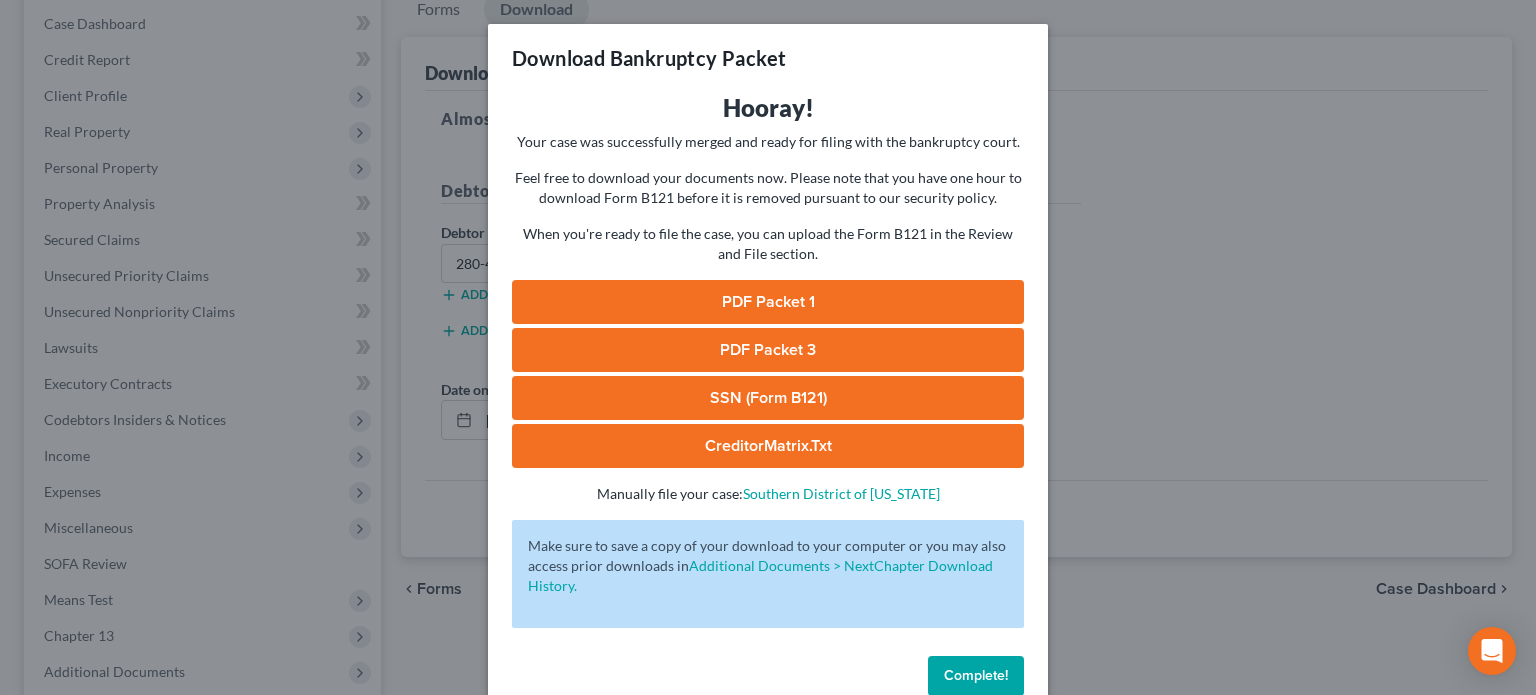 click on "SSN (Form B121)" at bounding box center [768, 398] 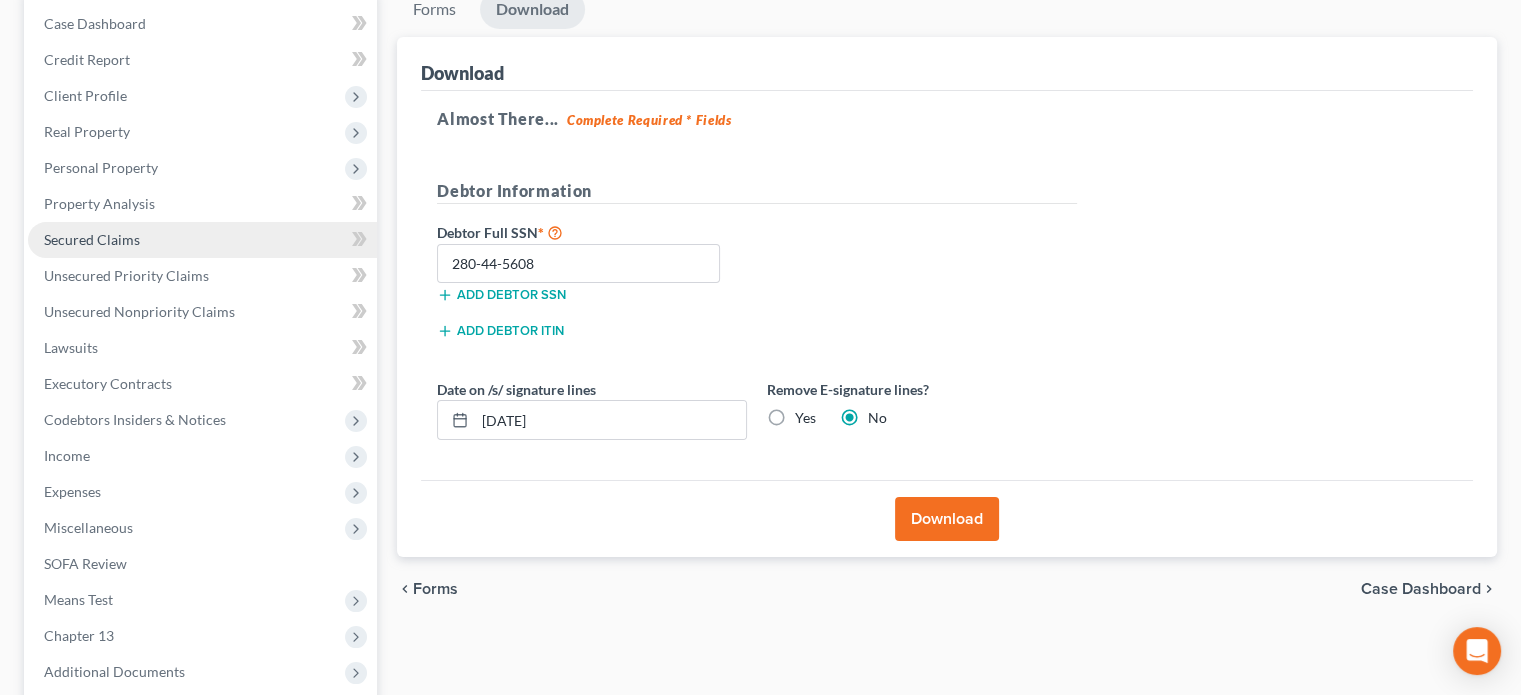 click on "Secured Claims" at bounding box center [92, 239] 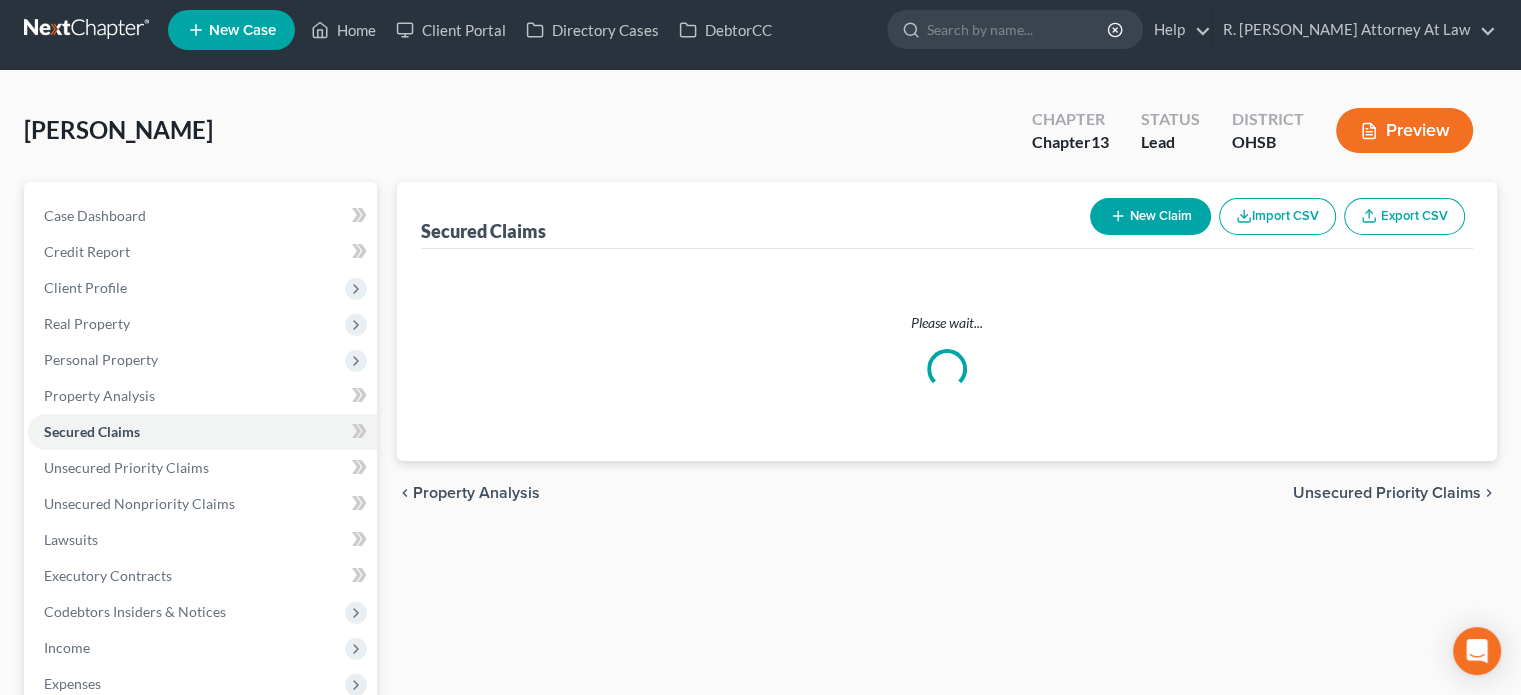 scroll, scrollTop: 0, scrollLeft: 0, axis: both 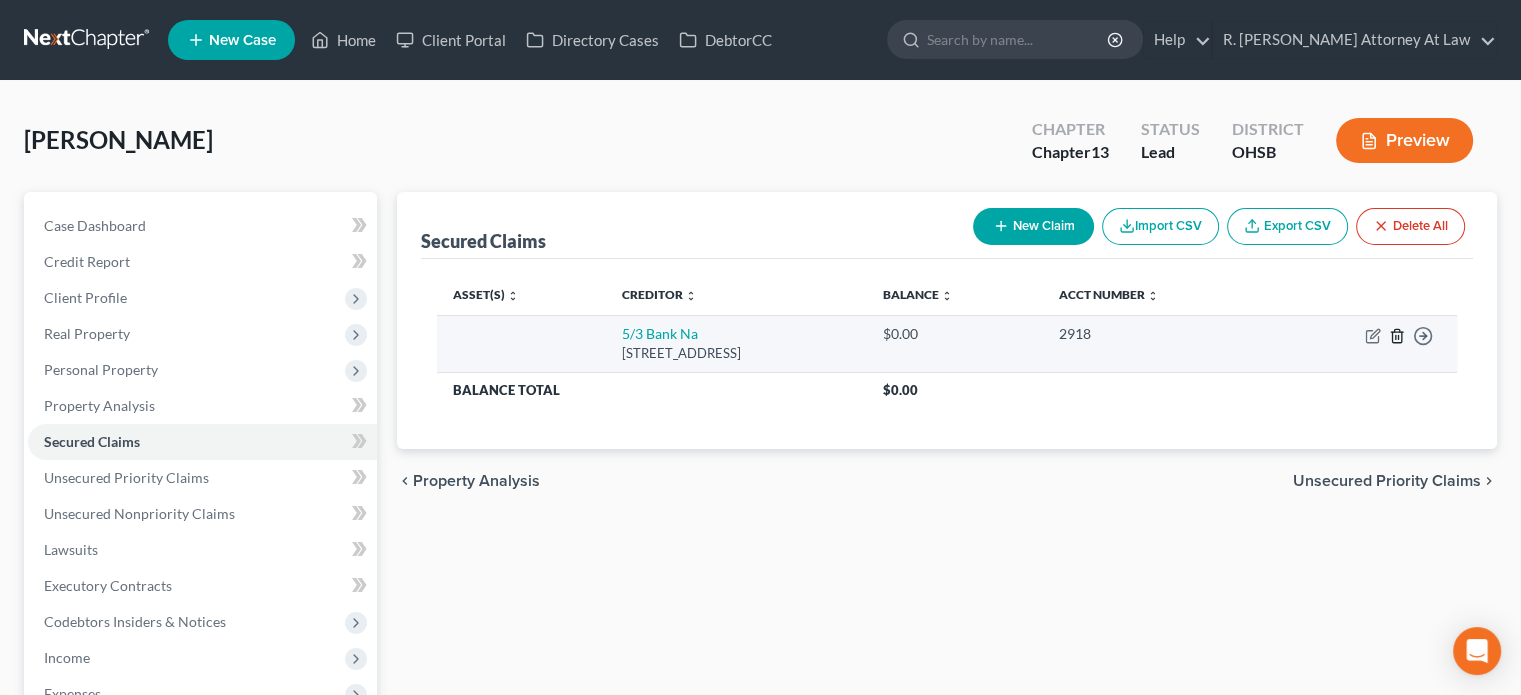 click 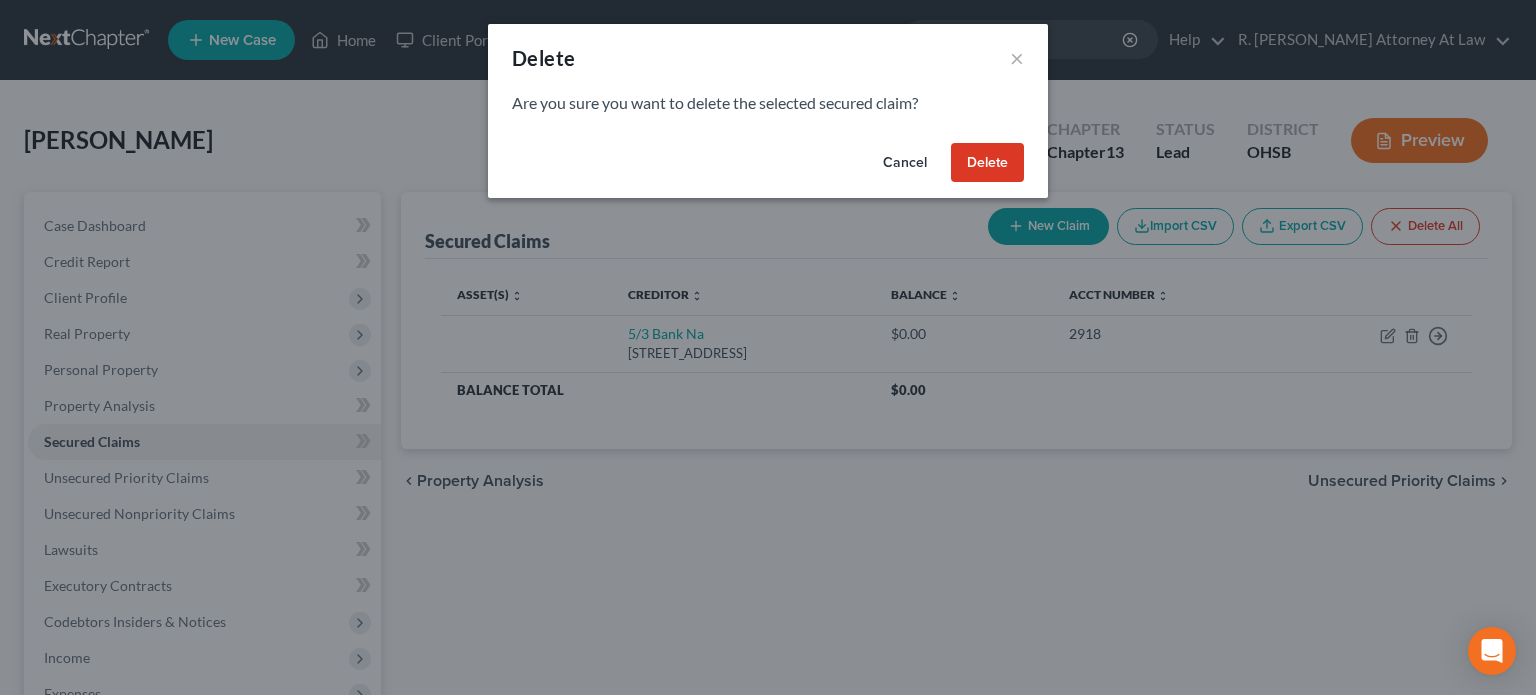 click on "Delete" at bounding box center (987, 163) 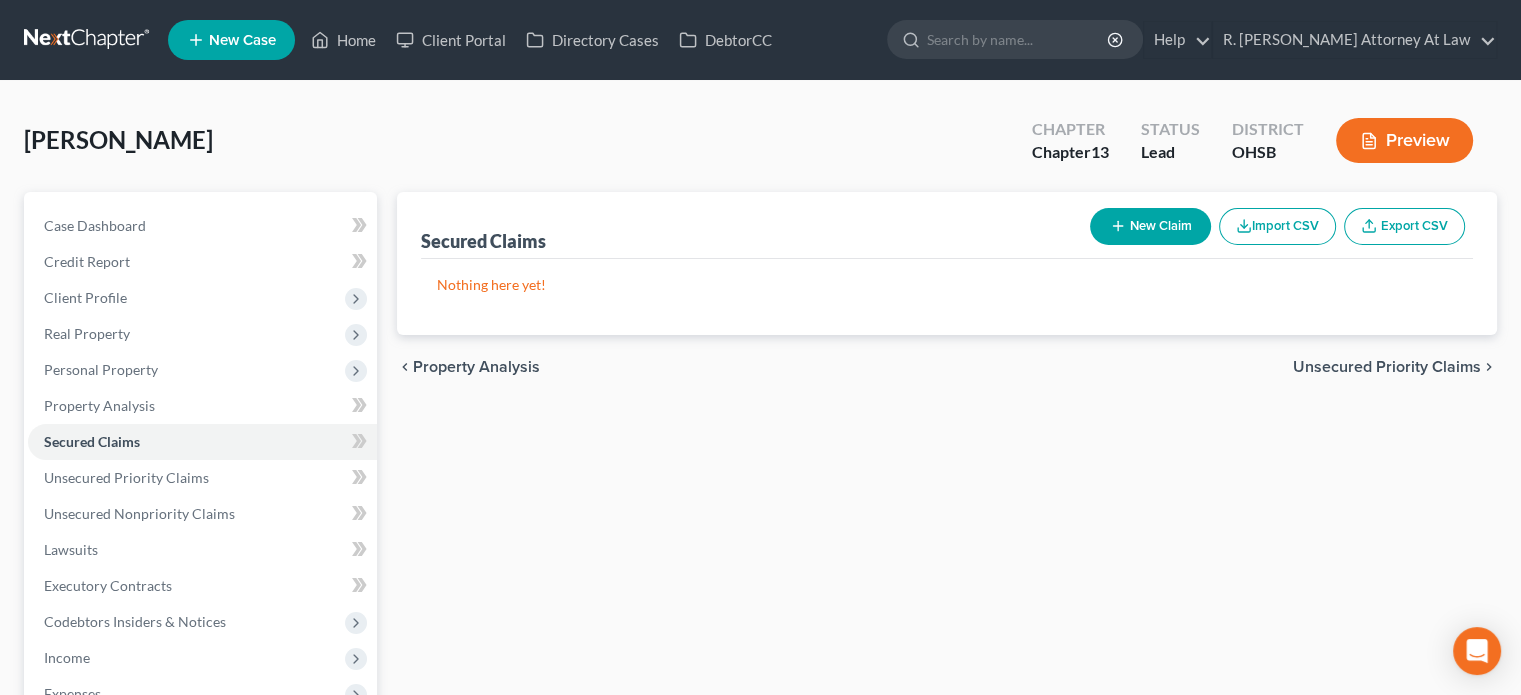click on "Secured Claims New Claim
Import CSV
Export CSV" at bounding box center (947, 225) 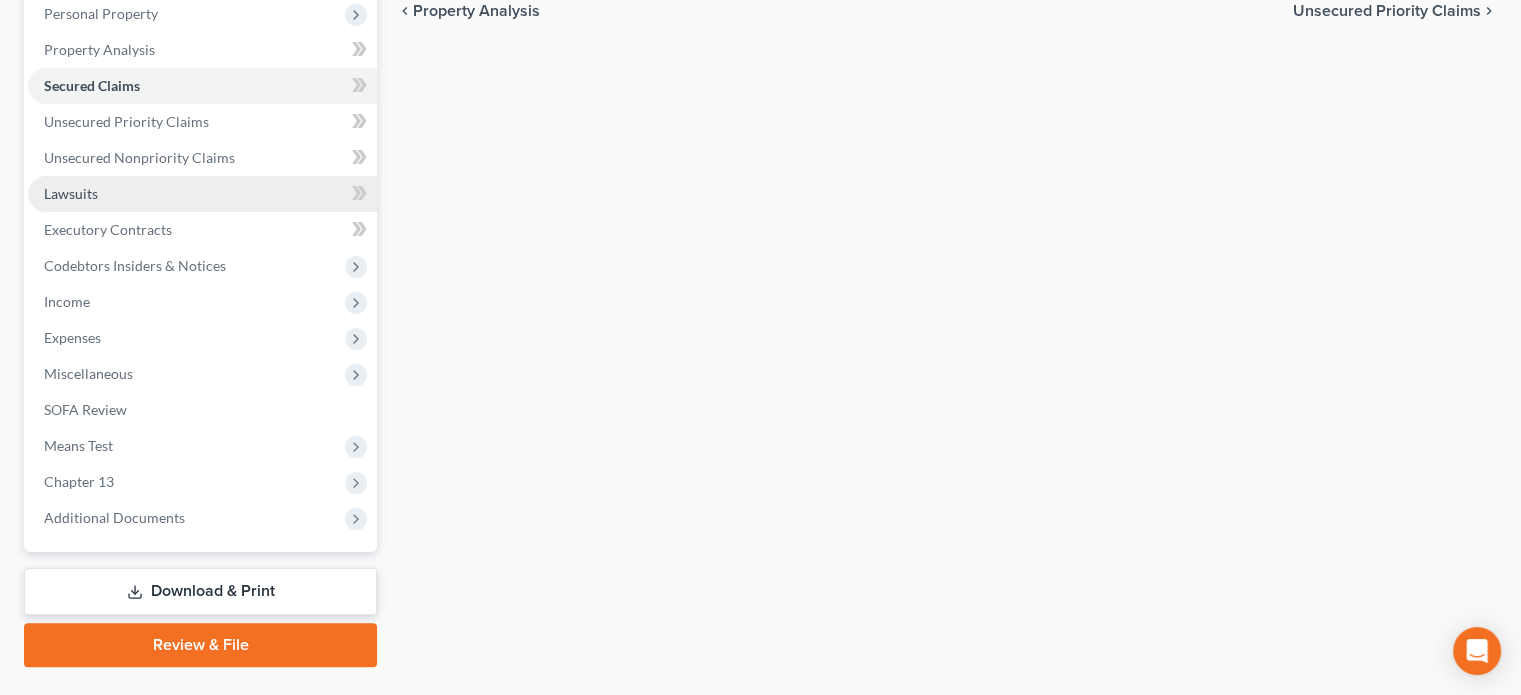 scroll, scrollTop: 400, scrollLeft: 0, axis: vertical 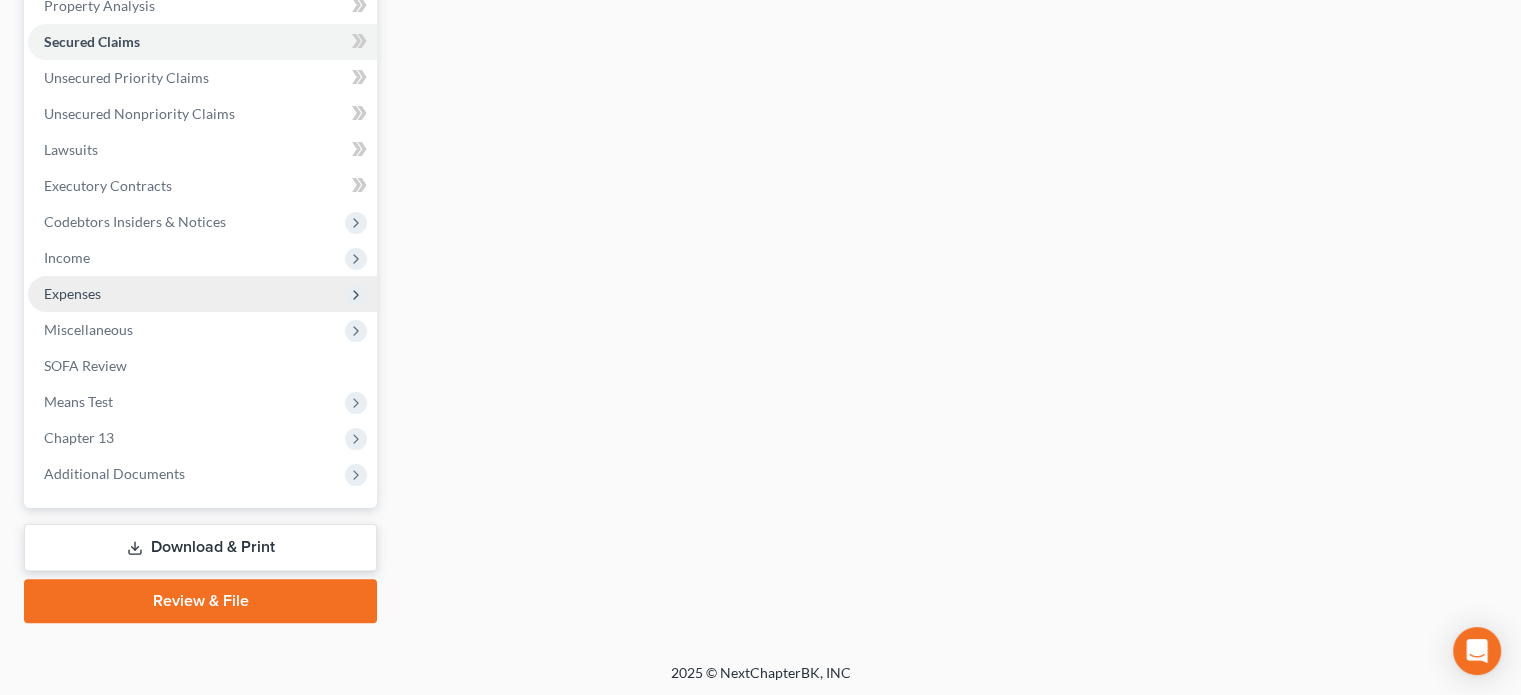 click on "Expenses" at bounding box center [72, 293] 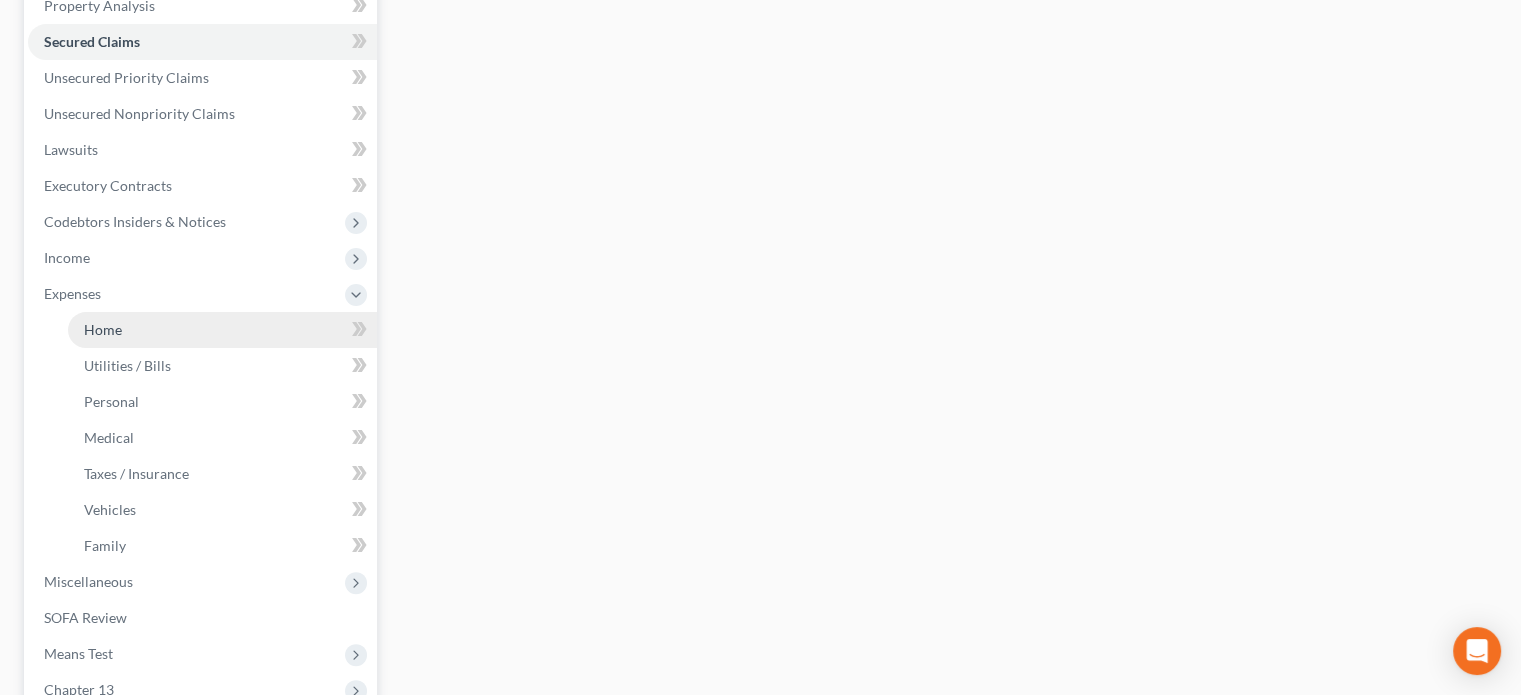 click on "Home" at bounding box center [103, 329] 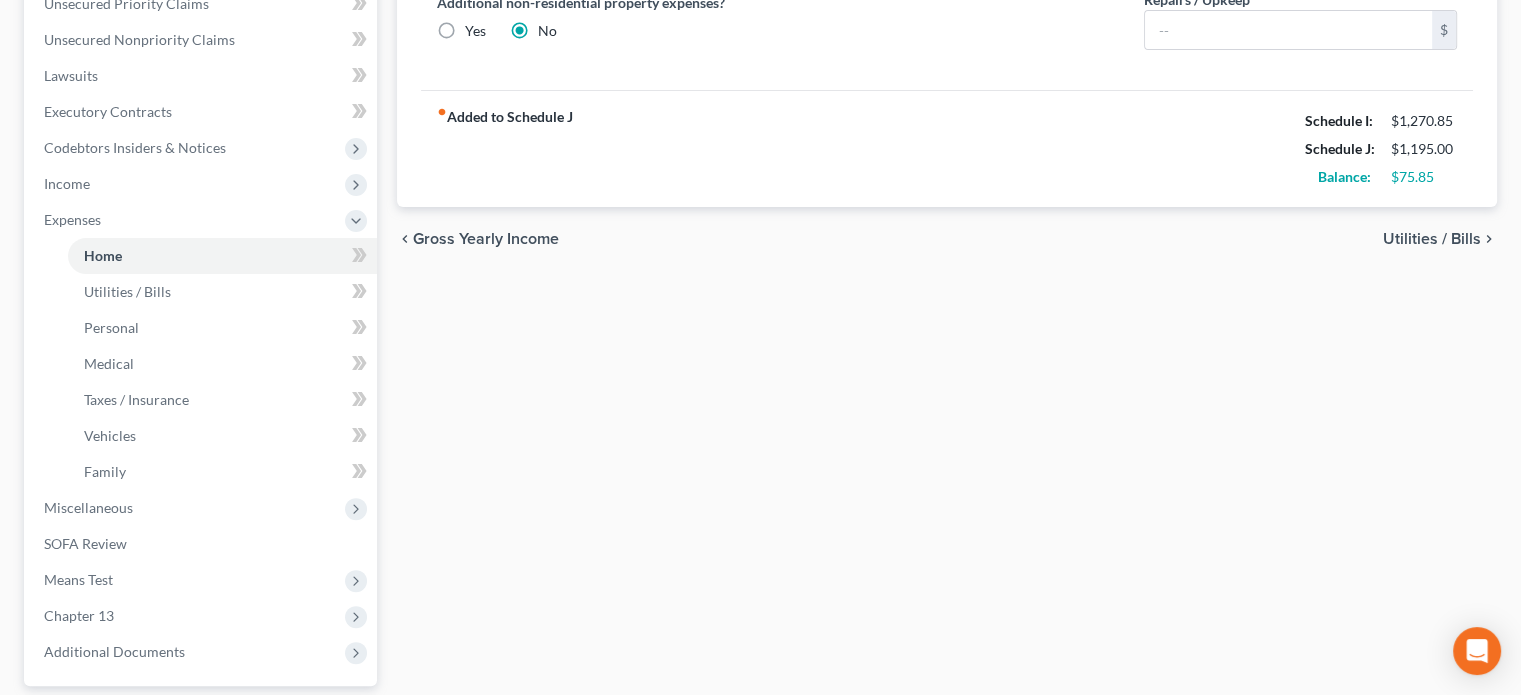 scroll, scrollTop: 500, scrollLeft: 0, axis: vertical 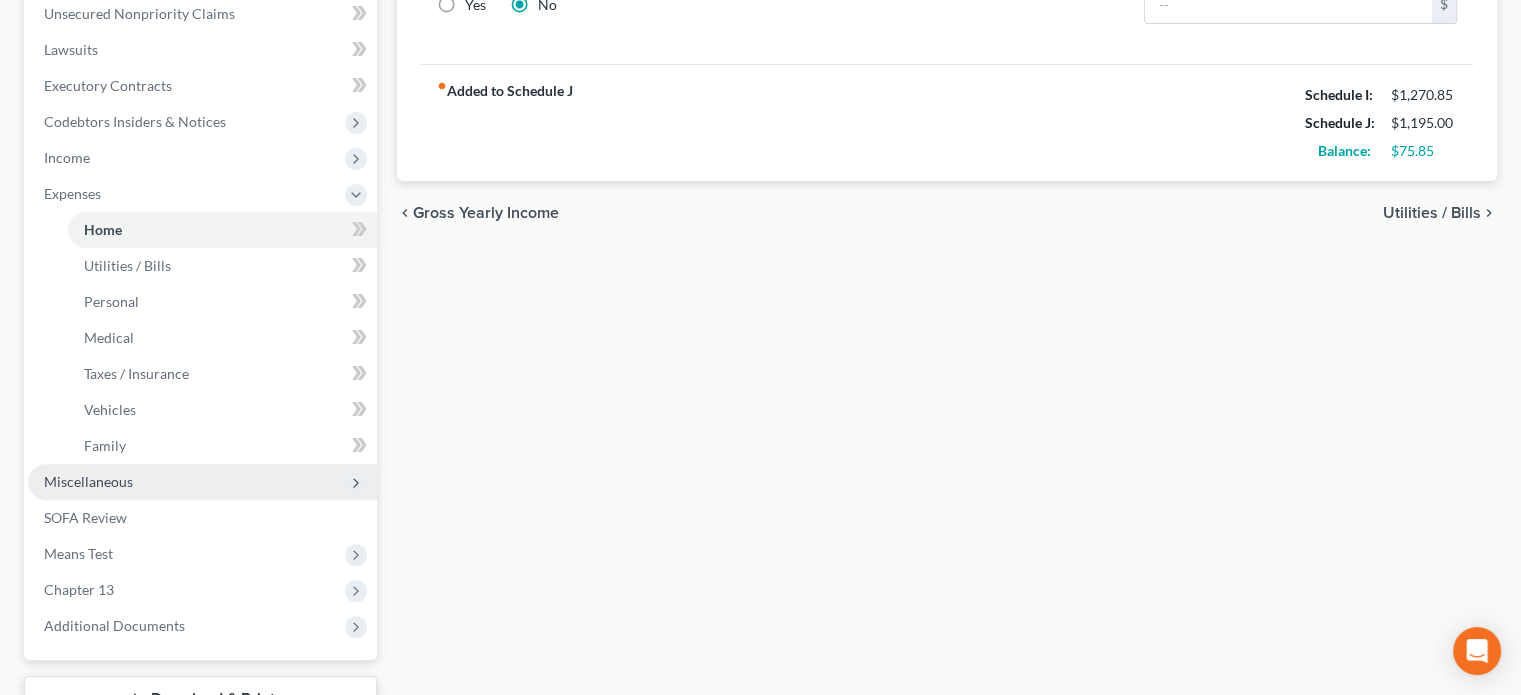 click on "Miscellaneous" at bounding box center (202, 482) 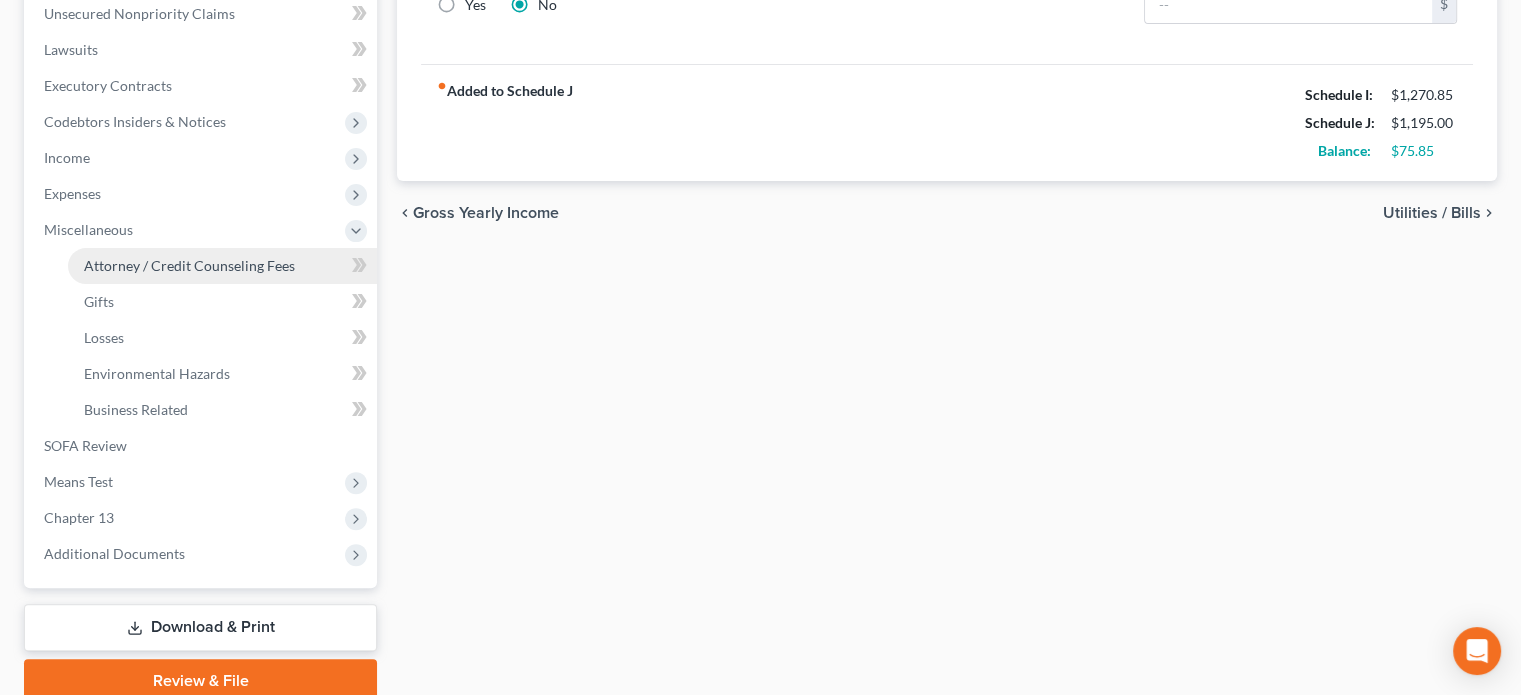 click on "Attorney / Credit Counseling Fees" at bounding box center [189, 265] 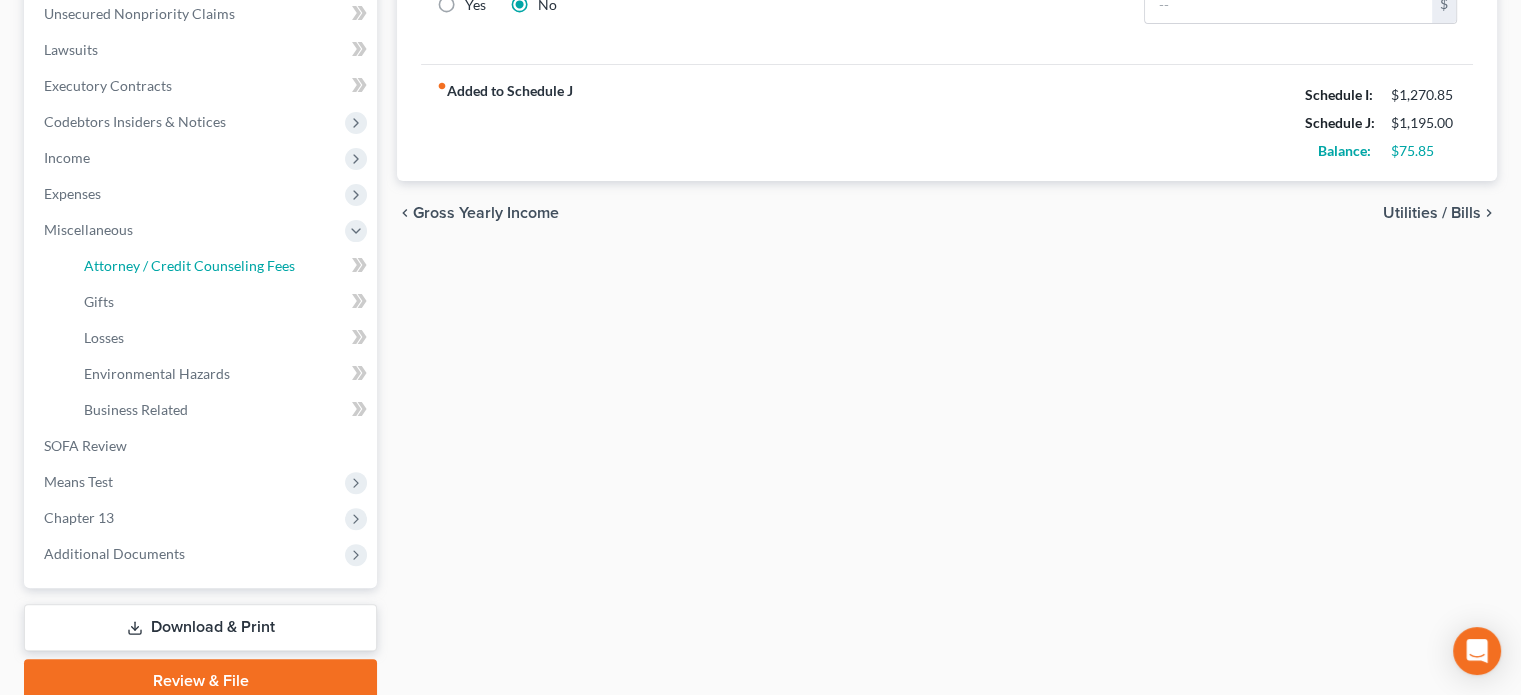 select on "1" 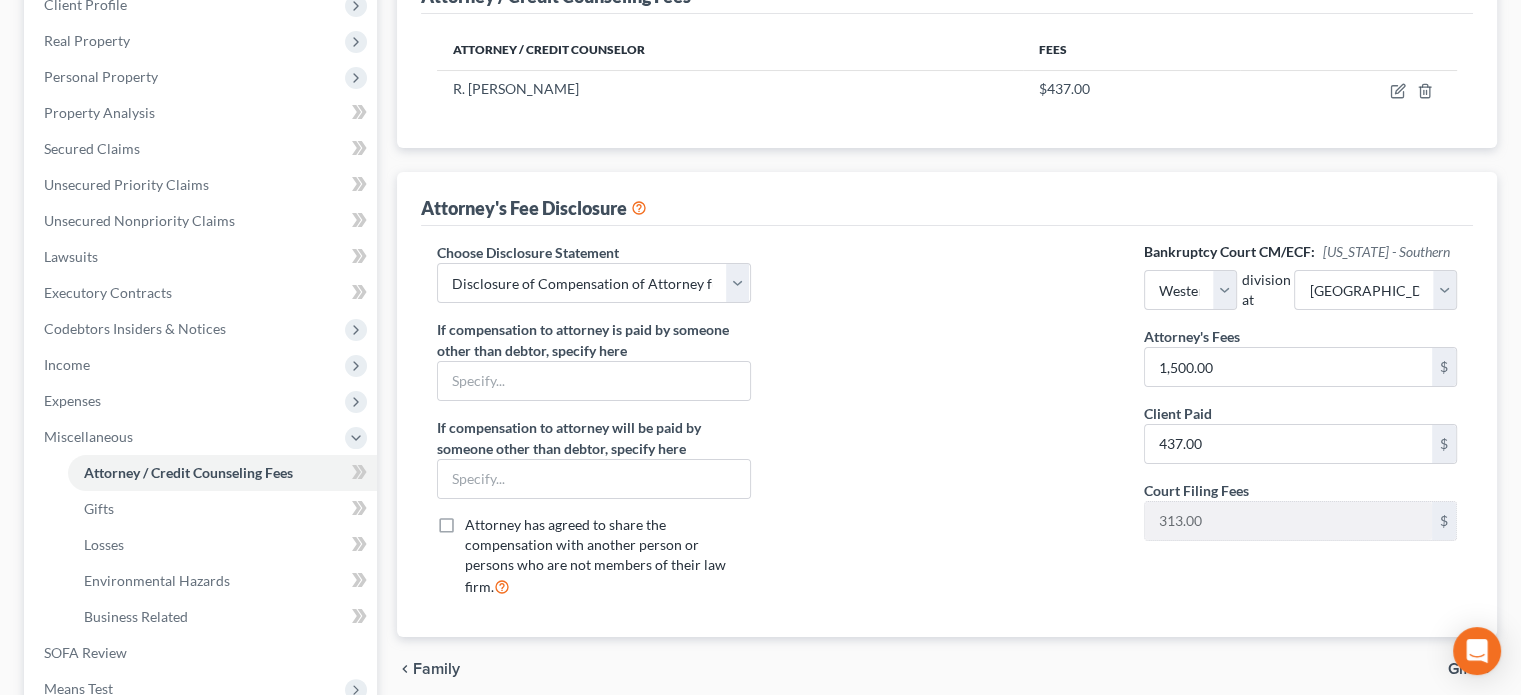 scroll, scrollTop: 300, scrollLeft: 0, axis: vertical 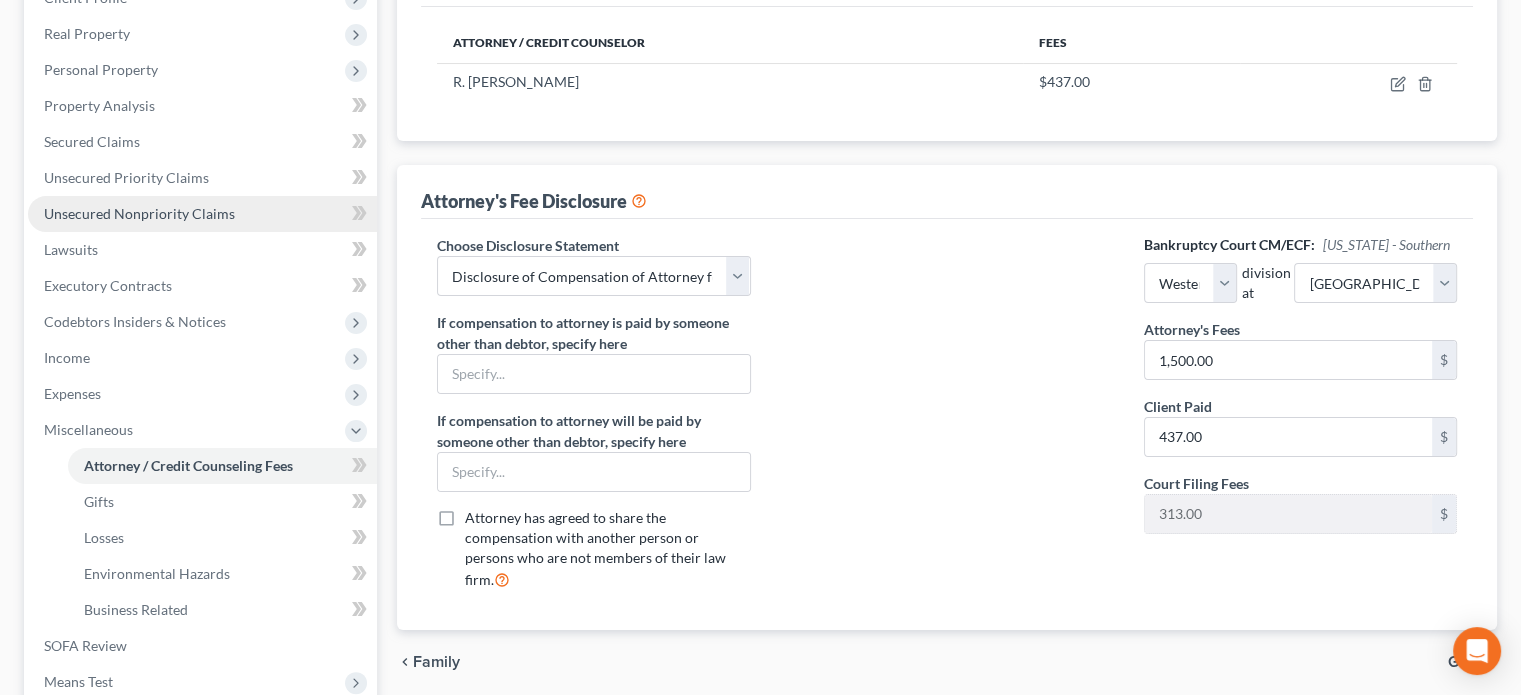 click on "Unsecured Nonpriority Claims" at bounding box center [139, 213] 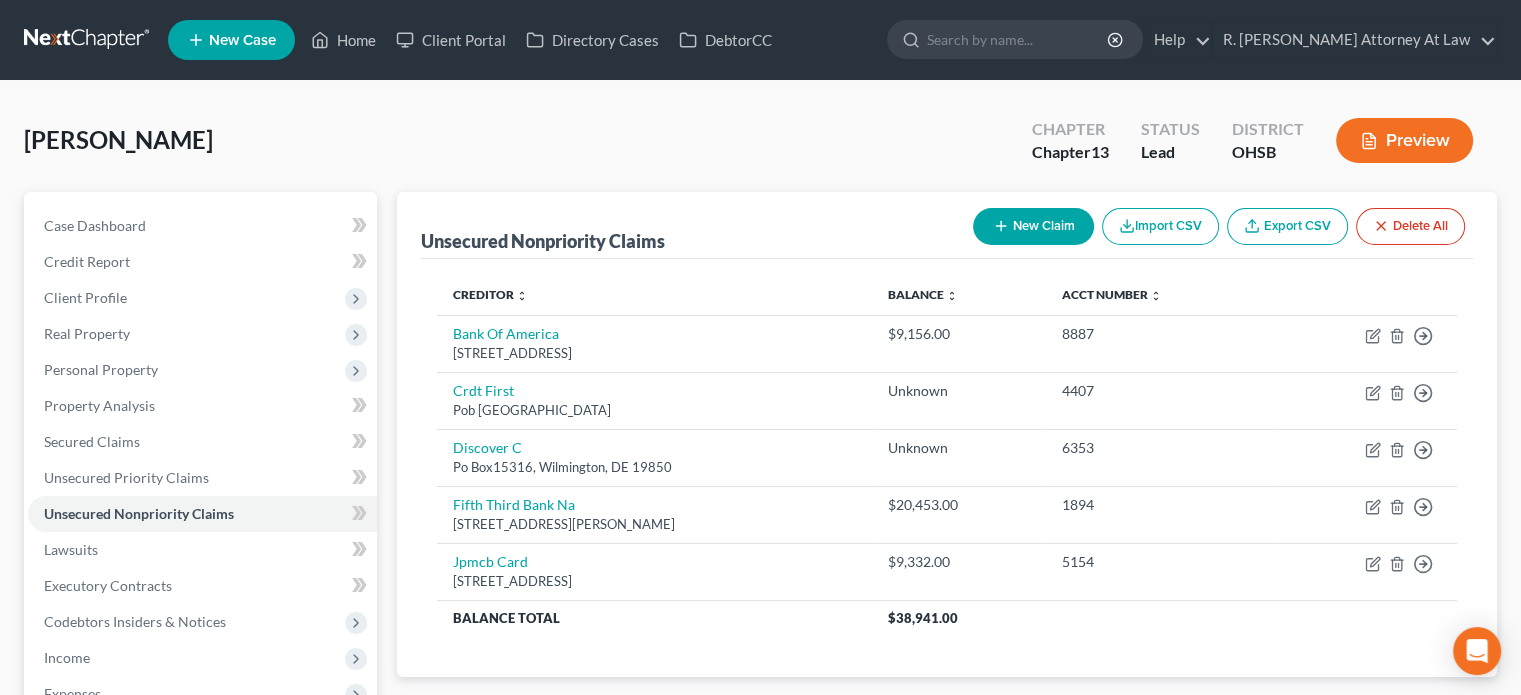 scroll, scrollTop: 0, scrollLeft: 0, axis: both 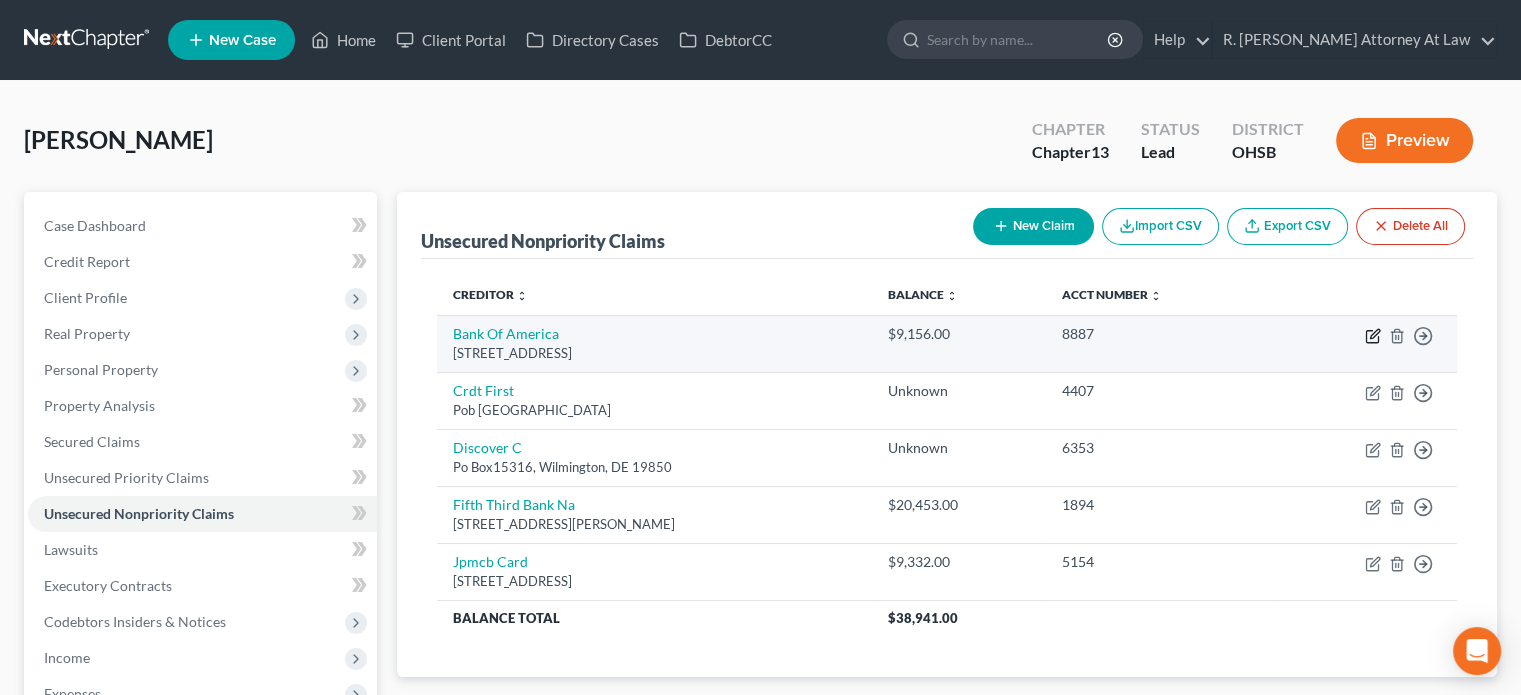 click 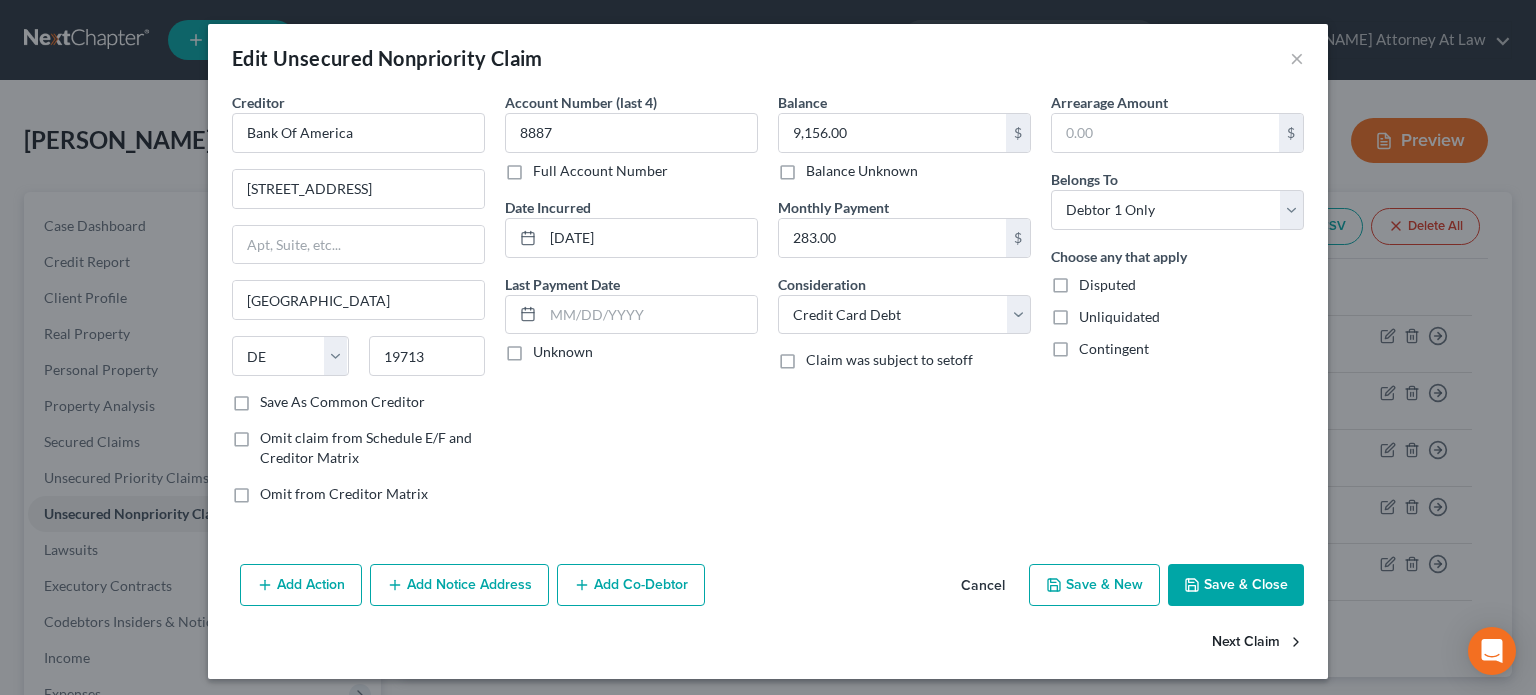 click on "Next Claim" at bounding box center [1258, 643] 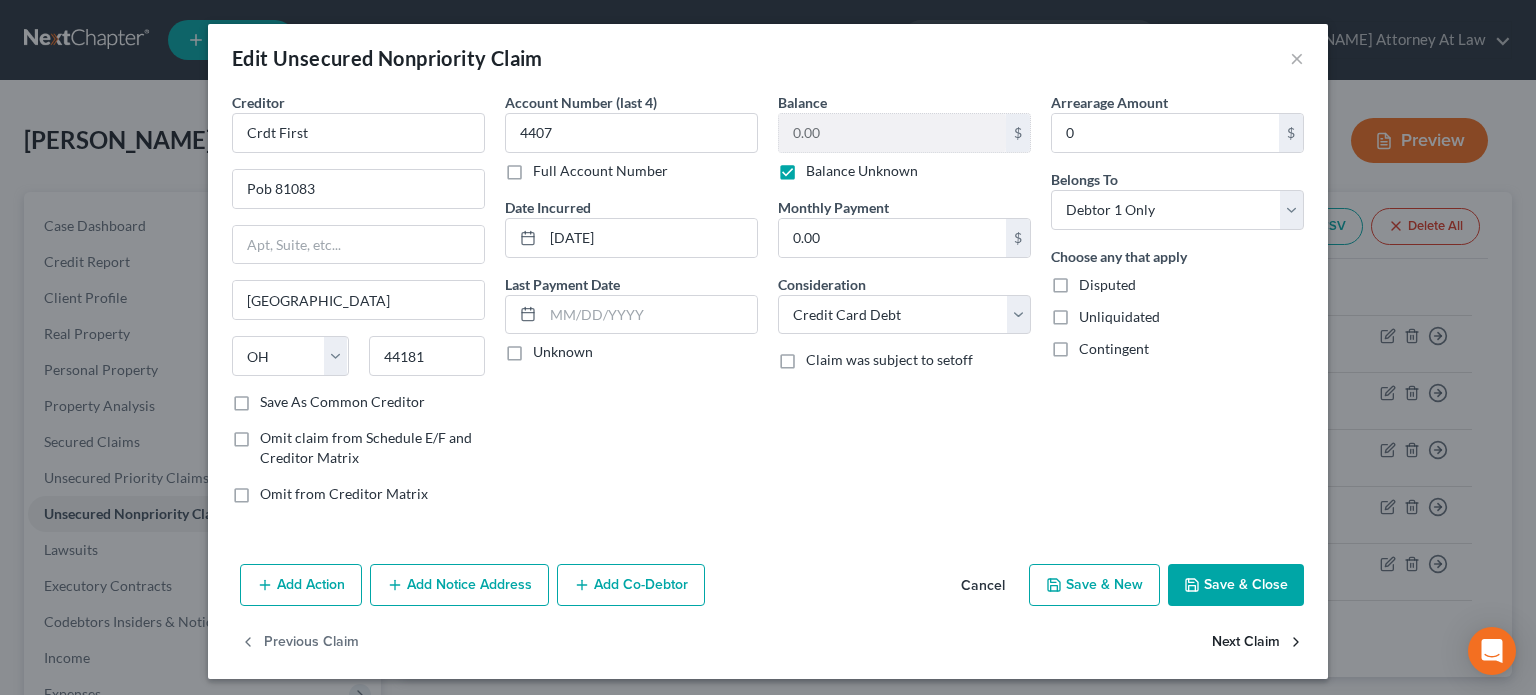 click on "Next Claim" at bounding box center [1258, 643] 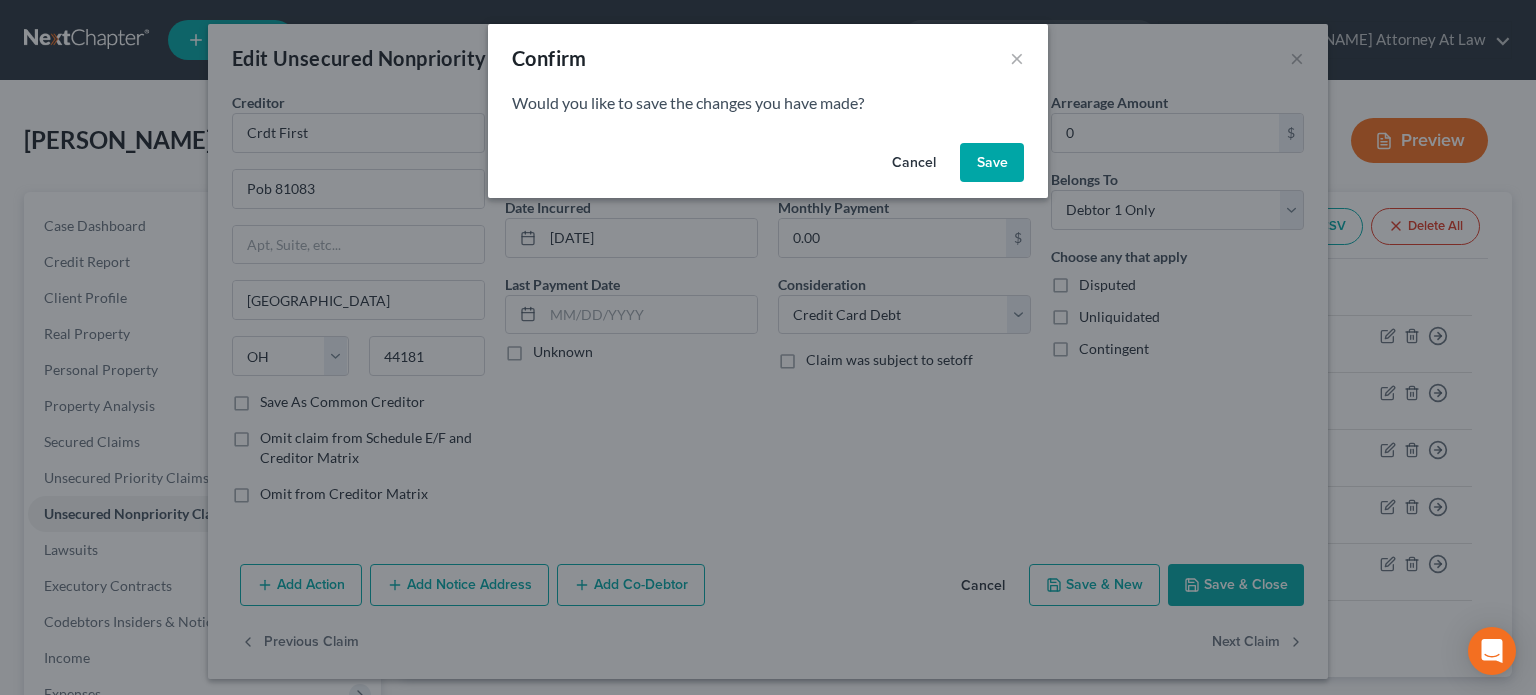drag, startPoint x: 1002, startPoint y: 155, endPoint x: 1168, endPoint y: 523, distance: 403.70782 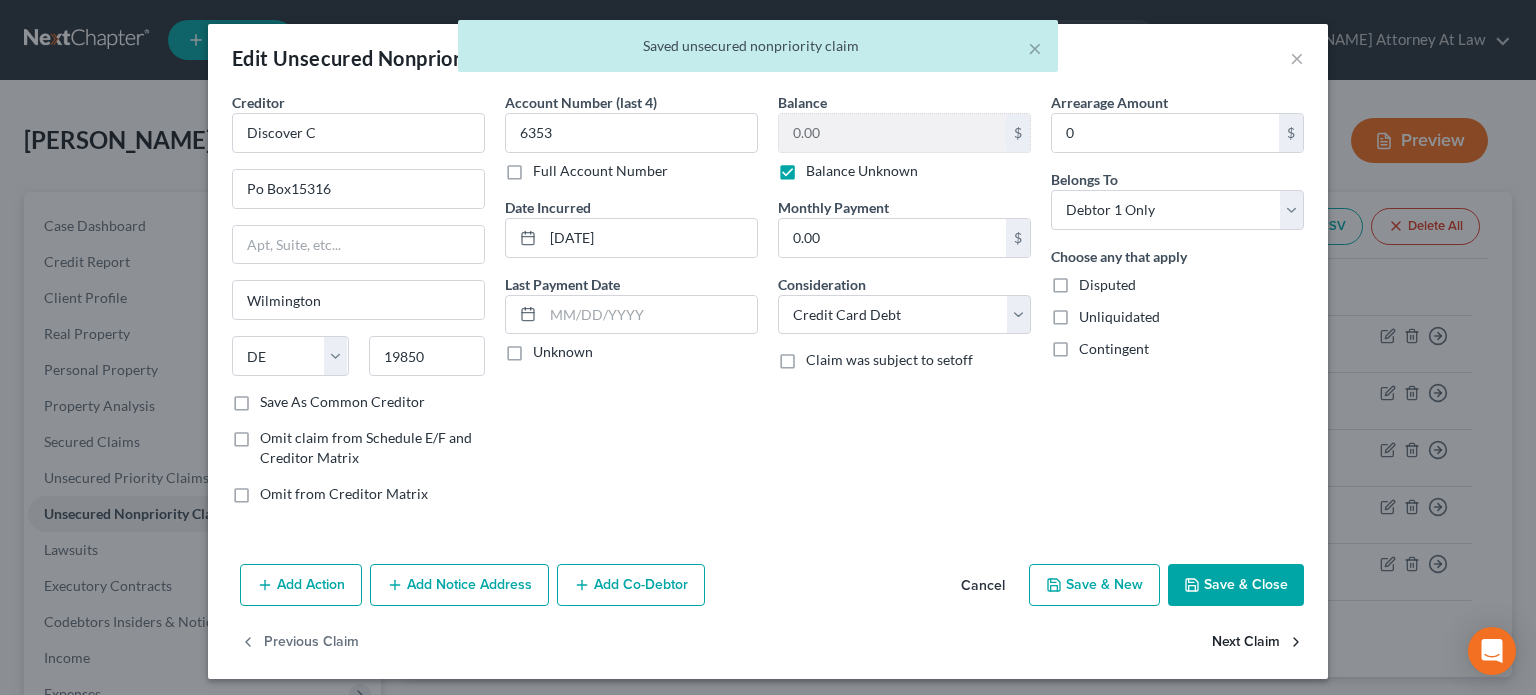click on "Next Claim" at bounding box center [1258, 643] 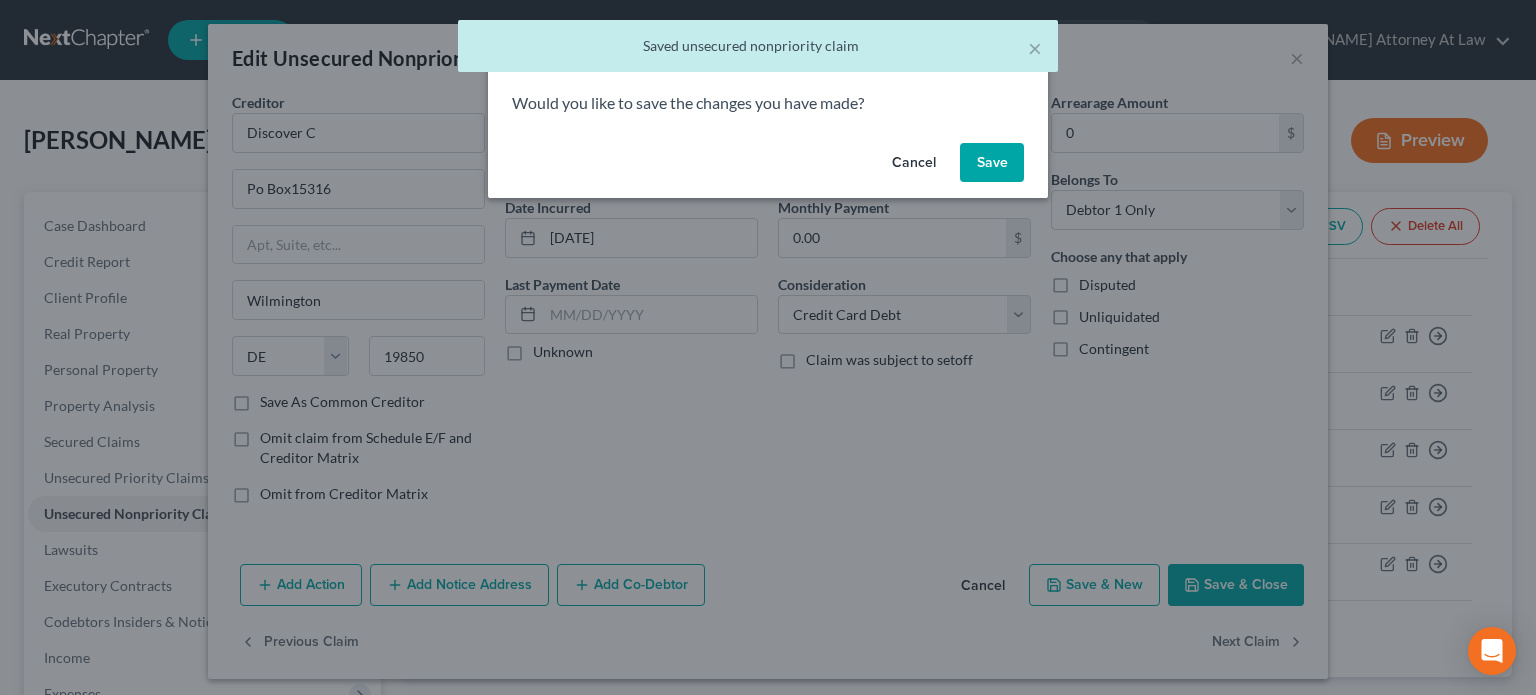 drag, startPoint x: 991, startPoint y: 171, endPoint x: 1017, endPoint y: 195, distance: 35.383614 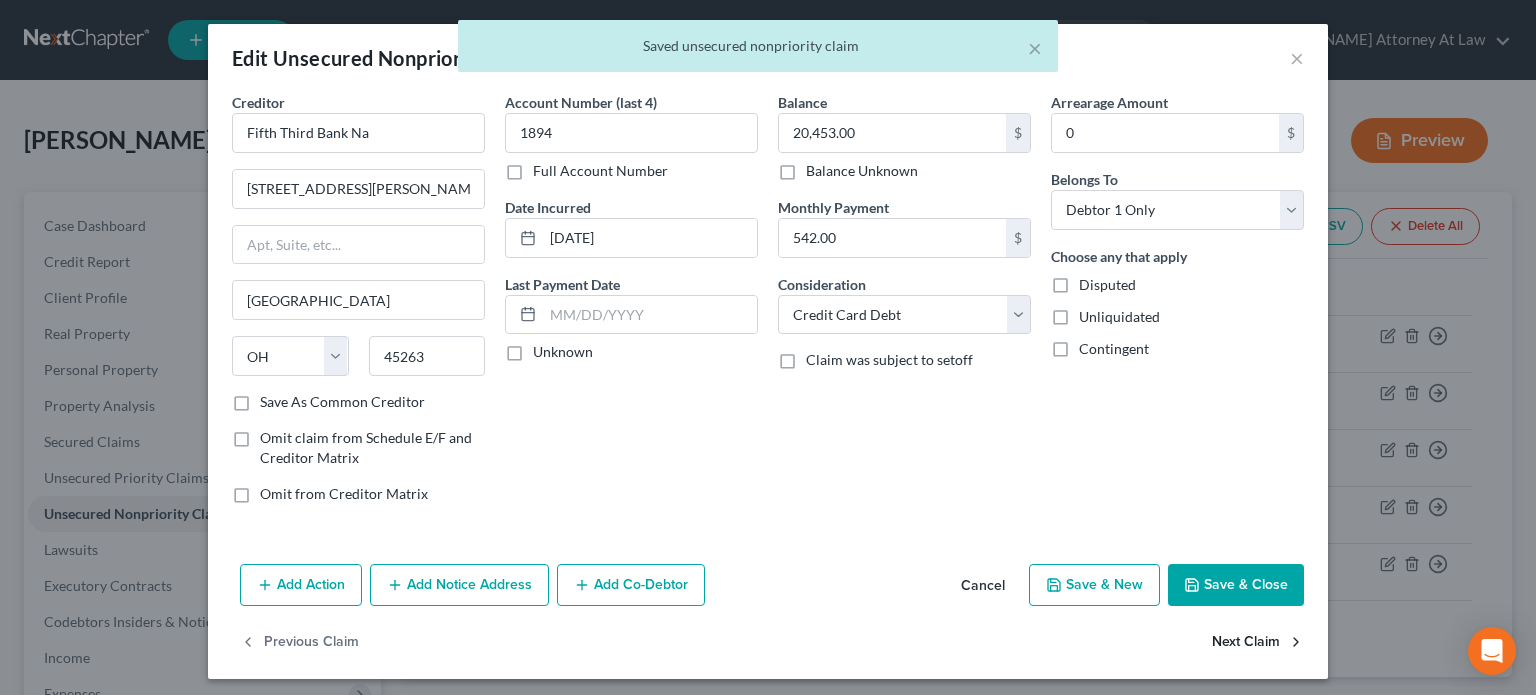 click on "Next Claim" at bounding box center (1258, 643) 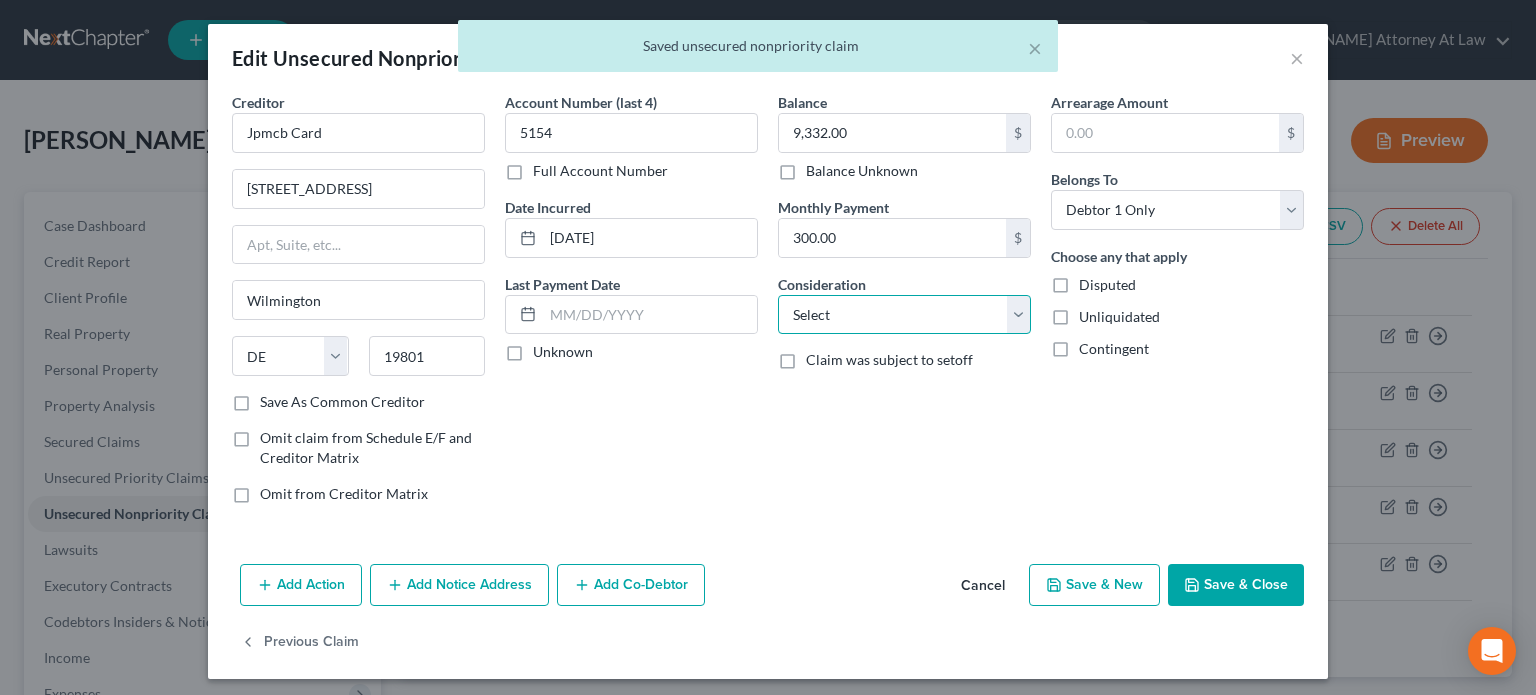 drag, startPoint x: 856, startPoint y: 316, endPoint x: 849, endPoint y: 295, distance: 22.135944 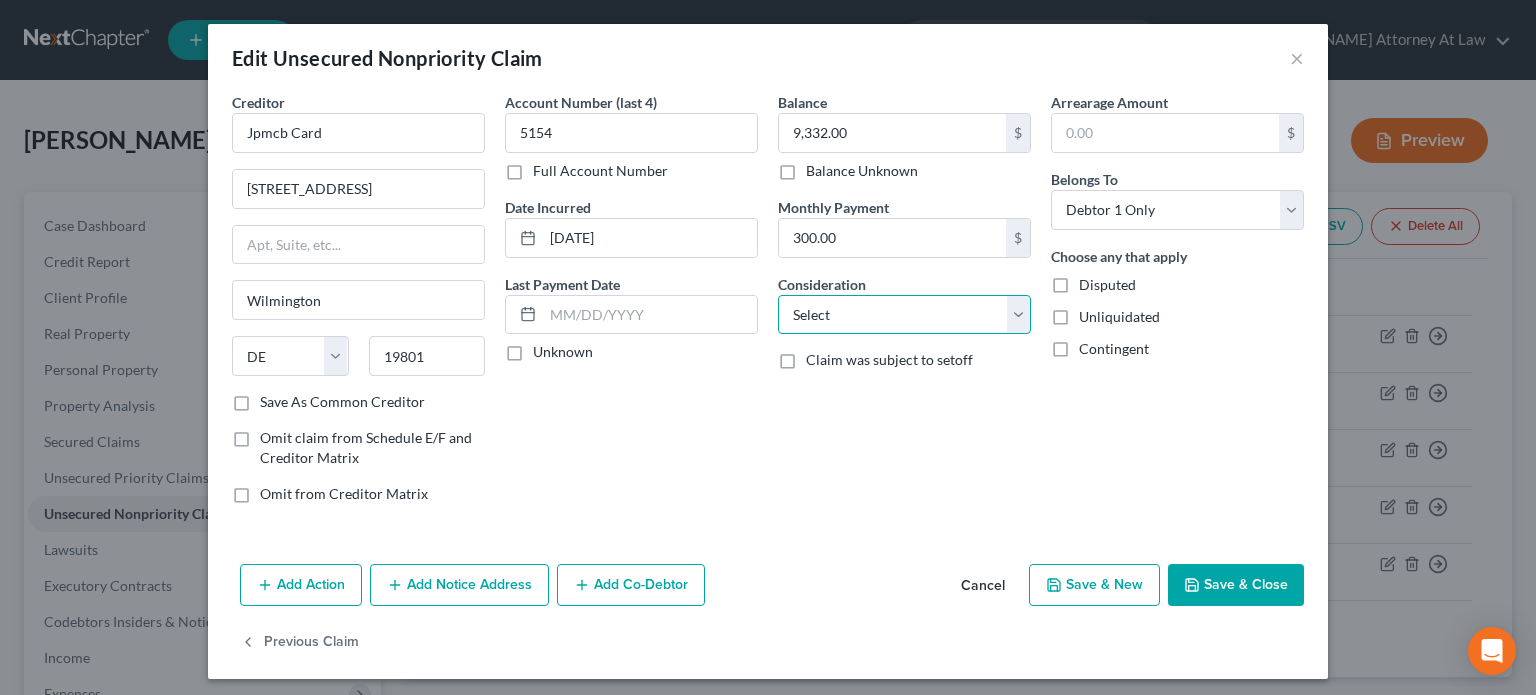 select on "2" 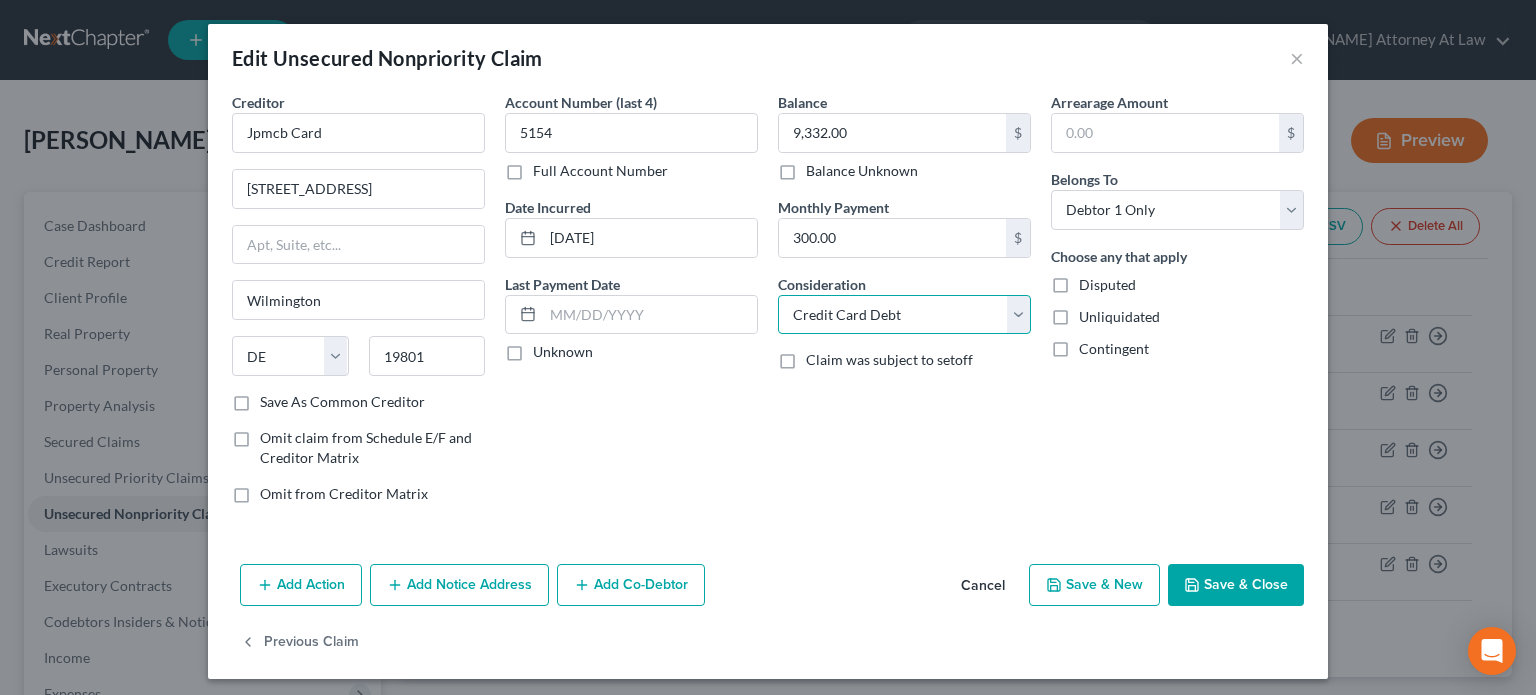 click on "Select Cable / Satellite Services Collection Agency Credit Card Debt Debt Counseling / Attorneys Deficiency Balance Domestic Support Obligations Home / Car Repairs Income Taxes Judgment Liens Medical Services Monies Loaned / Advanced Mortgage Obligation From Divorce Or Separation Obligation To Pensions Other Overdrawn Bank Account Promised To Help Pay Creditors Student Loans Suppliers And Vendors Telephone / Internet Services Utility Services" at bounding box center (904, 315) 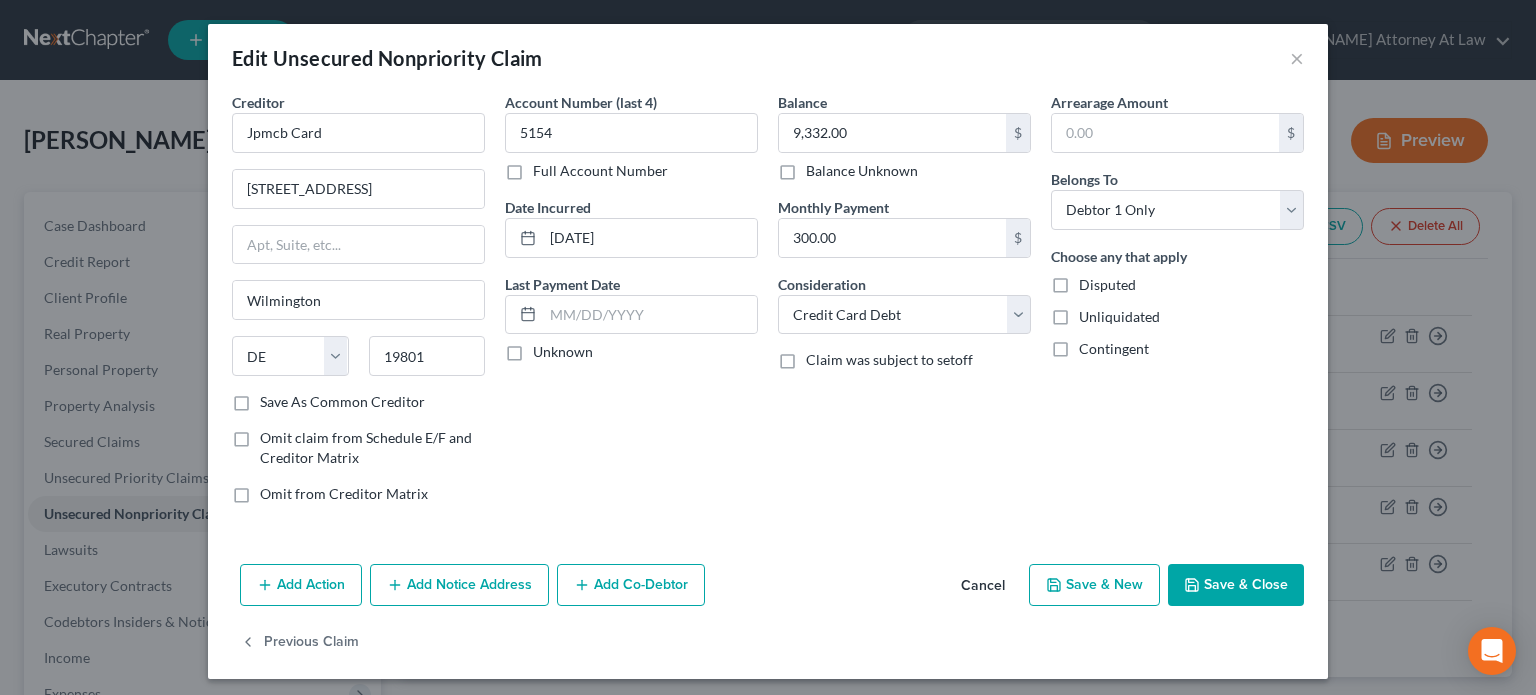 click on "Save & Close" at bounding box center (1236, 585) 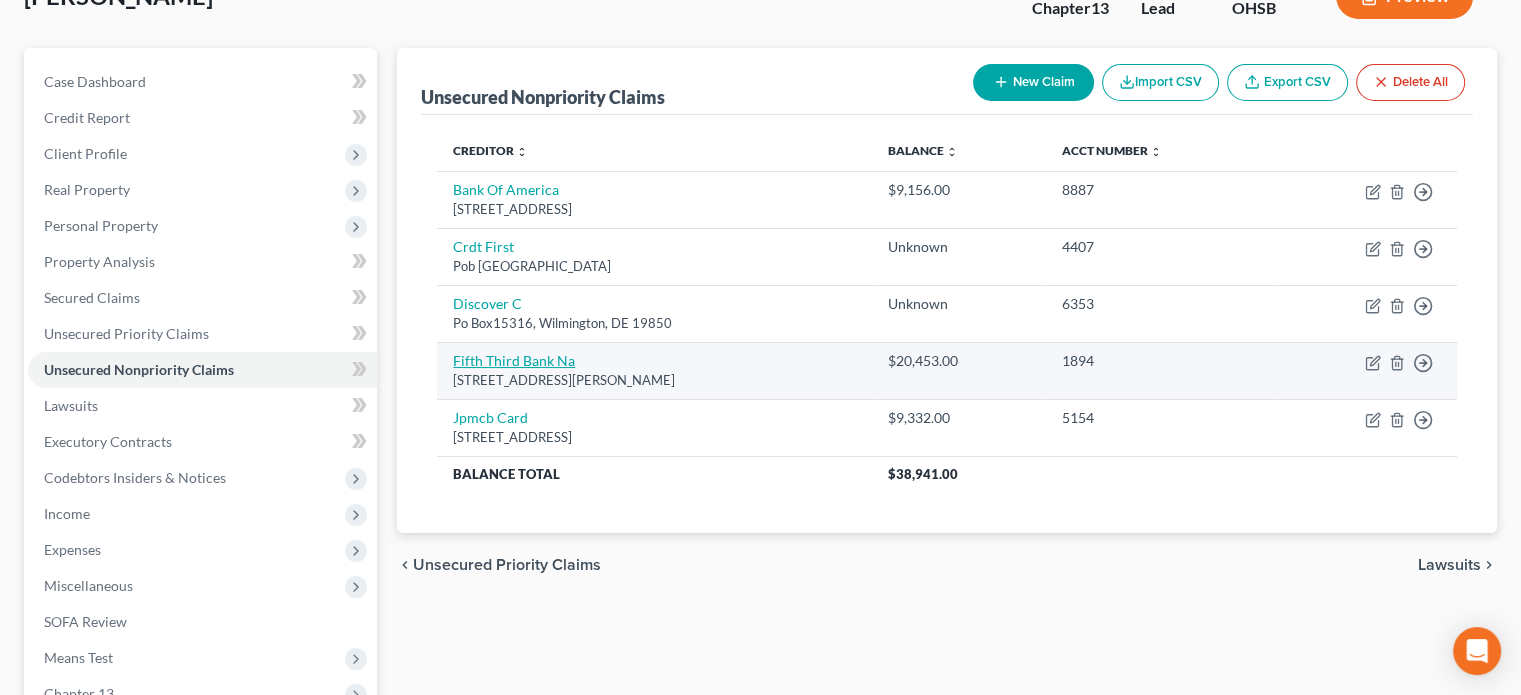 scroll, scrollTop: 200, scrollLeft: 0, axis: vertical 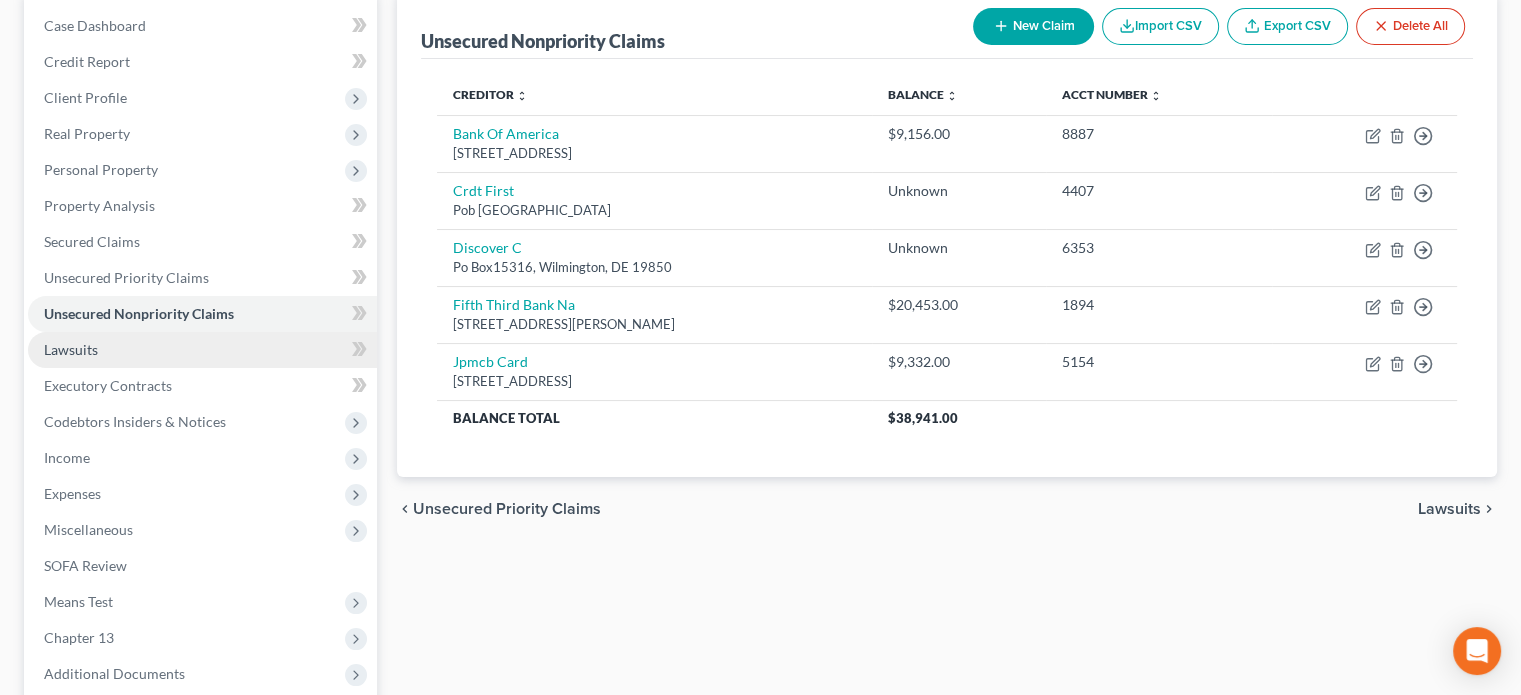 click on "Lawsuits" at bounding box center [71, 349] 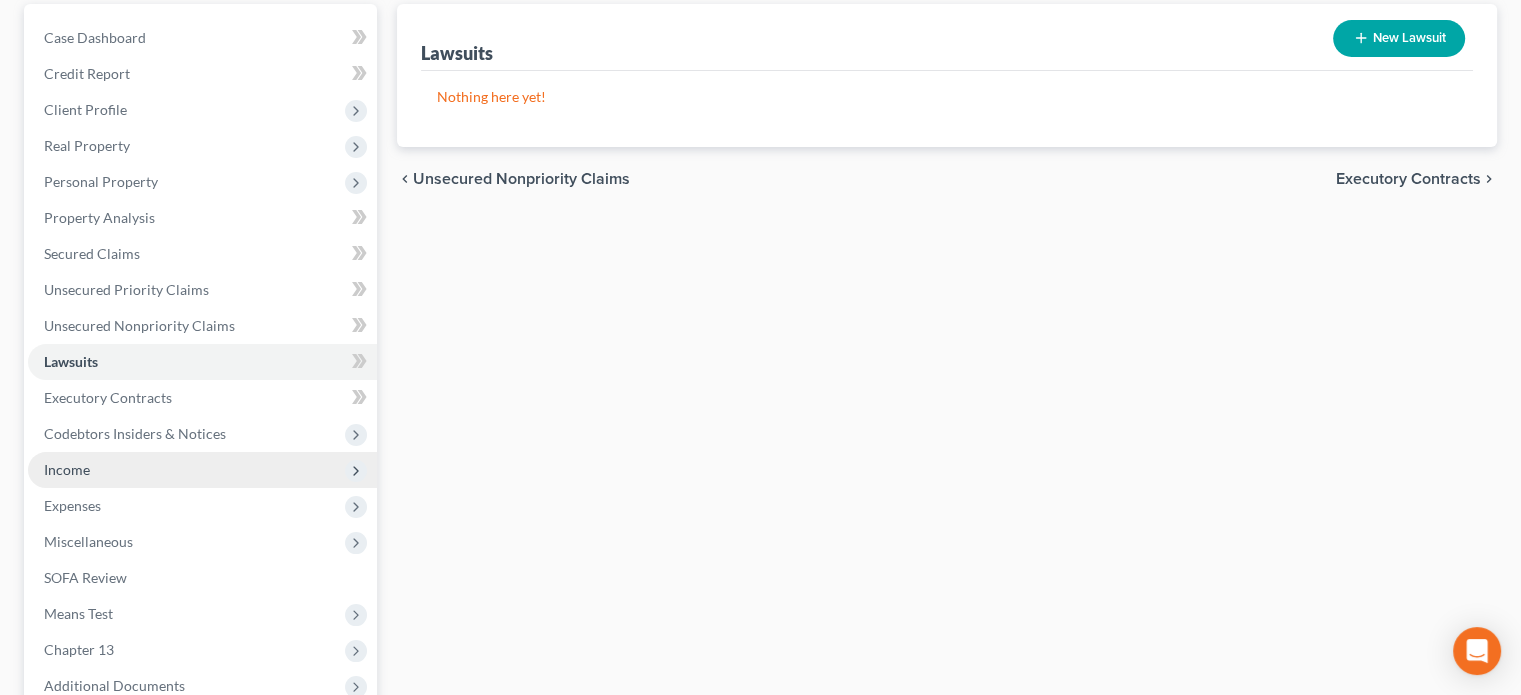 scroll, scrollTop: 300, scrollLeft: 0, axis: vertical 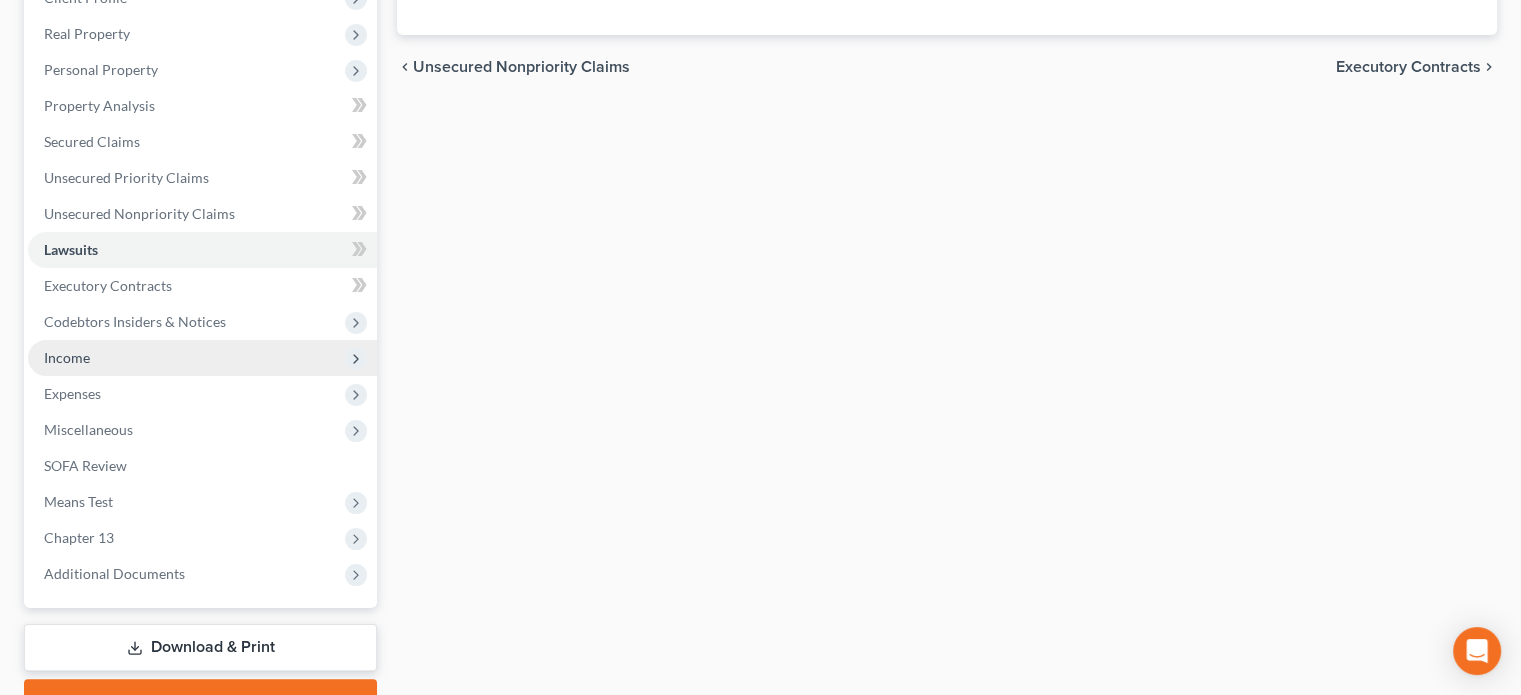 click on "Income" at bounding box center (67, 357) 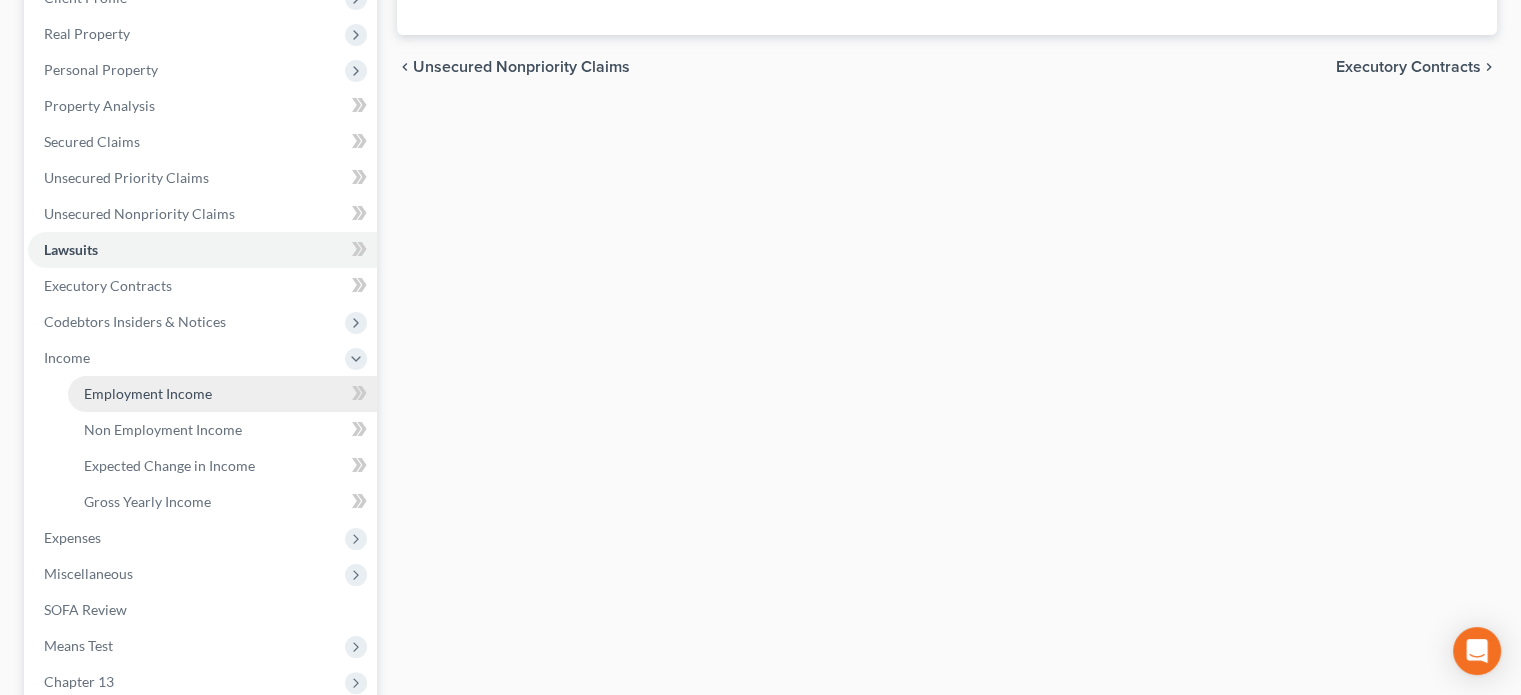 click on "Employment Income" at bounding box center [222, 394] 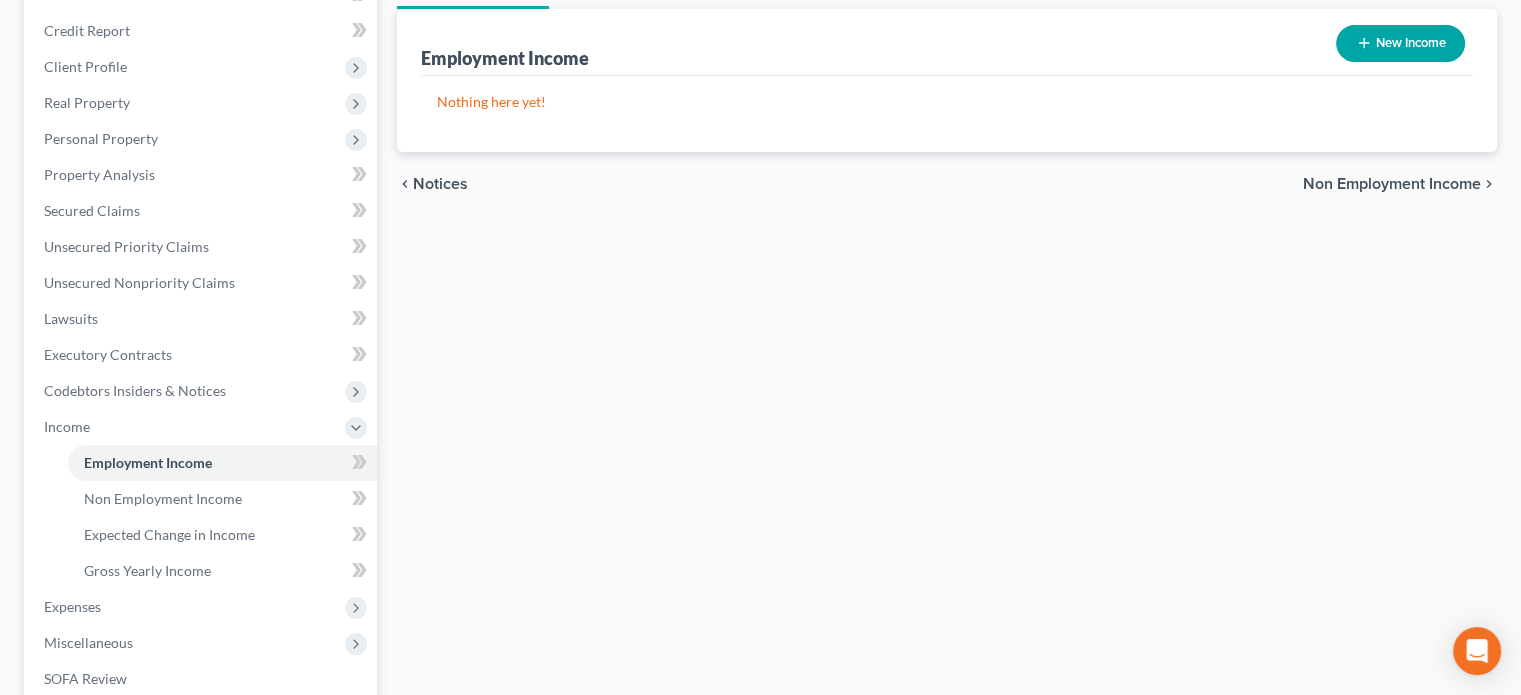 scroll, scrollTop: 300, scrollLeft: 0, axis: vertical 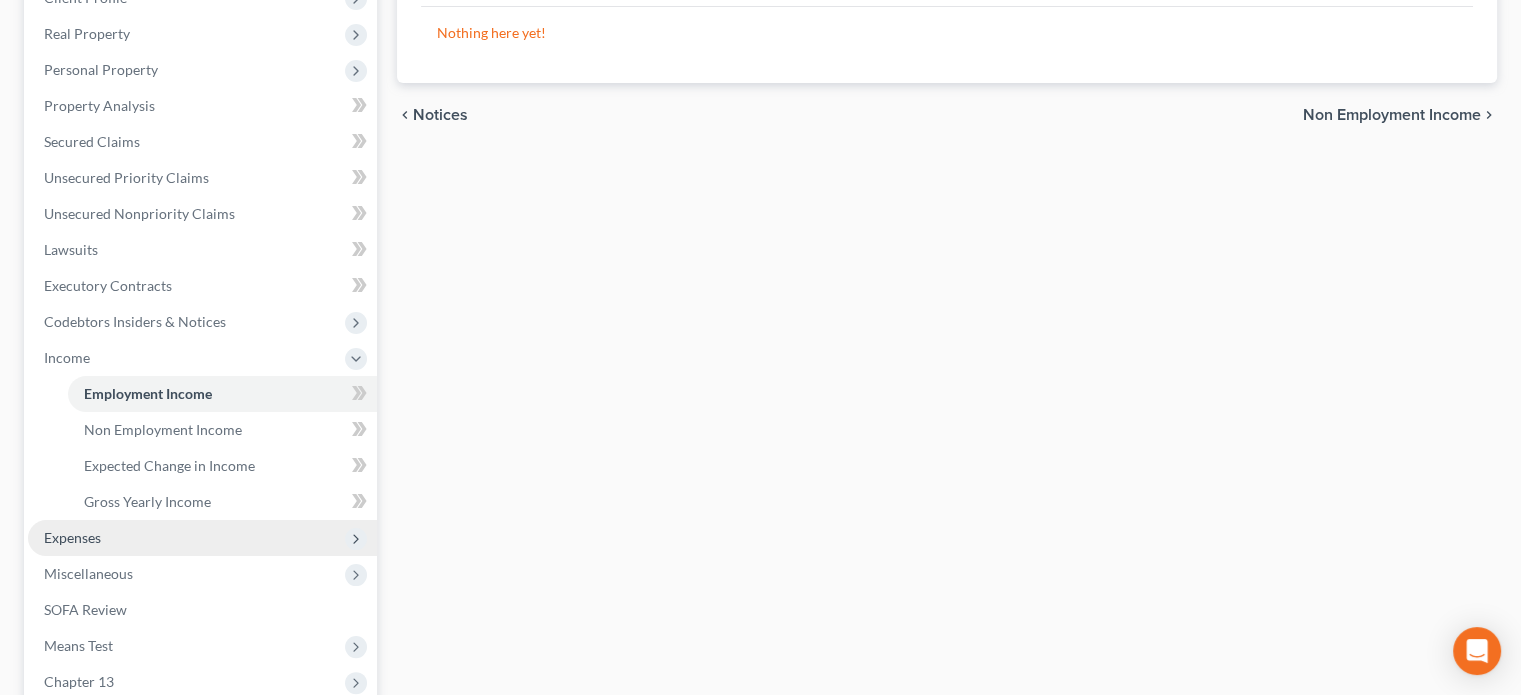 click on "Expenses" at bounding box center [72, 537] 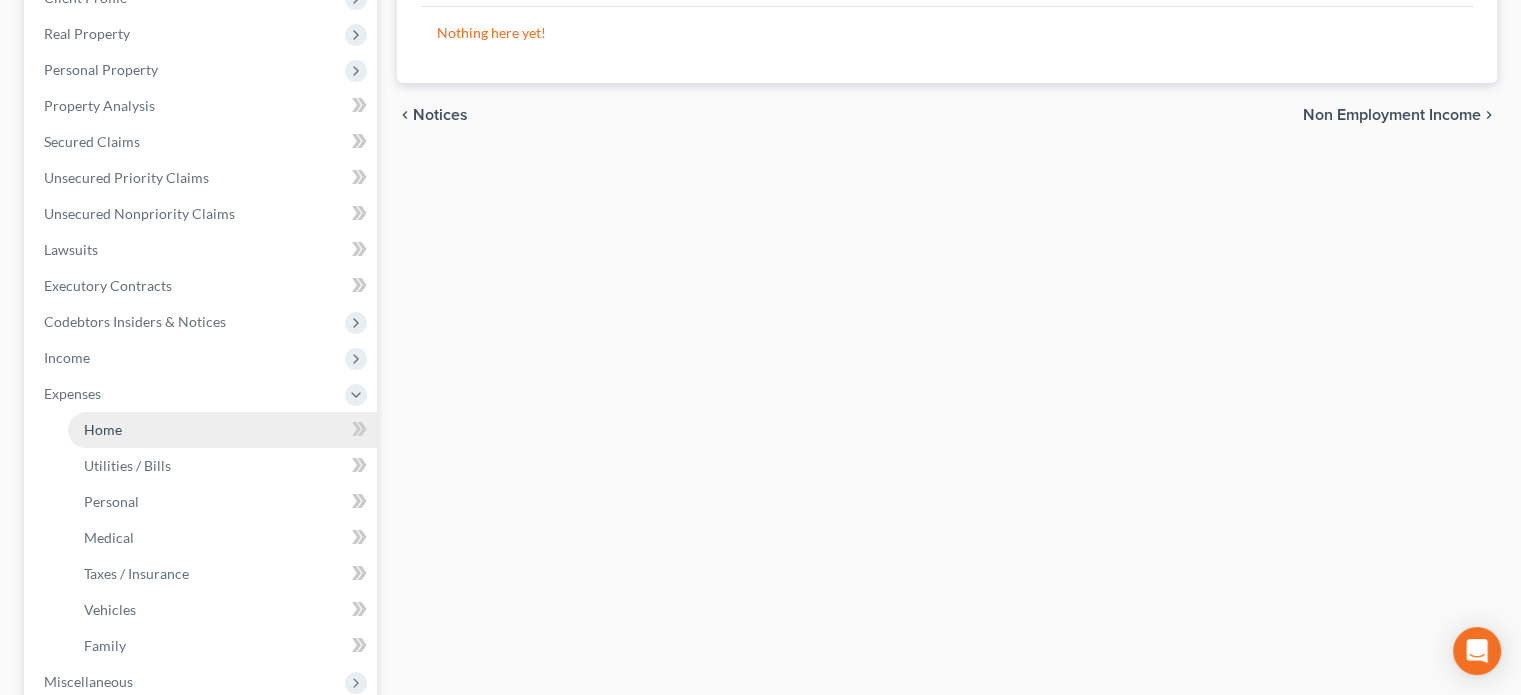 click on "Home" at bounding box center (103, 429) 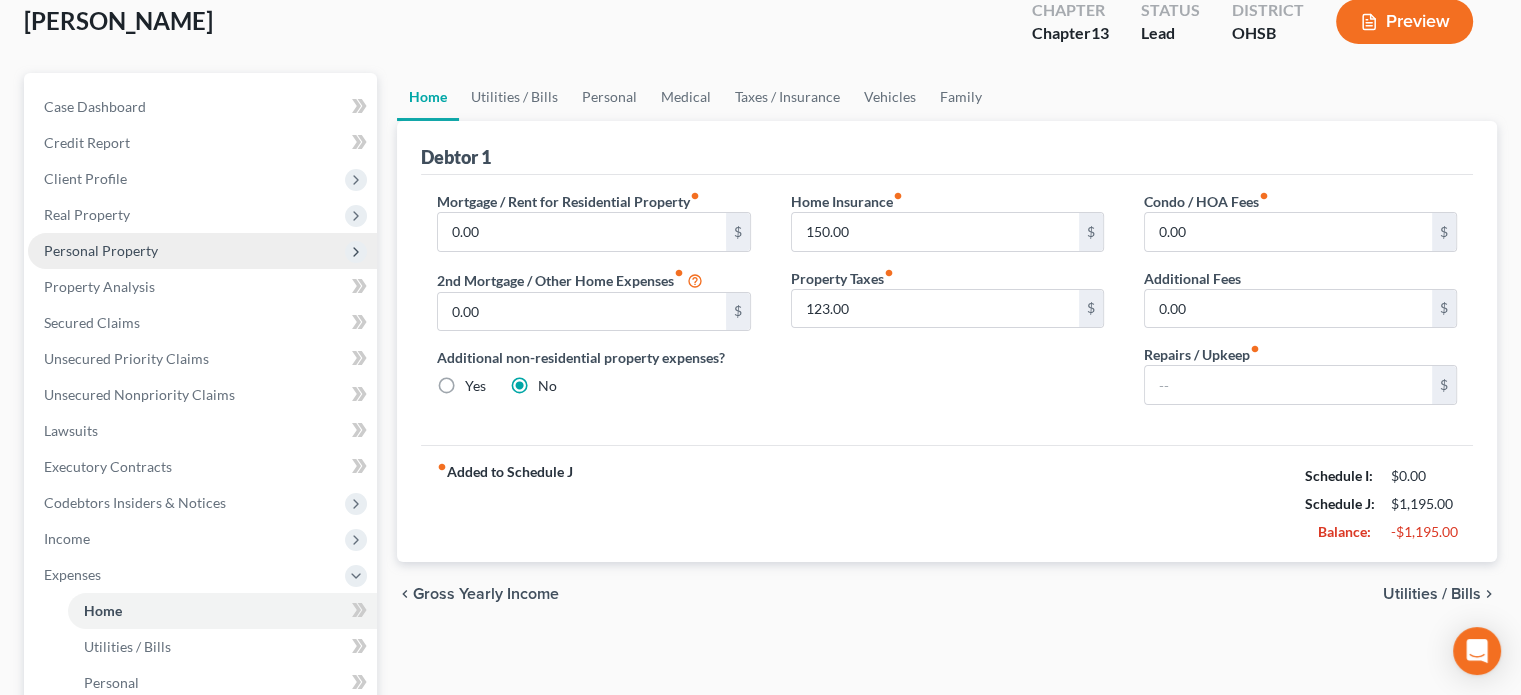 scroll, scrollTop: 0, scrollLeft: 0, axis: both 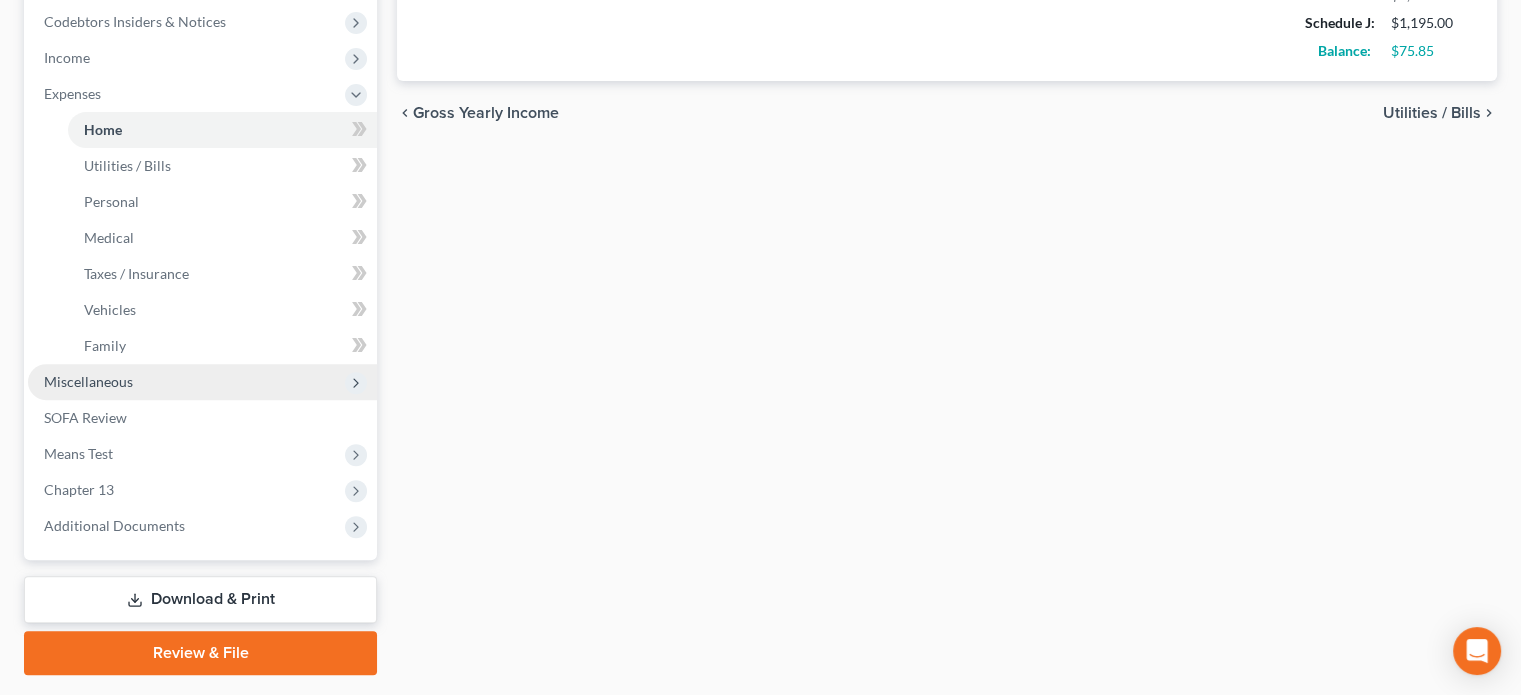 click on "Miscellaneous" at bounding box center [88, 381] 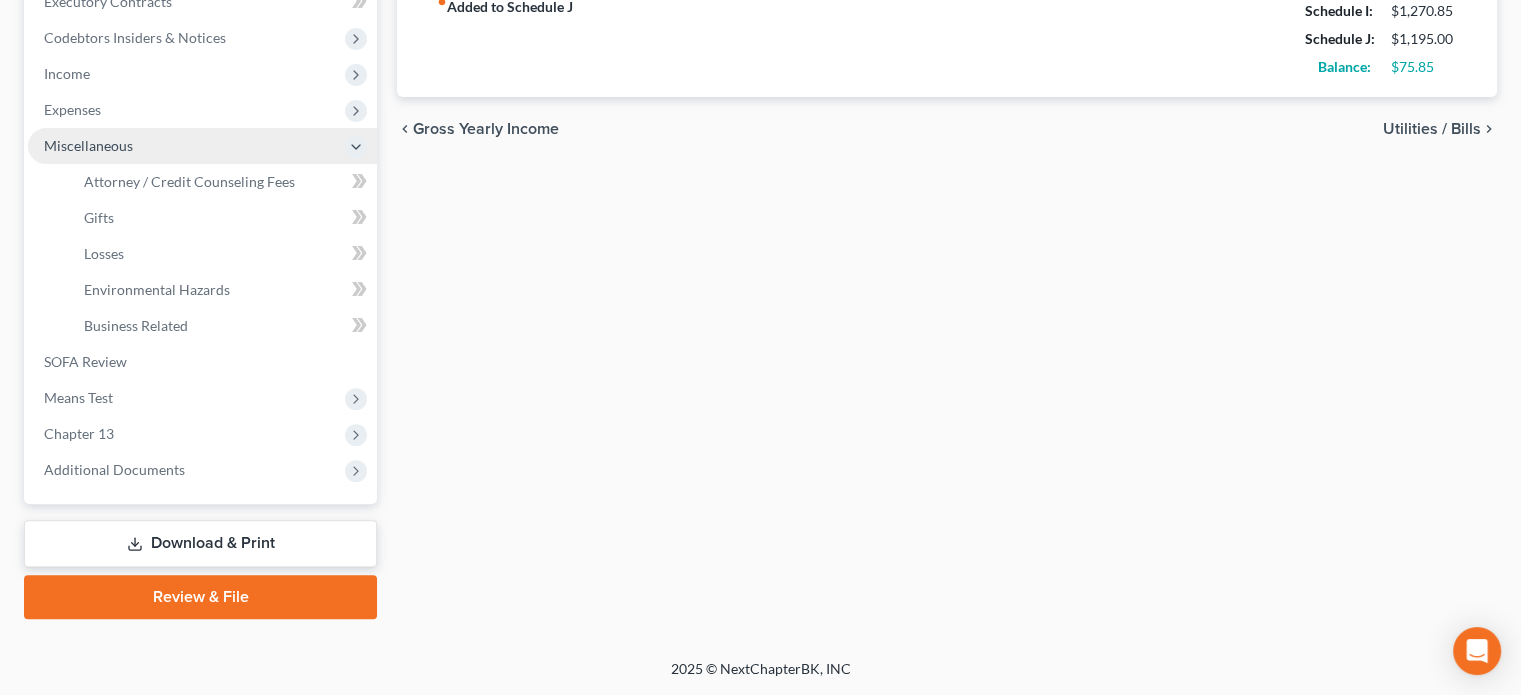 scroll, scrollTop: 582, scrollLeft: 0, axis: vertical 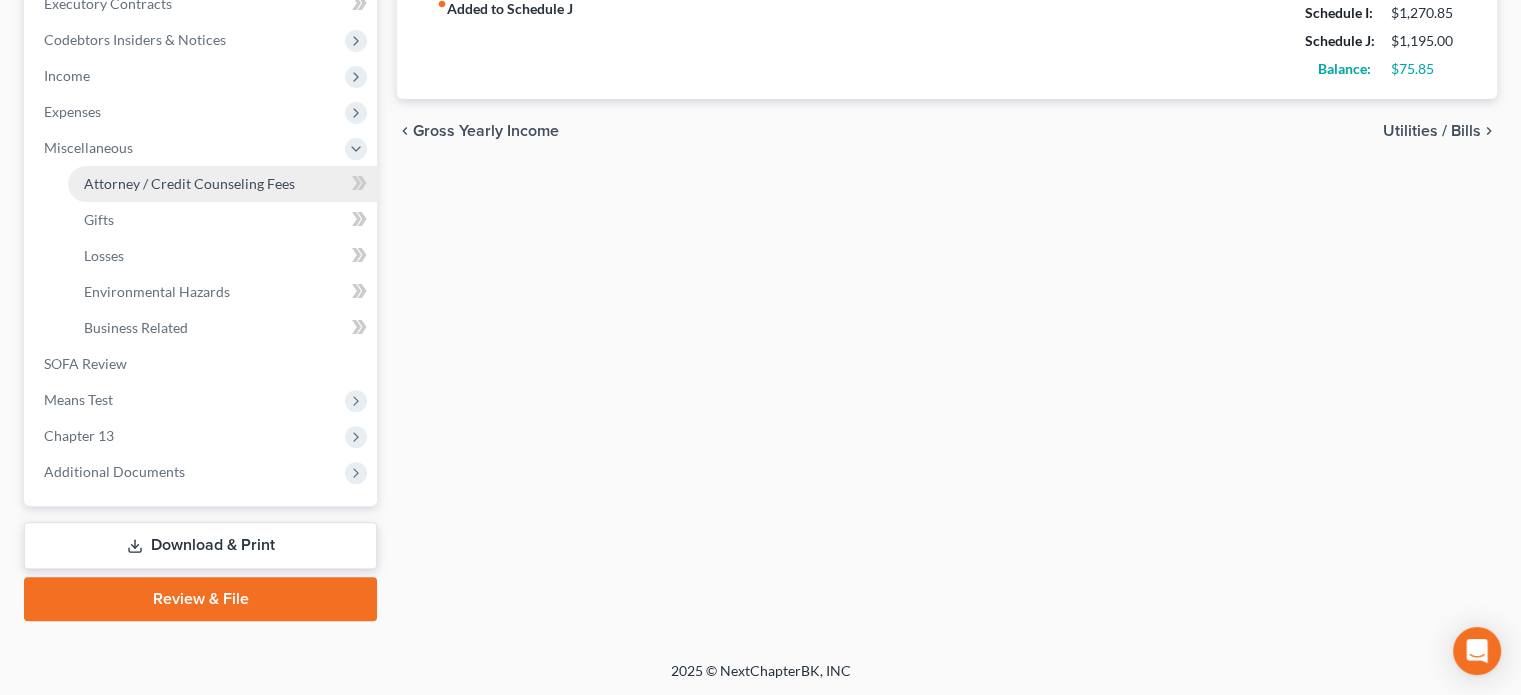 click on "Attorney / Credit Counseling Fees" at bounding box center [189, 183] 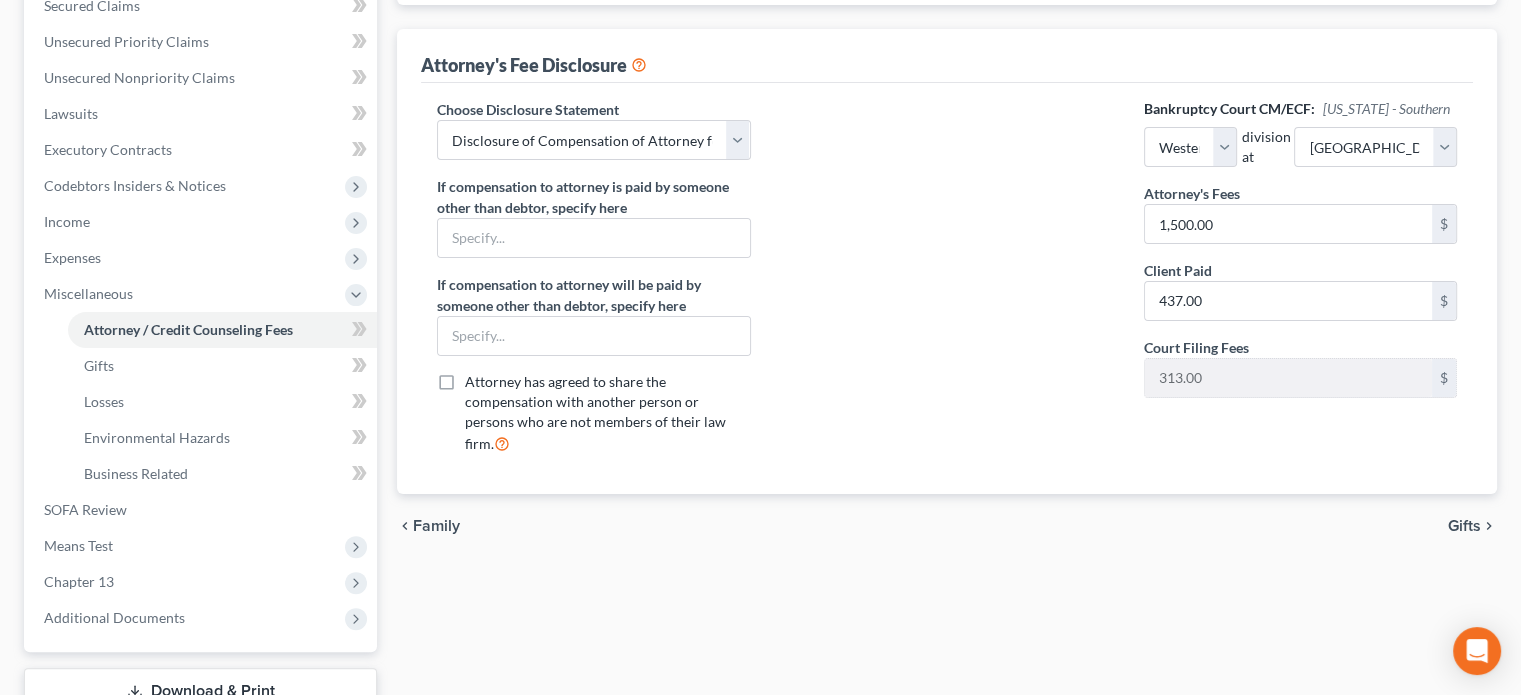 scroll, scrollTop: 500, scrollLeft: 0, axis: vertical 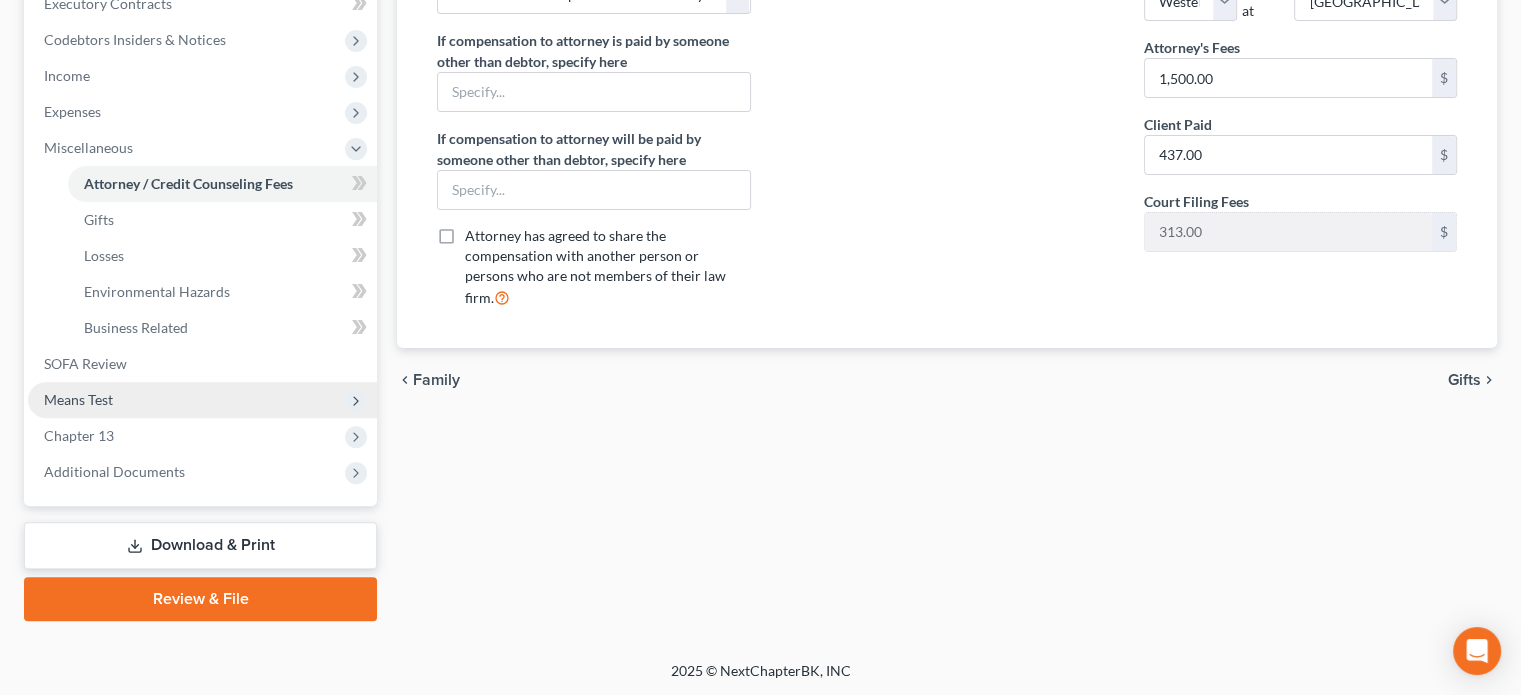 click on "Means Test" at bounding box center [78, 399] 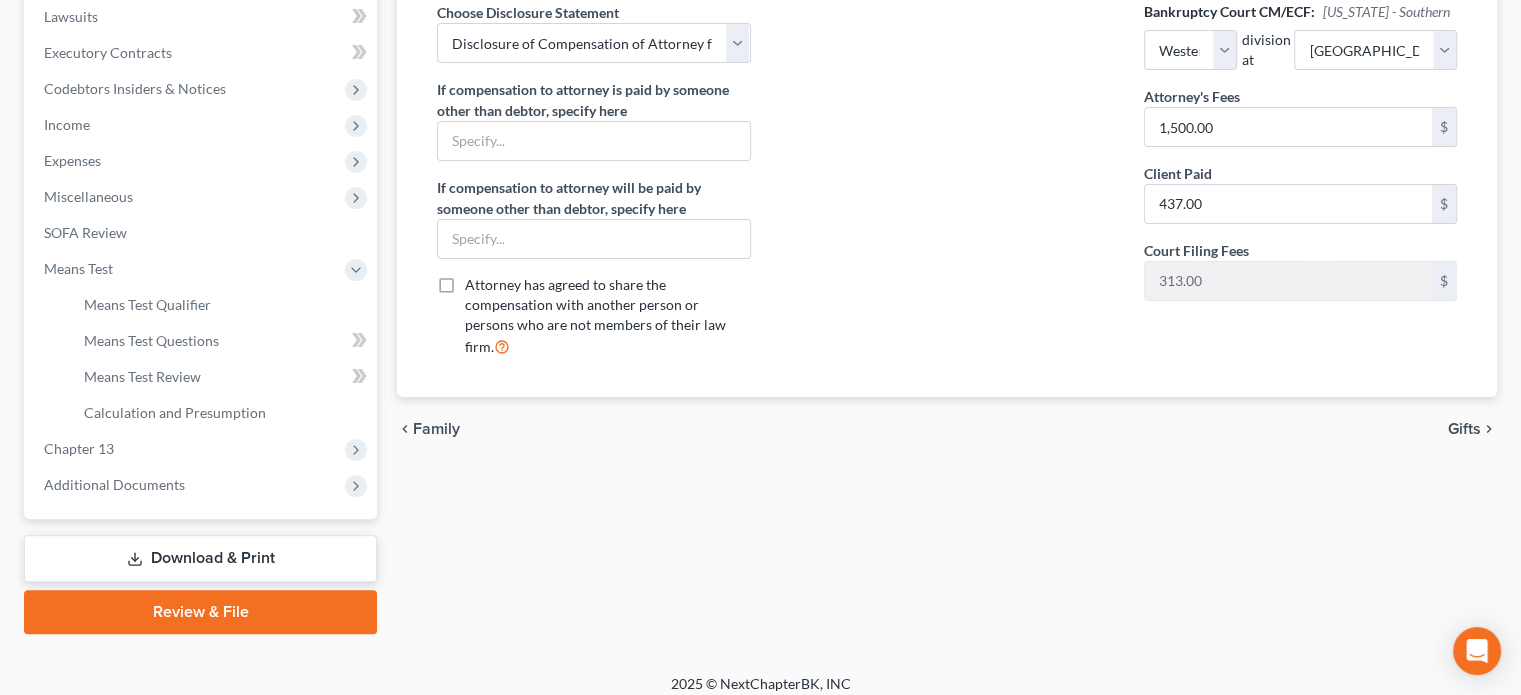 scroll, scrollTop: 546, scrollLeft: 0, axis: vertical 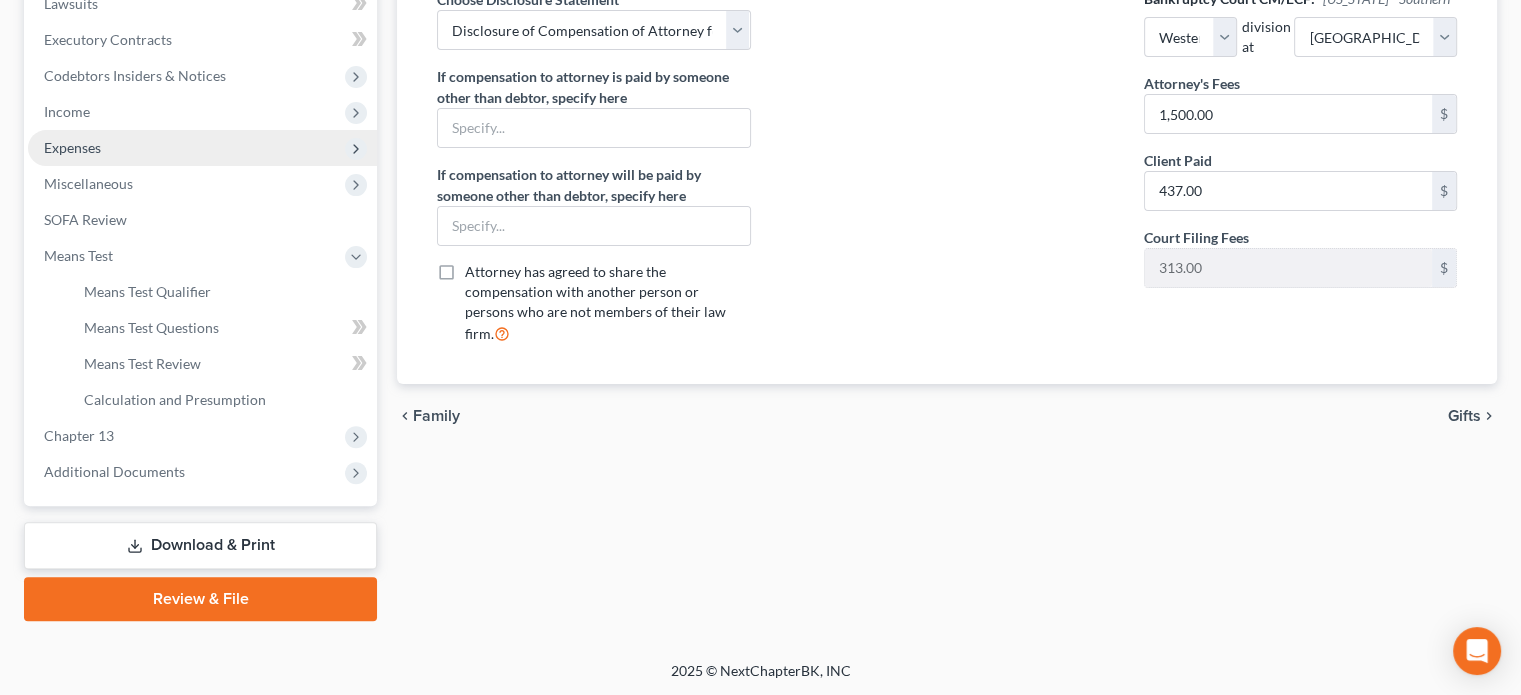 click on "Expenses" at bounding box center [72, 147] 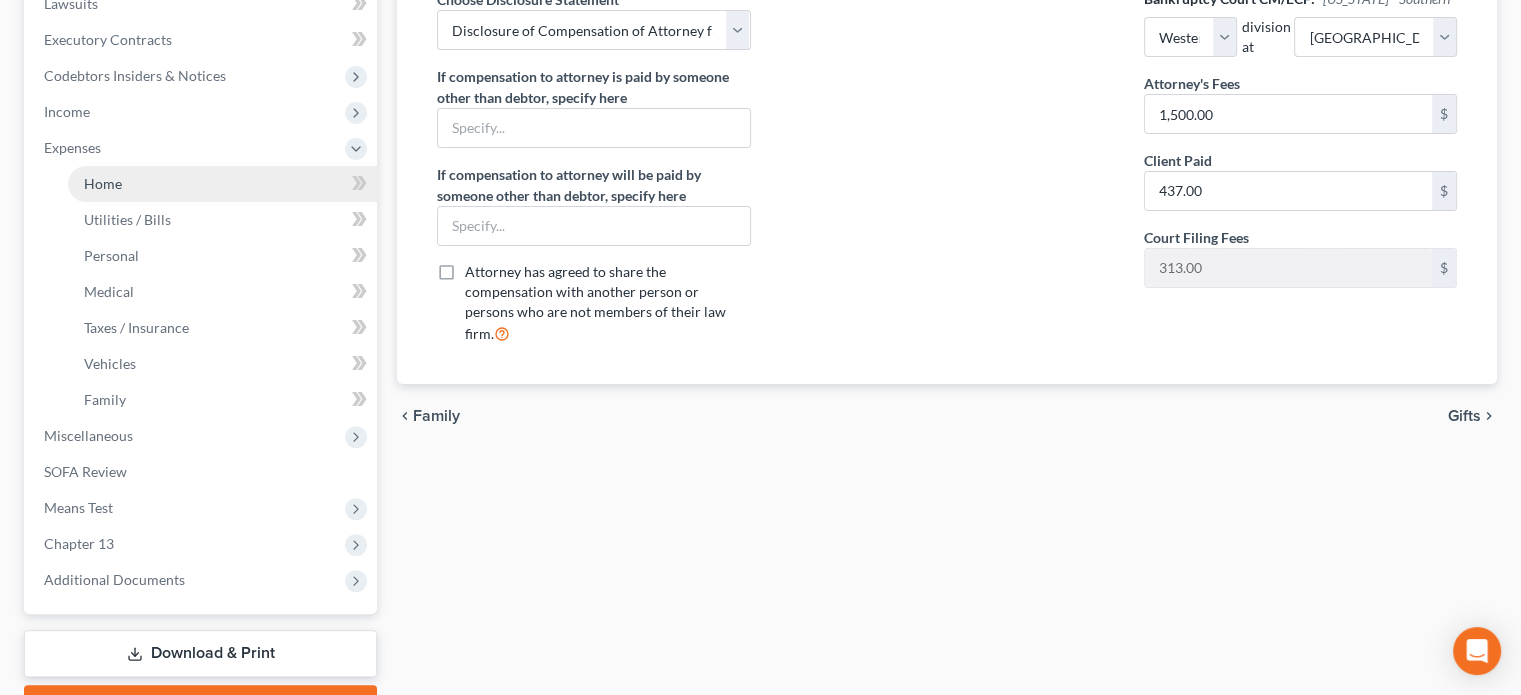 click on "Home" at bounding box center [103, 183] 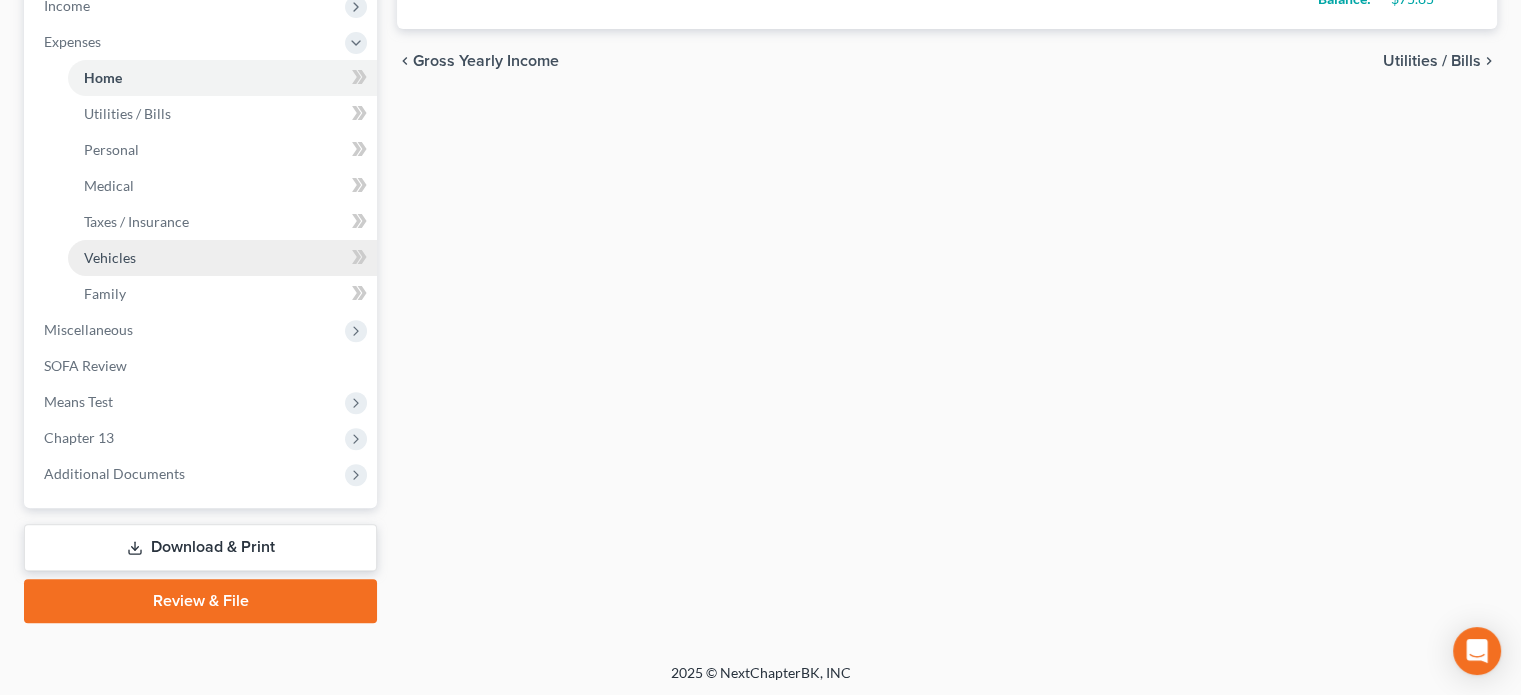 scroll, scrollTop: 654, scrollLeft: 0, axis: vertical 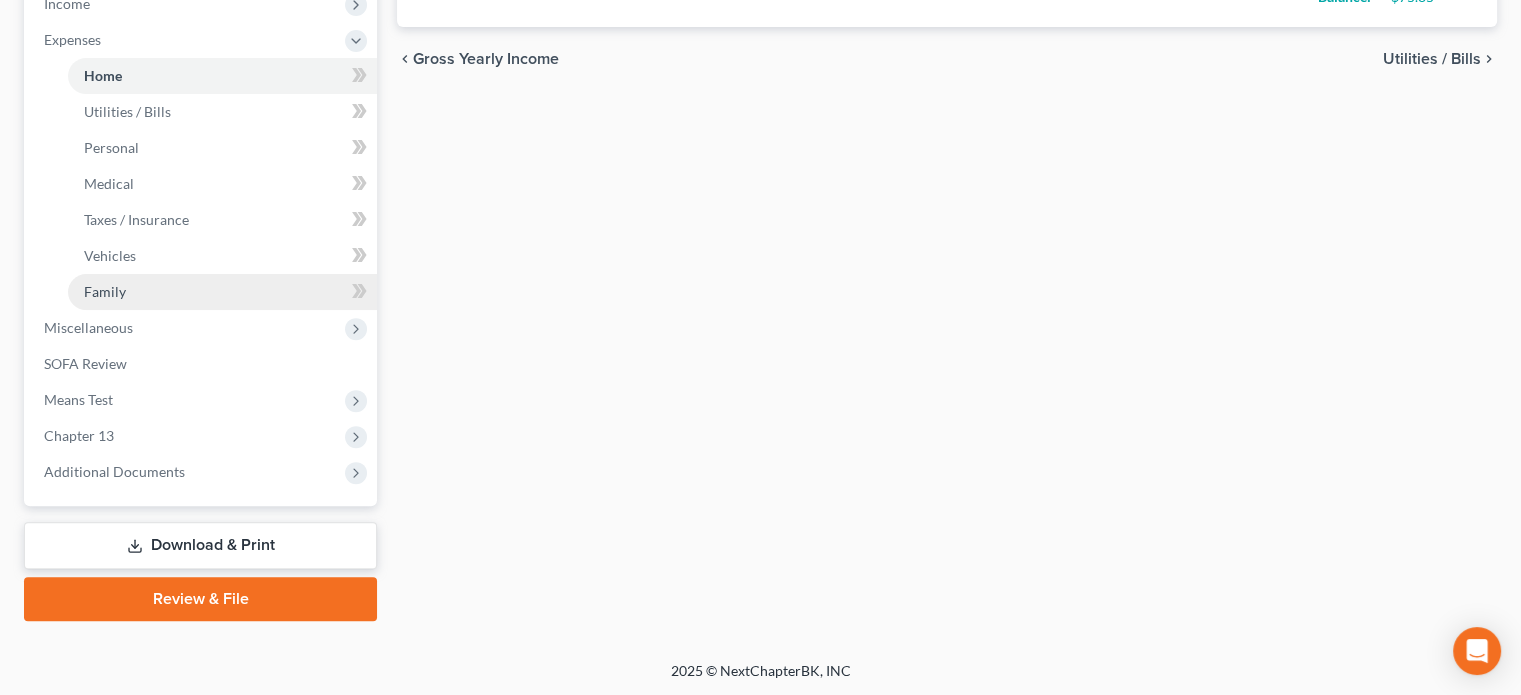 click on "Family" at bounding box center (105, 291) 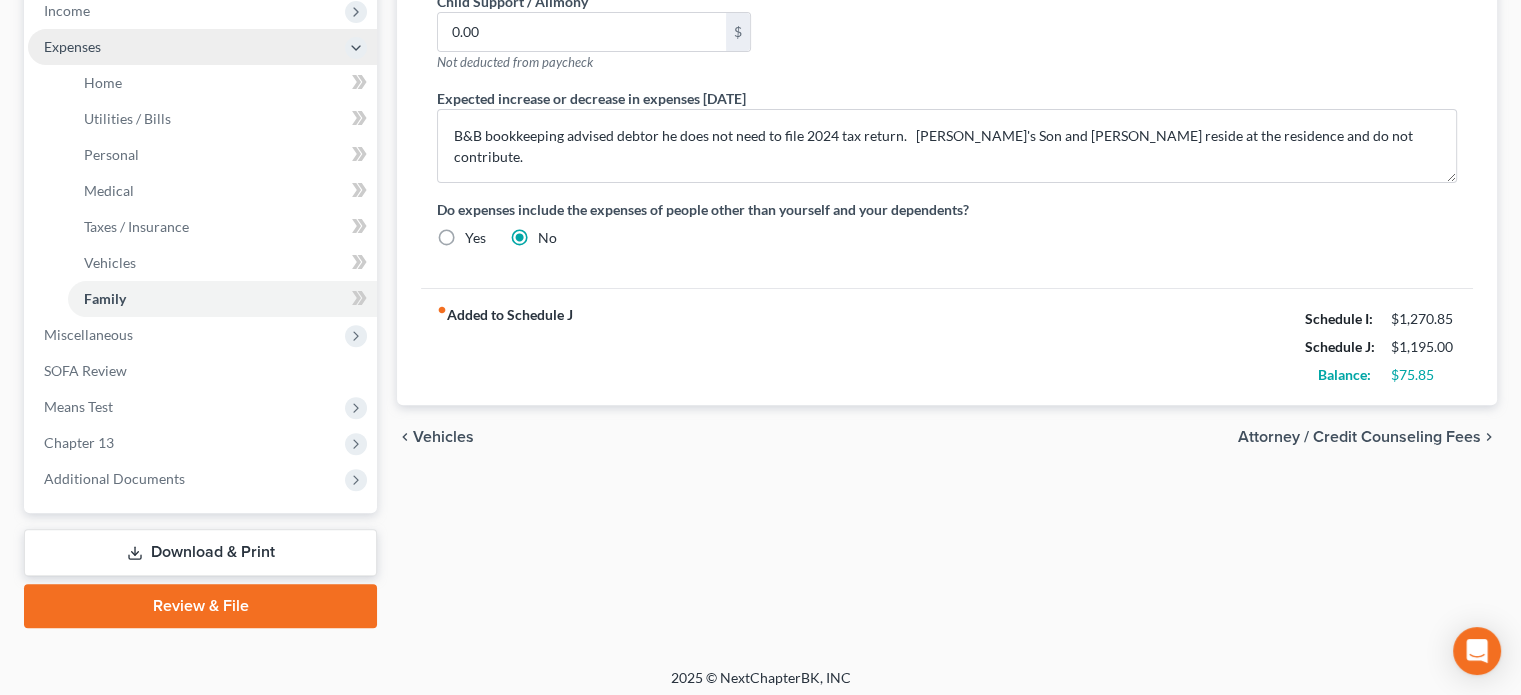 scroll, scrollTop: 654, scrollLeft: 0, axis: vertical 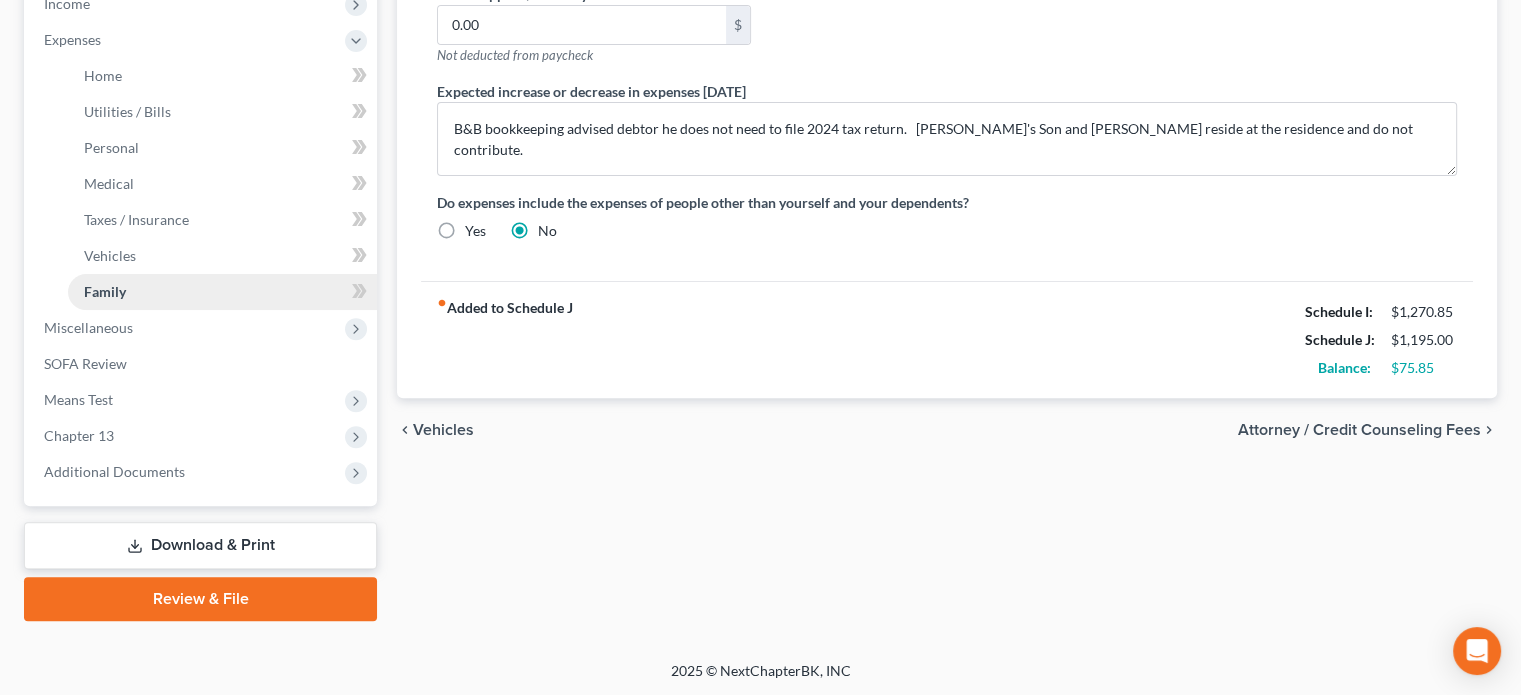 click on "Family" at bounding box center (105, 291) 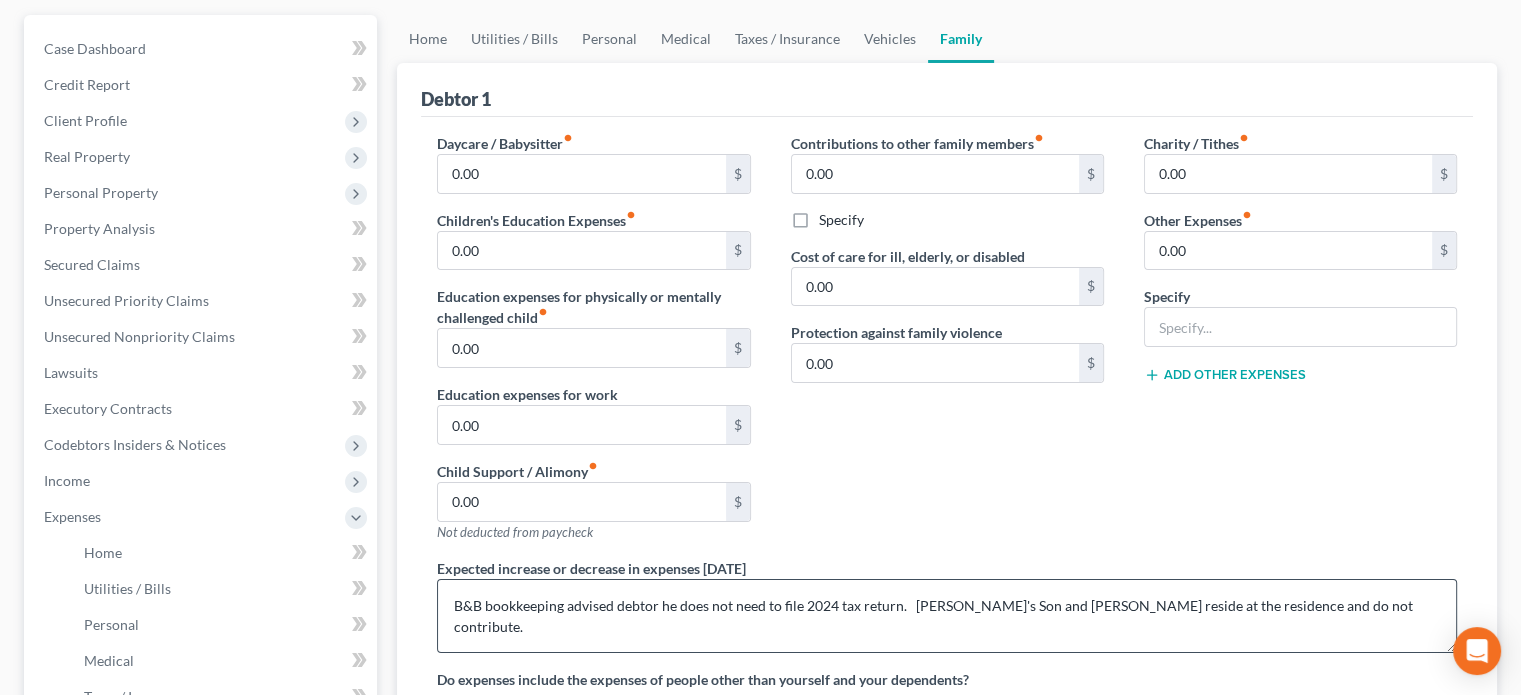 scroll, scrollTop: 54, scrollLeft: 0, axis: vertical 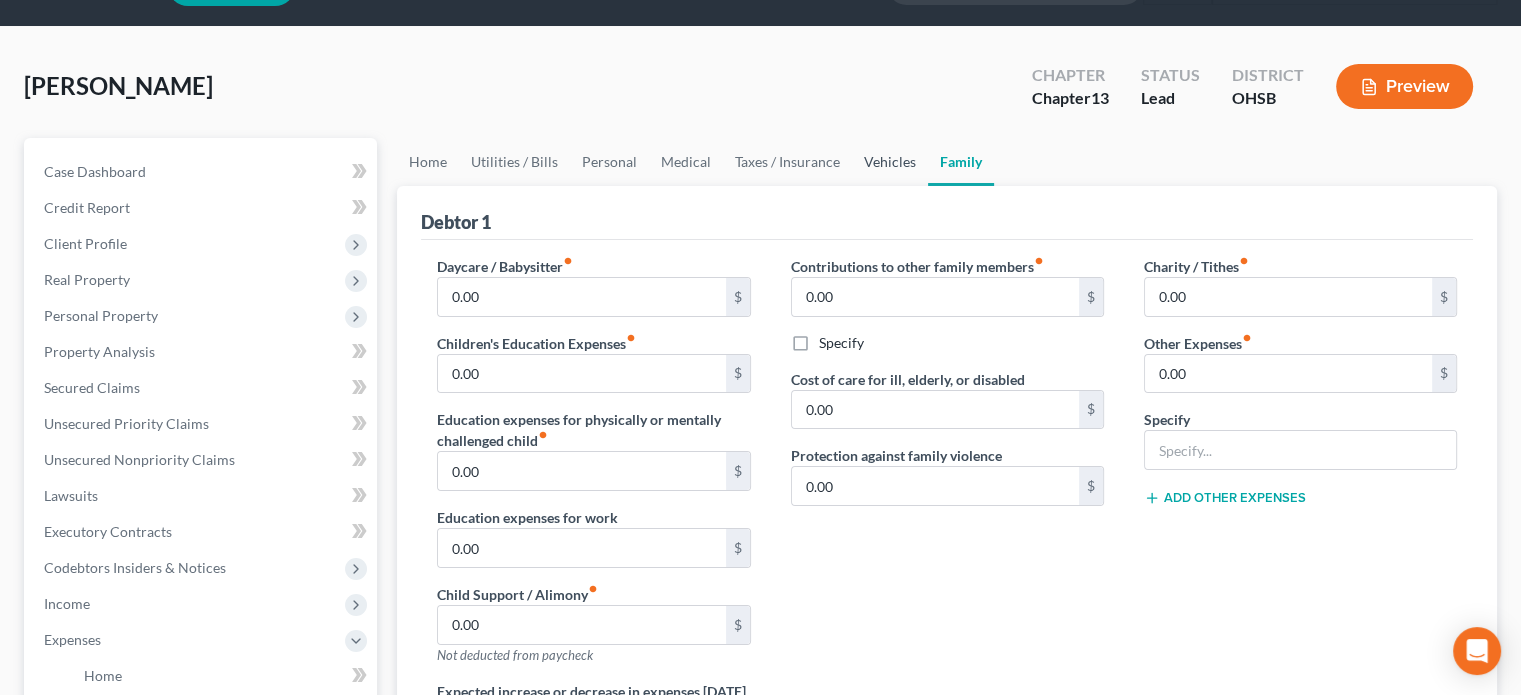 click on "Vehicles" at bounding box center [890, 162] 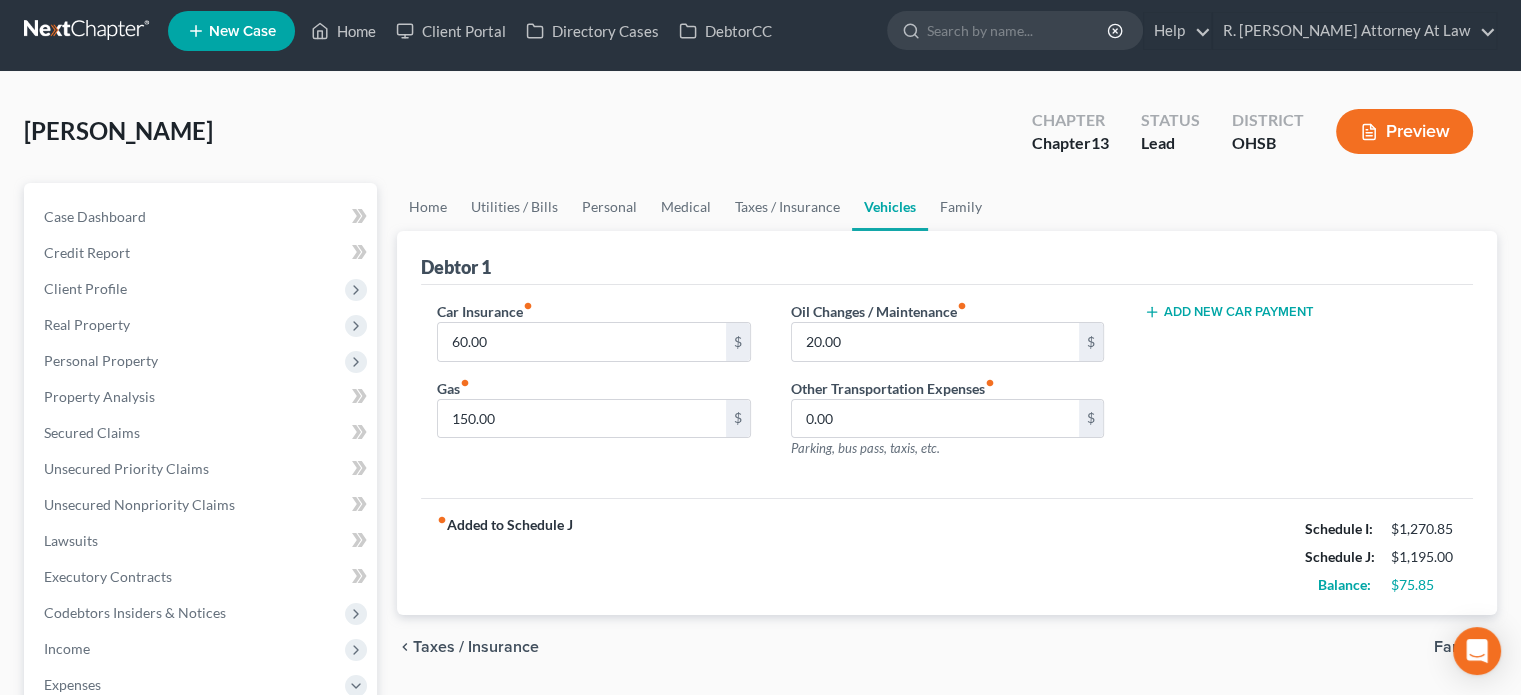scroll, scrollTop: 0, scrollLeft: 0, axis: both 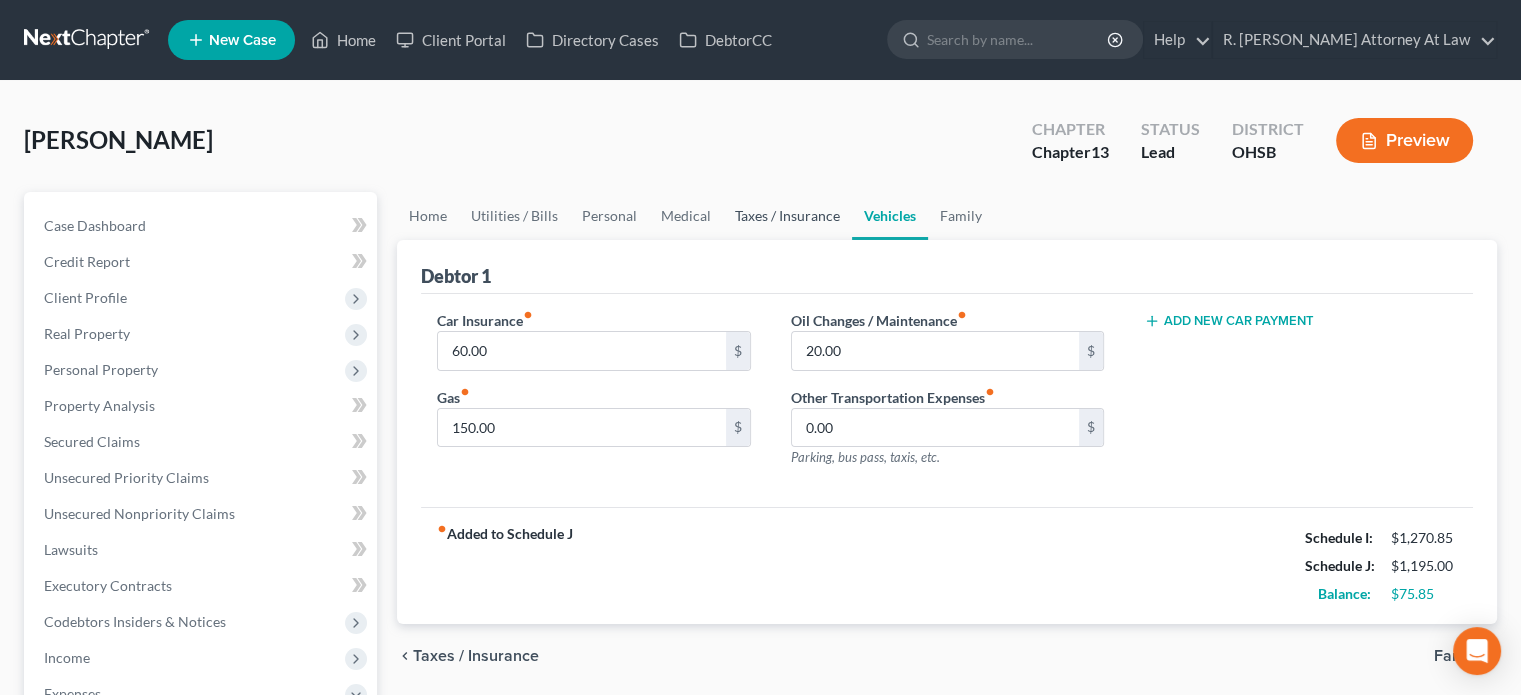 click on "Taxes / Insurance" at bounding box center [787, 216] 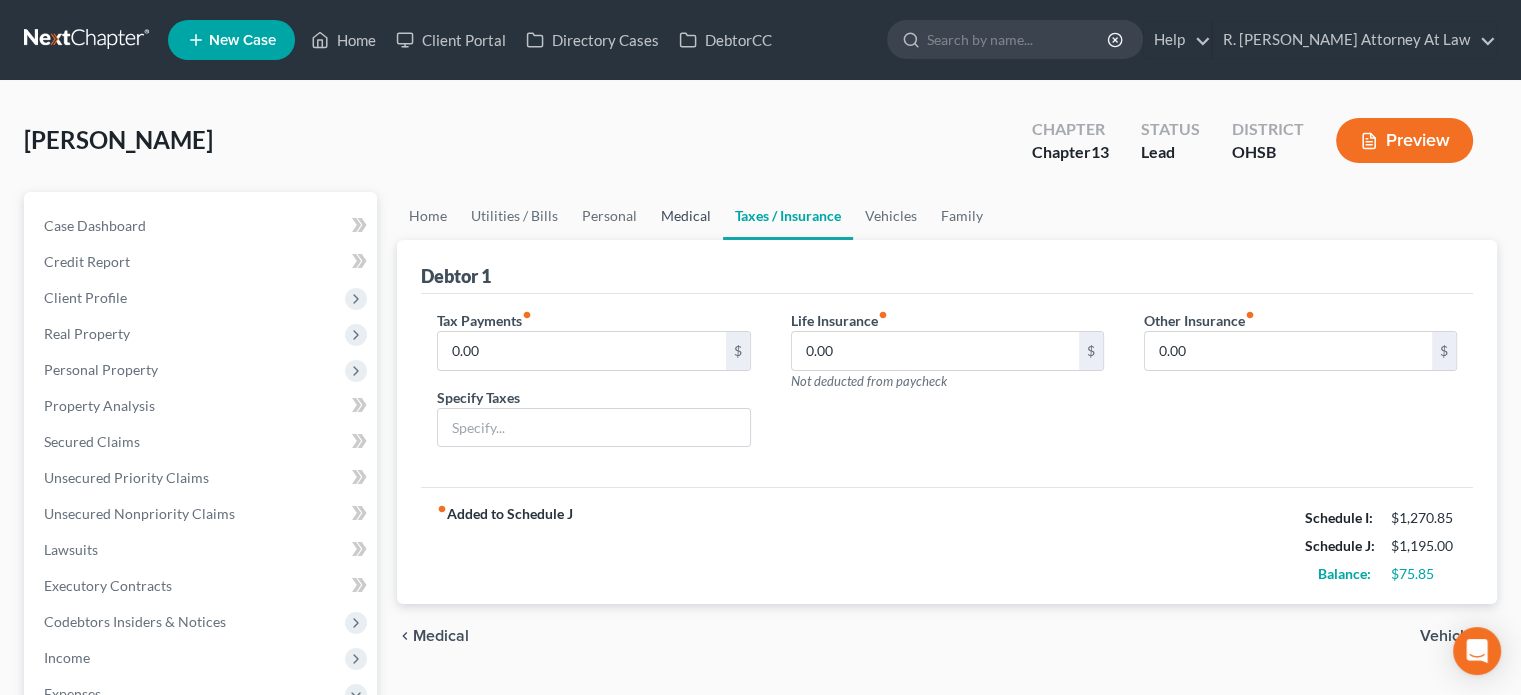 click on "Medical" at bounding box center (686, 216) 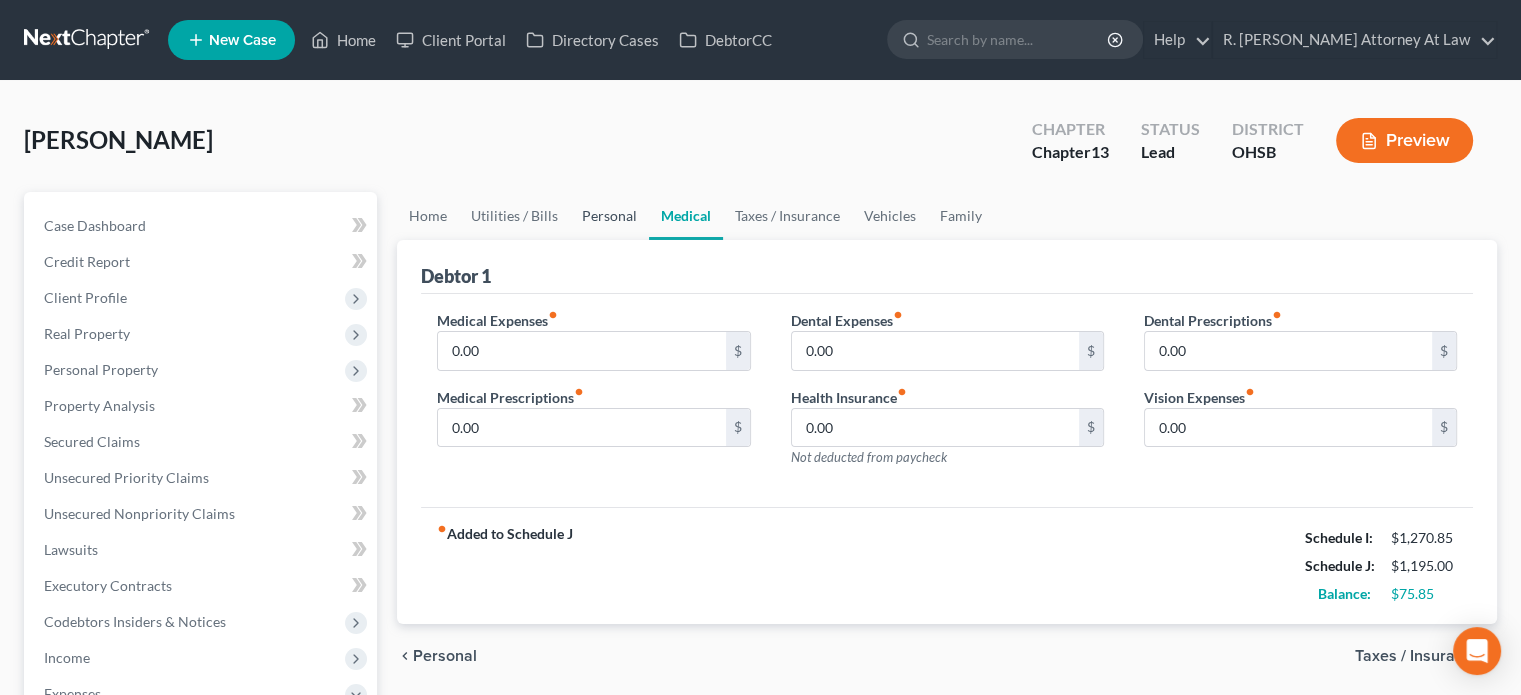 click on "Personal" at bounding box center [609, 216] 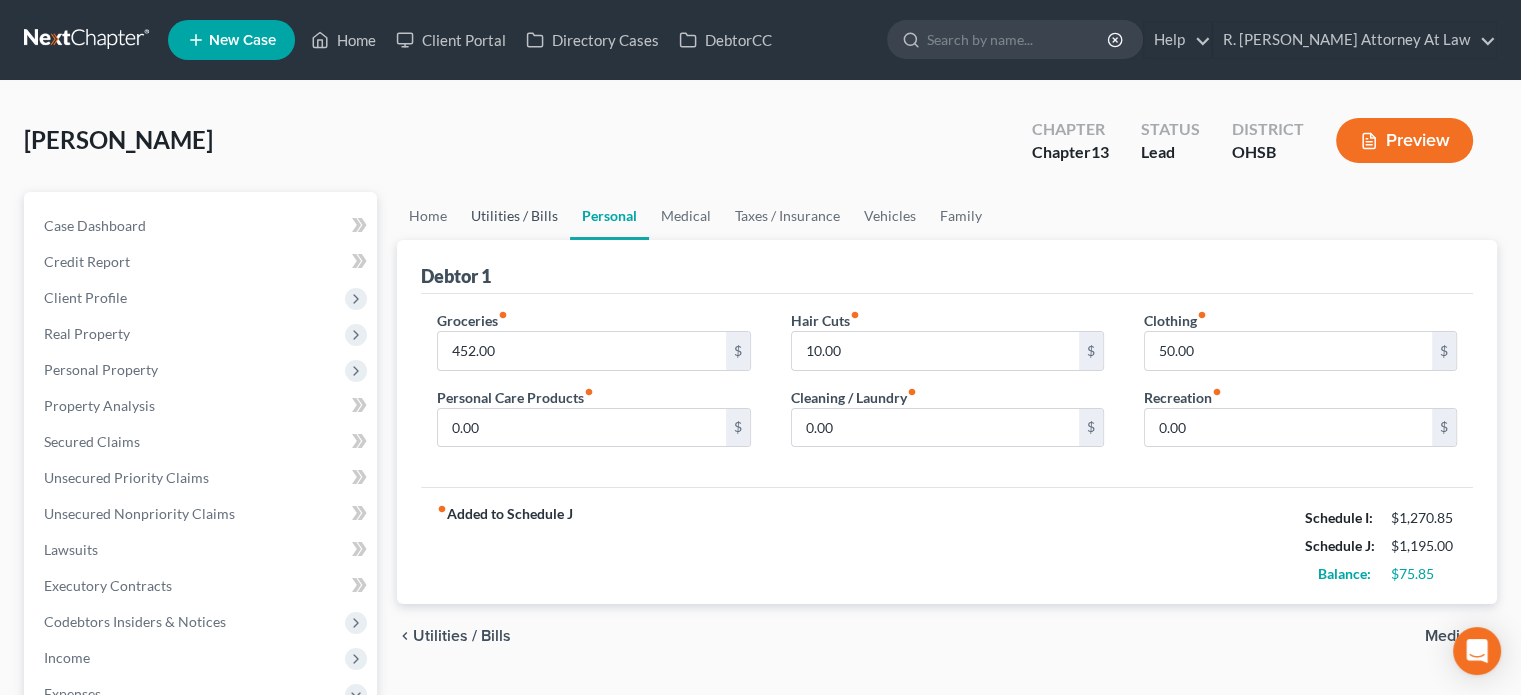 click on "Utilities / Bills" at bounding box center [514, 216] 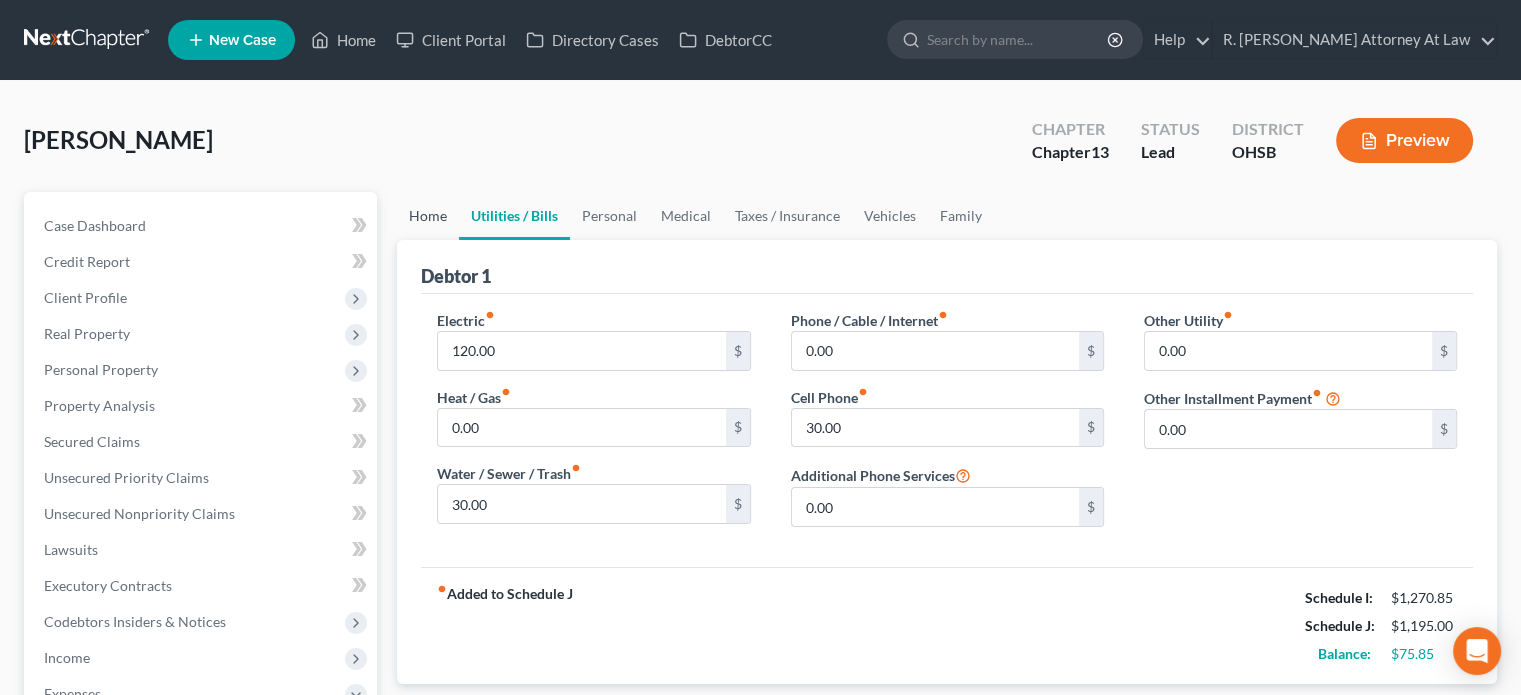 click on "Home" at bounding box center (428, 216) 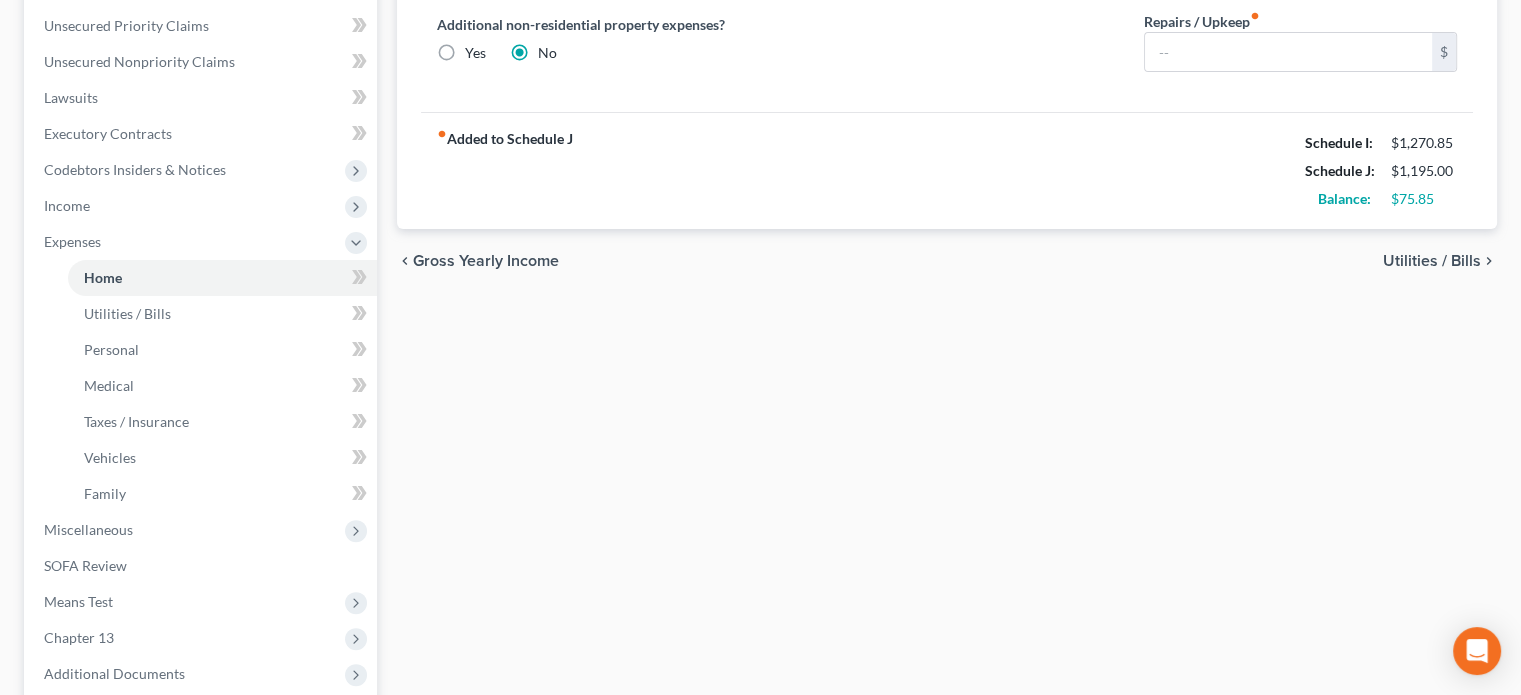 scroll, scrollTop: 654, scrollLeft: 0, axis: vertical 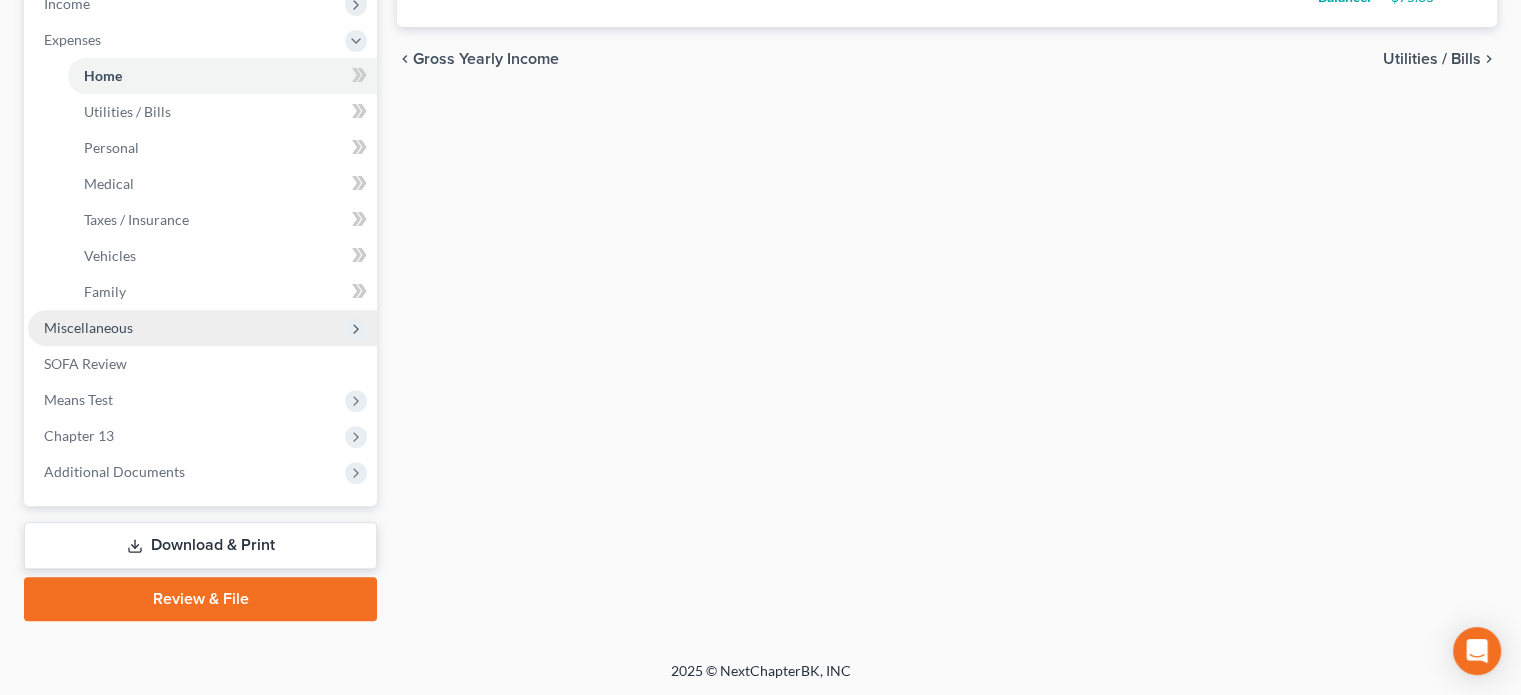 click on "Miscellaneous" at bounding box center [88, 327] 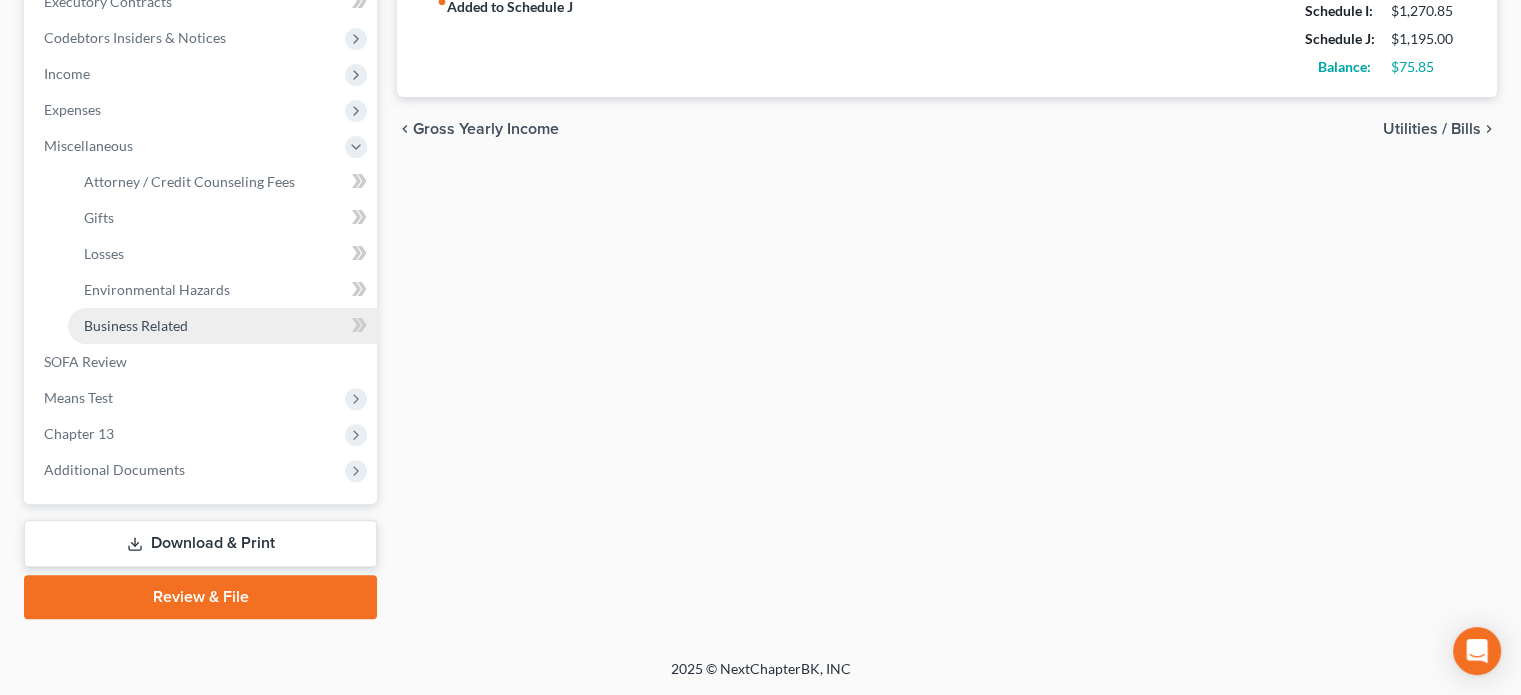 scroll, scrollTop: 582, scrollLeft: 0, axis: vertical 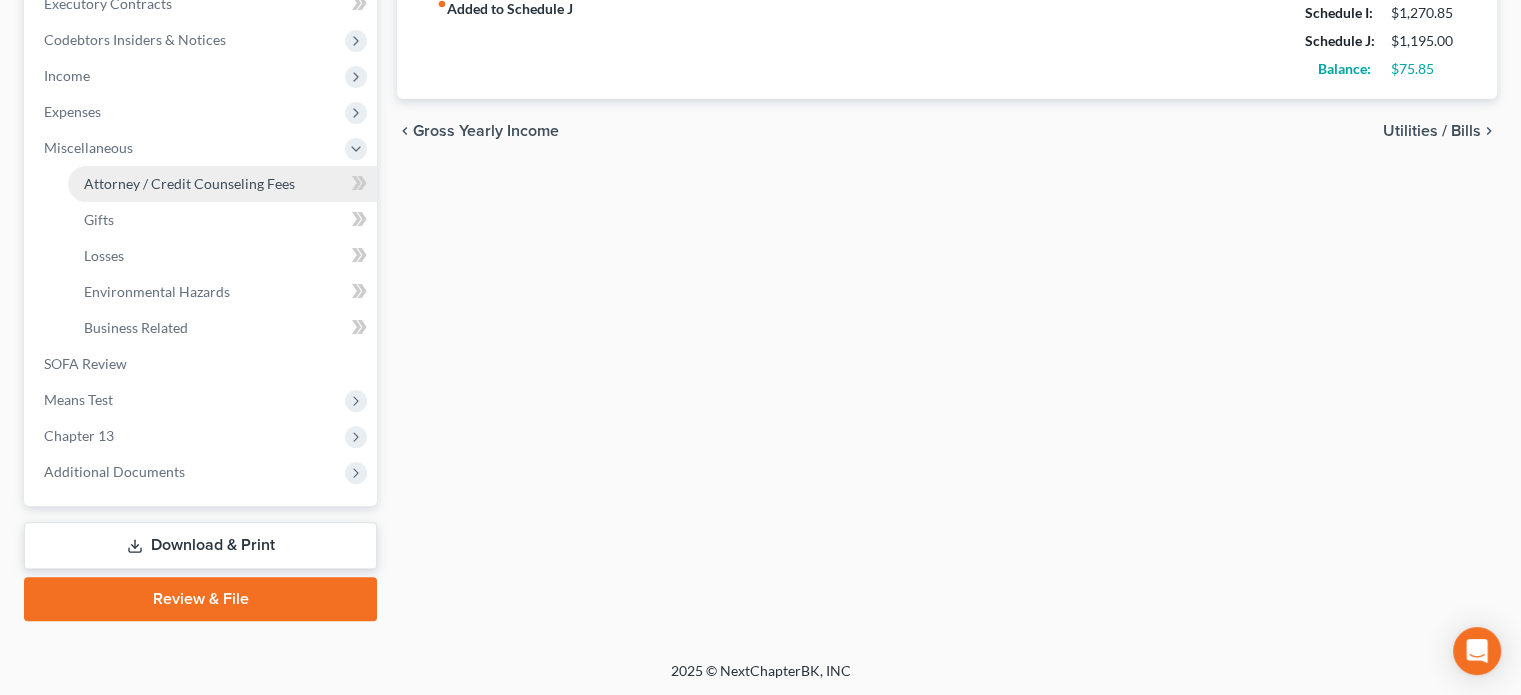 click on "Attorney / Credit Counseling Fees" at bounding box center [189, 183] 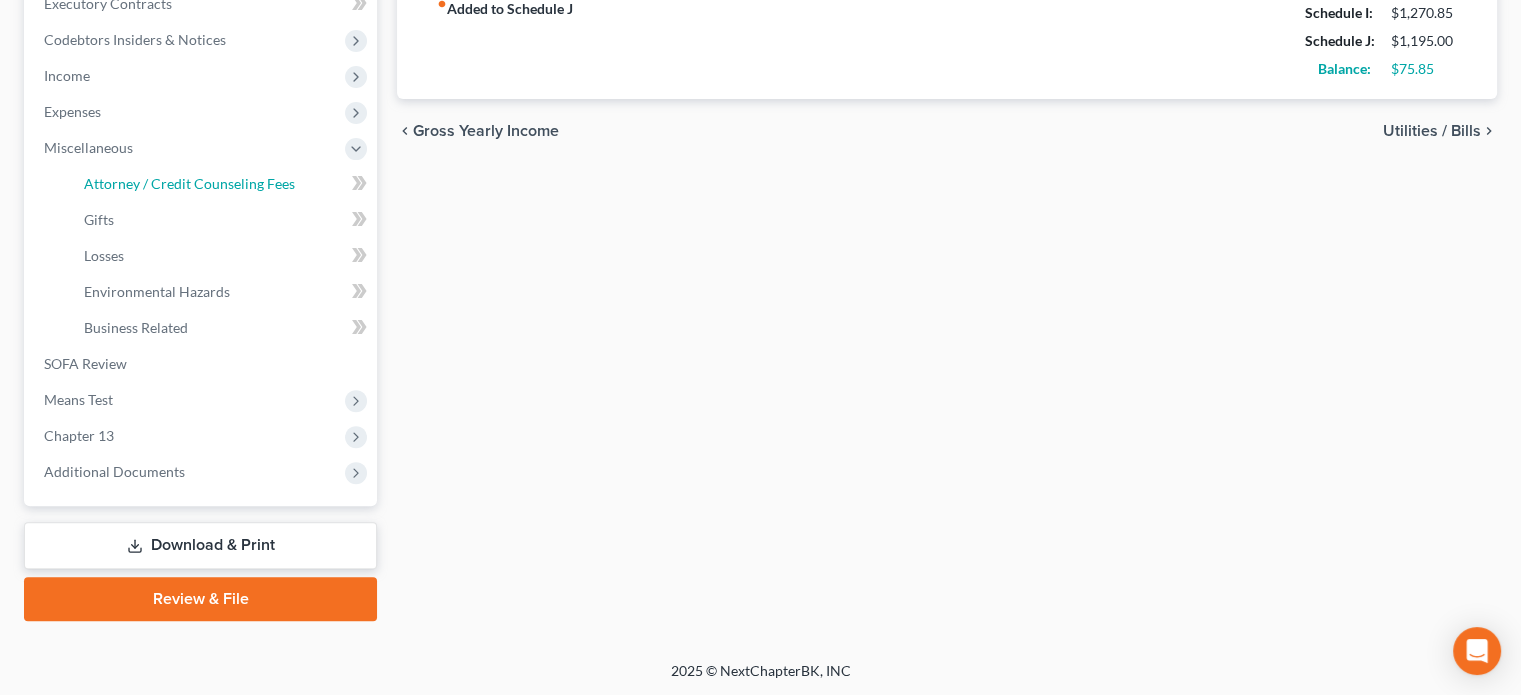 select on "1" 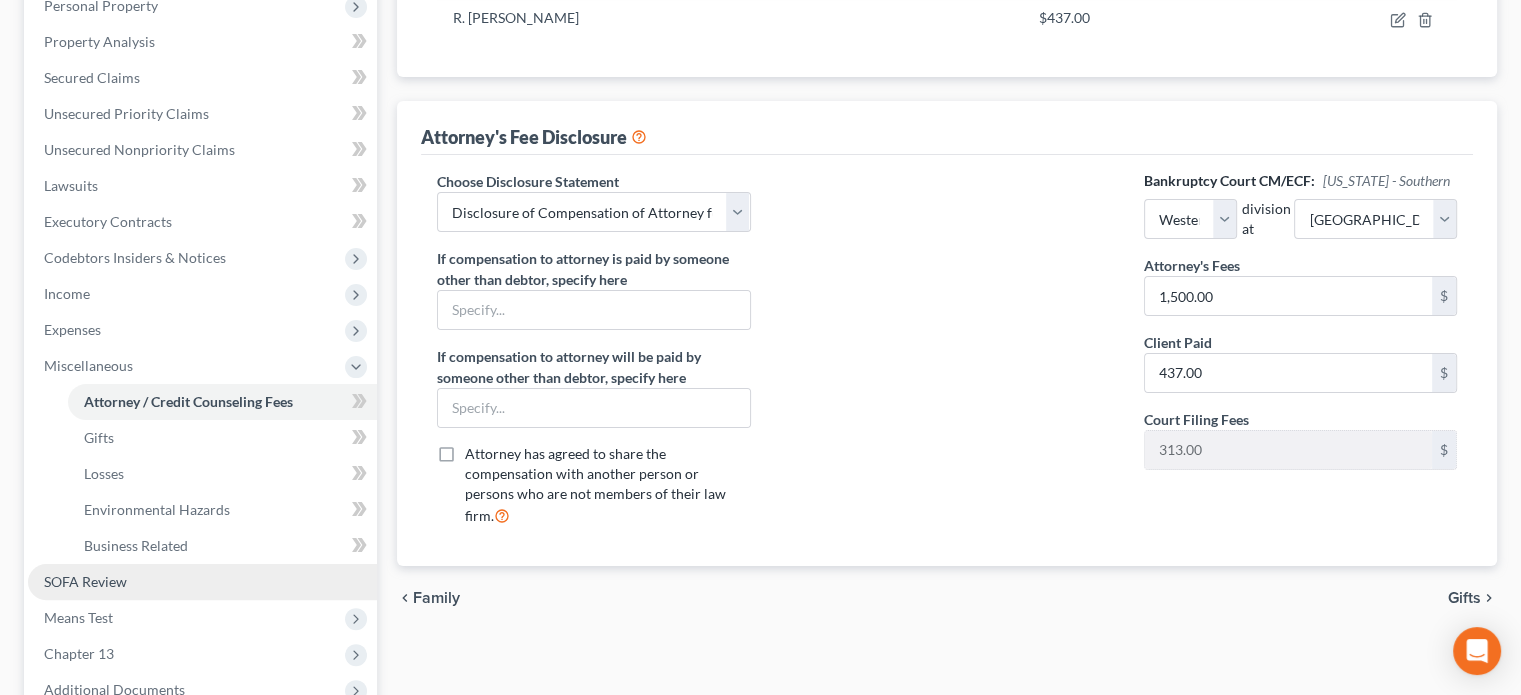 scroll, scrollTop: 582, scrollLeft: 0, axis: vertical 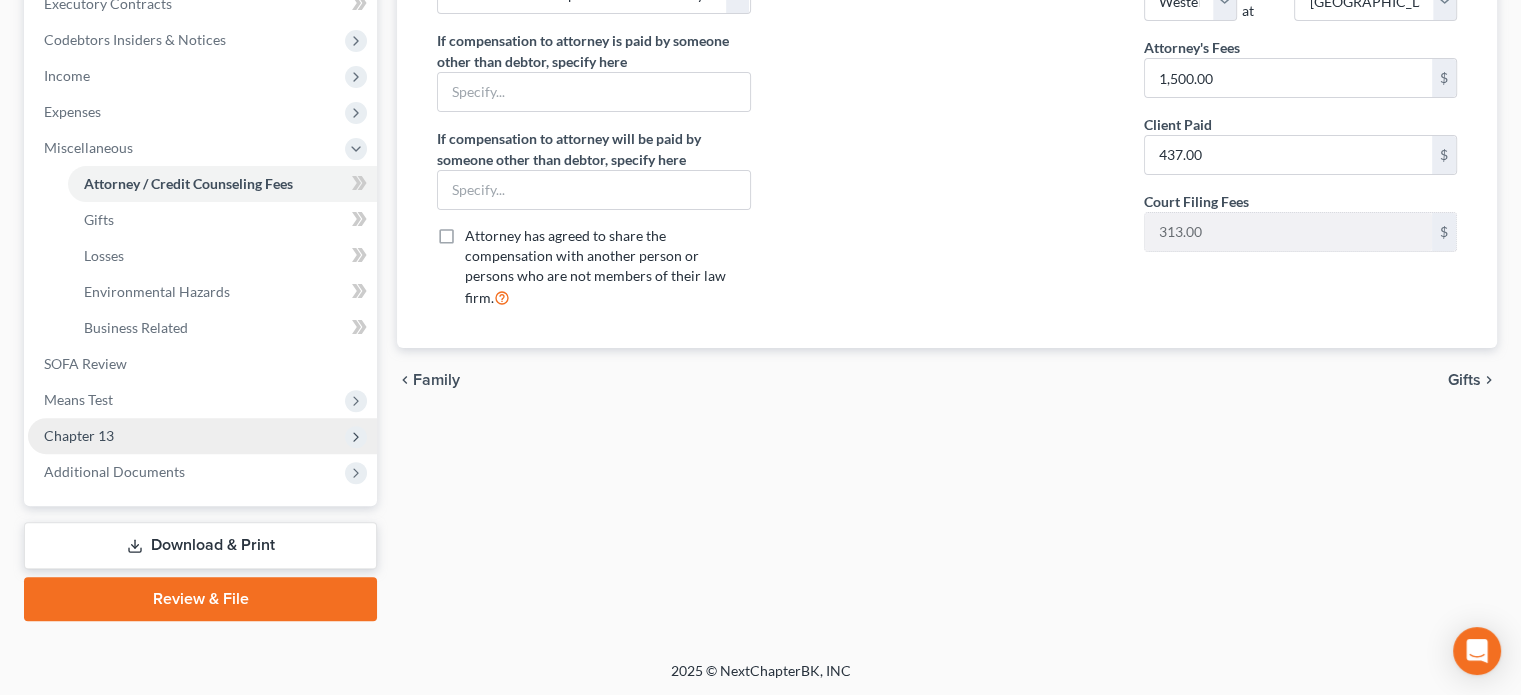 click on "Chapter 13" at bounding box center (79, 435) 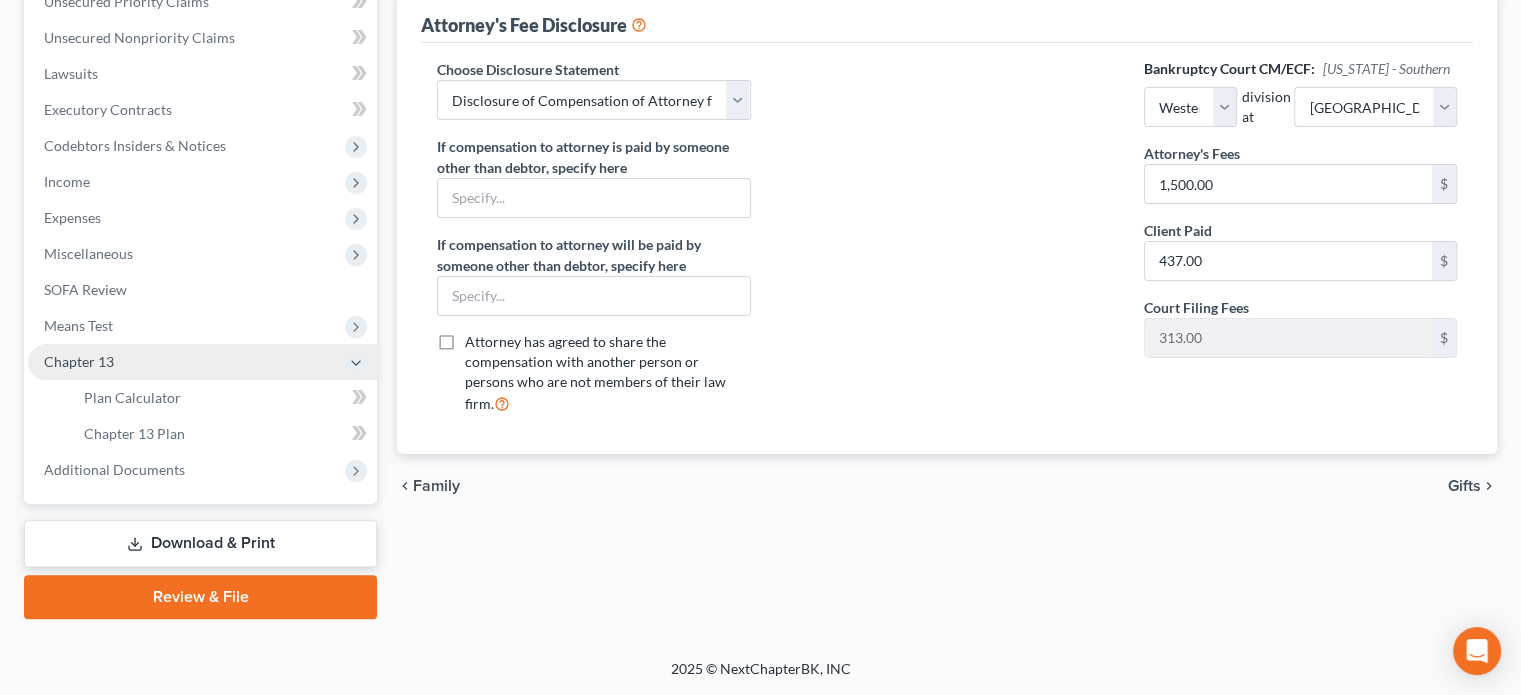 scroll, scrollTop: 474, scrollLeft: 0, axis: vertical 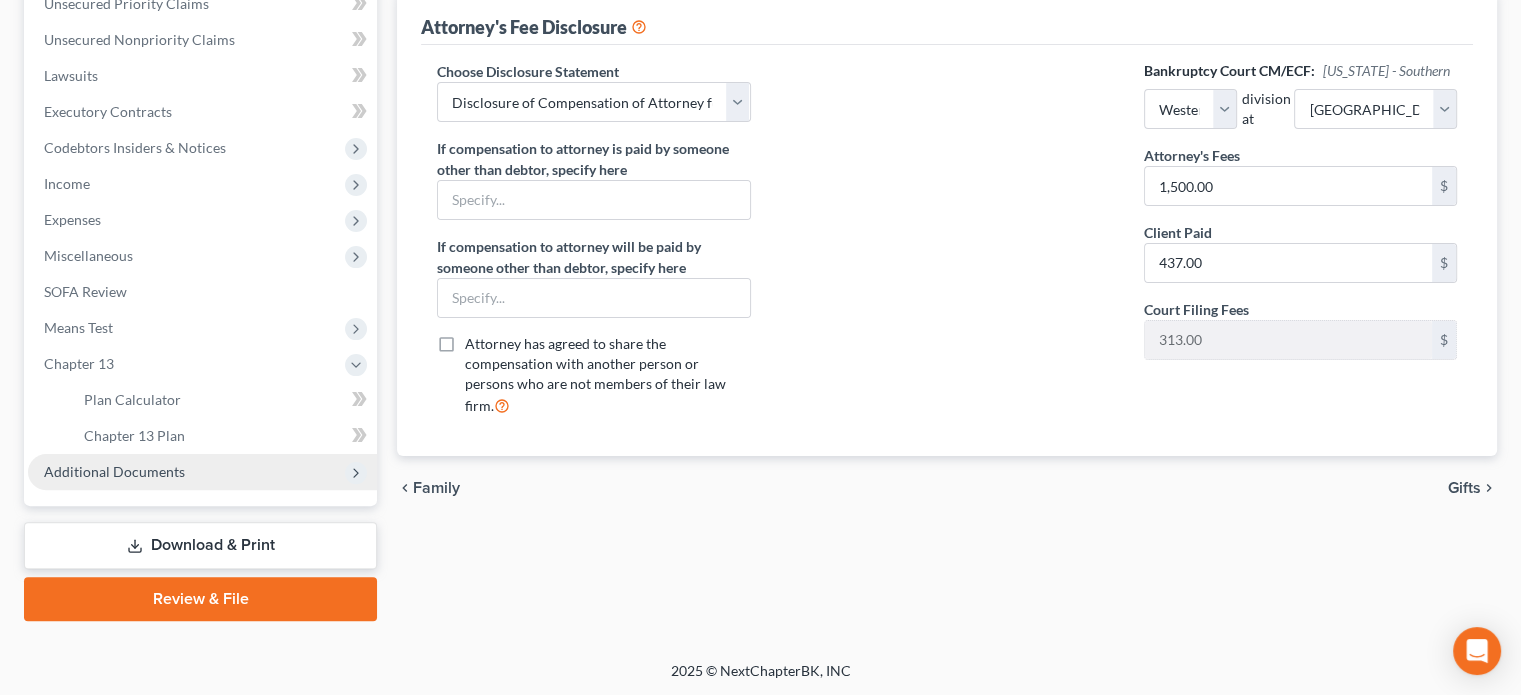 click on "Additional Documents" at bounding box center (114, 471) 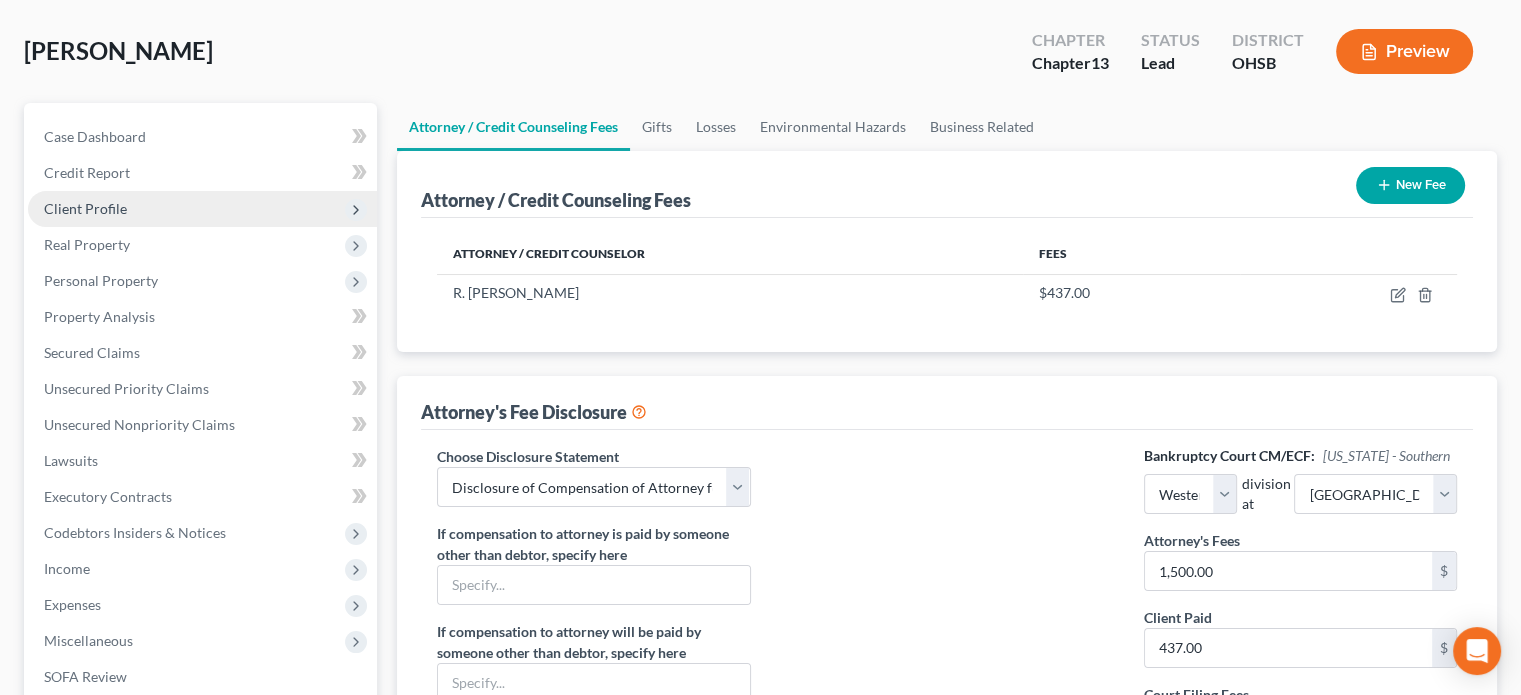 scroll, scrollTop: 582, scrollLeft: 0, axis: vertical 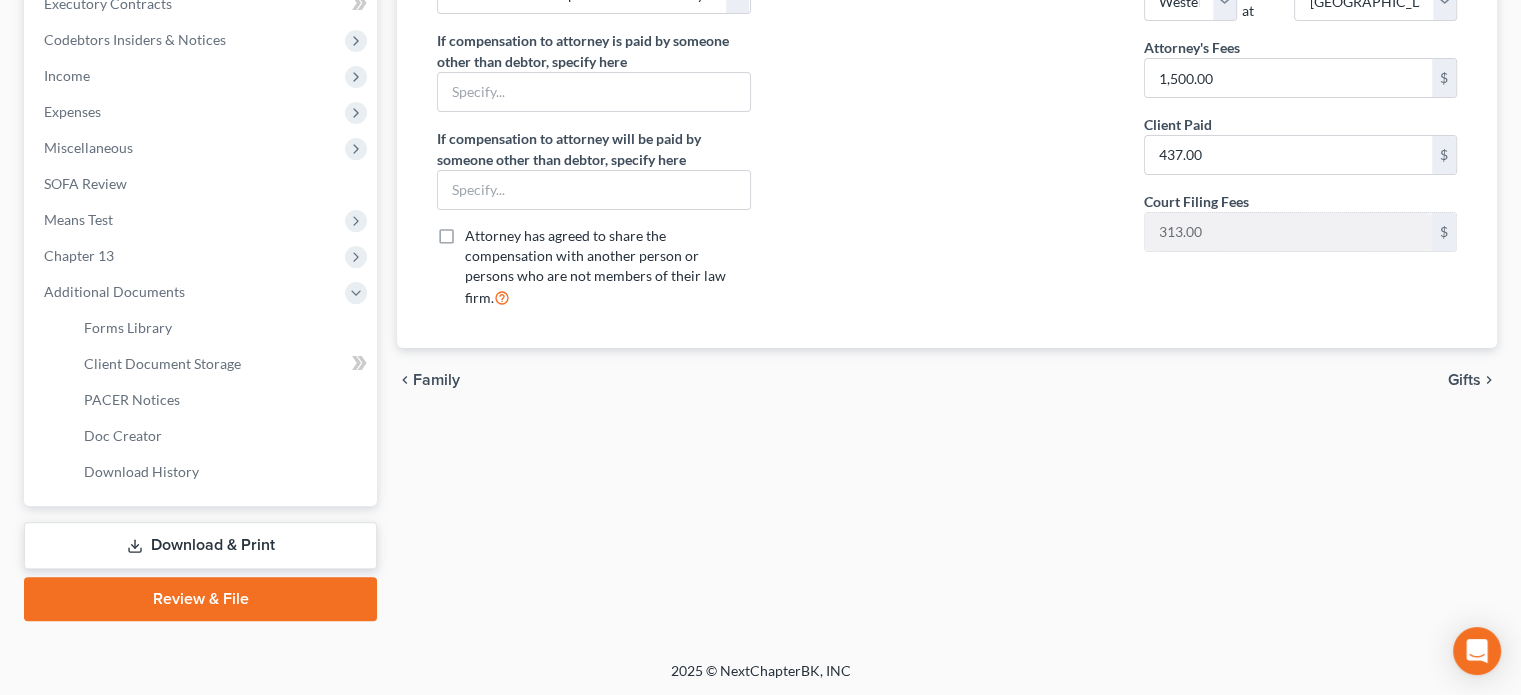 click on "Download & Print" at bounding box center [200, 545] 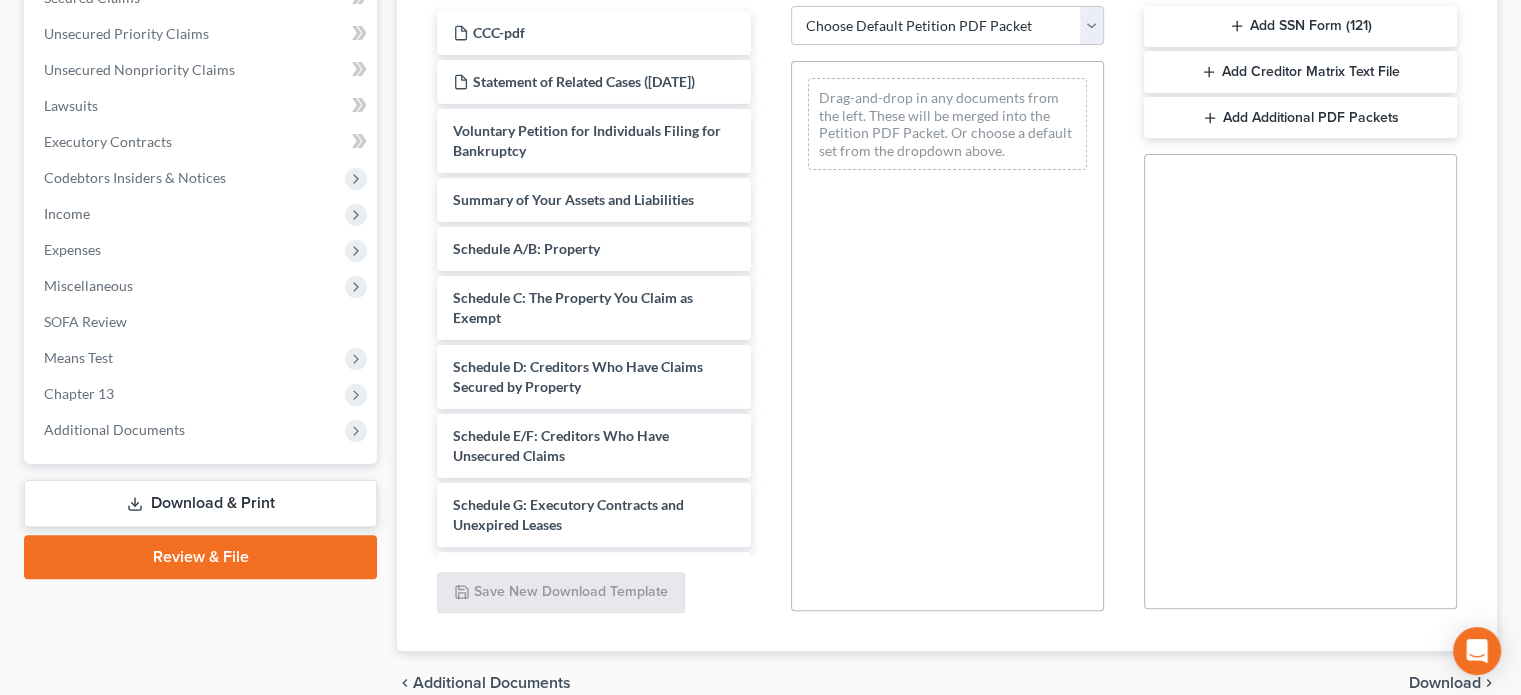 scroll, scrollTop: 538, scrollLeft: 0, axis: vertical 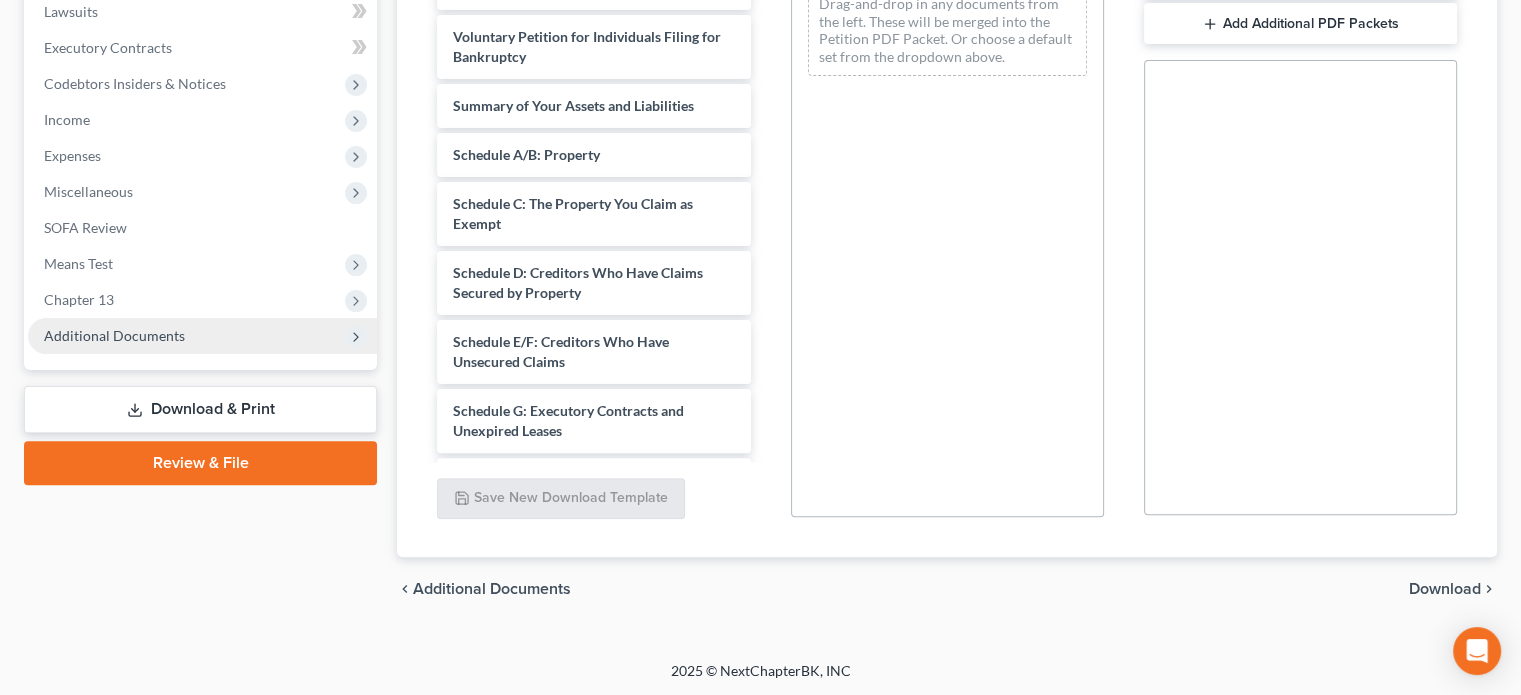 click on "Additional Documents" at bounding box center [114, 335] 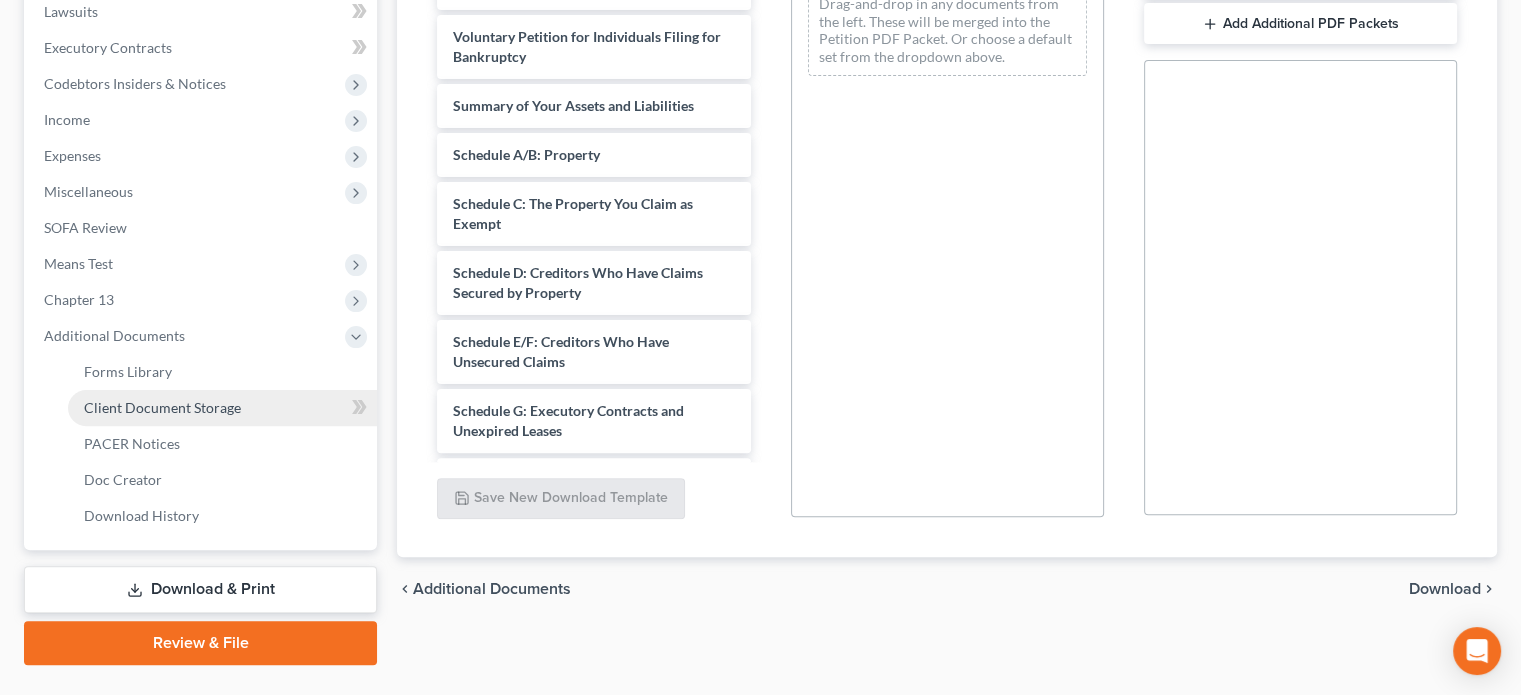 click on "Client Document Storage" at bounding box center (222, 408) 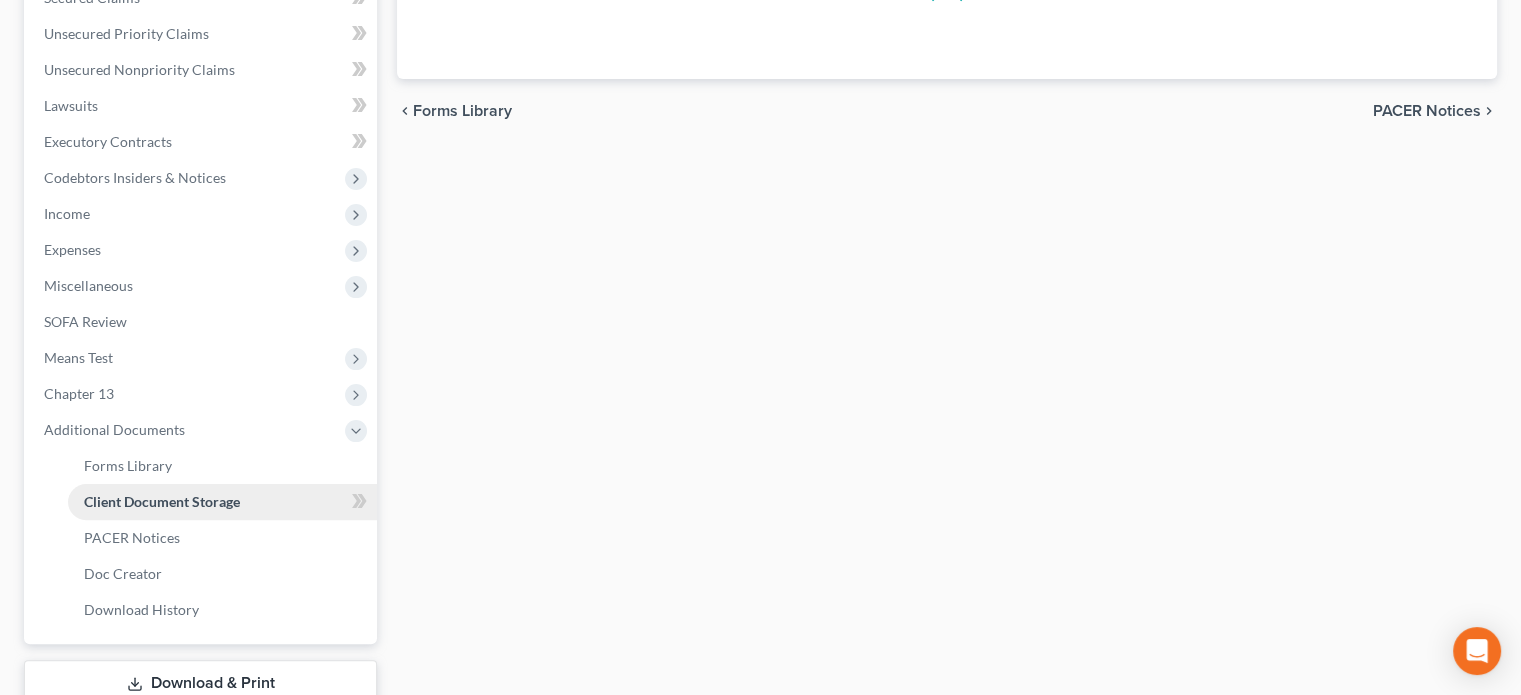 select on "52" 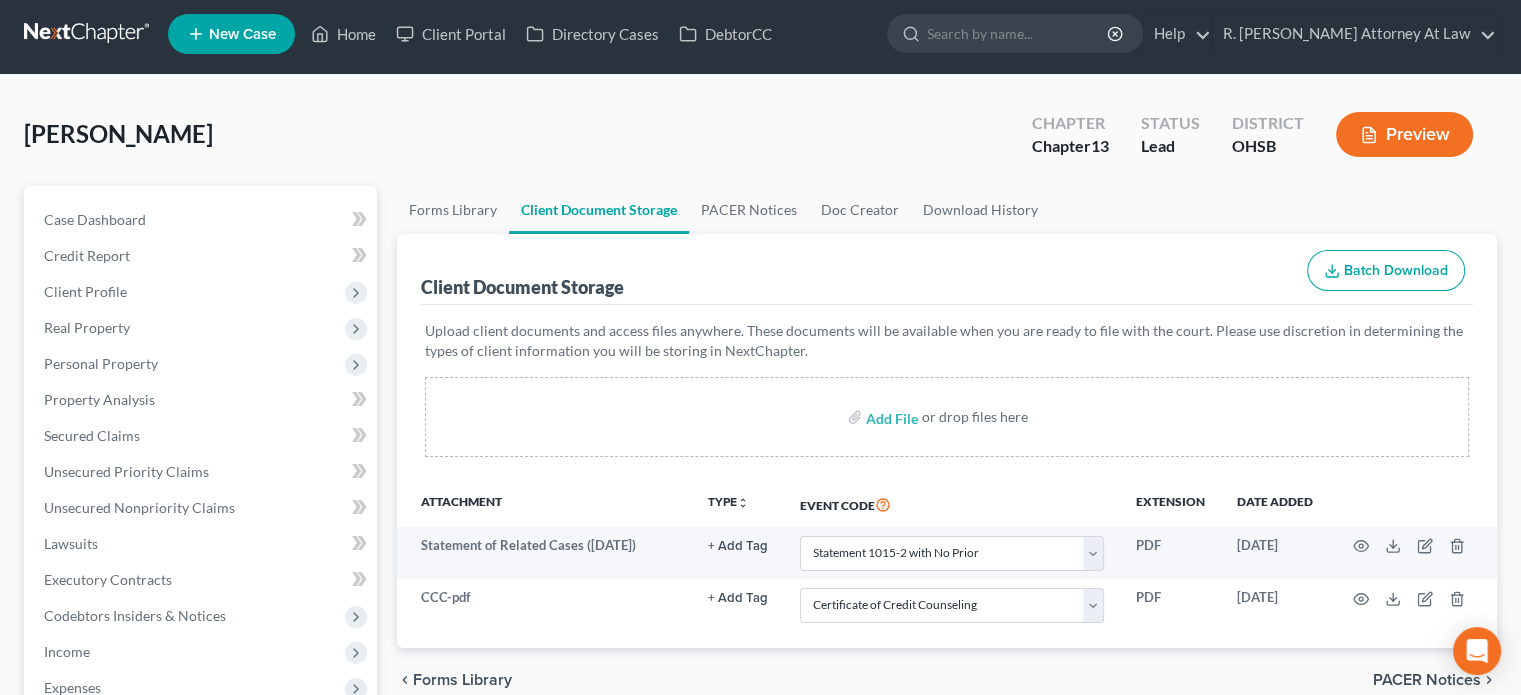 scroll, scrollTop: 0, scrollLeft: 0, axis: both 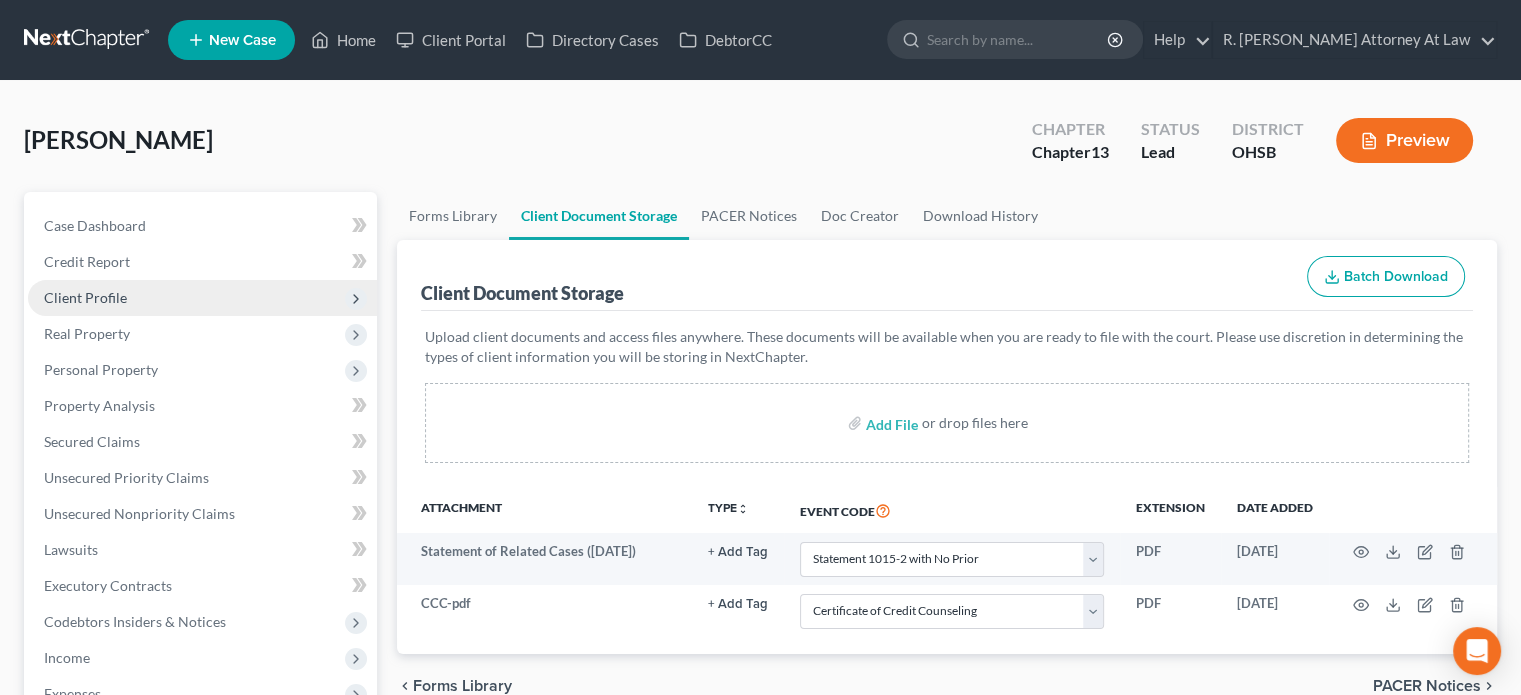click on "Client Profile" at bounding box center (85, 297) 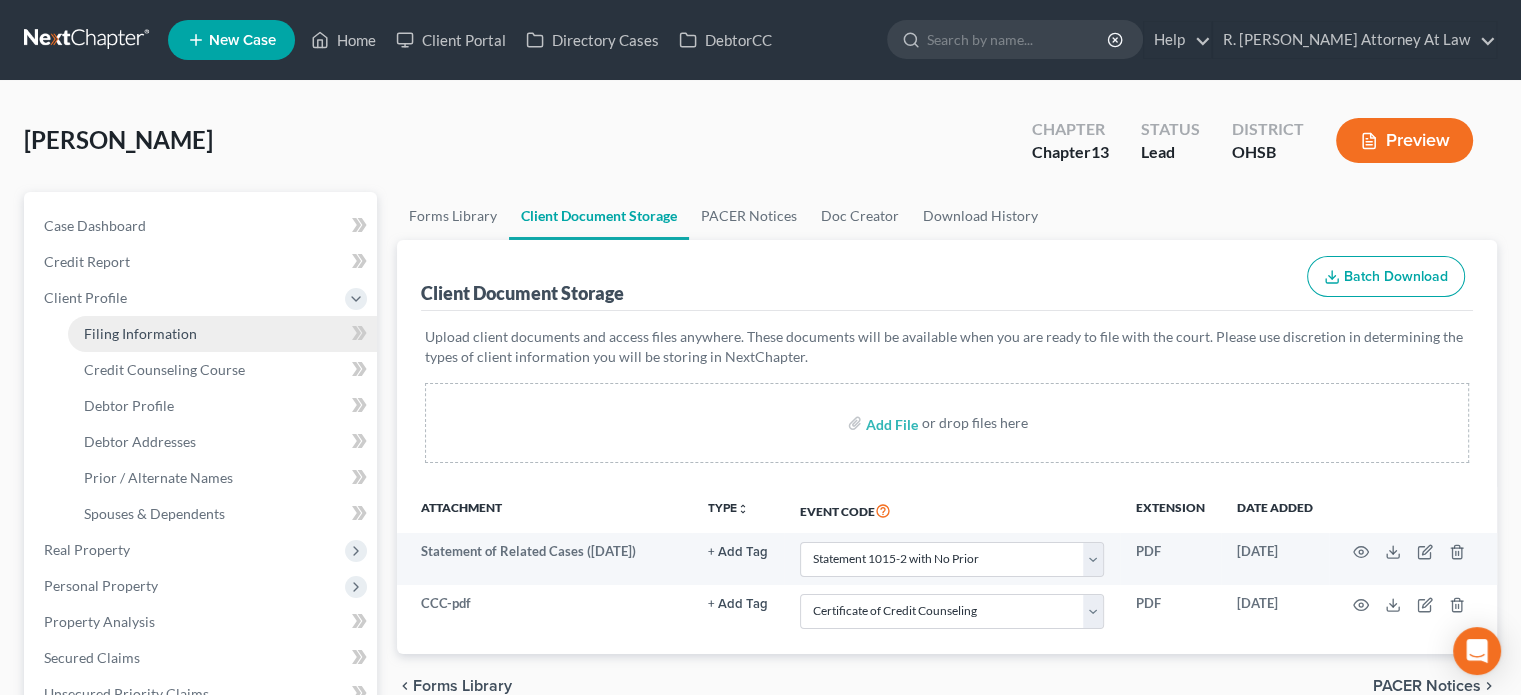 click on "Filing Information" at bounding box center (140, 333) 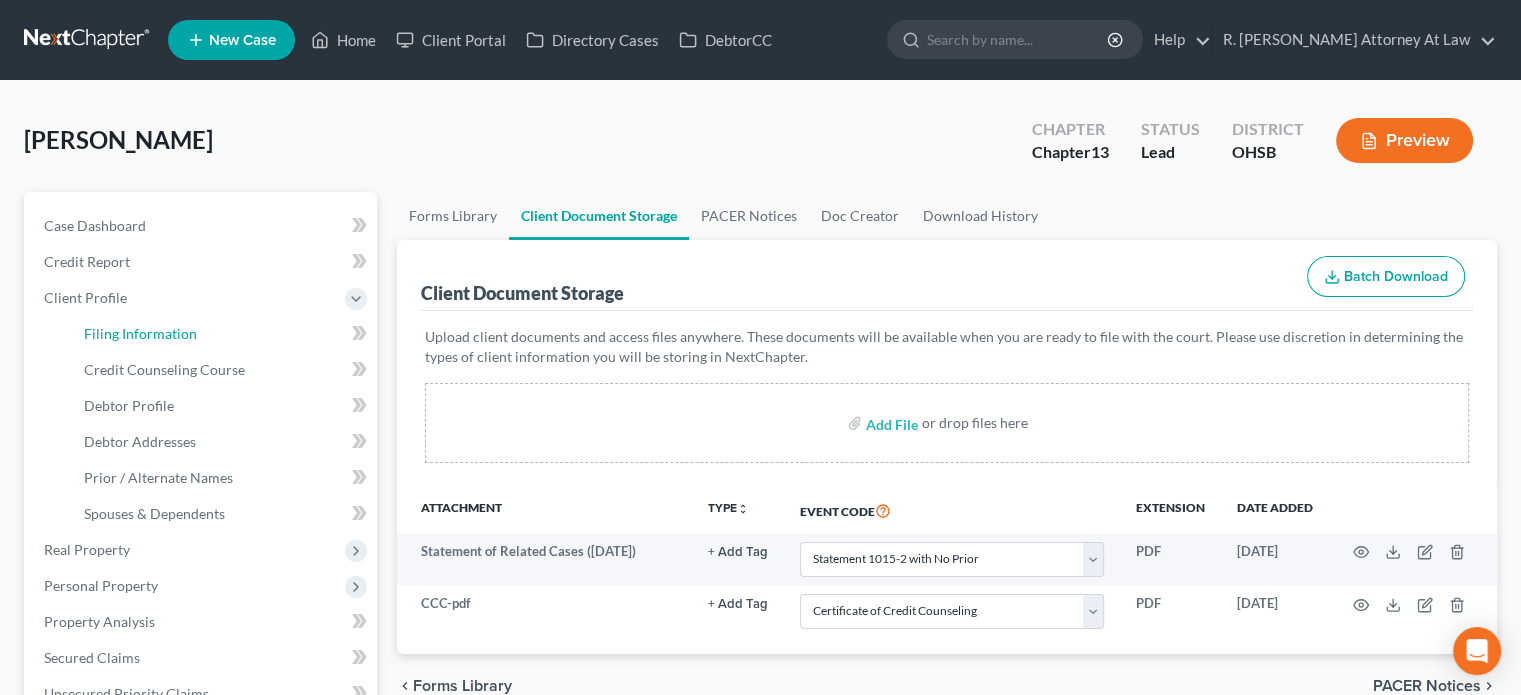 select on "1" 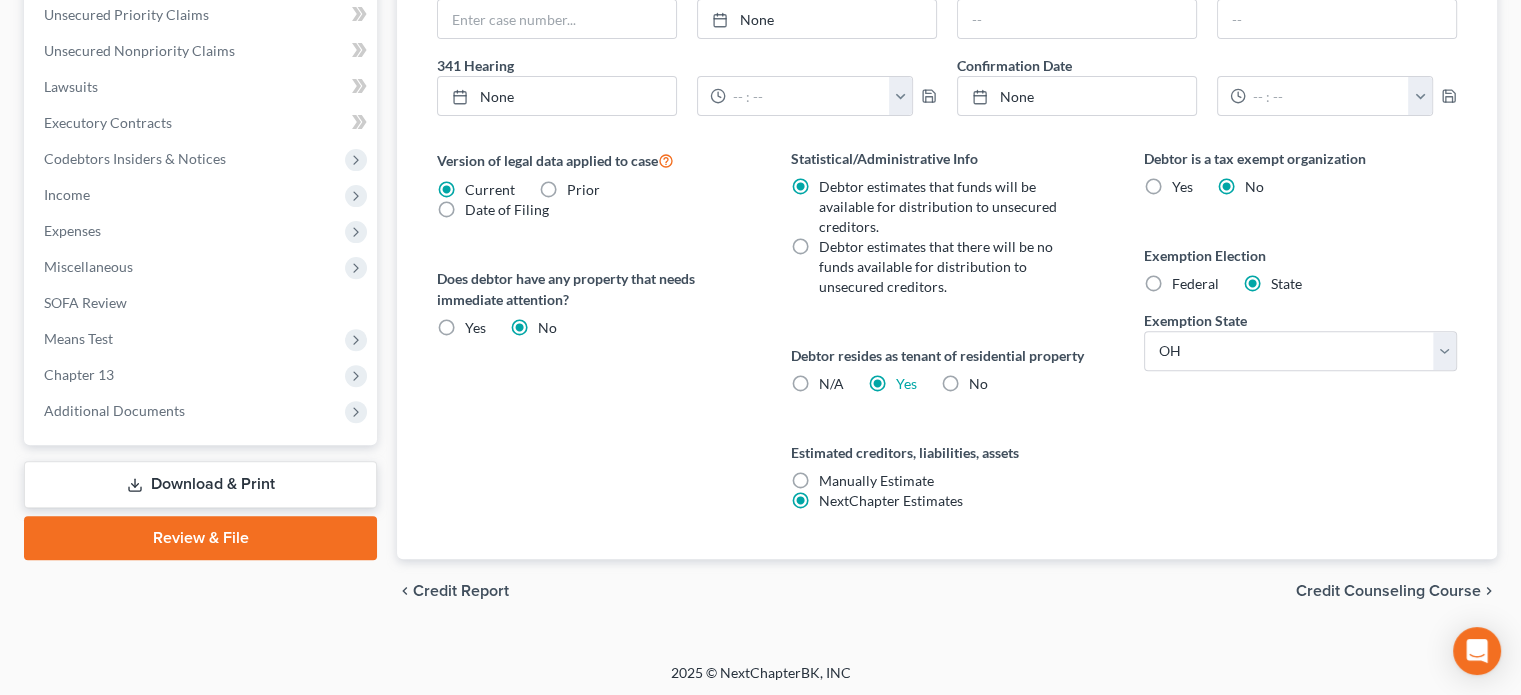 scroll, scrollTop: 680, scrollLeft: 0, axis: vertical 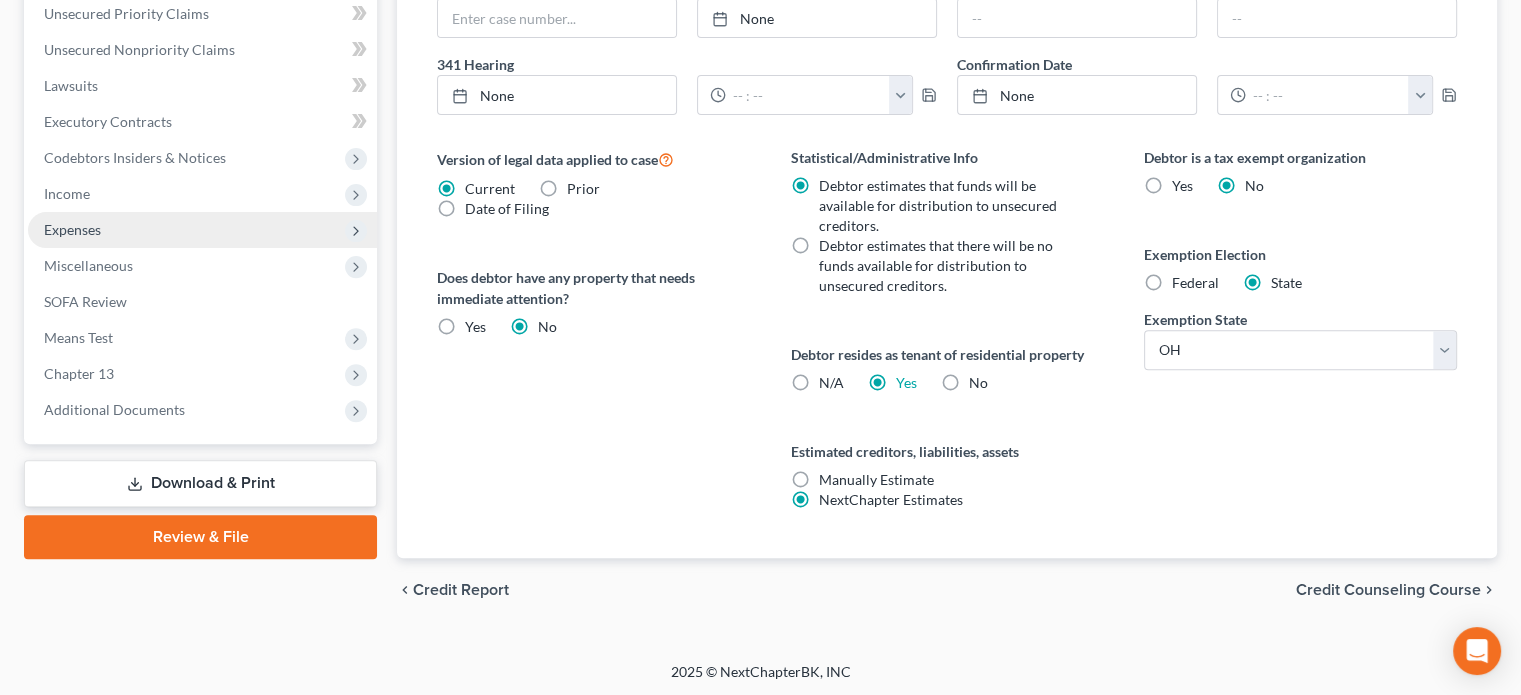 click on "Expenses" at bounding box center [72, 229] 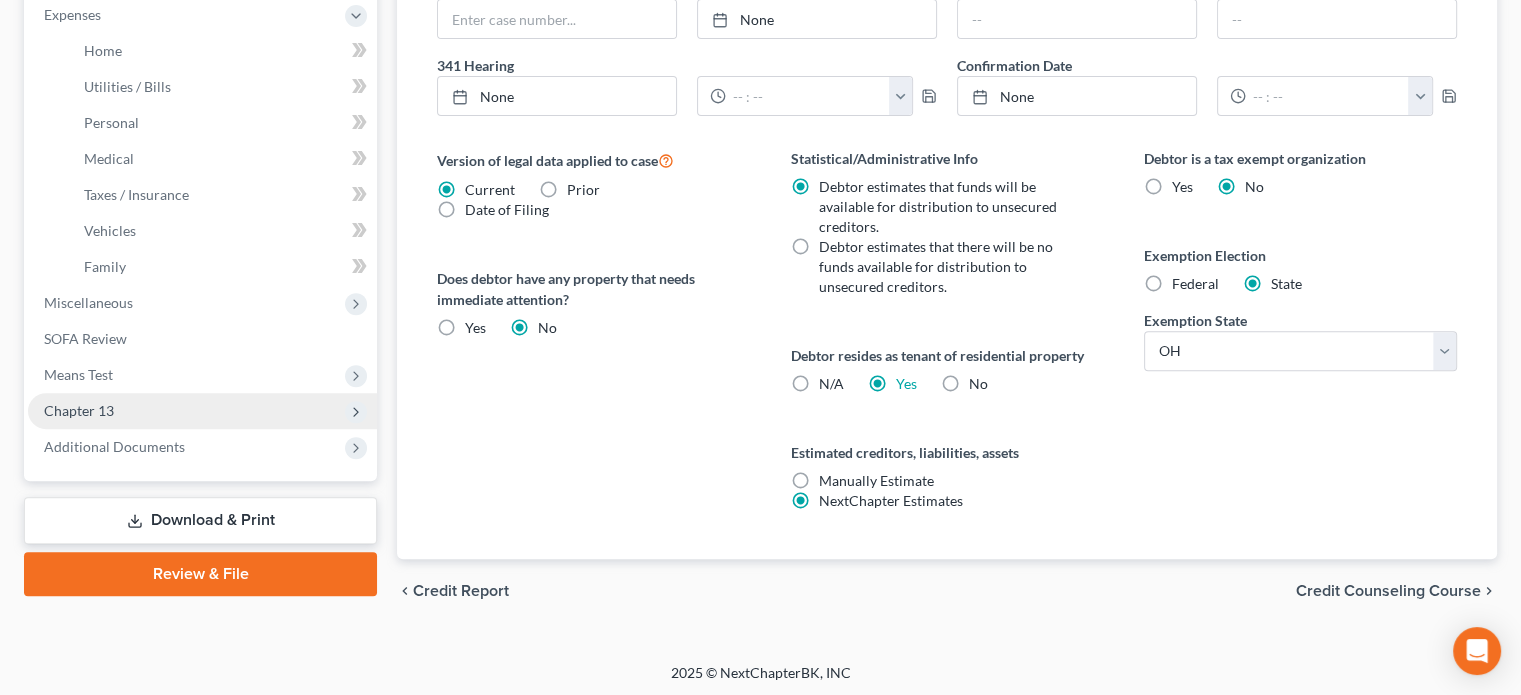 scroll, scrollTop: 680, scrollLeft: 0, axis: vertical 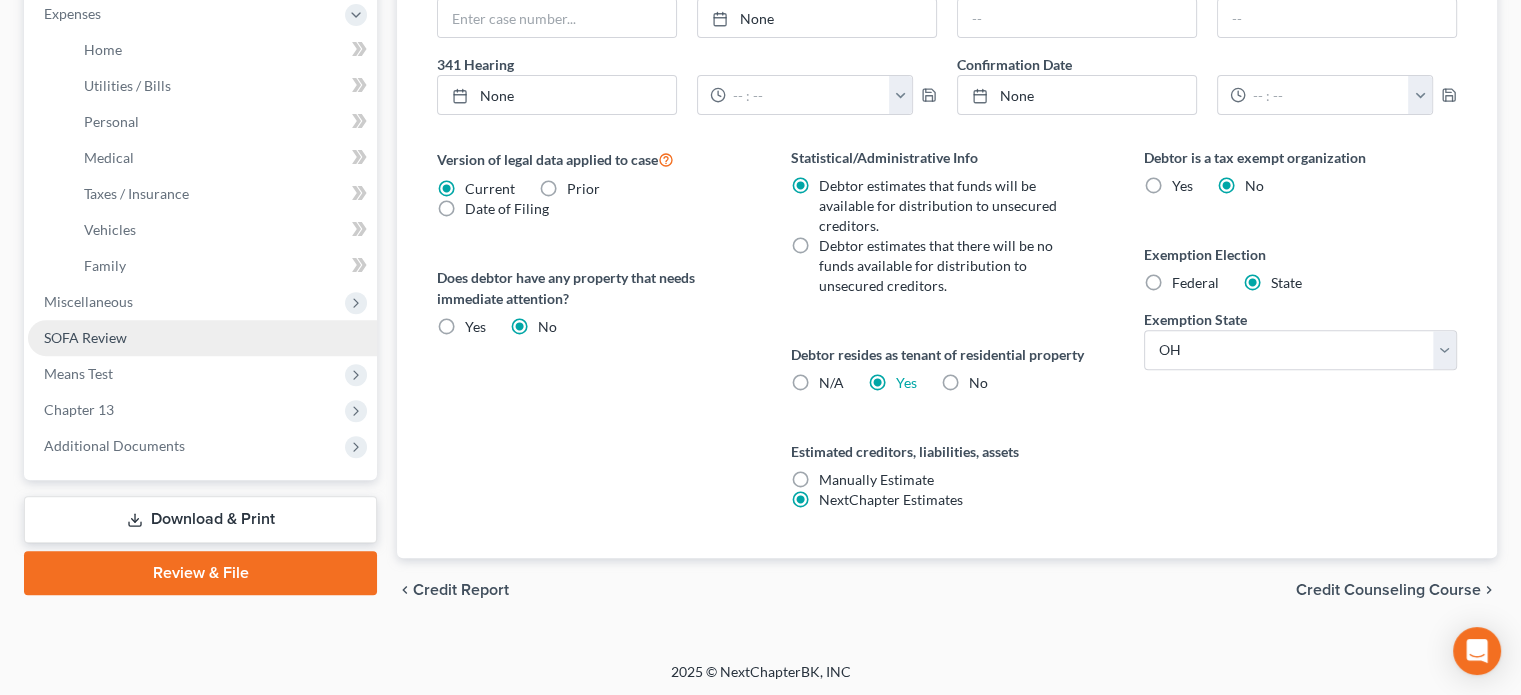 click on "SOFA Review" at bounding box center (85, 337) 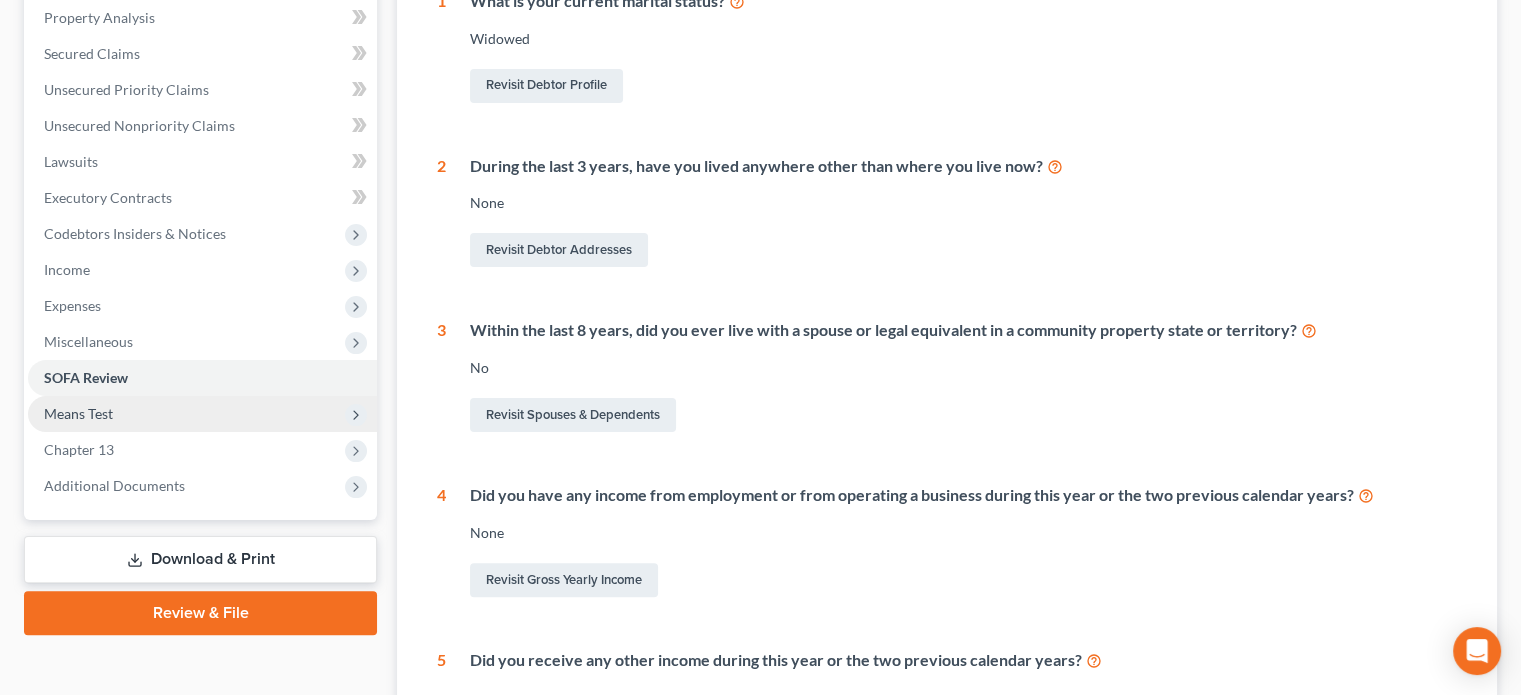 scroll, scrollTop: 400, scrollLeft: 0, axis: vertical 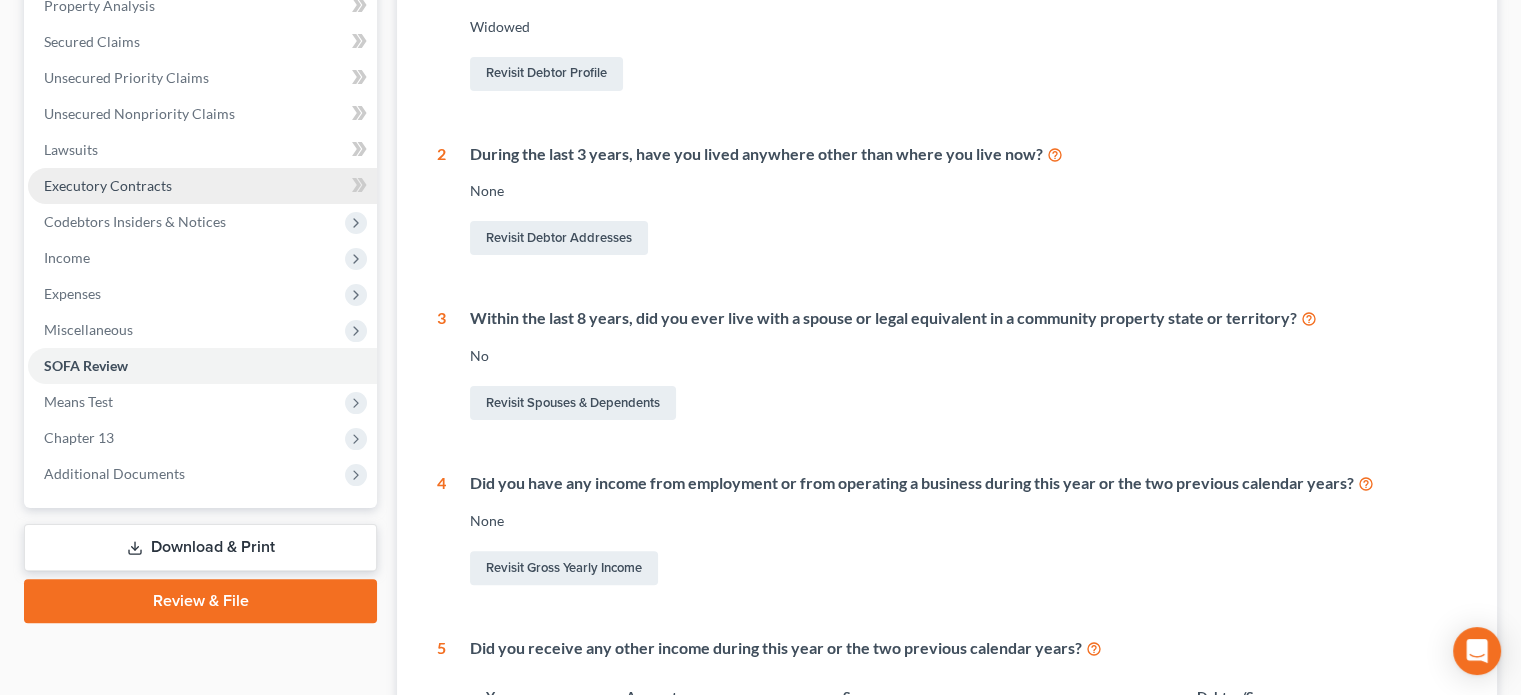 click on "Income" at bounding box center (67, 257) 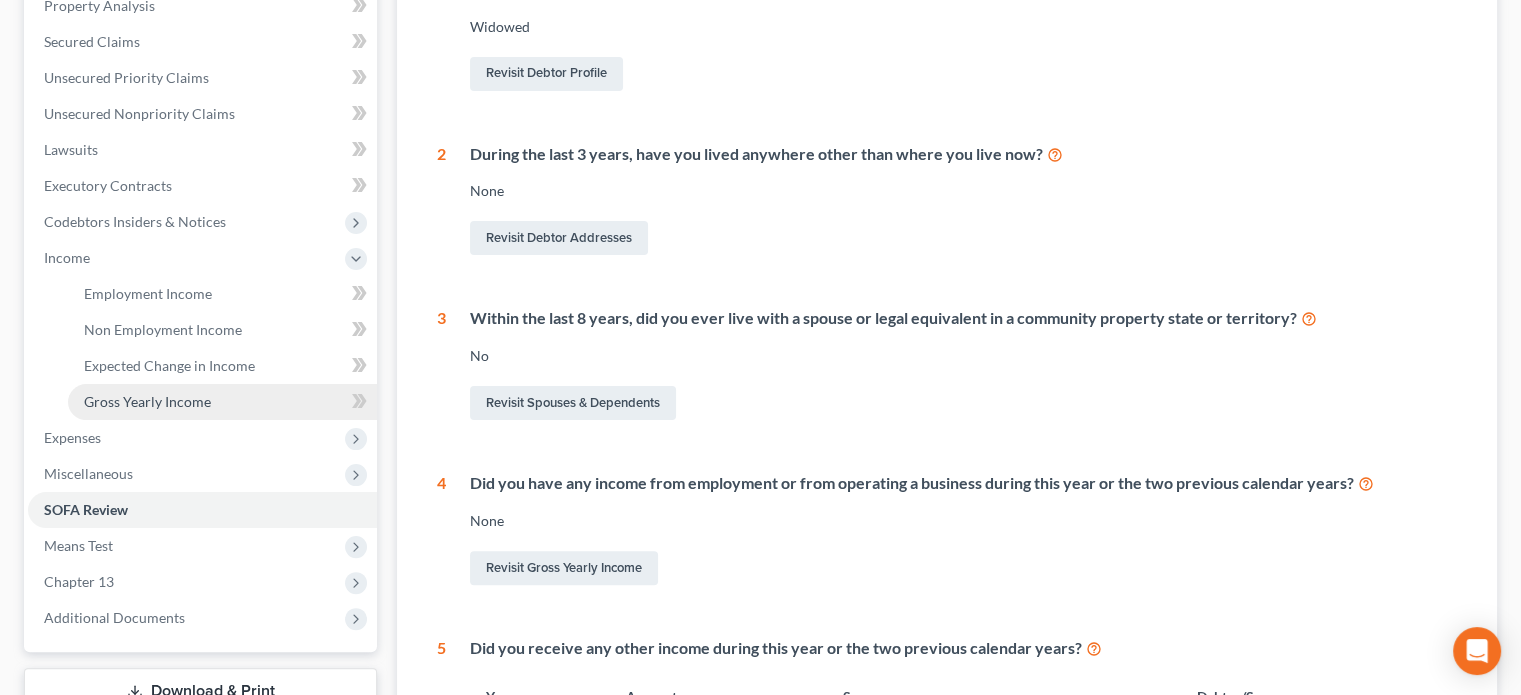 click on "Gross Yearly Income" at bounding box center (147, 401) 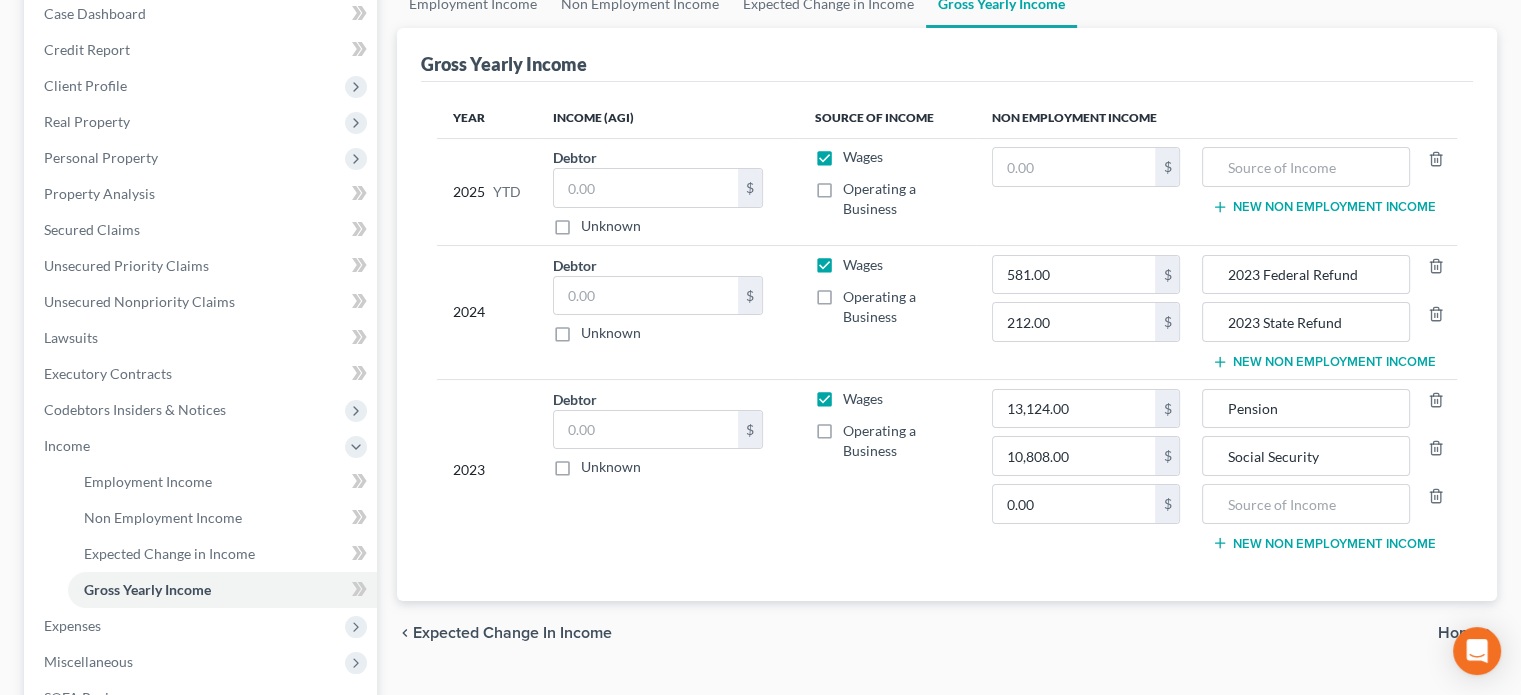 scroll, scrollTop: 201, scrollLeft: 0, axis: vertical 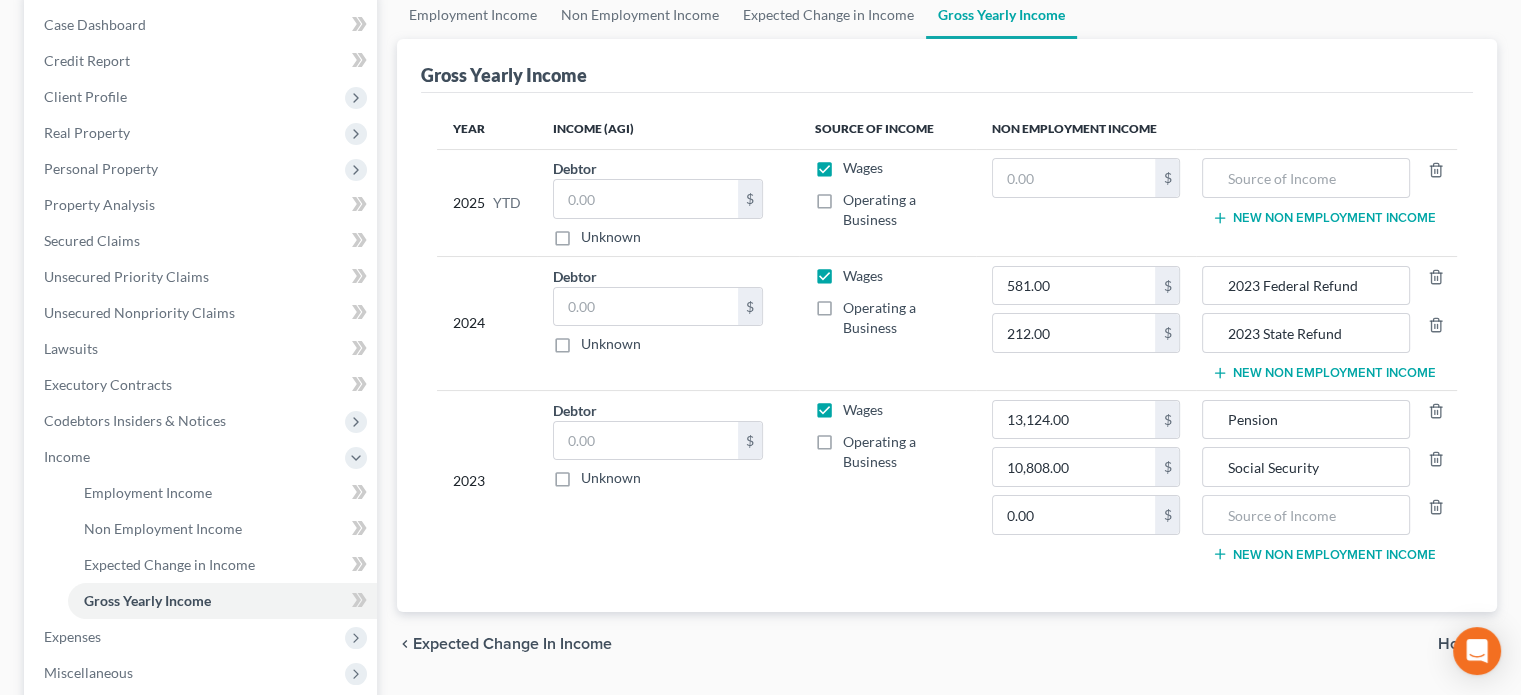 click on "Year Income (AGI) Source of Income Non Employment Income 2025  YTD Debtor
$
Unknown
Balance Undetermined
$
Unknown
Wages Operating a Business $ New Non Employment Income 2024 Debtor
$
Unknown
Balance Undetermined
$
Unknown
Wages Operating a Business 581.00 $ 212.00 $ 2023 Federal Refund 2023 State Refund New Non Employment Income 2023 Debtor
$
Unknown
Balance Undetermined
$
Unknown
Wages Operating a Business 13,124.00 $ 10,808.00 $ 0.00 $ Pension Social Security New Non Employment Income" at bounding box center [947, 352] 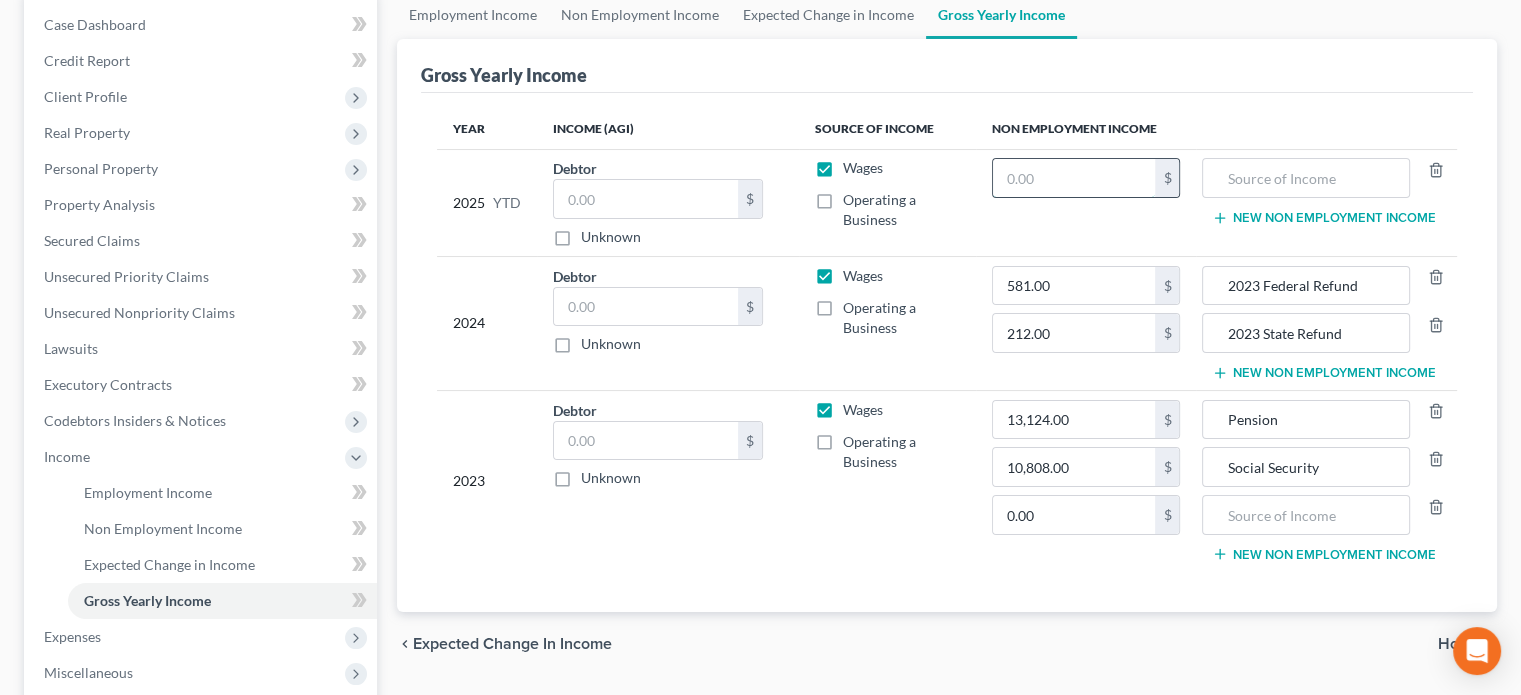 click at bounding box center (1074, 178) 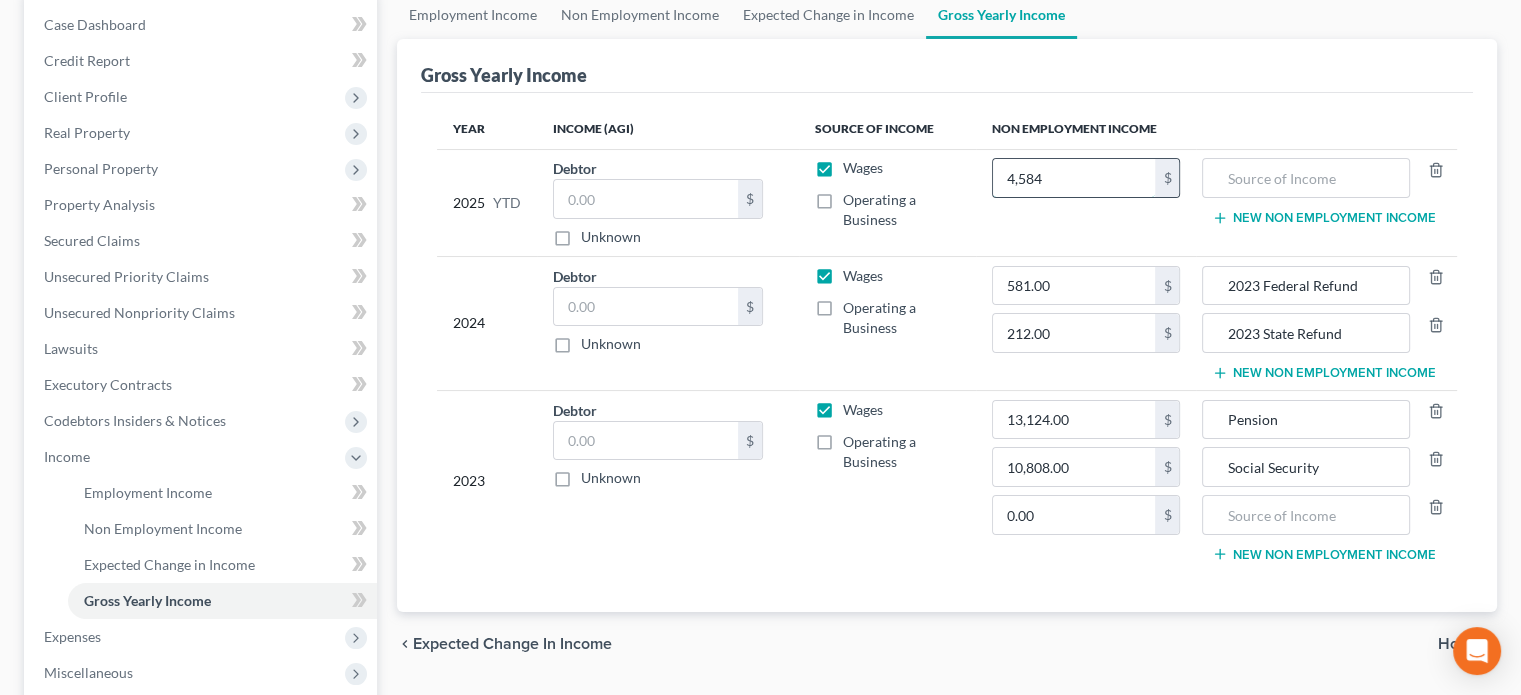 type on "4,584" 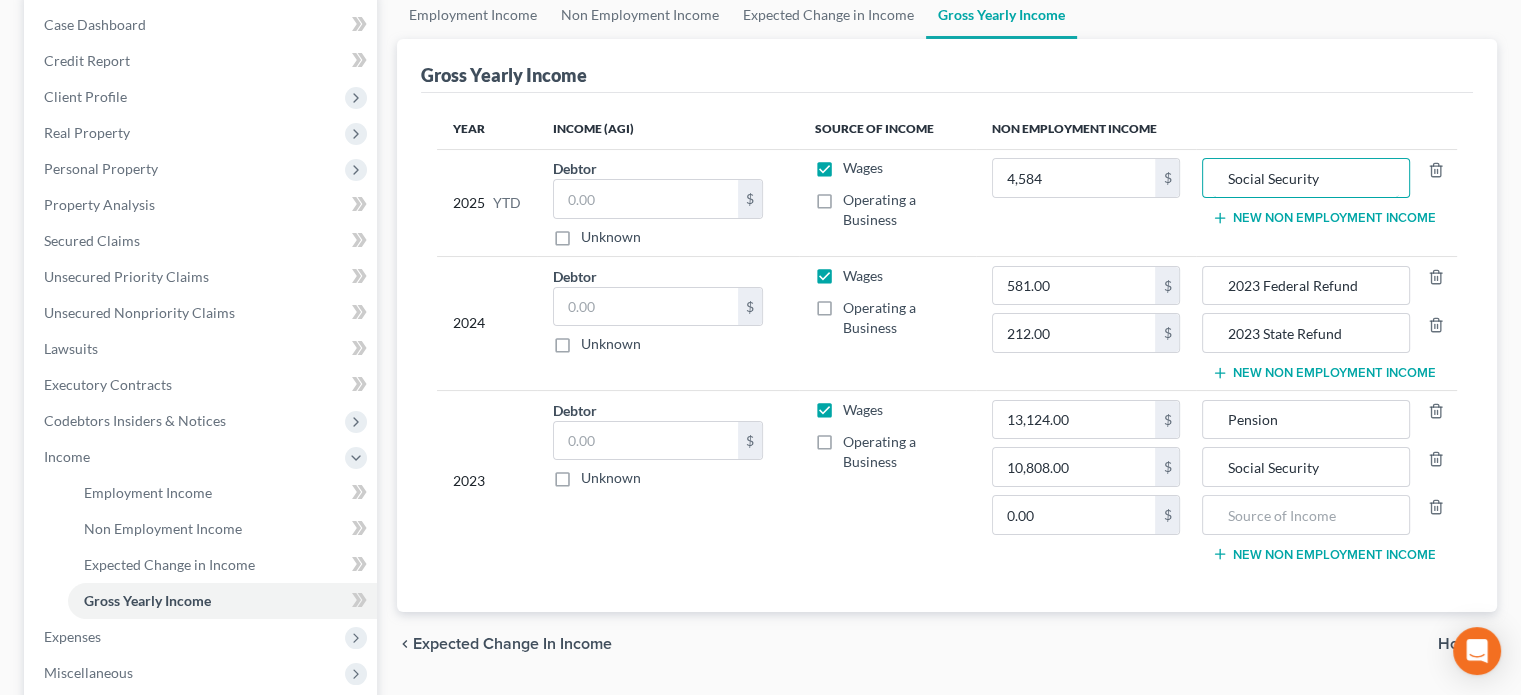 type on "Social Security" 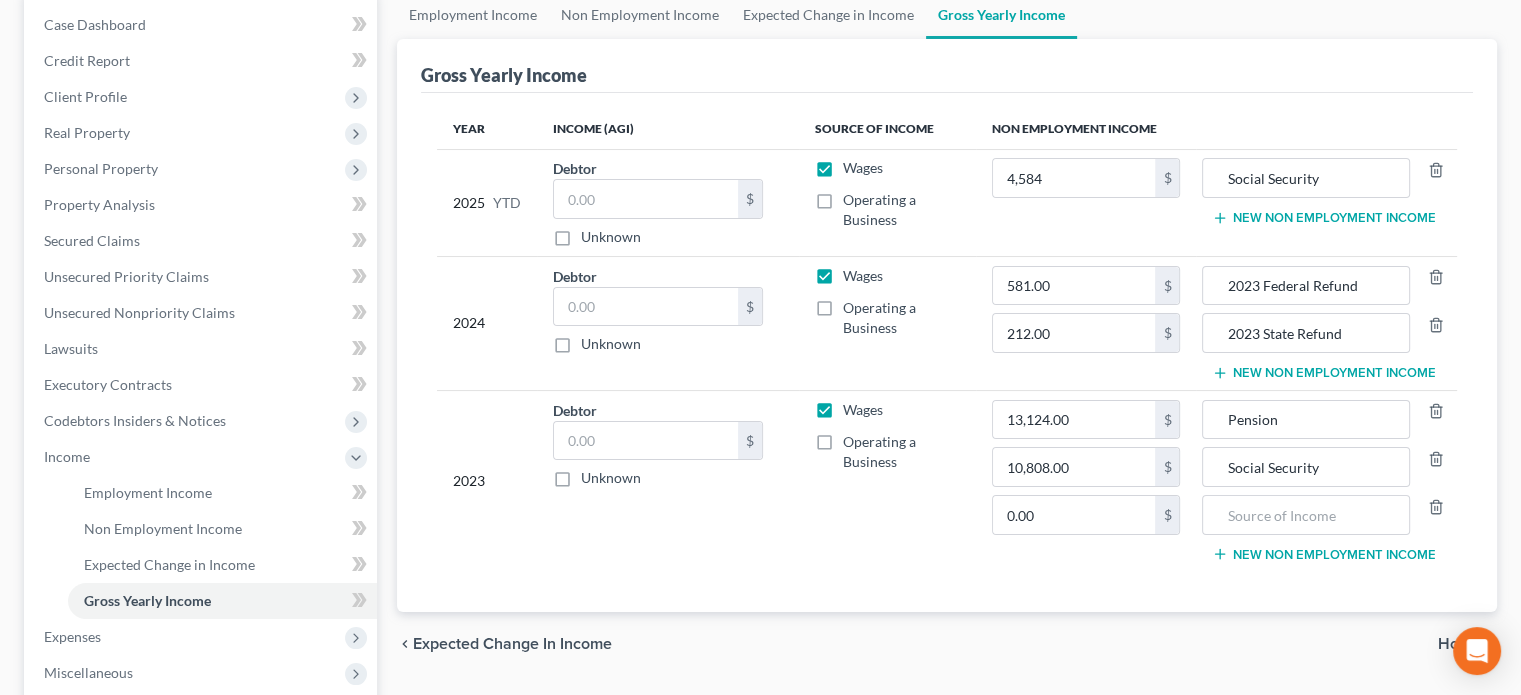 click on "New Non Employment Income" at bounding box center (1323, 218) 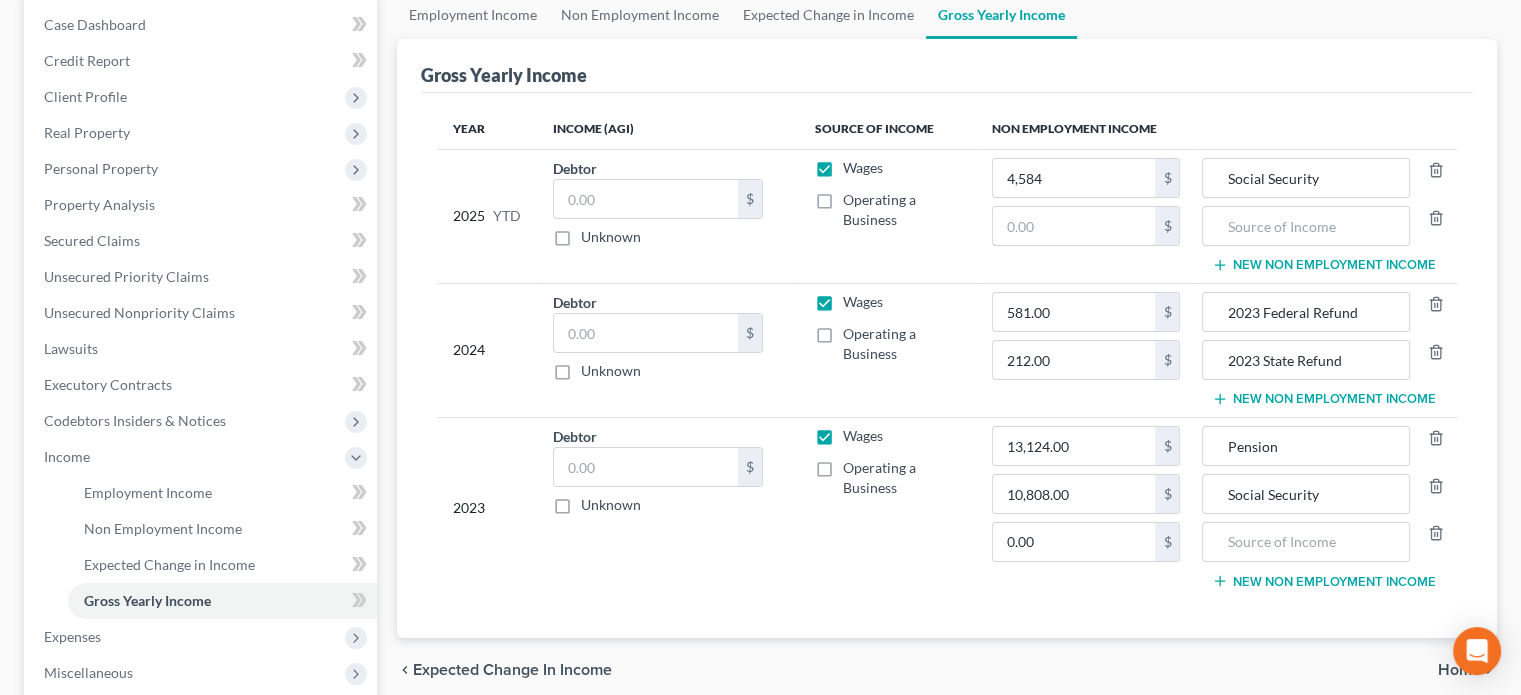 click at bounding box center [1074, 226] 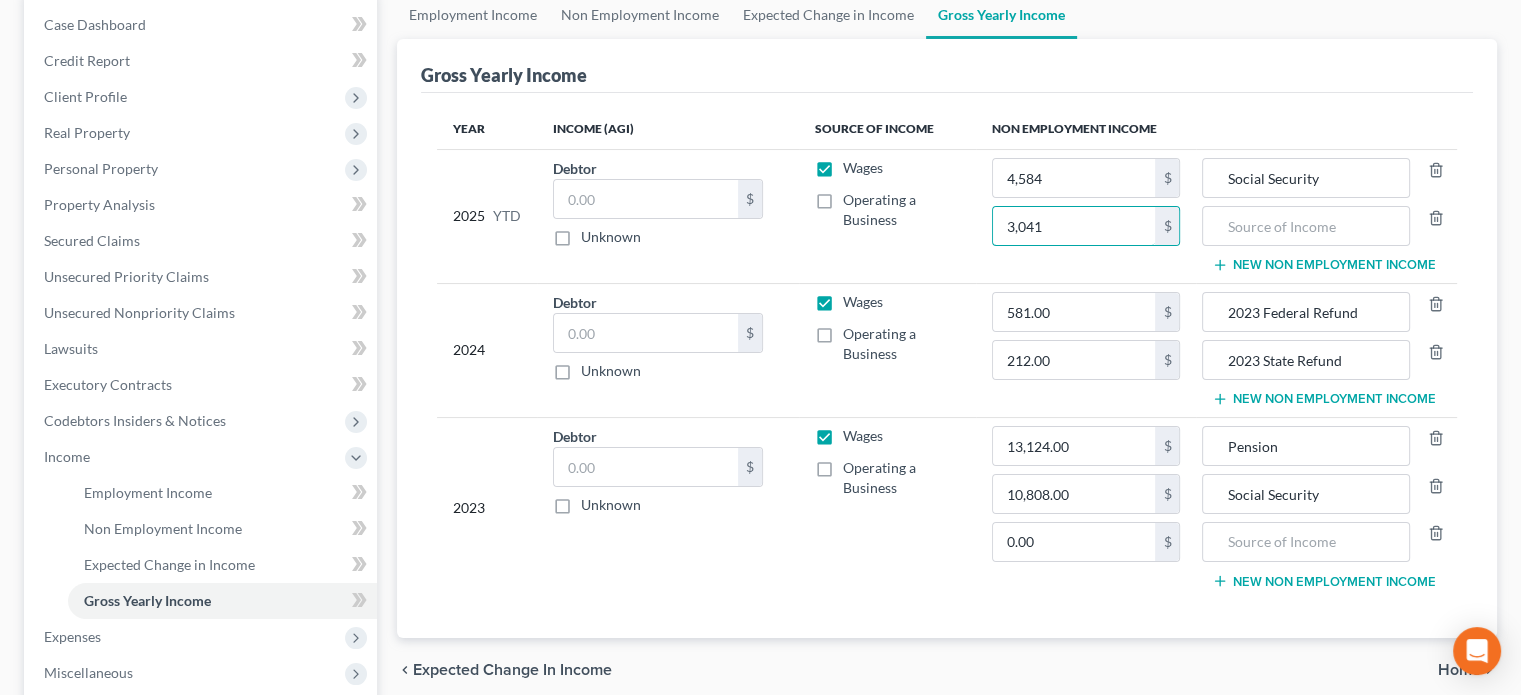 type on "3,041" 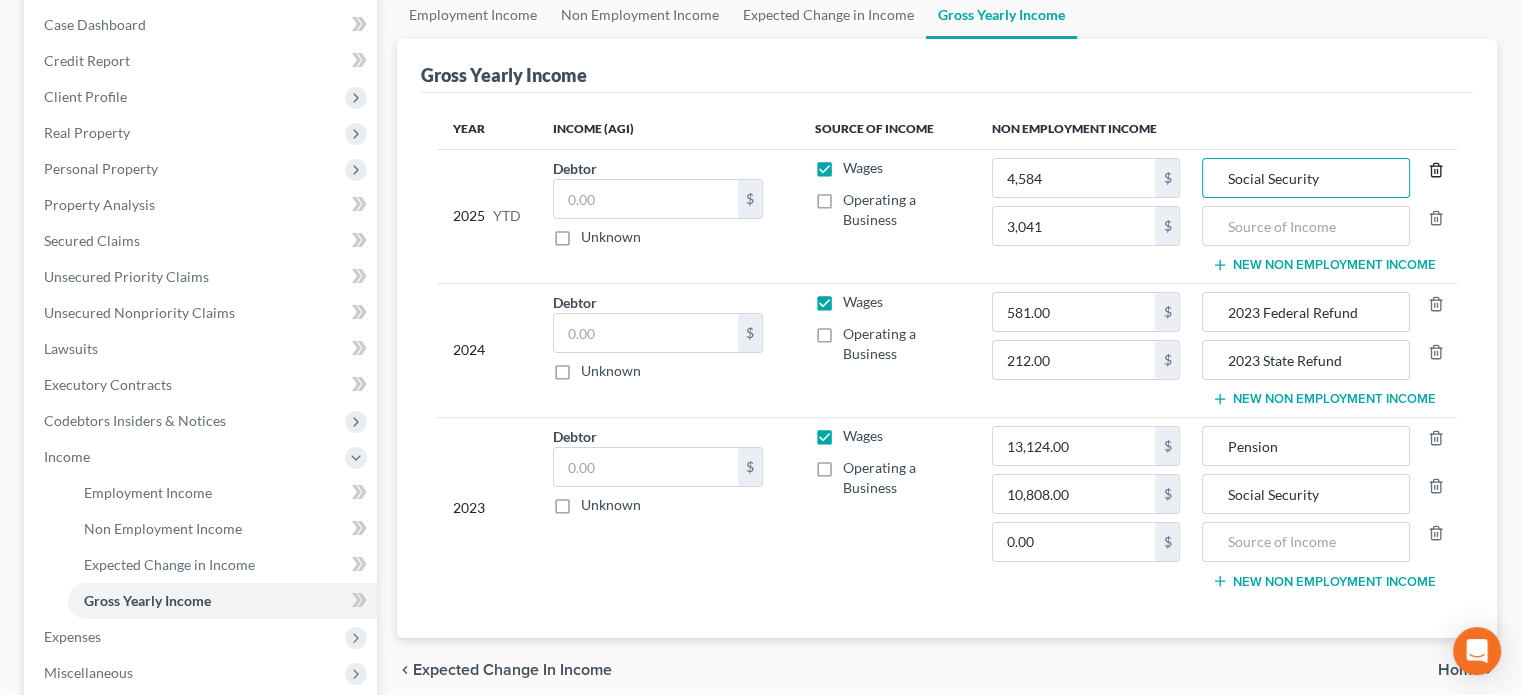 type 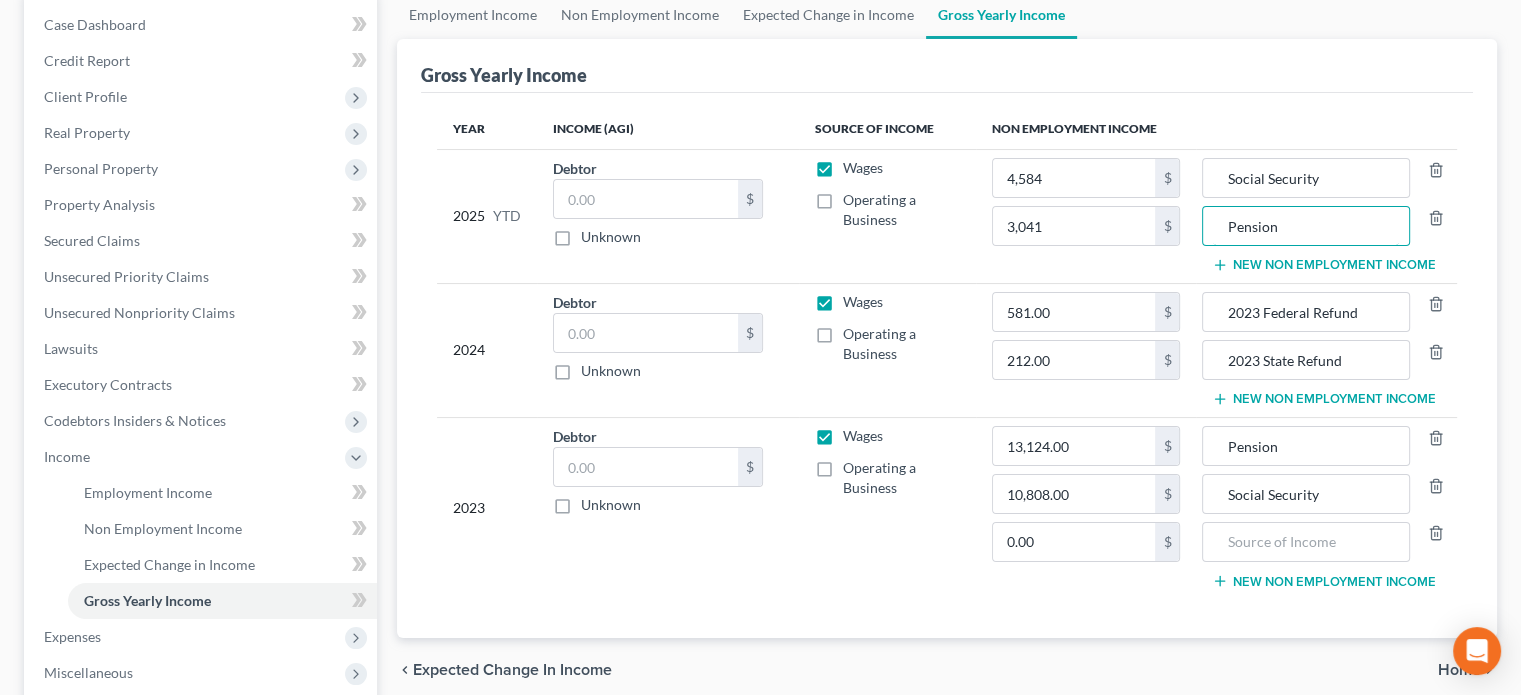 type on "Pension" 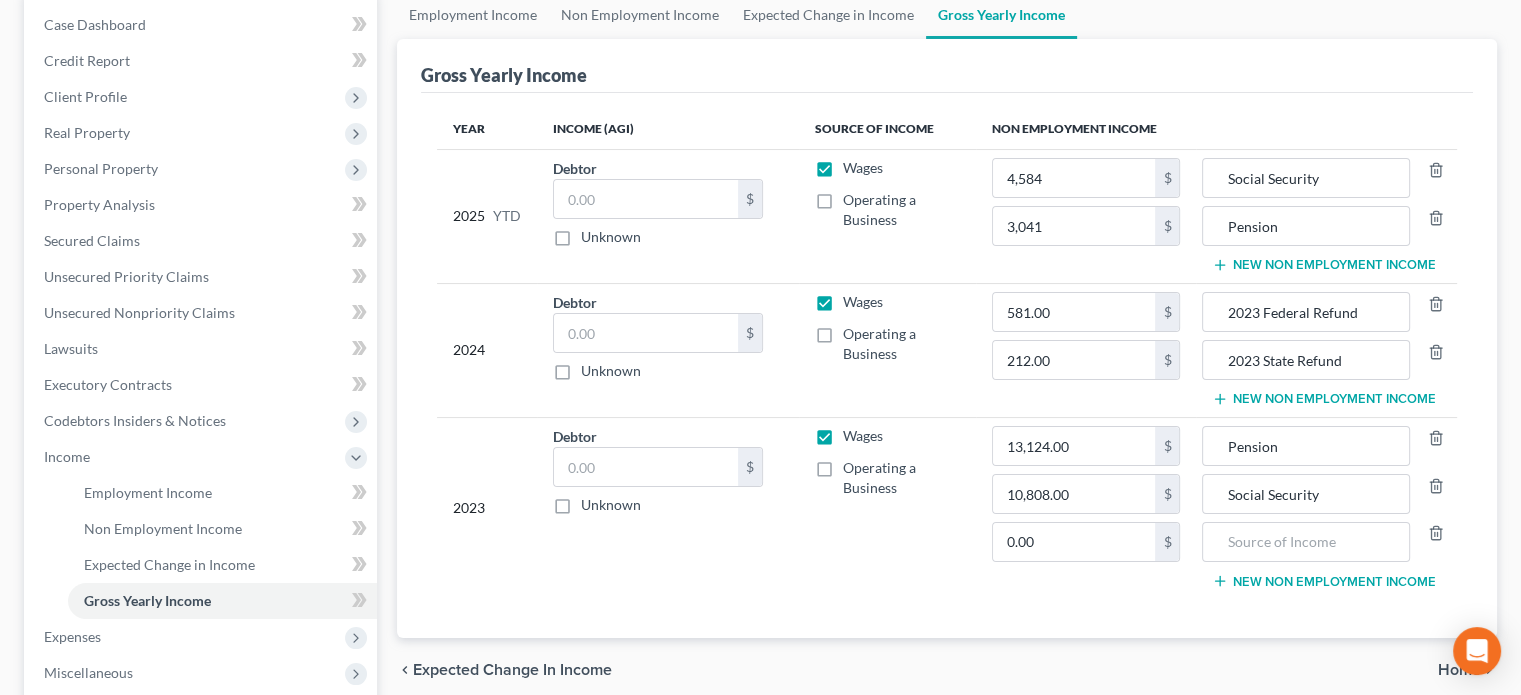 click on "New Non Employment Income" at bounding box center [1323, 399] 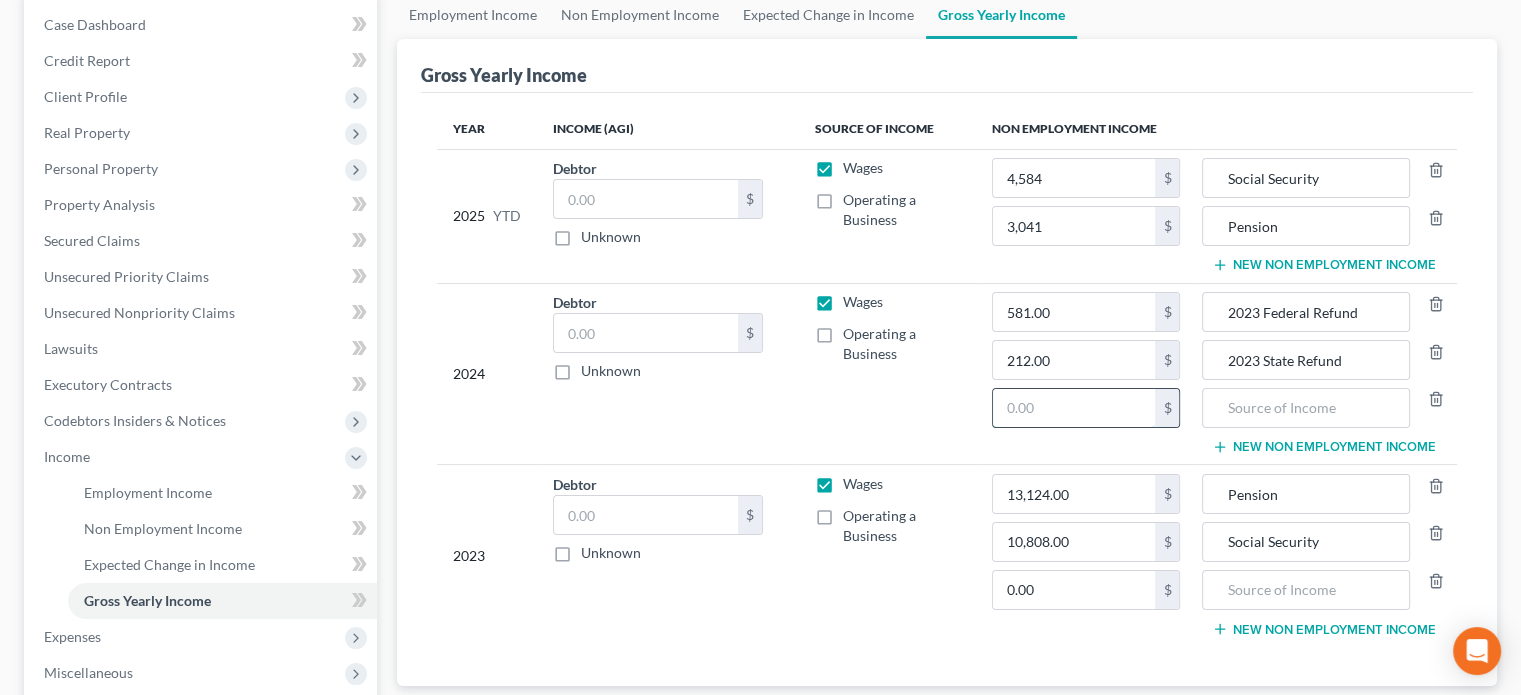 click at bounding box center [1074, 408] 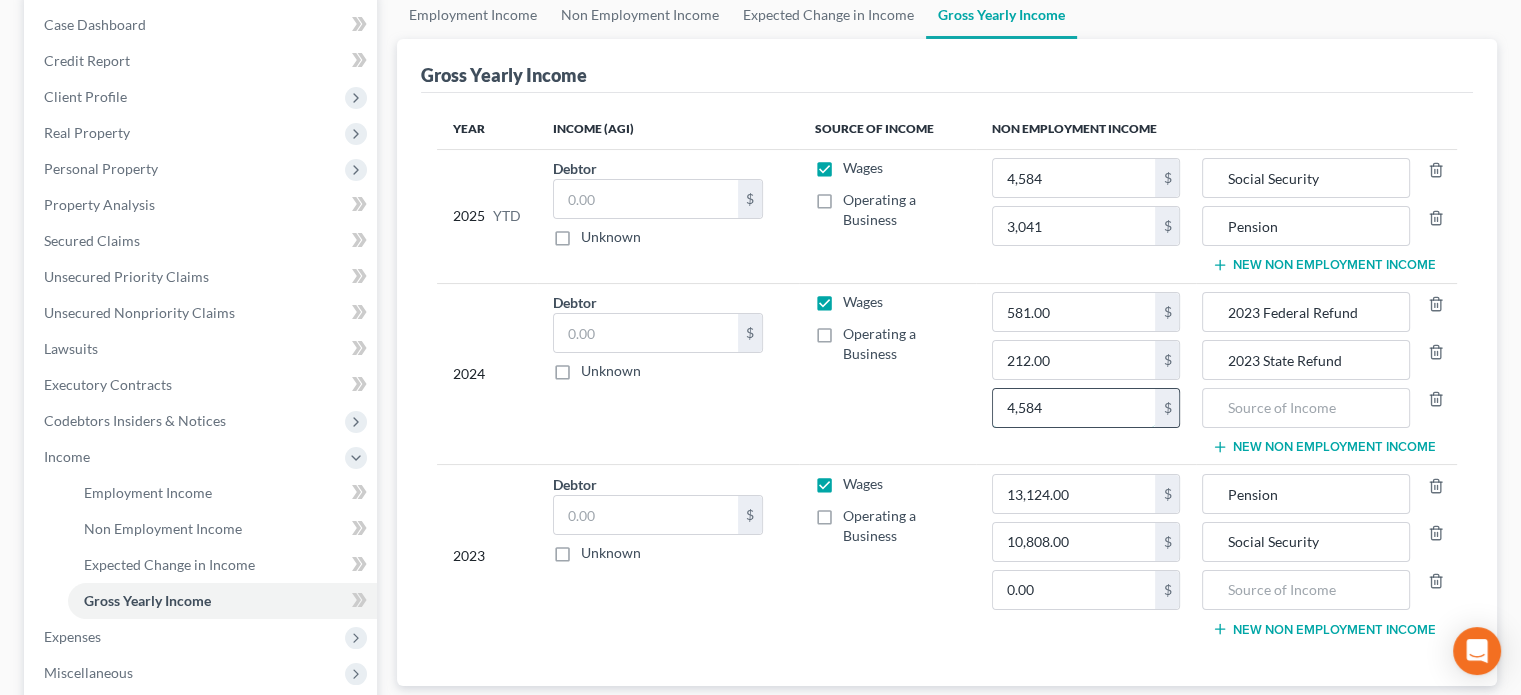 type on "4,584" 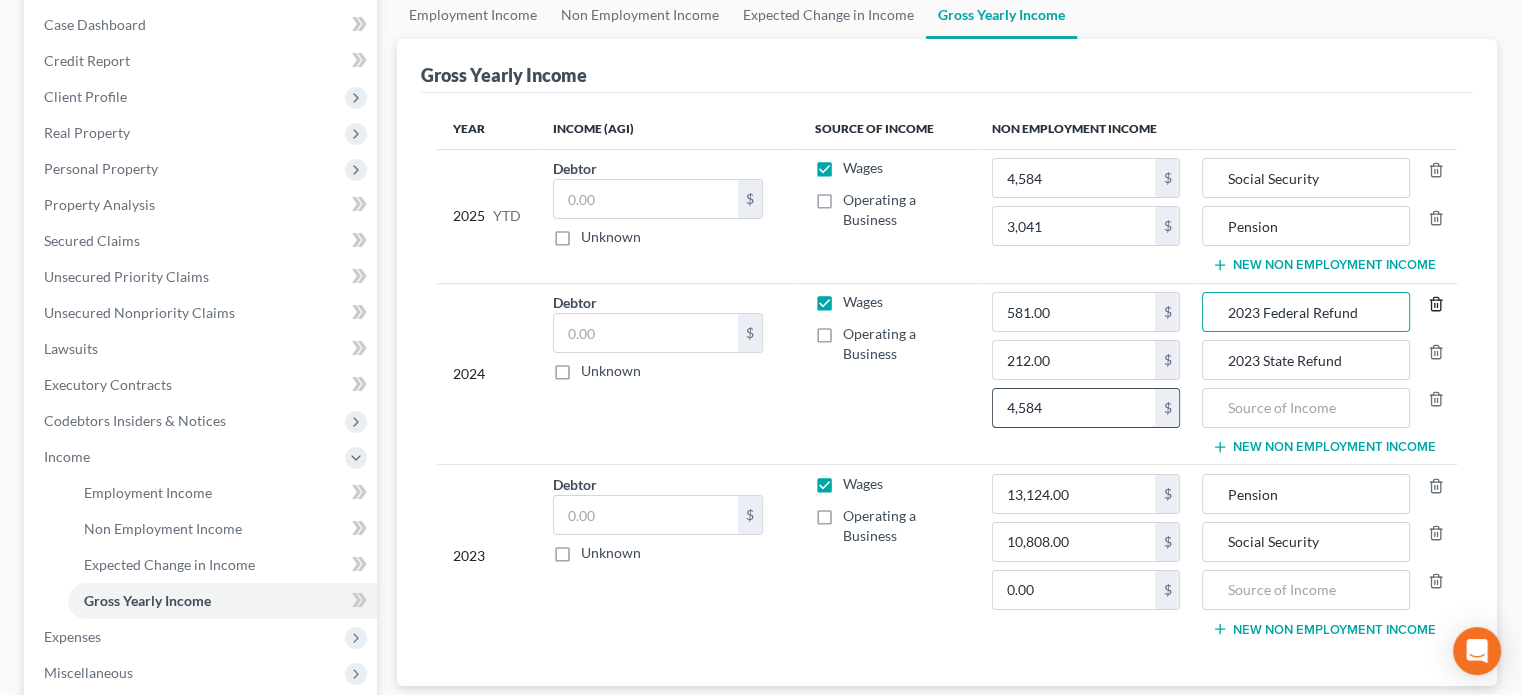 type 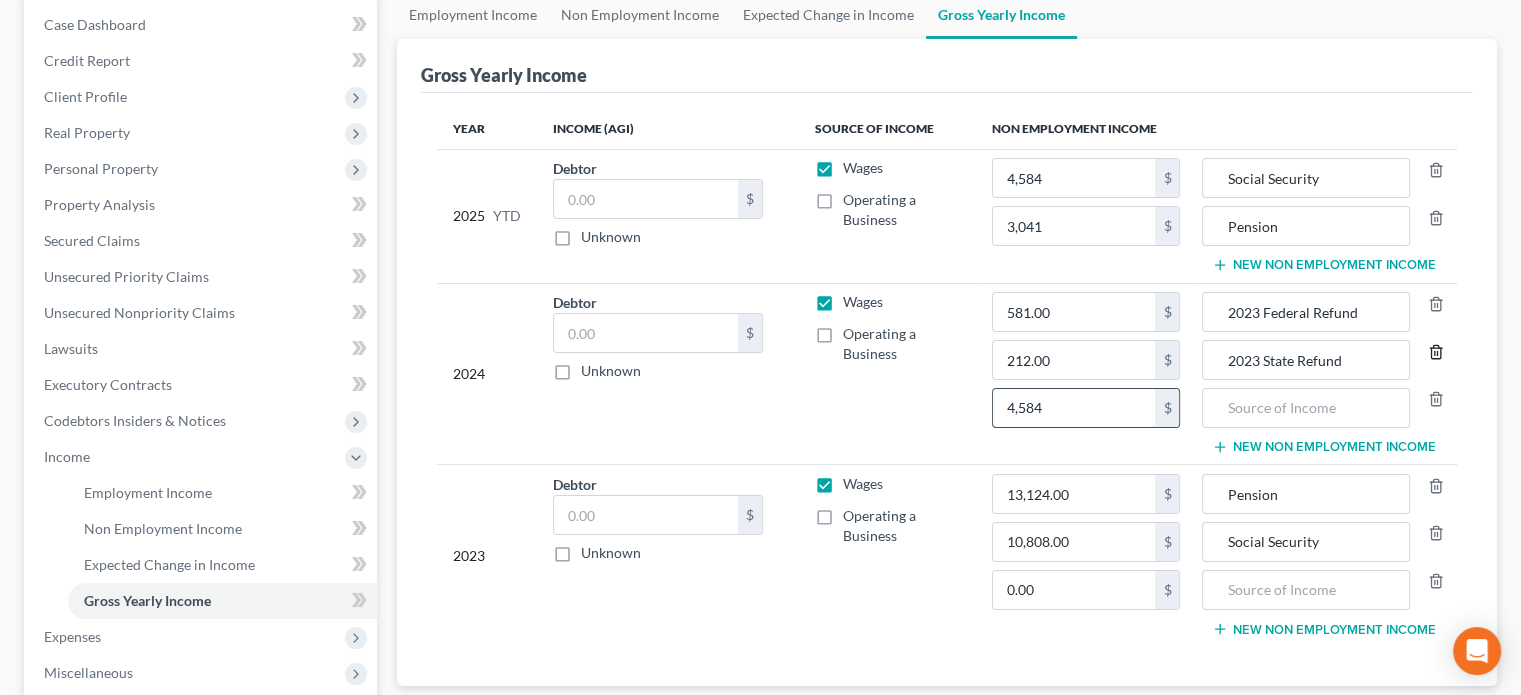 type 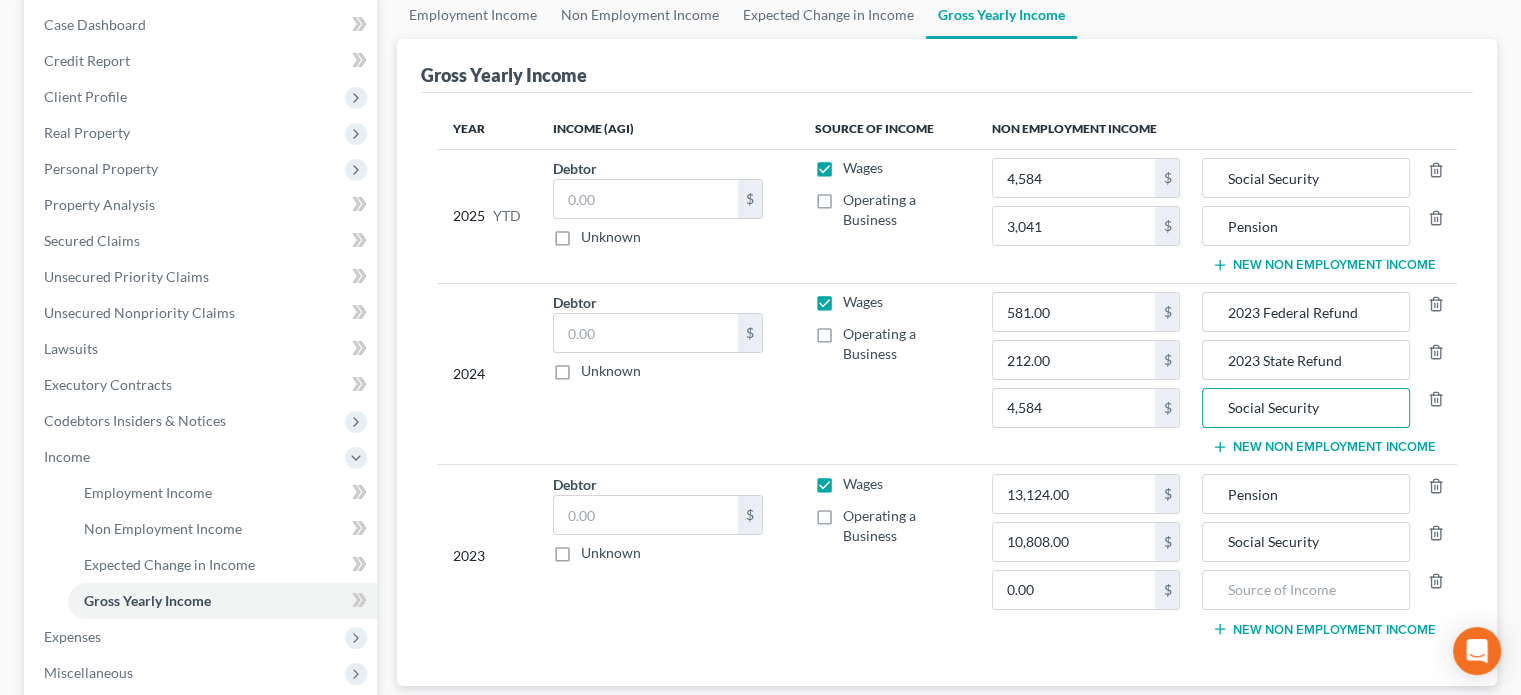type on "Social Security" 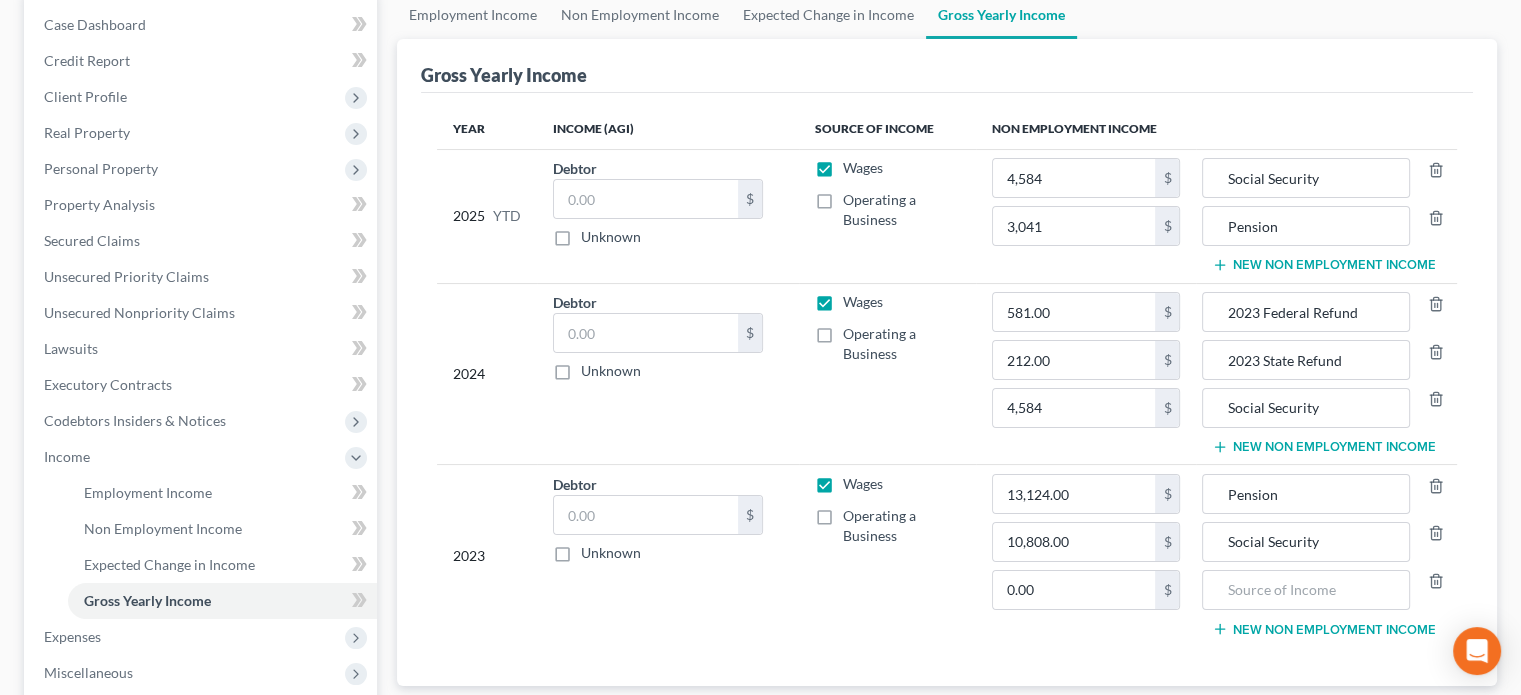 click 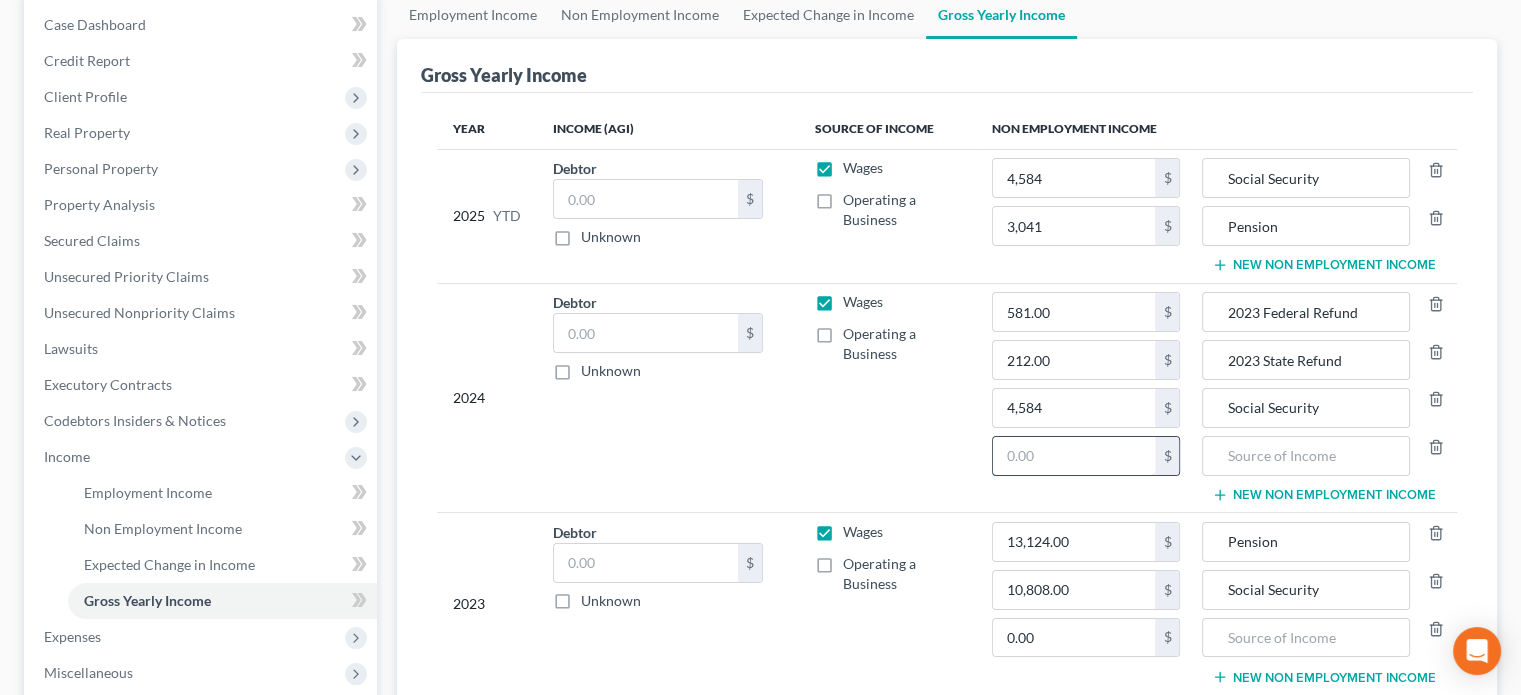 click at bounding box center [1074, 456] 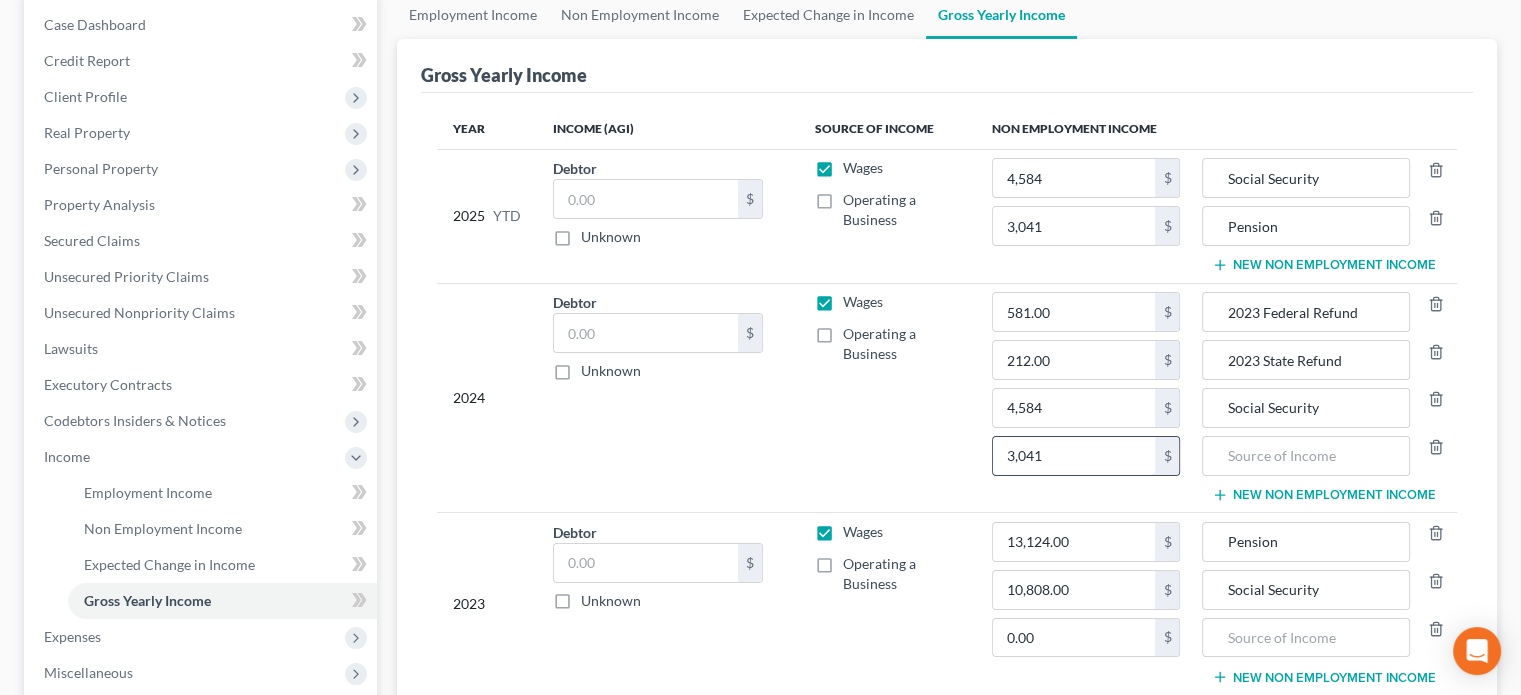 type on "3,041" 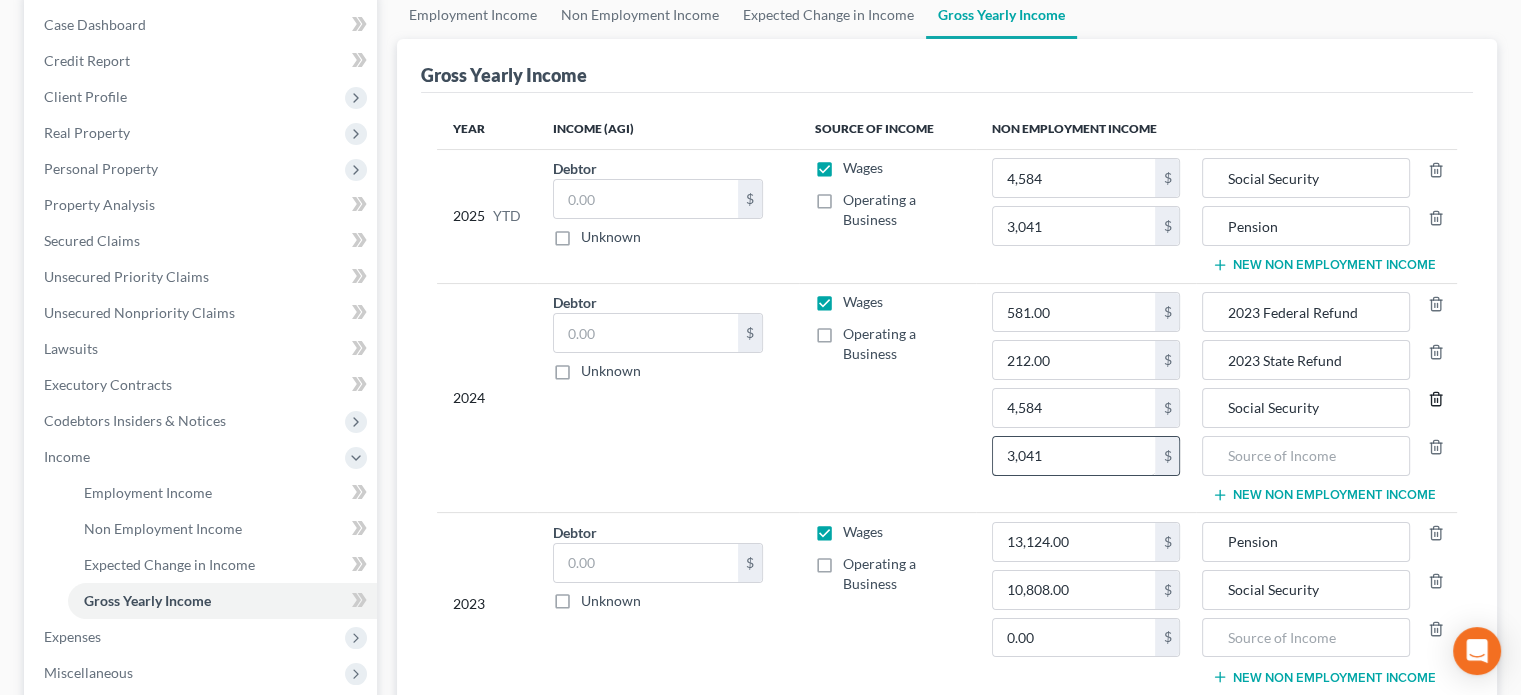 type 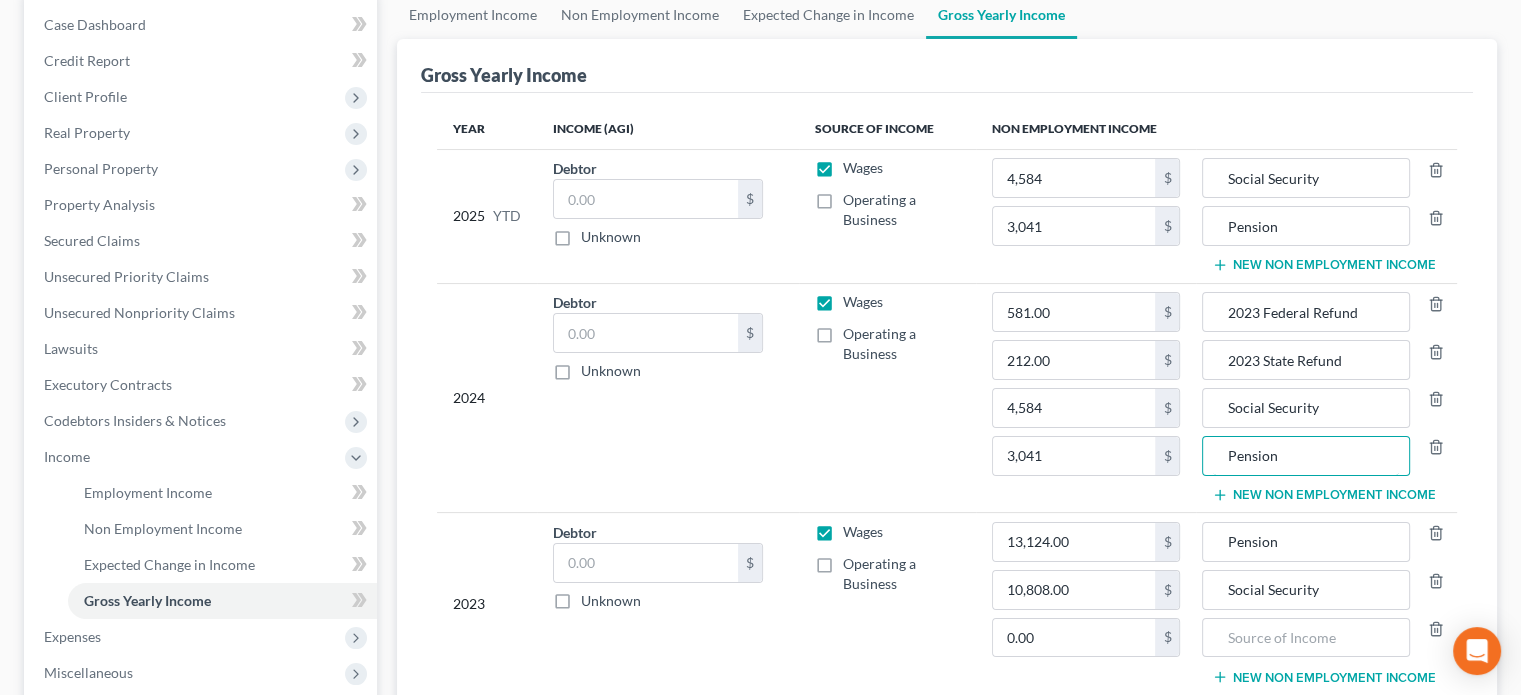 type on "Pension" 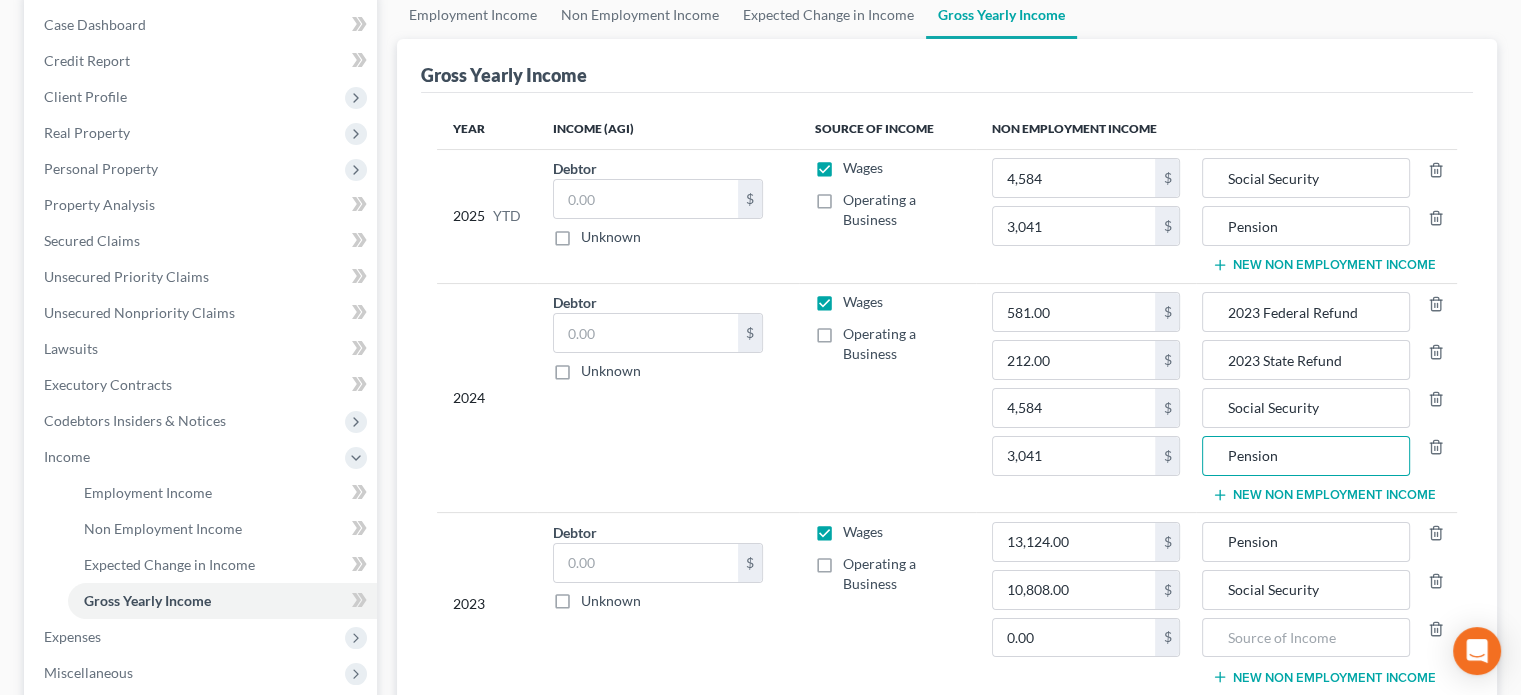 drag, startPoint x: 824, startPoint y: 168, endPoint x: 828, endPoint y: 297, distance: 129.062 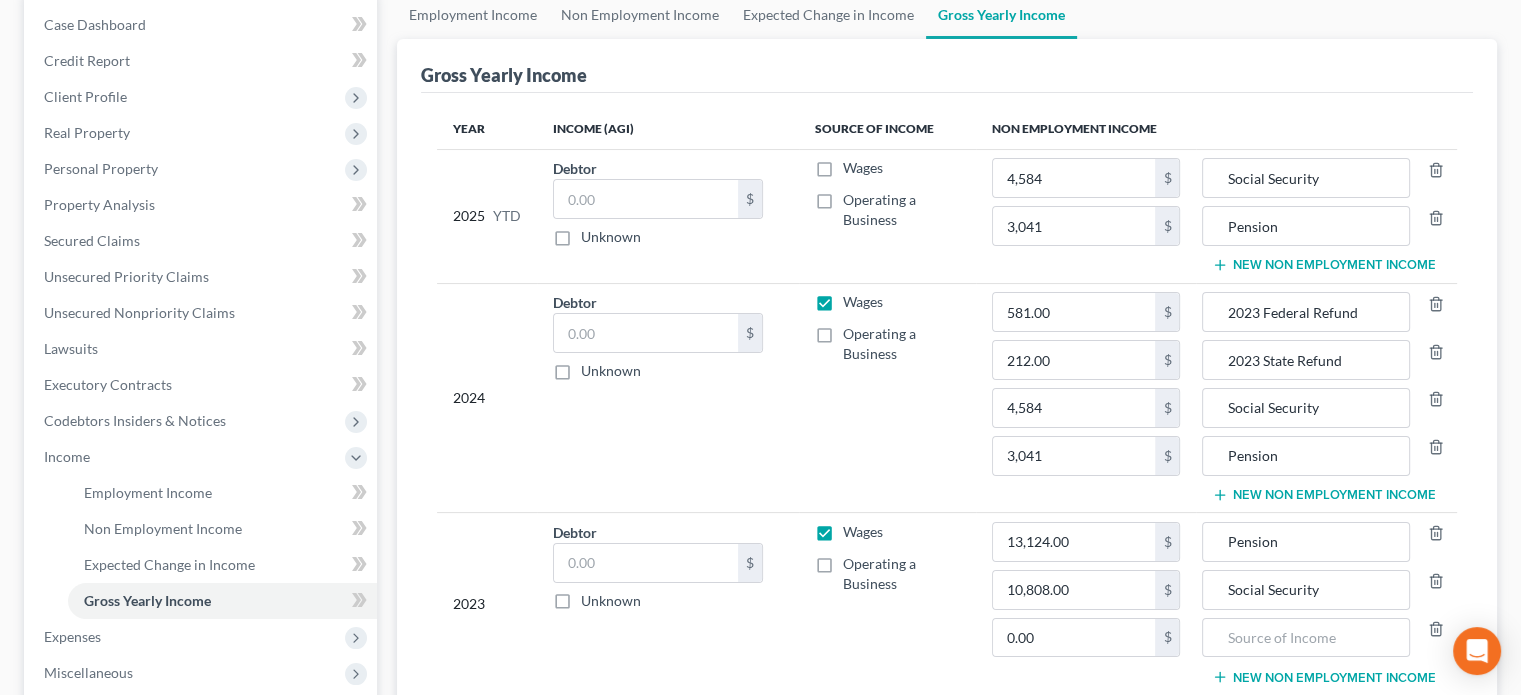 click on "Wages" at bounding box center (863, 302) 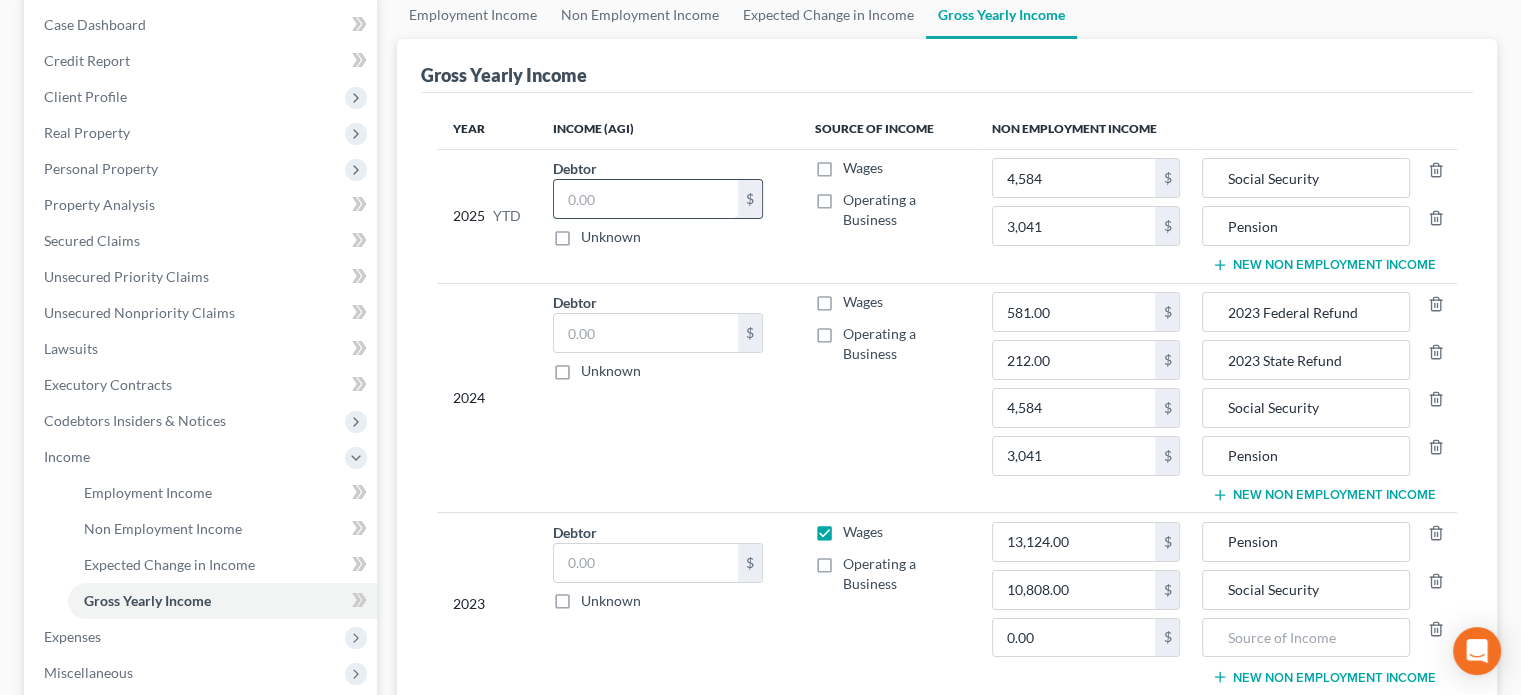 click at bounding box center [646, 199] 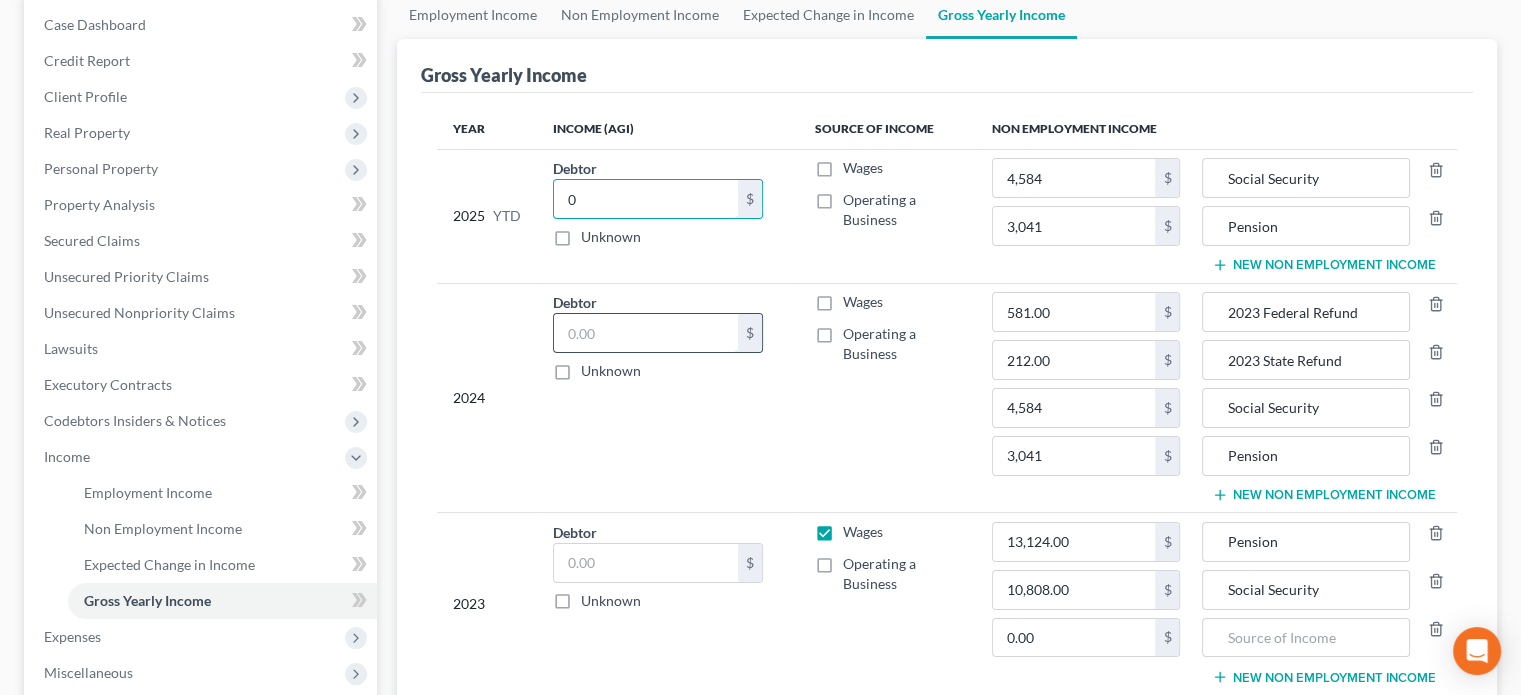 type on "0" 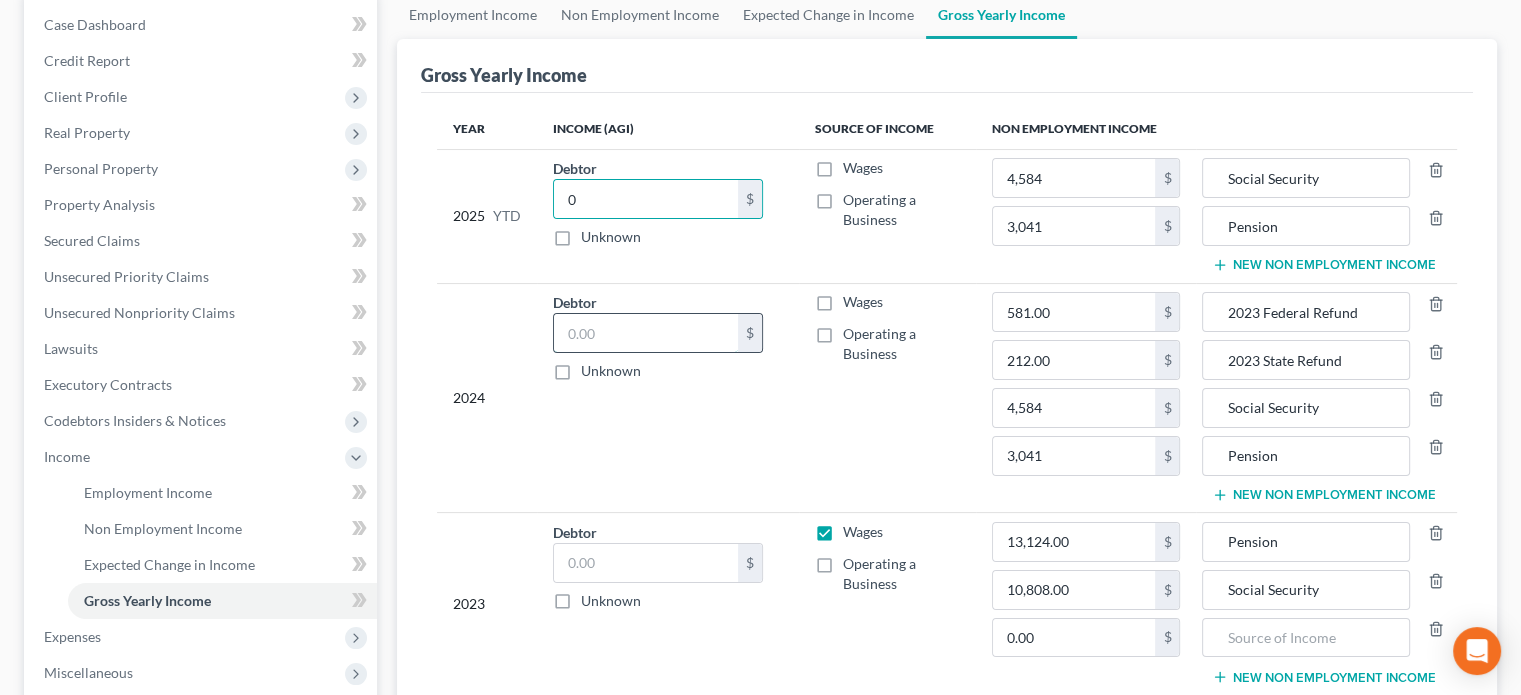 click at bounding box center (646, 333) 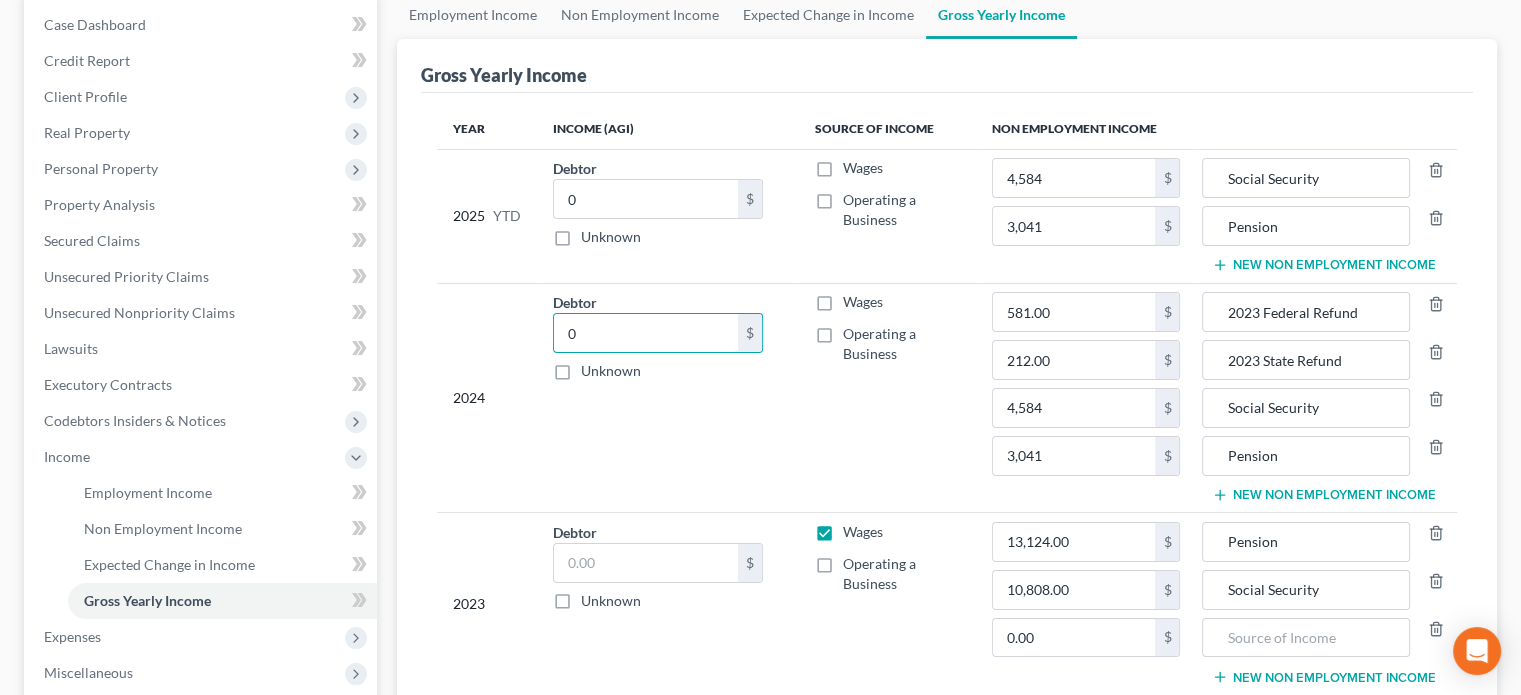 type on "0" 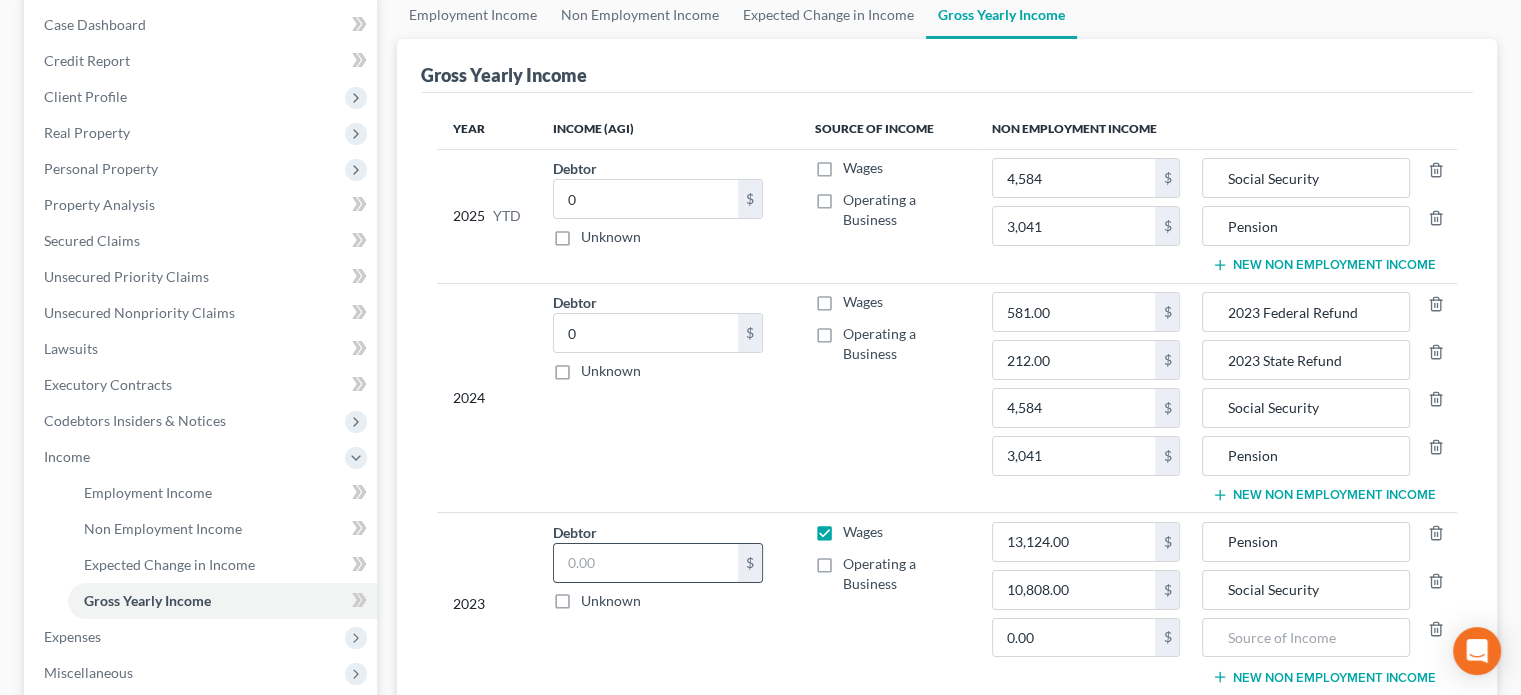 drag, startPoint x: 828, startPoint y: 523, endPoint x: 608, endPoint y: 553, distance: 222.03603 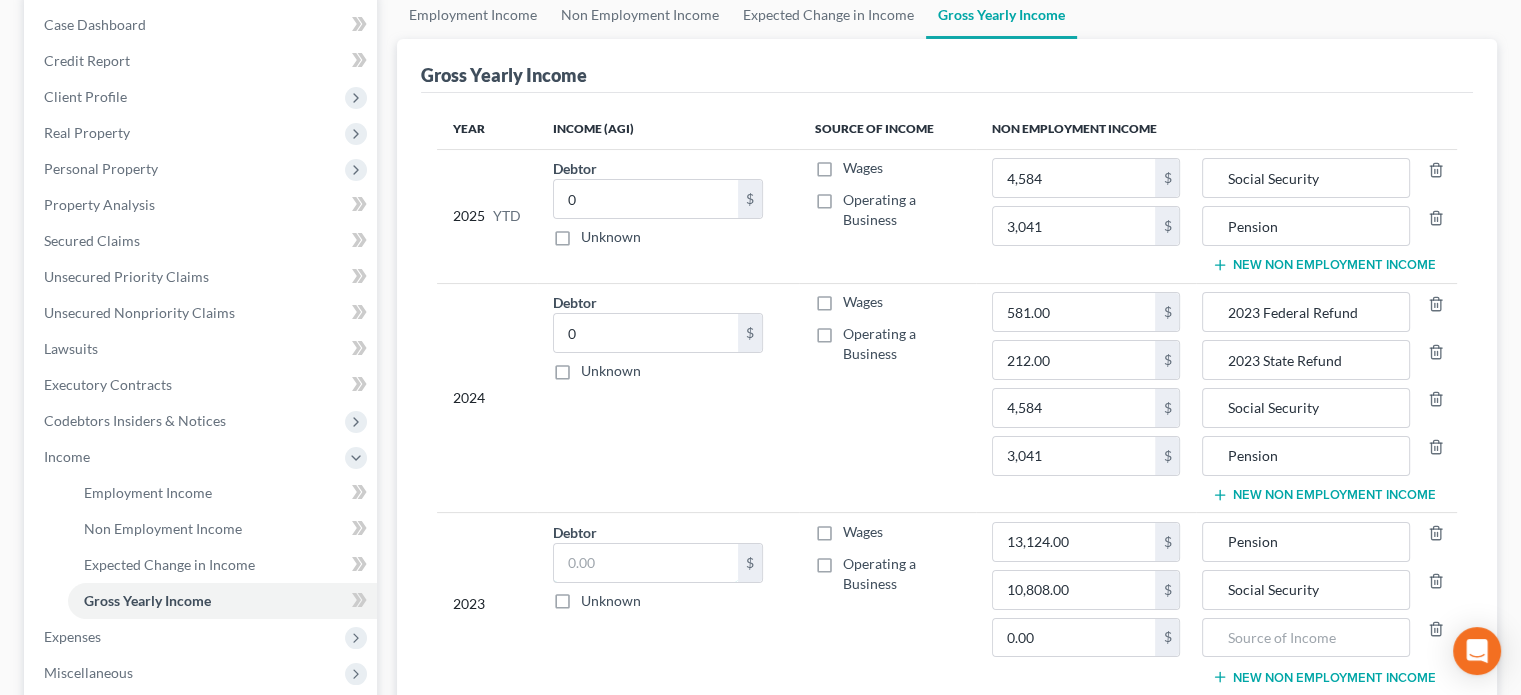 drag, startPoint x: 608, startPoint y: 553, endPoint x: 714, endPoint y: 478, distance: 129.84991 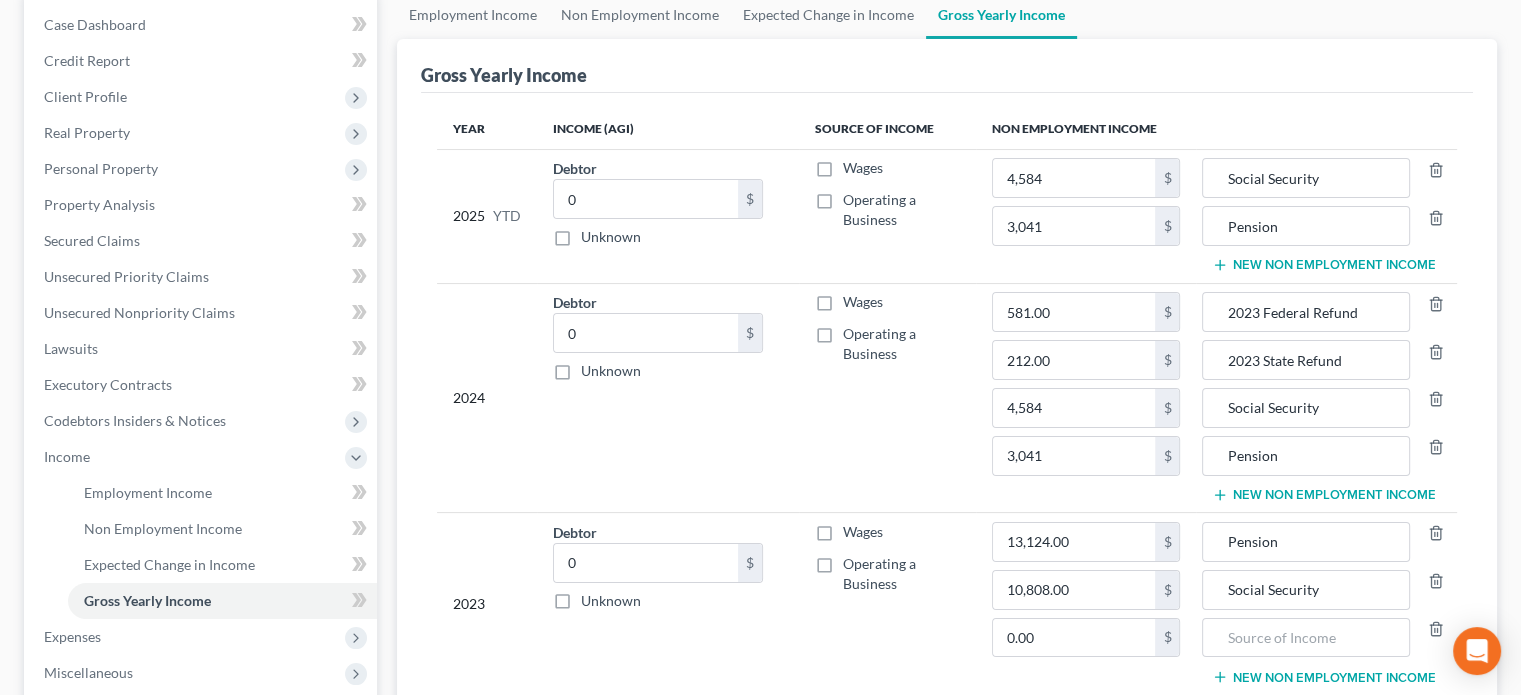 drag, startPoint x: 721, startPoint y: 467, endPoint x: 764, endPoint y: 431, distance: 56.0803 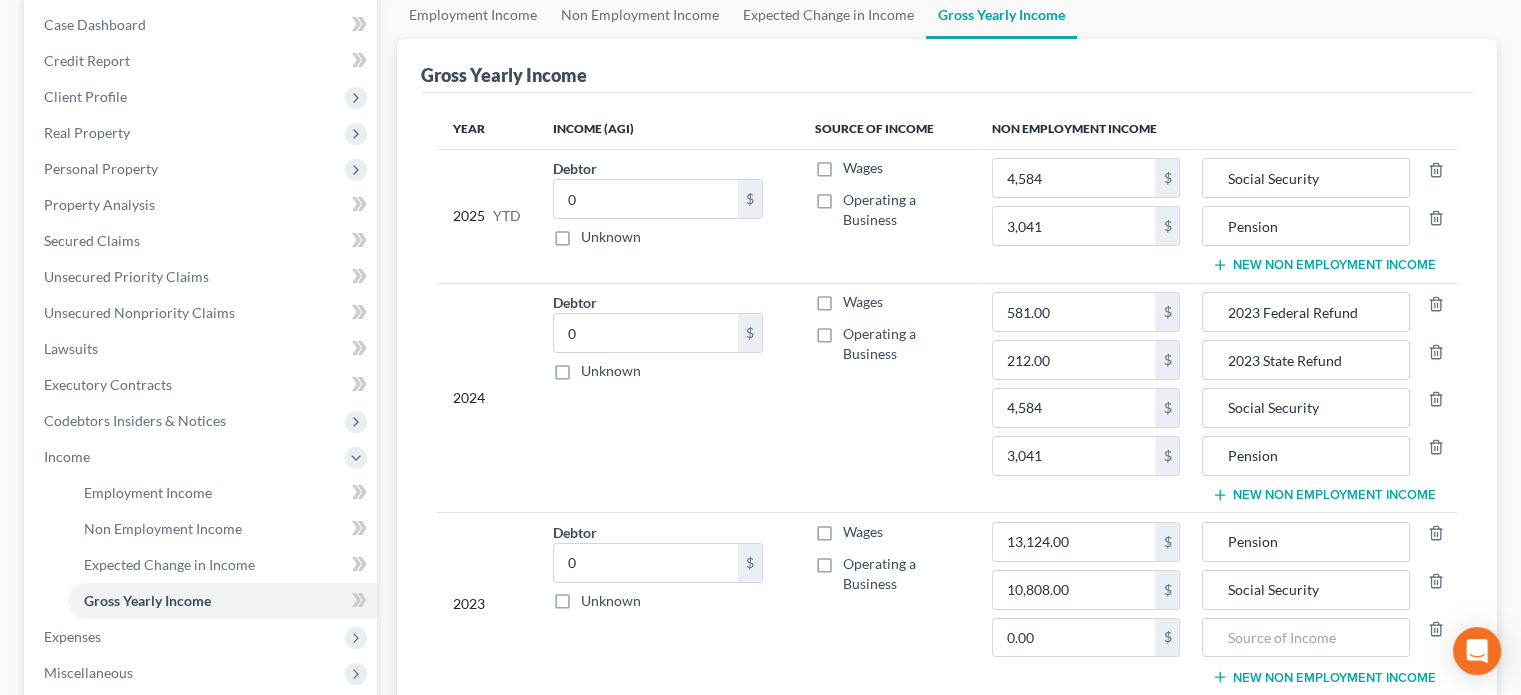 click on "Debtor
0.00 $
Unknown
Balance Undetermined
0 $
Unknown" at bounding box center (668, 398) 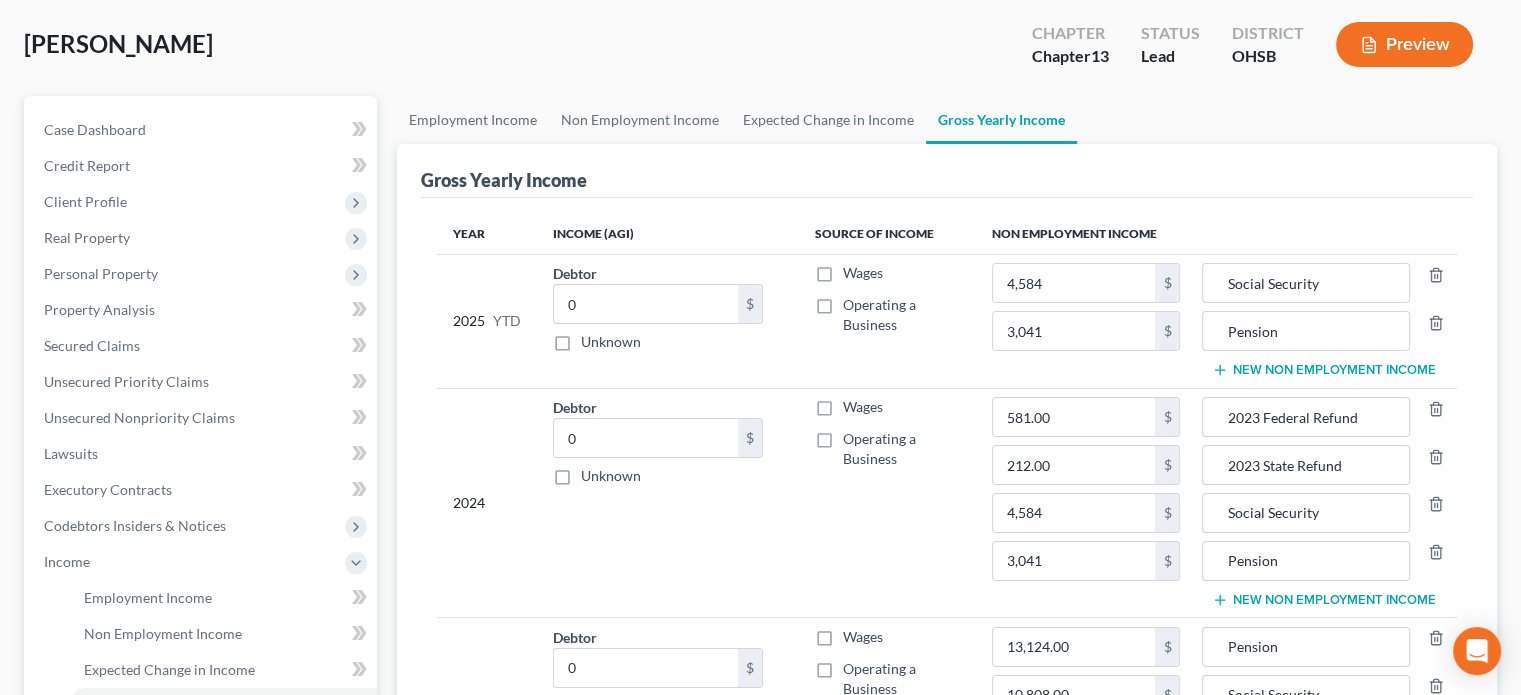 scroll, scrollTop: 100, scrollLeft: 0, axis: vertical 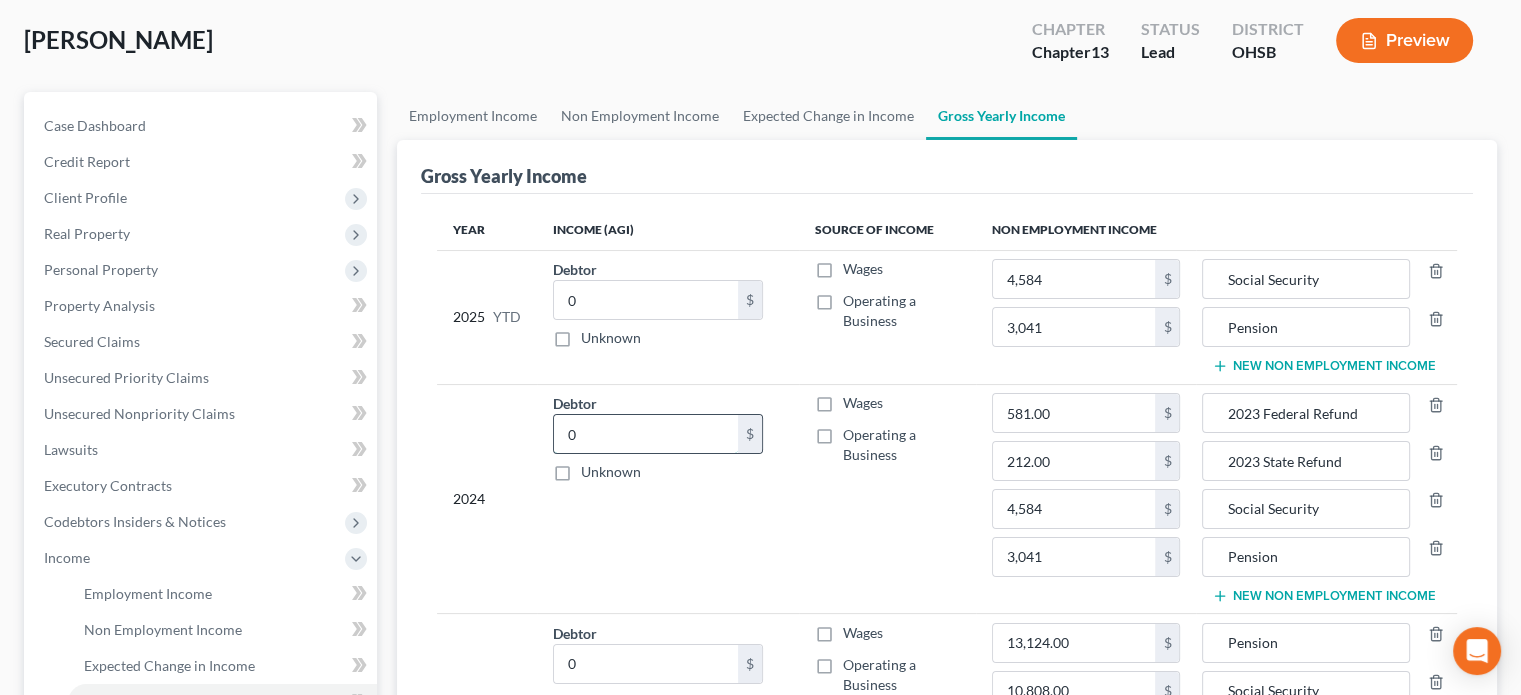 click on "0" at bounding box center (646, 434) 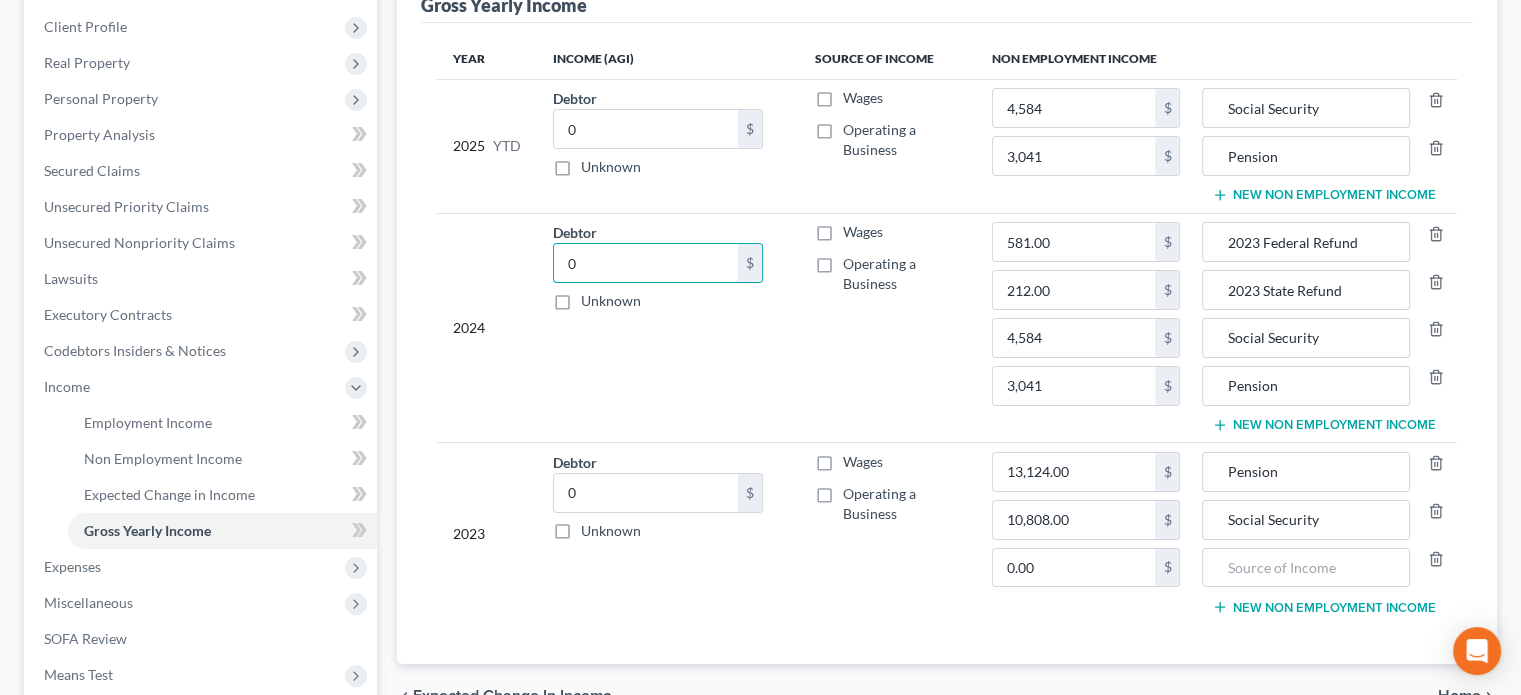 scroll, scrollTop: 300, scrollLeft: 0, axis: vertical 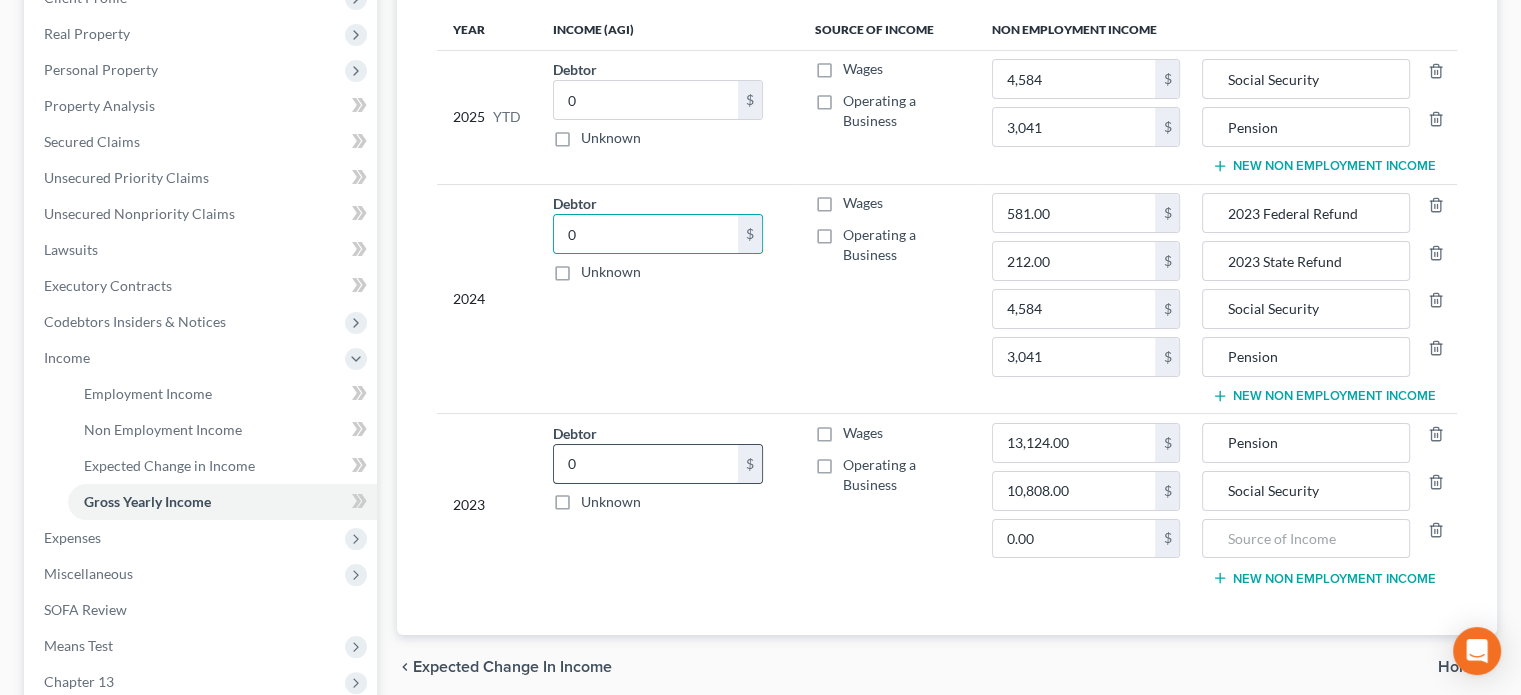 click on "0" at bounding box center (646, 464) 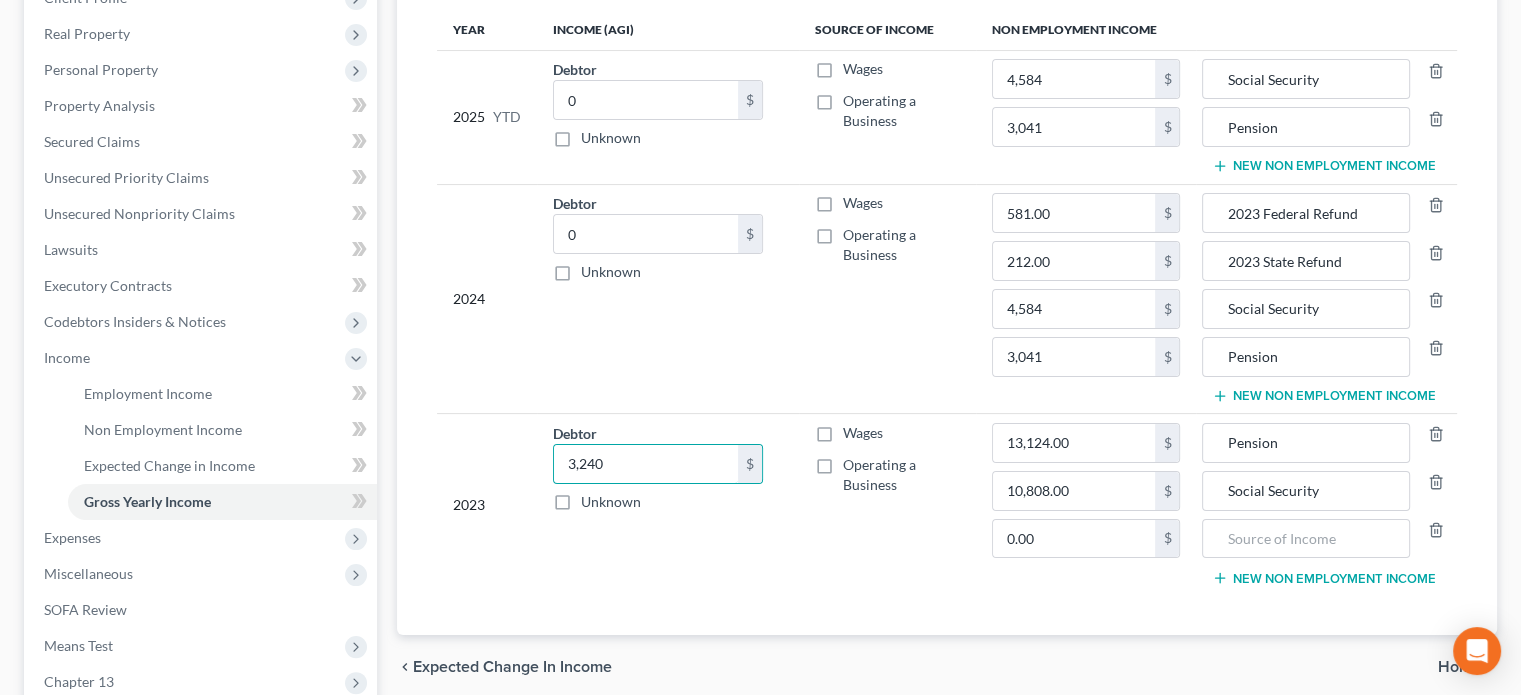 type on "3,240" 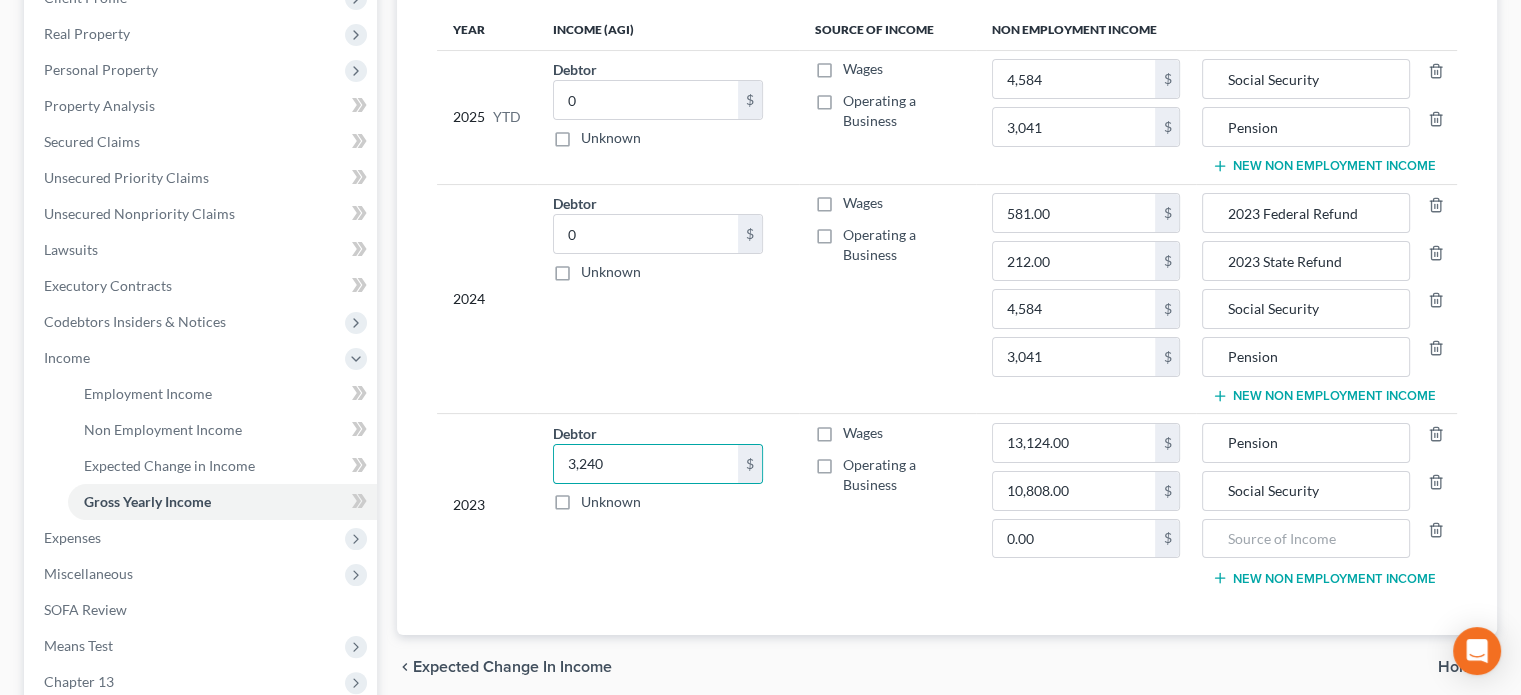 click on "Wages" at bounding box center (863, 433) 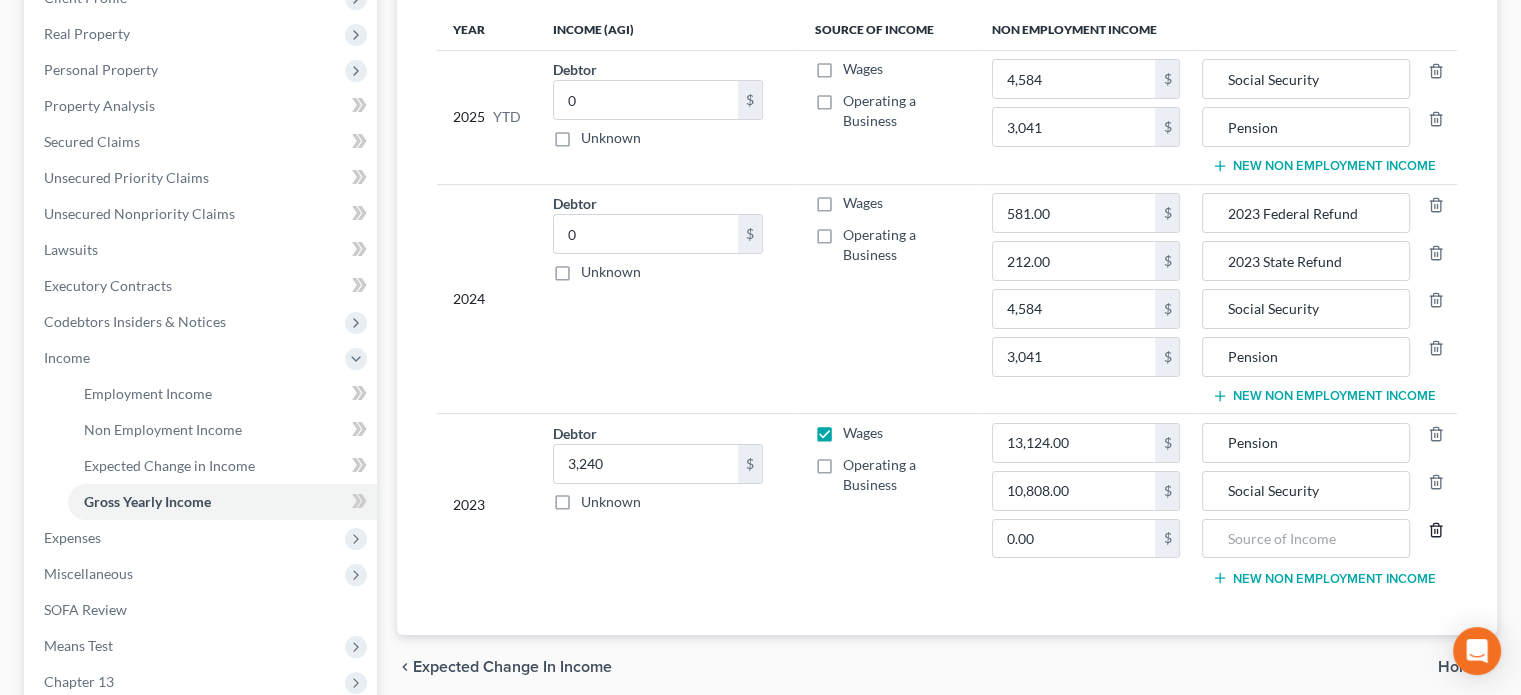 drag, startPoint x: 1432, startPoint y: 528, endPoint x: 1339, endPoint y: 512, distance: 94.36631 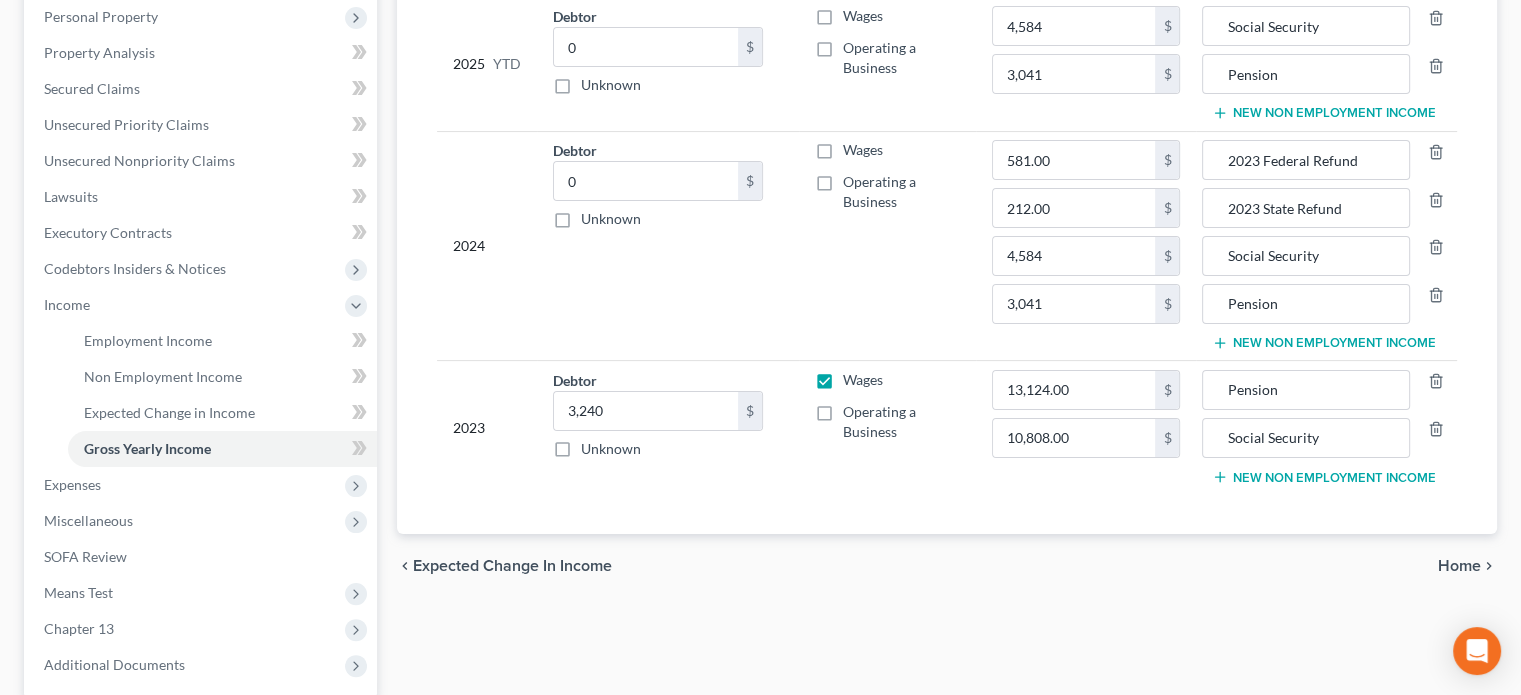 scroll, scrollTop: 546, scrollLeft: 0, axis: vertical 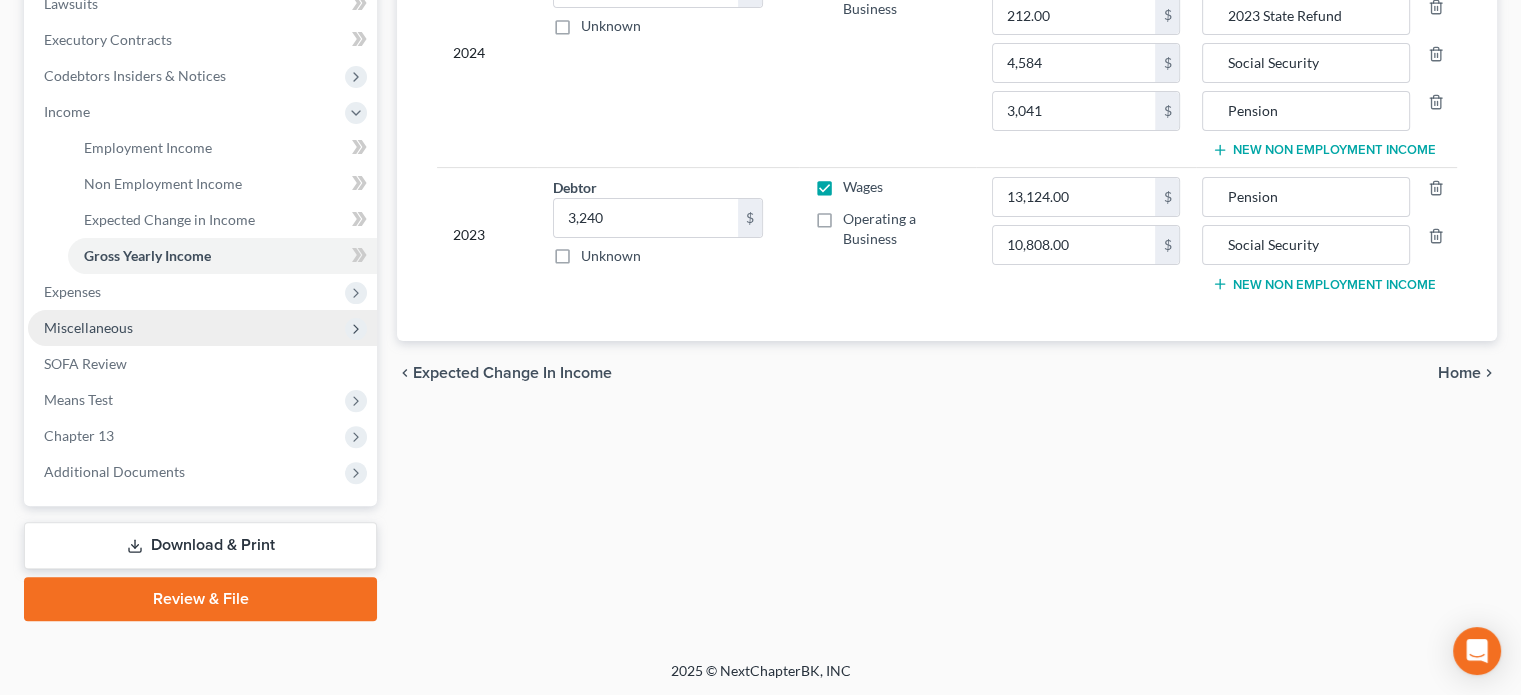 drag, startPoint x: 90, startPoint y: 320, endPoint x: 109, endPoint y: 331, distance: 21.954498 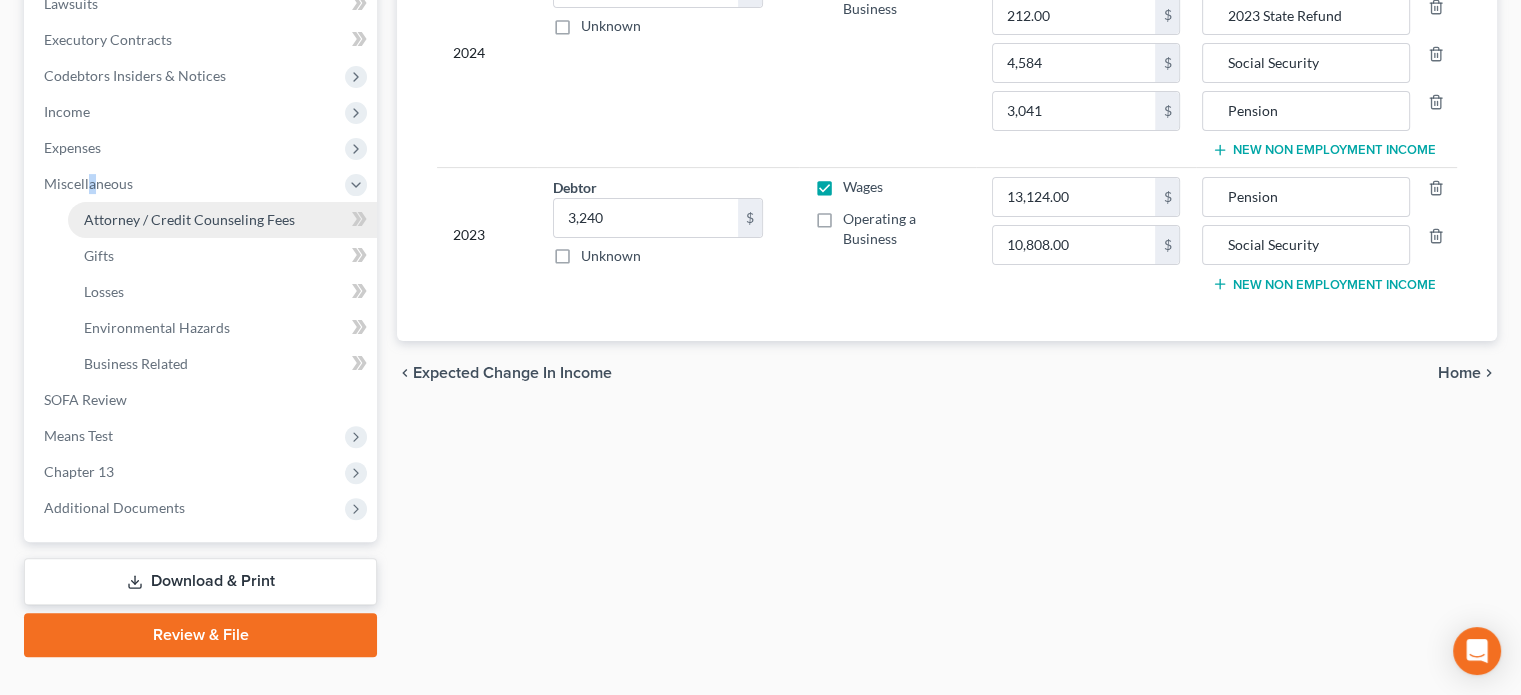 click on "Attorney / Credit Counseling Fees" at bounding box center (189, 219) 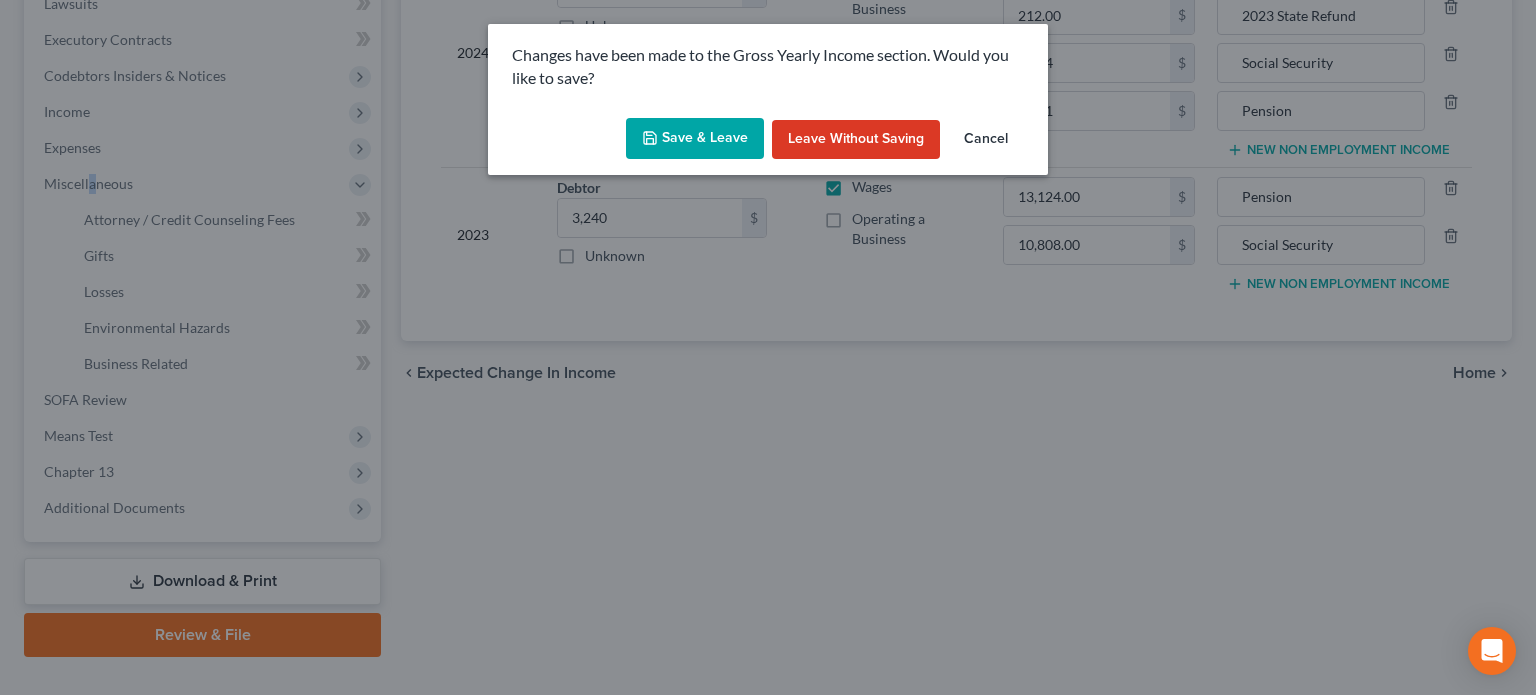 click on "Save & Leave" at bounding box center [695, 139] 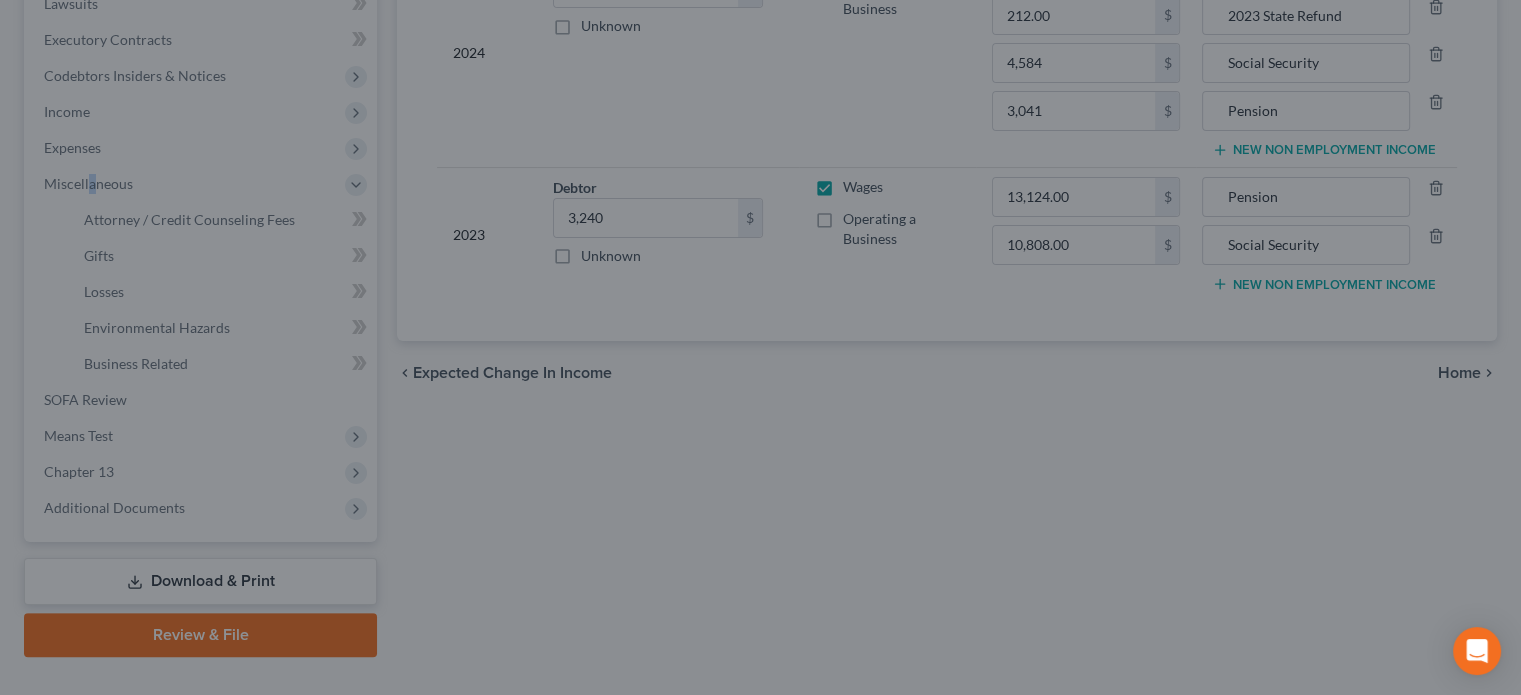 select on "1" 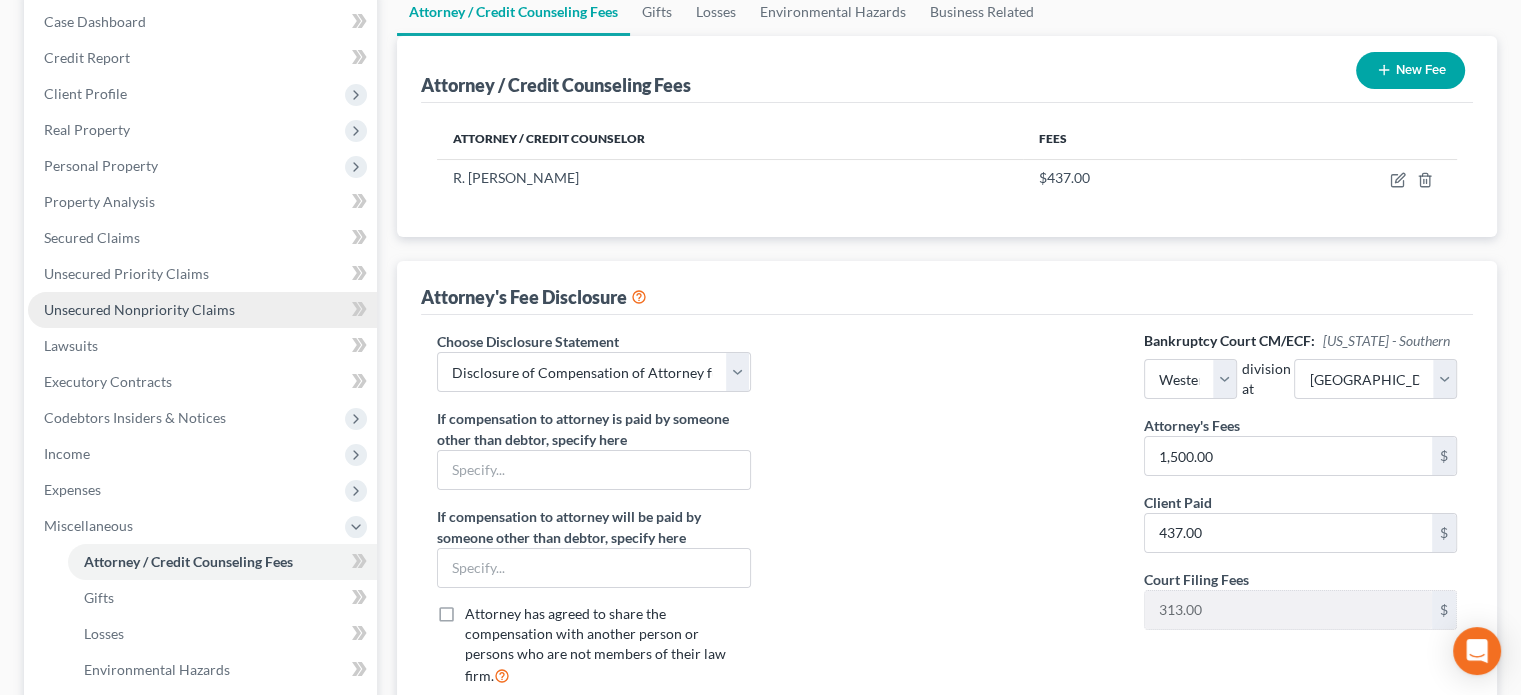 scroll, scrollTop: 182, scrollLeft: 0, axis: vertical 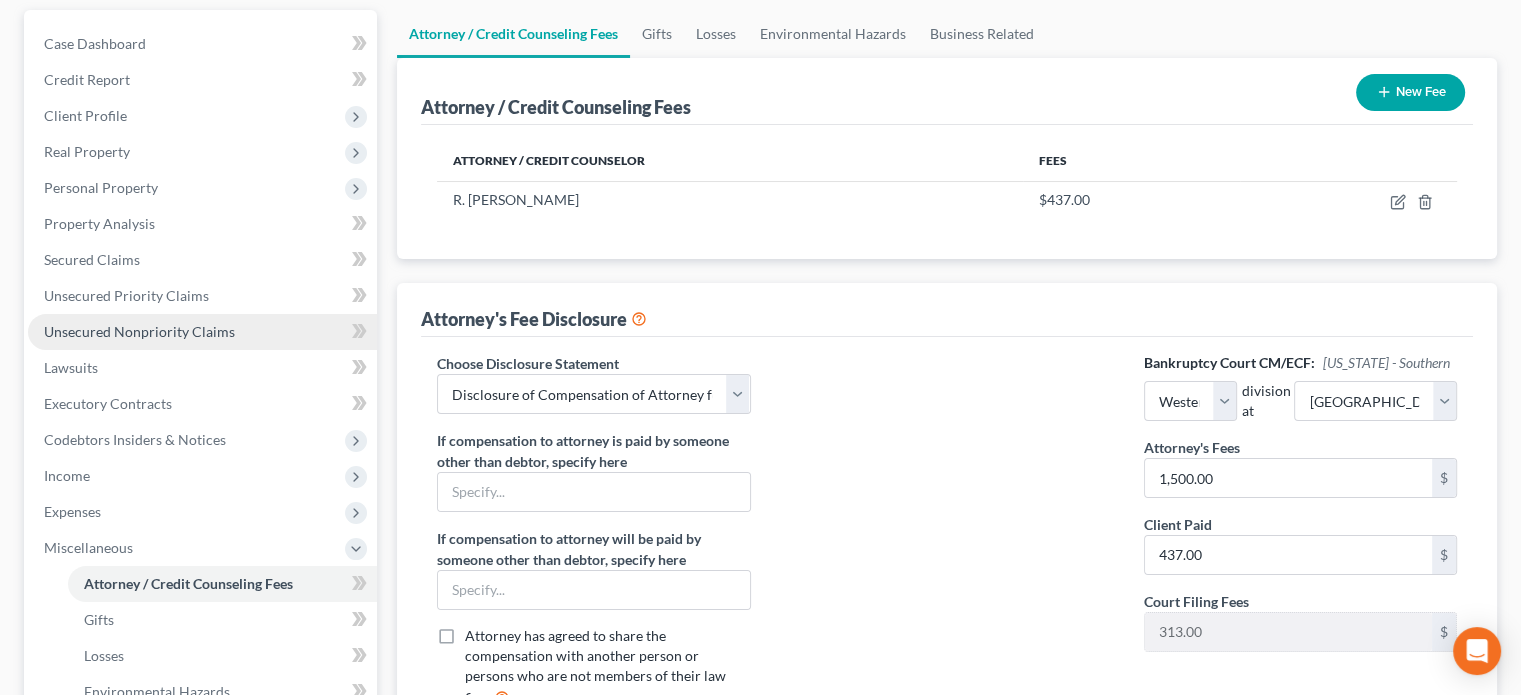 click on "Unsecured Nonpriority Claims" at bounding box center [139, 331] 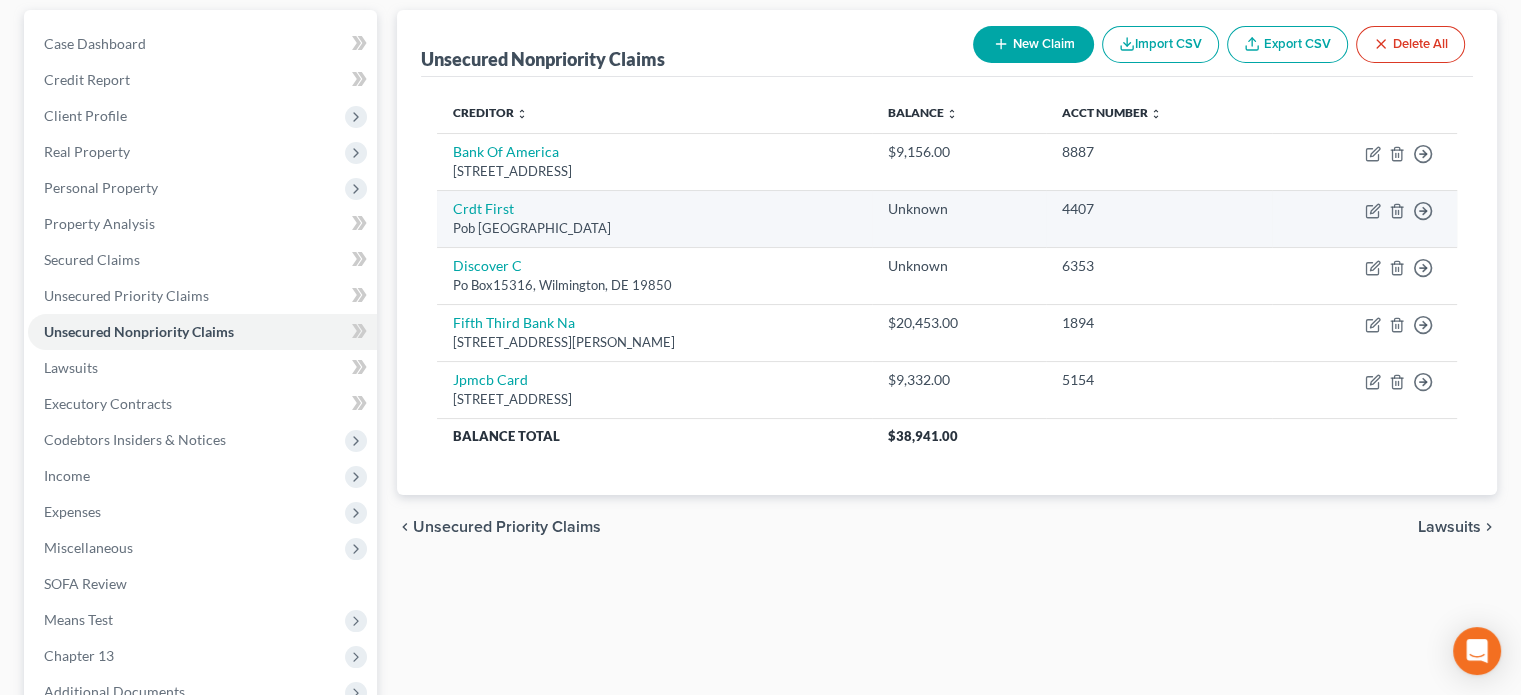 scroll, scrollTop: 0, scrollLeft: 0, axis: both 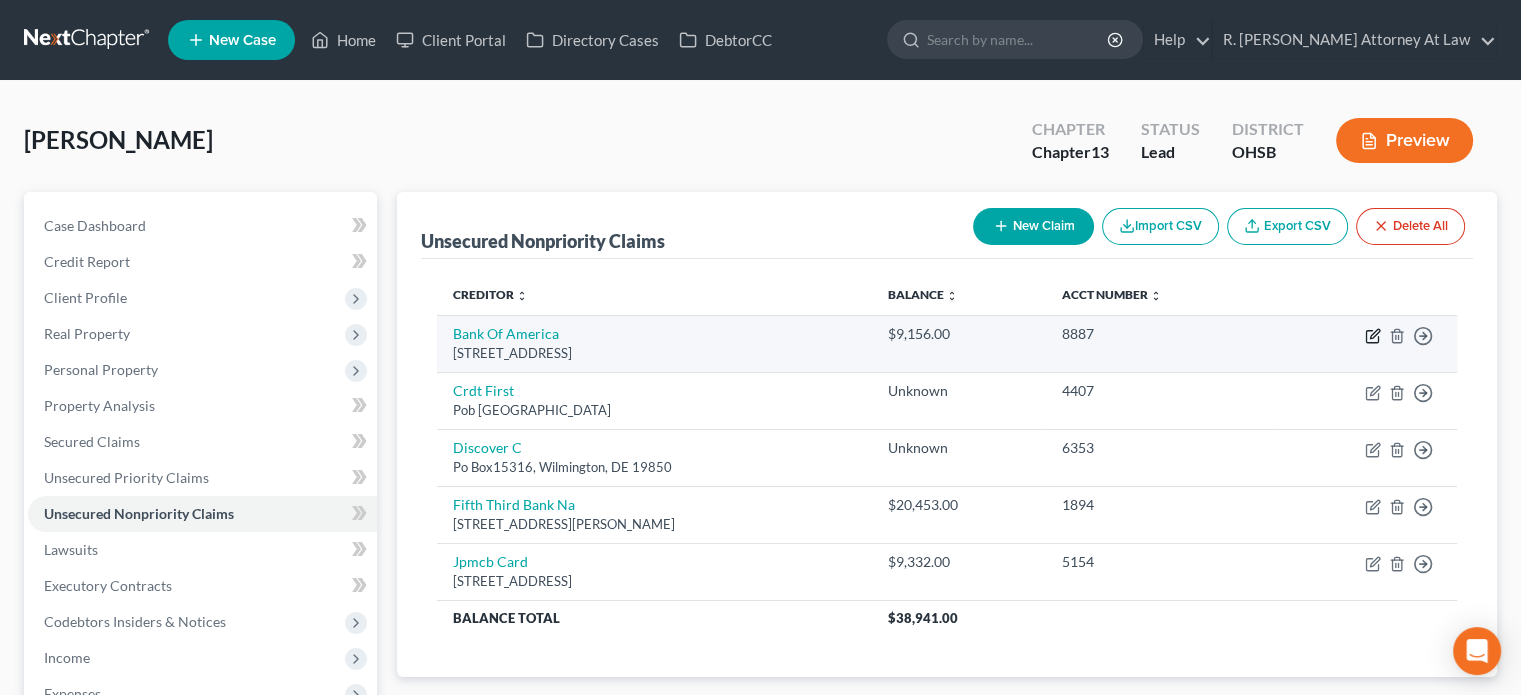 click 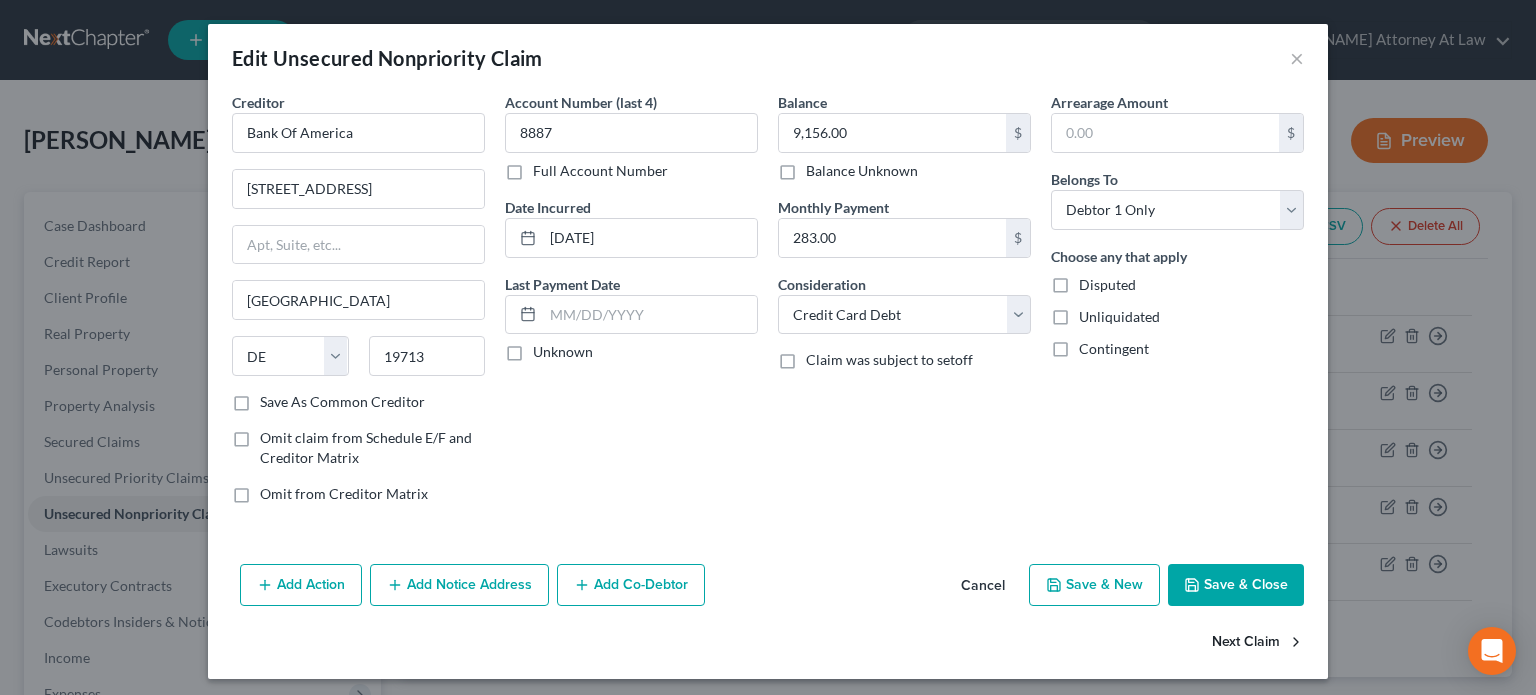 click on "Next Claim" at bounding box center [1258, 643] 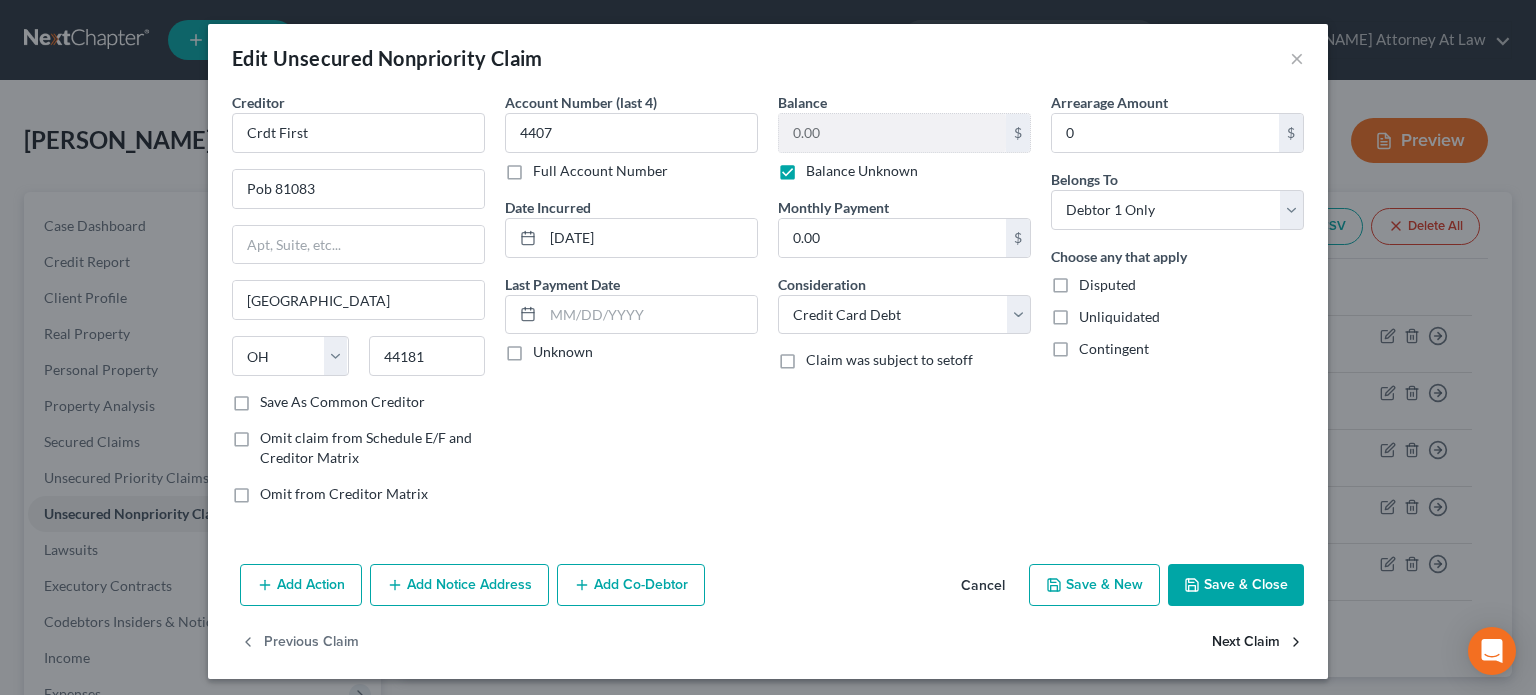 click on "Next Claim" at bounding box center [1258, 643] 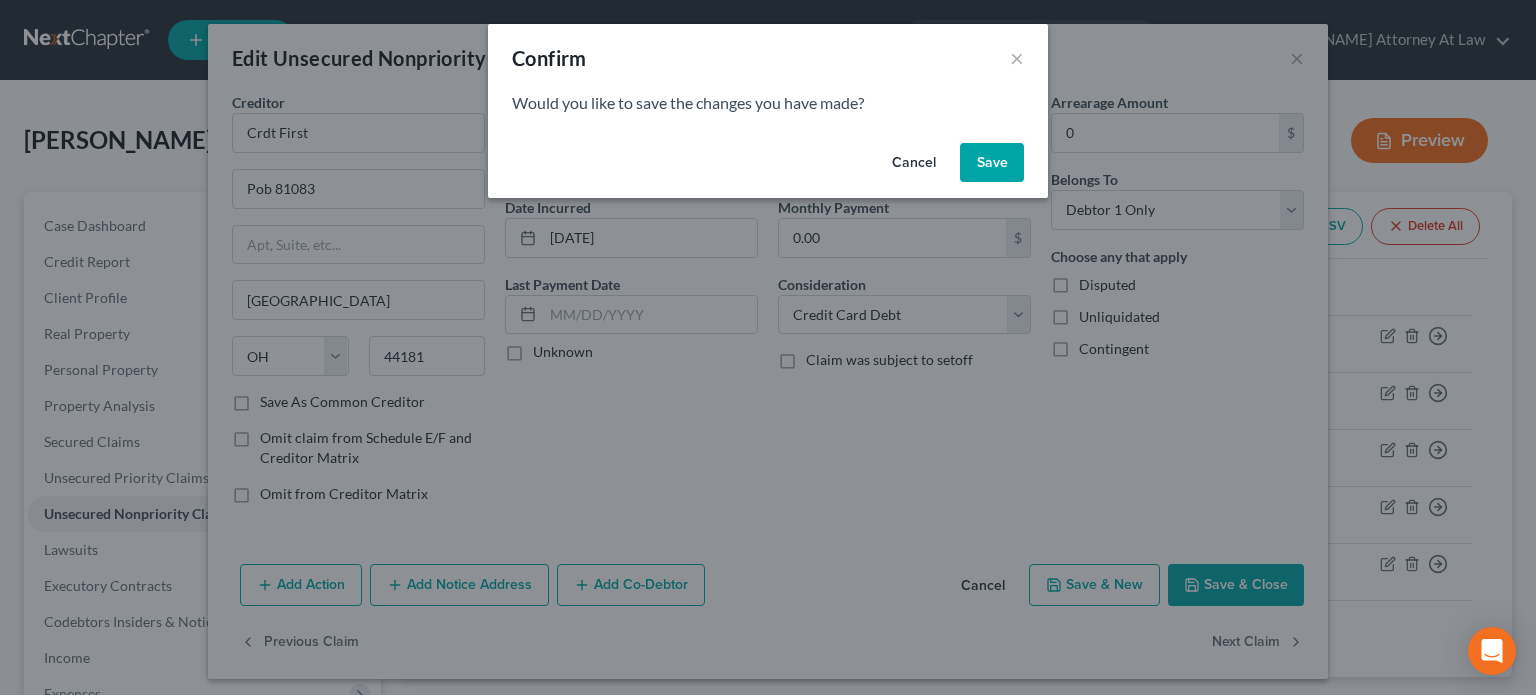 click on "Save" at bounding box center (992, 163) 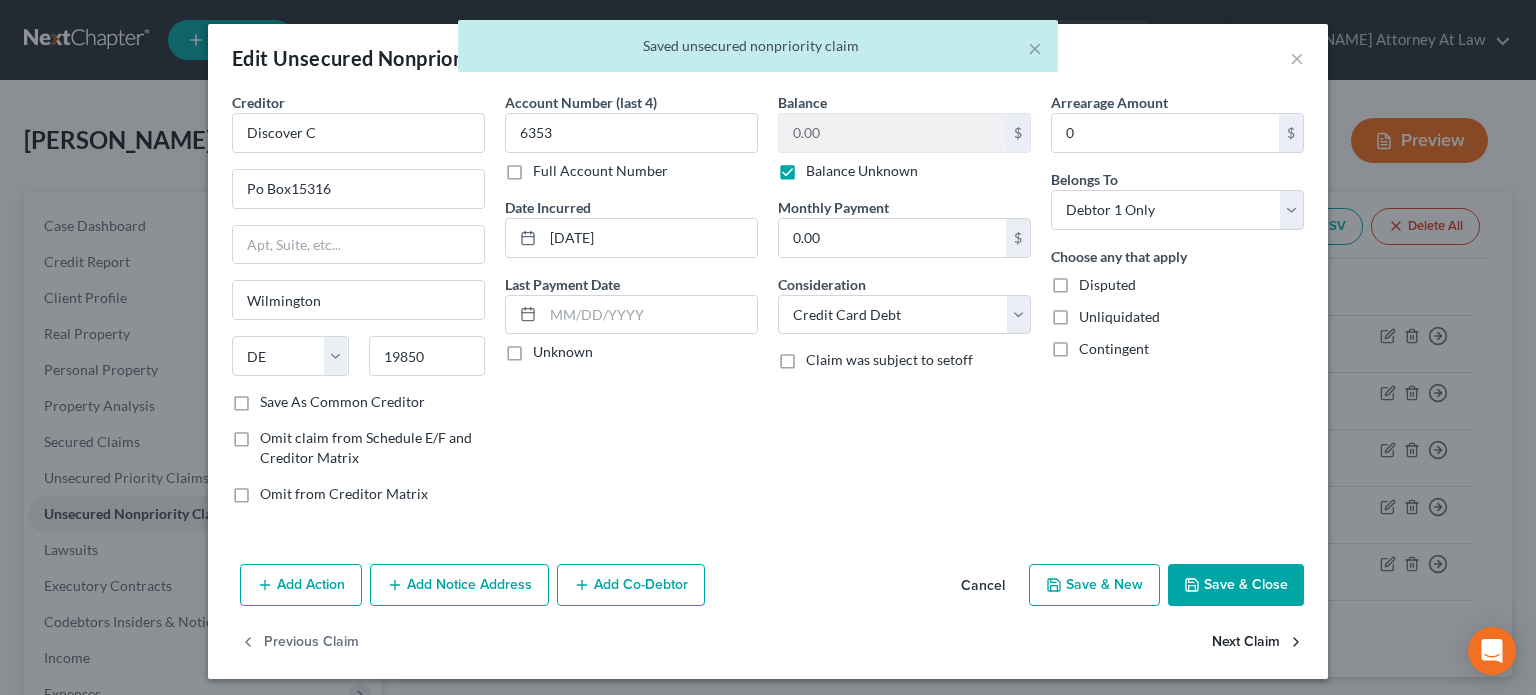 click on "Next Claim" at bounding box center [1258, 643] 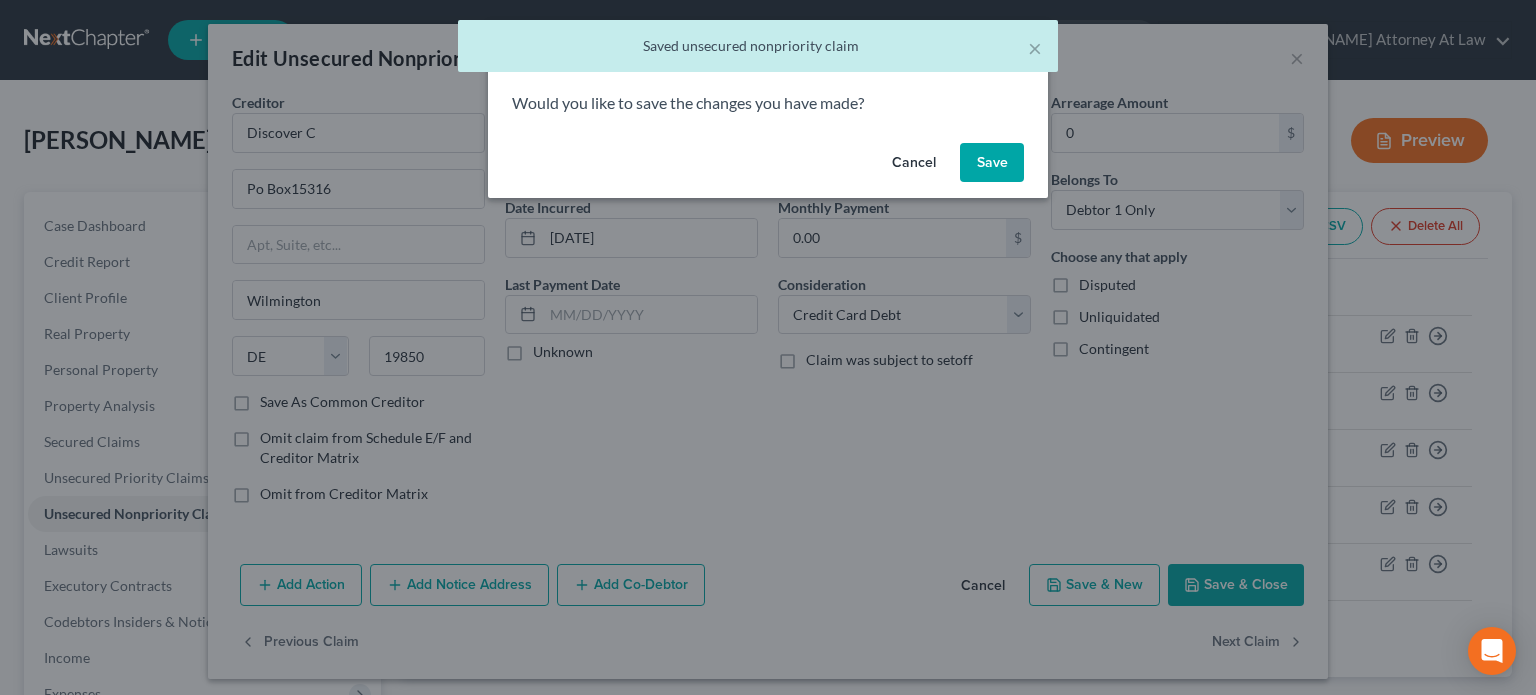 click on "Save" at bounding box center [992, 163] 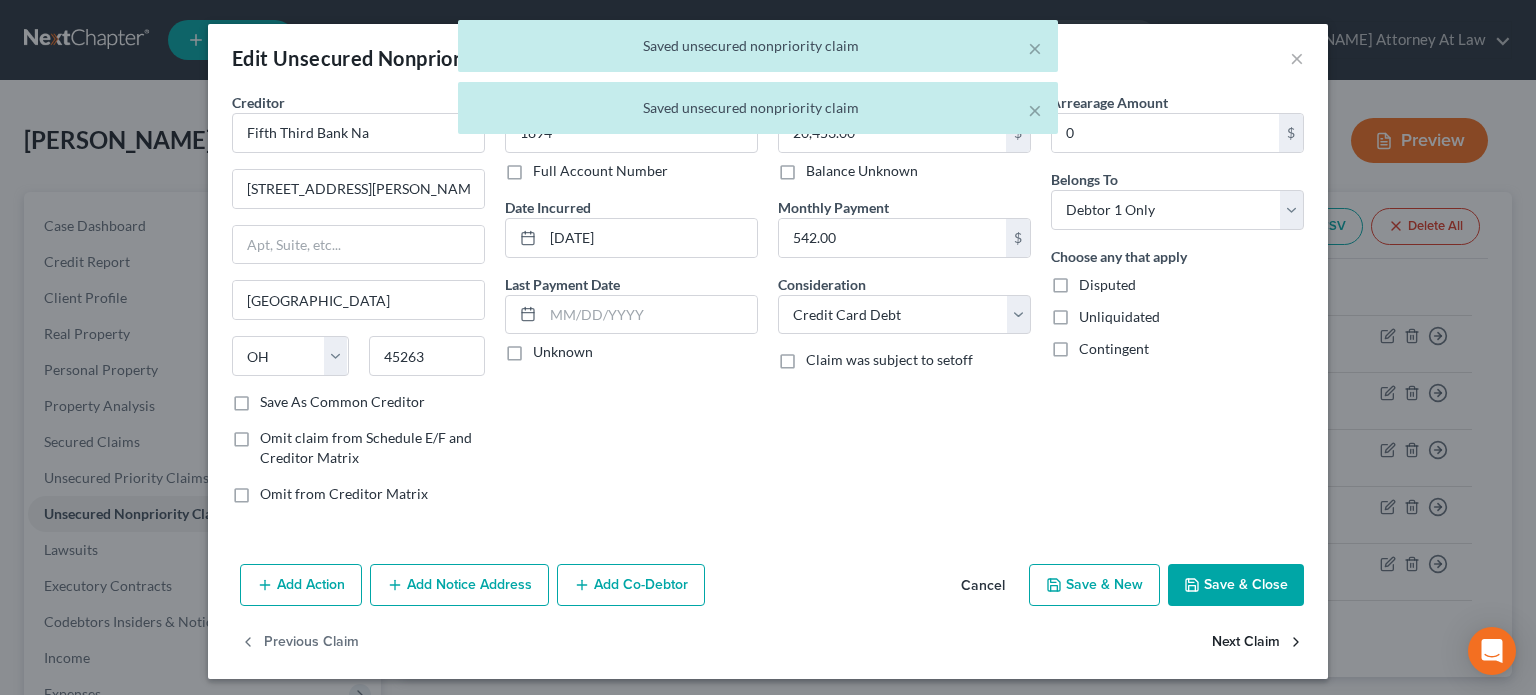 click on "Next Claim" at bounding box center [1258, 643] 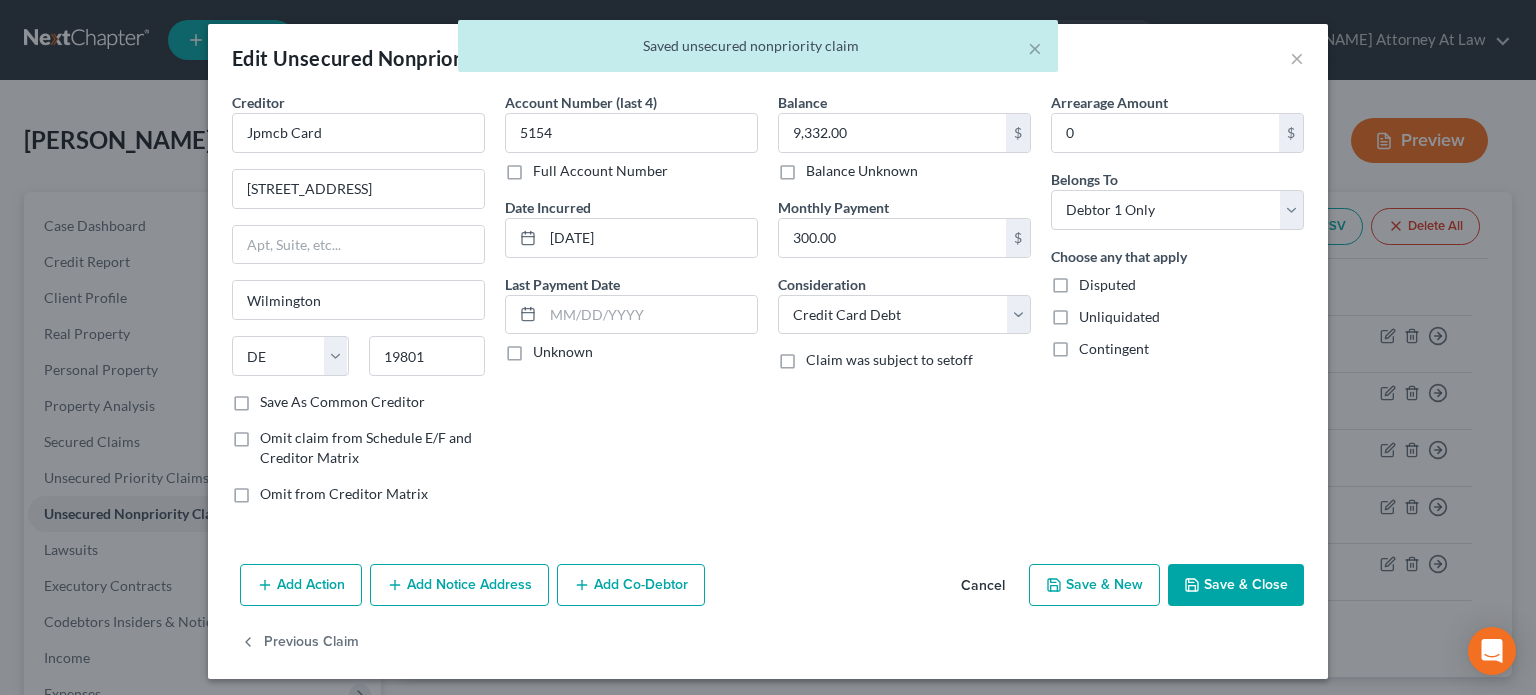 click on "Save & Close" at bounding box center (1236, 585) 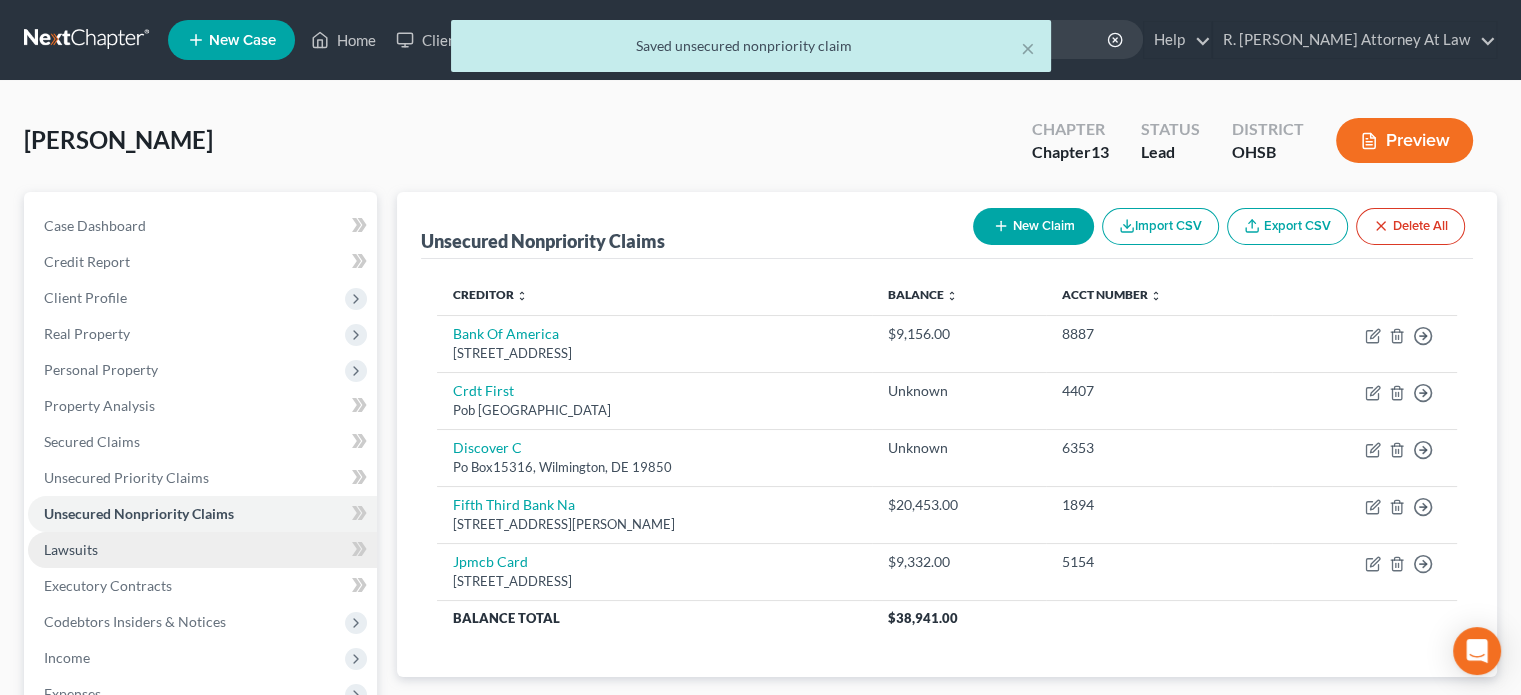 click on "Lawsuits" at bounding box center [71, 549] 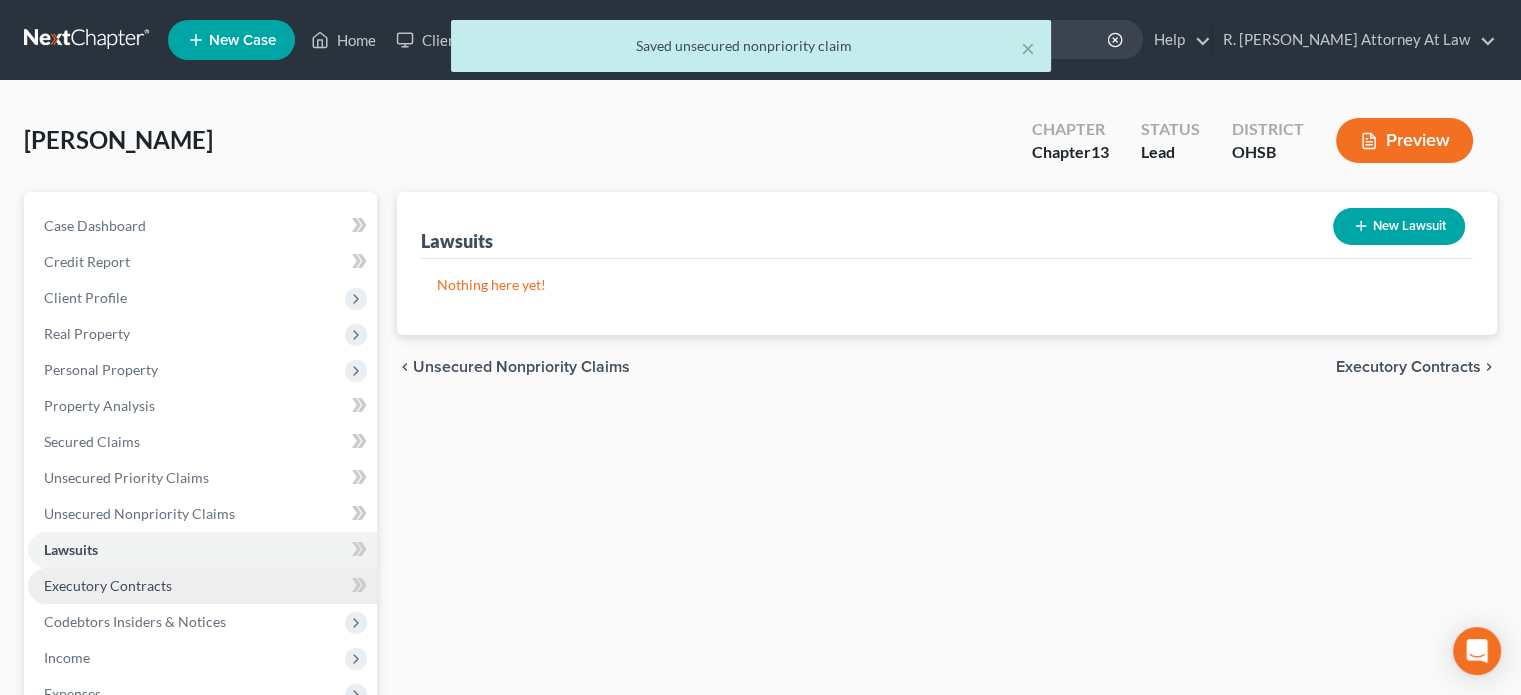 drag, startPoint x: 86, startPoint y: 583, endPoint x: 85, endPoint y: 597, distance: 14.035668 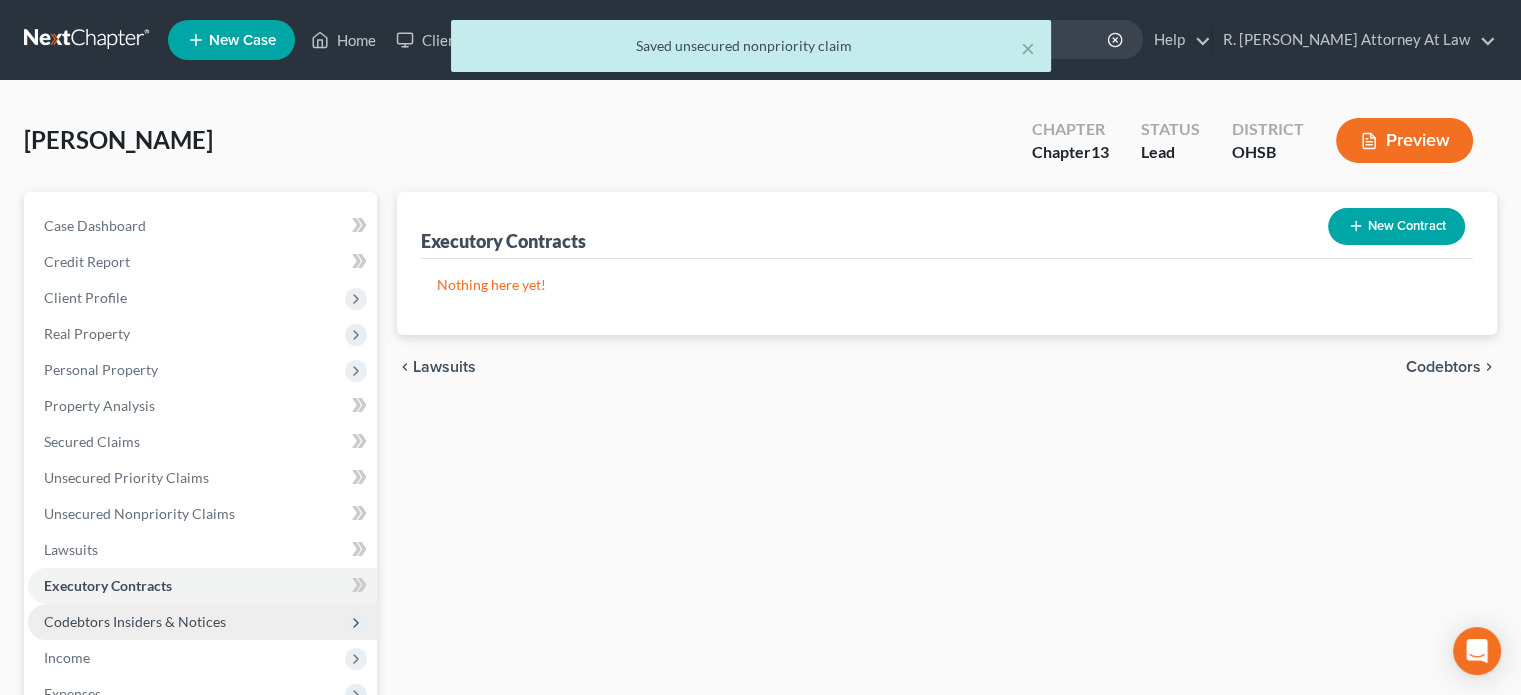 click on "Codebtors Insiders & Notices" at bounding box center (135, 621) 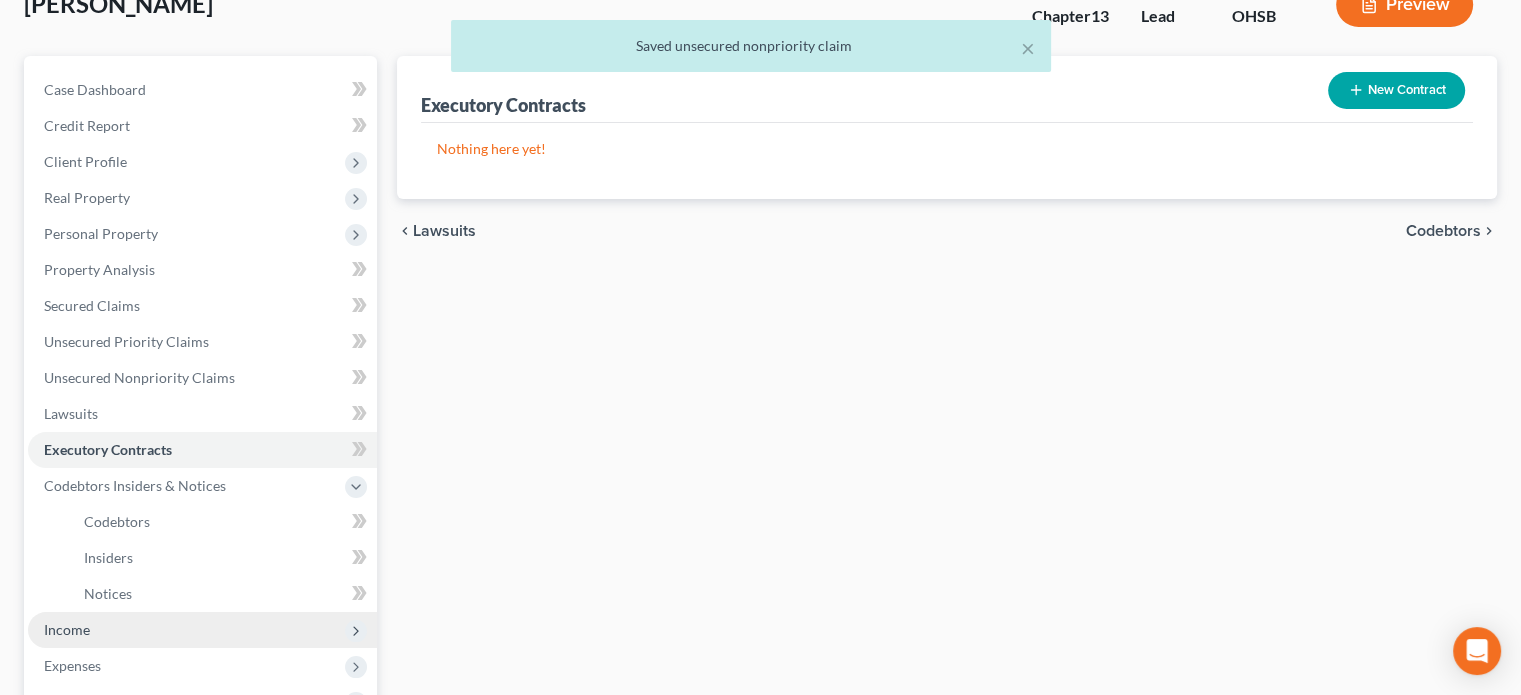 scroll, scrollTop: 200, scrollLeft: 0, axis: vertical 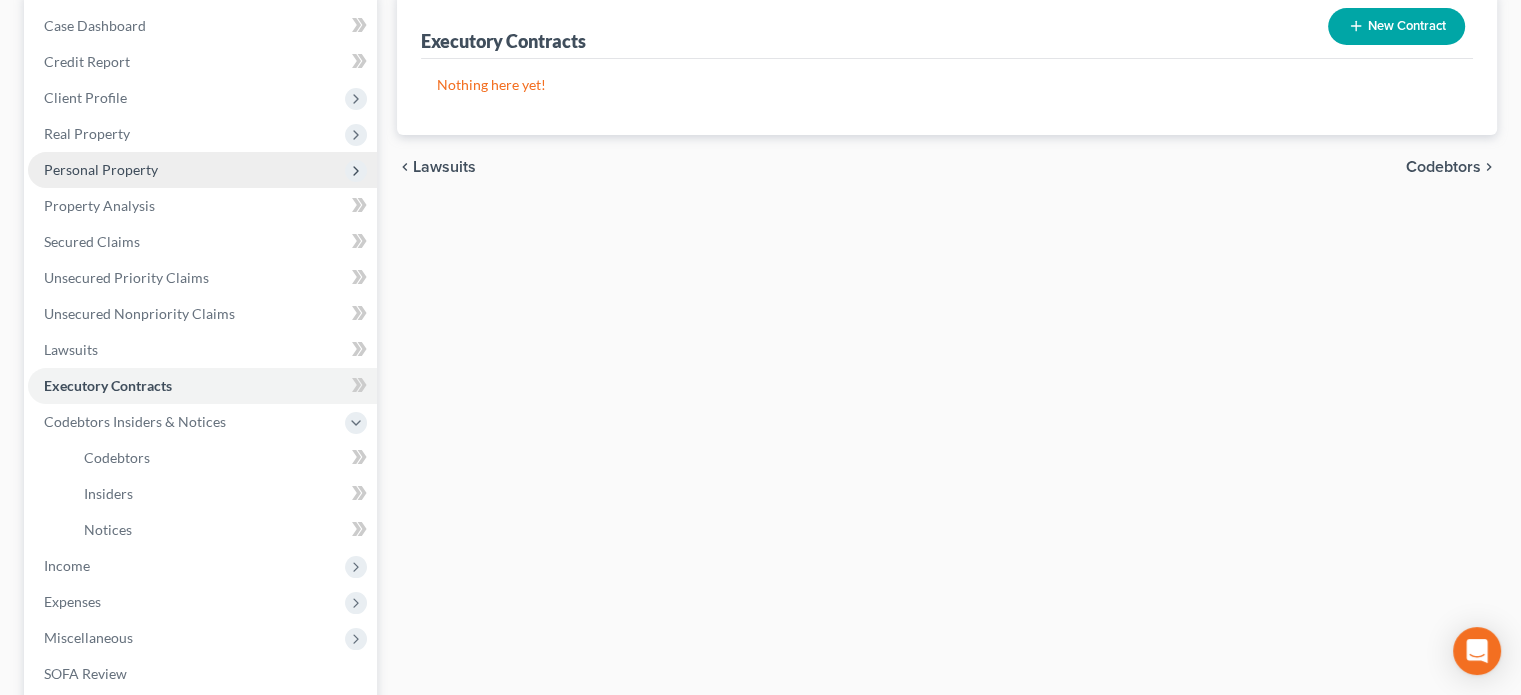 click on "Personal Property" at bounding box center (101, 169) 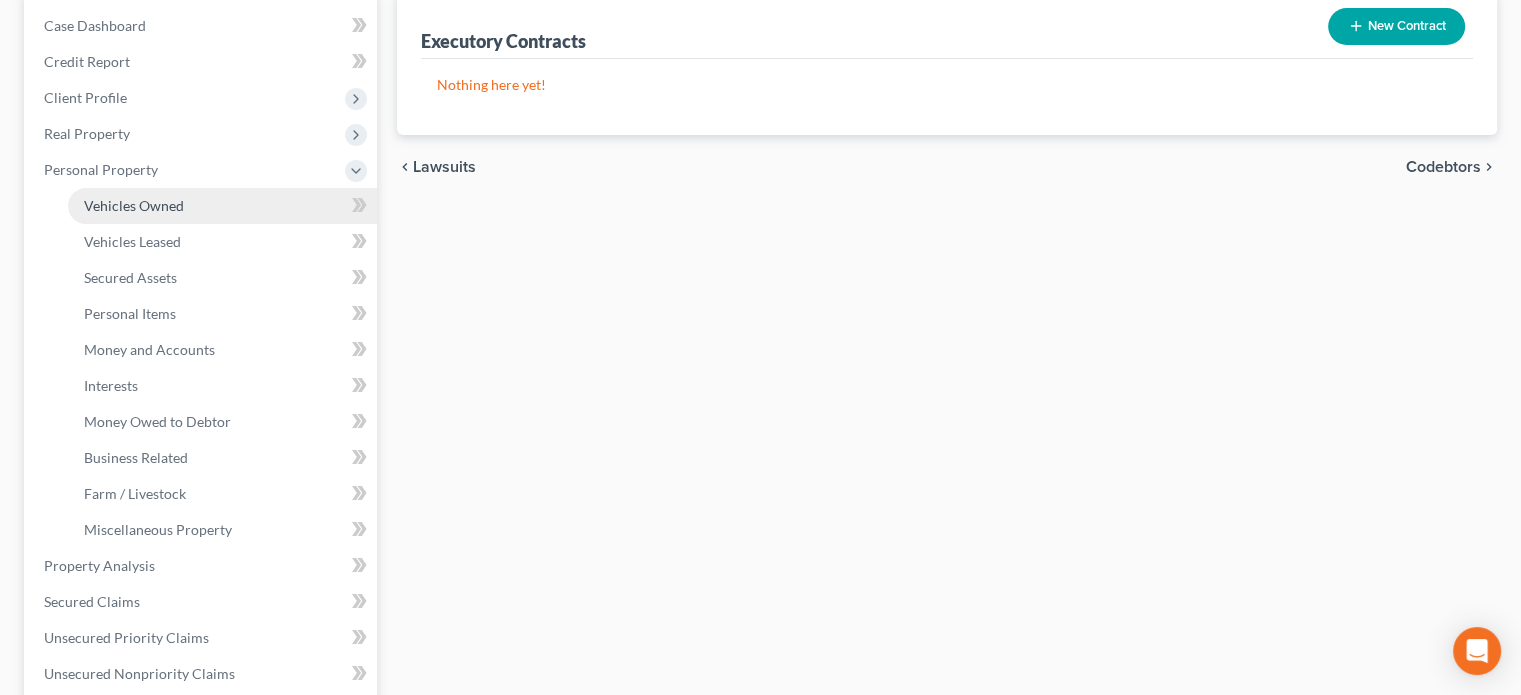 click on "Vehicles Owned" at bounding box center [134, 205] 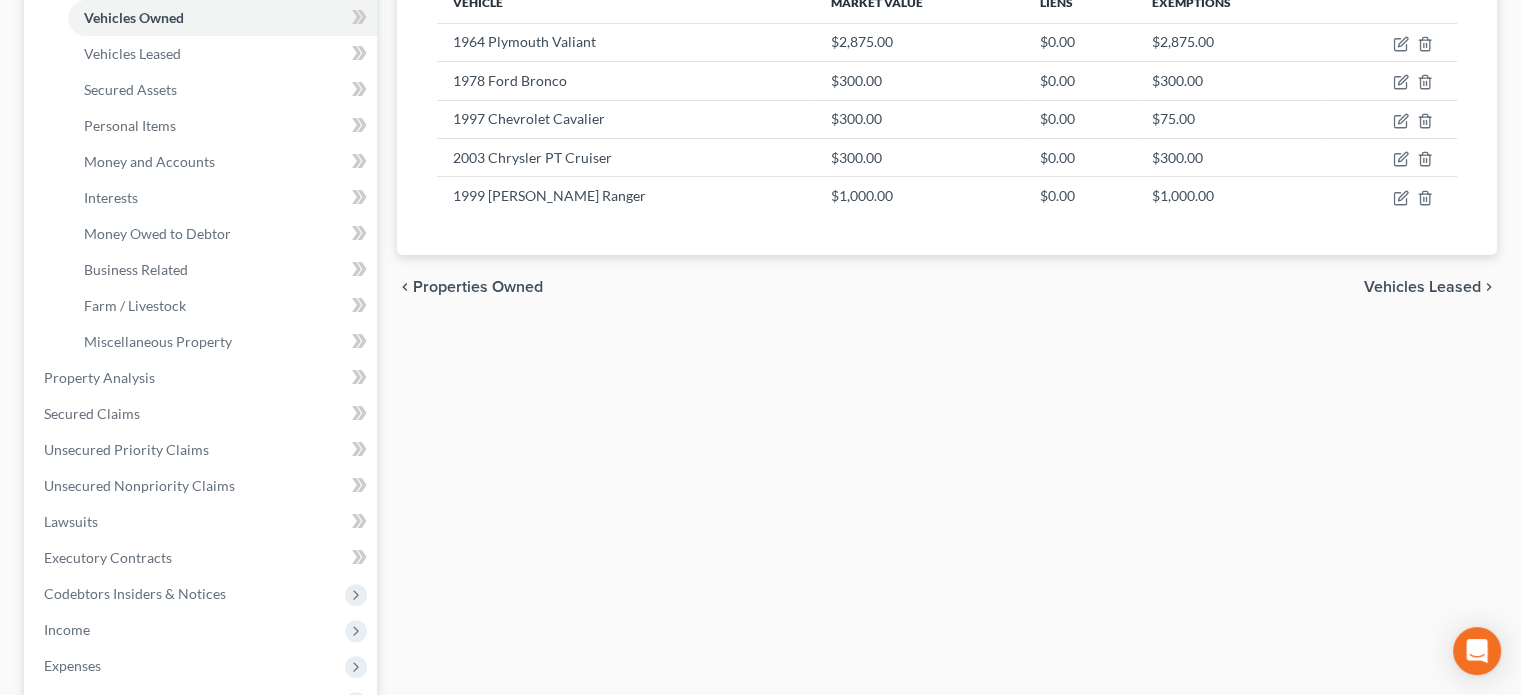 scroll, scrollTop: 400, scrollLeft: 0, axis: vertical 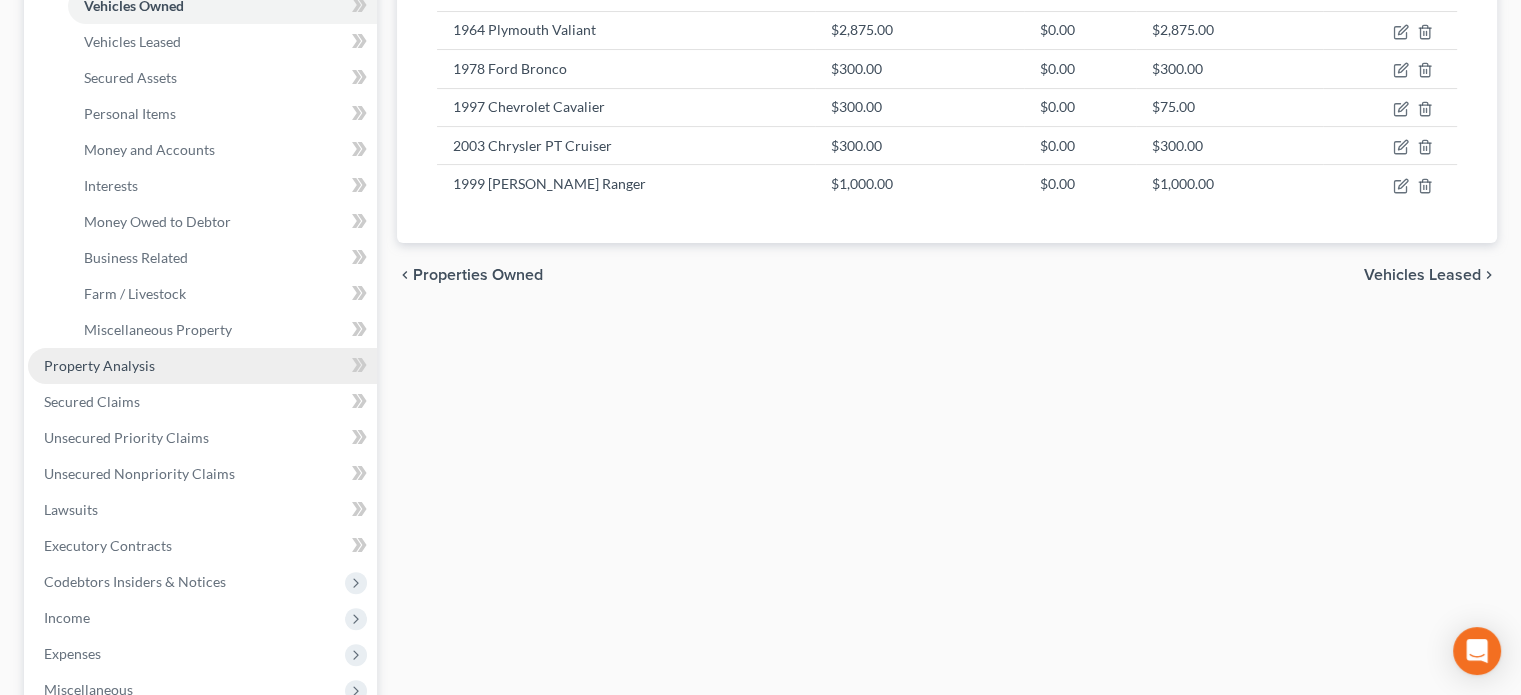click on "Property Analysis" at bounding box center [99, 365] 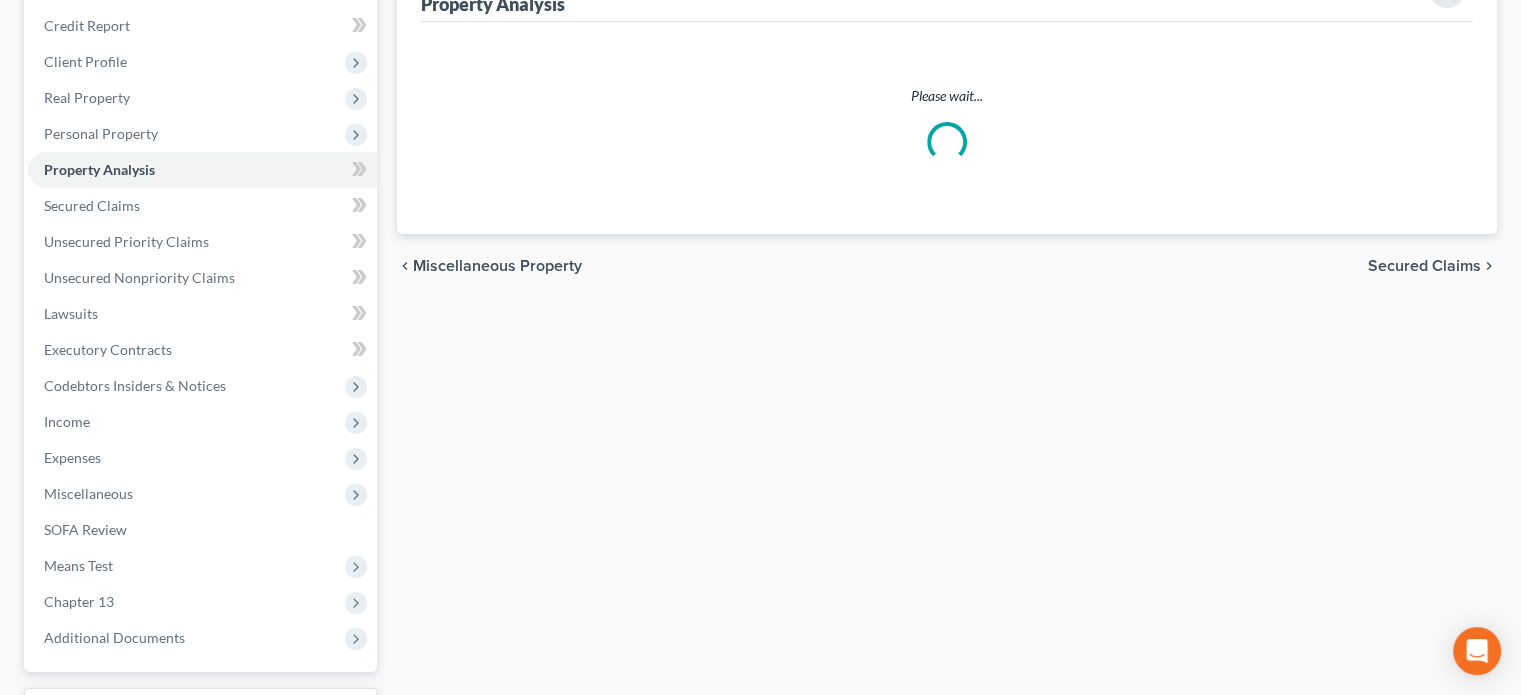 scroll, scrollTop: 0, scrollLeft: 0, axis: both 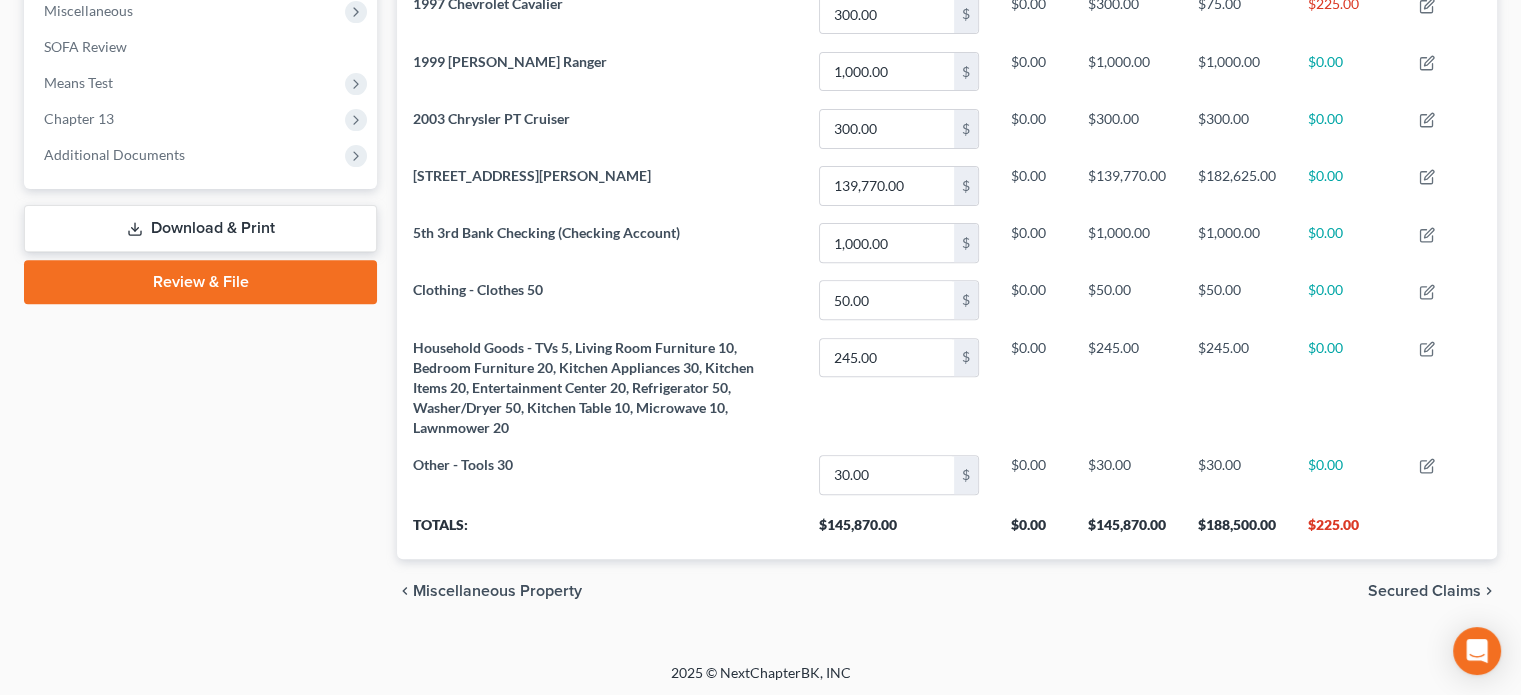 click on "Review & File" at bounding box center [200, 282] 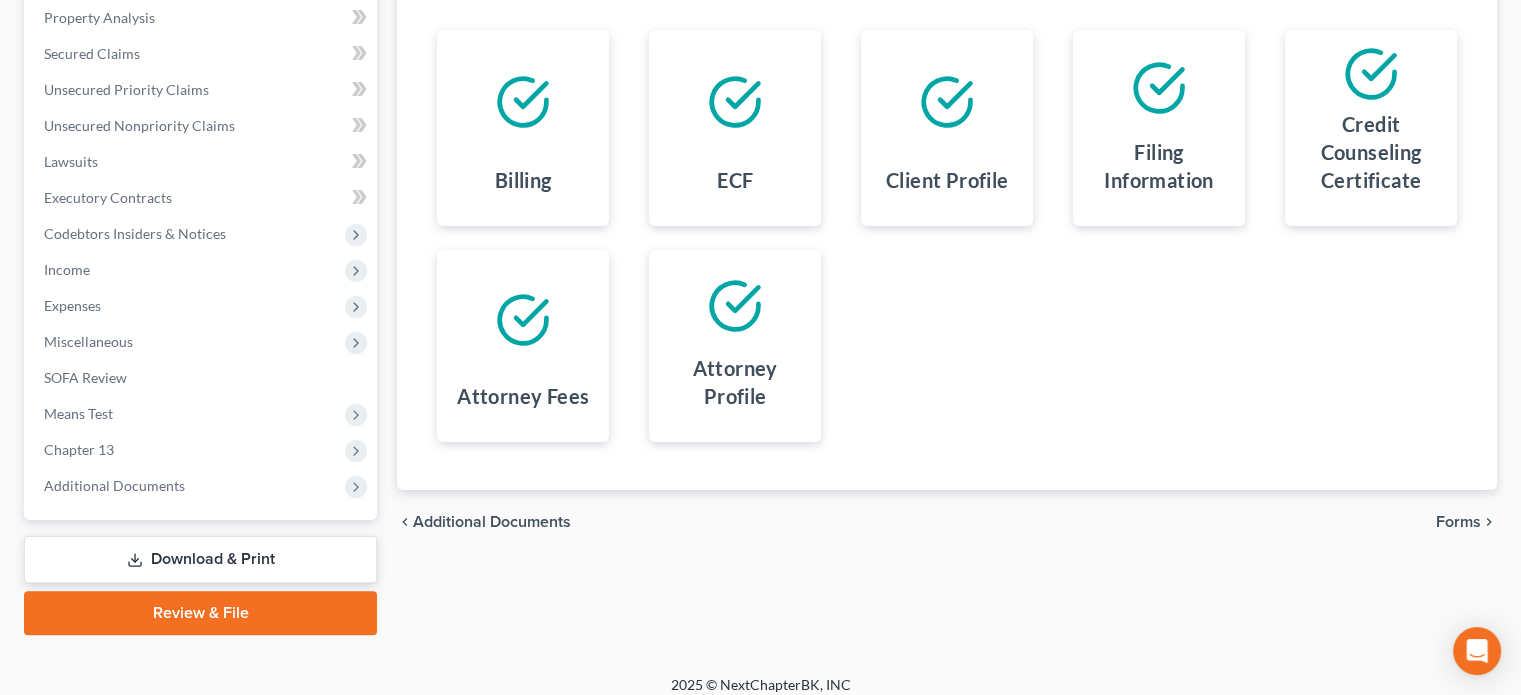 scroll, scrollTop: 402, scrollLeft: 0, axis: vertical 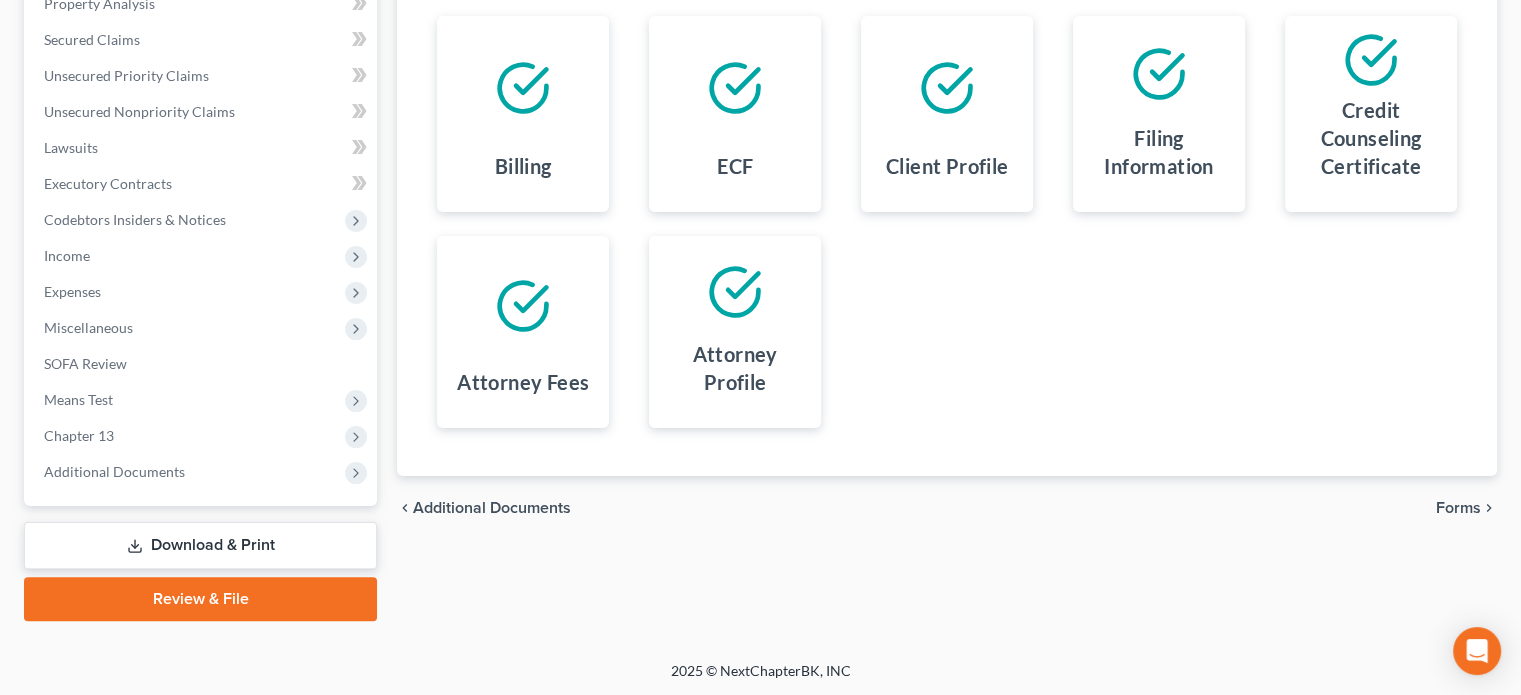 click on "Forms" at bounding box center (1458, 508) 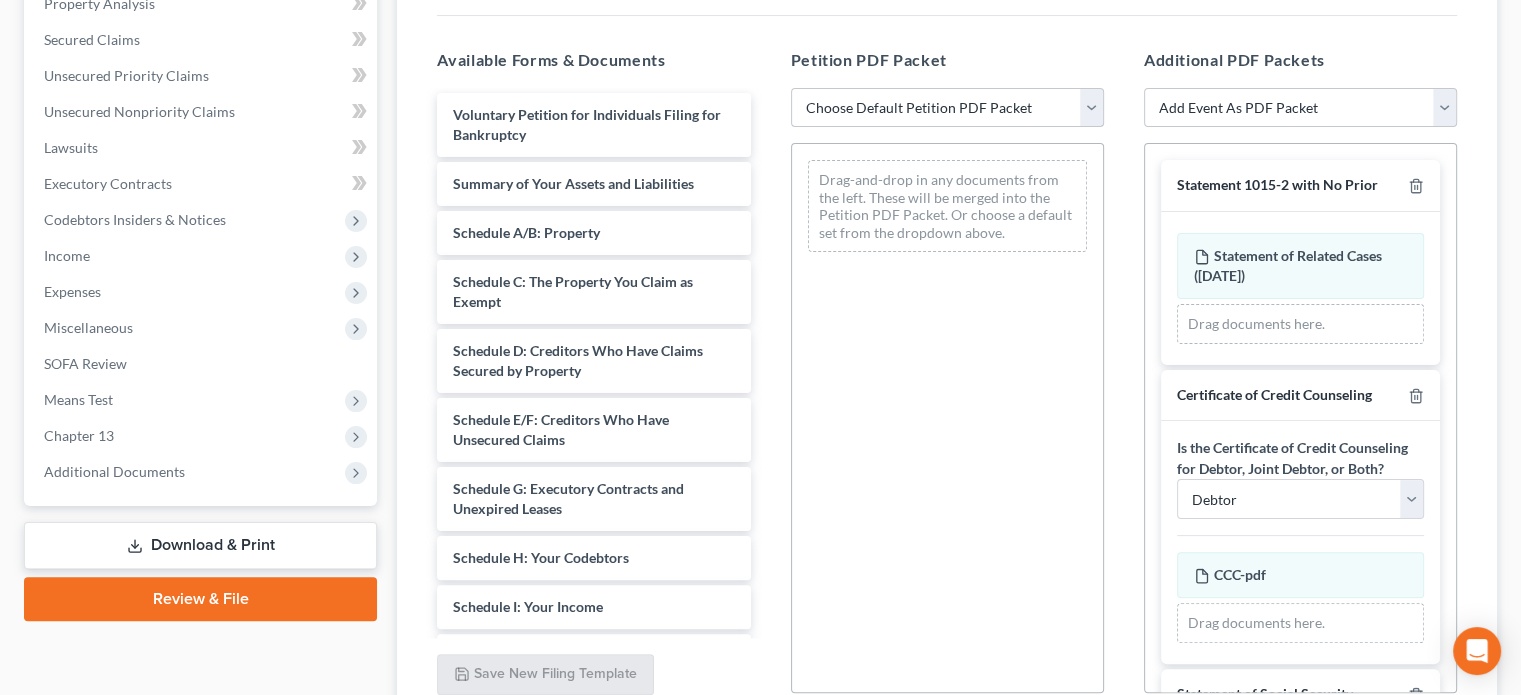 drag, startPoint x: 917, startPoint y: 100, endPoint x: 909, endPoint y: 123, distance: 24.351591 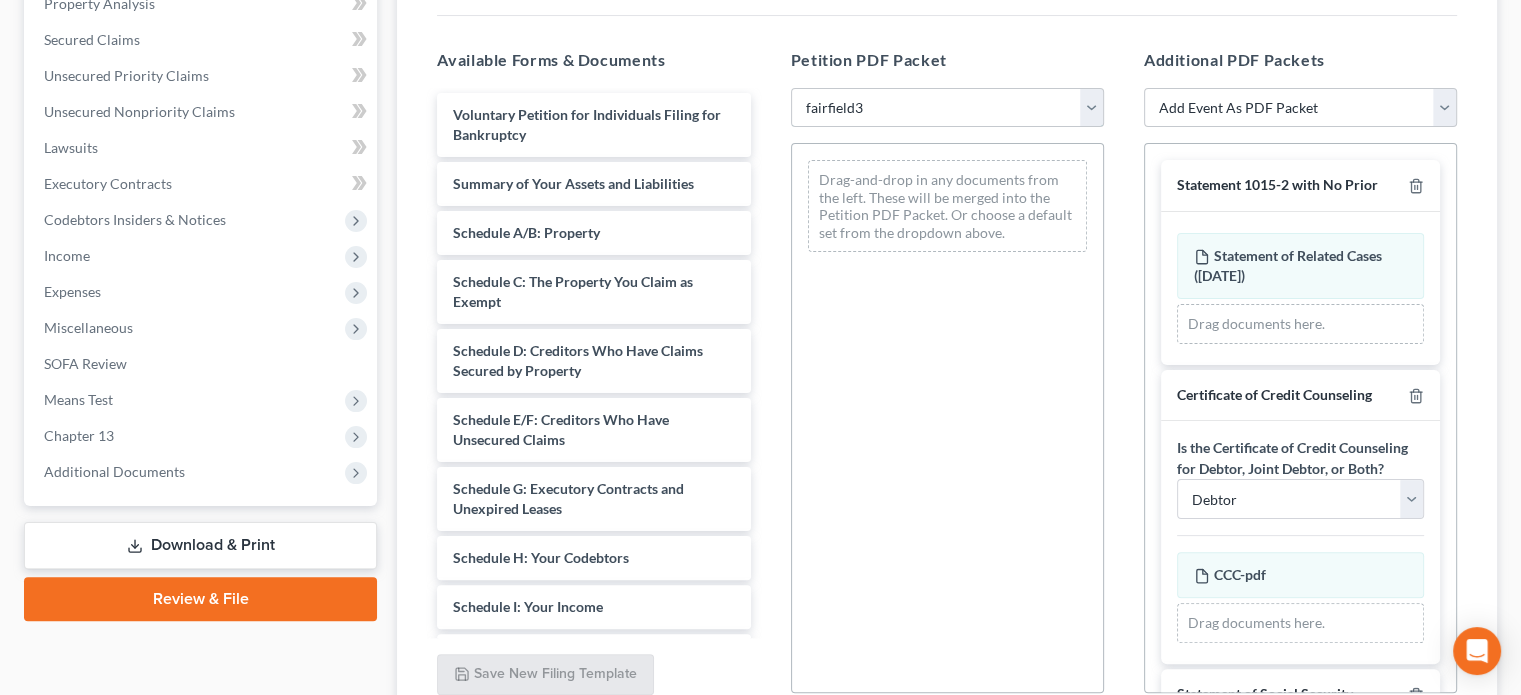 click on "Choose Default Petition PDF Packet Complete Bankruptcy Petition (all forms and schedules) Emergency Filing (Voluntary Petition and Creditor List Only) fairfield3 Amended IJ and COS" at bounding box center [947, 108] 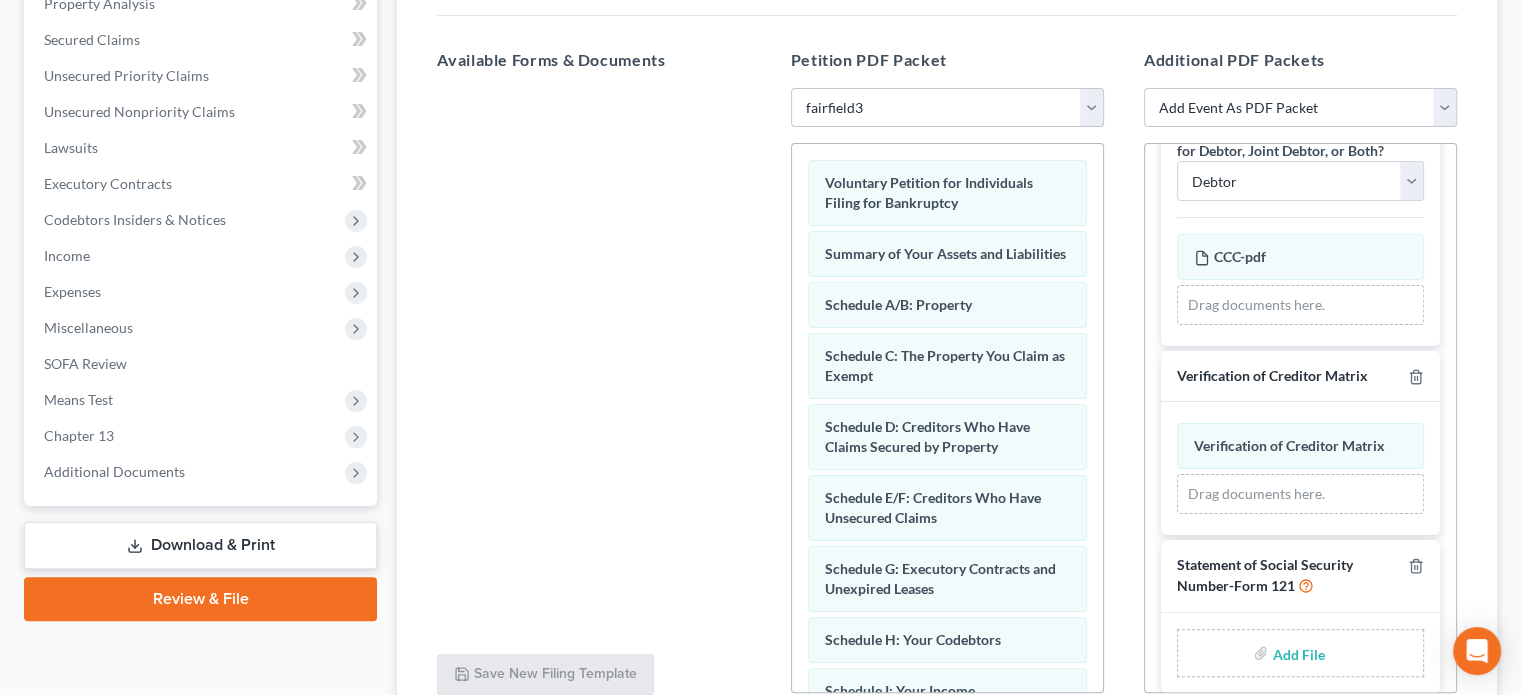 scroll, scrollTop: 350, scrollLeft: 0, axis: vertical 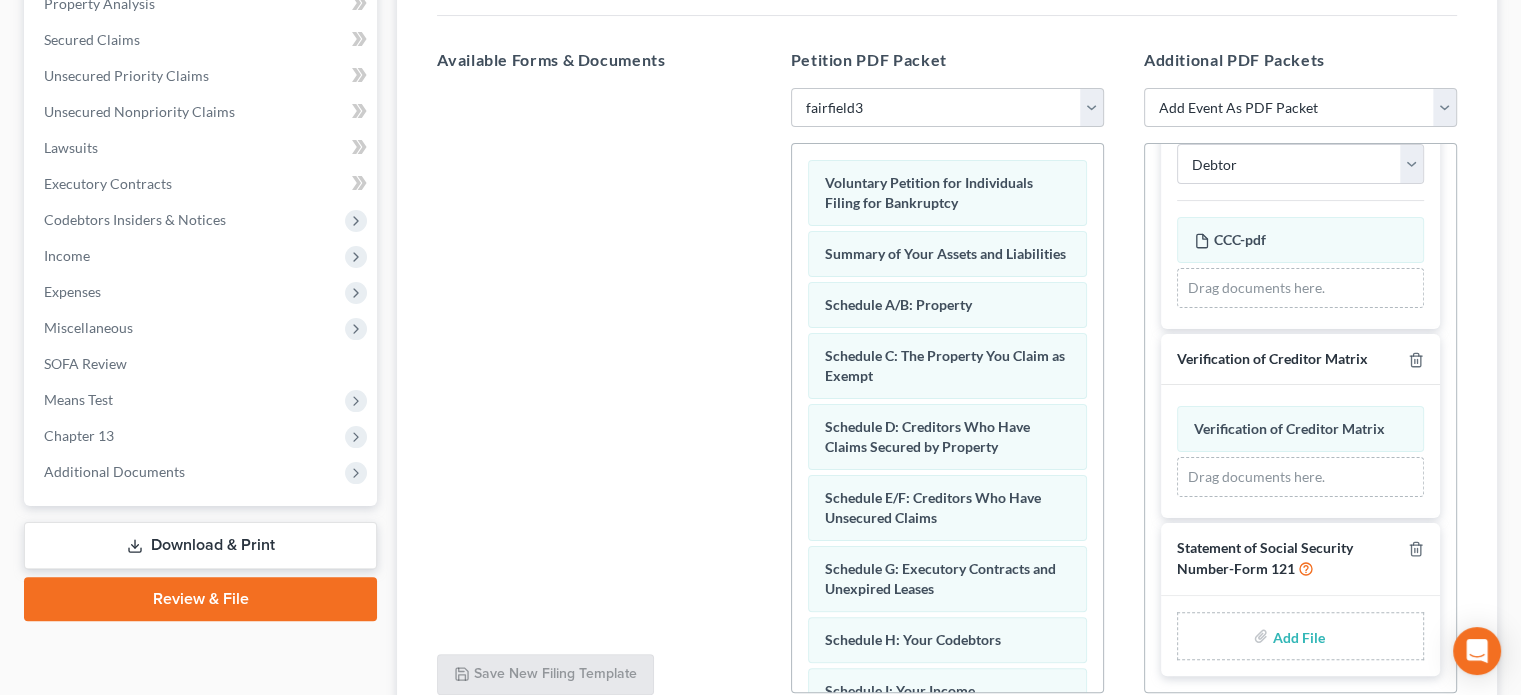 click at bounding box center [1296, 636] 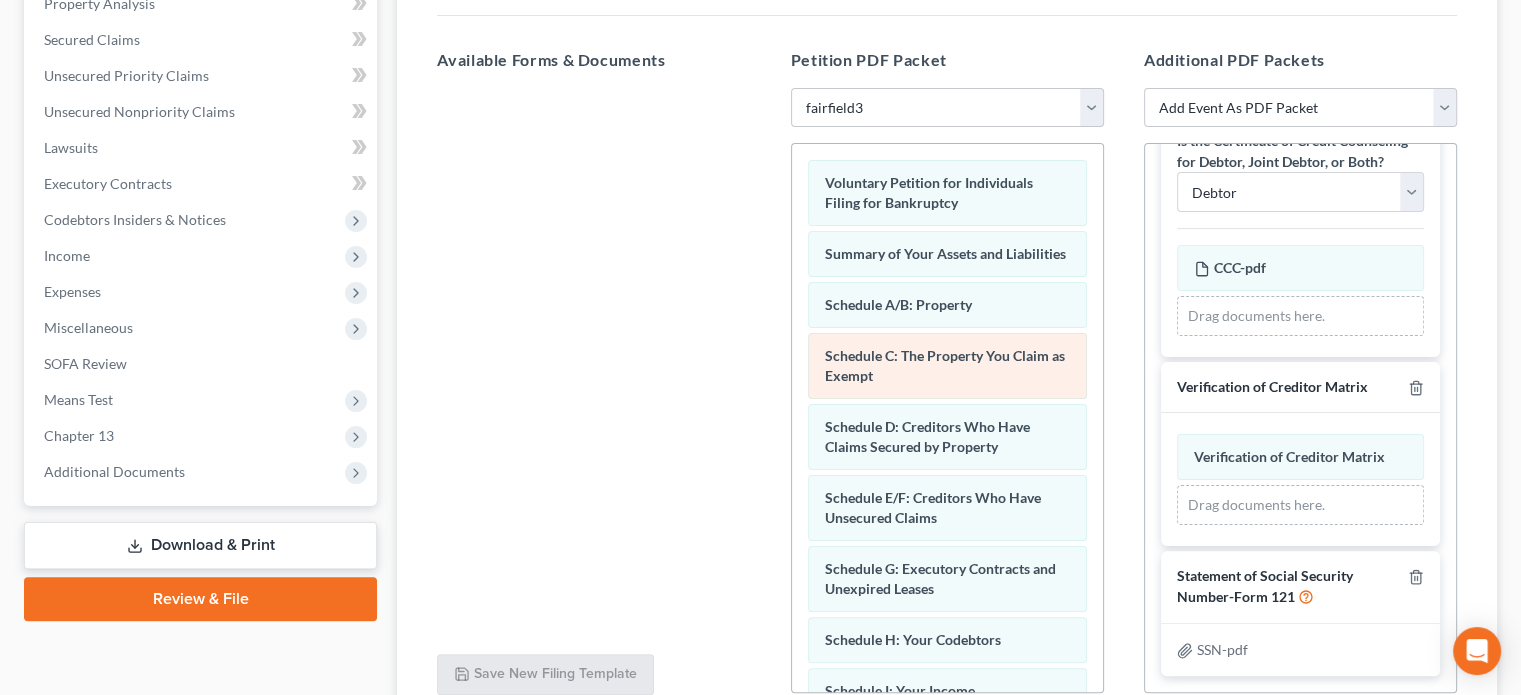 scroll, scrollTop: 322, scrollLeft: 0, axis: vertical 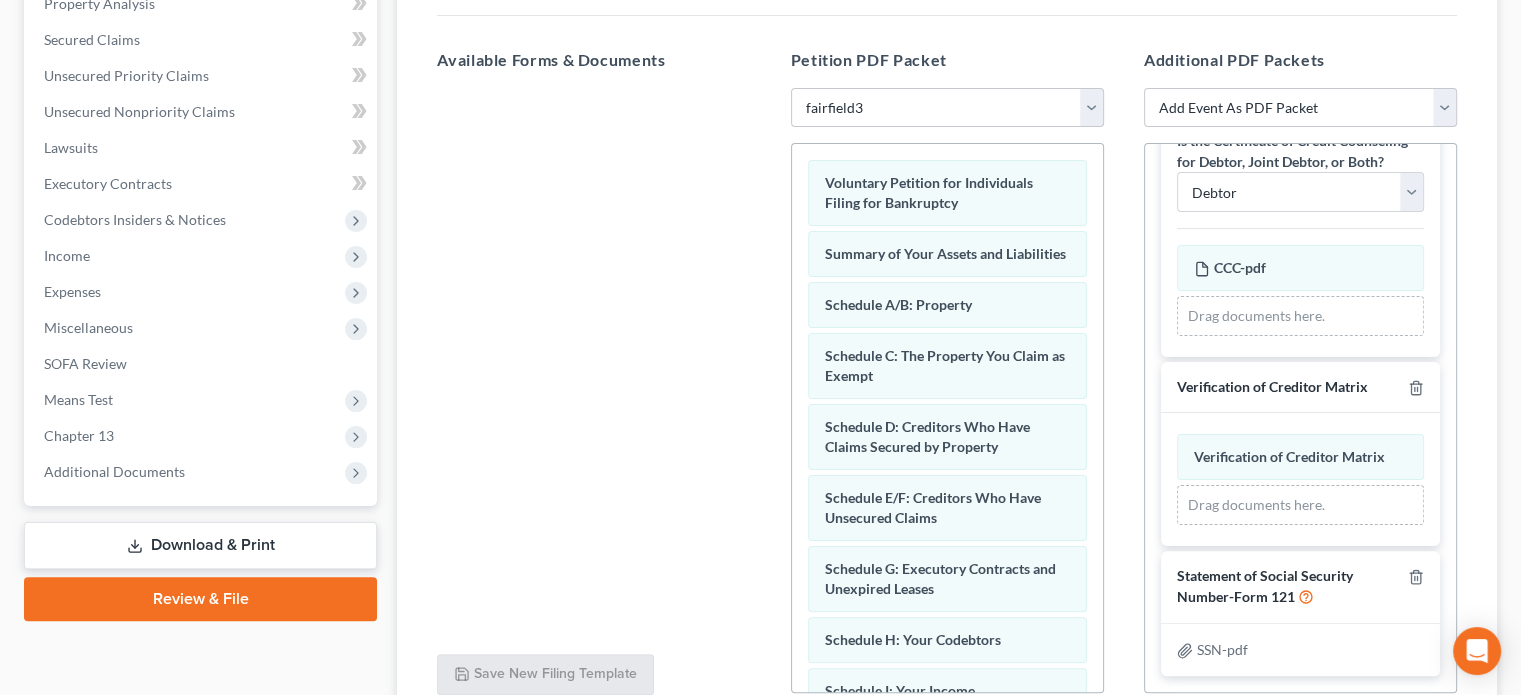 click at bounding box center (593, 363) 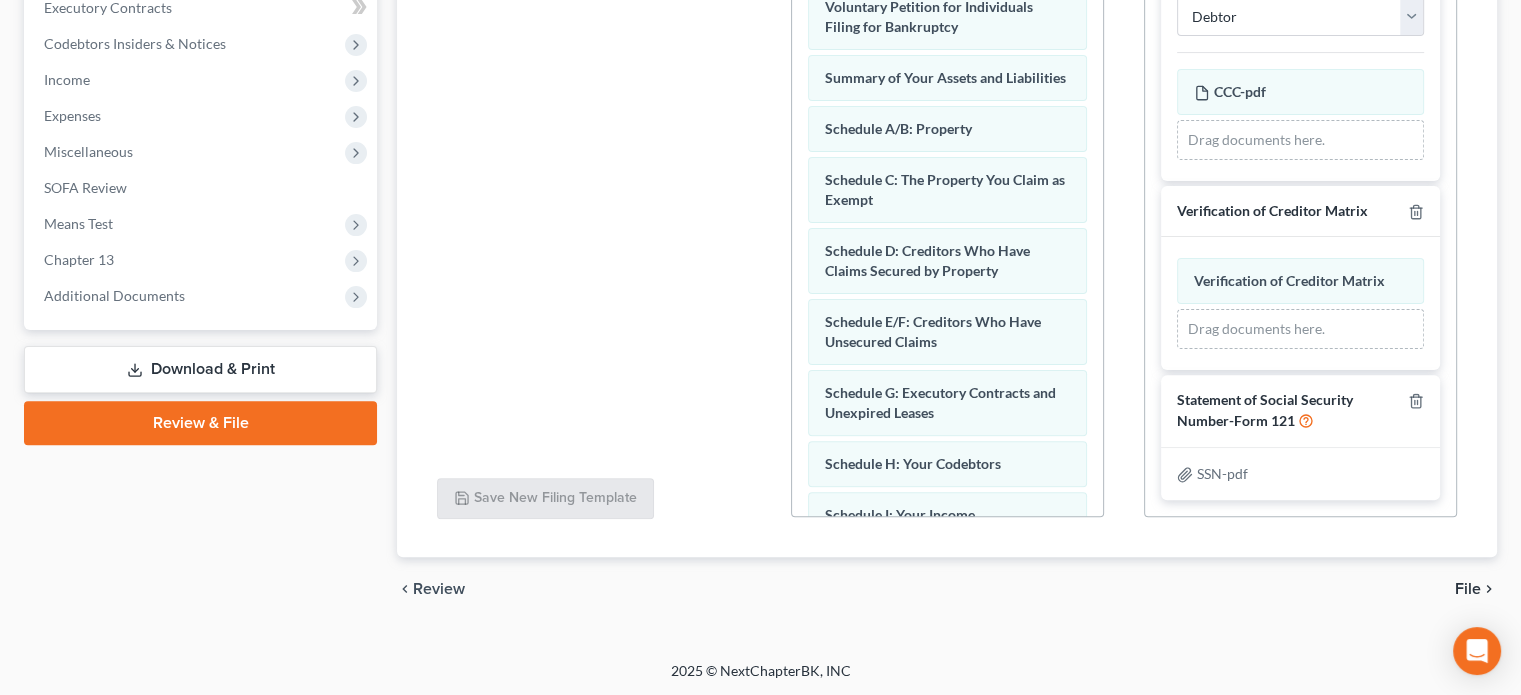 click on "File" at bounding box center (1468, 589) 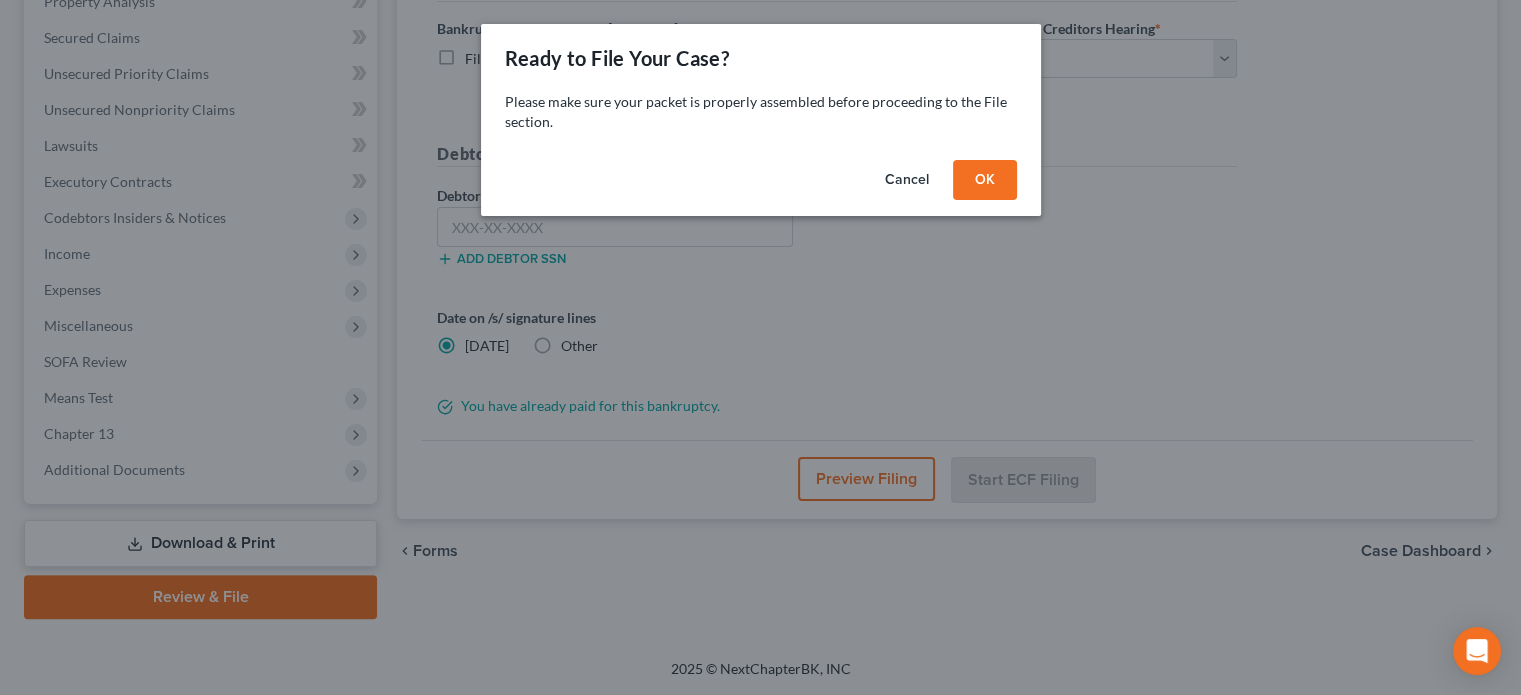scroll, scrollTop: 402, scrollLeft: 0, axis: vertical 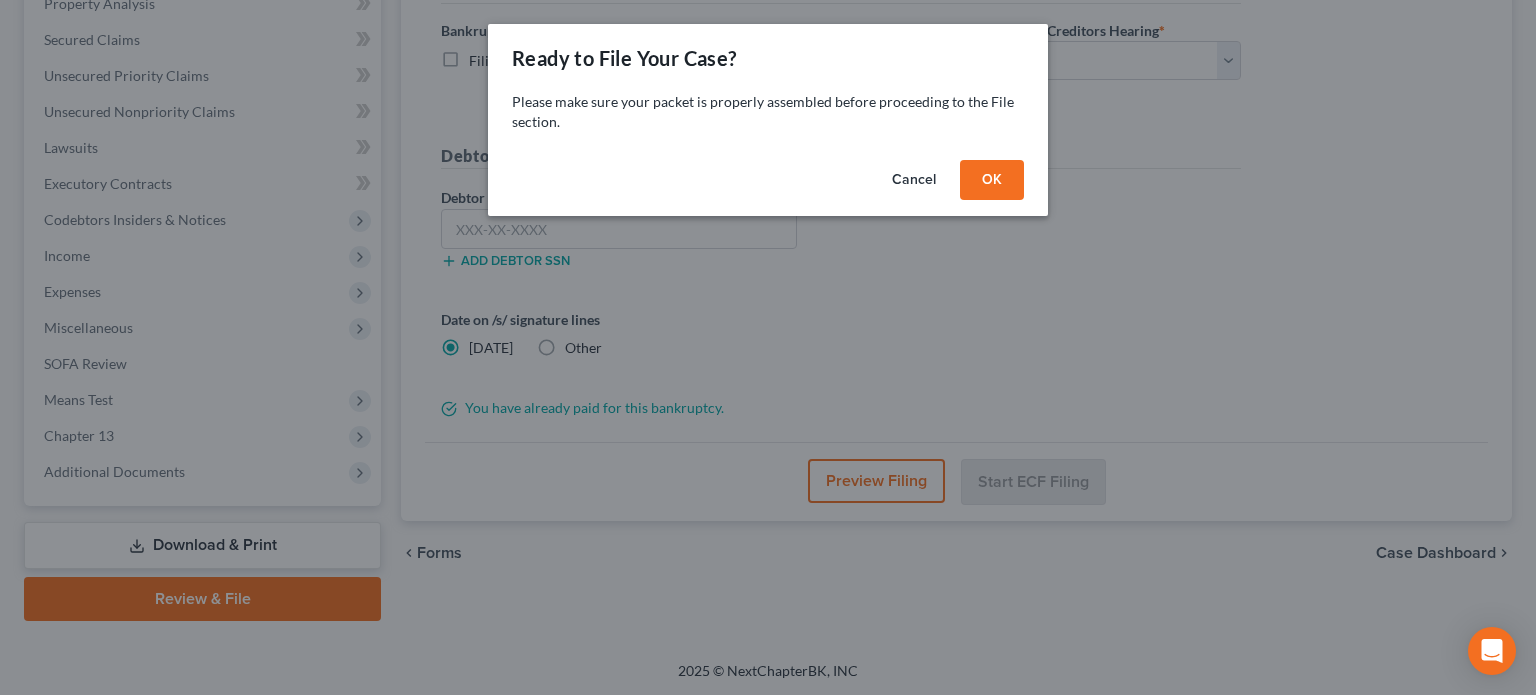 click on "OK" at bounding box center (992, 180) 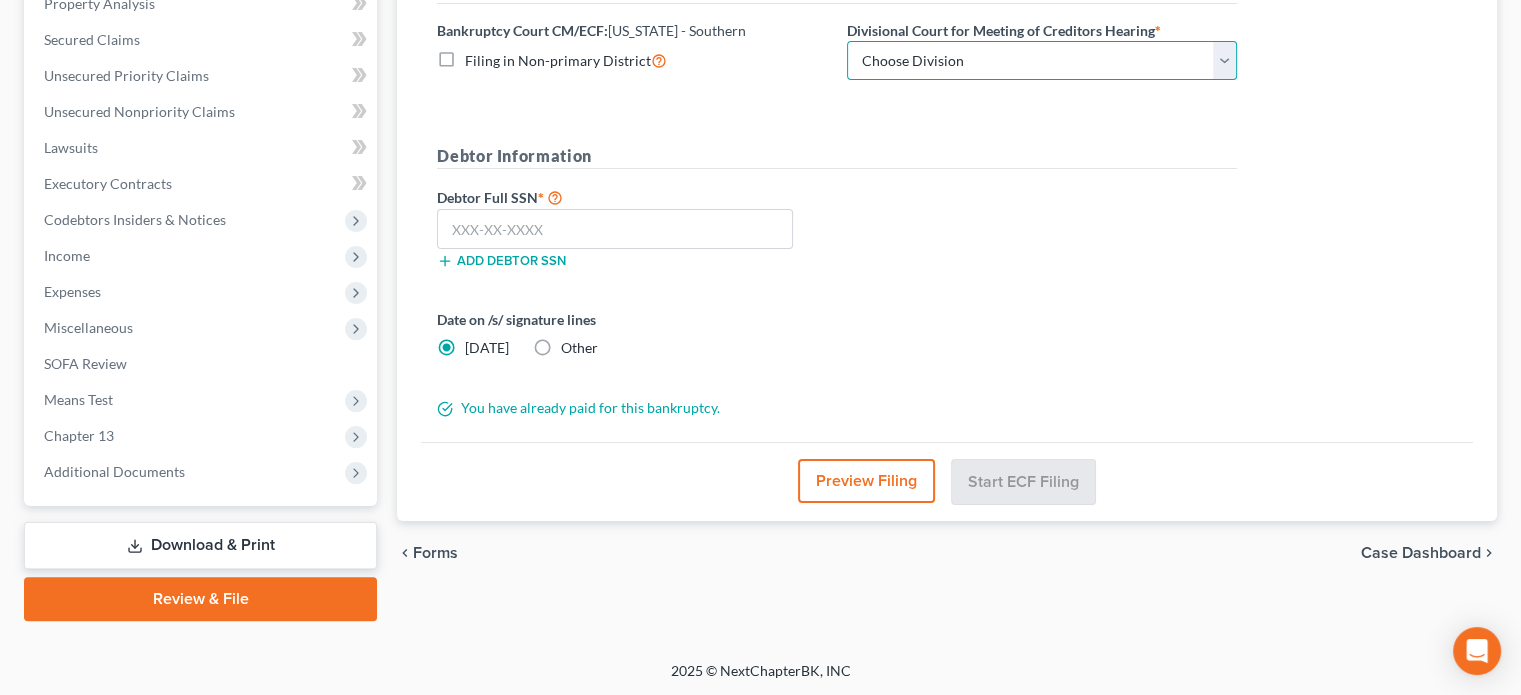 drag, startPoint x: 953, startPoint y: 60, endPoint x: 944, endPoint y: 75, distance: 17.492855 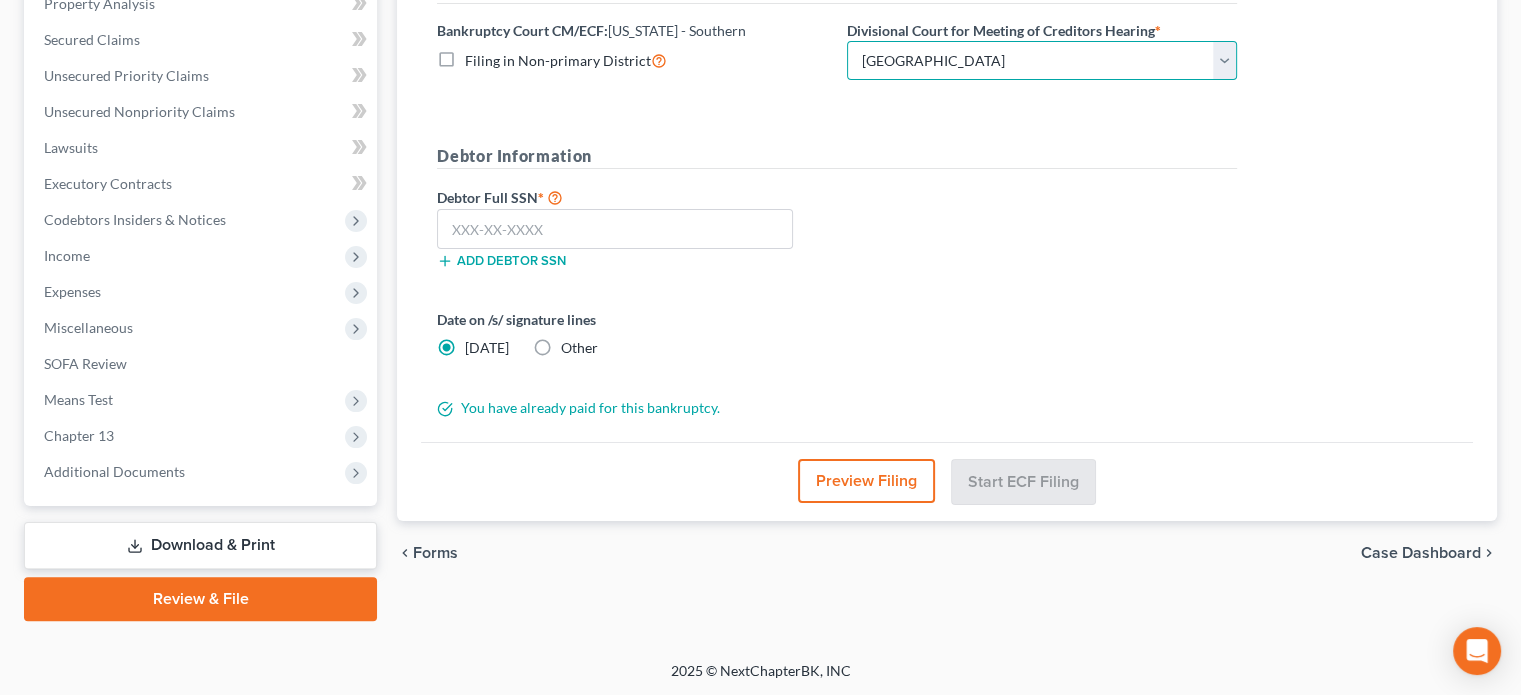 click on "Choose Division Cincinnati Columbus Dayton" at bounding box center [1042, 61] 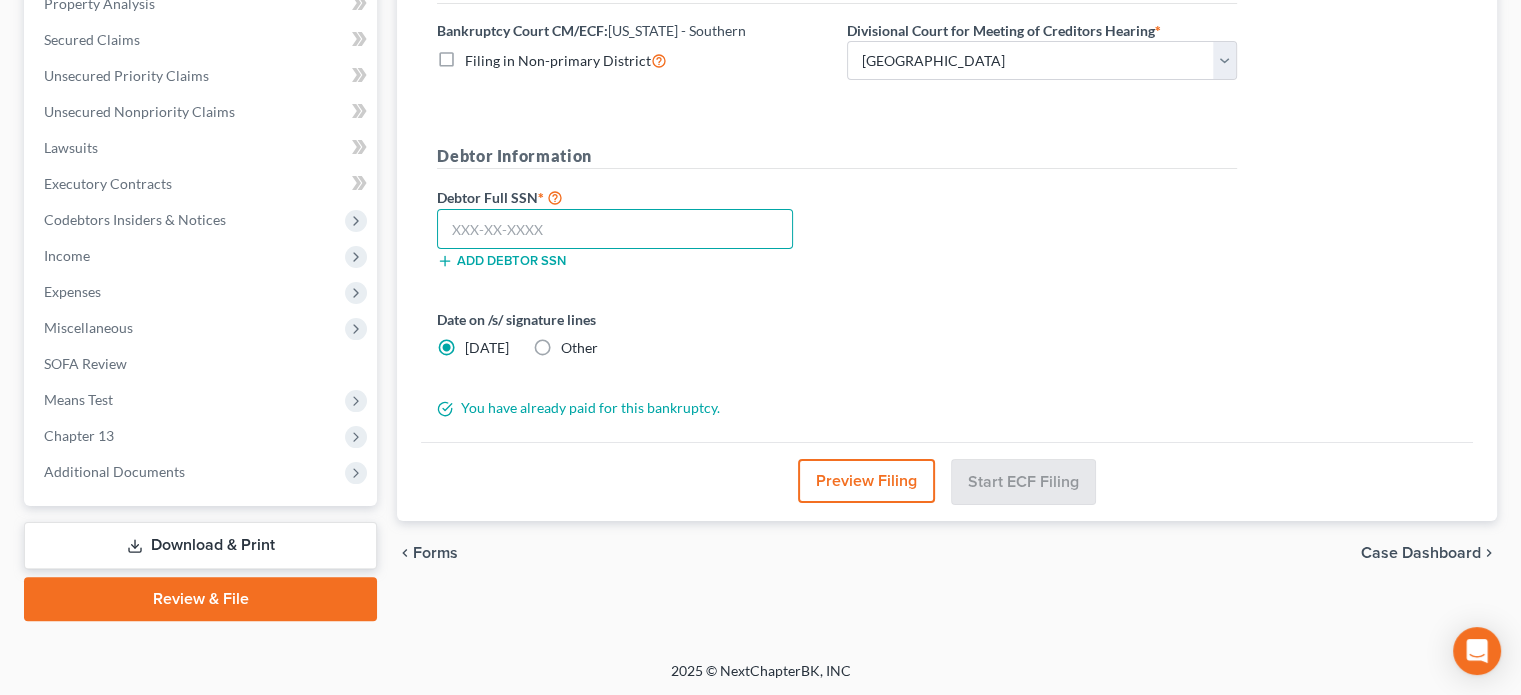 click at bounding box center [615, 229] 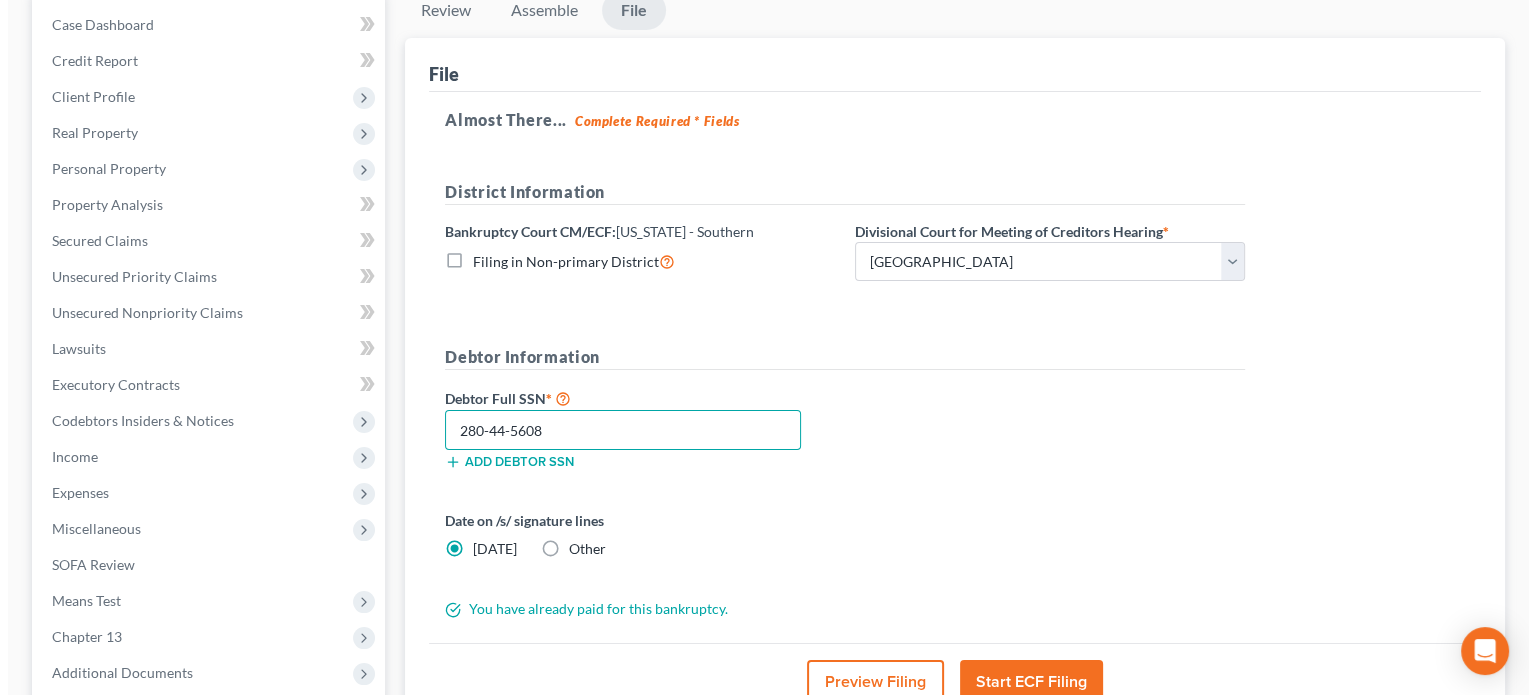 scroll, scrollTop: 202, scrollLeft: 0, axis: vertical 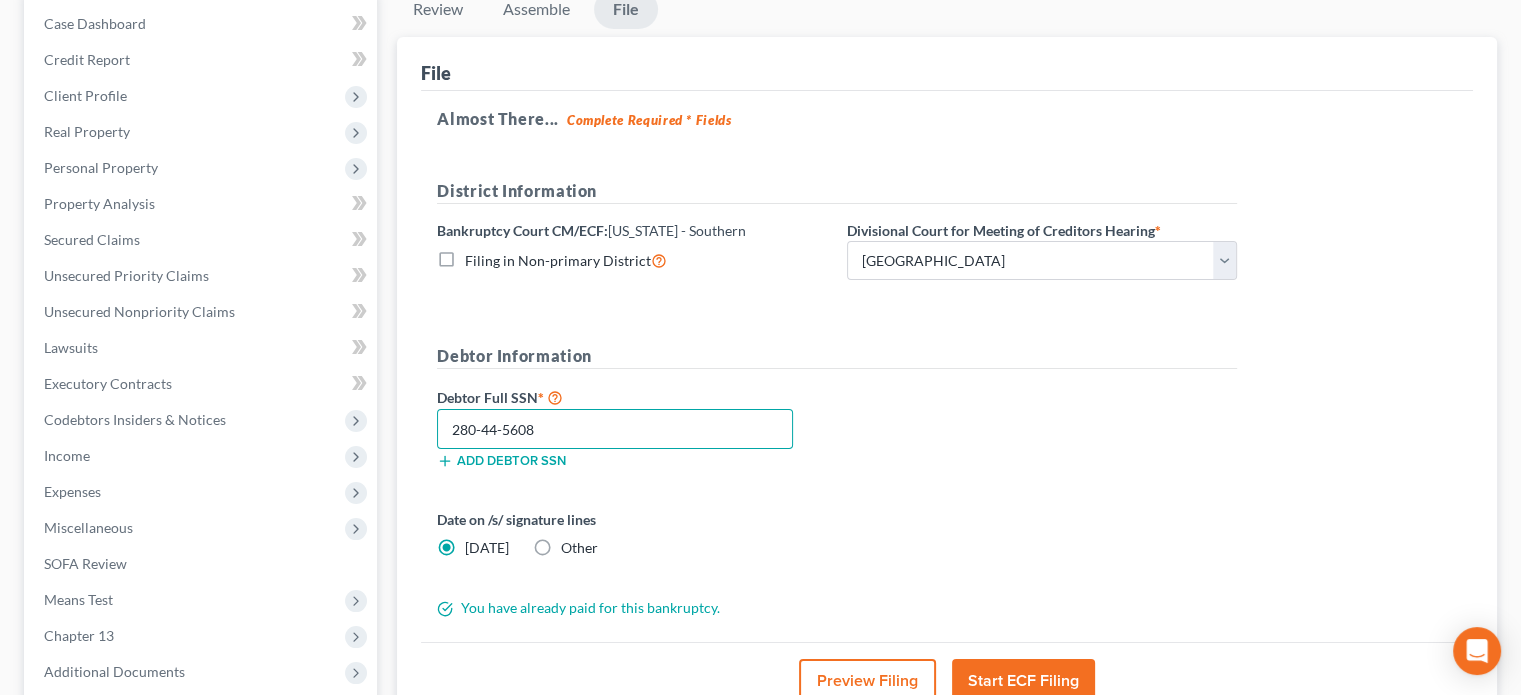 type on "280-44-5608" 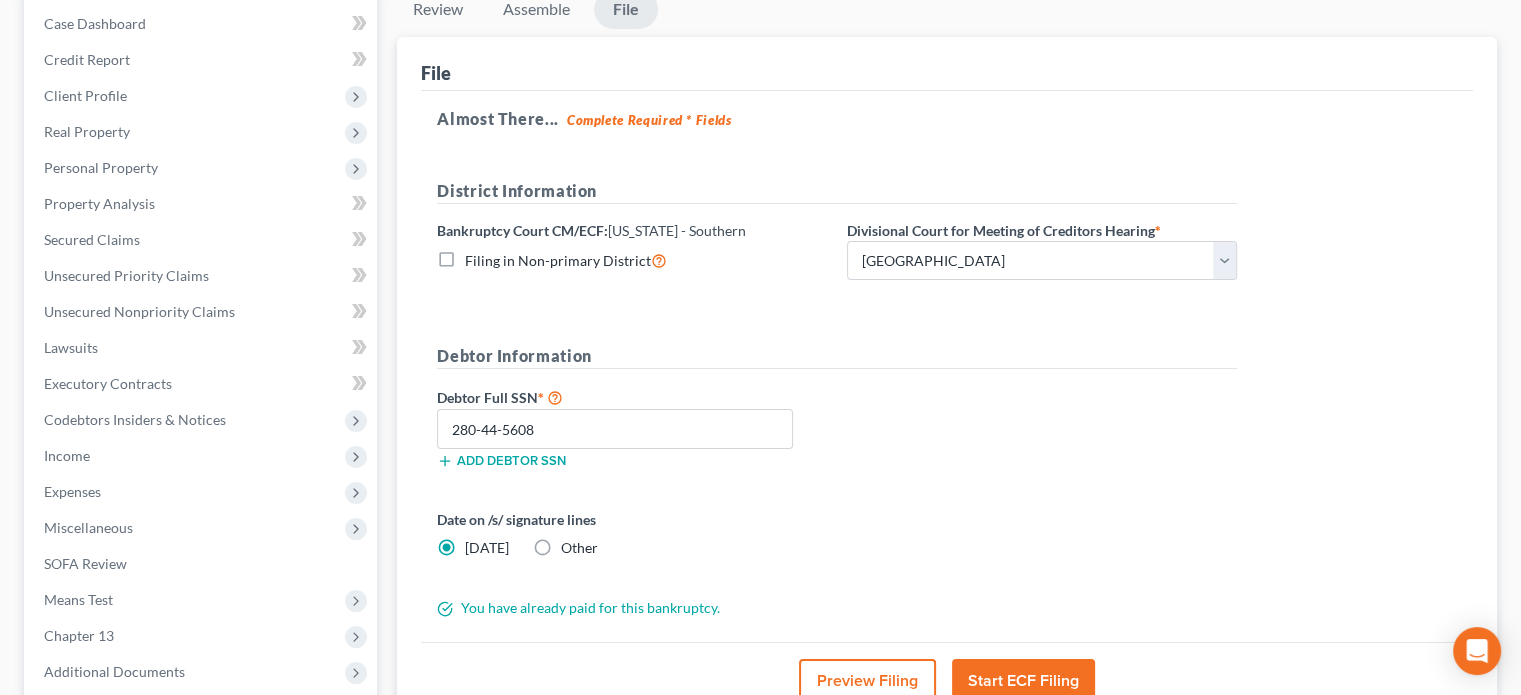 click on "Start ECF Filing" at bounding box center (1023, 681) 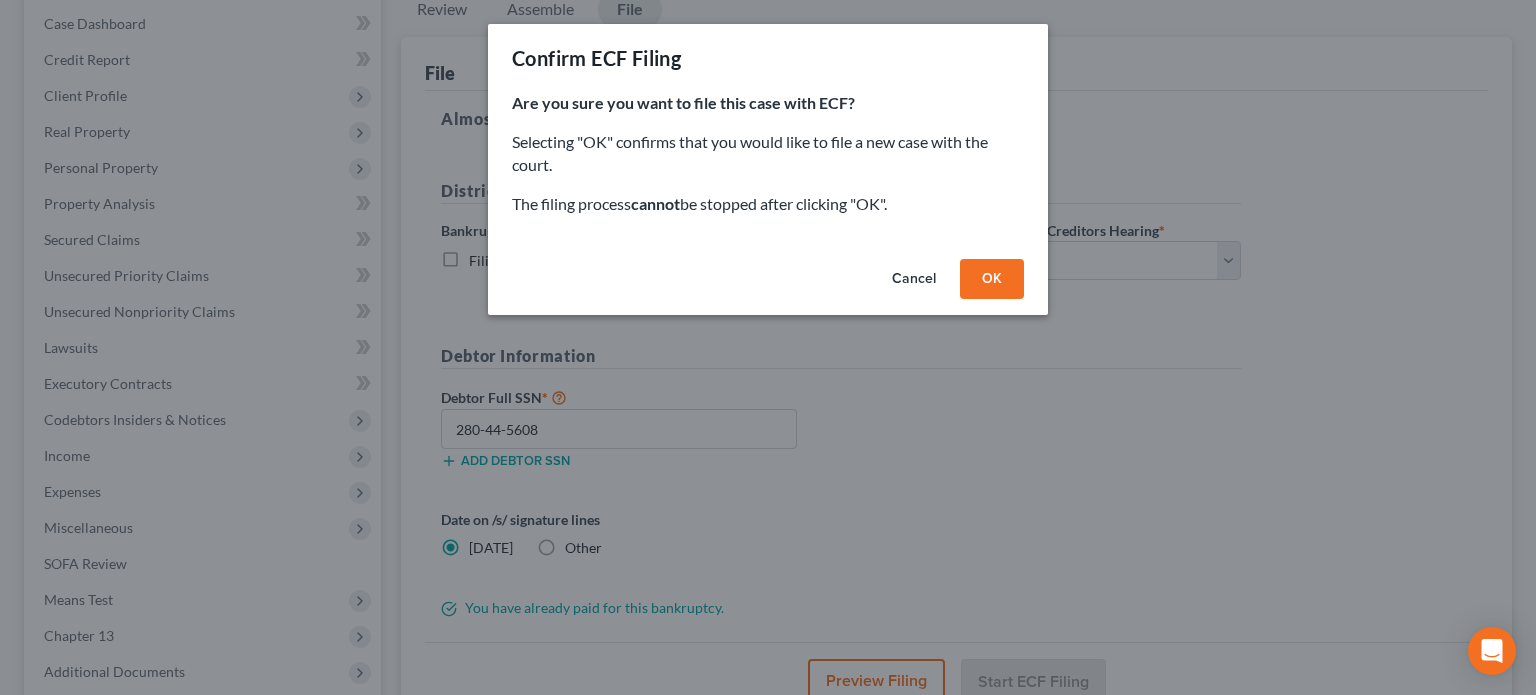 click on "OK" at bounding box center [992, 279] 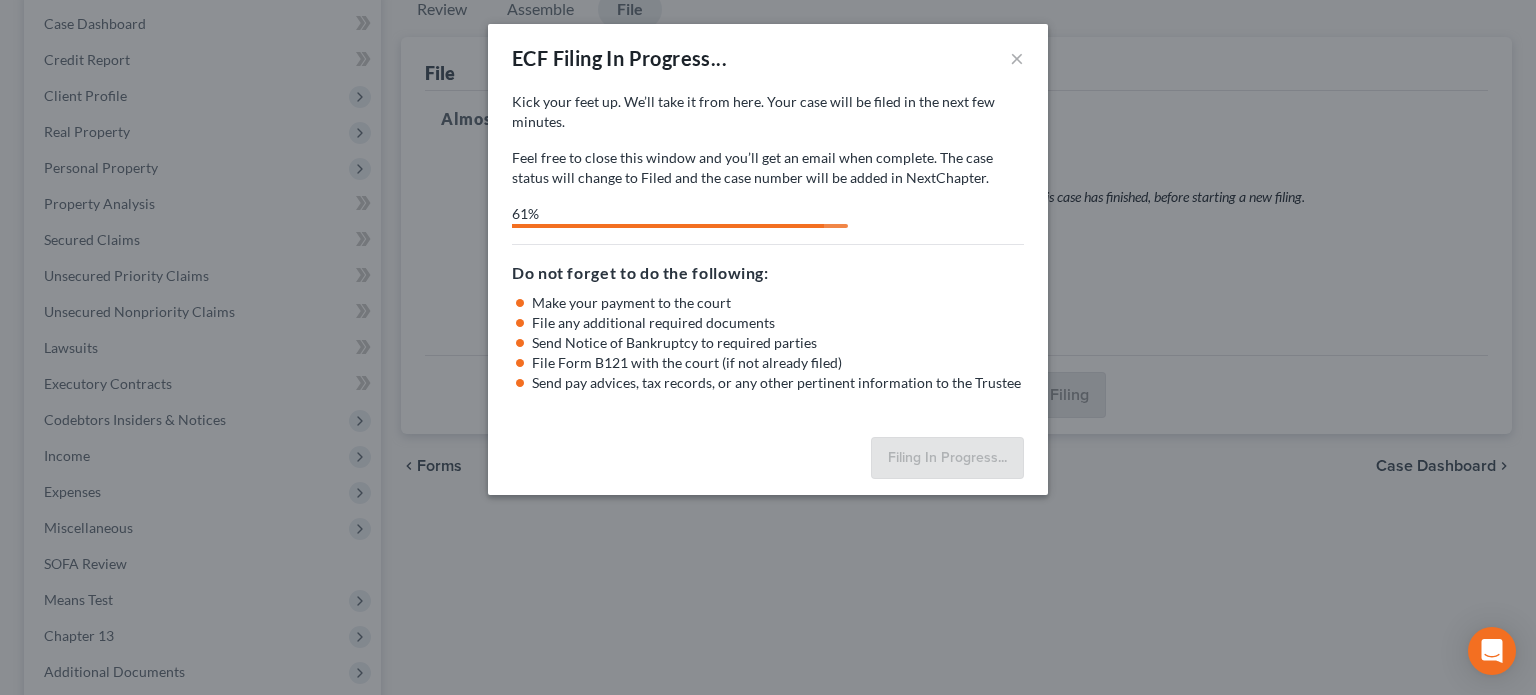 select on "0" 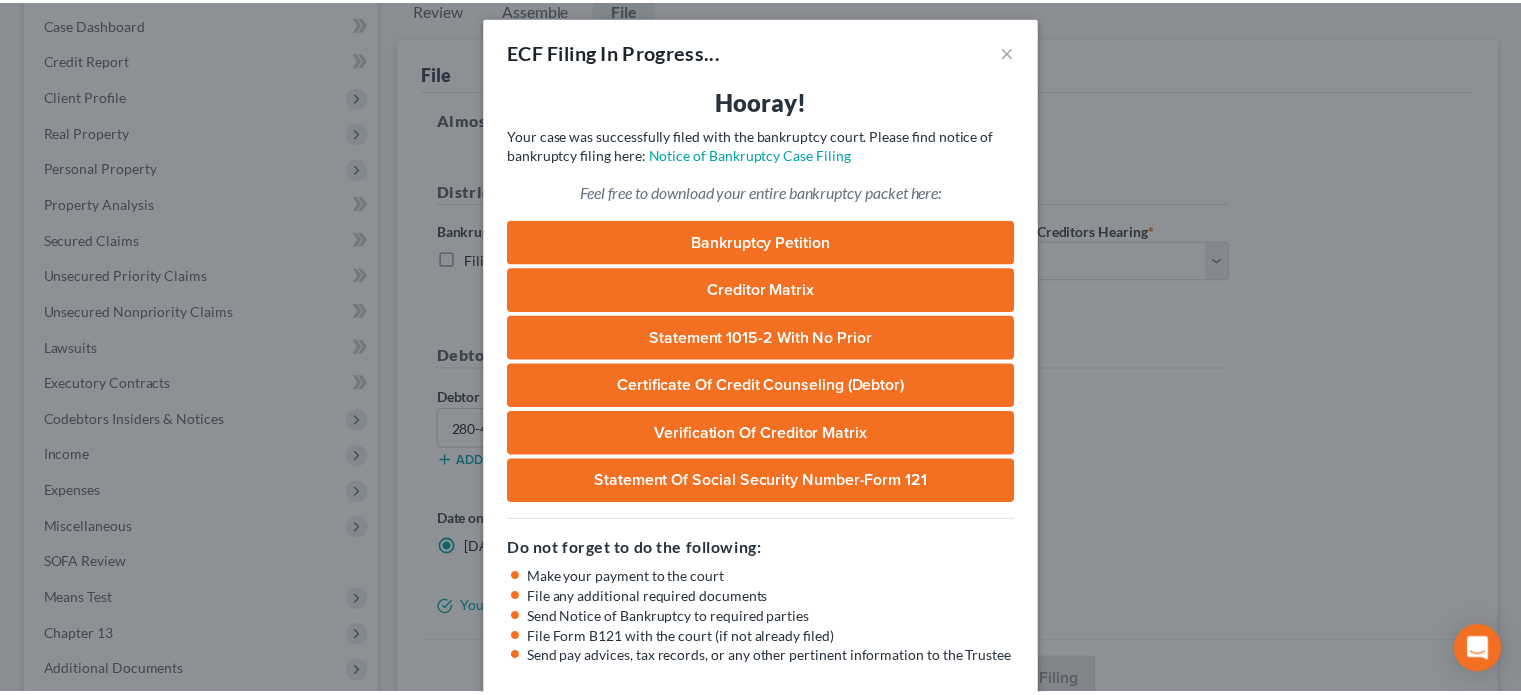 scroll, scrollTop: 0, scrollLeft: 0, axis: both 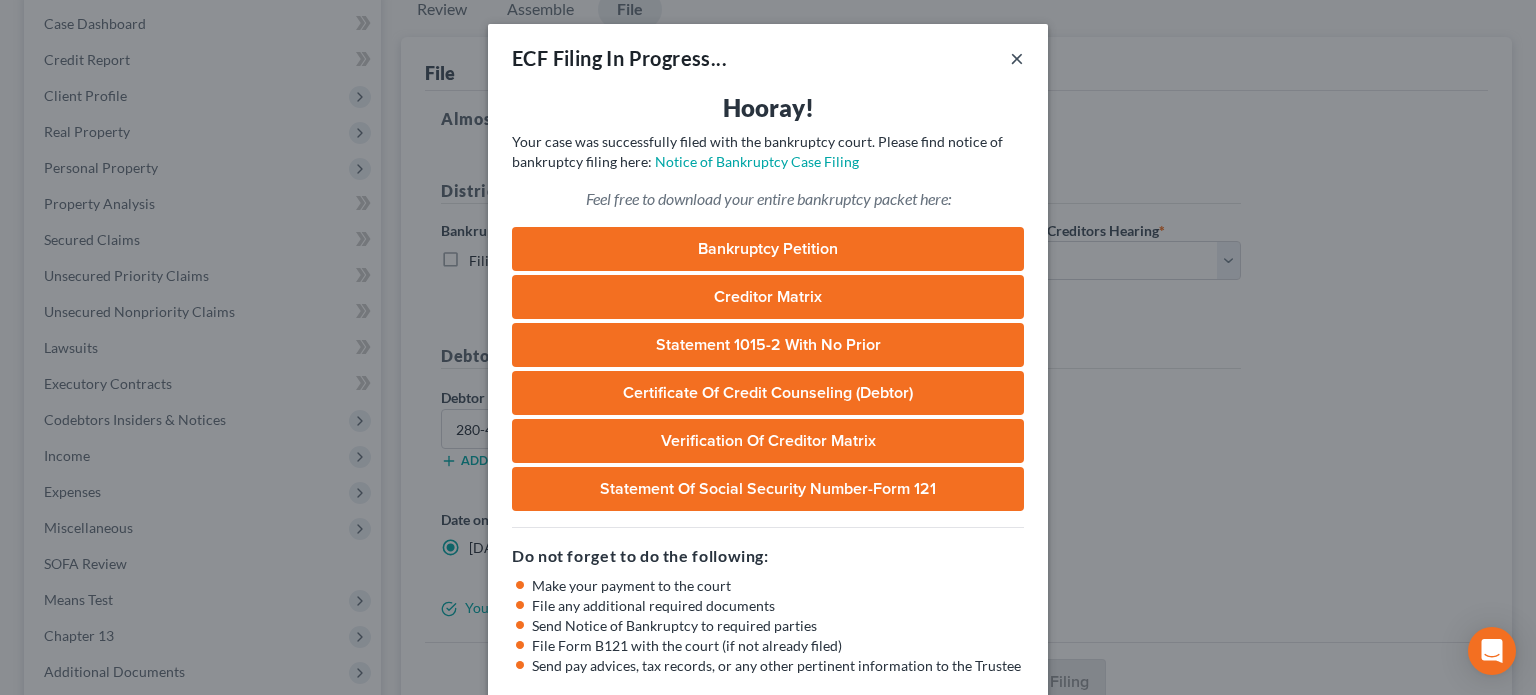 click on "×" at bounding box center [1017, 58] 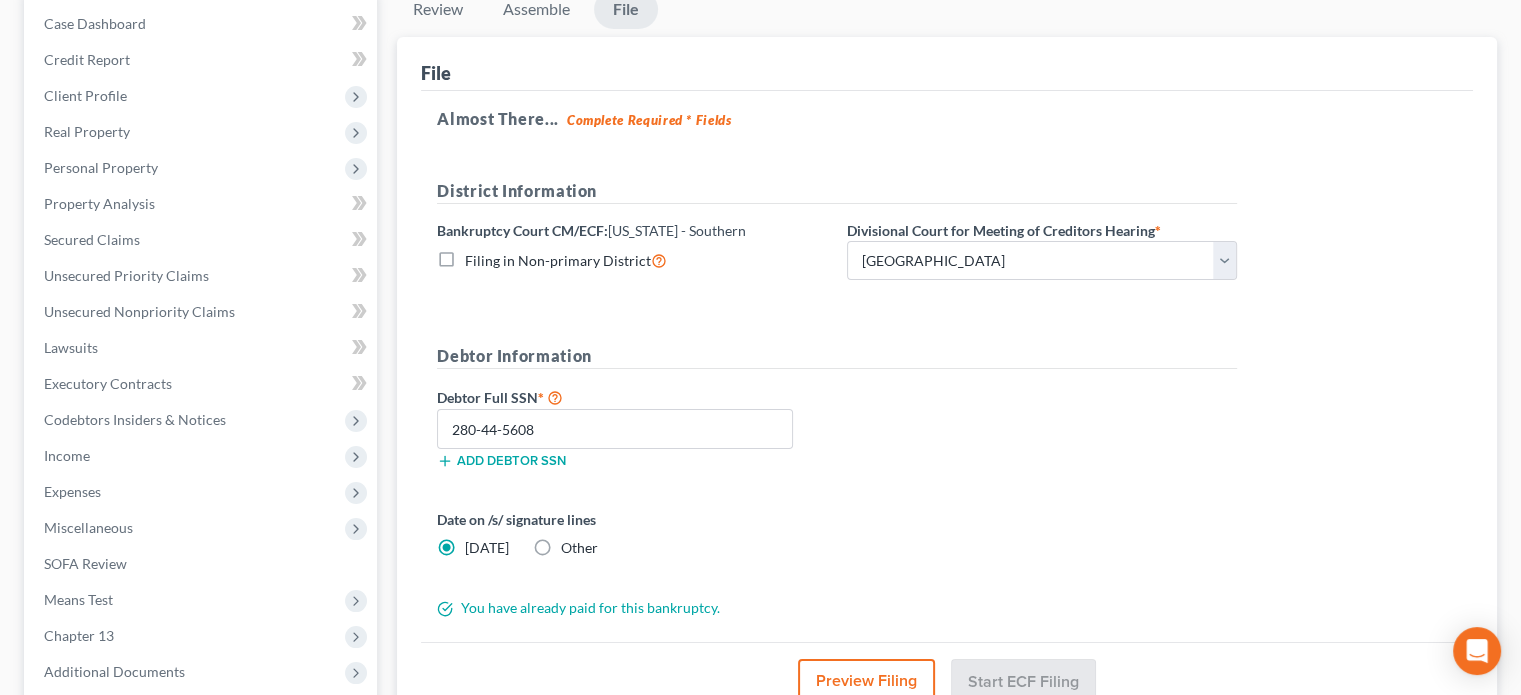 scroll, scrollTop: 0, scrollLeft: 0, axis: both 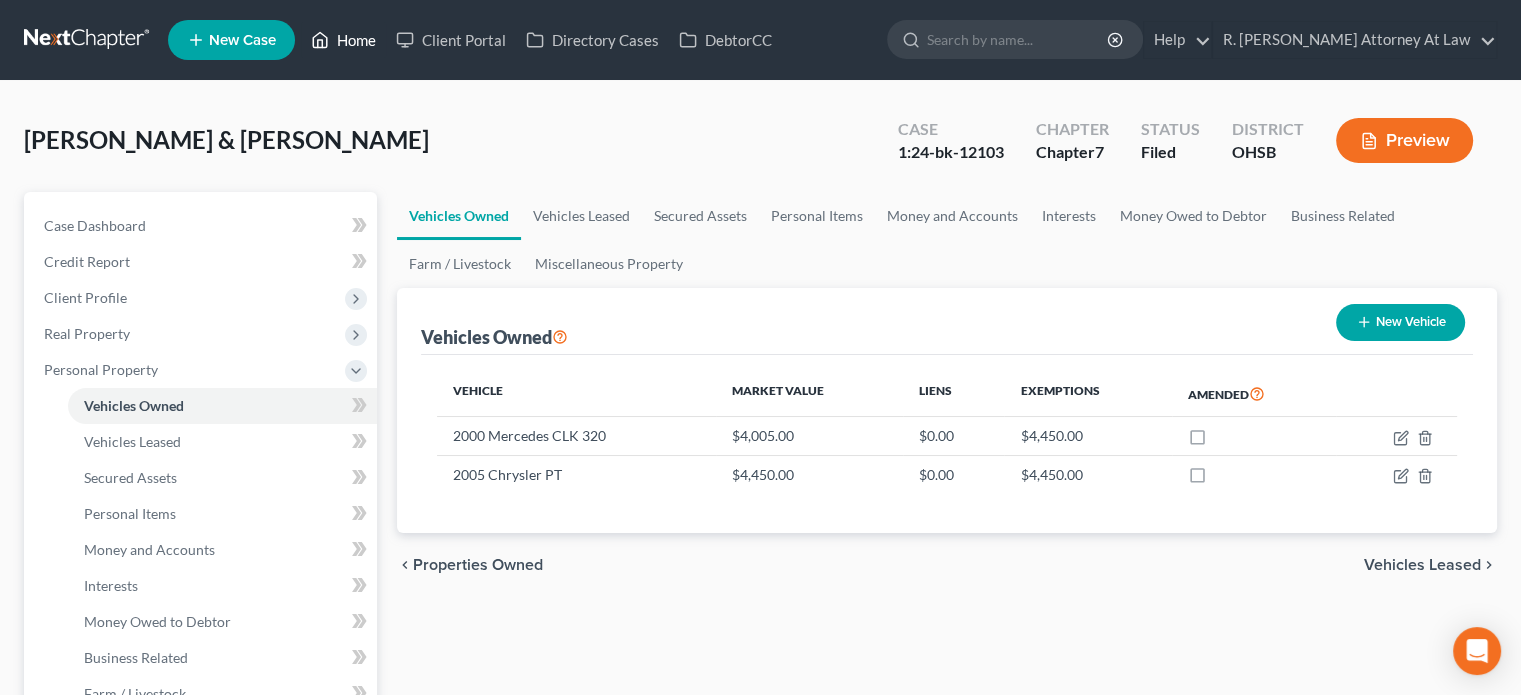 click on "Home" at bounding box center (343, 40) 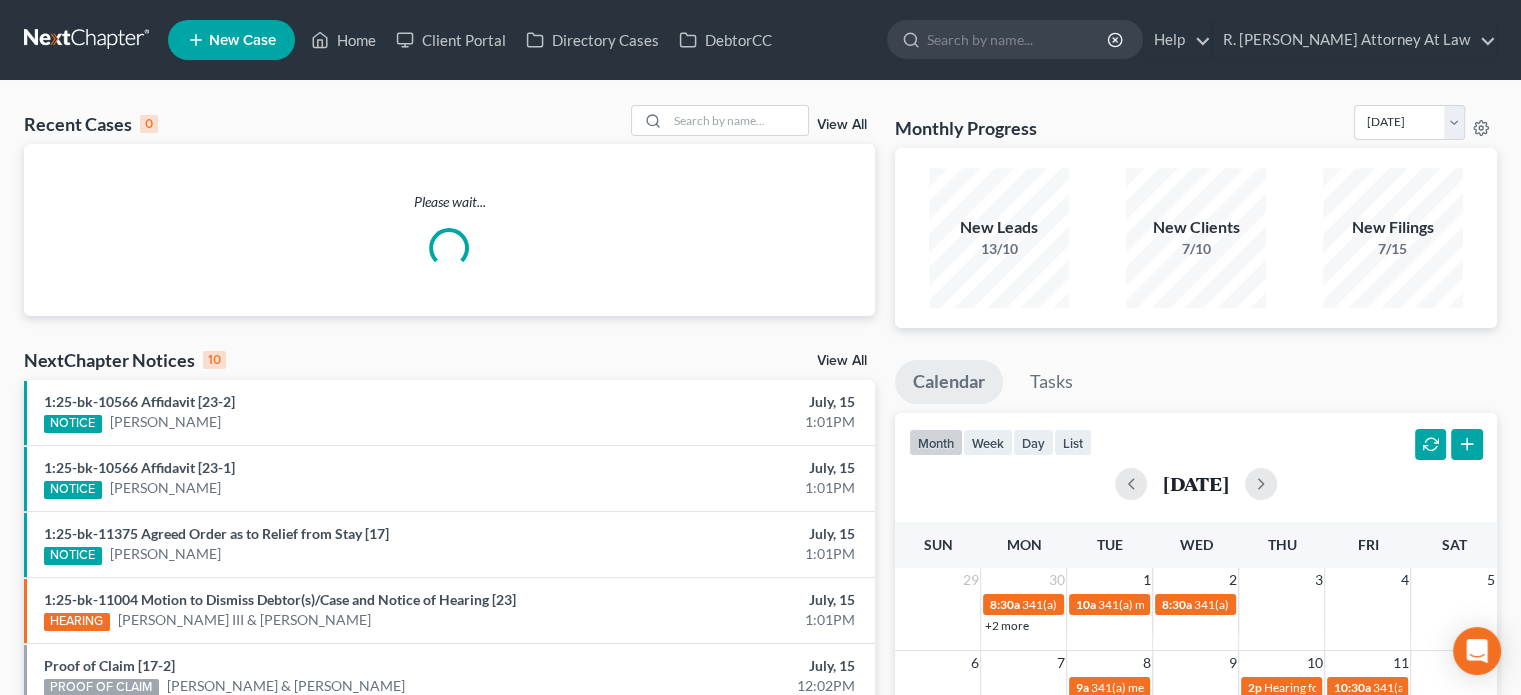 click on "New Case" at bounding box center [242, 40] 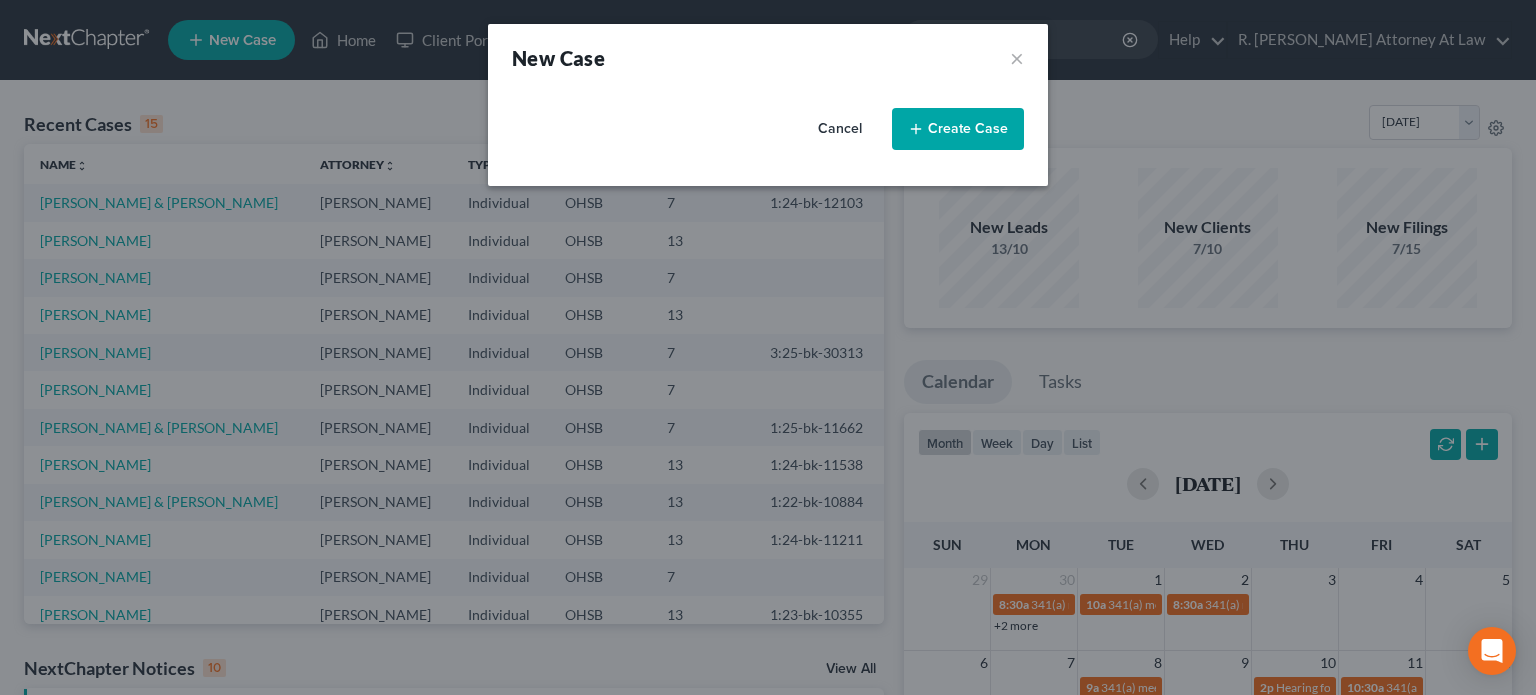 select on "62" 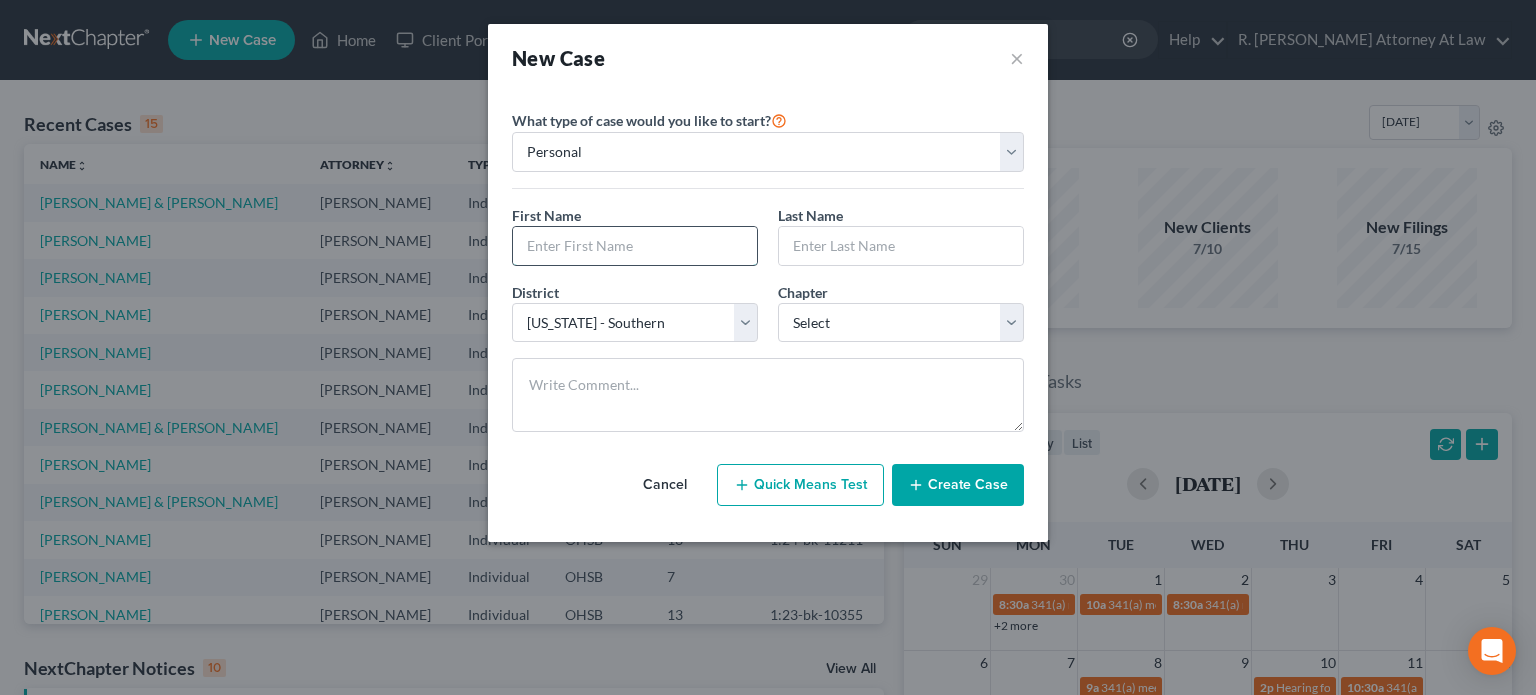 click at bounding box center [635, 246] 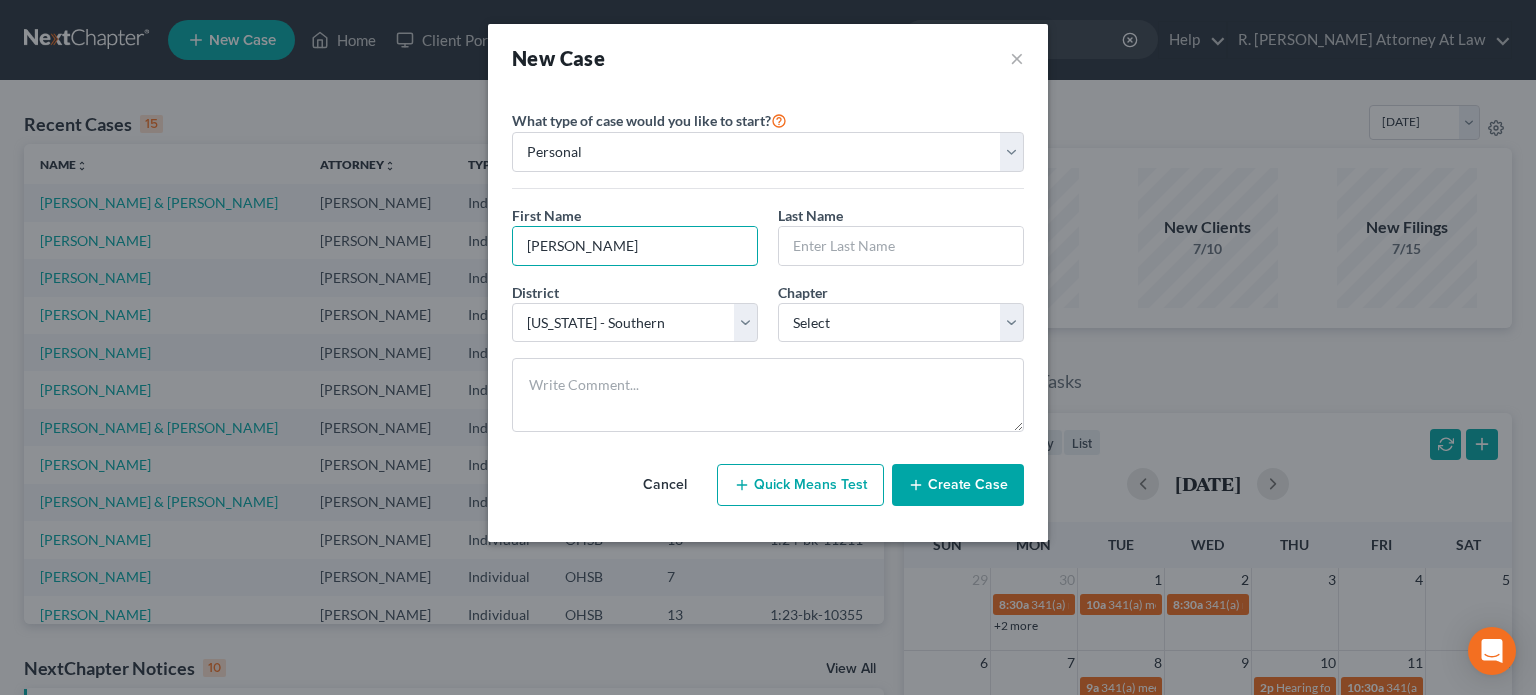 type on "Terry" 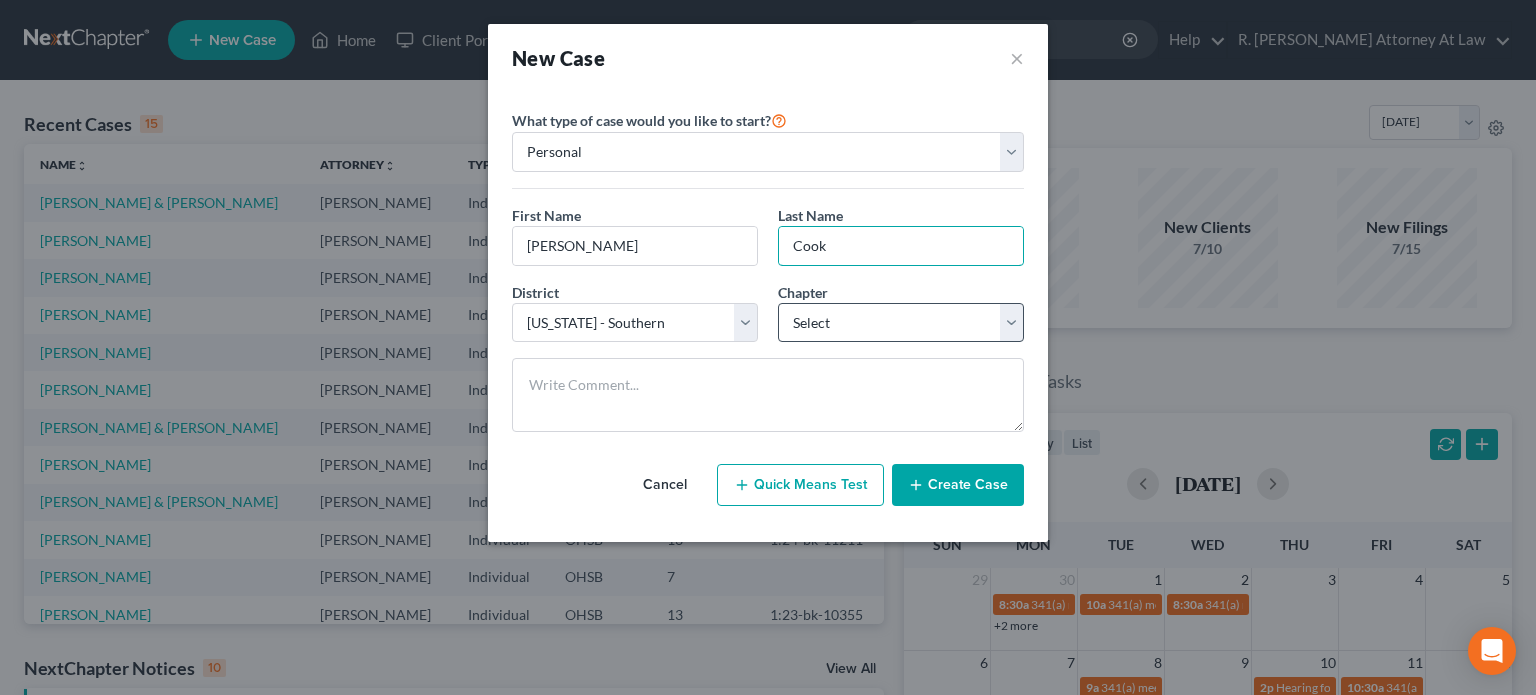 type on "Cook" 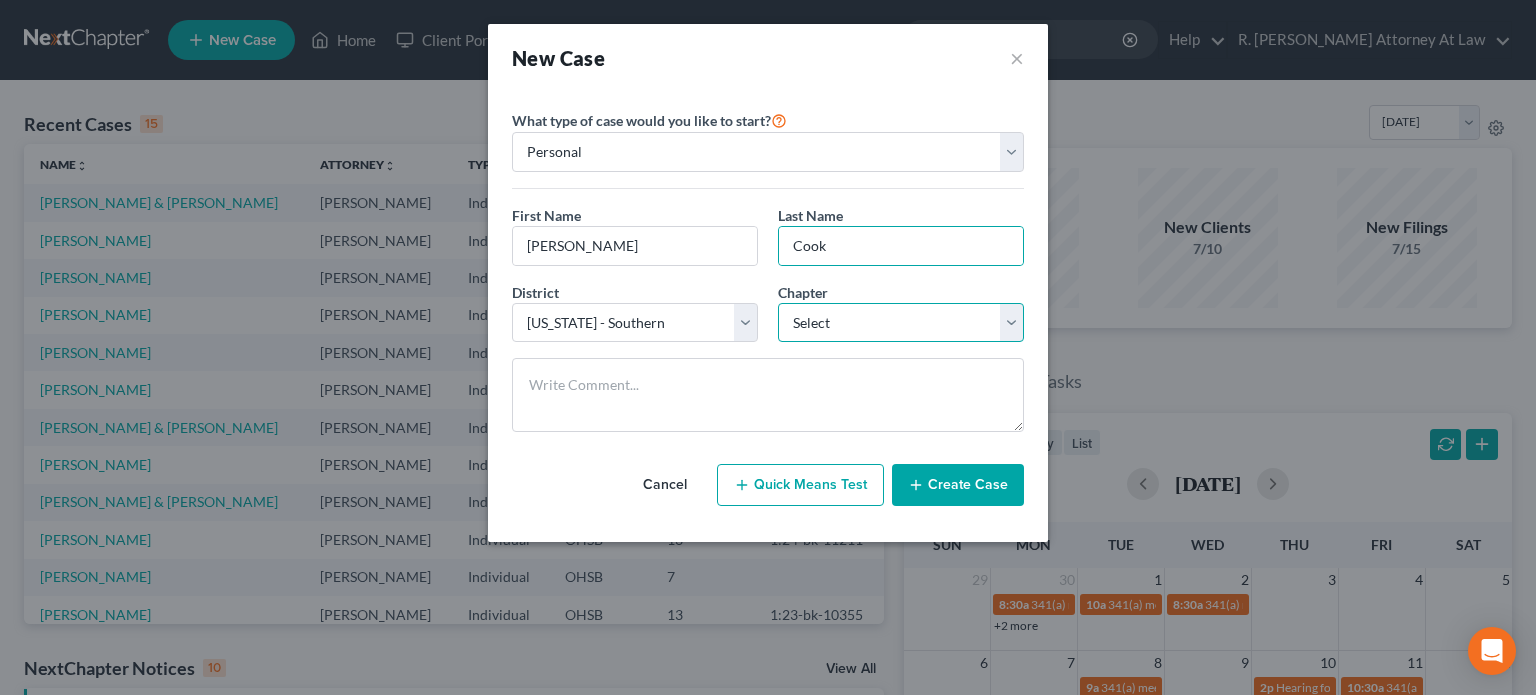 click on "Select 7 11 12 13" at bounding box center [901, 323] 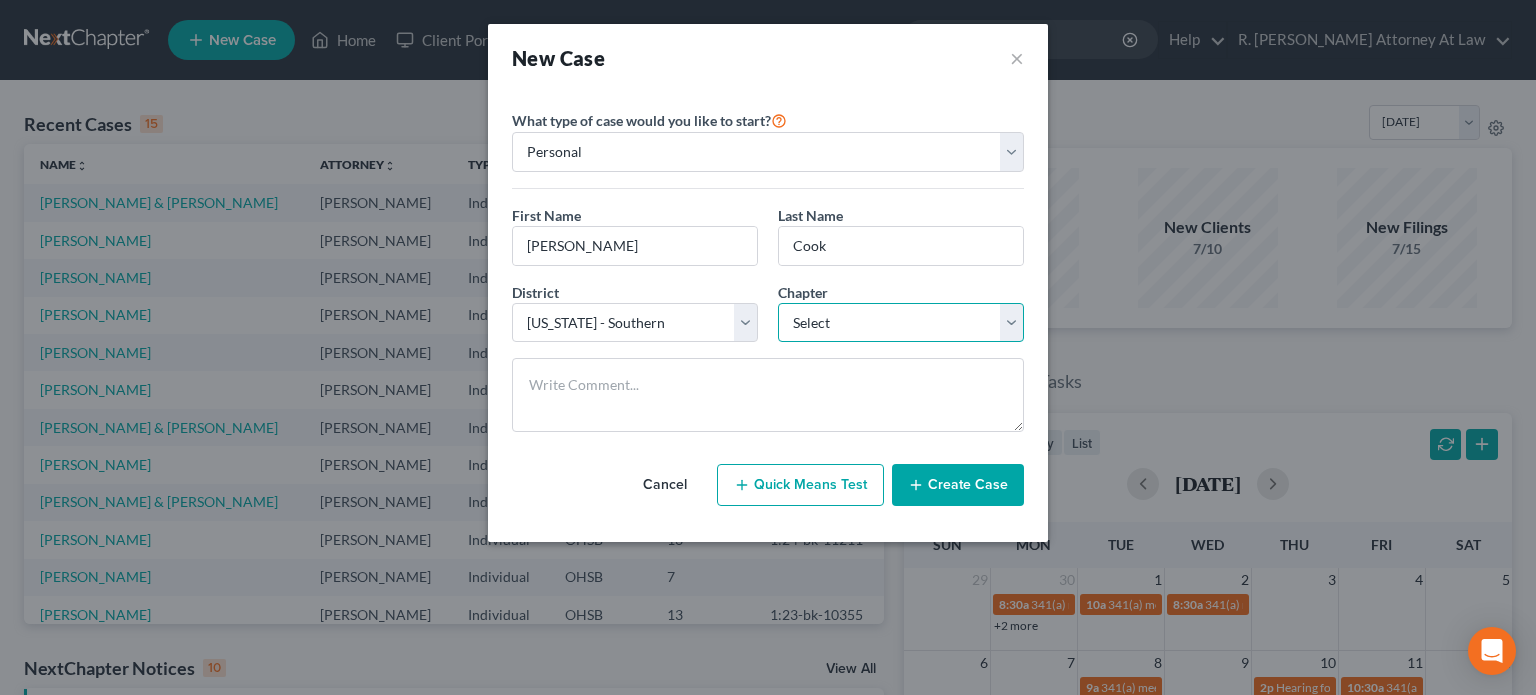 select on "0" 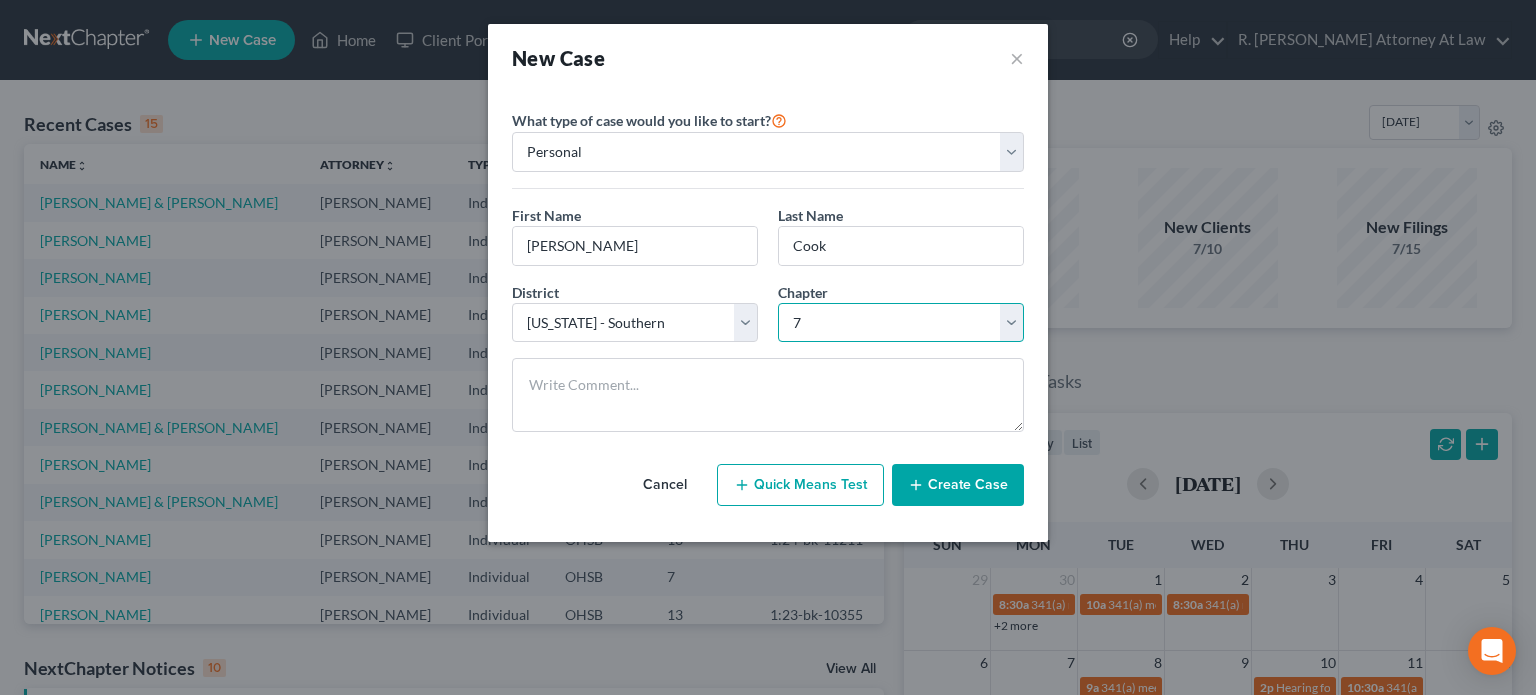 click on "Select 7 11 12 13" at bounding box center [901, 323] 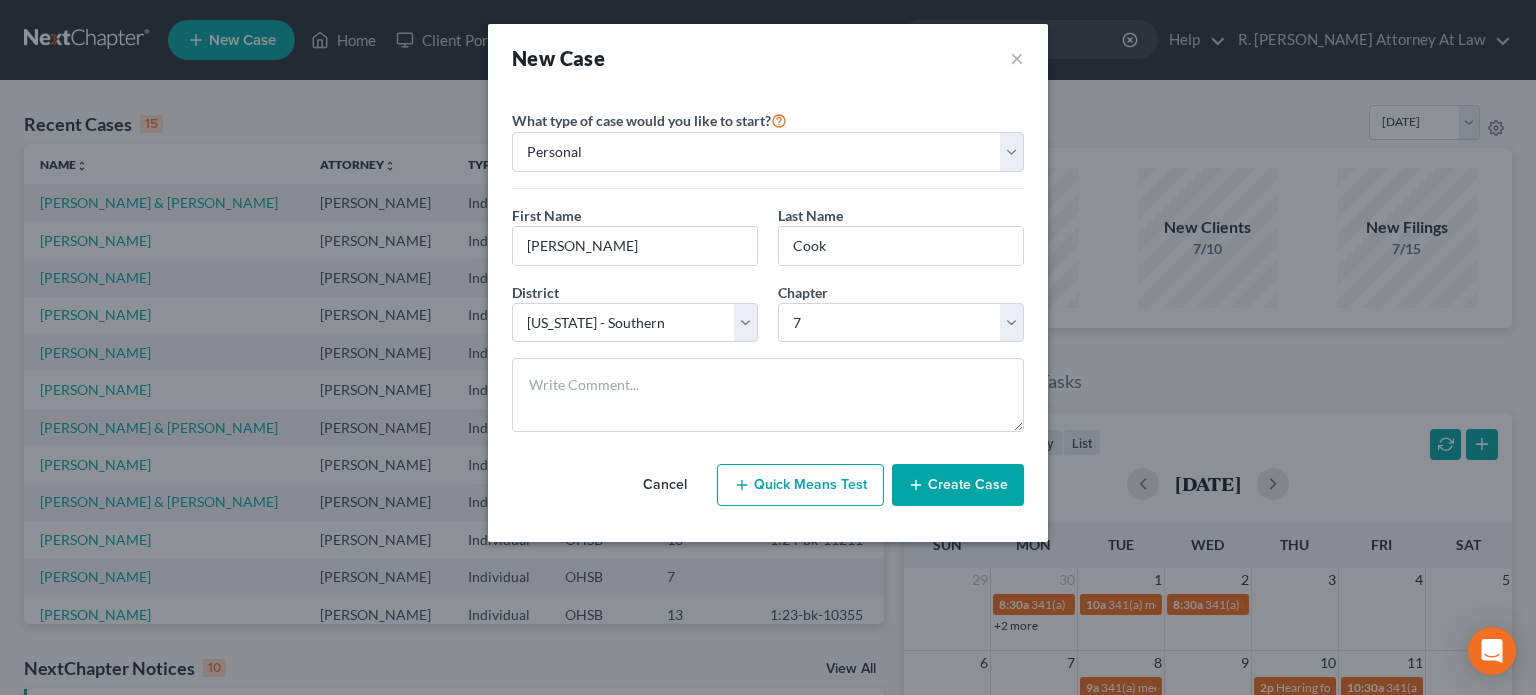 click on "Create Case" at bounding box center [958, 485] 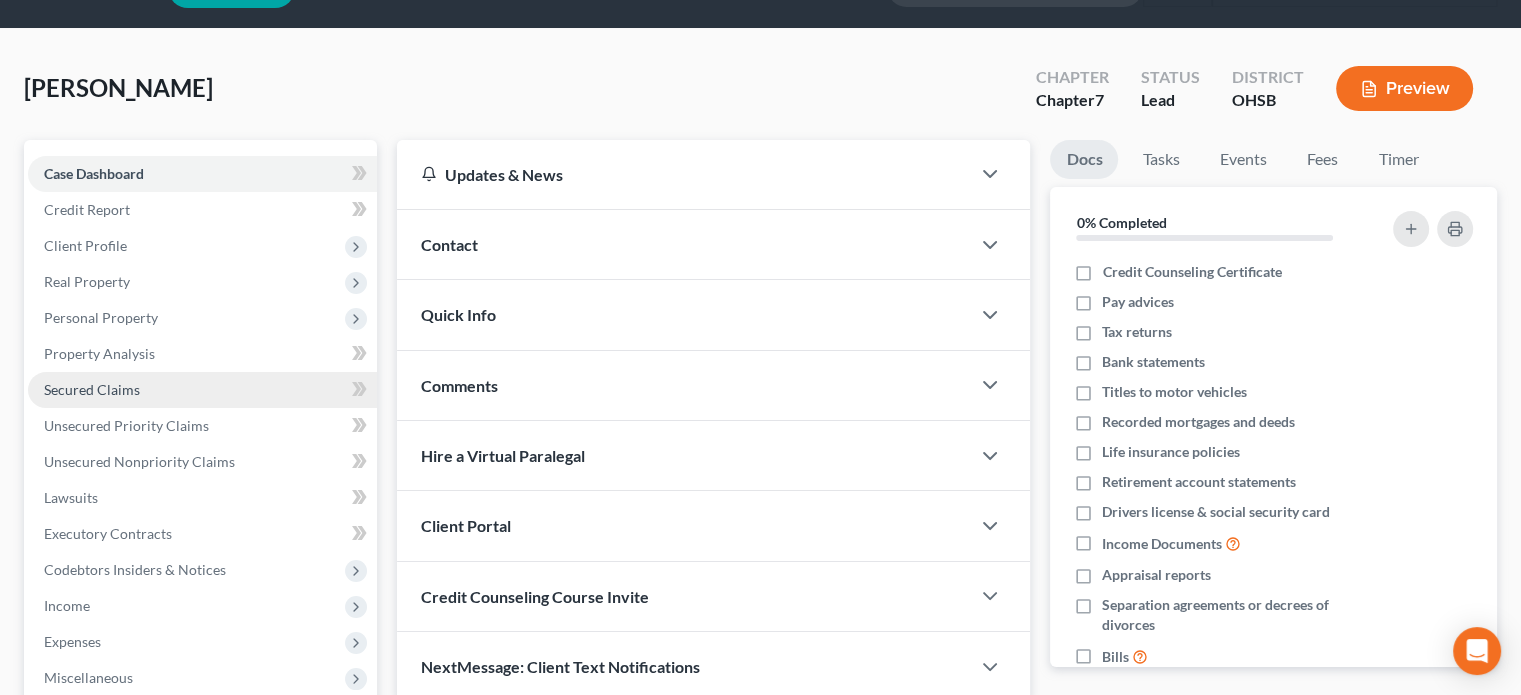 scroll, scrollTop: 200, scrollLeft: 0, axis: vertical 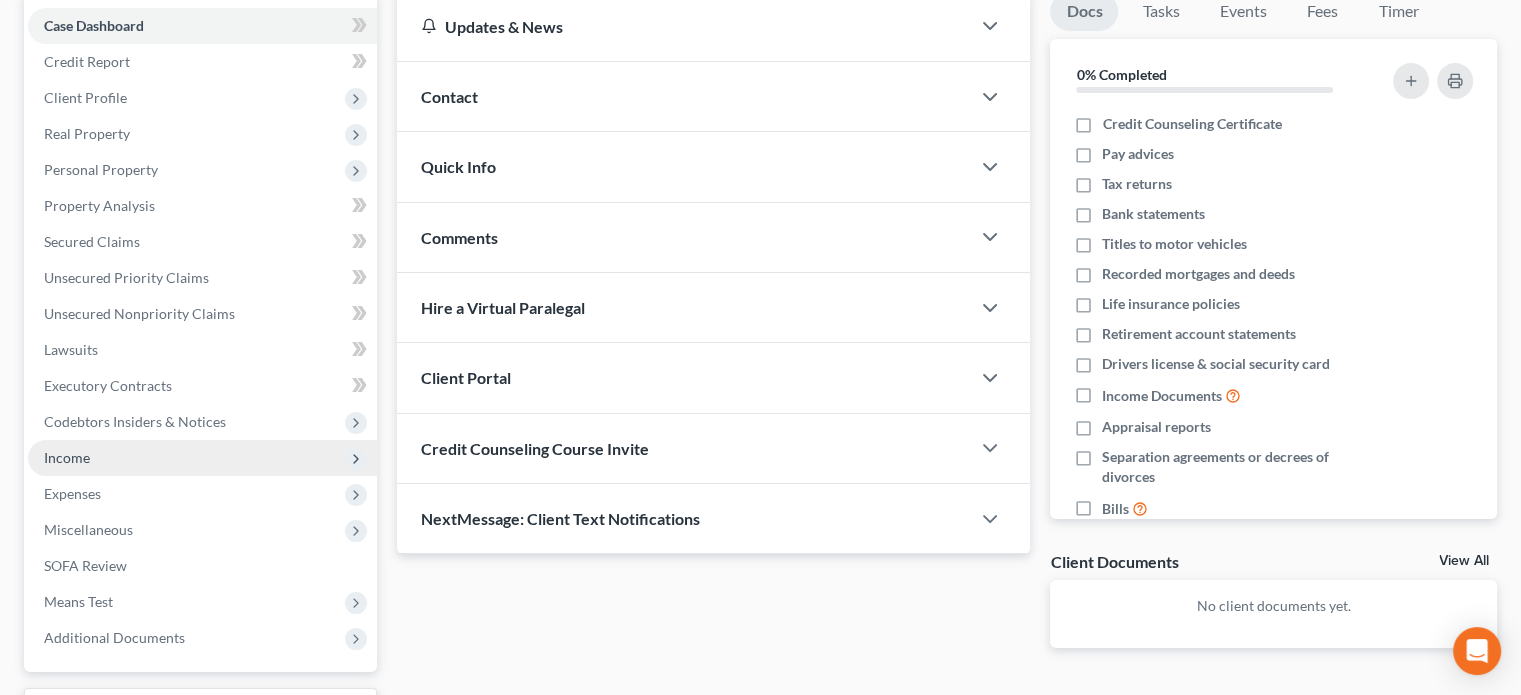 click on "Income" at bounding box center [67, 457] 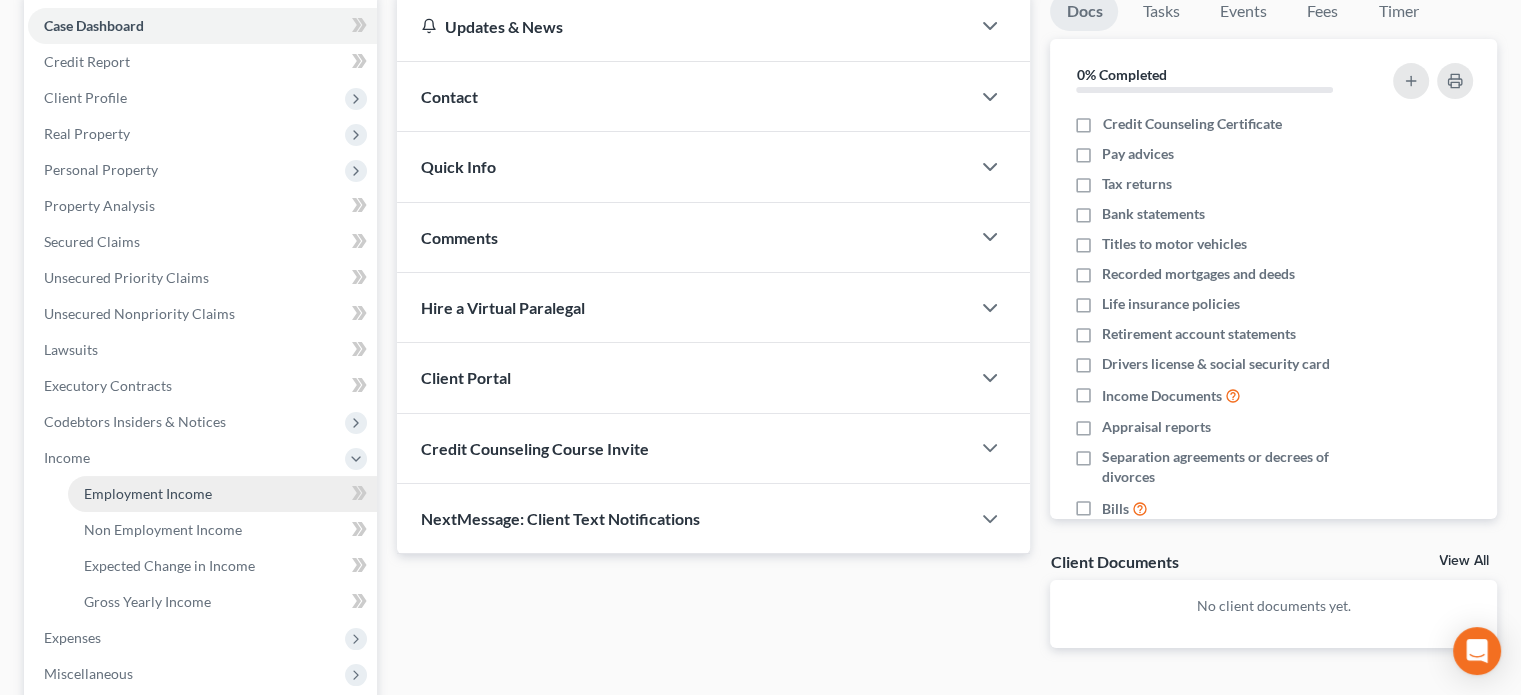 click on "Employment Income" at bounding box center [148, 493] 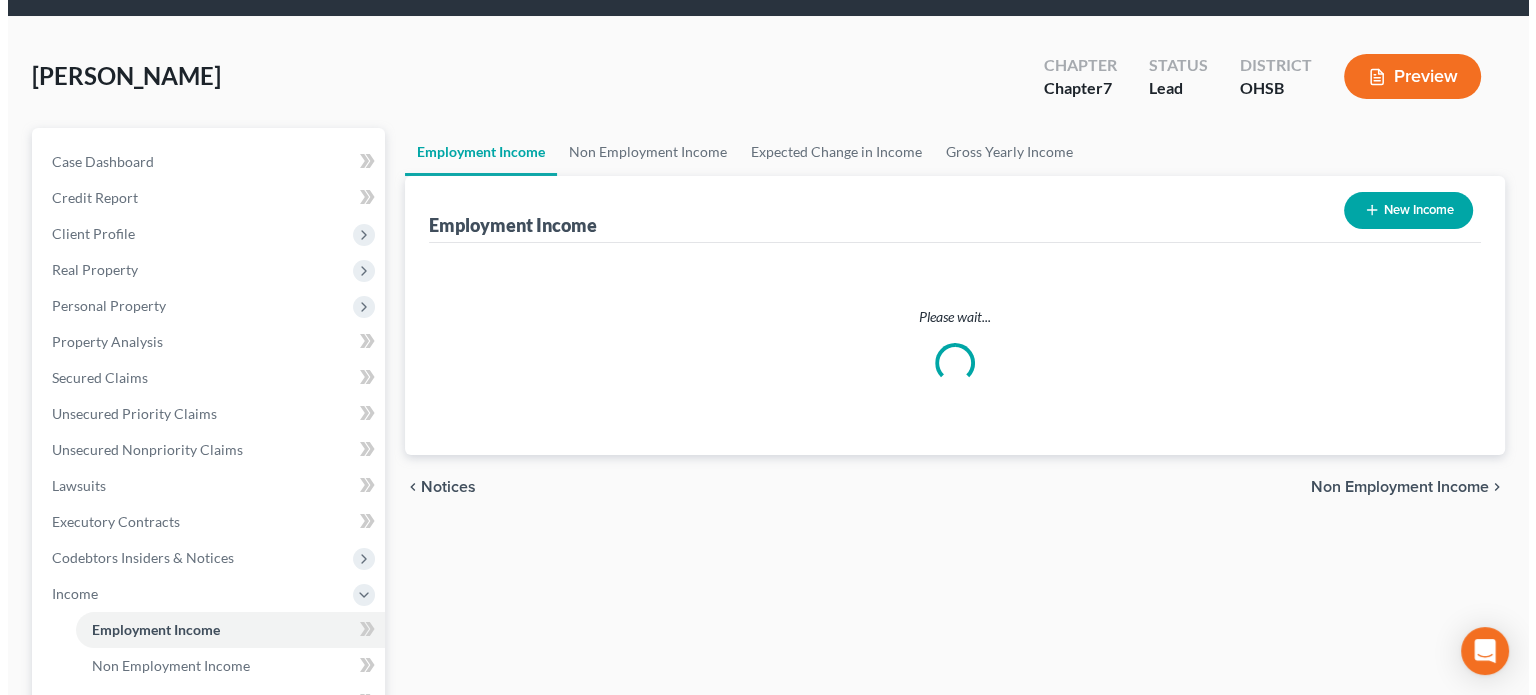 scroll, scrollTop: 0, scrollLeft: 0, axis: both 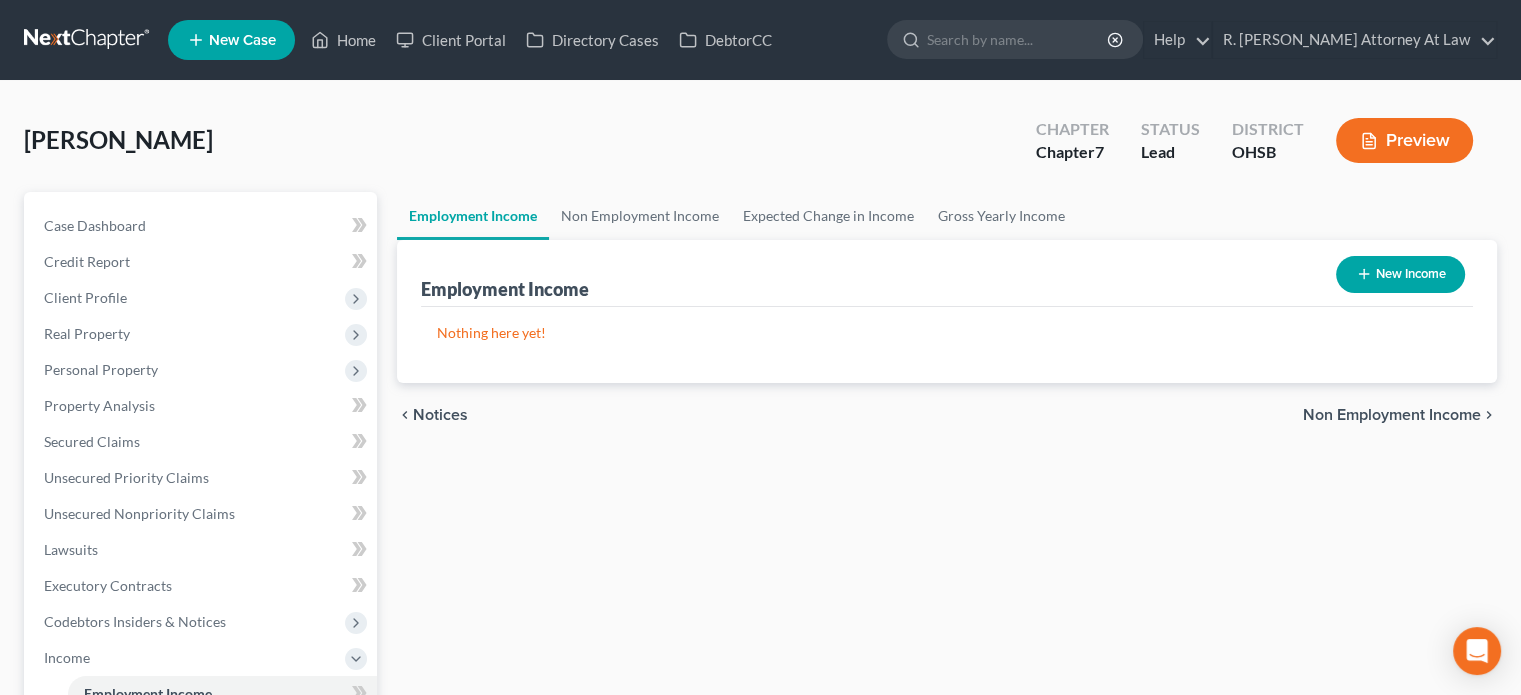 click 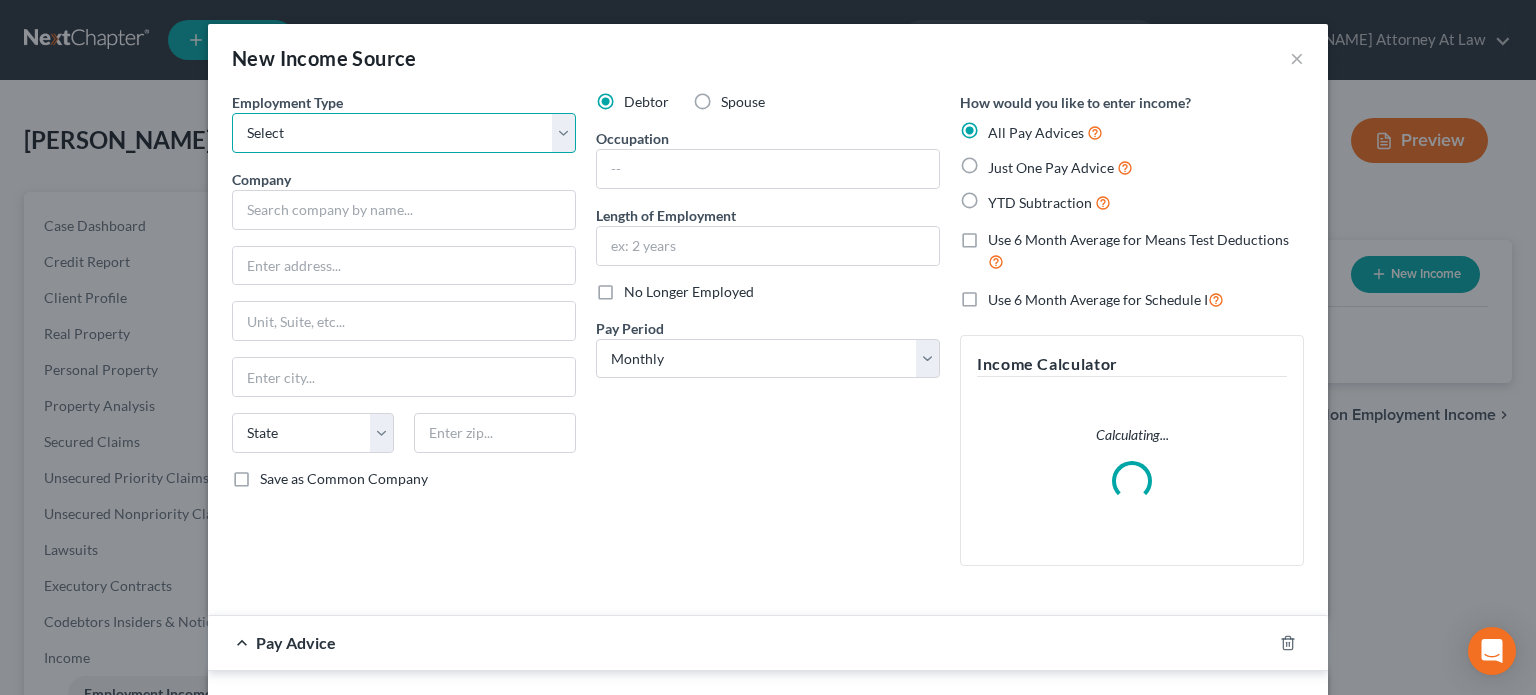 click on "Select Full or Part Time Employment Self Employment" at bounding box center [404, 133] 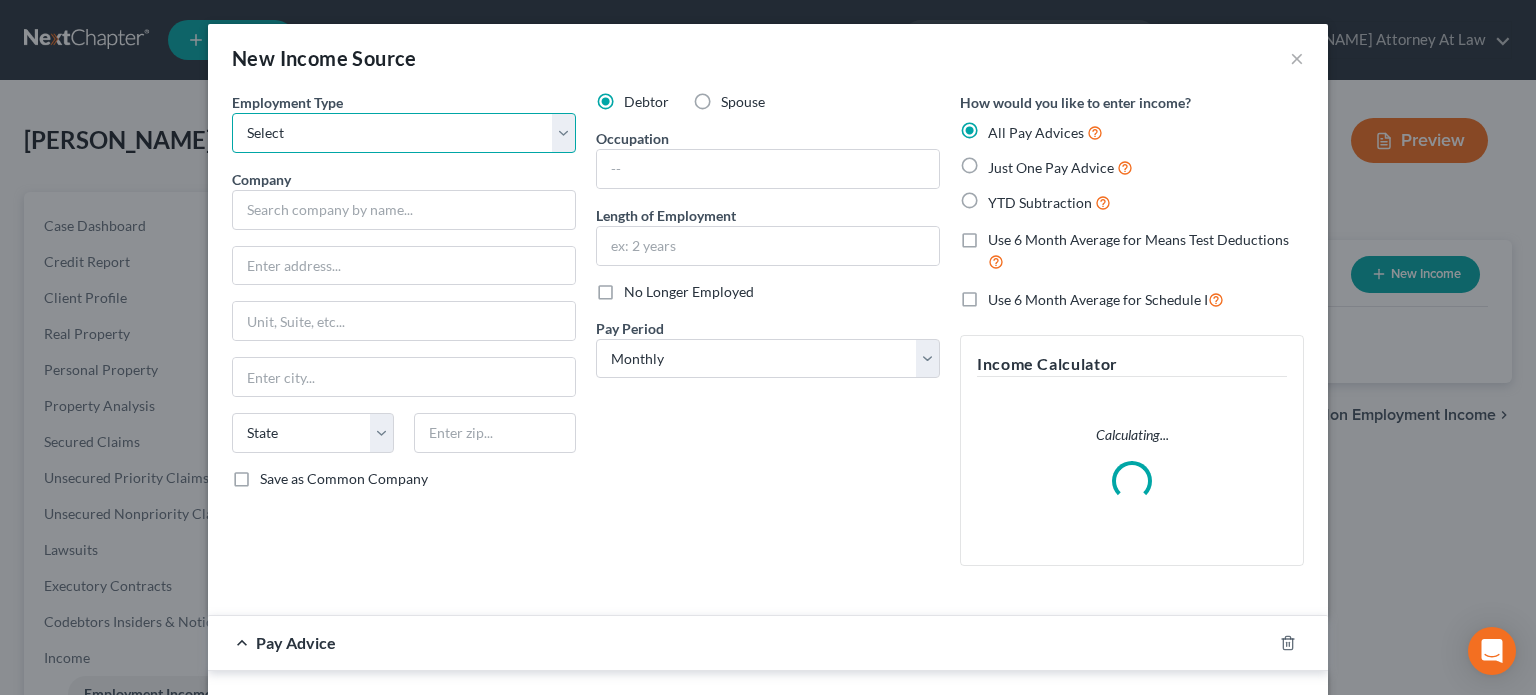 select on "0" 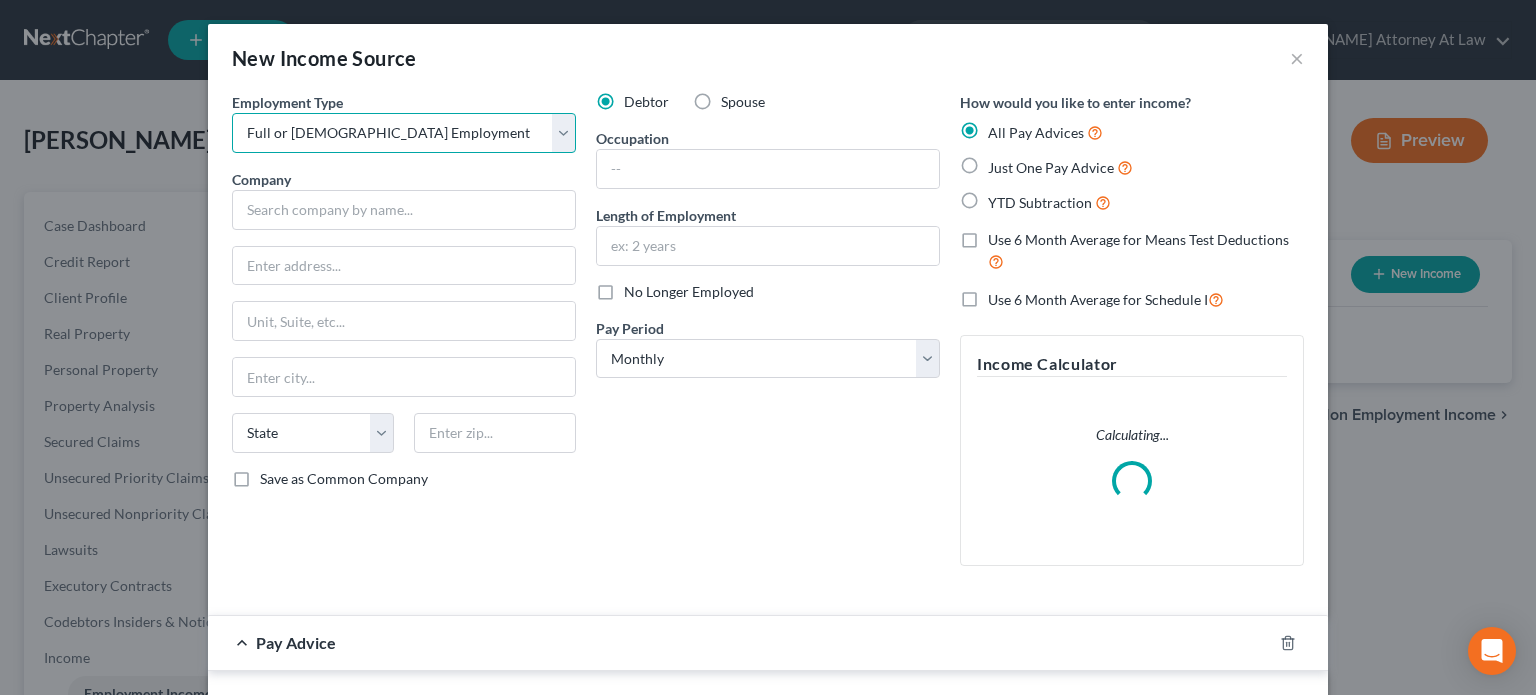 click on "Select Full or Part Time Employment Self Employment" at bounding box center (404, 133) 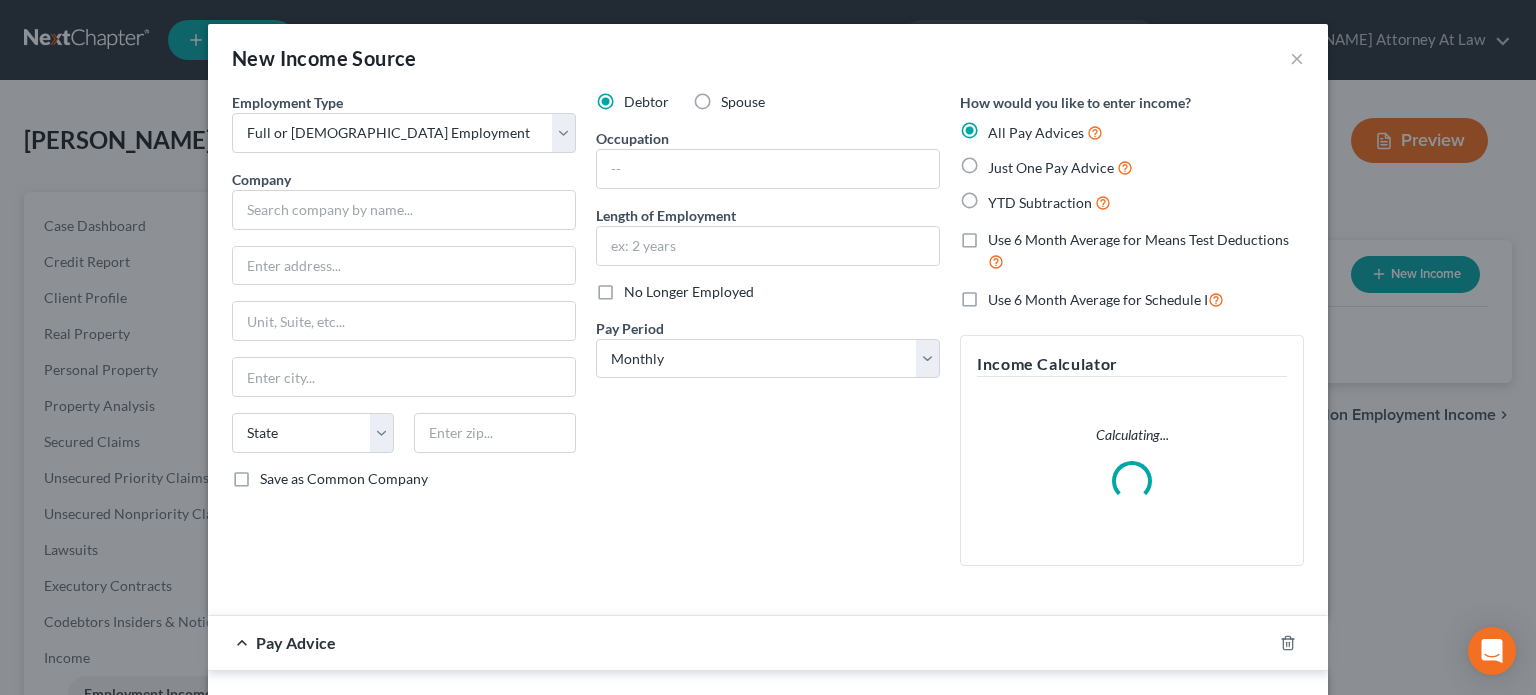 click on "Just One Pay Advice" at bounding box center [1060, 167] 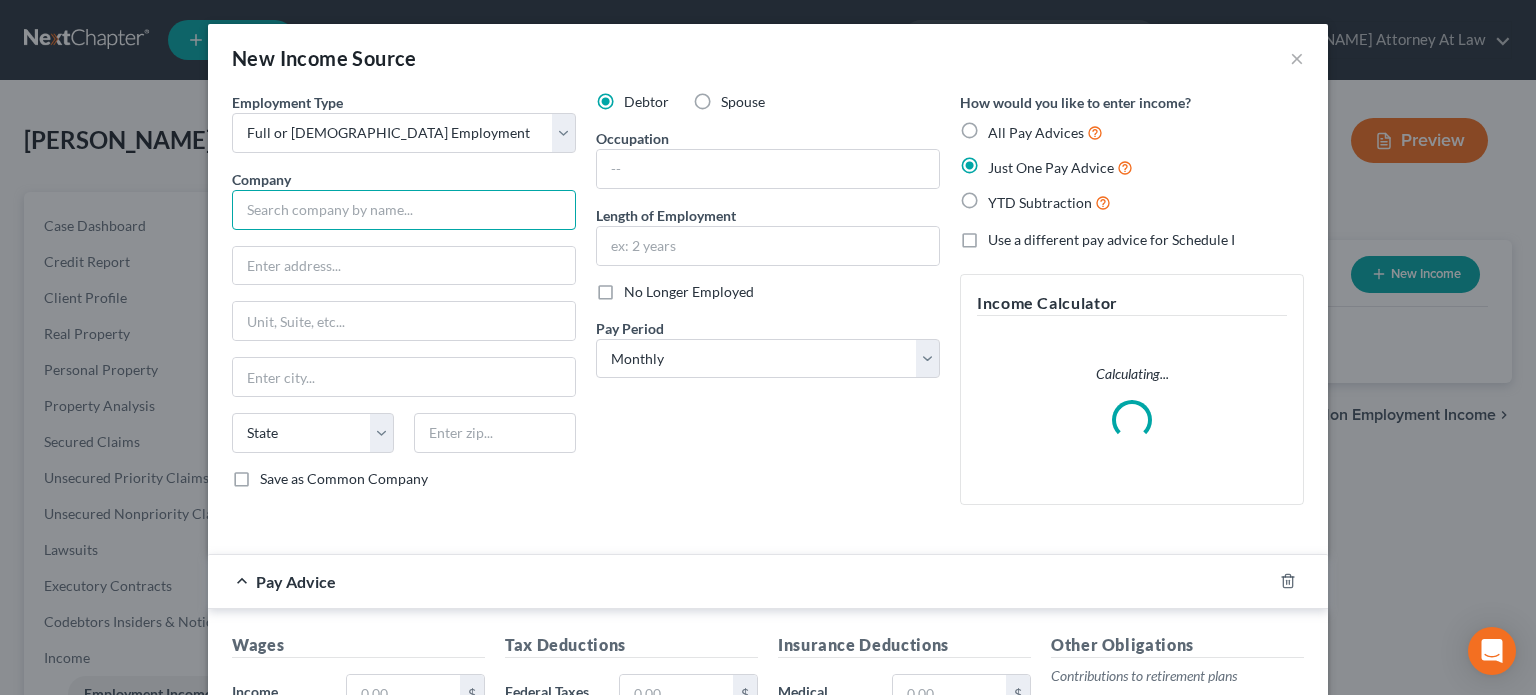 click at bounding box center (404, 210) 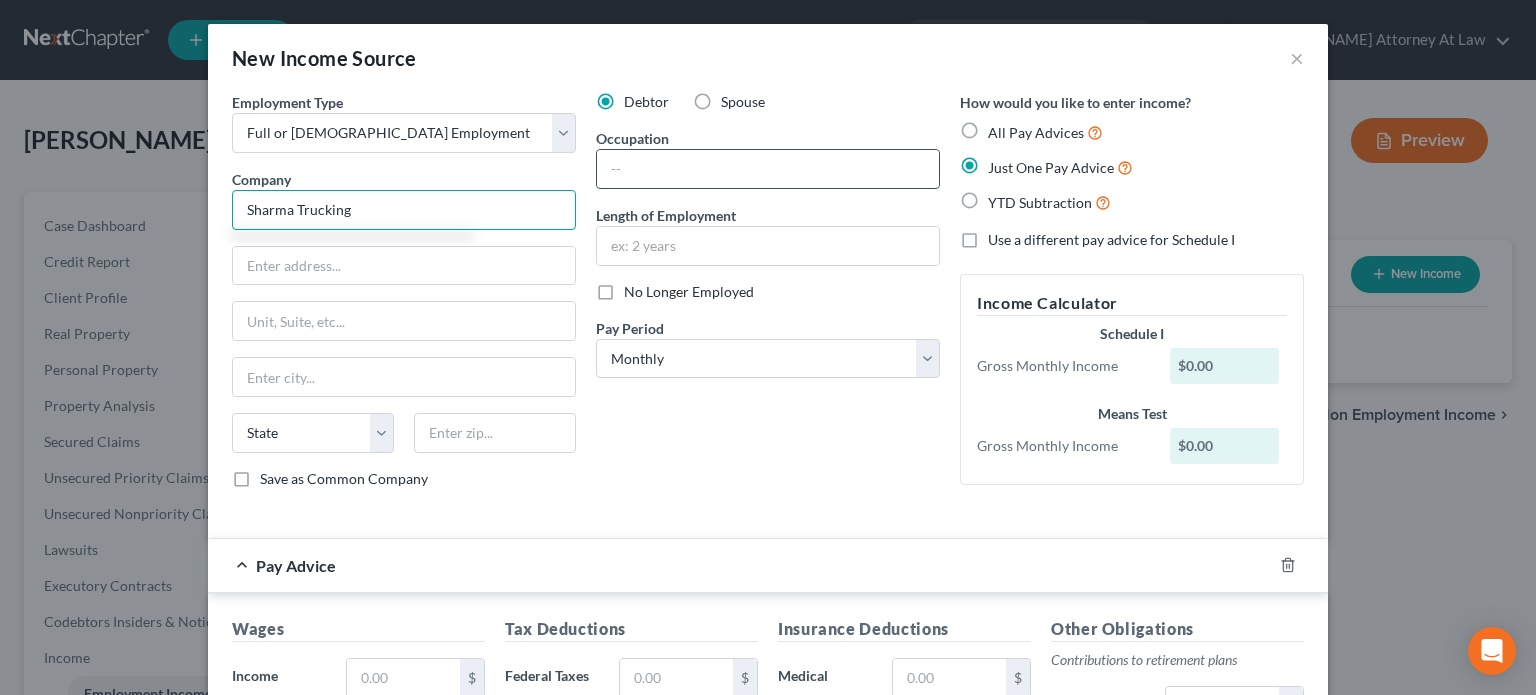 type on "Sharma Trucking" 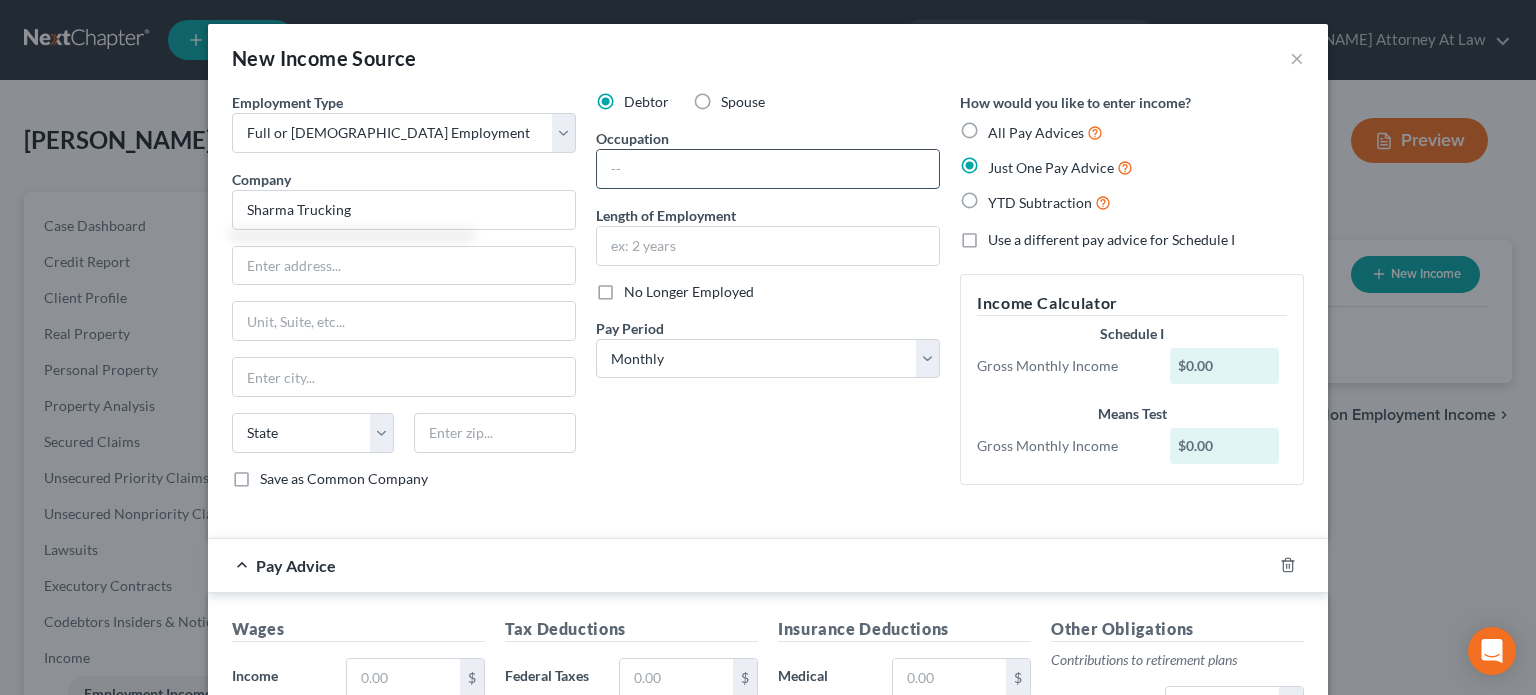 click at bounding box center [768, 169] 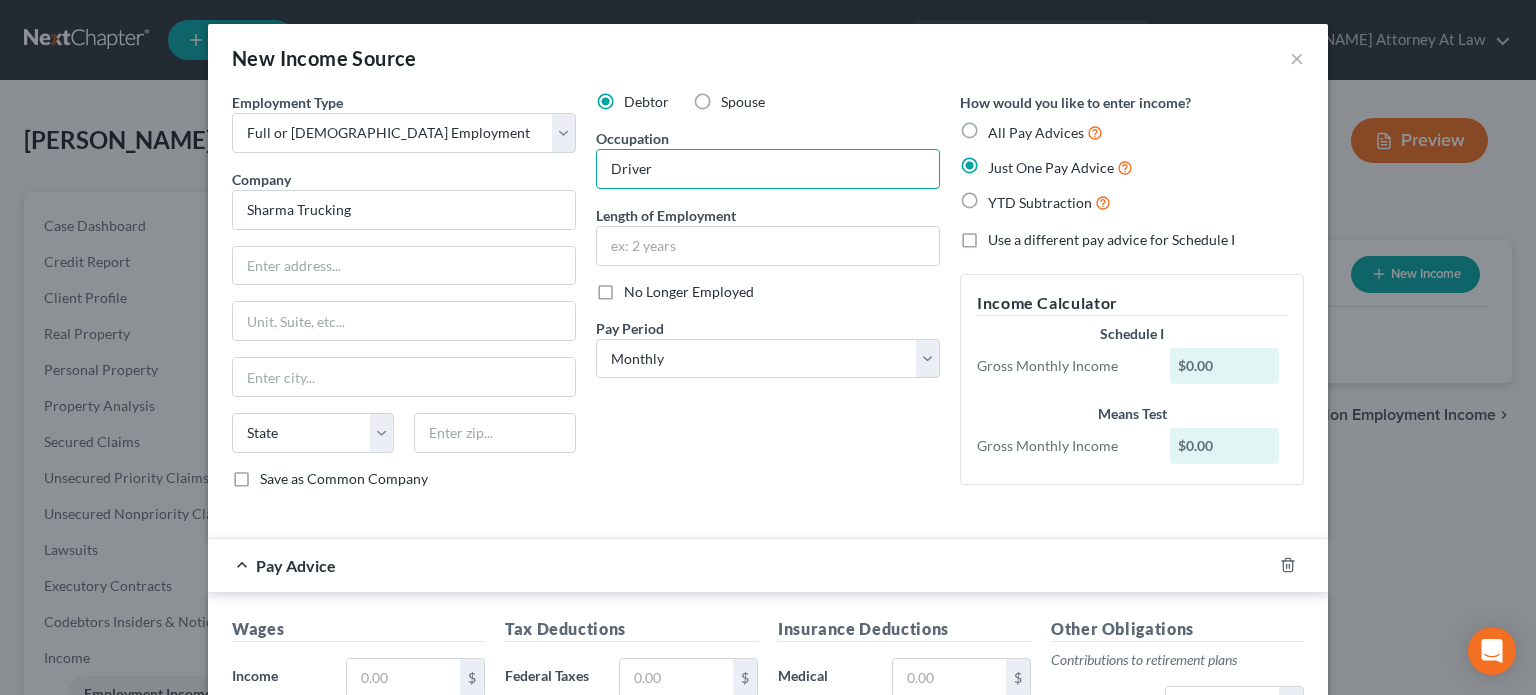 type on "Driver" 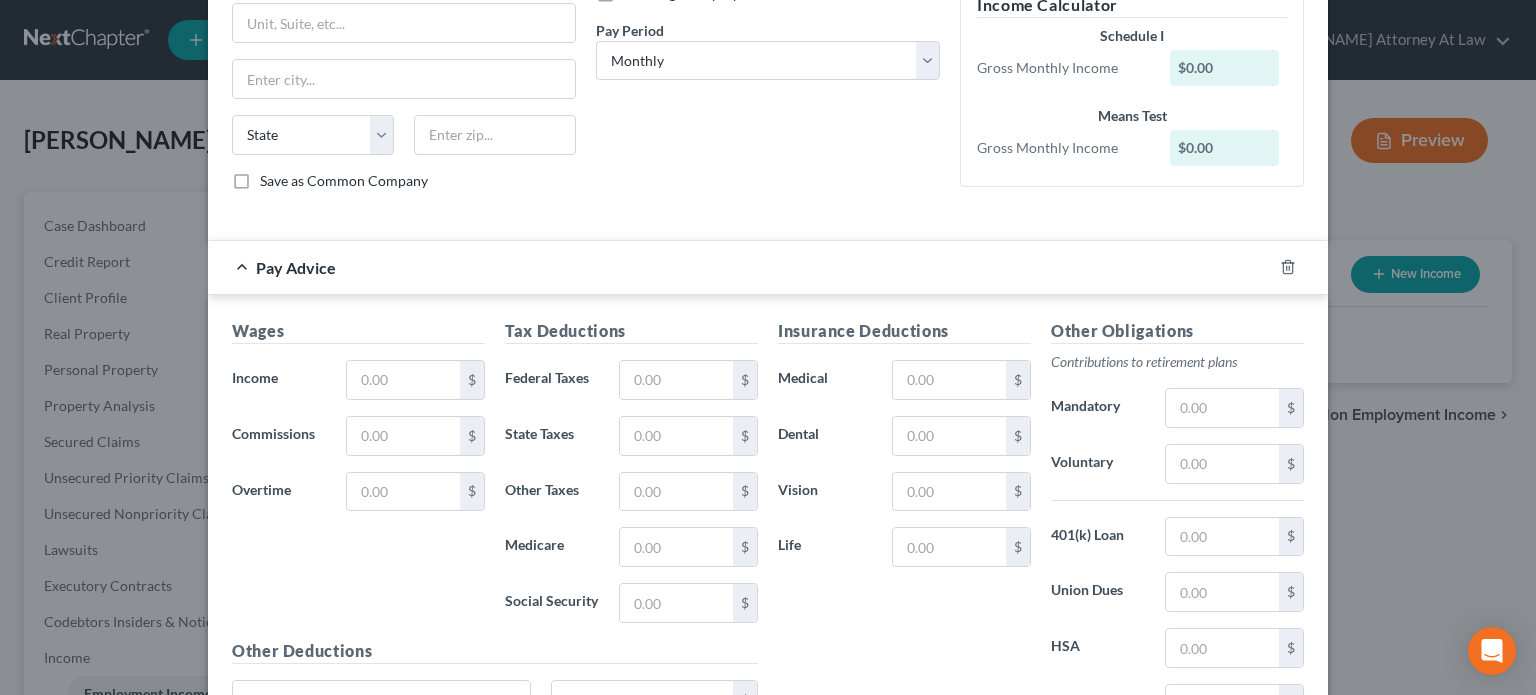scroll, scrollTop: 300, scrollLeft: 0, axis: vertical 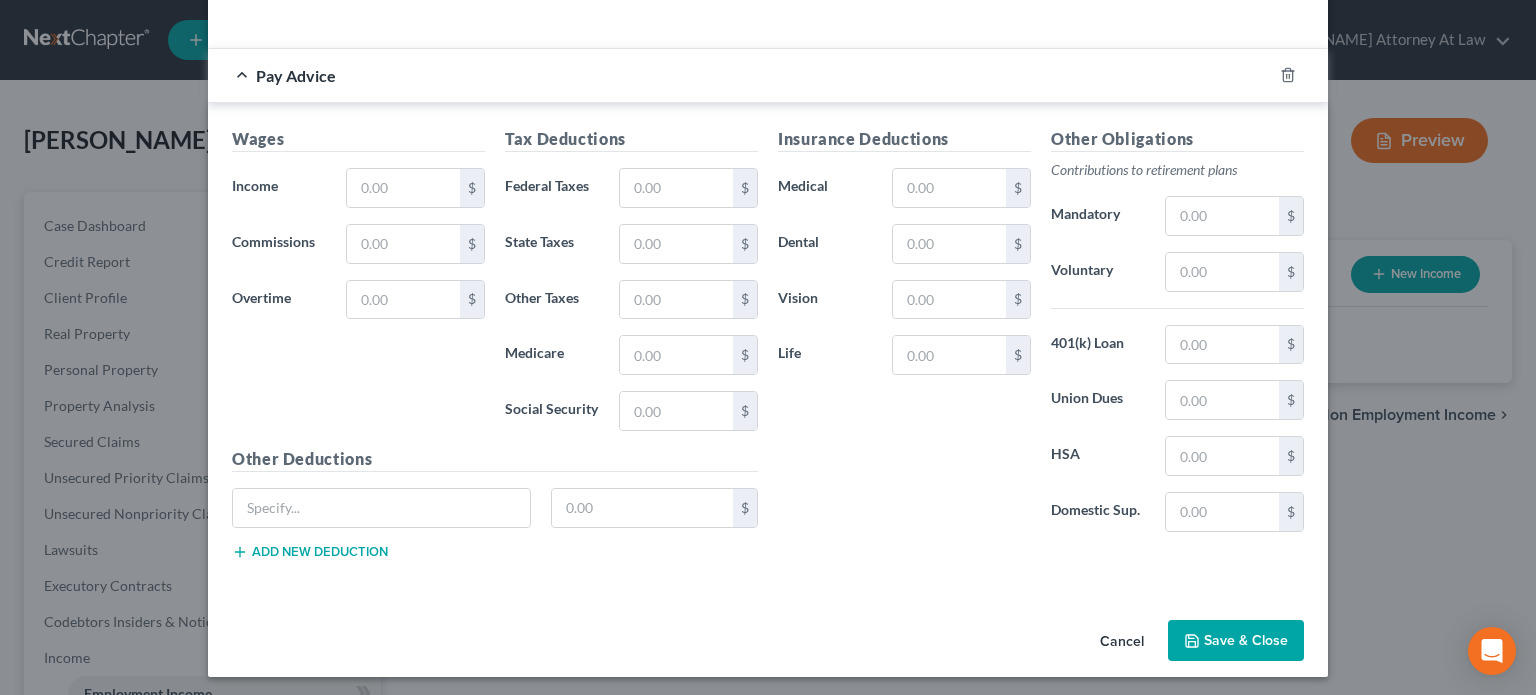 click on "Save & Close" at bounding box center (1236, 641) 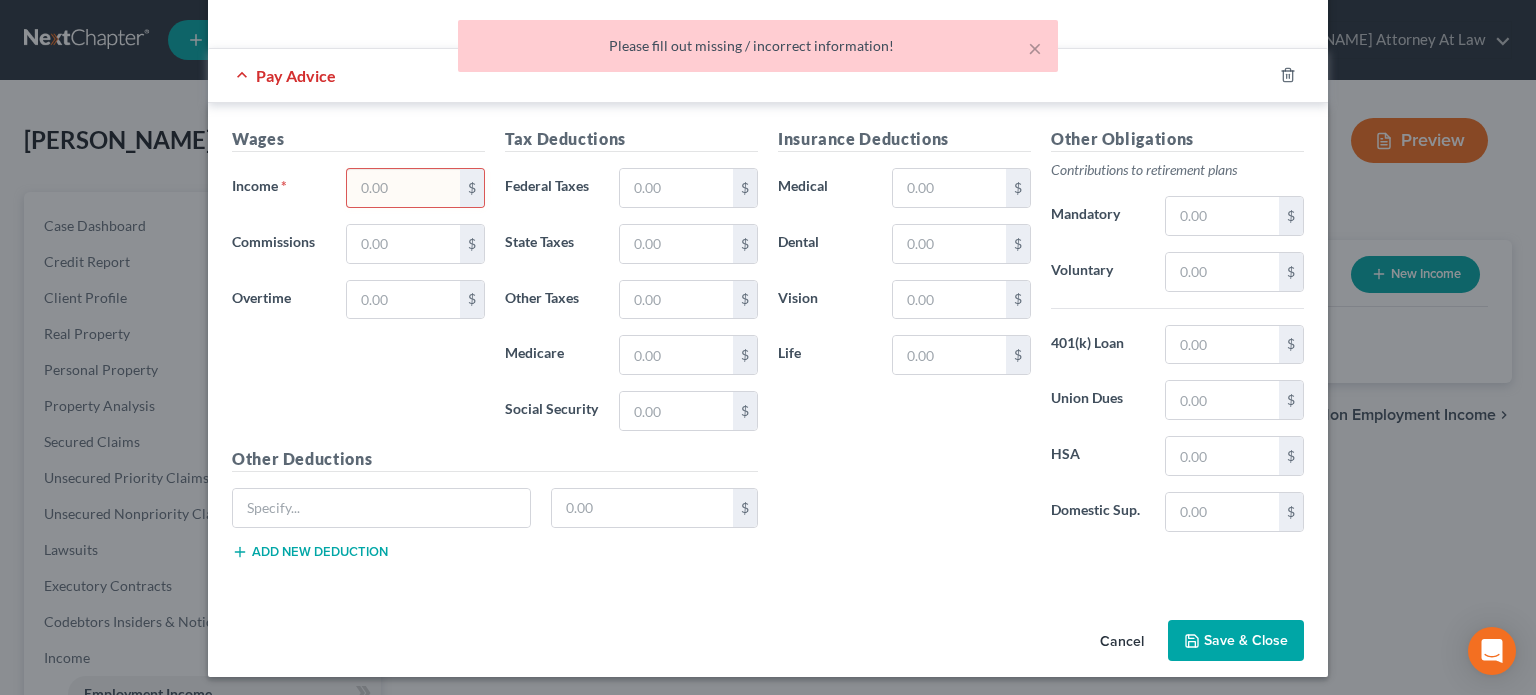 type 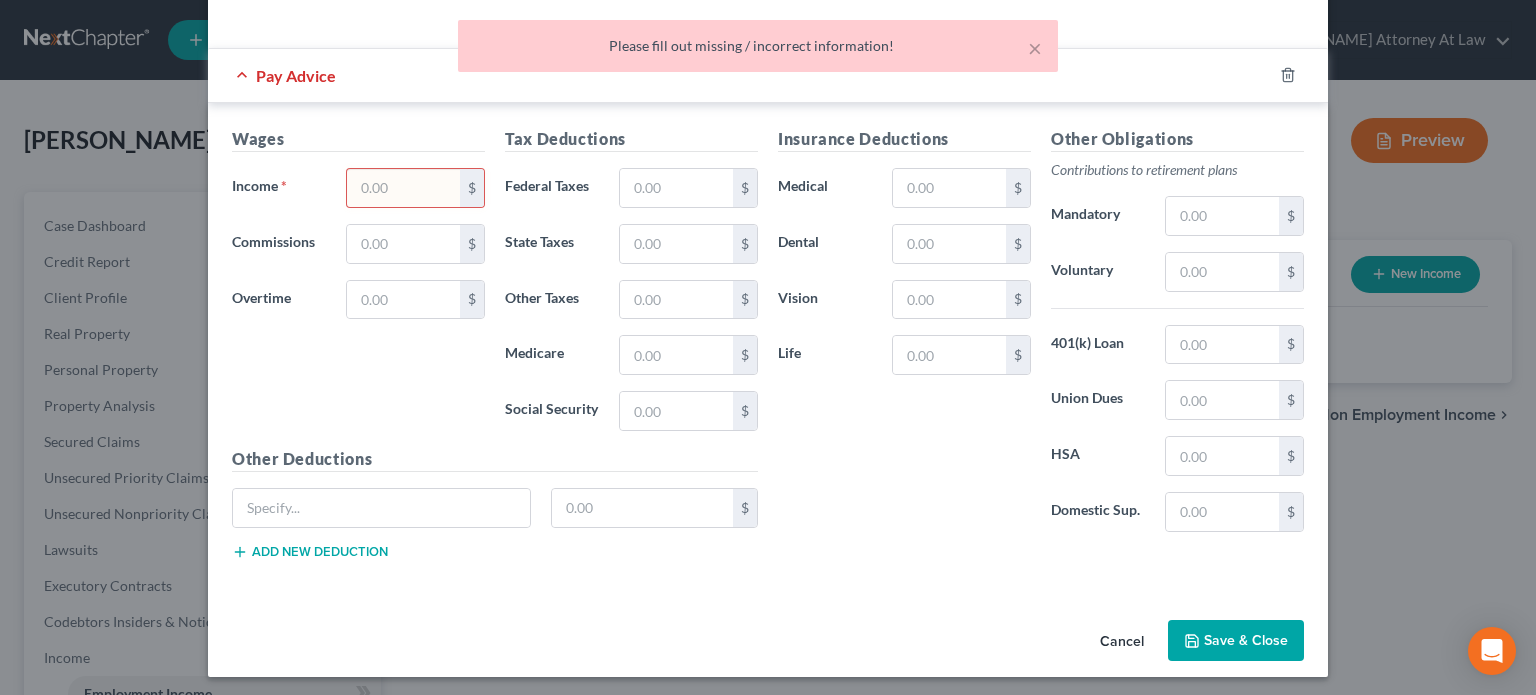 click at bounding box center (403, 188) 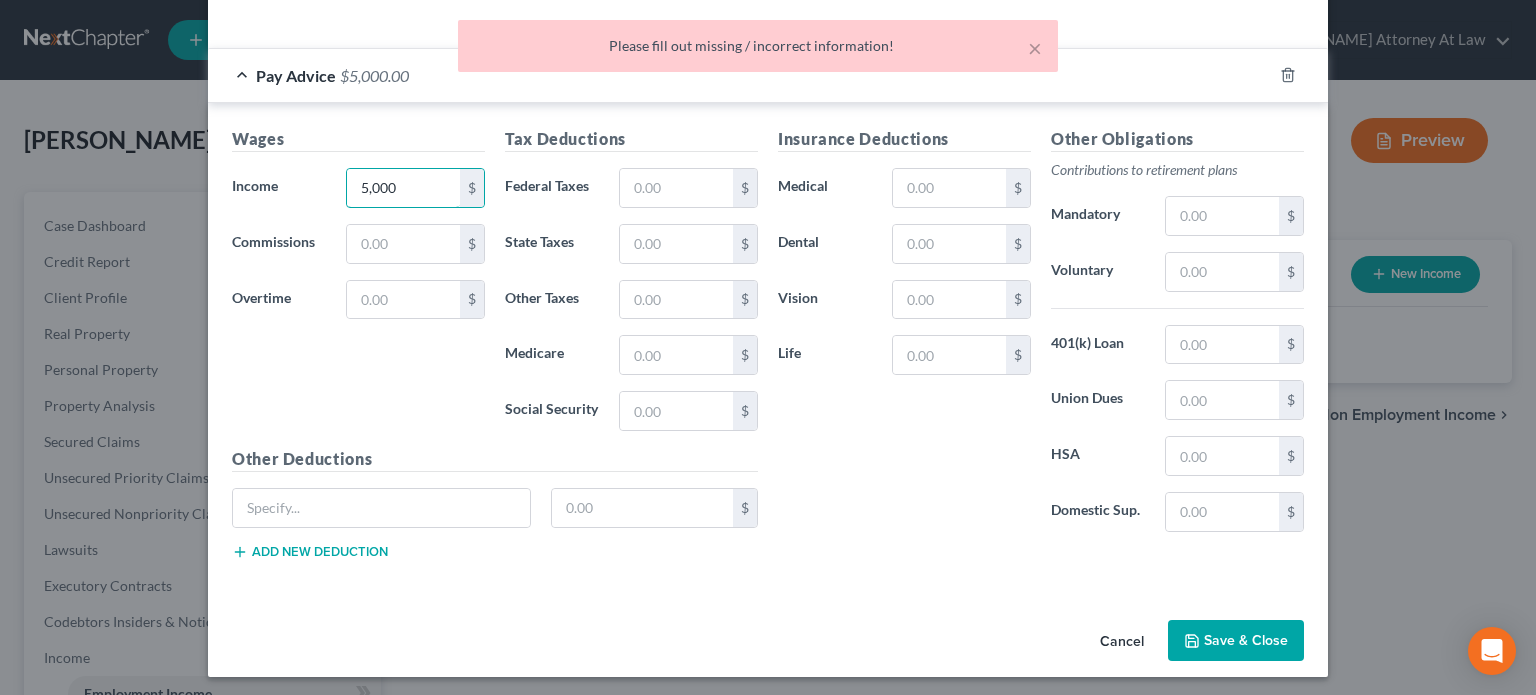 type on "5,000" 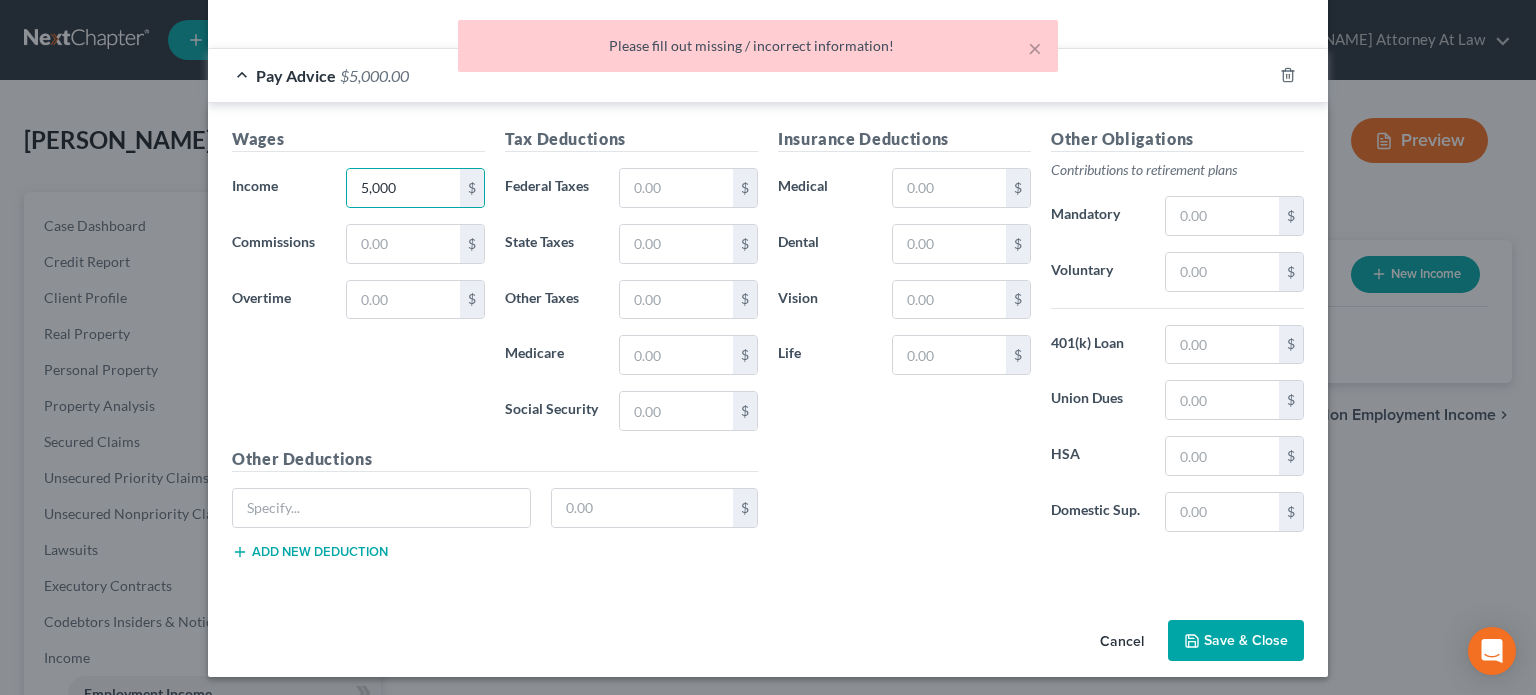 click on "Save & Close" at bounding box center [1236, 641] 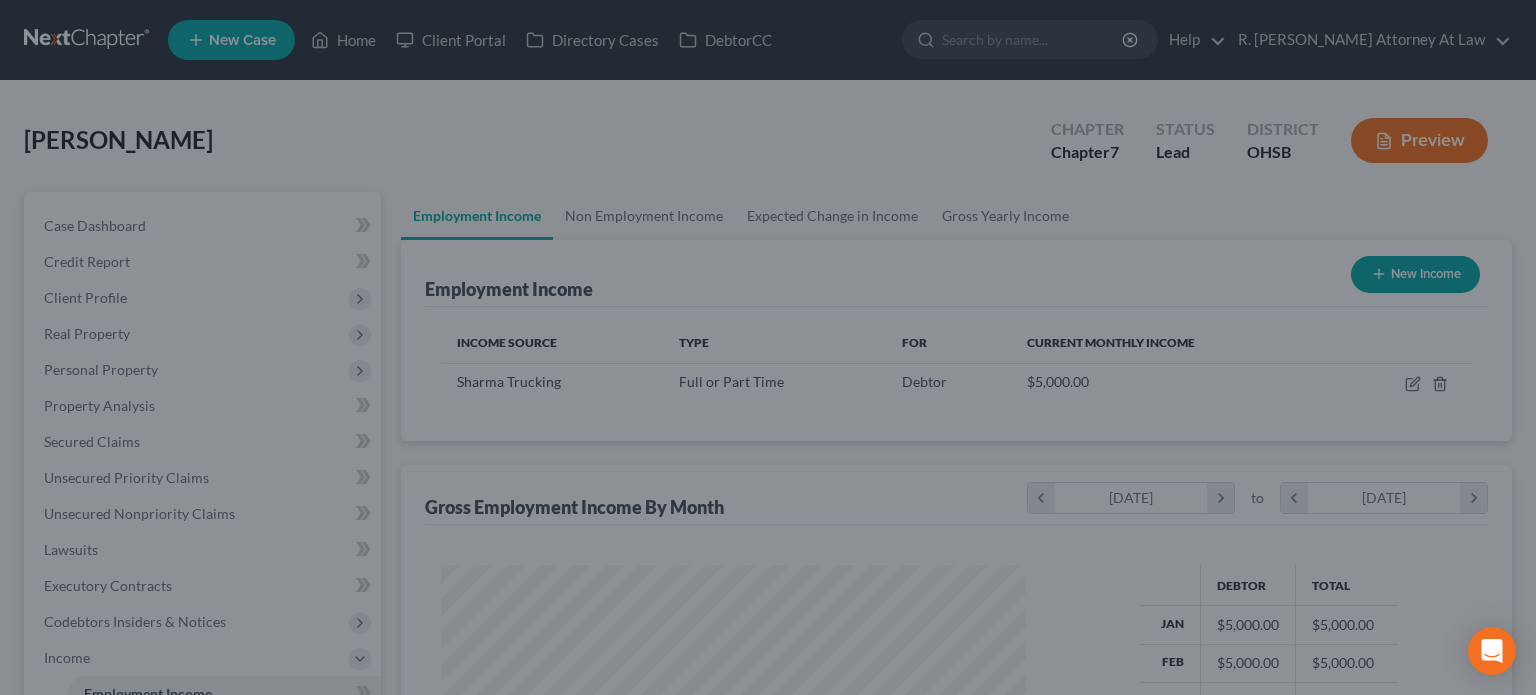 scroll, scrollTop: 999643, scrollLeft: 999375, axis: both 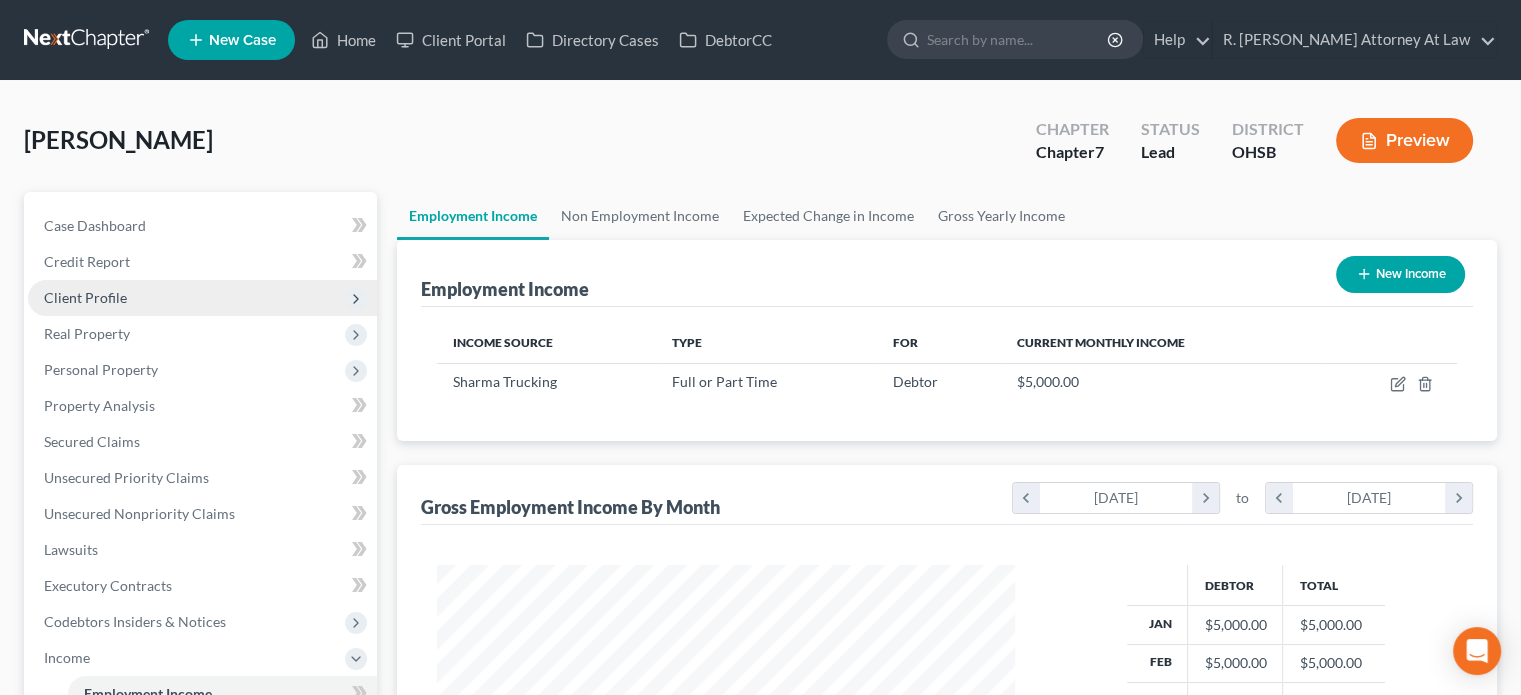 click on "Client Profile" at bounding box center (85, 297) 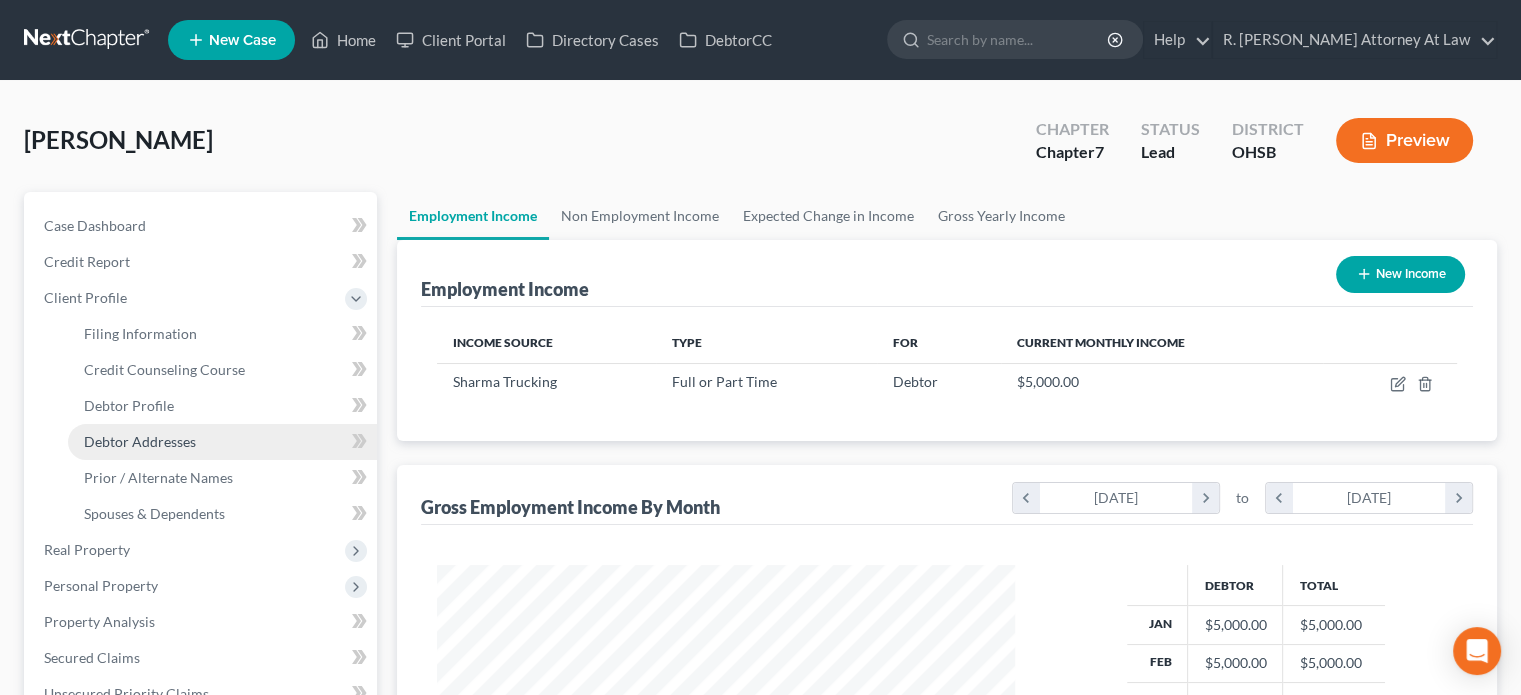 click on "Debtor Addresses" at bounding box center (140, 441) 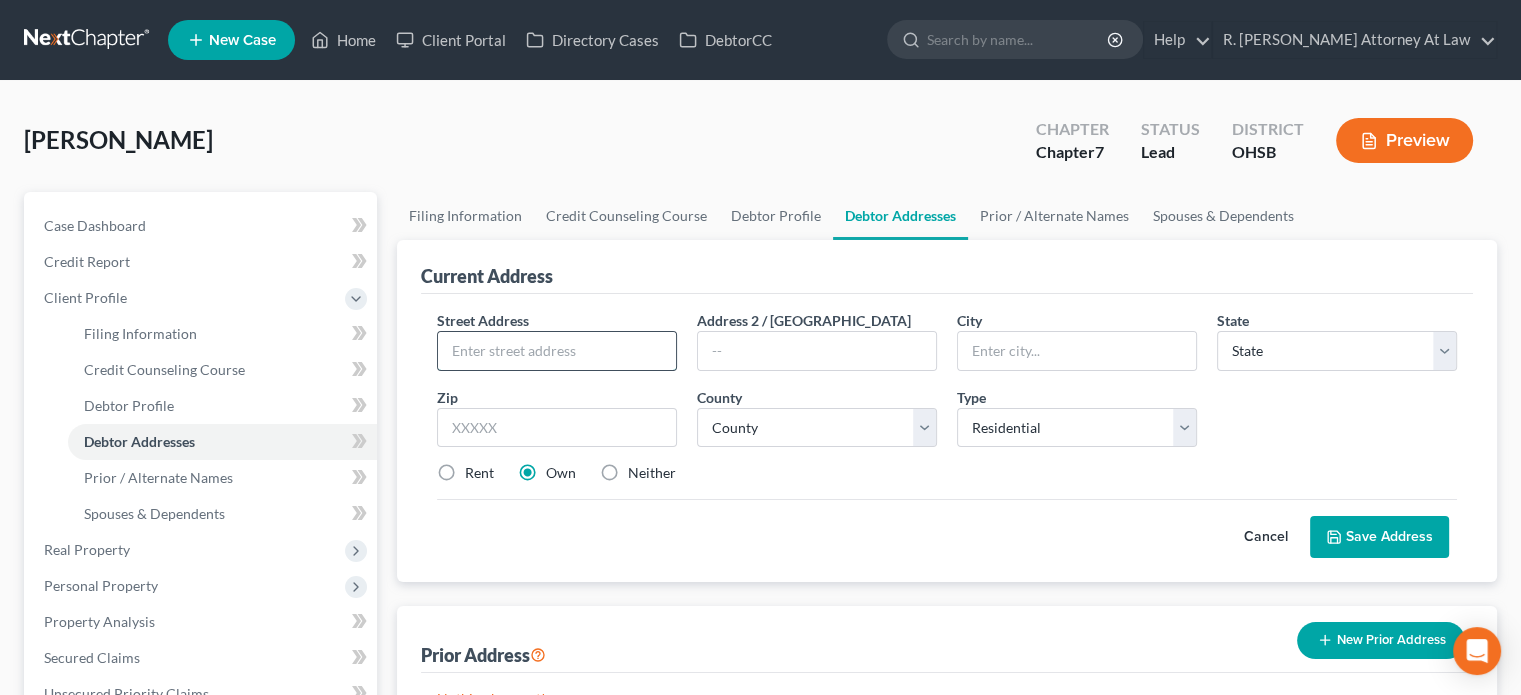 click at bounding box center [557, 351] 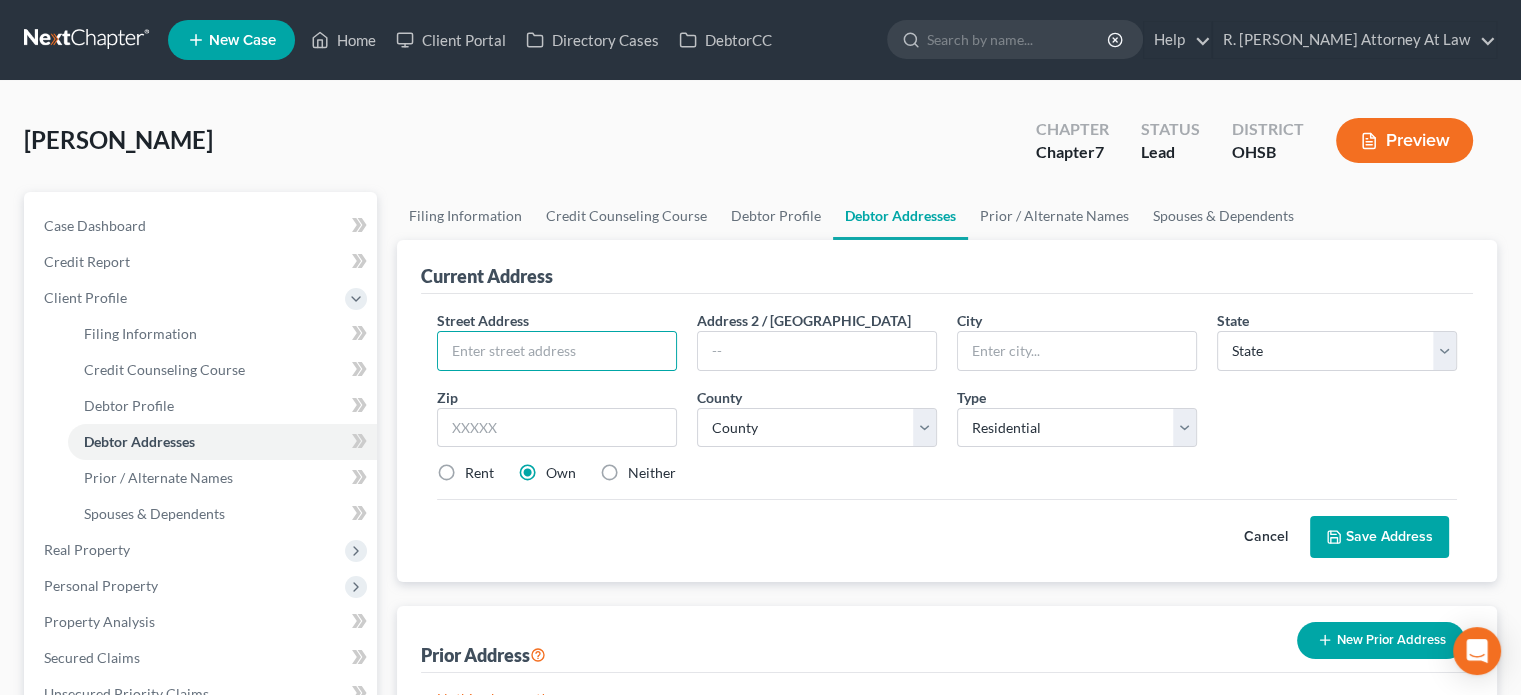 drag, startPoint x: 806, startPoint y: 480, endPoint x: 759, endPoint y: 456, distance: 52.773098 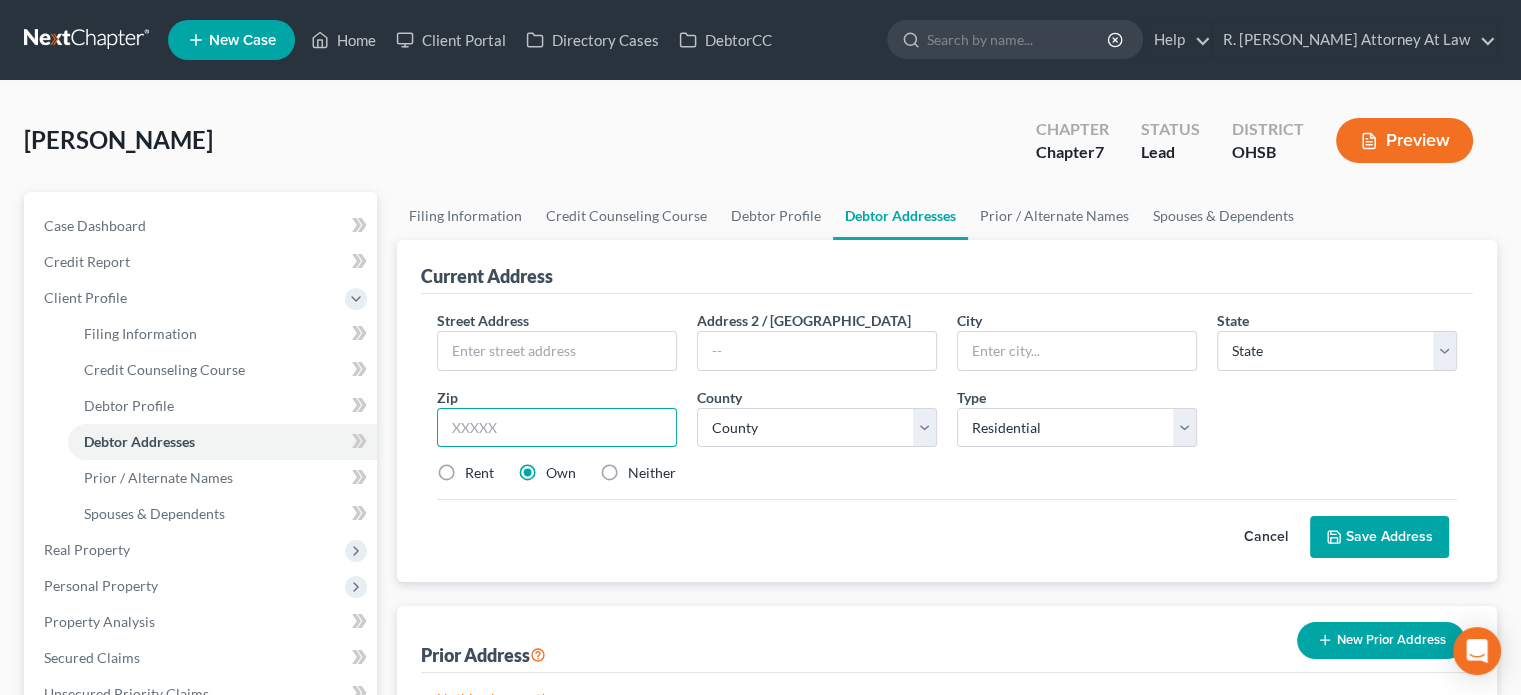 click at bounding box center [557, 428] 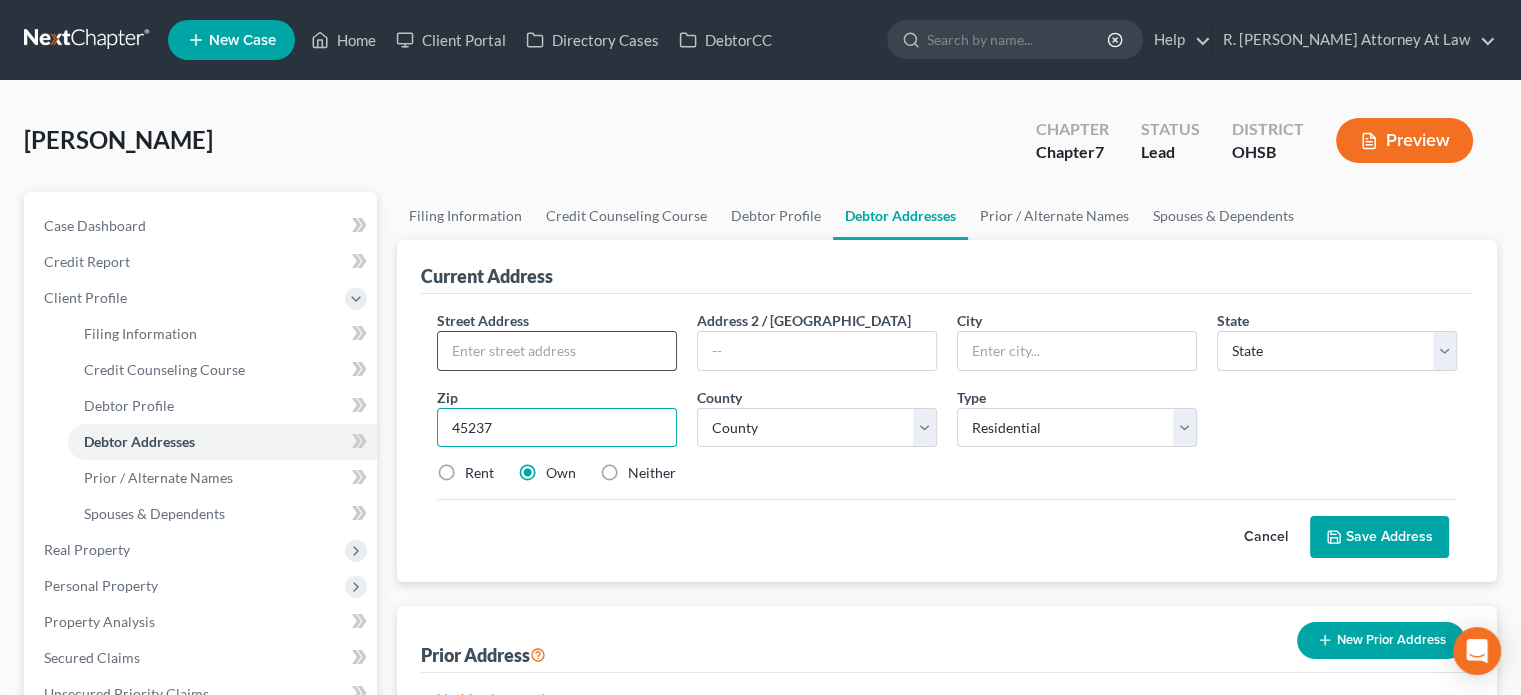 type on "45237" 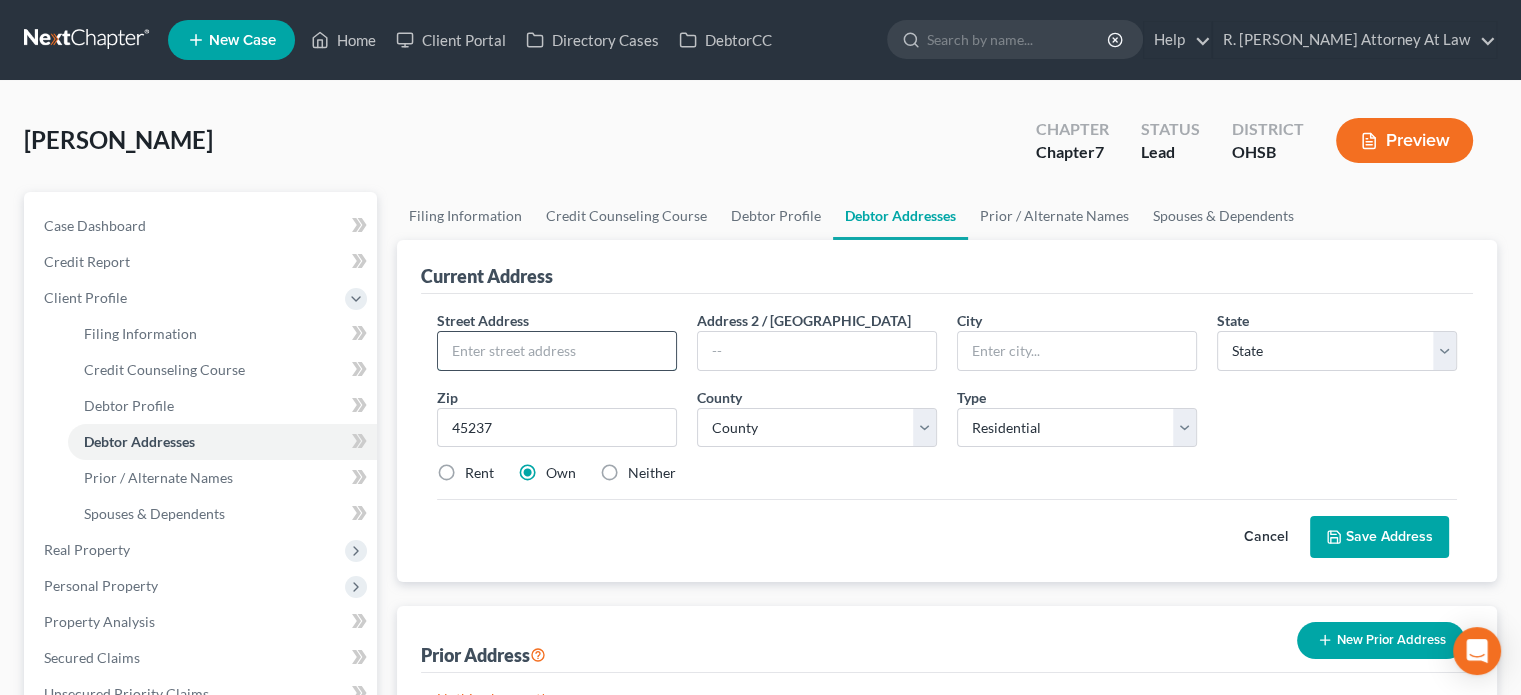 type on "[GEOGRAPHIC_DATA]" 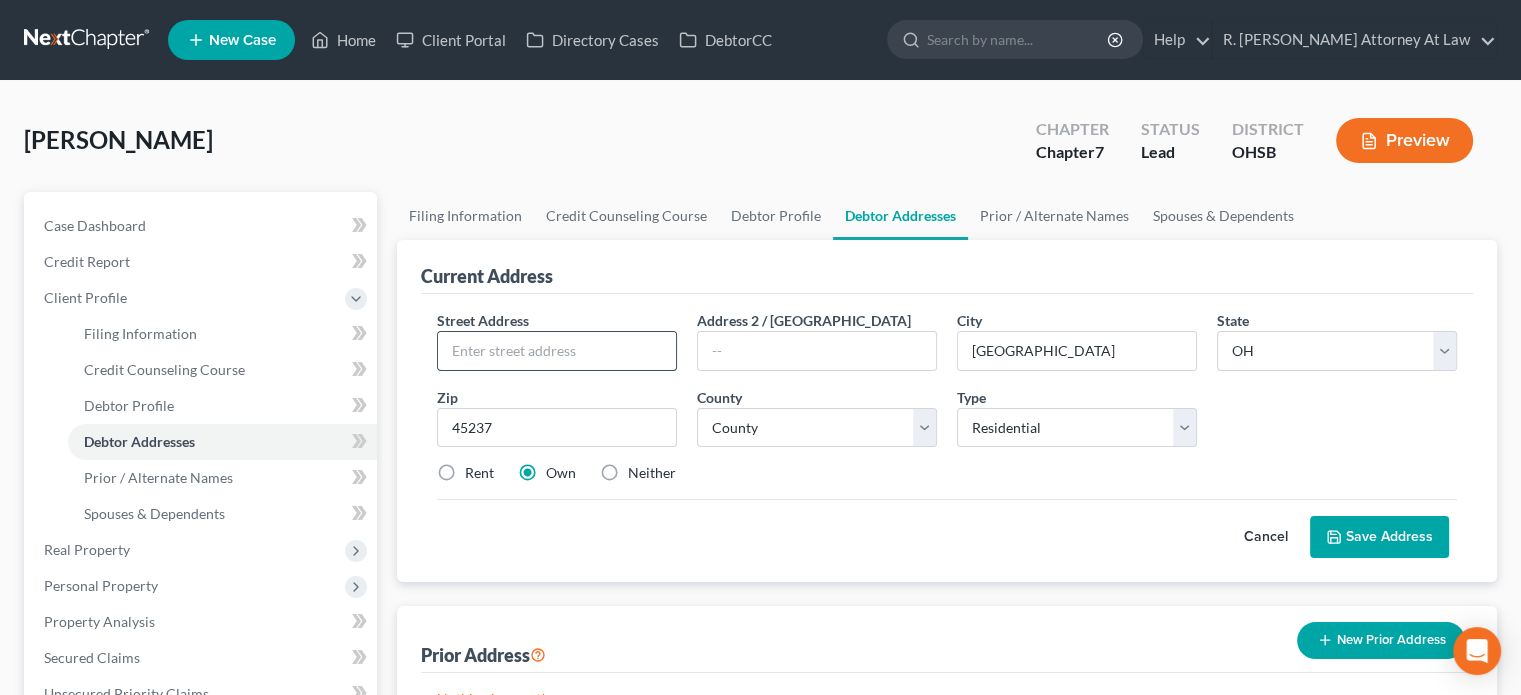 click at bounding box center [557, 351] 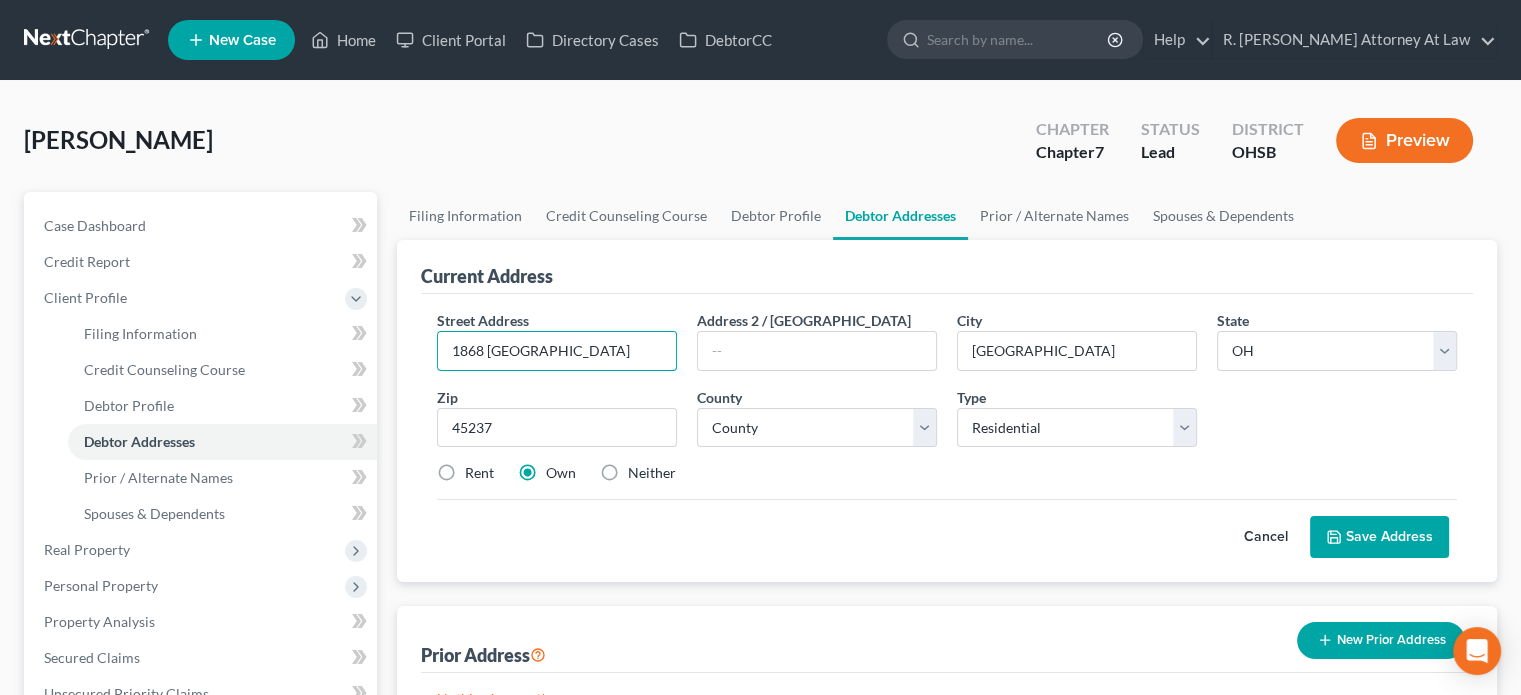 type on "1868 Greenbriar Place" 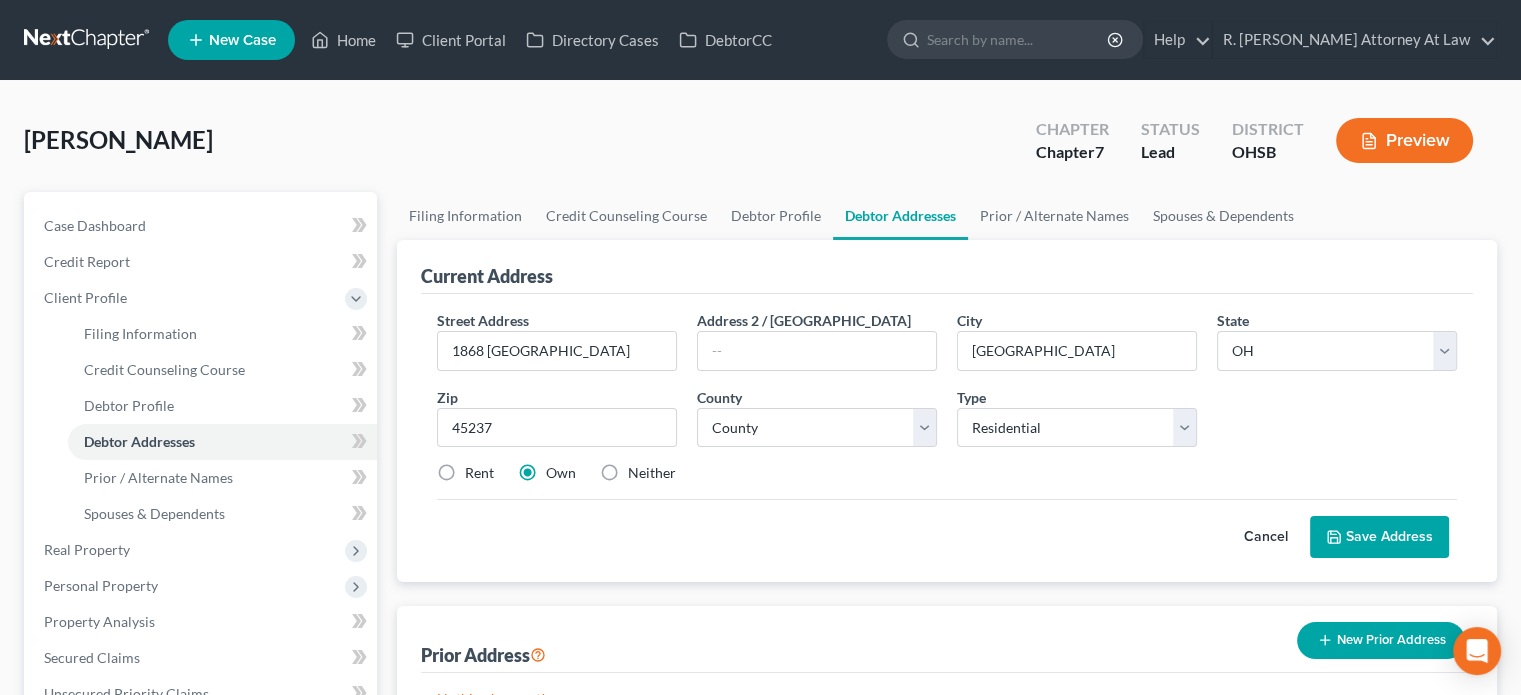 click on "Rent" at bounding box center (479, 473) 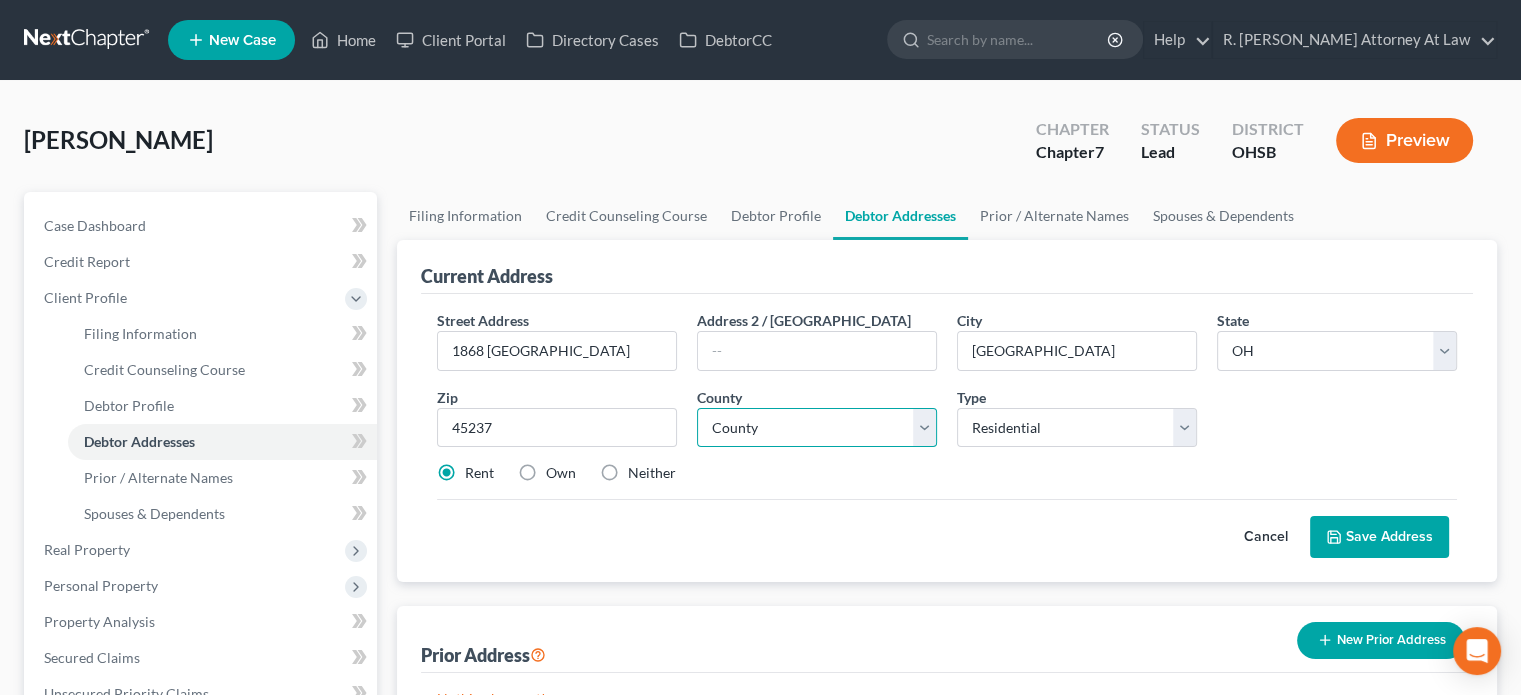 click on "County Adams County Allen County Ashland County Ashtabula County Athens County Auglaize County Belmont County Brown County Butler County Carroll County Champaign County Clark County Clermont County Clinton County Columbiana County Coshocton County Crawford County Cuyahoga County Darke County Defiance County Delaware County Erie County Fairfield County Fayette County Franklin County Fulton County Gallia County Geauga County Greene County Guernsey County Hamilton County Hancock County Hardin County Harrison County Henry County Highland County Hocking County Holmes County Huron County Jackson County Jefferson County Knox County Lake County Lawrence County Licking County Logan County Lorain County Lucas County Madison County Mahoning County Marion County Medina County Meigs County Mercer County Miami County Monroe County Montgomery County Morgan County Morrow County Muskingum County Noble County Ottawa County Paulding County Perry County Pickaway County Pike County Portage County Preble County Putnam County" at bounding box center (817, 428) 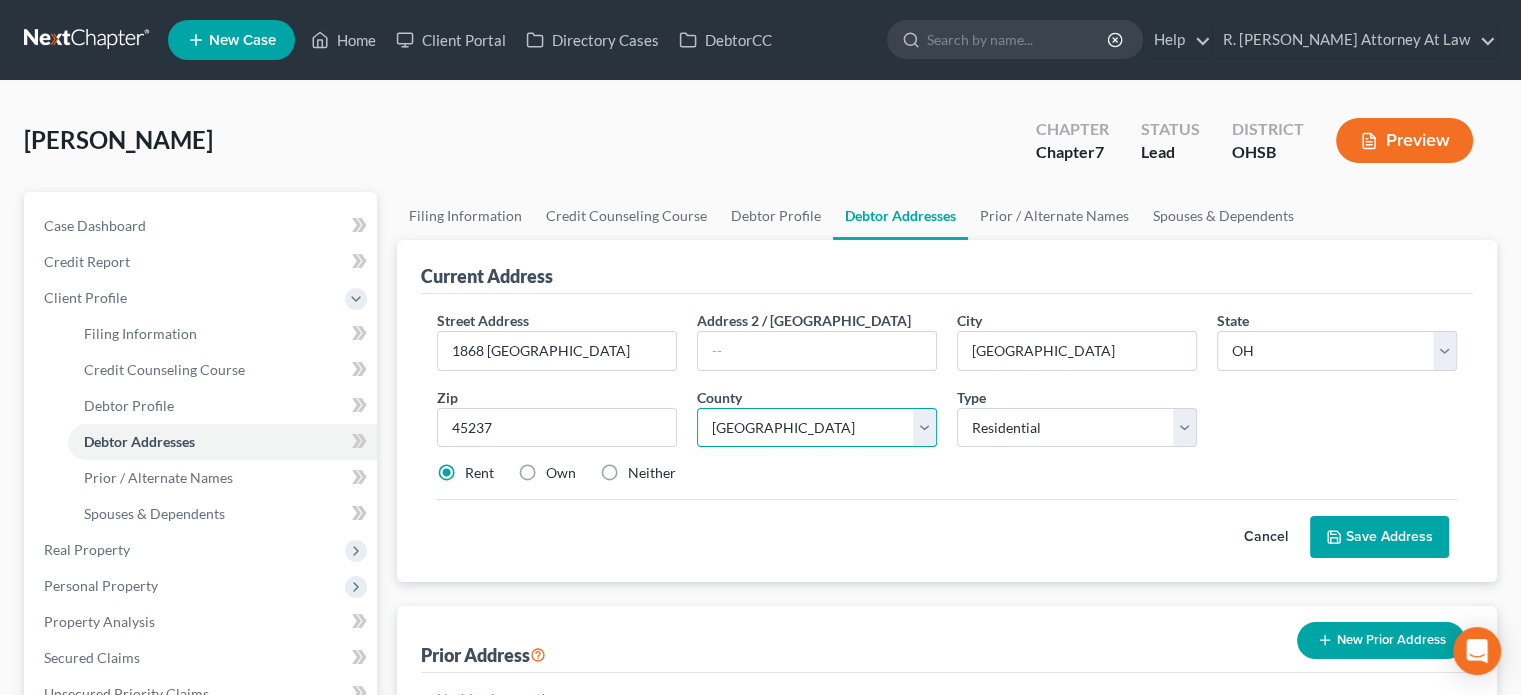 click on "County Adams County Allen County Ashland County Ashtabula County Athens County Auglaize County Belmont County Brown County Butler County Carroll County Champaign County Clark County Clermont County Clinton County Columbiana County Coshocton County Crawford County Cuyahoga County Darke County Defiance County Delaware County Erie County Fairfield County Fayette County Franklin County Fulton County Gallia County Geauga County Greene County Guernsey County Hamilton County Hancock County Hardin County Harrison County Henry County Highland County Hocking County Holmes County Huron County Jackson County Jefferson County Knox County Lake County Lawrence County Licking County Logan County Lorain County Lucas County Madison County Mahoning County Marion County Medina County Meigs County Mercer County Miami County Monroe County Montgomery County Morgan County Morrow County Muskingum County Noble County Ottawa County Paulding County Perry County Pickaway County Pike County Portage County Preble County Putnam County" at bounding box center (817, 428) 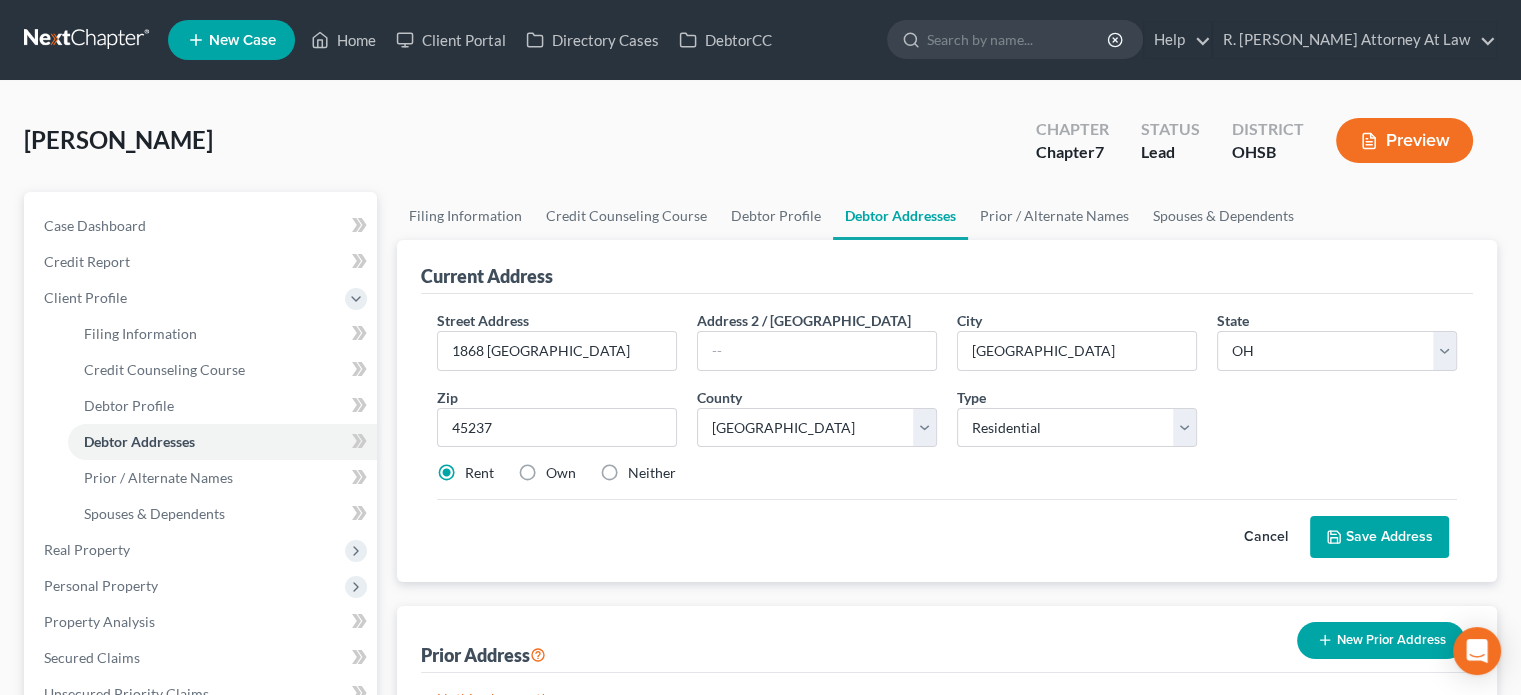 click on "Own" at bounding box center (561, 473) 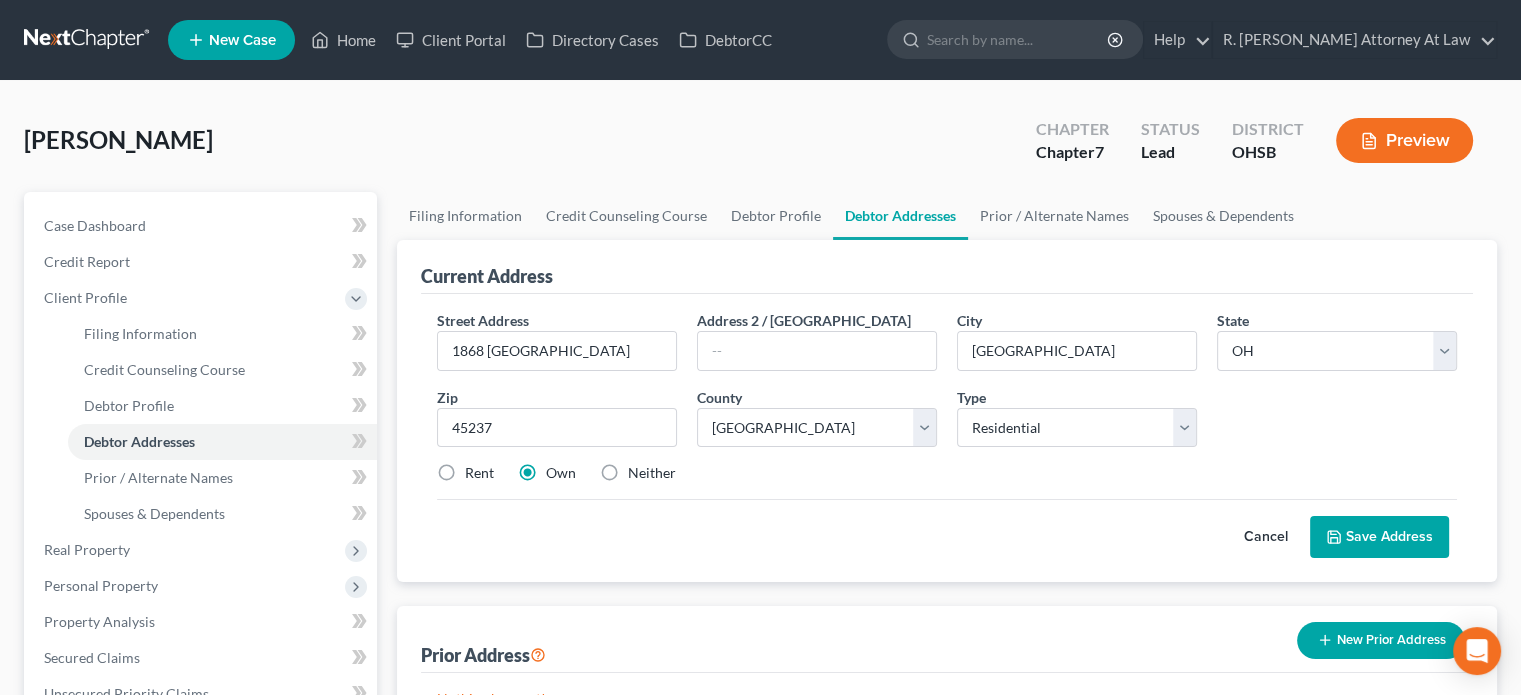 drag, startPoint x: 850, startPoint y: 468, endPoint x: 927, endPoint y: 463, distance: 77.16217 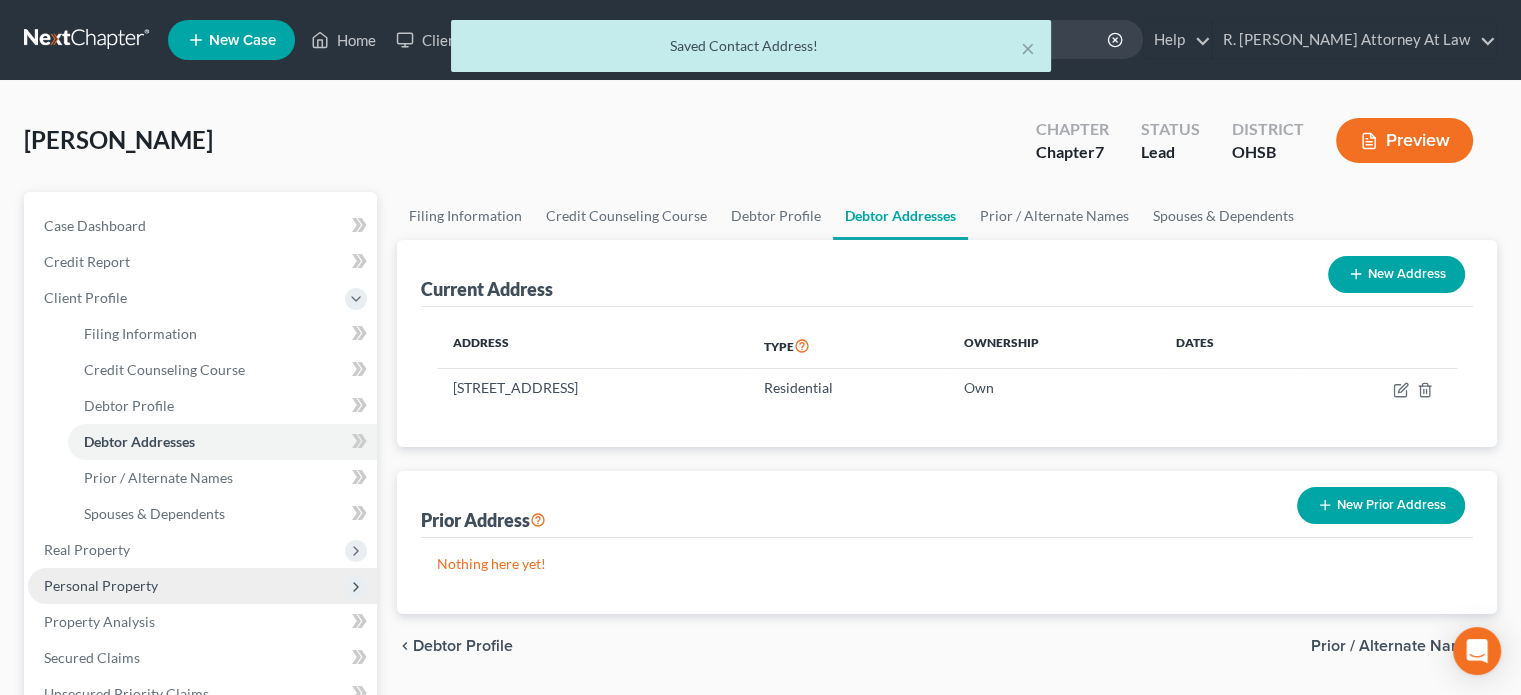 click on "Personal Property" at bounding box center [101, 585] 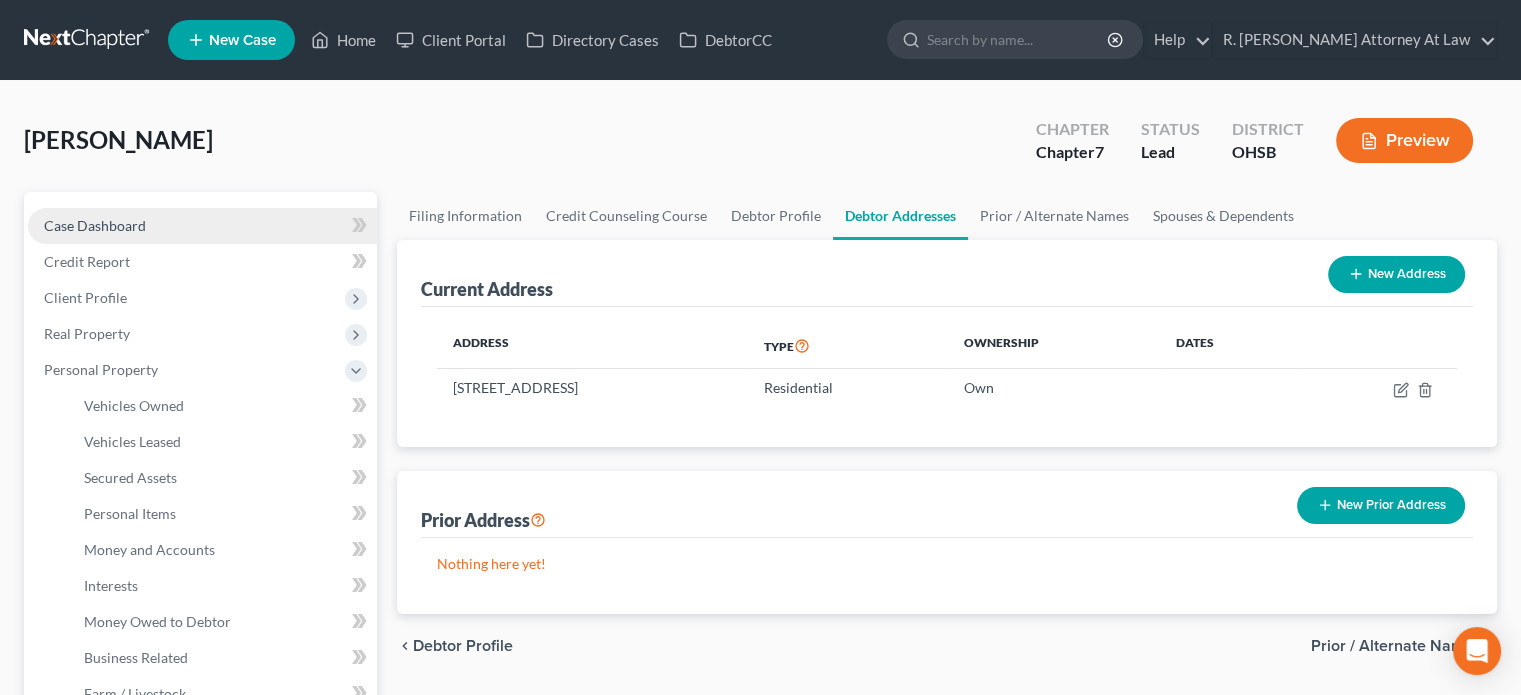click on "Case Dashboard" at bounding box center (95, 225) 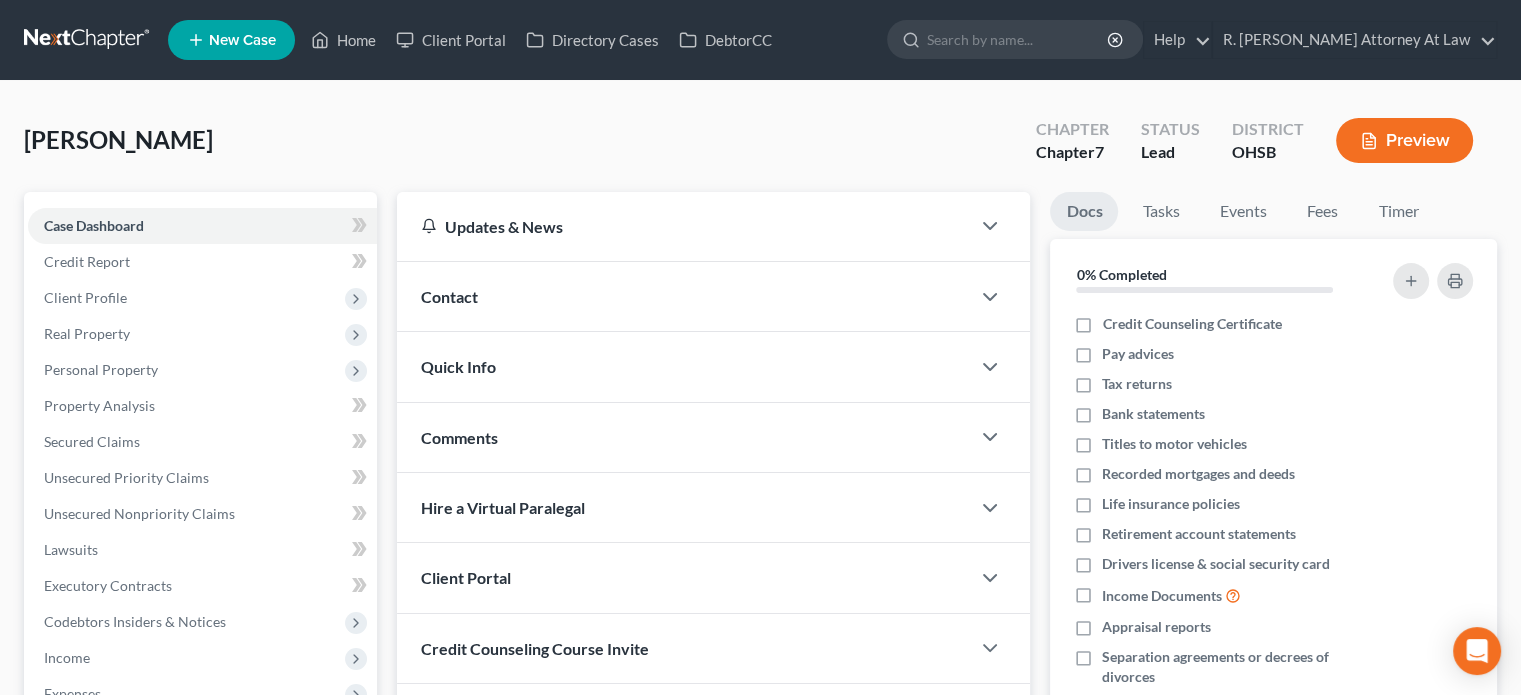 click on "Comments" at bounding box center (459, 437) 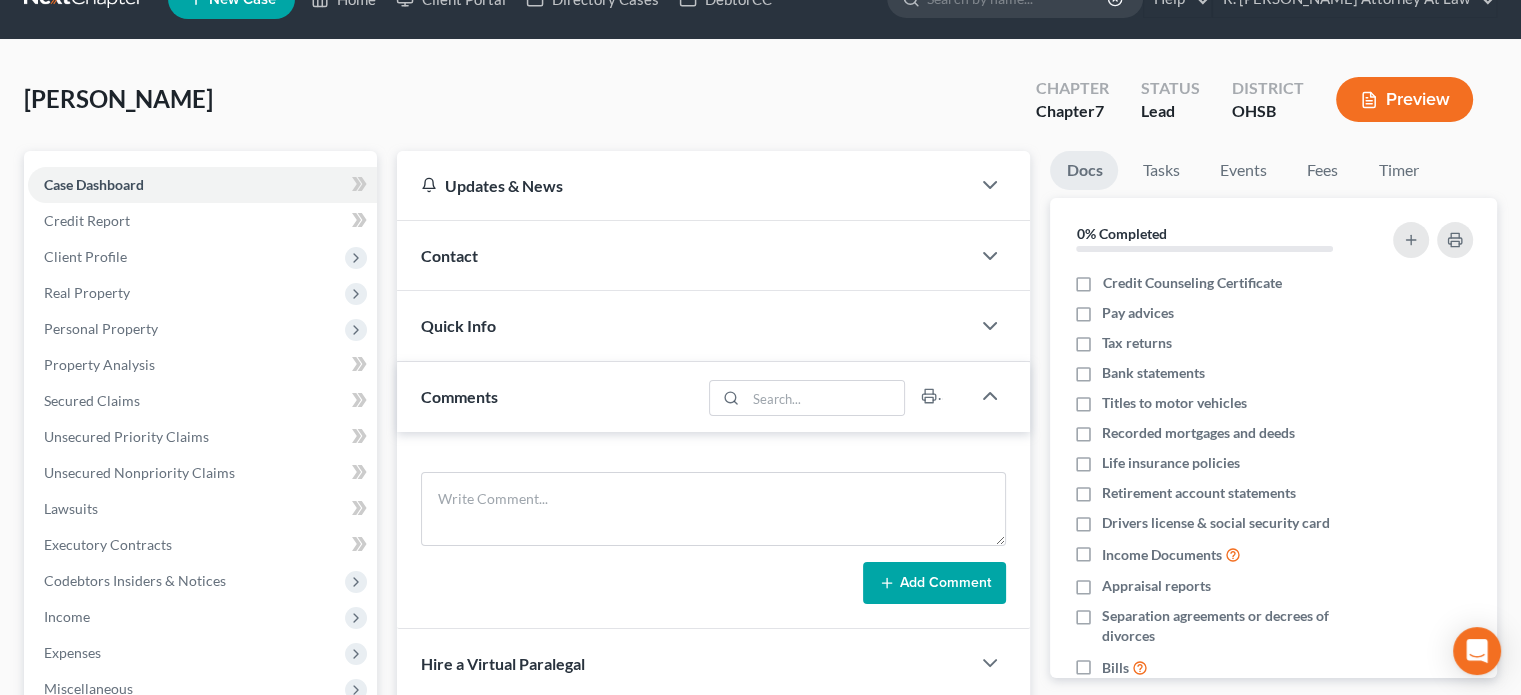 scroll, scrollTop: 200, scrollLeft: 0, axis: vertical 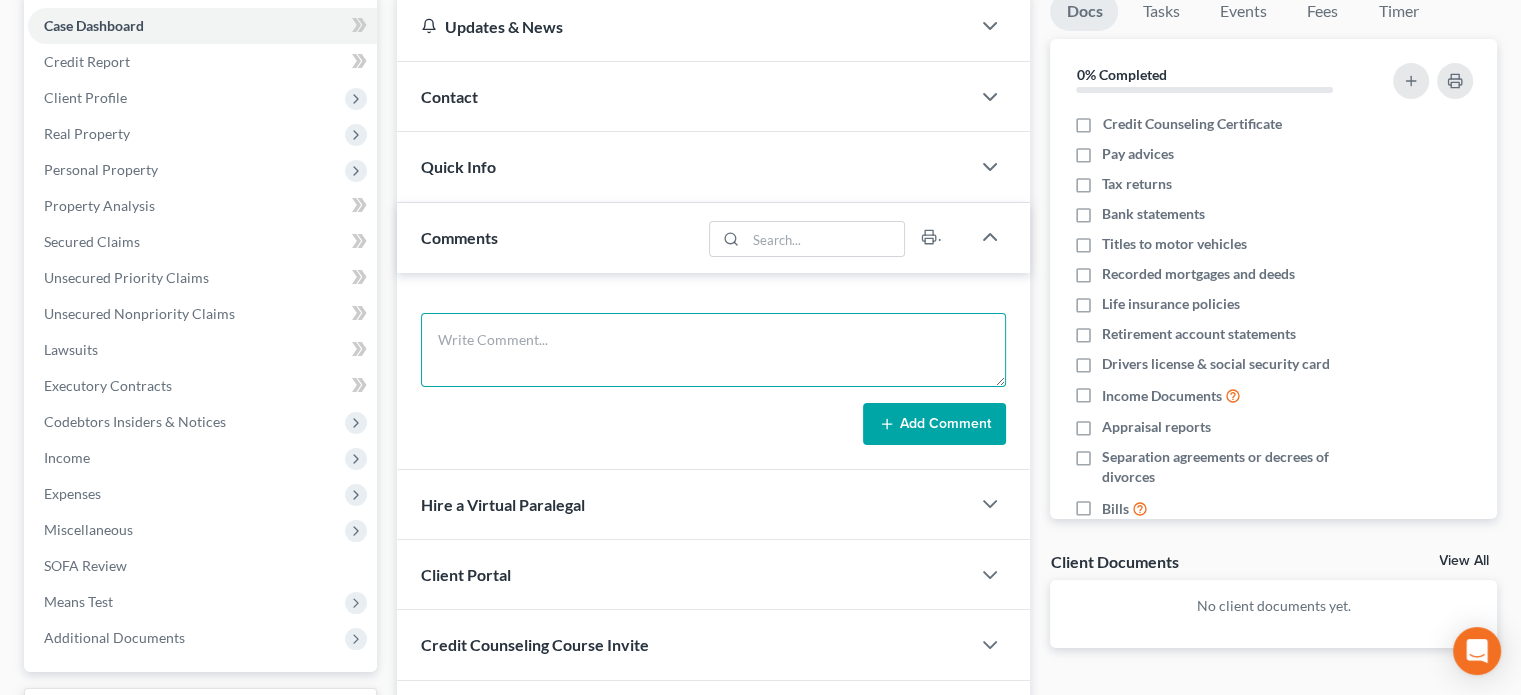 click at bounding box center (713, 350) 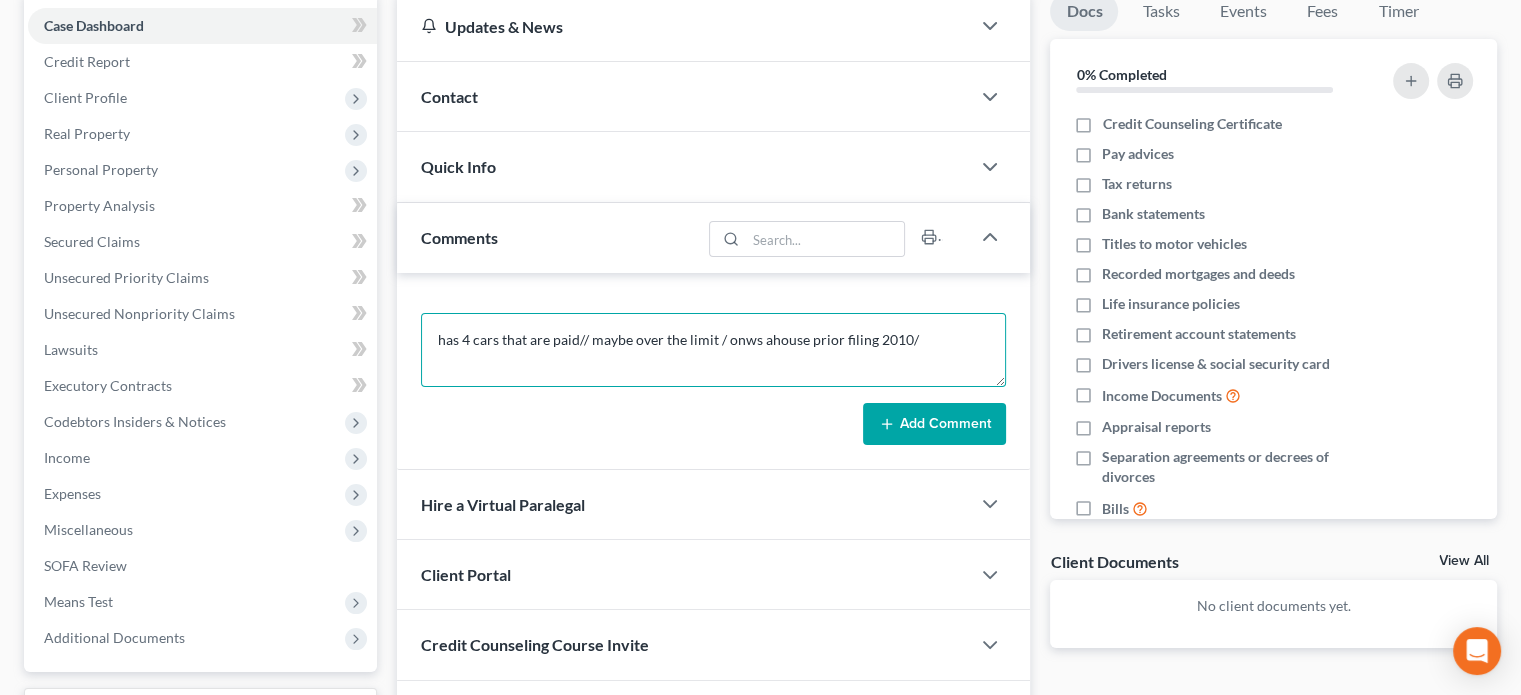 click on "has 4 cars that are paid// maybe over the limit / onws ahouse prior filing 2010/" at bounding box center [713, 350] 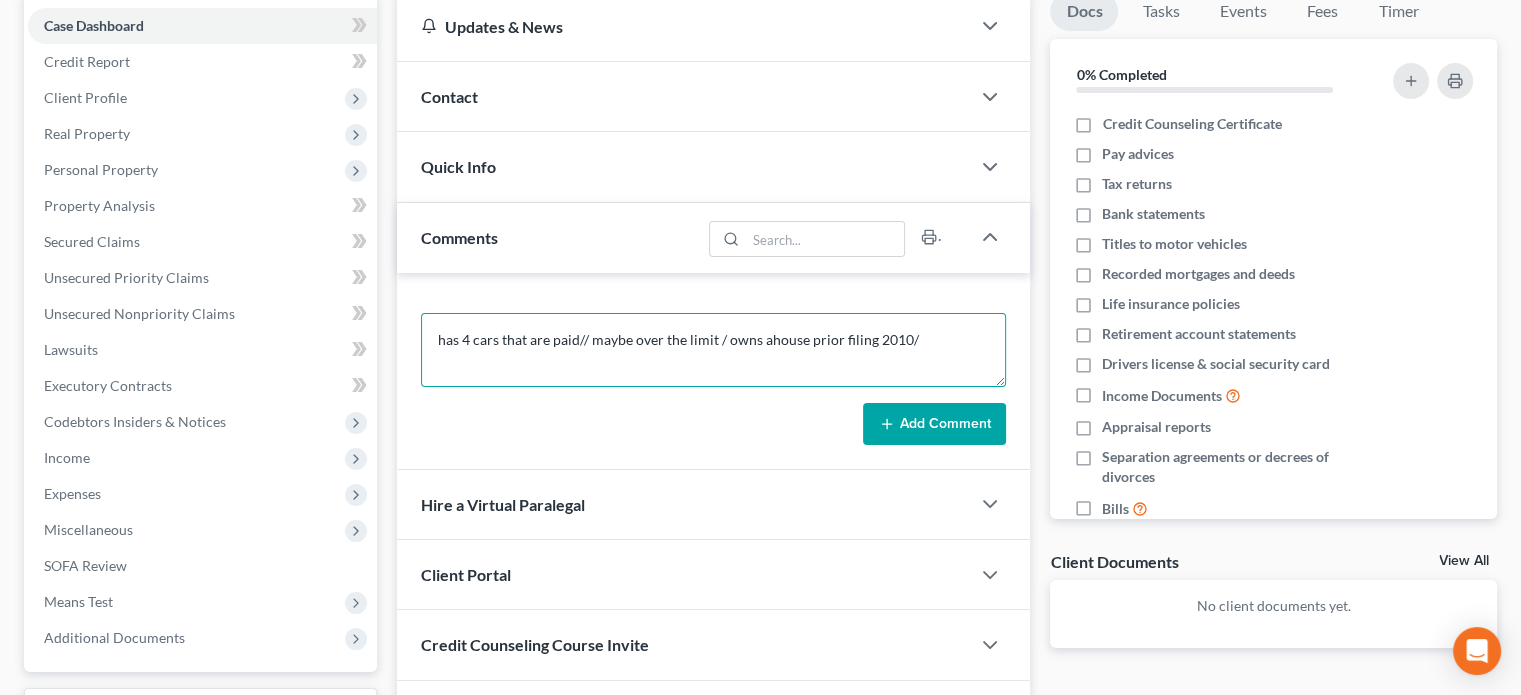 drag, startPoint x: 935, startPoint y: 343, endPoint x: 923, endPoint y: 335, distance: 14.422205 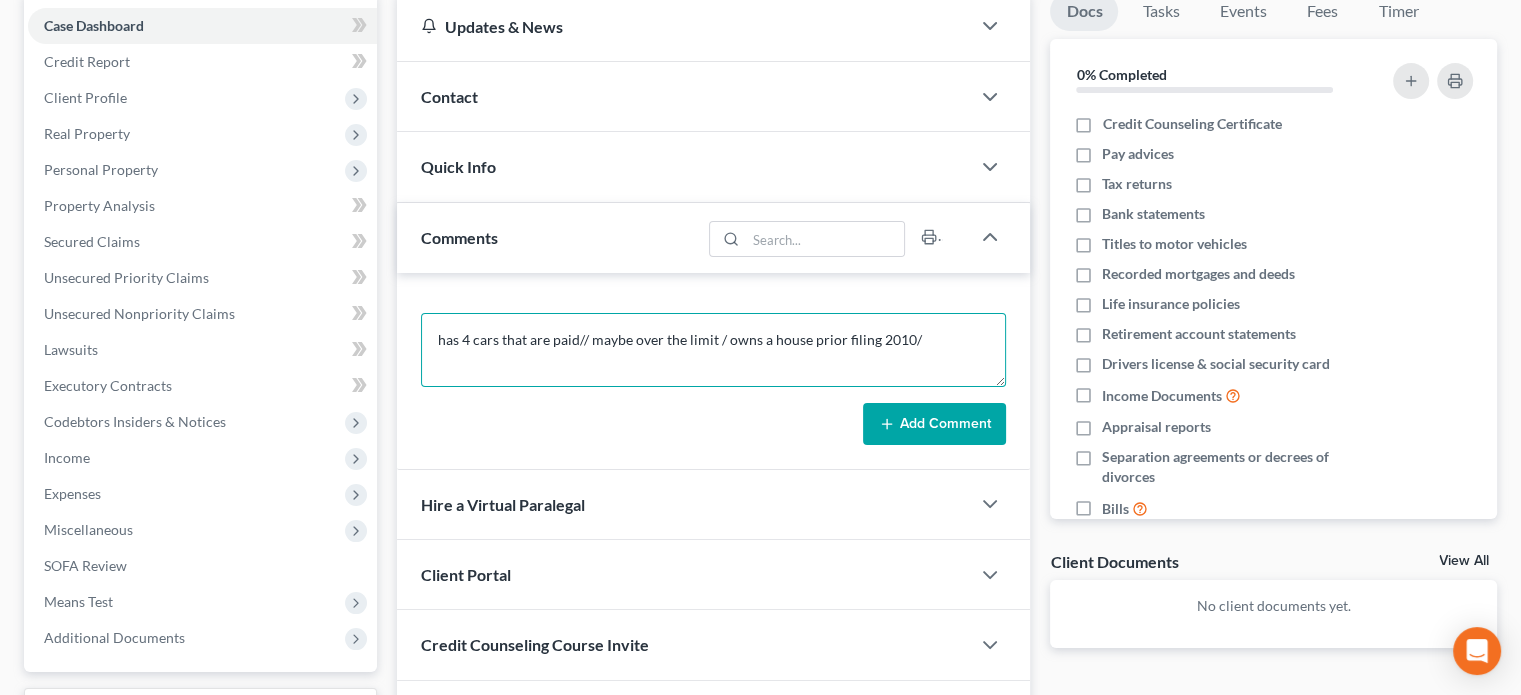 click on "has 4 cars that are paid// maybe over the limit / owns a house prior filing 2010/" at bounding box center (713, 350) 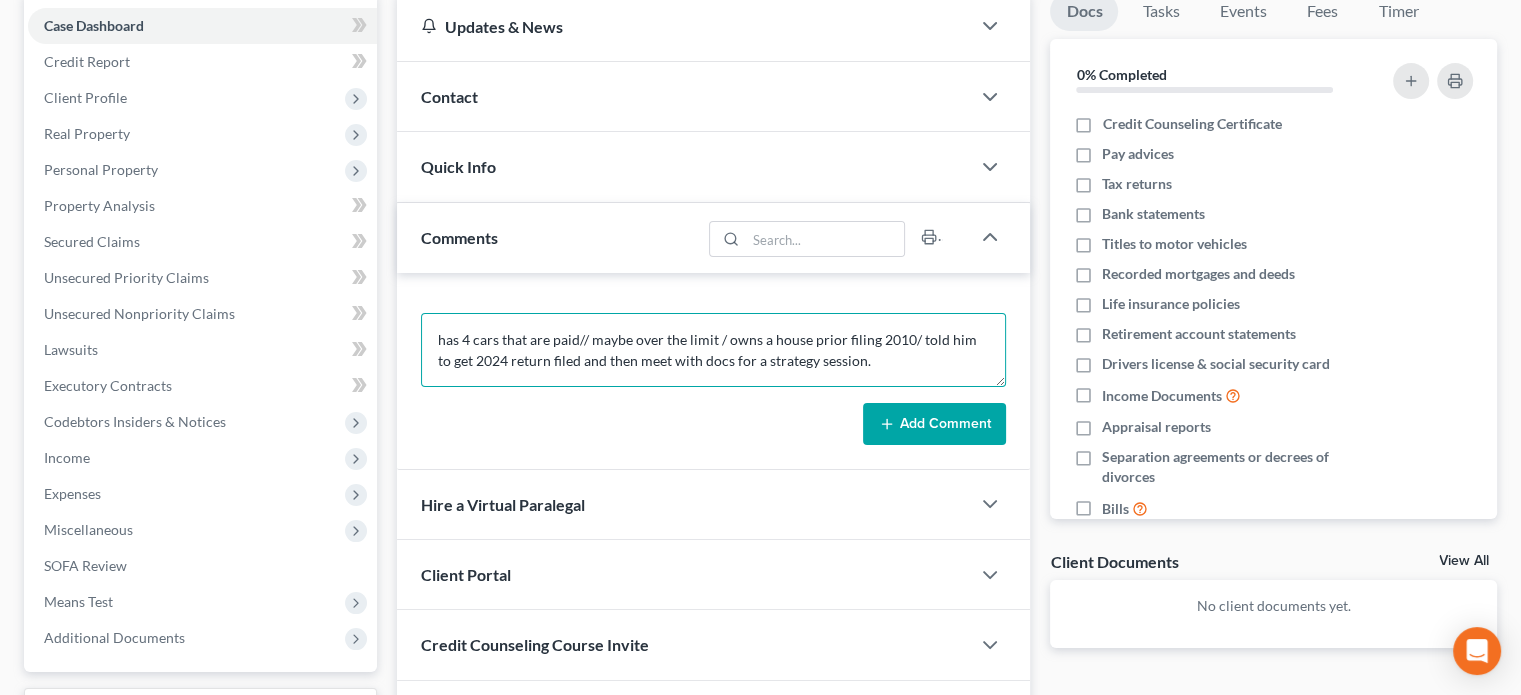 type on "has 4 cars that are paid// maybe over the limit / owns a house prior filing 2010/ told him to get 2024 return filed and then meet with docs for a strategy session." 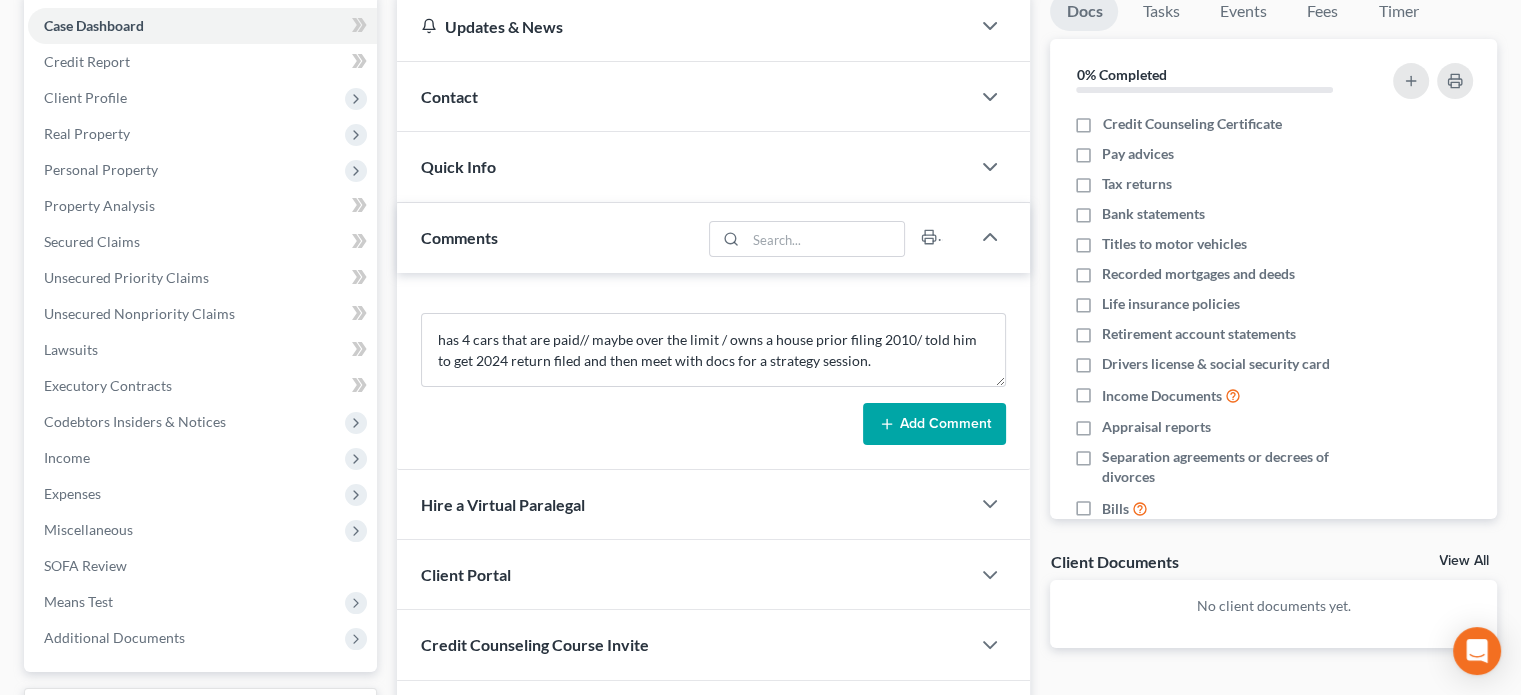 click on "Add Comment" at bounding box center [934, 424] 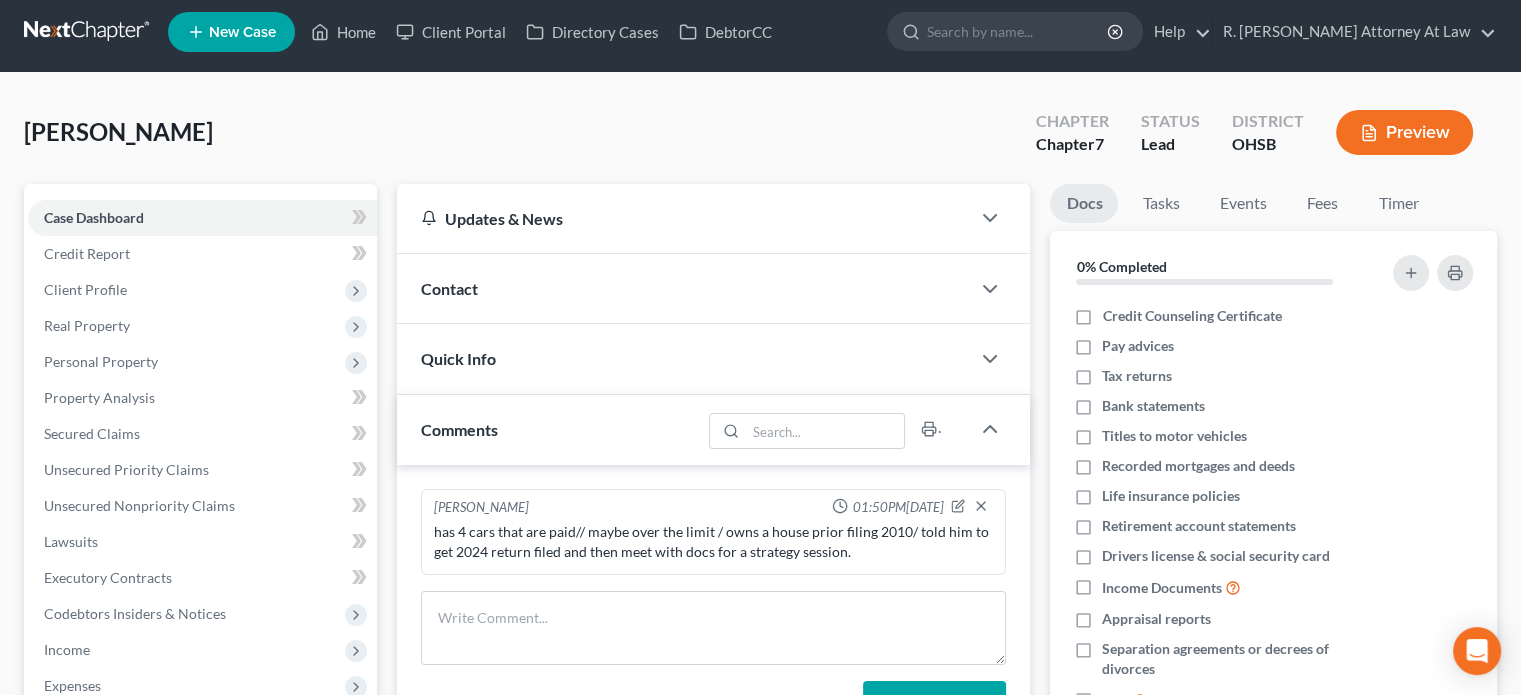 scroll, scrollTop: 0, scrollLeft: 0, axis: both 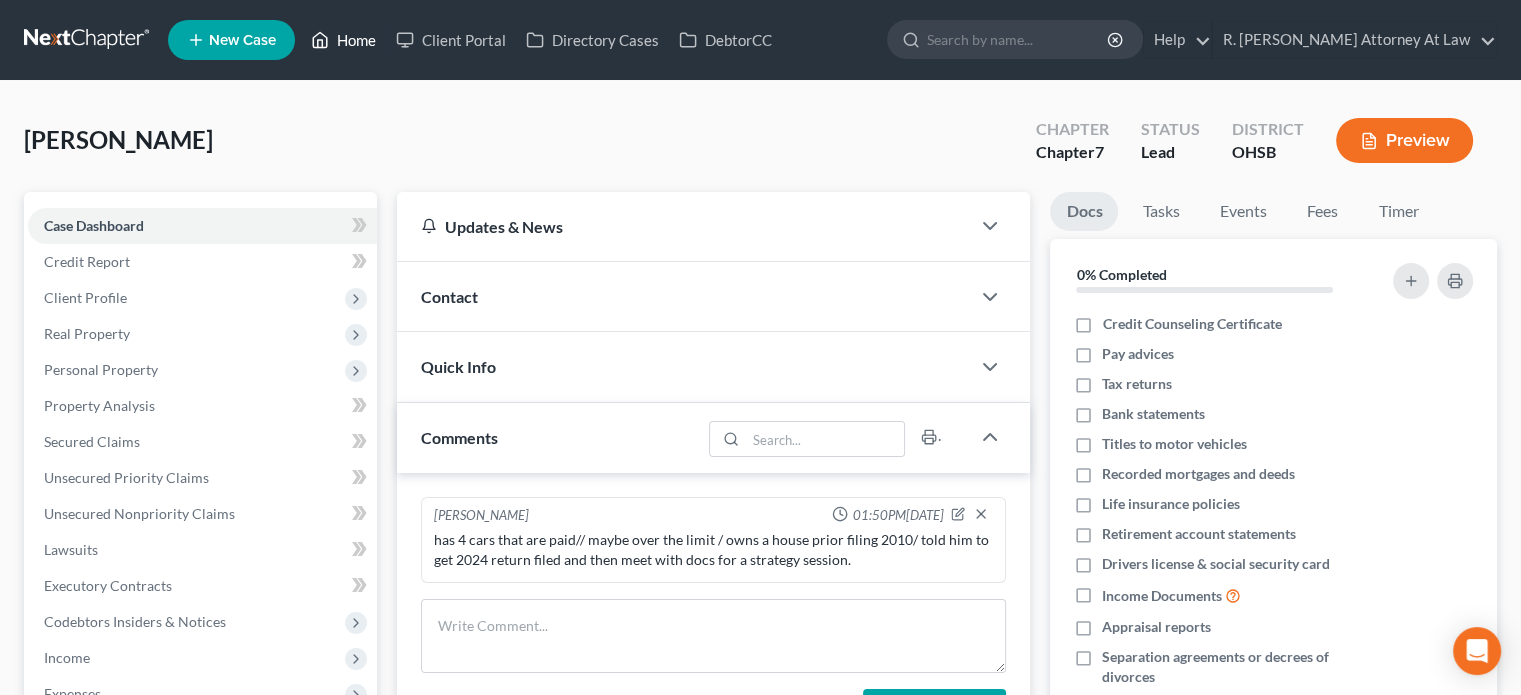 click on "Home" at bounding box center (343, 40) 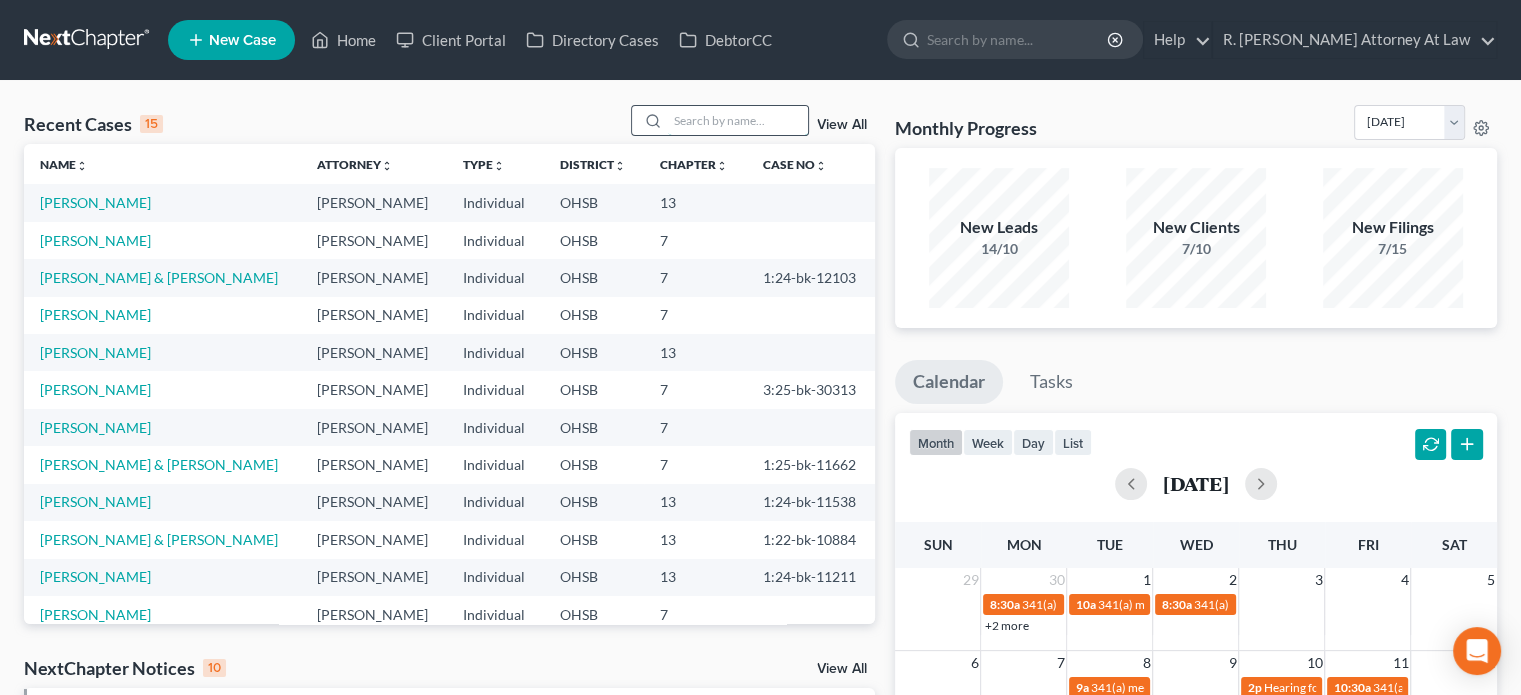 click at bounding box center [738, 120] 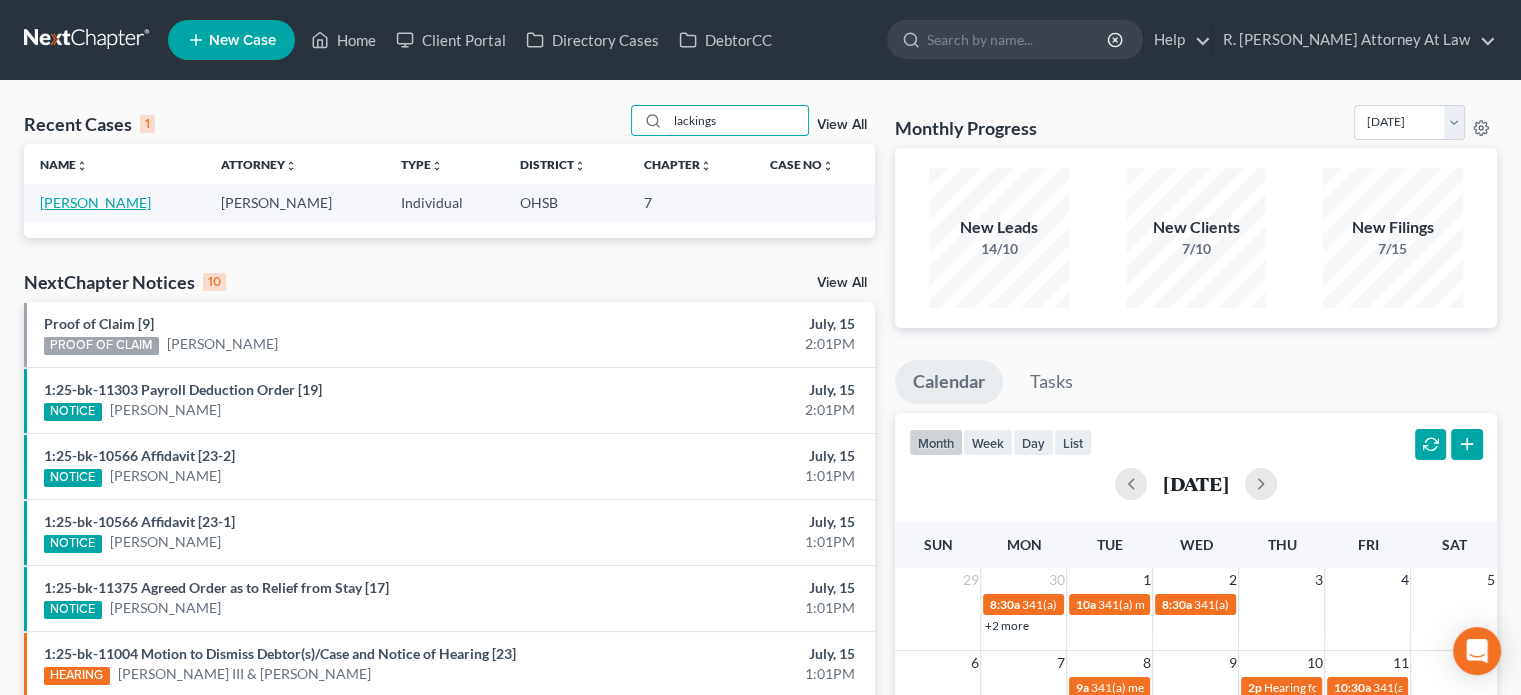 type on "lackings" 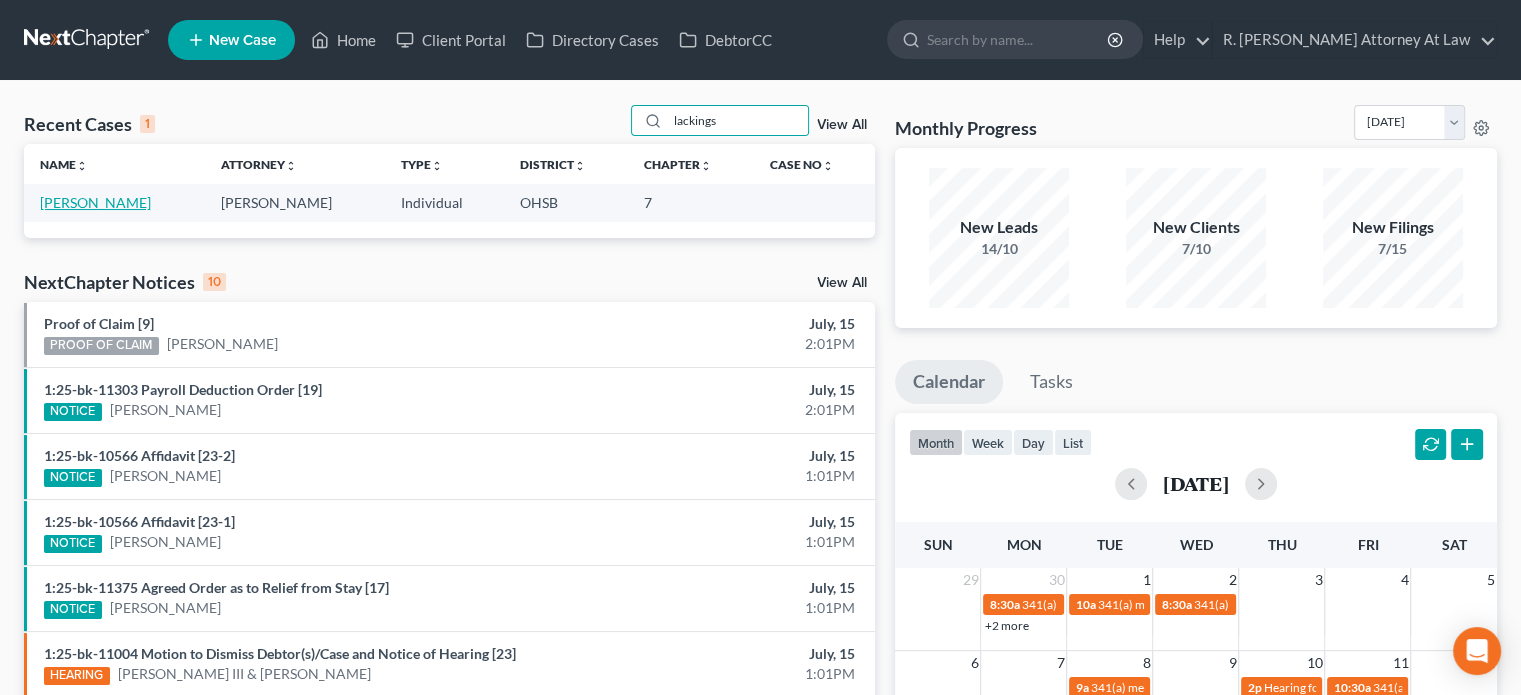 click on "[PERSON_NAME]" at bounding box center [95, 202] 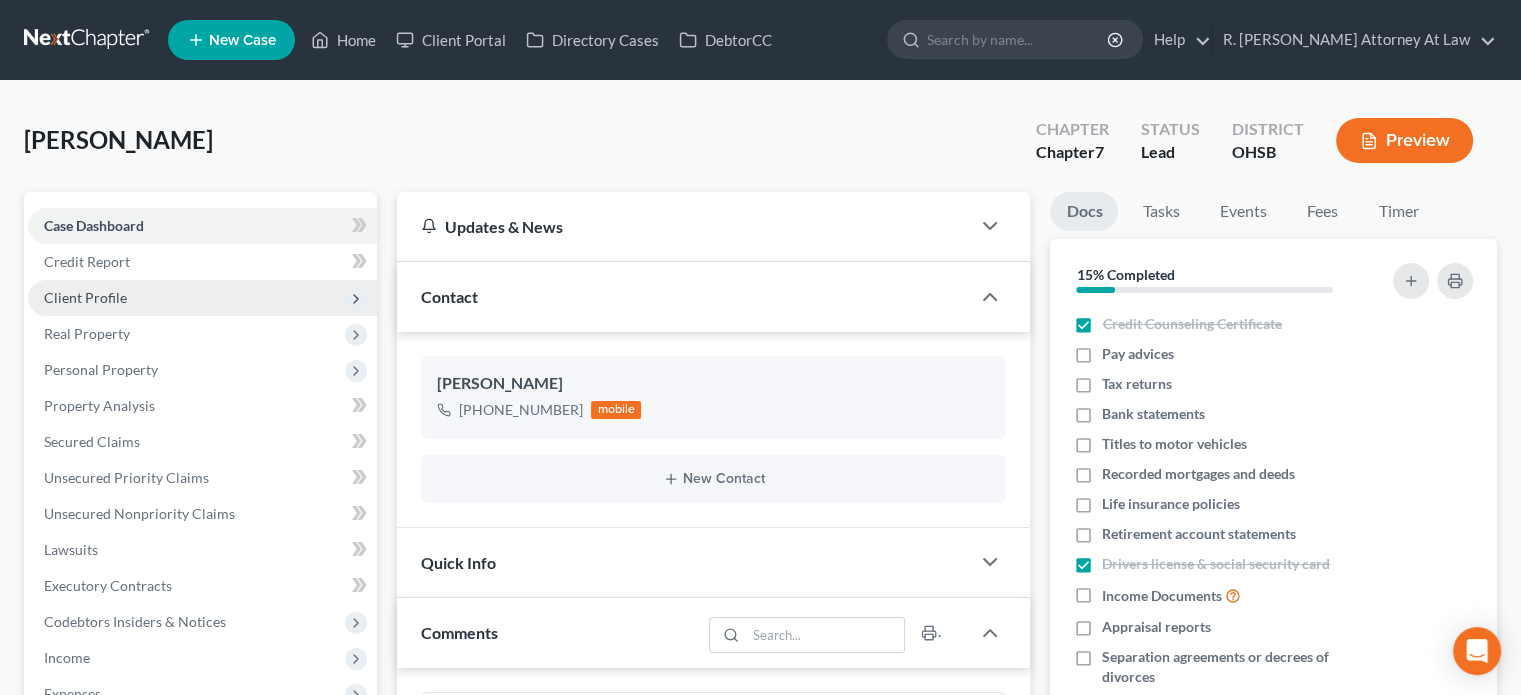 click on "Client Profile" at bounding box center (85, 297) 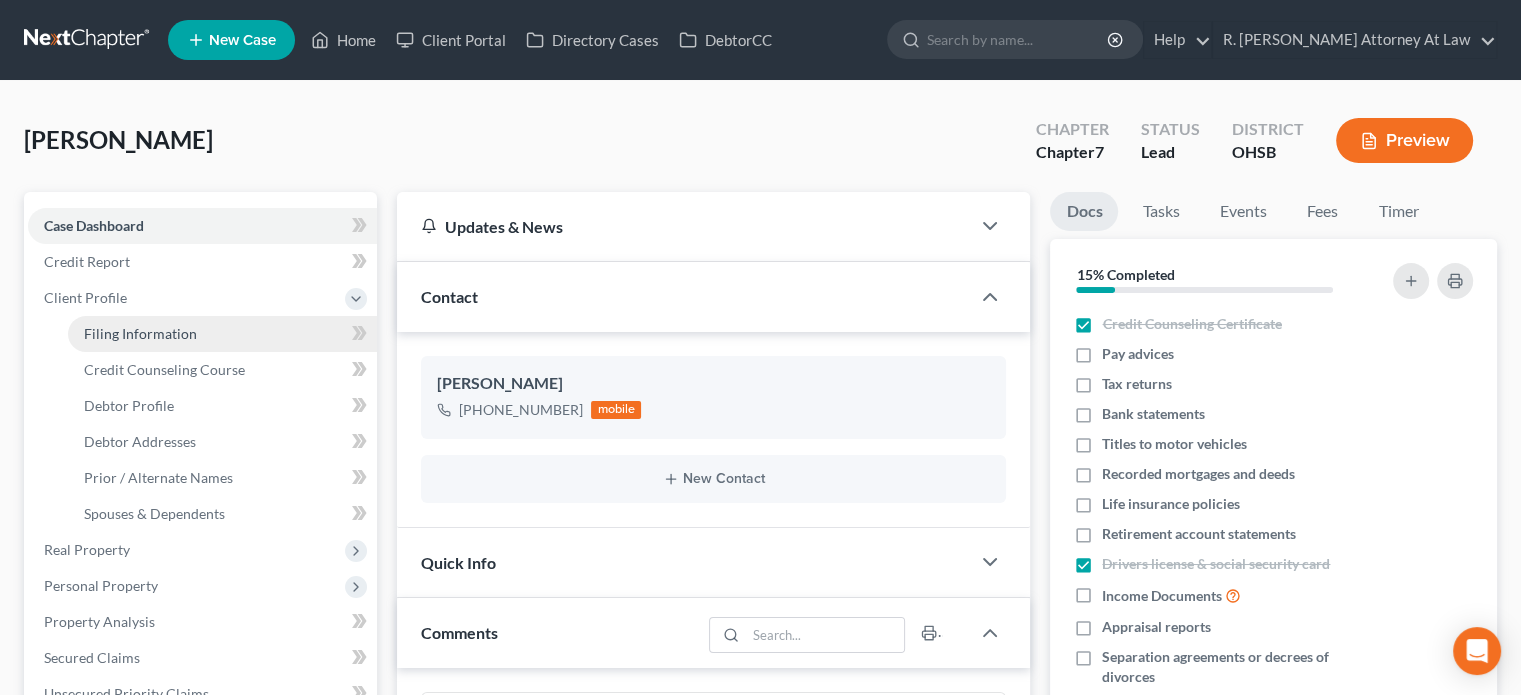 click on "Filing Information" at bounding box center [140, 333] 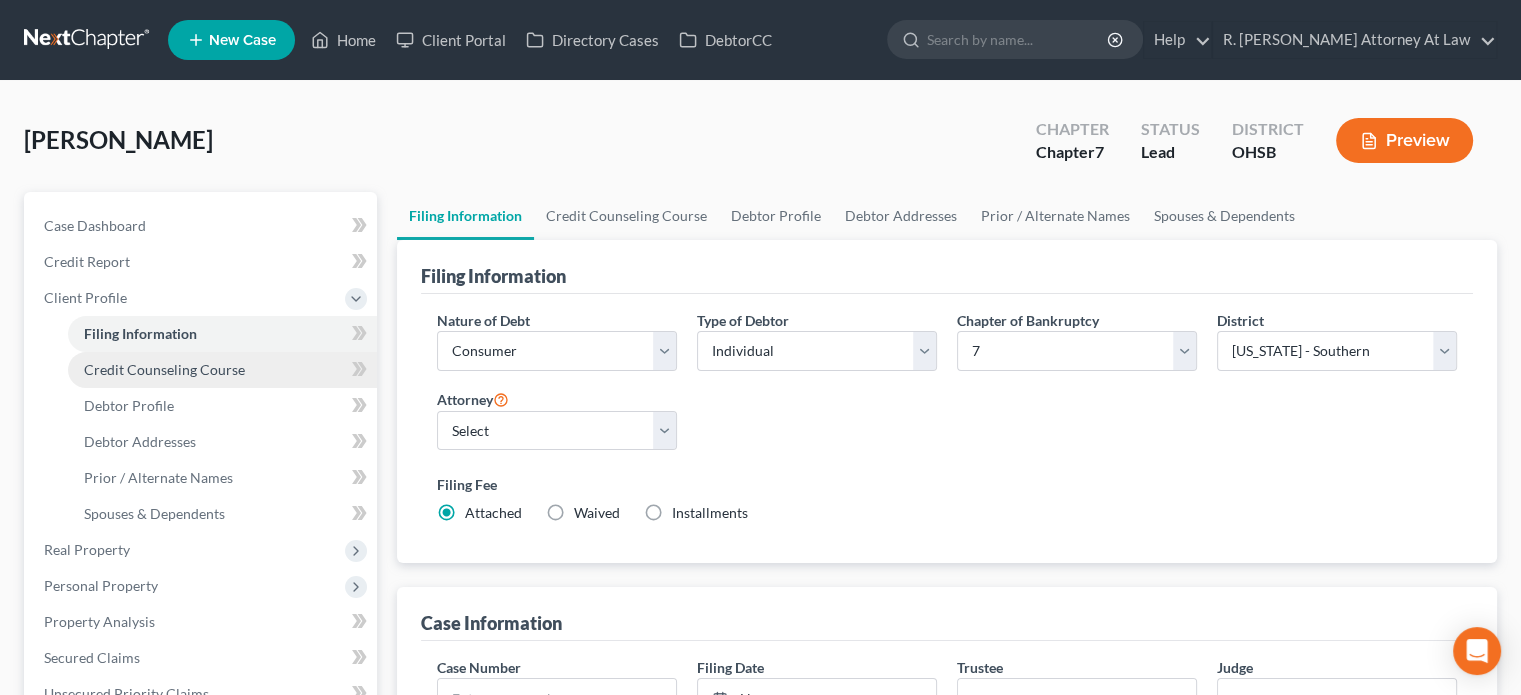 click on "Credit Counseling Course" at bounding box center (164, 369) 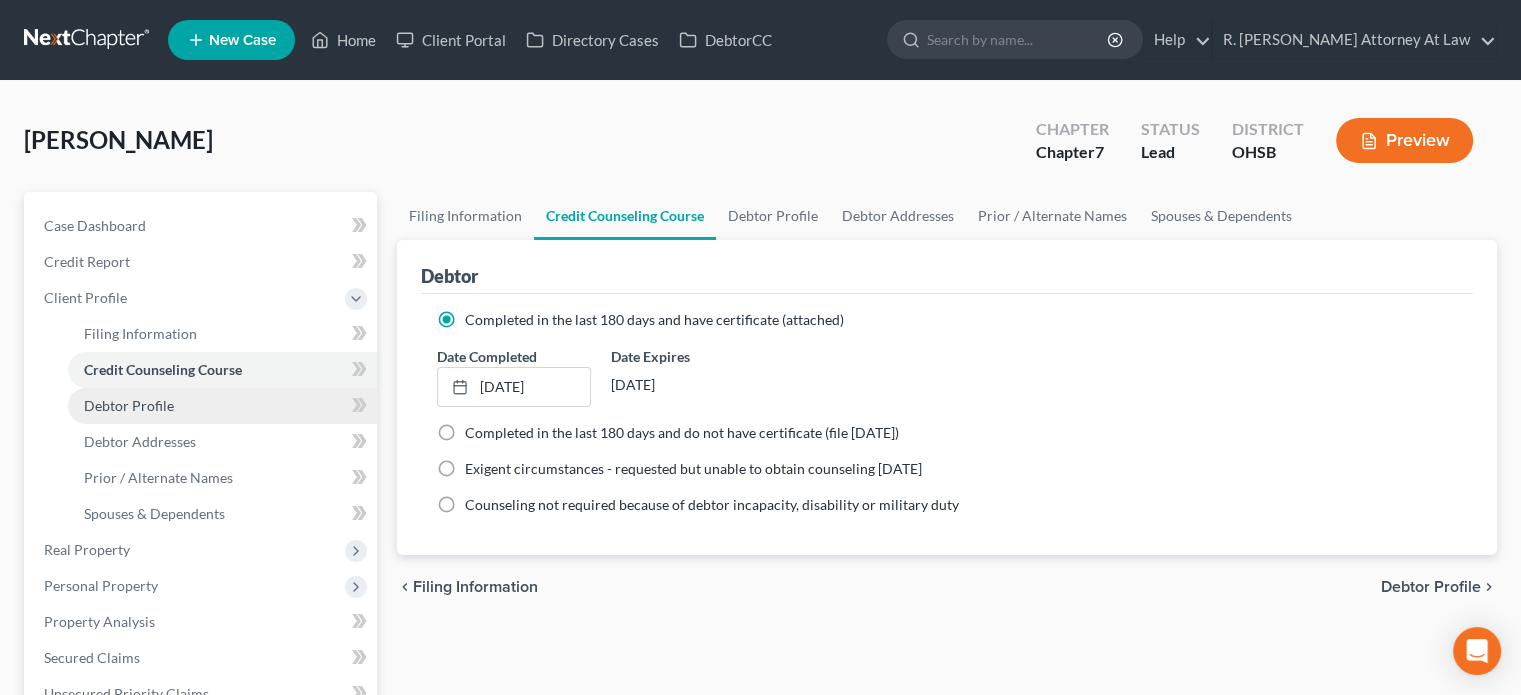 click on "Debtor Profile" at bounding box center (129, 405) 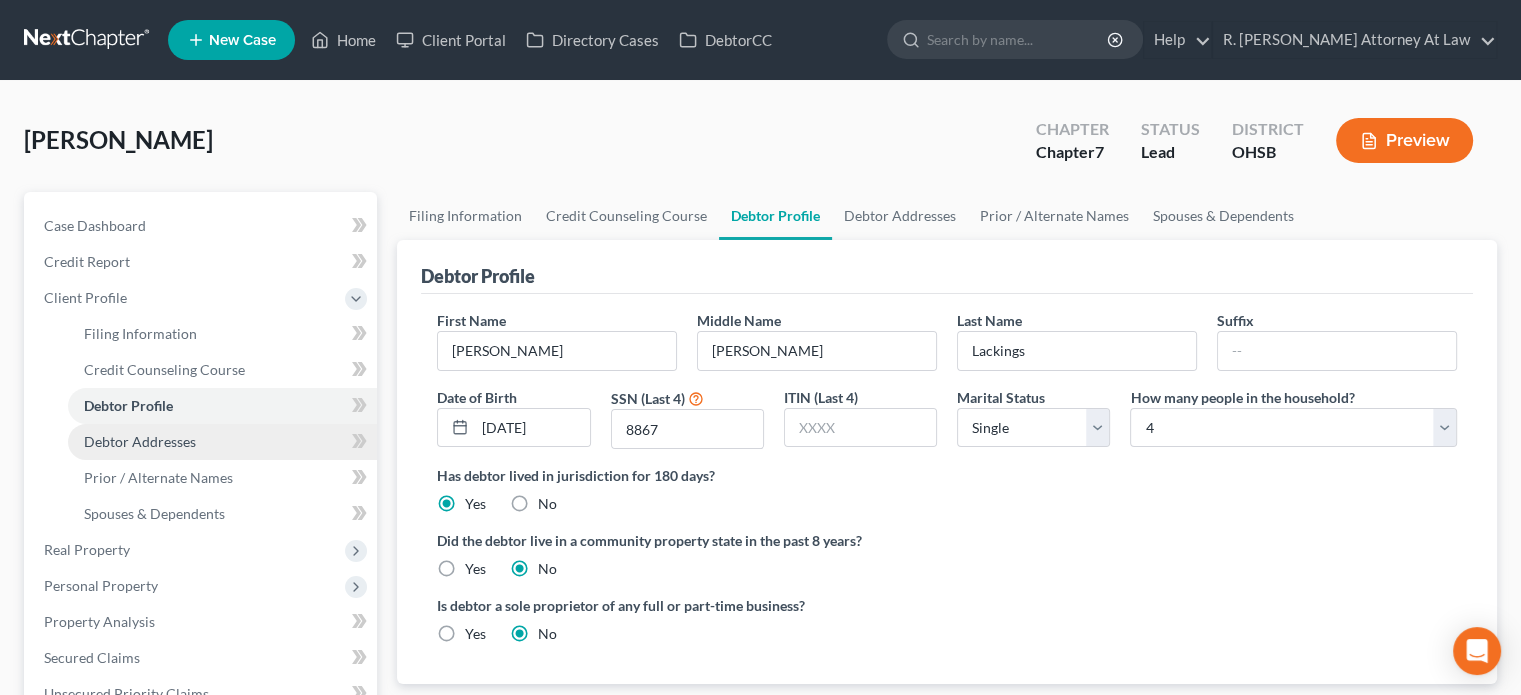 click on "Debtor Addresses" at bounding box center (140, 441) 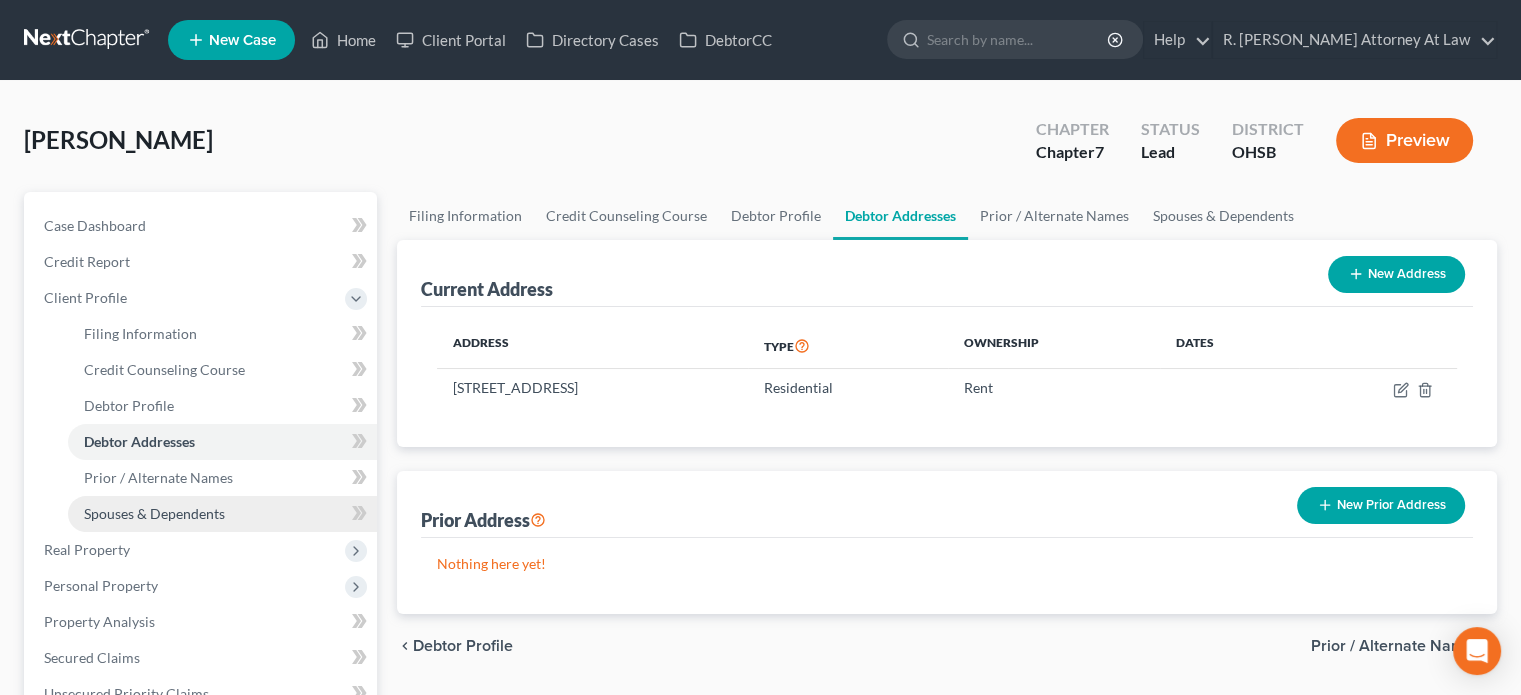 click on "Spouses & Dependents" at bounding box center (154, 513) 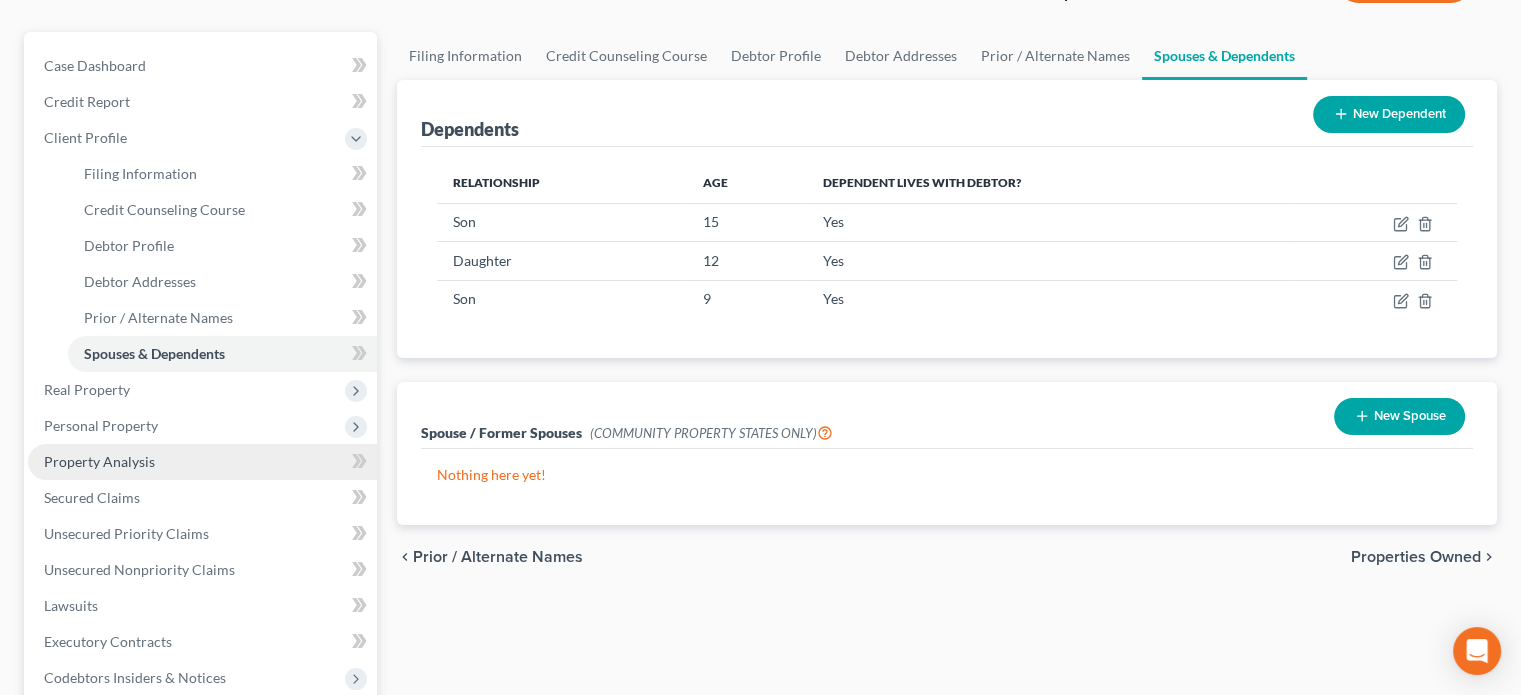 scroll, scrollTop: 200, scrollLeft: 0, axis: vertical 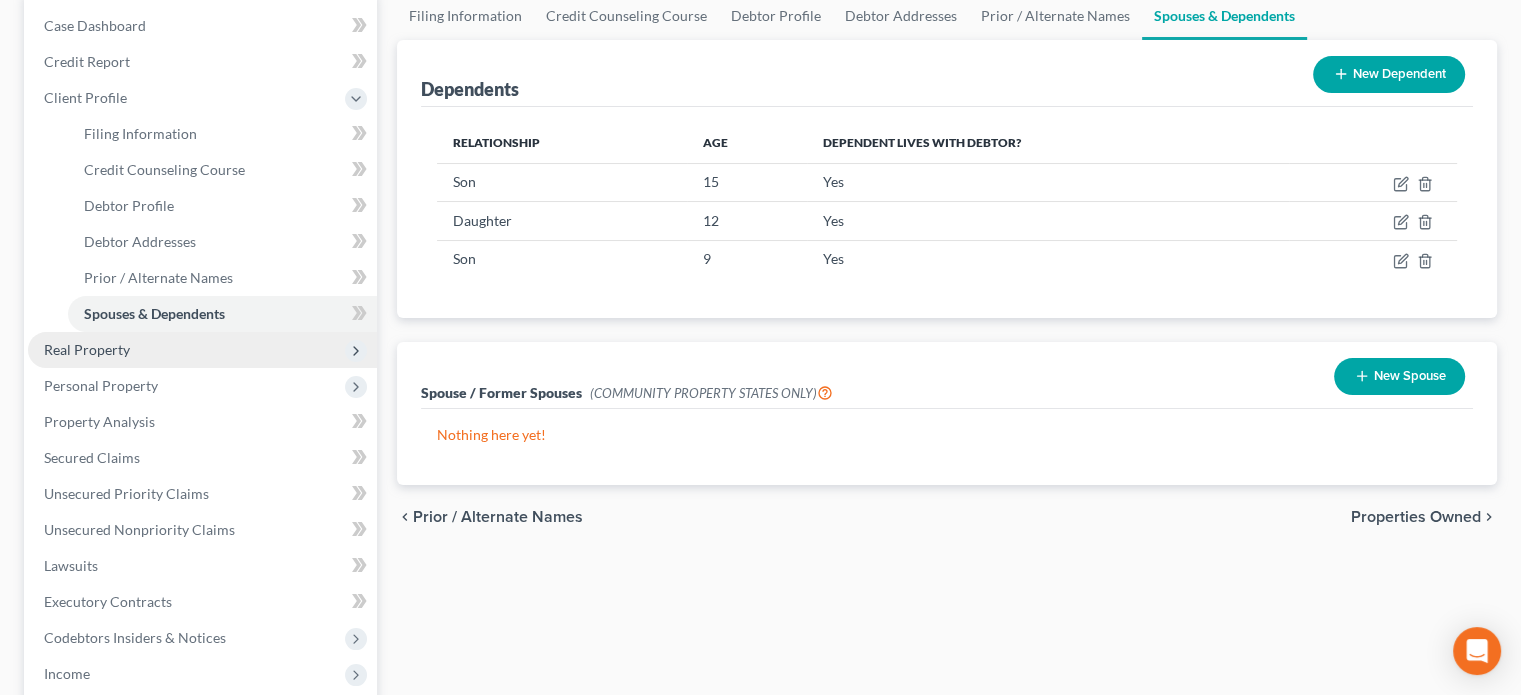 click on "Real Property" at bounding box center [87, 349] 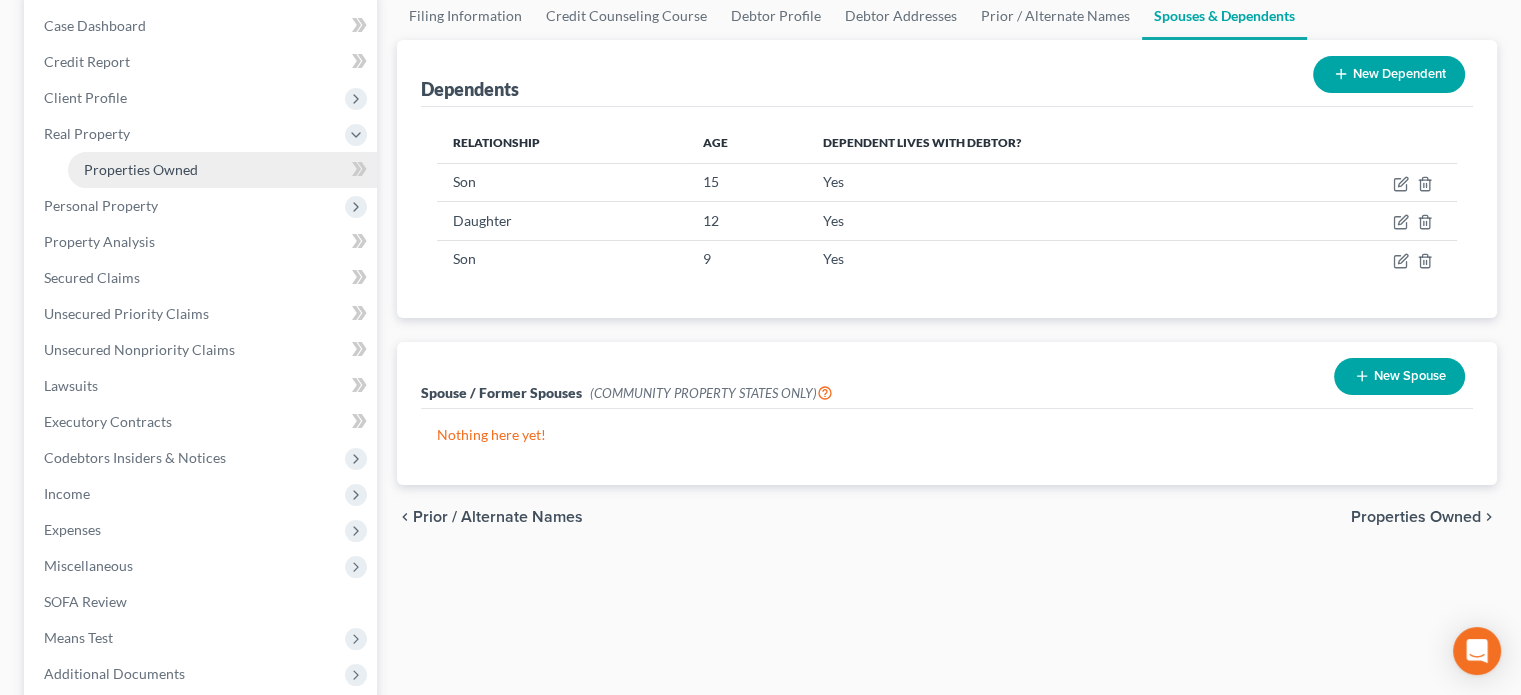 click on "Properties Owned" at bounding box center [141, 169] 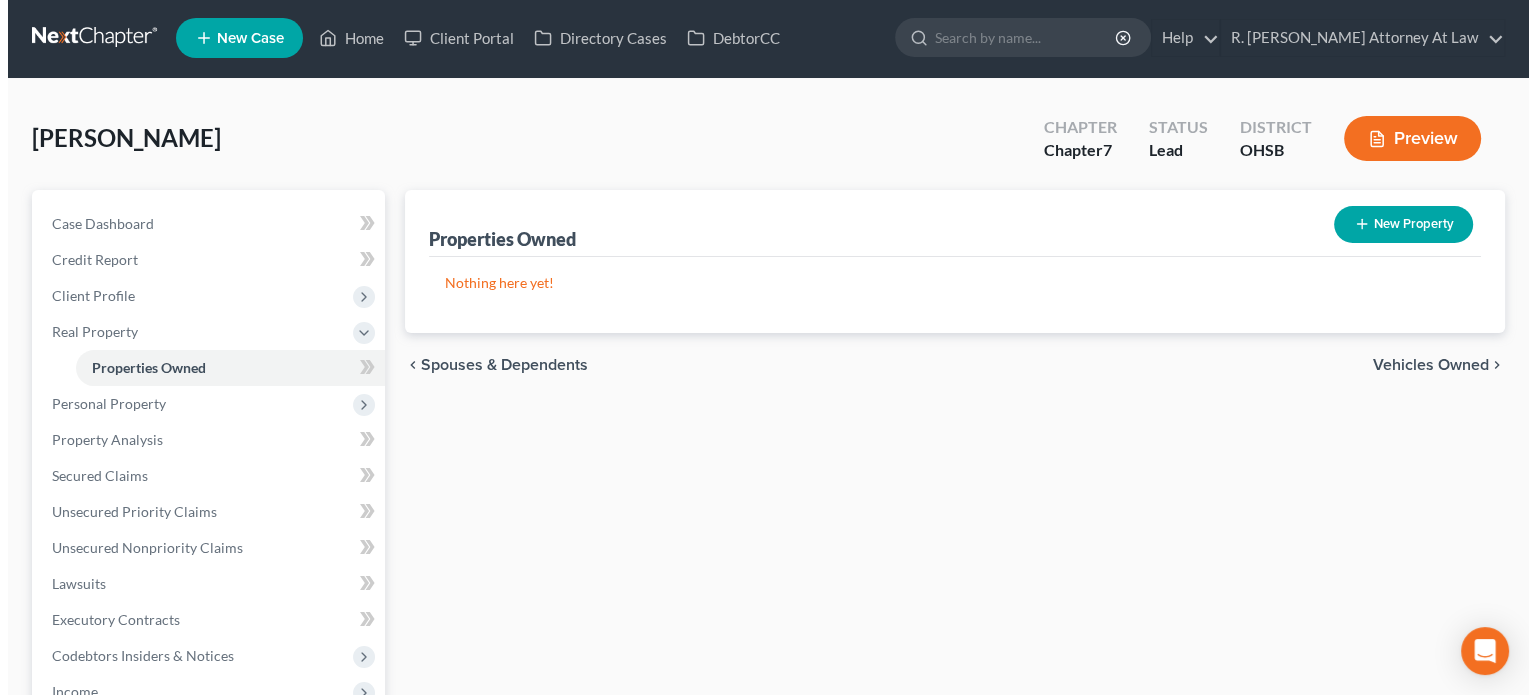 scroll, scrollTop: 0, scrollLeft: 0, axis: both 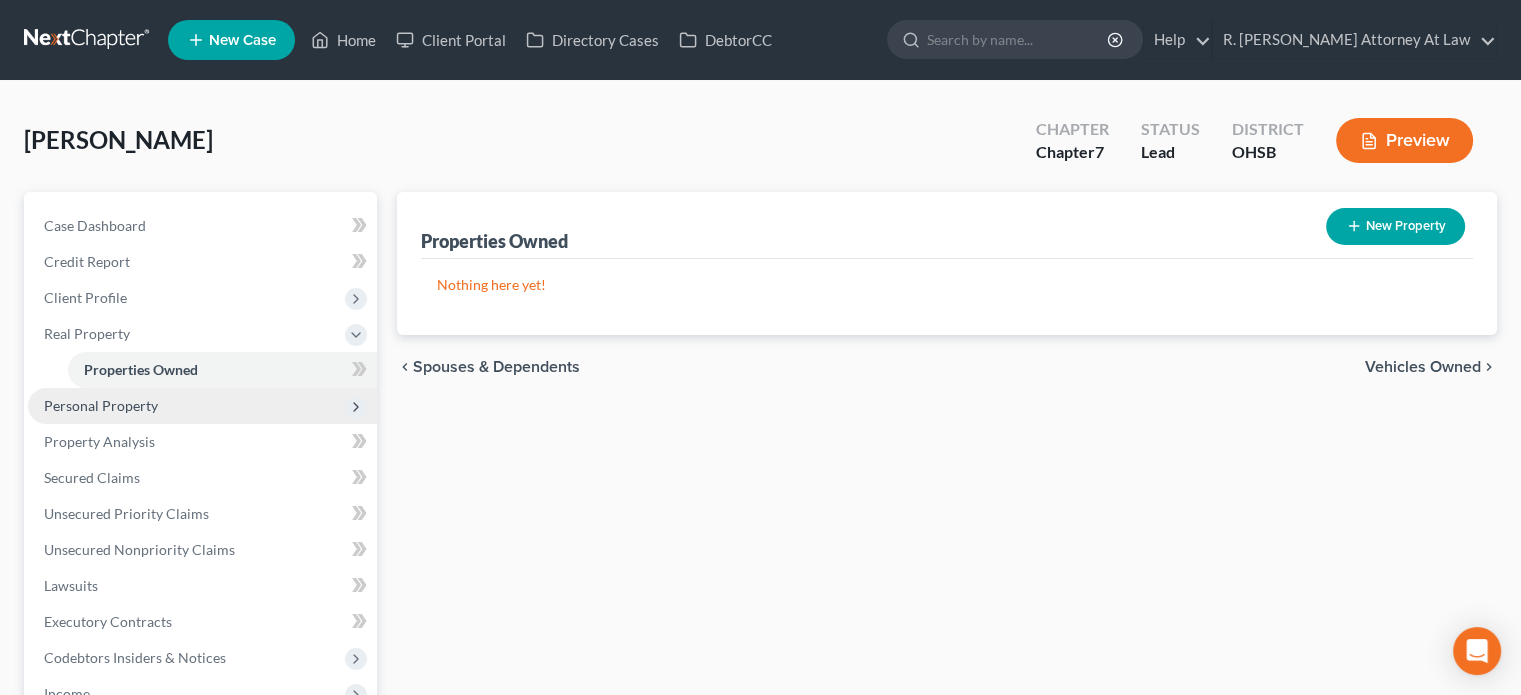 click on "Personal Property" at bounding box center [101, 405] 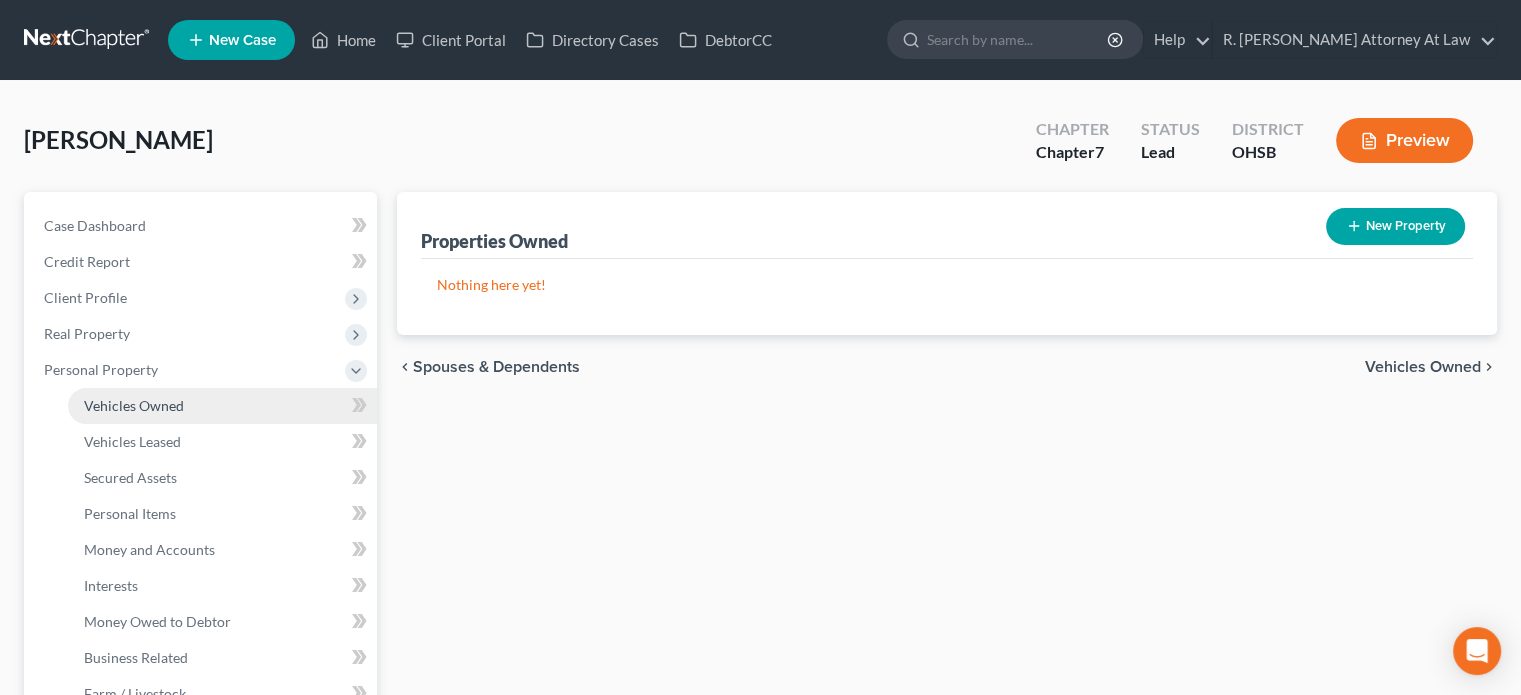 click on "Vehicles Owned" at bounding box center (134, 405) 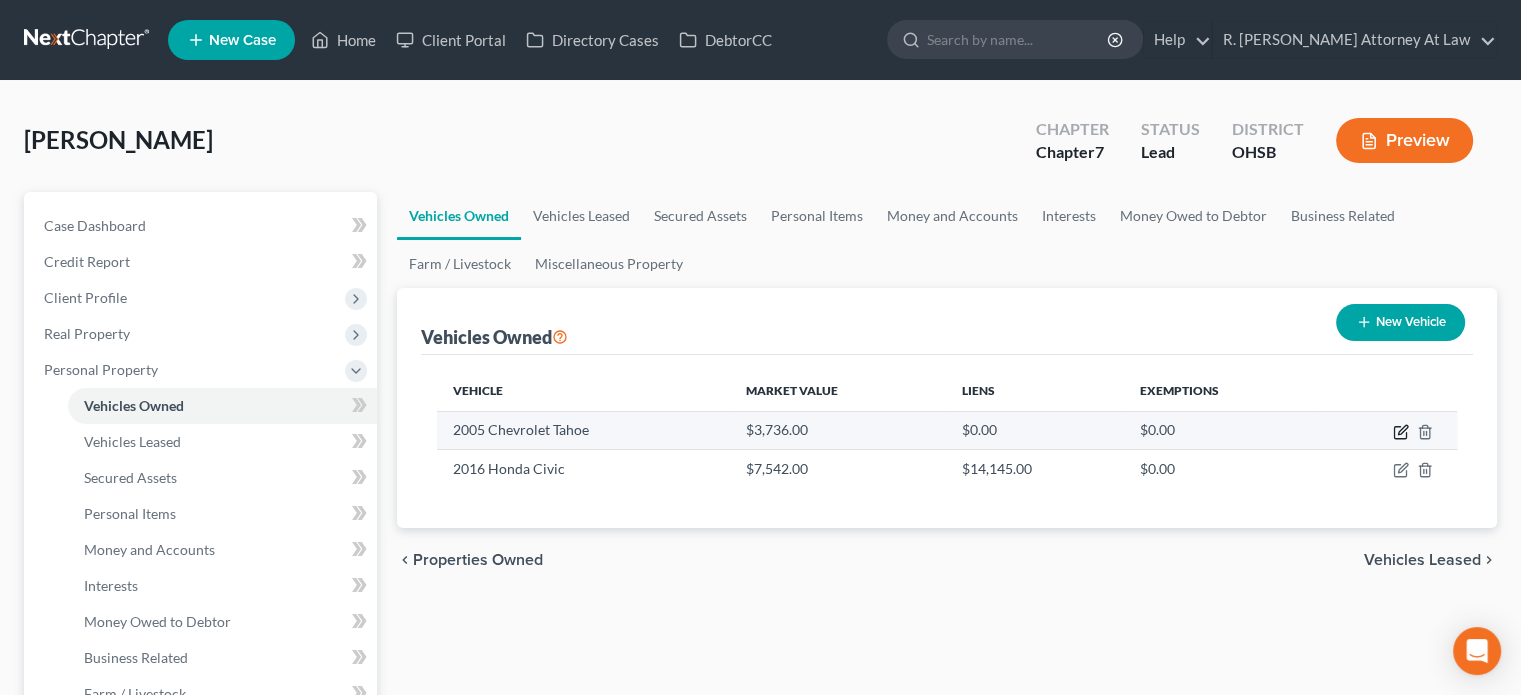 click 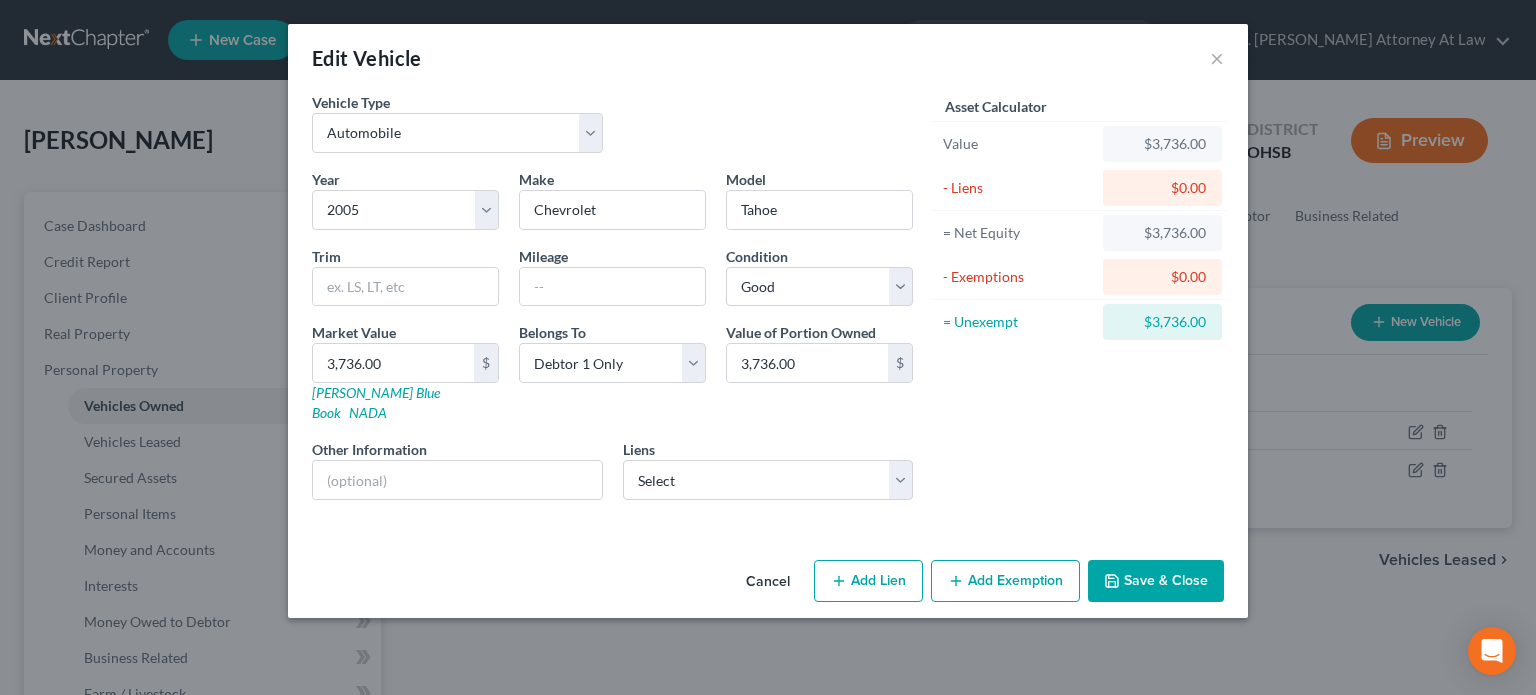 click on "Add Exemption" at bounding box center (1005, 581) 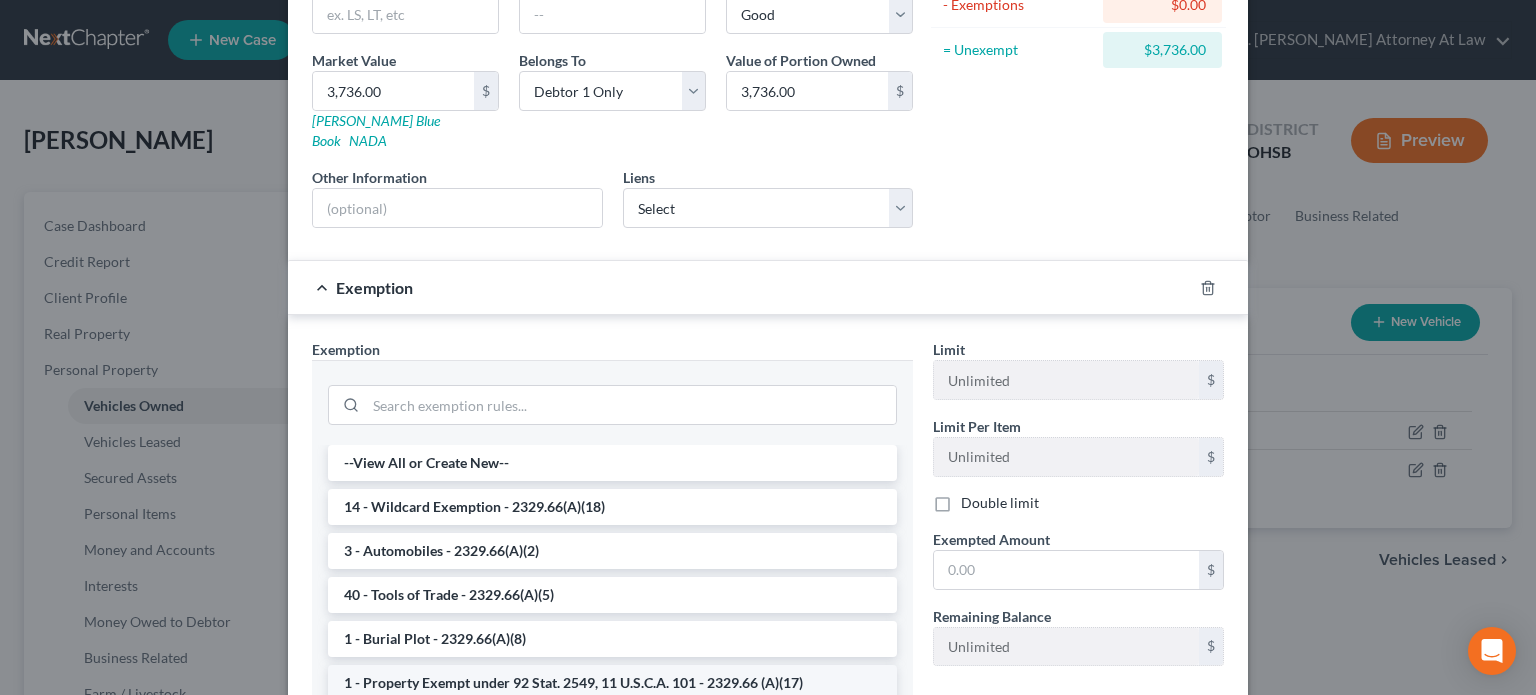 scroll, scrollTop: 461, scrollLeft: 0, axis: vertical 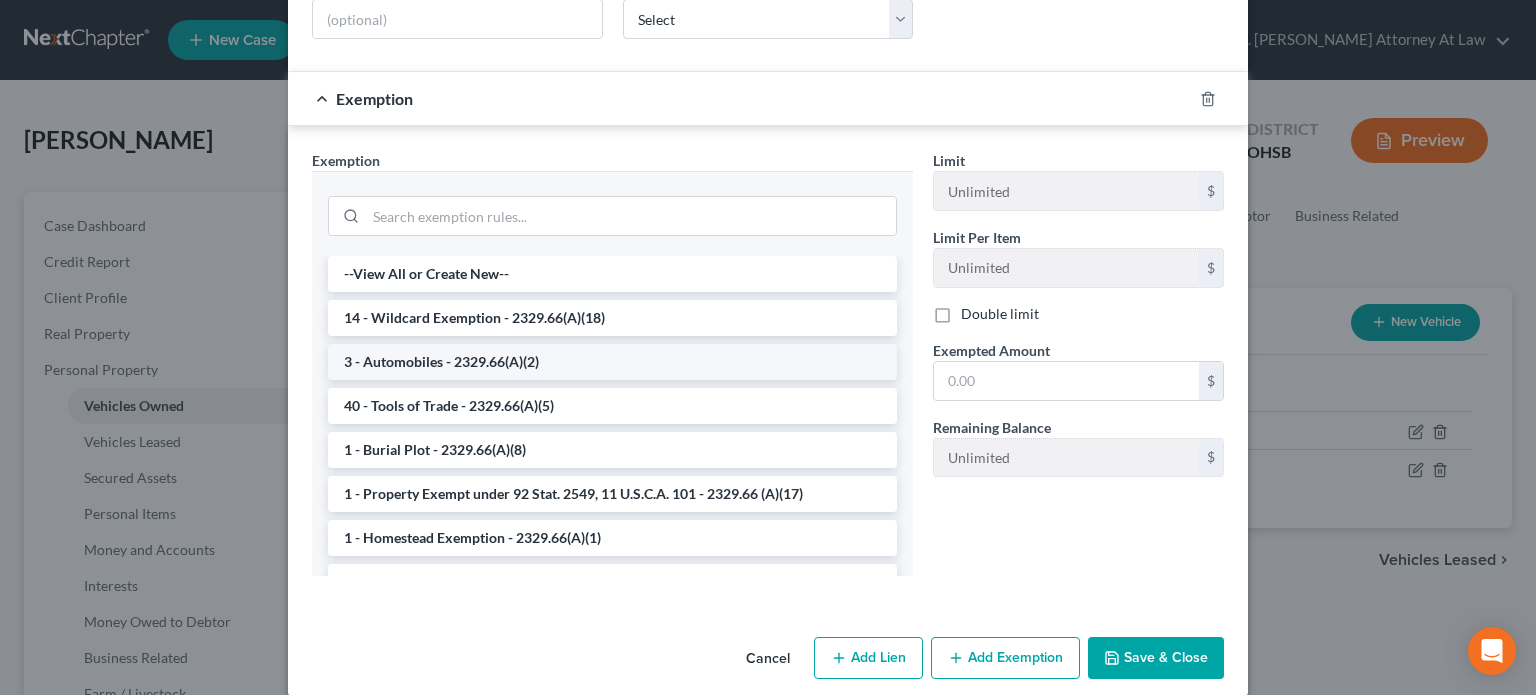 click on "3 - Automobiles - 2329.66(A)(2)" at bounding box center (612, 362) 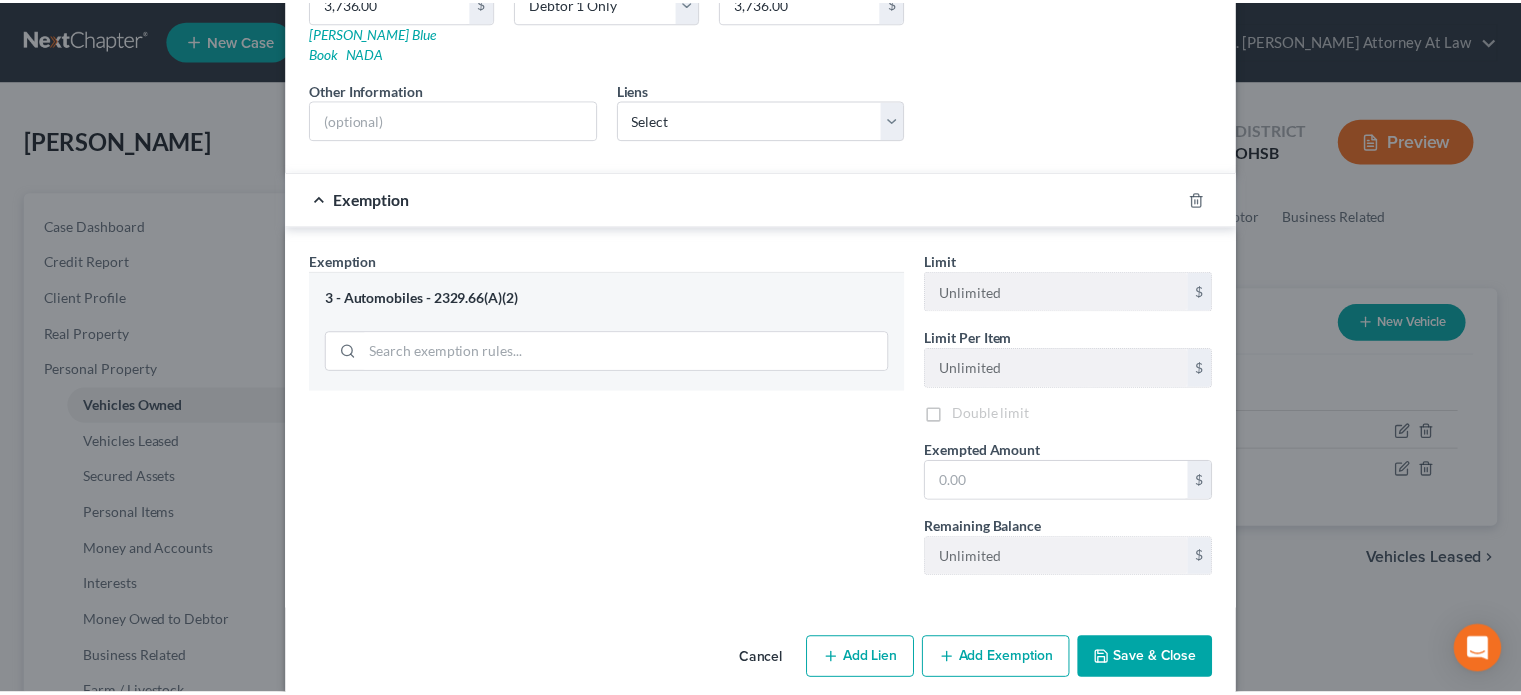 scroll, scrollTop: 364, scrollLeft: 0, axis: vertical 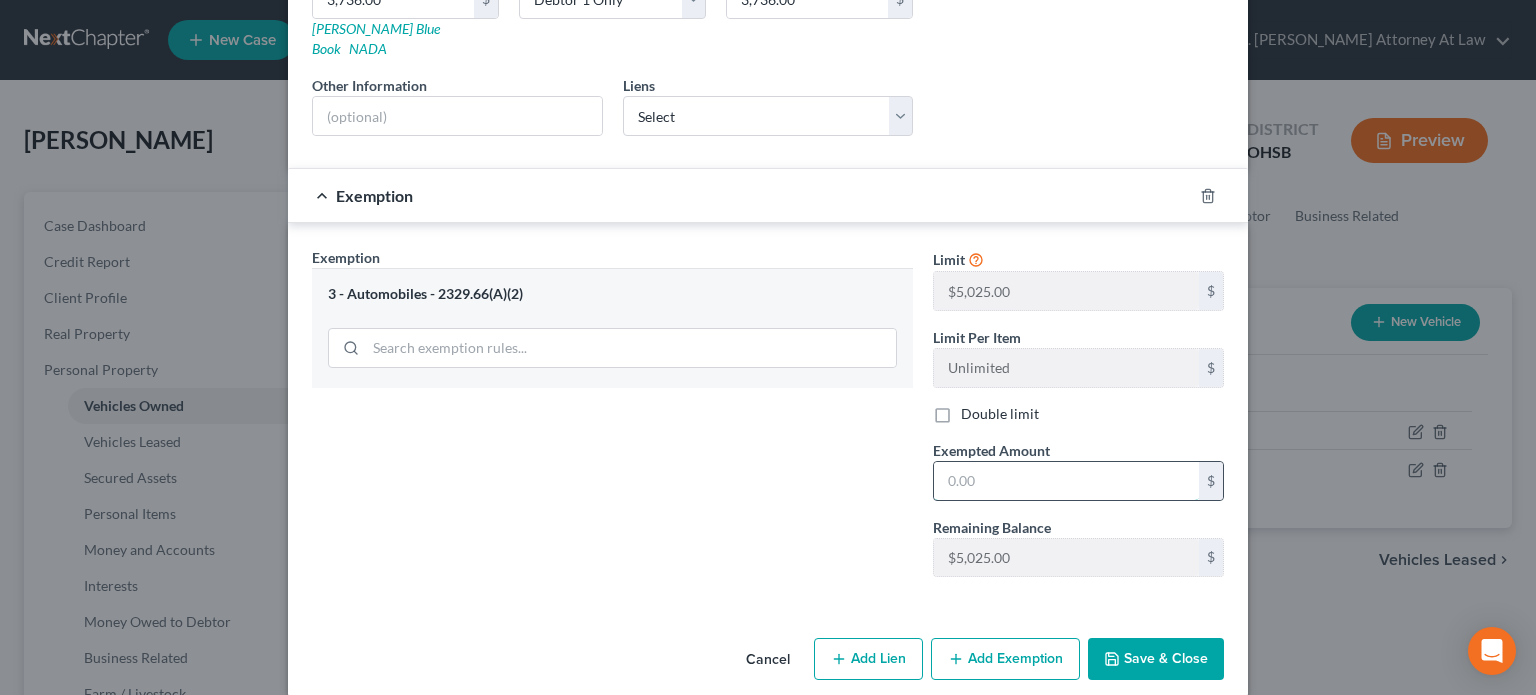 click at bounding box center [1066, 481] 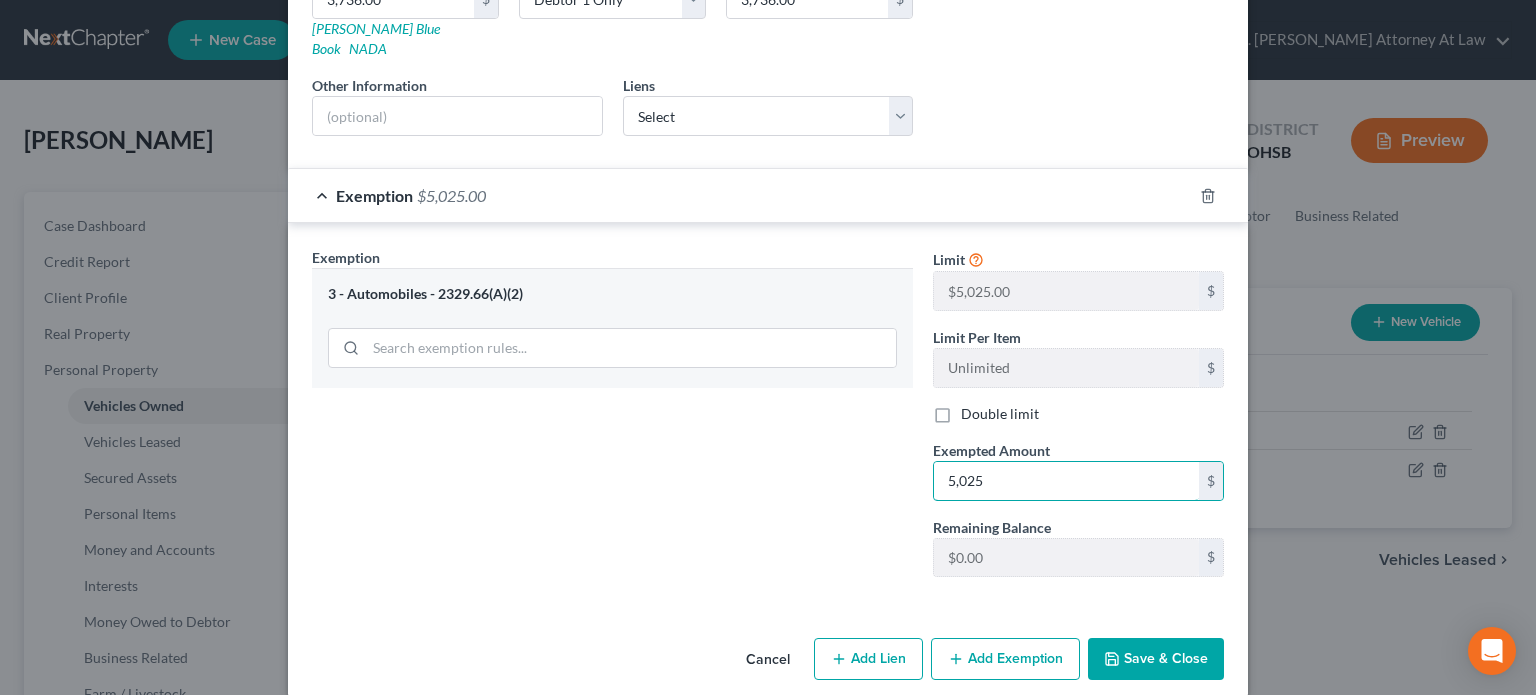 type on "5,025" 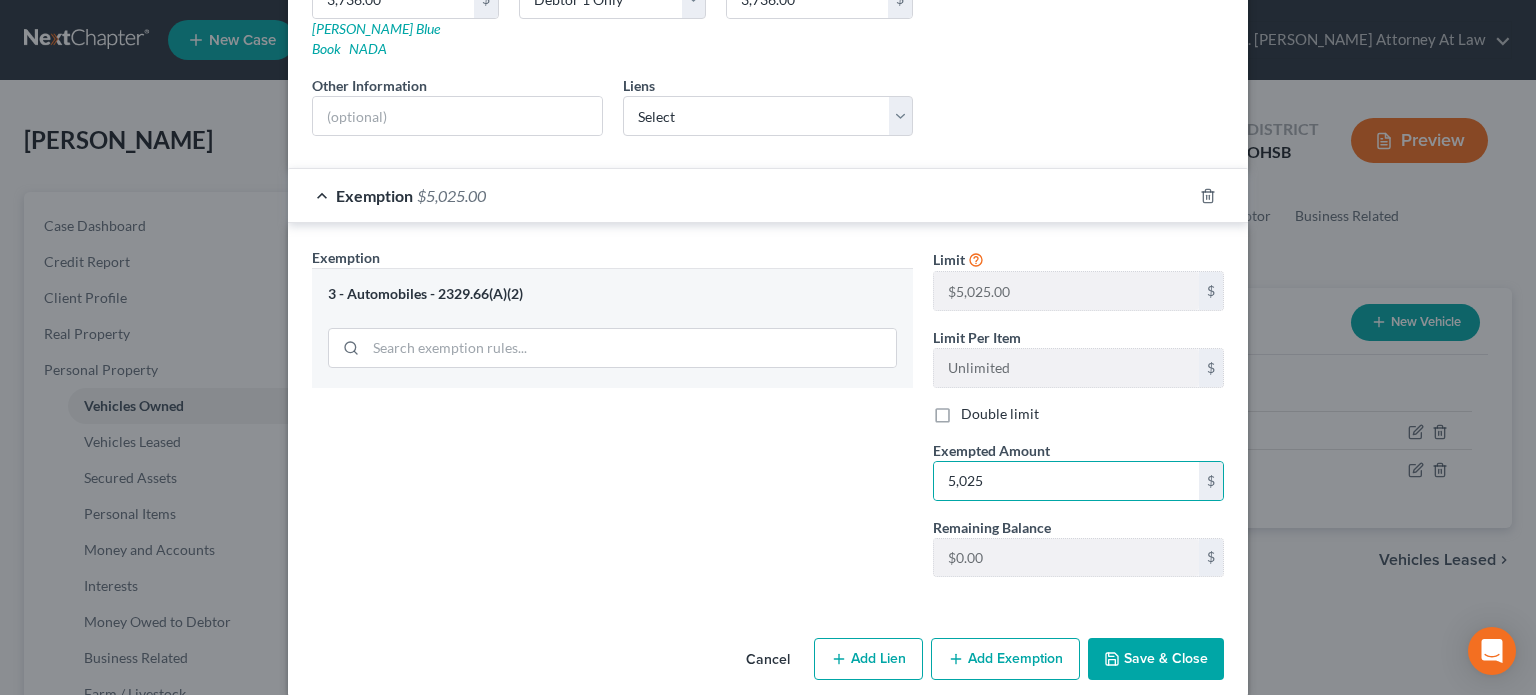 click on "Save & Close" at bounding box center [1156, 659] 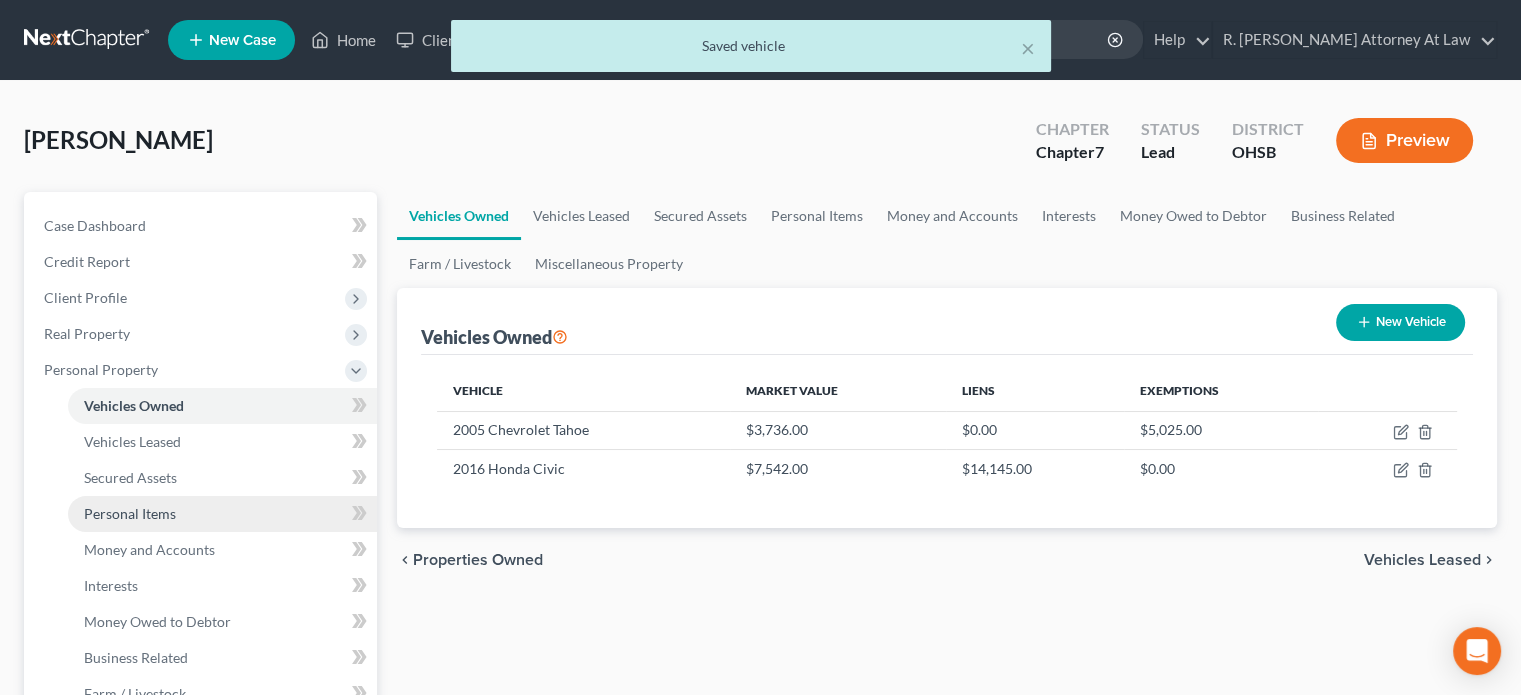 click on "Personal Items" at bounding box center [130, 513] 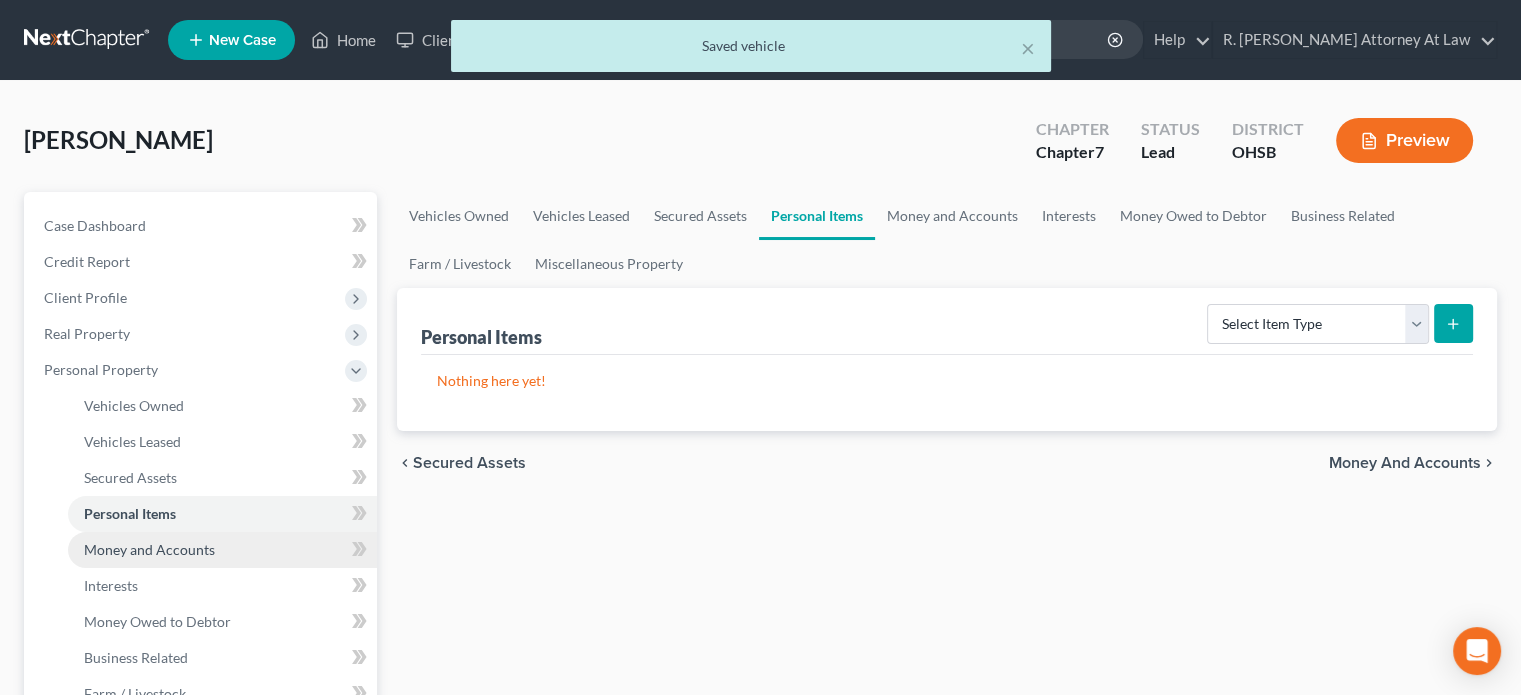 click on "Money and Accounts" at bounding box center [149, 549] 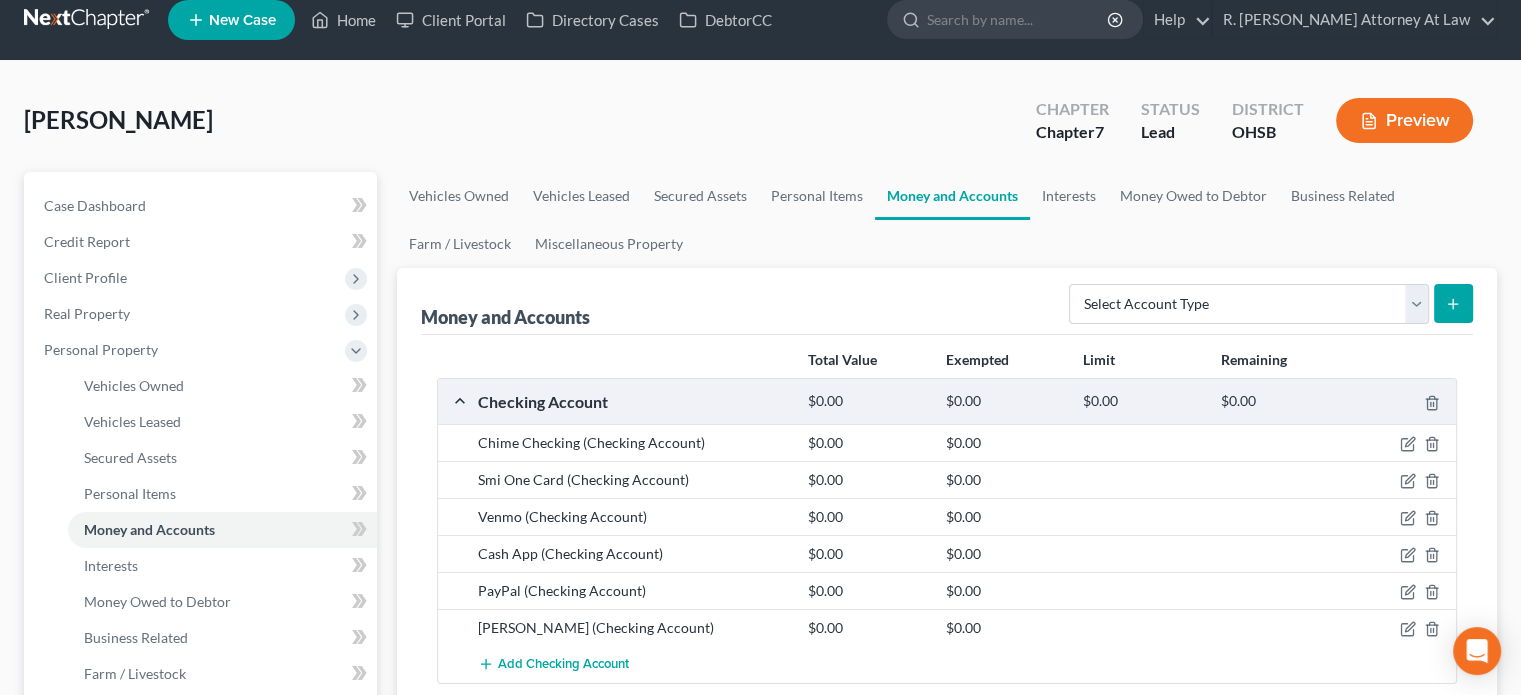 scroll, scrollTop: 0, scrollLeft: 0, axis: both 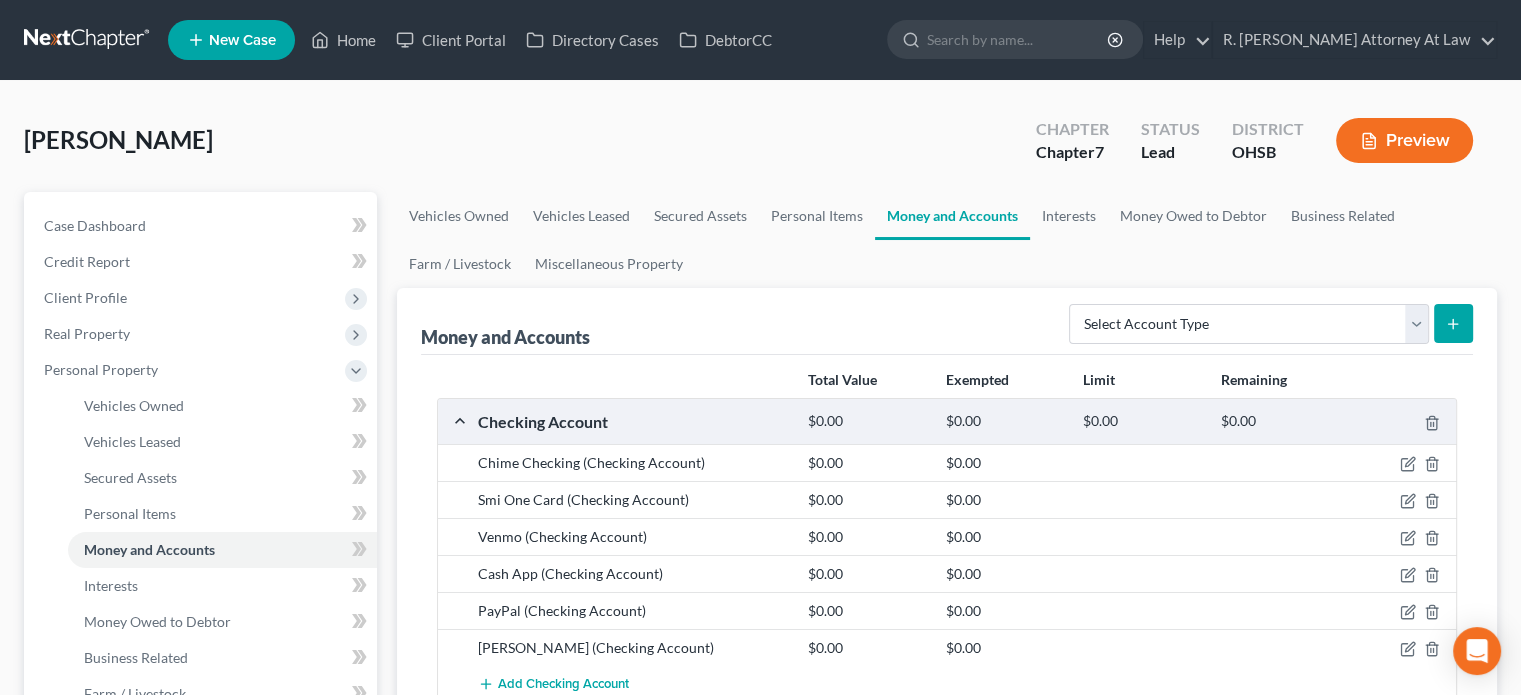 click on "Preview" at bounding box center (1404, 140) 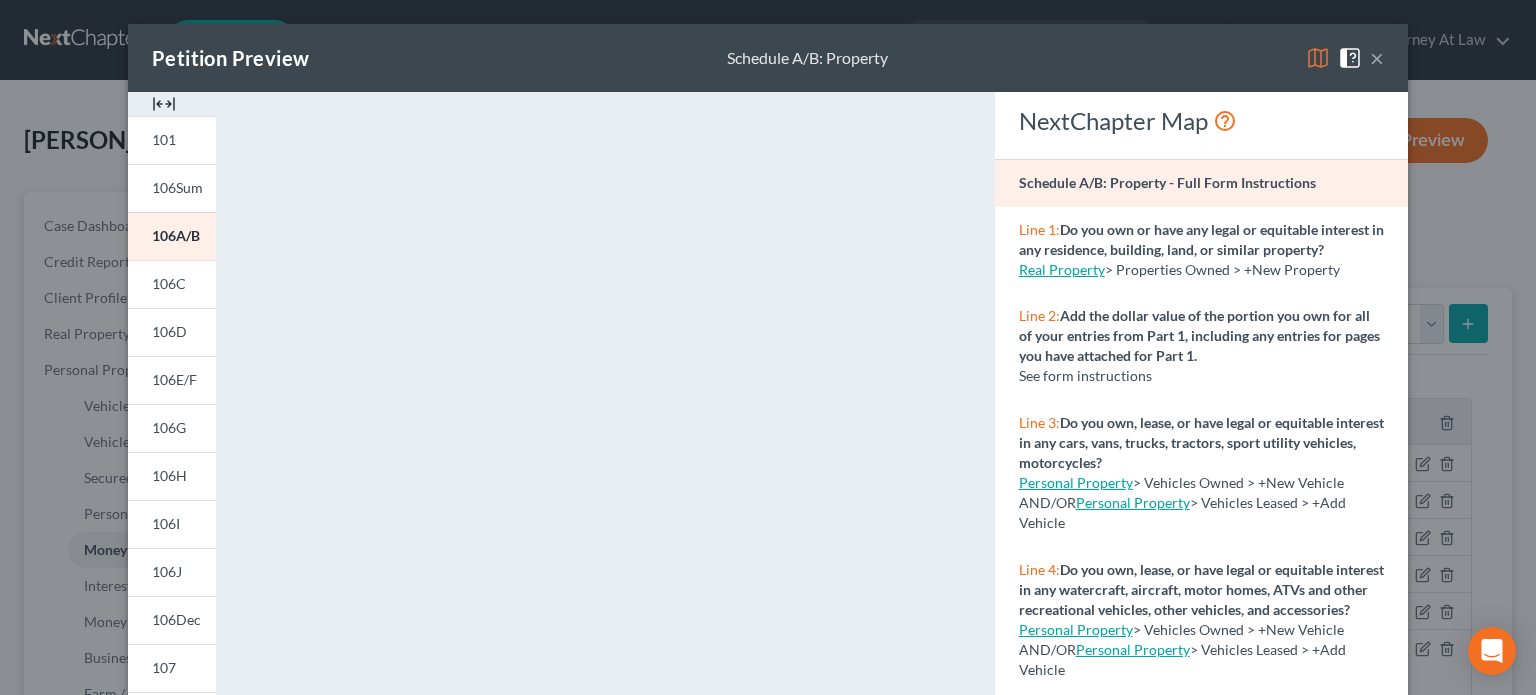 click on "×" at bounding box center [1377, 58] 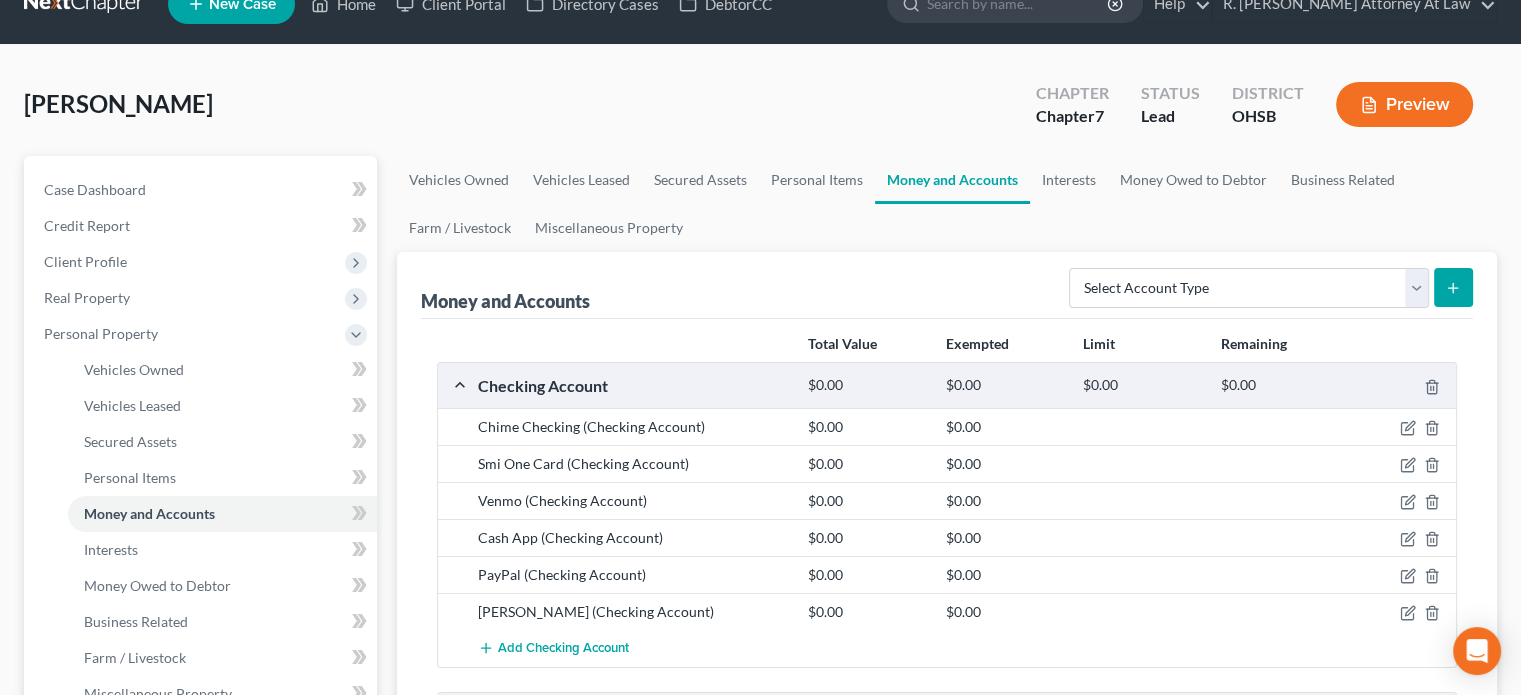 scroll, scrollTop: 100, scrollLeft: 0, axis: vertical 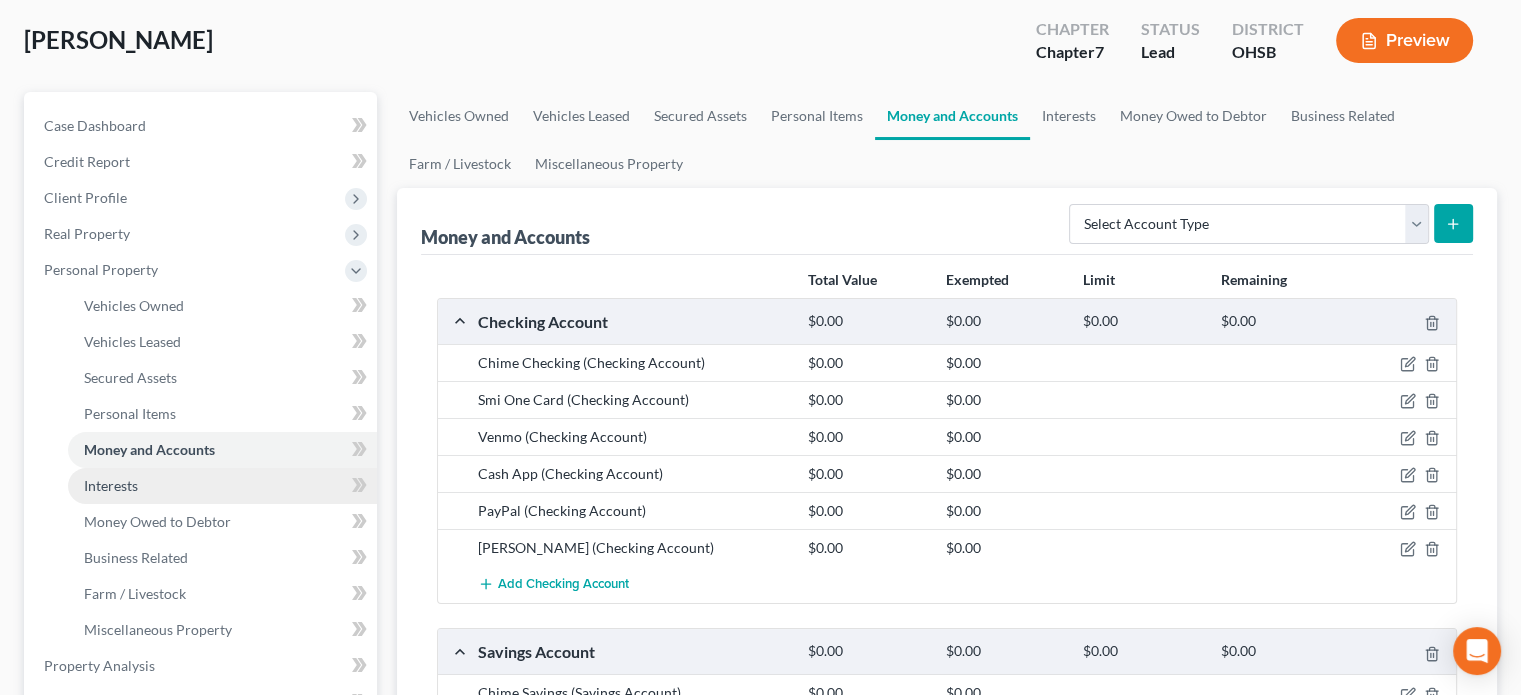 click on "Interests" at bounding box center [111, 485] 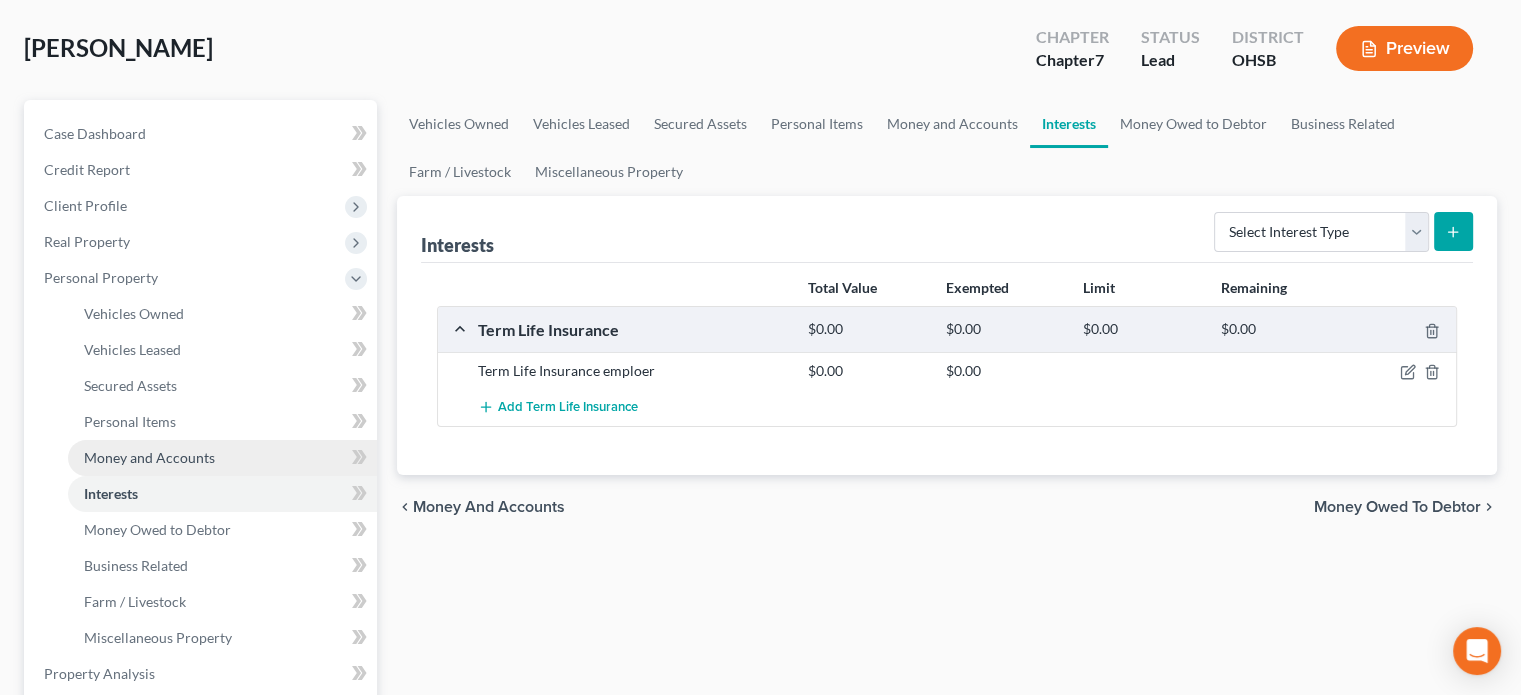 scroll, scrollTop: 100, scrollLeft: 0, axis: vertical 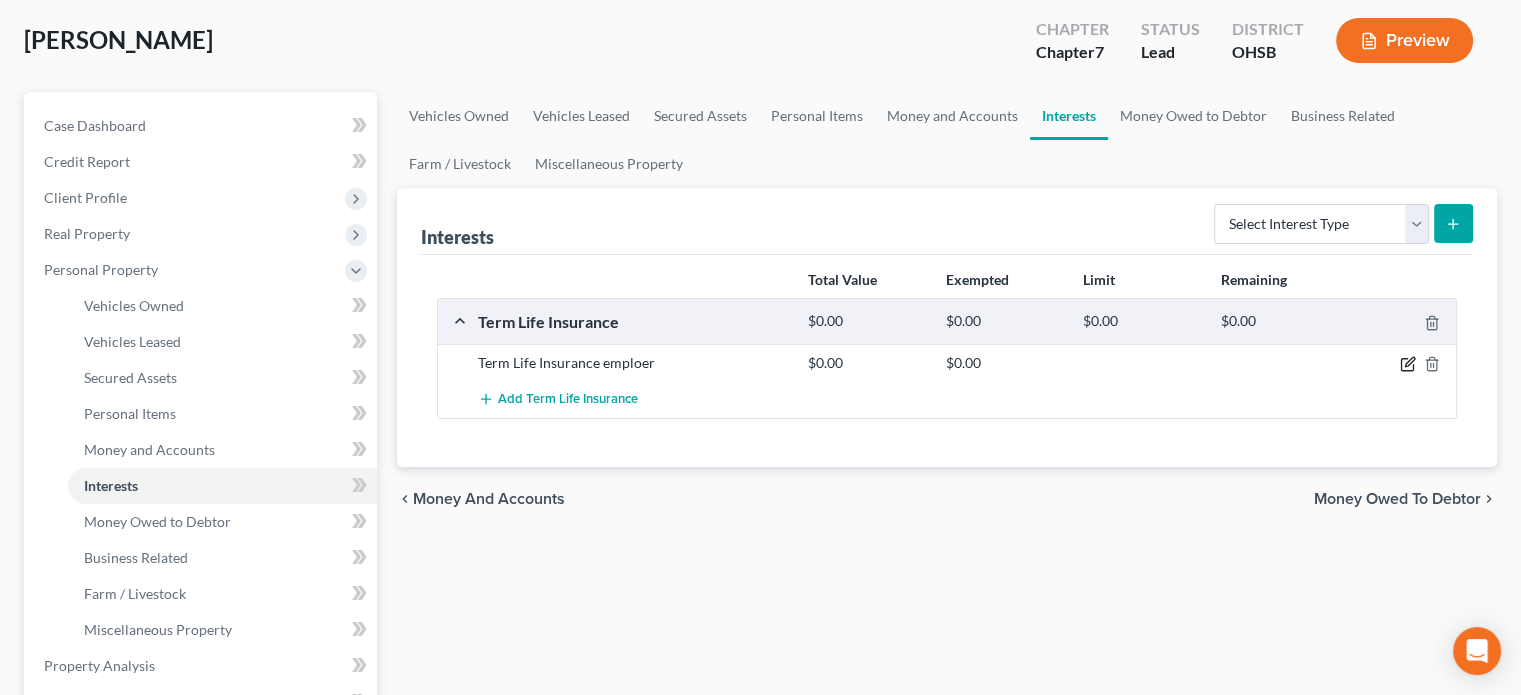 click 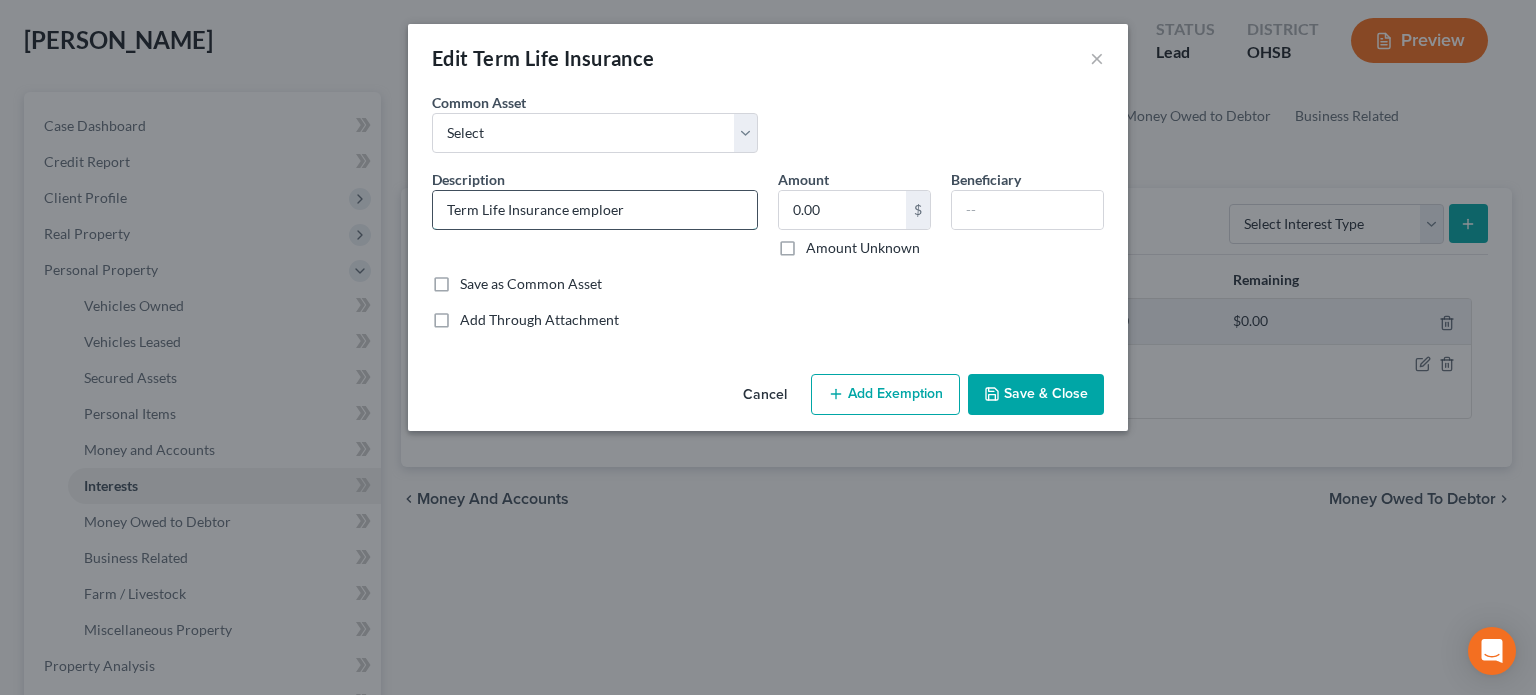 click on "Term Life Insurance emploer" at bounding box center [595, 210] 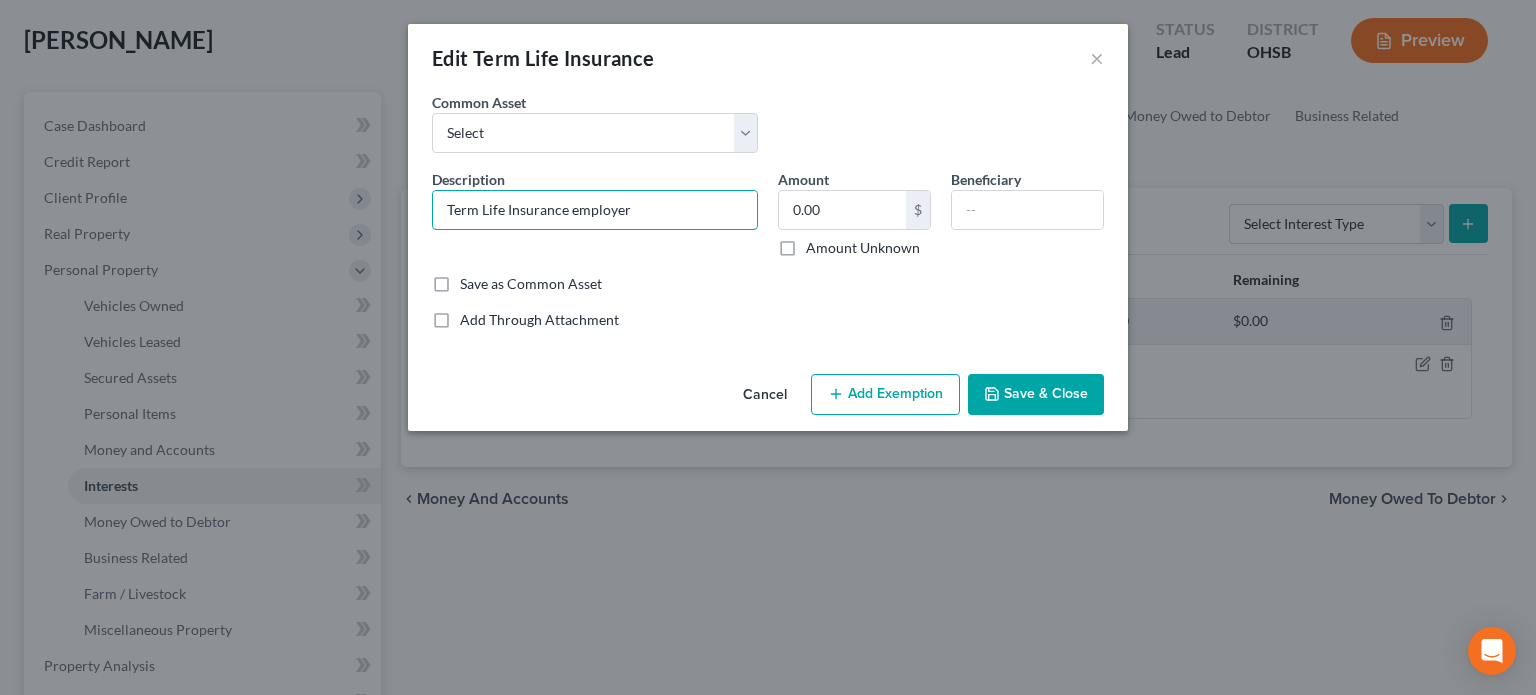 type on "Term Life Insurance employer" 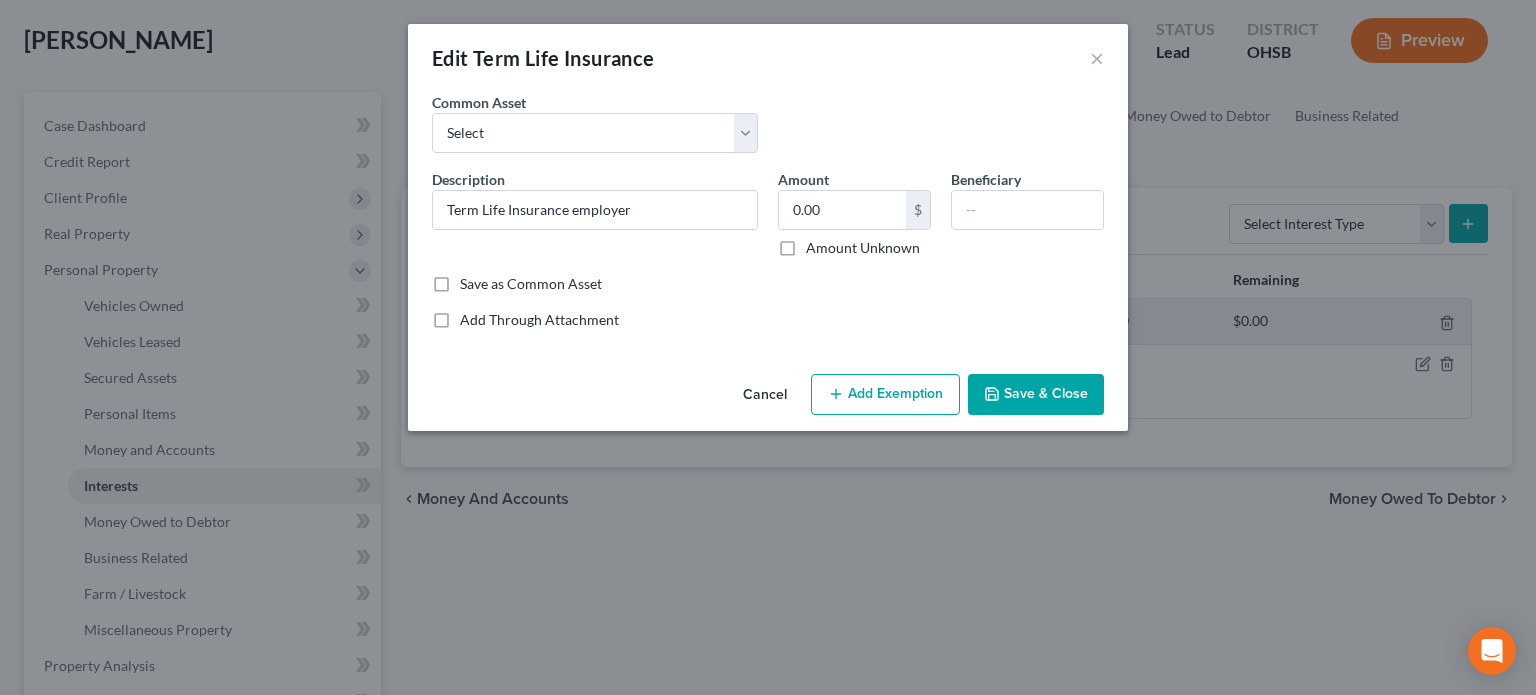 click on "Save & Close" at bounding box center (1036, 395) 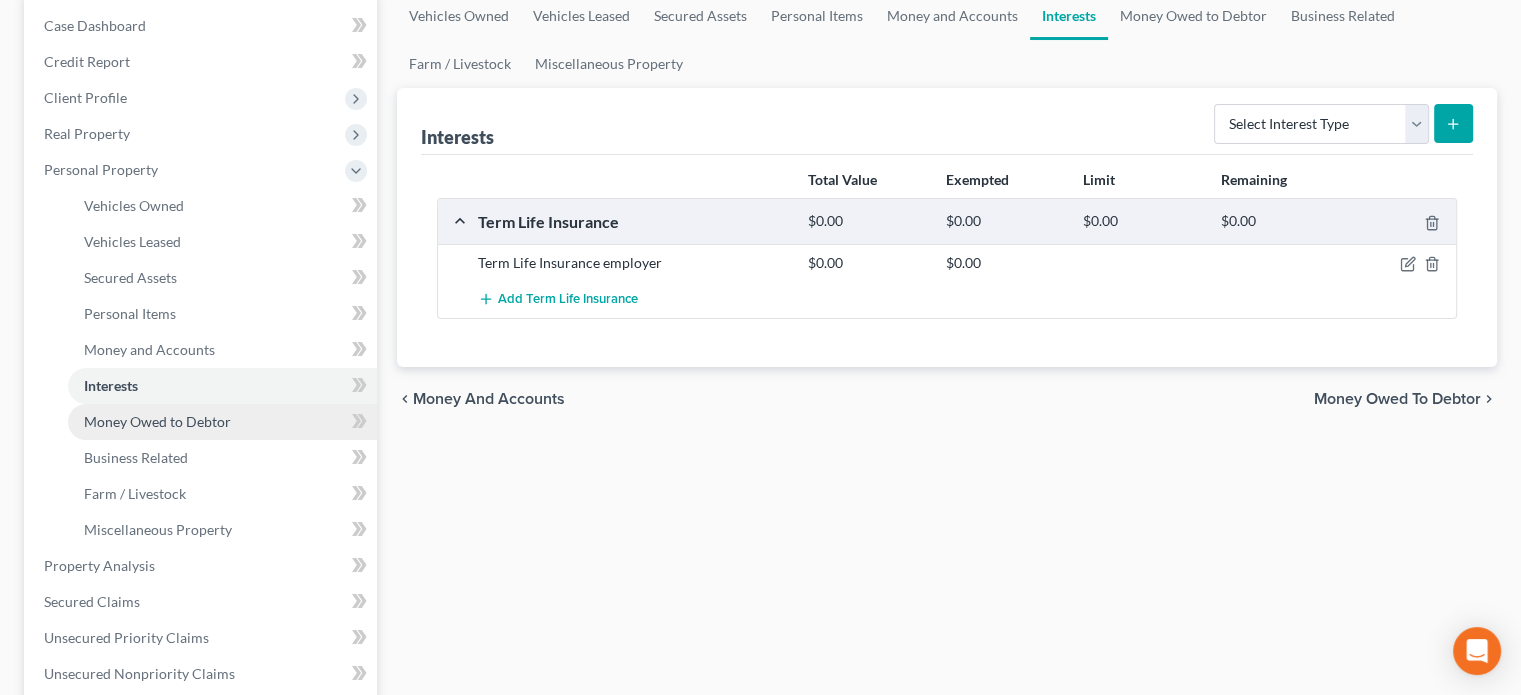click on "Money Owed to Debtor" at bounding box center [157, 421] 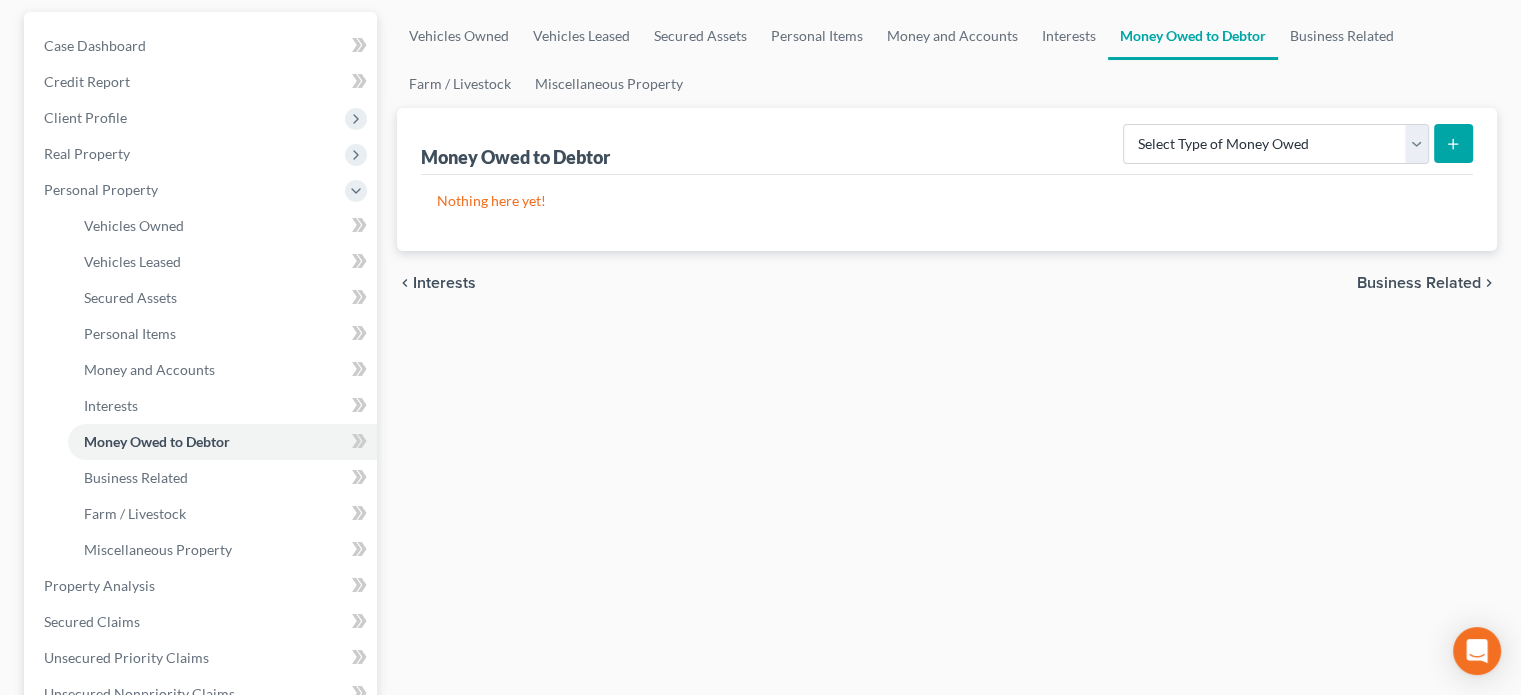 scroll, scrollTop: 300, scrollLeft: 0, axis: vertical 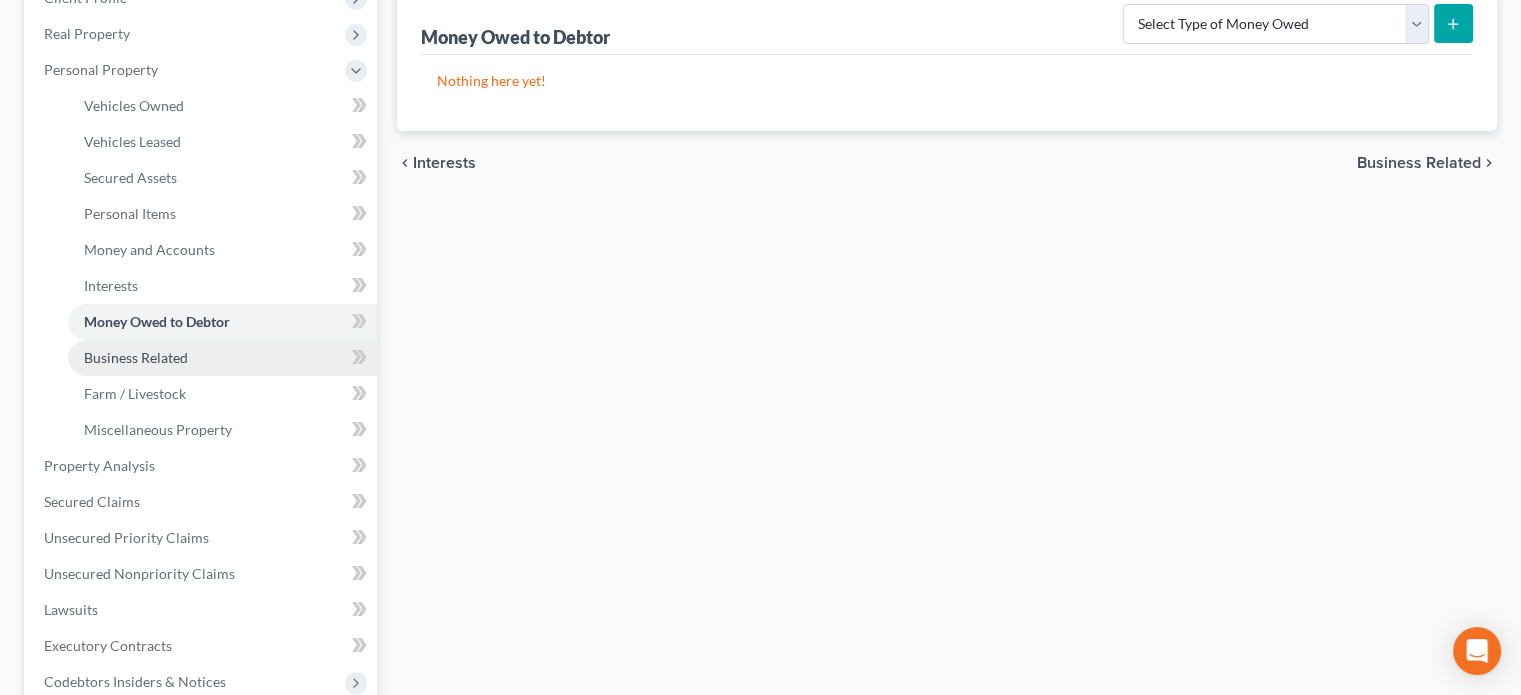 click on "Business Related" at bounding box center [136, 357] 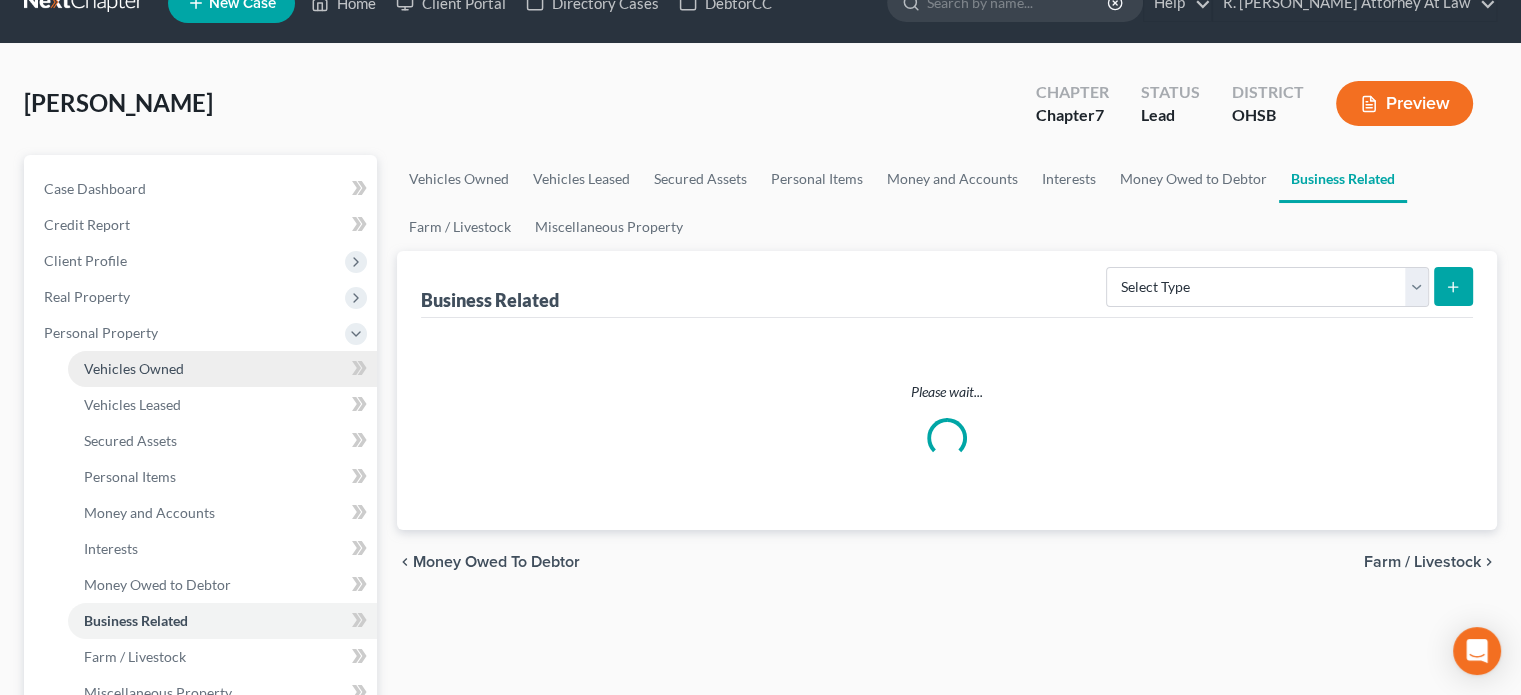 scroll, scrollTop: 0, scrollLeft: 0, axis: both 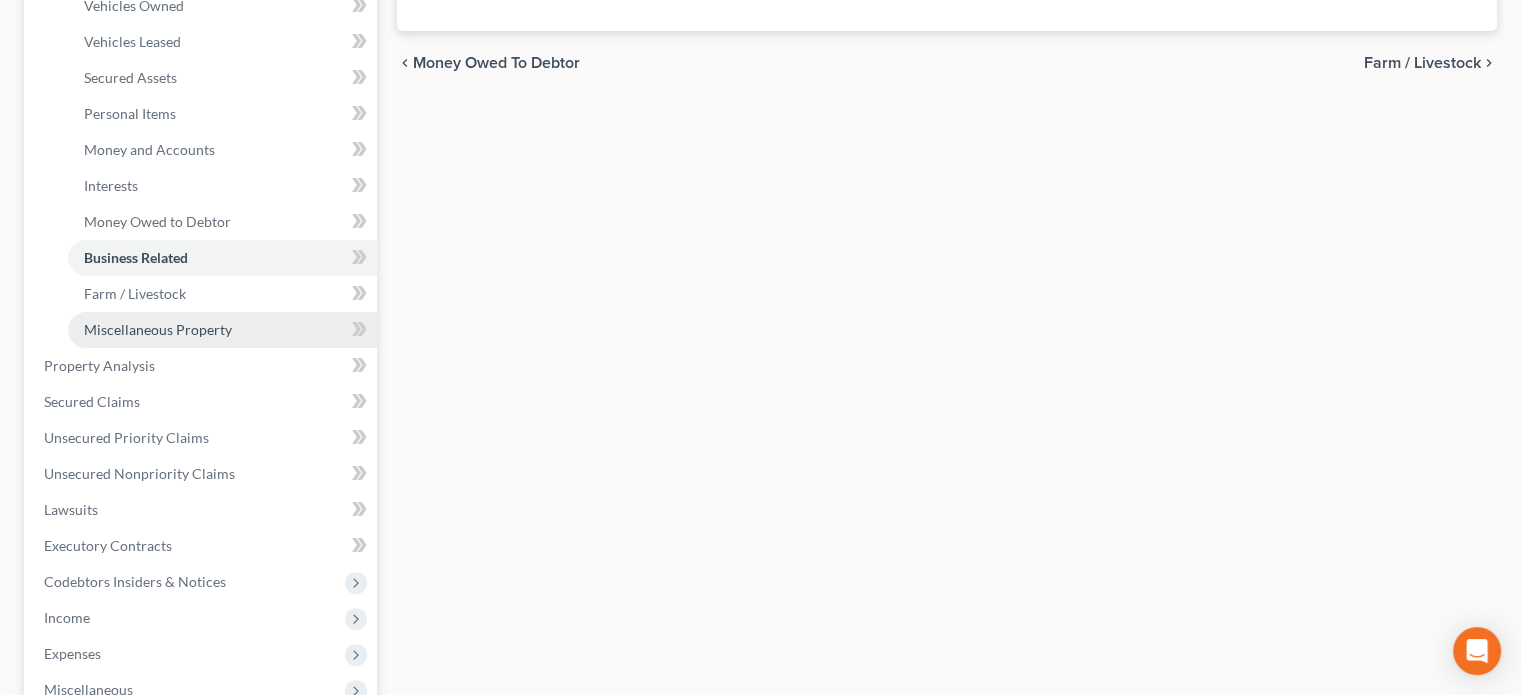 click on "Miscellaneous Property" at bounding box center [158, 329] 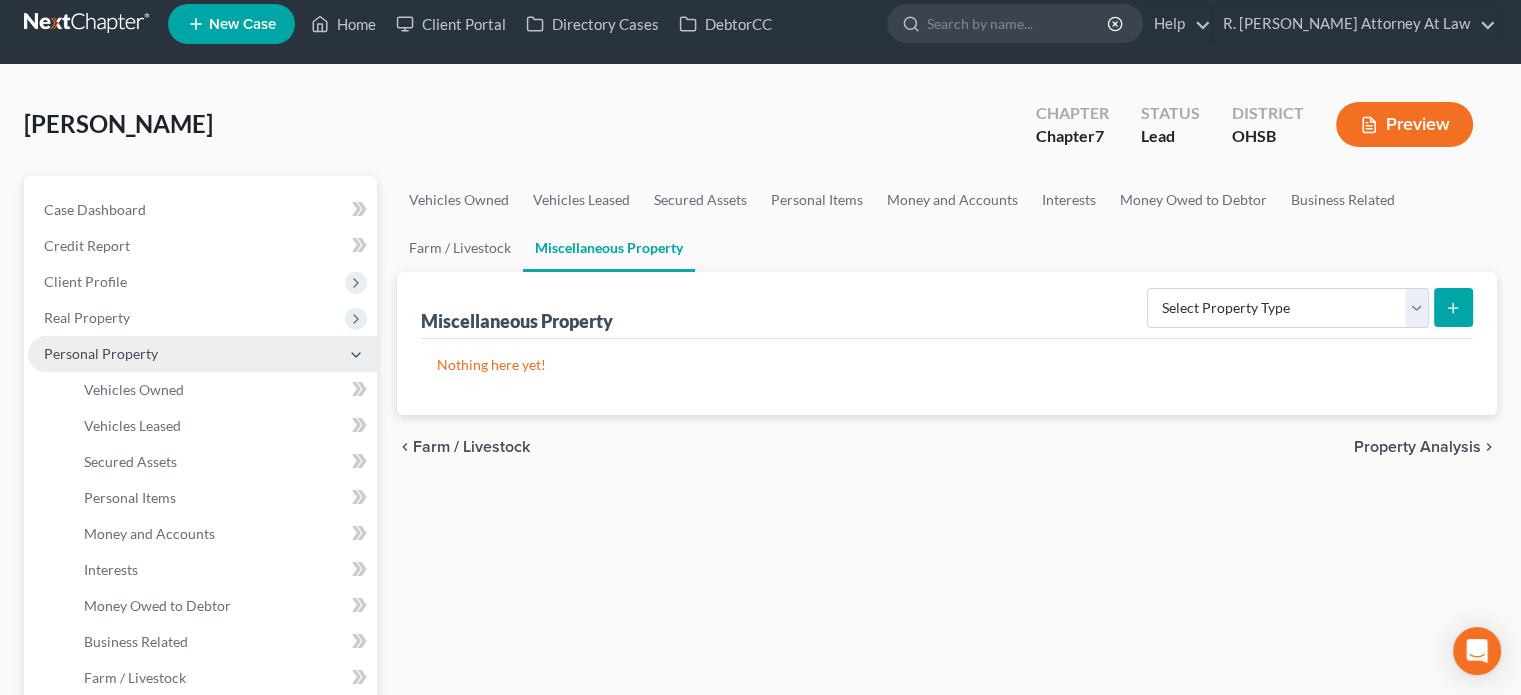 scroll, scrollTop: 0, scrollLeft: 0, axis: both 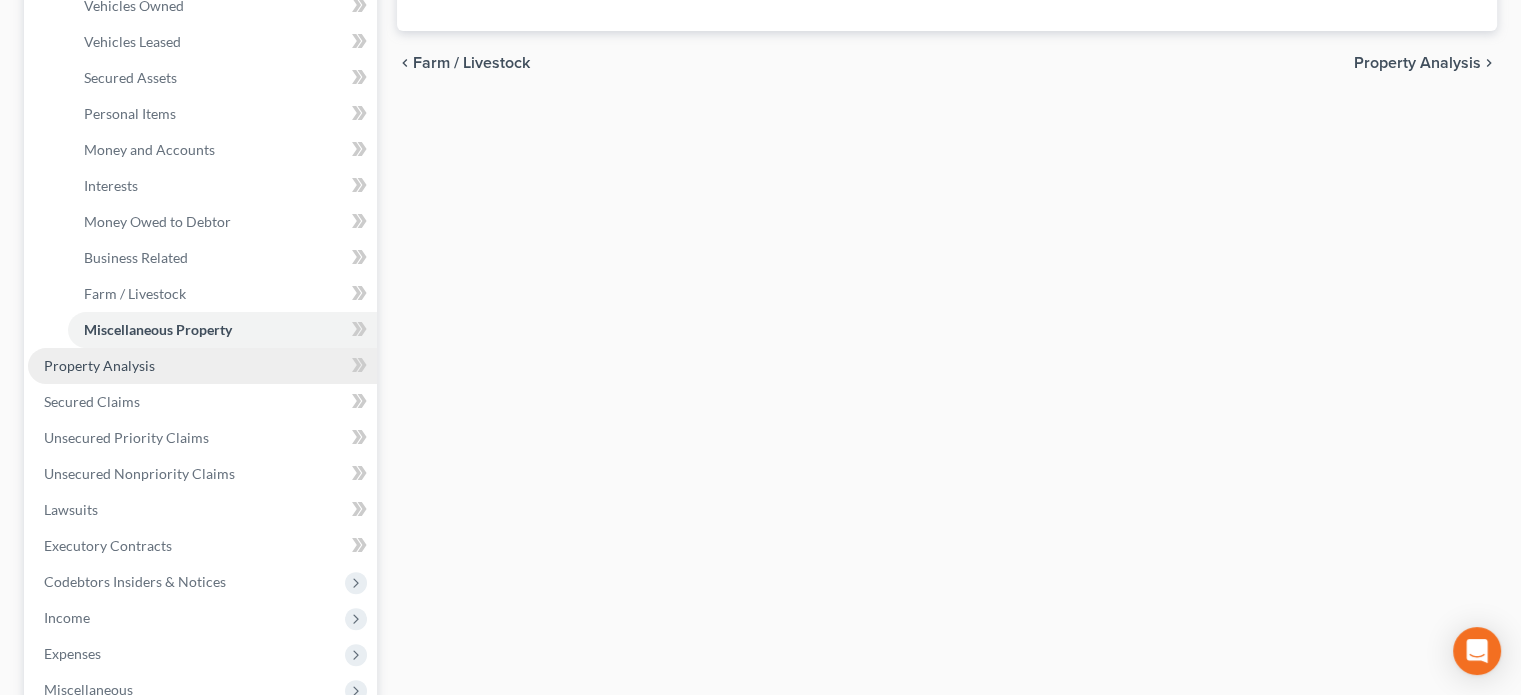 click on "Property Analysis" at bounding box center (99, 365) 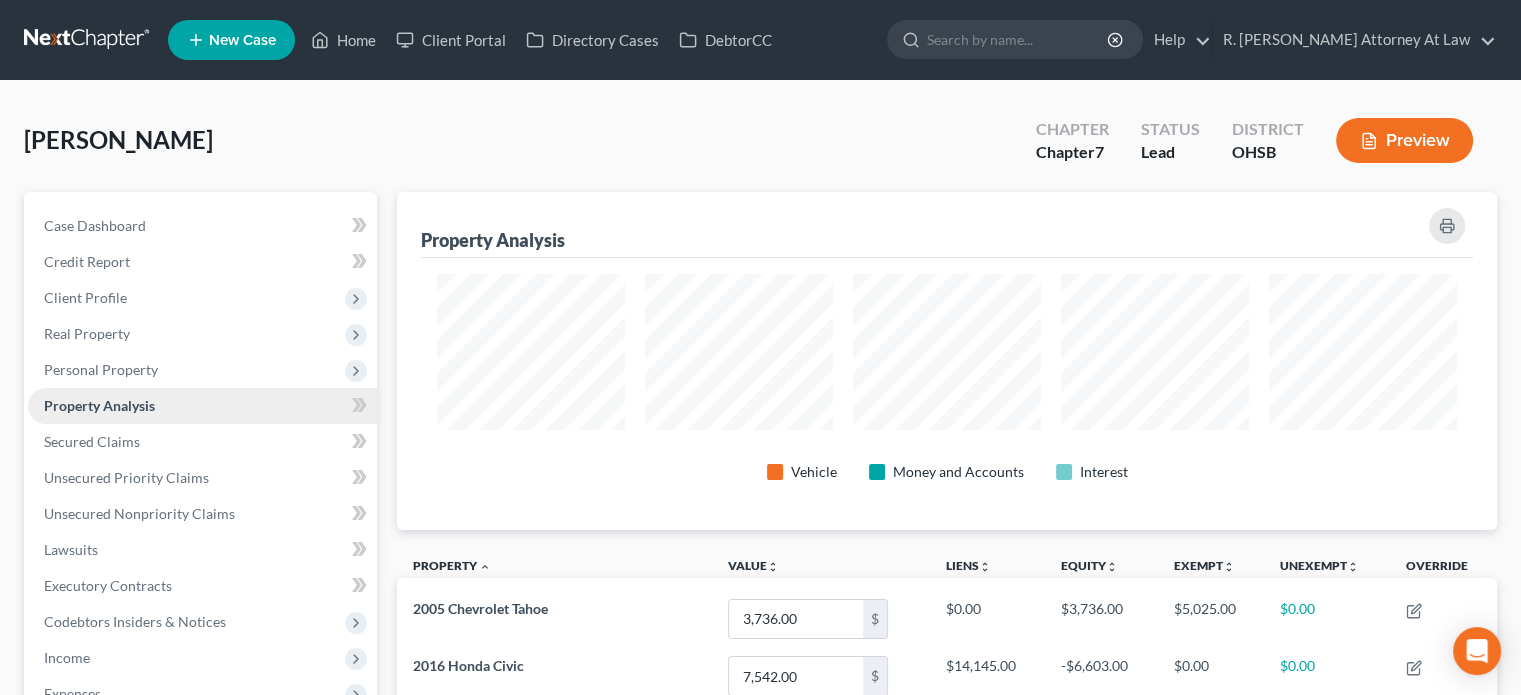 scroll, scrollTop: 0, scrollLeft: 0, axis: both 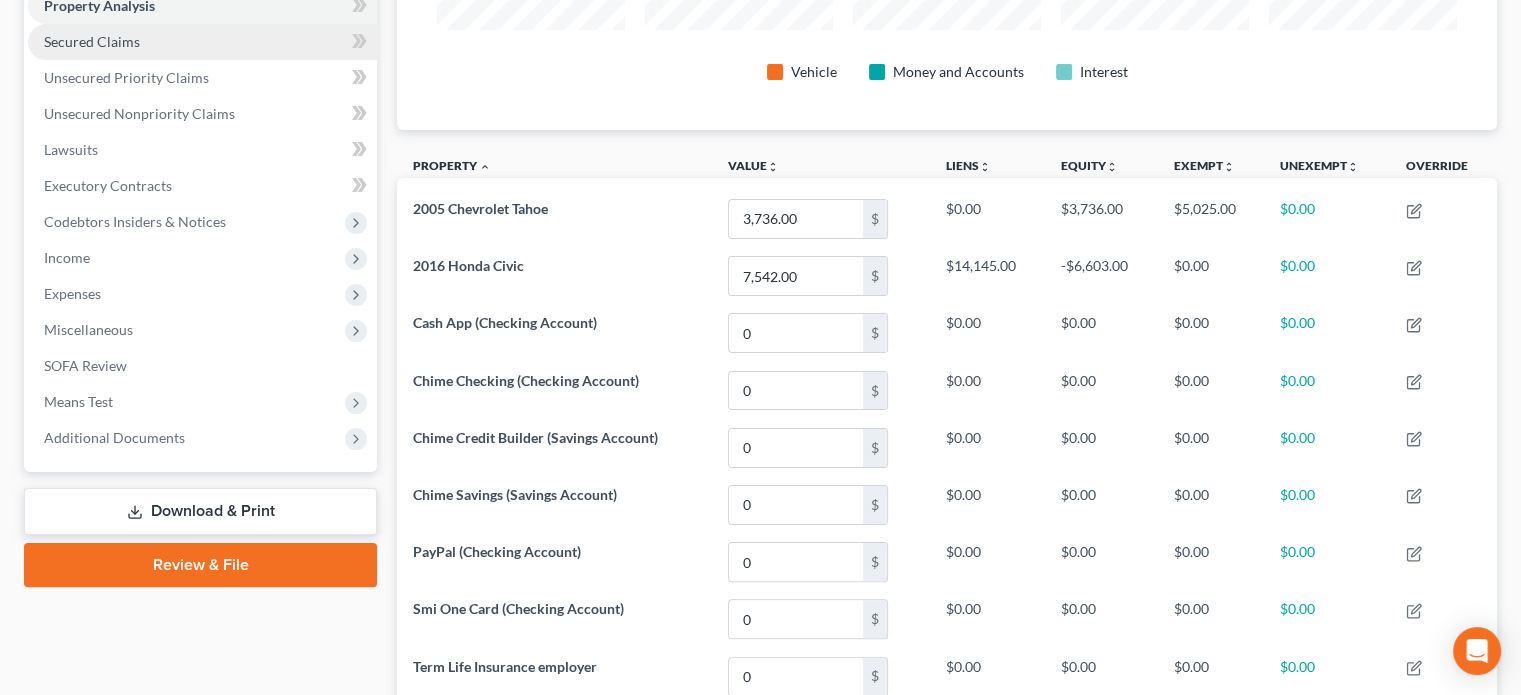 click on "Secured Claims" at bounding box center (92, 41) 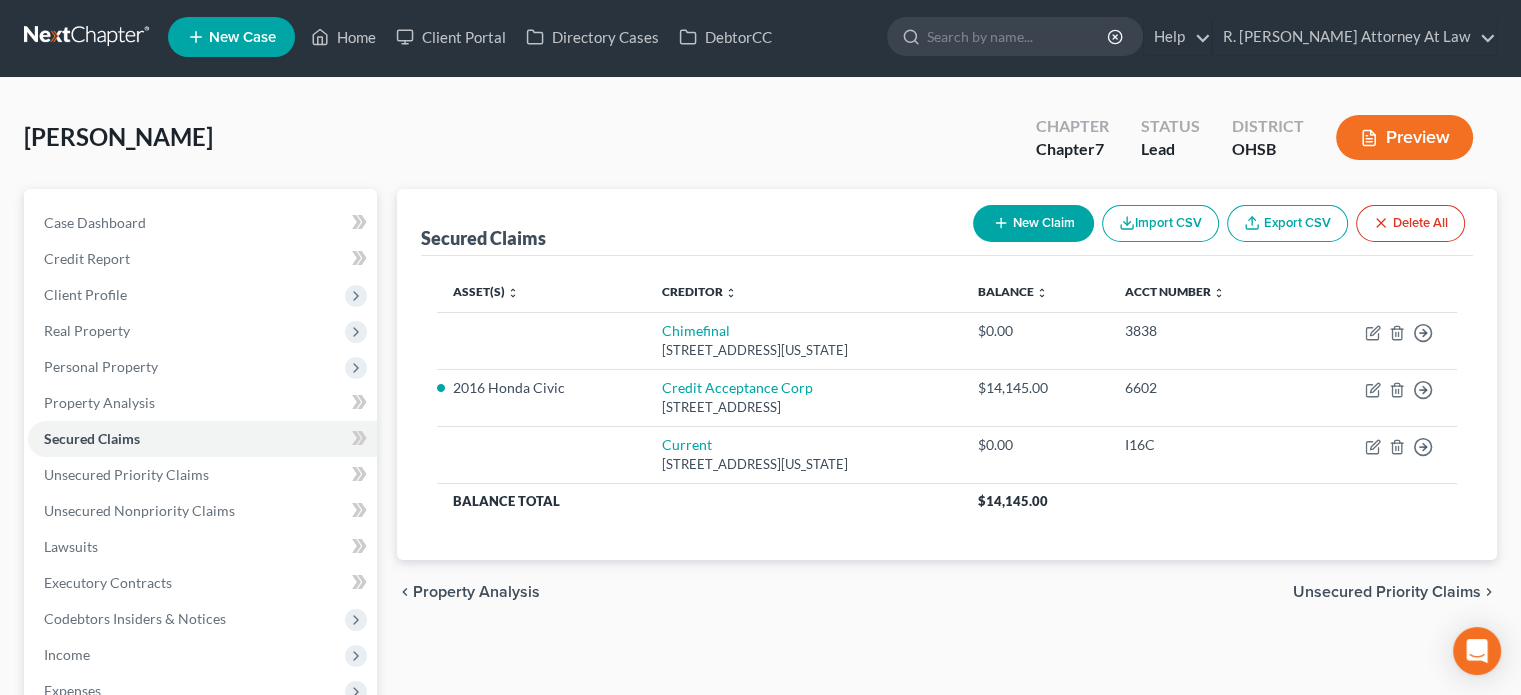 scroll, scrollTop: 0, scrollLeft: 0, axis: both 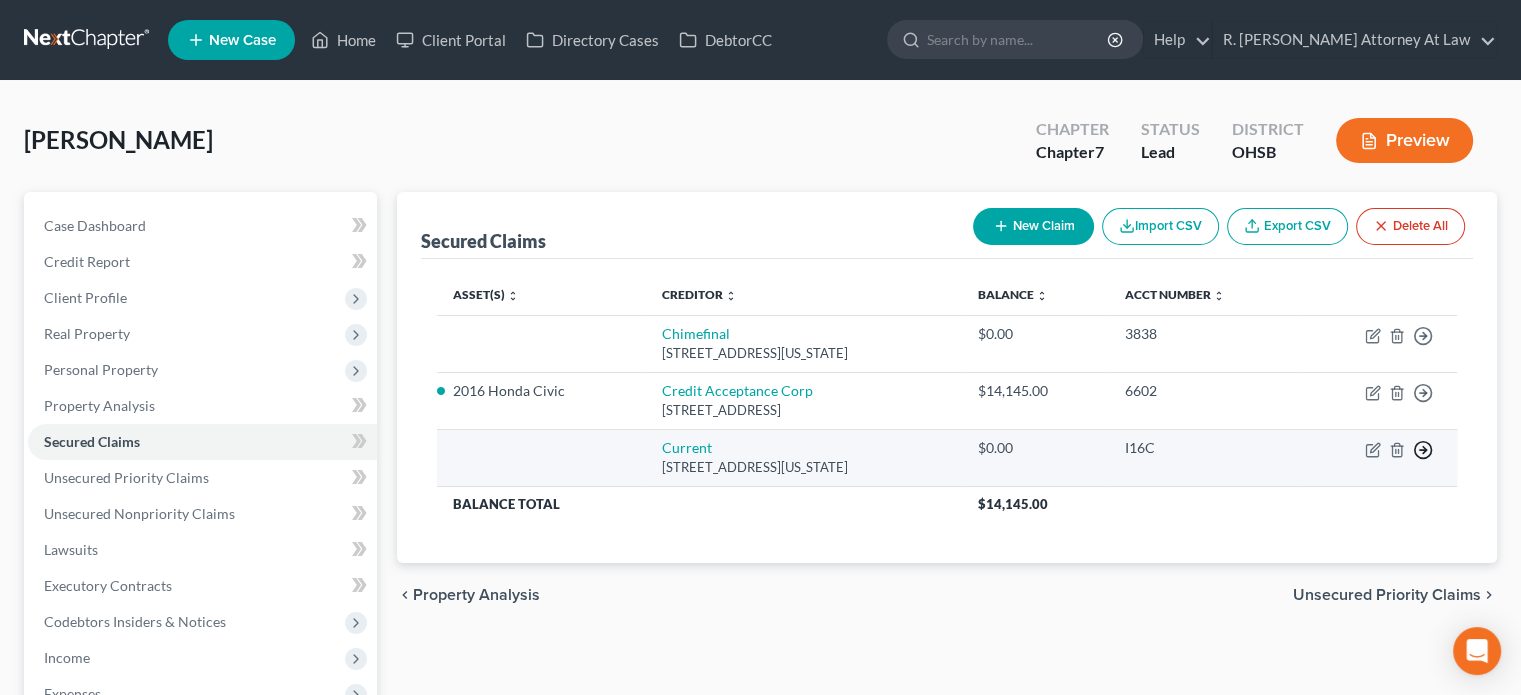 click 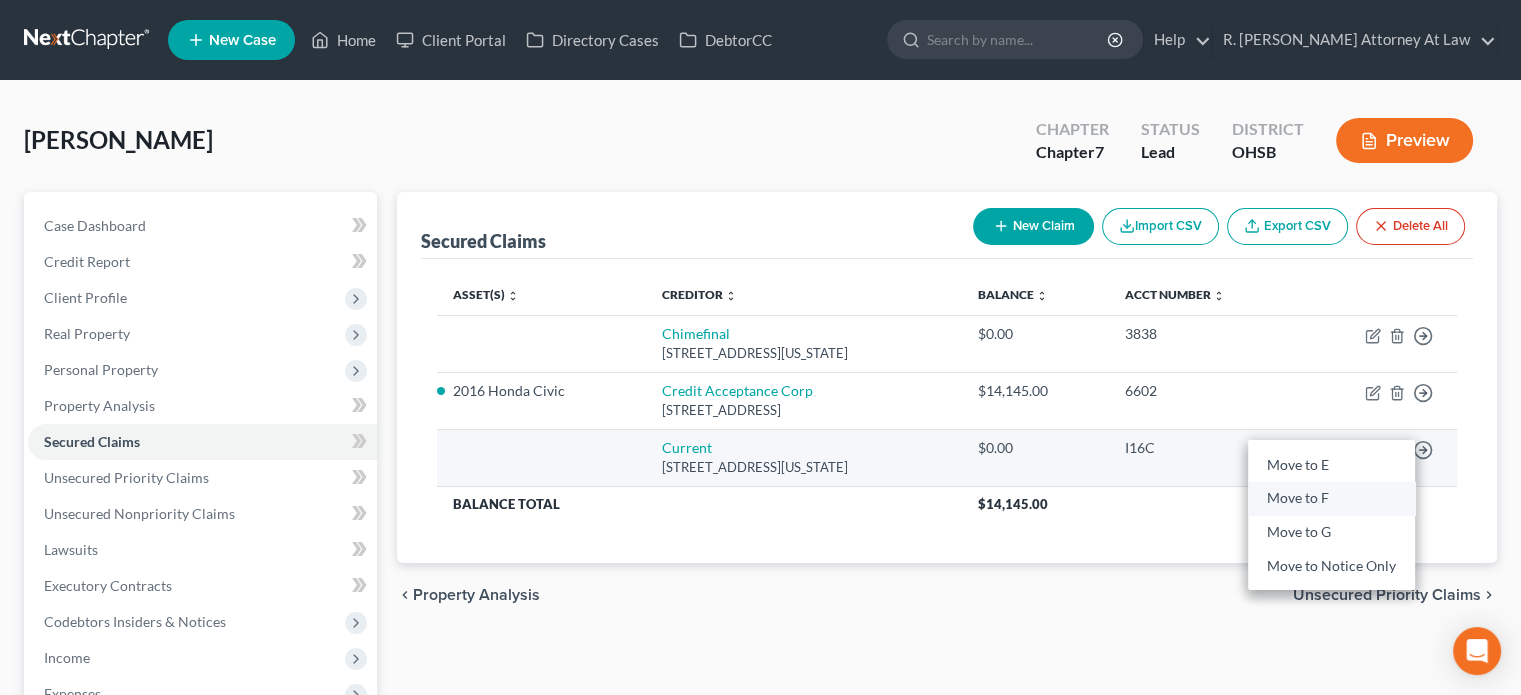click on "Move to F" at bounding box center (1331, 499) 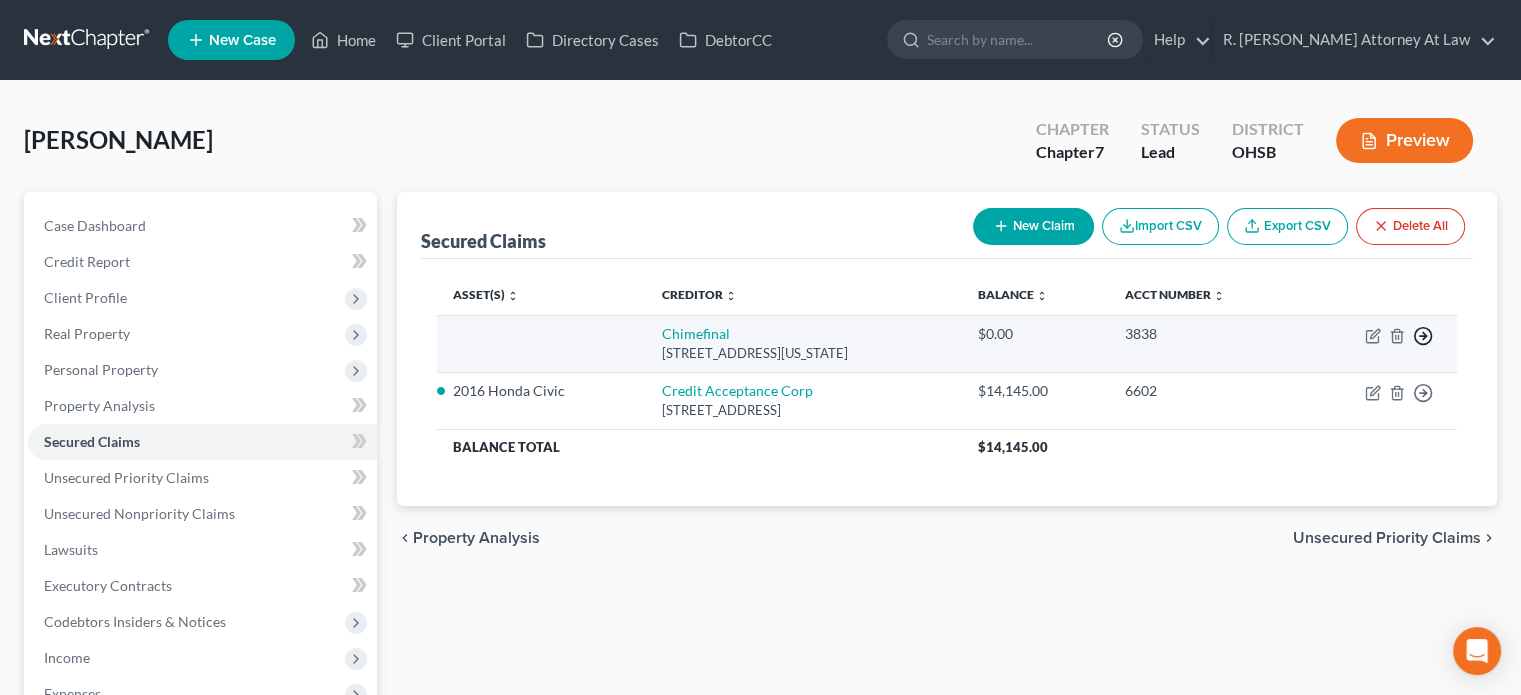 click 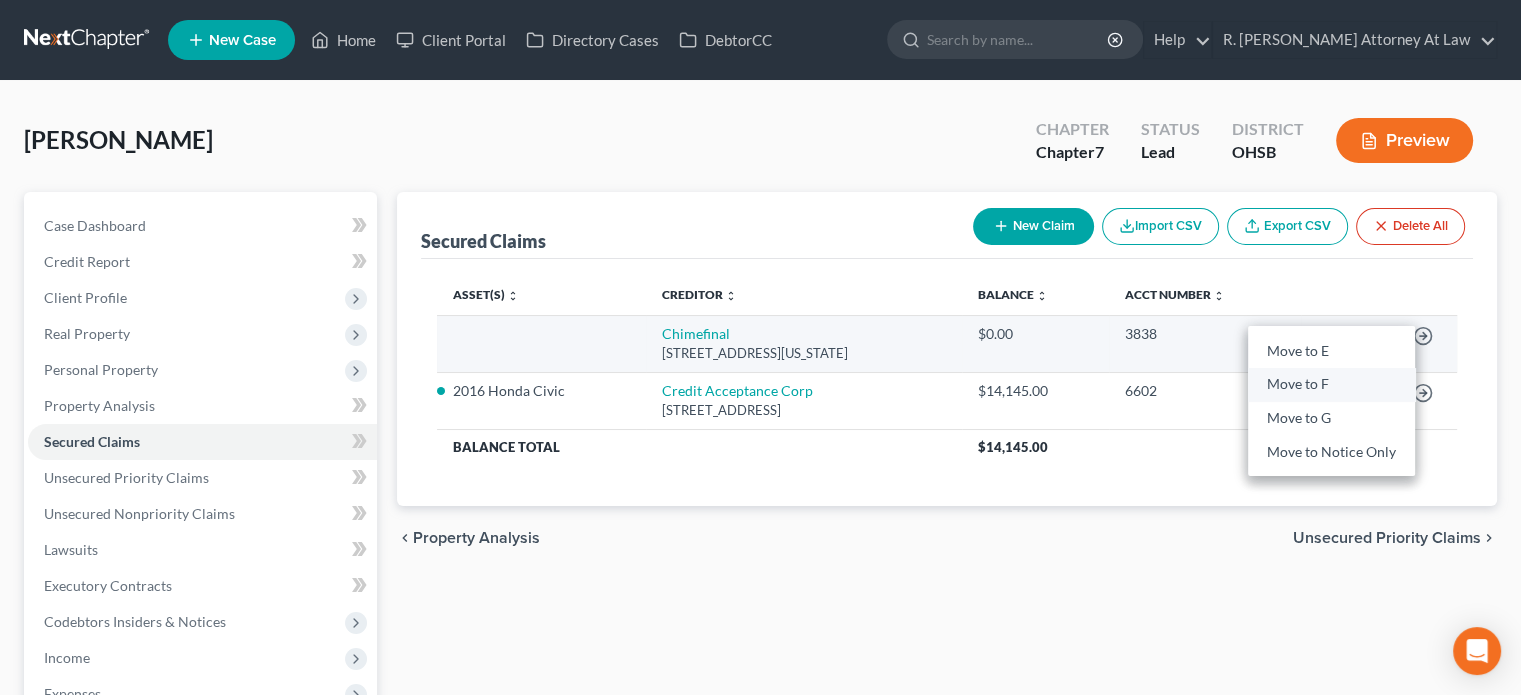 click on "Move to F" at bounding box center (1331, 385) 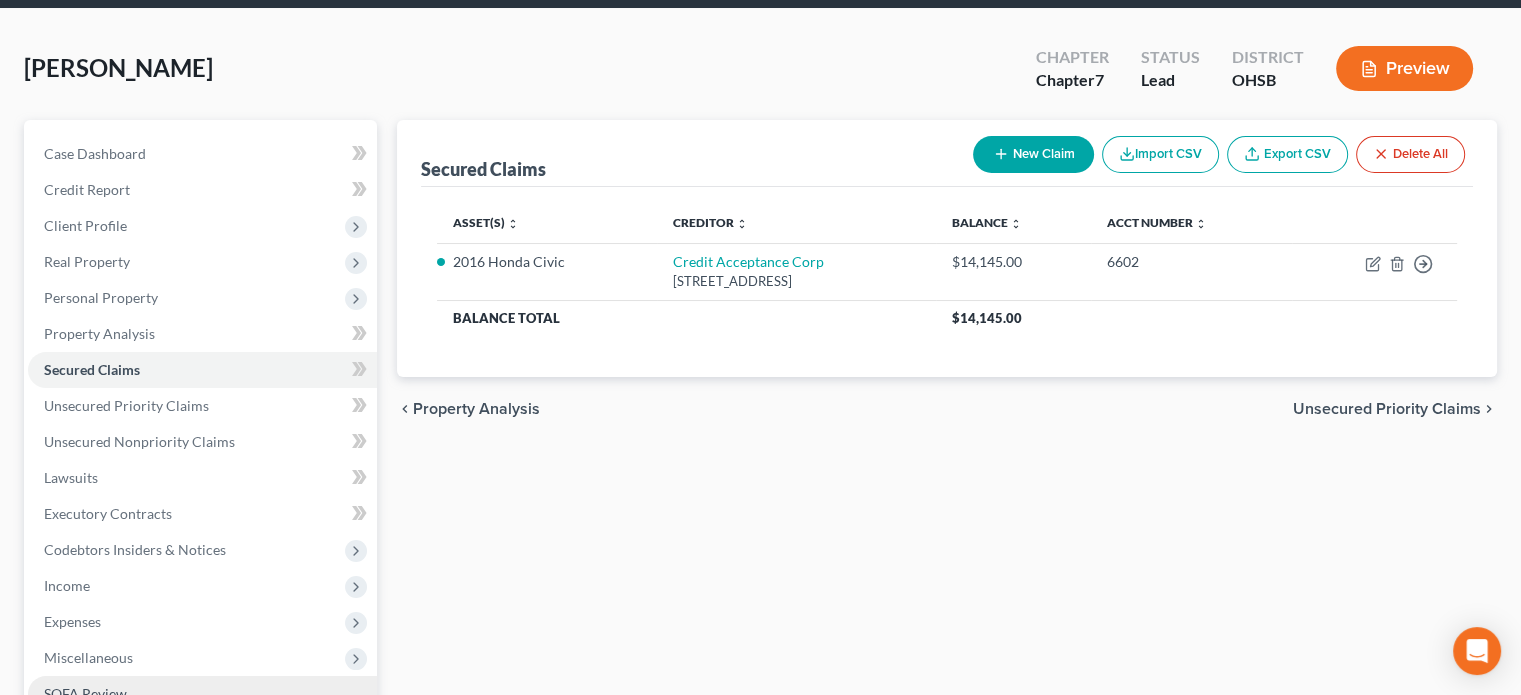 scroll, scrollTop: 366, scrollLeft: 0, axis: vertical 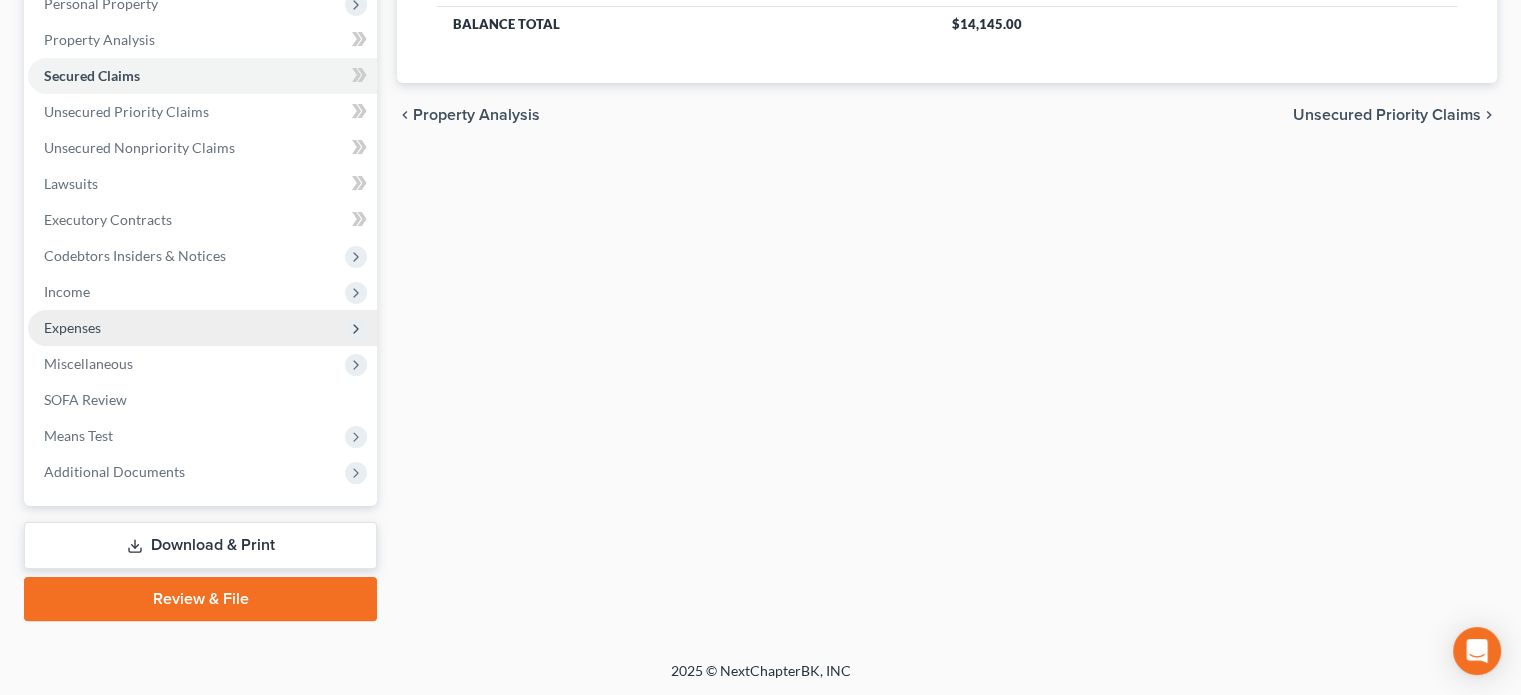 drag, startPoint x: 80, startPoint y: 326, endPoint x: 102, endPoint y: 325, distance: 22.022715 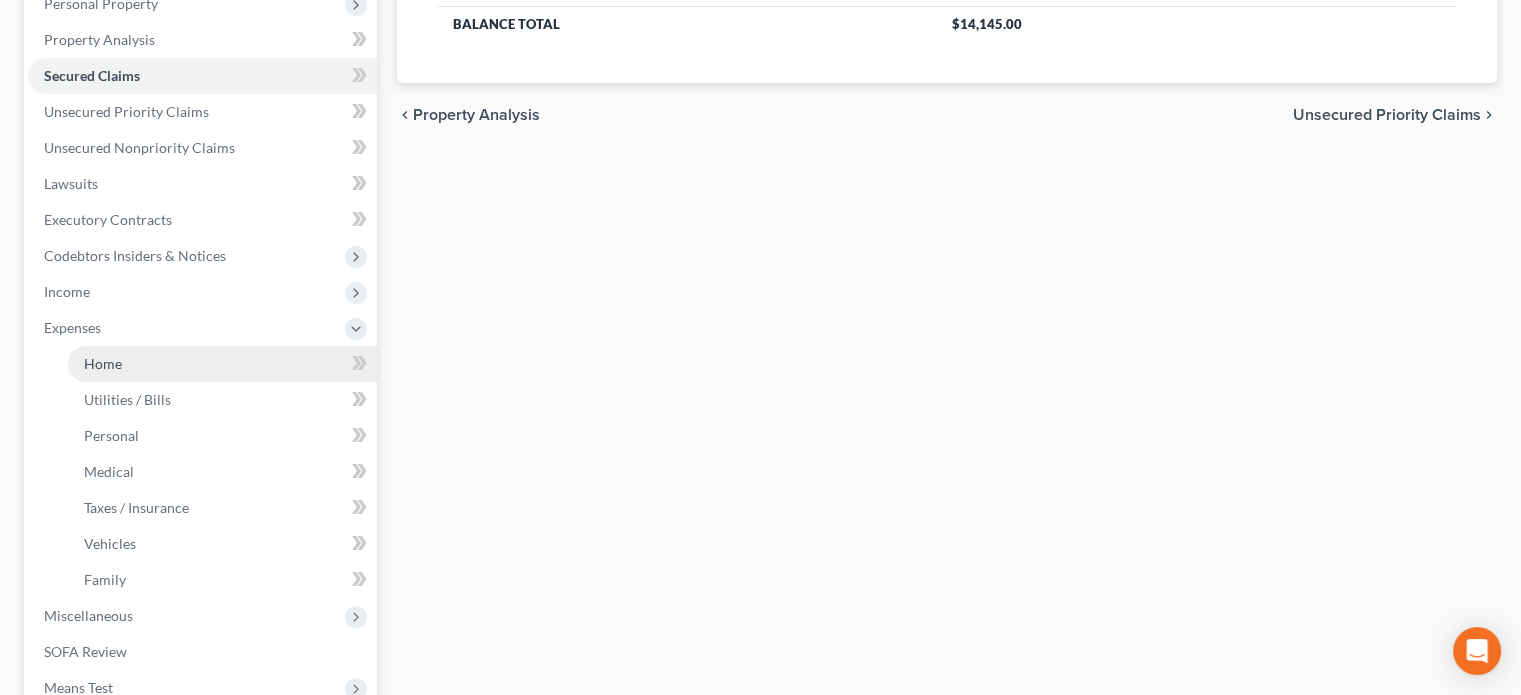 click on "Home" at bounding box center [103, 363] 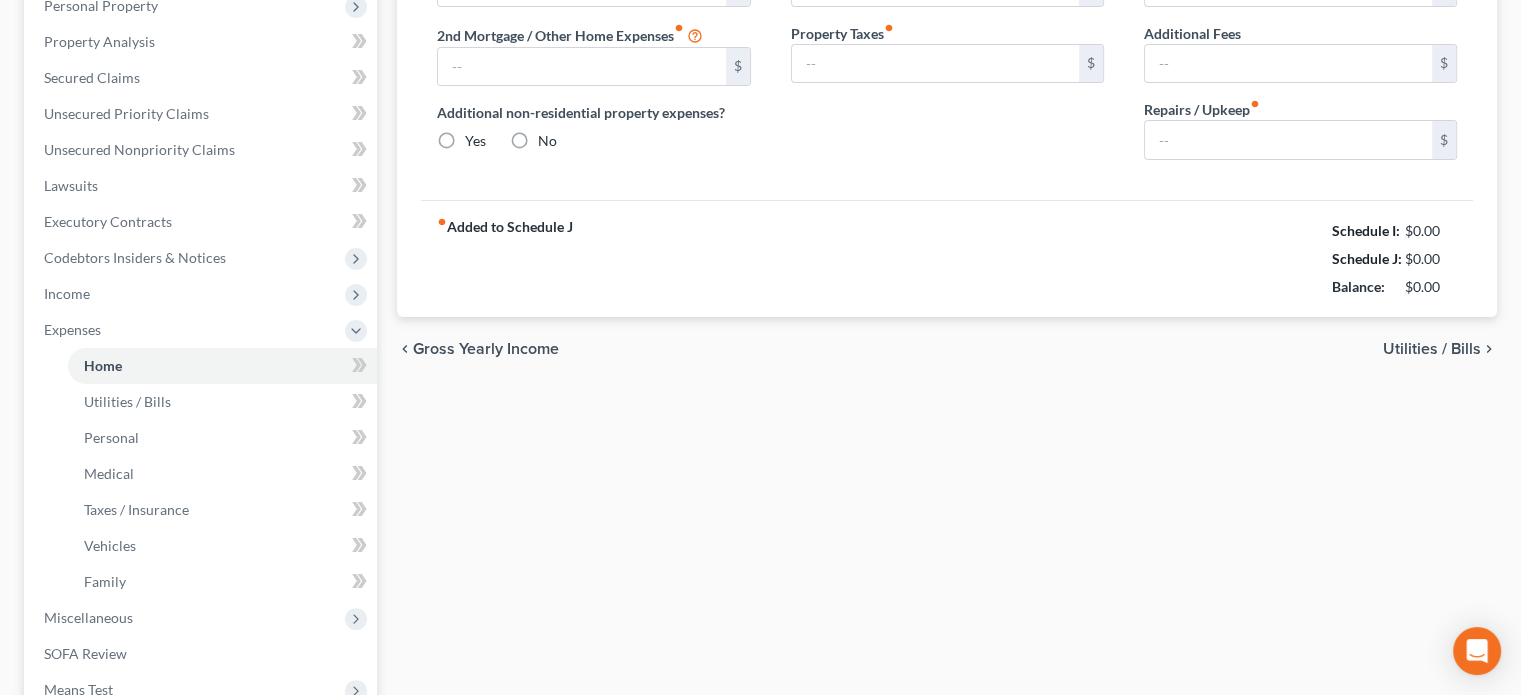 type on "1,200.00" 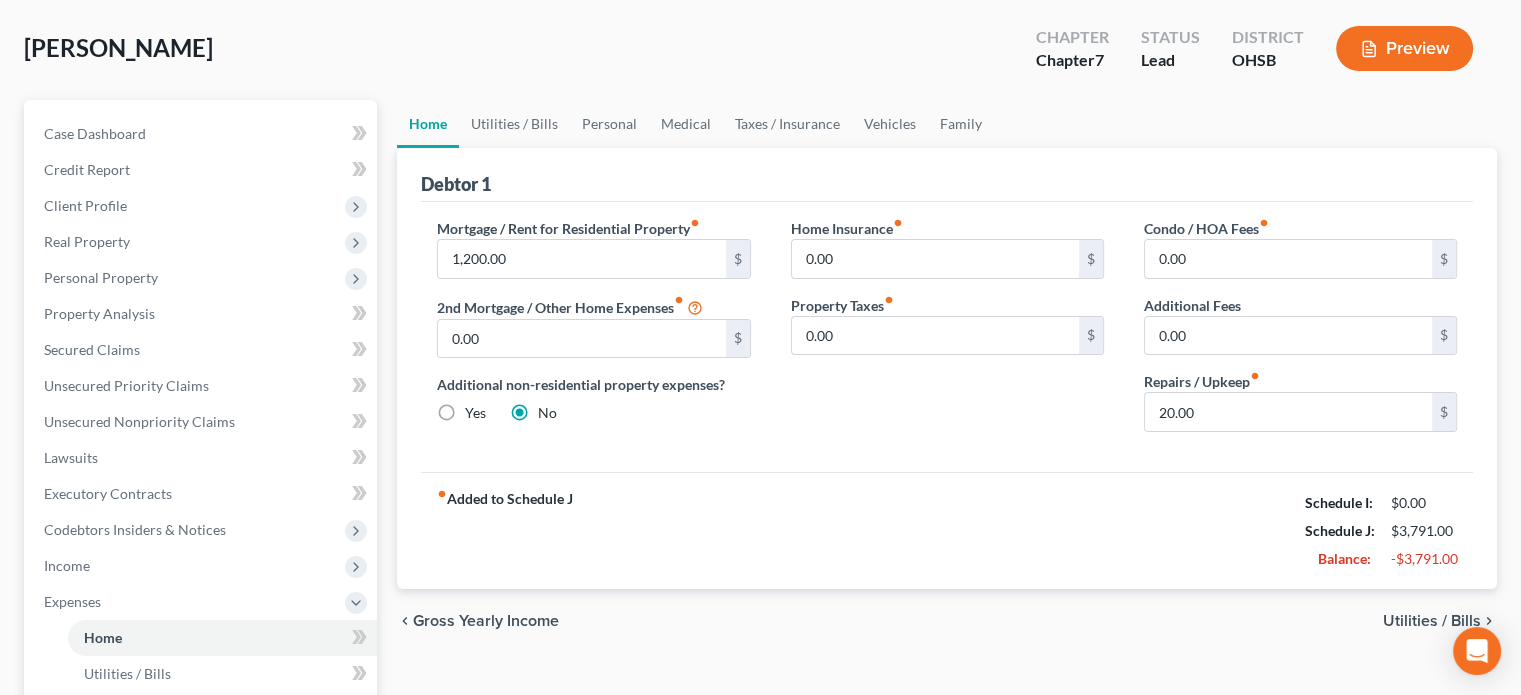 scroll, scrollTop: 100, scrollLeft: 0, axis: vertical 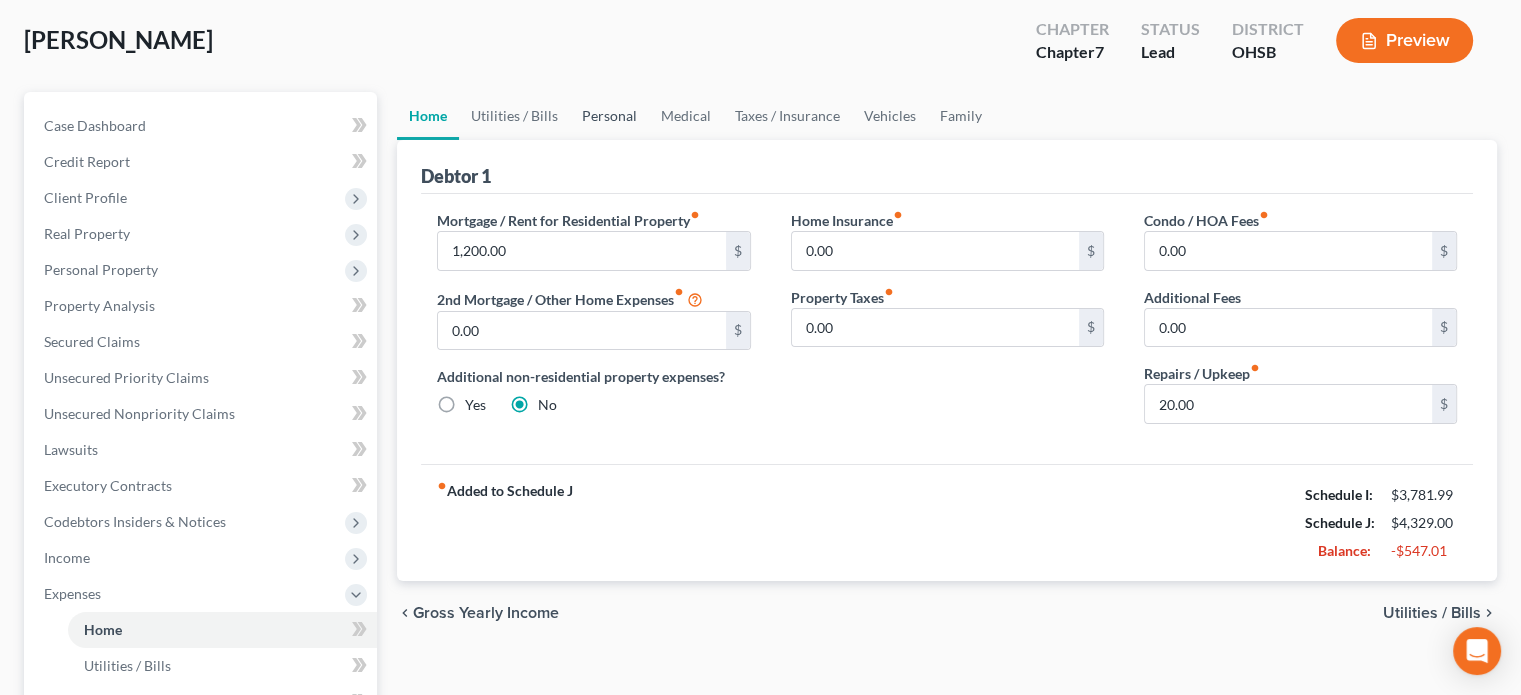 click on "Personal" at bounding box center (609, 116) 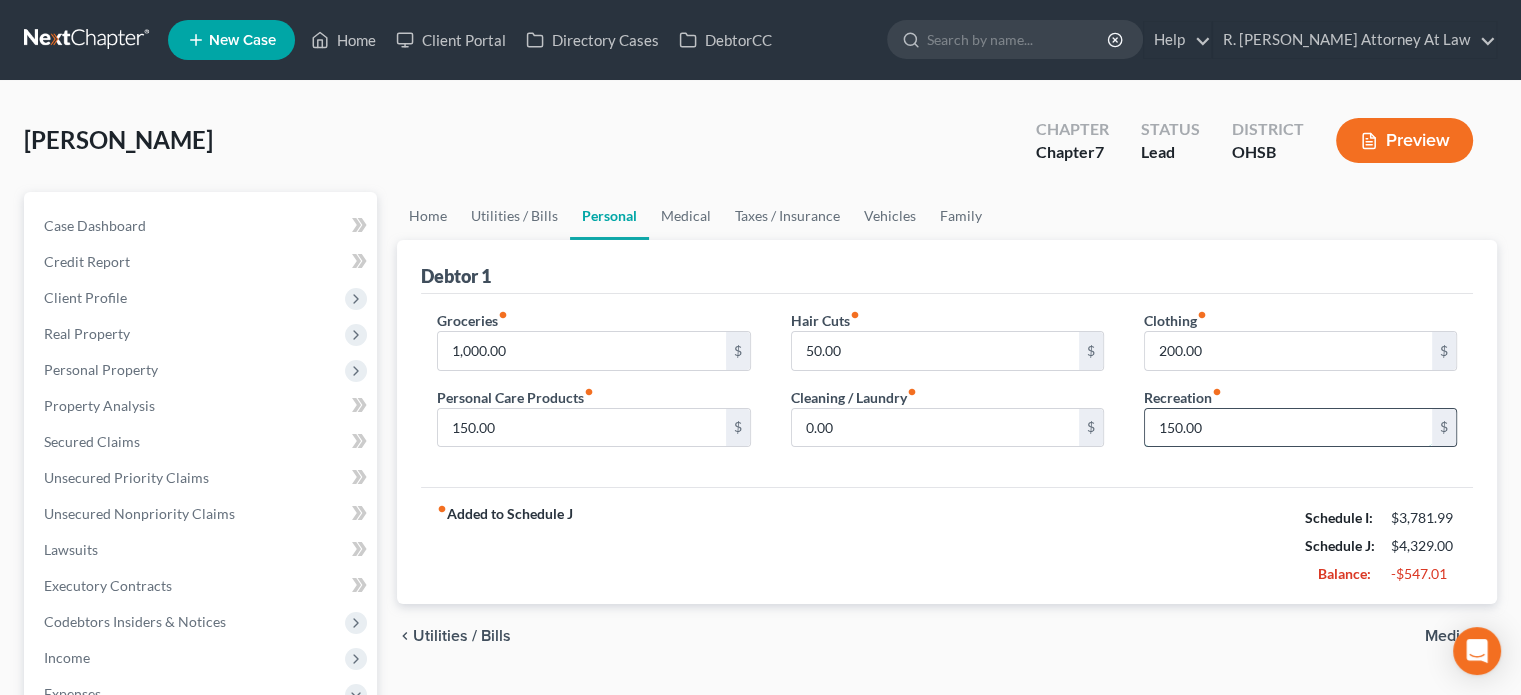 click on "150.00" at bounding box center (1288, 428) 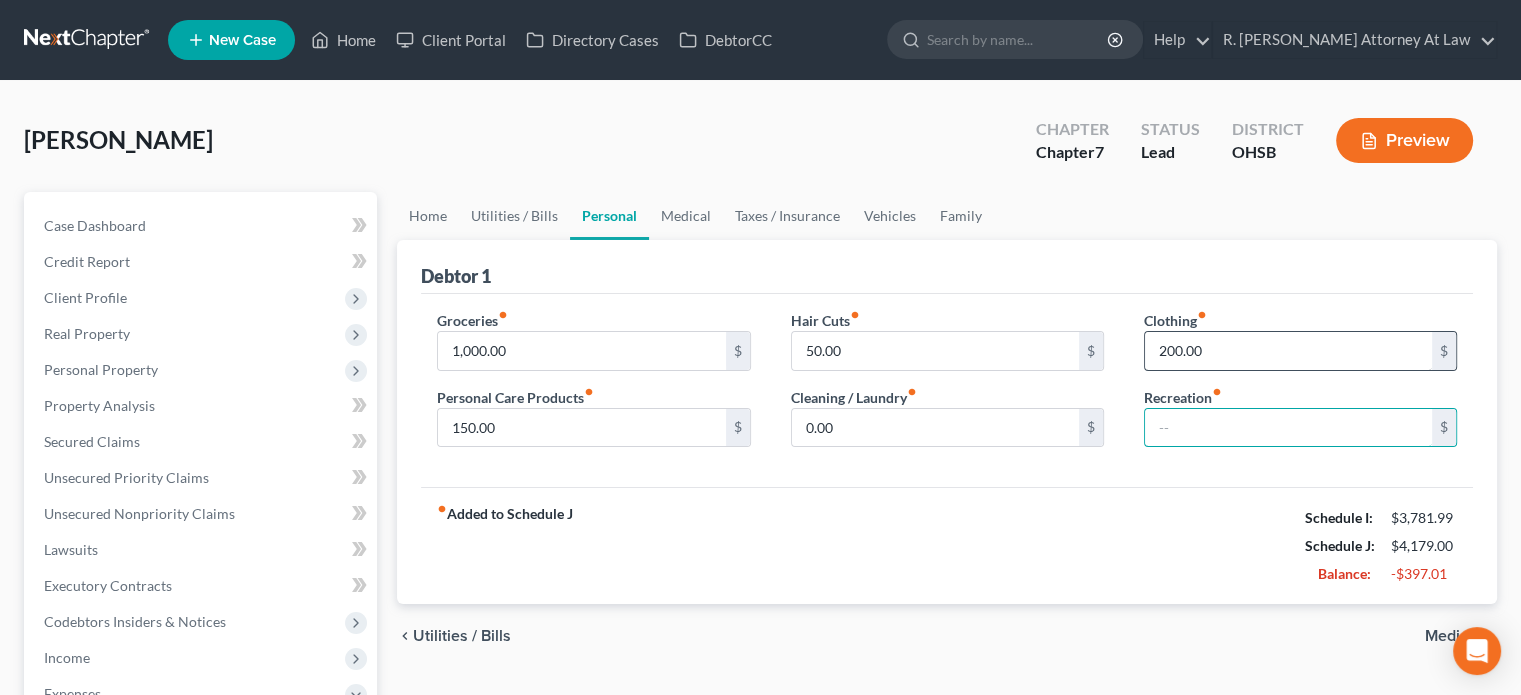 type 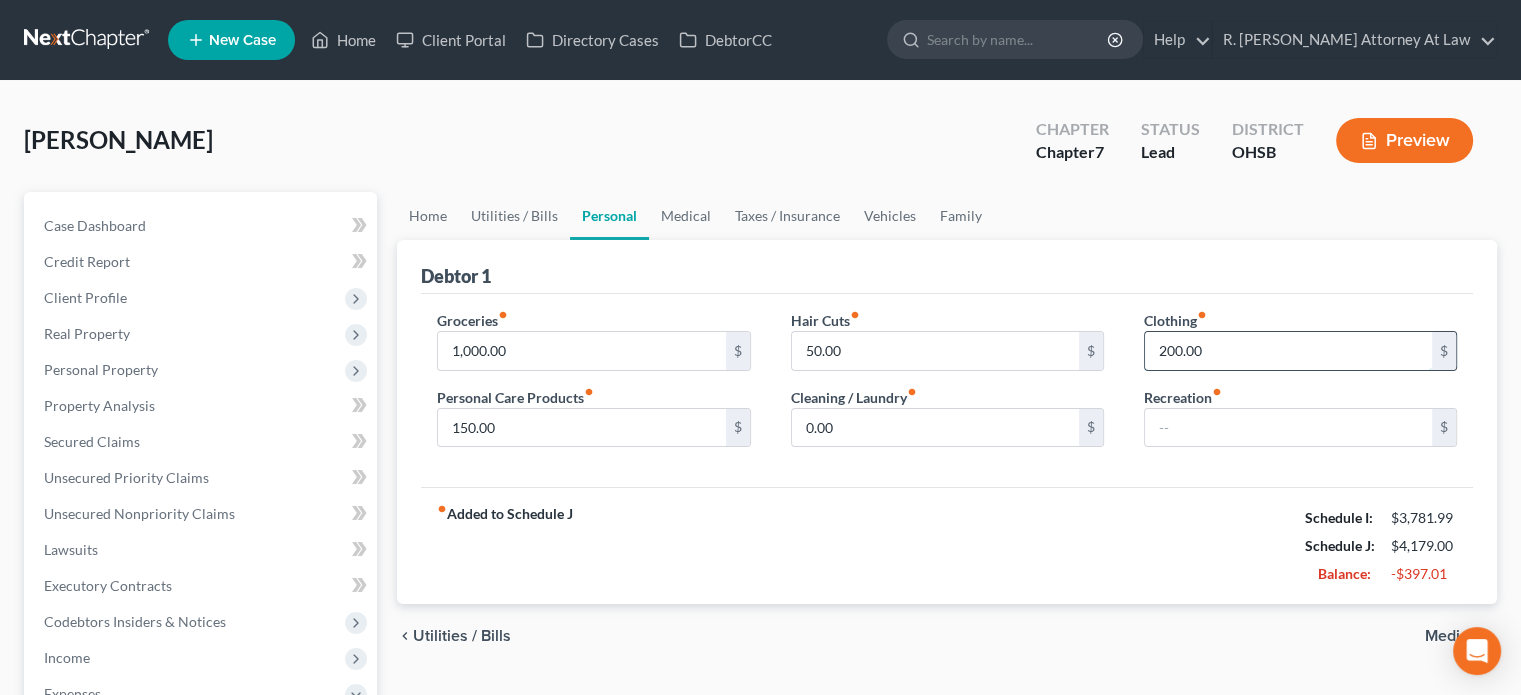 click on "200.00" at bounding box center (1288, 351) 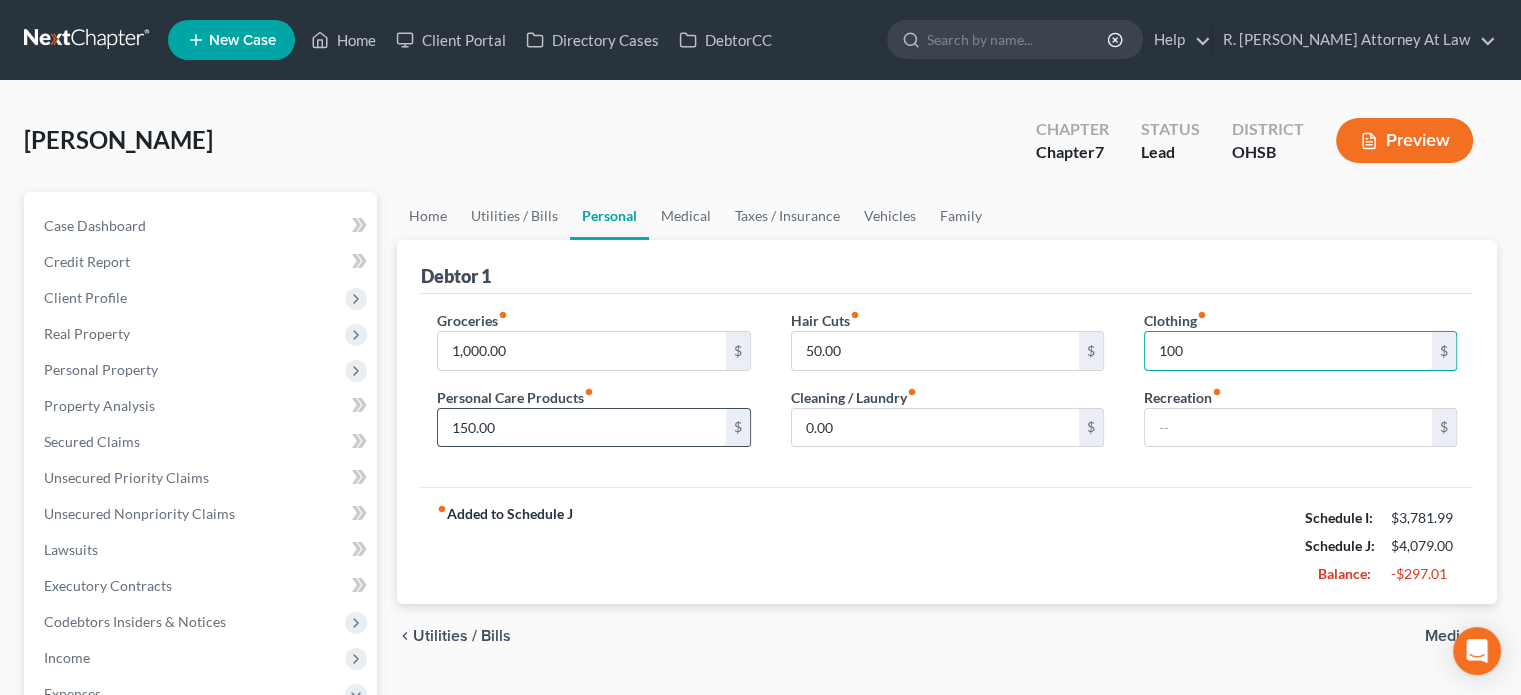 type on "100" 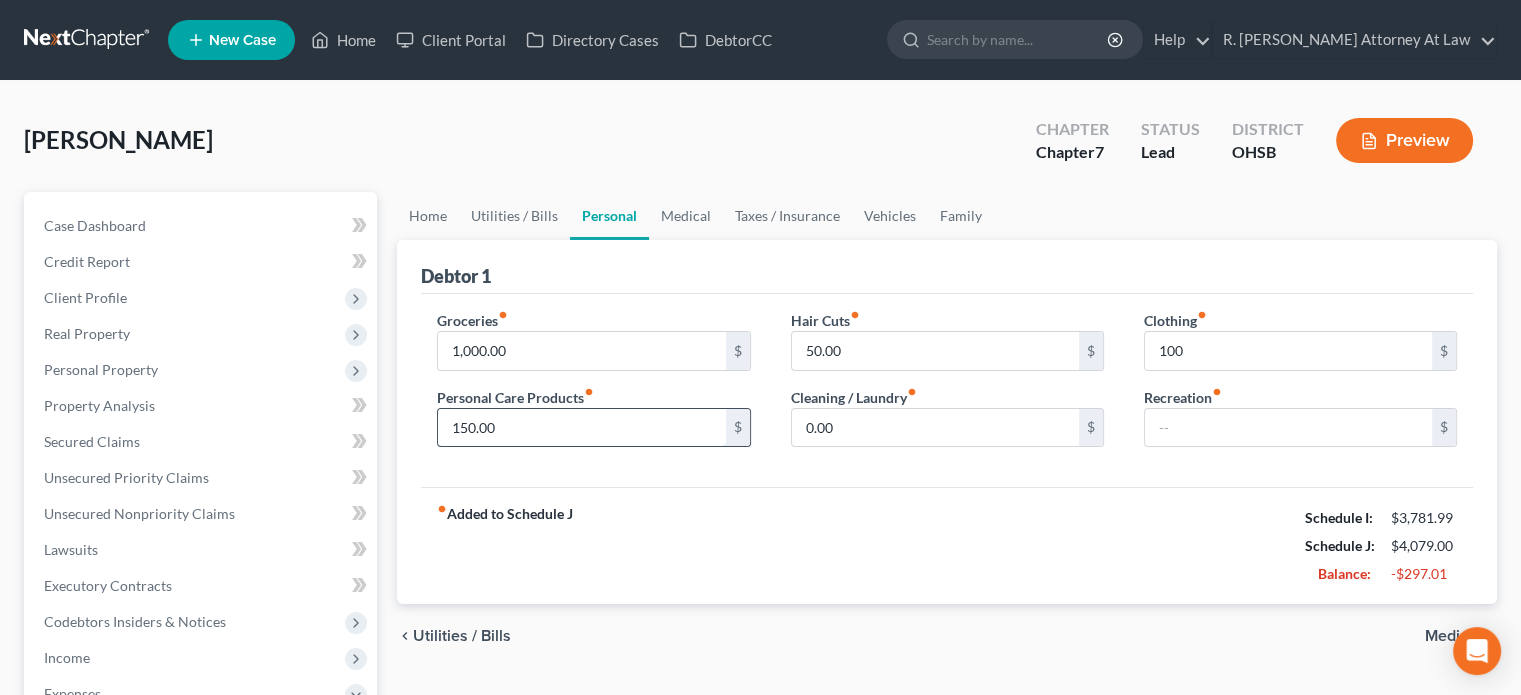 click on "150.00" at bounding box center (581, 428) 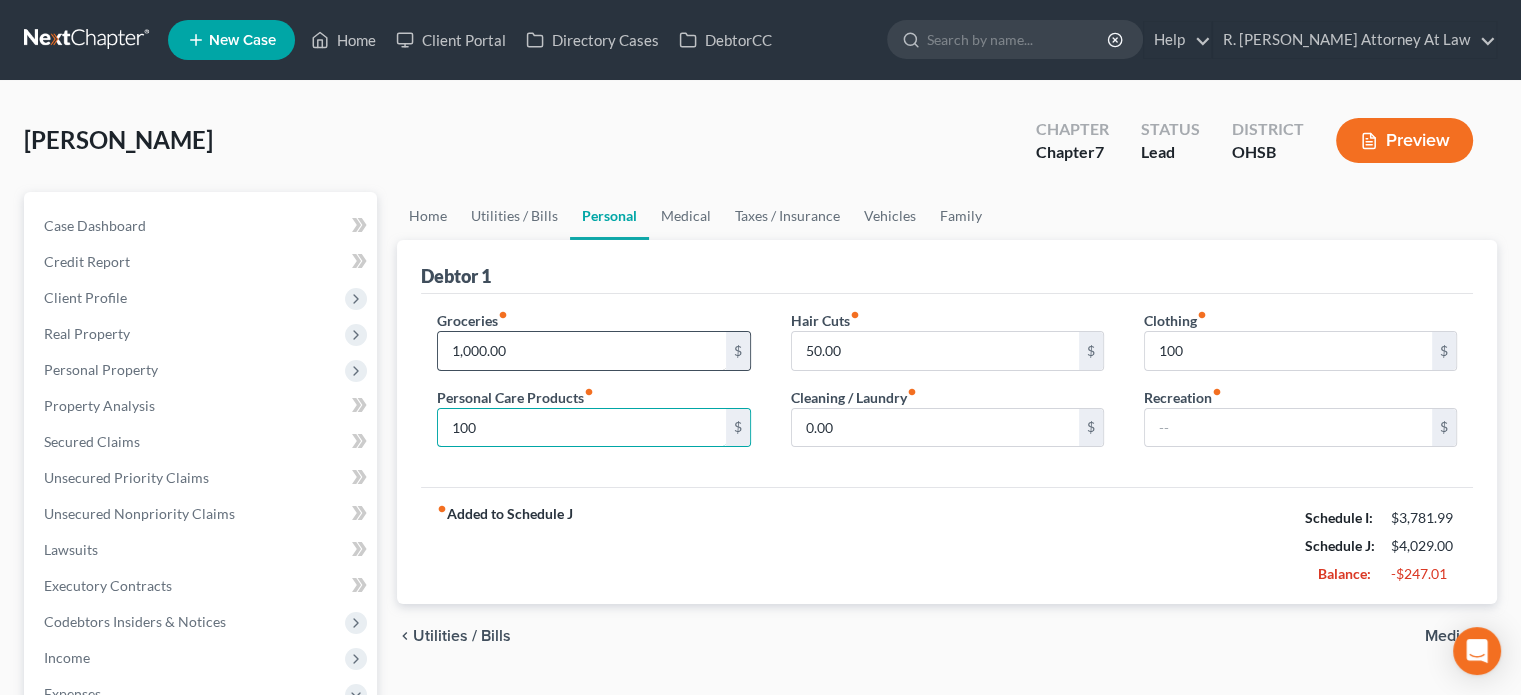 type on "100" 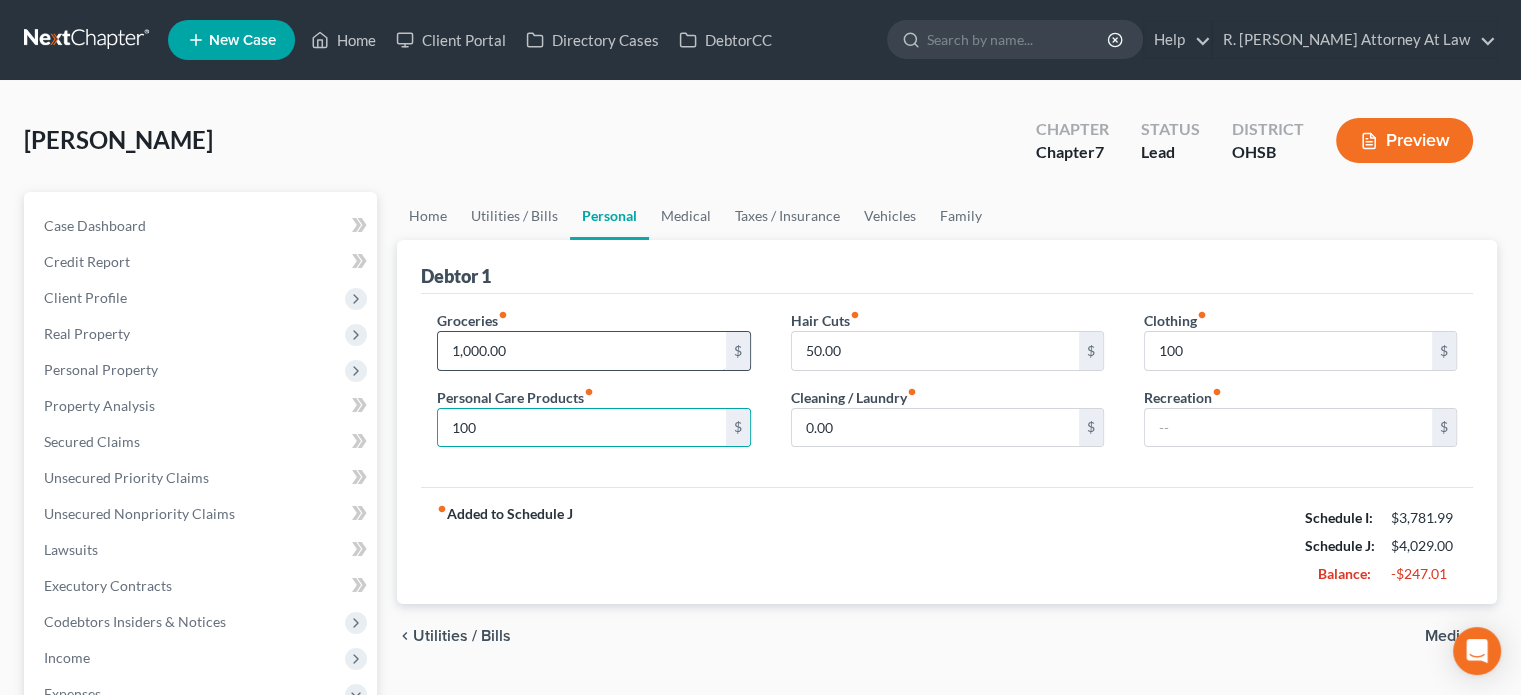 click on "1,000.00" at bounding box center [581, 351] 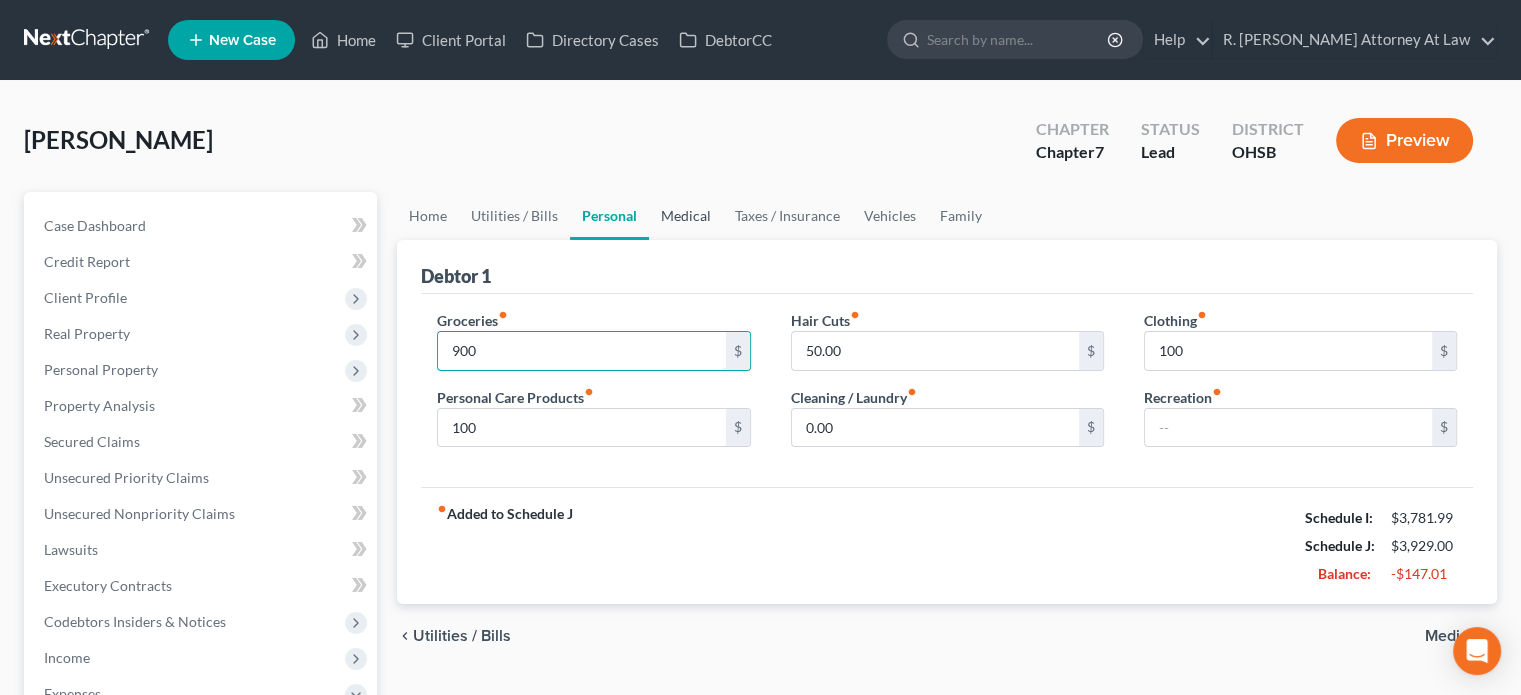 type on "900" 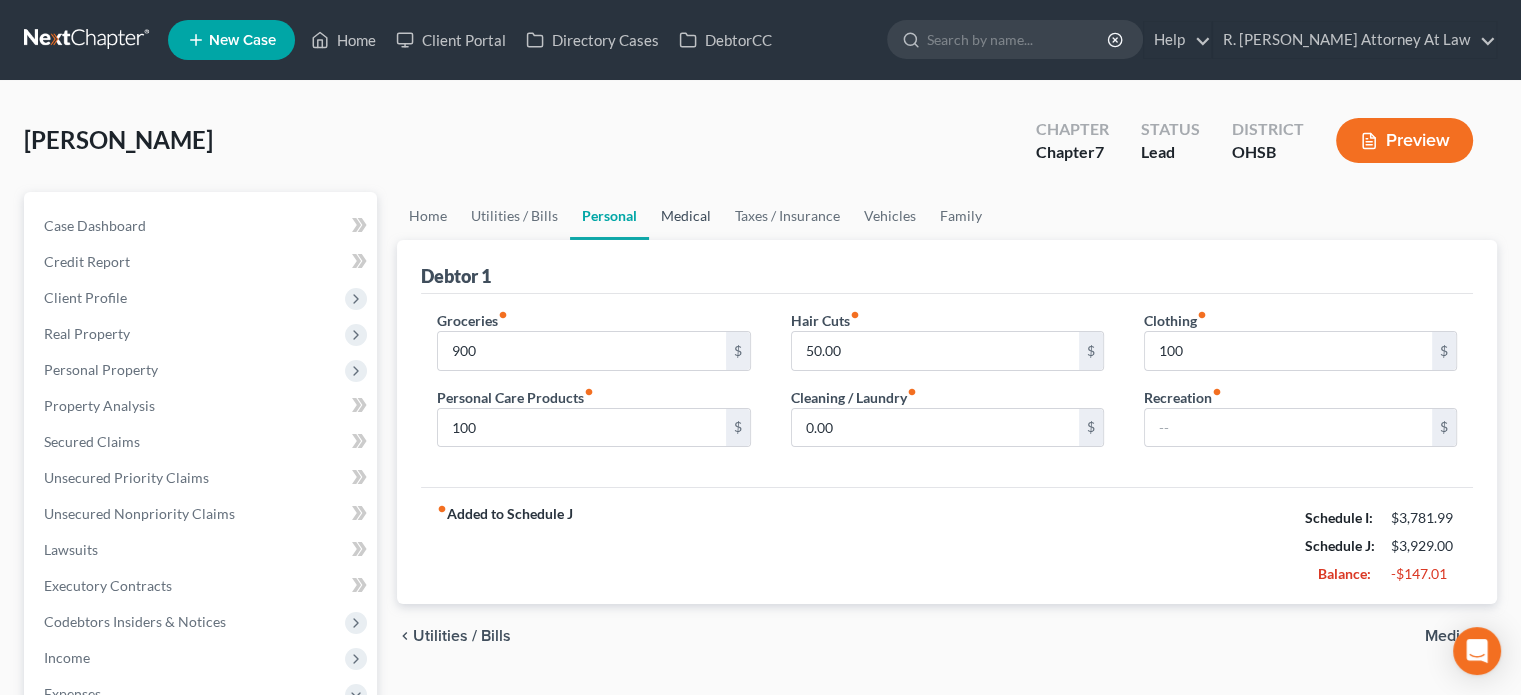 click on "Medical" at bounding box center [686, 216] 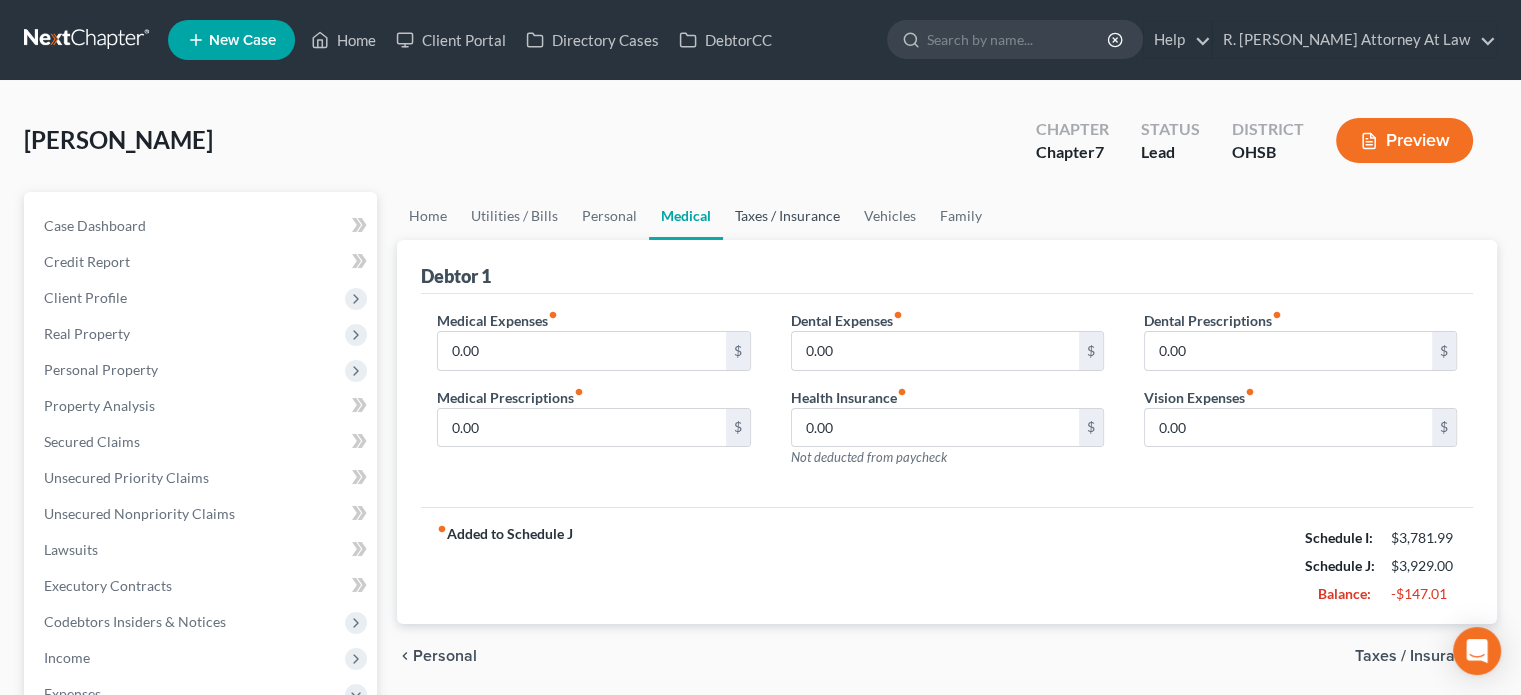 click on "Taxes / Insurance" at bounding box center [787, 216] 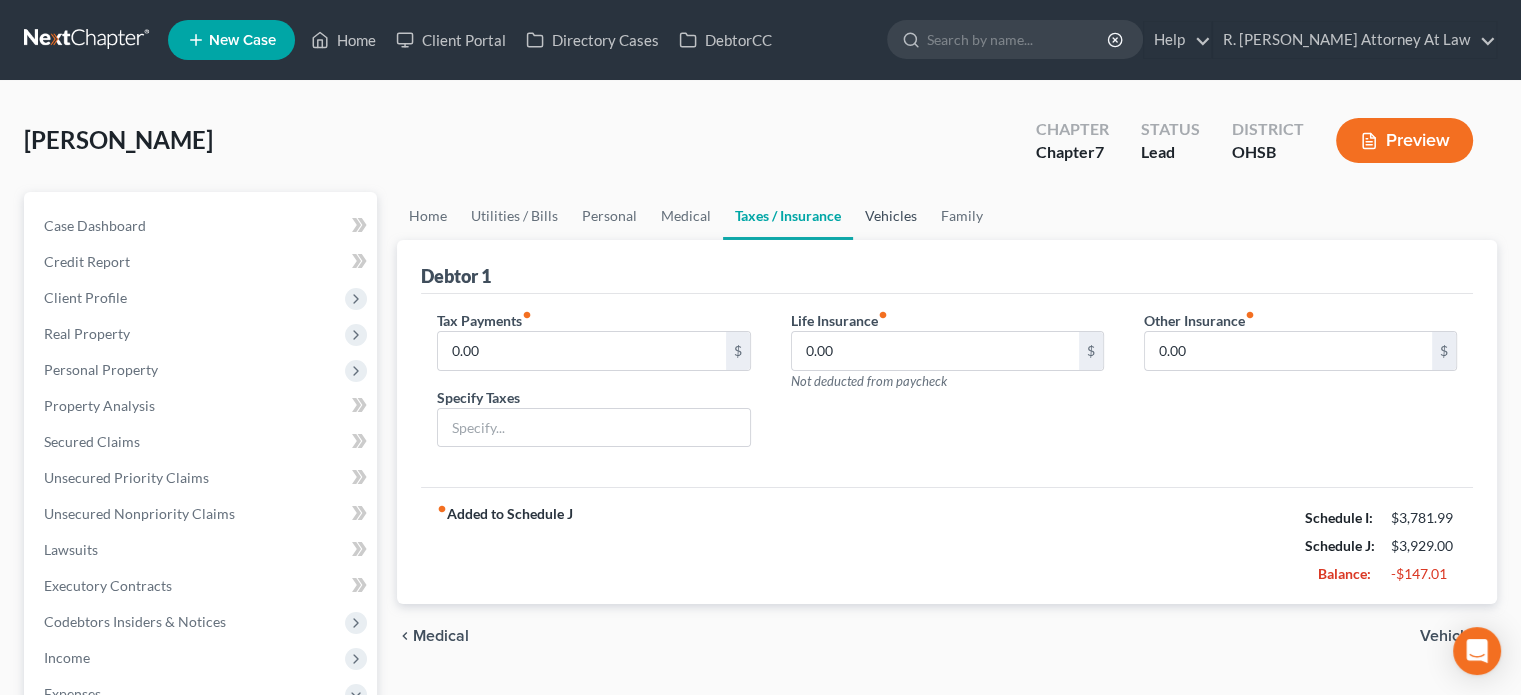 click on "Vehicles" at bounding box center (891, 216) 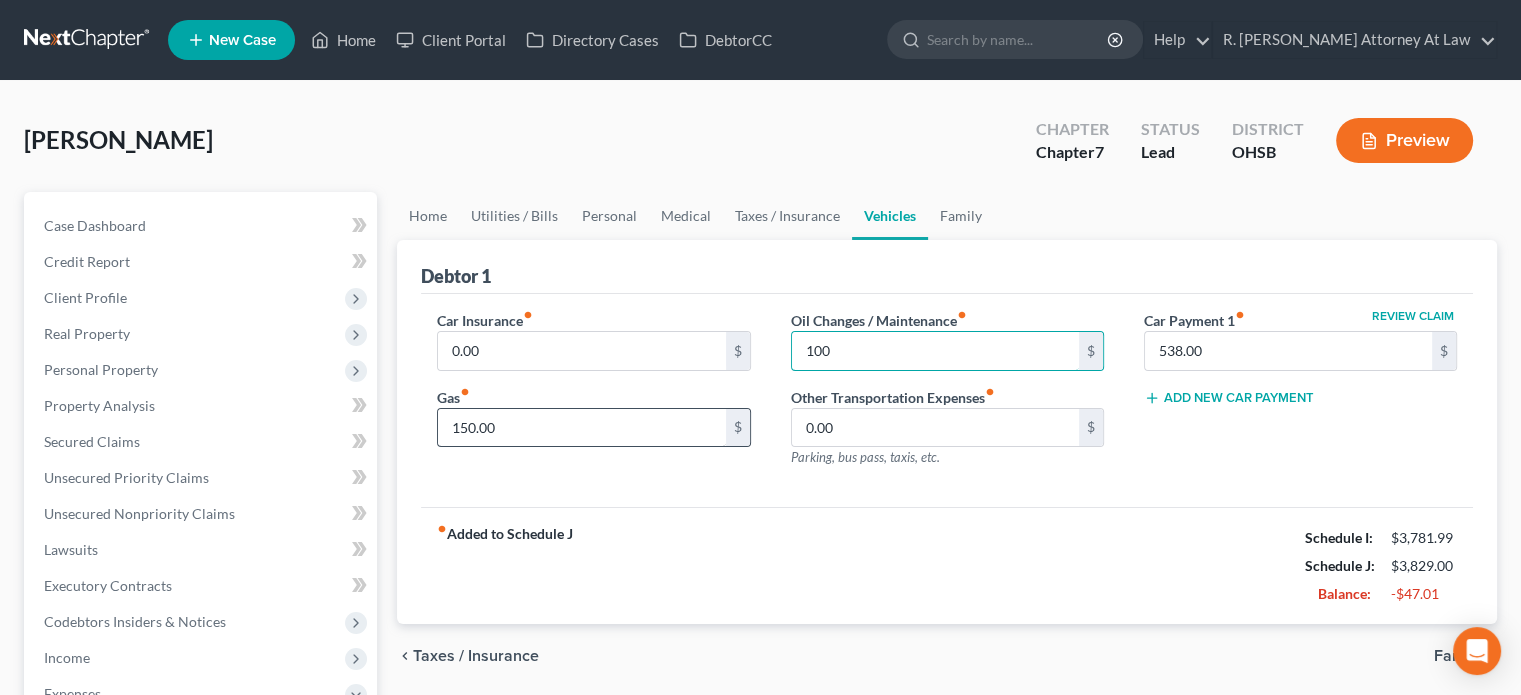 type on "100" 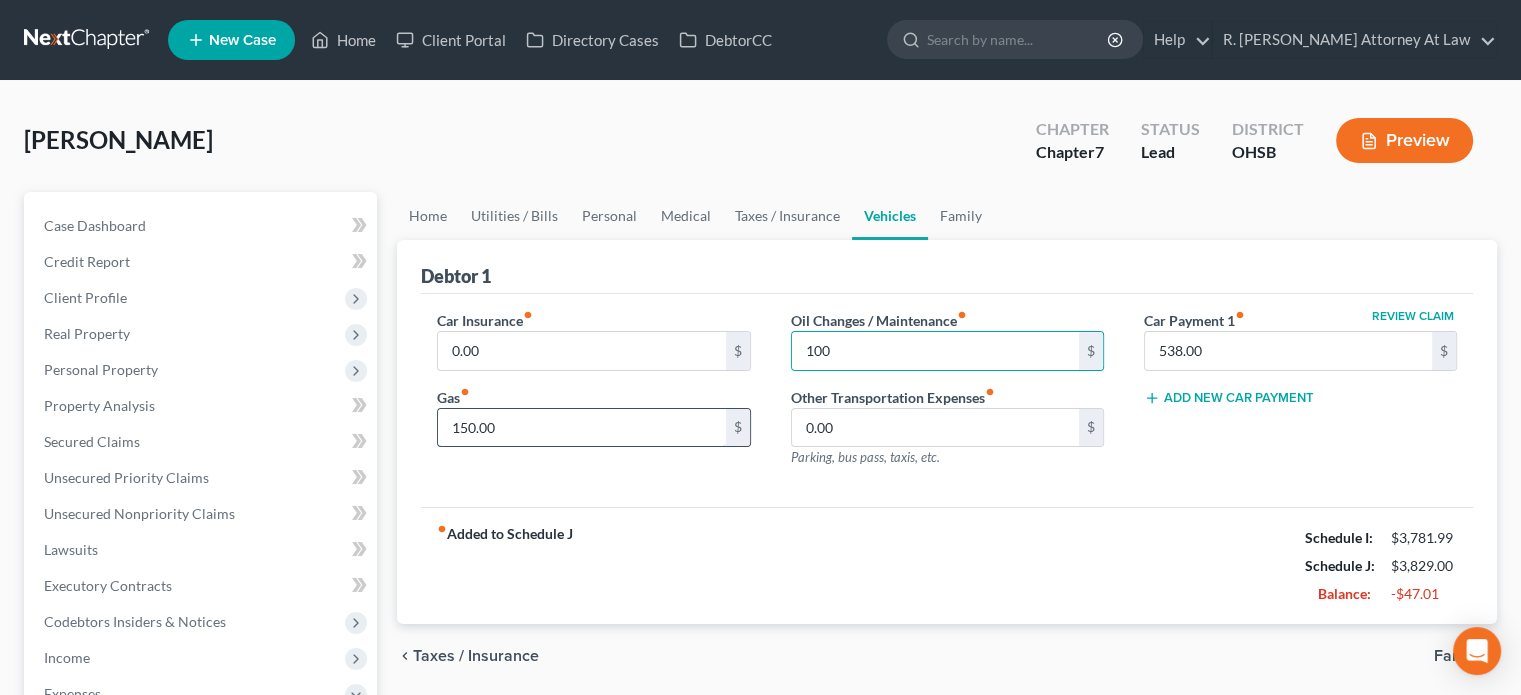 drag, startPoint x: 615, startPoint y: 422, endPoint x: 632, endPoint y: 415, distance: 18.384777 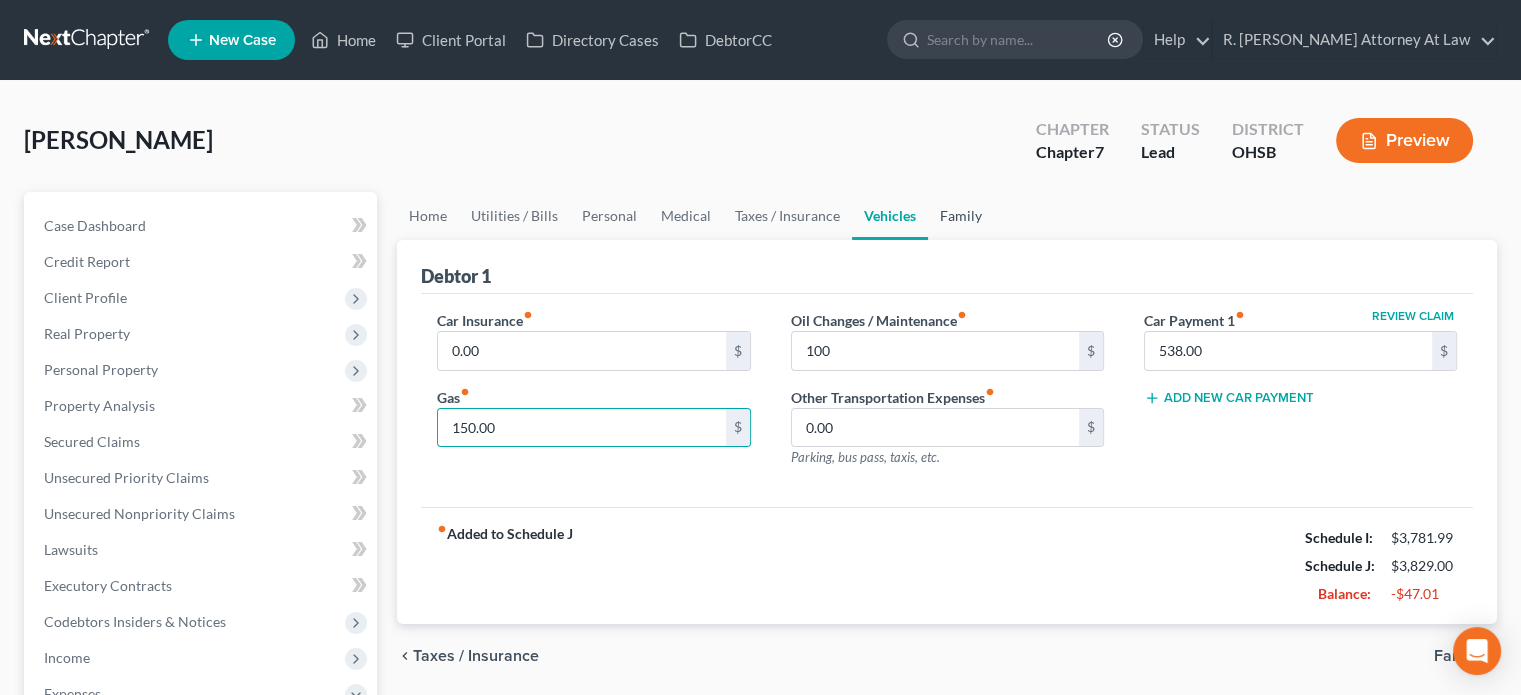 click on "Family" at bounding box center (961, 216) 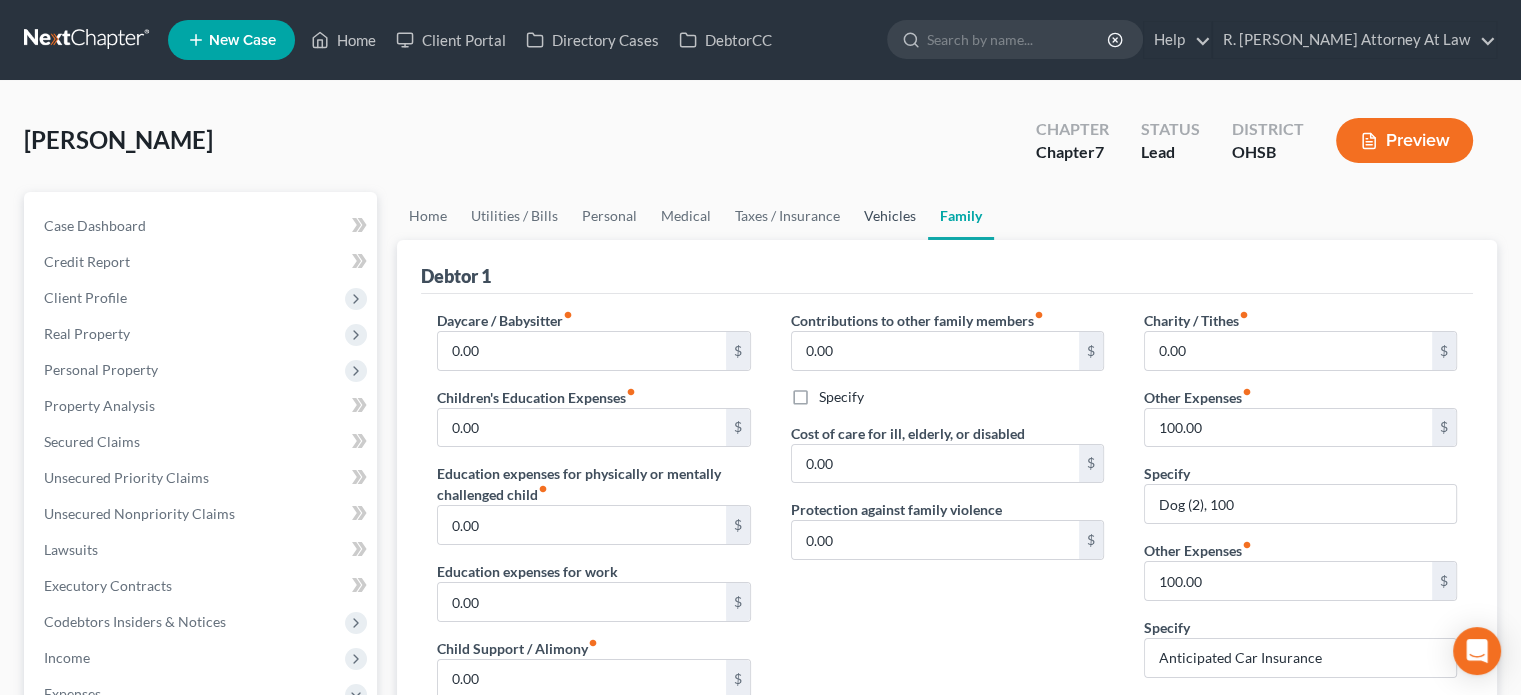 click on "Vehicles" at bounding box center [890, 216] 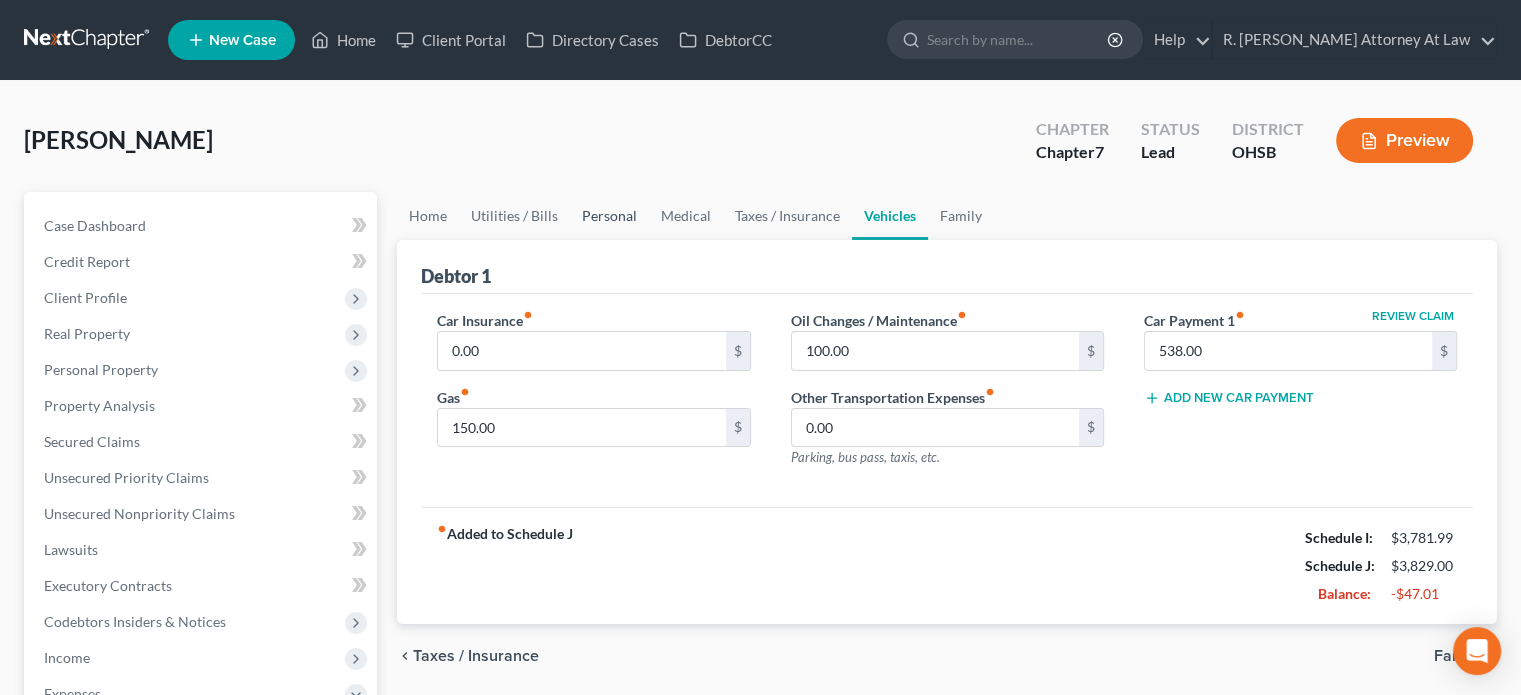 click on "Personal" at bounding box center (609, 216) 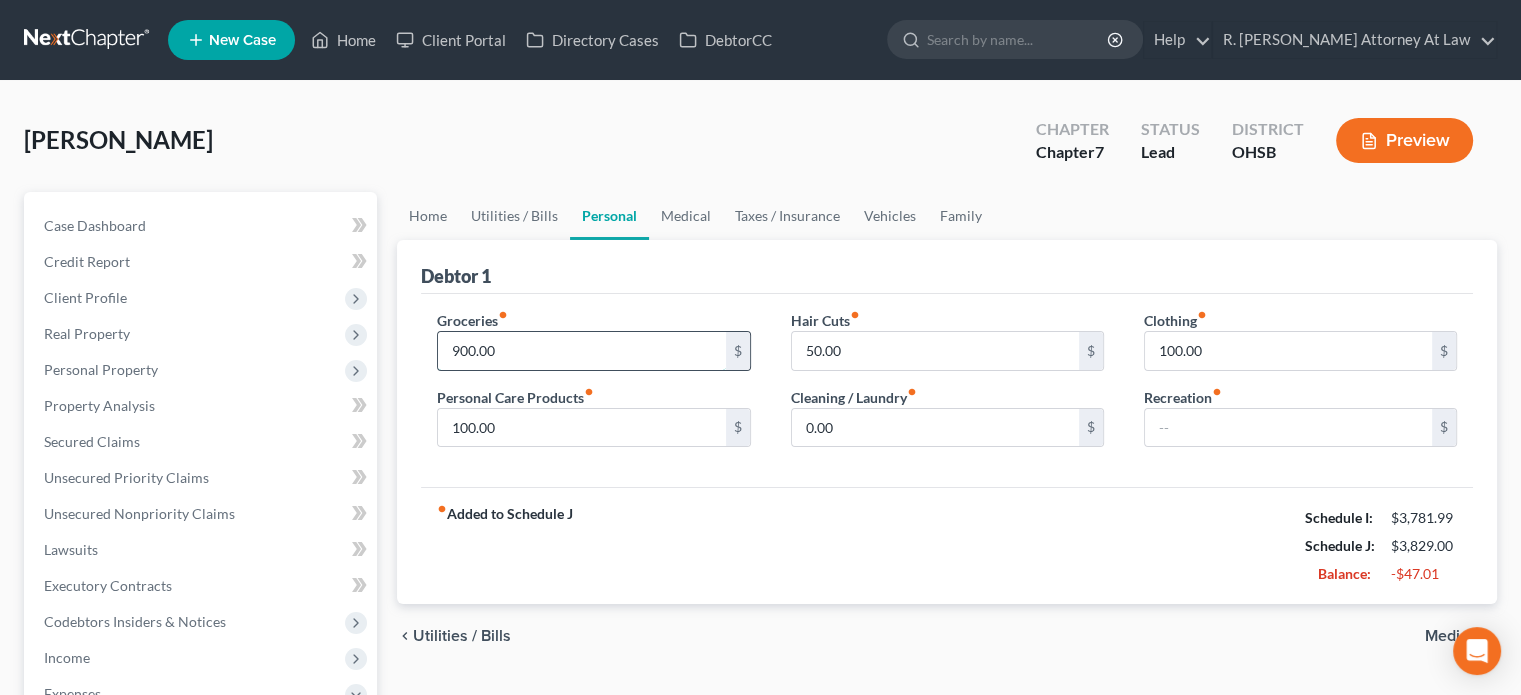 click on "900.00" at bounding box center (581, 351) 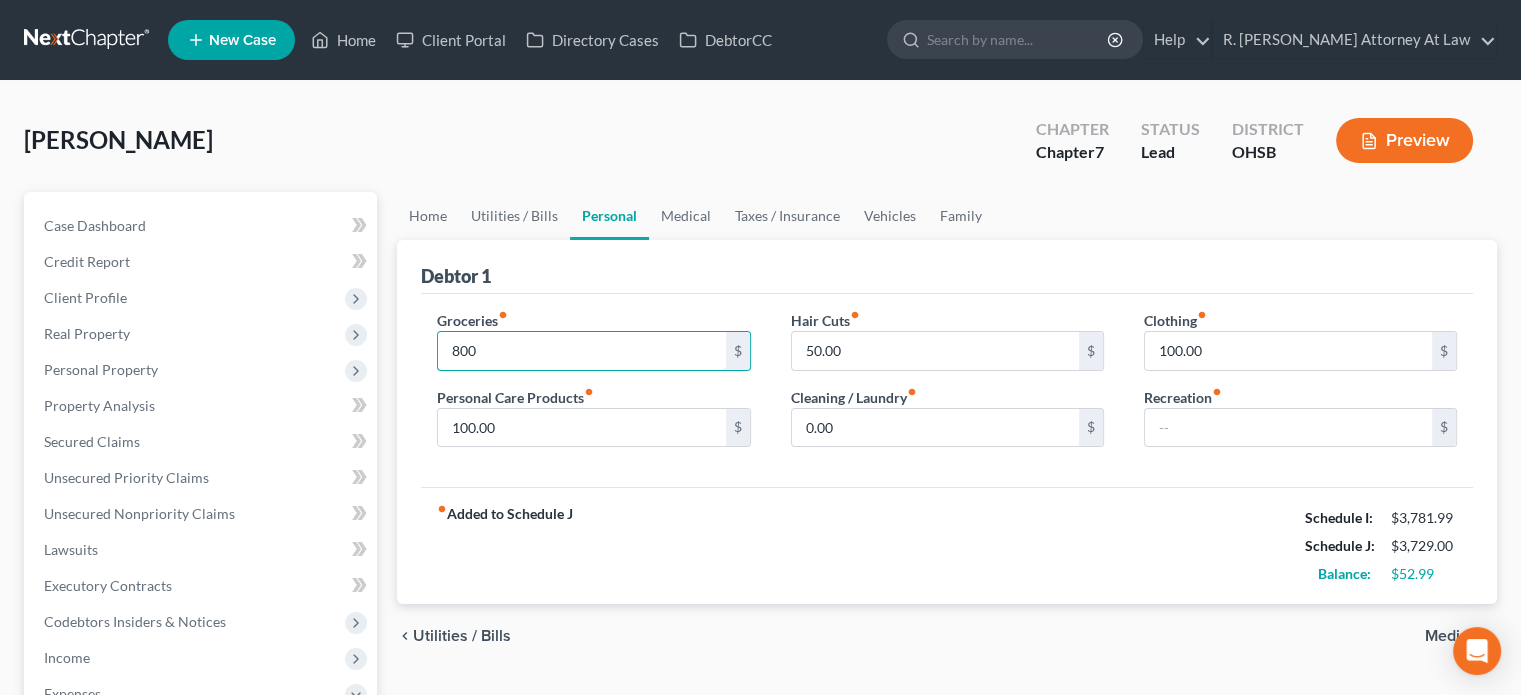 type on "800" 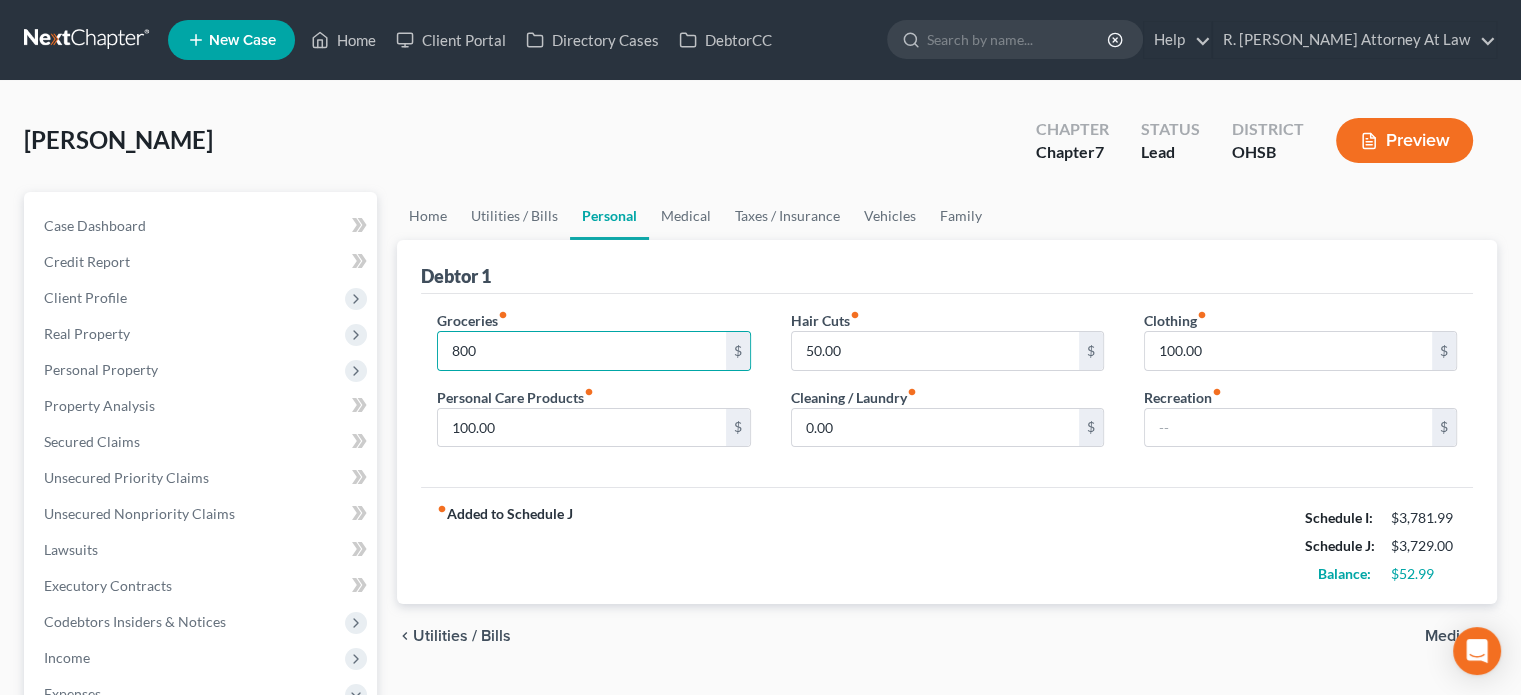 click on "fiber_manual_record  Added to Schedule J Schedule I: $3,781.99 Schedule J: $3,729.00 Balance: $52.99" at bounding box center [947, 545] 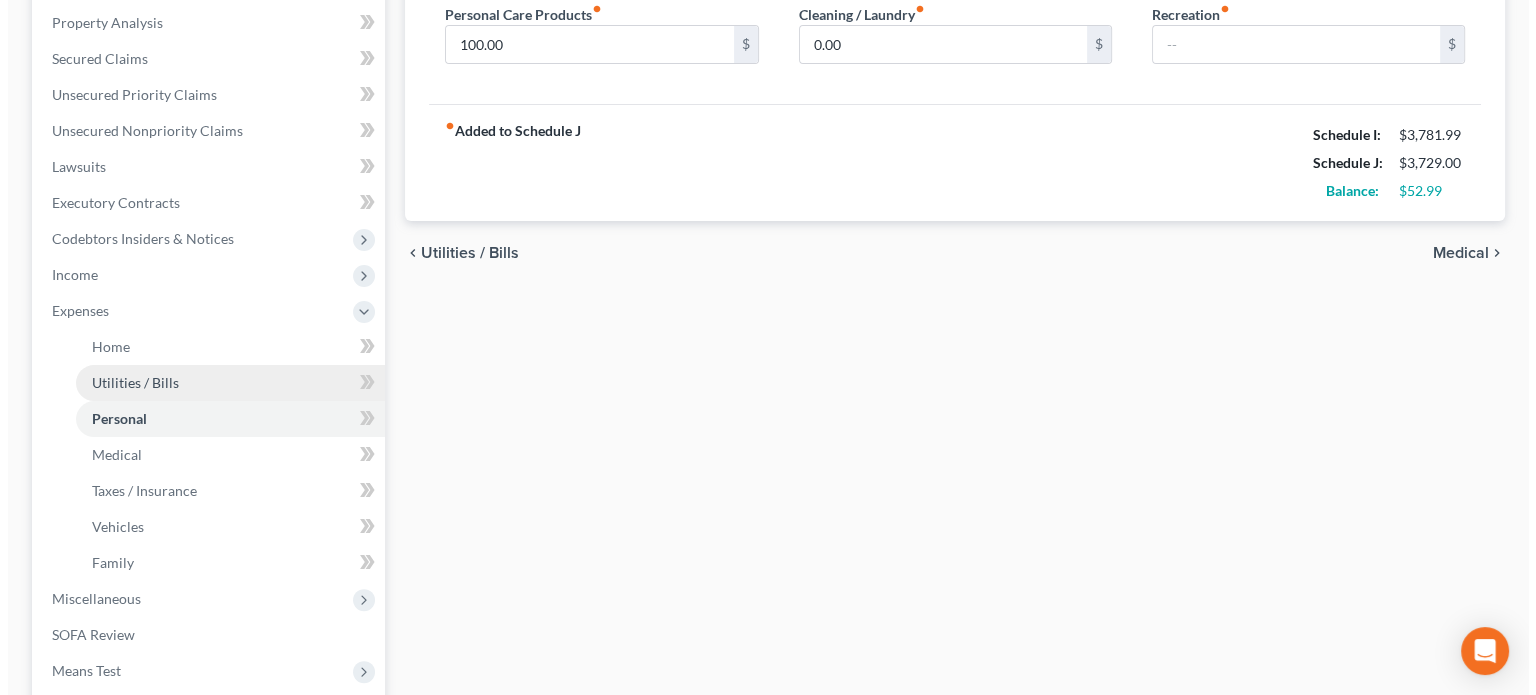 scroll, scrollTop: 400, scrollLeft: 0, axis: vertical 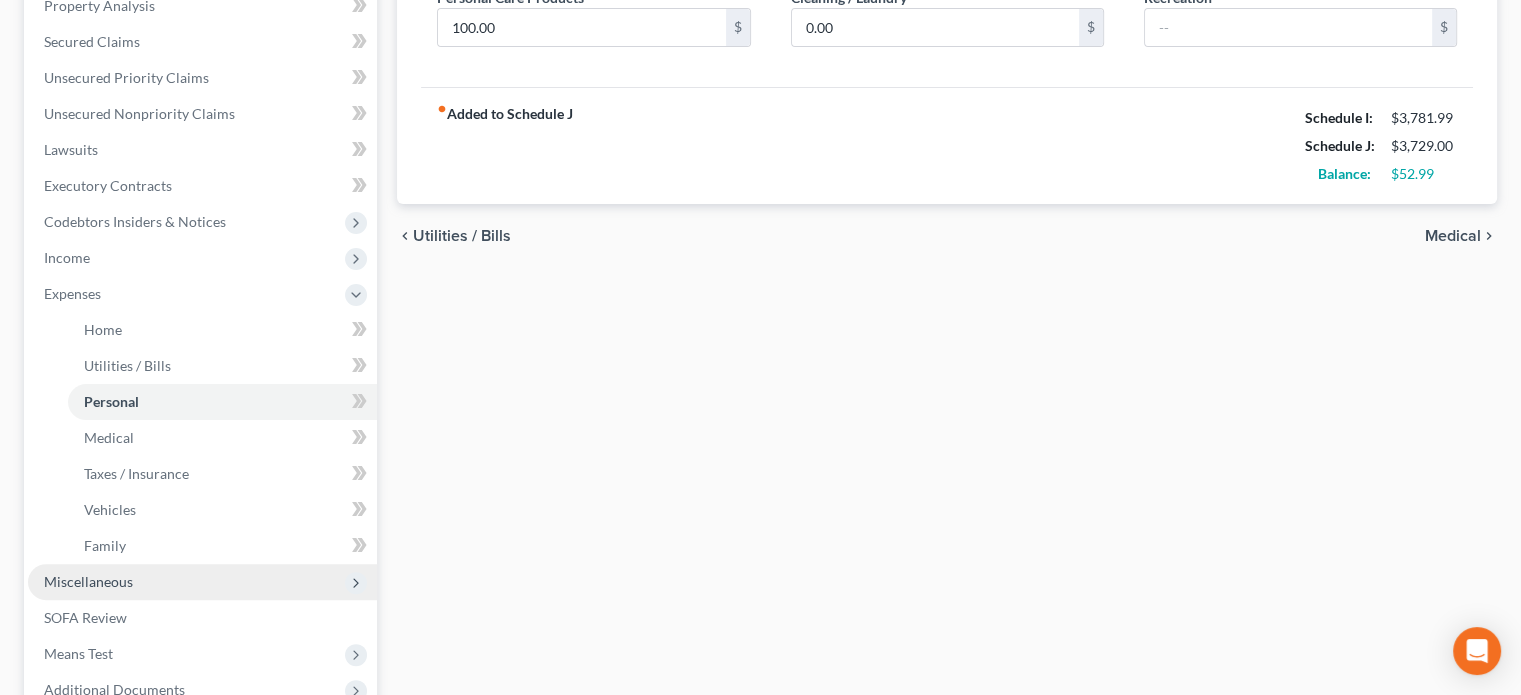 click on "Miscellaneous" at bounding box center (202, 582) 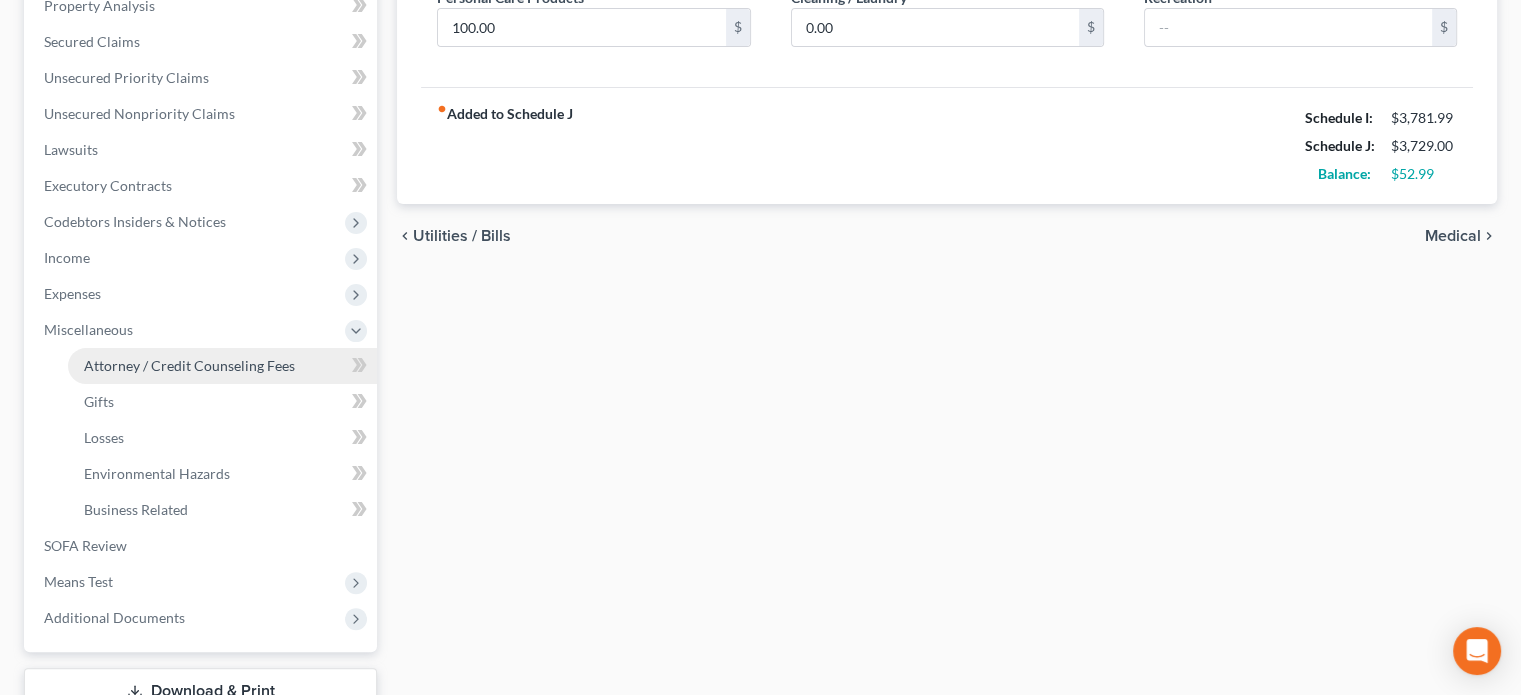 click on "Attorney / Credit Counseling Fees" at bounding box center (189, 365) 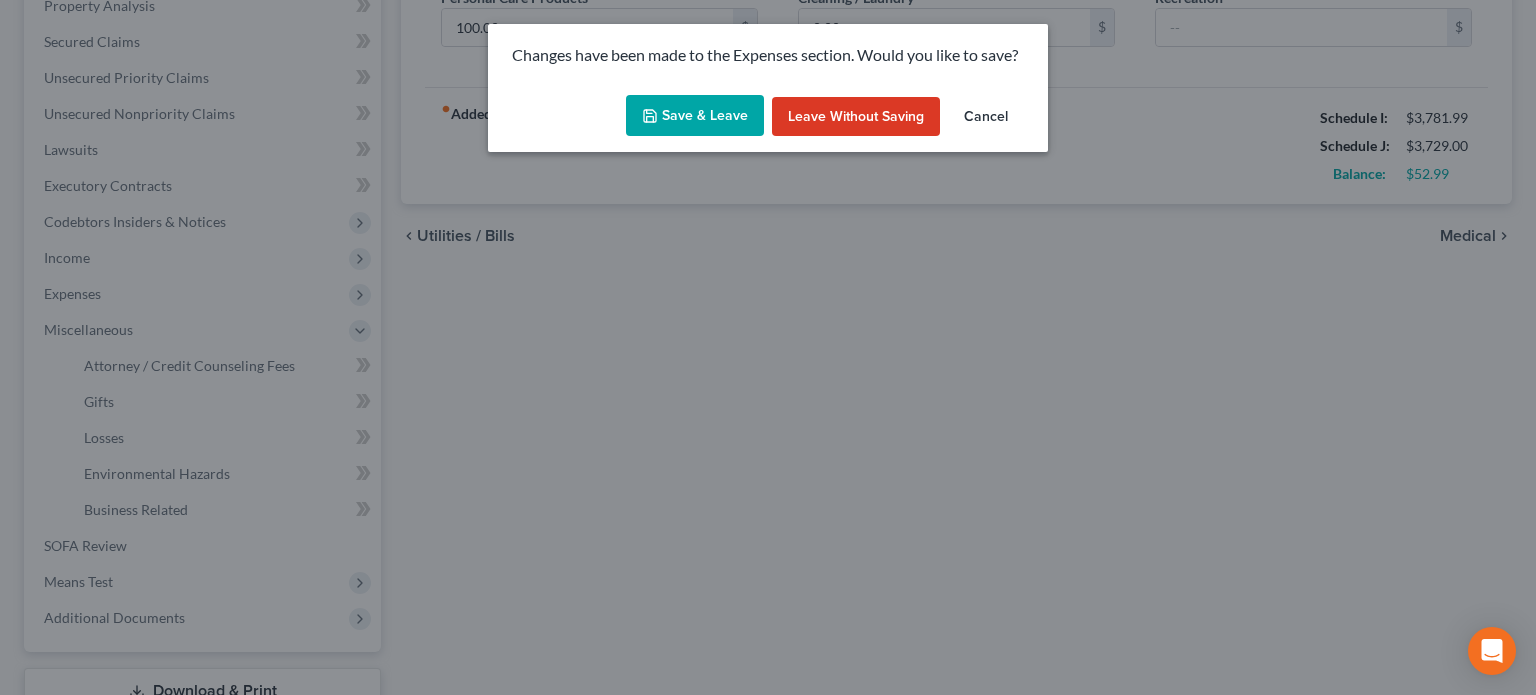 click on "Save & Leave" at bounding box center [695, 116] 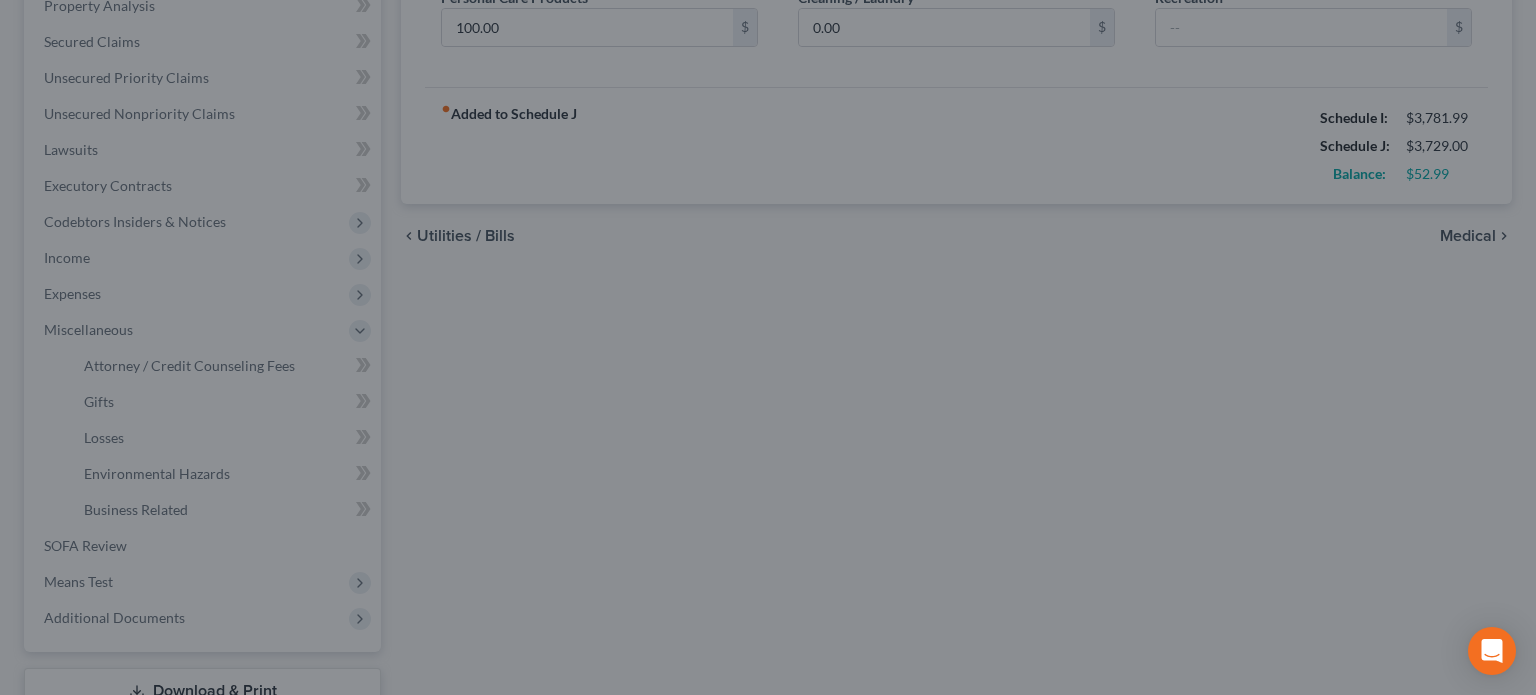 select on "1" 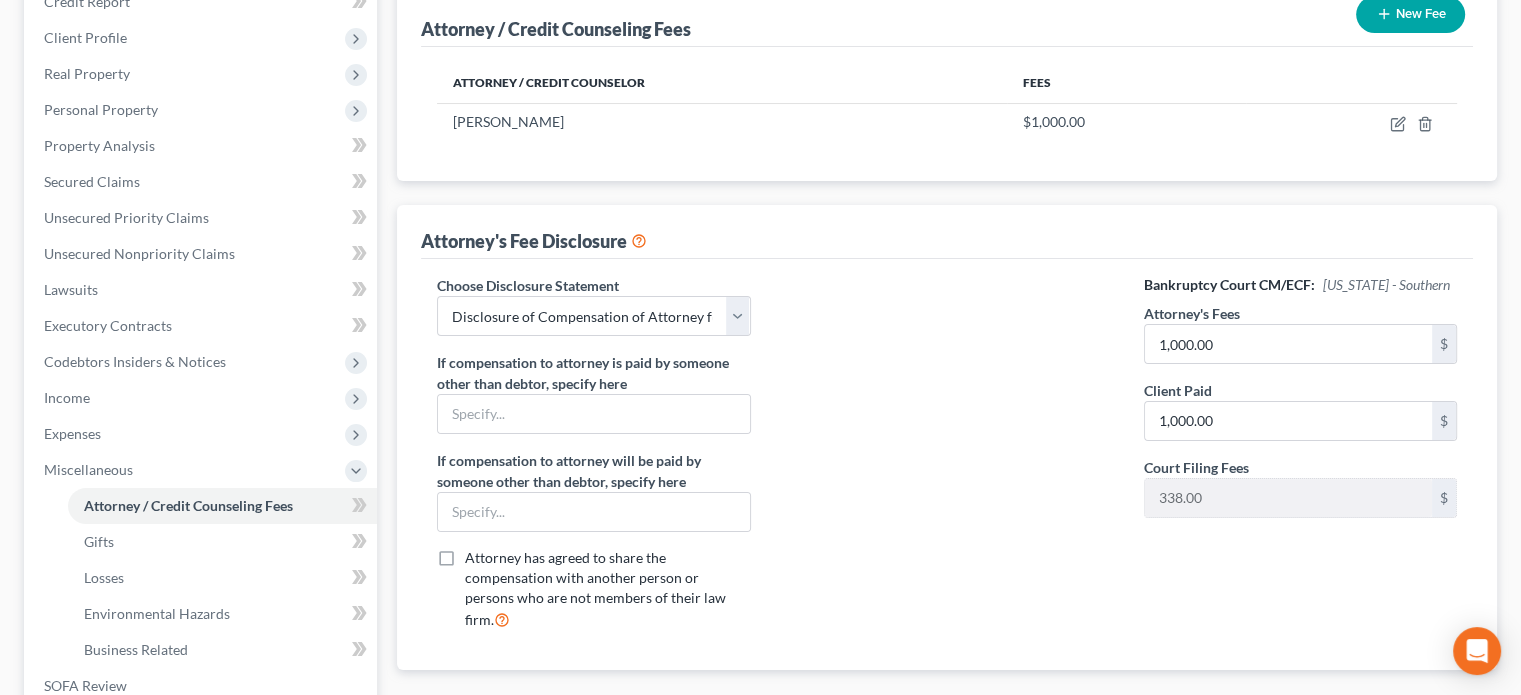scroll, scrollTop: 8, scrollLeft: 0, axis: vertical 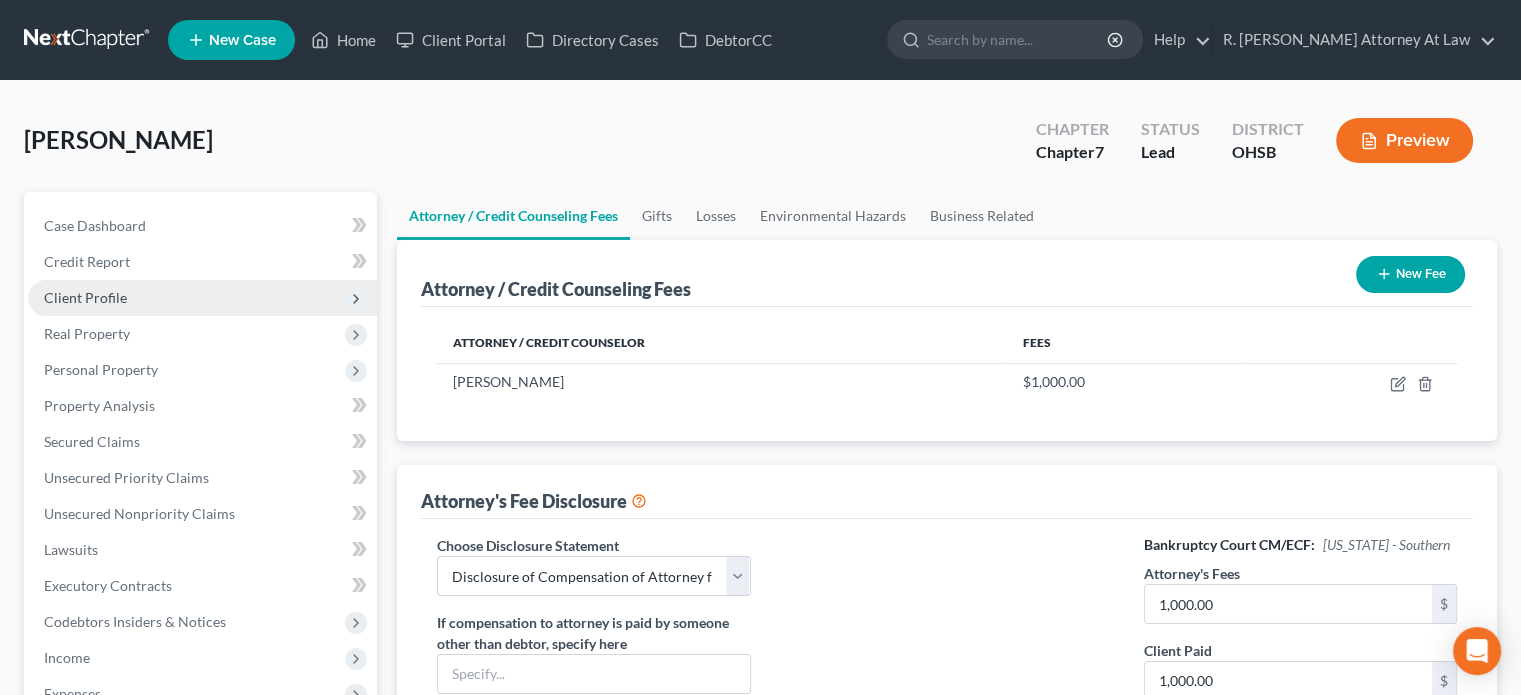 click on "Client Profile" at bounding box center [85, 297] 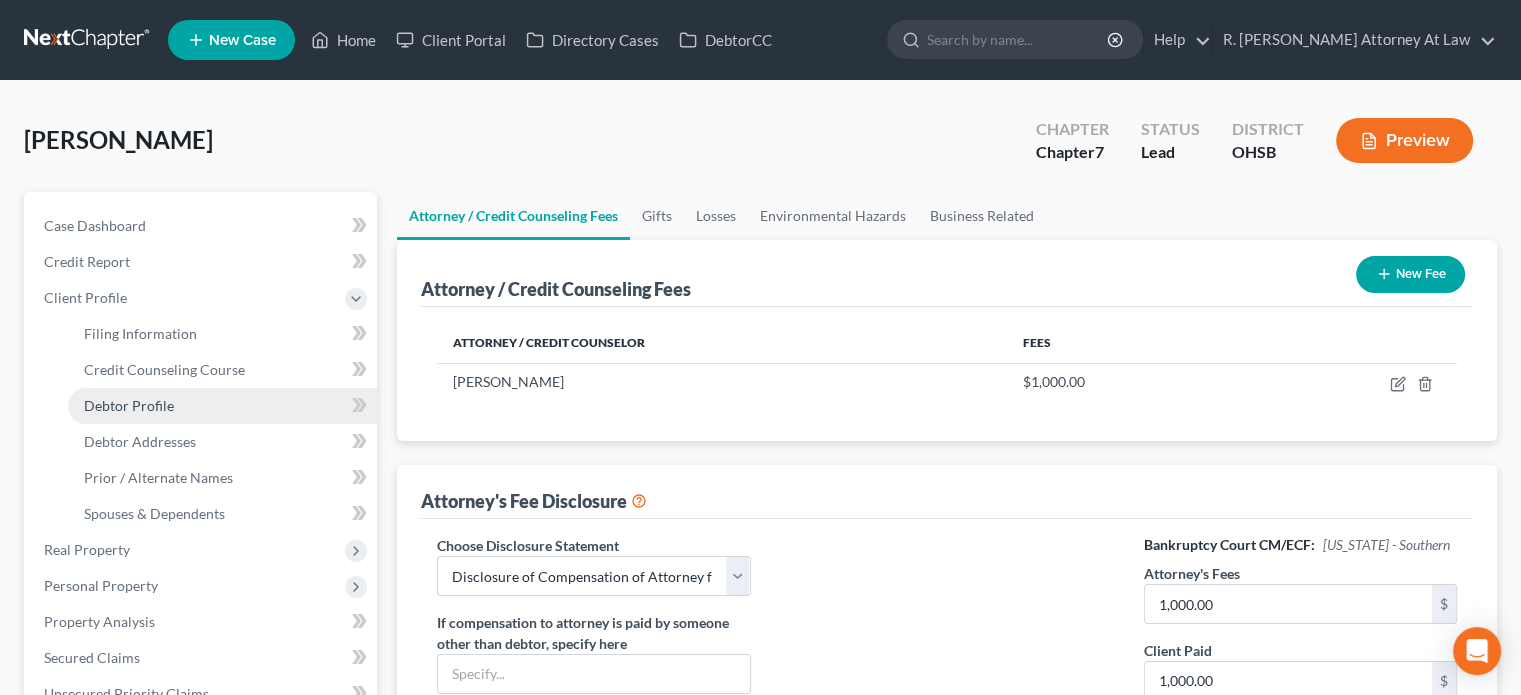 click on "Debtor Profile" at bounding box center [129, 405] 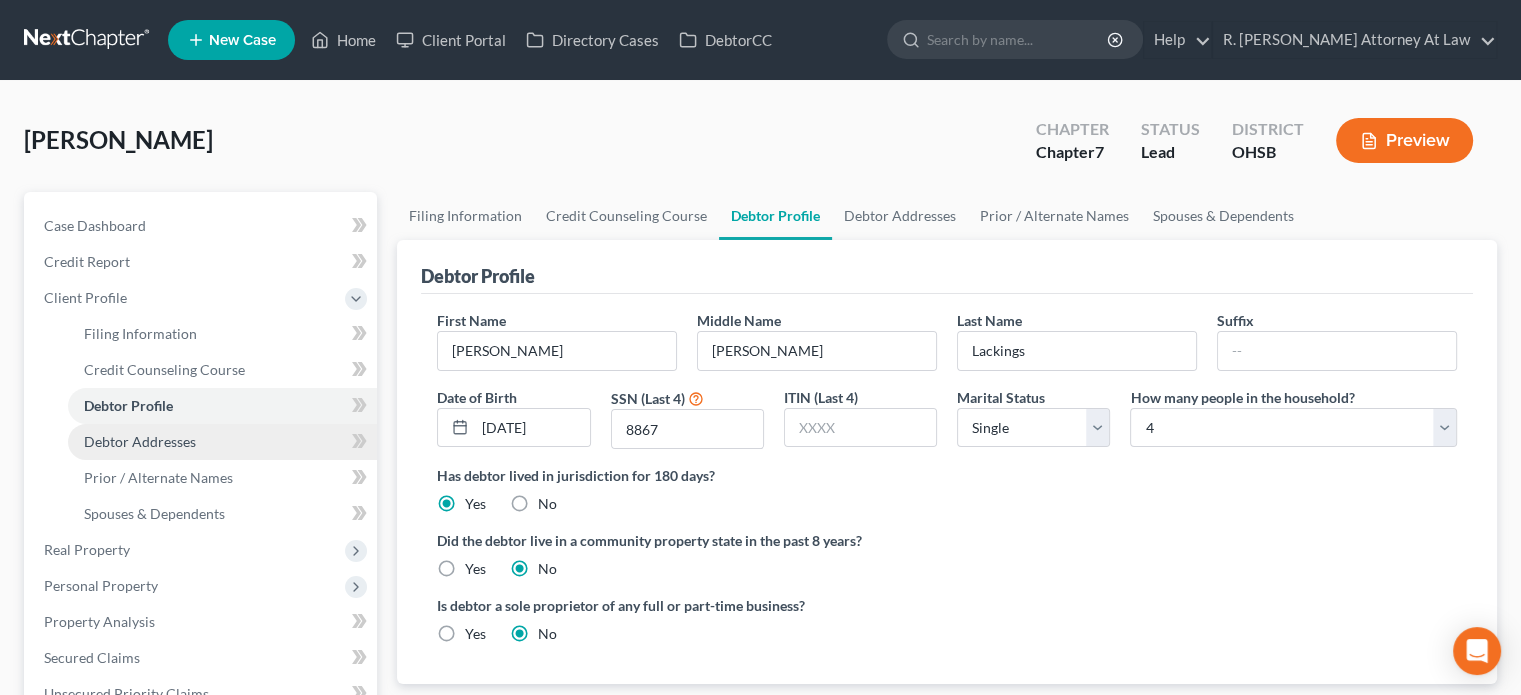 click on "Debtor Addresses" at bounding box center [140, 441] 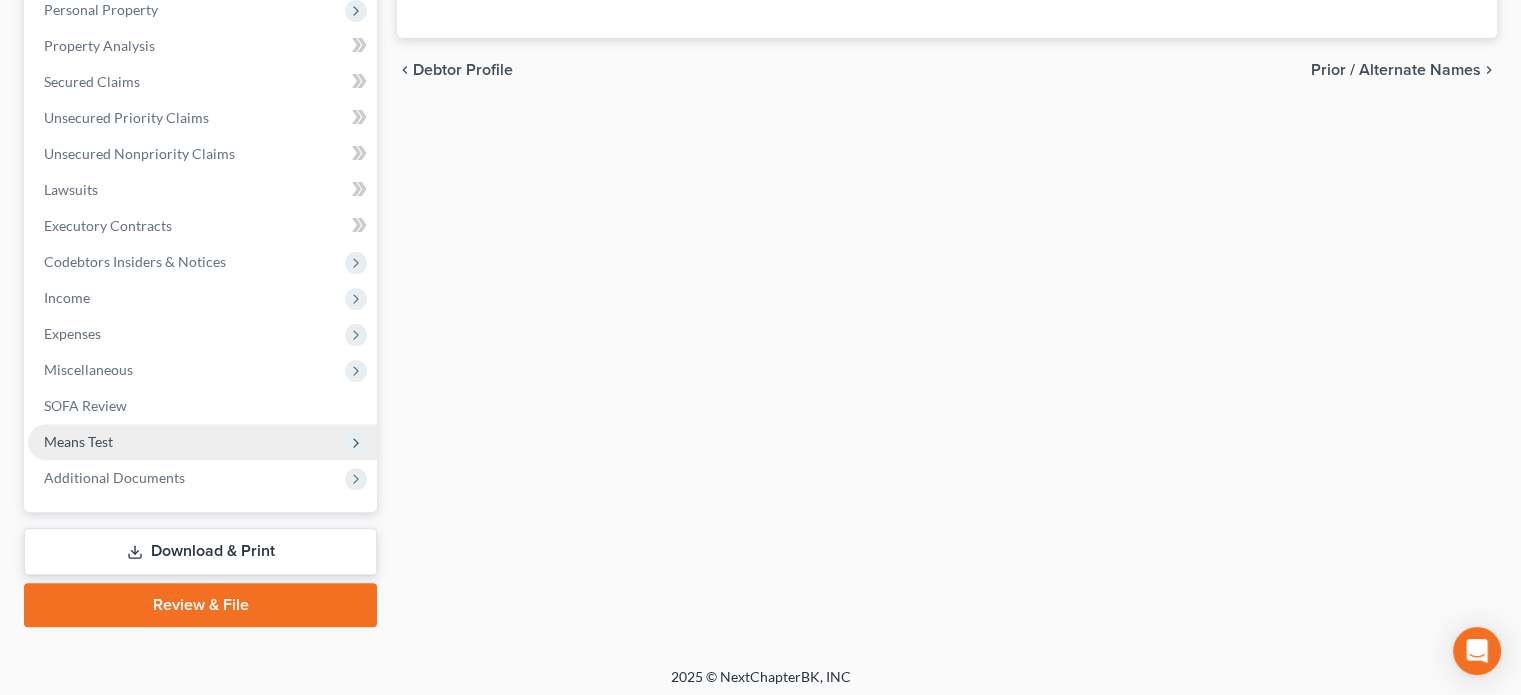 scroll, scrollTop: 582, scrollLeft: 0, axis: vertical 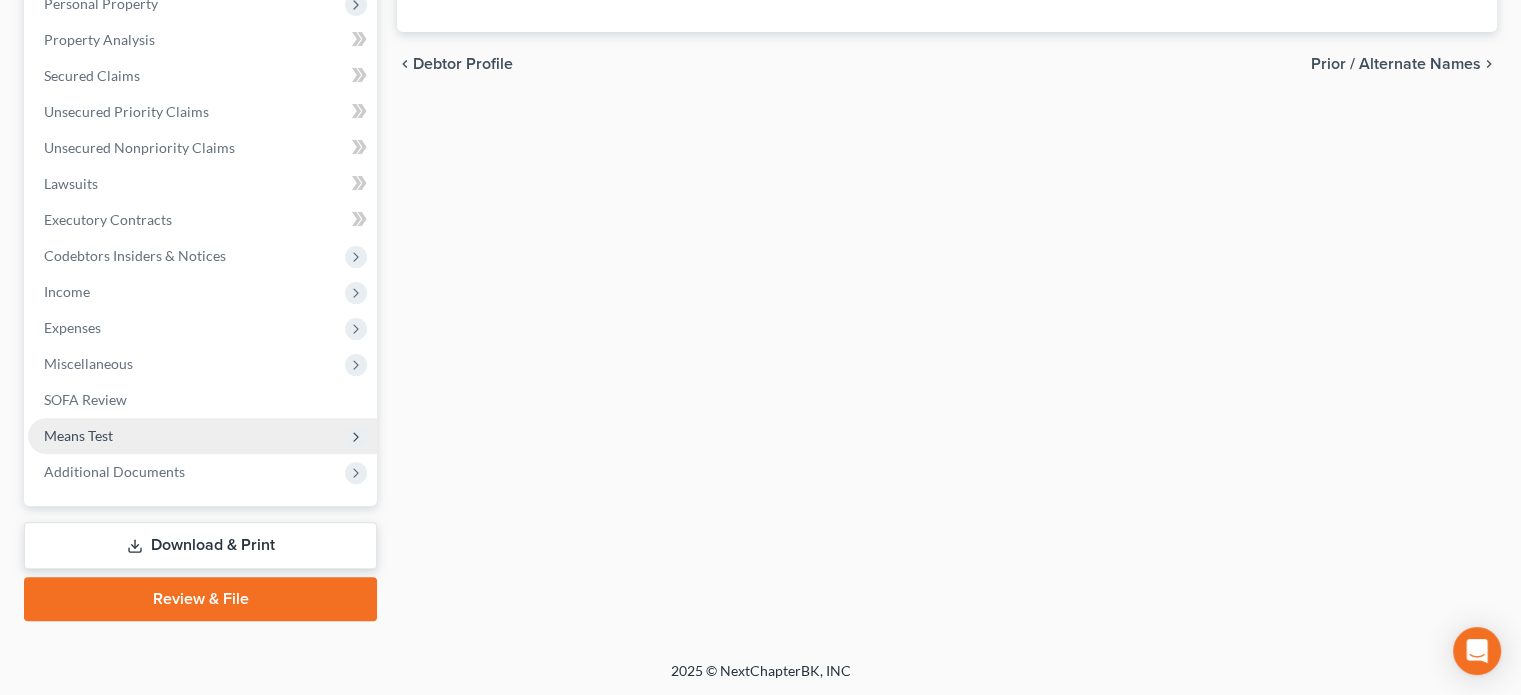 click on "Means Test" at bounding box center (78, 435) 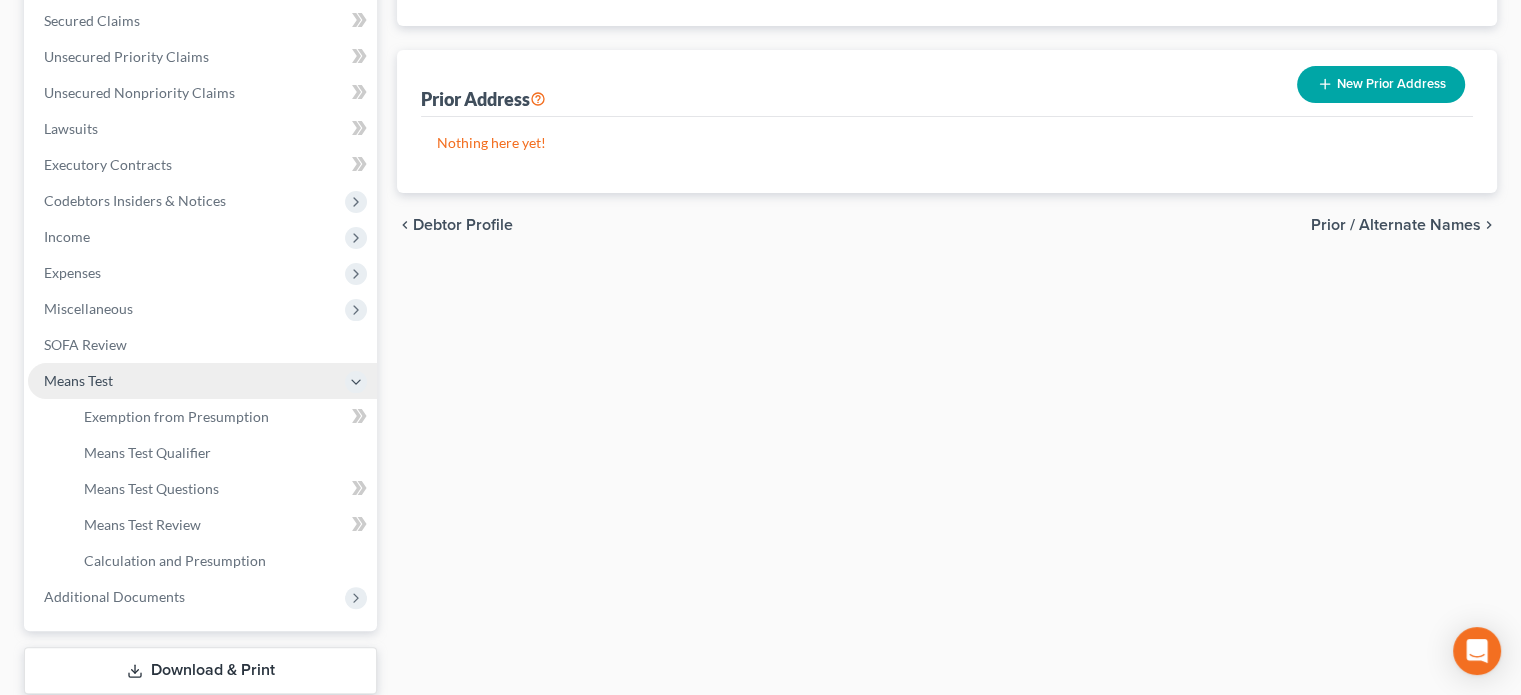 scroll, scrollTop: 366, scrollLeft: 0, axis: vertical 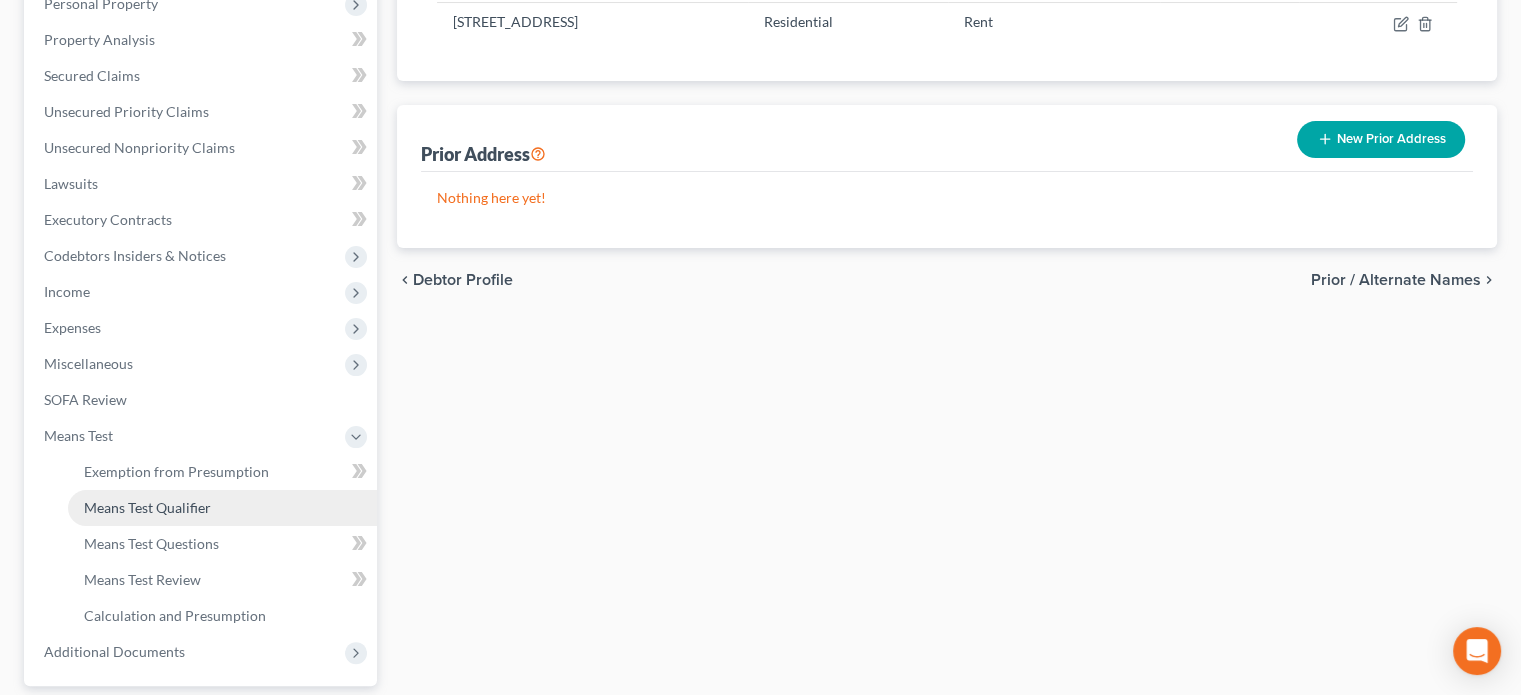 click on "Means Test Qualifier" at bounding box center [147, 507] 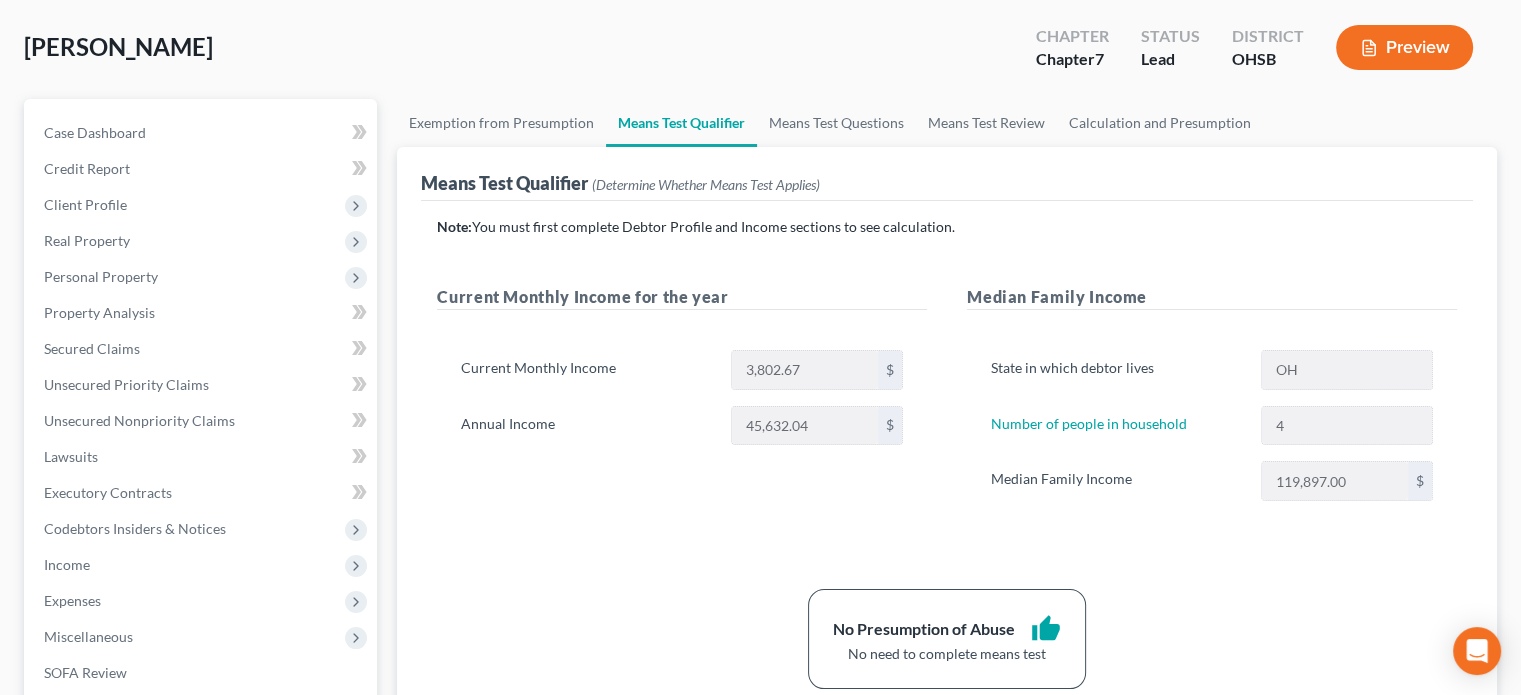 scroll, scrollTop: 100, scrollLeft: 0, axis: vertical 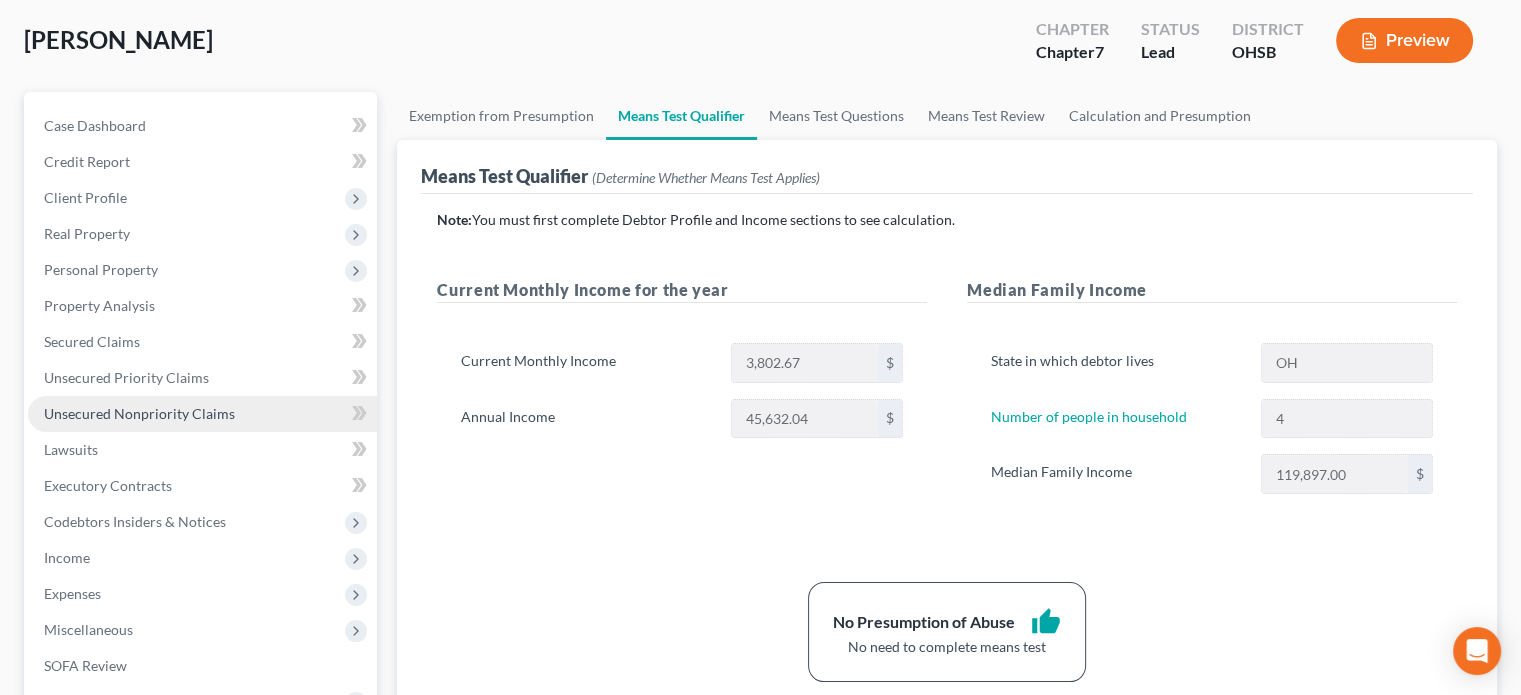 click on "Unsecured Nonpriority Claims" at bounding box center [139, 413] 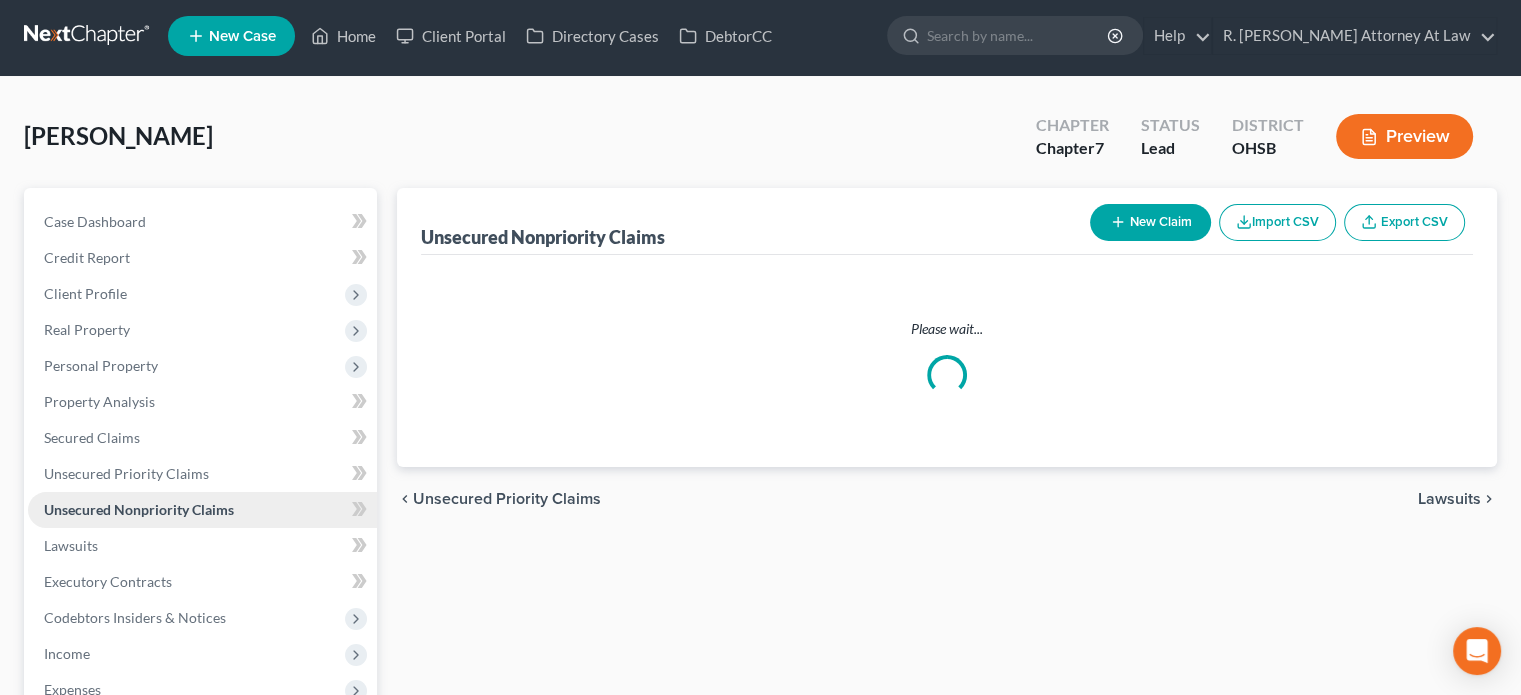 scroll, scrollTop: 0, scrollLeft: 0, axis: both 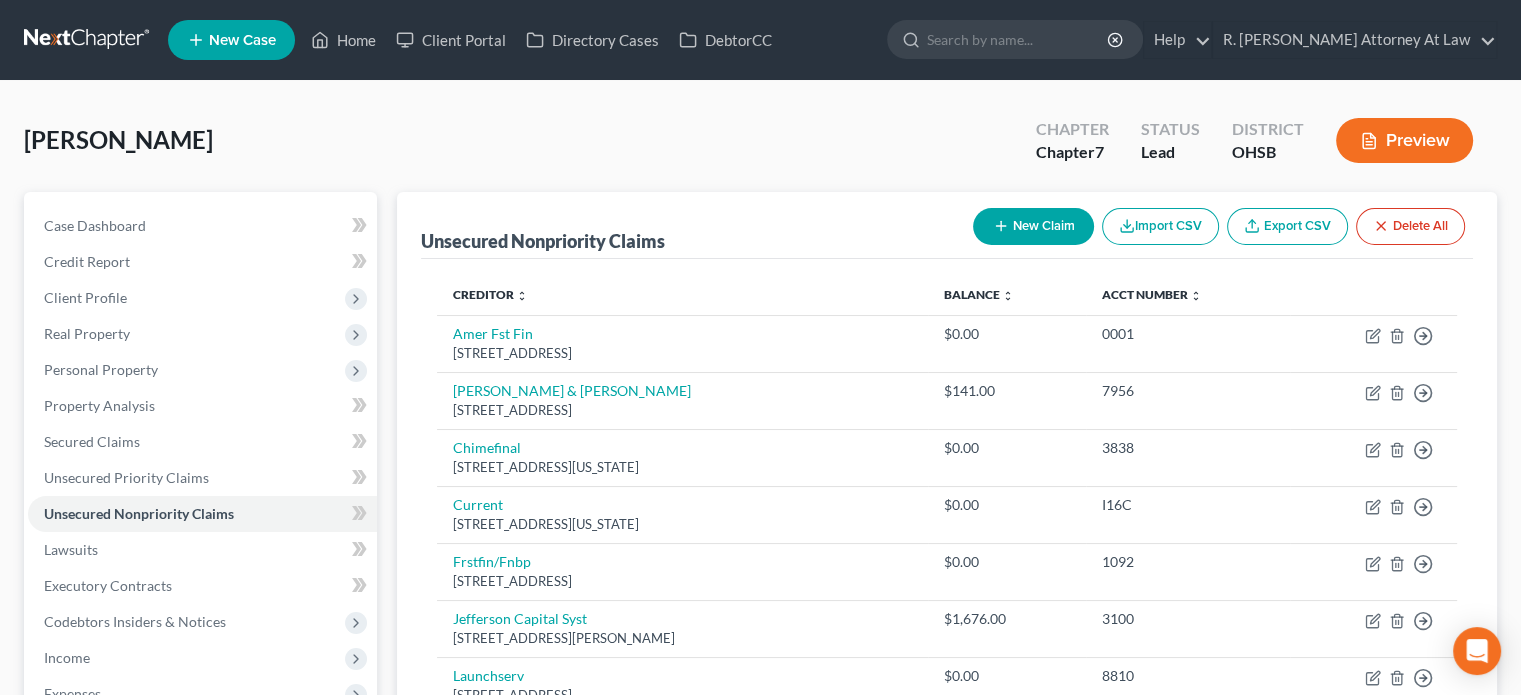 click 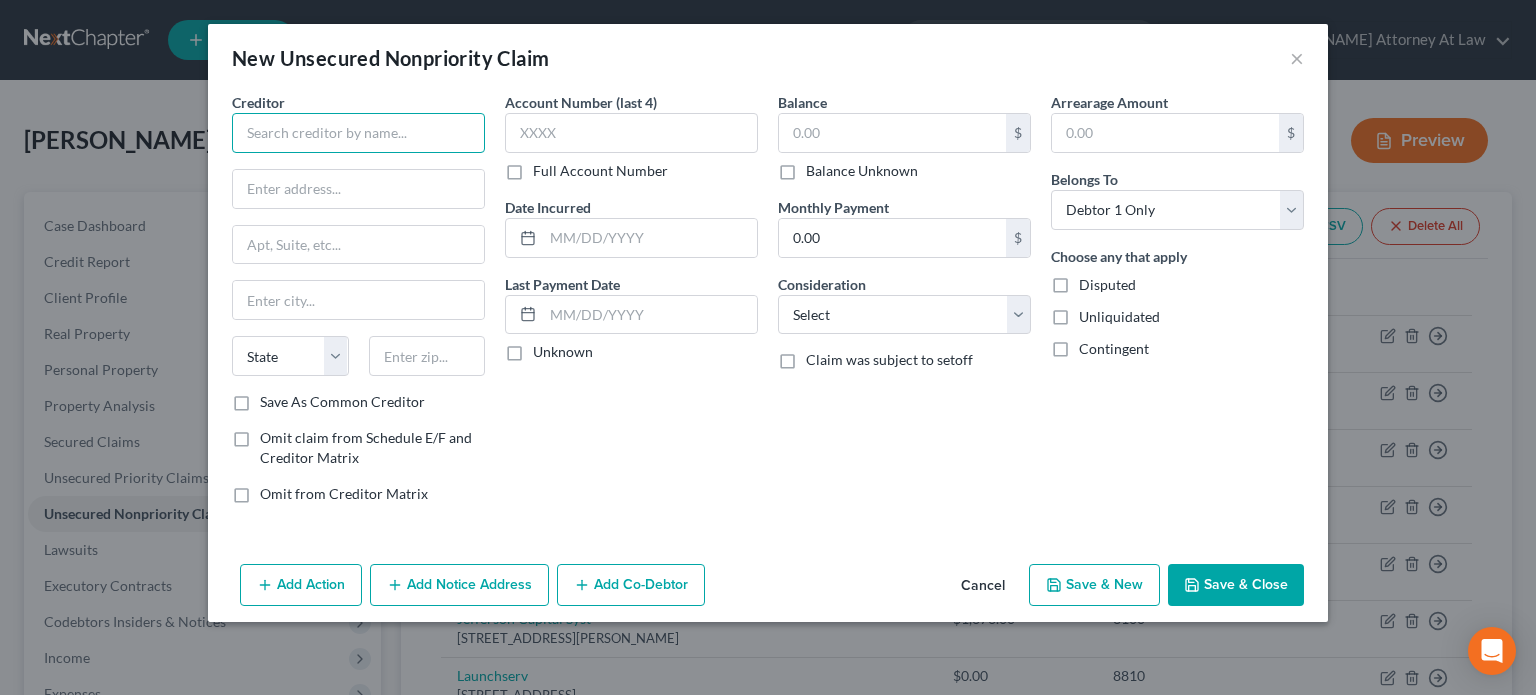 click at bounding box center [358, 133] 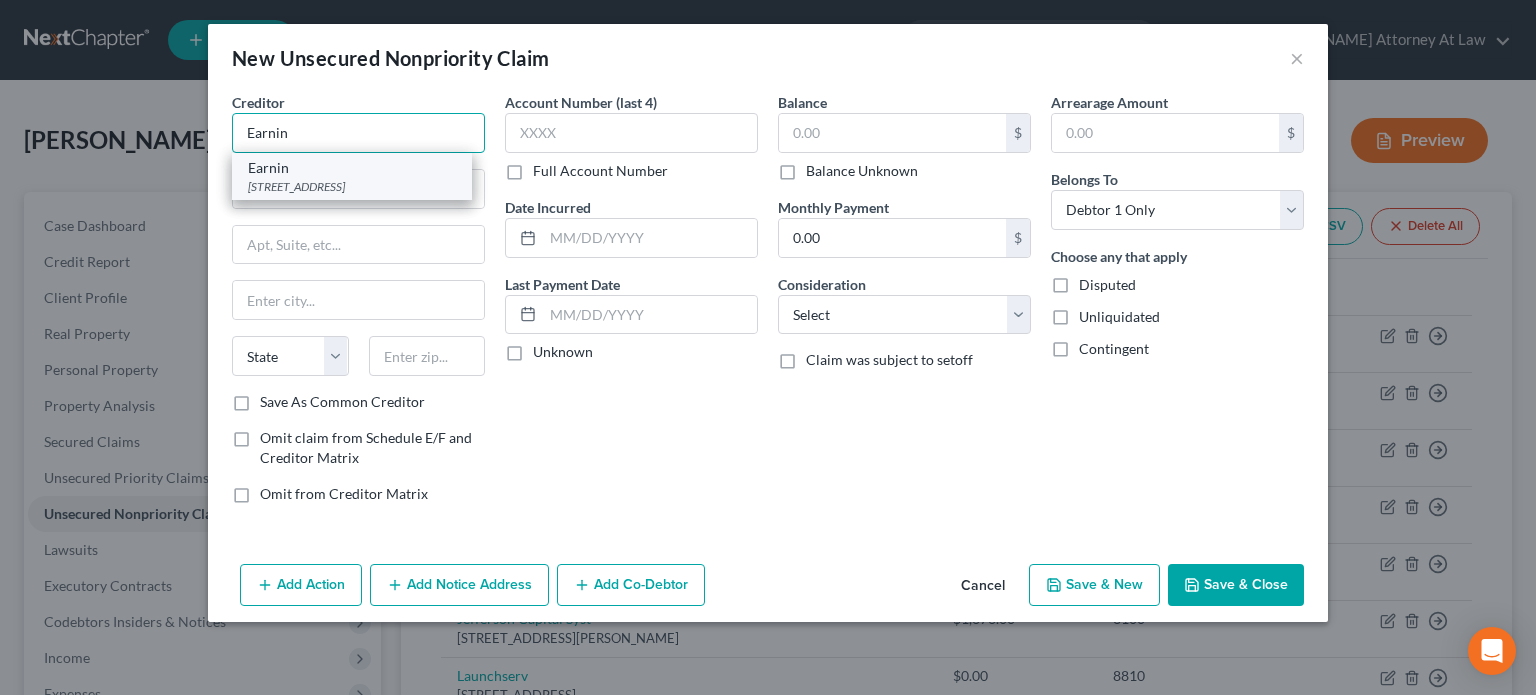 type on "Earnin" 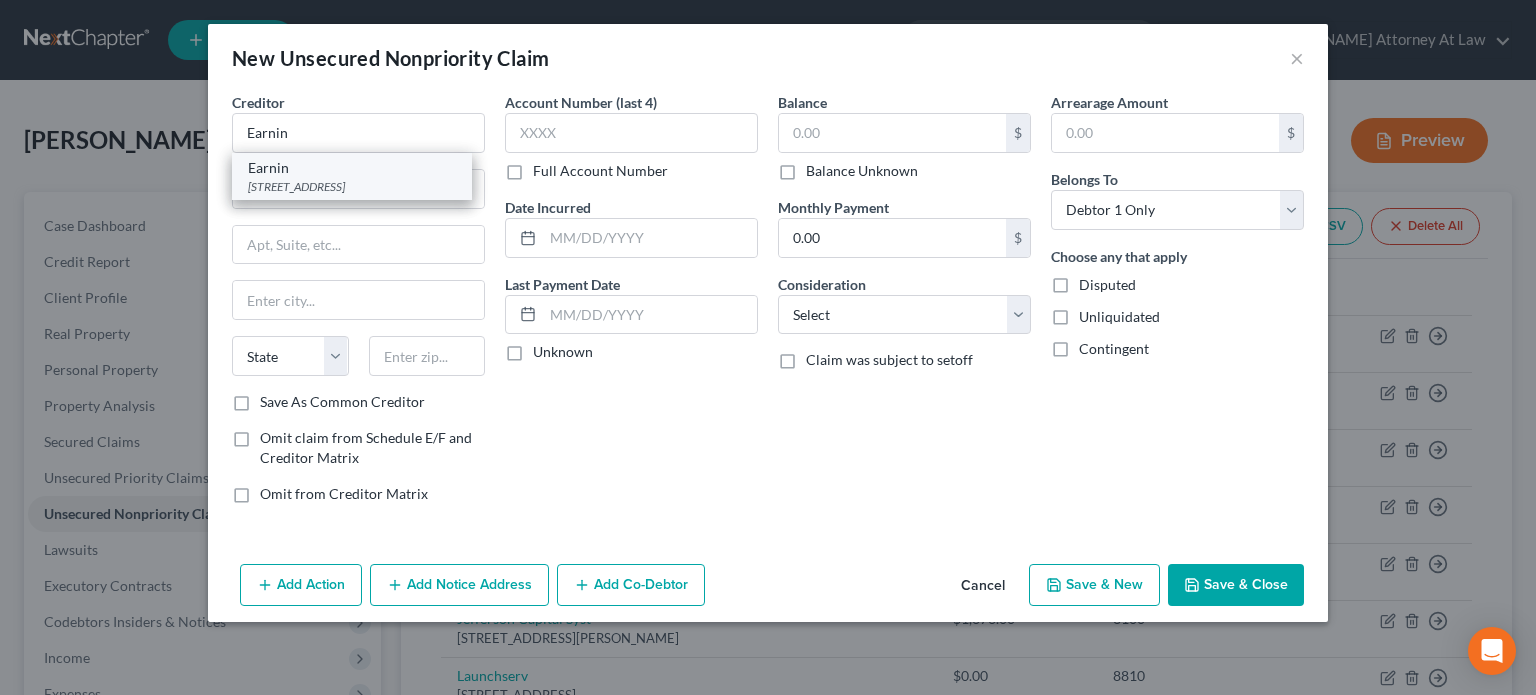 click on "Earnin" at bounding box center (352, 168) 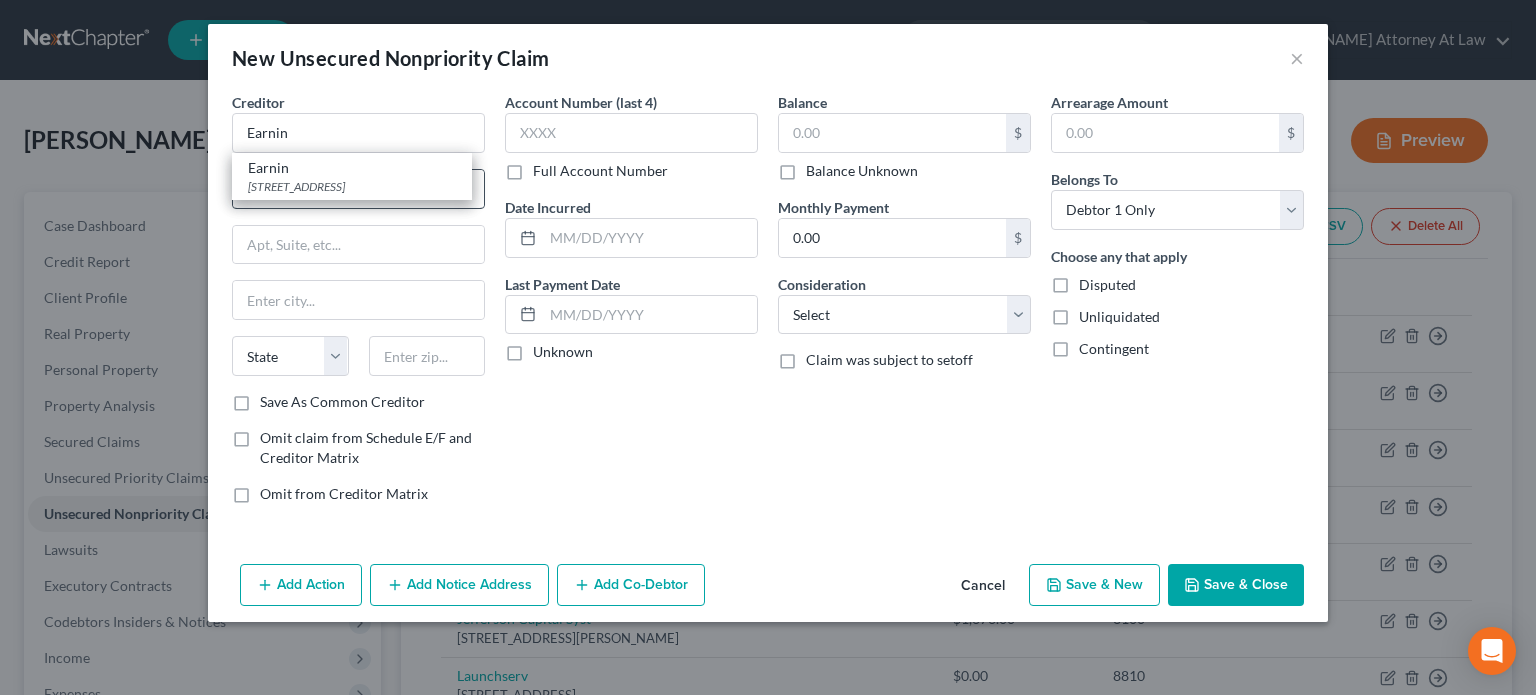type on "200 Portage Ave" 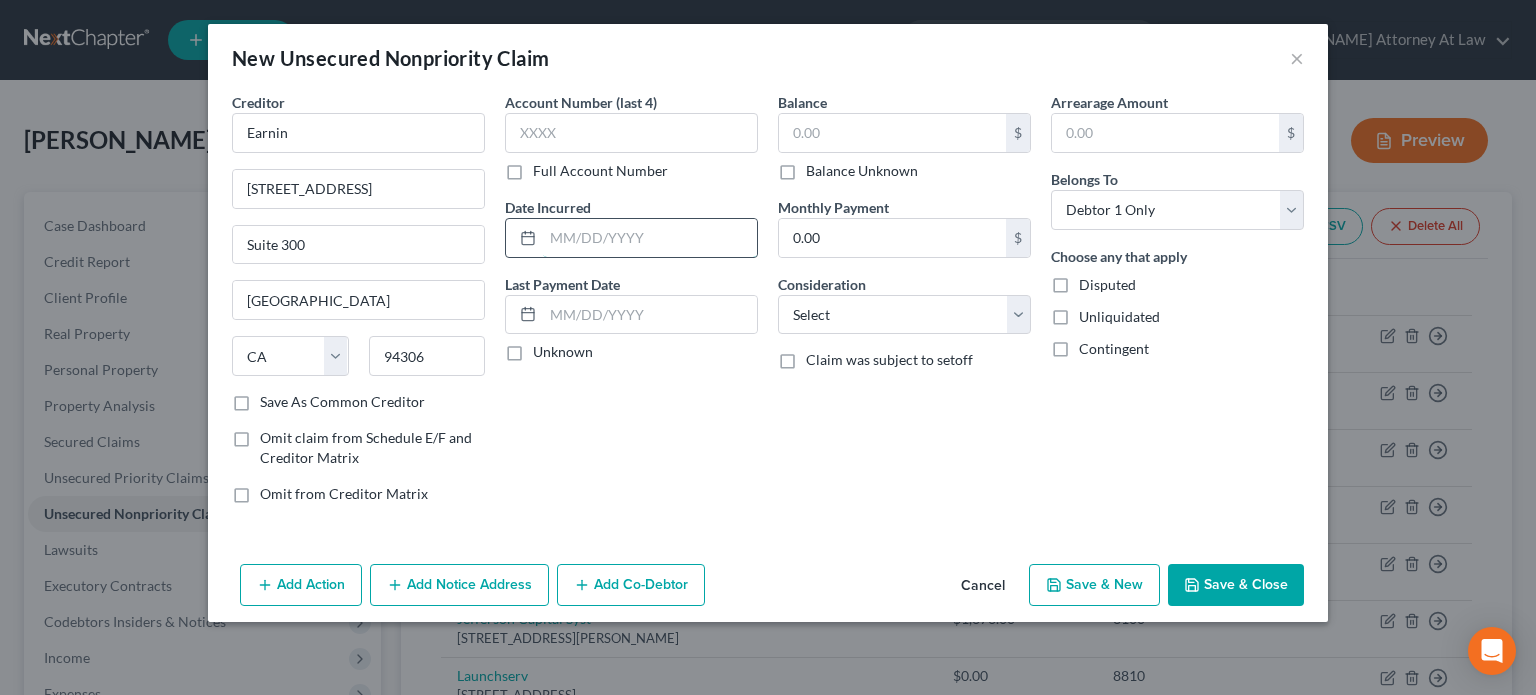 drag, startPoint x: 568, startPoint y: 232, endPoint x: 556, endPoint y: 230, distance: 12.165525 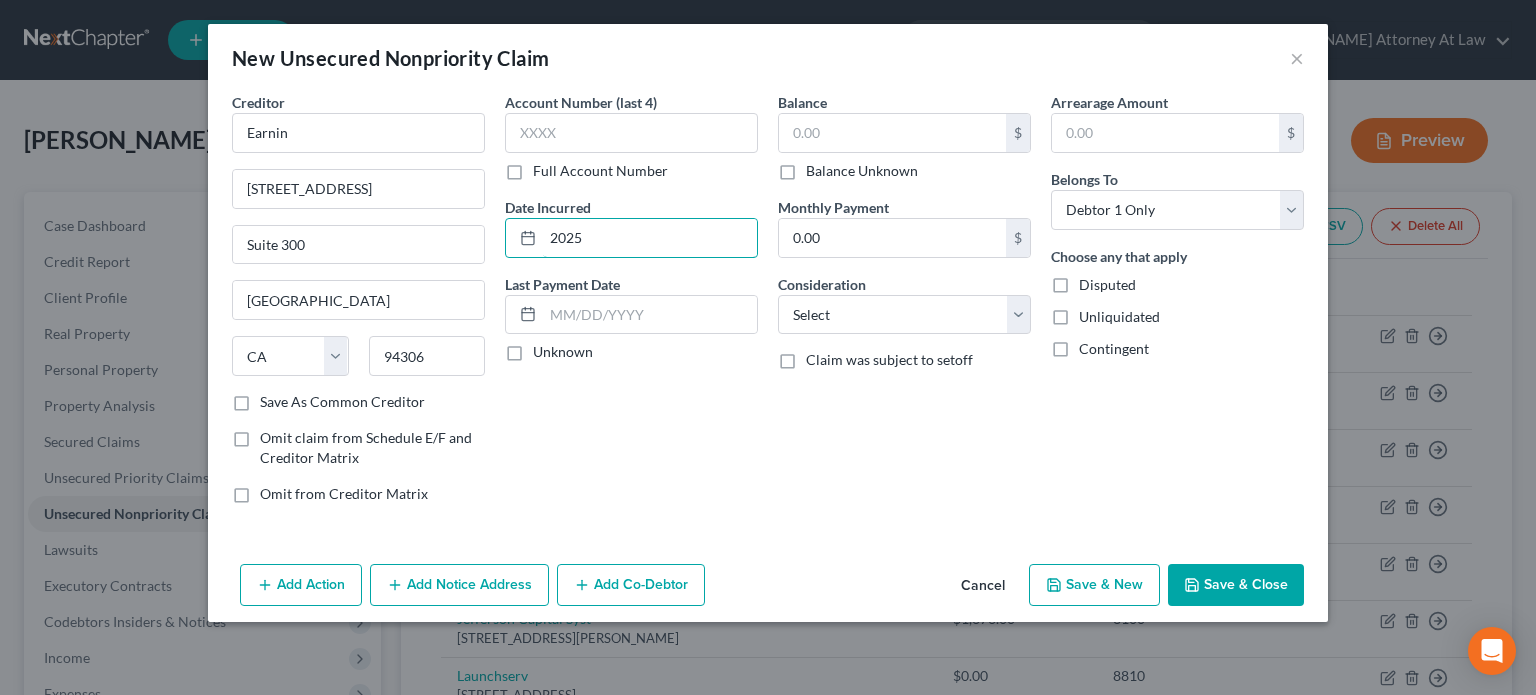 type on "2025" 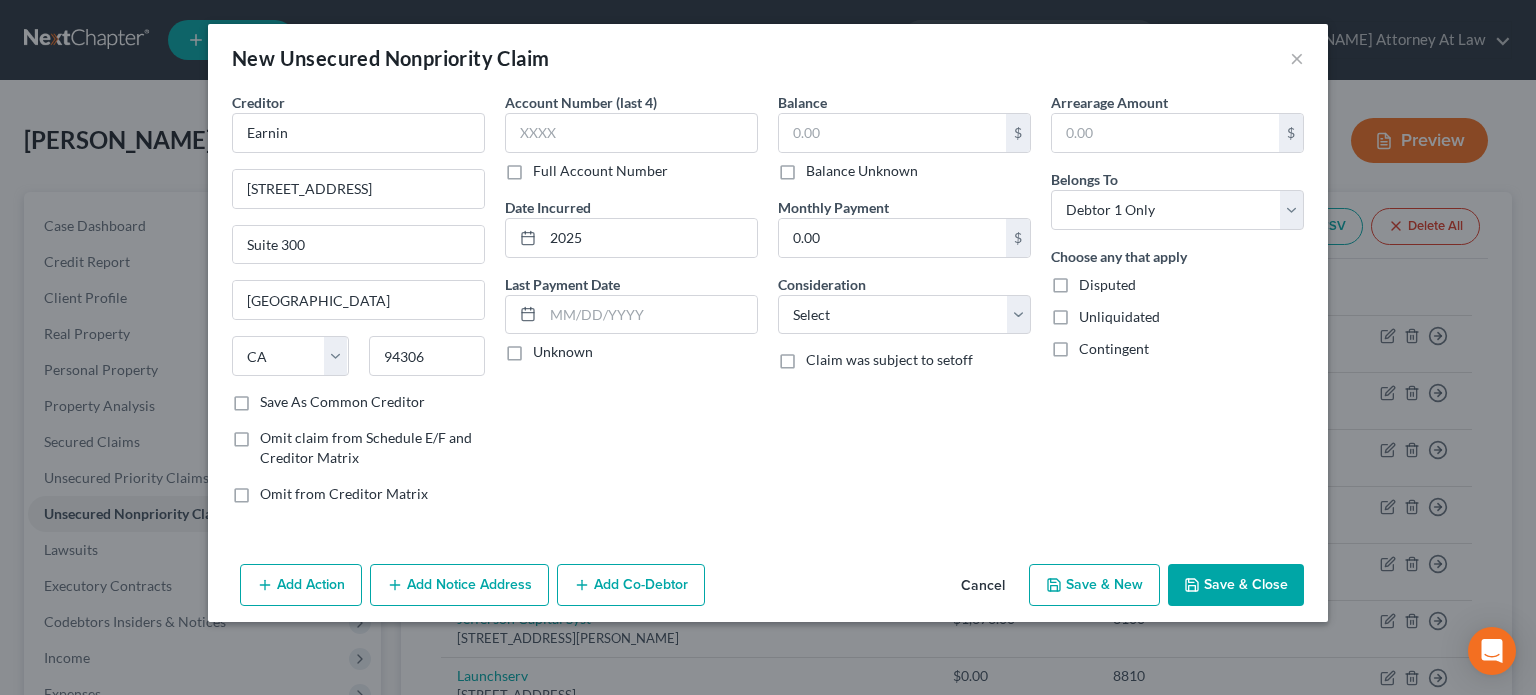 drag, startPoint x: 793, startPoint y: 172, endPoint x: 1086, endPoint y: 451, distance: 404.5862 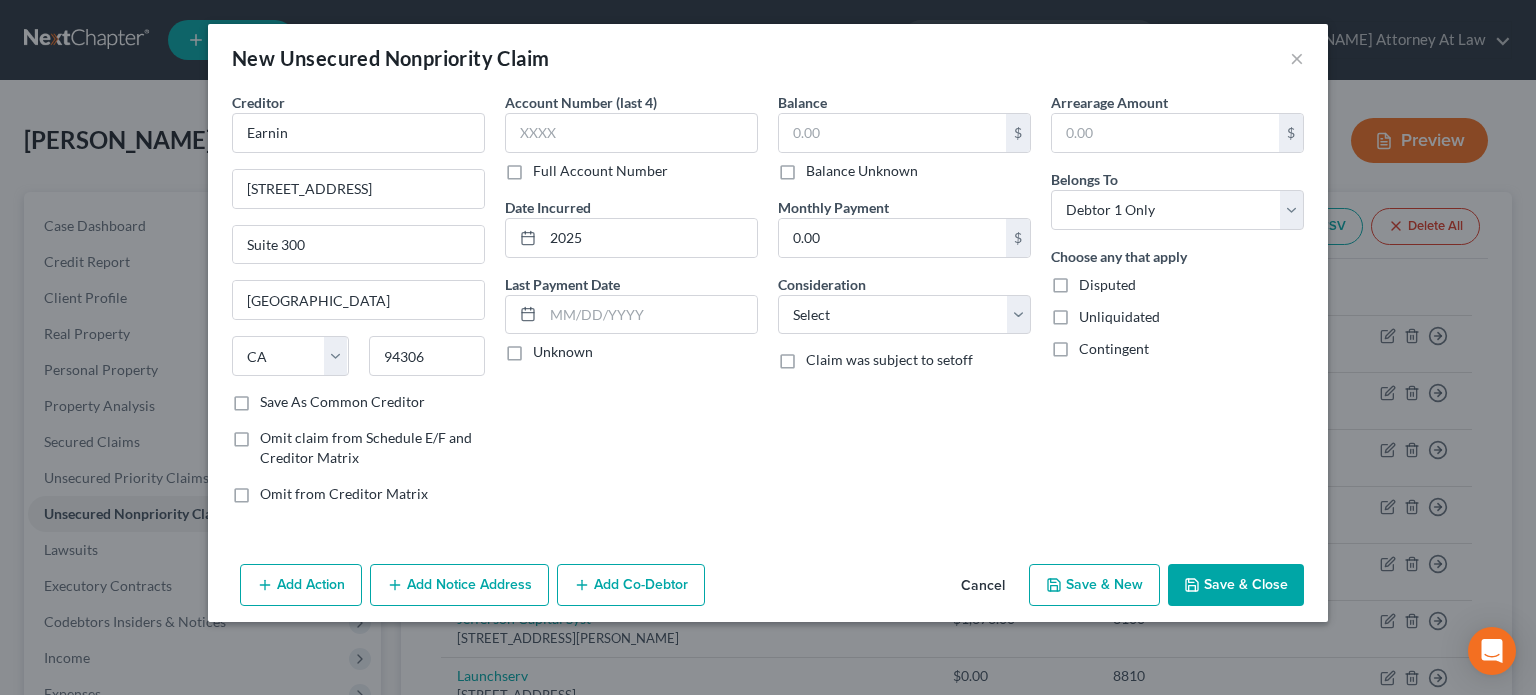 click on "Balance Unknown" at bounding box center (820, 167) 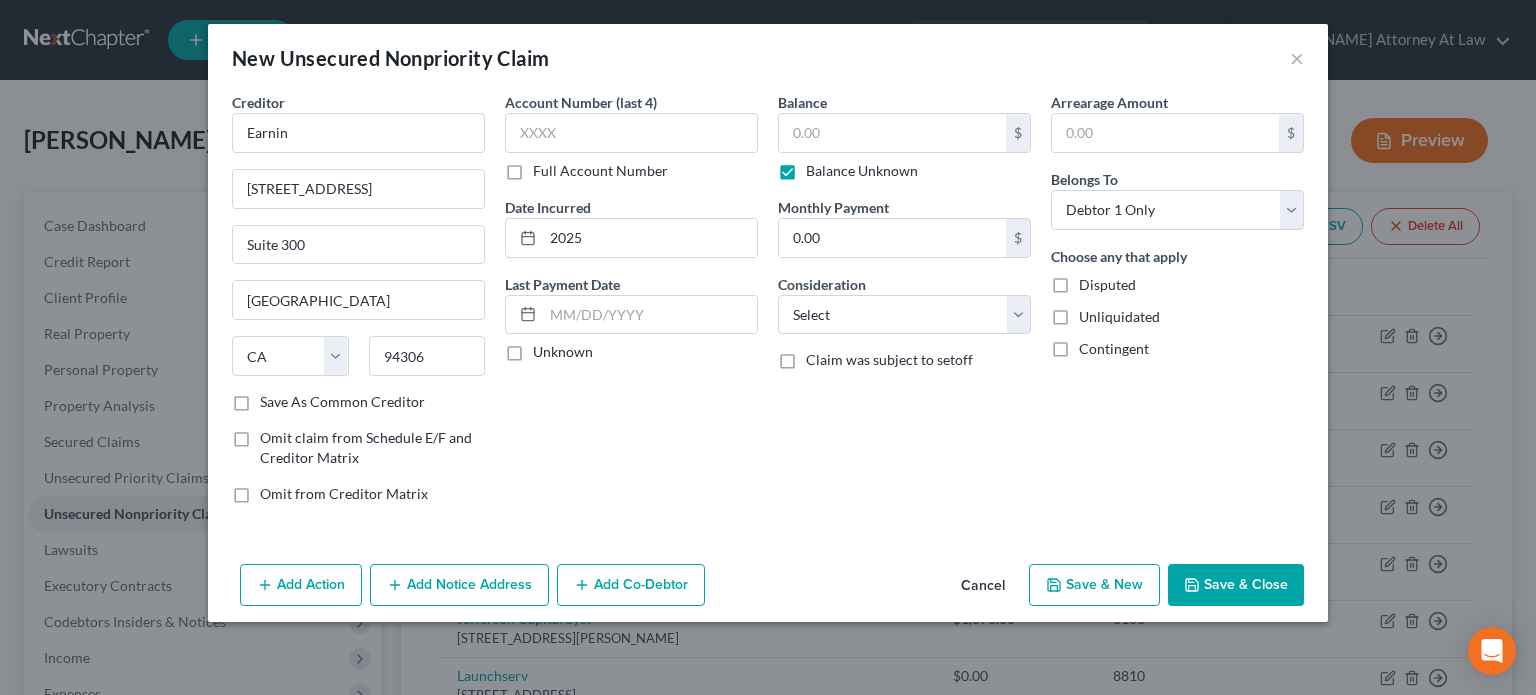 type on "0.00" 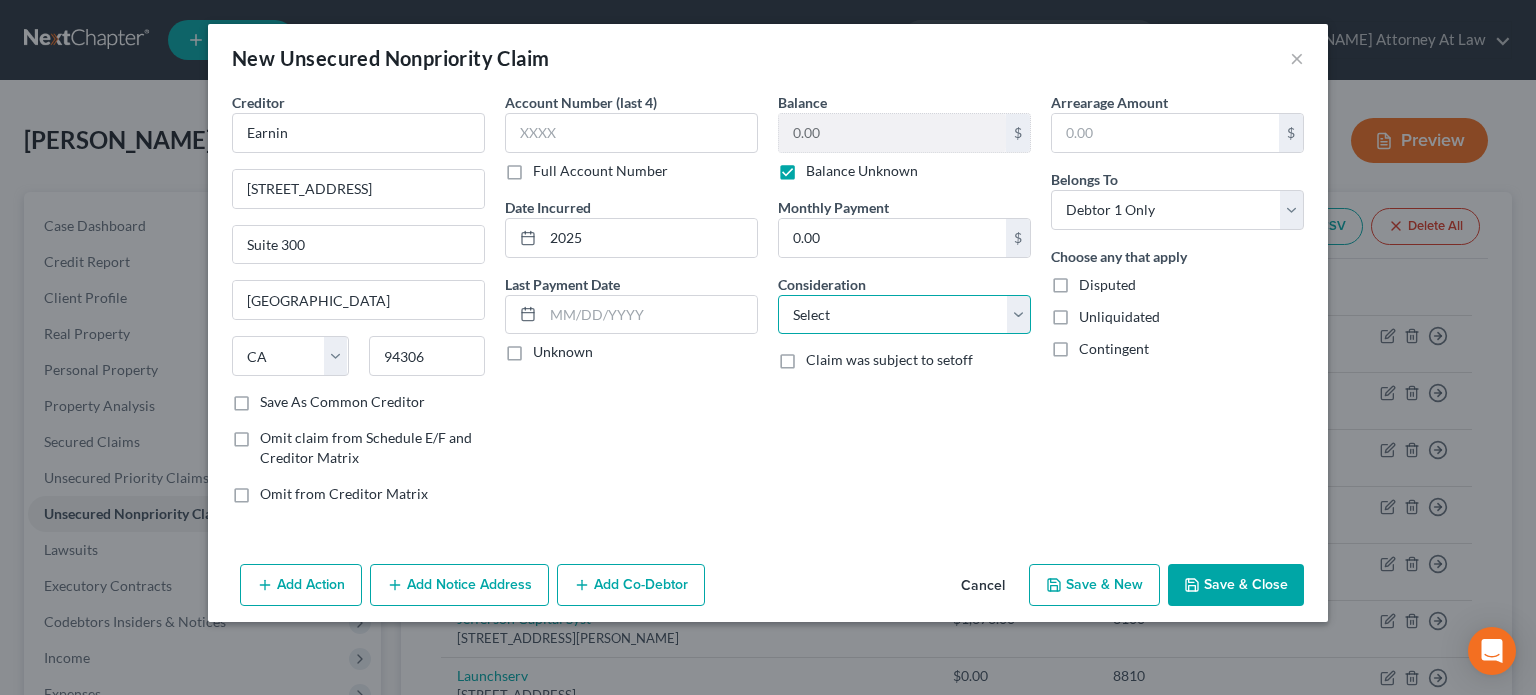 click on "Select Cable / Satellite Services Collection Agency Credit Card Debt Debt Counseling / Attorneys Deficiency Balance Domestic Support Obligations Home / Car Repairs Income Taxes Judgment Liens Medical Services Monies Loaned / Advanced Mortgage Obligation From Divorce Or Separation Obligation To Pensions Other Overdrawn Bank Account Promised To Help Pay Creditors Student Loans Suppliers And Vendors Telephone / Internet Services Utility Services" at bounding box center (904, 315) 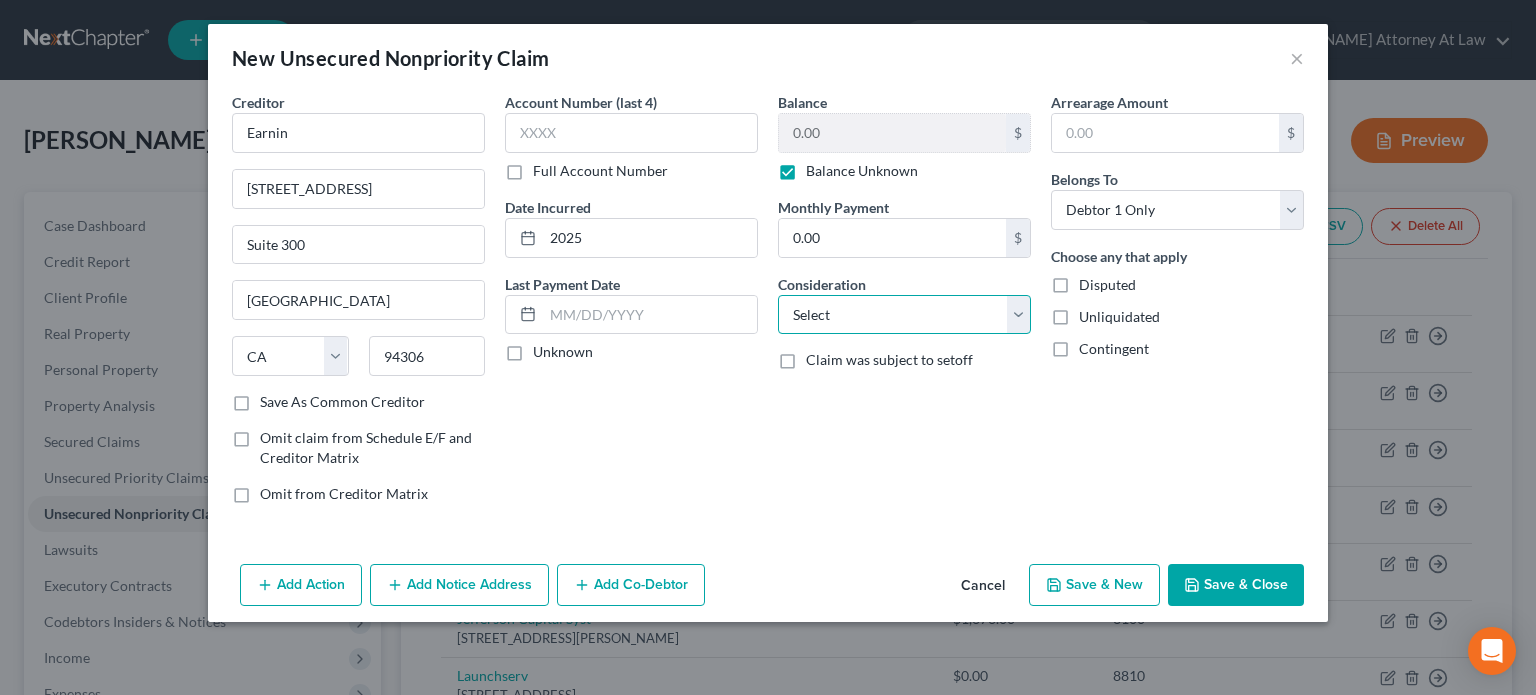 select on "10" 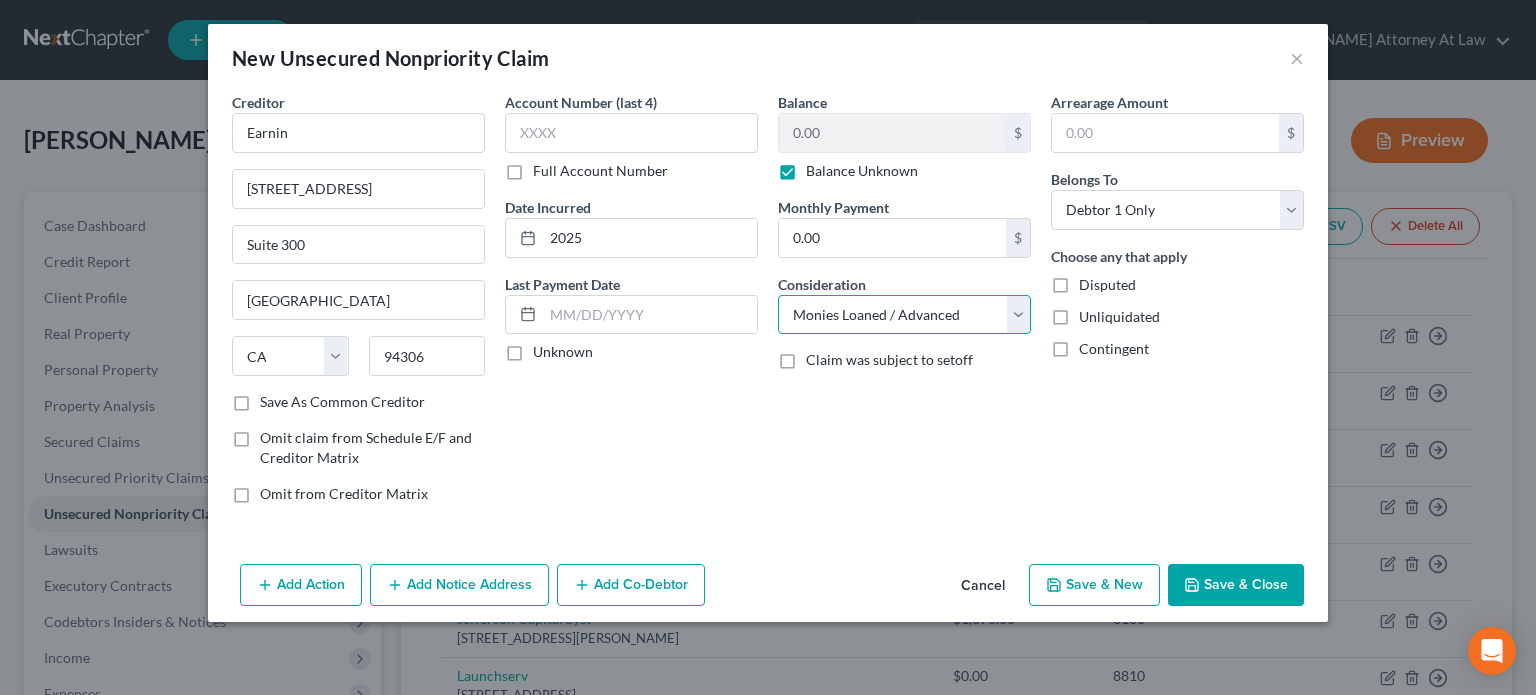 click on "Select Cable / Satellite Services Collection Agency Credit Card Debt Debt Counseling / Attorneys Deficiency Balance Domestic Support Obligations Home / Car Repairs Income Taxes Judgment Liens Medical Services Monies Loaned / Advanced Mortgage Obligation From Divorce Or Separation Obligation To Pensions Other Overdrawn Bank Account Promised To Help Pay Creditors Student Loans Suppliers And Vendors Telephone / Internet Services Utility Services" at bounding box center [904, 315] 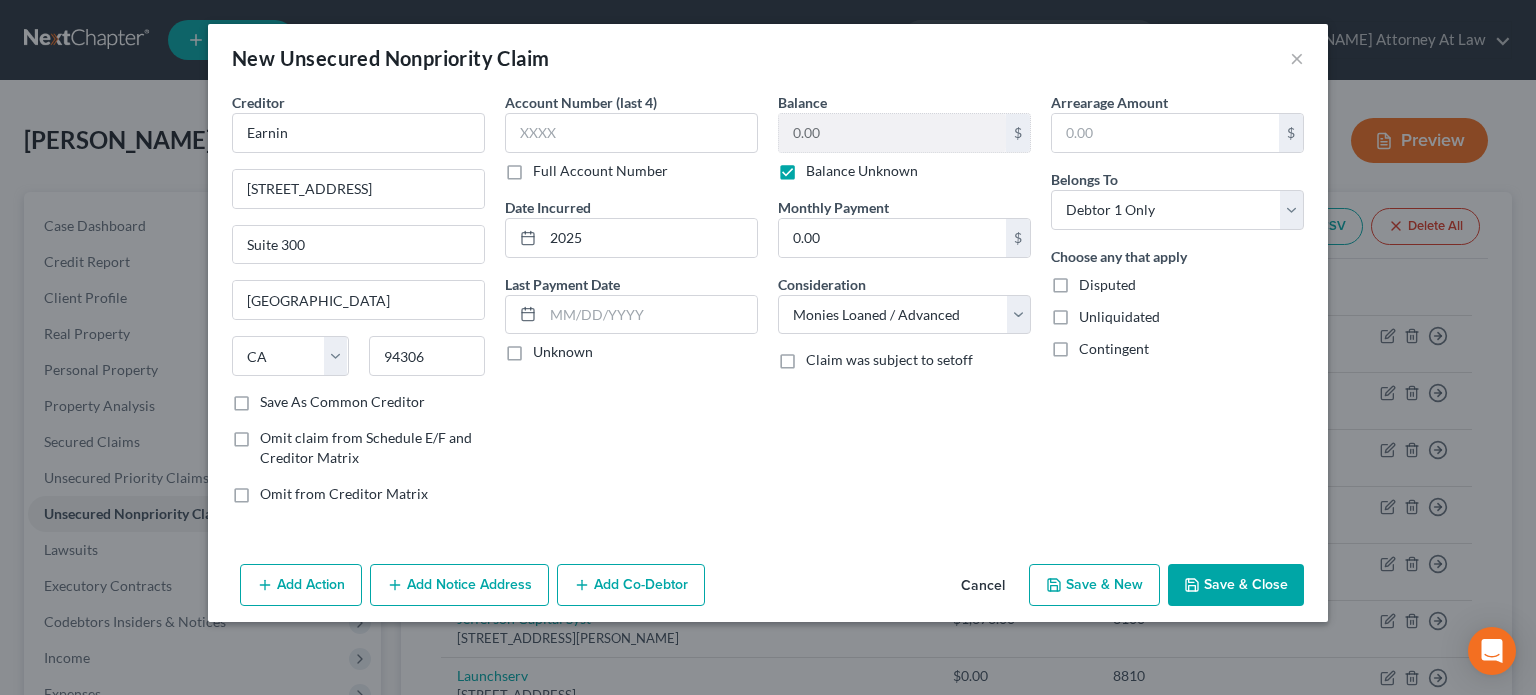 click on "Save & Close" at bounding box center [1236, 585] 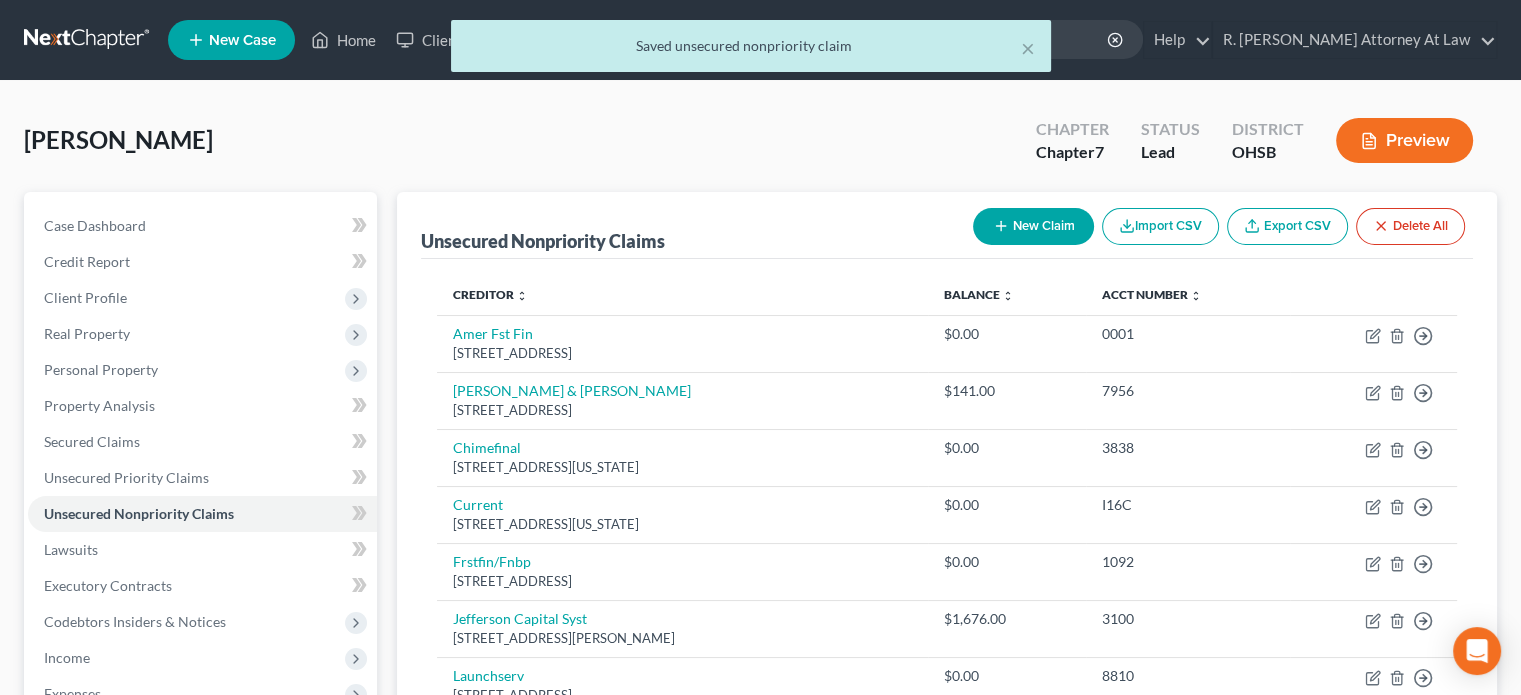 click on "New Claim" at bounding box center (1033, 226) 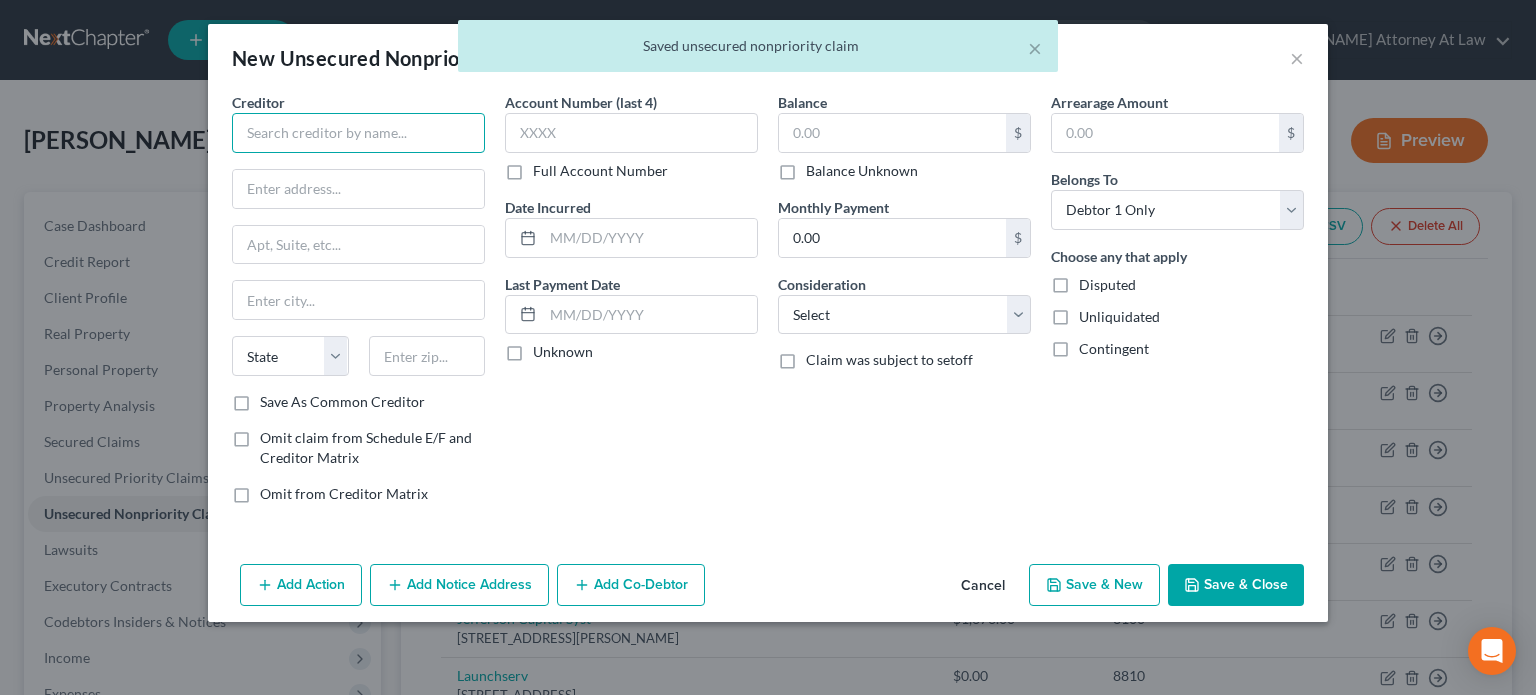 click at bounding box center [358, 133] 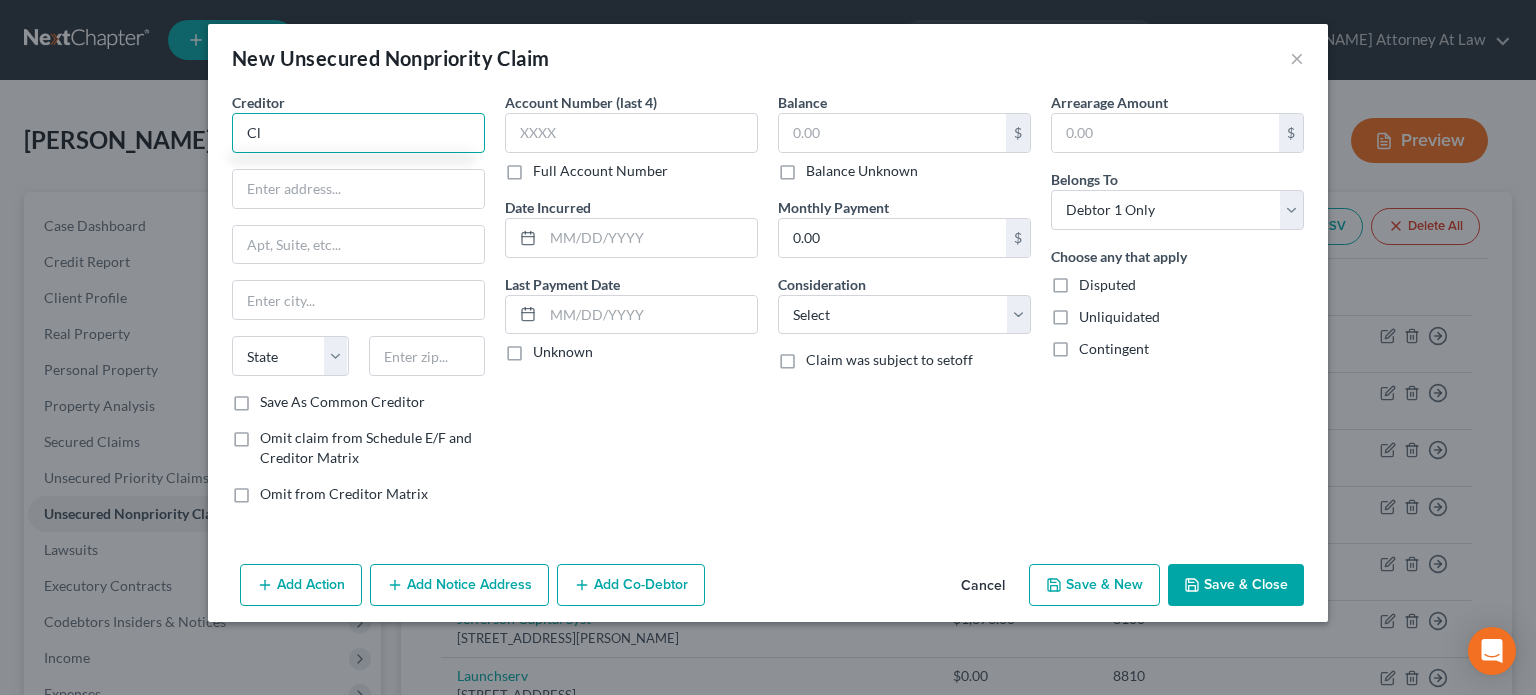 type on "C" 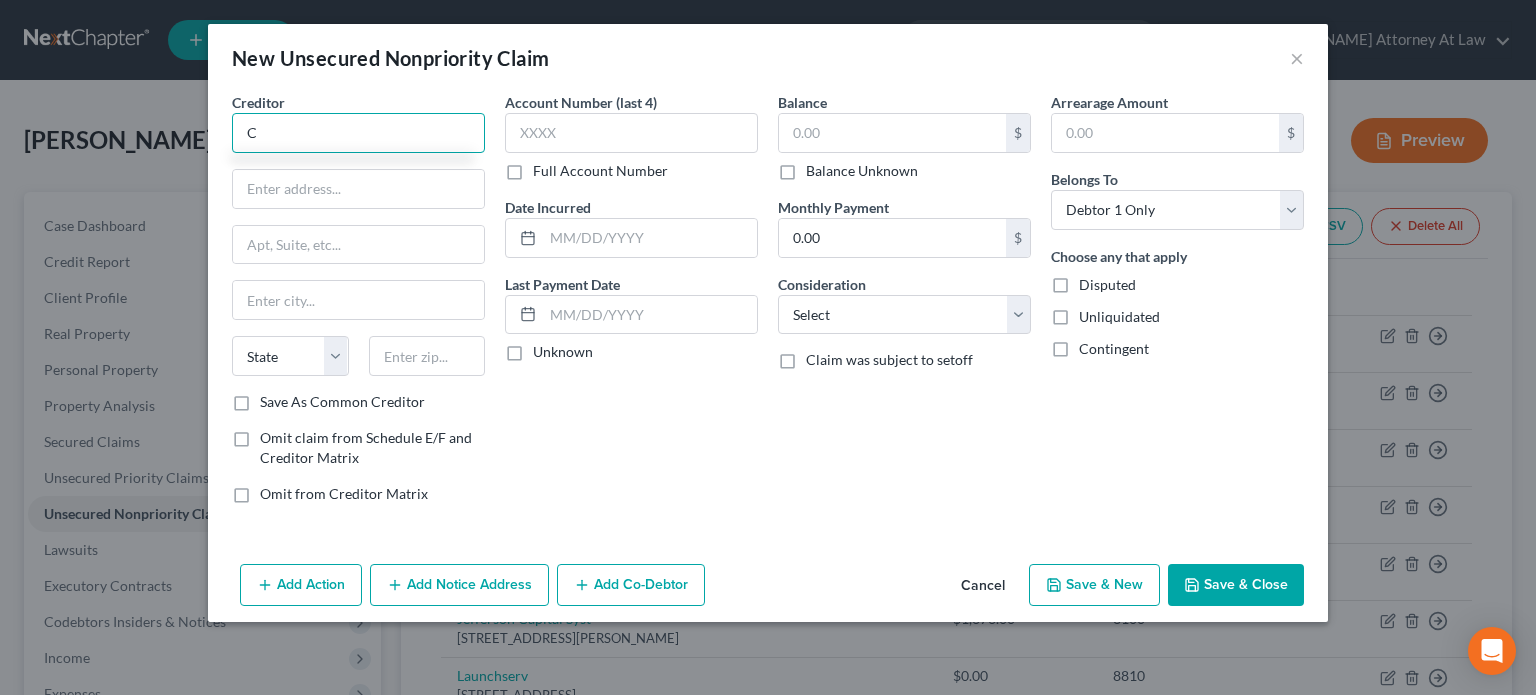 type 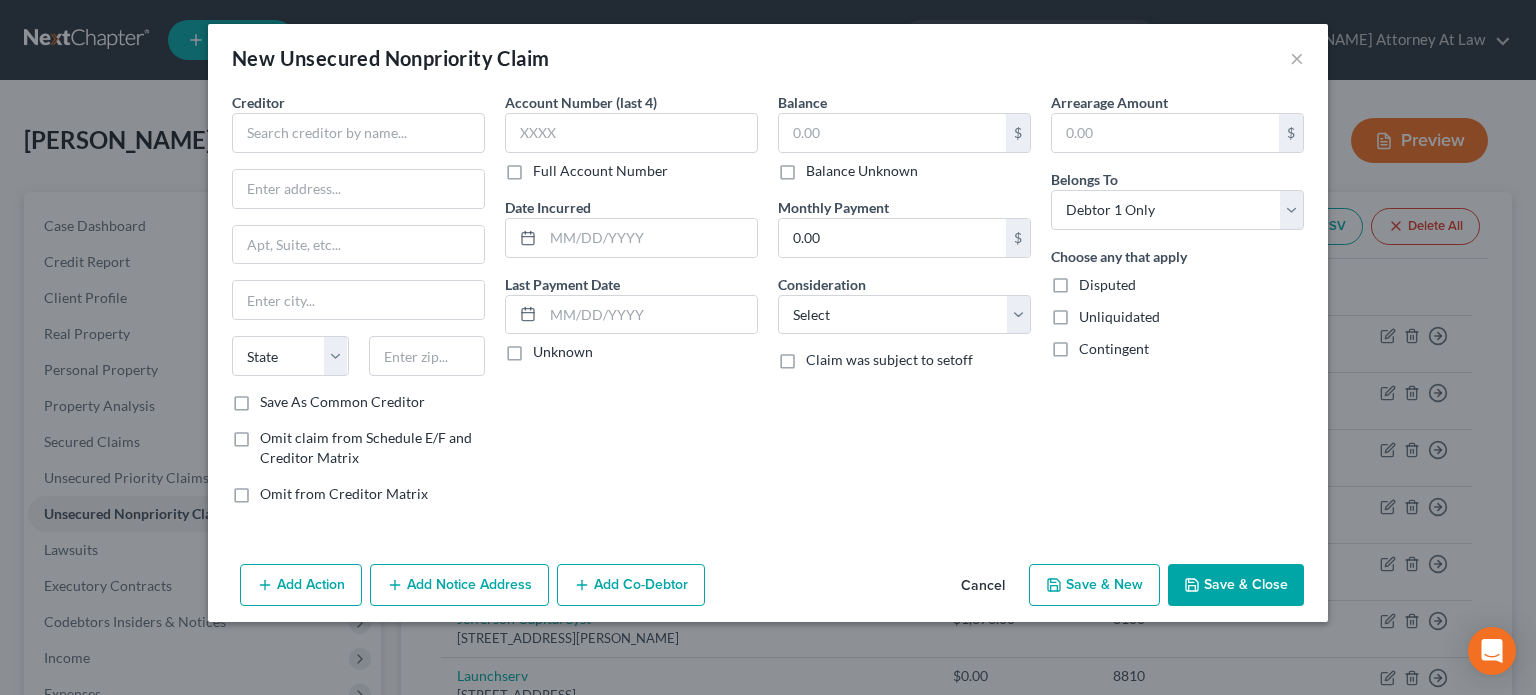 click on "Cancel" at bounding box center (983, 586) 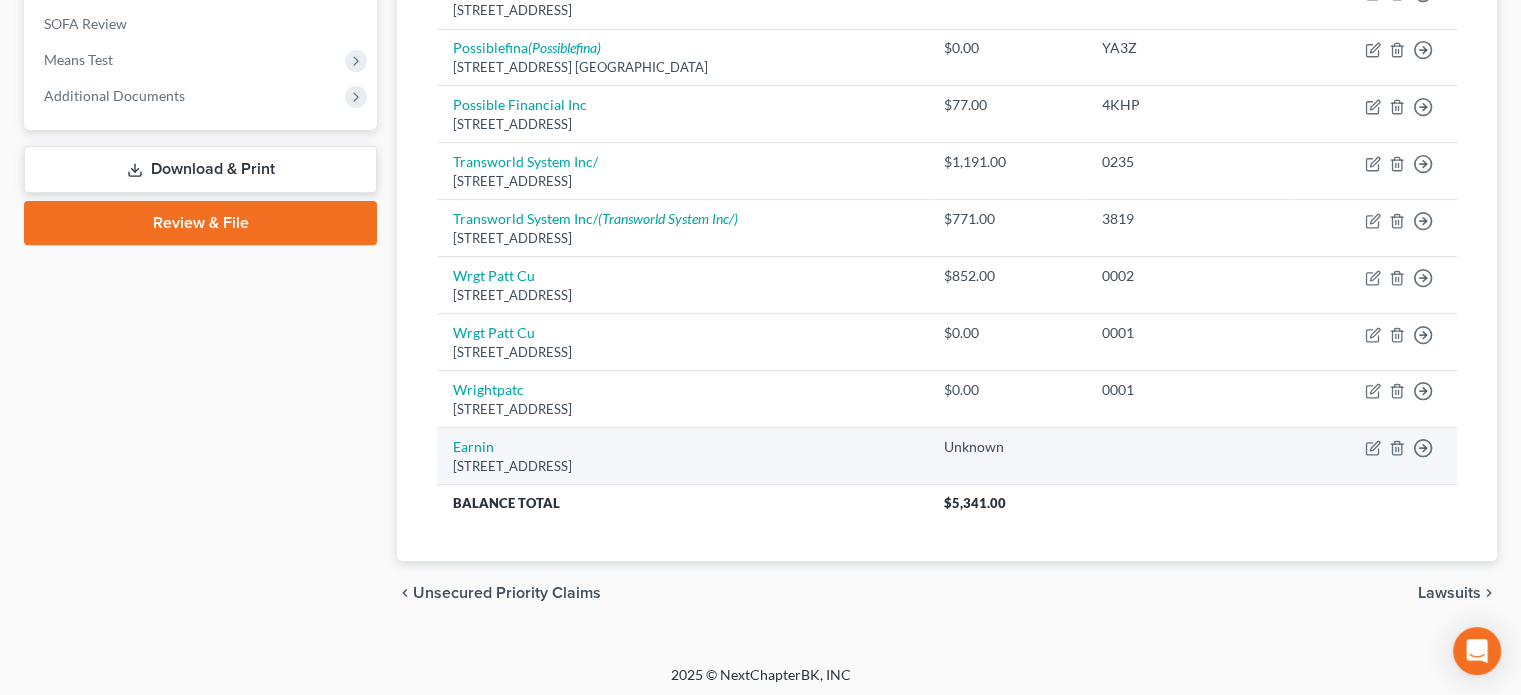 scroll, scrollTop: 744, scrollLeft: 0, axis: vertical 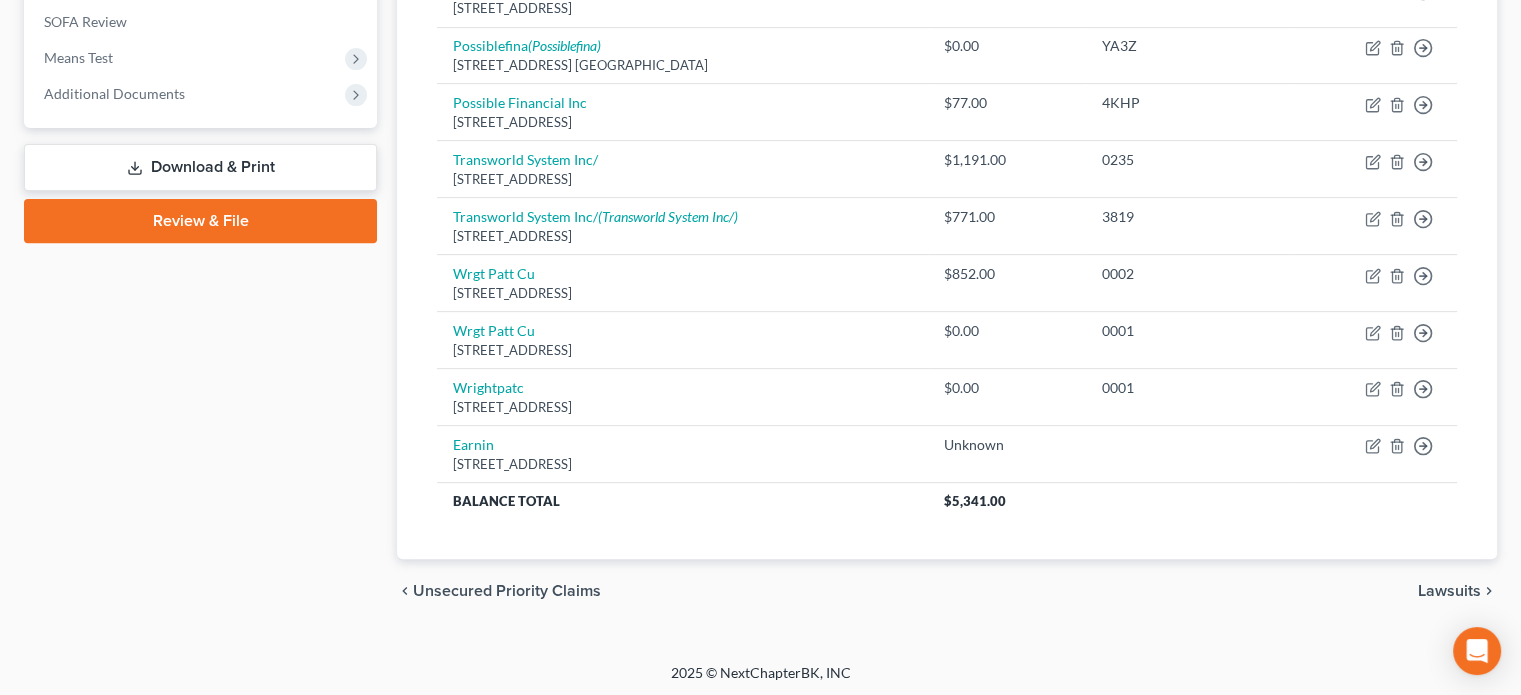 click on "Download & Print" at bounding box center [200, 167] 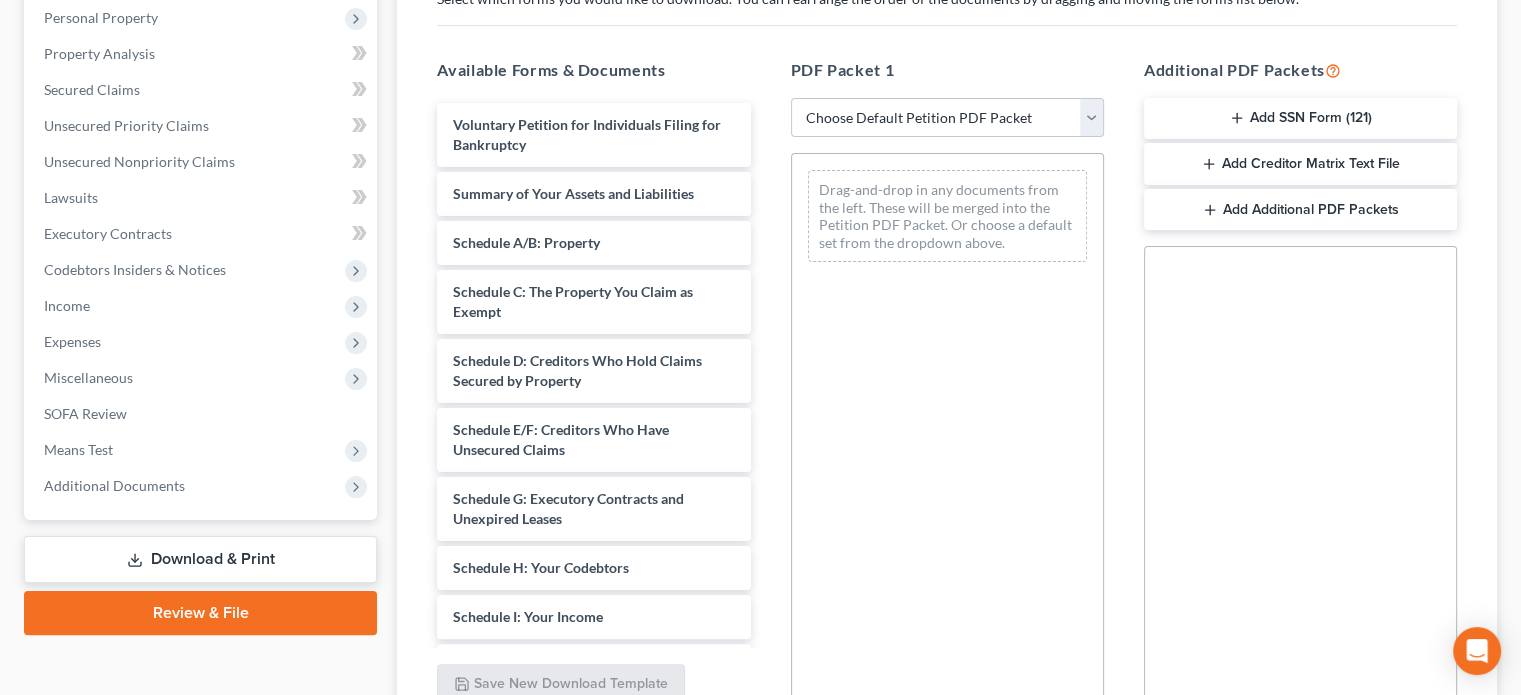 scroll, scrollTop: 538, scrollLeft: 0, axis: vertical 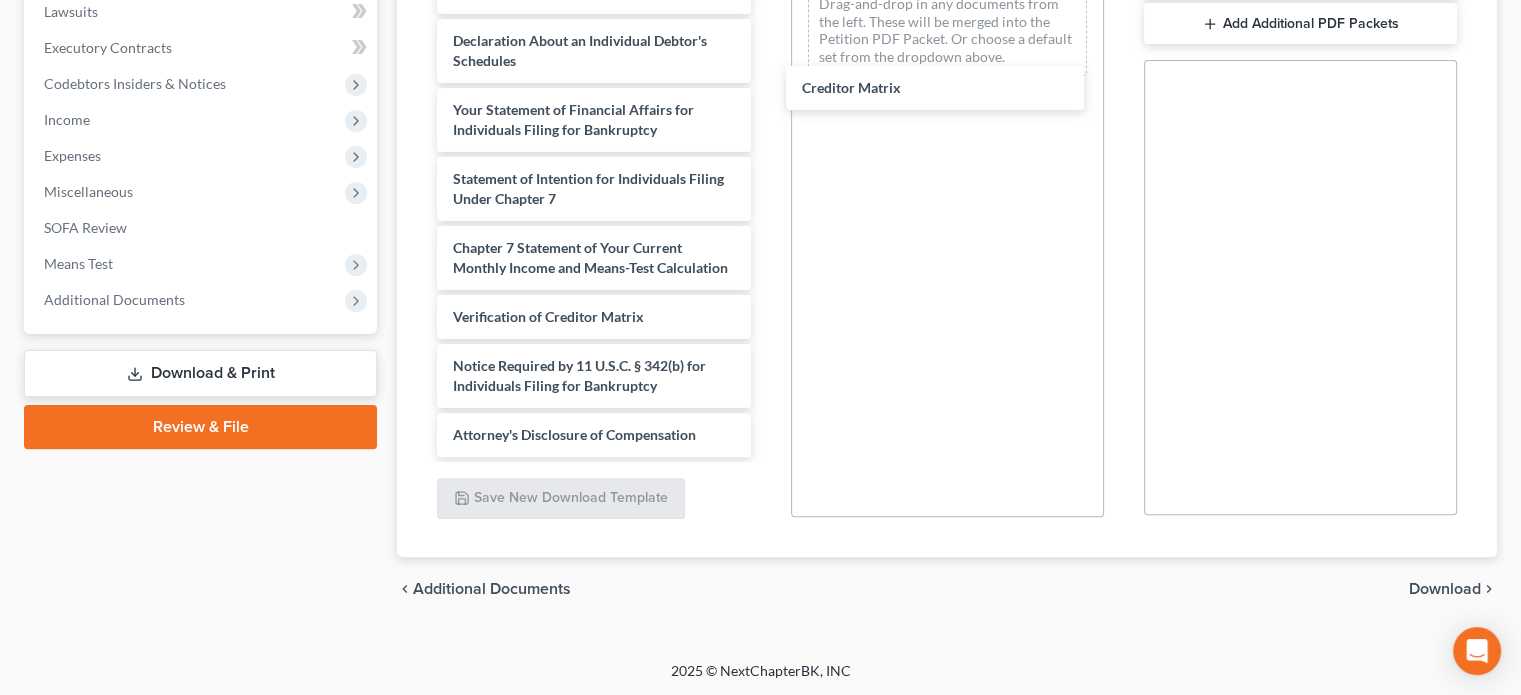 drag, startPoint x: 555, startPoint y: 262, endPoint x: 964, endPoint y: 135, distance: 428.26395 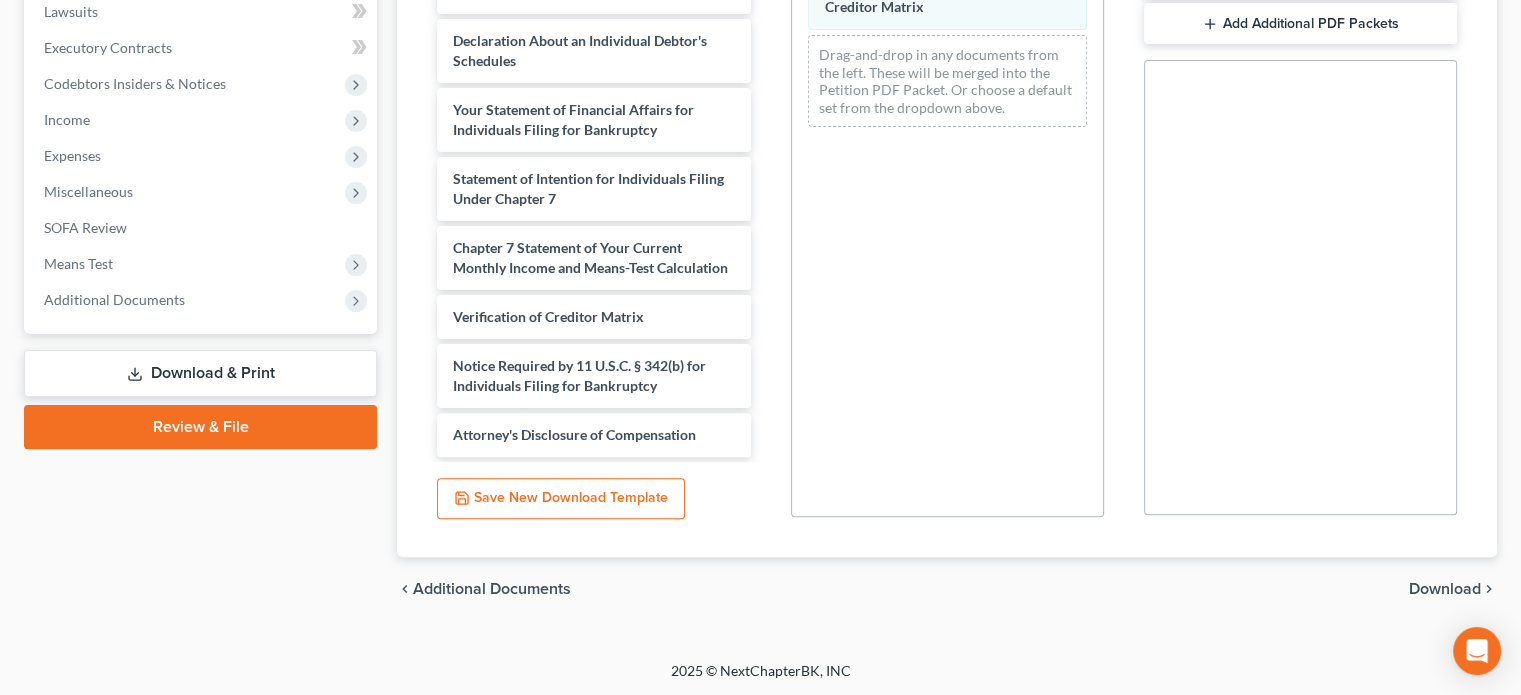 click on "Download" at bounding box center [1445, 589] 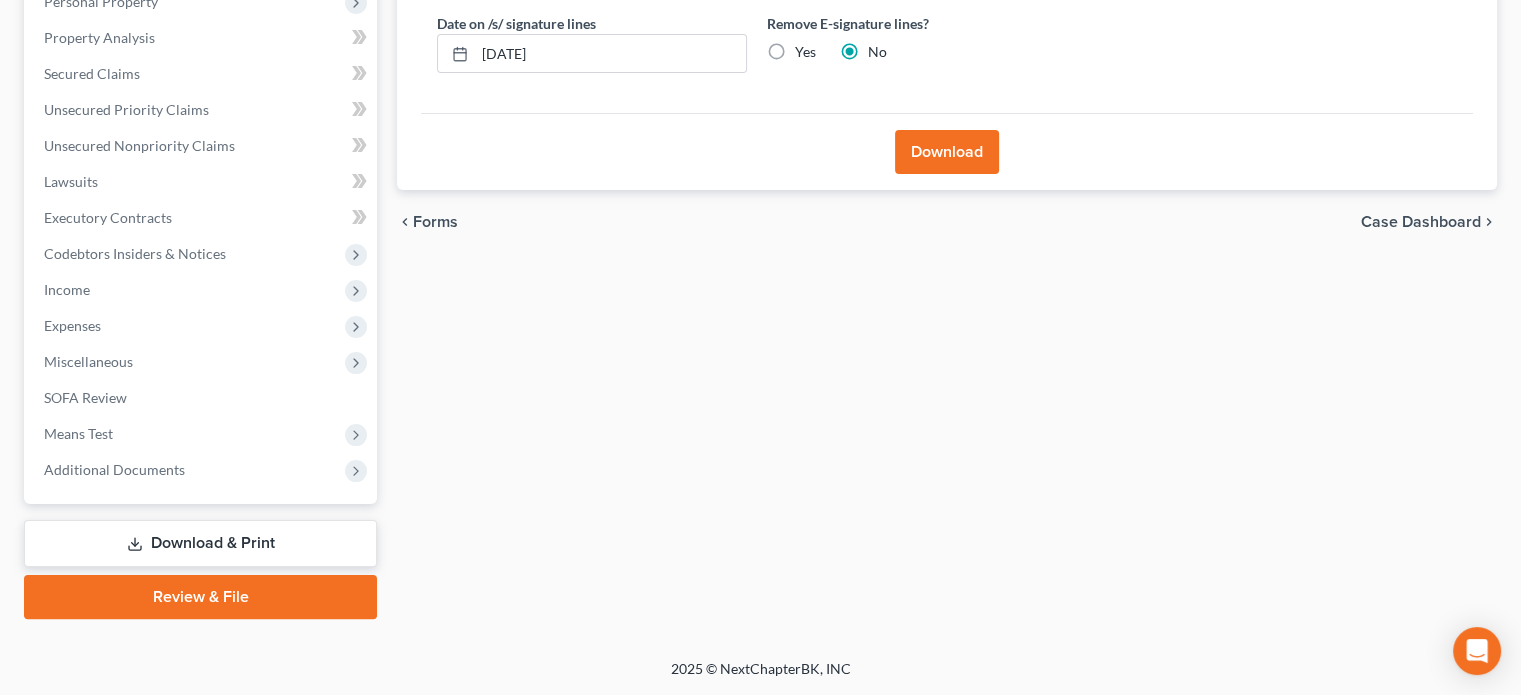 scroll, scrollTop: 366, scrollLeft: 0, axis: vertical 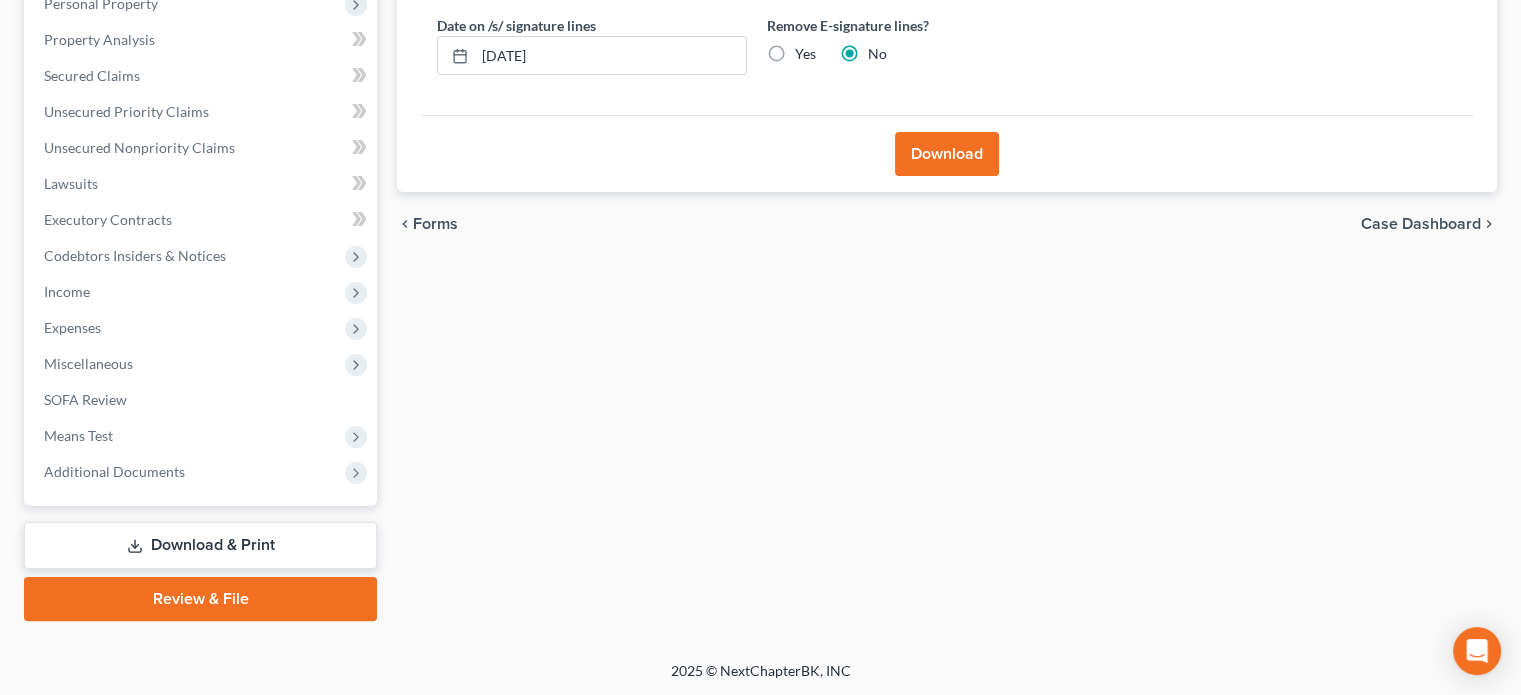 click on "Download" at bounding box center (947, 154) 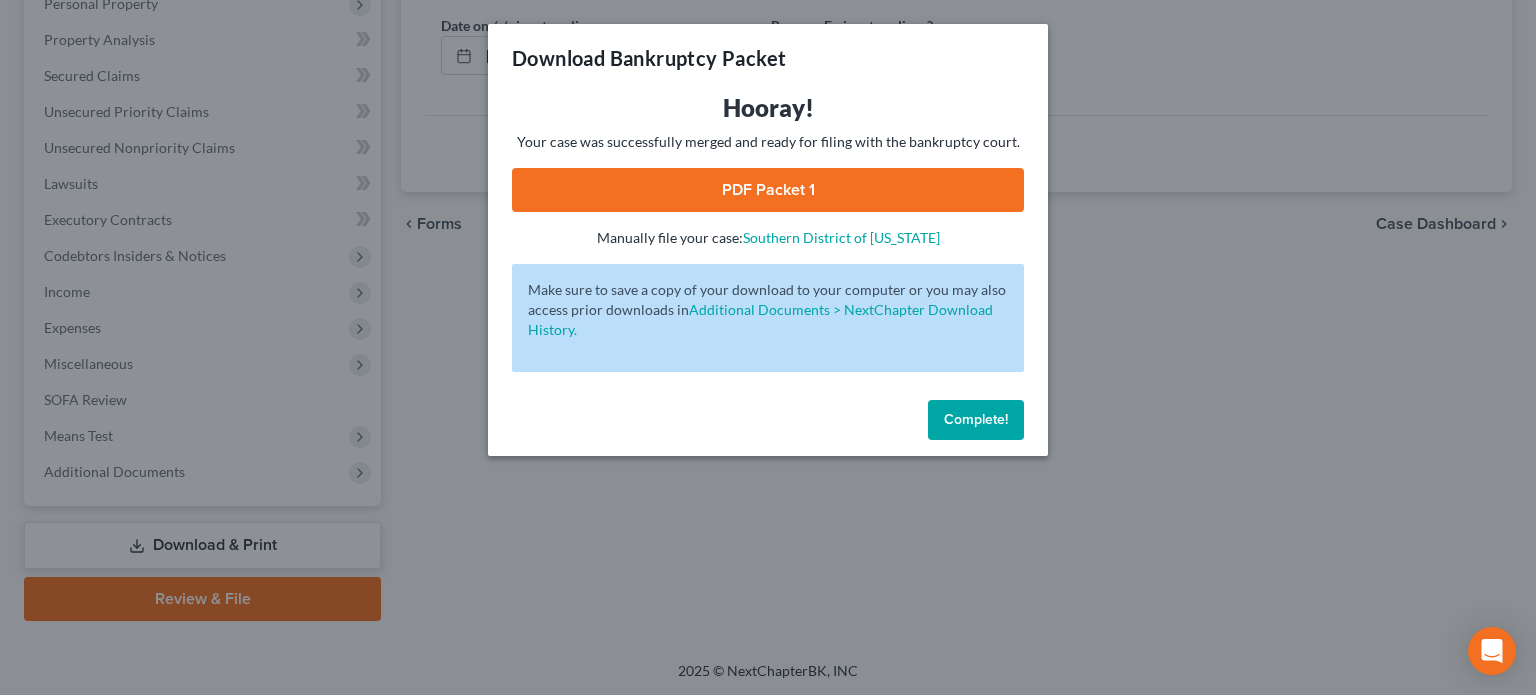 click on "PDF Packet 1" at bounding box center [768, 190] 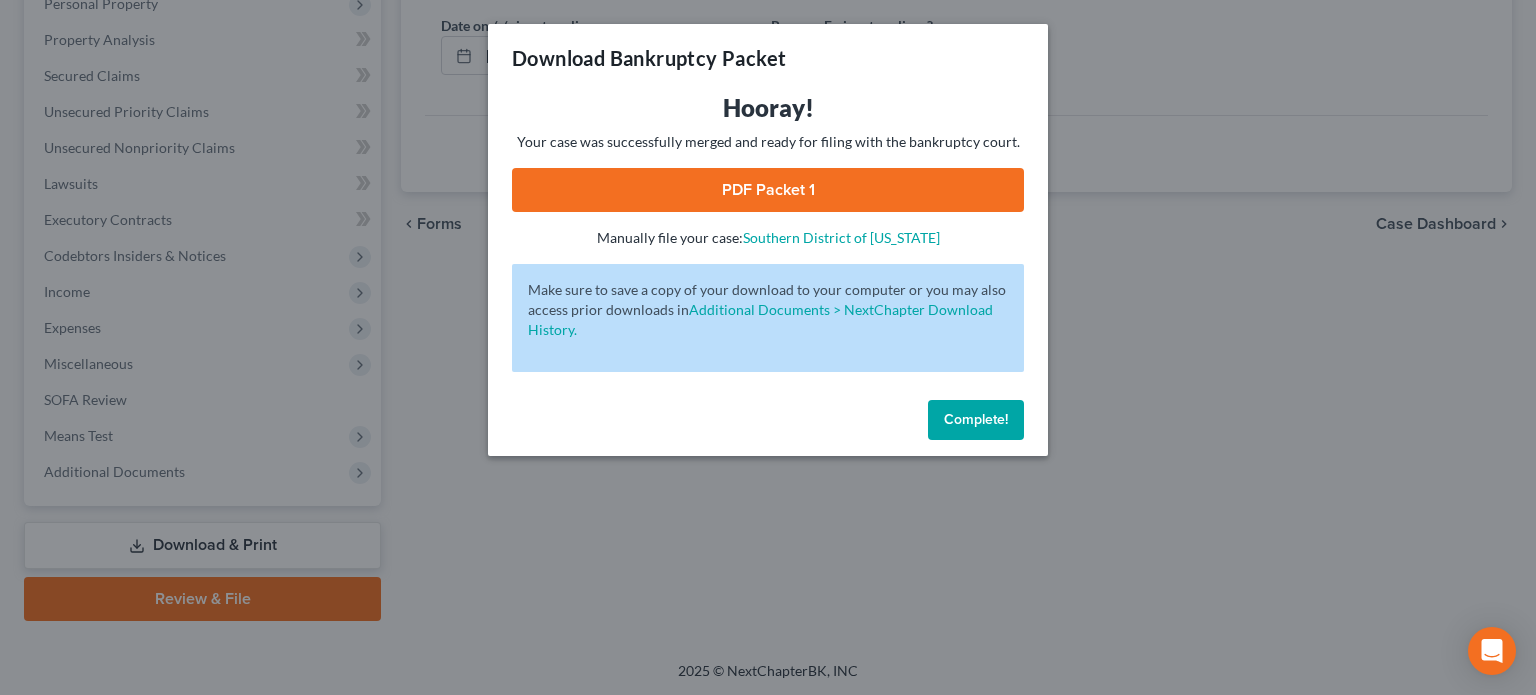 drag, startPoint x: 953, startPoint y: 405, endPoint x: 927, endPoint y: 397, distance: 27.202942 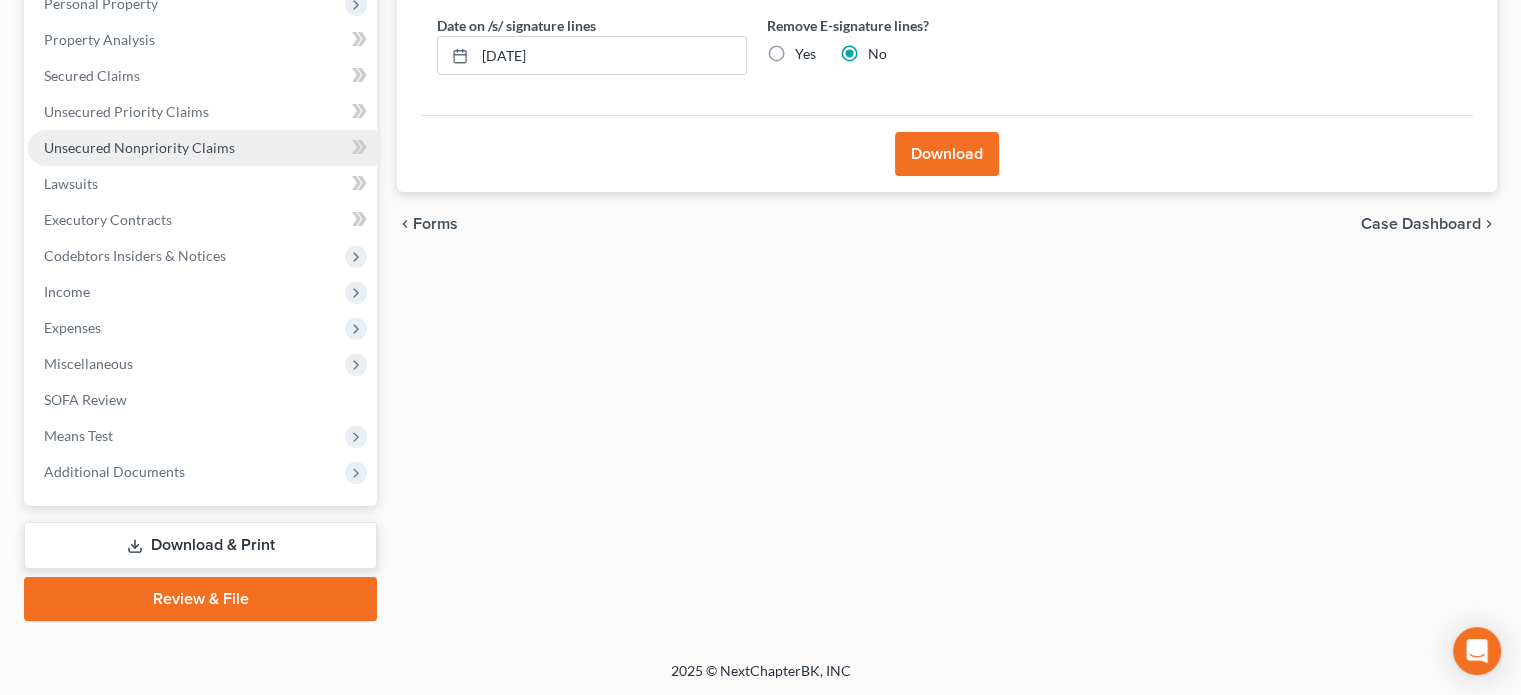 click on "Unsecured Nonpriority Claims" at bounding box center [139, 147] 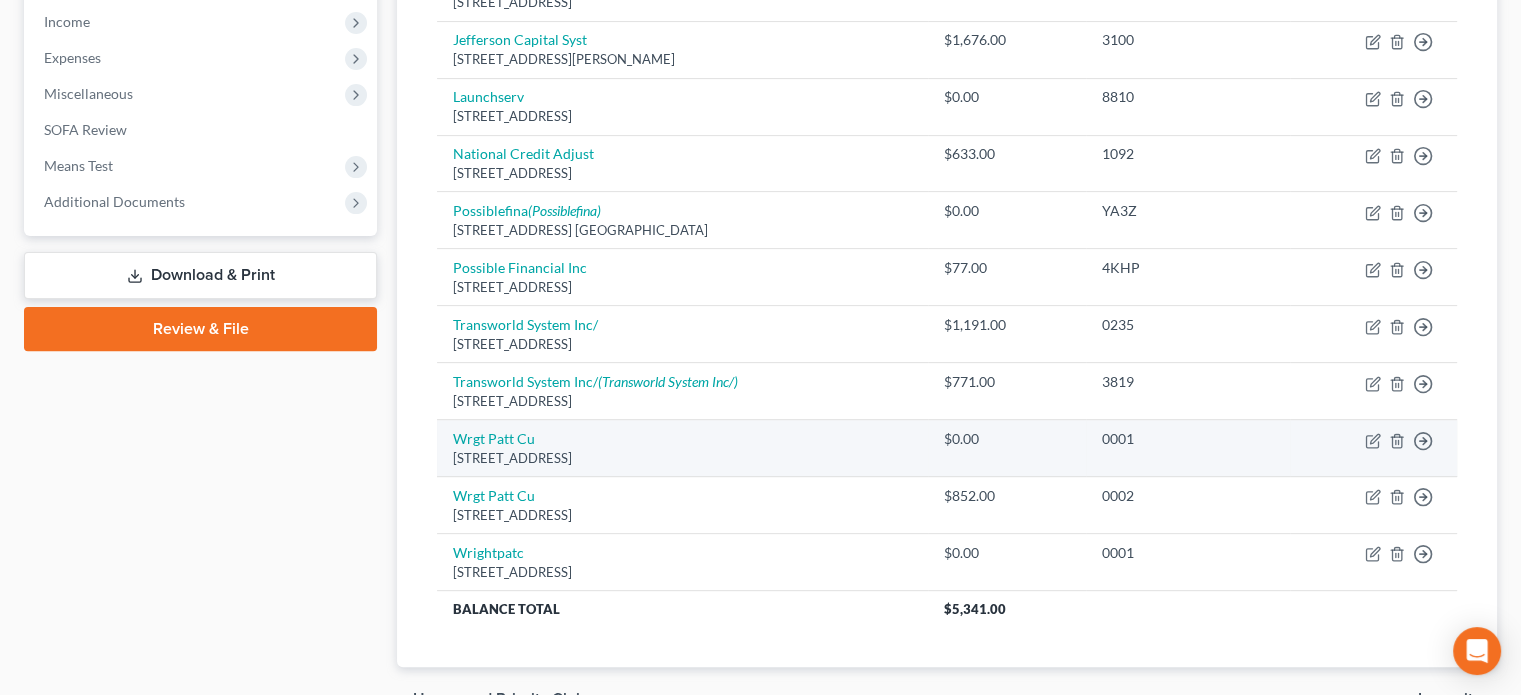 scroll, scrollTop: 700, scrollLeft: 0, axis: vertical 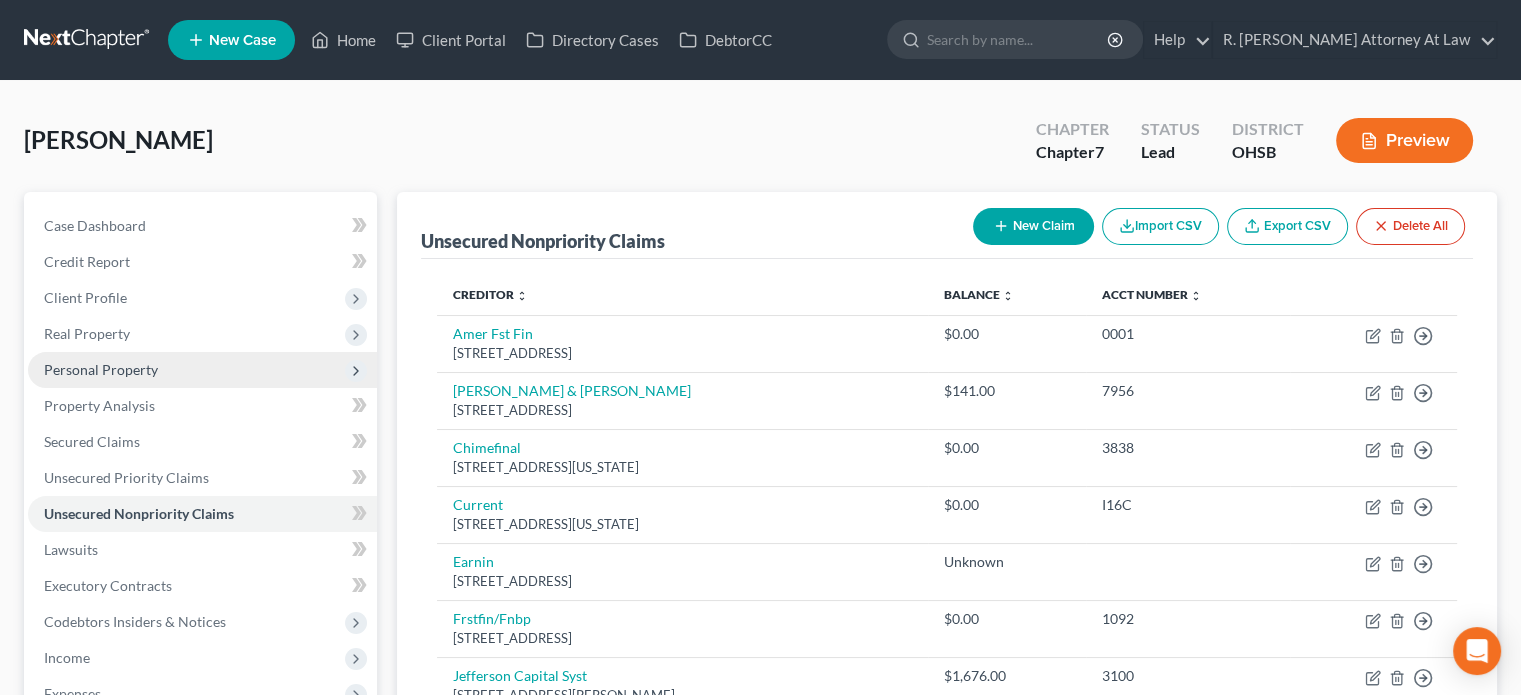 click on "Personal Property" at bounding box center [101, 369] 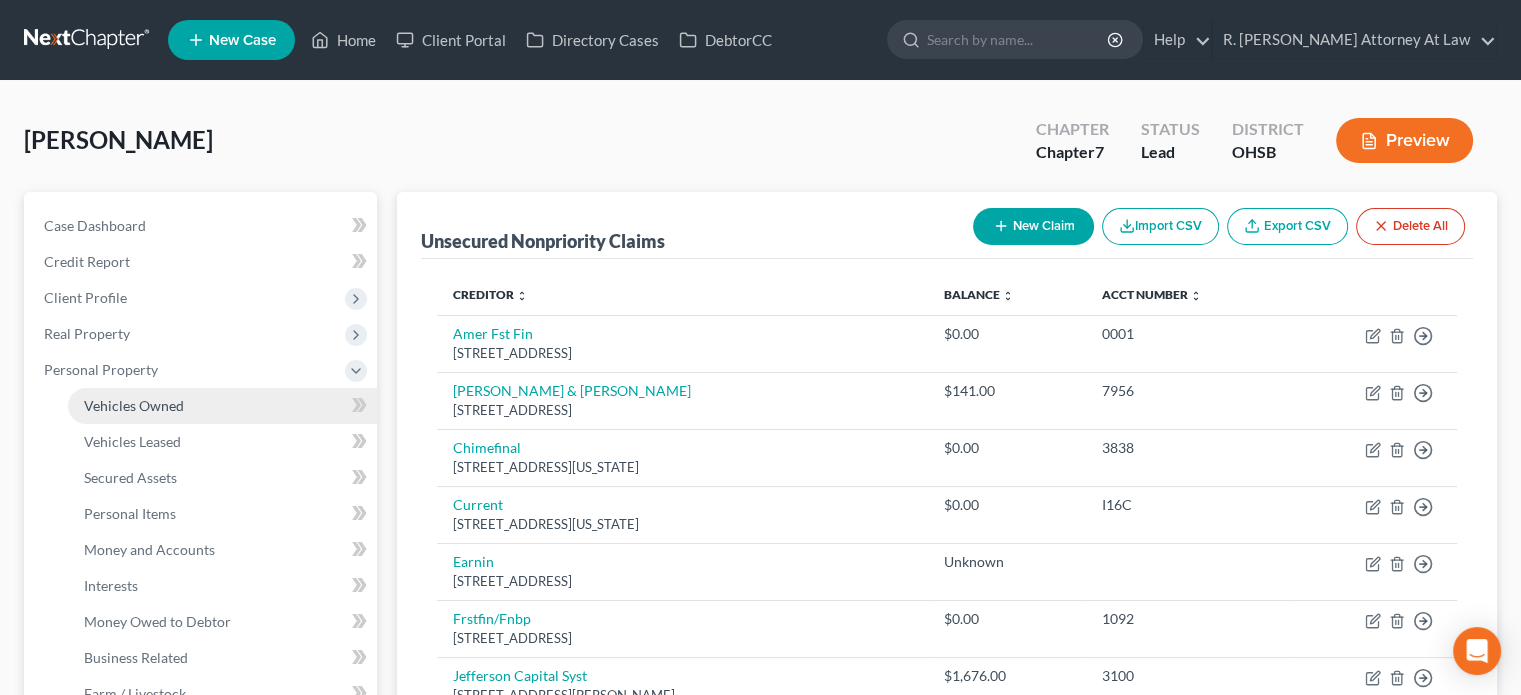 click on "Vehicles Owned" at bounding box center (134, 405) 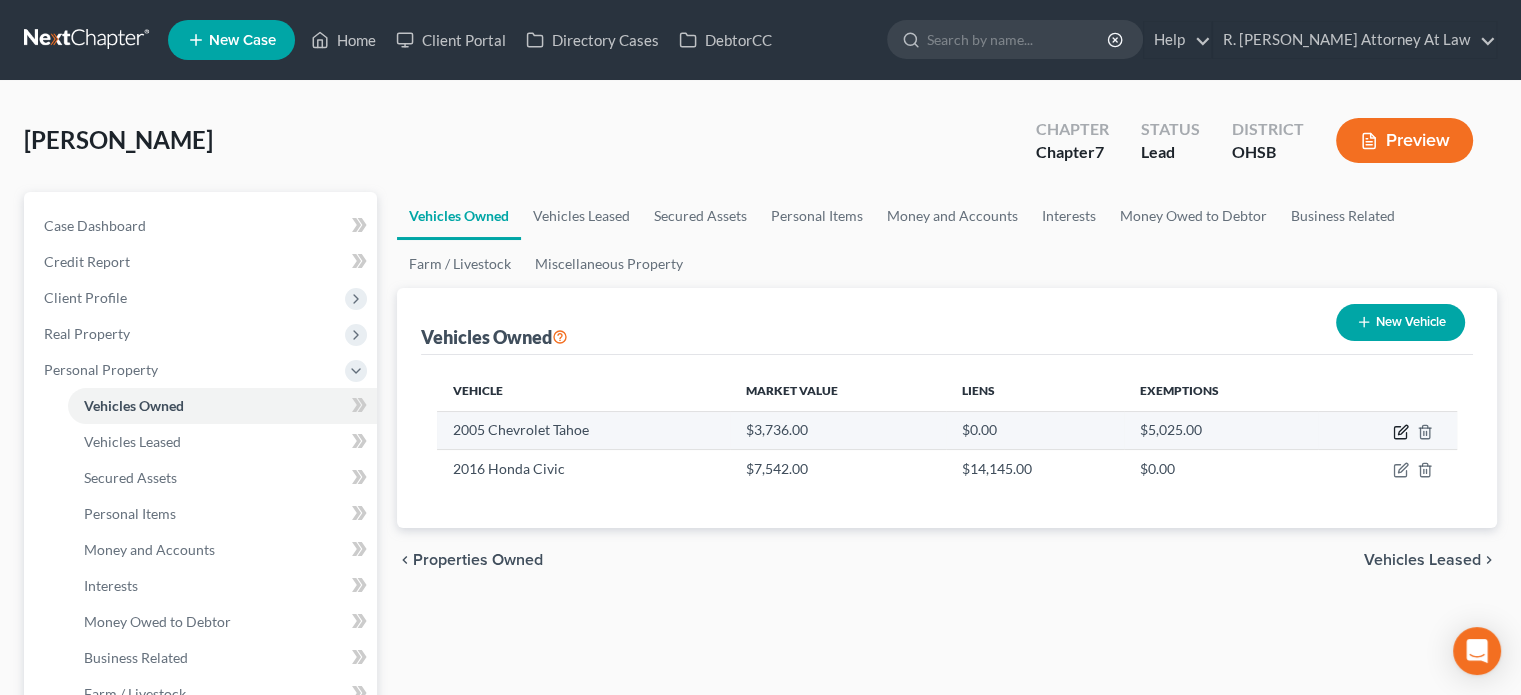 click 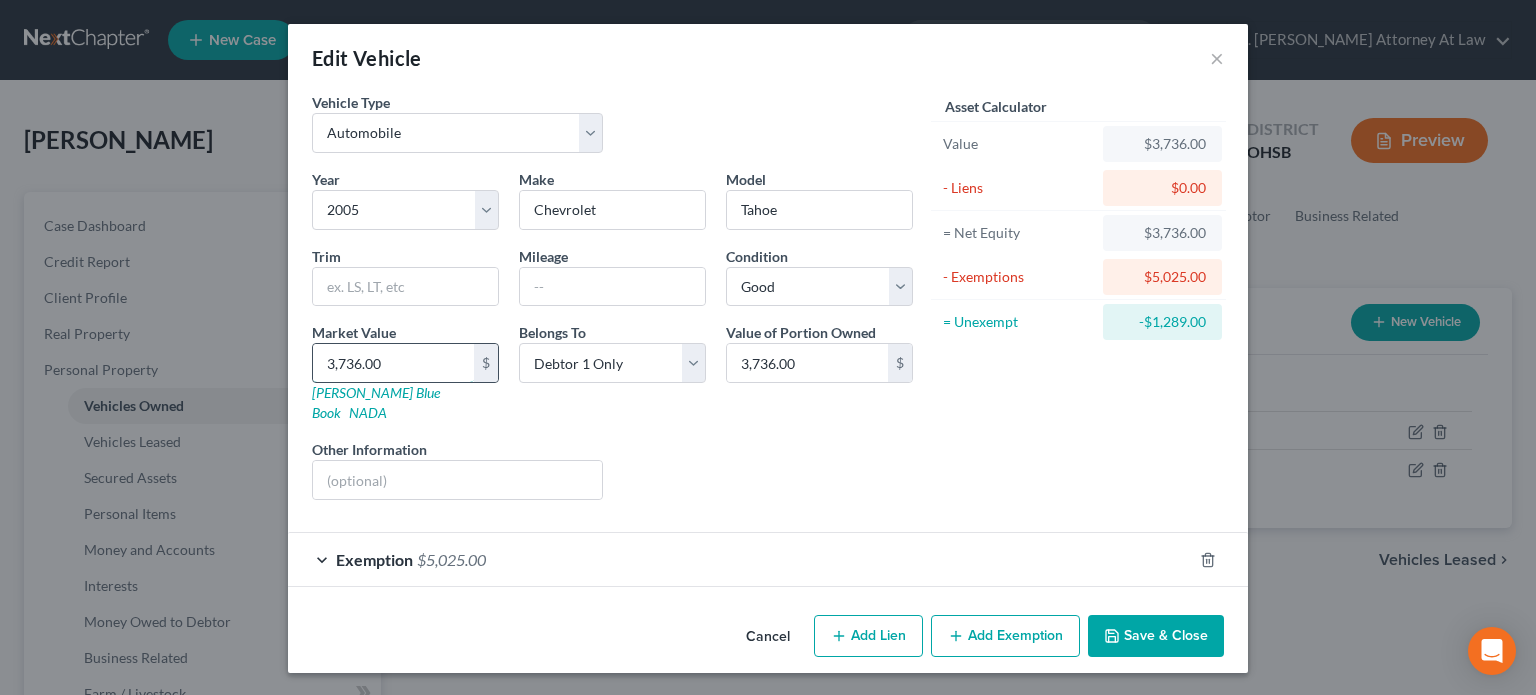 click on "3,736.00" at bounding box center [393, 363] 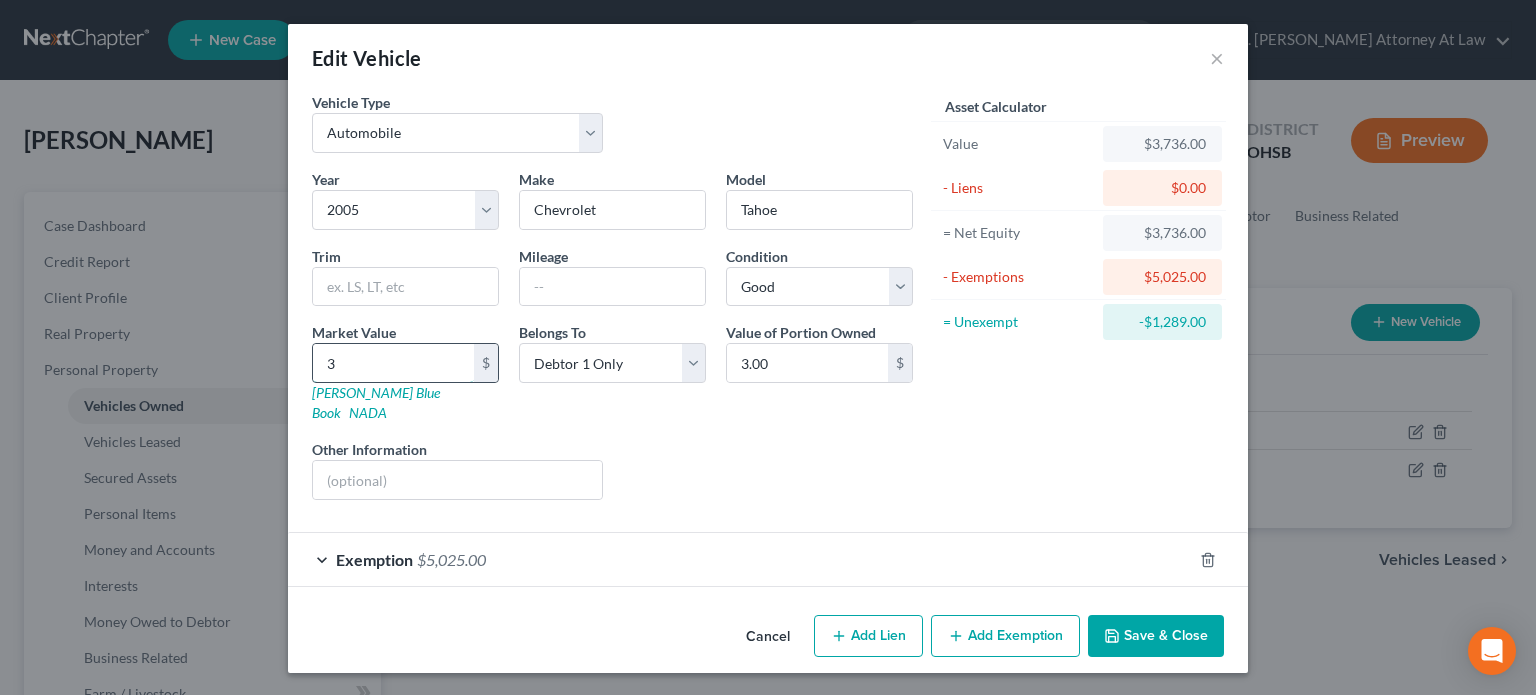 type on "33" 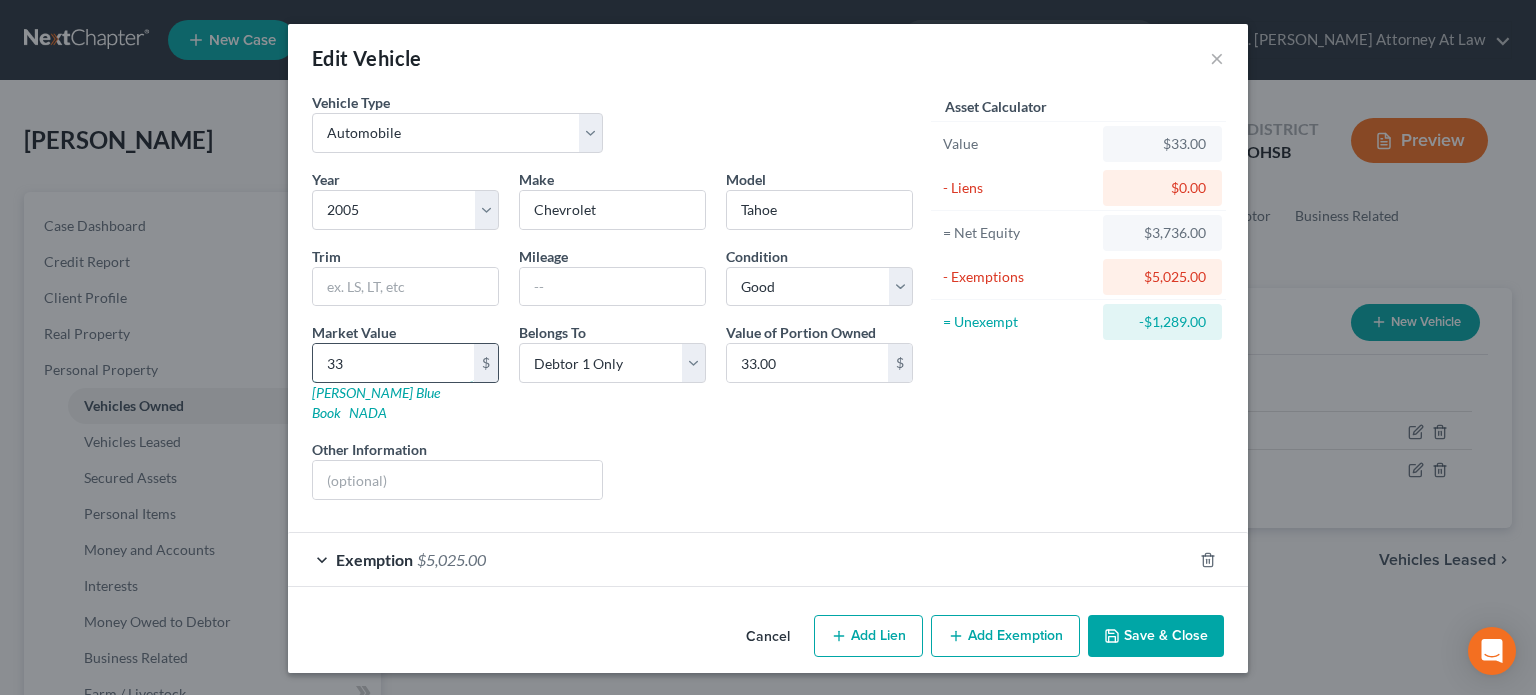 type on "334" 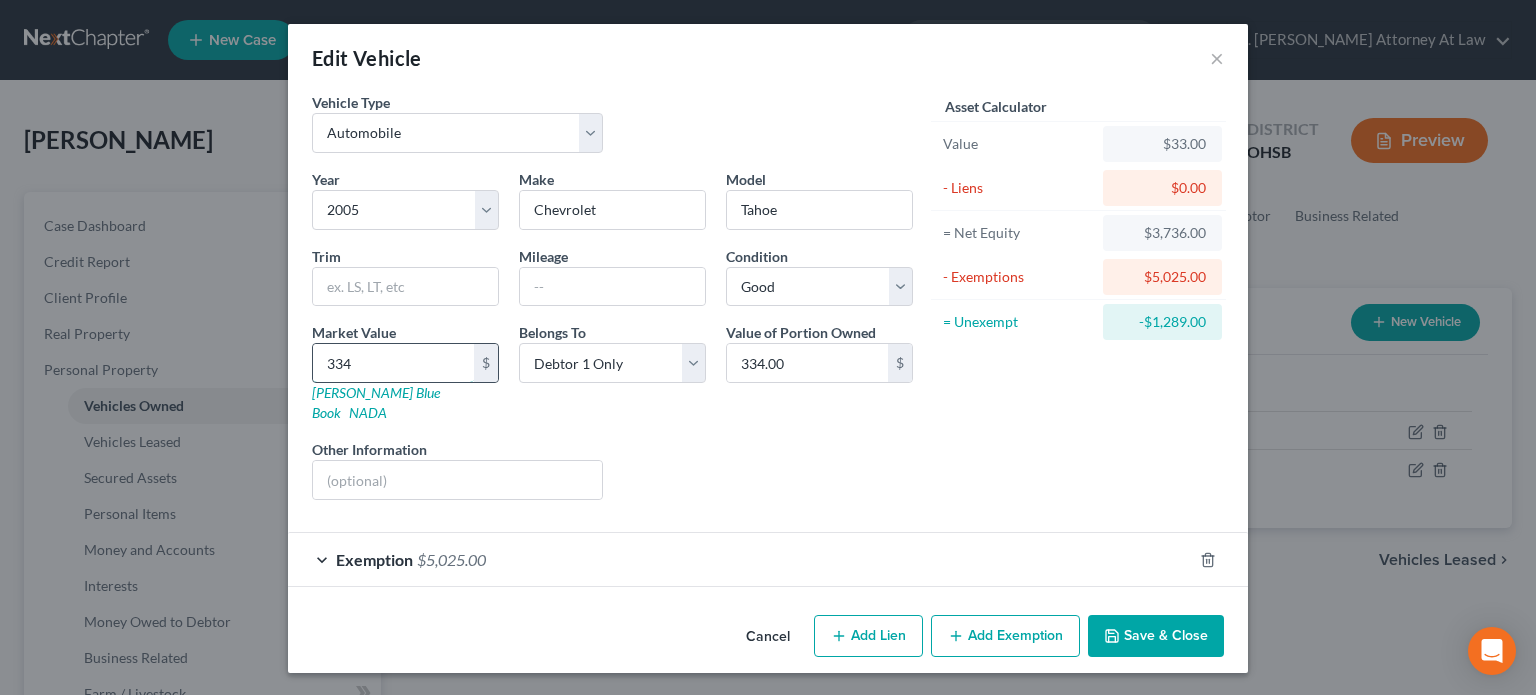 type on "3342" 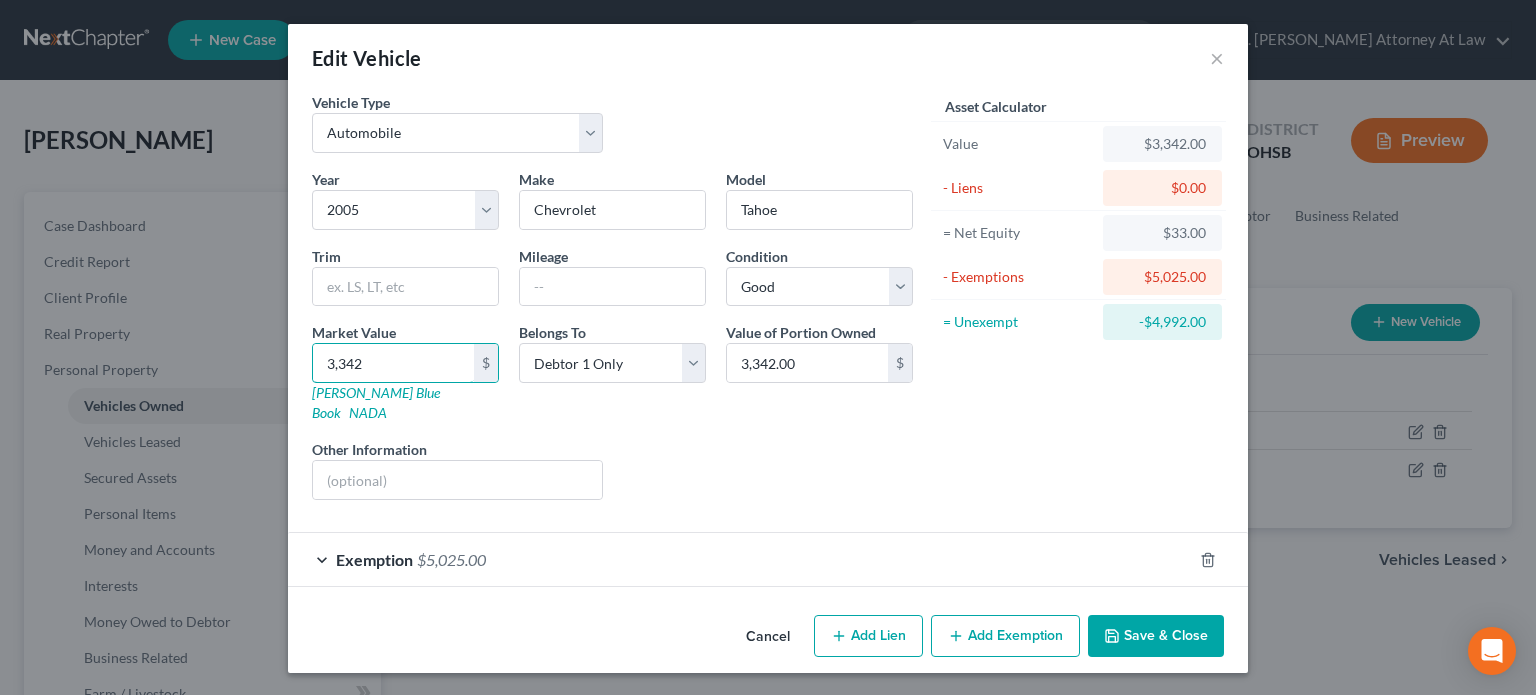type on "3,342" 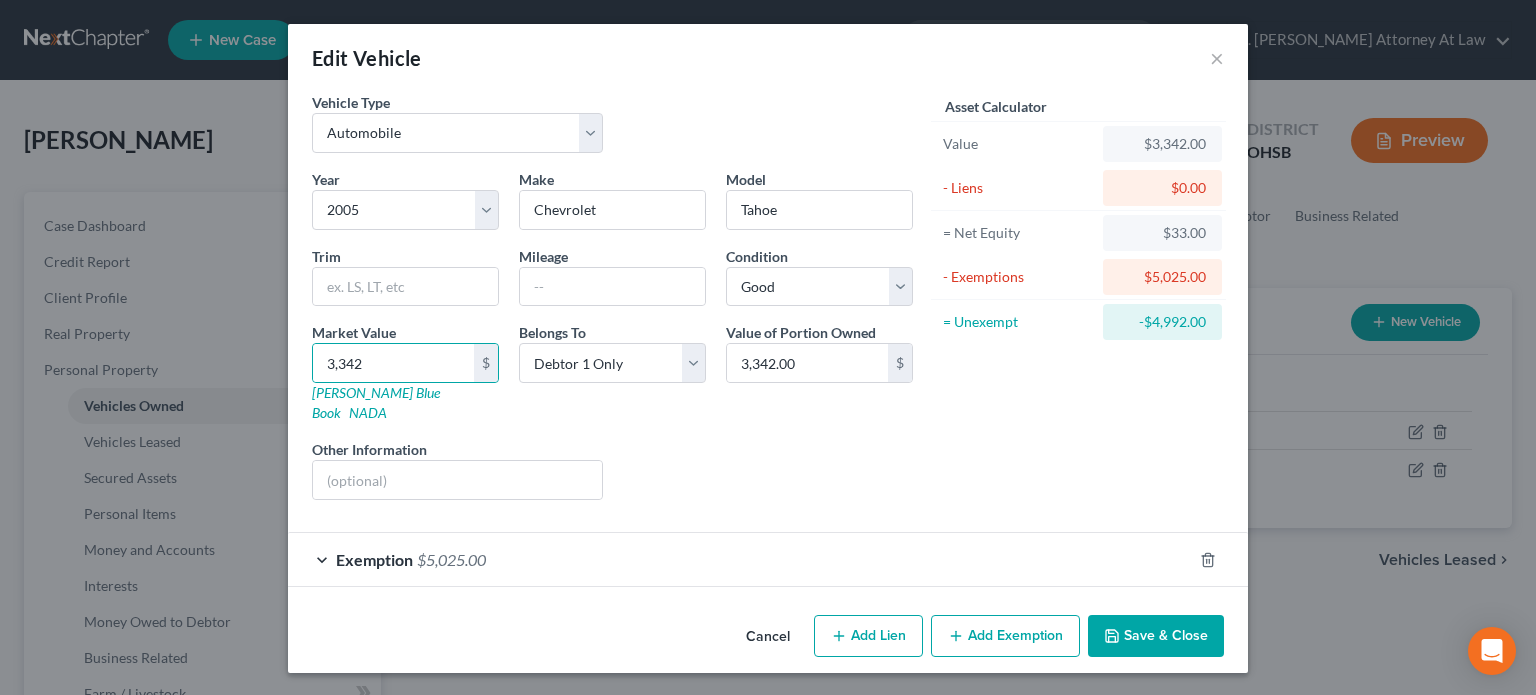 click on "Save & Close" at bounding box center (1156, 636) 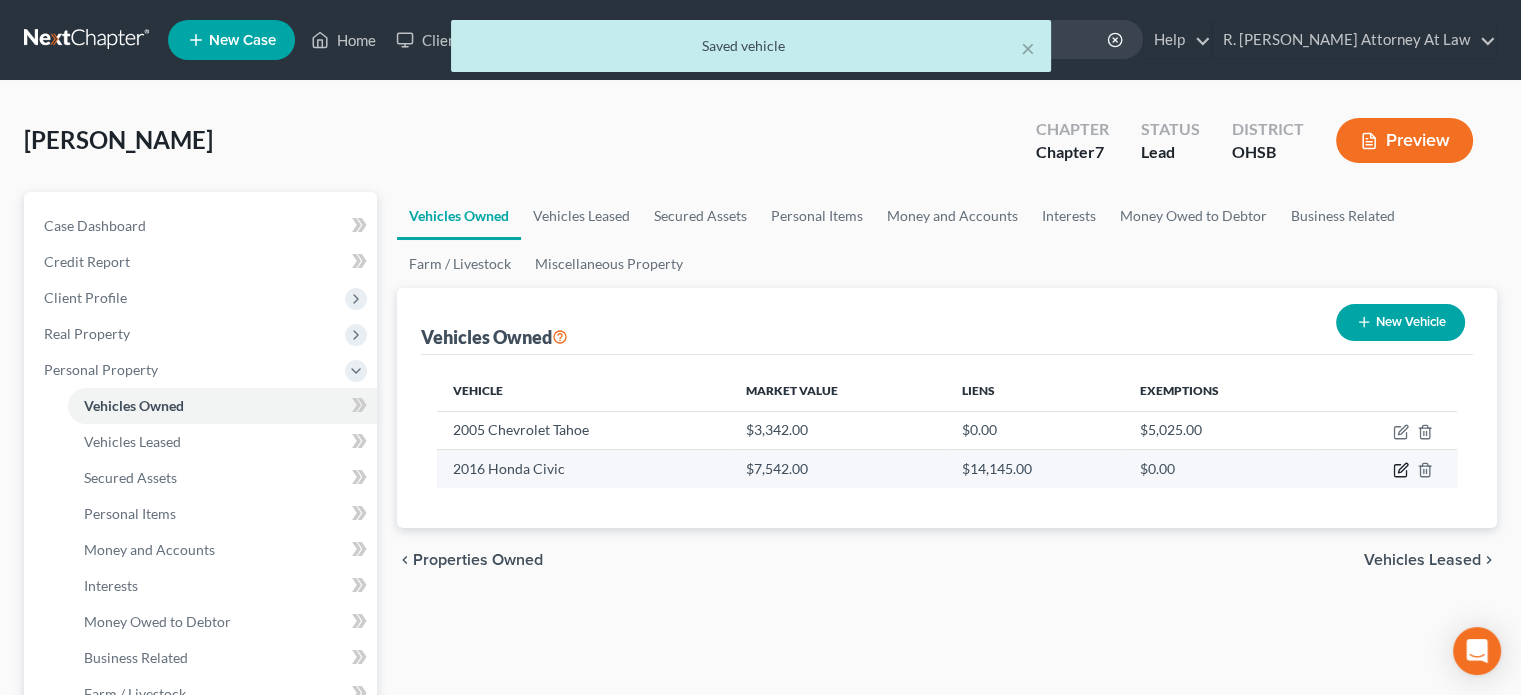 click 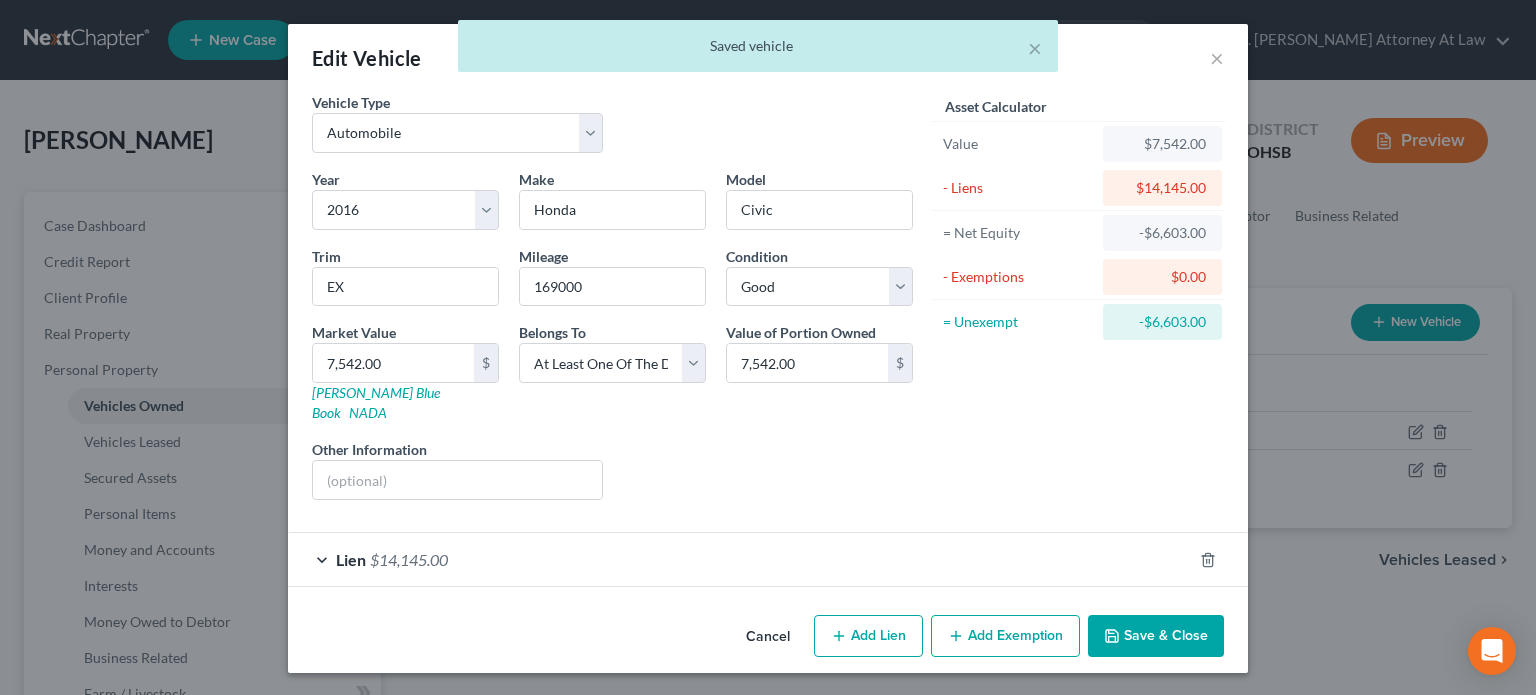 click on "Save & Close" at bounding box center [1156, 636] 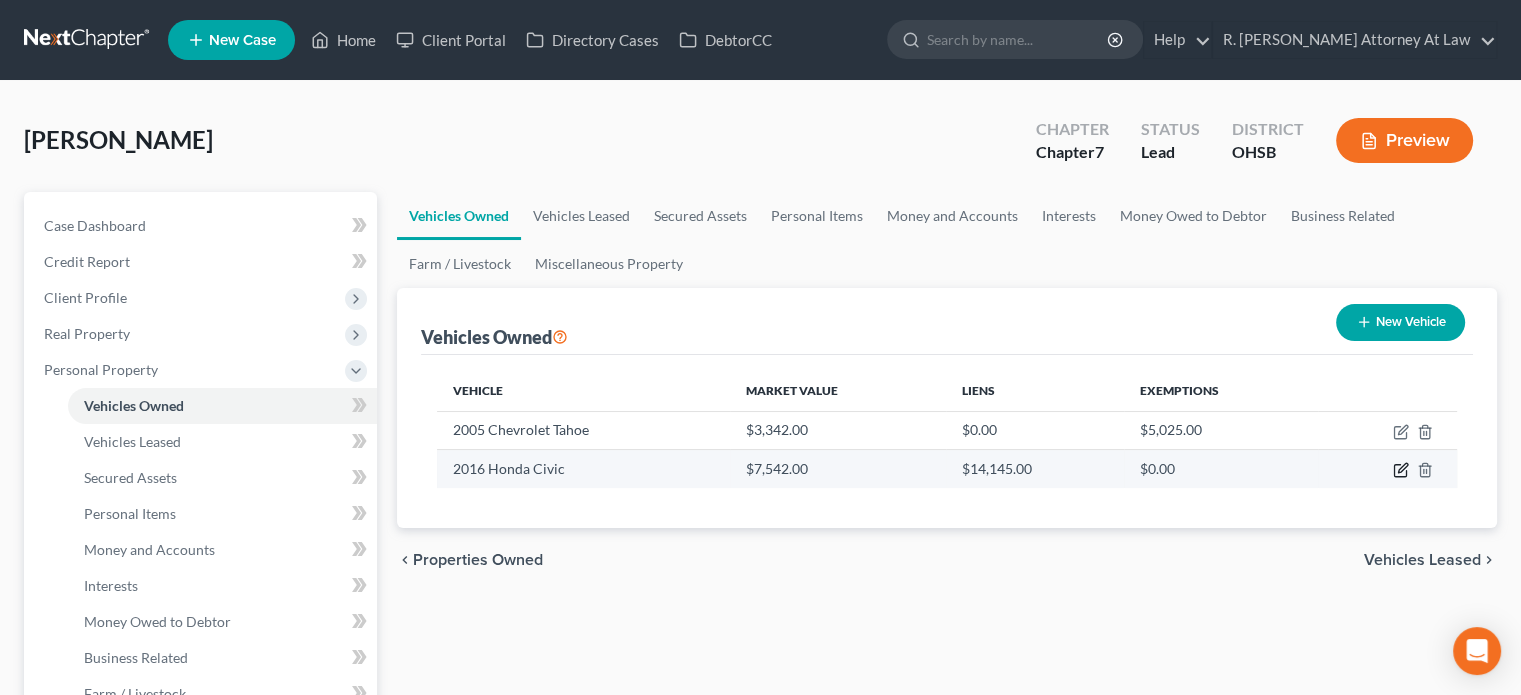 click 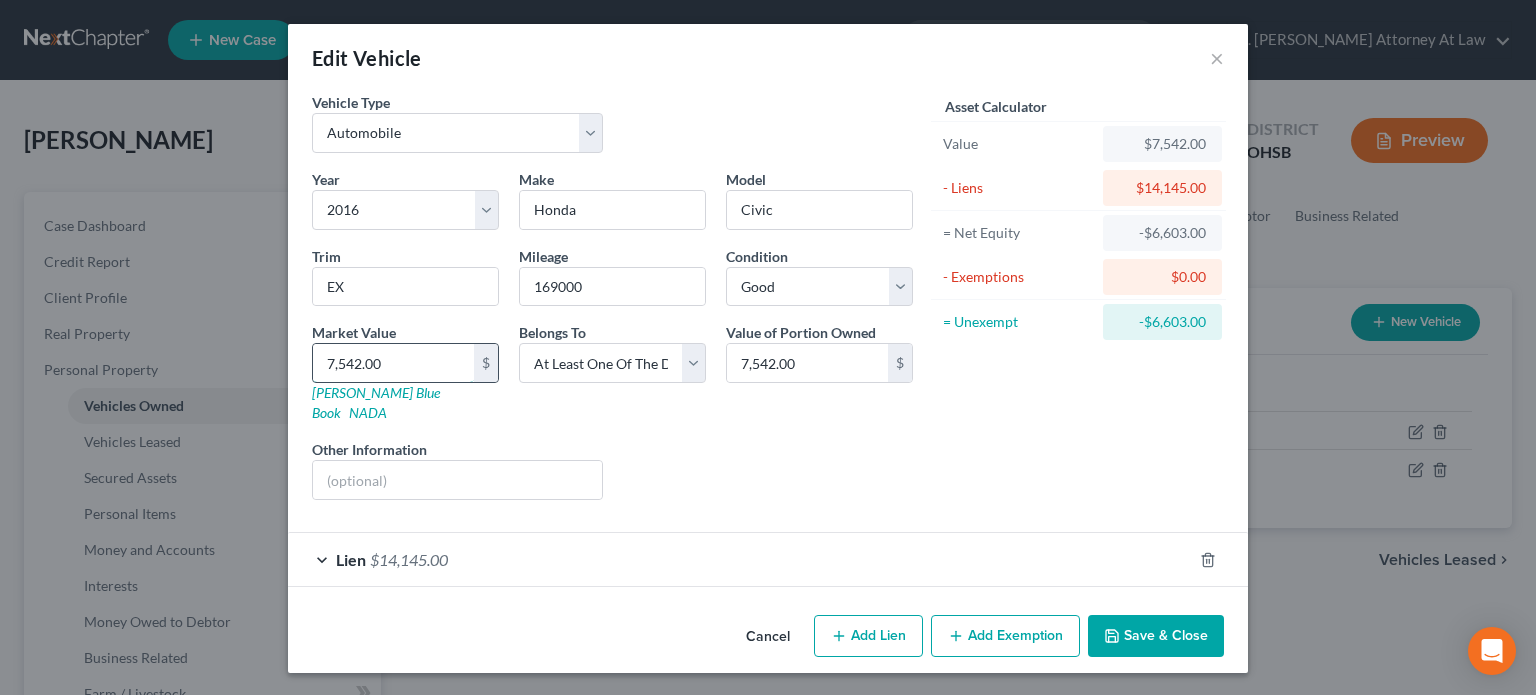 click on "7,542.00" at bounding box center [393, 363] 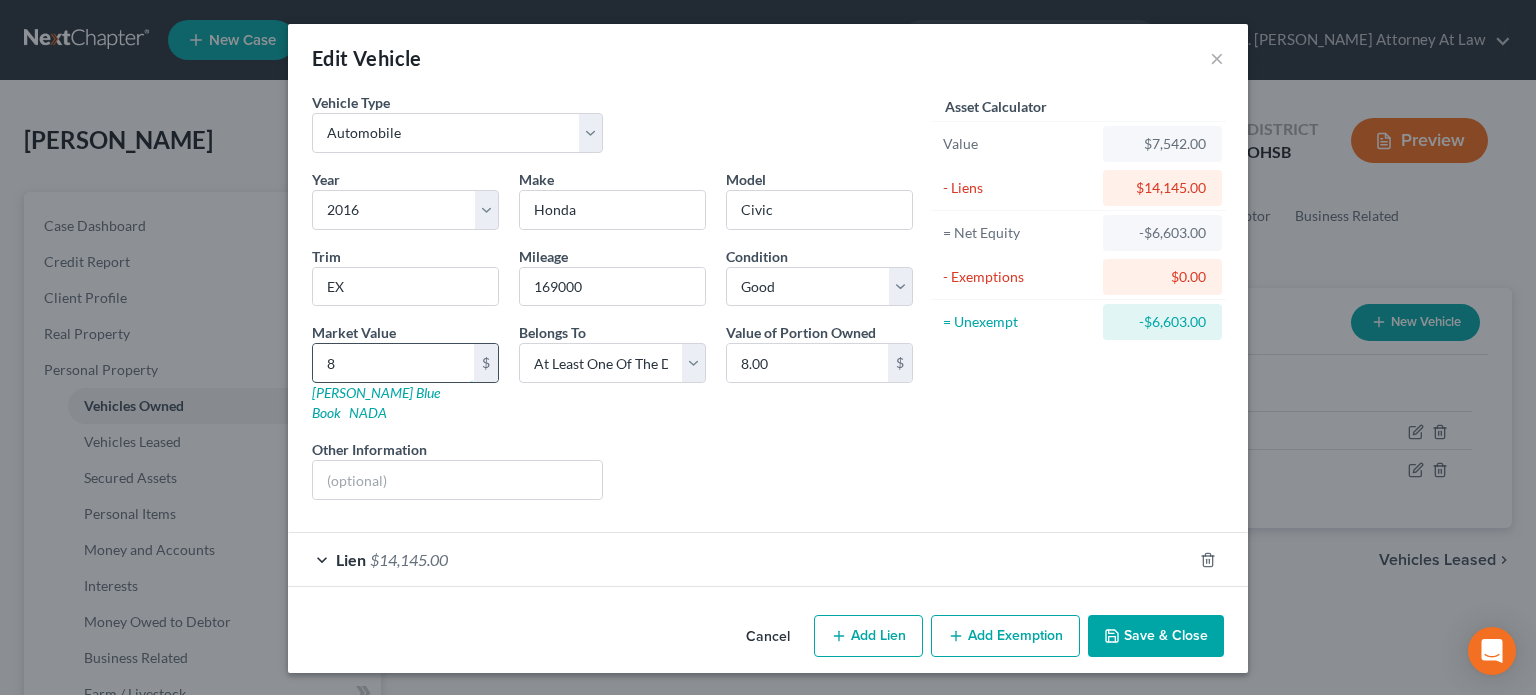 type on "82" 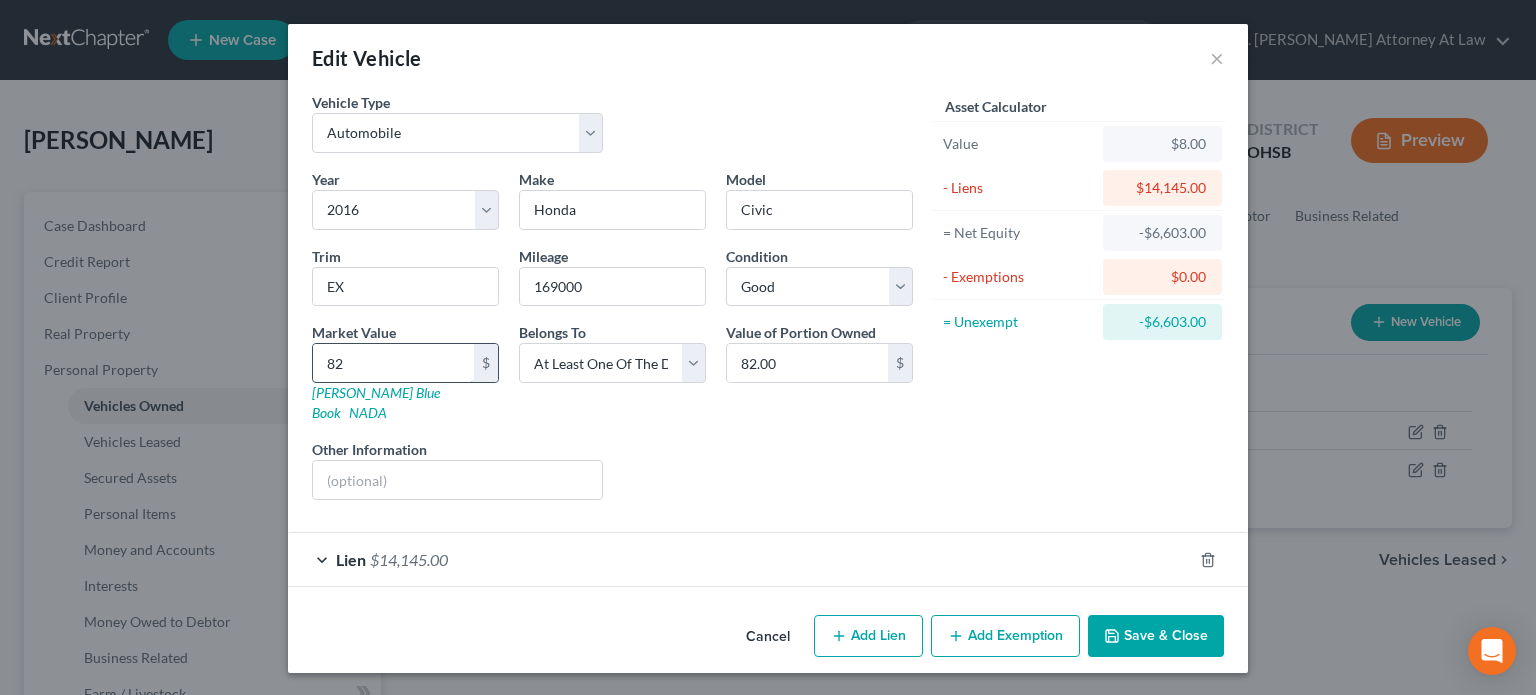 type on "823" 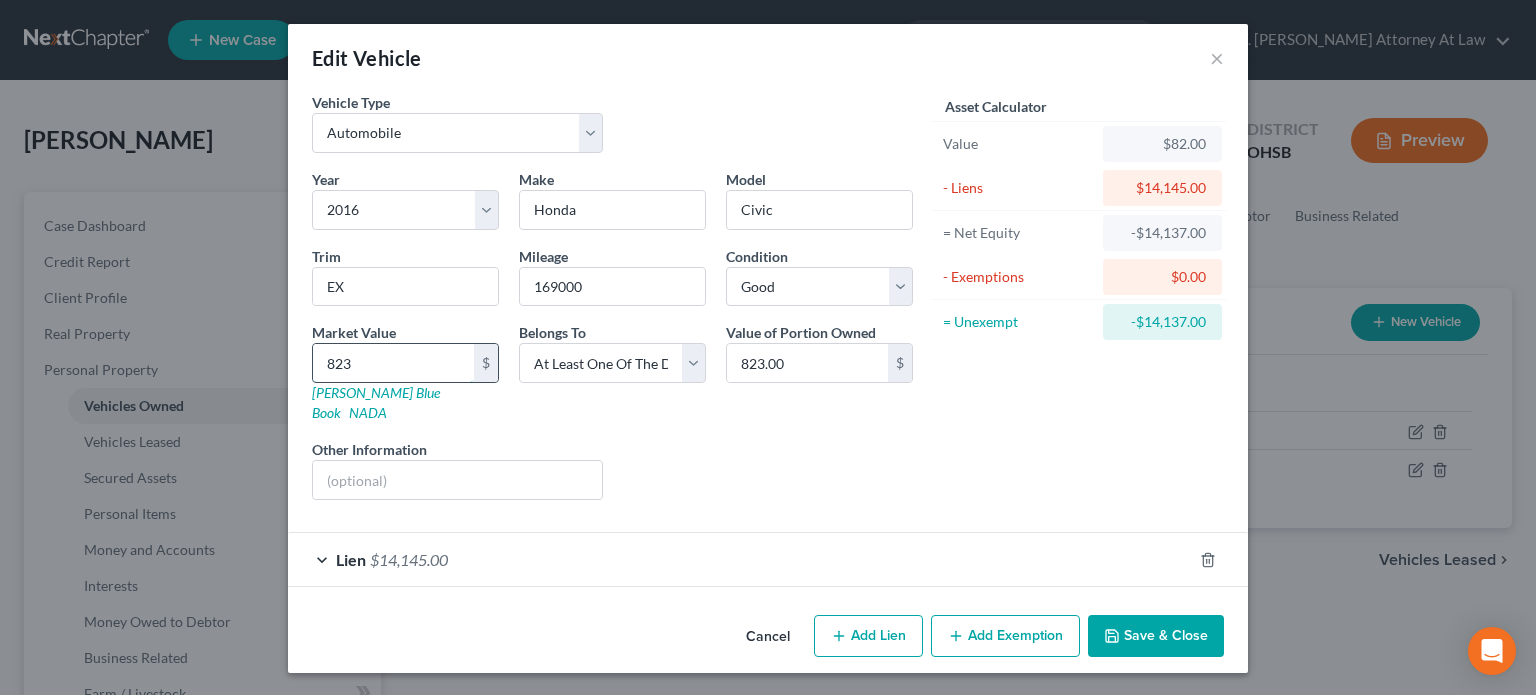 type on "8232" 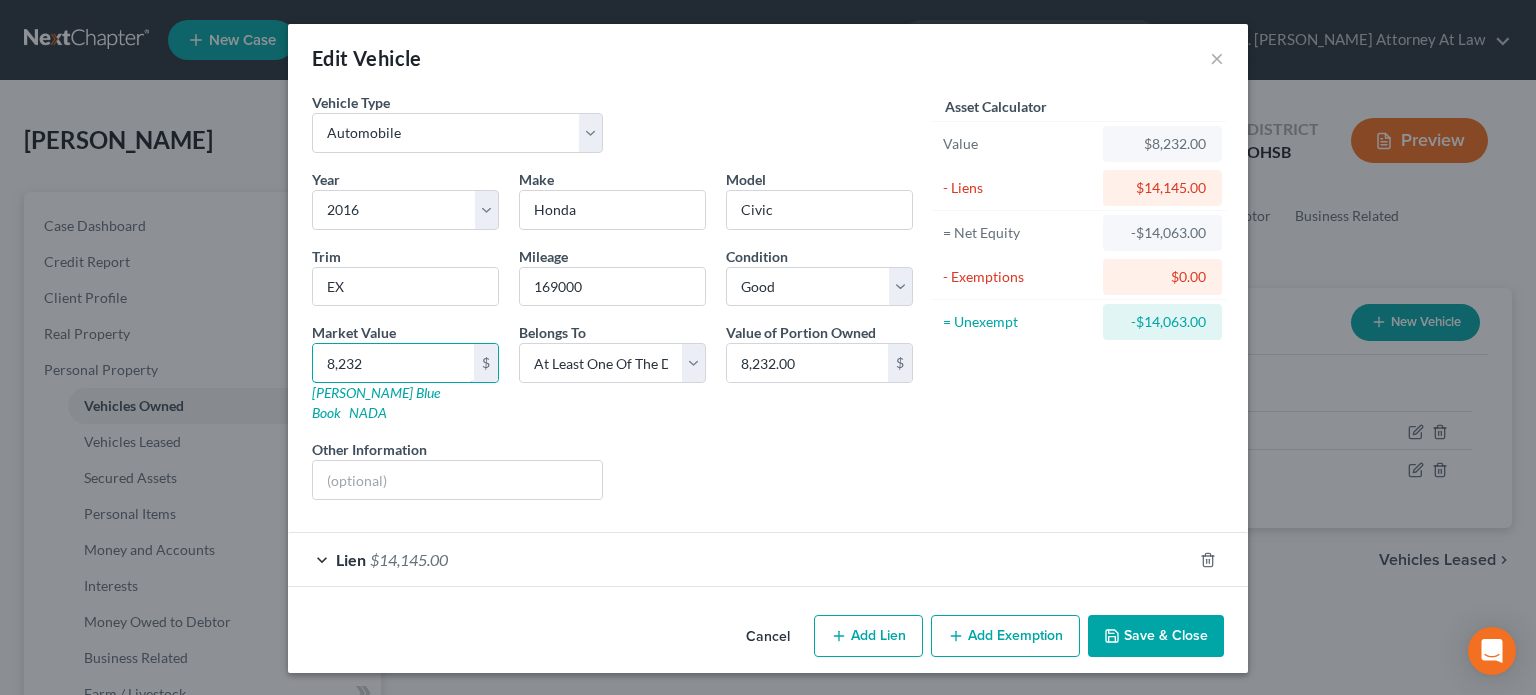 type on "8,232" 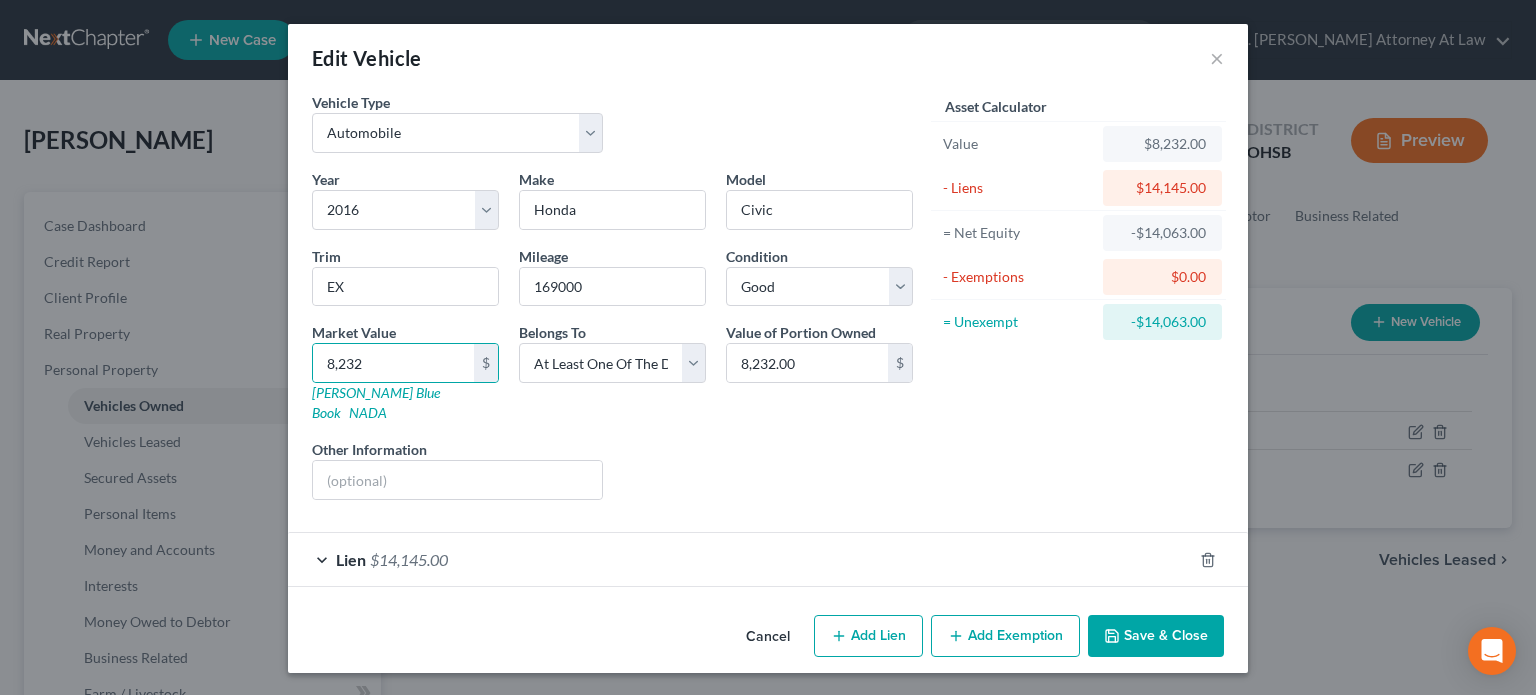 click on "Save & Close" at bounding box center (1156, 636) 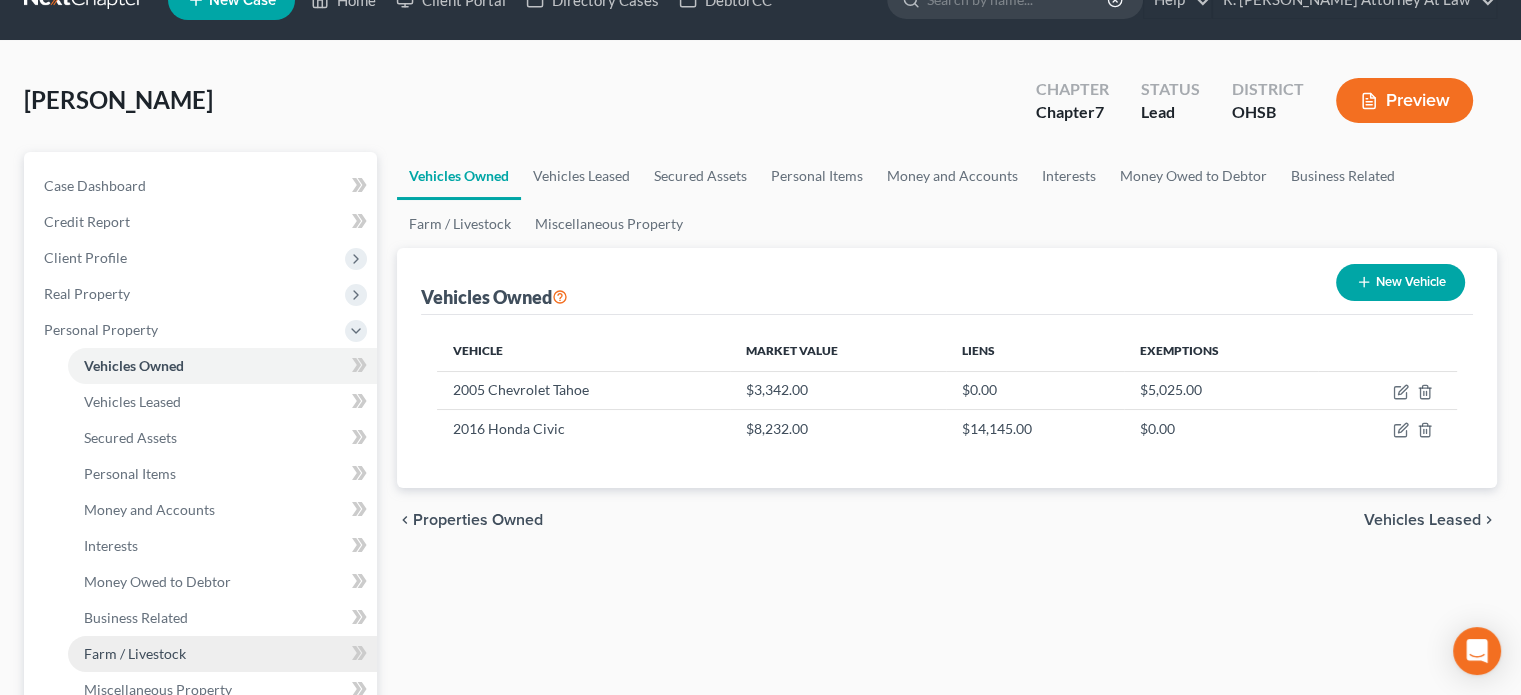 scroll, scrollTop: 200, scrollLeft: 0, axis: vertical 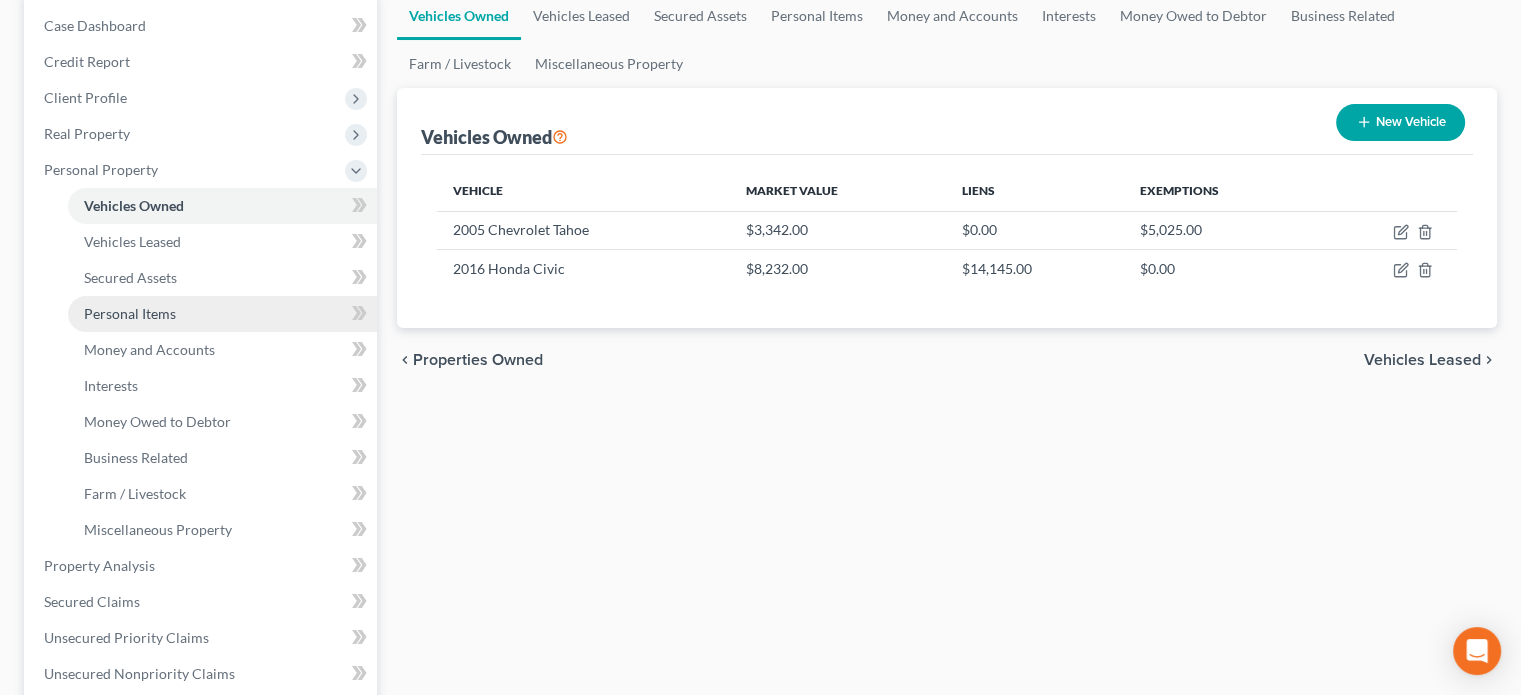 click on "Personal Items" at bounding box center (130, 313) 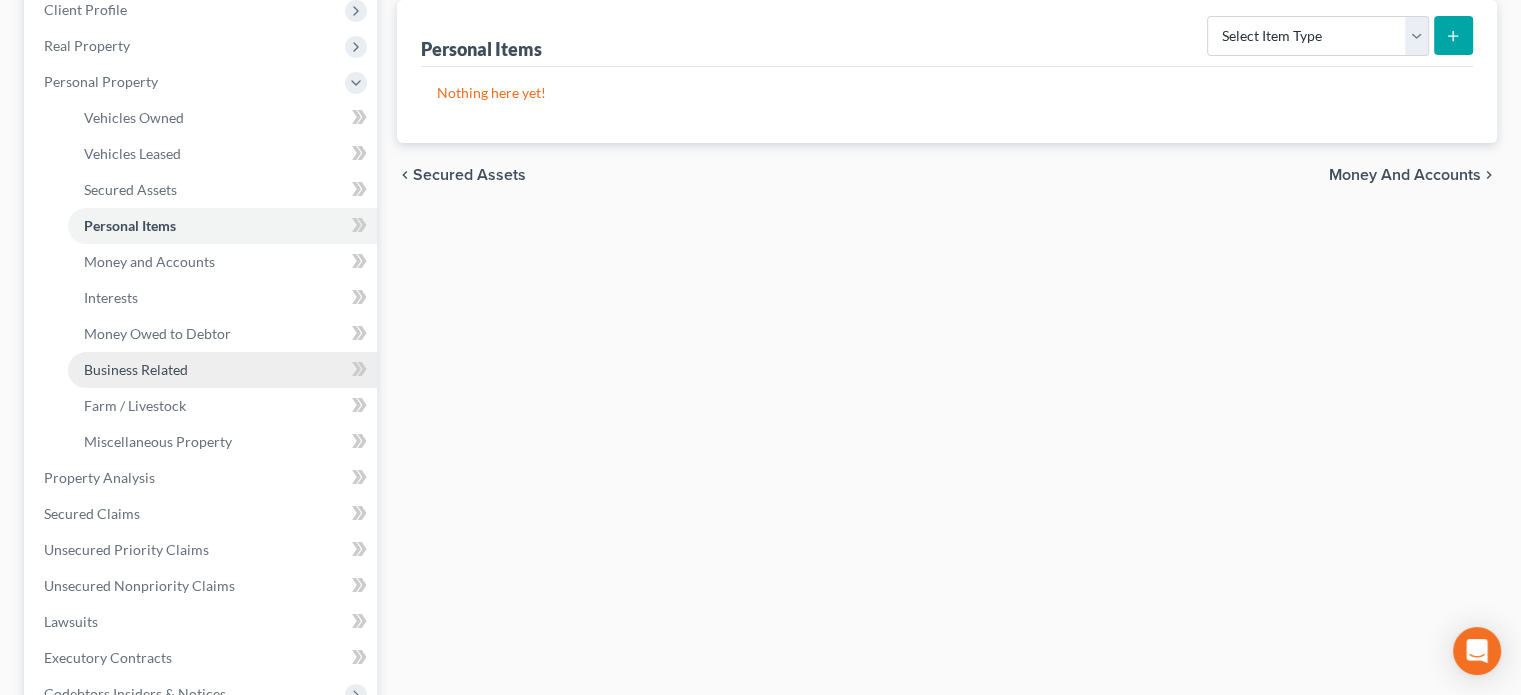 scroll, scrollTop: 300, scrollLeft: 0, axis: vertical 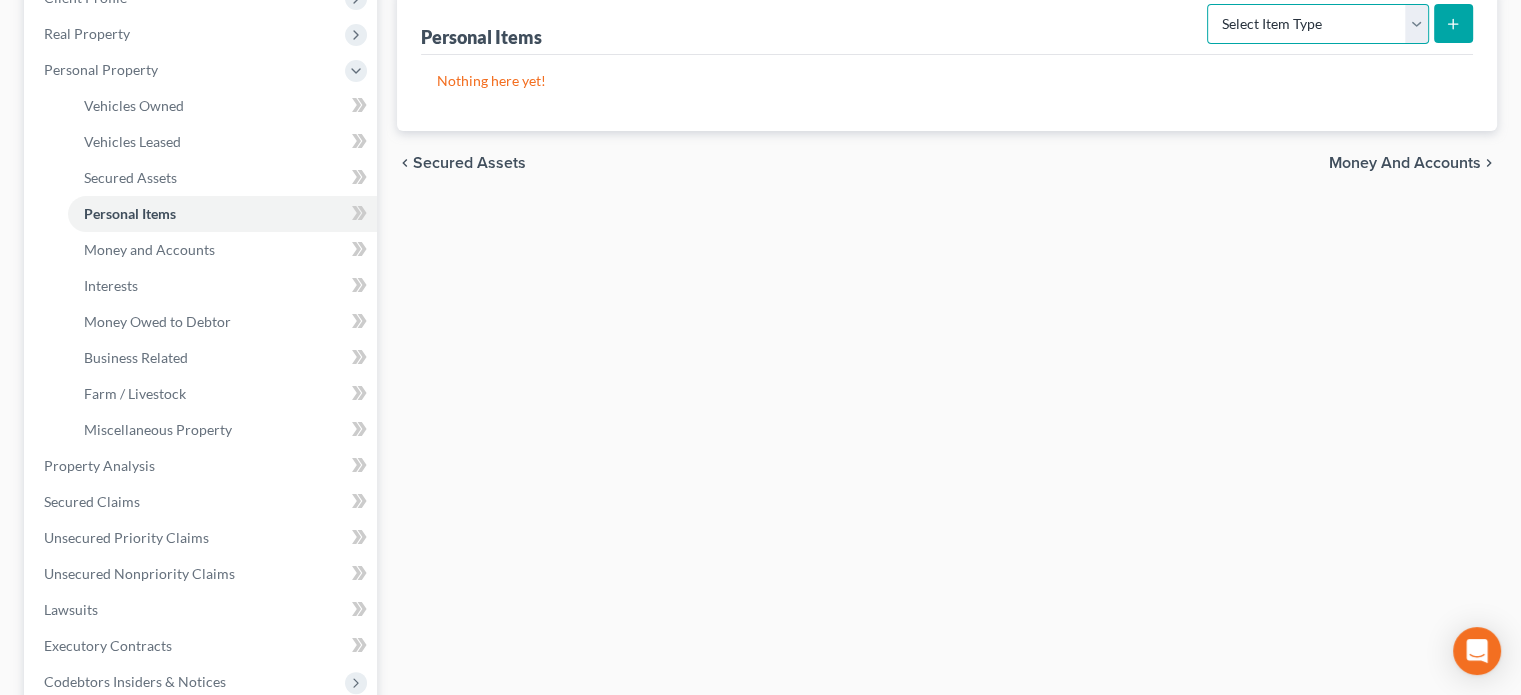 click on "Select Item Type Clothing Collectibles Of Value Electronics Firearms Household Goods Jewelry Other Pet(s) Sports & Hobby Equipment" at bounding box center (1318, 24) 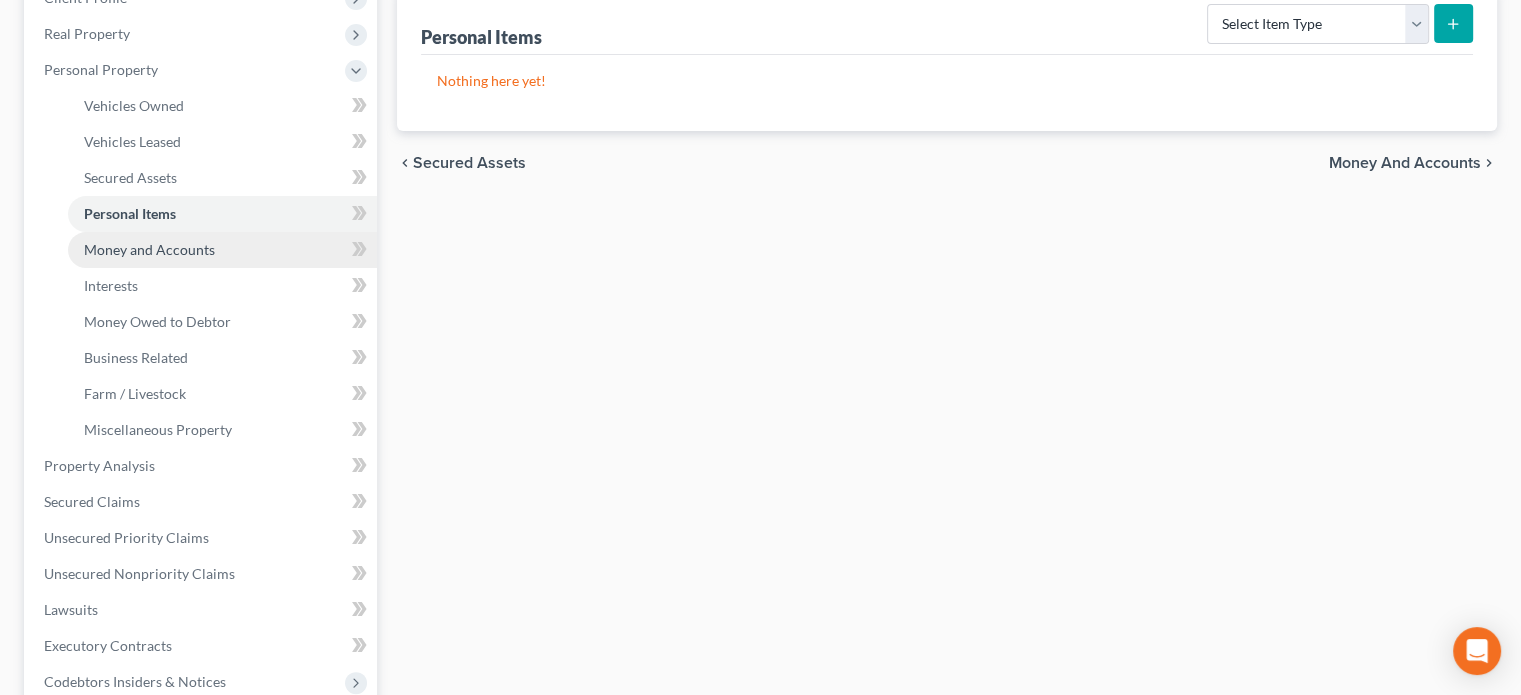 click on "Money and Accounts" at bounding box center (149, 249) 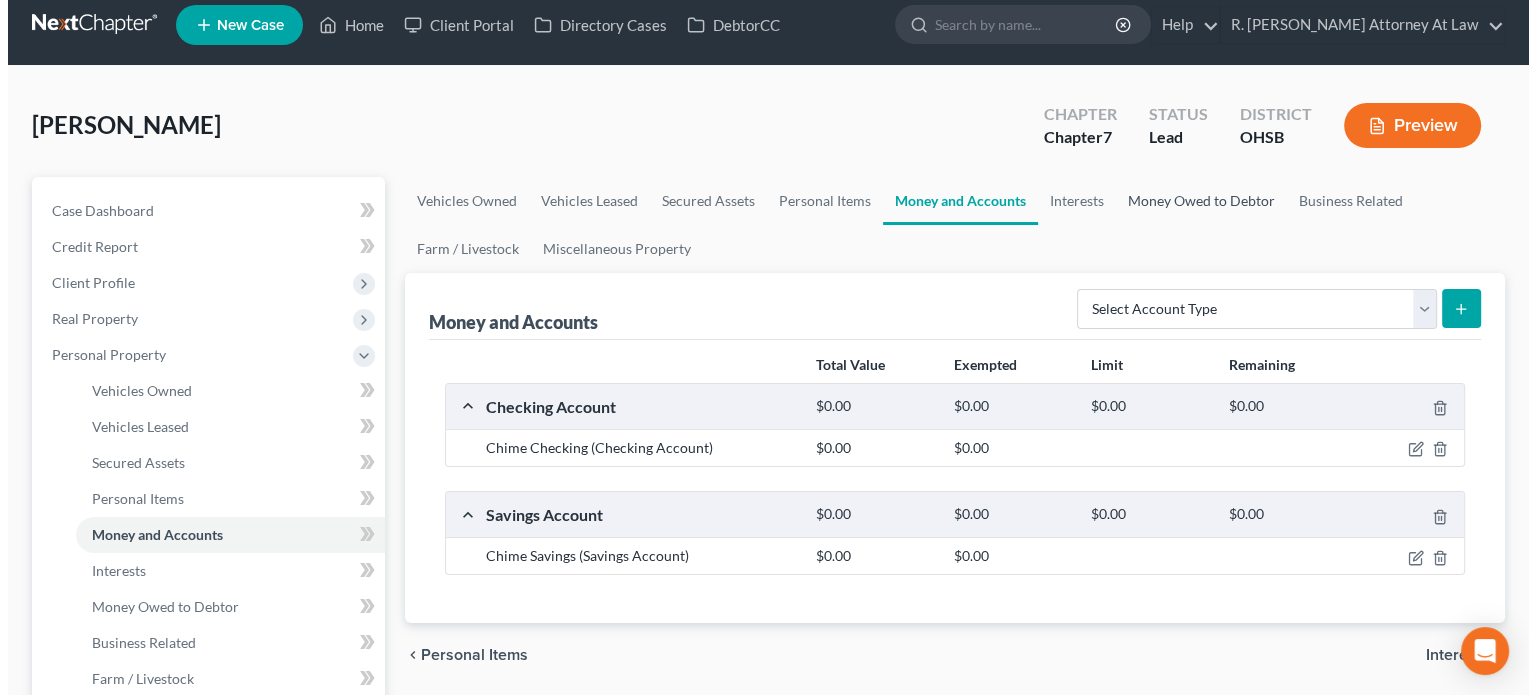 scroll, scrollTop: 0, scrollLeft: 0, axis: both 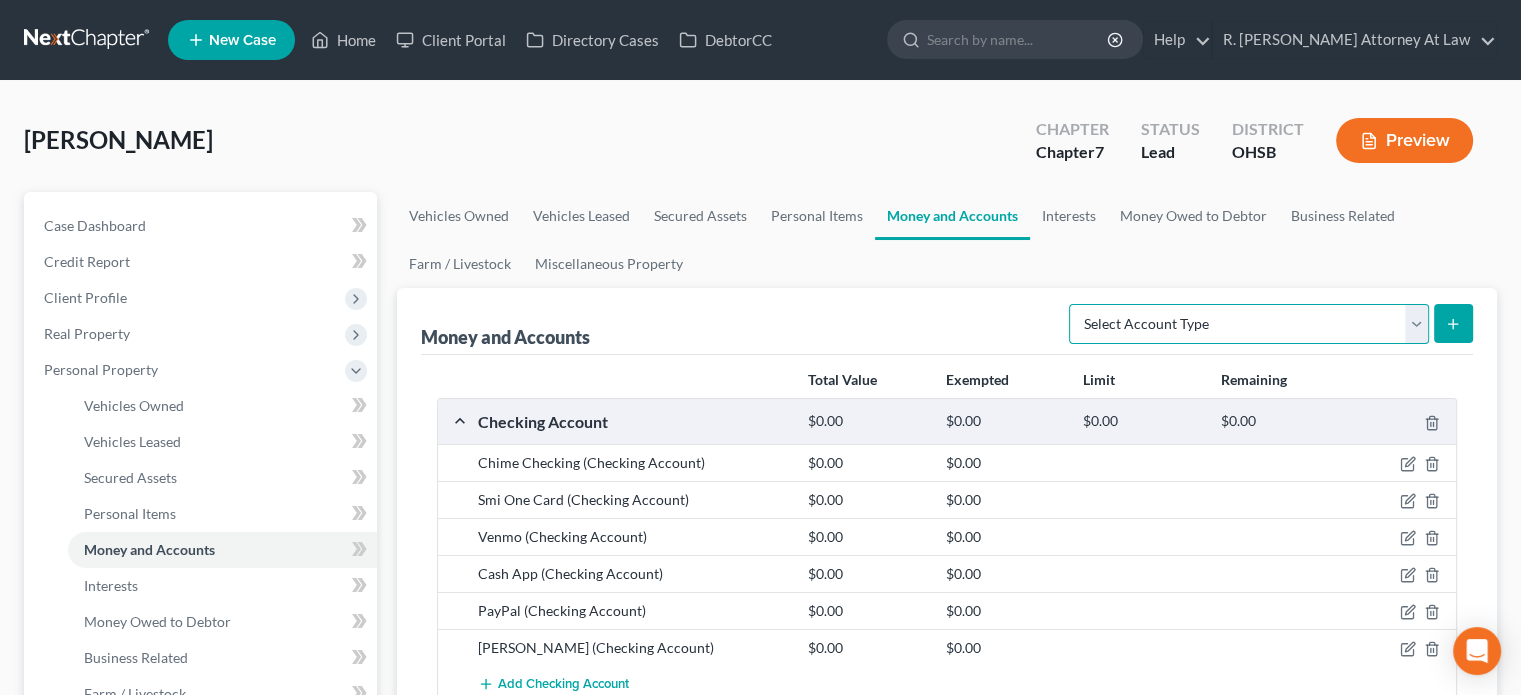 click on "Select Account Type Brokerage Cash on Hand Certificates of Deposit Checking Account Money Market Other (Credit Union, Health Savings Account, etc) Safe Deposit Box Savings Account Security Deposits or Prepayments" at bounding box center (1249, 324) 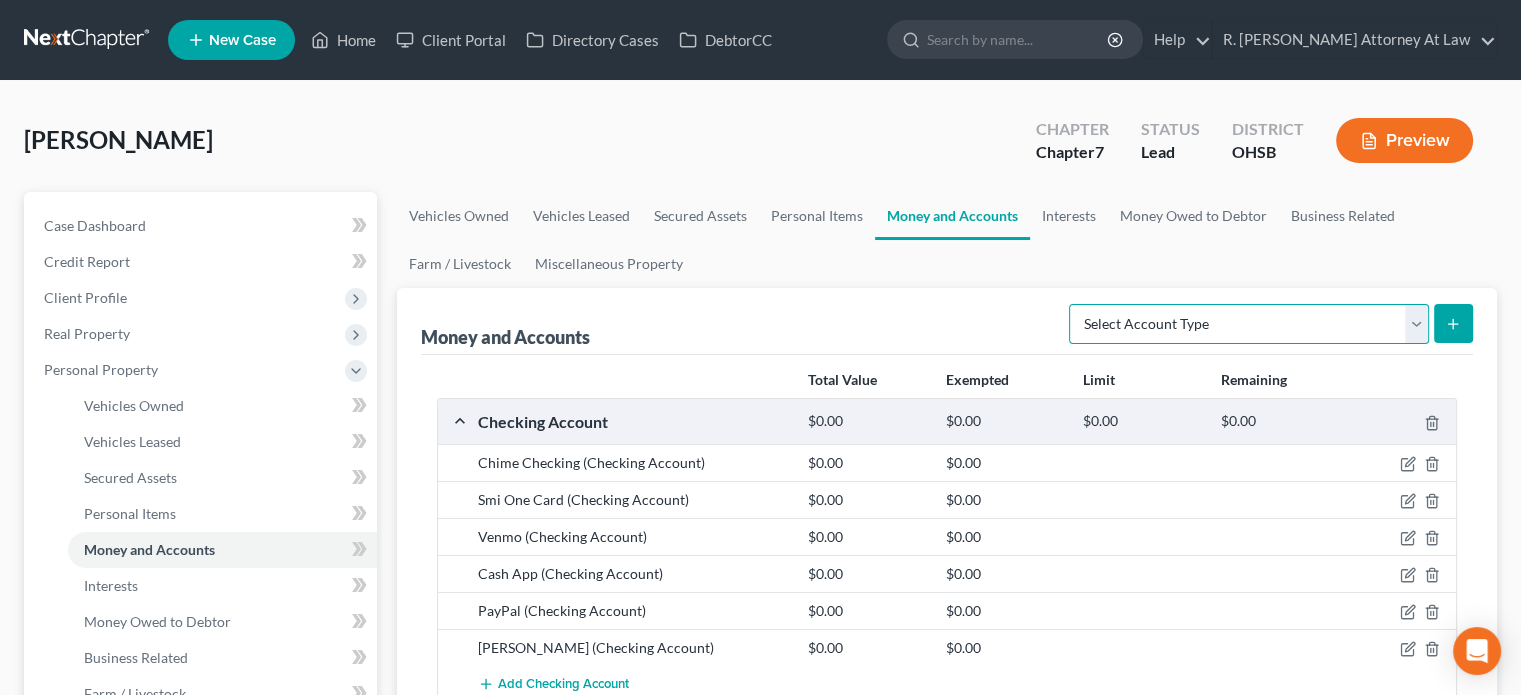 select on "cash_on_hand" 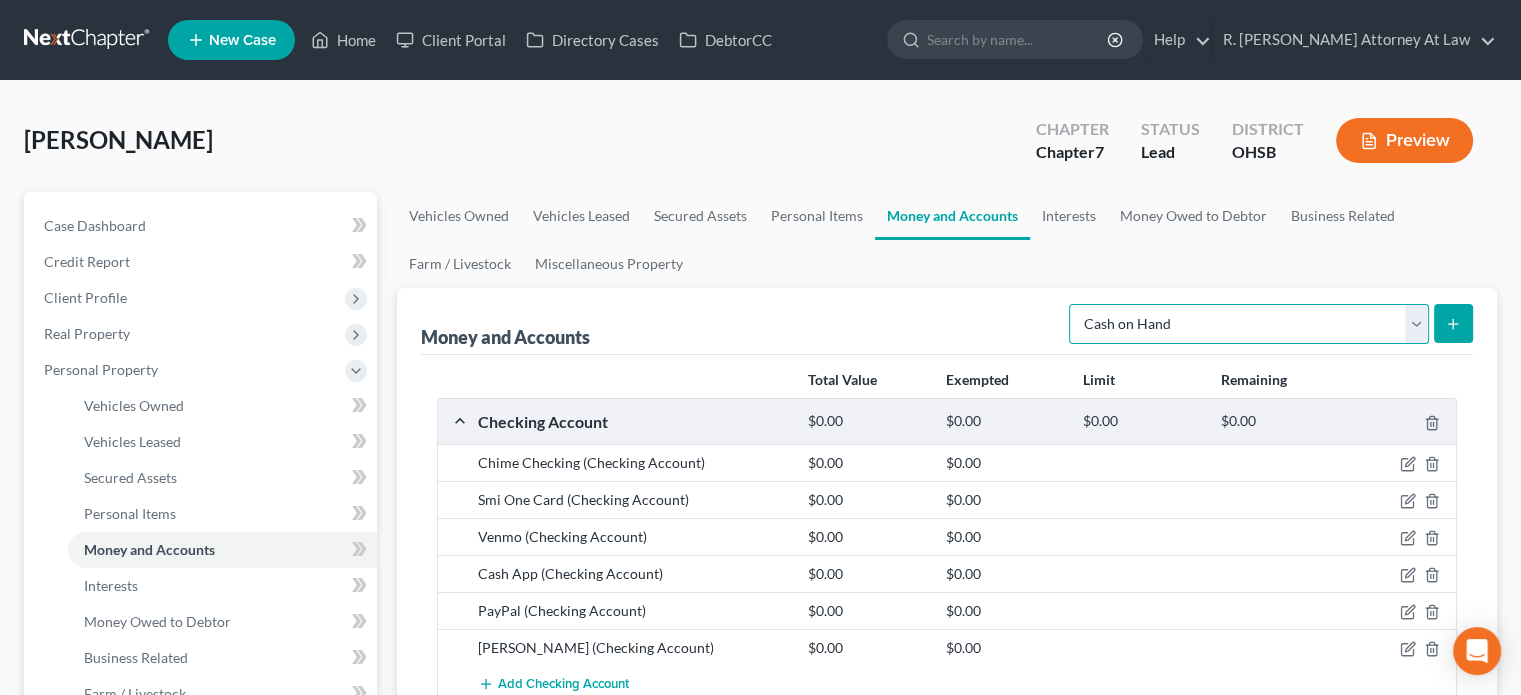 click on "Select Account Type Brokerage Cash on Hand Certificates of Deposit Checking Account Money Market Other (Credit Union, Health Savings Account, etc) Safe Deposit Box Savings Account Security Deposits or Prepayments" at bounding box center (1249, 324) 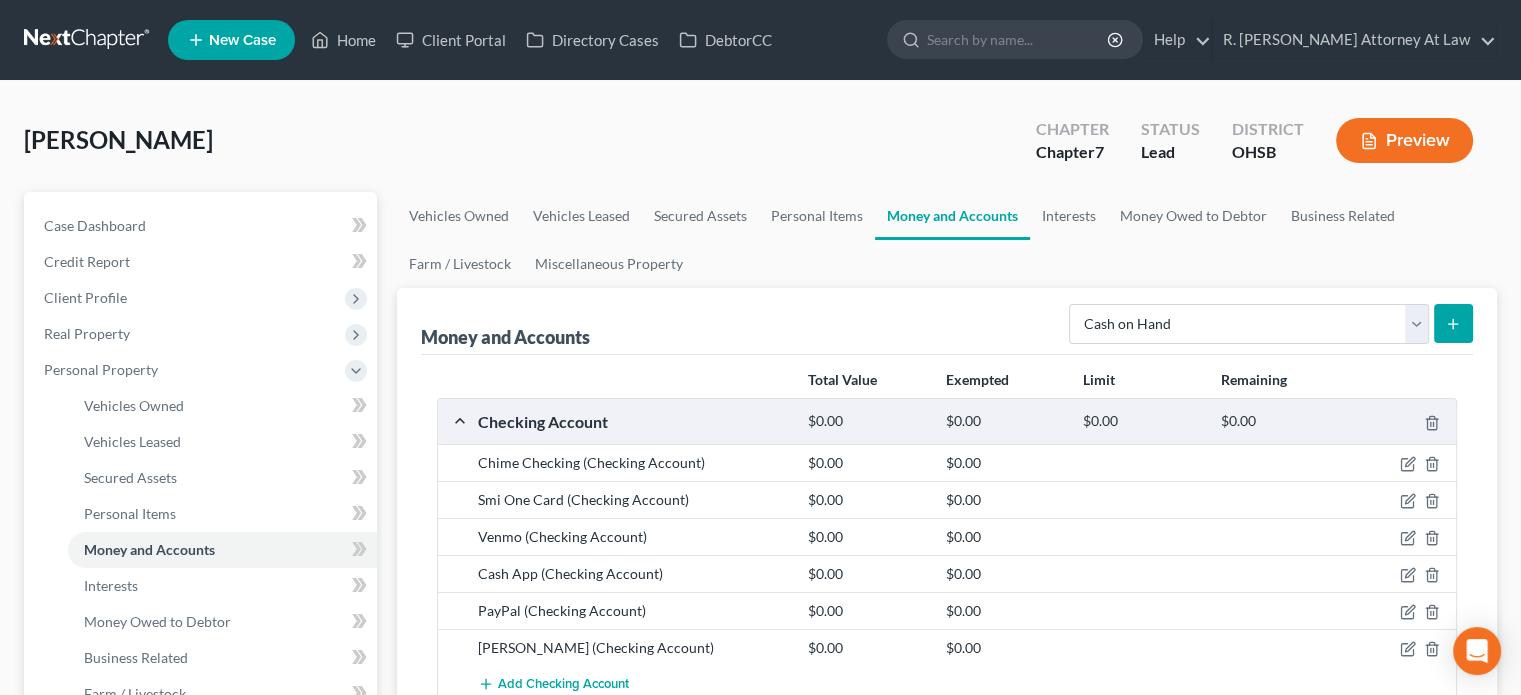 click at bounding box center [1453, 323] 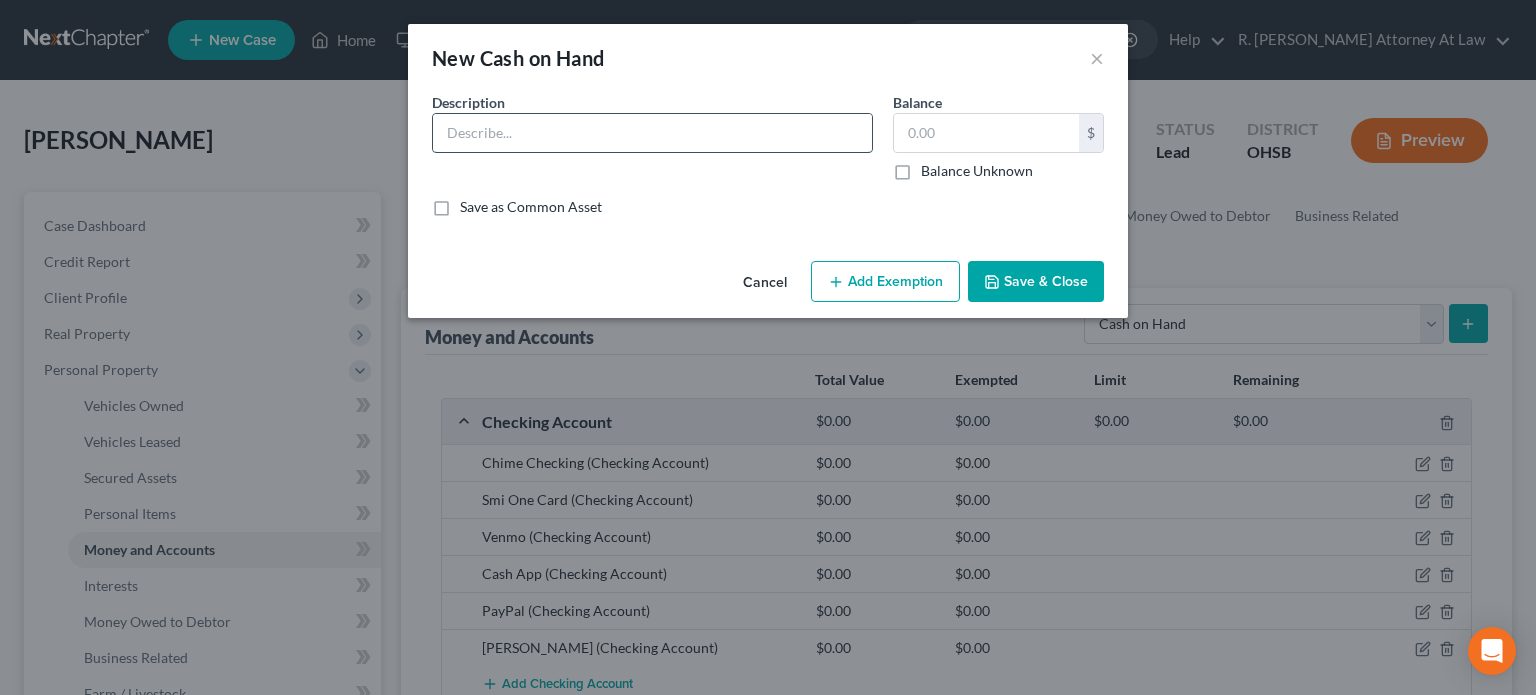click at bounding box center [652, 133] 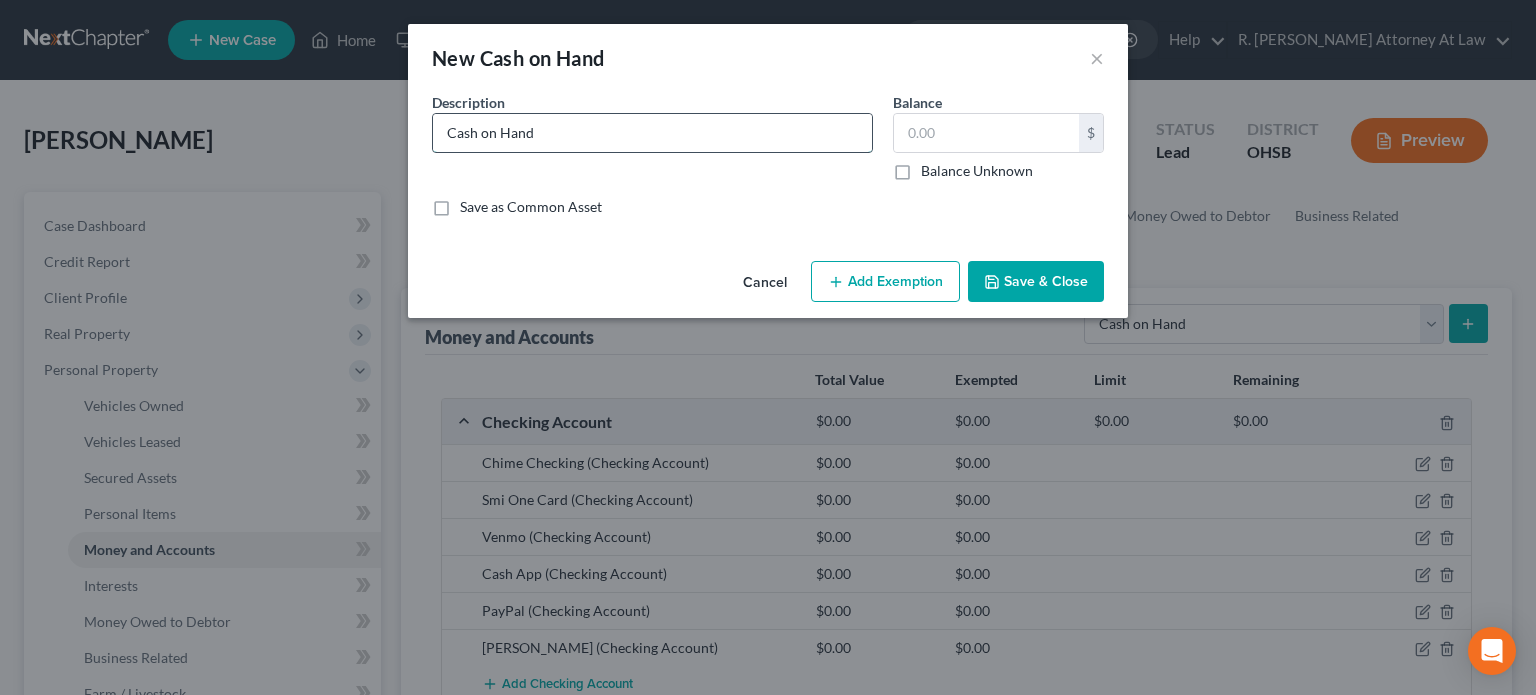 type on "Cash on Hand" 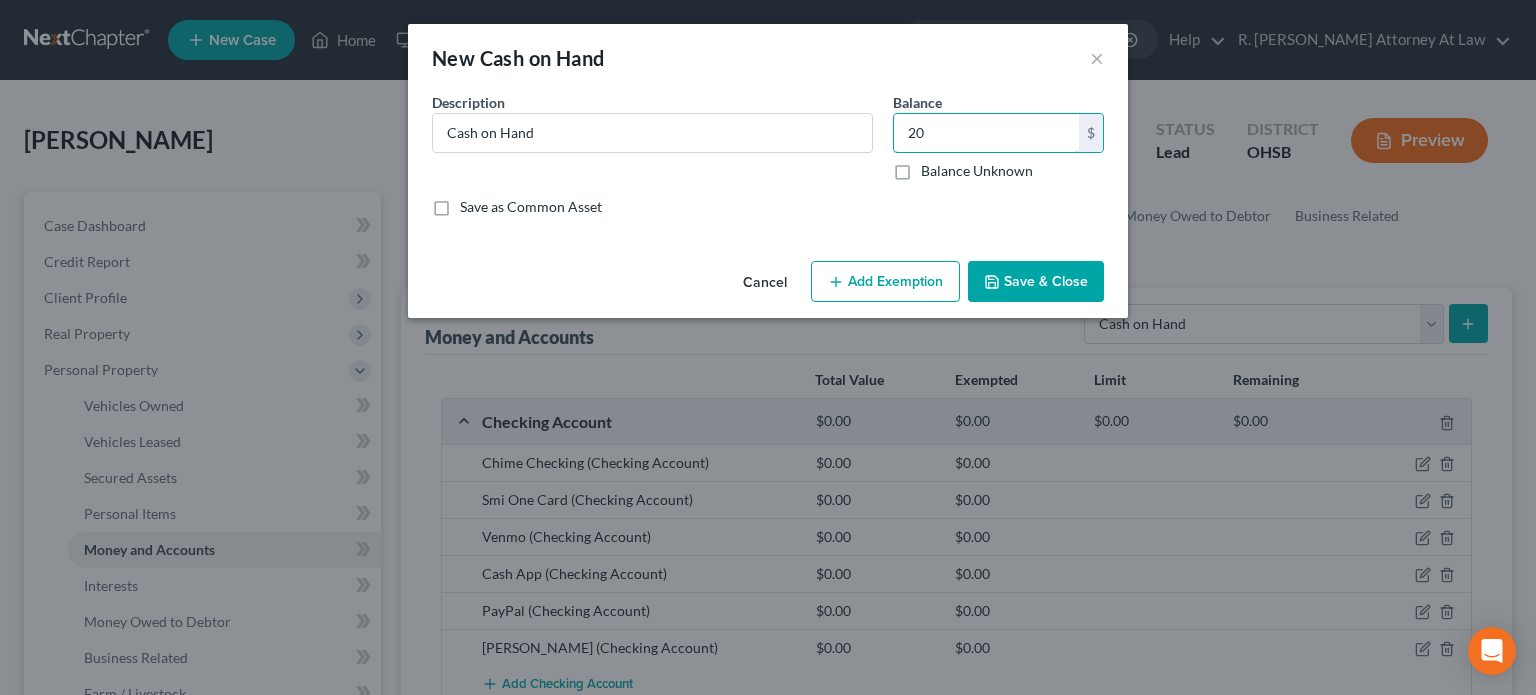 type on "20" 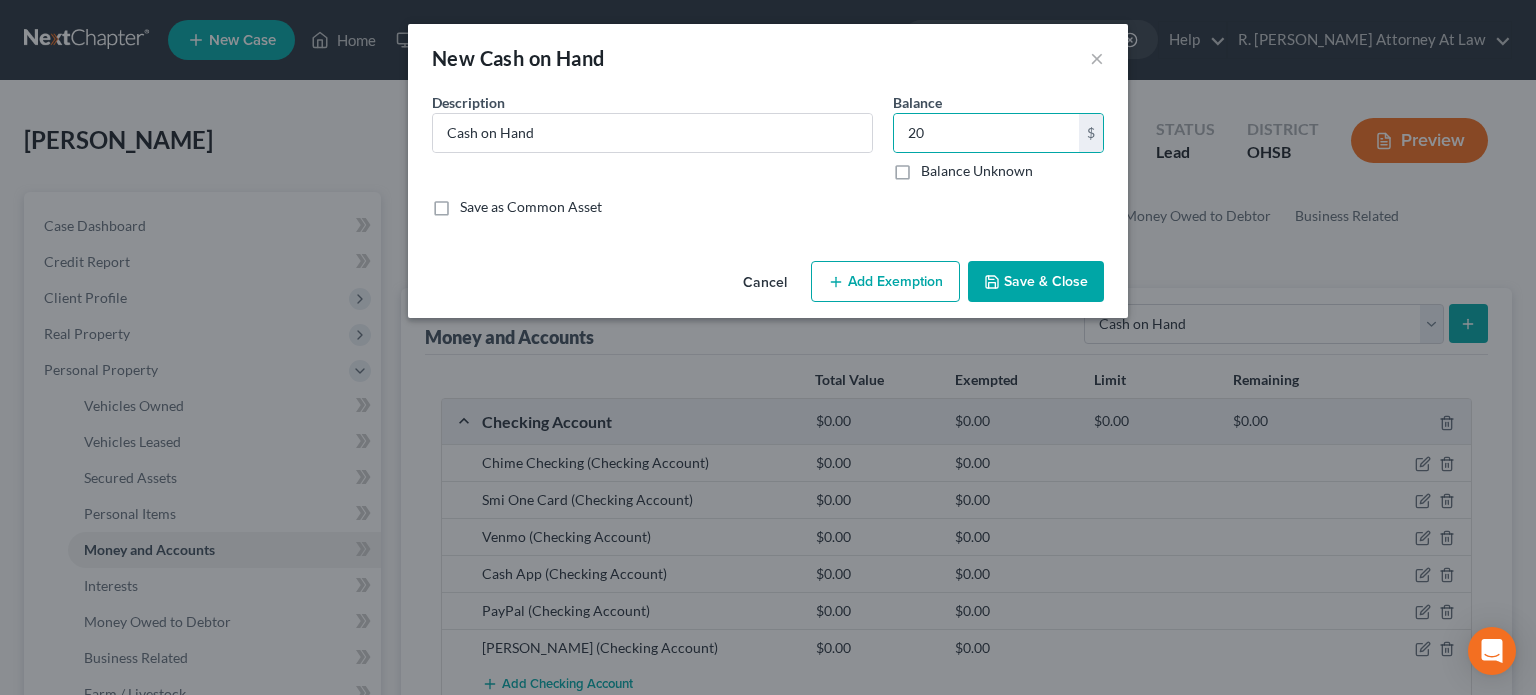 click 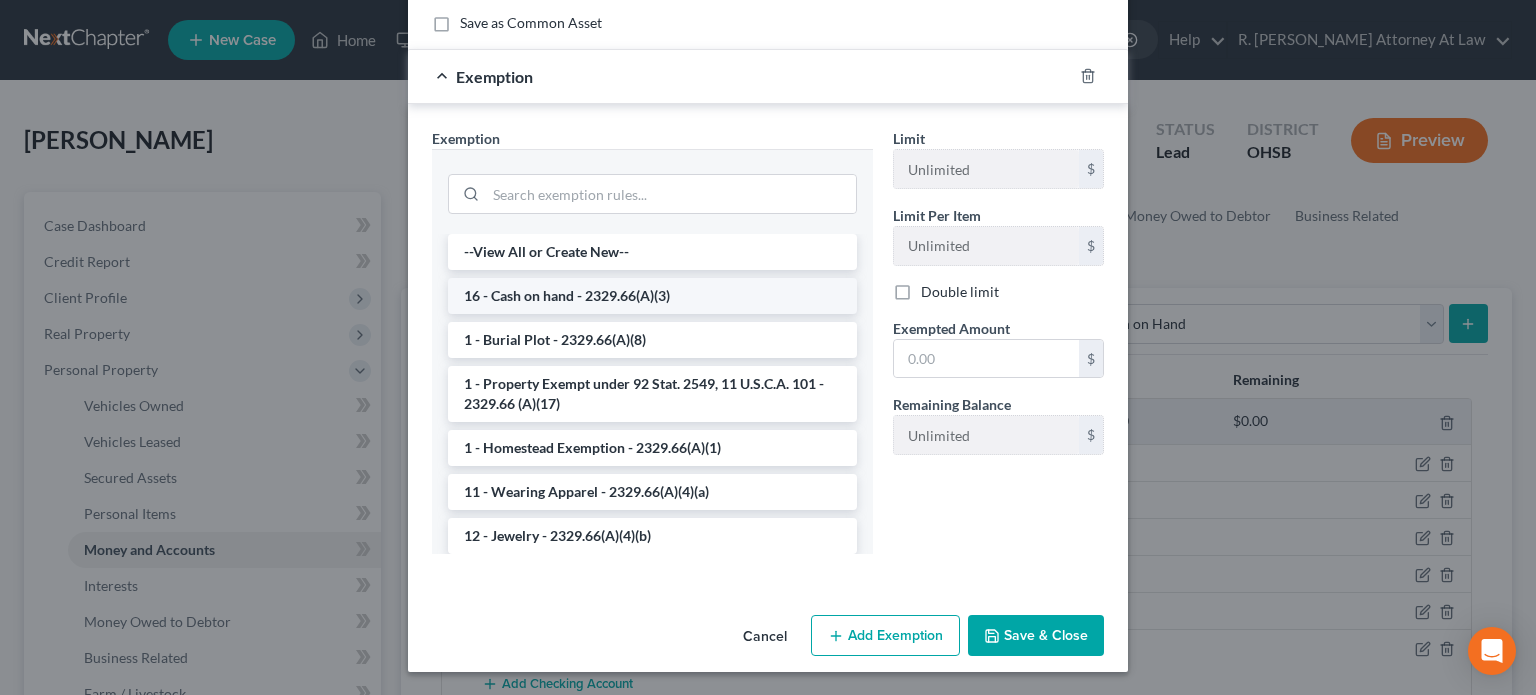 click on "16 - Cash on hand - 2329.66(A)(3)" at bounding box center [652, 296] 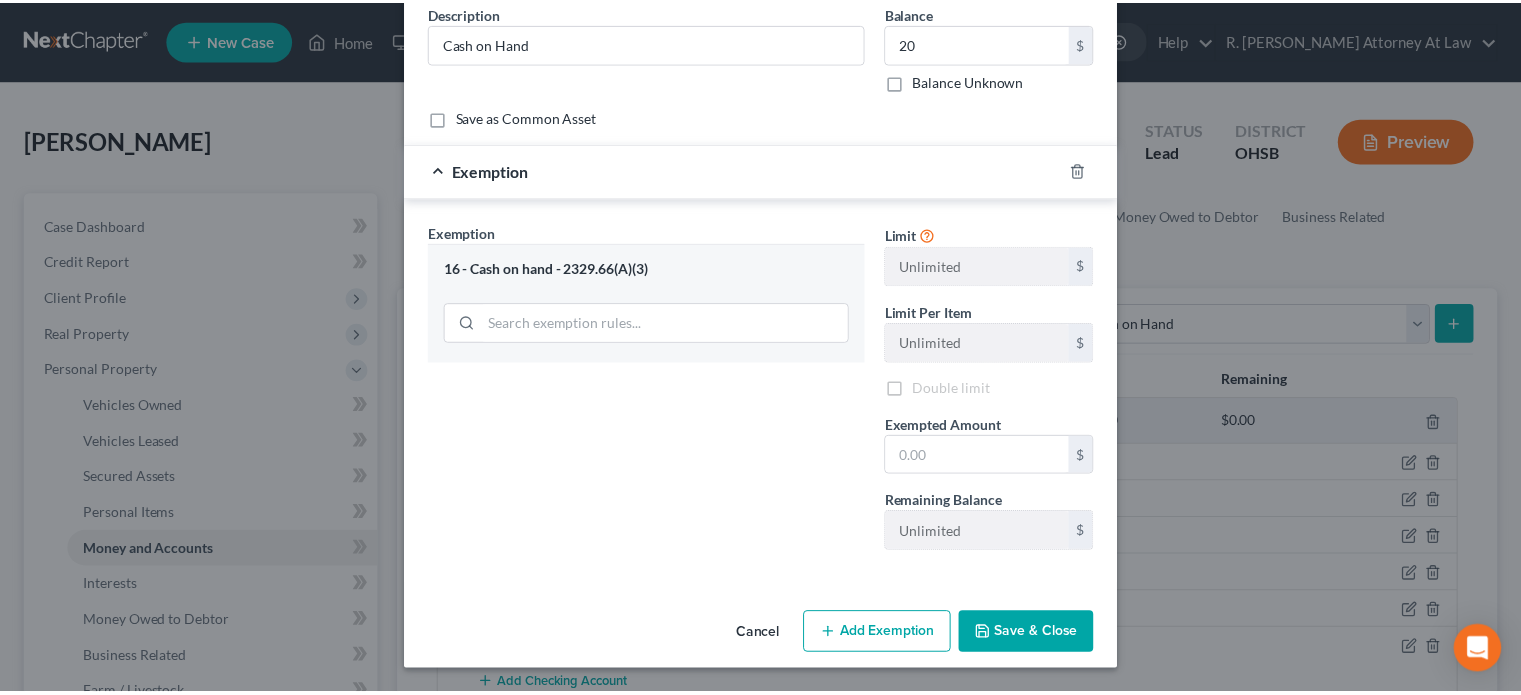 scroll, scrollTop: 87, scrollLeft: 0, axis: vertical 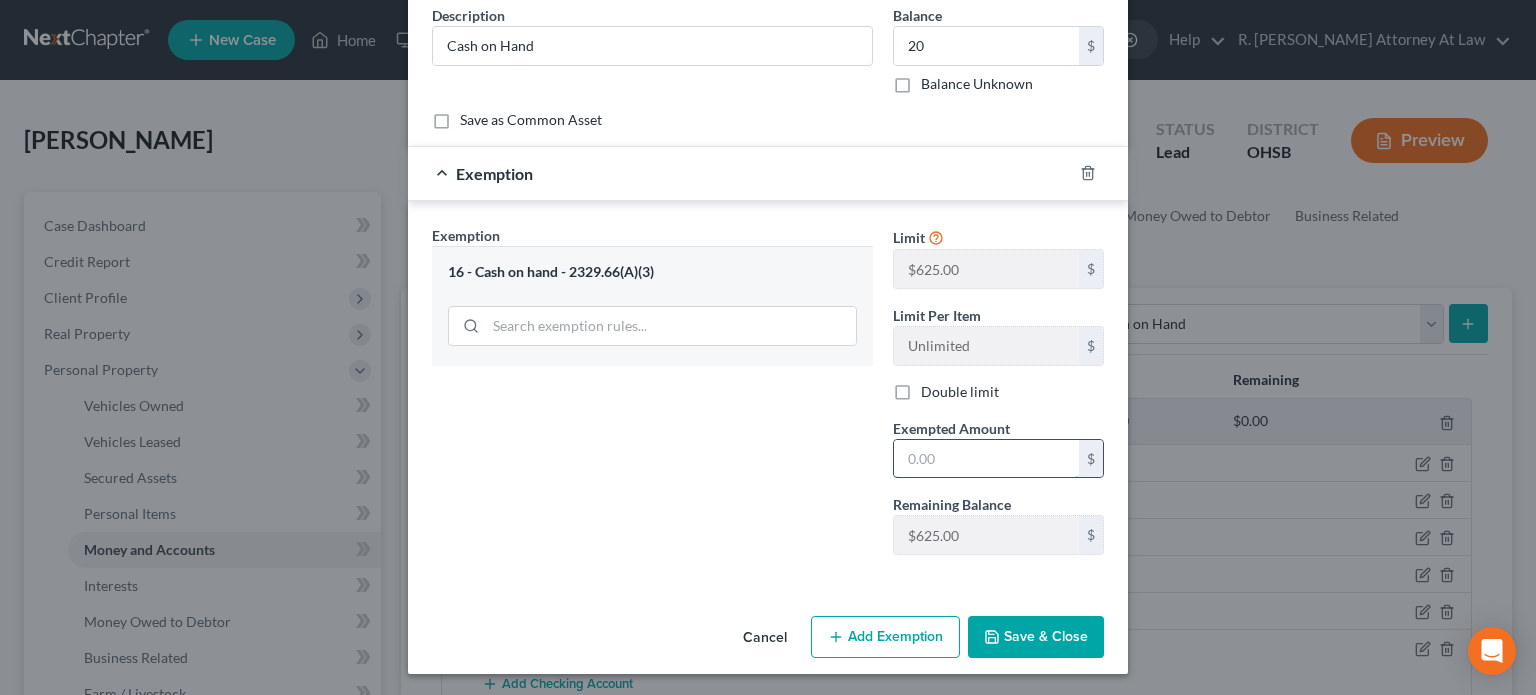click at bounding box center (986, 459) 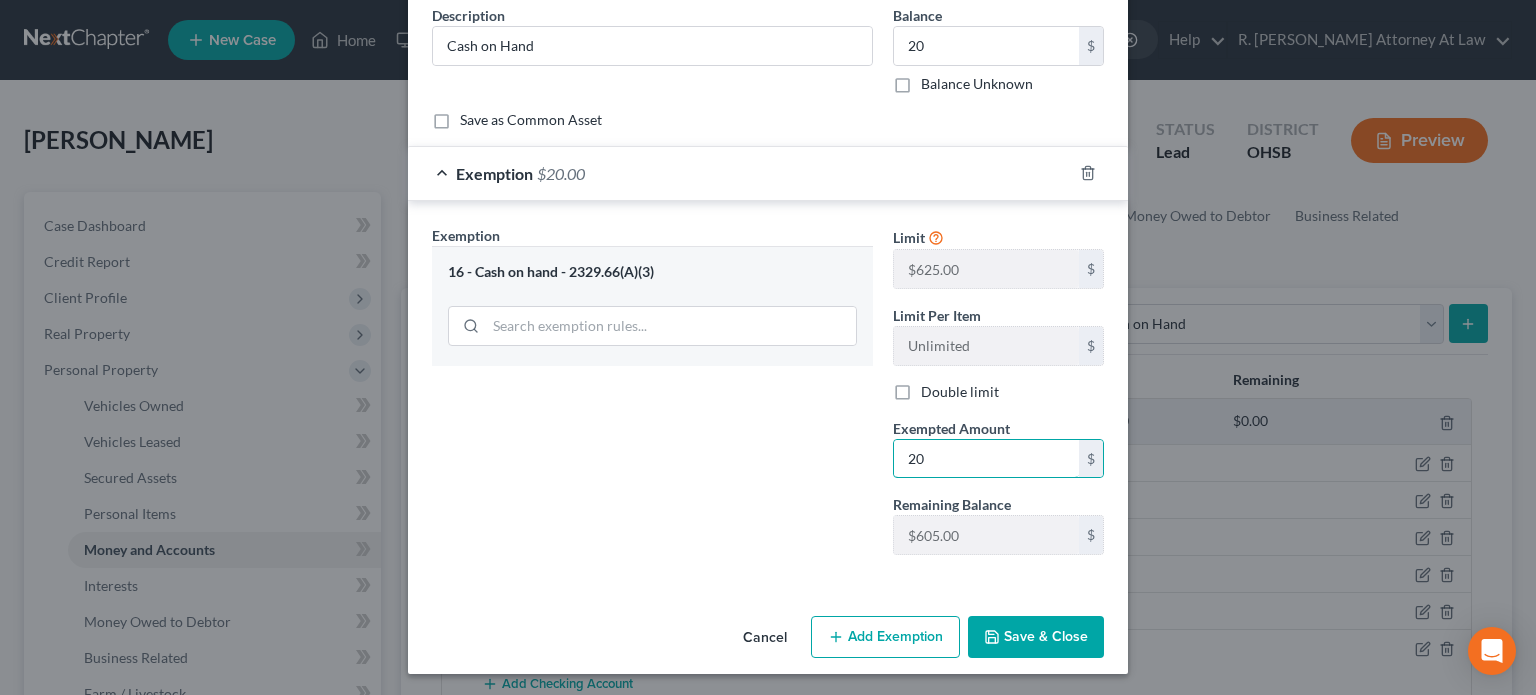 type on "20" 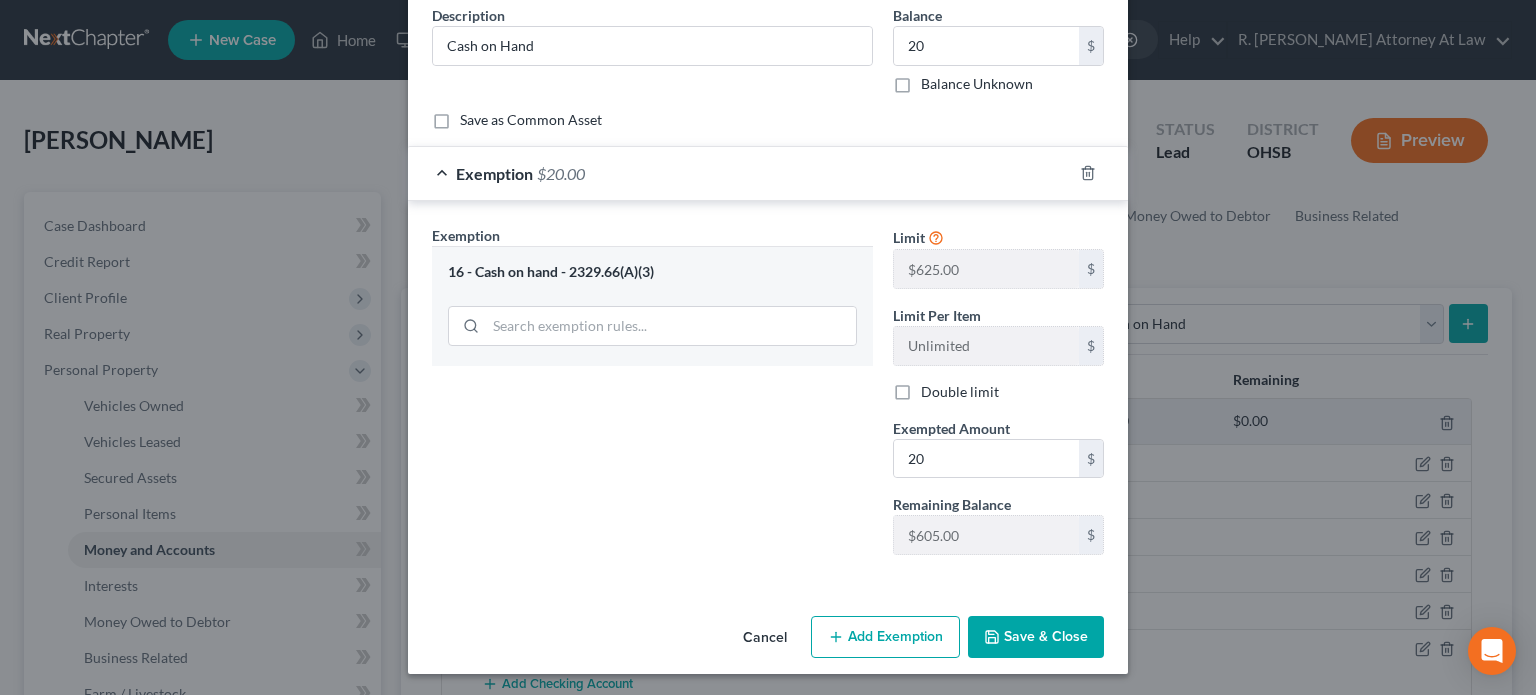 click on "Exemption Set must be selected for CA.
Exemption
*
16 - Cash on hand - 2329.66(A)(3)" at bounding box center (652, 398) 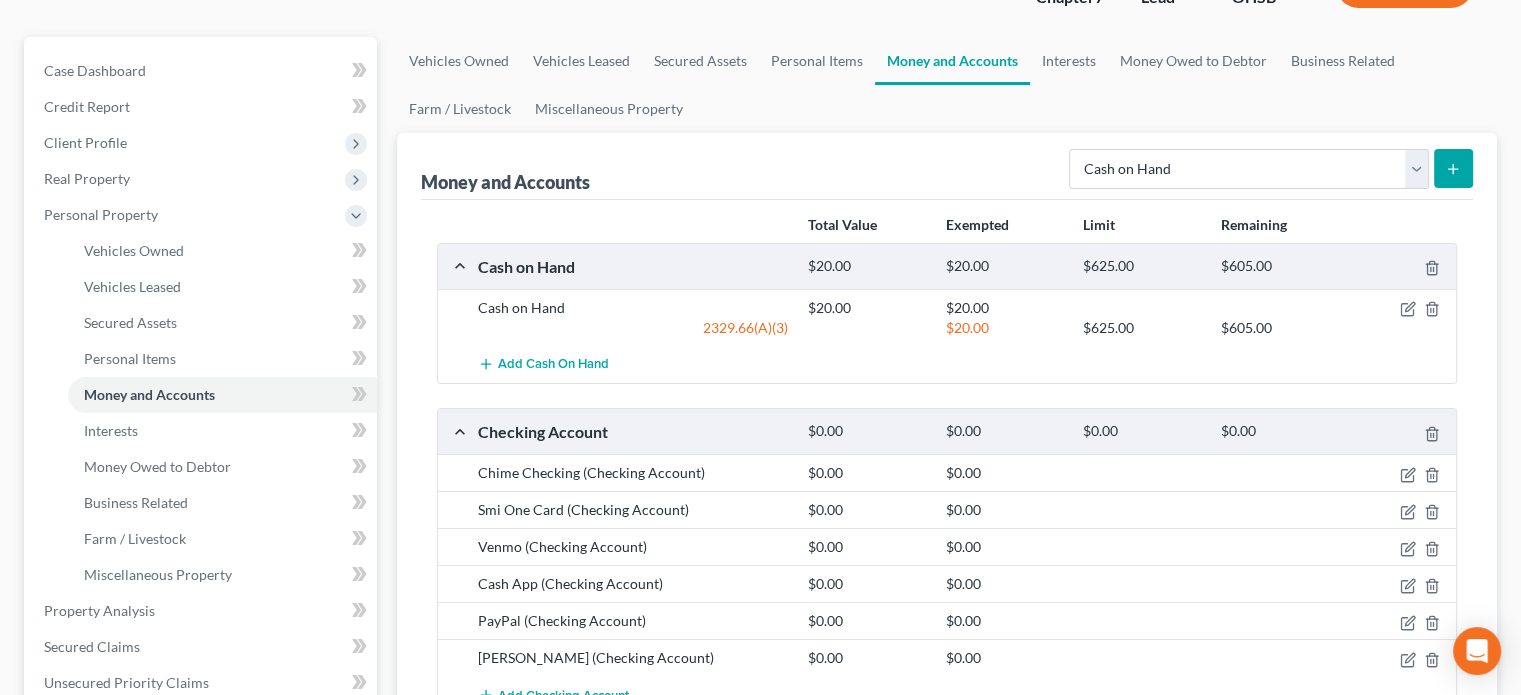 scroll, scrollTop: 200, scrollLeft: 0, axis: vertical 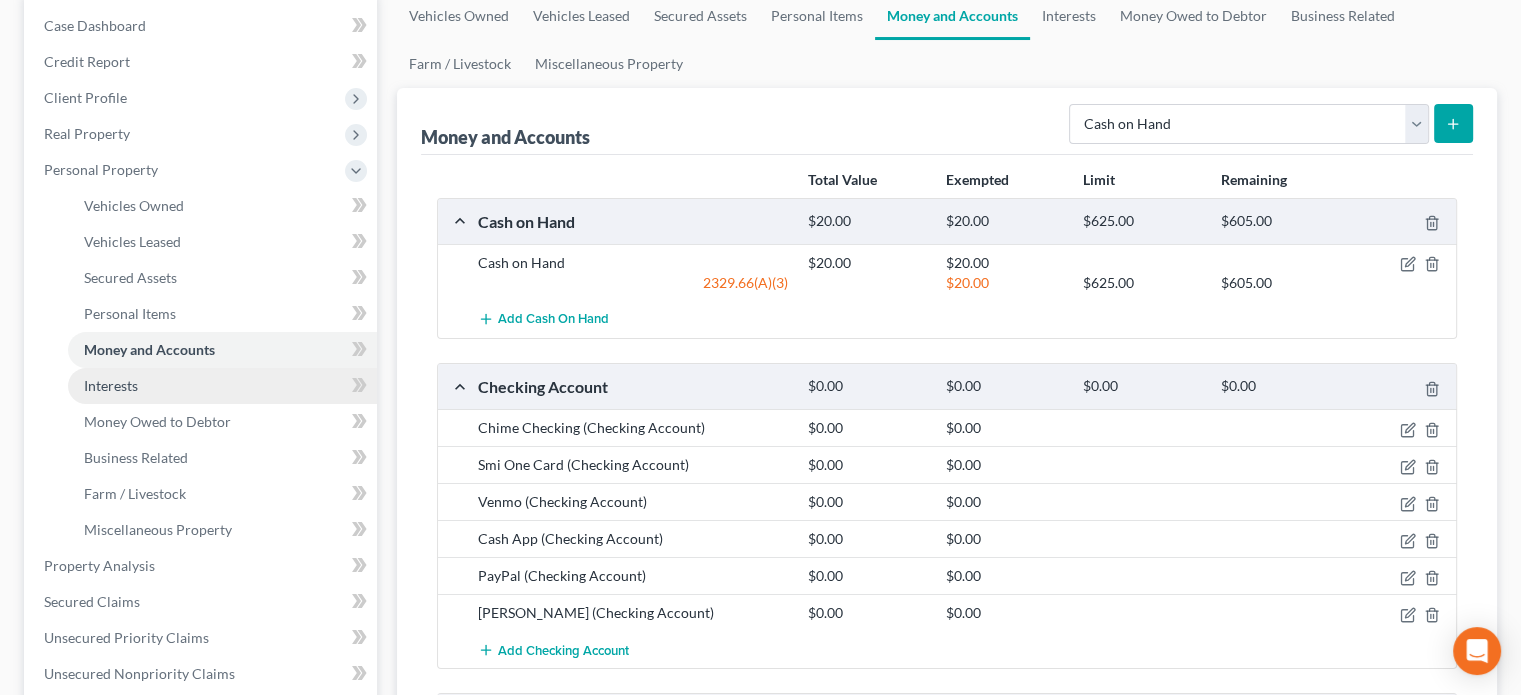 click on "Interests" at bounding box center [111, 385] 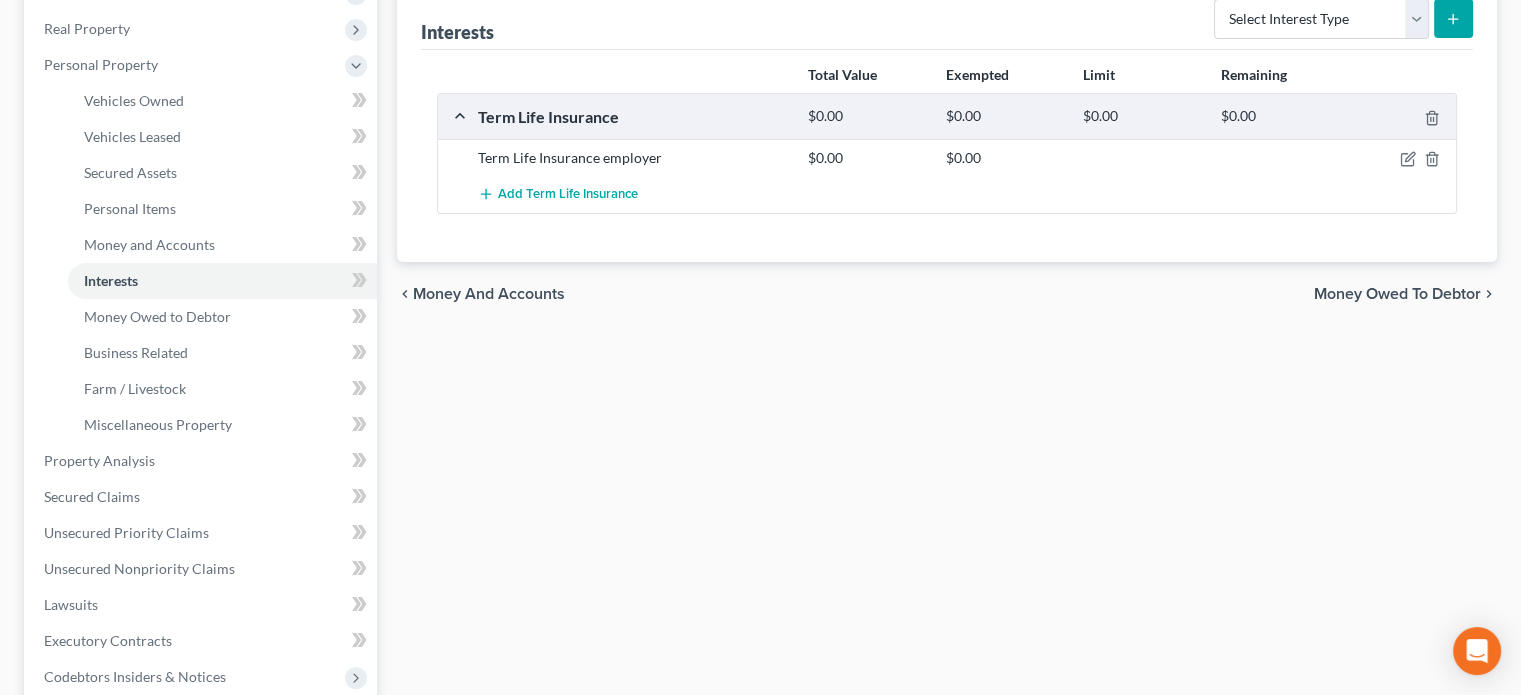 scroll, scrollTop: 400, scrollLeft: 0, axis: vertical 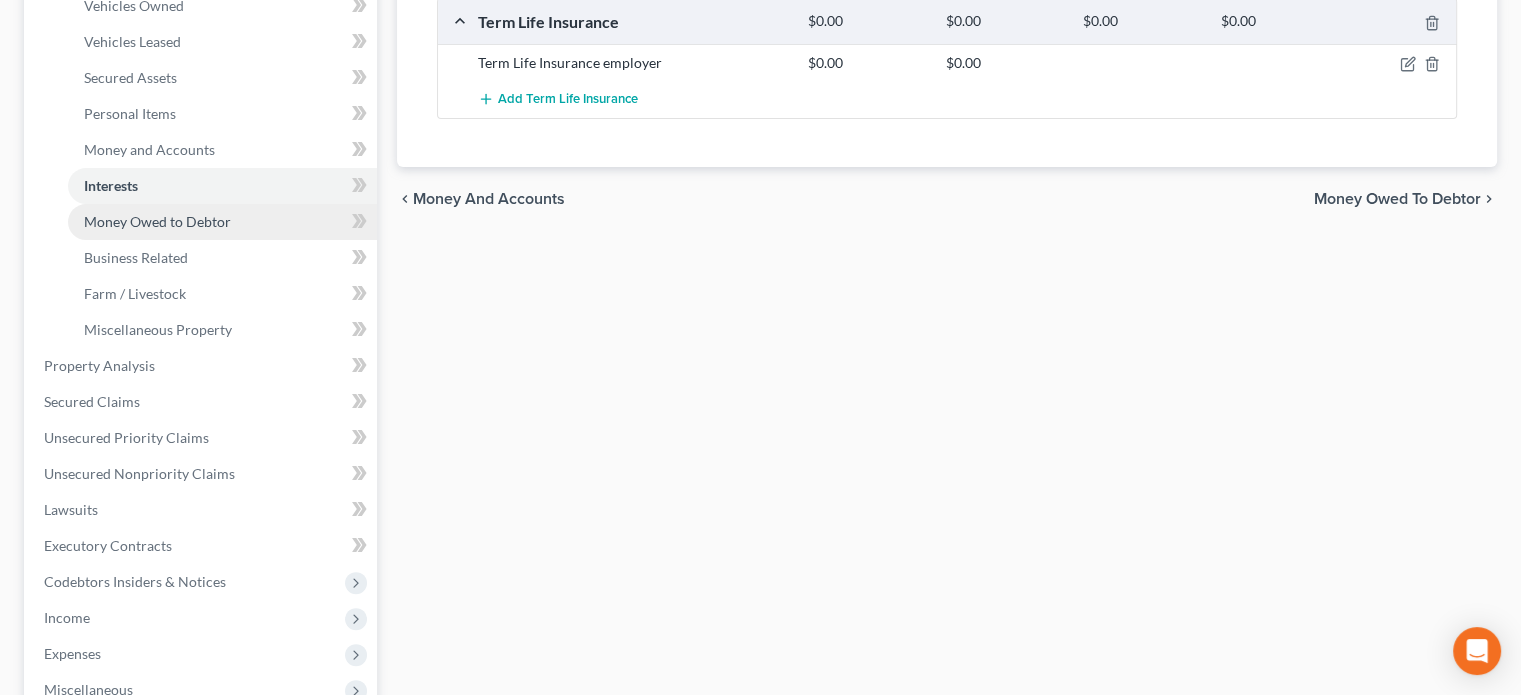 click on "Money Owed to Debtor" at bounding box center [157, 221] 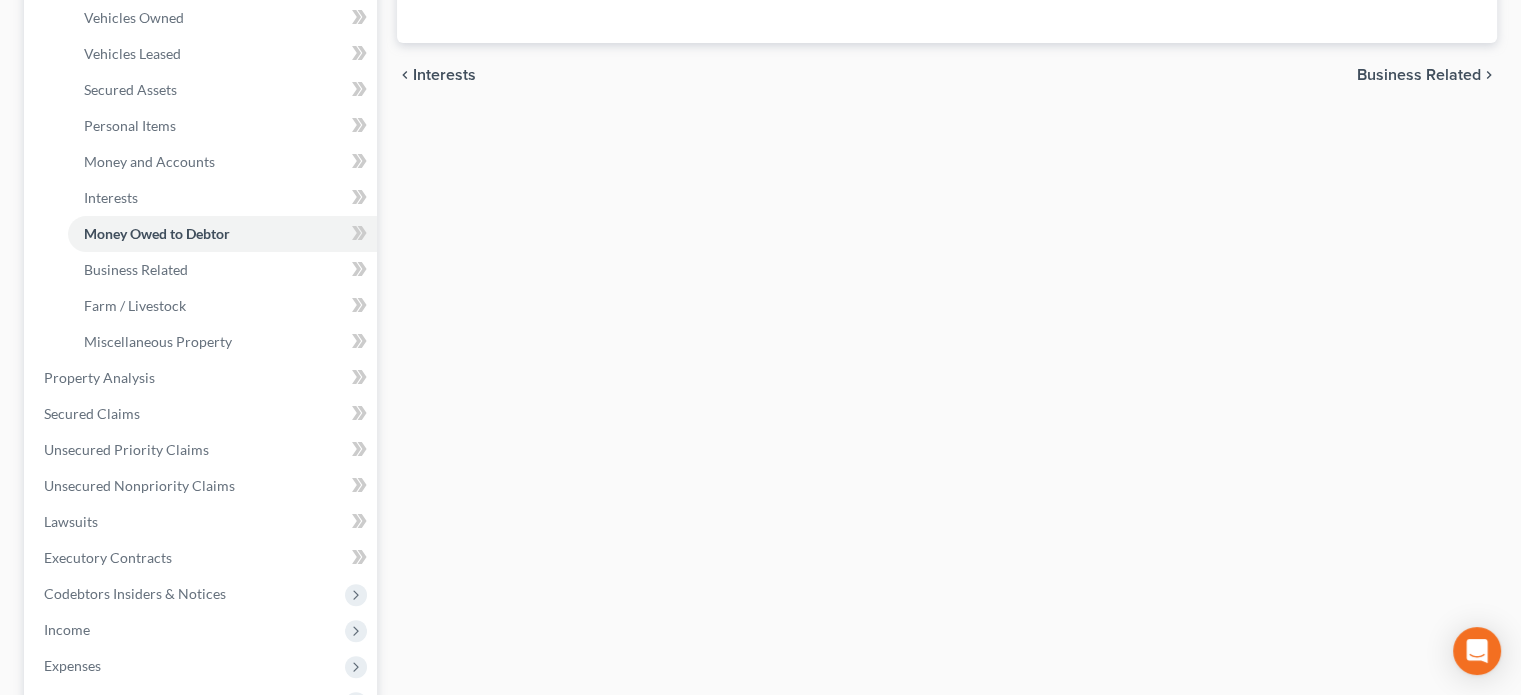 scroll, scrollTop: 400, scrollLeft: 0, axis: vertical 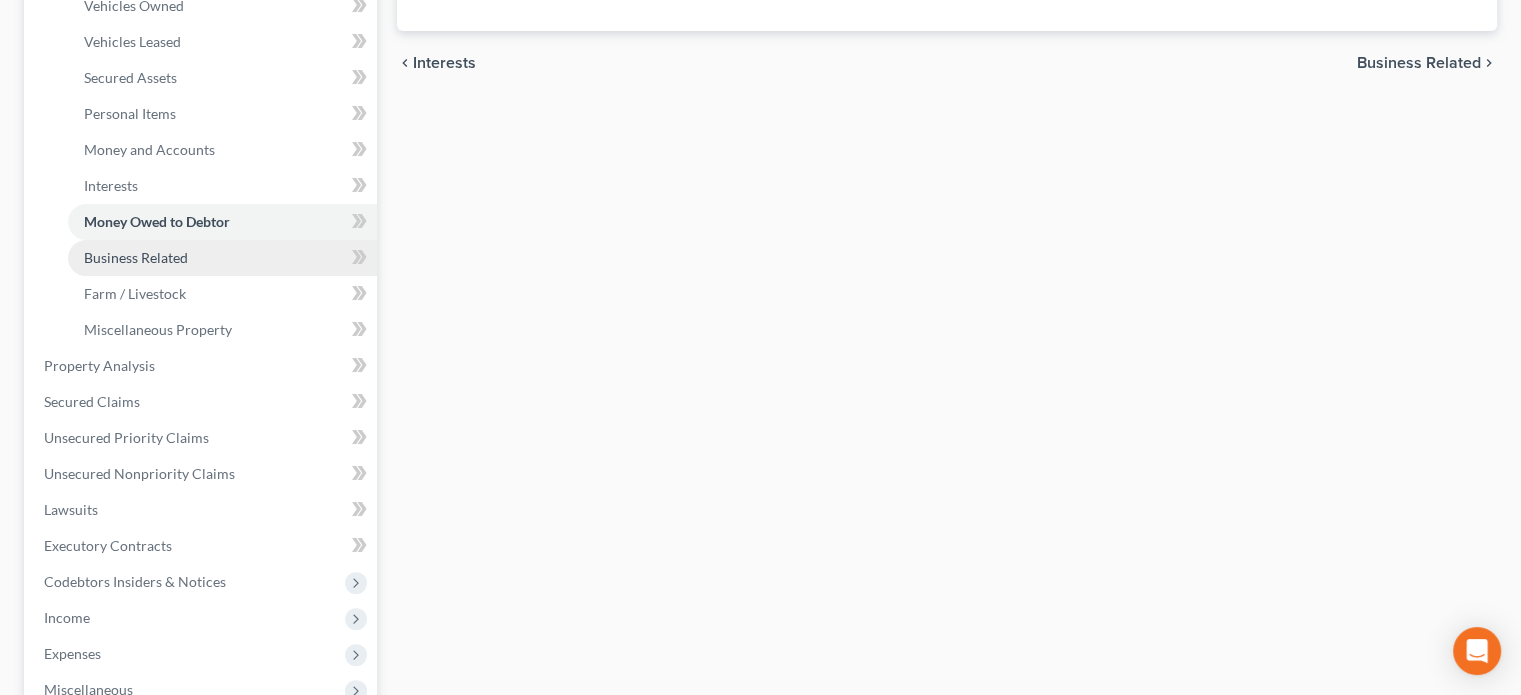 click on "Business Related" at bounding box center [136, 257] 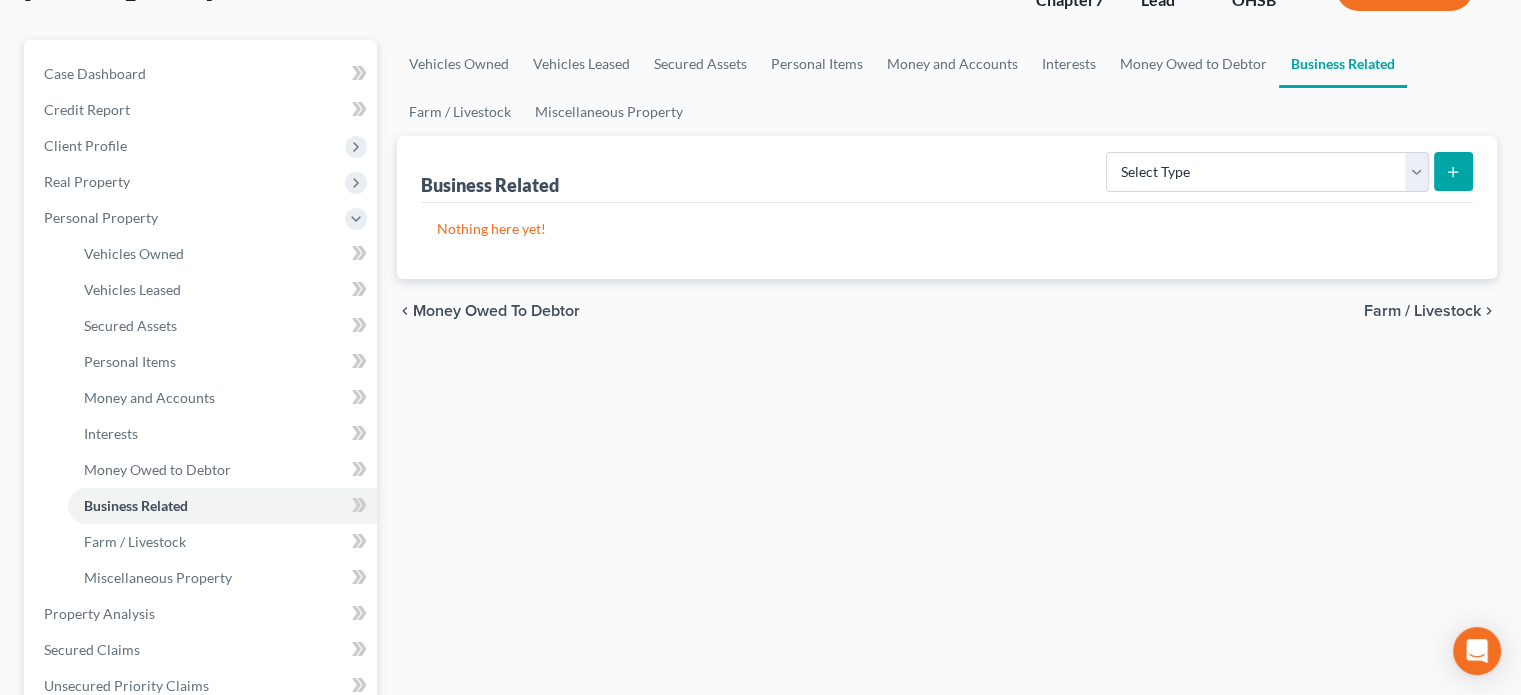 scroll, scrollTop: 200, scrollLeft: 0, axis: vertical 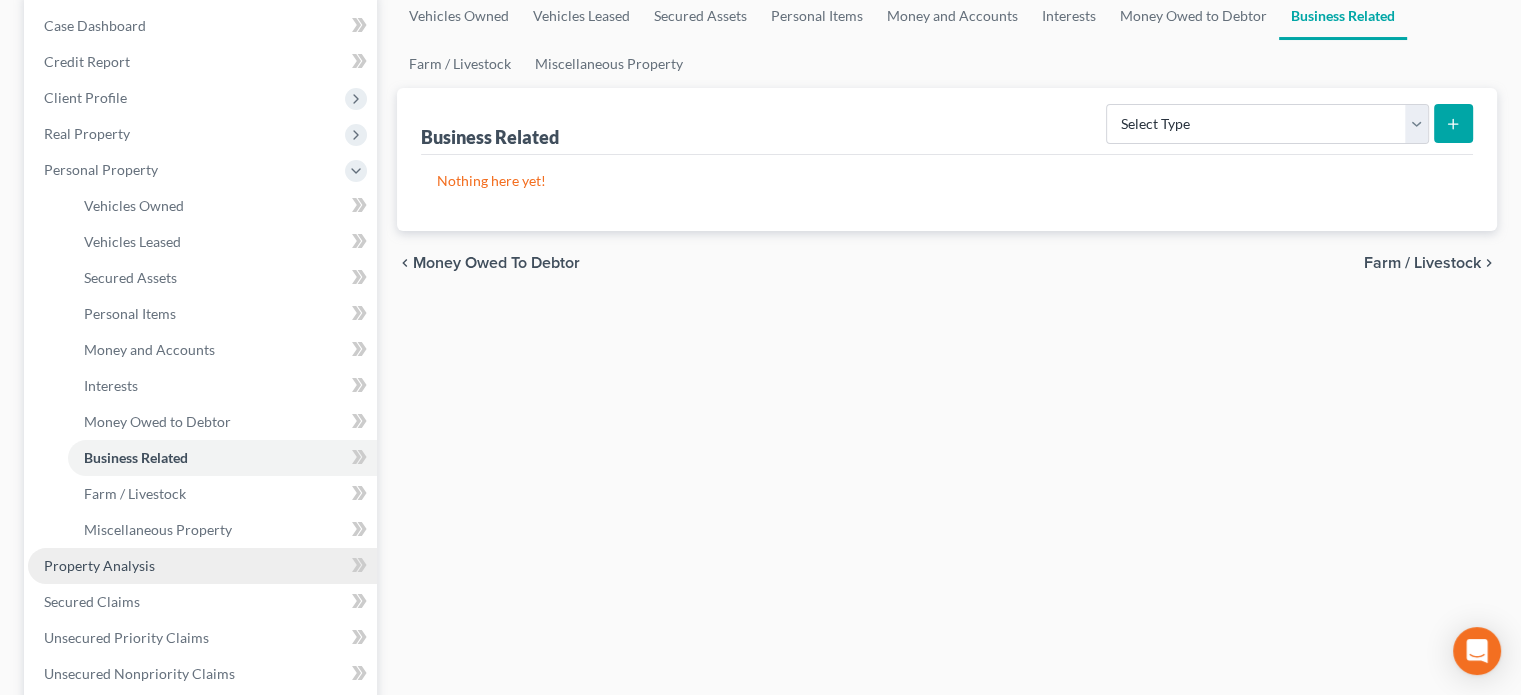 click on "Property Analysis" at bounding box center [99, 565] 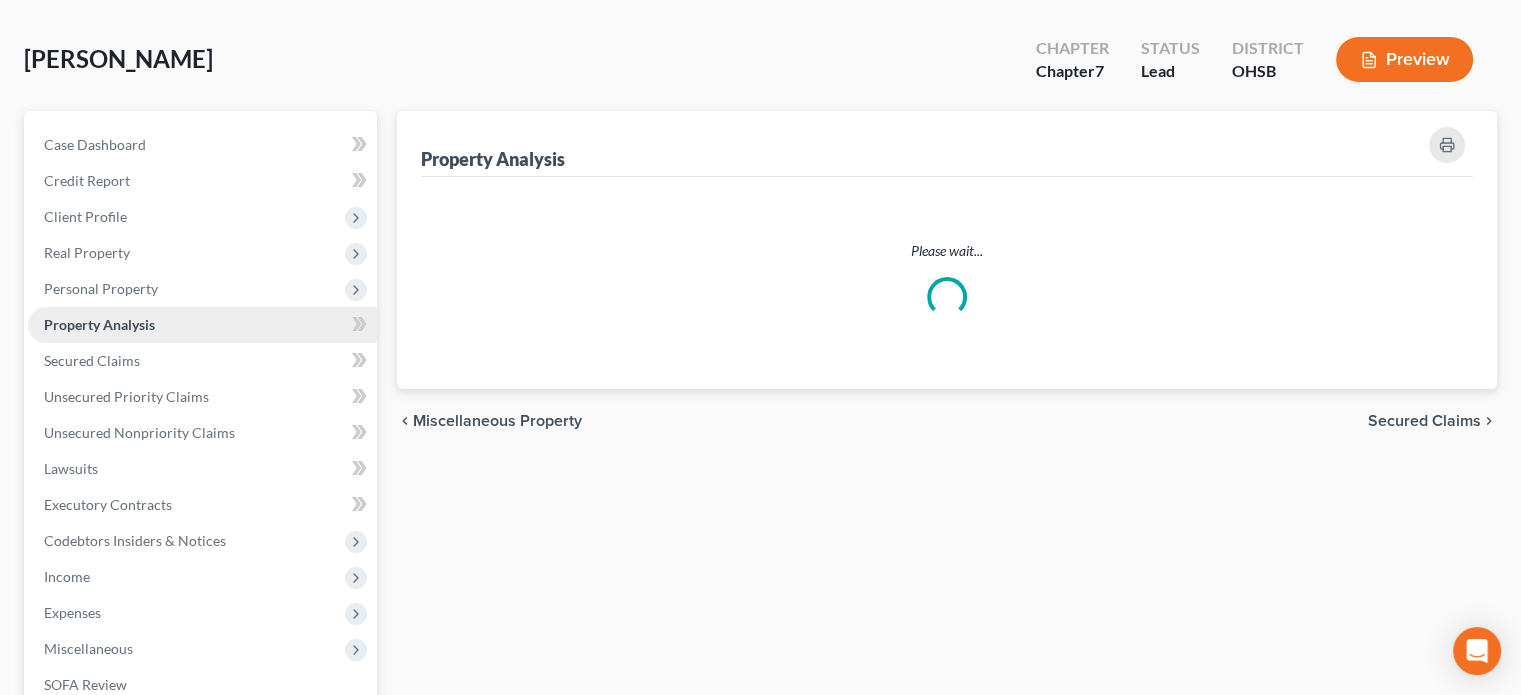 scroll, scrollTop: 0, scrollLeft: 0, axis: both 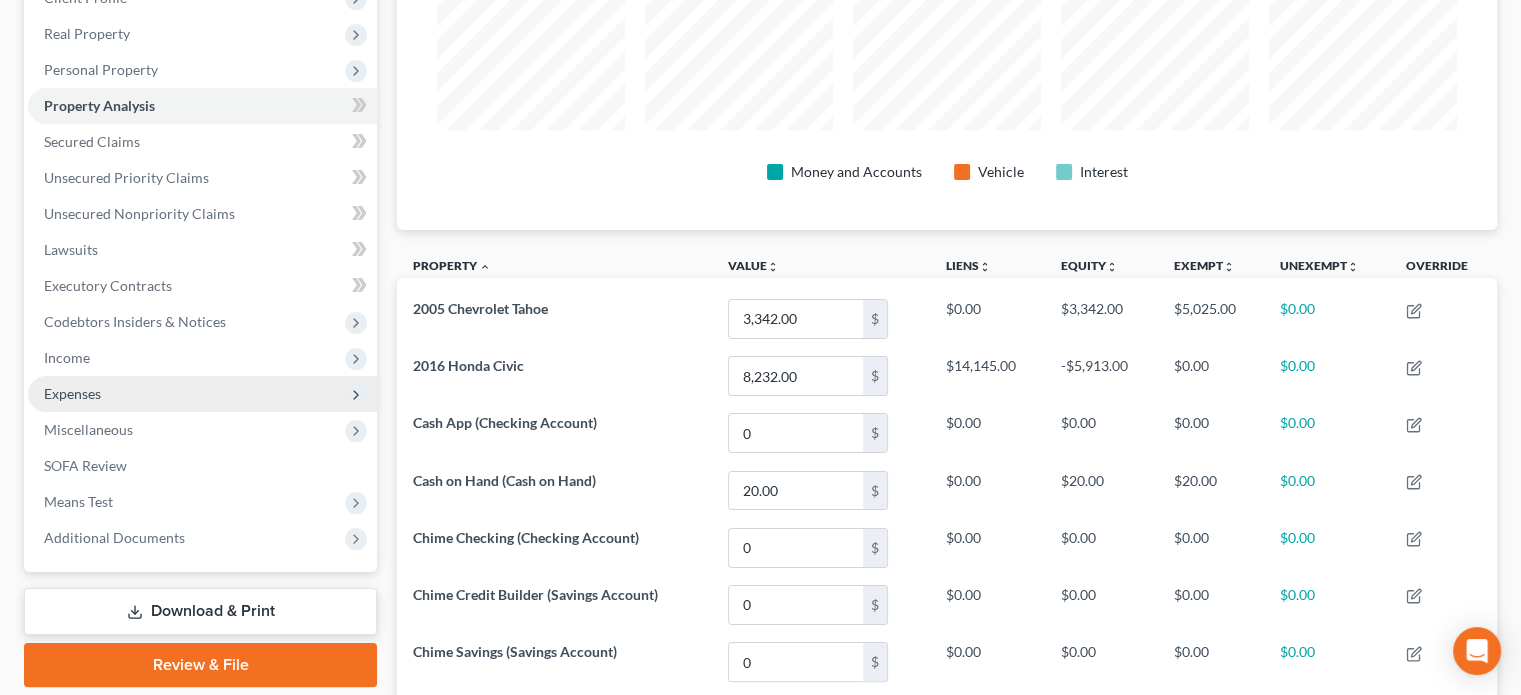 click on "Expenses" at bounding box center (72, 393) 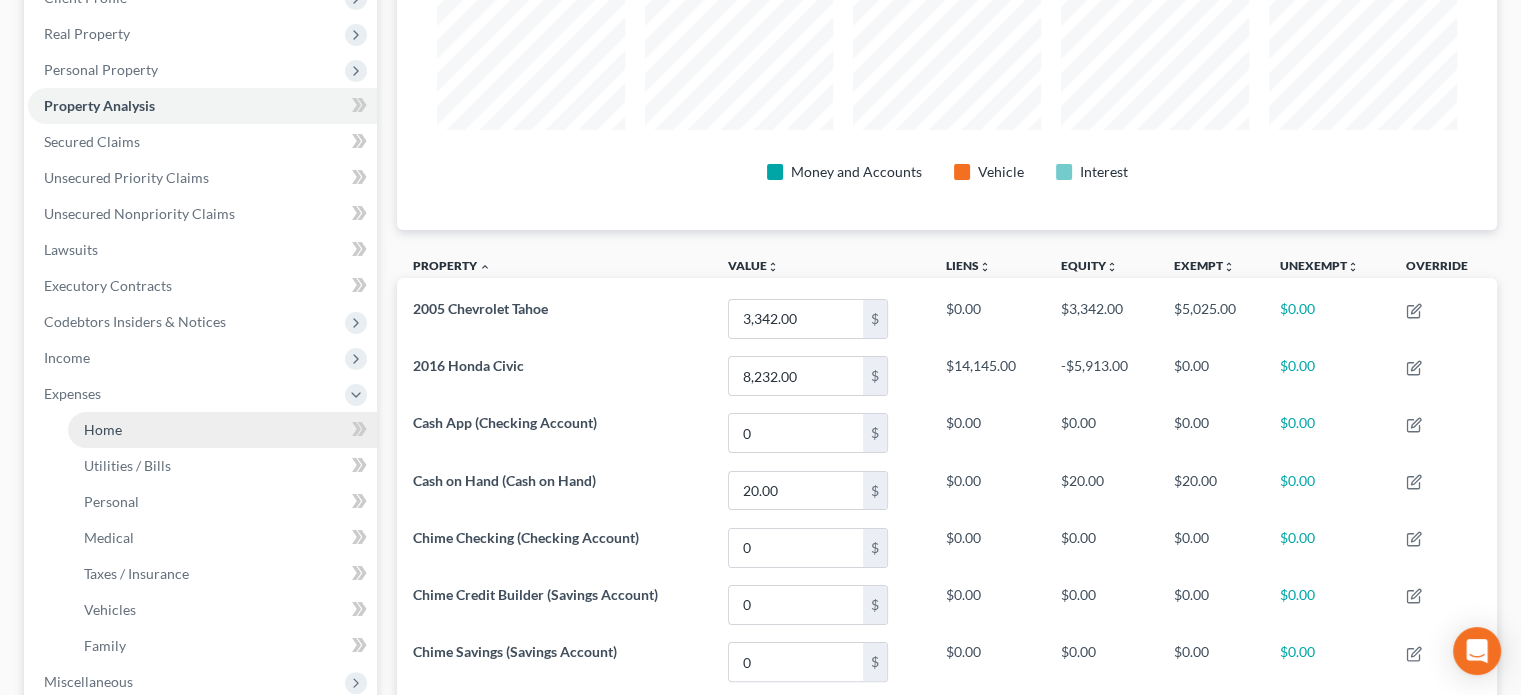 click on "Home" at bounding box center [222, 430] 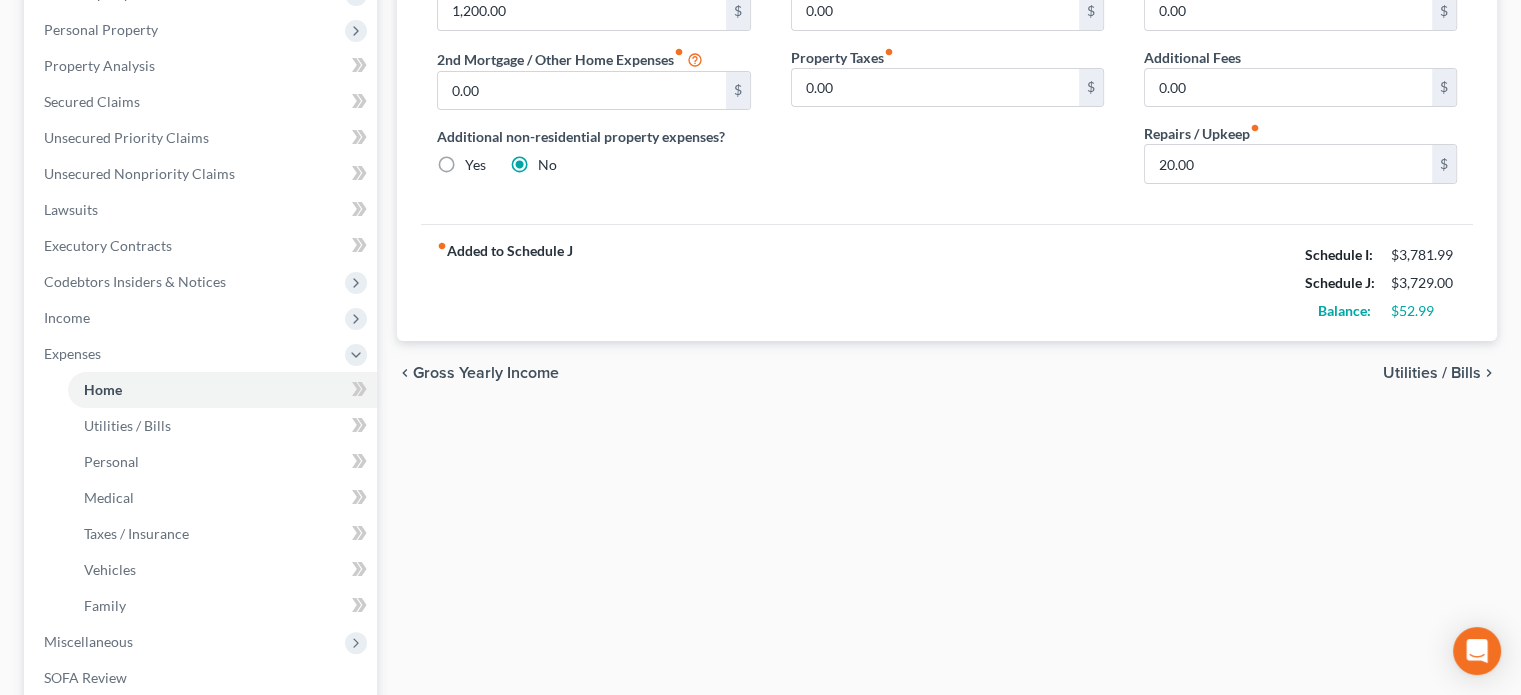scroll, scrollTop: 600, scrollLeft: 0, axis: vertical 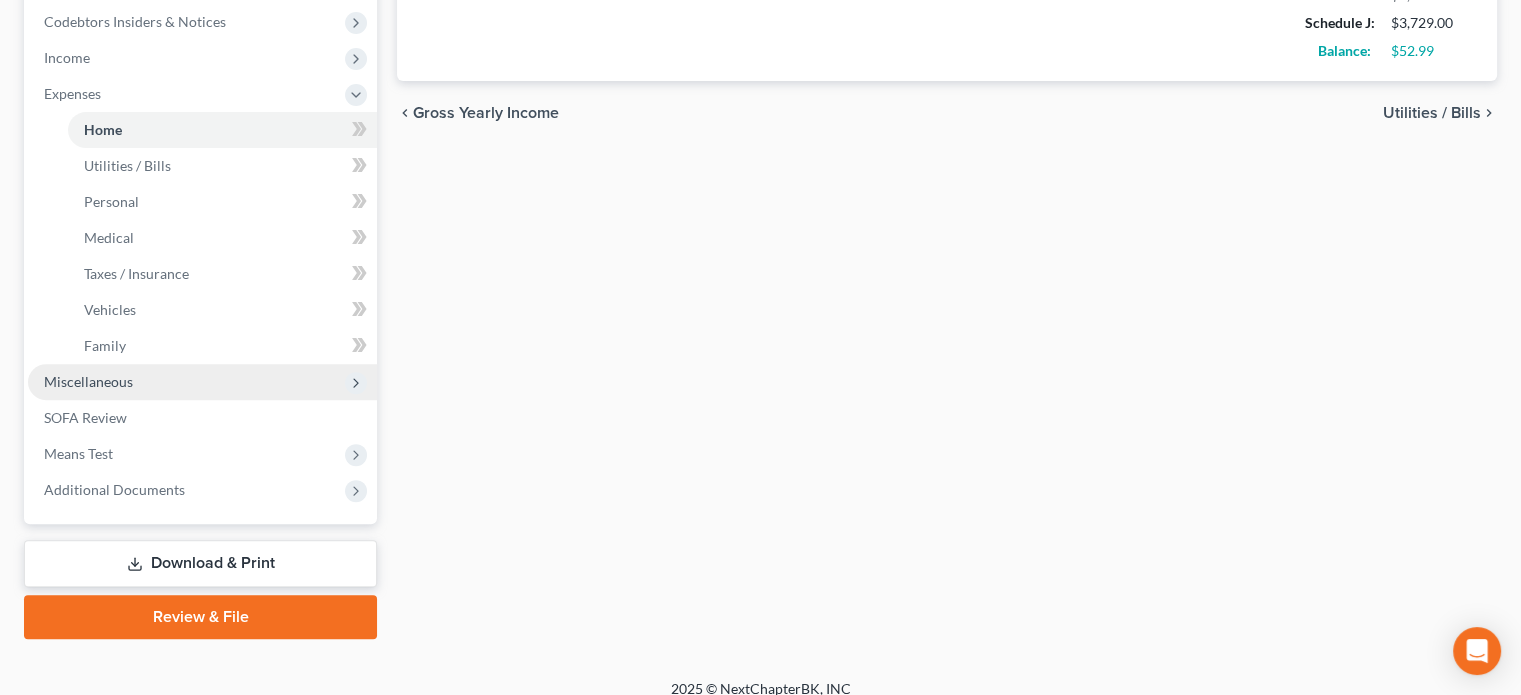 click on "Miscellaneous" at bounding box center (88, 381) 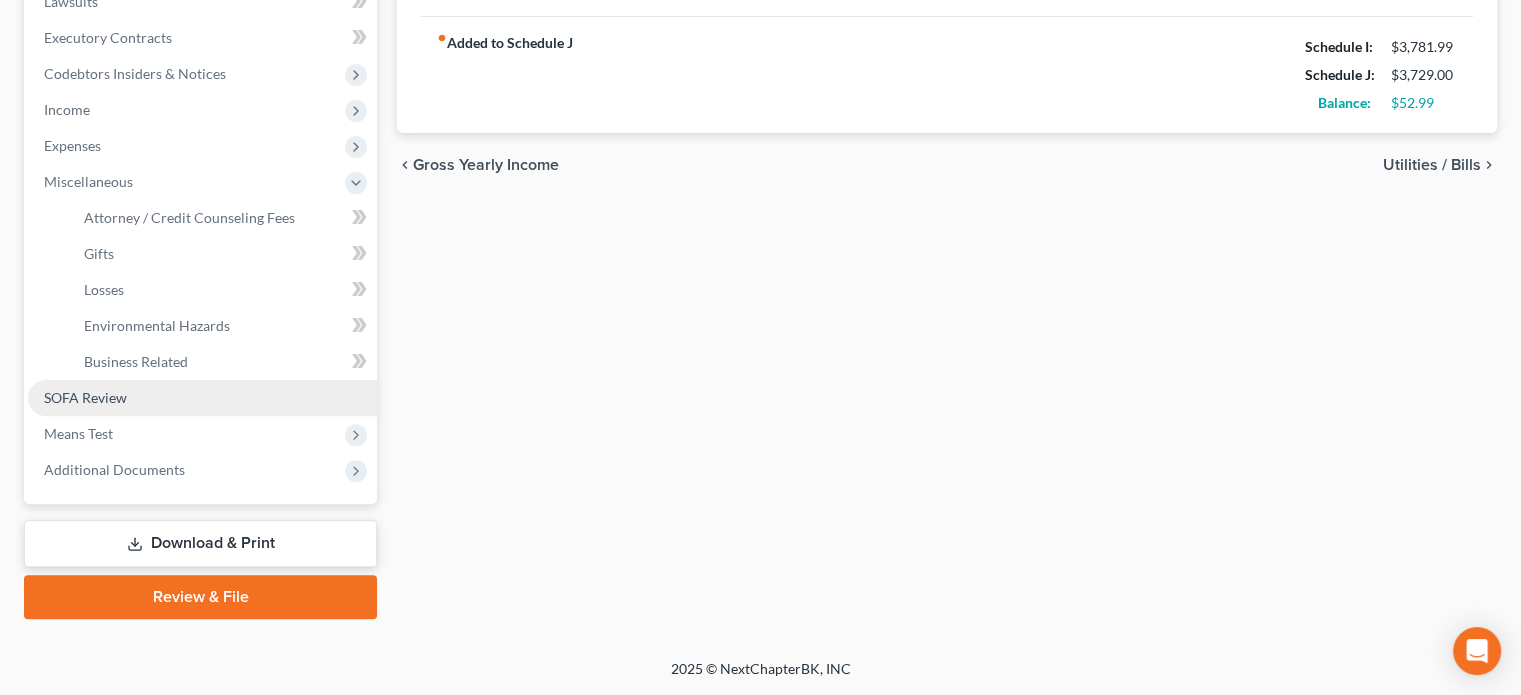 scroll, scrollTop: 546, scrollLeft: 0, axis: vertical 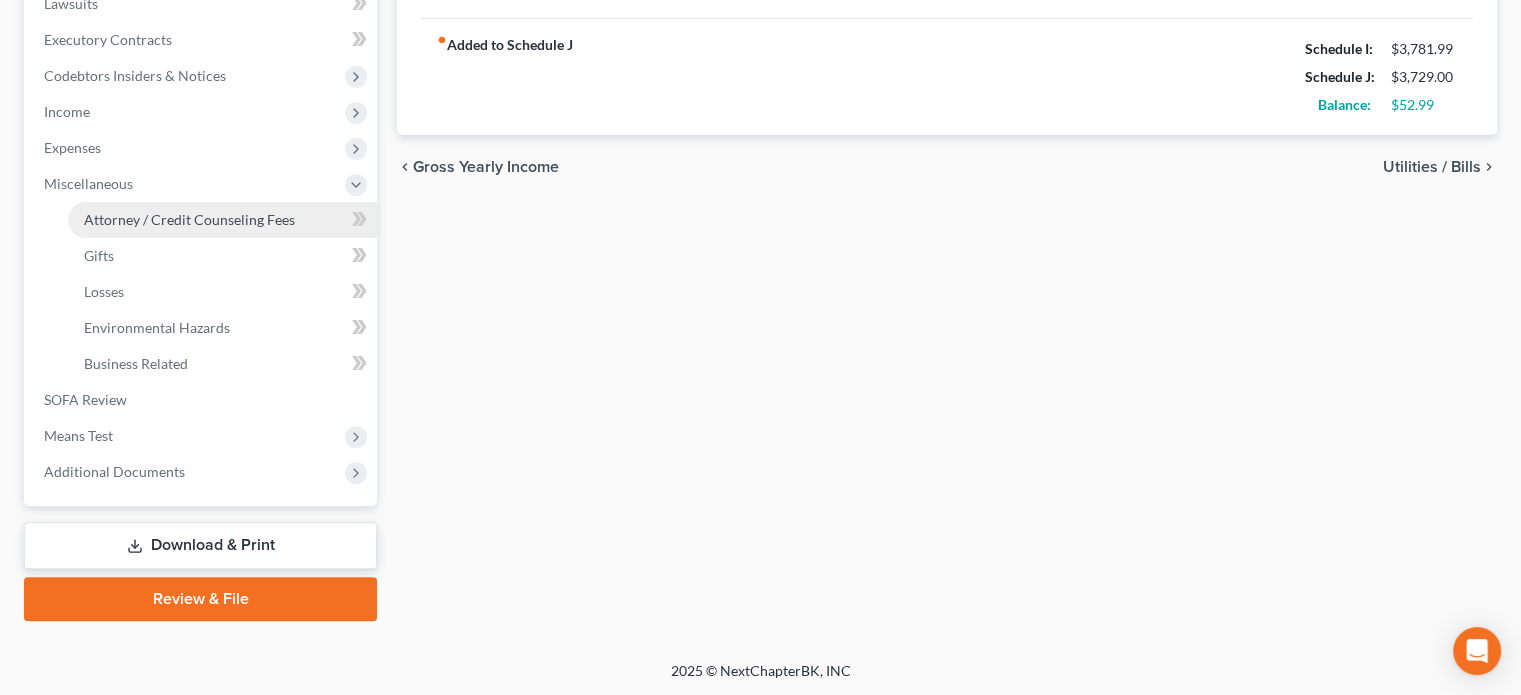 click on "Attorney / Credit Counseling Fees" at bounding box center (189, 219) 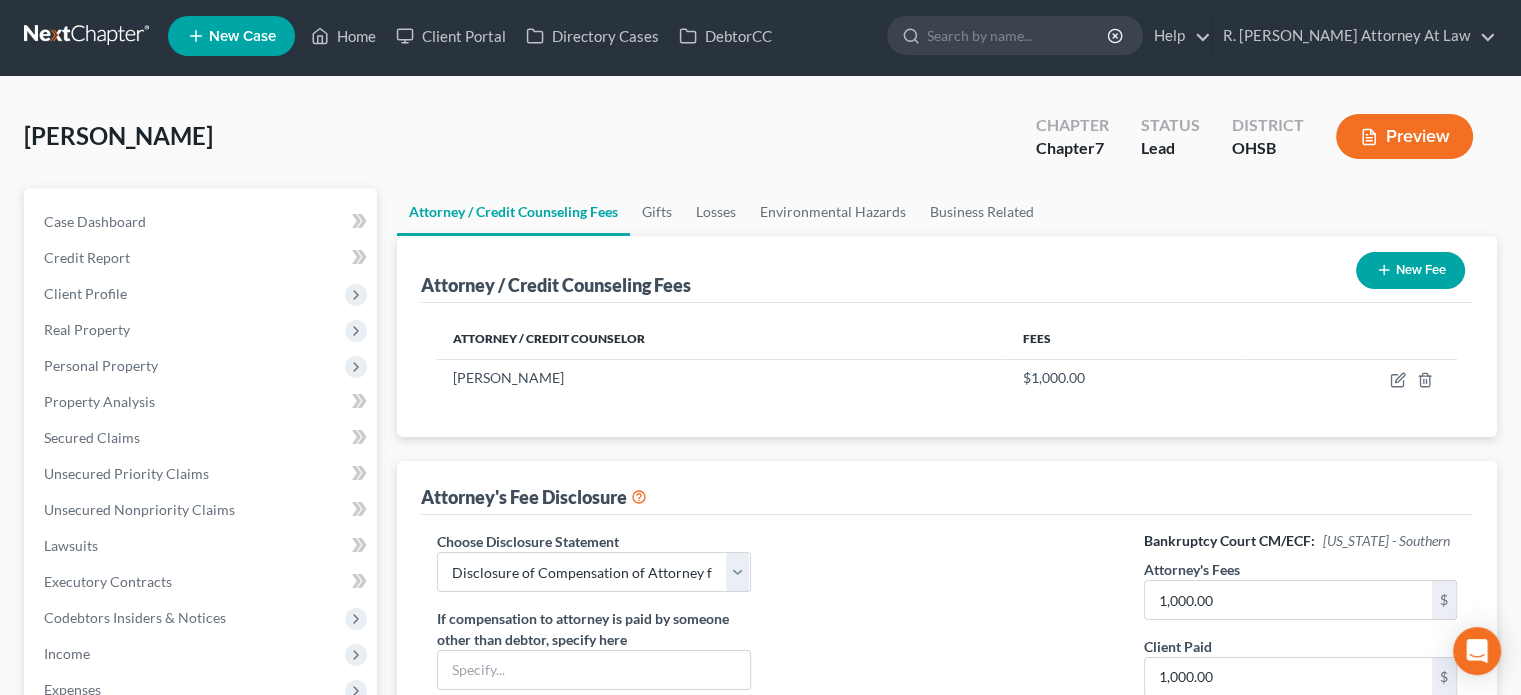 scroll, scrollTop: 0, scrollLeft: 0, axis: both 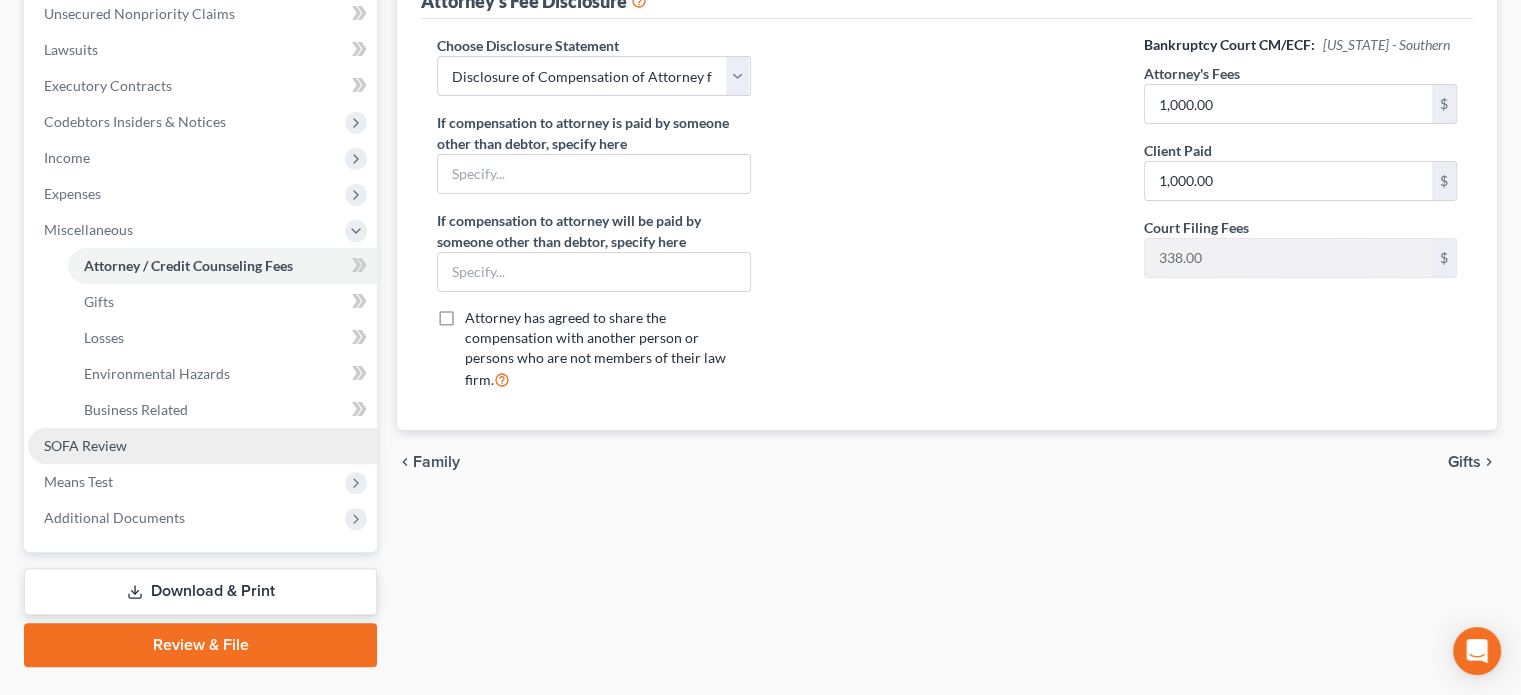 click on "SOFA Review" at bounding box center [85, 445] 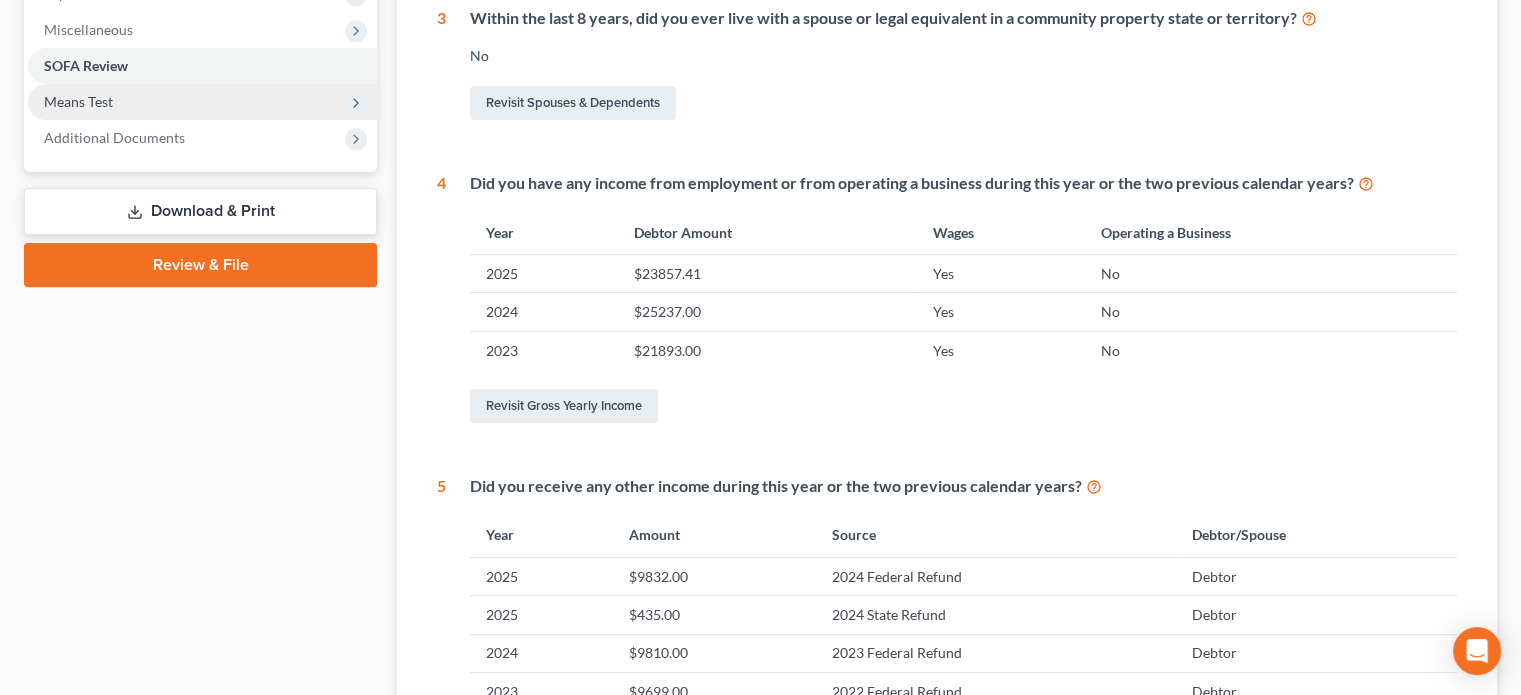 click on "Means Test" at bounding box center [78, 101] 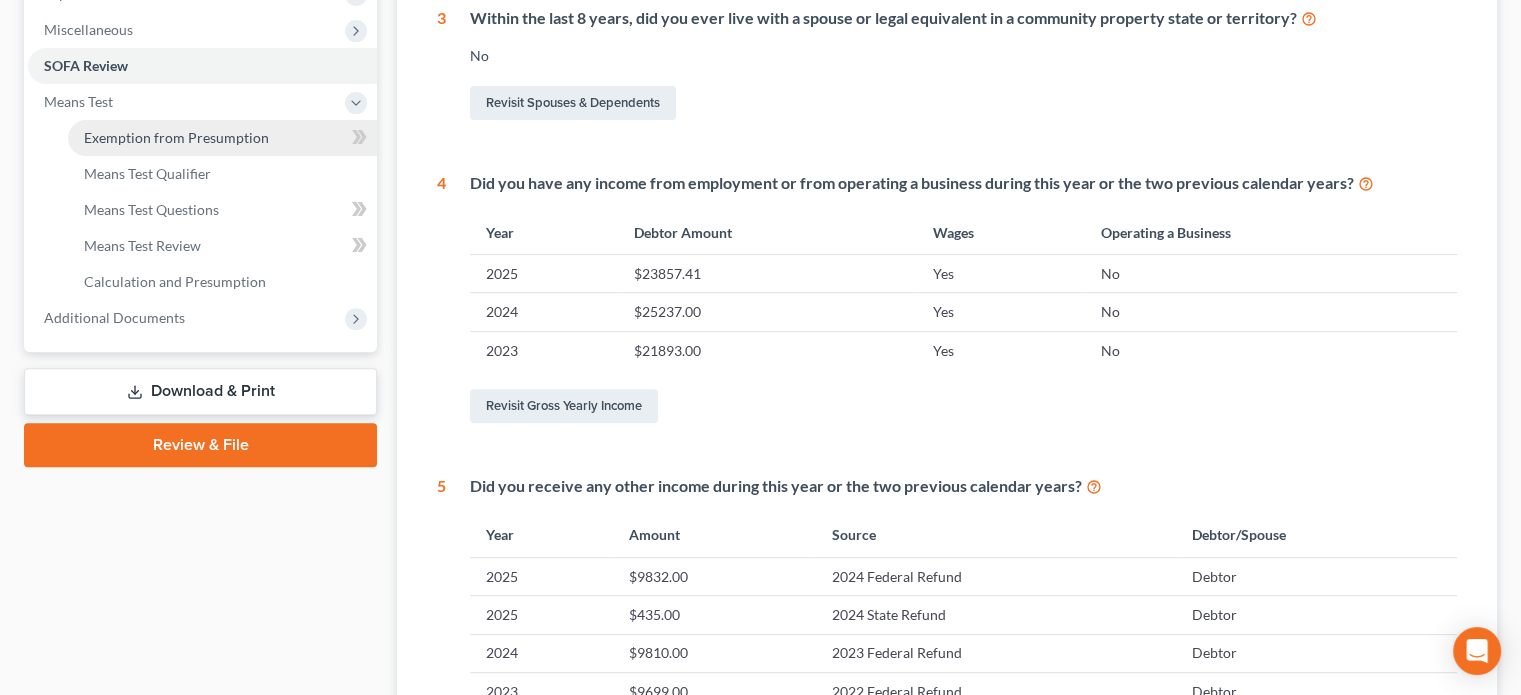 click on "Exemption from Presumption" at bounding box center (176, 137) 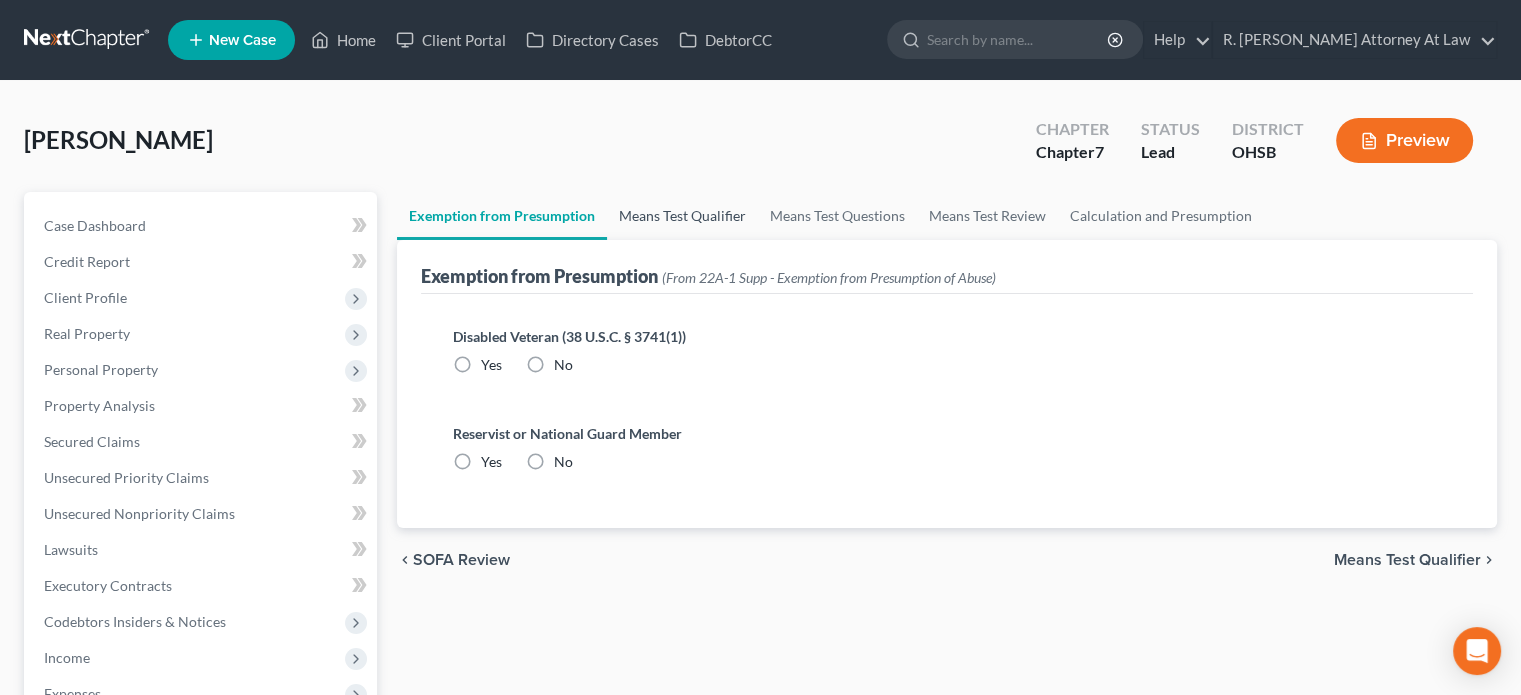 click on "Means Test Qualifier" at bounding box center [682, 216] 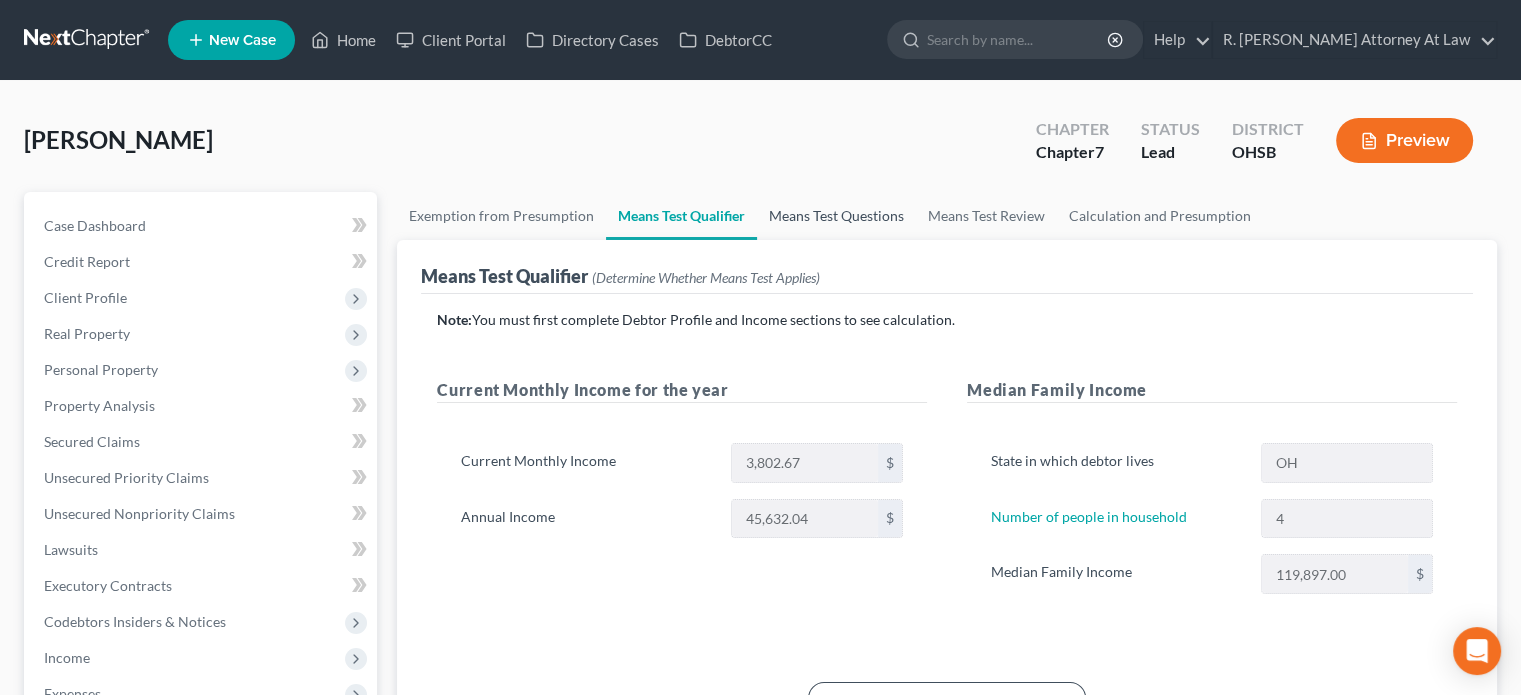 click on "Means Test Questions" at bounding box center (836, 216) 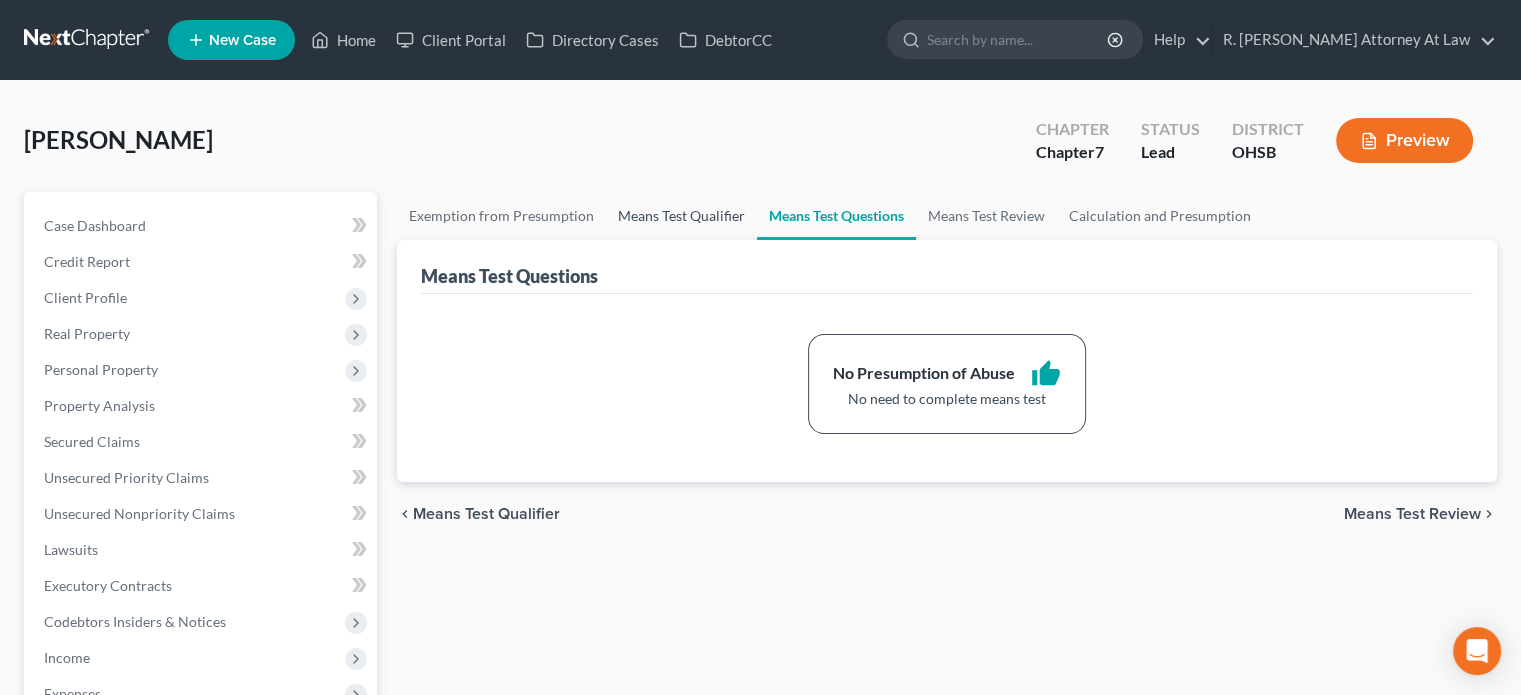 click on "Means Test Qualifier" at bounding box center (681, 216) 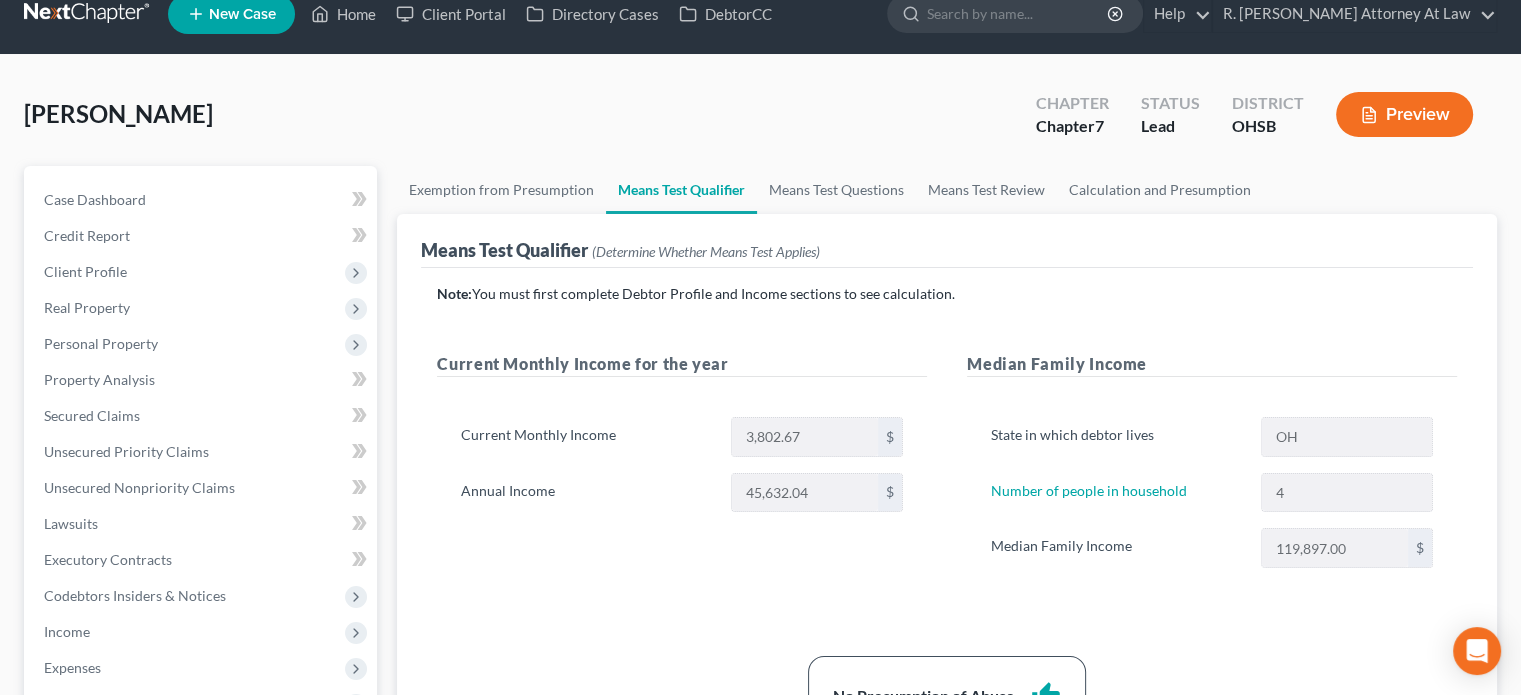 scroll, scrollTop: 0, scrollLeft: 0, axis: both 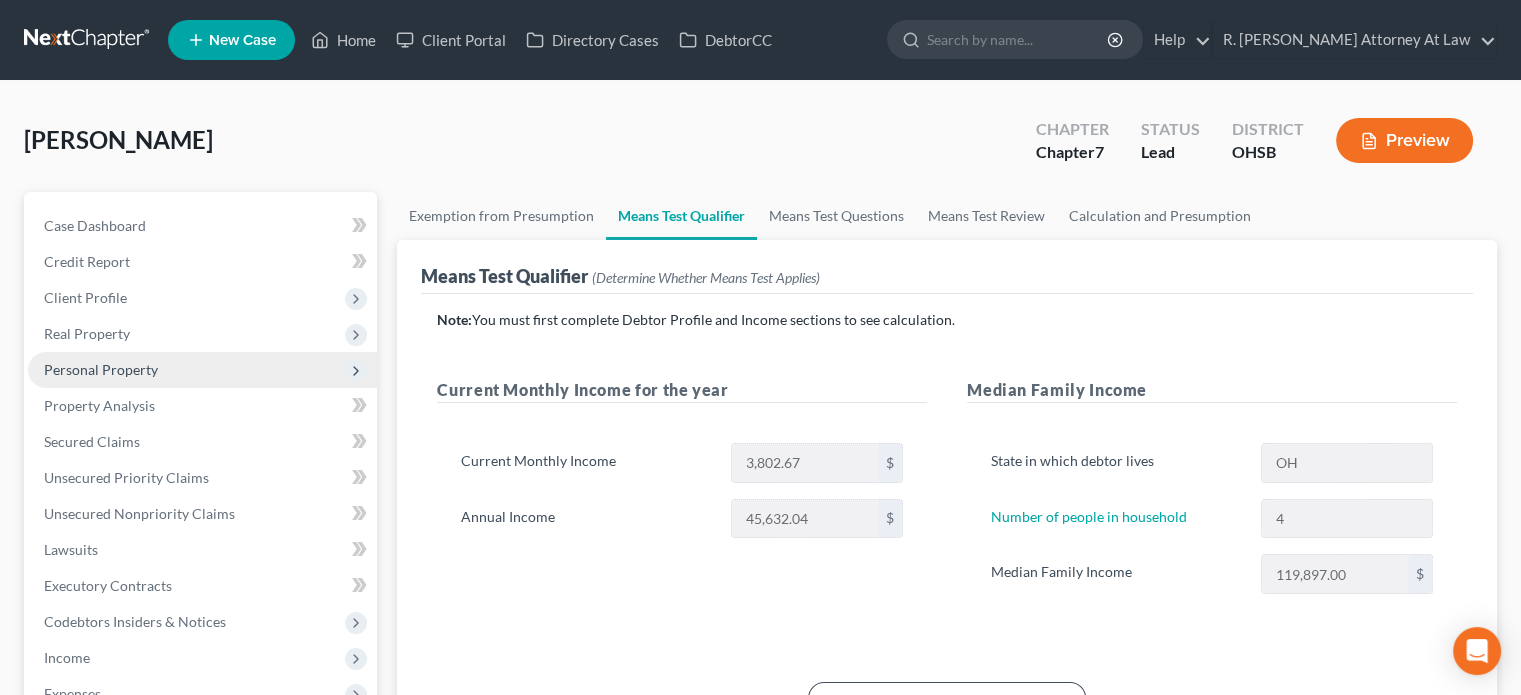 click on "Personal Property" at bounding box center (101, 369) 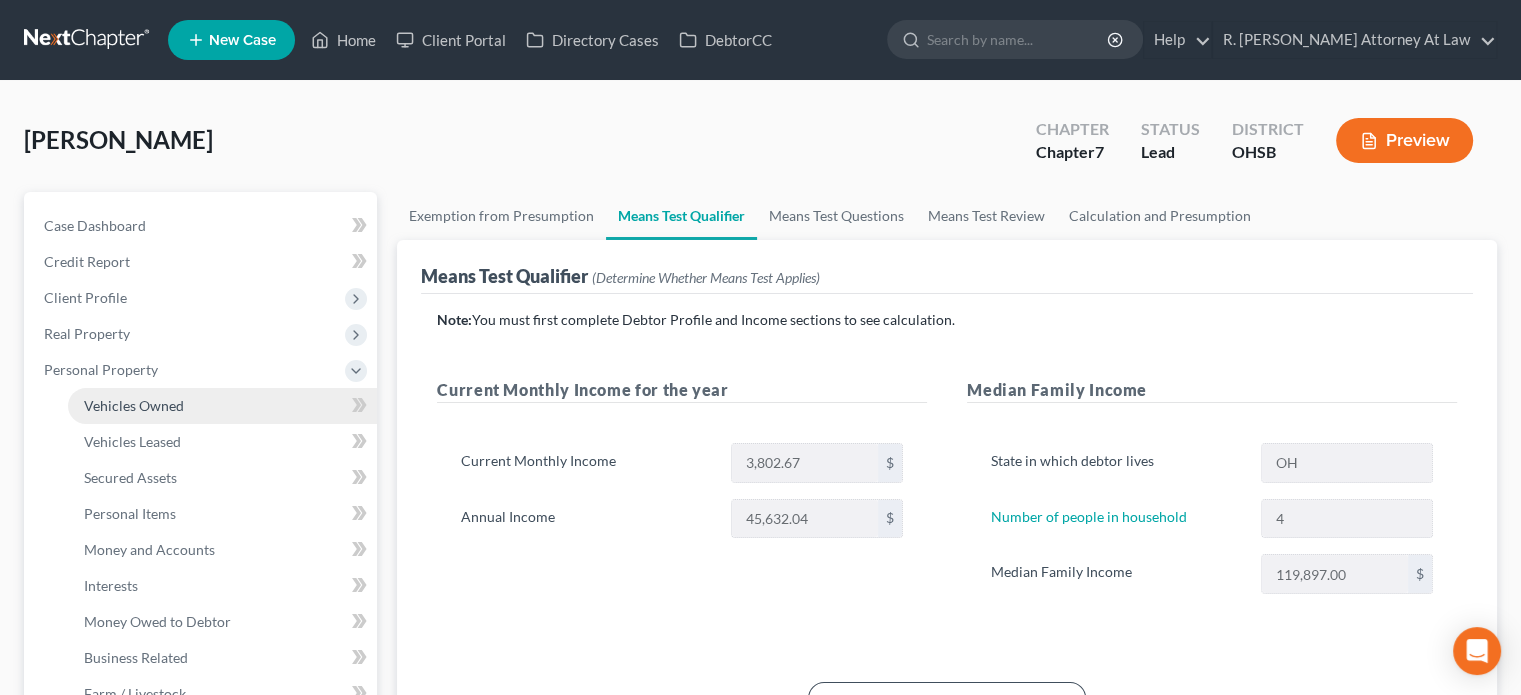 click on "Vehicles Owned" at bounding box center (222, 406) 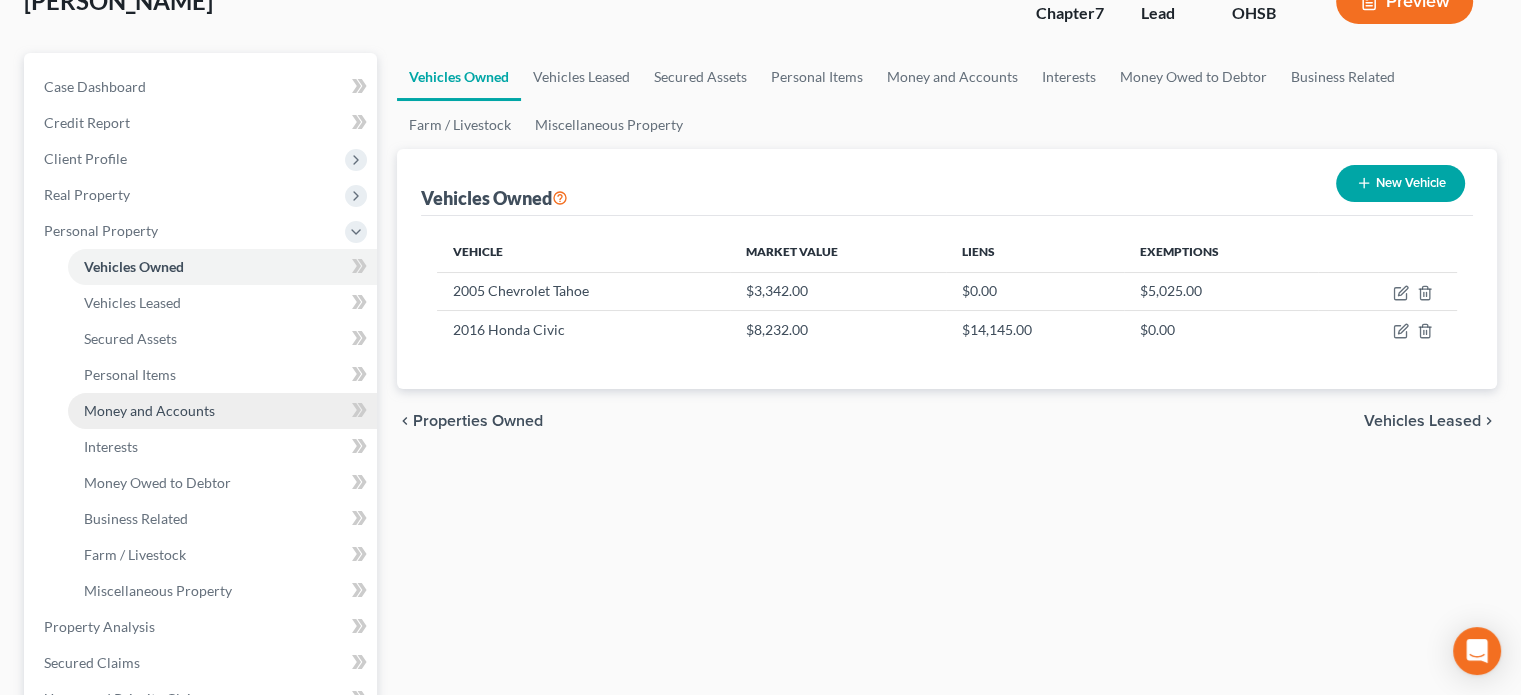 scroll, scrollTop: 200, scrollLeft: 0, axis: vertical 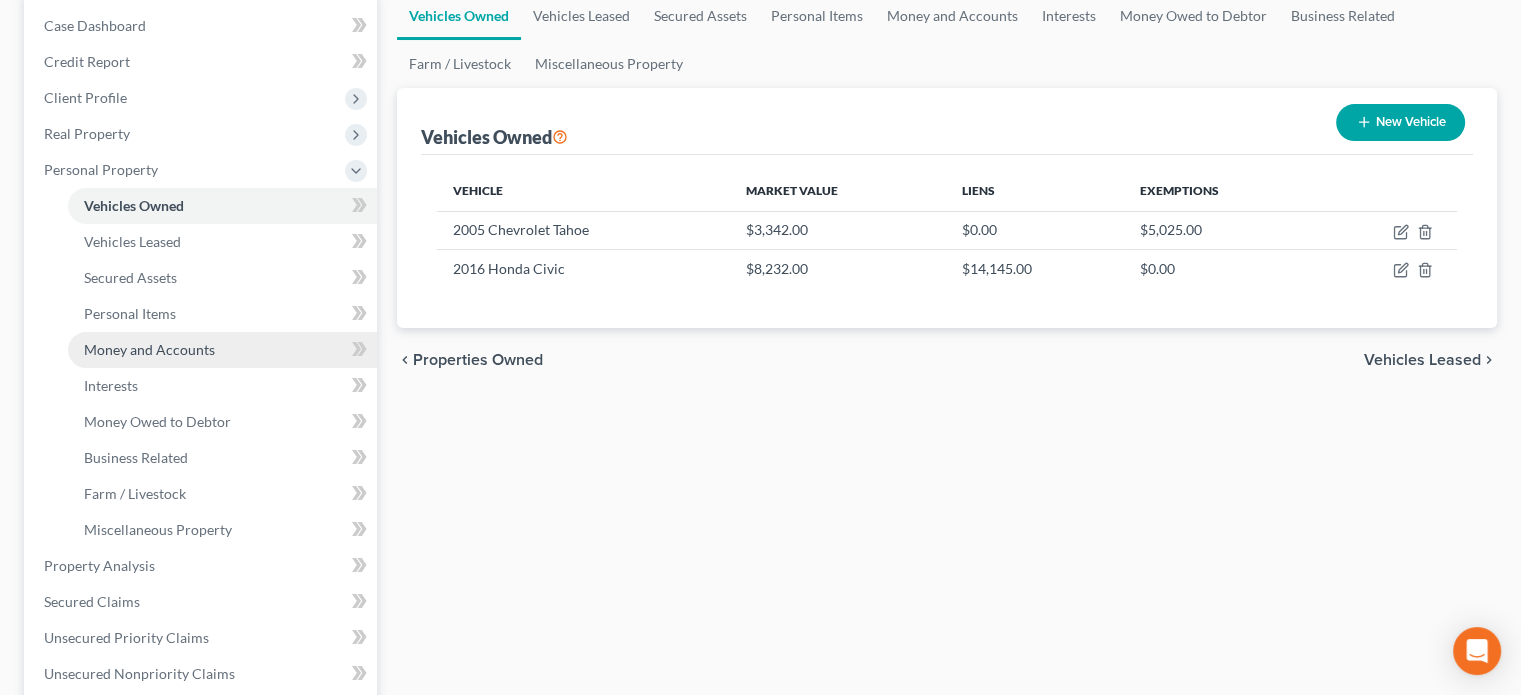 click on "Money and Accounts" at bounding box center [149, 349] 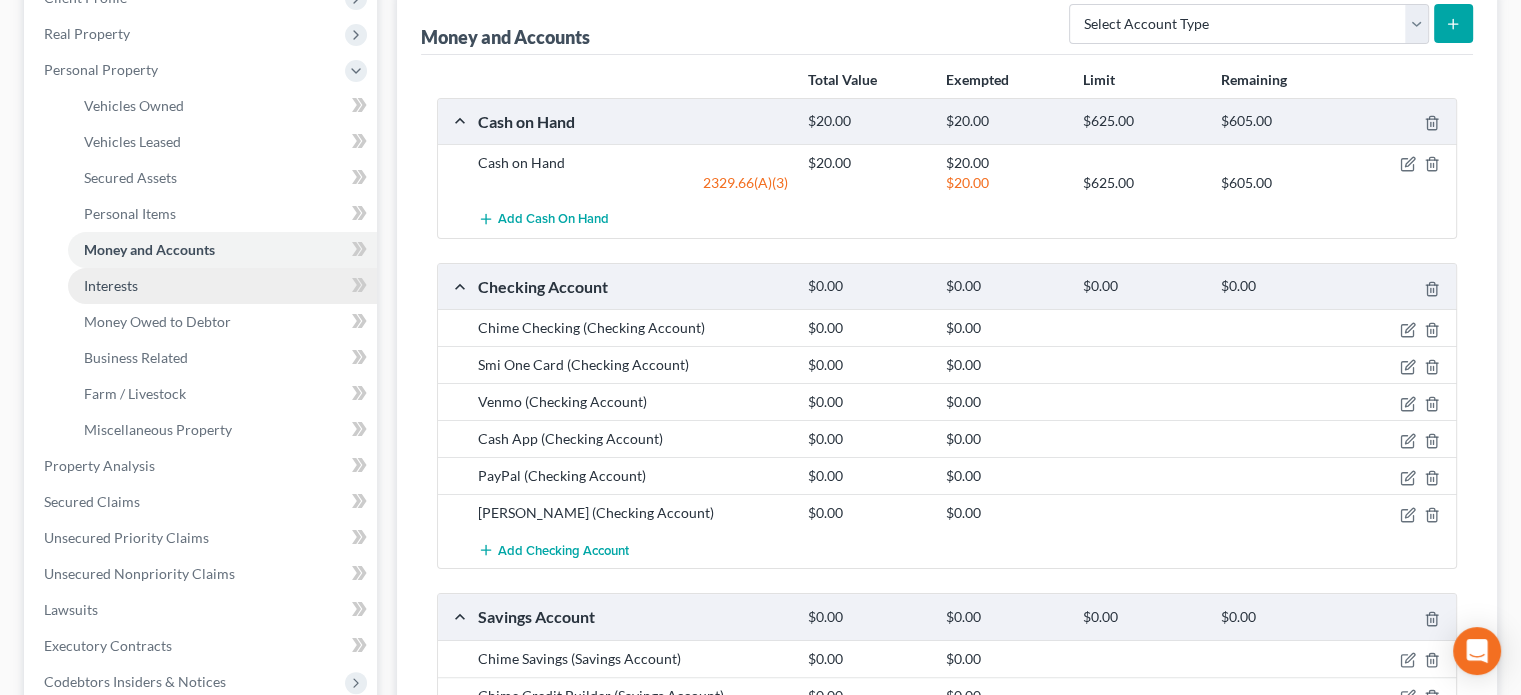 click on "Interests" at bounding box center (111, 285) 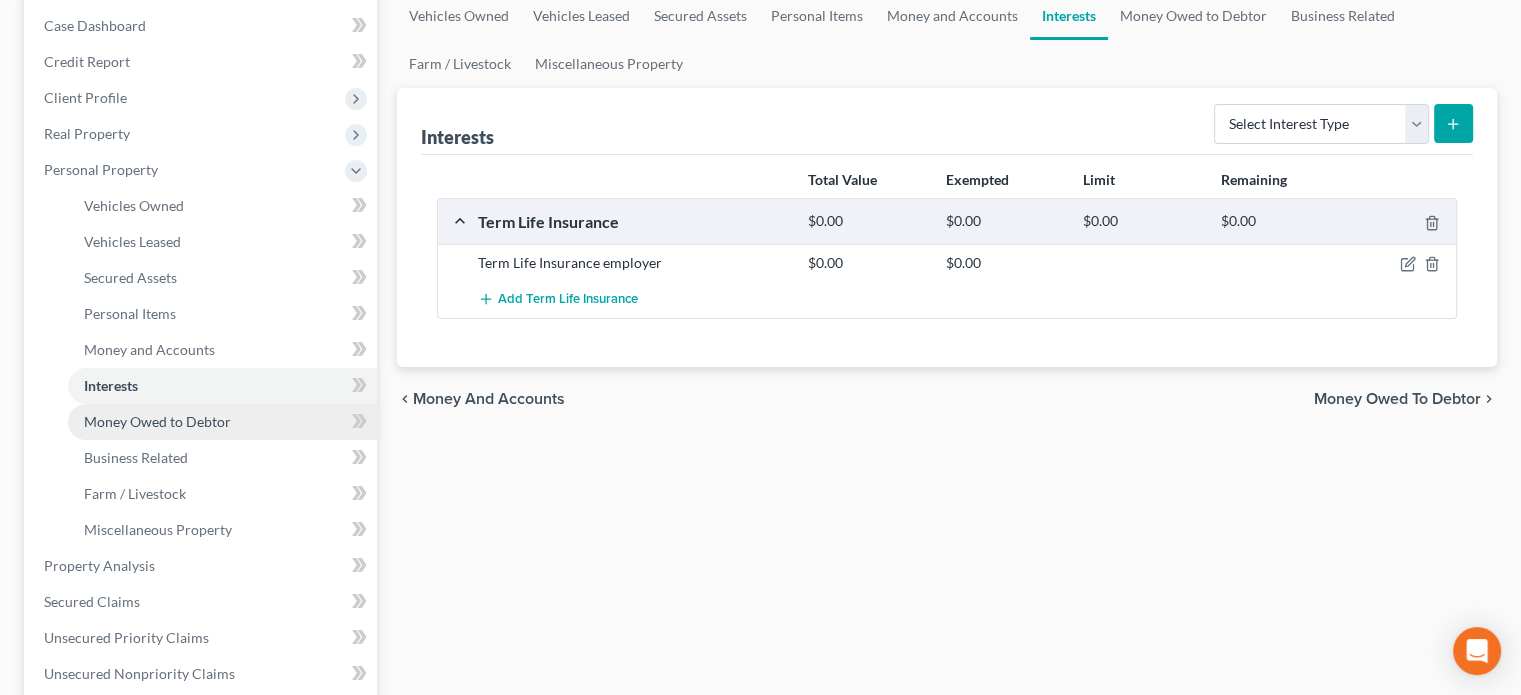 click on "Money Owed to Debtor" at bounding box center [157, 421] 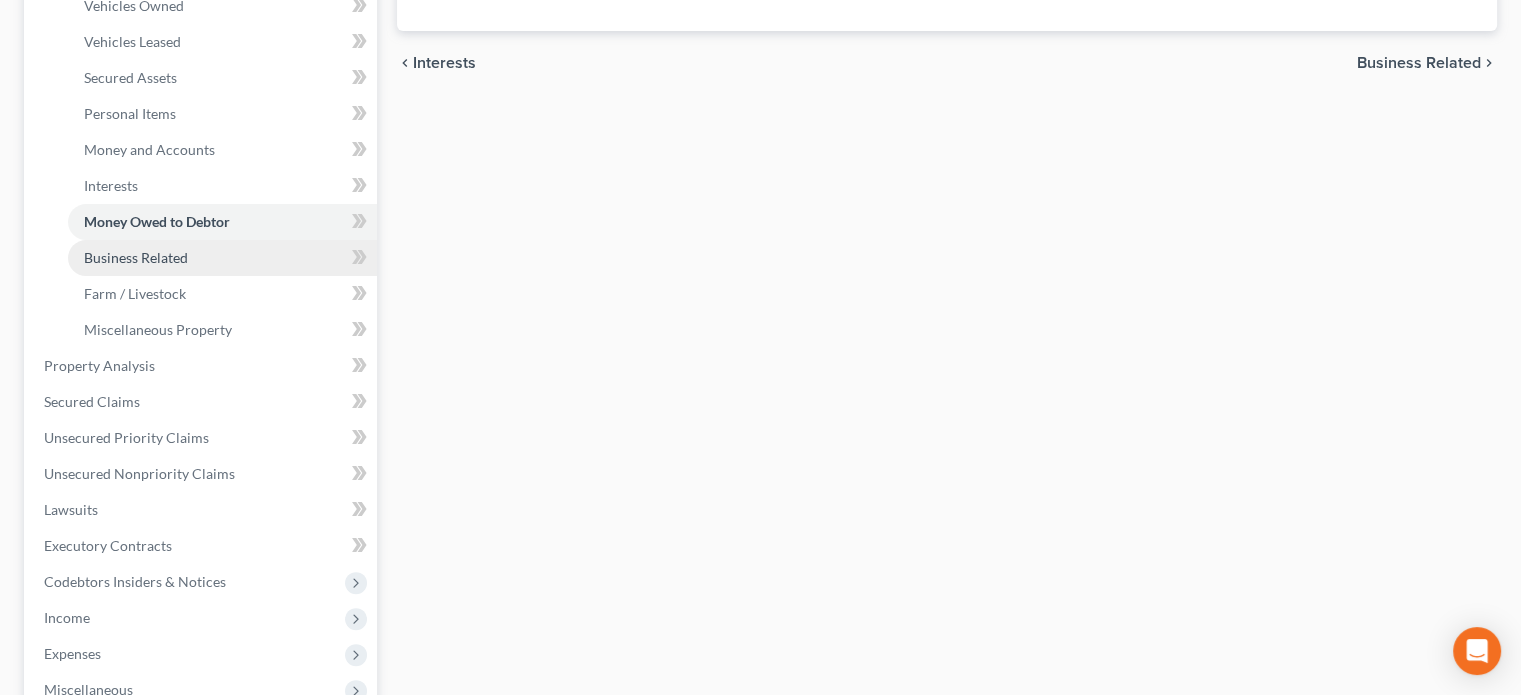 click on "Business Related" at bounding box center [136, 257] 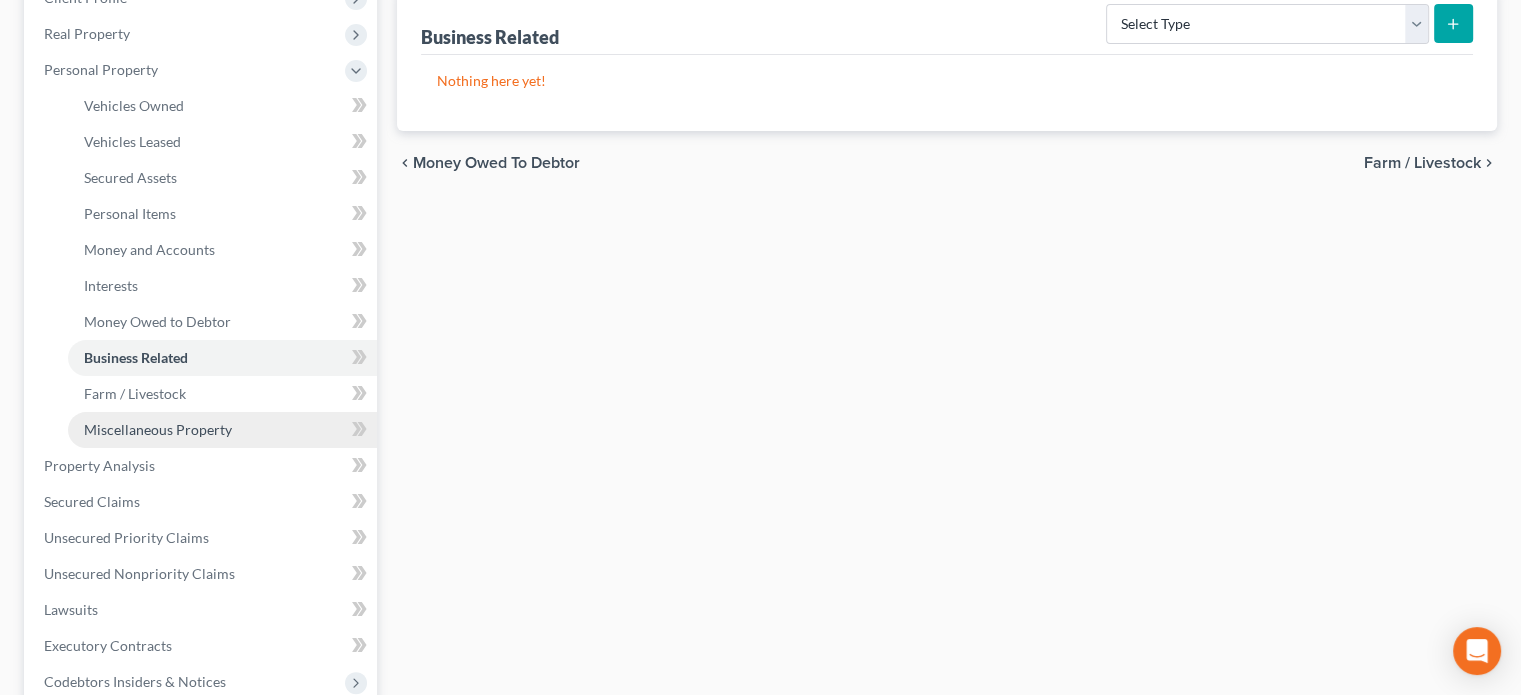 click on "Miscellaneous Property" at bounding box center [158, 429] 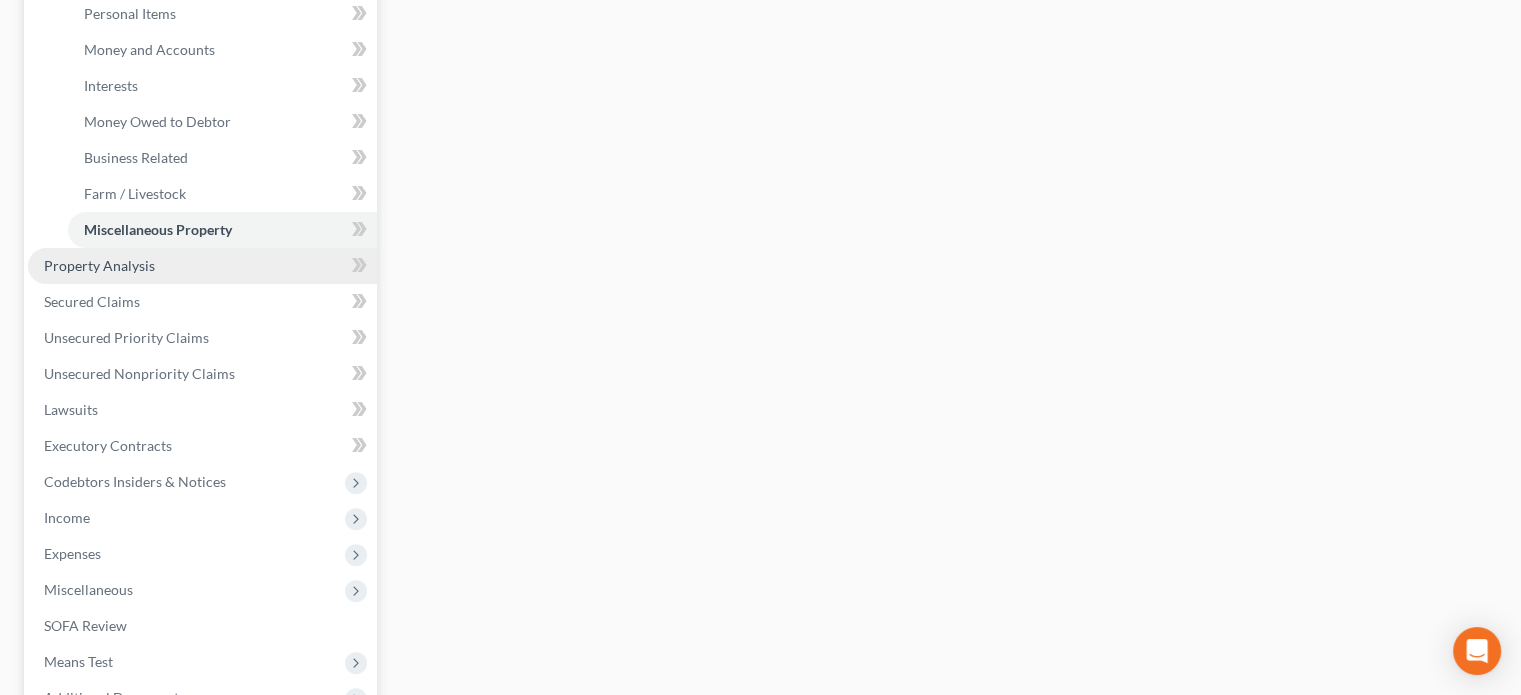 click on "Property Analysis" at bounding box center [99, 265] 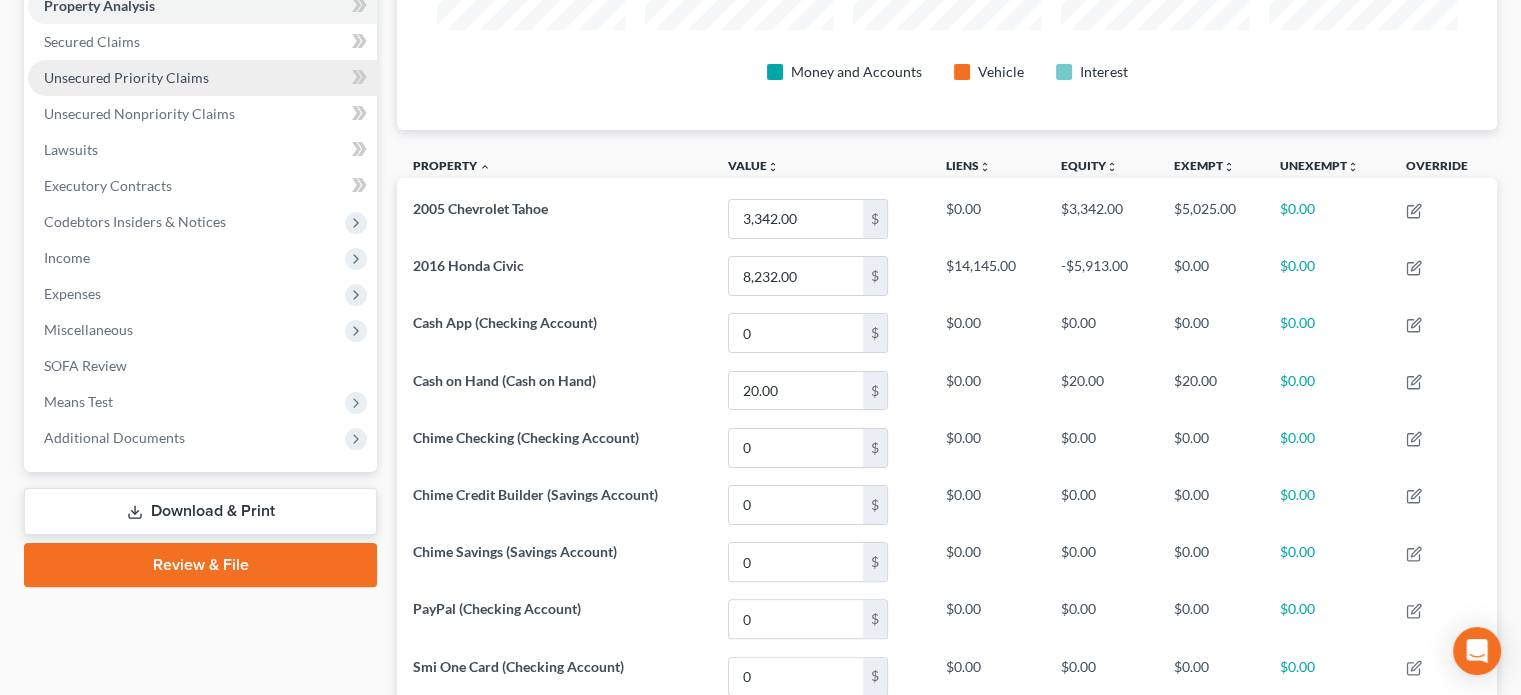 click on "Unsecured Priority Claims" at bounding box center (126, 77) 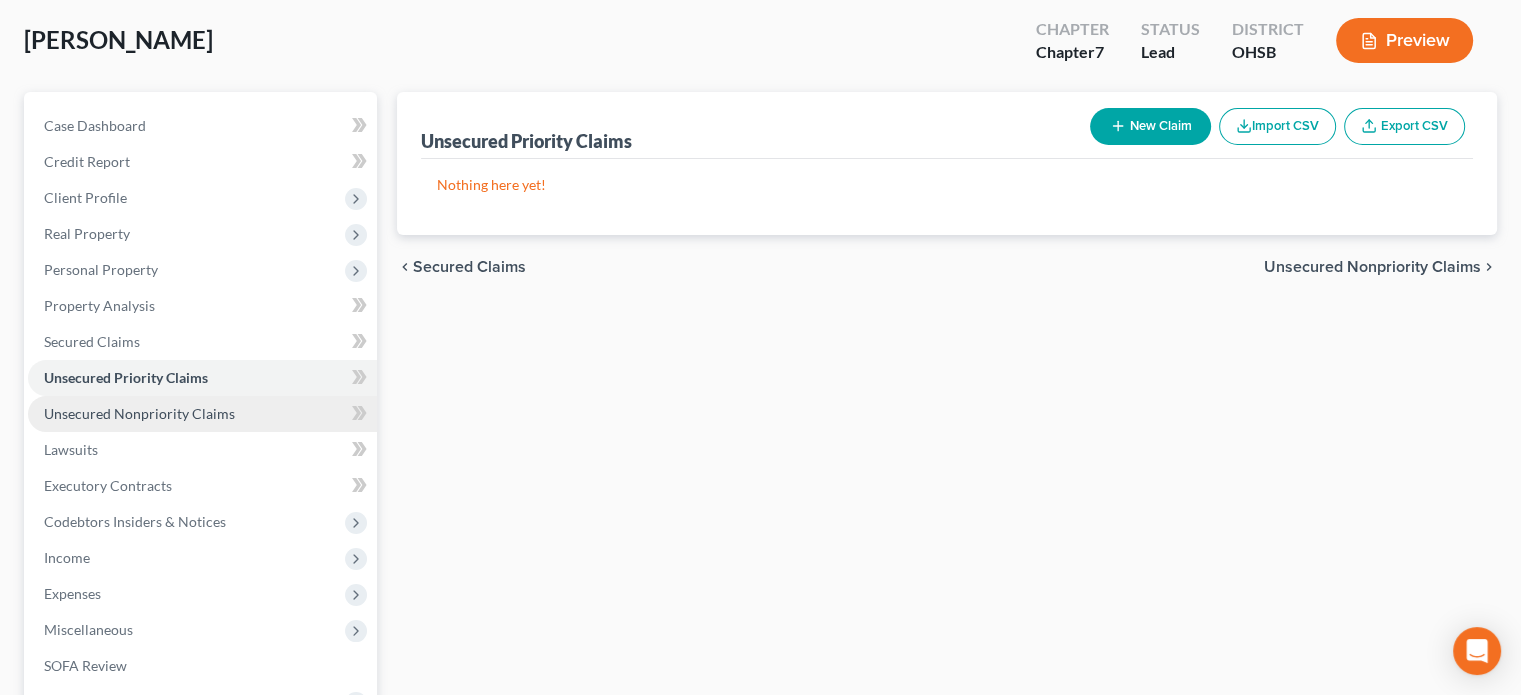 click on "Unsecured Nonpriority Claims" at bounding box center [202, 414] 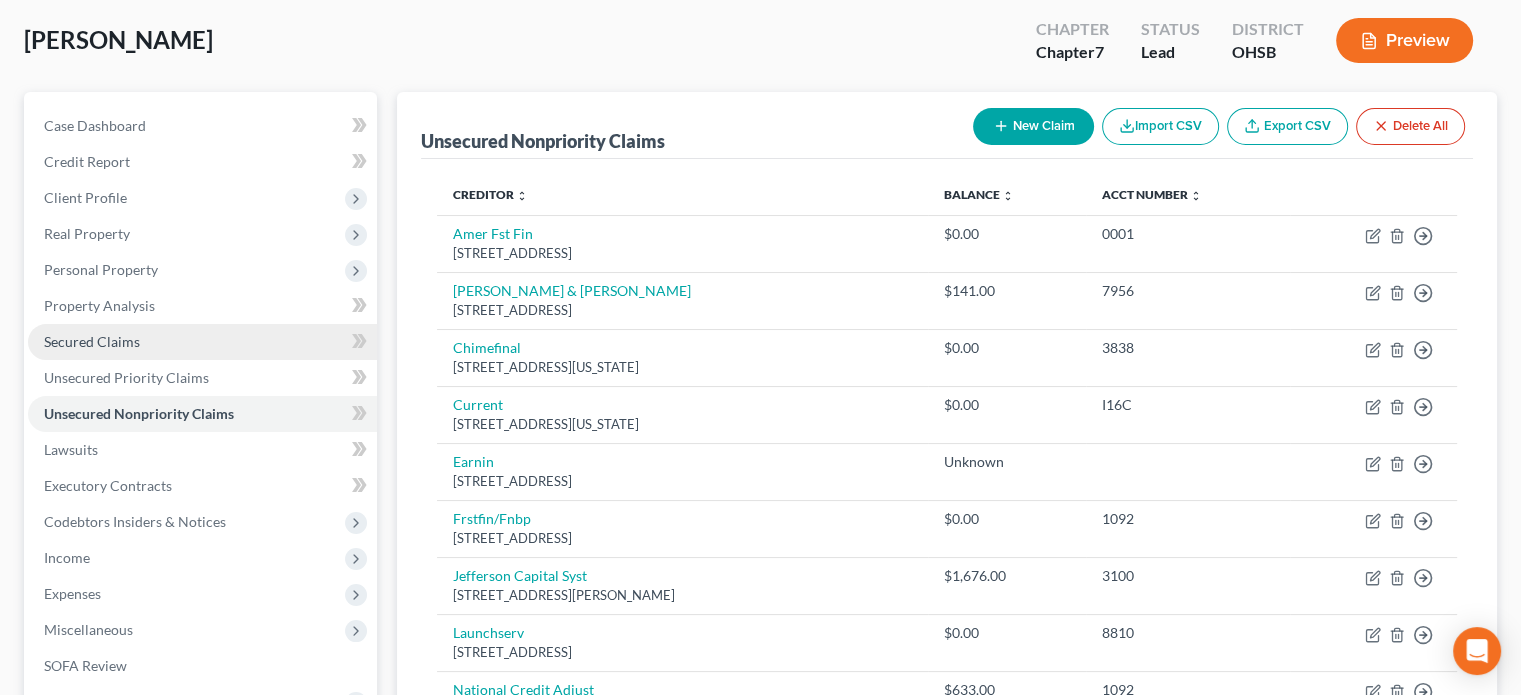 click on "Secured Claims" at bounding box center [92, 341] 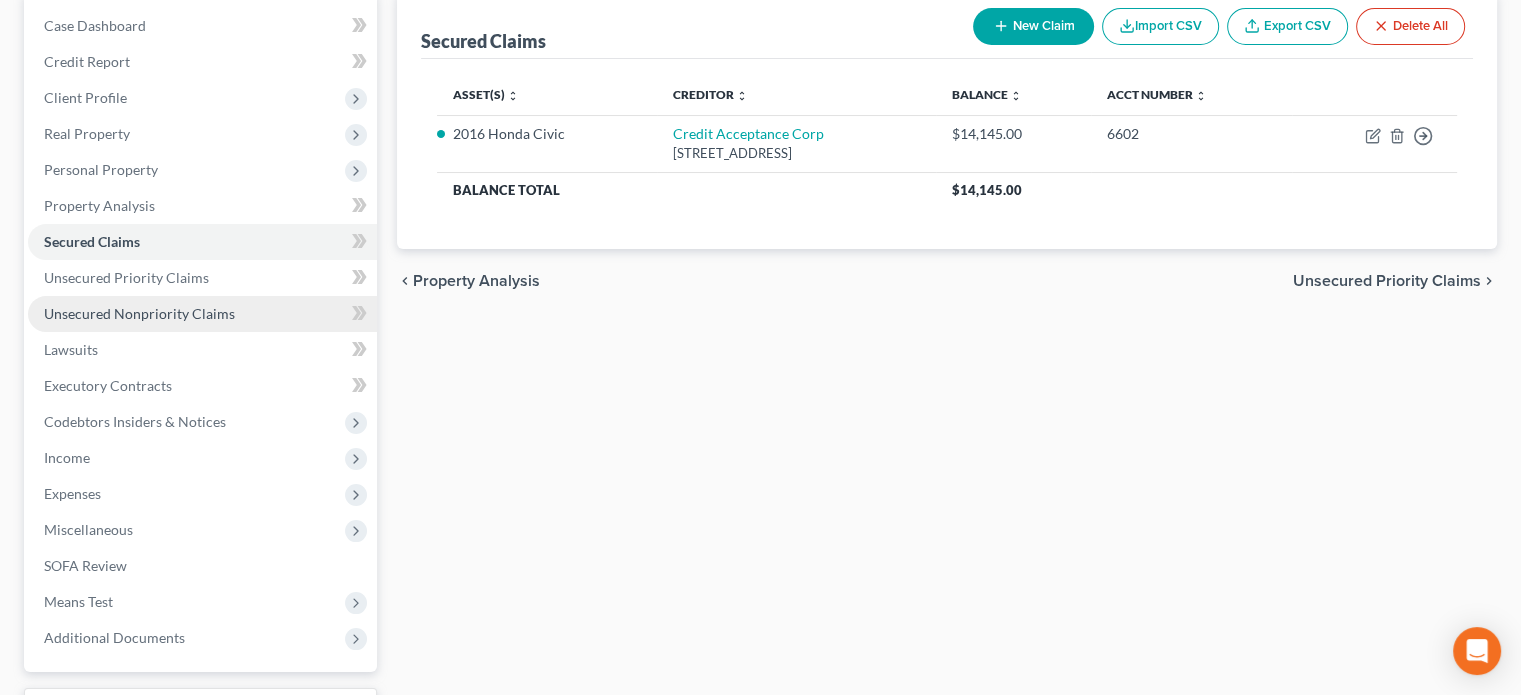 click on "Unsecured Nonpriority Claims" at bounding box center [139, 313] 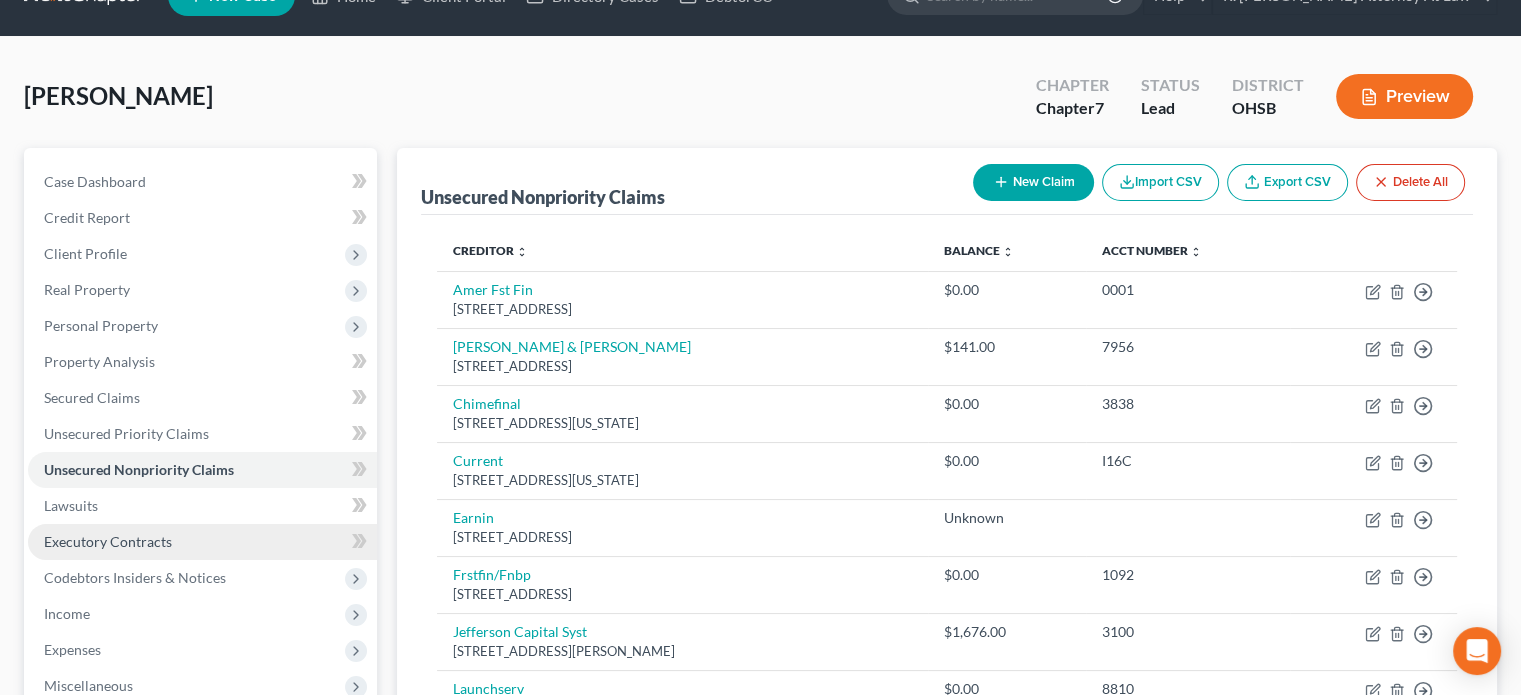 click on "Executory Contracts" at bounding box center [108, 541] 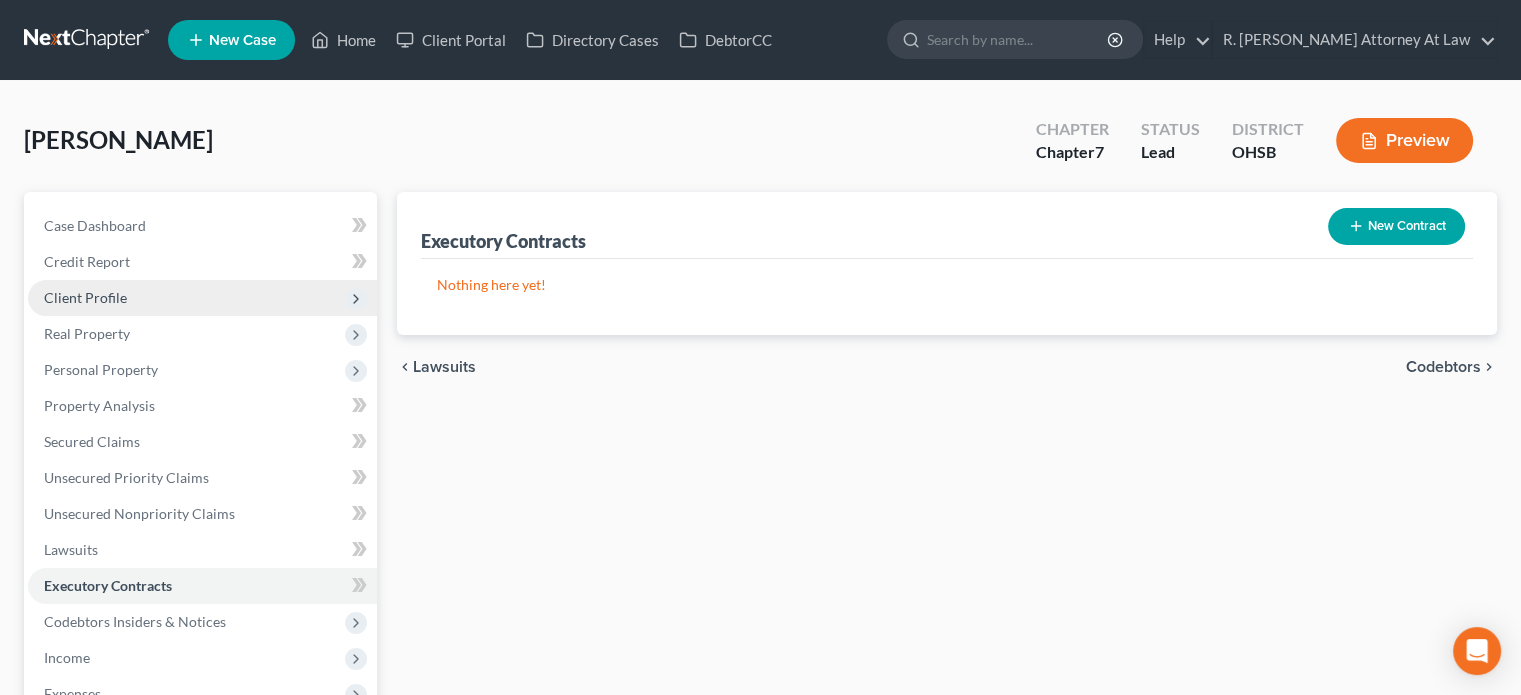 click on "Client Profile" at bounding box center (85, 297) 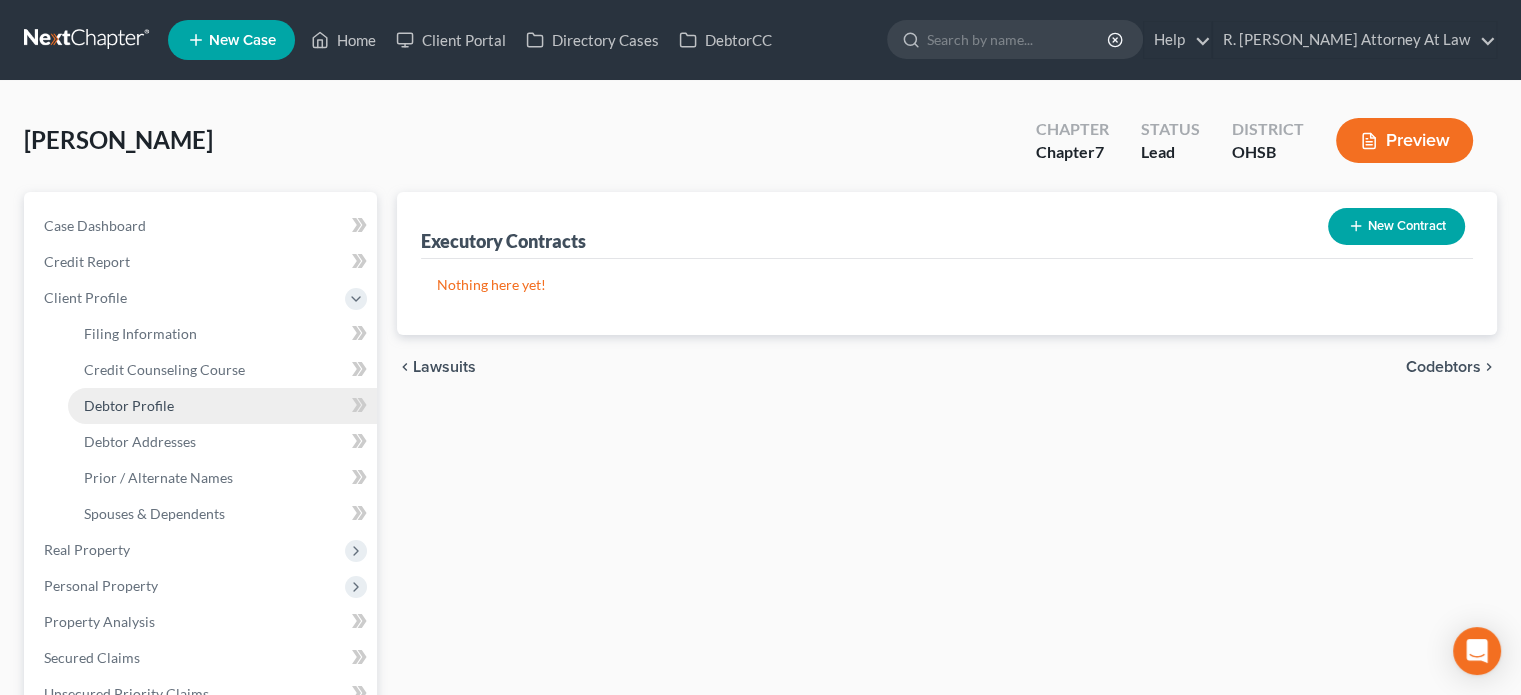 click on "Debtor Profile" at bounding box center (129, 405) 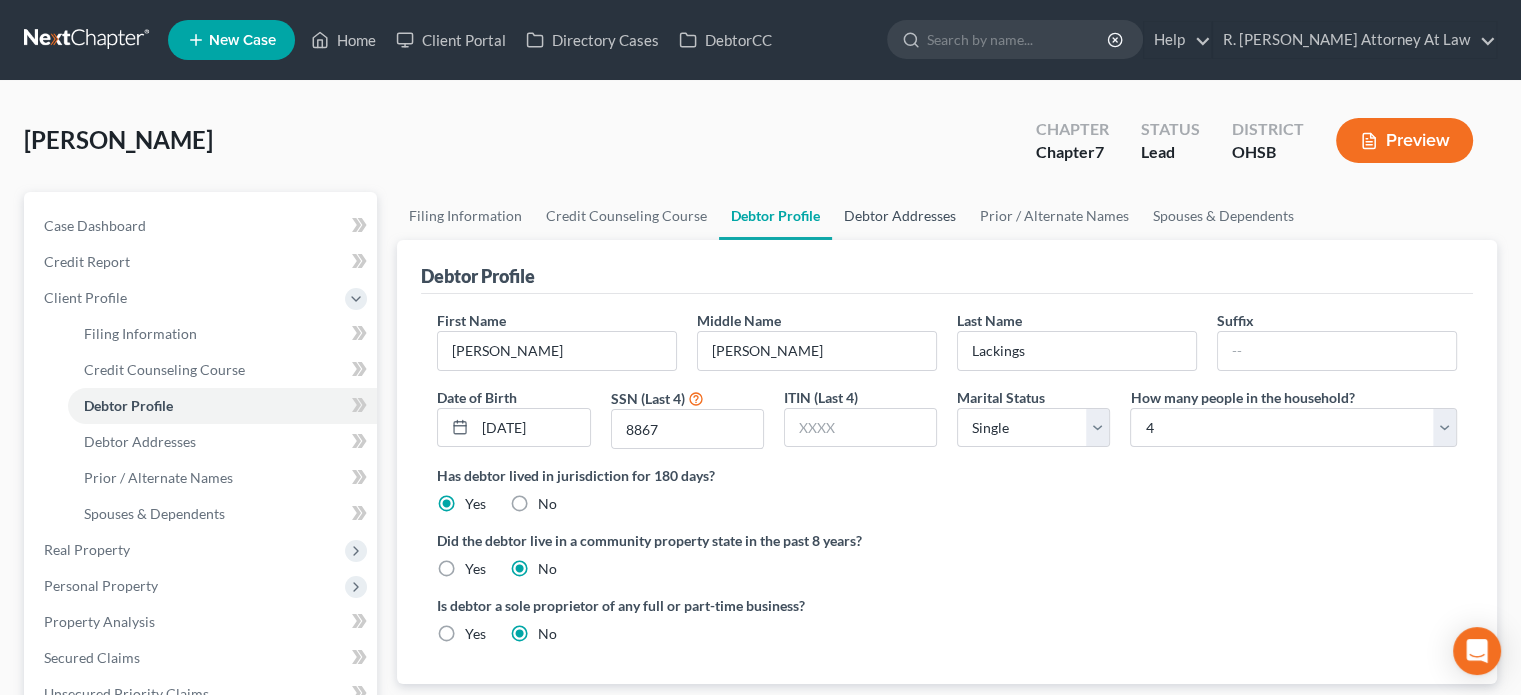 click on "Debtor Addresses" at bounding box center (900, 216) 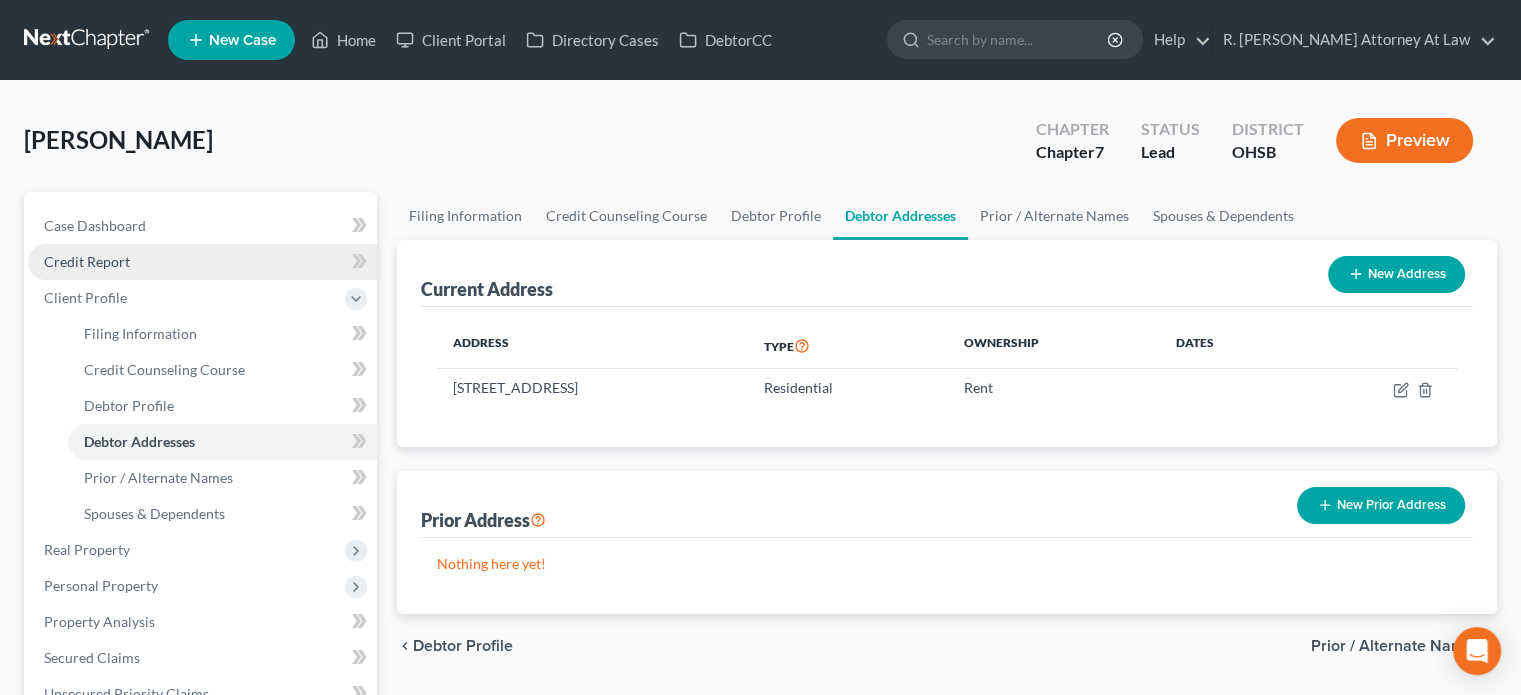 click on "Credit Report" at bounding box center (87, 261) 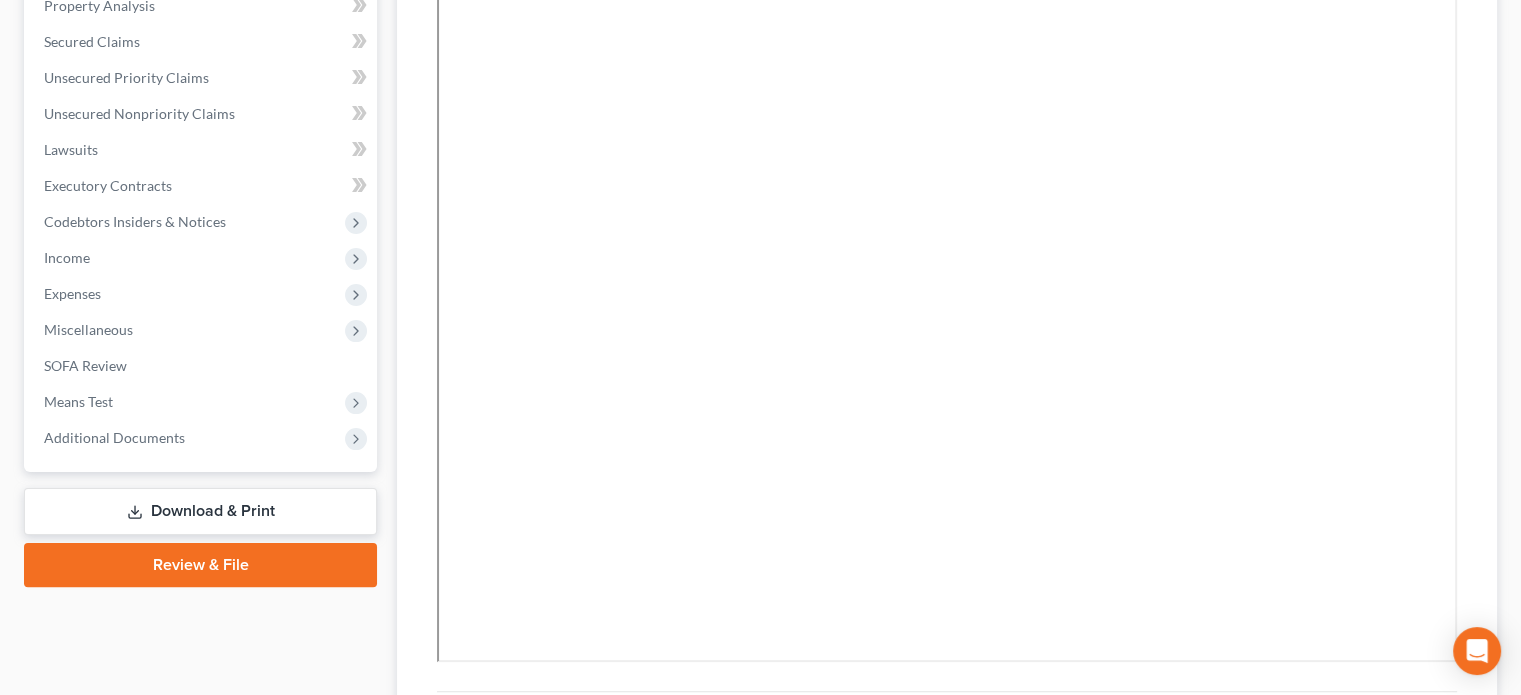 scroll, scrollTop: 318, scrollLeft: 0, axis: vertical 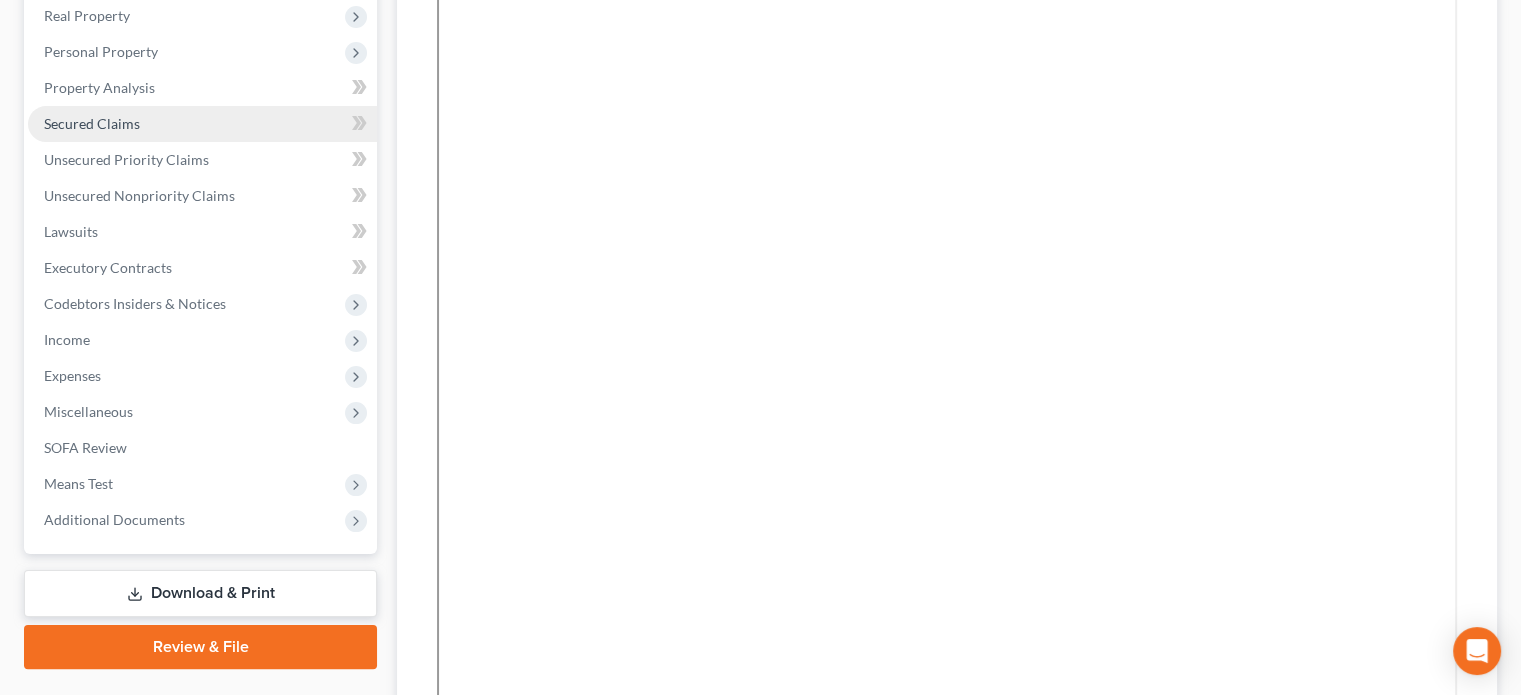 click on "Secured Claims" at bounding box center (92, 123) 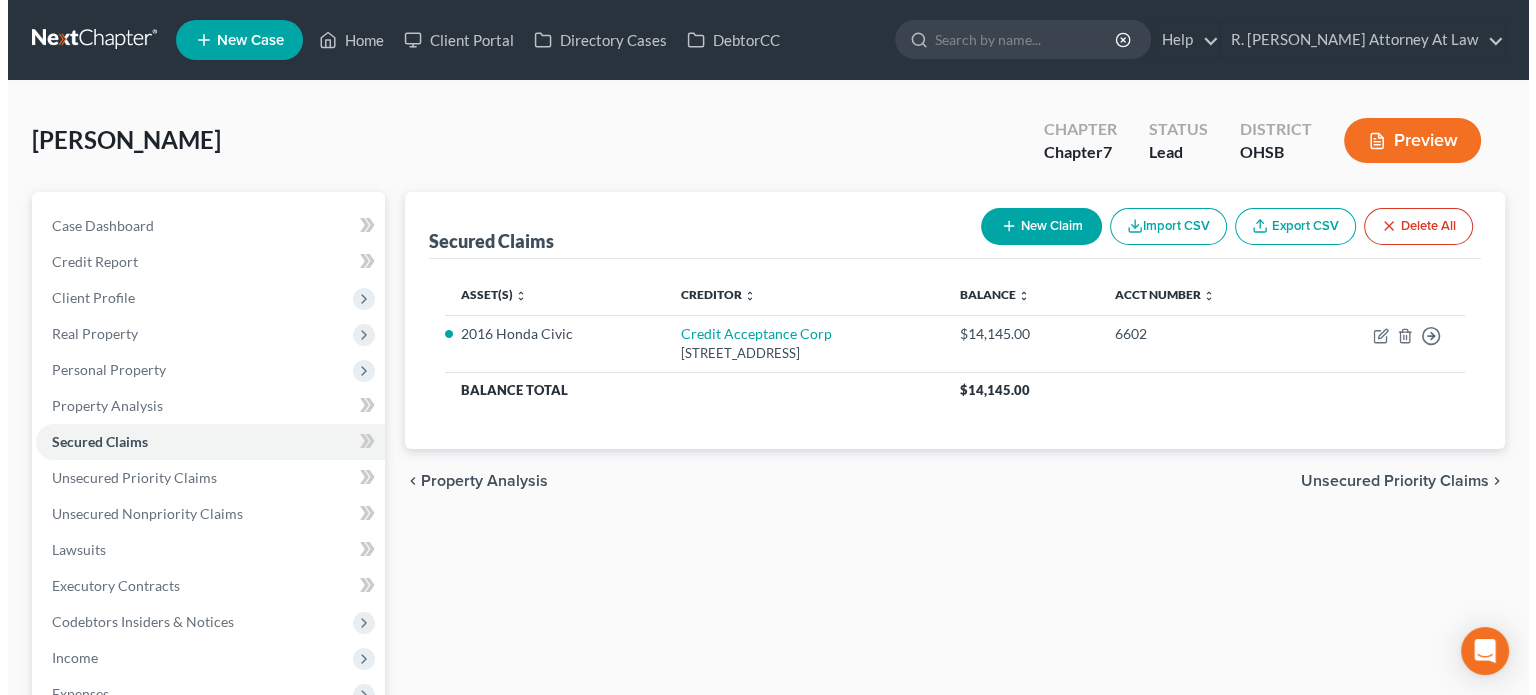 scroll, scrollTop: 0, scrollLeft: 0, axis: both 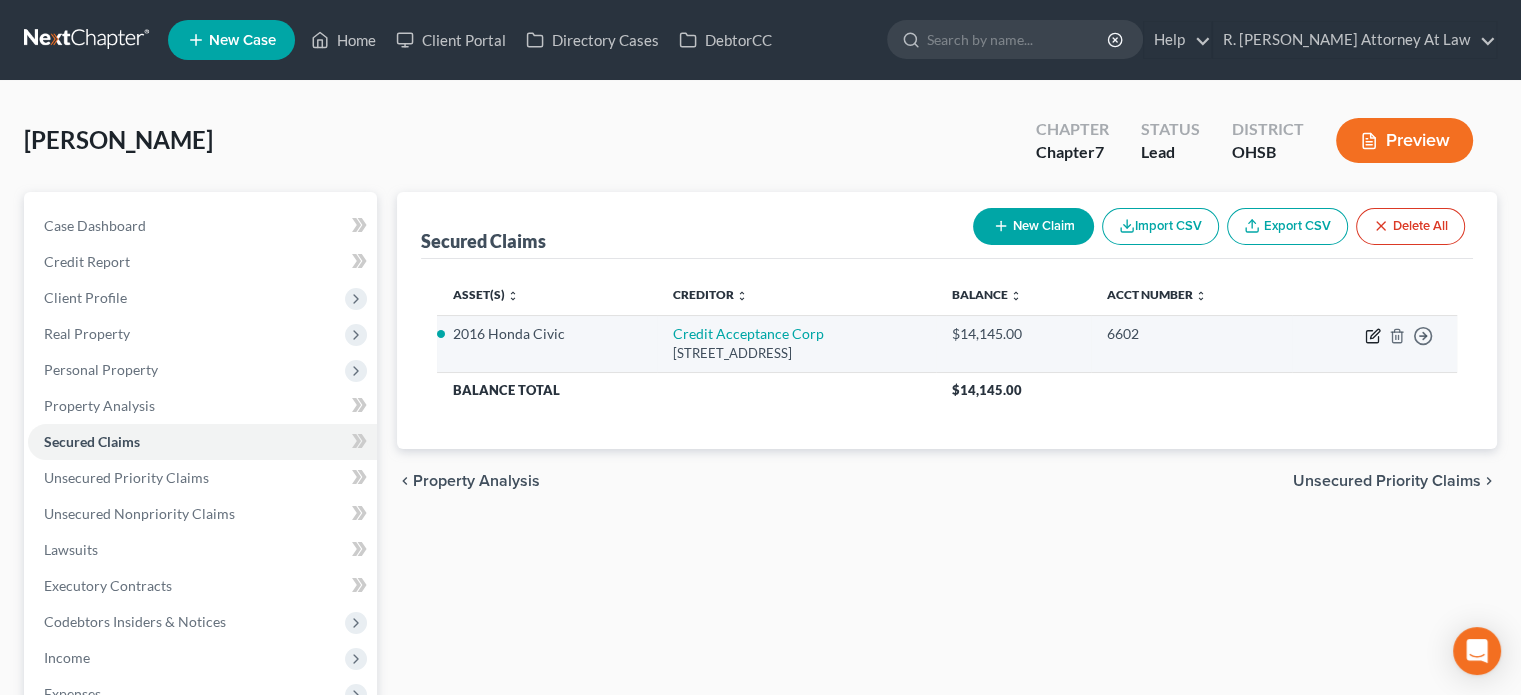 click 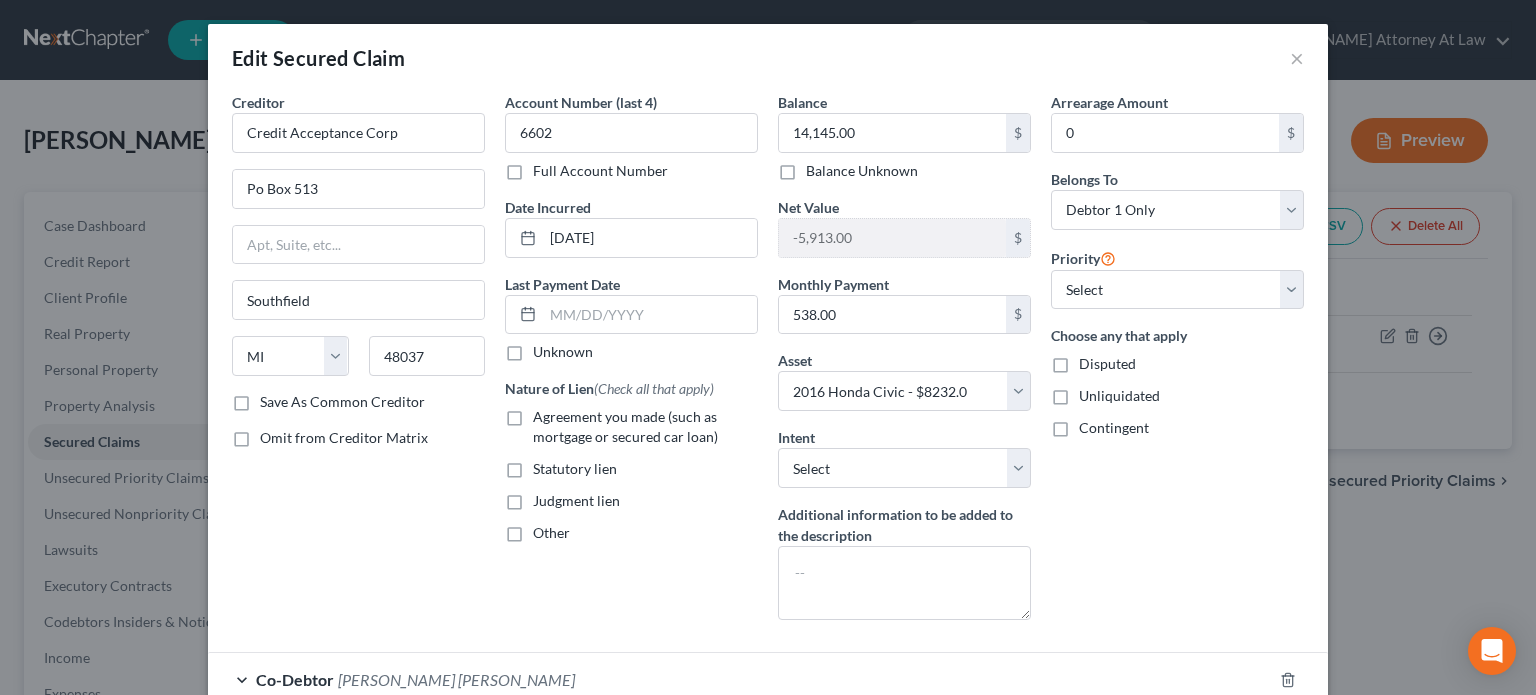 drag, startPoint x: 501, startPoint y: 416, endPoint x: 754, endPoint y: 441, distance: 254.23218 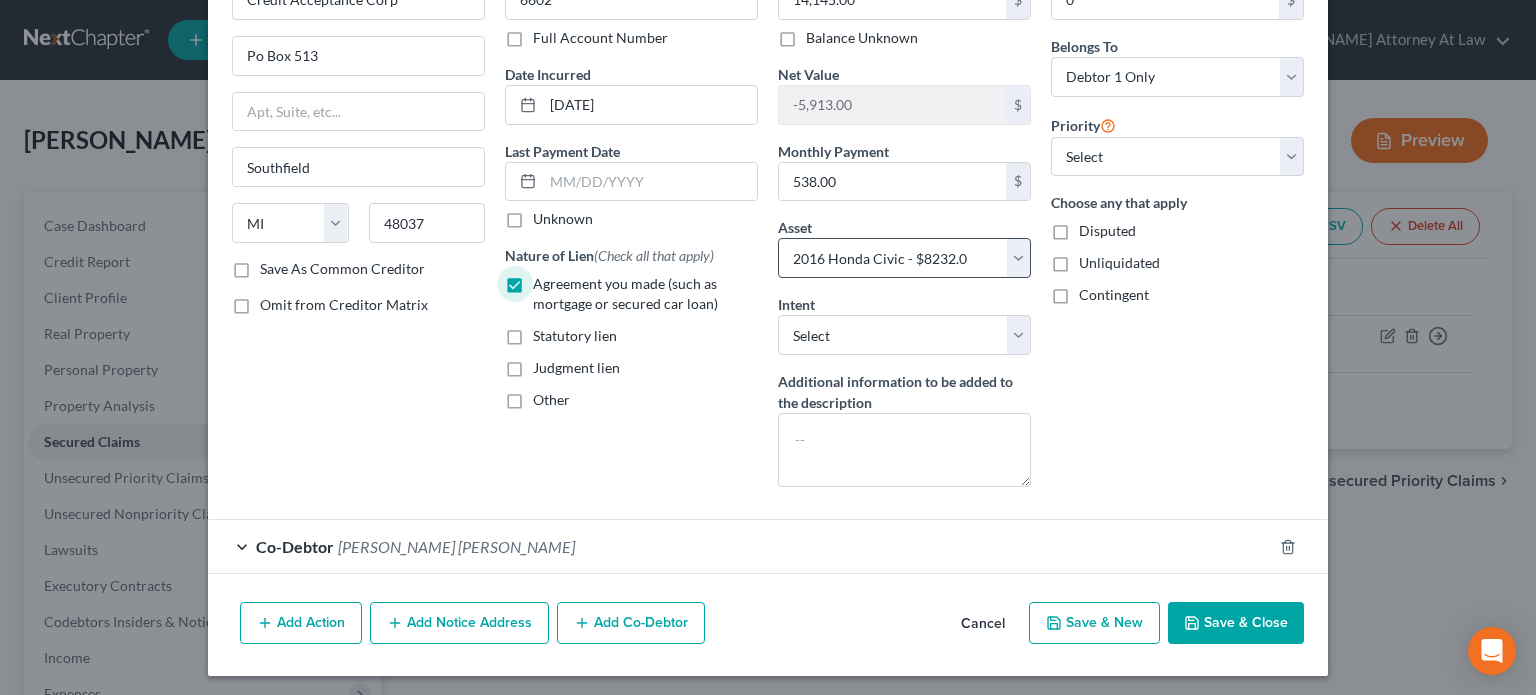 scroll, scrollTop: 135, scrollLeft: 0, axis: vertical 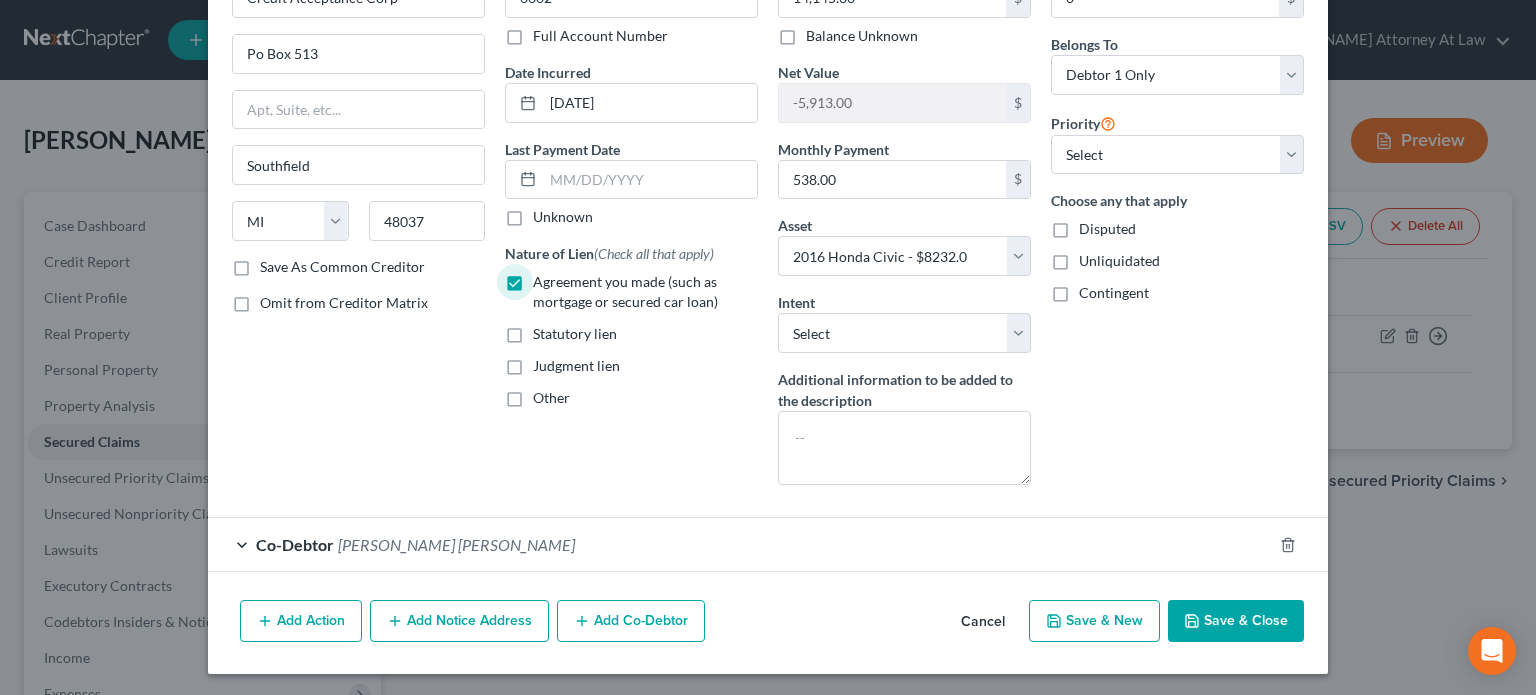 click on "Save & Close" at bounding box center (1236, 621) 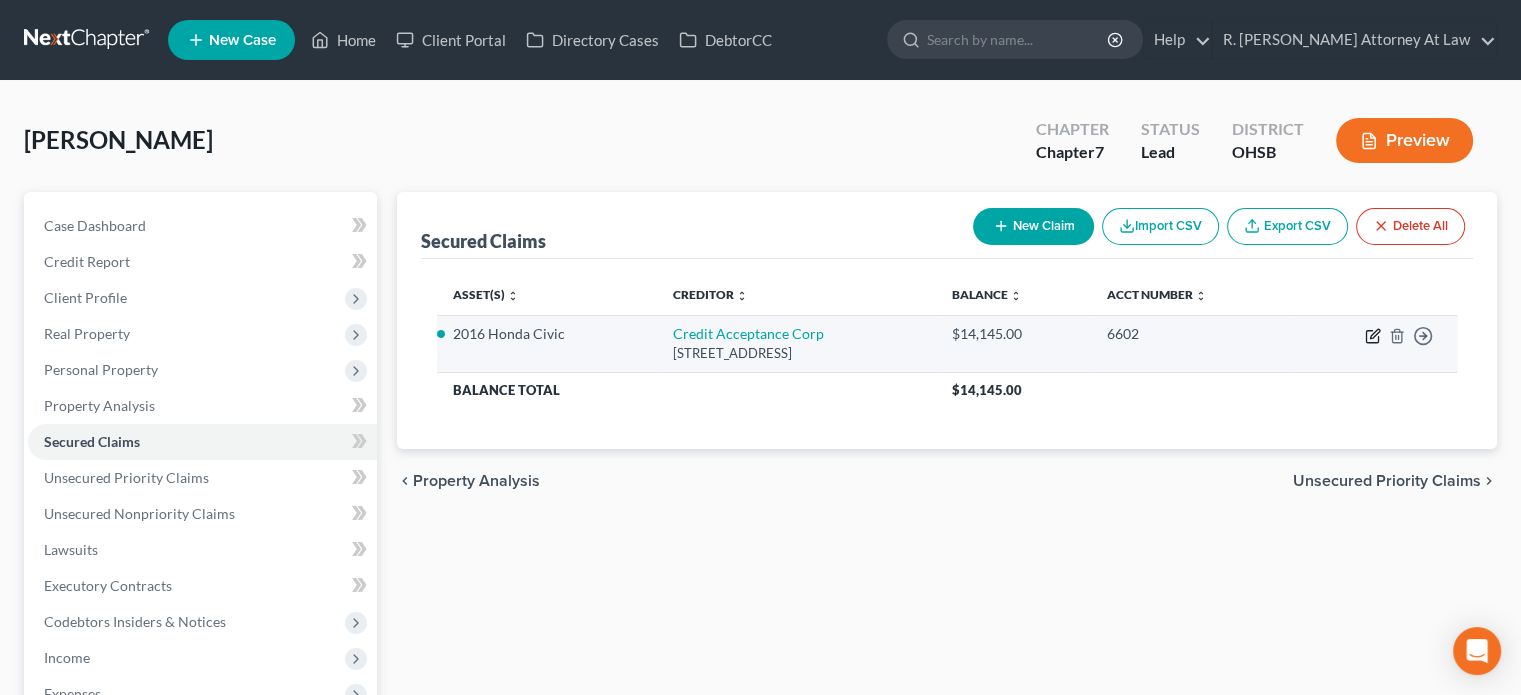 click 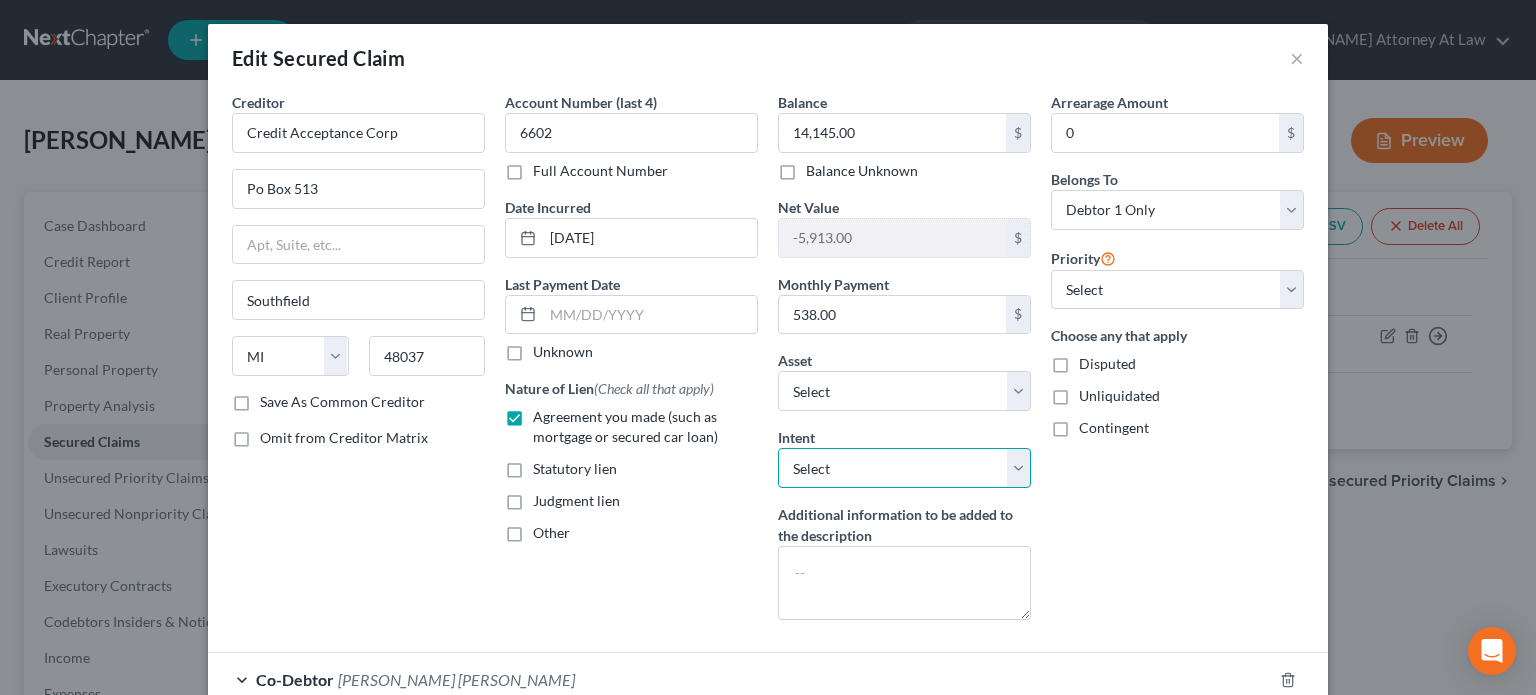 click on "Select Surrender Redeem Reaffirm Avoid Other" at bounding box center (904, 468) 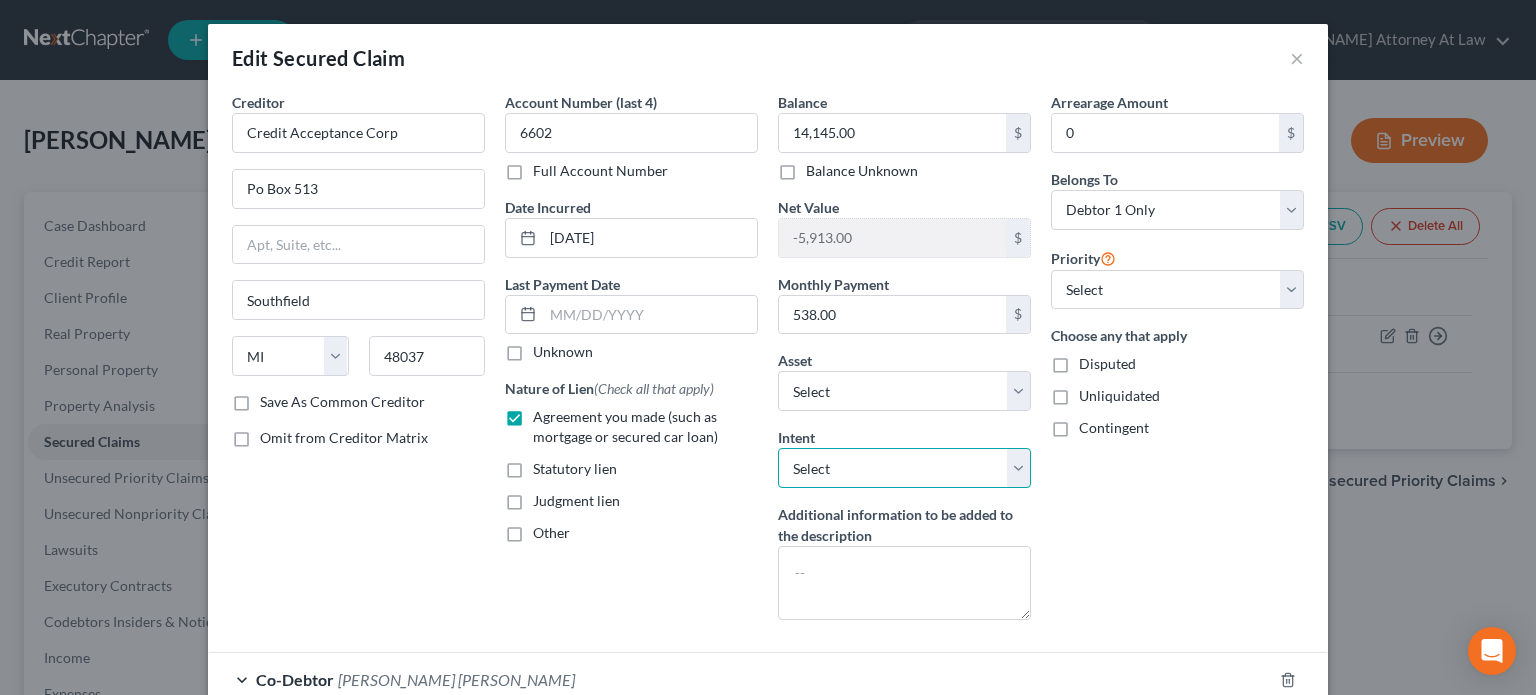 select on "0" 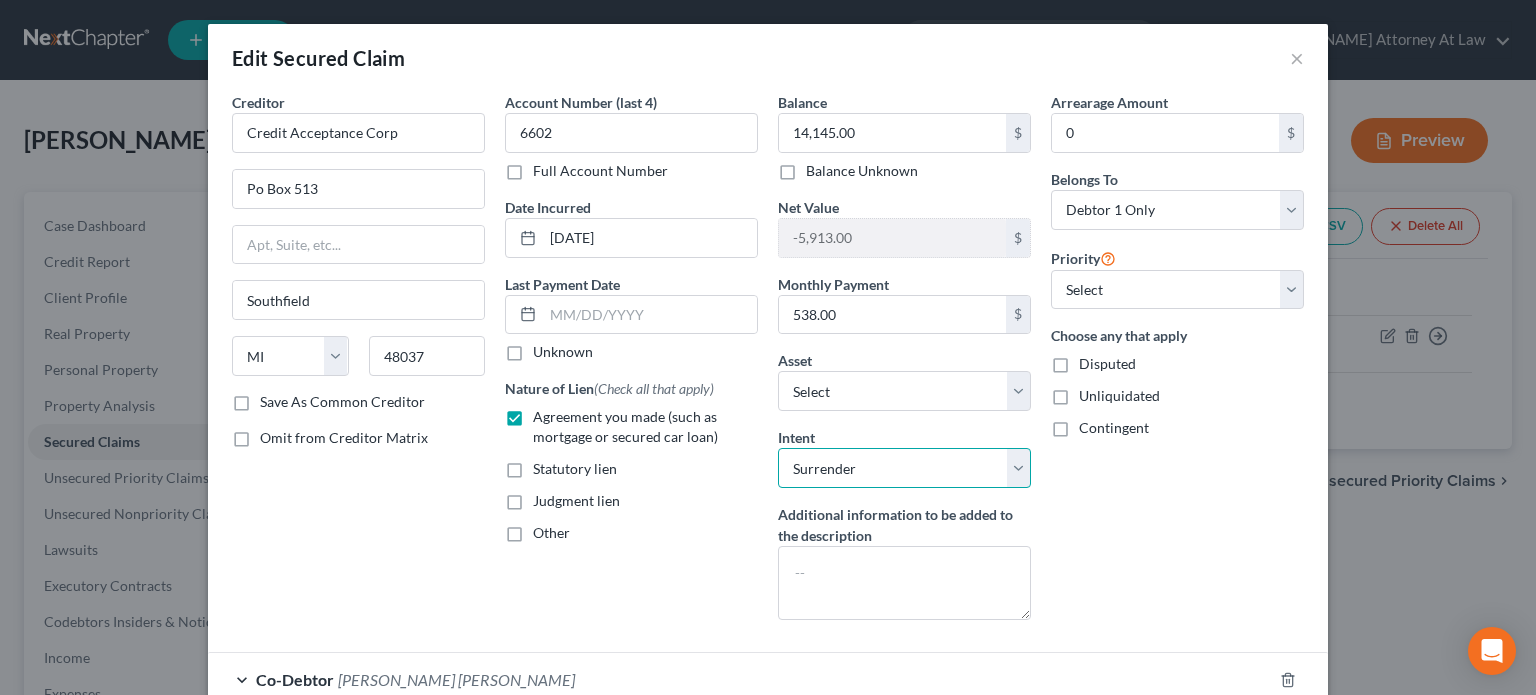 click on "Select Surrender Redeem Reaffirm Avoid Other" at bounding box center (904, 468) 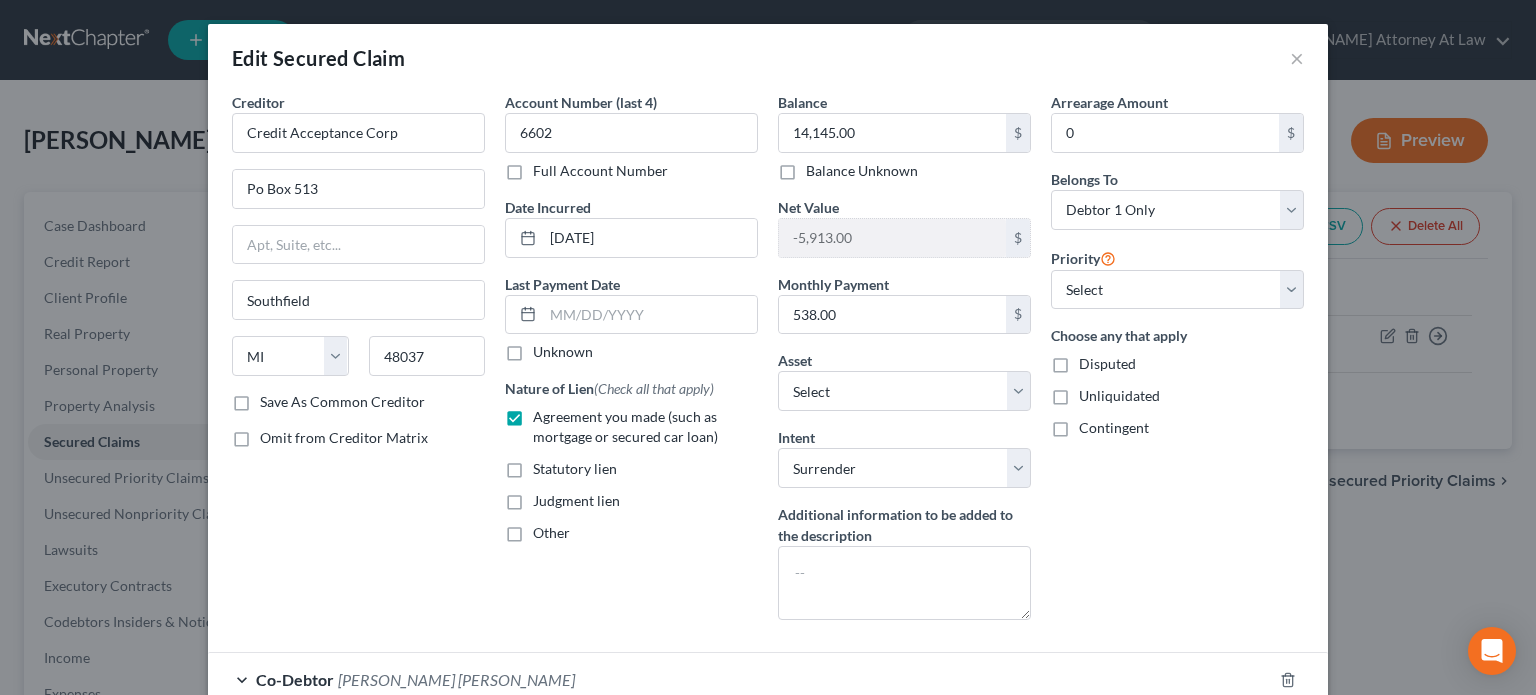 click on "Account Number (last 4)
6602
Full Account Number
Date Incurred         03-31-2022 Last Payment Date         Unknown Nature of Lien  (Check all that apply) Agreement you made (such as mortgage or secured car loan) Statutory lien Judgment lien Other" at bounding box center [631, 364] 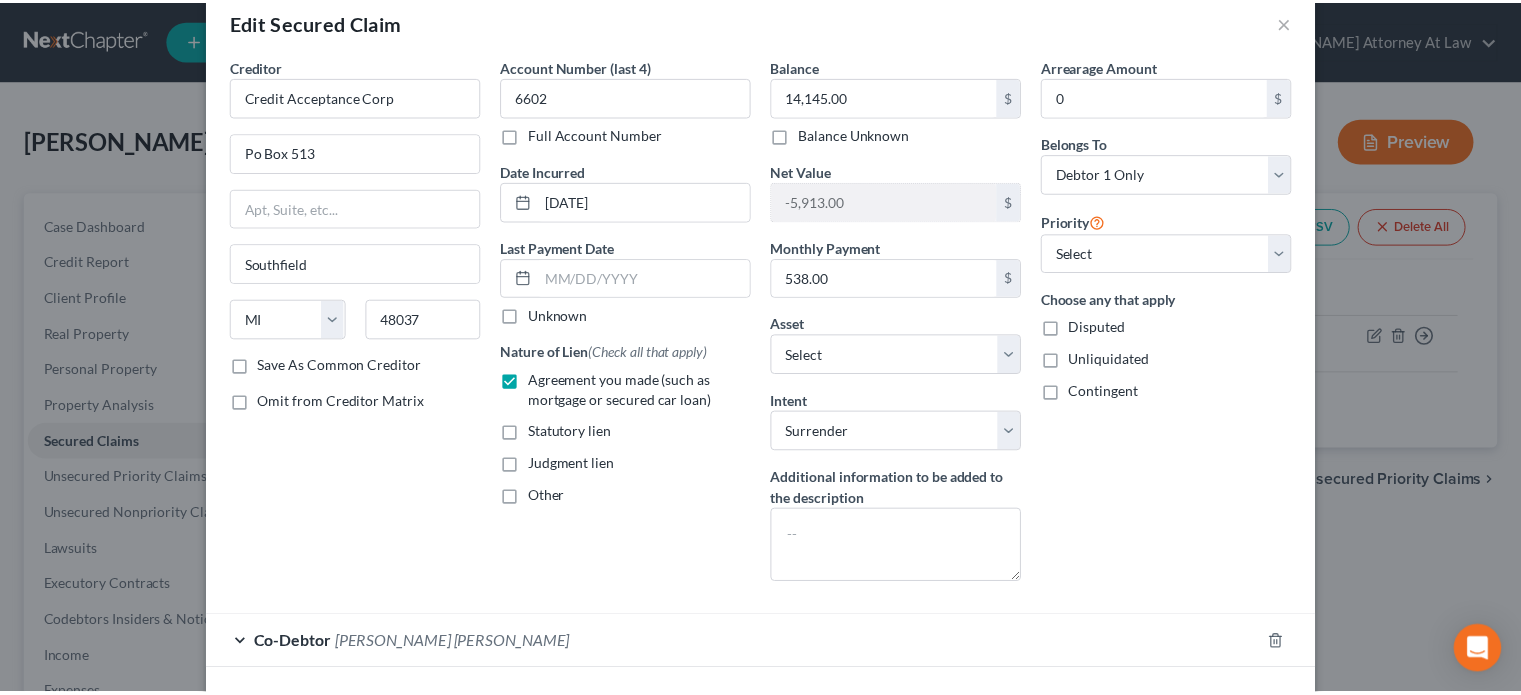scroll, scrollTop: 135, scrollLeft: 0, axis: vertical 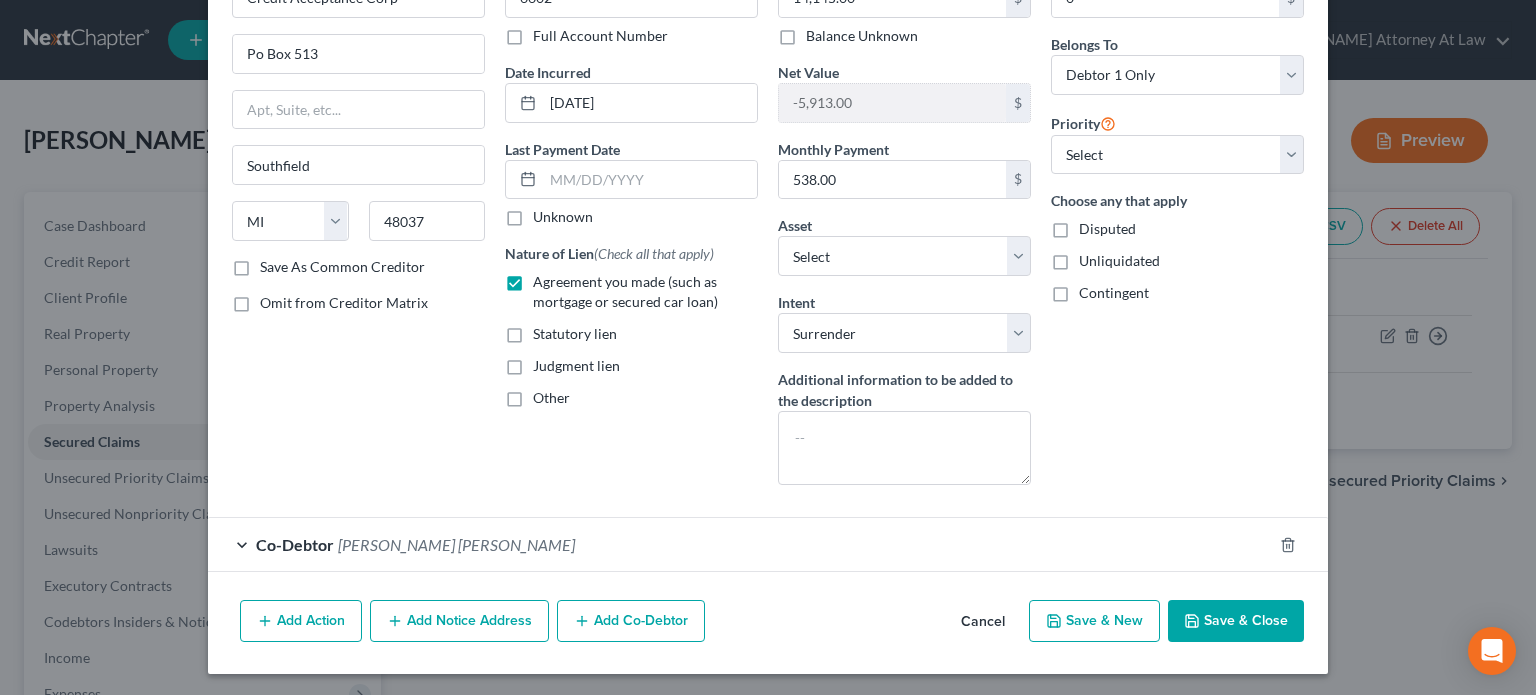 click on "Save & Close" at bounding box center (1236, 621) 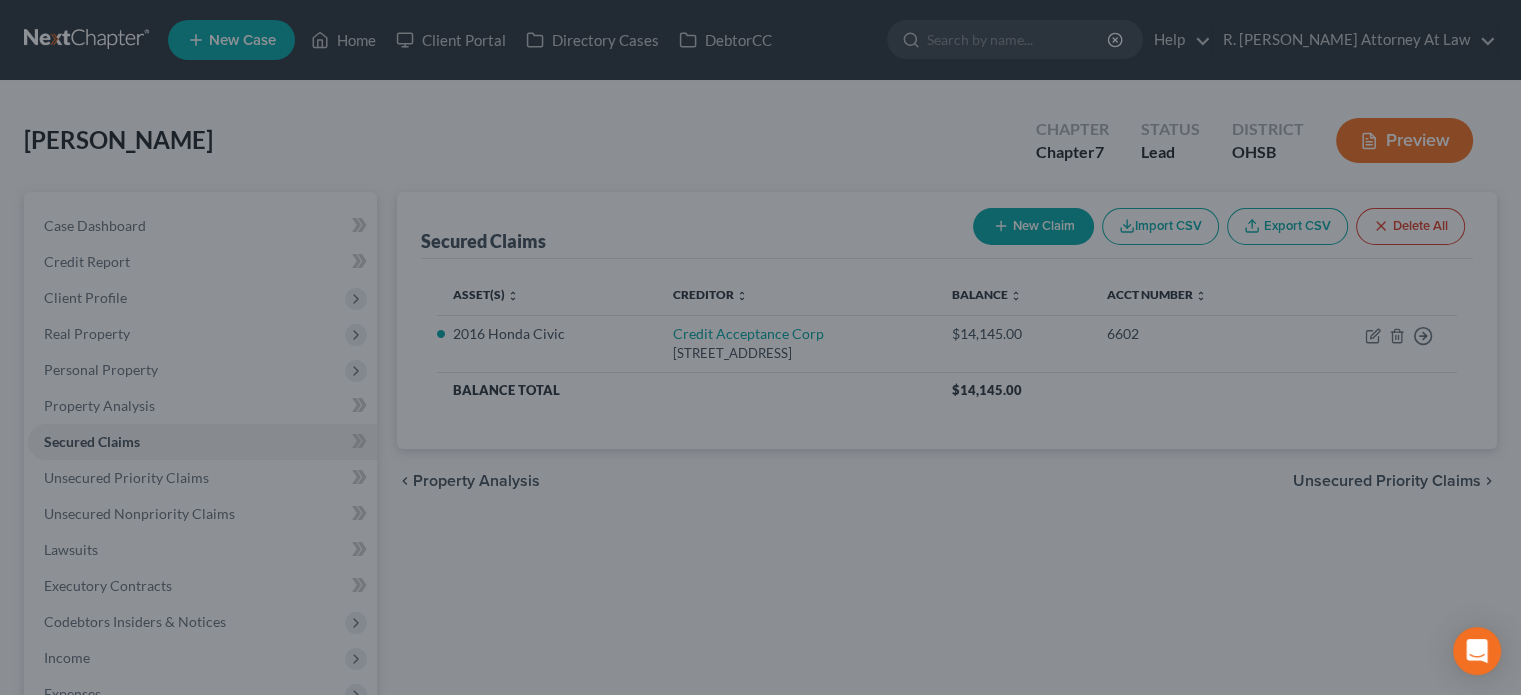 scroll, scrollTop: 0, scrollLeft: 0, axis: both 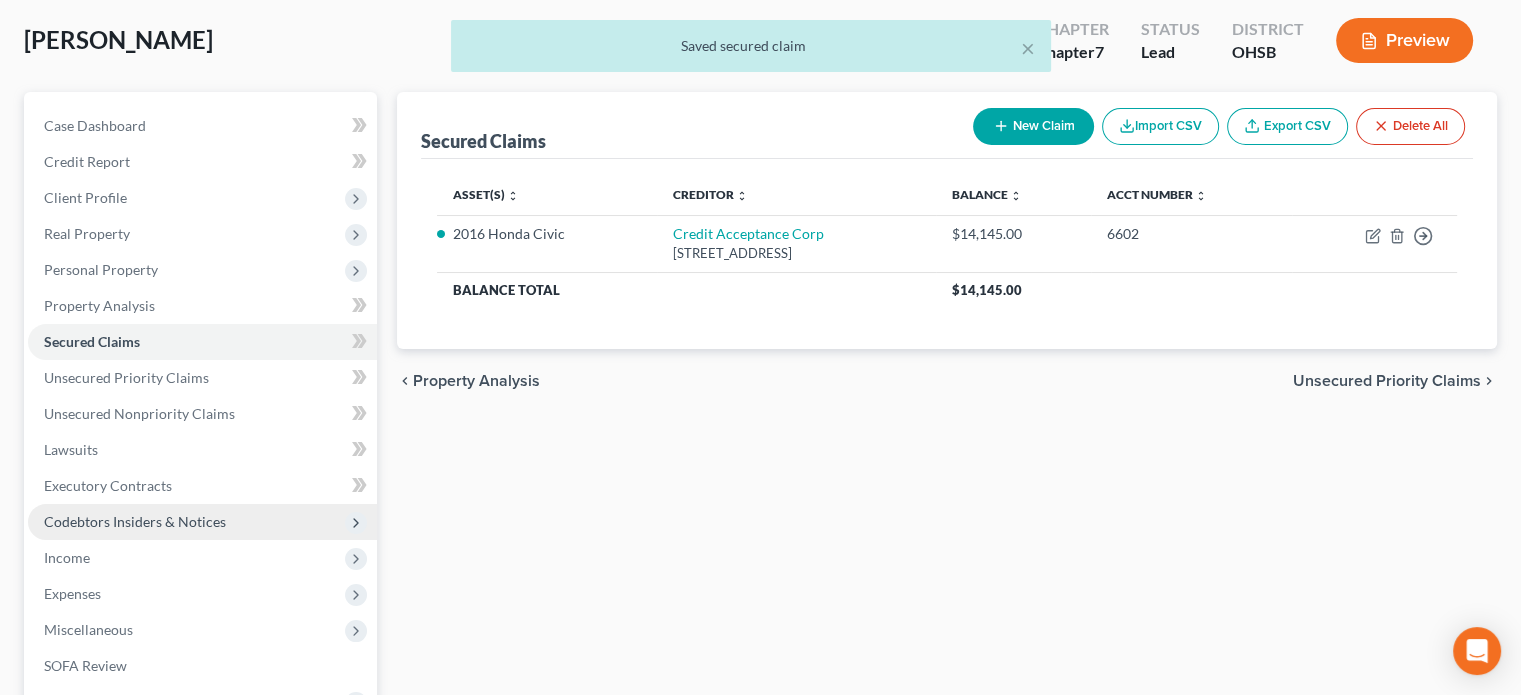 click on "Codebtors Insiders & Notices" at bounding box center [135, 521] 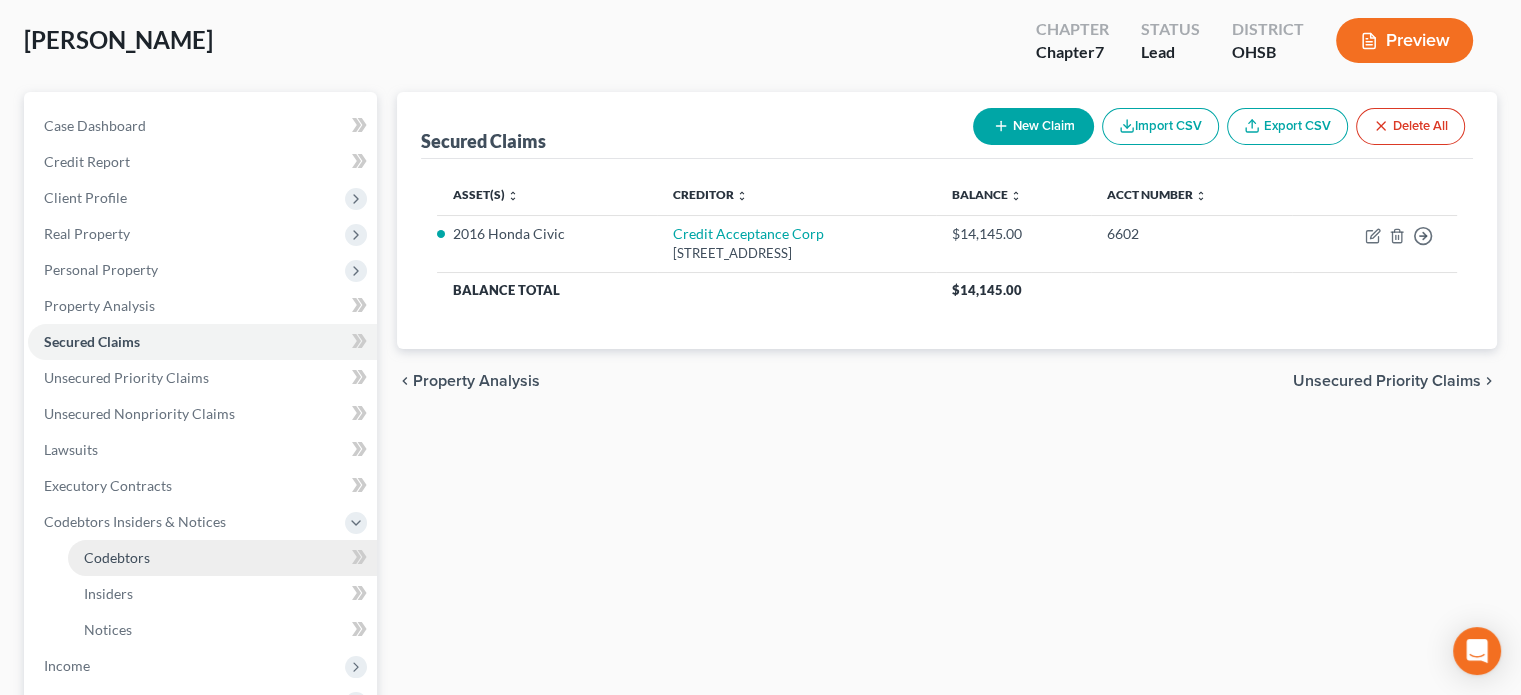 click on "Codebtors" at bounding box center (117, 557) 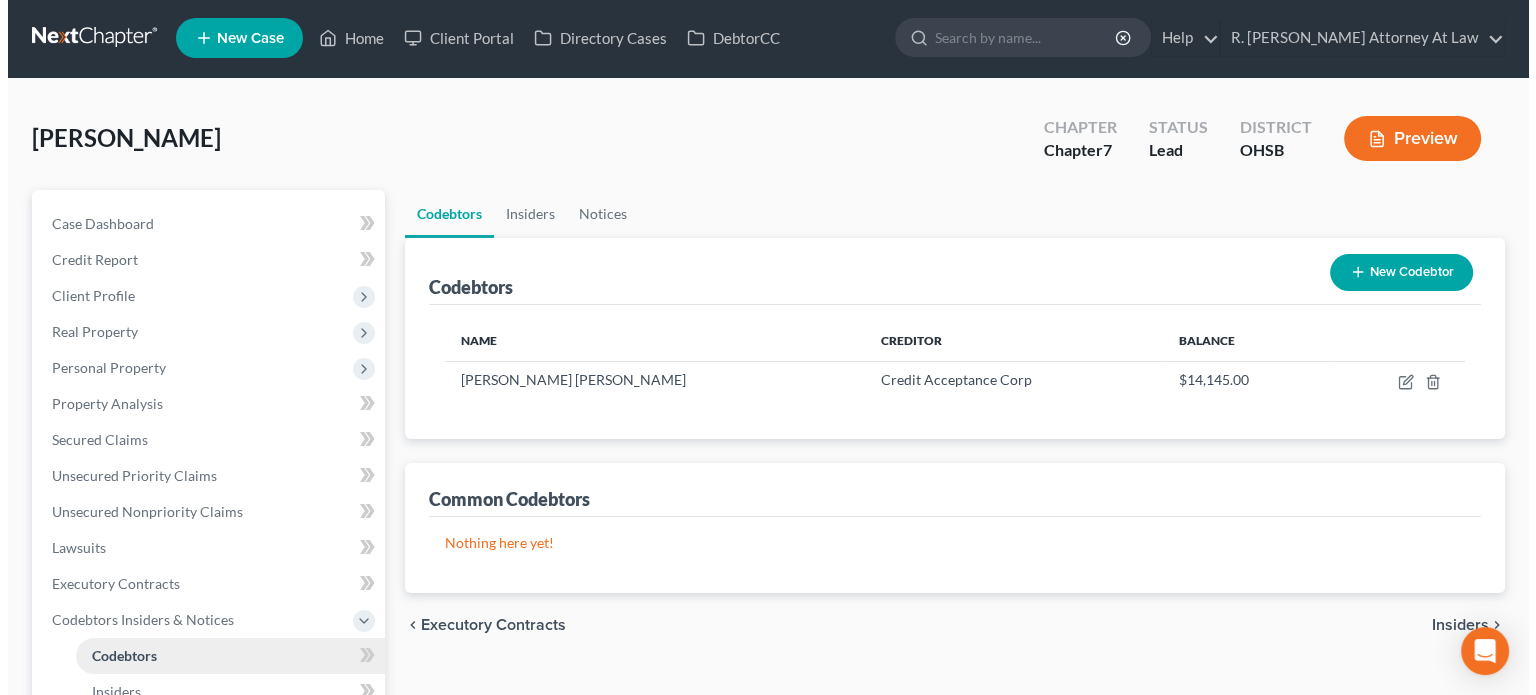 scroll, scrollTop: 0, scrollLeft: 0, axis: both 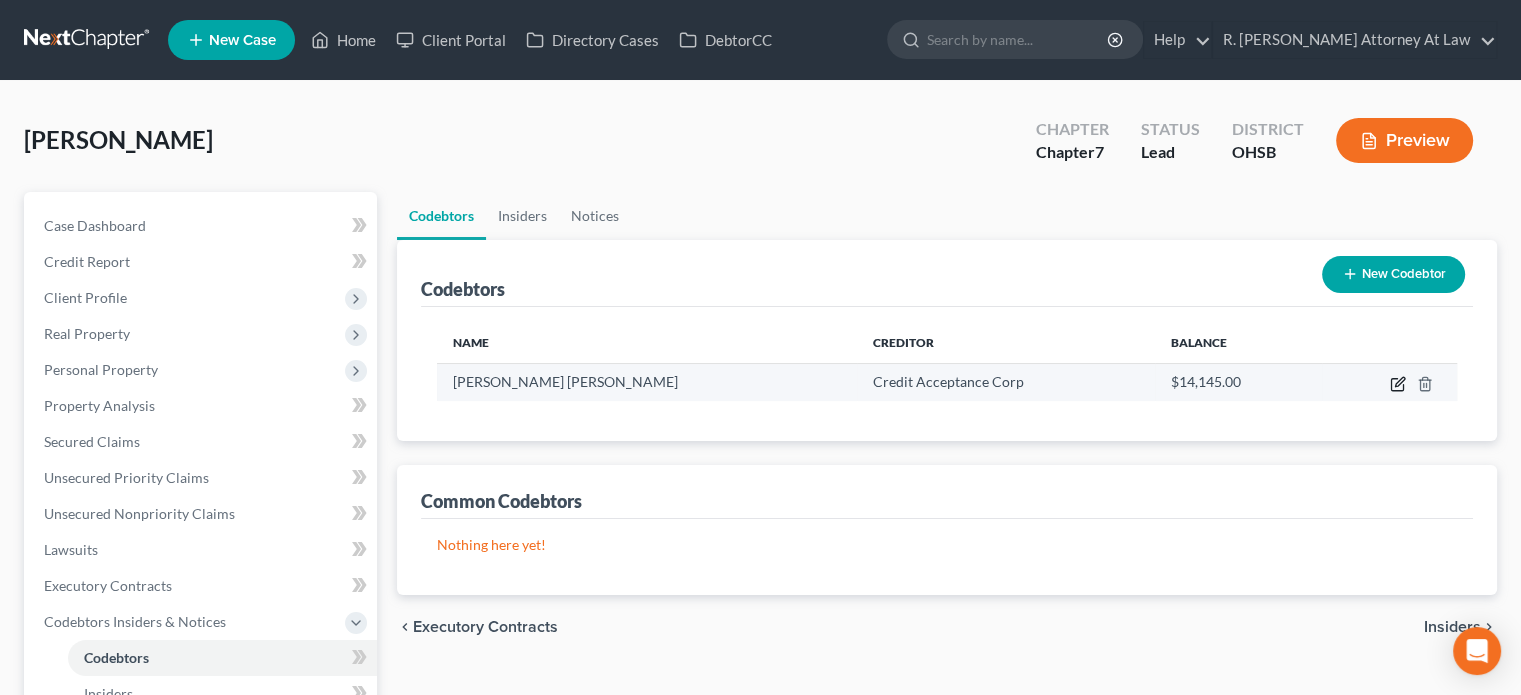 click 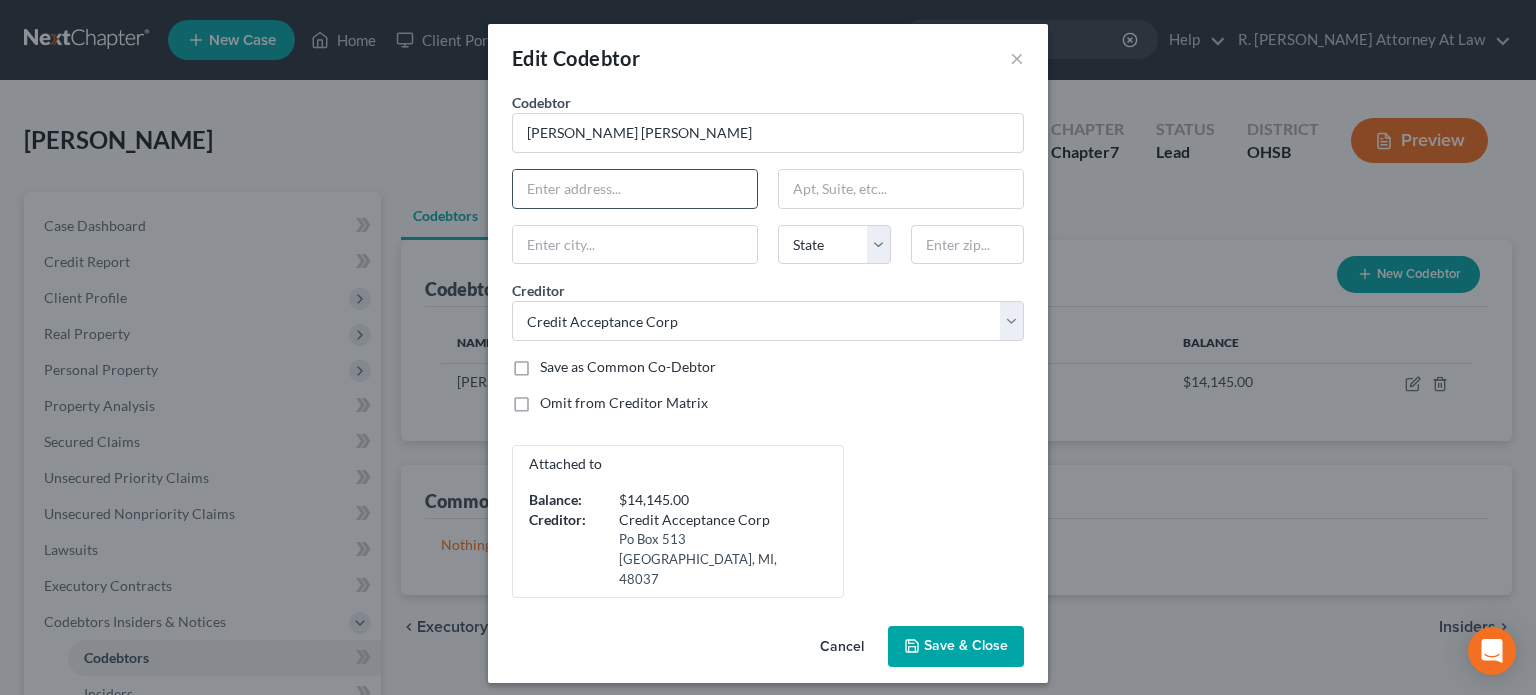 click at bounding box center (635, 189) 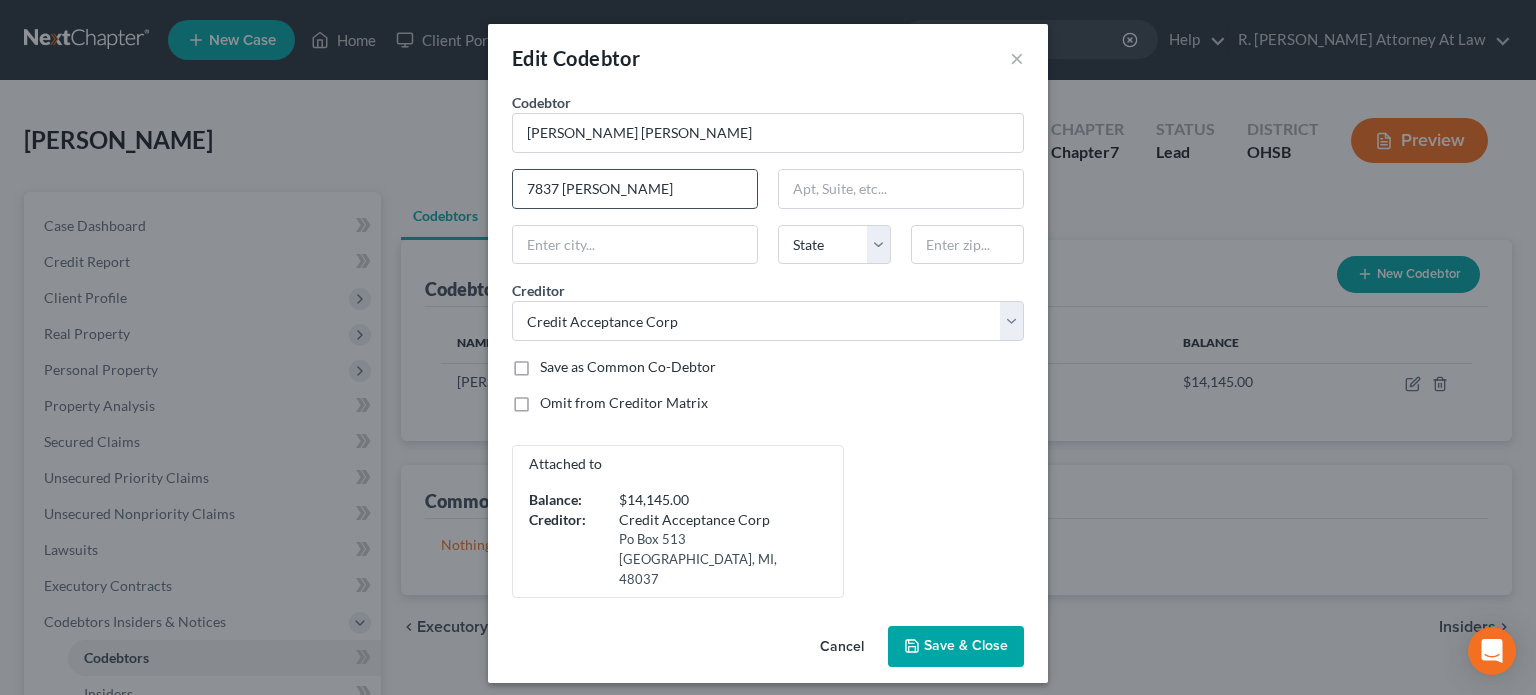 type on "7837 Betsy Ross" 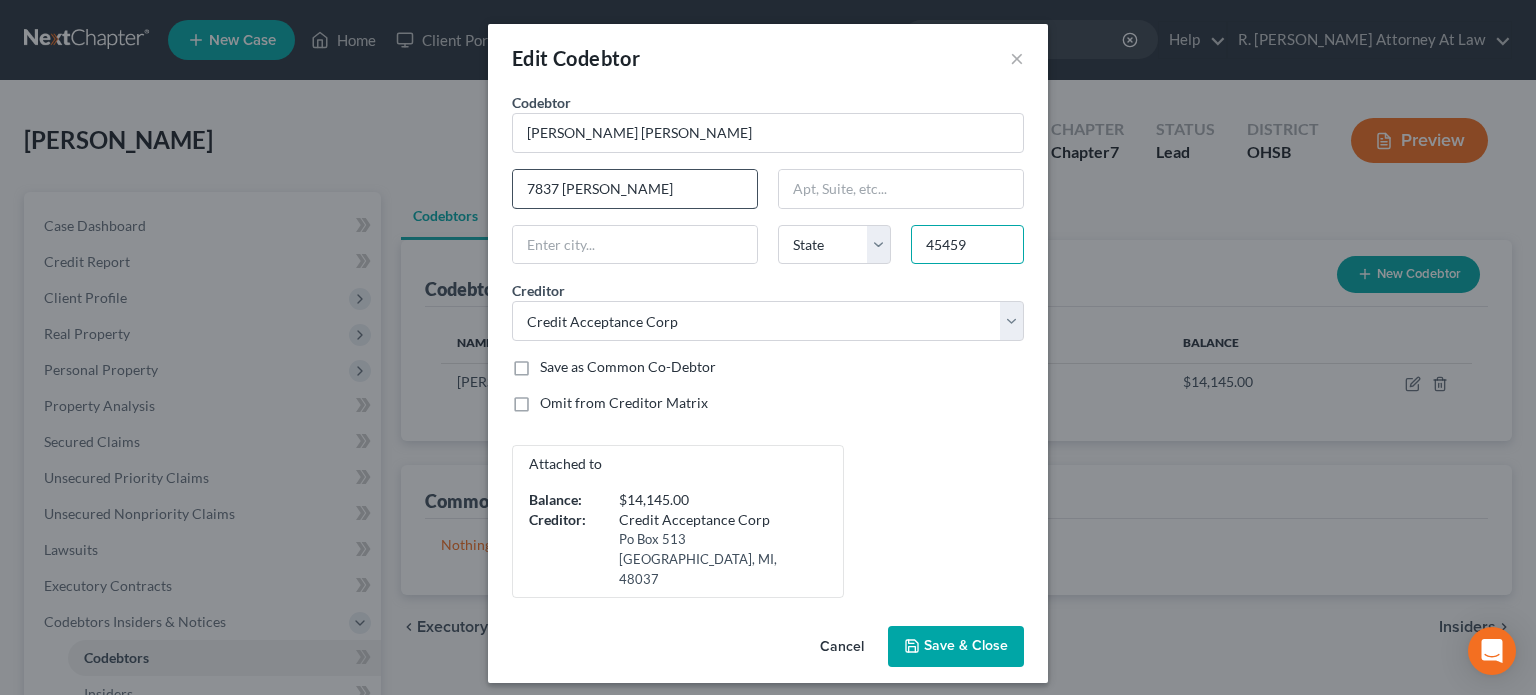 type on "45459" 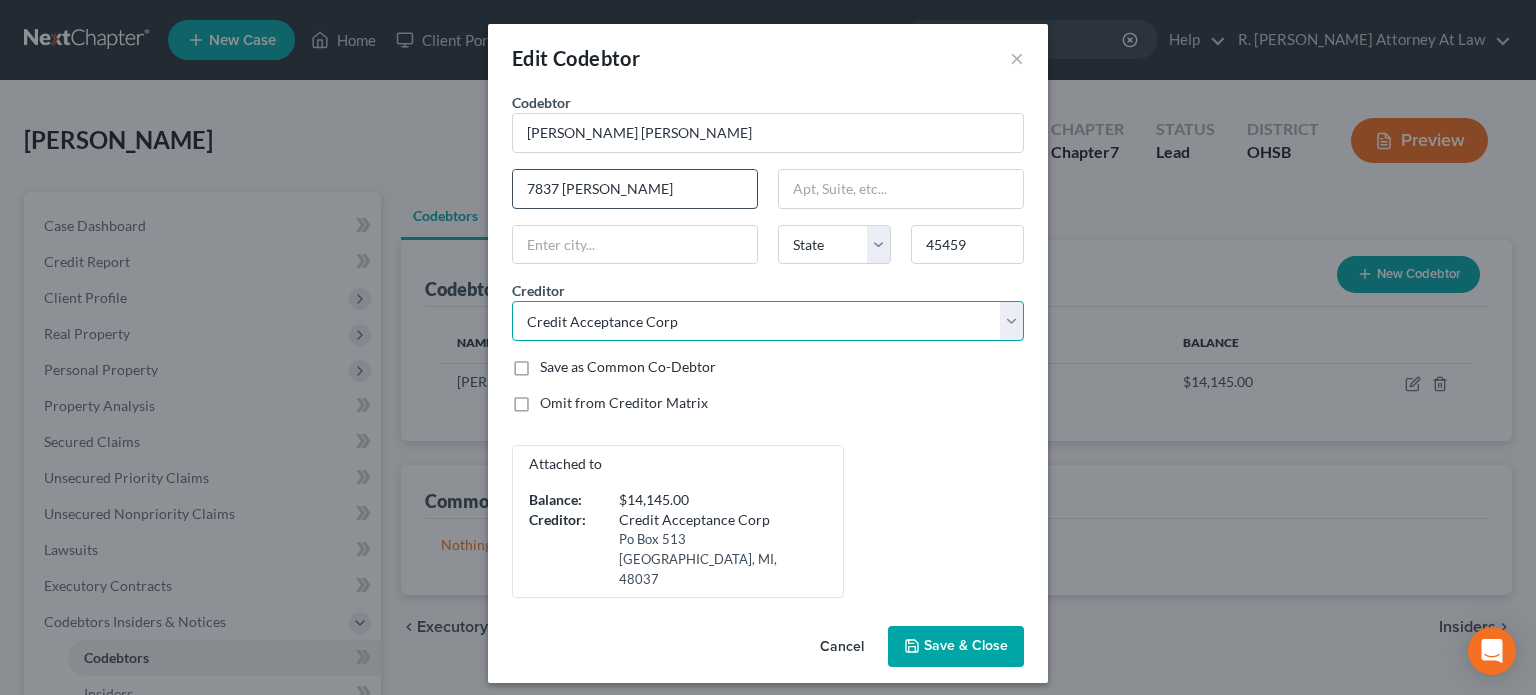 type on "[GEOGRAPHIC_DATA]" 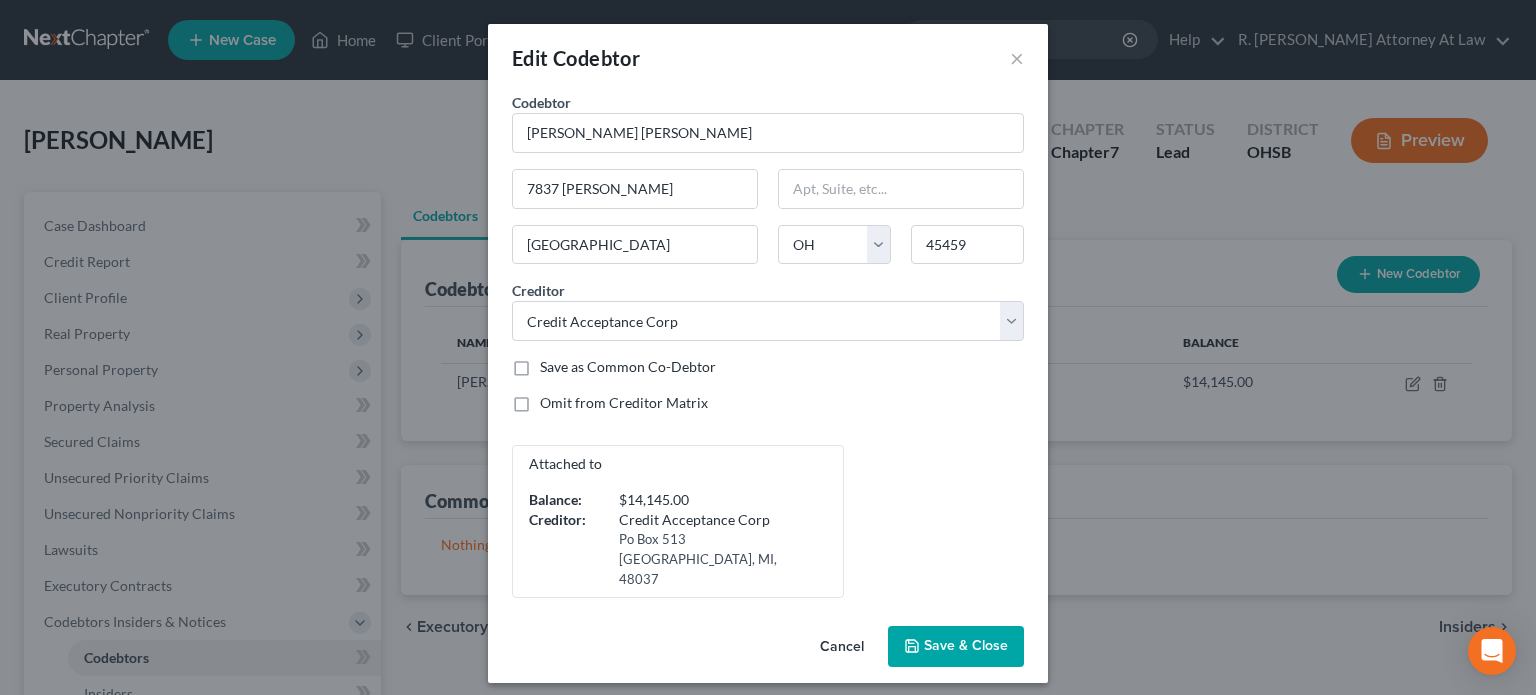 click on "Save & Close" at bounding box center [956, 647] 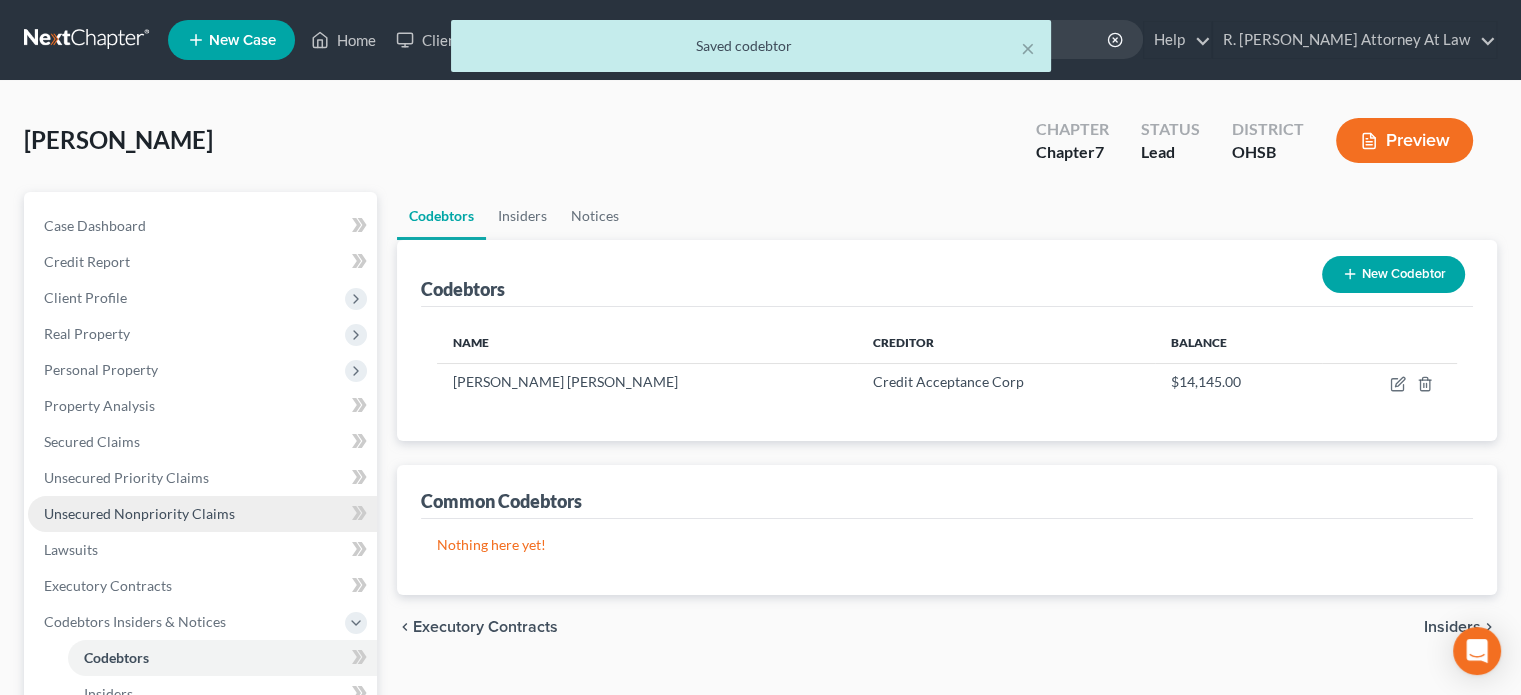 click on "Unsecured Nonpriority Claims" at bounding box center (139, 513) 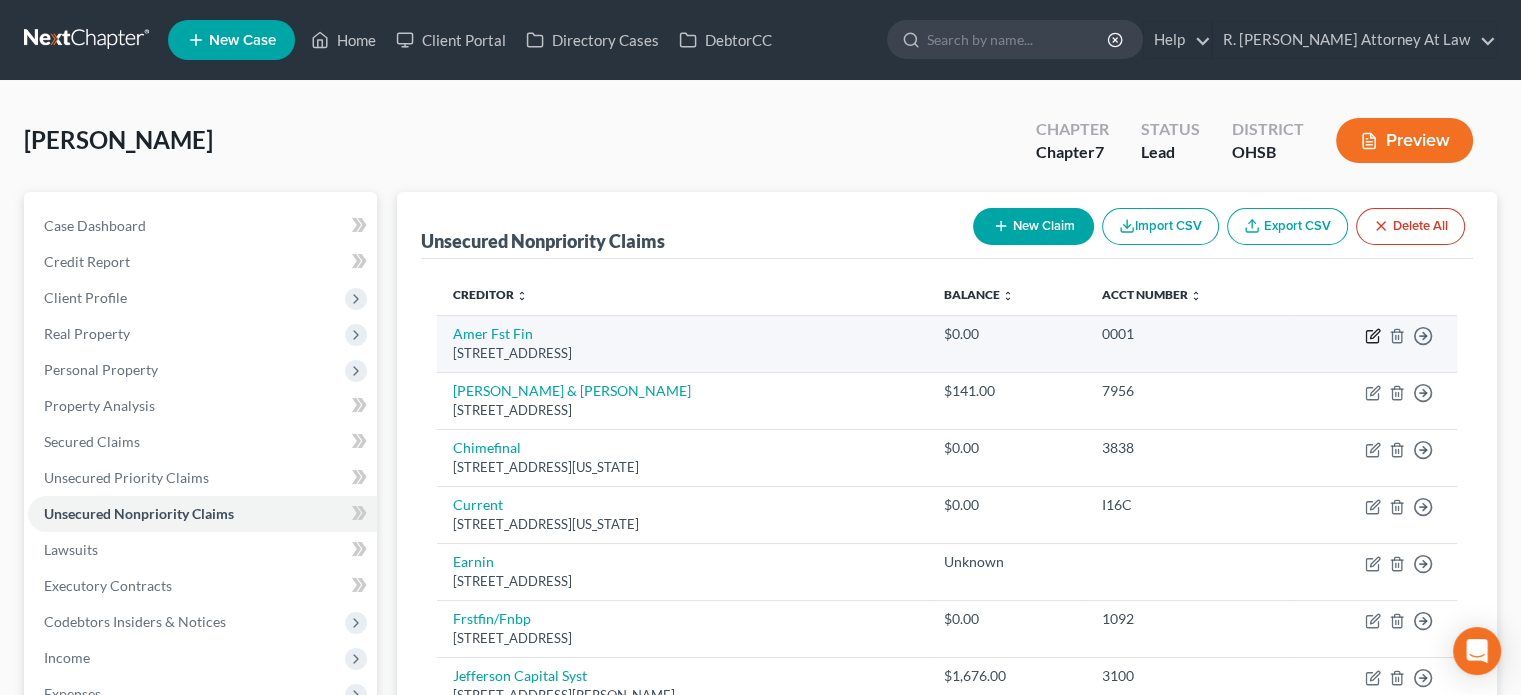 click 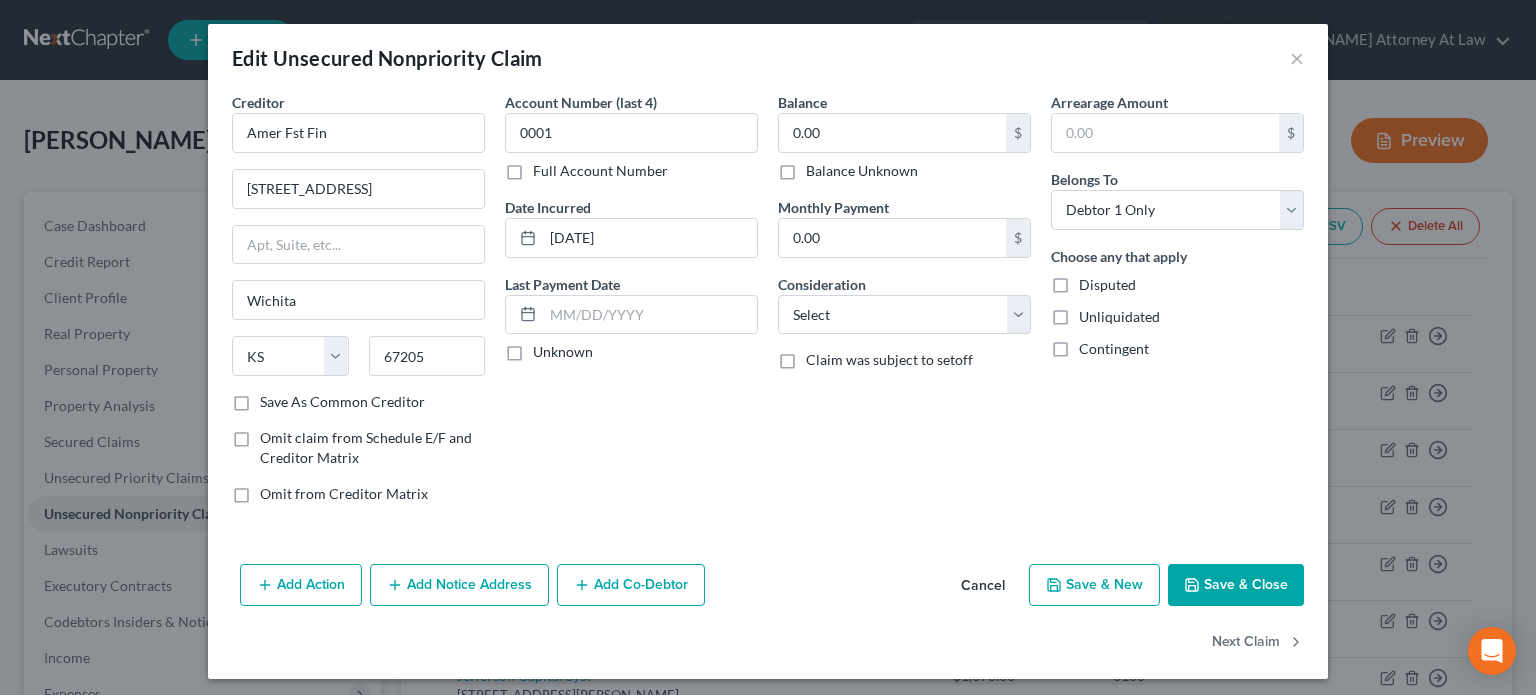 click on "Balance Unknown" at bounding box center (862, 171) 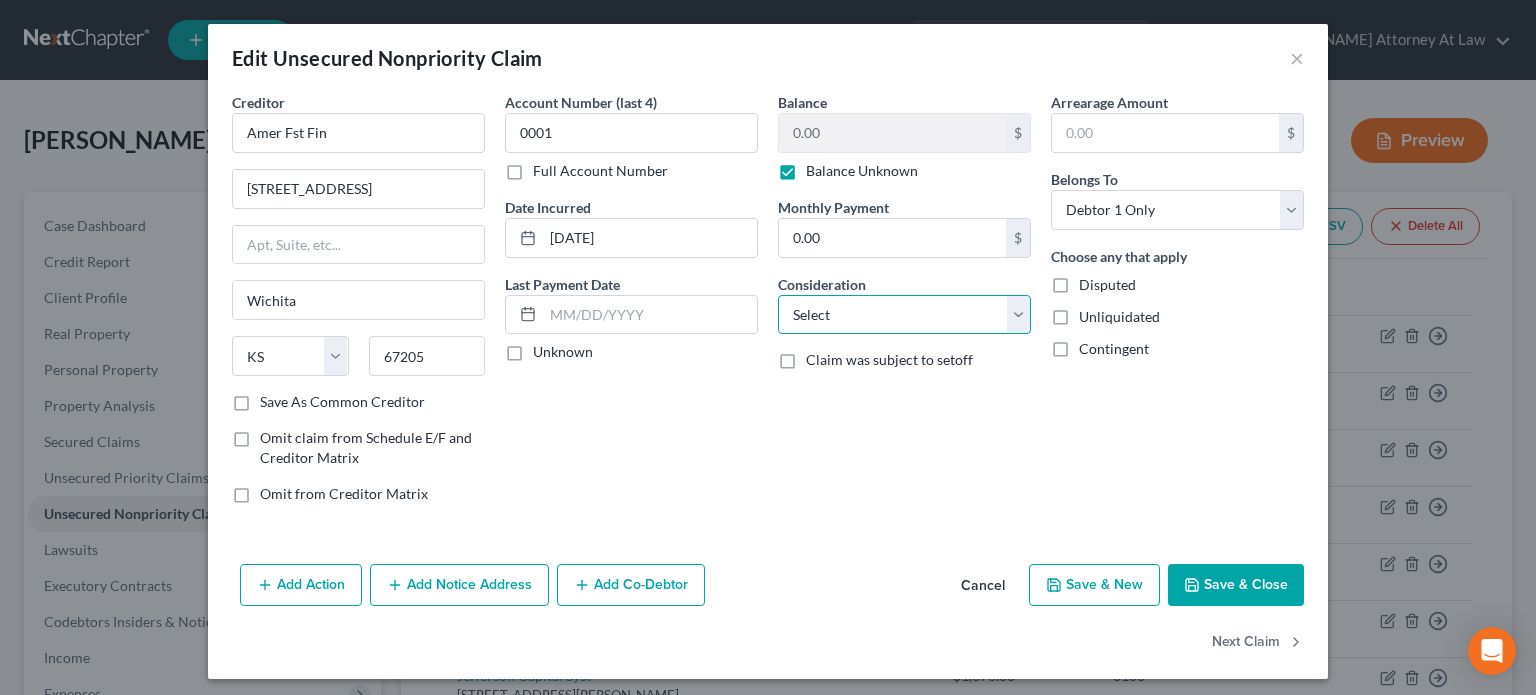 click on "Select Cable / Satellite Services Collection Agency Credit Card Debt Debt Counseling / Attorneys Deficiency Balance Domestic Support Obligations Home / Car Repairs Income Taxes Judgment Liens Medical Services Monies Loaned / Advanced Mortgage Obligation From Divorce Or Separation Obligation To Pensions Other Overdrawn Bank Account Promised To Help Pay Creditors Student Loans Suppliers And Vendors Telephone / Internet Services Utility Services" at bounding box center [904, 315] 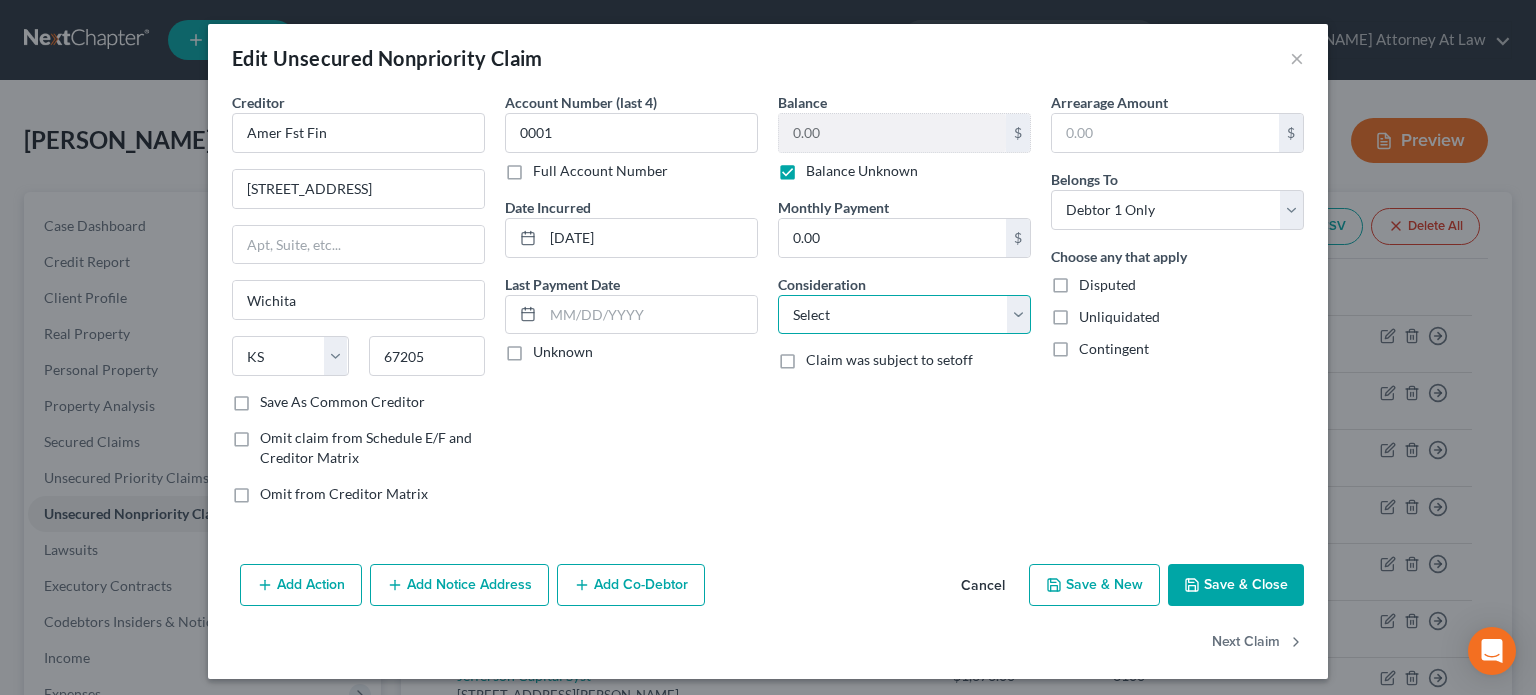select on "10" 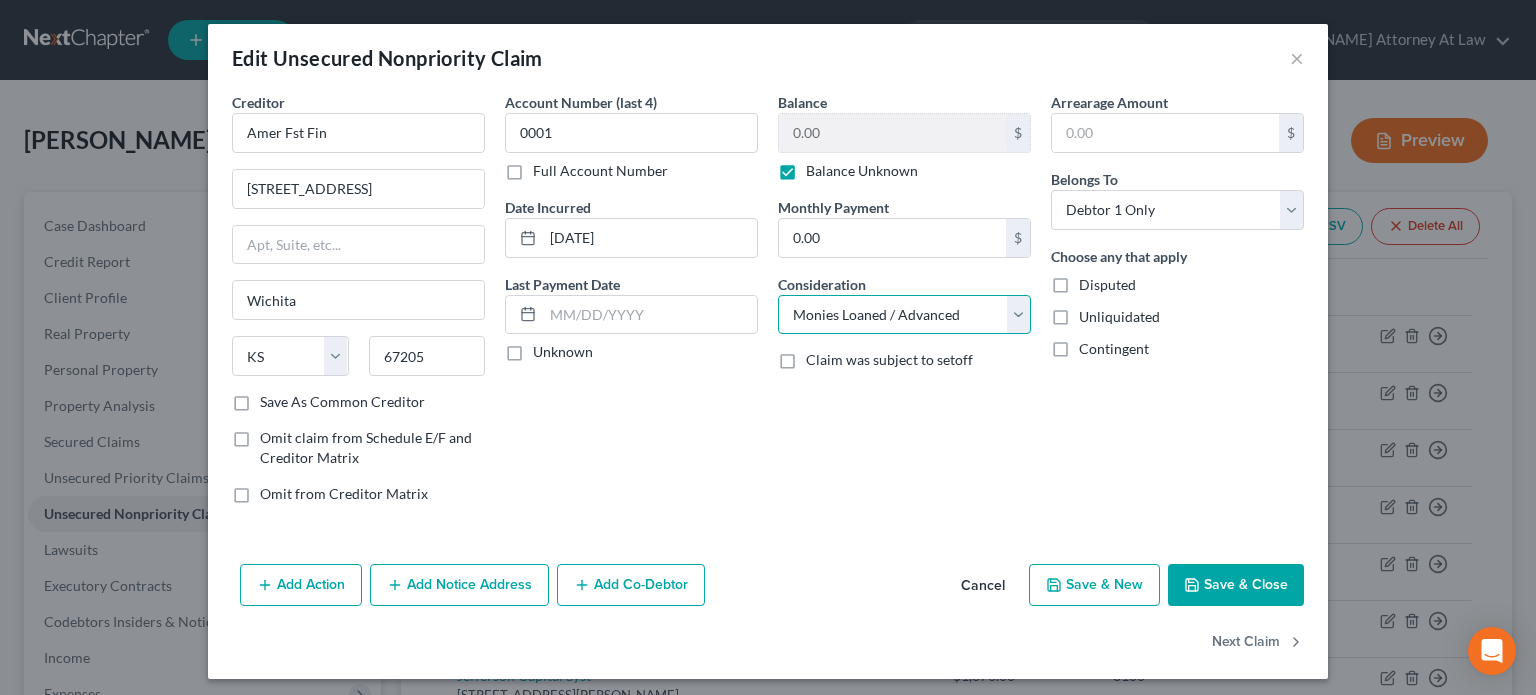 click on "Select Cable / Satellite Services Collection Agency Credit Card Debt Debt Counseling / Attorneys Deficiency Balance Domestic Support Obligations Home / Car Repairs Income Taxes Judgment Liens Medical Services Monies Loaned / Advanced Mortgage Obligation From Divorce Or Separation Obligation To Pensions Other Overdrawn Bank Account Promised To Help Pay Creditors Student Loans Suppliers And Vendors Telephone / Internet Services Utility Services" at bounding box center [904, 315] 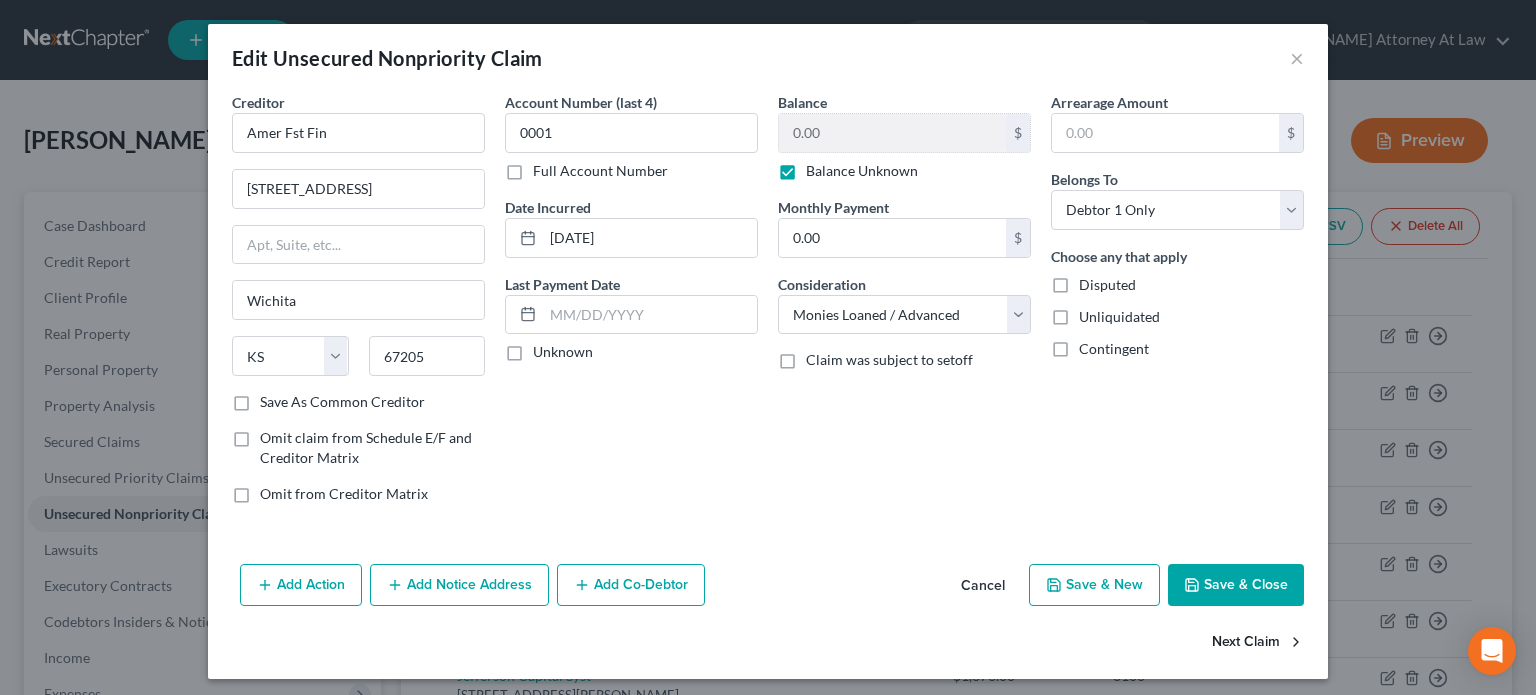 click on "Next Claim" at bounding box center [1258, 643] 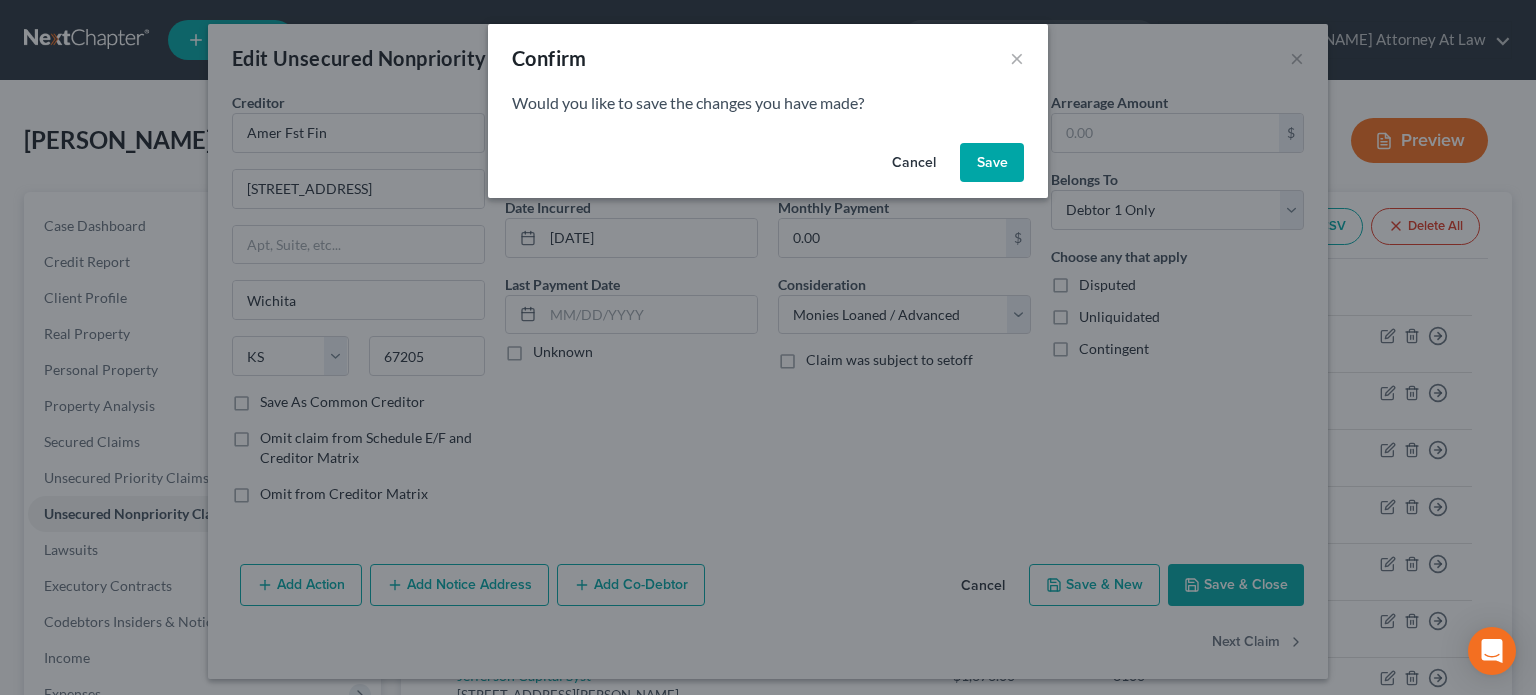 click on "Save" at bounding box center (992, 163) 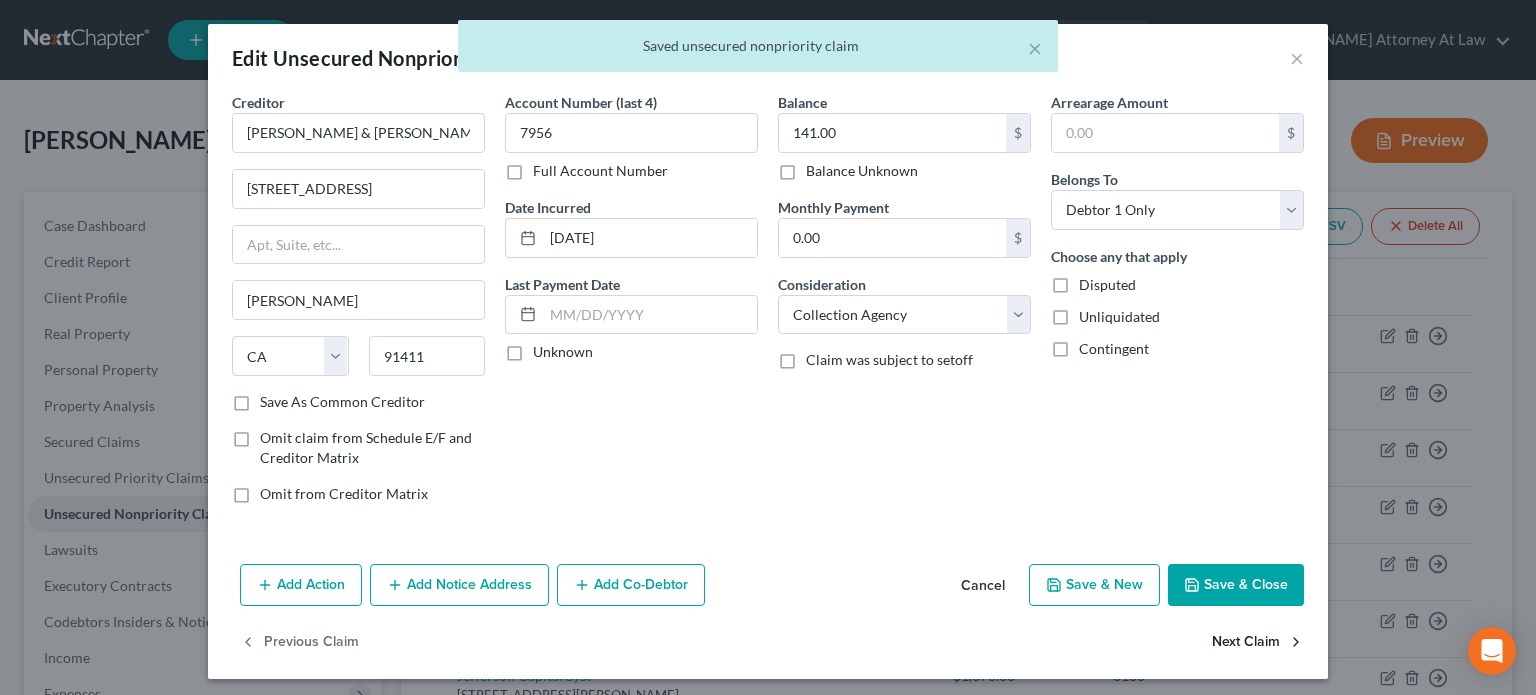 click on "Next Claim" at bounding box center (1258, 643) 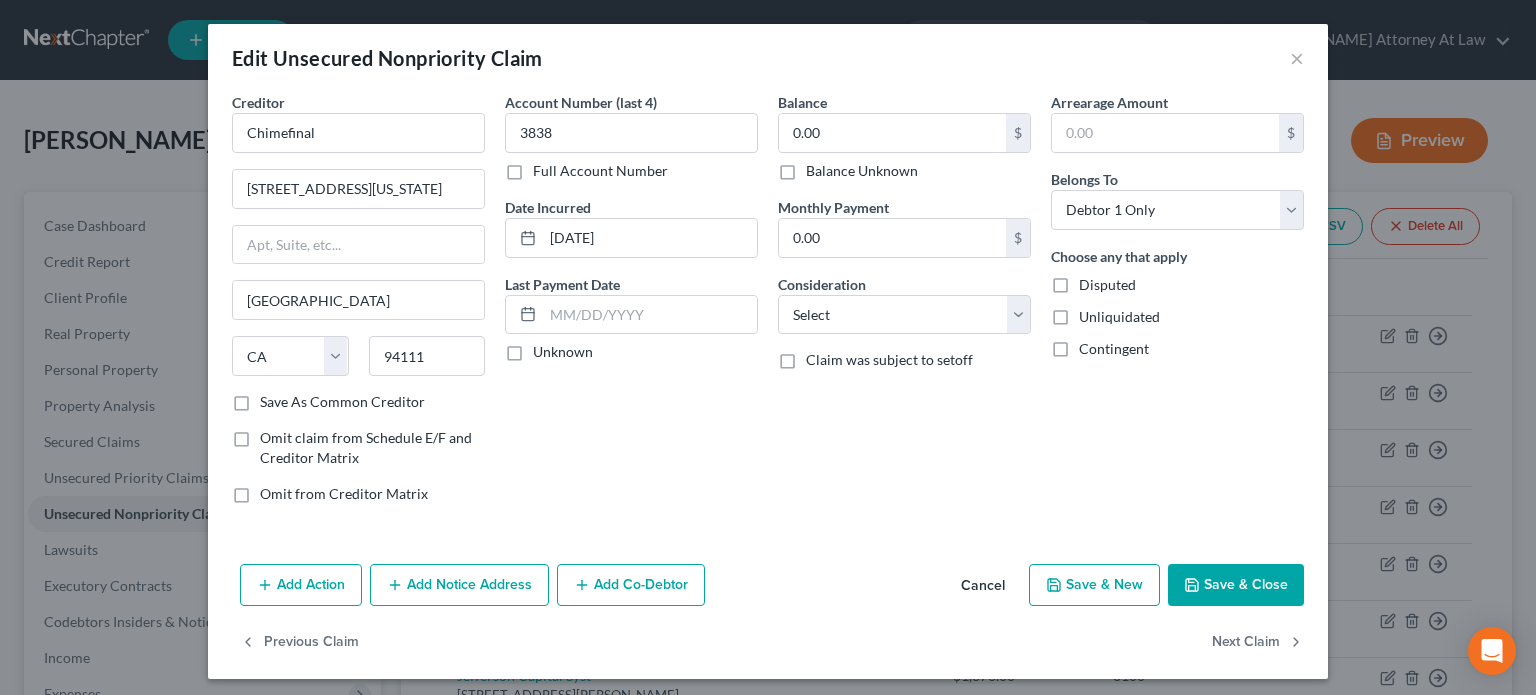 click on "Balance Unknown" at bounding box center [862, 171] 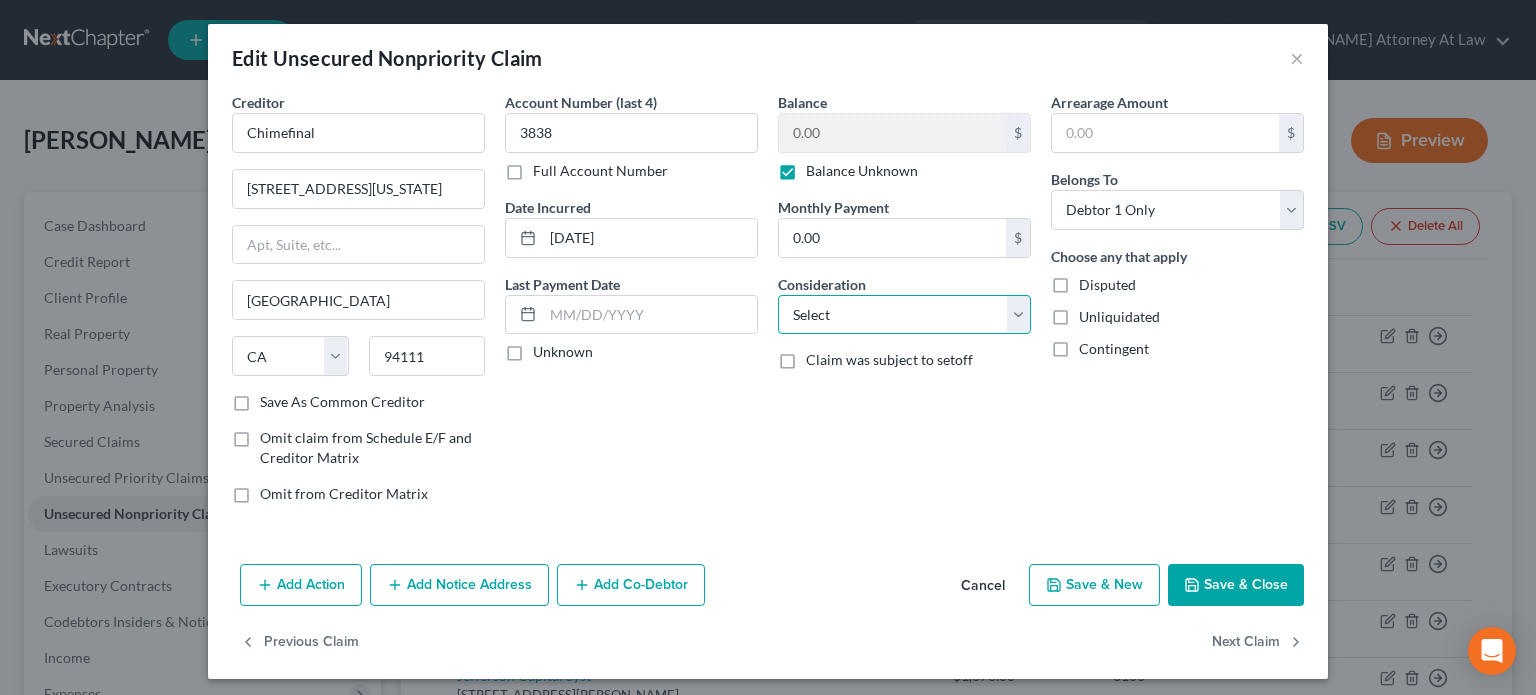 drag, startPoint x: 812, startPoint y: 307, endPoint x: 816, endPoint y: 331, distance: 24.33105 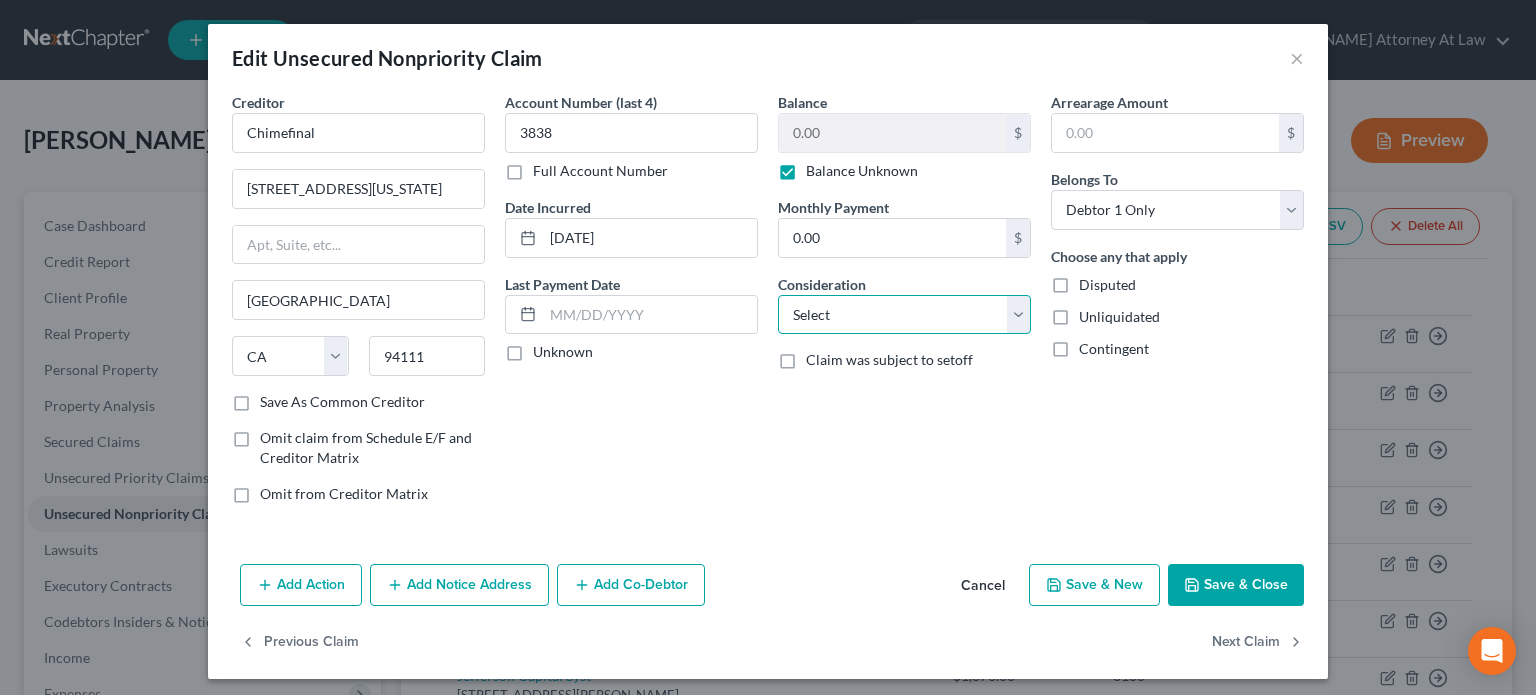 click on "Select Cable / Satellite Services Collection Agency Credit Card Debt Debt Counseling / Attorneys Deficiency Balance Domestic Support Obligations Home / Car Repairs Income Taxes Judgment Liens Medical Services Monies Loaned / Advanced Mortgage Obligation From Divorce Or Separation Obligation To Pensions Other Overdrawn Bank Account Promised To Help Pay Creditors Student Loans Suppliers And Vendors Telephone / Internet Services Utility Services" at bounding box center [904, 315] 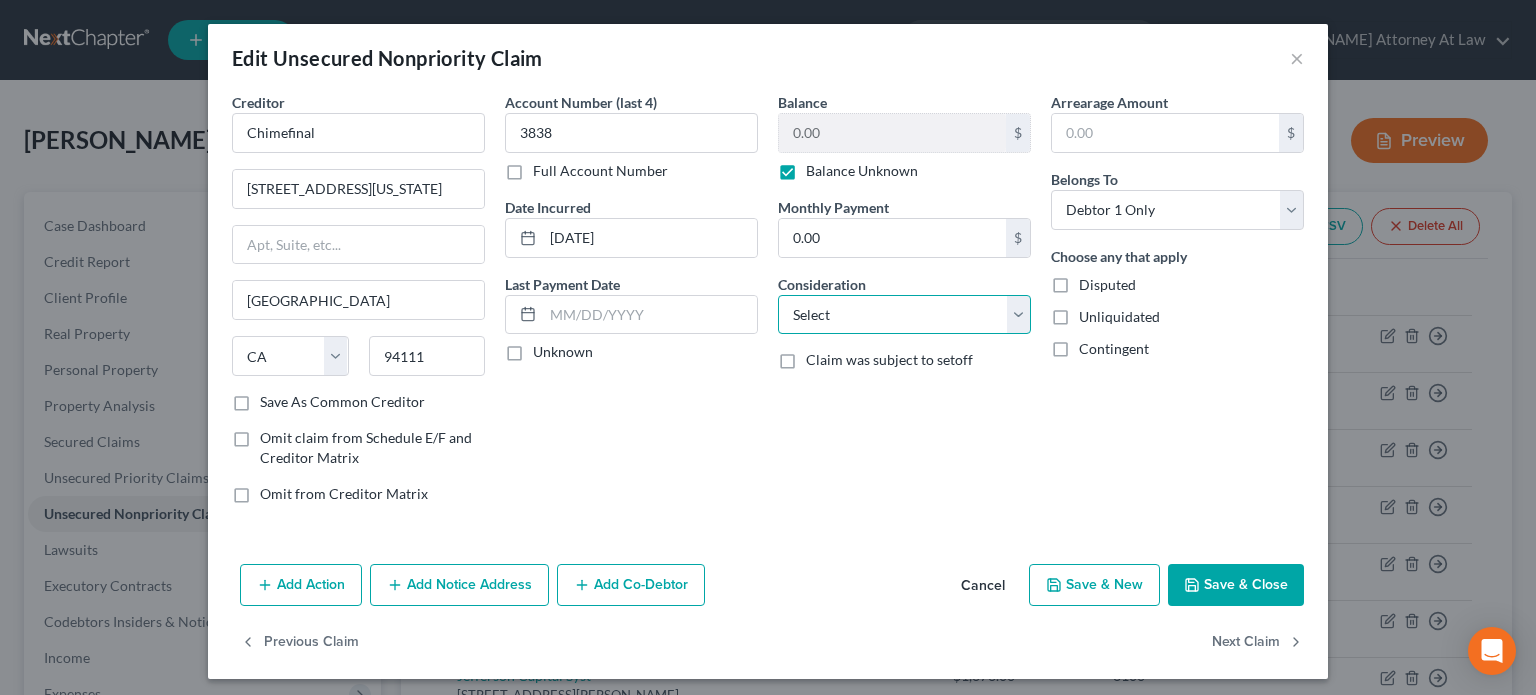 select on "10" 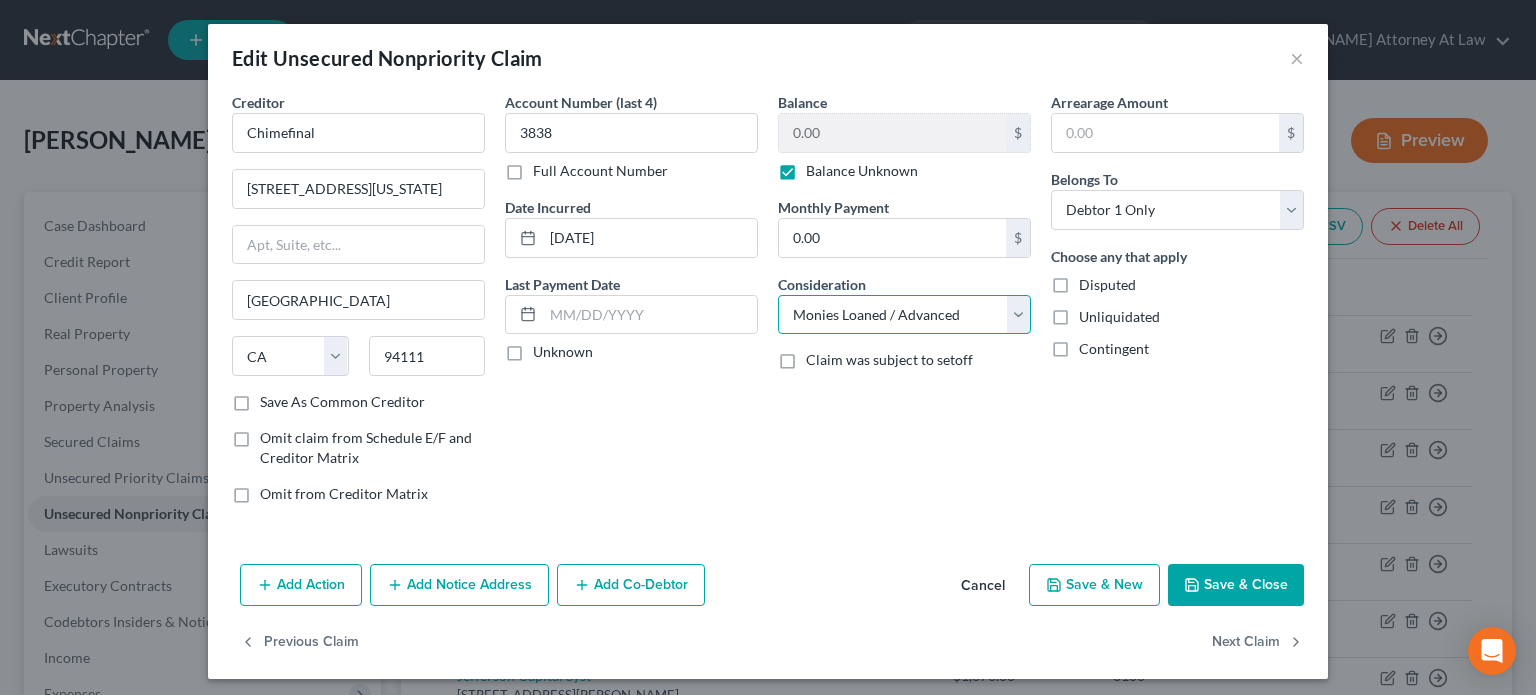 click on "Select Cable / Satellite Services Collection Agency Credit Card Debt Debt Counseling / Attorneys Deficiency Balance Domestic Support Obligations Home / Car Repairs Income Taxes Judgment Liens Medical Services Monies Loaned / Advanced Mortgage Obligation From Divorce Or Separation Obligation To Pensions Other Overdrawn Bank Account Promised To Help Pay Creditors Student Loans Suppliers And Vendors Telephone / Internet Services Utility Services" at bounding box center (904, 315) 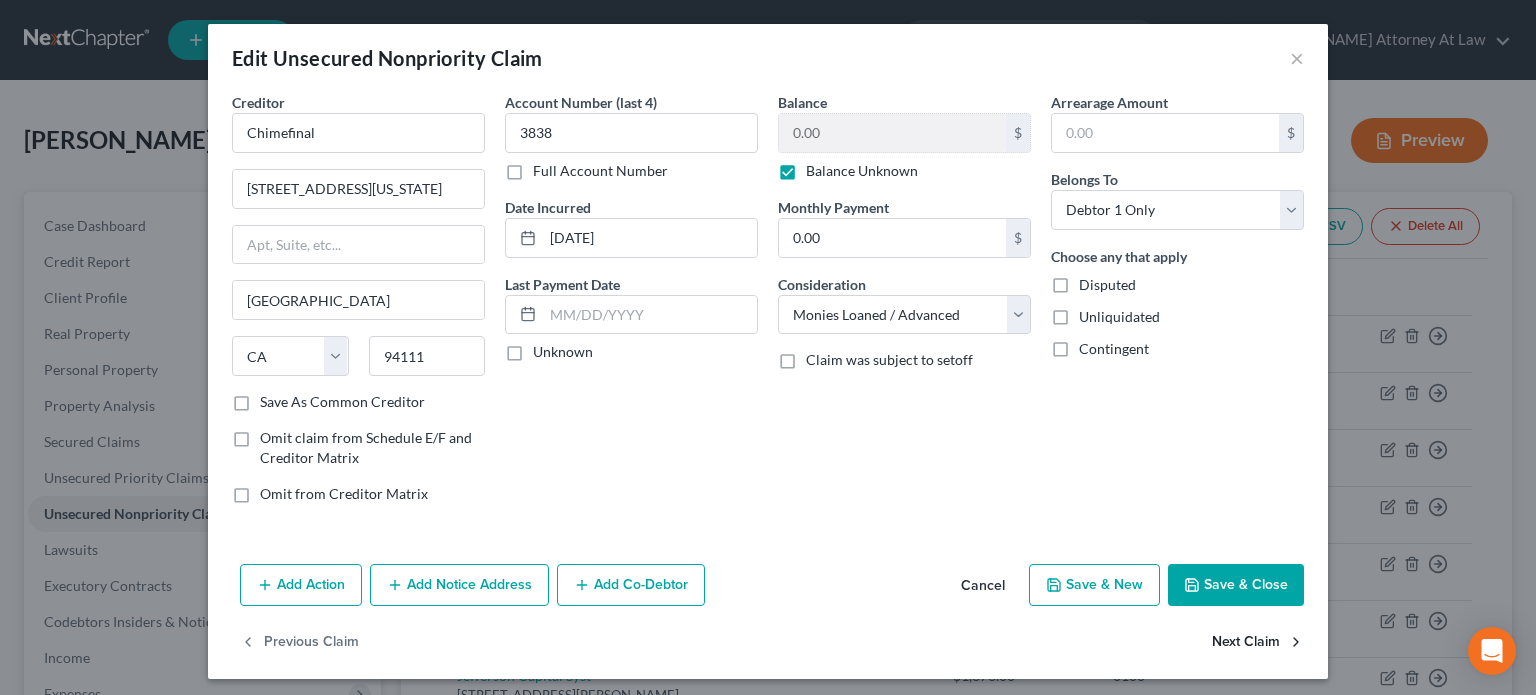click on "Next Claim" at bounding box center [1258, 643] 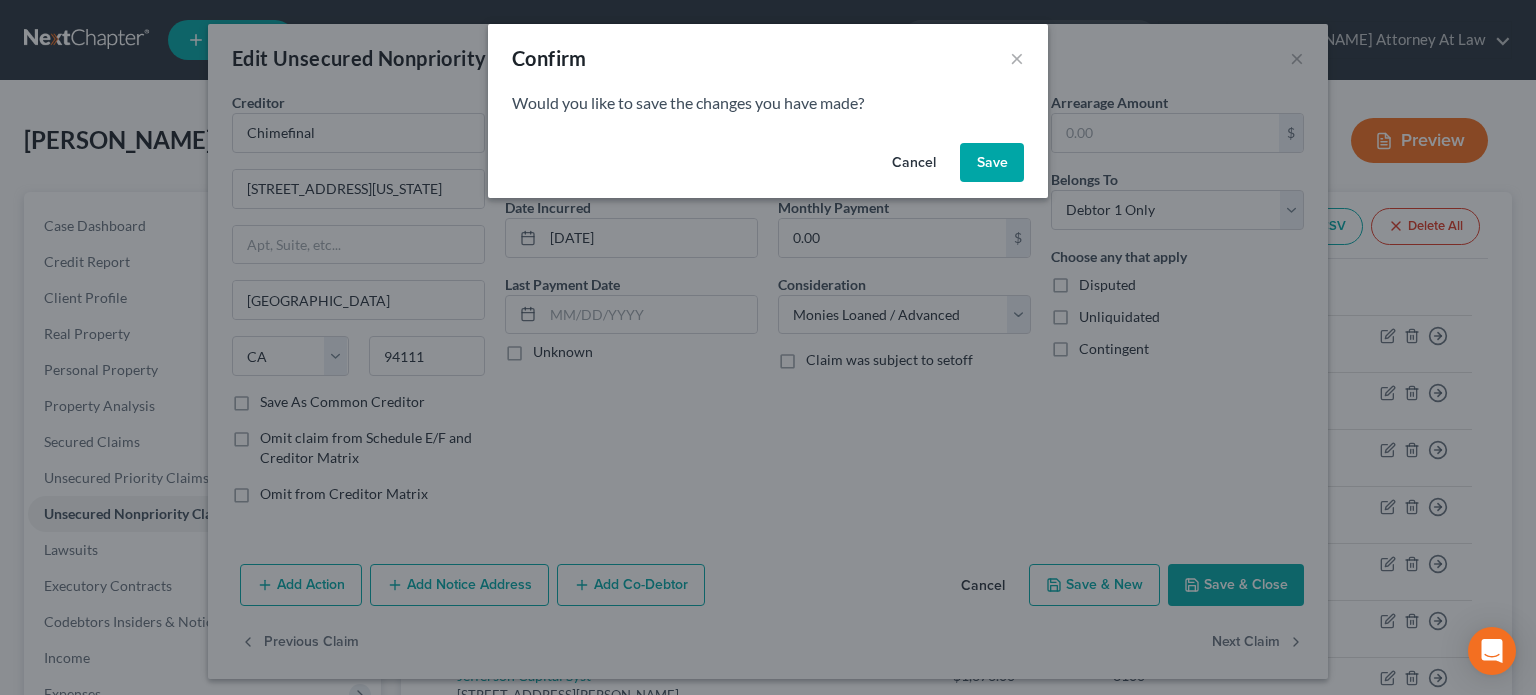 drag, startPoint x: 974, startPoint y: 153, endPoint x: 961, endPoint y: 361, distance: 208.40585 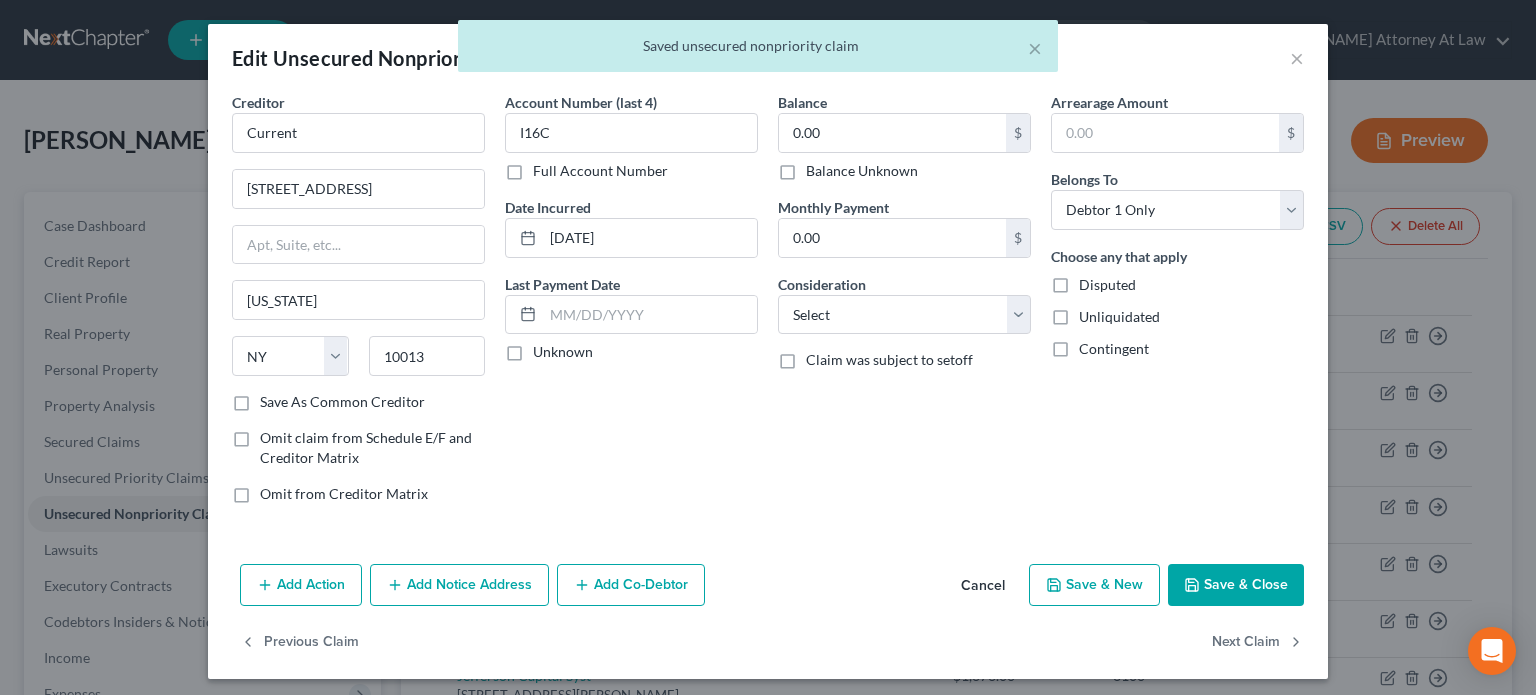click on "Balance Unknown" at bounding box center [862, 171] 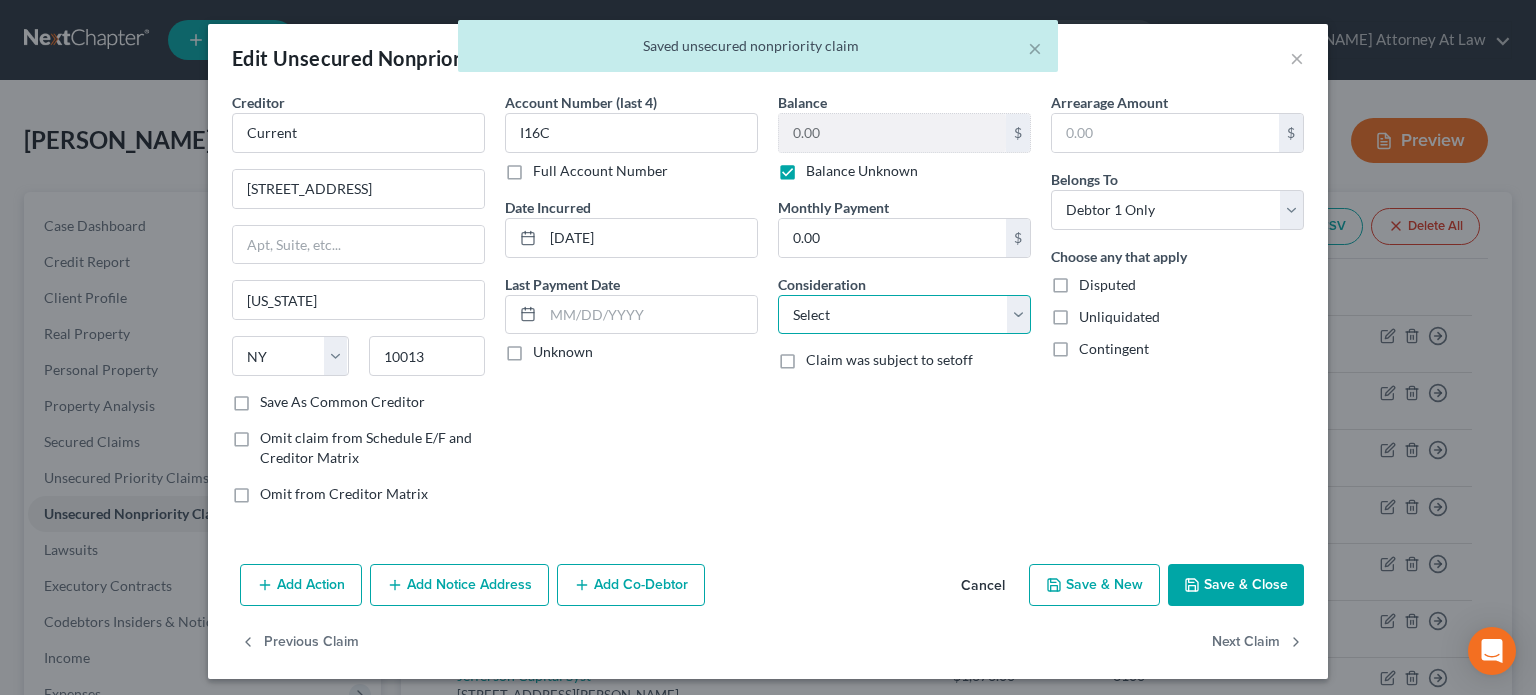 drag, startPoint x: 834, startPoint y: 309, endPoint x: 836, endPoint y: 297, distance: 12.165525 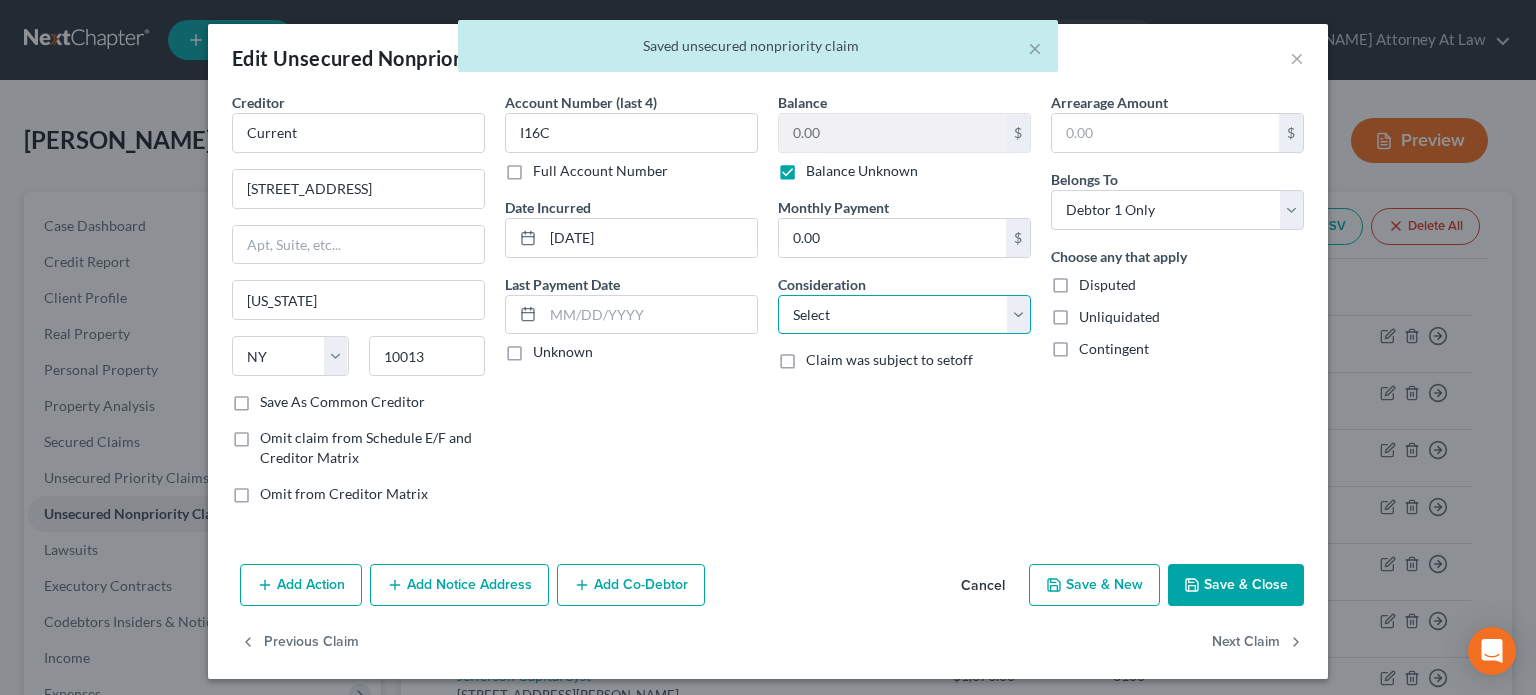 click on "Select Cable / Satellite Services Collection Agency Credit Card Debt Debt Counseling / Attorneys Deficiency Balance Domestic Support Obligations Home / Car Repairs Income Taxes Judgment Liens Medical Services Monies Loaned / Advanced Mortgage Obligation From Divorce Or Separation Obligation To Pensions Other Overdrawn Bank Account Promised To Help Pay Creditors Student Loans Suppliers And Vendors Telephone / Internet Services Utility Services" at bounding box center (904, 315) 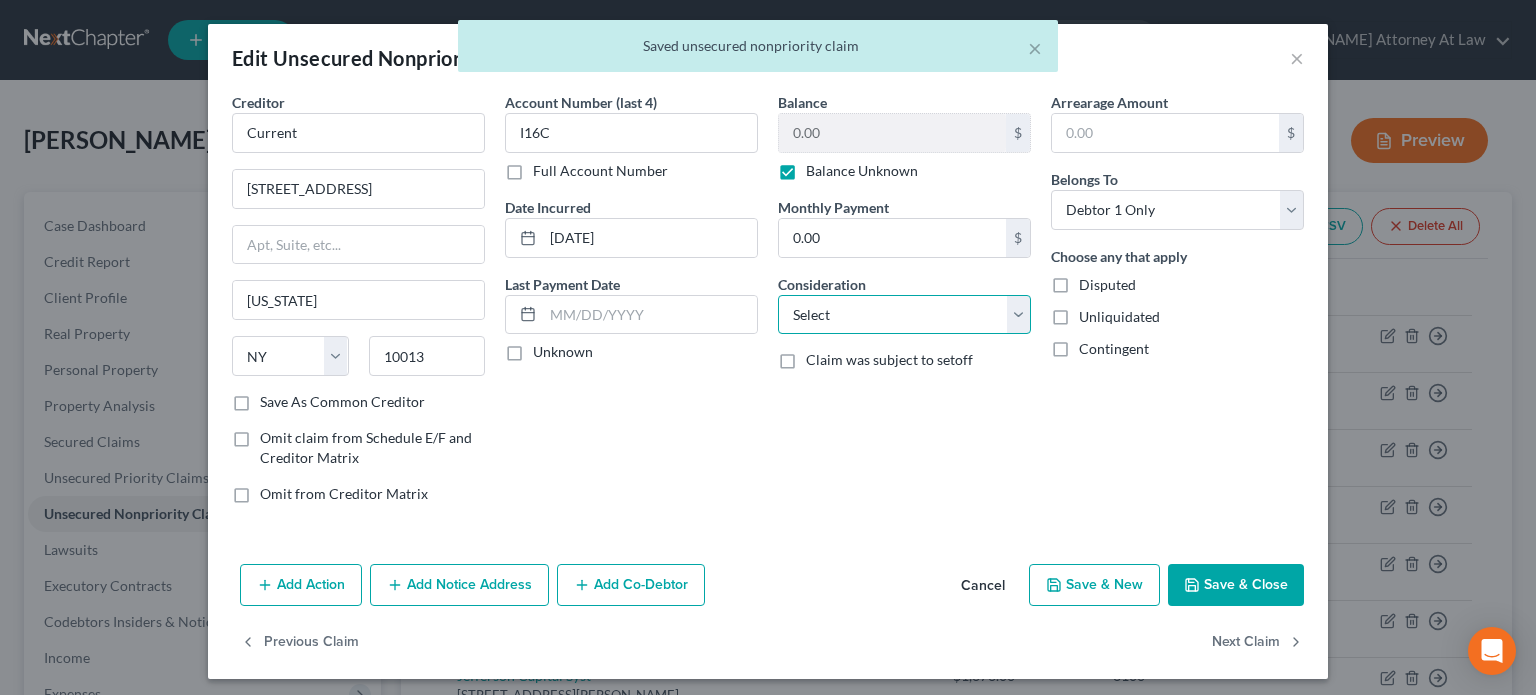 select on "10" 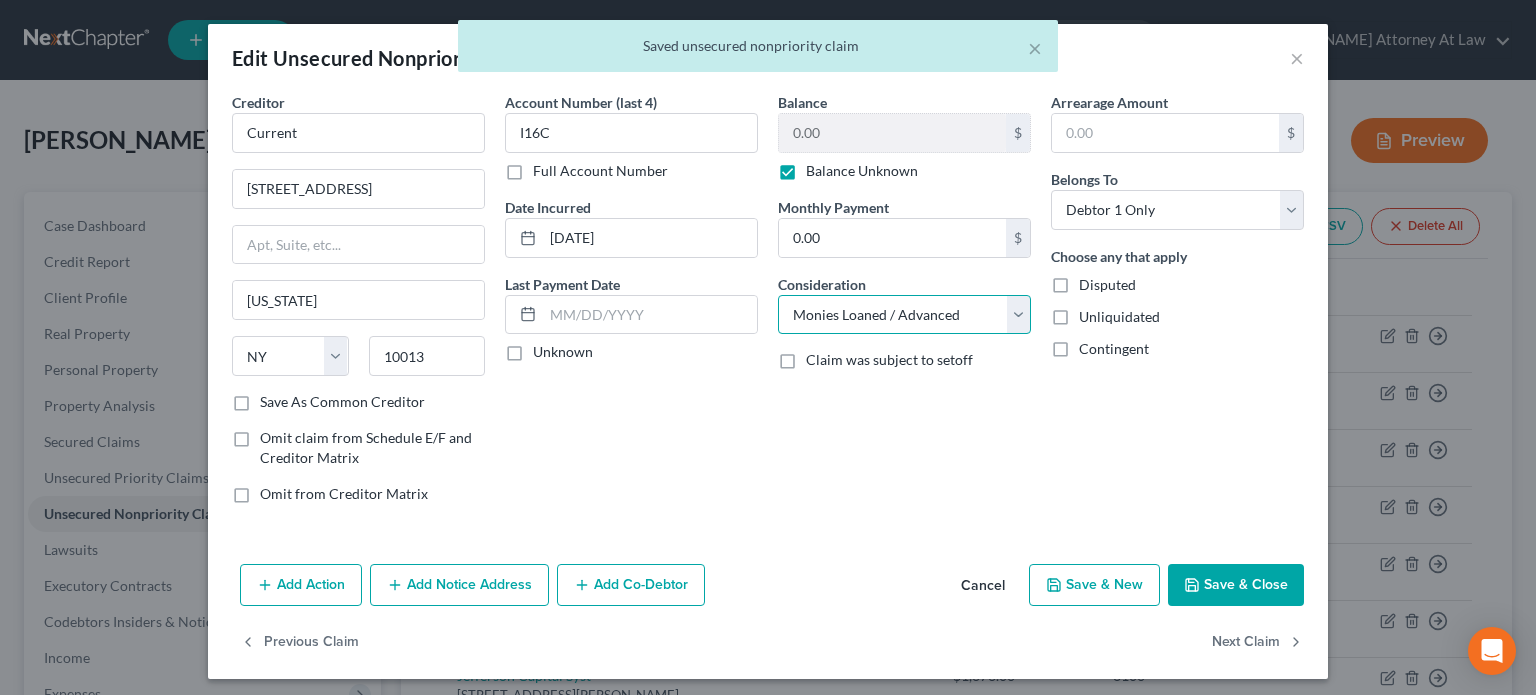click on "Select Cable / Satellite Services Collection Agency Credit Card Debt Debt Counseling / Attorneys Deficiency Balance Domestic Support Obligations Home / Car Repairs Income Taxes Judgment Liens Medical Services Monies Loaned / Advanced Mortgage Obligation From Divorce Or Separation Obligation To Pensions Other Overdrawn Bank Account Promised To Help Pay Creditors Student Loans Suppliers And Vendors Telephone / Internet Services Utility Services" at bounding box center (904, 315) 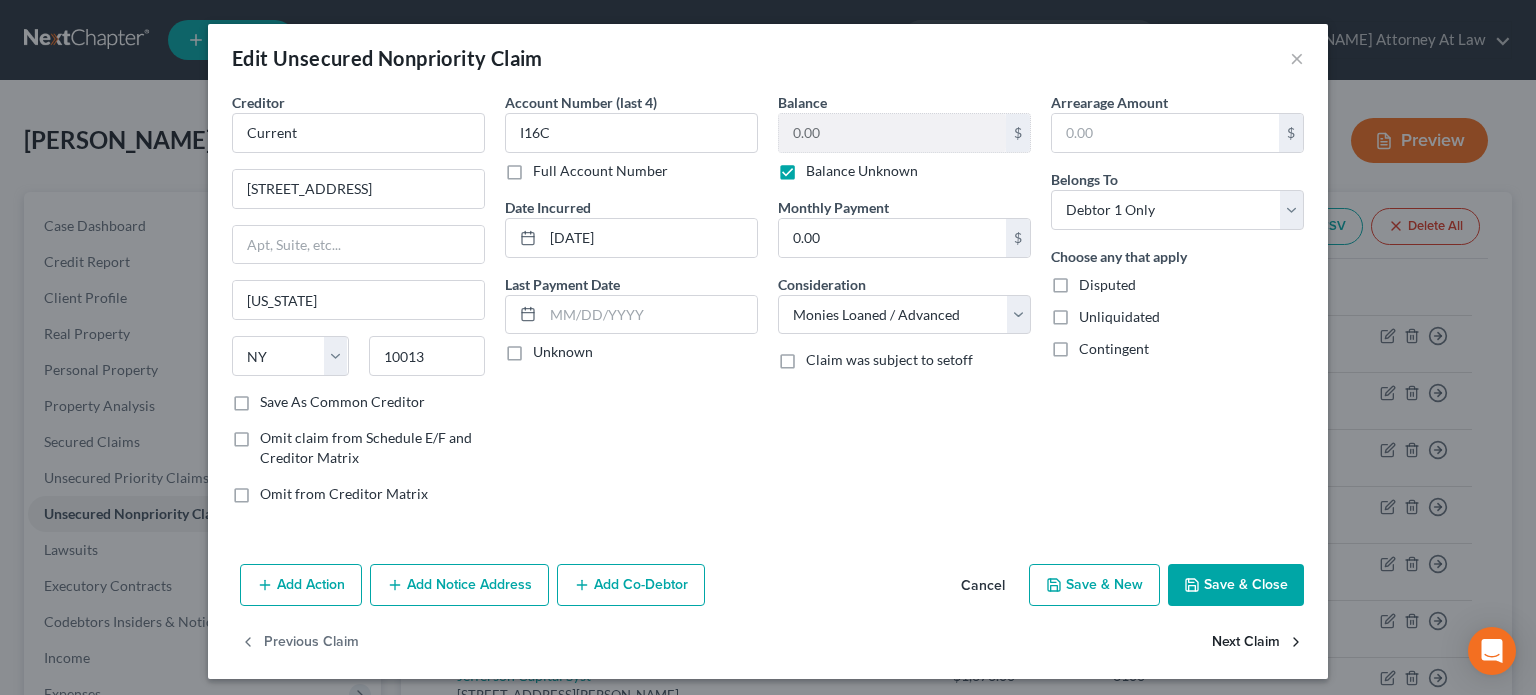 click on "Next Claim" at bounding box center [1258, 643] 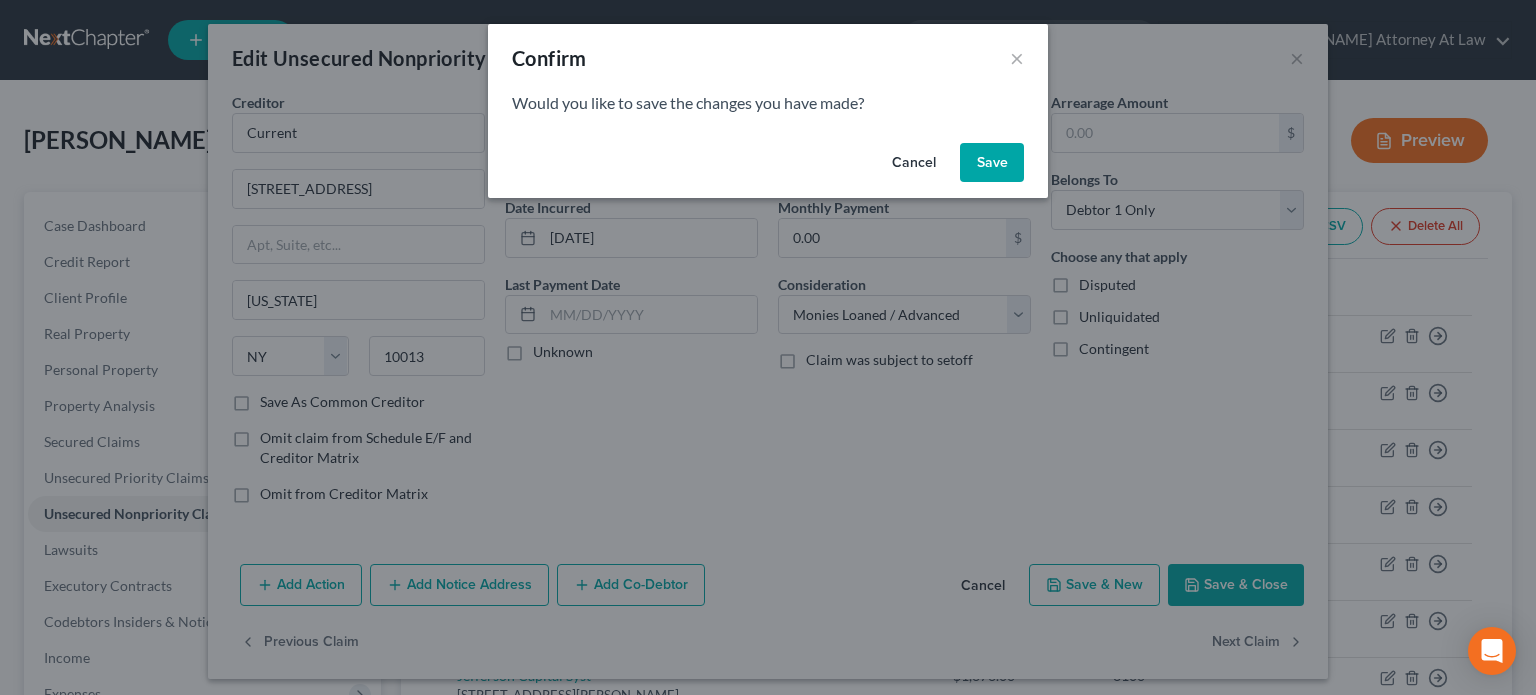 click on "Save" at bounding box center [992, 163] 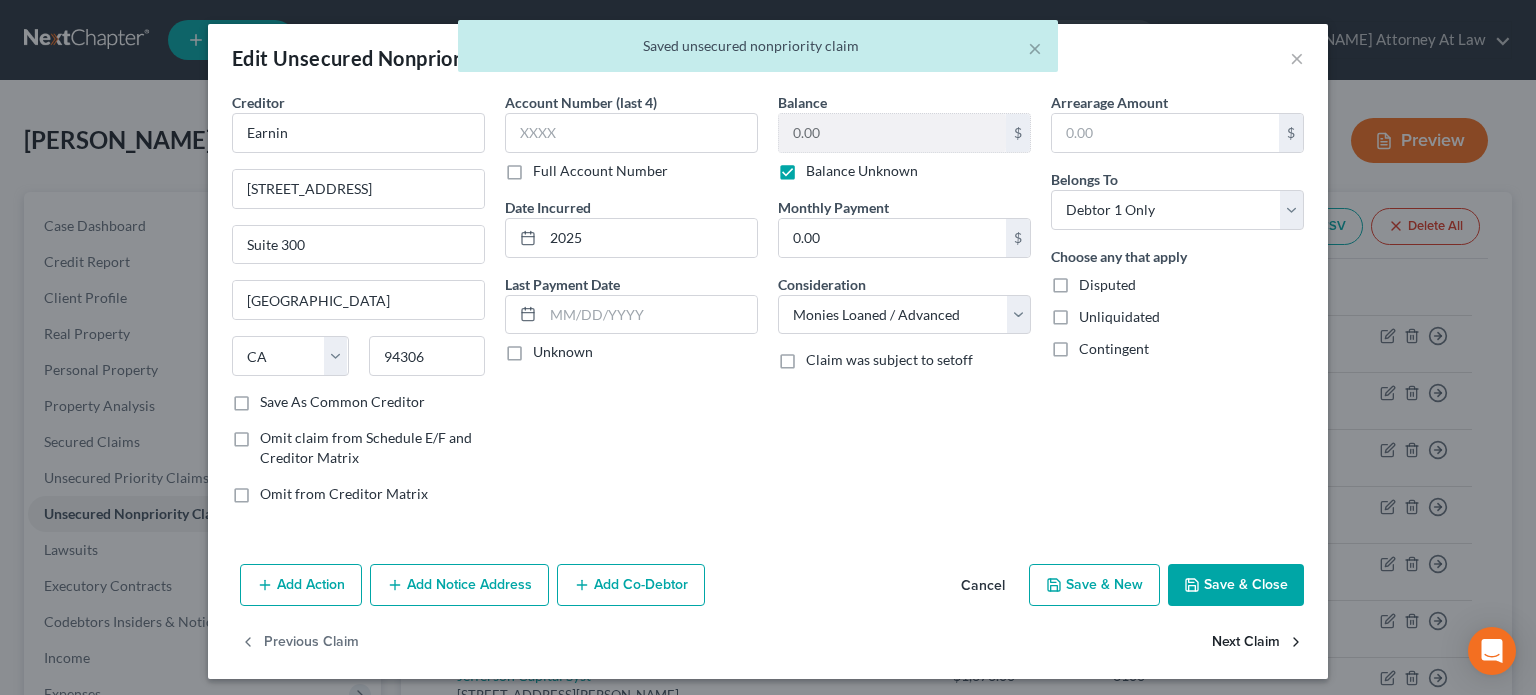 click on "Next Claim" at bounding box center [1258, 643] 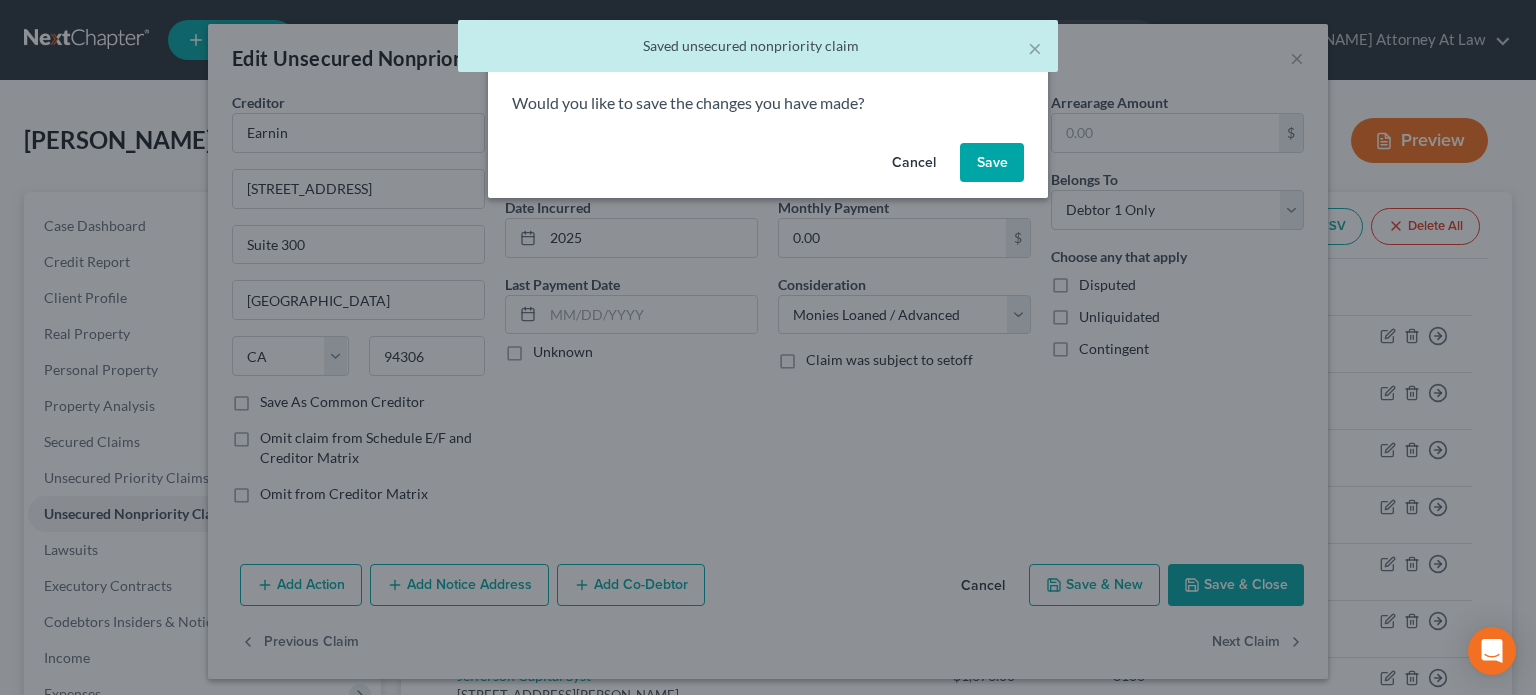 click on "Save" at bounding box center (992, 163) 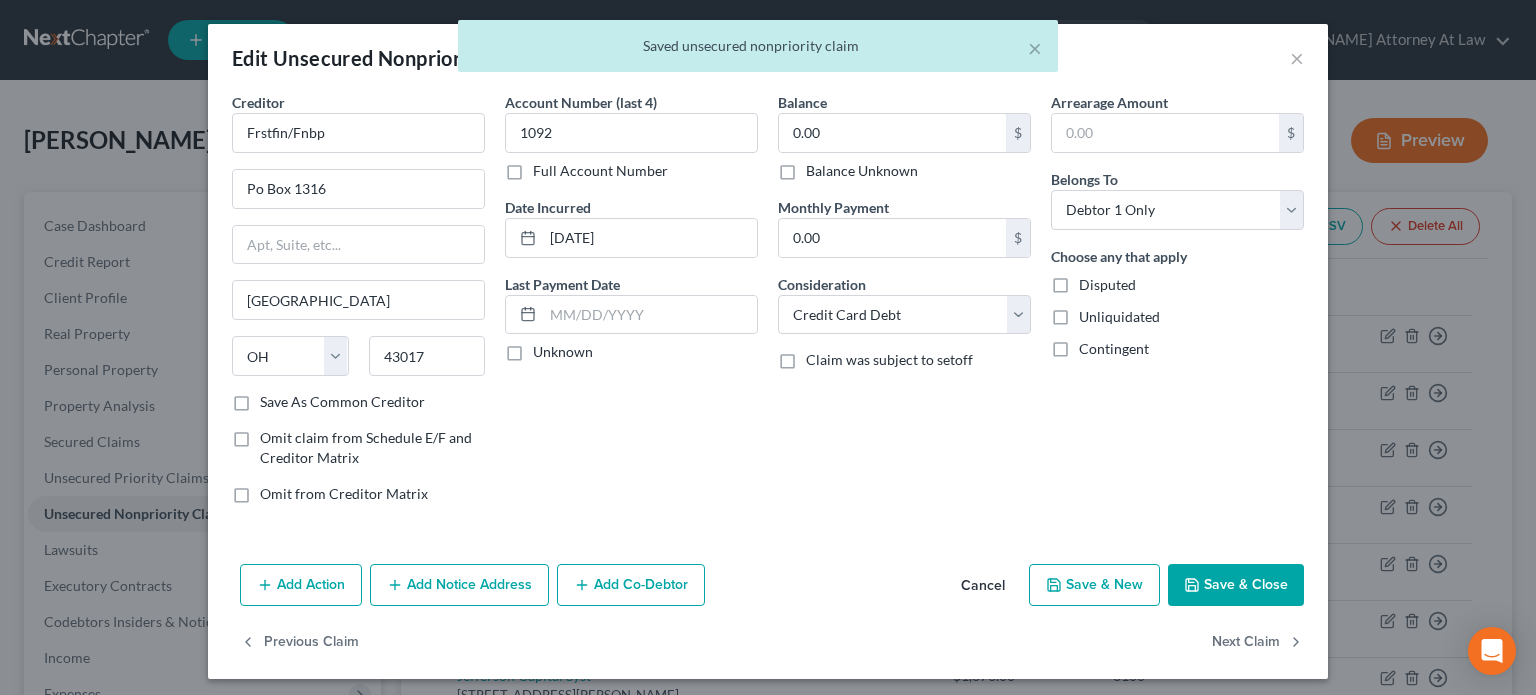 click on "Balance Unknown" at bounding box center [862, 171] 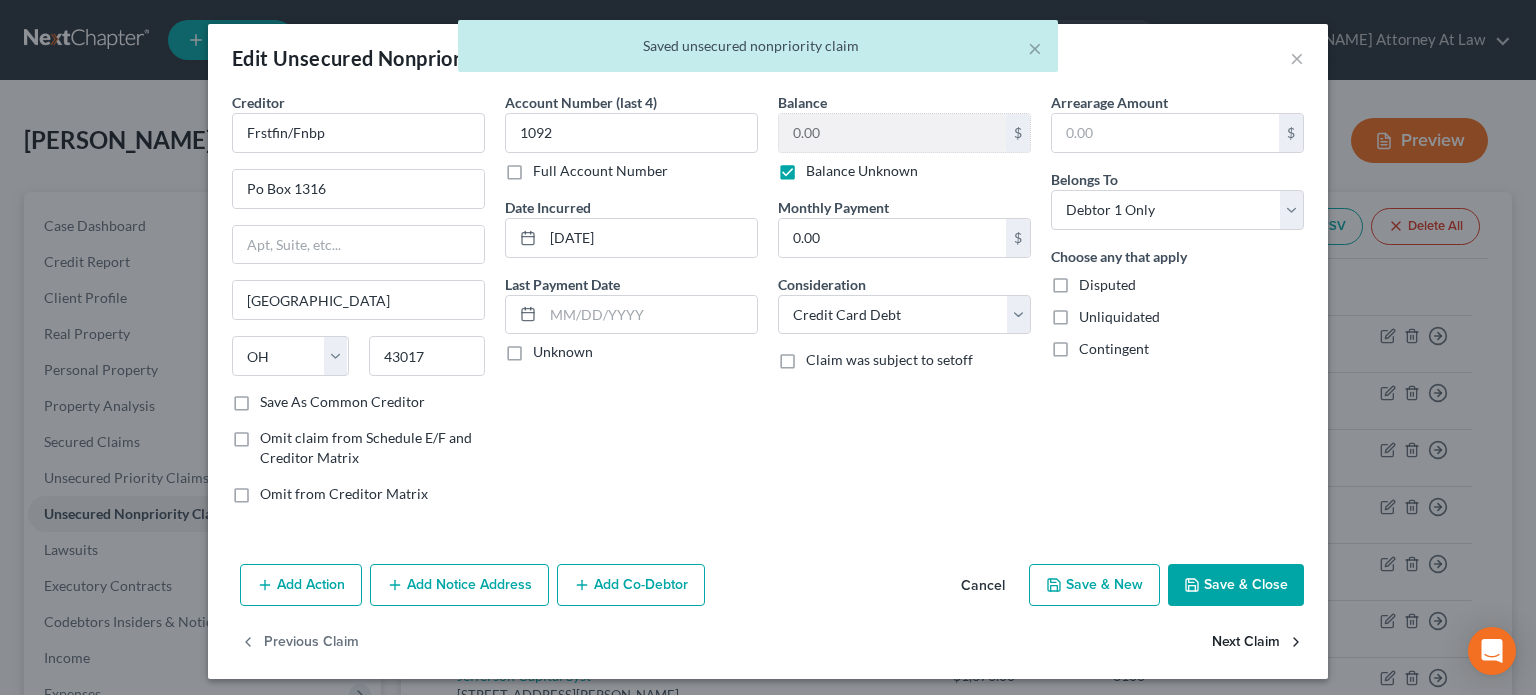 click on "Next Claim" at bounding box center [1258, 643] 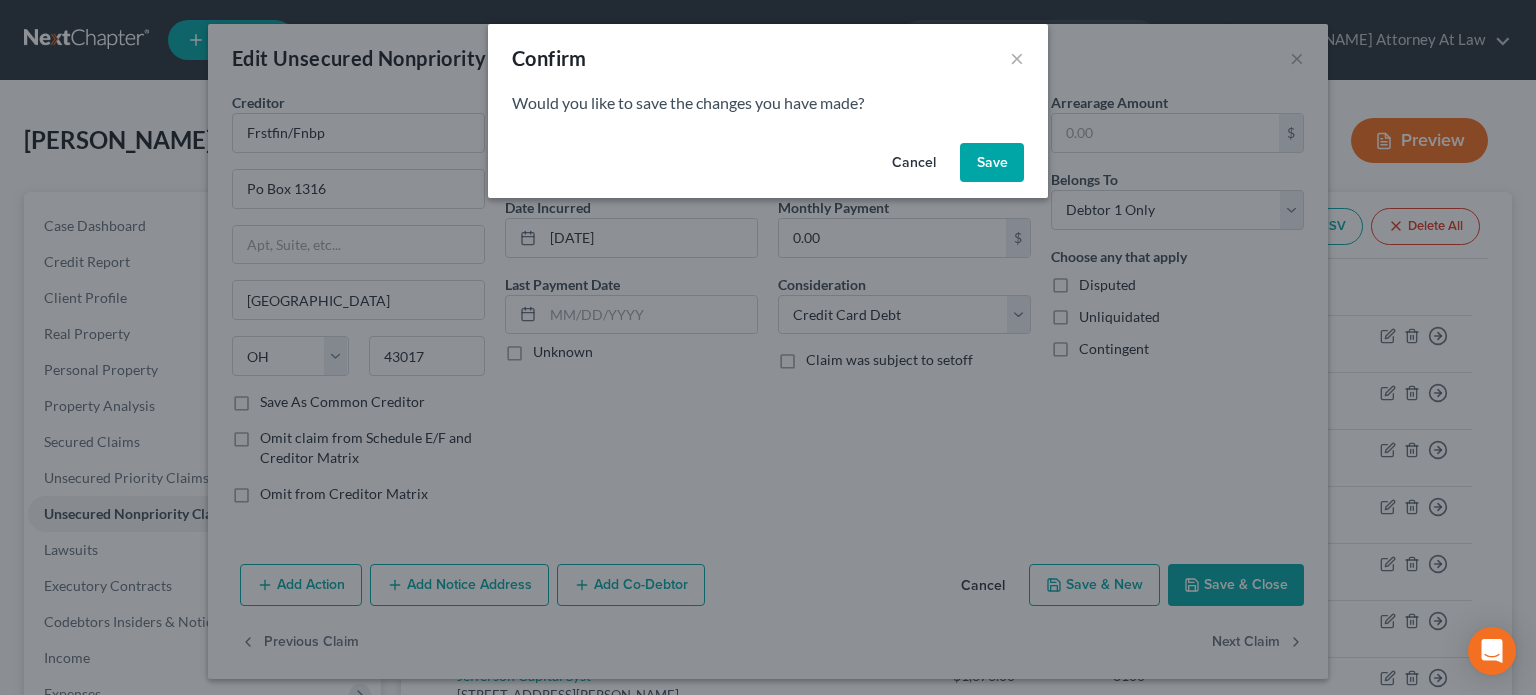 click on "Save" at bounding box center [992, 163] 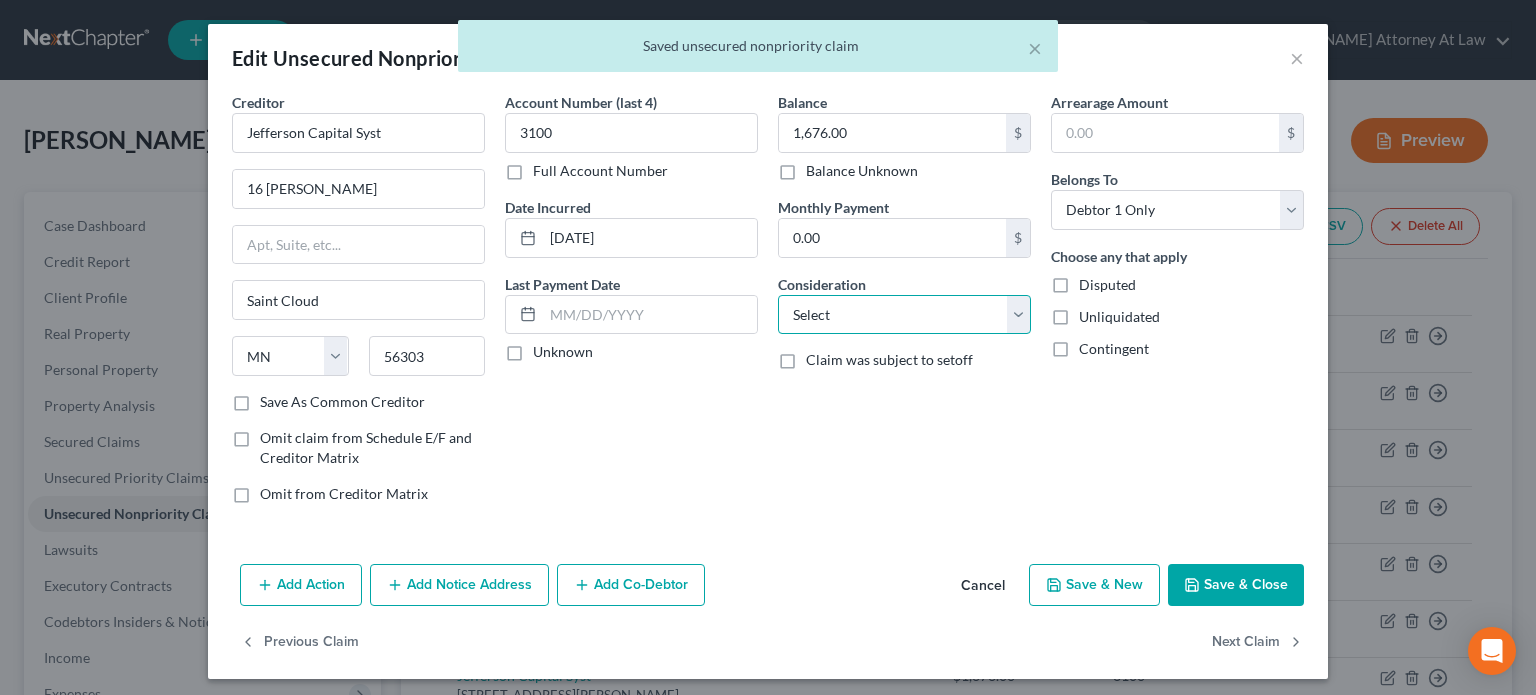 click on "Select Cable / Satellite Services Collection Agency Credit Card Debt Debt Counseling / Attorneys Deficiency Balance Domestic Support Obligations Home / Car Repairs Income Taxes Judgment Liens Medical Services Monies Loaned / Advanced Mortgage Obligation From Divorce Or Separation Obligation To Pensions Other Overdrawn Bank Account Promised To Help Pay Creditors Student Loans Suppliers And Vendors Telephone / Internet Services Utility Services" at bounding box center (904, 315) 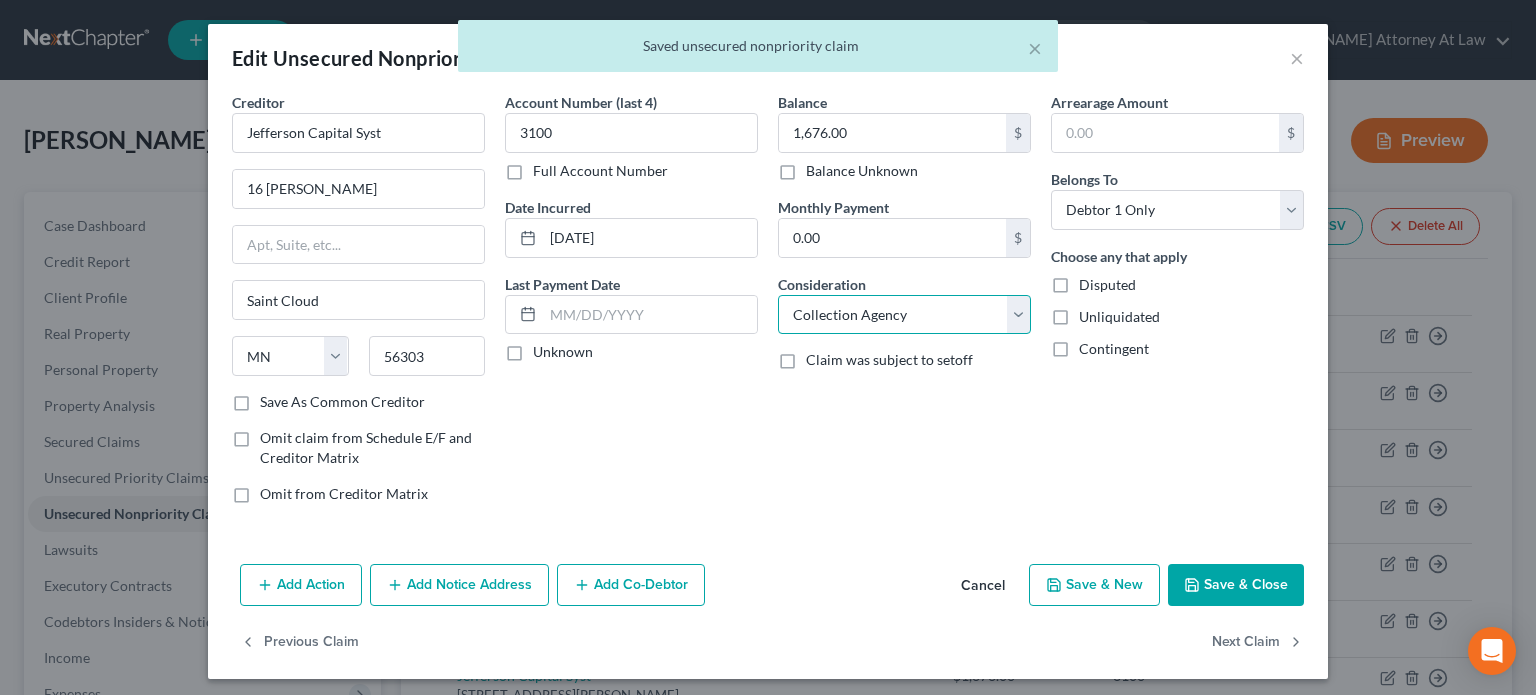 click on "Select Cable / Satellite Services Collection Agency Credit Card Debt Debt Counseling / Attorneys Deficiency Balance Domestic Support Obligations Home / Car Repairs Income Taxes Judgment Liens Medical Services Monies Loaned / Advanced Mortgage Obligation From Divorce Or Separation Obligation To Pensions Other Overdrawn Bank Account Promised To Help Pay Creditors Student Loans Suppliers And Vendors Telephone / Internet Services Utility Services" at bounding box center [904, 315] 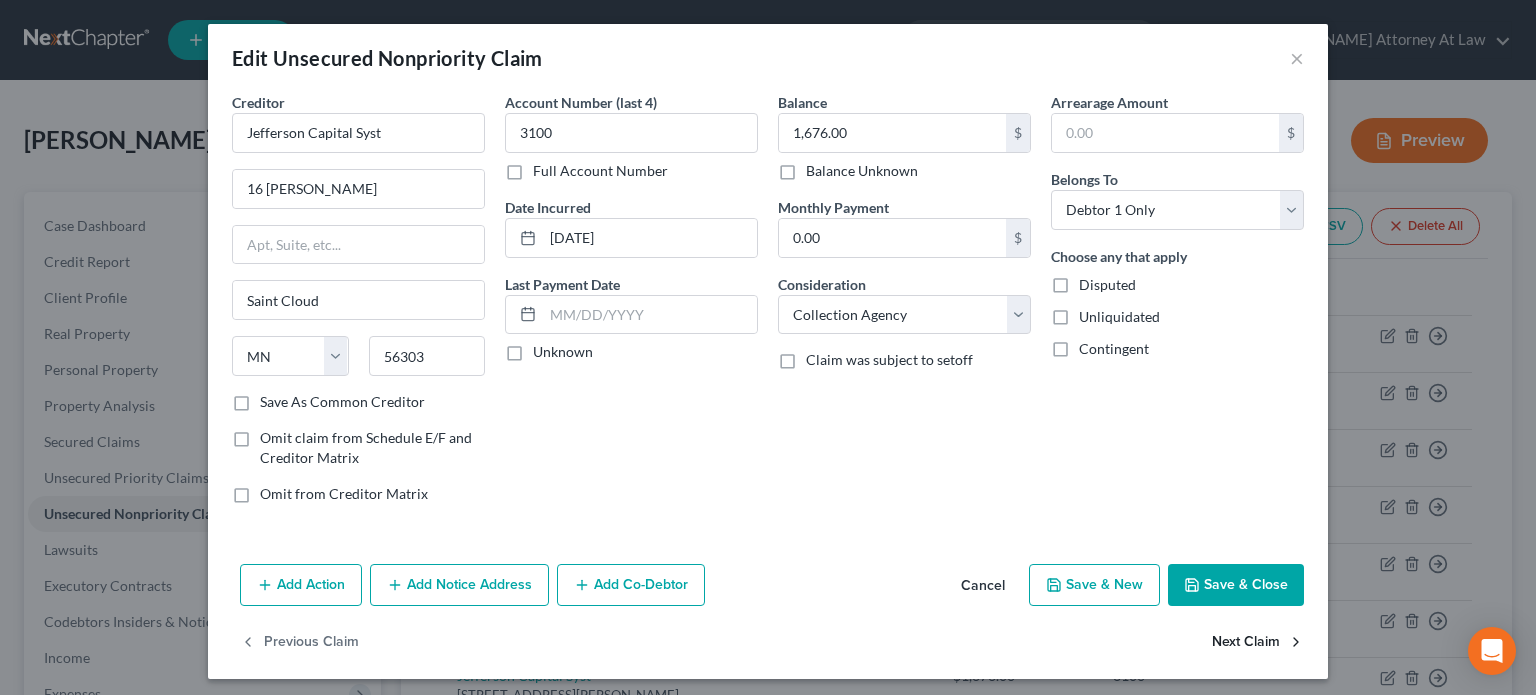 click on "Next Claim" at bounding box center [1258, 643] 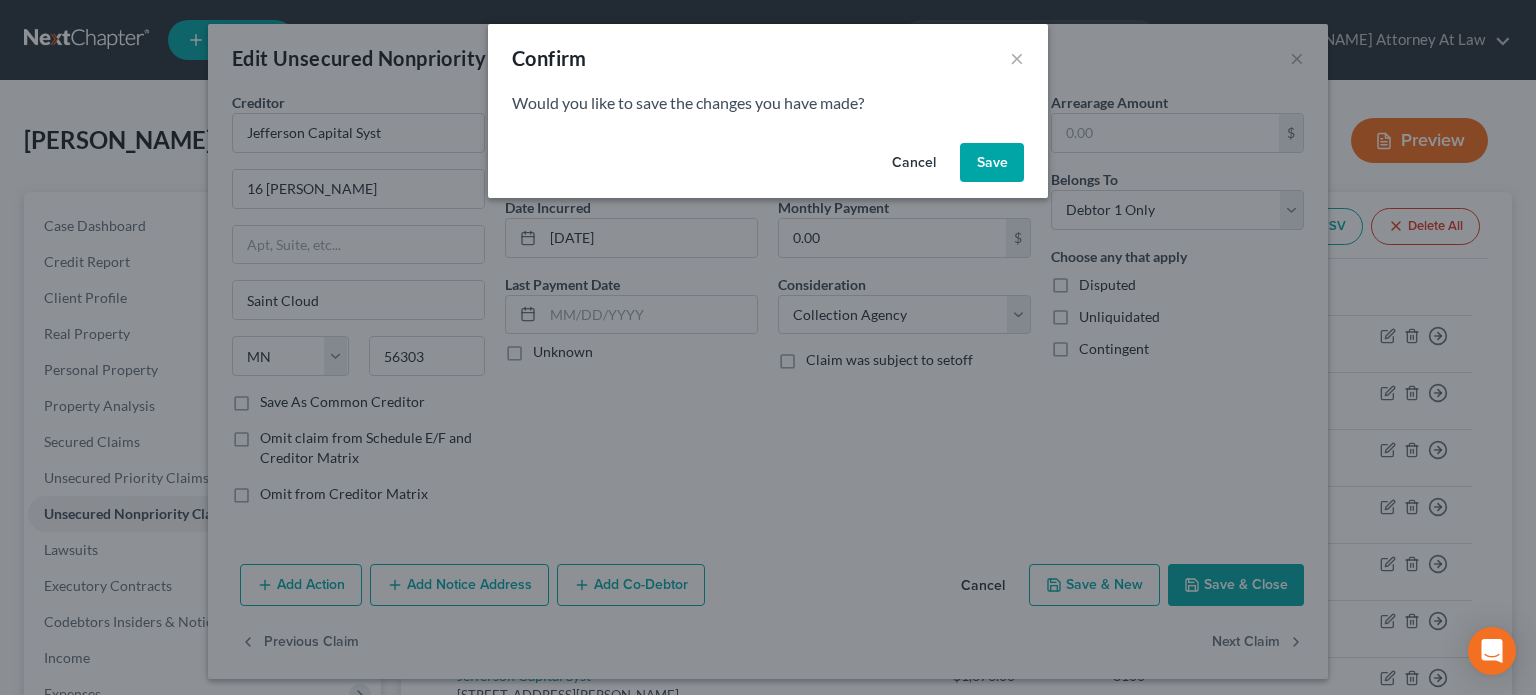 click on "Save" at bounding box center (992, 163) 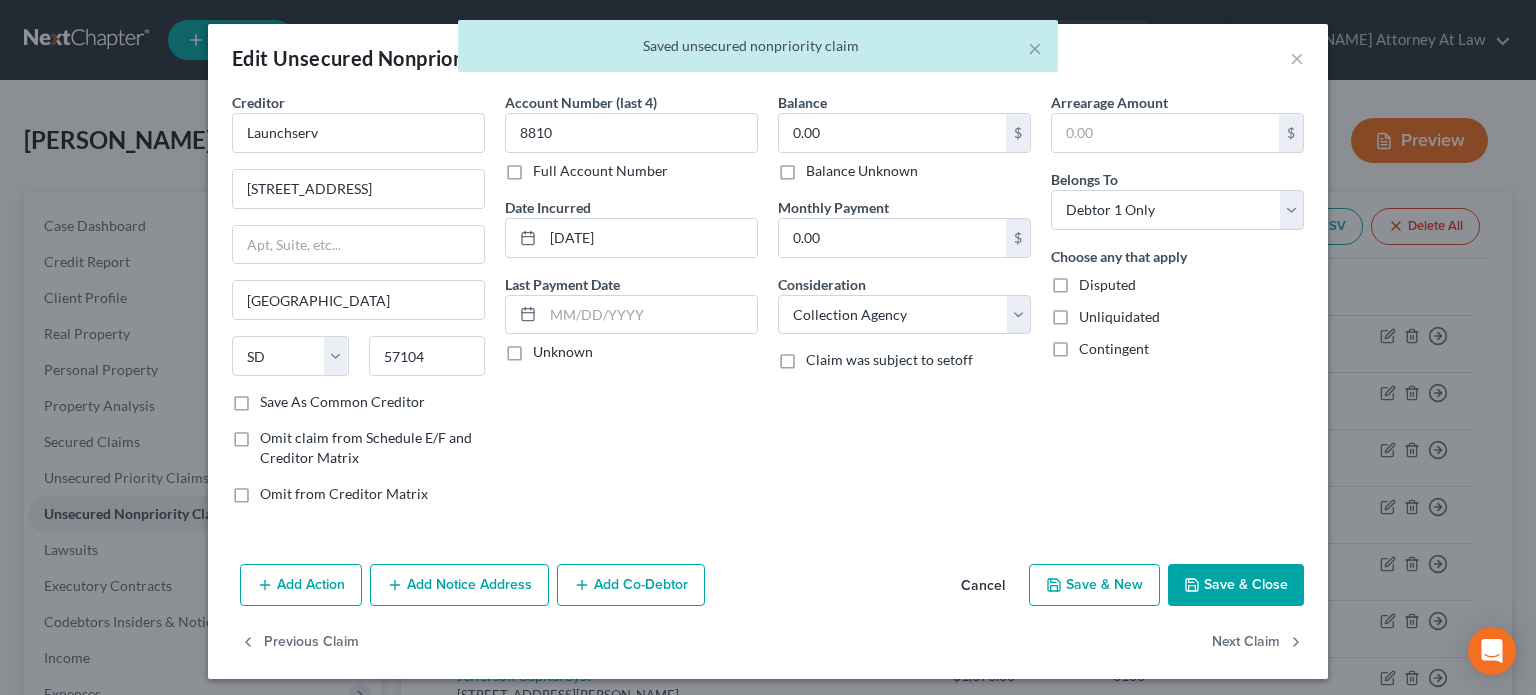 click on "Balance Unknown" at bounding box center (862, 171) 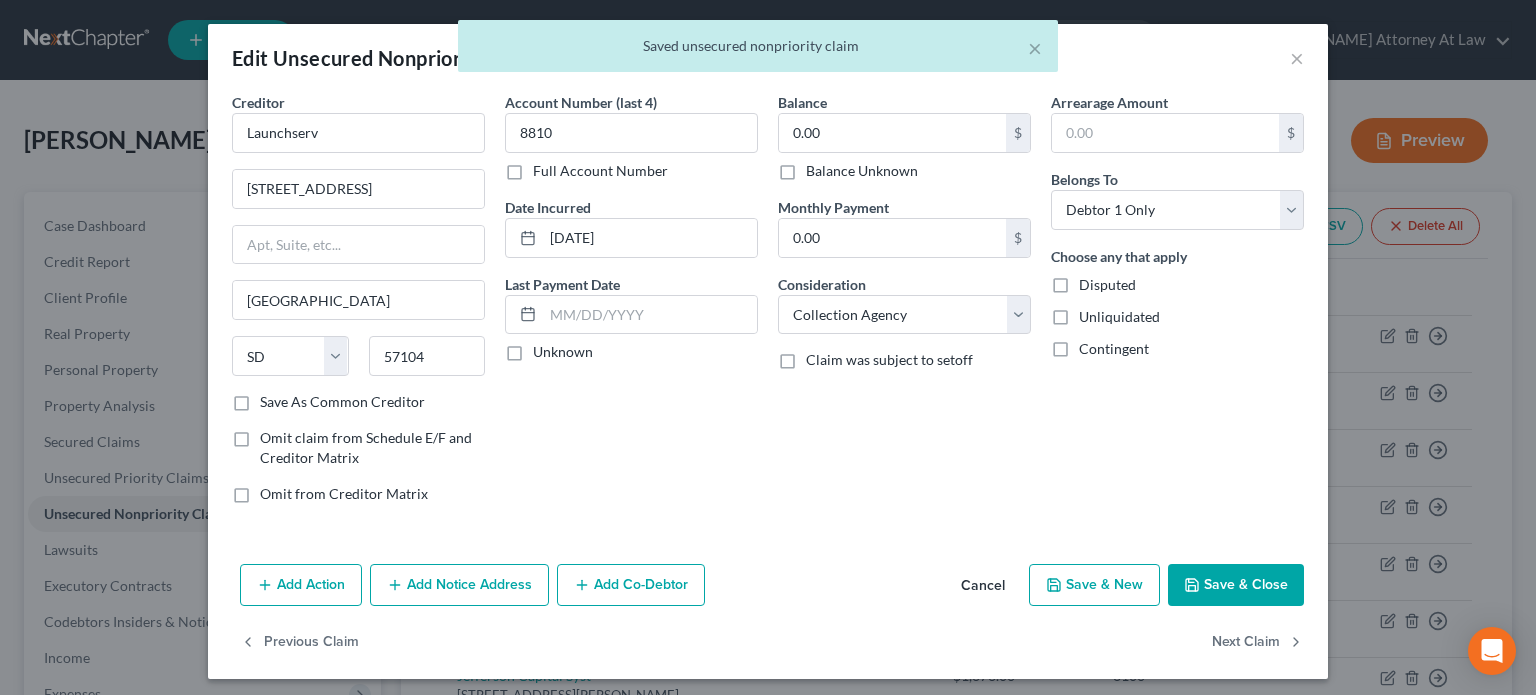 click on "Balance Unknown" at bounding box center [820, 167] 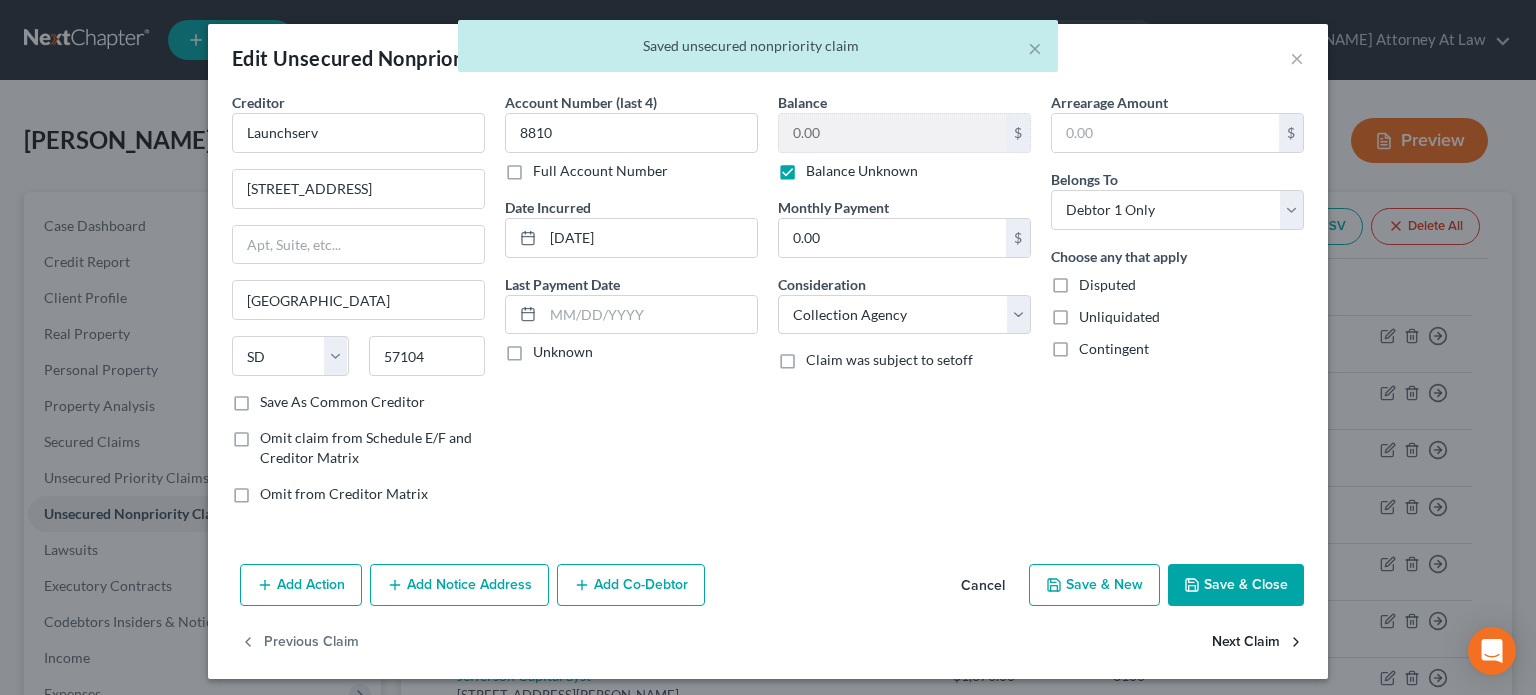 click on "Next Claim" at bounding box center [1258, 643] 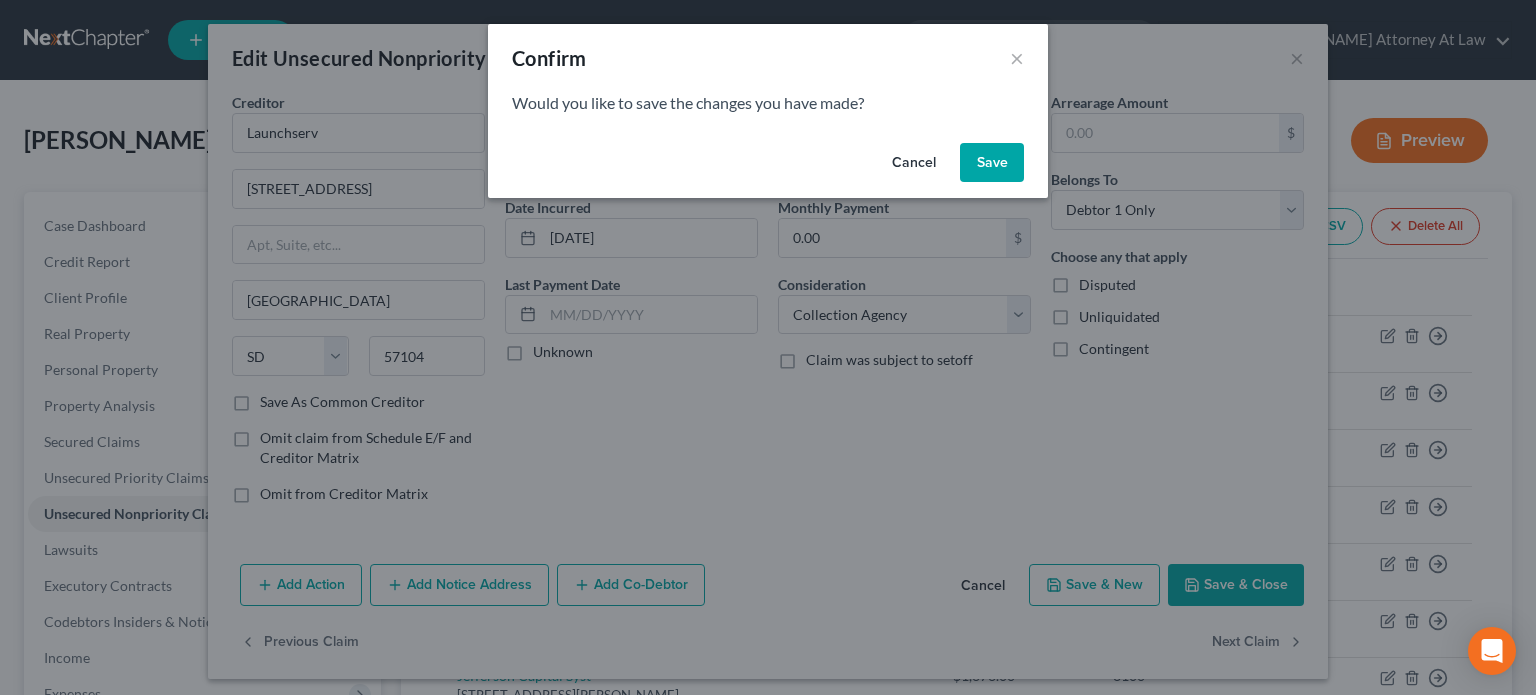 click on "Save" at bounding box center (992, 163) 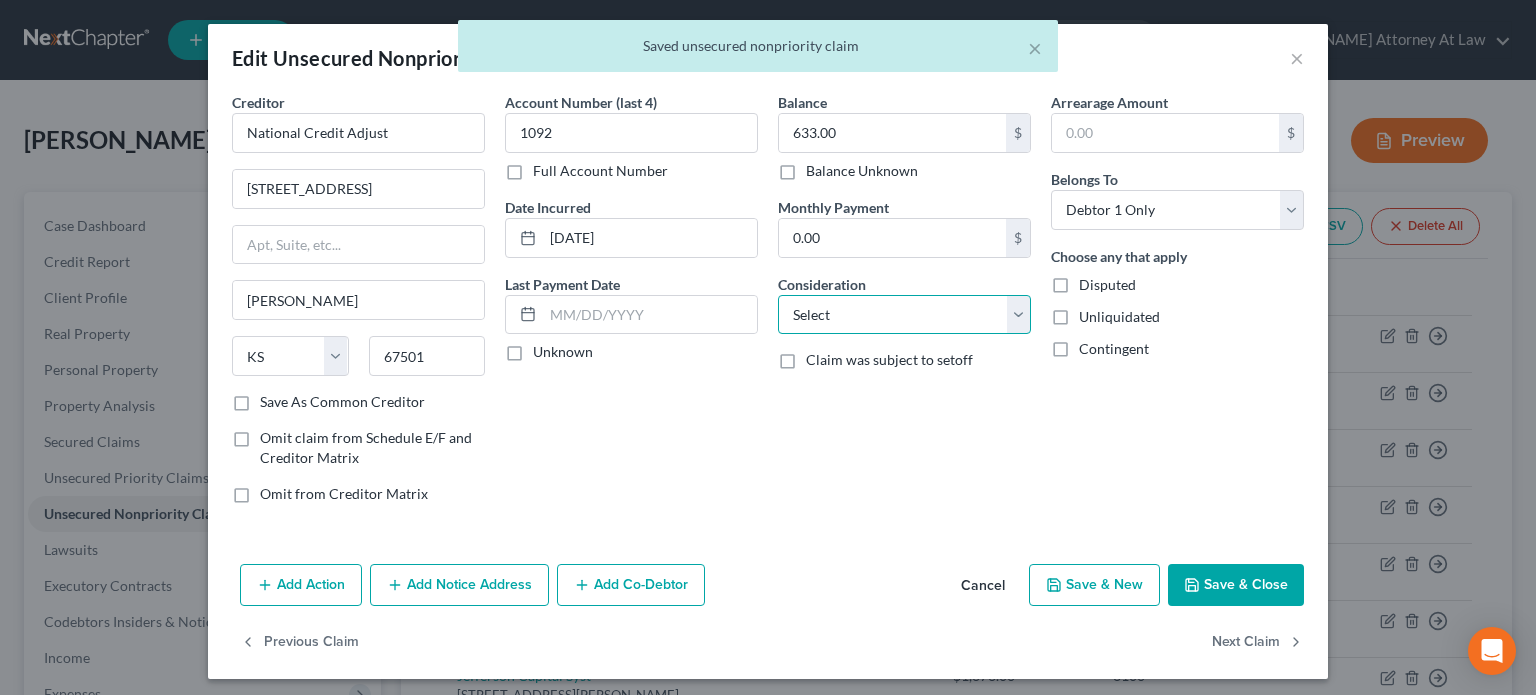 drag, startPoint x: 836, startPoint y: 323, endPoint x: 835, endPoint y: 299, distance: 24.020824 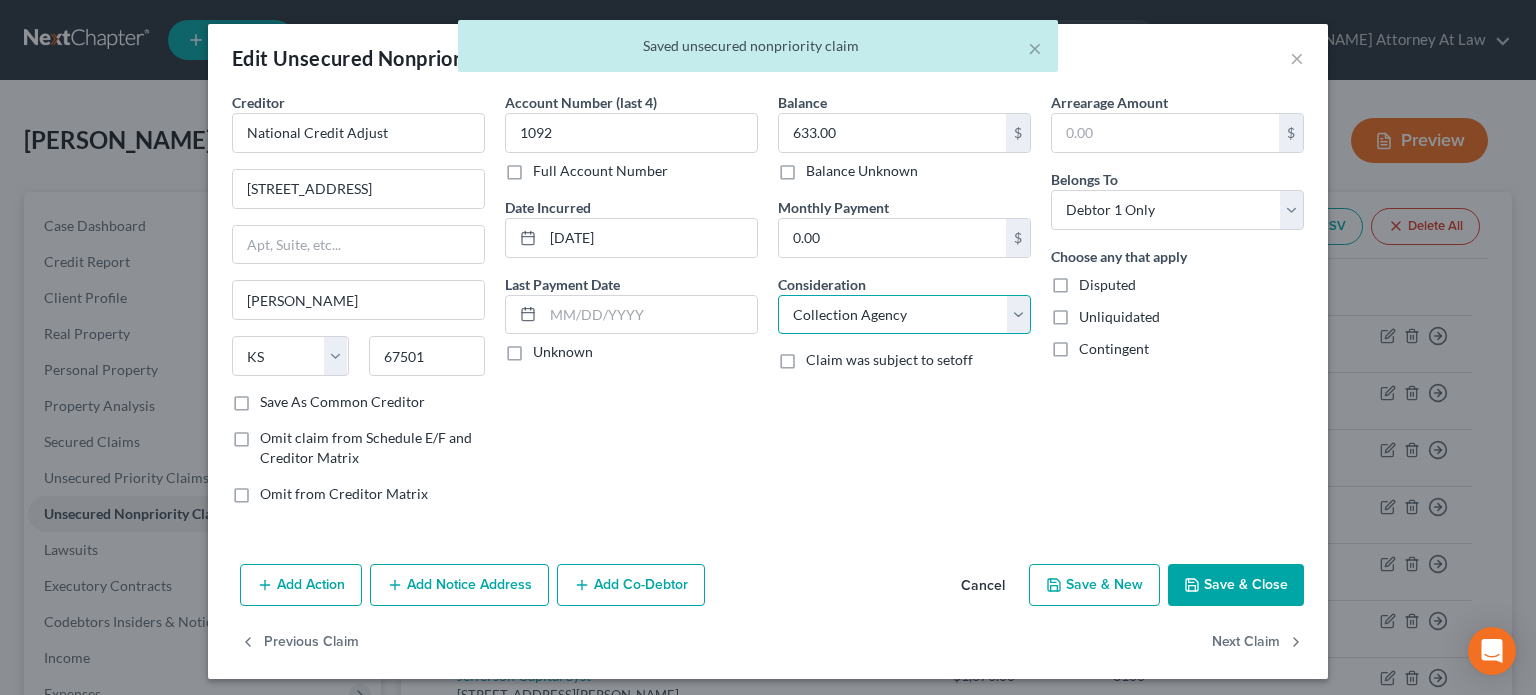 click on "Select Cable / Satellite Services Collection Agency Credit Card Debt Debt Counseling / Attorneys Deficiency Balance Domestic Support Obligations Home / Car Repairs Income Taxes Judgment Liens Medical Services Monies Loaned / Advanced Mortgage Obligation From Divorce Or Separation Obligation To Pensions Other Overdrawn Bank Account Promised To Help Pay Creditors Student Loans Suppliers And Vendors Telephone / Internet Services Utility Services" at bounding box center [904, 315] 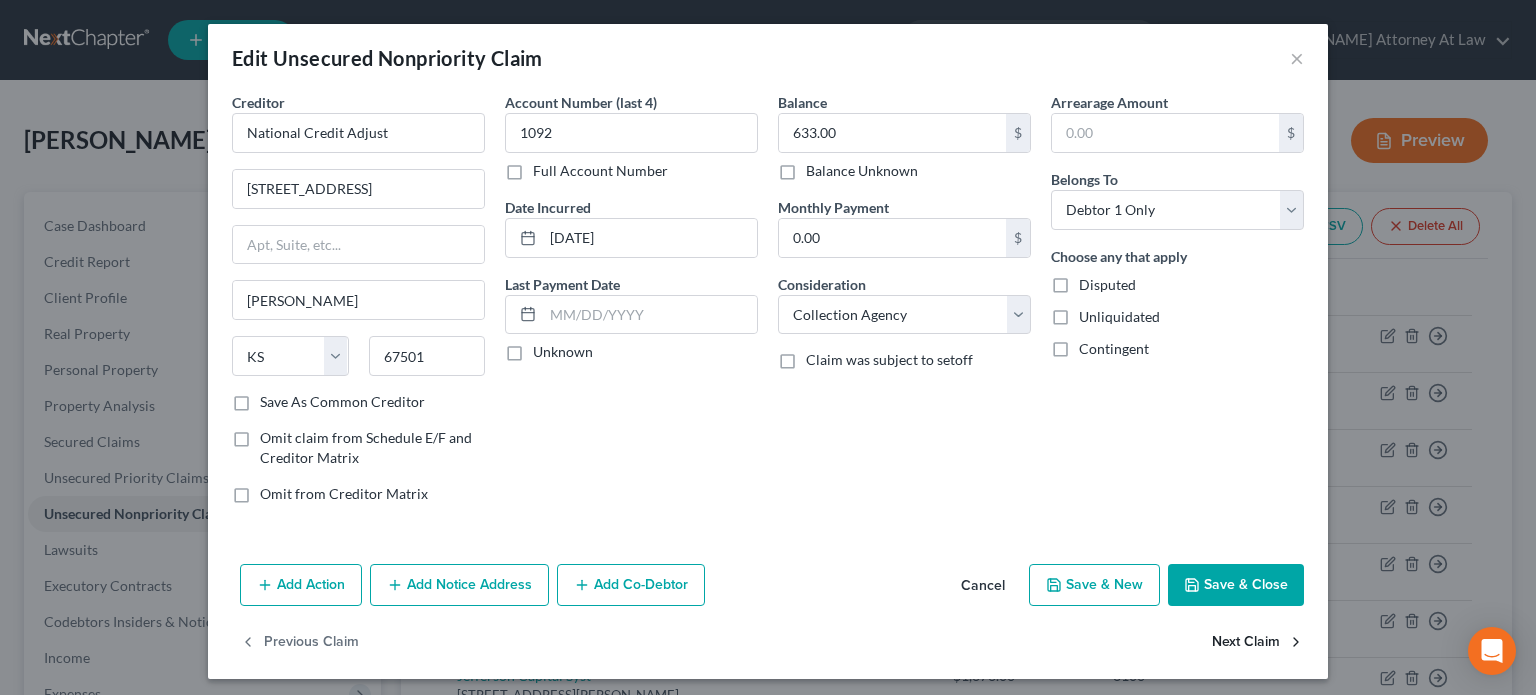 click on "Next Claim" at bounding box center (1258, 643) 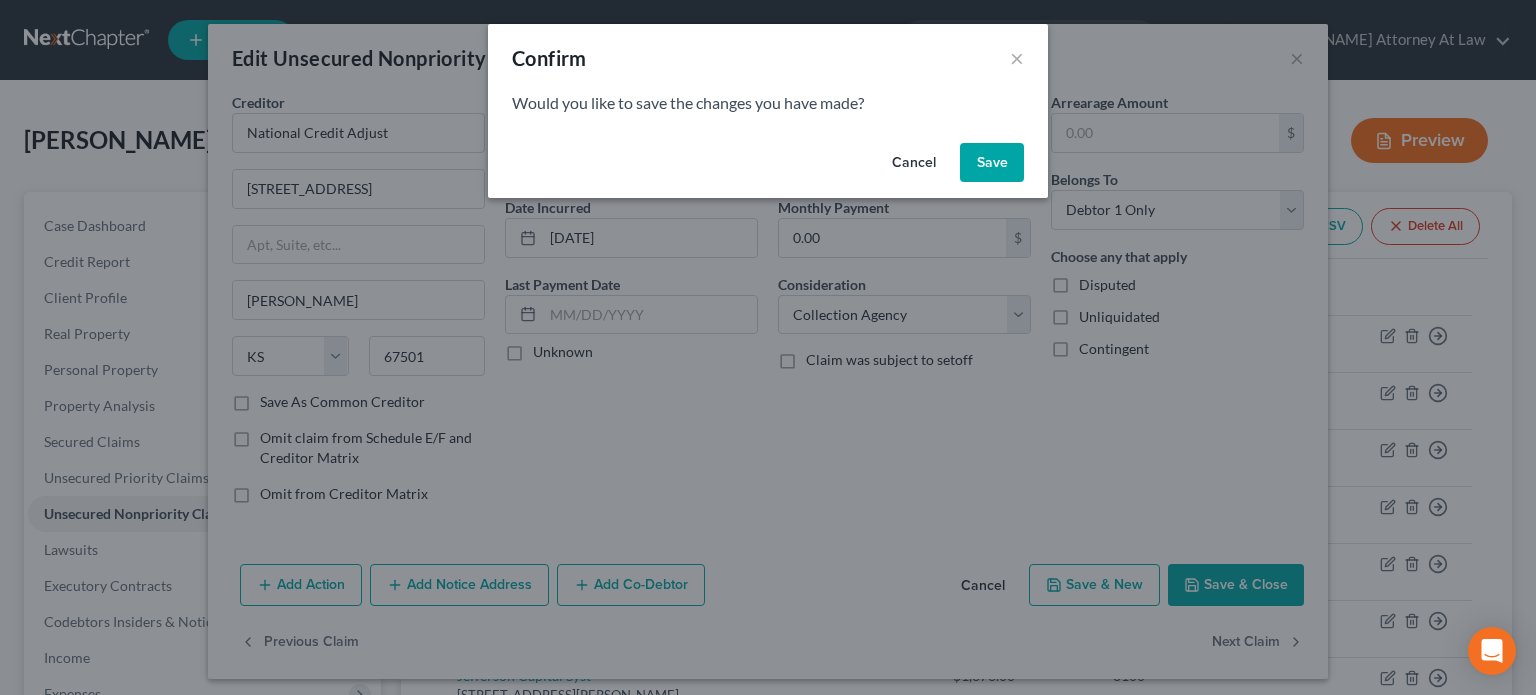 click on "Save" at bounding box center [992, 163] 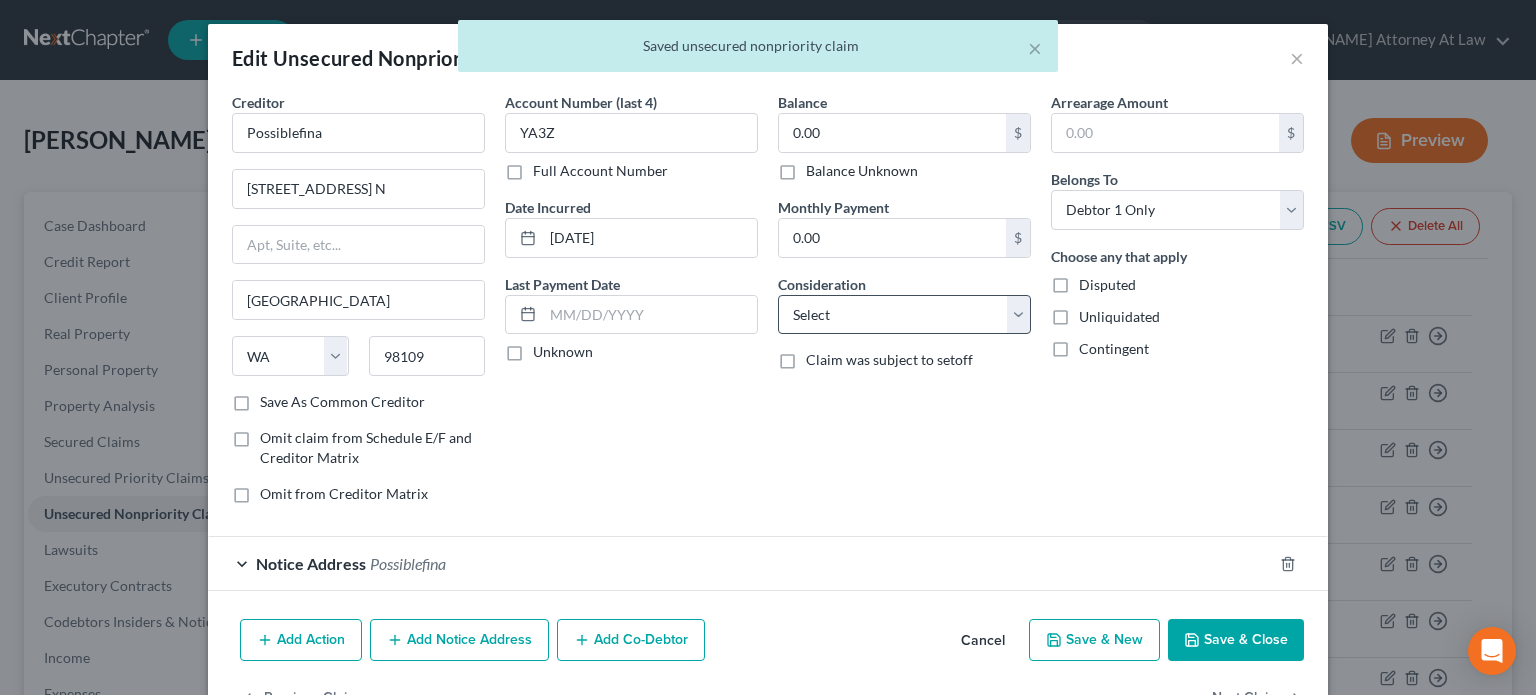 drag, startPoint x: 784, startPoint y: 168, endPoint x: 856, endPoint y: 316, distance: 164.58432 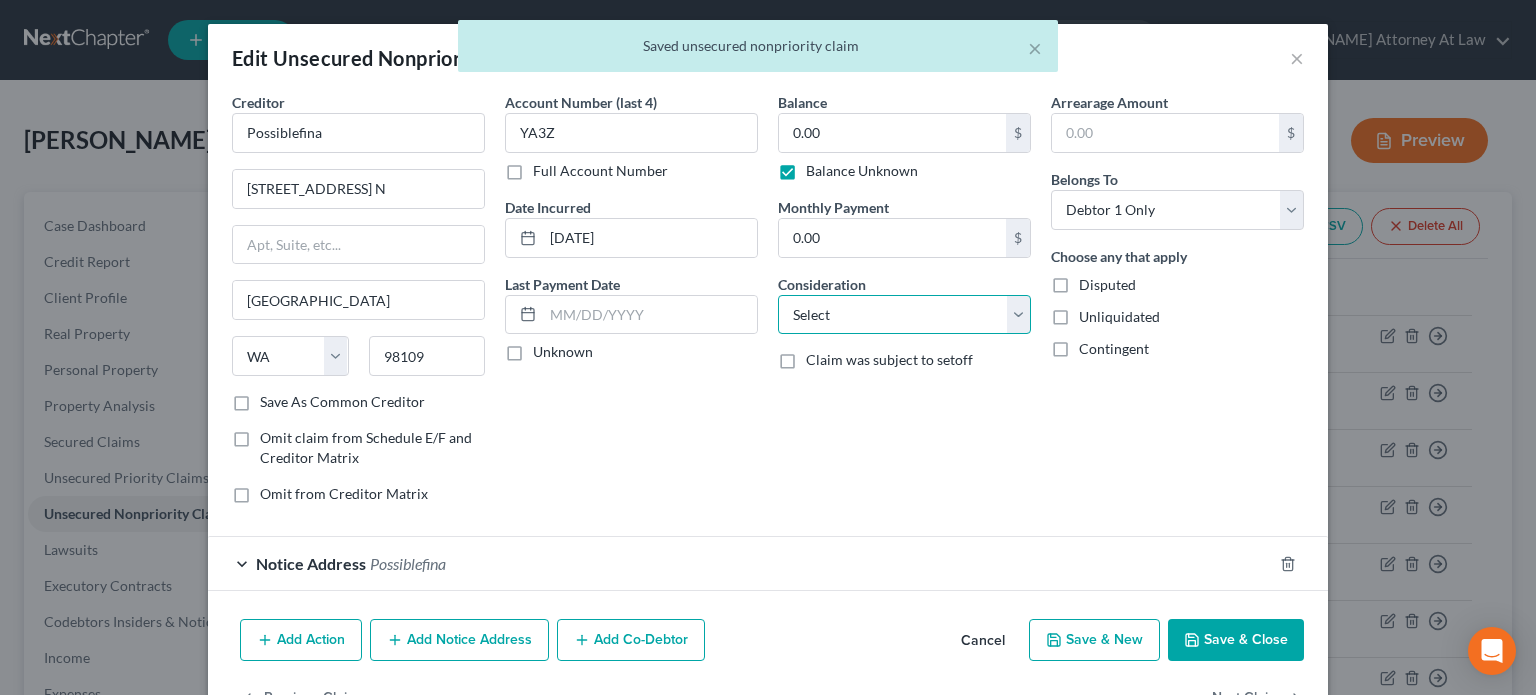 click on "Select Cable / Satellite Services Collection Agency Credit Card Debt Debt Counseling / Attorneys Deficiency Balance Domestic Support Obligations Home / Car Repairs Income Taxes Judgment Liens Medical Services Monies Loaned / Advanced Mortgage Obligation From Divorce Or Separation Obligation To Pensions Other Overdrawn Bank Account Promised To Help Pay Creditors Student Loans Suppliers And Vendors Telephone / Internet Services Utility Services" at bounding box center (904, 315) 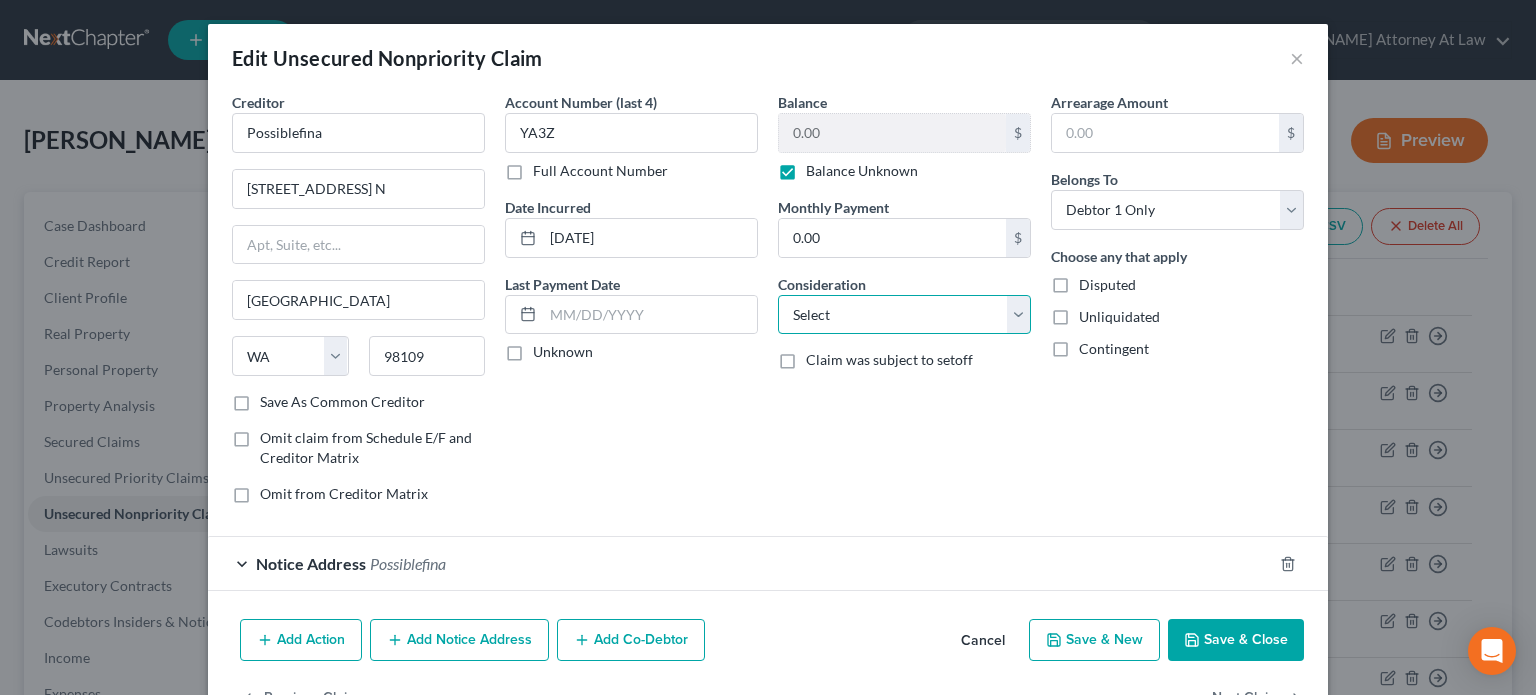 select on "10" 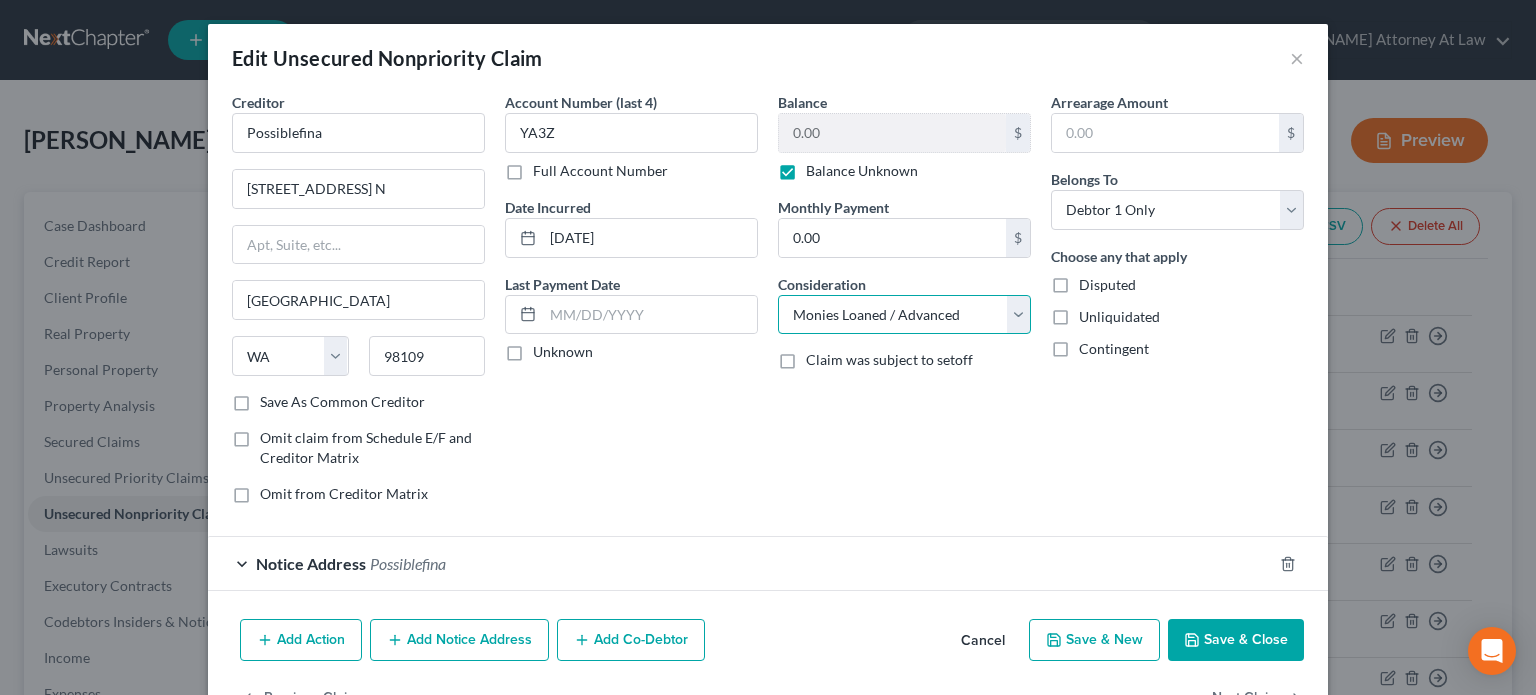 click on "Select Cable / Satellite Services Collection Agency Credit Card Debt Debt Counseling / Attorneys Deficiency Balance Domestic Support Obligations Home / Car Repairs Income Taxes Judgment Liens Medical Services Monies Loaned / Advanced Mortgage Obligation From Divorce Or Separation Obligation To Pensions Other Overdrawn Bank Account Promised To Help Pay Creditors Student Loans Suppliers And Vendors Telephone / Internet Services Utility Services" at bounding box center [904, 315] 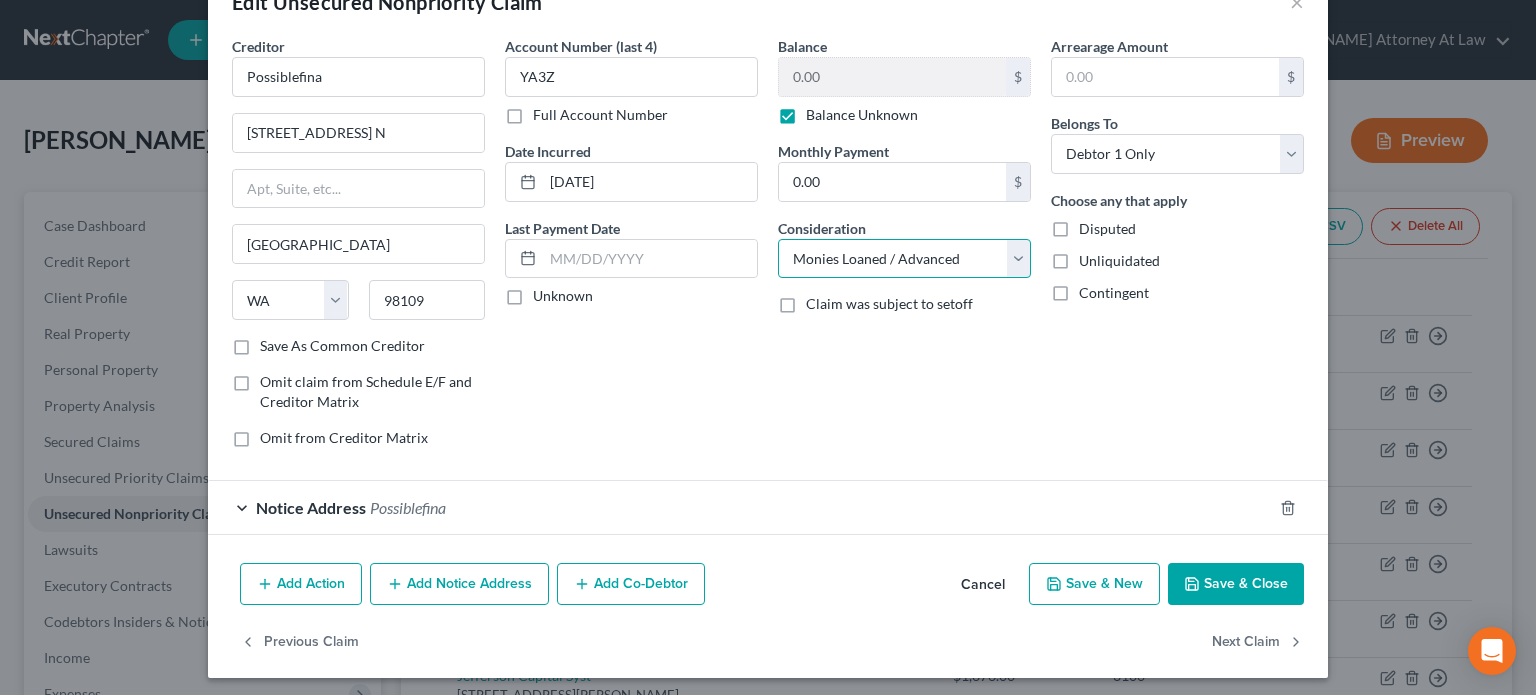 scroll, scrollTop: 60, scrollLeft: 0, axis: vertical 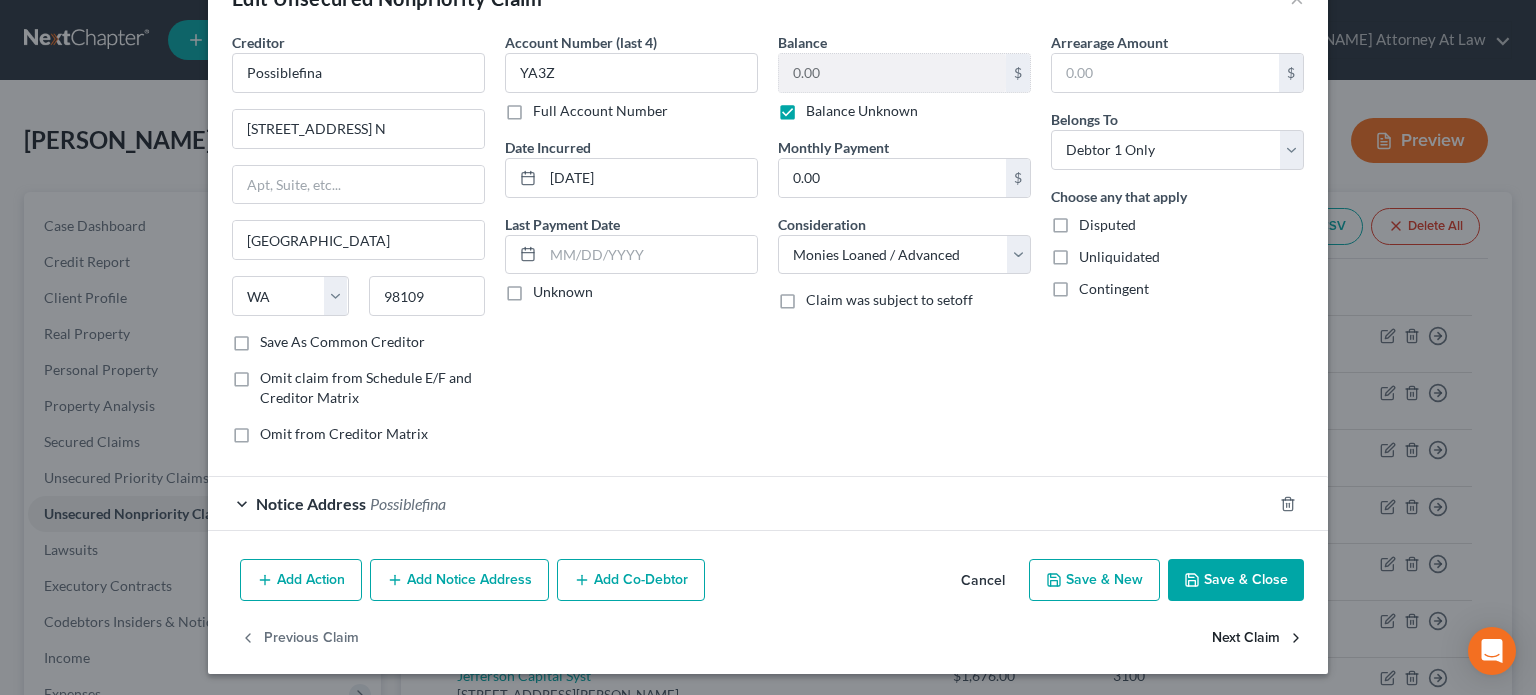 click on "Next Claim" at bounding box center (1258, 638) 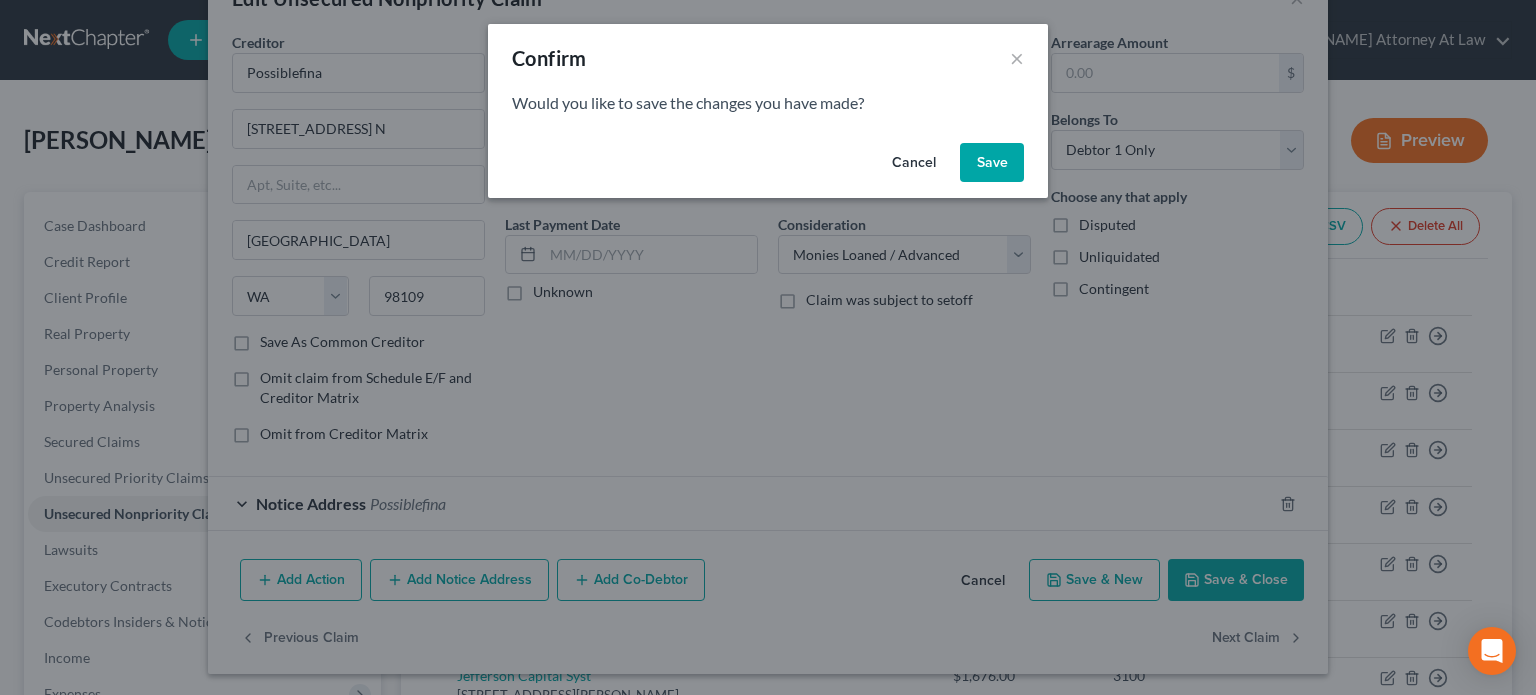 click on "Save" at bounding box center [992, 163] 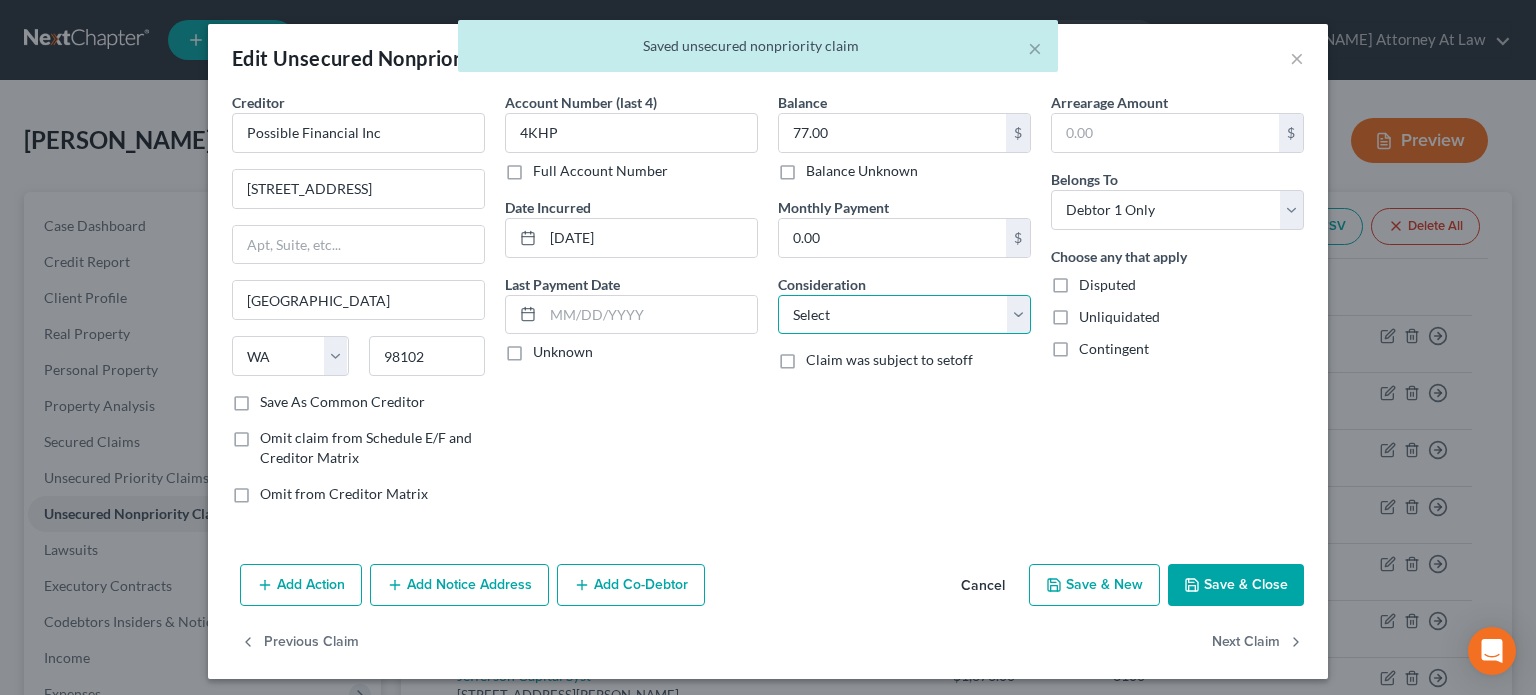 drag, startPoint x: 828, startPoint y: 307, endPoint x: 823, endPoint y: 294, distance: 13.928389 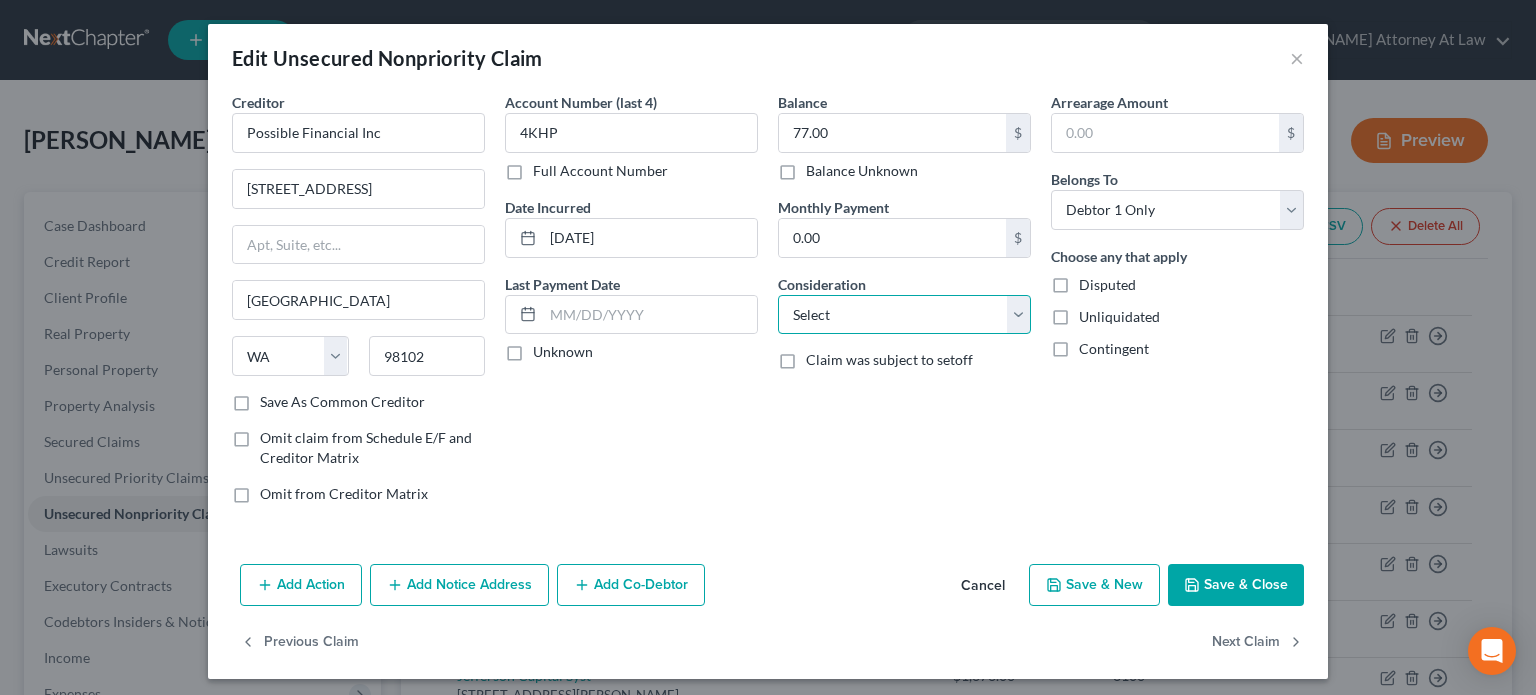 select on "10" 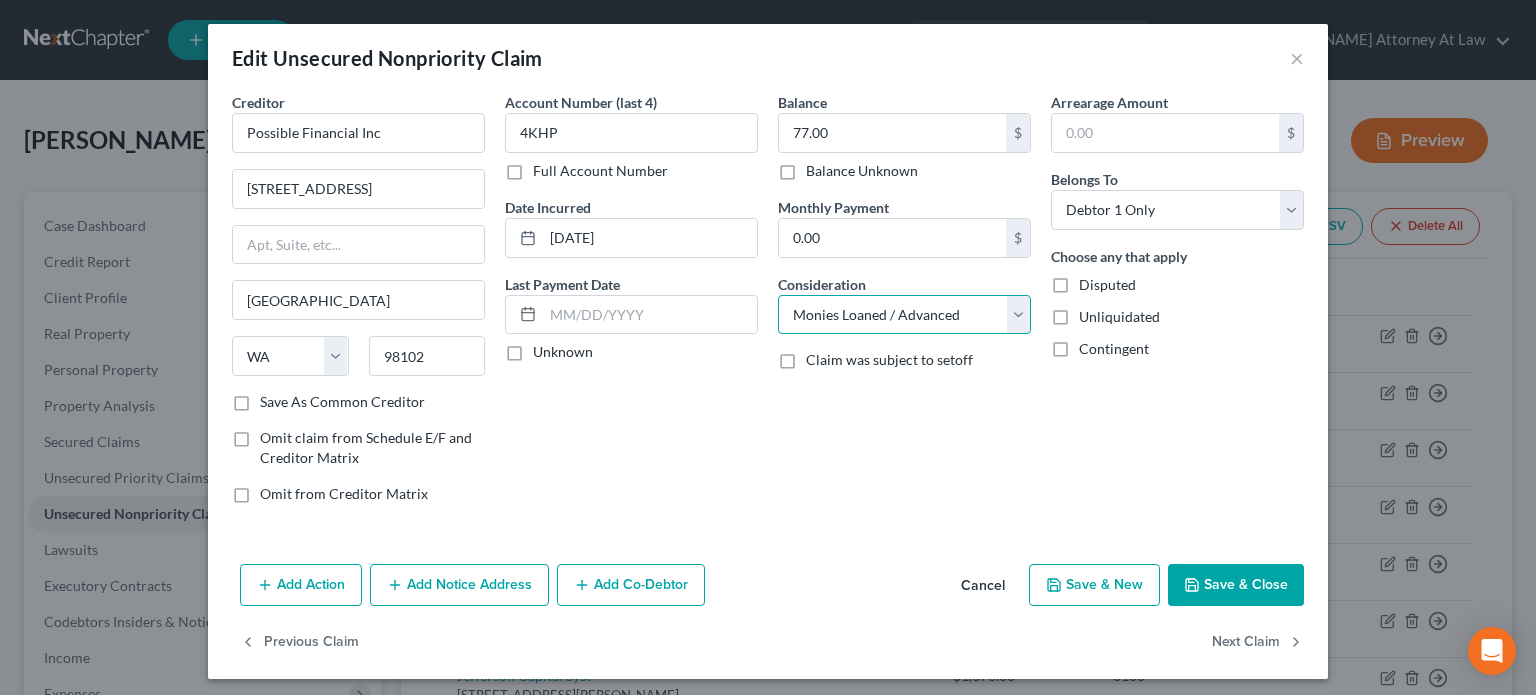click on "Select Cable / Satellite Services Collection Agency Credit Card Debt Debt Counseling / Attorneys Deficiency Balance Domestic Support Obligations Home / Car Repairs Income Taxes Judgment Liens Medical Services Monies Loaned / Advanced Mortgage Obligation From Divorce Or Separation Obligation To Pensions Other Overdrawn Bank Account Promised To Help Pay Creditors Student Loans Suppliers And Vendors Telephone / Internet Services Utility Services" at bounding box center (904, 315) 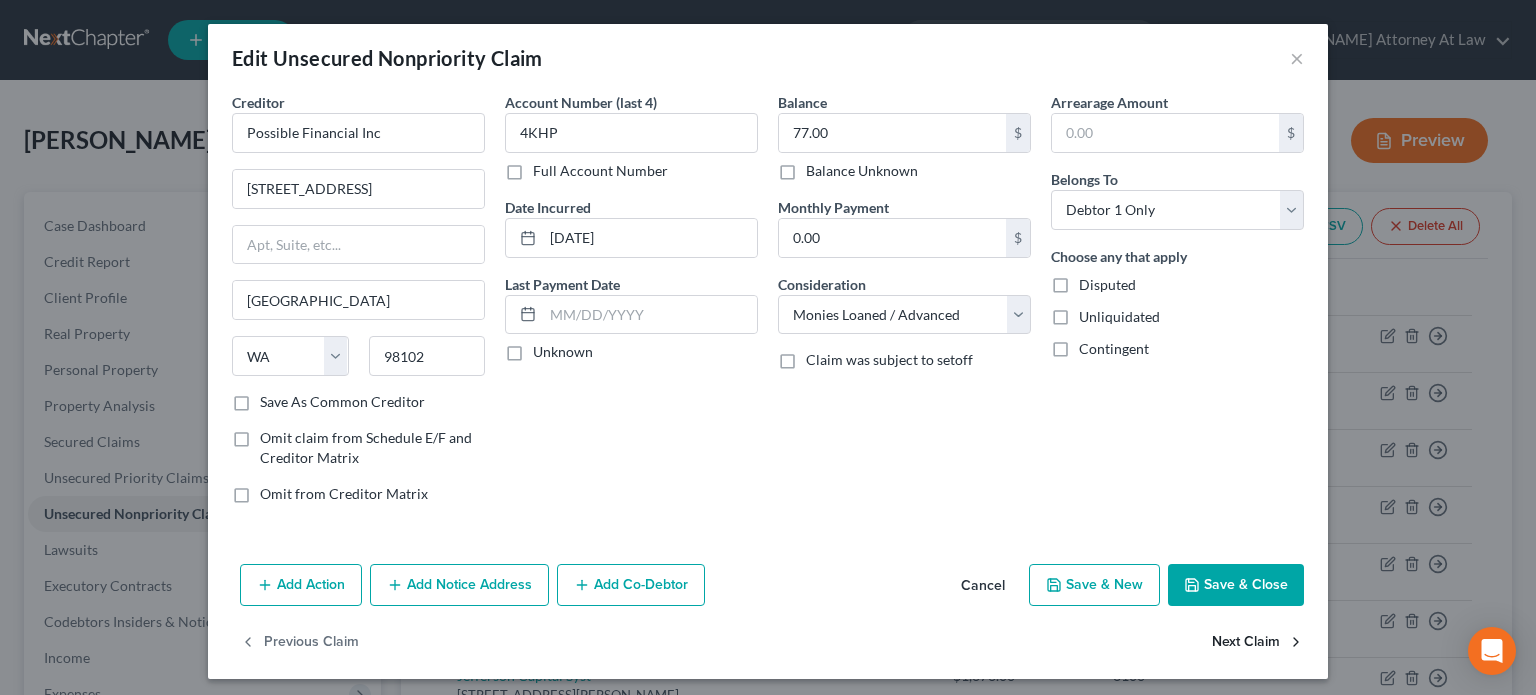 click on "Next Claim" at bounding box center (1258, 643) 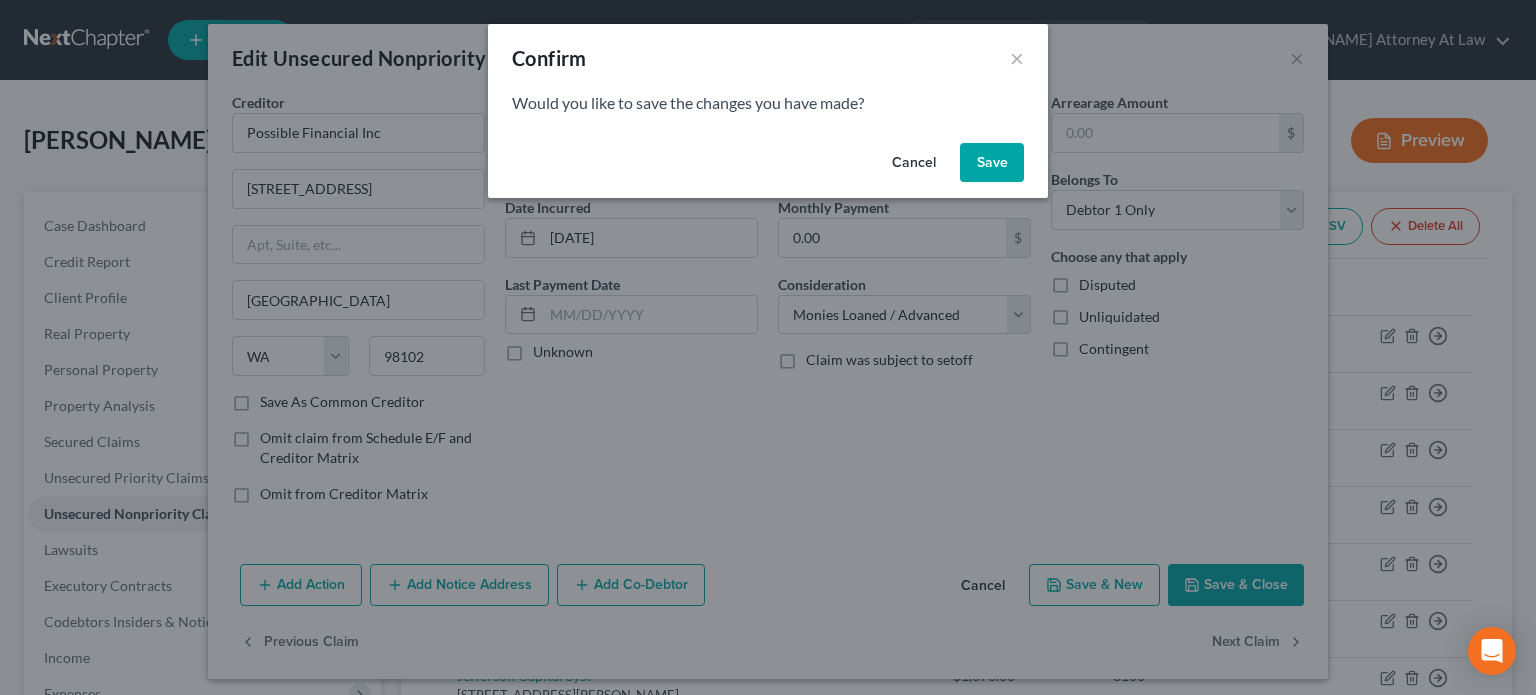 click on "Save" at bounding box center [992, 163] 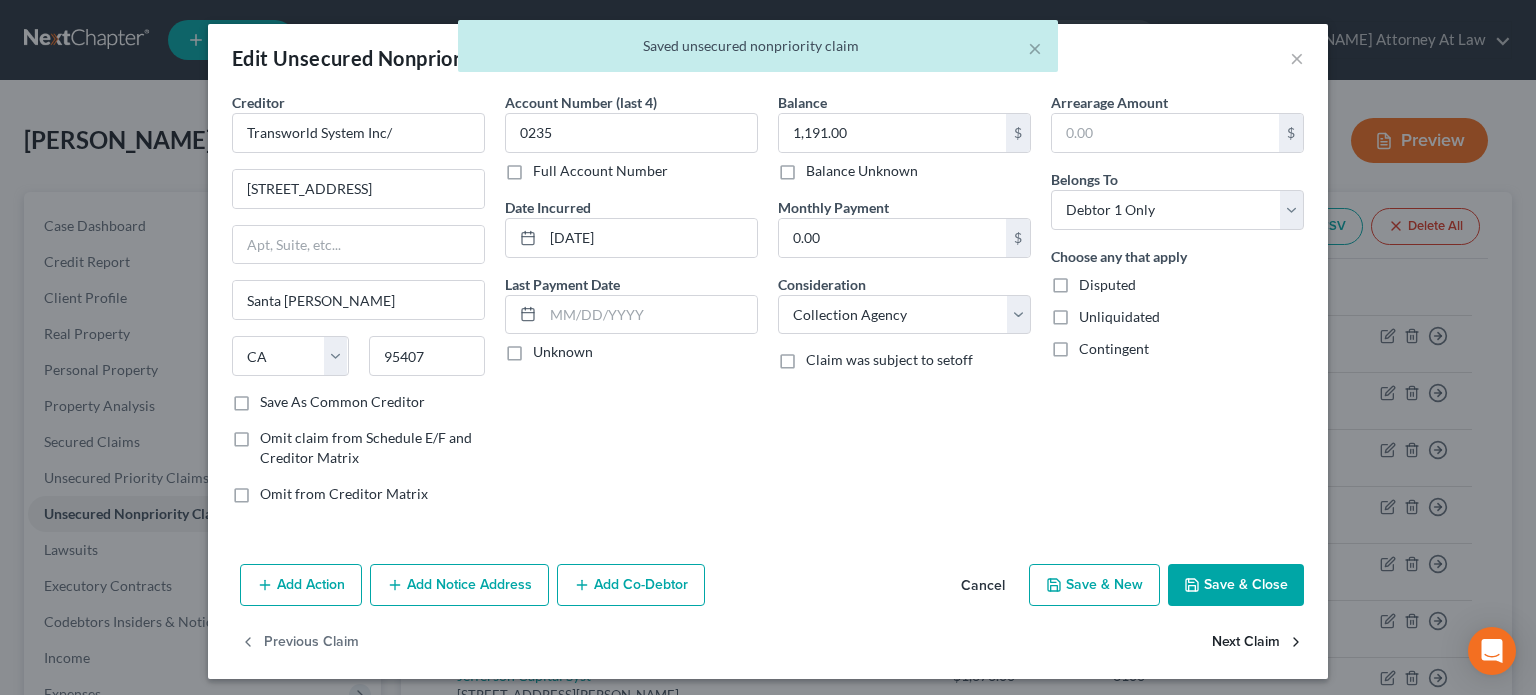 click on "Next Claim" at bounding box center [1258, 643] 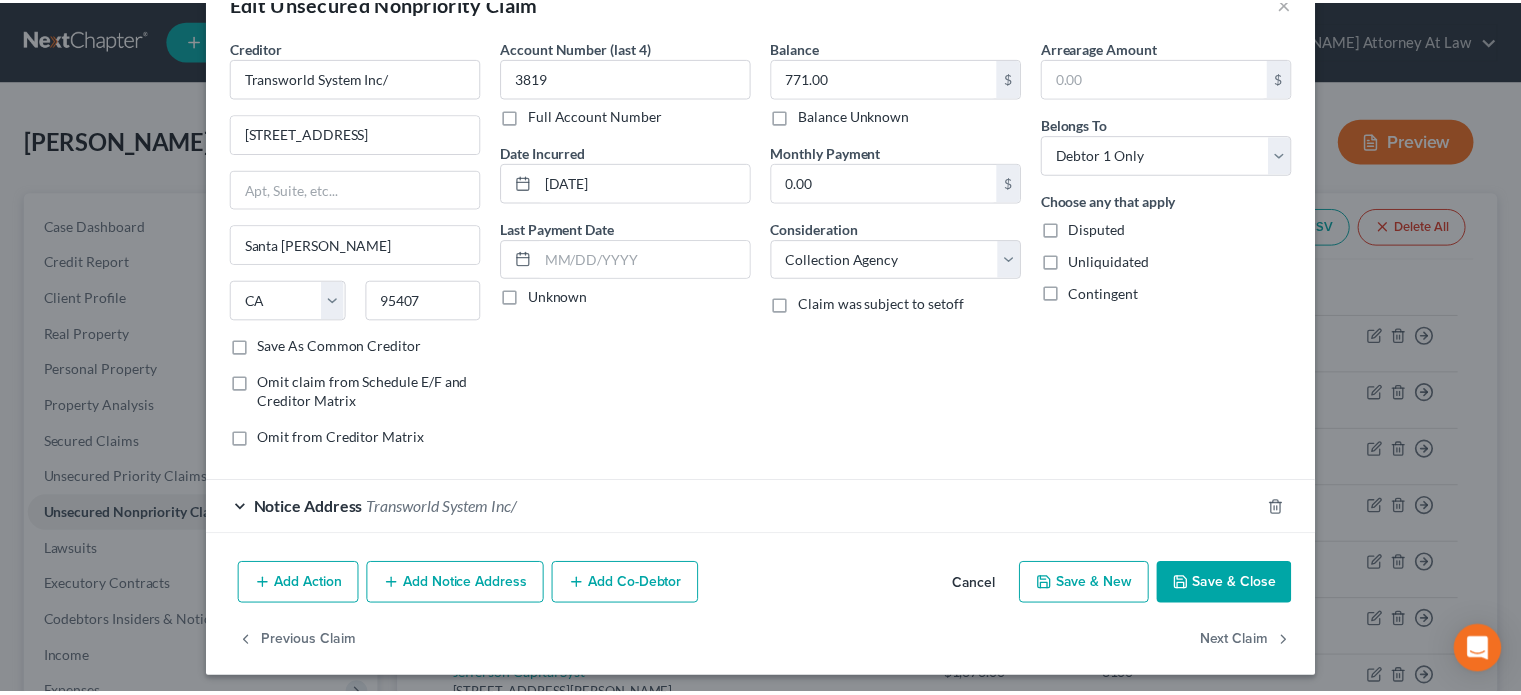 scroll, scrollTop: 60, scrollLeft: 0, axis: vertical 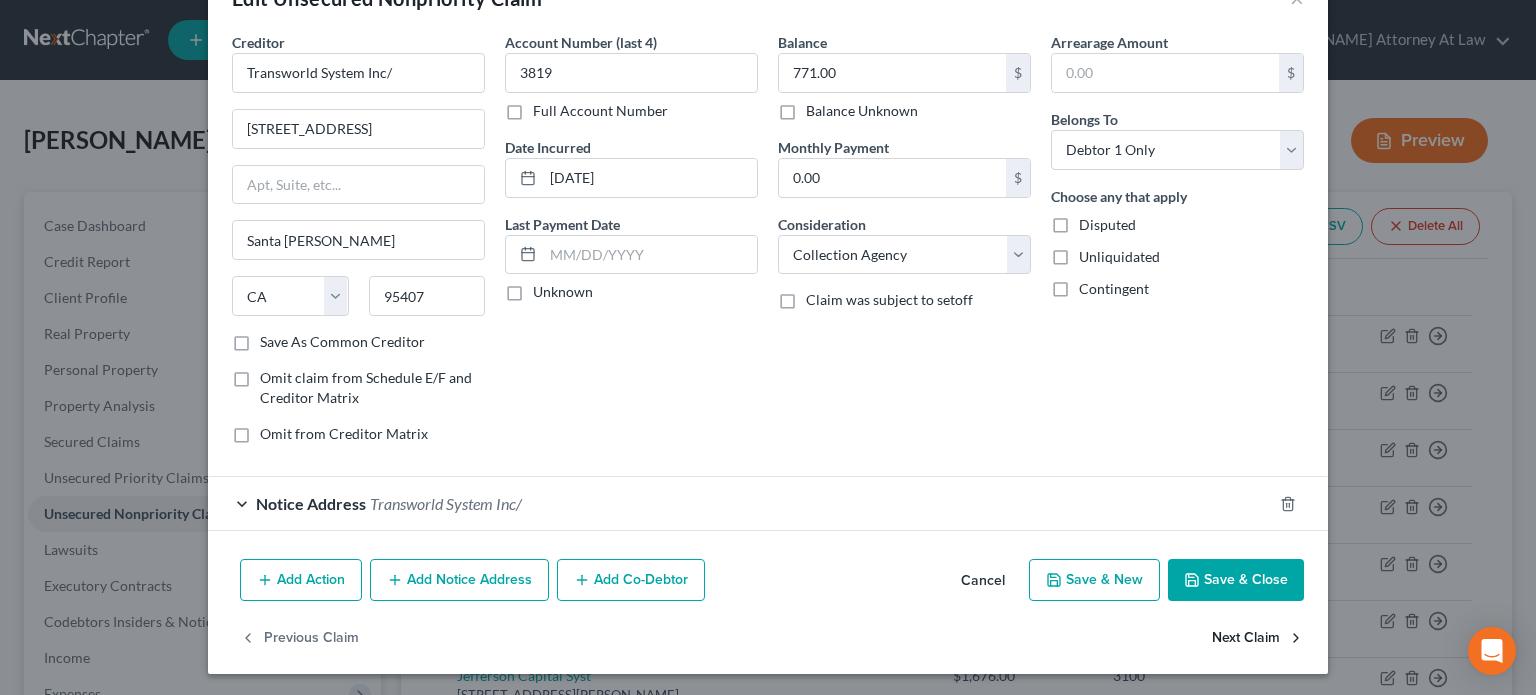 click on "Next Claim" at bounding box center (1258, 638) 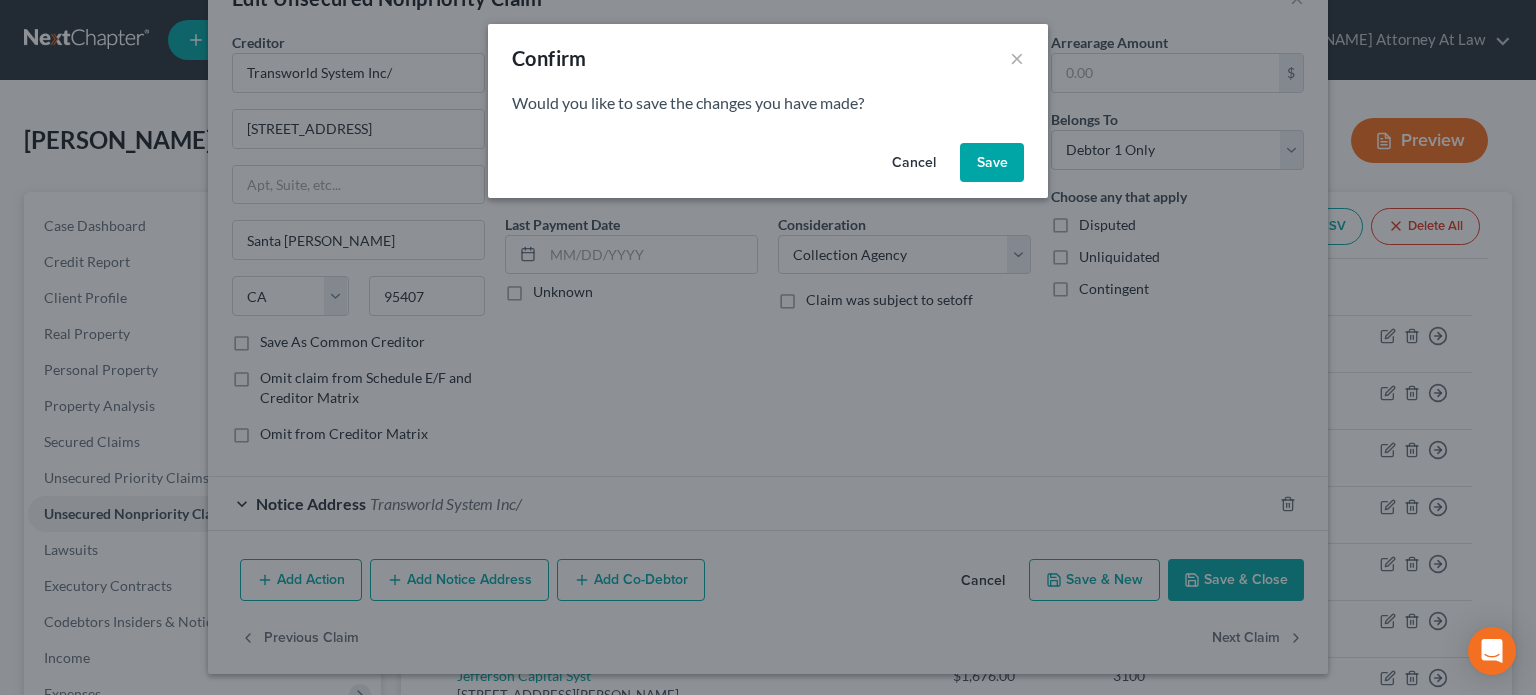 click on "Save" at bounding box center (992, 163) 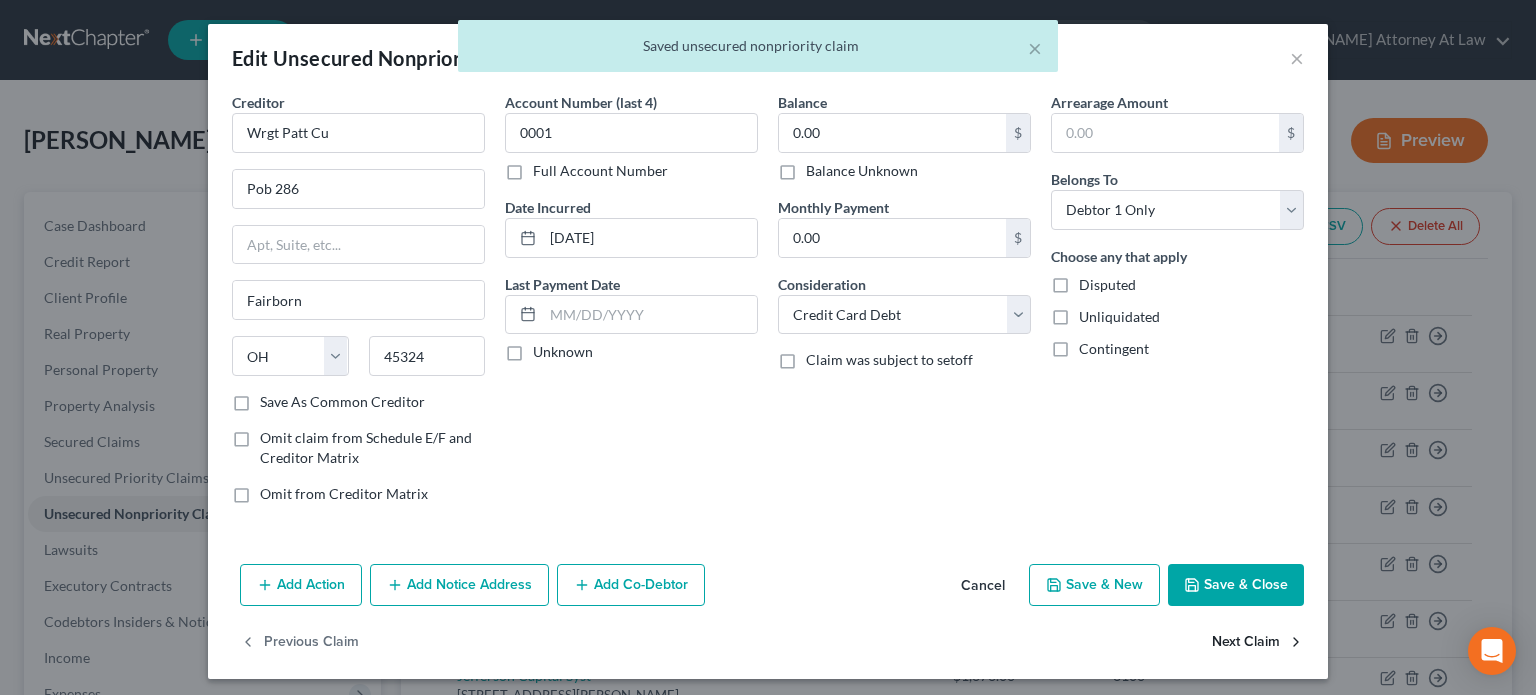 click on "Next Claim" at bounding box center [1258, 643] 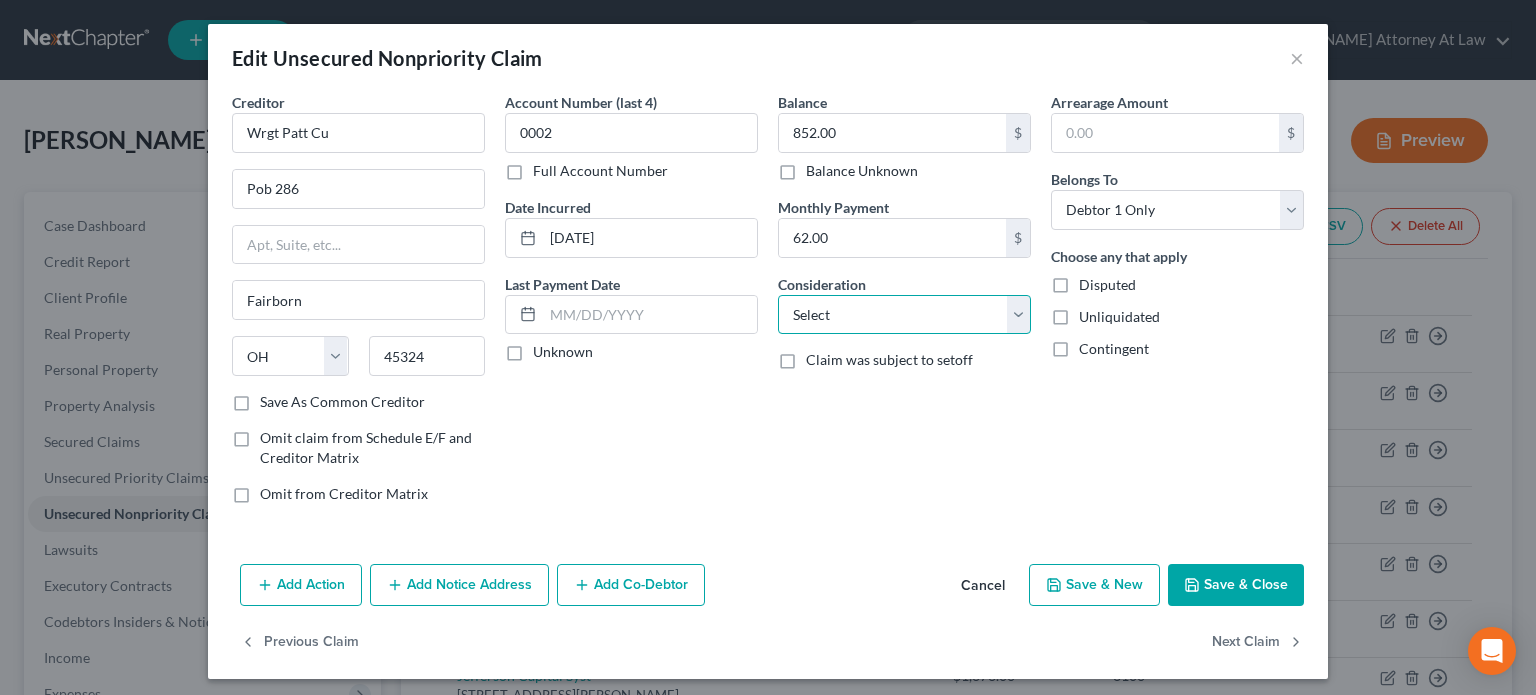 click on "Select Cable / Satellite Services Collection Agency Credit Card Debt Debt Counseling / Attorneys Deficiency Balance Domestic Support Obligations Home / Car Repairs Income Taxes Judgment Liens Medical Services Monies Loaned / Advanced Mortgage Obligation From Divorce Or Separation Obligation To Pensions Other Overdrawn Bank Account Promised To Help Pay Creditors Student Loans Suppliers And Vendors Telephone / Internet Services Utility Services" at bounding box center (904, 315) 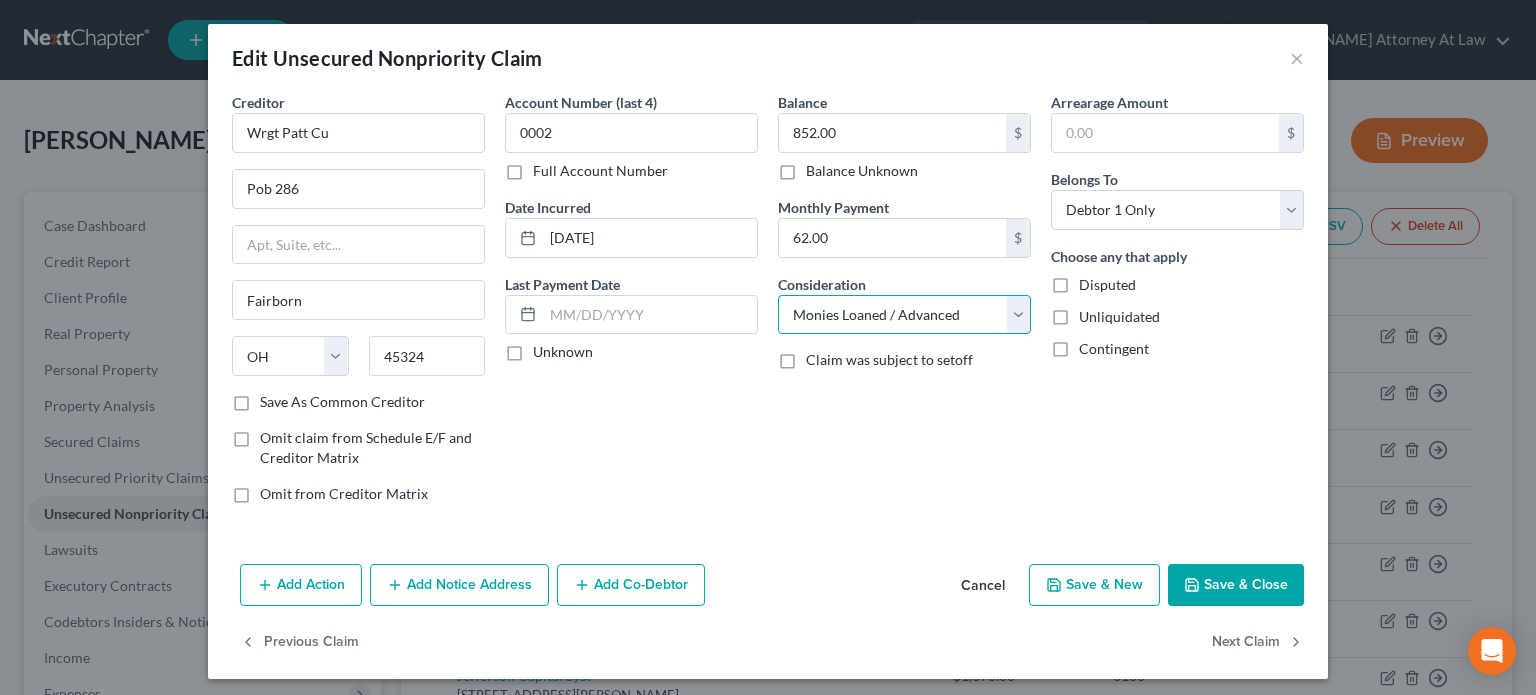 click on "Select Cable / Satellite Services Collection Agency Credit Card Debt Debt Counseling / Attorneys Deficiency Balance Domestic Support Obligations Home / Car Repairs Income Taxes Judgment Liens Medical Services Monies Loaned / Advanced Mortgage Obligation From Divorce Or Separation Obligation To Pensions Other Overdrawn Bank Account Promised To Help Pay Creditors Student Loans Suppliers And Vendors Telephone / Internet Services Utility Services" at bounding box center (904, 315) 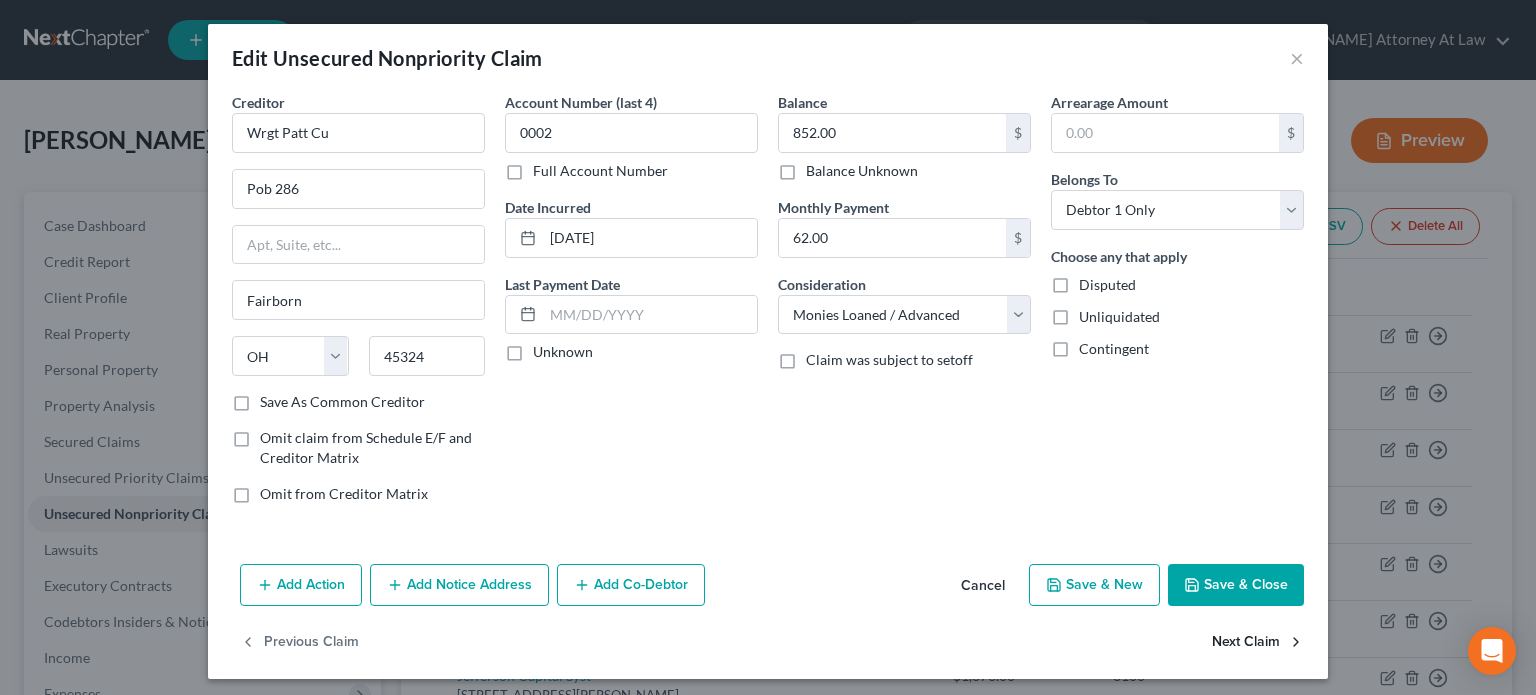 click on "Next Claim" at bounding box center [1258, 643] 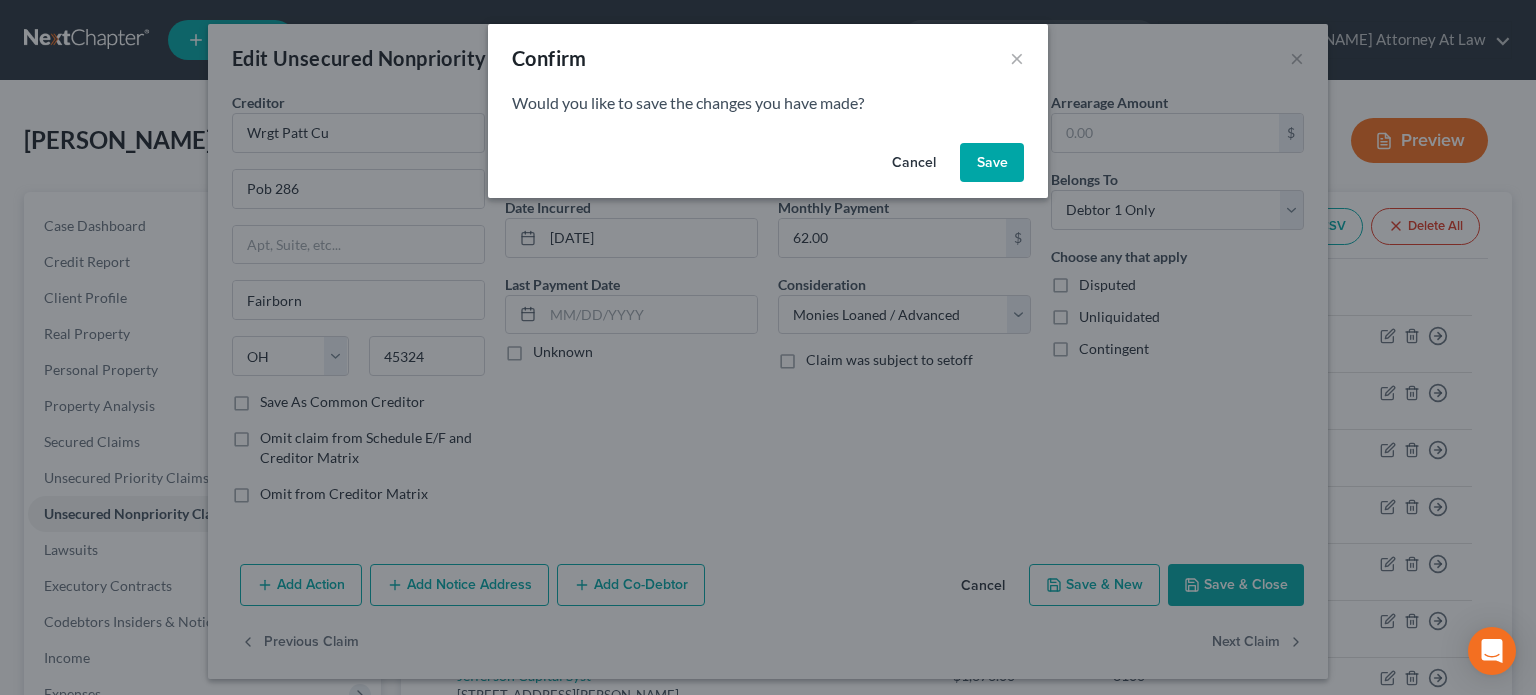 click on "Save" at bounding box center (992, 163) 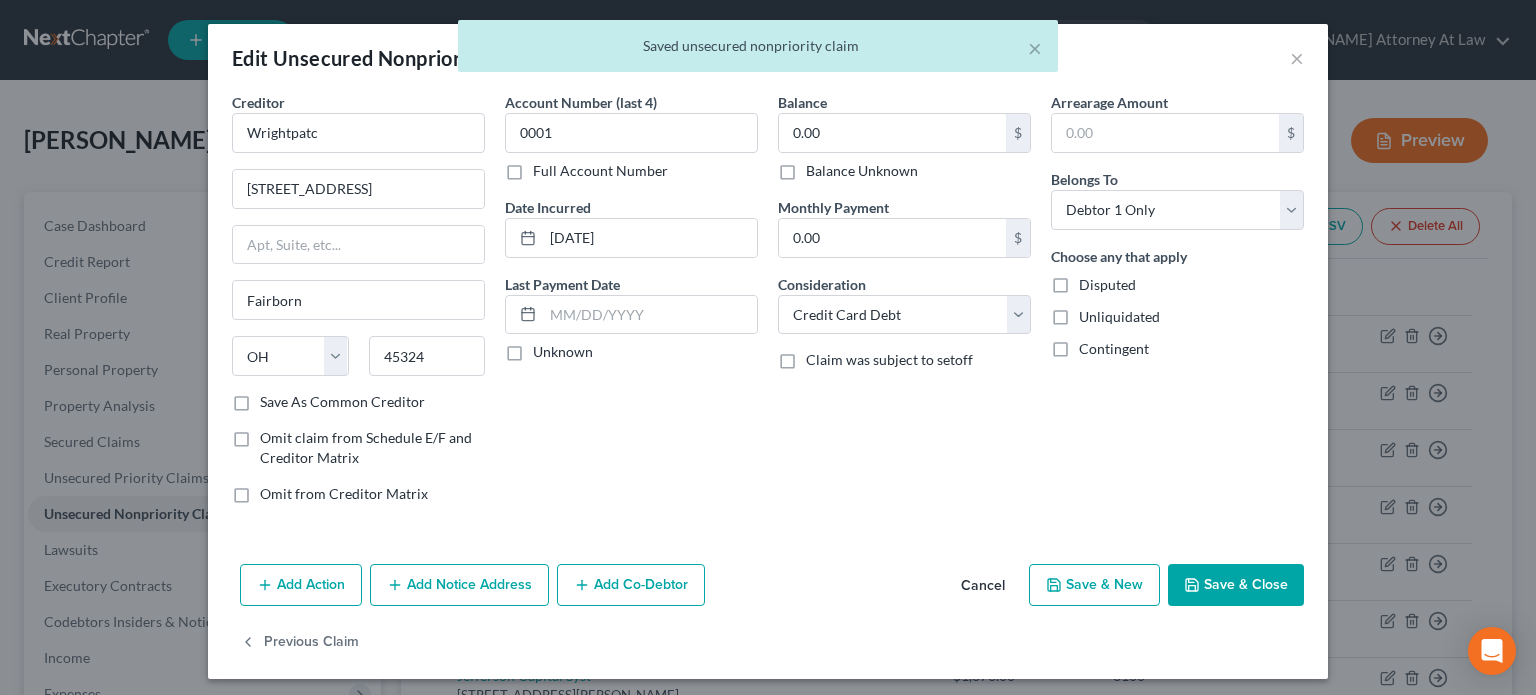 click on "Save & Close" at bounding box center [1236, 585] 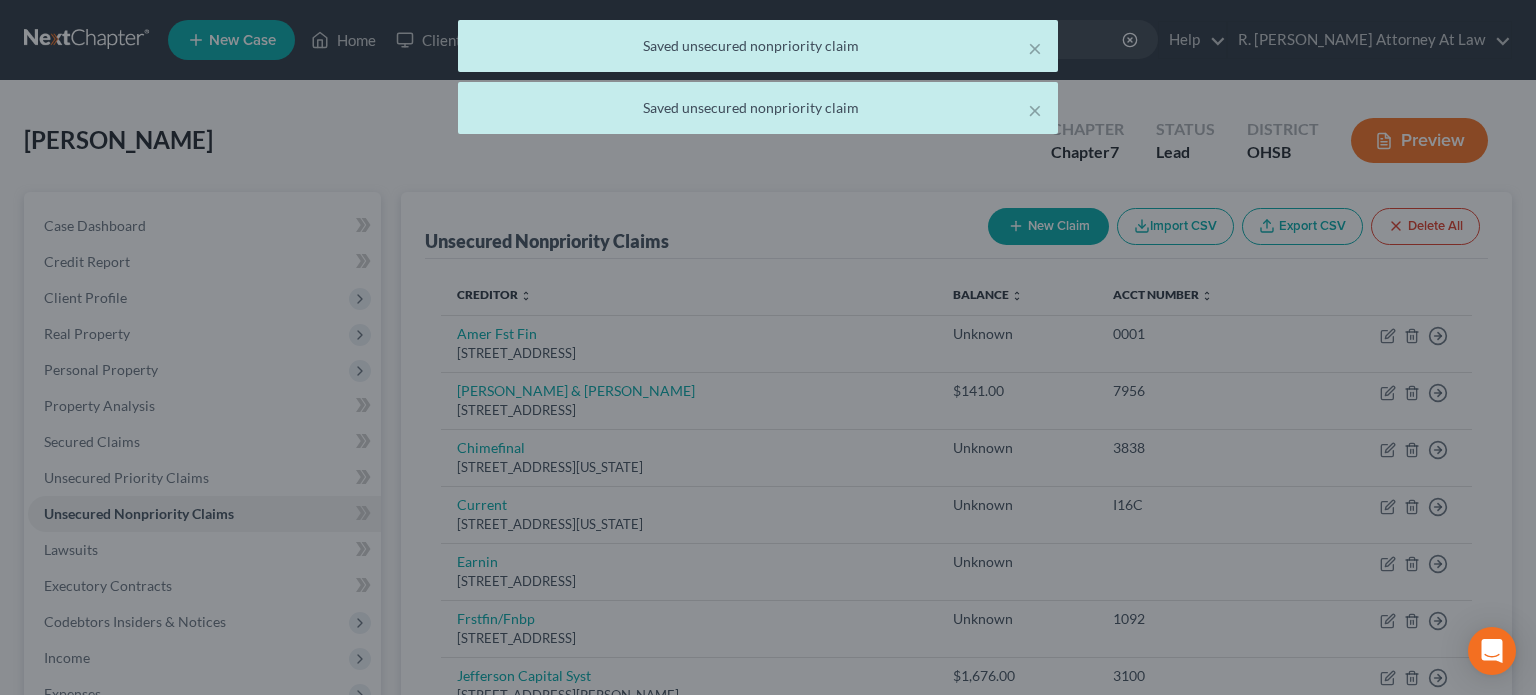 type on "0" 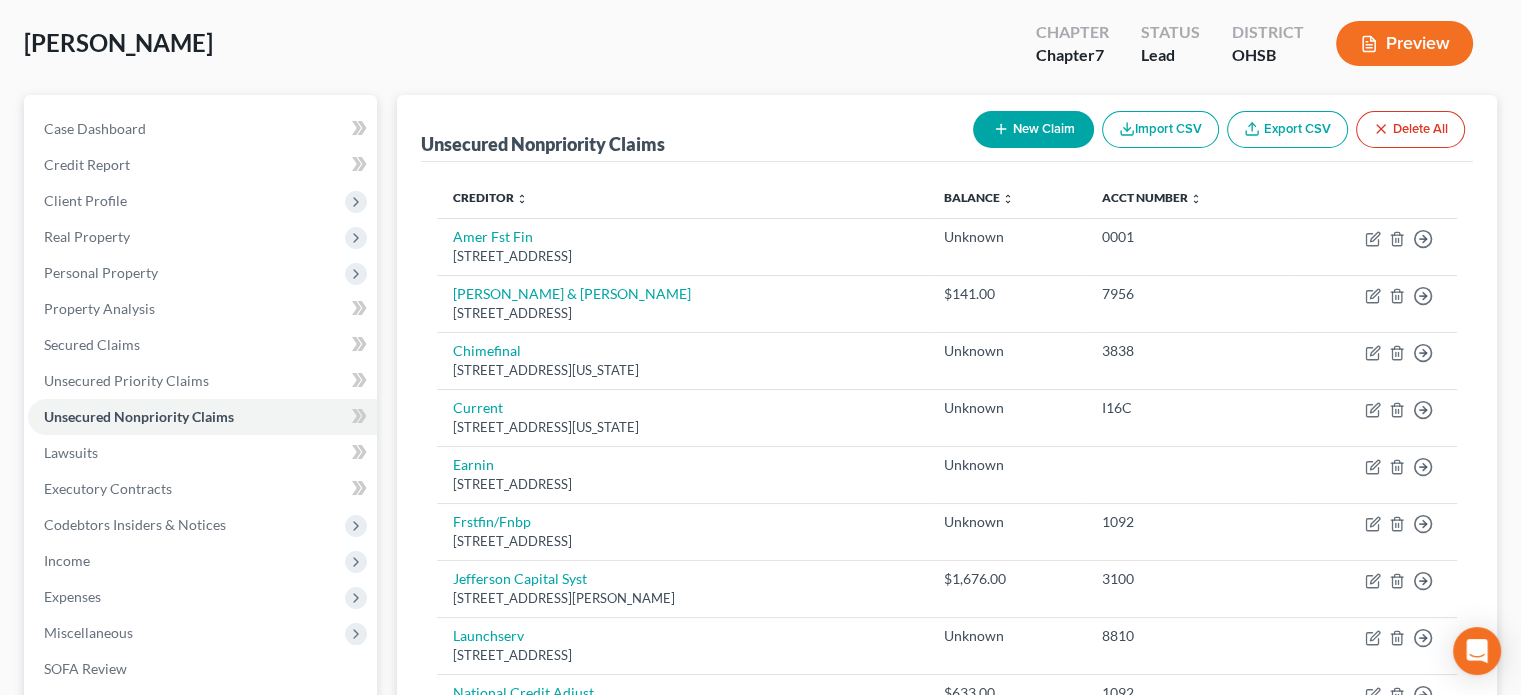 scroll, scrollTop: 100, scrollLeft: 0, axis: vertical 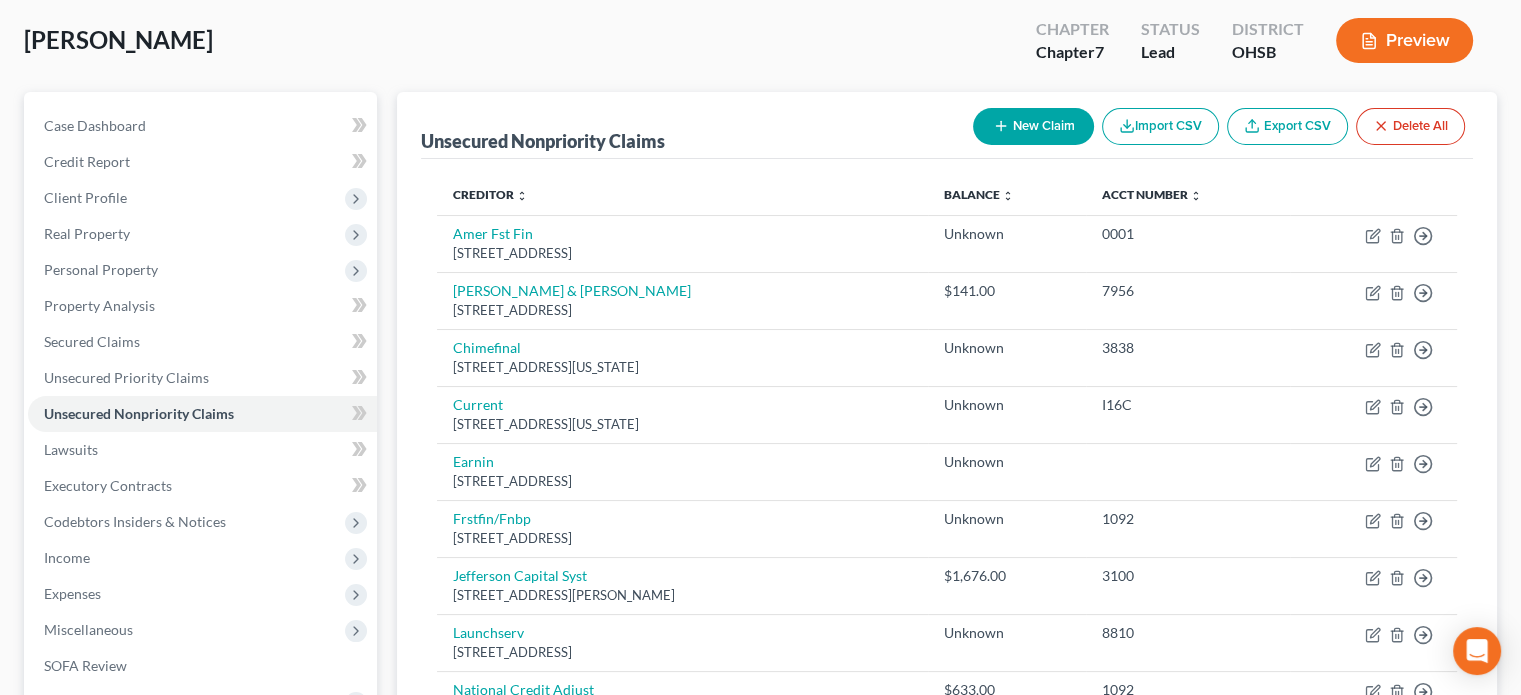 click on "New Claim" at bounding box center [1033, 126] 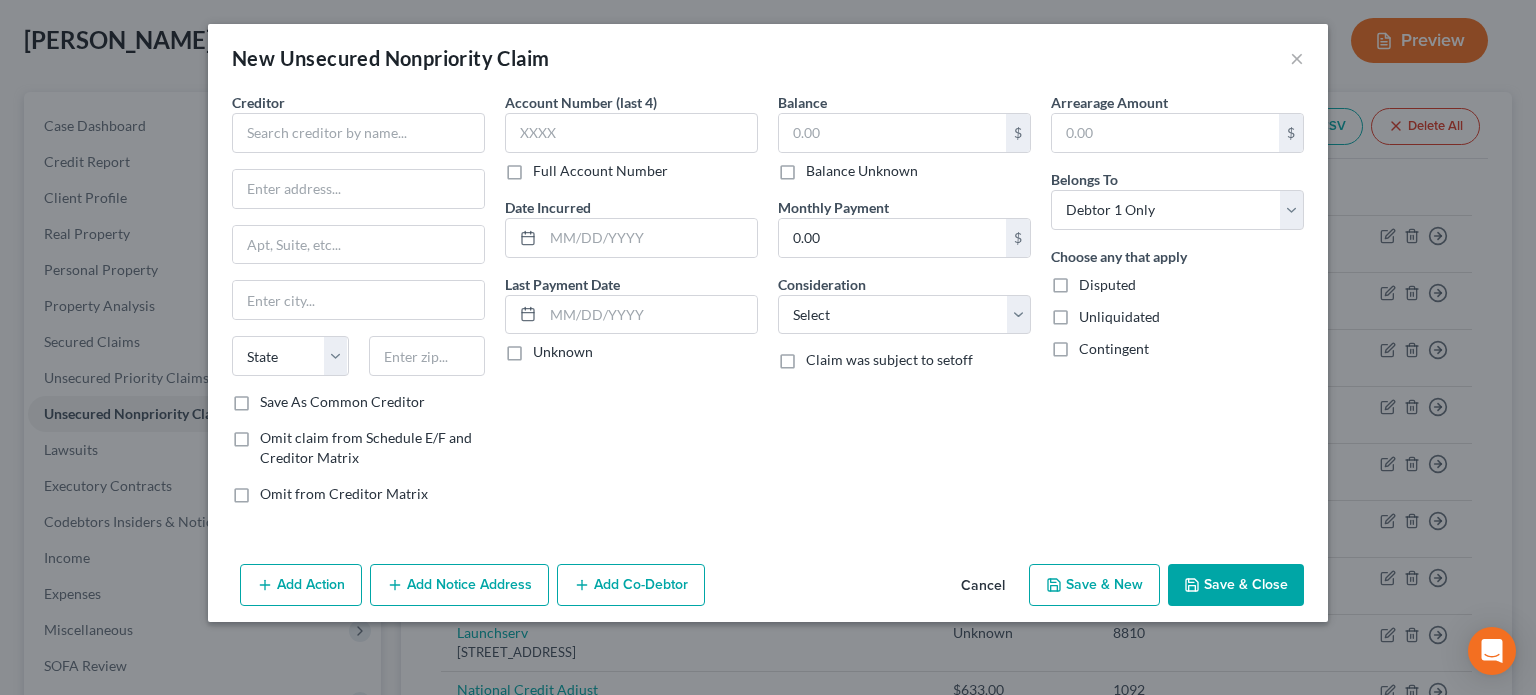click on "Cancel" at bounding box center [983, 586] 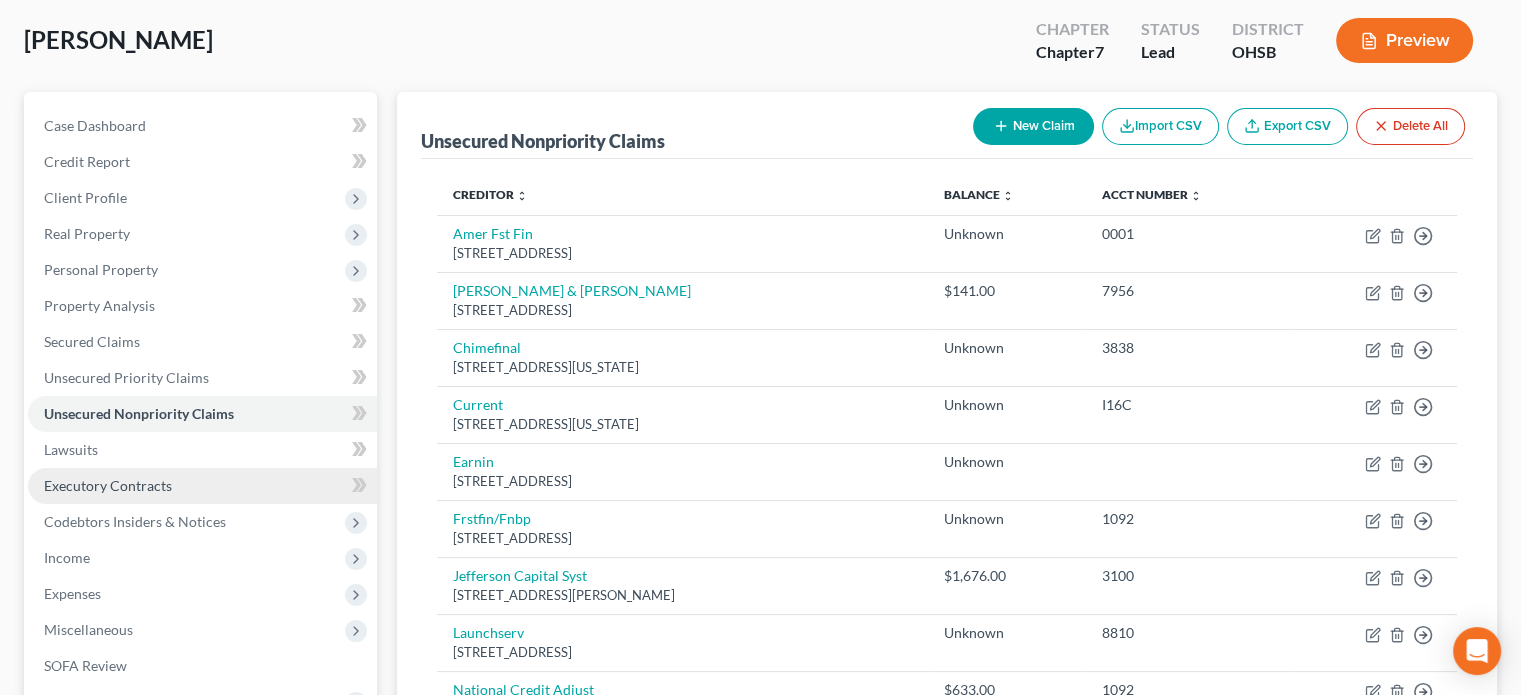 click on "Executory Contracts" at bounding box center [108, 485] 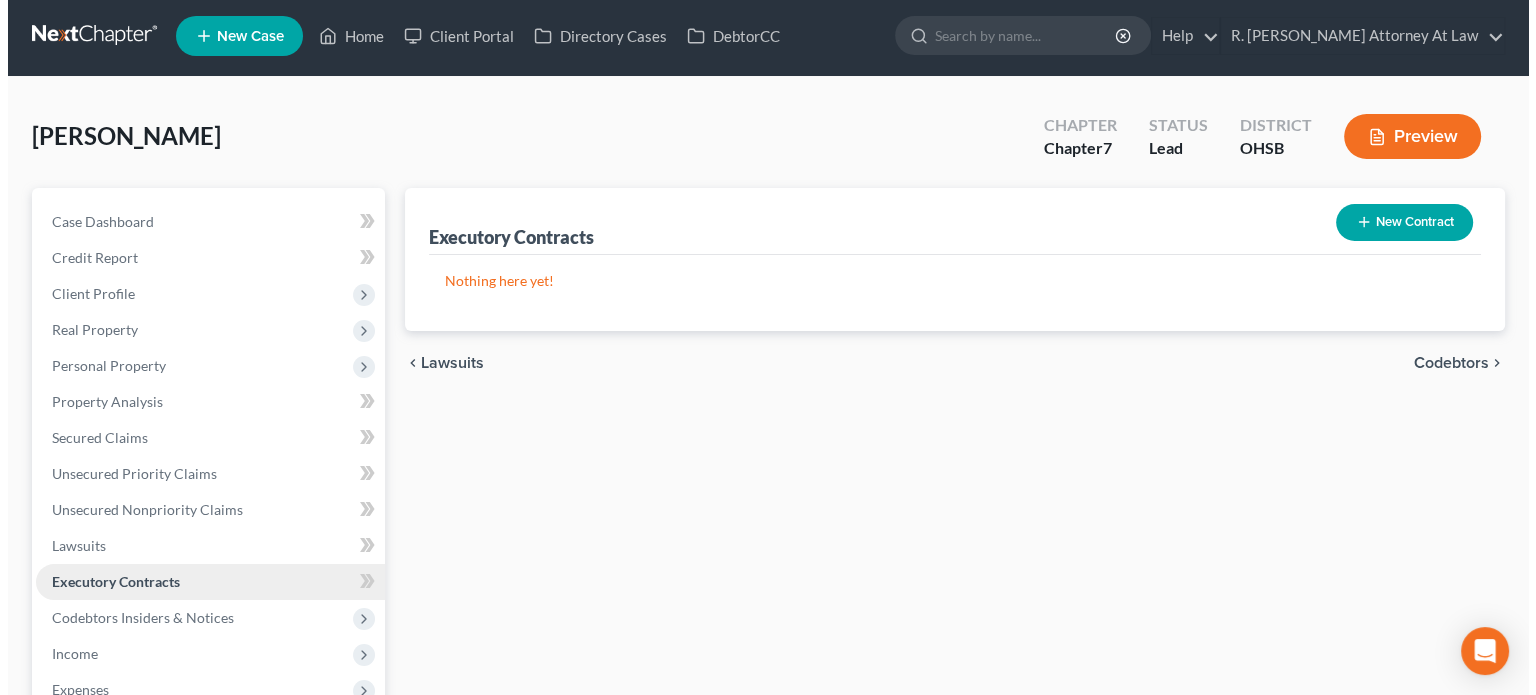 scroll, scrollTop: 0, scrollLeft: 0, axis: both 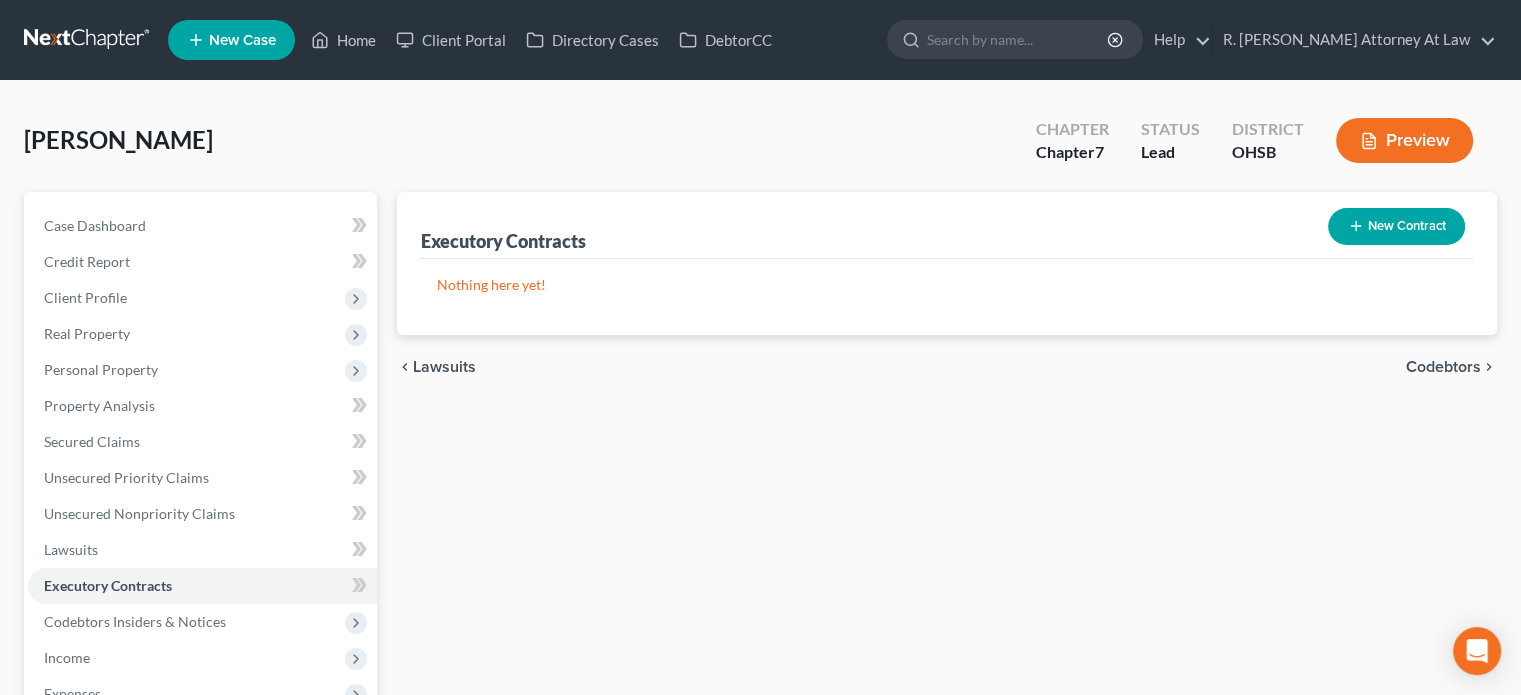 click on "New Contract" at bounding box center (1396, 226) 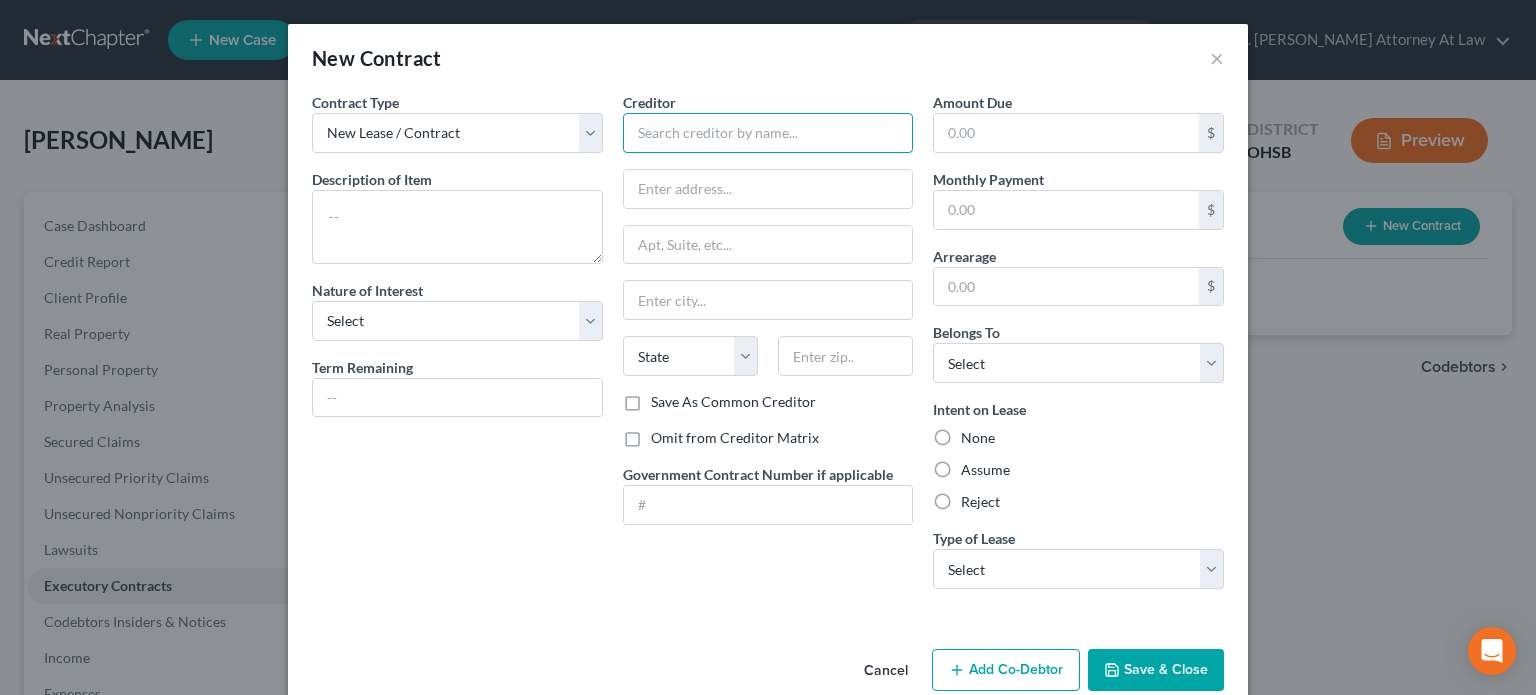 click at bounding box center (768, 133) 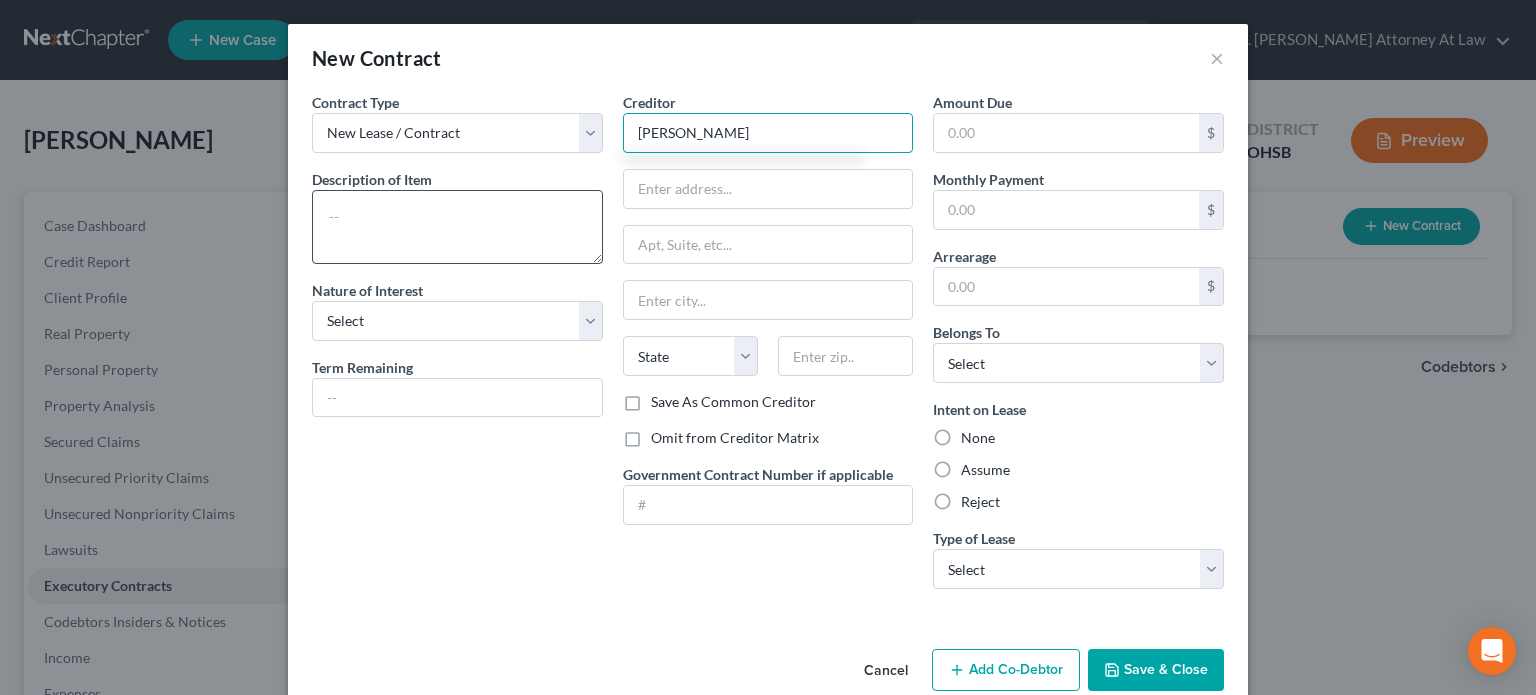 type on "Christopher Northrup" 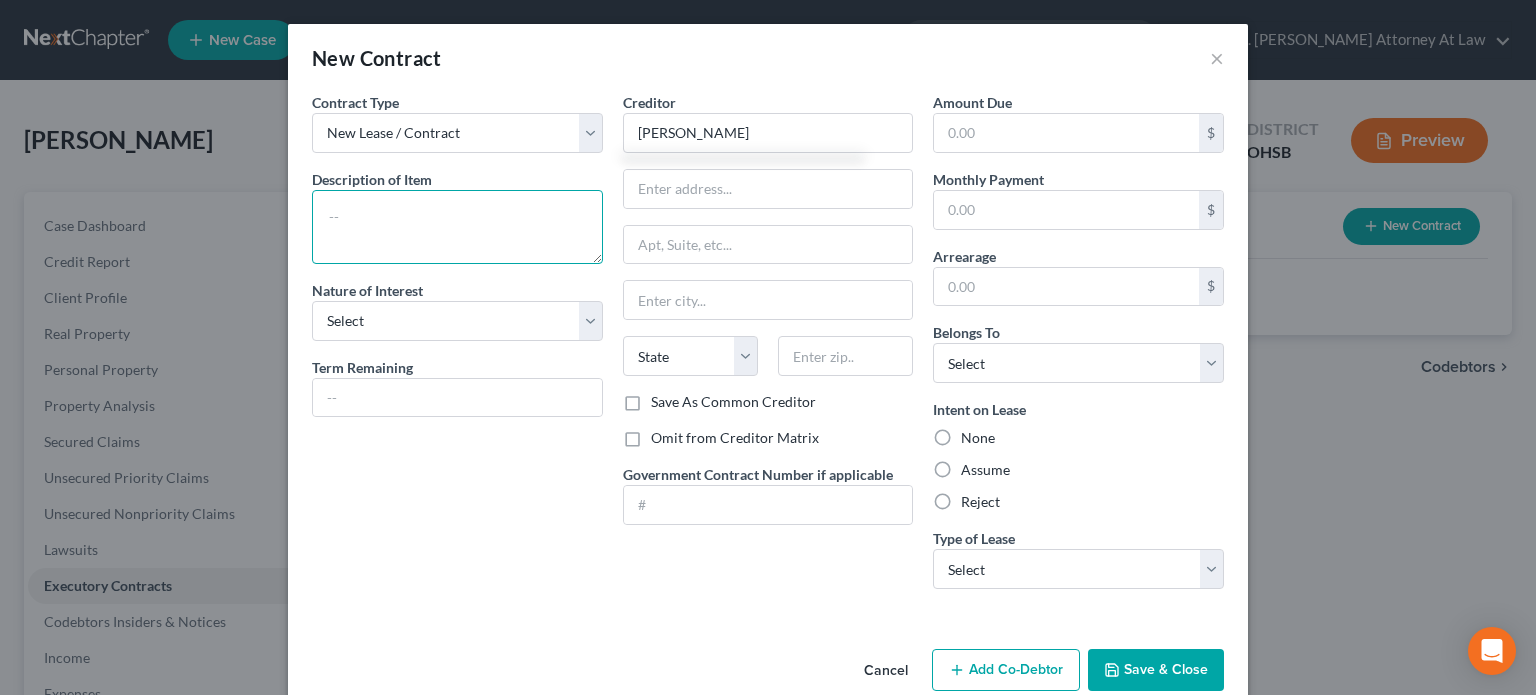 click at bounding box center [457, 227] 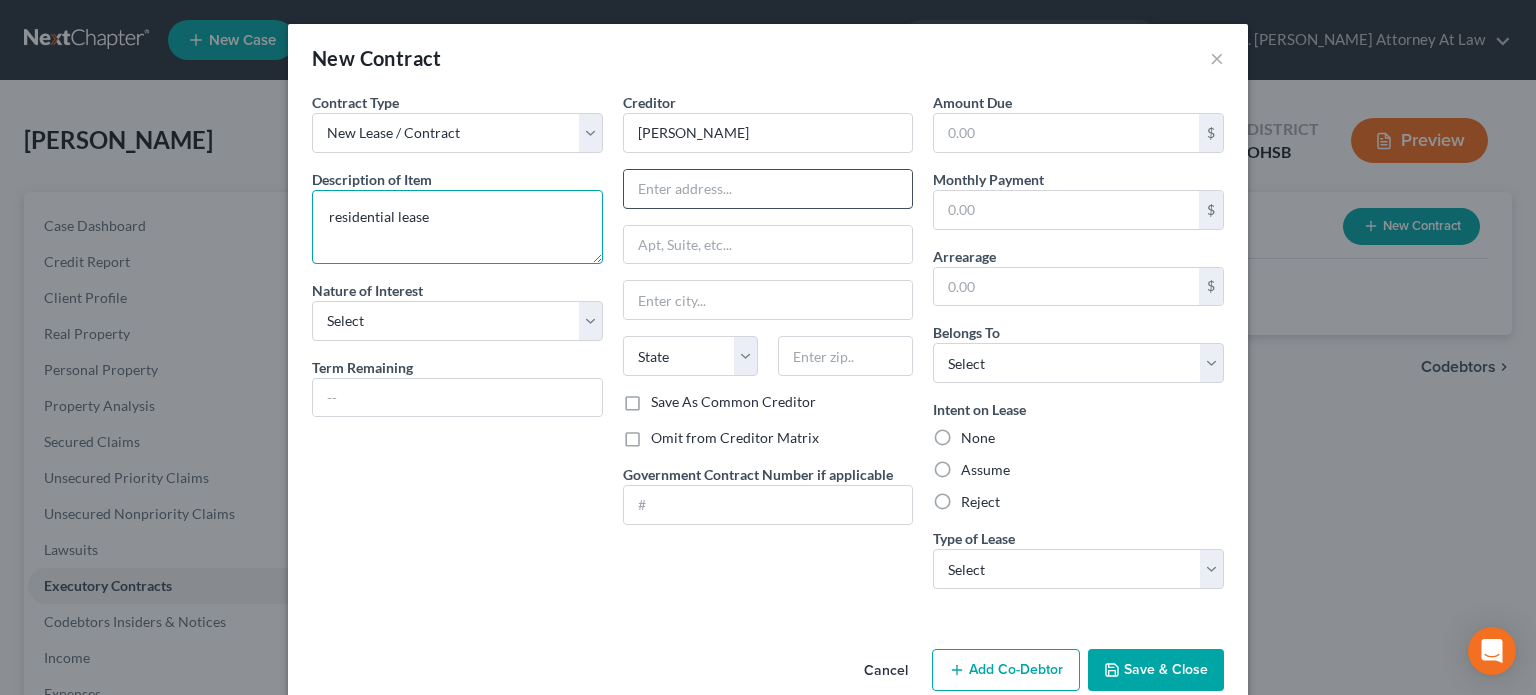 type on "residential lease" 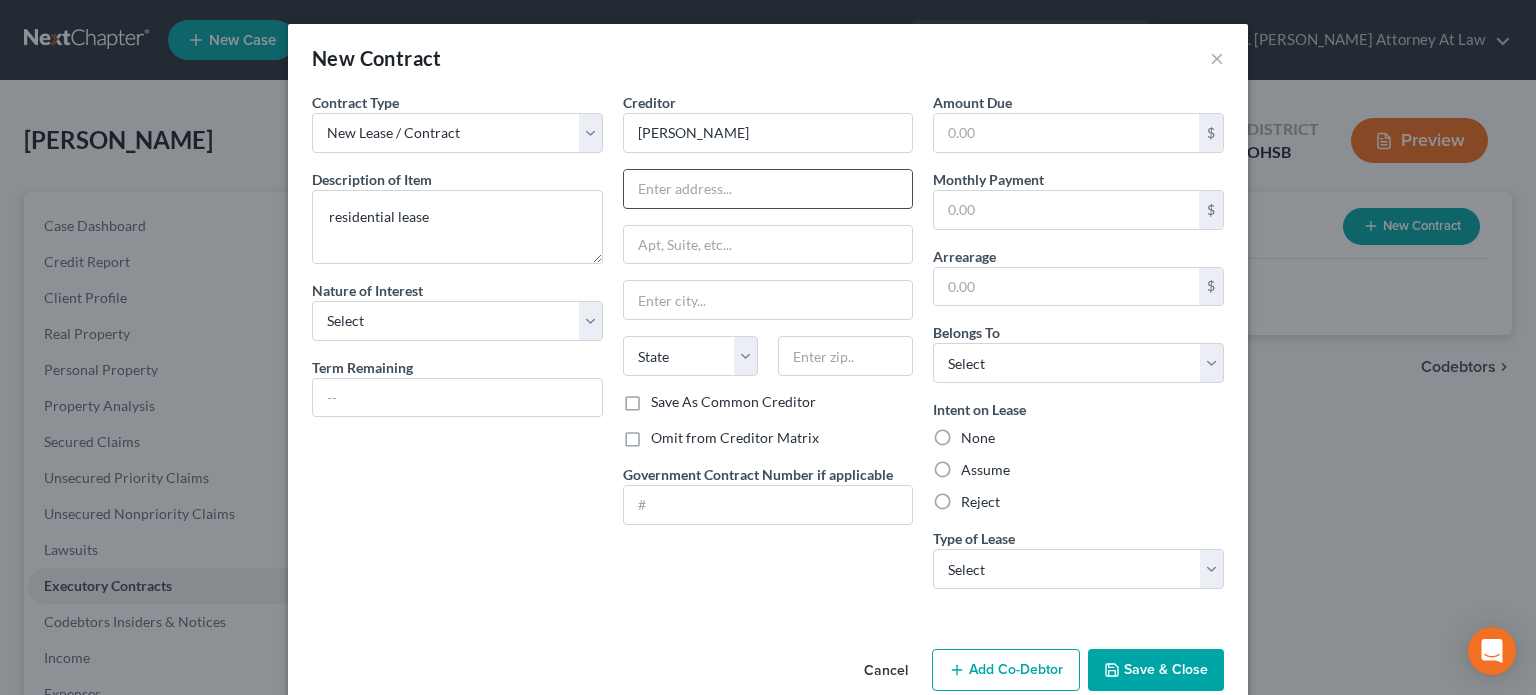 click at bounding box center (768, 189) 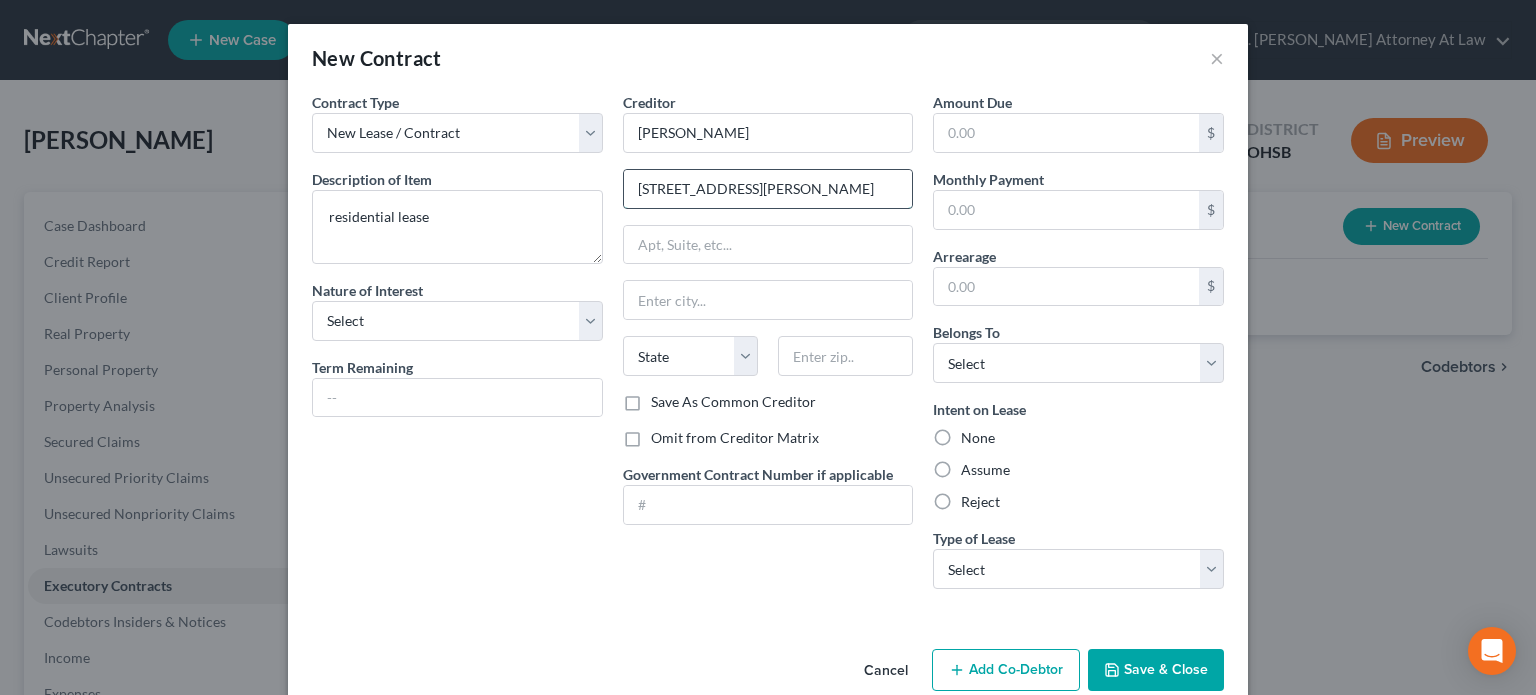 type on "1155 Laverne Ave" 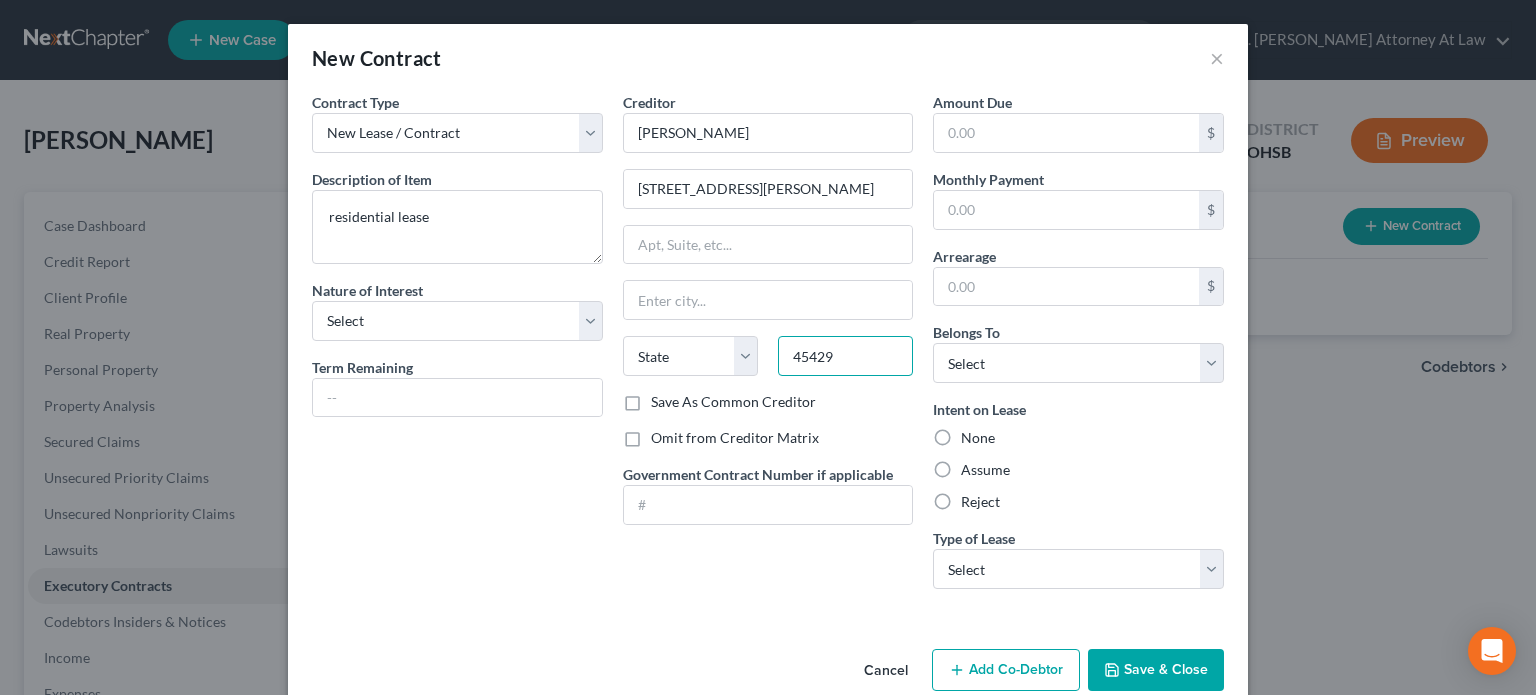 type on "45429" 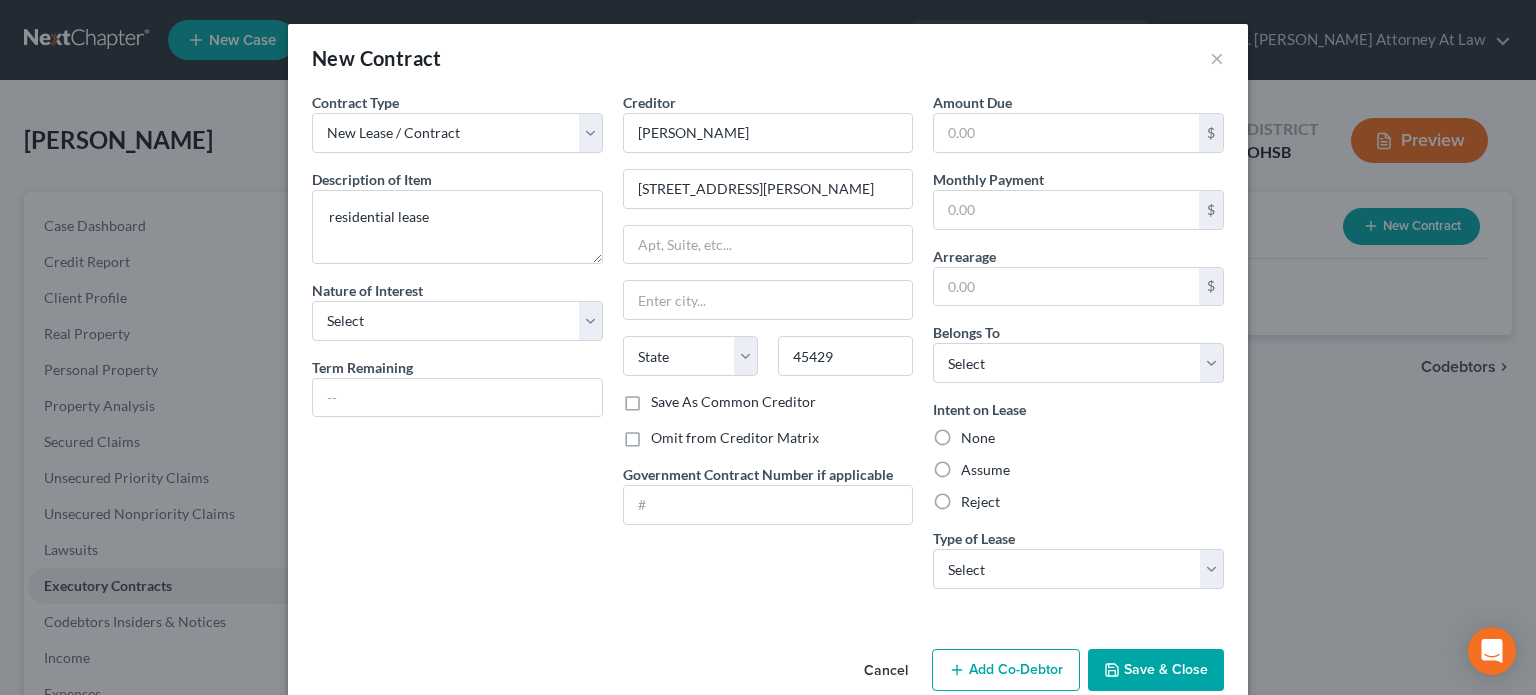 type on "[GEOGRAPHIC_DATA]" 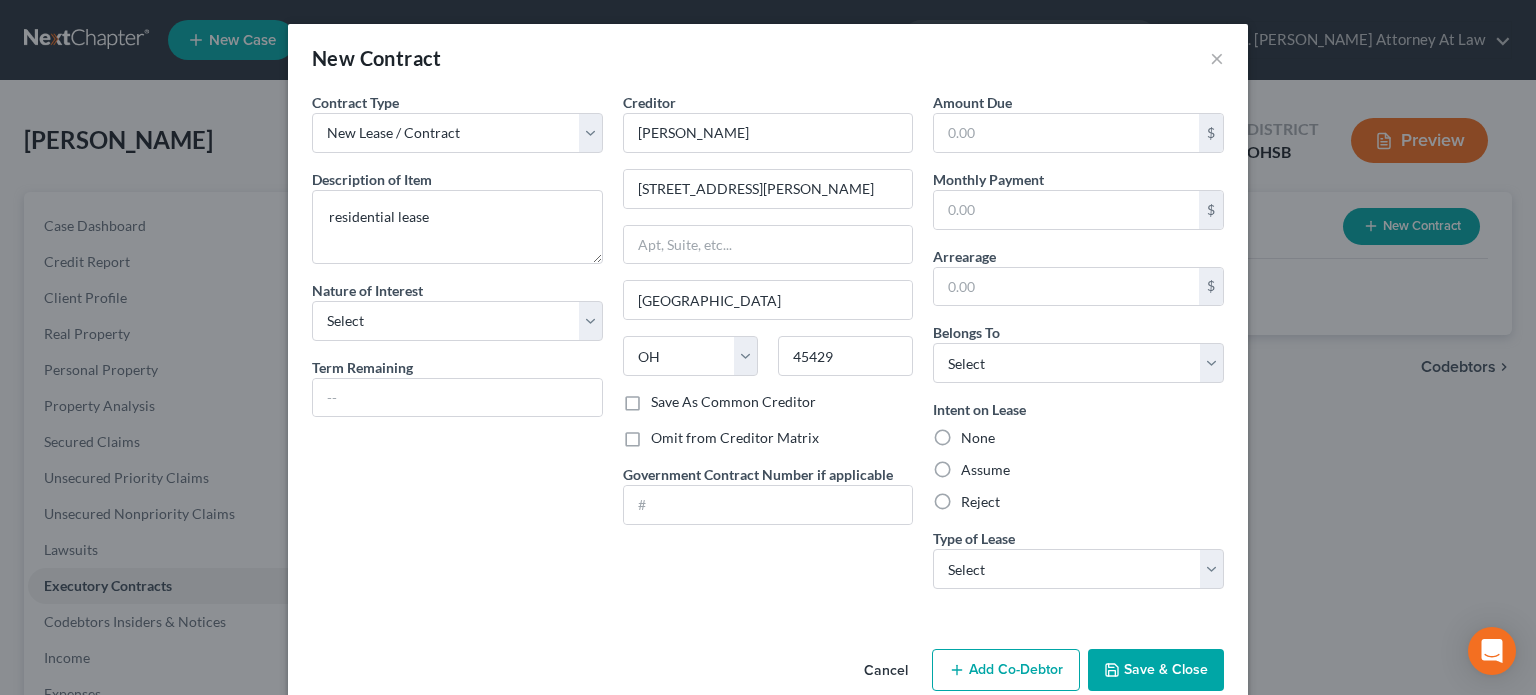drag, startPoint x: 468, startPoint y: 441, endPoint x: 420, endPoint y: 290, distance: 158.44557 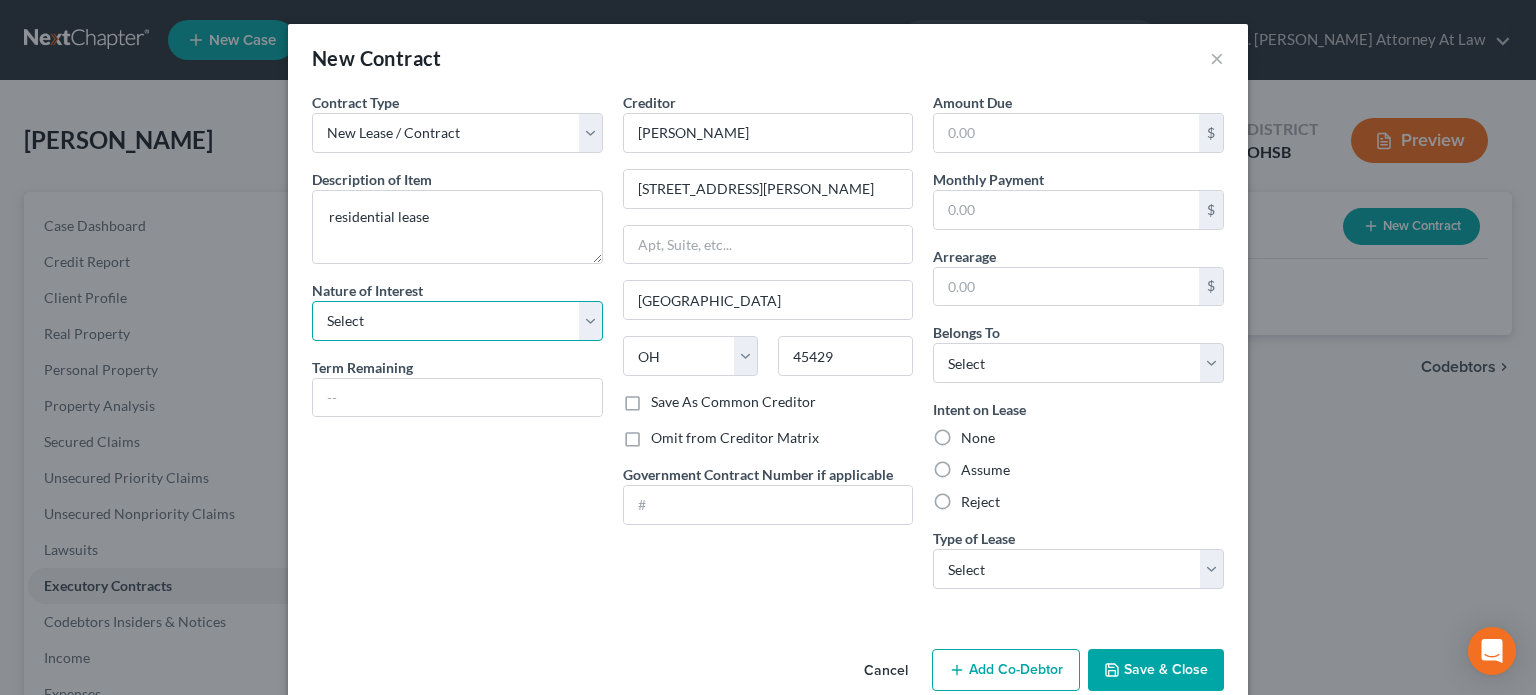 click on "Select Purchaser Agent Lessor Lessee" at bounding box center (457, 321) 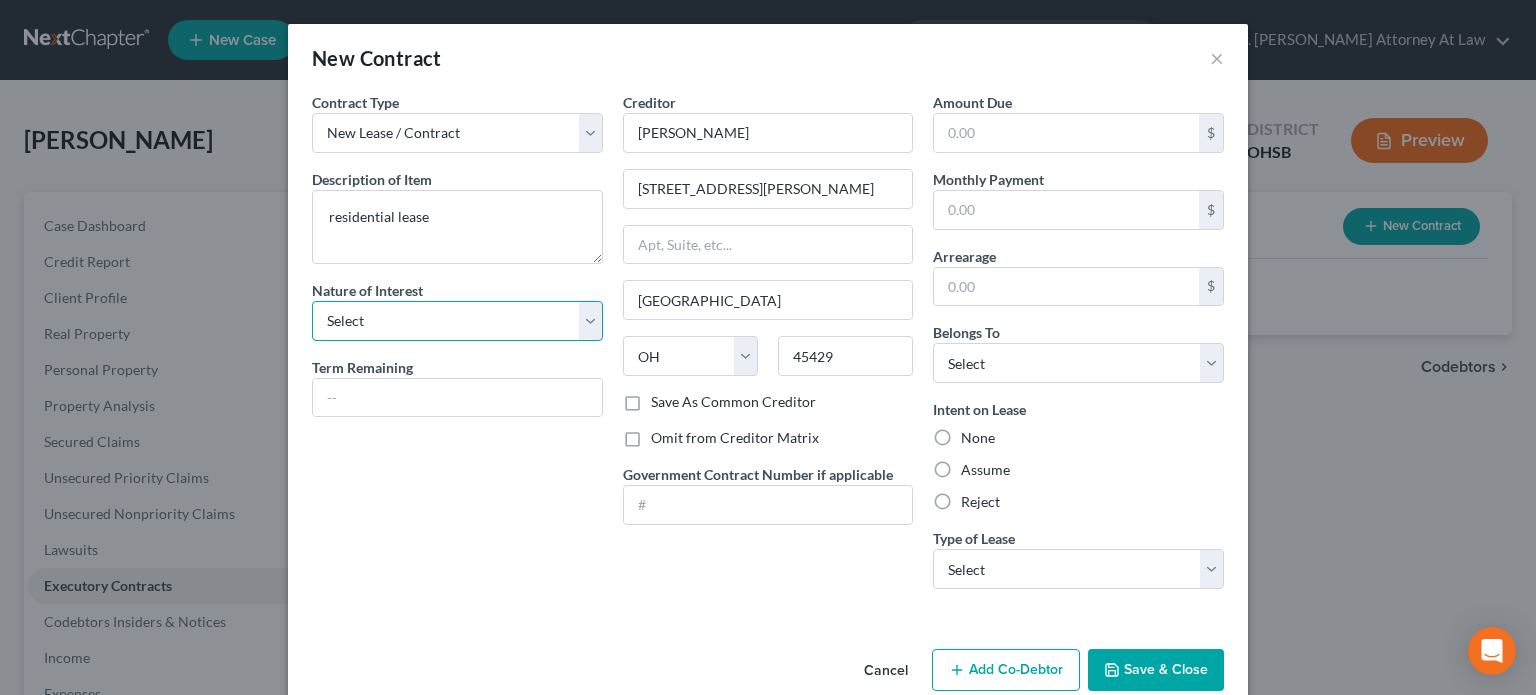 select on "2" 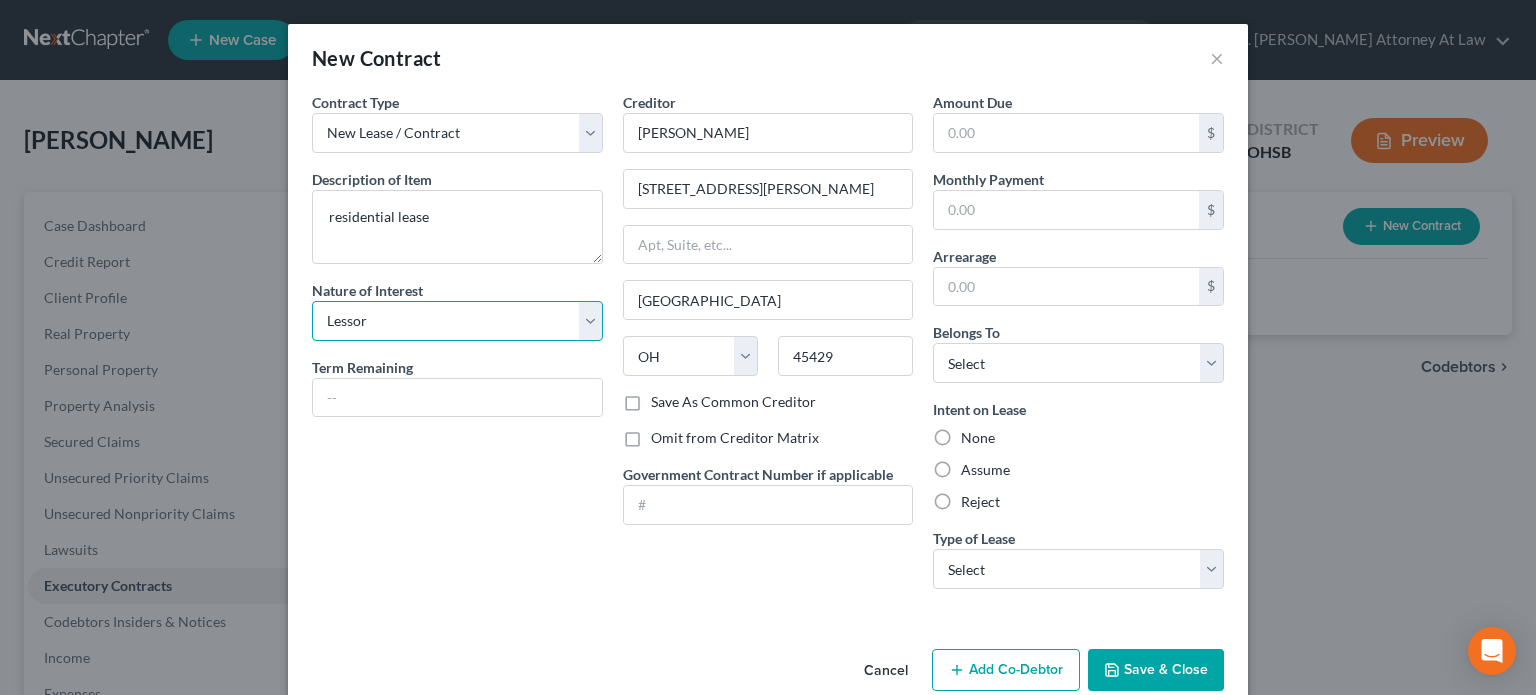 click on "Select Purchaser Agent Lessor Lessee" at bounding box center (457, 321) 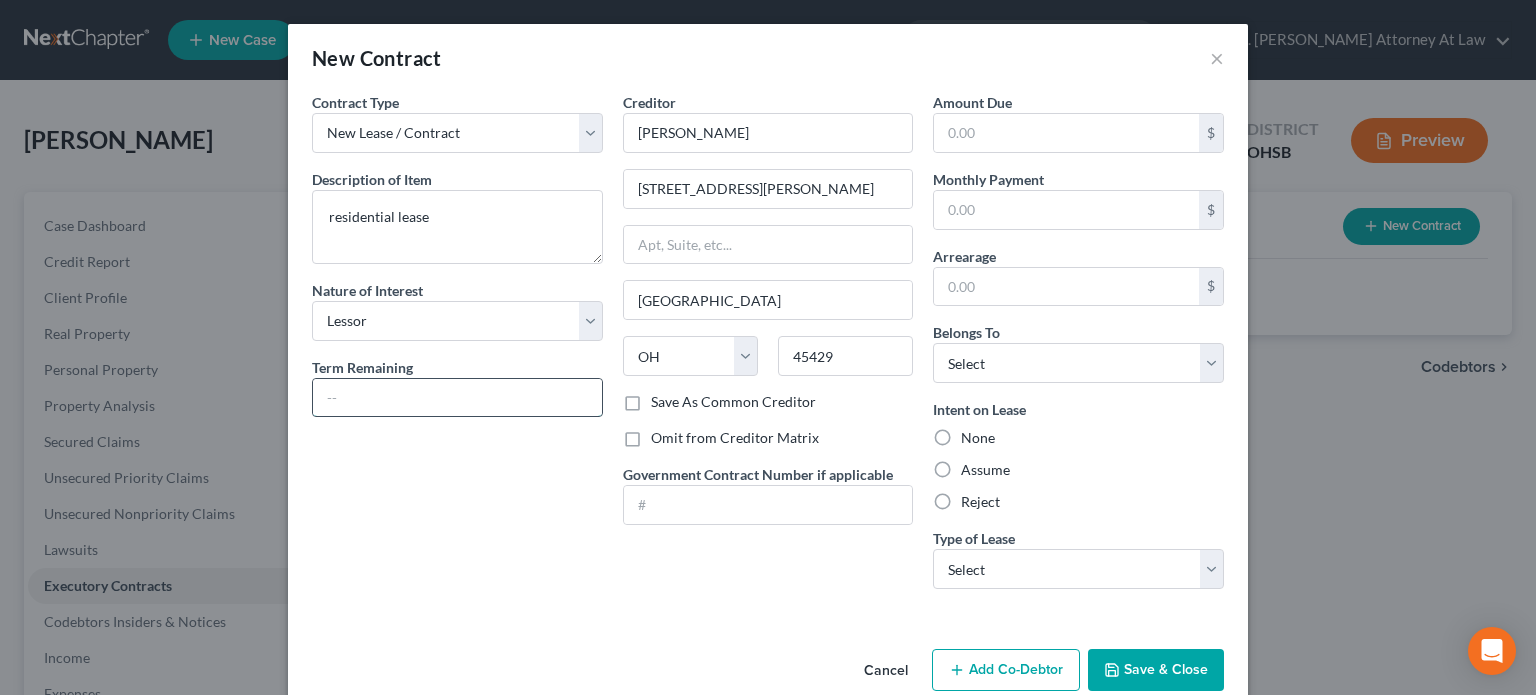 click at bounding box center (457, 398) 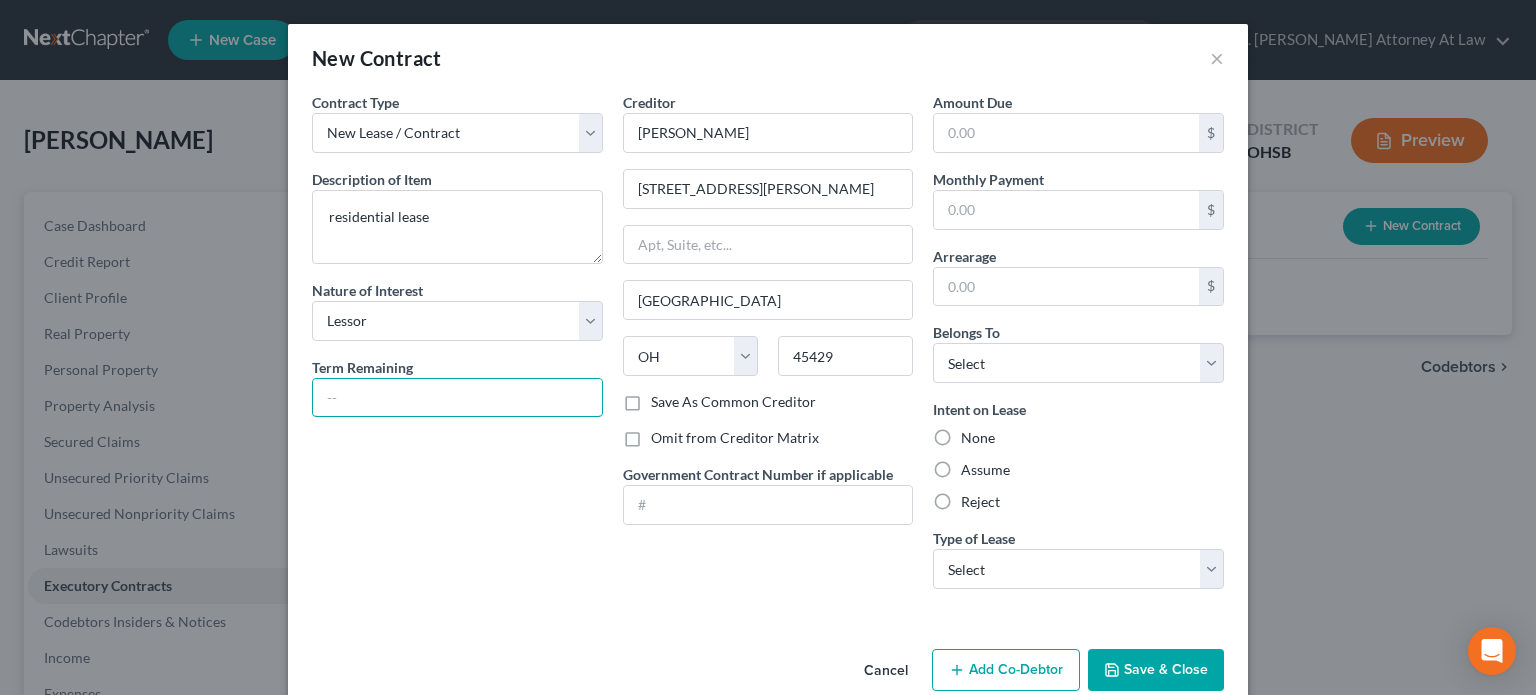 type on "n/a month to month" 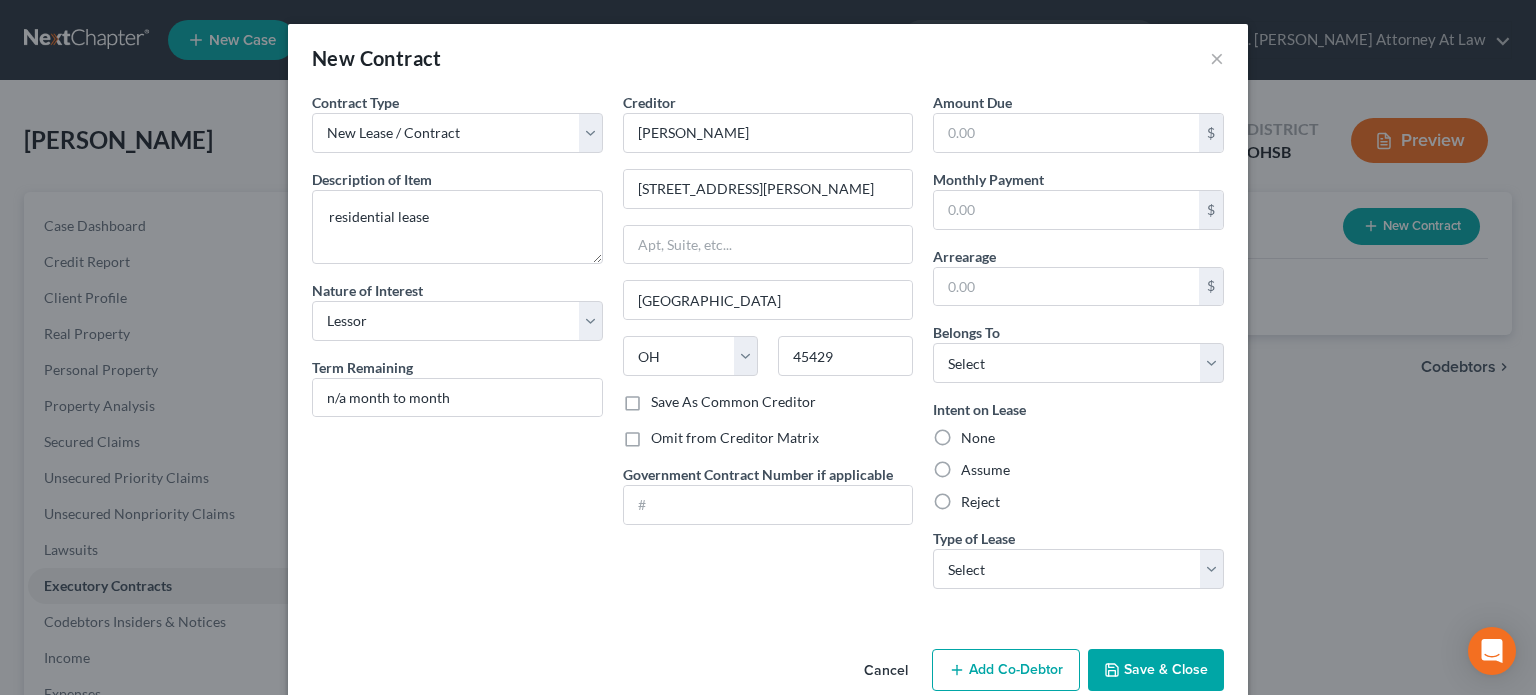 click on "Reject" at bounding box center [980, 502] 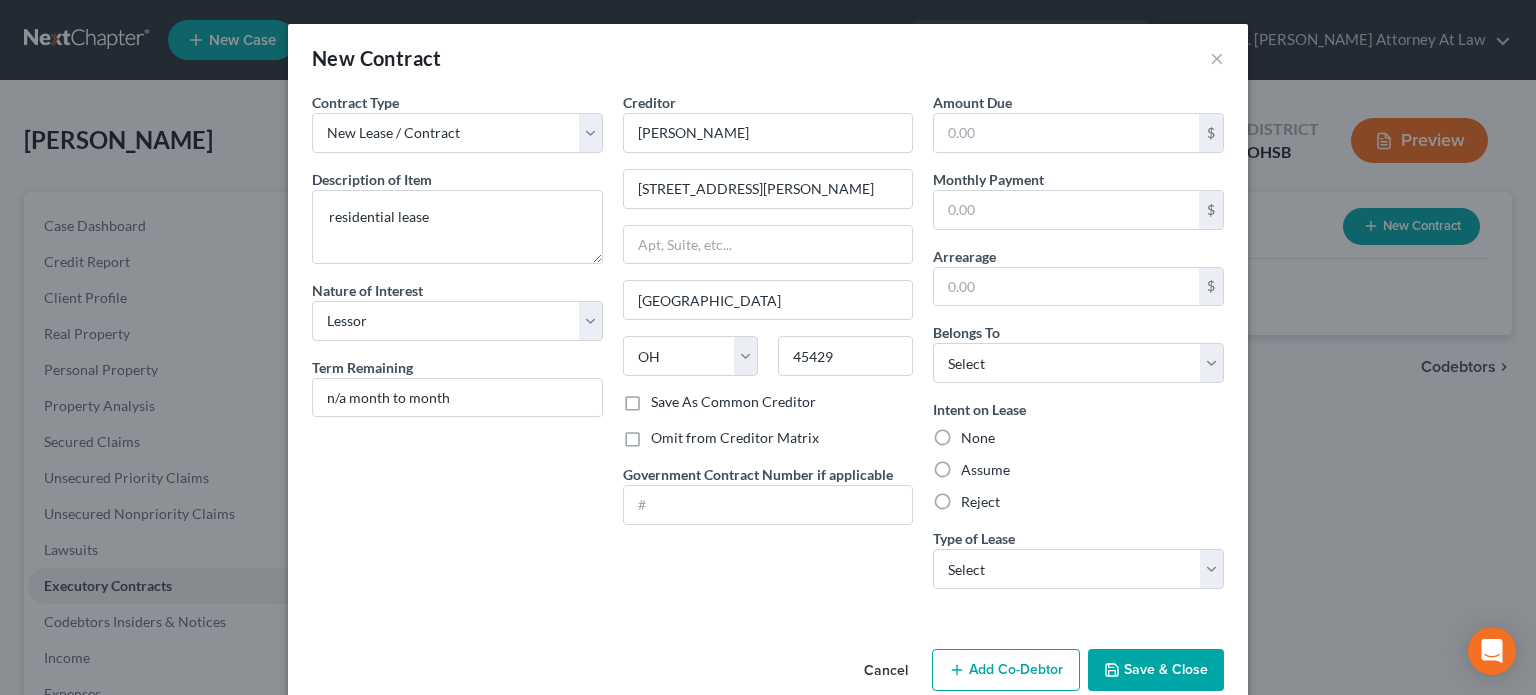 click on "Reject" at bounding box center (975, 498) 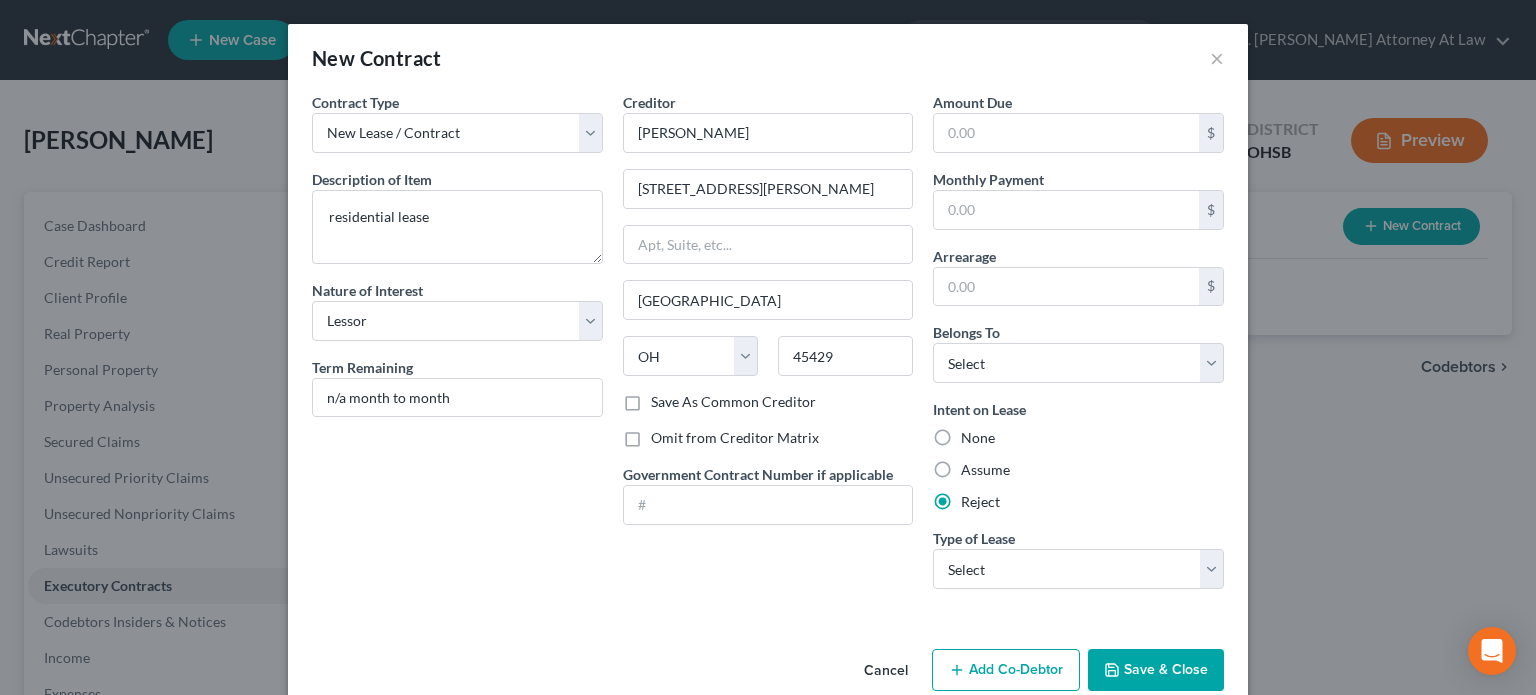click on "Save & Close" at bounding box center (1156, 670) 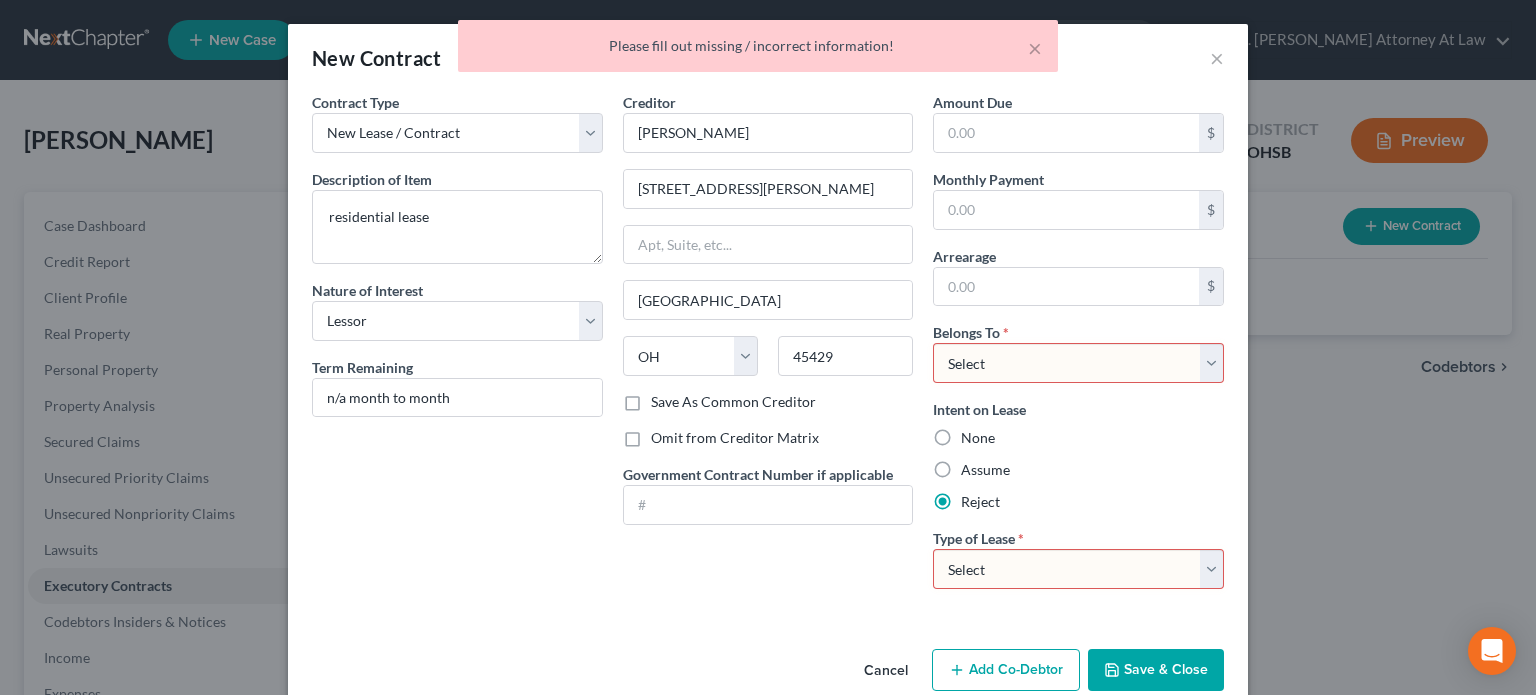 drag, startPoint x: 983, startPoint y: 576, endPoint x: 977, endPoint y: 567, distance: 10.816654 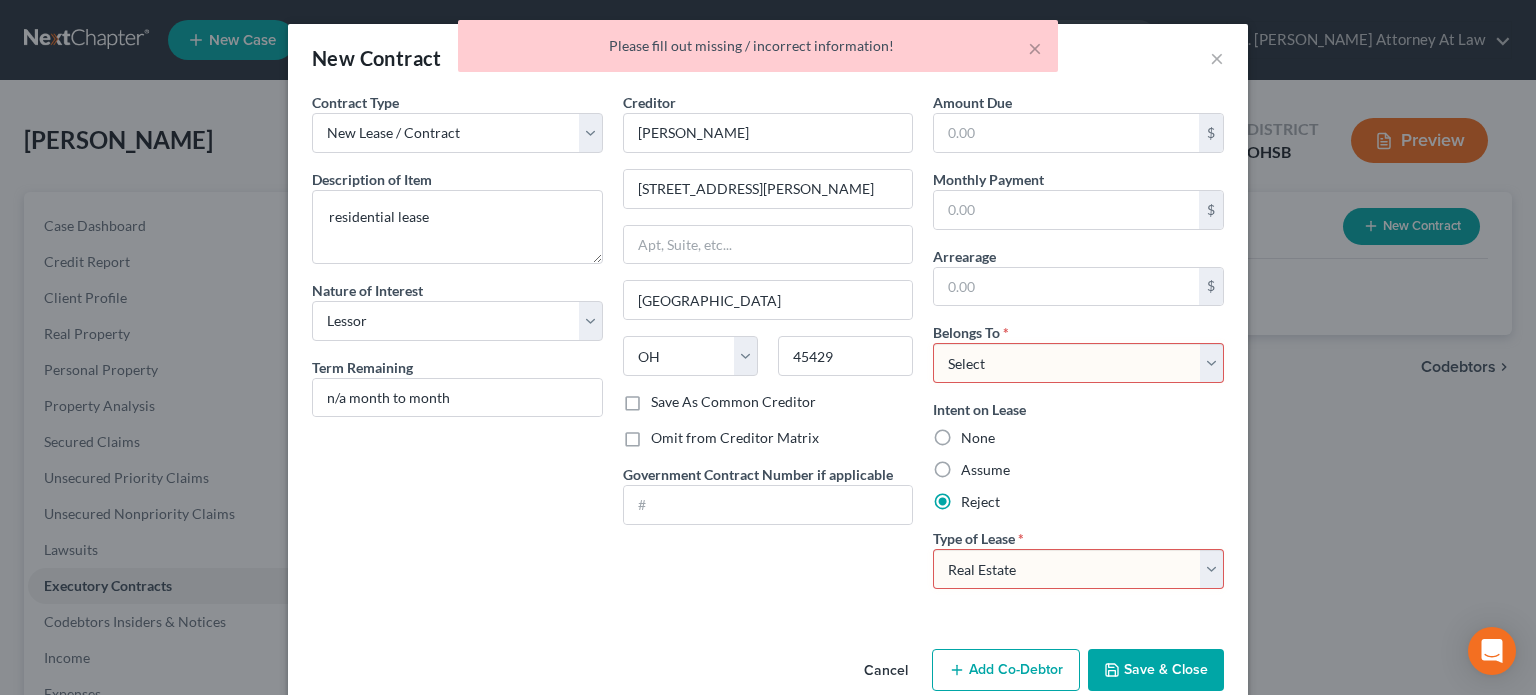 click on "Select Real Estate Car Other" at bounding box center (1078, 569) 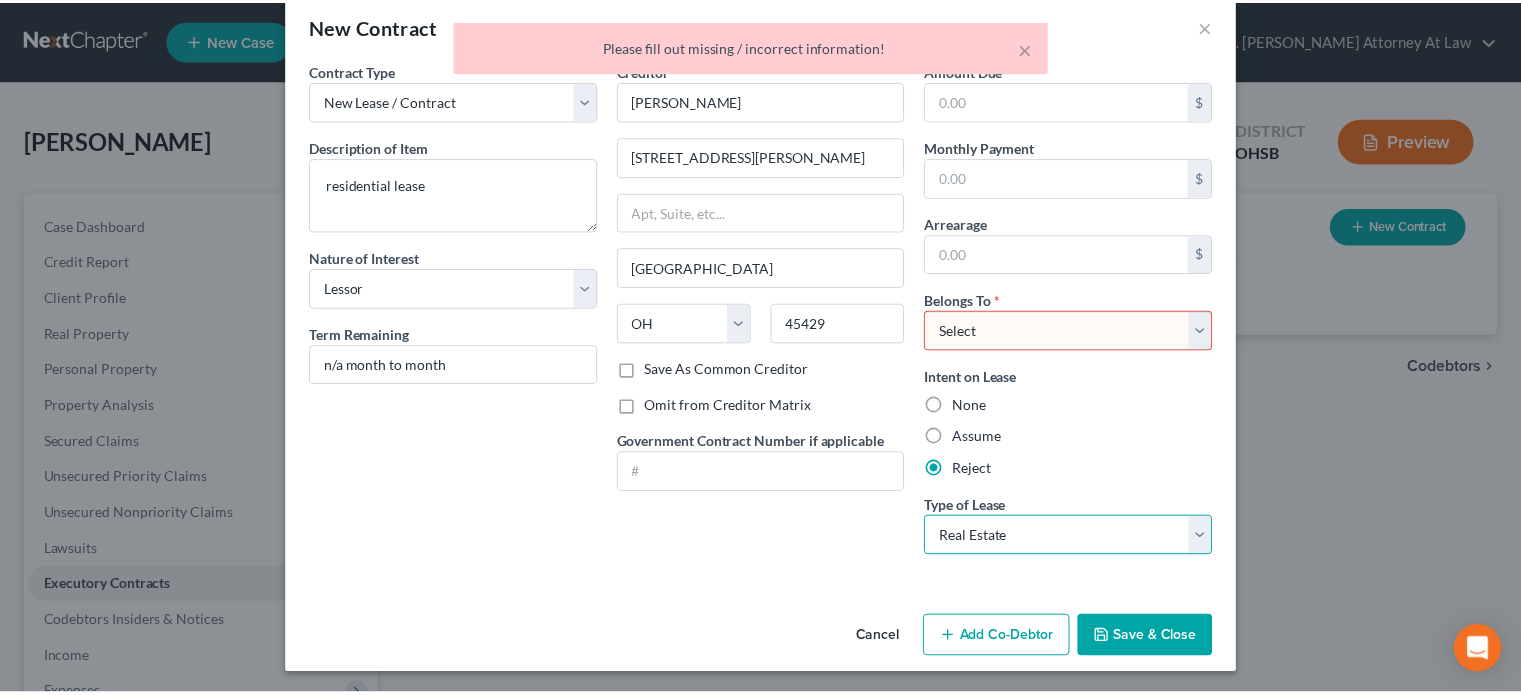 scroll, scrollTop: 33, scrollLeft: 0, axis: vertical 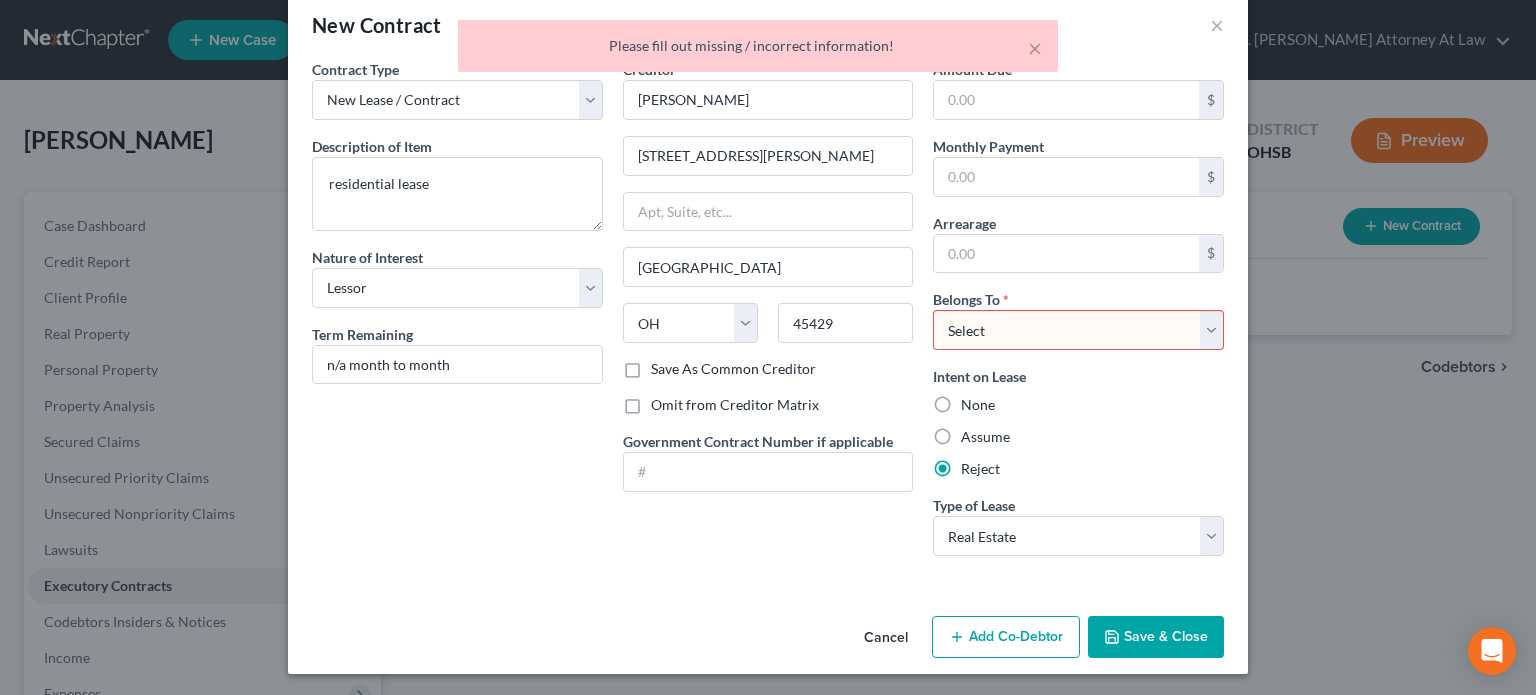 click on "Save & Close" at bounding box center (1156, 637) 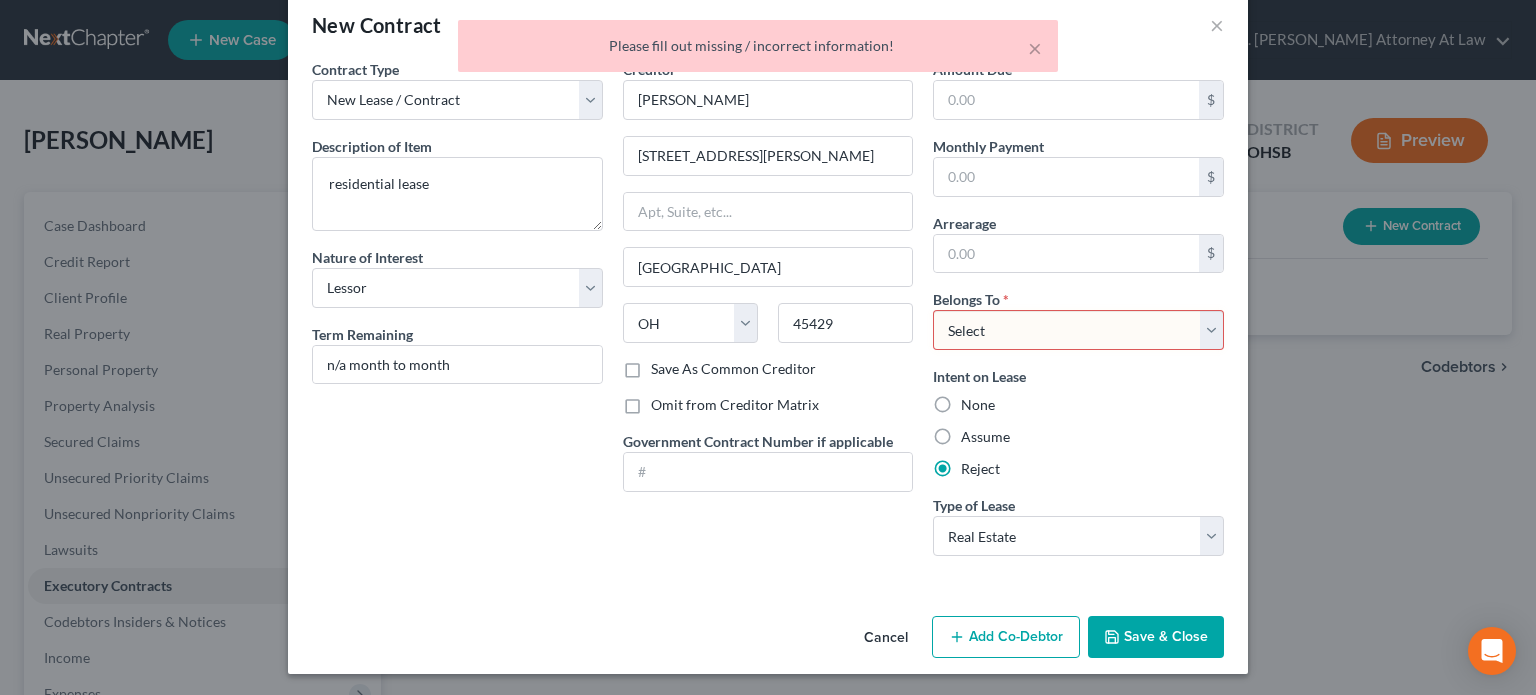 click on "Select Debtor 1 Only Debtor 2 Only Debtor 1 And Debtor 2 Only At Least One Of The Debtors And Another Community Property" at bounding box center [1078, 330] 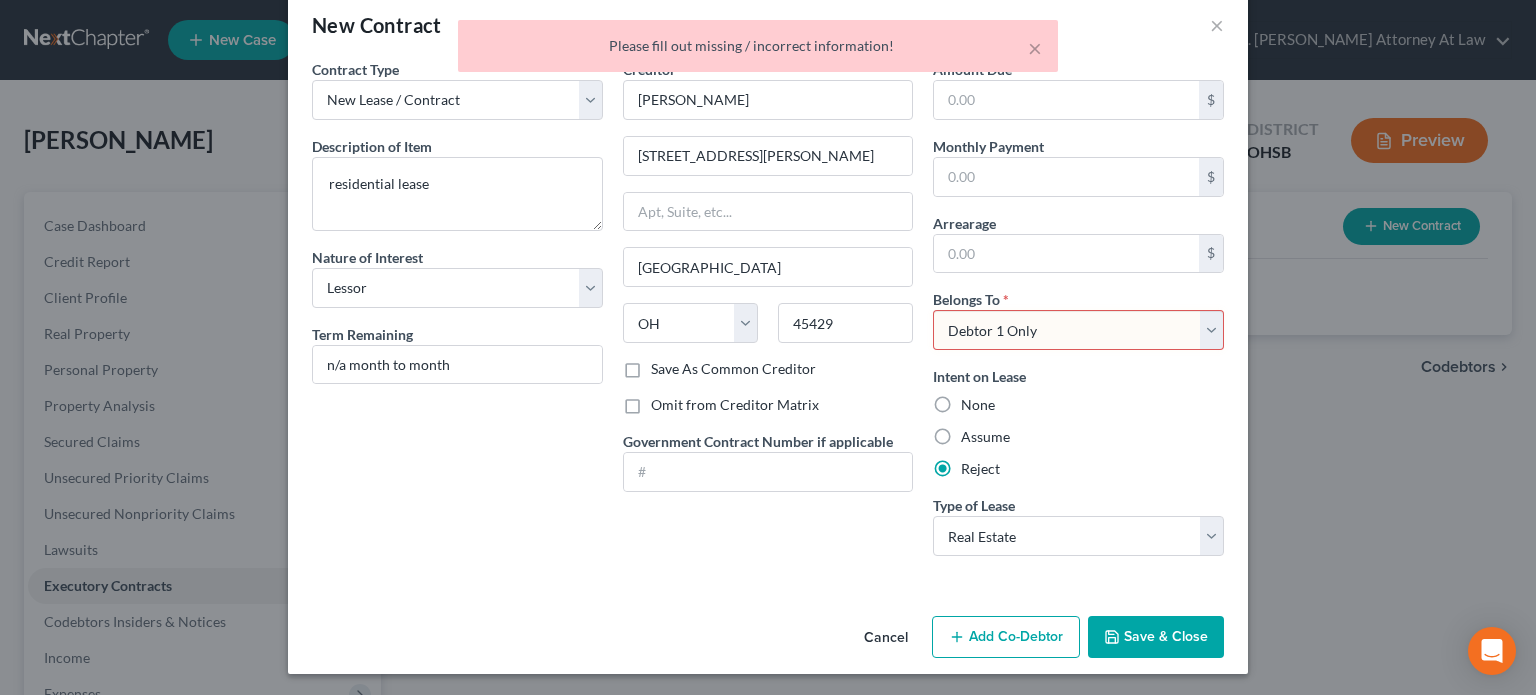 click on "Select Debtor 1 Only Debtor 2 Only Debtor 1 And Debtor 2 Only At Least One Of The Debtors And Another Community Property" at bounding box center (1078, 330) 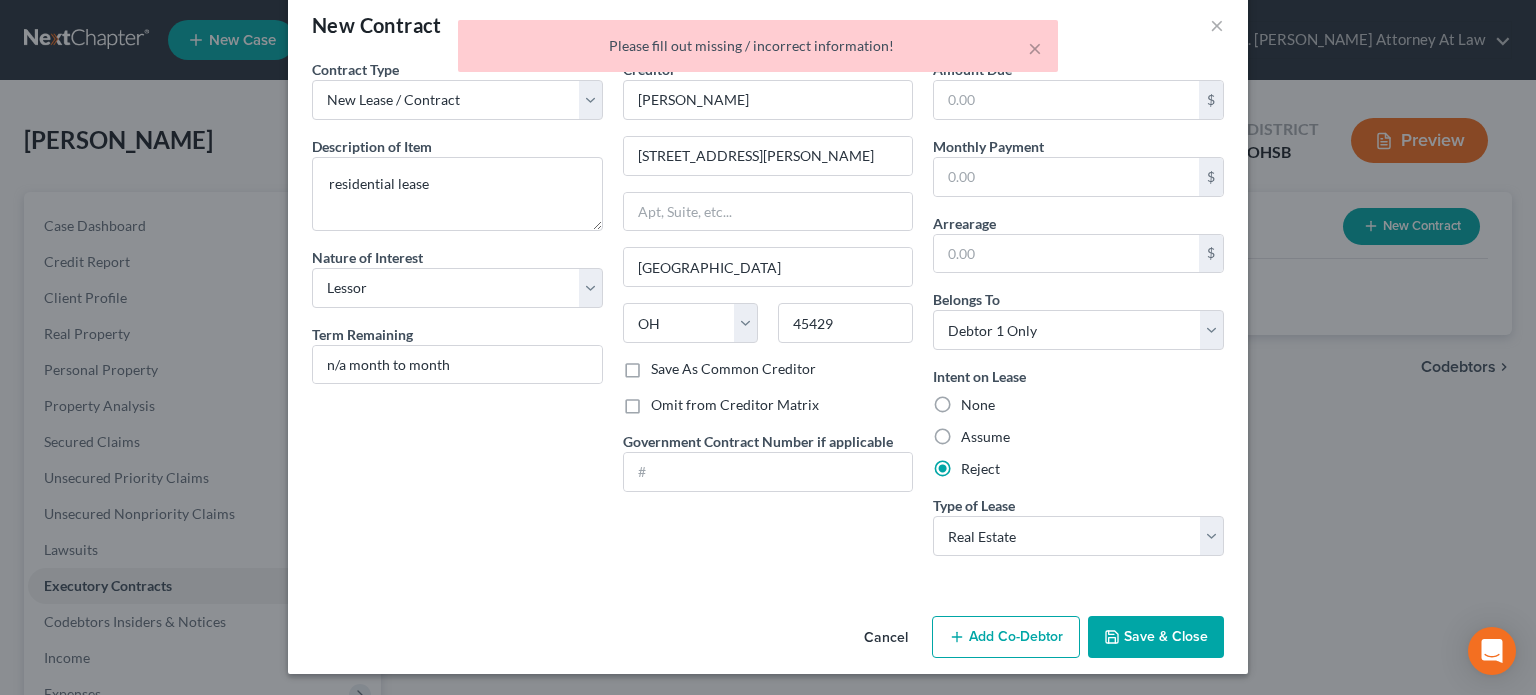 click on "Save & Close" at bounding box center [1156, 637] 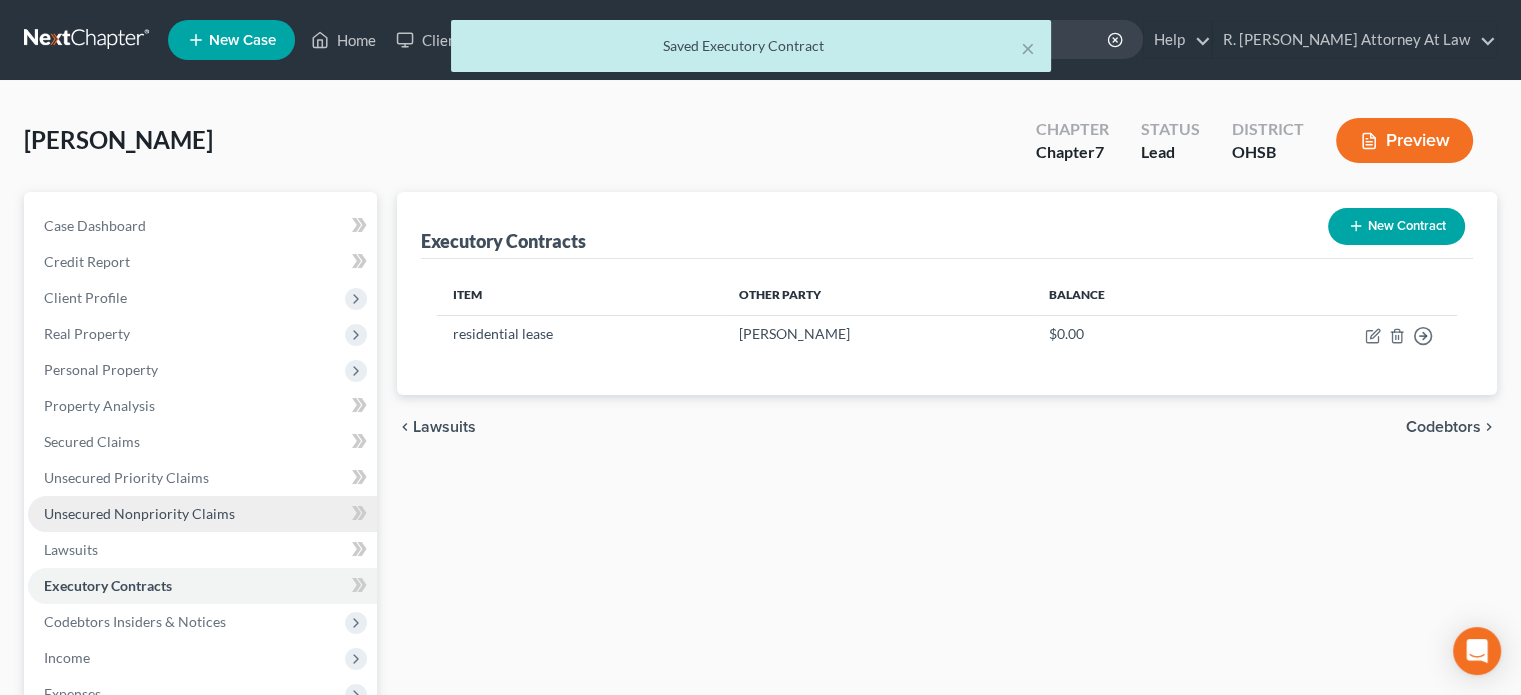 click on "Unsecured Nonpriority Claims" at bounding box center (139, 513) 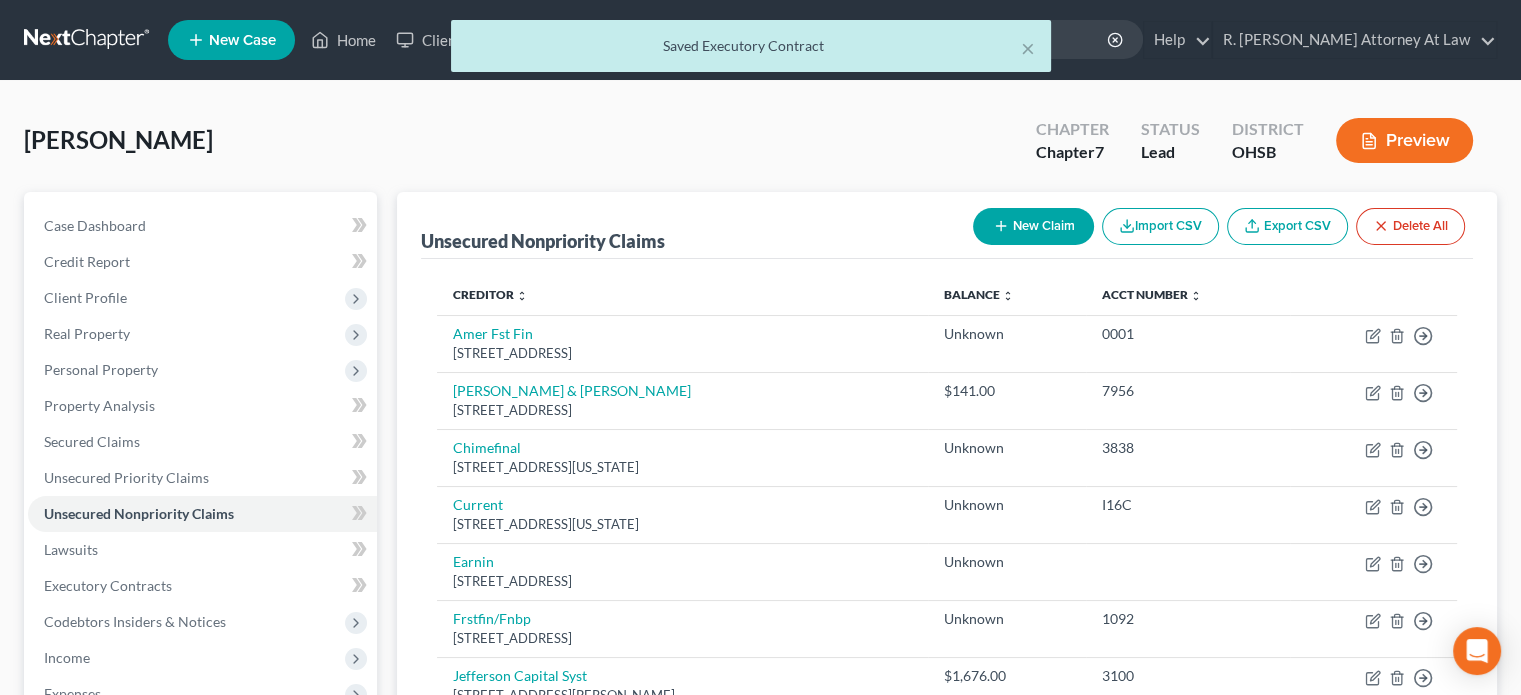 click on "New Claim" at bounding box center [1033, 226] 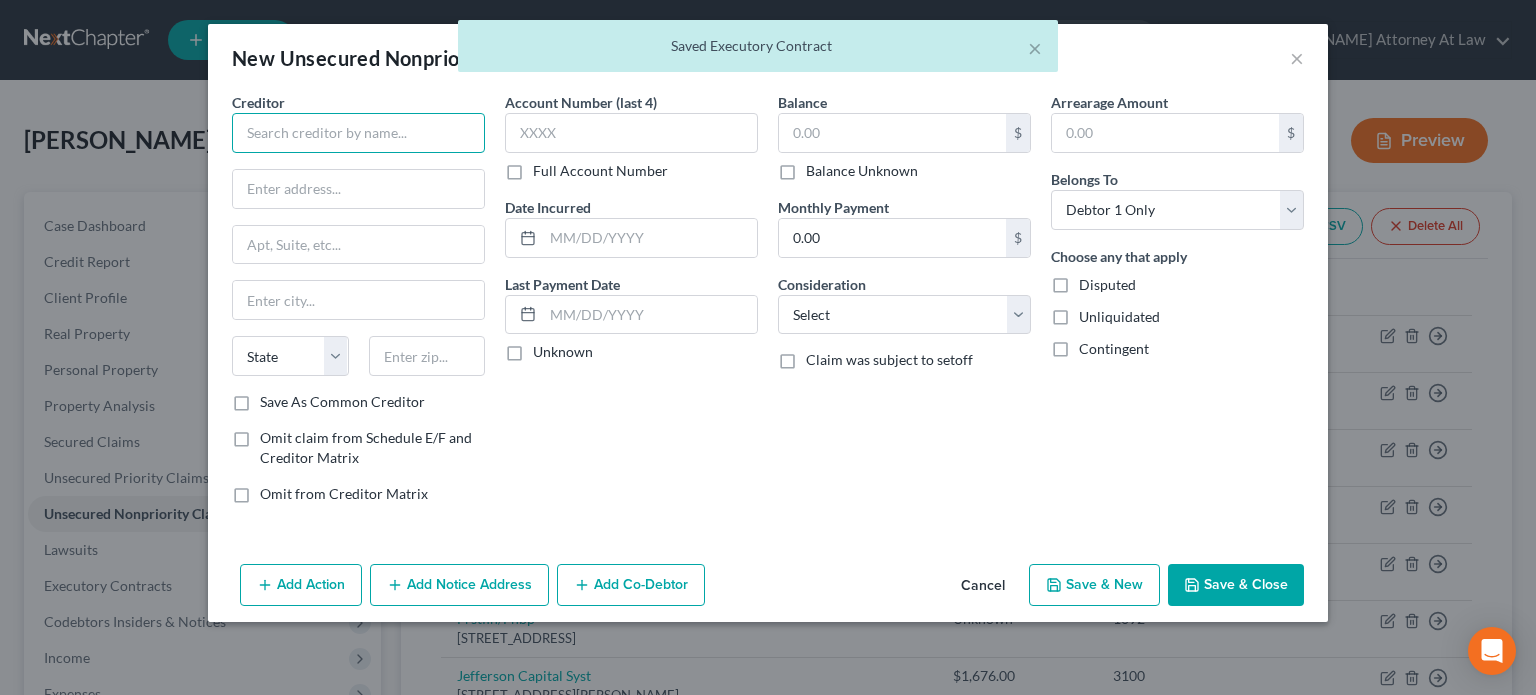 click at bounding box center [358, 133] 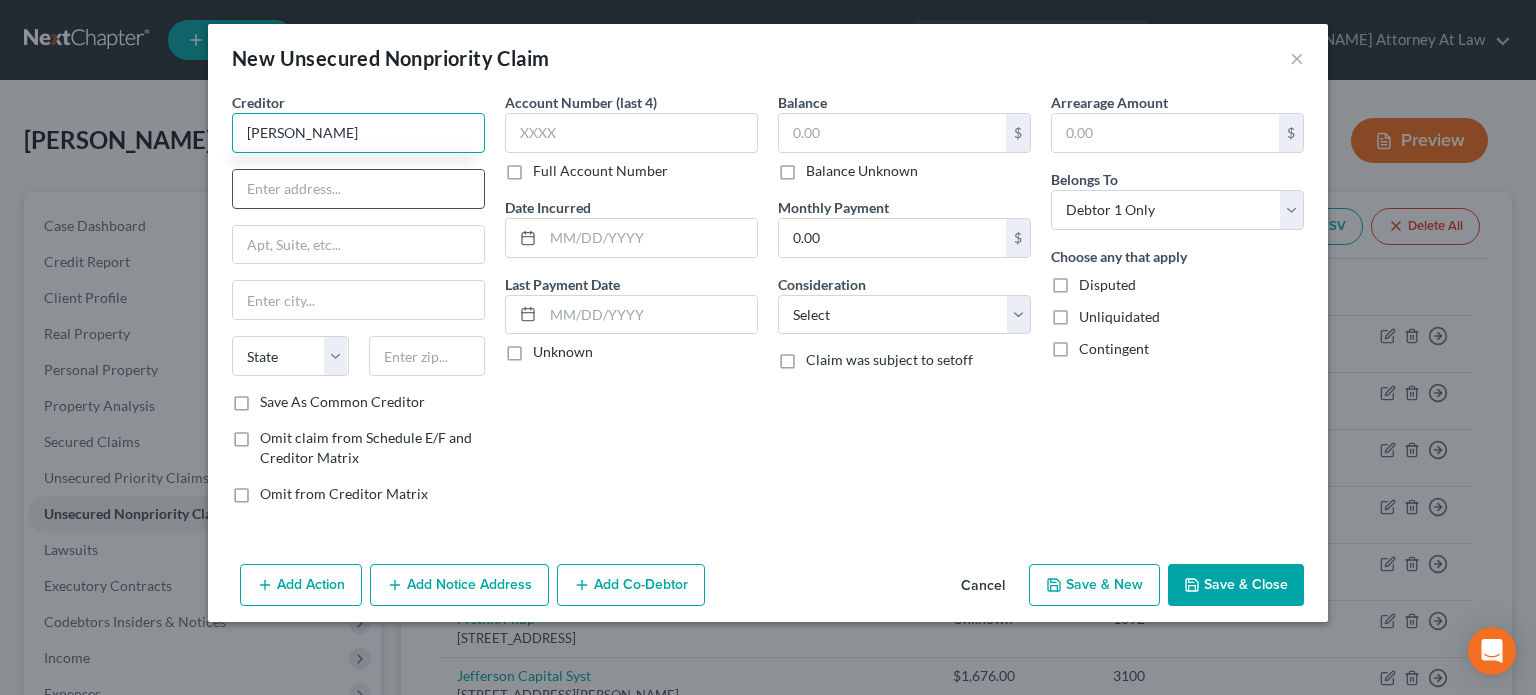 type on "Christophe Northrup" 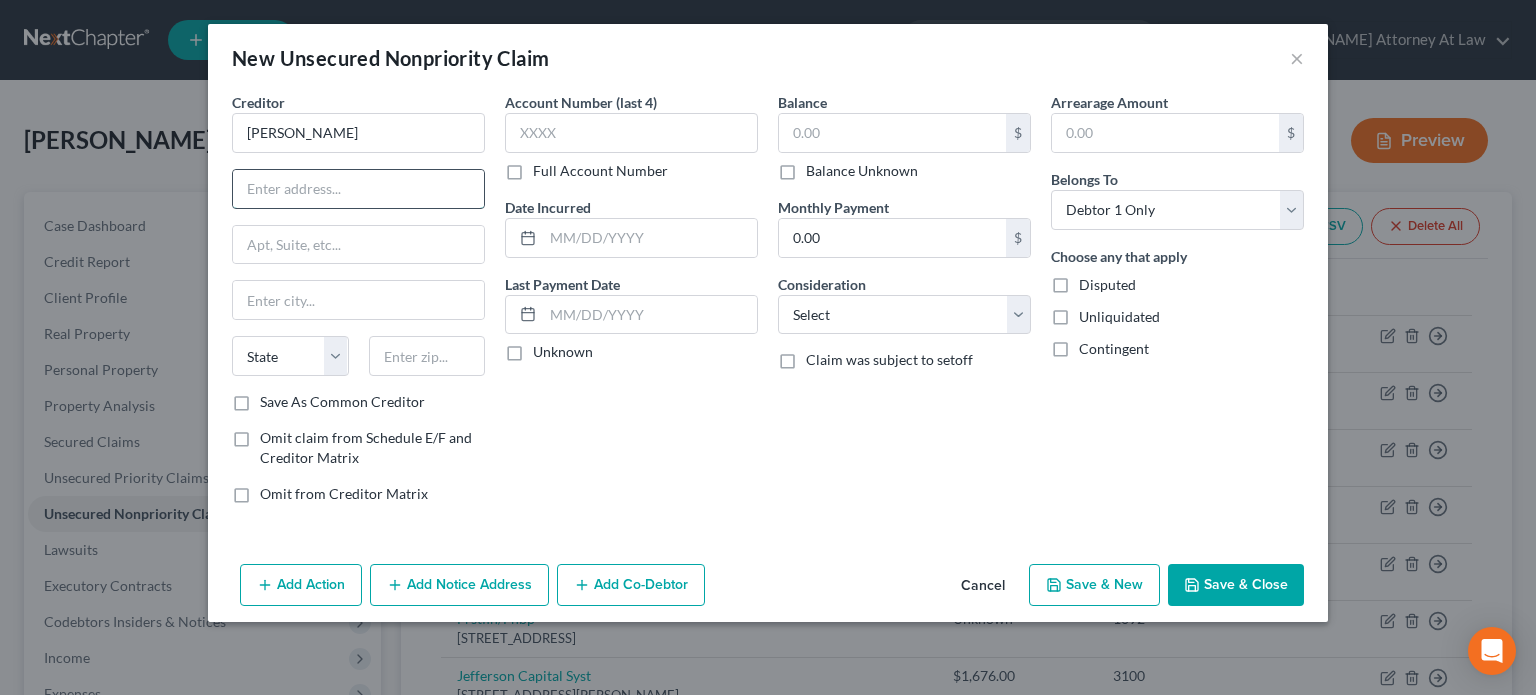 click at bounding box center [358, 189] 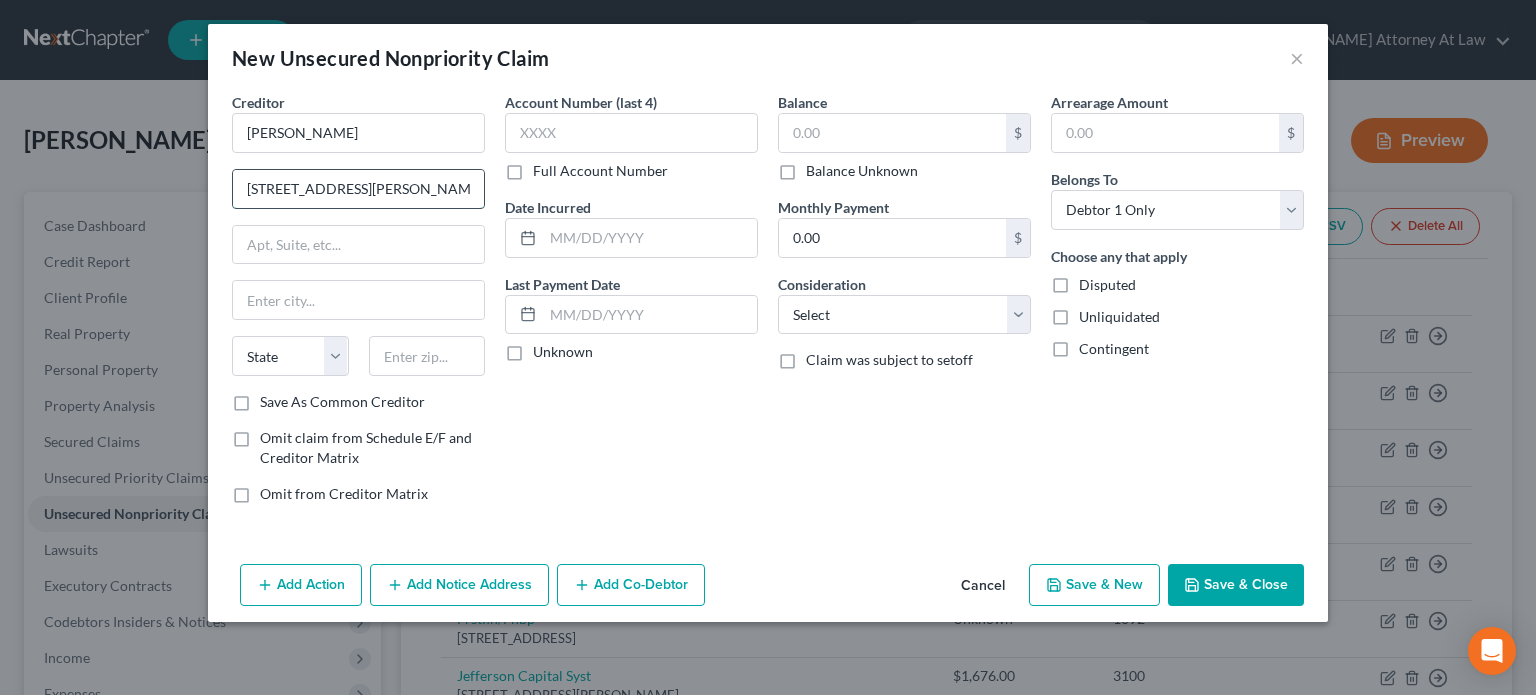 type on "1155 Laverne Ave" 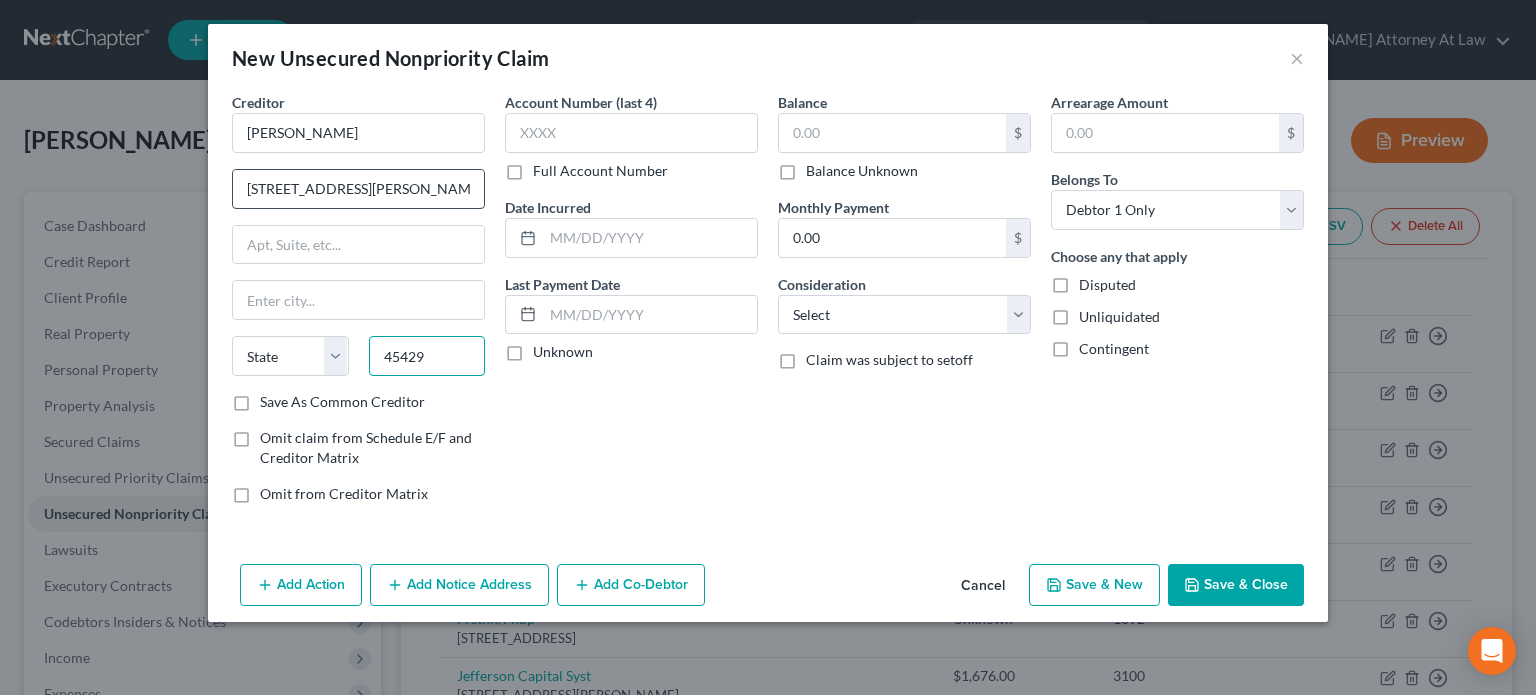type on "45429" 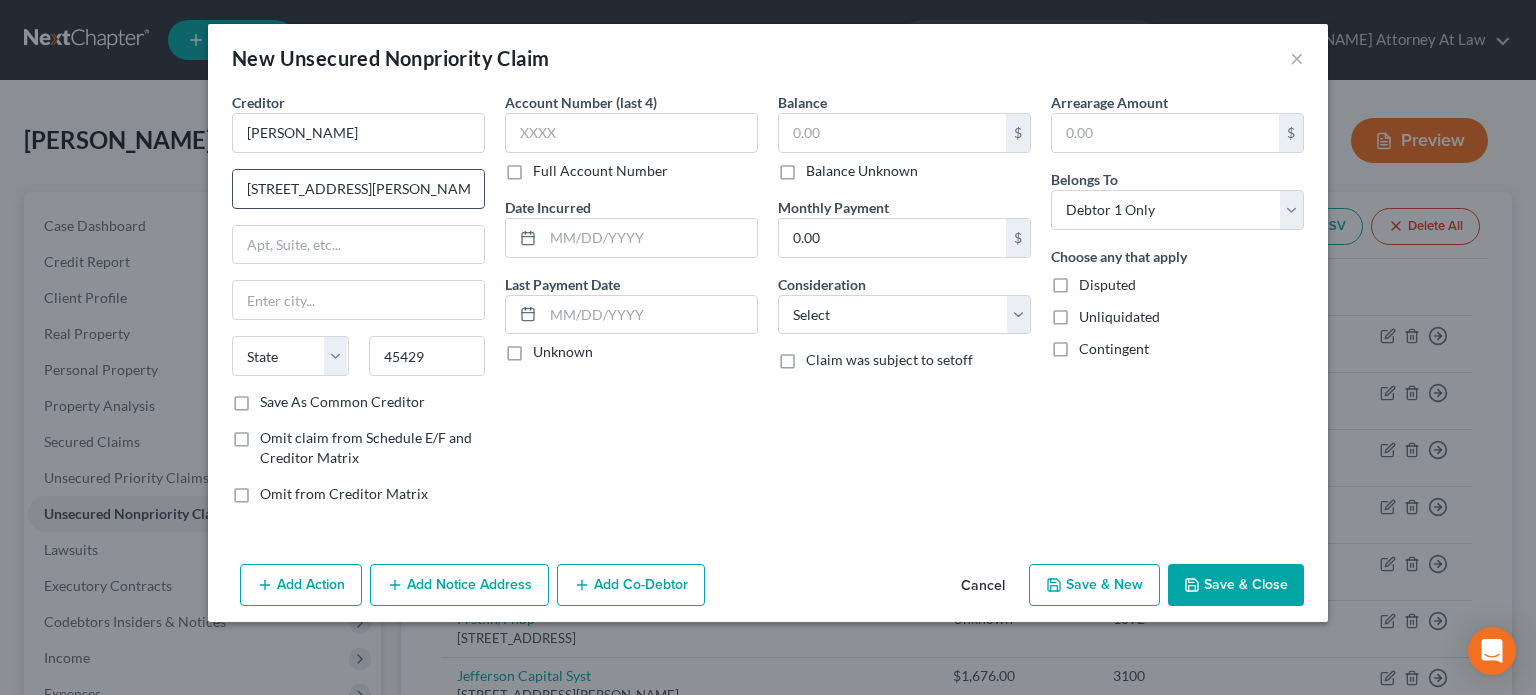 type on "[GEOGRAPHIC_DATA]" 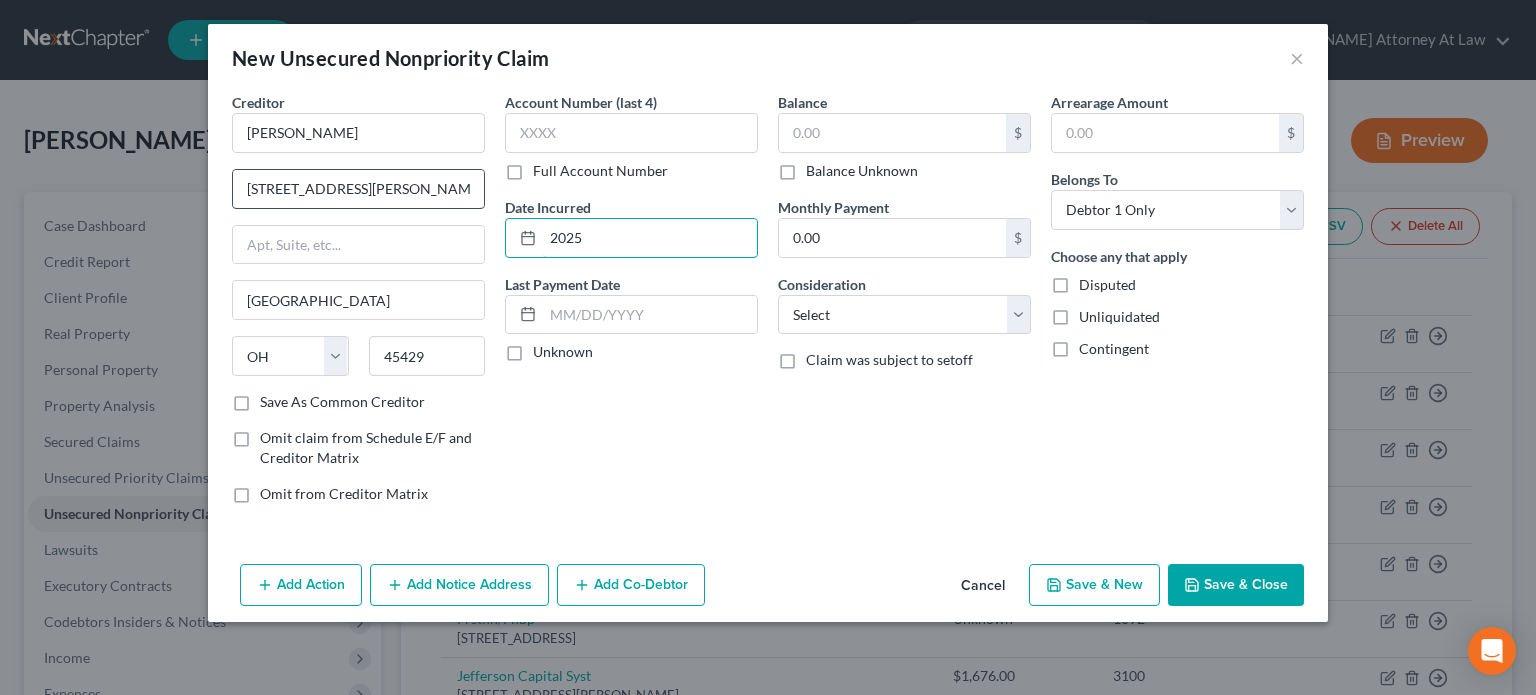 type on "2025" 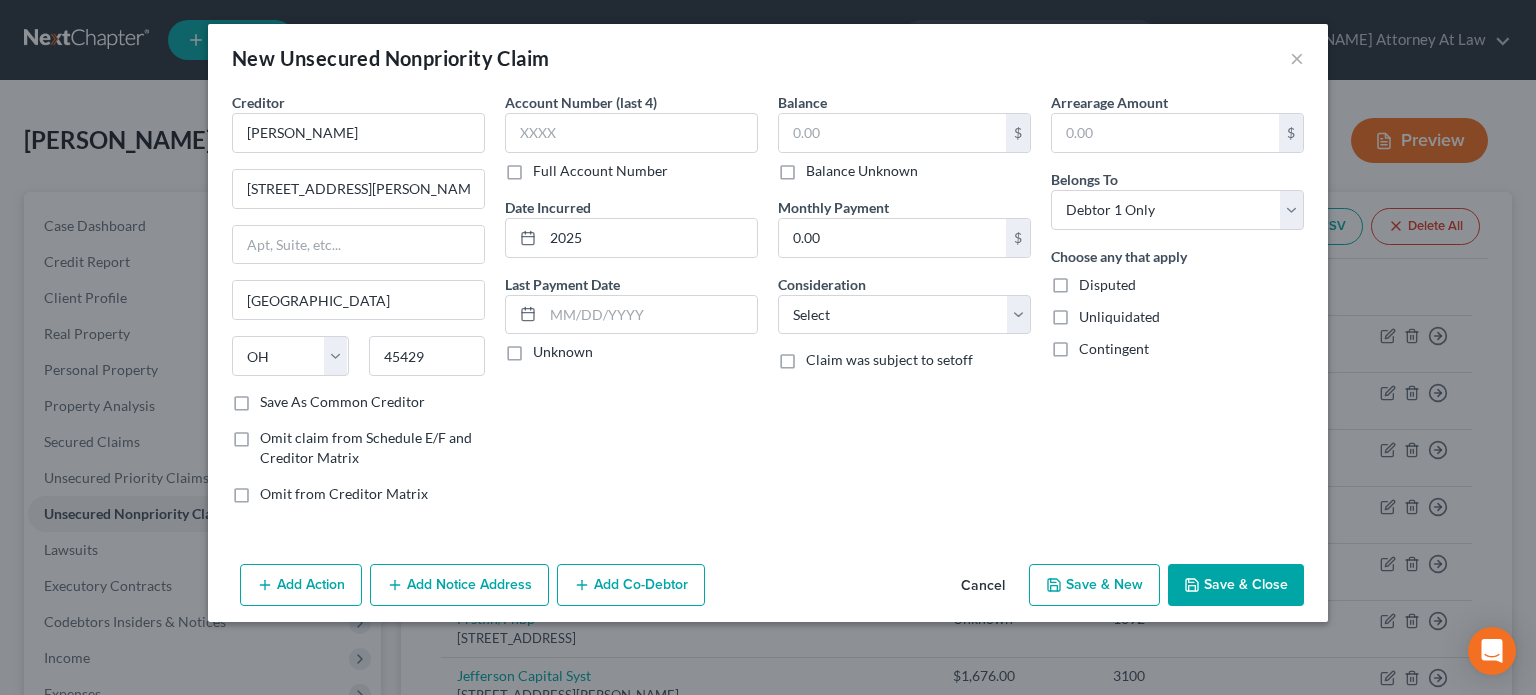 click on "Balance Unknown" at bounding box center (862, 171) 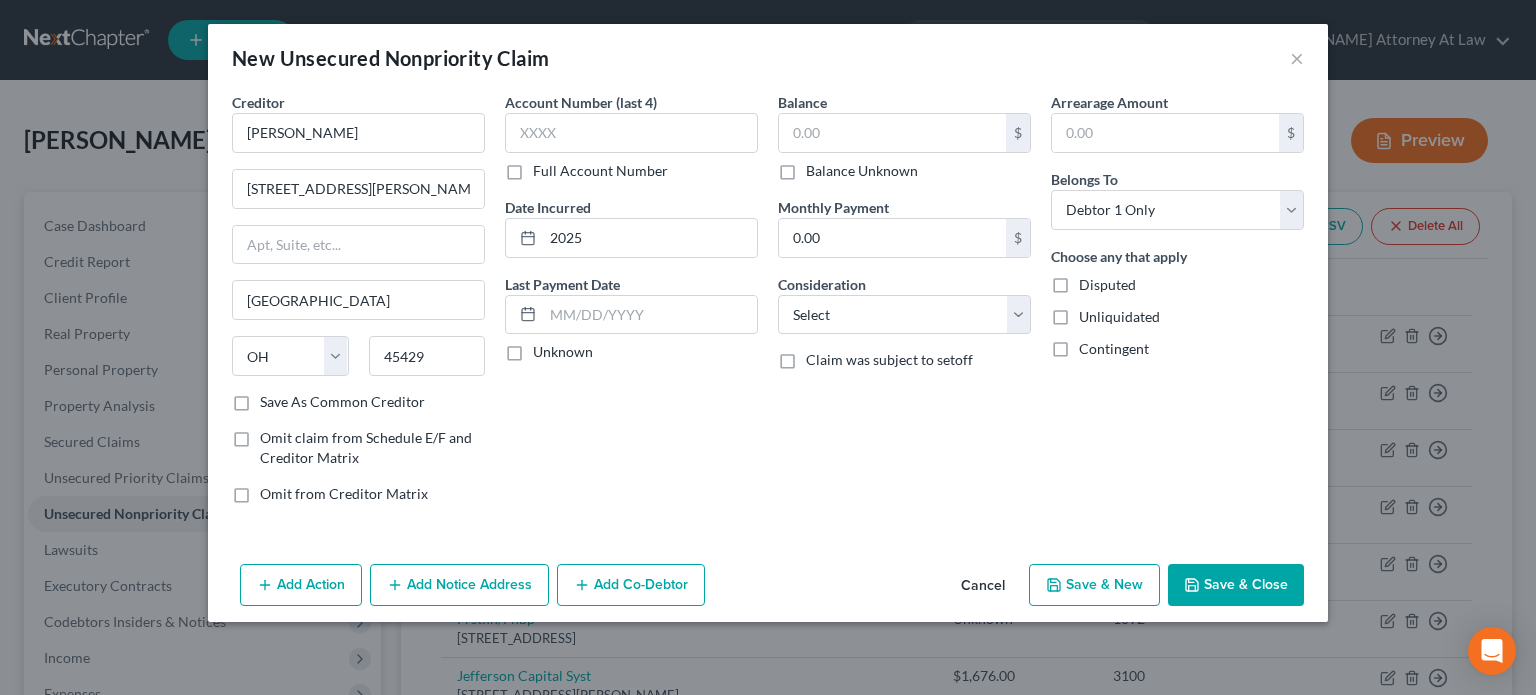 click on "Balance Unknown" at bounding box center [820, 167] 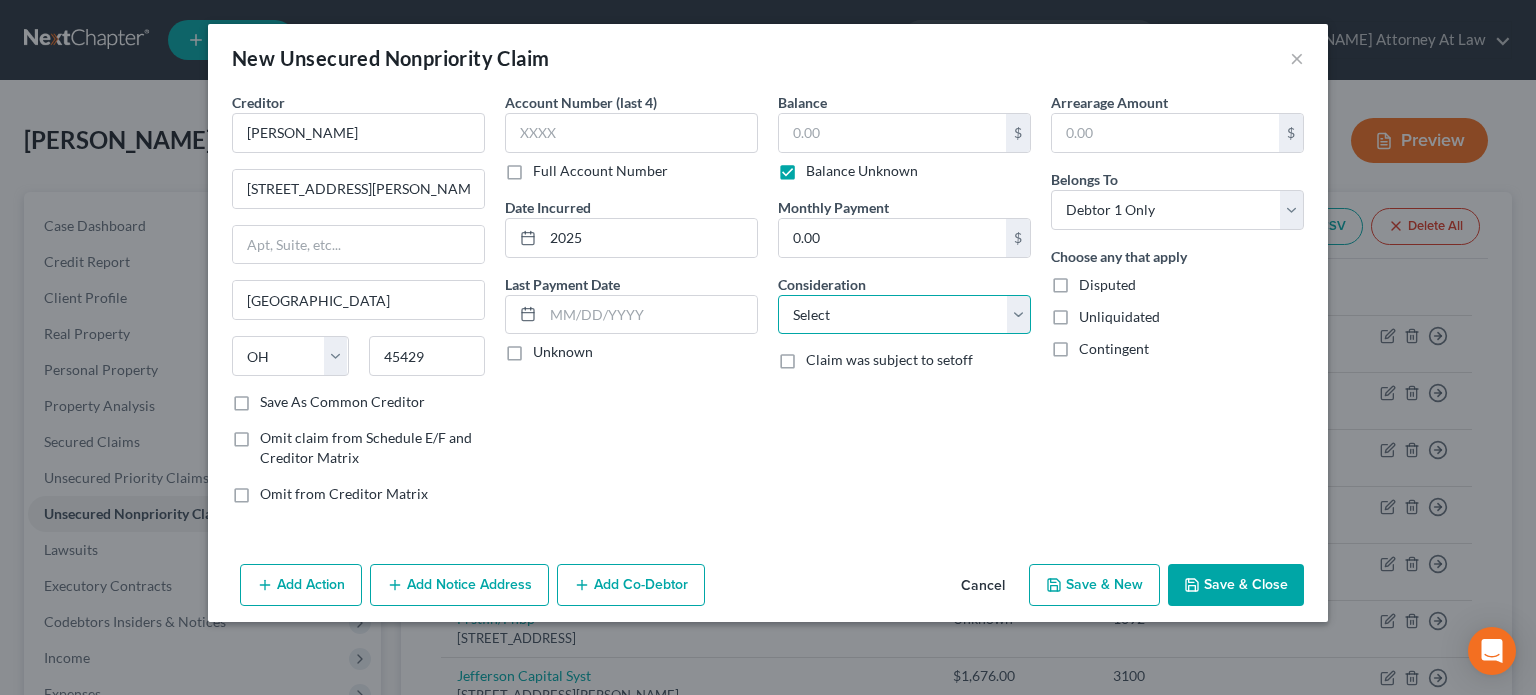click on "Select Cable / Satellite Services Collection Agency Credit Card Debt Debt Counseling / Attorneys Deficiency Balance Domestic Support Obligations Home / Car Repairs Income Taxes Judgment Liens Medical Services Monies Loaned / Advanced Mortgage Obligation From Divorce Or Separation Obligation To Pensions Other Overdrawn Bank Account Promised To Help Pay Creditors Student Loans Suppliers And Vendors Telephone / Internet Services Utility Services" at bounding box center [904, 315] 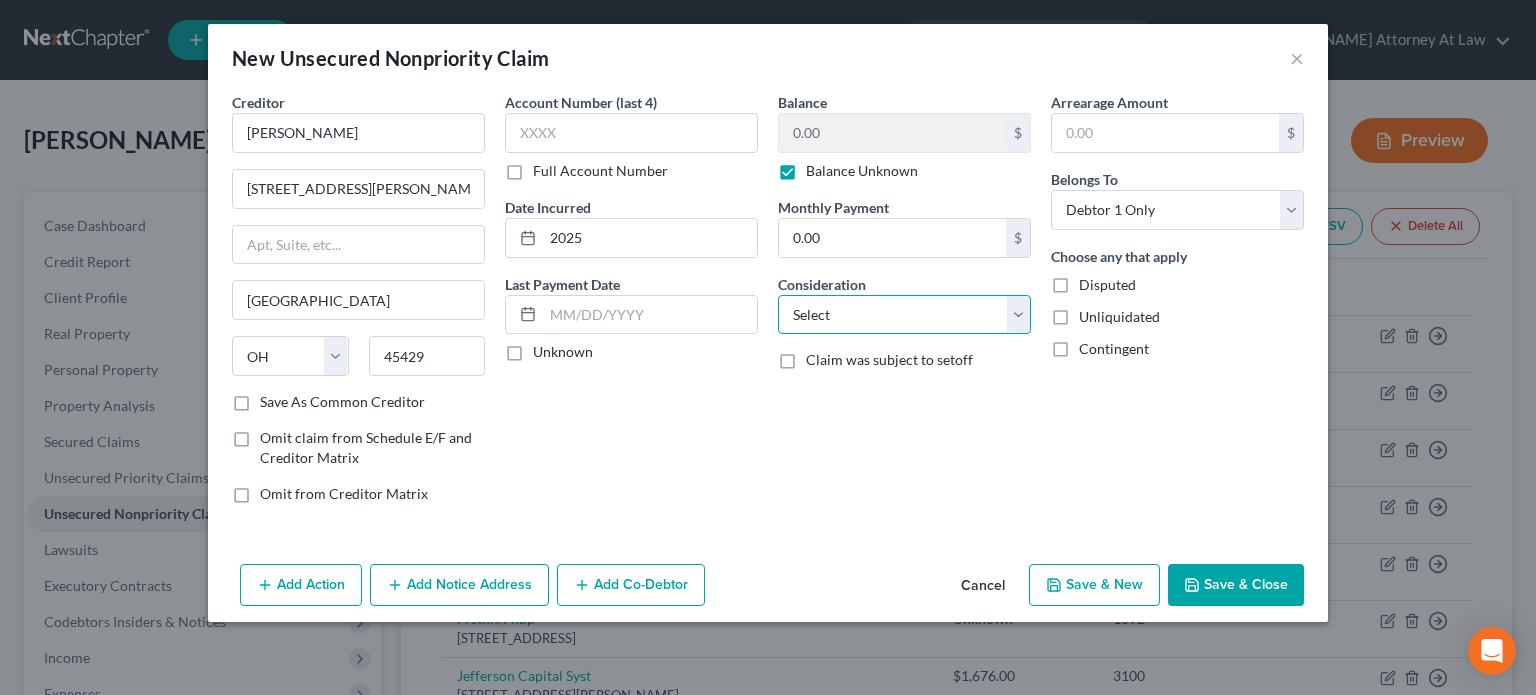 select on "14" 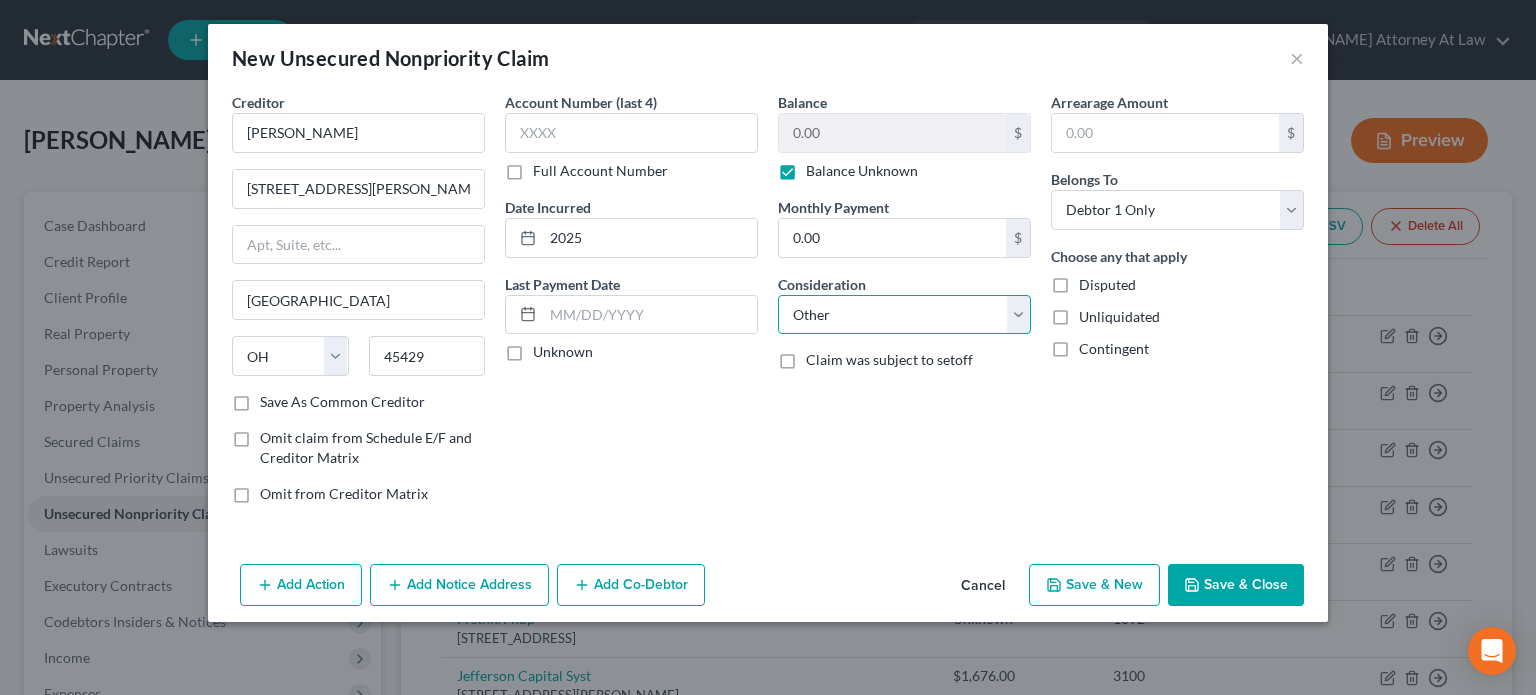 click on "Select Cable / Satellite Services Collection Agency Credit Card Debt Debt Counseling / Attorneys Deficiency Balance Domestic Support Obligations Home / Car Repairs Income Taxes Judgment Liens Medical Services Monies Loaned / Advanced Mortgage Obligation From Divorce Or Separation Obligation To Pensions Other Overdrawn Bank Account Promised To Help Pay Creditors Student Loans Suppliers And Vendors Telephone / Internet Services Utility Services" at bounding box center [904, 315] 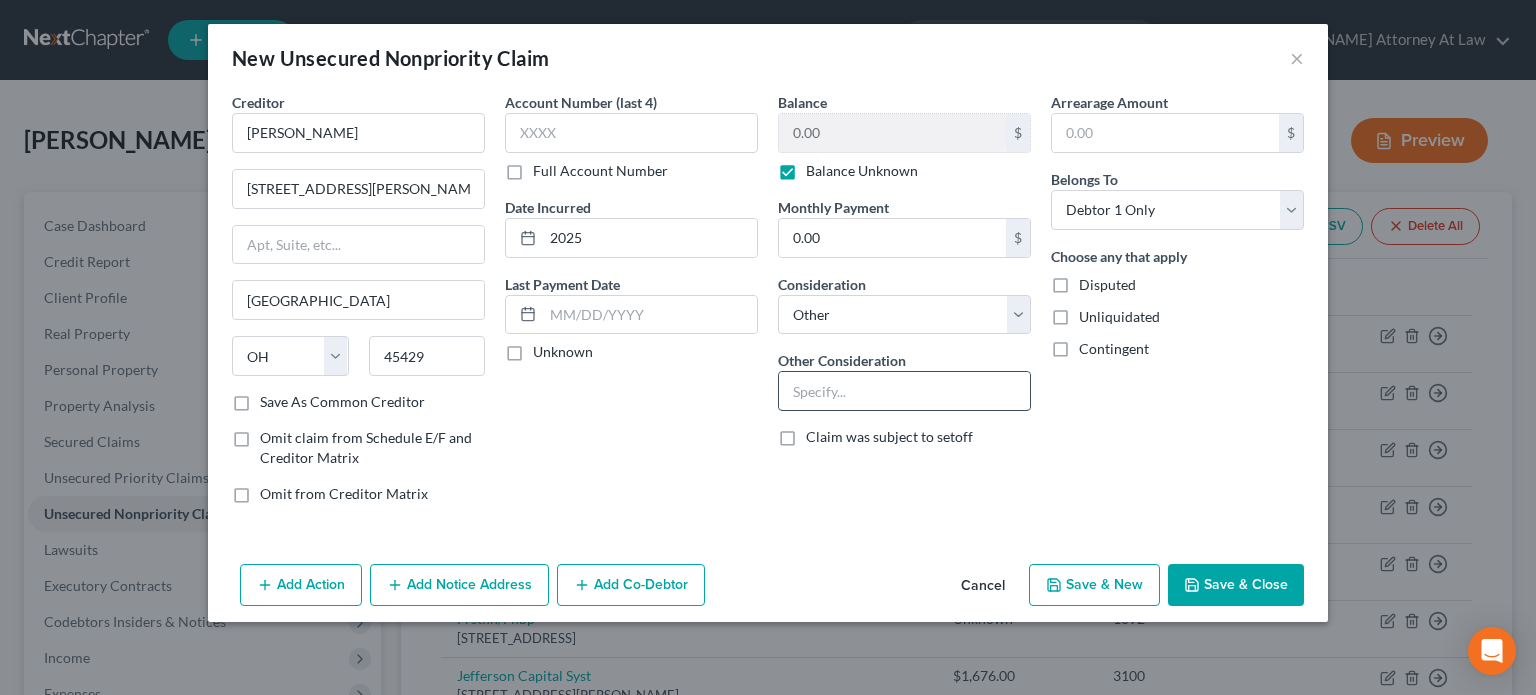 click at bounding box center (904, 391) 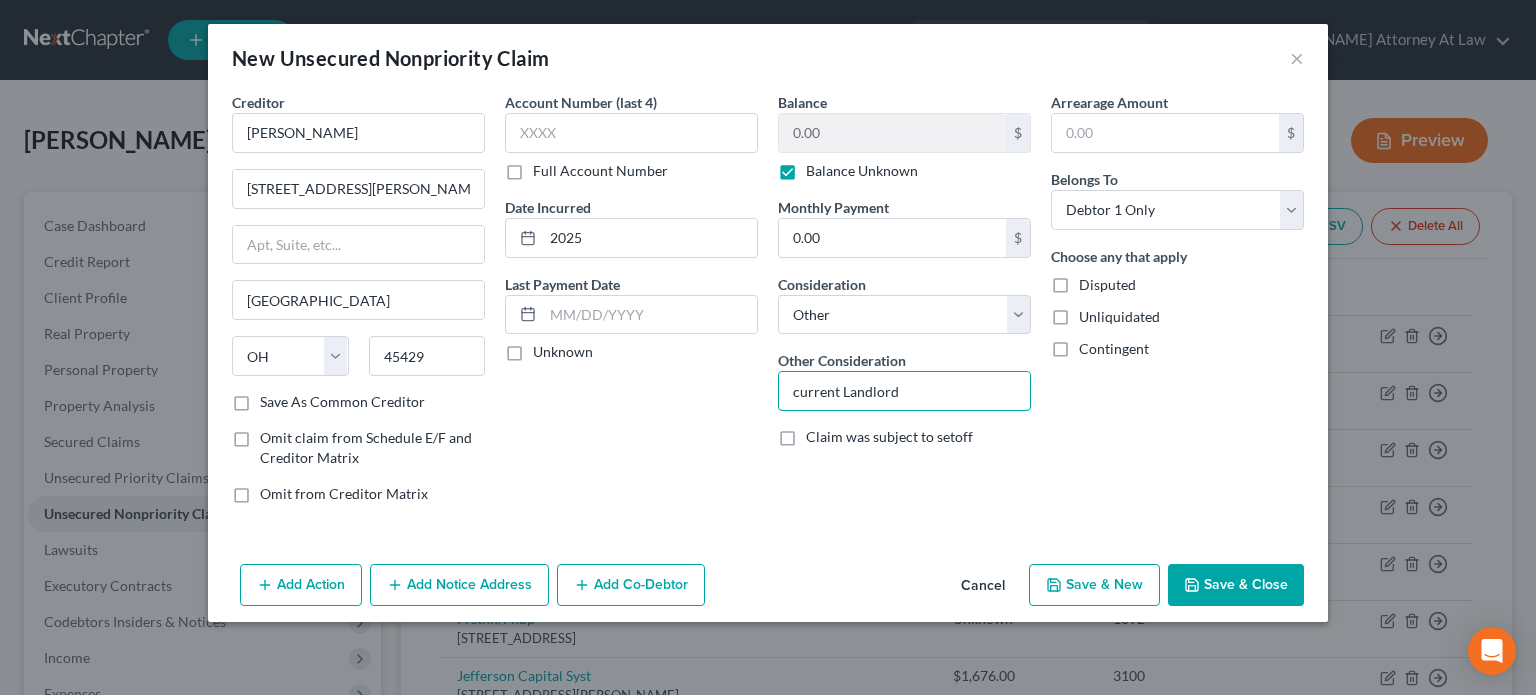 type on "current Landlord" 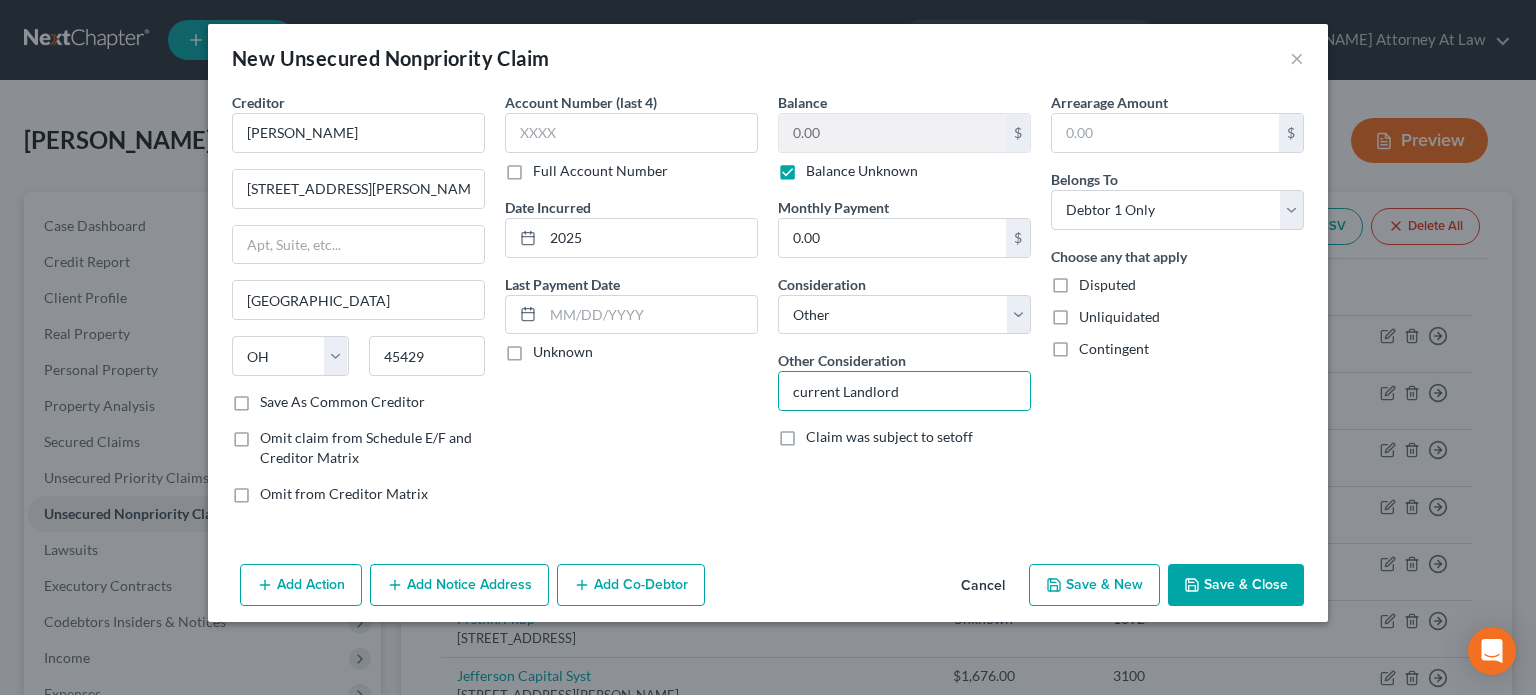click on "Save & Close" at bounding box center [1236, 585] 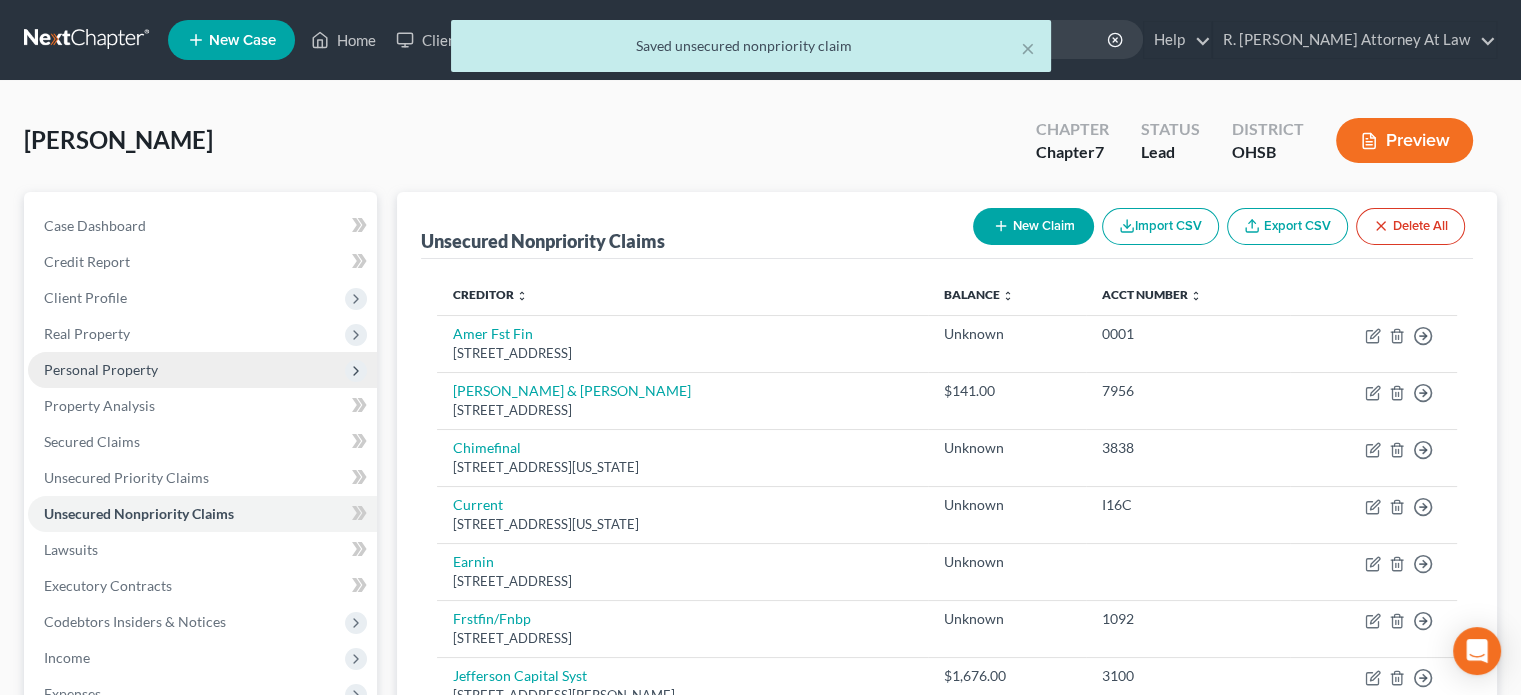 click on "Personal Property" at bounding box center [101, 369] 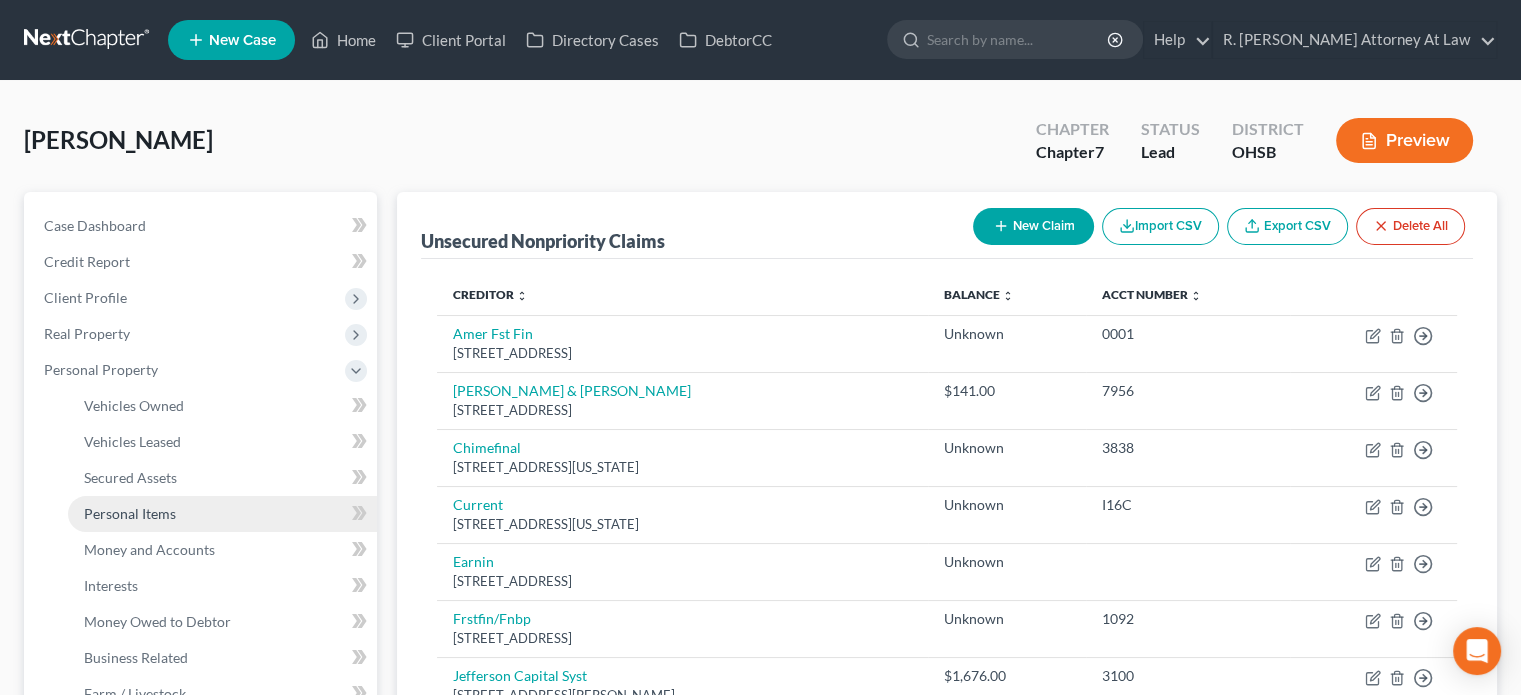 click on "Personal Items" at bounding box center (130, 513) 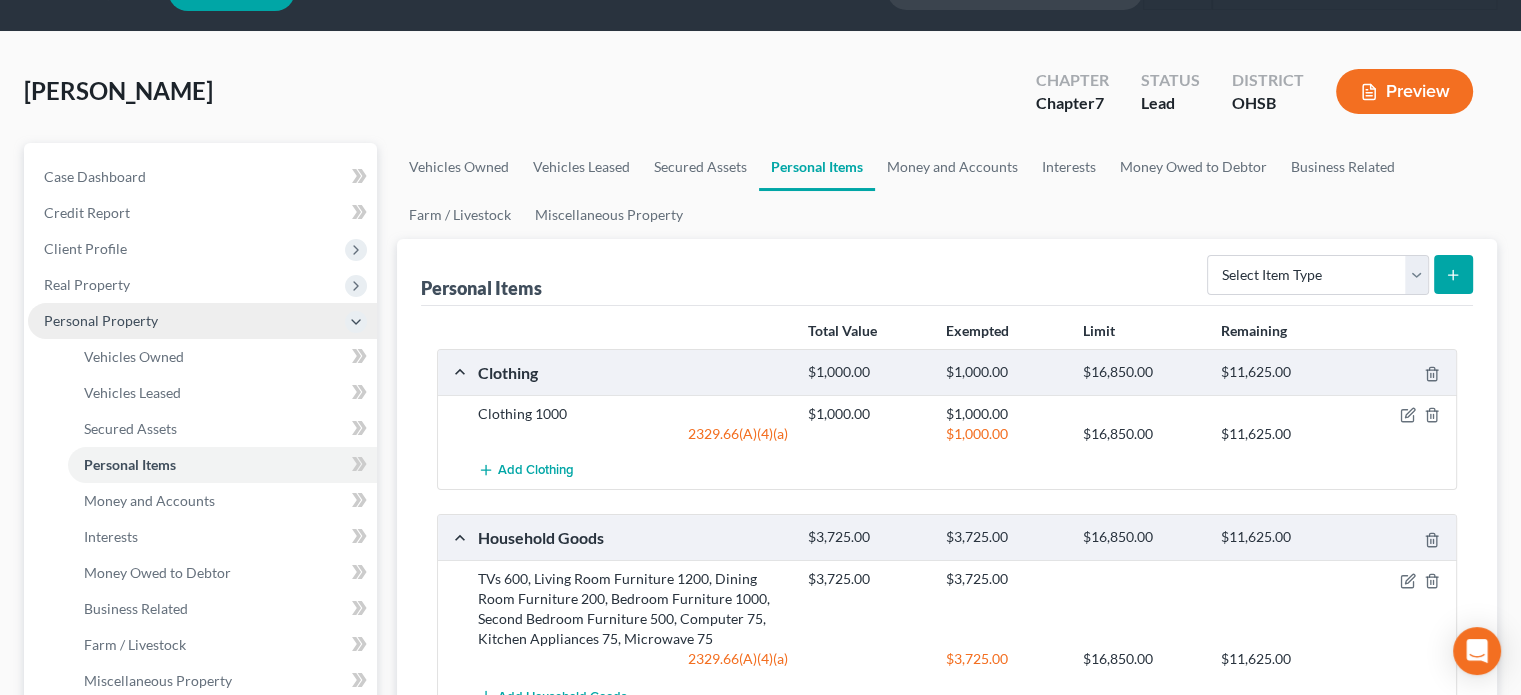 scroll, scrollTop: 0, scrollLeft: 0, axis: both 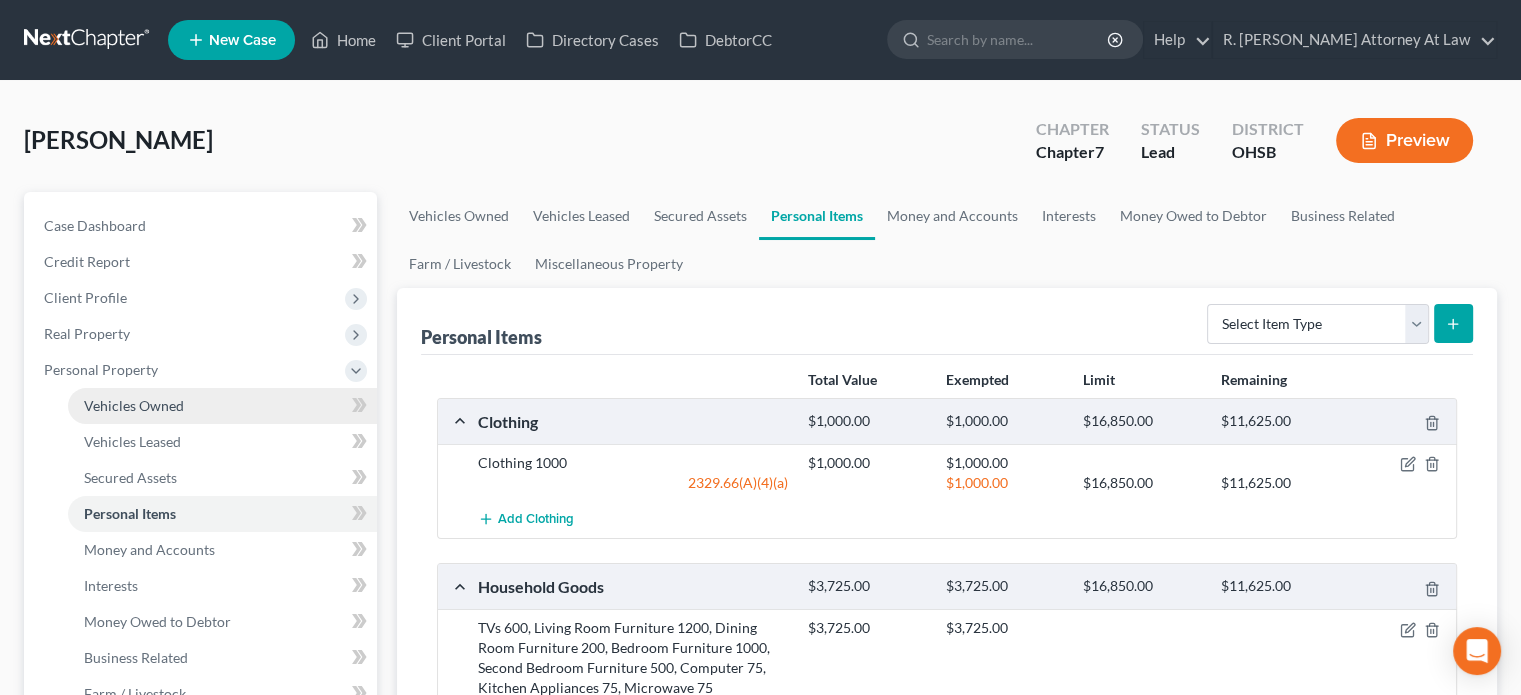 click on "Vehicles Owned" at bounding box center [134, 405] 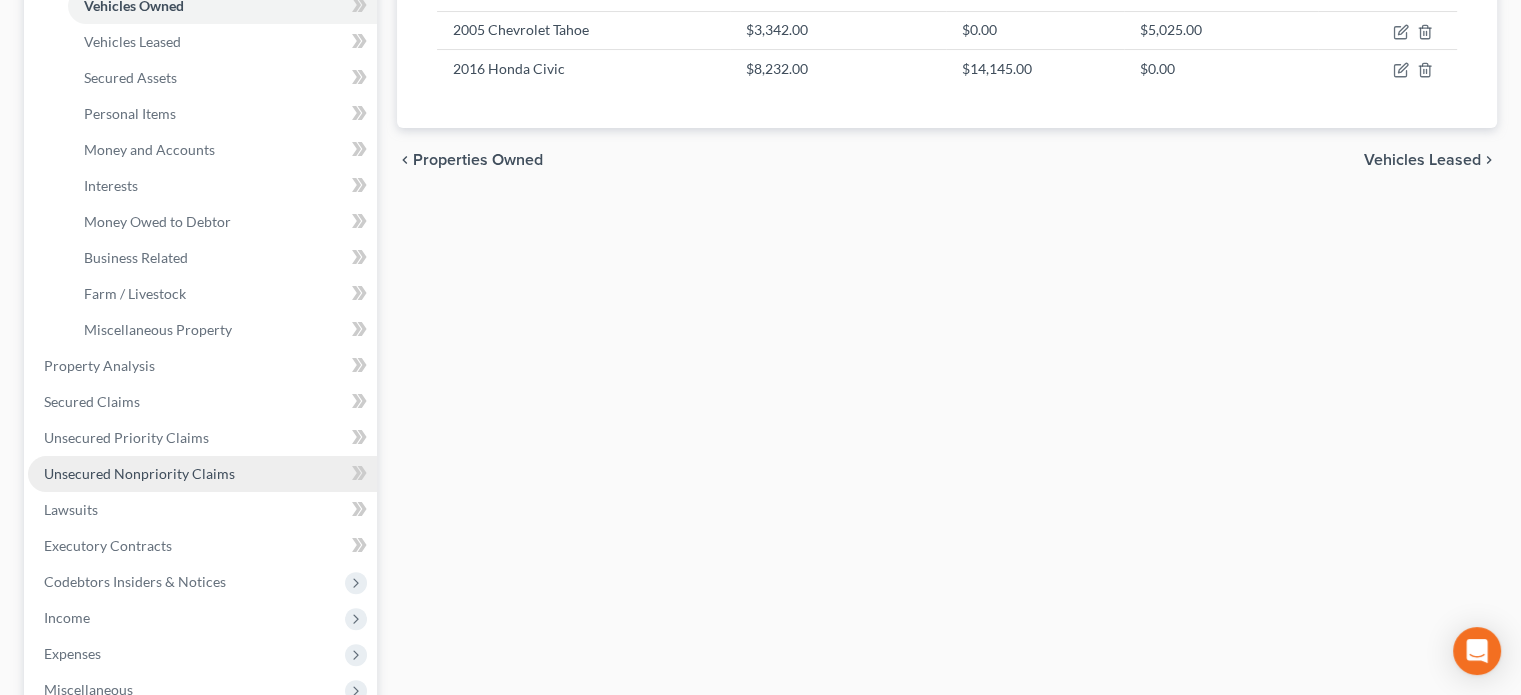 click on "Unsecured Nonpriority Claims" at bounding box center (139, 473) 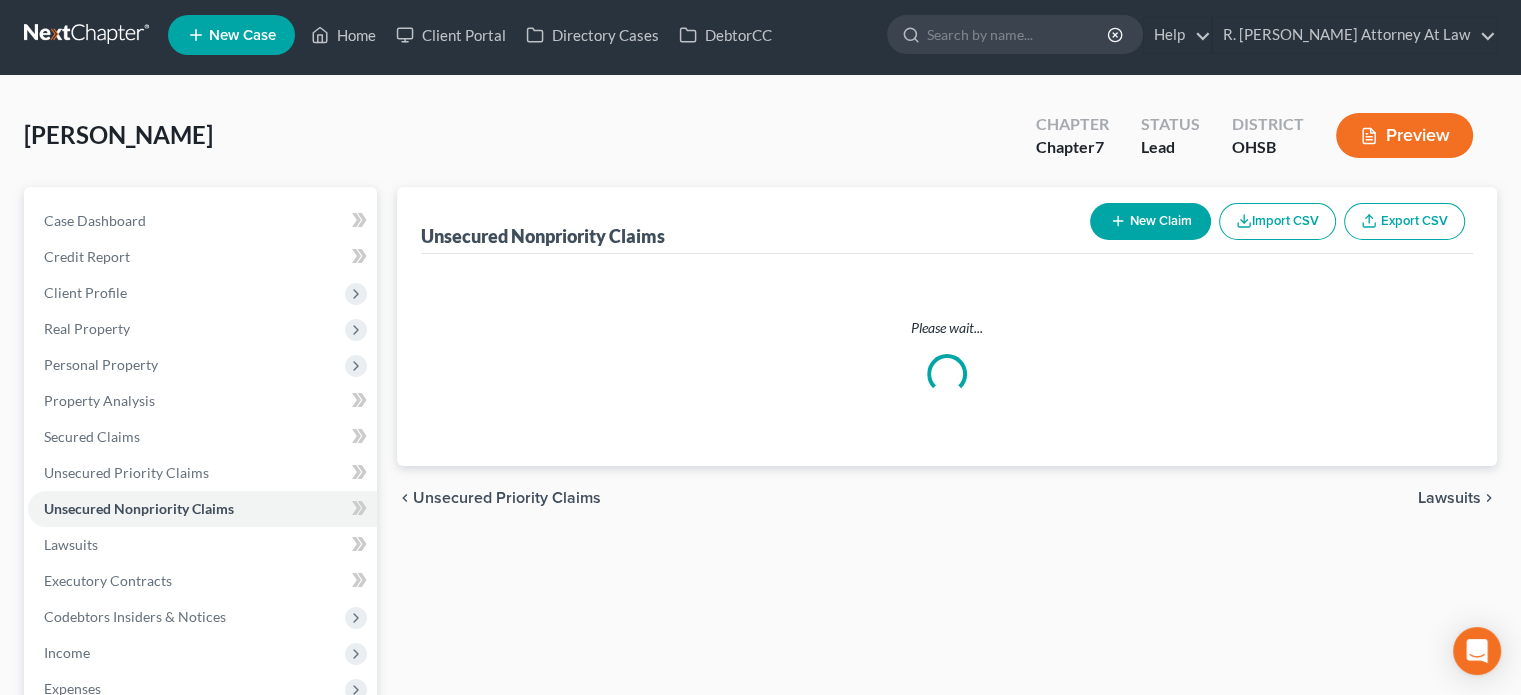 scroll, scrollTop: 0, scrollLeft: 0, axis: both 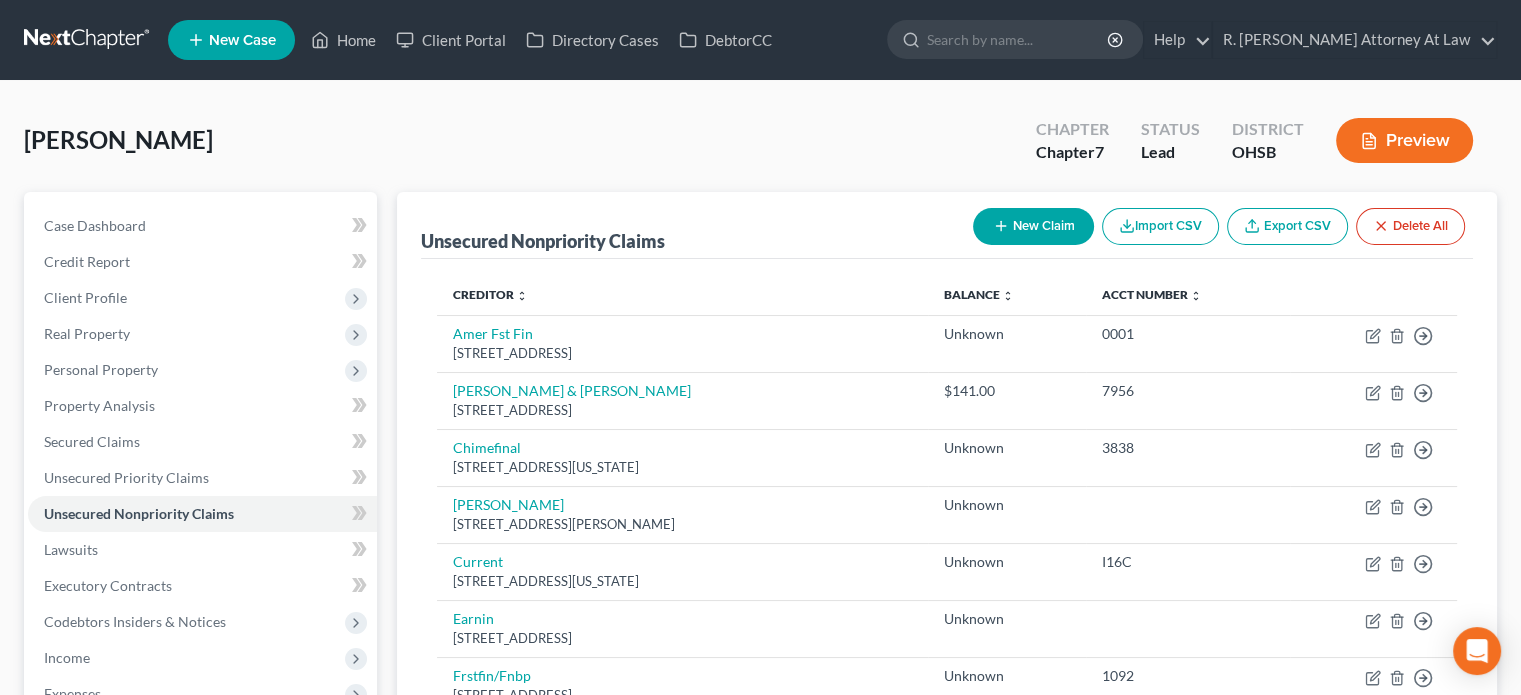 click on "New Claim" at bounding box center (1033, 226) 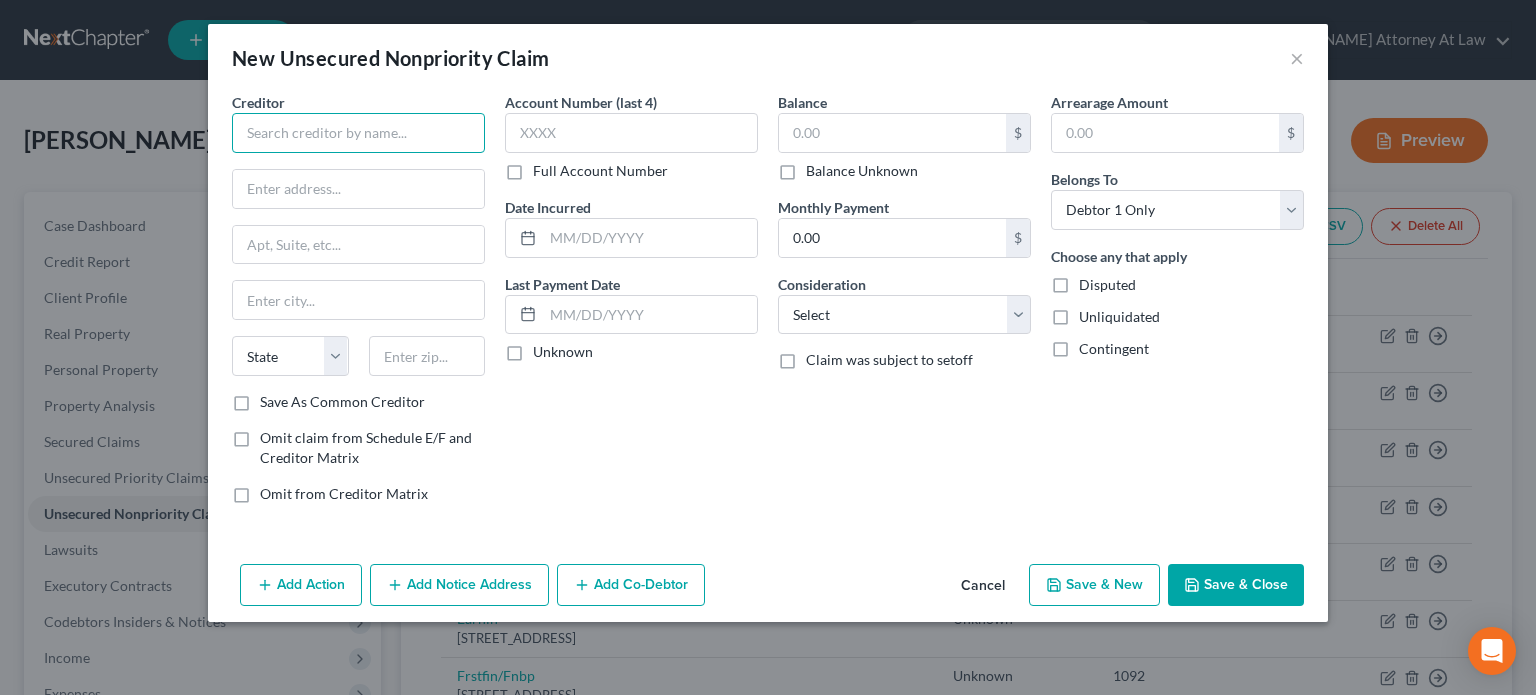 click at bounding box center (358, 133) 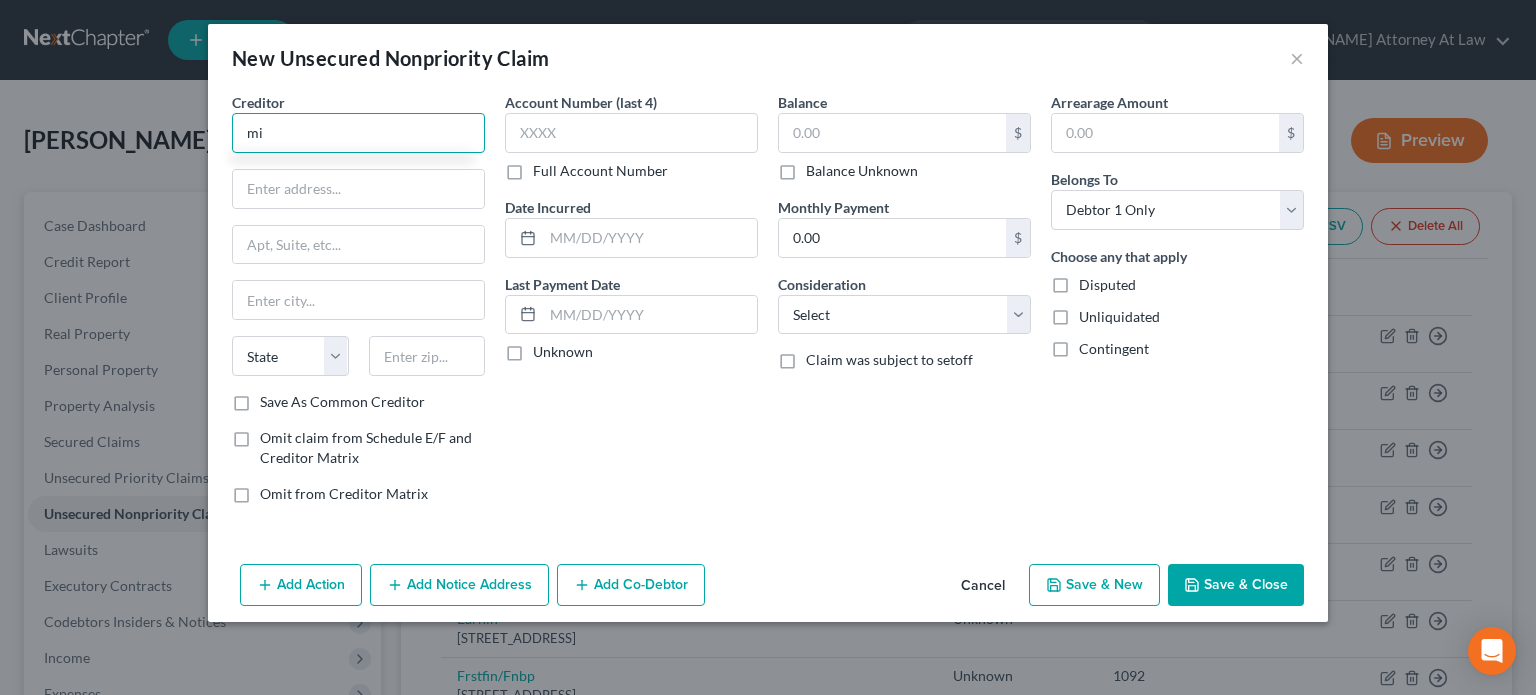 type on "m" 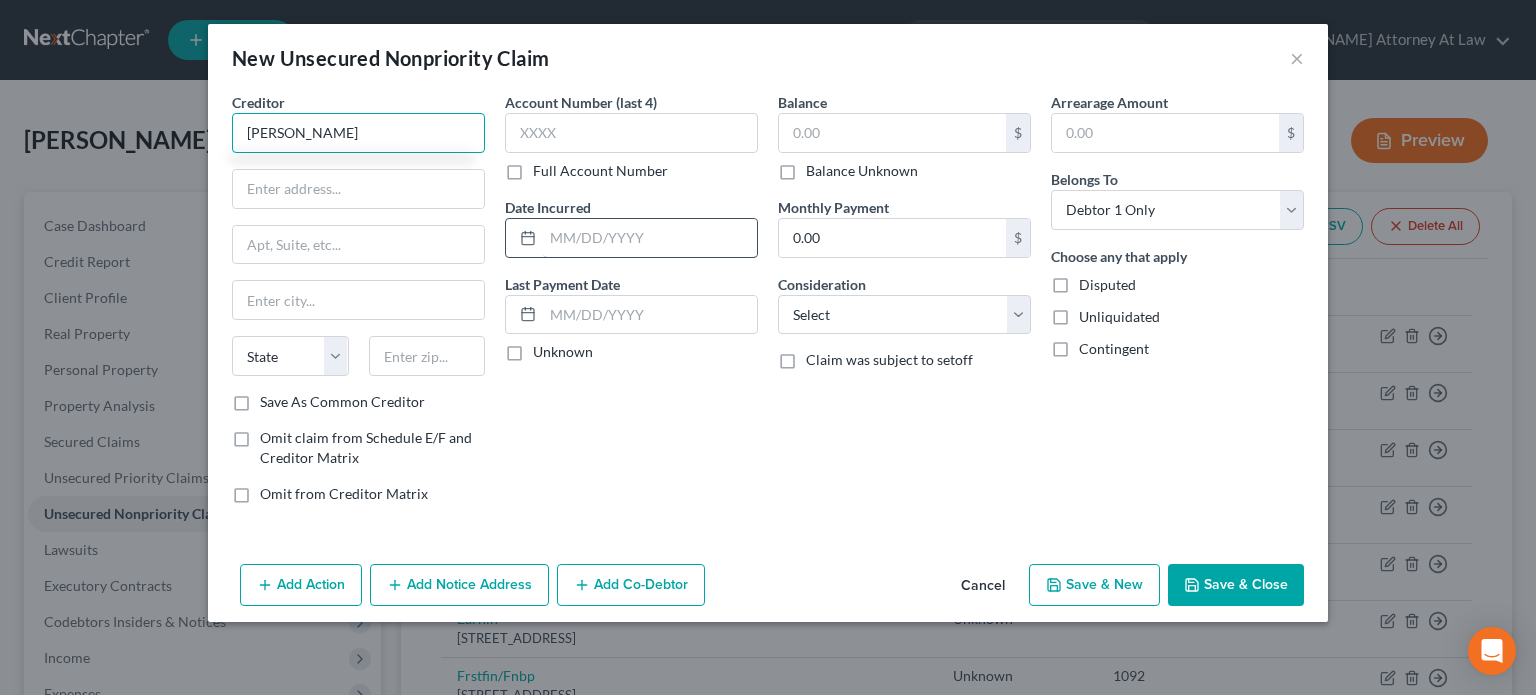 type on "Michael Bannister" 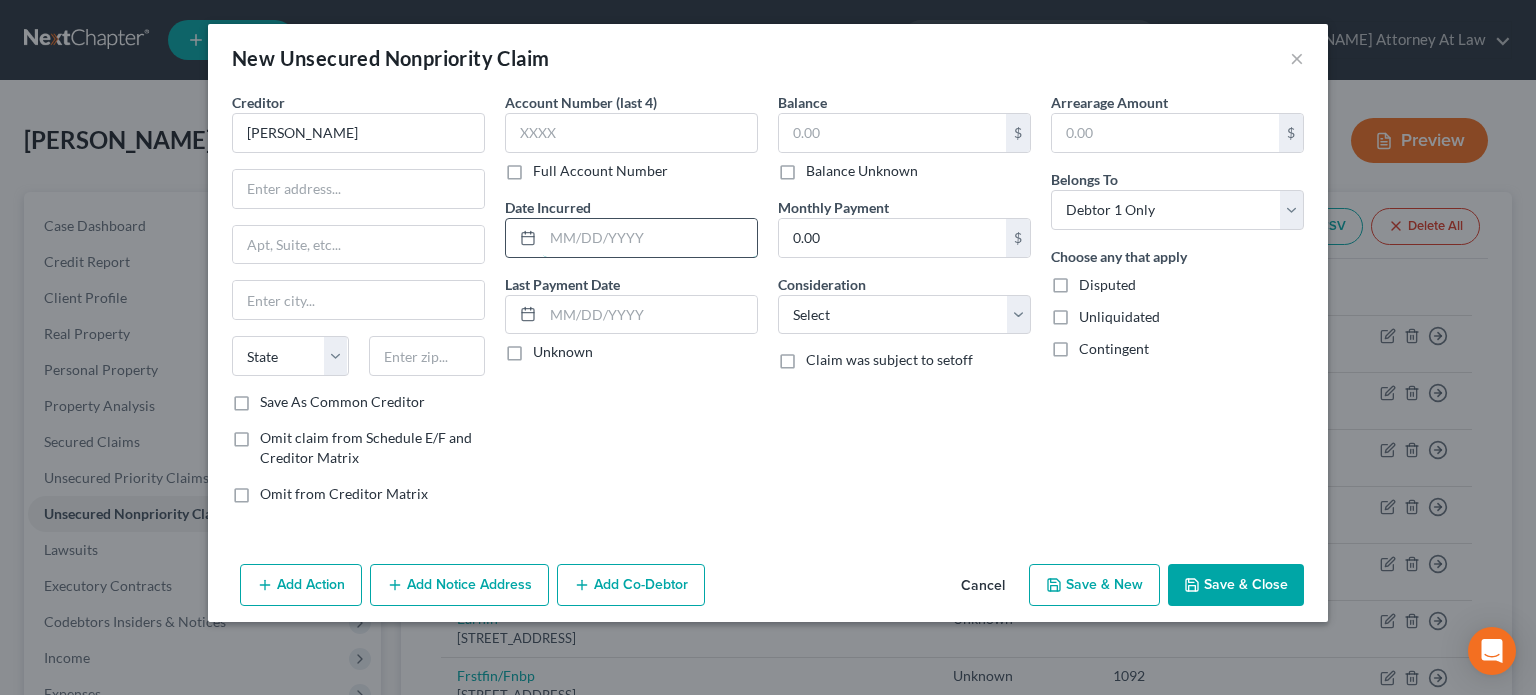 click at bounding box center [650, 238] 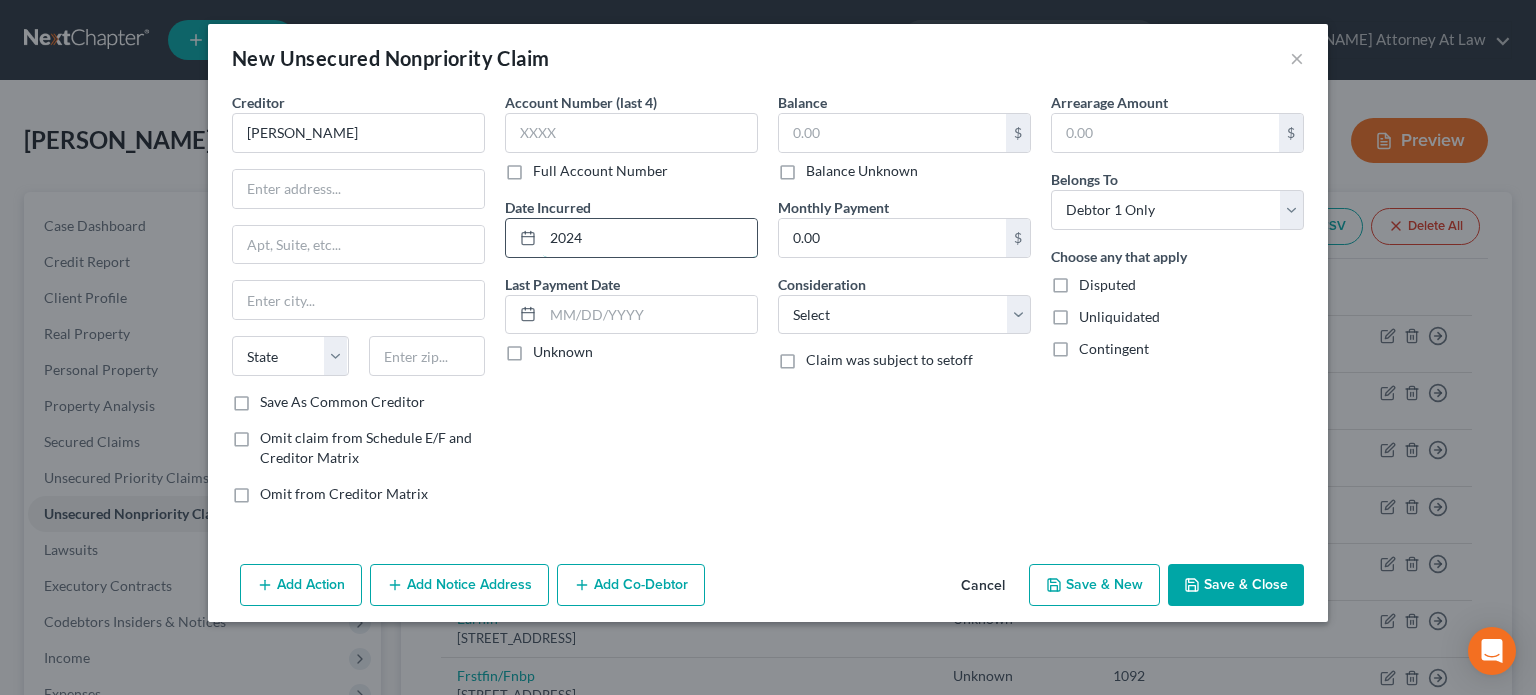 type on "2024" 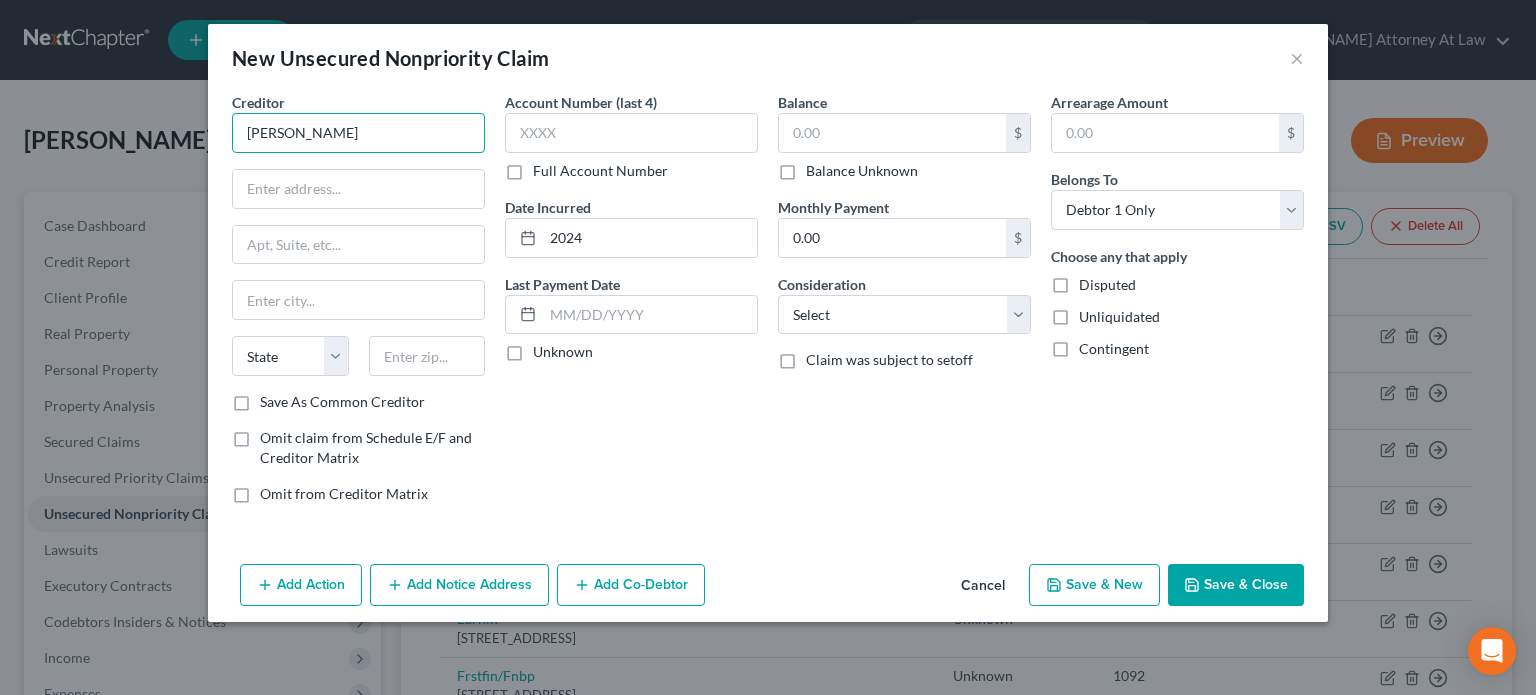 click on "Michael Bannister" at bounding box center (358, 133) 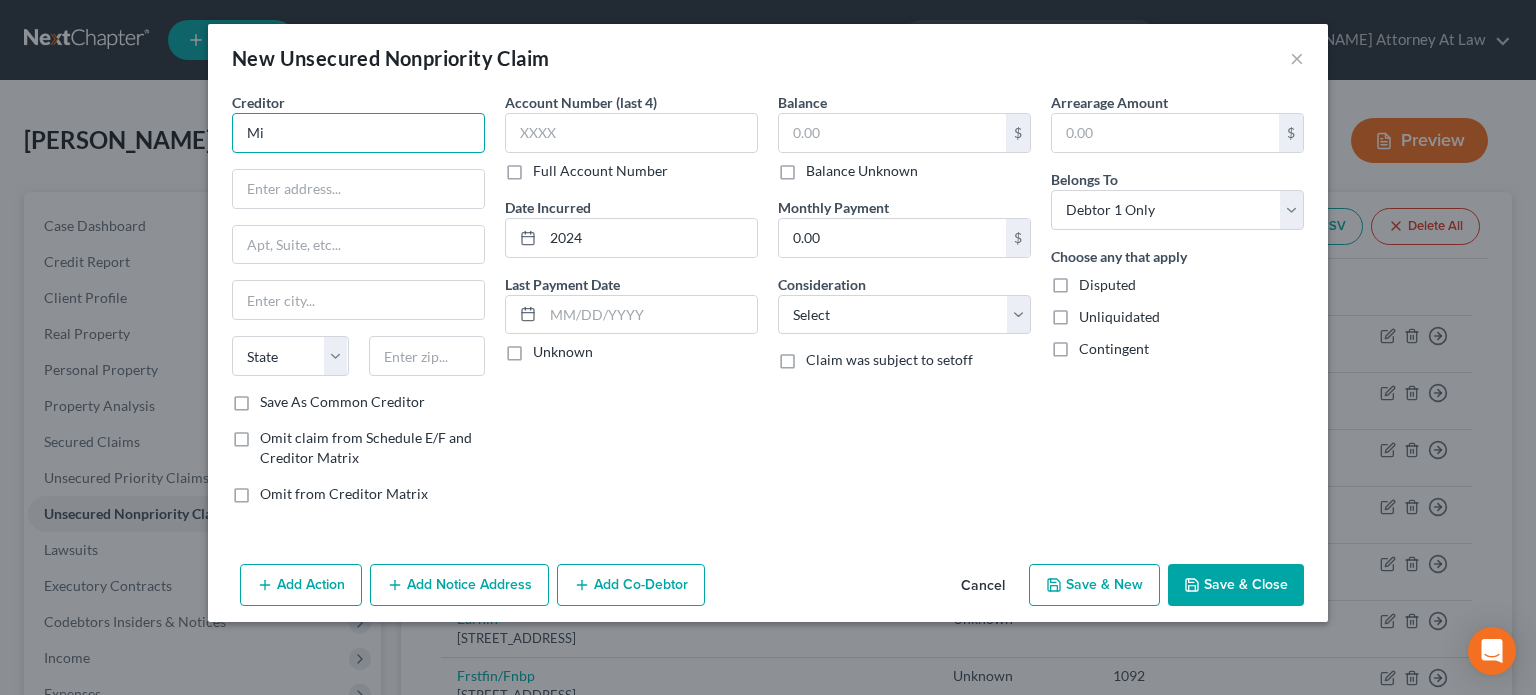 type on "M" 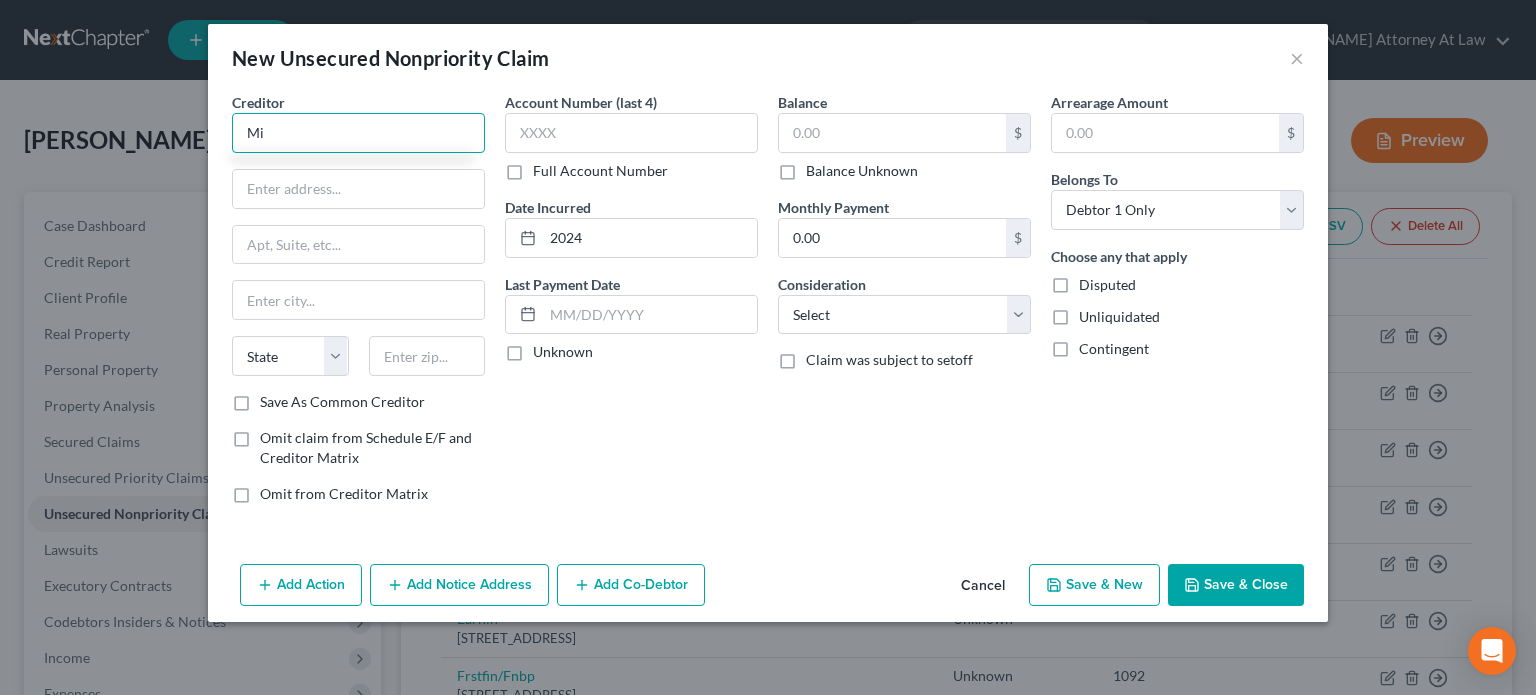 type on "M" 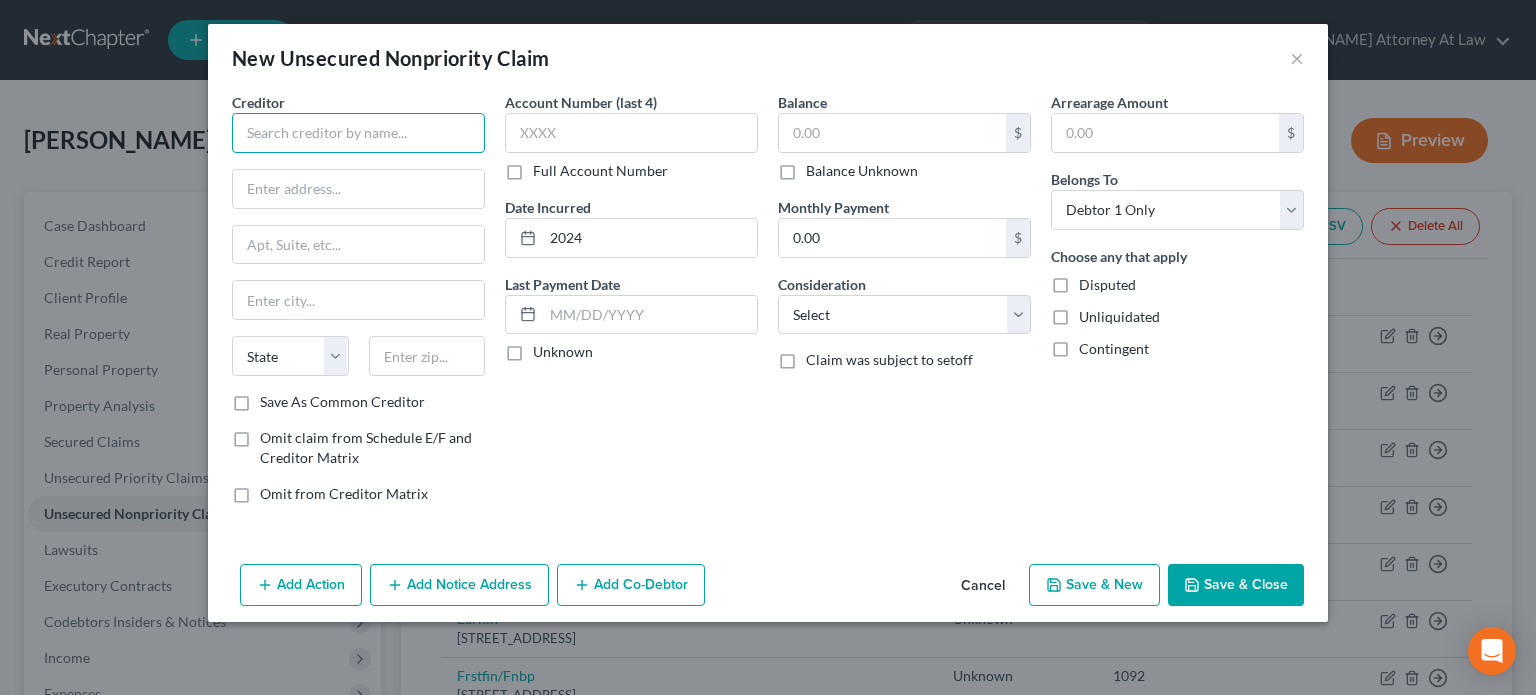 type 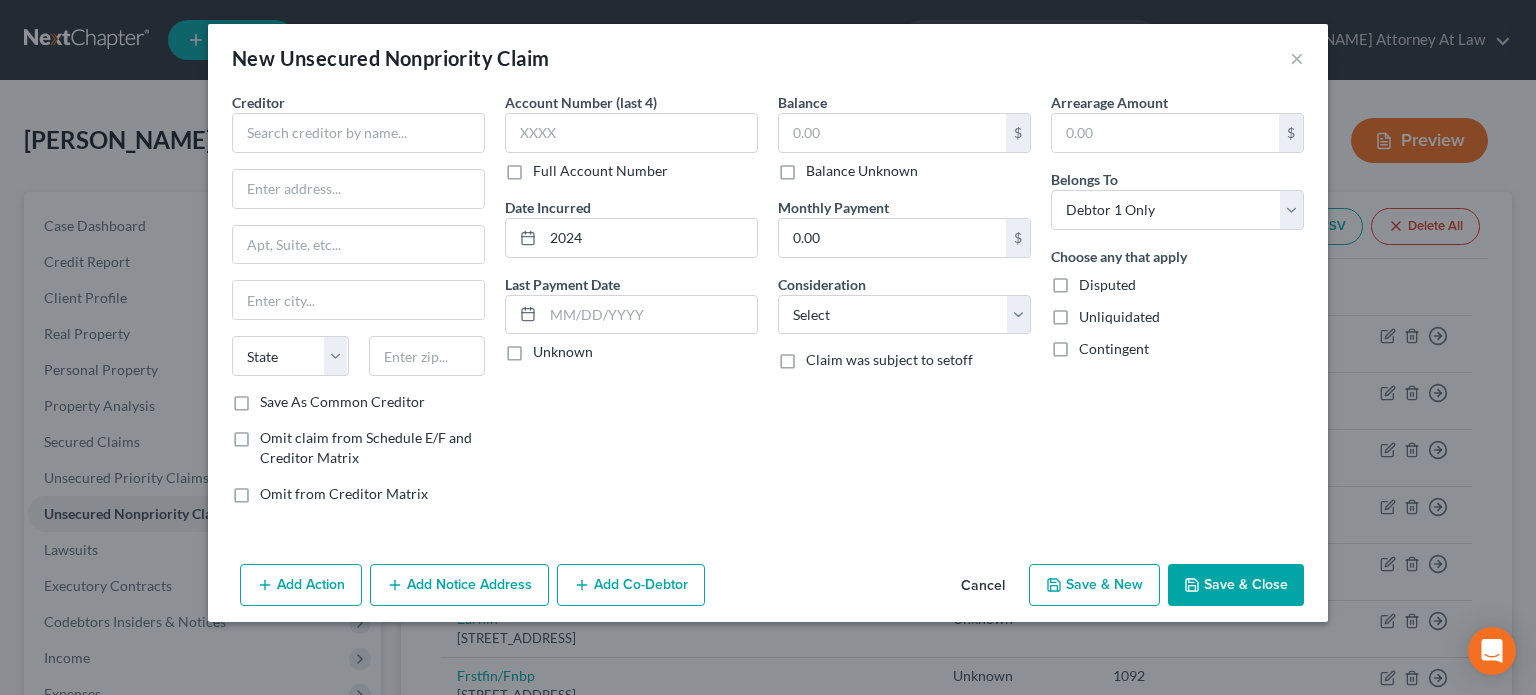 click on "Cancel" at bounding box center (983, 586) 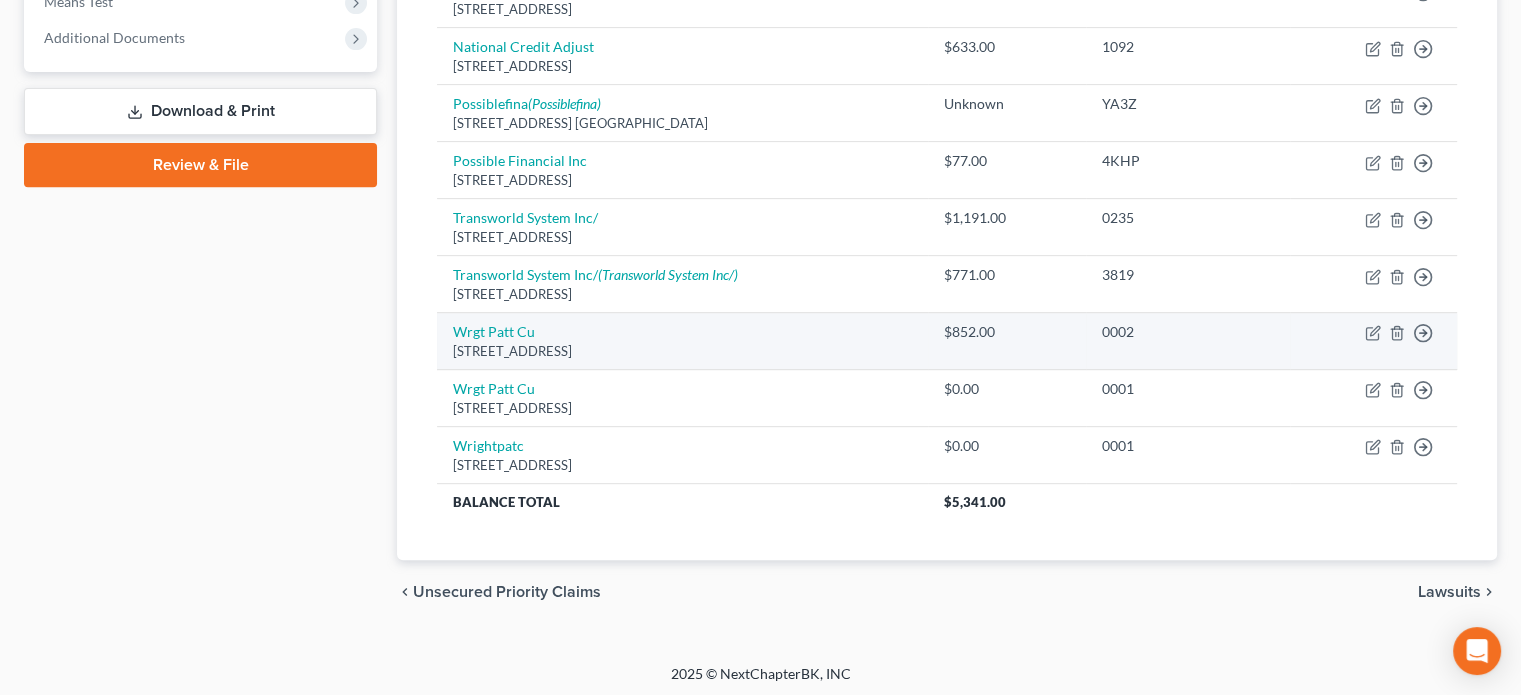 scroll, scrollTop: 0, scrollLeft: 0, axis: both 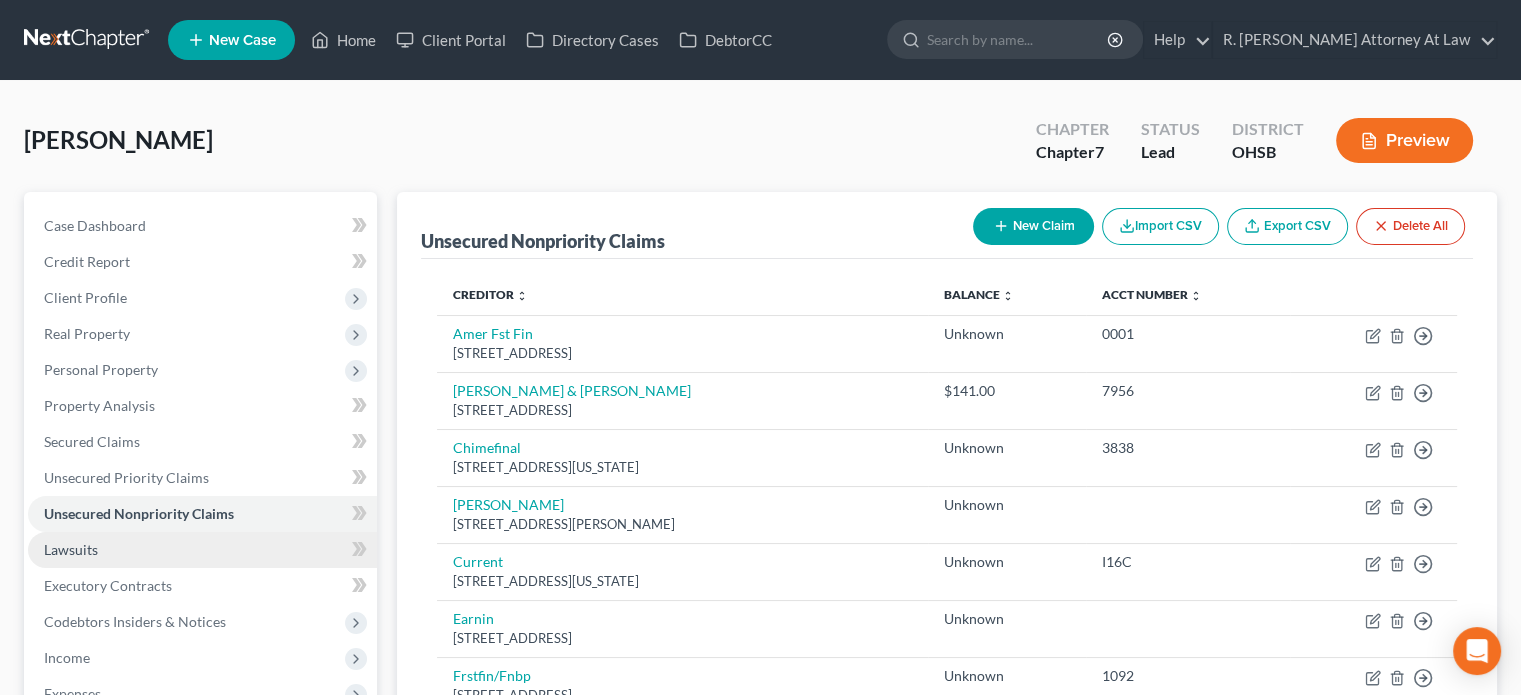 click on "Lawsuits" at bounding box center (202, 550) 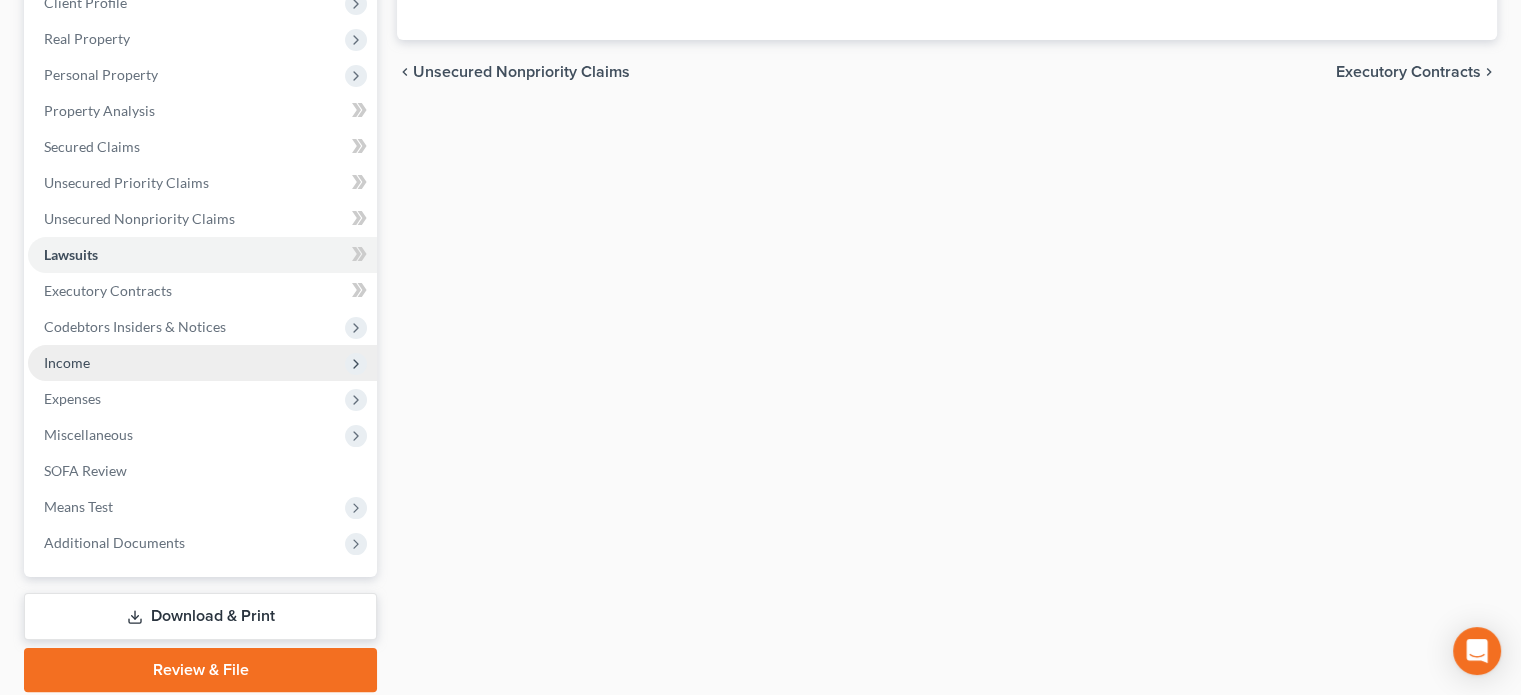 scroll, scrollTop: 300, scrollLeft: 0, axis: vertical 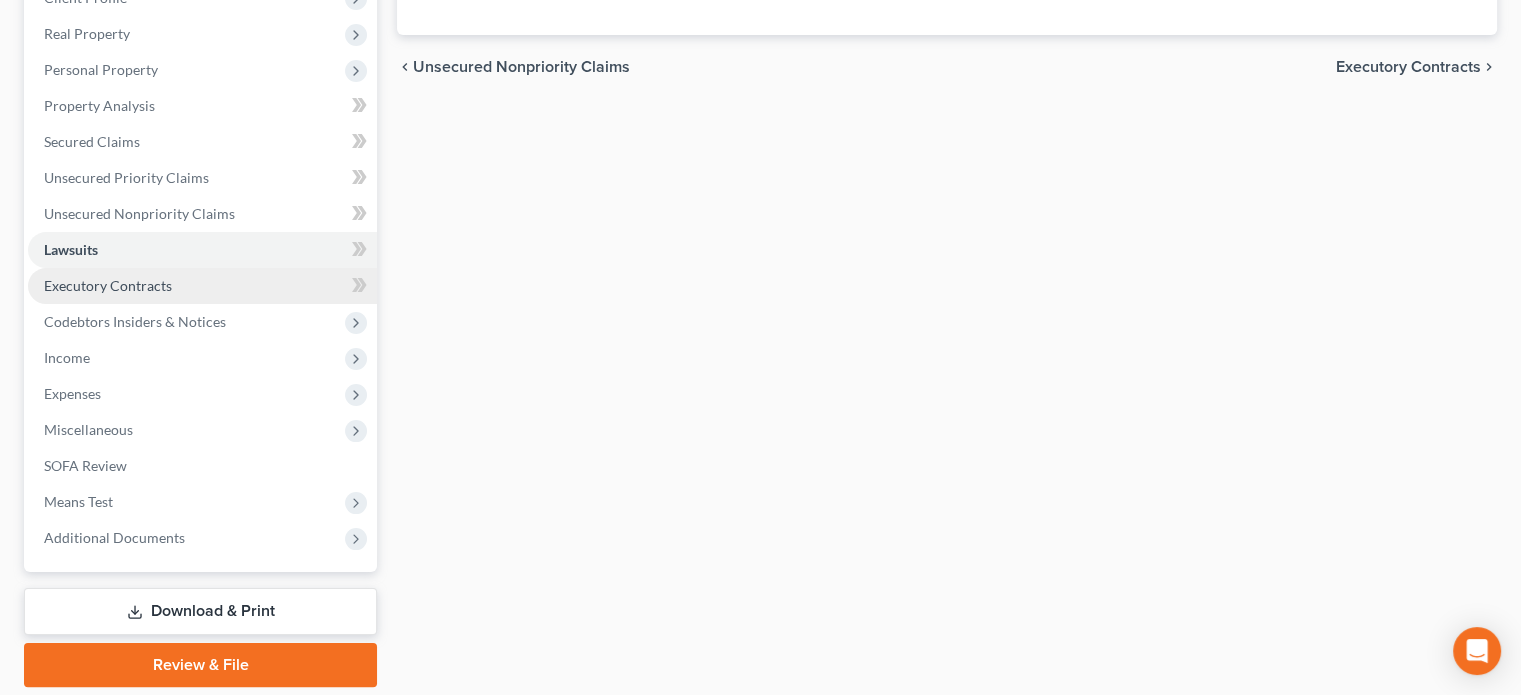 click on "Executory Contracts" at bounding box center (108, 285) 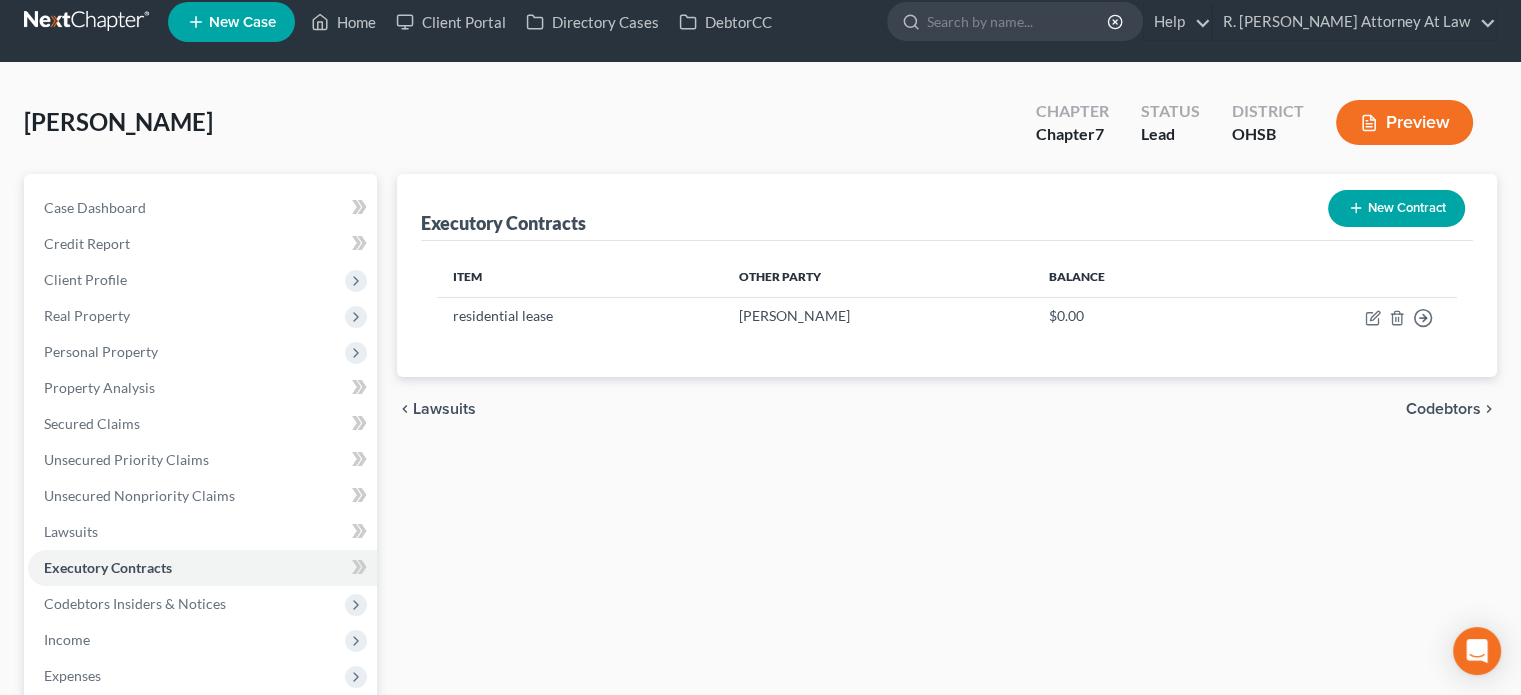 scroll, scrollTop: 0, scrollLeft: 0, axis: both 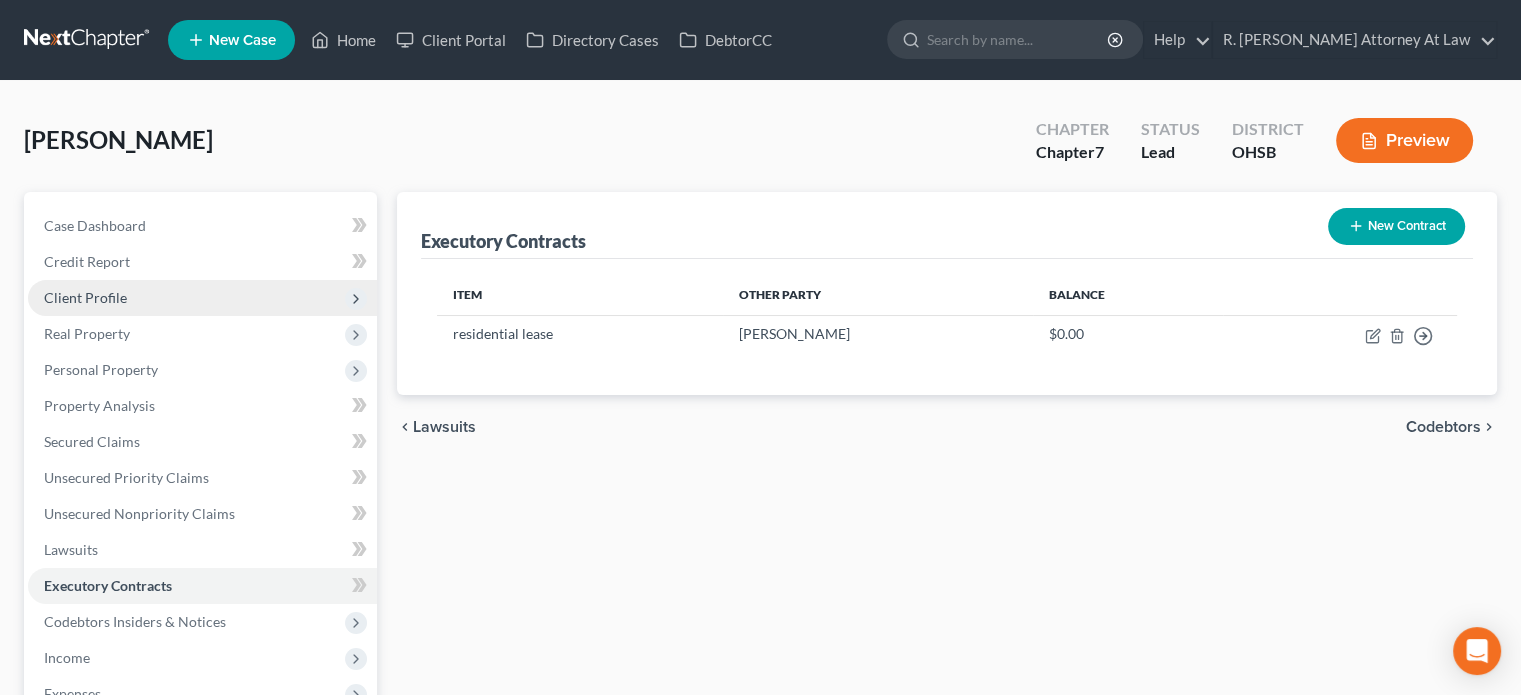 click on "Client Profile" at bounding box center [85, 297] 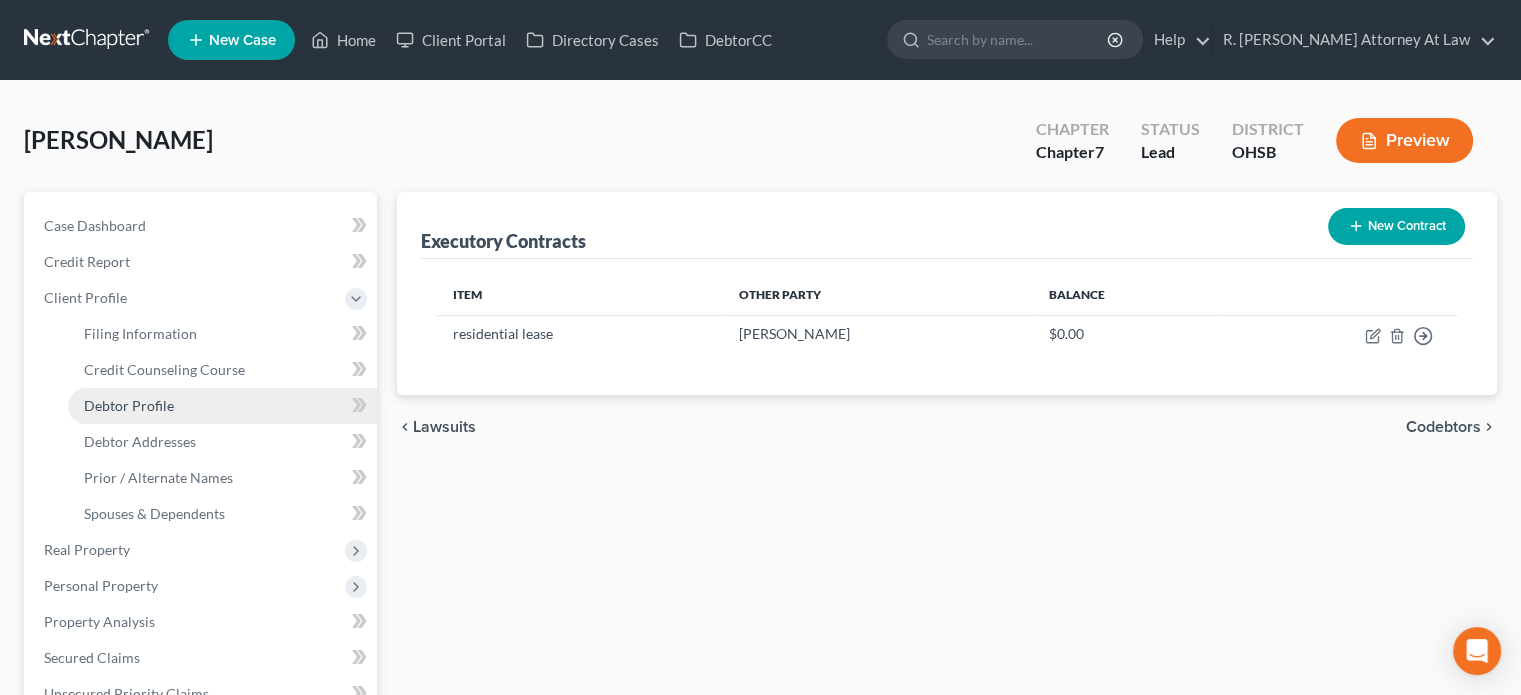 click on "Debtor Profile" at bounding box center (222, 406) 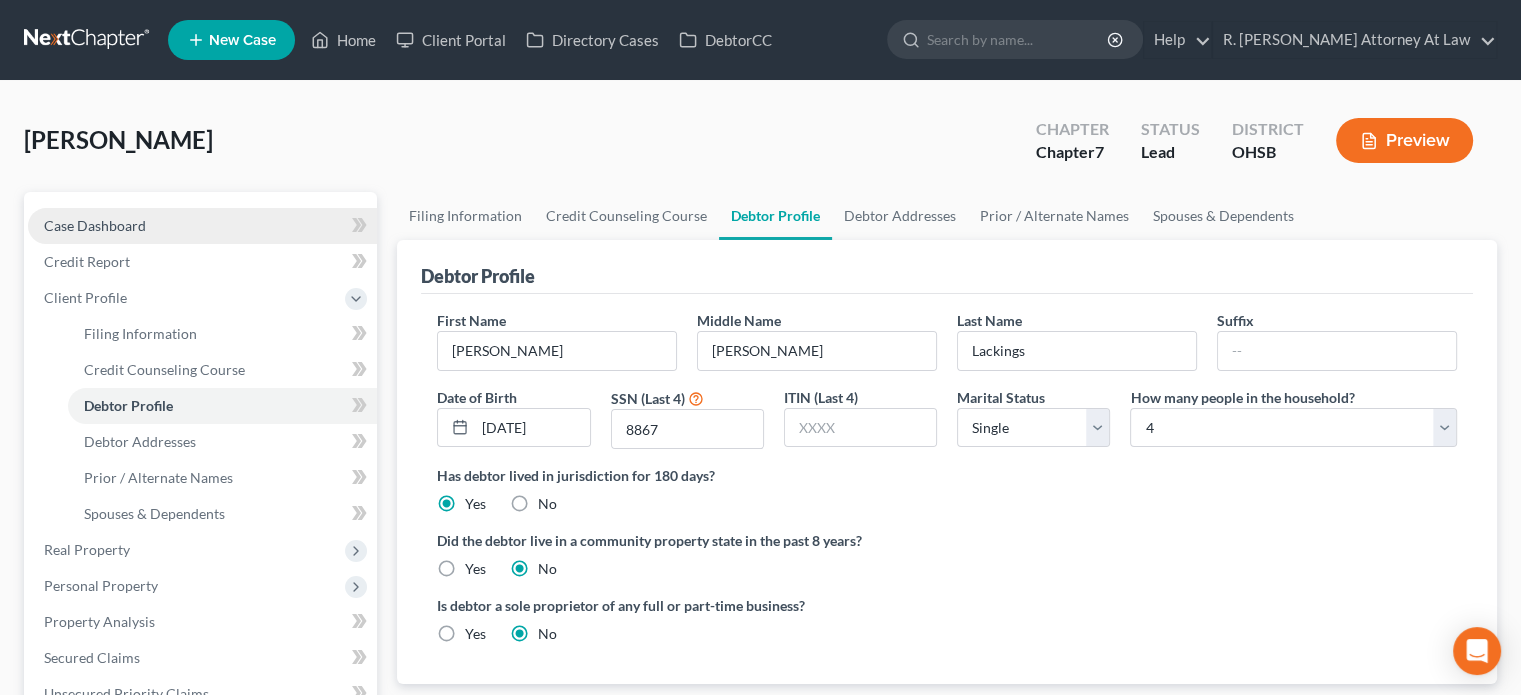 click on "Case Dashboard" at bounding box center (95, 225) 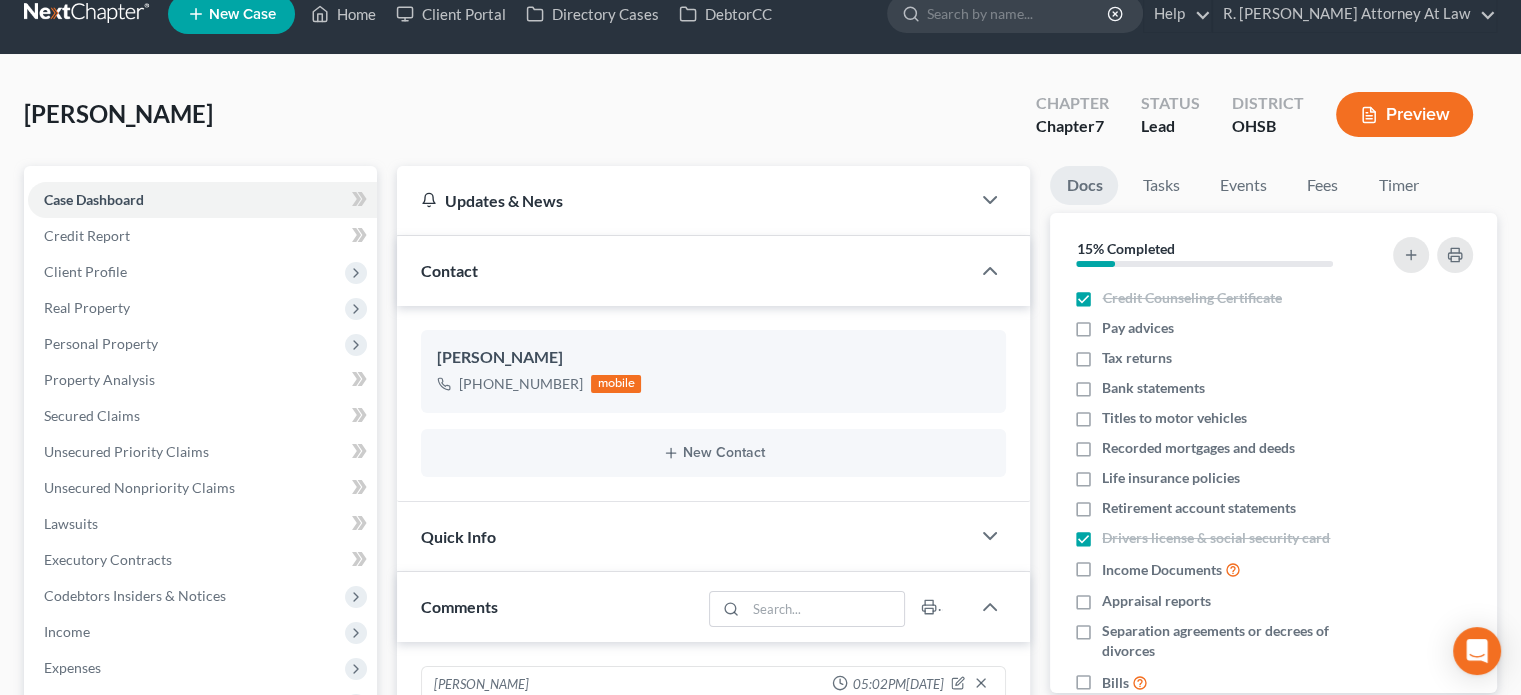 scroll, scrollTop: 200, scrollLeft: 0, axis: vertical 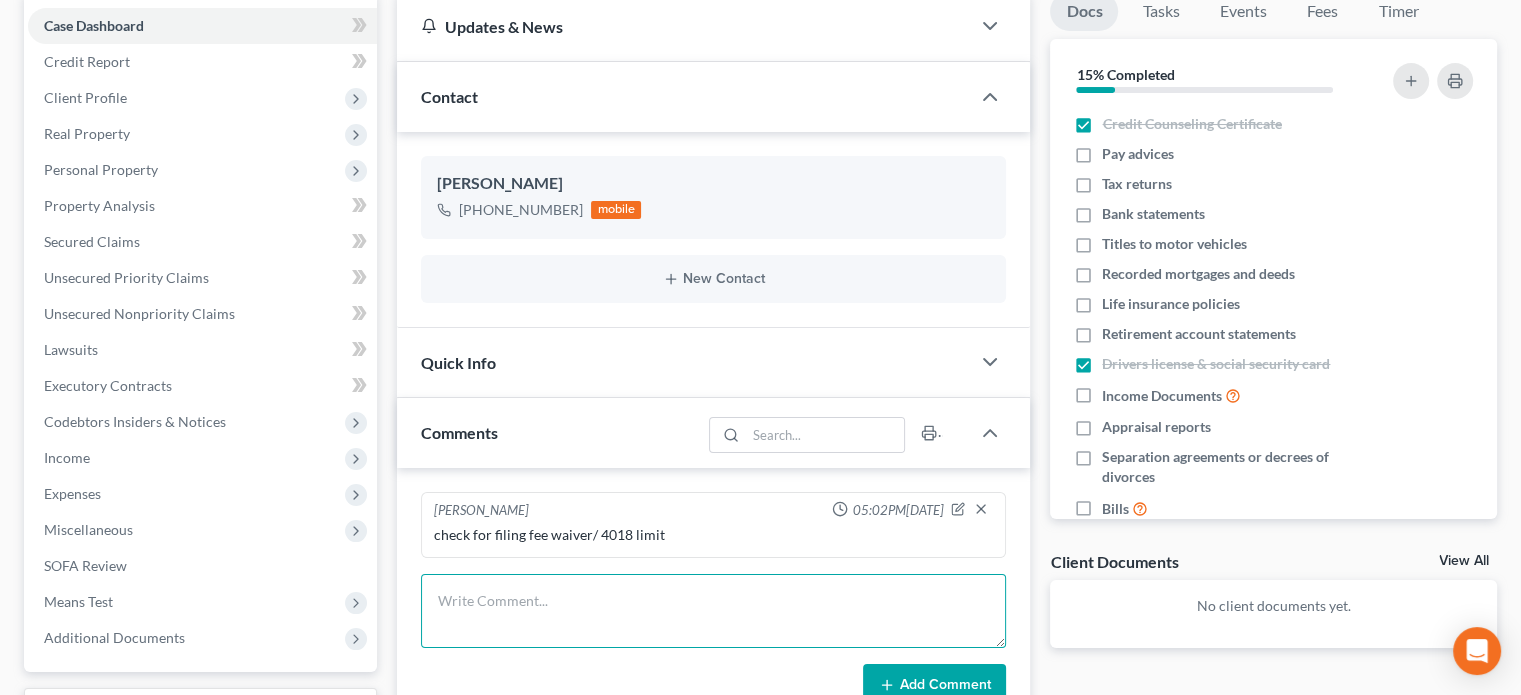 click at bounding box center [713, 611] 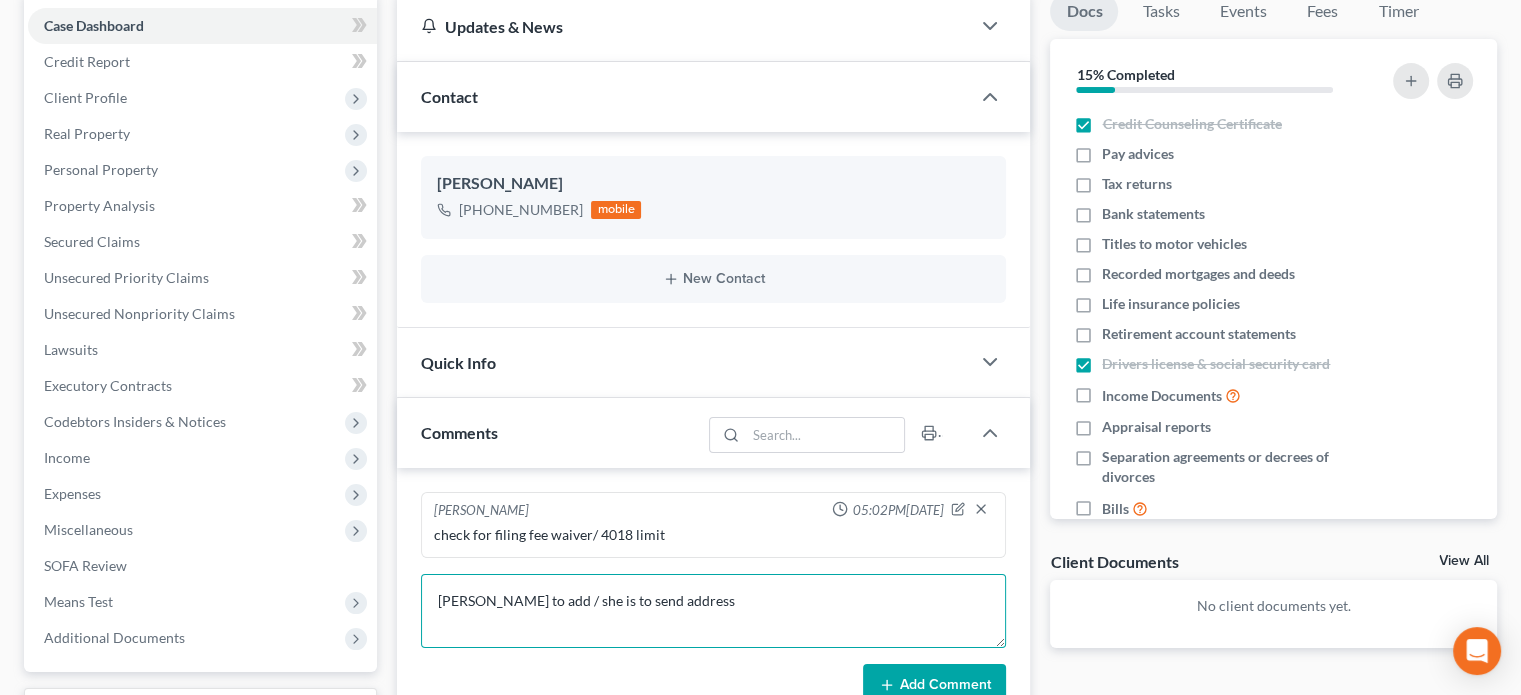 click on "michael bannister to add / she is to send address" at bounding box center [713, 611] 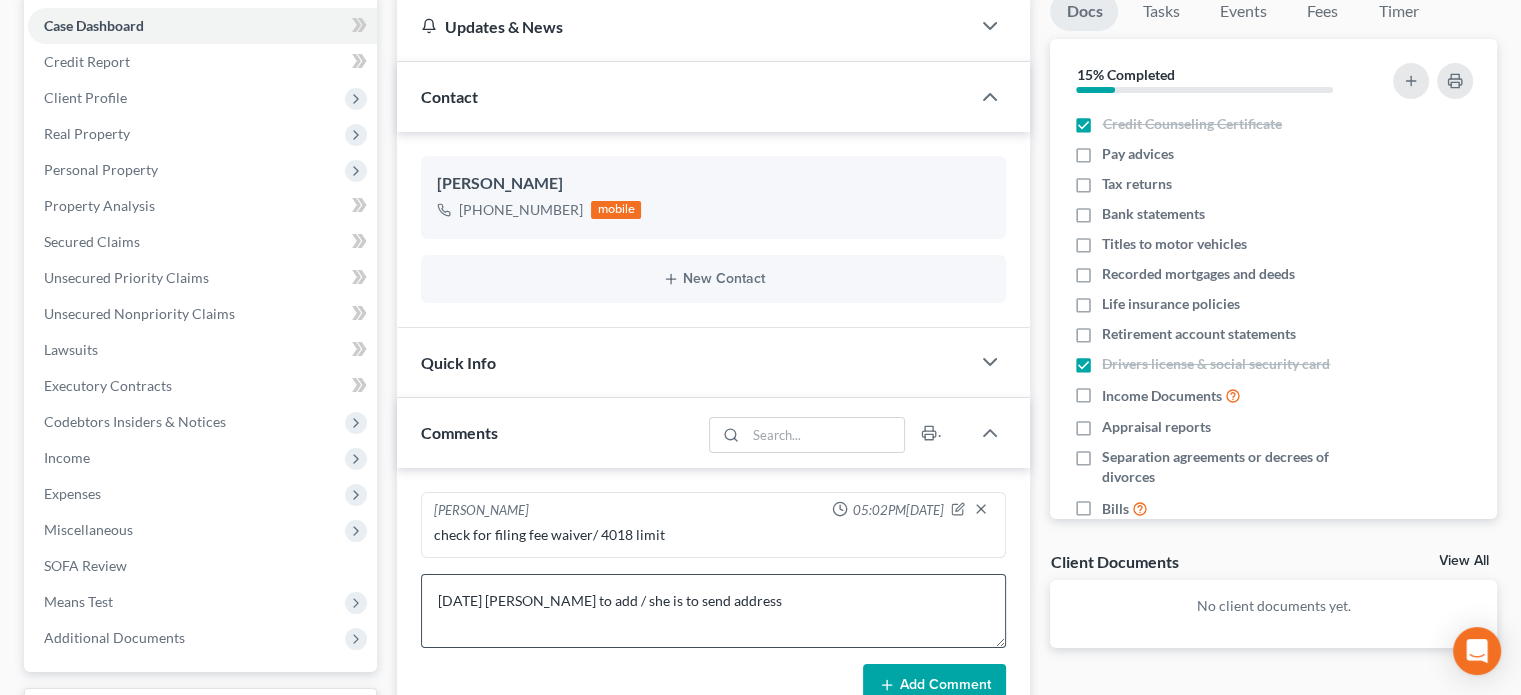 click on "Add Comment" at bounding box center (934, 685) 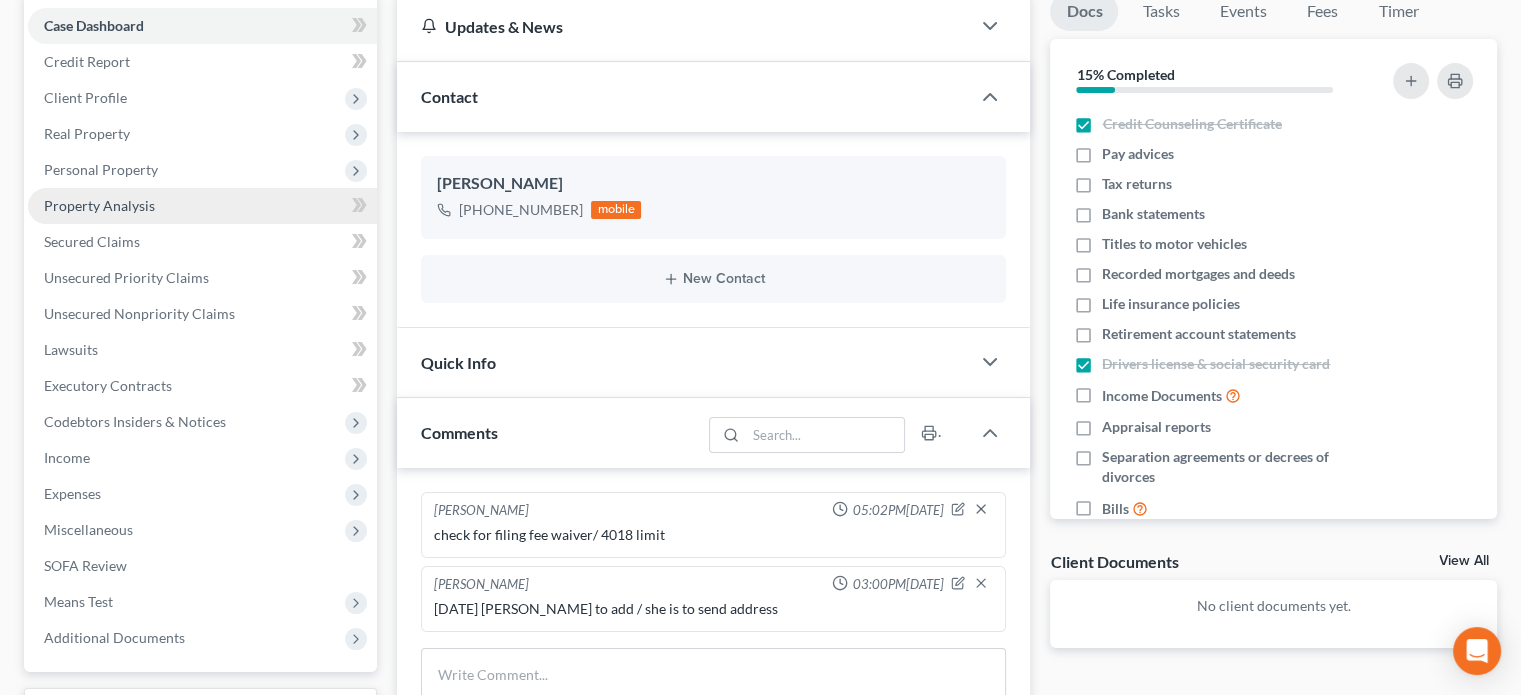 click on "Property Analysis" at bounding box center [99, 205] 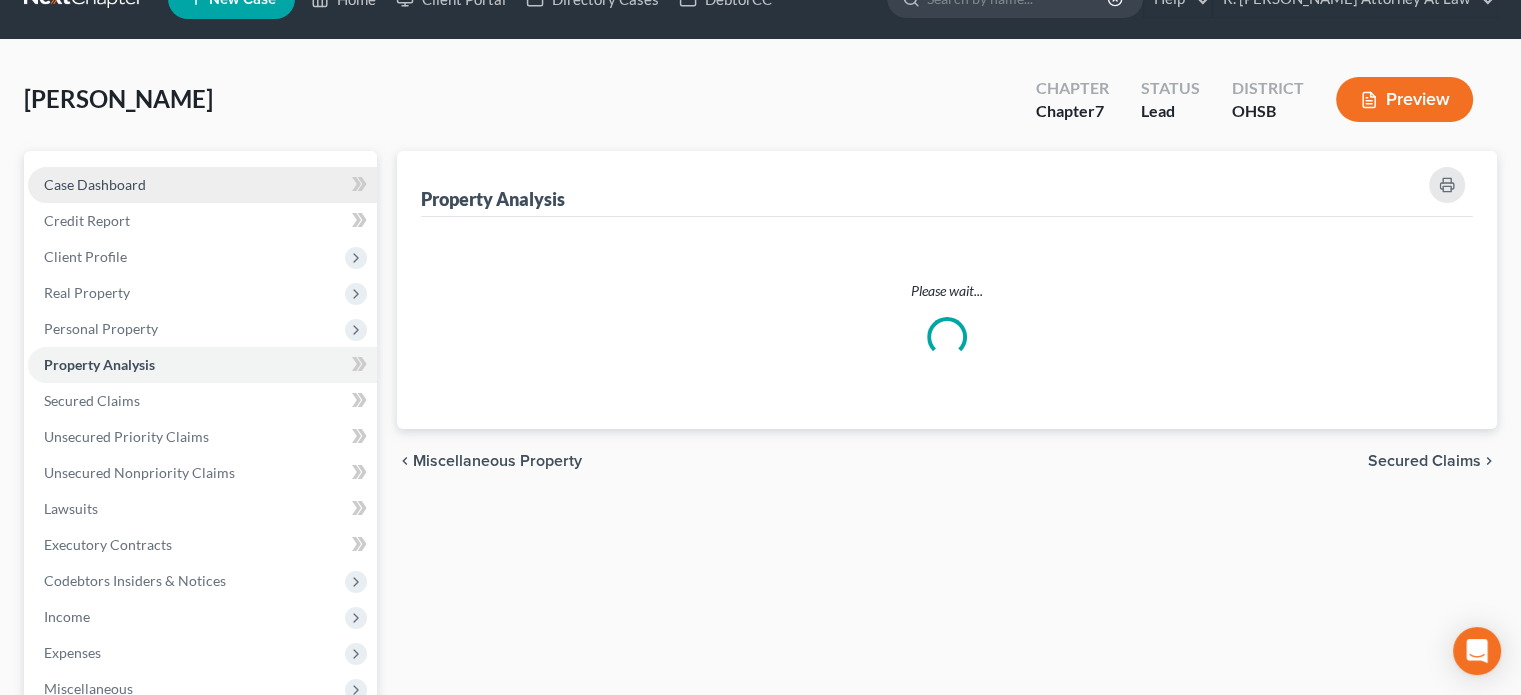 scroll, scrollTop: 0, scrollLeft: 0, axis: both 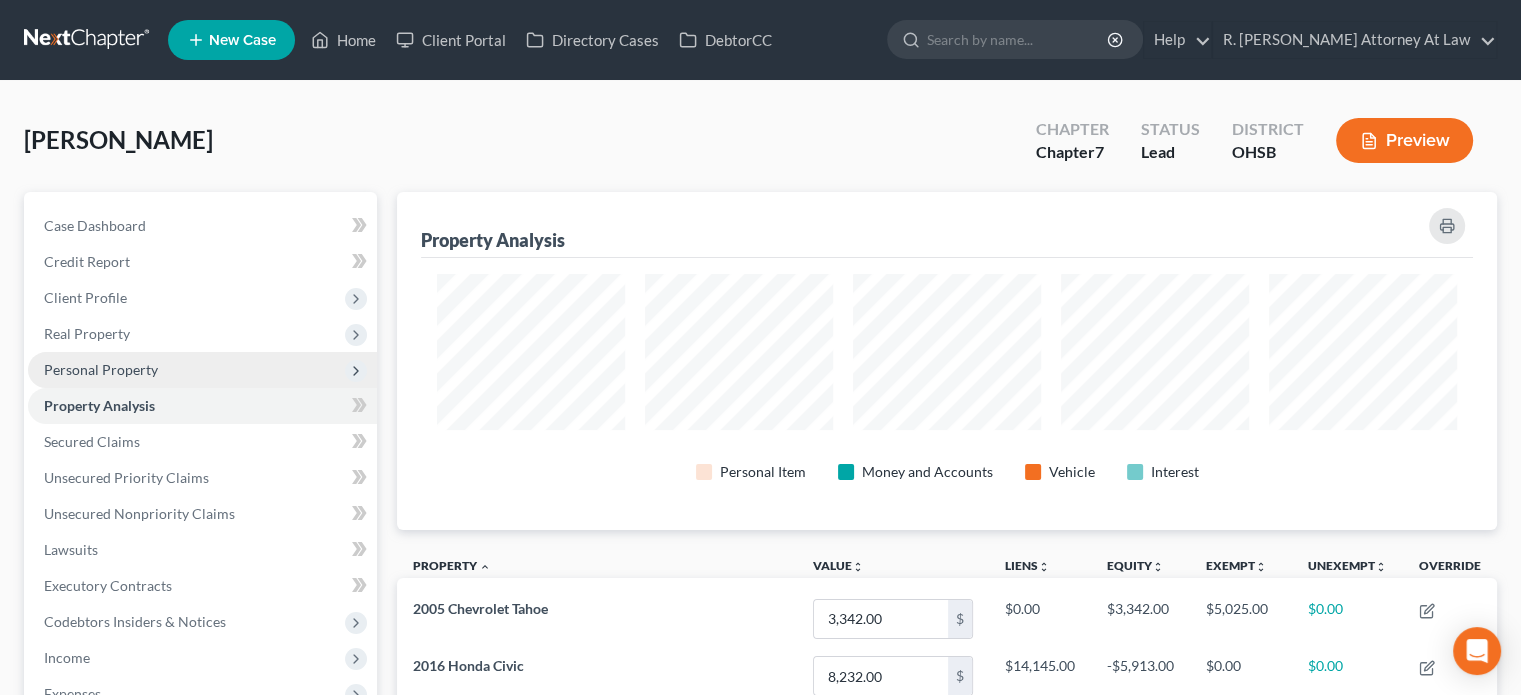 click on "Personal Property" at bounding box center (101, 369) 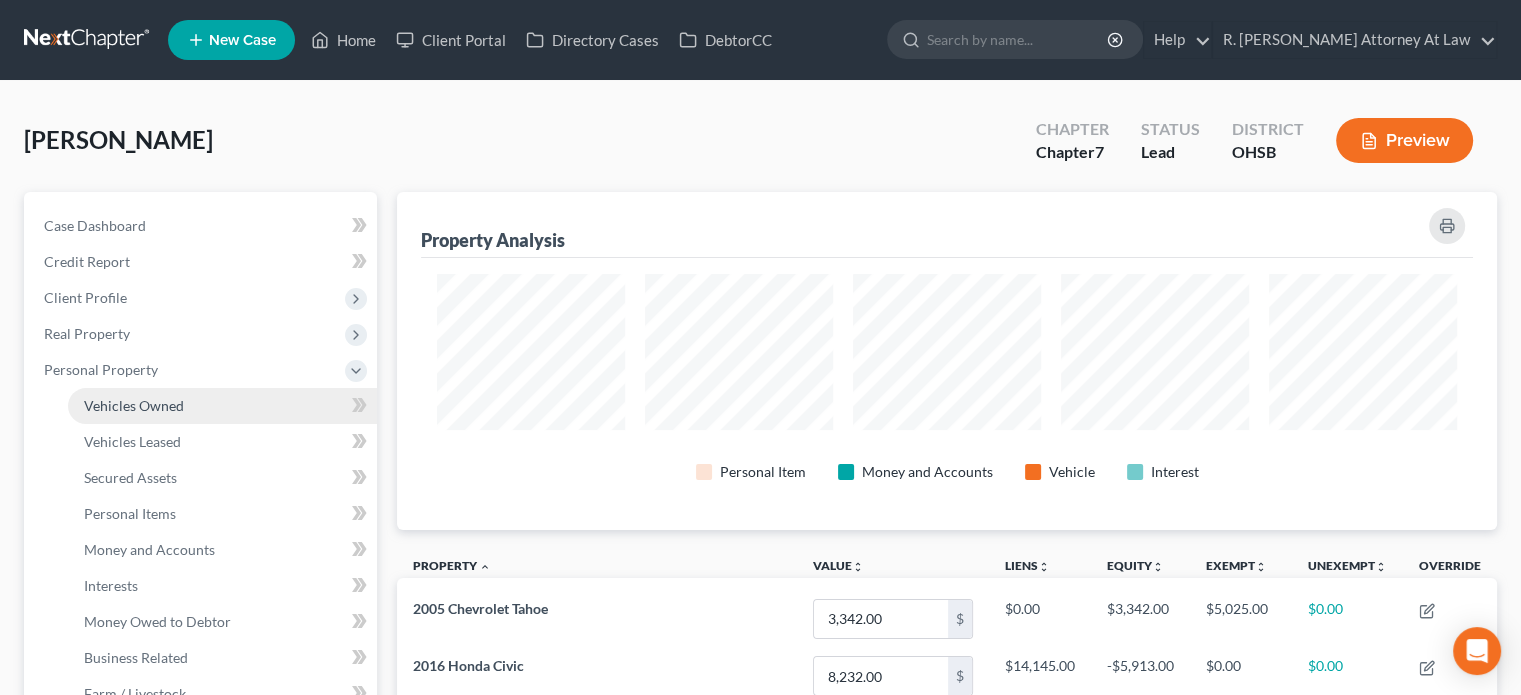 click on "Vehicles Owned" at bounding box center (134, 405) 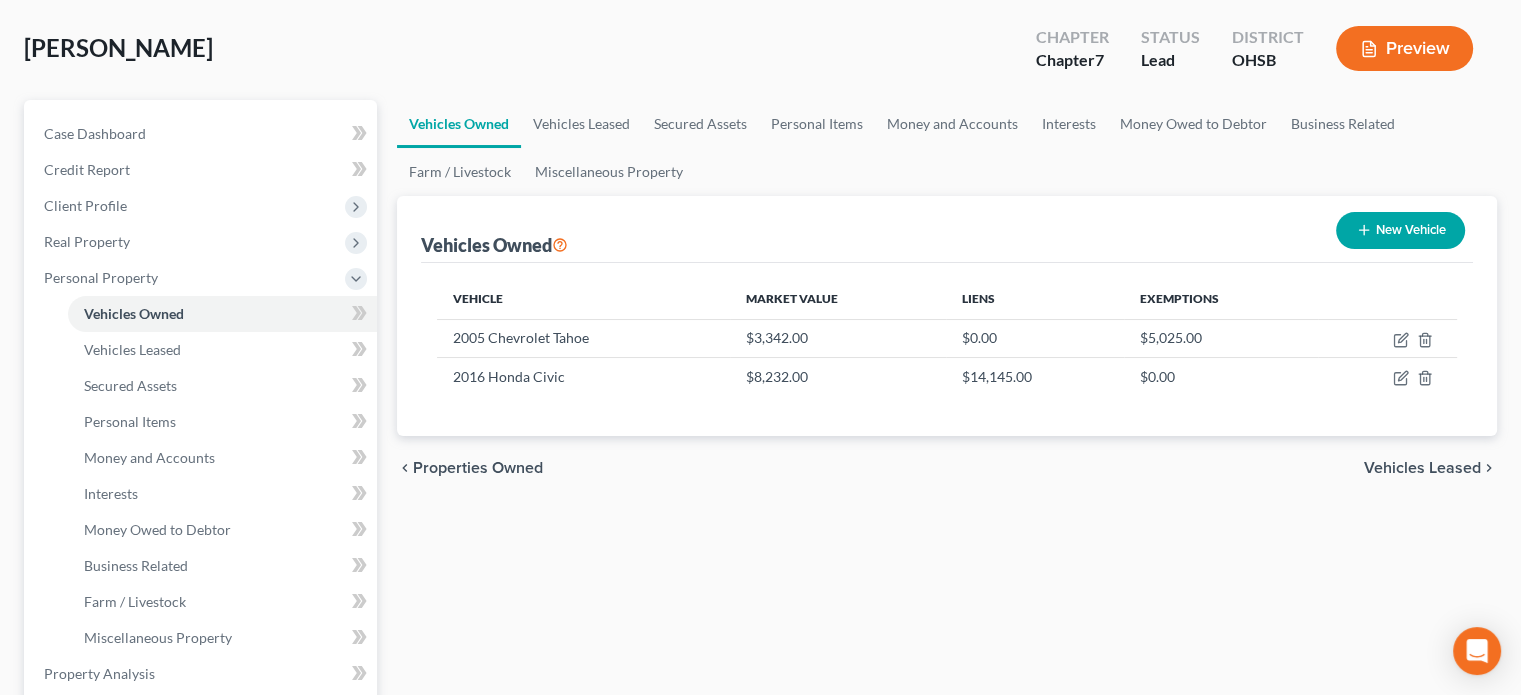 scroll, scrollTop: 100, scrollLeft: 0, axis: vertical 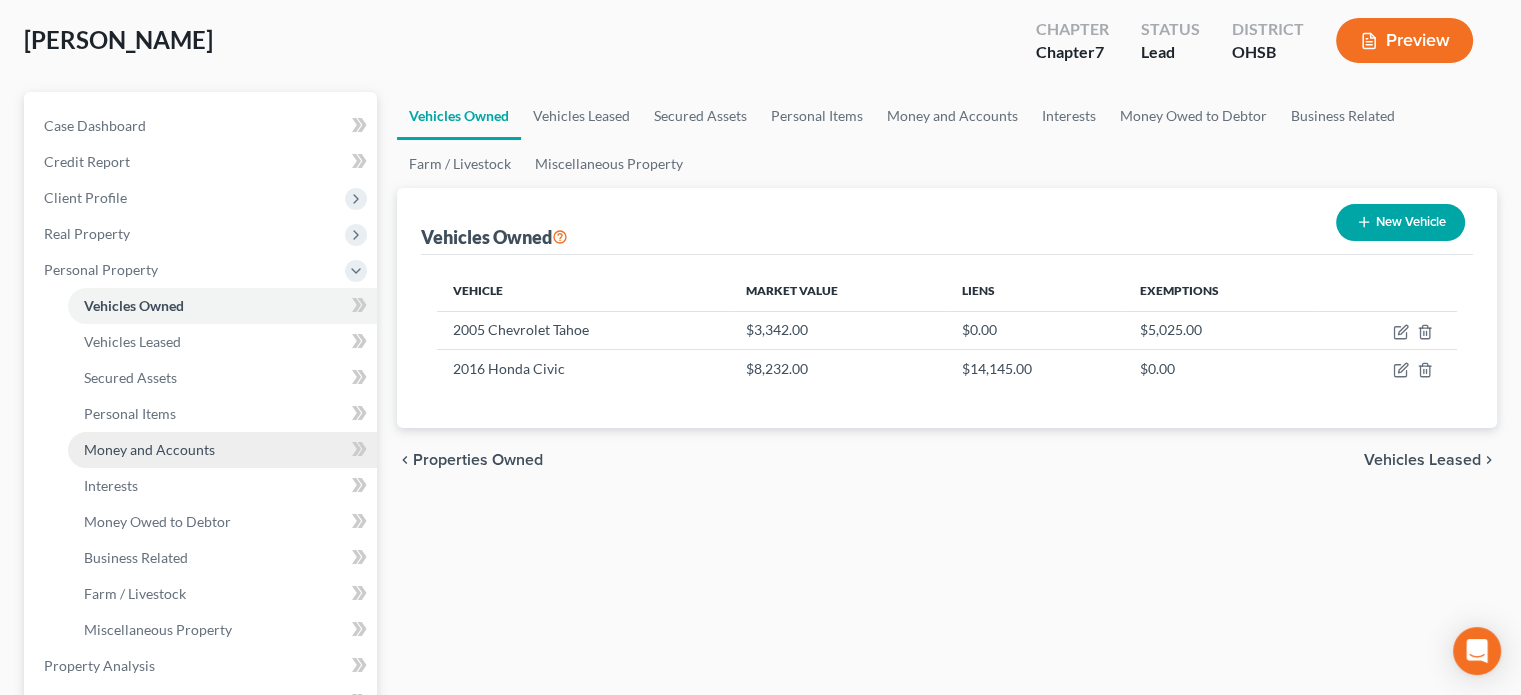 click on "Money and Accounts" at bounding box center [149, 449] 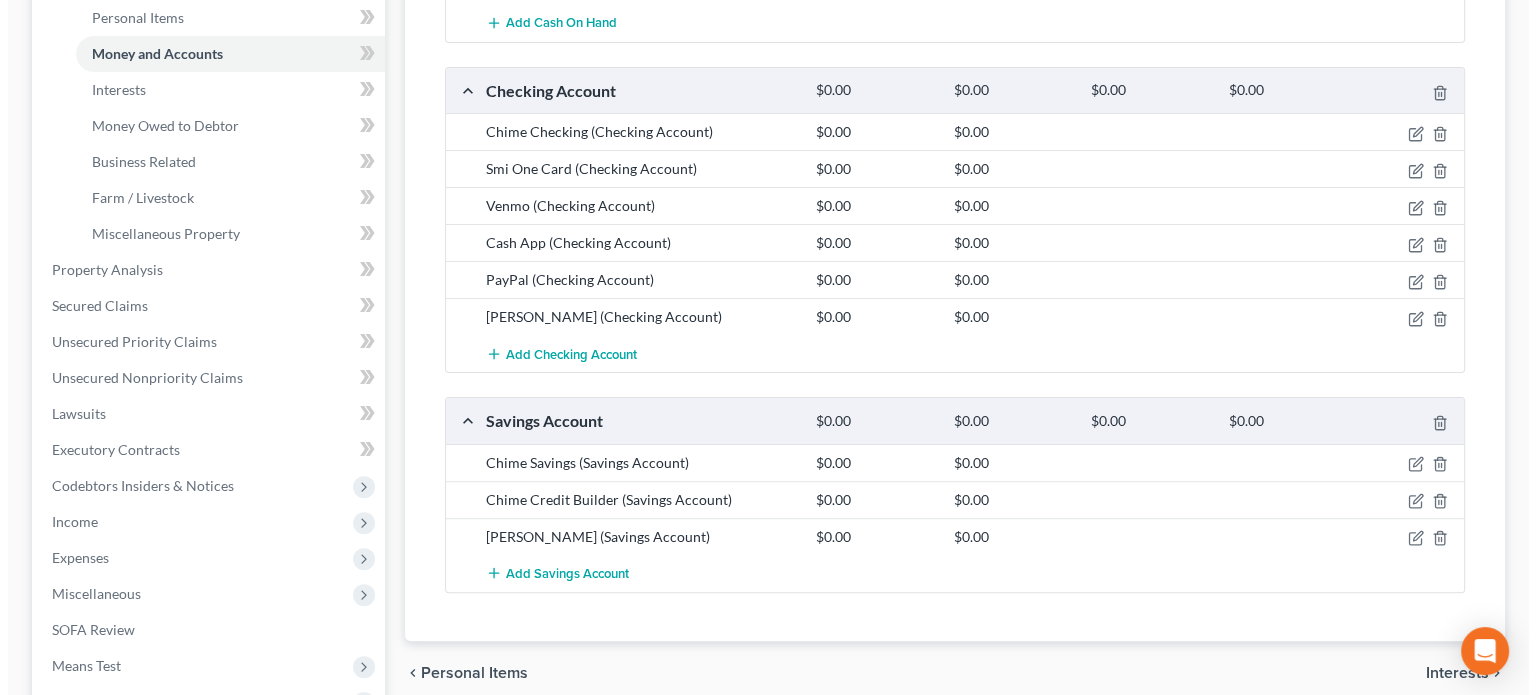 scroll, scrollTop: 500, scrollLeft: 0, axis: vertical 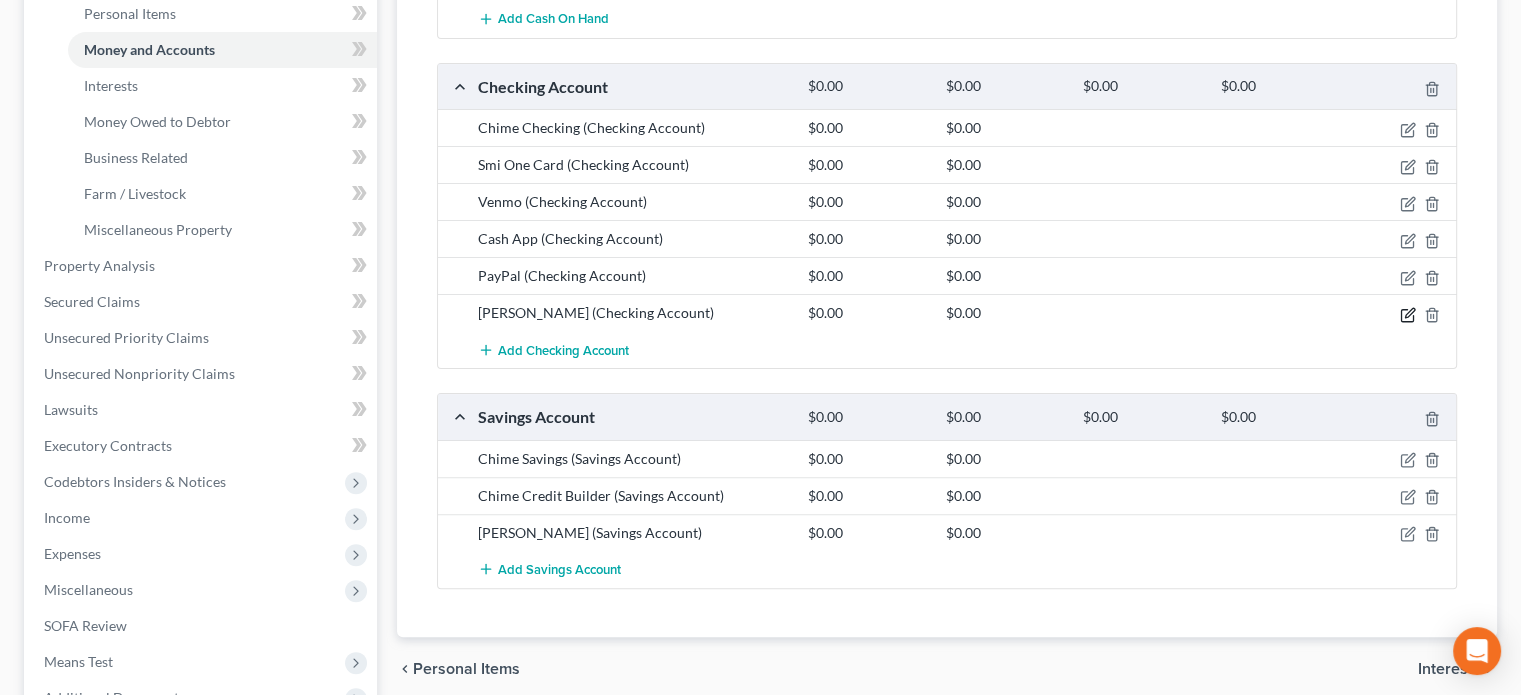 click 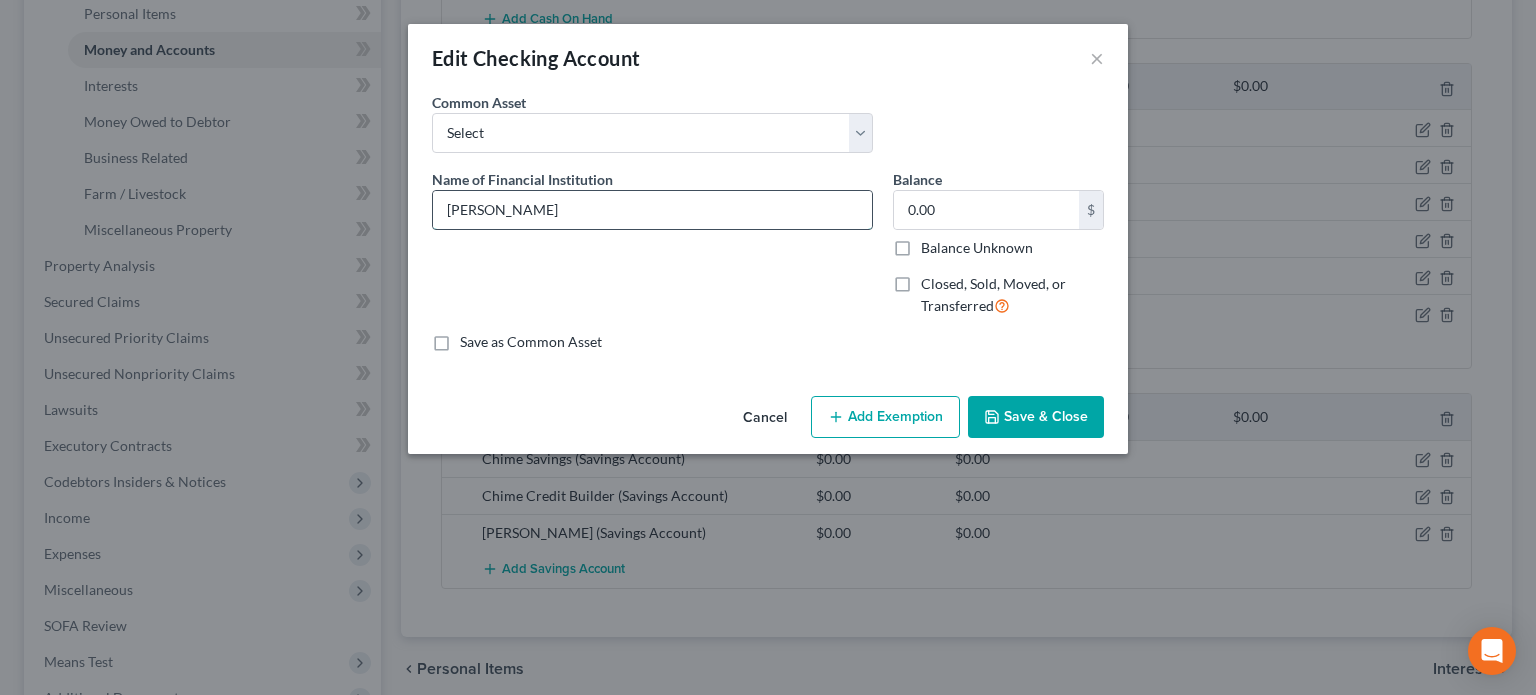 click on "Wright Patt" at bounding box center [652, 210] 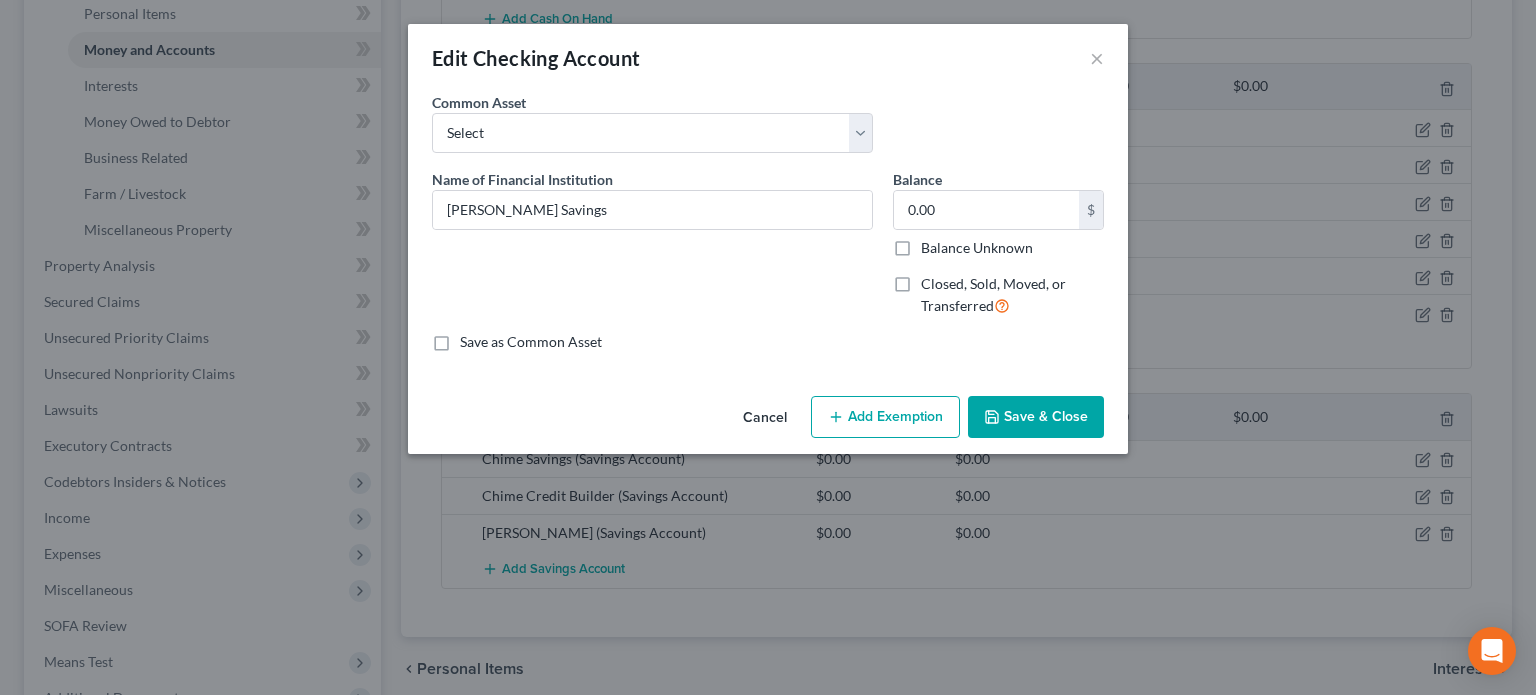 click on "Save & Close" at bounding box center (1036, 417) 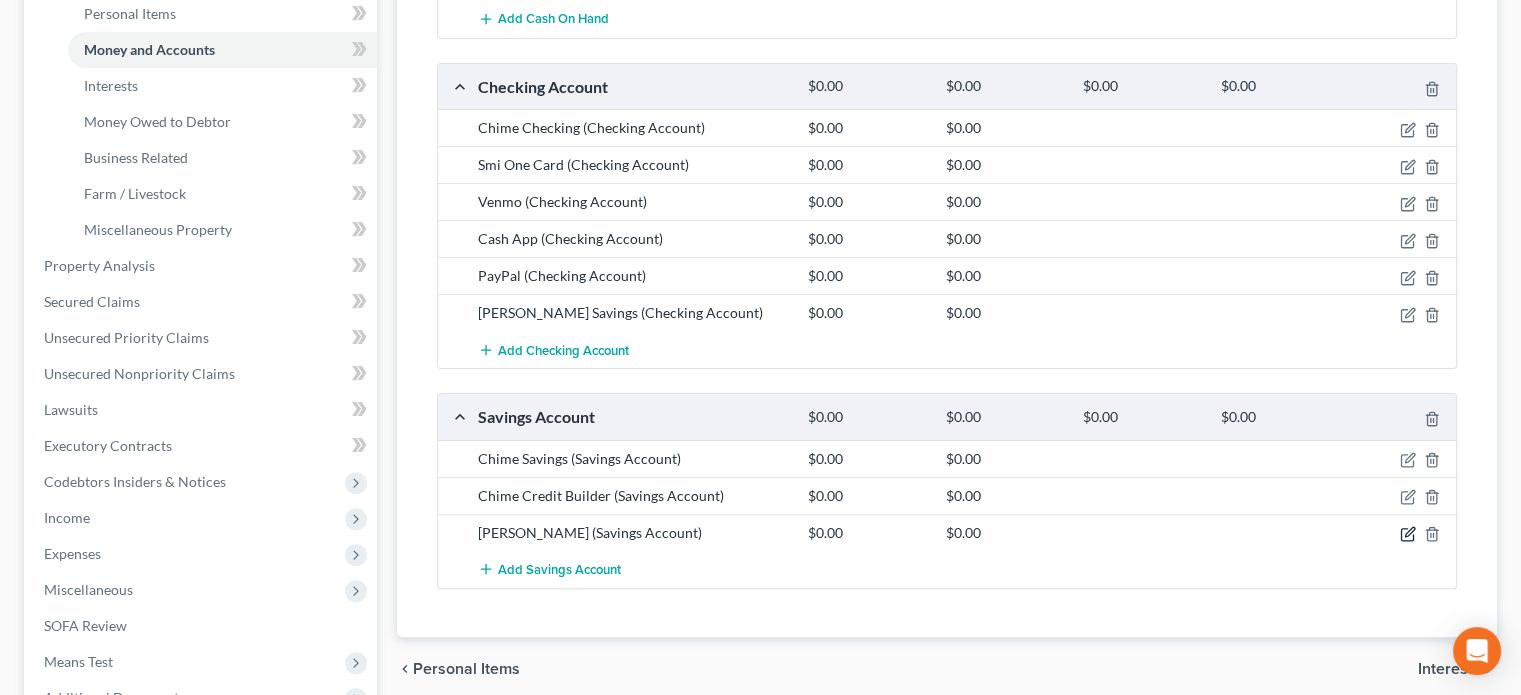 drag, startPoint x: 1404, startPoint y: 530, endPoint x: 1316, endPoint y: 471, distance: 105.9481 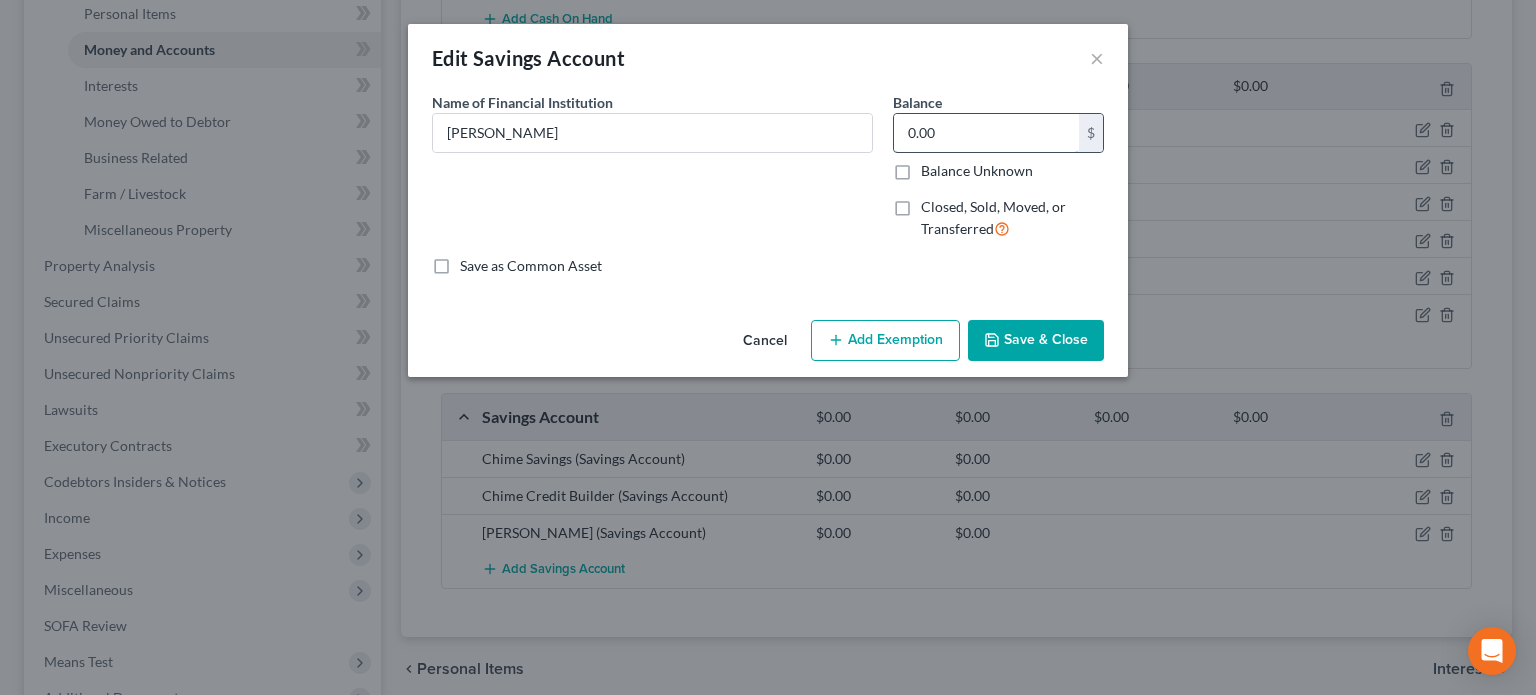 click on "0.00" at bounding box center (986, 133) 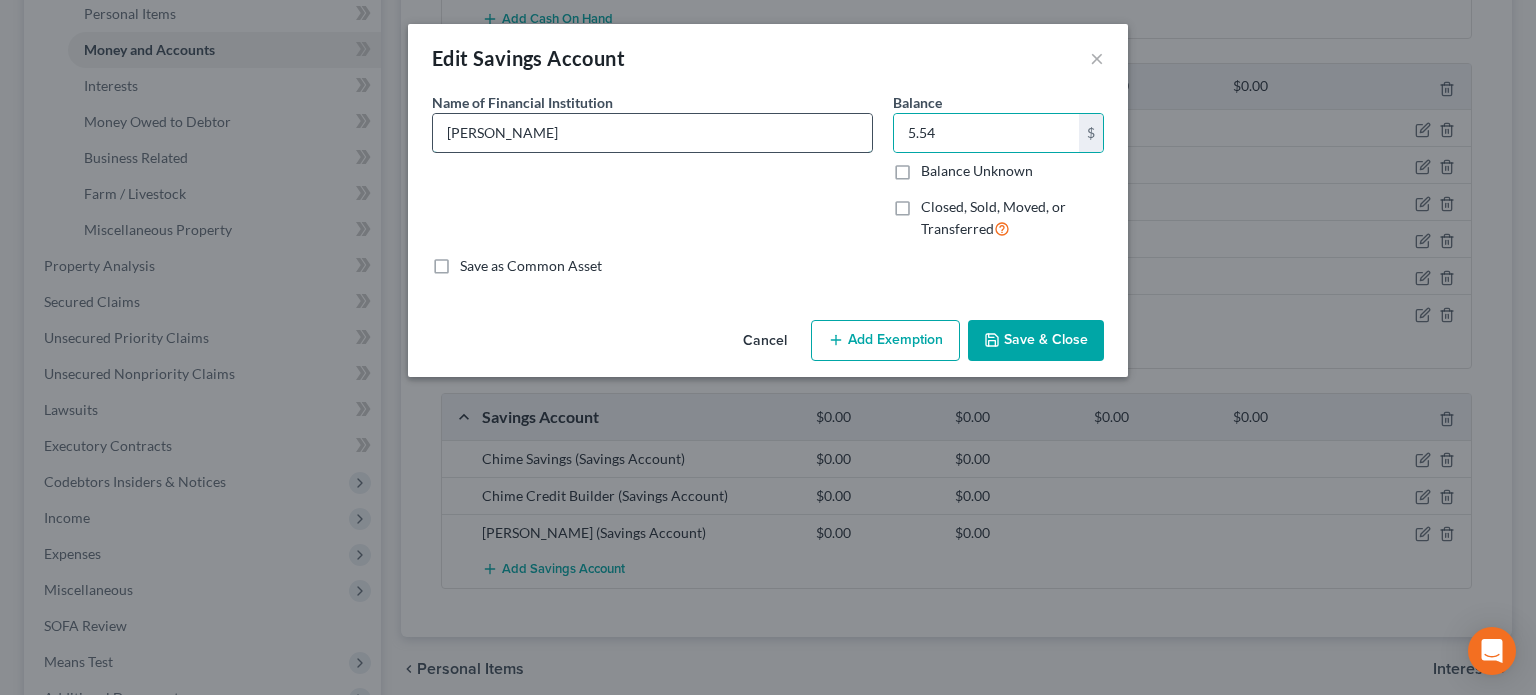 click on "Wright Patt" at bounding box center (652, 133) 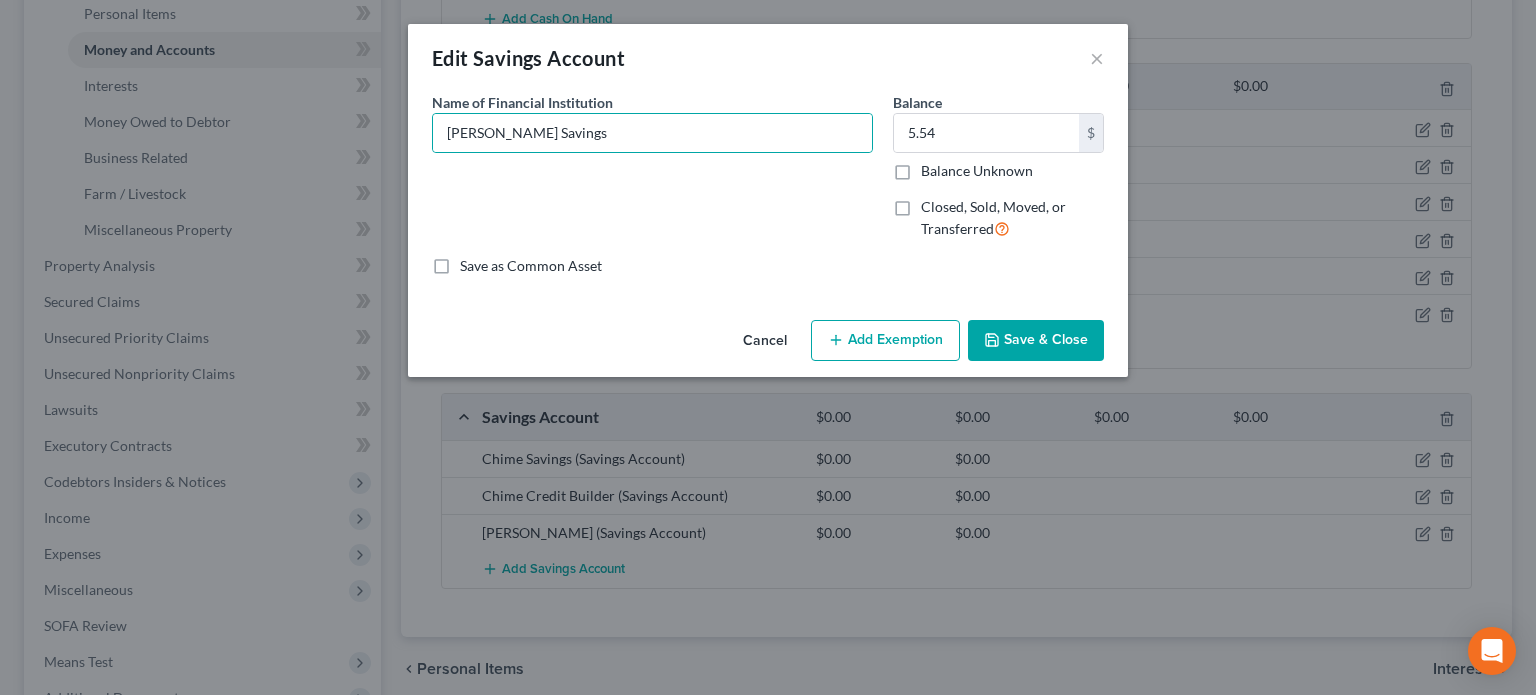 click on "Save & Close" at bounding box center [1036, 341] 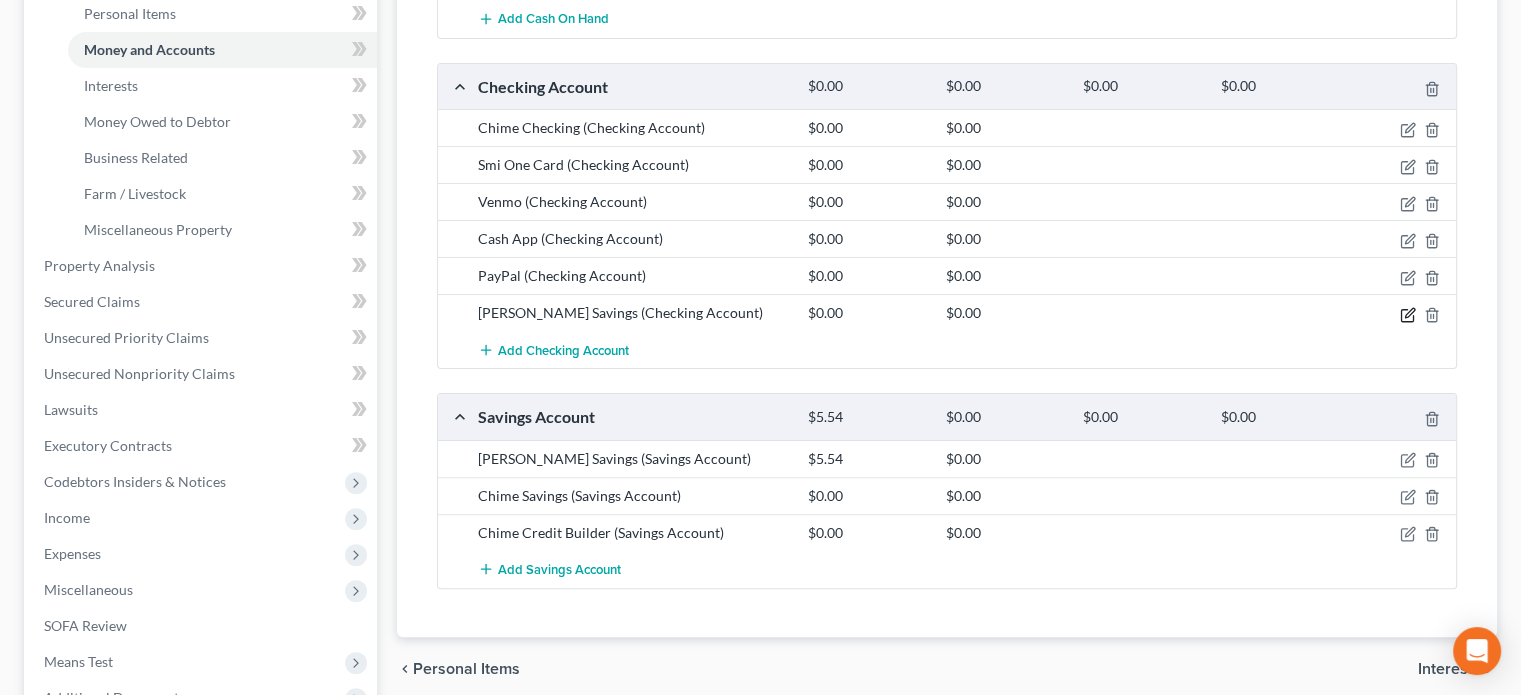 click 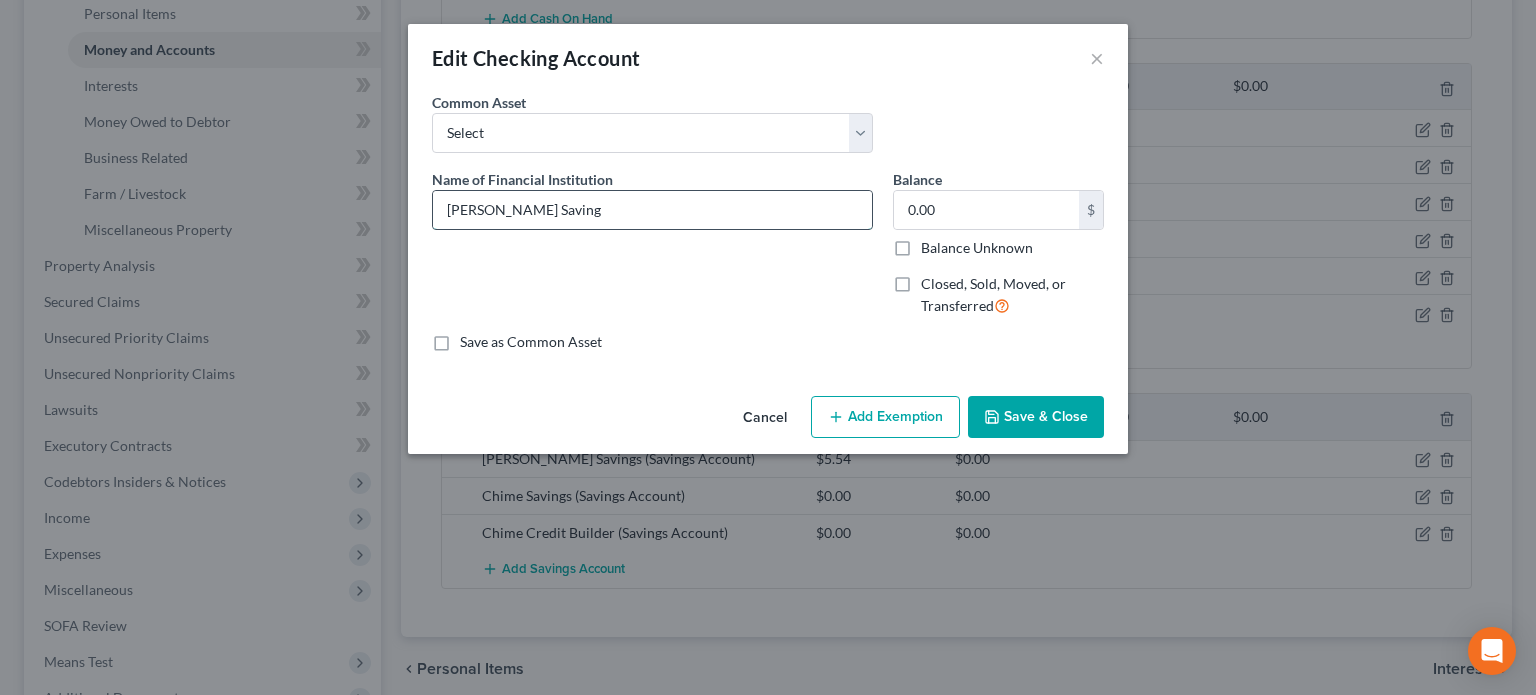 click on "Wright Patt Saving" at bounding box center [652, 210] 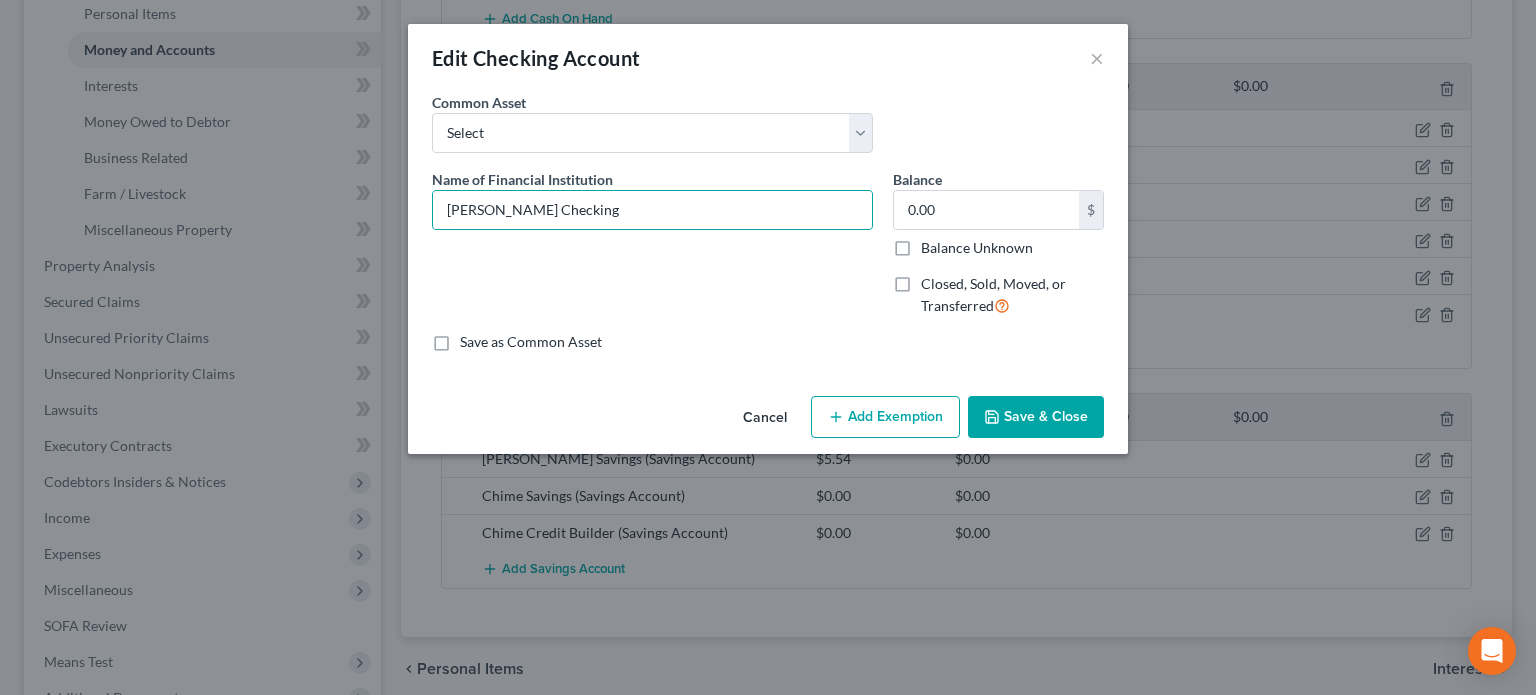 drag, startPoint x: 1013, startPoint y: 422, endPoint x: 1000, endPoint y: 392, distance: 32.695564 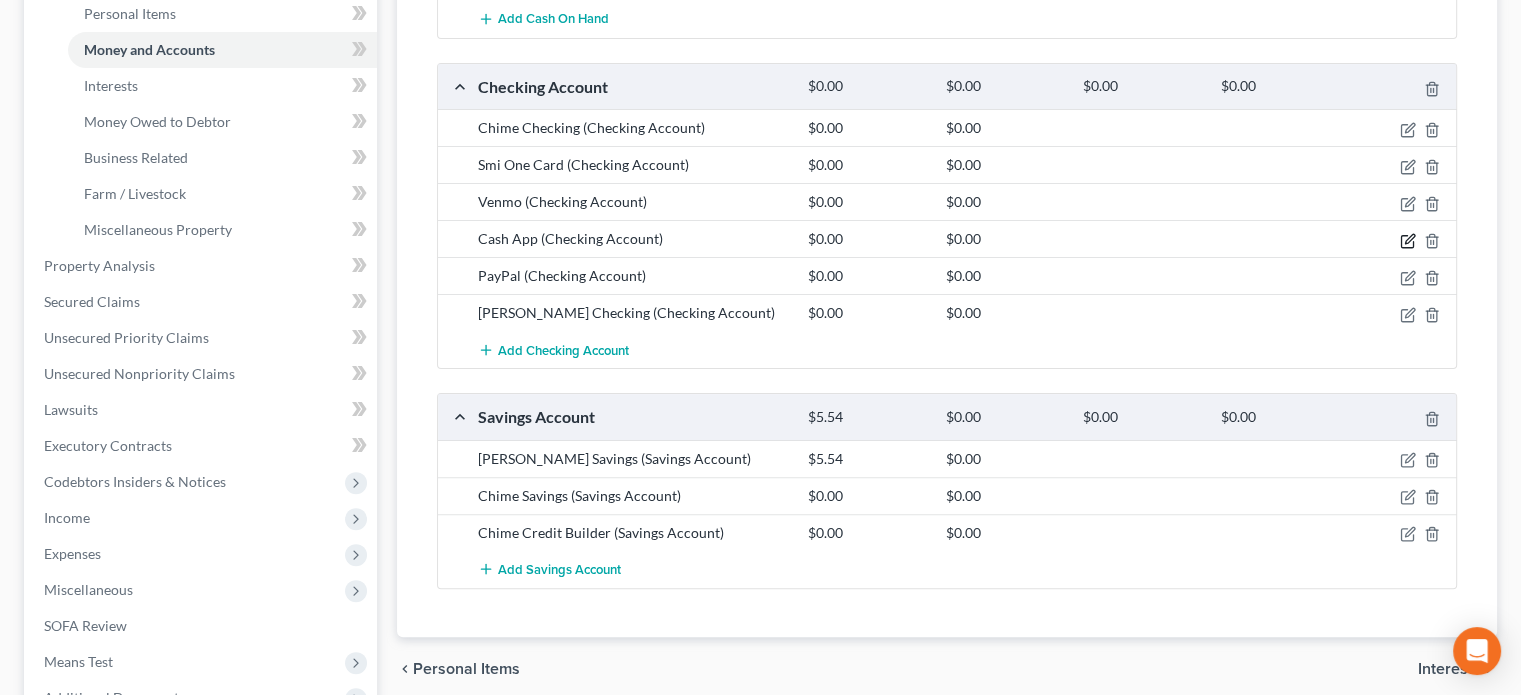 drag, startPoint x: 1404, startPoint y: 240, endPoint x: 1201, endPoint y: 155, distance: 220.07726 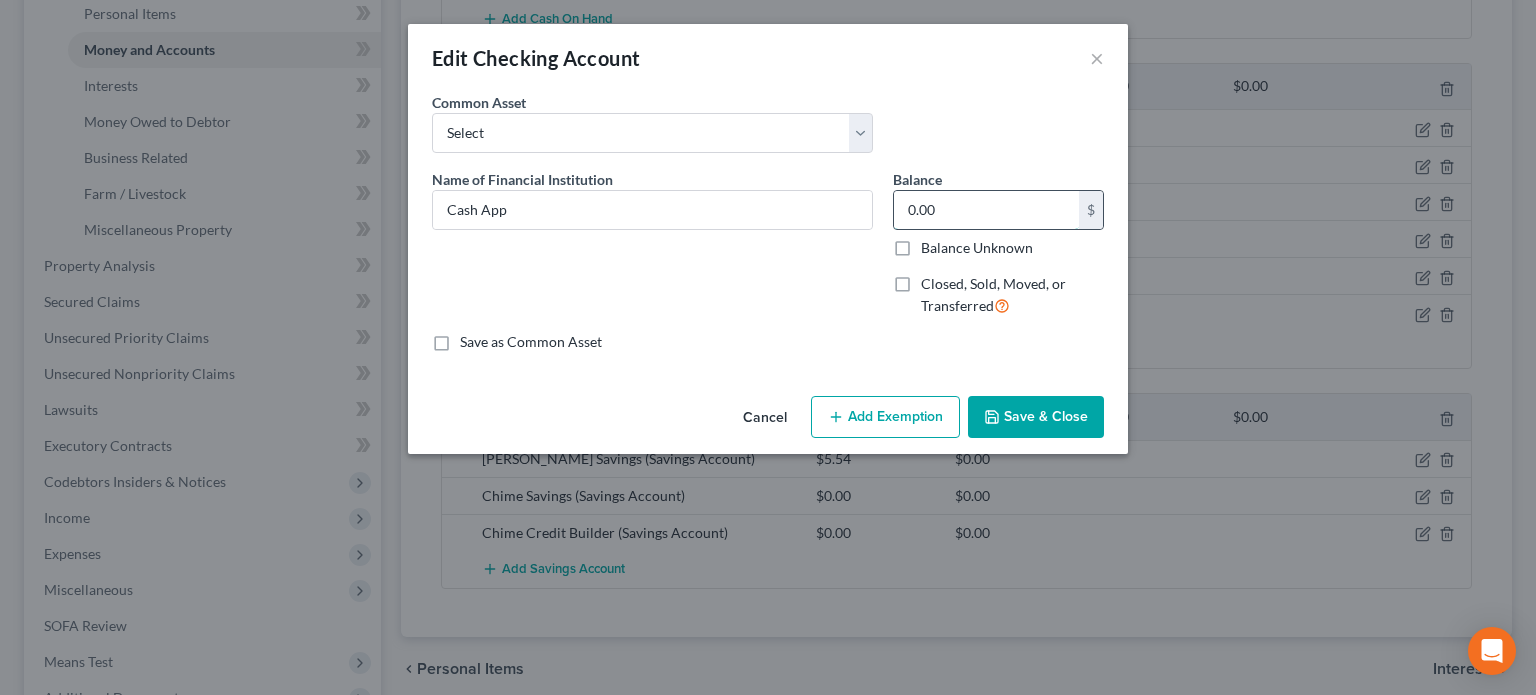 click on "0.00" at bounding box center [986, 210] 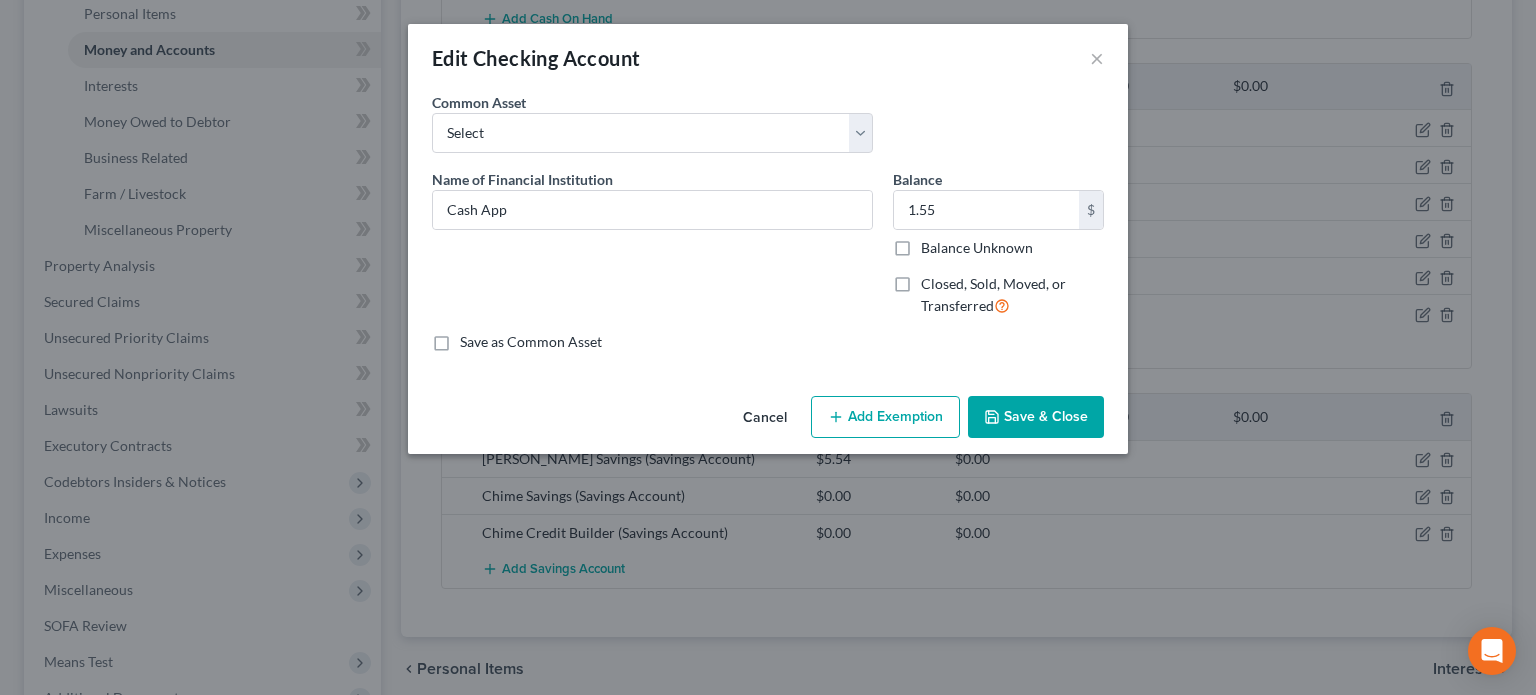 click on "Add Exemption" at bounding box center [885, 417] 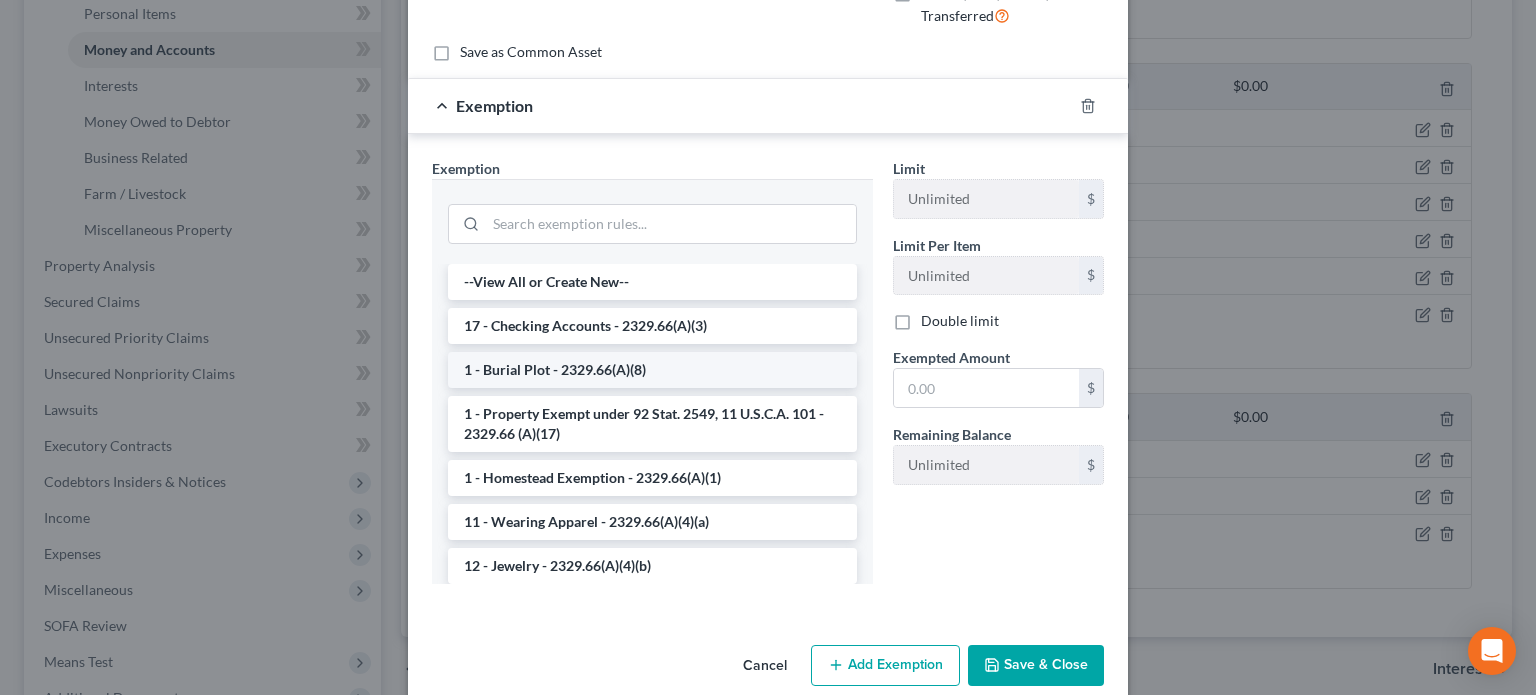 scroll, scrollTop: 300, scrollLeft: 0, axis: vertical 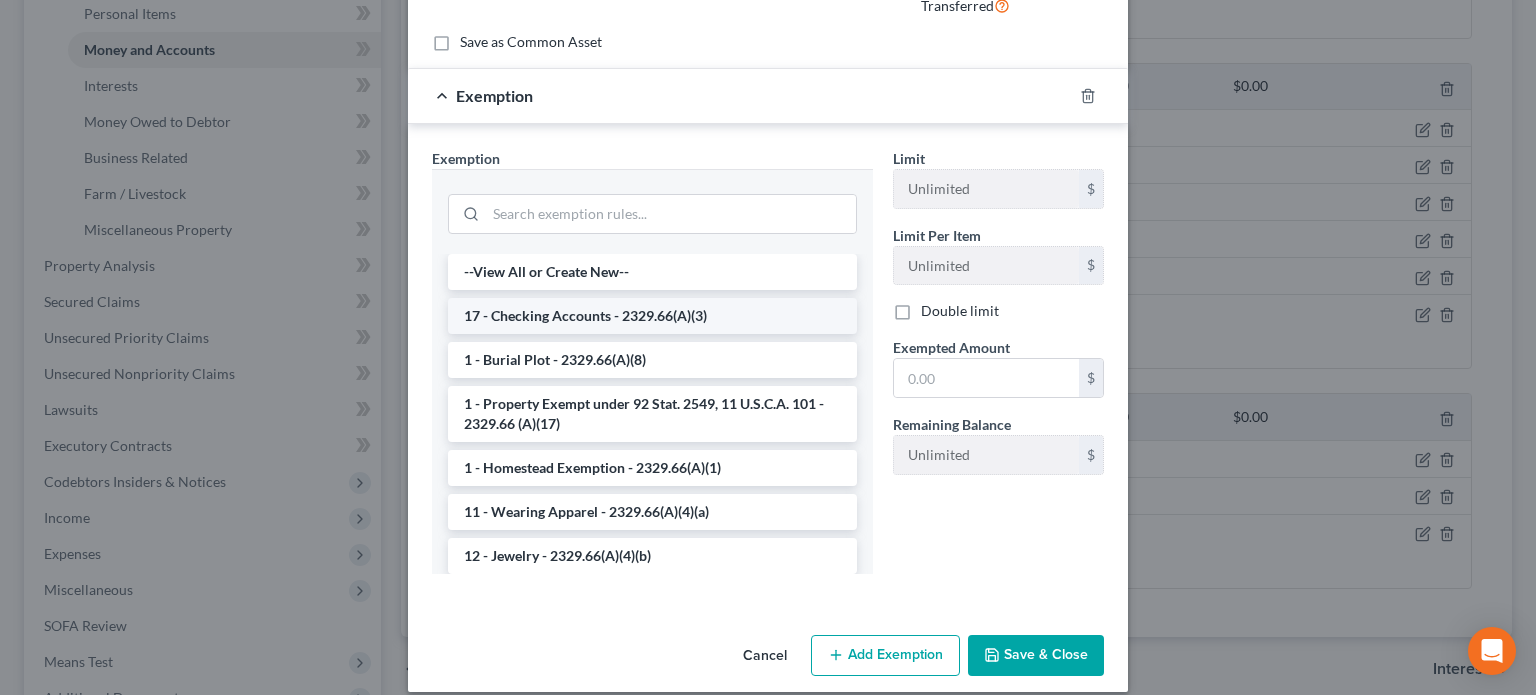click on "17 - Checking Accounts - 2329.66(A)(3)" at bounding box center [652, 316] 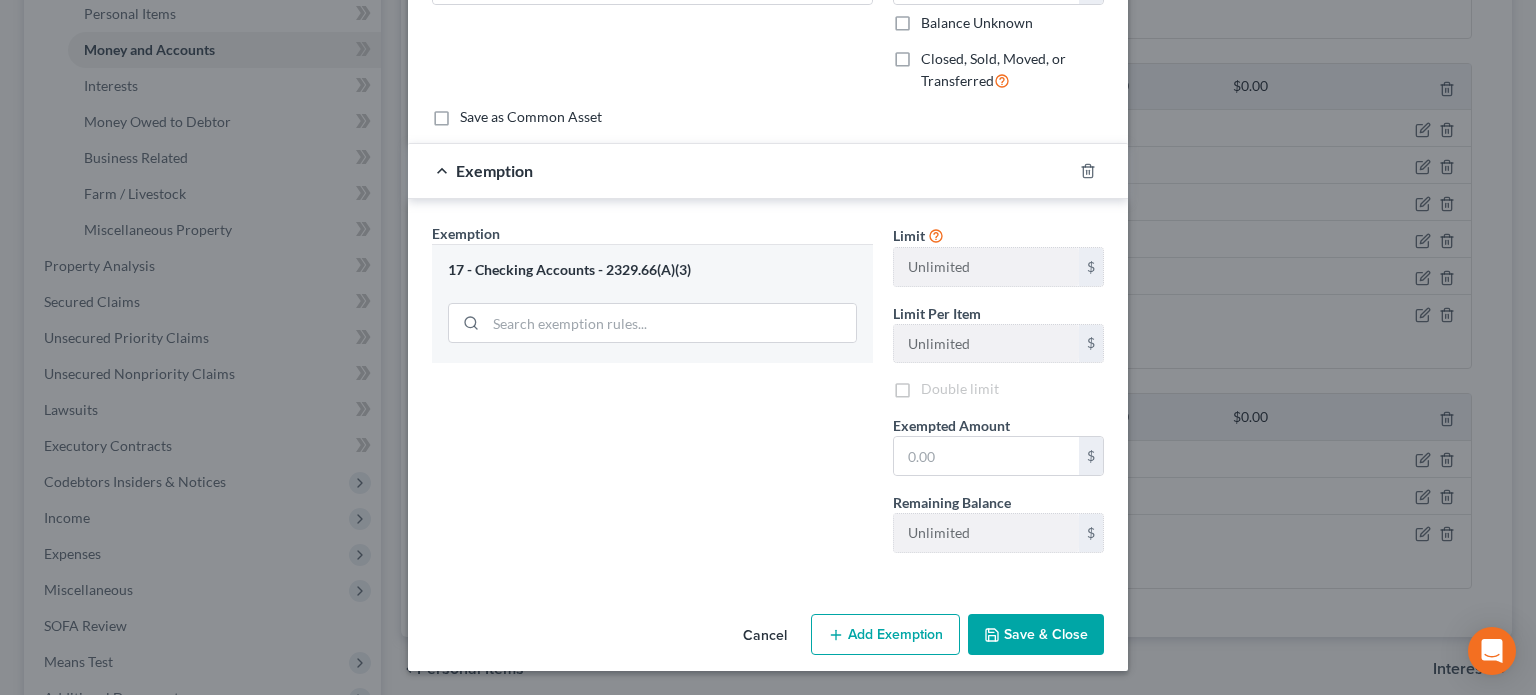 scroll, scrollTop: 222, scrollLeft: 0, axis: vertical 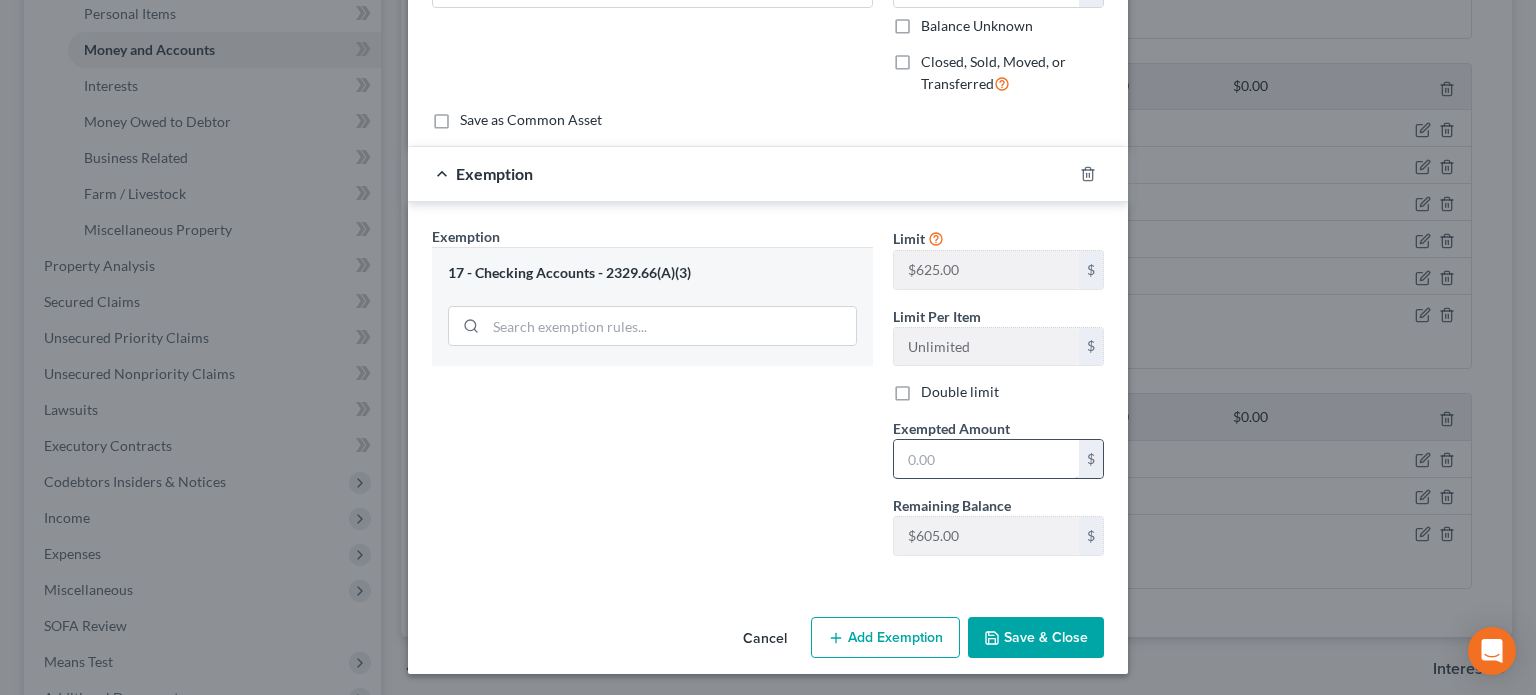 click at bounding box center [986, 459] 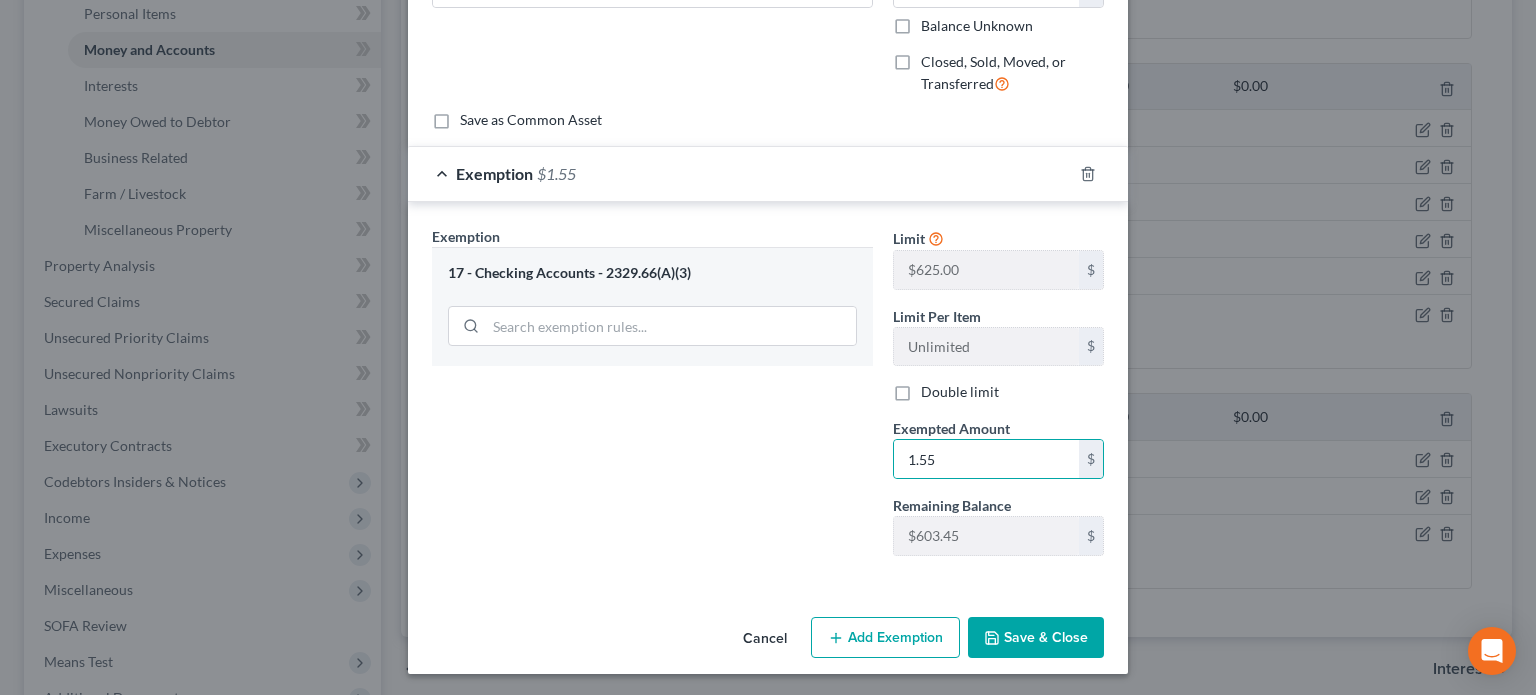 drag, startPoint x: 1017, startPoint y: 634, endPoint x: 998, endPoint y: 617, distance: 25.495098 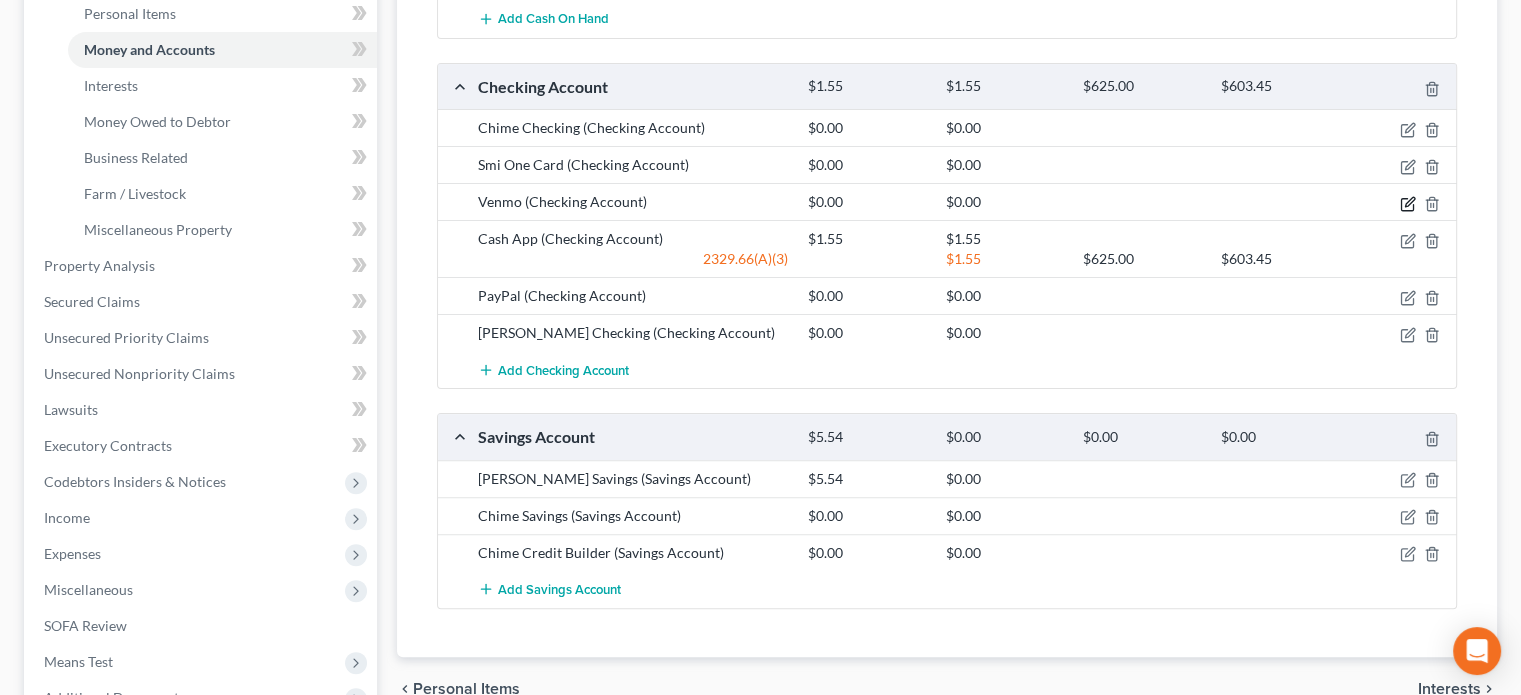 drag, startPoint x: 1404, startPoint y: 199, endPoint x: 936, endPoint y: 160, distance: 469.6222 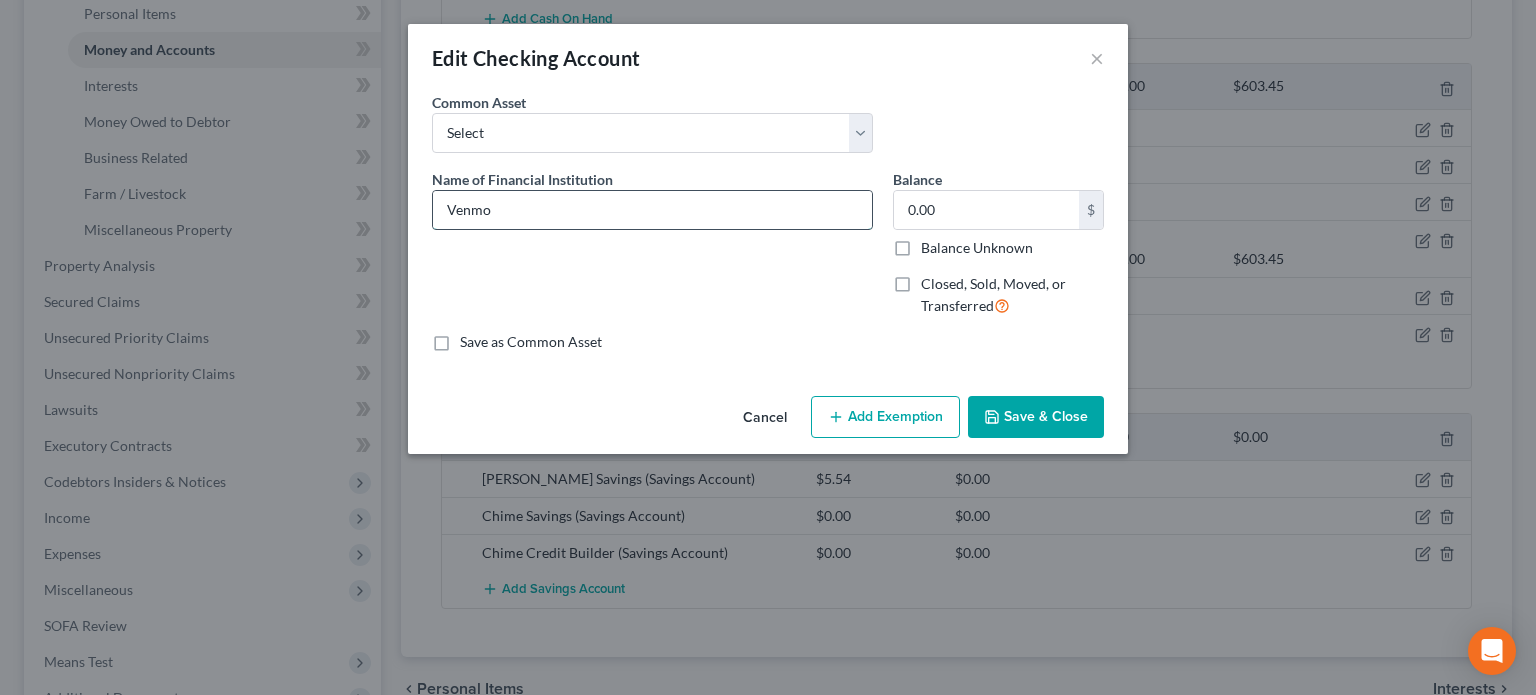 click on "Venmo" at bounding box center [652, 210] 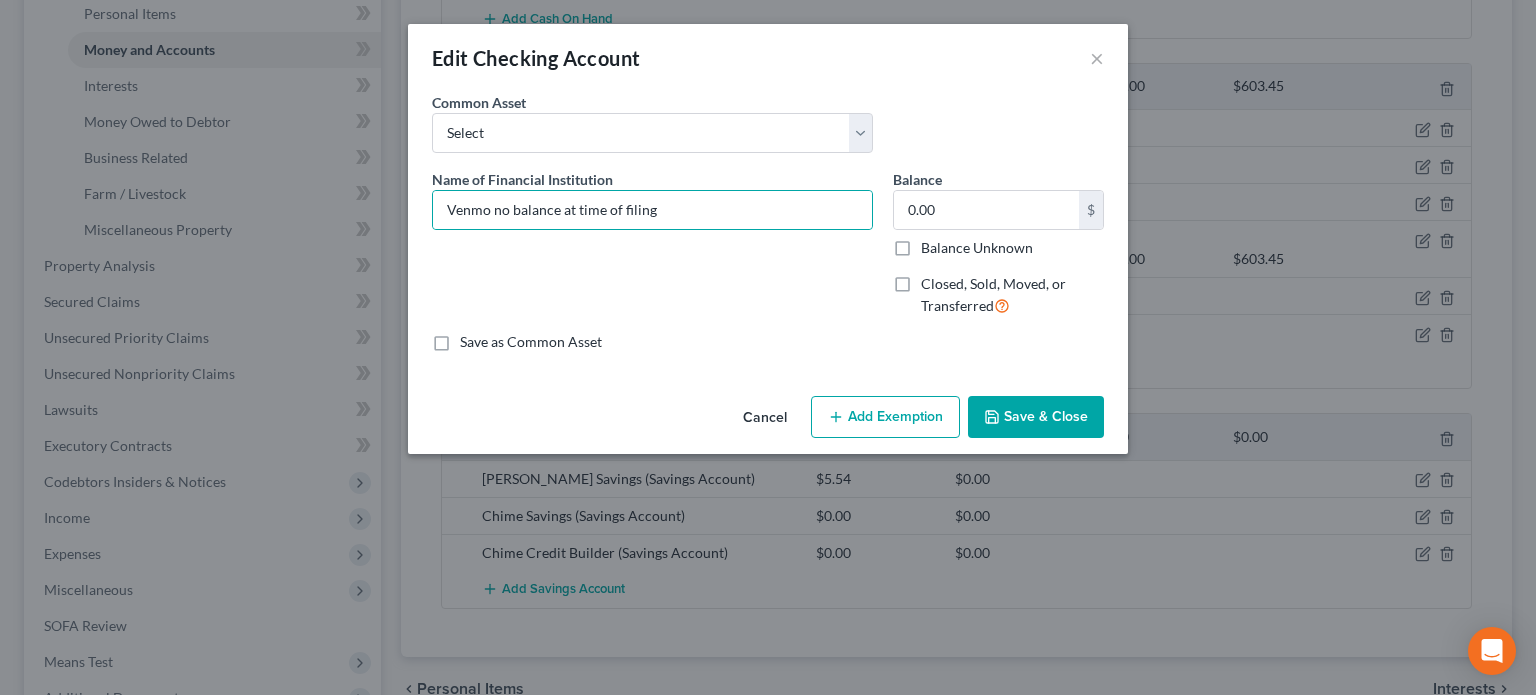 click on "Save & Close" at bounding box center (1036, 417) 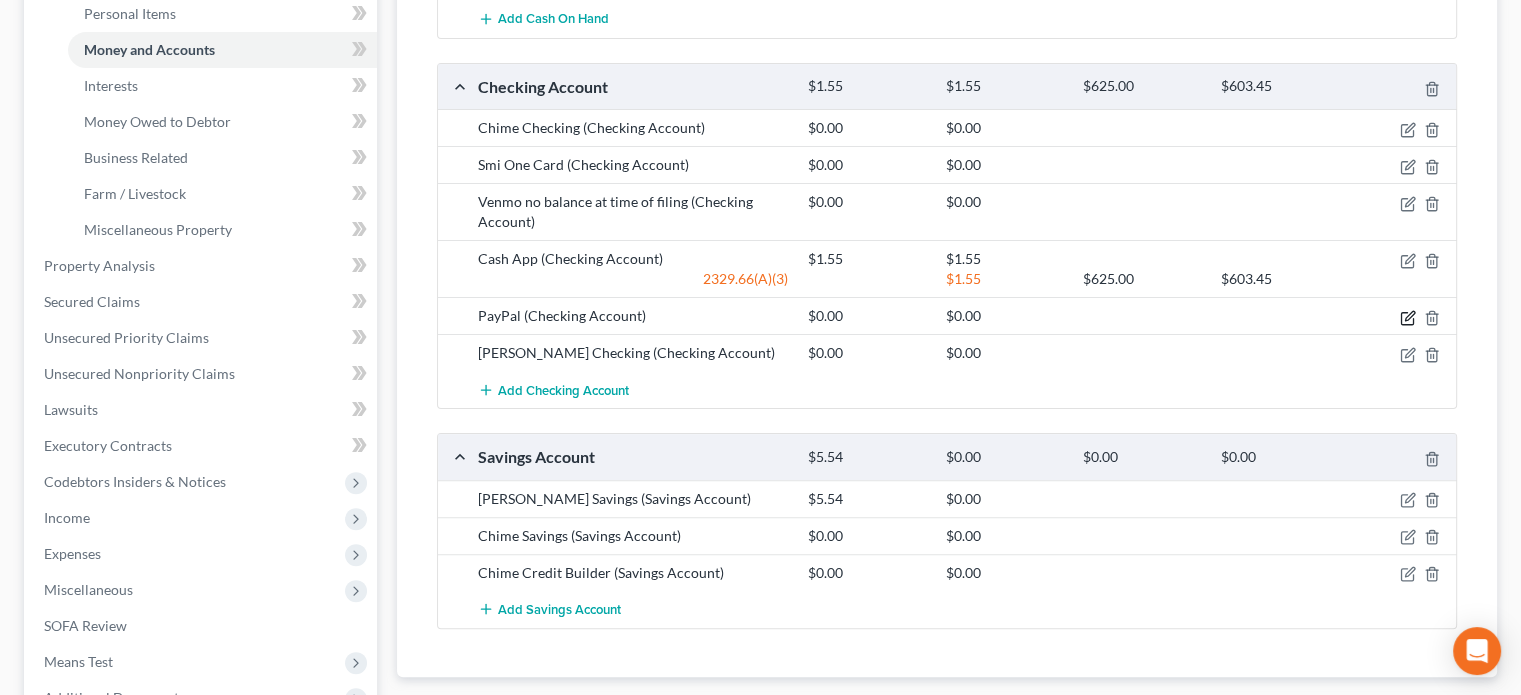 click 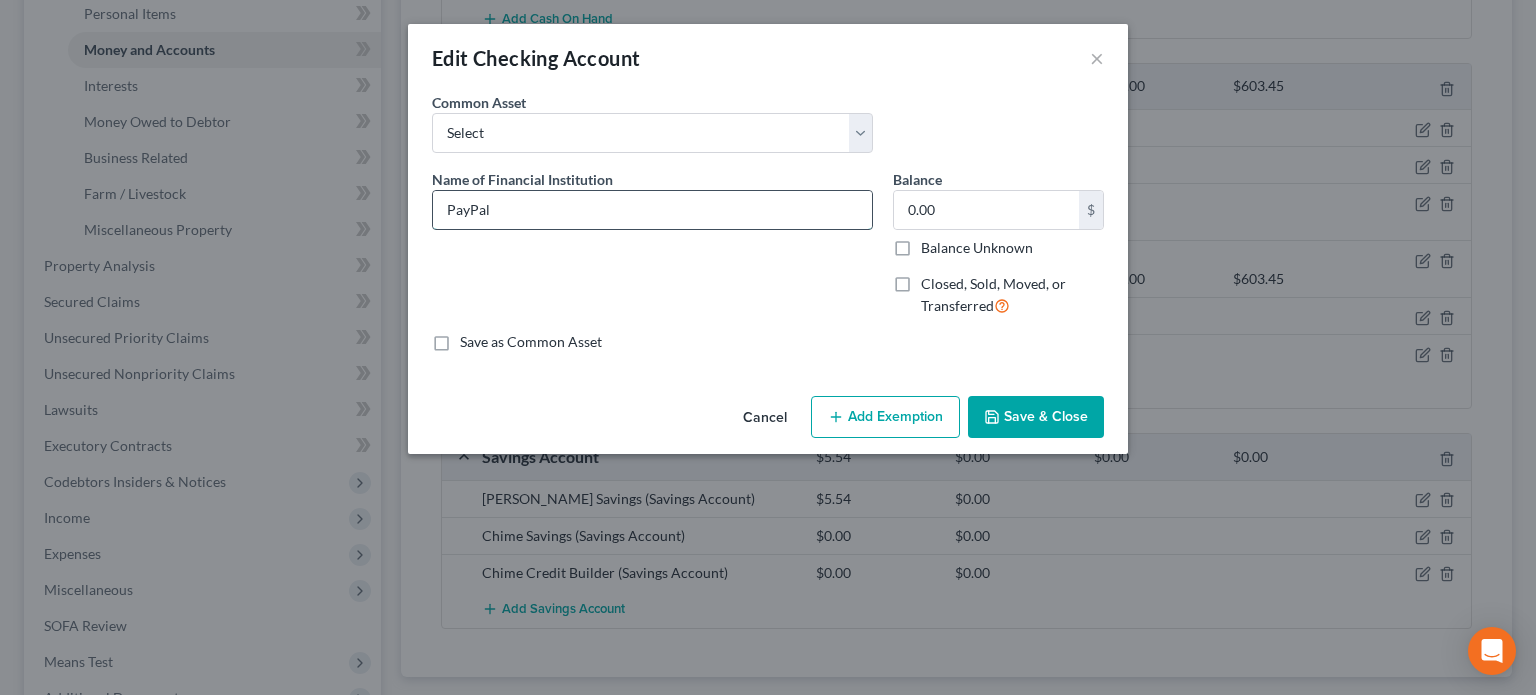 click on "PayPal" at bounding box center (652, 210) 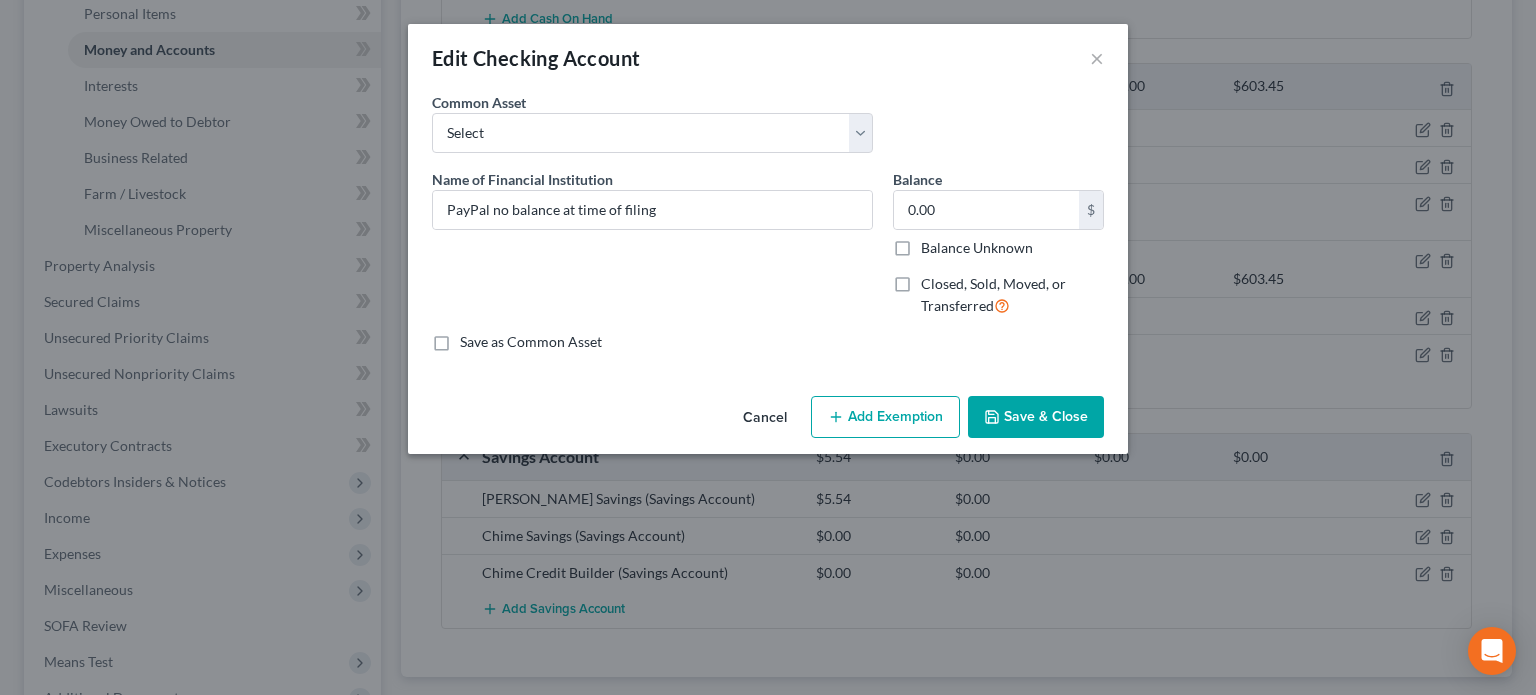 click on "Save & Close" at bounding box center (1036, 417) 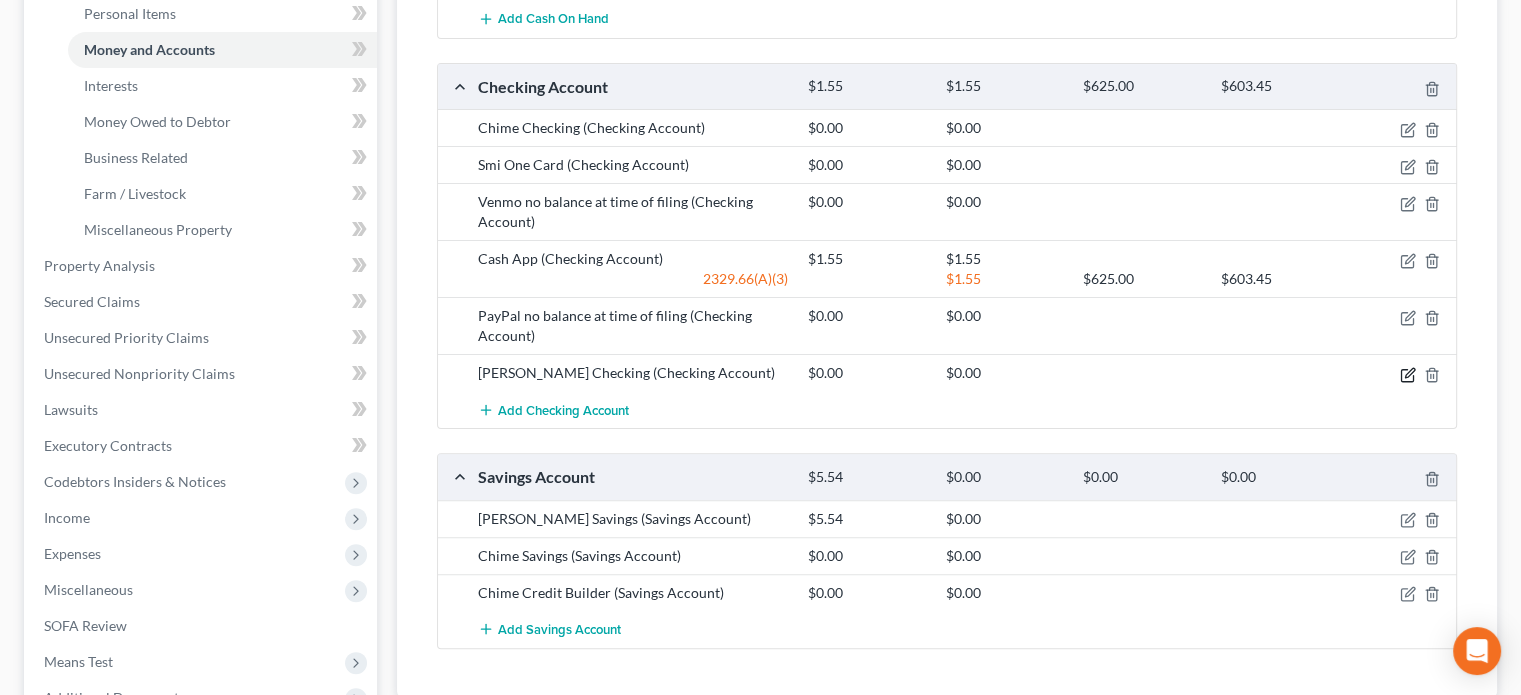 drag, startPoint x: 1405, startPoint y: 372, endPoint x: 588, endPoint y: 255, distance: 825.3351 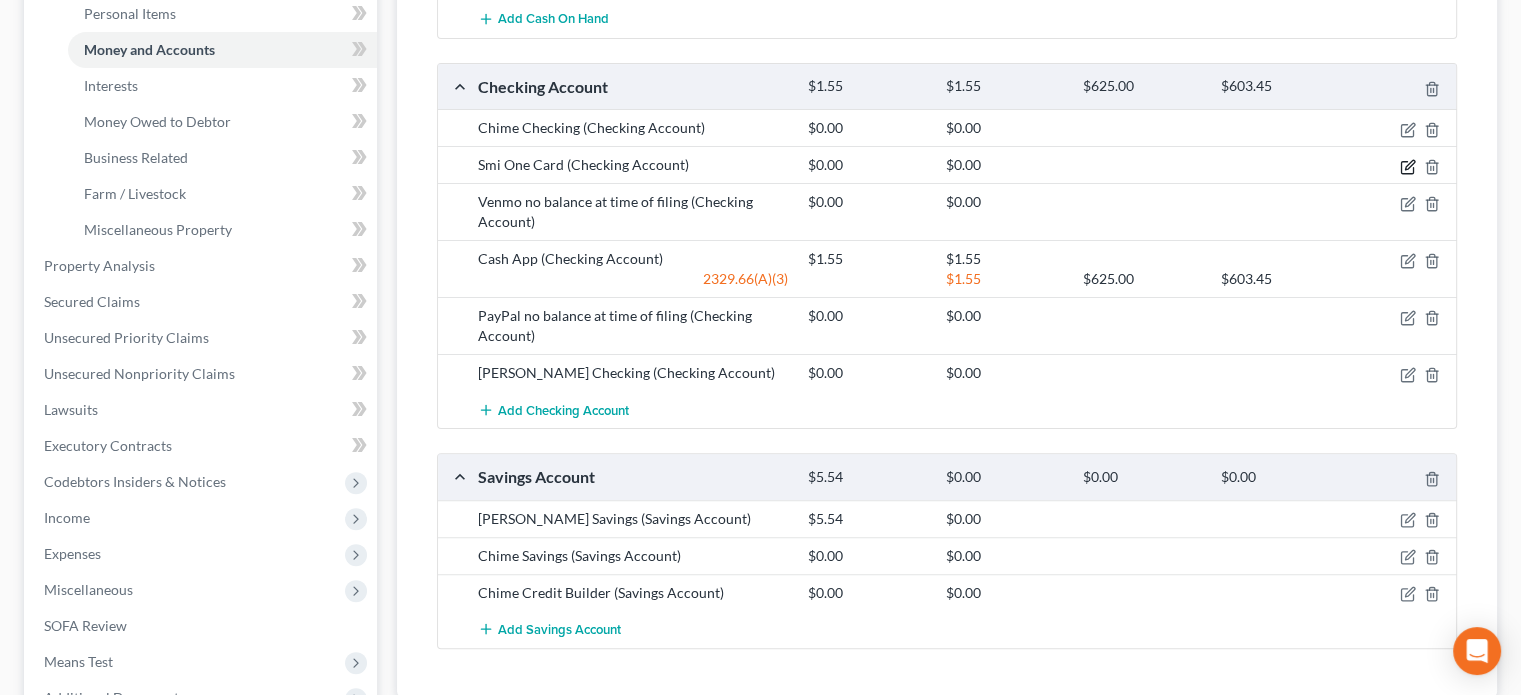 click 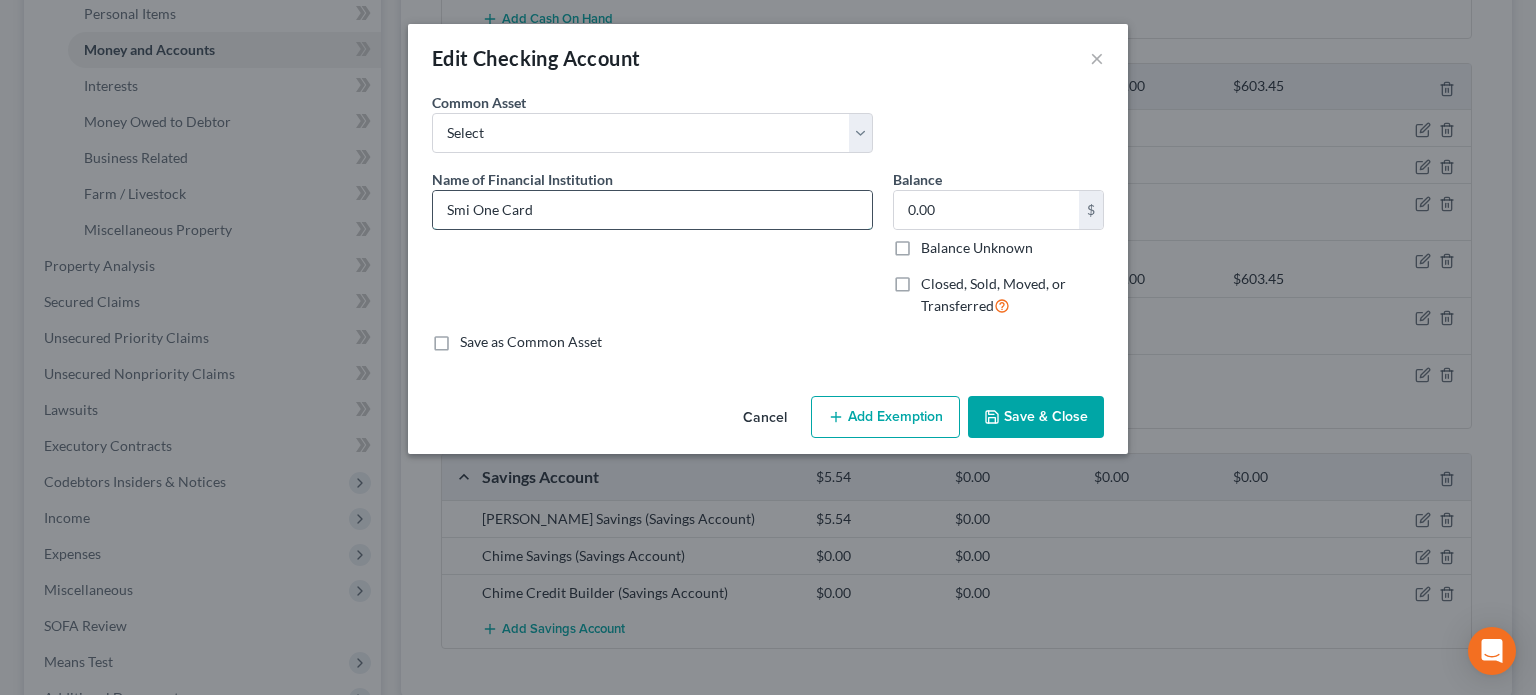 click on "Smi One Card" at bounding box center [652, 210] 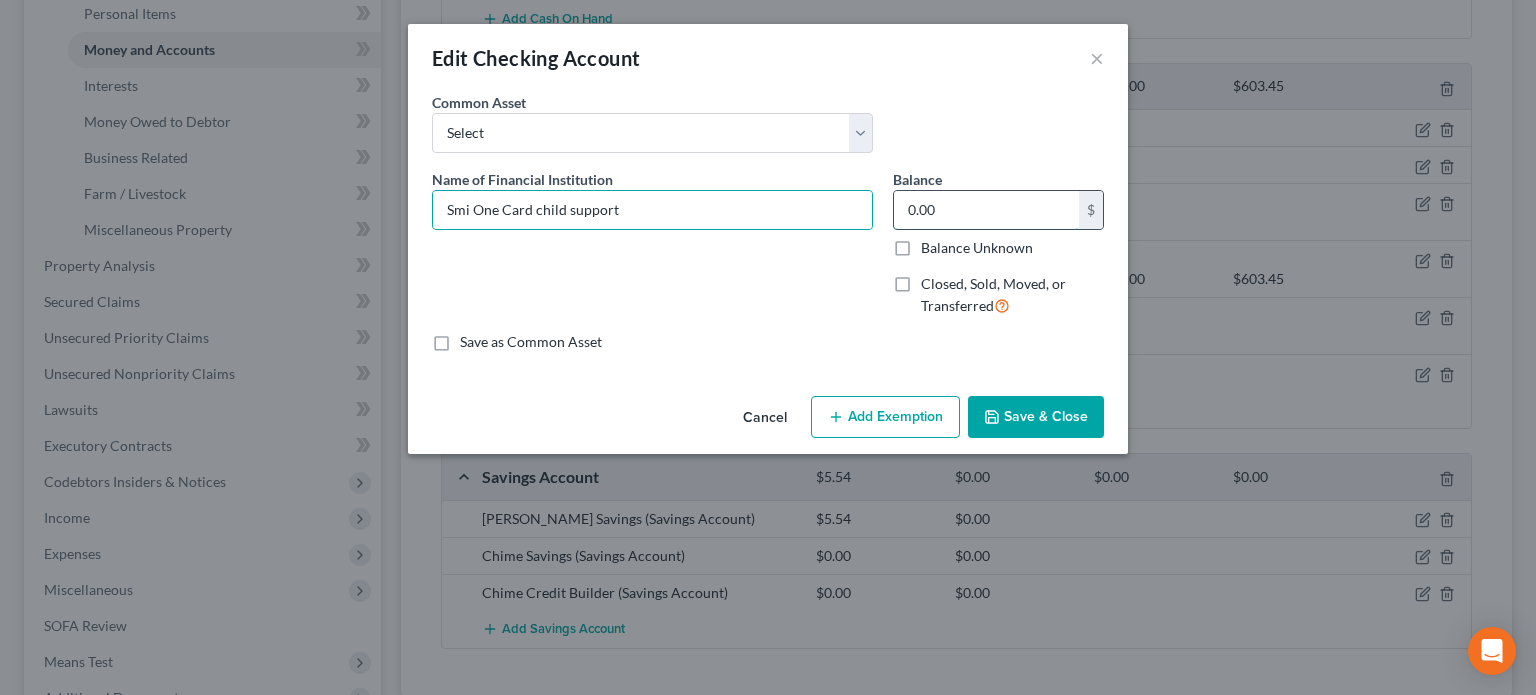 click on "0.00" at bounding box center [986, 210] 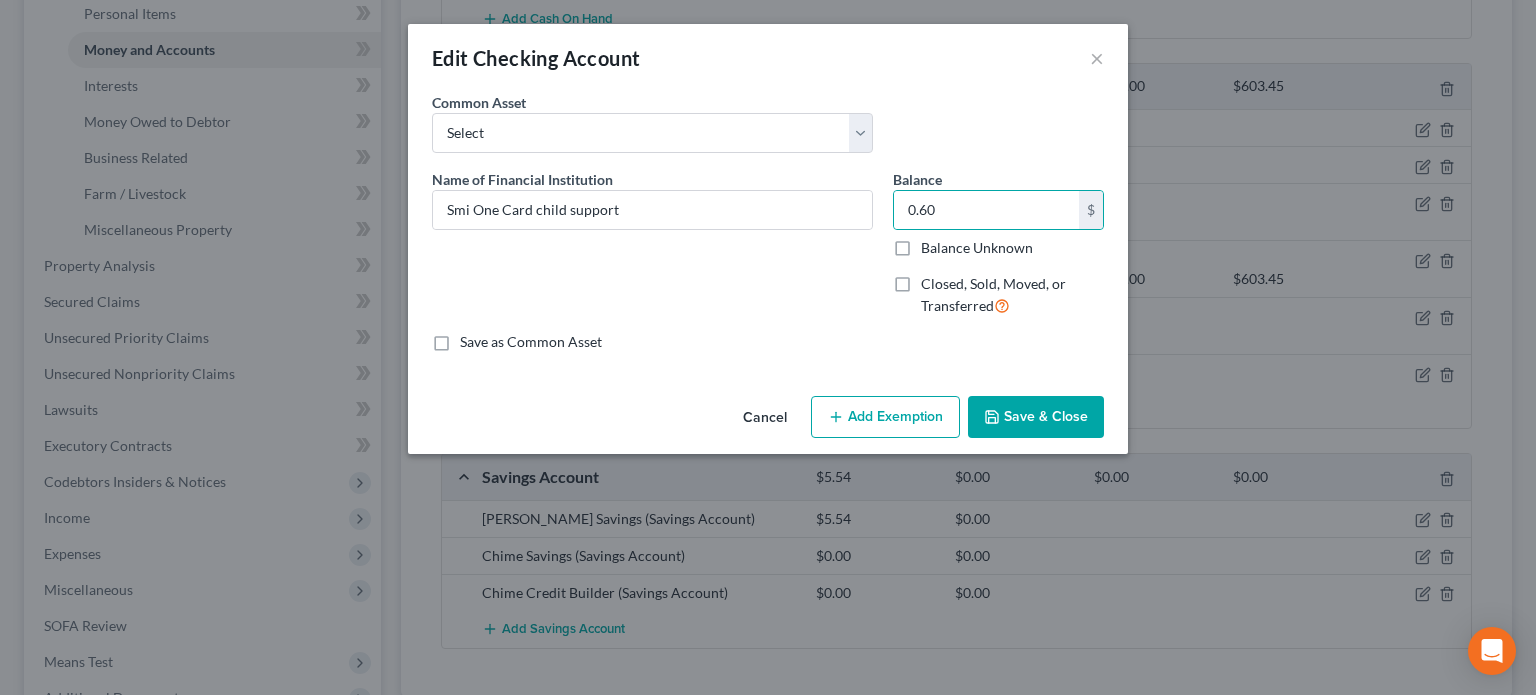 click on "Add Exemption" at bounding box center (885, 417) 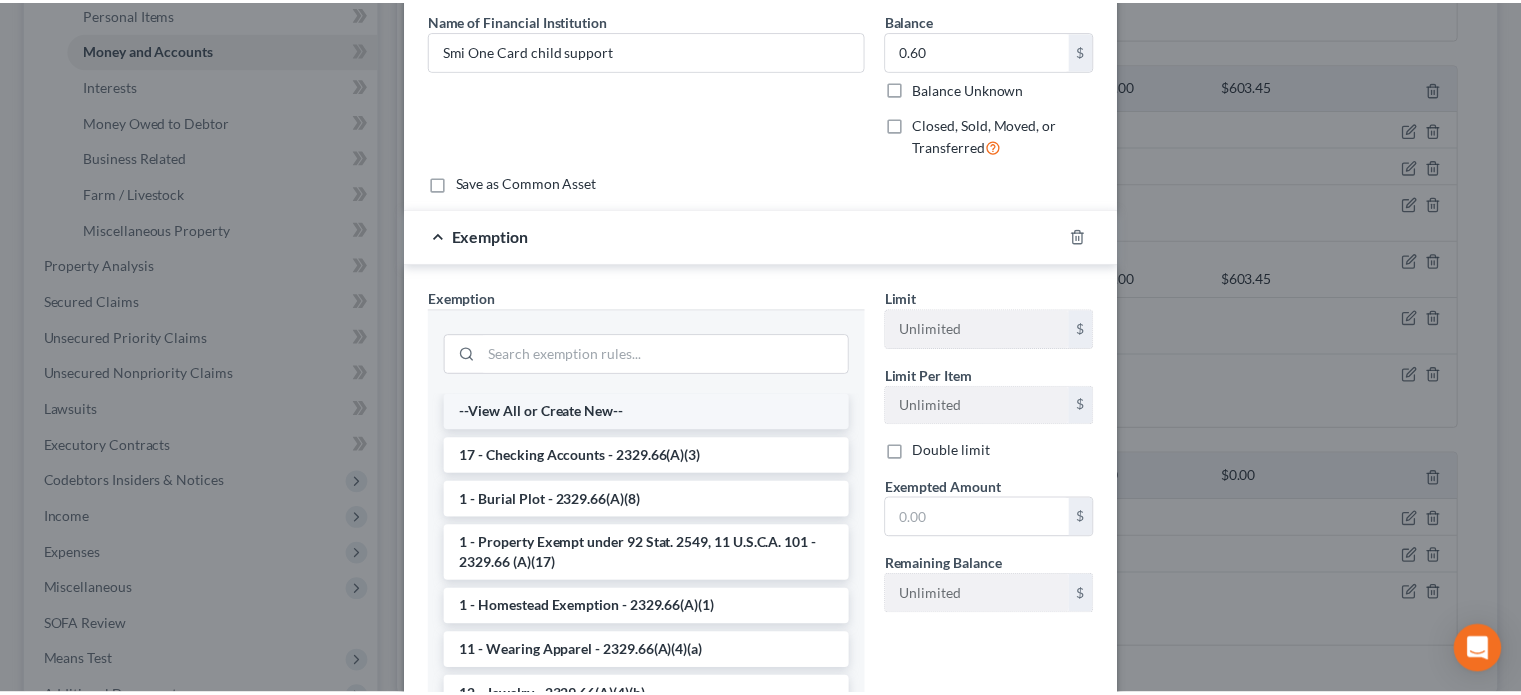 scroll, scrollTop: 200, scrollLeft: 0, axis: vertical 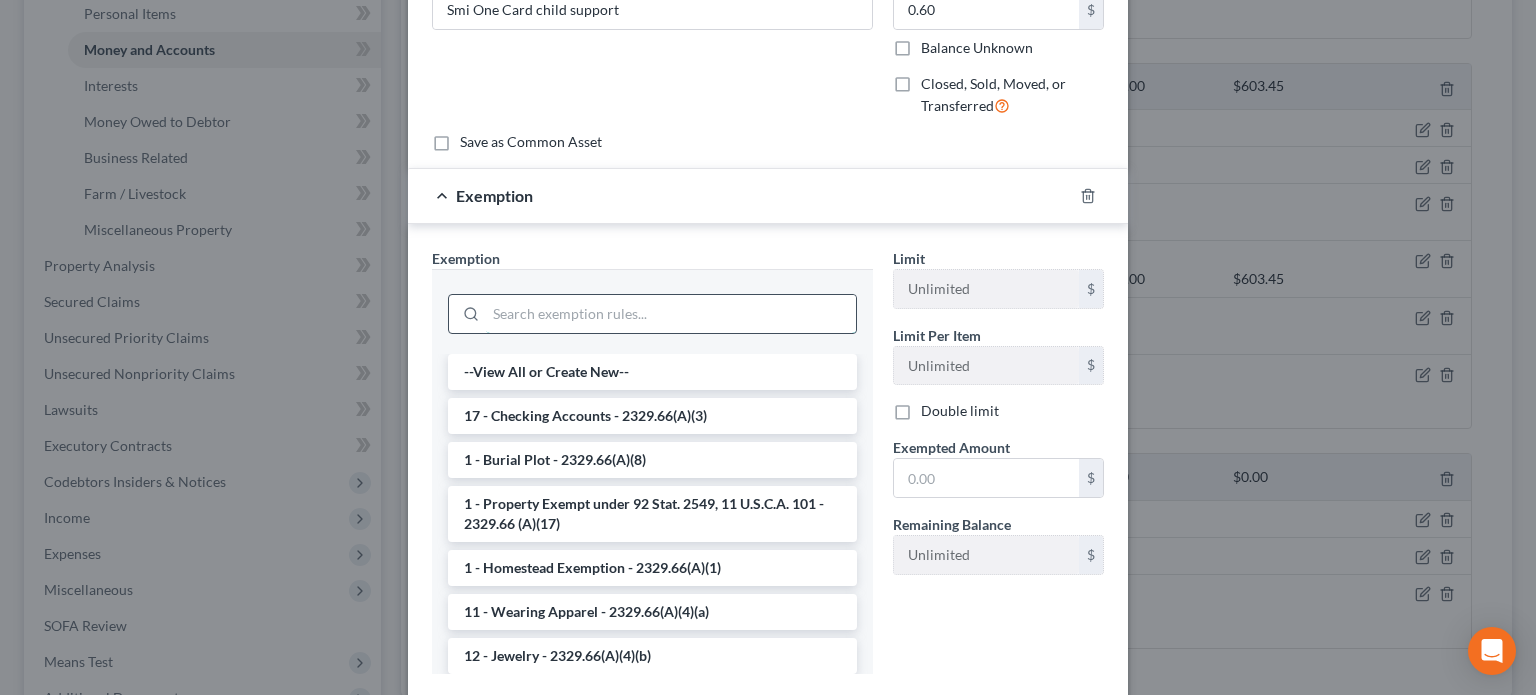 click at bounding box center [671, 314] 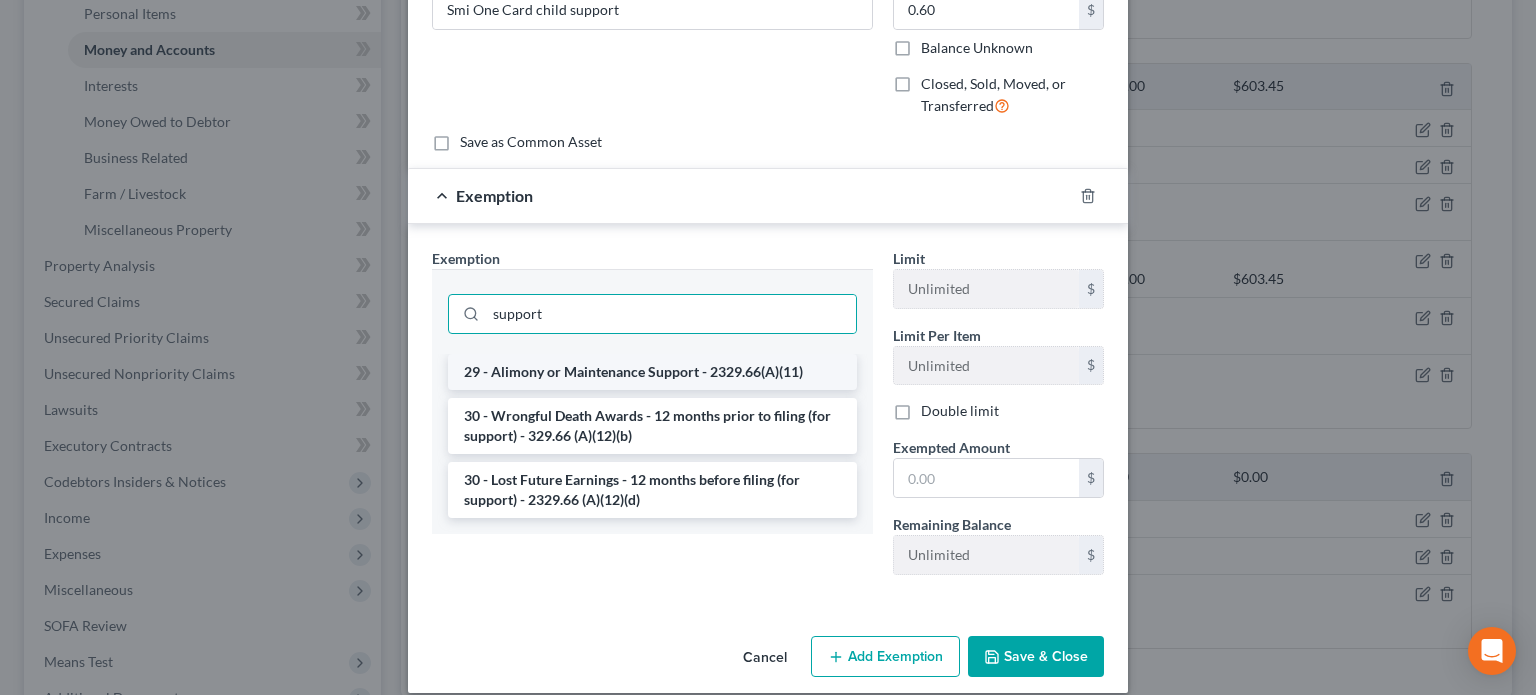 click on "29 - Alimony or Maintenance Support - 2329.66(A)(11)" at bounding box center (652, 372) 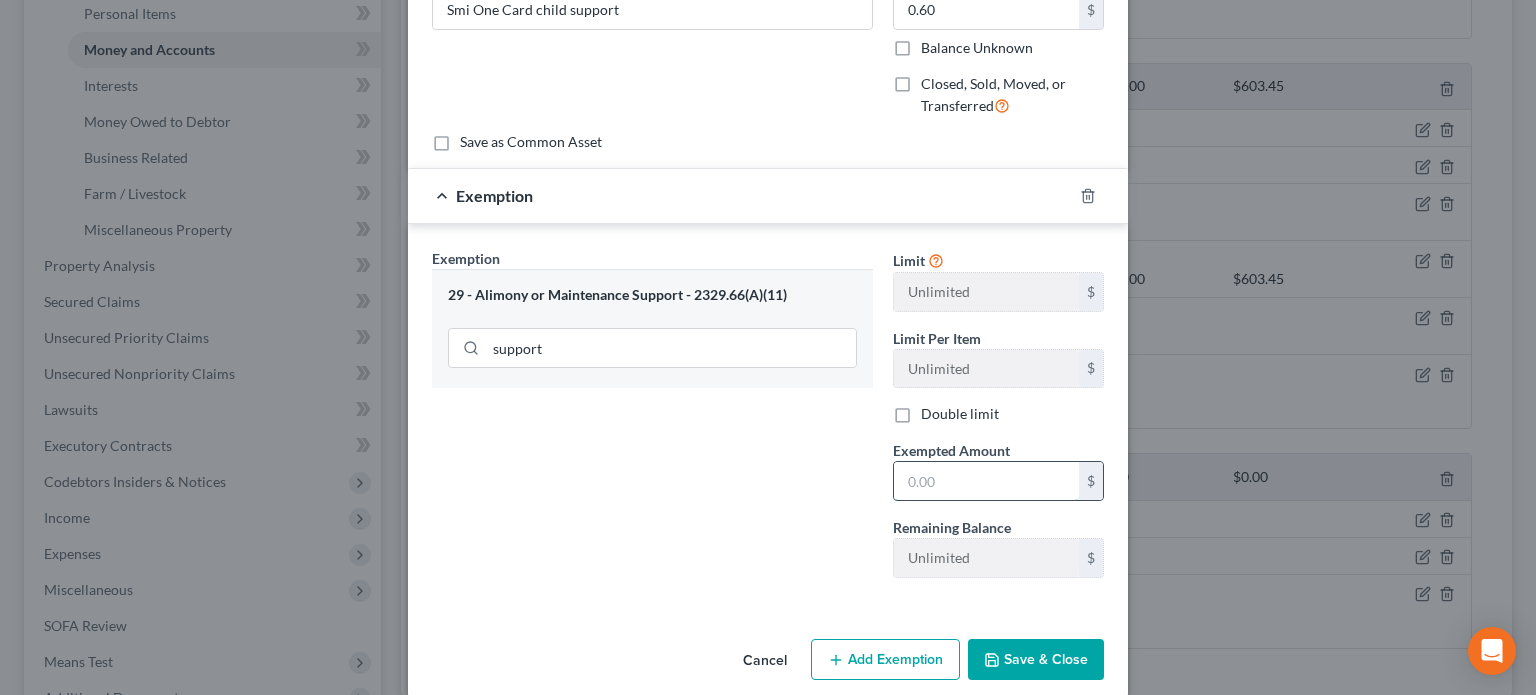 click at bounding box center [986, 481] 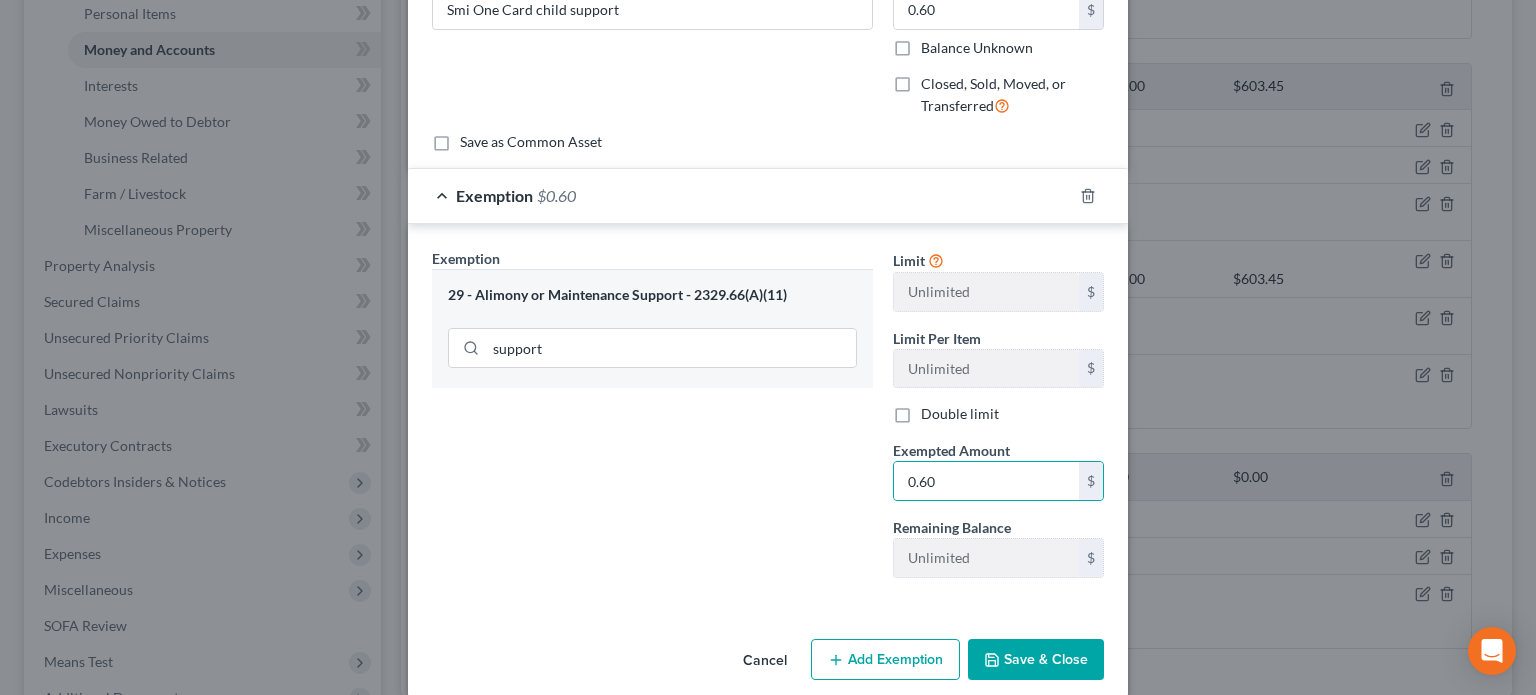 drag, startPoint x: 721, startPoint y: 485, endPoint x: 849, endPoint y: 590, distance: 165.55664 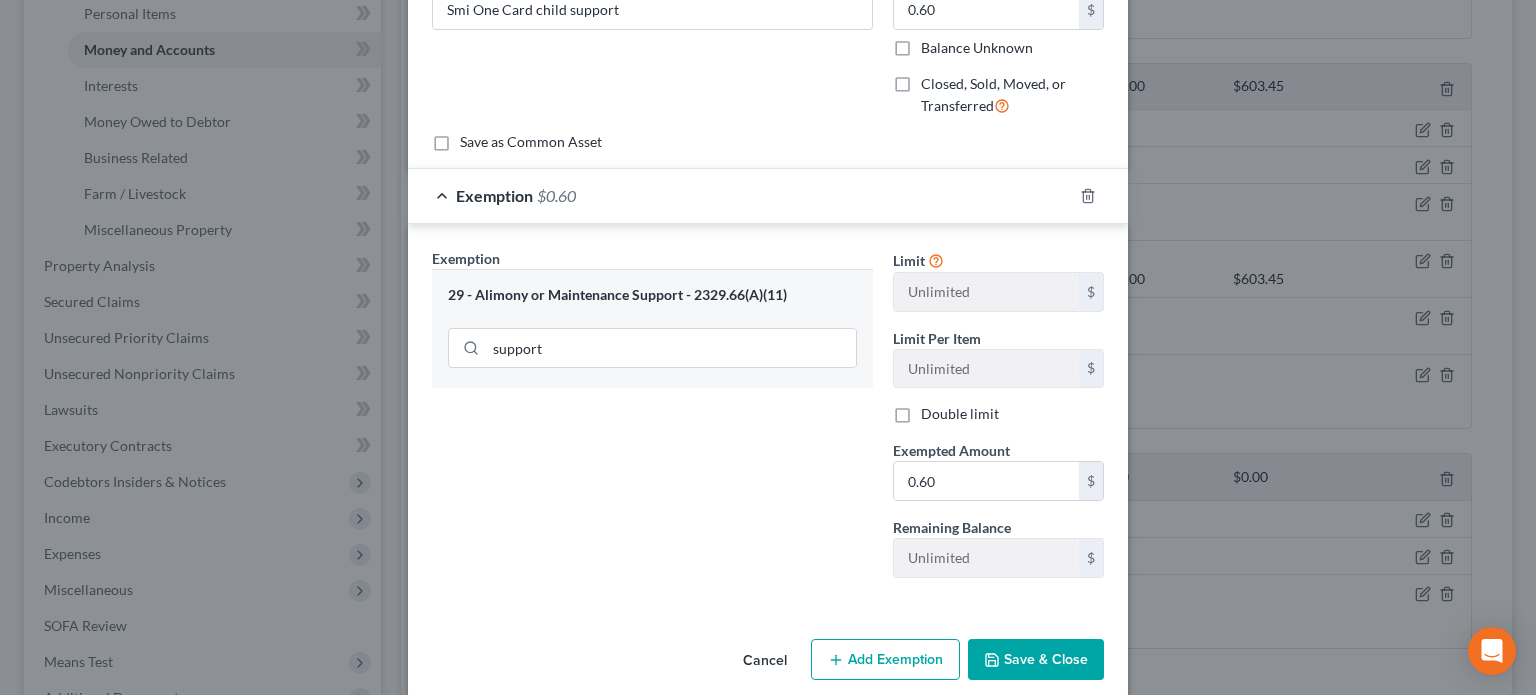 click on "Save & Close" at bounding box center (1036, 660) 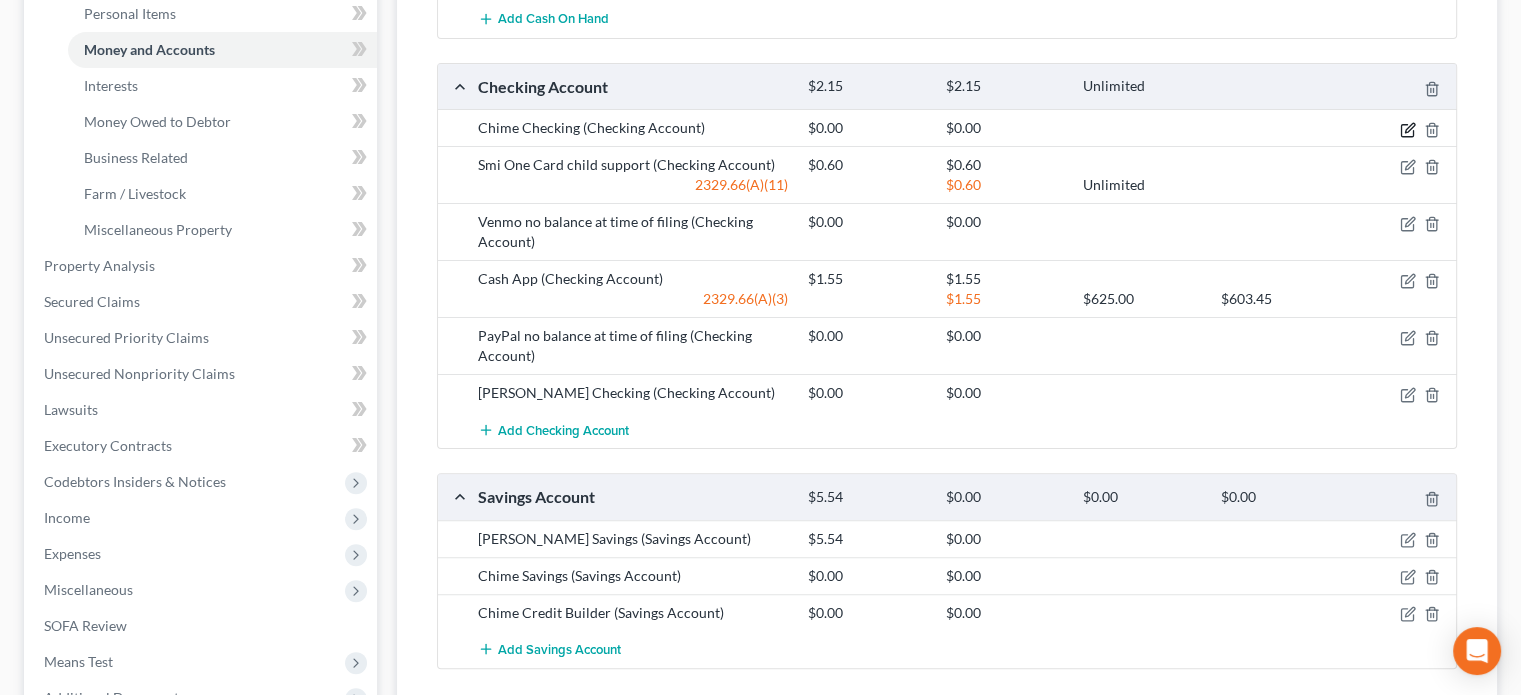 click 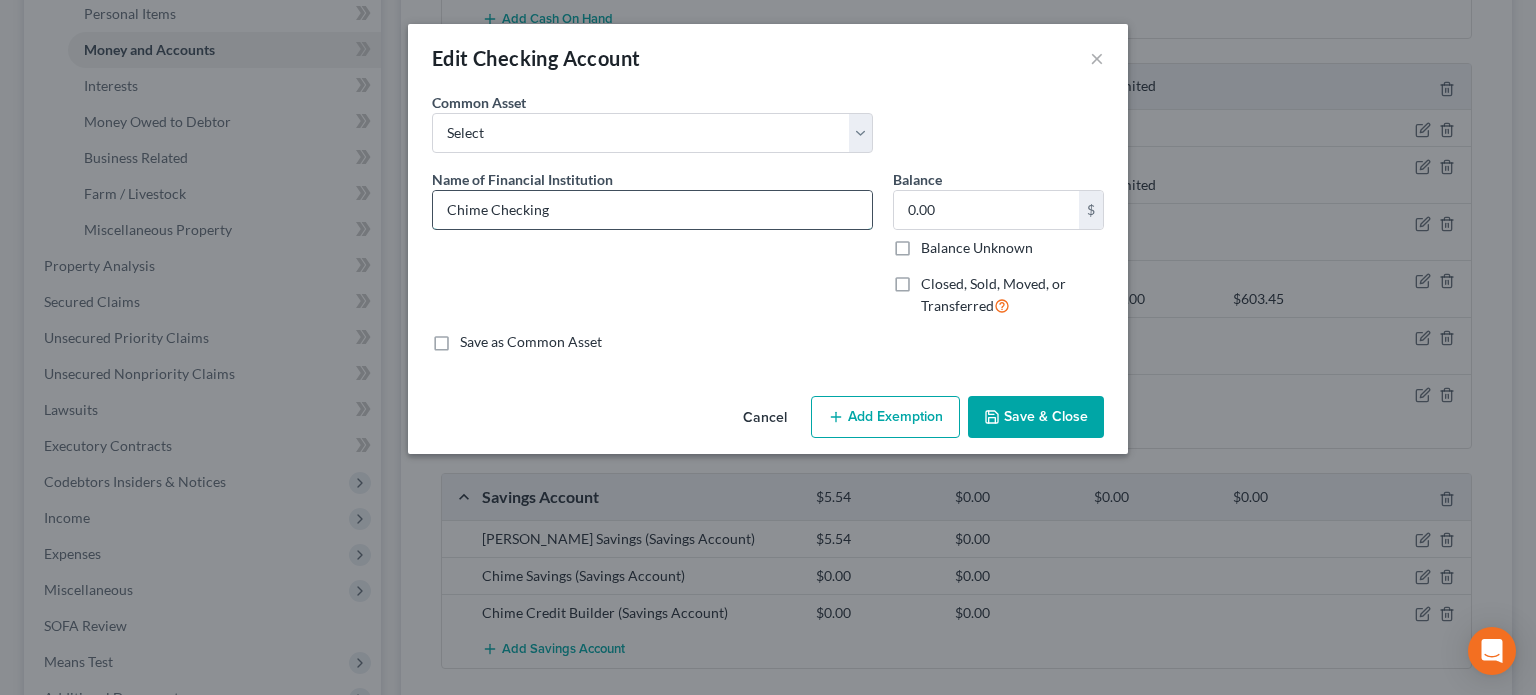 click on "Chime Checking" at bounding box center (652, 210) 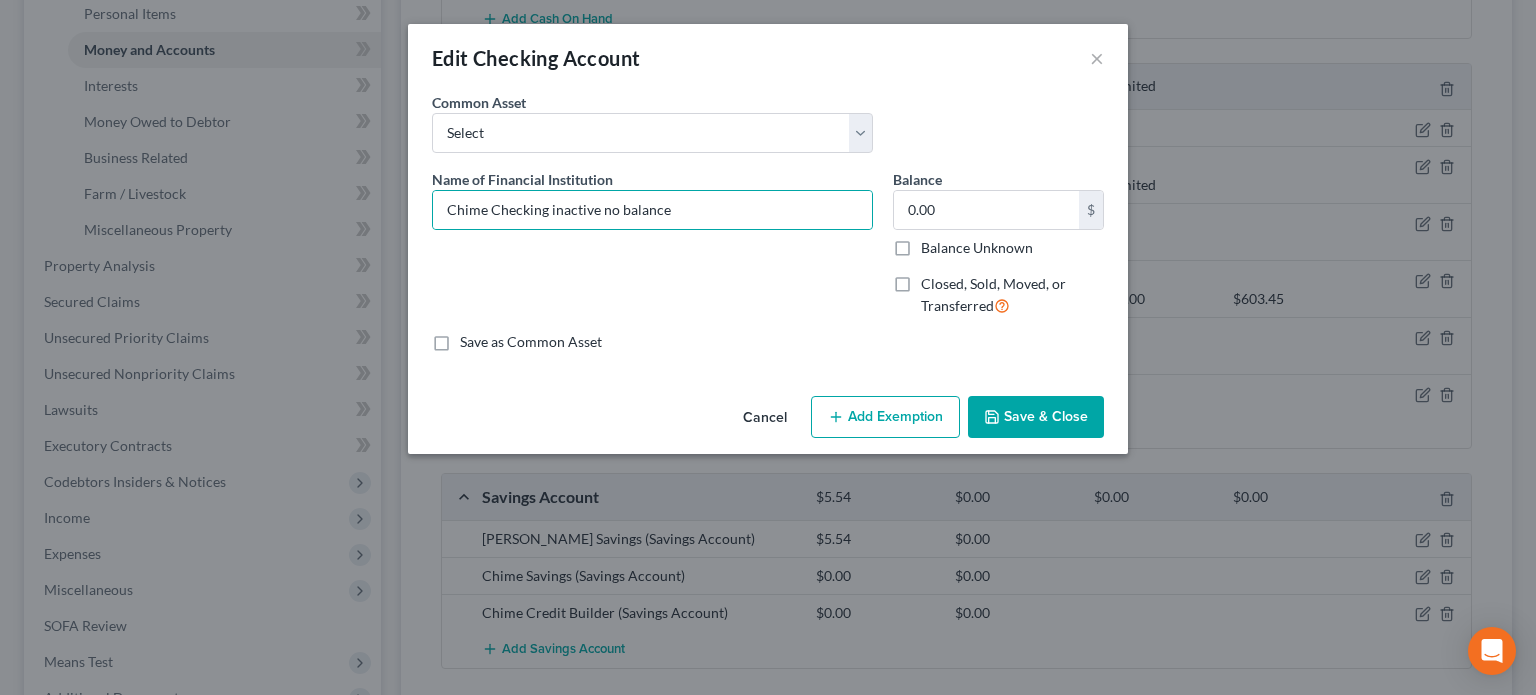 click on "Save & Close" at bounding box center (1036, 417) 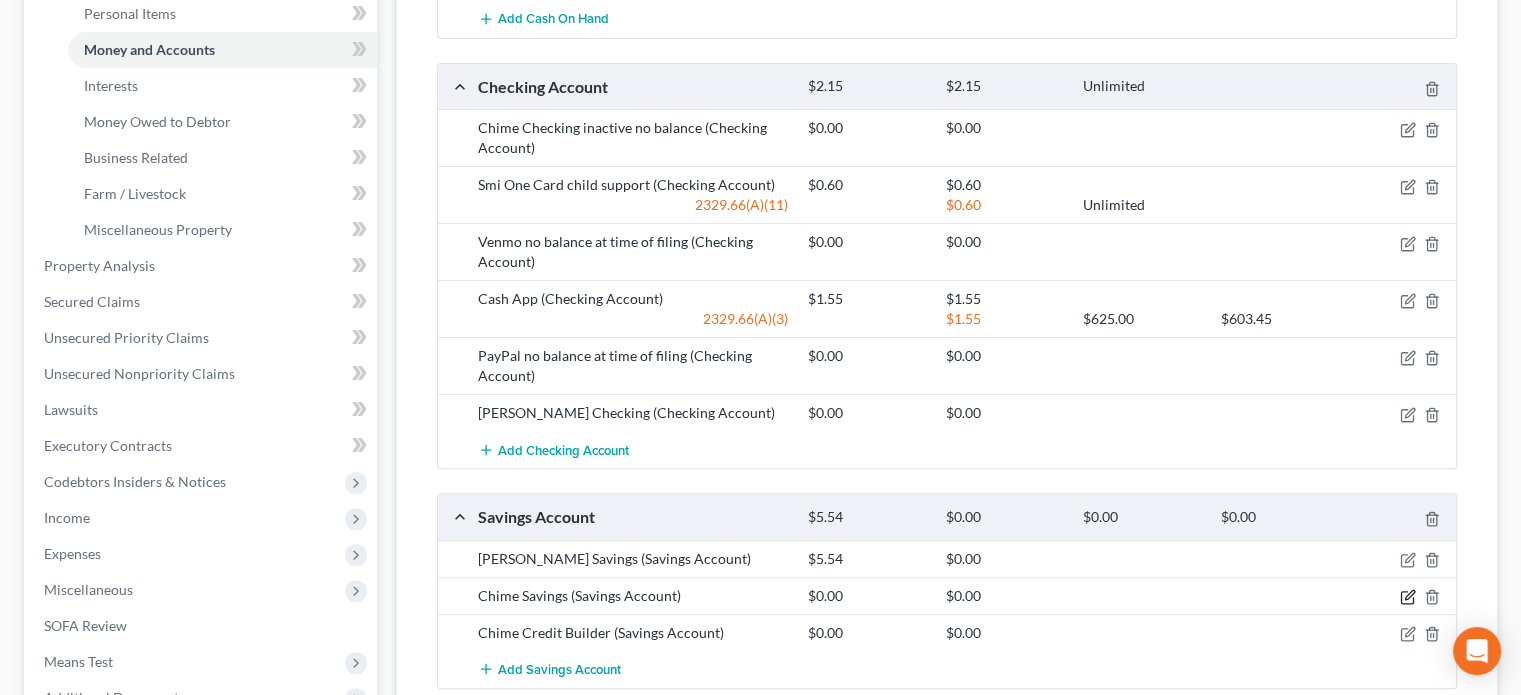 click 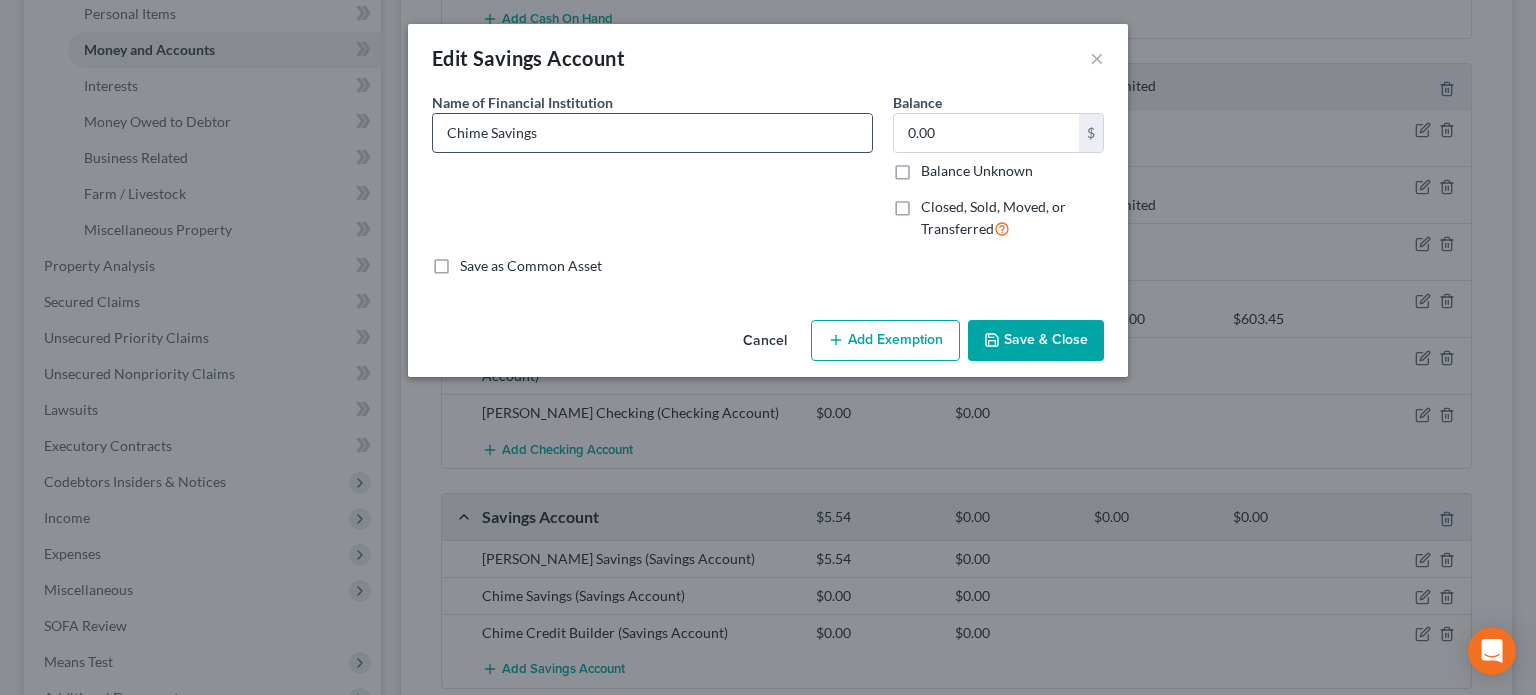 click on "Chime Savings" at bounding box center (652, 133) 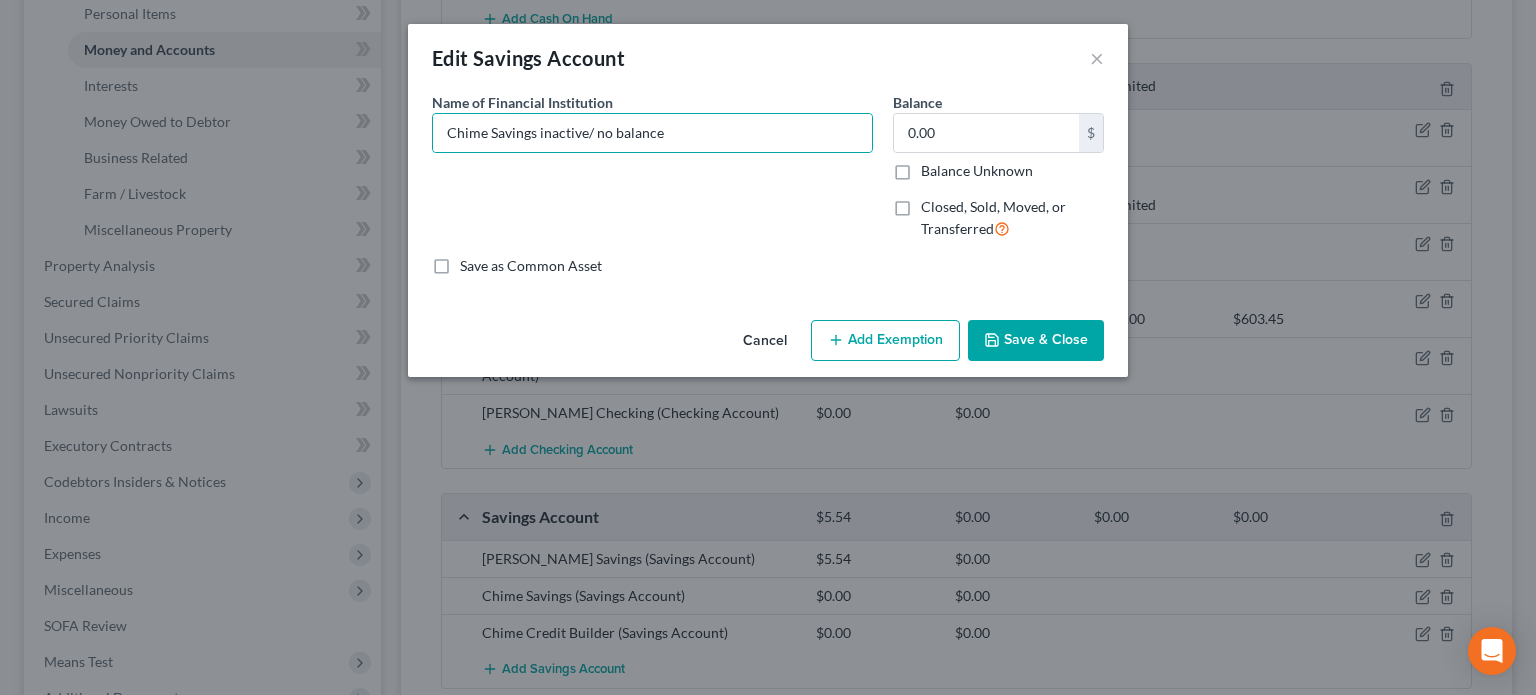 click 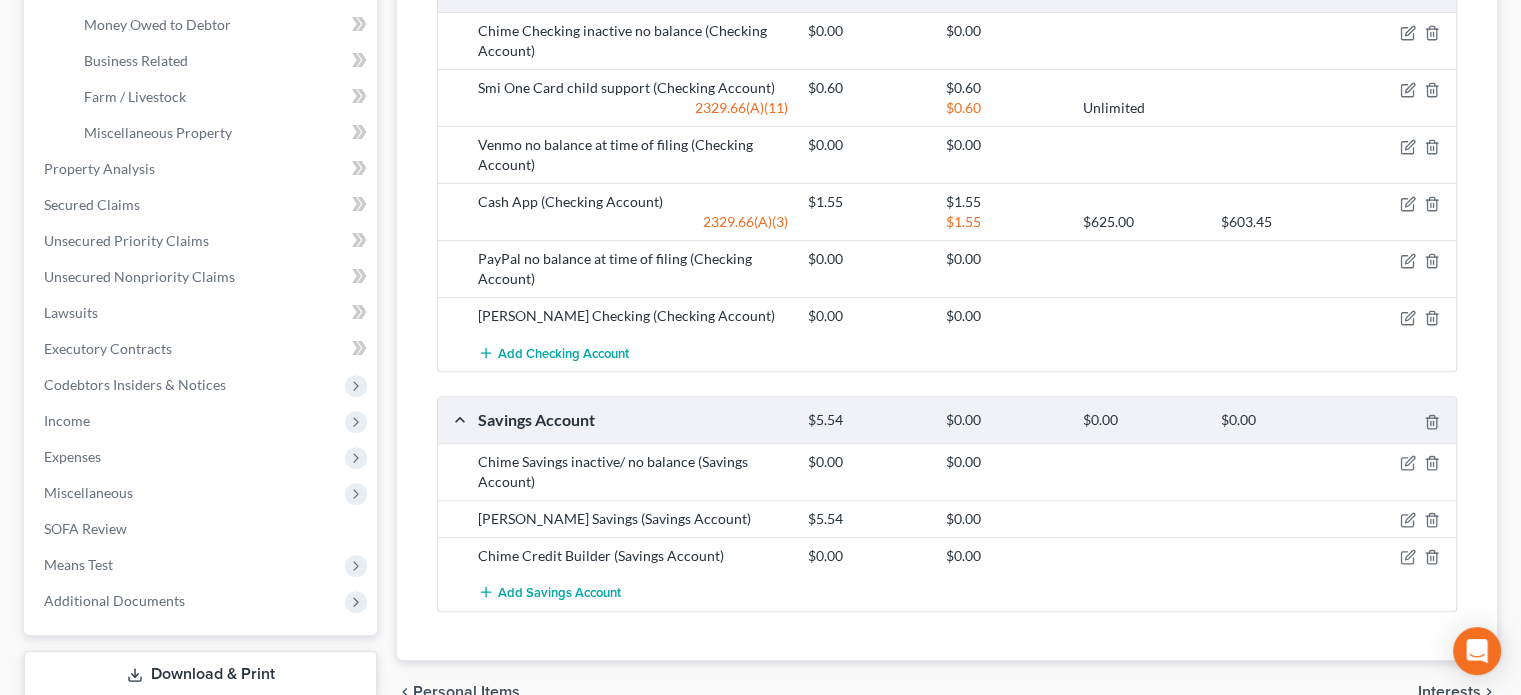 scroll, scrollTop: 600, scrollLeft: 0, axis: vertical 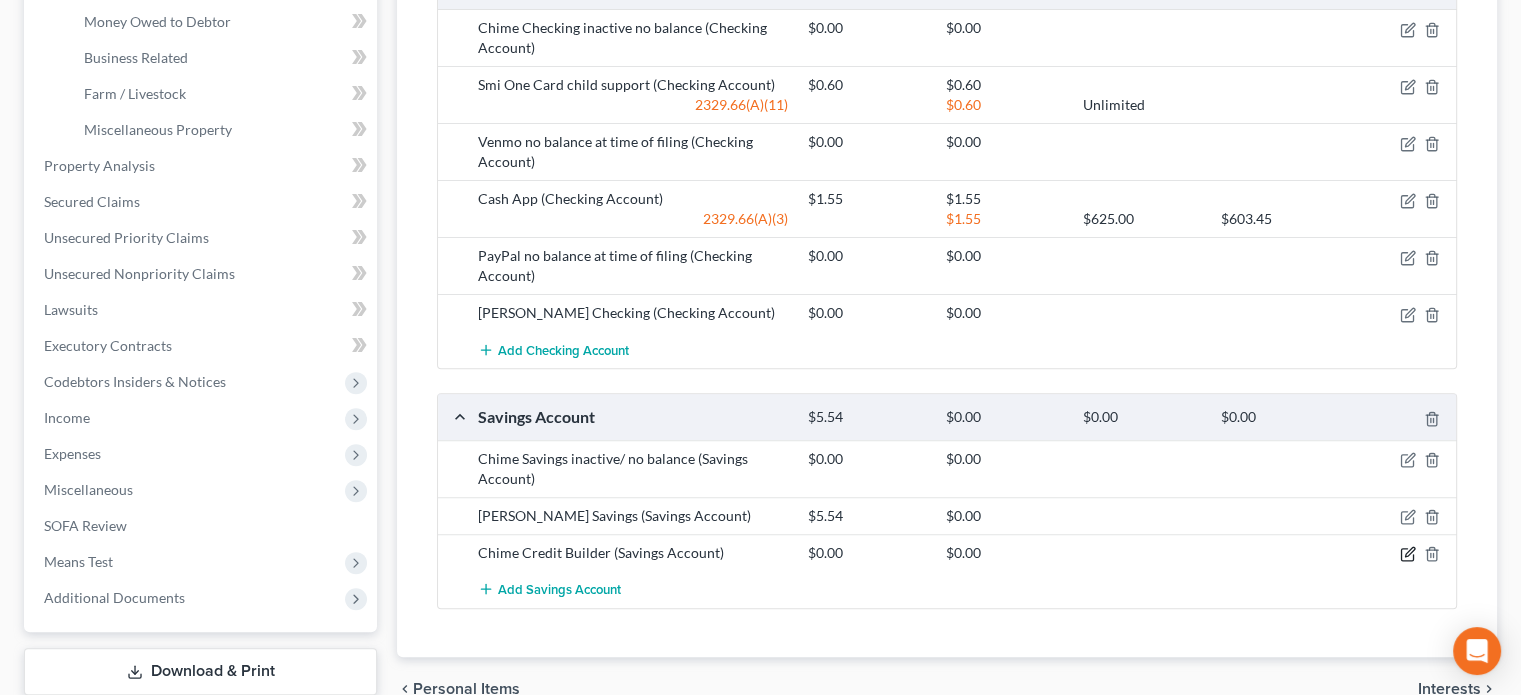 click 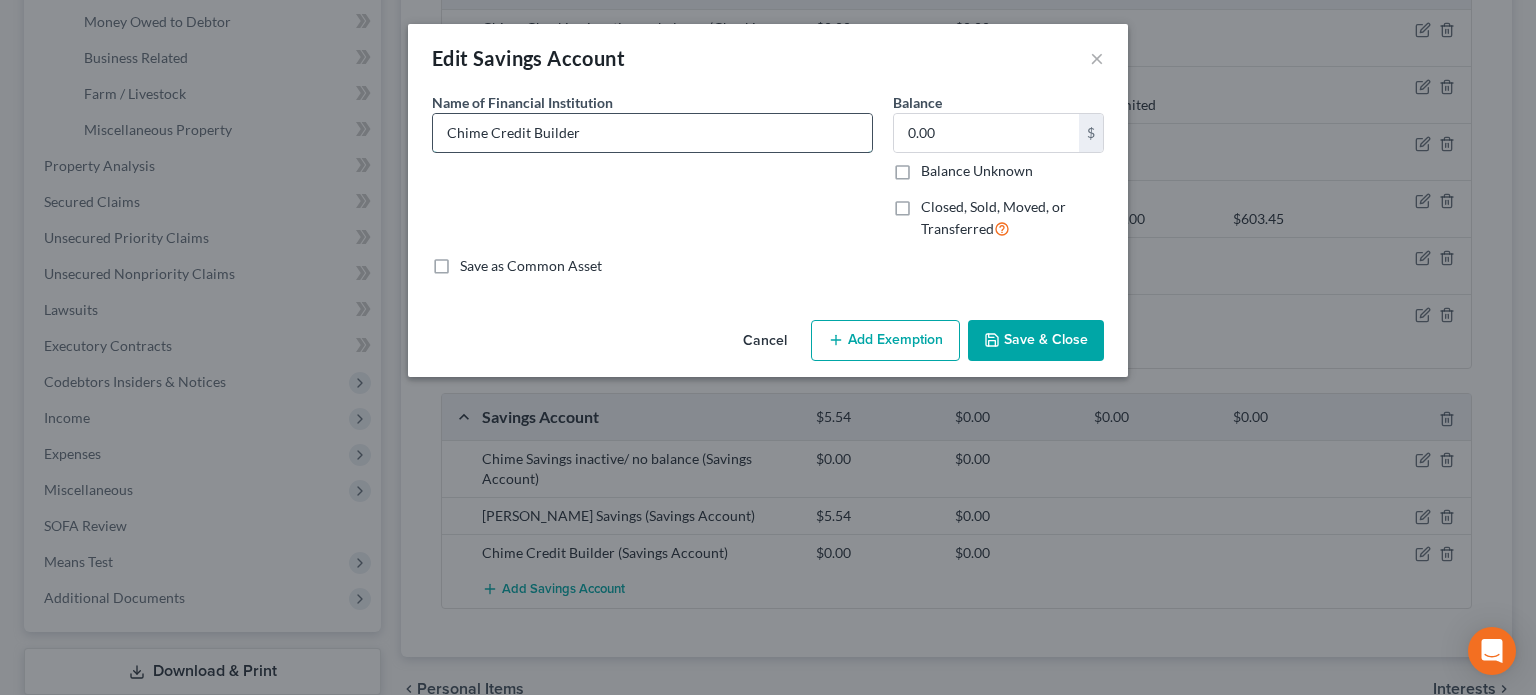 click on "Chime Credit Builder" at bounding box center (652, 133) 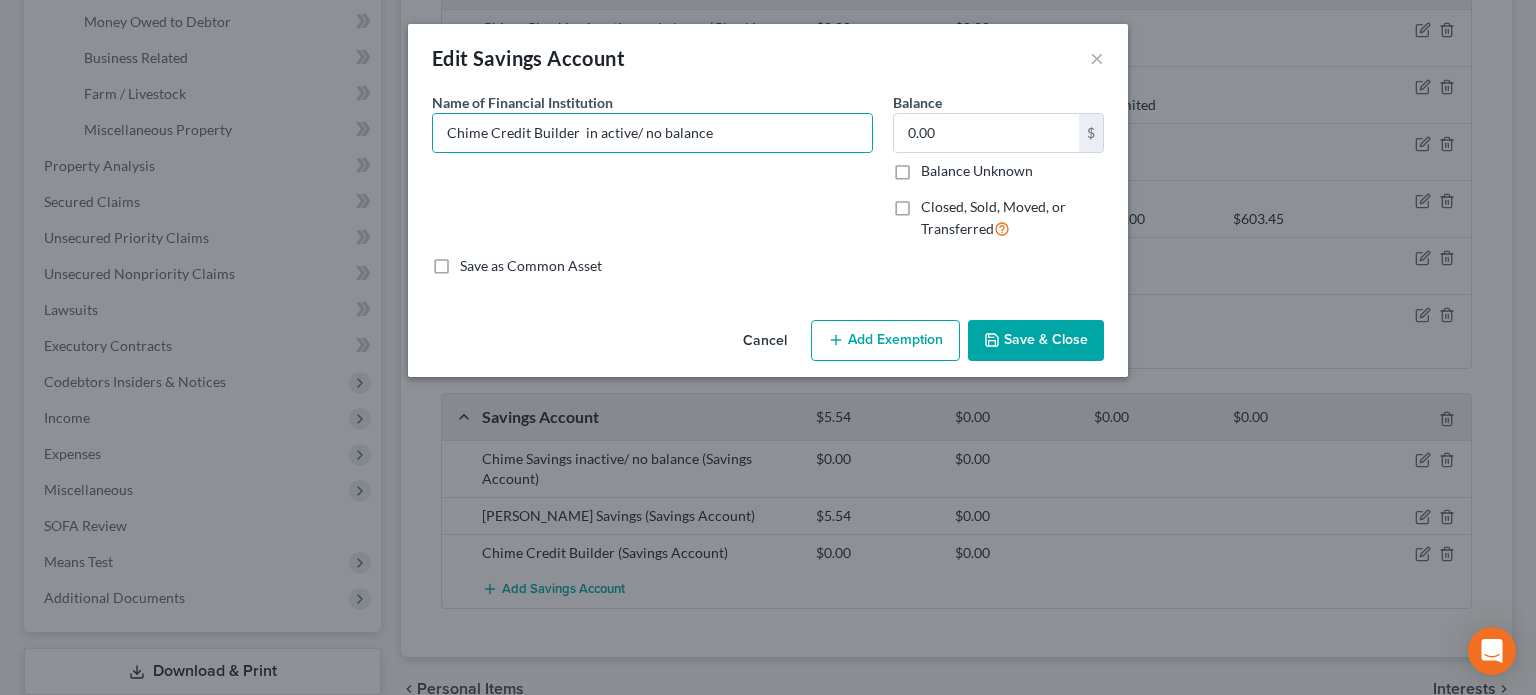 click on "Save & Close" at bounding box center (1036, 341) 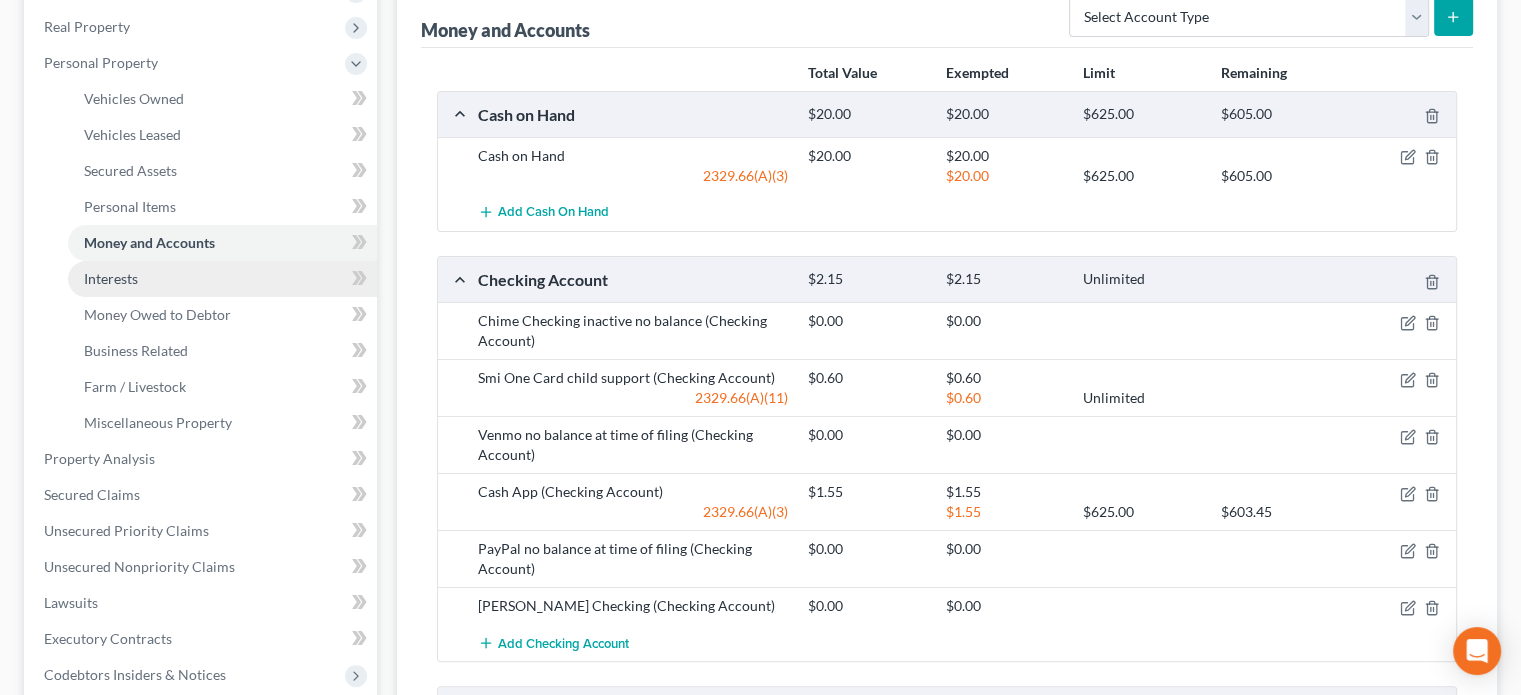 scroll, scrollTop: 300, scrollLeft: 0, axis: vertical 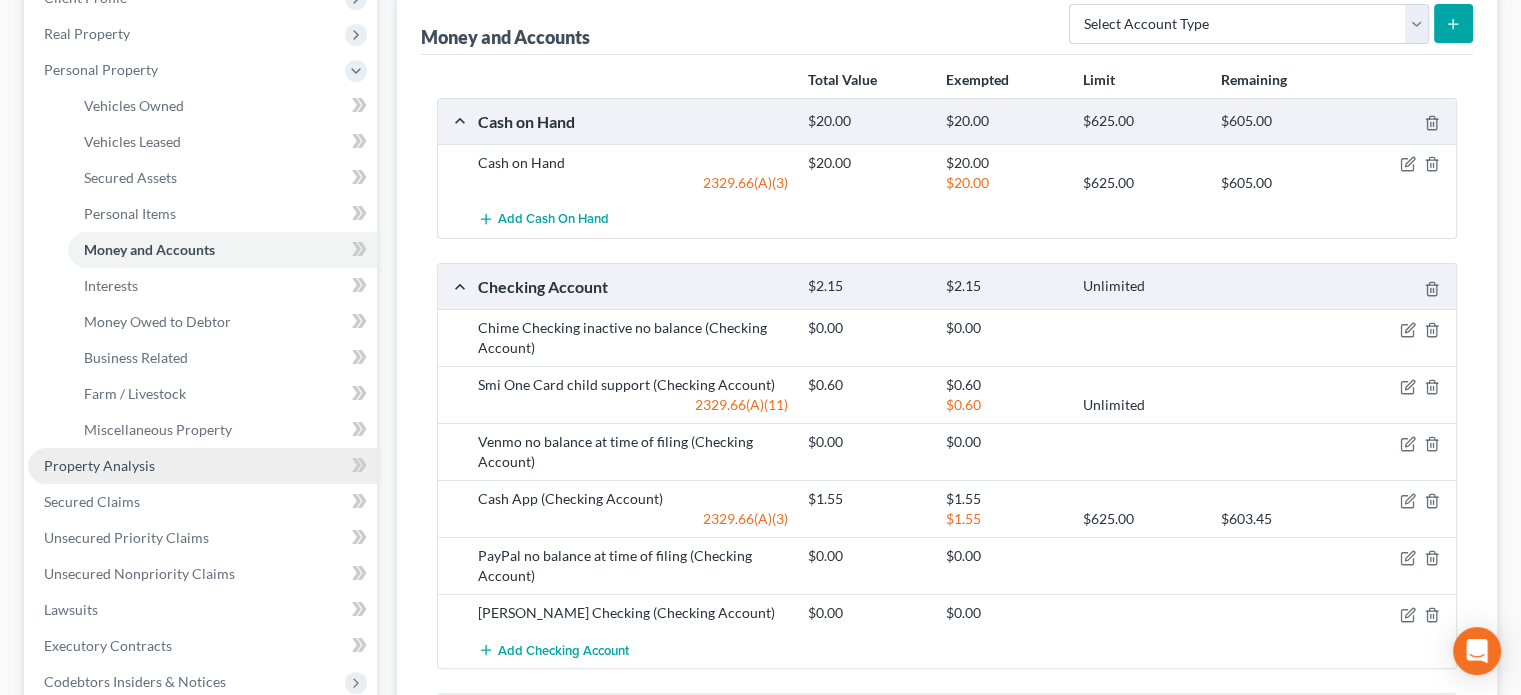 click on "Property Analysis" at bounding box center [99, 465] 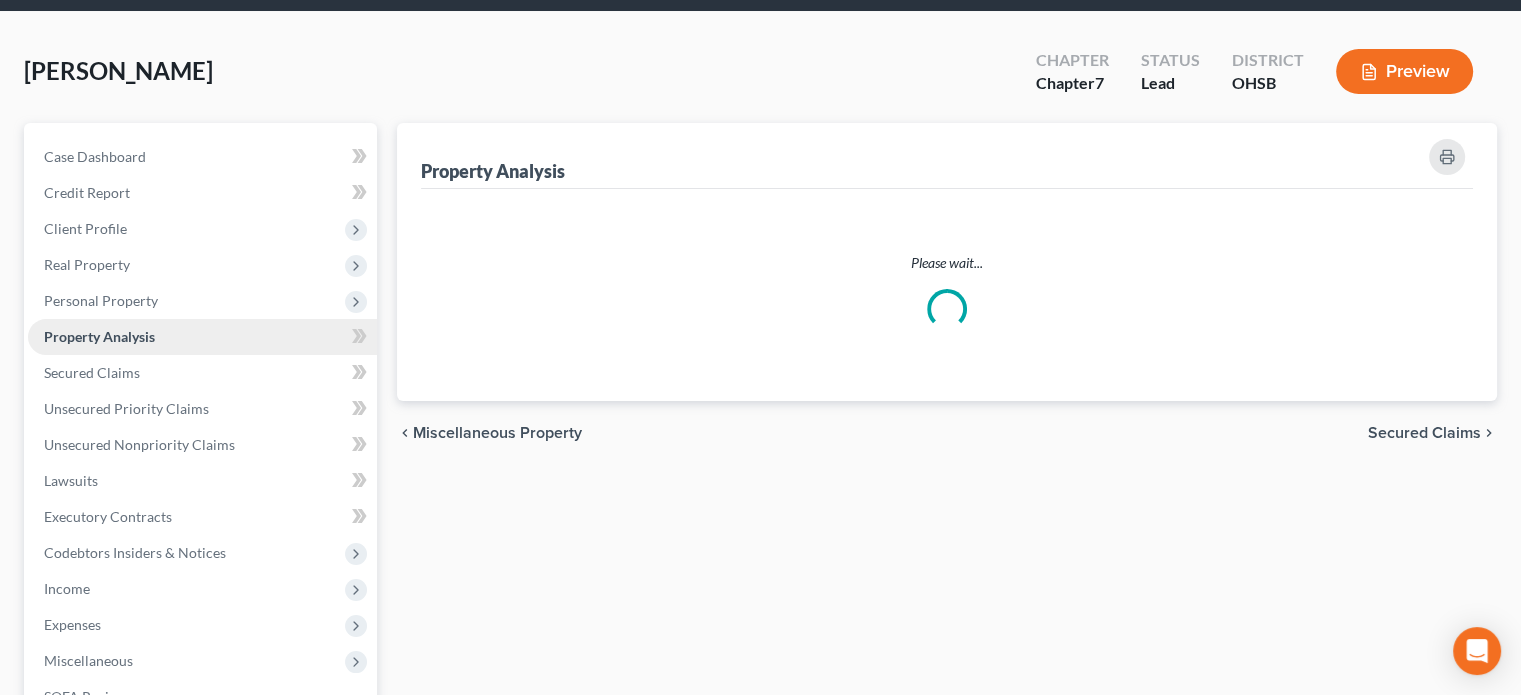 scroll, scrollTop: 0, scrollLeft: 0, axis: both 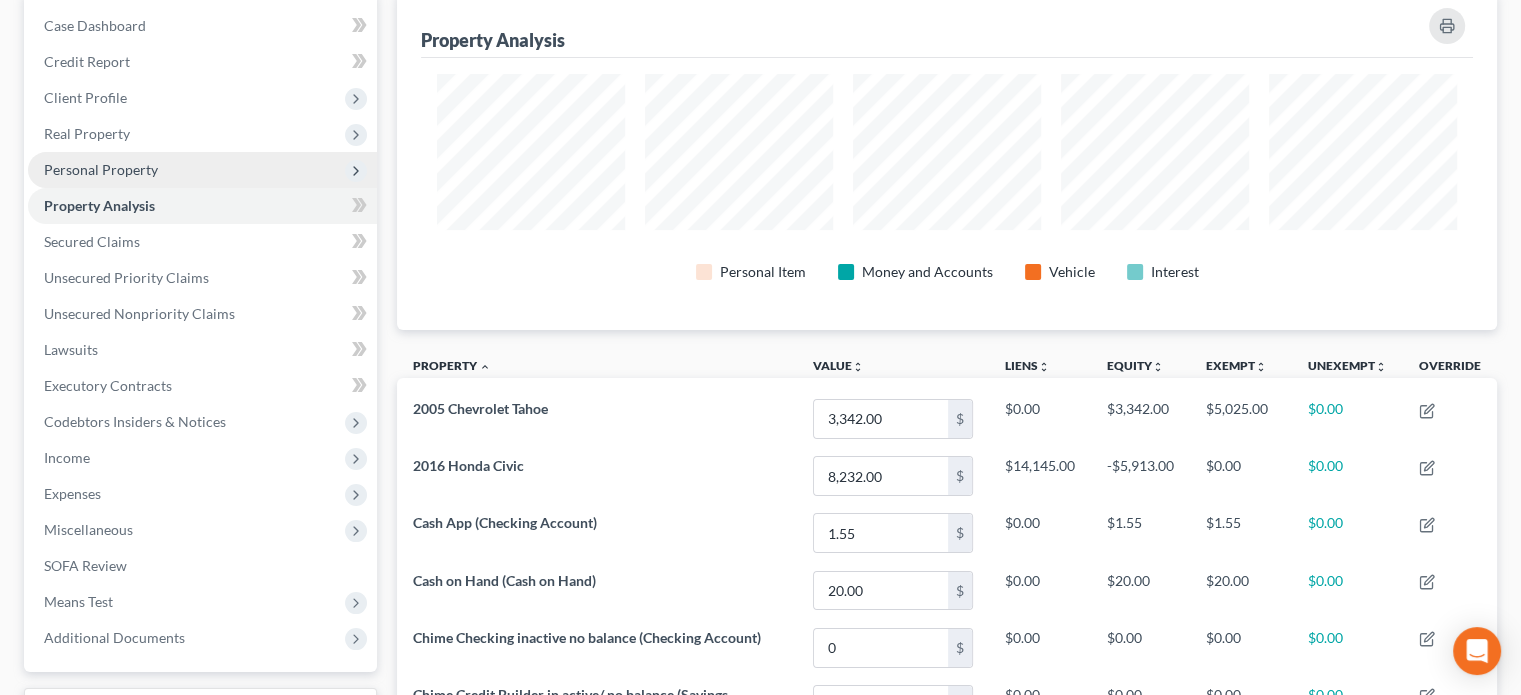 click on "Personal Property" at bounding box center (101, 169) 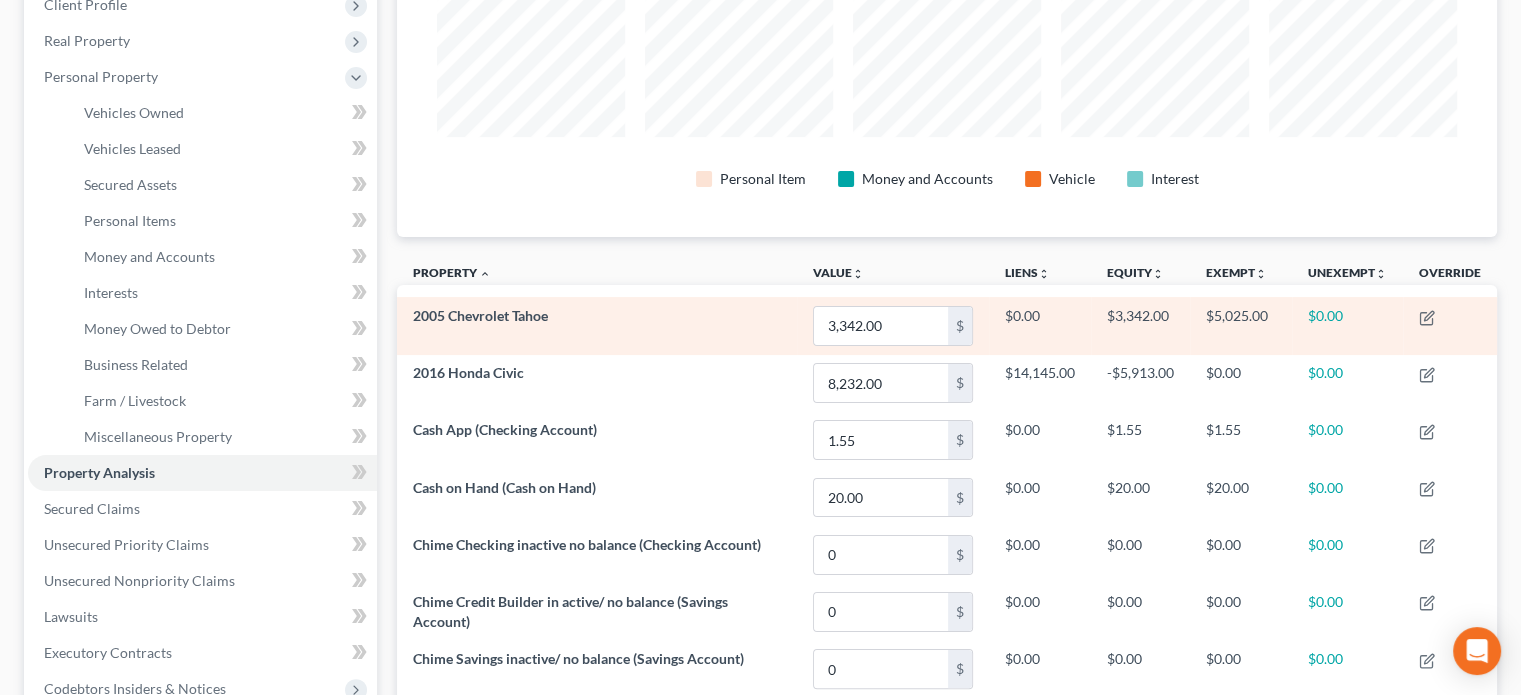 scroll, scrollTop: 300, scrollLeft: 0, axis: vertical 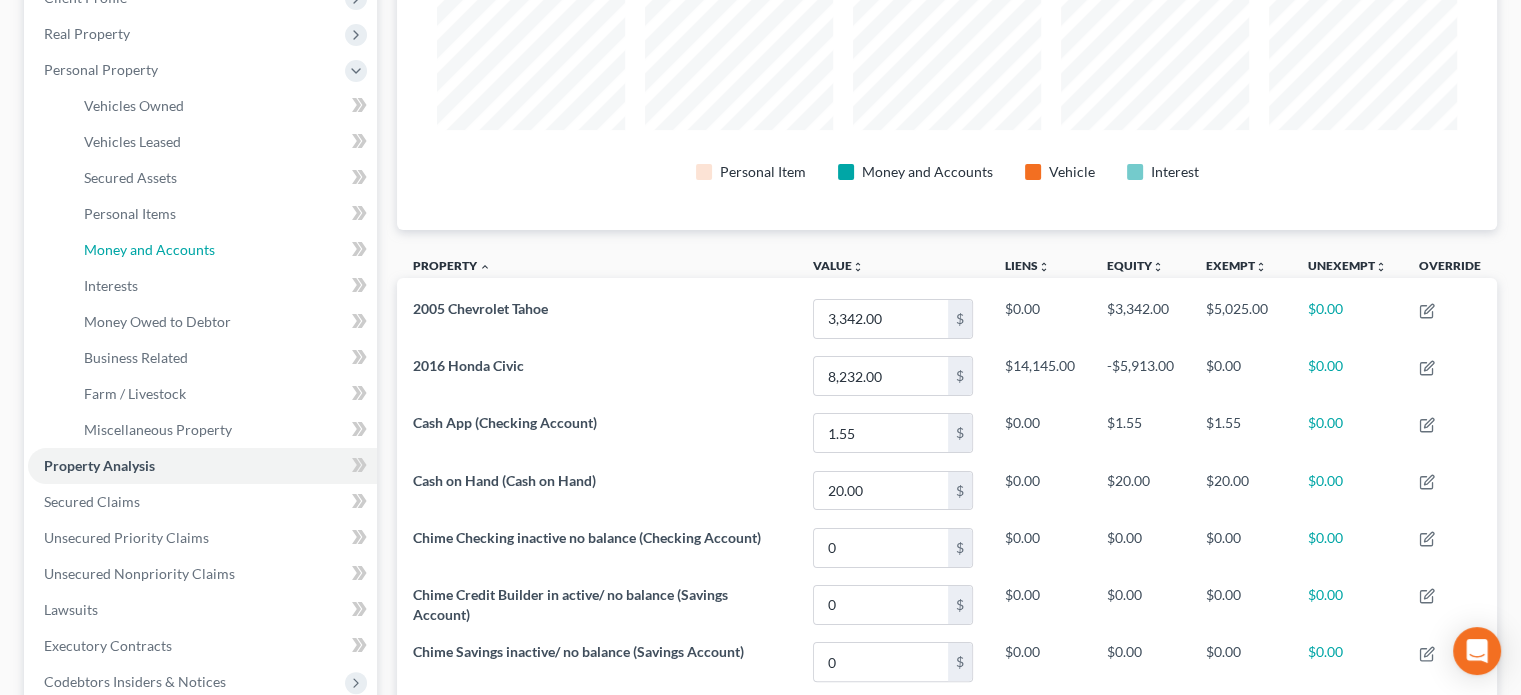drag, startPoint x: 179, startPoint y: 249, endPoint x: 901, endPoint y: 297, distance: 723.5938 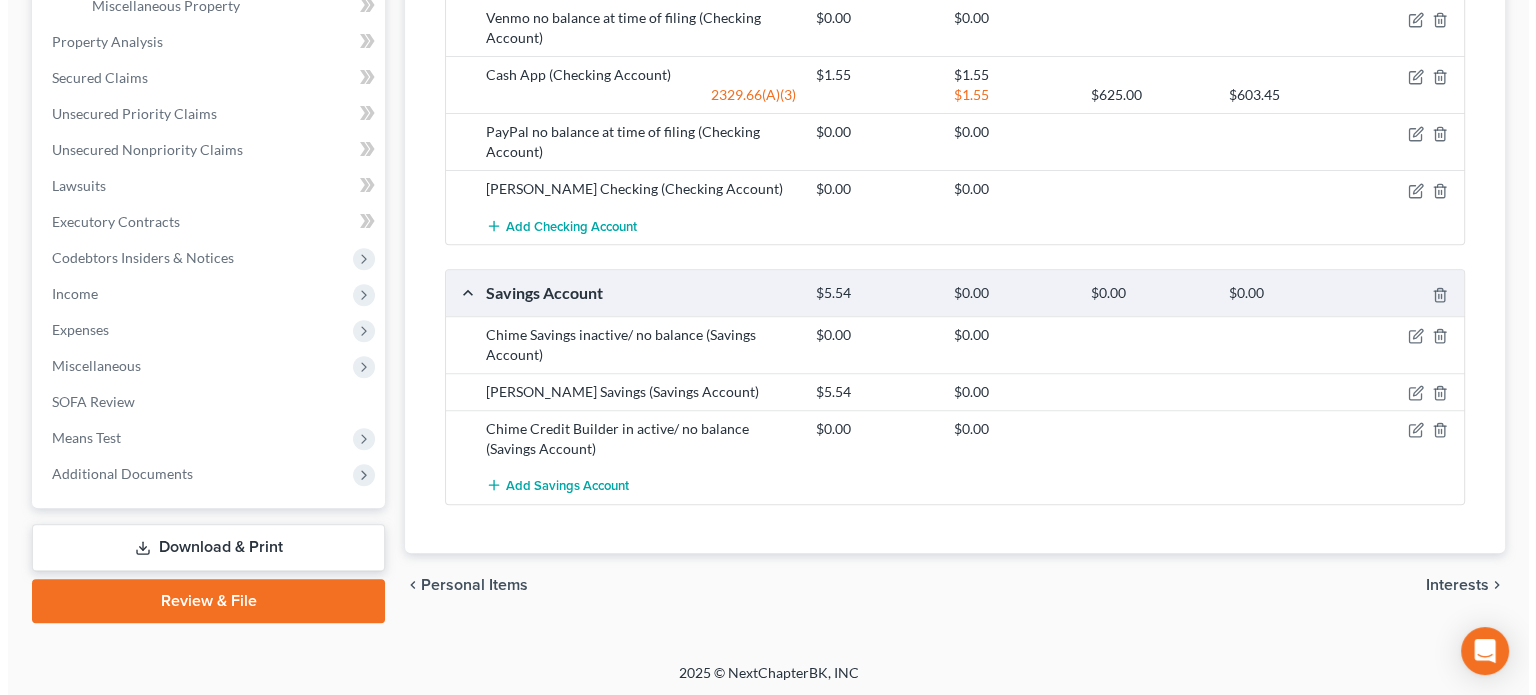 scroll, scrollTop: 726, scrollLeft: 0, axis: vertical 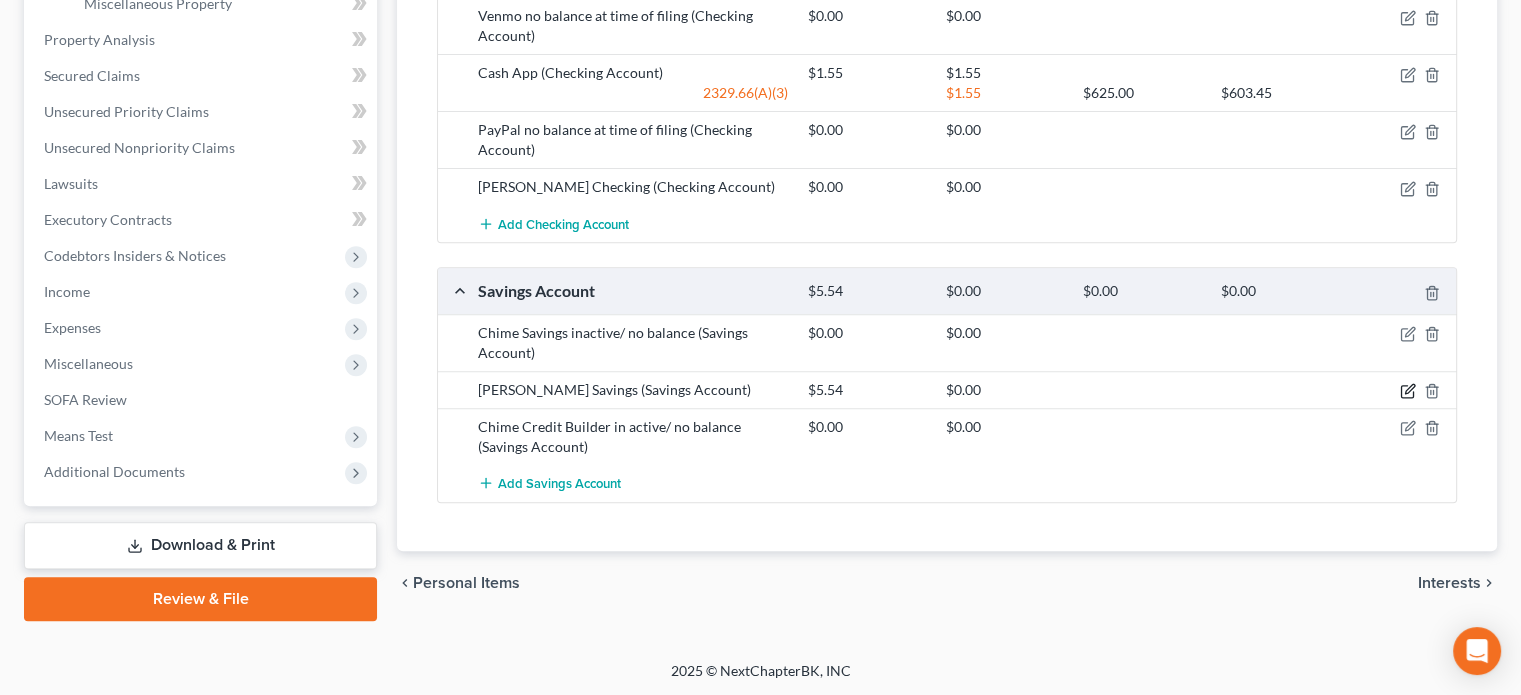 click 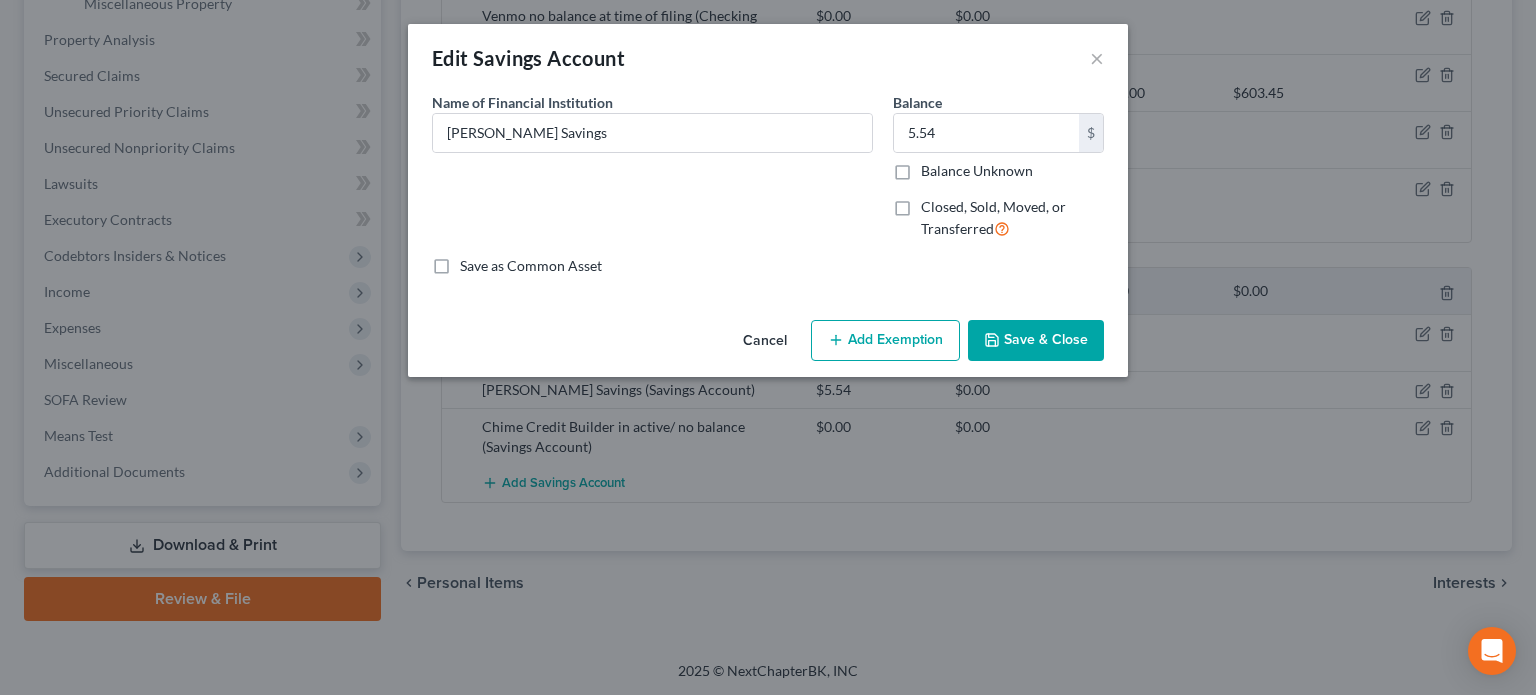 click on "Add Exemption" at bounding box center [885, 341] 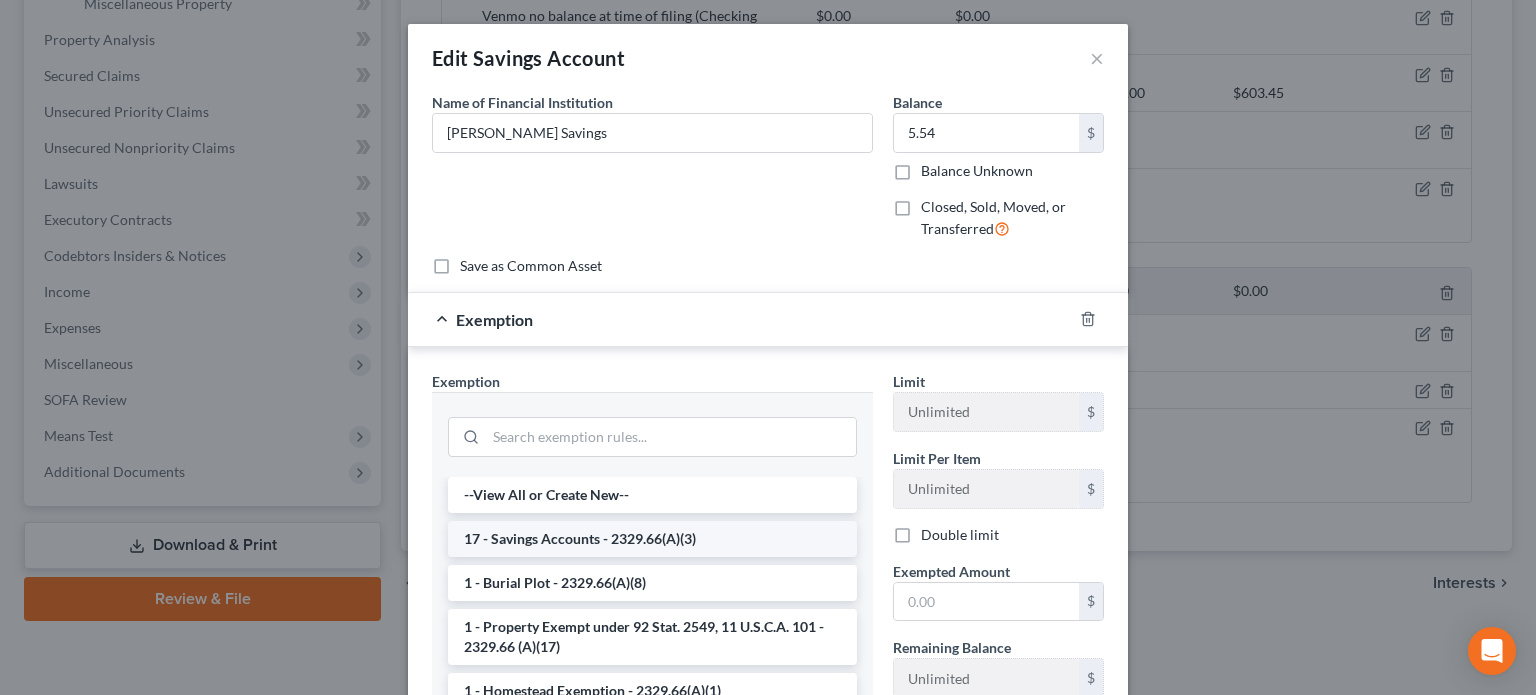 click on "17 - Savings Accounts  - 2329.66(A)(3)" at bounding box center [652, 539] 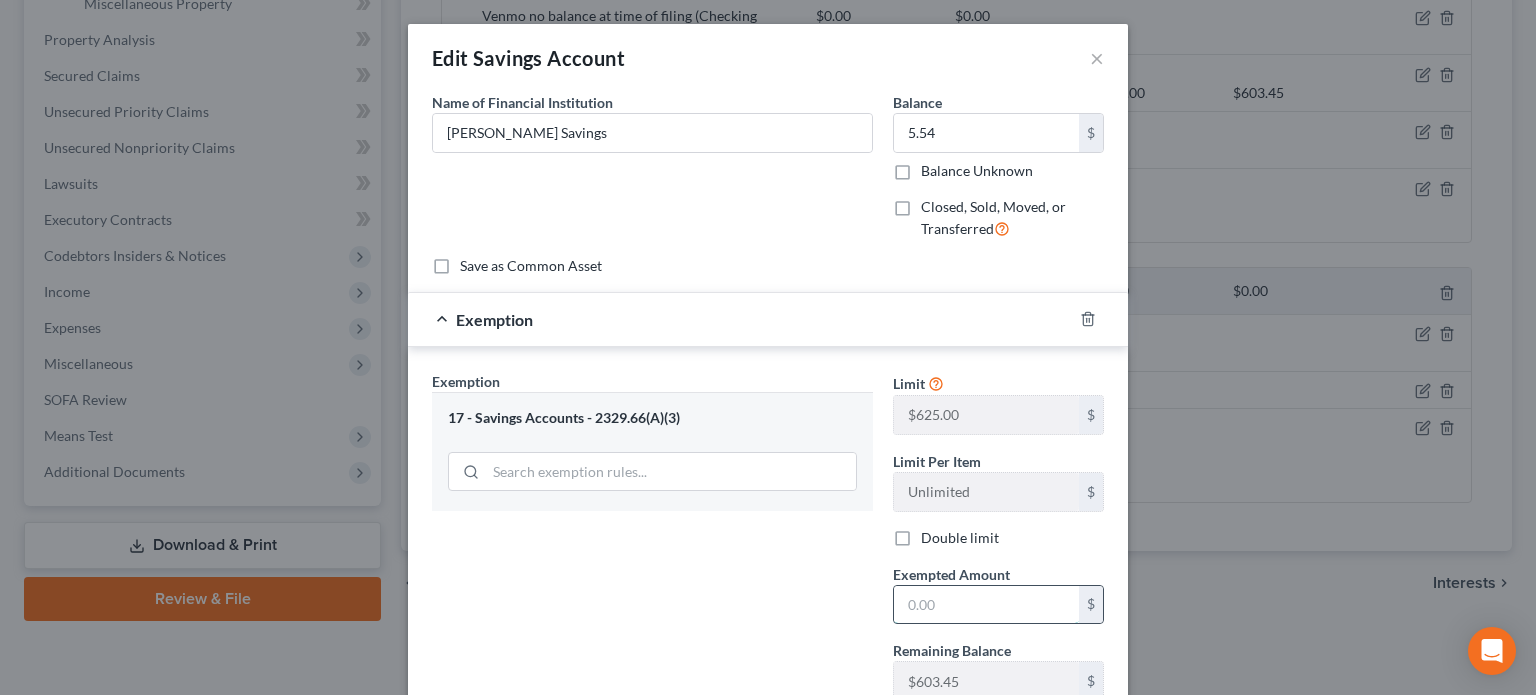 click at bounding box center (986, 605) 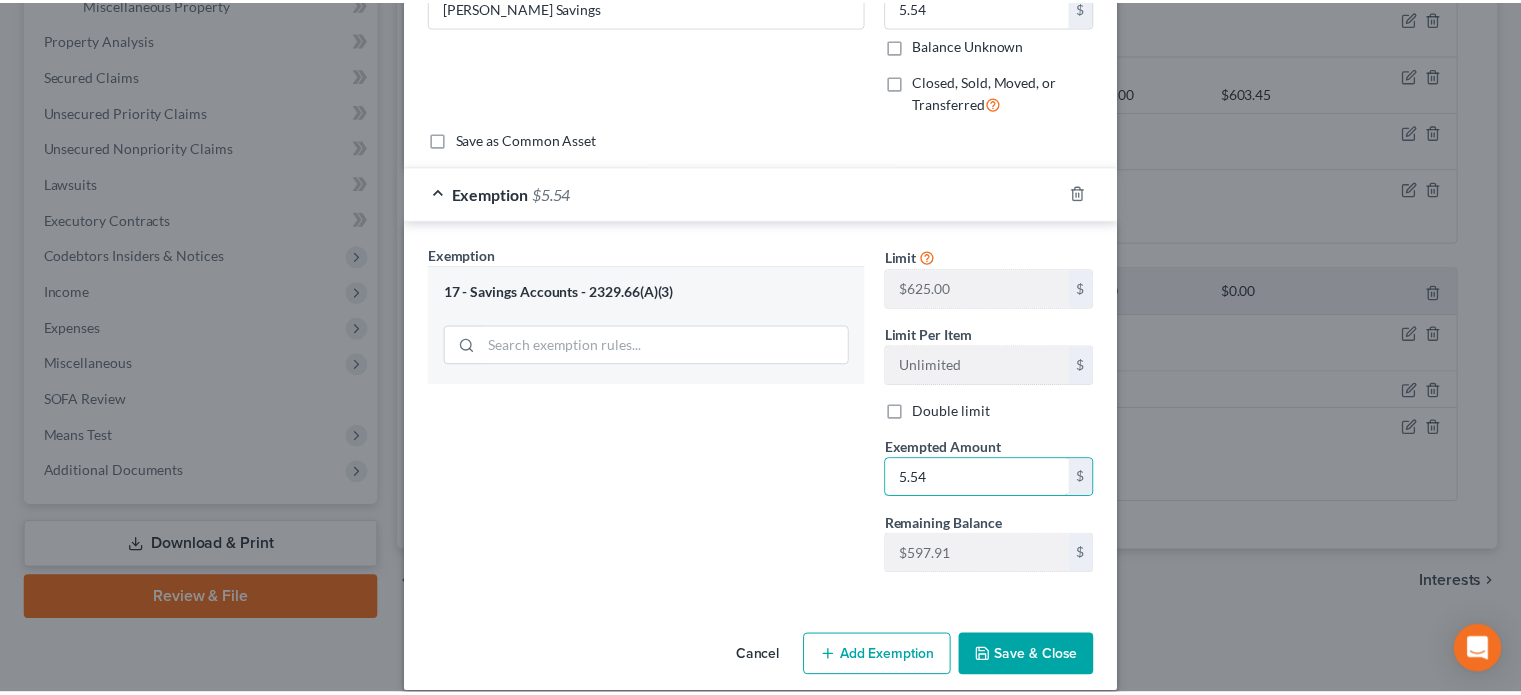 scroll, scrollTop: 146, scrollLeft: 0, axis: vertical 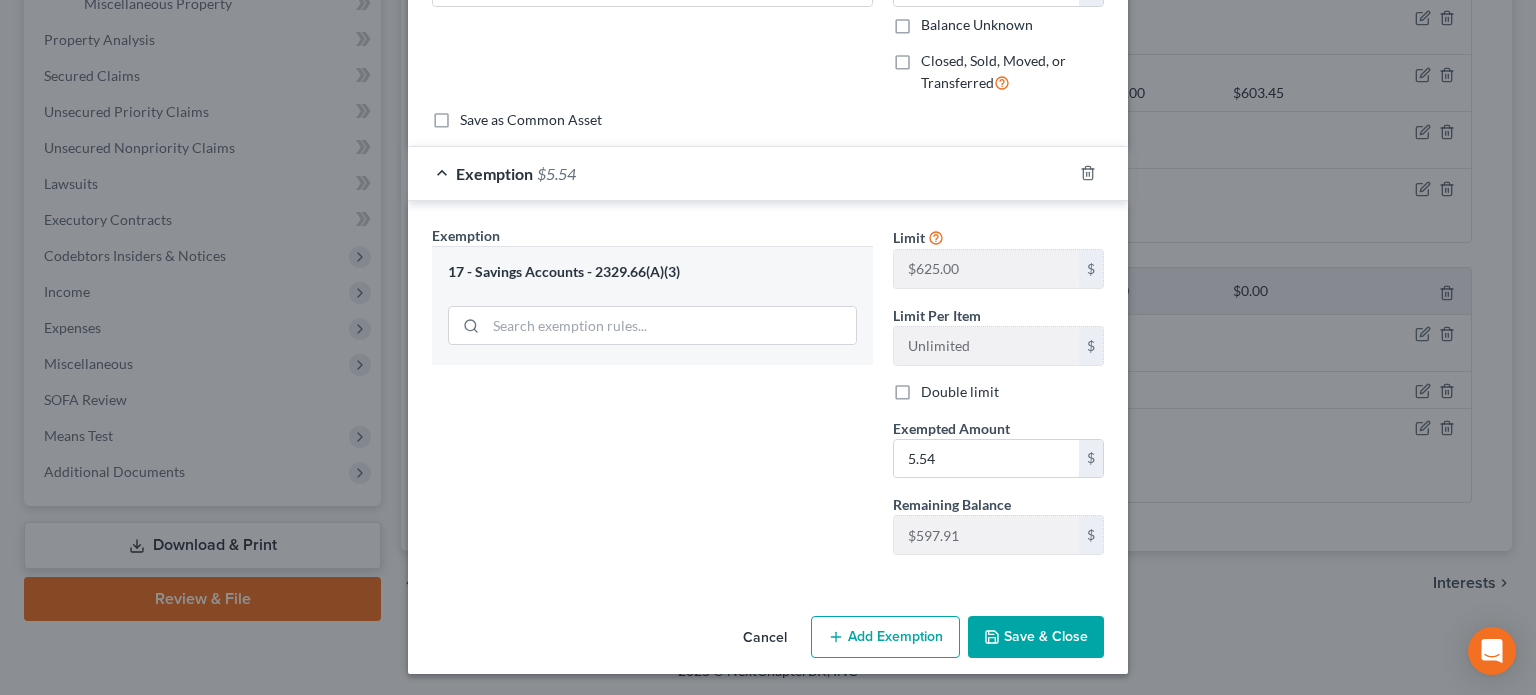 drag, startPoint x: 1029, startPoint y: 622, endPoint x: 928, endPoint y: 567, distance: 115.00435 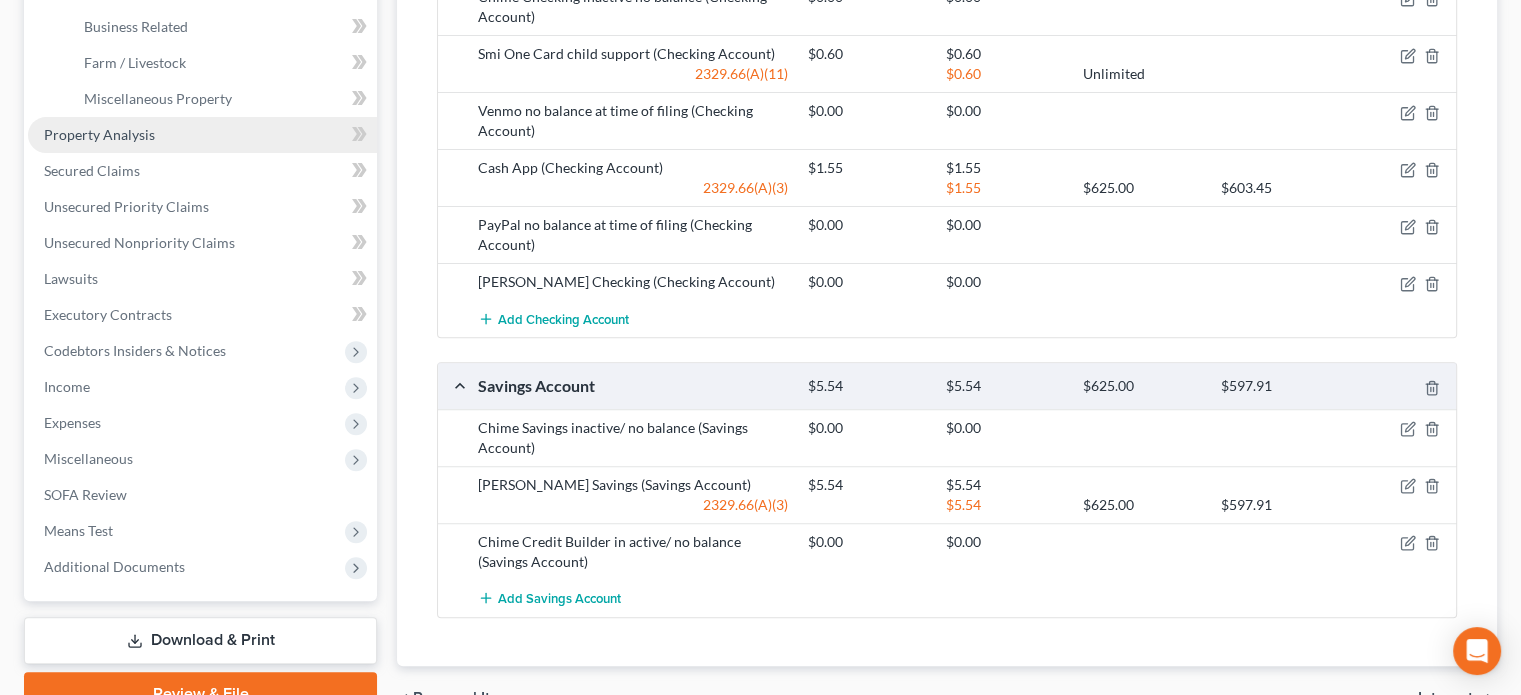 scroll, scrollTop: 626, scrollLeft: 0, axis: vertical 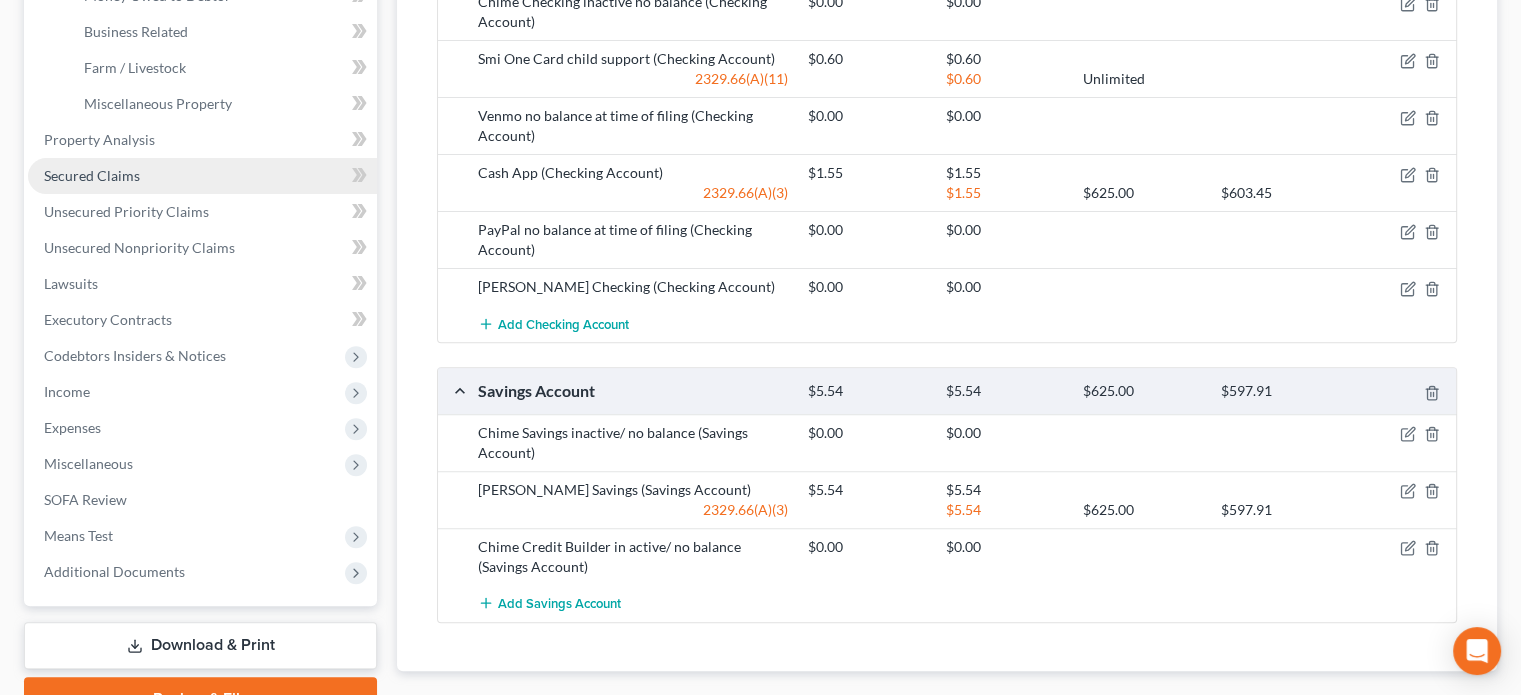 click on "Secured Claims" at bounding box center [92, 175] 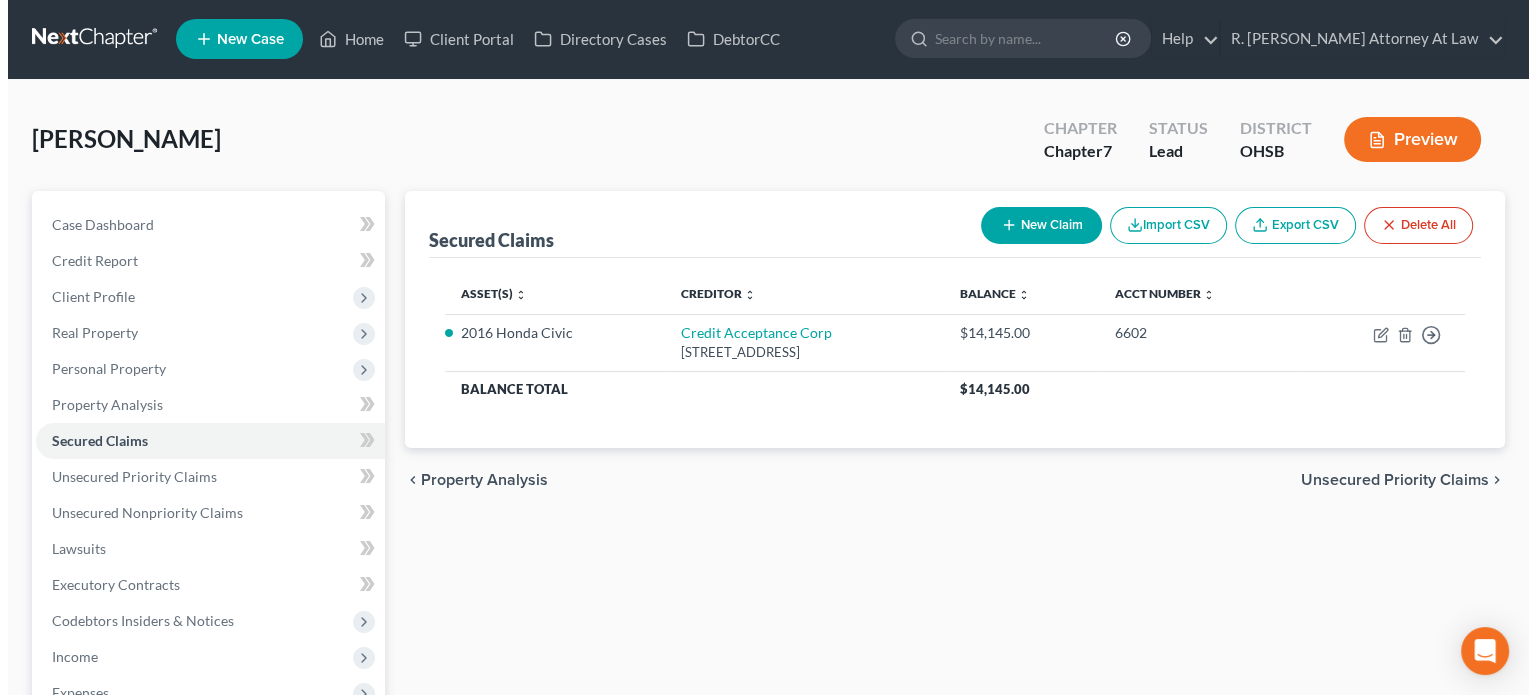 scroll, scrollTop: 0, scrollLeft: 0, axis: both 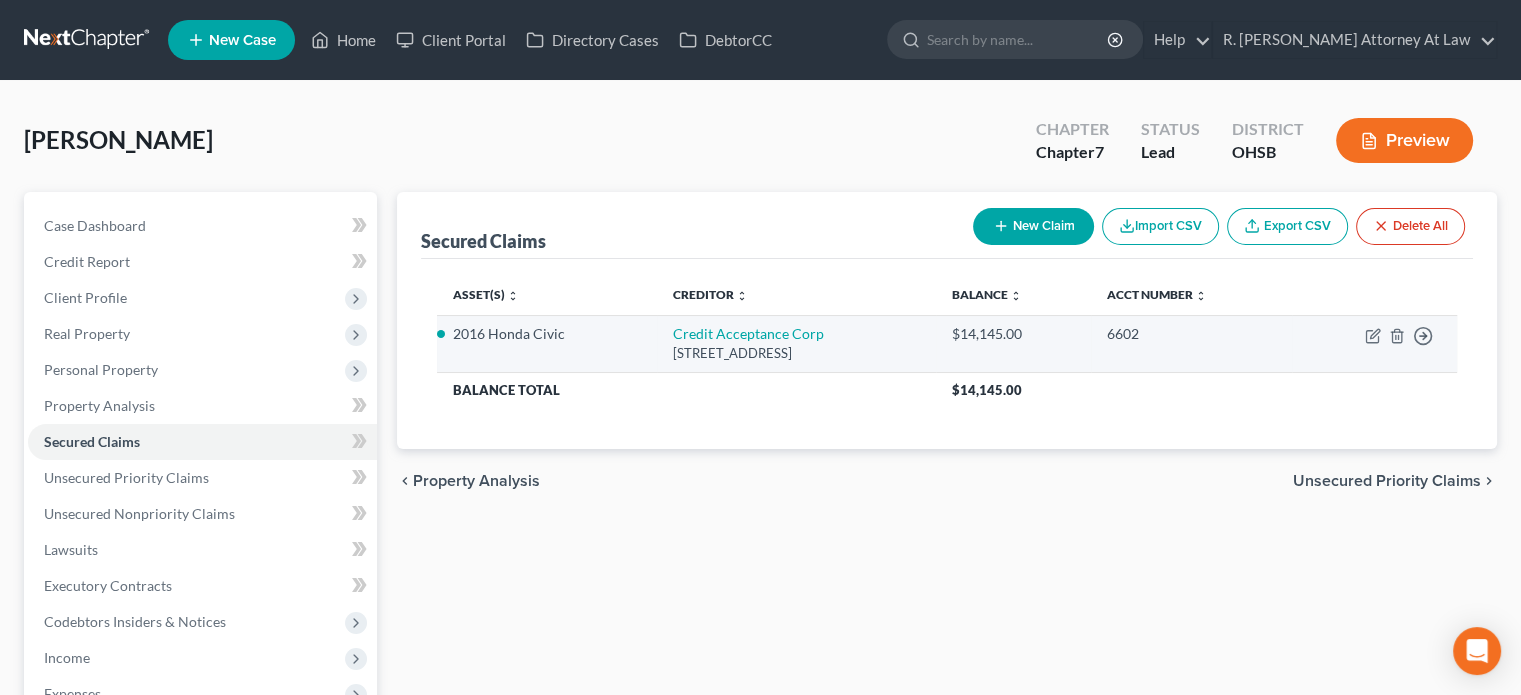 click on "Move to E Move to F Move to G Move to Notice Only" at bounding box center (1374, 343) 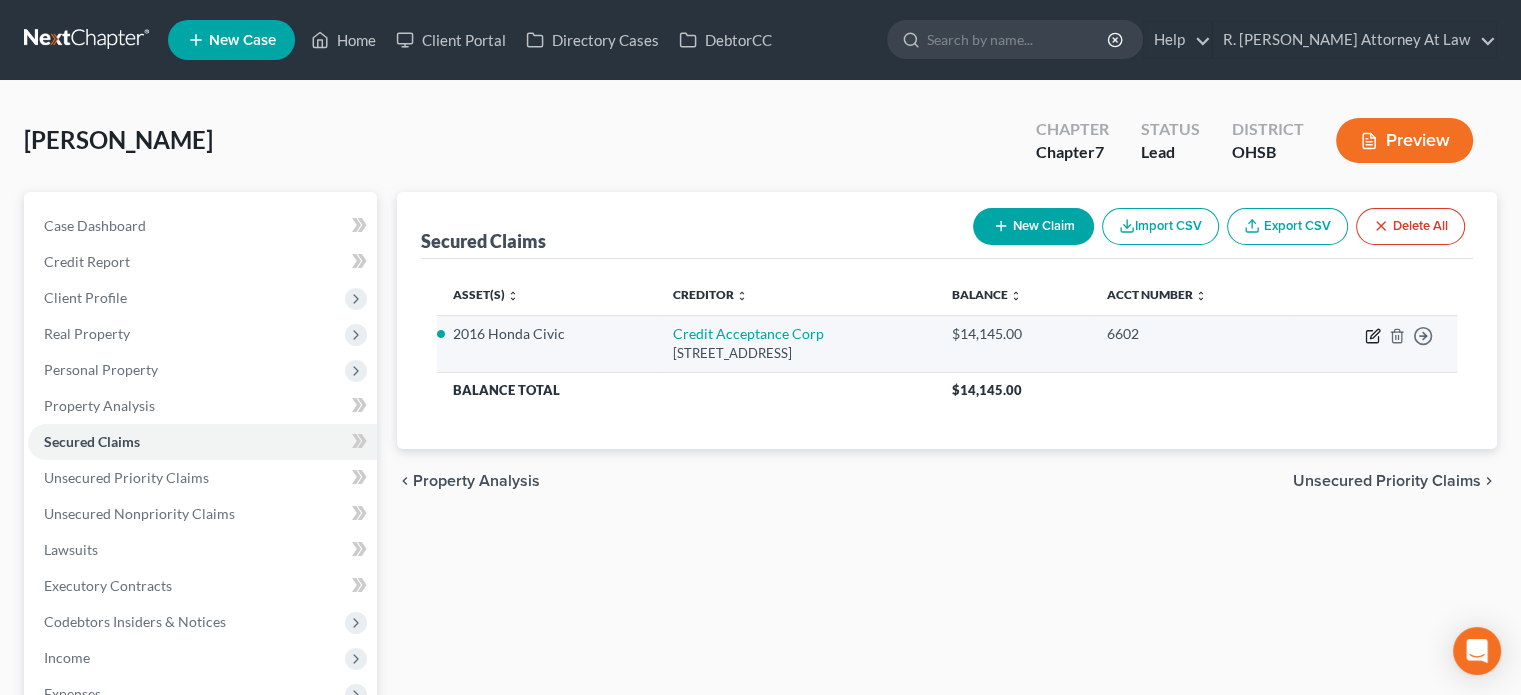 click 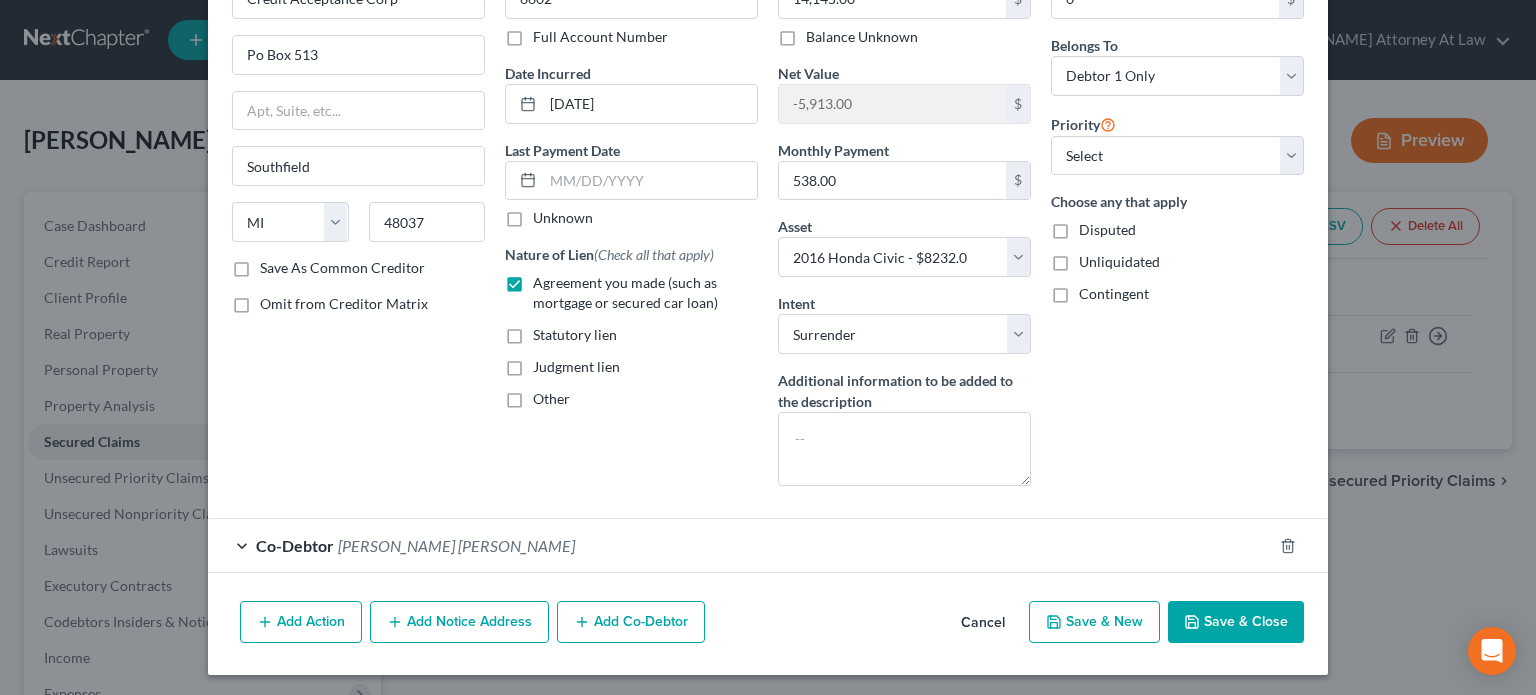 scroll, scrollTop: 135, scrollLeft: 0, axis: vertical 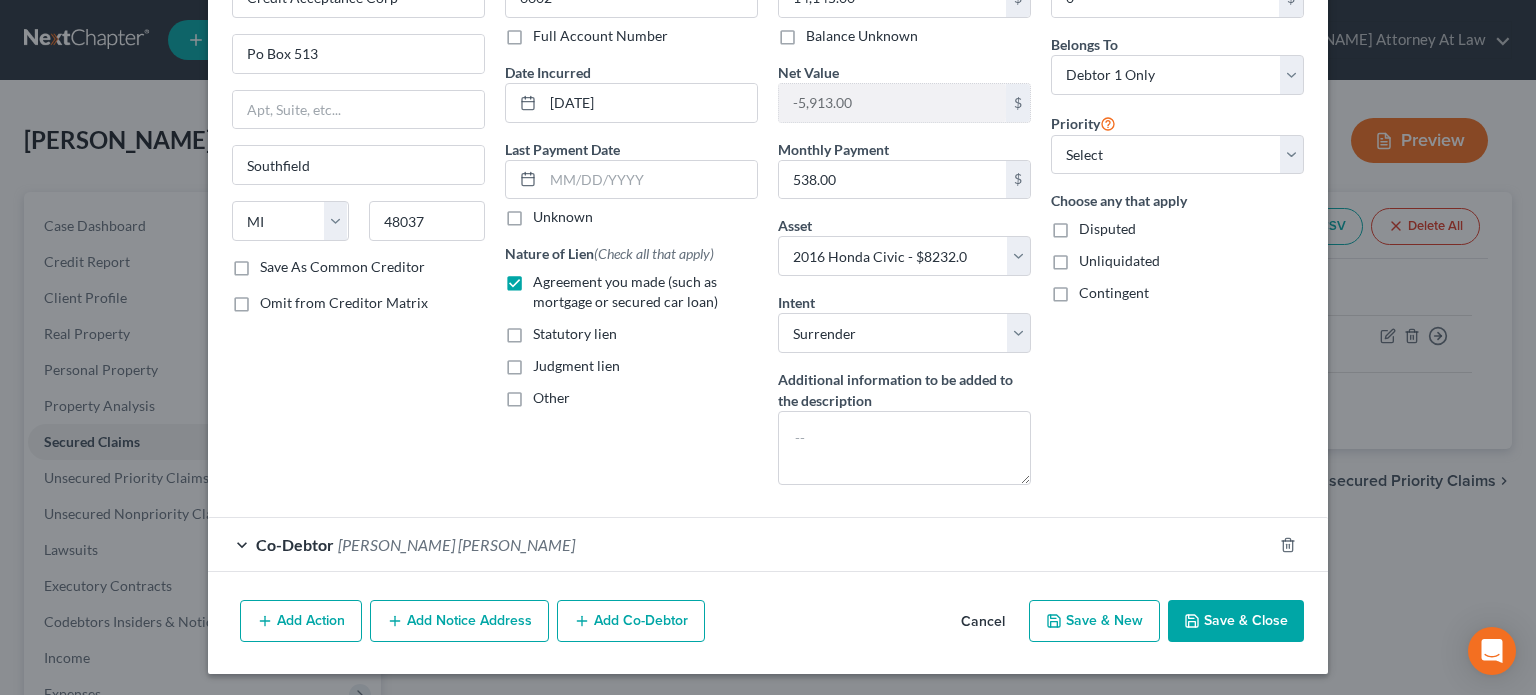 click on "Save & Close" at bounding box center [1236, 621] 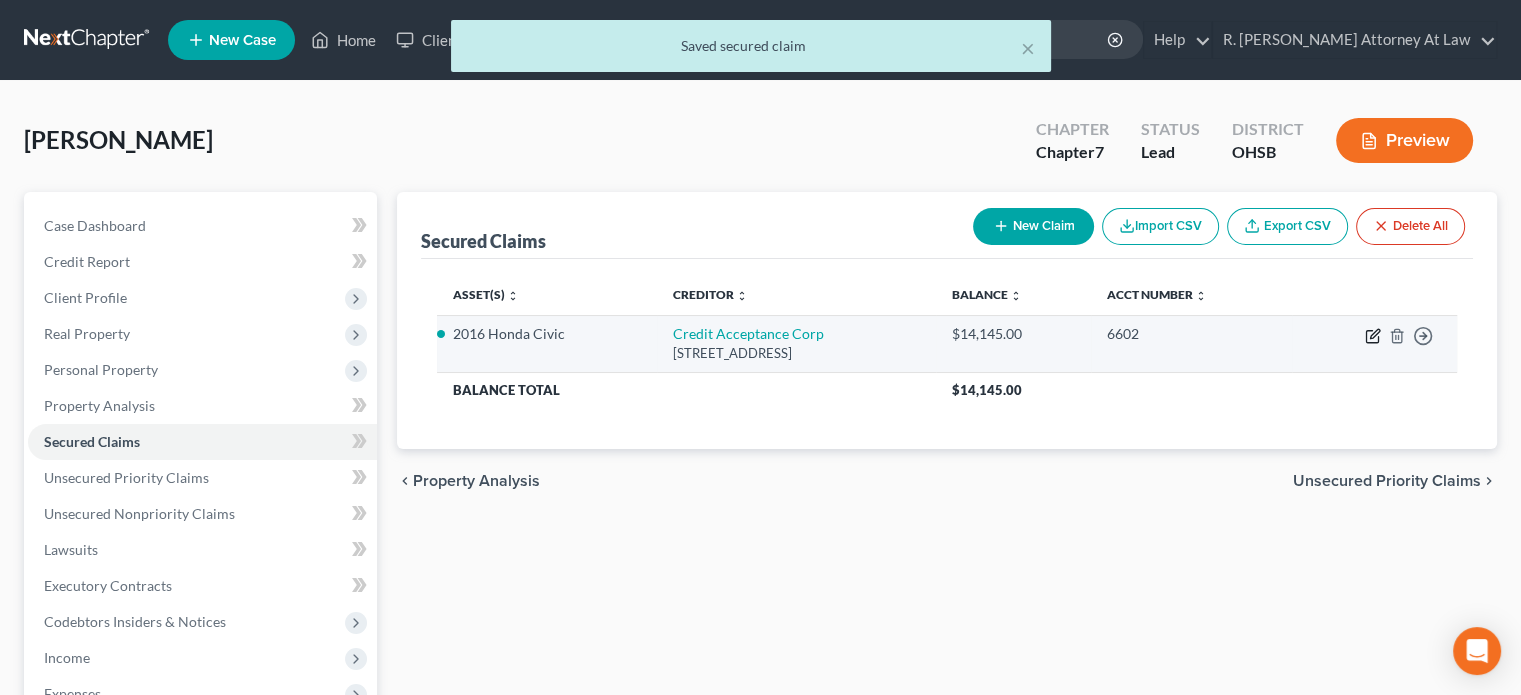 click 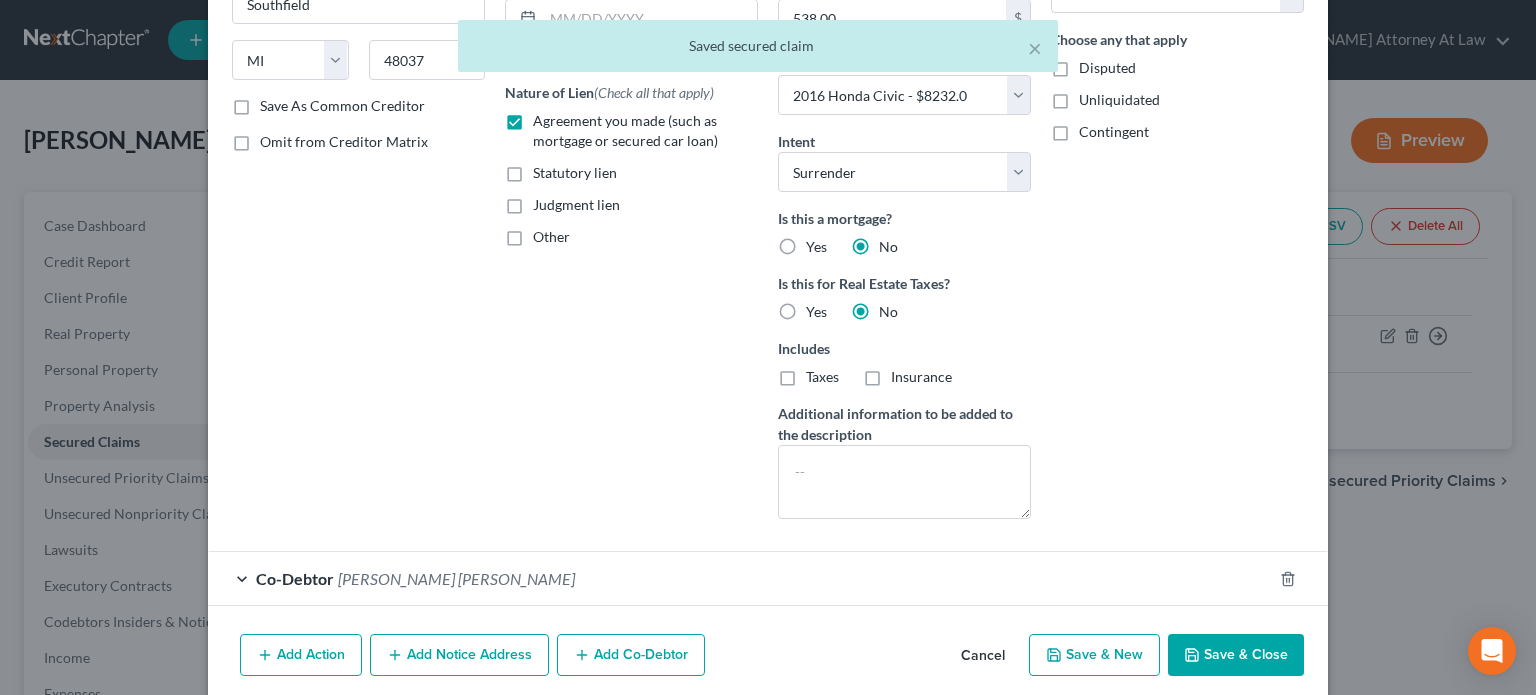 scroll, scrollTop: 329, scrollLeft: 0, axis: vertical 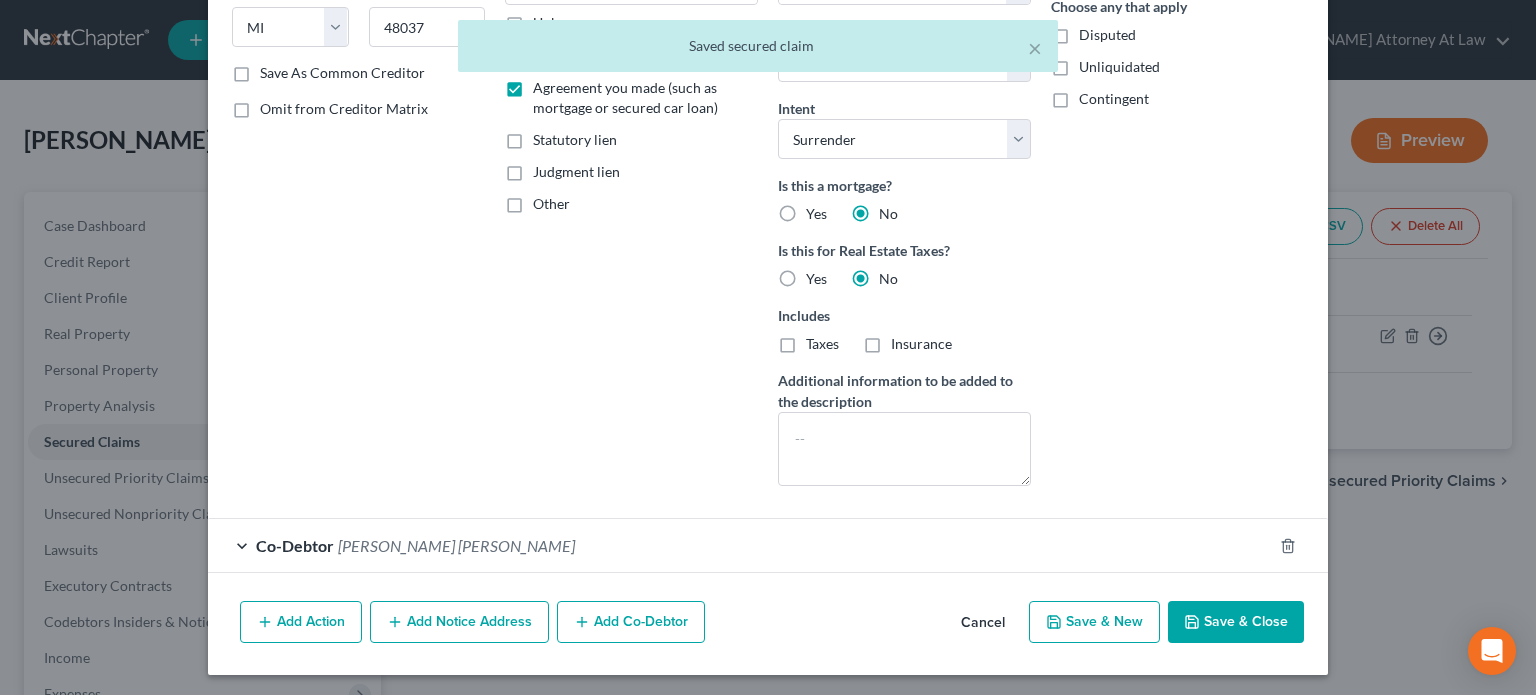 click on "Co-Debtor Kim Marshall Coleman" at bounding box center (740, 545) 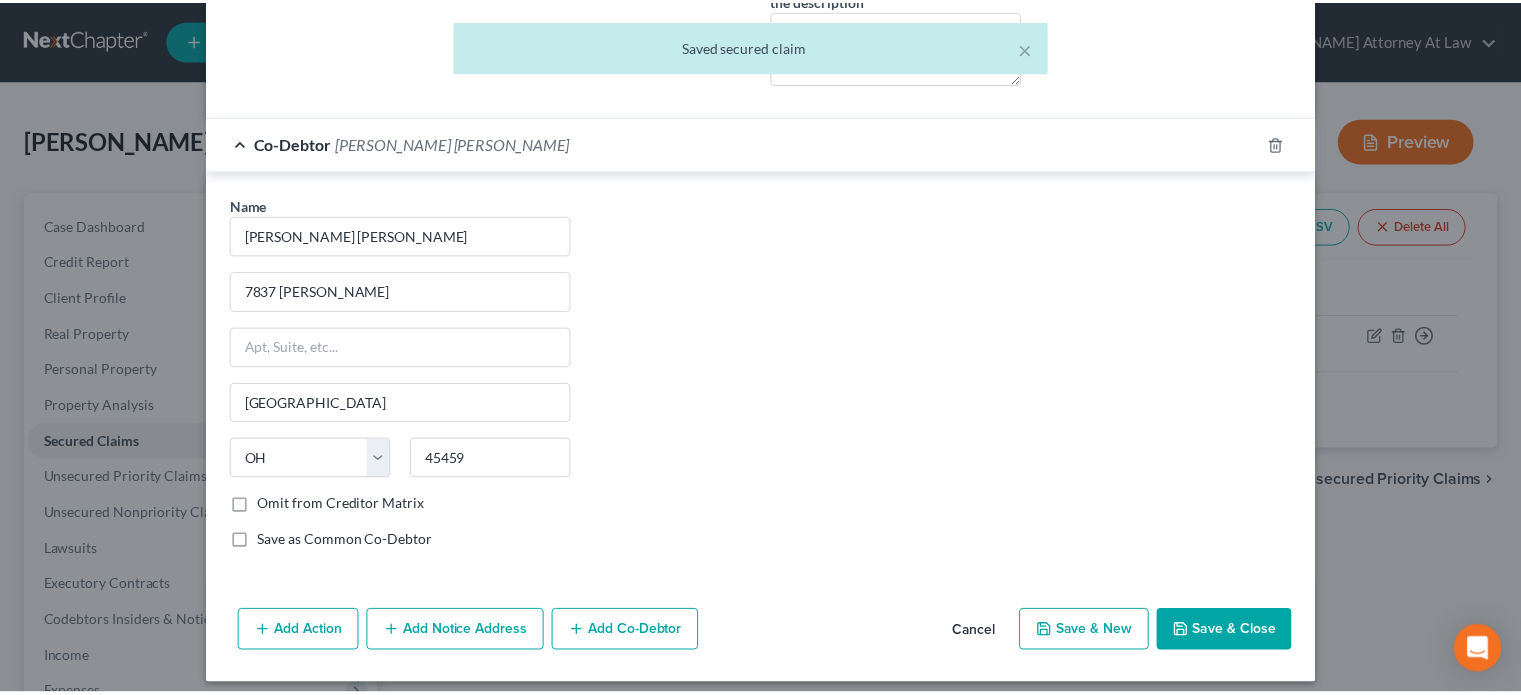 scroll, scrollTop: 740, scrollLeft: 0, axis: vertical 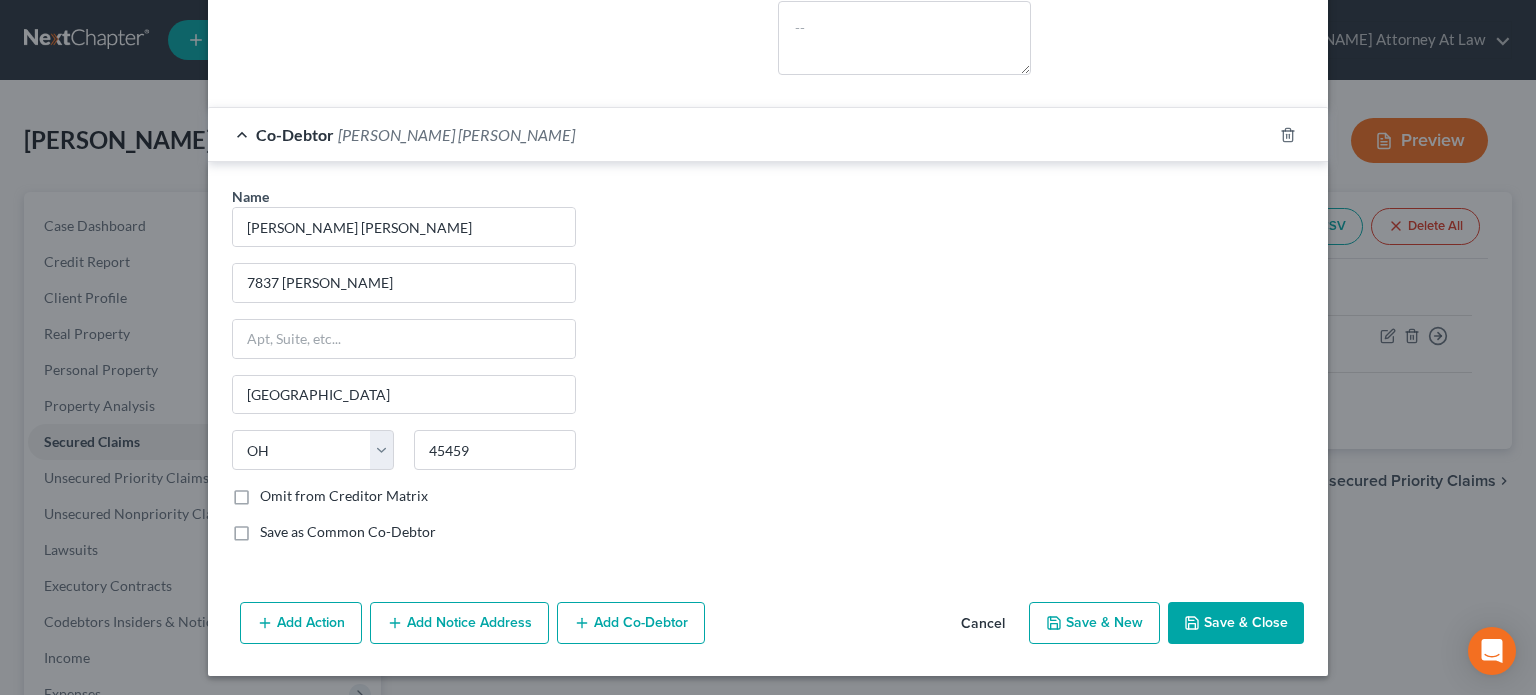 drag, startPoint x: 1217, startPoint y: 613, endPoint x: 590, endPoint y: 463, distance: 644.69293 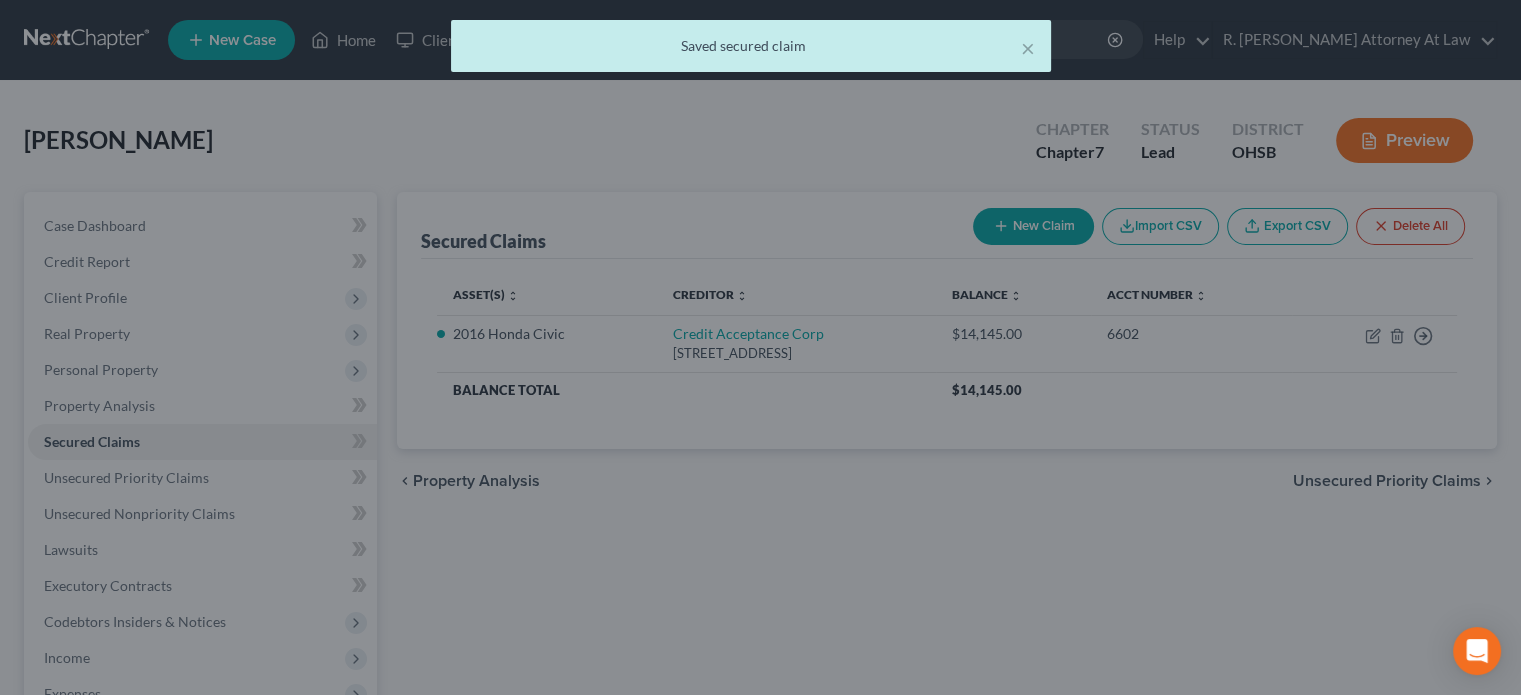 scroll, scrollTop: 0, scrollLeft: 0, axis: both 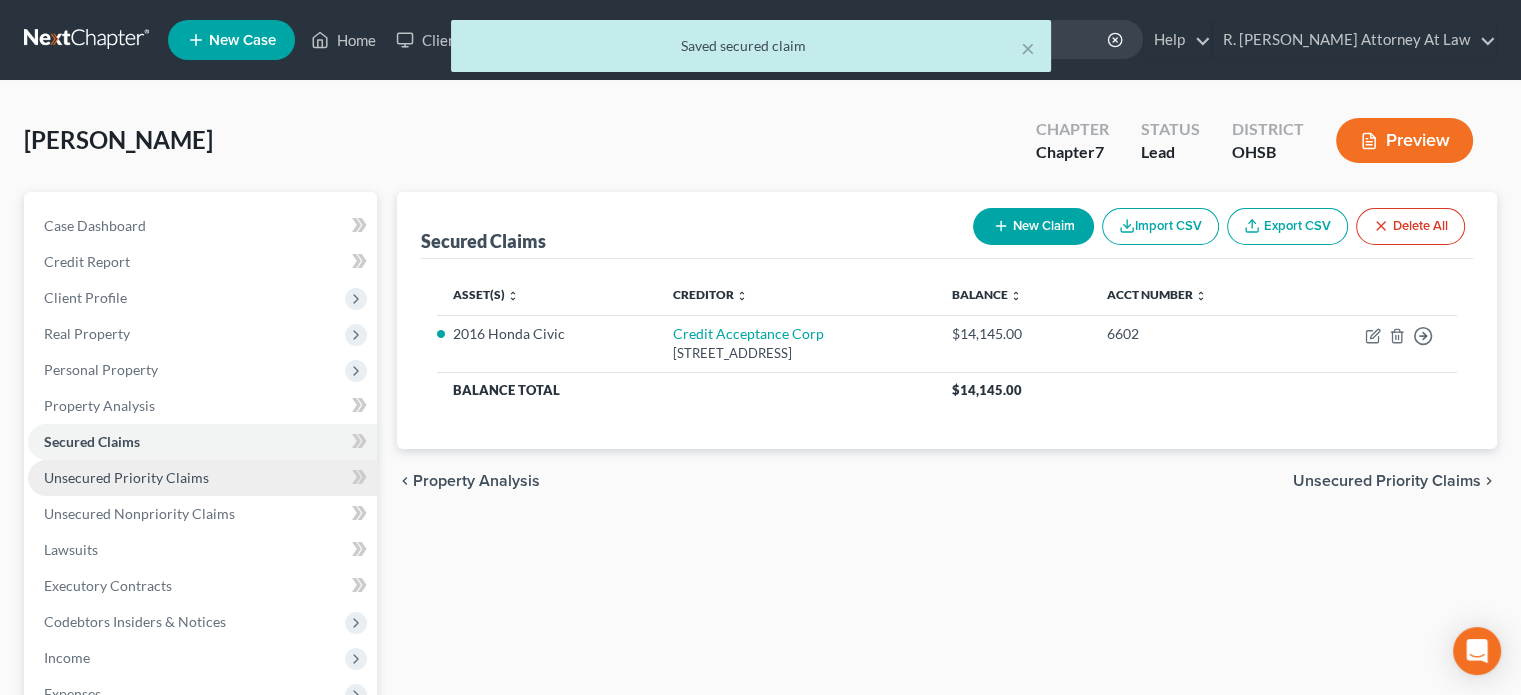 click on "Unsecured Priority Claims" at bounding box center (126, 477) 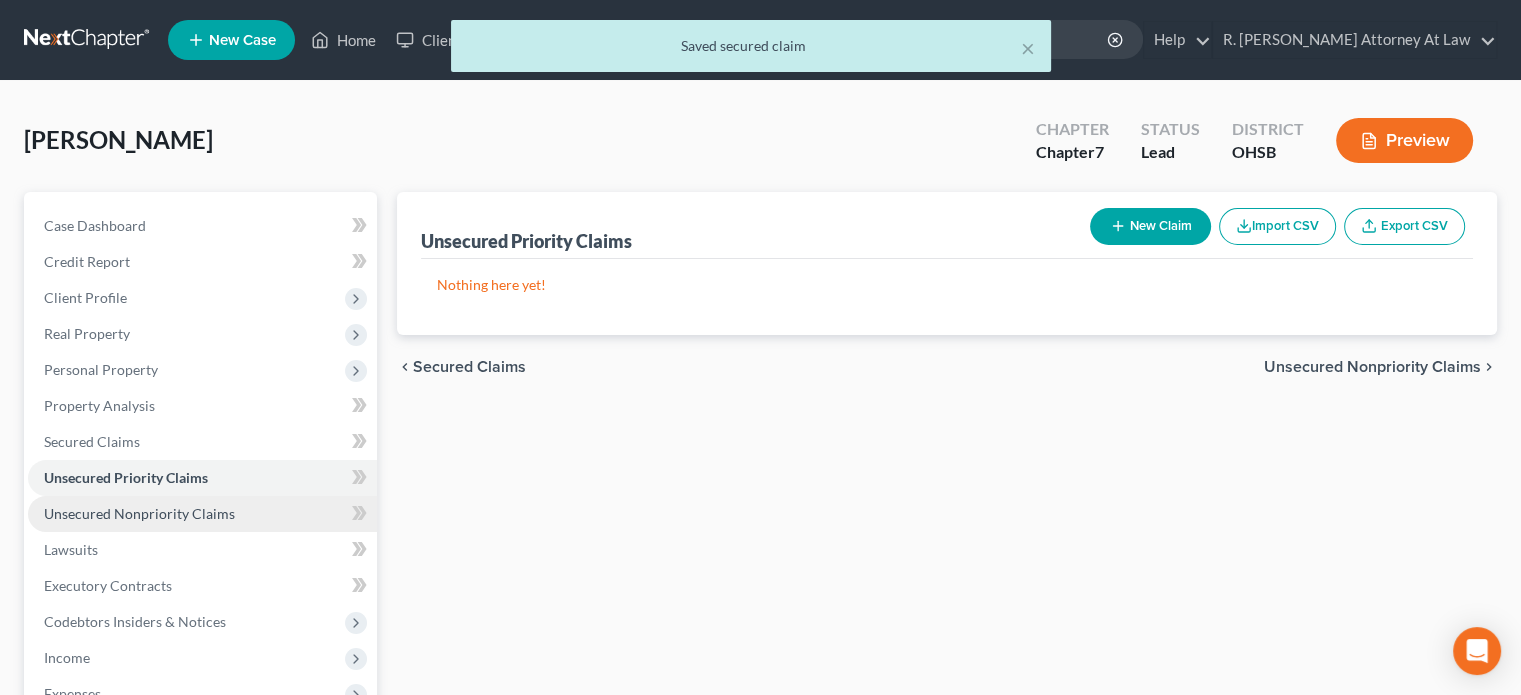 click on "Unsecured Nonpriority Claims" at bounding box center (139, 513) 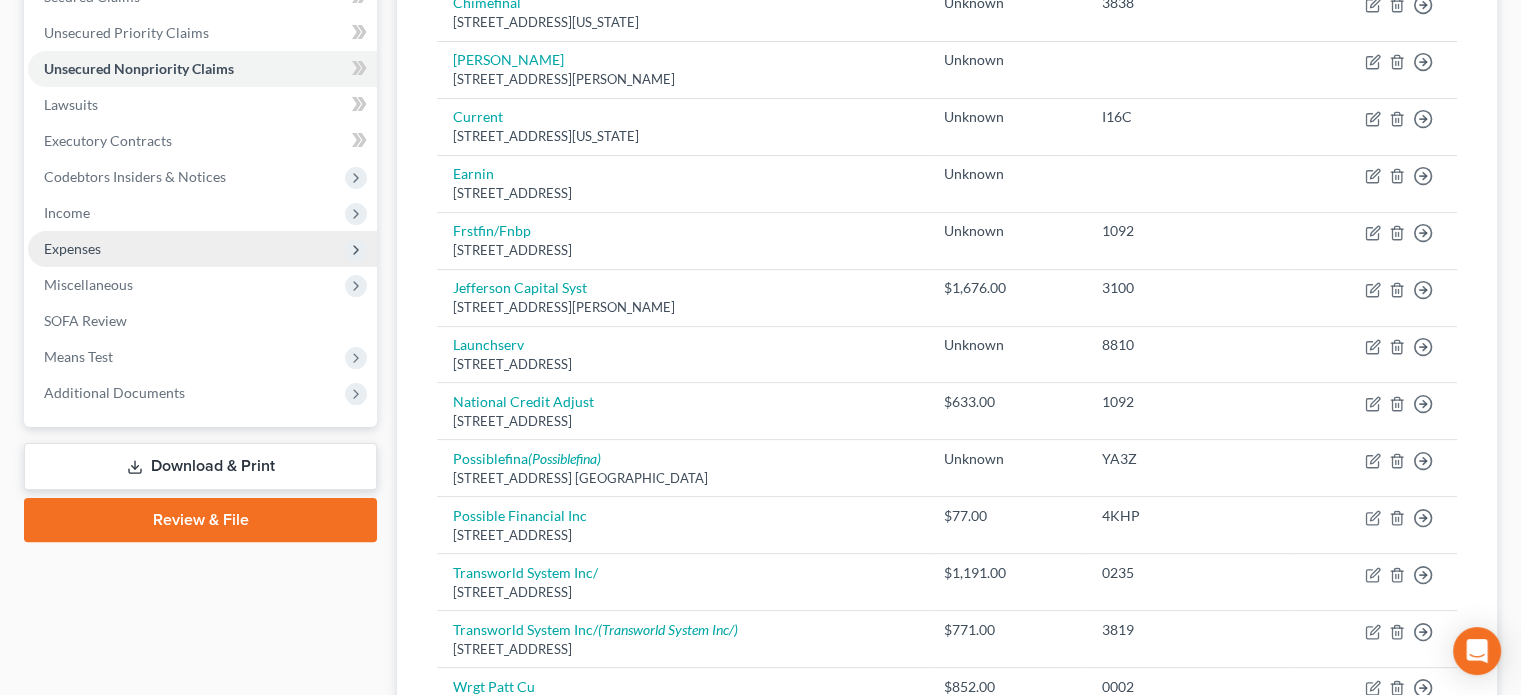 scroll, scrollTop: 500, scrollLeft: 0, axis: vertical 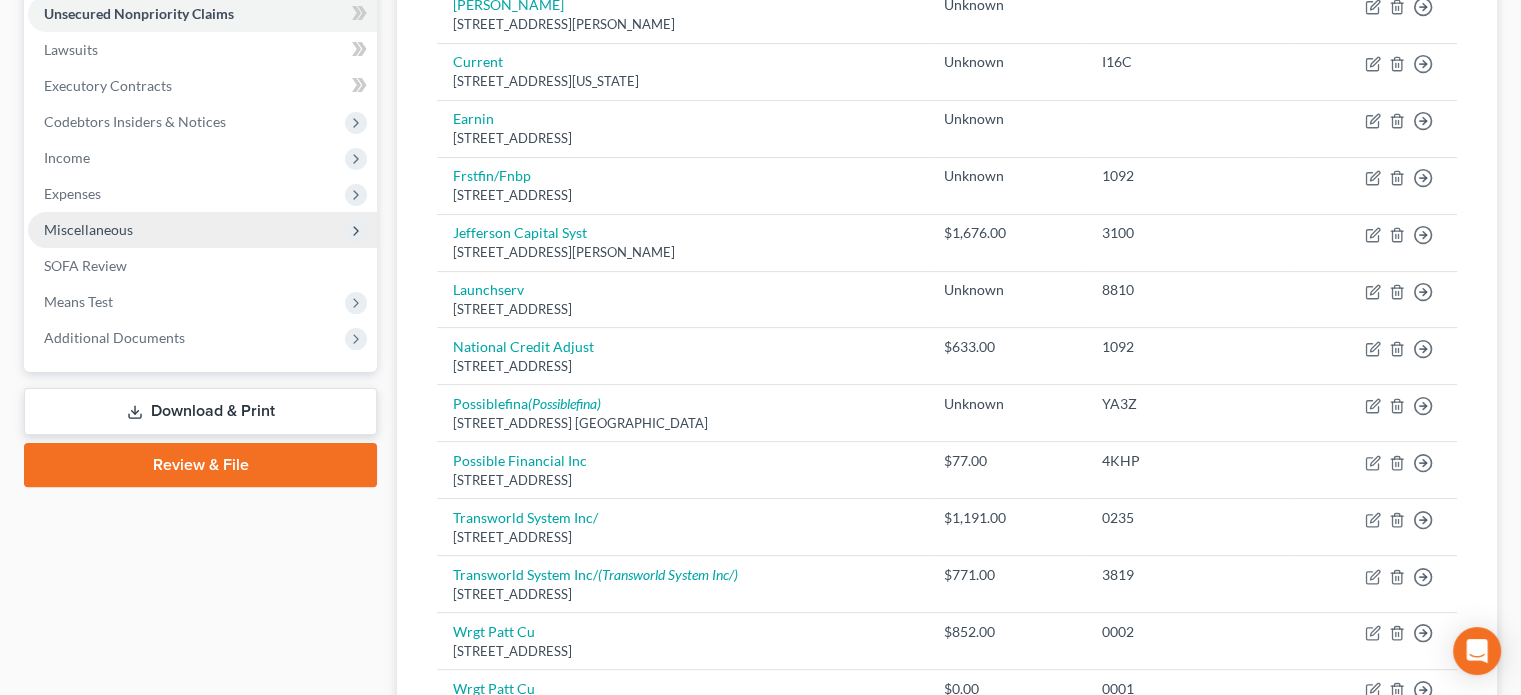 click on "Miscellaneous" at bounding box center [88, 229] 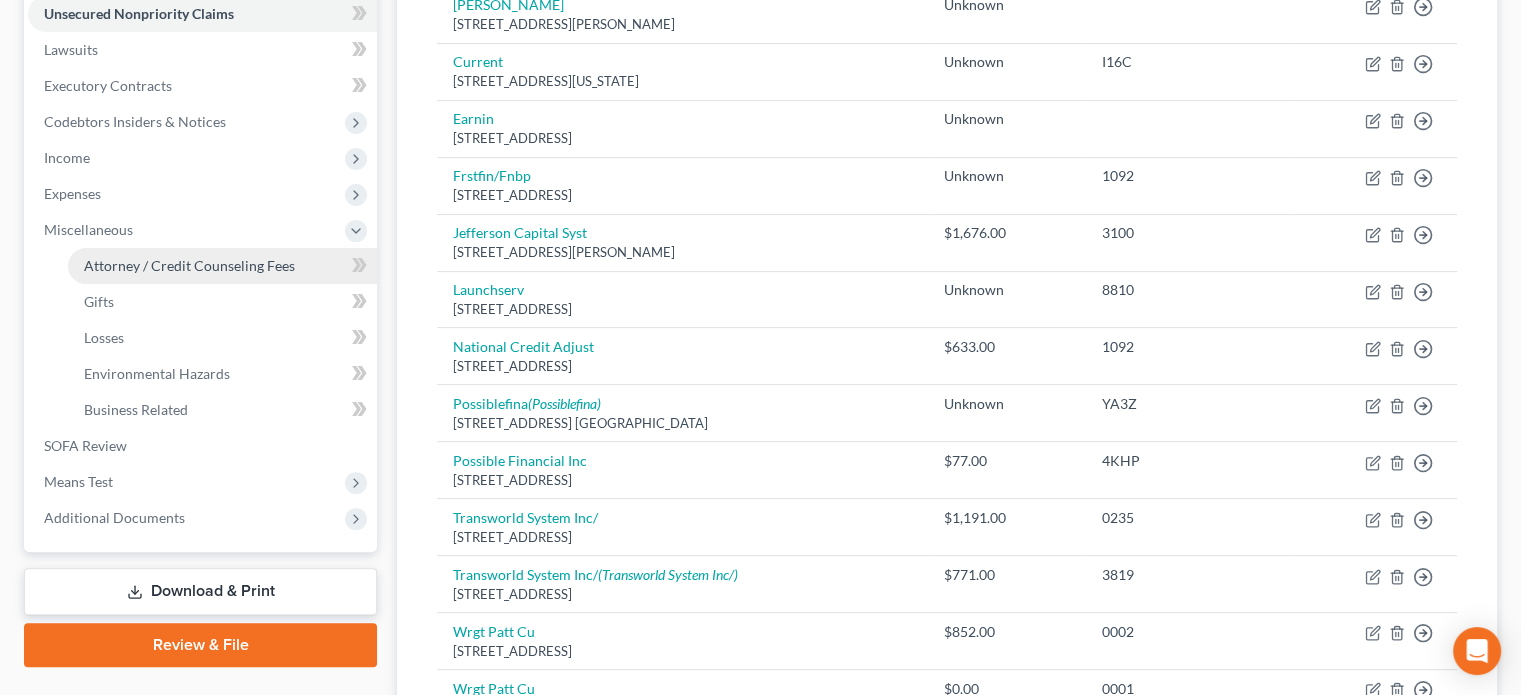 click on "Attorney / Credit Counseling Fees" at bounding box center (189, 265) 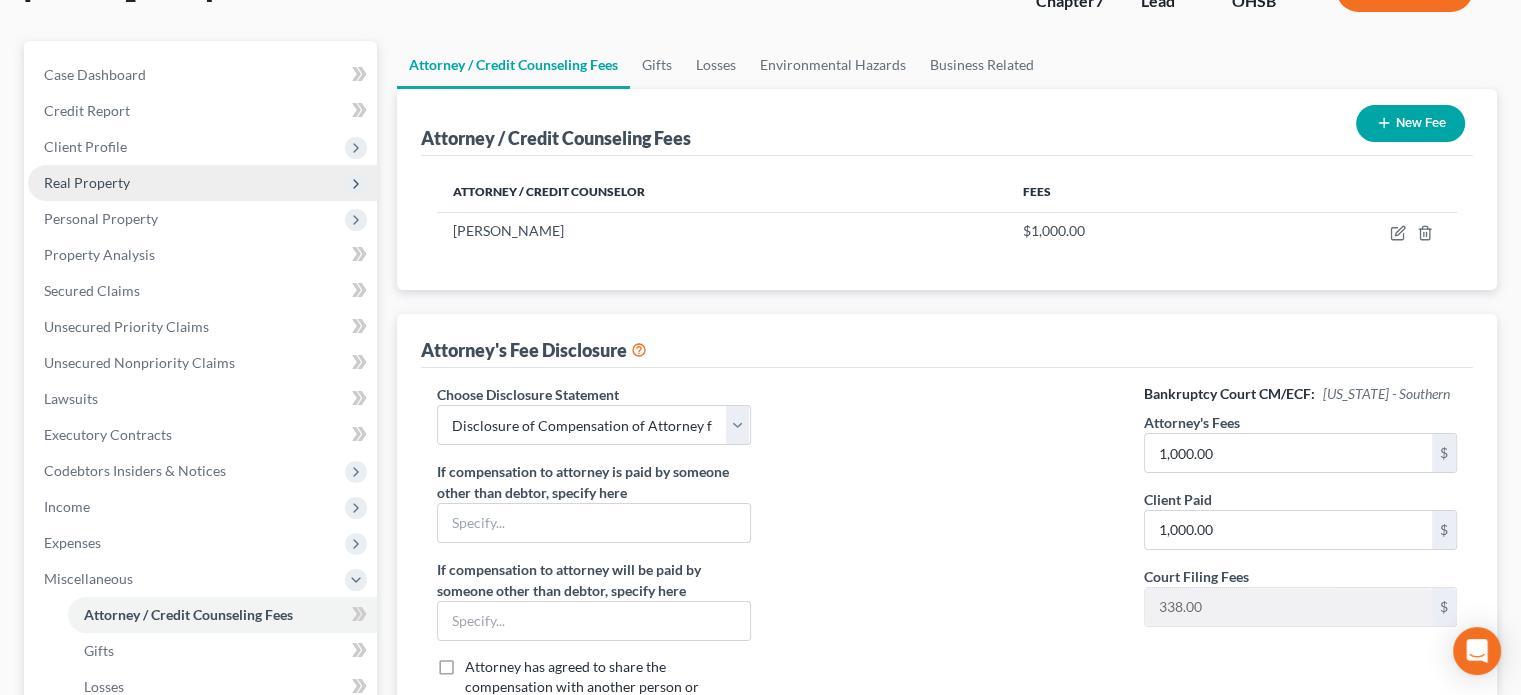scroll, scrollTop: 200, scrollLeft: 0, axis: vertical 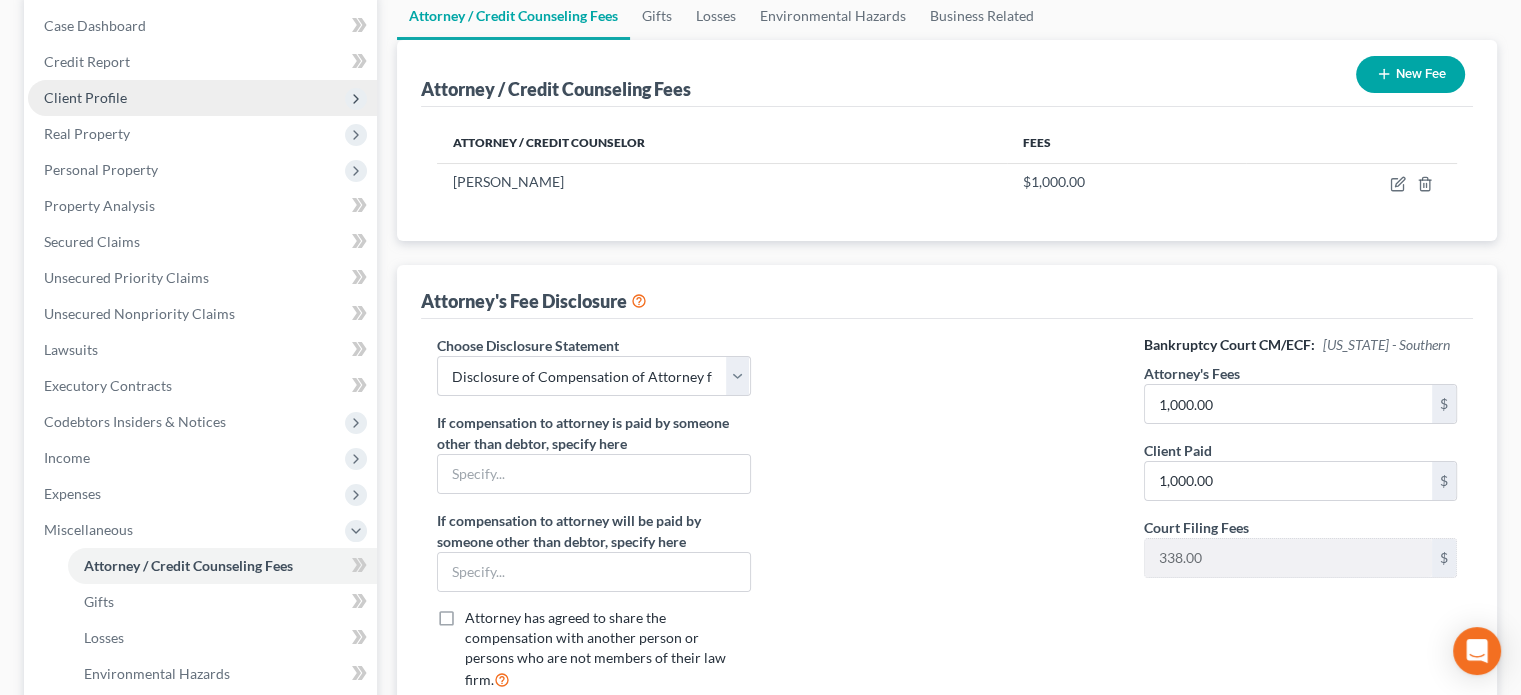 click on "Client Profile" at bounding box center (85, 97) 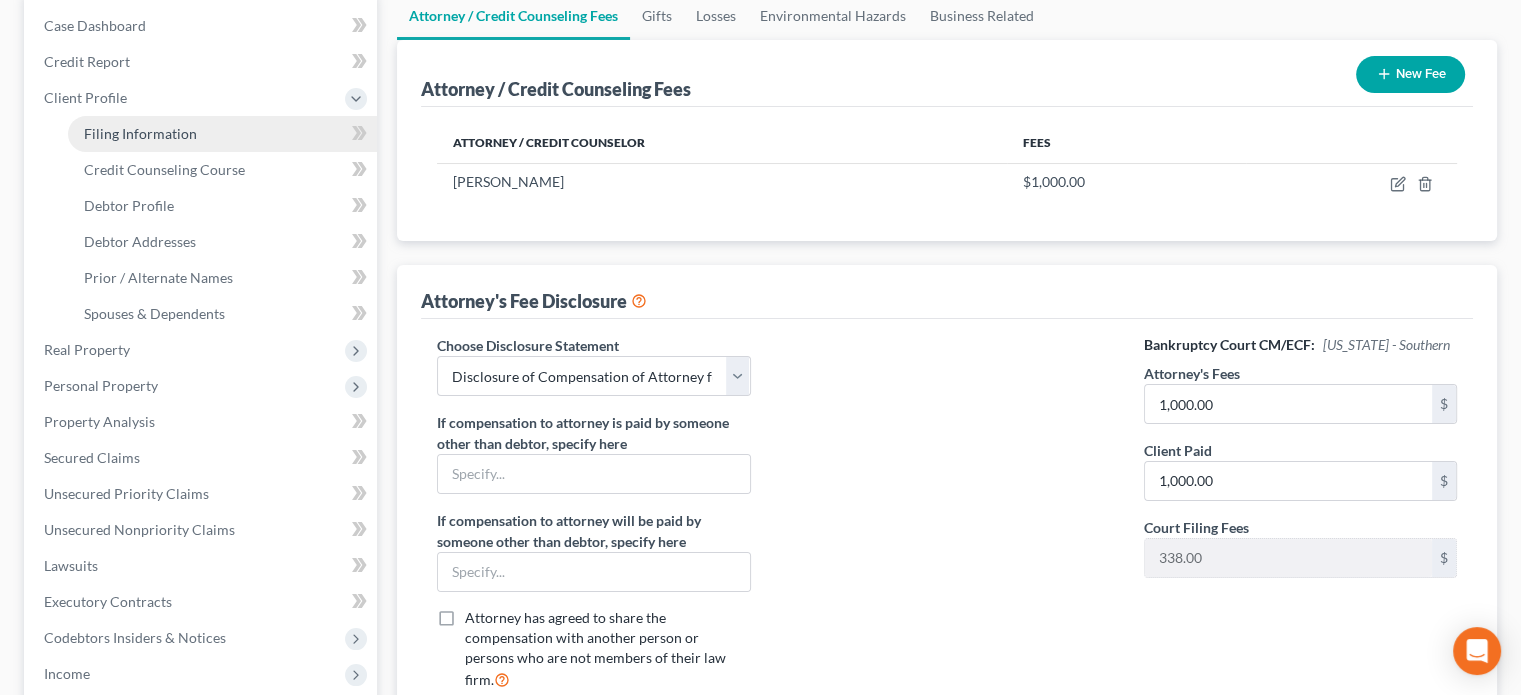 click on "Filing Information" at bounding box center (140, 133) 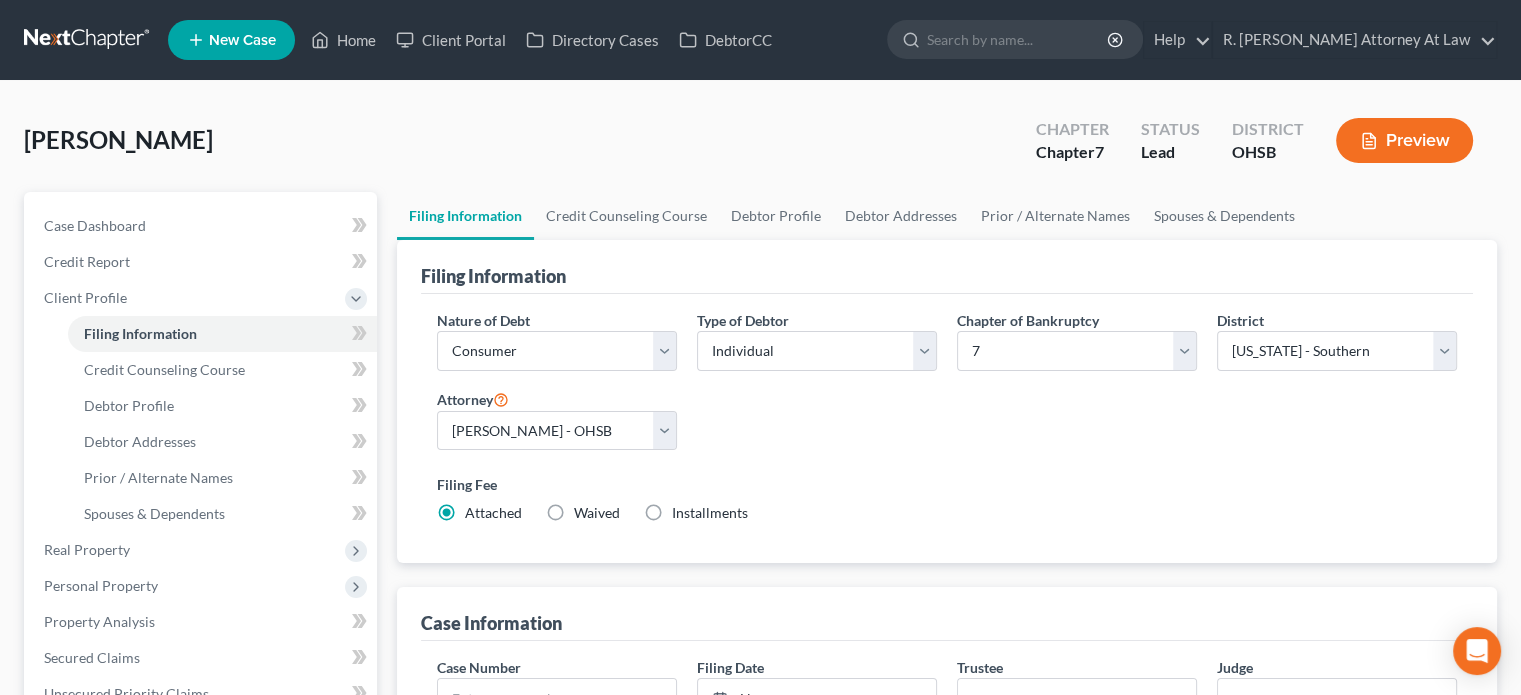 click on "Installments Installments" at bounding box center [710, 513] 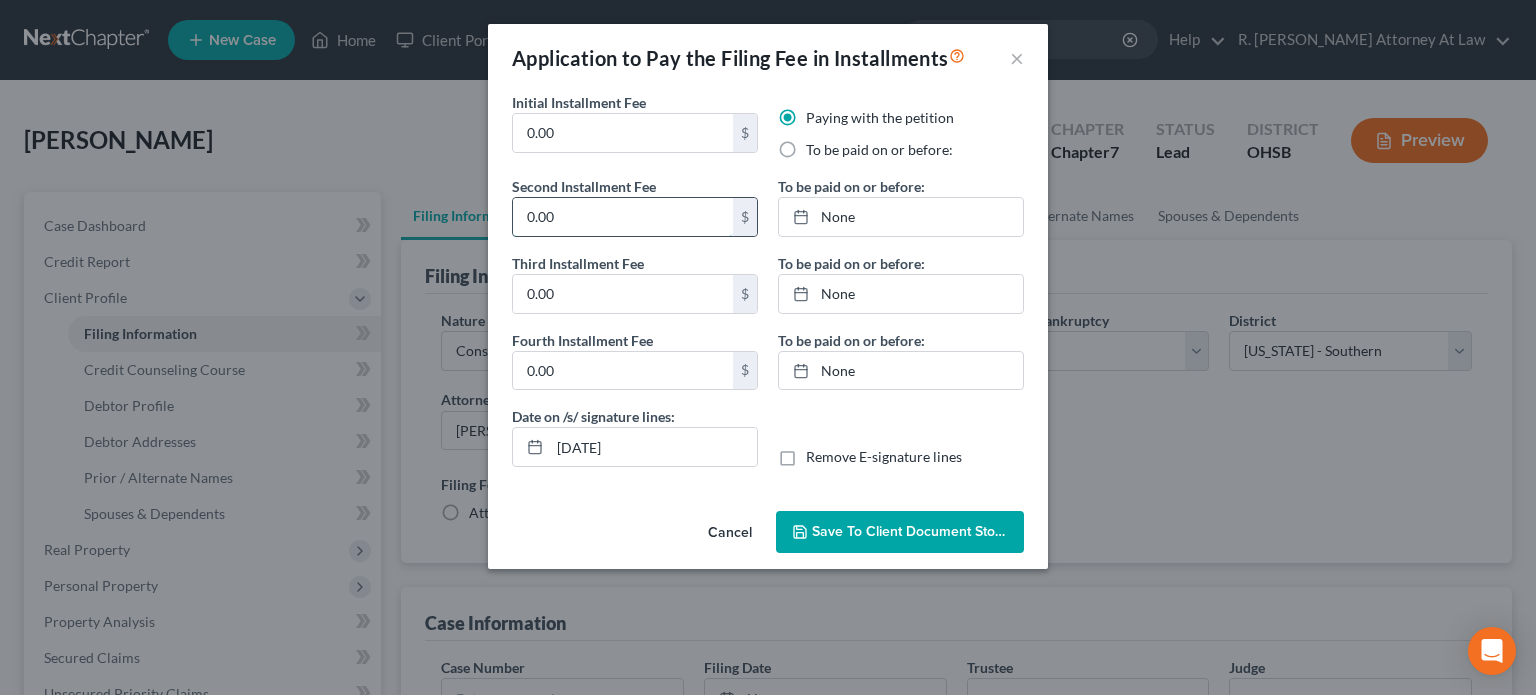 click on "0.00" at bounding box center (623, 217) 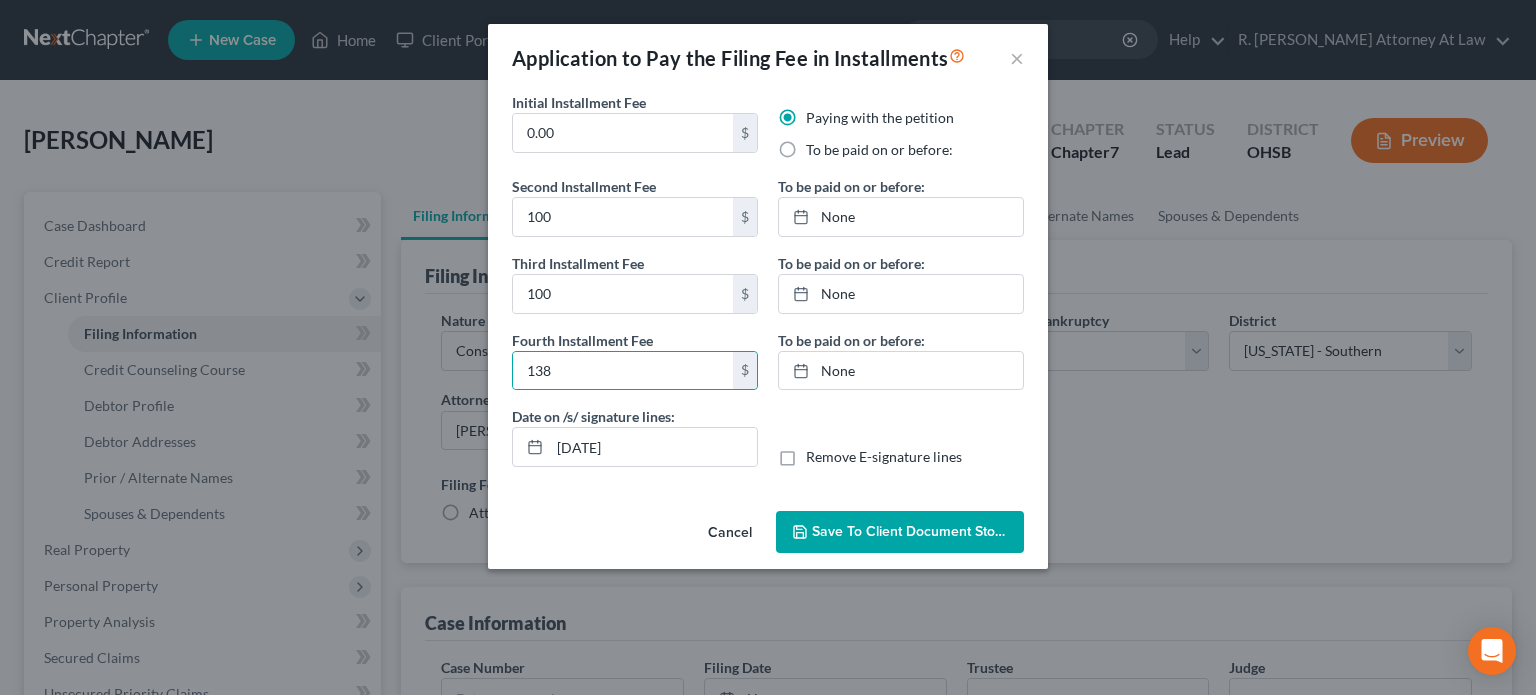 drag, startPoint x: 885, startPoint y: 531, endPoint x: 1530, endPoint y: 466, distance: 648.2669 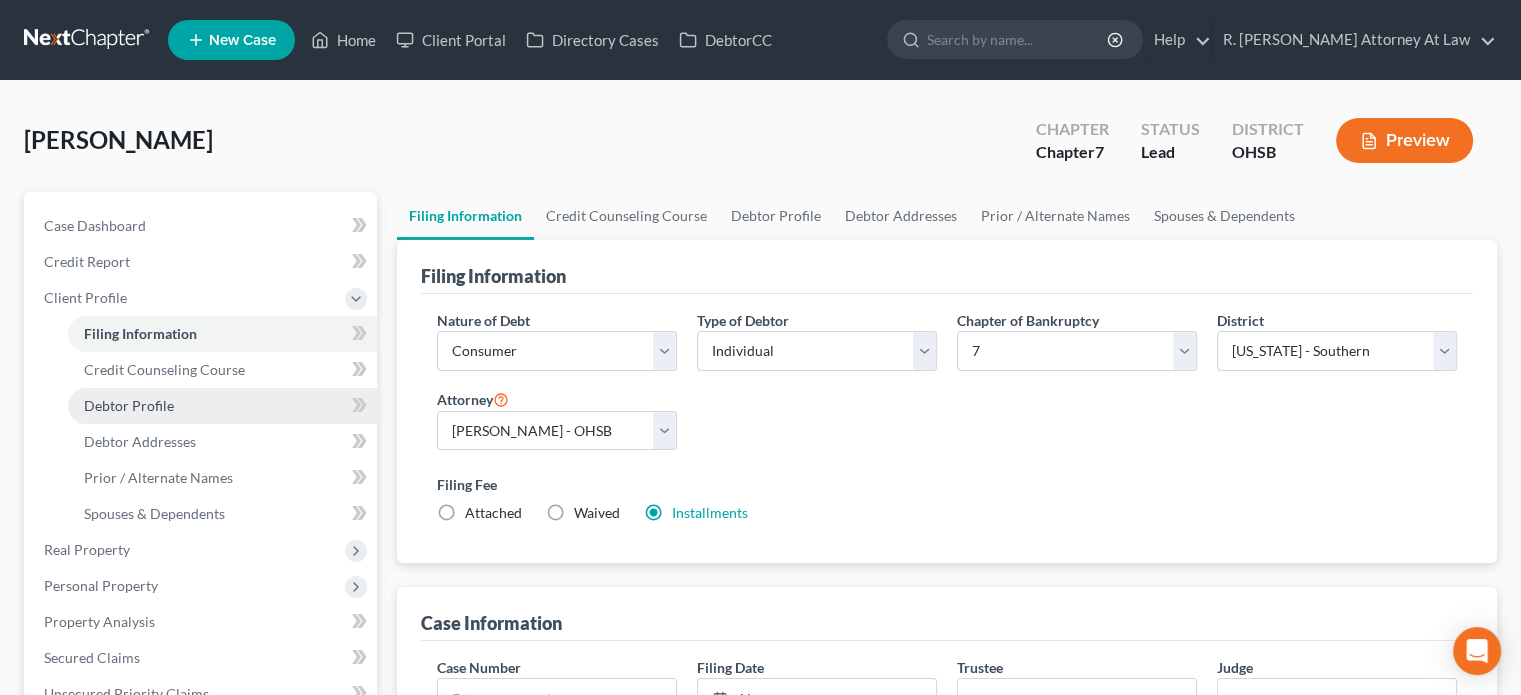 click on "Debtor Profile" at bounding box center [129, 405] 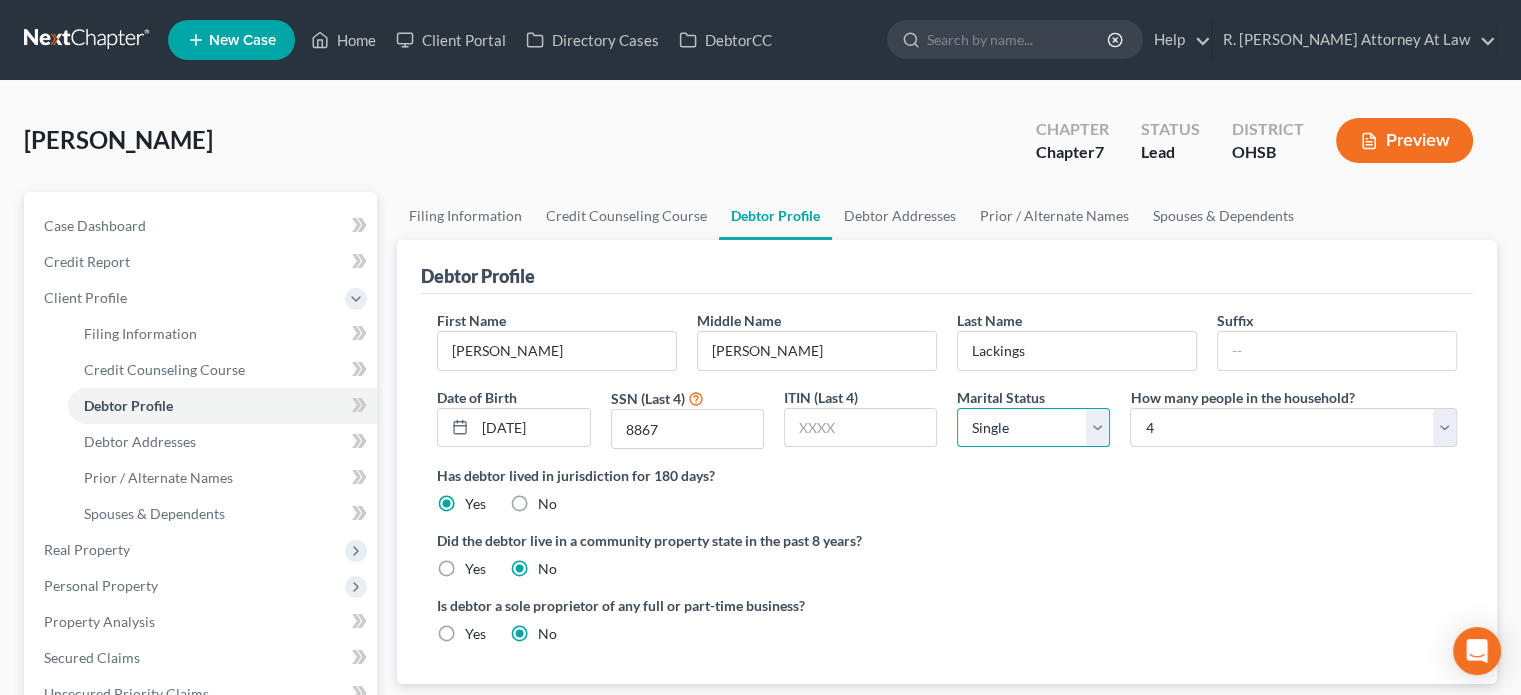 click on "Select Single Married Separated Divorced Widowed" at bounding box center [1033, 428] 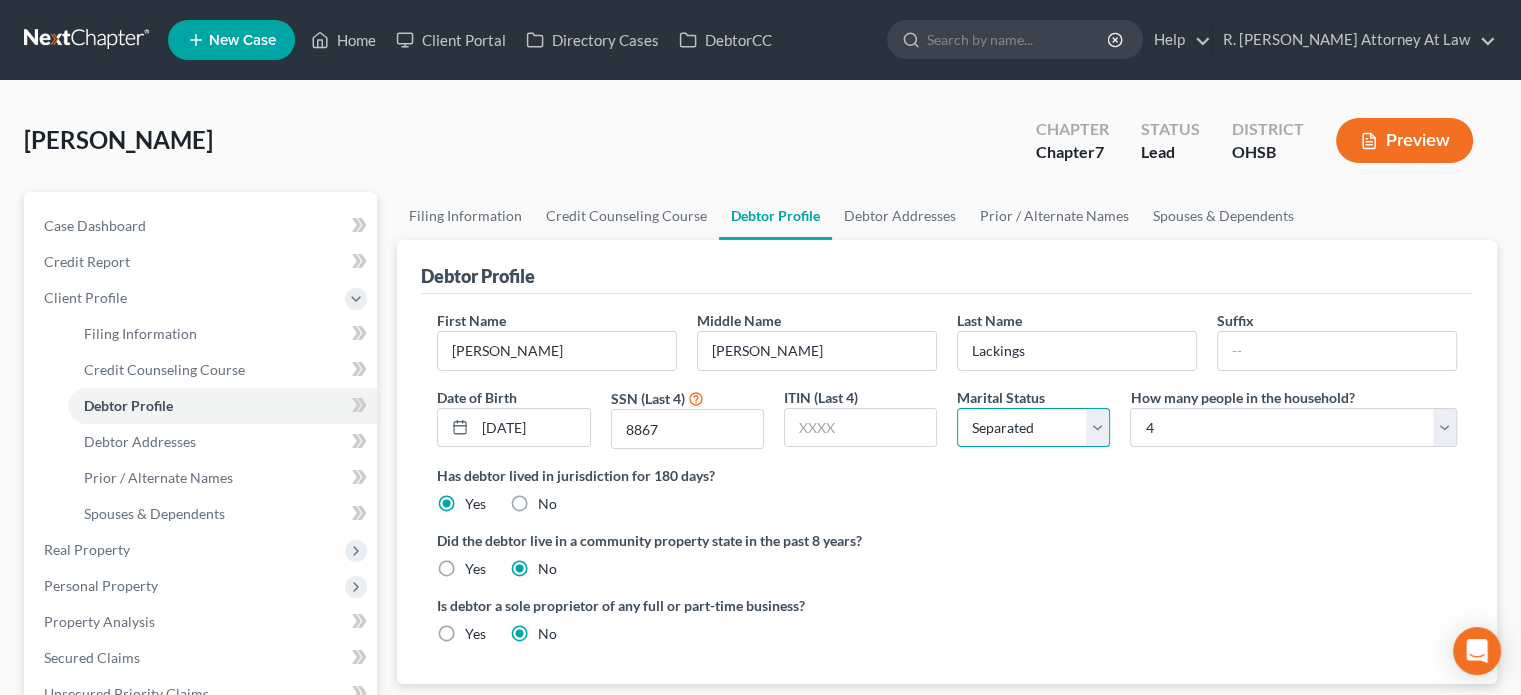 click on "Select Single Married Separated Divorced Widowed" at bounding box center (1033, 428) 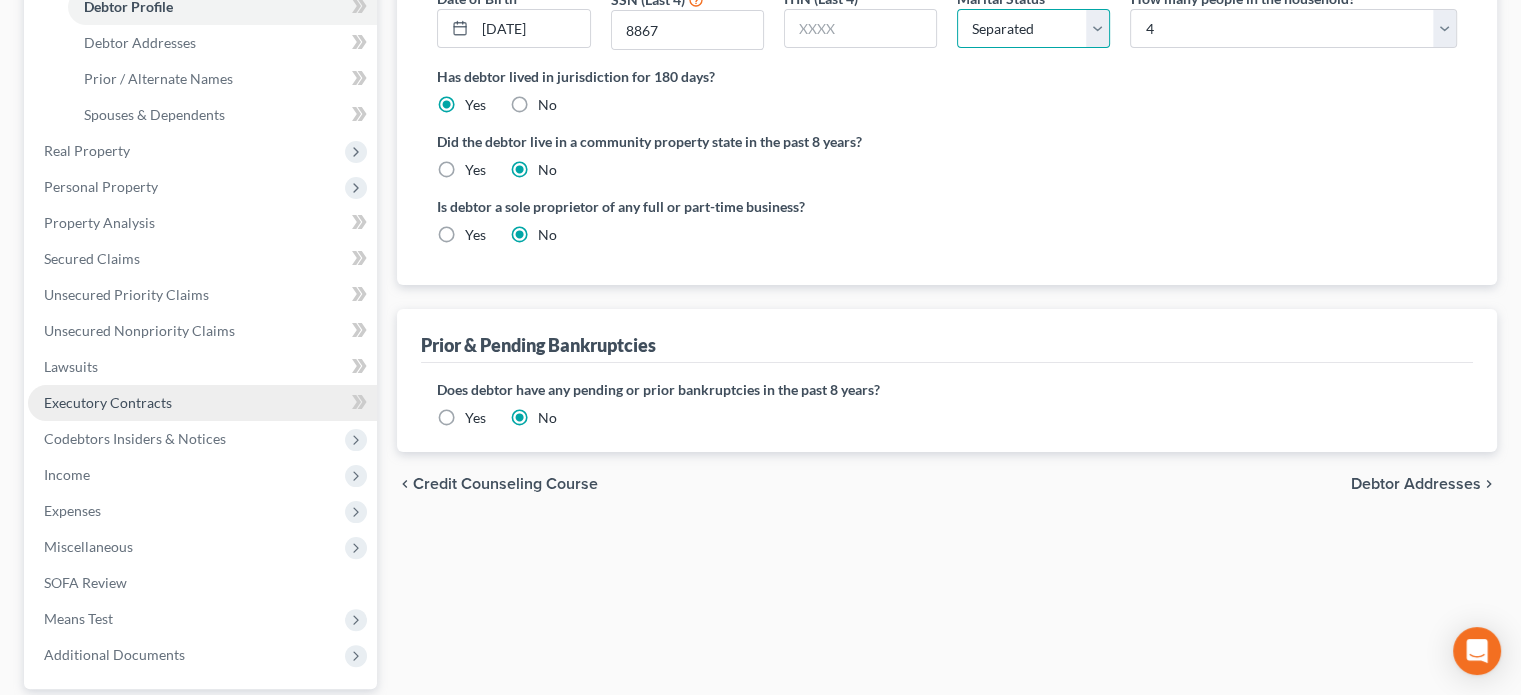 scroll, scrollTop: 400, scrollLeft: 0, axis: vertical 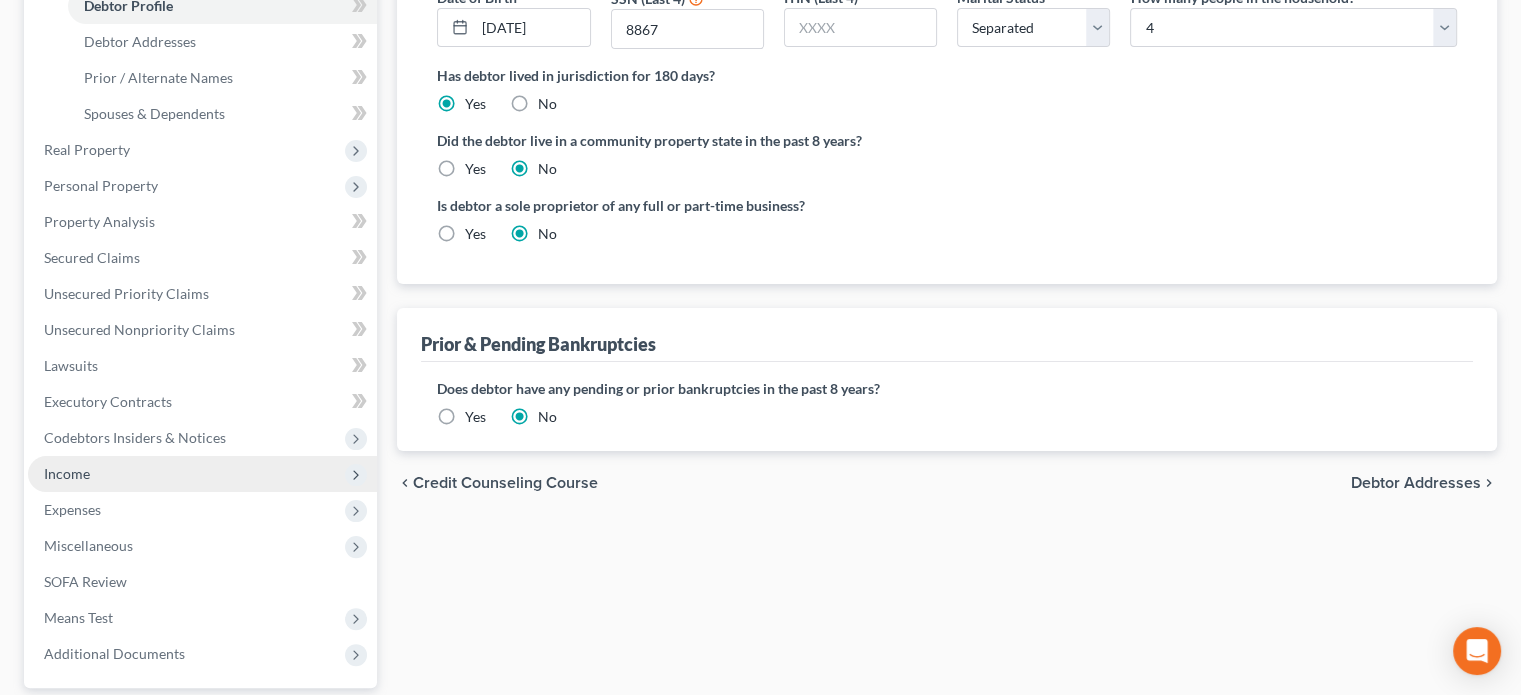click on "Income" at bounding box center (202, 474) 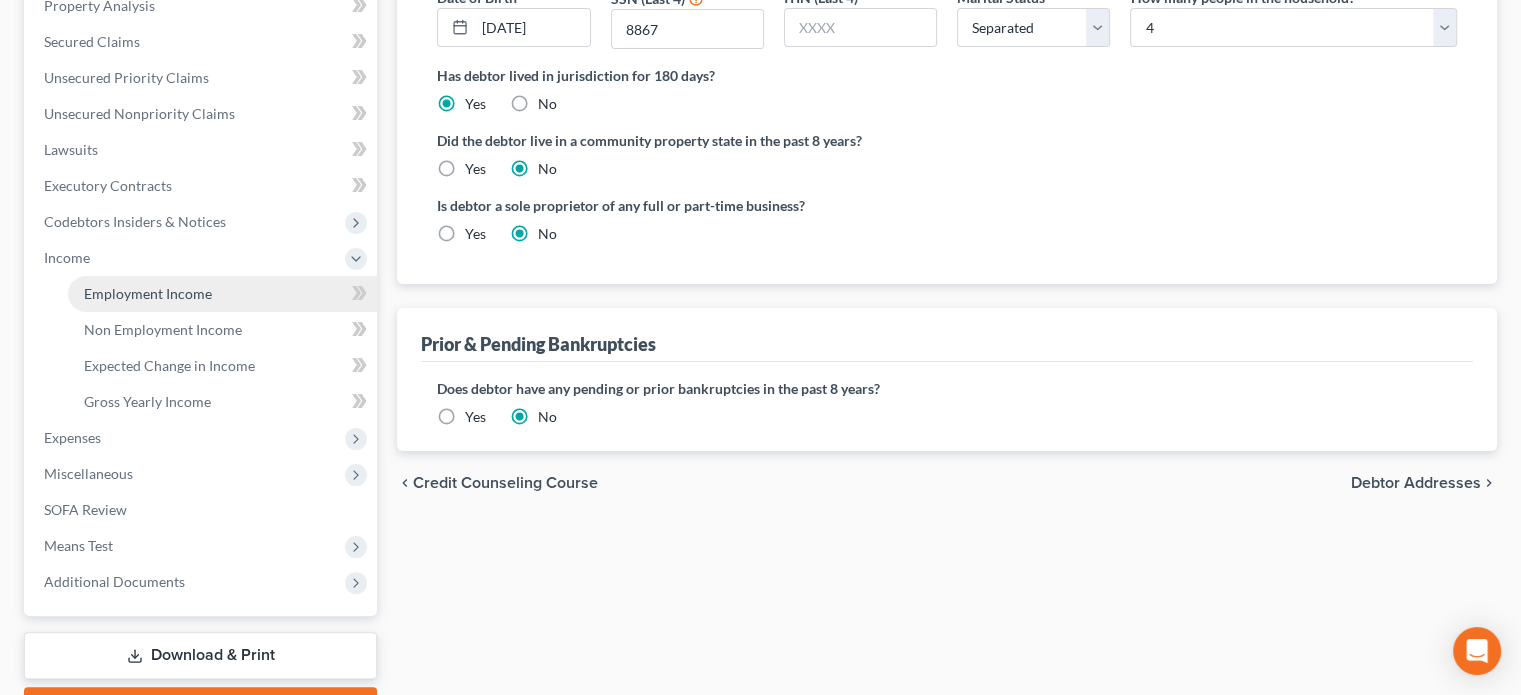 click on "Employment Income" at bounding box center (148, 293) 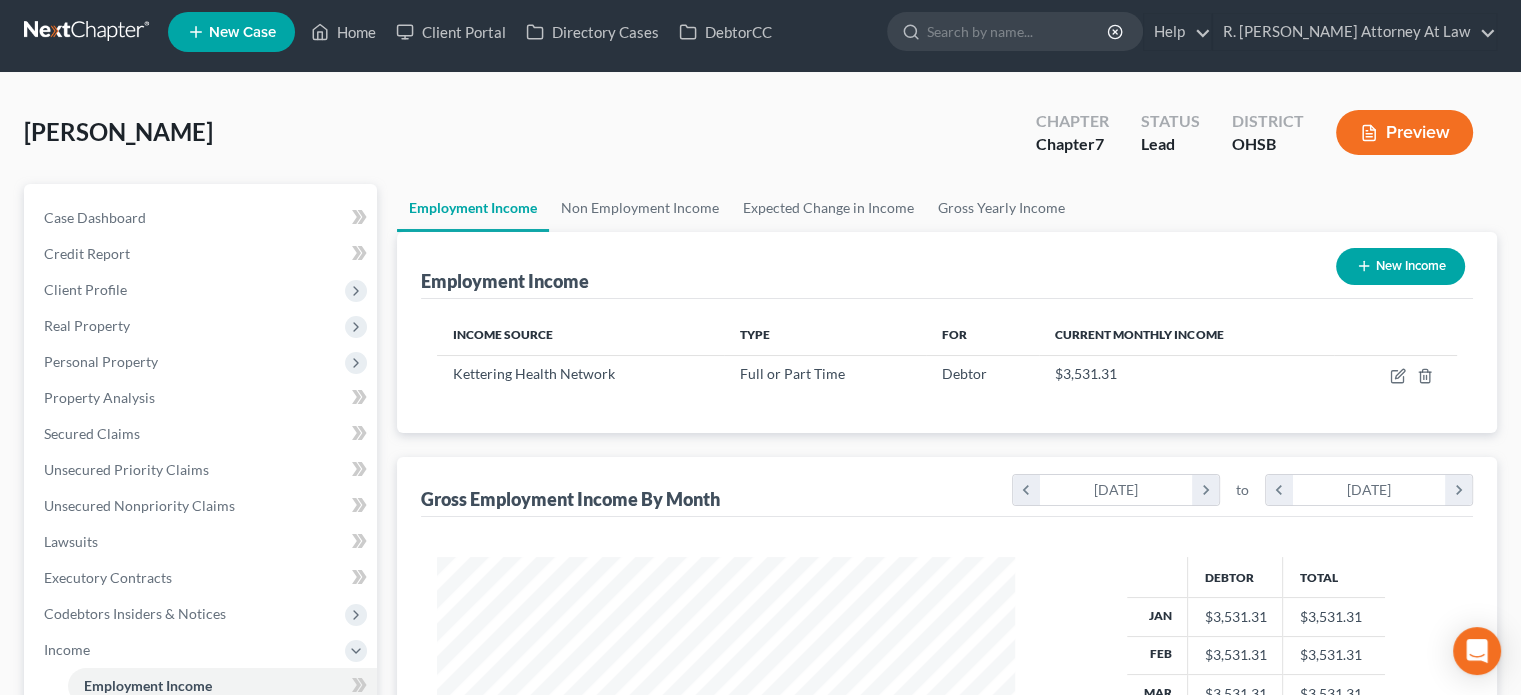 scroll, scrollTop: 0, scrollLeft: 0, axis: both 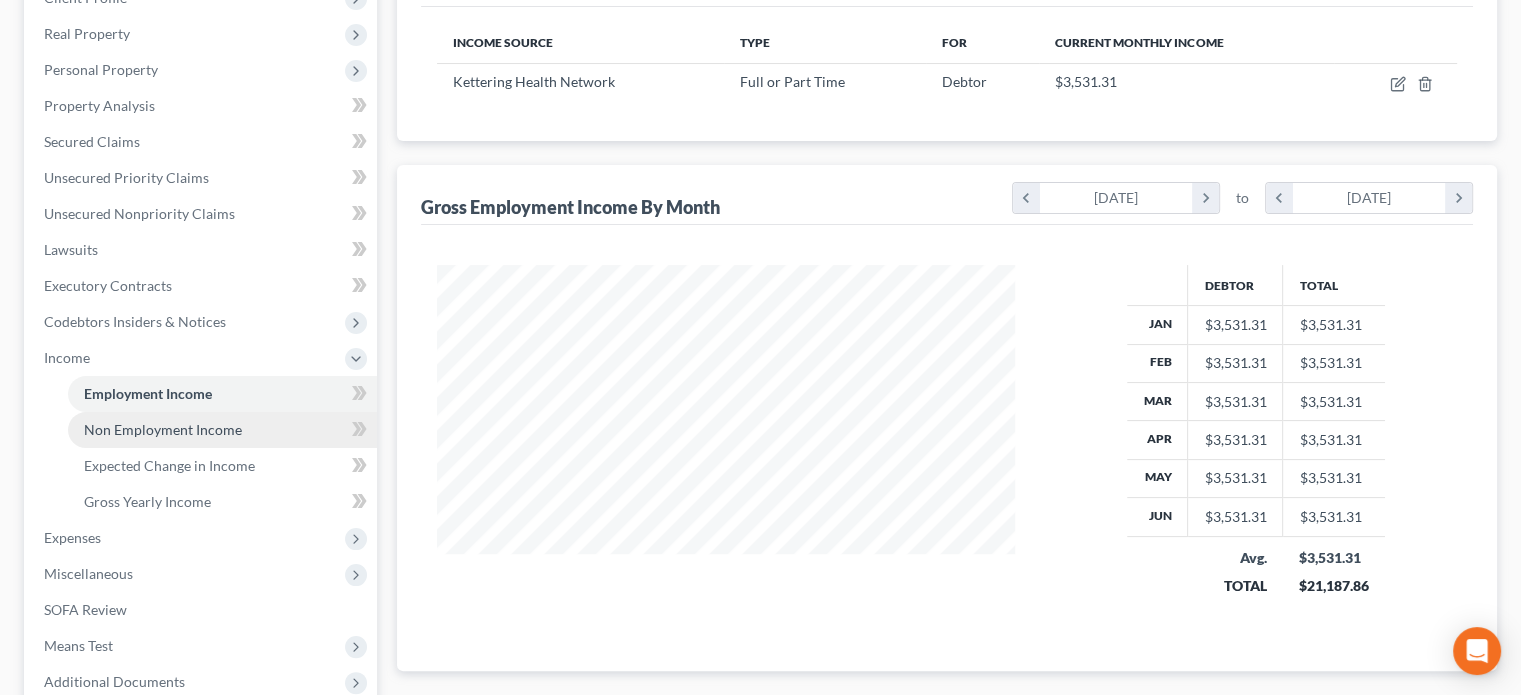 click on "Non Employment Income" at bounding box center (163, 429) 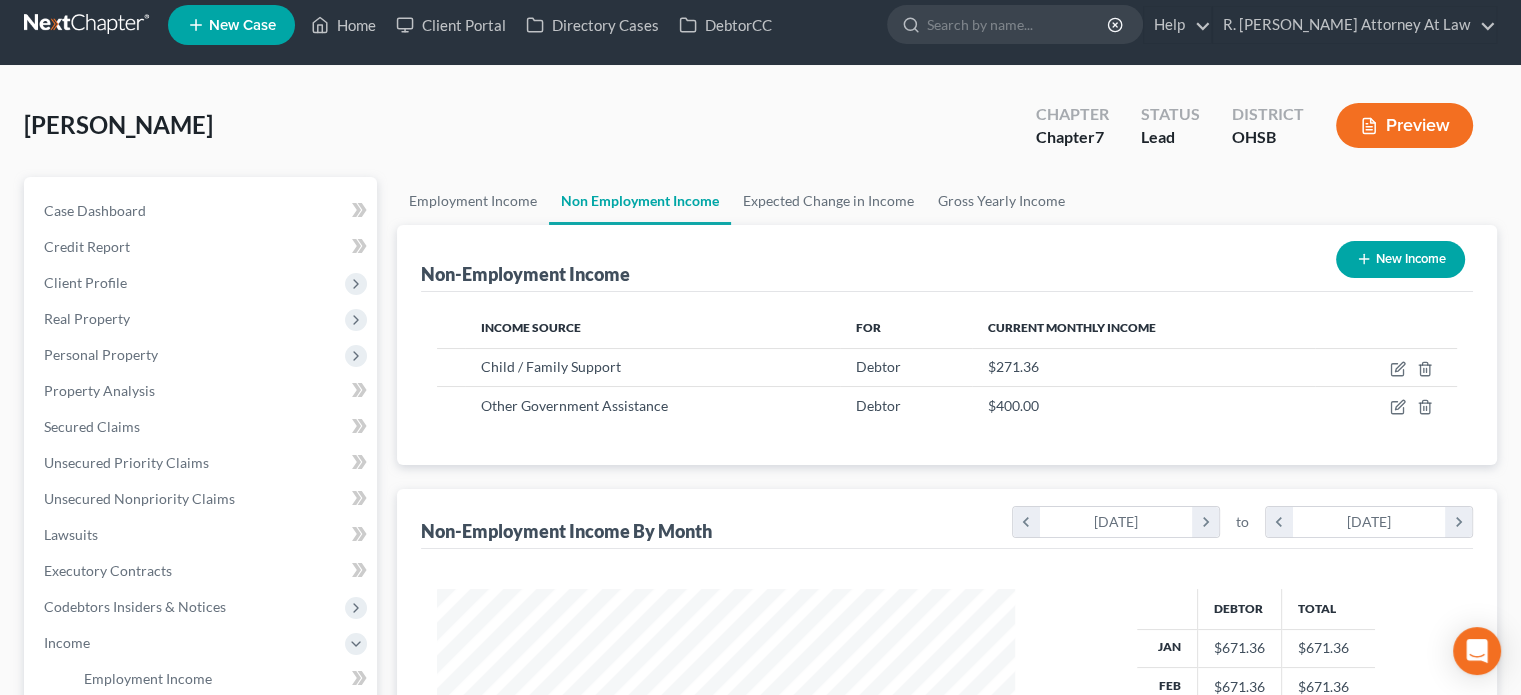scroll, scrollTop: 0, scrollLeft: 0, axis: both 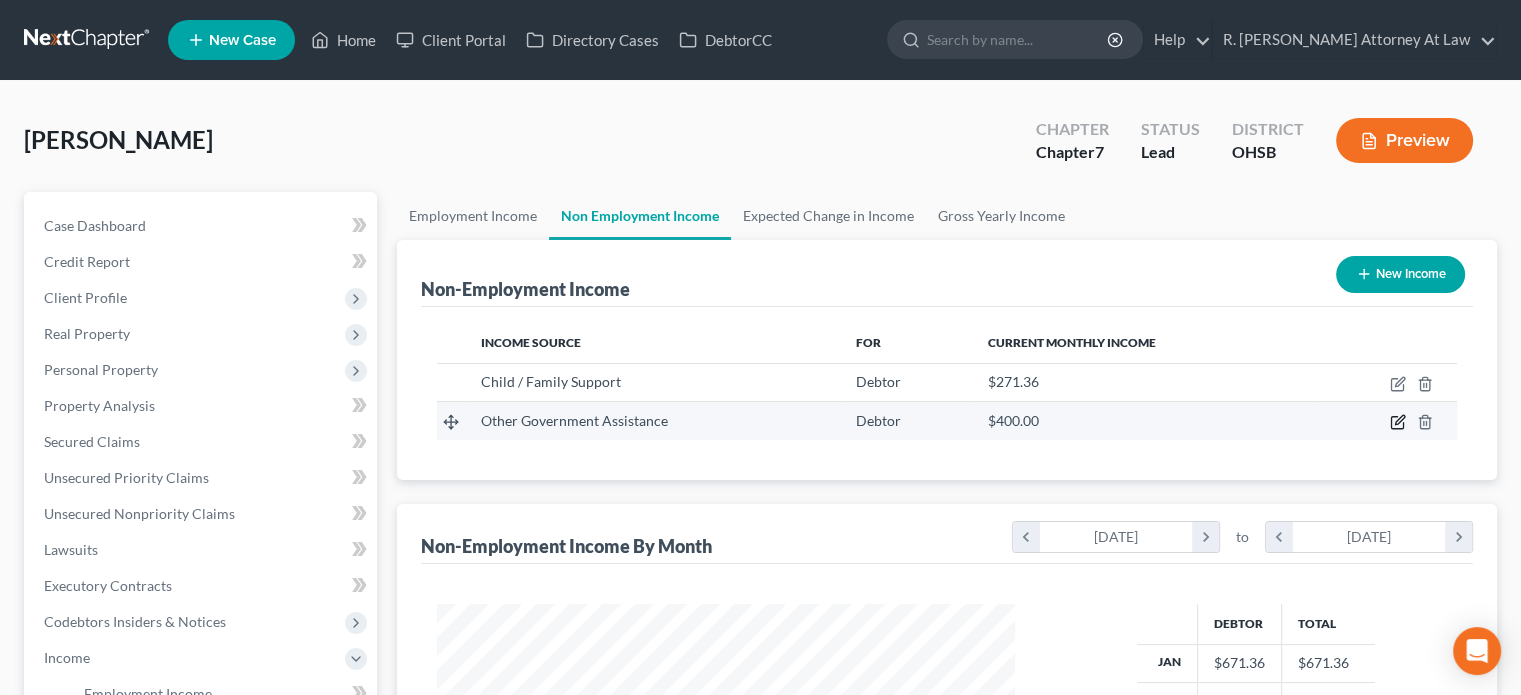 click 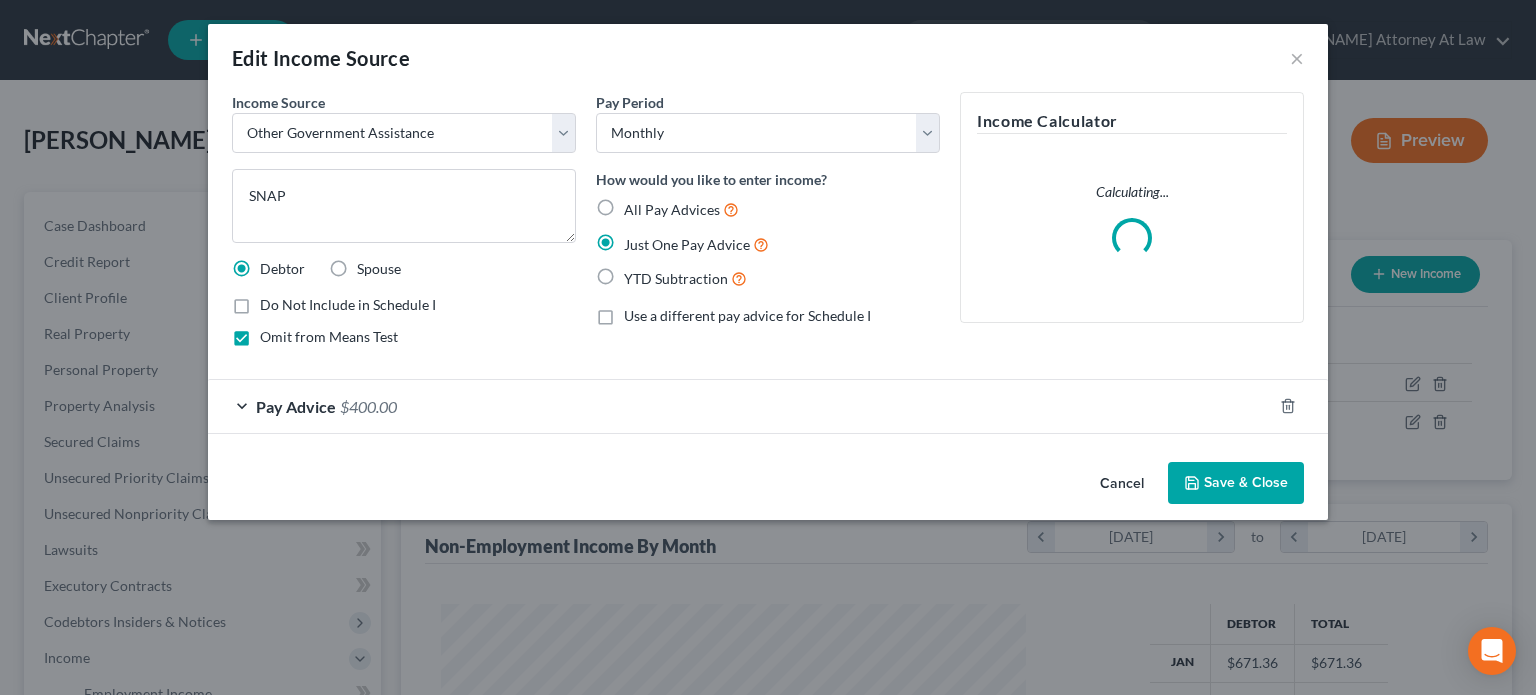 scroll, scrollTop: 999643, scrollLeft: 999375, axis: both 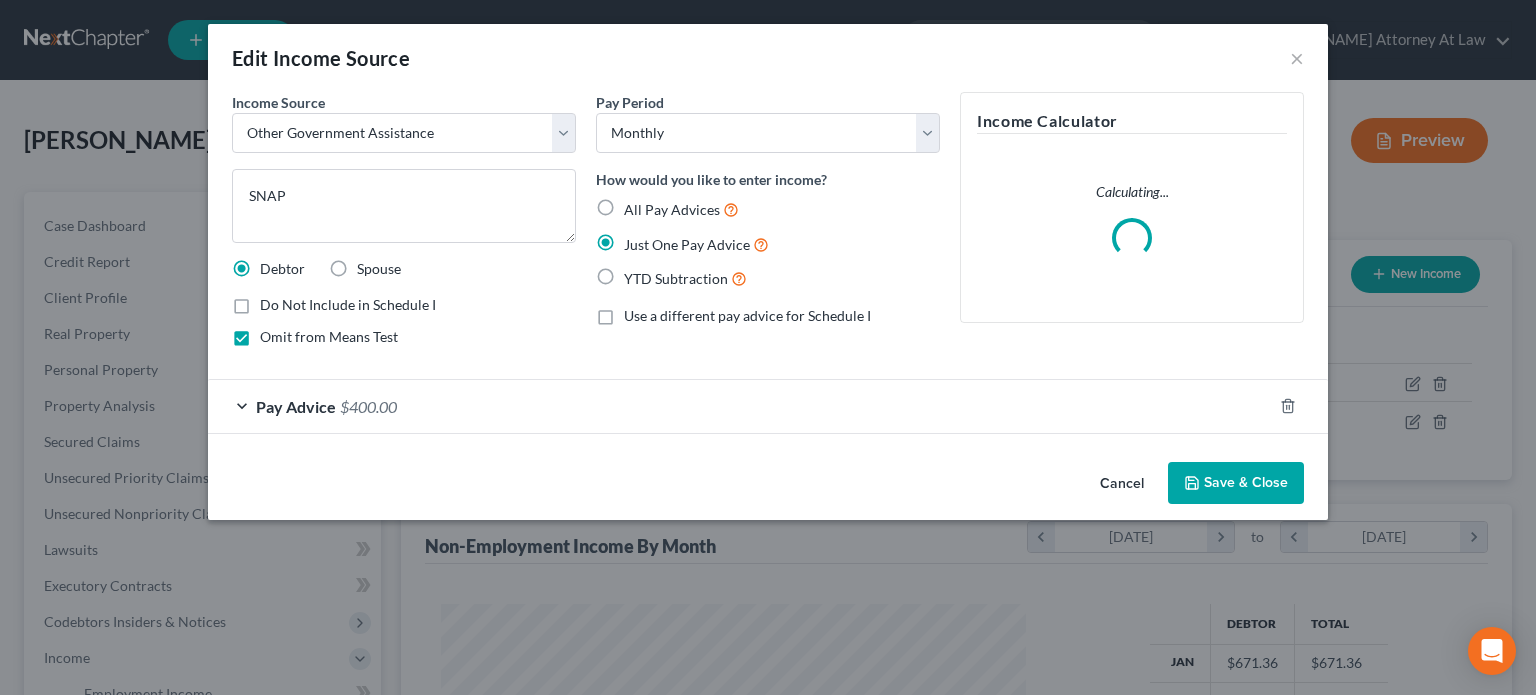click on "Save & Close" at bounding box center (1236, 483) 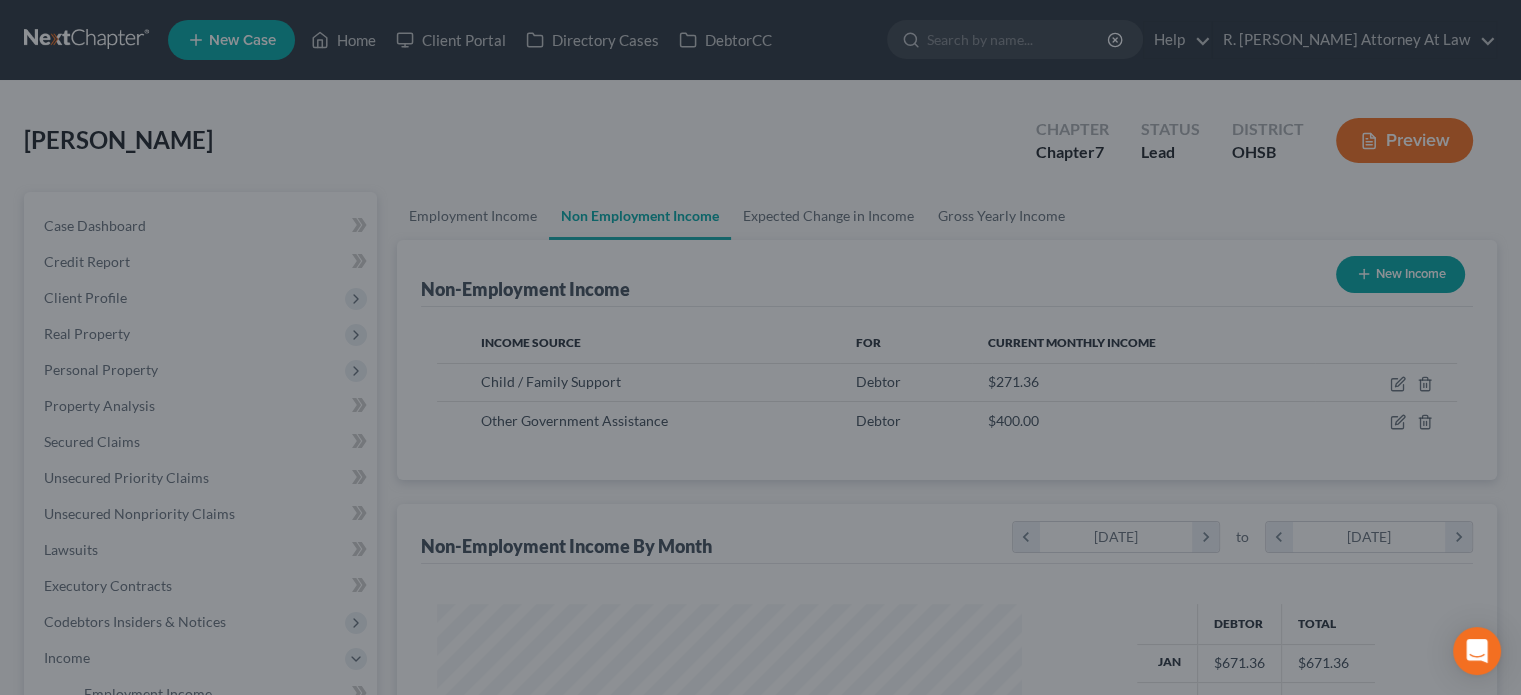 scroll, scrollTop: 356, scrollLeft: 617, axis: both 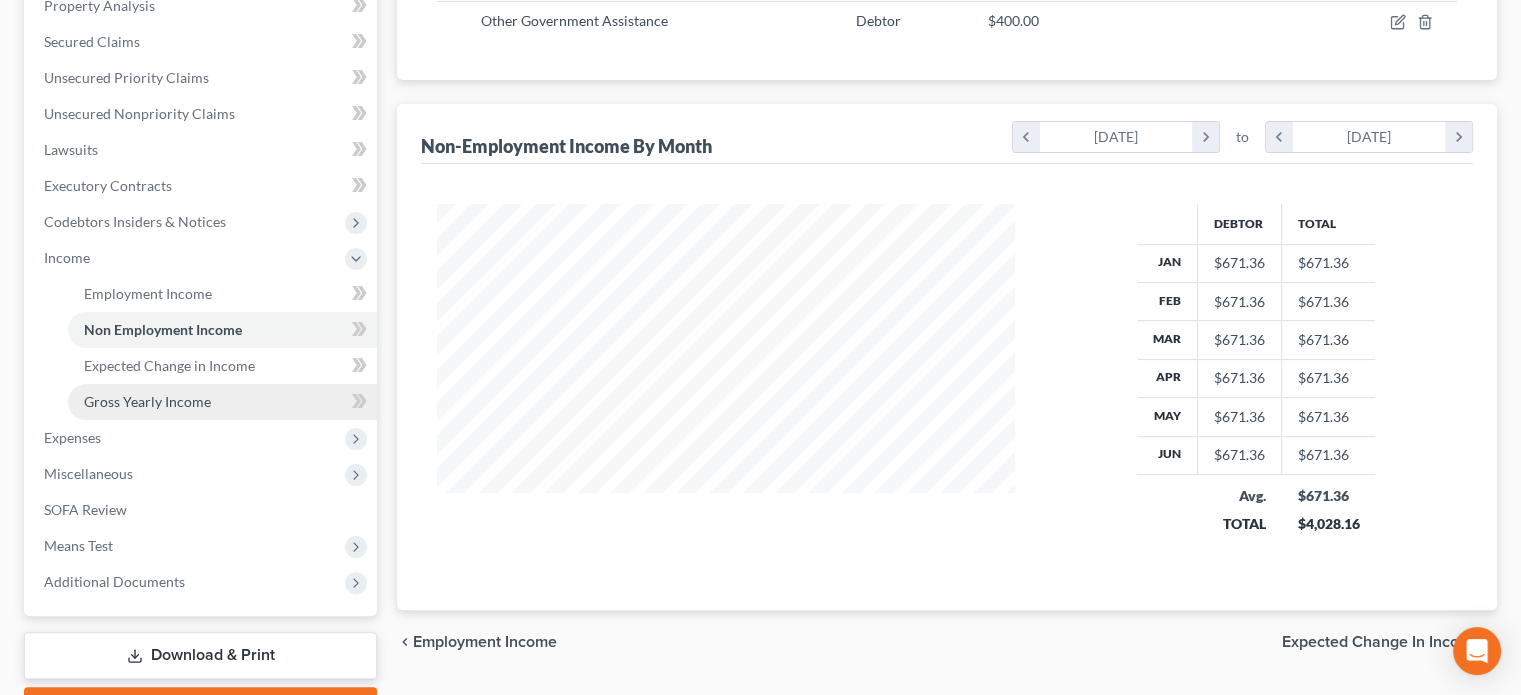 click on "Gross Yearly Income" at bounding box center (147, 401) 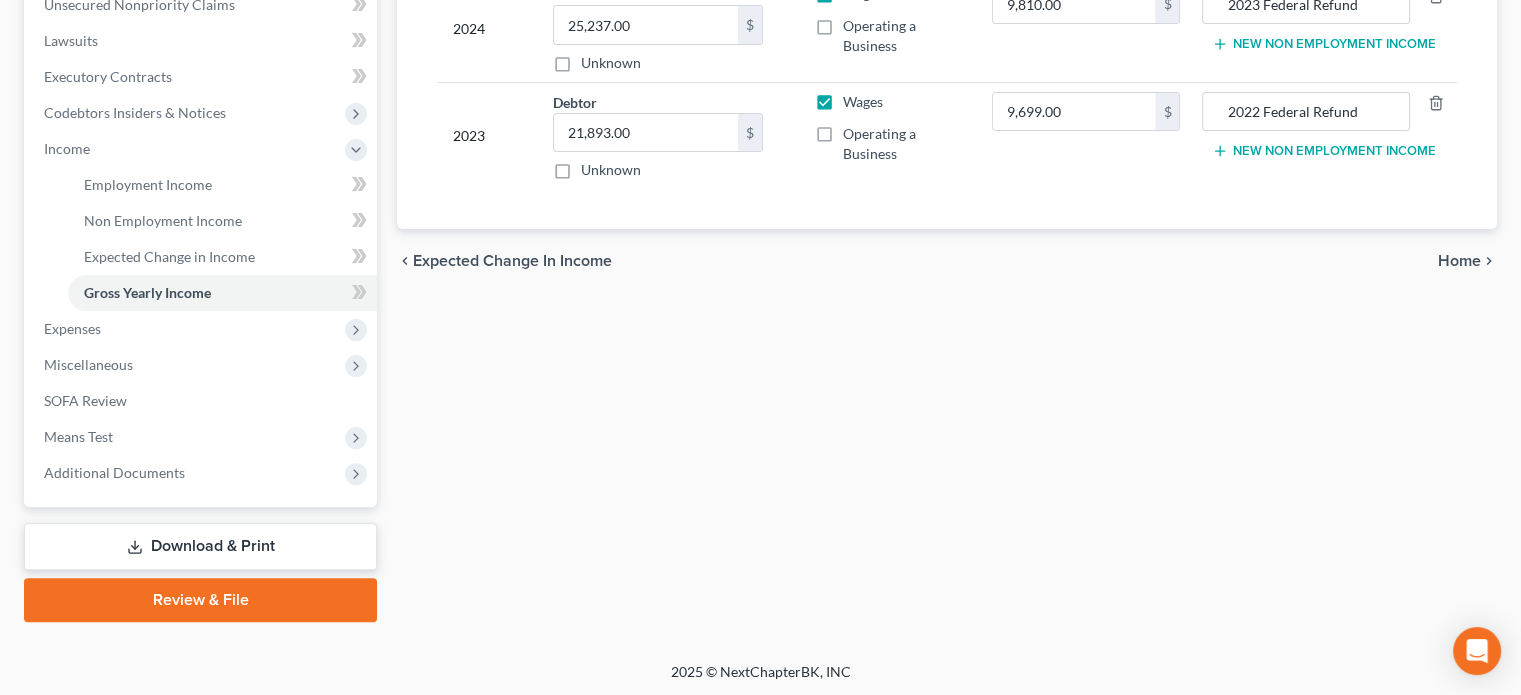 scroll, scrollTop: 510, scrollLeft: 0, axis: vertical 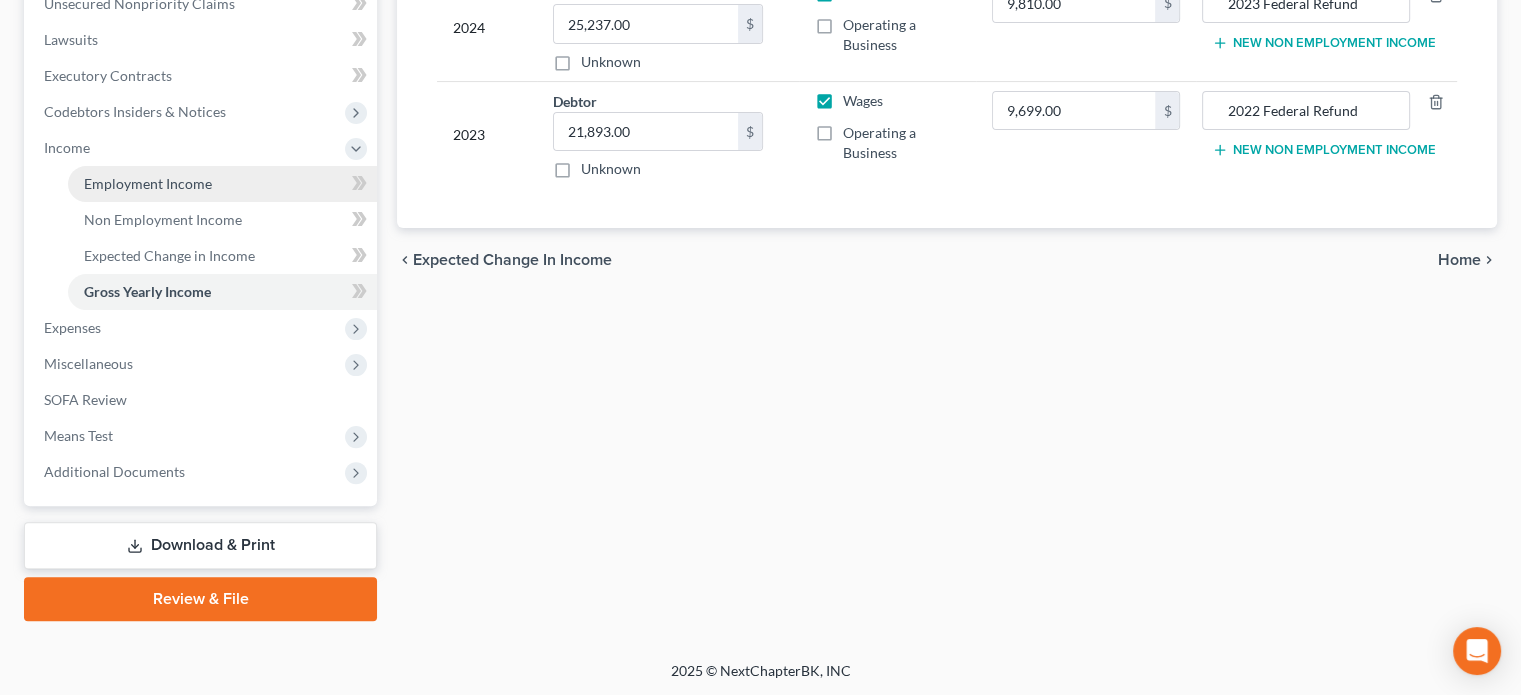 click on "Employment Income" at bounding box center (148, 183) 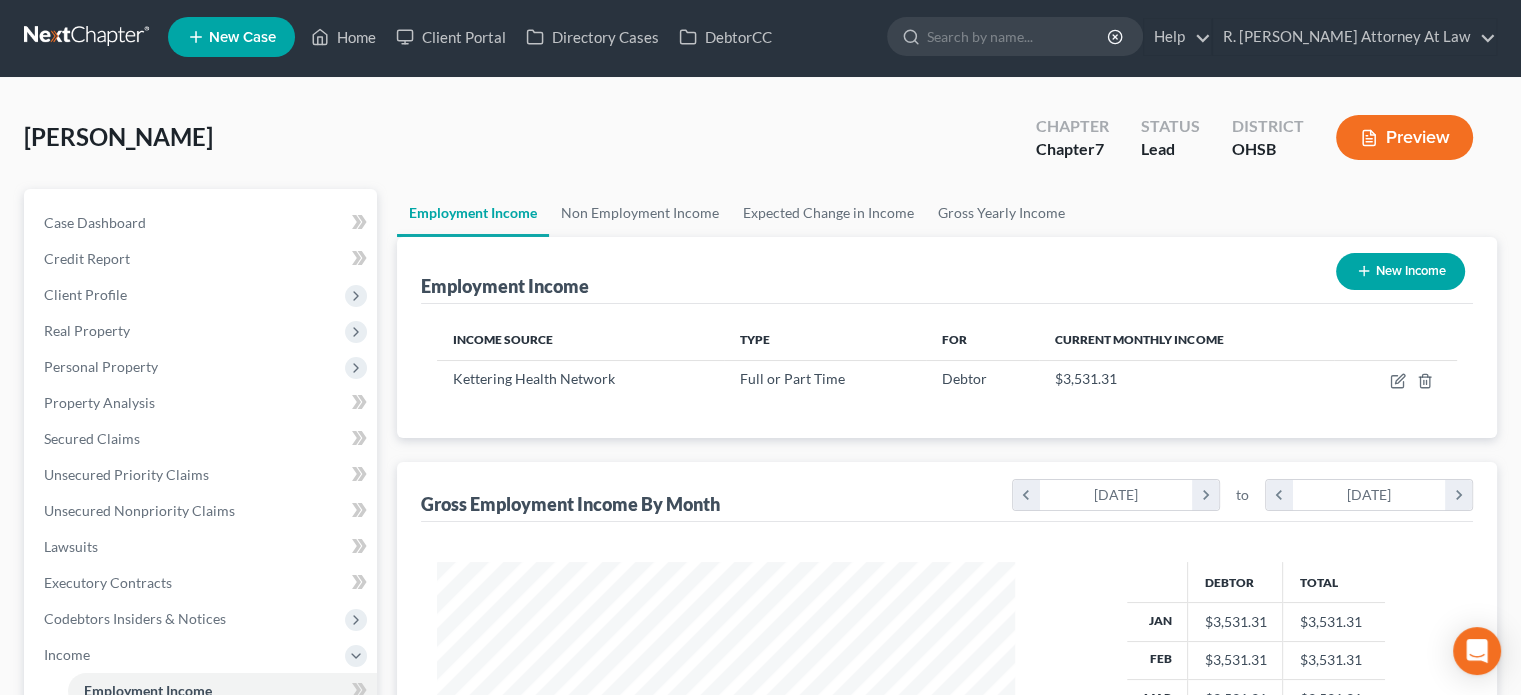 scroll, scrollTop: 0, scrollLeft: 0, axis: both 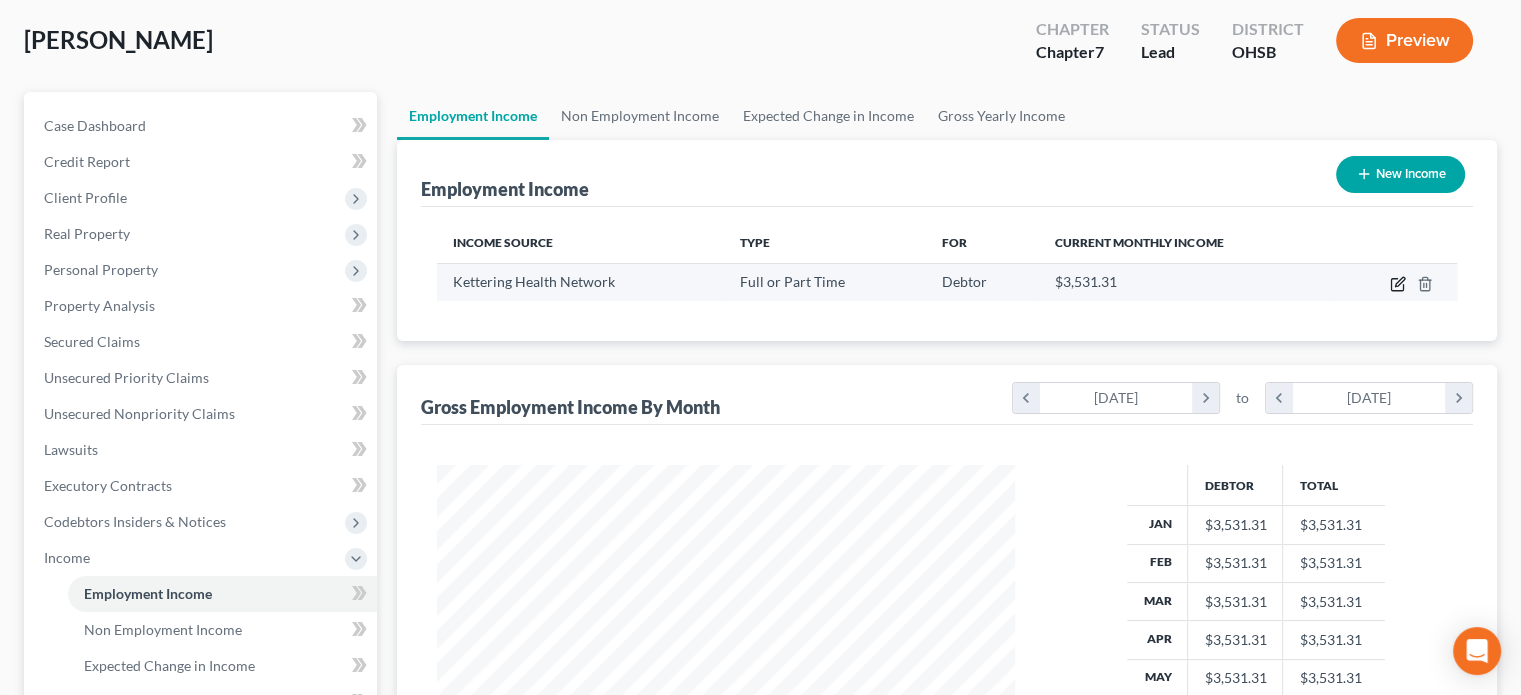 click 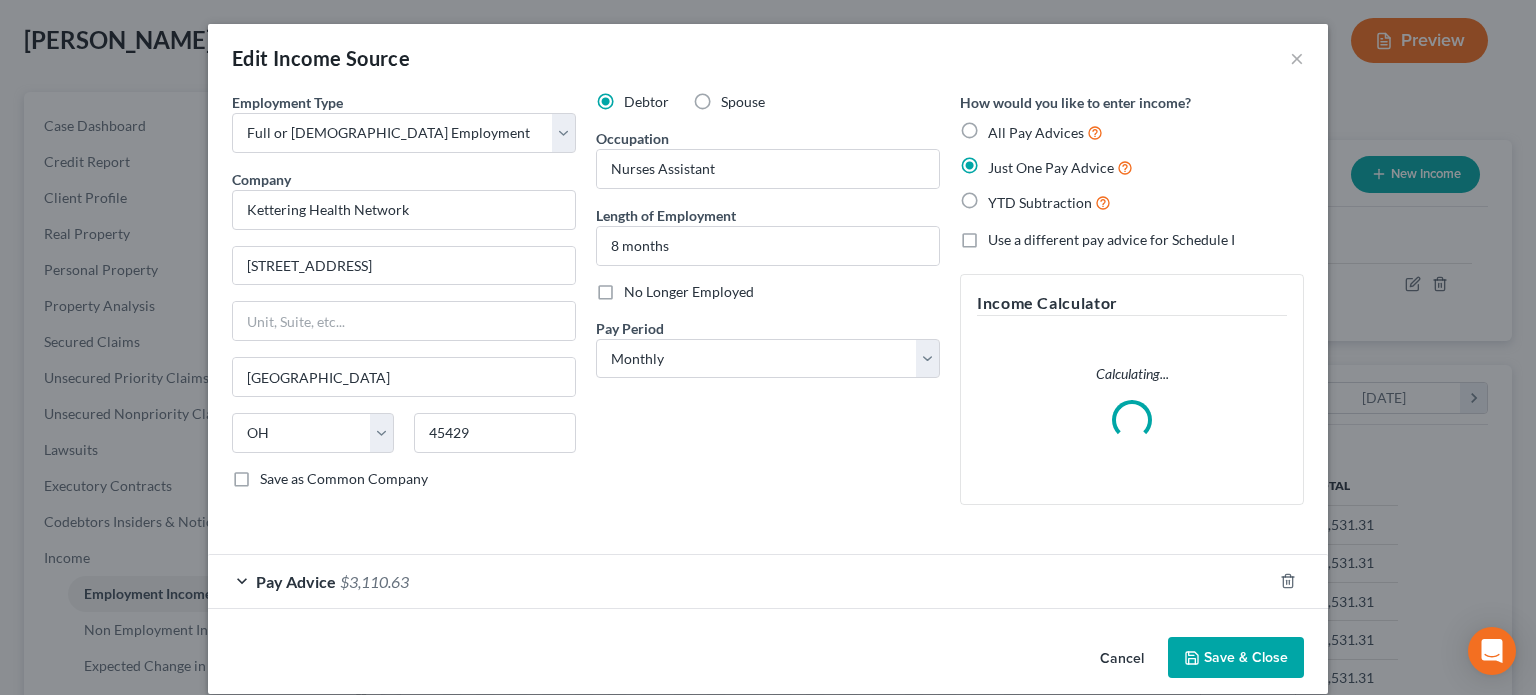 scroll, scrollTop: 999643, scrollLeft: 999375, axis: both 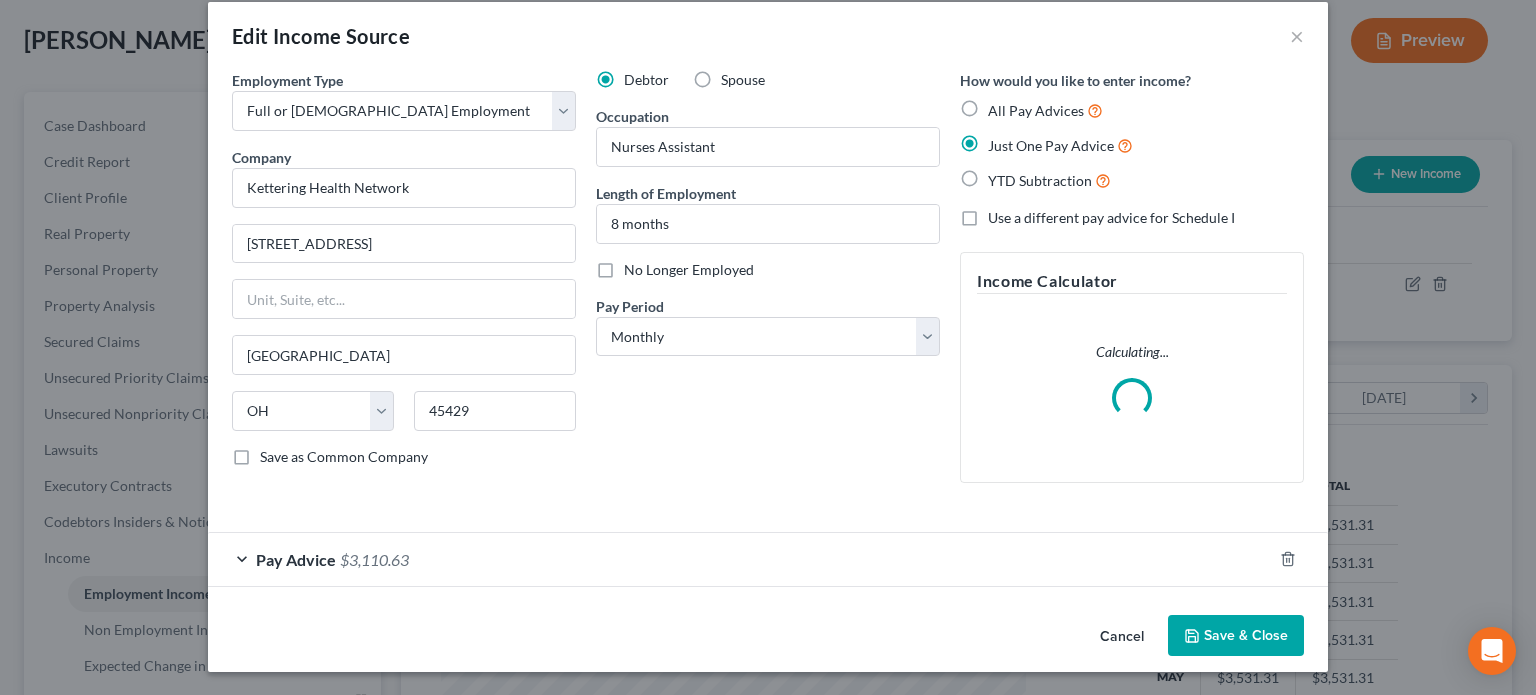 click on "Pay Advice $3,110.63" at bounding box center (740, 559) 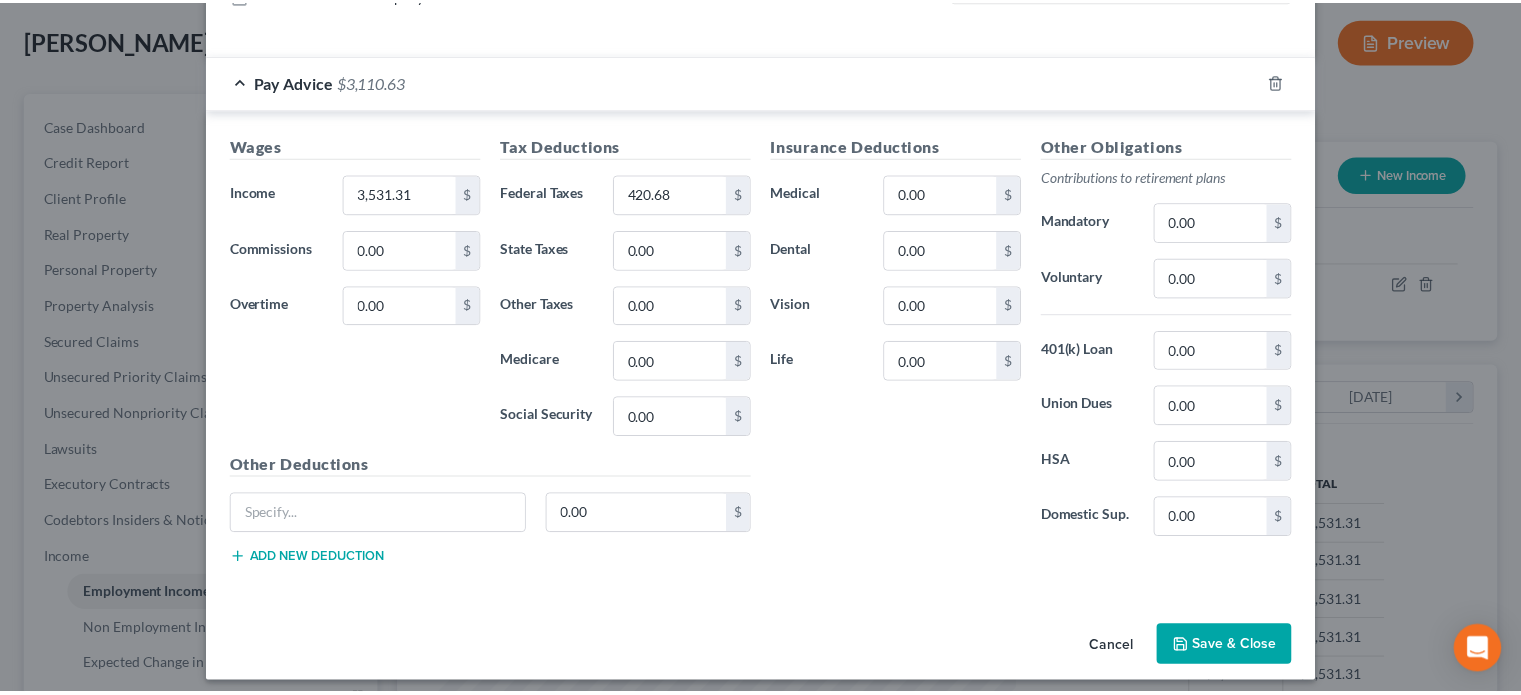 scroll, scrollTop: 490, scrollLeft: 0, axis: vertical 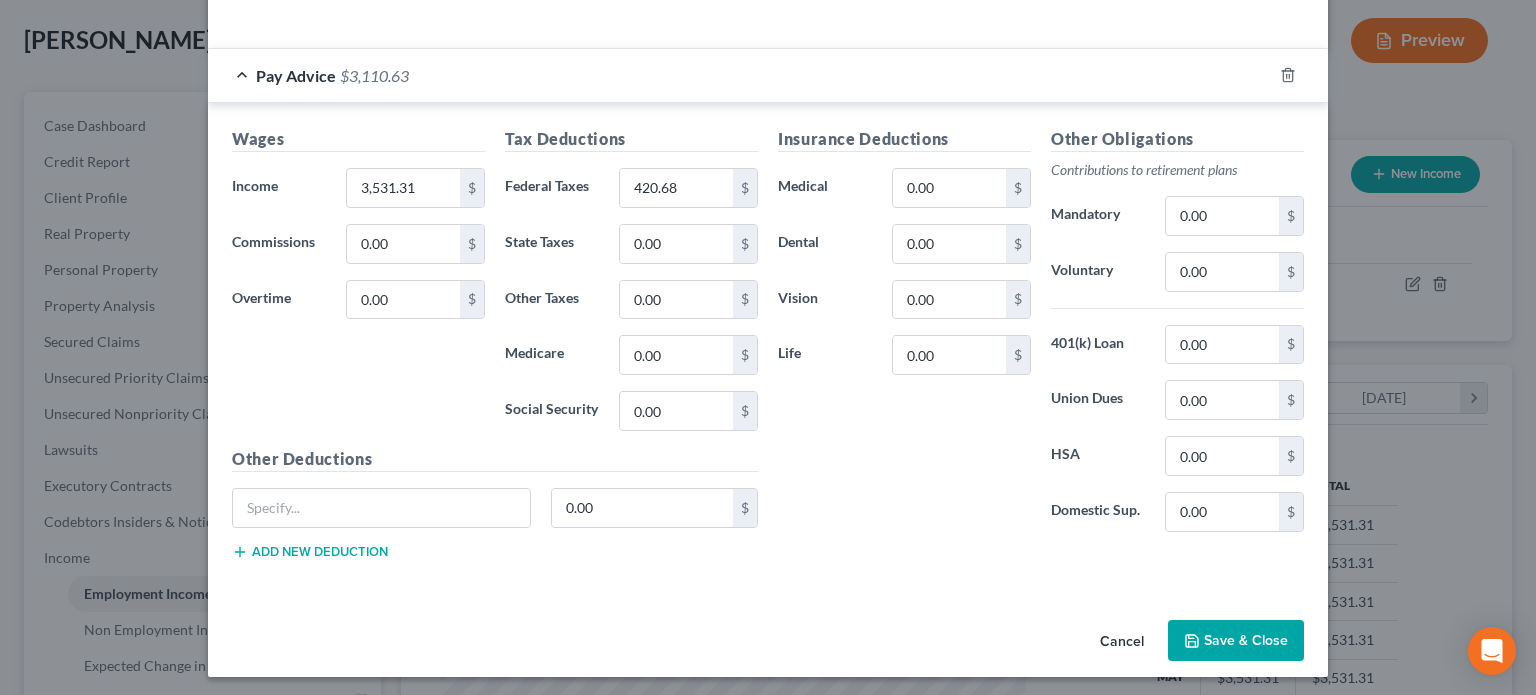click on "Save & Close" at bounding box center [1236, 641] 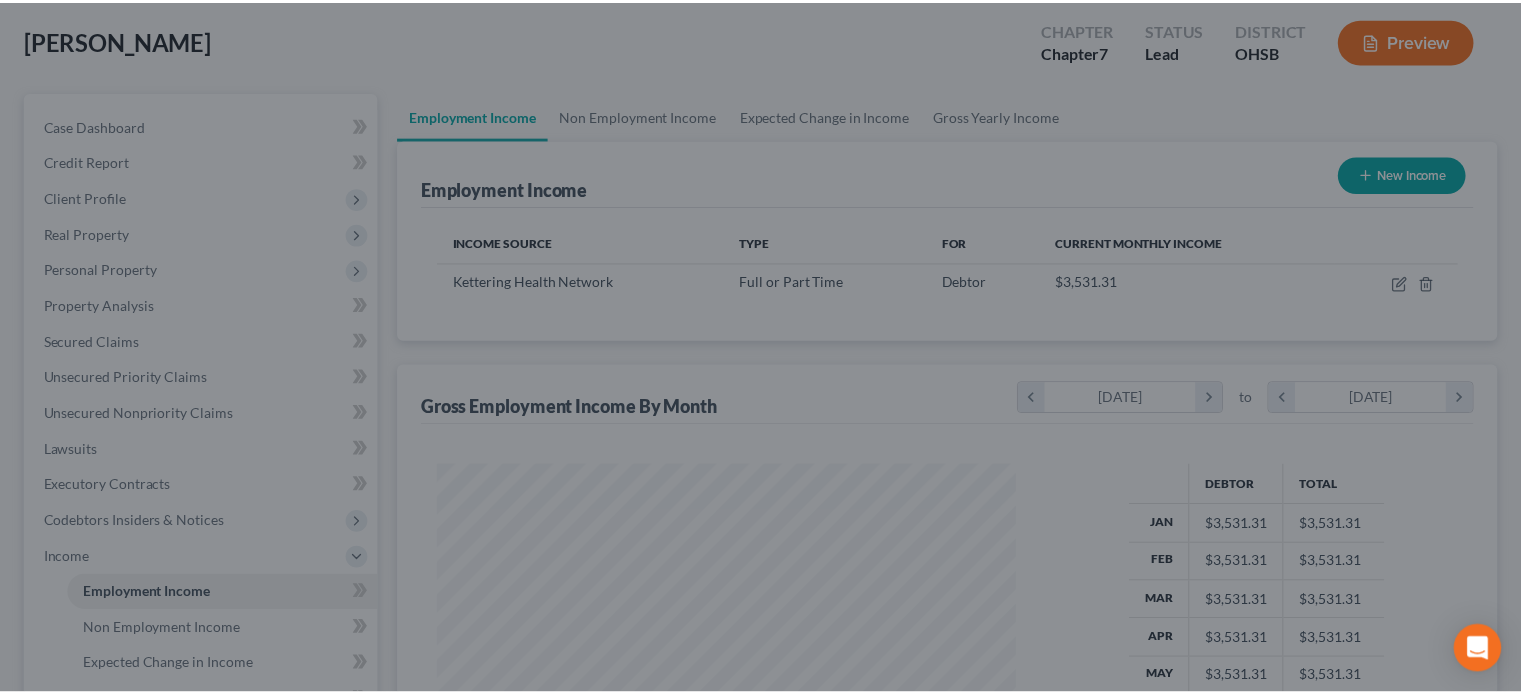 scroll, scrollTop: 356, scrollLeft: 617, axis: both 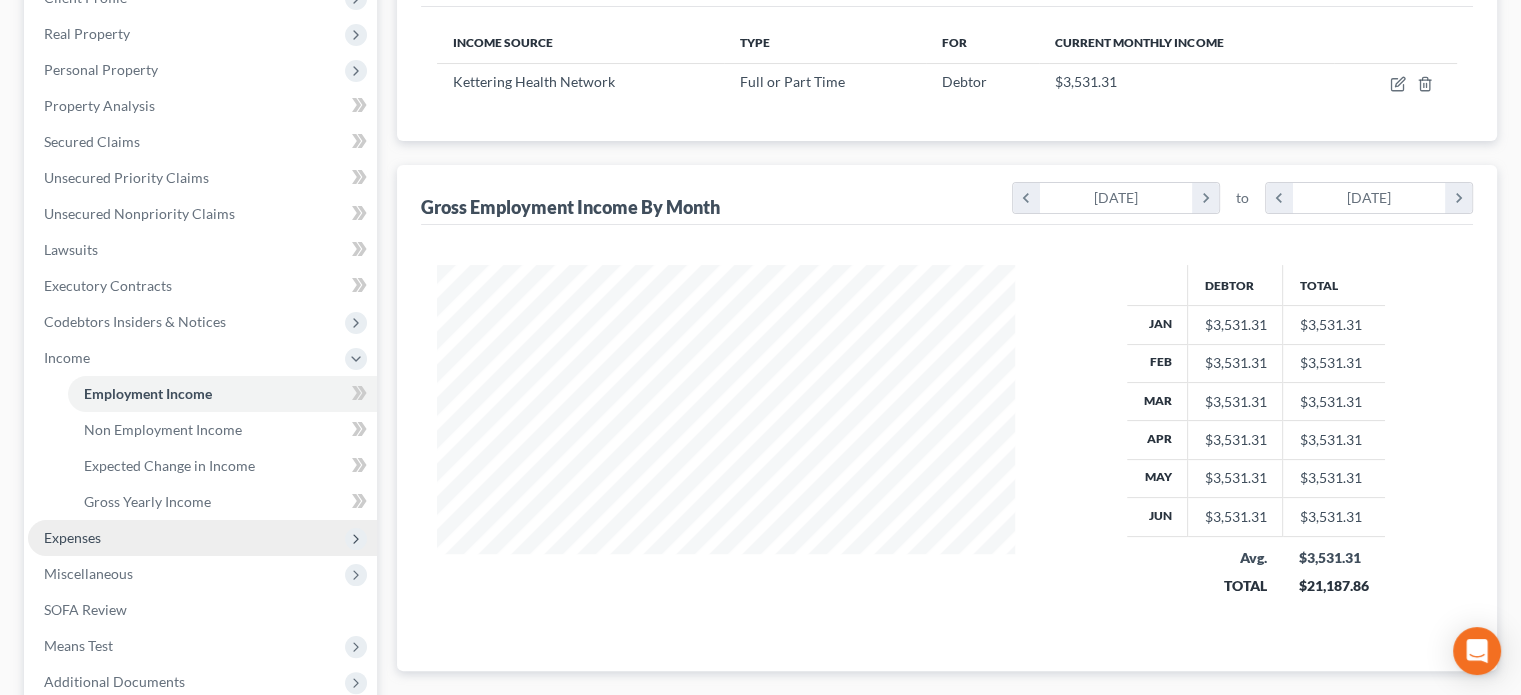 click on "Expenses" at bounding box center [72, 537] 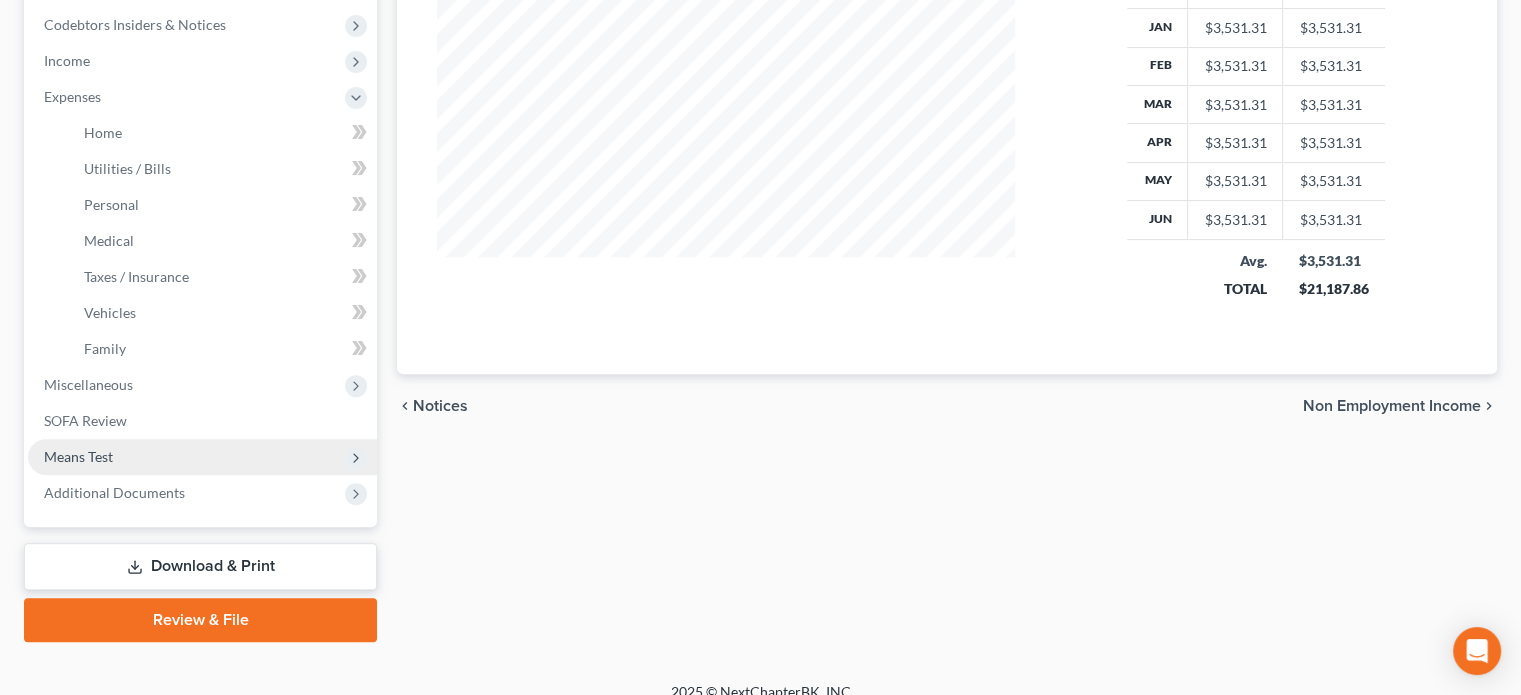 scroll, scrollTop: 600, scrollLeft: 0, axis: vertical 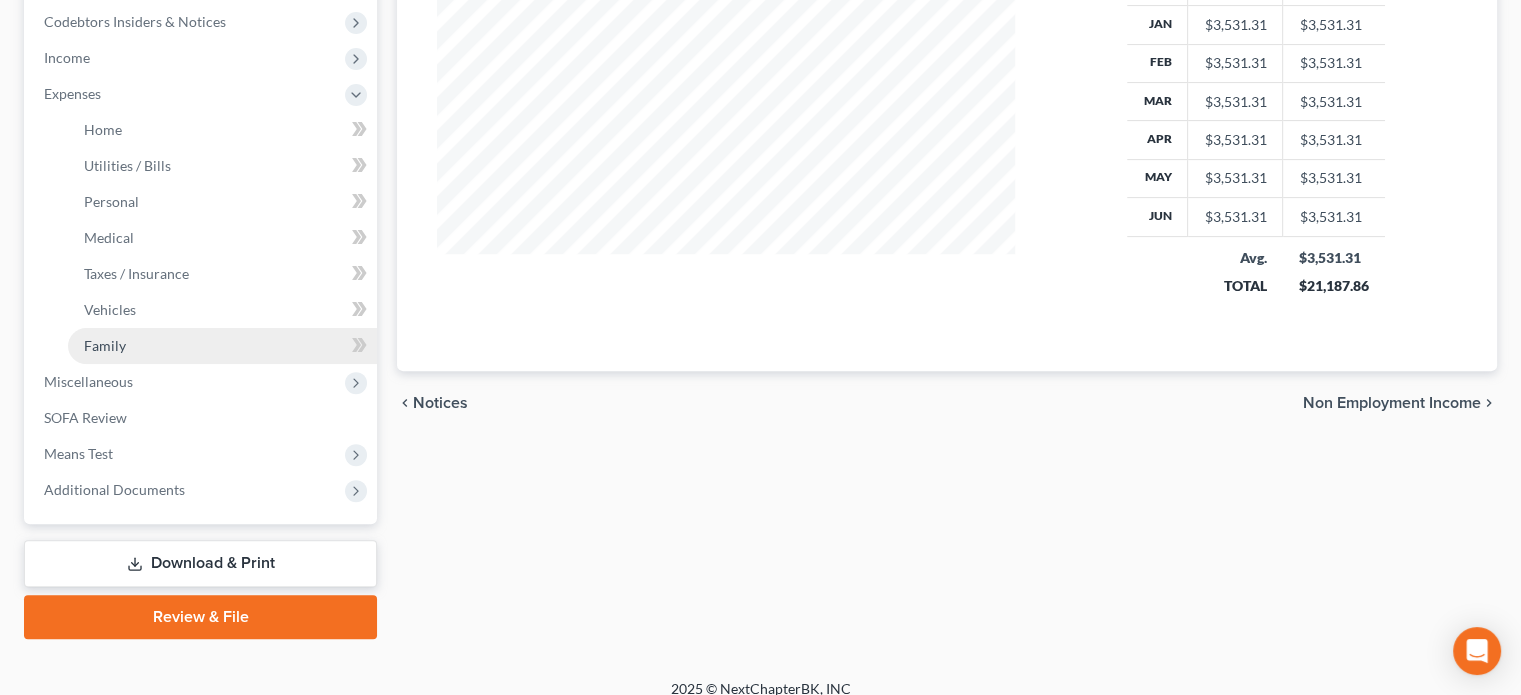 click on "Family" at bounding box center (105, 345) 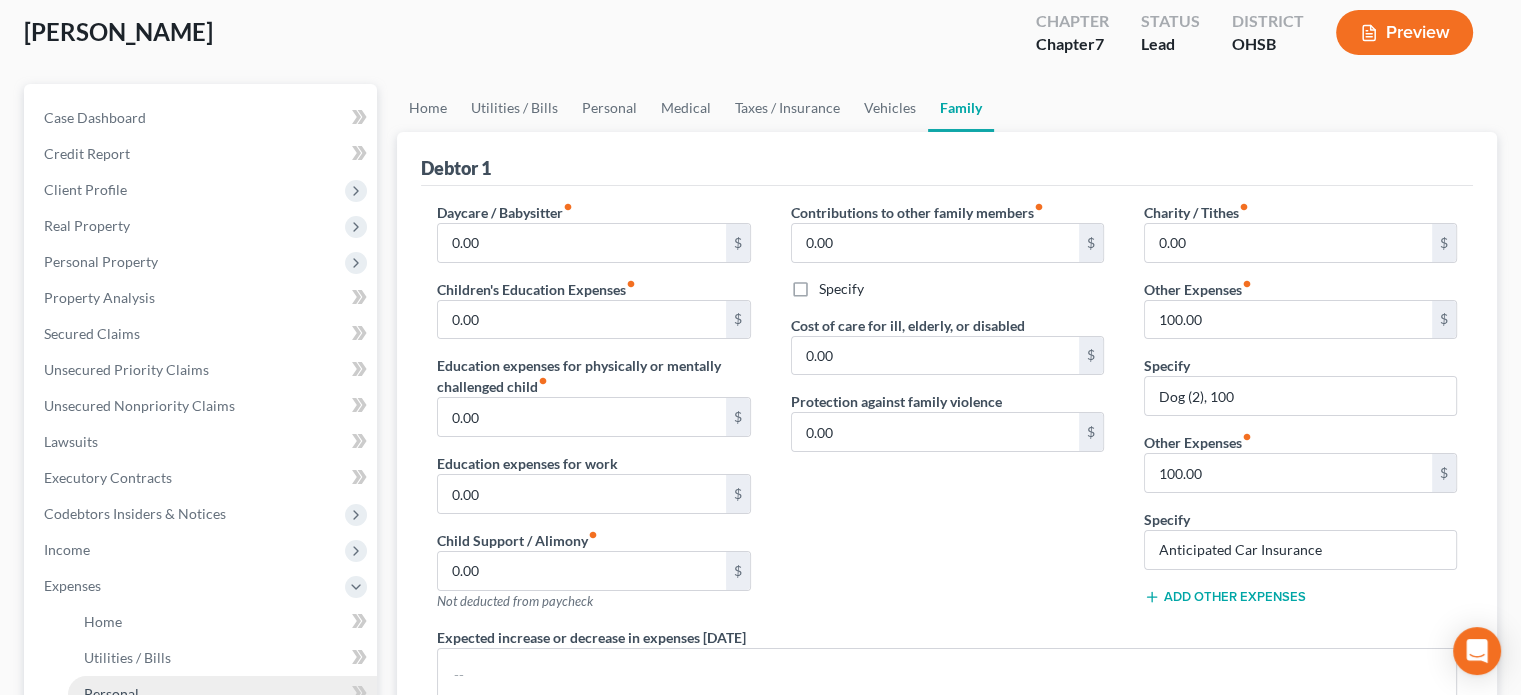 scroll, scrollTop: 100, scrollLeft: 0, axis: vertical 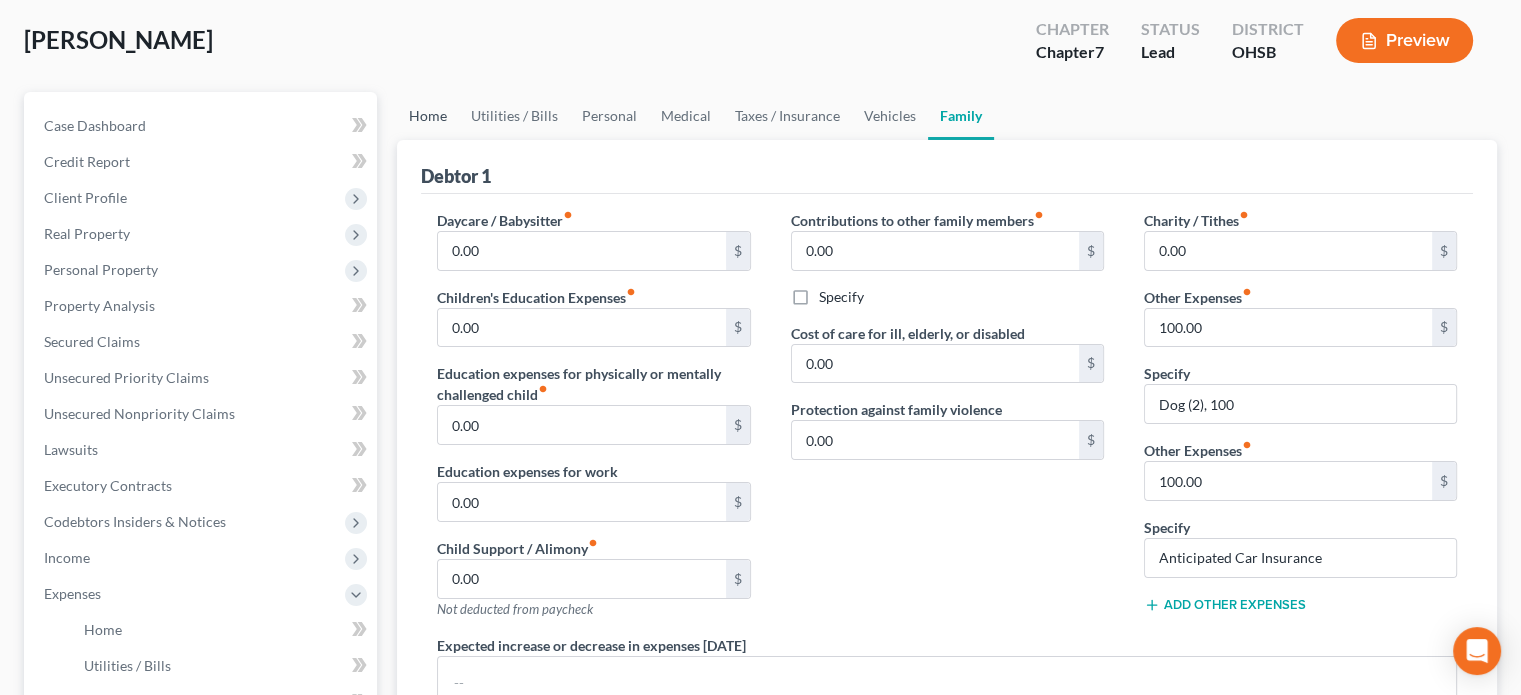 click on "Home" at bounding box center [428, 116] 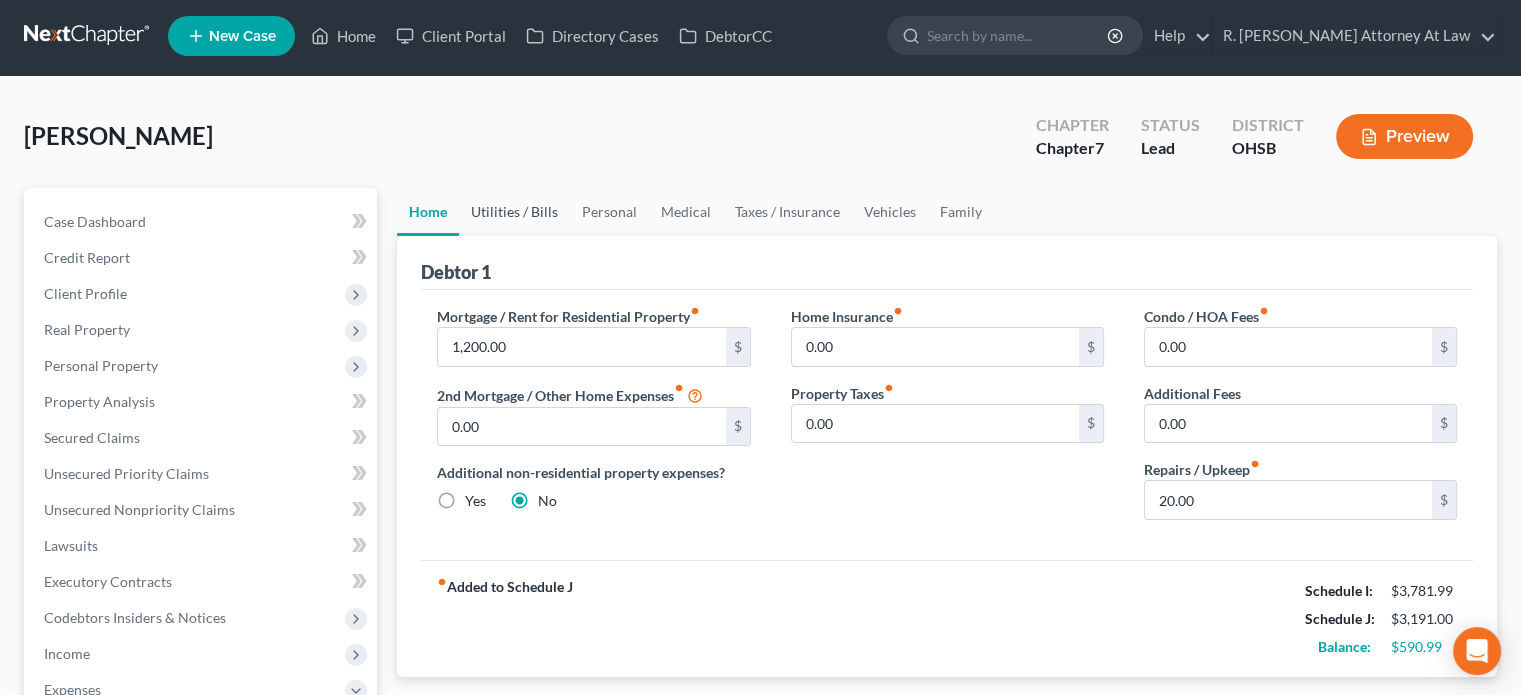 scroll, scrollTop: 0, scrollLeft: 0, axis: both 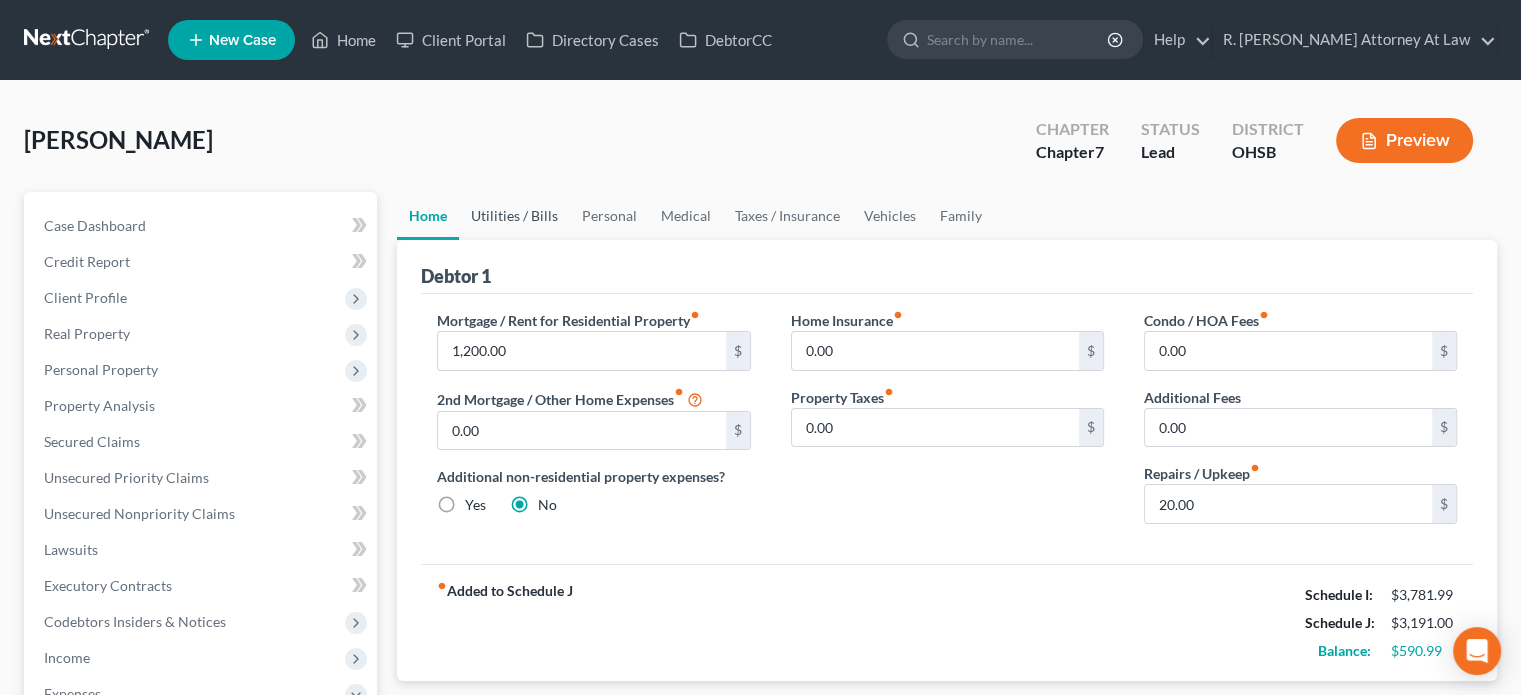 click on "Utilities / Bills" at bounding box center (514, 216) 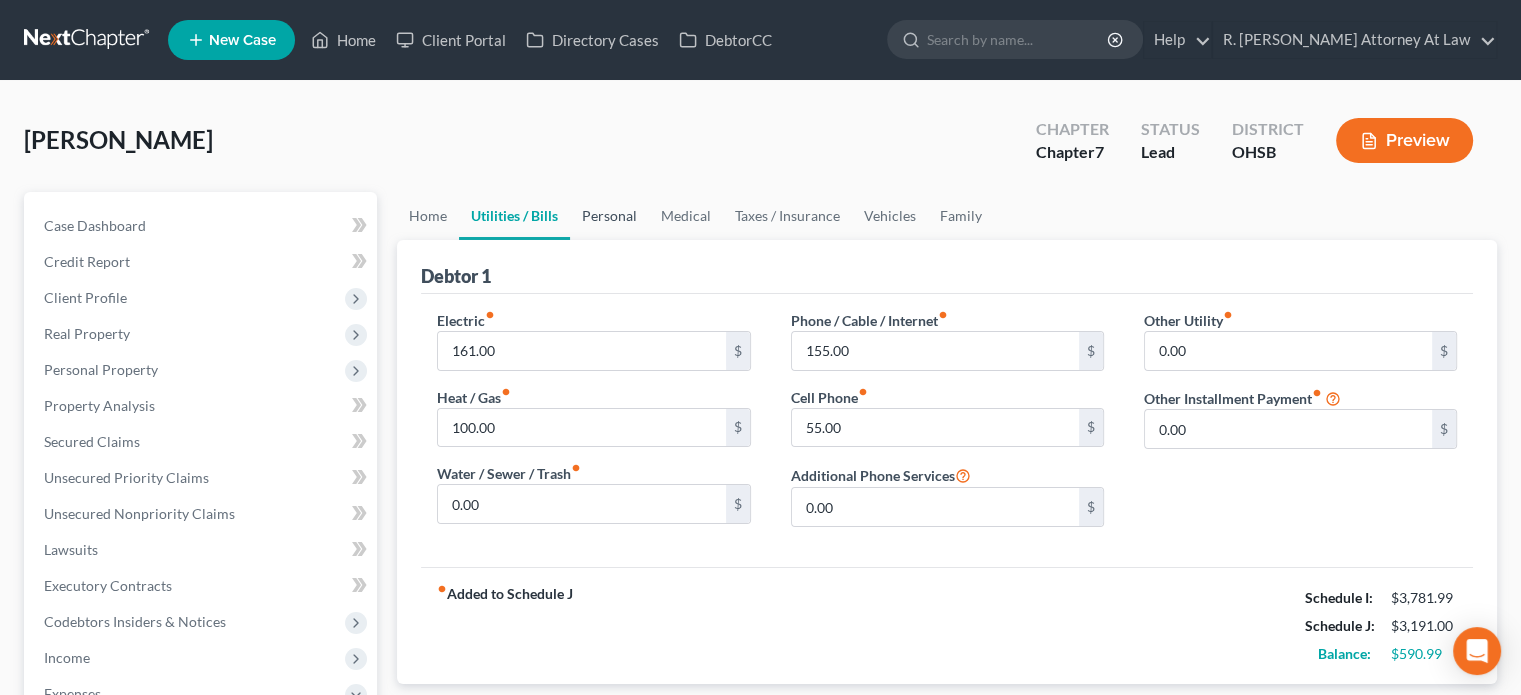 click on "Personal" at bounding box center [609, 216] 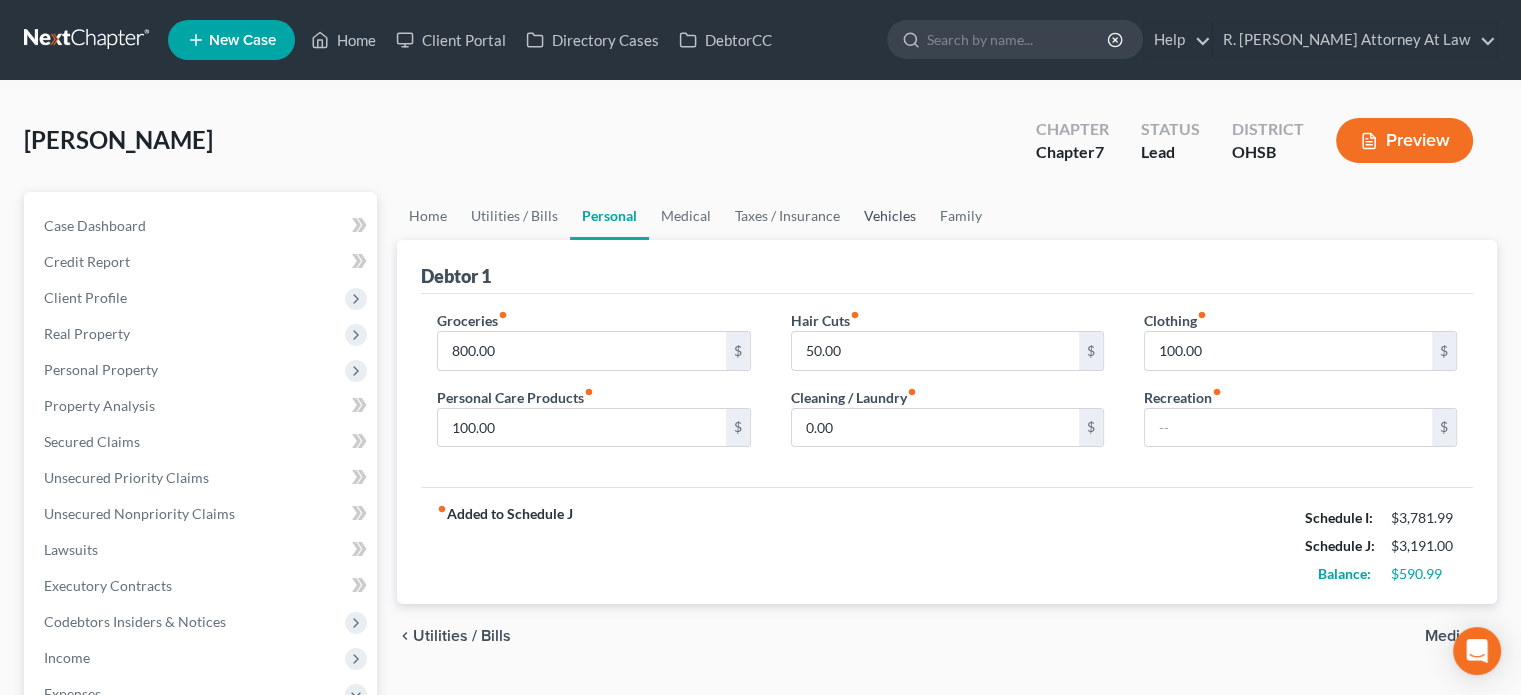 click on "Vehicles" at bounding box center [890, 216] 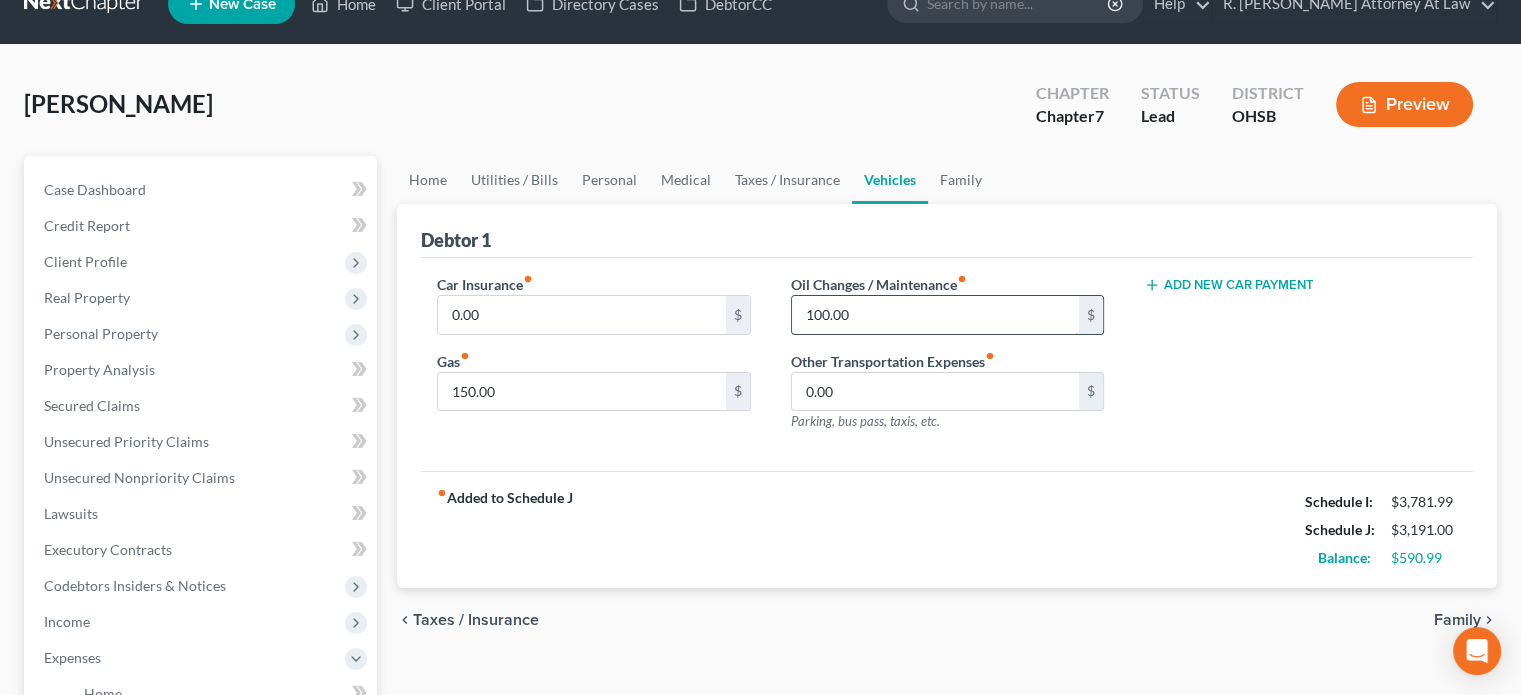 scroll, scrollTop: 100, scrollLeft: 0, axis: vertical 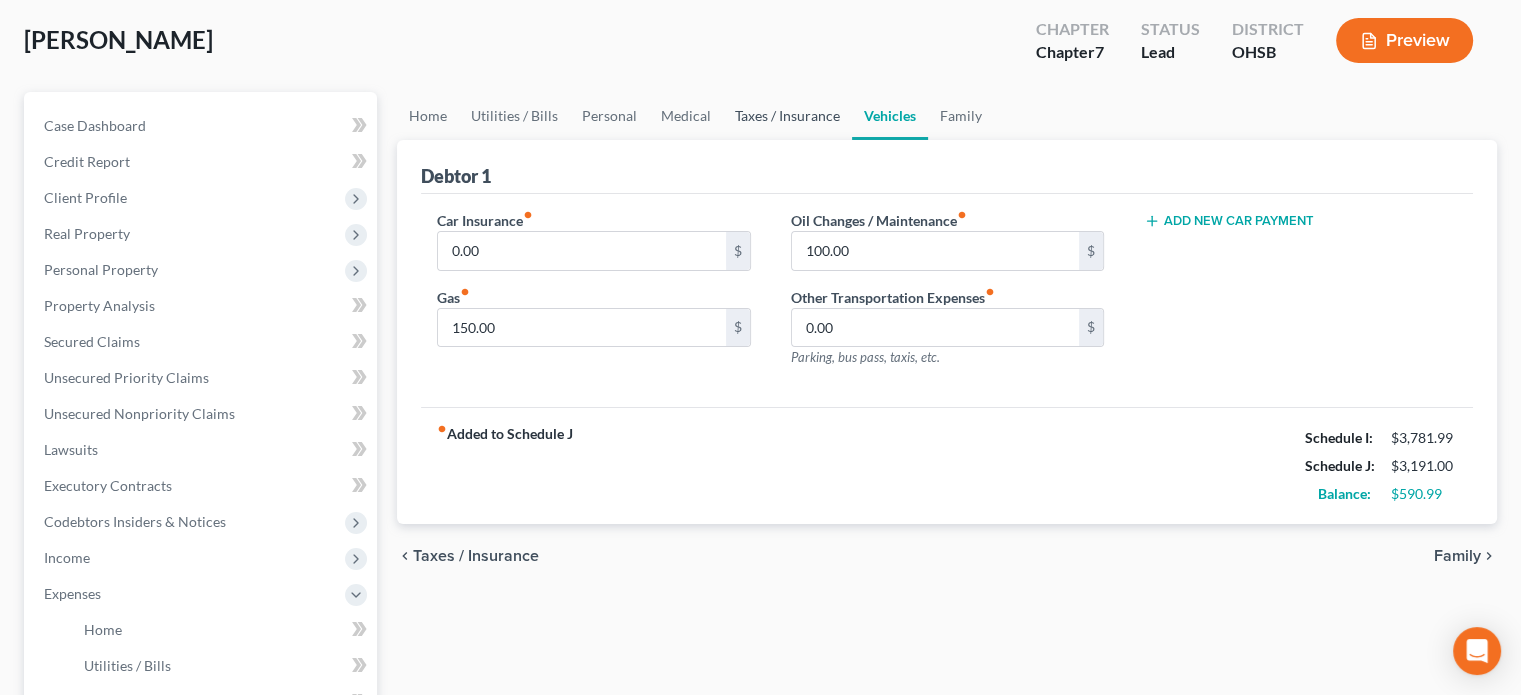 click on "Taxes / Insurance" at bounding box center [787, 116] 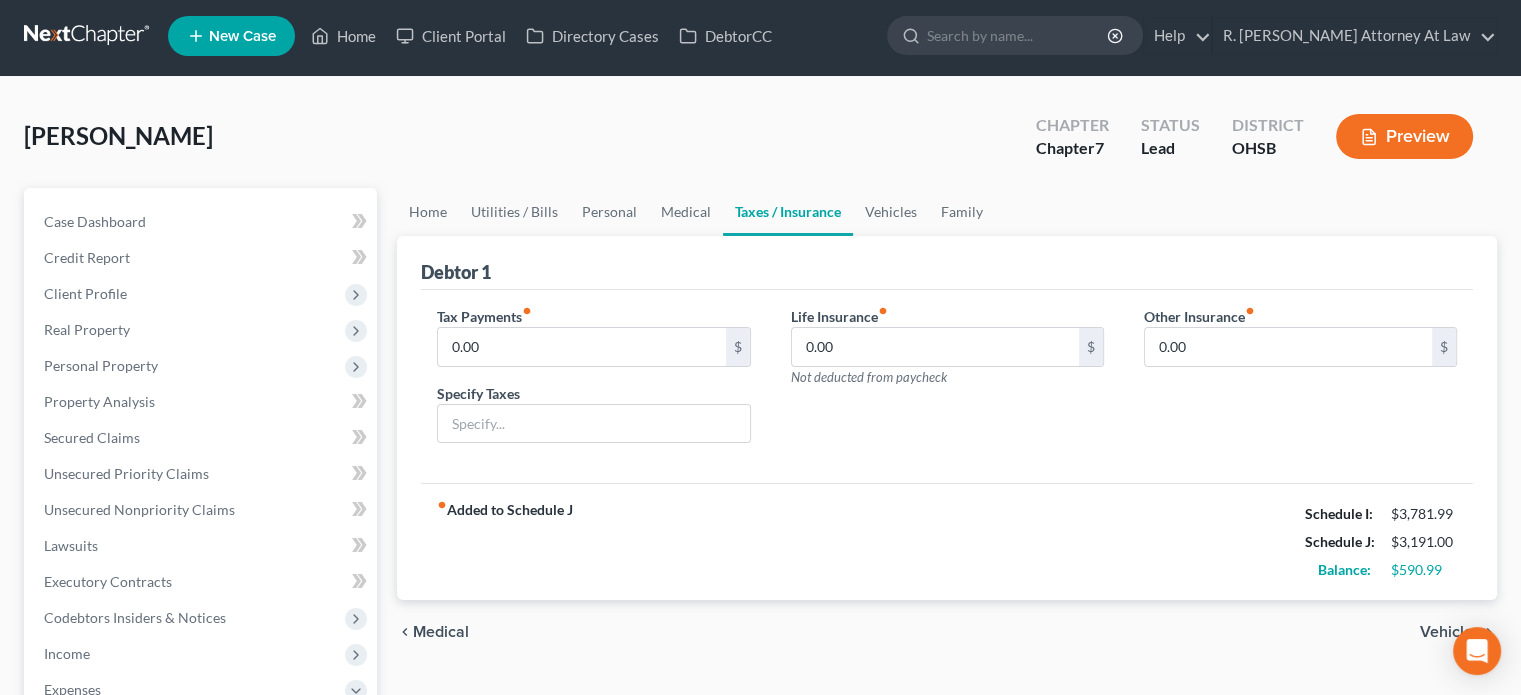 scroll, scrollTop: 0, scrollLeft: 0, axis: both 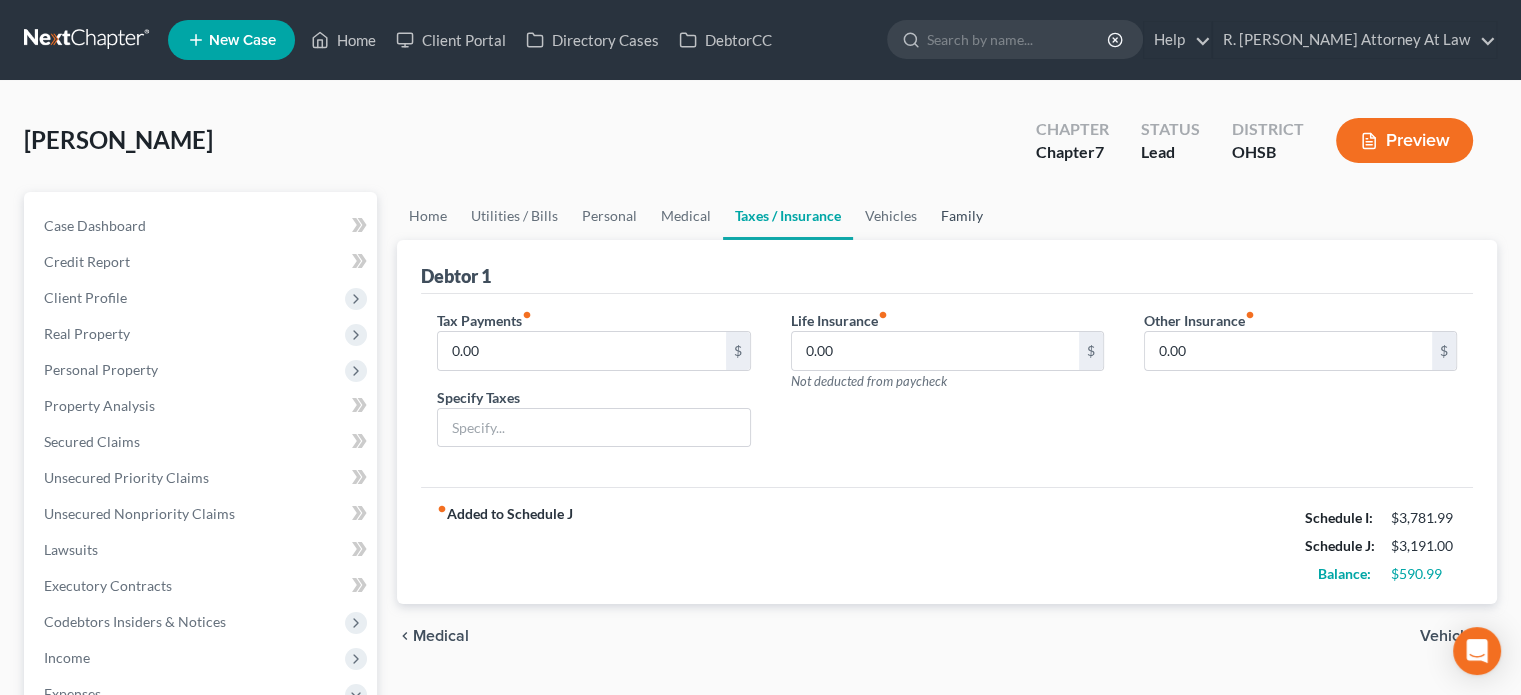 click on "Family" at bounding box center (962, 216) 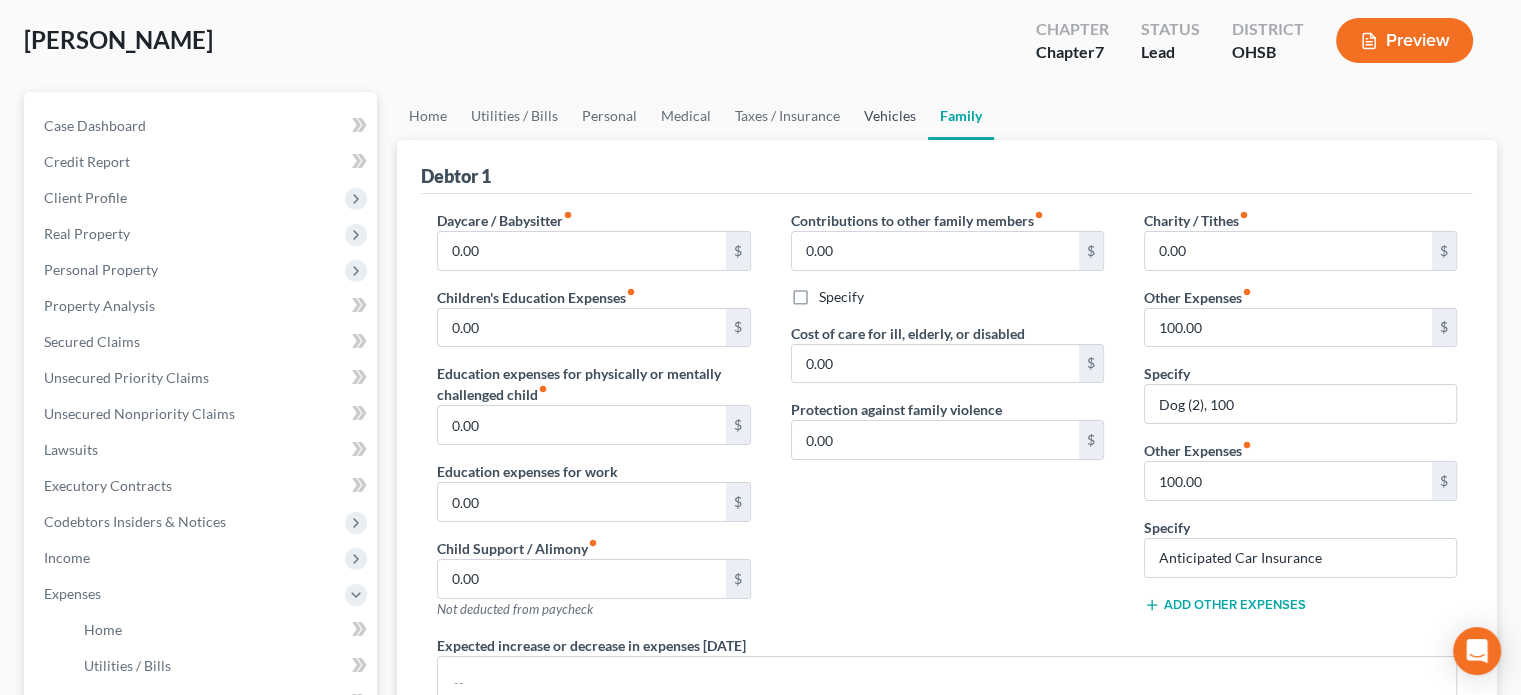 scroll, scrollTop: 6, scrollLeft: 0, axis: vertical 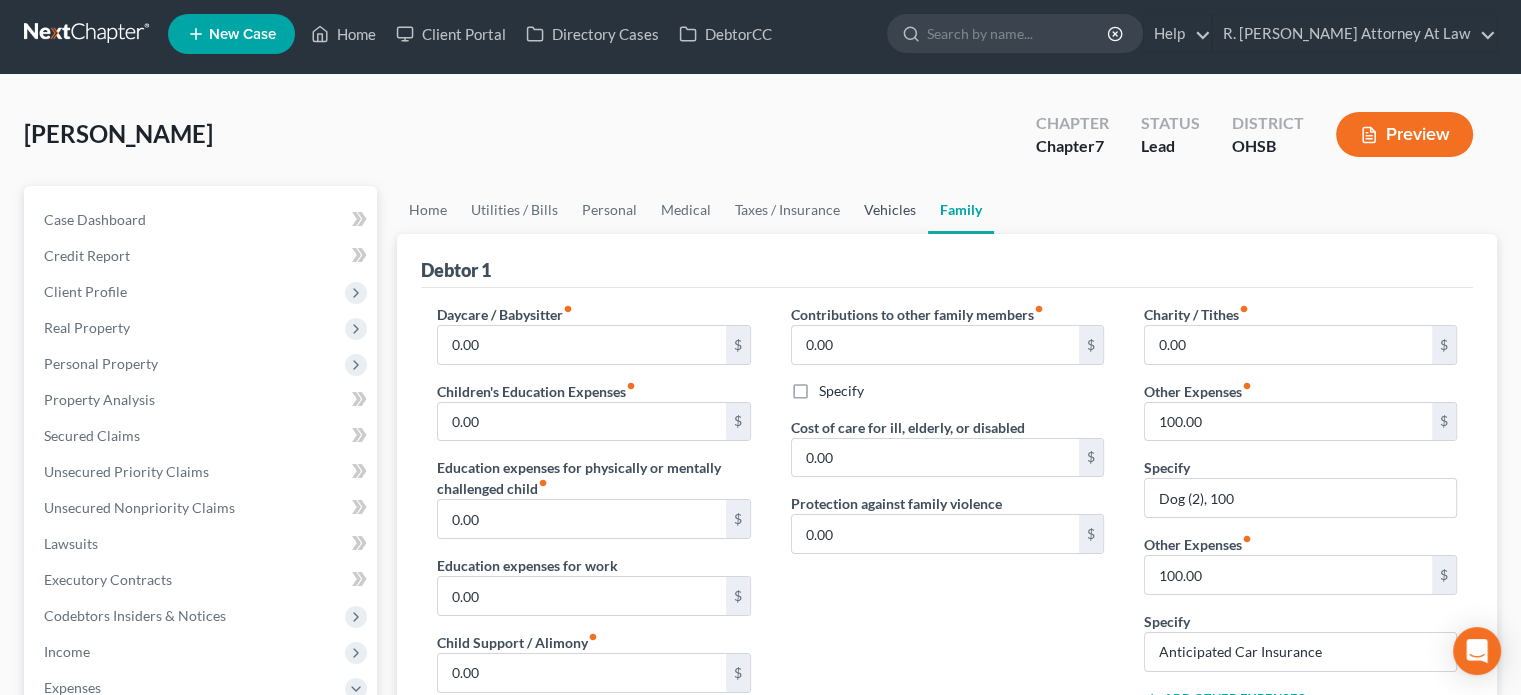 click on "Lackings, Latrice Upgraded Chapter Chapter  7 Status Lead District OHSB Preview" at bounding box center [760, 142] 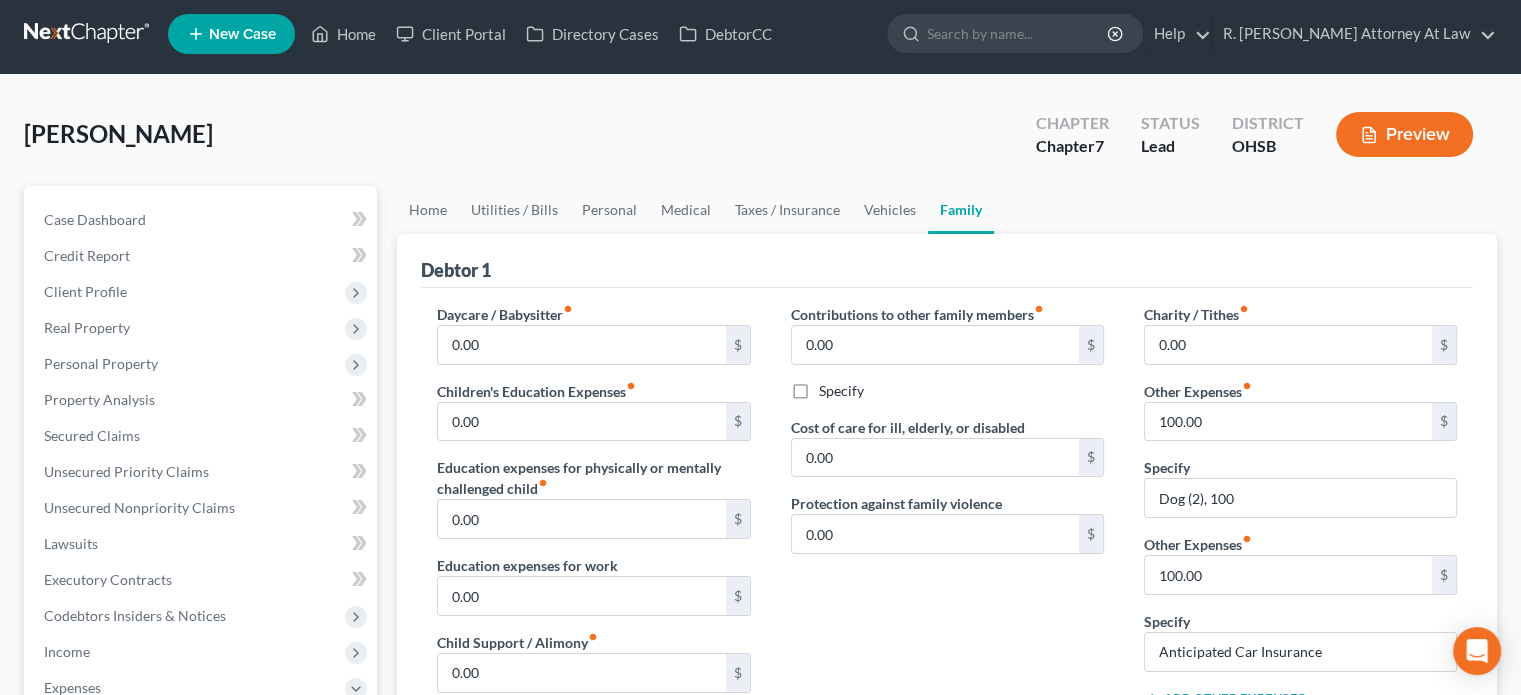 scroll, scrollTop: 0, scrollLeft: 0, axis: both 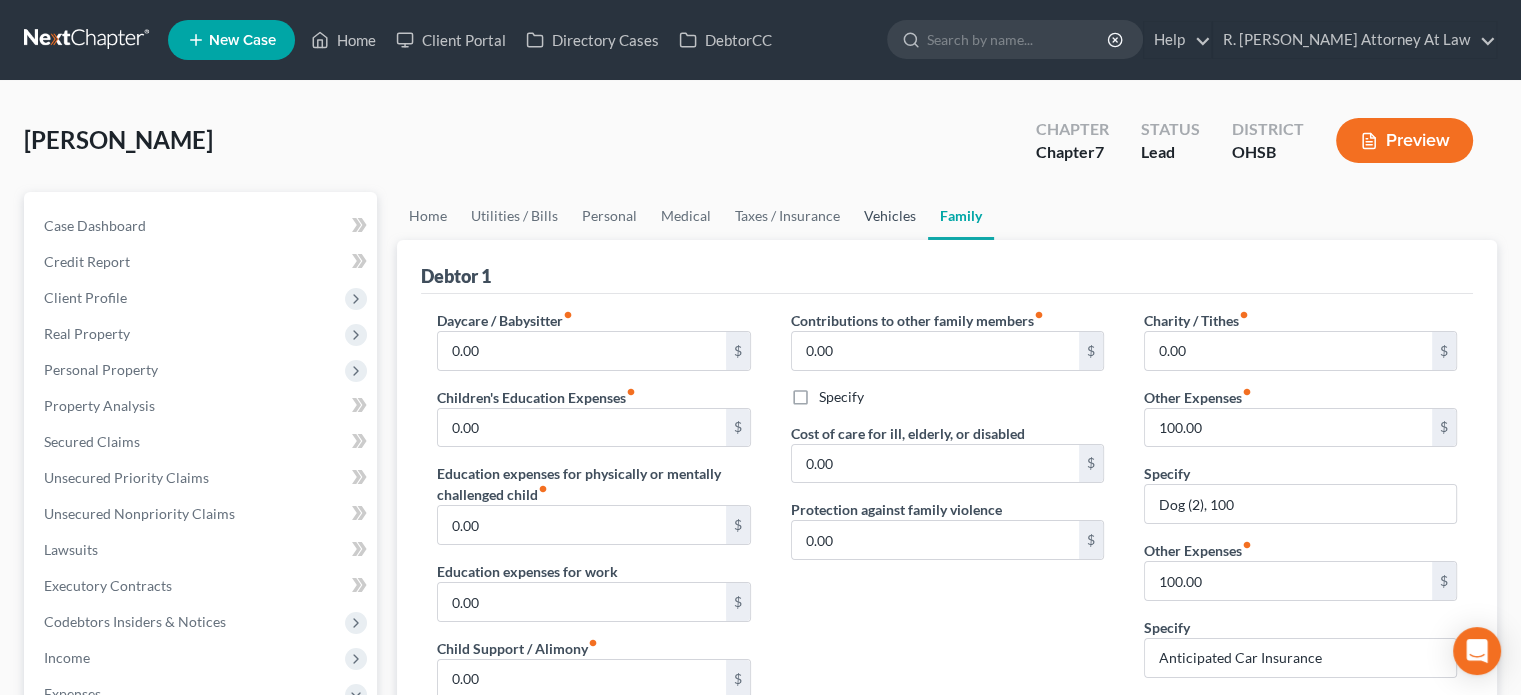 click on "Vehicles" at bounding box center (890, 216) 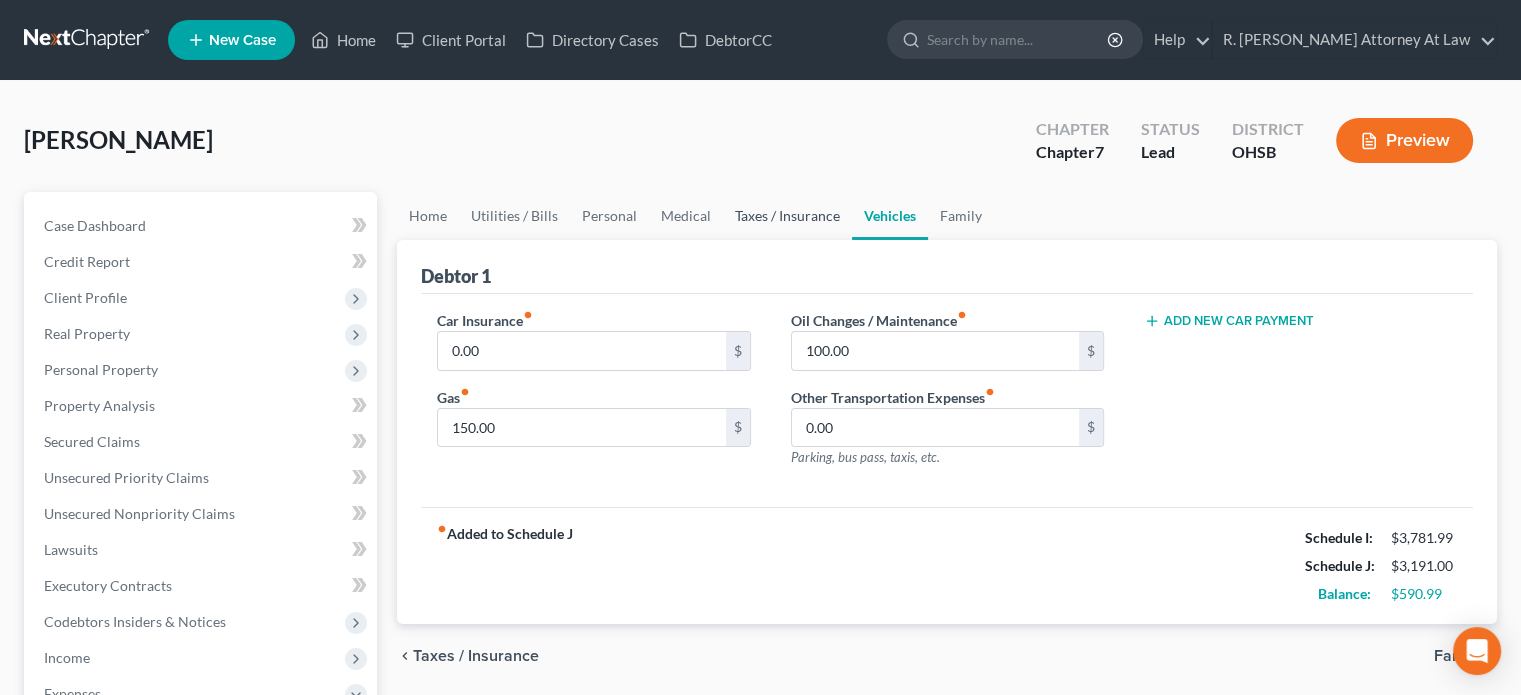 click on "Taxes / Insurance" at bounding box center [787, 216] 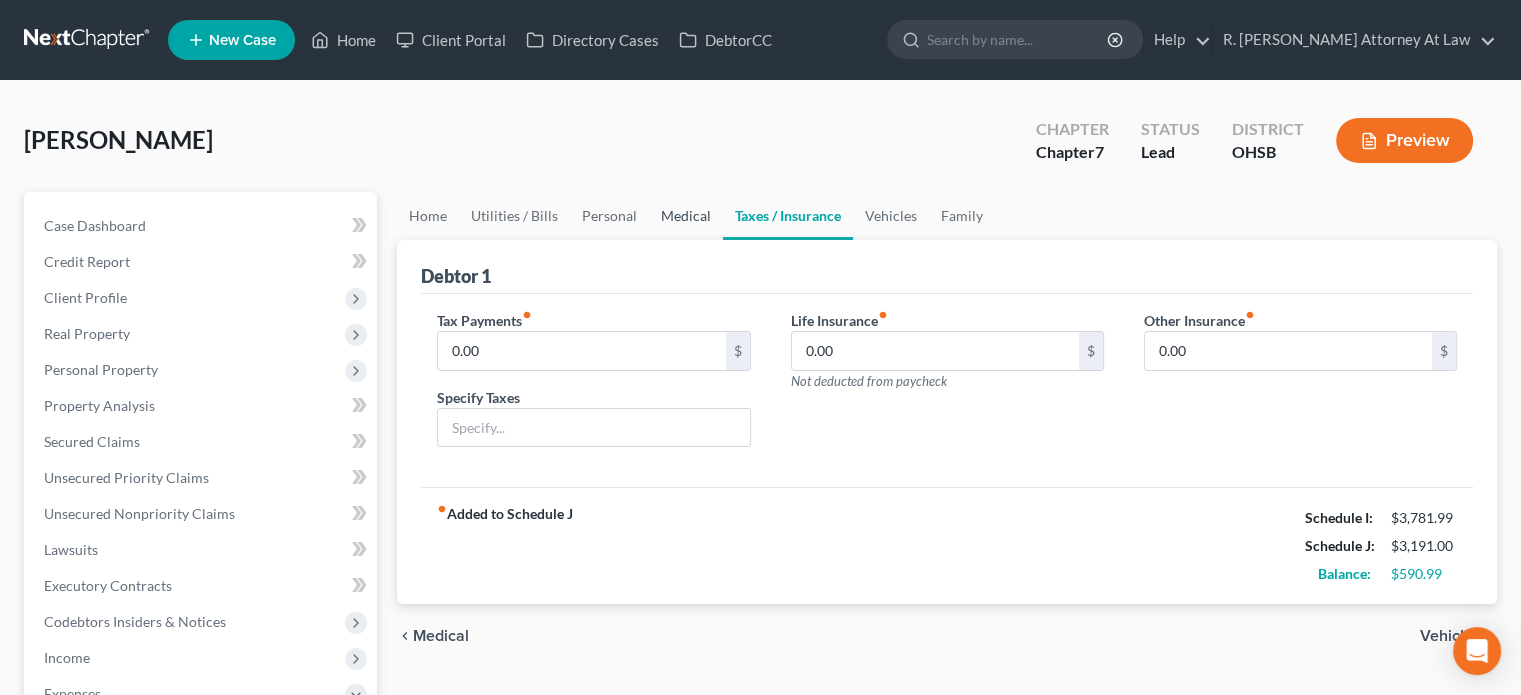 click on "Medical" at bounding box center (686, 216) 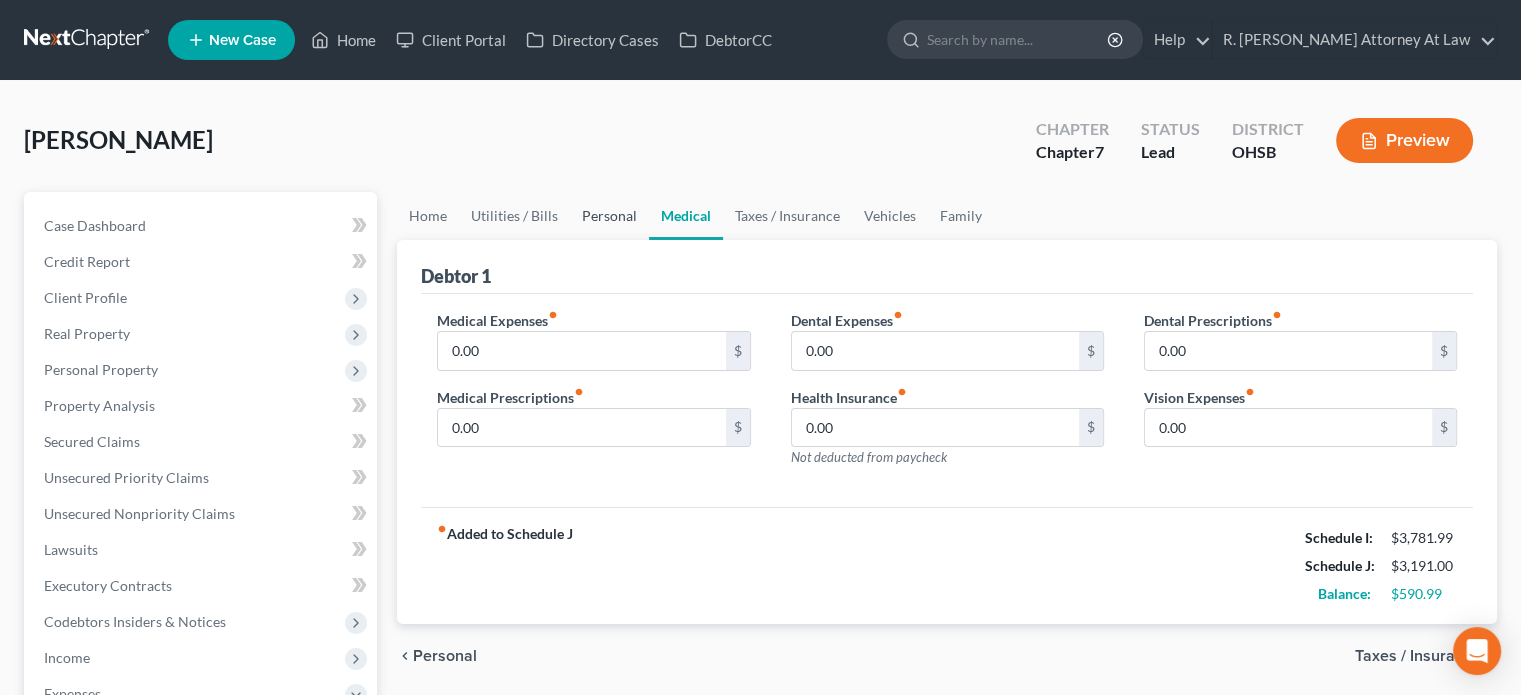 click on "Personal" at bounding box center [609, 216] 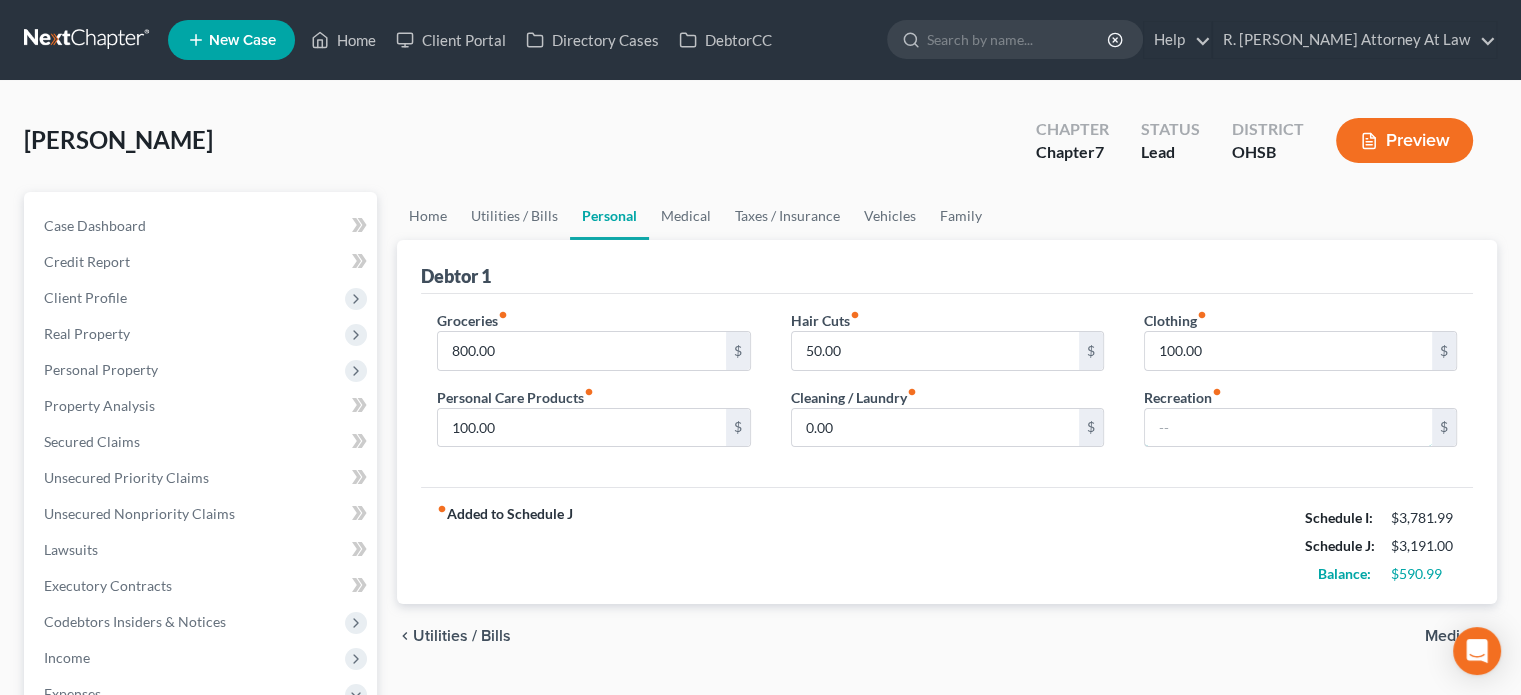 drag, startPoint x: 1153, startPoint y: 429, endPoint x: 1142, endPoint y: 421, distance: 13.601471 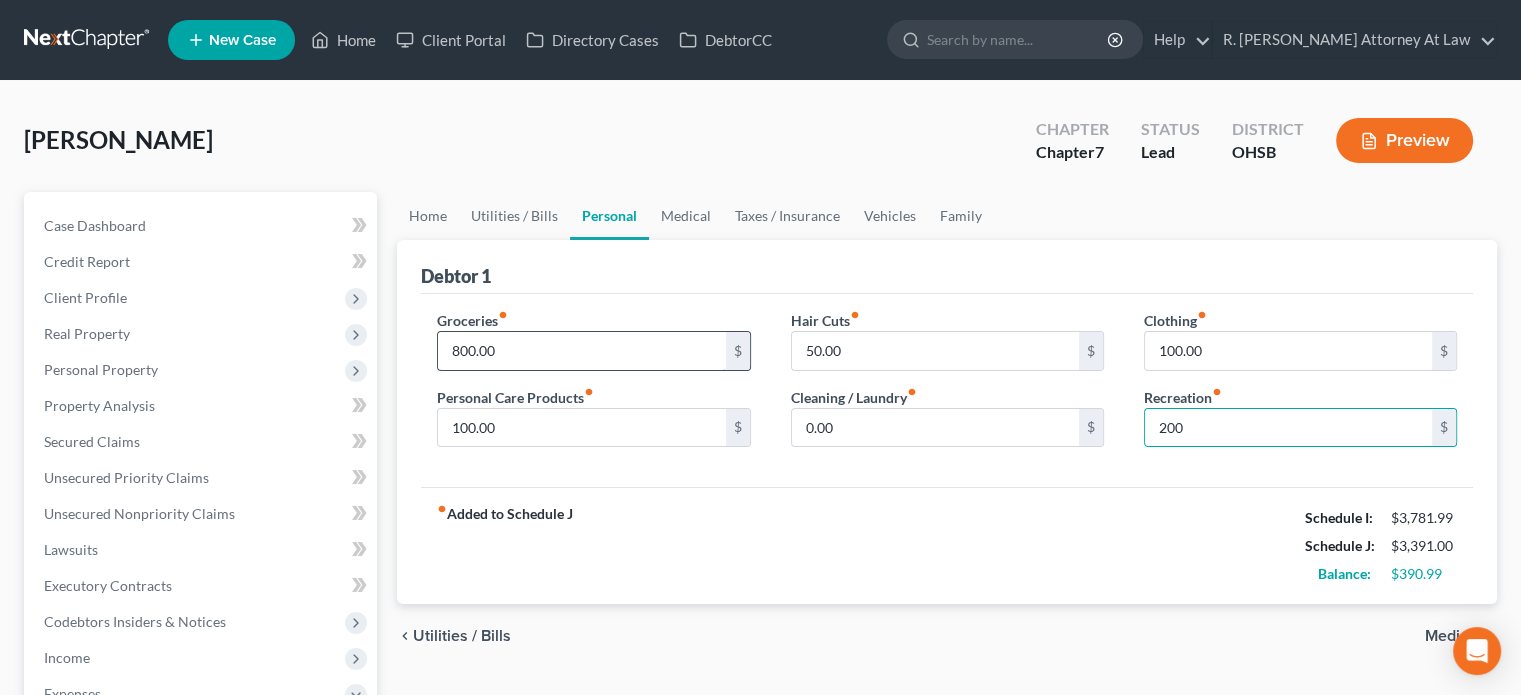 click on "800.00" at bounding box center (581, 351) 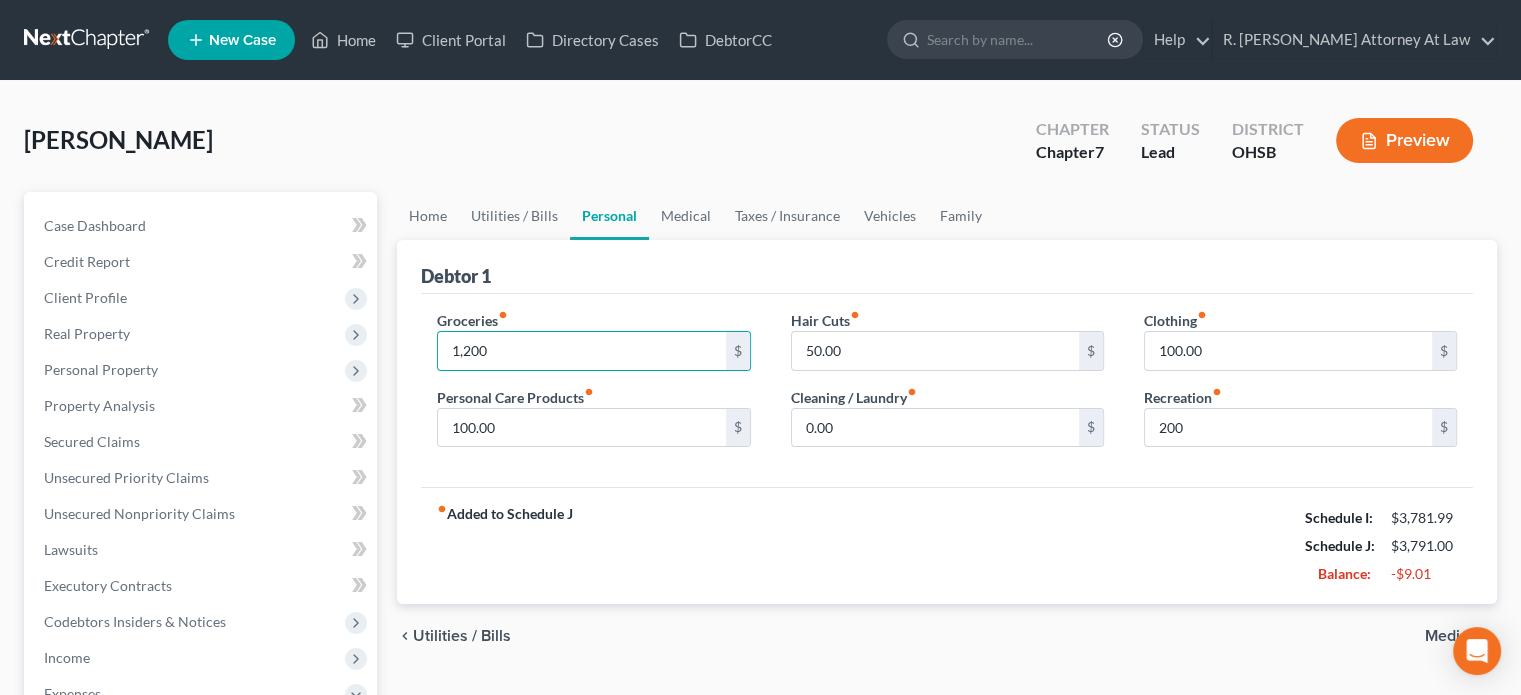 click on "Groceries  fiber_manual_record 1,200 $ Personal Care Products  fiber_manual_record 100.00 $ Hair Cuts  fiber_manual_record 50.00 $ Cleaning / Laundry  fiber_manual_record 0.00 $ Clothing  fiber_manual_record 100.00 $ Recreation  fiber_manual_record 200 $" at bounding box center [947, 391] 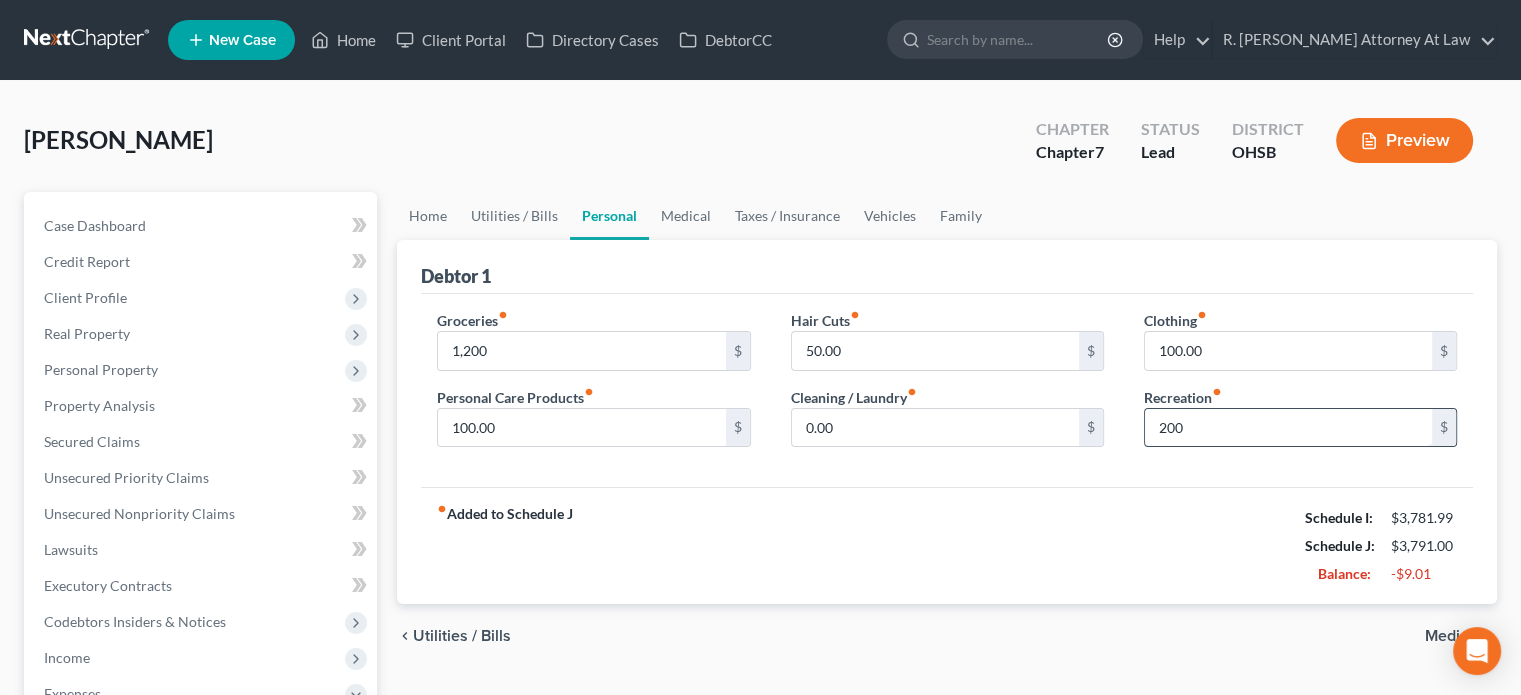 click on "200" at bounding box center [1288, 428] 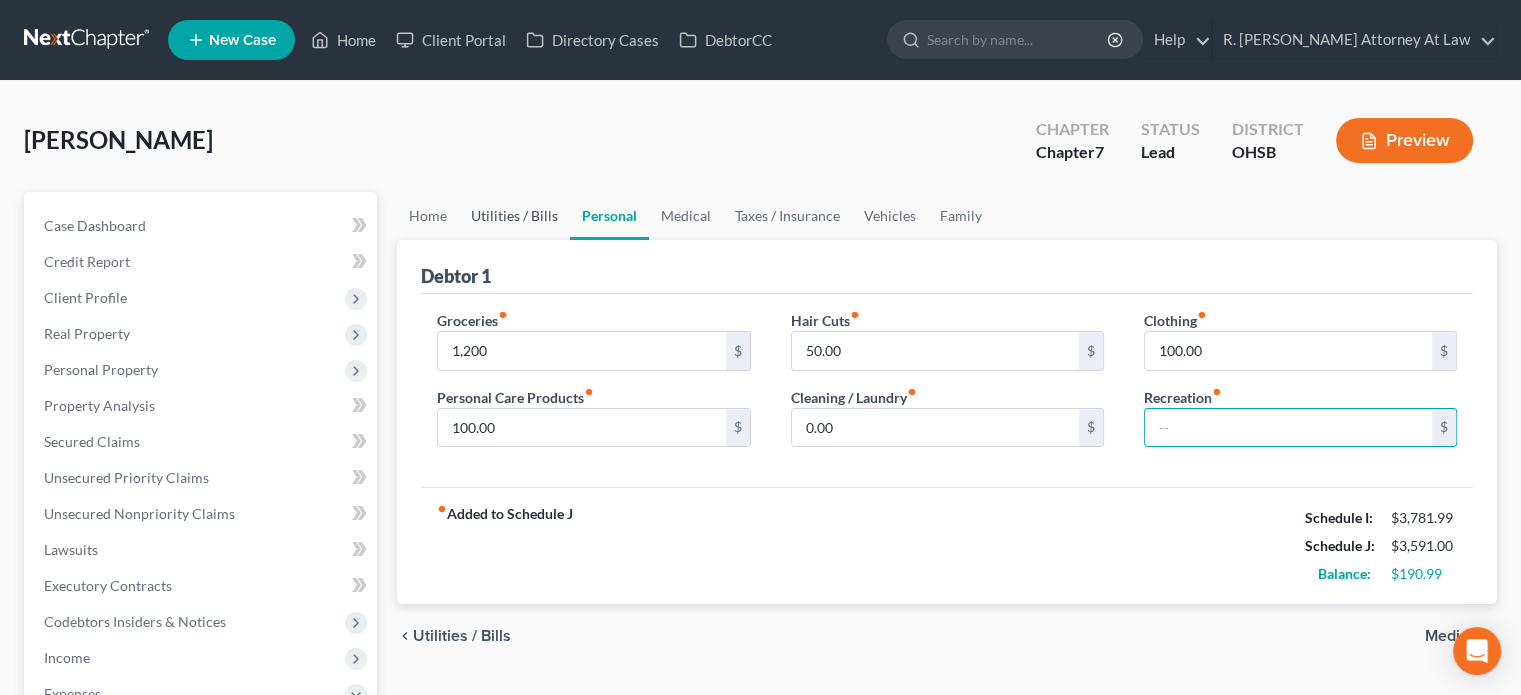 click on "Utilities / Bills" at bounding box center (514, 216) 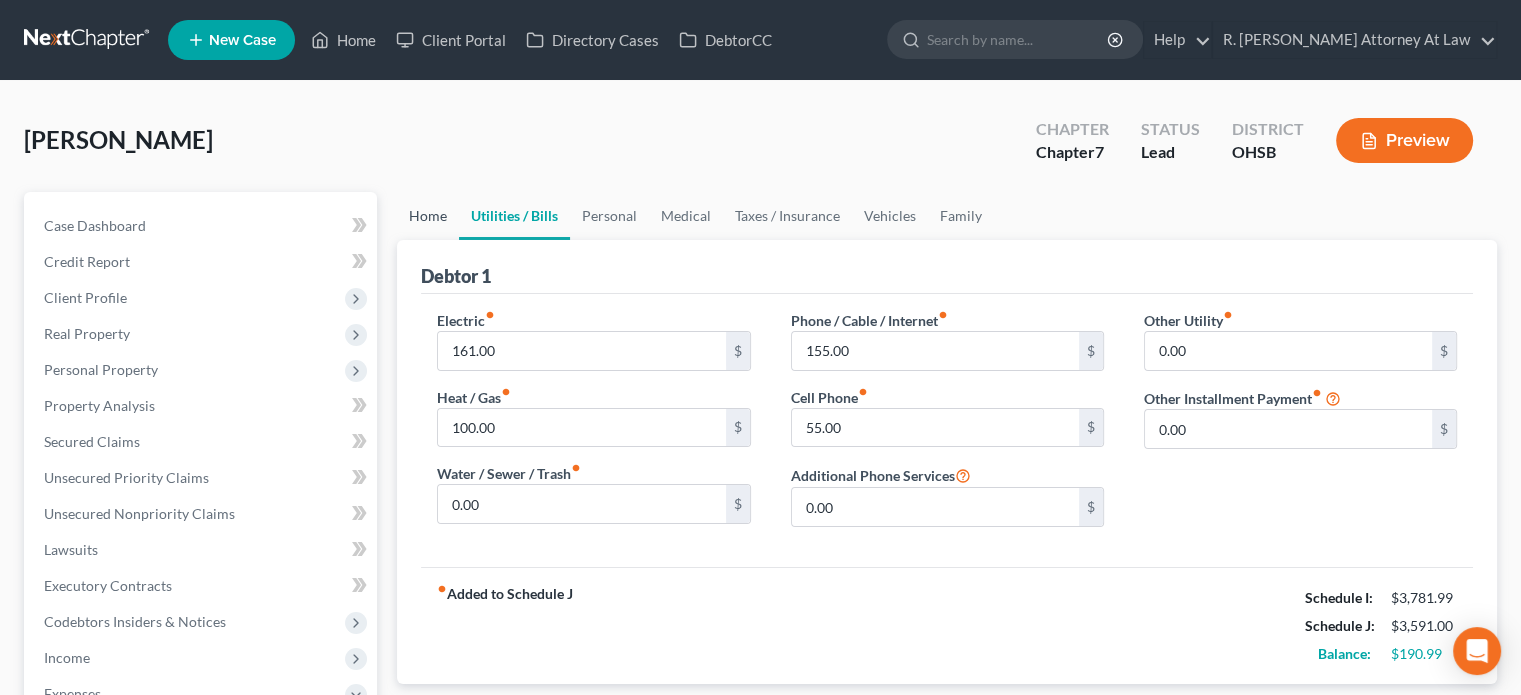 click on "Home" at bounding box center [428, 216] 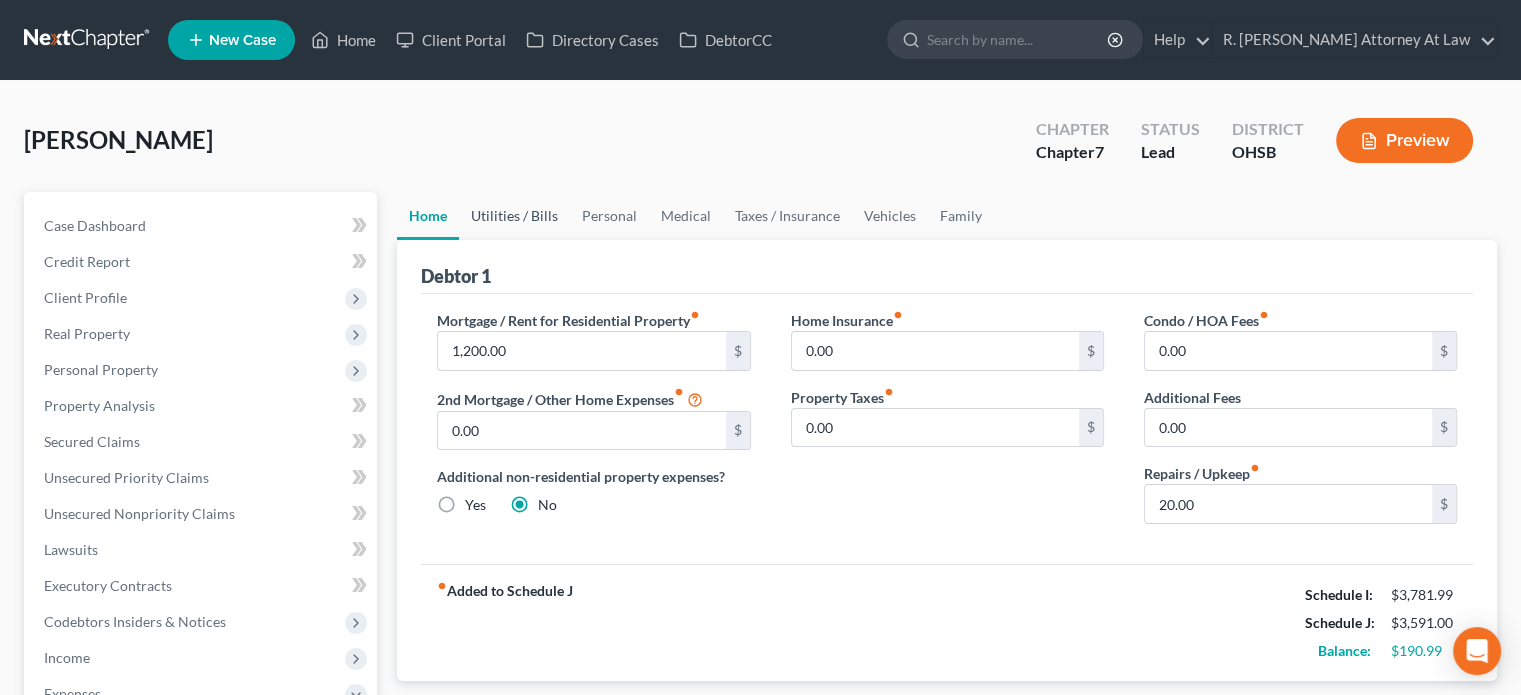 click on "Utilities / Bills" at bounding box center [514, 216] 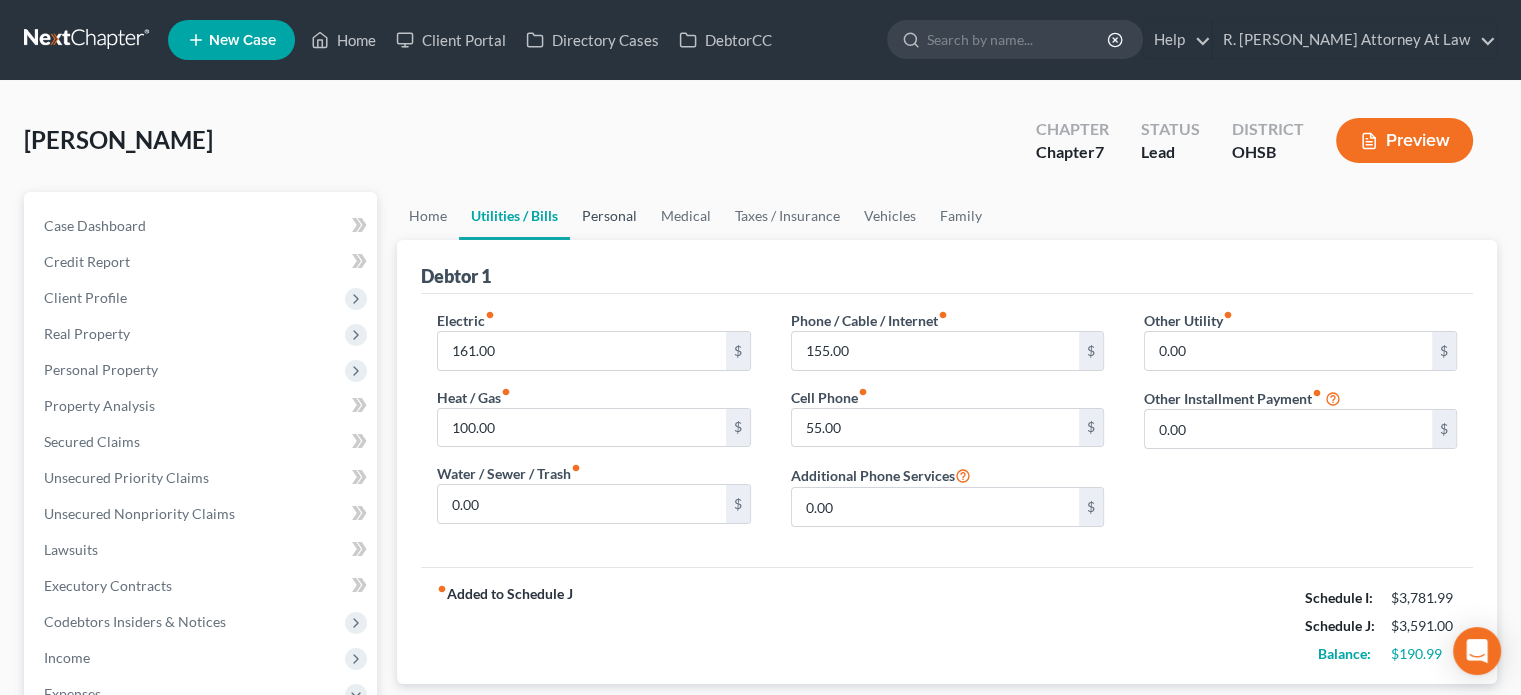 click on "Personal" at bounding box center (609, 216) 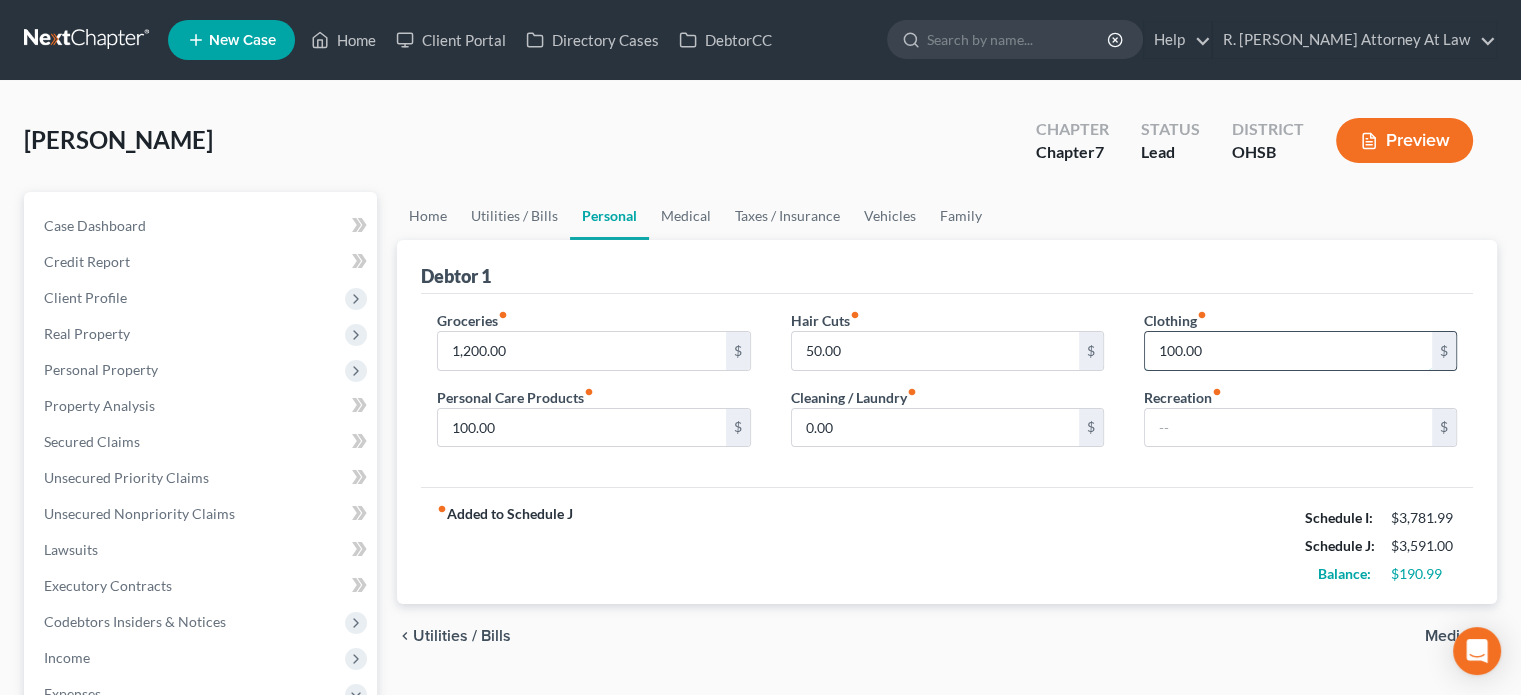 click on "100.00" at bounding box center [1288, 351] 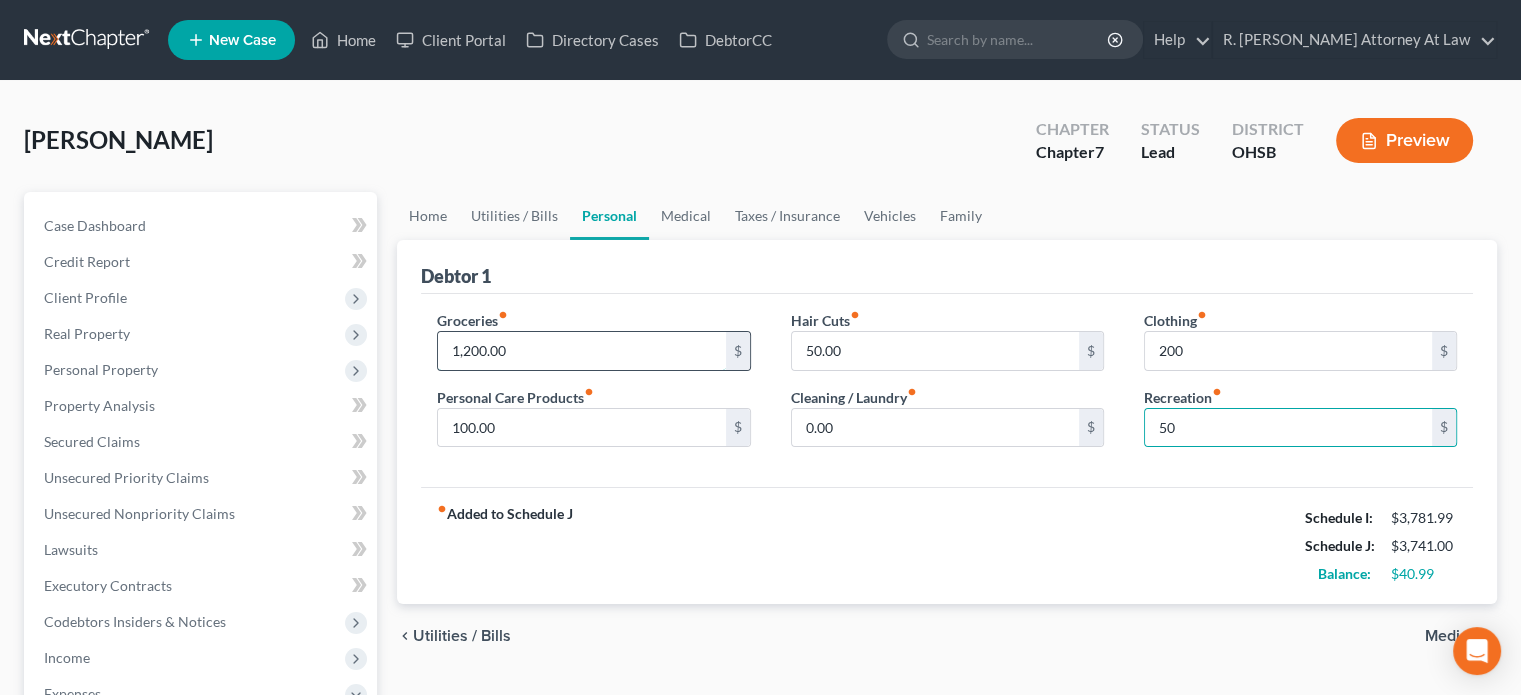 click on "1,200.00" at bounding box center [581, 351] 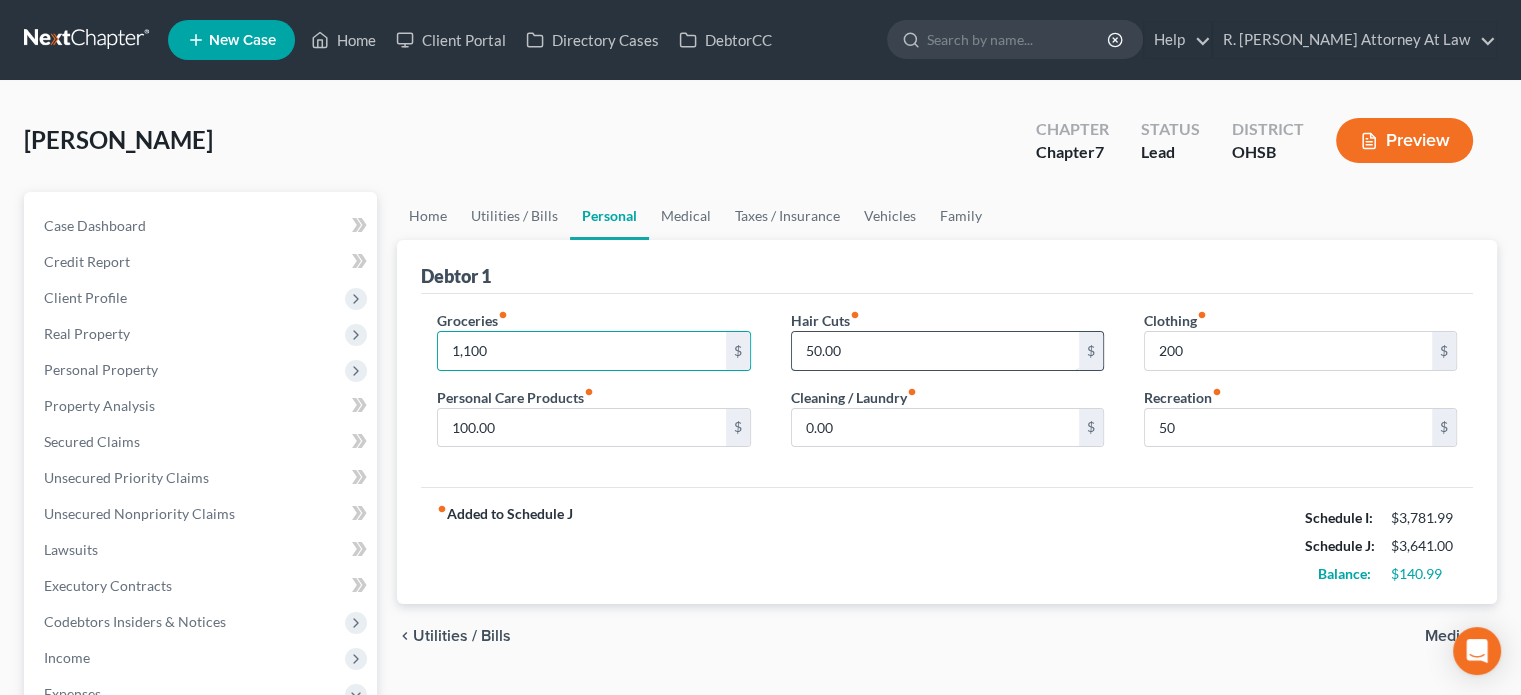 click on "50.00" at bounding box center (935, 351) 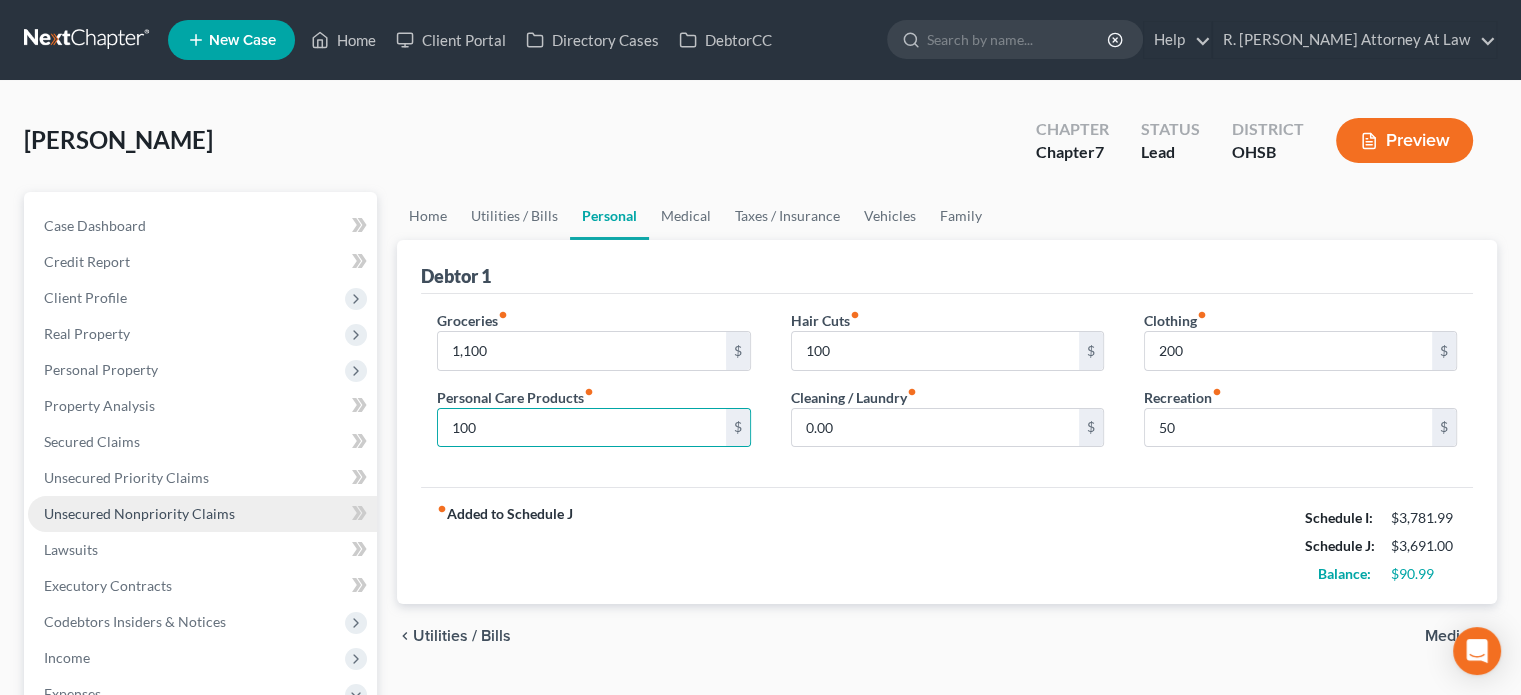 click on "Unsecured Nonpriority Claims" at bounding box center [202, 514] 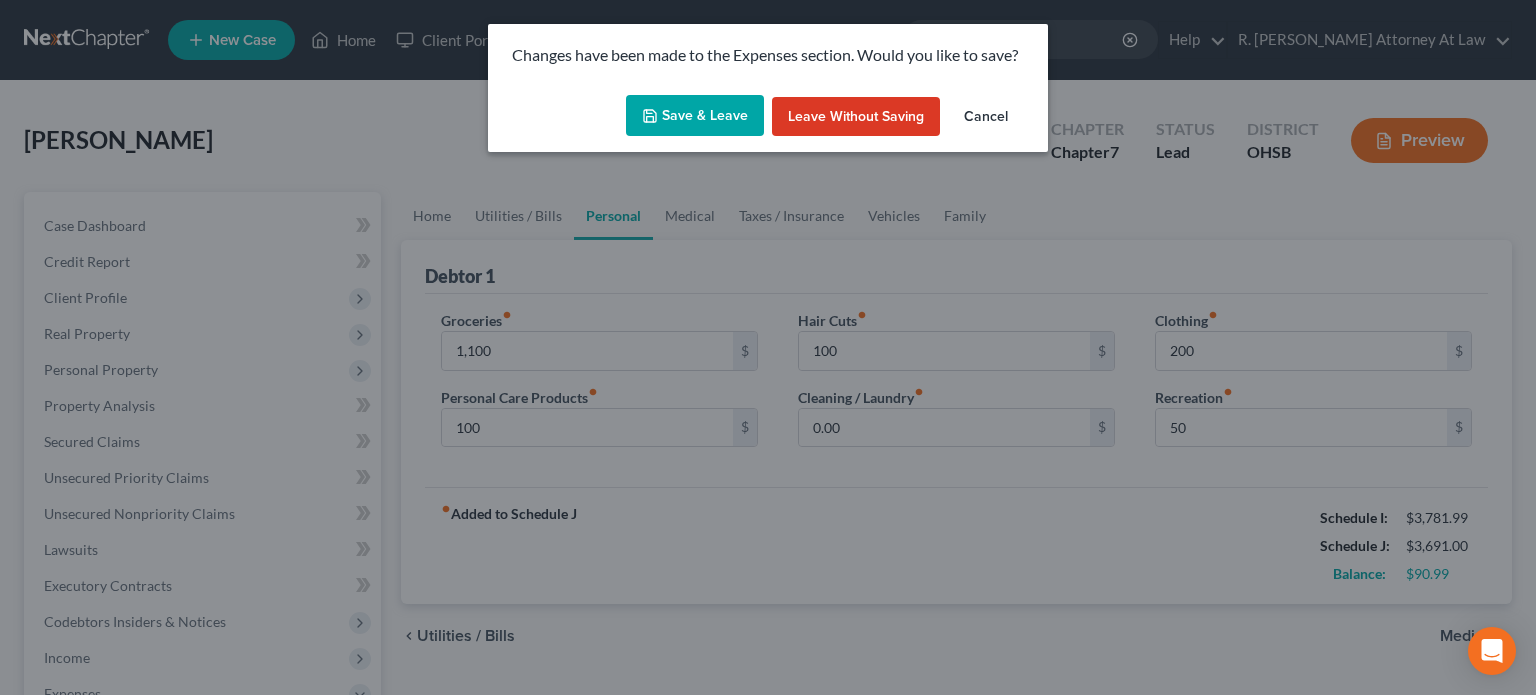click on "Save & Leave" at bounding box center [695, 116] 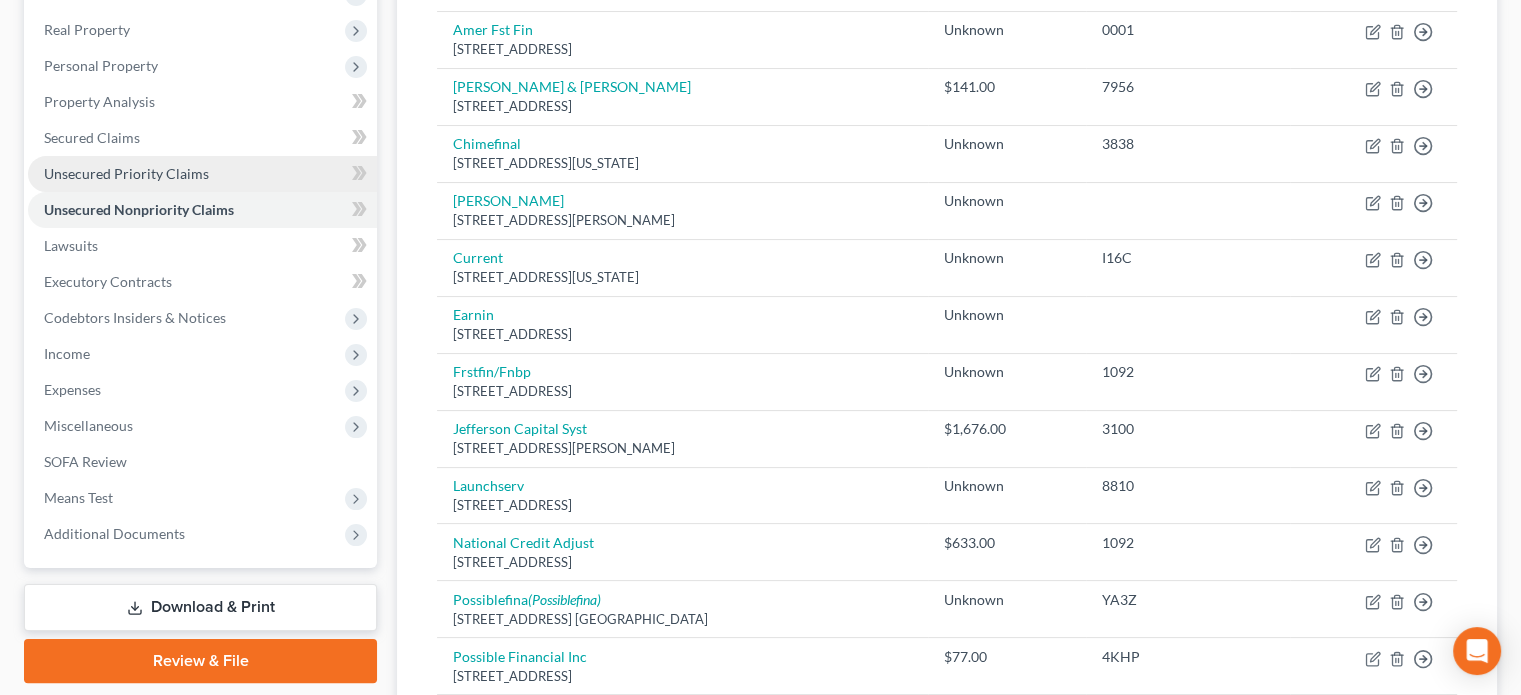 scroll, scrollTop: 300, scrollLeft: 0, axis: vertical 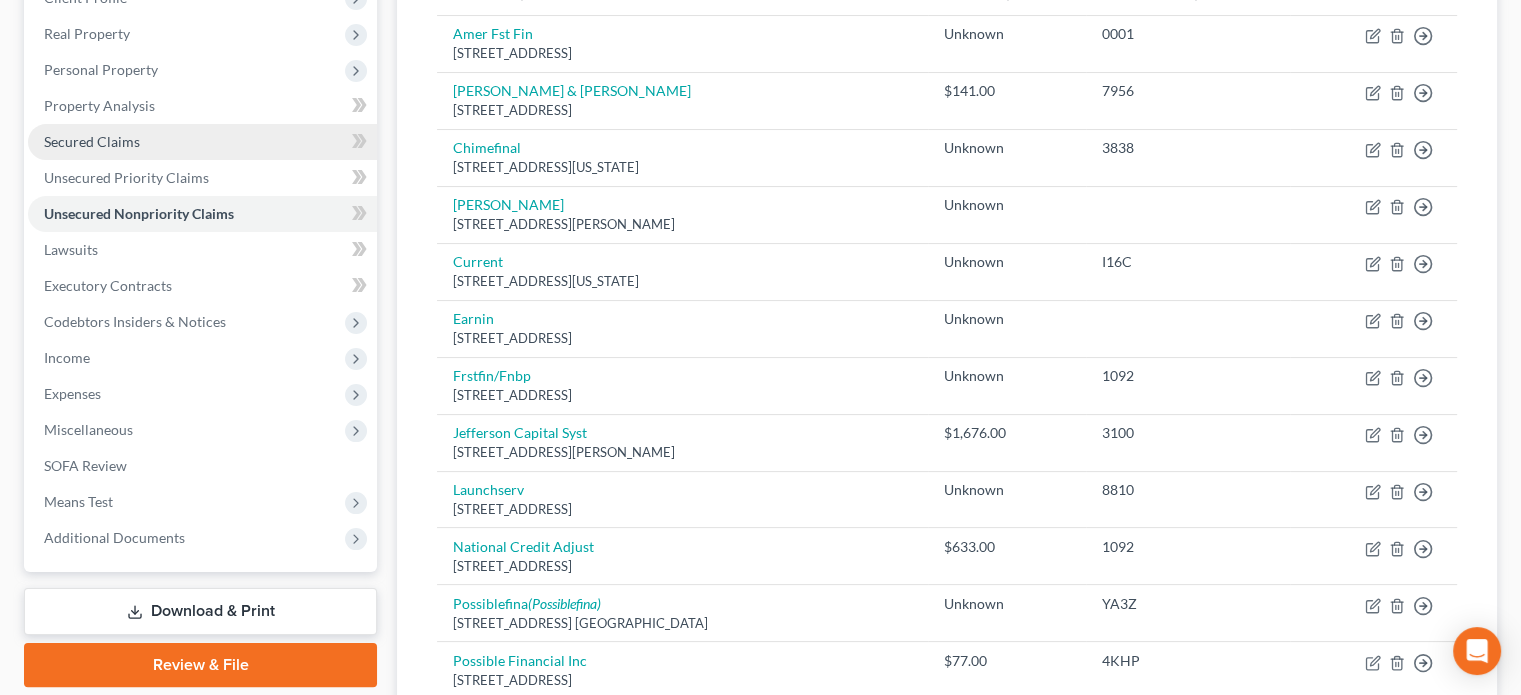 click on "Secured Claims" at bounding box center (92, 141) 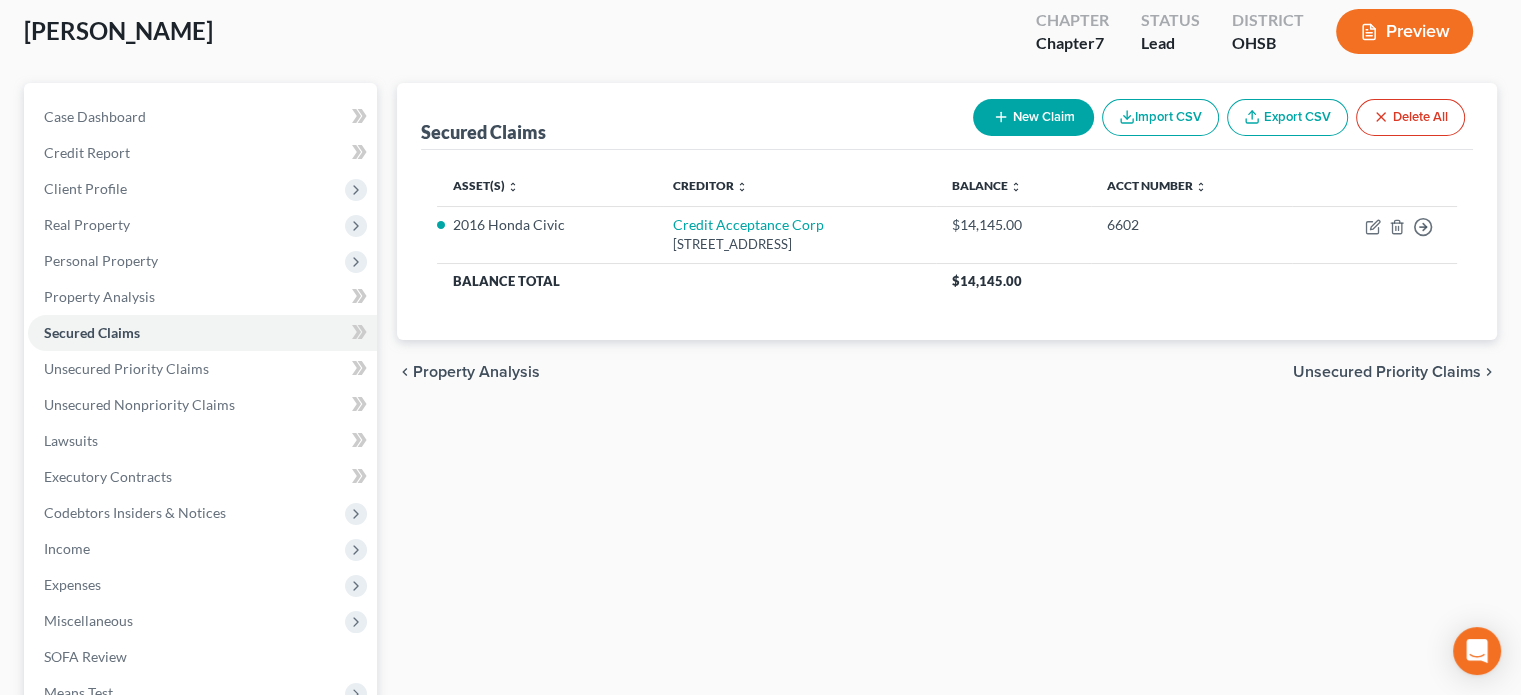 scroll, scrollTop: 0, scrollLeft: 0, axis: both 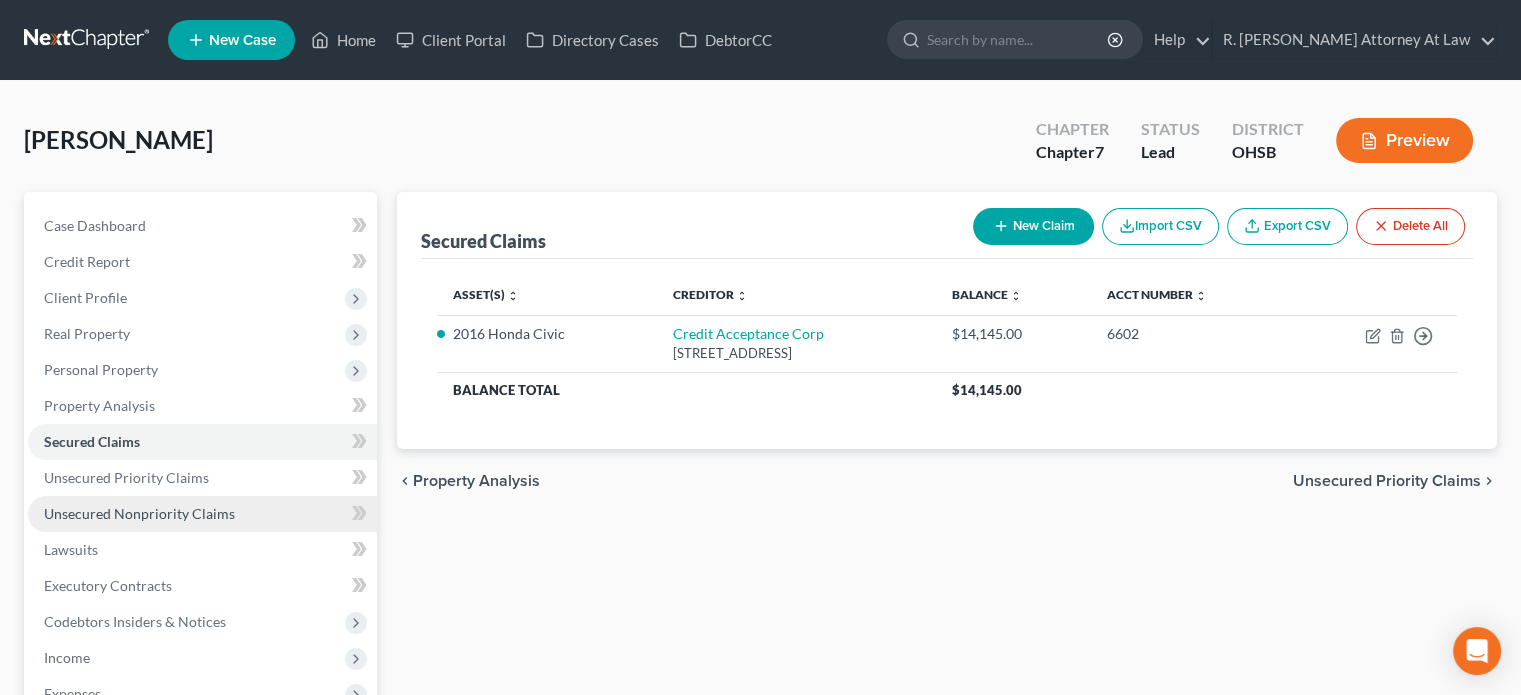 click on "Unsecured Nonpriority Claims" at bounding box center [139, 513] 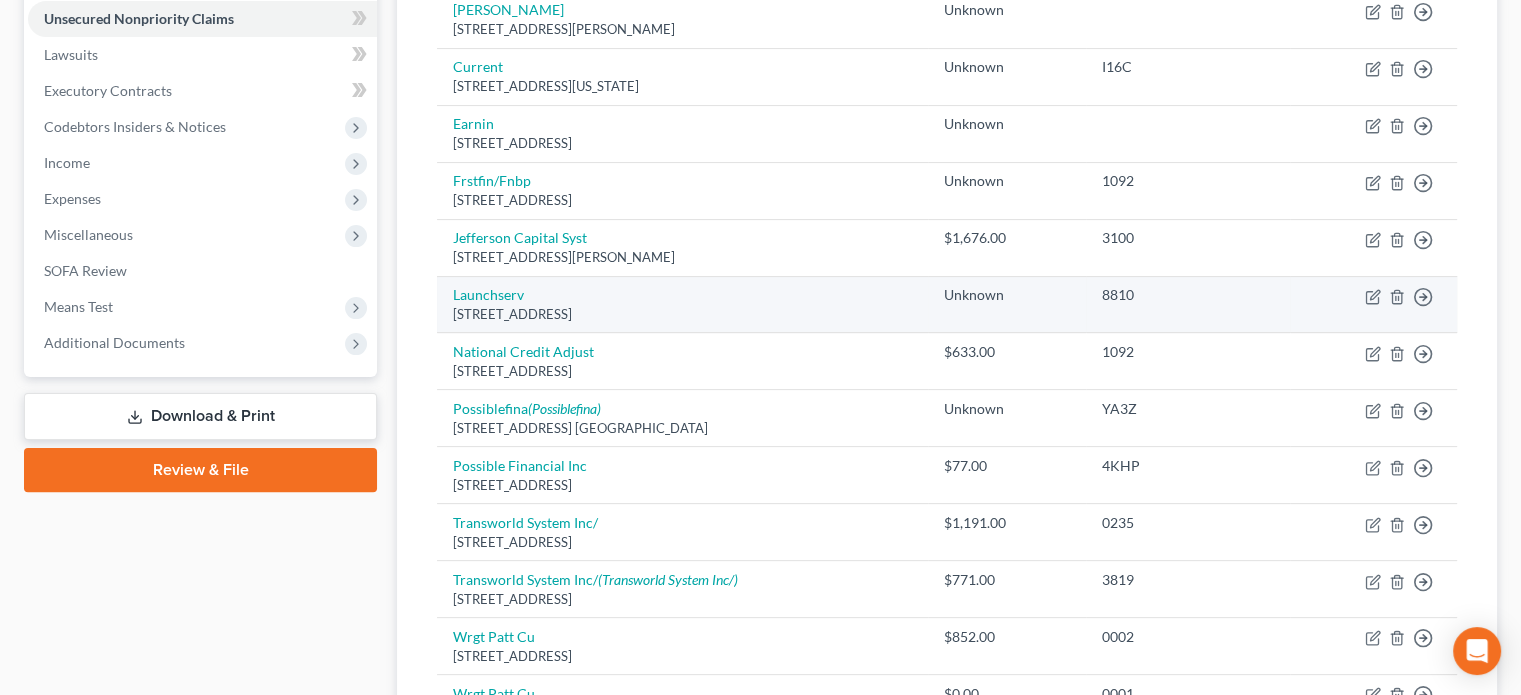scroll, scrollTop: 500, scrollLeft: 0, axis: vertical 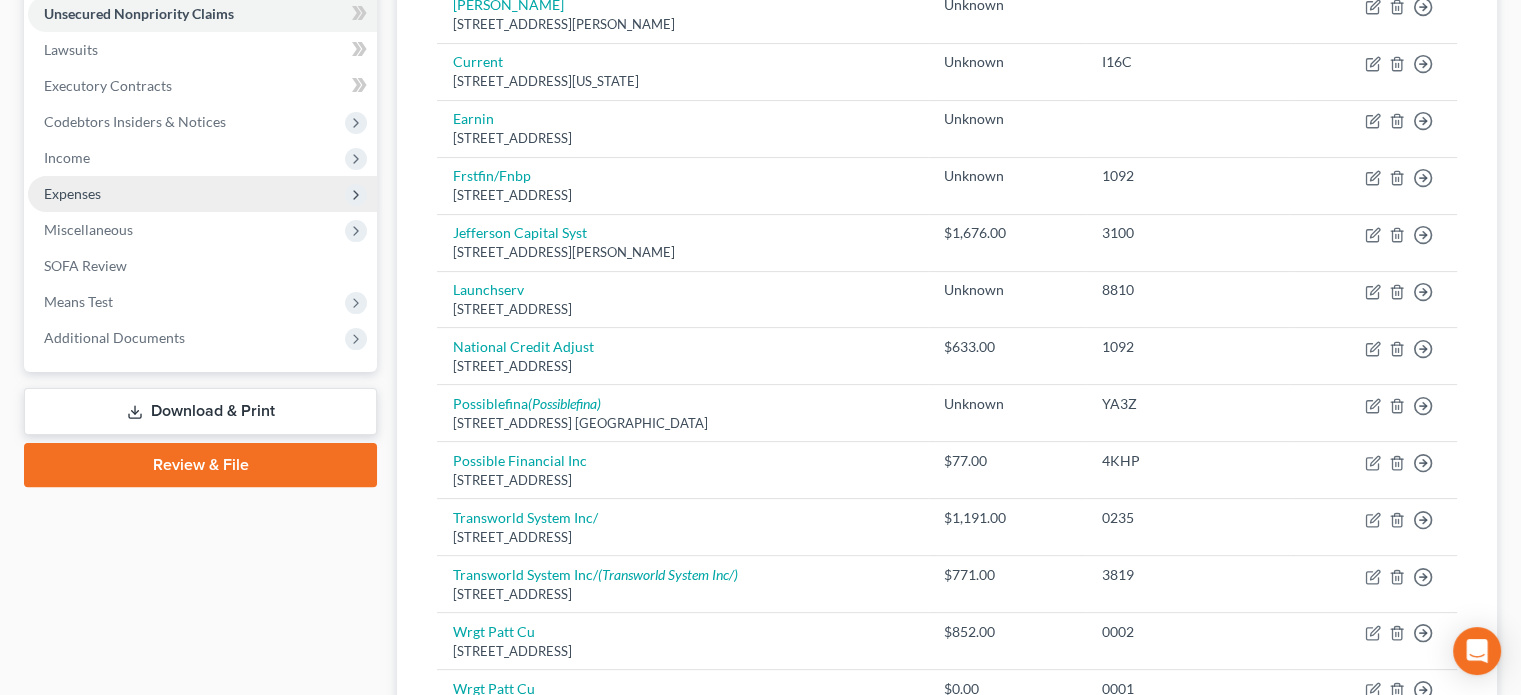 click on "Expenses" at bounding box center [72, 193] 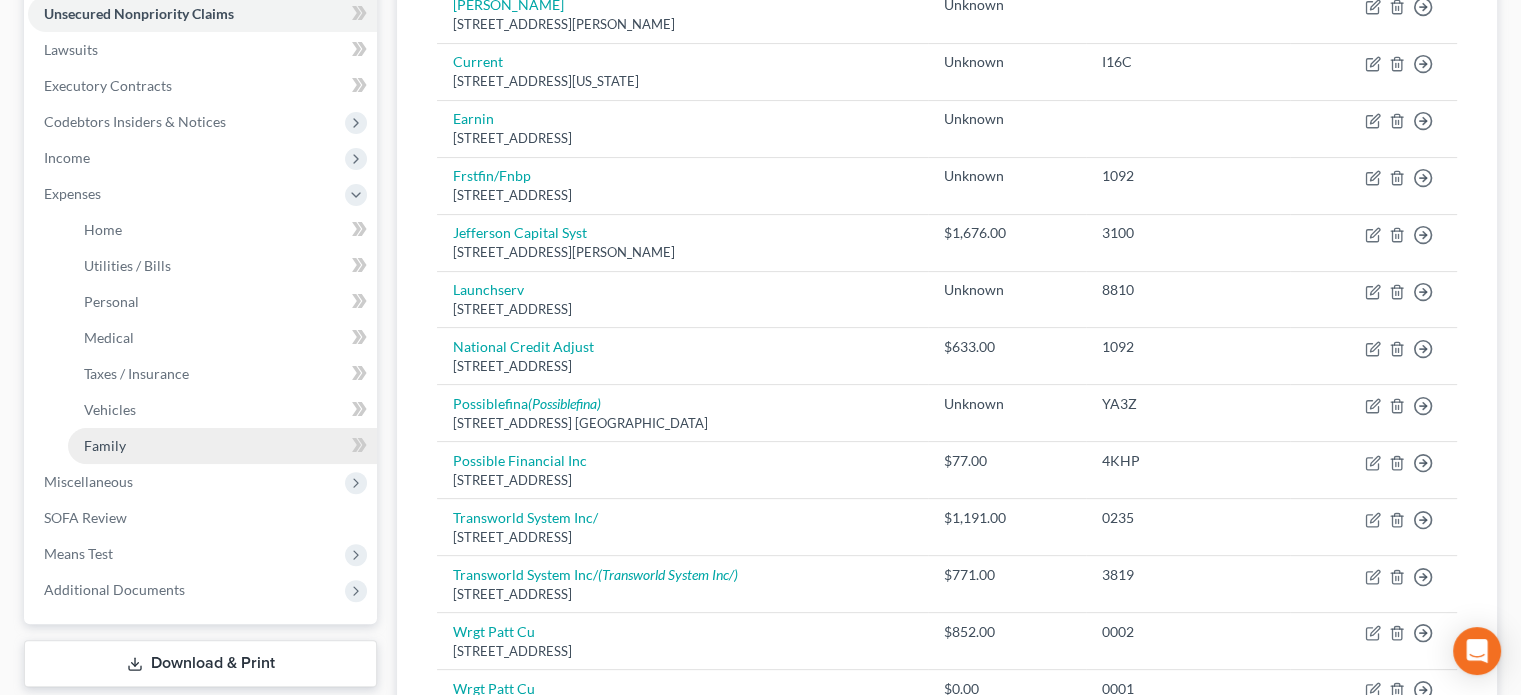 click on "Family" at bounding box center (222, 446) 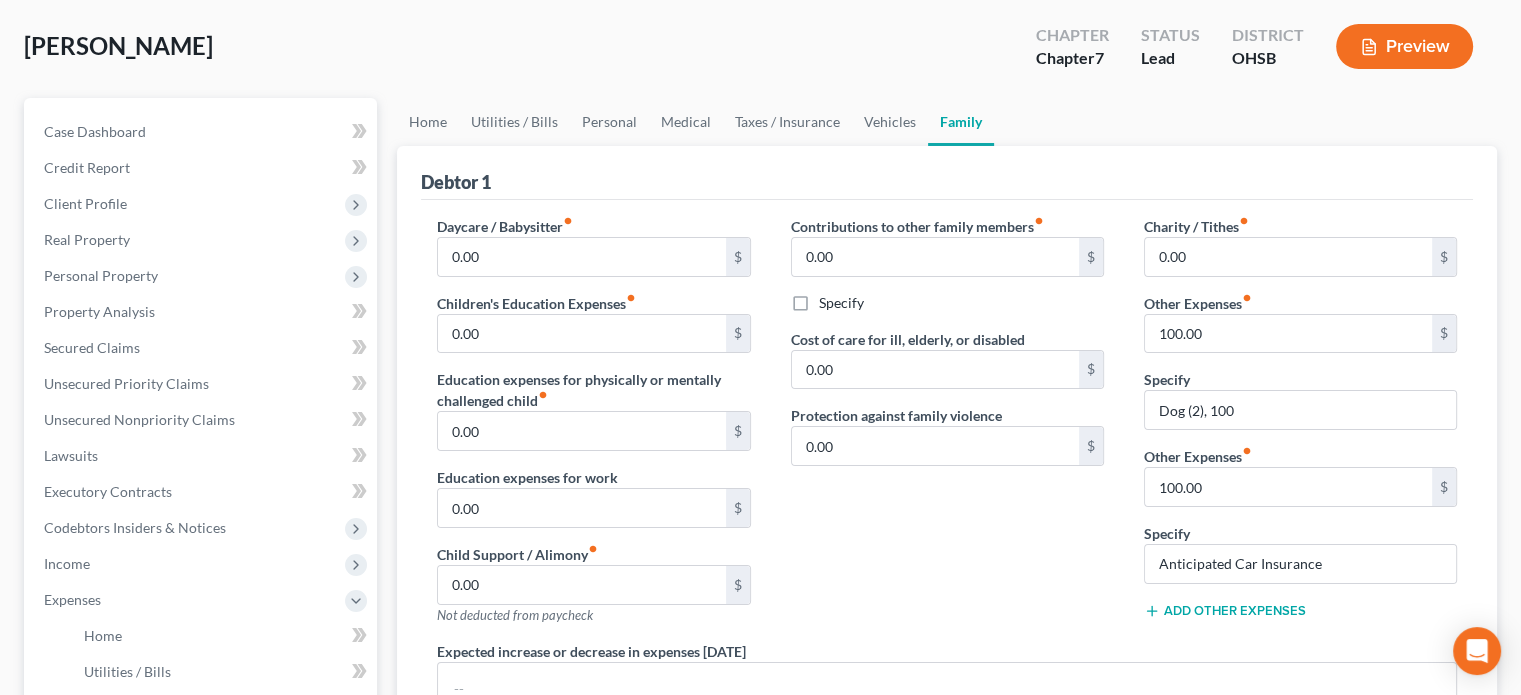scroll, scrollTop: 100, scrollLeft: 0, axis: vertical 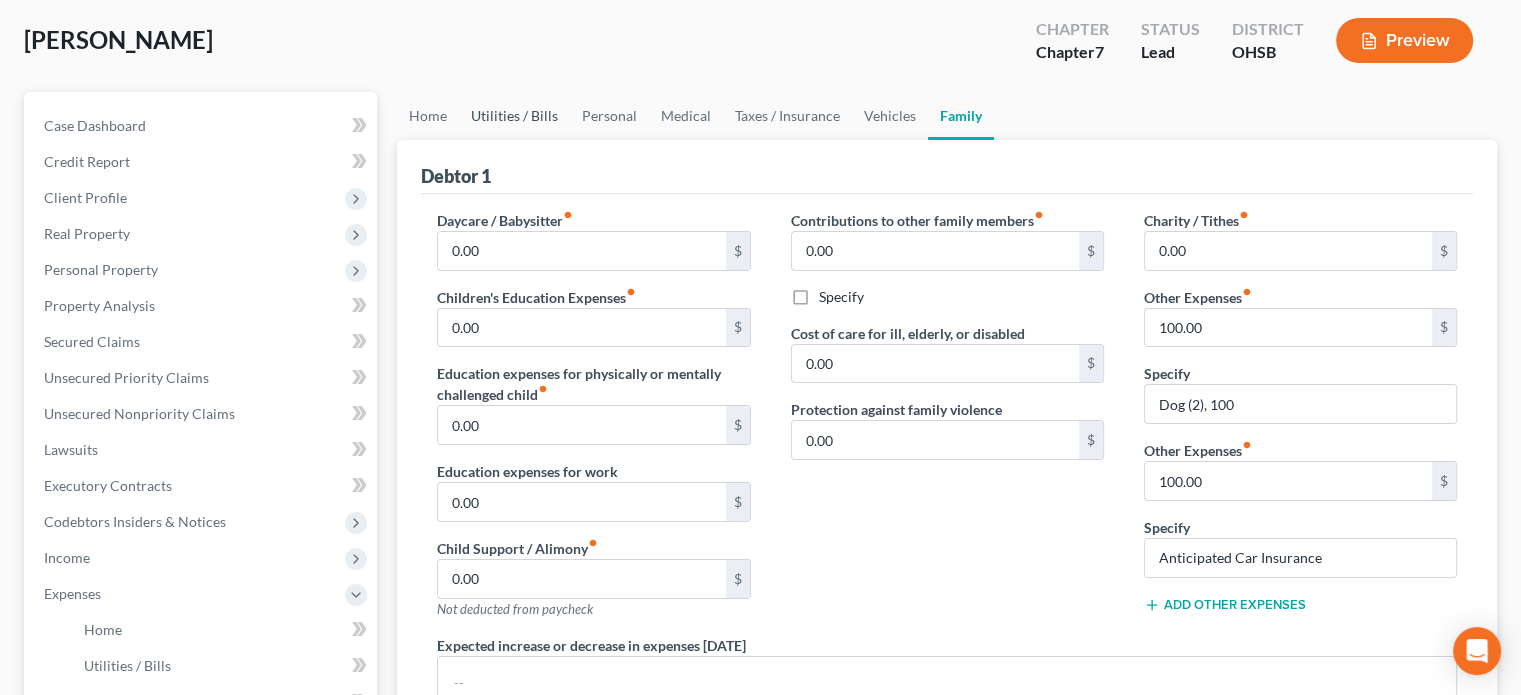 click on "Utilities / Bills" at bounding box center [514, 116] 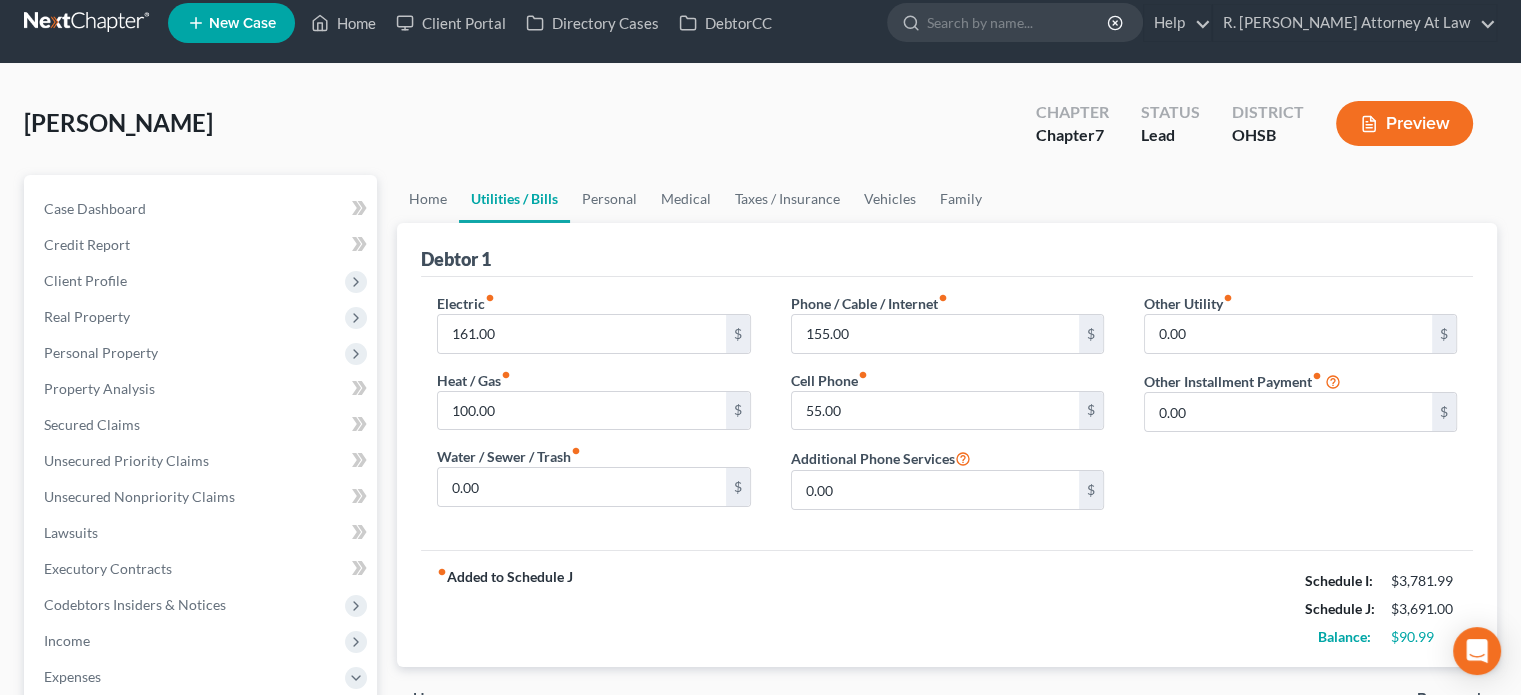 scroll, scrollTop: 0, scrollLeft: 0, axis: both 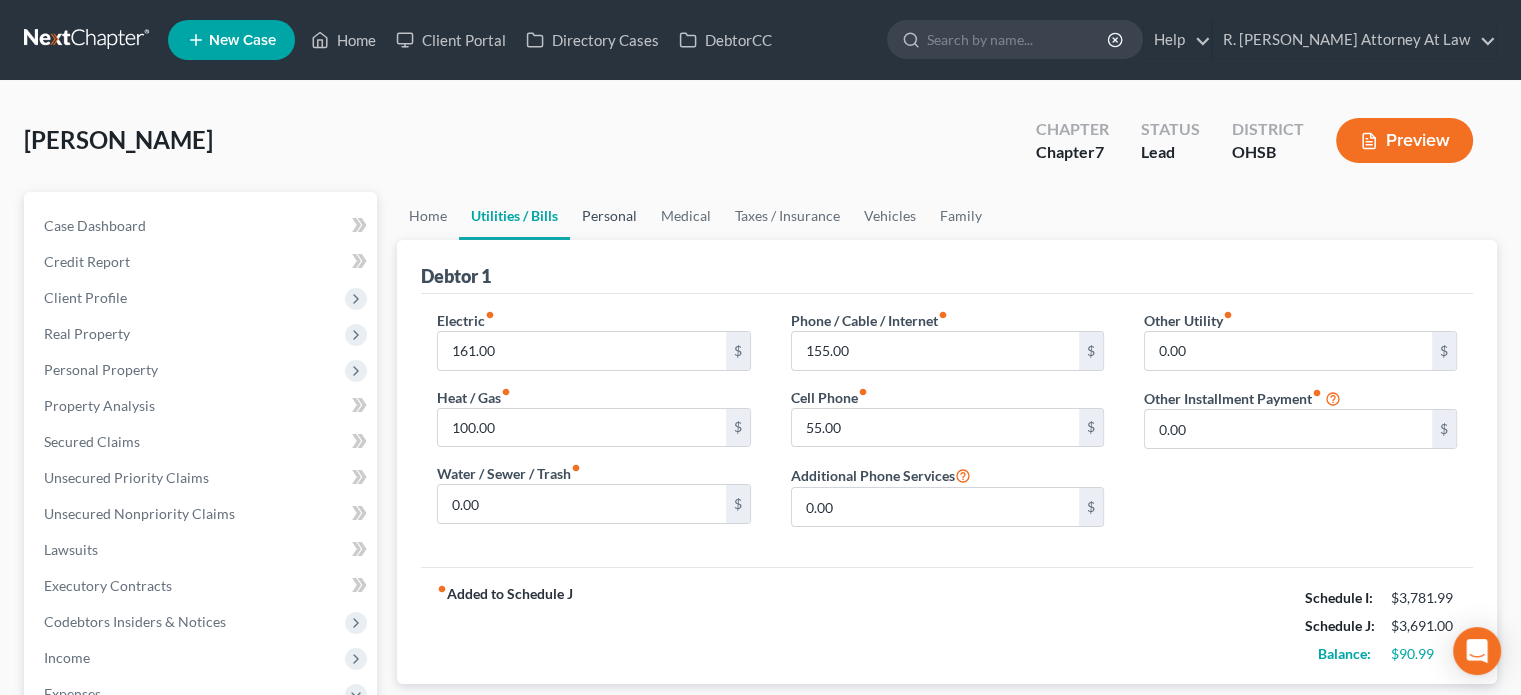 click on "Personal" at bounding box center [609, 216] 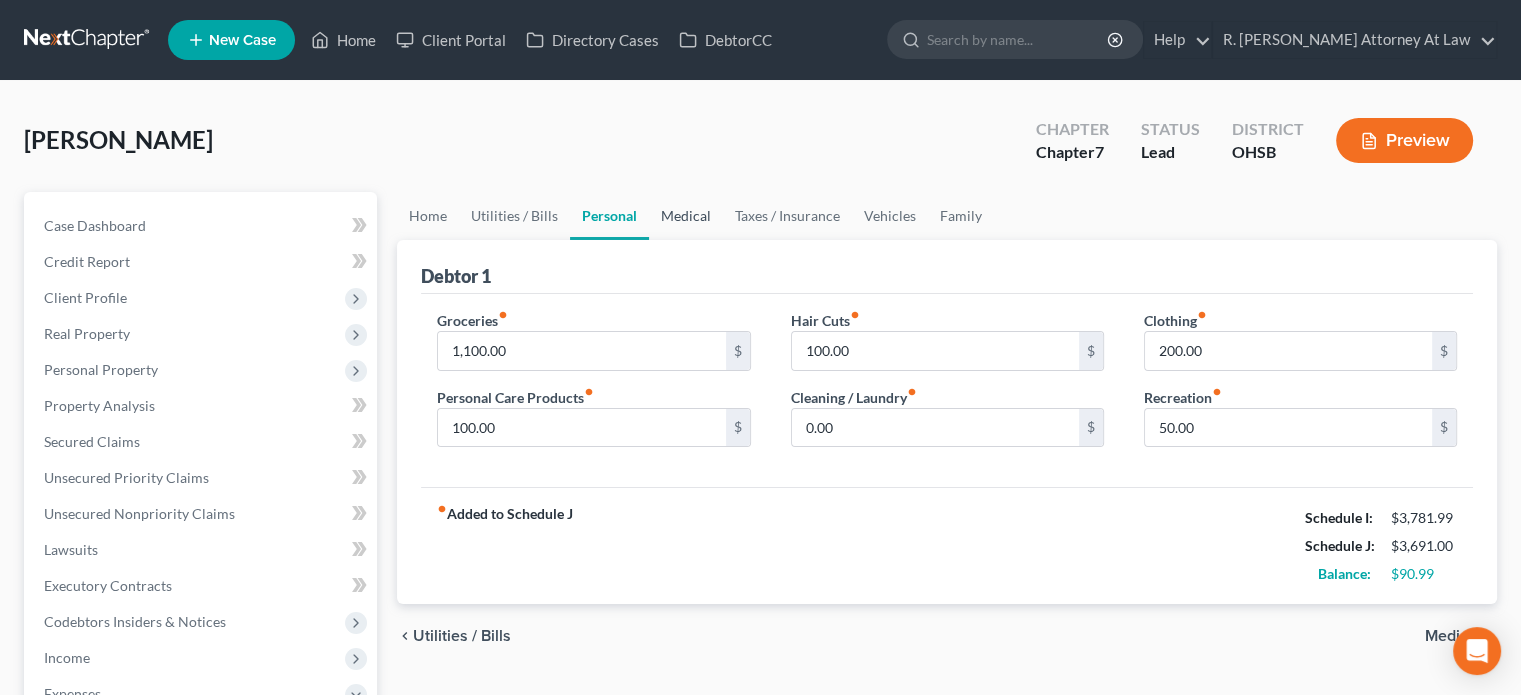 click on "Medical" at bounding box center [686, 216] 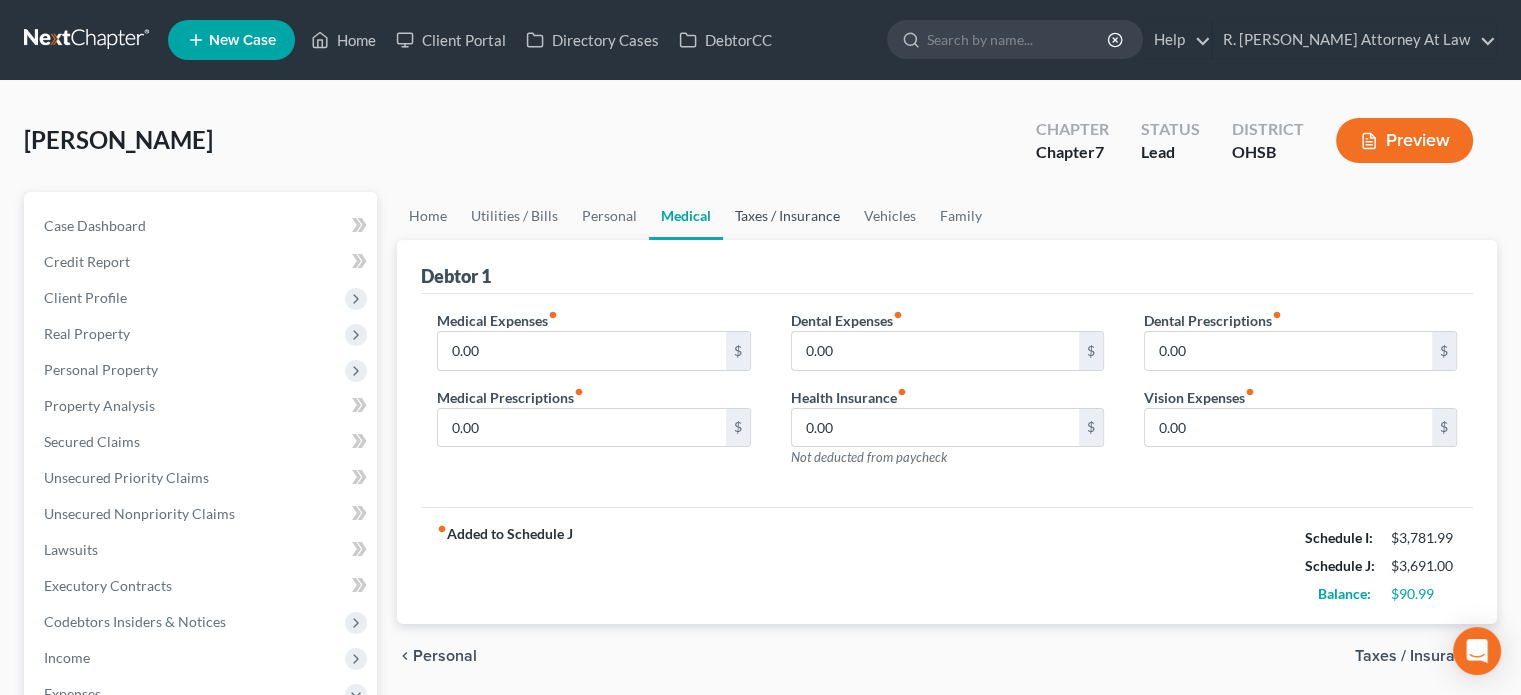 click on "Taxes / Insurance" at bounding box center (787, 216) 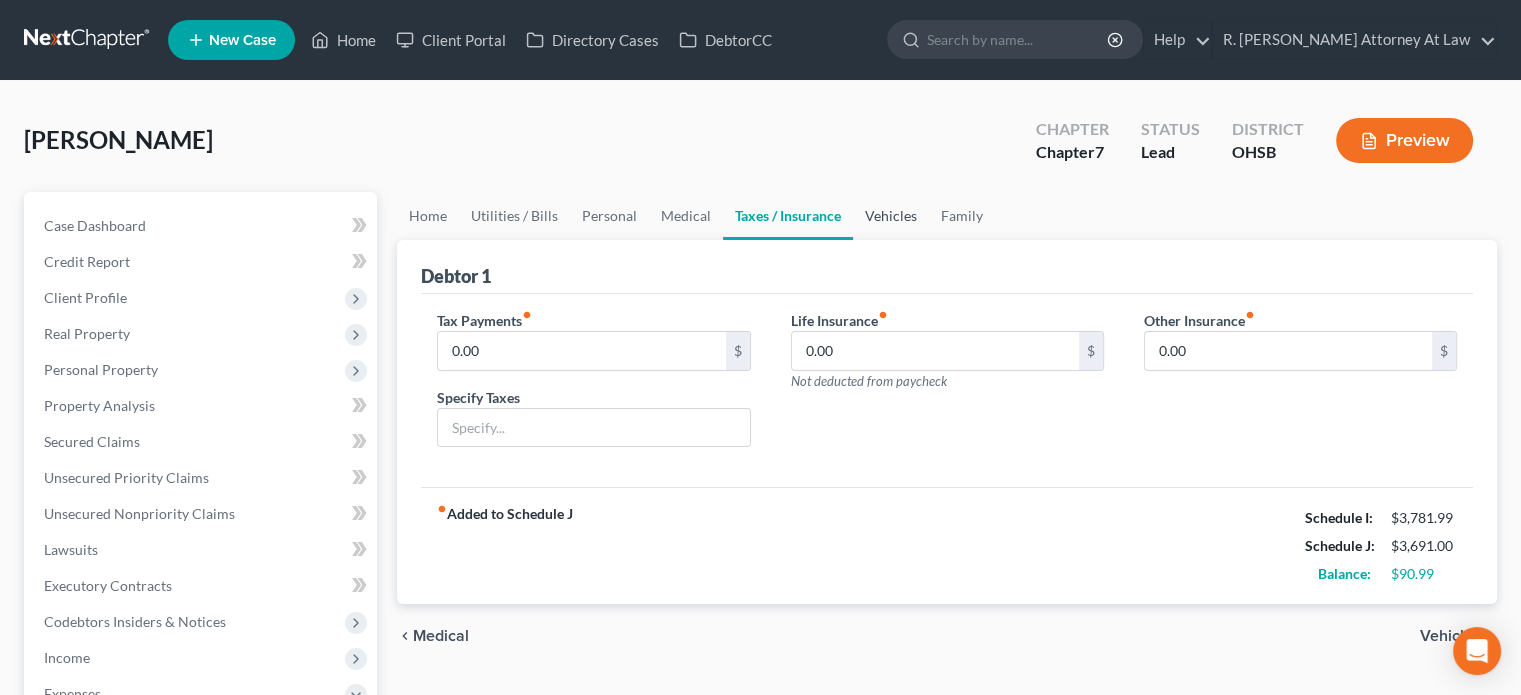 click on "Vehicles" at bounding box center [891, 216] 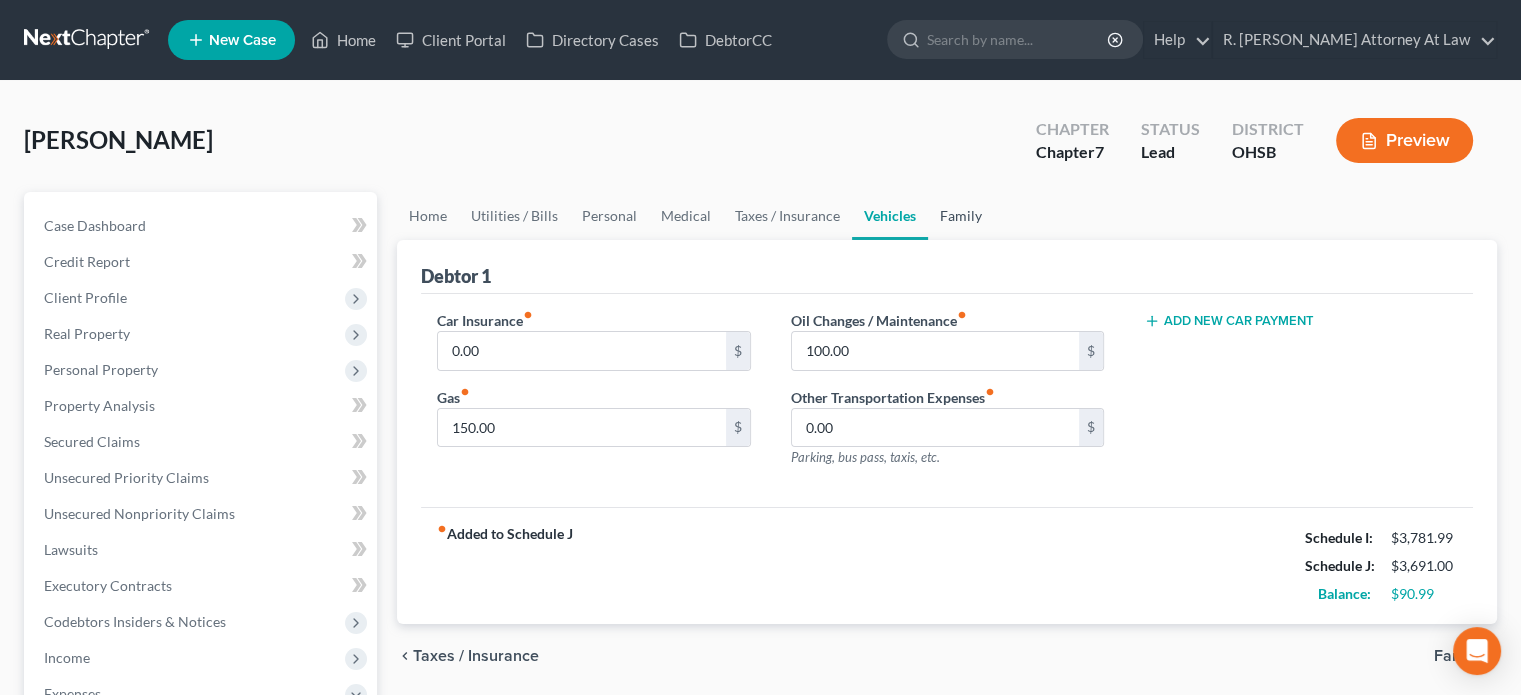 click on "Family" at bounding box center [961, 216] 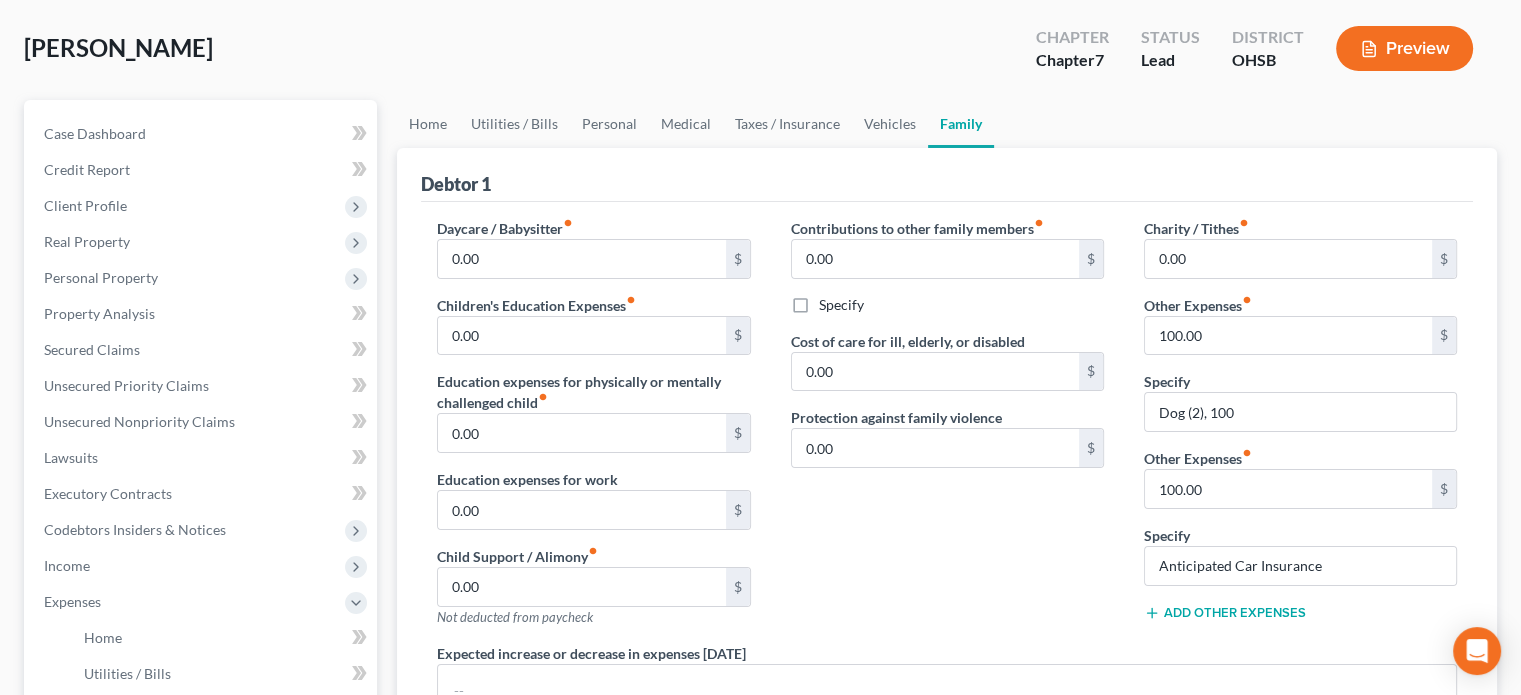 scroll, scrollTop: 100, scrollLeft: 0, axis: vertical 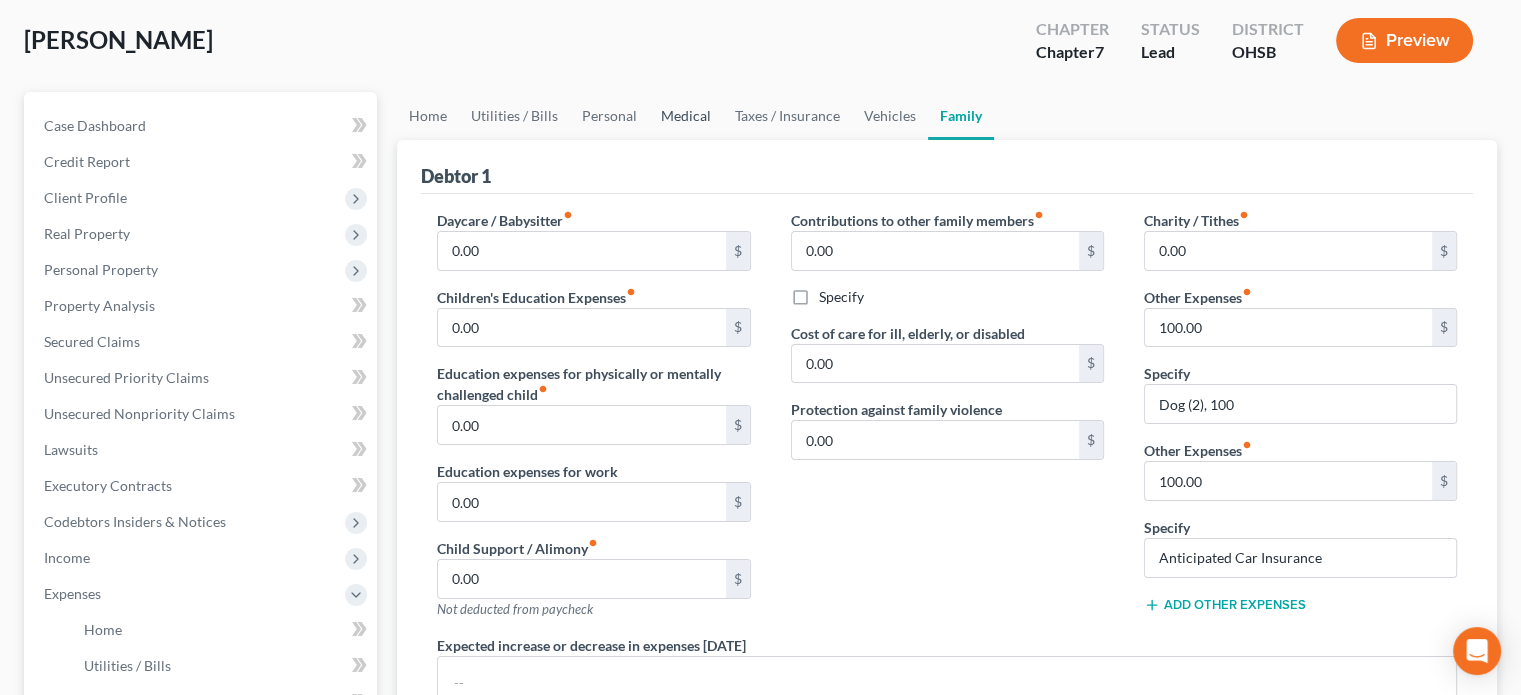 click on "Medical" at bounding box center [686, 116] 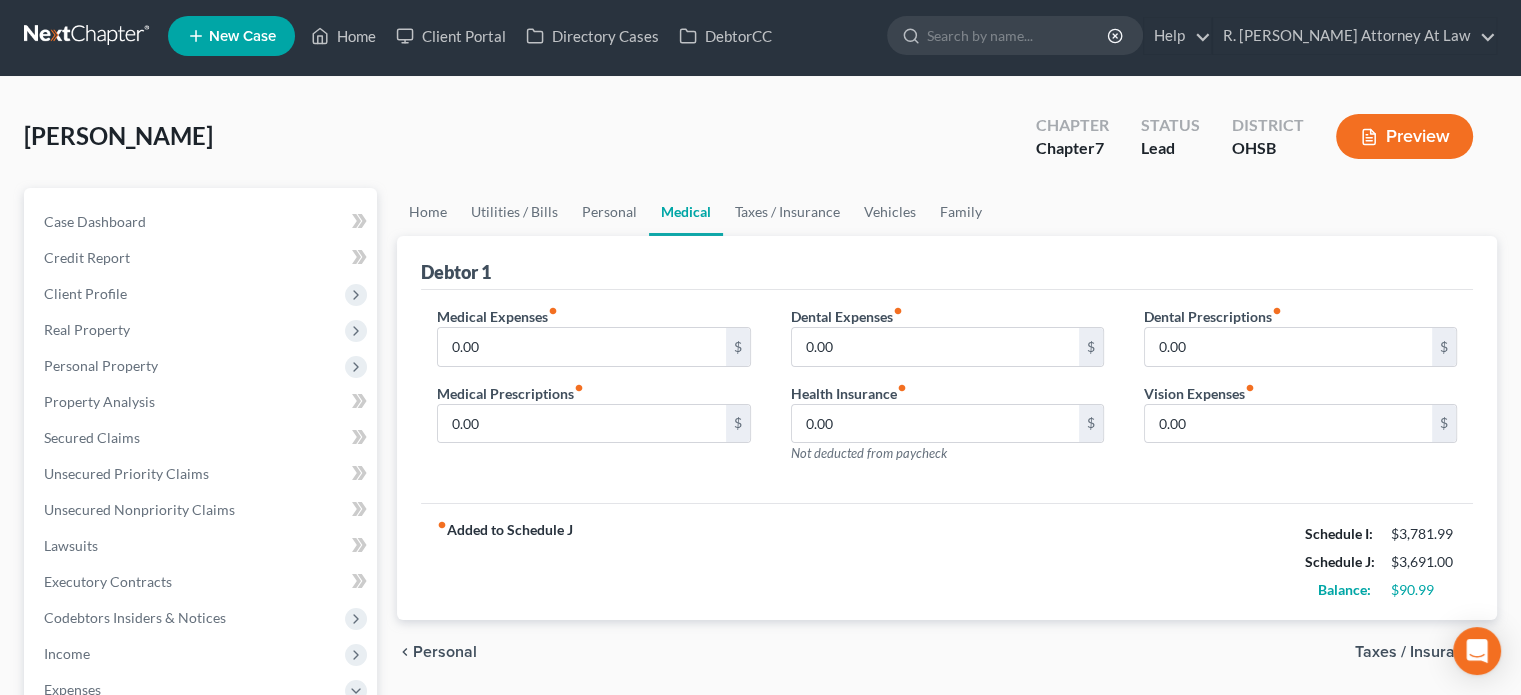 scroll, scrollTop: 0, scrollLeft: 0, axis: both 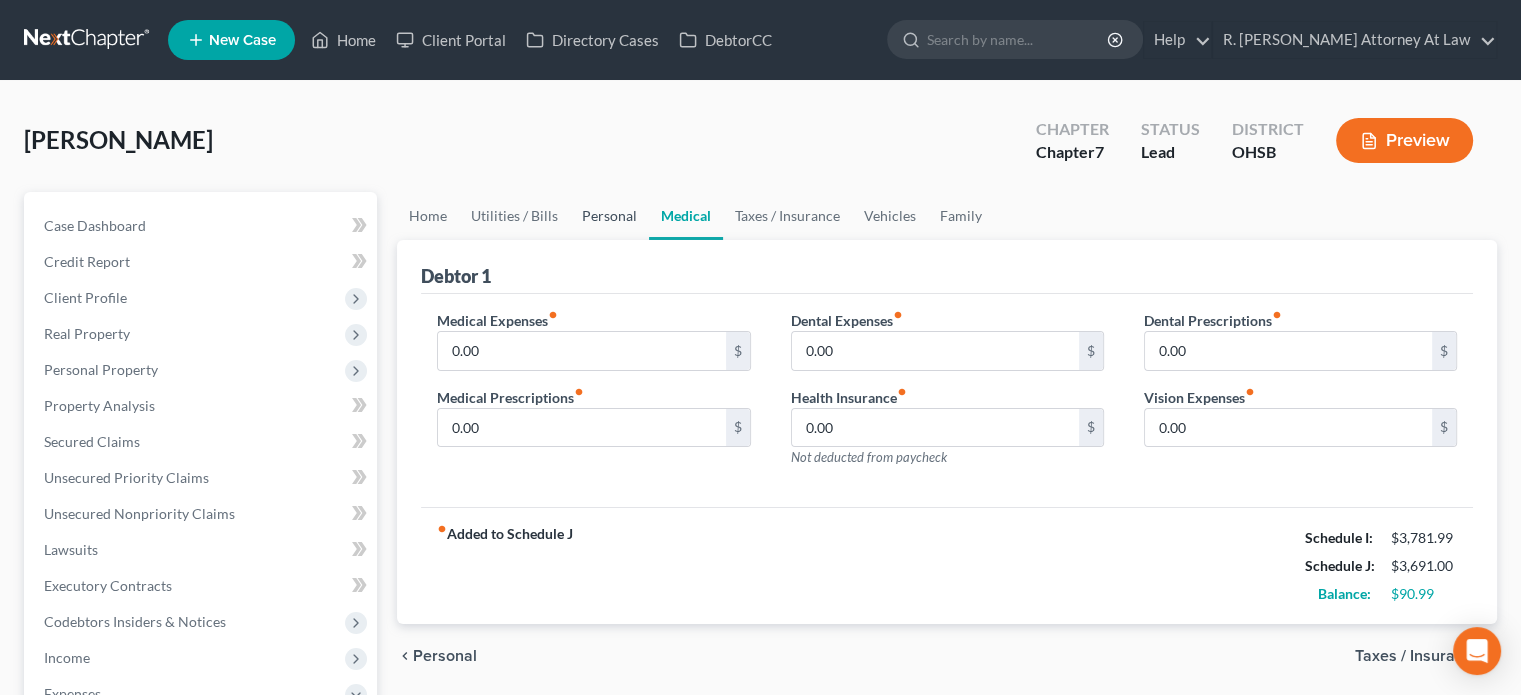 click on "Personal" at bounding box center [609, 216] 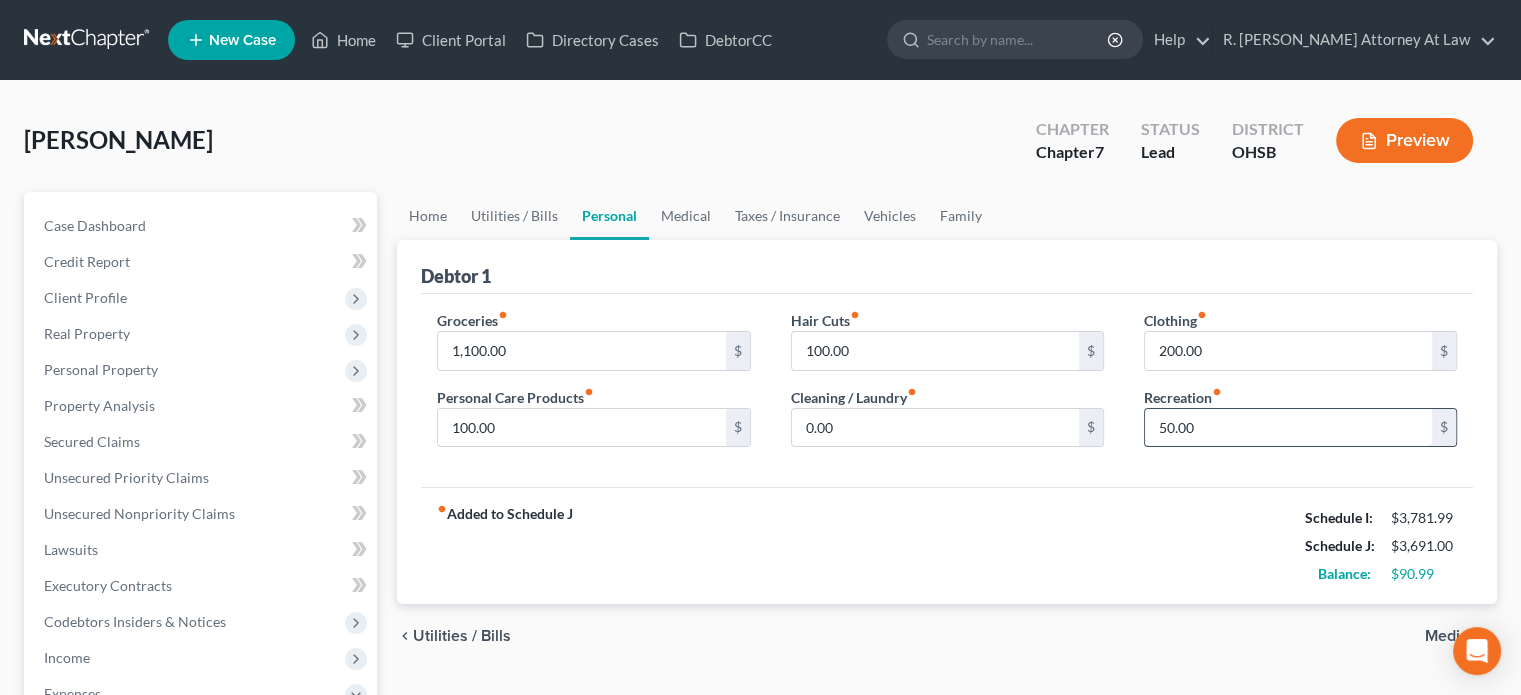 click on "50.00" at bounding box center (1288, 428) 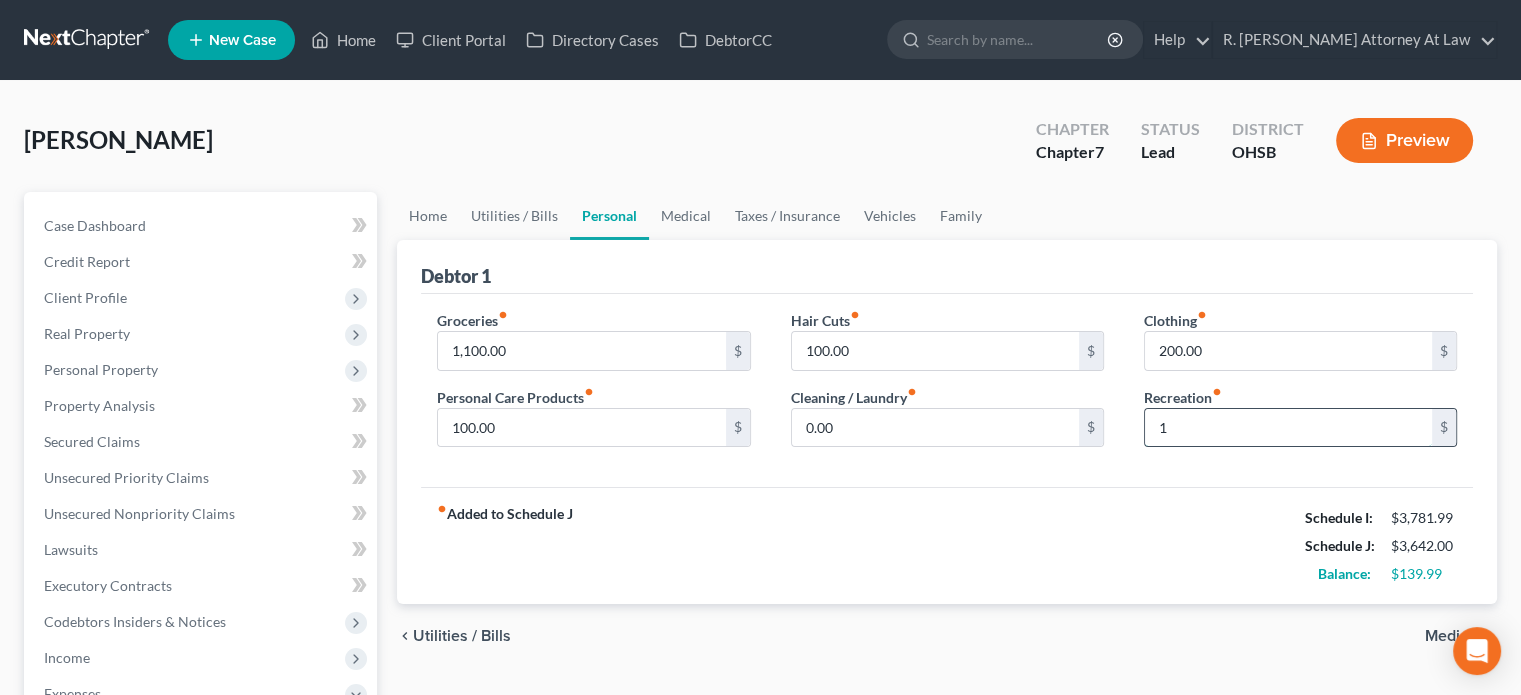 drag, startPoint x: 1200, startPoint y: 423, endPoint x: 1187, endPoint y: 416, distance: 14.764823 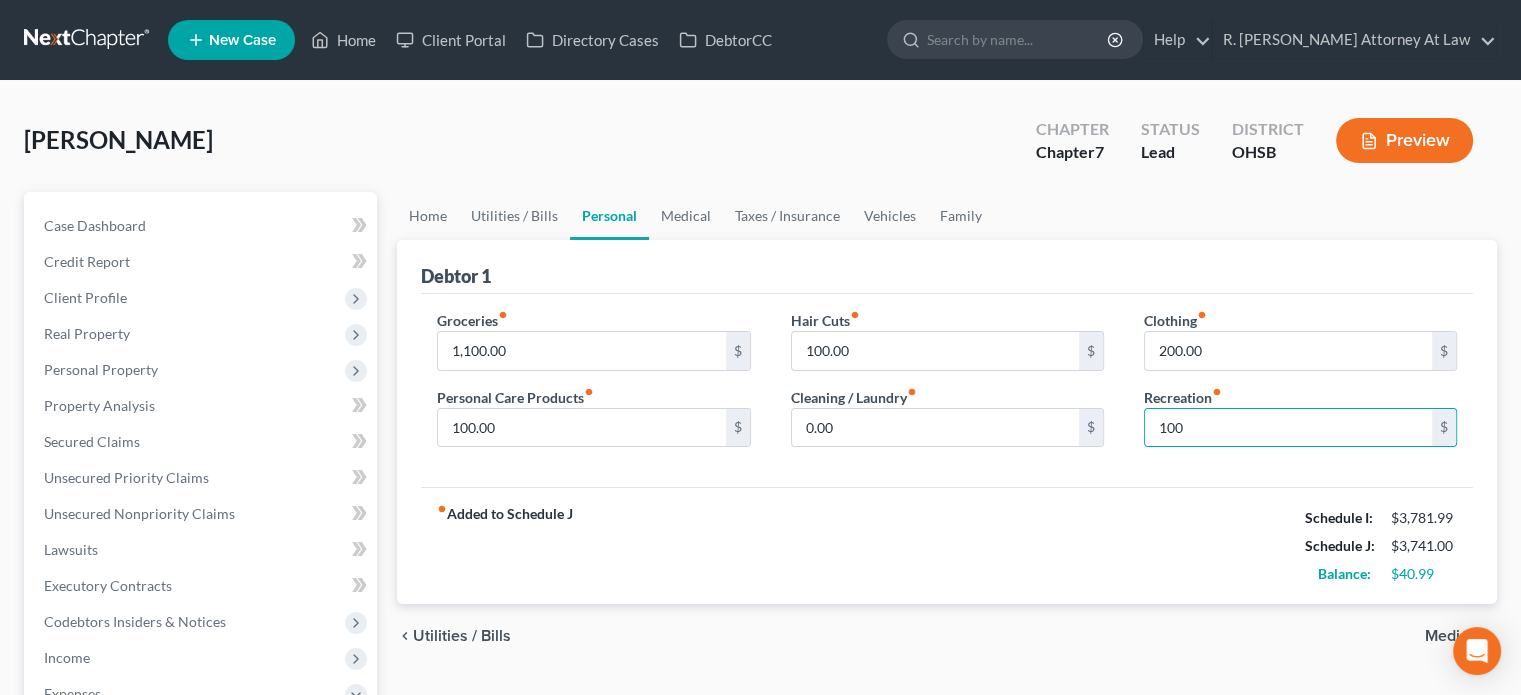 click on "Debtor 1" at bounding box center (947, 267) 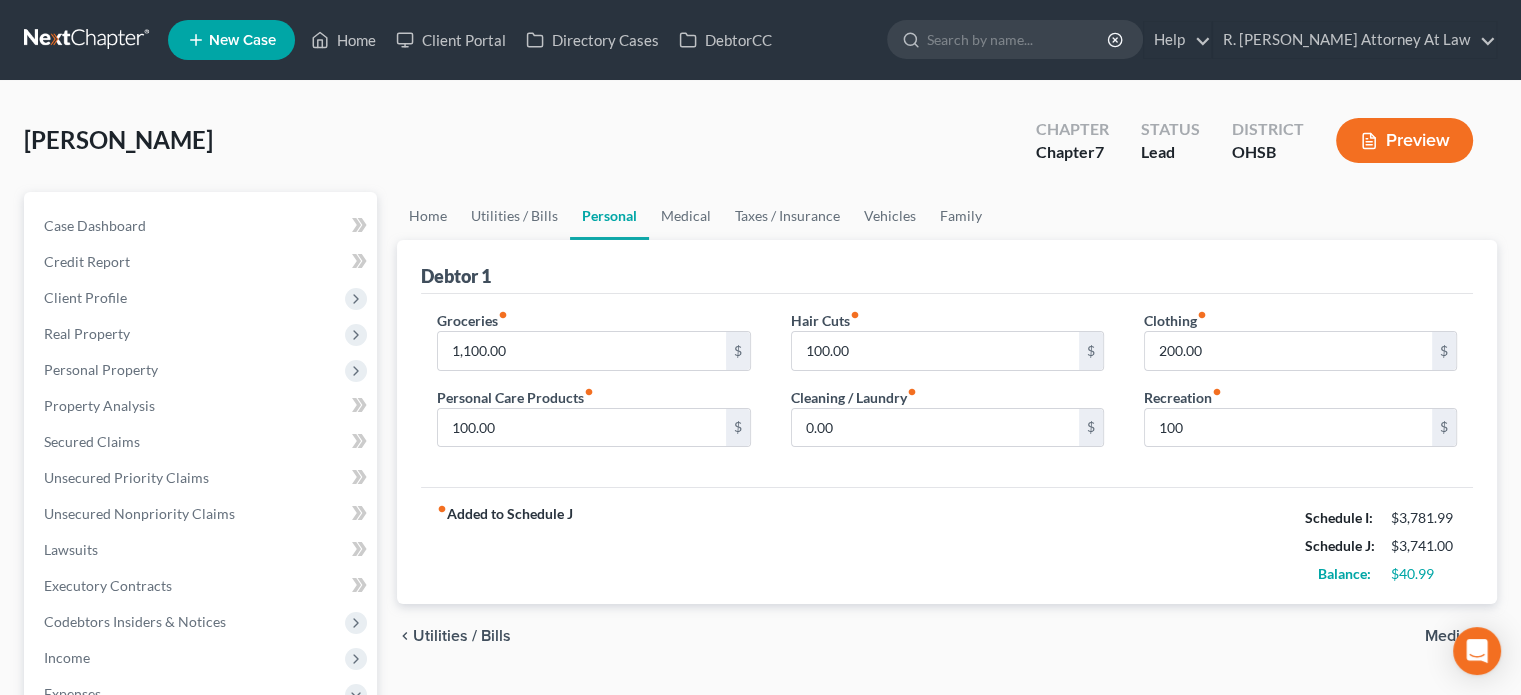 scroll, scrollTop: 0, scrollLeft: 0, axis: both 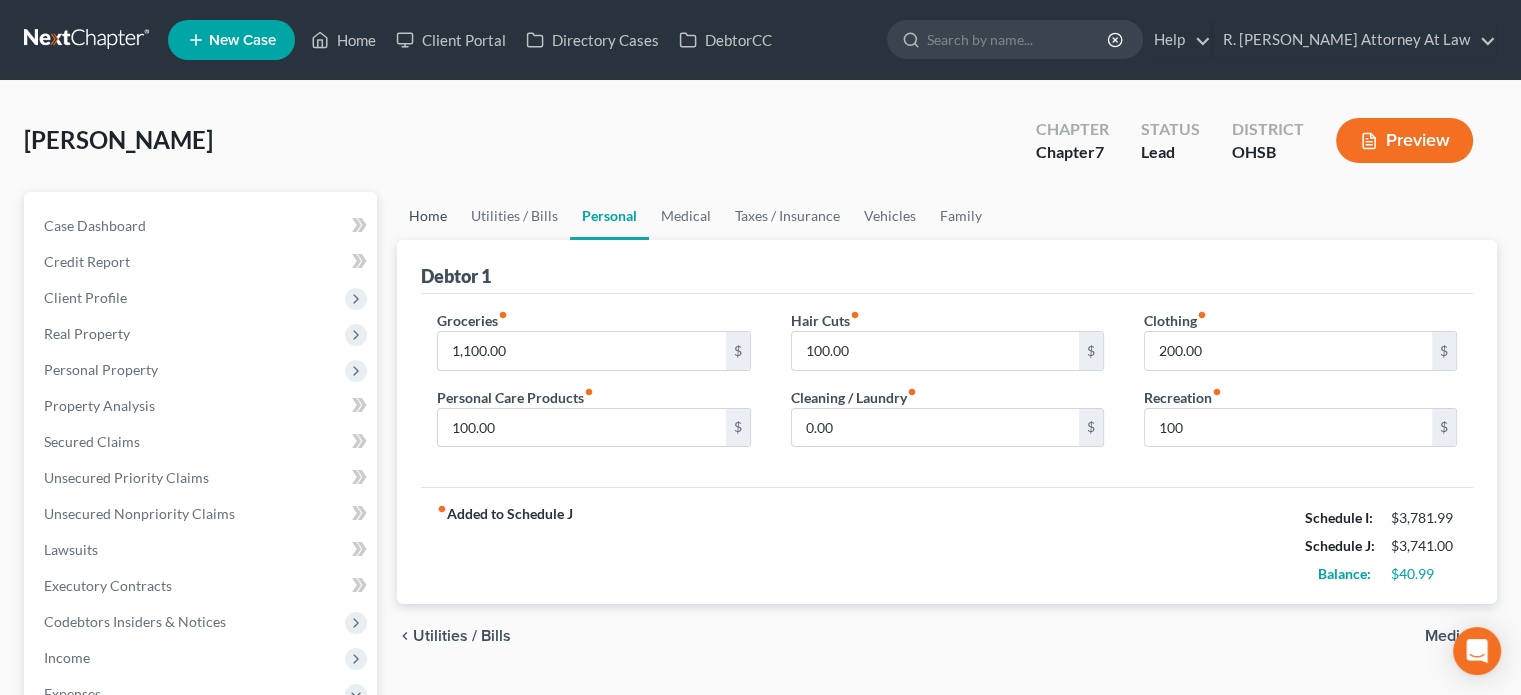 click on "Home" at bounding box center (428, 216) 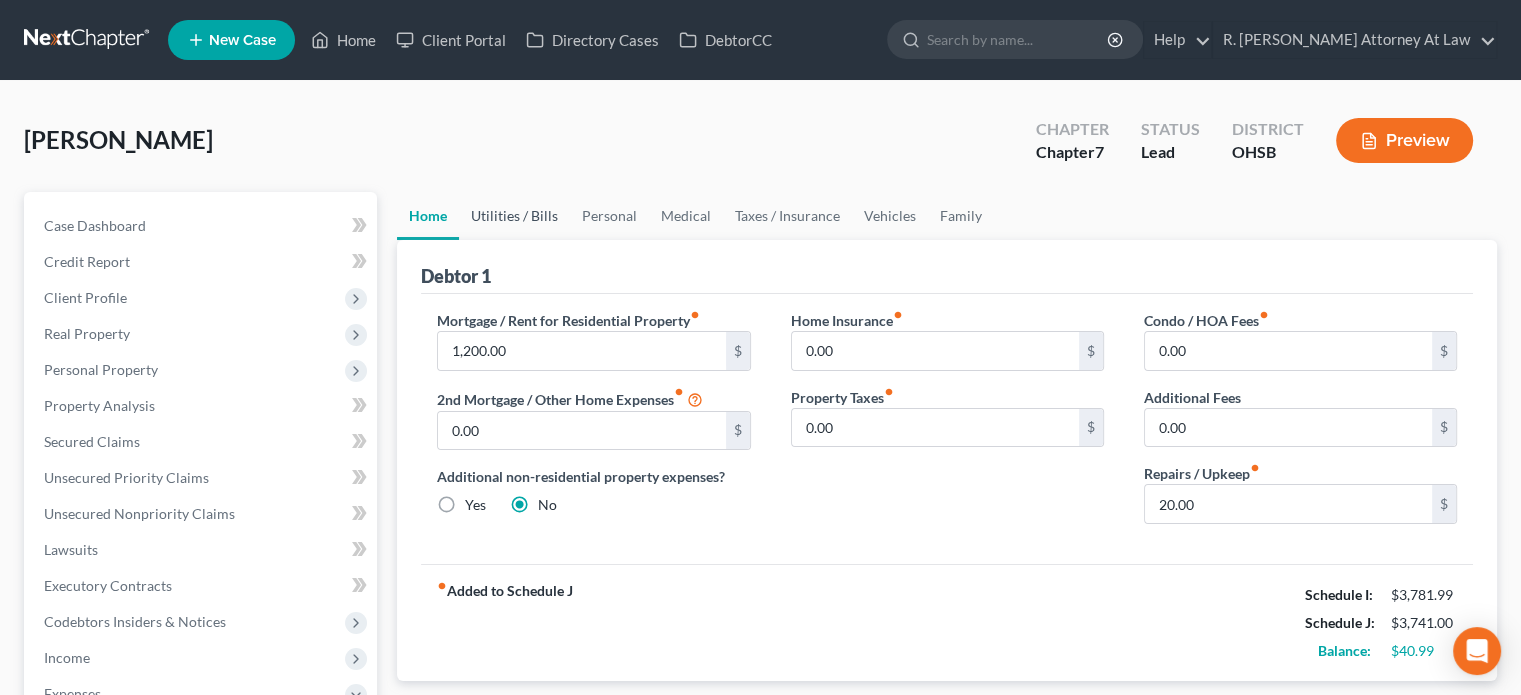 click on "Utilities / Bills" at bounding box center (514, 216) 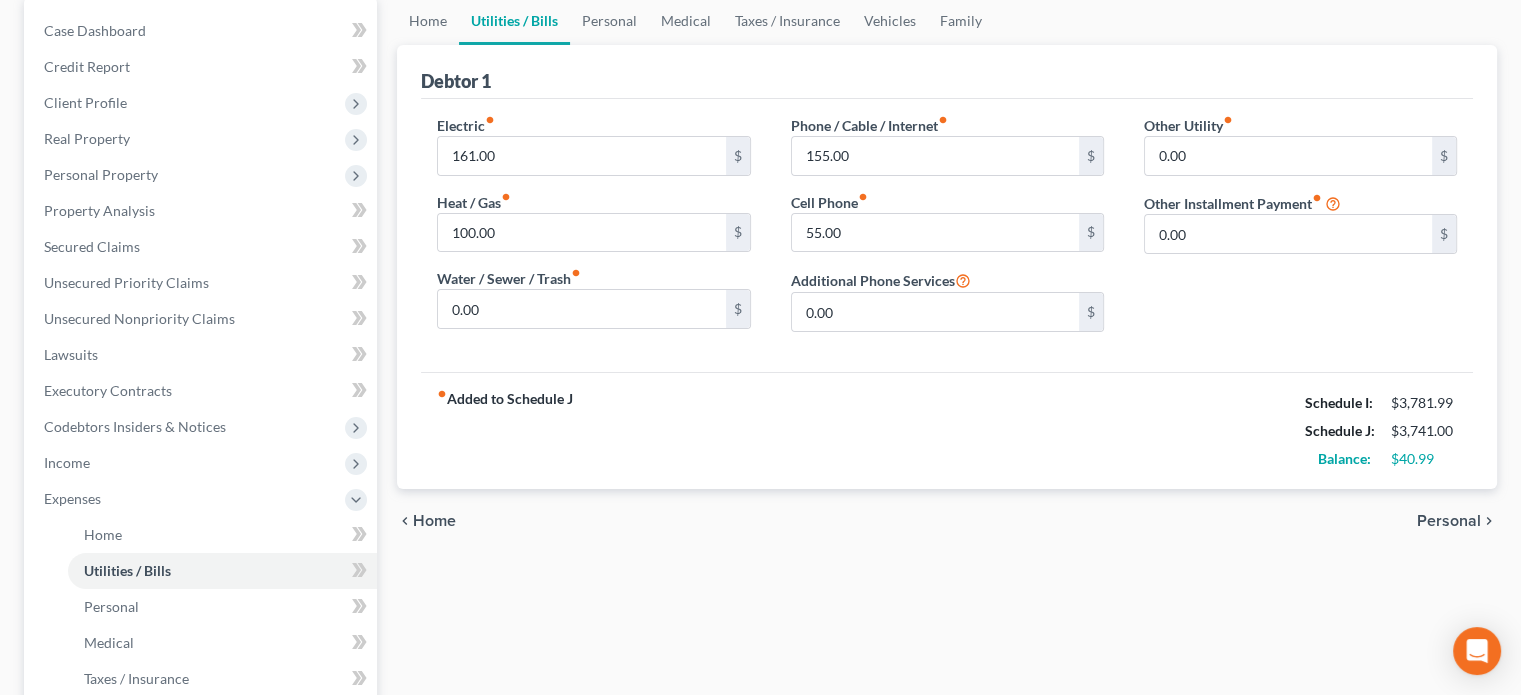 scroll, scrollTop: 200, scrollLeft: 0, axis: vertical 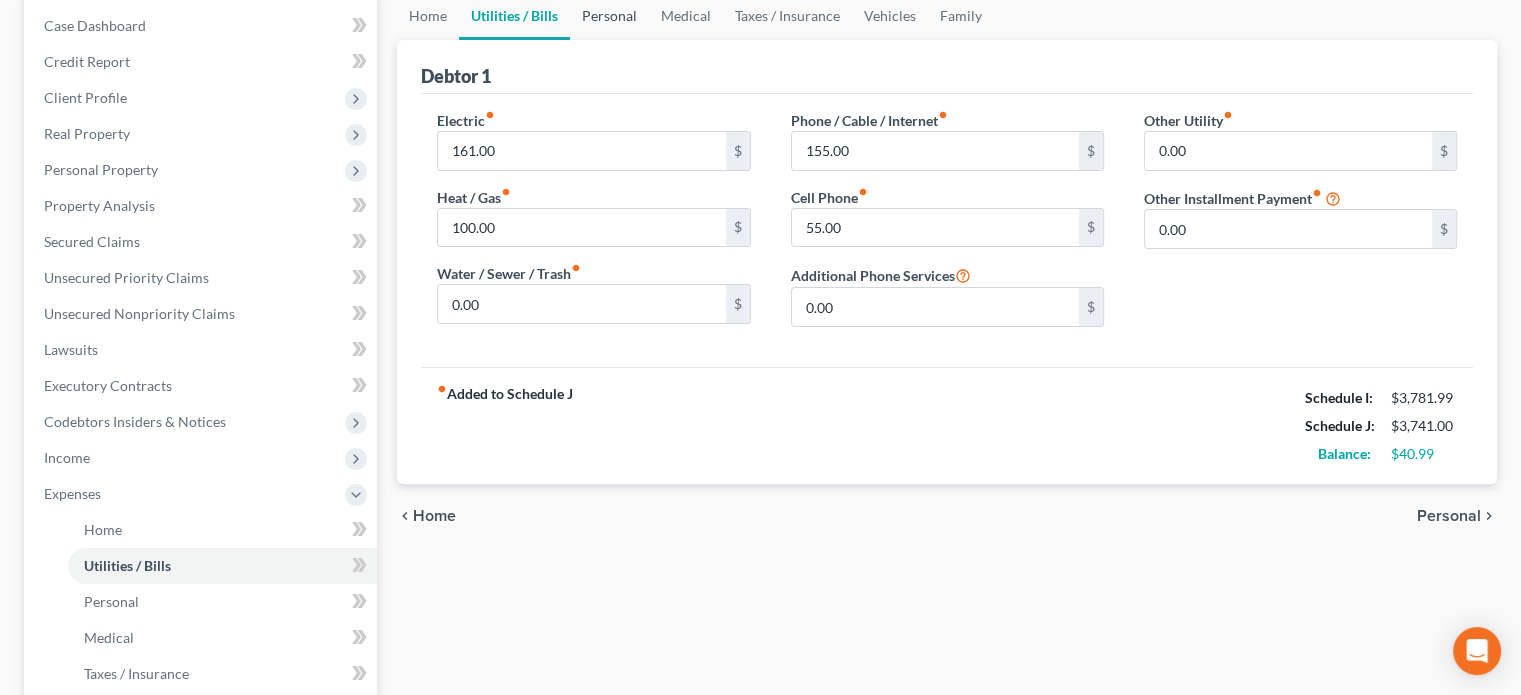 click on "Personal" at bounding box center (609, 16) 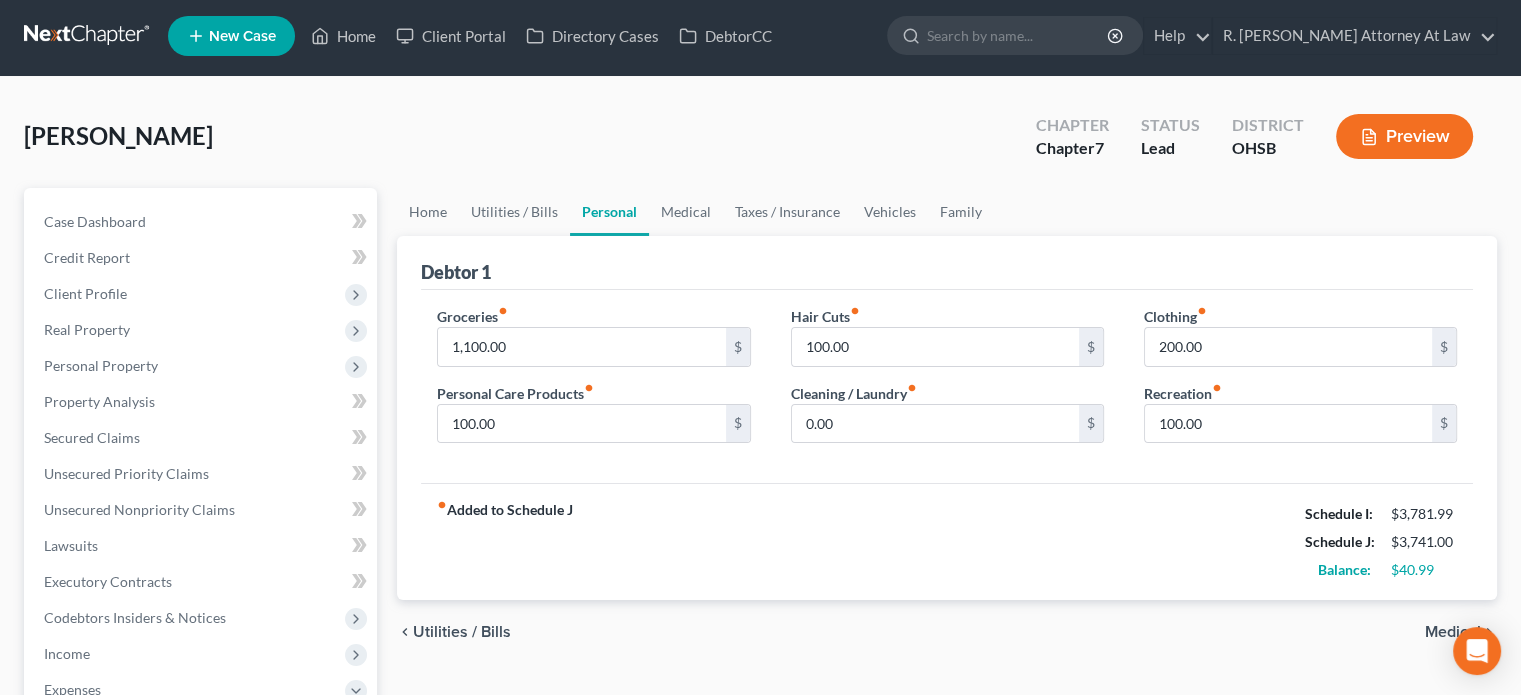 scroll, scrollTop: 0, scrollLeft: 0, axis: both 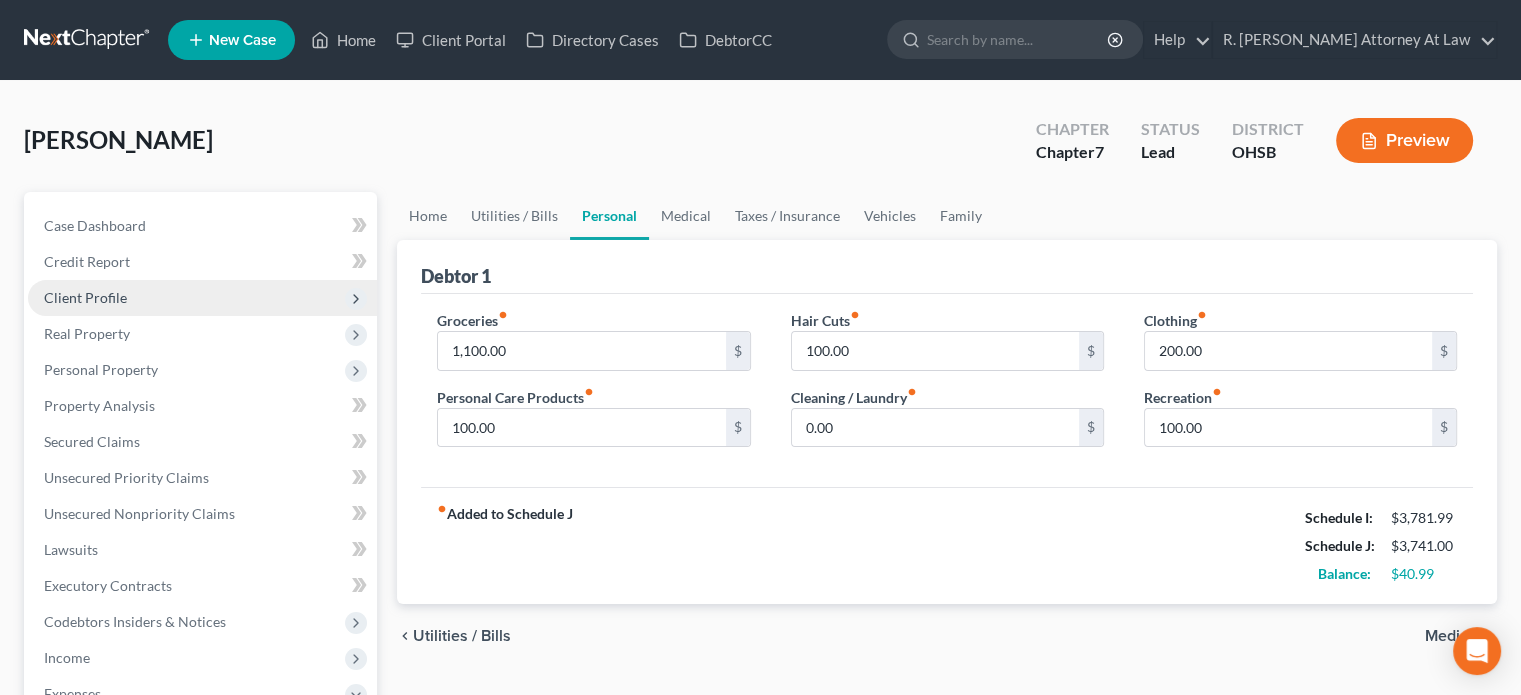 click on "Client Profile" at bounding box center (85, 297) 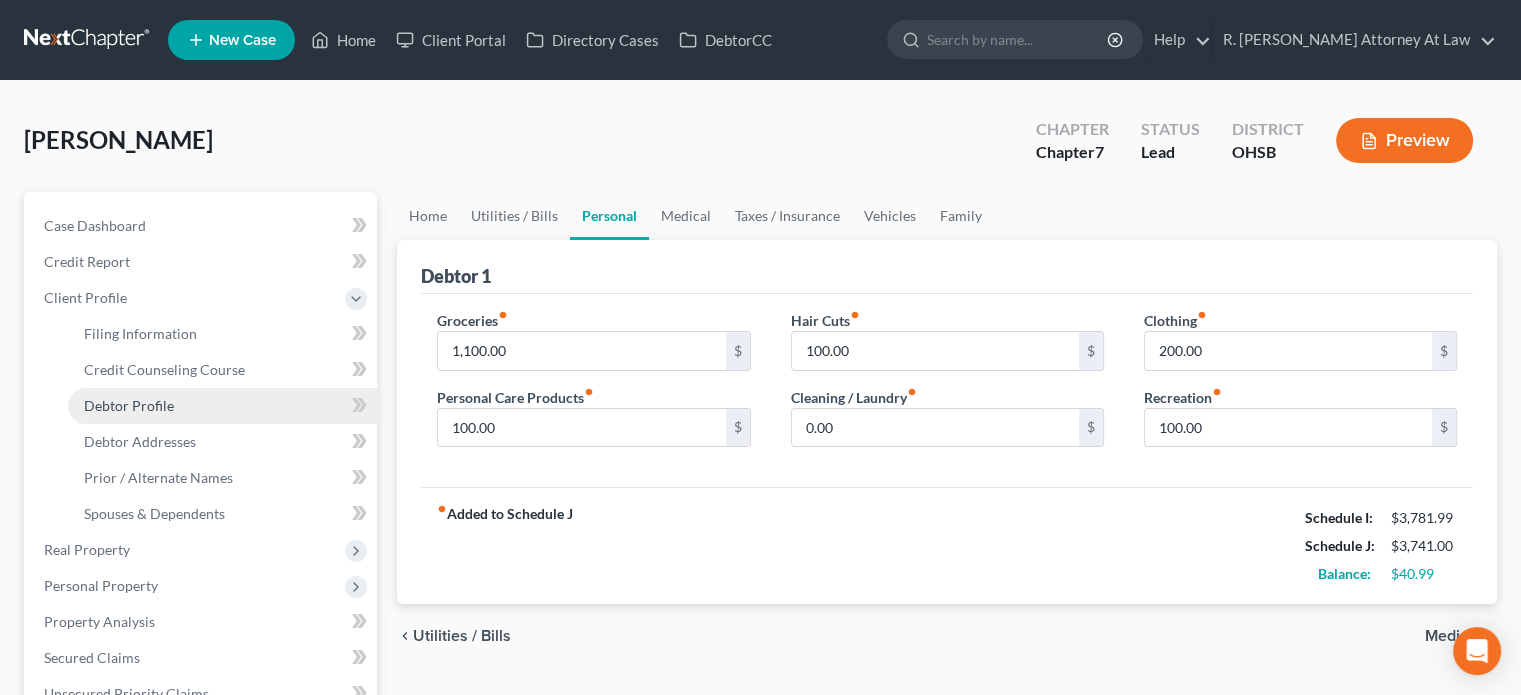 click on "Debtor Profile" at bounding box center [129, 405] 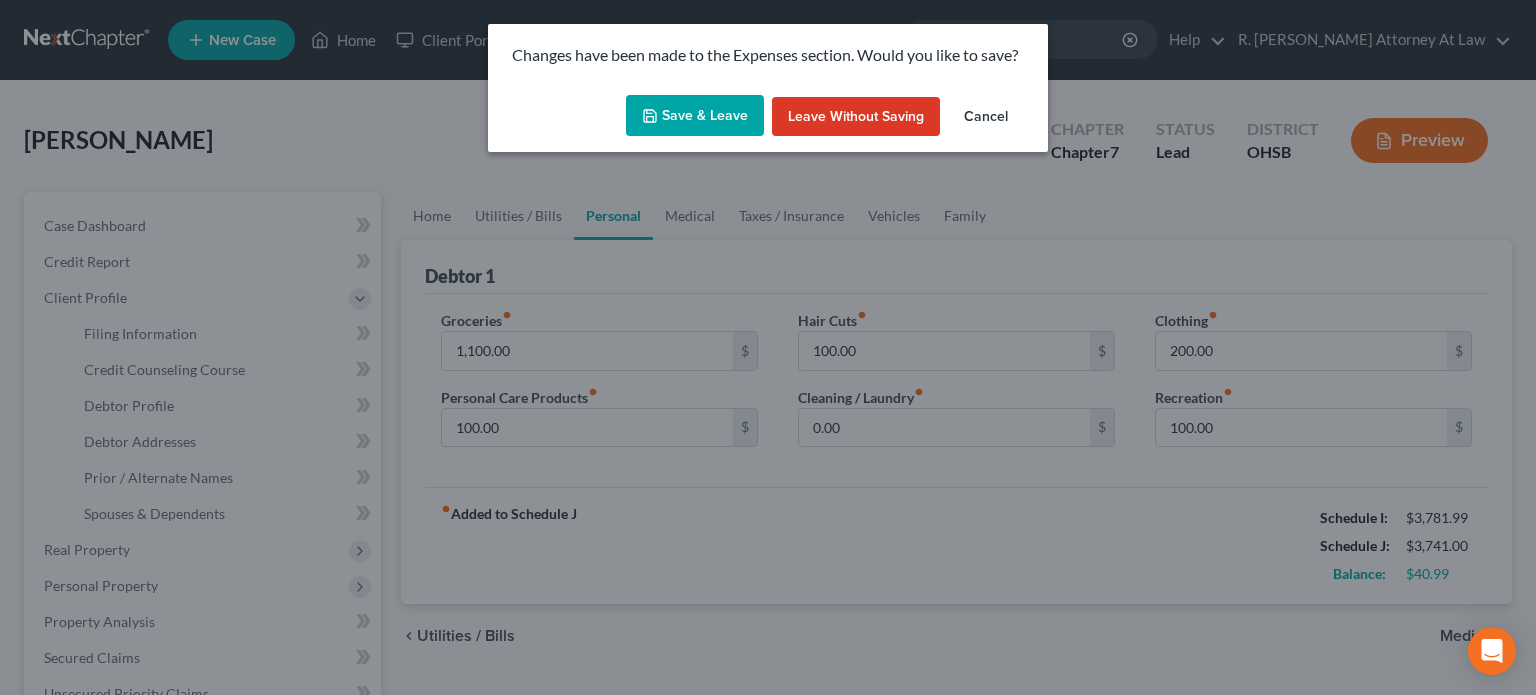 click on "Save & Leave" at bounding box center (695, 116) 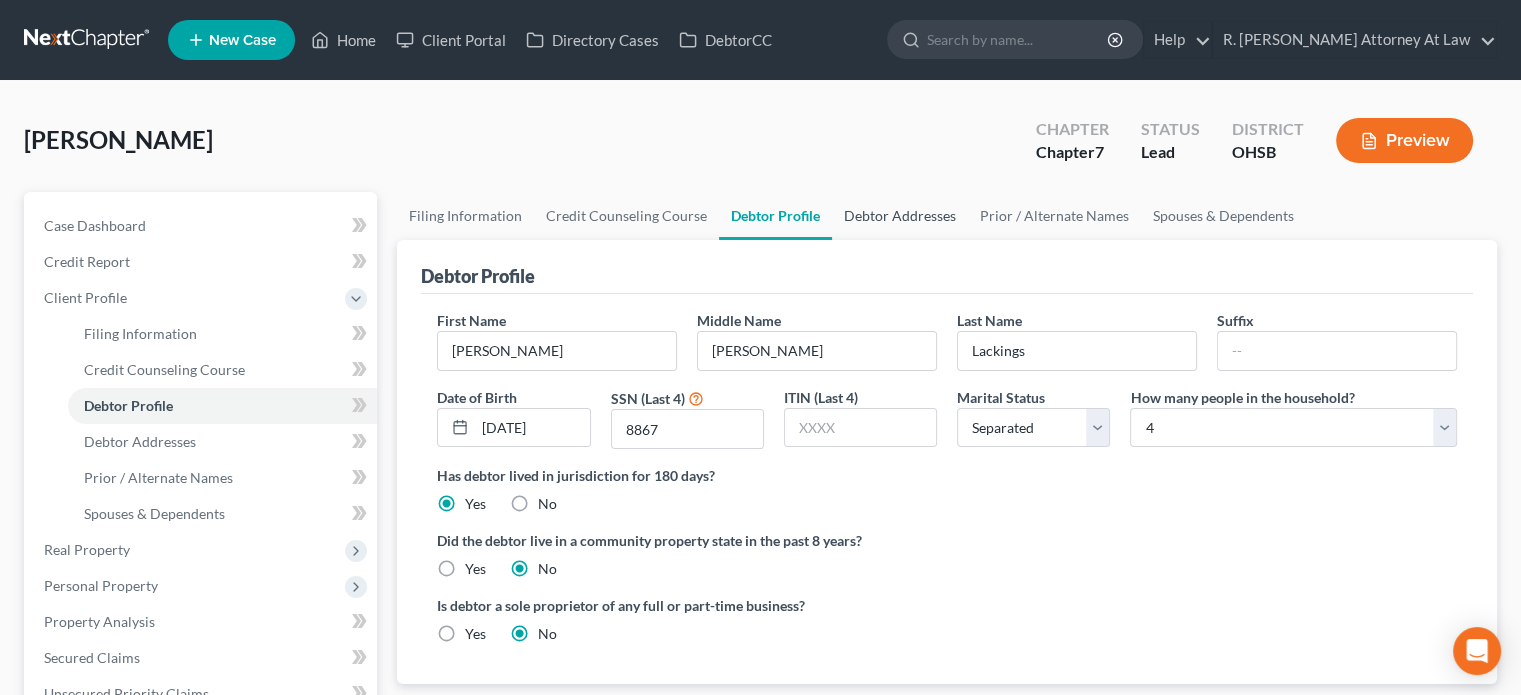 click on "Debtor Addresses" at bounding box center (900, 216) 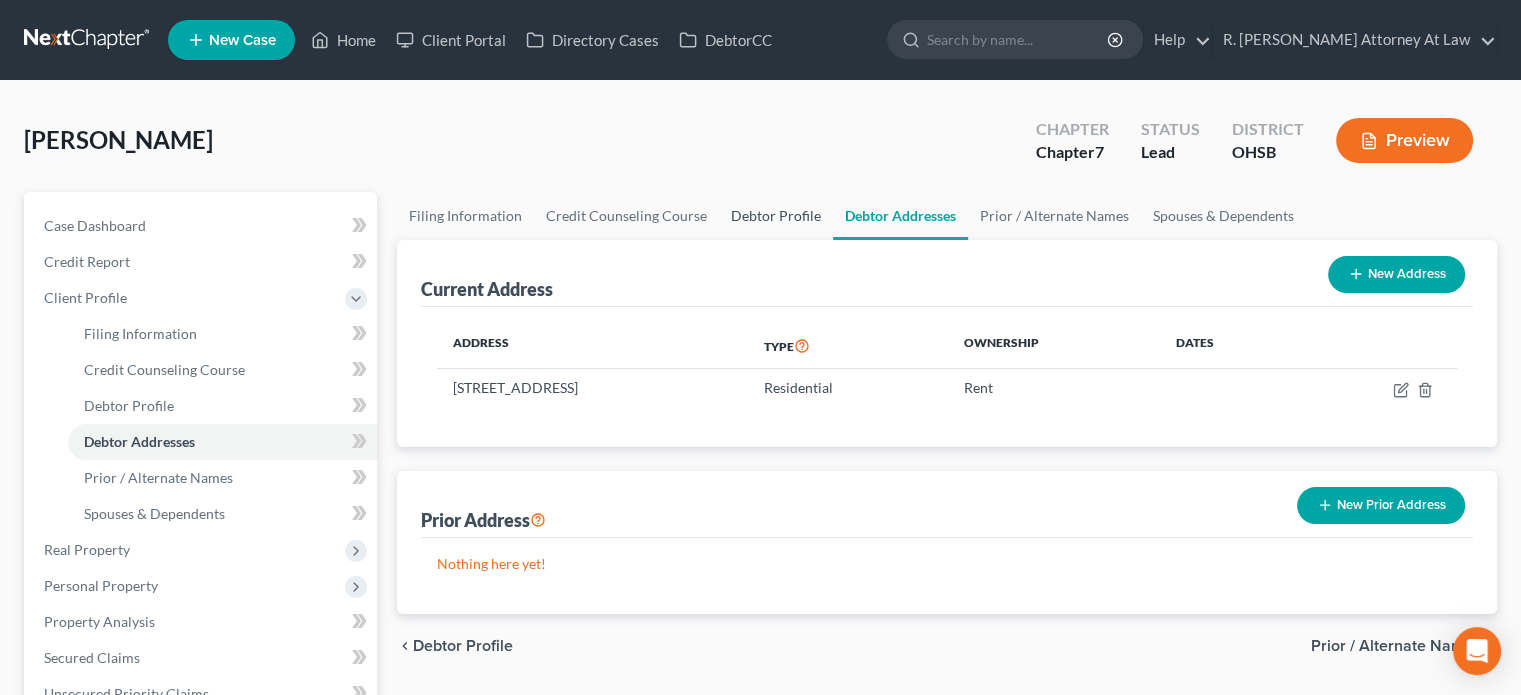 click on "Debtor Profile" at bounding box center (776, 216) 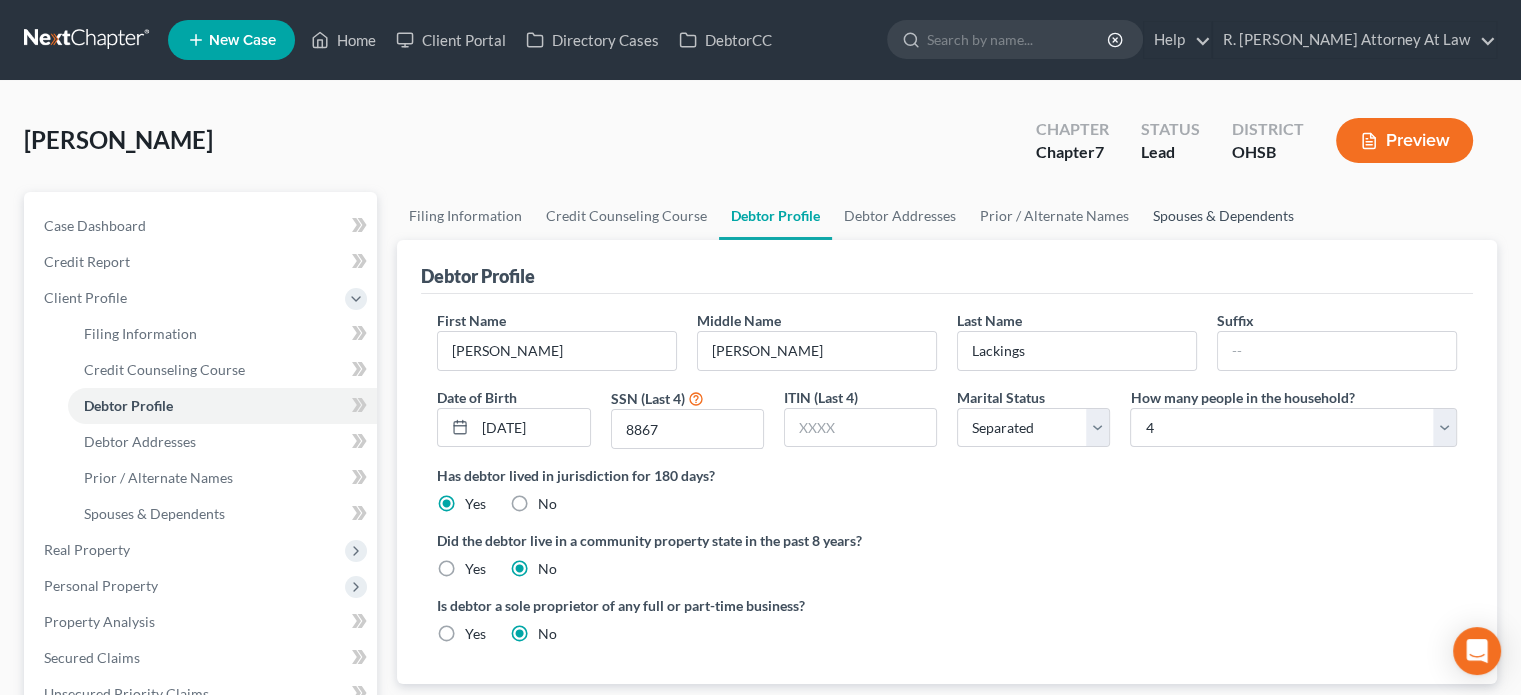 click on "Spouses & Dependents" at bounding box center (1223, 216) 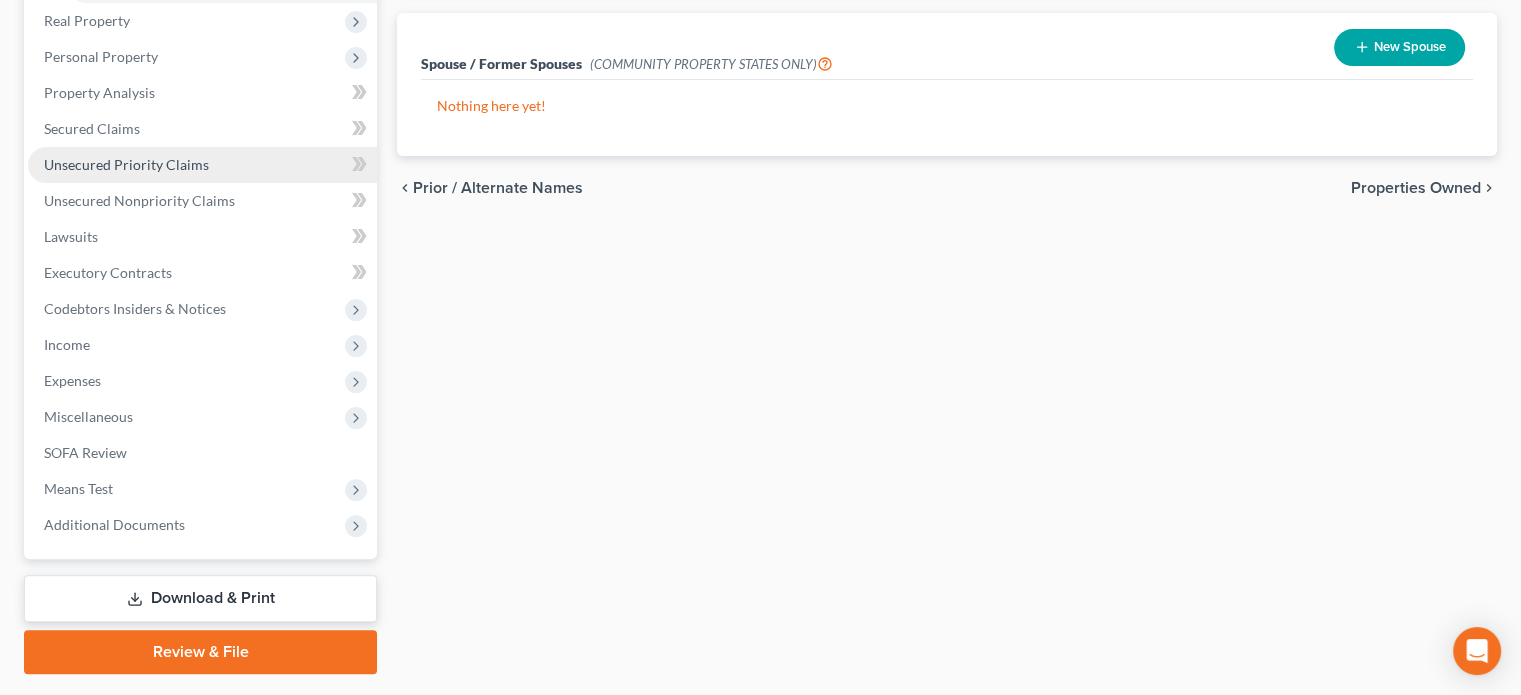 scroll, scrollTop: 582, scrollLeft: 0, axis: vertical 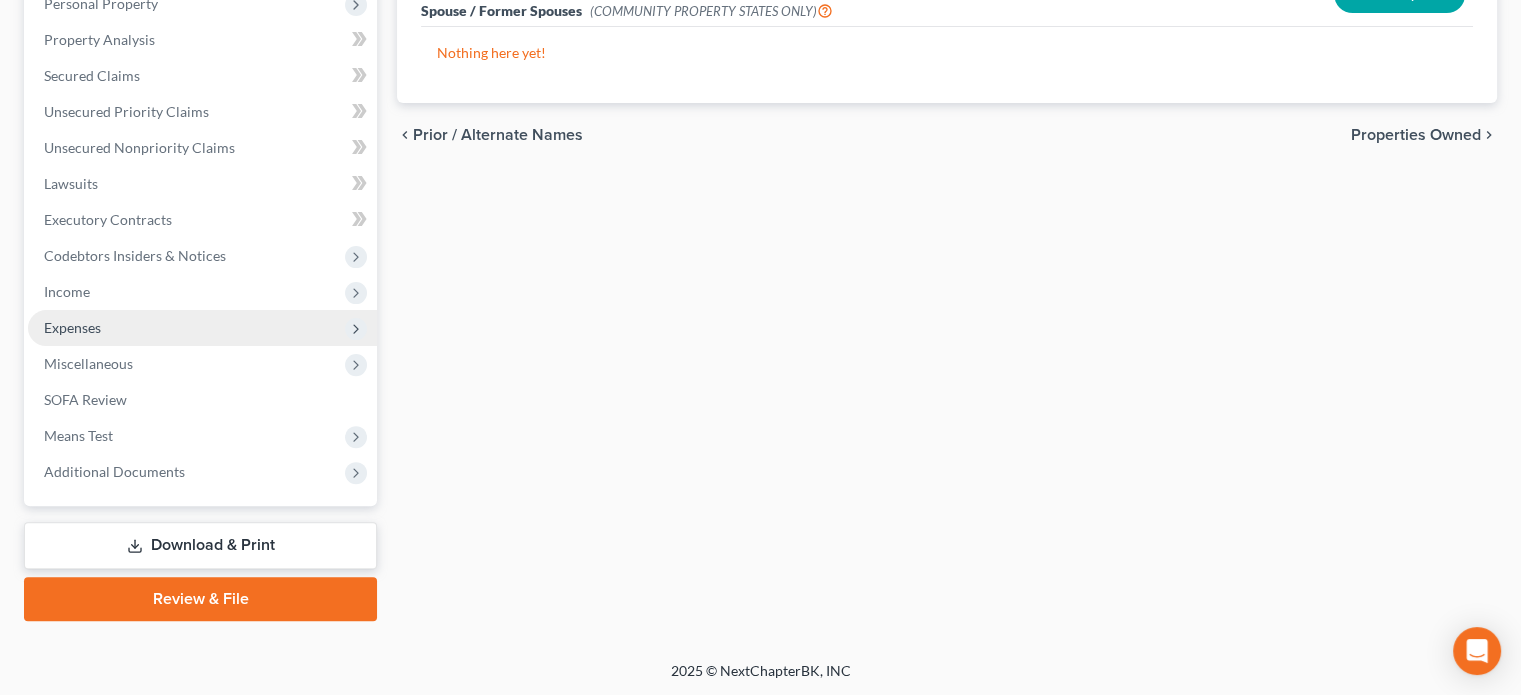 click on "Expenses" at bounding box center [202, 328] 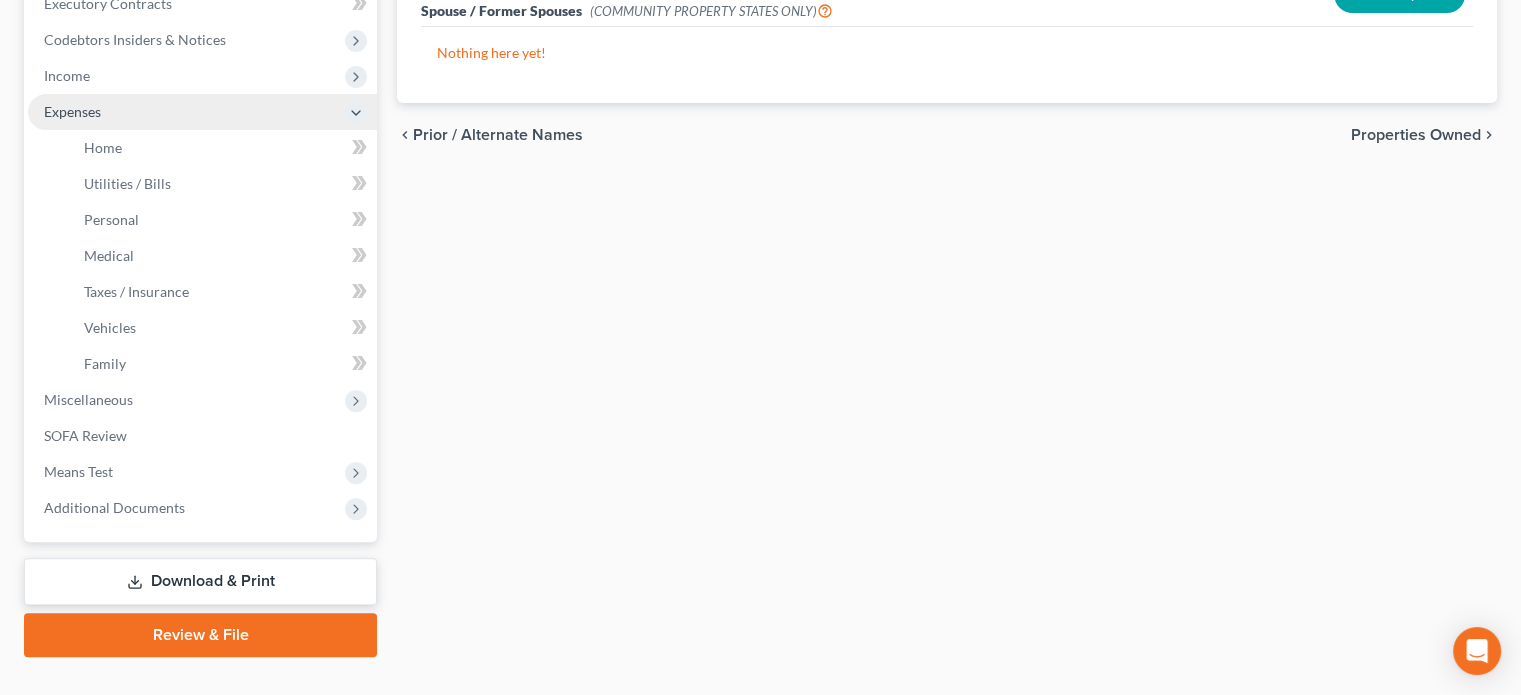 scroll, scrollTop: 366, scrollLeft: 0, axis: vertical 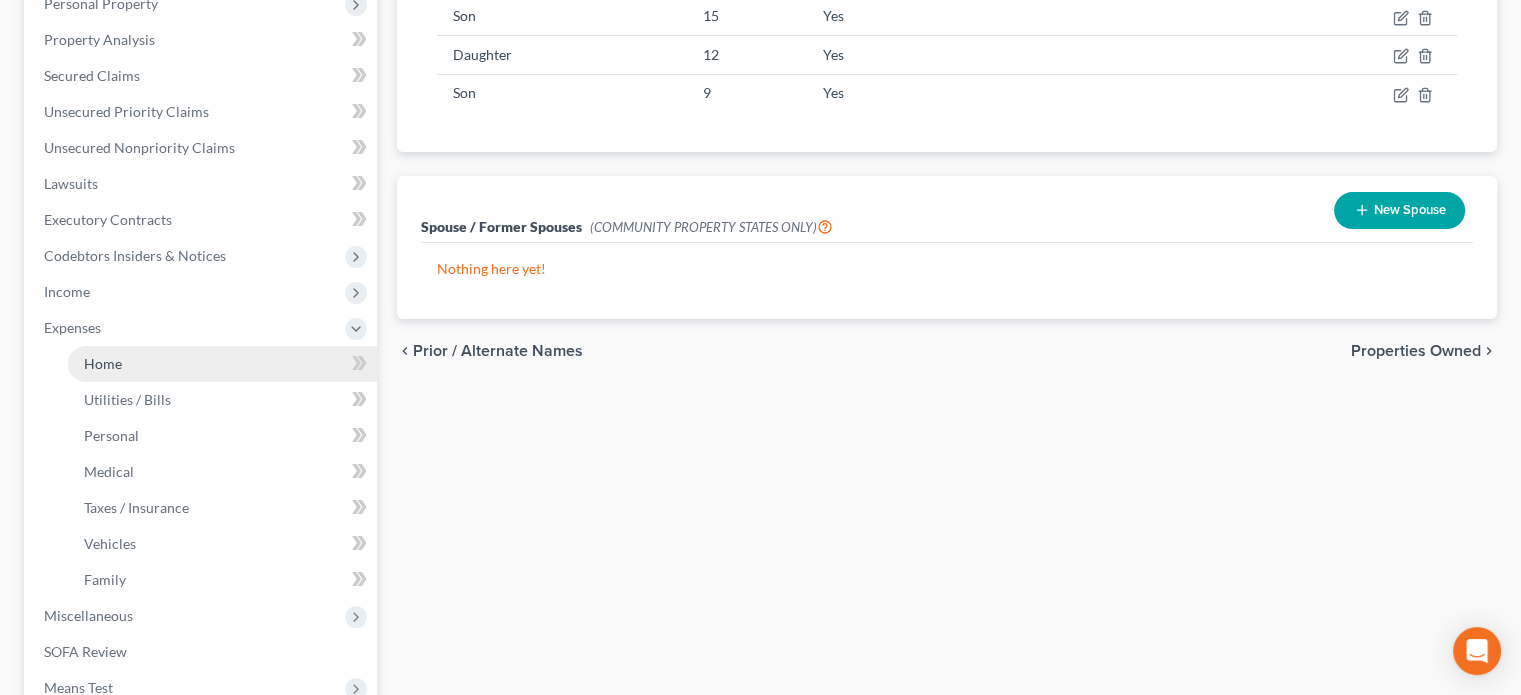 click on "Home" at bounding box center [103, 363] 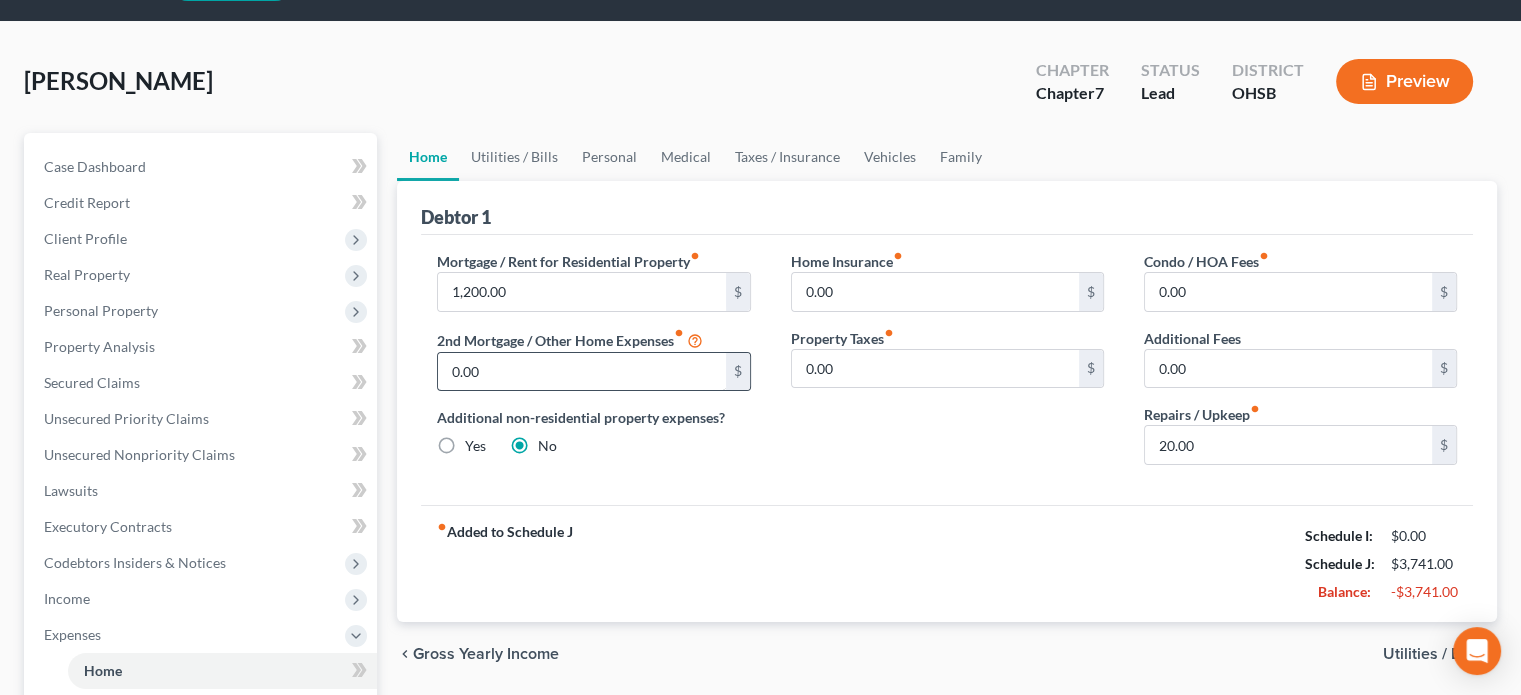 scroll, scrollTop: 0, scrollLeft: 0, axis: both 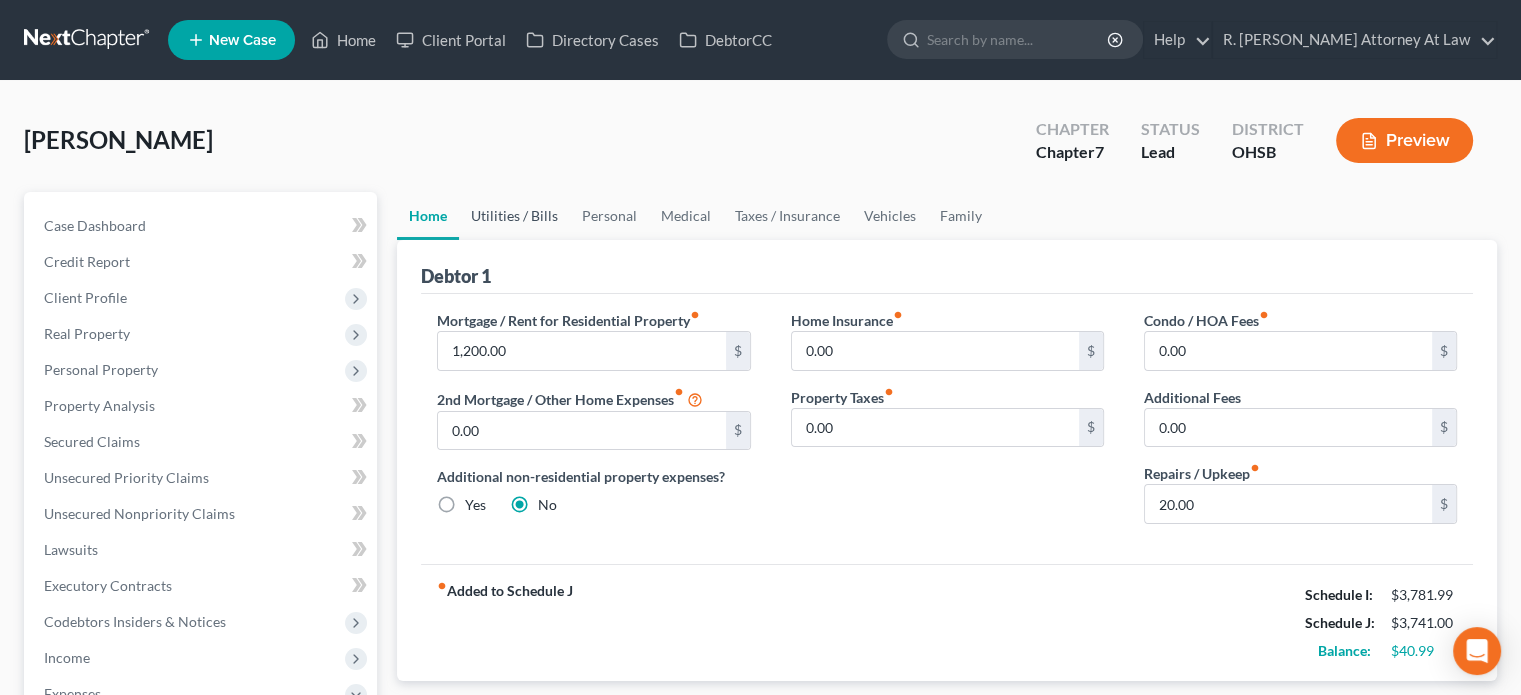 click on "Utilities / Bills" at bounding box center [514, 216] 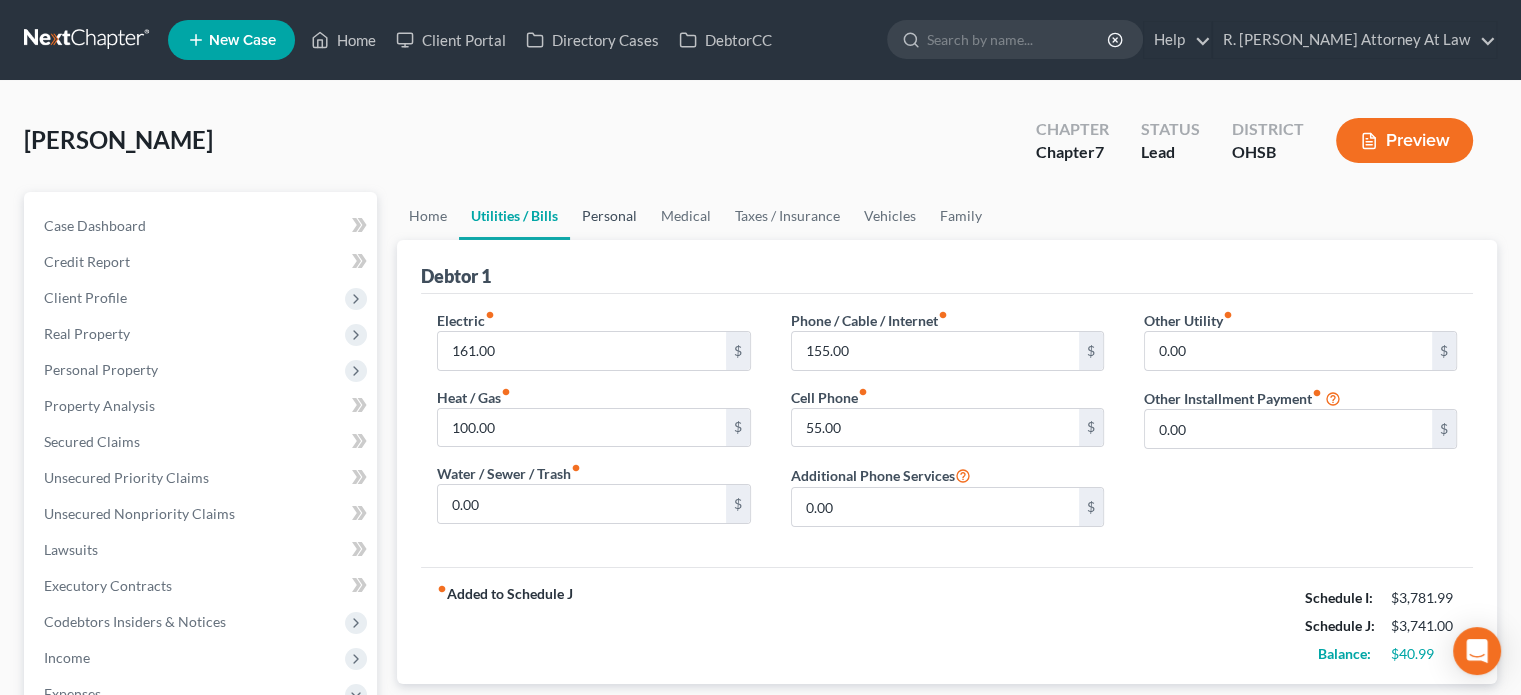 click on "Personal" at bounding box center (609, 216) 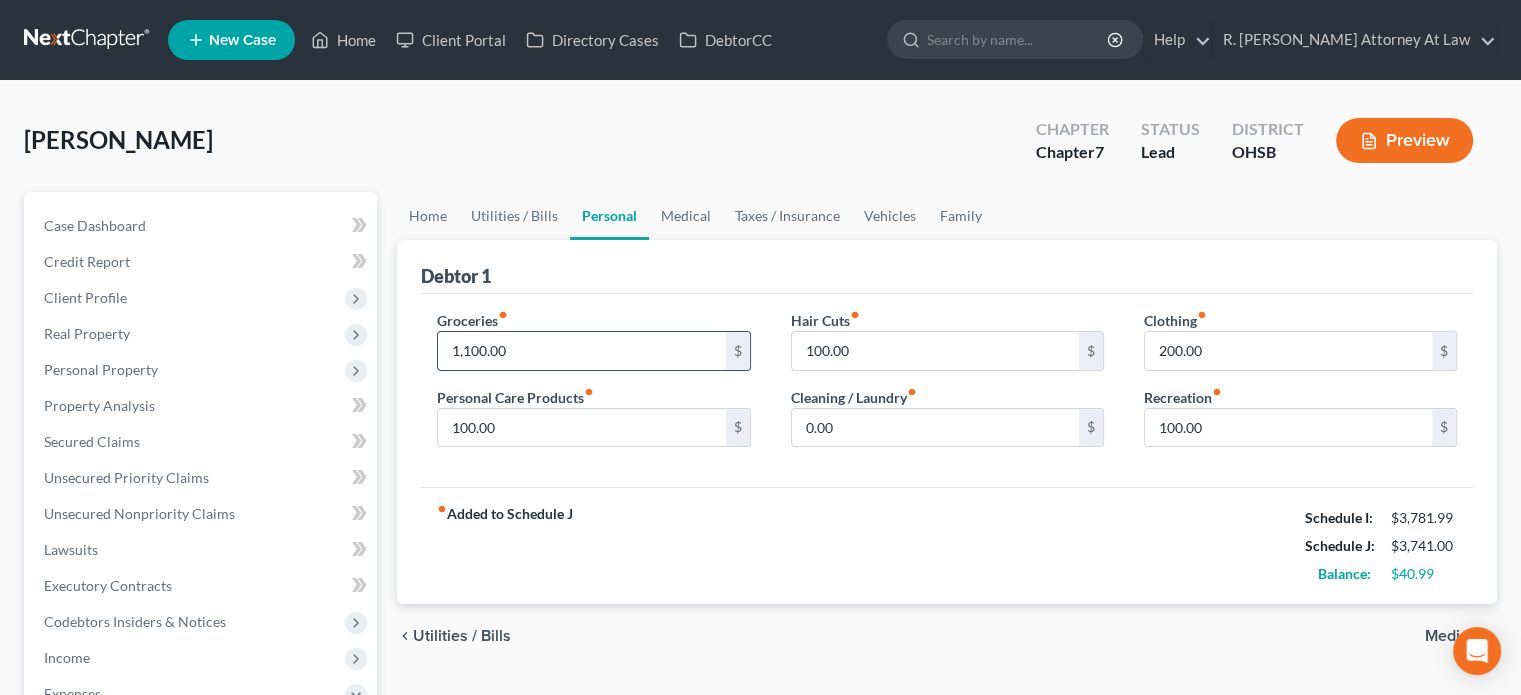 click on "1,100.00" at bounding box center [581, 351] 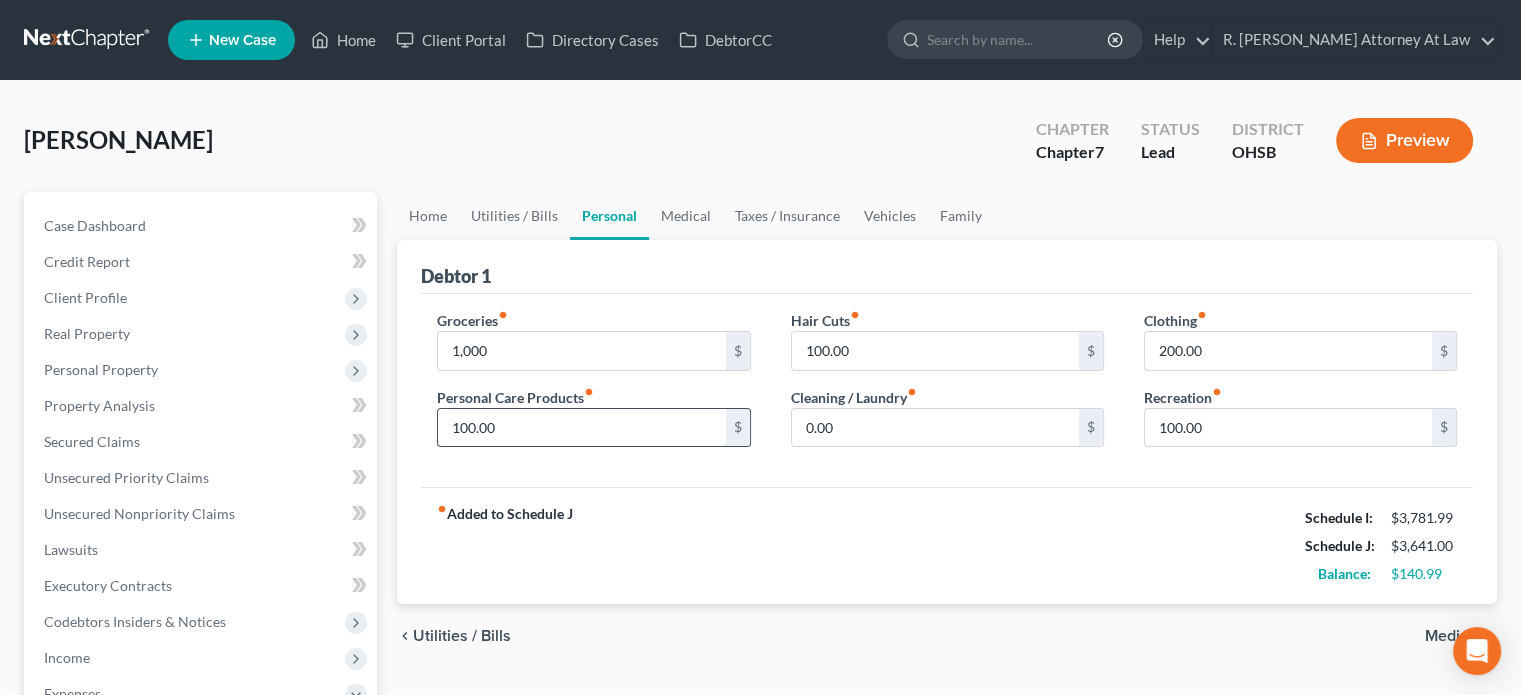 click on "100.00" at bounding box center [581, 428] 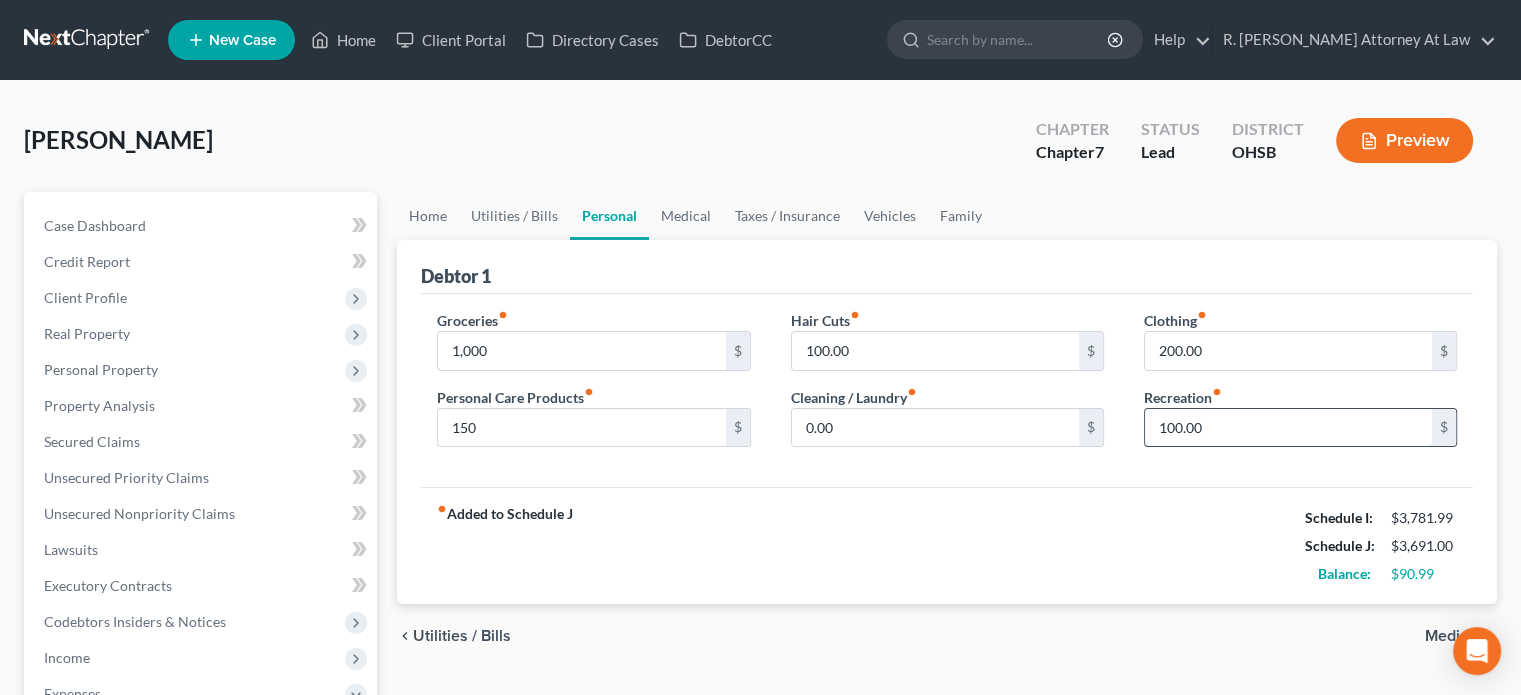 click on "100.00" at bounding box center (1288, 428) 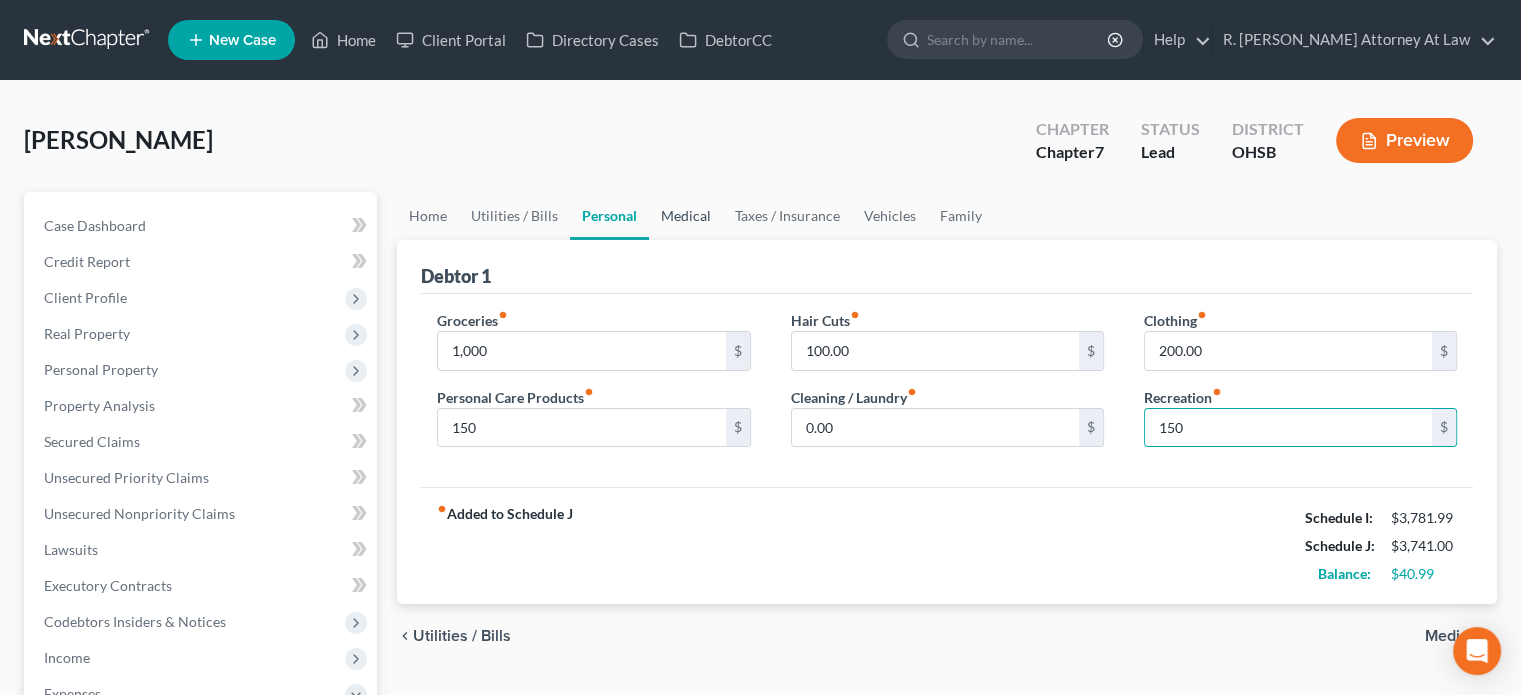 click on "Medical" at bounding box center [686, 216] 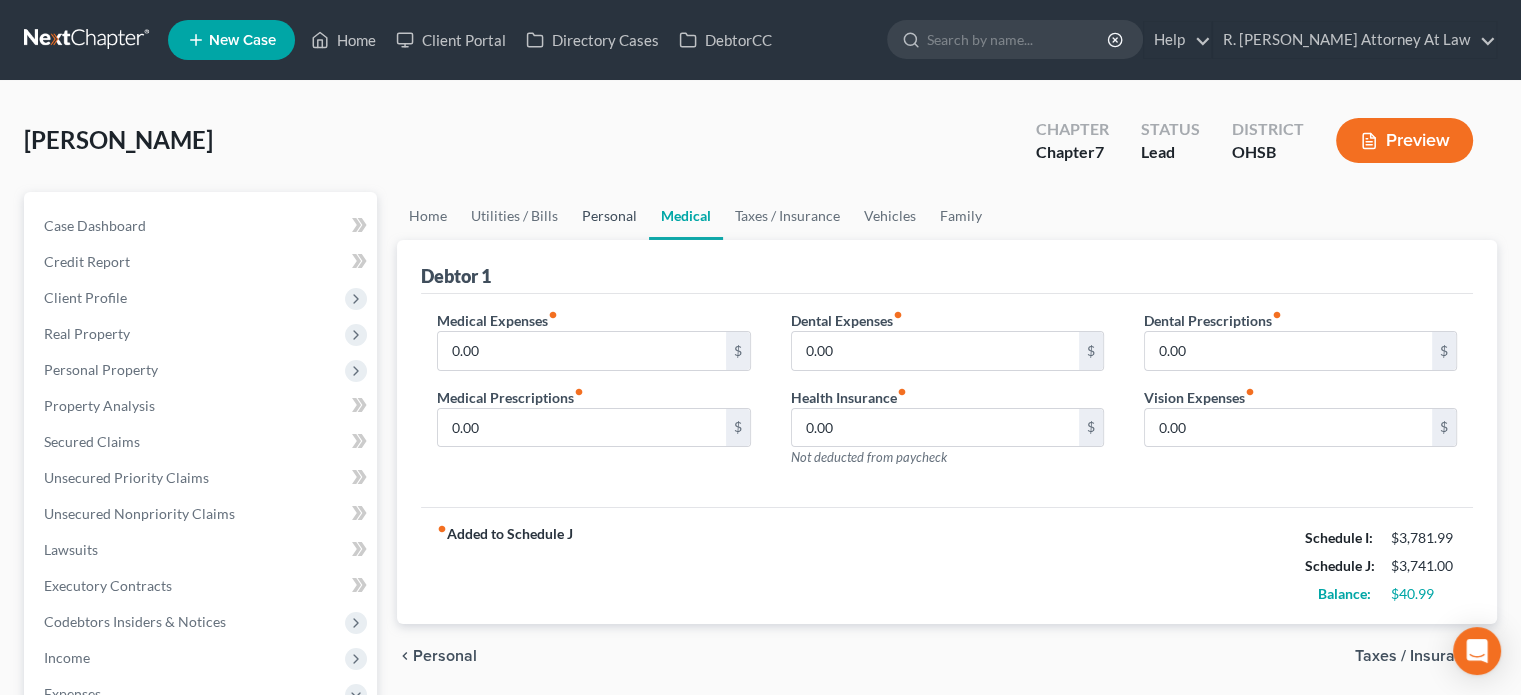 click on "Personal" at bounding box center [609, 216] 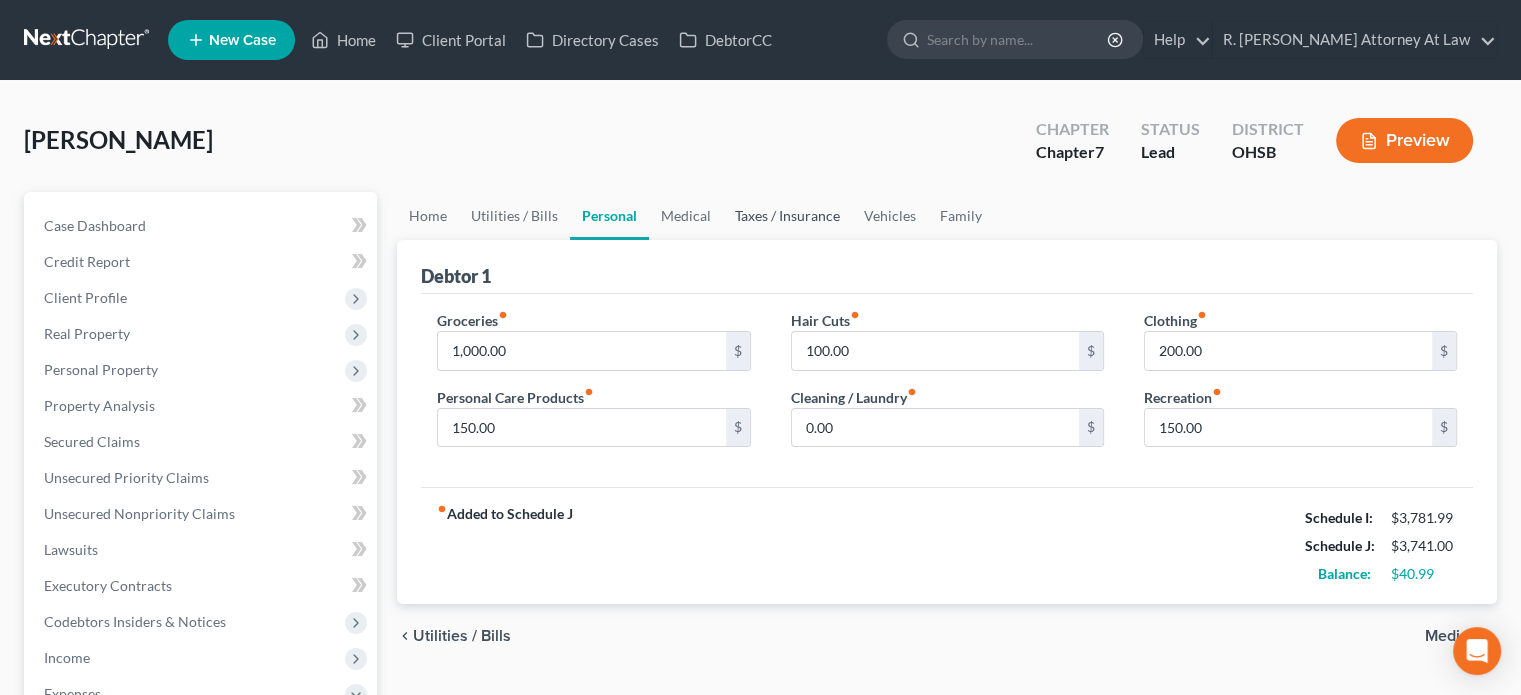 click on "Taxes / Insurance" at bounding box center (787, 216) 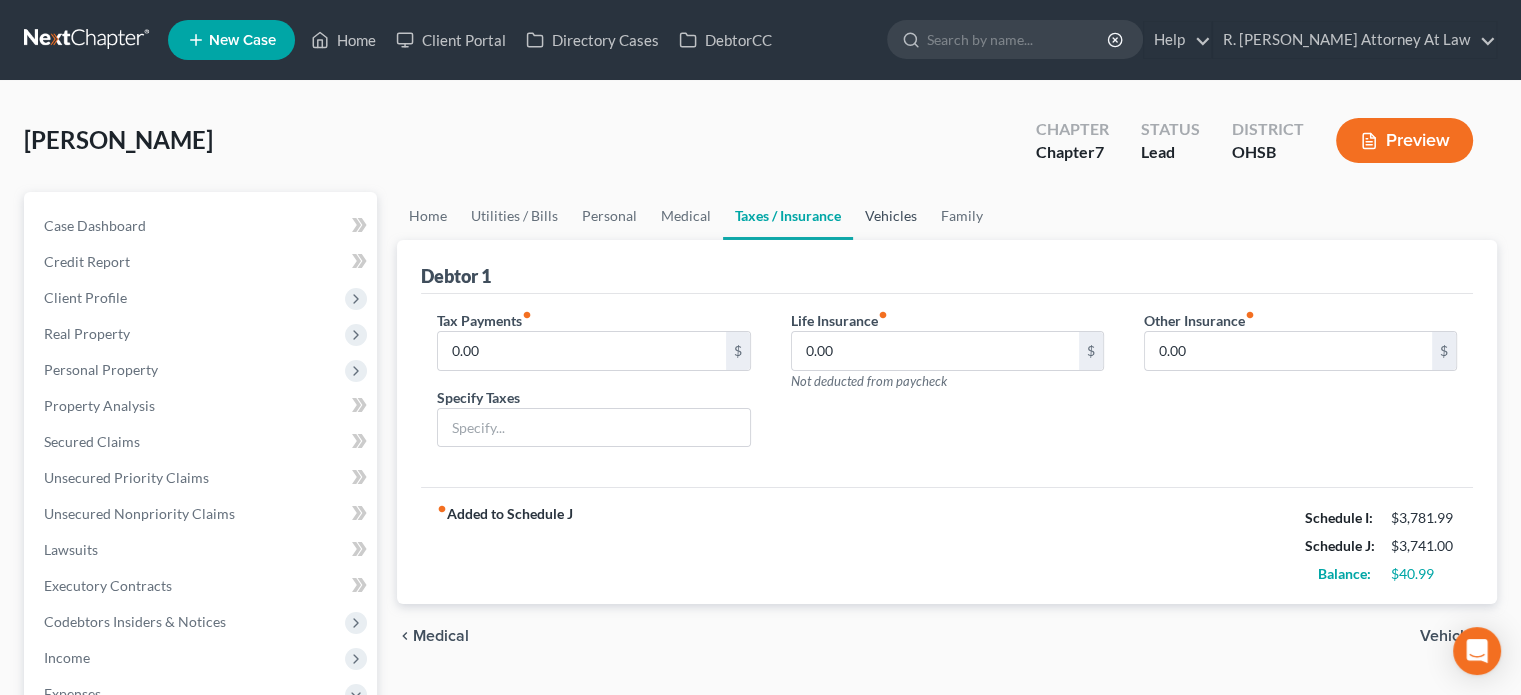 click on "Vehicles" at bounding box center [891, 216] 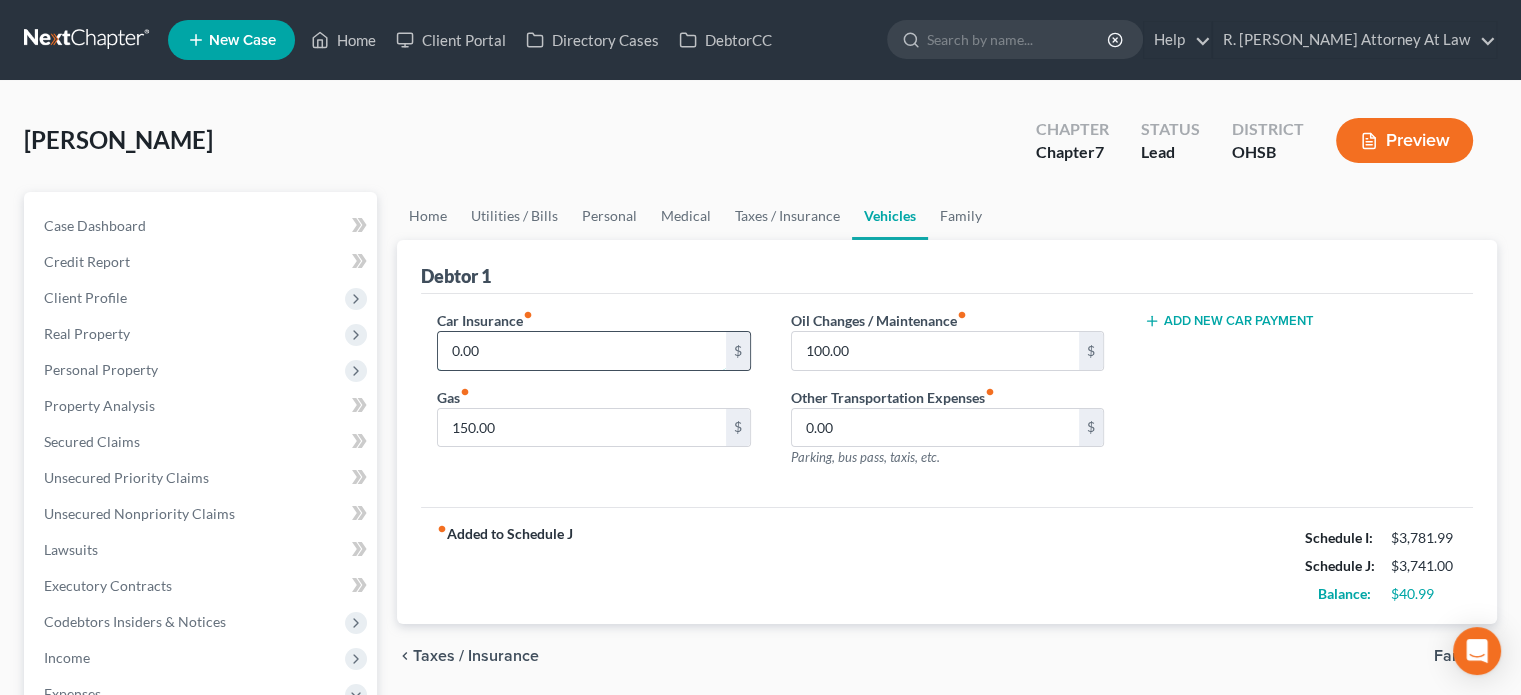 click on "0.00" at bounding box center (581, 351) 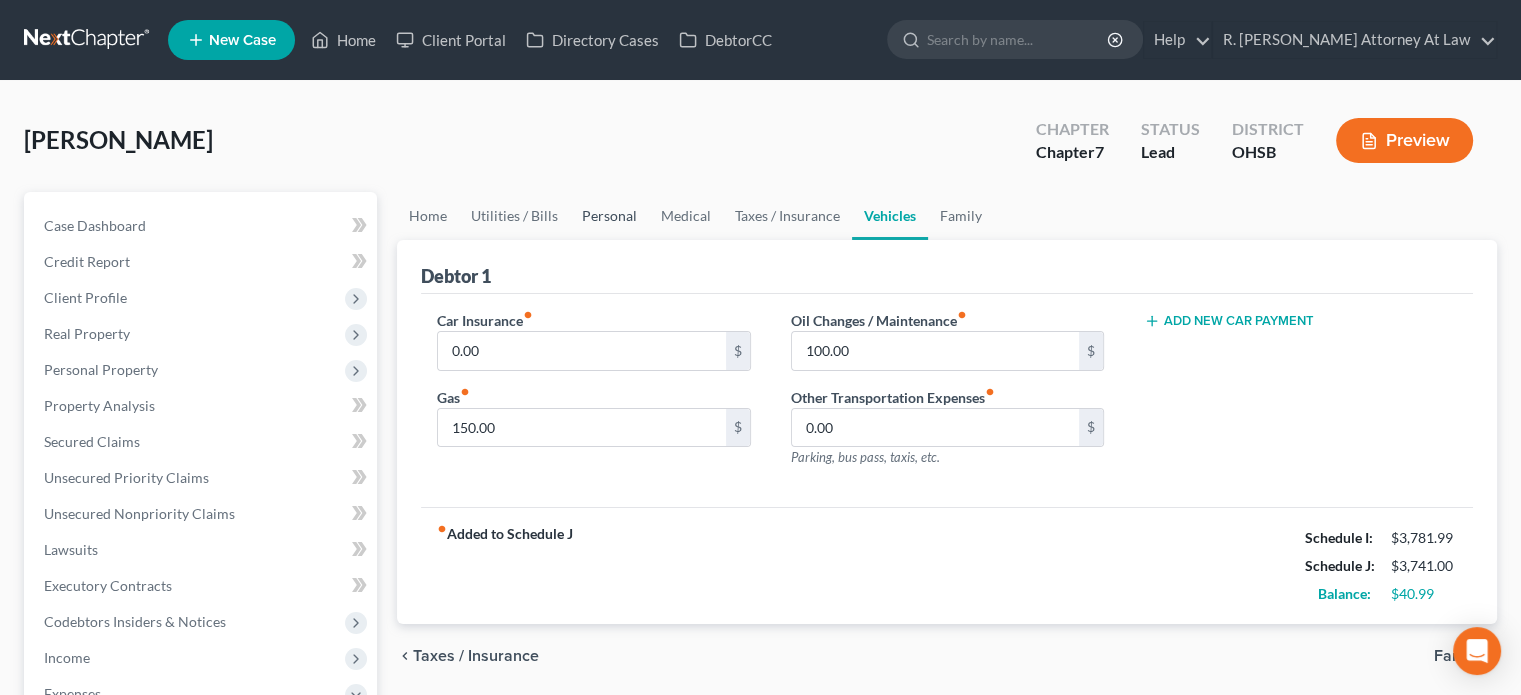 click on "Personal" at bounding box center (609, 216) 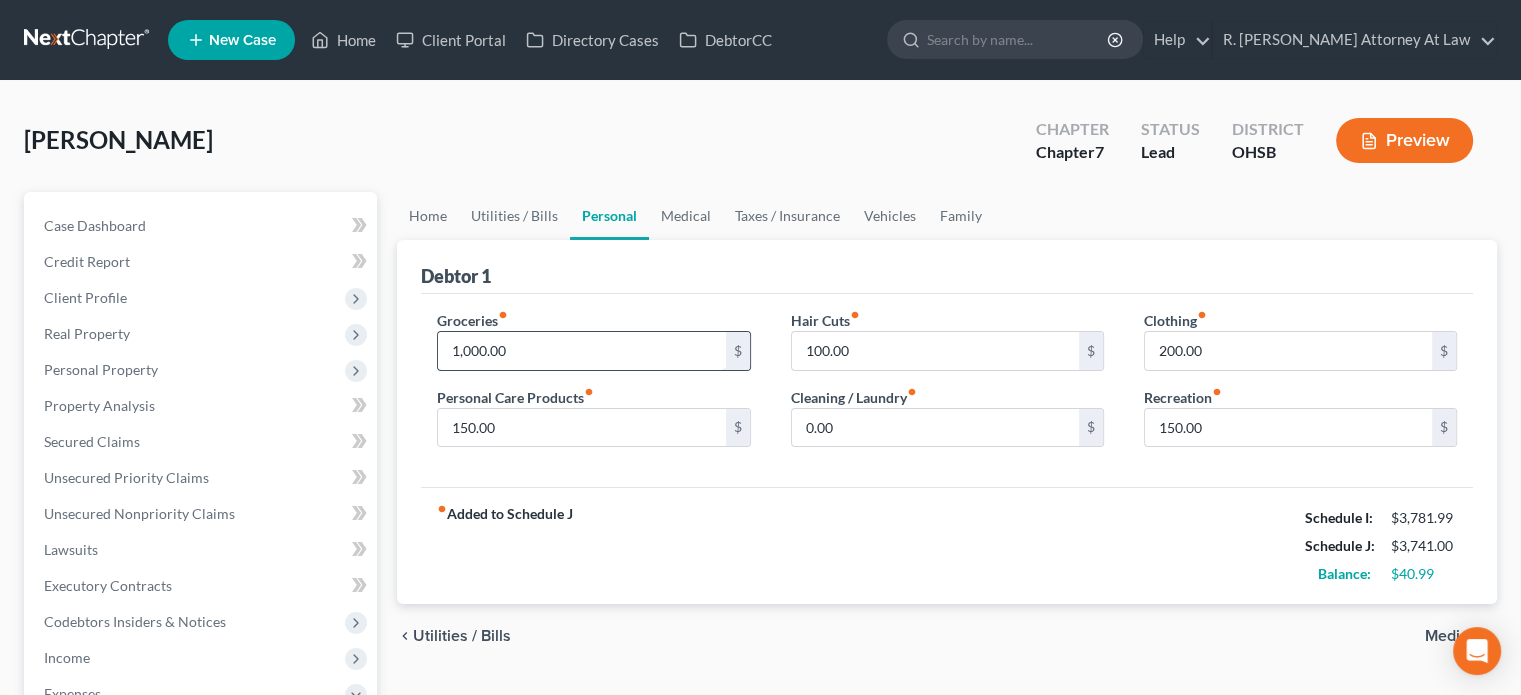 click on "1,000.00" at bounding box center [581, 351] 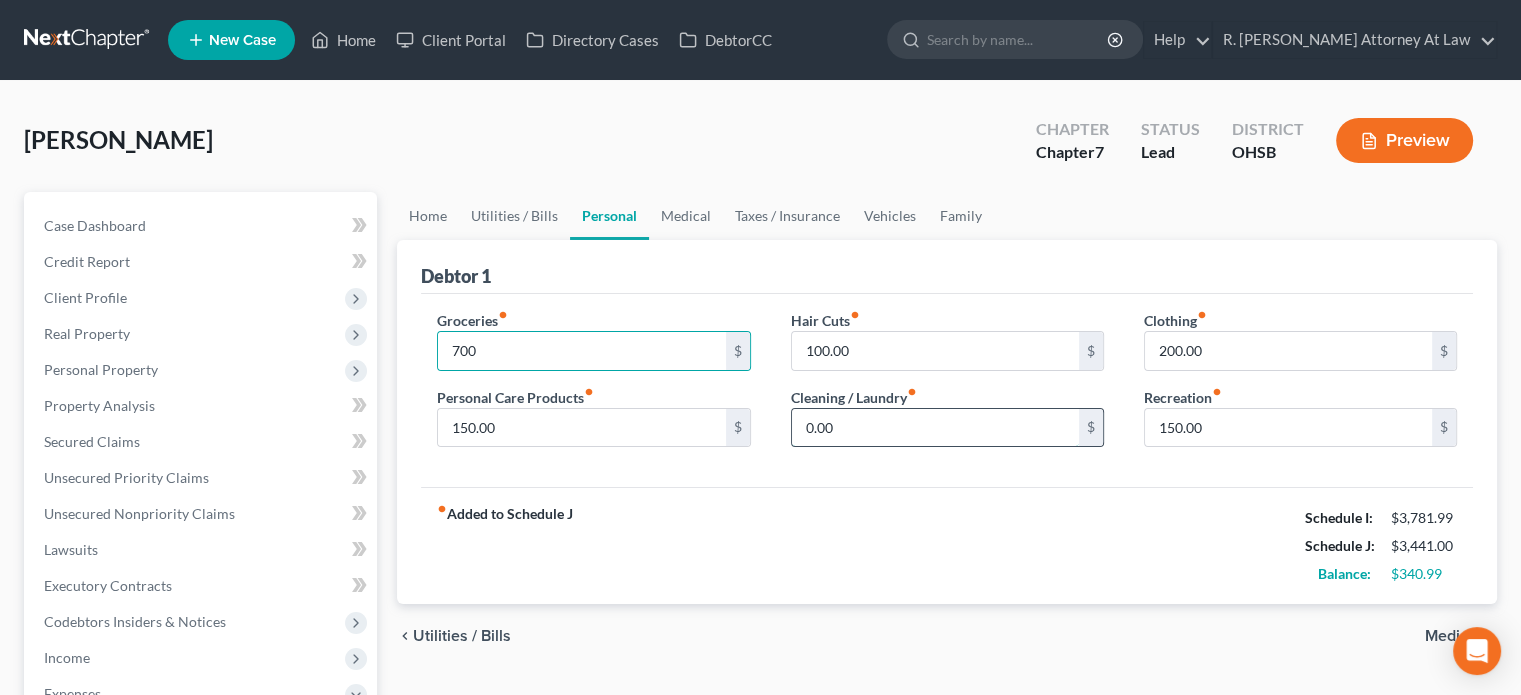 click on "0.00" at bounding box center [935, 428] 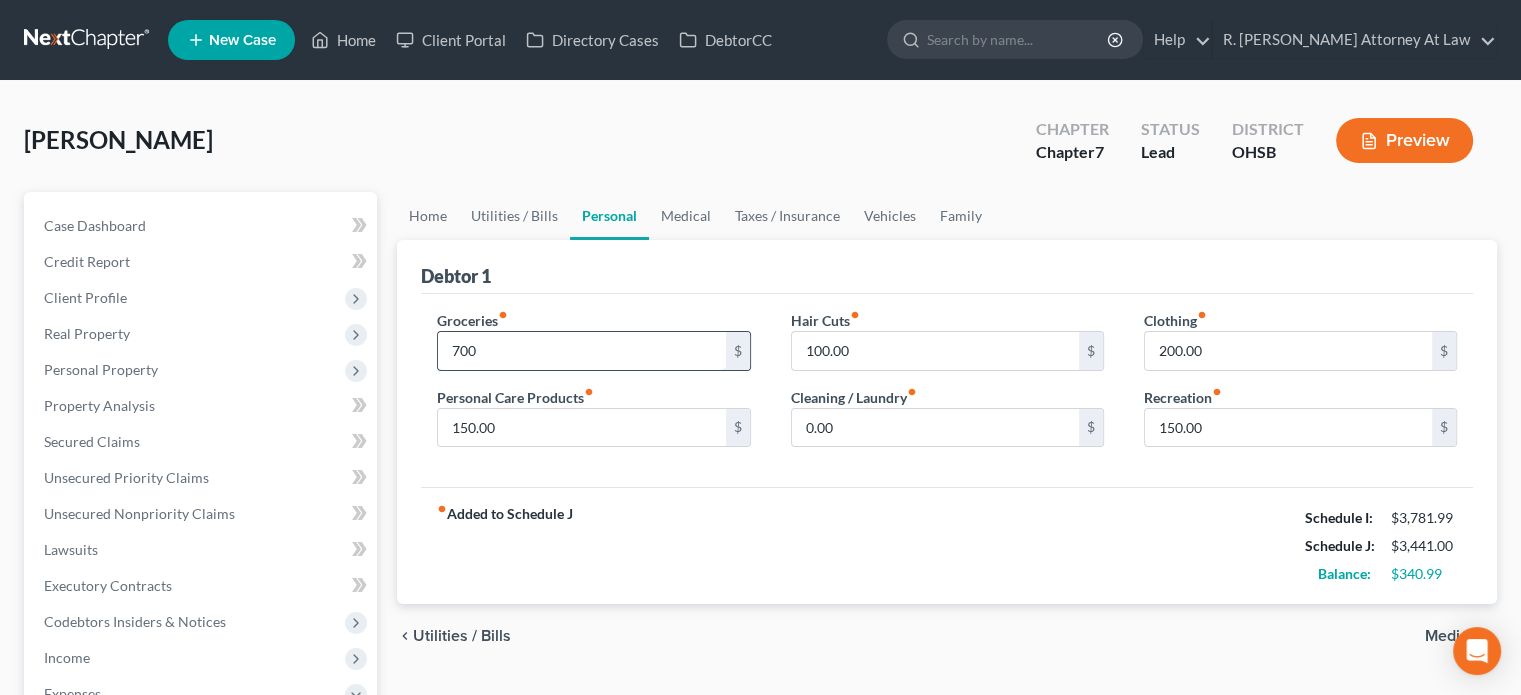 click on "700" at bounding box center (581, 351) 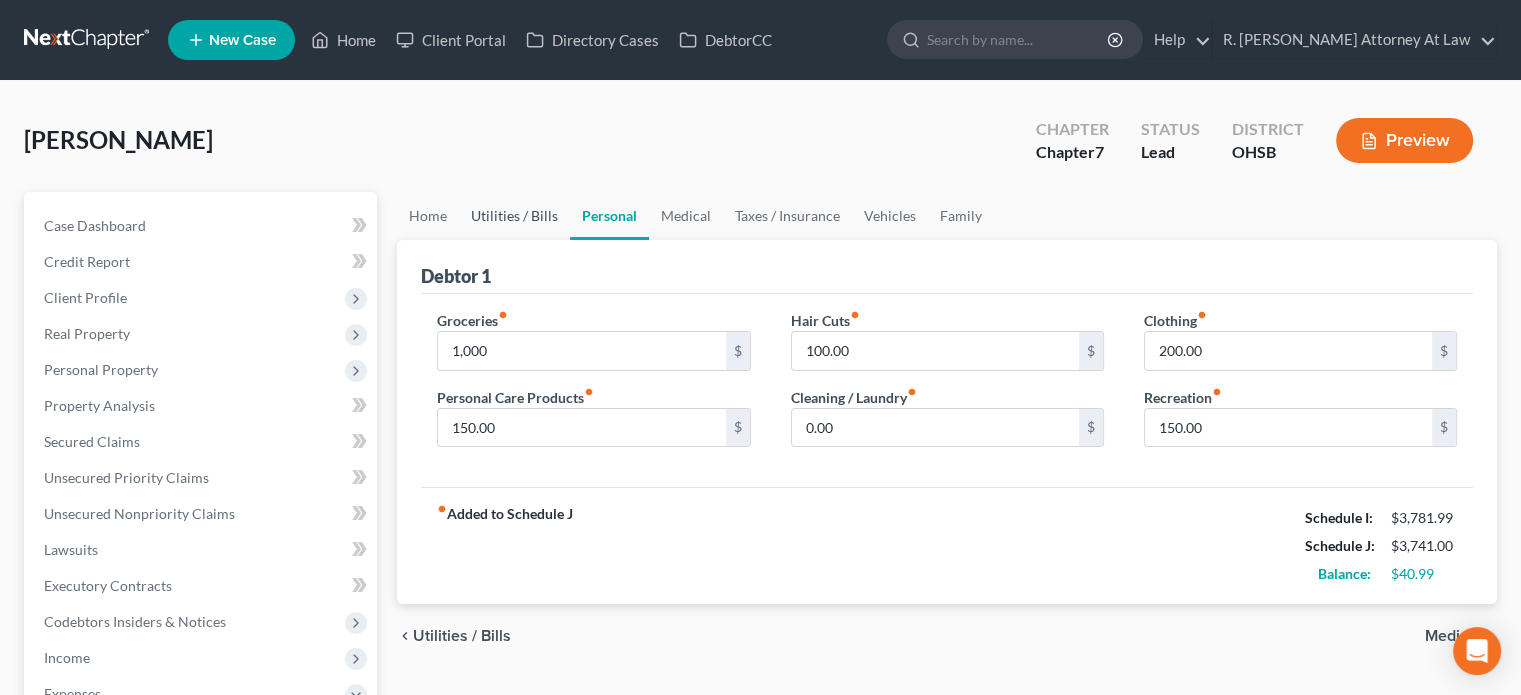 click on "Utilities / Bills" at bounding box center [514, 216] 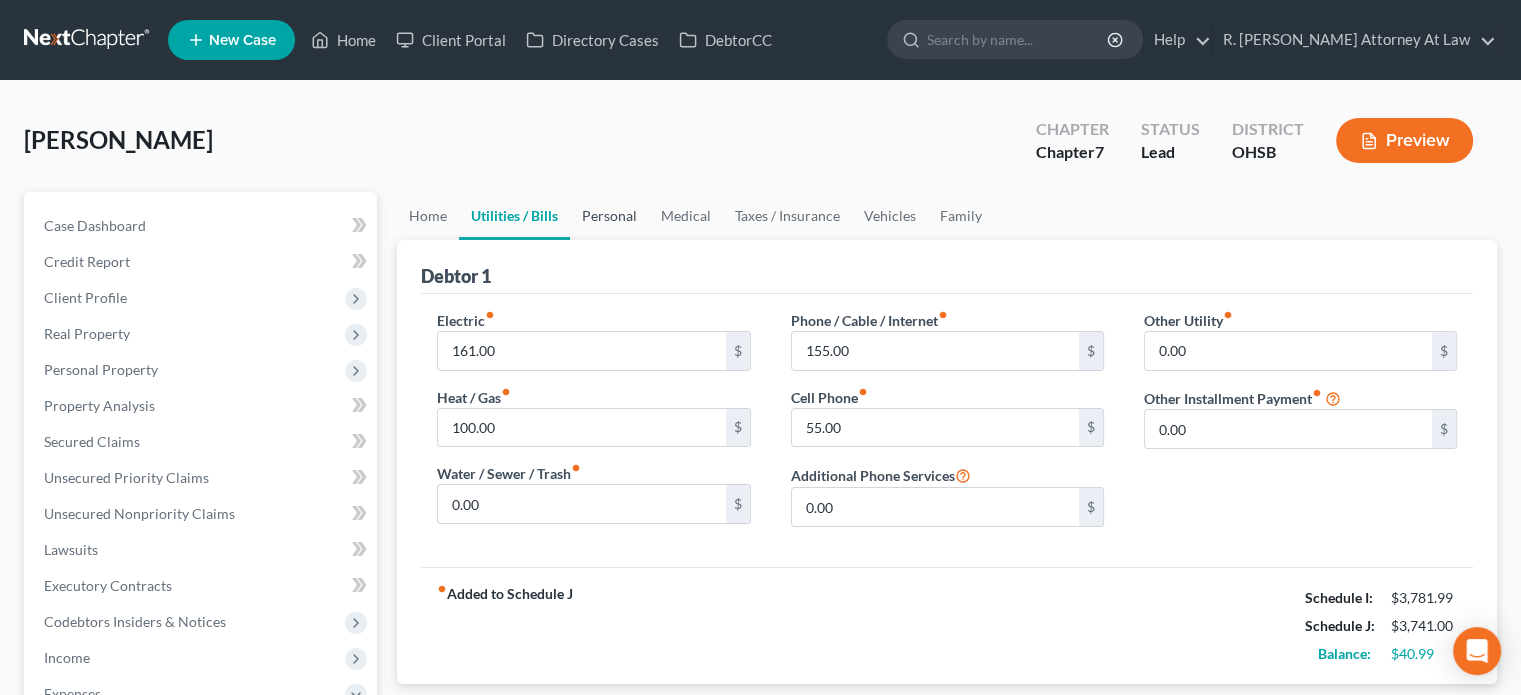 click on "Personal" at bounding box center [609, 216] 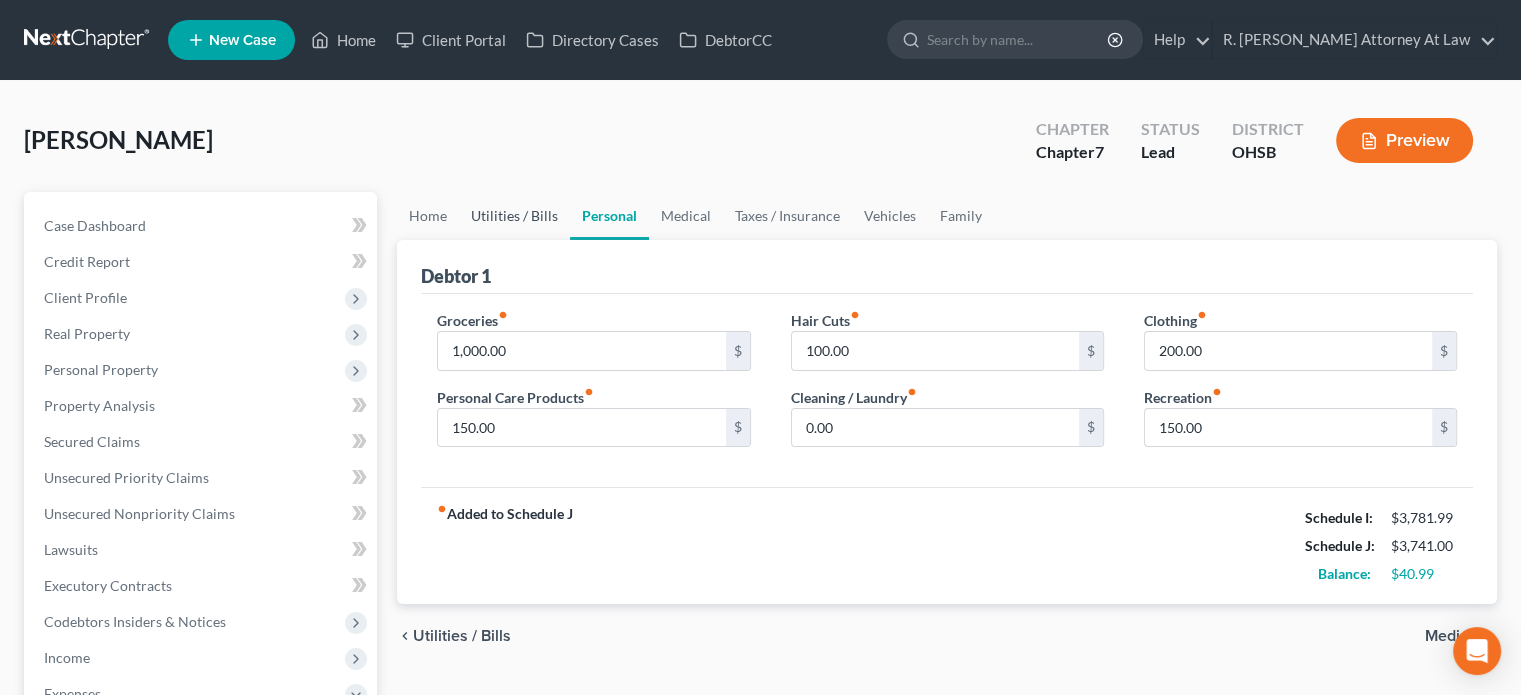 click on "Utilities / Bills" at bounding box center [514, 216] 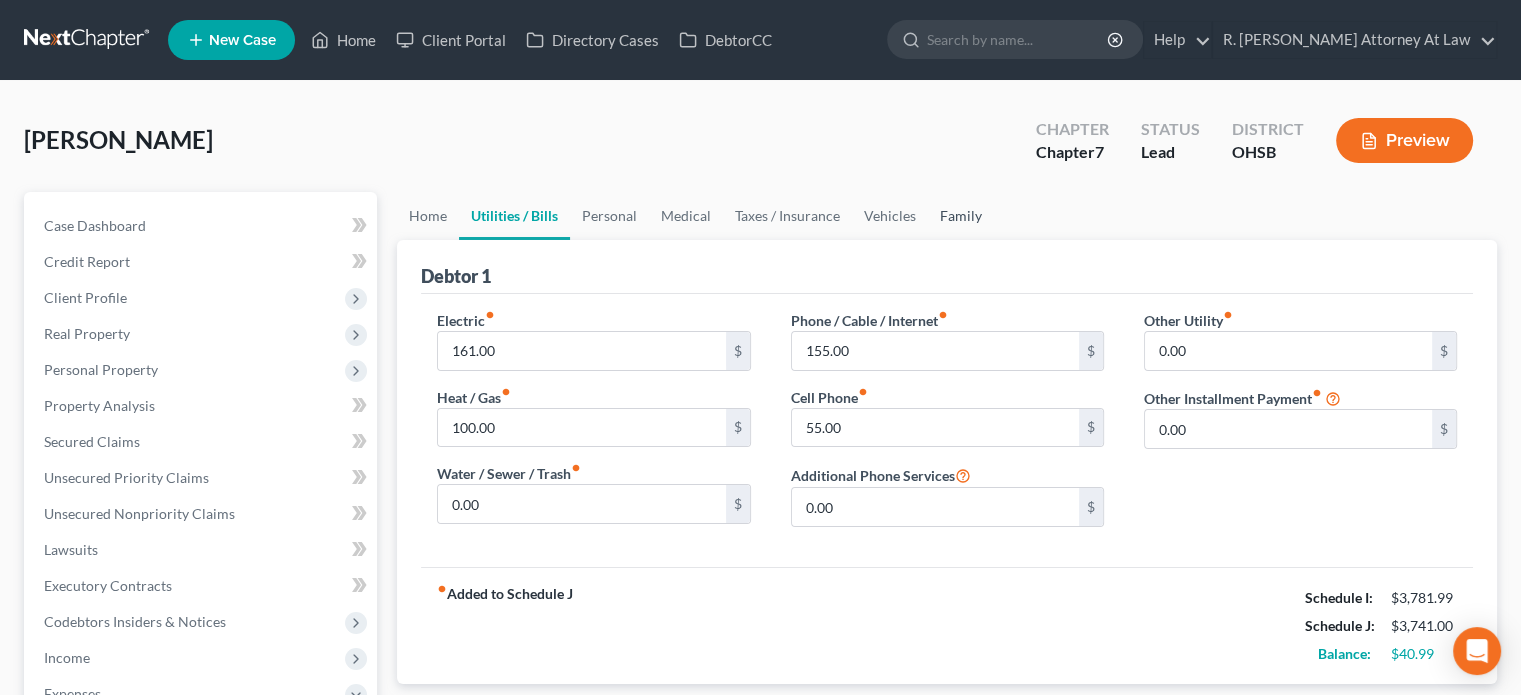 click on "Family" at bounding box center [961, 216] 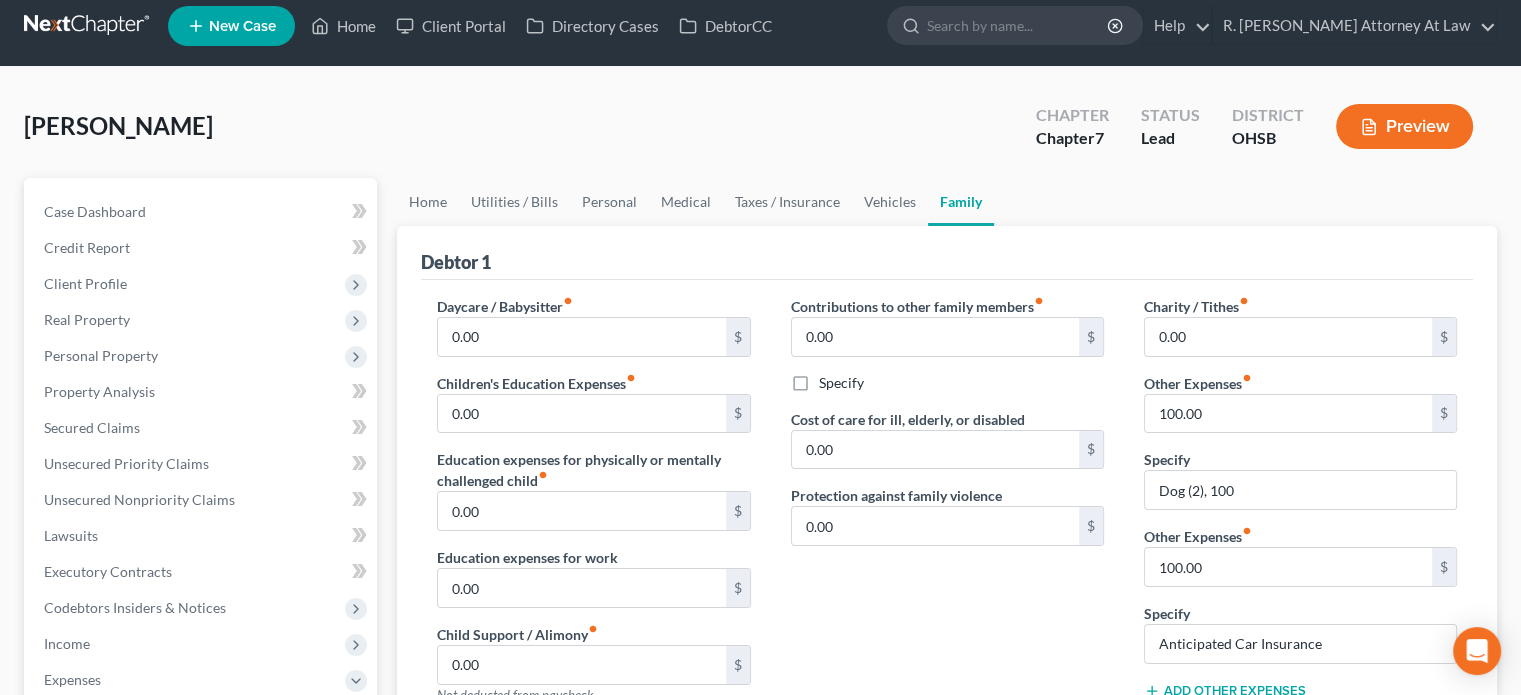 scroll, scrollTop: 0, scrollLeft: 0, axis: both 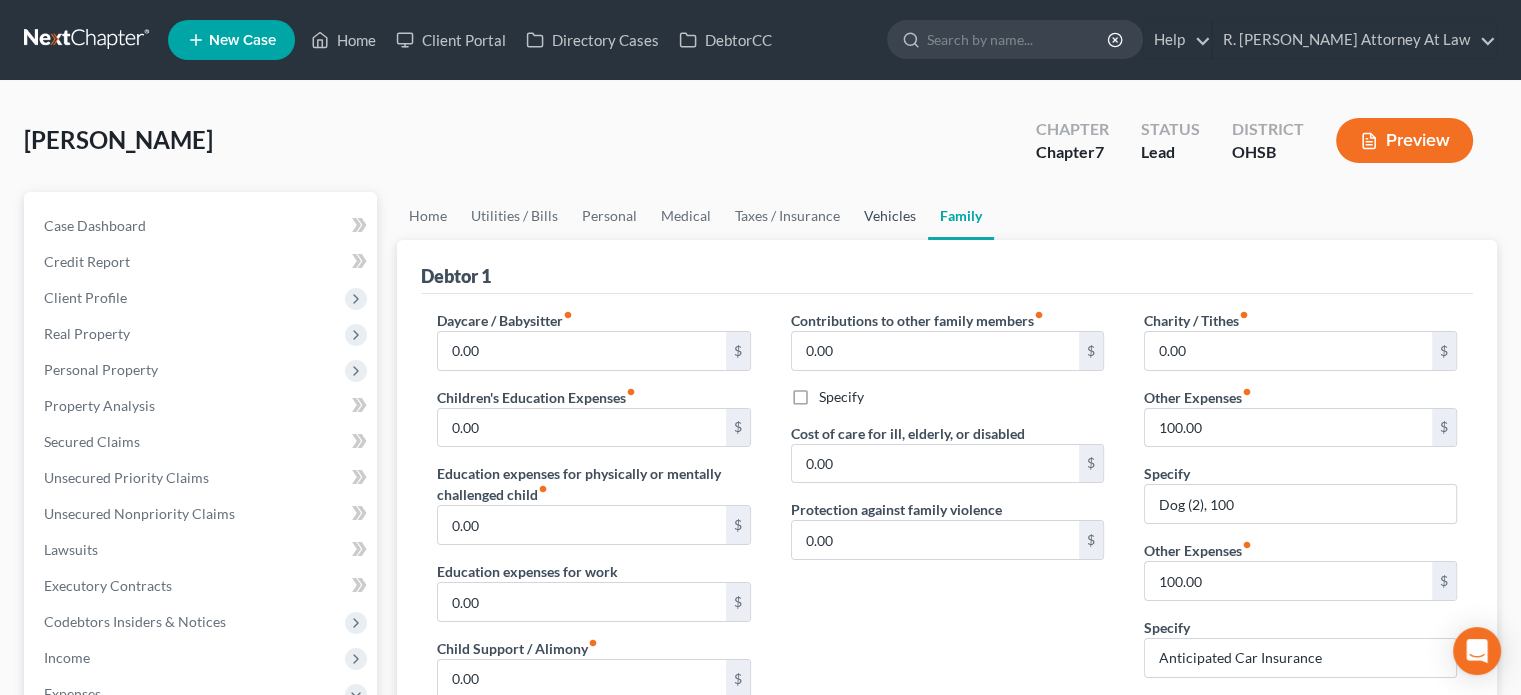 click on "Vehicles" at bounding box center [890, 216] 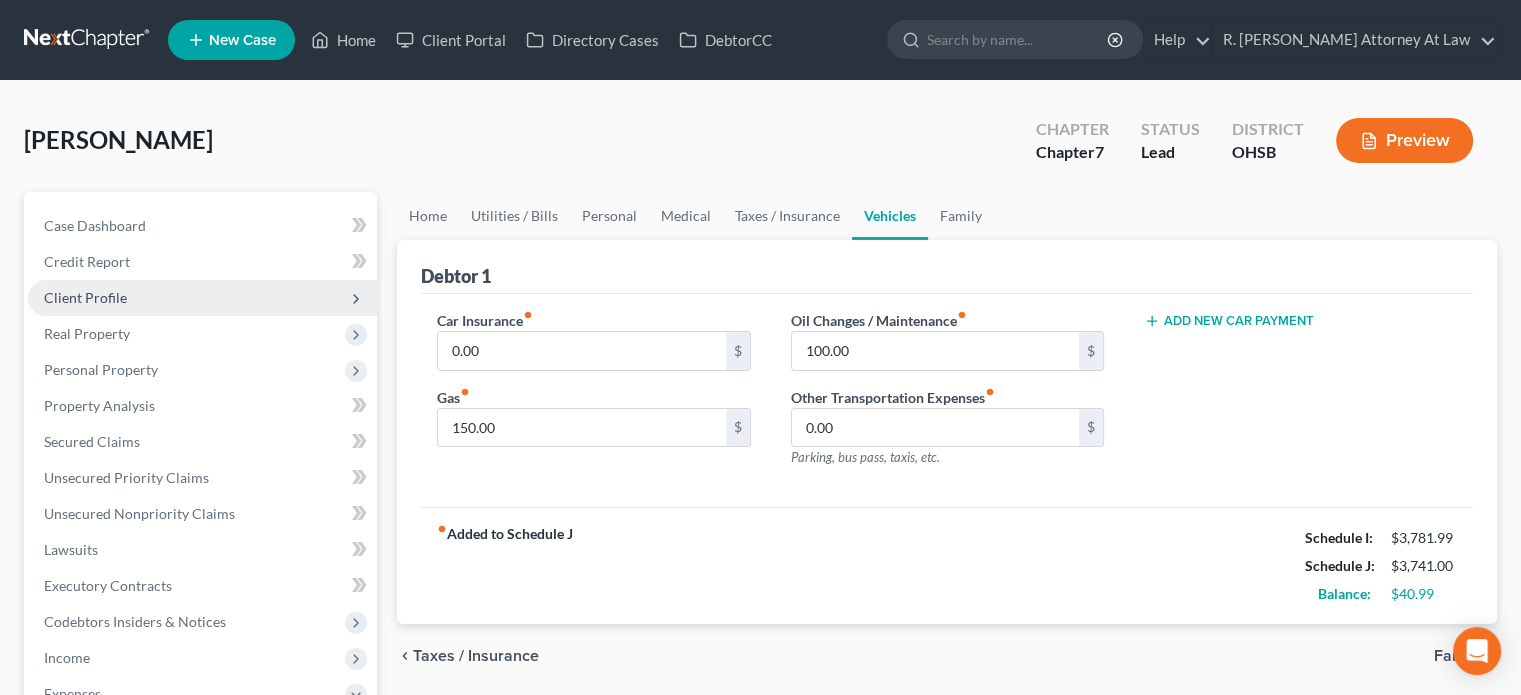 click on "Client Profile" at bounding box center (85, 297) 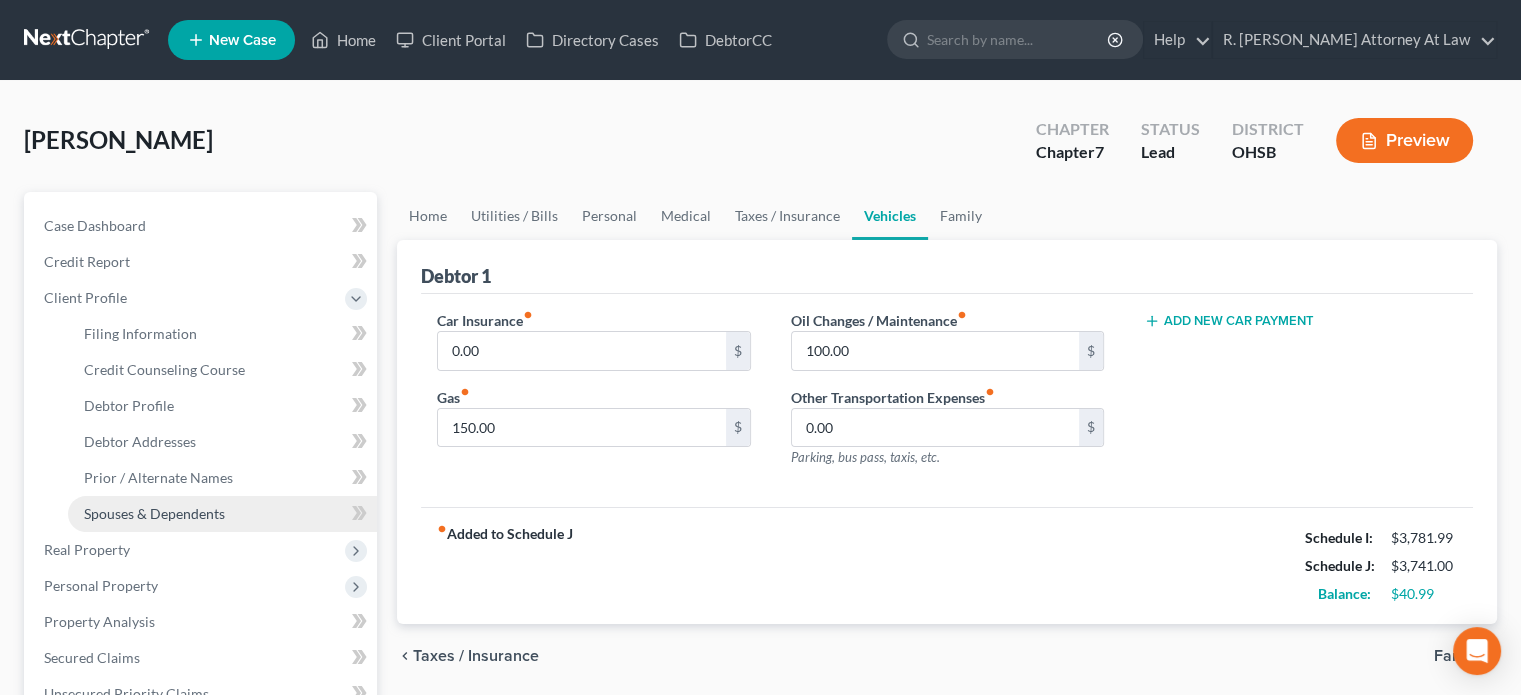 click on "Spouses & Dependents" at bounding box center [154, 513] 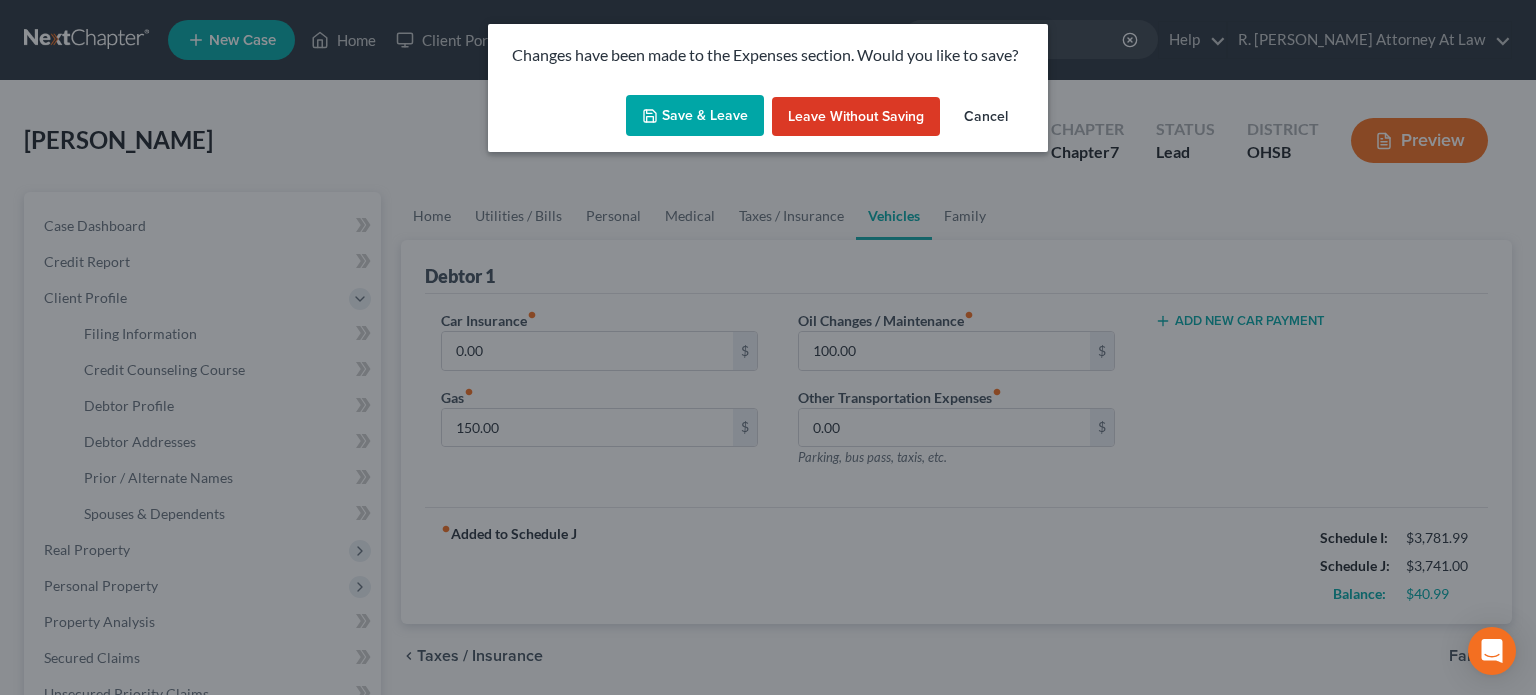 click on "Save & Leave" at bounding box center [695, 116] 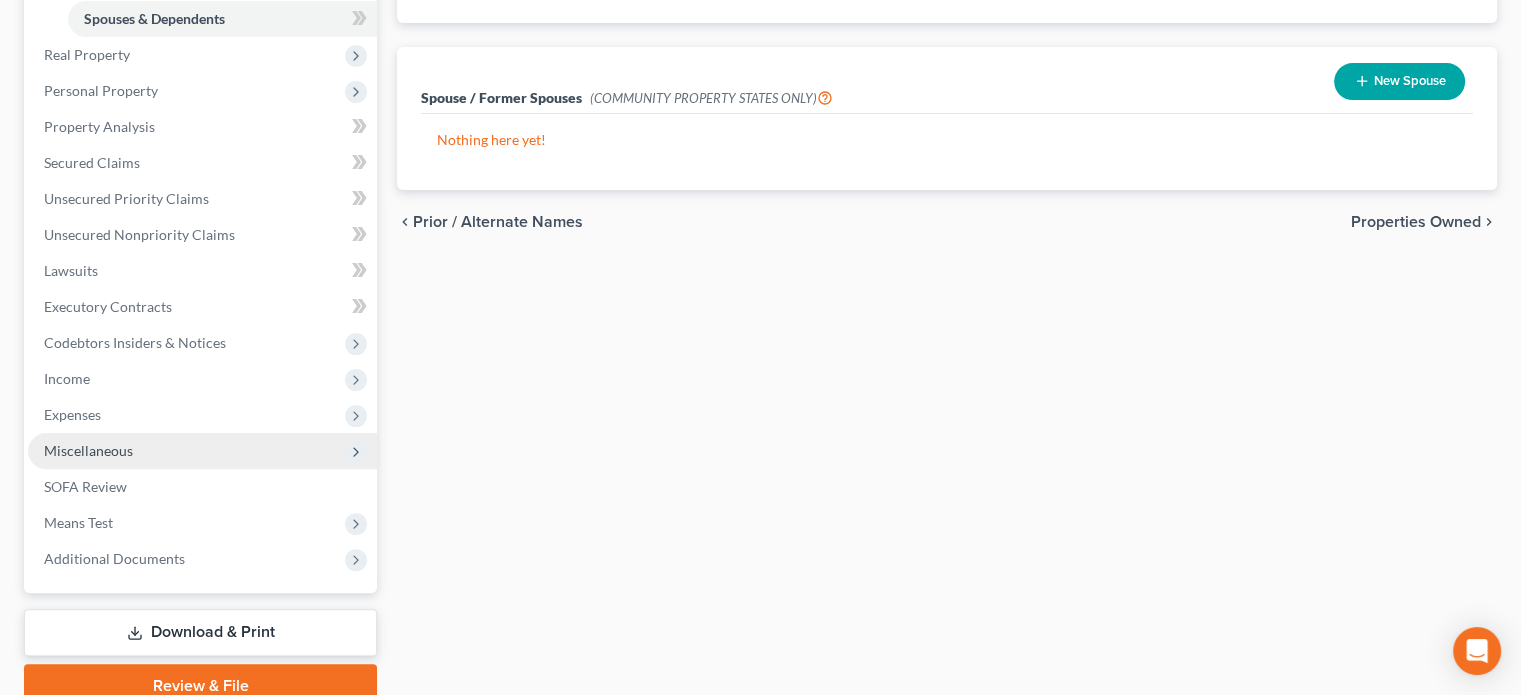 scroll, scrollTop: 500, scrollLeft: 0, axis: vertical 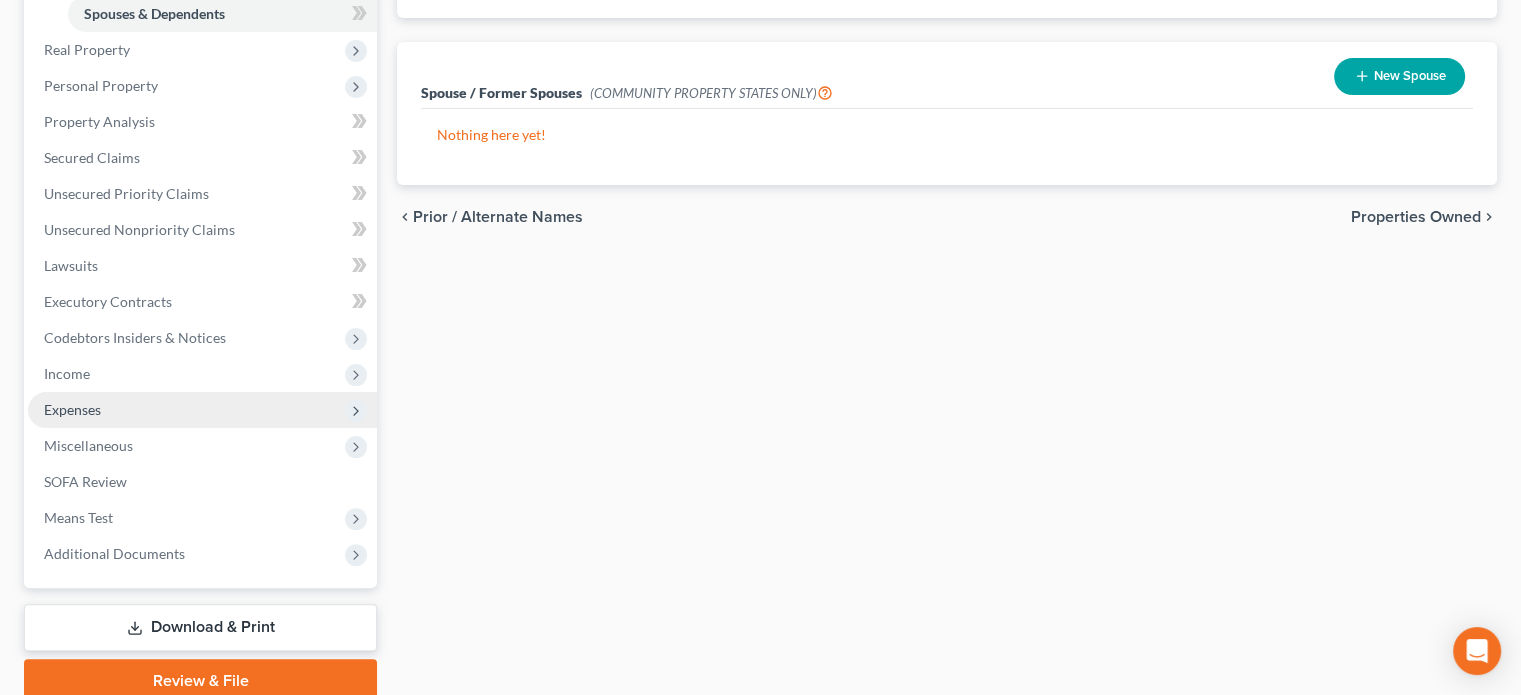 click on "Expenses" at bounding box center [72, 409] 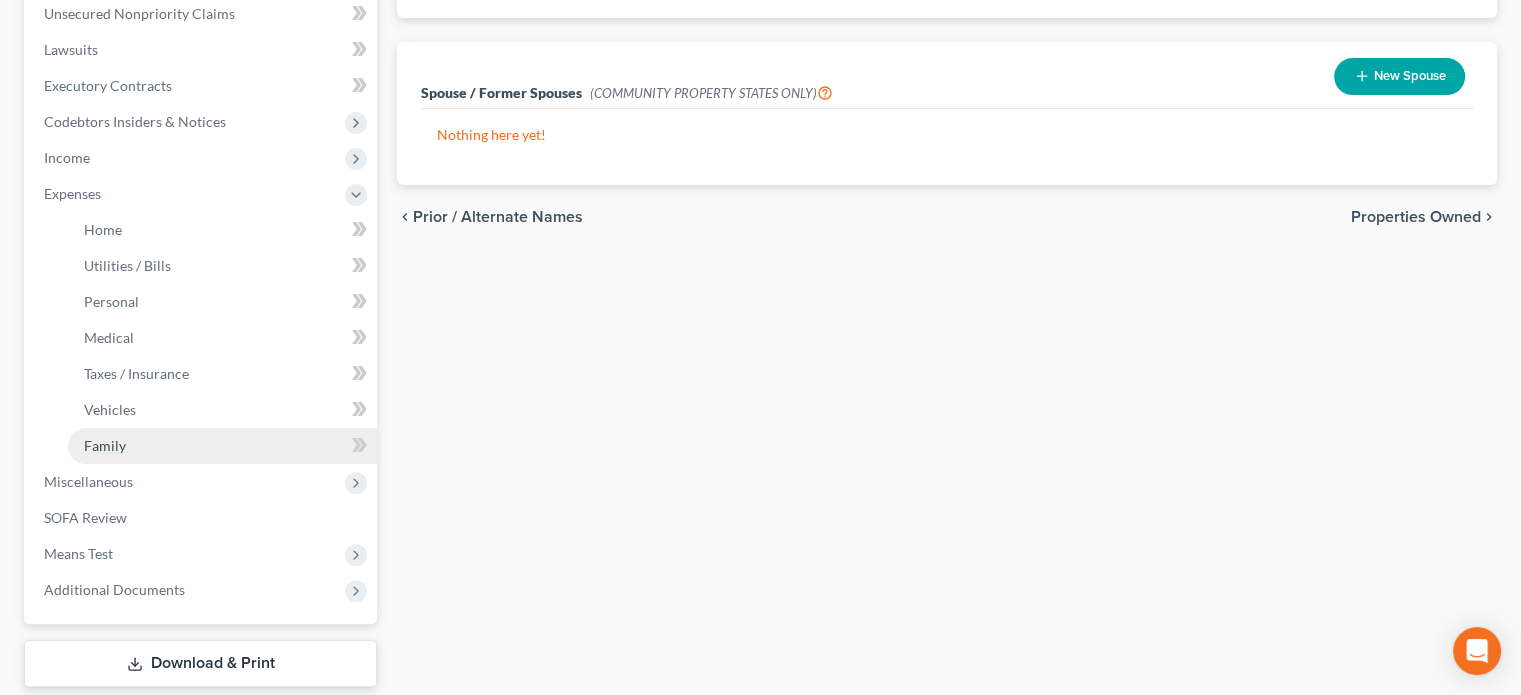 click on "Family" at bounding box center (105, 445) 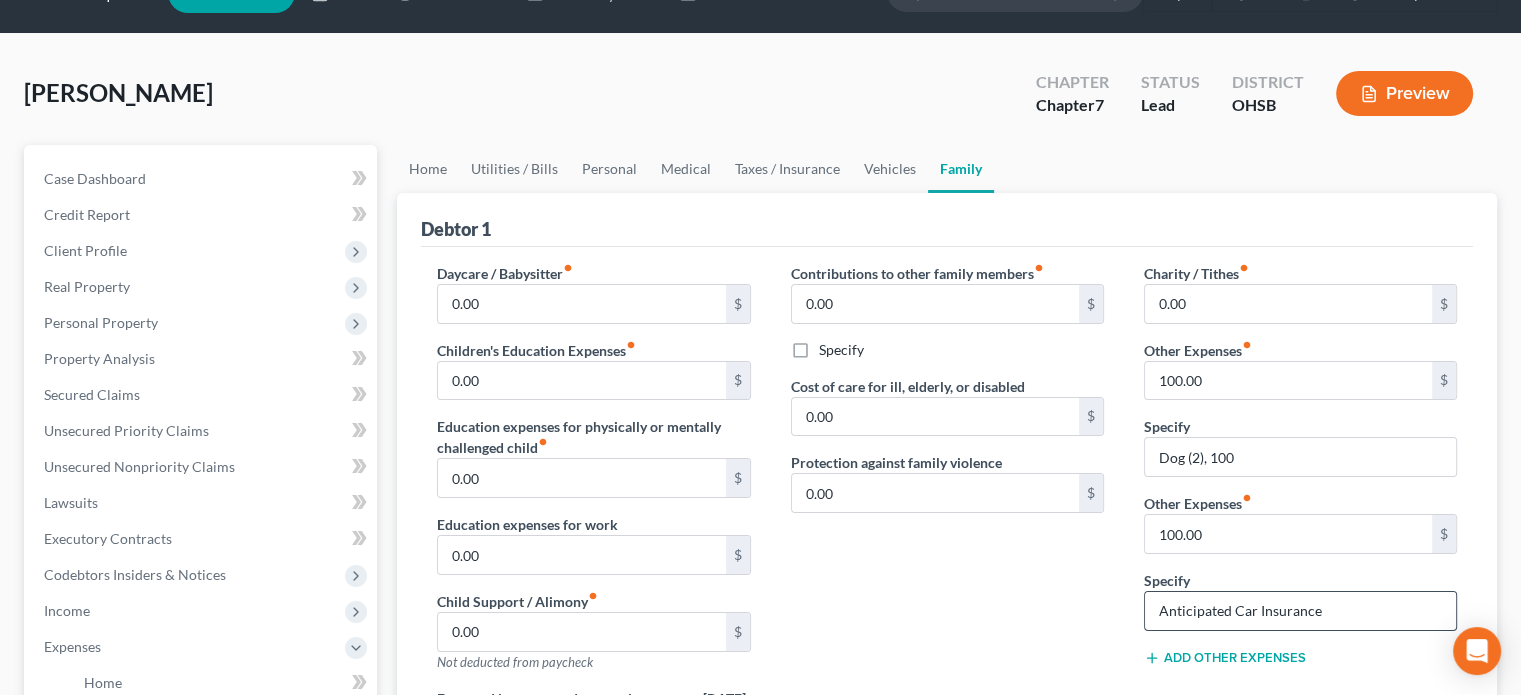 scroll, scrollTop: 200, scrollLeft: 0, axis: vertical 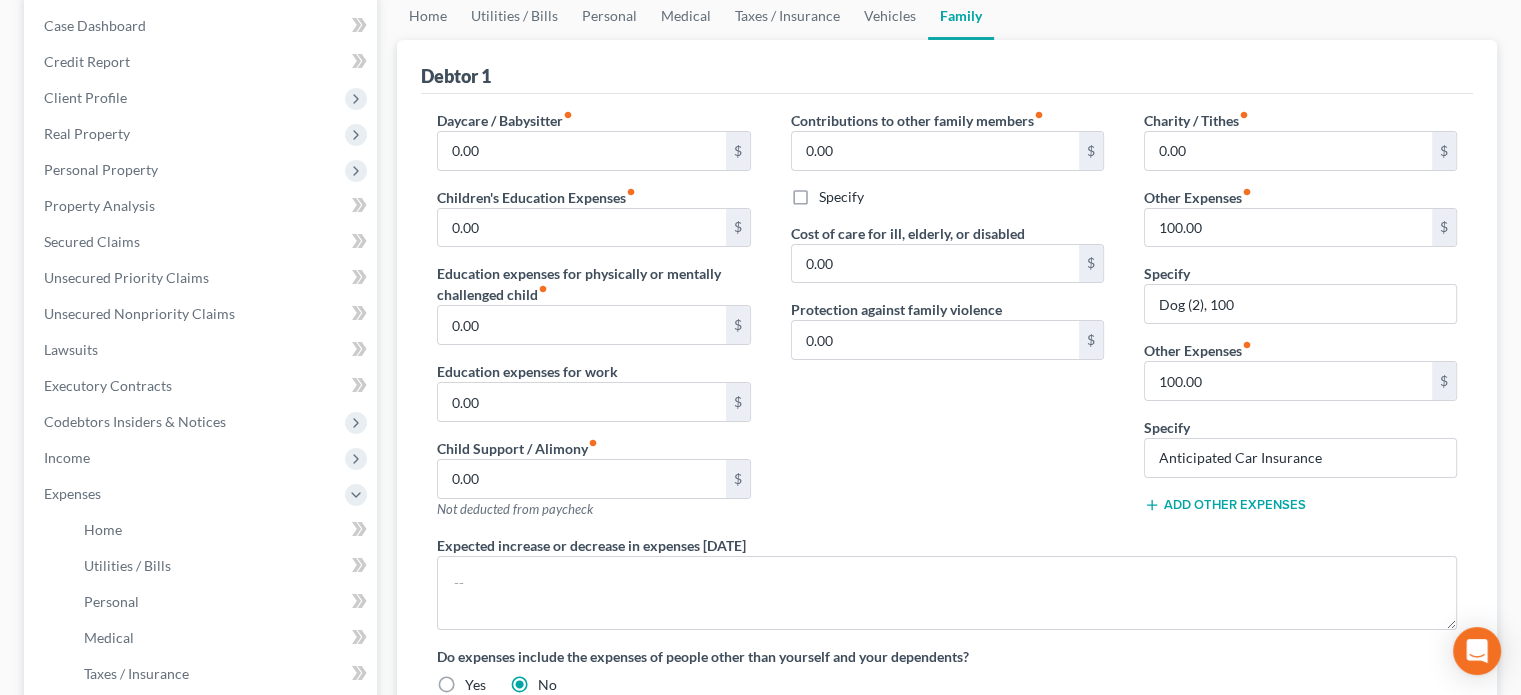 click on "Add Other Expenses" at bounding box center (1225, 505) 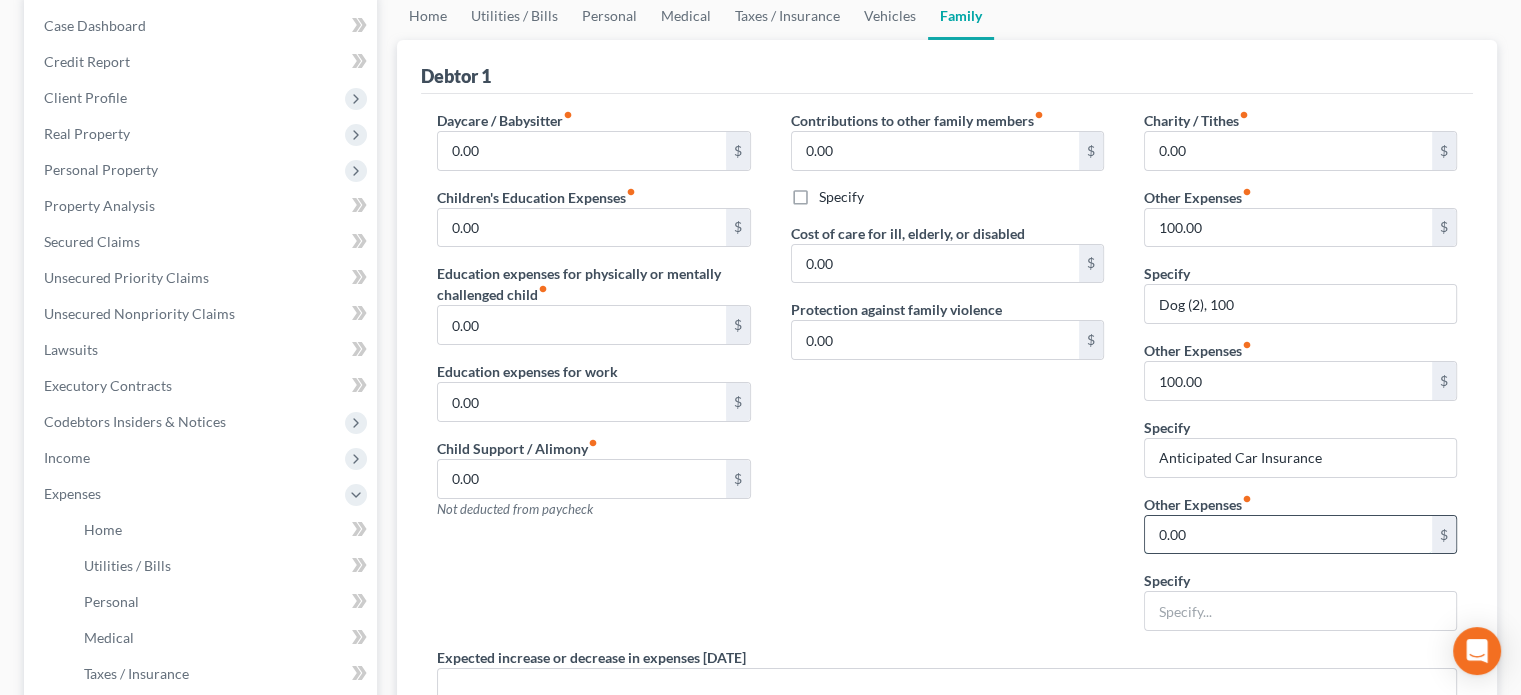 click on "0.00" at bounding box center (1288, 535) 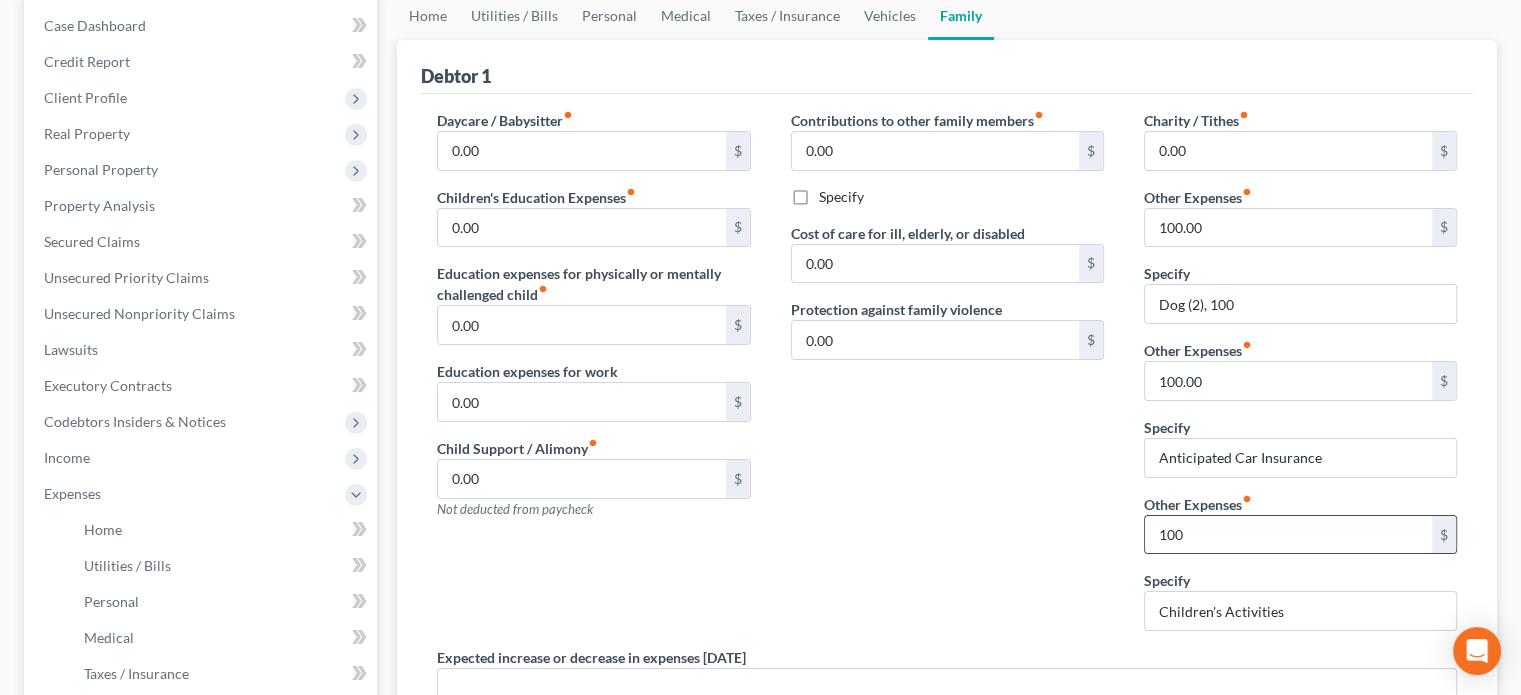 click on "100" at bounding box center (1288, 535) 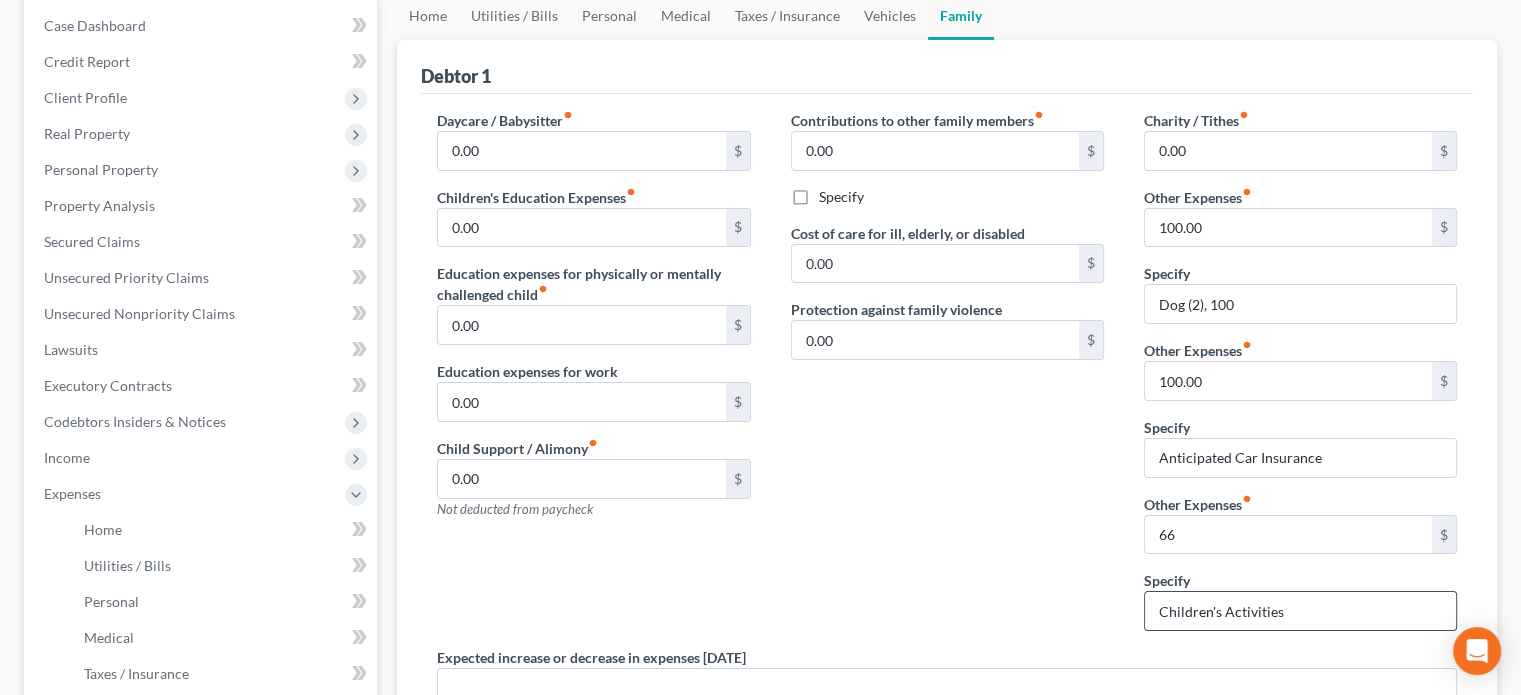 click on "Children's Activities" at bounding box center [1300, 611] 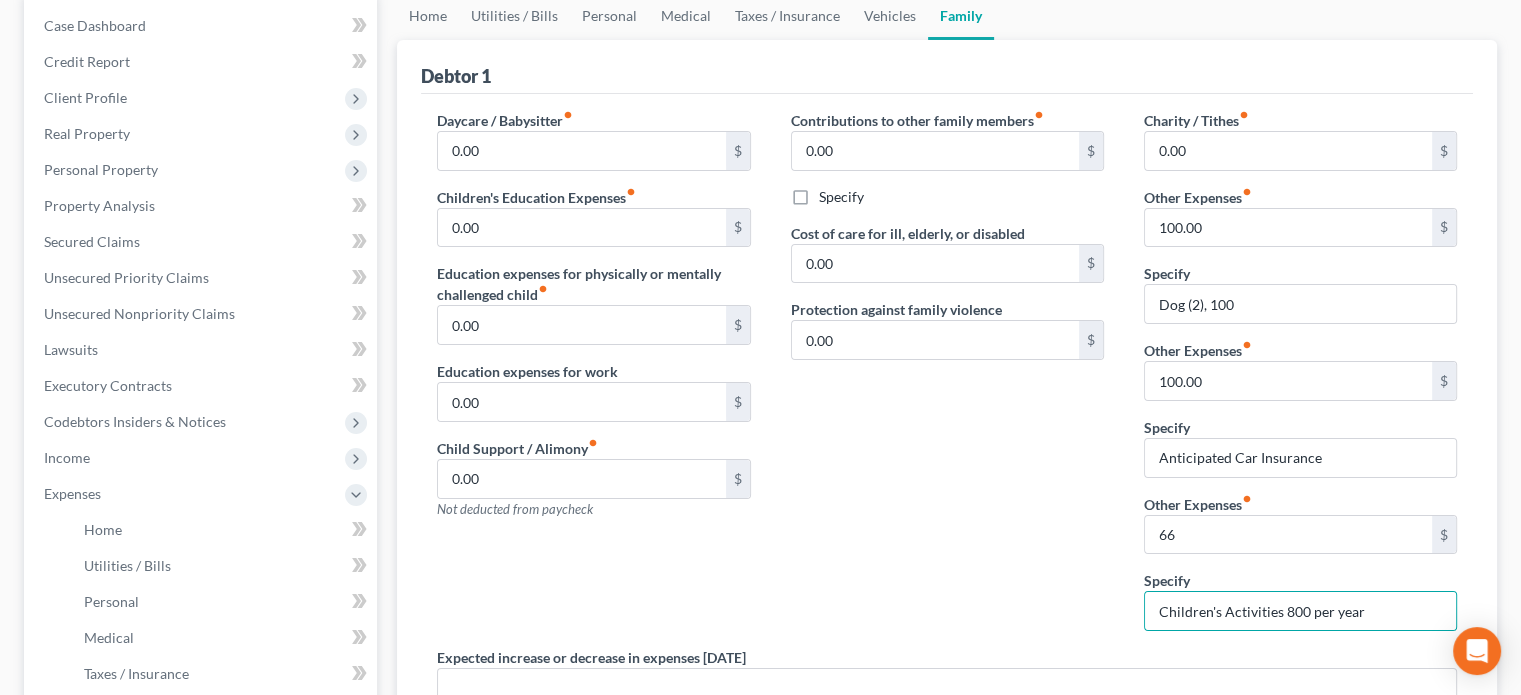 click on "Contributions to other family members  fiber_manual_record 0.00 $ Specify Cost of care for ill, elderly, or disabled 0.00 $ Protection against family violence 0.00 $" at bounding box center (947, 378) 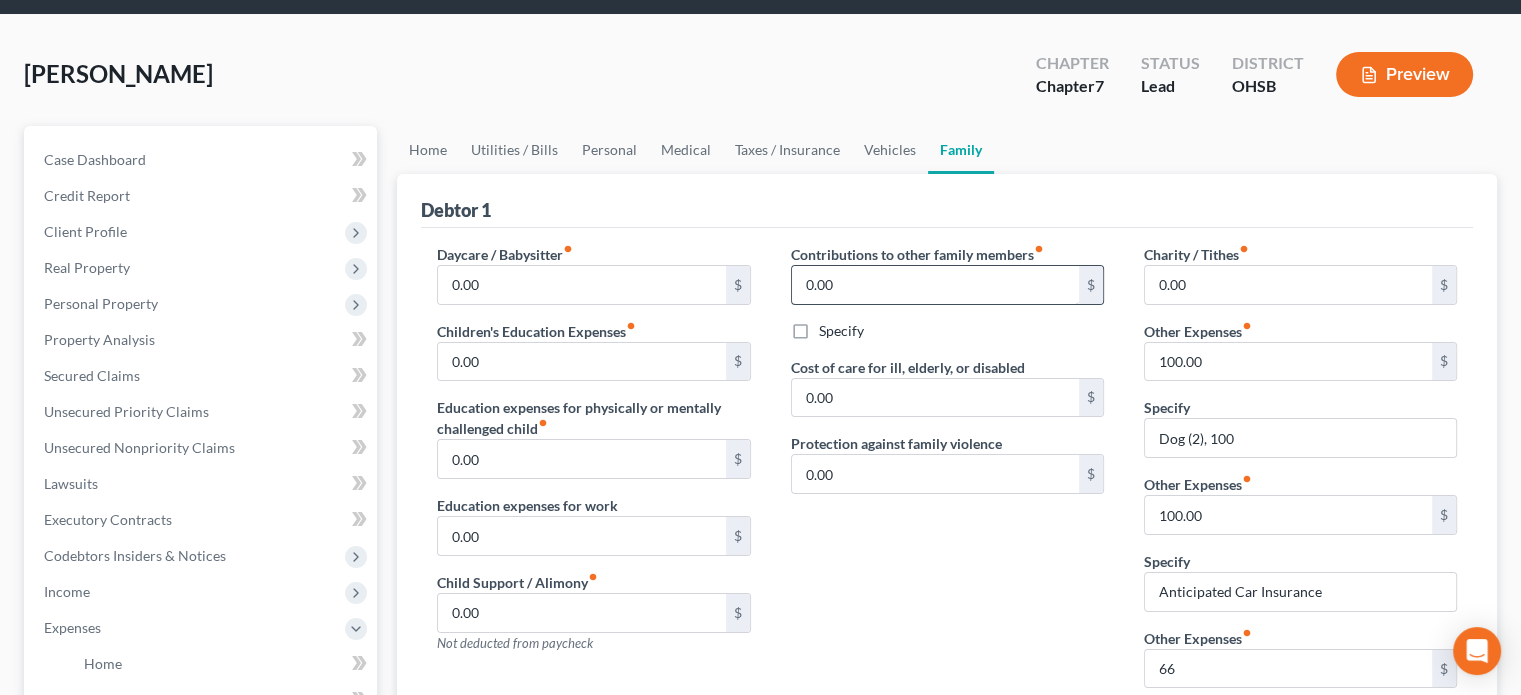scroll, scrollTop: 0, scrollLeft: 0, axis: both 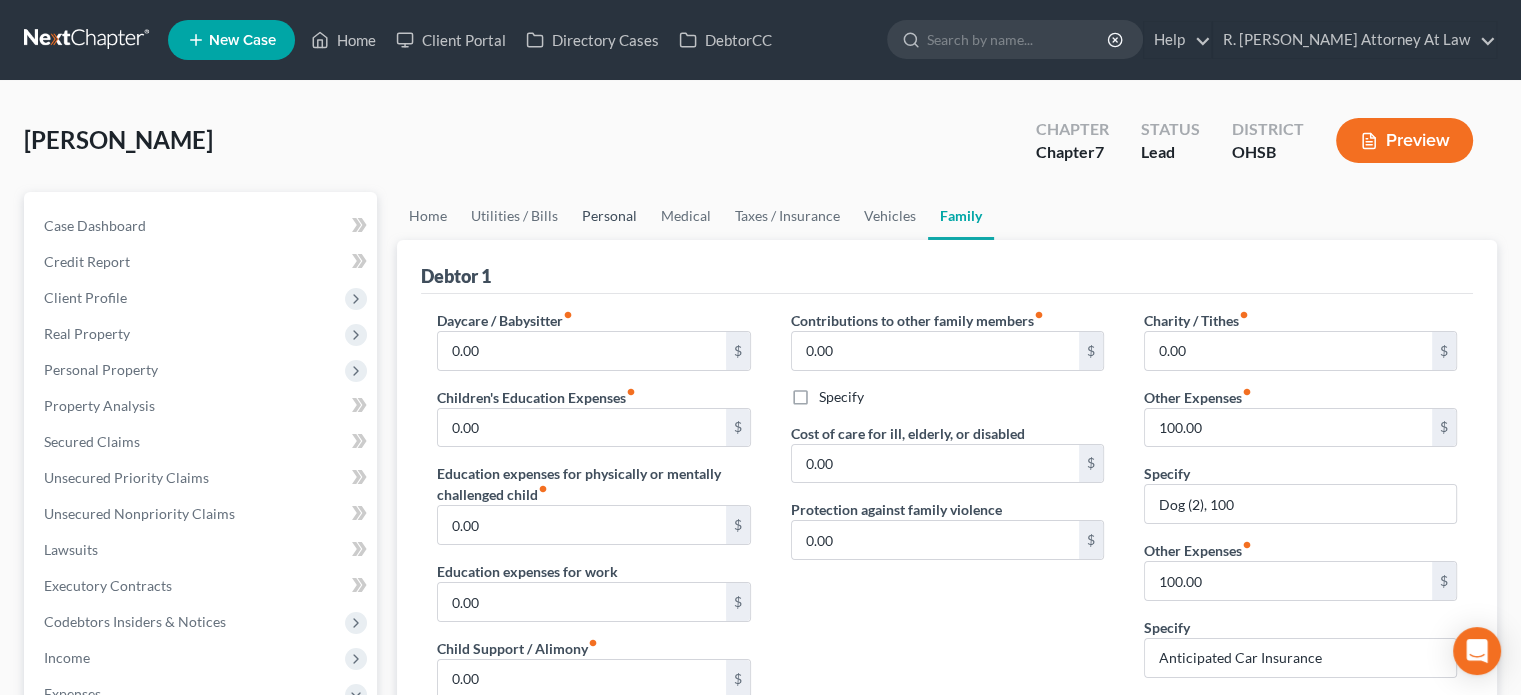 click on "Personal" at bounding box center (609, 216) 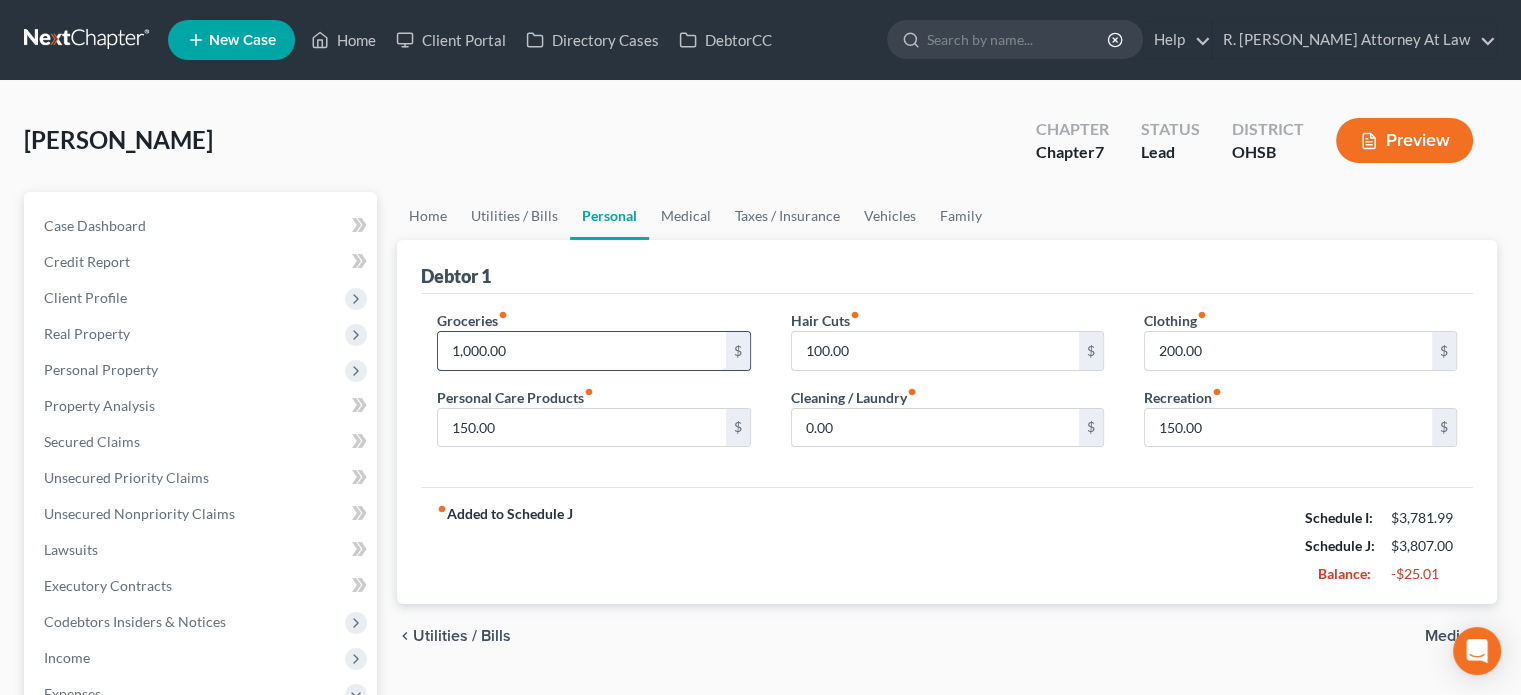 click on "1,000.00" at bounding box center [581, 351] 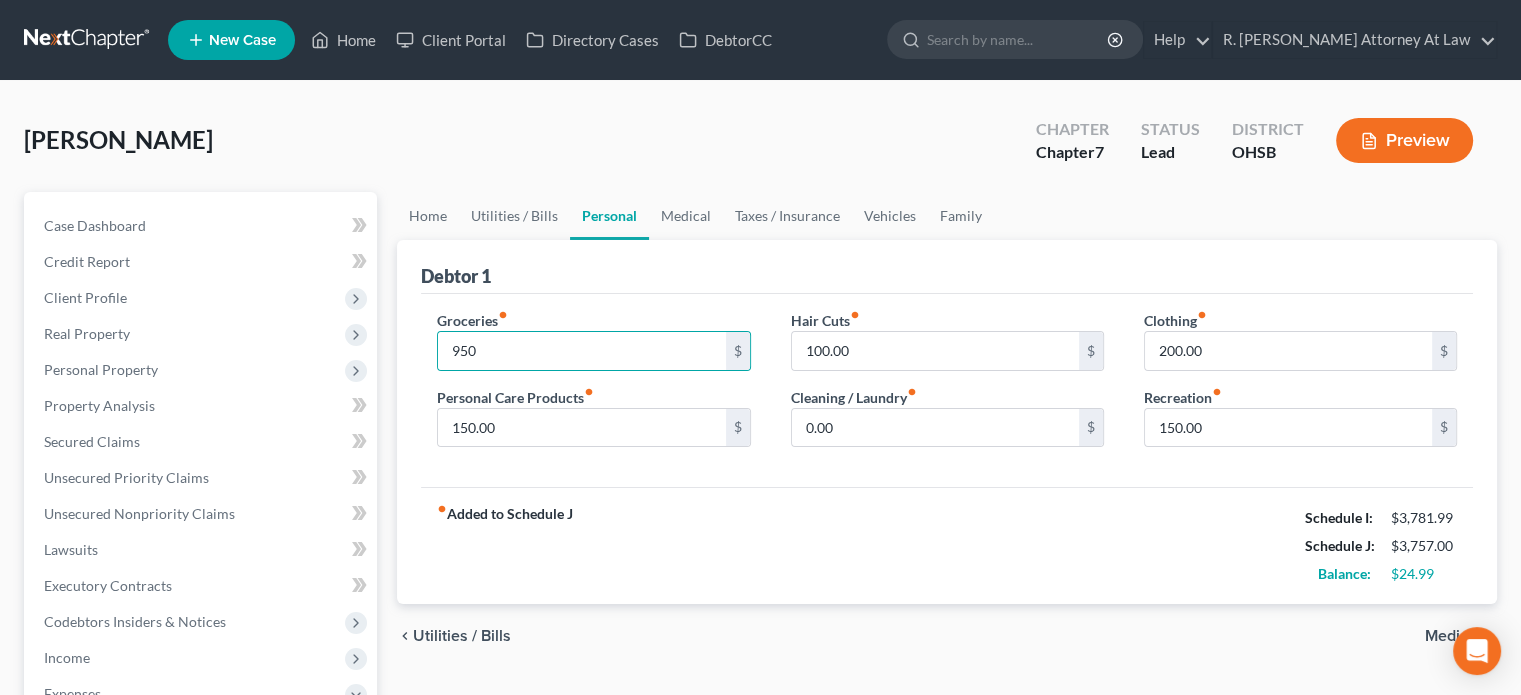 click on "fiber_manual_record  Added to Schedule J Schedule I: $3,781.99 Schedule J: $3,757.00 Balance: $24.99" at bounding box center (947, 545) 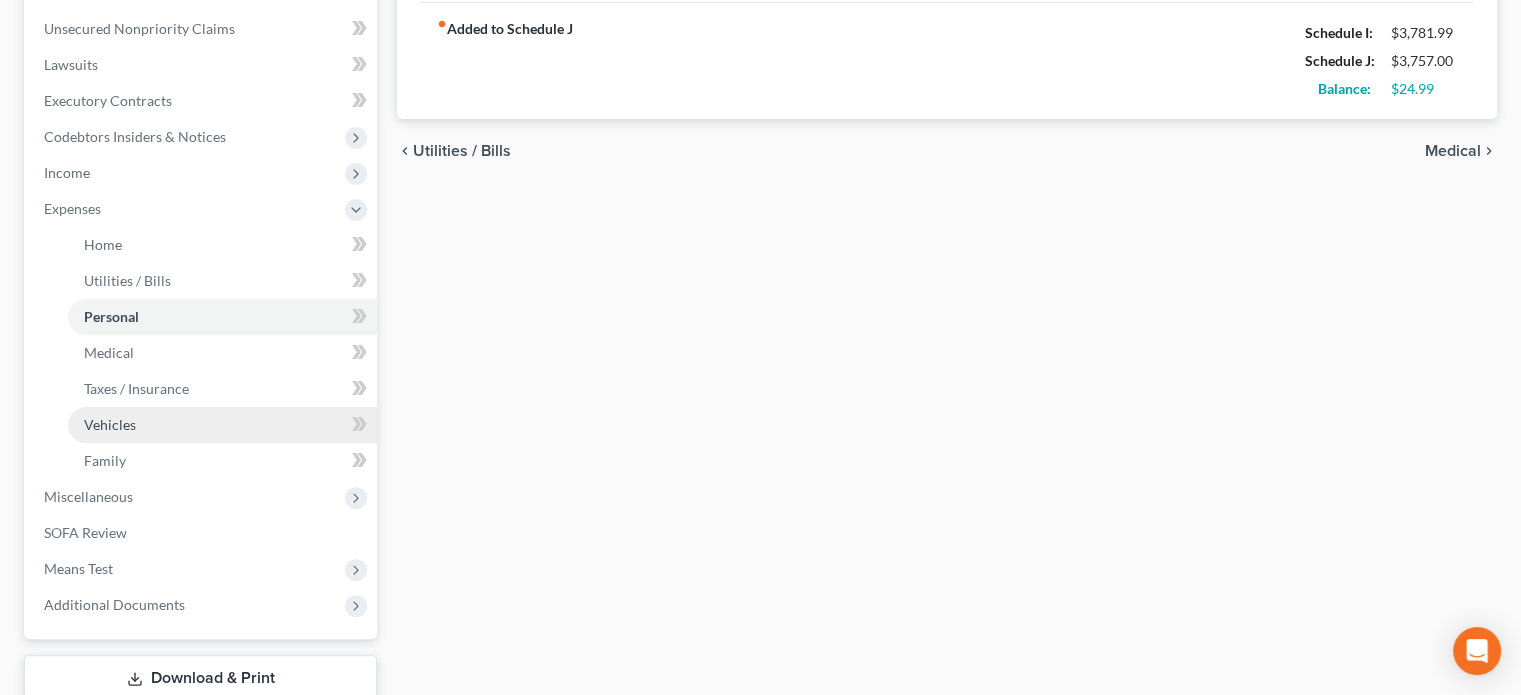 scroll, scrollTop: 500, scrollLeft: 0, axis: vertical 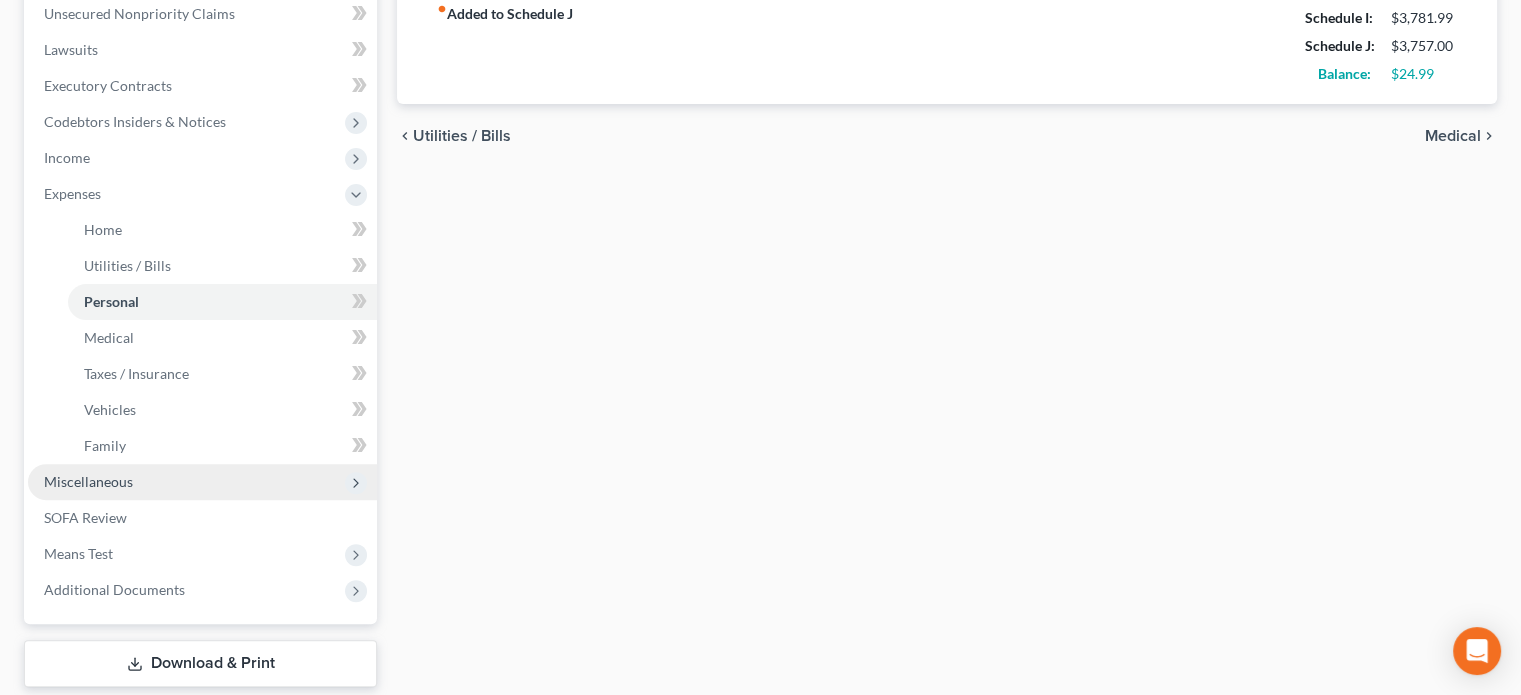 click on "Miscellaneous" at bounding box center (88, 481) 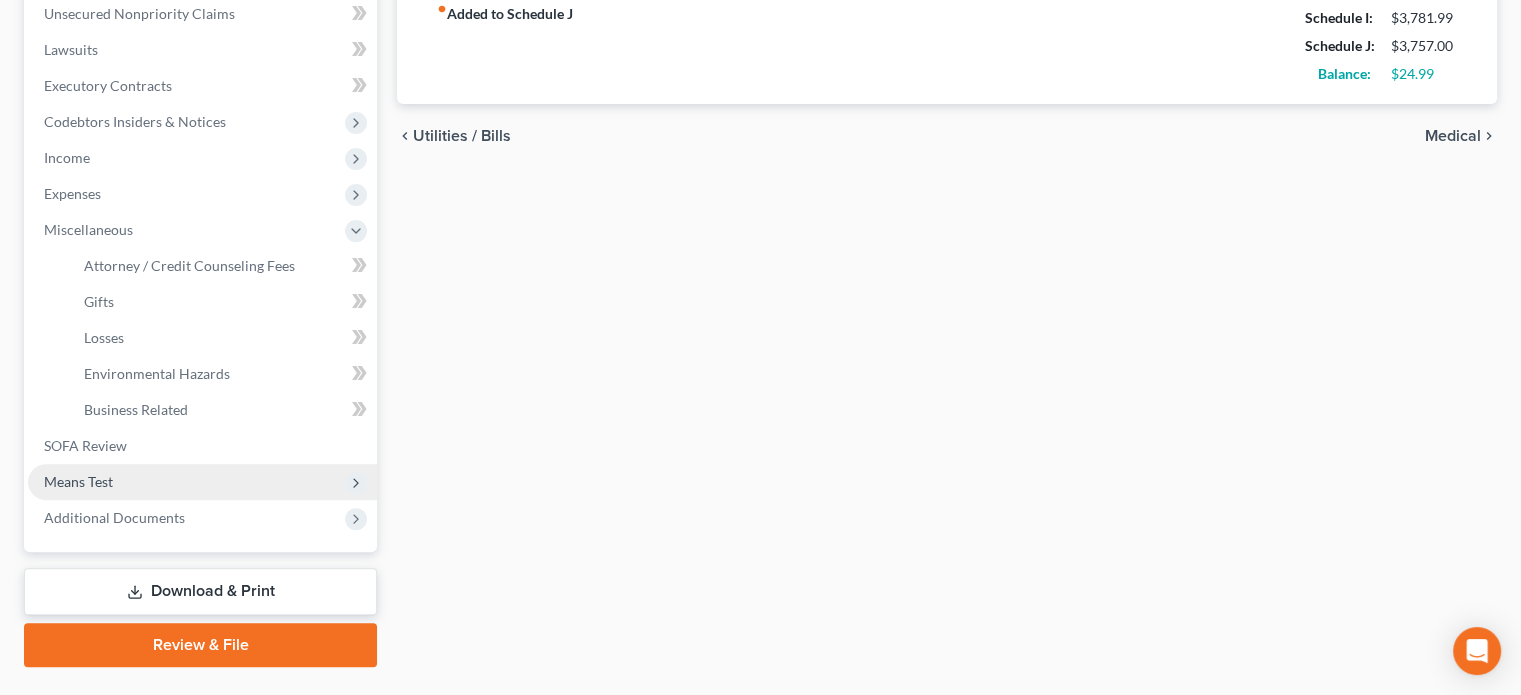 click on "Means Test" at bounding box center [78, 481] 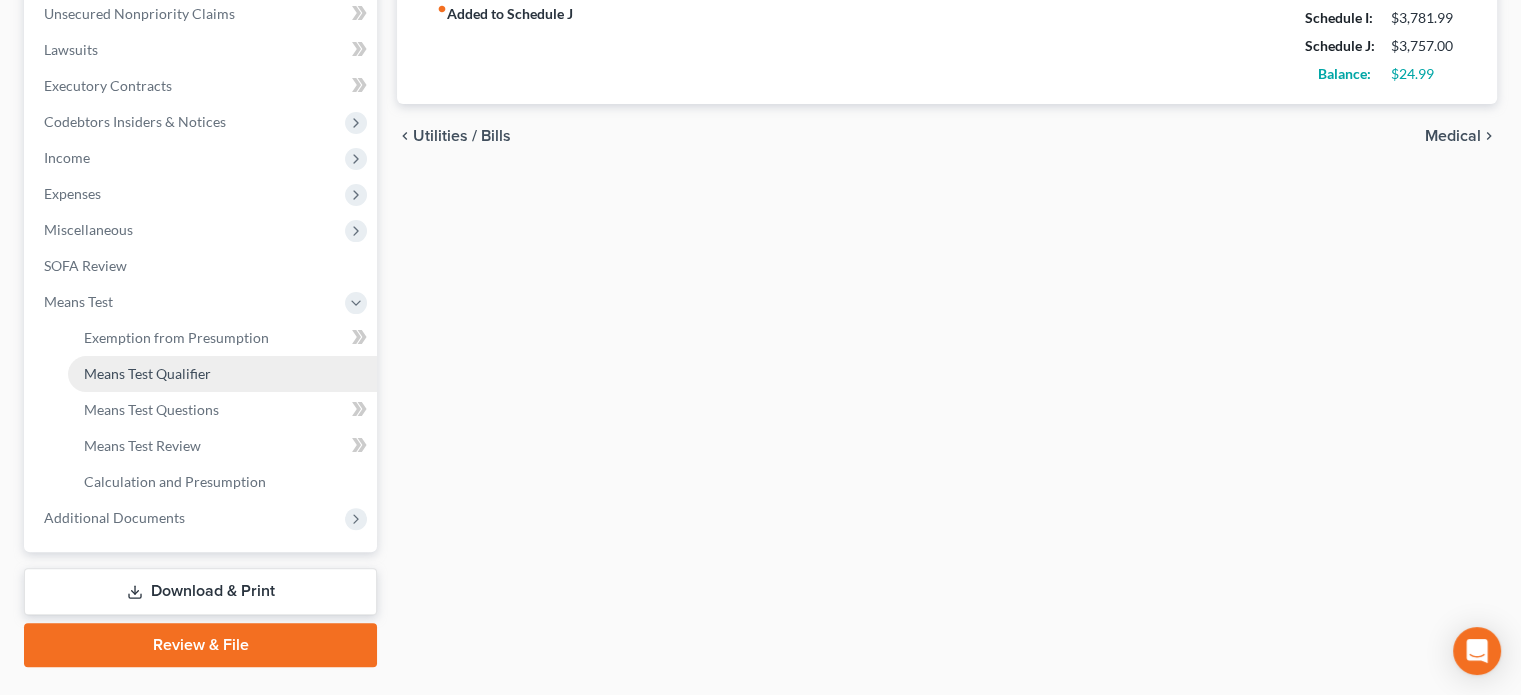 click on "Means Test Qualifier" at bounding box center (147, 373) 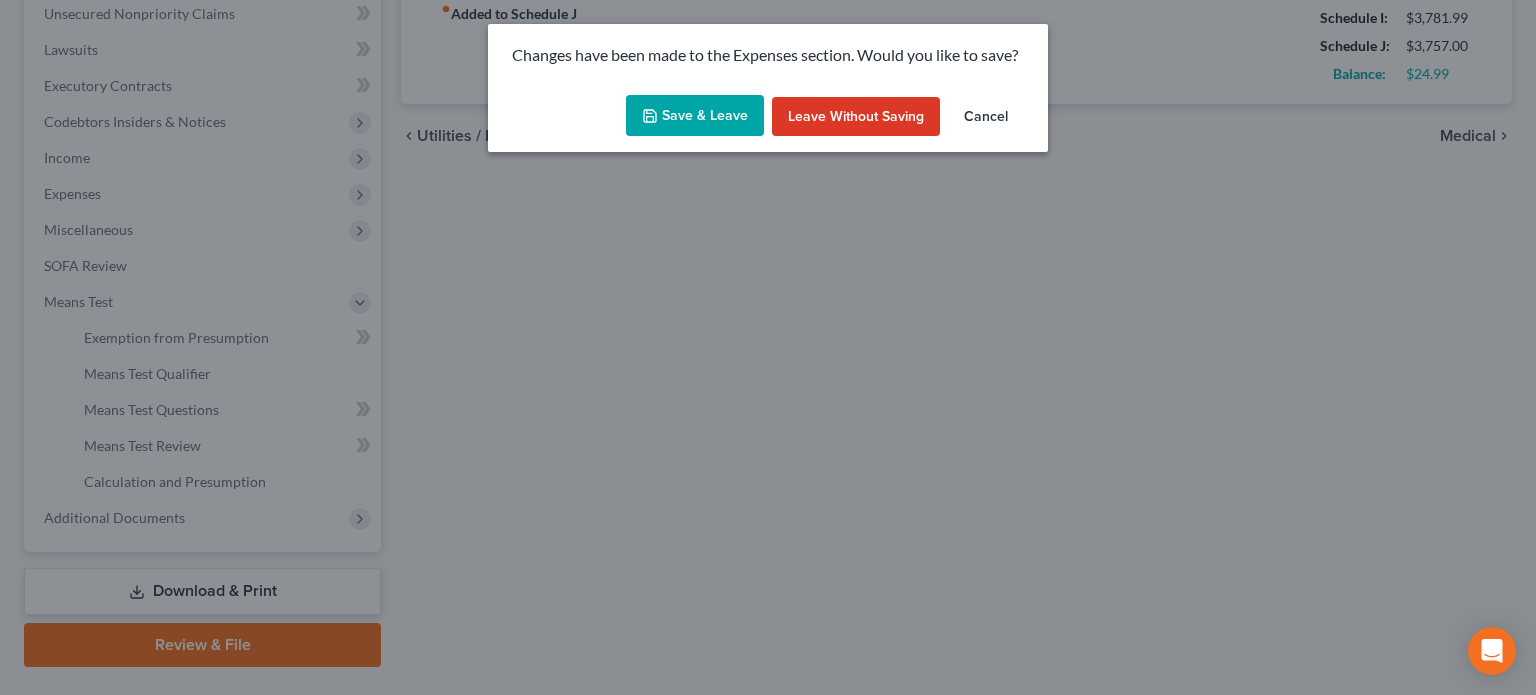click on "Save & Leave" at bounding box center [695, 116] 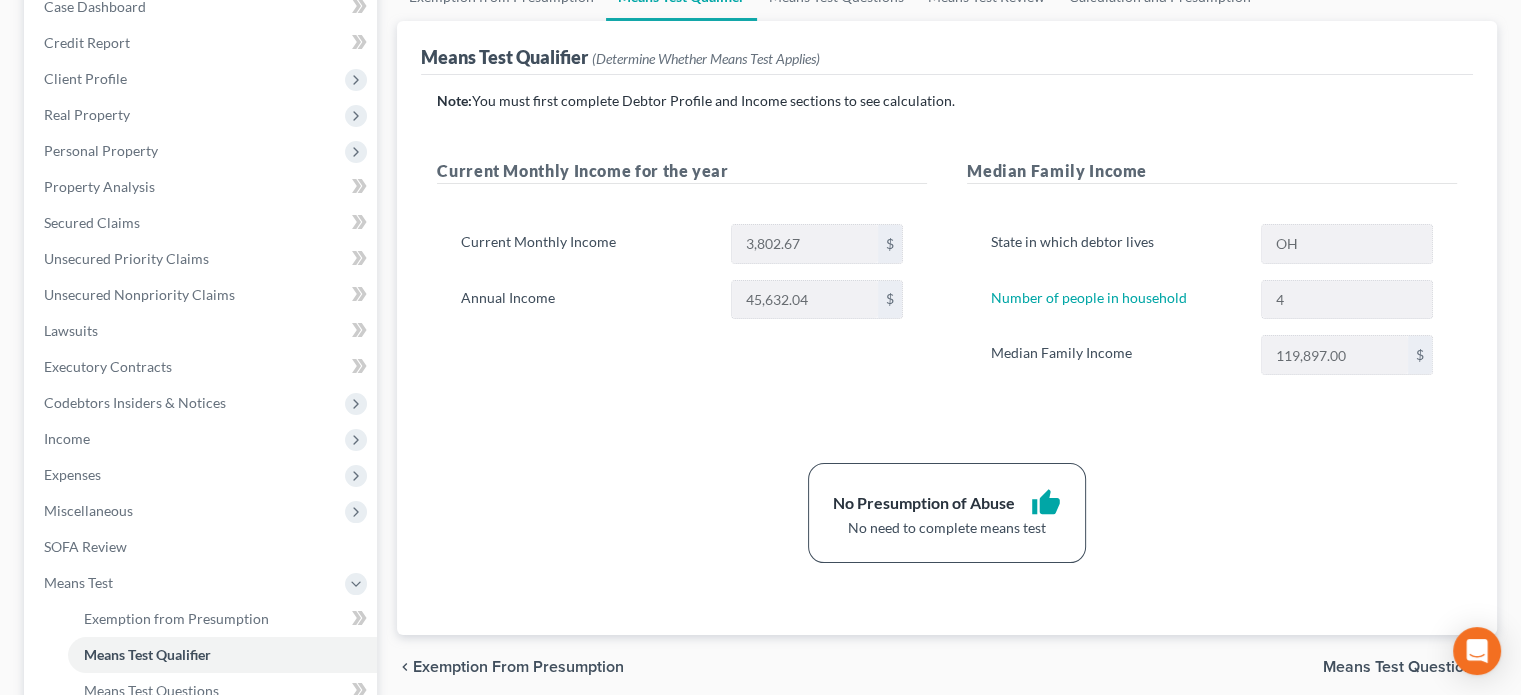 scroll, scrollTop: 300, scrollLeft: 0, axis: vertical 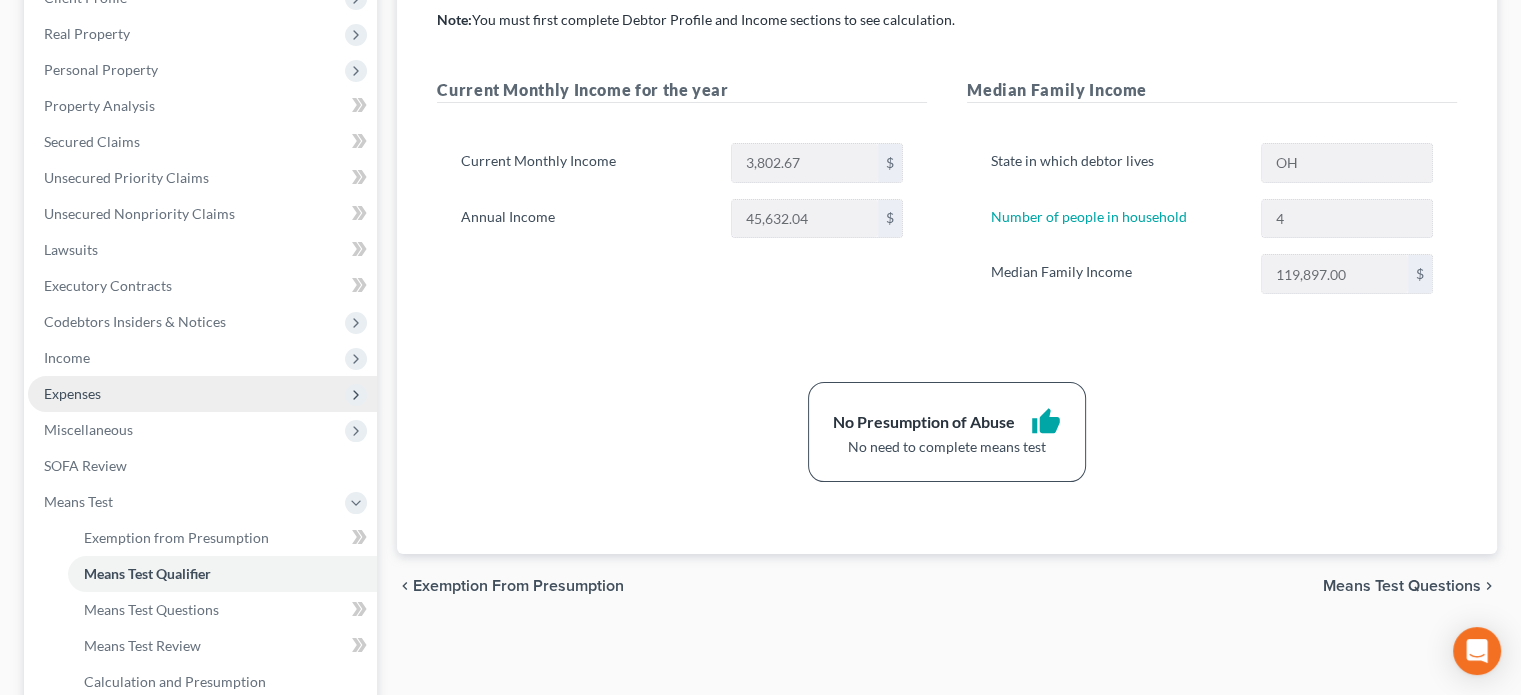 click on "Expenses" at bounding box center [72, 393] 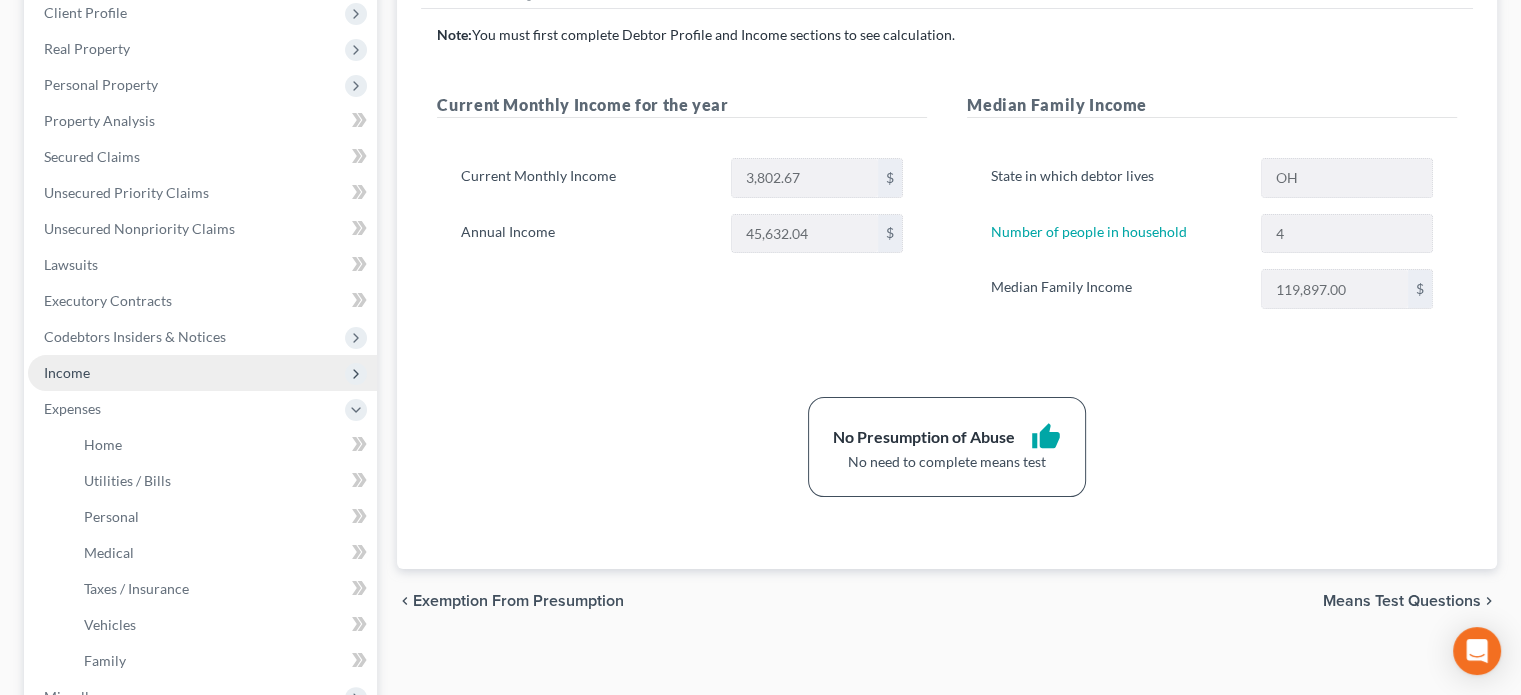 scroll, scrollTop: 300, scrollLeft: 0, axis: vertical 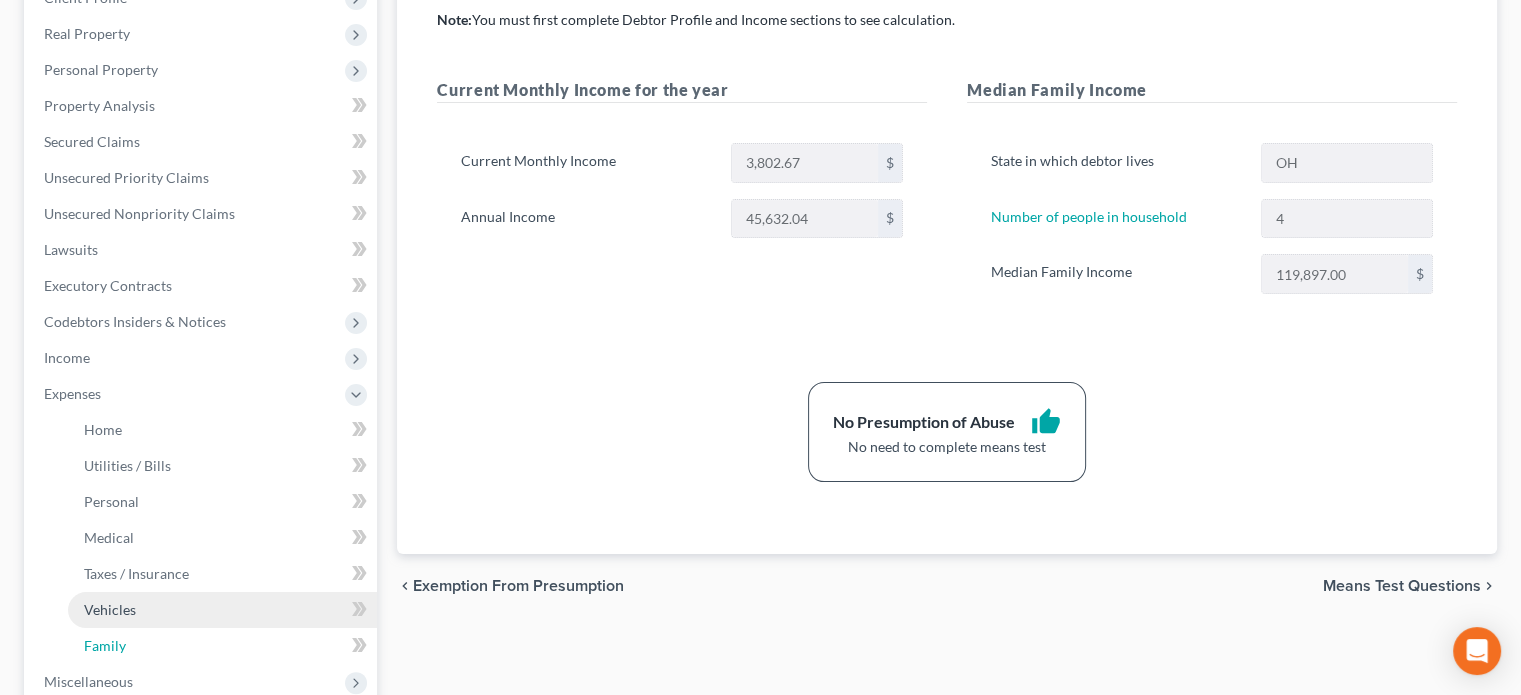 drag, startPoint x: 112, startPoint y: 631, endPoint x: 168, endPoint y: 614, distance: 58.5235 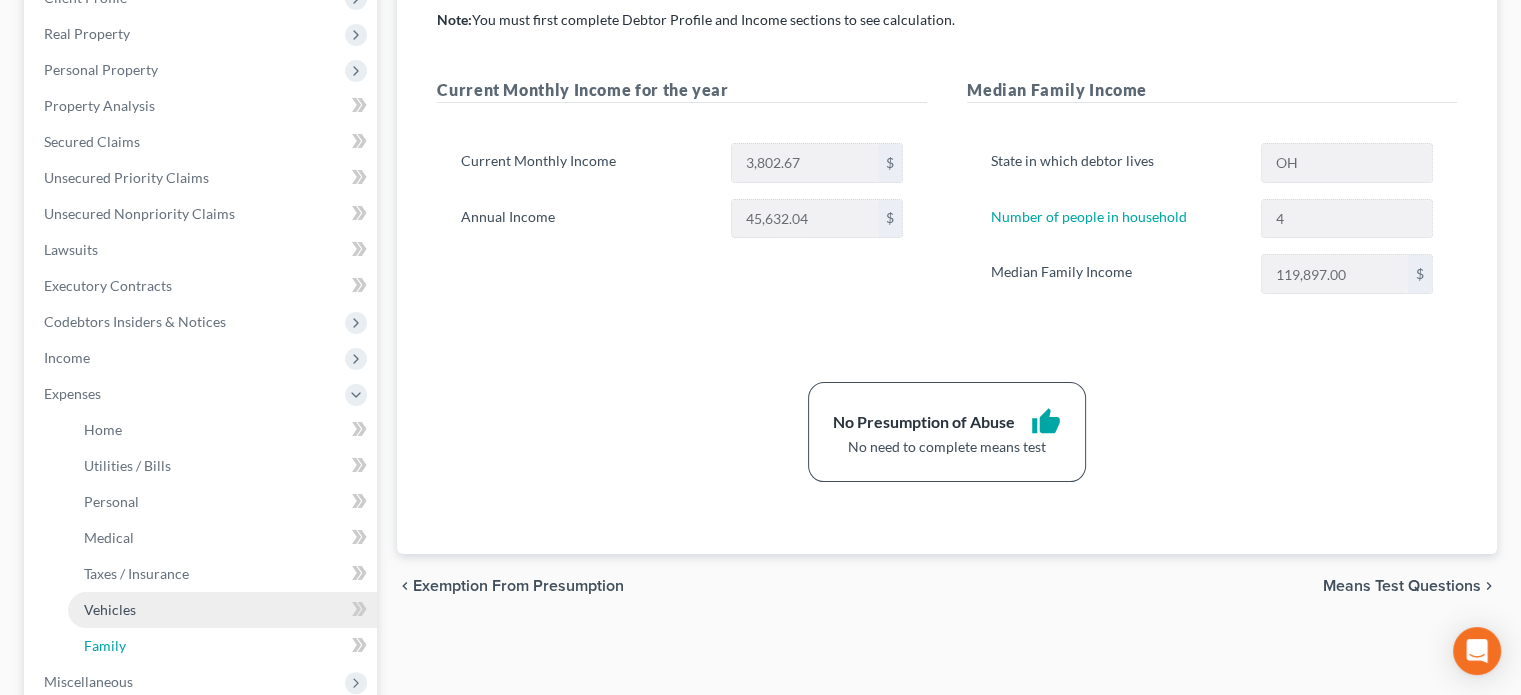 click on "Family" at bounding box center [222, 646] 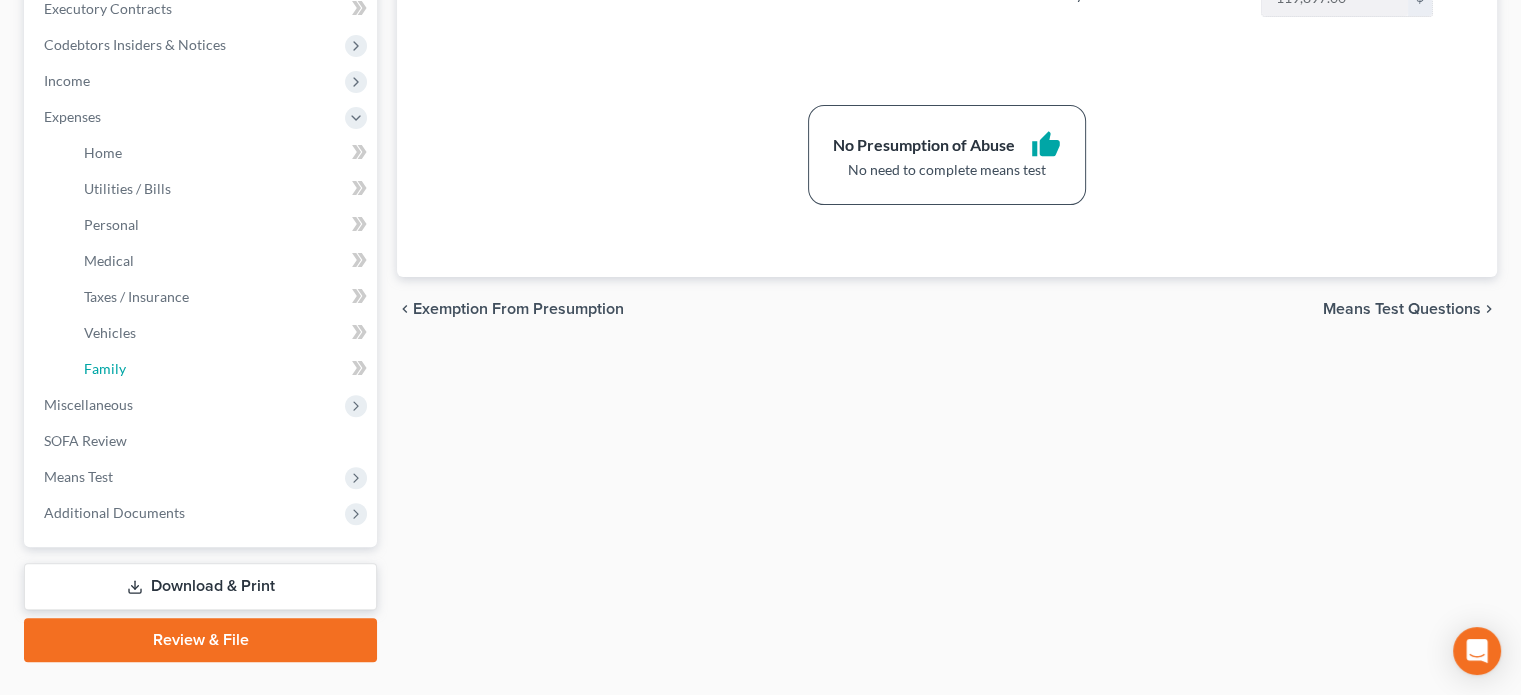 scroll, scrollTop: 600, scrollLeft: 0, axis: vertical 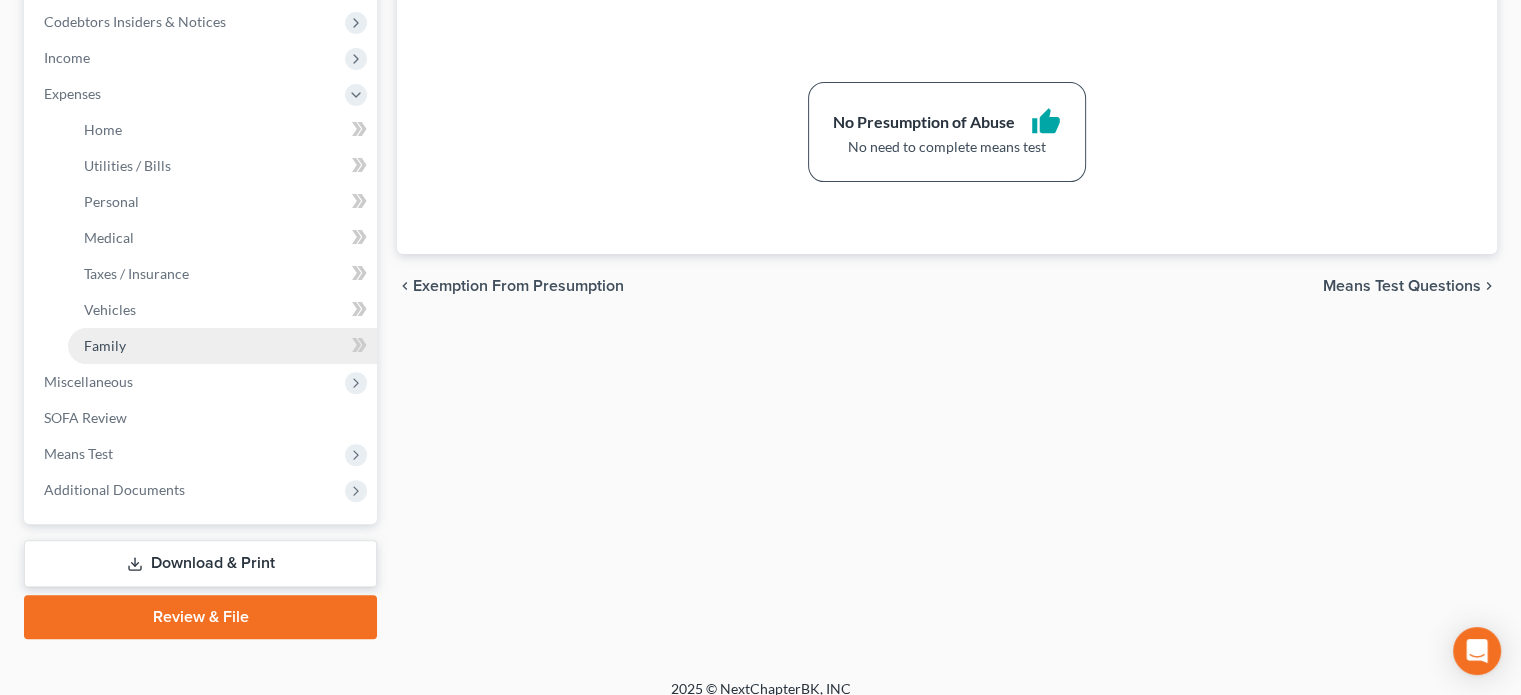 click on "Family" at bounding box center (105, 345) 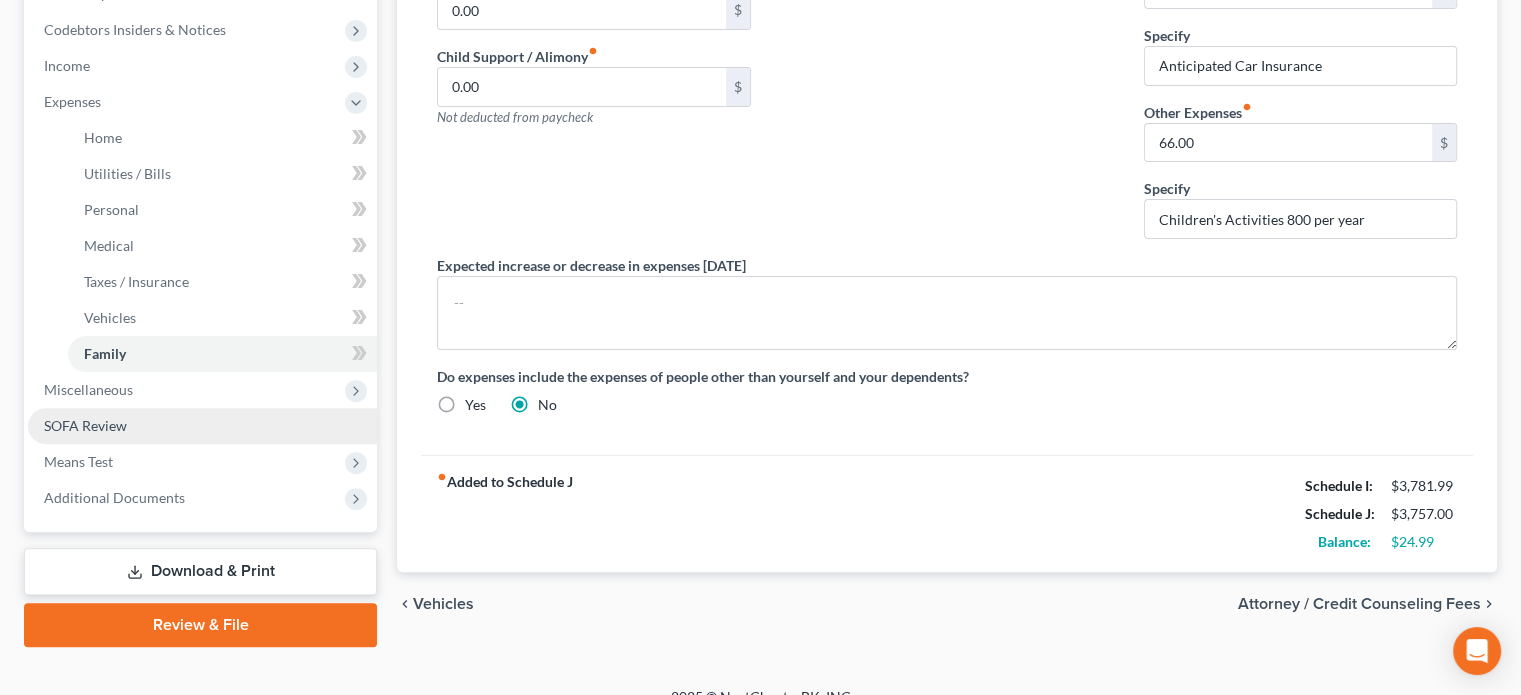 scroll, scrollTop: 618, scrollLeft: 0, axis: vertical 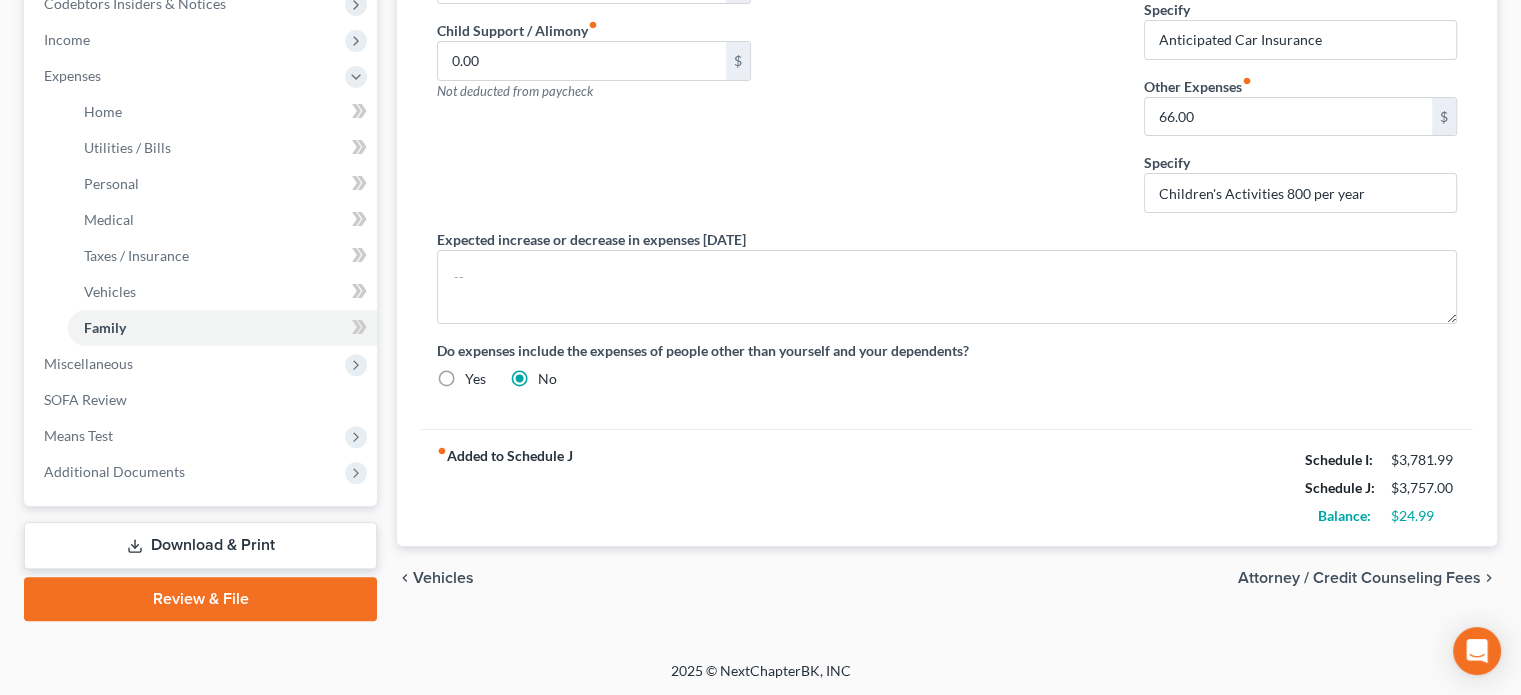 click on "Download & Print" at bounding box center [200, 545] 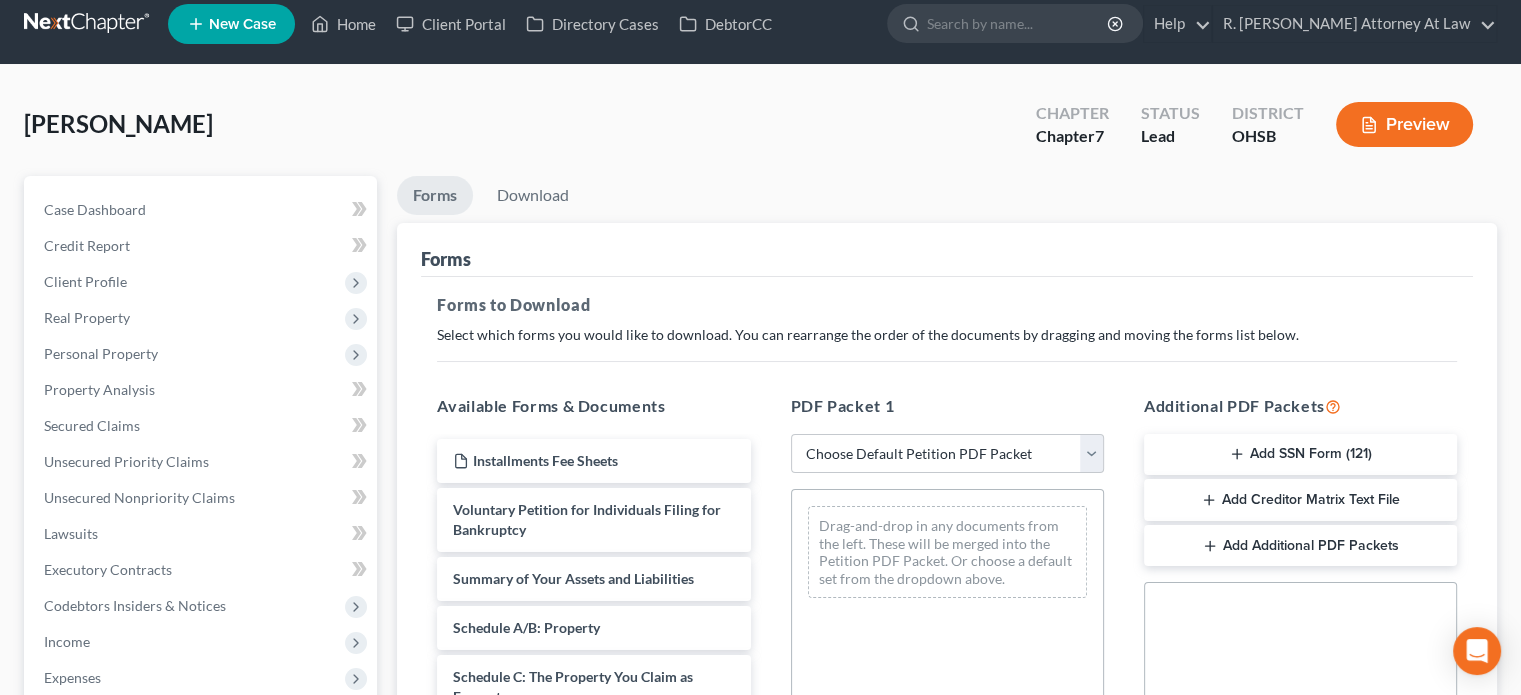 scroll, scrollTop: 0, scrollLeft: 0, axis: both 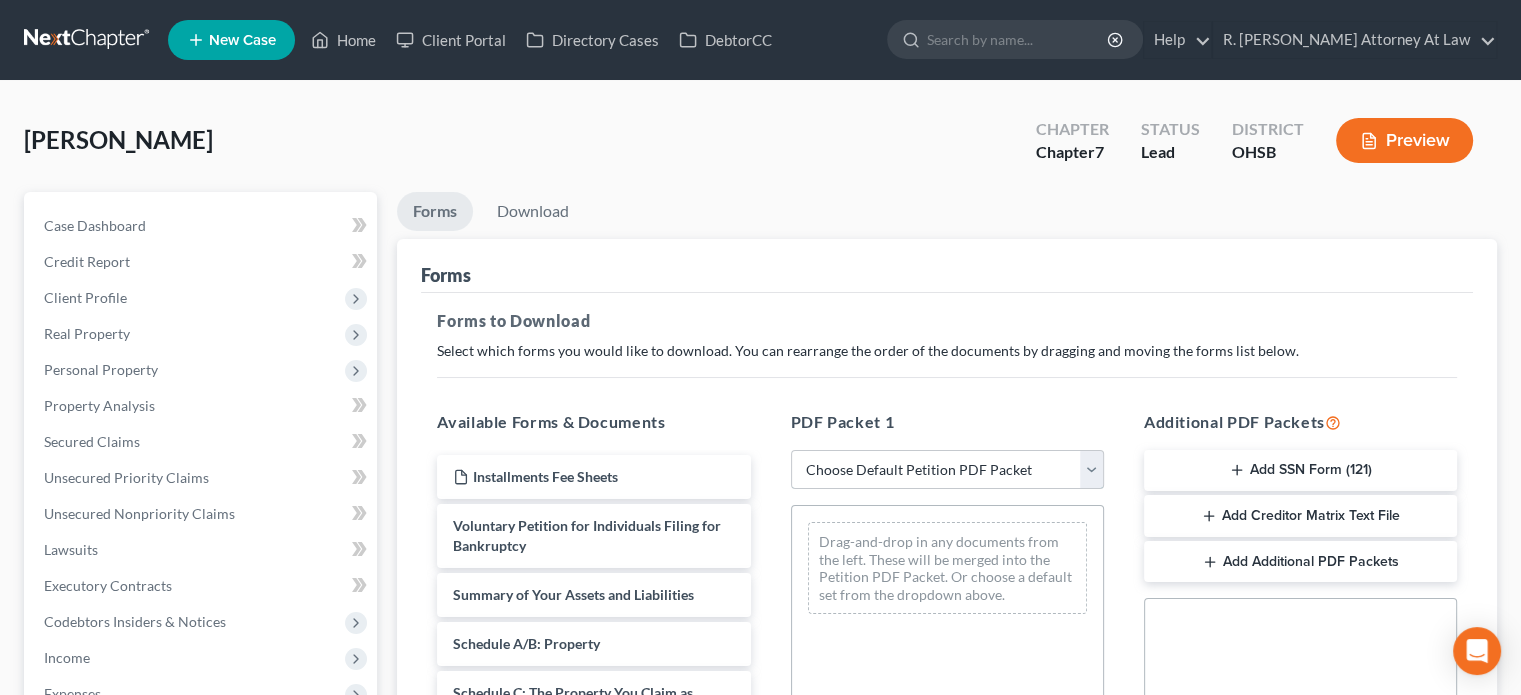 drag, startPoint x: 977, startPoint y: 467, endPoint x: 970, endPoint y: 451, distance: 17.464249 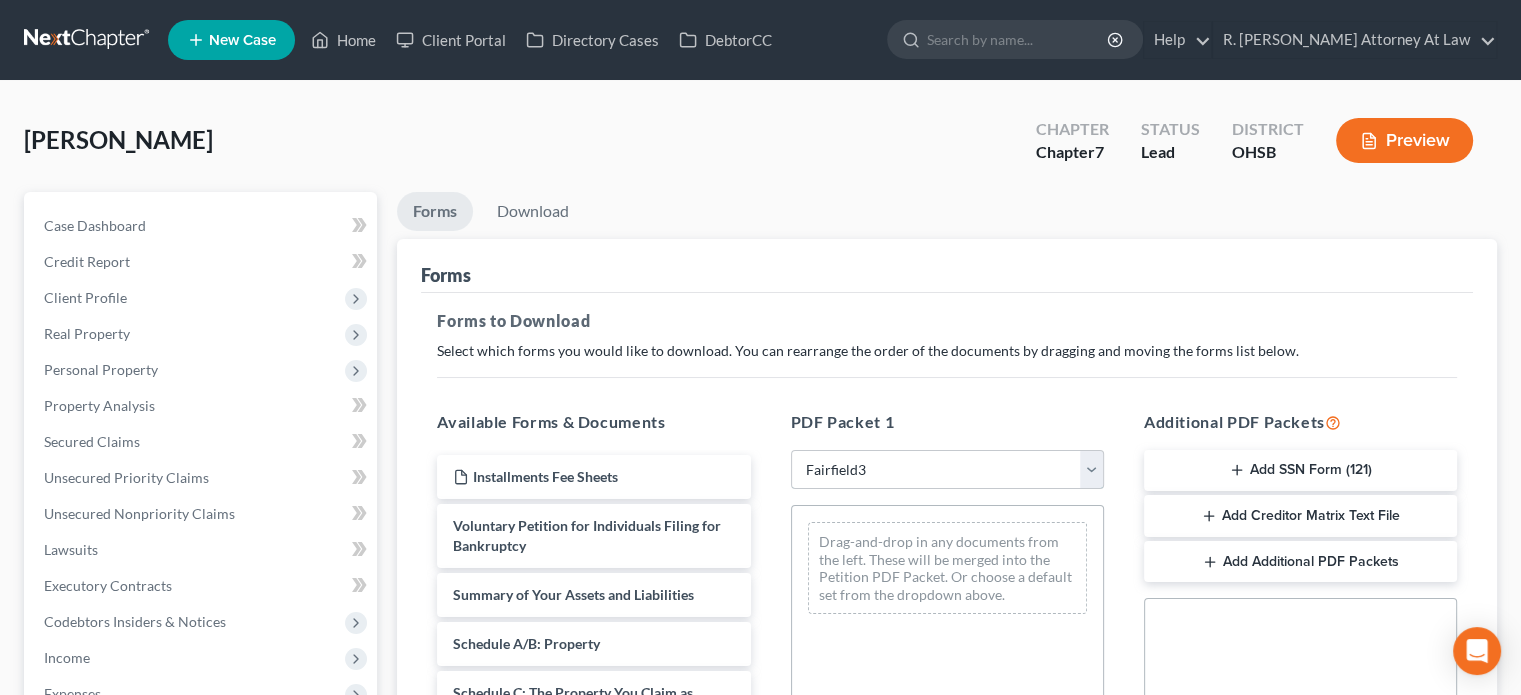 click on "Choose Default Petition PDF Packet Complete Bankruptcy Petition (all forms and schedules) Emergency Filing Forms (Petition and Creditor List Only) Amended Forms Signature Pages Only CostaMarkDraft Fairfield Farifield fairfield1 fairfield2 Fairfield Petition5182020 Petition52020 Petitionmailed to client 52120 Fairfield3 Fairfield3" at bounding box center (947, 470) 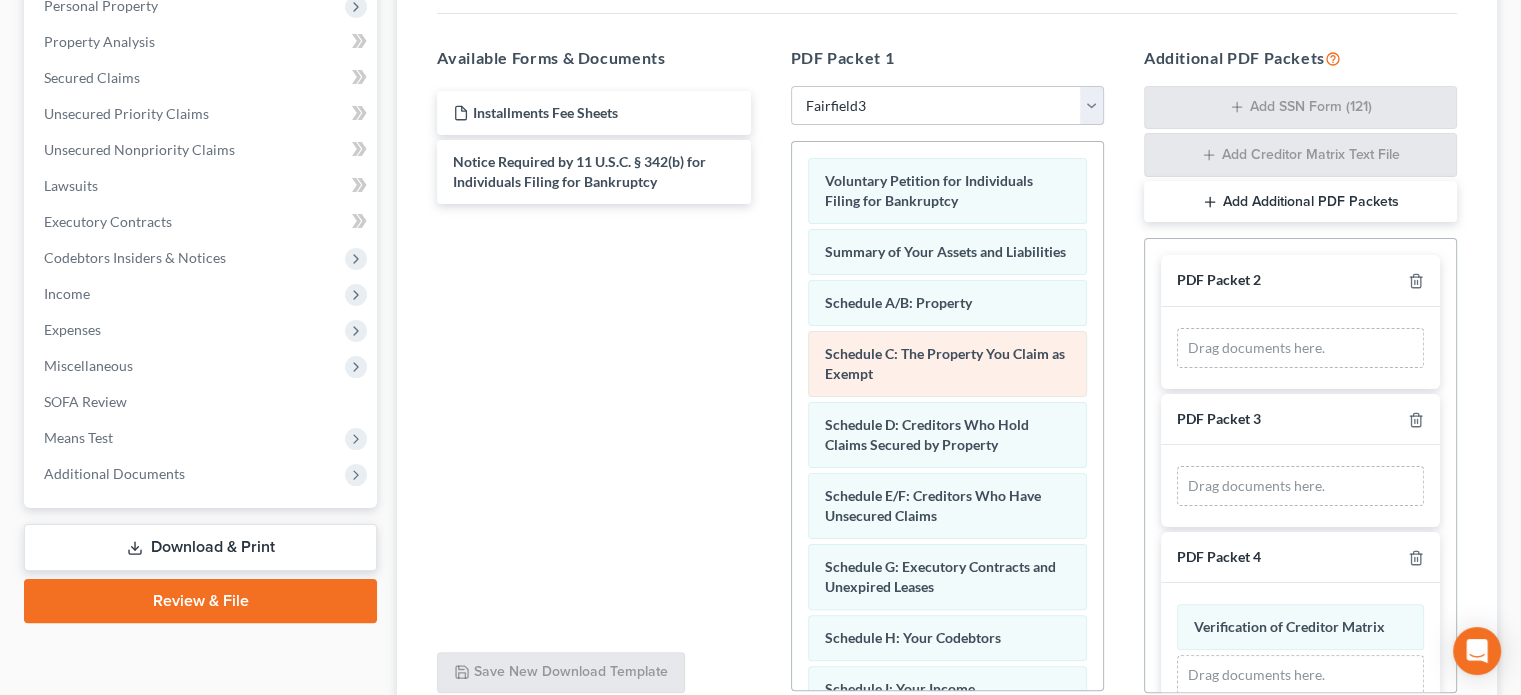 scroll, scrollTop: 400, scrollLeft: 0, axis: vertical 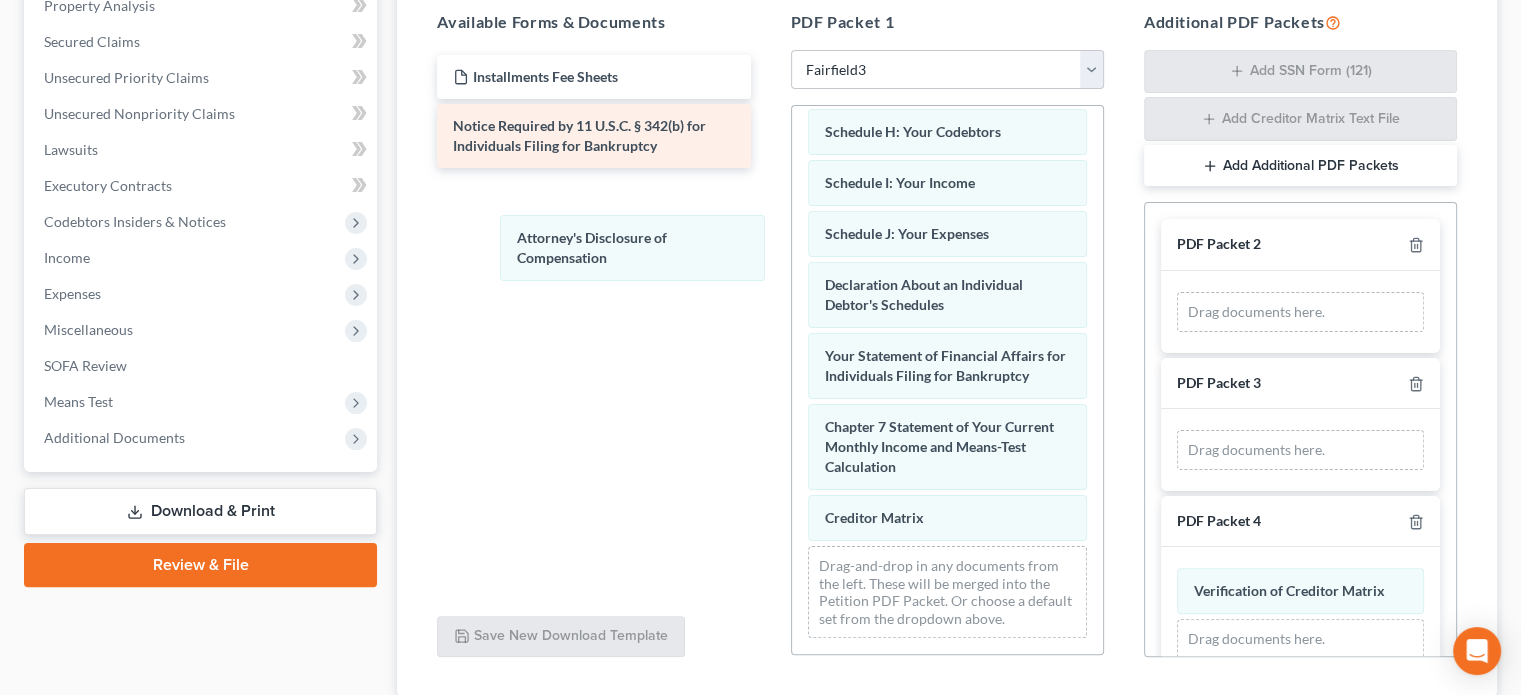 drag, startPoint x: 939, startPoint y: 499, endPoint x: 650, endPoint y: 126, distance: 471.85803 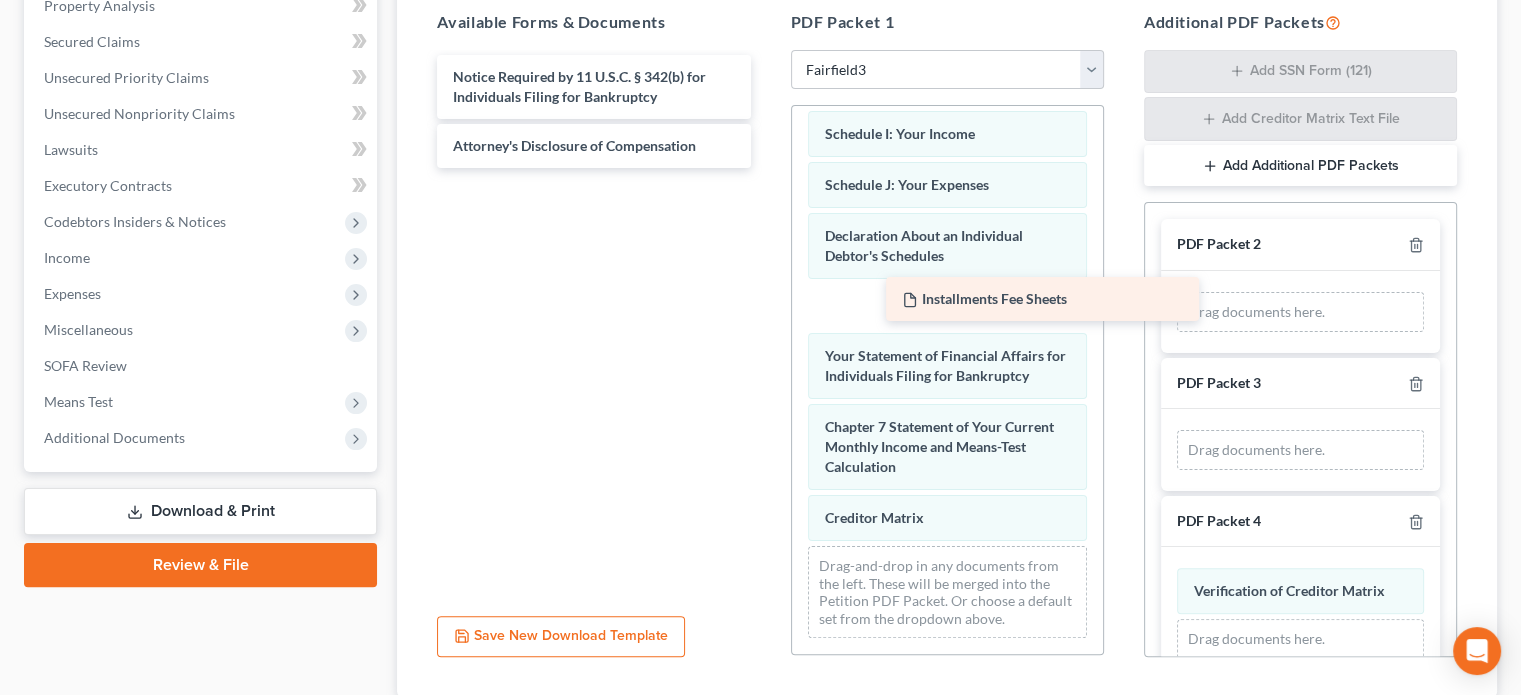 scroll, scrollTop: 483, scrollLeft: 0, axis: vertical 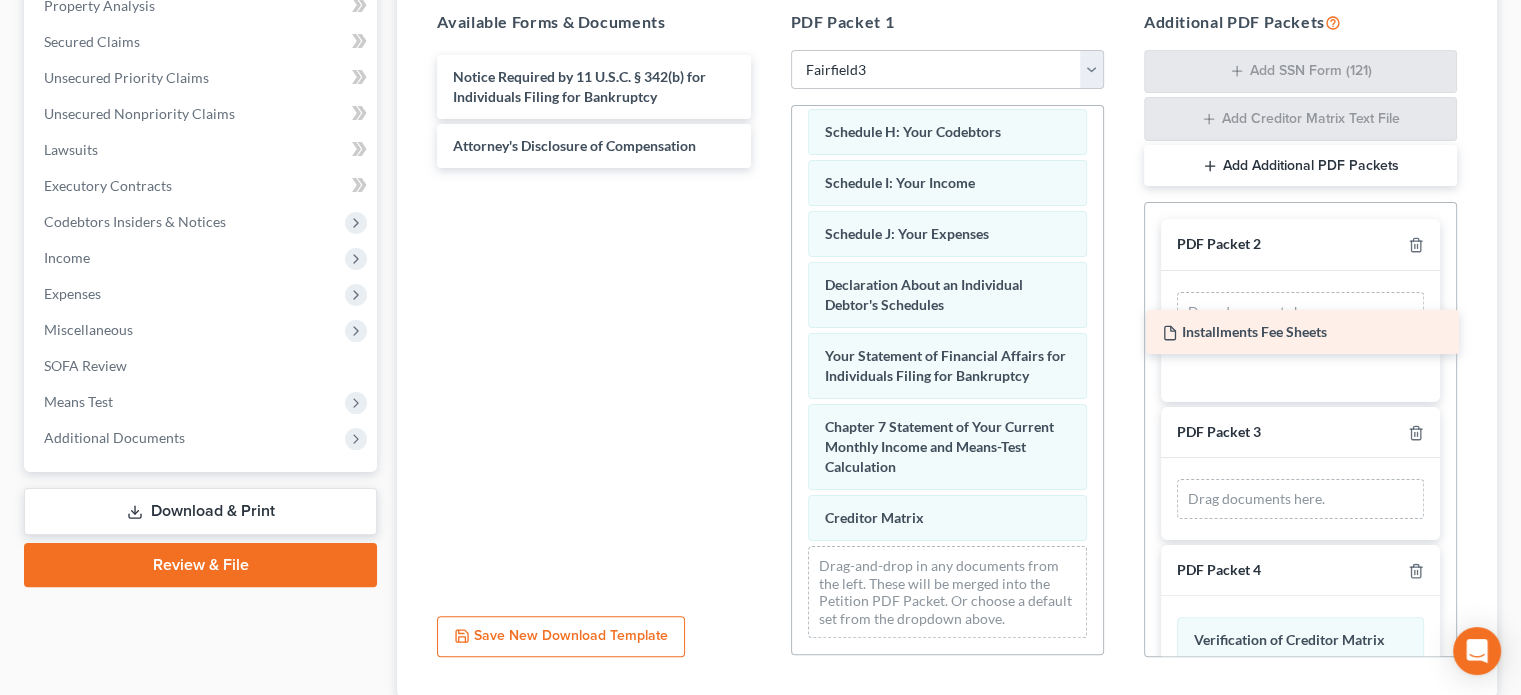 drag, startPoint x: 587, startPoint y: 75, endPoint x: 1303, endPoint y: 325, distance: 758.3904 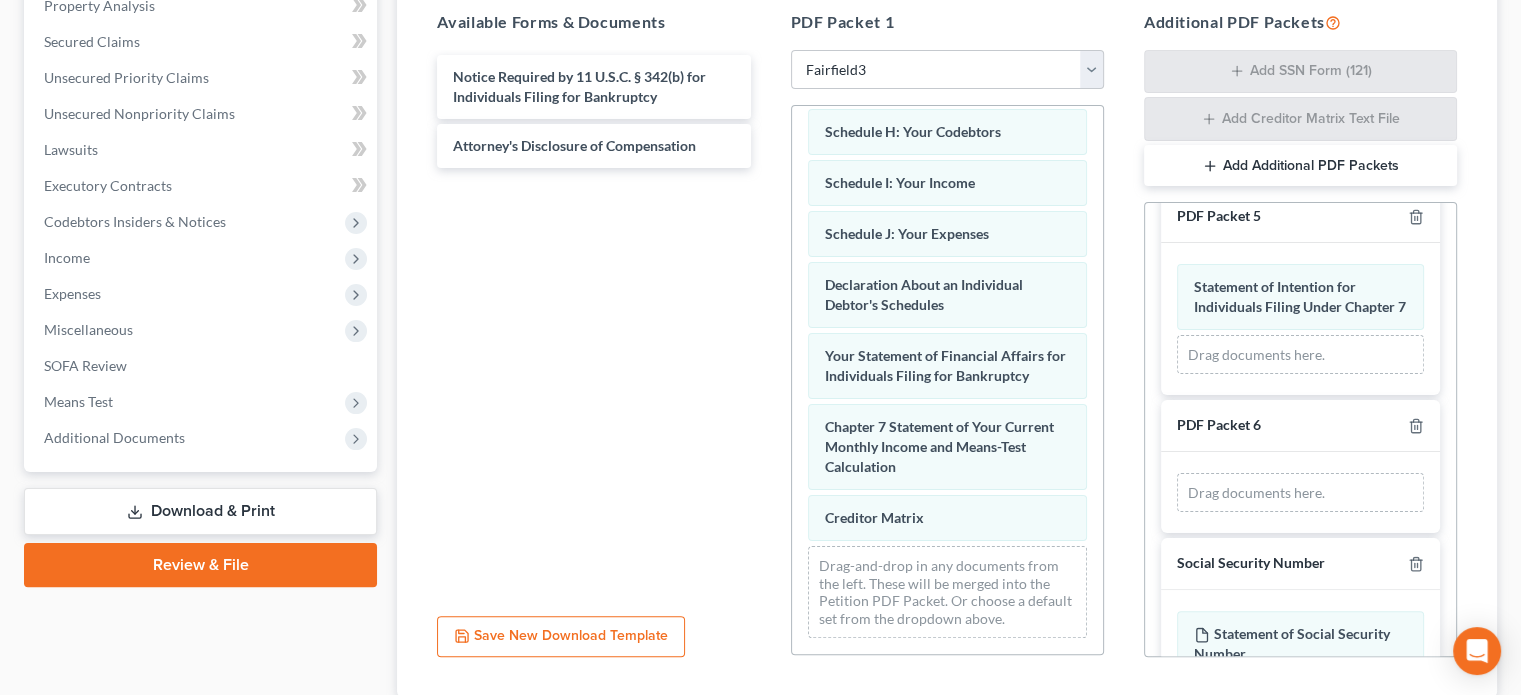 scroll, scrollTop: 760, scrollLeft: 0, axis: vertical 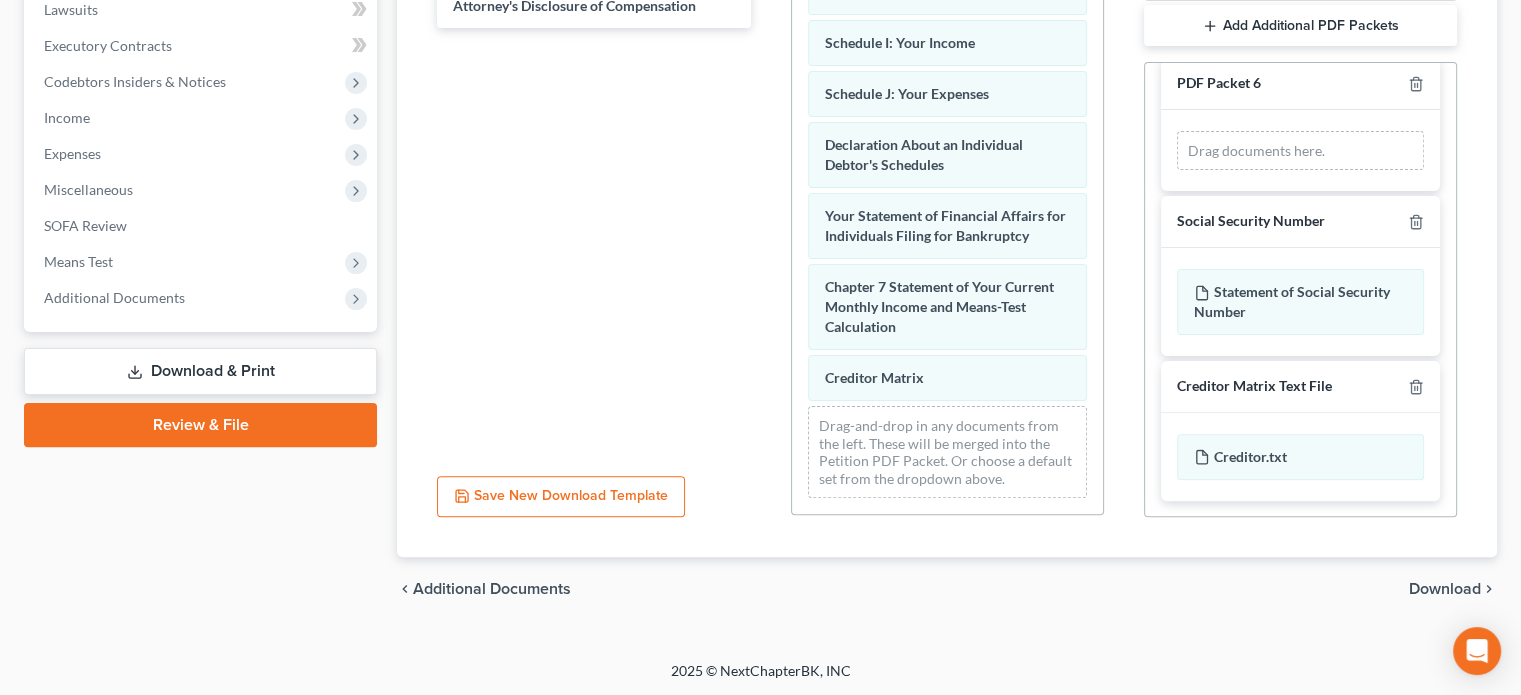 click on "Download" at bounding box center [1445, 589] 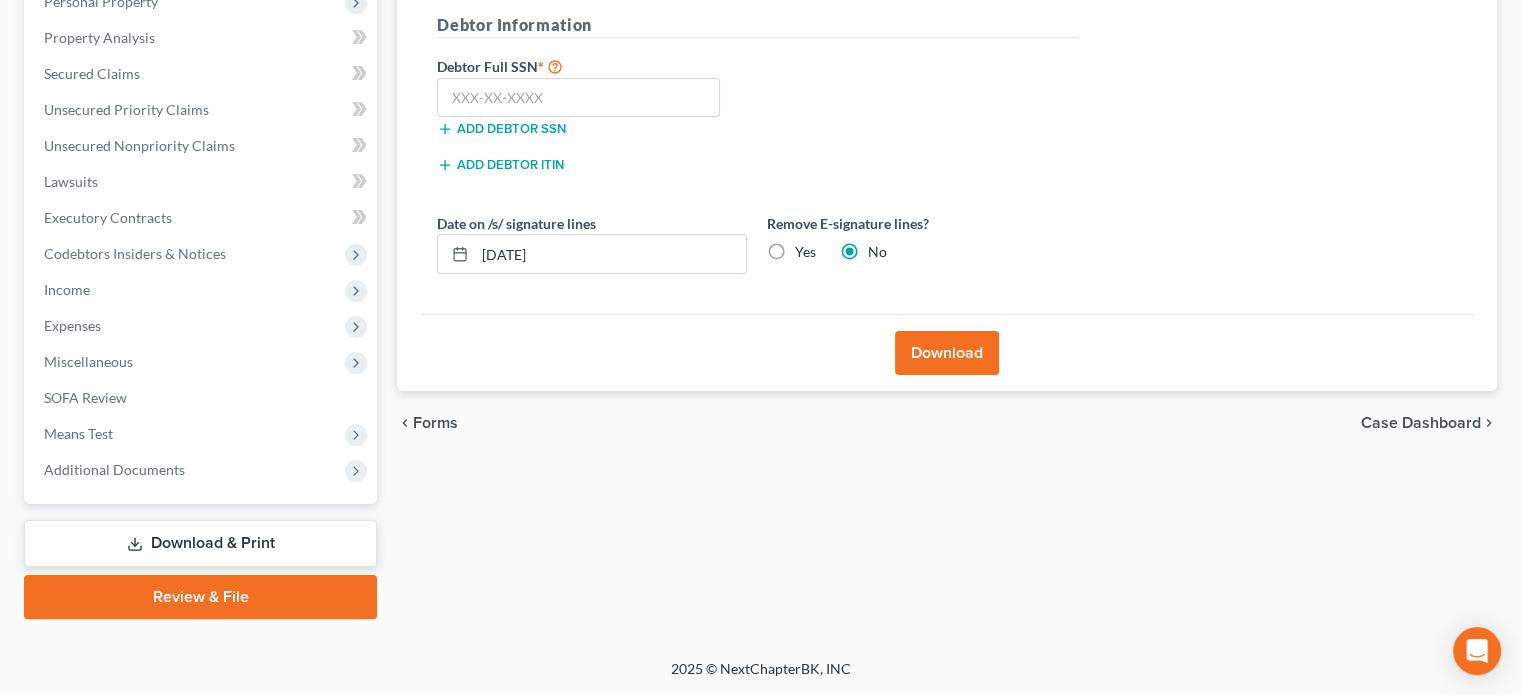scroll, scrollTop: 366, scrollLeft: 0, axis: vertical 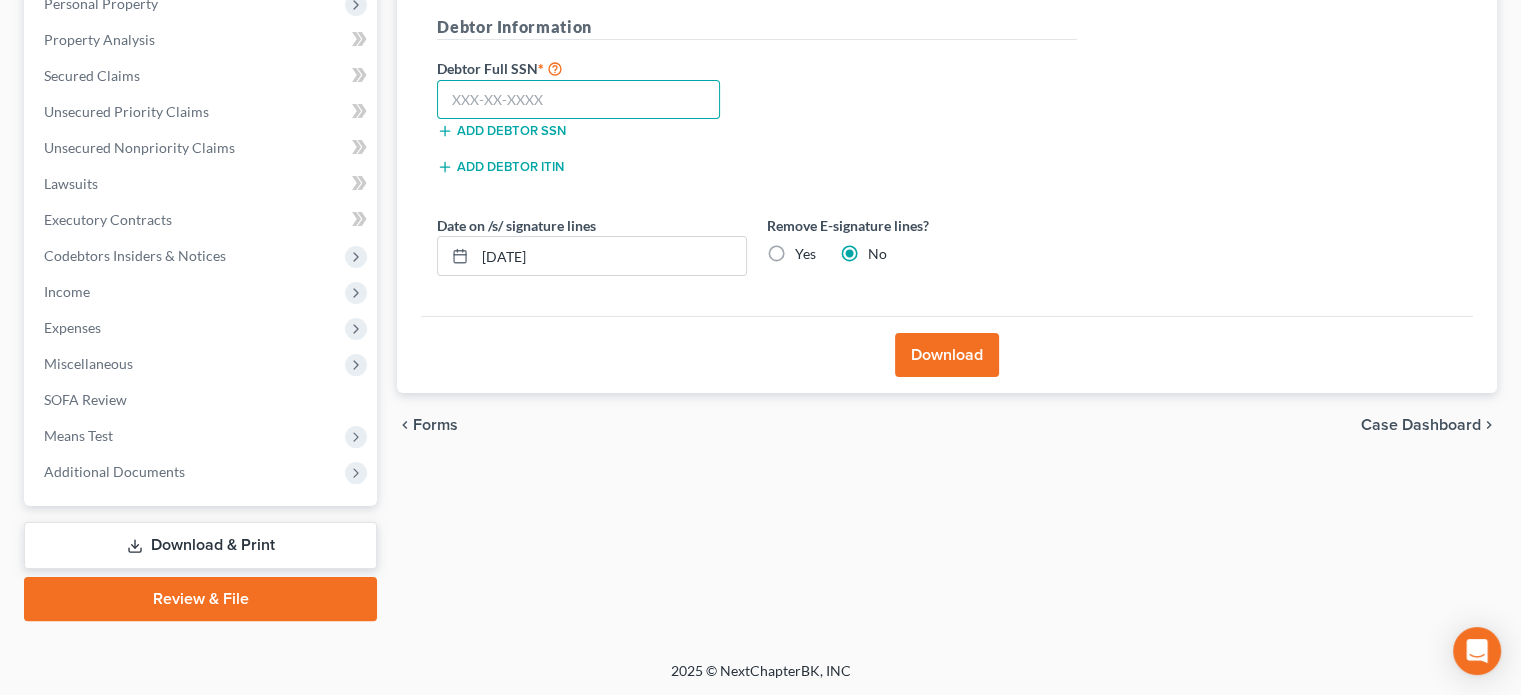 click at bounding box center (578, 100) 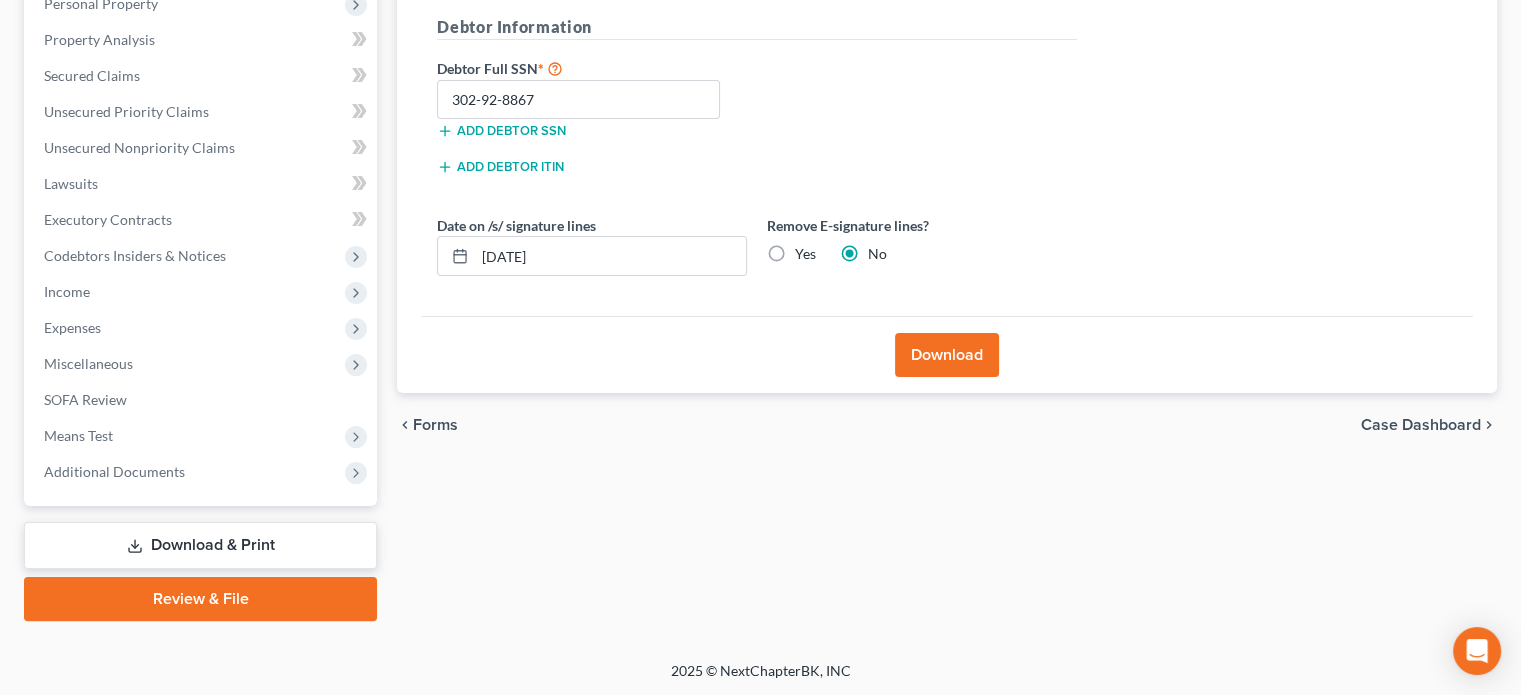 click on "Download" at bounding box center (947, 355) 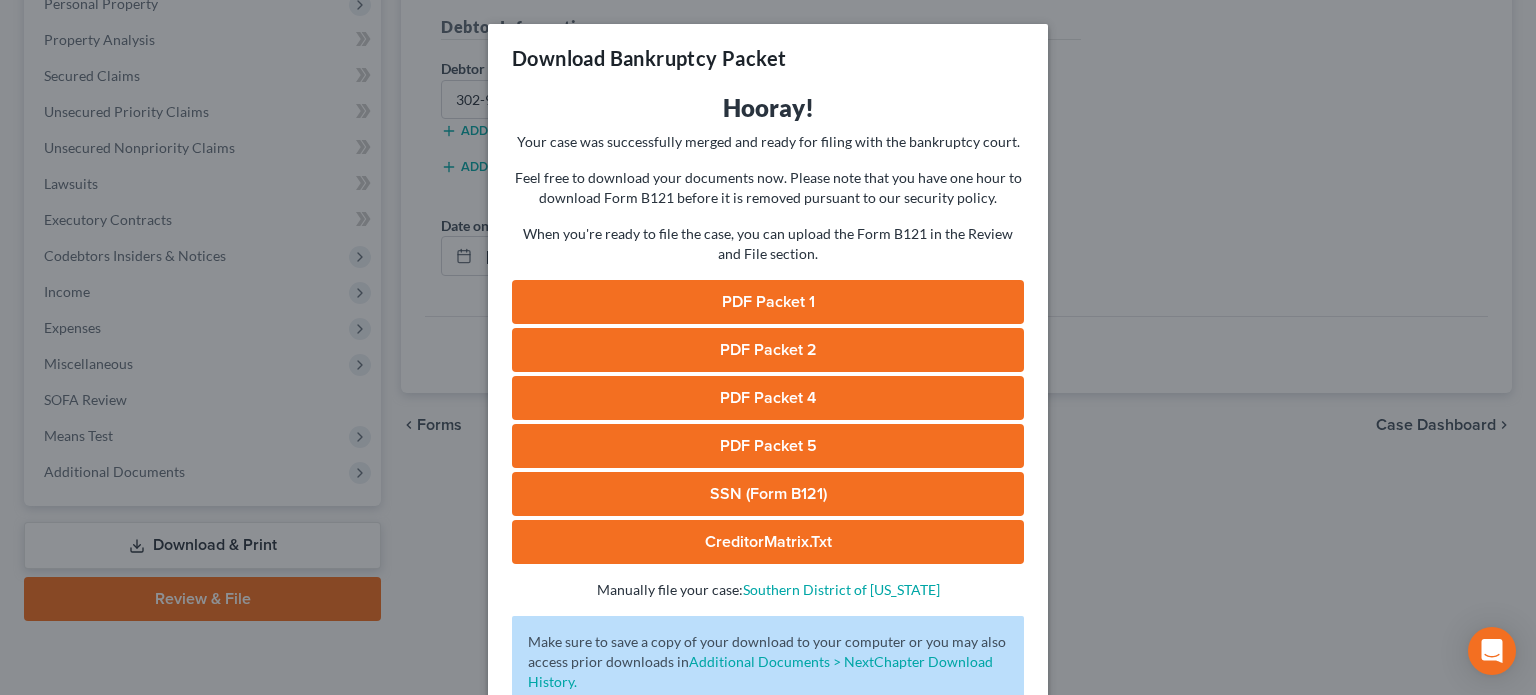 click on "PDF Packet 1" at bounding box center [768, 302] 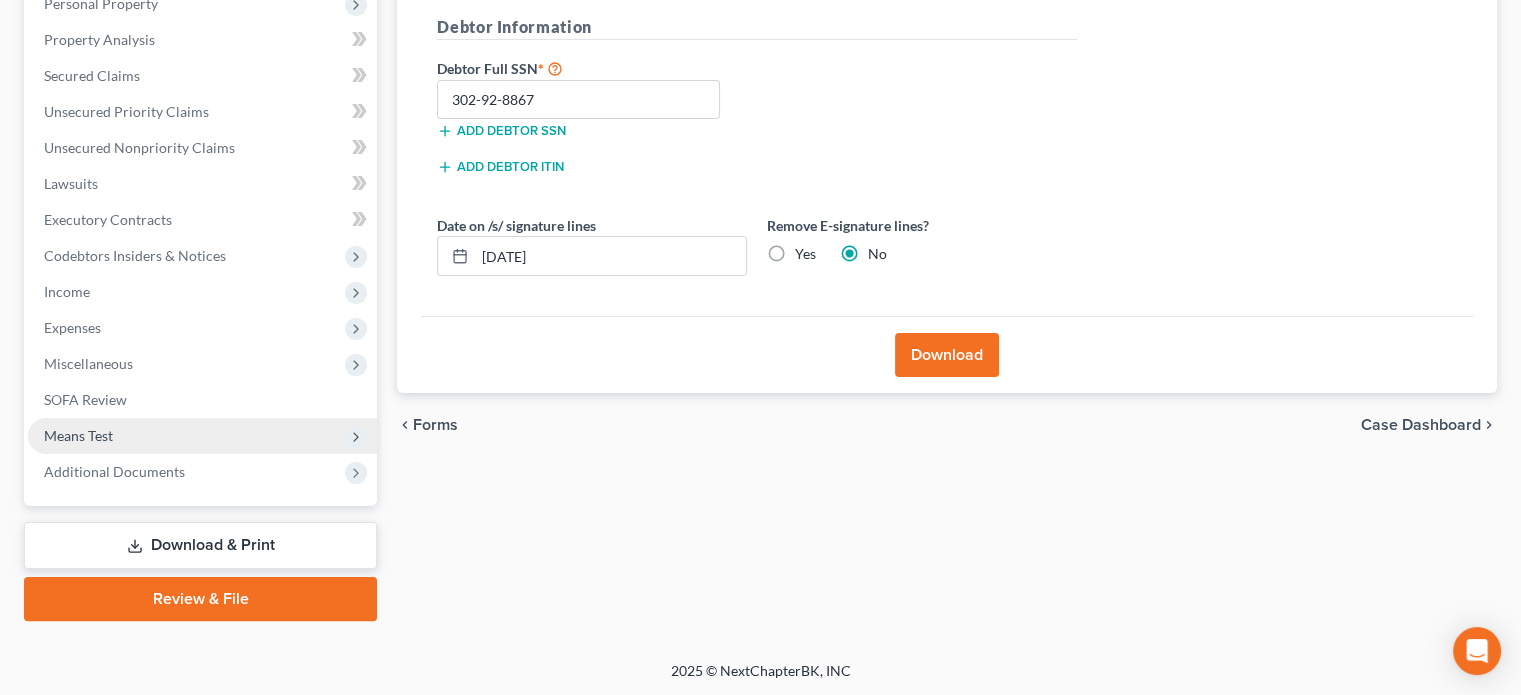 click on "Means Test" at bounding box center [78, 435] 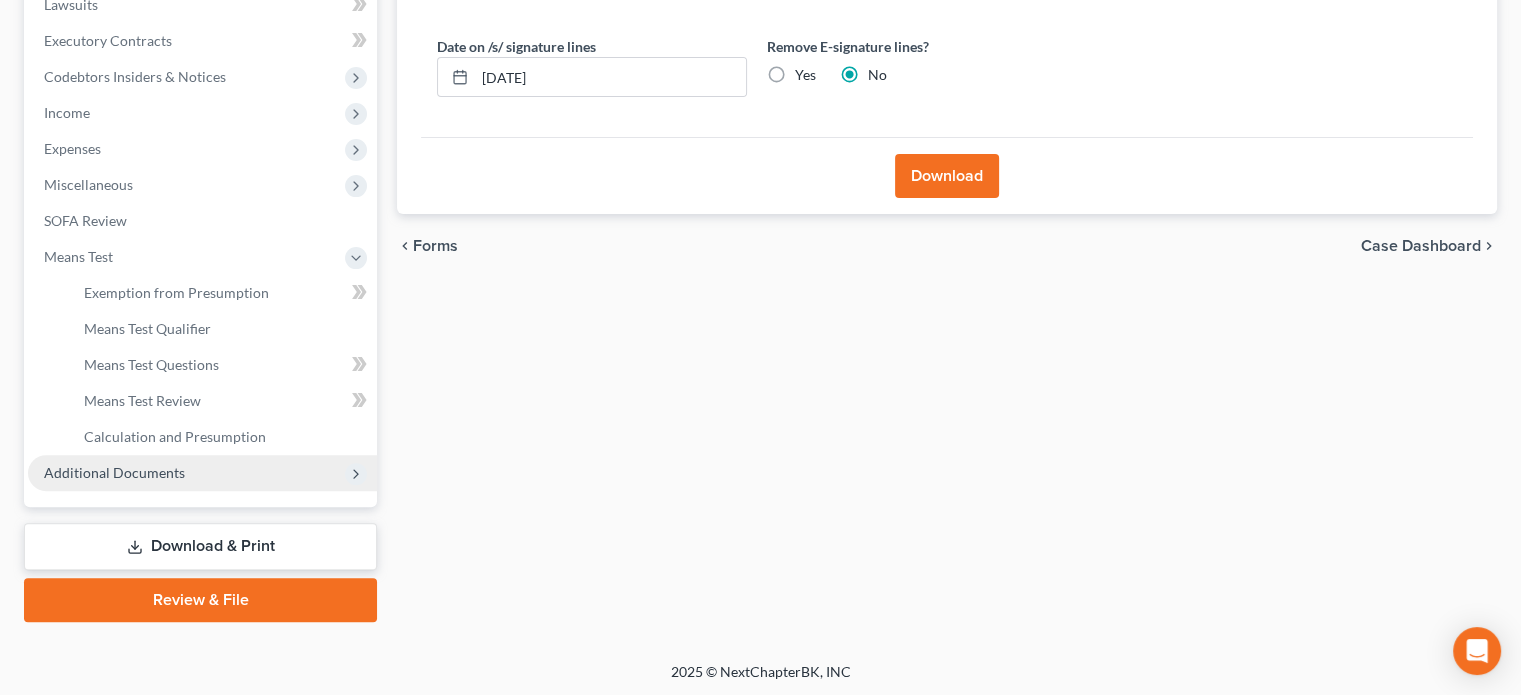 scroll, scrollTop: 546, scrollLeft: 0, axis: vertical 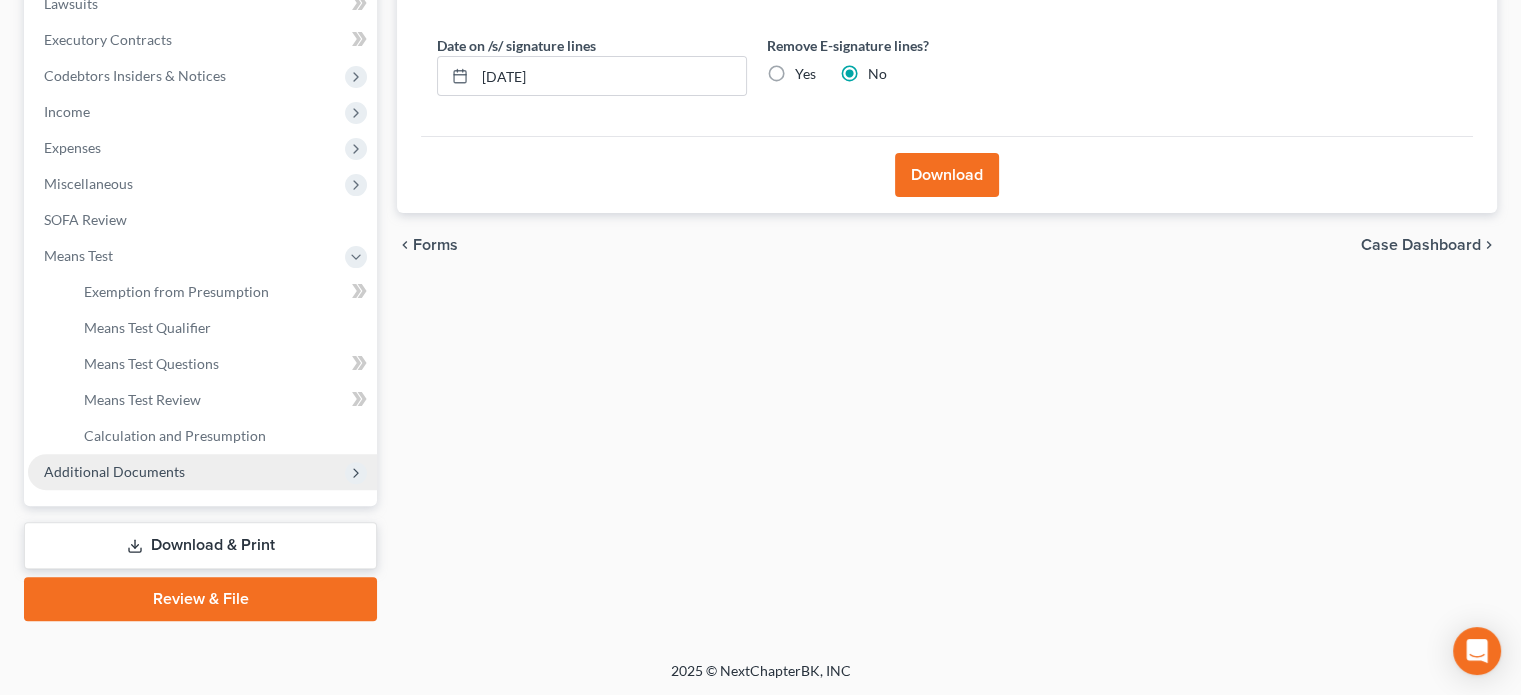 click on "Additional Documents" at bounding box center (202, 472) 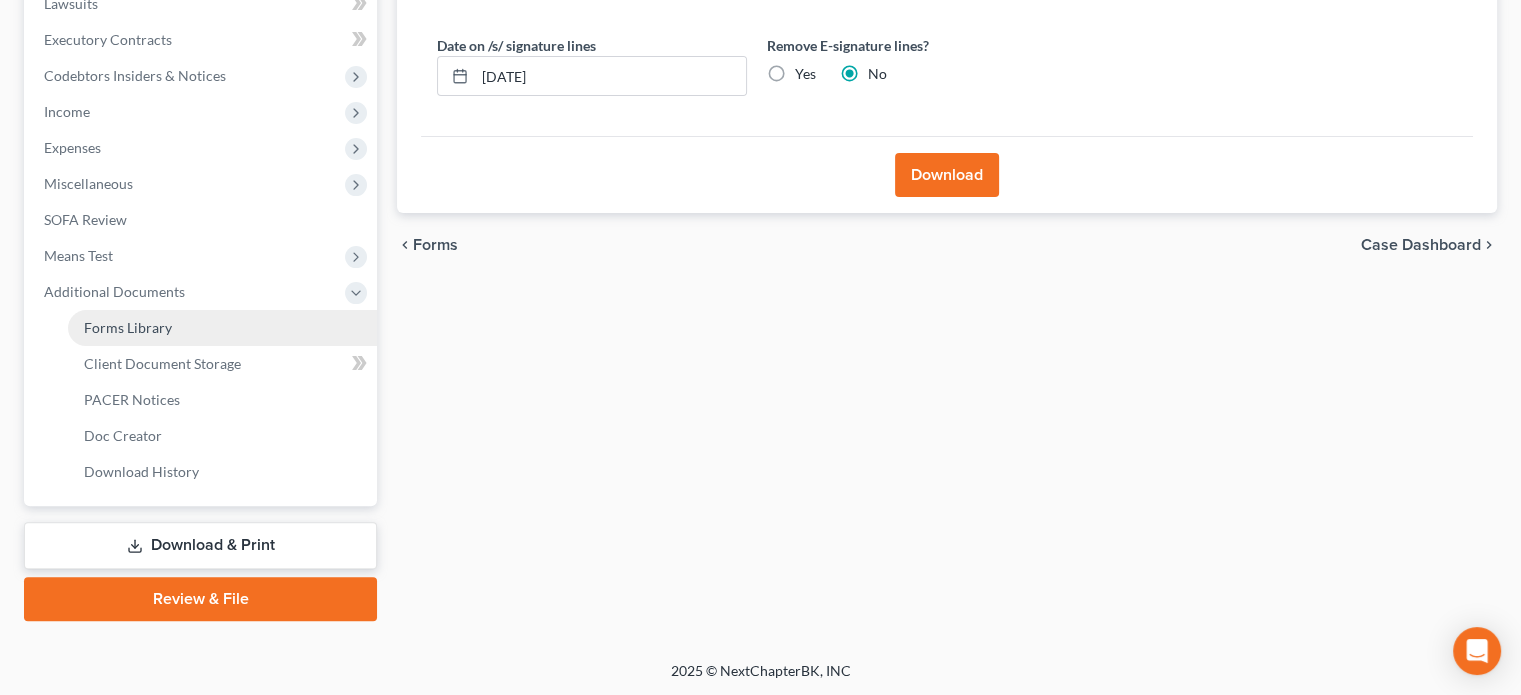 click on "Forms Library" at bounding box center (128, 327) 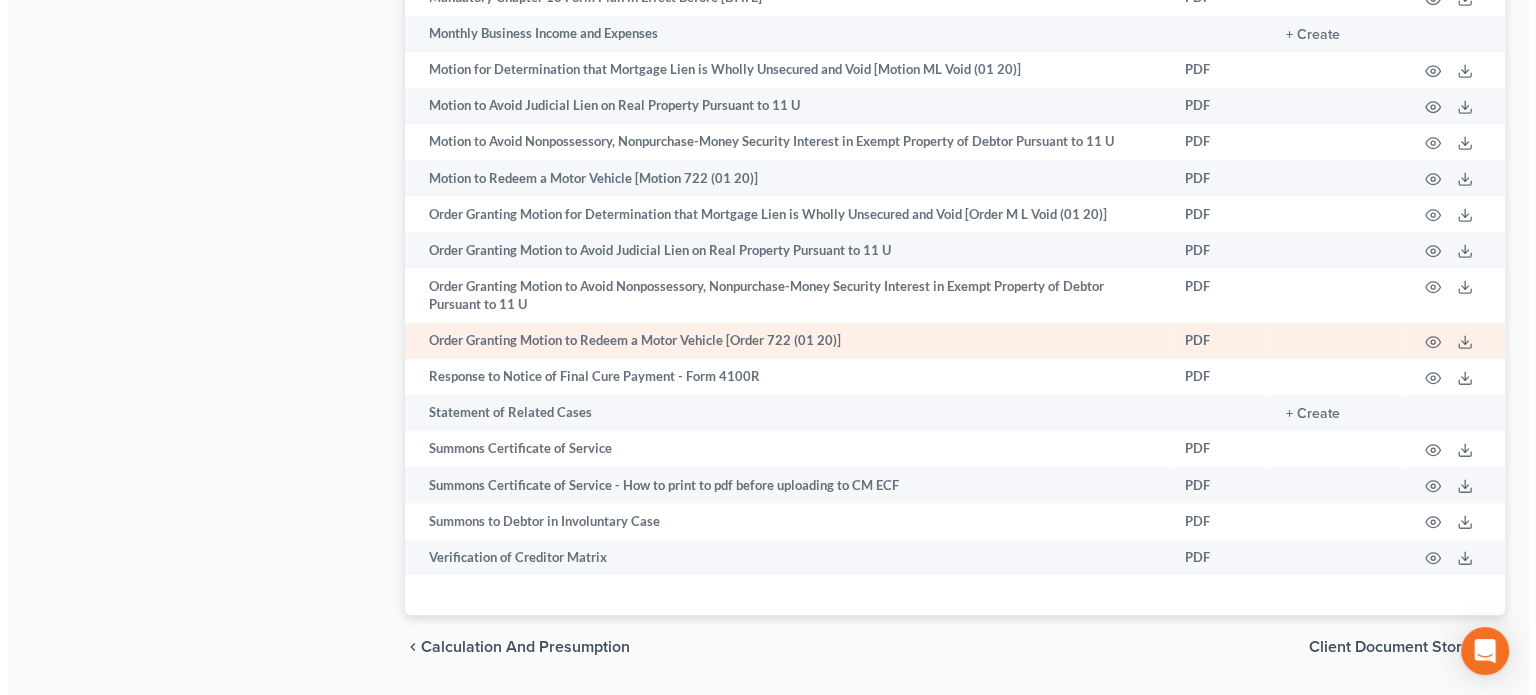 scroll, scrollTop: 1224, scrollLeft: 0, axis: vertical 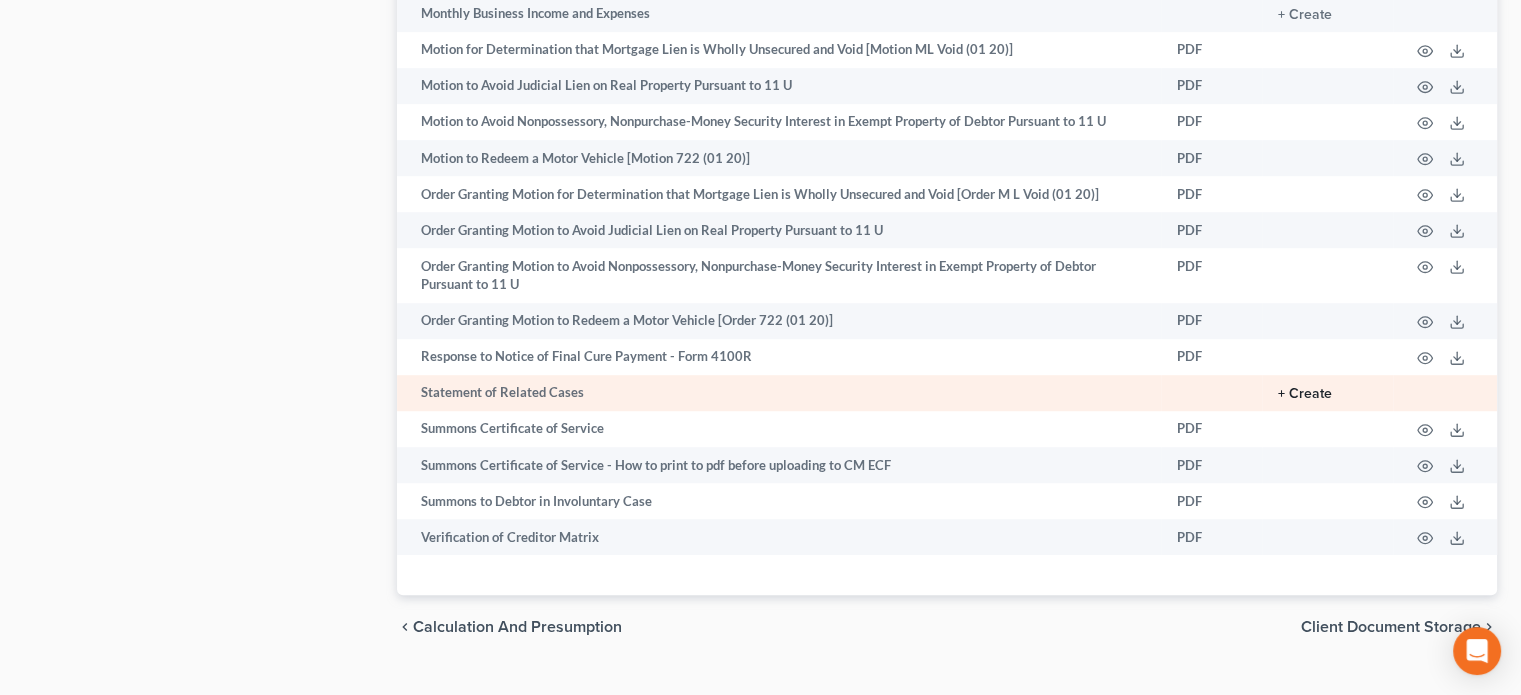 click on "+ Create" at bounding box center [1305, 394] 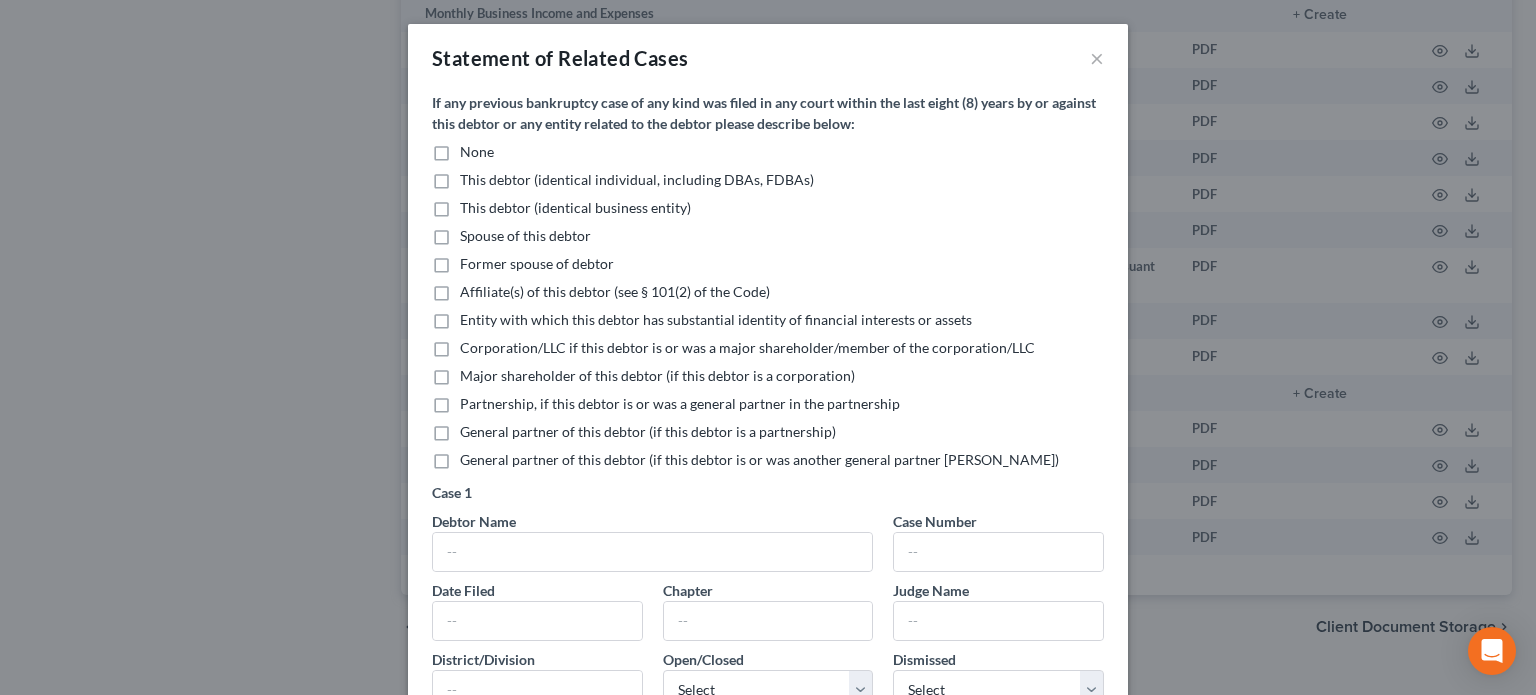 click on "None" at bounding box center [477, 152] 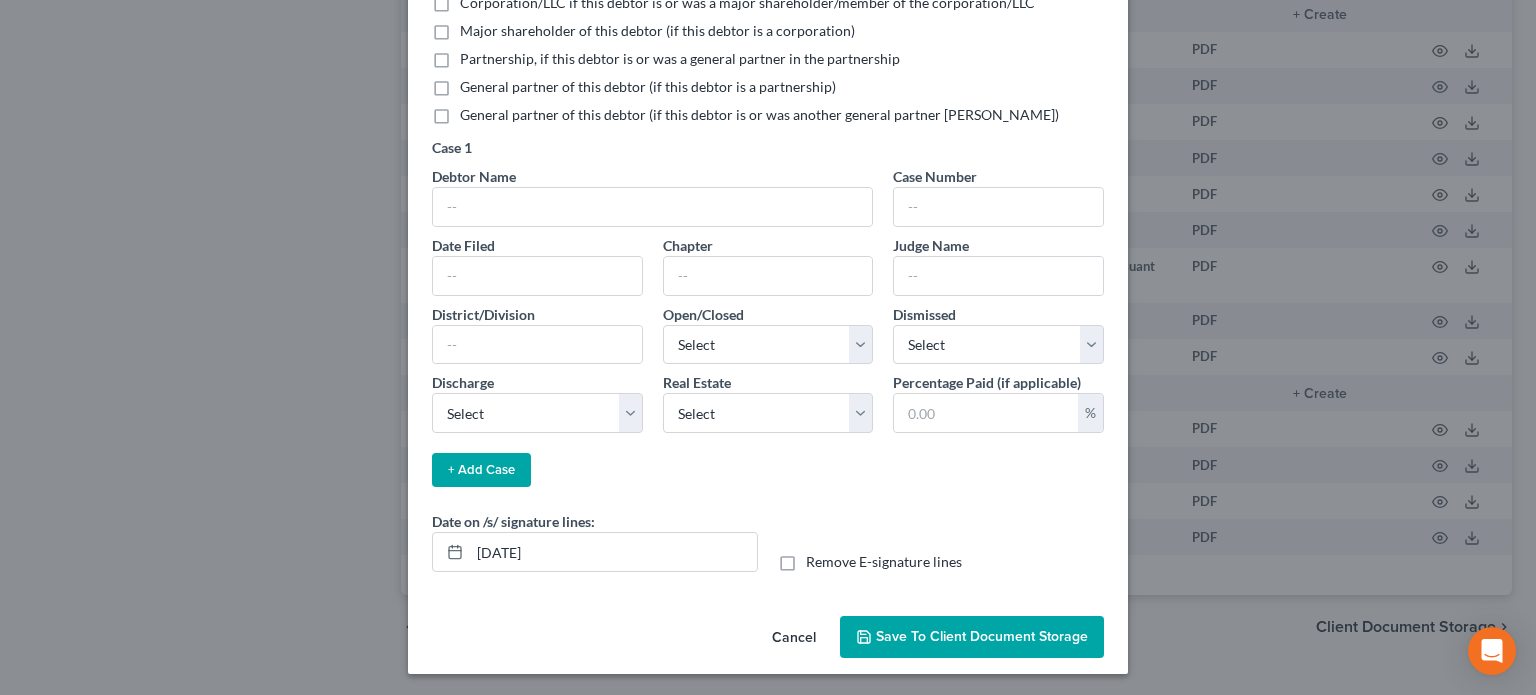 click on "Save to Client Document Storage" at bounding box center (982, 636) 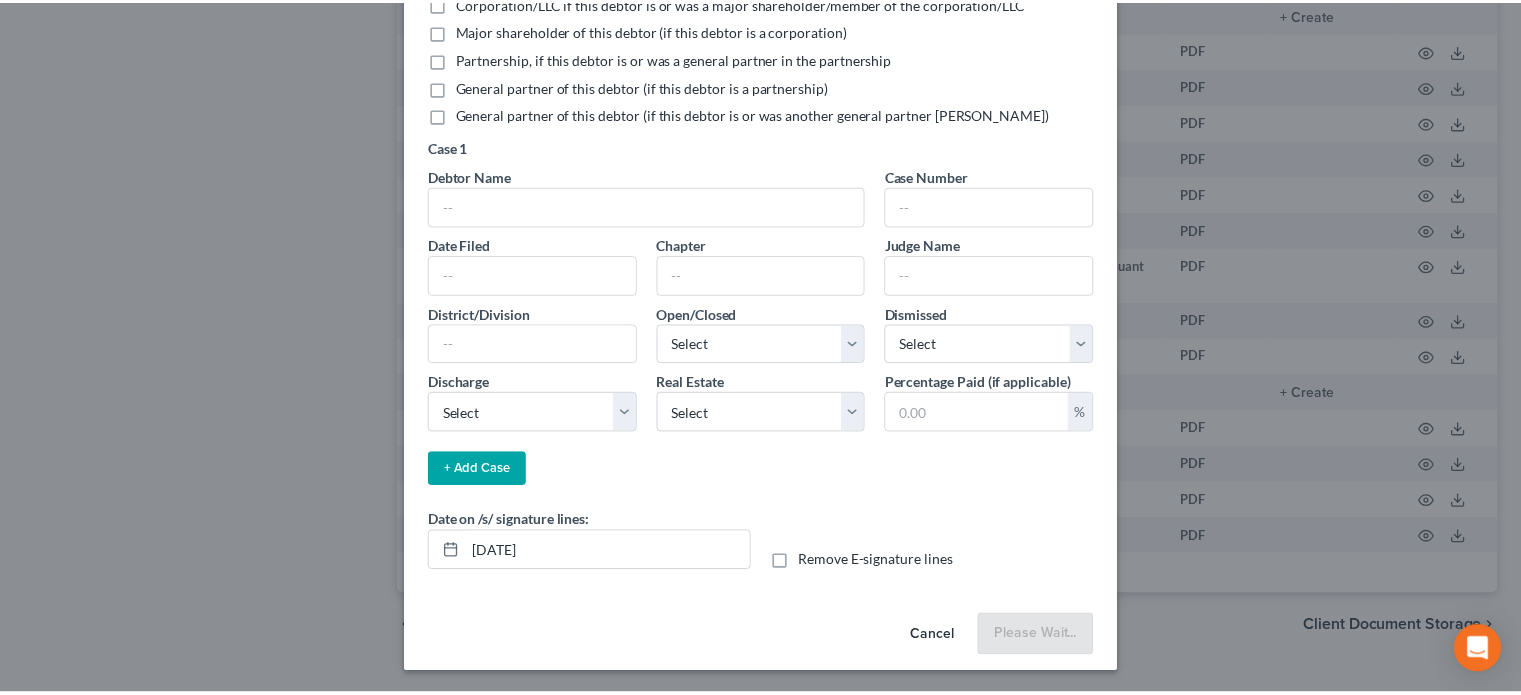 scroll, scrollTop: 344, scrollLeft: 0, axis: vertical 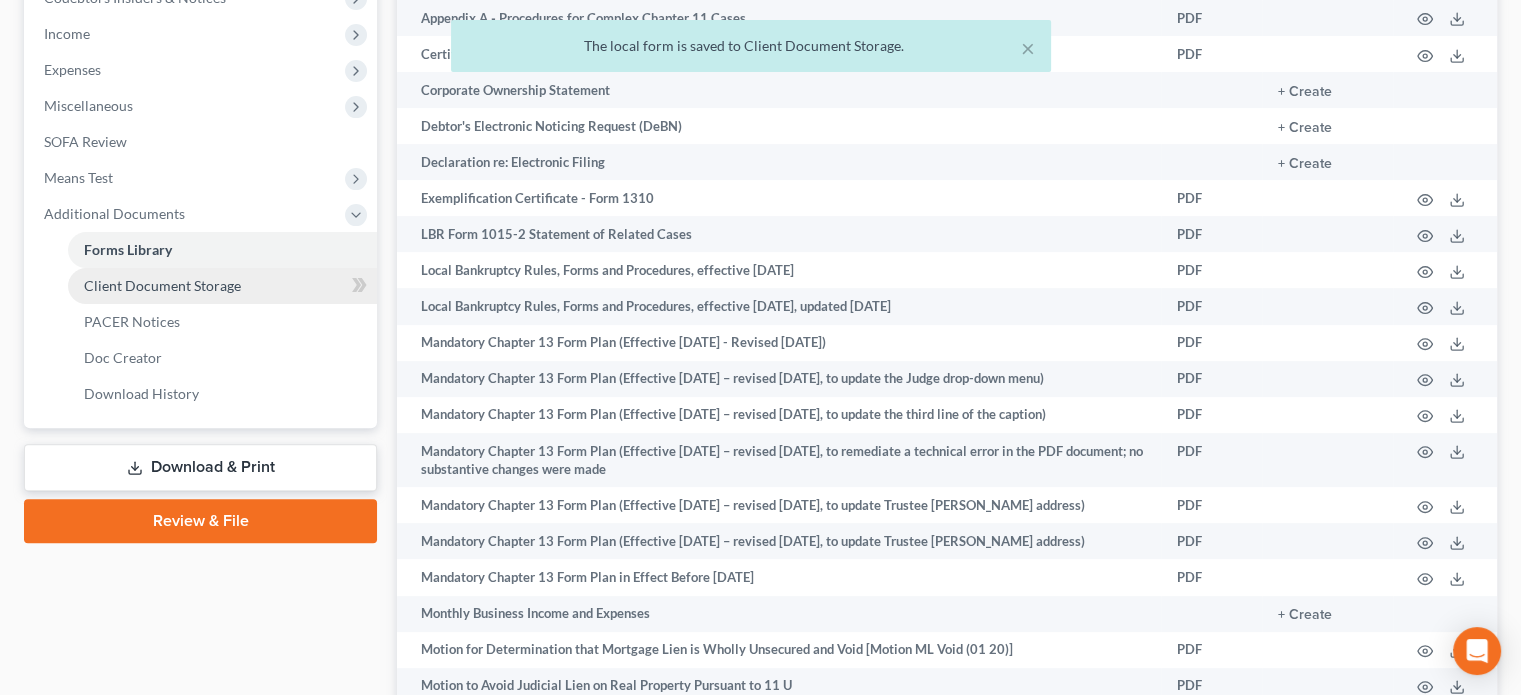 click on "Client Document Storage" at bounding box center (162, 285) 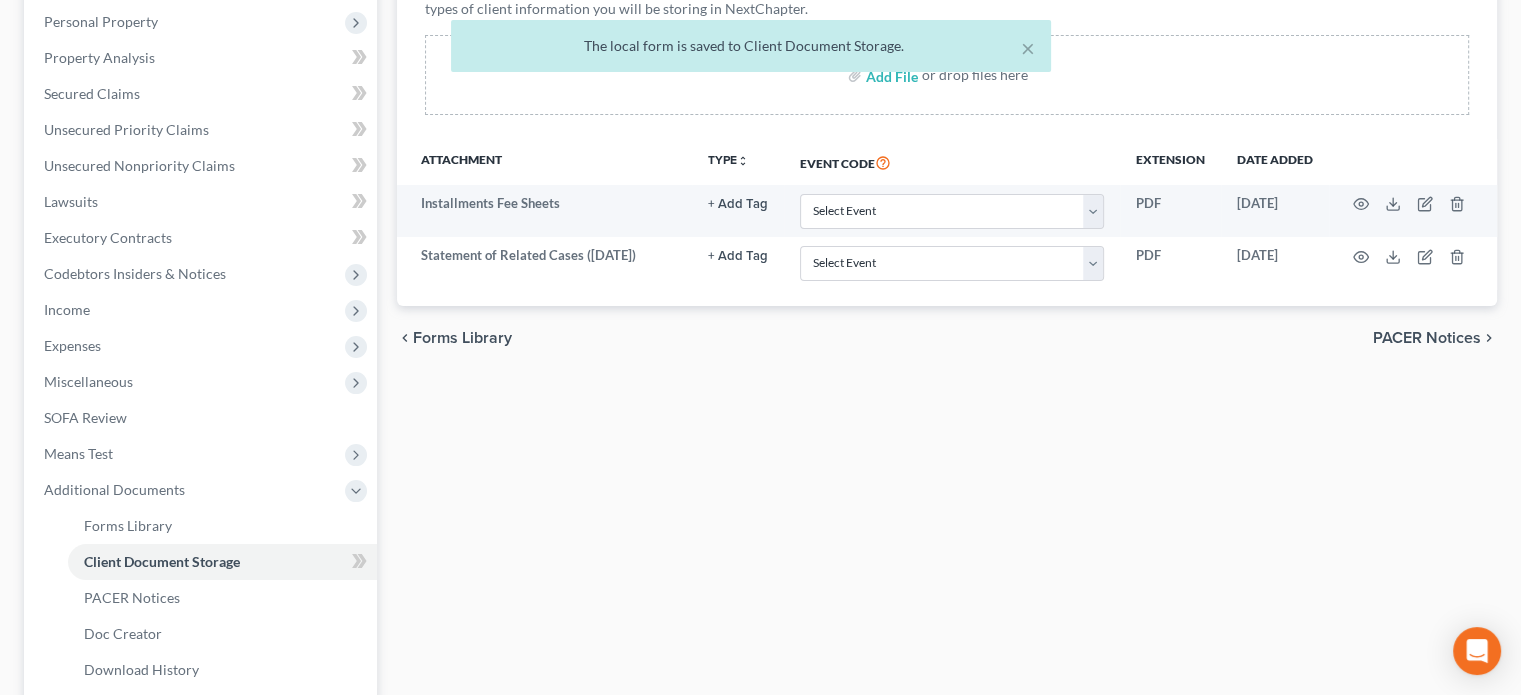 scroll, scrollTop: 346, scrollLeft: 0, axis: vertical 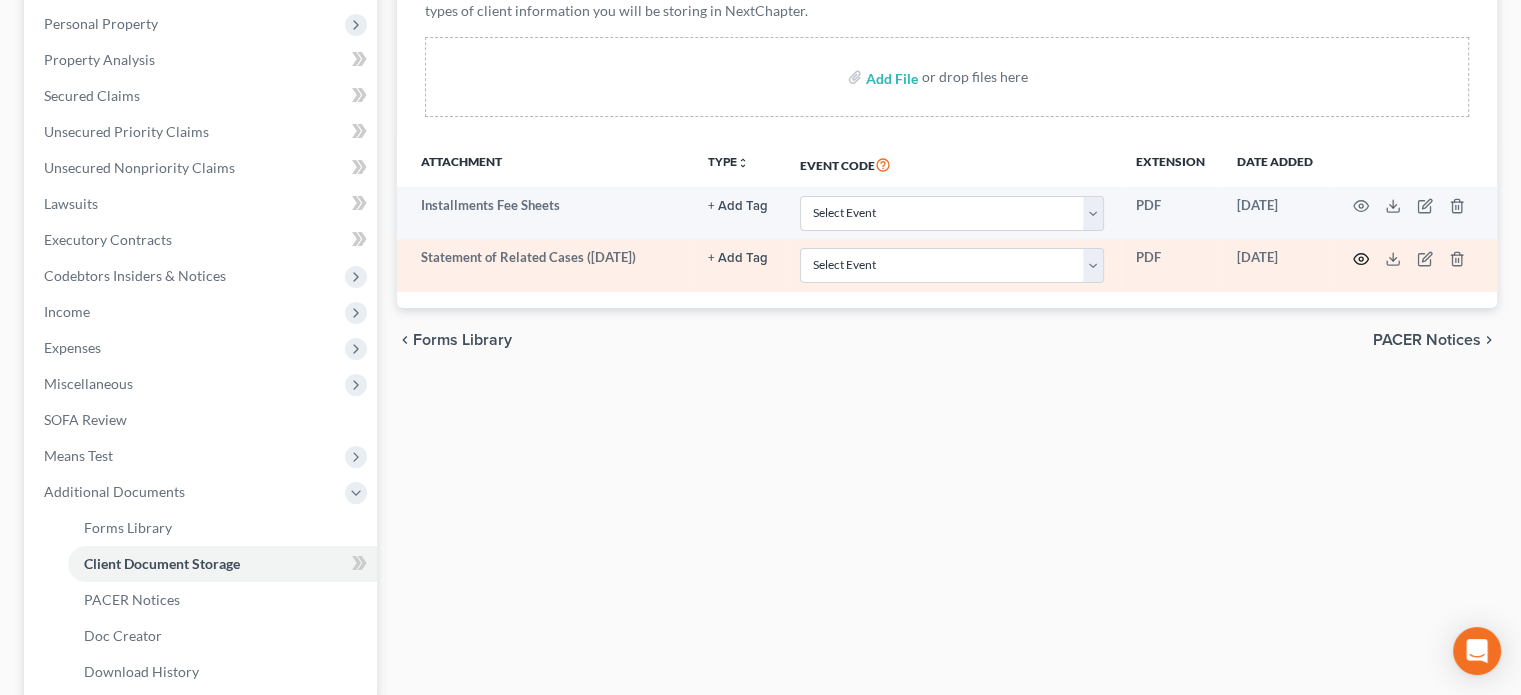 click 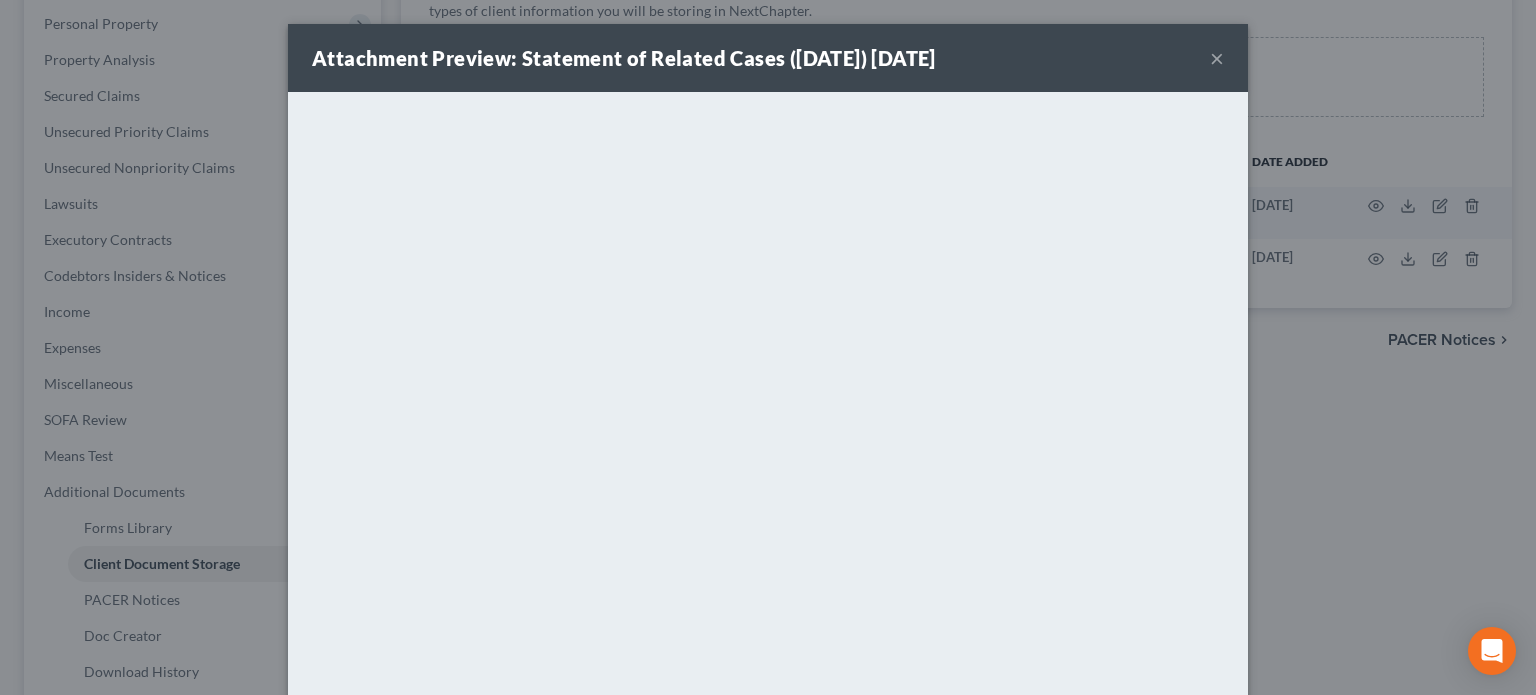 click on "×" at bounding box center [1217, 58] 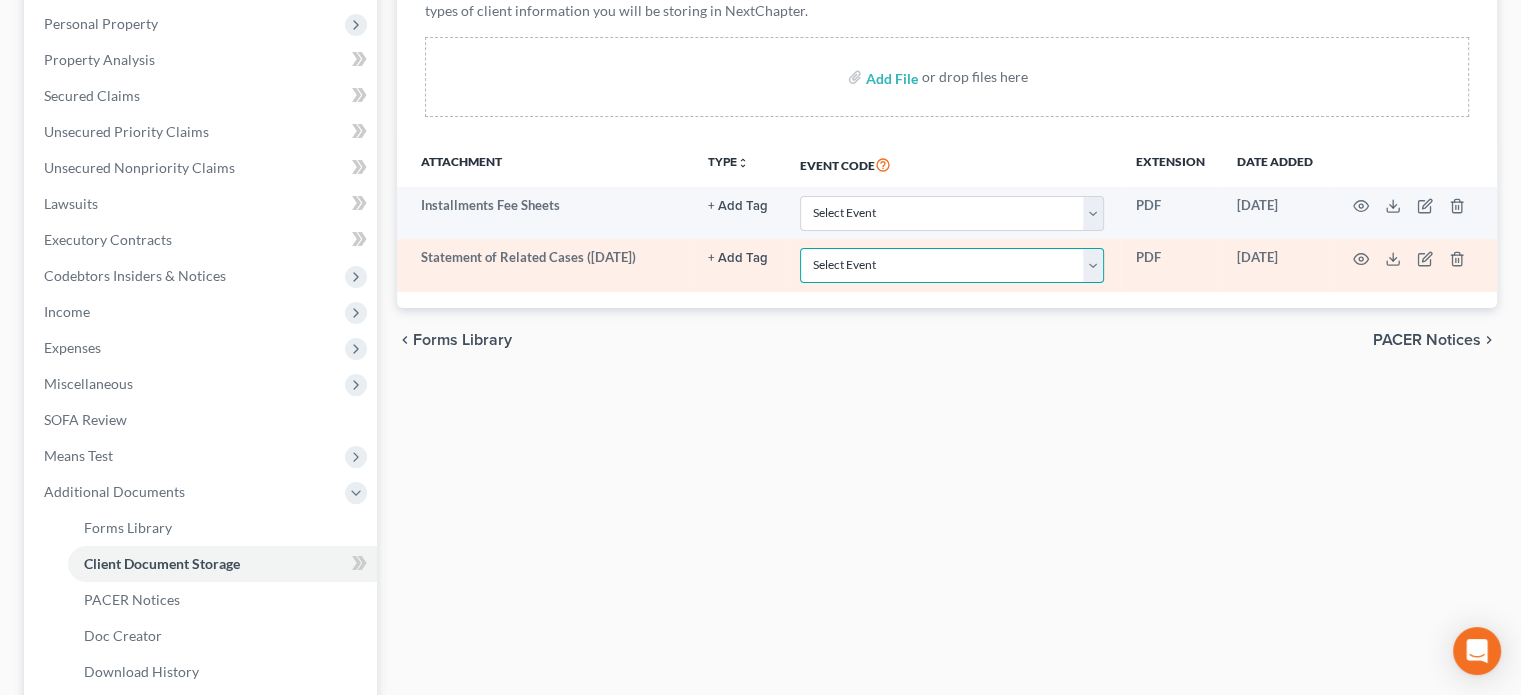 drag, startPoint x: 1008, startPoint y: 264, endPoint x: 980, endPoint y: 277, distance: 30.870699 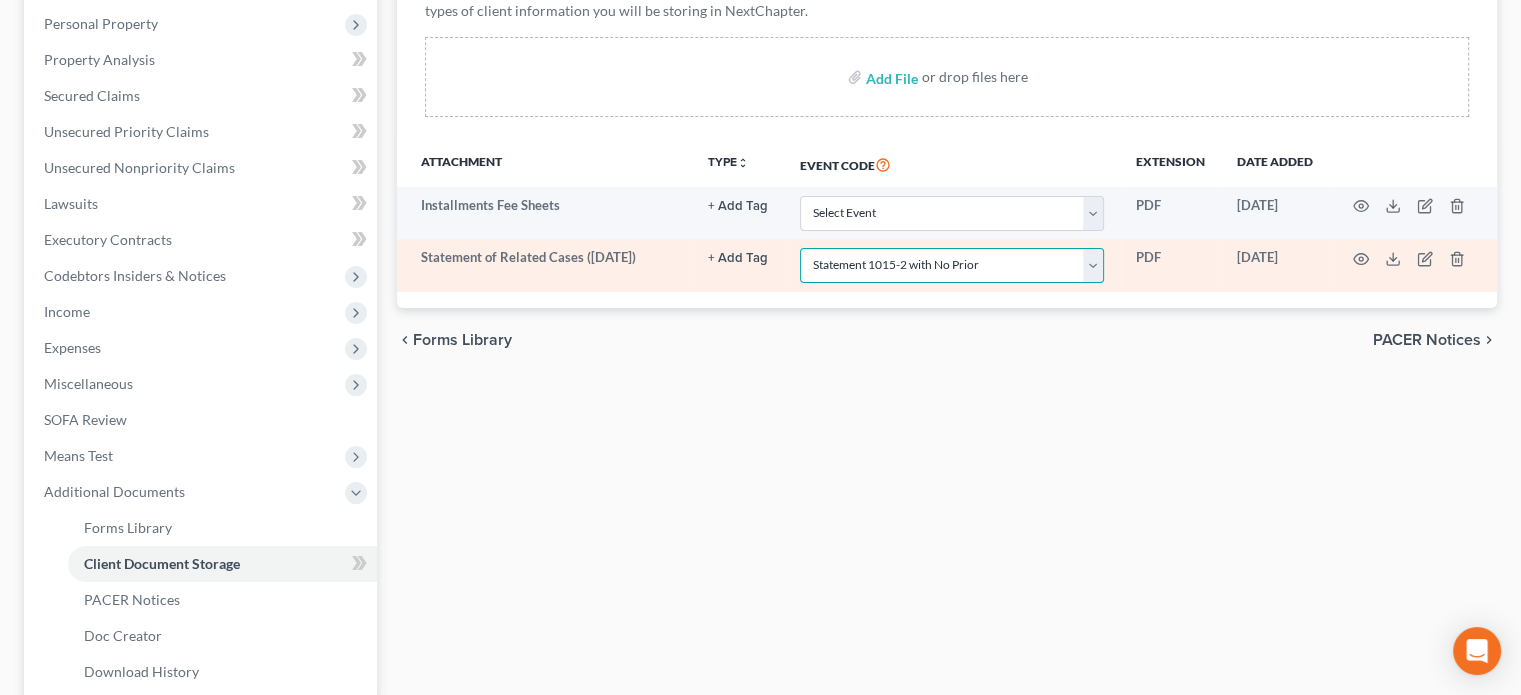 click on "Select Event 20 Largest Unsecured Creditors Amended Document Amended List of Creditors Amended Schedules Amended Statement of Current Monthly and Disposable Income Form 122 Amended Statement of Financial Affairs Business Income and Expenses Certificate of Credit Counseling Certificate of Service Certificate of Service (Use Only for Rule 3002.1 Events) Certification Regarding Notice to Debtor Certification of No New or Changed Creditors Certification of Plan Payment Chapter 11 Final Report and Account Chapter 11 Statement of Current Monthly Income - Form 22B Chapter 11 Statement of Monthly Income Form 122B Chapter 13 Calculation of Disposable Income 122C-2 Chapter 13 Plan Chapter 13 Statement of Monthly Income 122C-1 Chapter 7 Means Test Calculation 122A-2 Chapter 7 Statements - Monthly Income (122A-1) / Exemption Presumption of Abuse (122A-1Supp) Corporate Resolution Debtor Electronic Noticing Request Debtor Repayment Plan Debtor's Certification Regarding Issuance of Discharge Order Equity Security Holders" at bounding box center (952, 265) 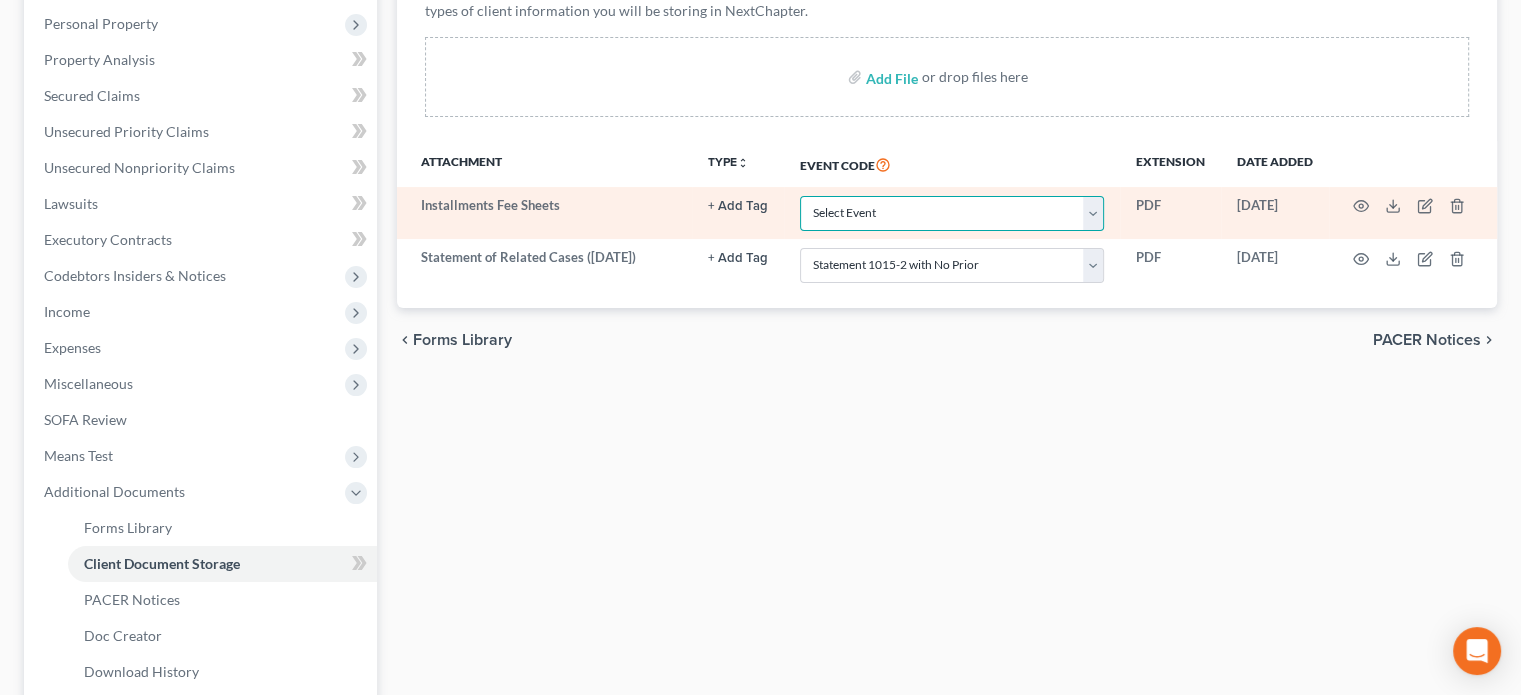 click on "Select Event 20 Largest Unsecured Creditors Amended Document Amended List of Creditors Amended Schedules Amended Statement of Current Monthly and Disposable Income Form 122 Amended Statement of Financial Affairs Business Income and Expenses Certificate of Credit Counseling Certificate of Service Certificate of Service (Use Only for Rule 3002.1 Events) Certification Regarding Notice to Debtor Certification of No New or Changed Creditors Certification of Plan Payment Chapter 11 Final Report and Account Chapter 11 Statement of Current Monthly Income - Form 22B Chapter 11 Statement of Monthly Income Form 122B Chapter 13 Calculation of Disposable Income 122C-2 Chapter 13 Plan Chapter 13 Statement of Monthly Income 122C-1 Chapter 7 Means Test Calculation 122A-2 Chapter 7 Statements - Monthly Income (122A-1) / Exemption Presumption of Abuse (122A-1Supp) Corporate Resolution Debtor Electronic Noticing Request Debtor Repayment Plan Debtor's Certification Regarding Issuance of Discharge Order Equity Security Holders" at bounding box center (952, 213) 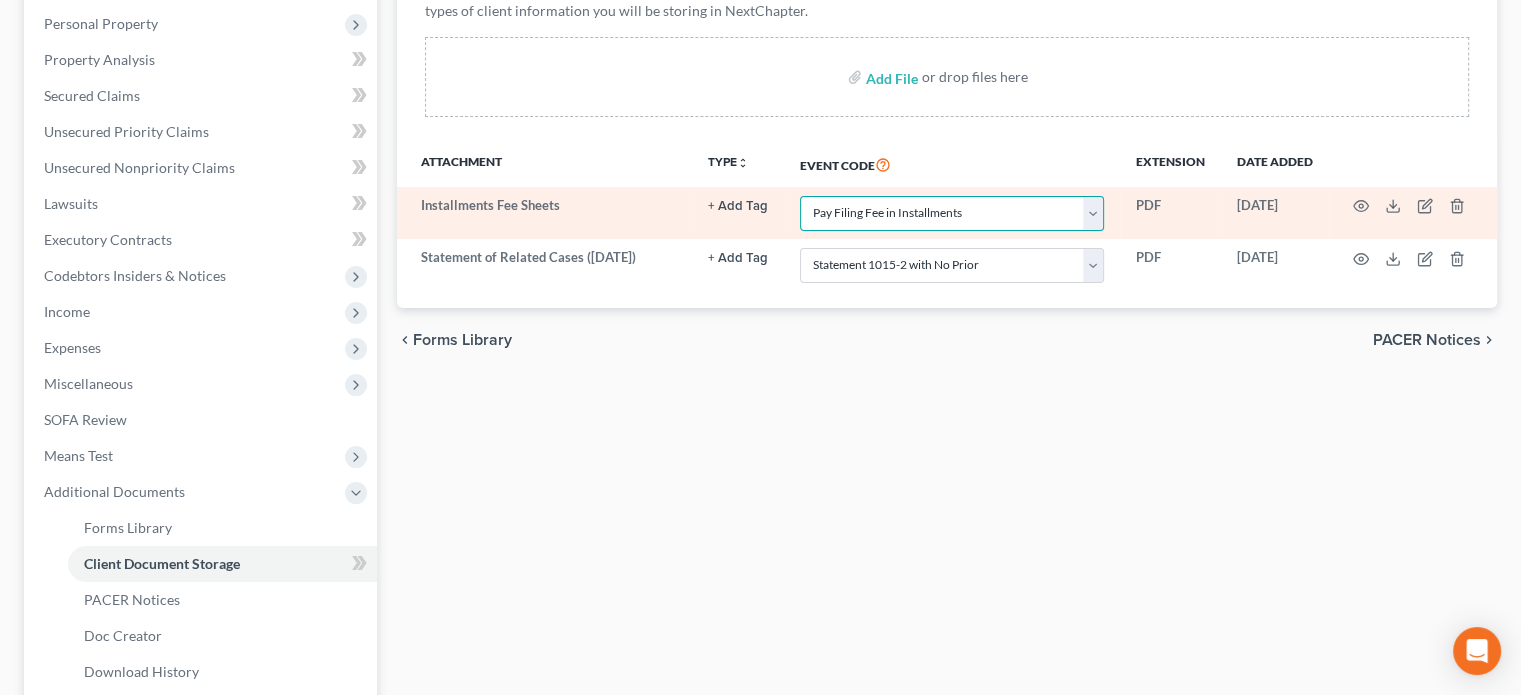 click on "Select Event 20 Largest Unsecured Creditors Amended Document Amended List of Creditors Amended Schedules Amended Statement of Current Monthly and Disposable Income Form 122 Amended Statement of Financial Affairs Business Income and Expenses Certificate of Credit Counseling Certificate of Service Certificate of Service (Use Only for Rule 3002.1 Events) Certification Regarding Notice to Debtor Certification of No New or Changed Creditors Certification of Plan Payment Chapter 11 Final Report and Account Chapter 11 Statement of Current Monthly Income - Form 22B Chapter 11 Statement of Monthly Income Form 122B Chapter 13 Calculation of Disposable Income 122C-2 Chapter 13 Plan Chapter 13 Statement of Monthly Income 122C-1 Chapter 7 Means Test Calculation 122A-2 Chapter 7 Statements - Monthly Income (122A-1) / Exemption Presumption of Abuse (122A-1Supp) Corporate Resolution Debtor Electronic Noticing Request Debtor Repayment Plan Debtor's Certification Regarding Issuance of Discharge Order Equity Security Holders" at bounding box center [952, 213] 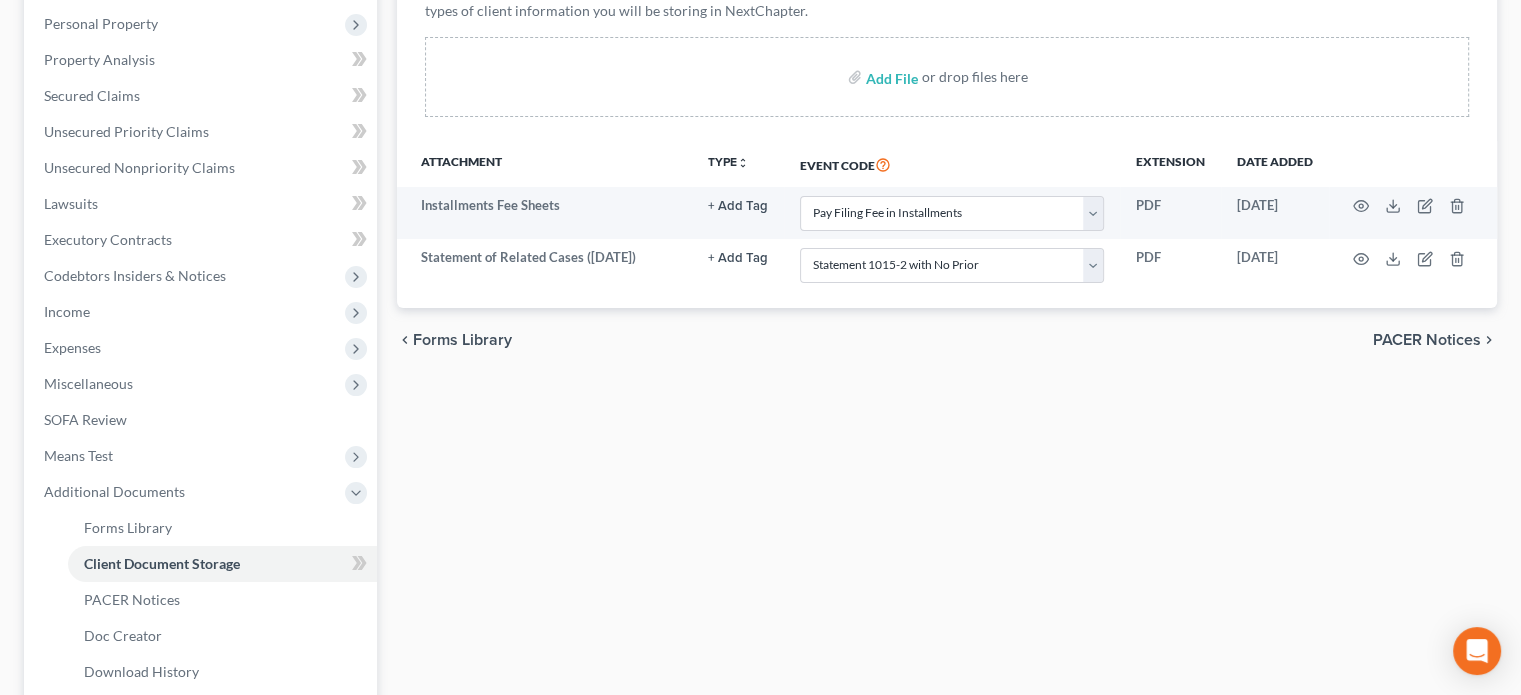 click on "Forms Library
Client Document Storage
PACER Notices
Doc Creator
Download History
Client Document Storage
Batch Download
Upload client documents and access files anywhere. These documents will be available when you are ready to file with the court. Please use discretion in determining the types of client information you will be storing in NextChapter.
Add File
or drop files here
Attachment TYPE unfold_more NONE Hearing Notice Proof of Claim Event Code  Extension Date added Installments Fee Sheets + Add Tag Select an option or create one Hearing Notice Proof of Claim Select Event 20 Largest Unsecured Creditors Amended Document Amended List of Creditors Amended Schedules Amended Statement of Current Monthly and Disposable Income Form 122 Amended Statement of Financial Affairs Business Income and Expenses Certificate of Credit Counseling Certificate of Service Certification of Plan Payment" at bounding box center [947, 333] 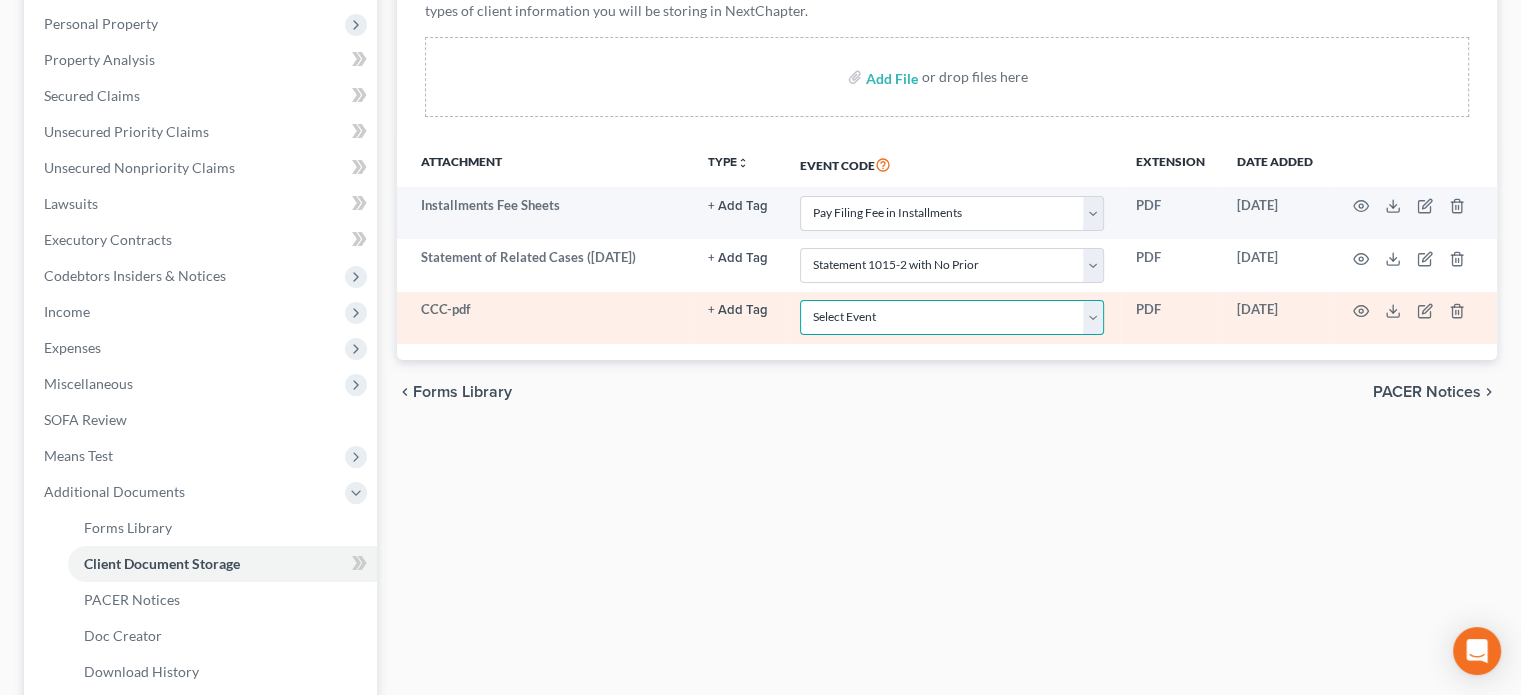 click on "Select Event 20 Largest Unsecured Creditors Amended Document Amended List of Creditors Amended Schedules Amended Statement of Current Monthly and Disposable Income Form 122 Amended Statement of Financial Affairs Business Income and Expenses Certificate of Credit Counseling Certificate of Service Certificate of Service (Use Only for Rule 3002.1 Events) Certification Regarding Notice to Debtor Certification of No New or Changed Creditors Certification of Plan Payment Chapter 11 Final Report and Account Chapter 11 Statement of Current Monthly Income - Form 22B Chapter 11 Statement of Monthly Income Form 122B Chapter 13 Calculation of Disposable Income 122C-2 Chapter 13 Plan Chapter 13 Statement of Monthly Income 122C-1 Chapter 7 Means Test Calculation 122A-2 Chapter 7 Statements - Monthly Income (122A-1) / Exemption Presumption of Abuse (122A-1Supp) Corporate Resolution Debtor Electronic Noticing Request Debtor Repayment Plan Debtor's Certification Regarding Issuance of Discharge Order Equity Security Holders" at bounding box center (952, 317) 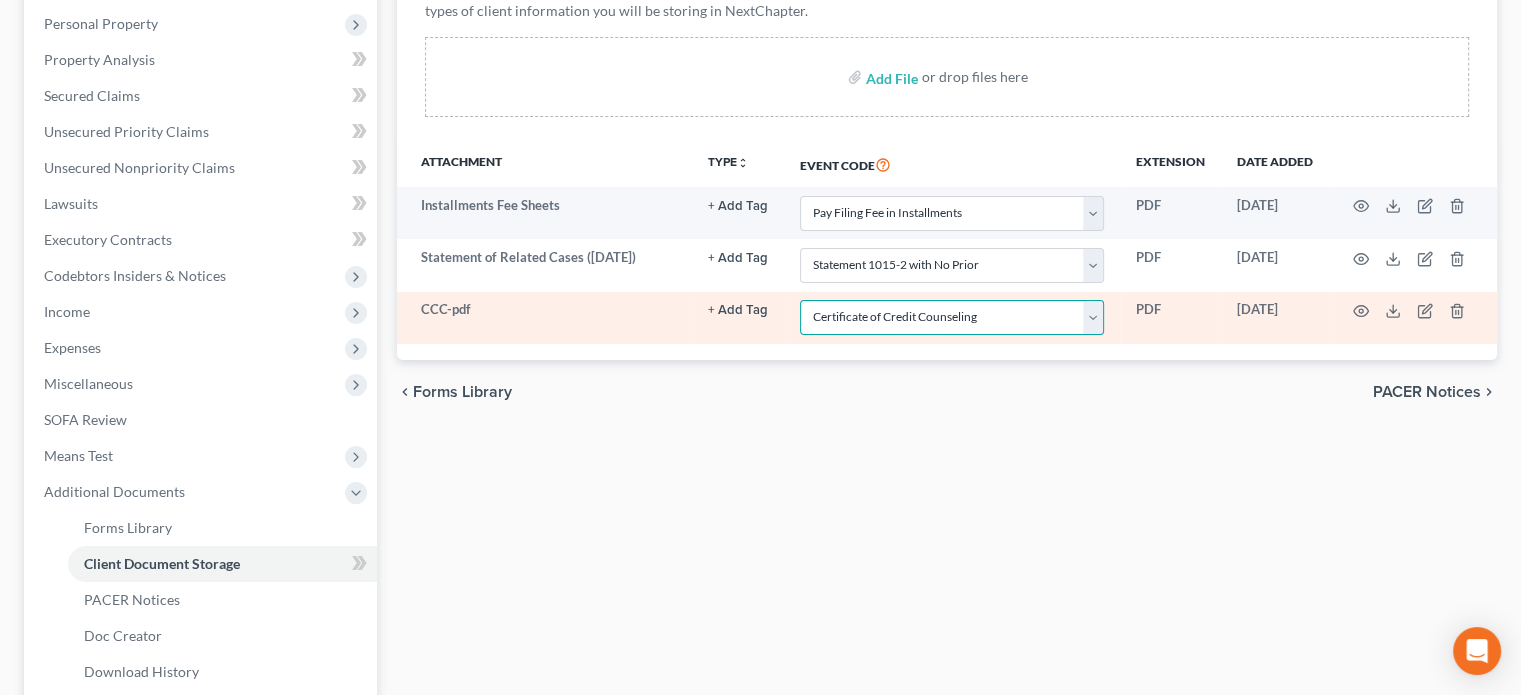 click on "Select Event 20 Largest Unsecured Creditors Amended Document Amended List of Creditors Amended Schedules Amended Statement of Current Monthly and Disposable Income Form 122 Amended Statement of Financial Affairs Business Income and Expenses Certificate of Credit Counseling Certificate of Service Certificate of Service (Use Only for Rule 3002.1 Events) Certification Regarding Notice to Debtor Certification of No New or Changed Creditors Certification of Plan Payment Chapter 11 Final Report and Account Chapter 11 Statement of Current Monthly Income - Form 22B Chapter 11 Statement of Monthly Income Form 122B Chapter 13 Calculation of Disposable Income 122C-2 Chapter 13 Plan Chapter 13 Statement of Monthly Income 122C-1 Chapter 7 Means Test Calculation 122A-2 Chapter 7 Statements - Monthly Income (122A-1) / Exemption Presumption of Abuse (122A-1Supp) Corporate Resolution Debtor Electronic Noticing Request Debtor Repayment Plan Debtor's Certification Regarding Issuance of Discharge Order Equity Security Holders" at bounding box center (952, 317) 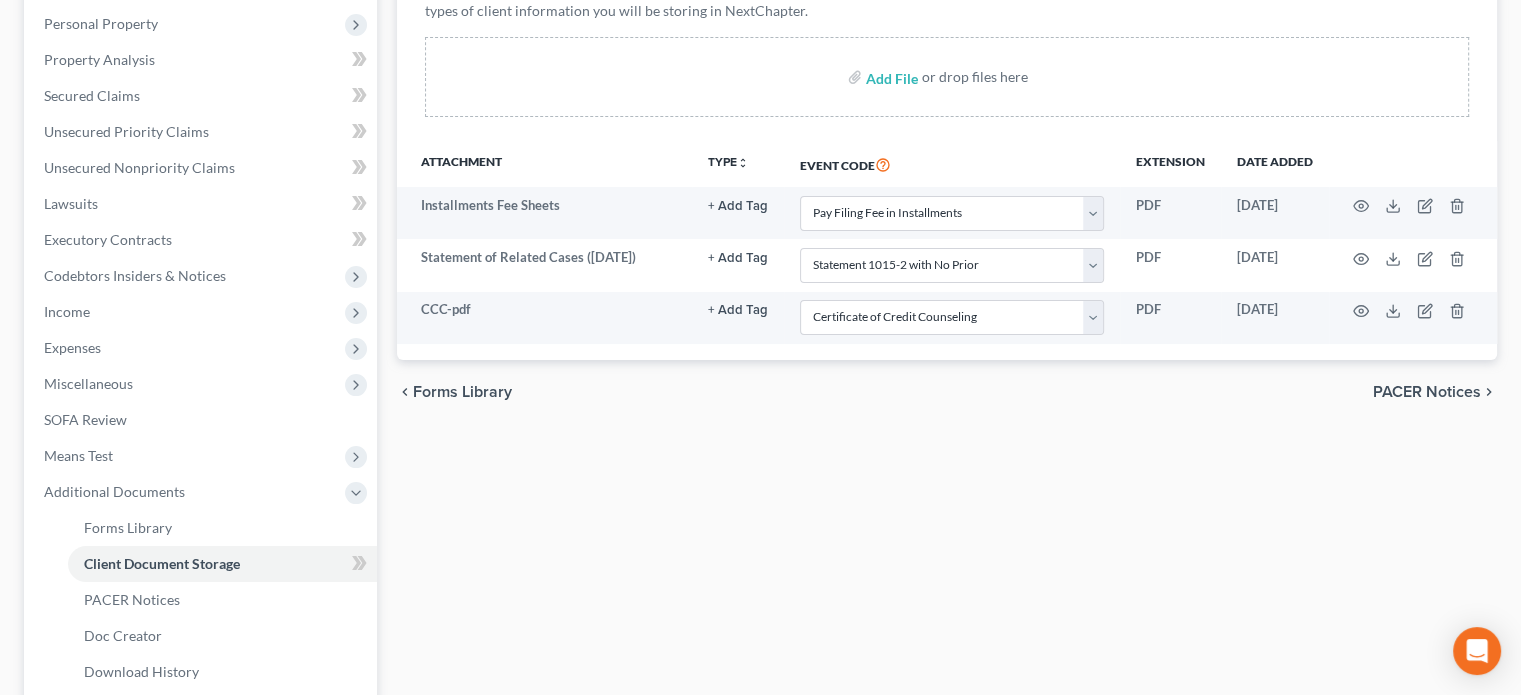 drag, startPoint x: 912, startPoint y: 363, endPoint x: 842, endPoint y: 352, distance: 70.85902 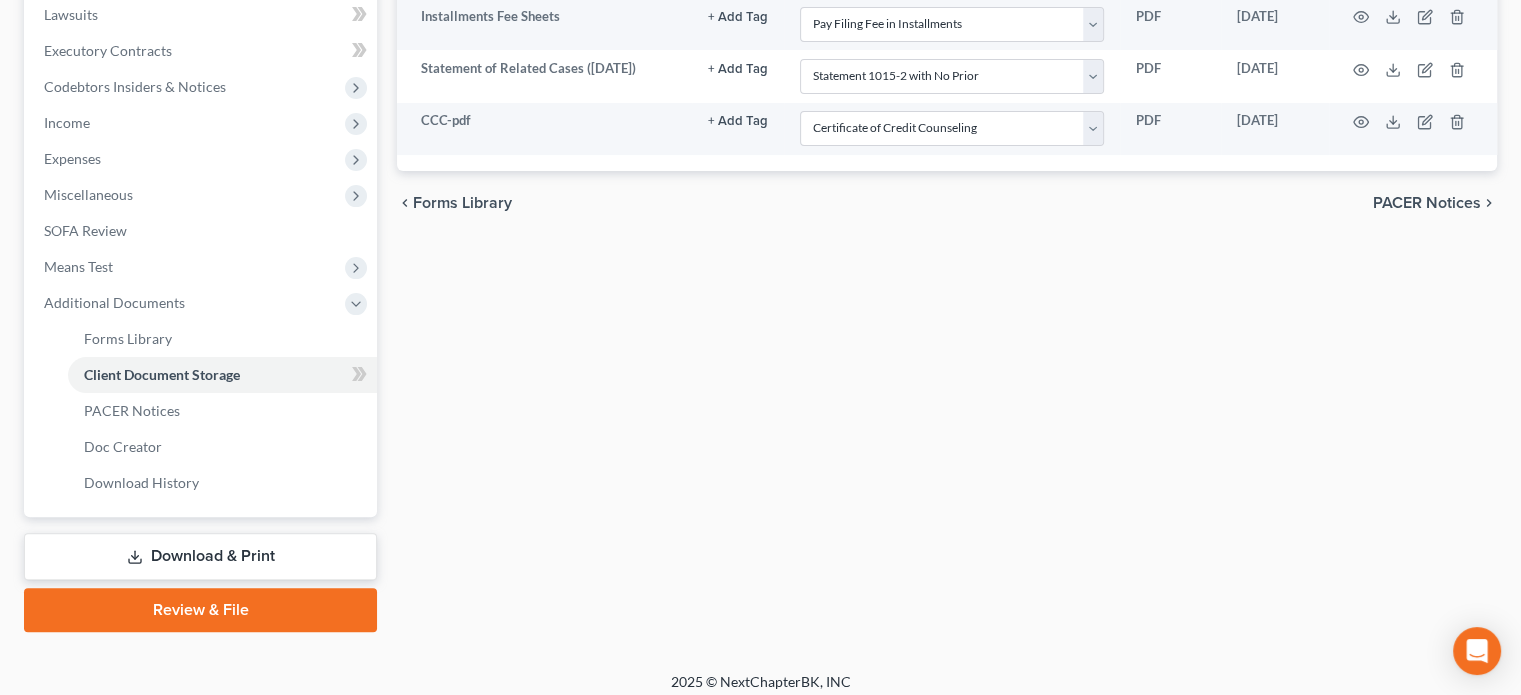 scroll, scrollTop: 546, scrollLeft: 0, axis: vertical 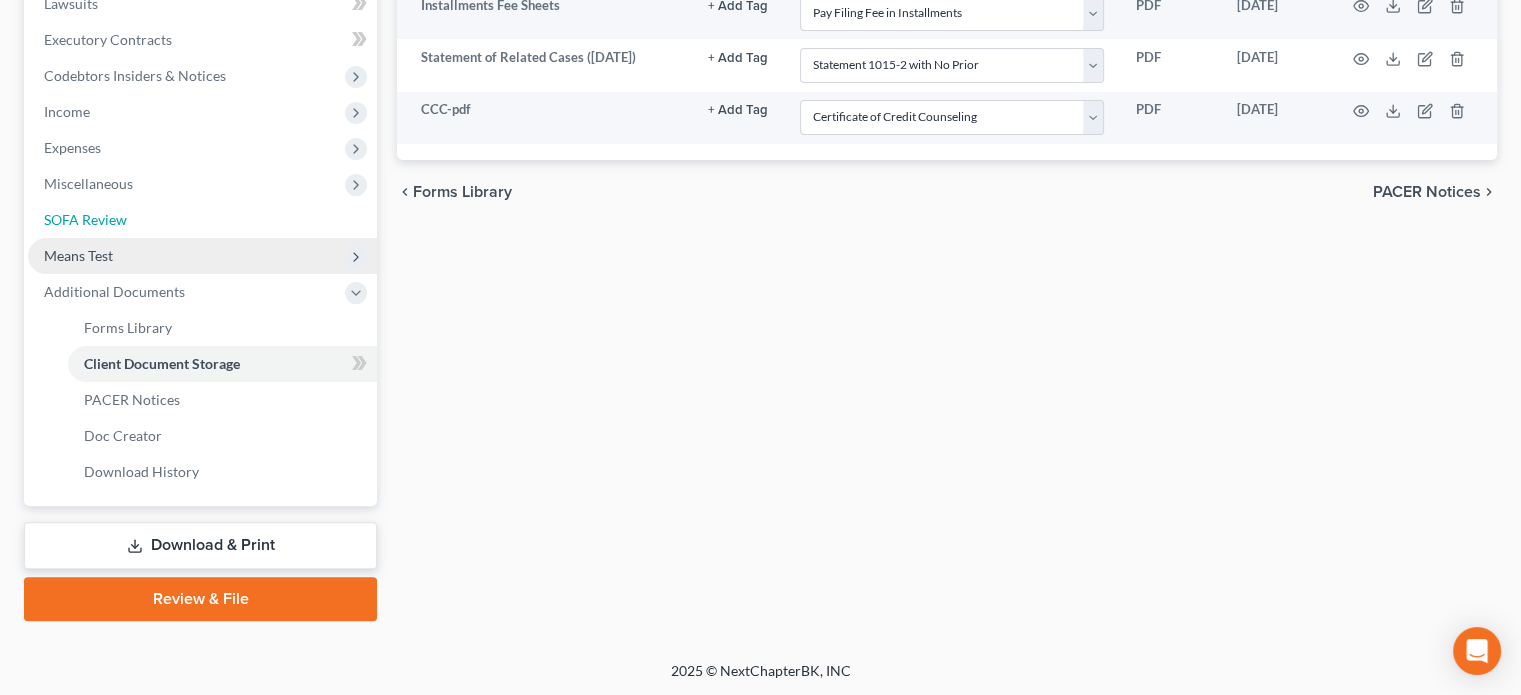 drag, startPoint x: 68, startPoint y: 223, endPoint x: 324, endPoint y: 252, distance: 257.63733 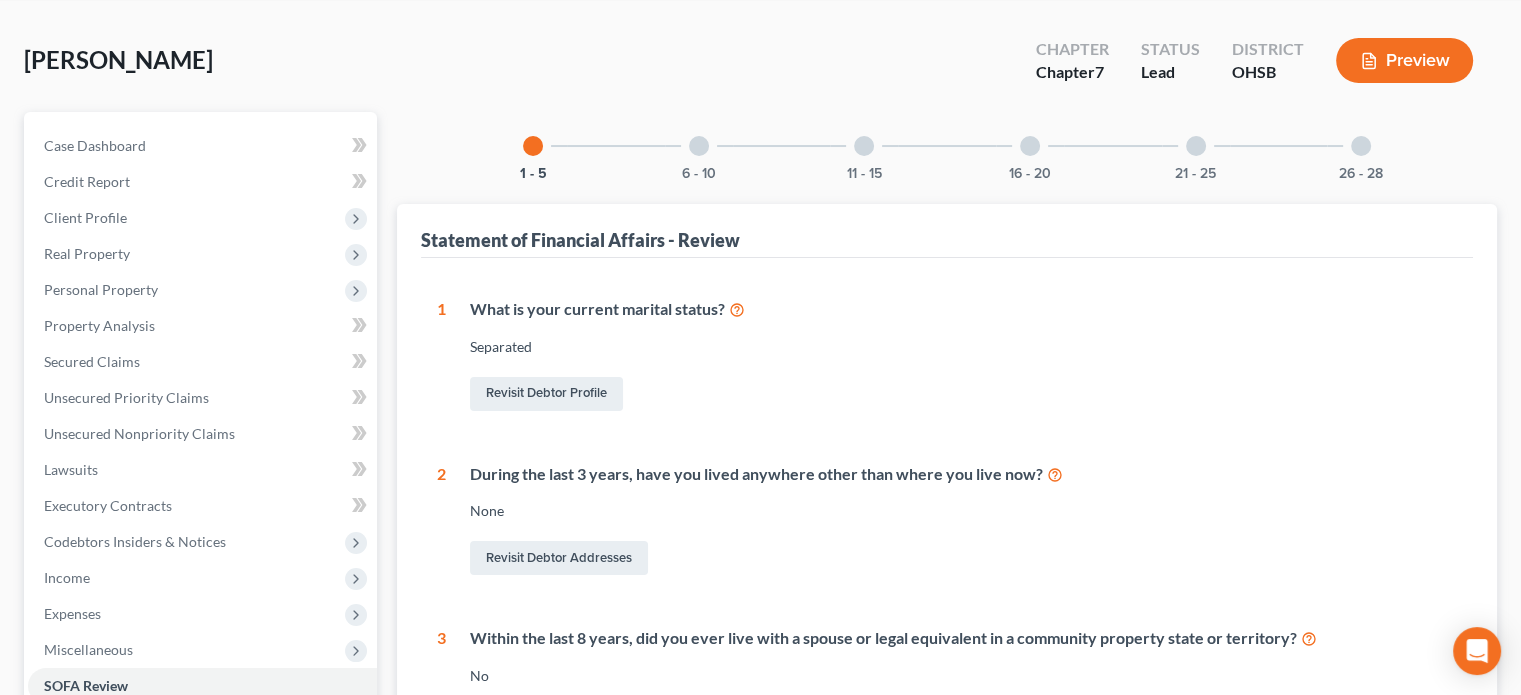 scroll, scrollTop: 0, scrollLeft: 0, axis: both 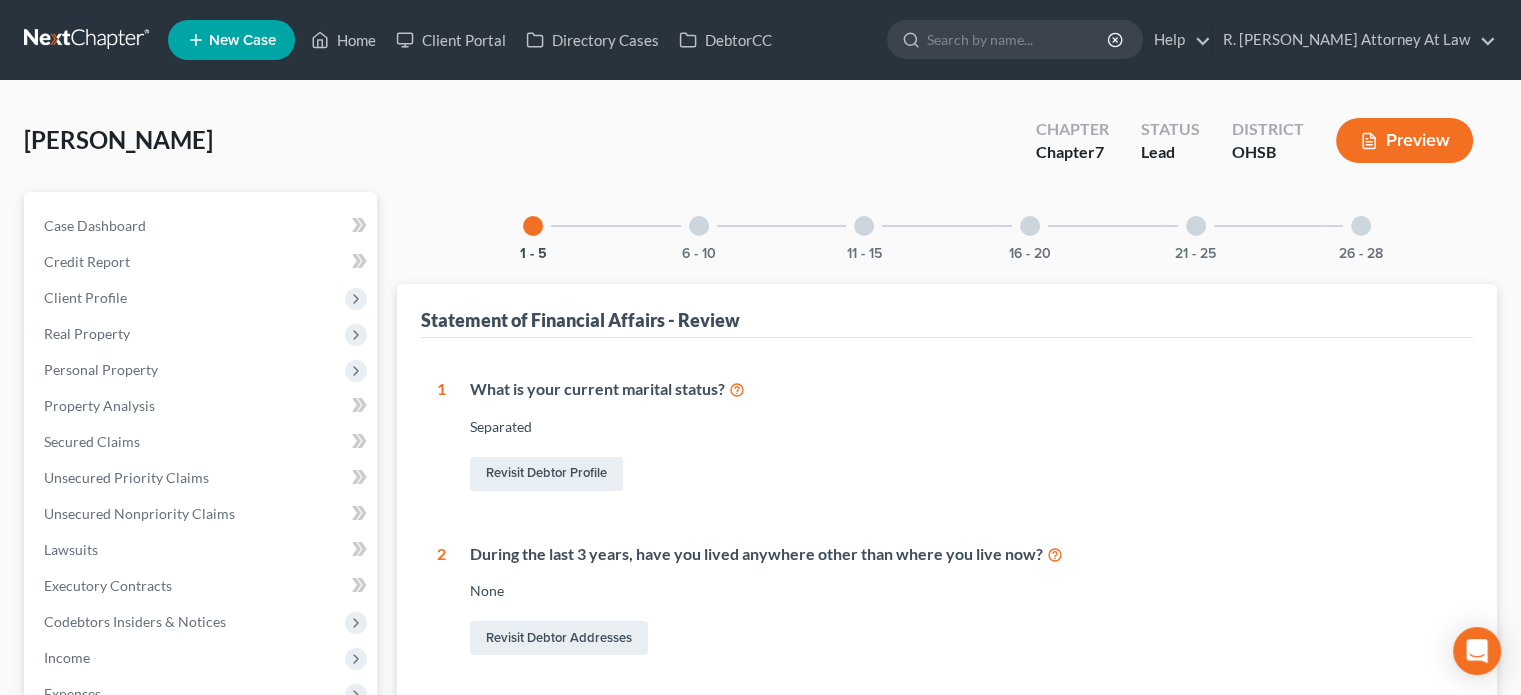 click at bounding box center (1030, 226) 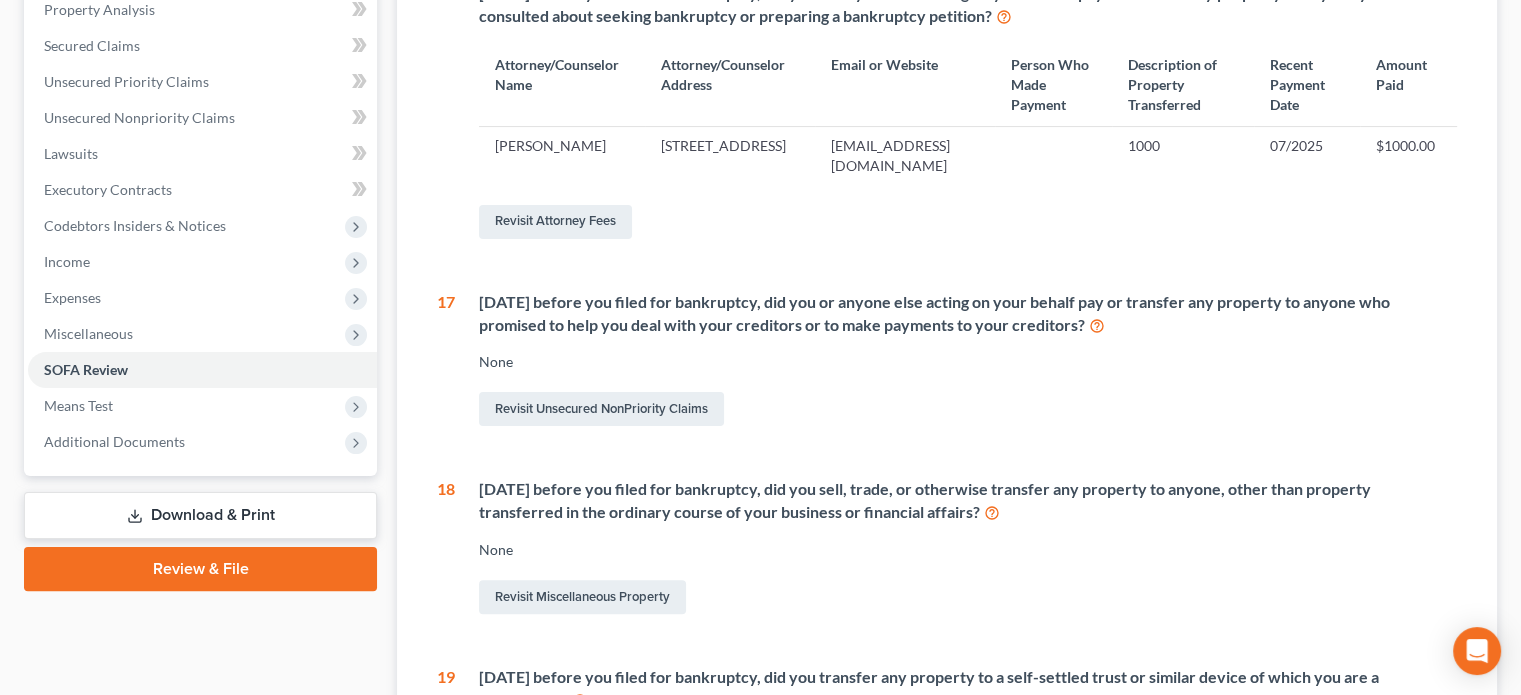 scroll, scrollTop: 600, scrollLeft: 0, axis: vertical 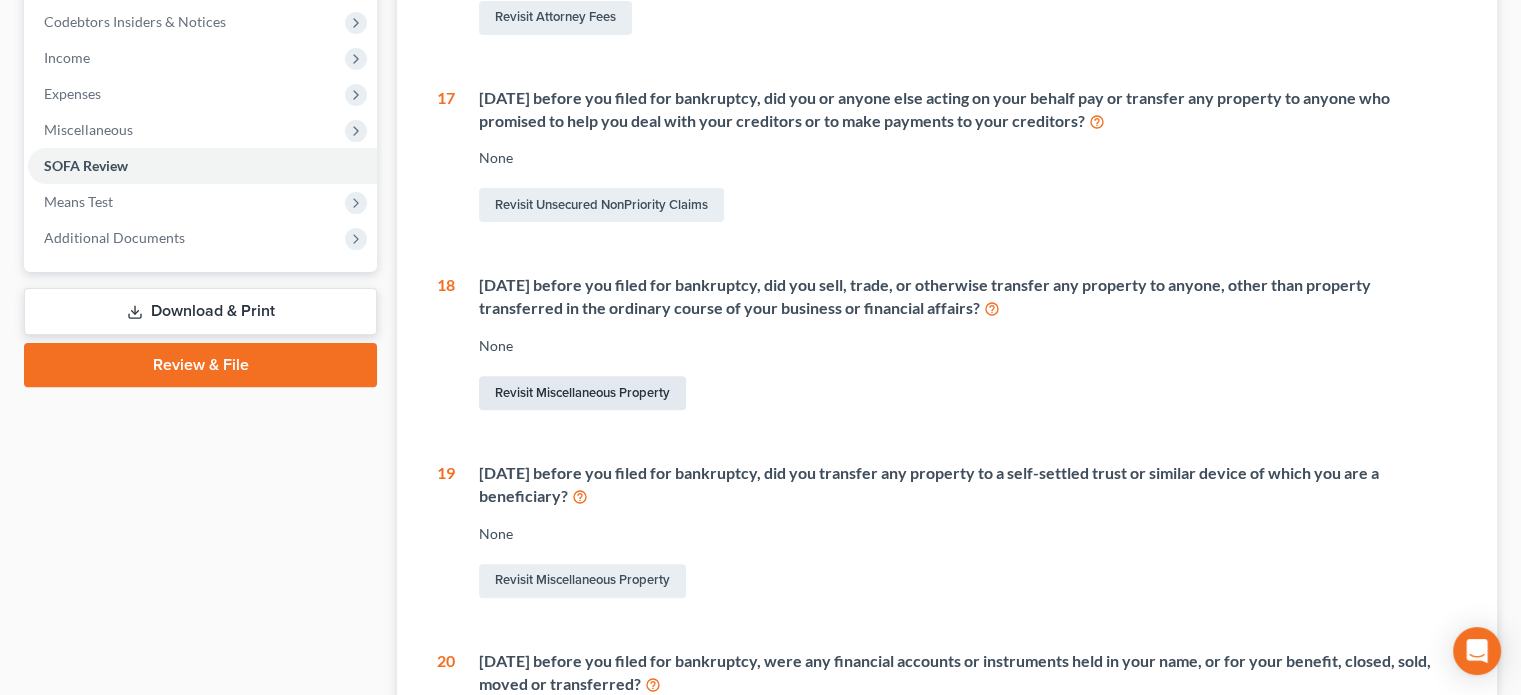 click on "Revisit Miscellaneous Property" at bounding box center (582, 393) 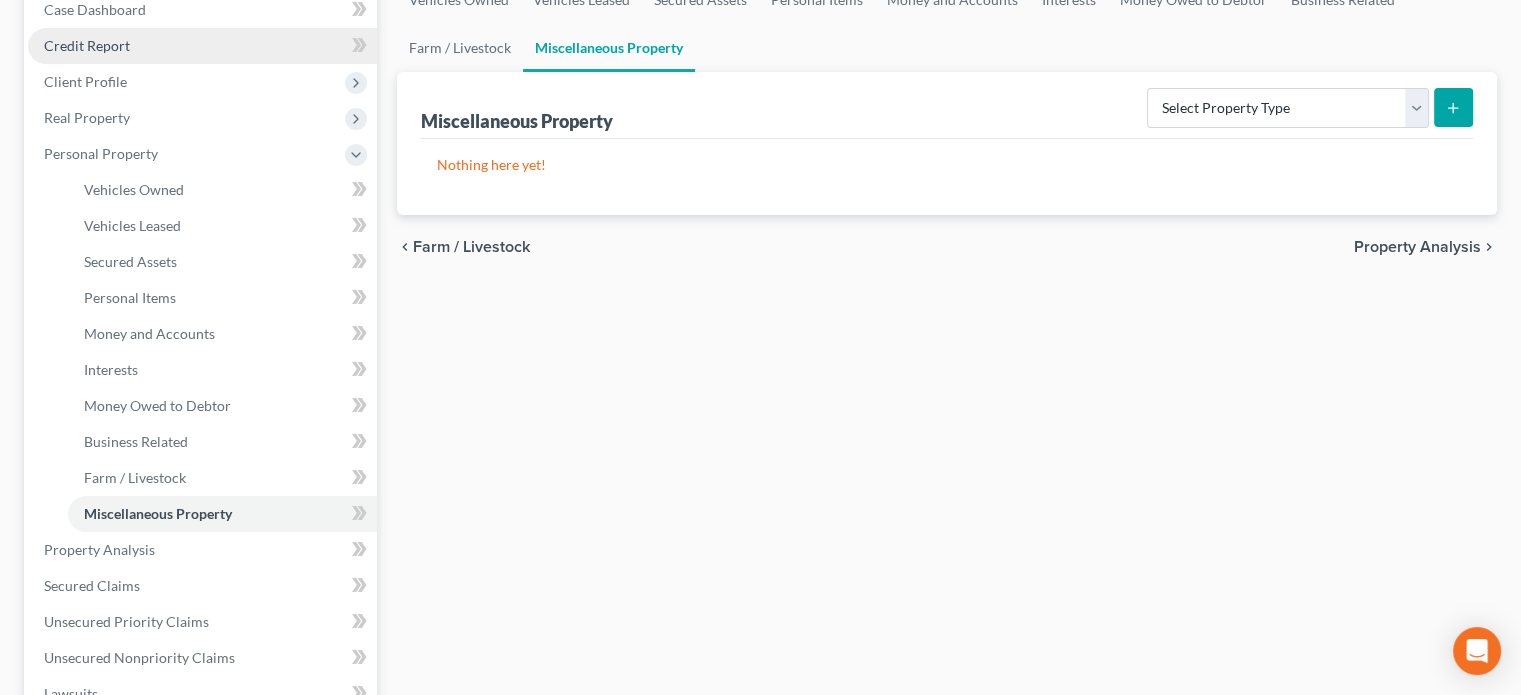 scroll, scrollTop: 0, scrollLeft: 0, axis: both 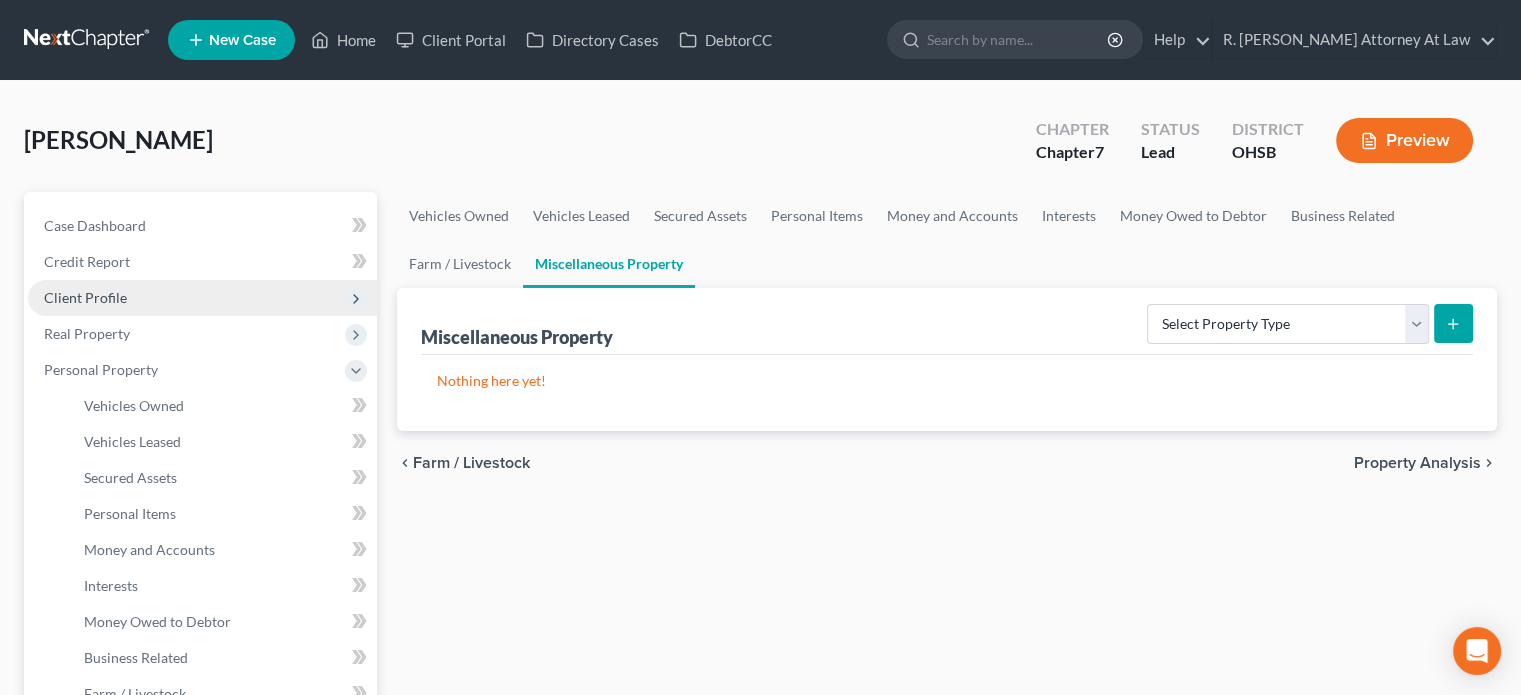 click on "Client Profile" at bounding box center [85, 297] 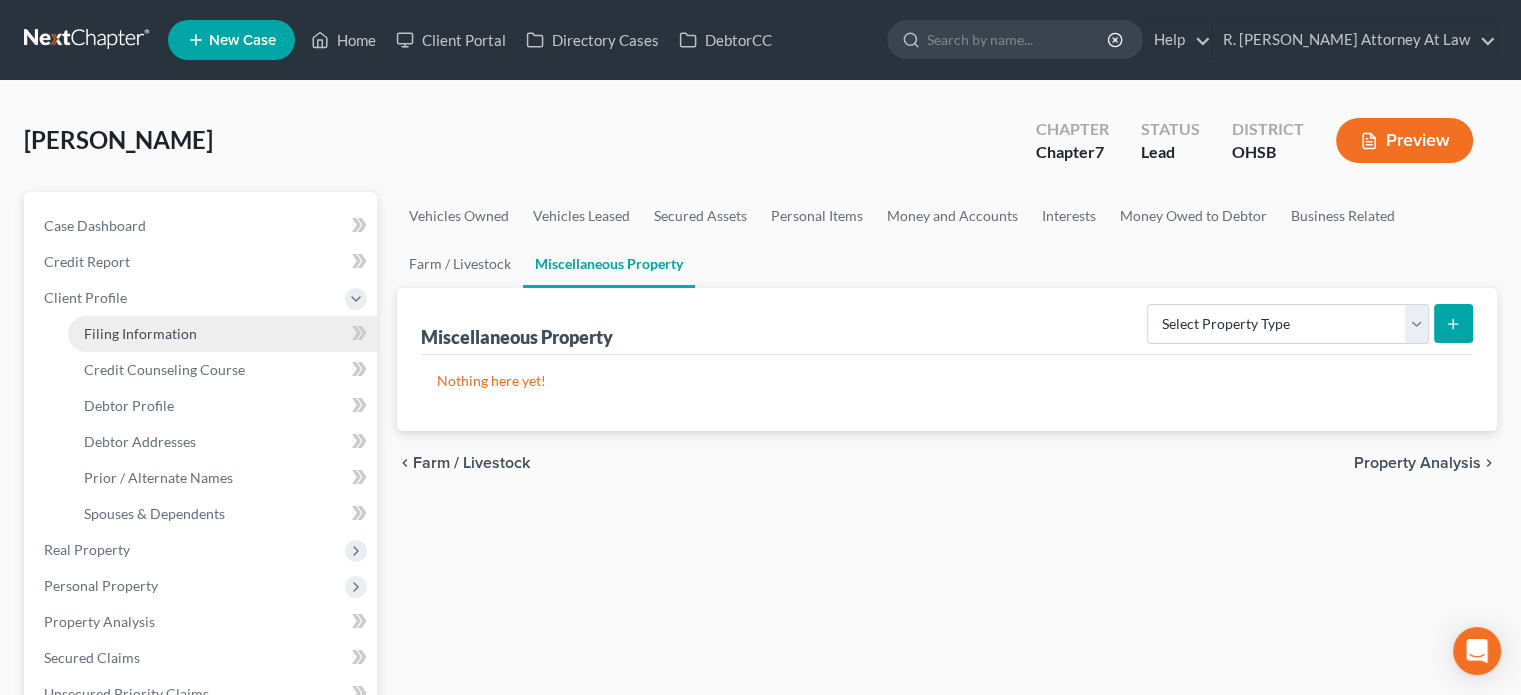 click on "Filing Information" at bounding box center (140, 333) 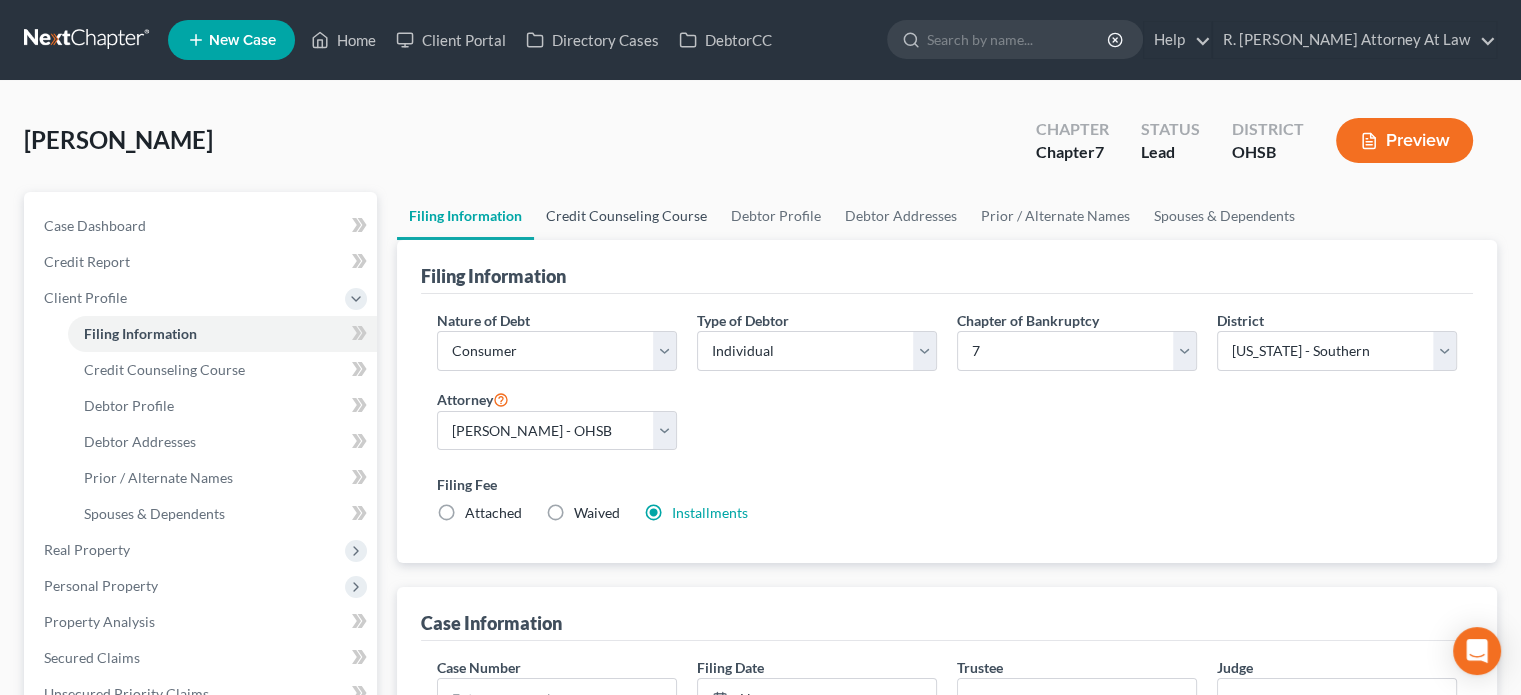 click on "Credit Counseling Course" at bounding box center [626, 216] 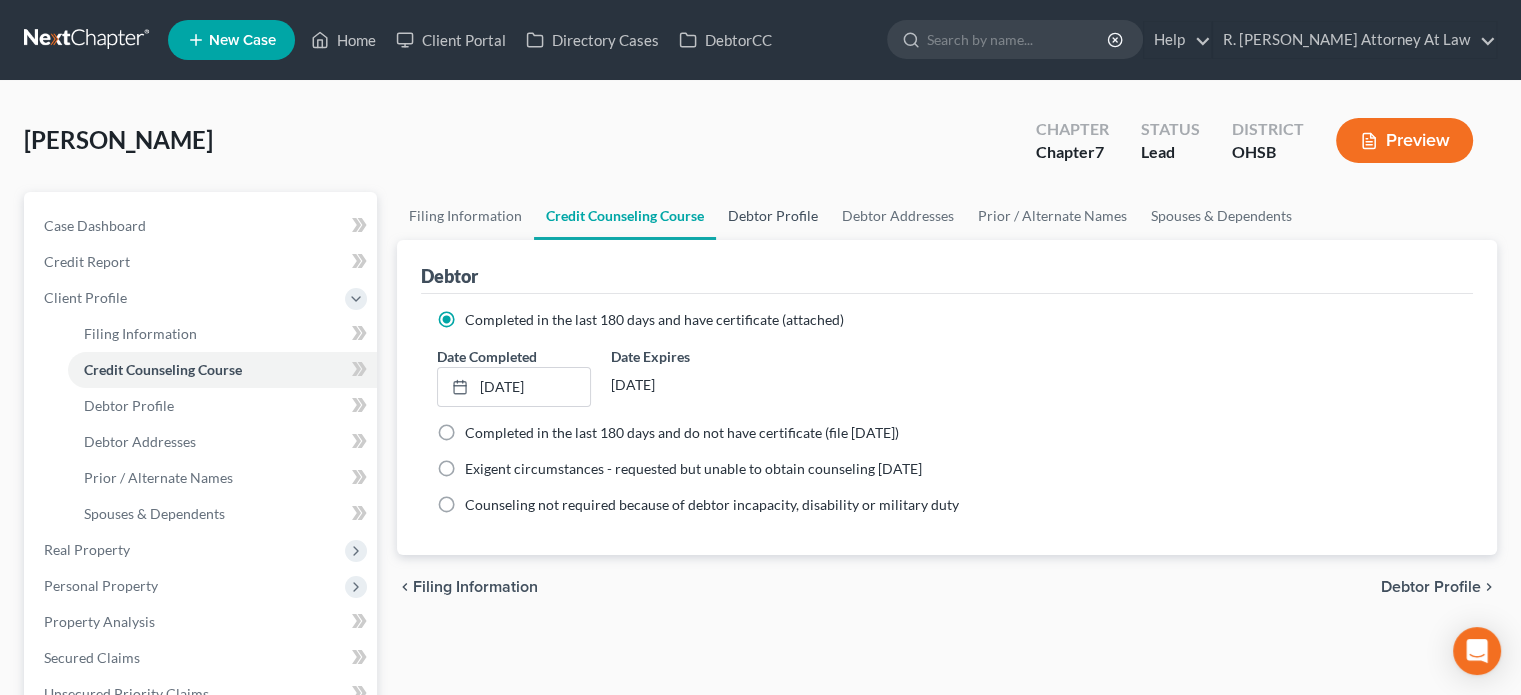 click on "Debtor Profile" at bounding box center (773, 216) 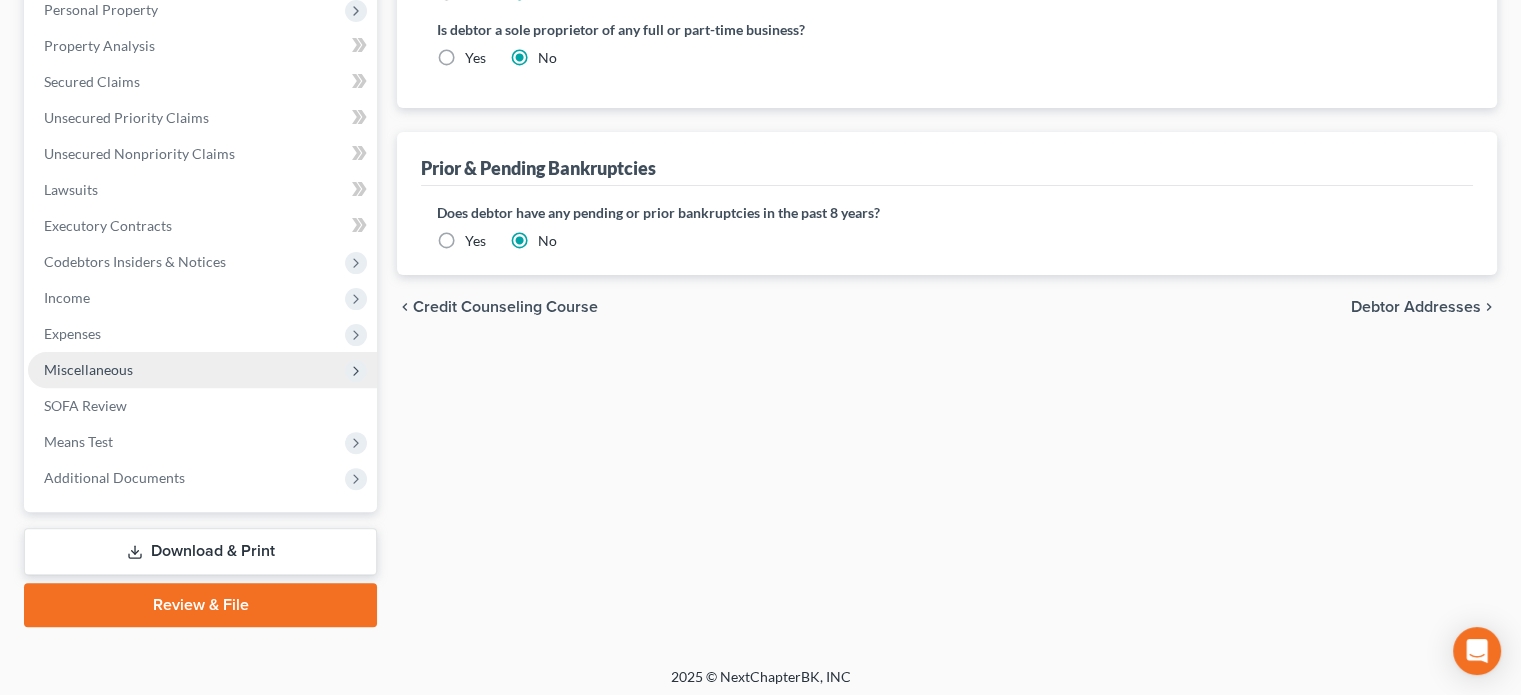 scroll, scrollTop: 582, scrollLeft: 0, axis: vertical 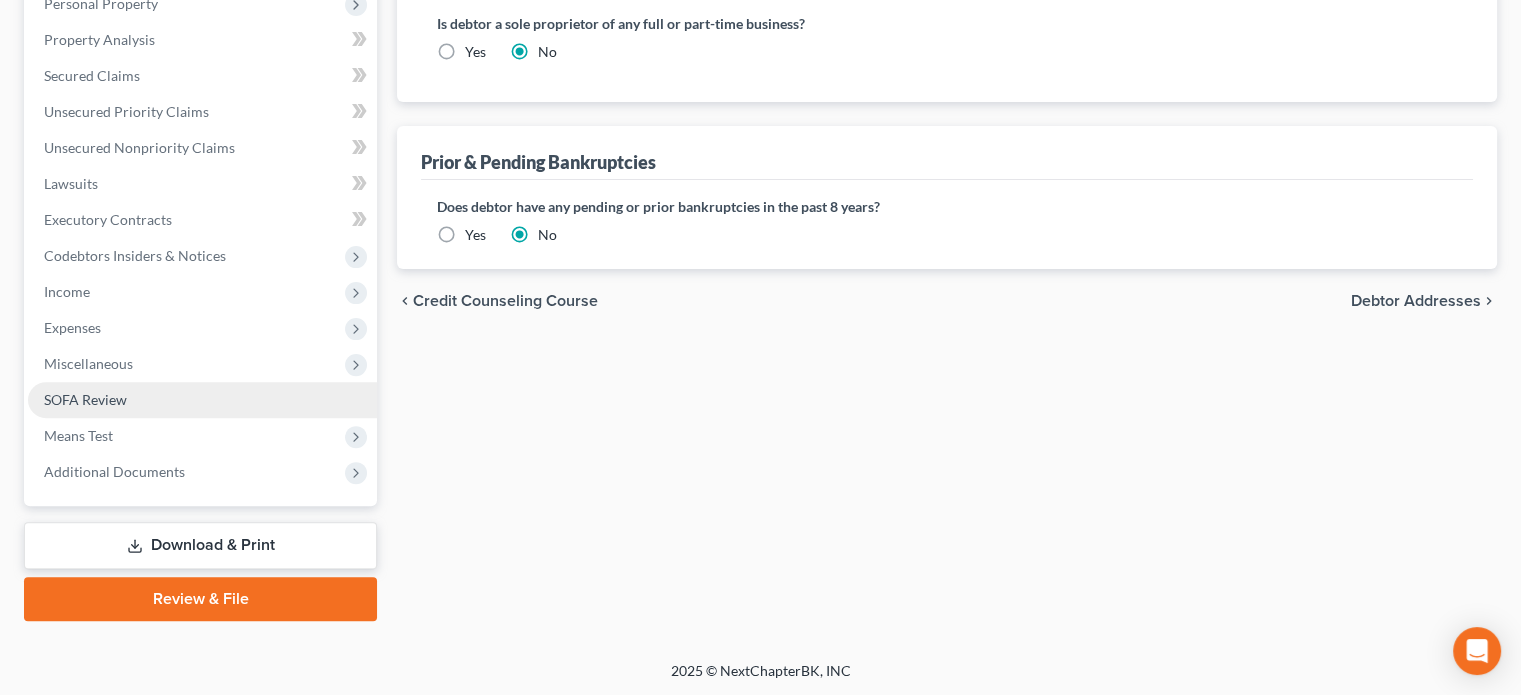 click on "SOFA Review" at bounding box center (85, 399) 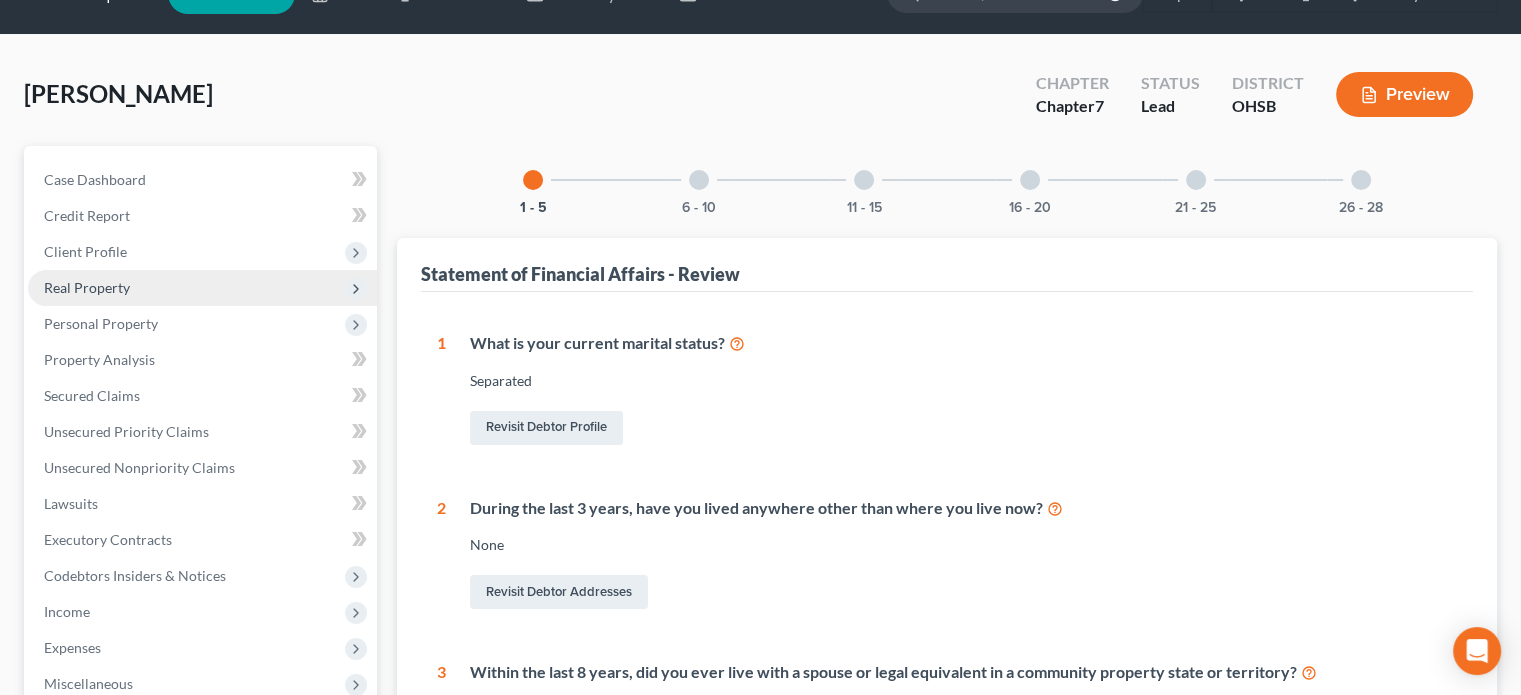 scroll, scrollTop: 0, scrollLeft: 0, axis: both 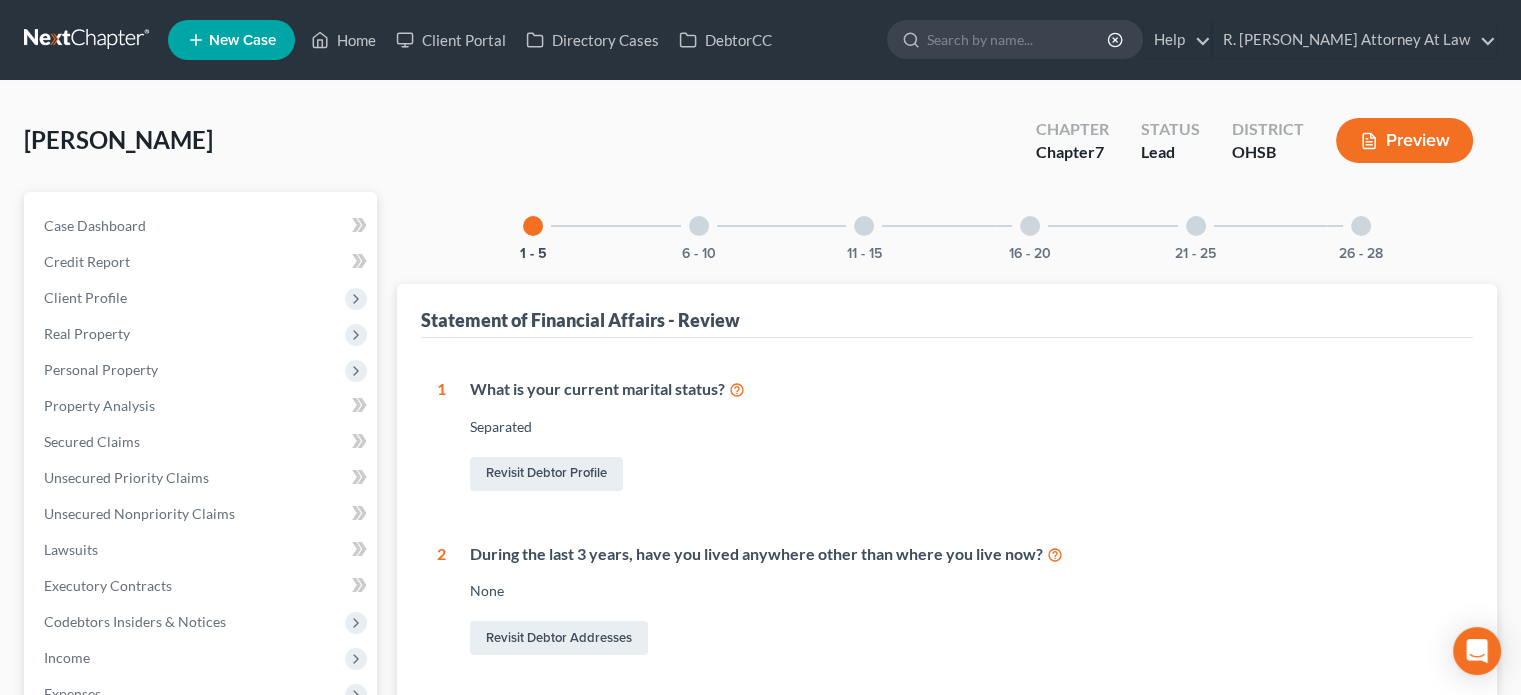 click at bounding box center (1361, 226) 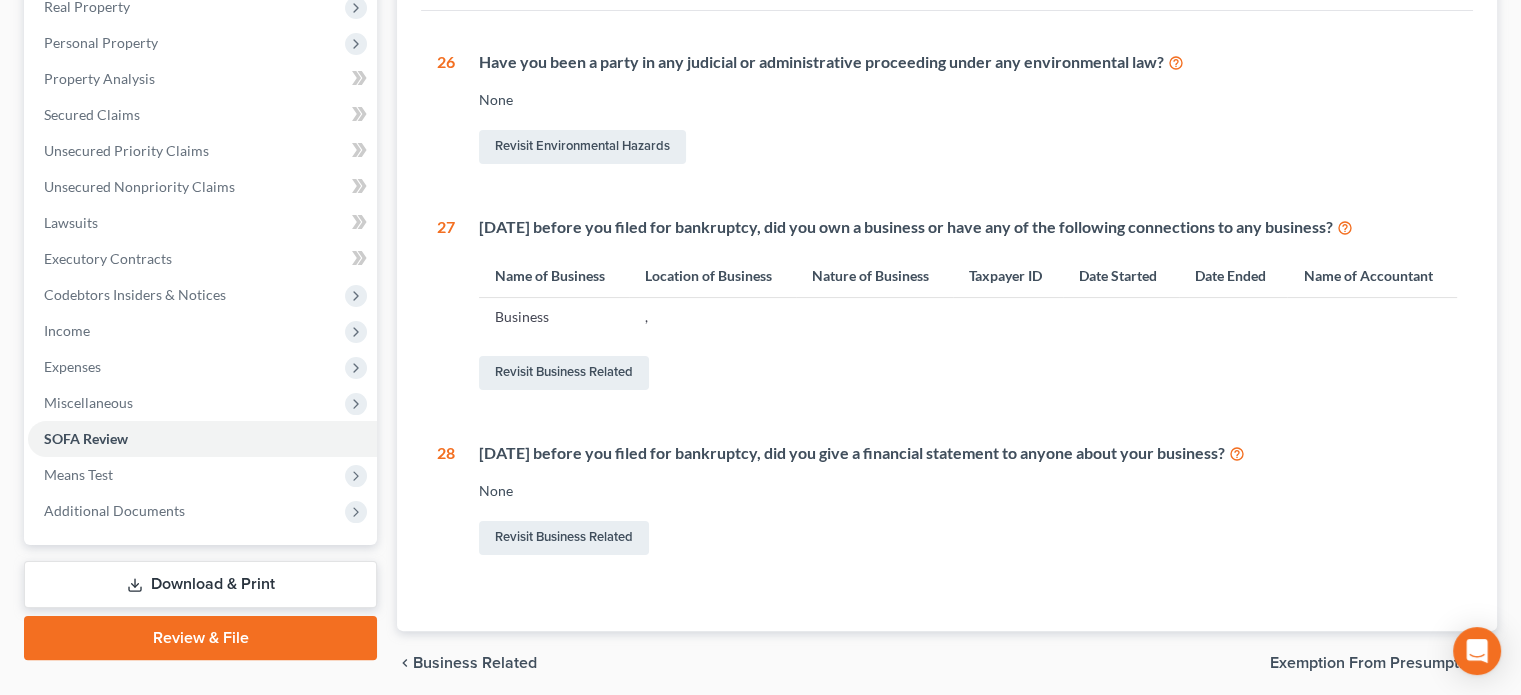 scroll, scrollTop: 400, scrollLeft: 0, axis: vertical 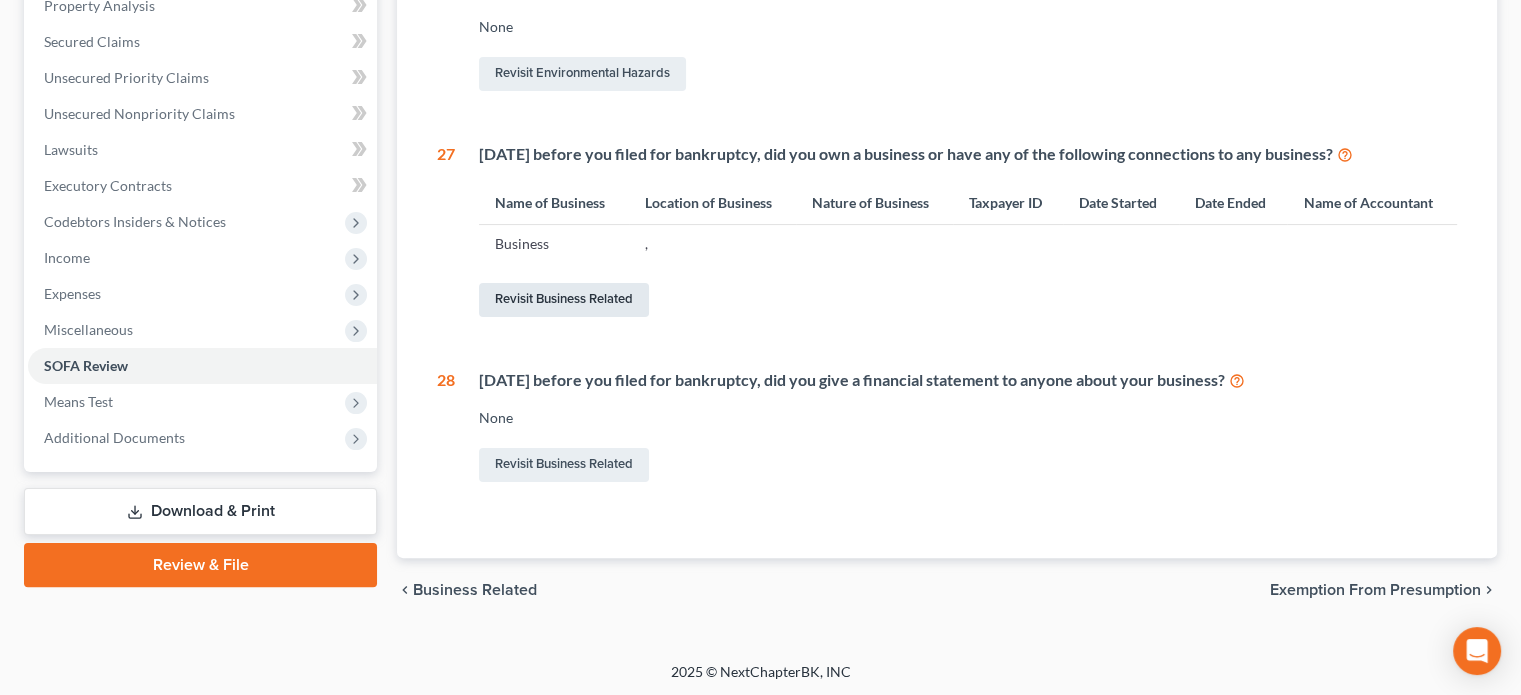 click on "Revisit Business Related" at bounding box center [564, 300] 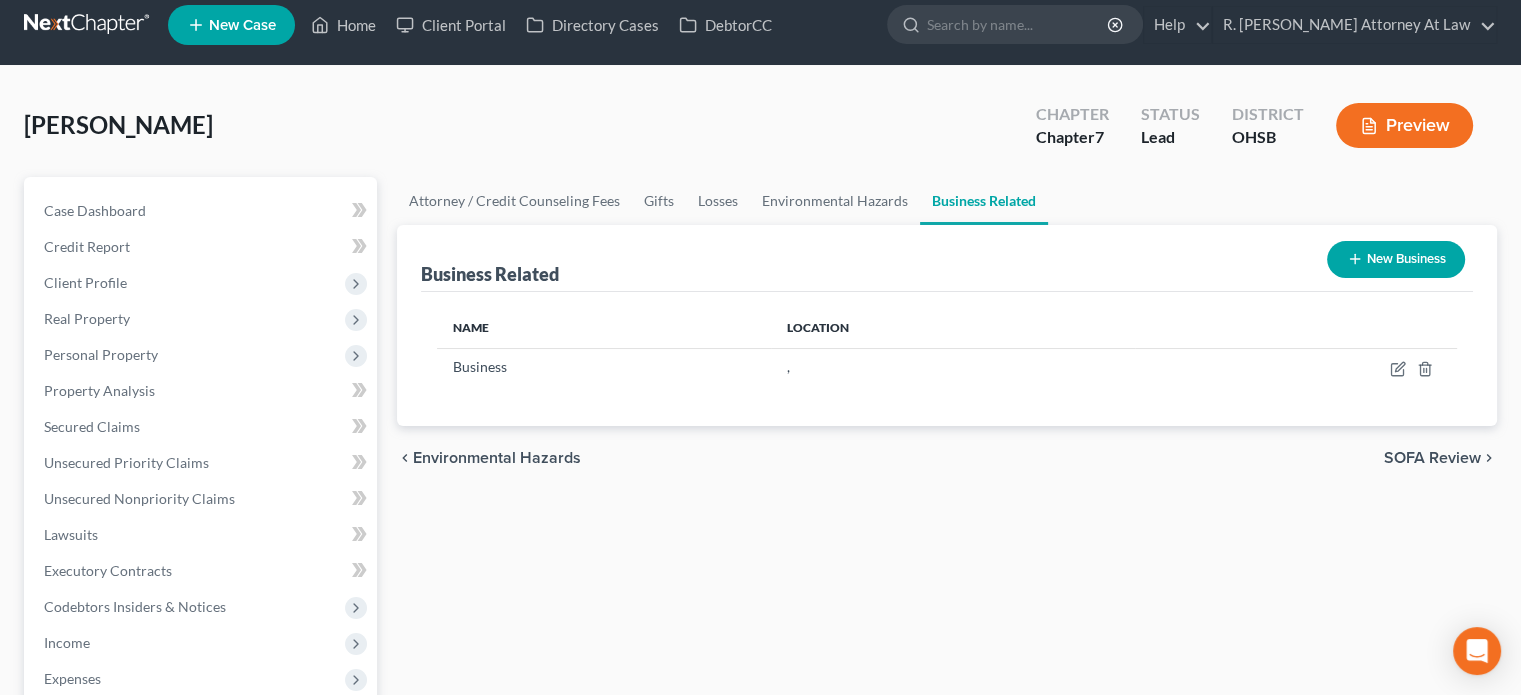 scroll, scrollTop: 0, scrollLeft: 0, axis: both 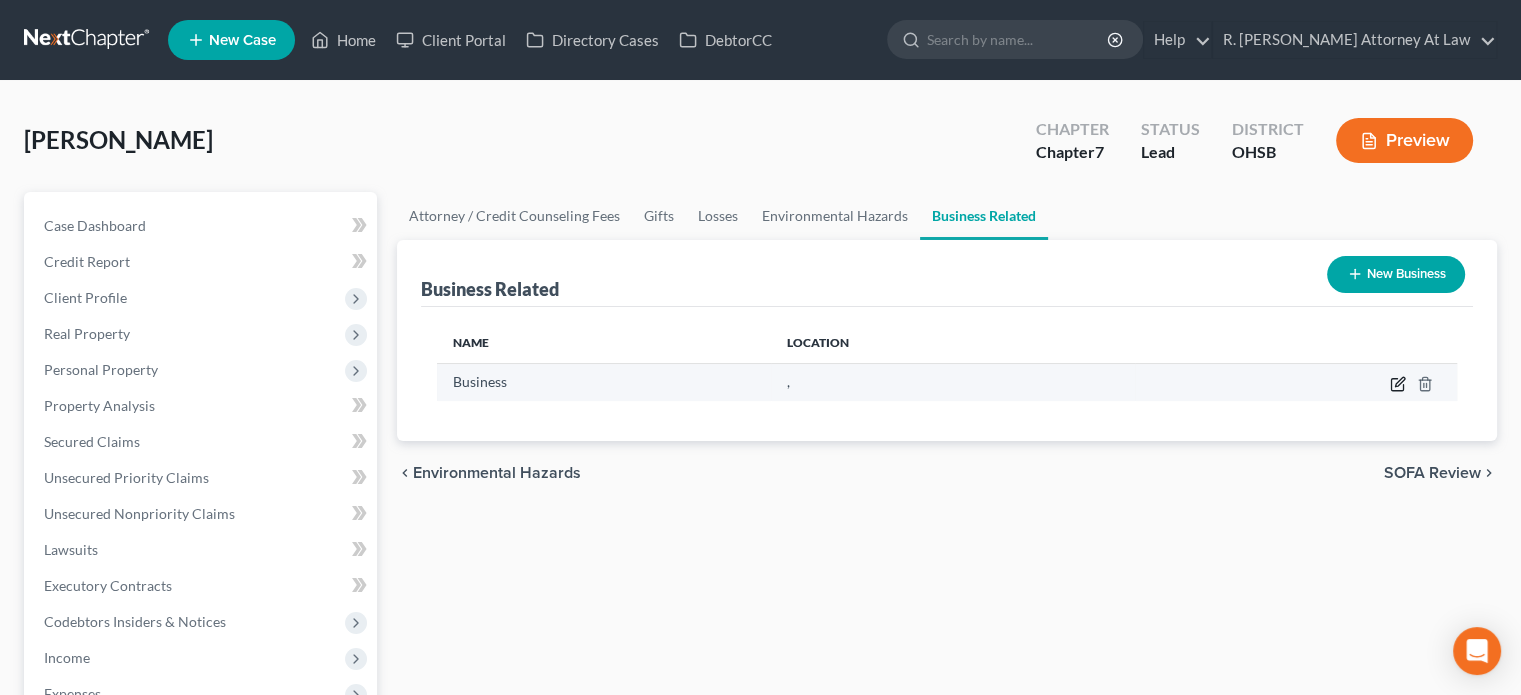 click 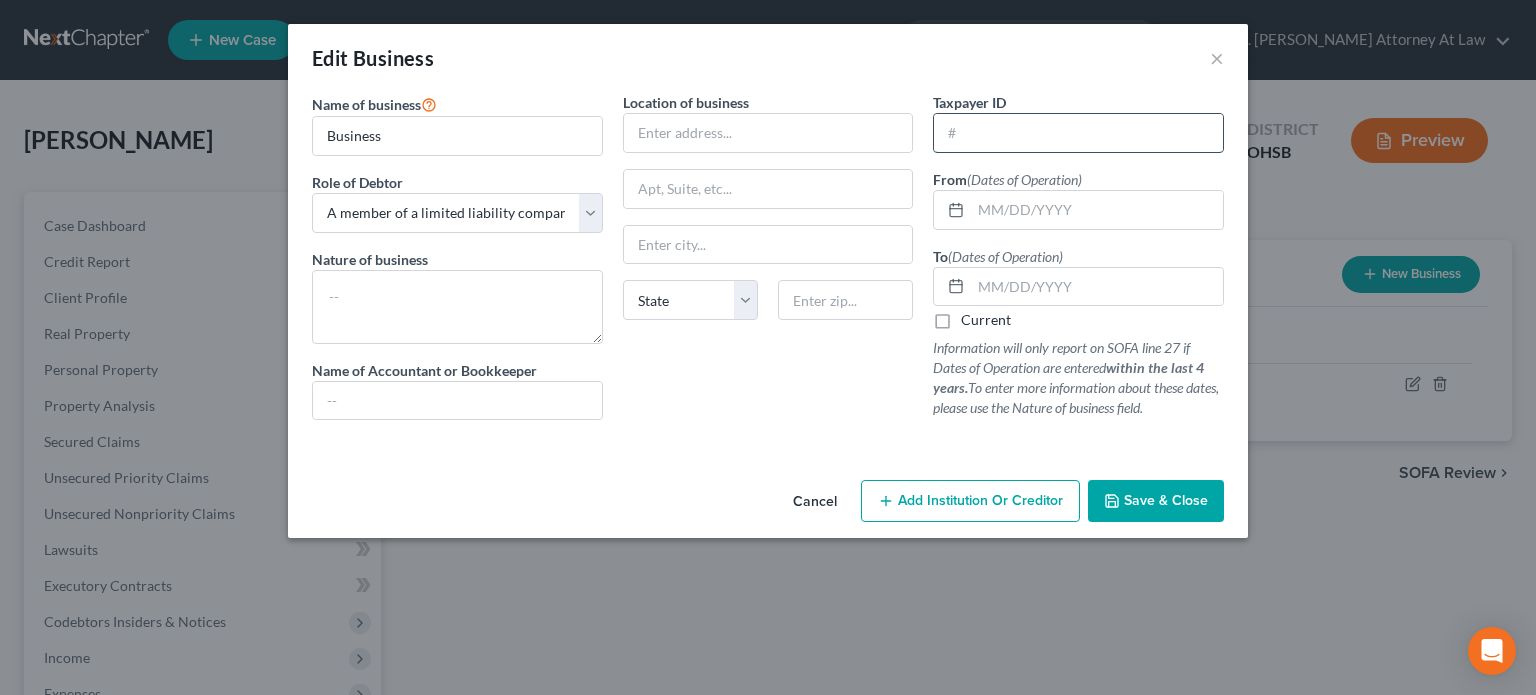 drag, startPoint x: 948, startPoint y: 131, endPoint x: 933, endPoint y: 115, distance: 21.931713 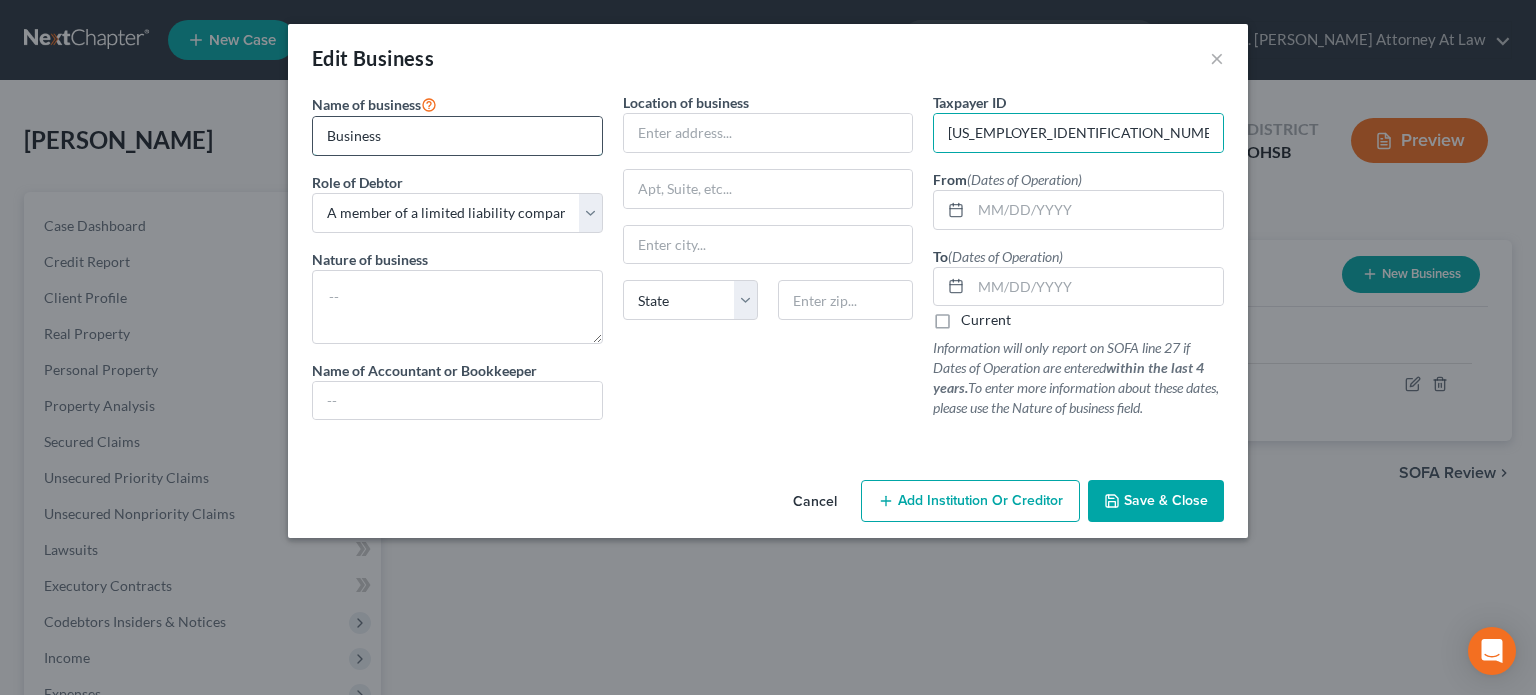 click on "Business" at bounding box center [457, 136] 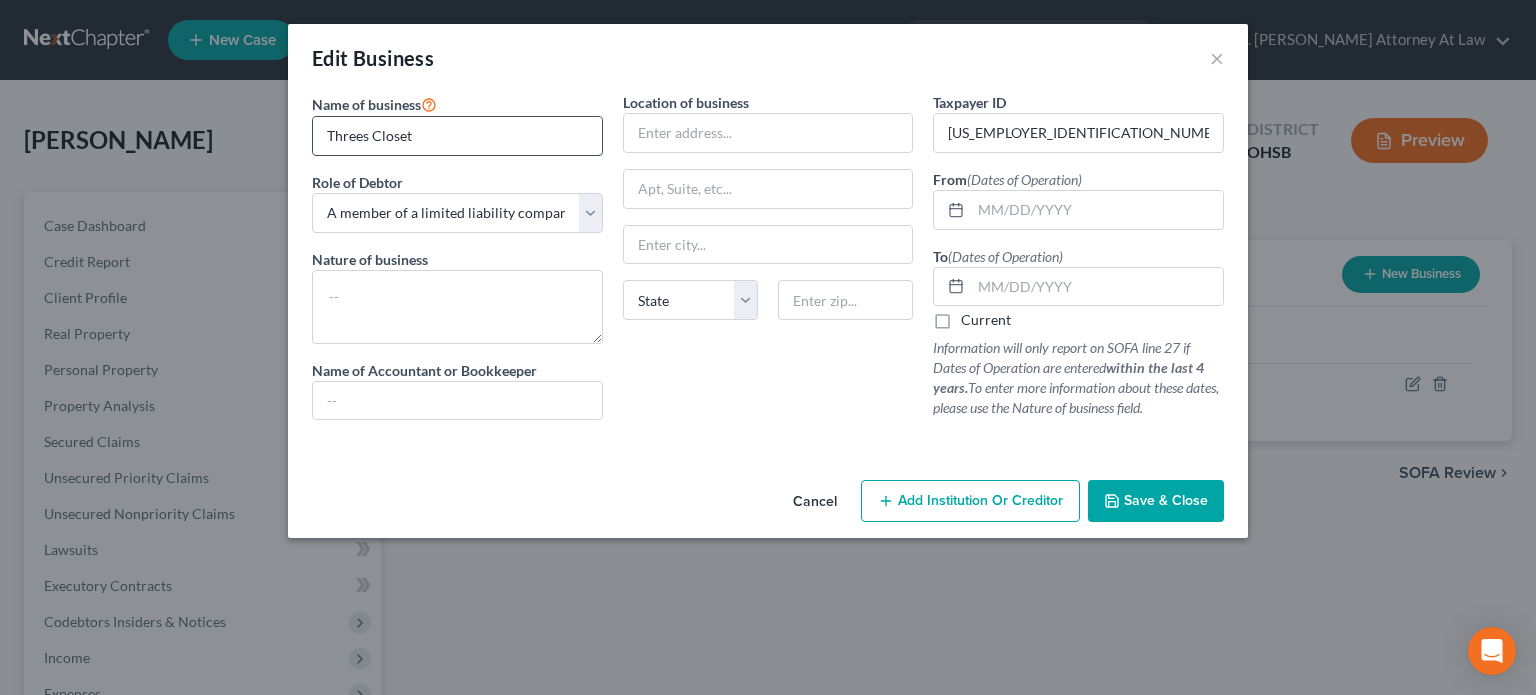 click on "Threes Closet" at bounding box center (457, 136) 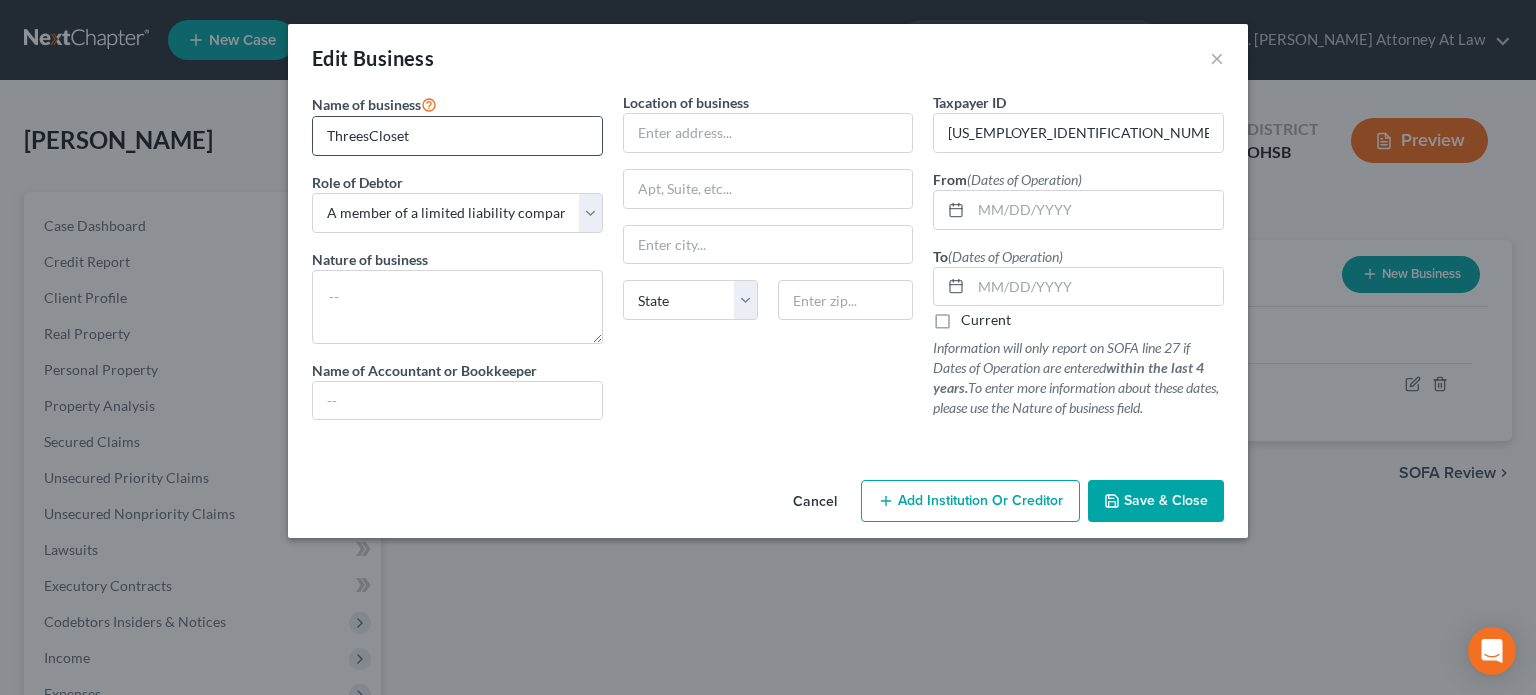 click on "ThreesCloset" at bounding box center [457, 136] 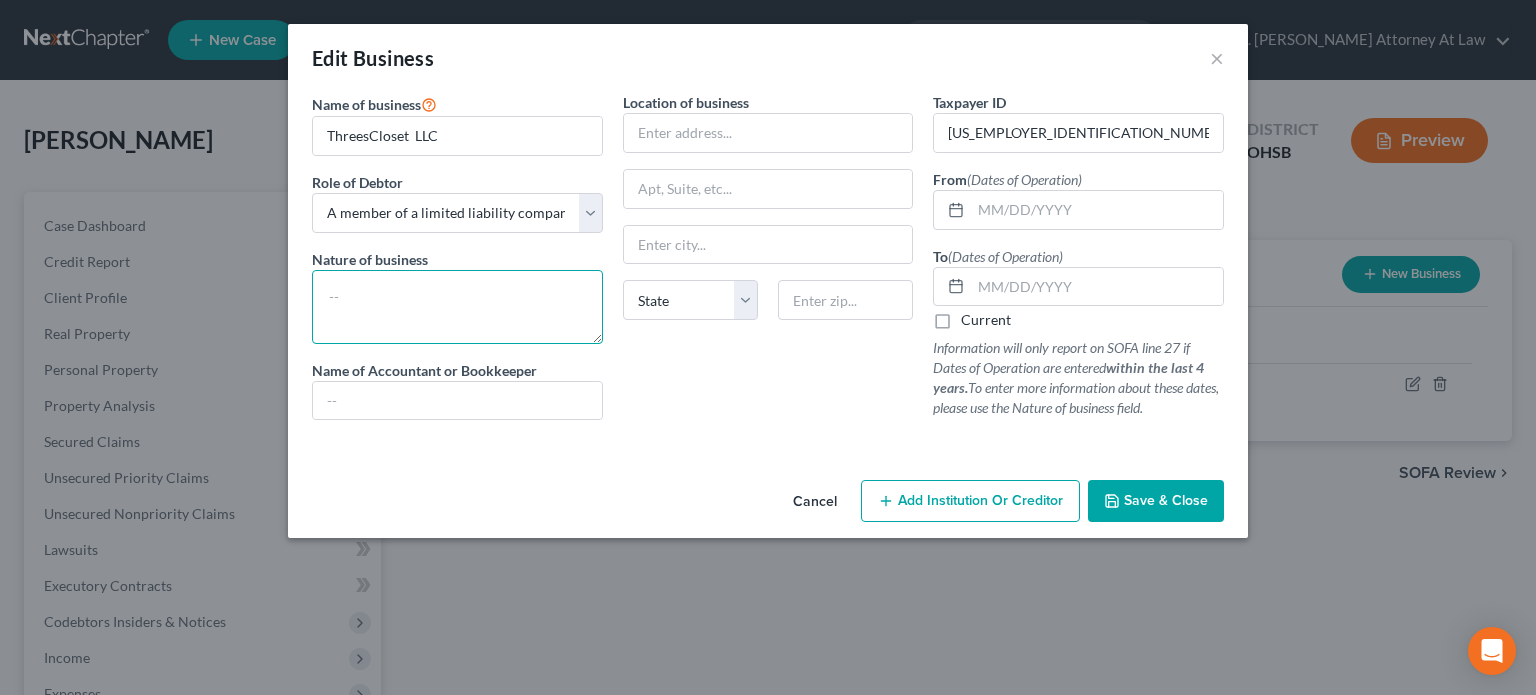 click at bounding box center (457, 307) 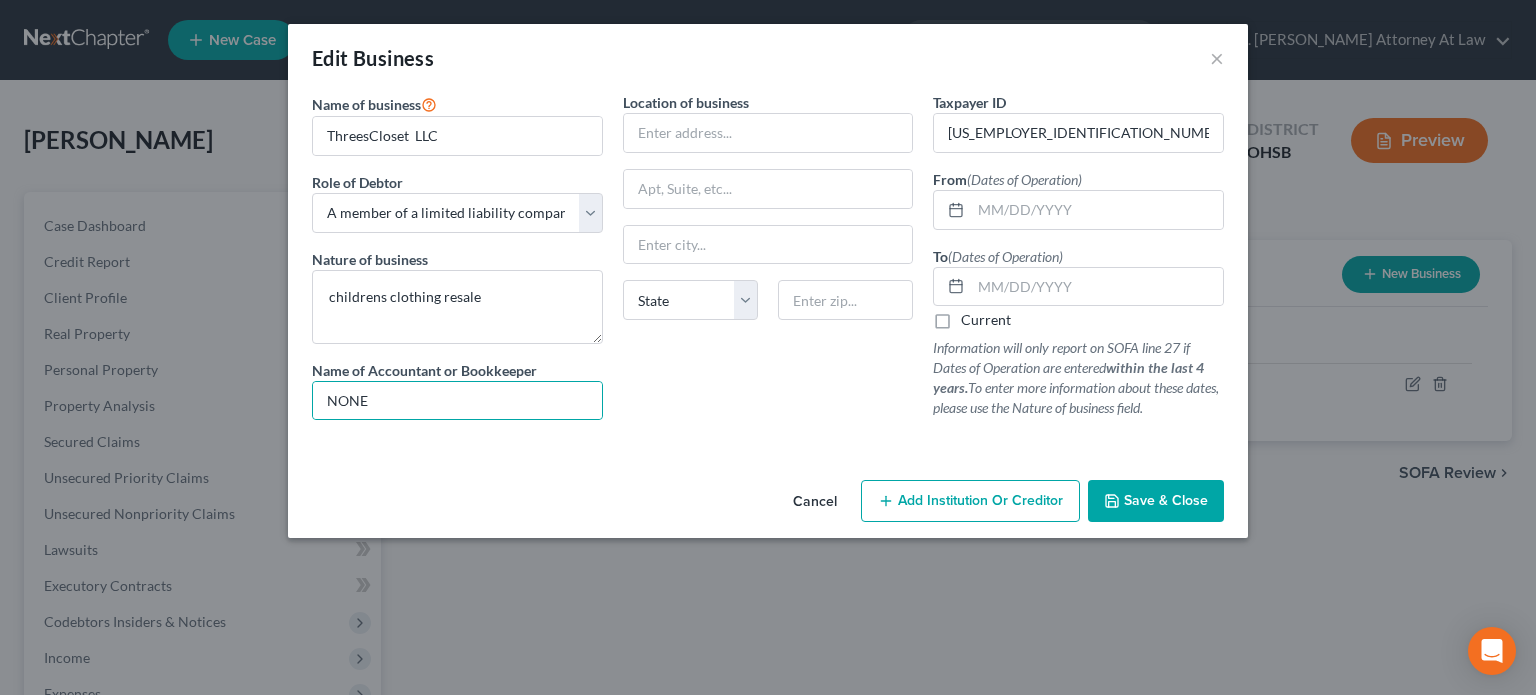 click on "Save & Close" at bounding box center [1166, 500] 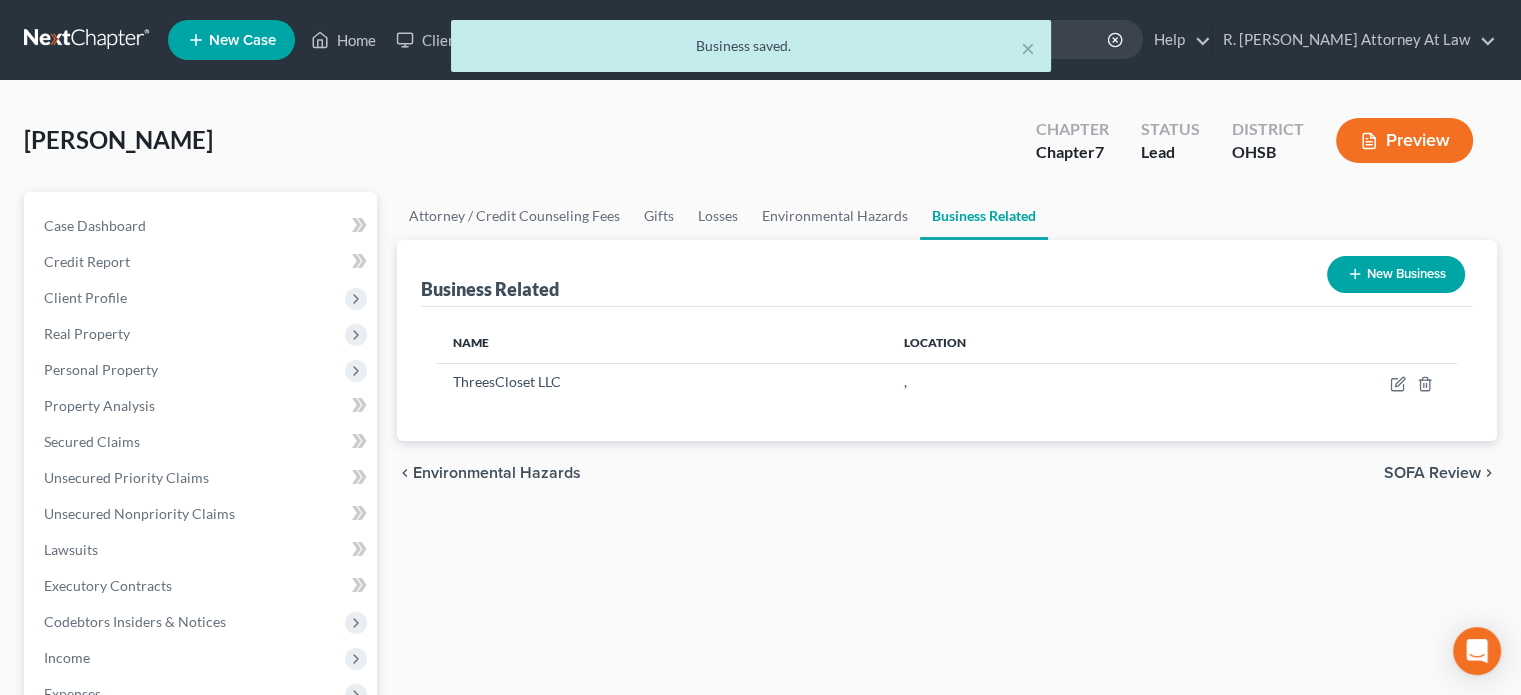 click 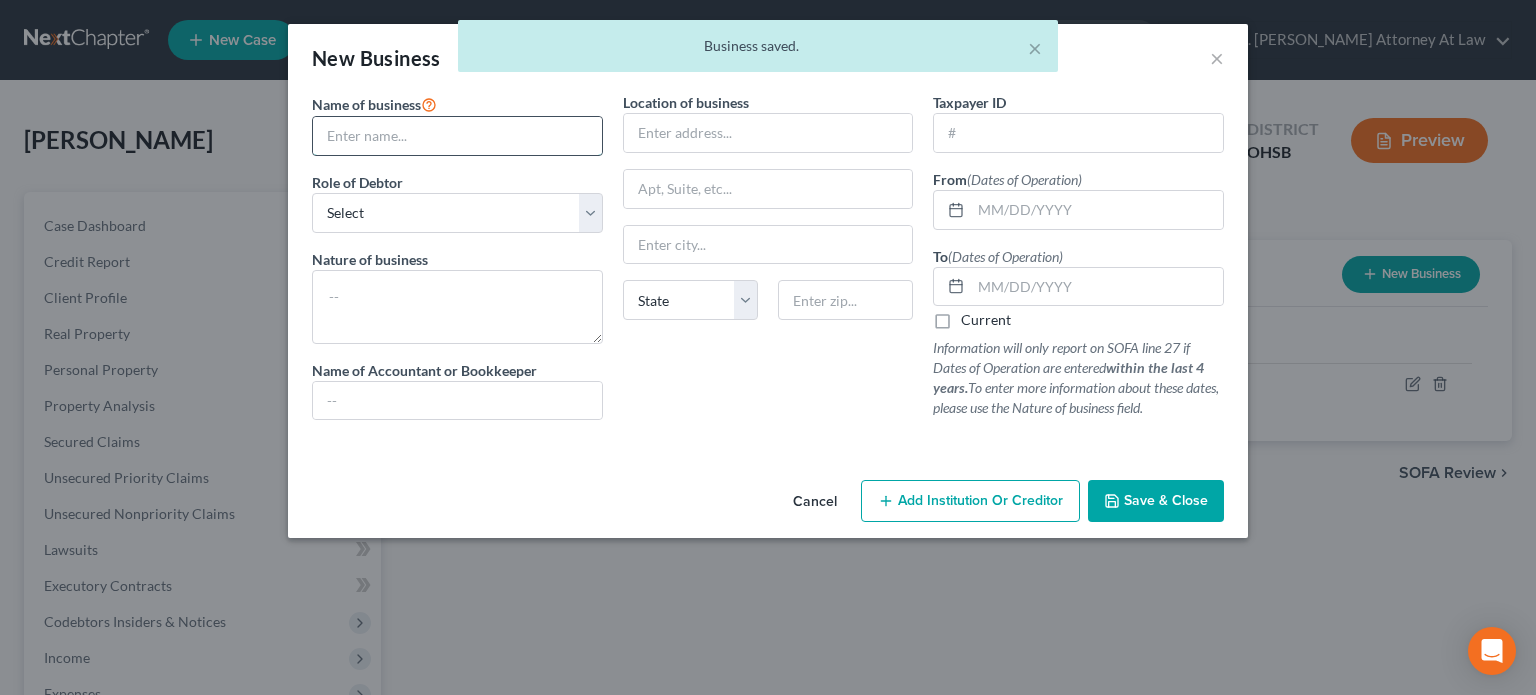 drag, startPoint x: 366, startPoint y: 137, endPoint x: 356, endPoint y: 117, distance: 22.36068 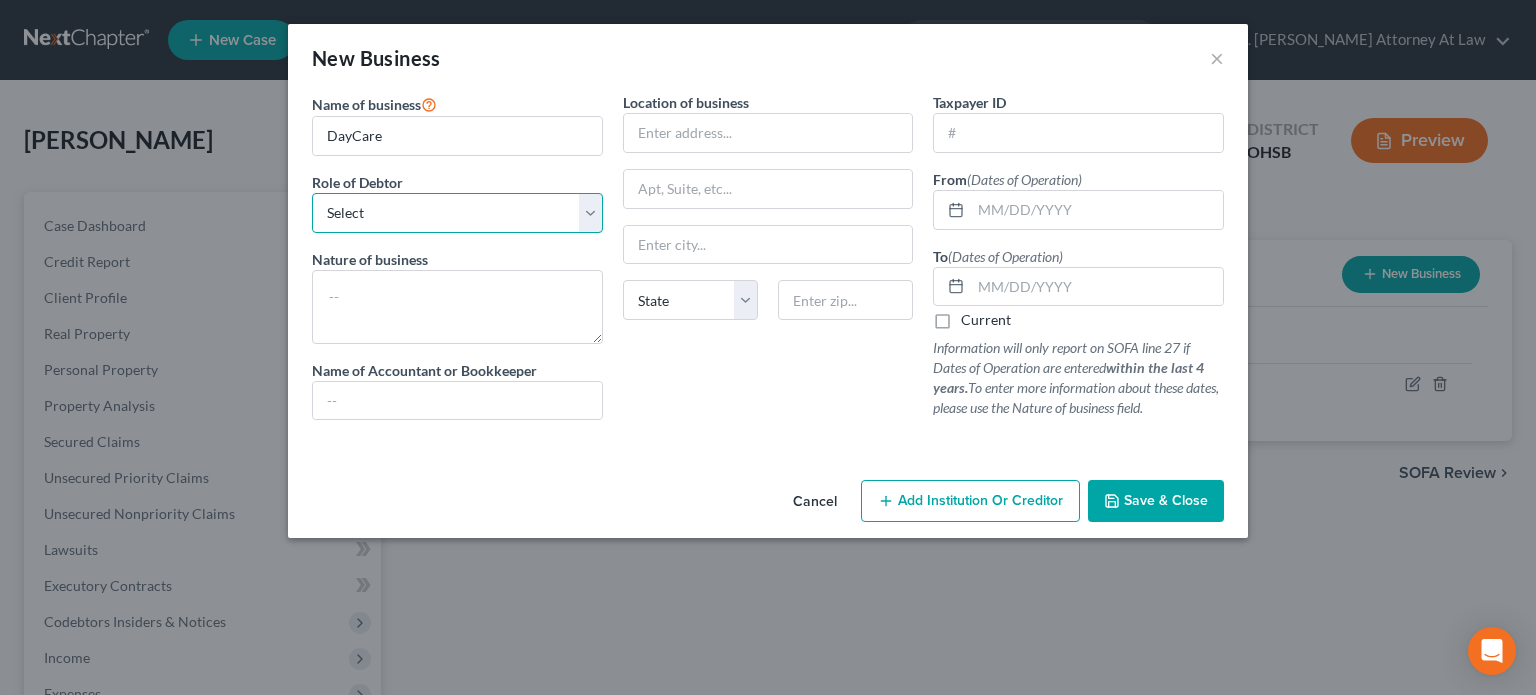 drag, startPoint x: 400, startPoint y: 202, endPoint x: 388, endPoint y: 218, distance: 20 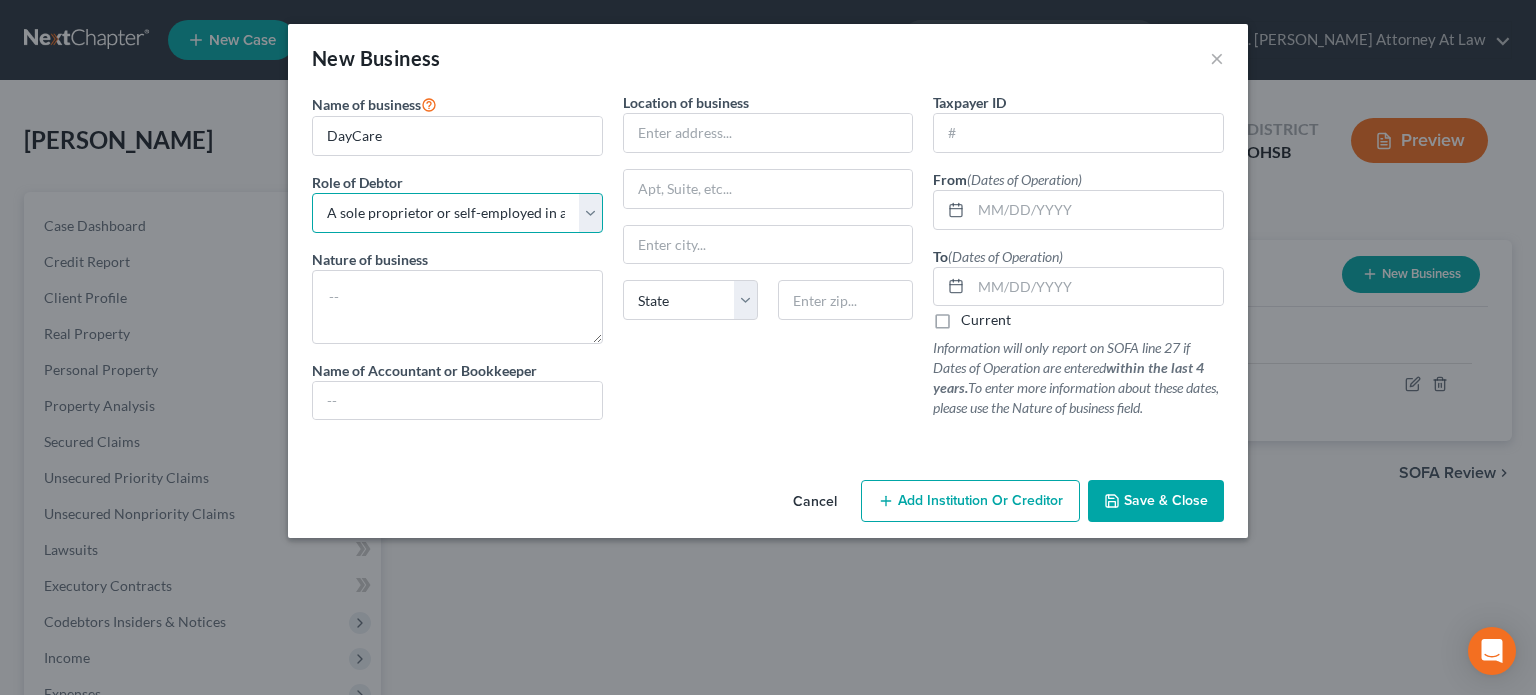click on "Select A member of a limited liability company (LLC) or limited liability partnership (LLP) An officer, director, or managing executive of a corporation An owner of at least 5% of the voting or equity securities of a corporation A partner in a partnership A sole proprietor or self-employed in a trade, profession, or other activity, either full-time or part-time" at bounding box center [457, 213] 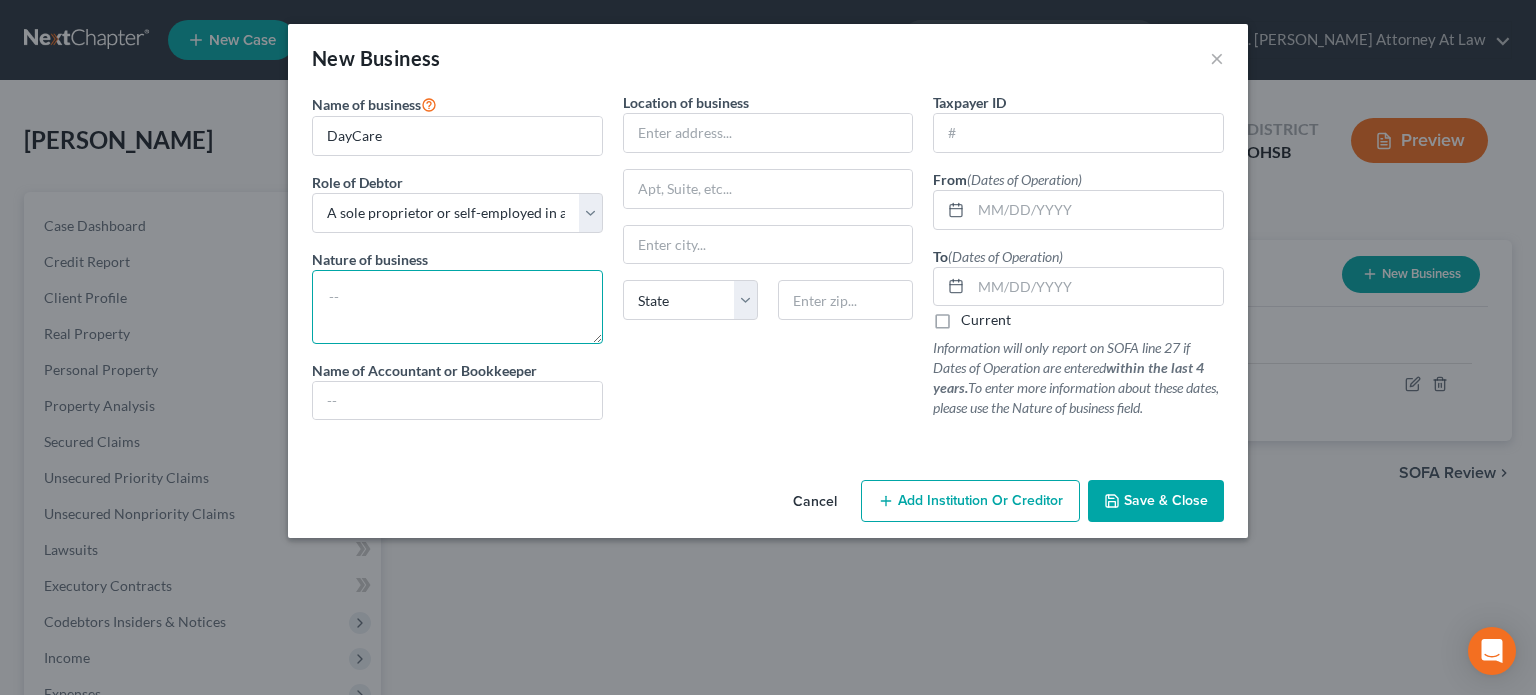click at bounding box center [457, 307] 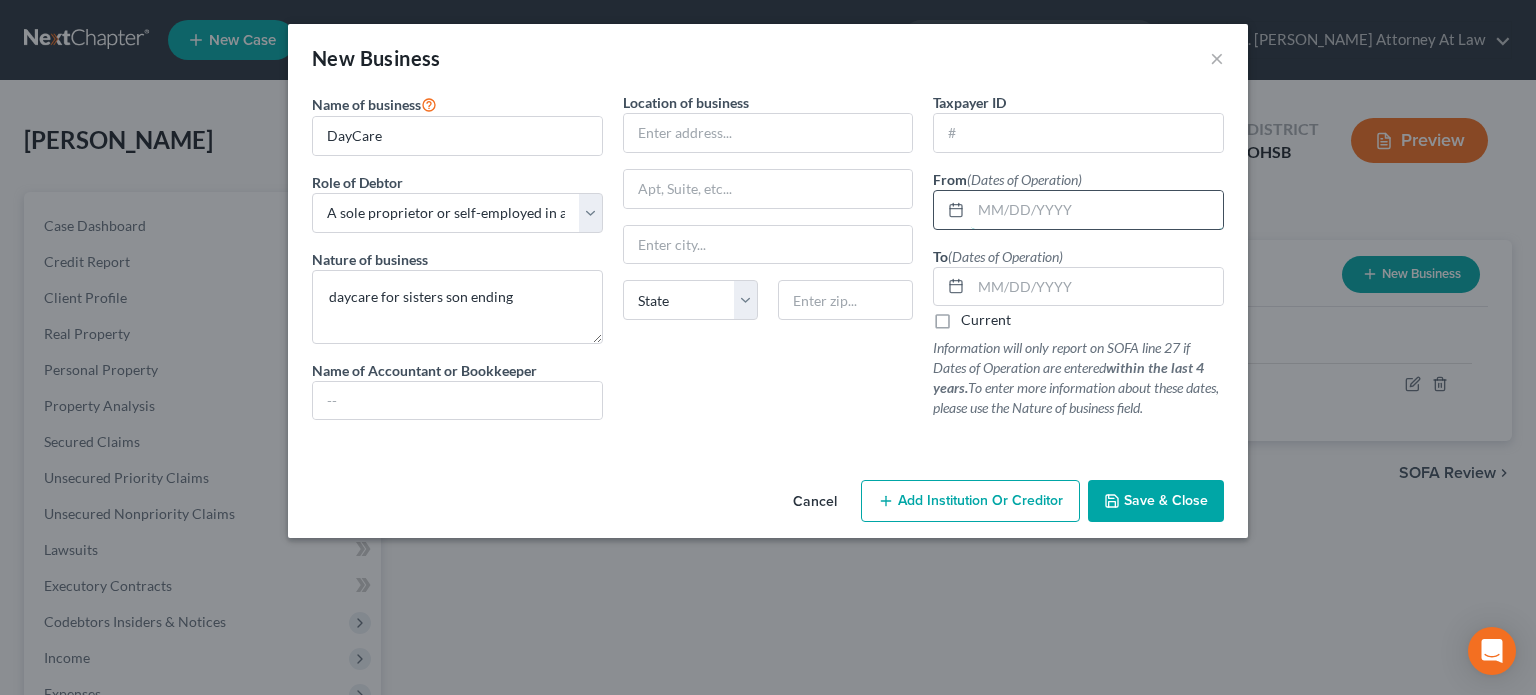 click at bounding box center [1097, 210] 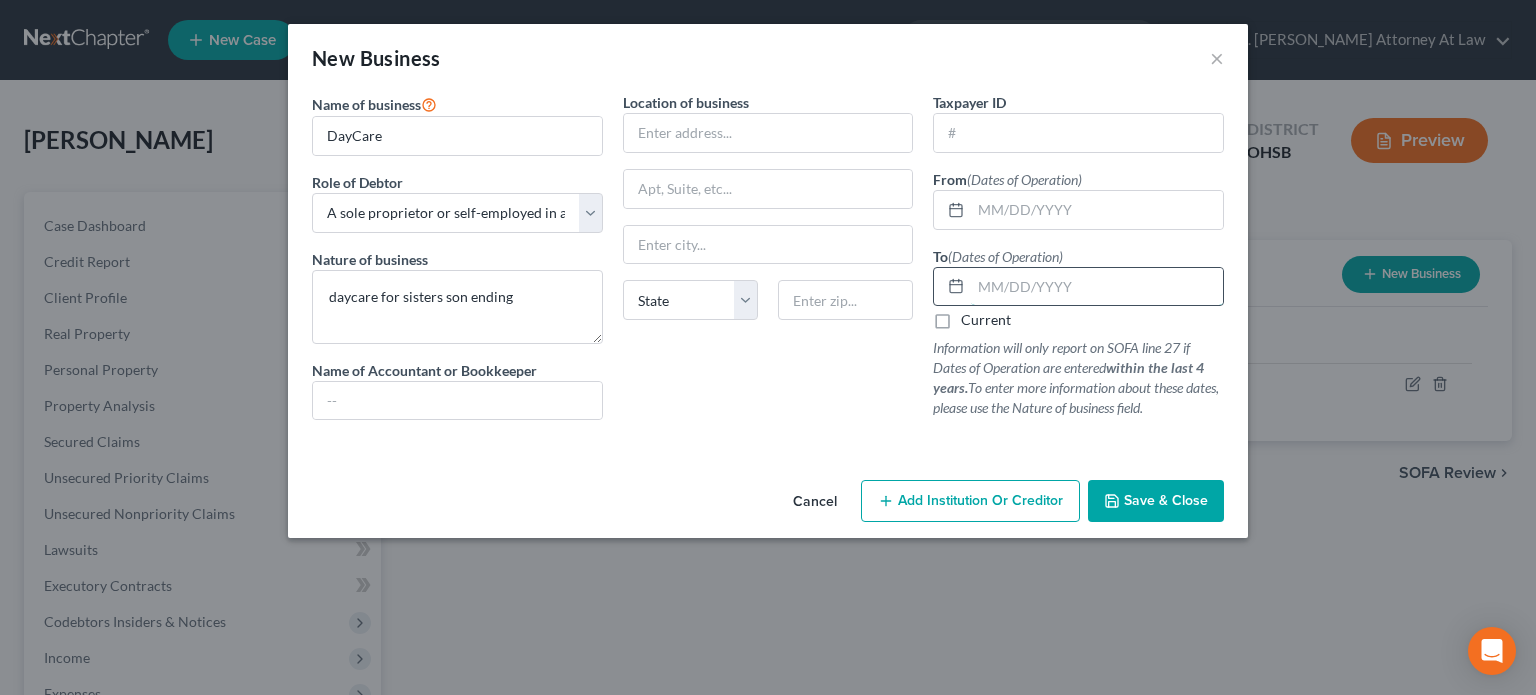 click at bounding box center [1097, 287] 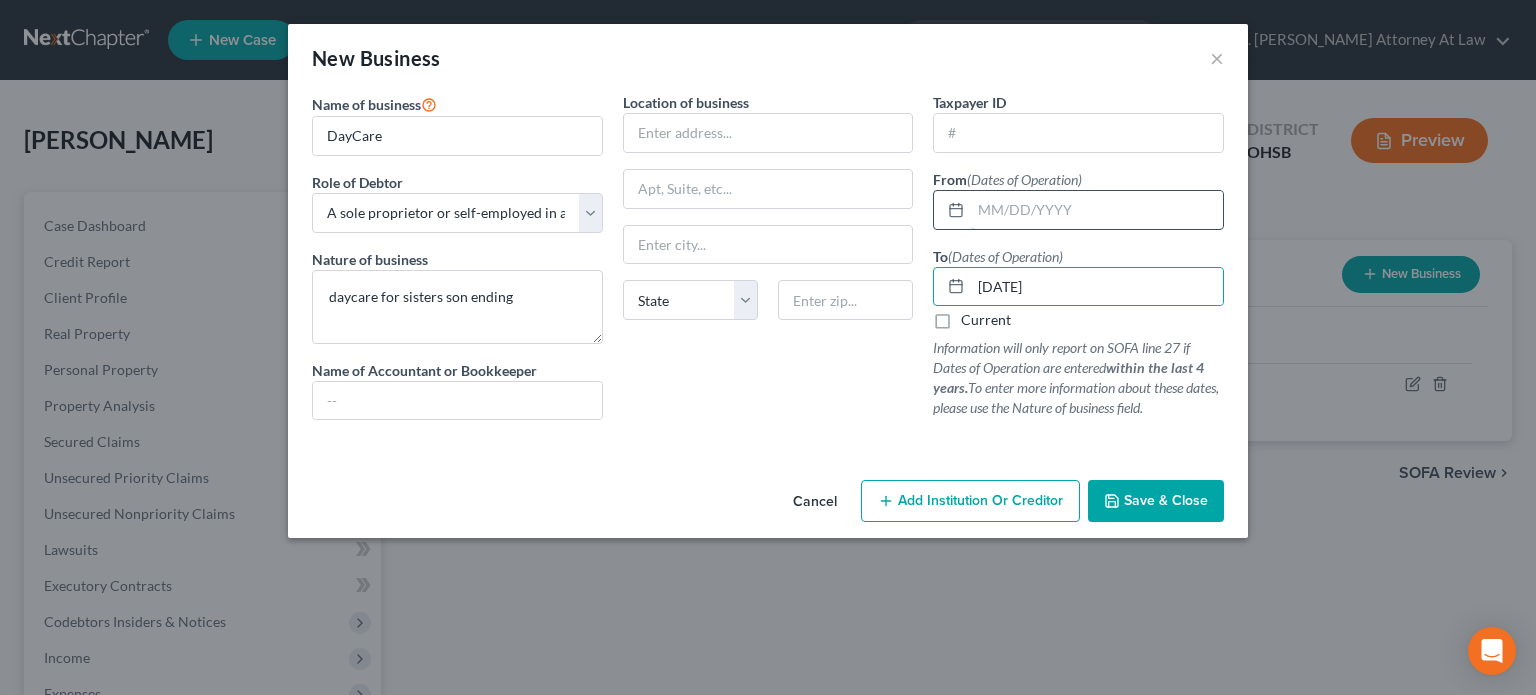 click at bounding box center [1097, 210] 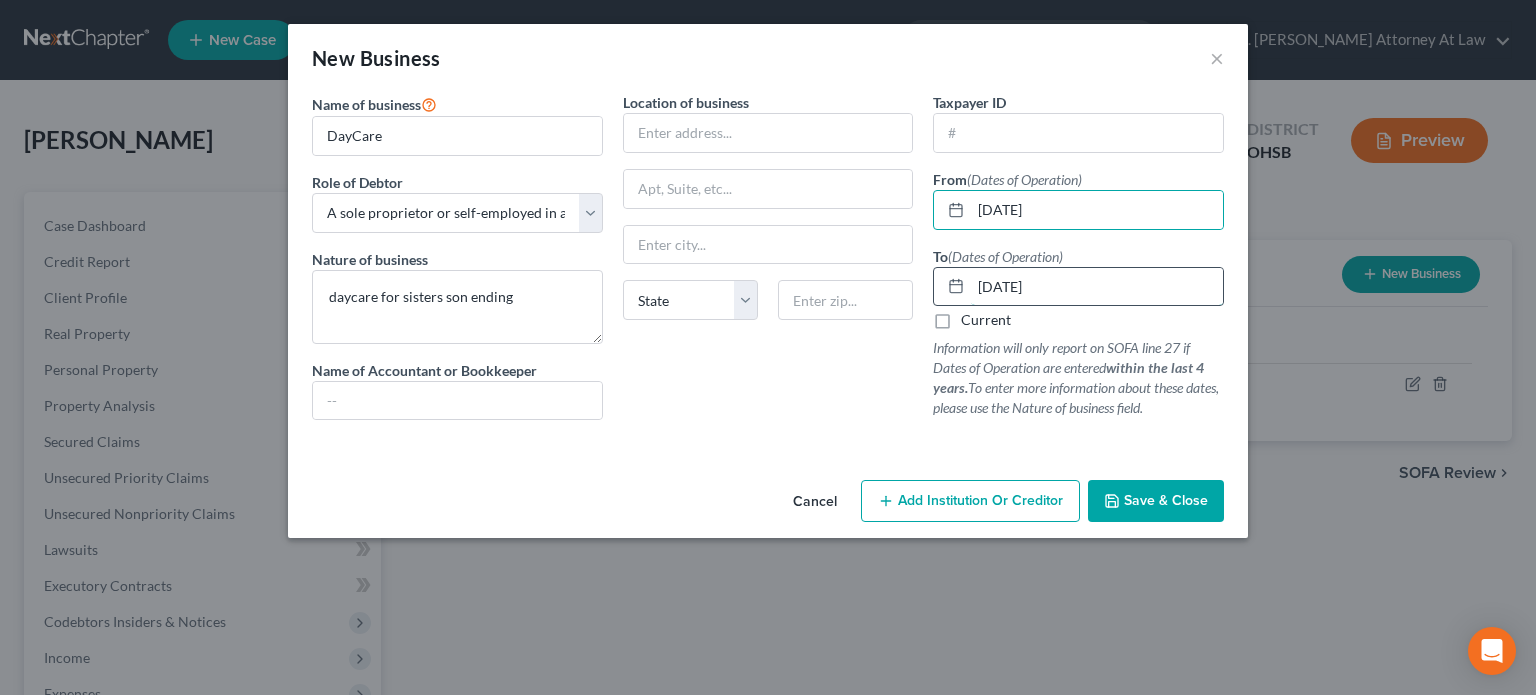 click on "12/01/2023" at bounding box center [1097, 287] 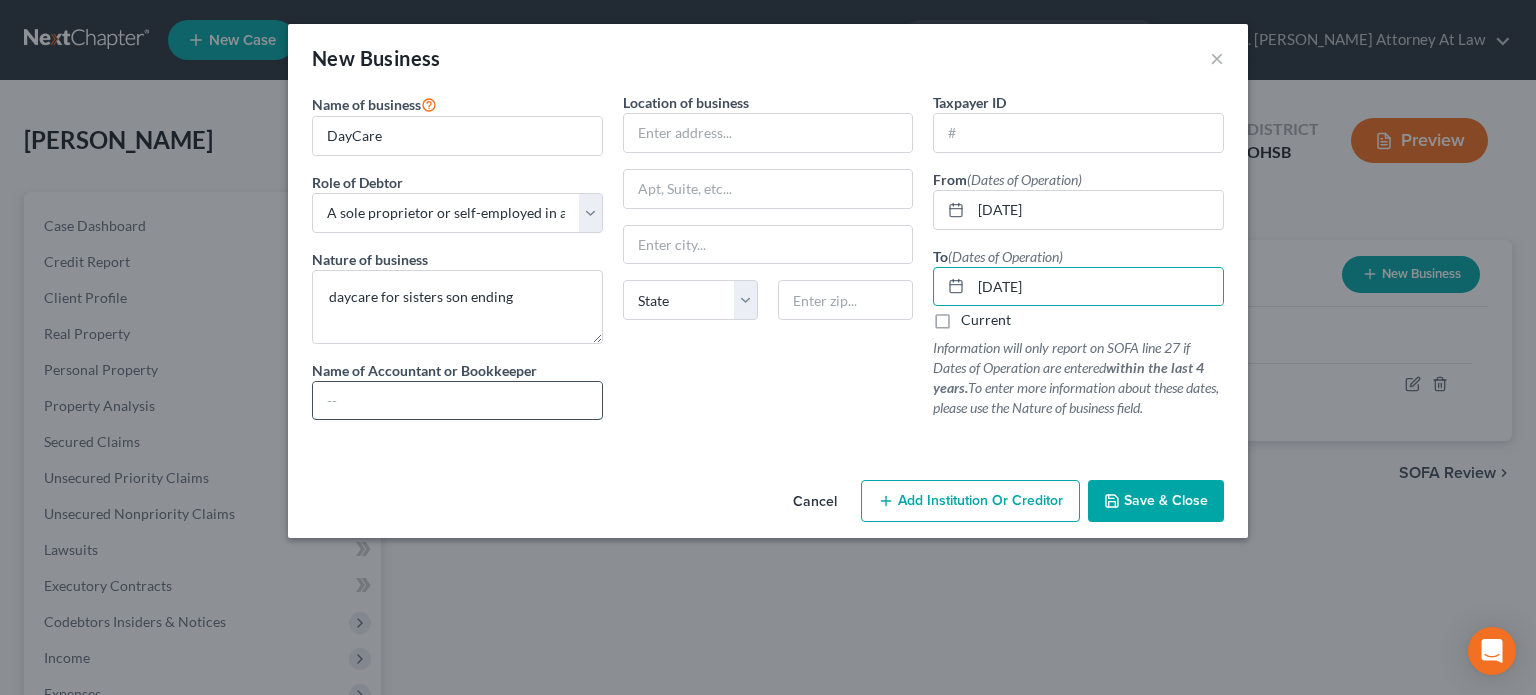 click at bounding box center [457, 401] 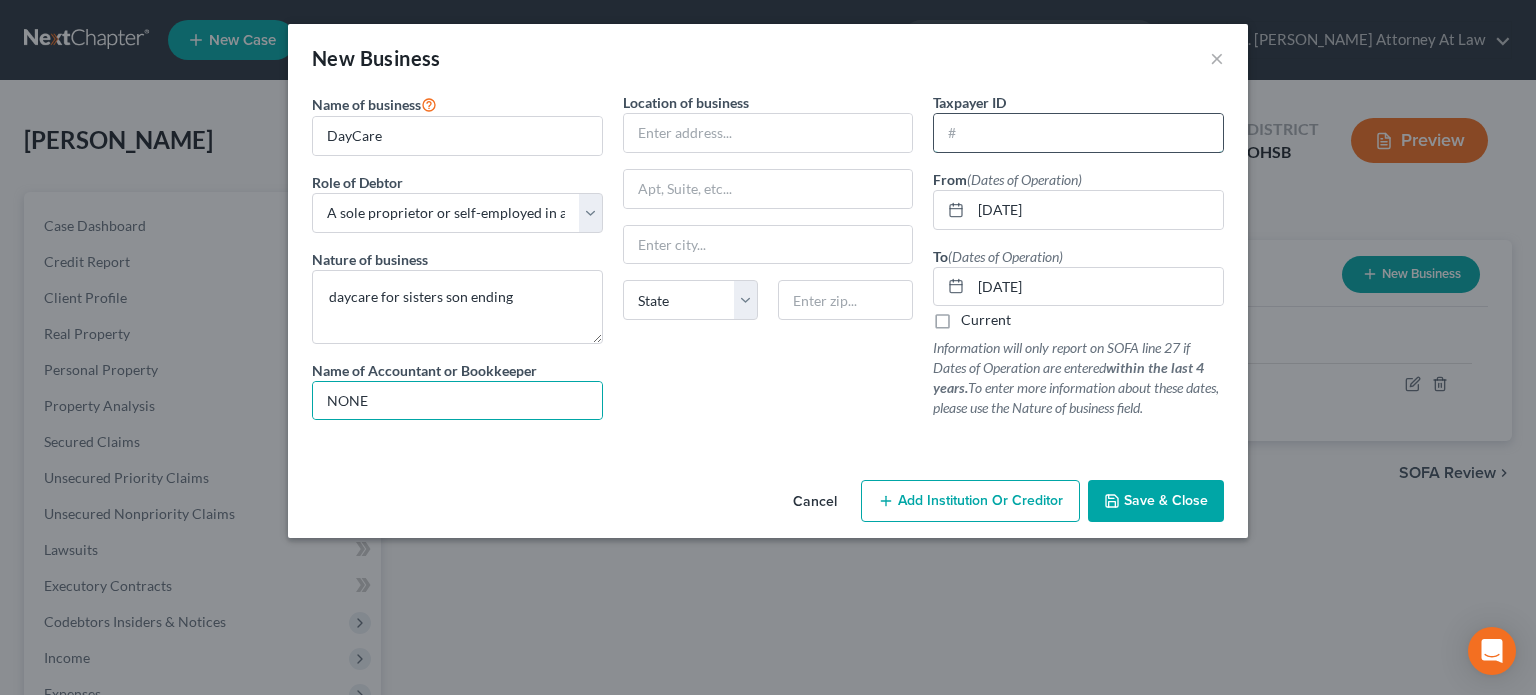 click at bounding box center [1078, 133] 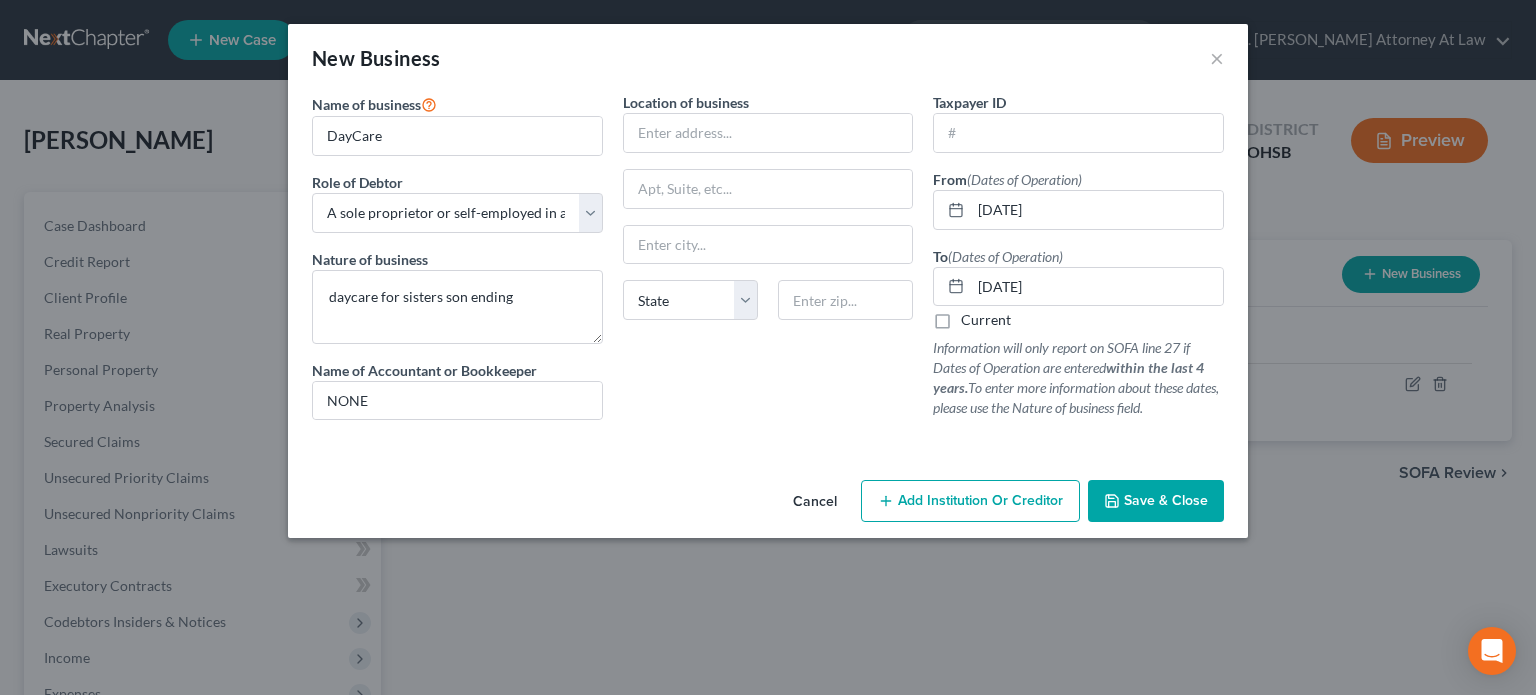 click on "Location of business State AL AK AR AZ CA CO CT DE DC FL GA GU HI ID IL IN IA KS KY LA ME MD MA MI MN MS MO MT NC ND NE NV NH NJ NM NY OH OK OR PA PR RI SC SD TN TX UT VI VA VT WA WV WI WY" at bounding box center [768, 264] 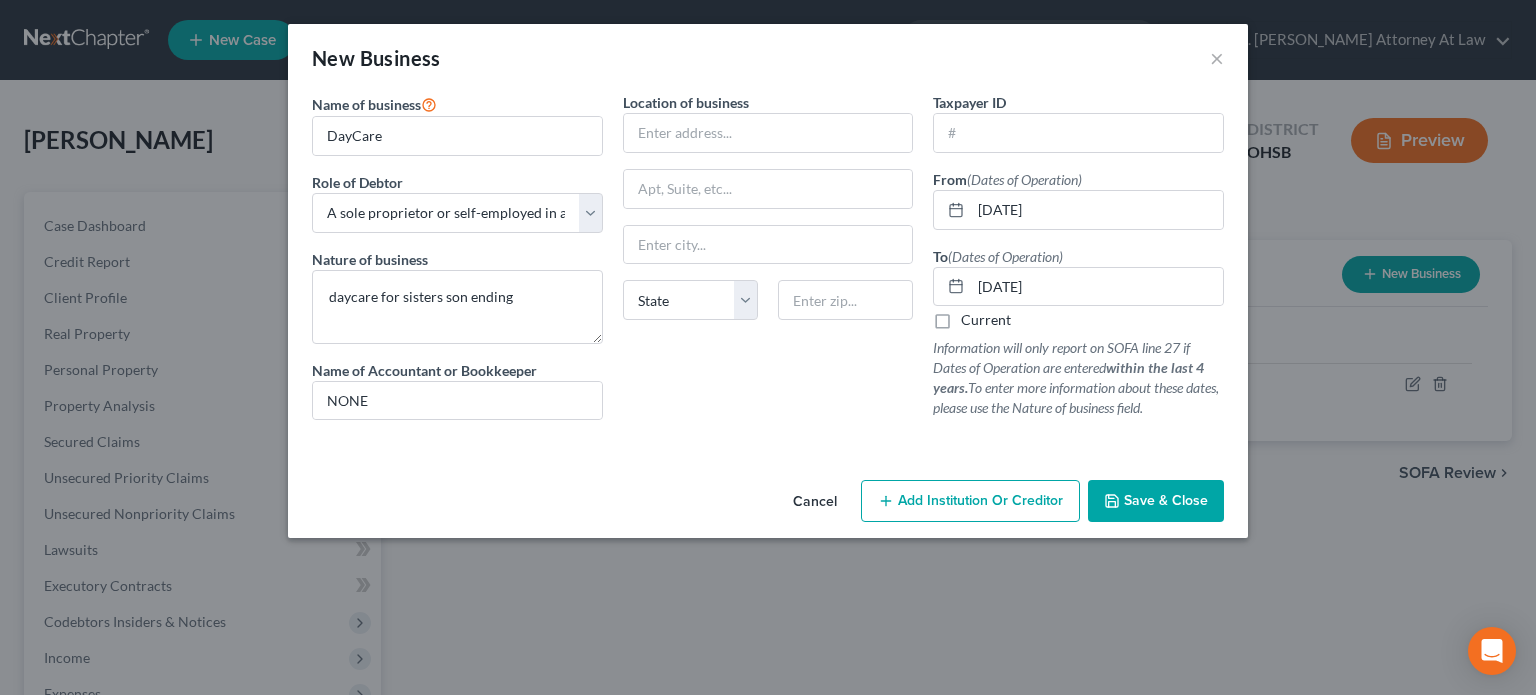 click on "Save & Close" at bounding box center [1166, 500] 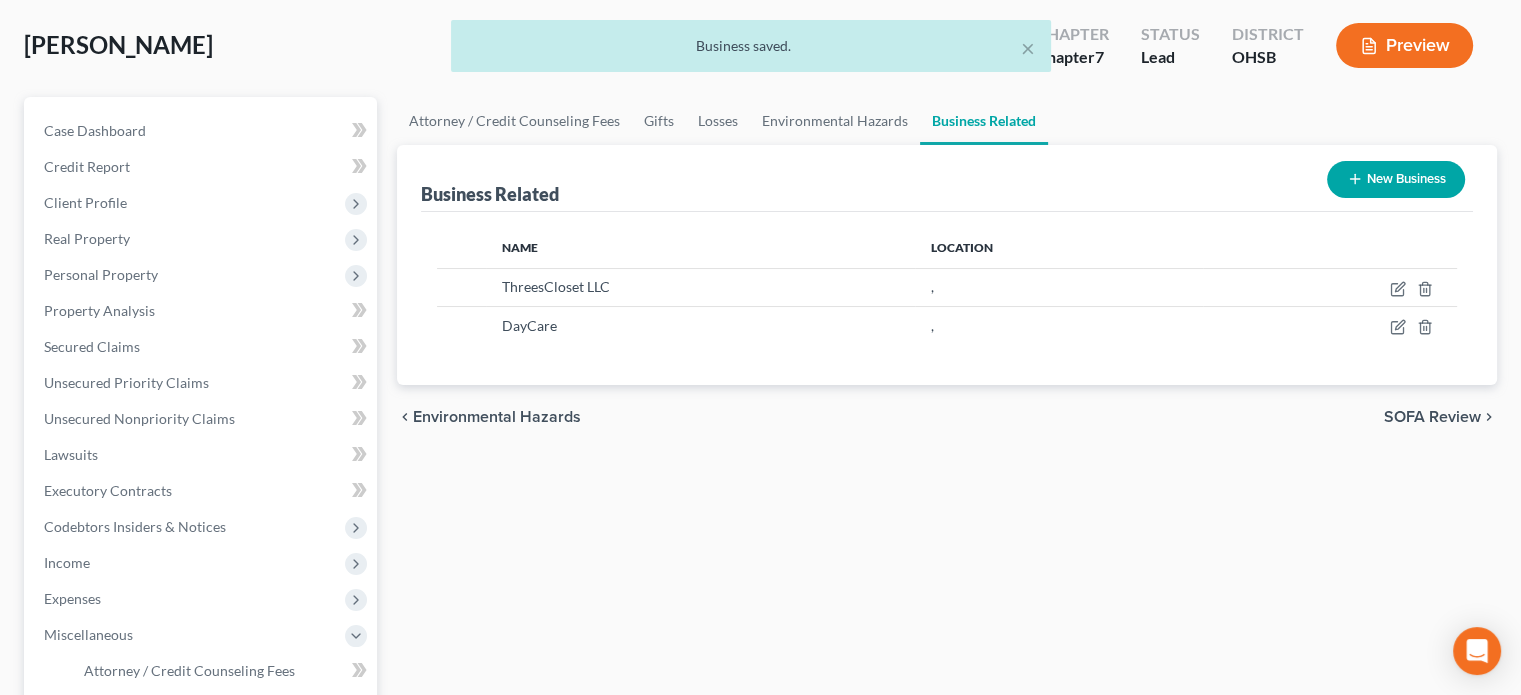 scroll, scrollTop: 100, scrollLeft: 0, axis: vertical 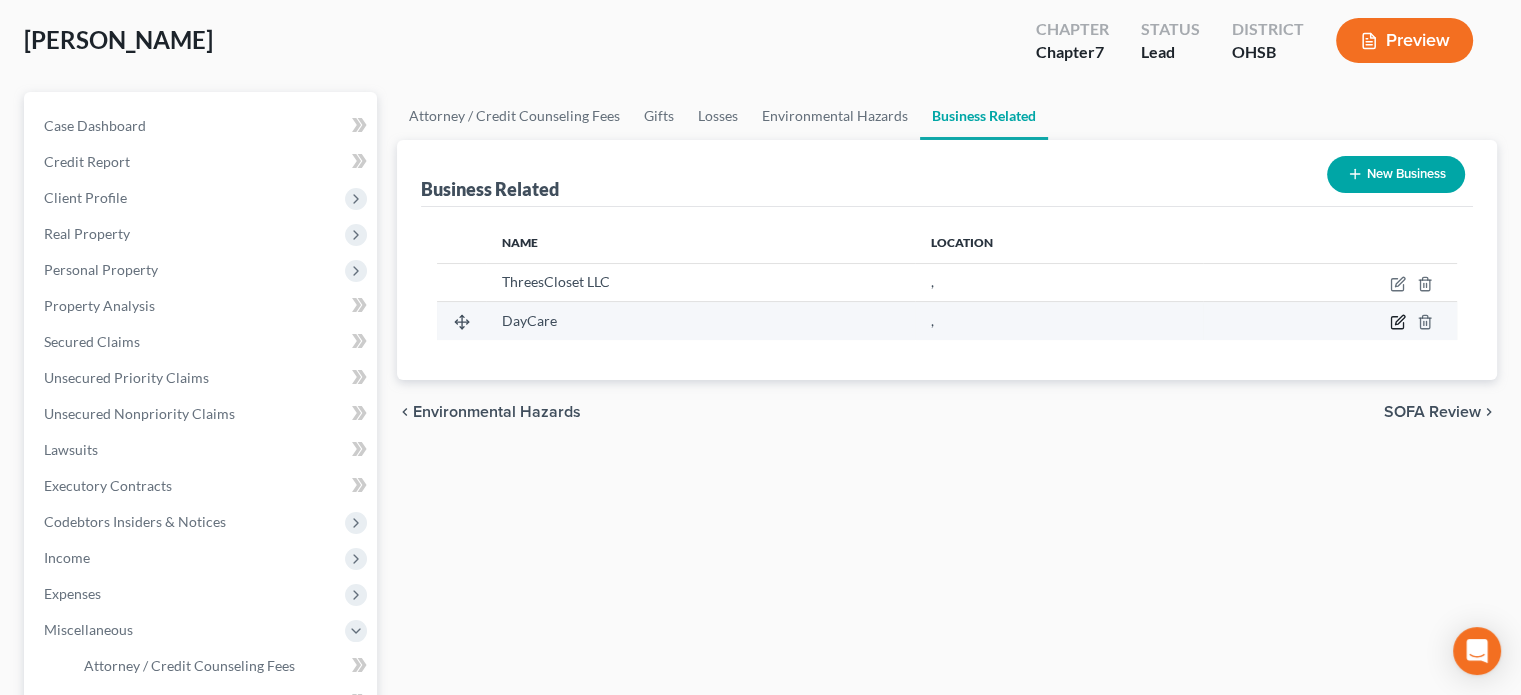 click 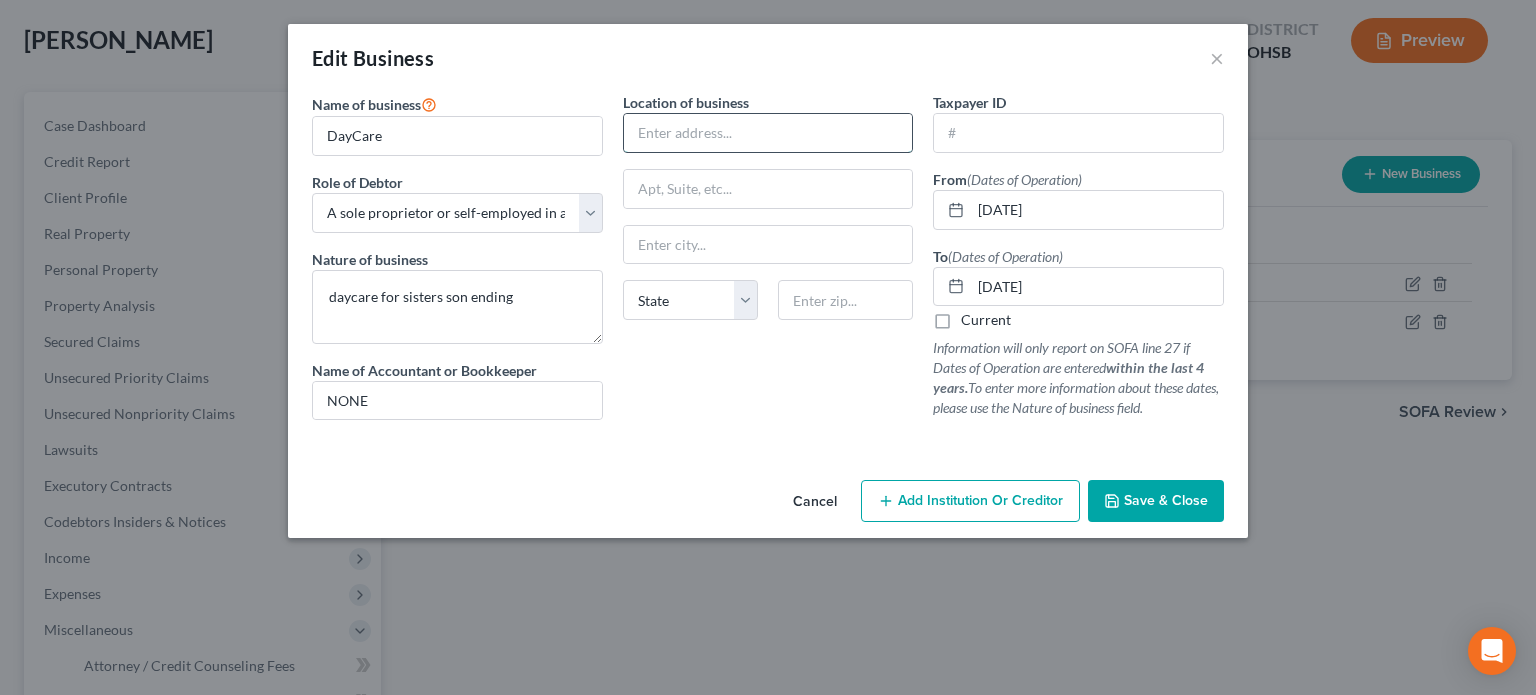 click at bounding box center (768, 133) 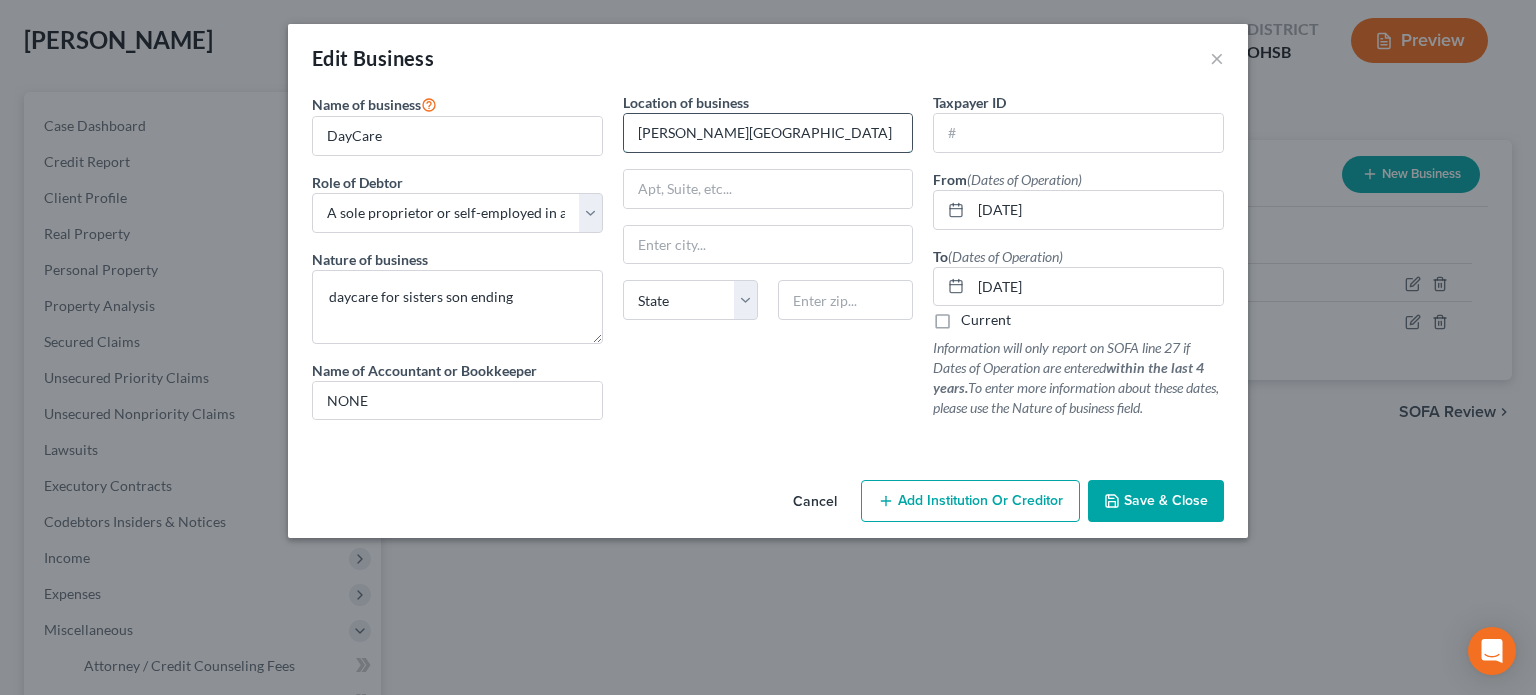 click on "Whaley Street" at bounding box center [768, 133] 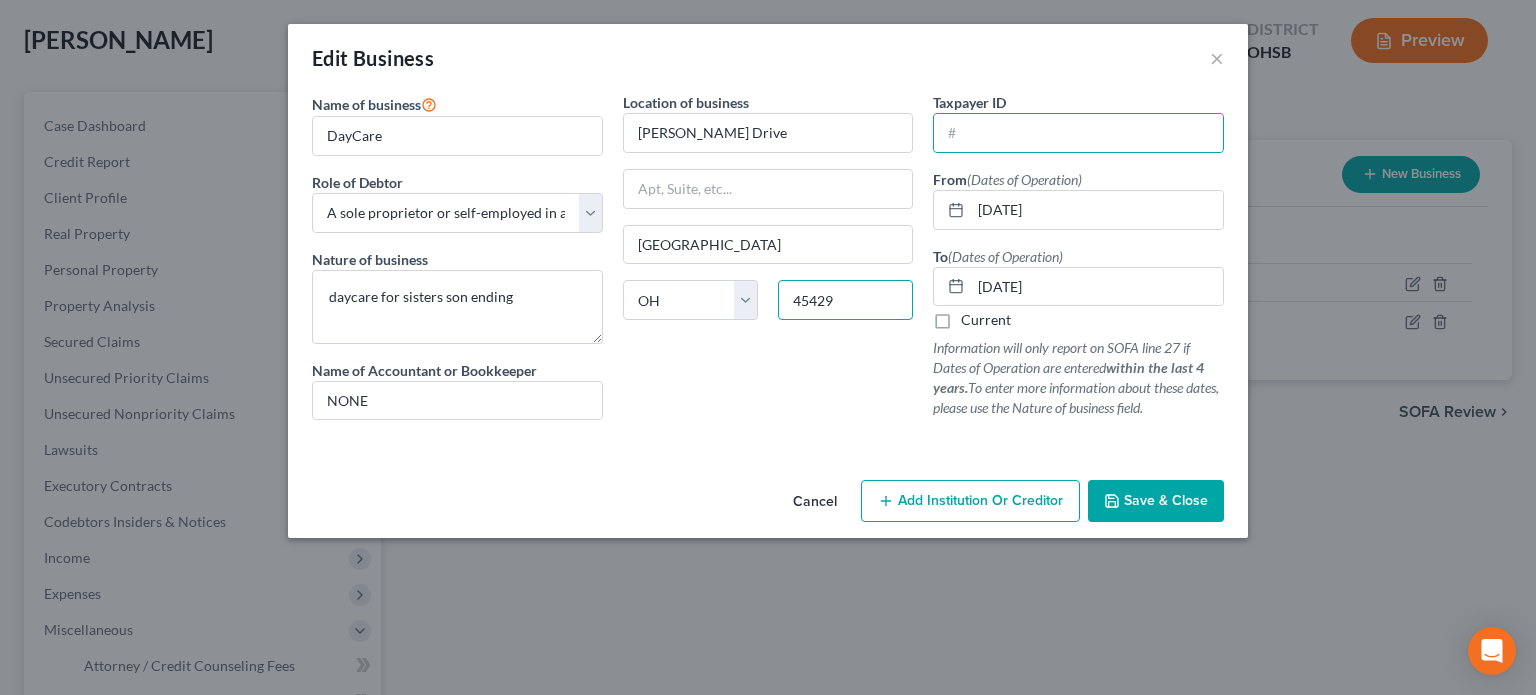 click on "45429" at bounding box center (845, 300) 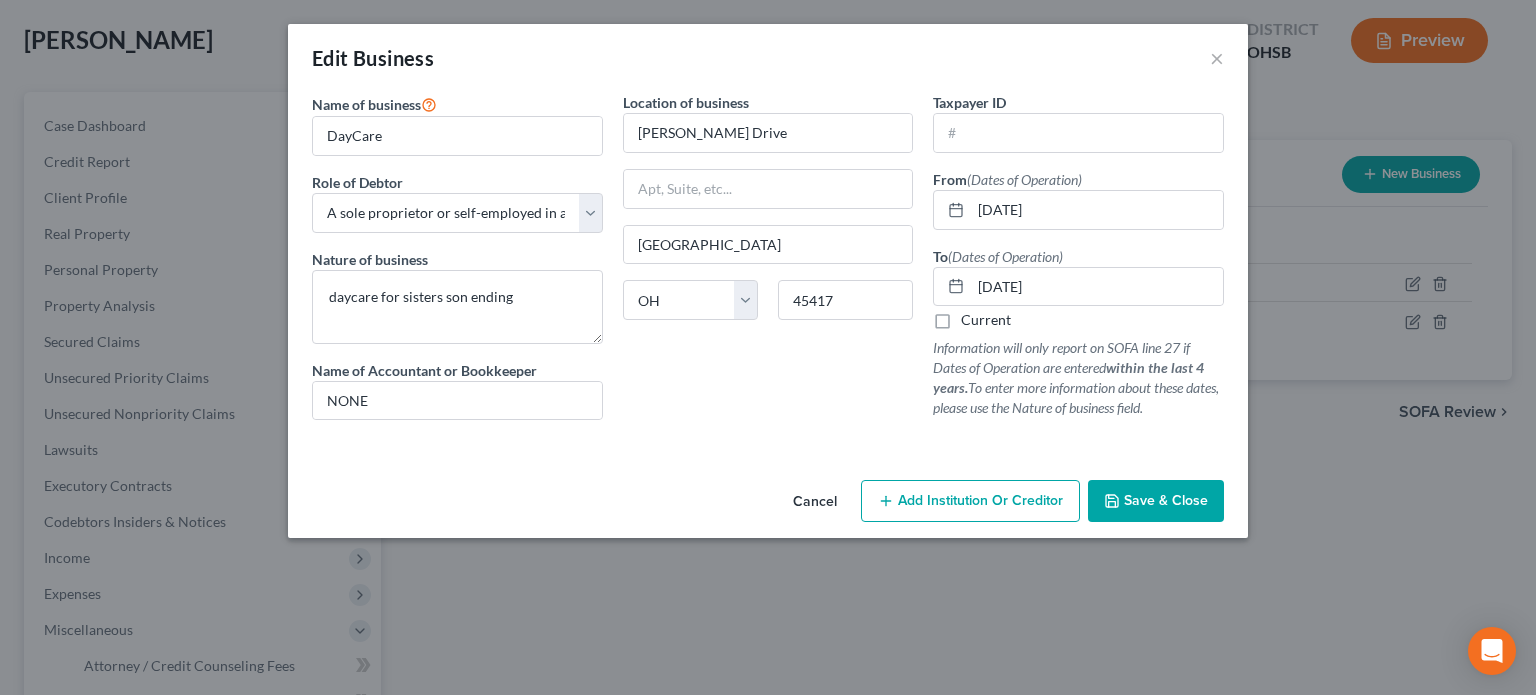 click on "Save & Close" at bounding box center [1166, 500] 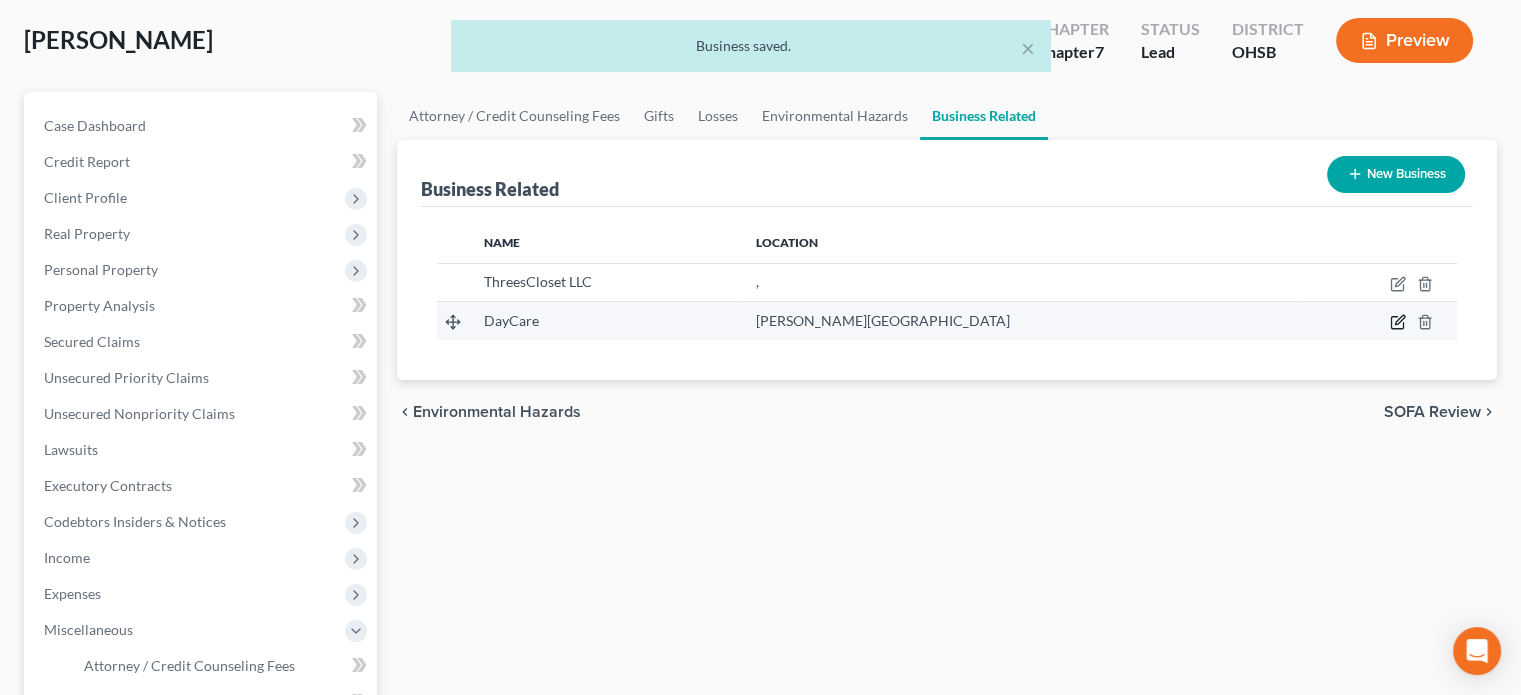 click 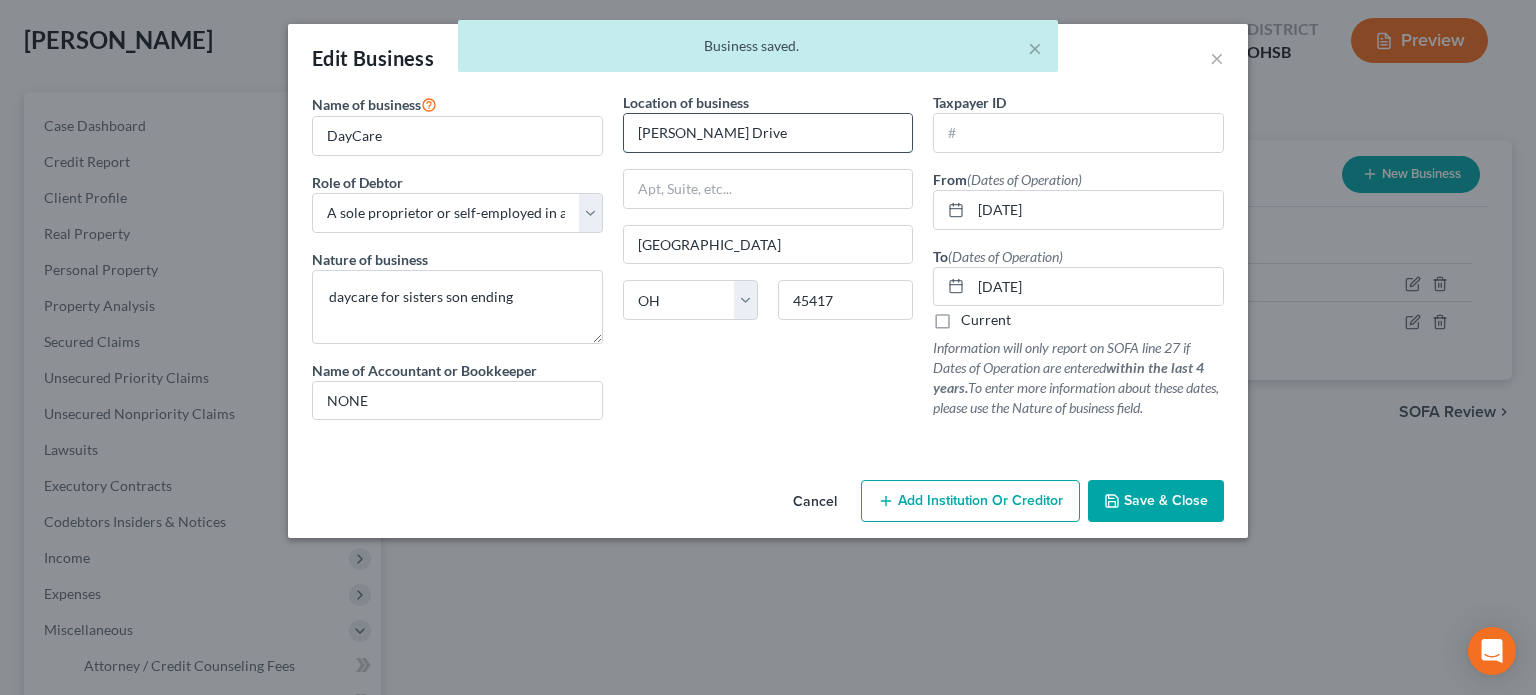 click on "Whaley Drive" at bounding box center [768, 133] 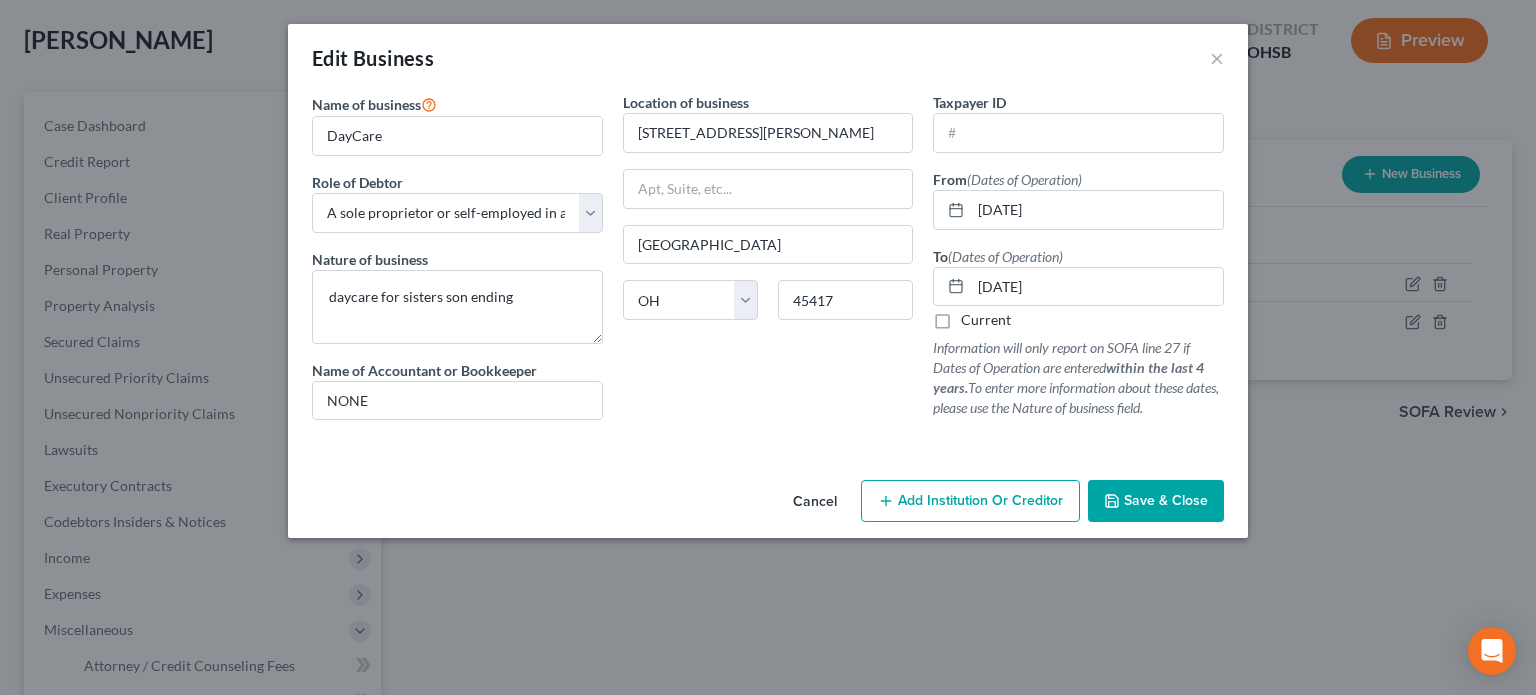 click on "Save & Close" at bounding box center (1166, 500) 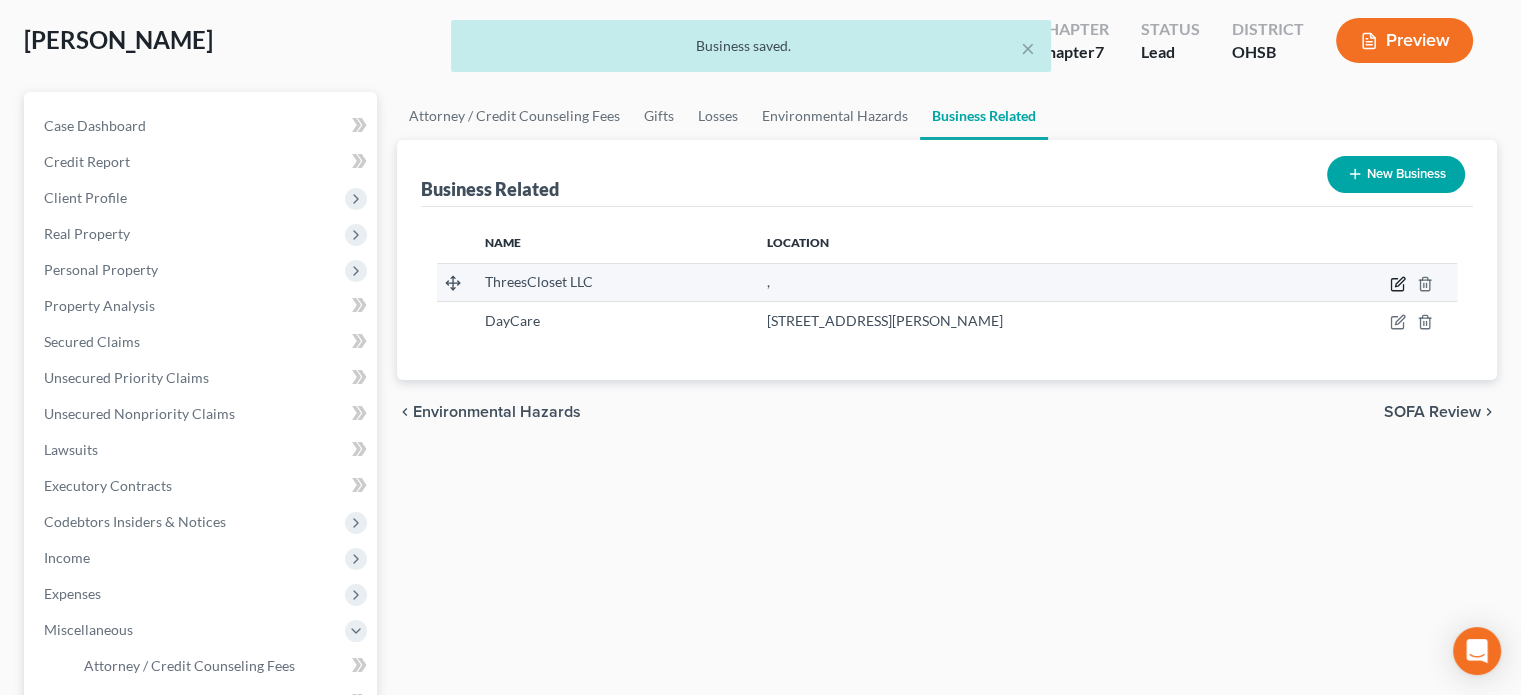 click 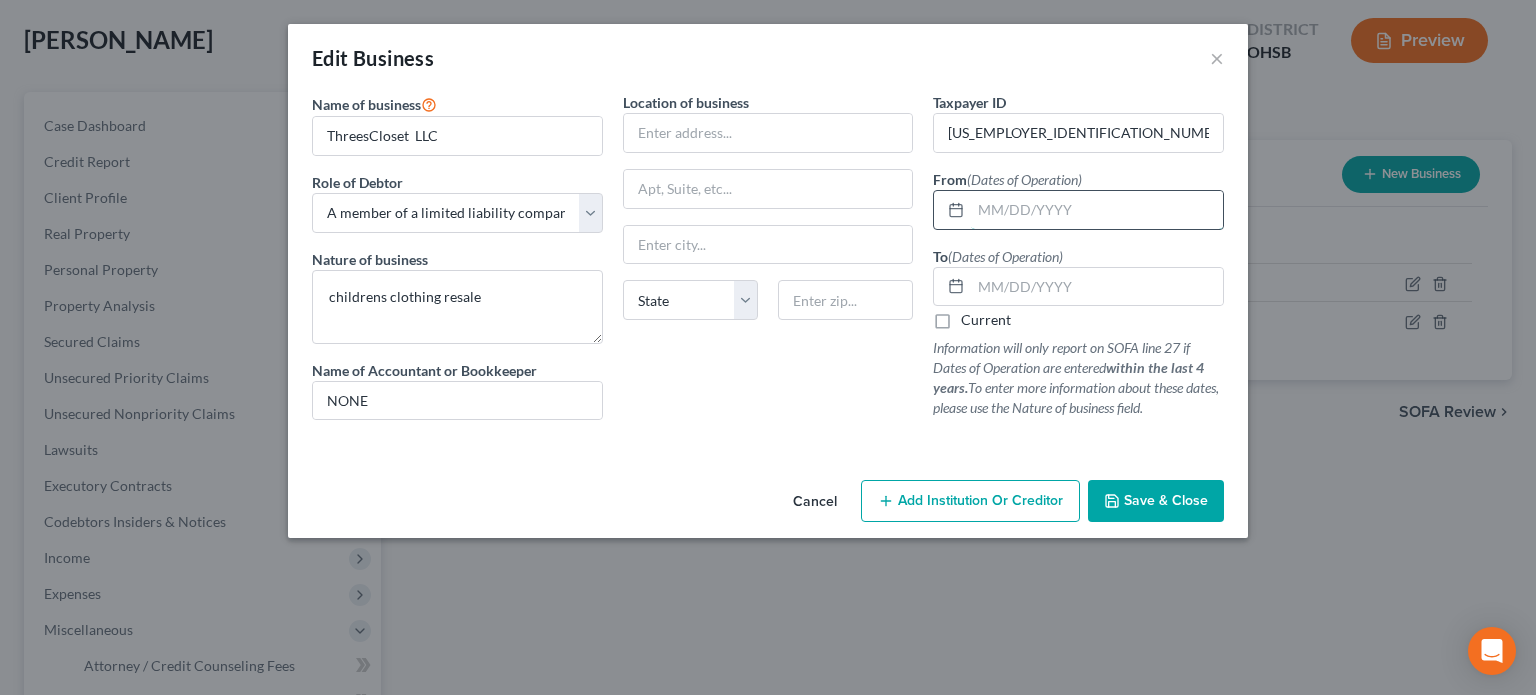 click at bounding box center (1097, 210) 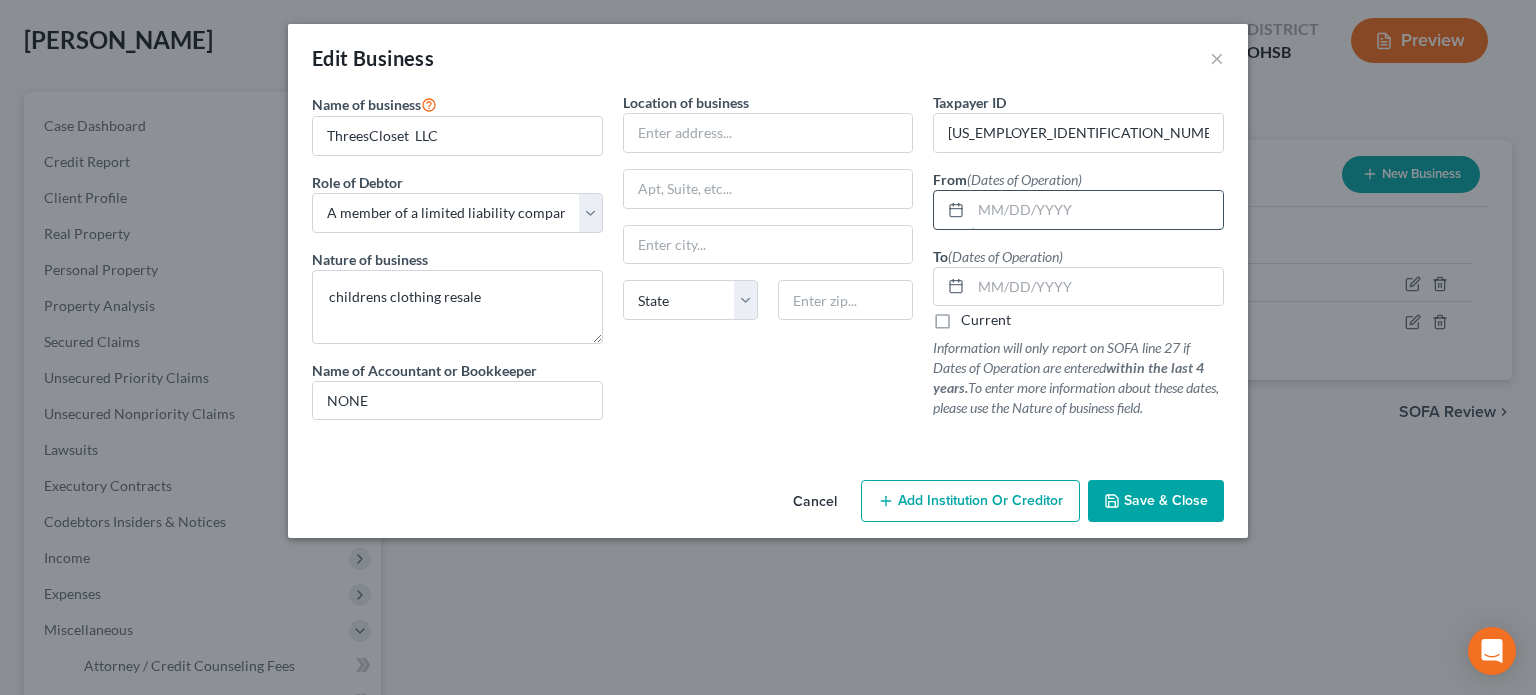 click at bounding box center (1097, 210) 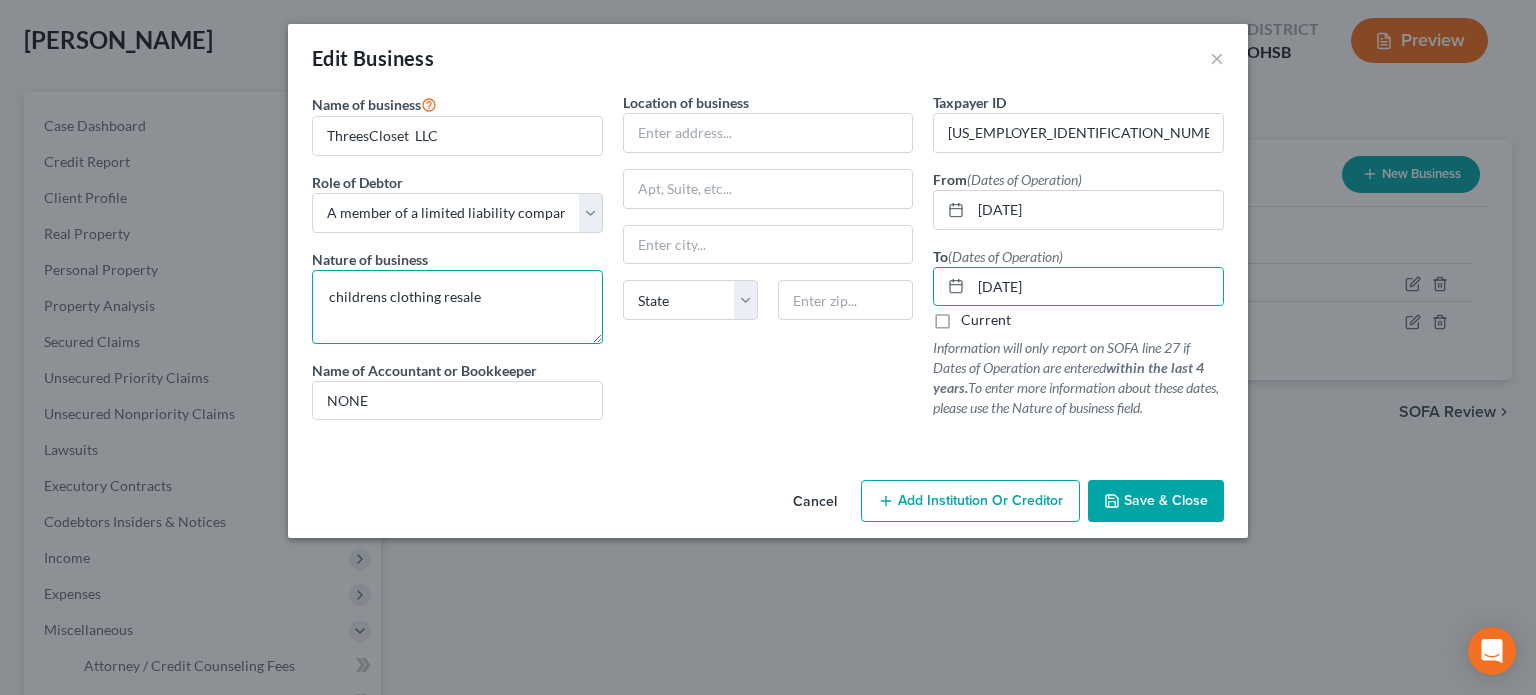 click on "childrens clothing resale" at bounding box center (457, 307) 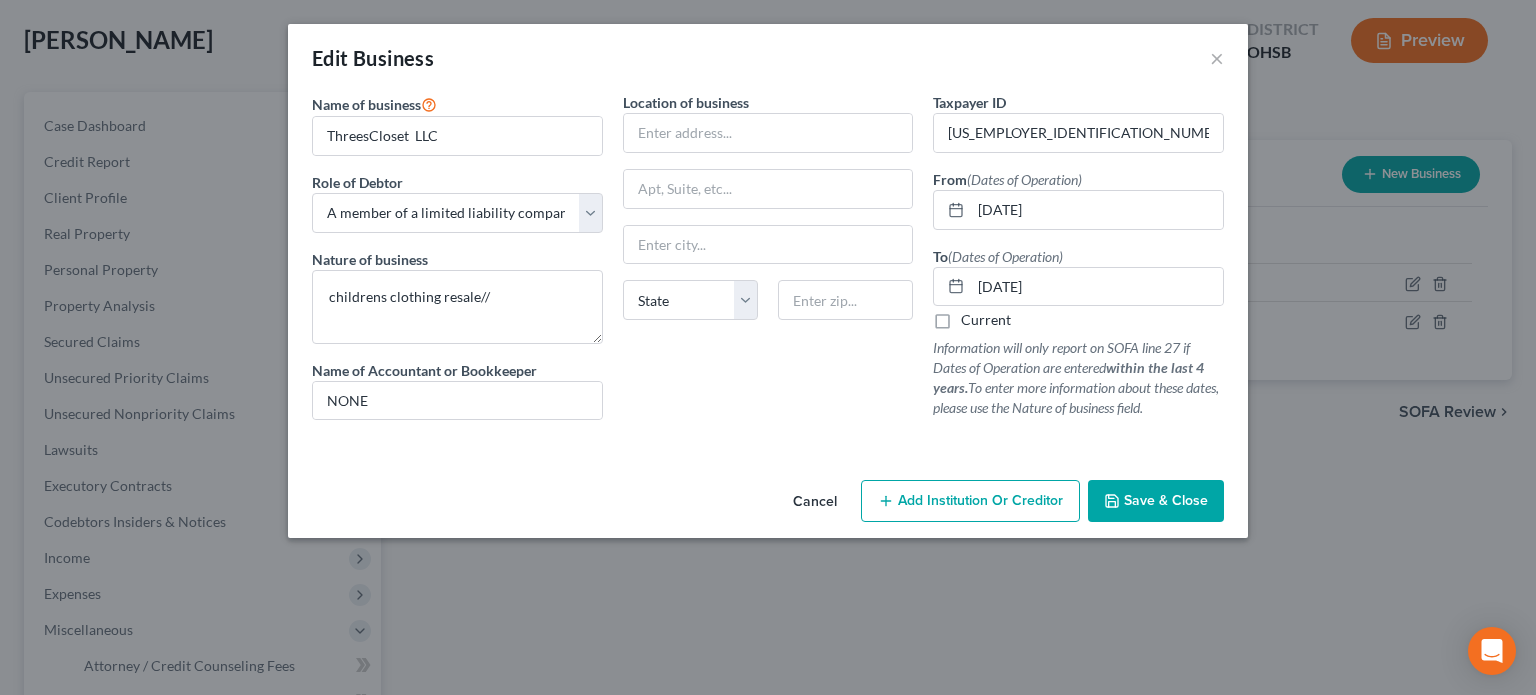 click on "Save & Close" at bounding box center [1166, 500] 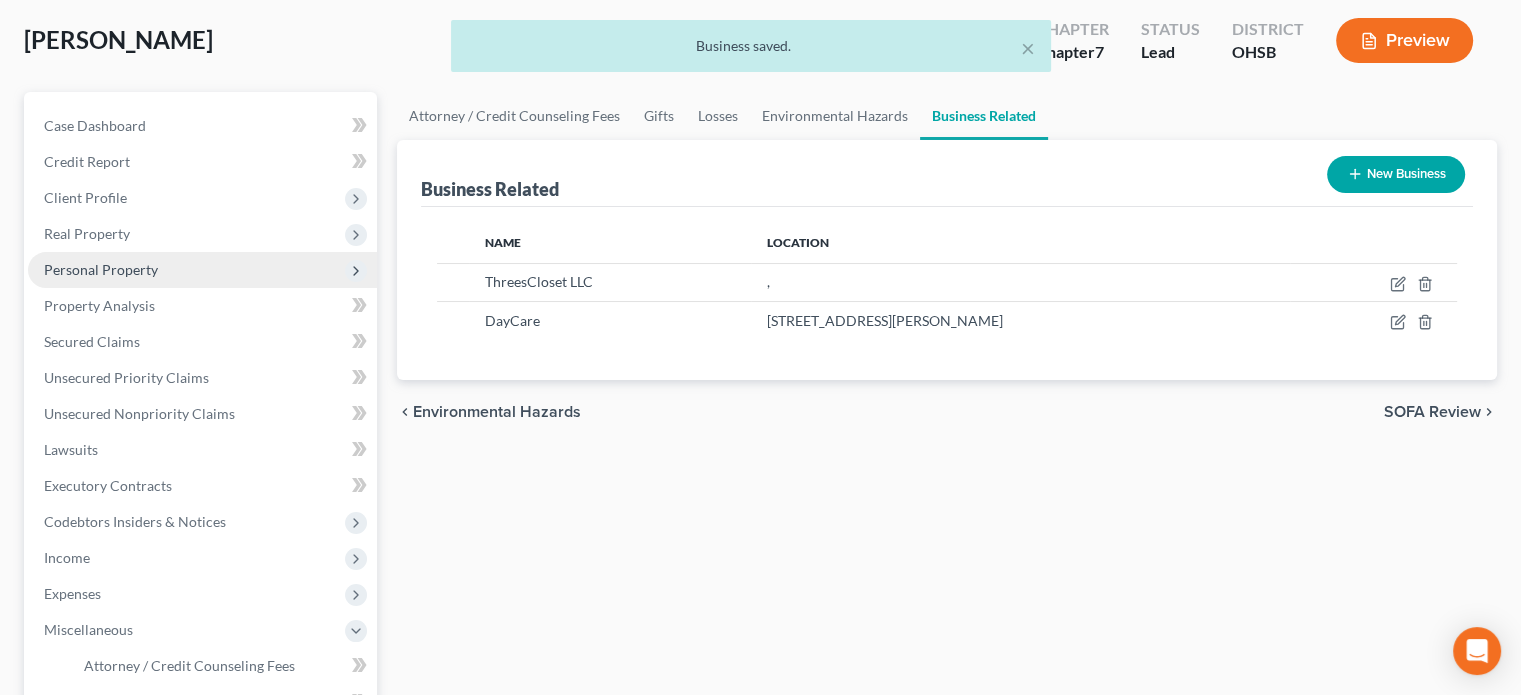 click on "Personal Property" at bounding box center (101, 269) 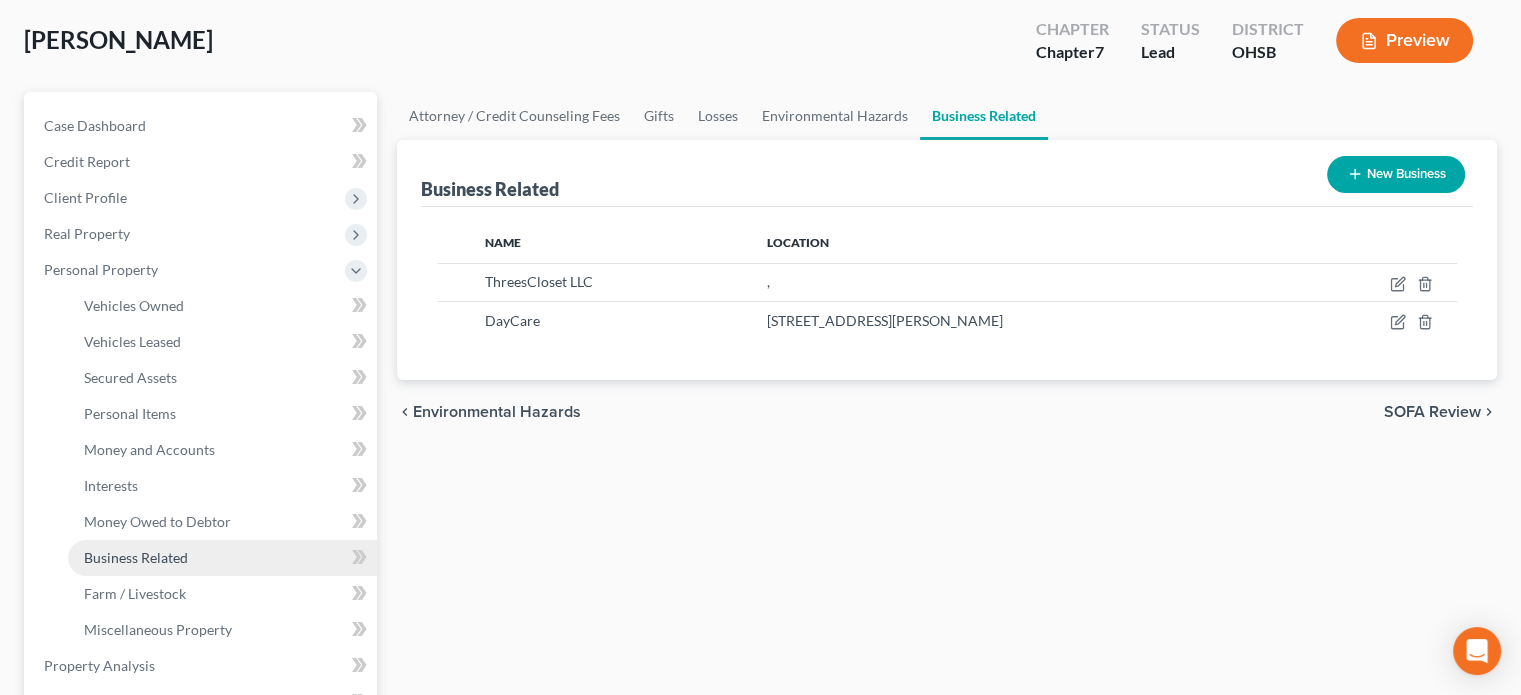 click on "Business Related" at bounding box center [136, 557] 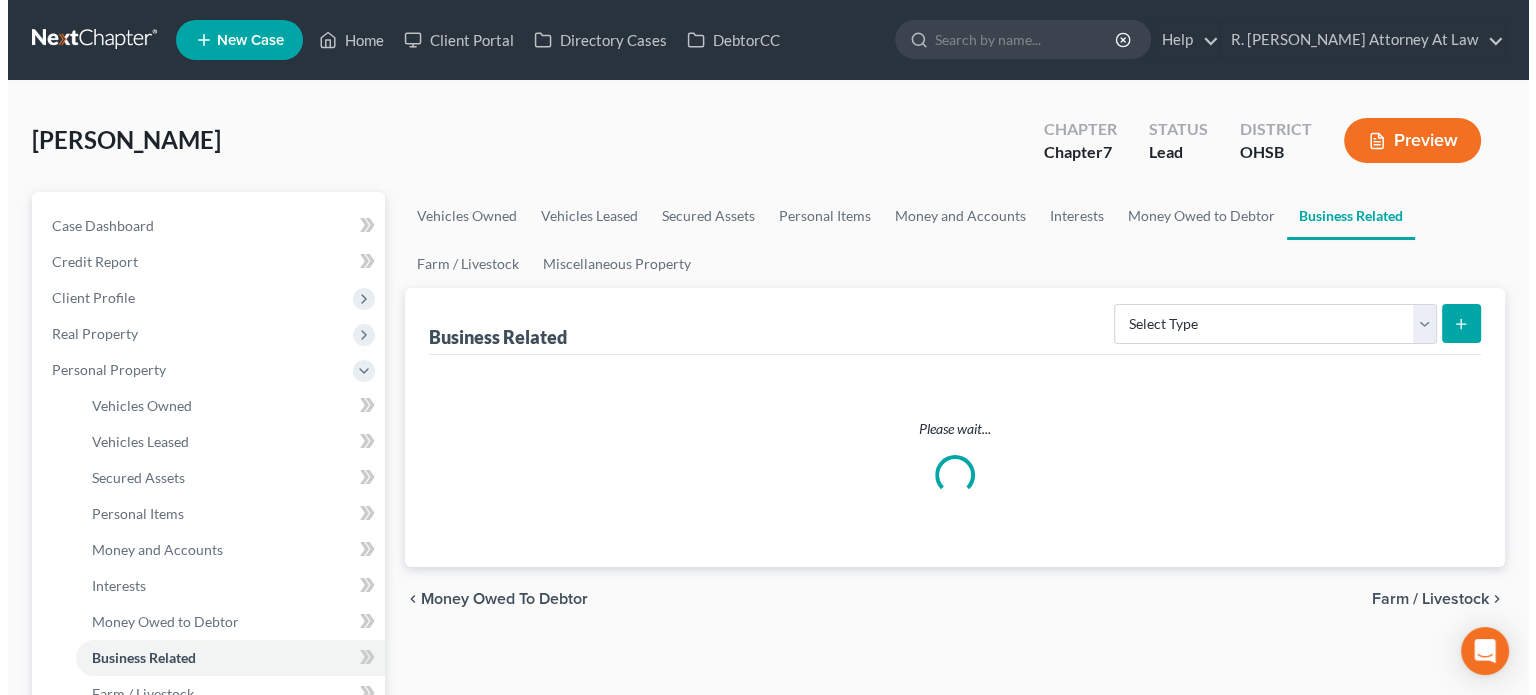 scroll, scrollTop: 0, scrollLeft: 0, axis: both 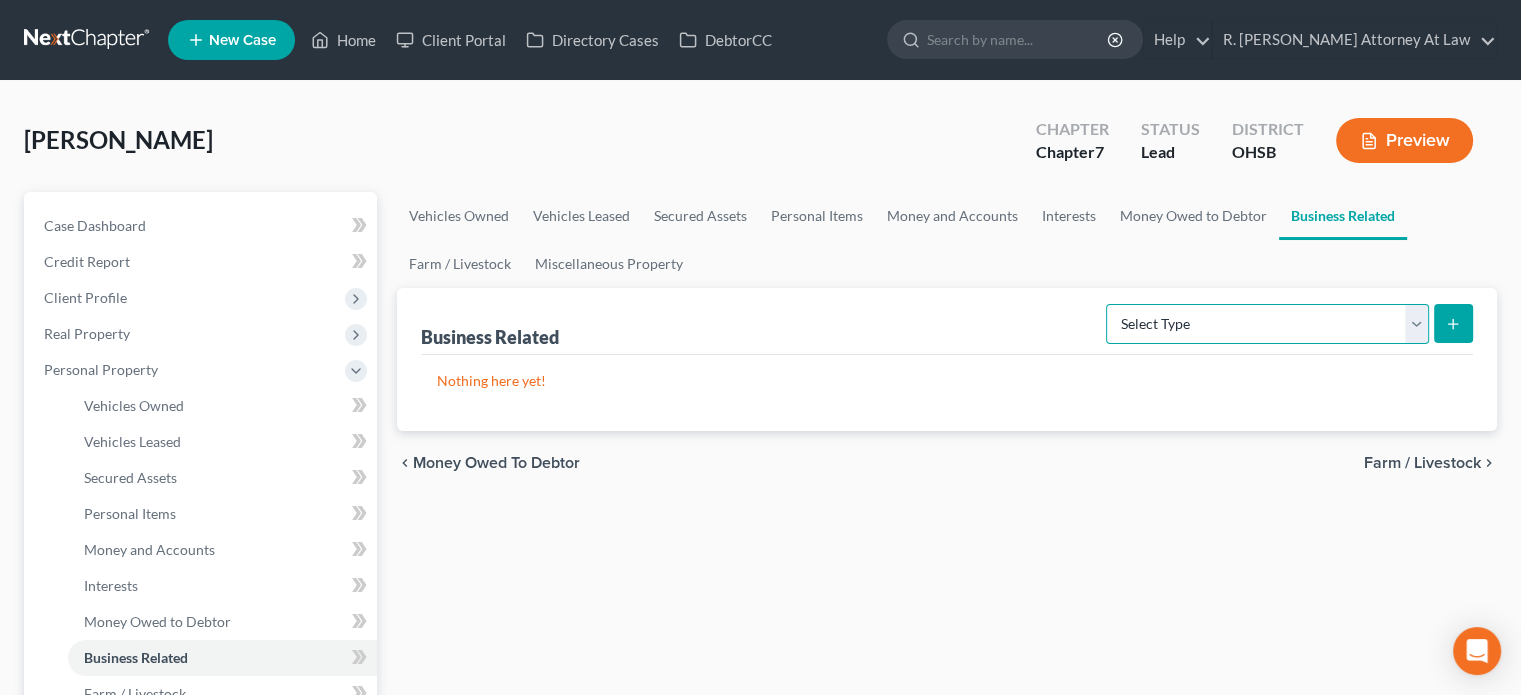 drag, startPoint x: 1175, startPoint y: 314, endPoint x: 1184, endPoint y: 330, distance: 18.35756 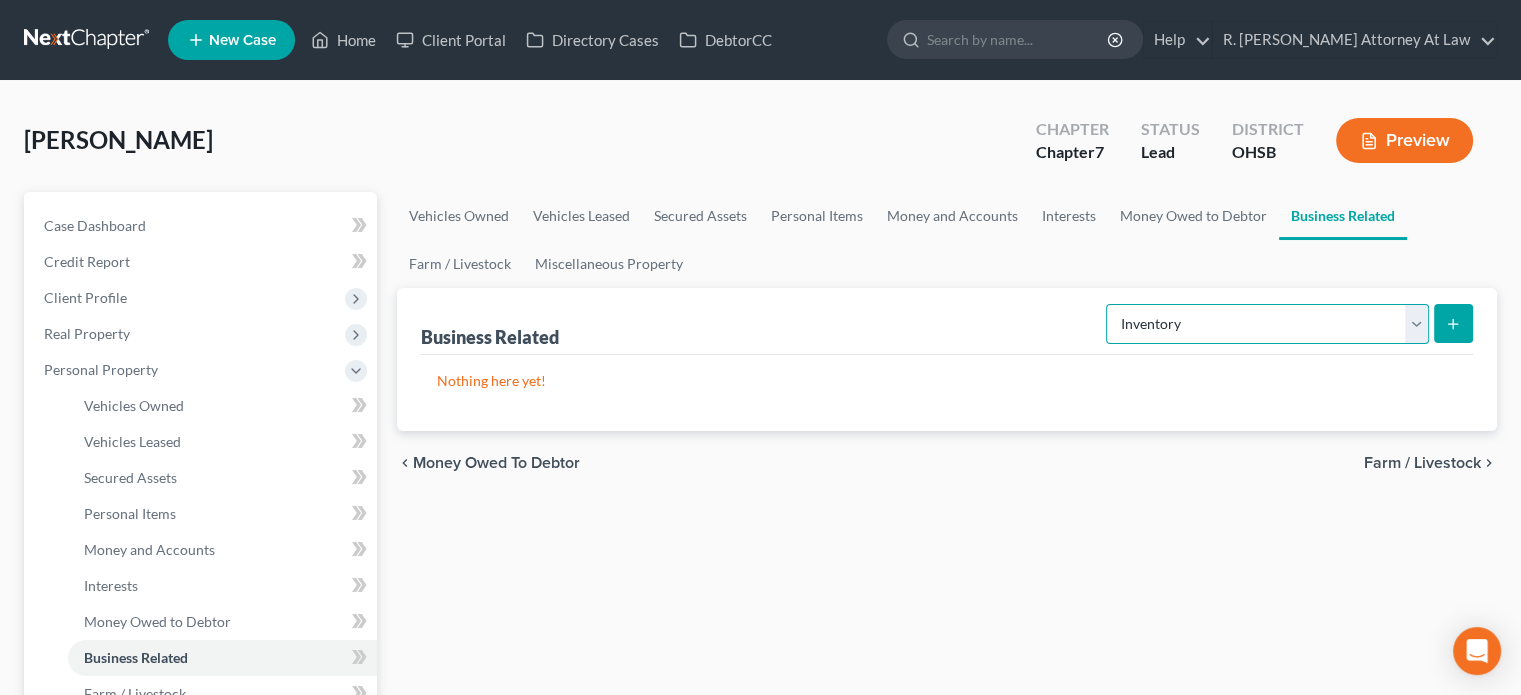 click on "Select Type Customer Lists Franchises Inventory Licenses Machinery Office Equipment, Furnishings, Supplies Other Business Related Property Not Listed Patents, Copyrights, Intellectual Property" at bounding box center [1267, 324] 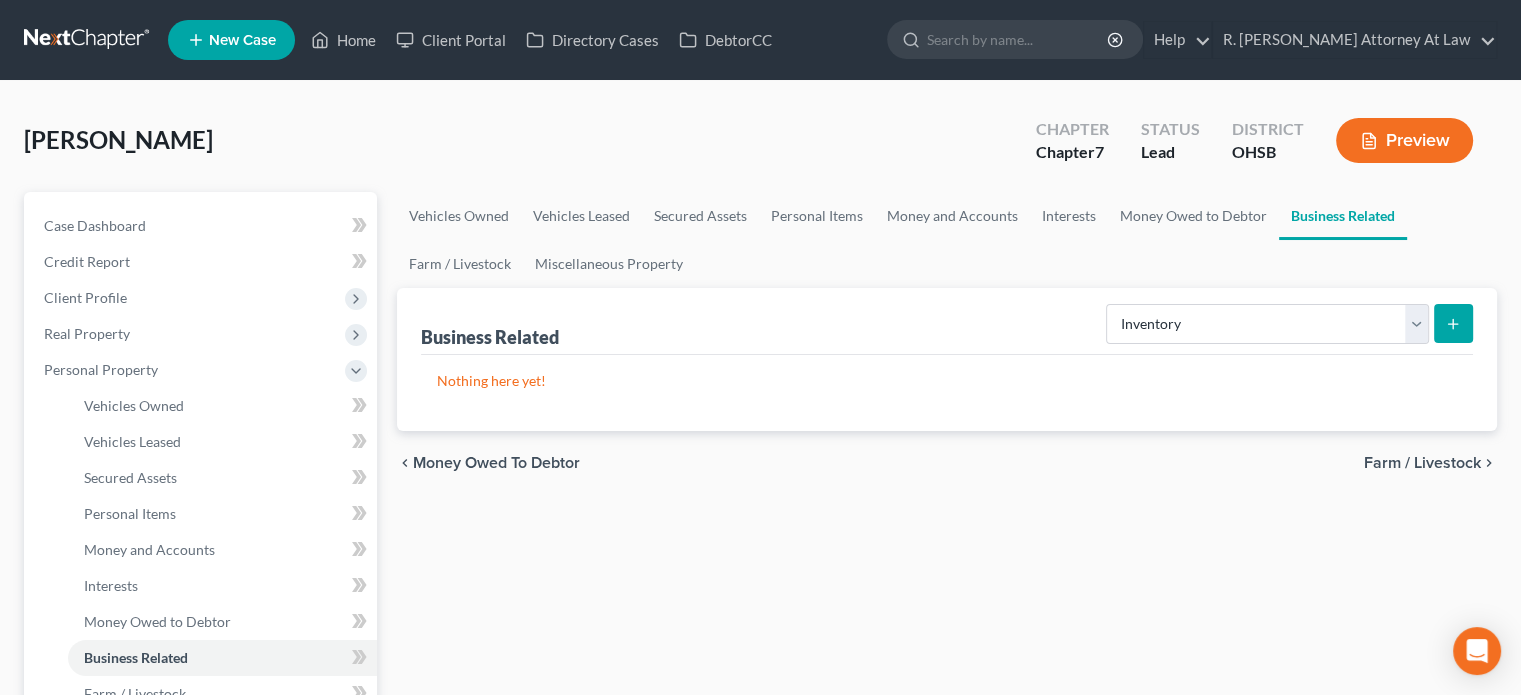 click at bounding box center [1453, 323] 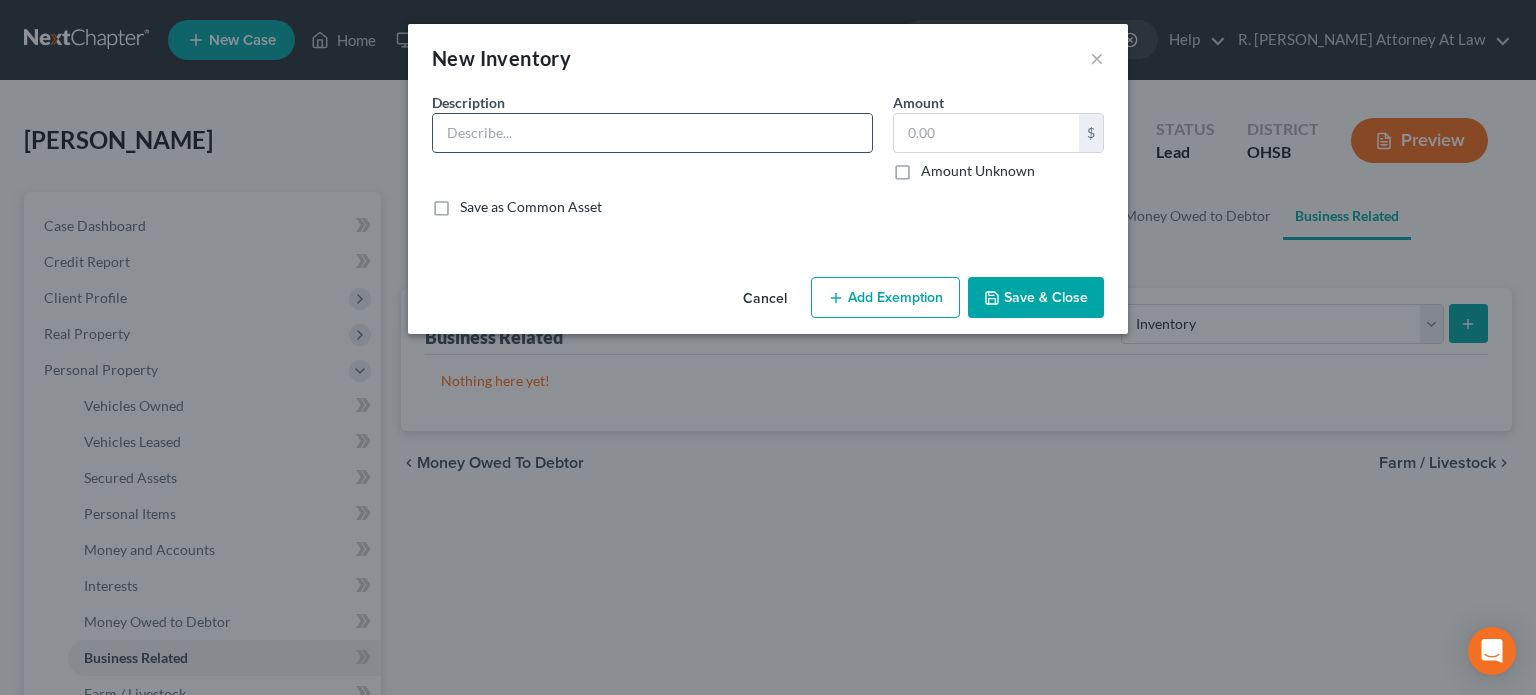 click at bounding box center [652, 133] 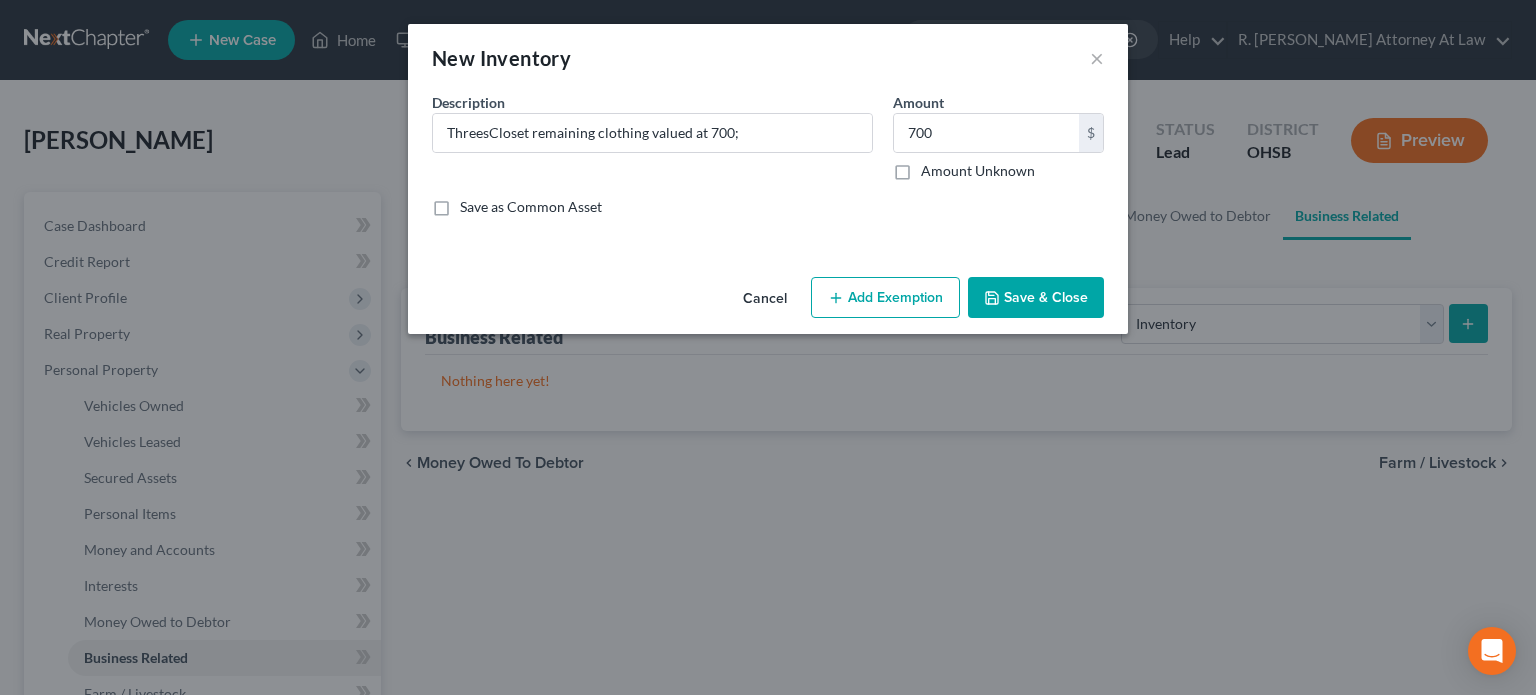 click on "Add Exemption" at bounding box center [885, 298] 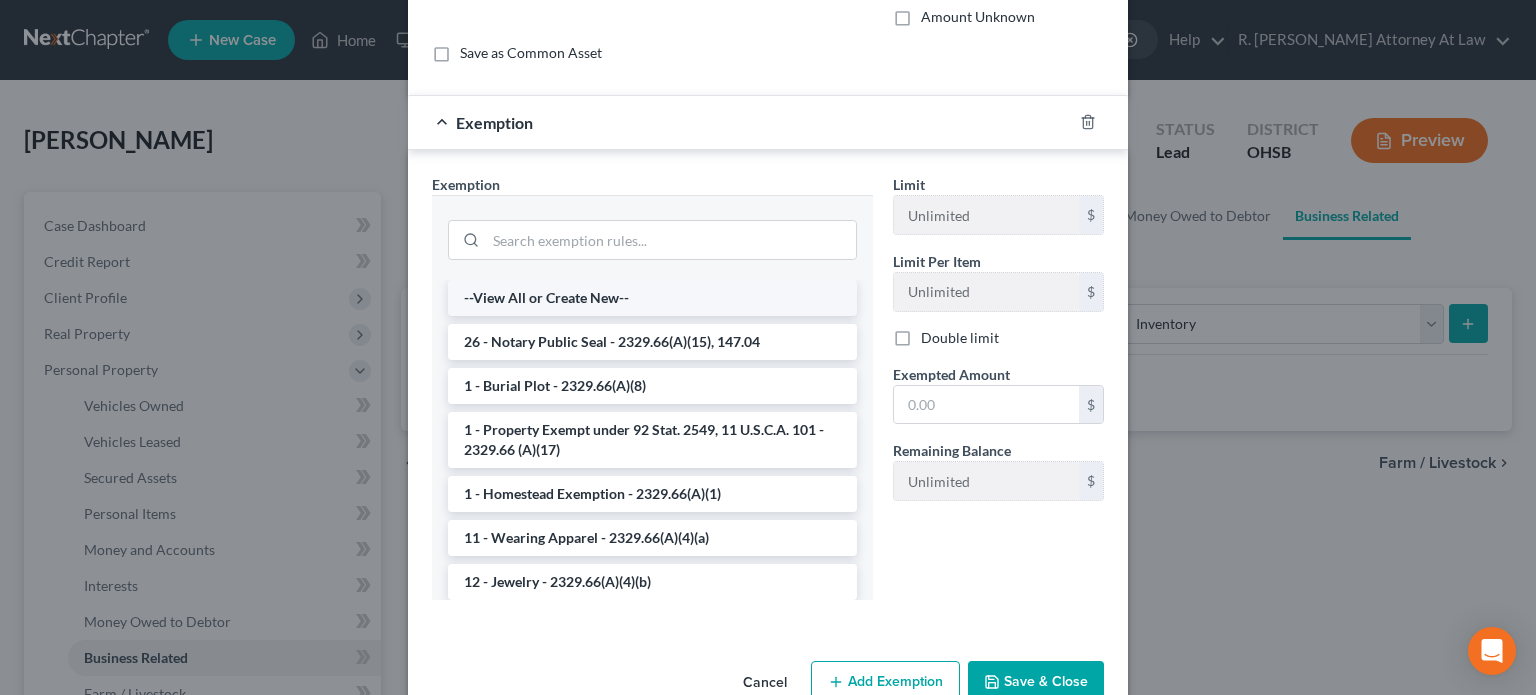 scroll, scrollTop: 200, scrollLeft: 0, axis: vertical 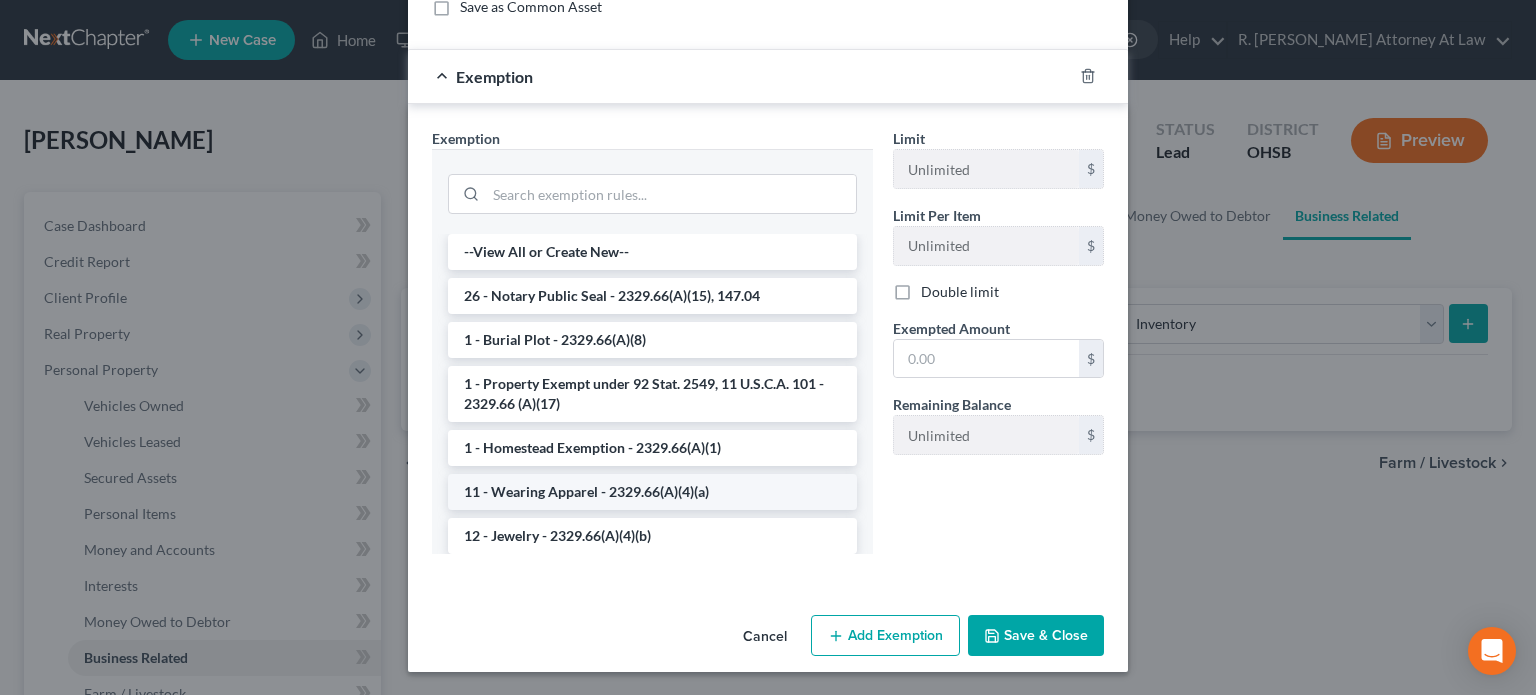 click on "11 - Wearing Apparel - 2329.66(A)(4)(a)" at bounding box center [652, 492] 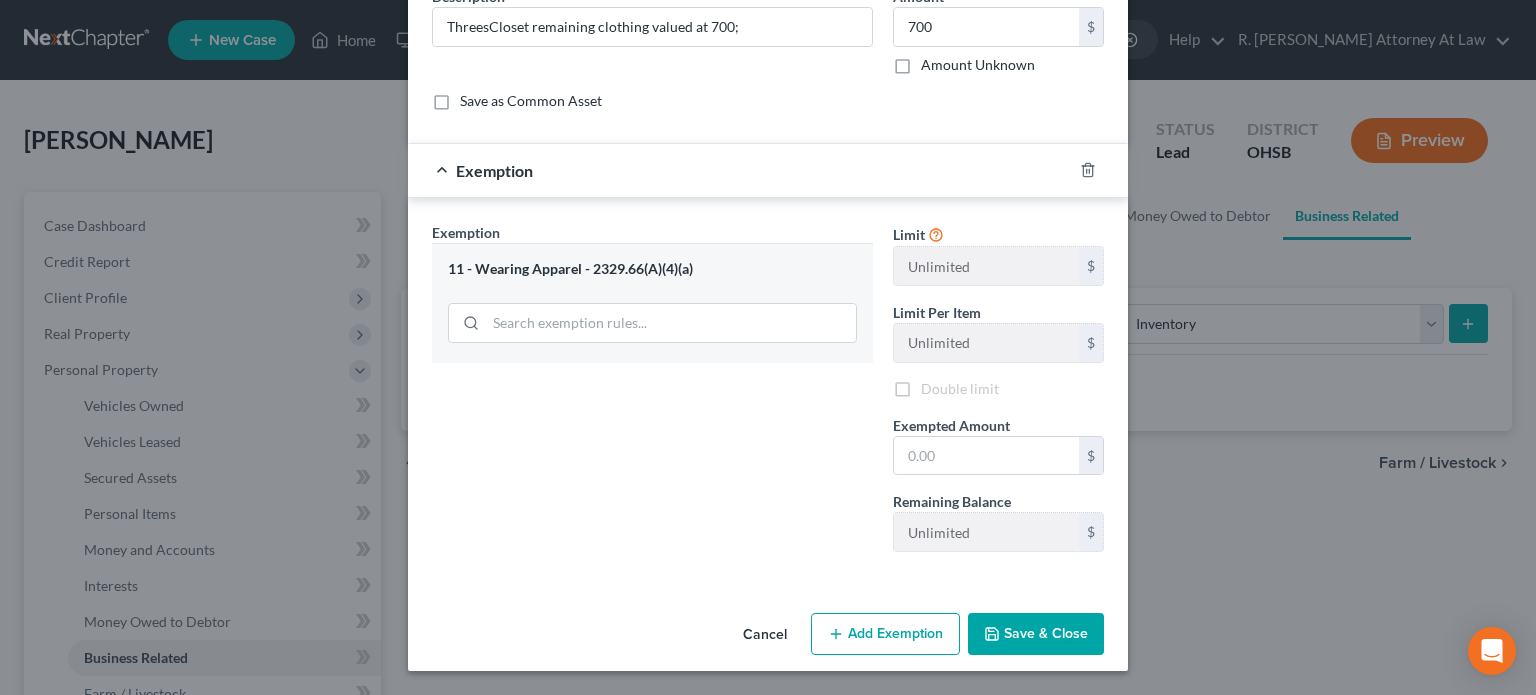 scroll, scrollTop: 103, scrollLeft: 0, axis: vertical 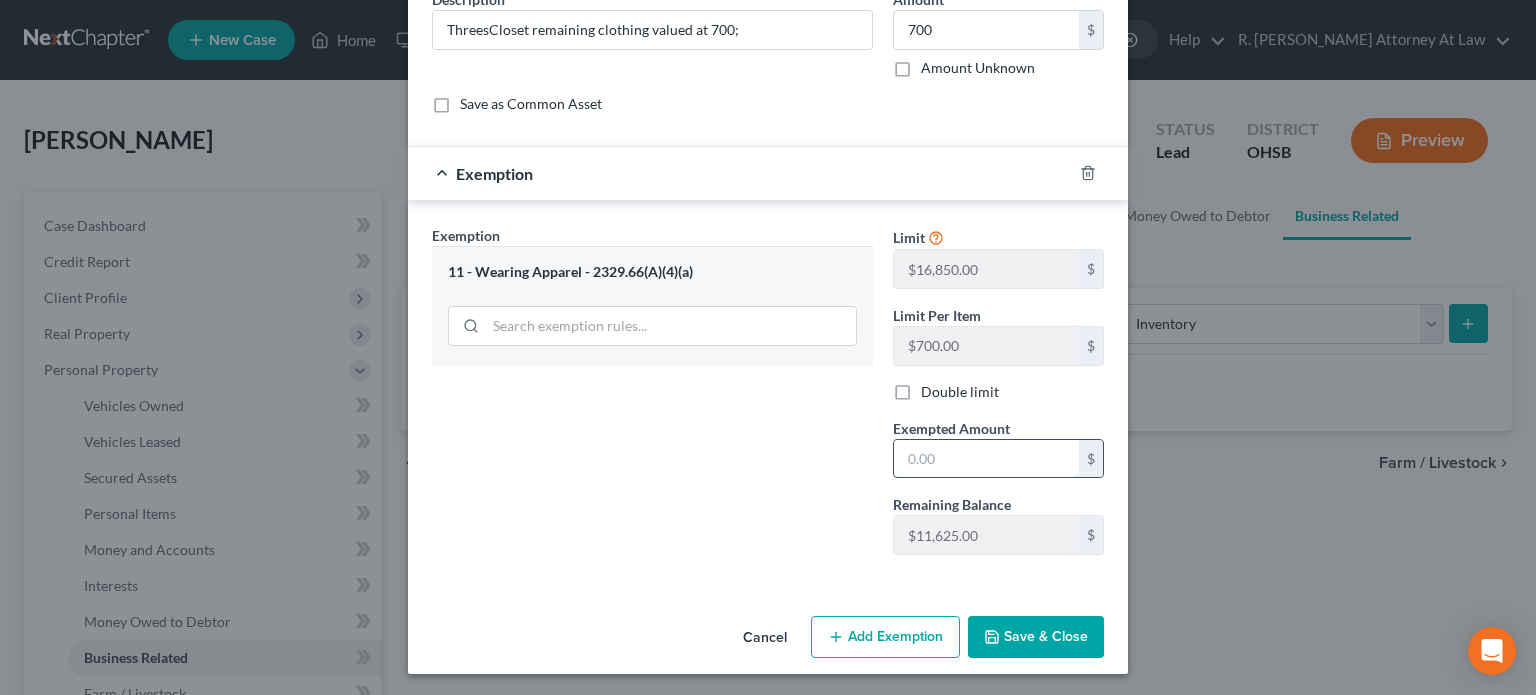 click at bounding box center [986, 459] 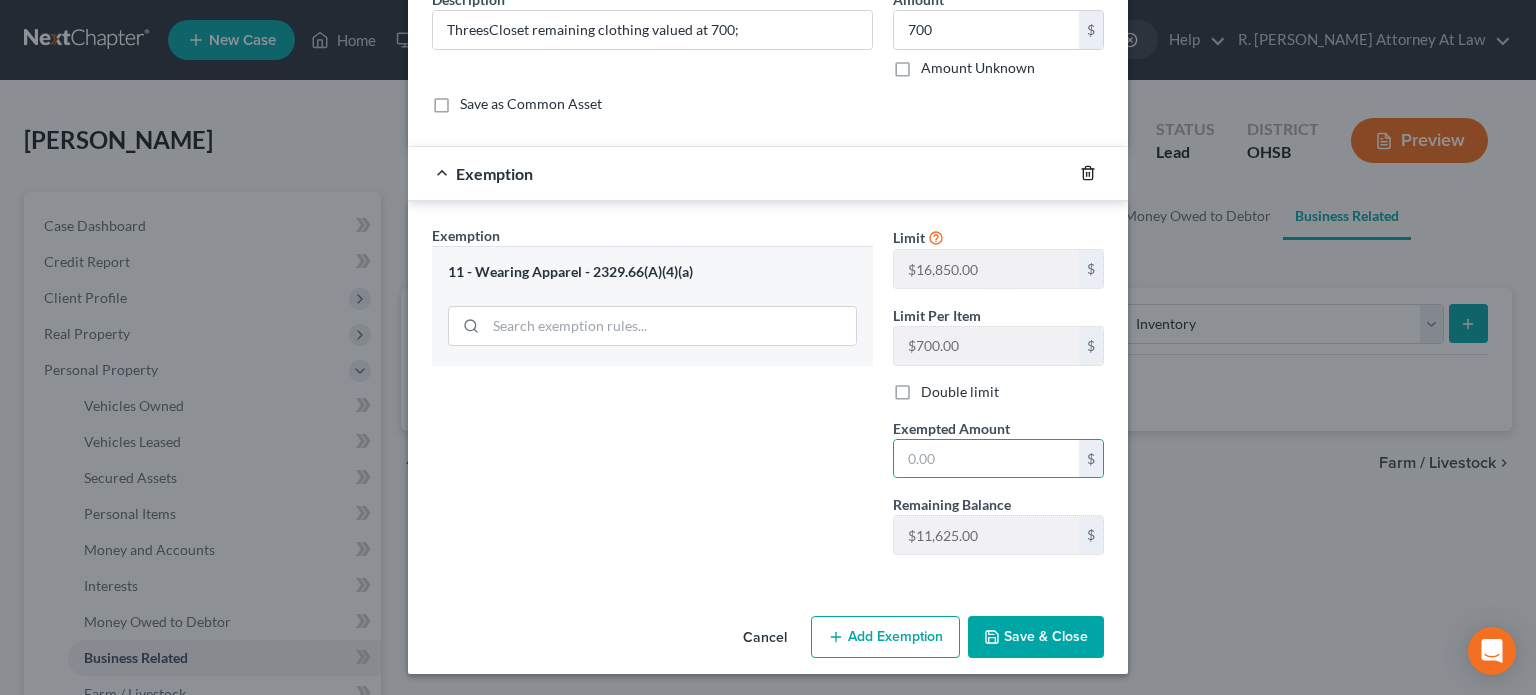 click 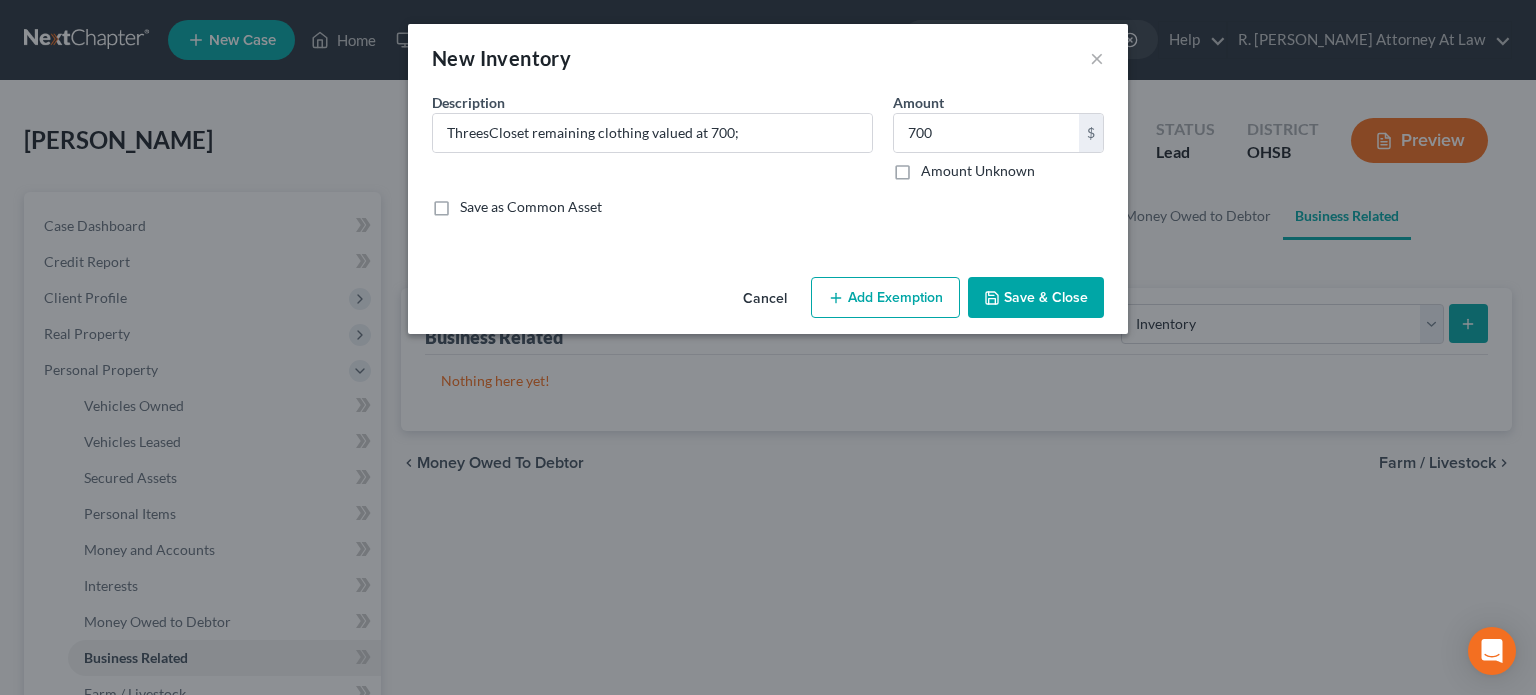 scroll, scrollTop: 0, scrollLeft: 0, axis: both 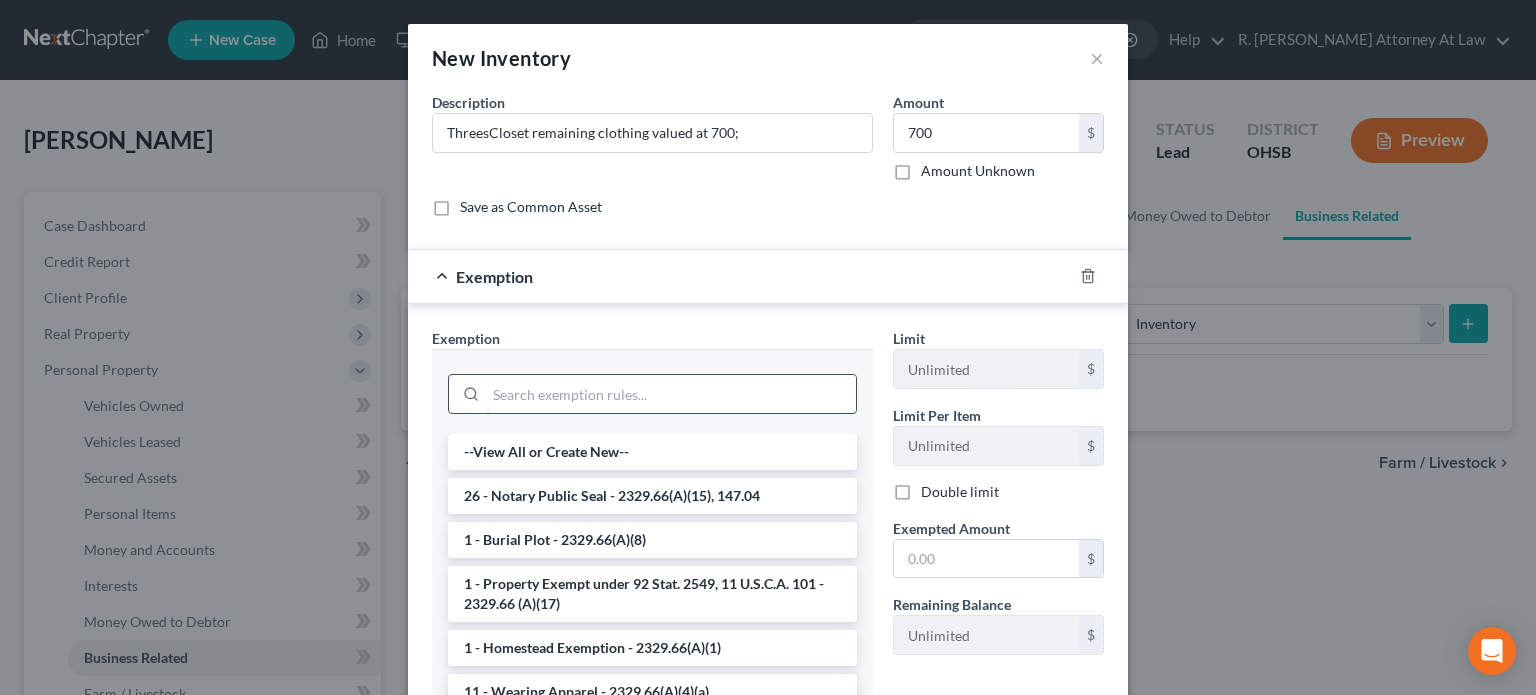 click at bounding box center [671, 394] 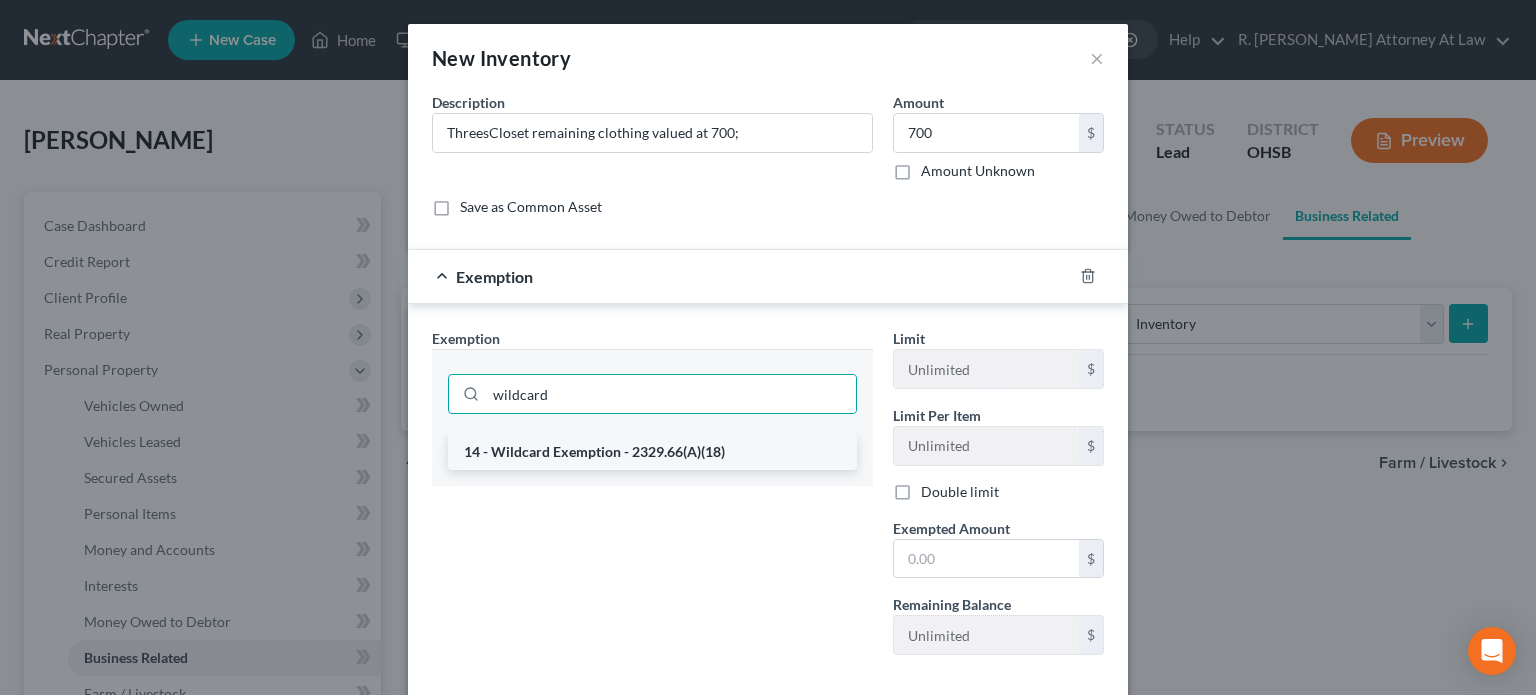 click on "14 - Wildcard Exemption  - 2329.66(A)(18)" at bounding box center (652, 452) 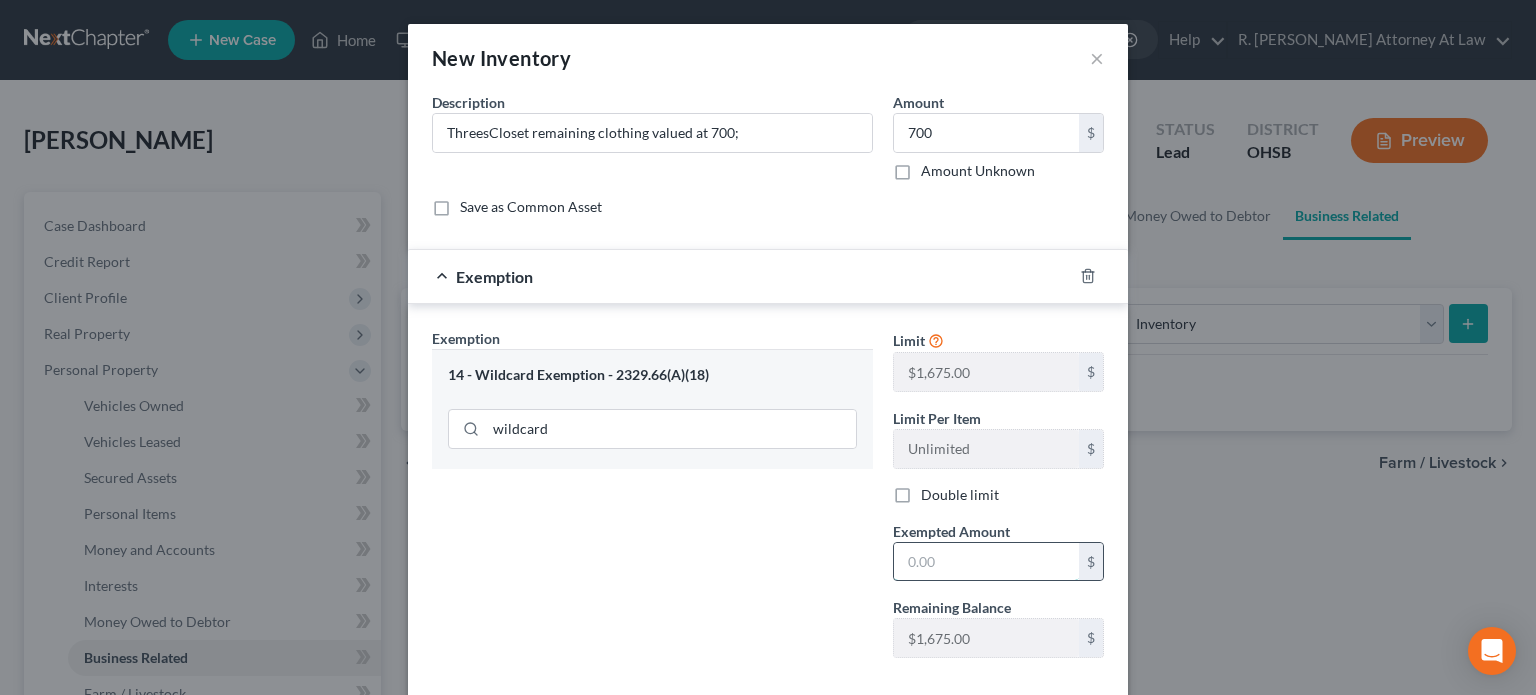 drag, startPoint x: 923, startPoint y: 548, endPoint x: 910, endPoint y: 546, distance: 13.152946 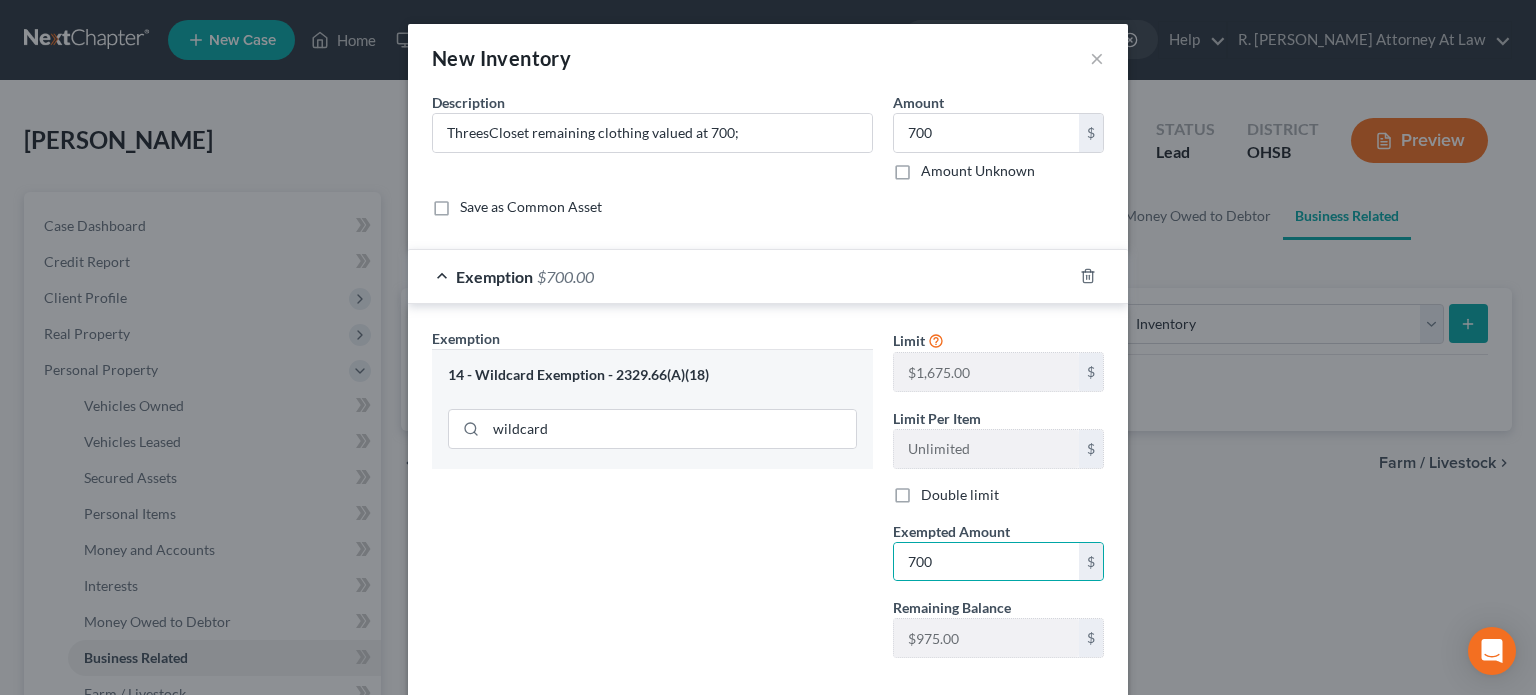 click on "Exemption Set must be selected for CA.
Exemption
*
14 - Wildcard Exemption  - 2329.66(A)(18)         wildcard" at bounding box center [652, 501] 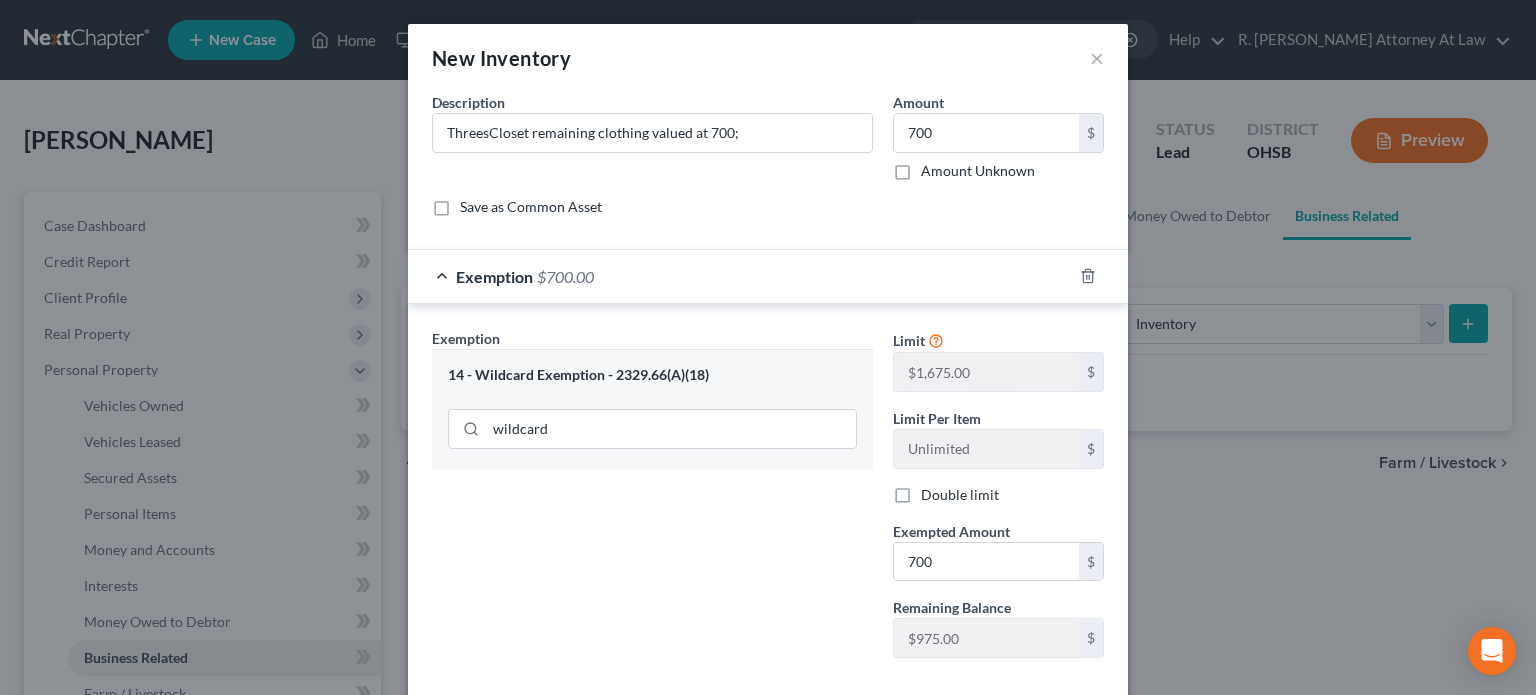 scroll, scrollTop: 103, scrollLeft: 0, axis: vertical 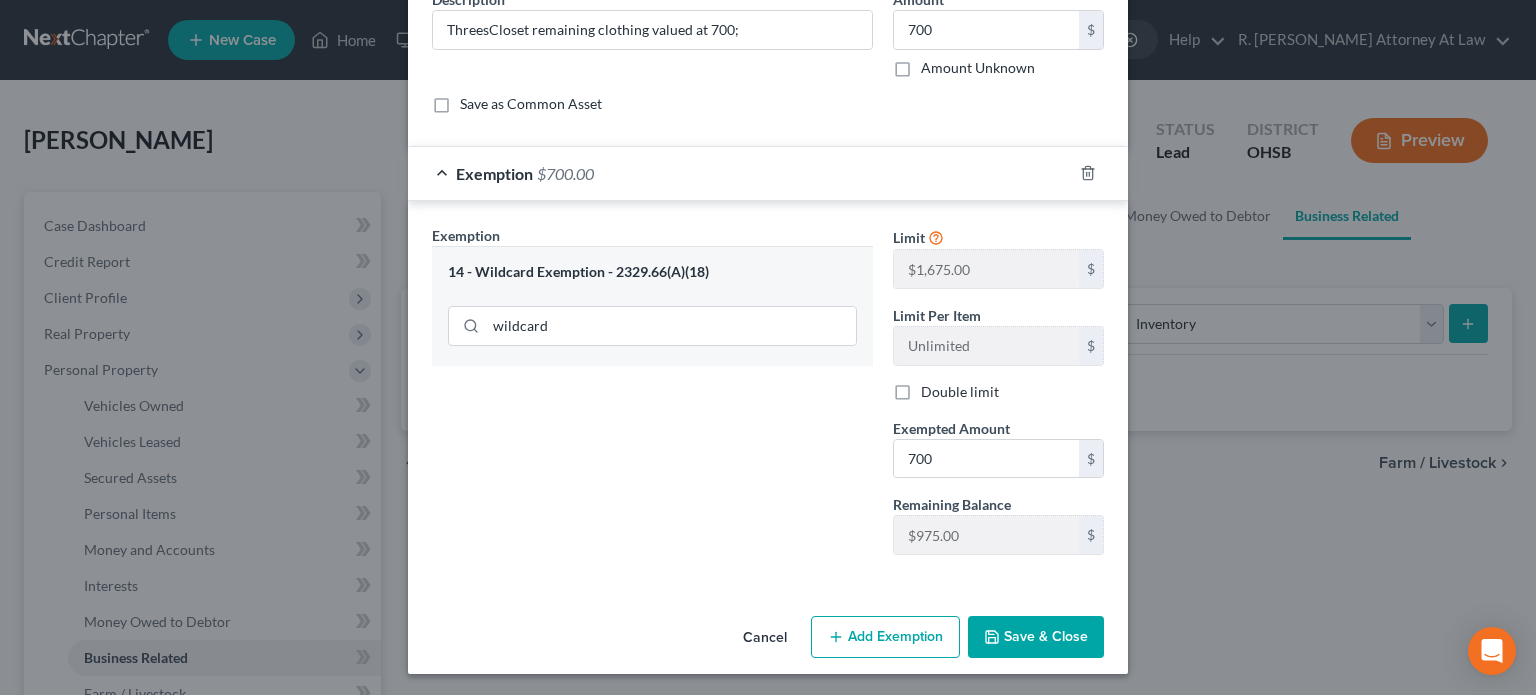 drag, startPoint x: 993, startPoint y: 626, endPoint x: 984, endPoint y: 616, distance: 13.453624 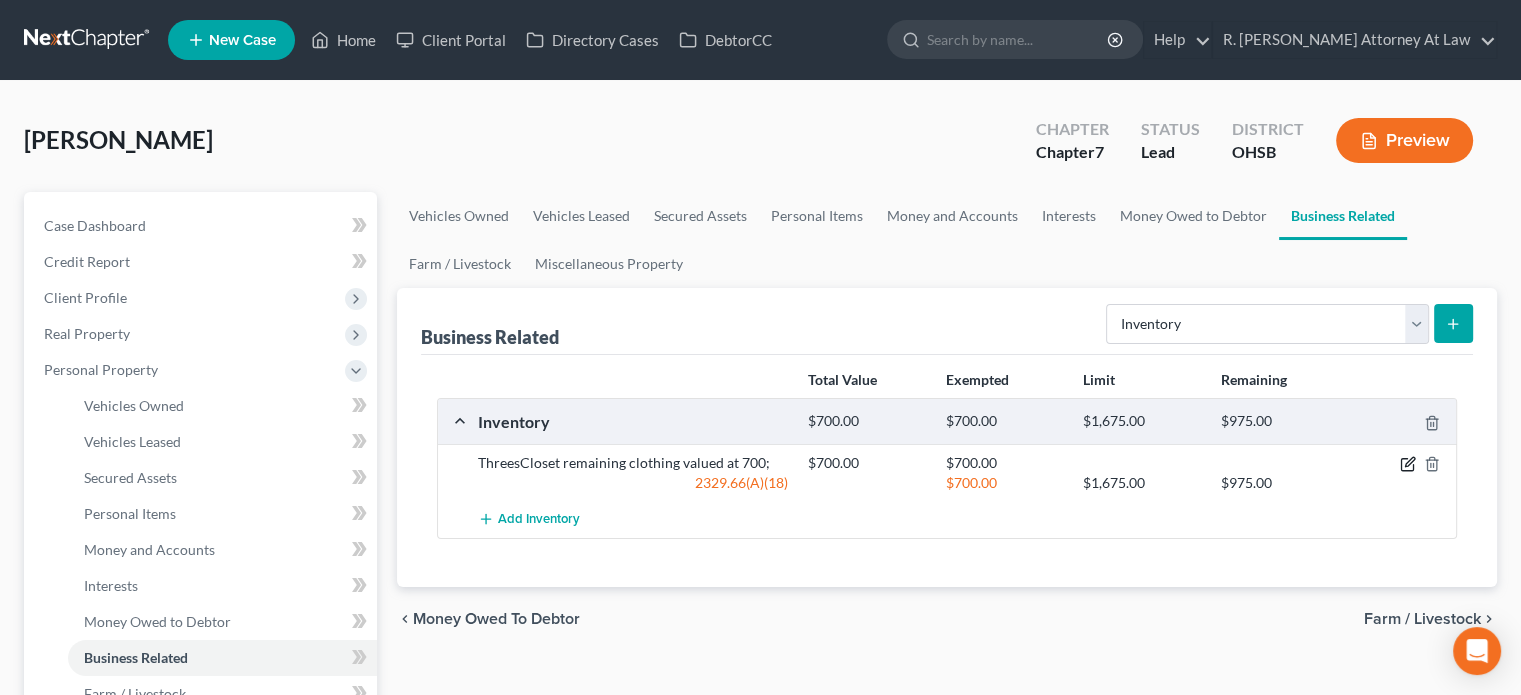 click 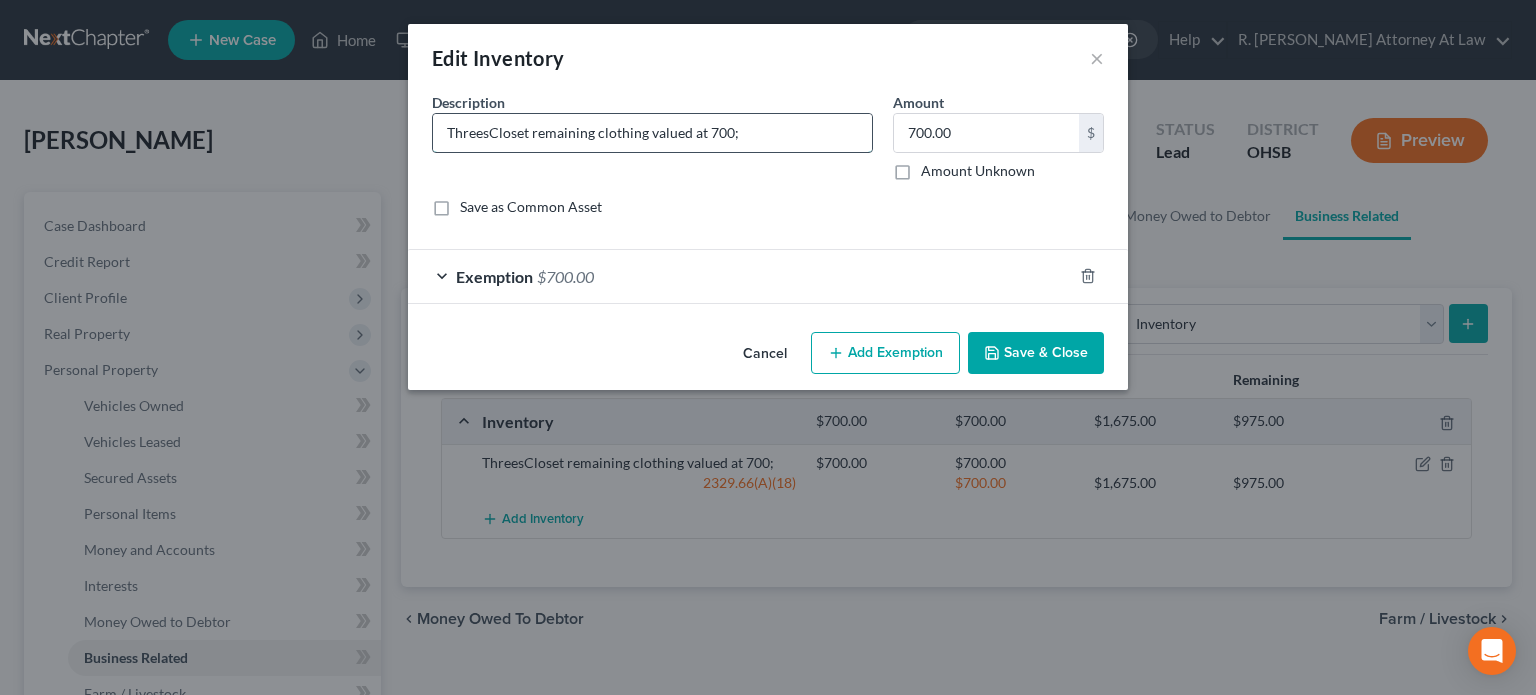 click on "ThreesCloset remaining clothing valued at 700;" at bounding box center [652, 133] 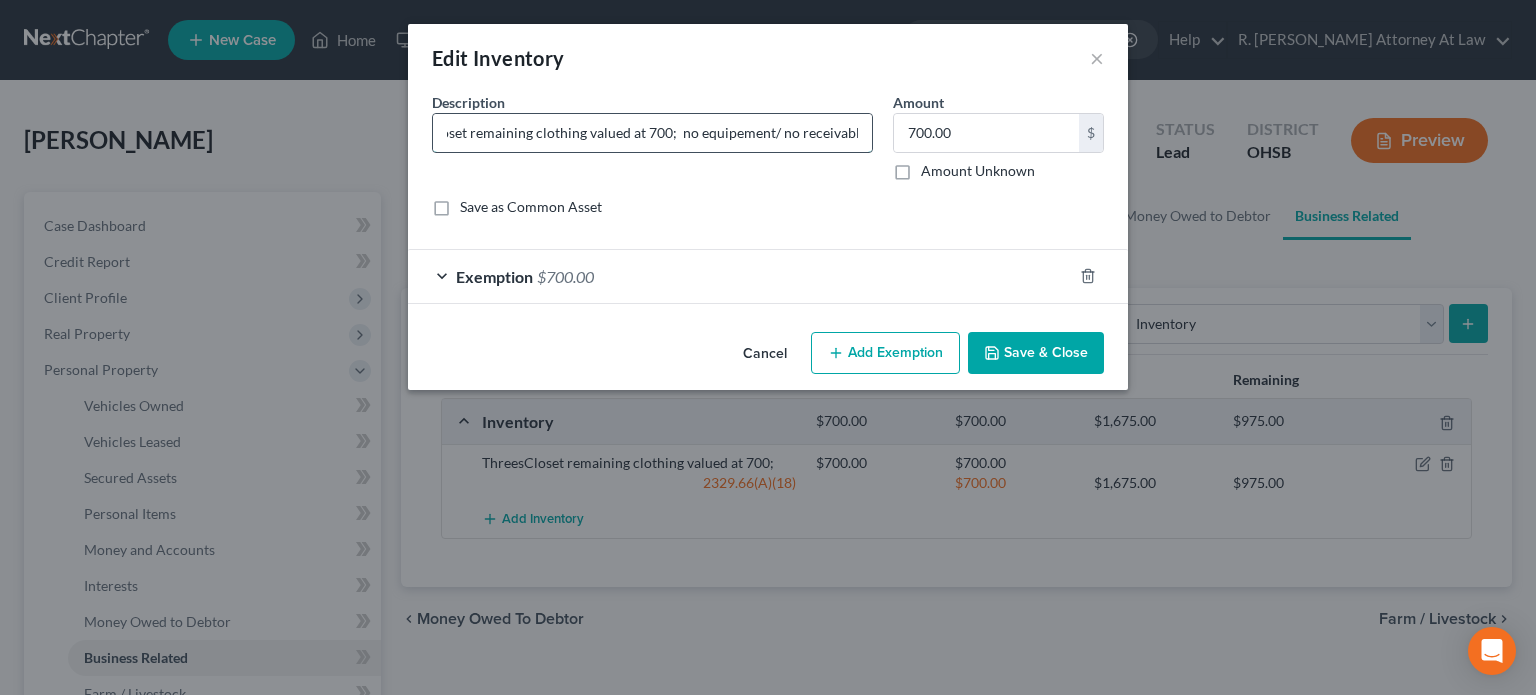 scroll, scrollTop: 0, scrollLeft: 68, axis: horizontal 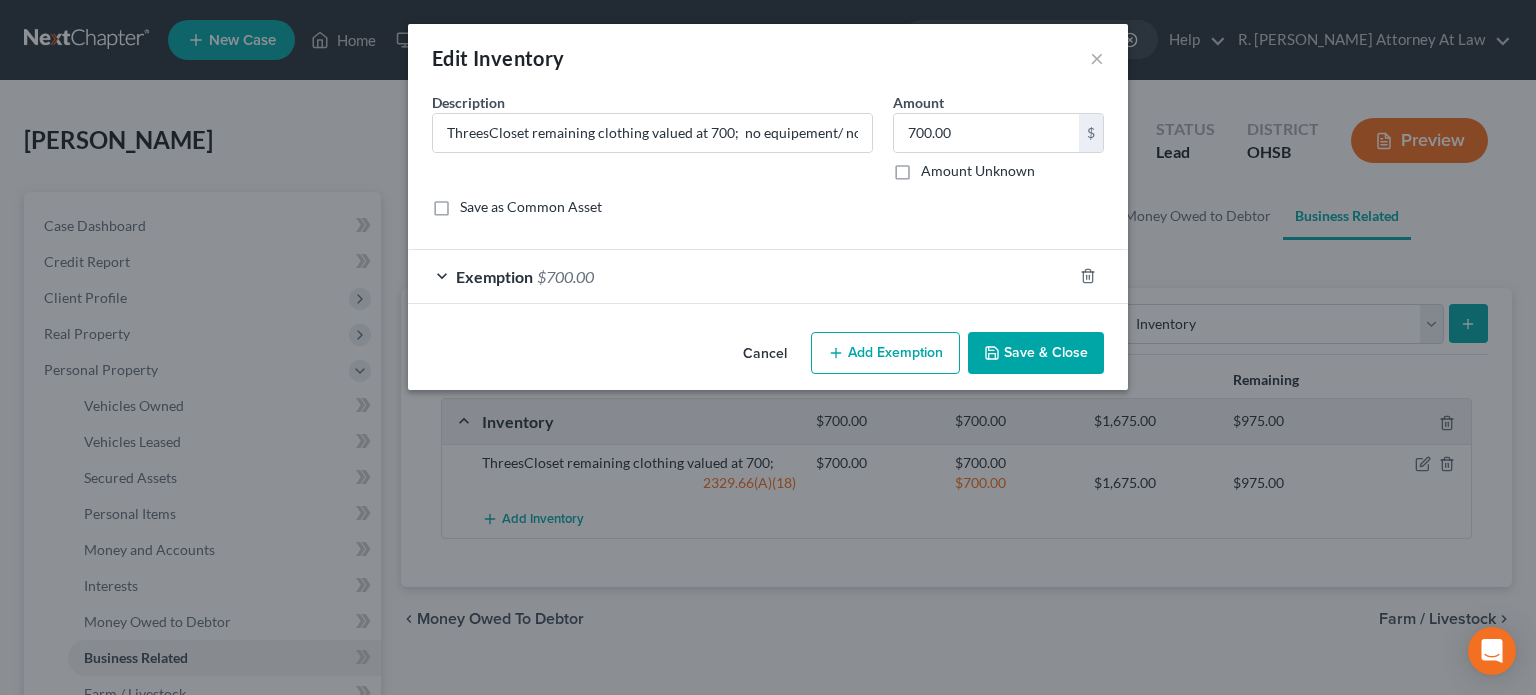 drag, startPoint x: 1040, startPoint y: 337, endPoint x: 429, endPoint y: 376, distance: 612.2434 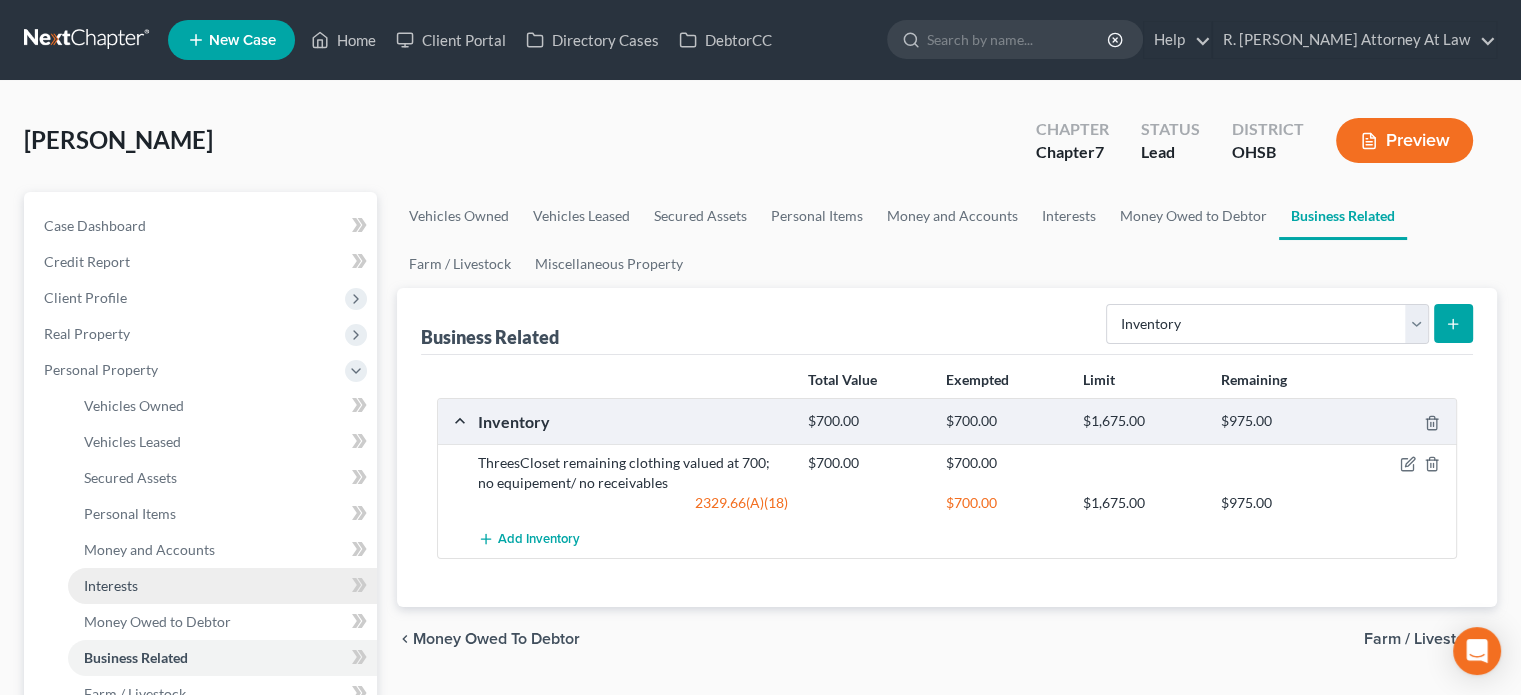 click on "Interests" at bounding box center [111, 585] 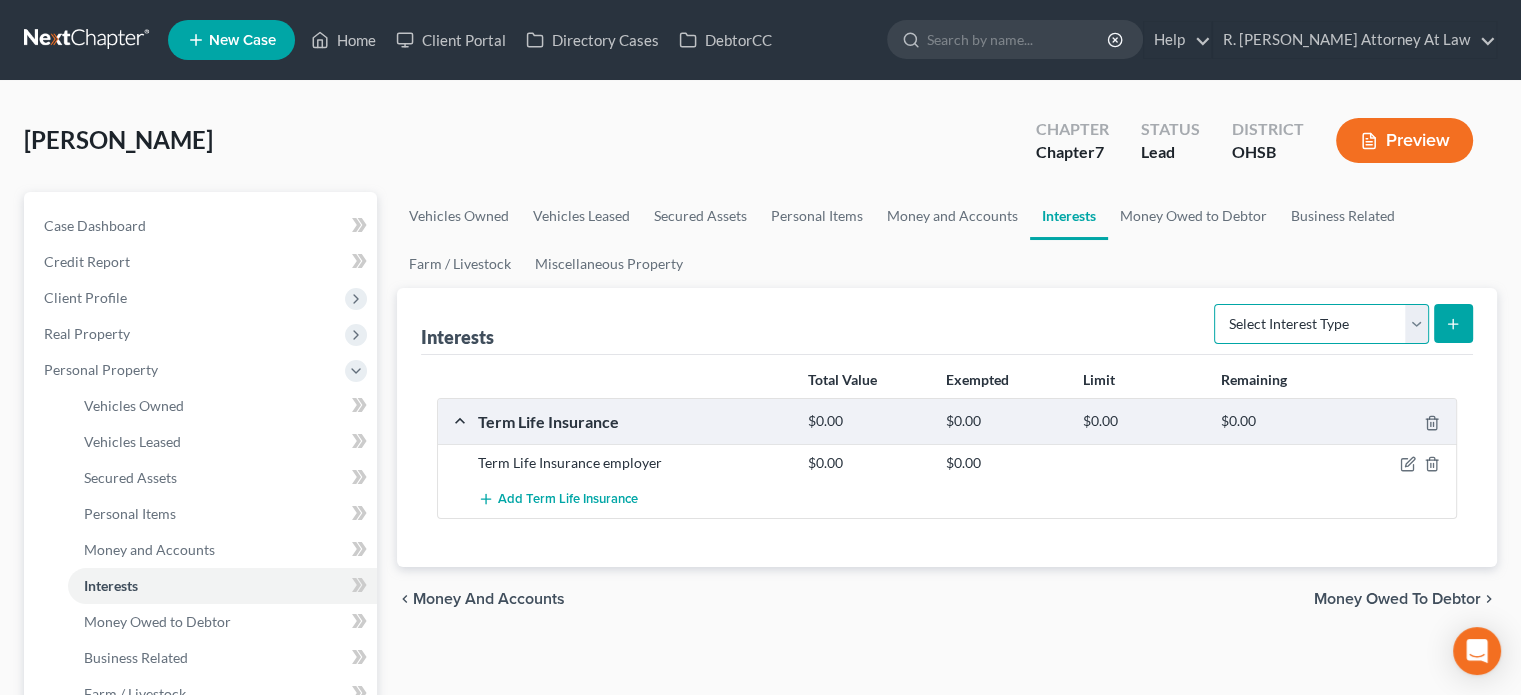 click on "Select Interest Type 401K Annuity Bond Education IRA Government Bond Government Pension Plan Incorporated Business IRA Joint Venture (Active) Joint Venture (Inactive) Keogh Mutual Fund Other Retirement Plan Partnership (Active) Partnership (Inactive) Pension Plan Stock Term Life Insurance Unincorporated Business Whole Life Insurance" at bounding box center [1321, 324] 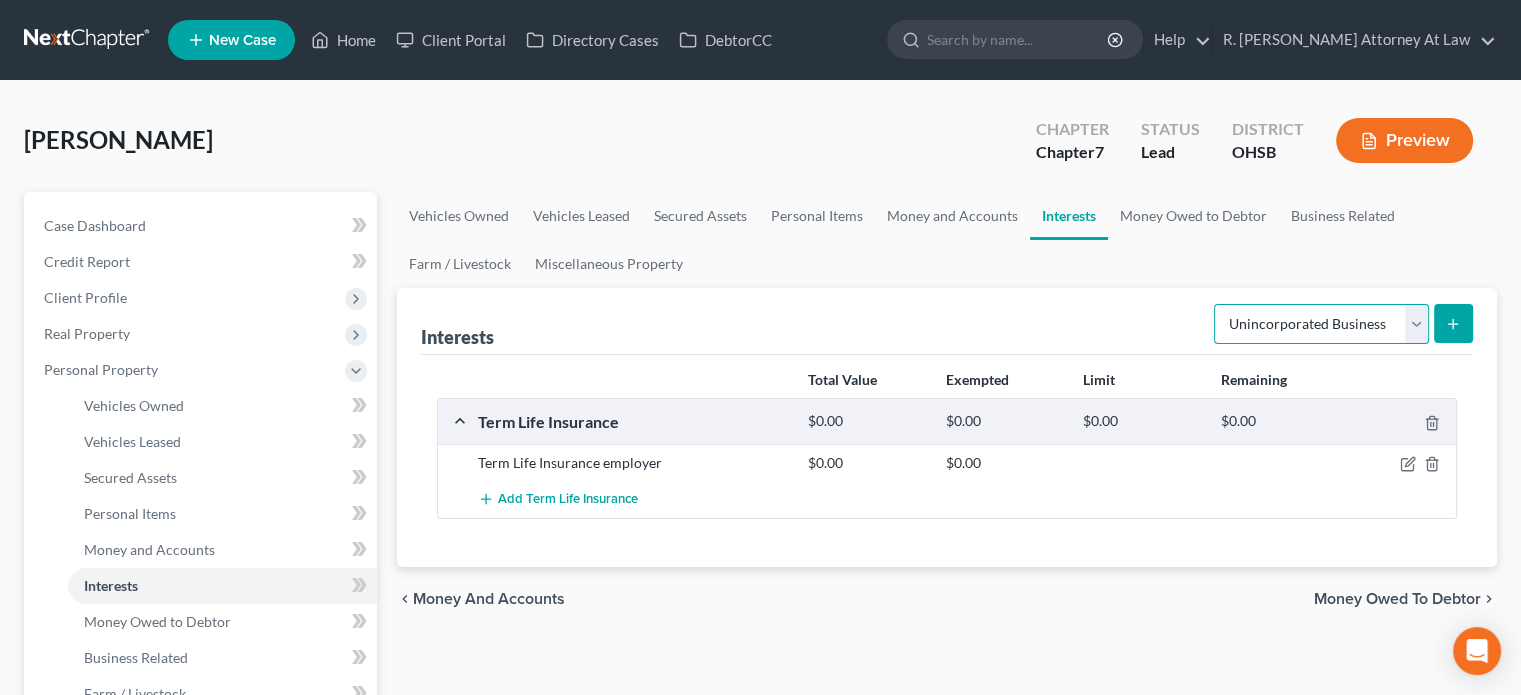 click on "Select Interest Type 401K Annuity Bond Education IRA Government Bond Government Pension Plan Incorporated Business IRA Joint Venture (Active) Joint Venture (Inactive) Keogh Mutual Fund Other Retirement Plan Partnership (Active) Partnership (Inactive) Pension Plan Stock Term Life Insurance Unincorporated Business Whole Life Insurance" at bounding box center [1321, 324] 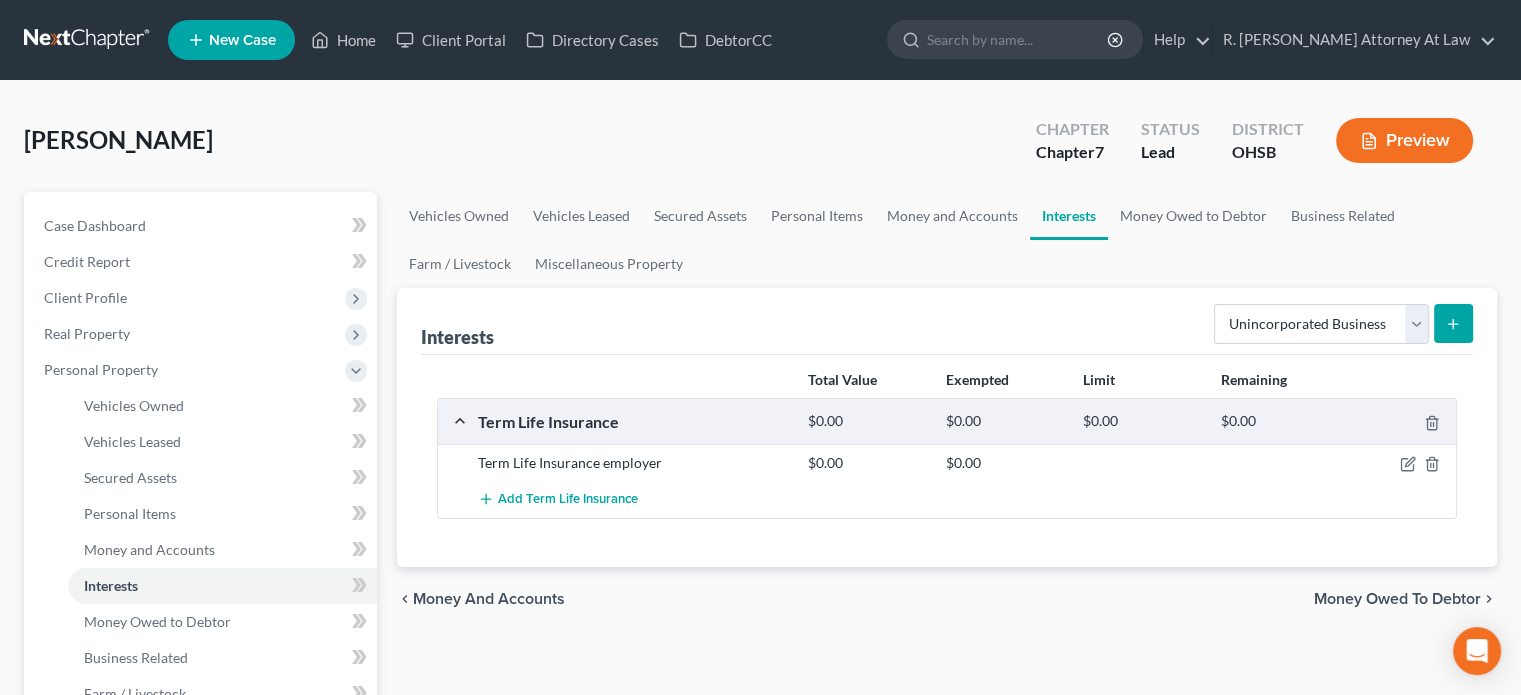click 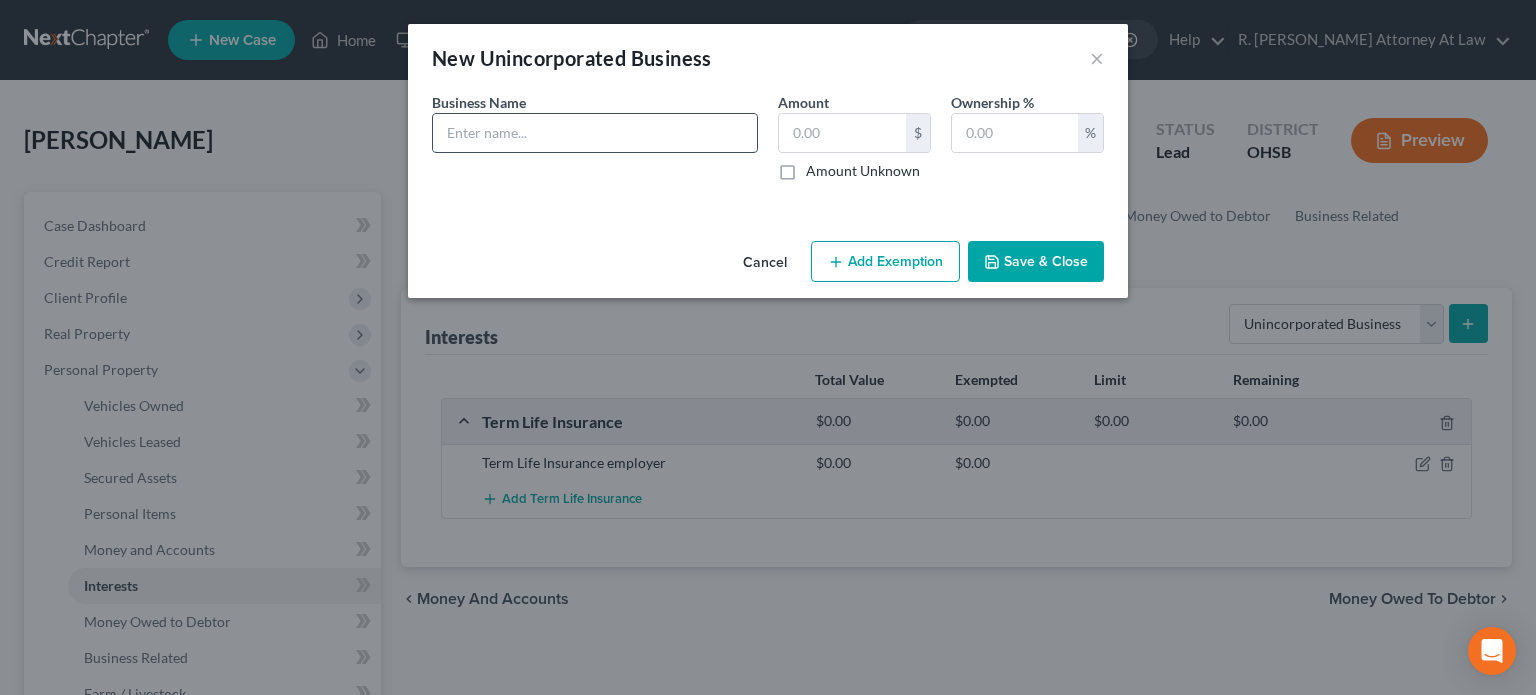 click at bounding box center [595, 133] 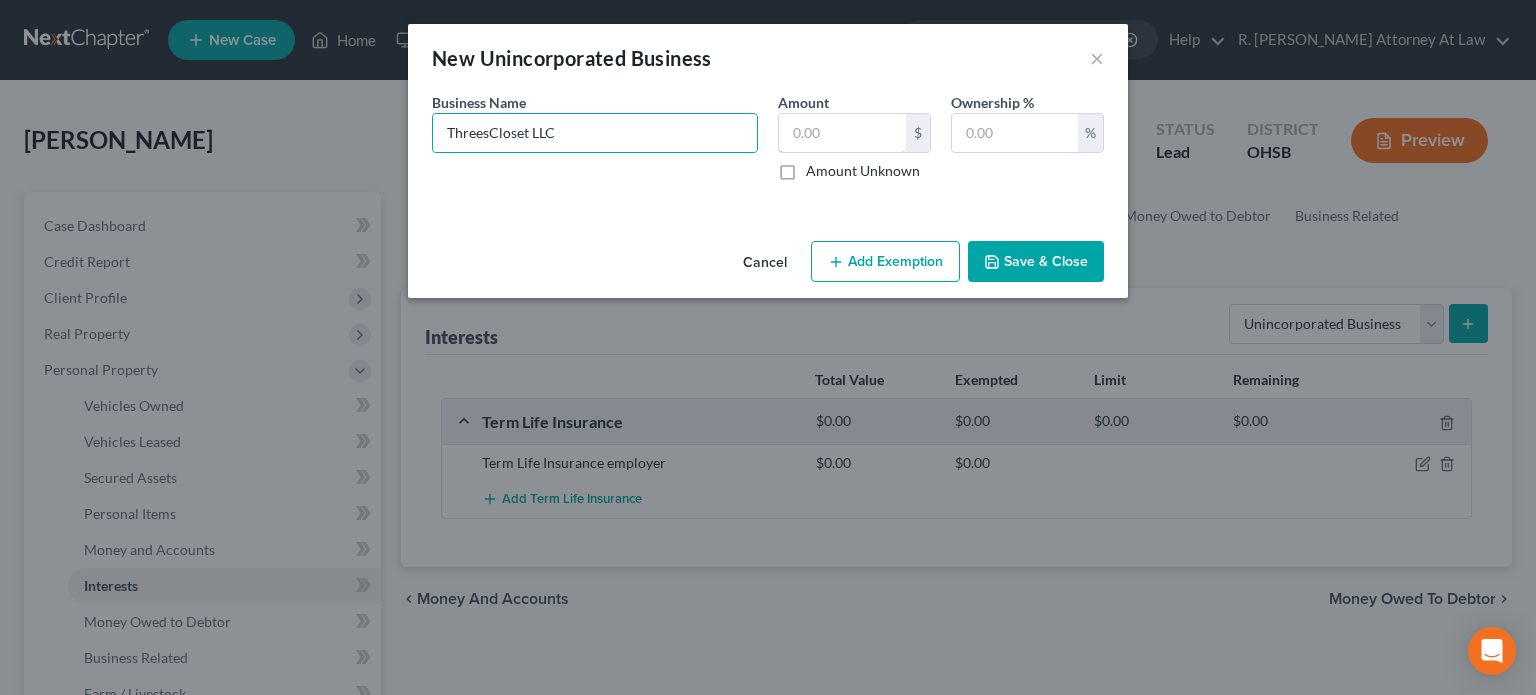 drag, startPoint x: 831, startPoint y: 138, endPoint x: 937, endPoint y: 143, distance: 106.11786 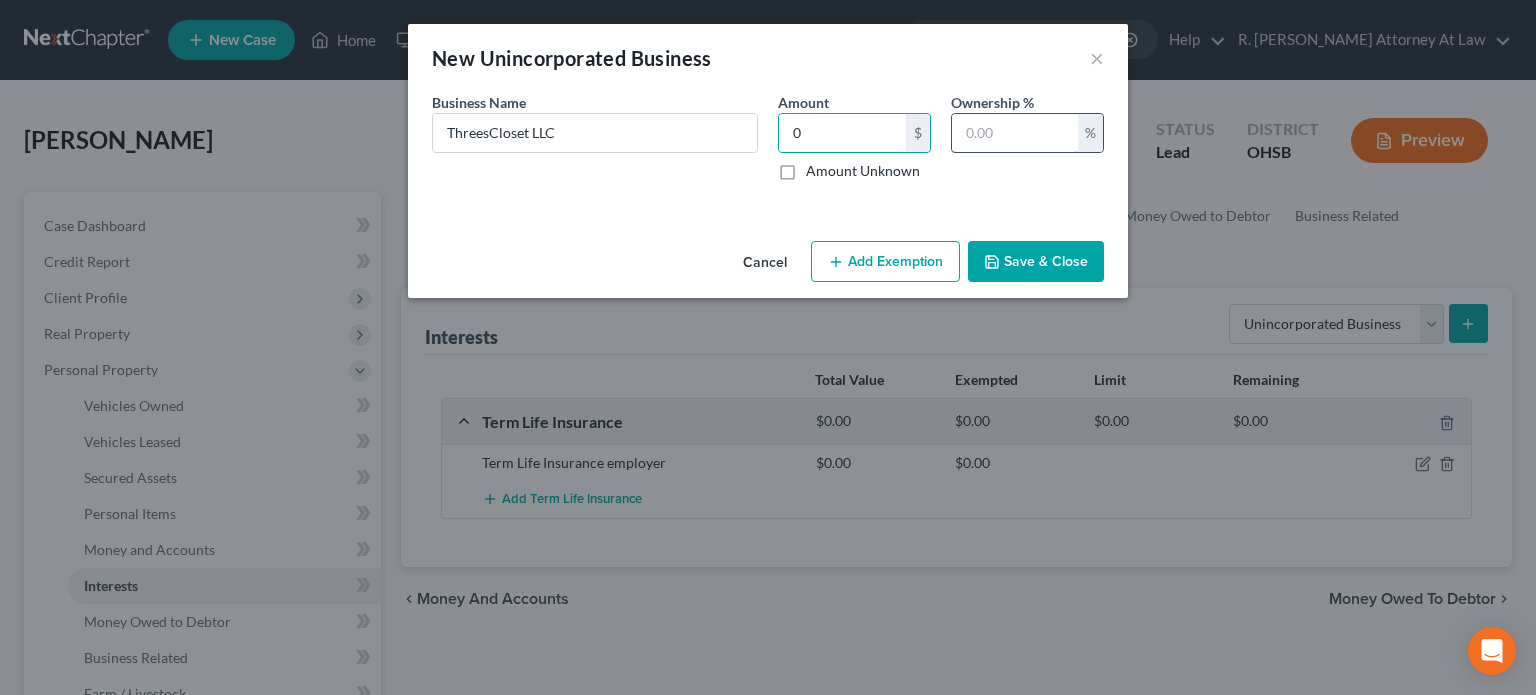 drag, startPoint x: 976, startPoint y: 135, endPoint x: 974, endPoint y: 125, distance: 10.198039 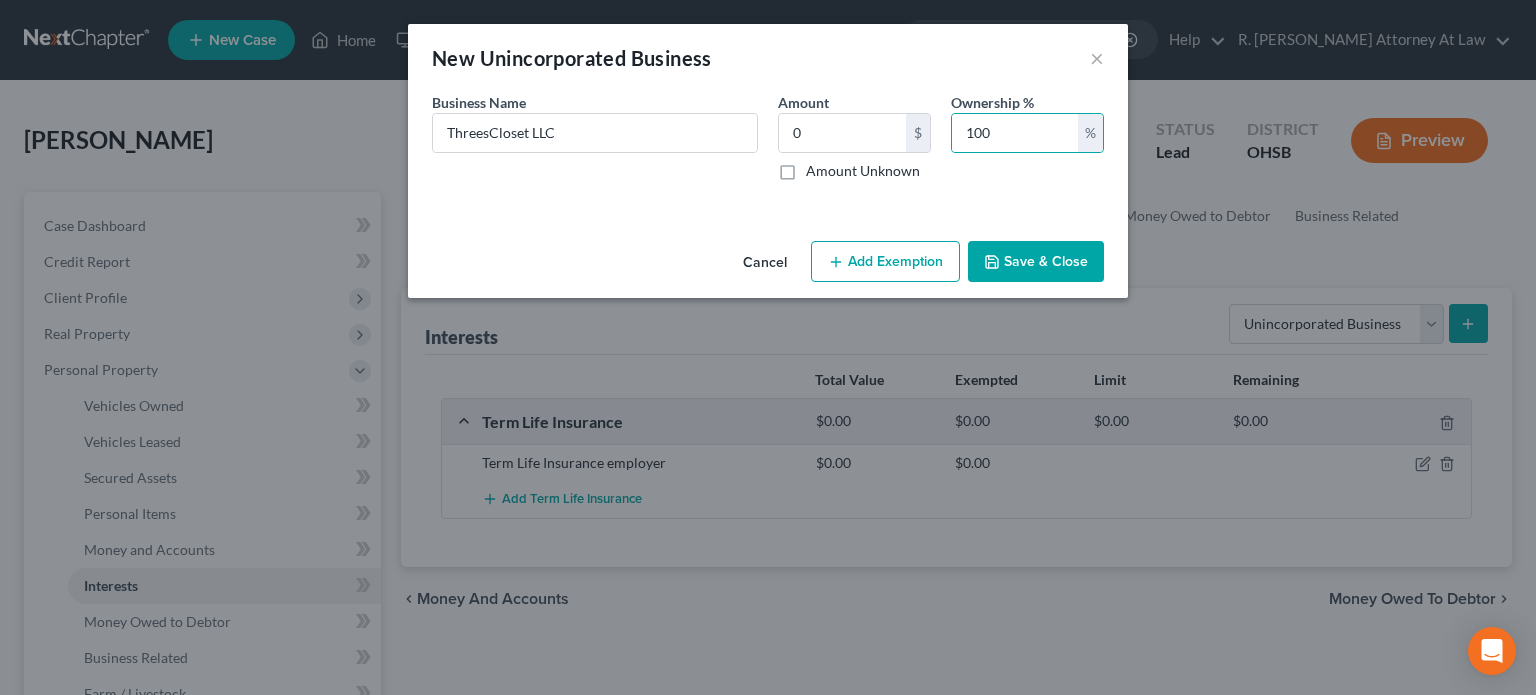 click on "Save & Close" at bounding box center (1036, 262) 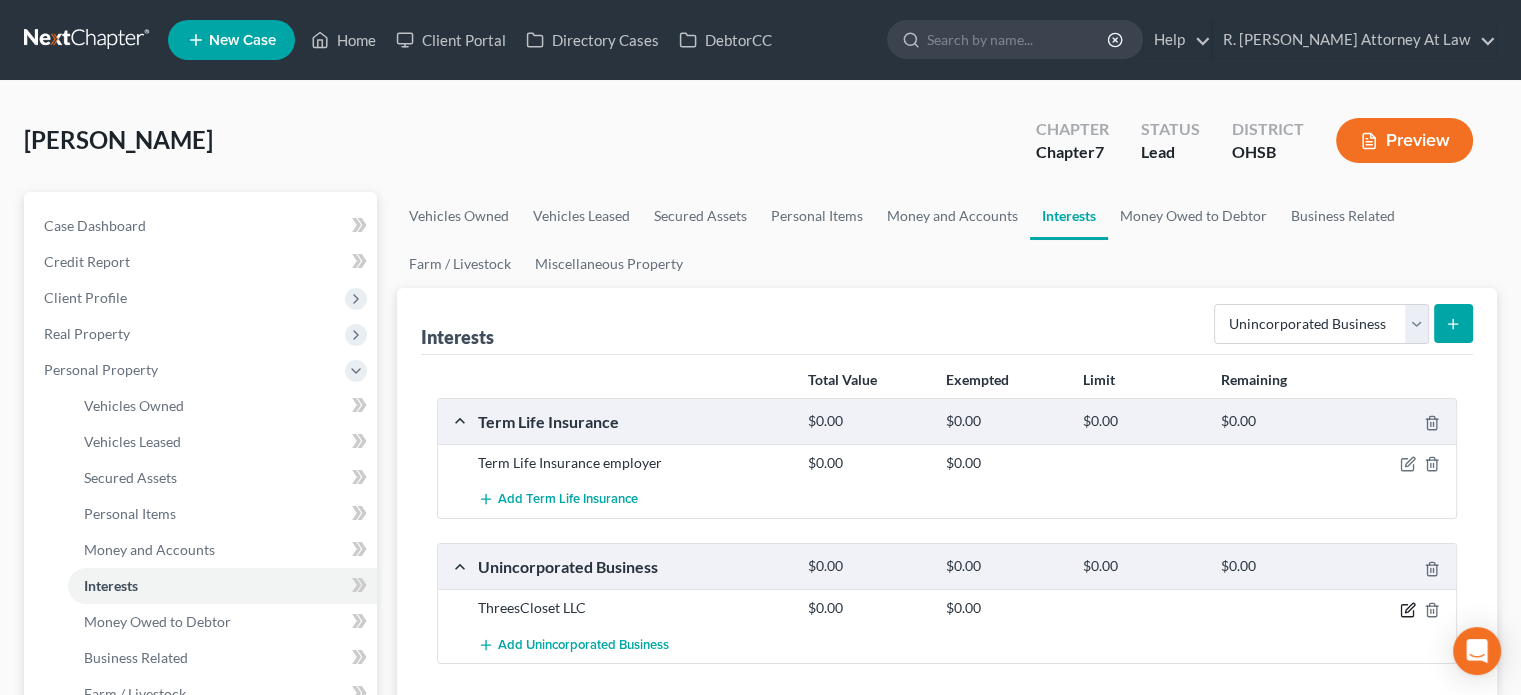 click 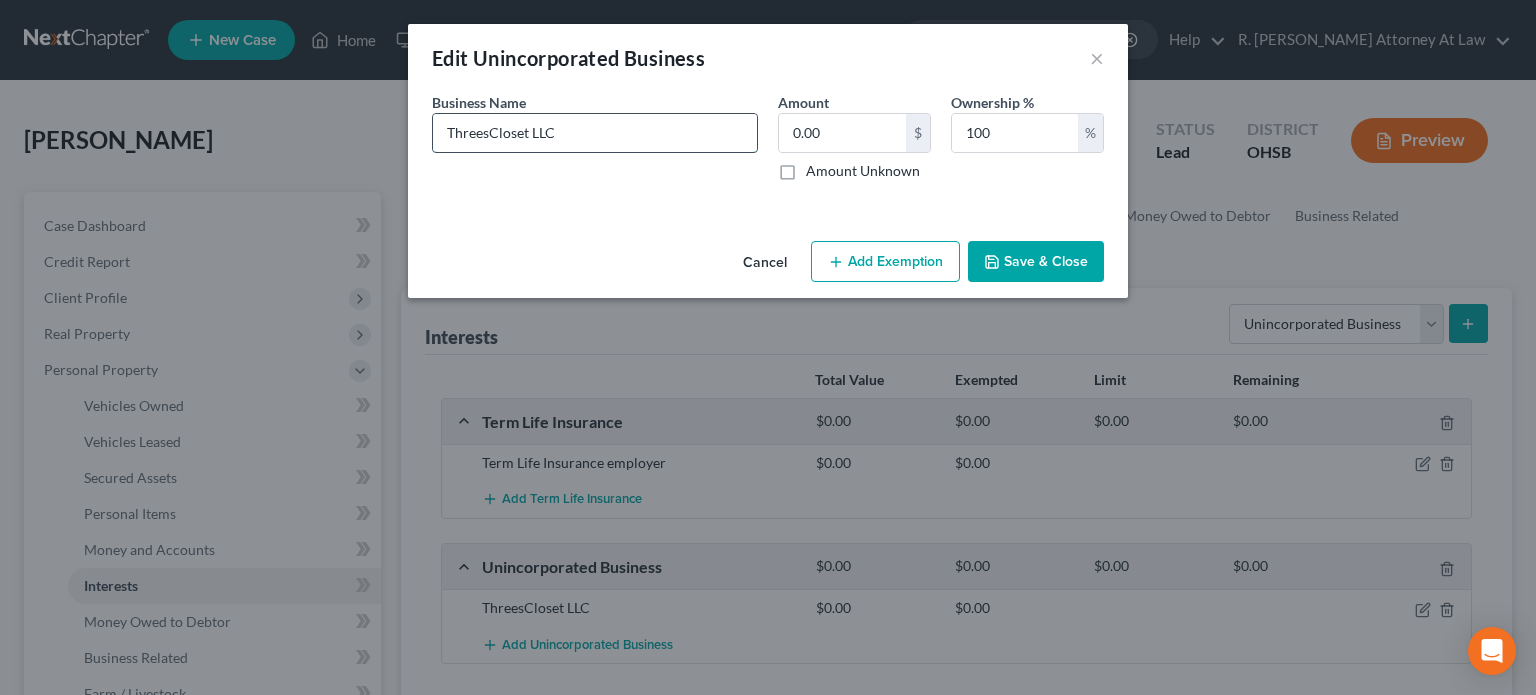 click on "ThreesCloset LLC" at bounding box center (595, 133) 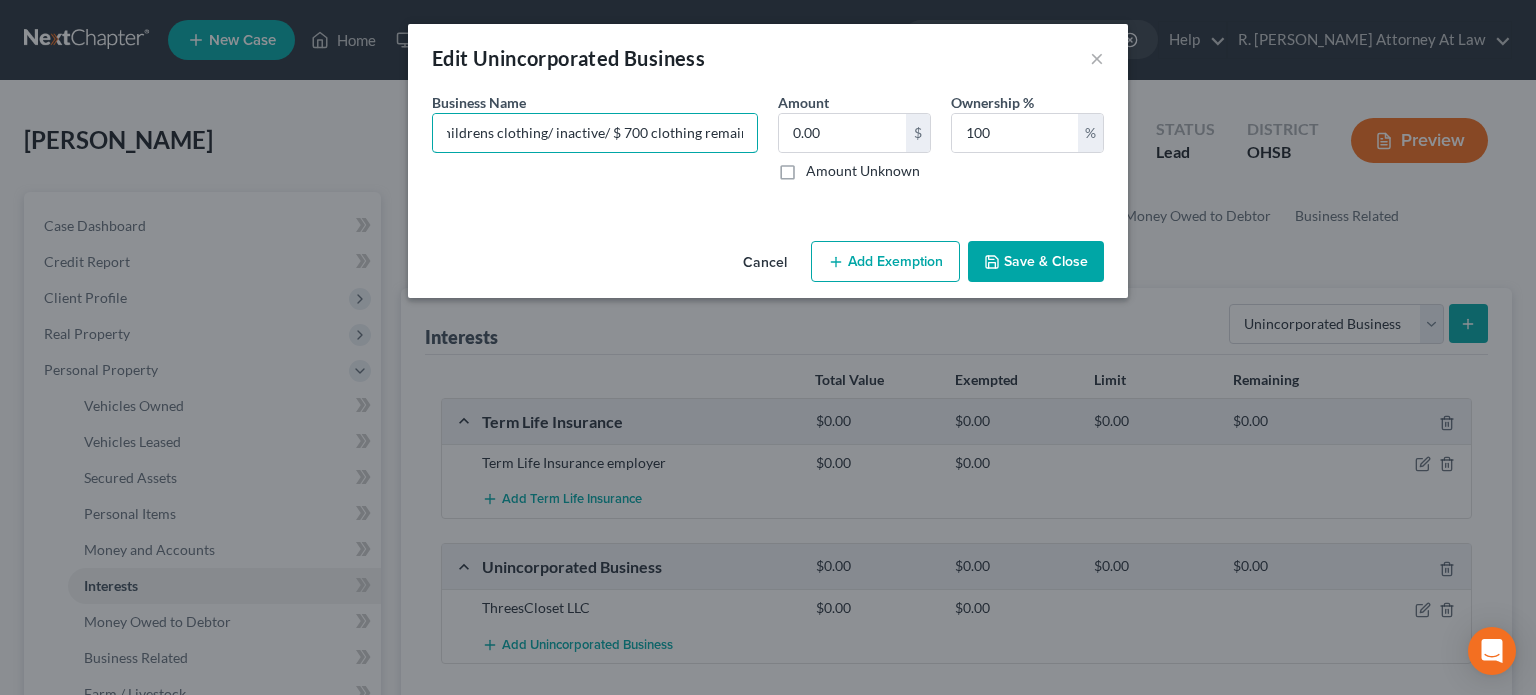 scroll, scrollTop: 0, scrollLeft: 198, axis: horizontal 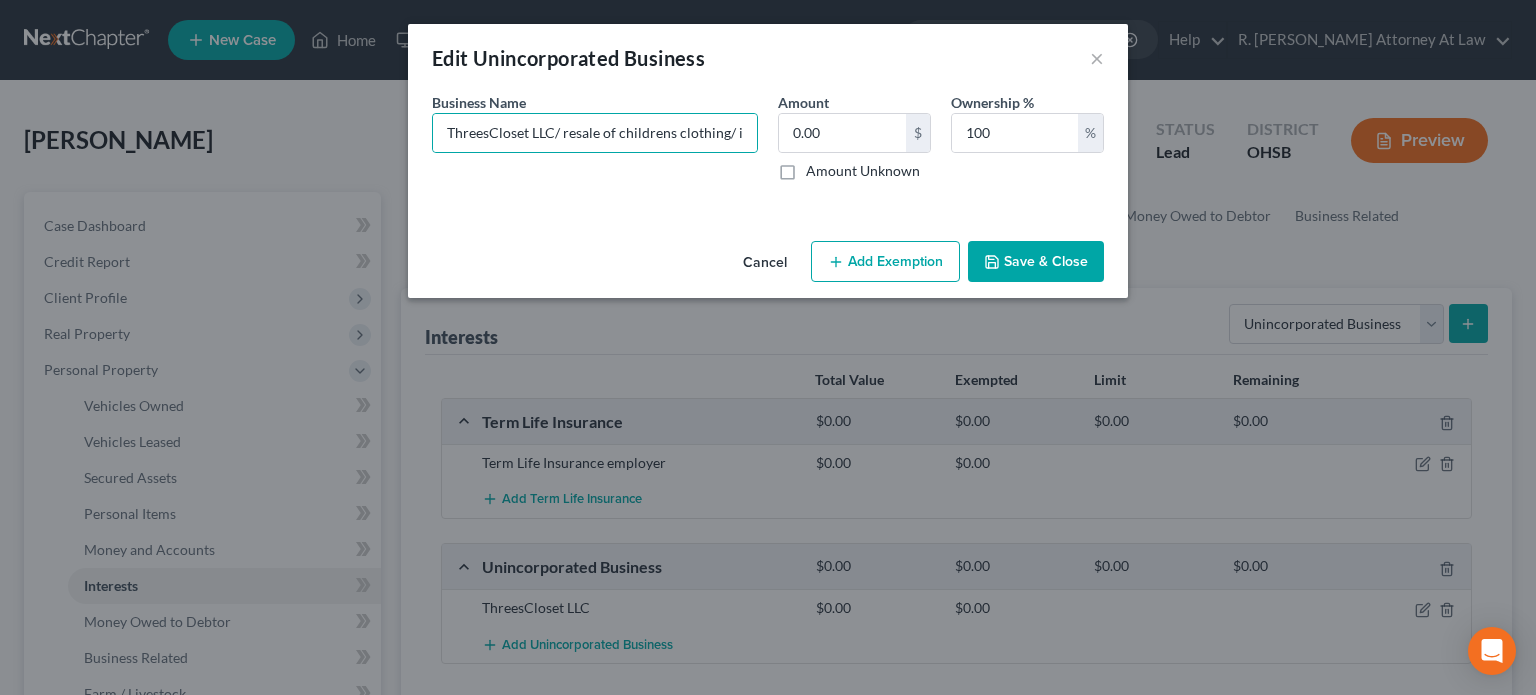 click on "Save & Close" at bounding box center [1036, 262] 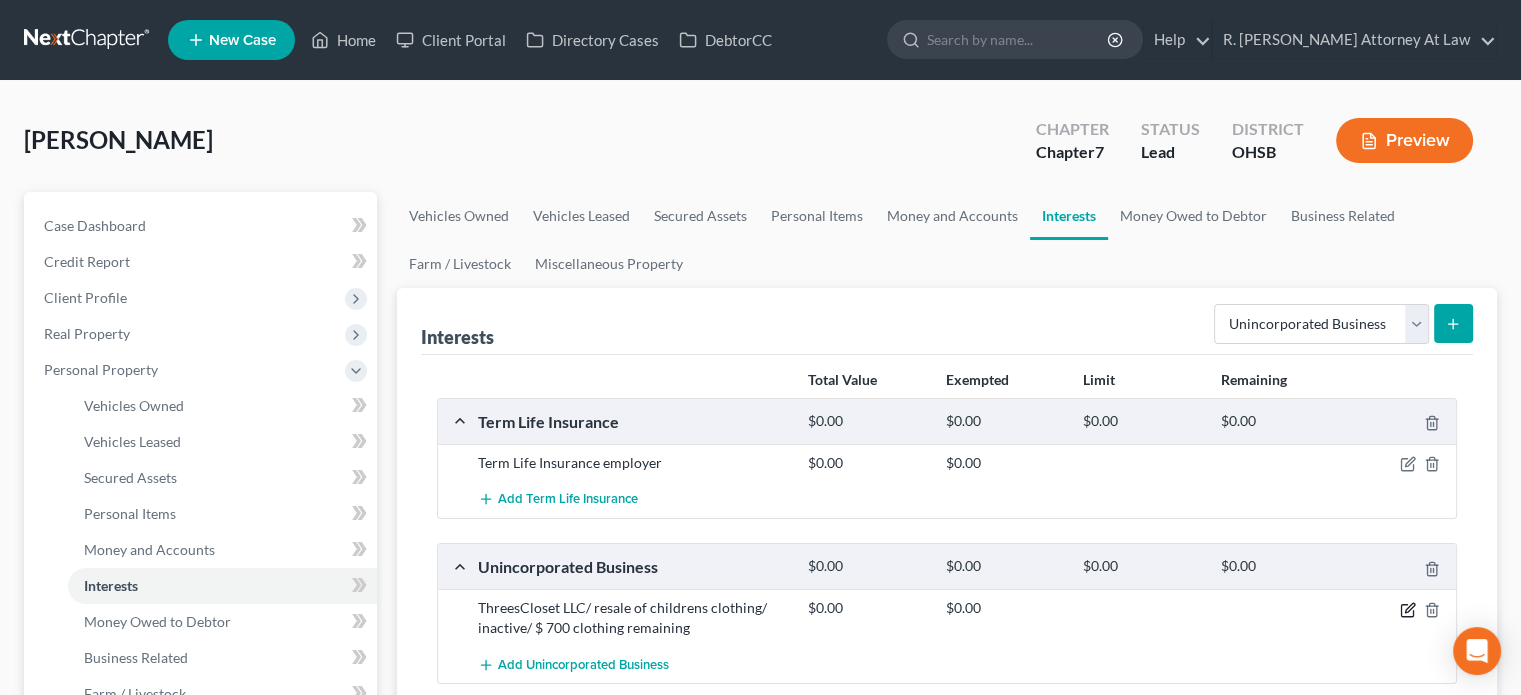 click 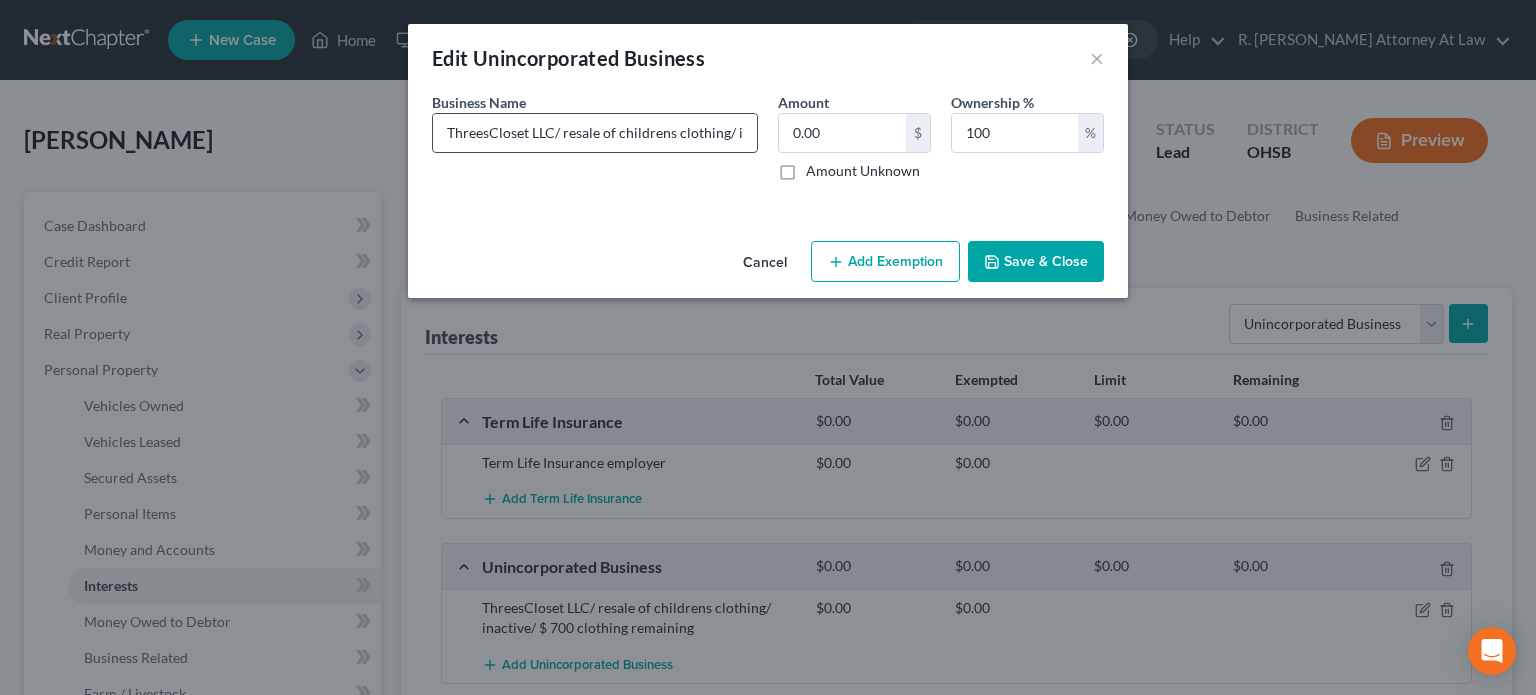 click on "ThreesCloset LLC/ resale of childrens clothing/ inactive/ $ 700 clothing remaining" at bounding box center [595, 133] 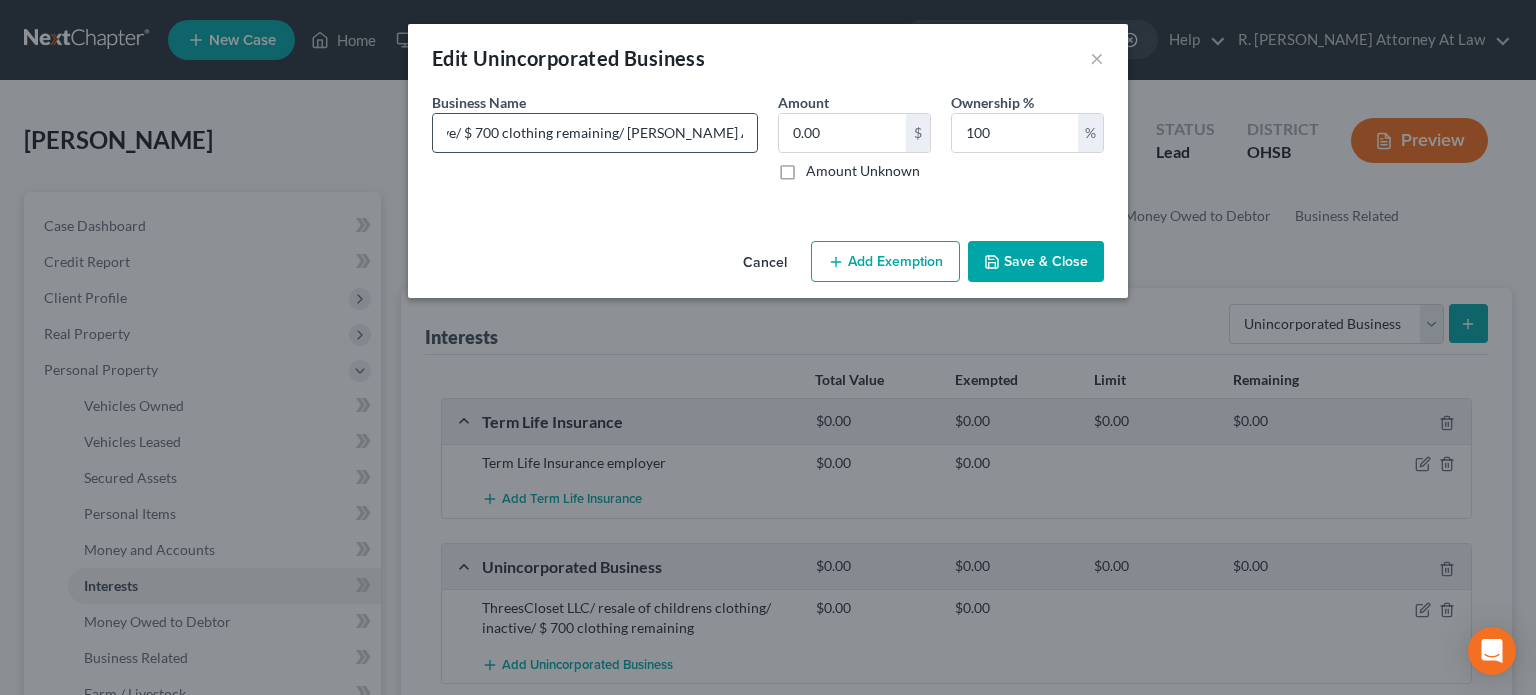 scroll, scrollTop: 0, scrollLeft: 334, axis: horizontal 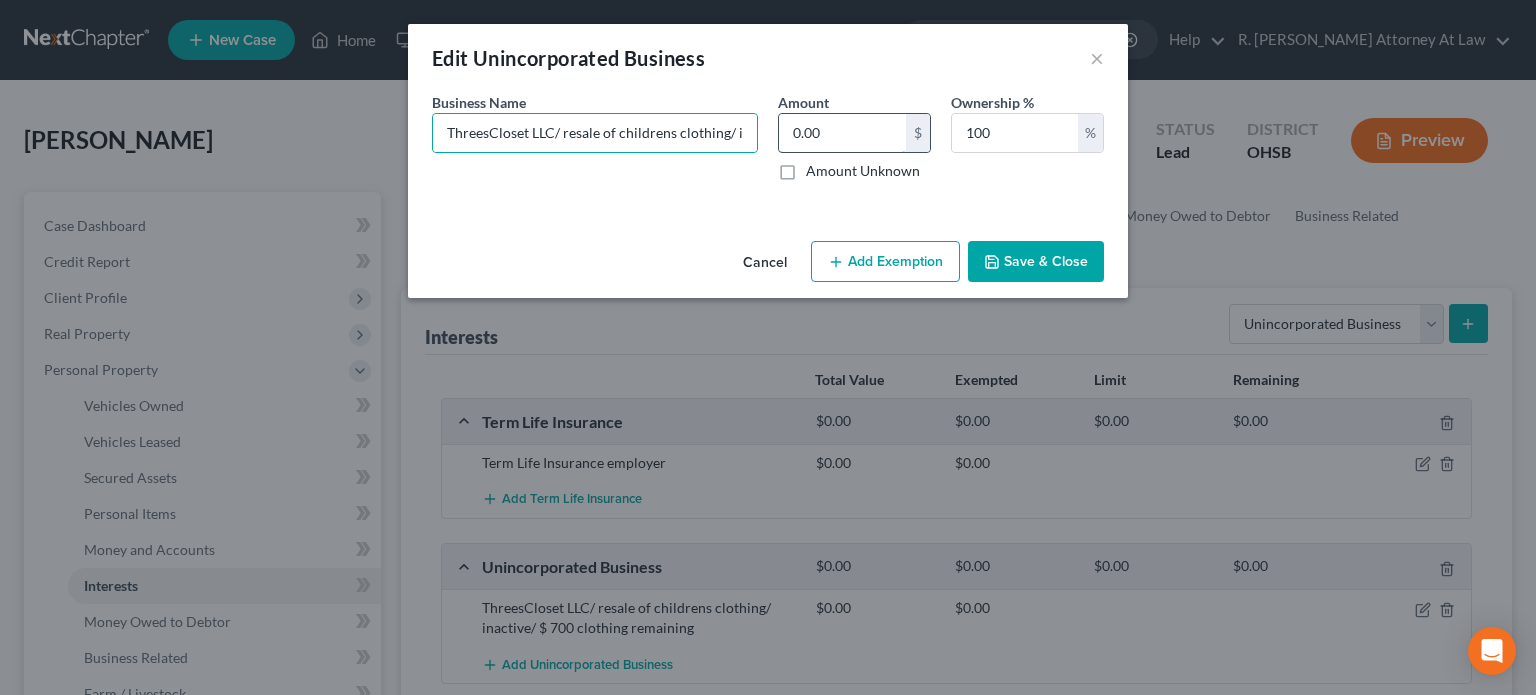 click on "0.00" at bounding box center [842, 133] 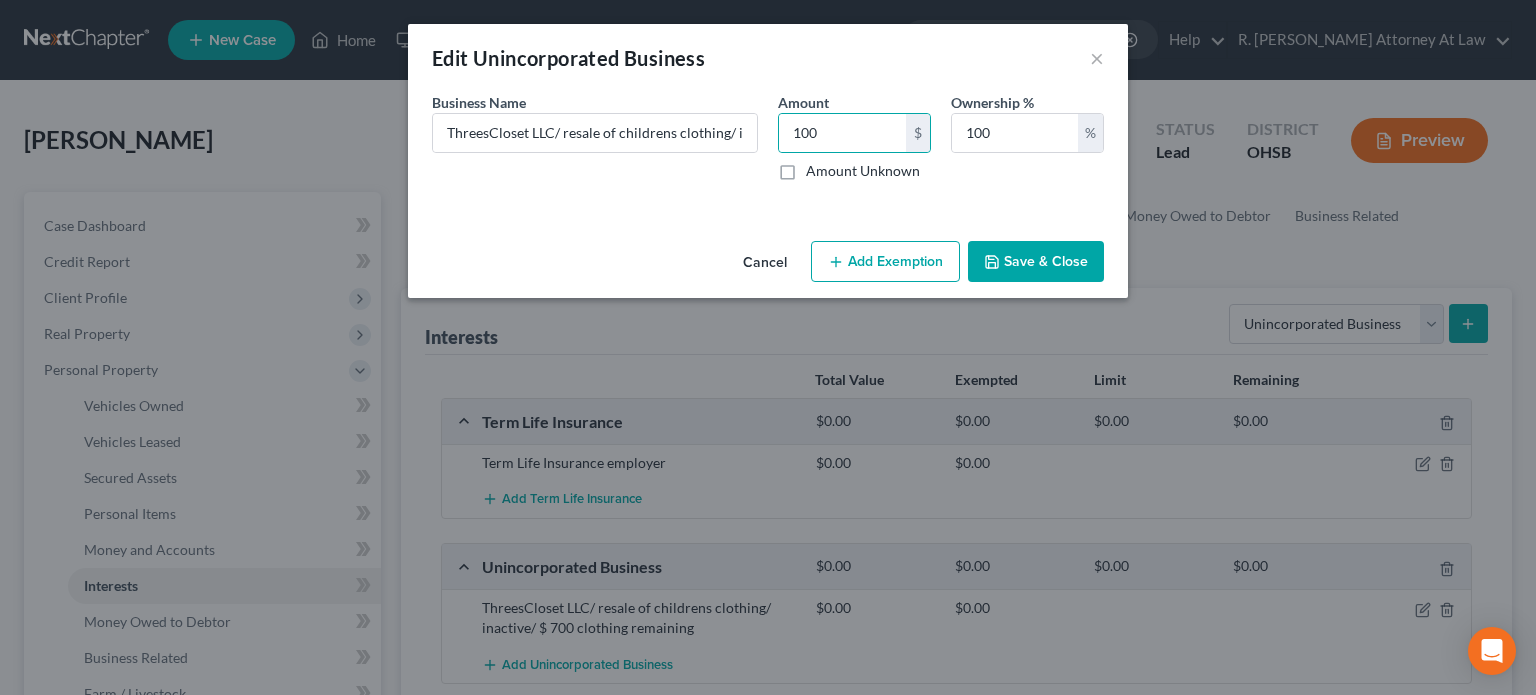 click on "Save & Close" at bounding box center (1036, 262) 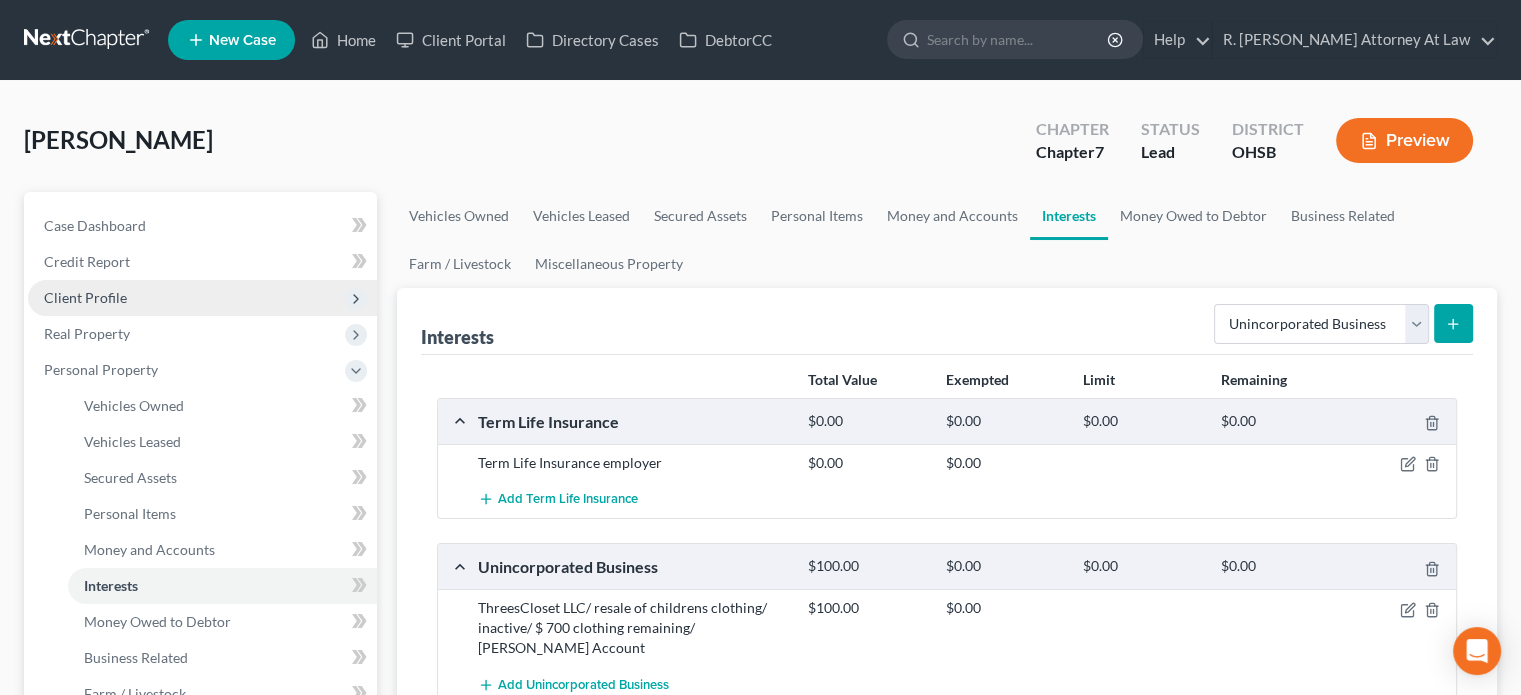 click on "Client Profile" at bounding box center (85, 297) 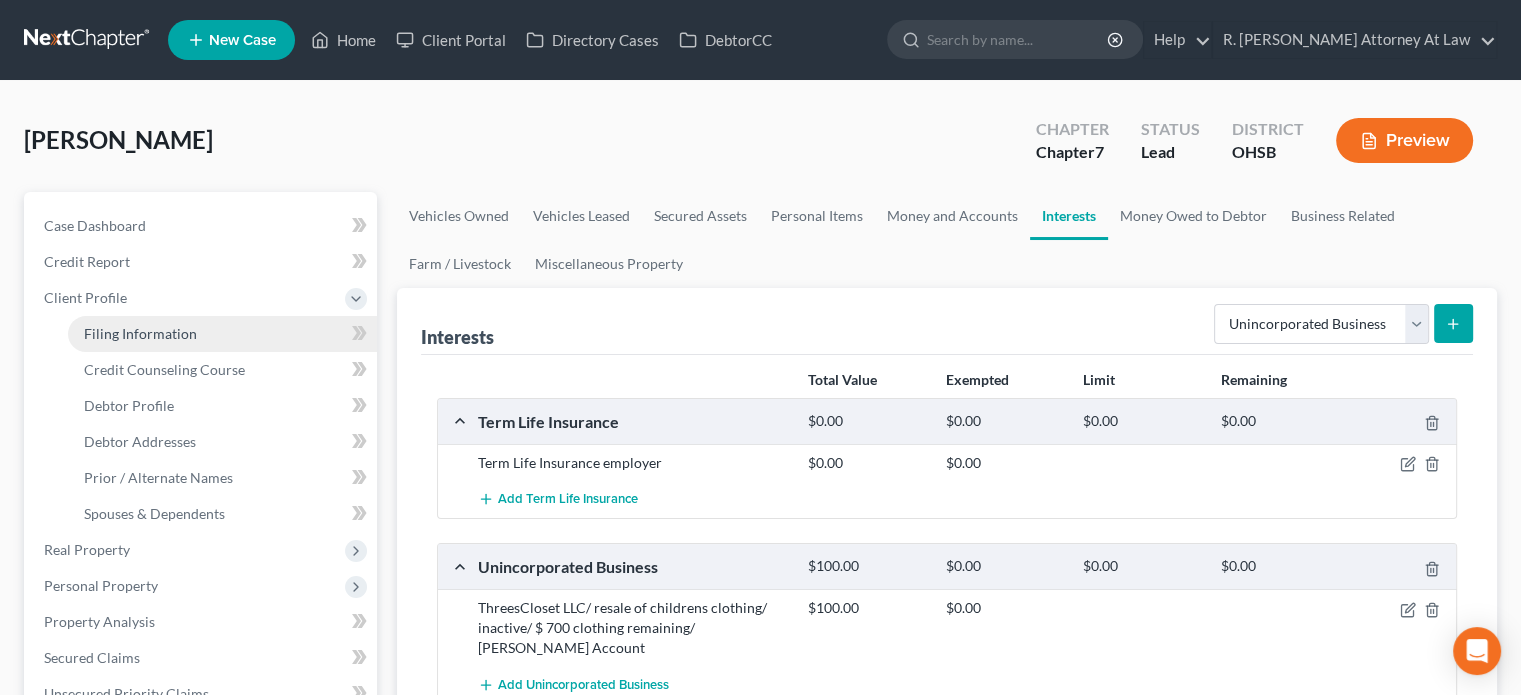 click on "Filing Information" at bounding box center [140, 333] 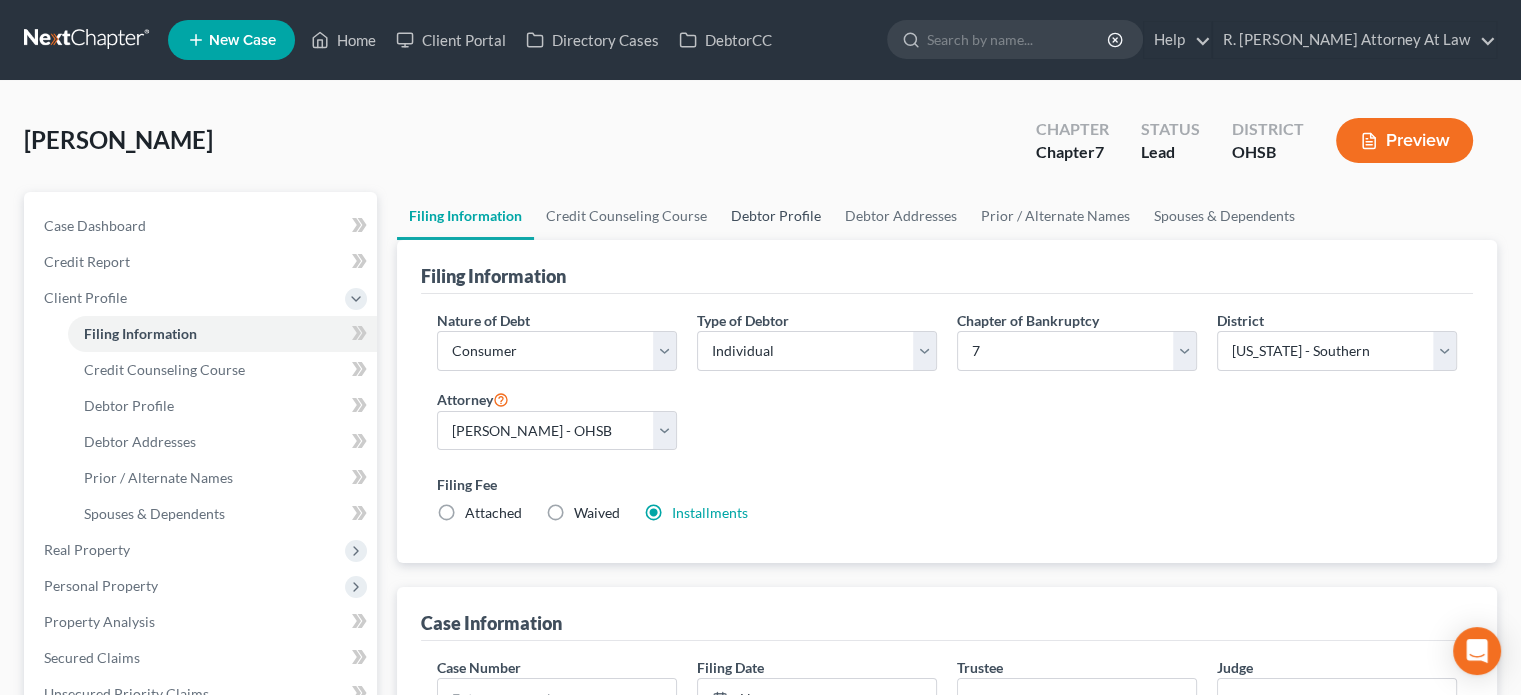 click on "Debtor Profile" at bounding box center [776, 216] 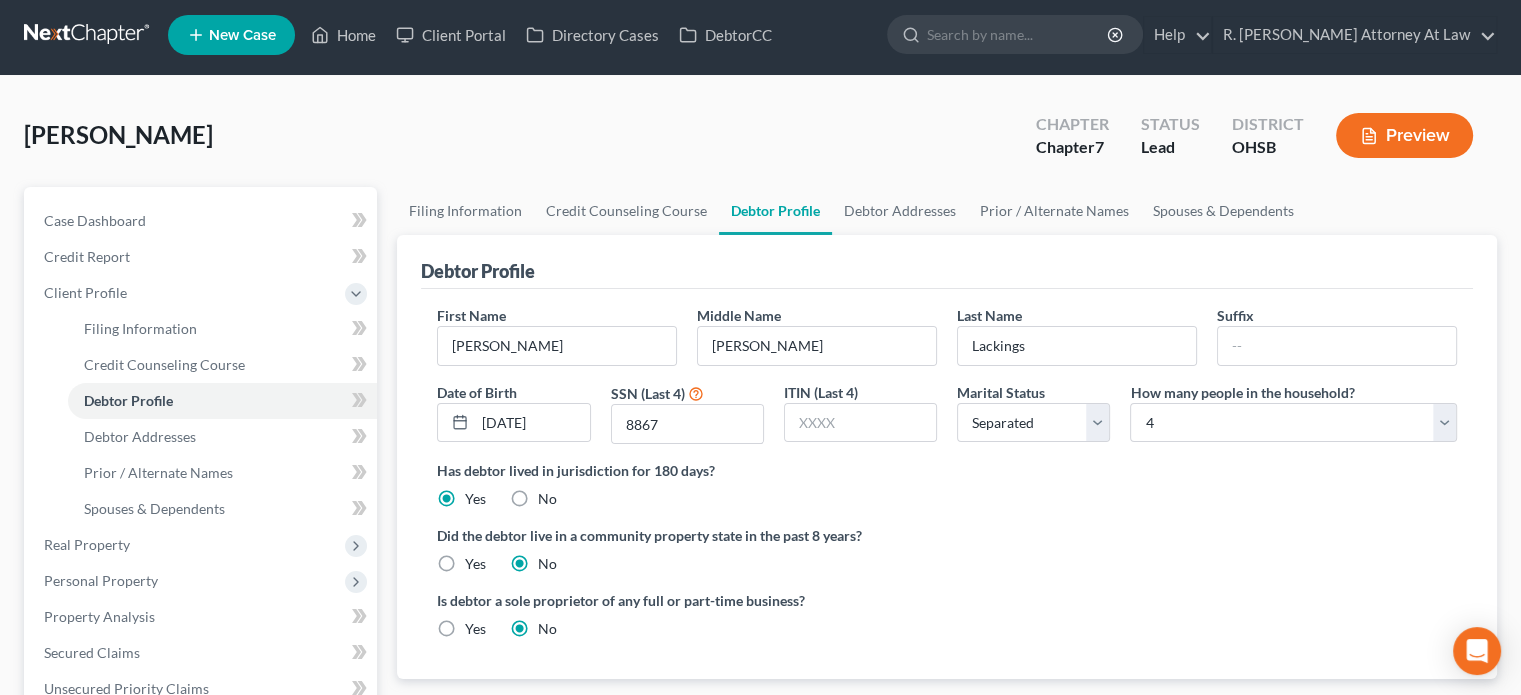 scroll, scrollTop: 0, scrollLeft: 0, axis: both 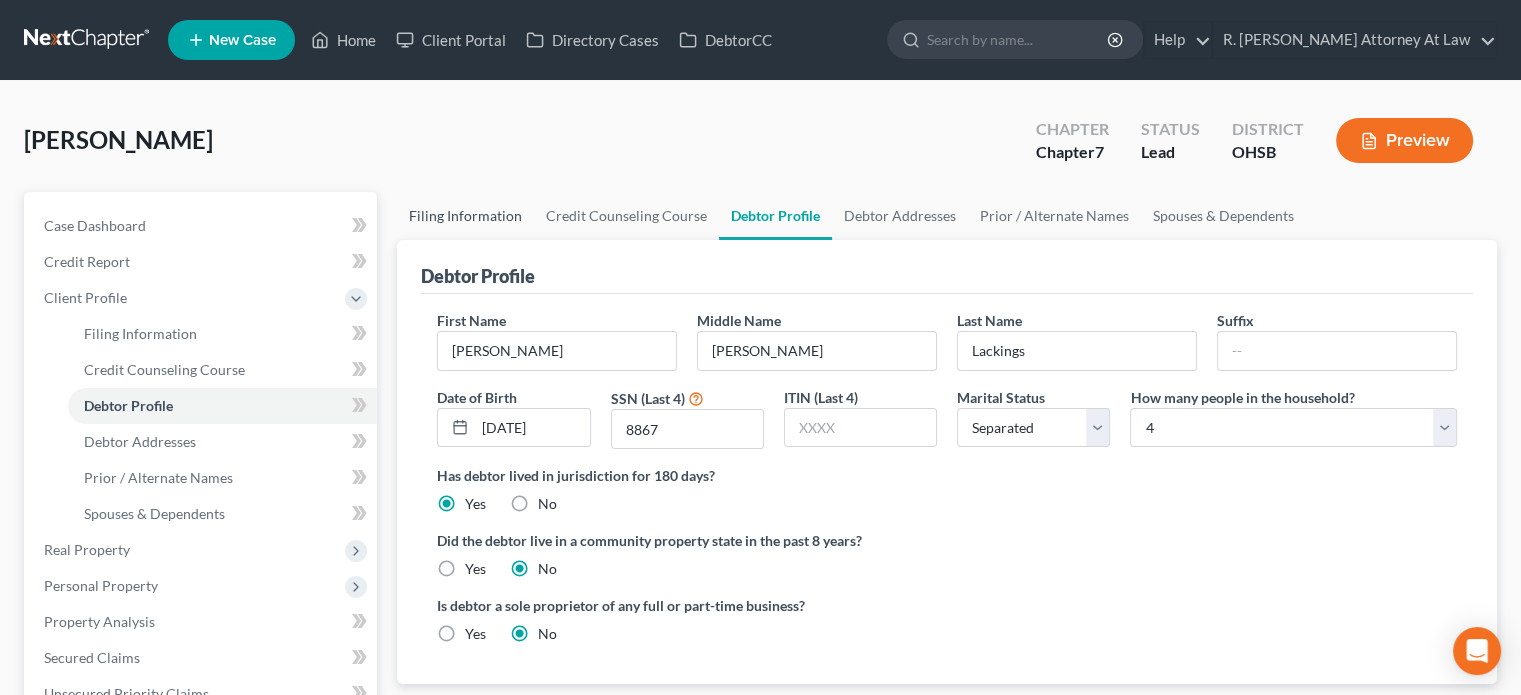 click on "Filing Information" at bounding box center [465, 216] 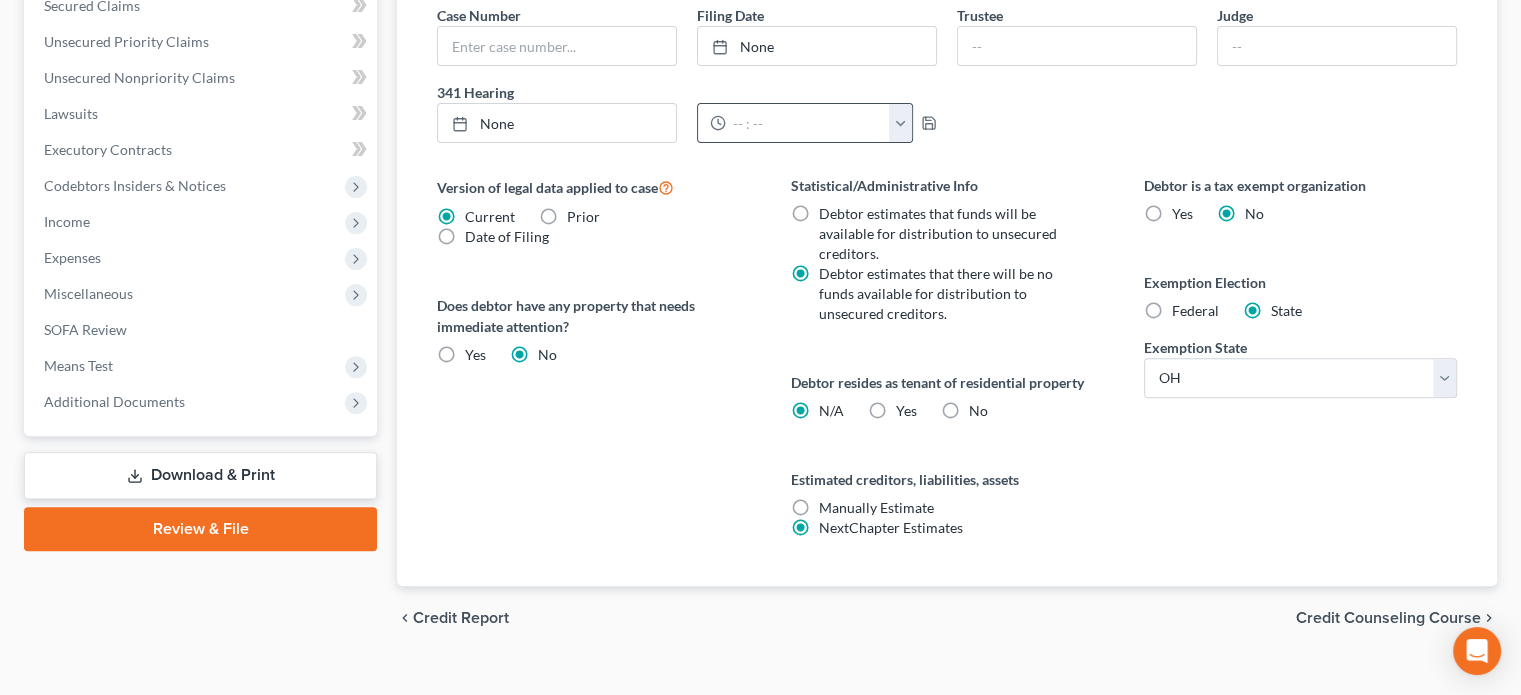 scroll, scrollTop: 680, scrollLeft: 0, axis: vertical 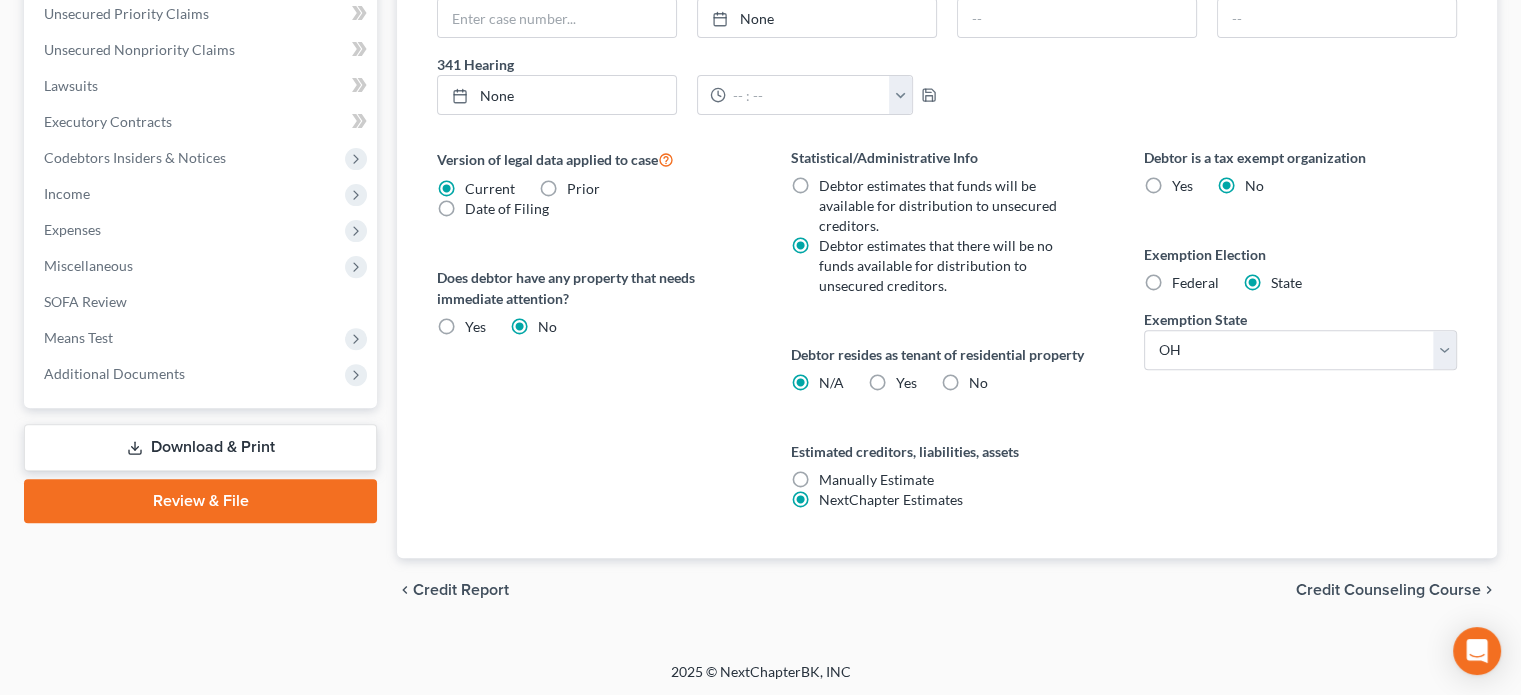 click on "Yes Yes" at bounding box center (906, 383) 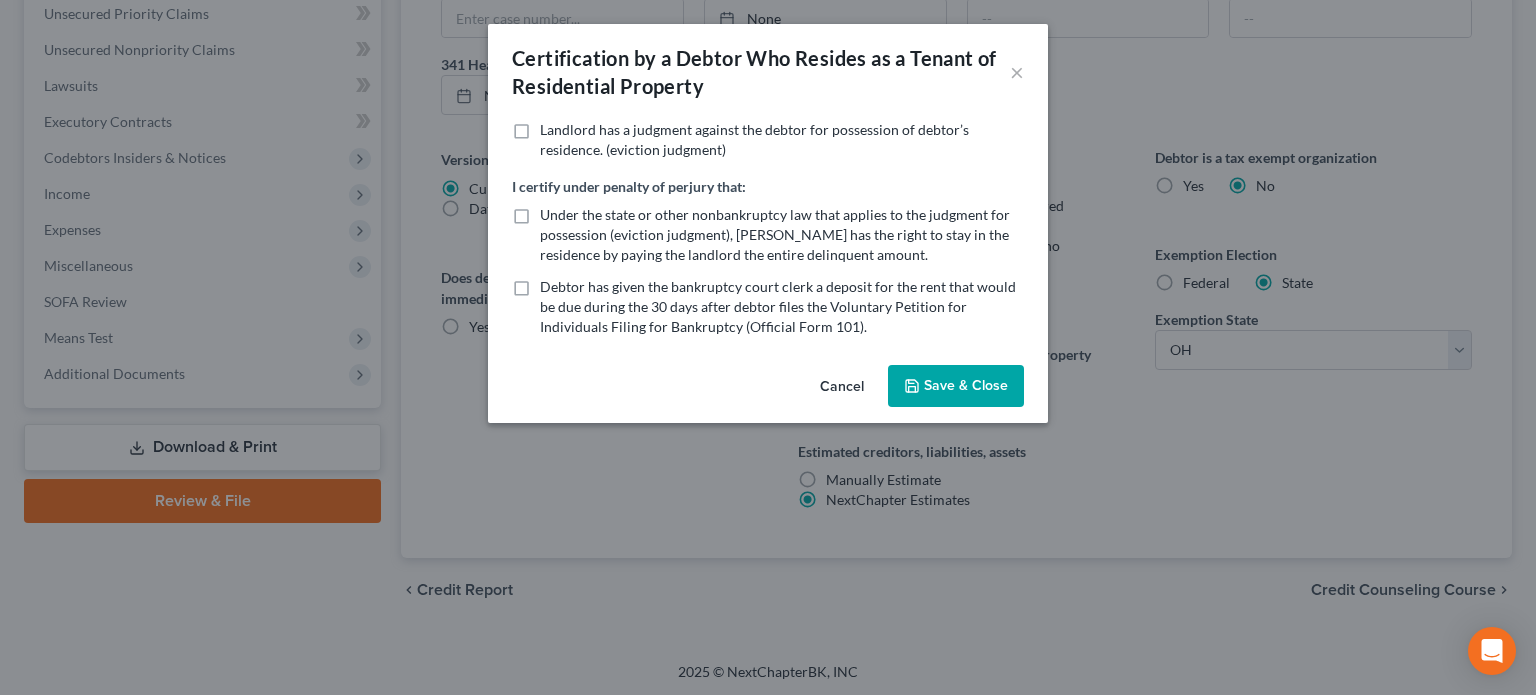 click on "Save & Close" at bounding box center [956, 386] 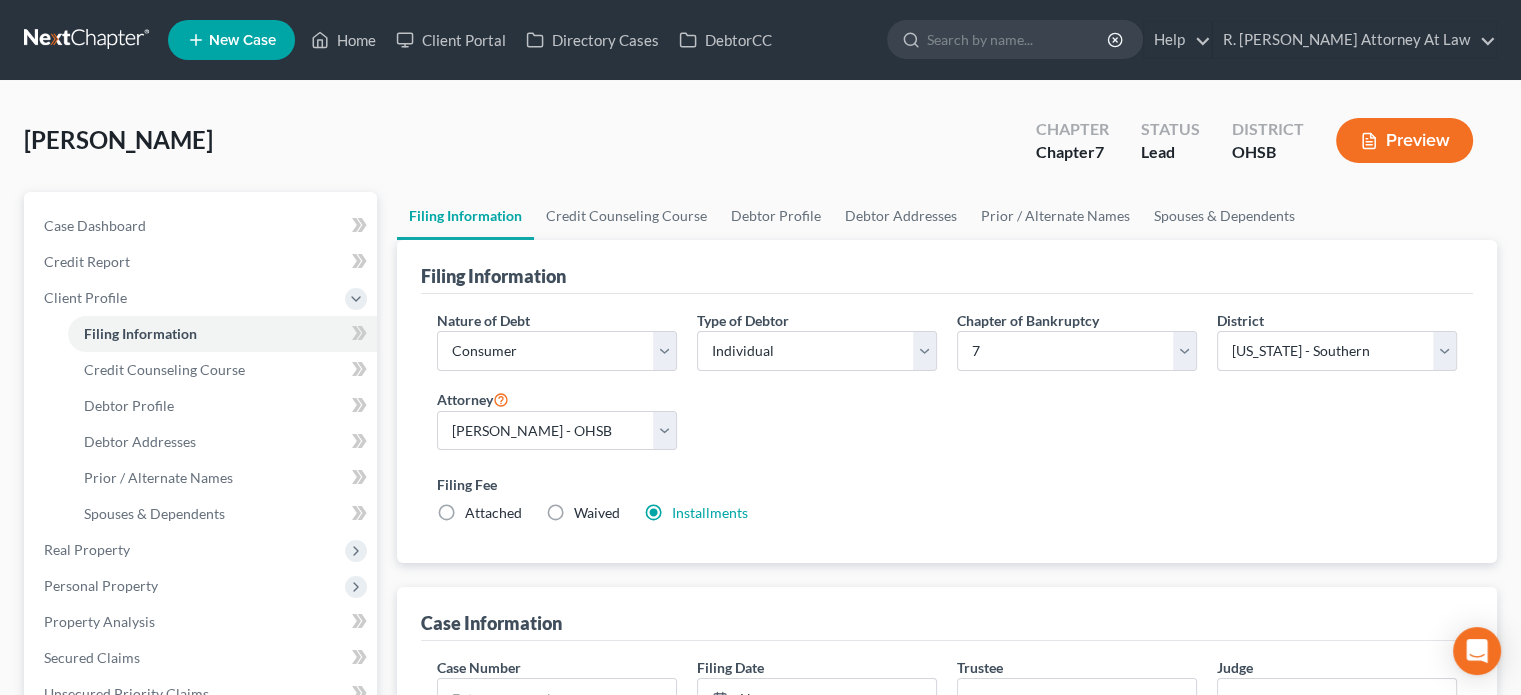 scroll, scrollTop: 0, scrollLeft: 0, axis: both 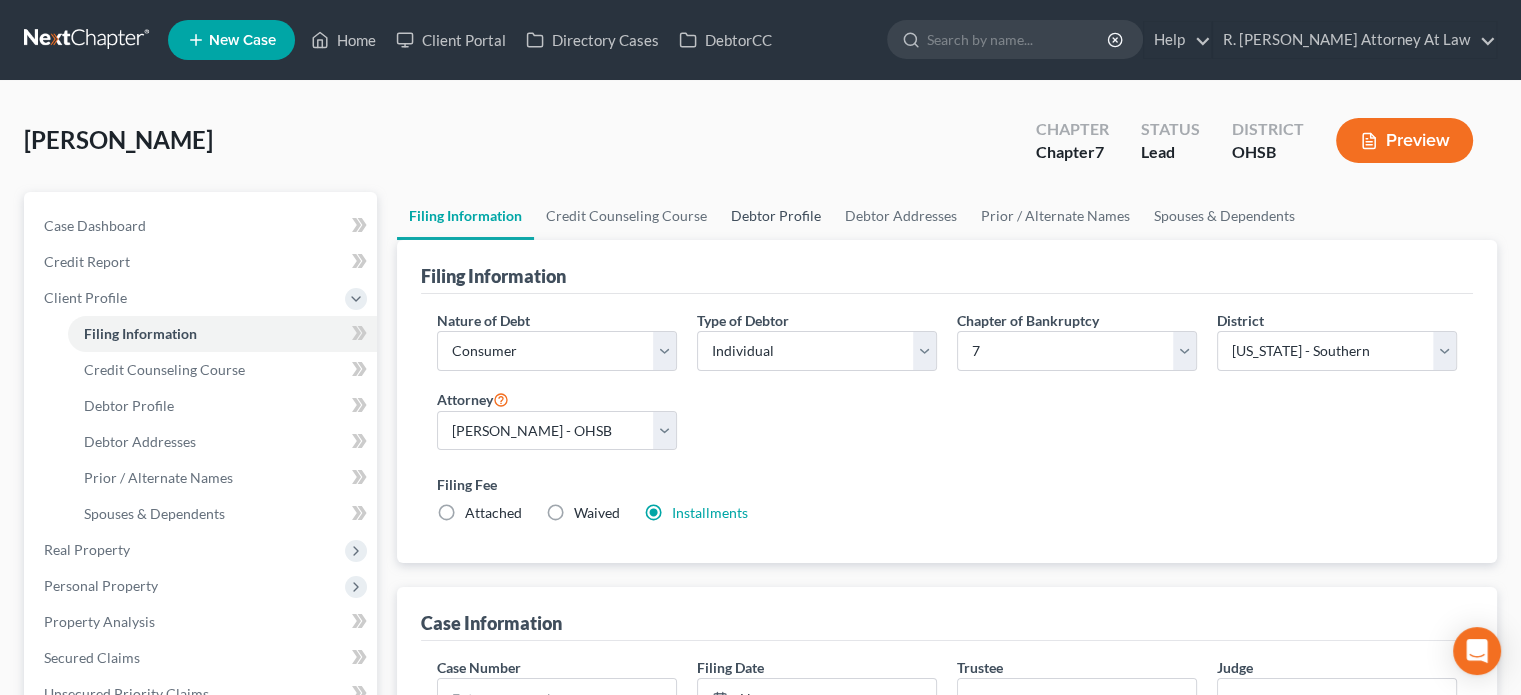 click on "Debtor Profile" at bounding box center (776, 216) 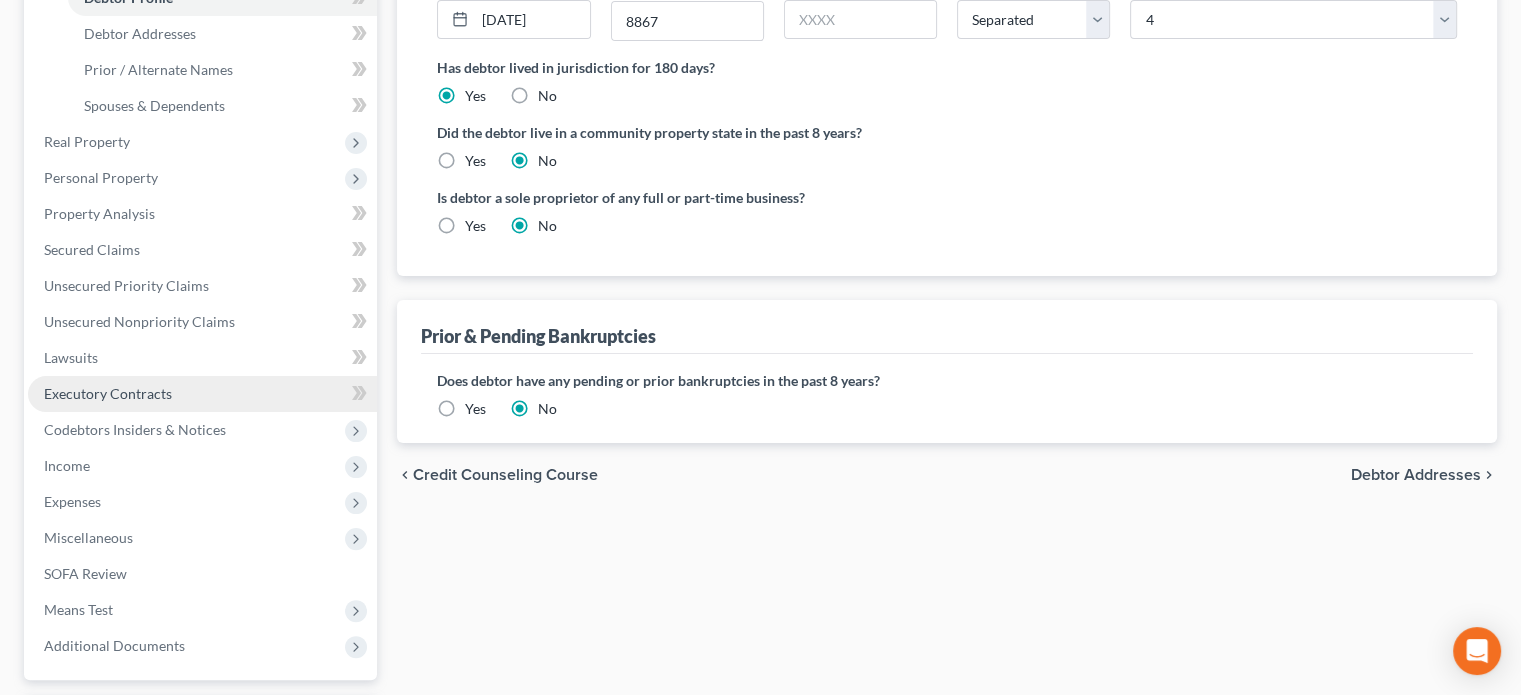 scroll, scrollTop: 582, scrollLeft: 0, axis: vertical 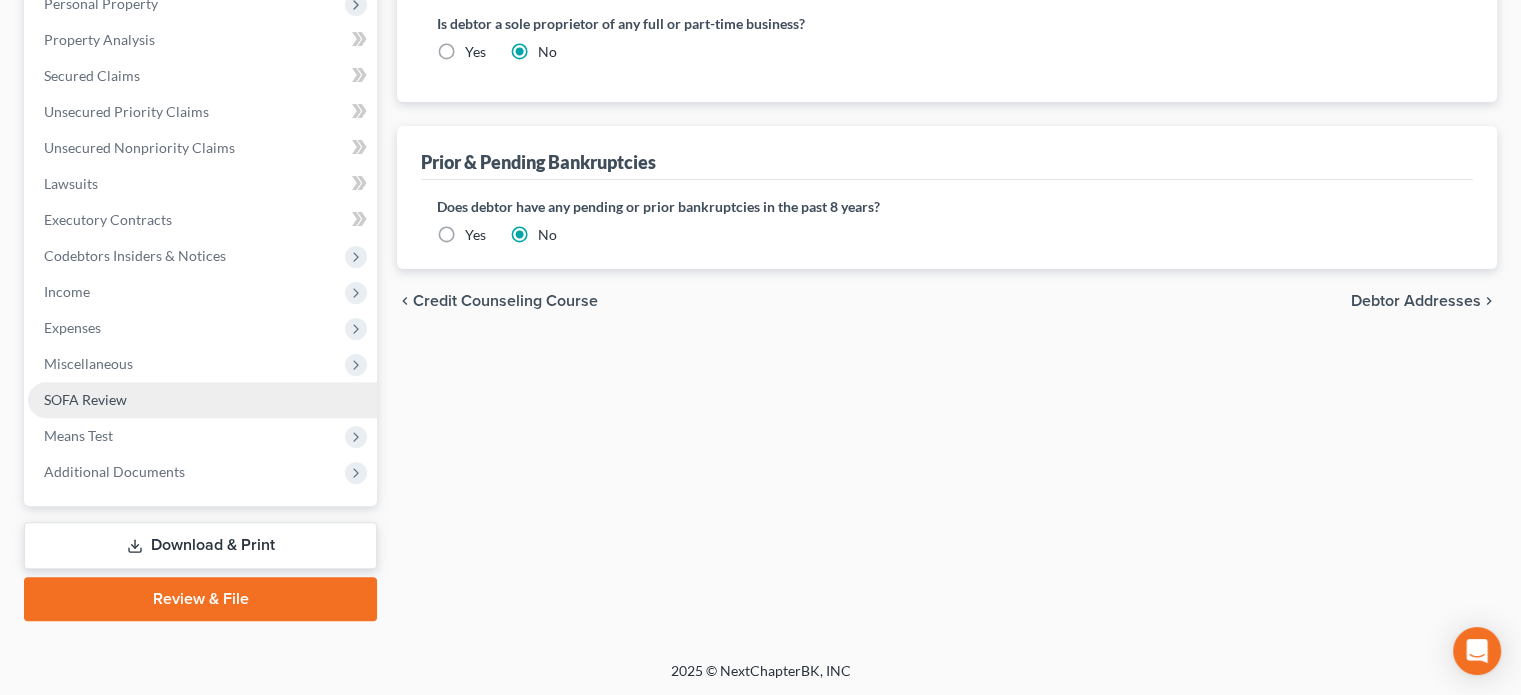 click on "SOFA Review" at bounding box center (202, 400) 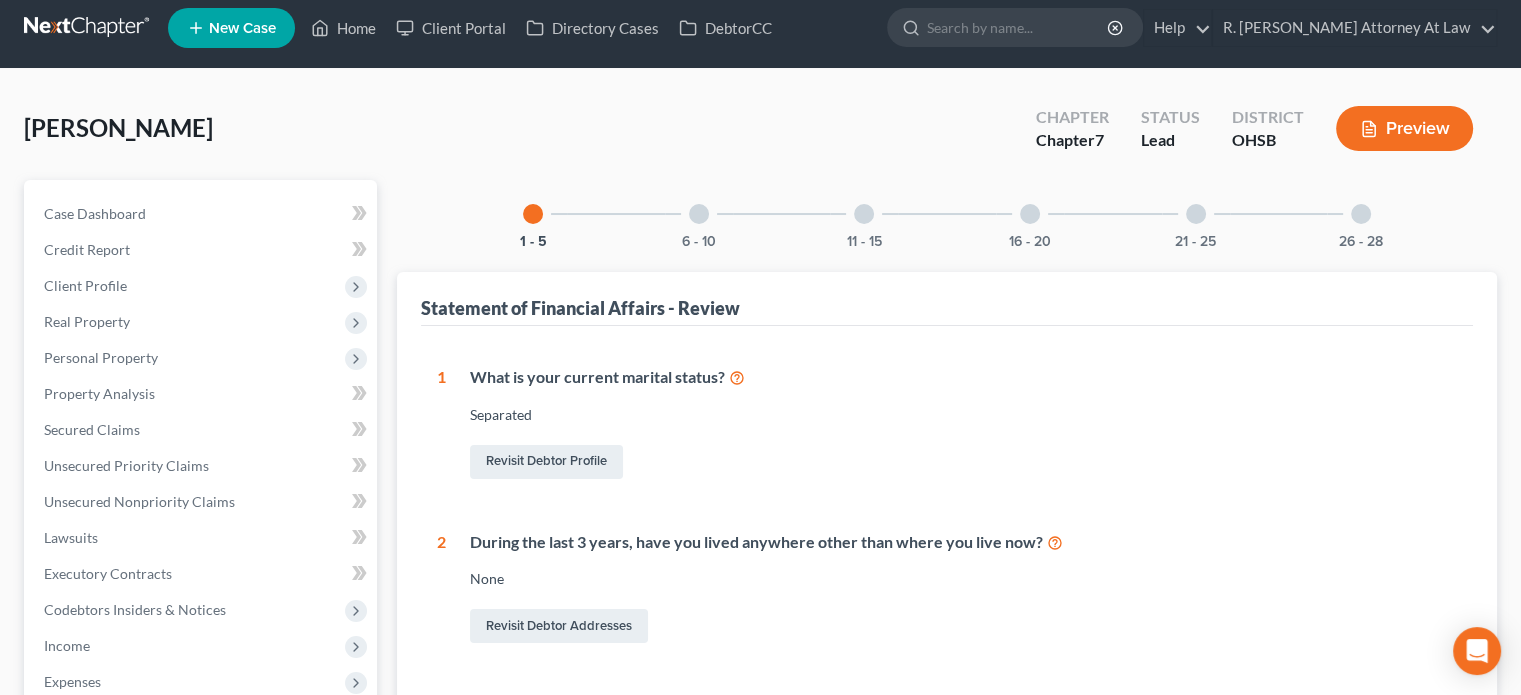 scroll, scrollTop: 0, scrollLeft: 0, axis: both 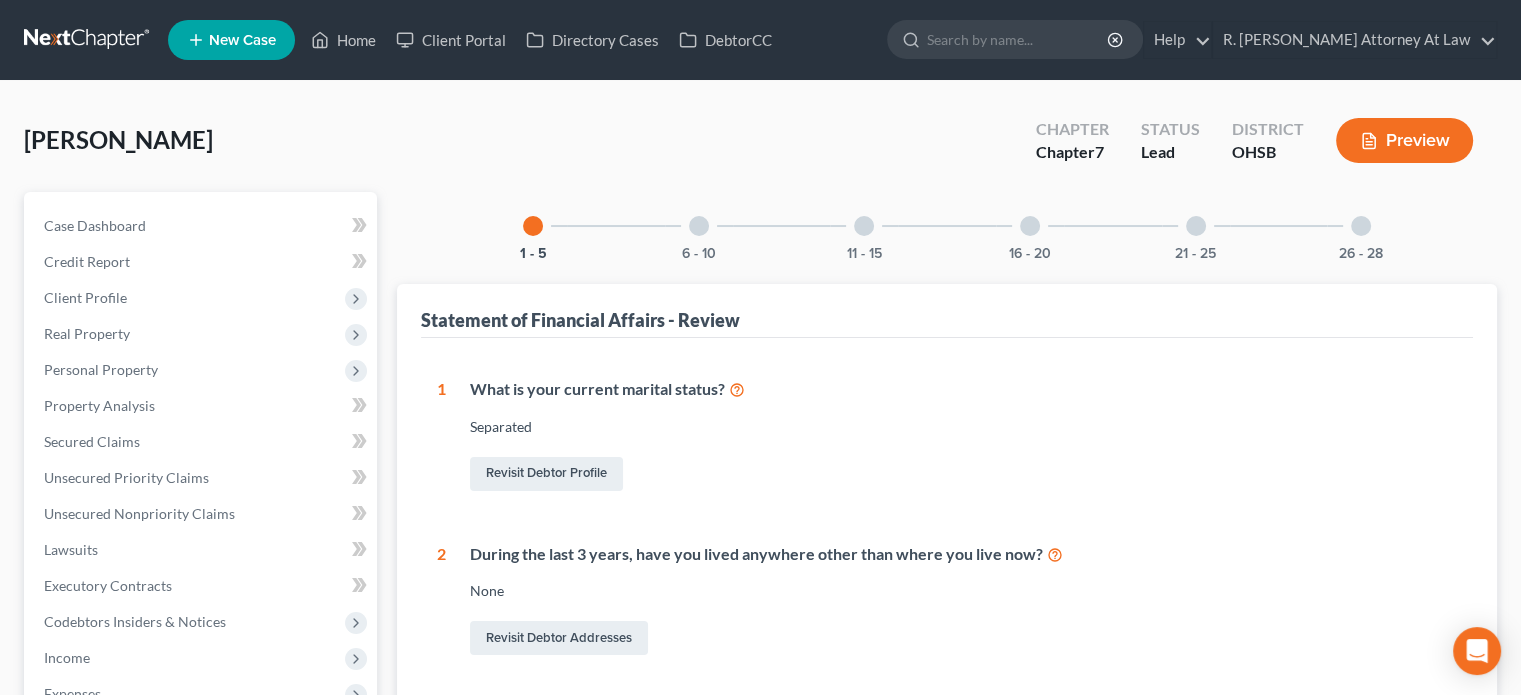 drag, startPoint x: 1364, startPoint y: 225, endPoint x: 943, endPoint y: 266, distance: 422.99173 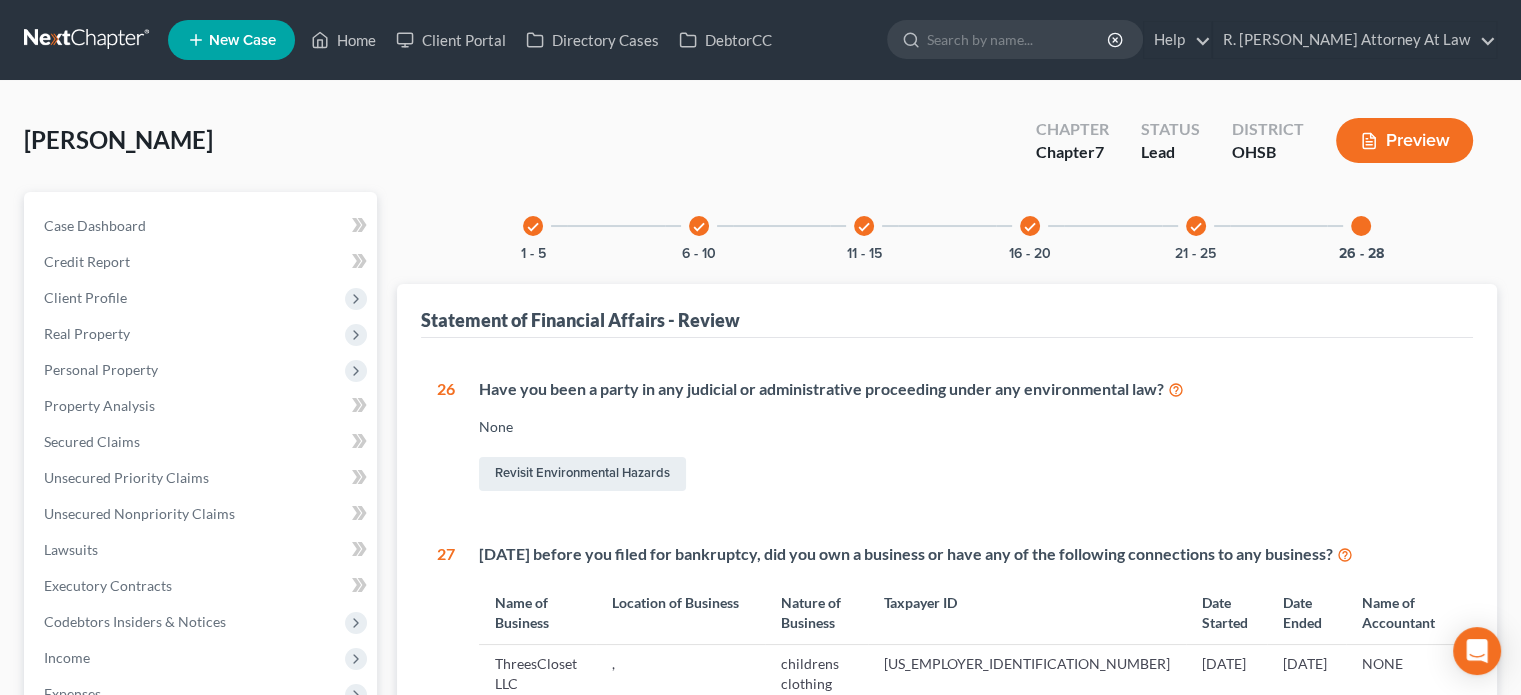 scroll, scrollTop: 499, scrollLeft: 0, axis: vertical 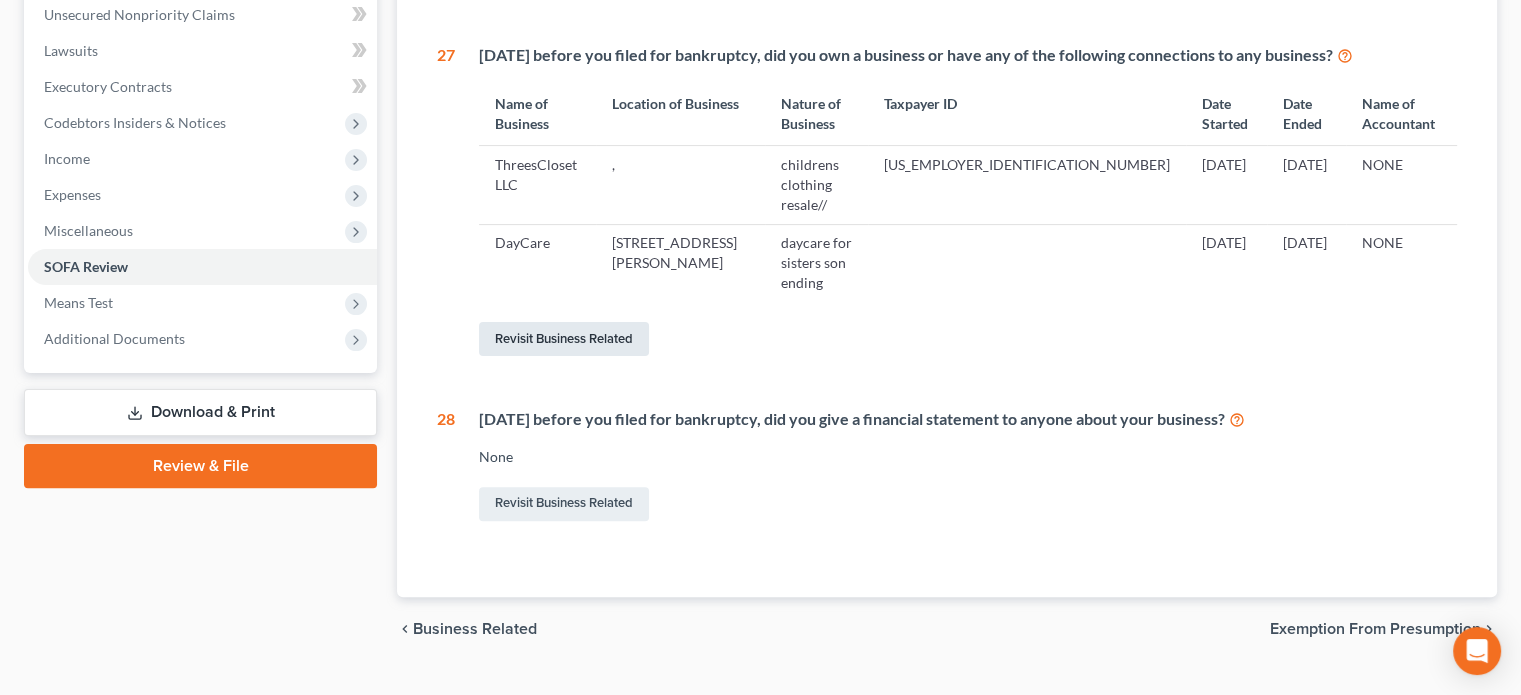 click on "Revisit Business Related" at bounding box center [564, 339] 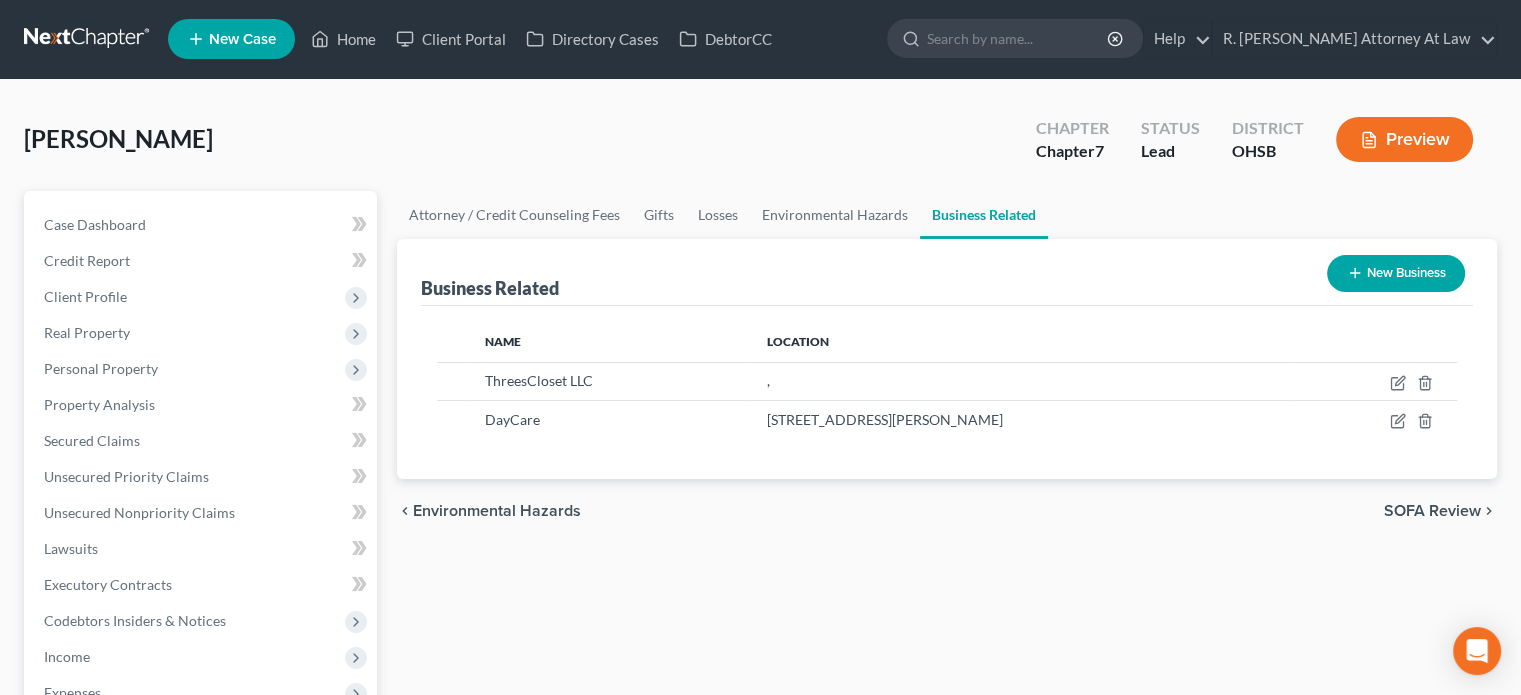 scroll, scrollTop: 0, scrollLeft: 0, axis: both 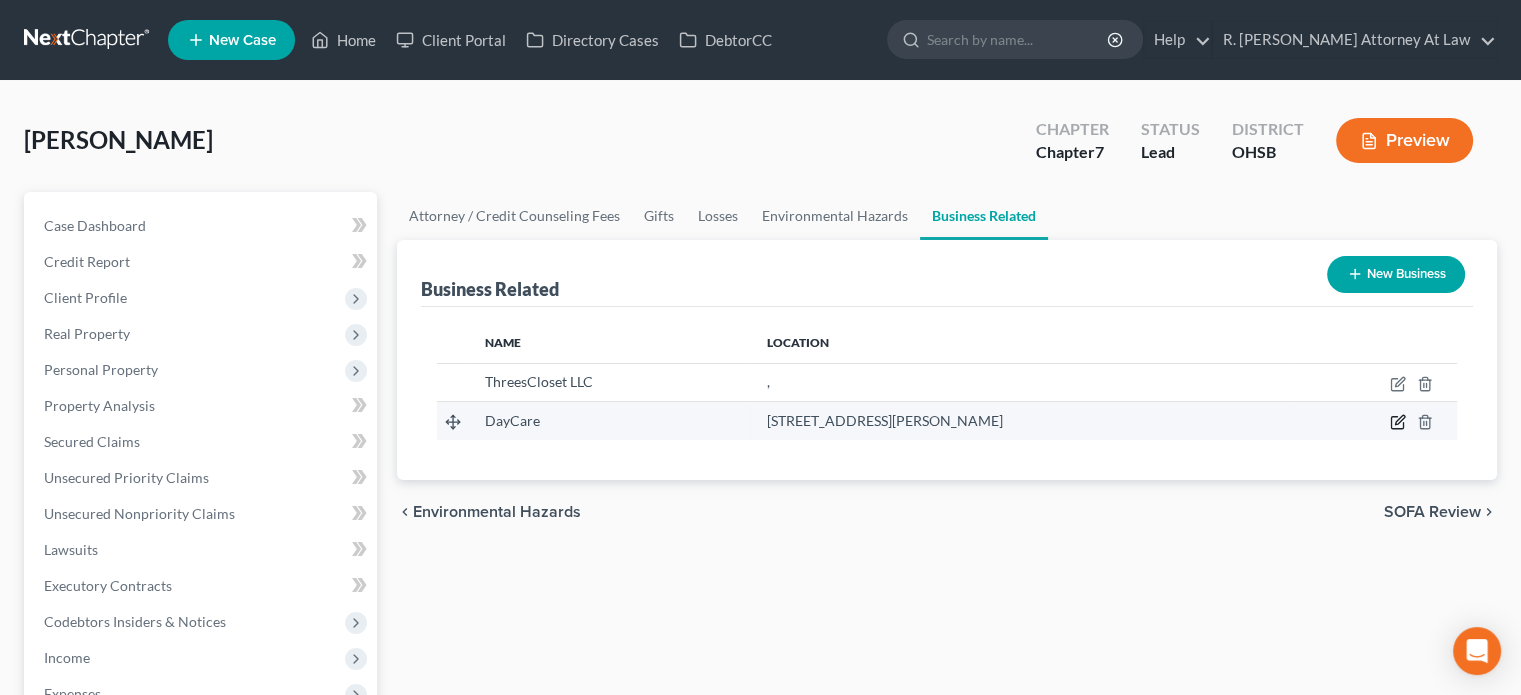 click 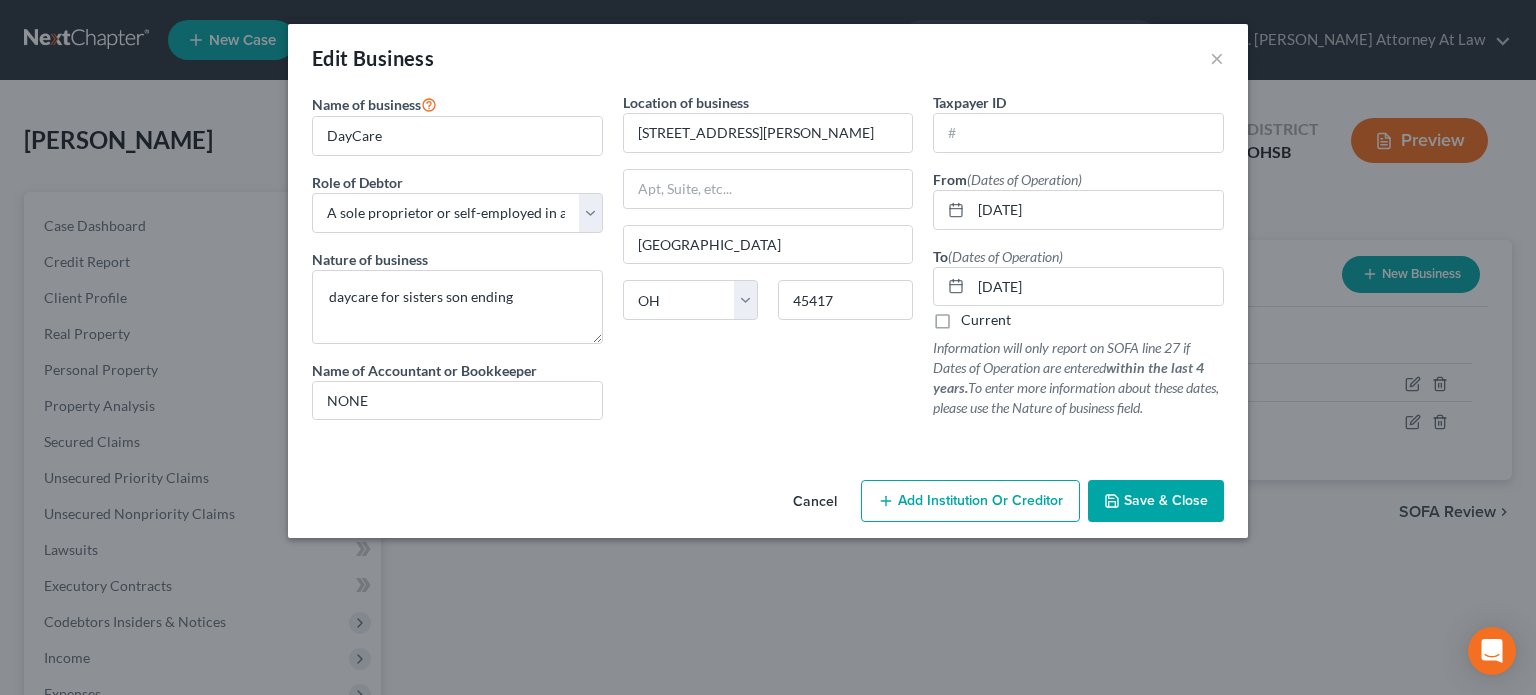 click on "Save & Close" at bounding box center (1166, 500) 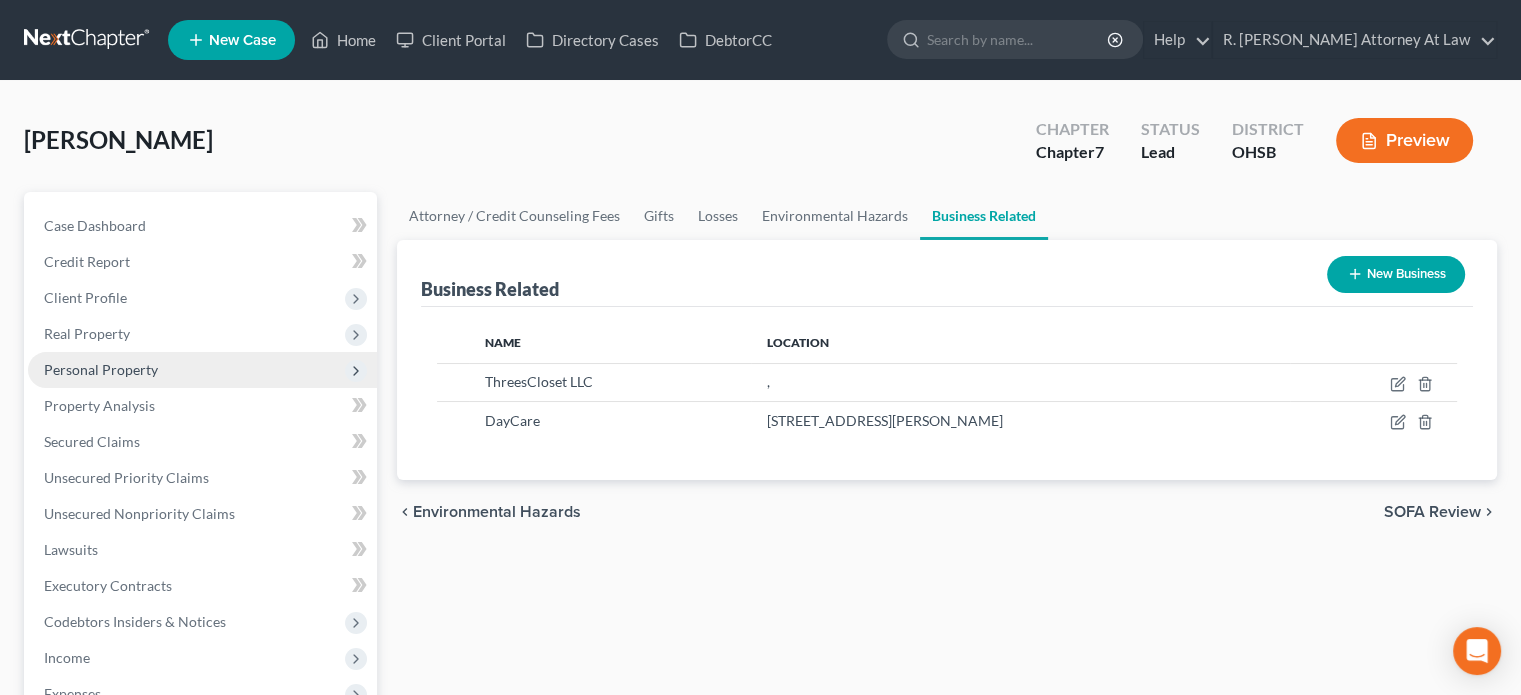 click on "Personal Property" at bounding box center (101, 369) 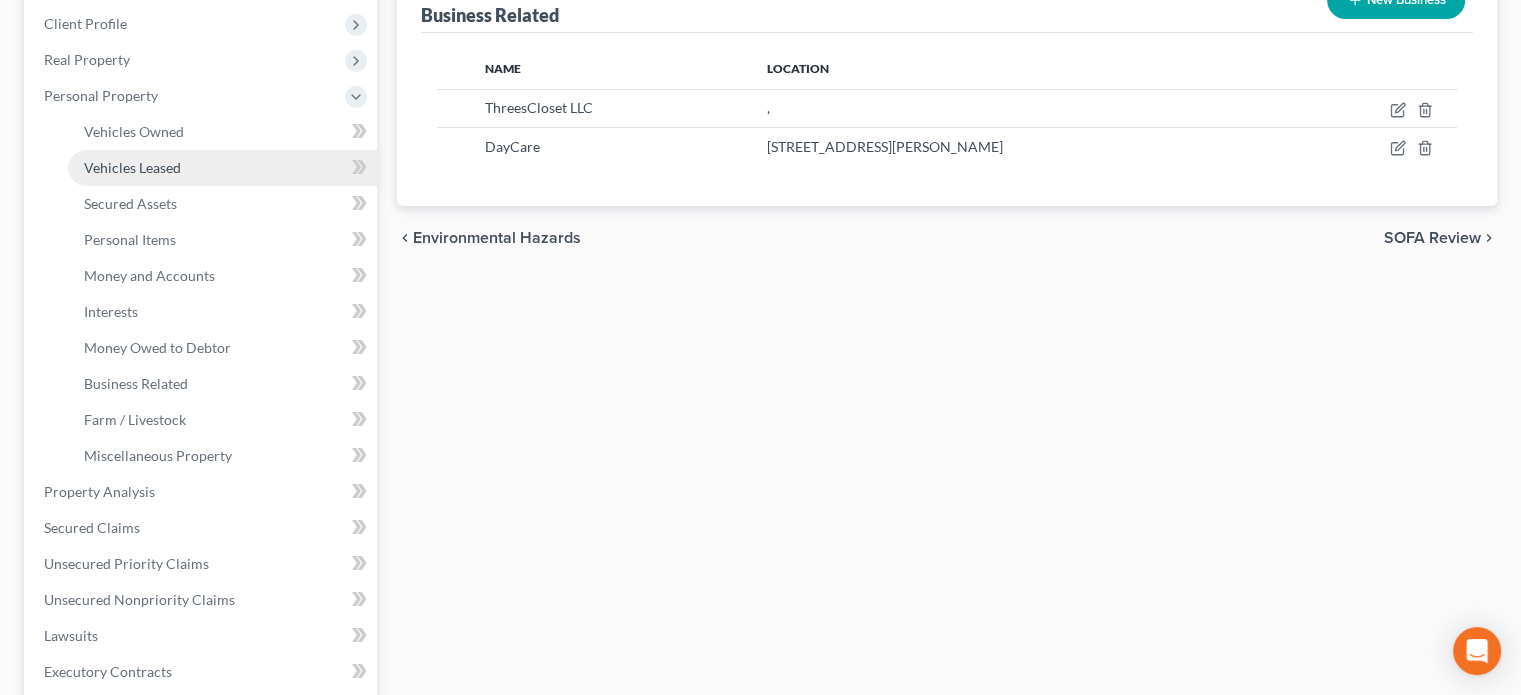 scroll, scrollTop: 300, scrollLeft: 0, axis: vertical 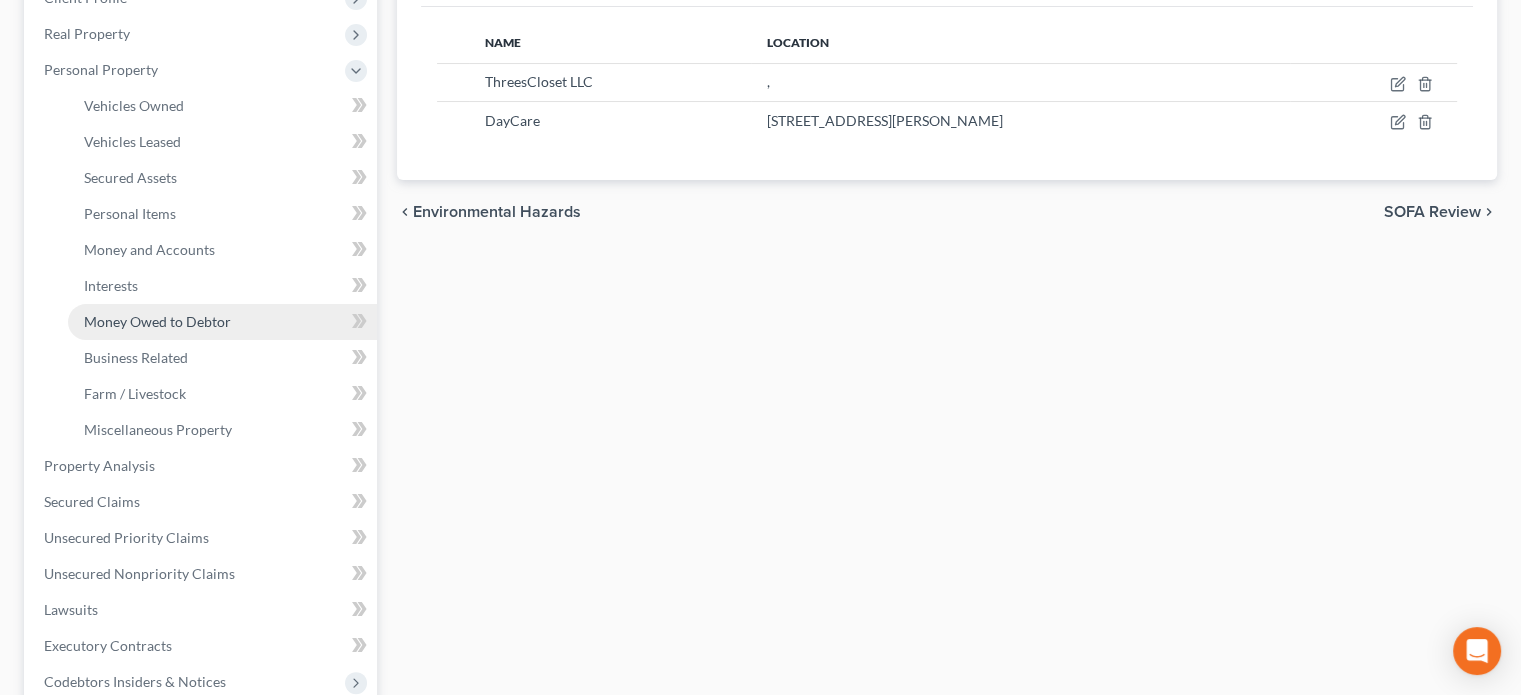 click on "Money Owed to Debtor" at bounding box center [157, 321] 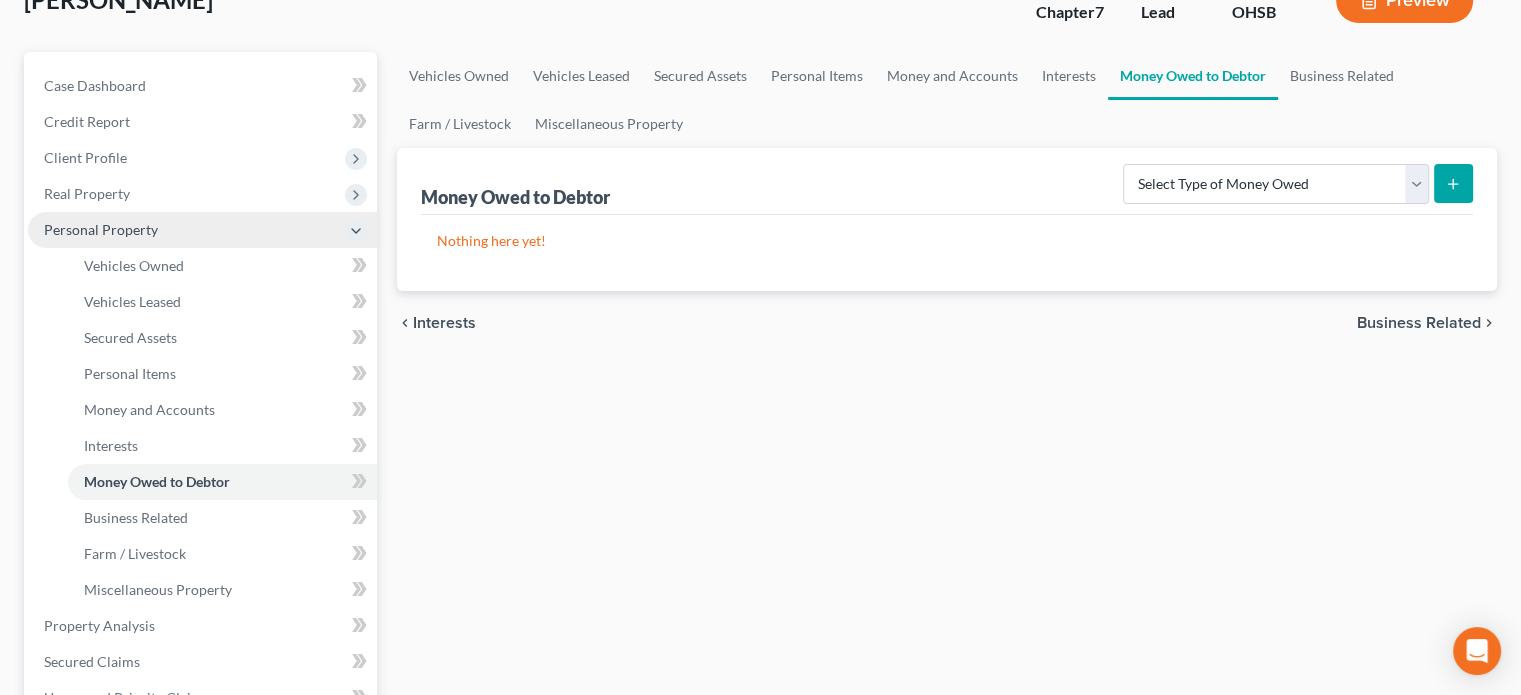 scroll, scrollTop: 0, scrollLeft: 0, axis: both 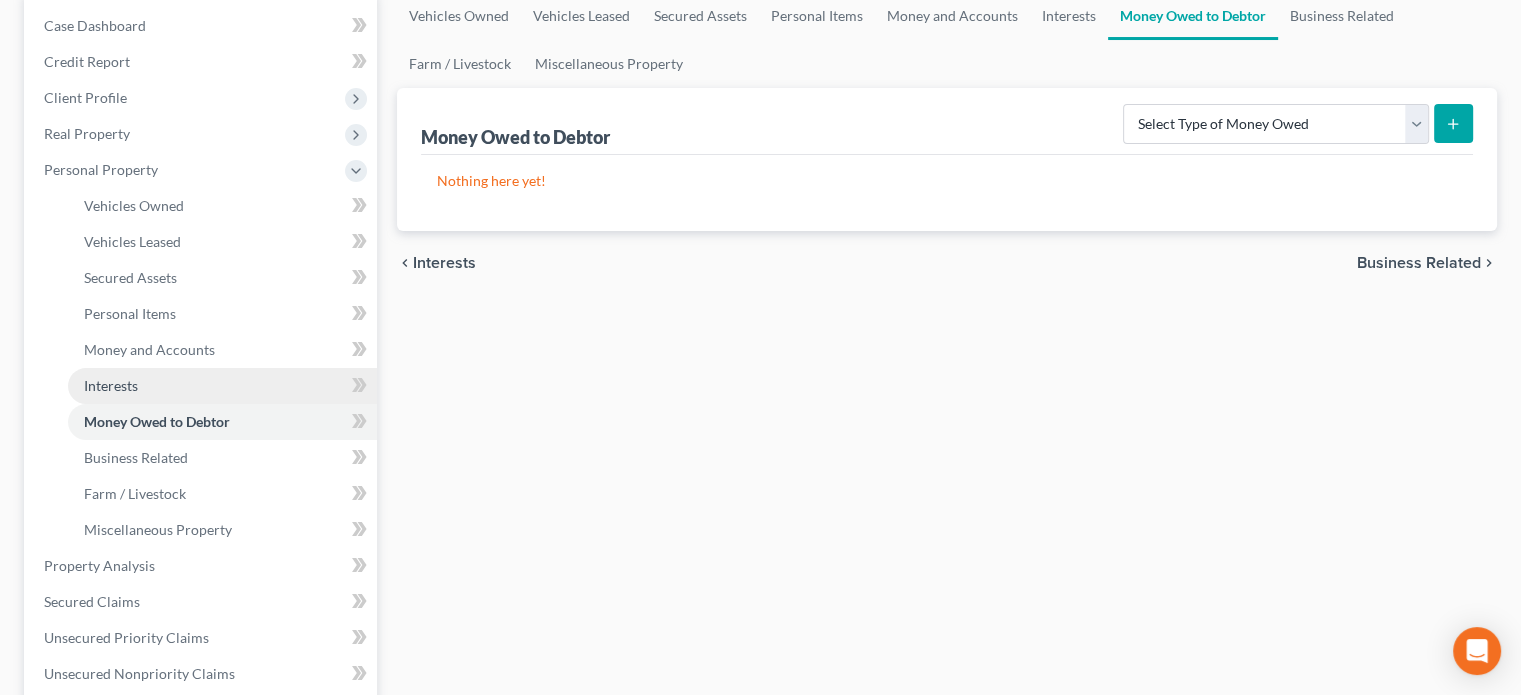 click on "Interests" at bounding box center (111, 385) 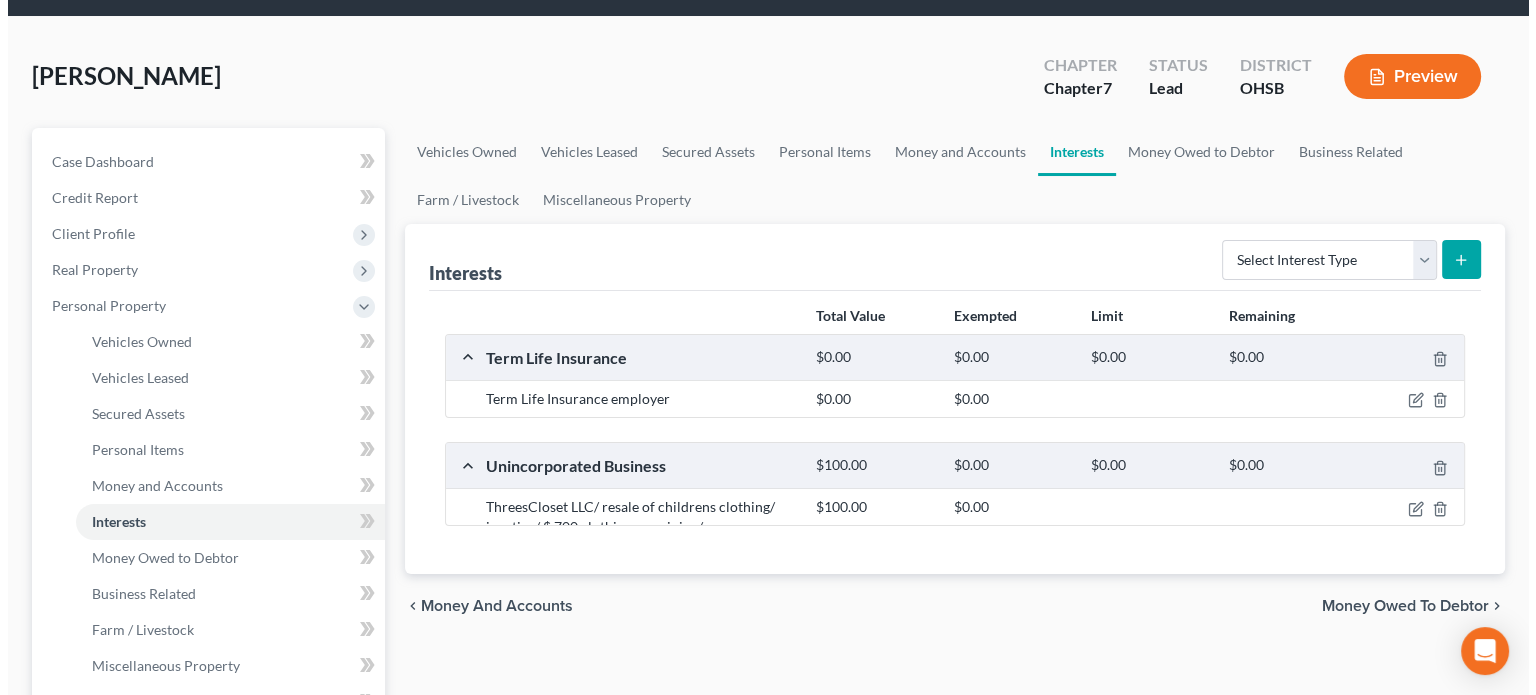 scroll, scrollTop: 200, scrollLeft: 0, axis: vertical 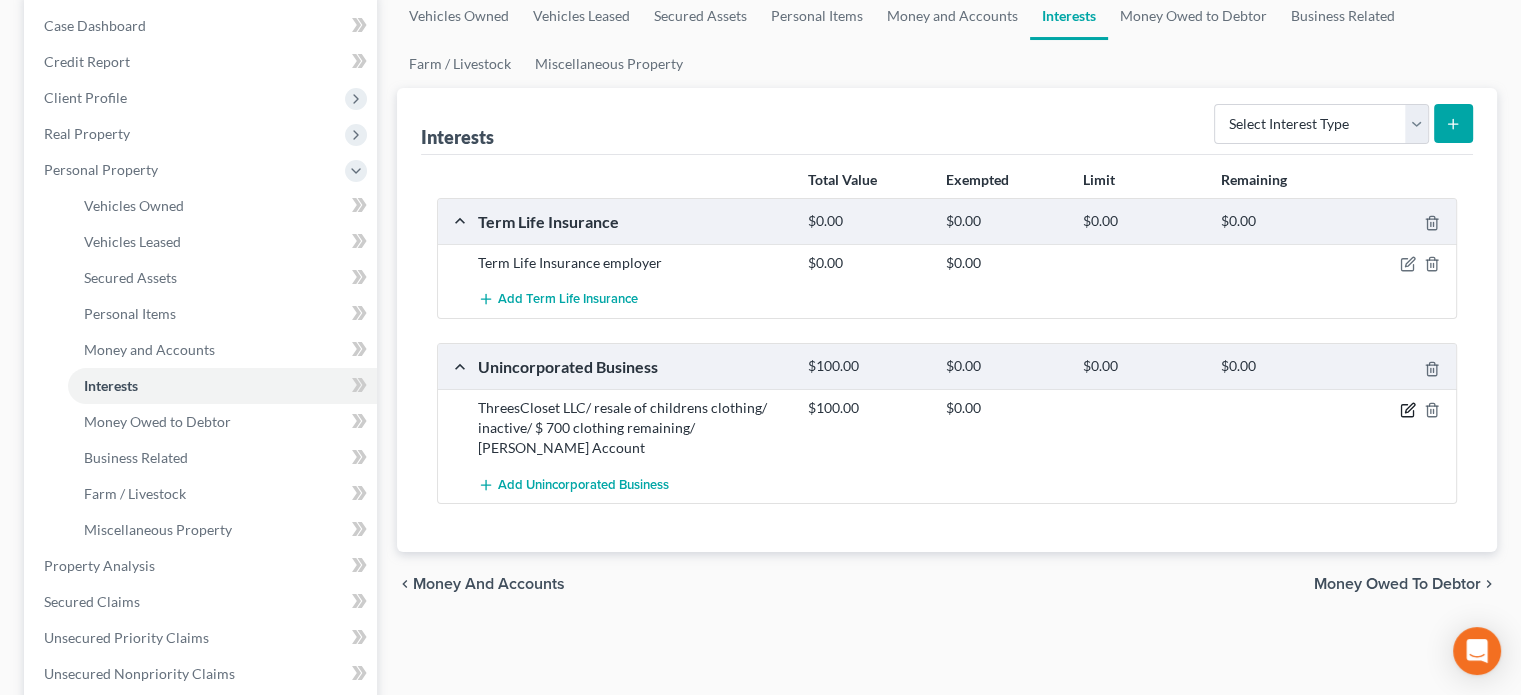 click 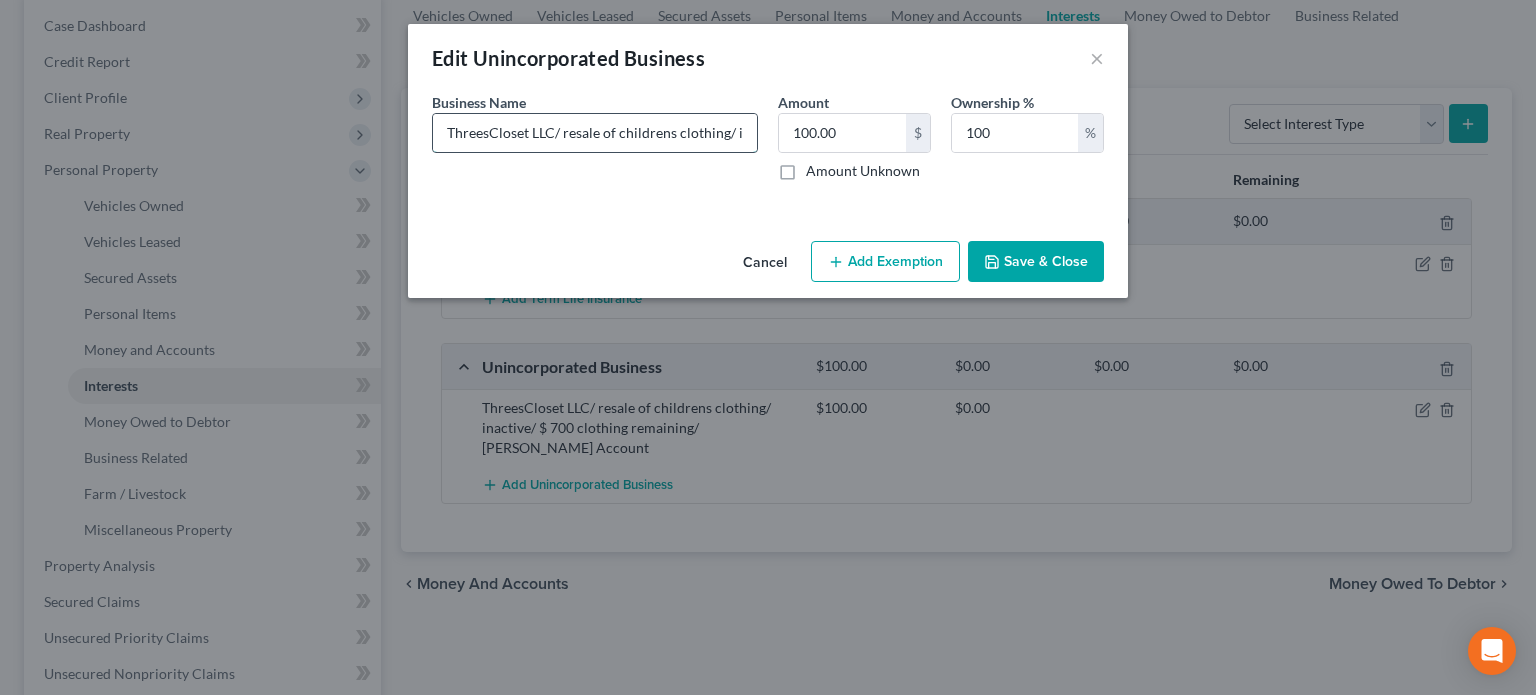 click on "ThreesCloset LLC/ resale of childrens clothing/ inactive/ $ 700 clothing remaining/ Wright Patt Account" at bounding box center [595, 133] 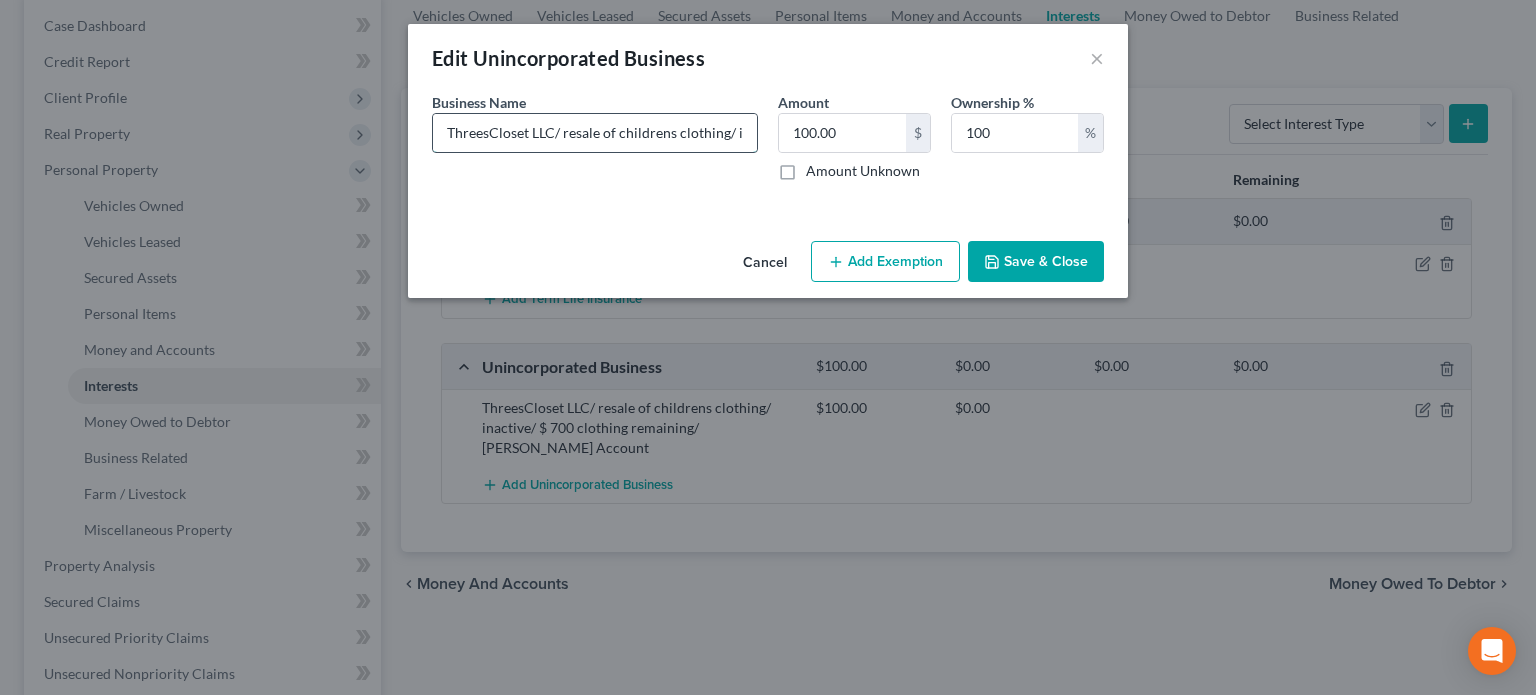 click on "ThreesCloset LLC/ resale of childrens clothing/ inactive/ $ 700 clothing remaining/ Wright Patt Account" at bounding box center (595, 133) 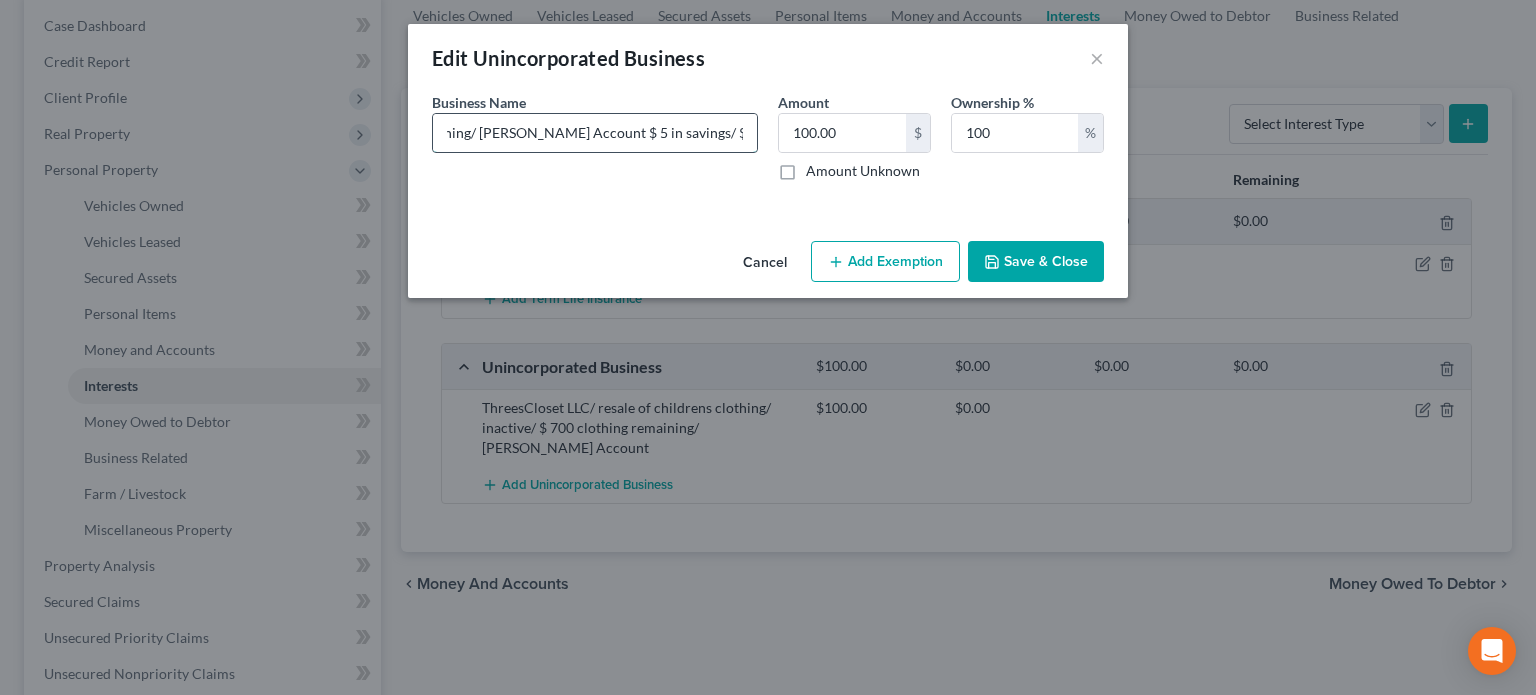 scroll, scrollTop: 0, scrollLeft: 498, axis: horizontal 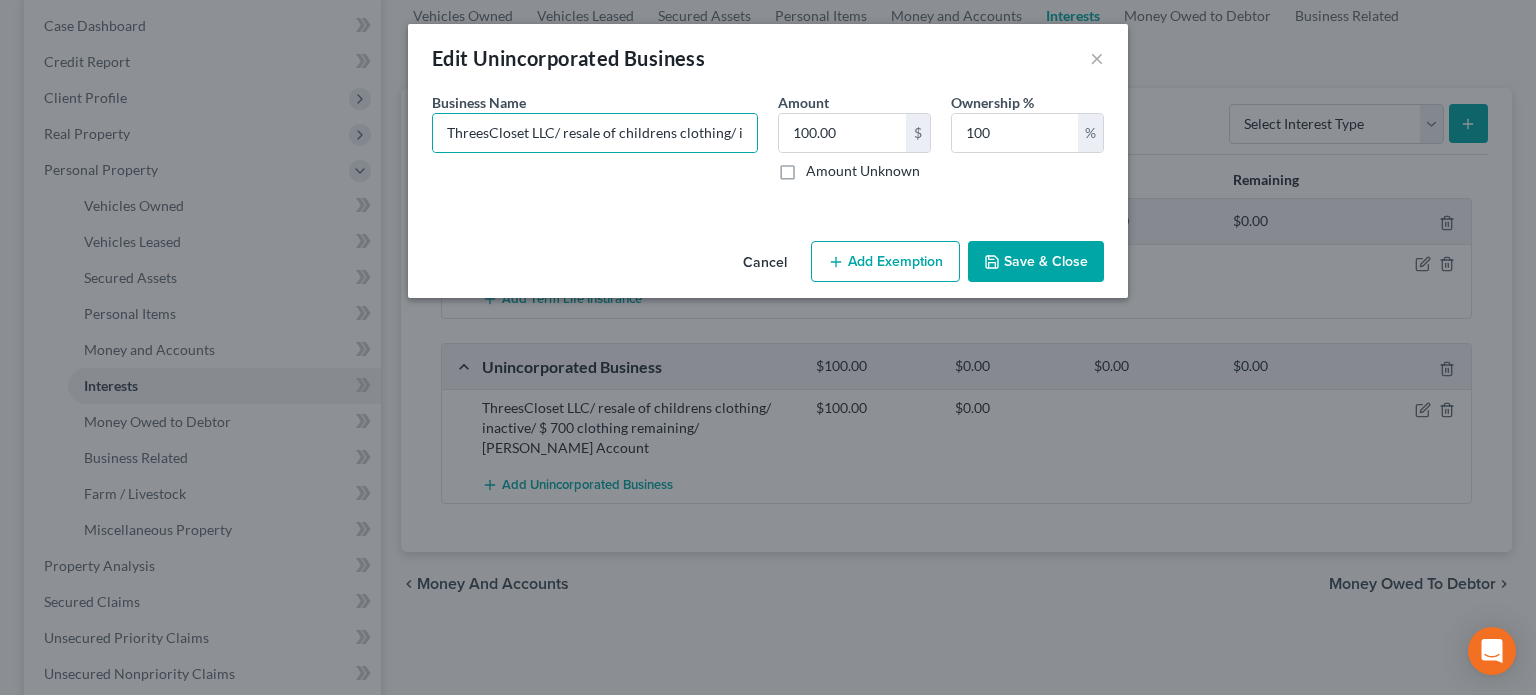 click on "Save & Close" at bounding box center [1036, 262] 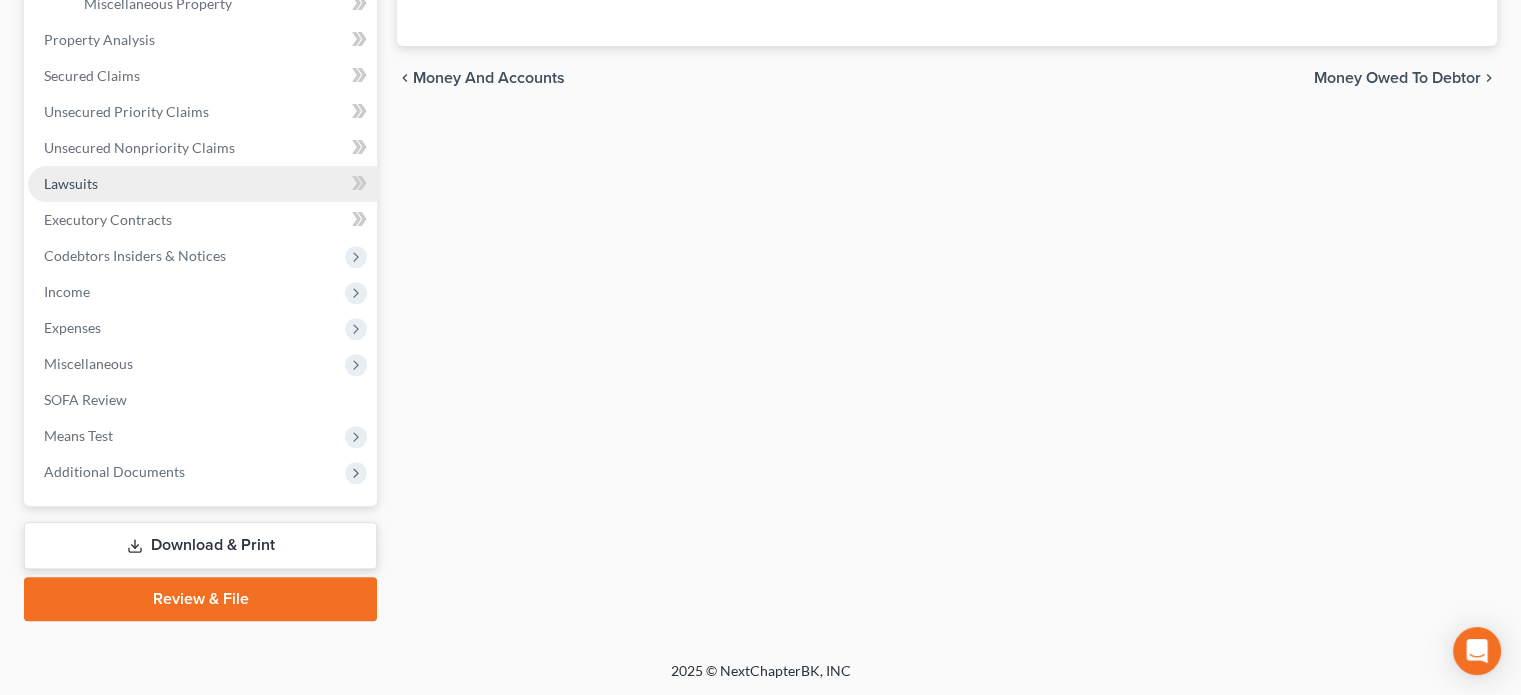 scroll, scrollTop: 0, scrollLeft: 0, axis: both 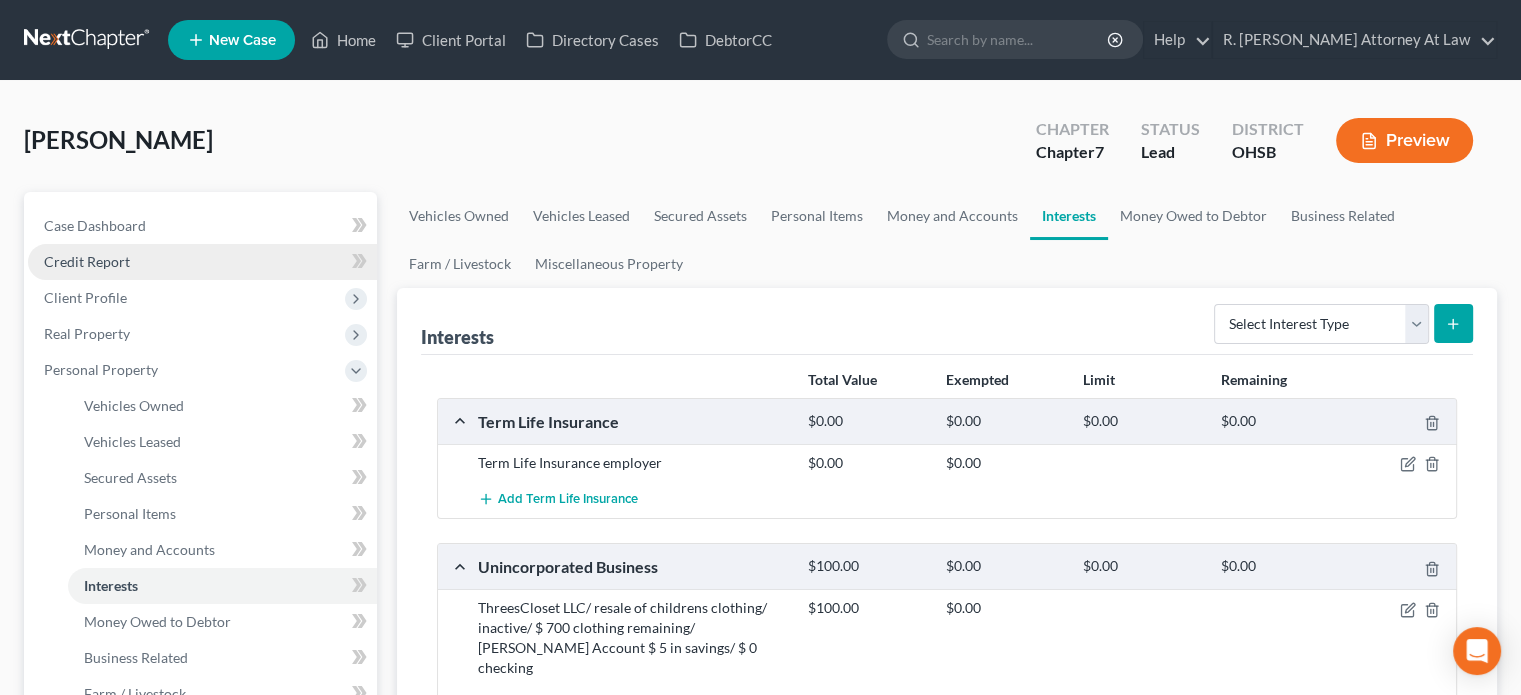 click on "Credit Report" at bounding box center (87, 261) 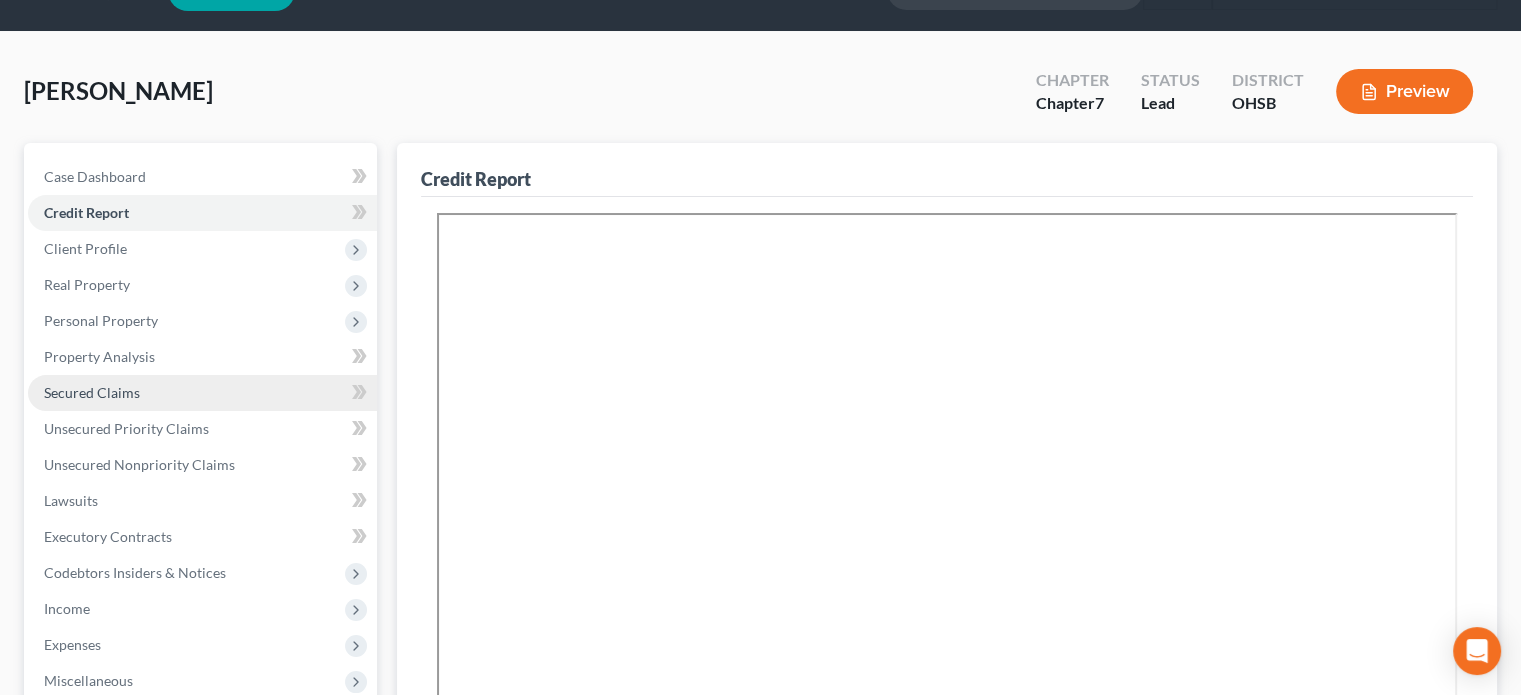 scroll, scrollTop: 600, scrollLeft: 0, axis: vertical 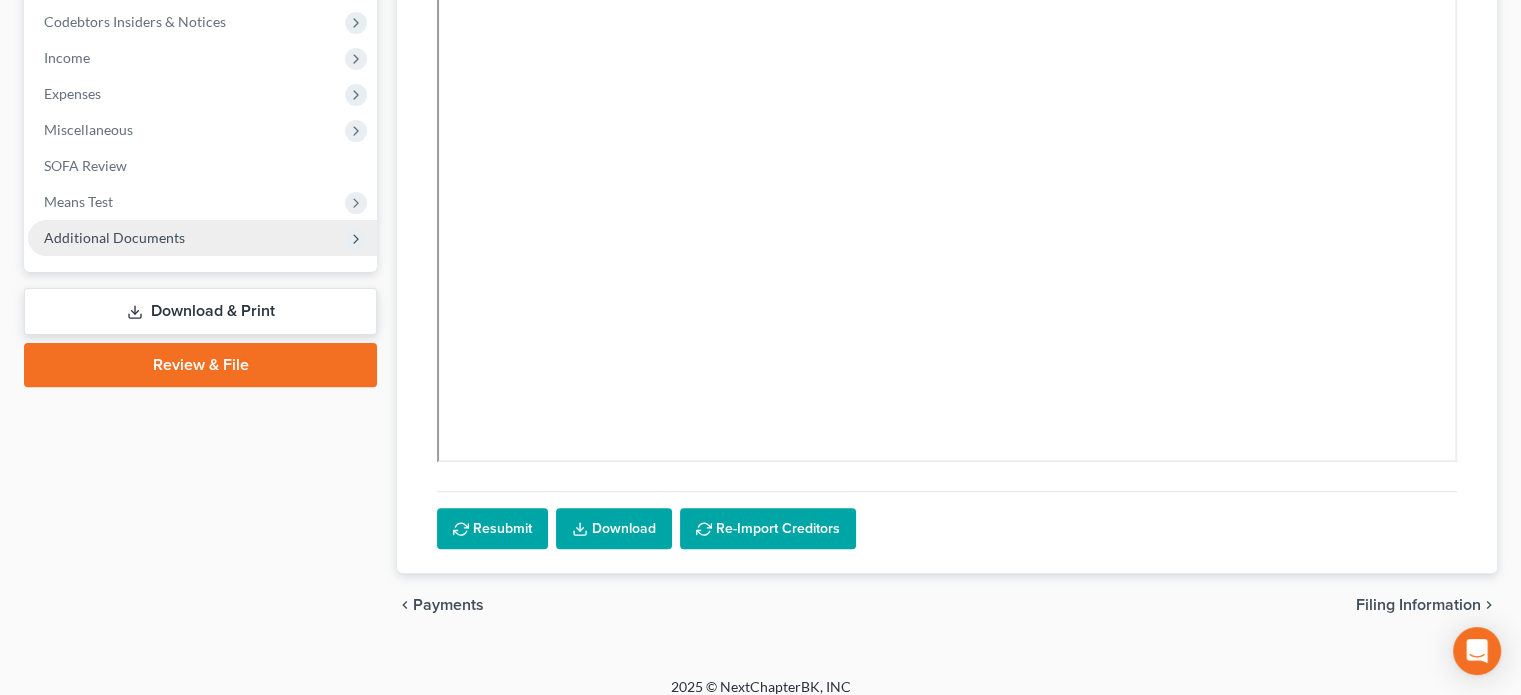 click on "Additional Documents" at bounding box center (114, 237) 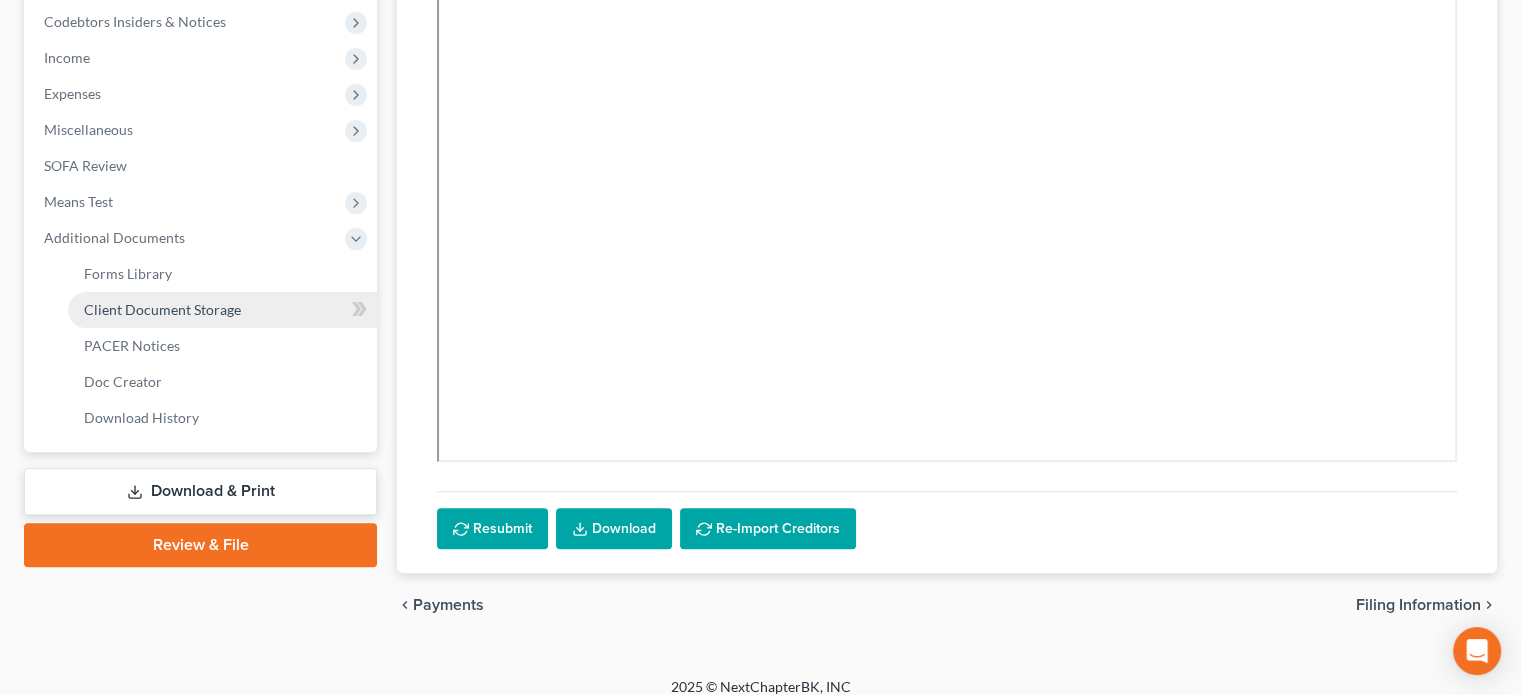 click on "Client Document Storage" at bounding box center [162, 309] 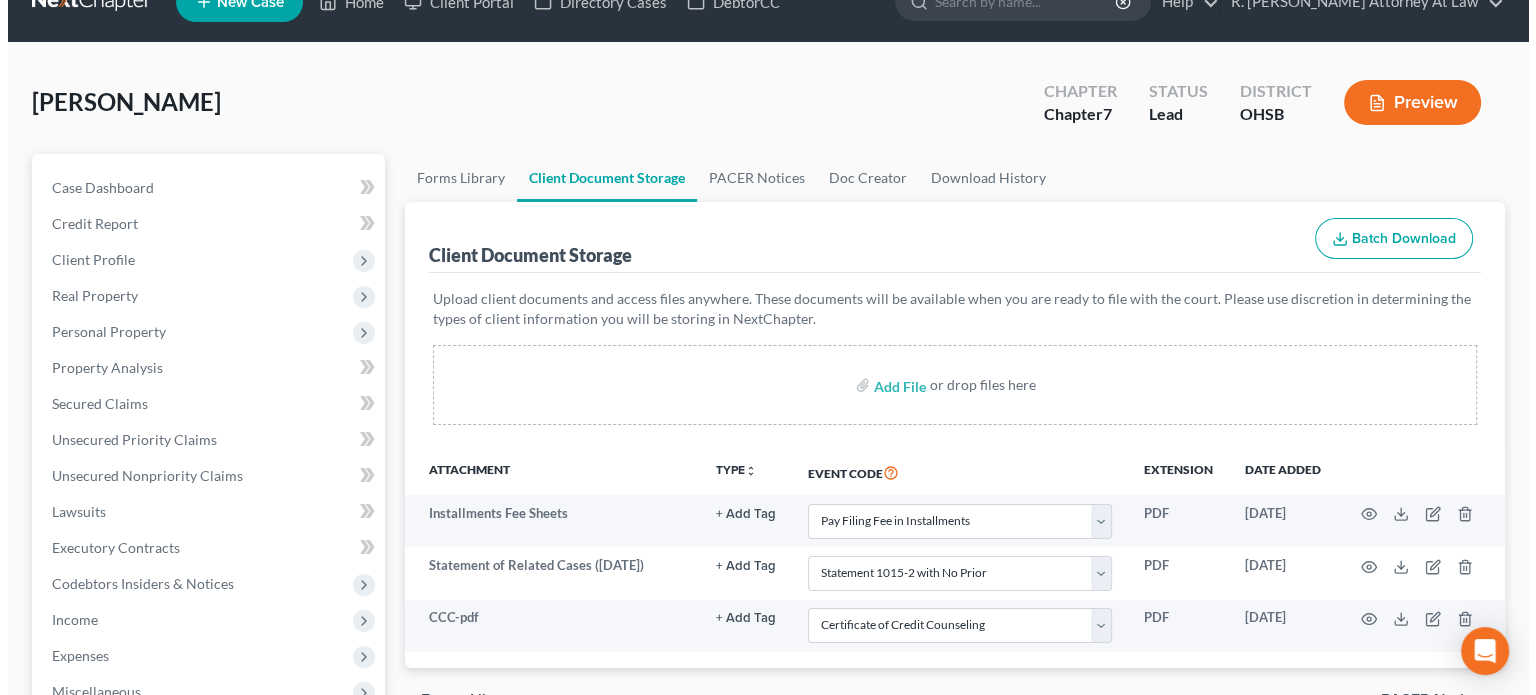 scroll, scrollTop: 100, scrollLeft: 0, axis: vertical 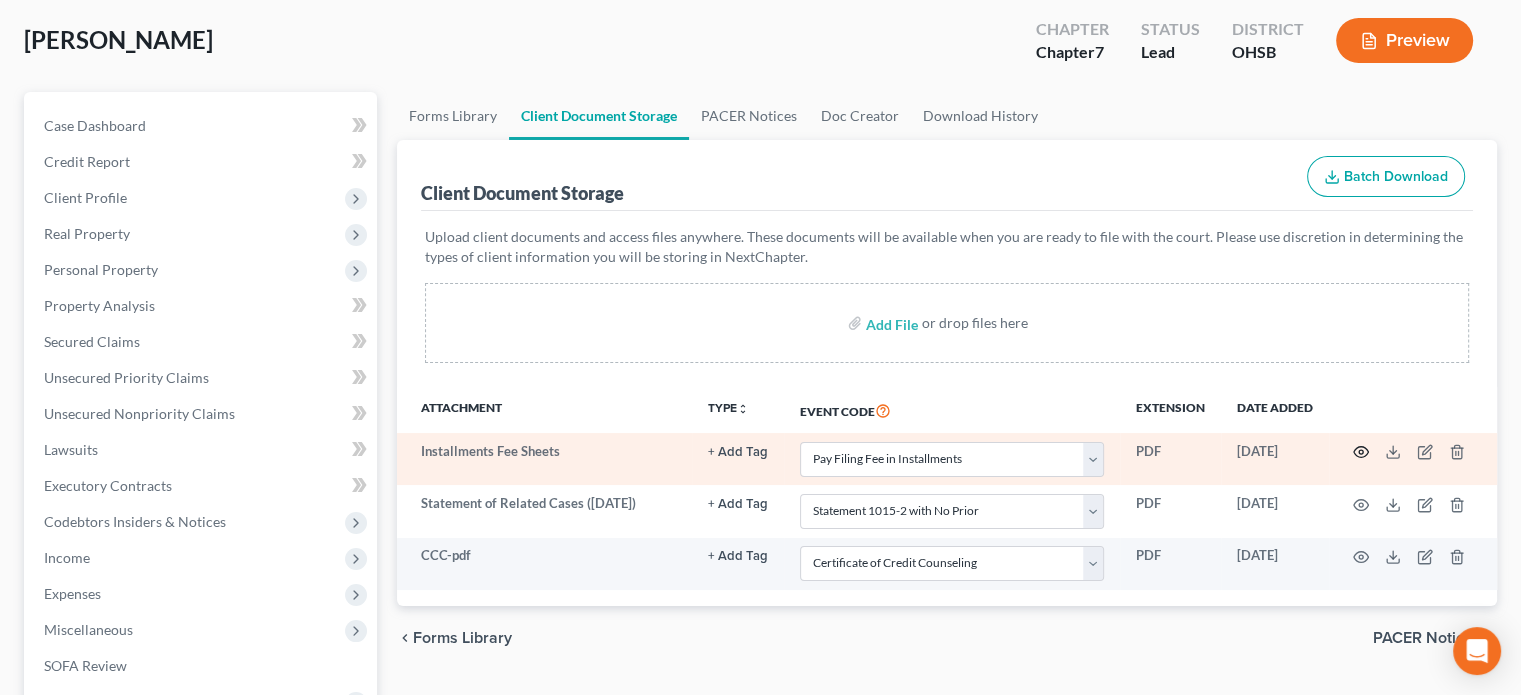 click 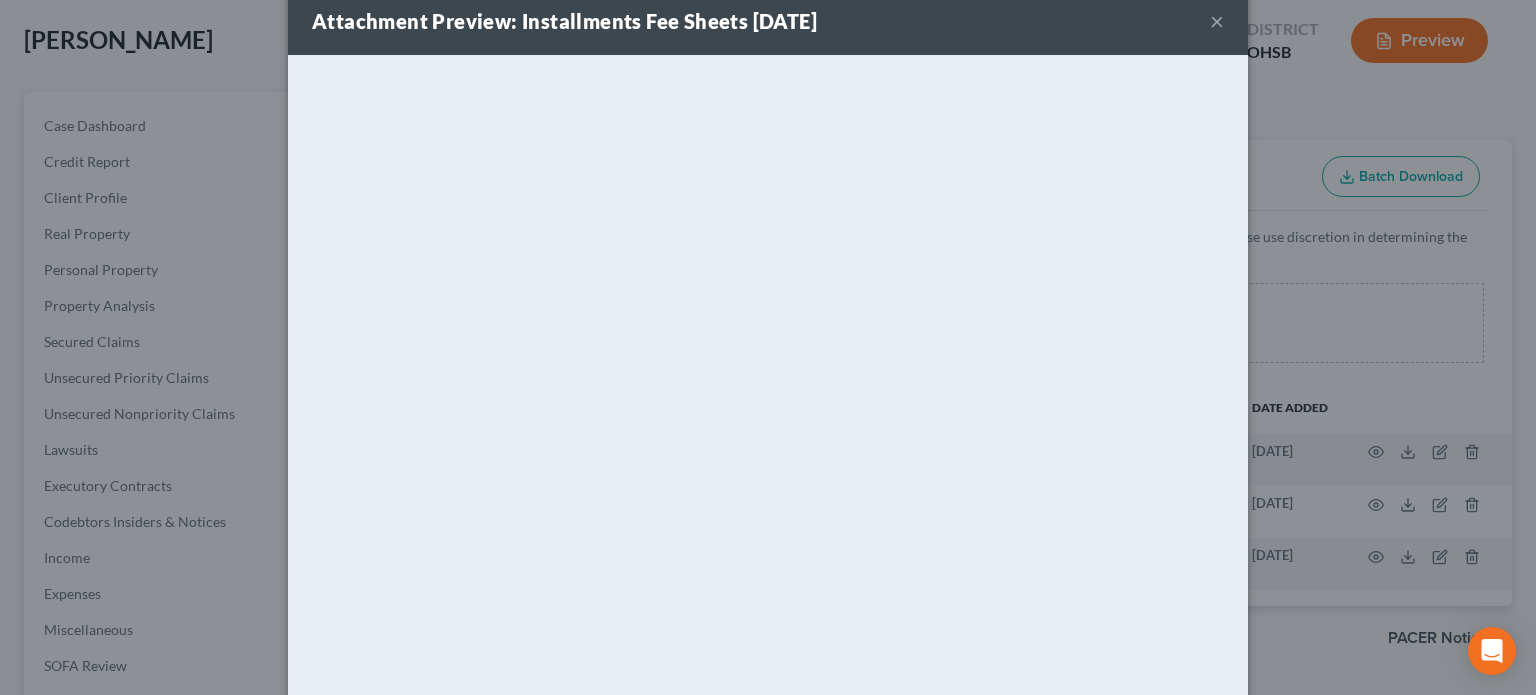 scroll, scrollTop: 141, scrollLeft: 0, axis: vertical 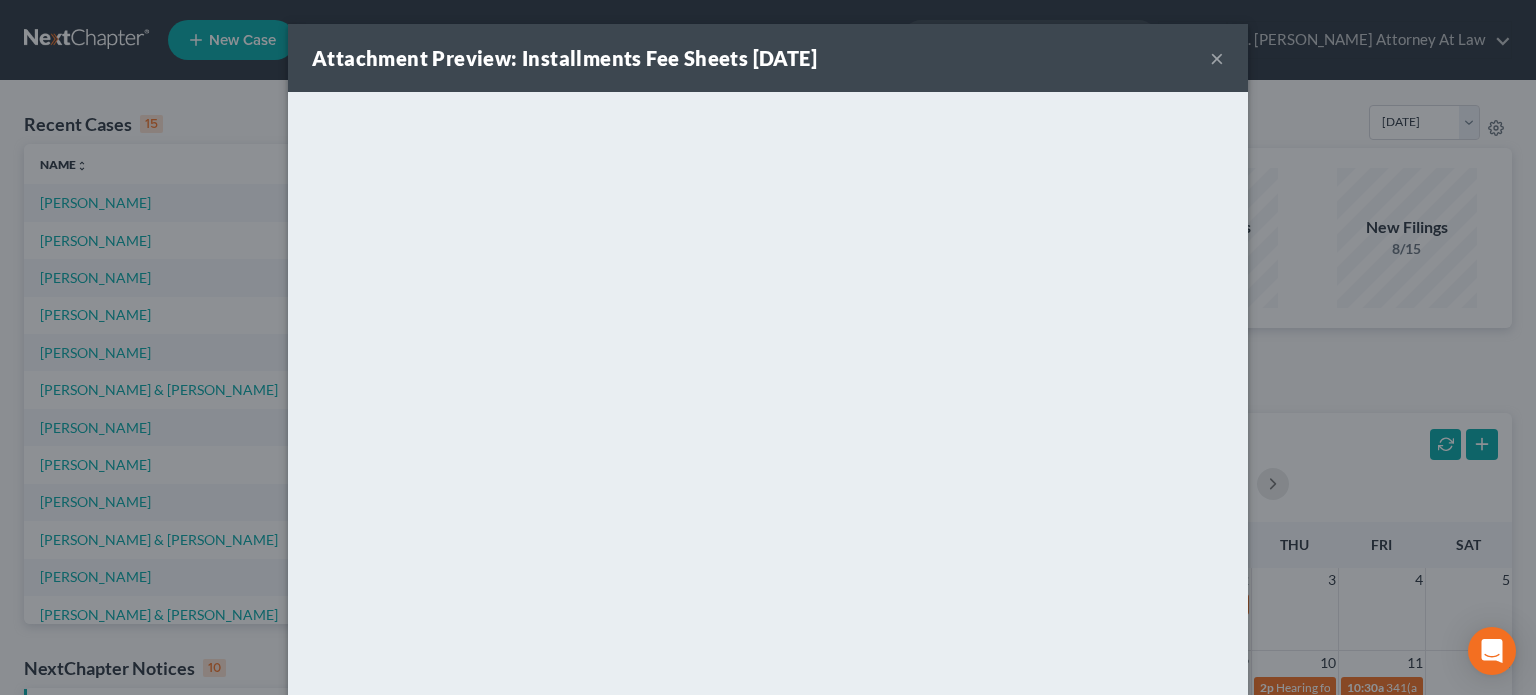 click on "×" at bounding box center [1217, 58] 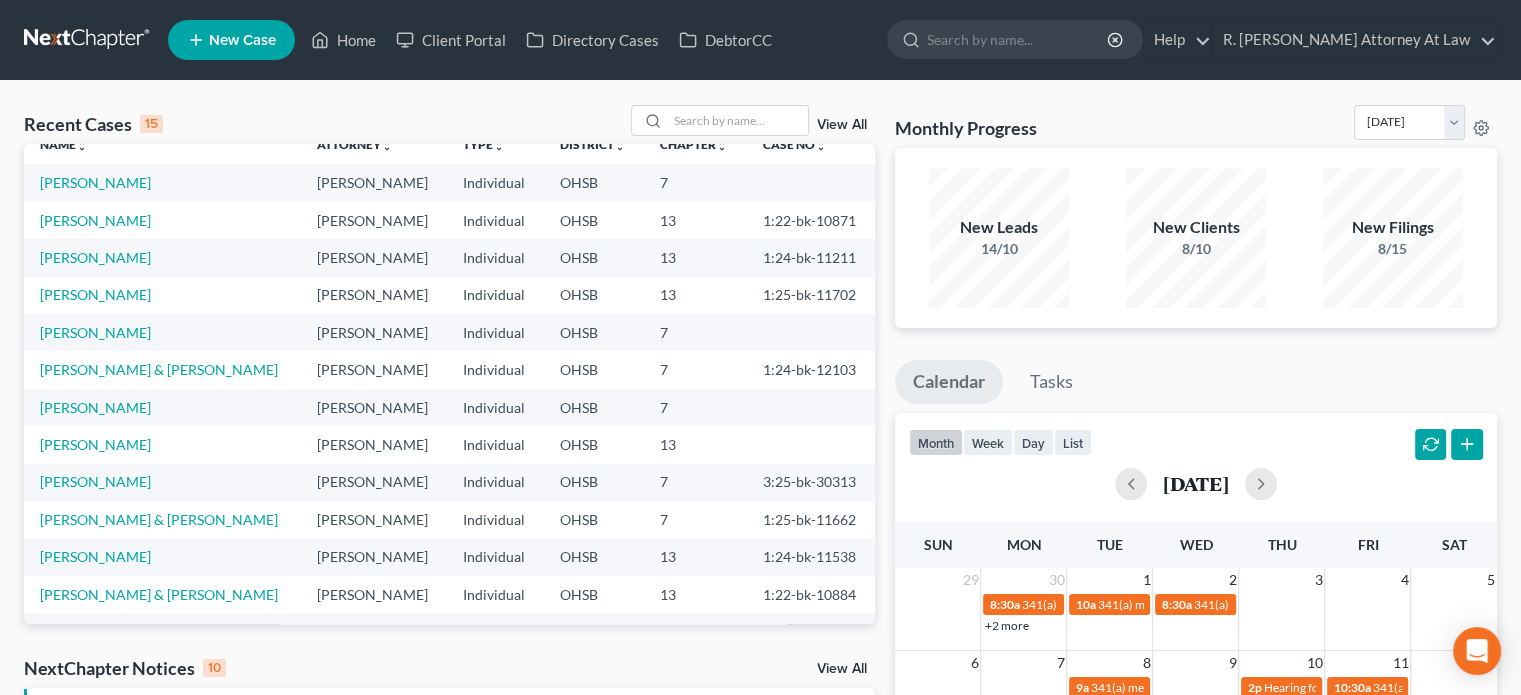 scroll, scrollTop: 0, scrollLeft: 0, axis: both 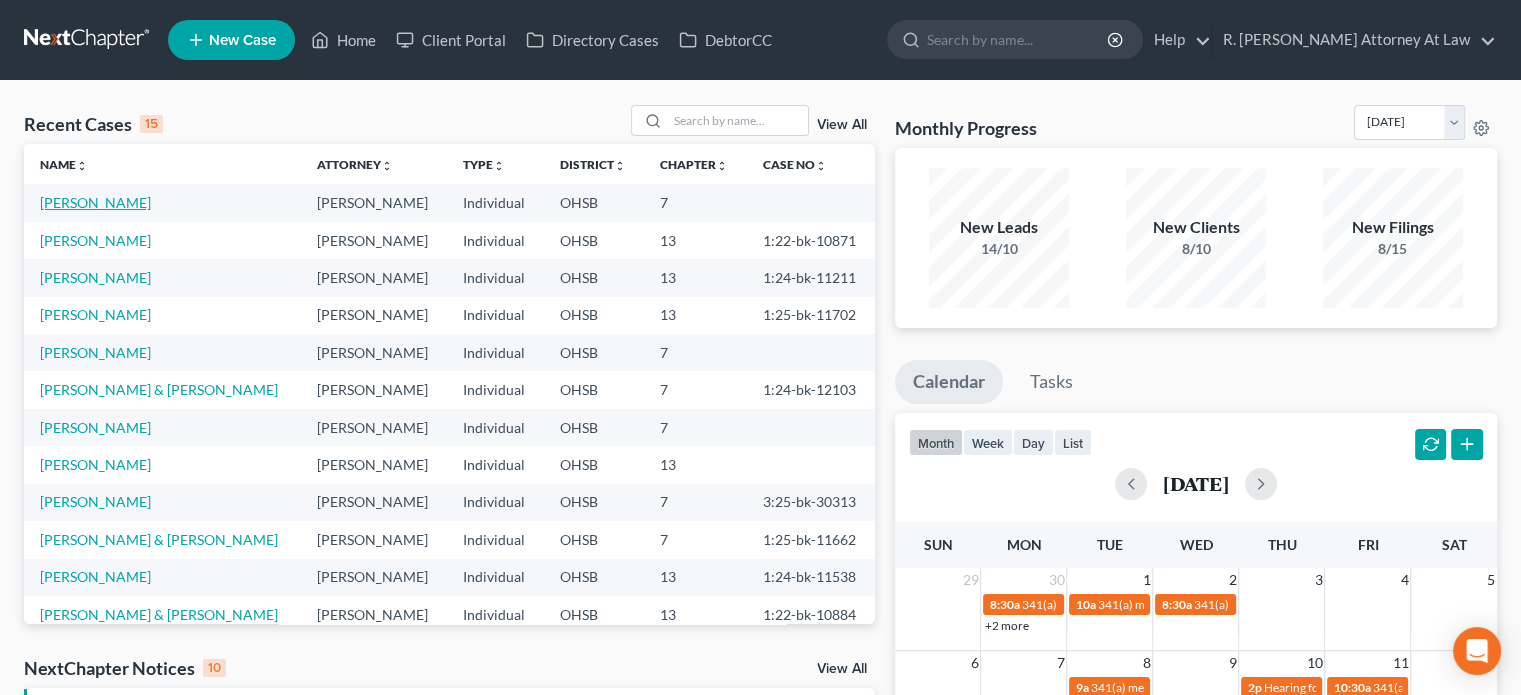 click on "Lackings, Latrice" at bounding box center [95, 202] 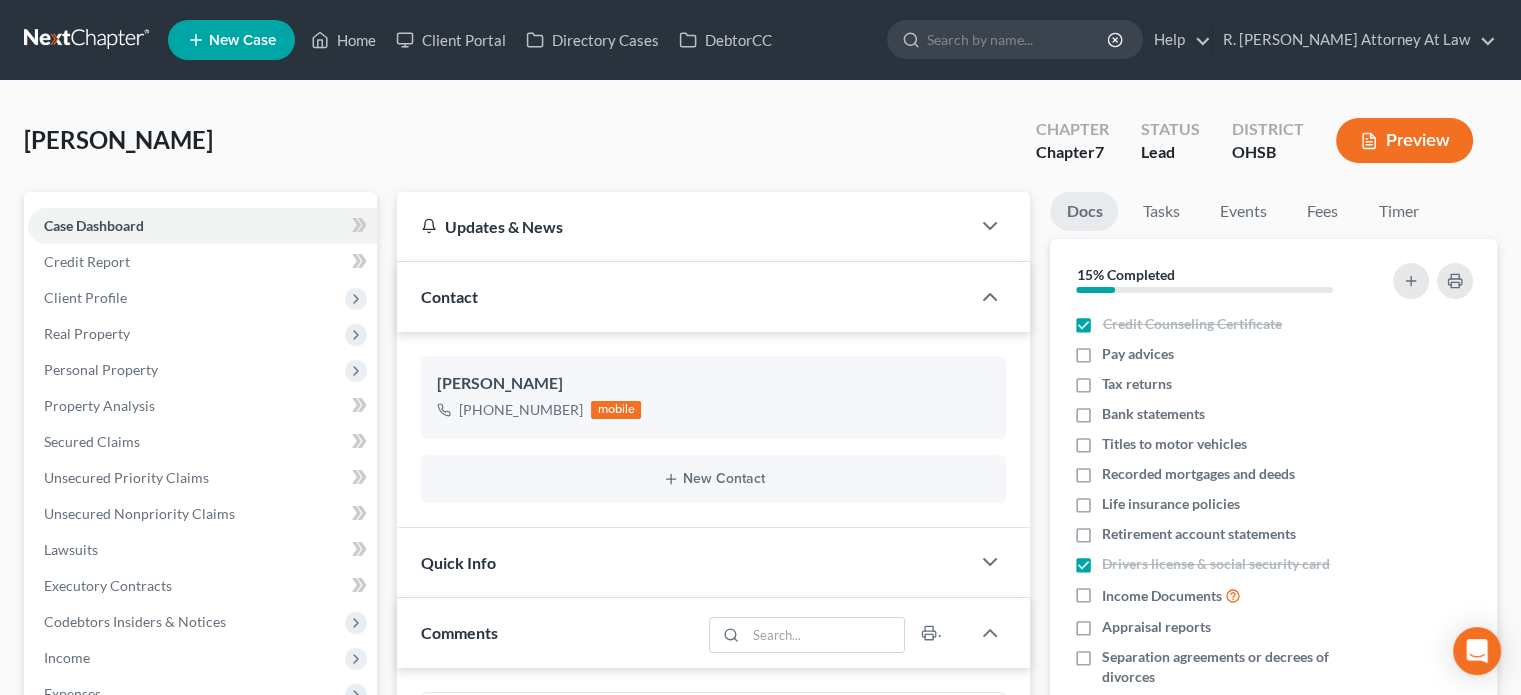 scroll, scrollTop: 393, scrollLeft: 0, axis: vertical 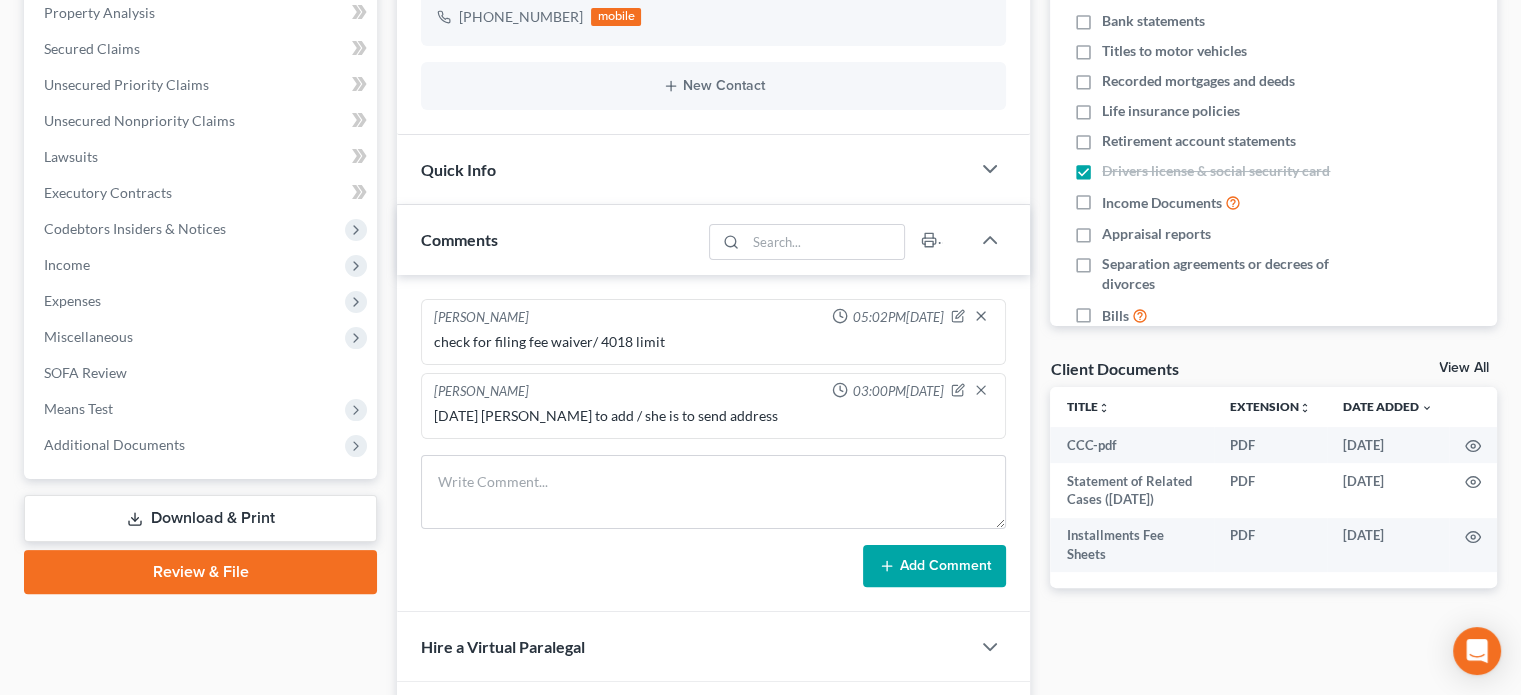 click on "Download & Print" at bounding box center (200, 518) 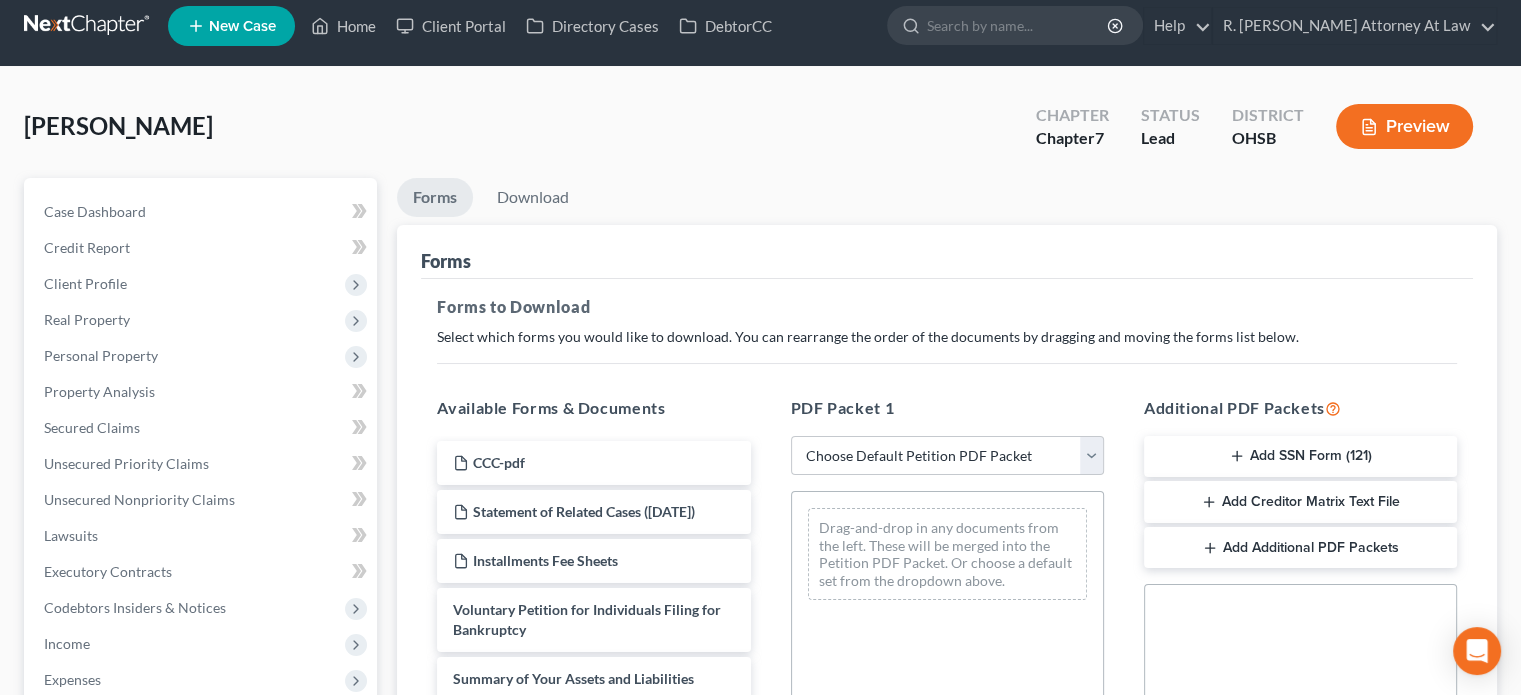 scroll, scrollTop: 0, scrollLeft: 0, axis: both 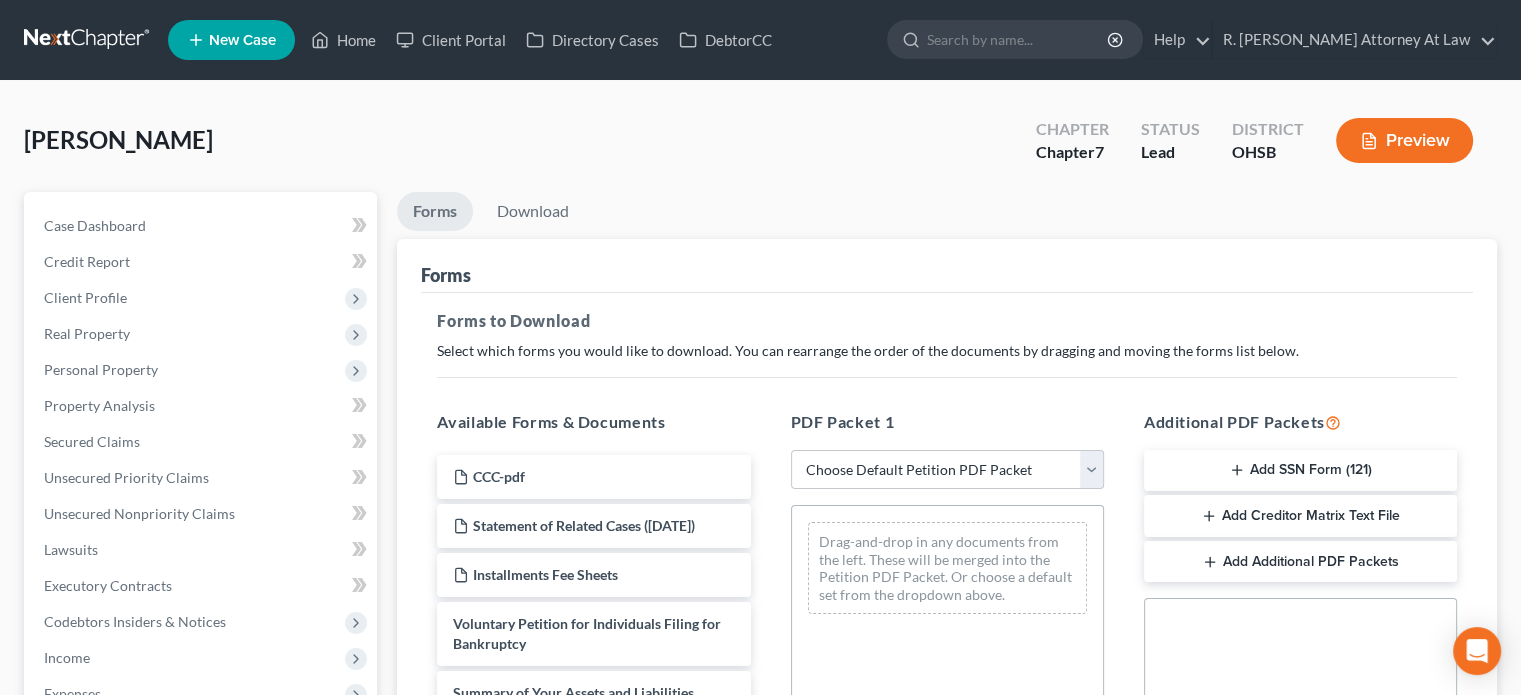click on "Add SSN Form (121)" at bounding box center (1300, 471) 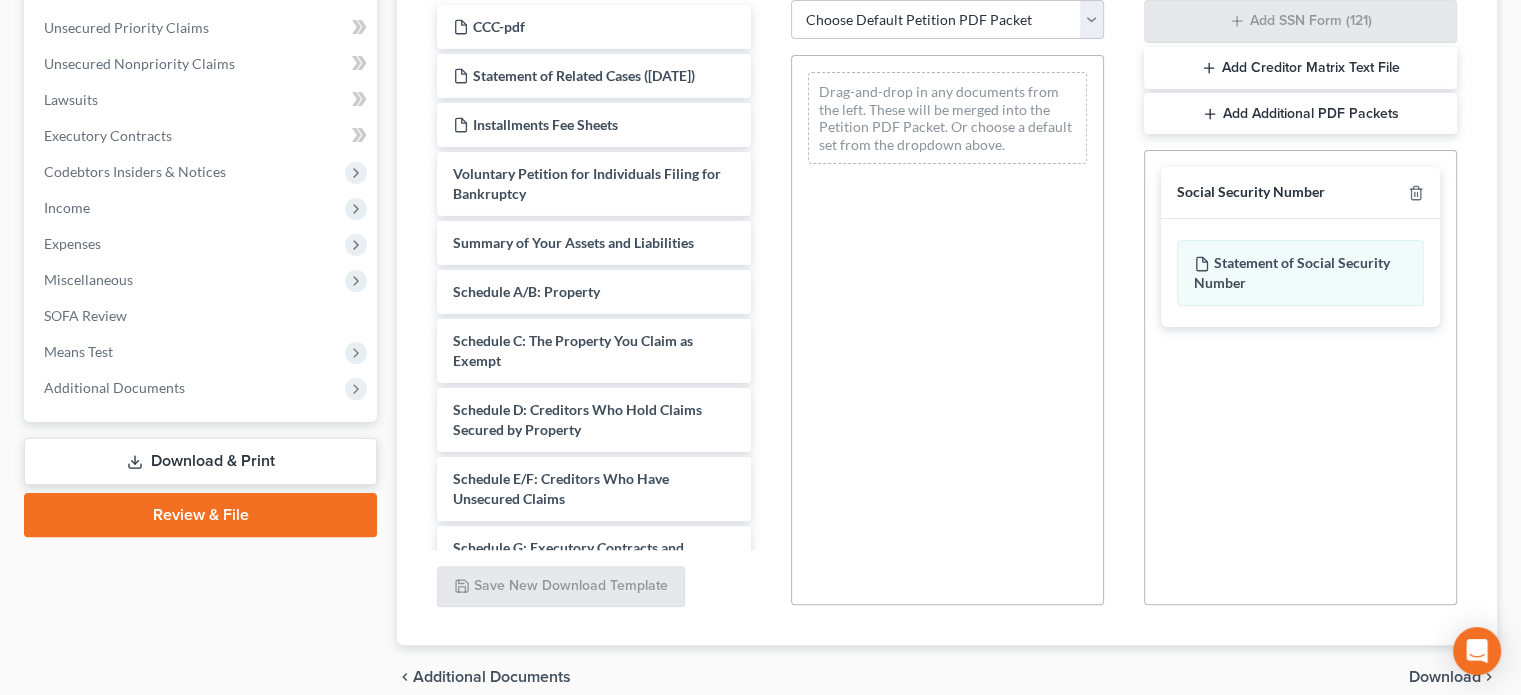 scroll, scrollTop: 538, scrollLeft: 0, axis: vertical 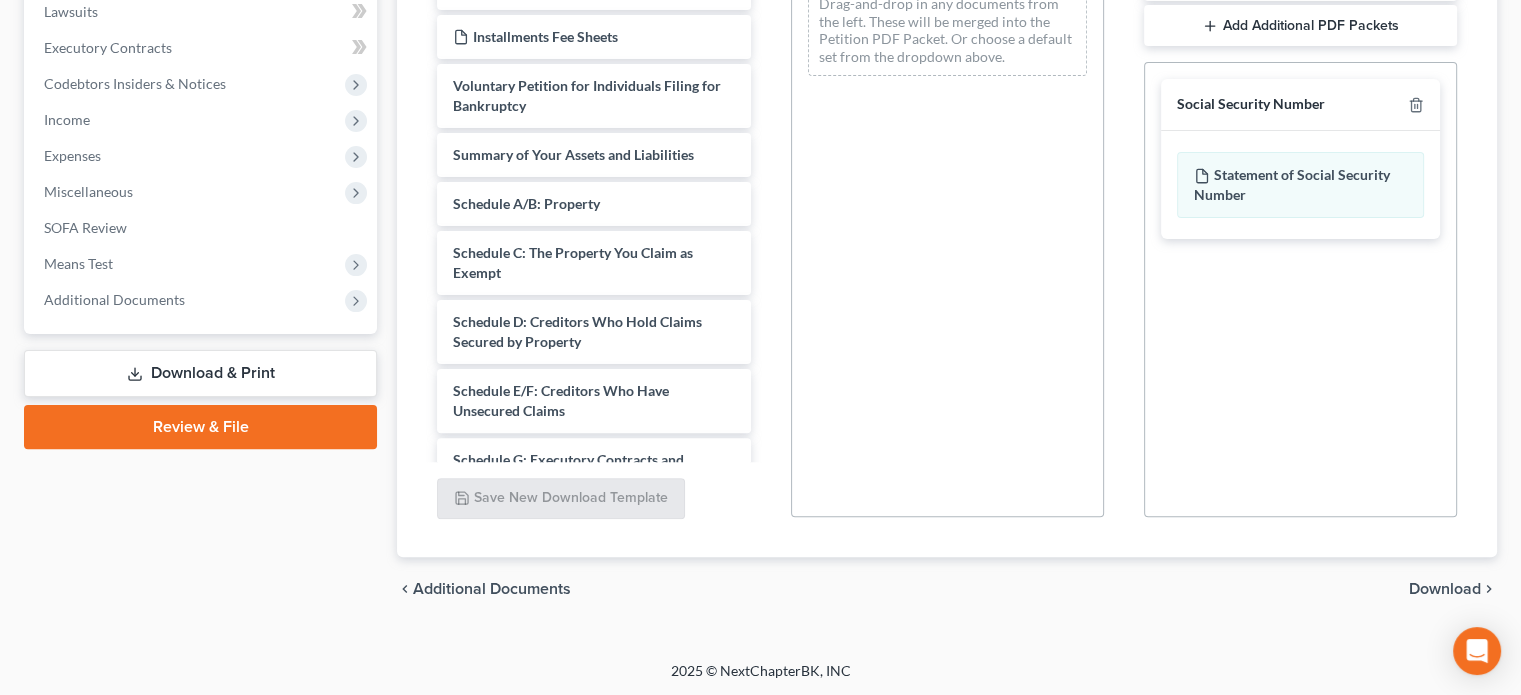 drag, startPoint x: 1435, startPoint y: 580, endPoint x: 901, endPoint y: 282, distance: 611.5227 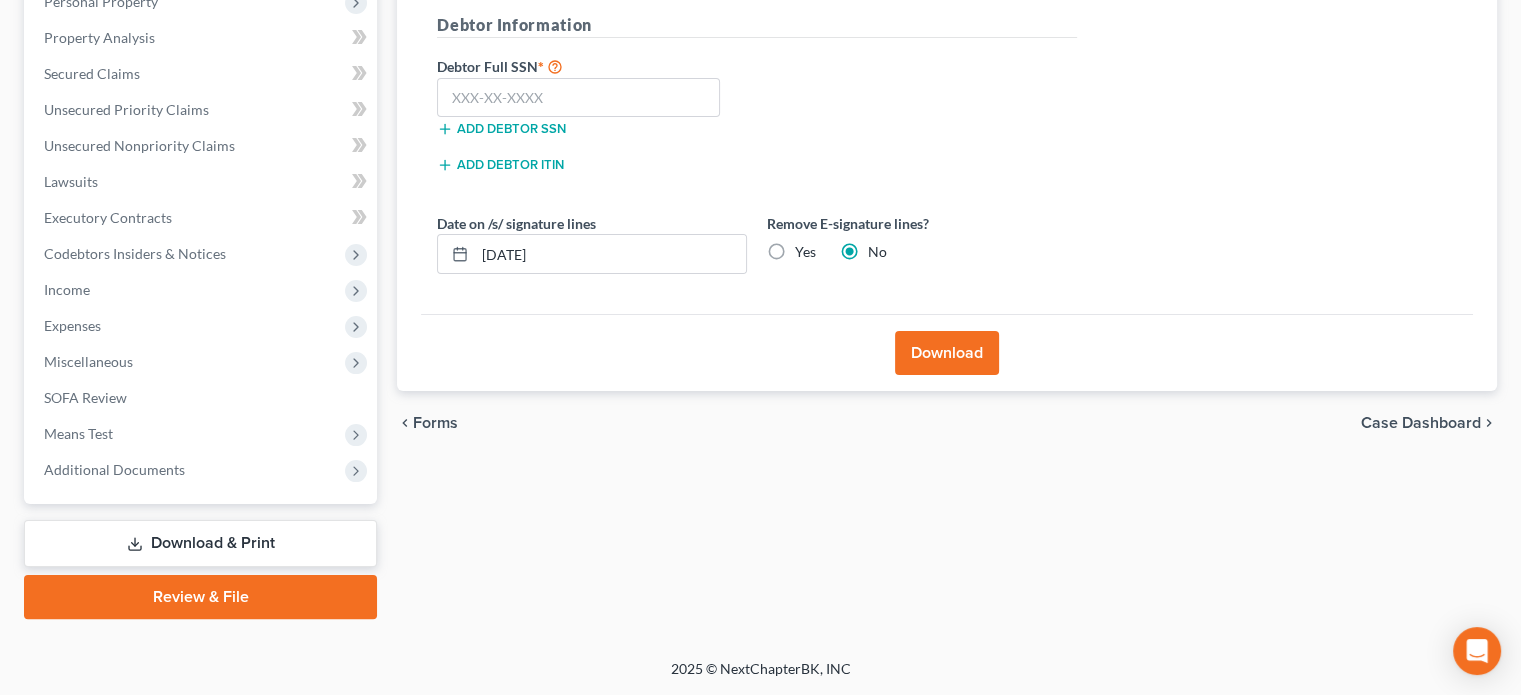 scroll, scrollTop: 366, scrollLeft: 0, axis: vertical 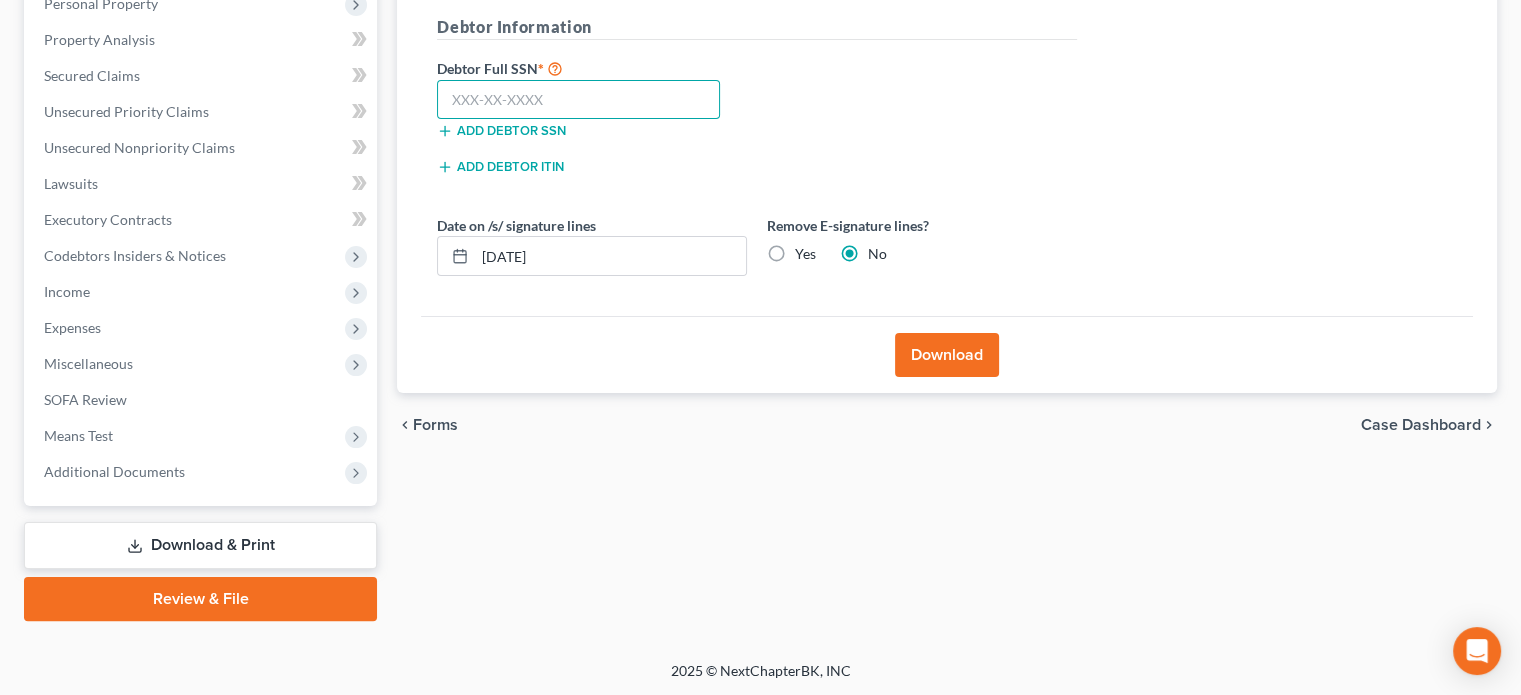 drag, startPoint x: 492, startPoint y: 95, endPoint x: 567, endPoint y: 97, distance: 75.026665 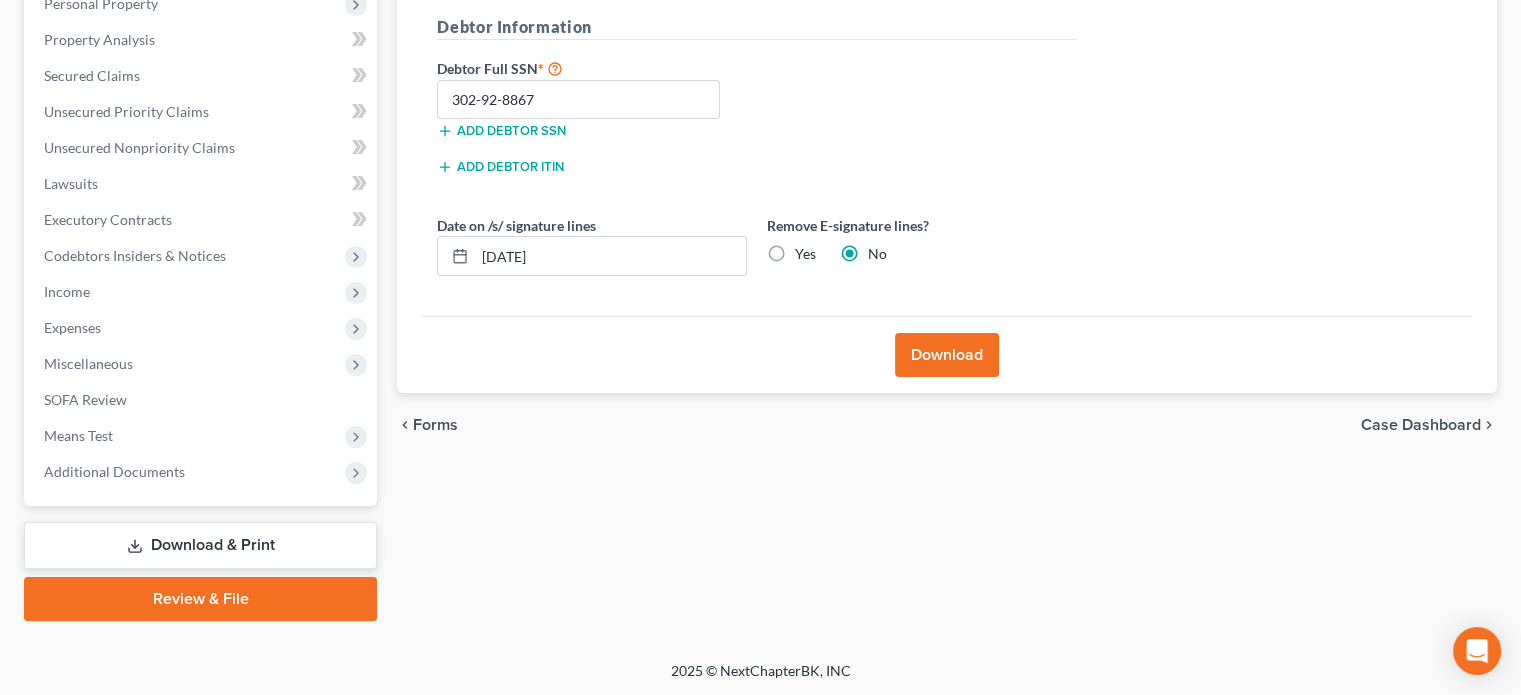click on "Download" at bounding box center [947, 354] 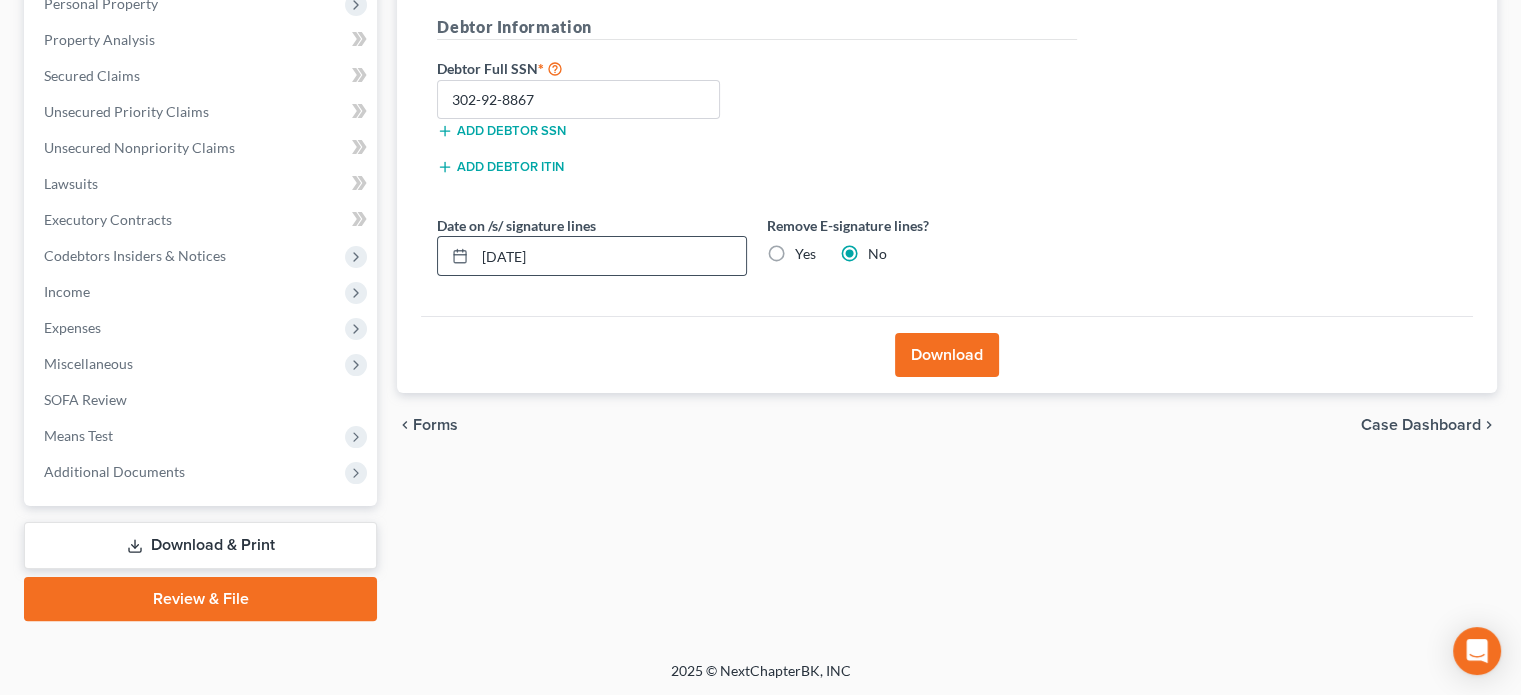 drag, startPoint x: 932, startPoint y: 339, endPoint x: 664, endPoint y: 273, distance: 276.00723 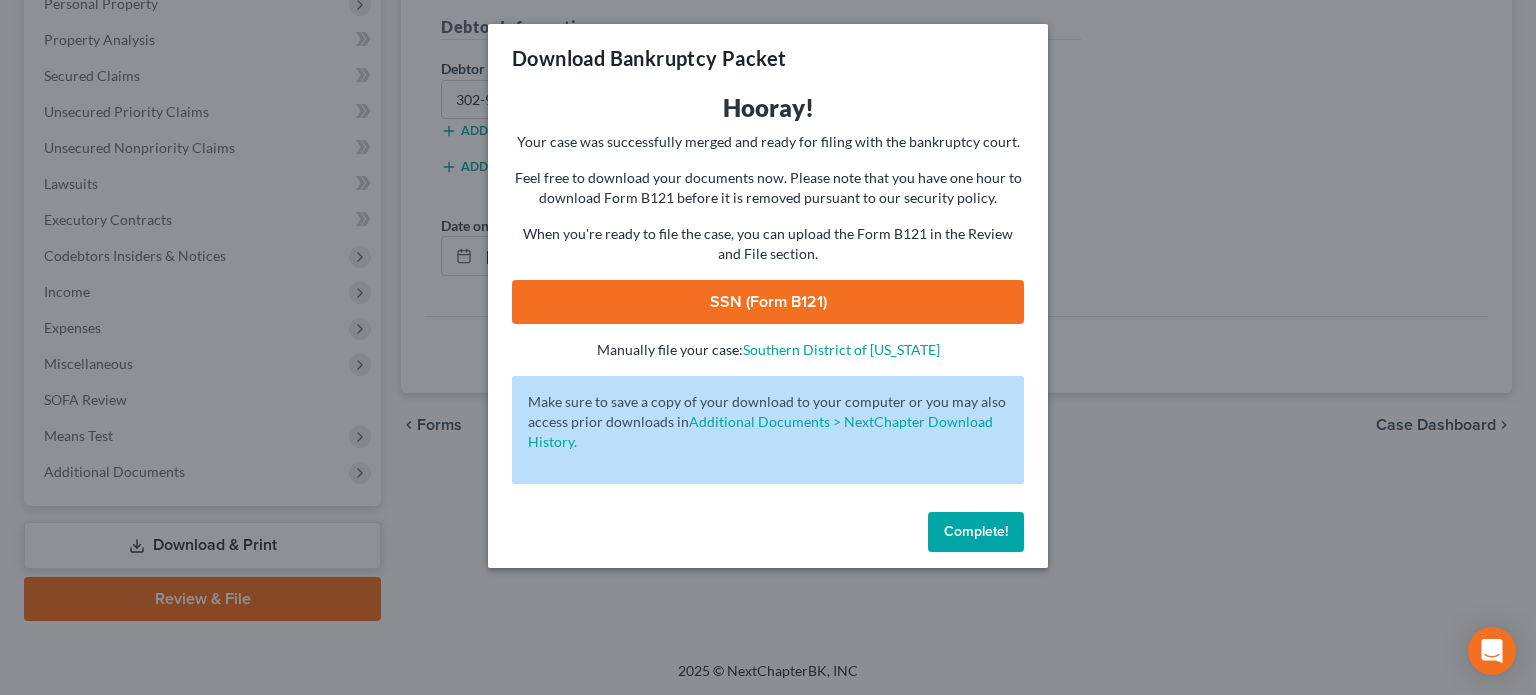 click on "SSN (Form B121)" at bounding box center (768, 302) 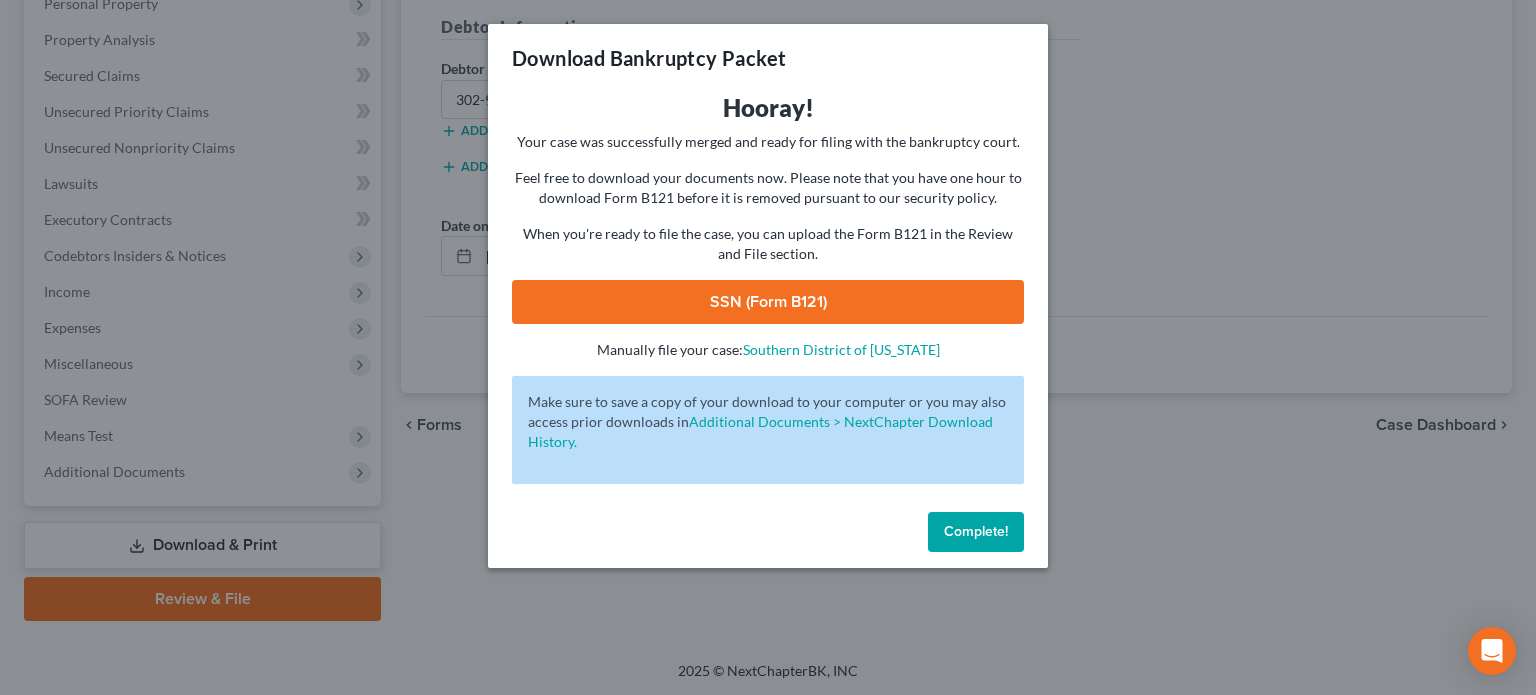 click on "Complete!" at bounding box center [976, 531] 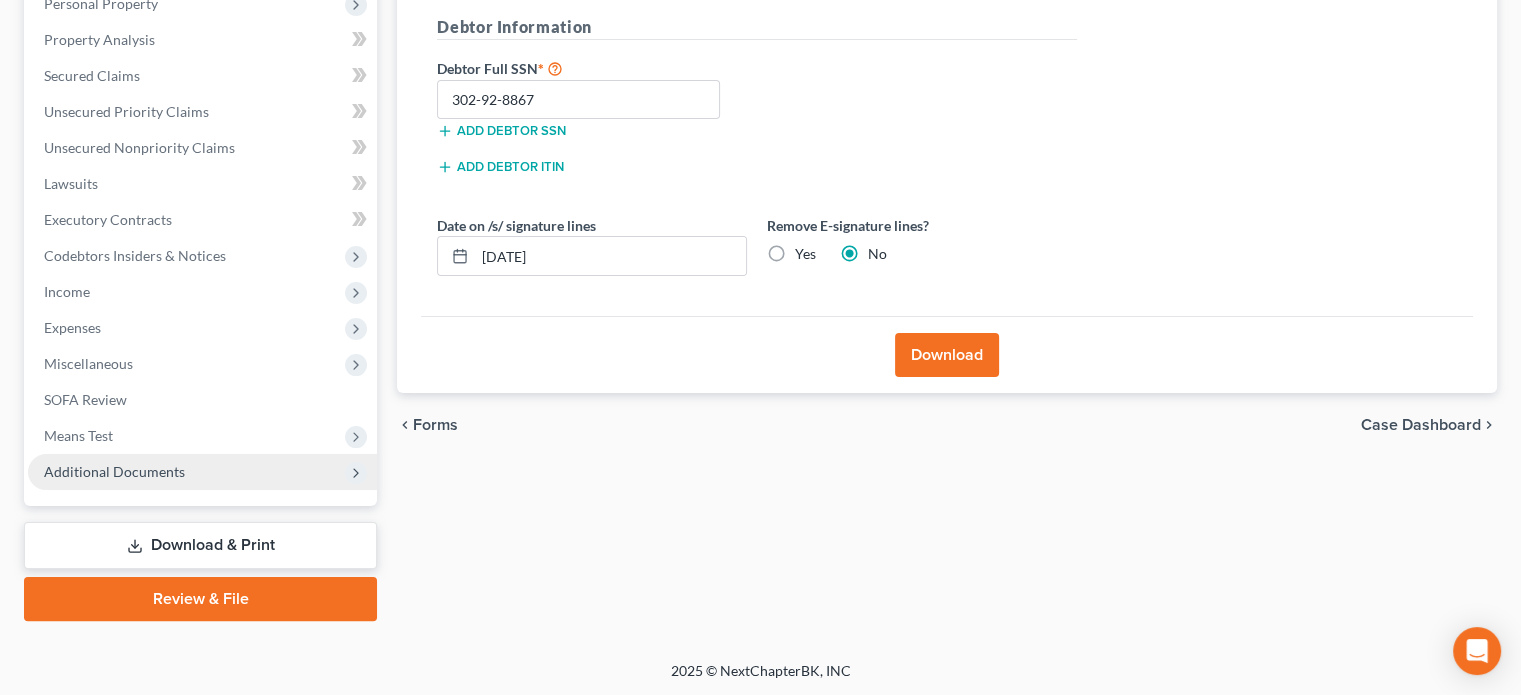 click on "Additional Documents" at bounding box center (114, 471) 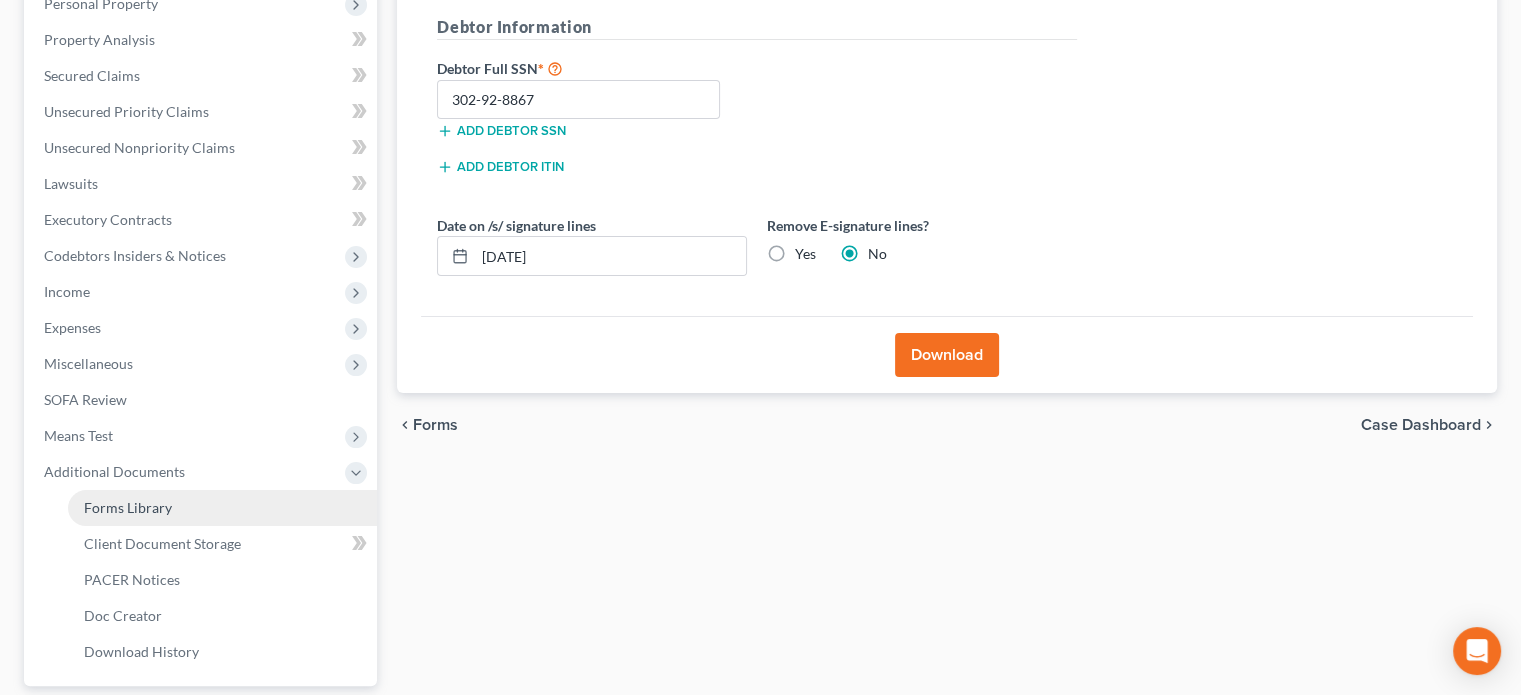 click on "Forms Library" at bounding box center [128, 507] 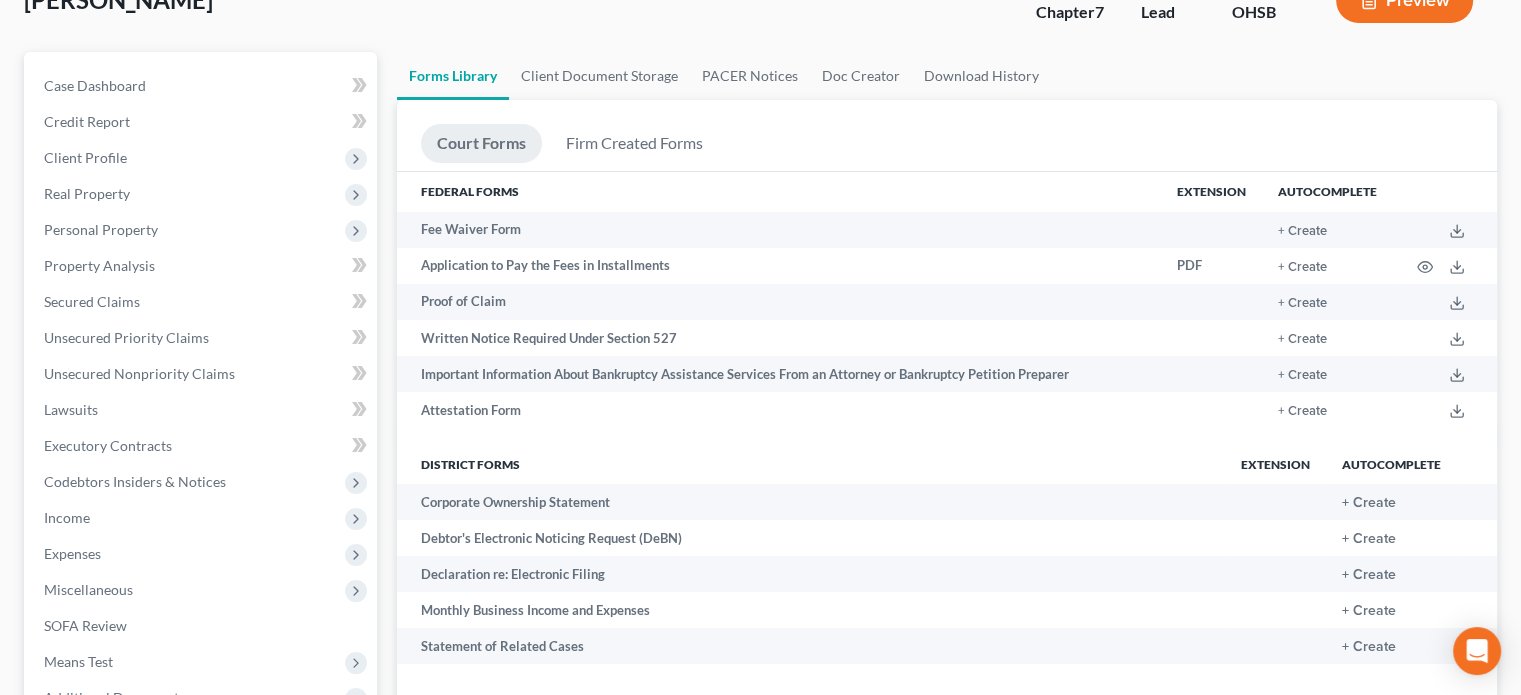 scroll, scrollTop: 200, scrollLeft: 0, axis: vertical 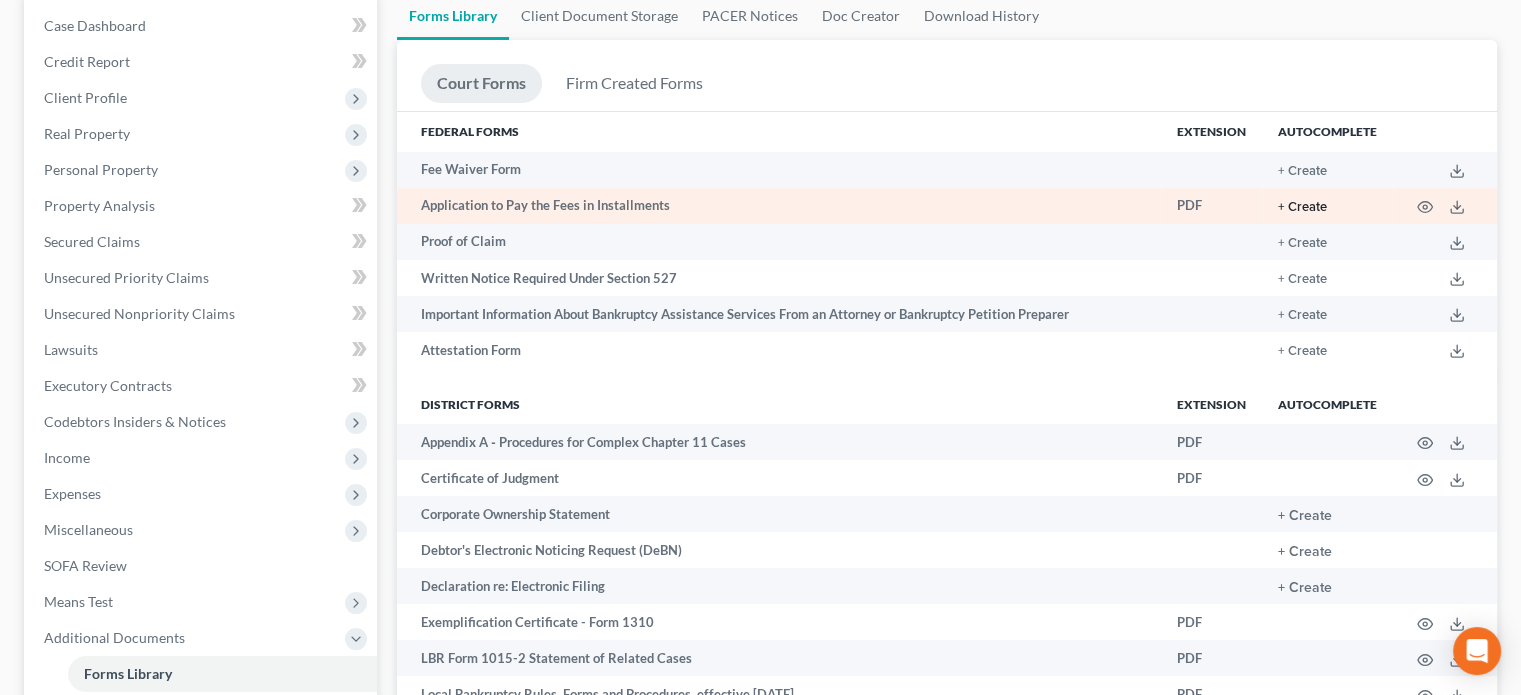 click on "+ Create" at bounding box center (1302, 207) 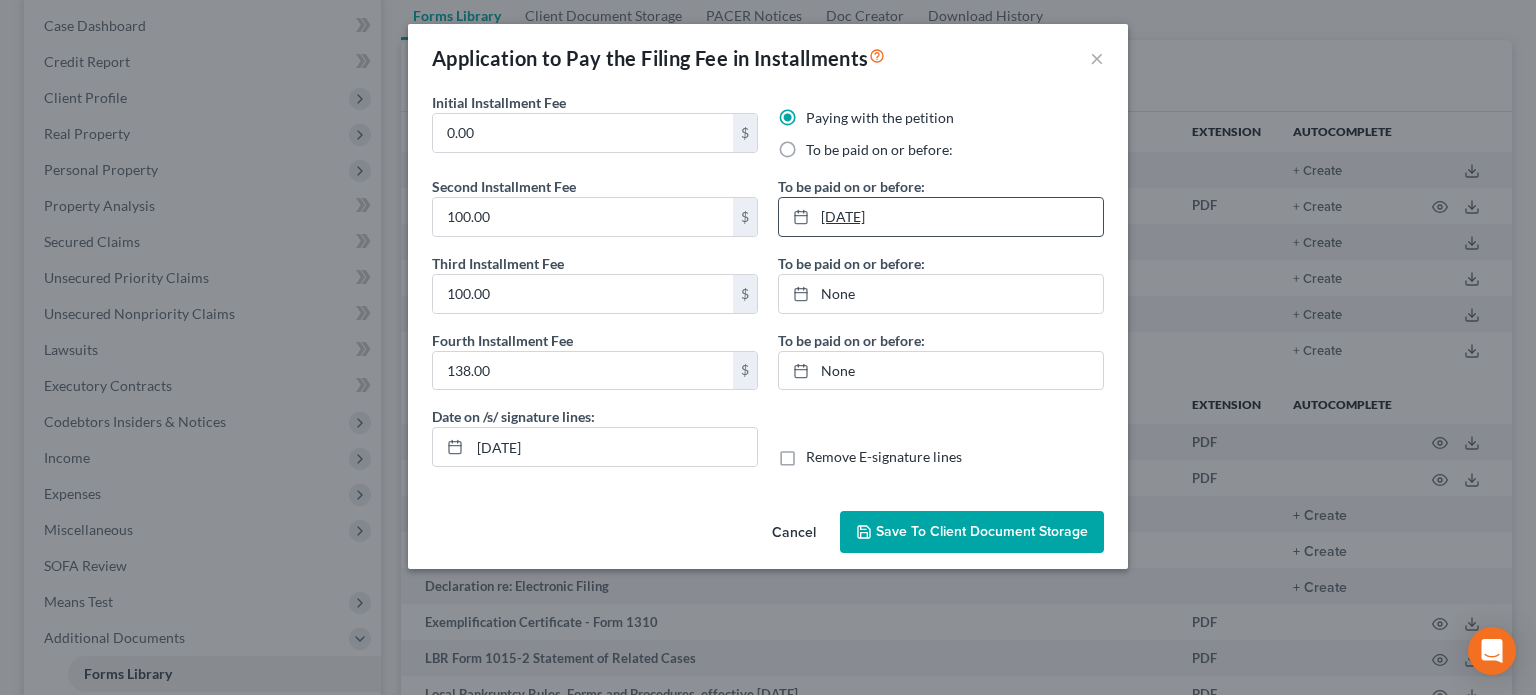 click on "7/15/2025" at bounding box center (941, 217) 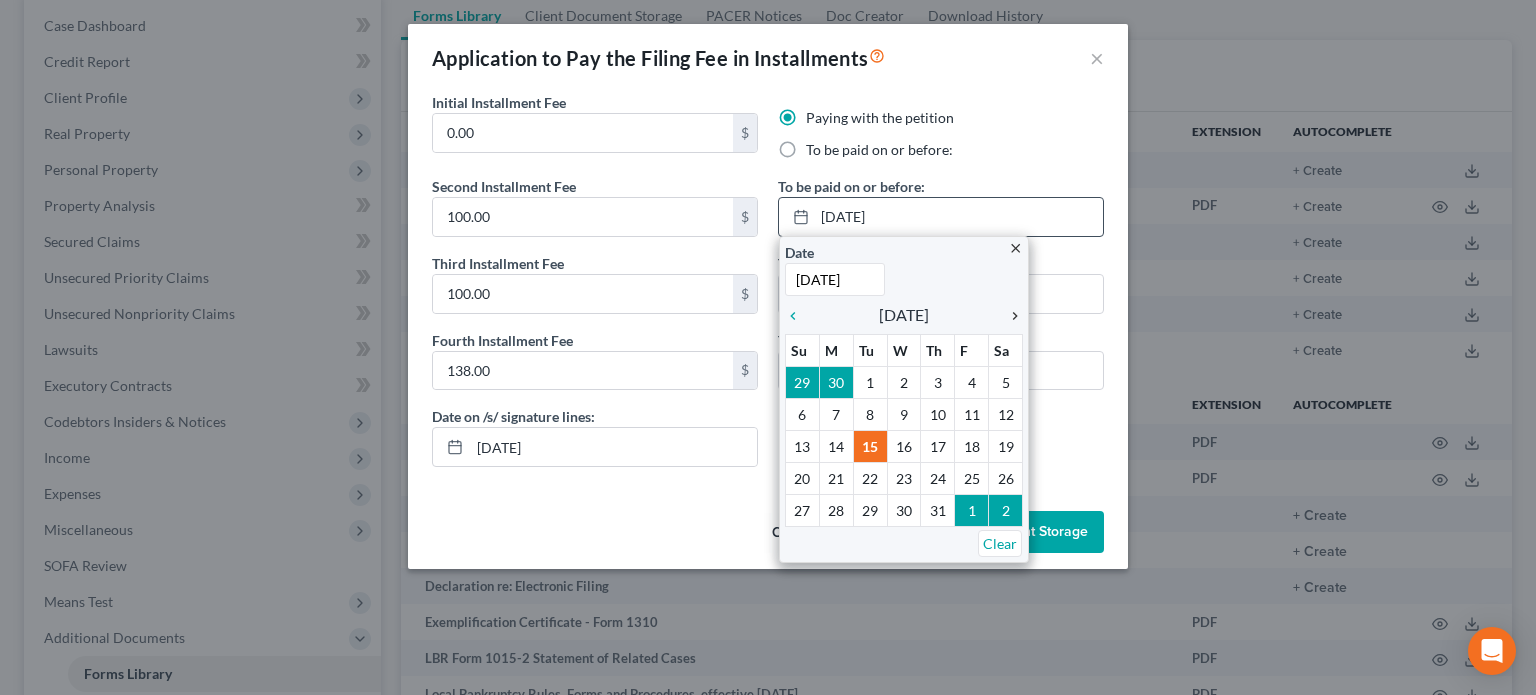 click on "chevron_right" at bounding box center [1010, 316] 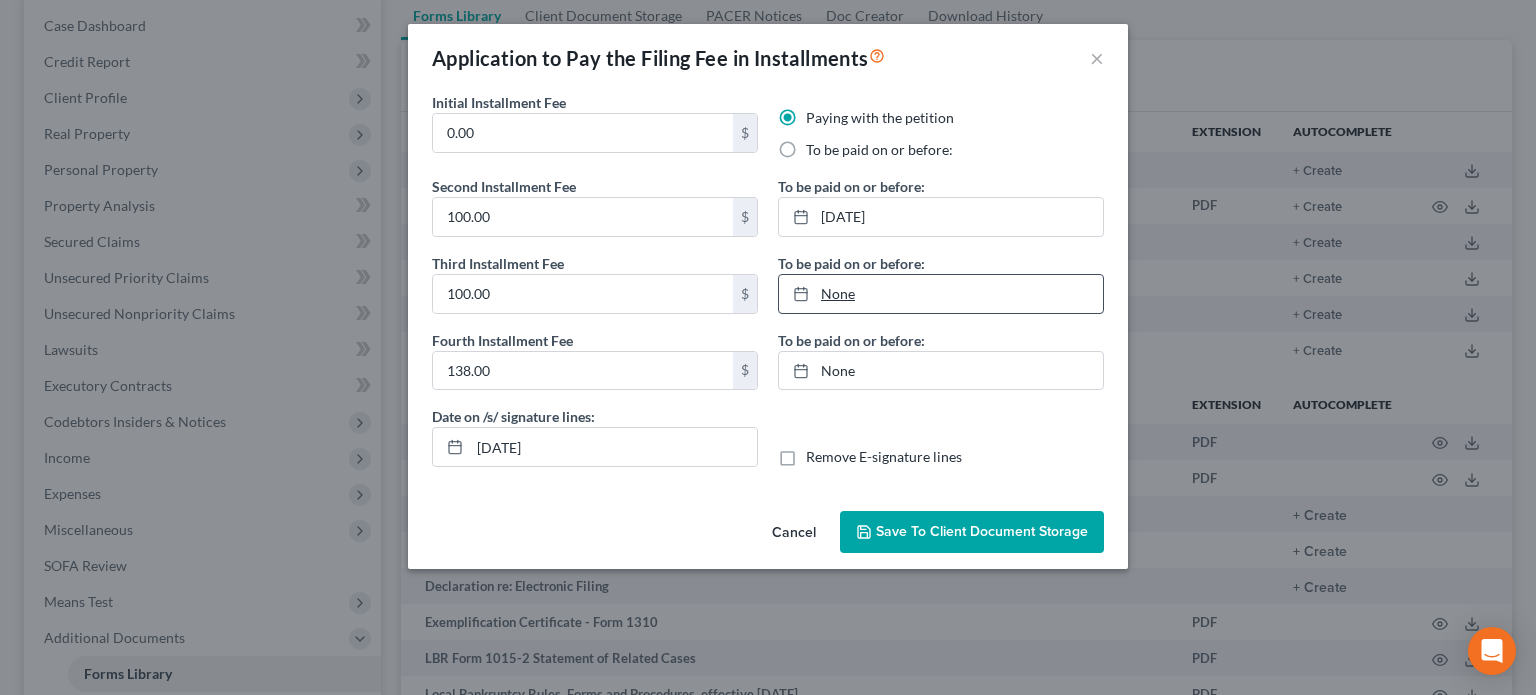 click on "None" at bounding box center (941, 294) 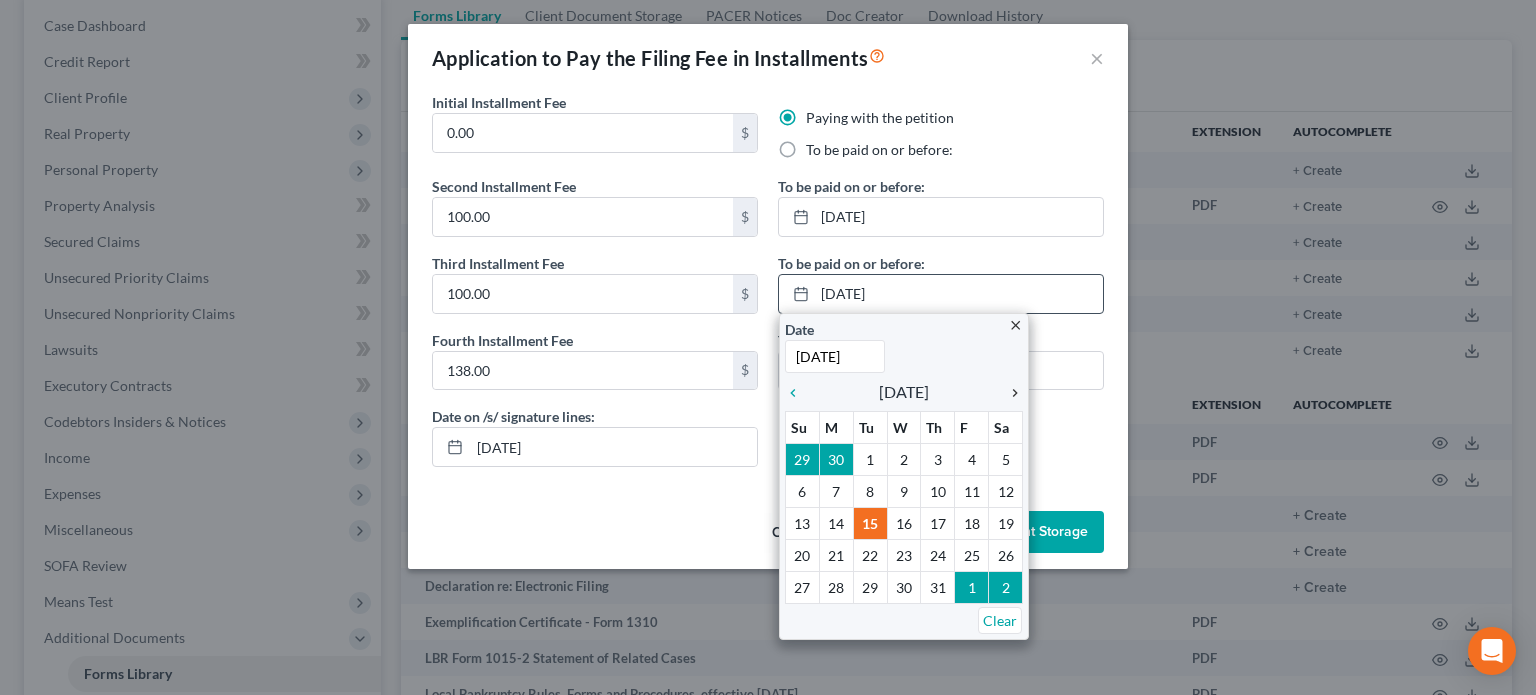 click on "chevron_right" at bounding box center (1010, 393) 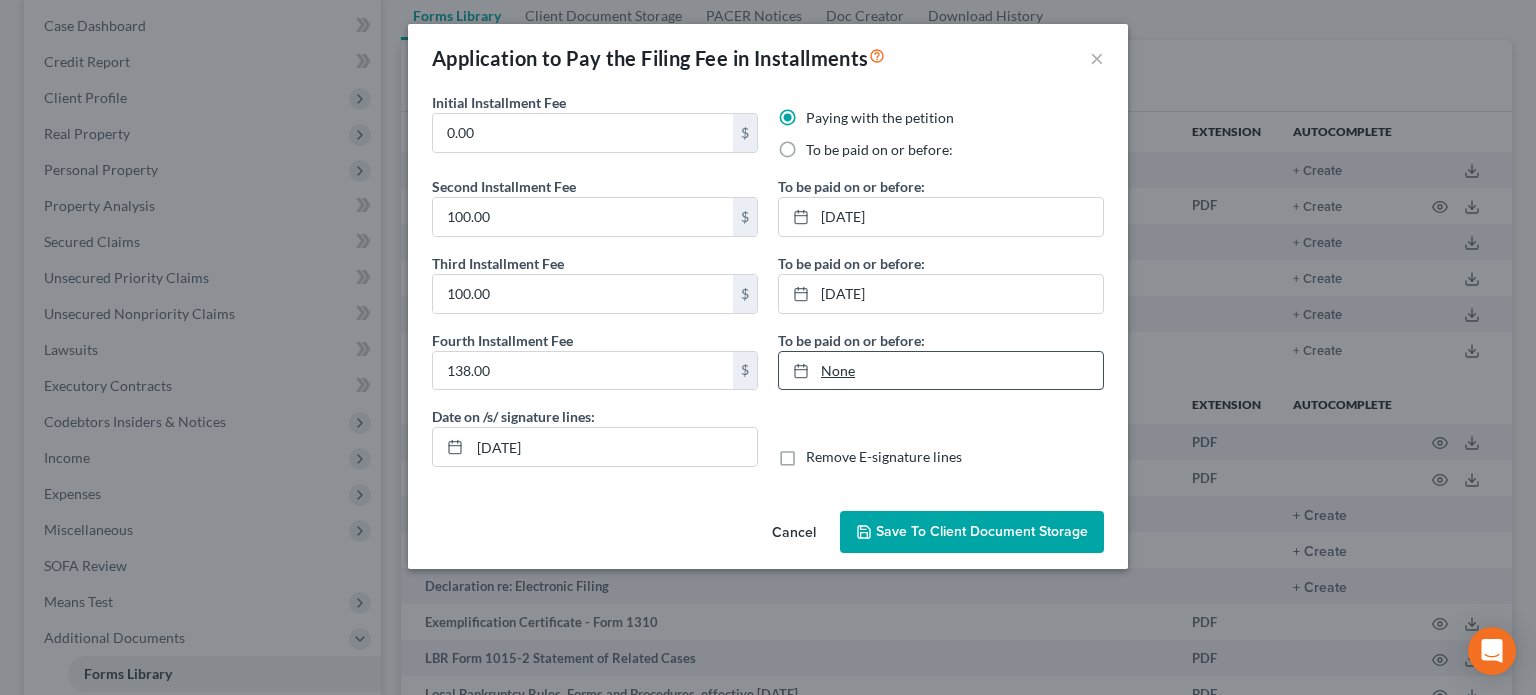 click on "None" at bounding box center [941, 371] 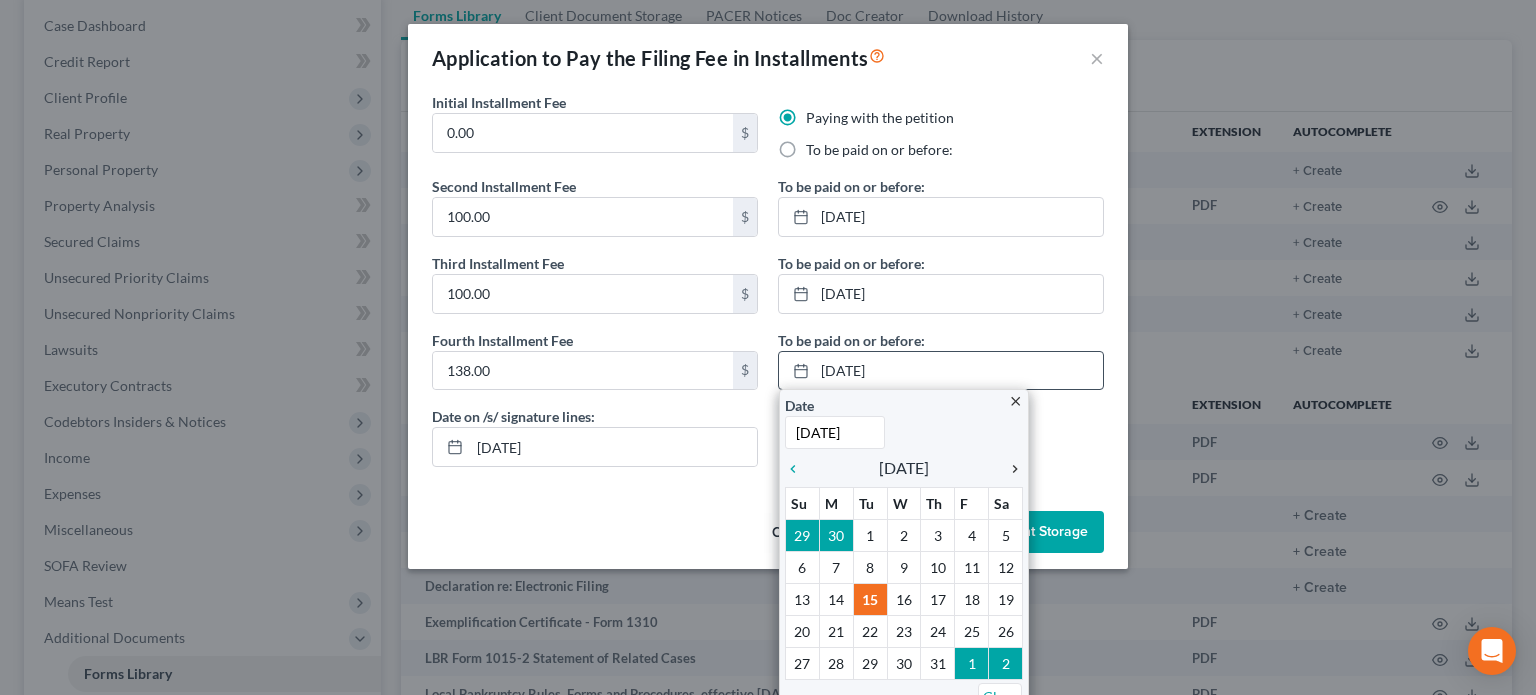 click on "chevron_right" at bounding box center (1010, 469) 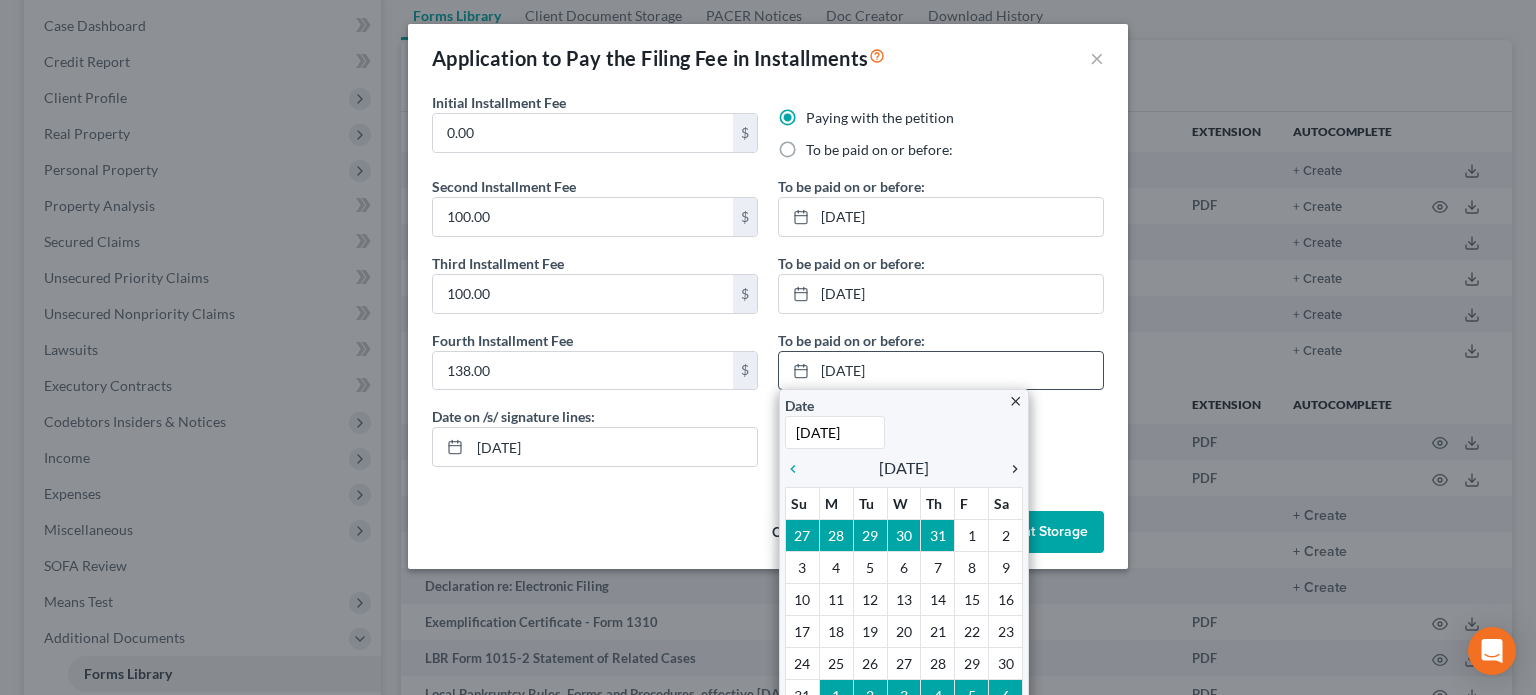 click on "chevron_right" at bounding box center (1010, 469) 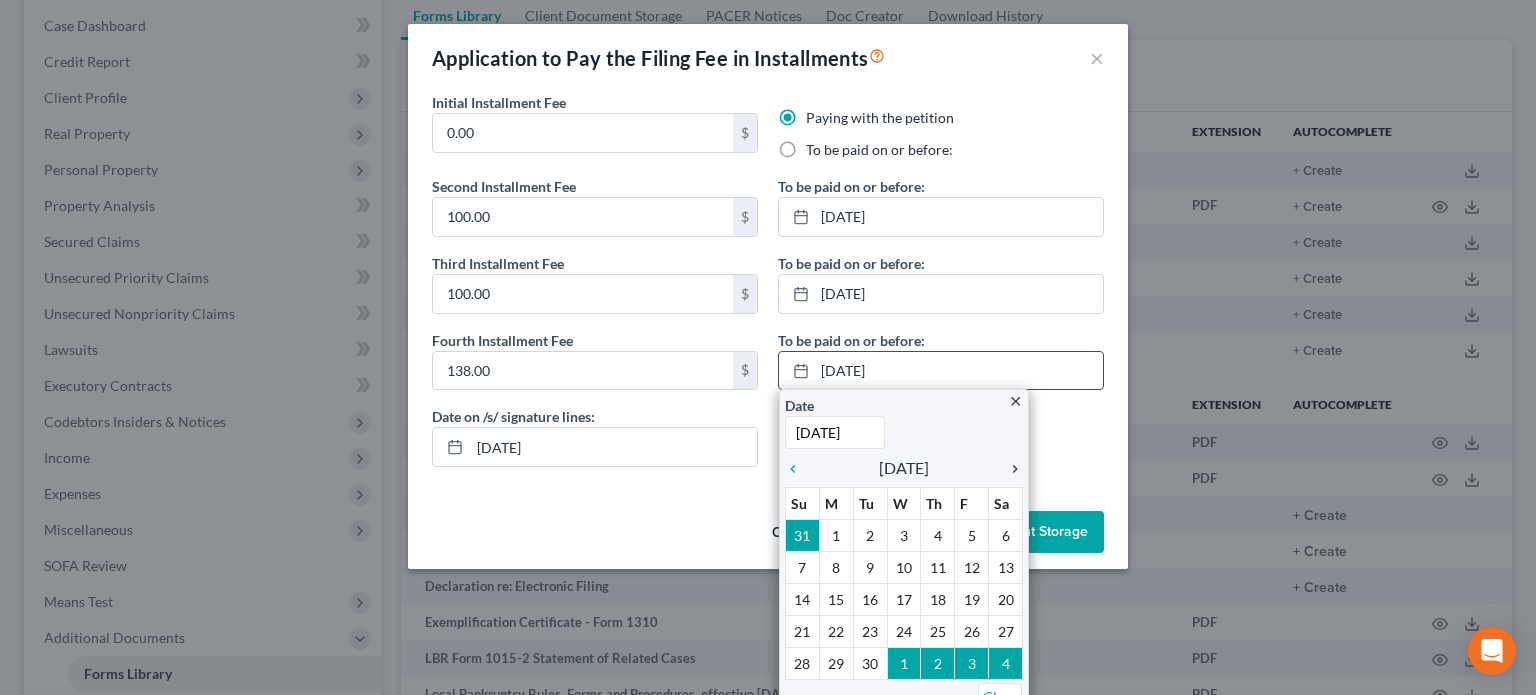 click on "chevron_right" at bounding box center (1010, 469) 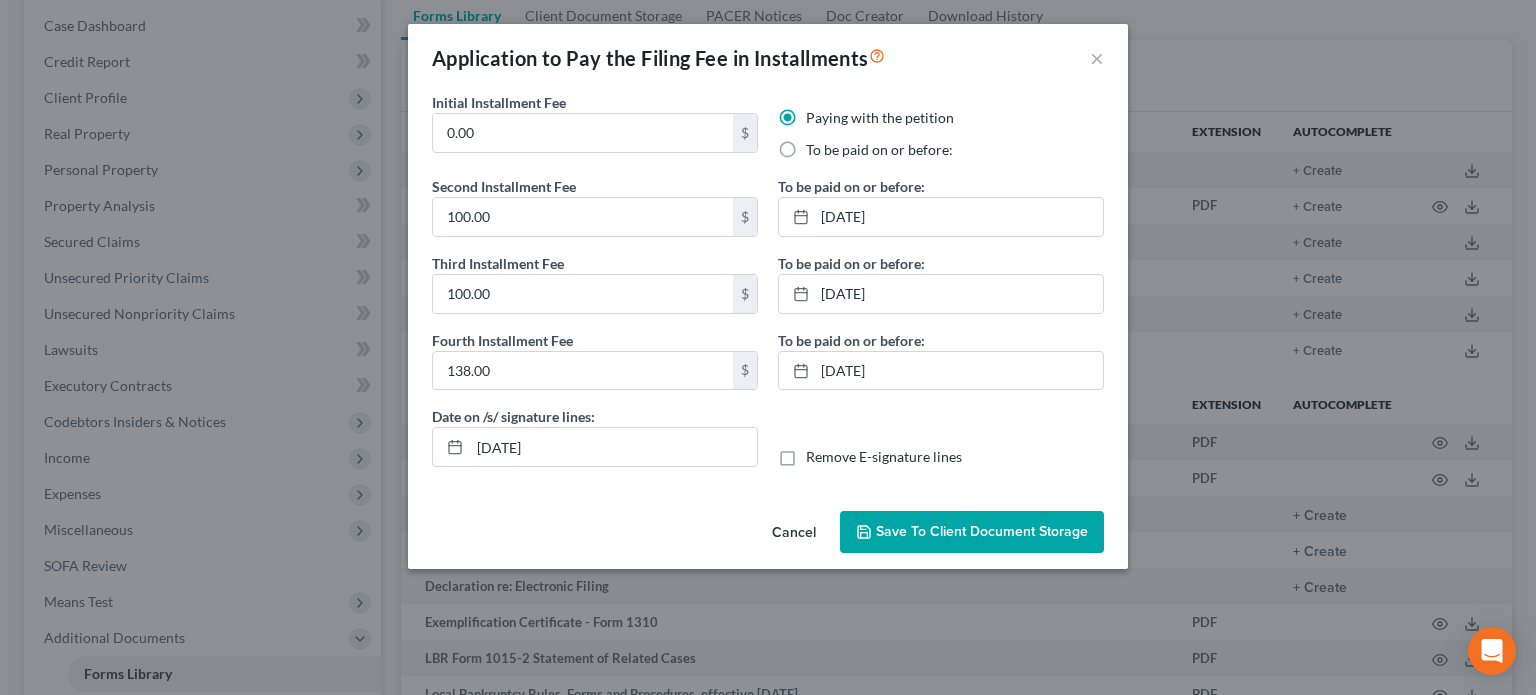 click on "Save to Client Document Storage" at bounding box center (982, 531) 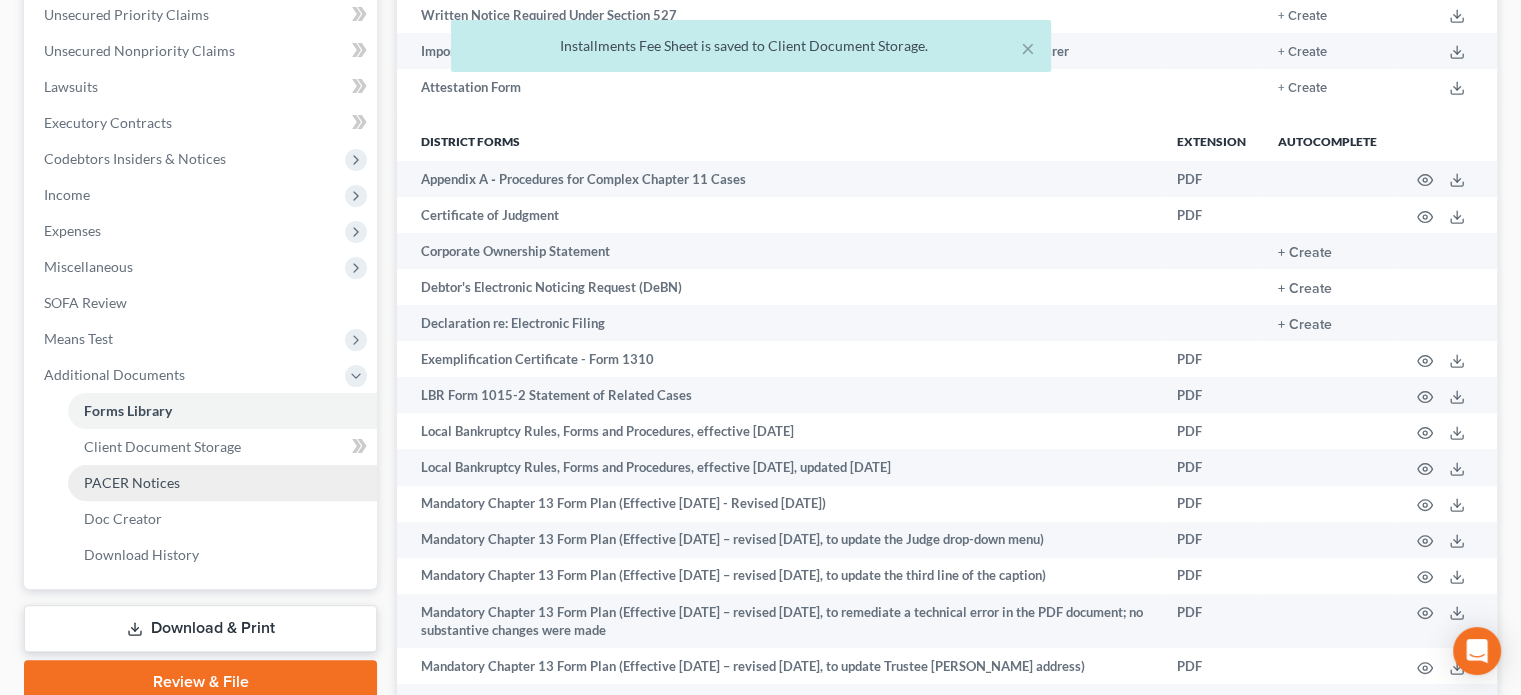 scroll, scrollTop: 600, scrollLeft: 0, axis: vertical 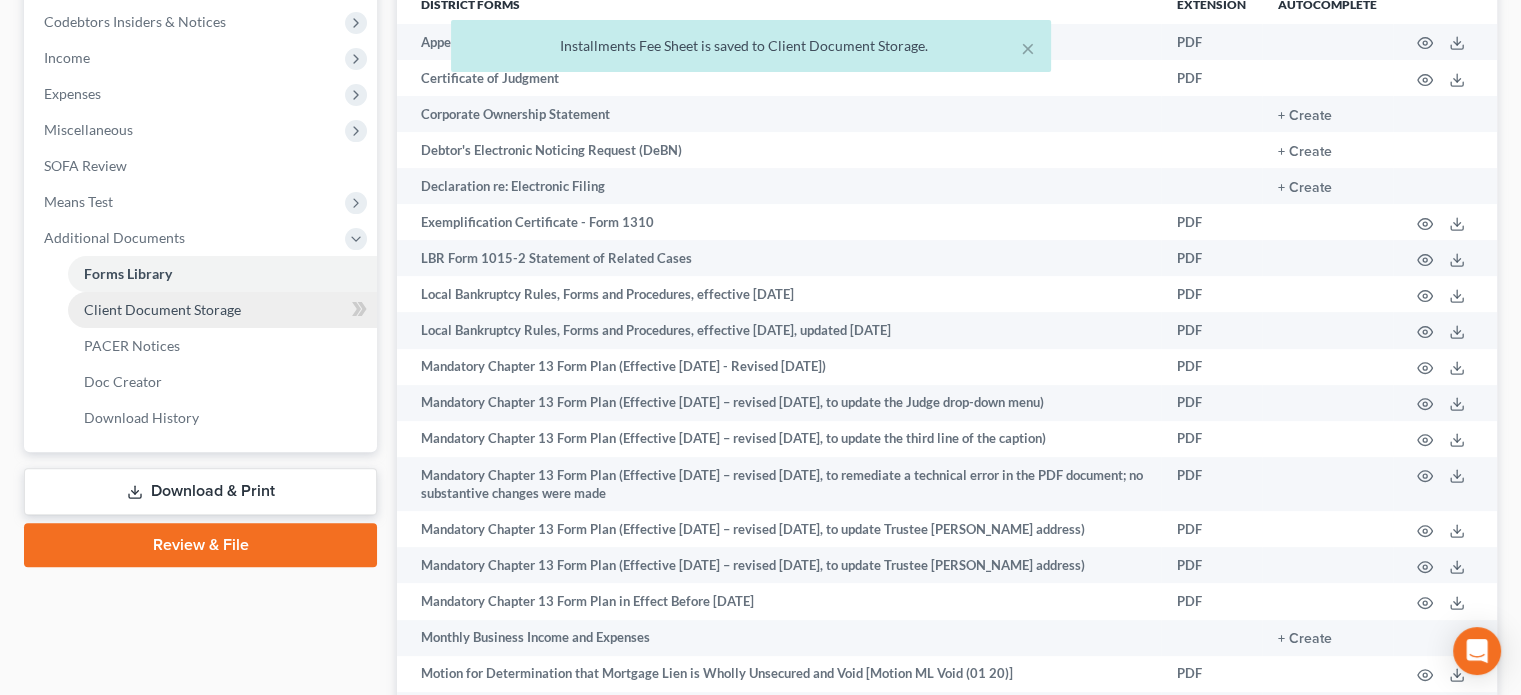 click on "Client Document Storage" at bounding box center (162, 309) 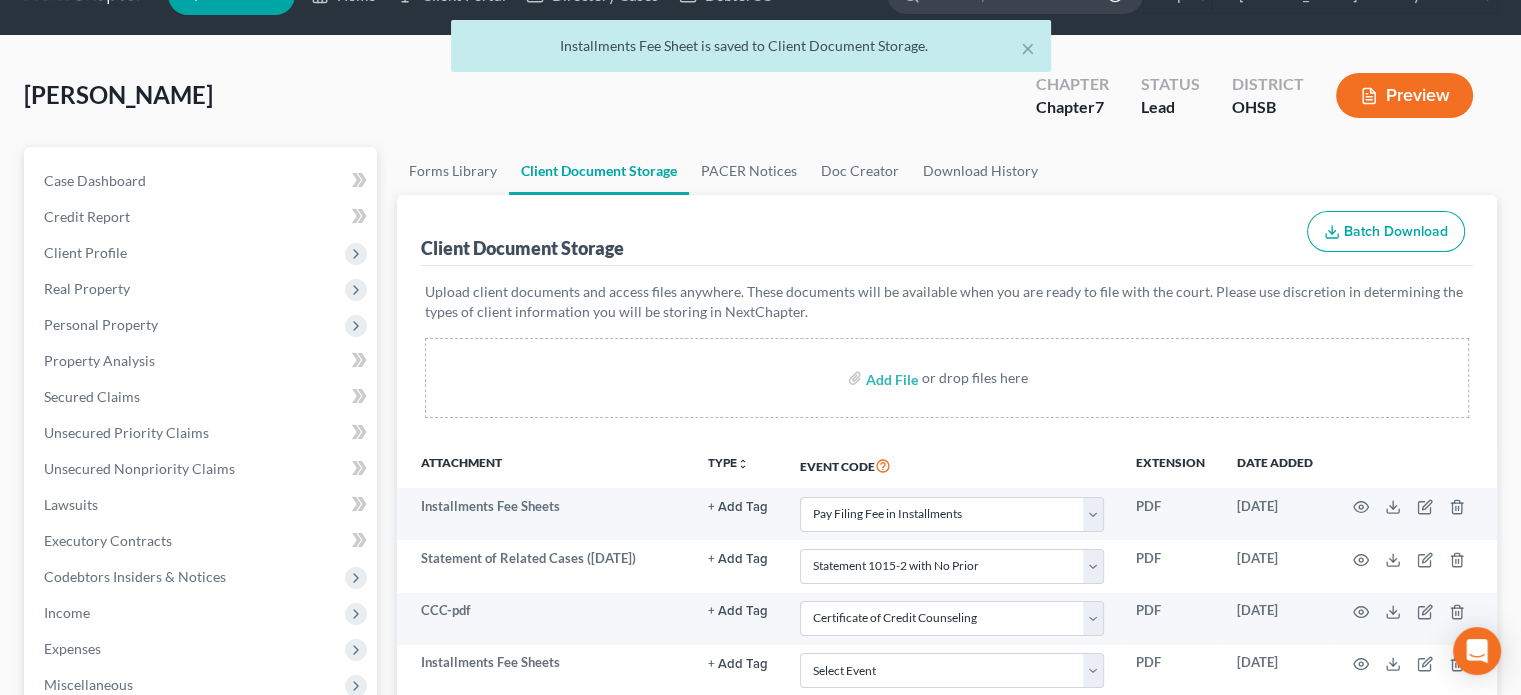 scroll, scrollTop: 0, scrollLeft: 0, axis: both 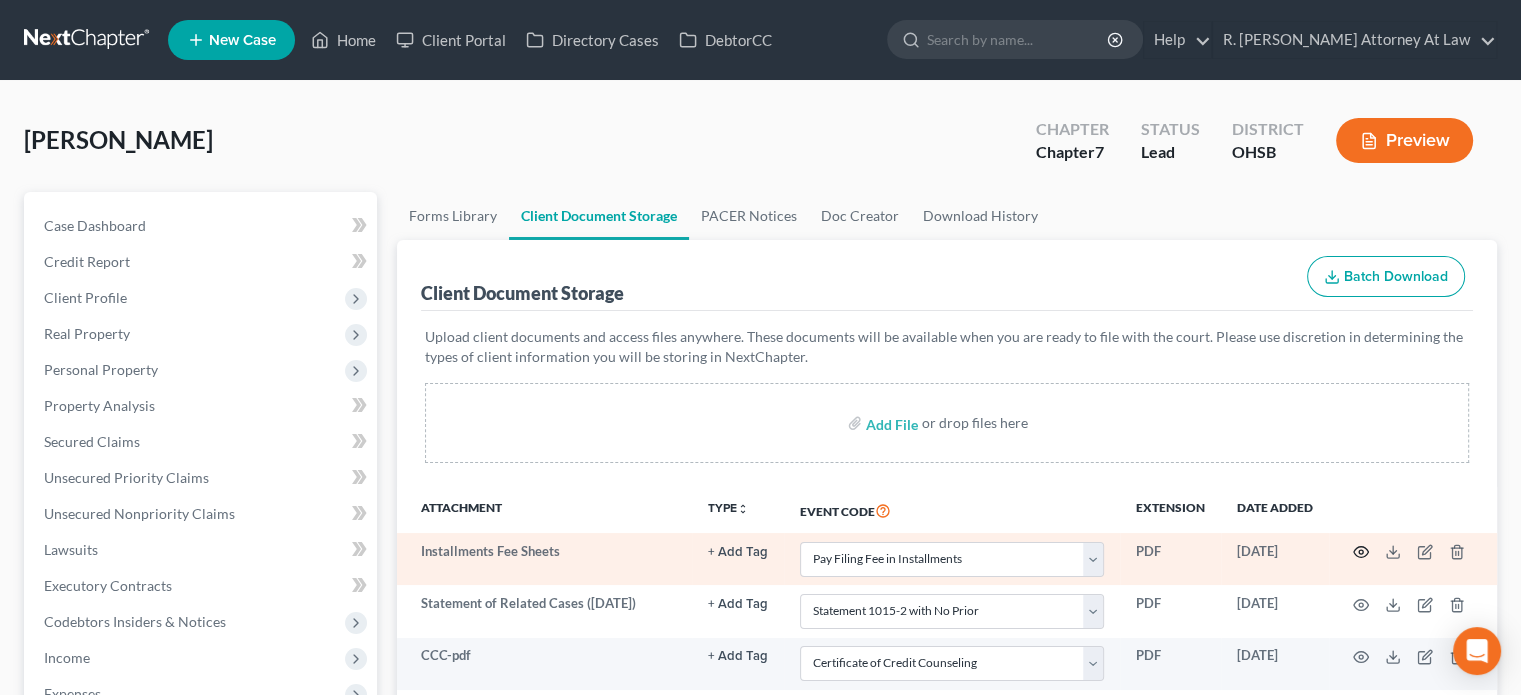click 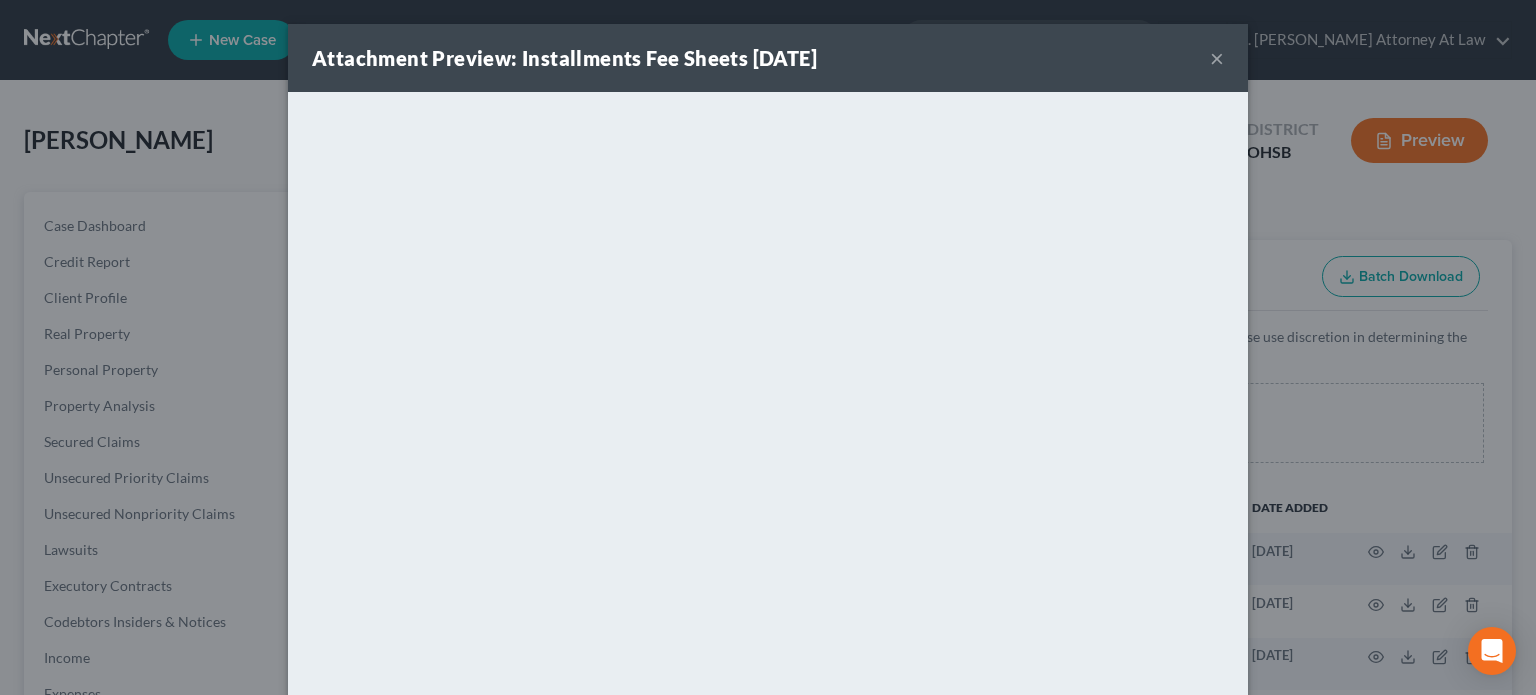 click on "×" at bounding box center [1217, 58] 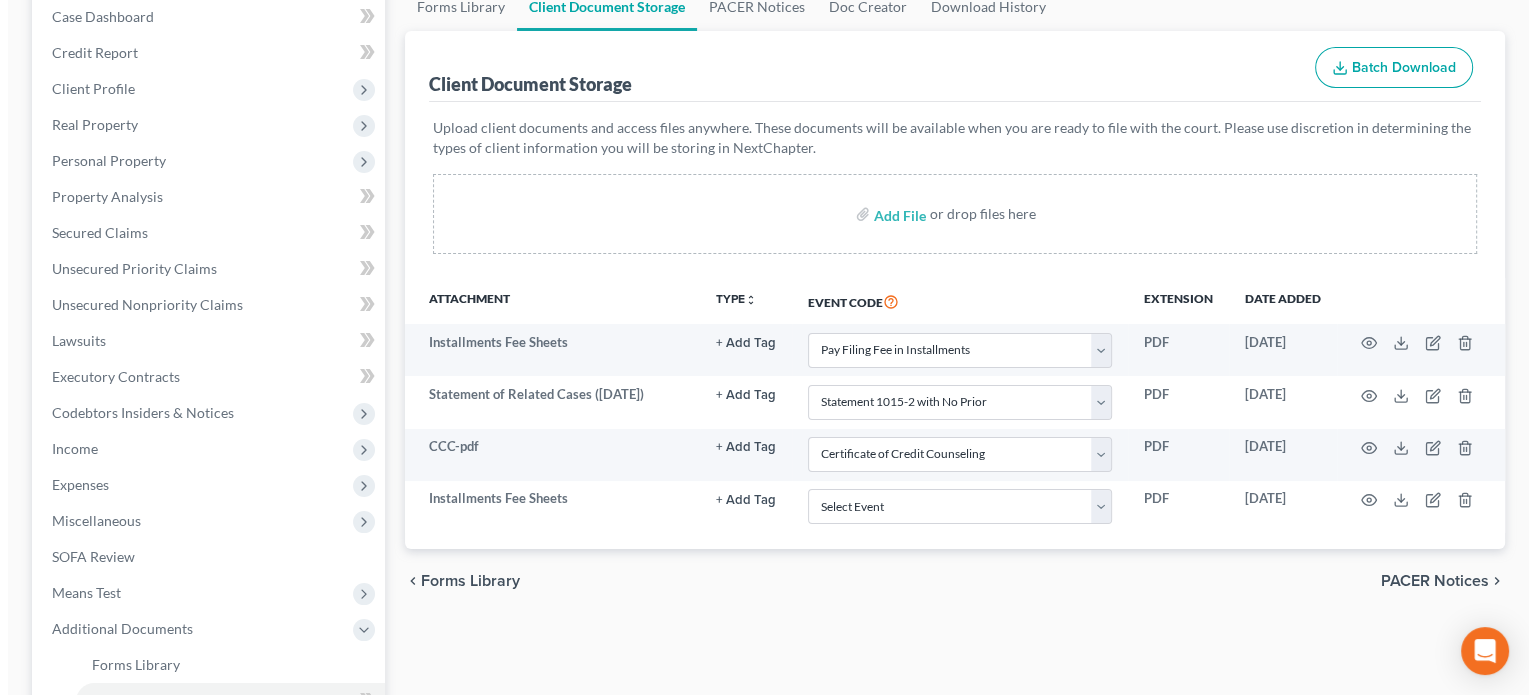 scroll, scrollTop: 400, scrollLeft: 0, axis: vertical 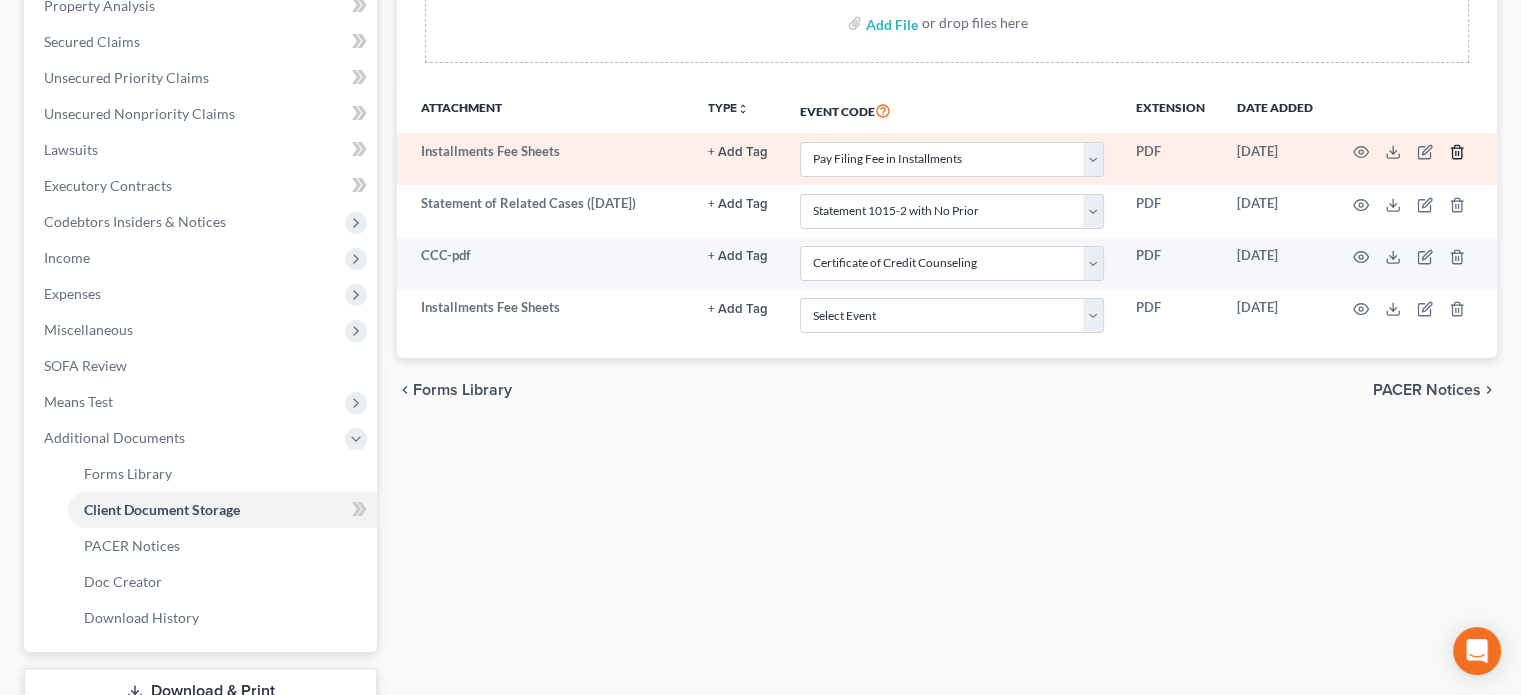 click 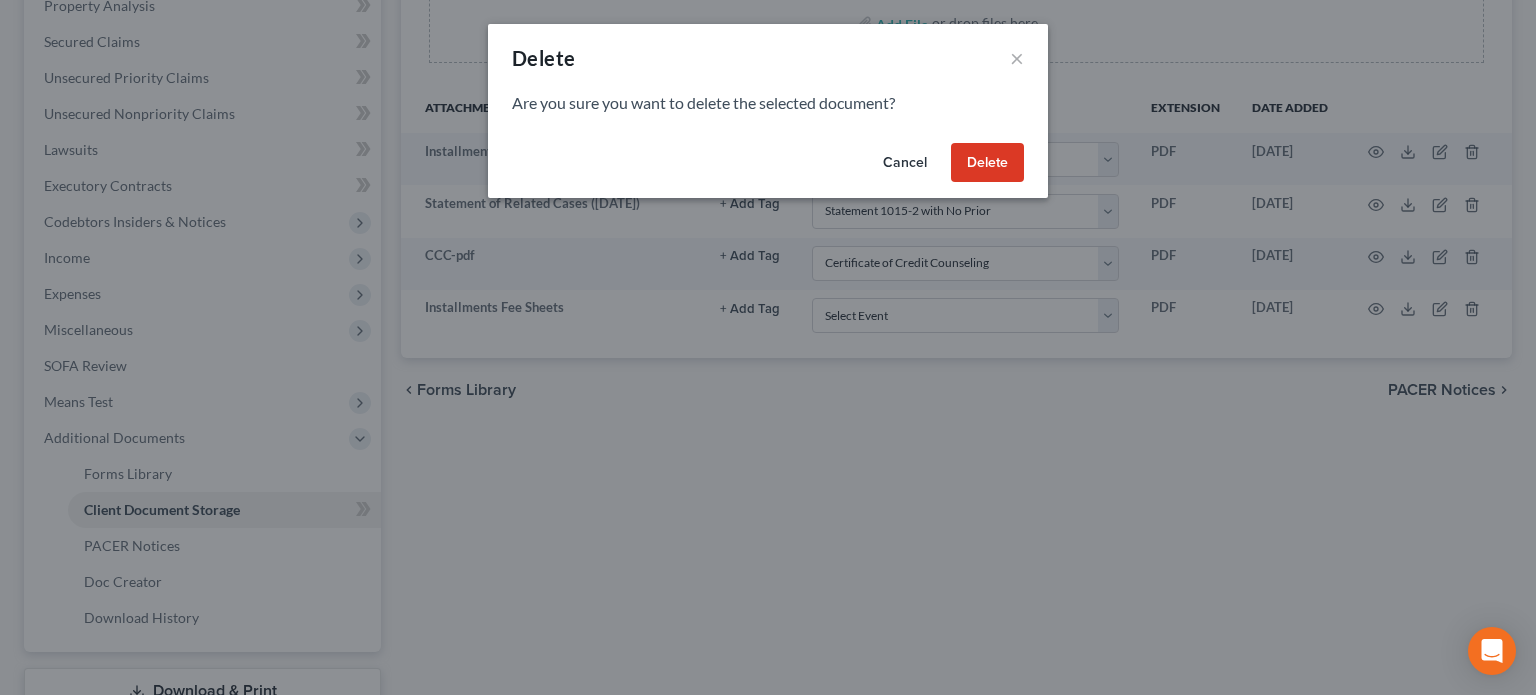 click on "Delete" at bounding box center [987, 163] 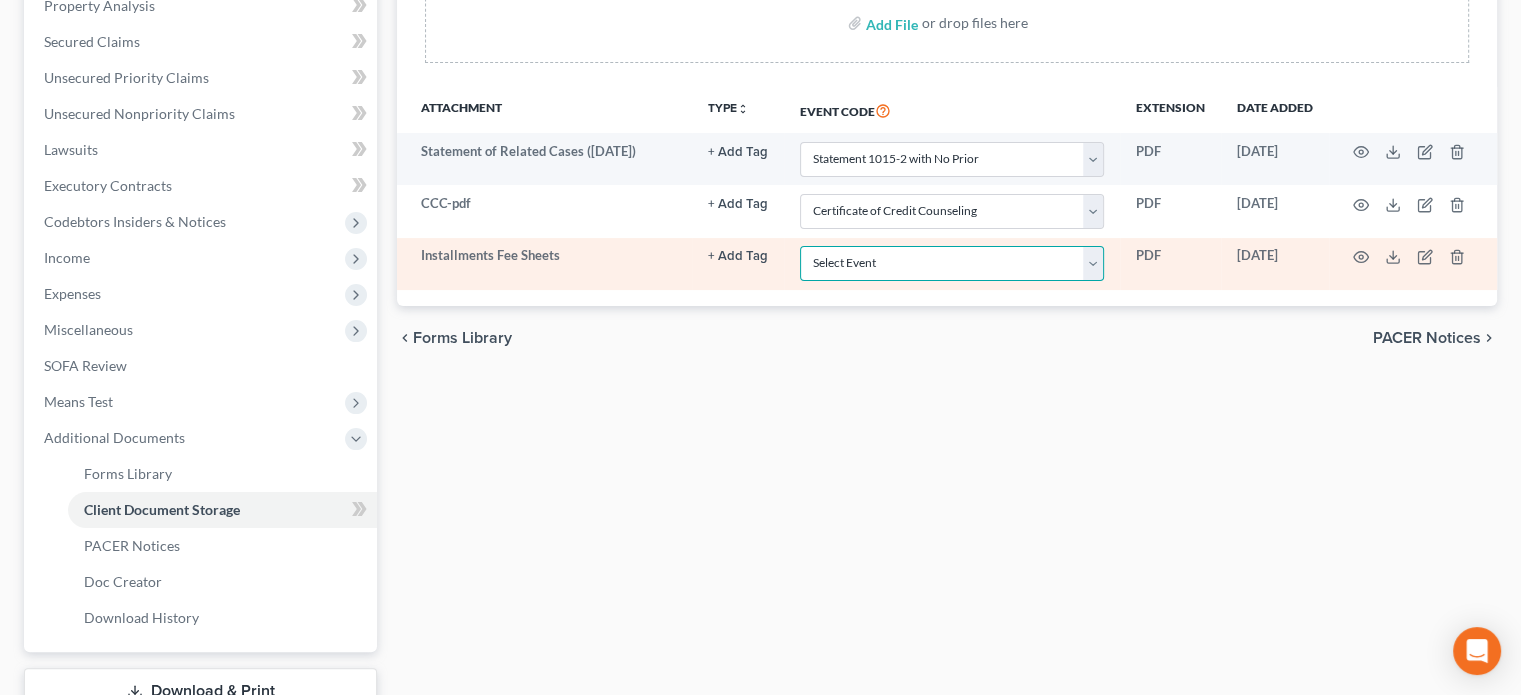 drag, startPoint x: 936, startPoint y: 263, endPoint x: 925, endPoint y: 275, distance: 16.27882 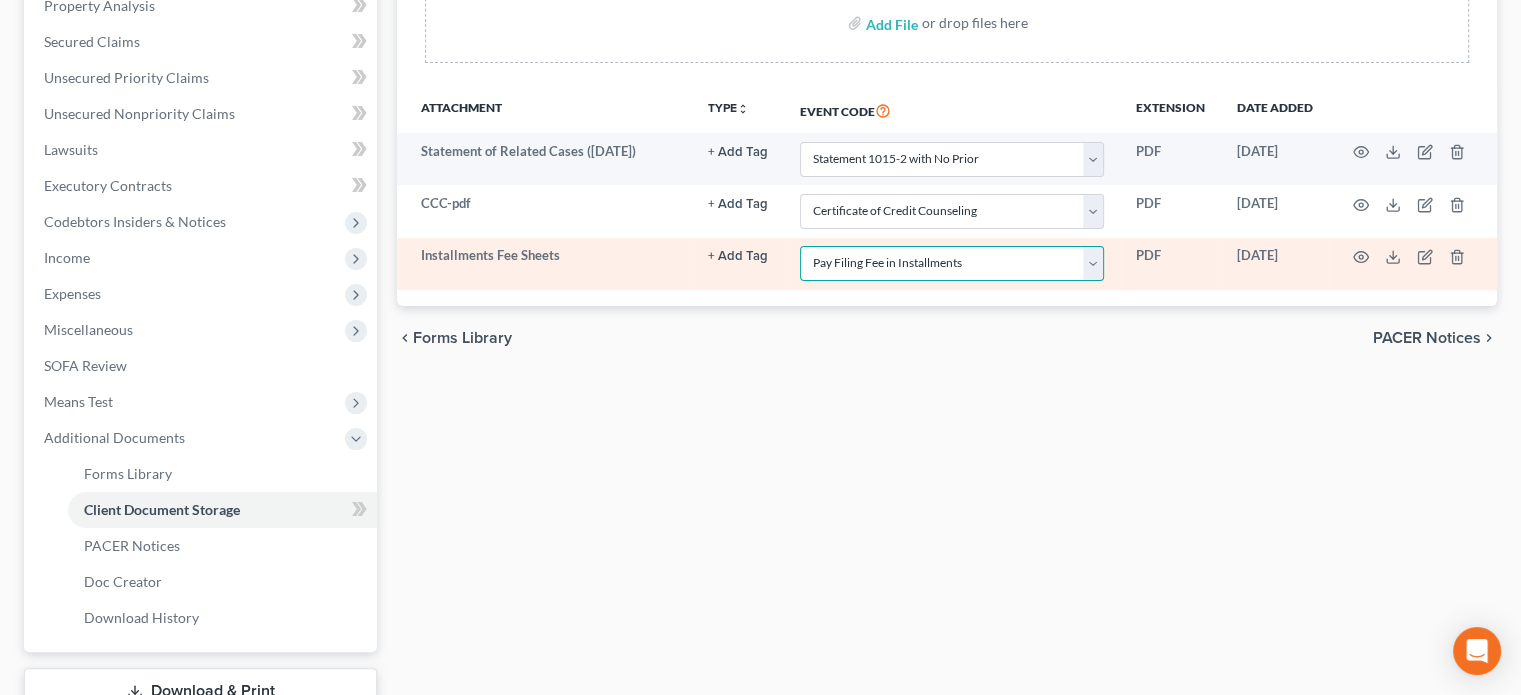 click on "Select Event 20 Largest Unsecured Creditors Amended Document Amended List of Creditors Amended Schedules Amended Statement of Current Monthly and Disposable Income Form 122 Amended Statement of Financial Affairs Business Income and Expenses Certificate of Credit Counseling Certificate of Service Certificate of Service (Use Only for Rule 3002.1 Events) Certification Regarding Notice to Debtor Certification of No New or Changed Creditors Certification of Plan Payment Chapter 11 Final Report and Account Chapter 11 Statement of Current Monthly Income - Form 22B Chapter 11 Statement of Monthly Income Form 122B Chapter 13 Calculation of Disposable Income 122C-2 Chapter 13 Plan Chapter 13 Statement of Monthly Income 122C-1 Chapter 7 Means Test Calculation 122A-2 Chapter 7 Statements - Monthly Income (122A-1) / Exemption Presumption of Abuse (122A-1Supp) Corporate Resolution Debtor Electronic Noticing Request Debtor Repayment Plan Debtor's Certification Regarding Issuance of Discharge Order Equity Security Holders" at bounding box center [952, 263] 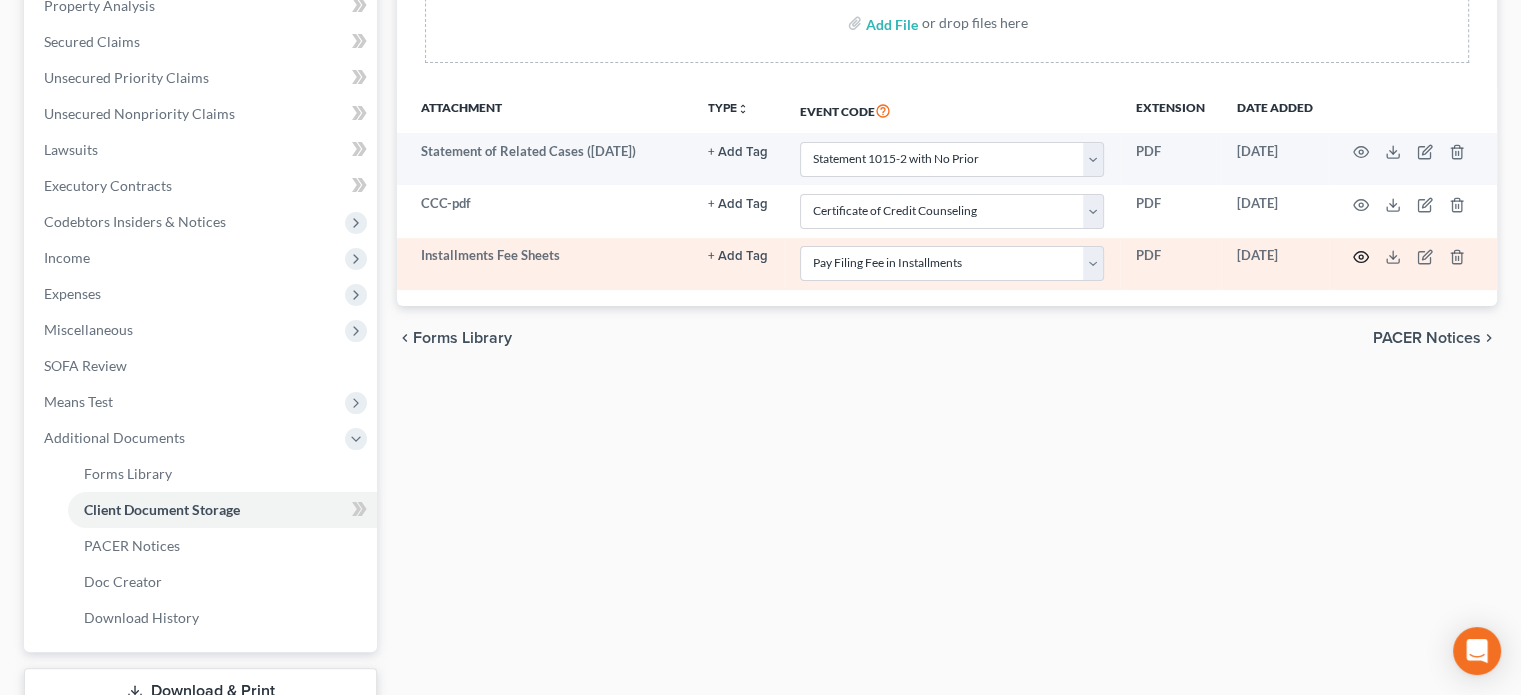 click at bounding box center (1413, 264) 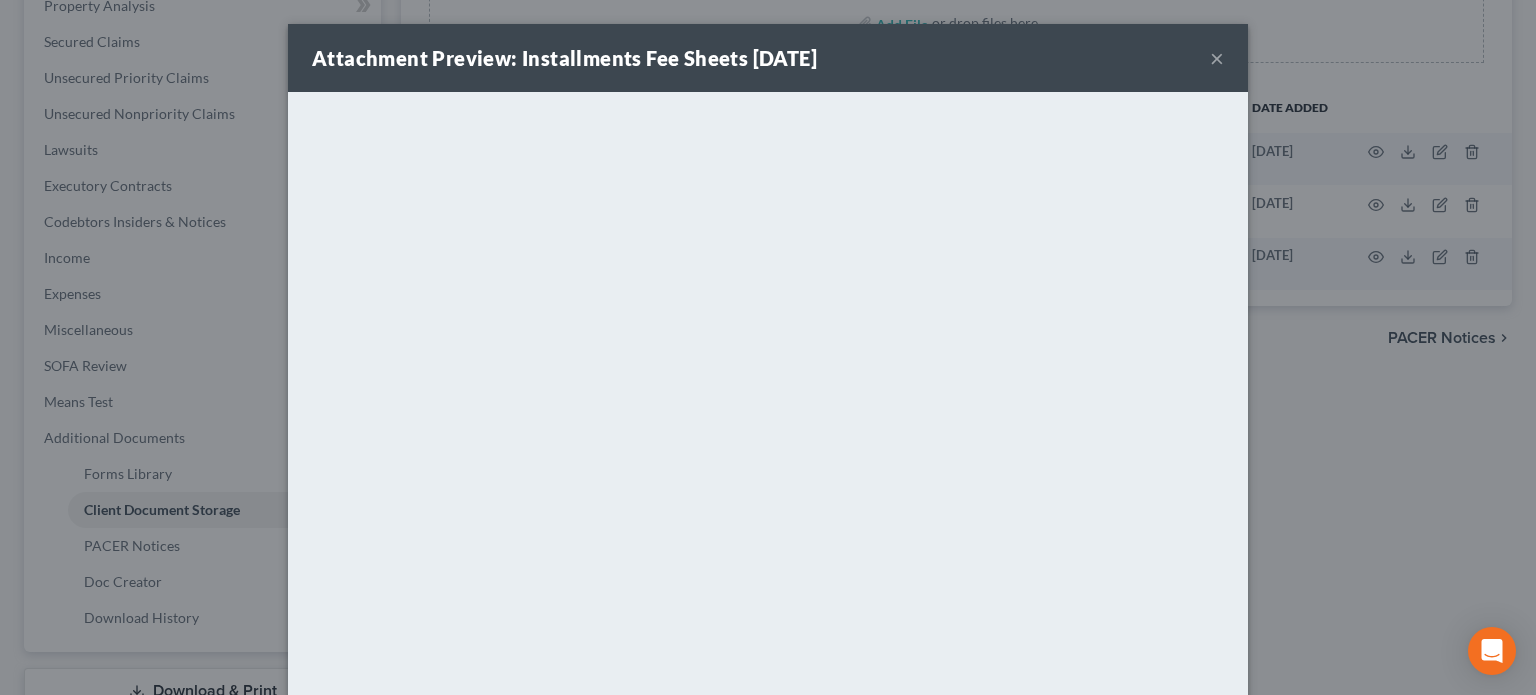 click on "Attachment Preview: Installments Fee Sheets 07/15/2025 ×" at bounding box center (768, 58) 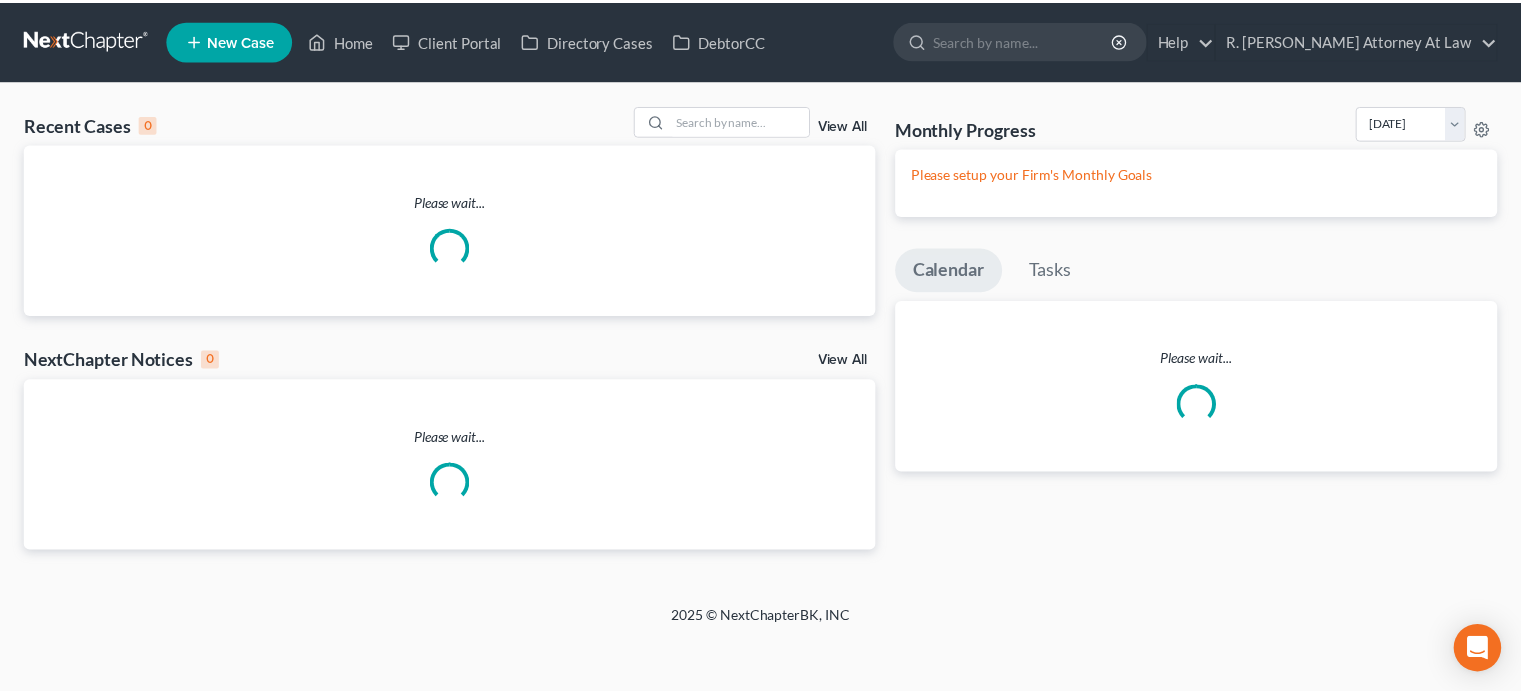 scroll, scrollTop: 0, scrollLeft: 0, axis: both 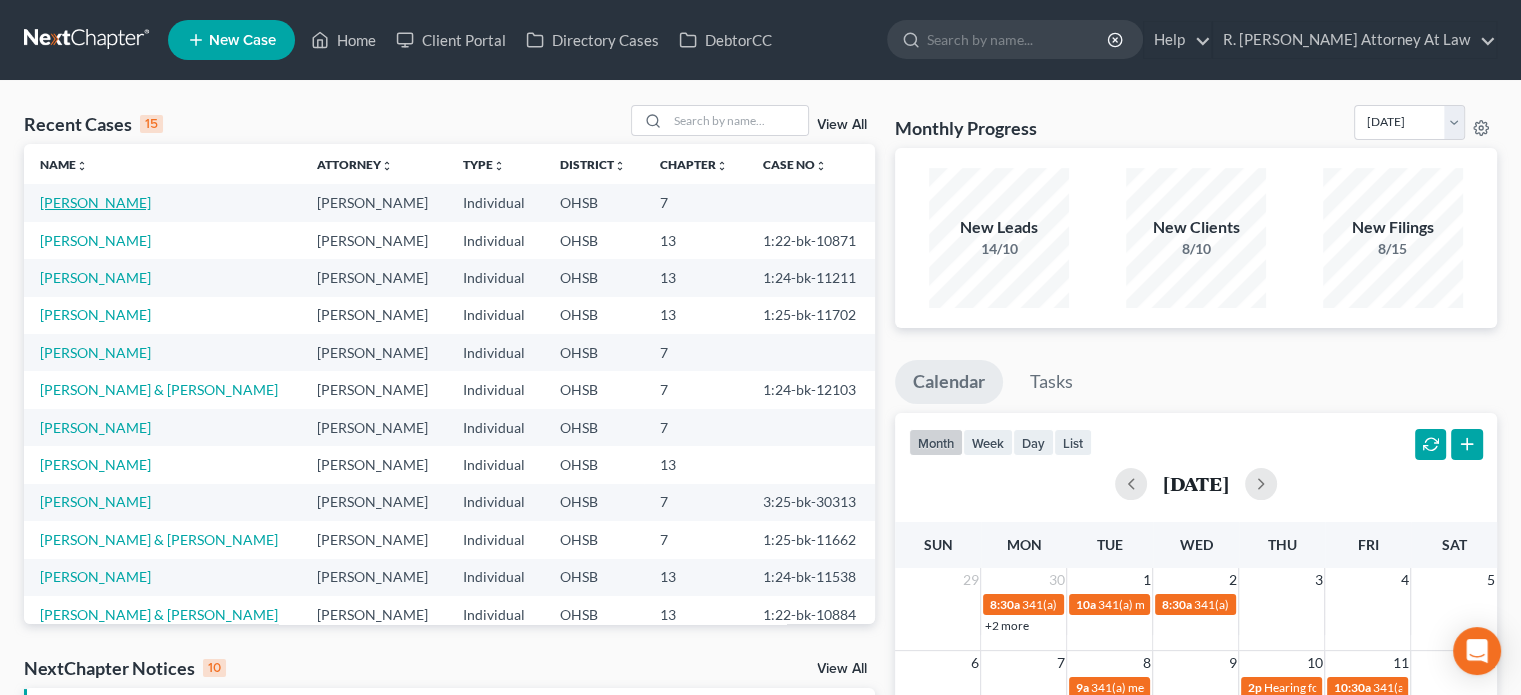 click on "[PERSON_NAME]" at bounding box center (95, 202) 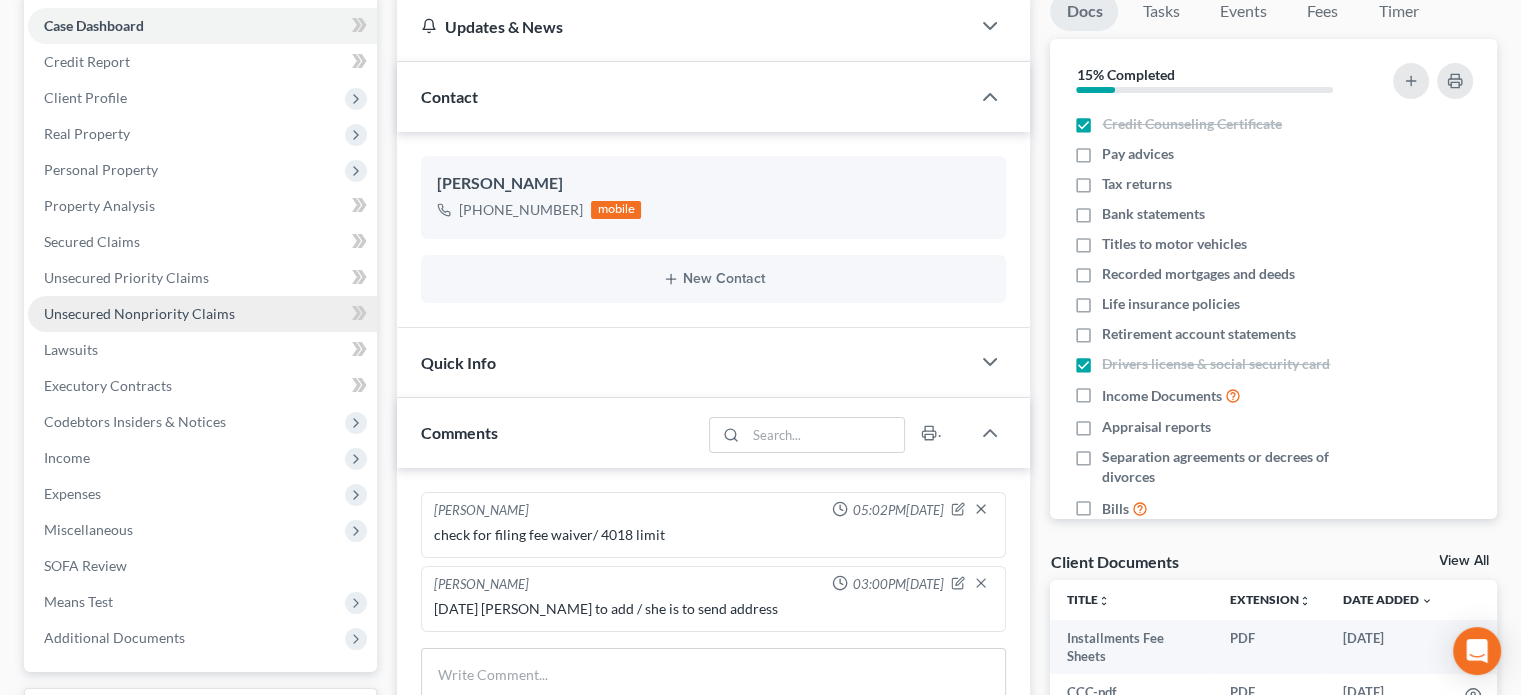 click on "Unsecured Nonpriority Claims" at bounding box center (139, 313) 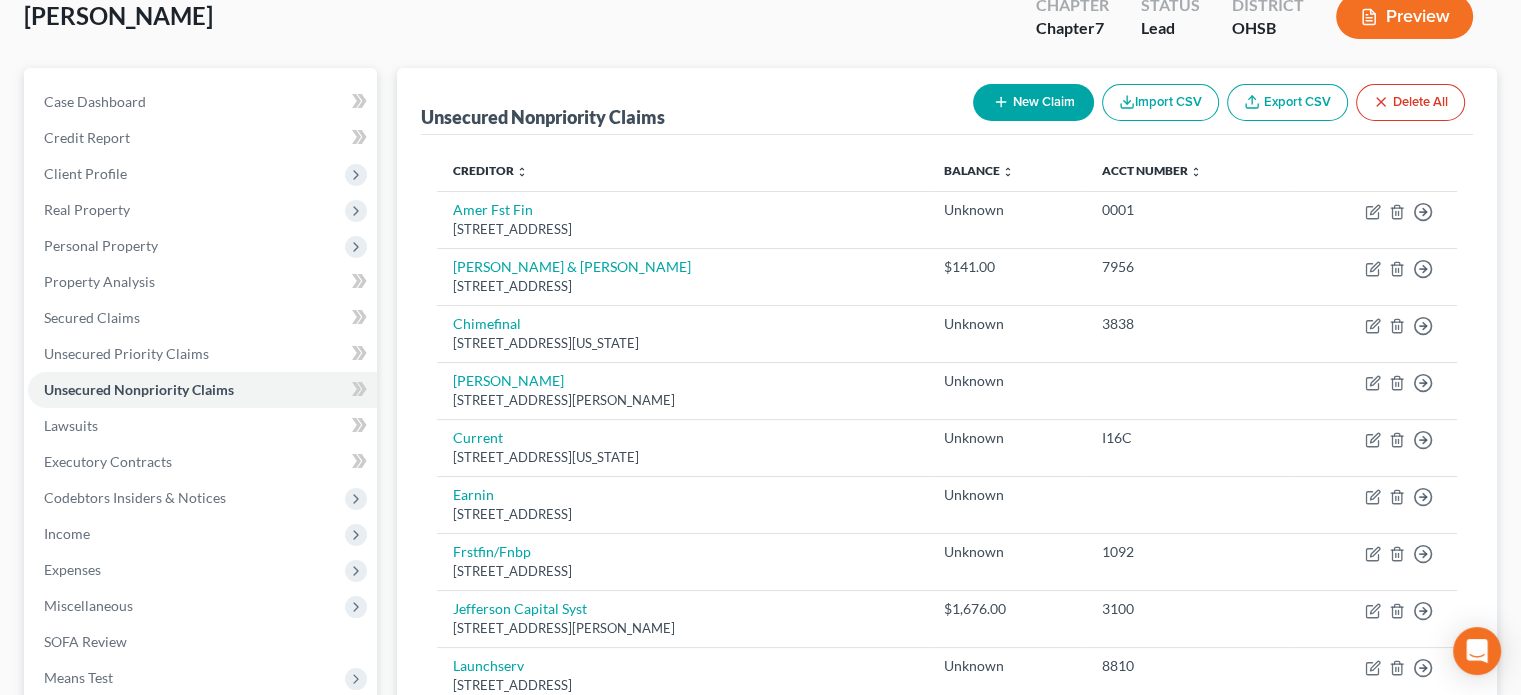 scroll, scrollTop: 0, scrollLeft: 0, axis: both 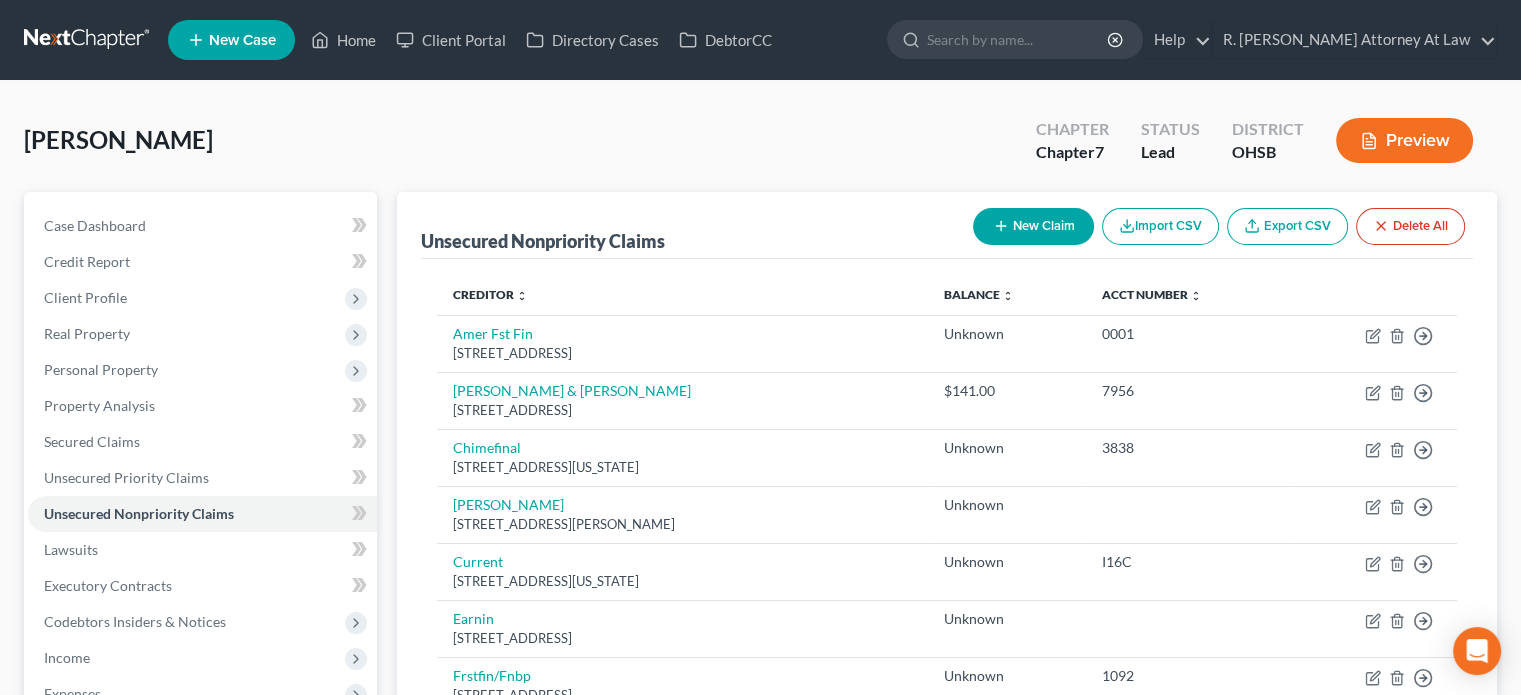 click 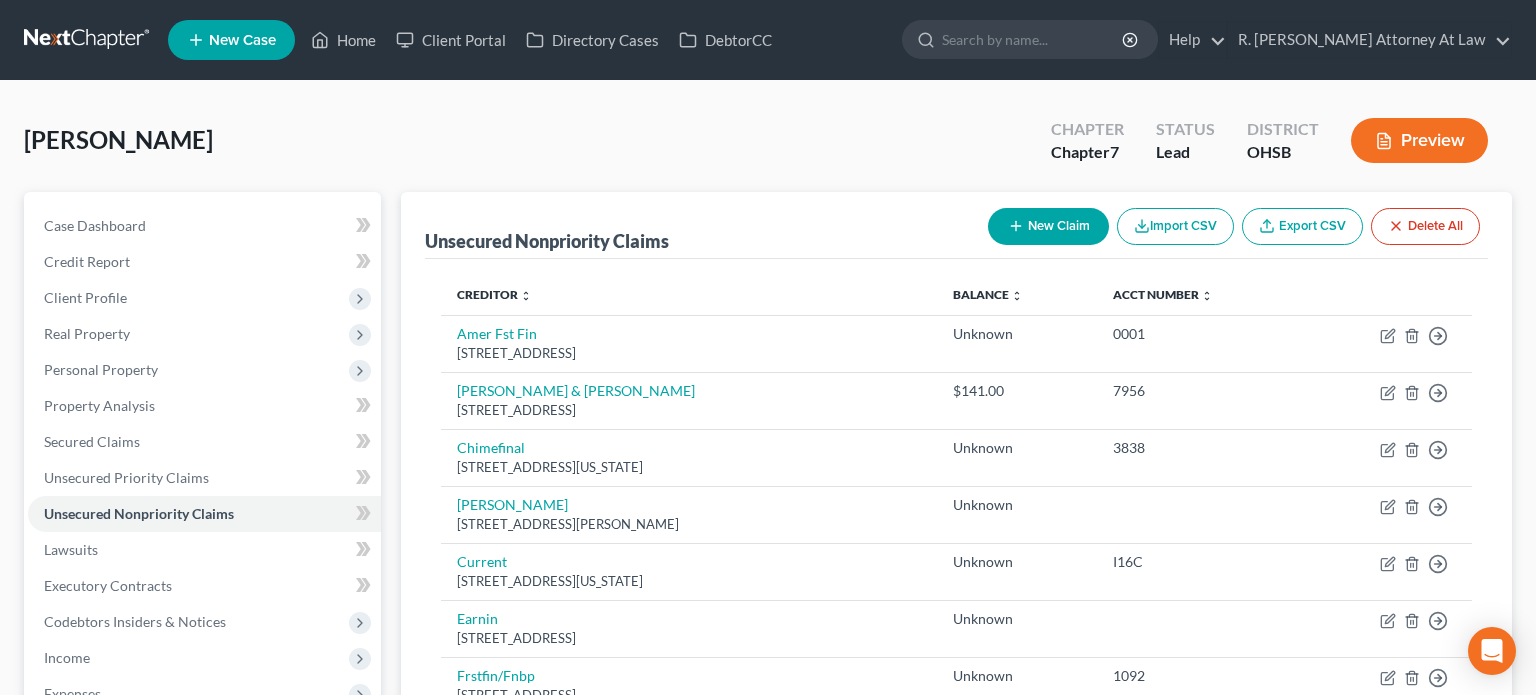 select on "0" 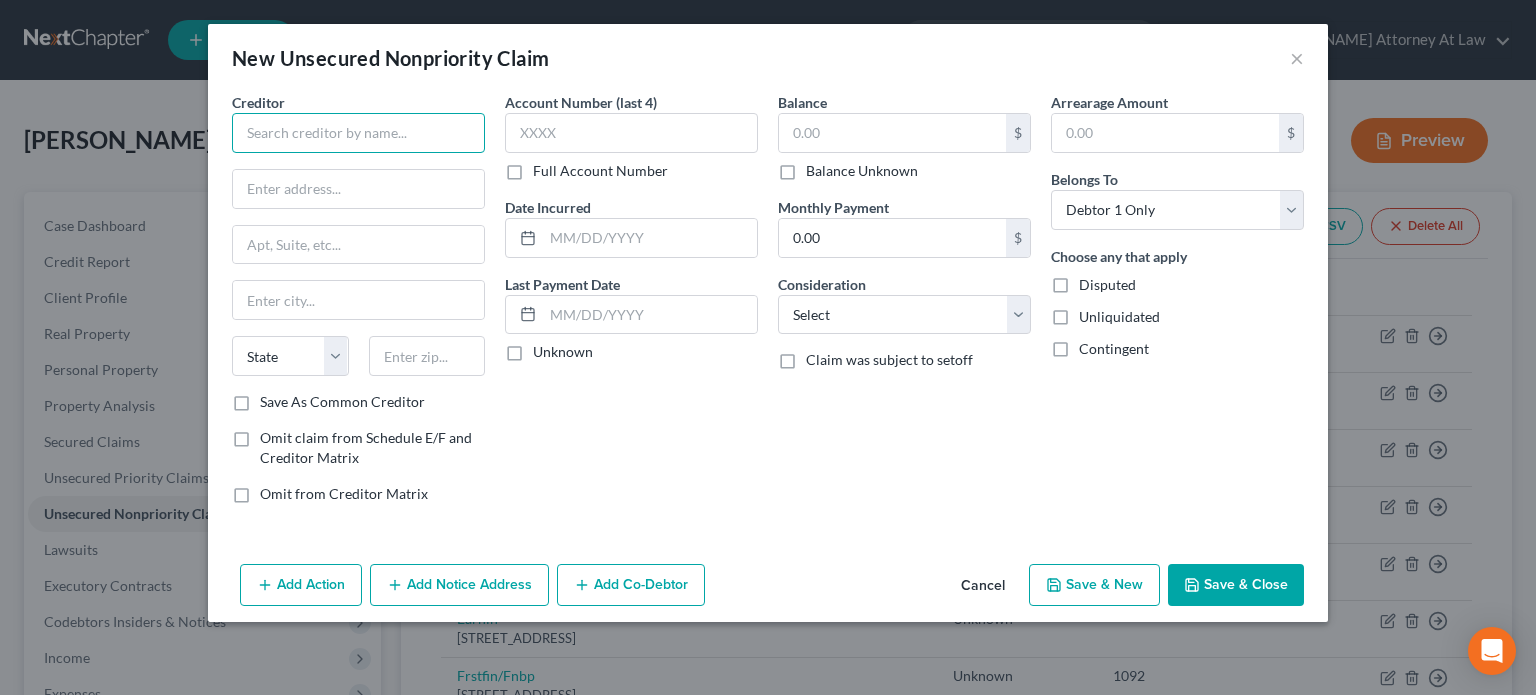 click at bounding box center (358, 133) 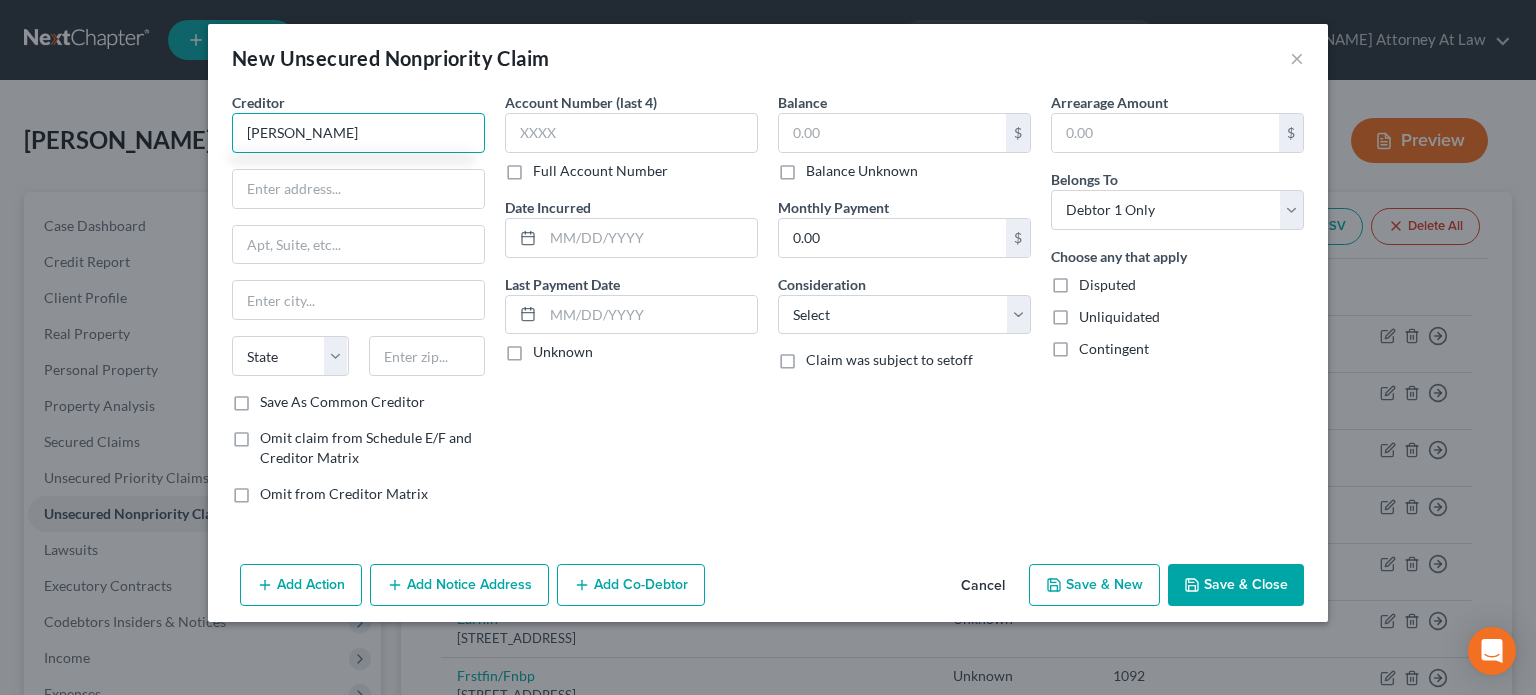 type on "Michael Bannister" 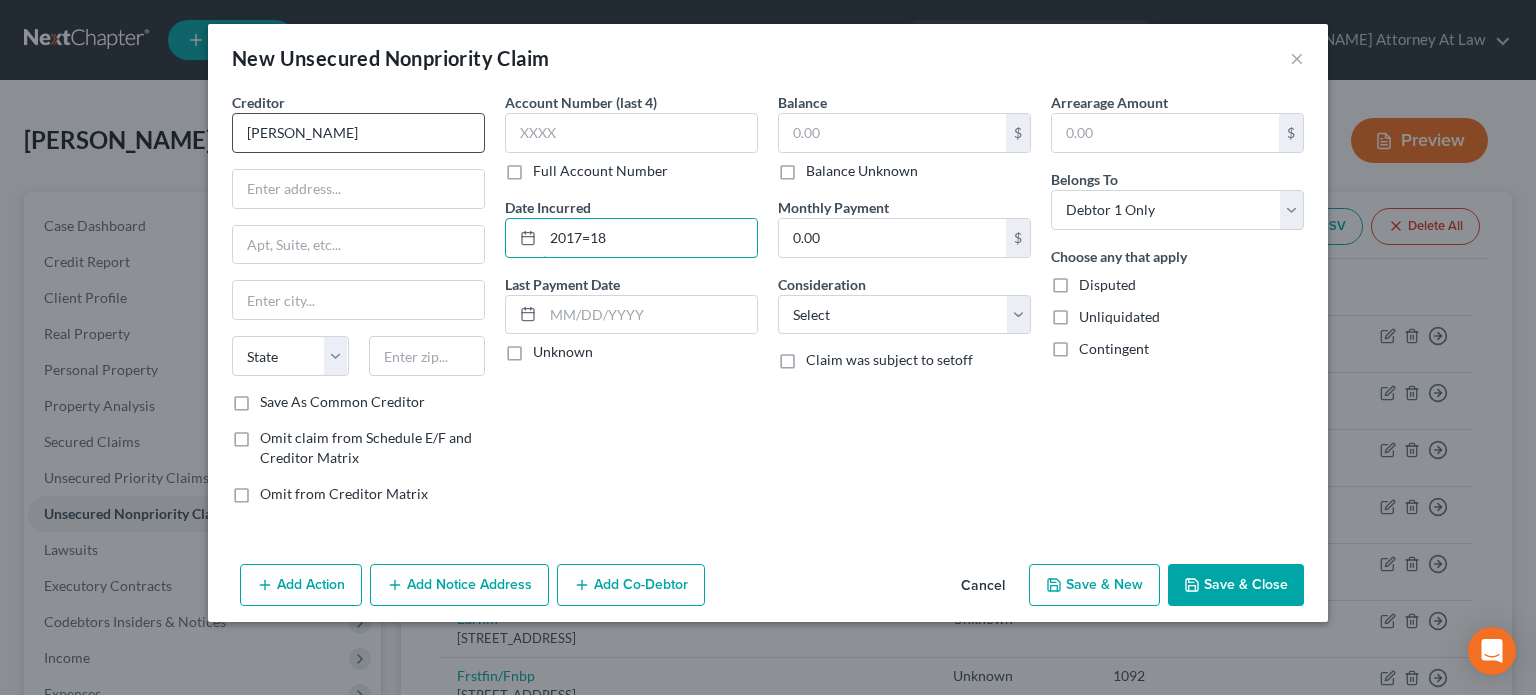 type on "2017=18" 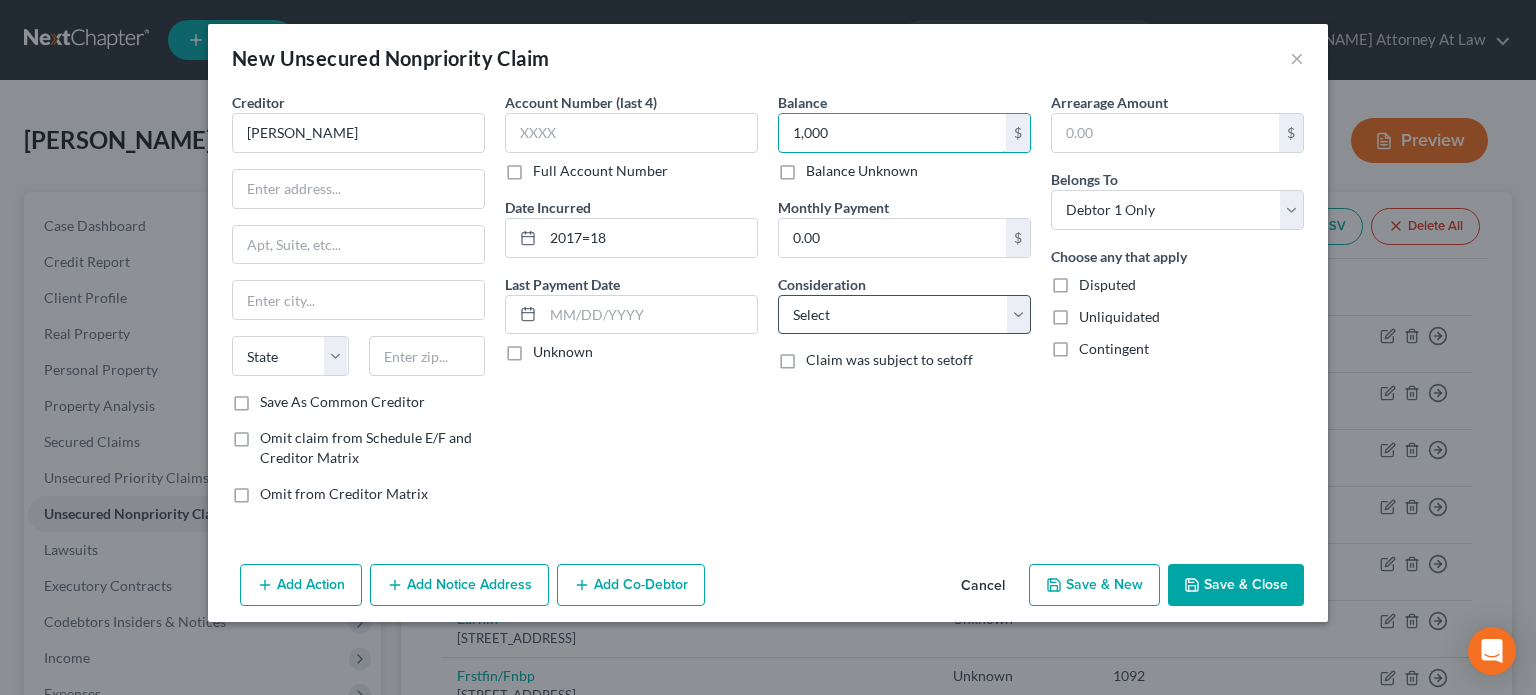 type on "1,000" 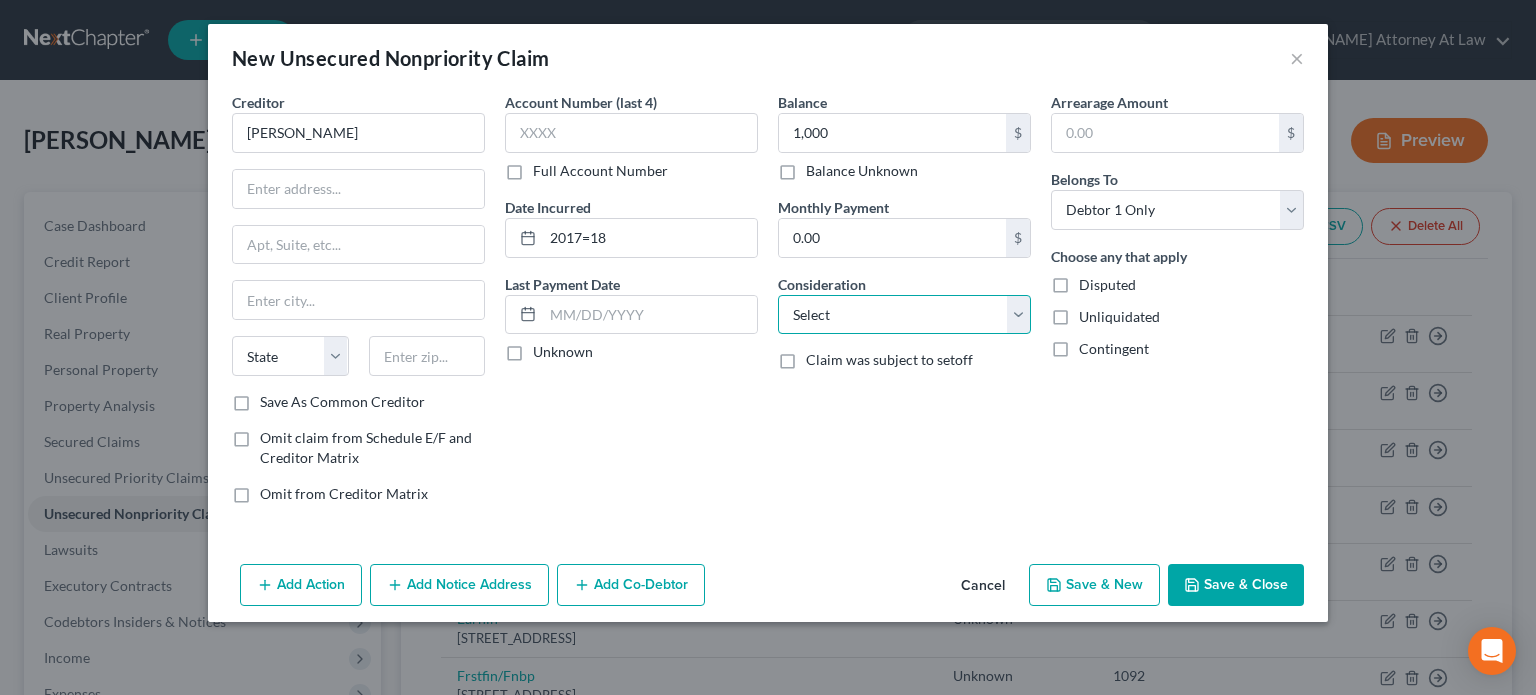 click on "Select Cable / Satellite Services Collection Agency Credit Card Debt Debt Counseling / Attorneys Deficiency Balance Domestic Support Obligations Home / Car Repairs Income Taxes Judgment Liens Medical Services Monies Loaned / Advanced Mortgage Obligation From Divorce Or Separation Obligation To Pensions Other Overdrawn Bank Account Promised To Help Pay Creditors Student Loans Suppliers And Vendors Telephone / Internet Services Utility Services" at bounding box center [904, 315] 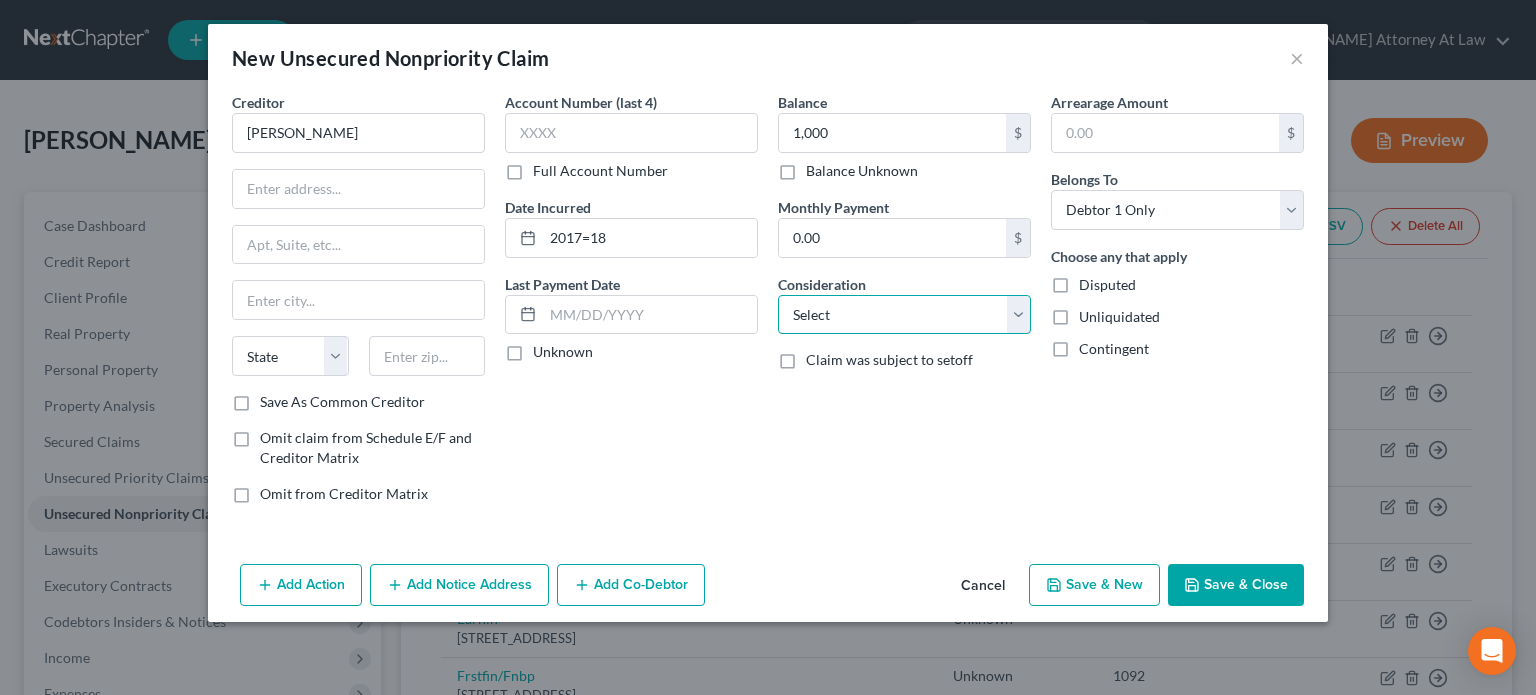 select on "14" 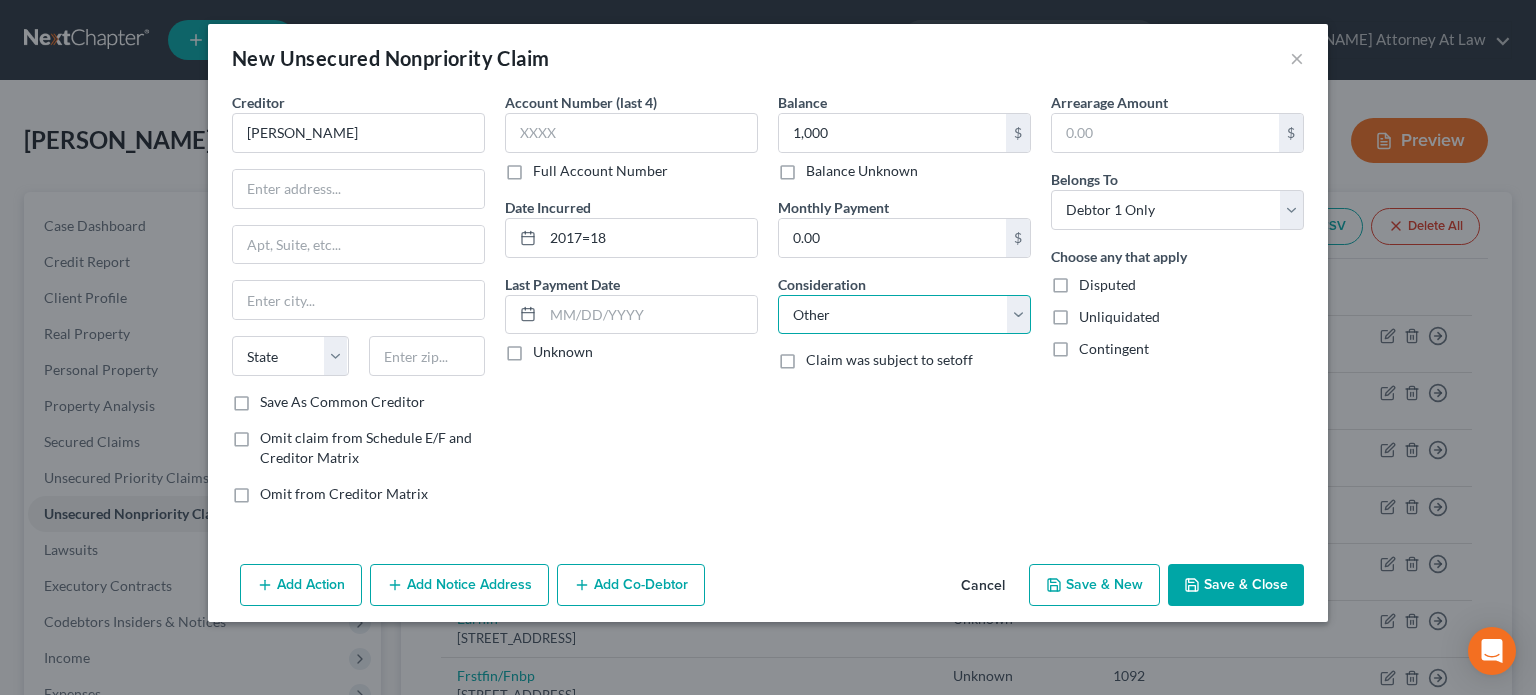 click on "Select Cable / Satellite Services Collection Agency Credit Card Debt Debt Counseling / Attorneys Deficiency Balance Domestic Support Obligations Home / Car Repairs Income Taxes Judgment Liens Medical Services Monies Loaned / Advanced Mortgage Obligation From Divorce Or Separation Obligation To Pensions Other Overdrawn Bank Account Promised To Help Pay Creditors Student Loans Suppliers And Vendors Telephone / Internet Services Utility Services" at bounding box center [904, 315] 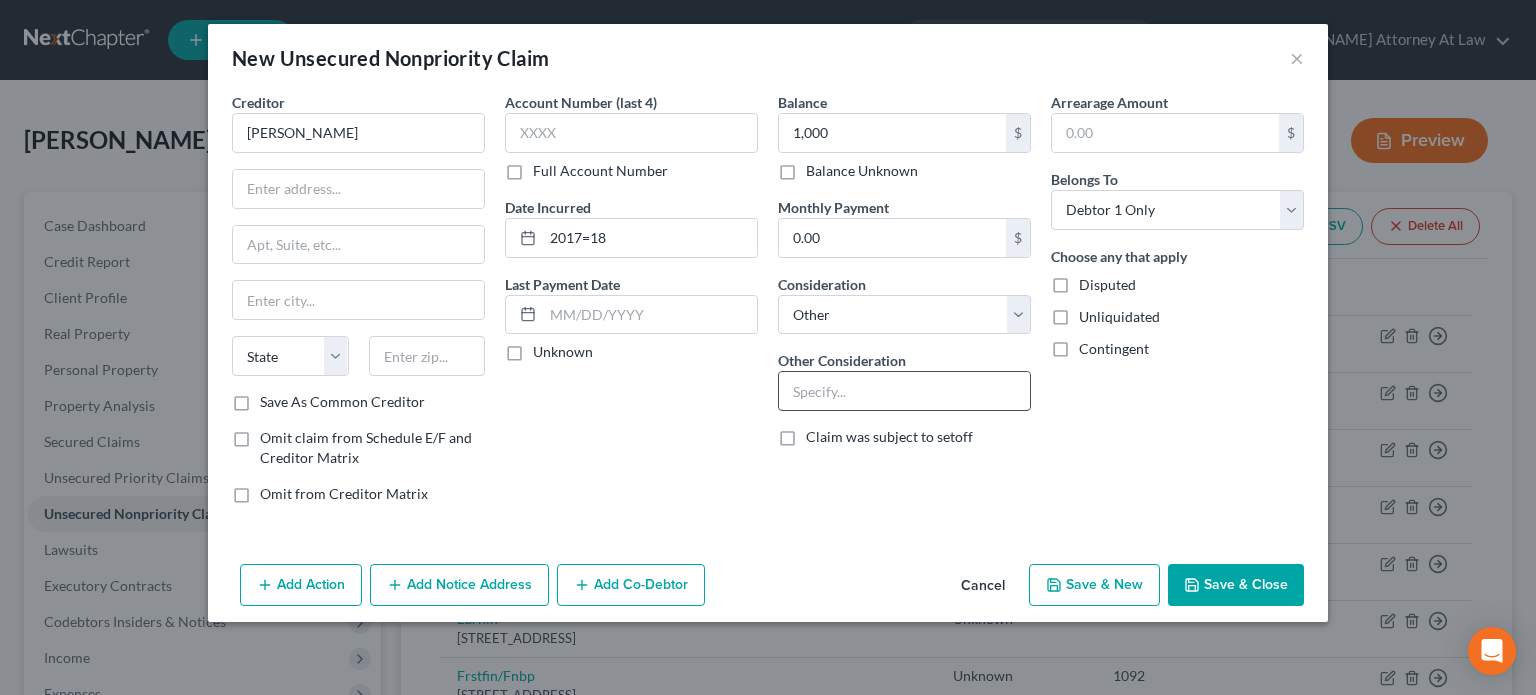 click at bounding box center [904, 391] 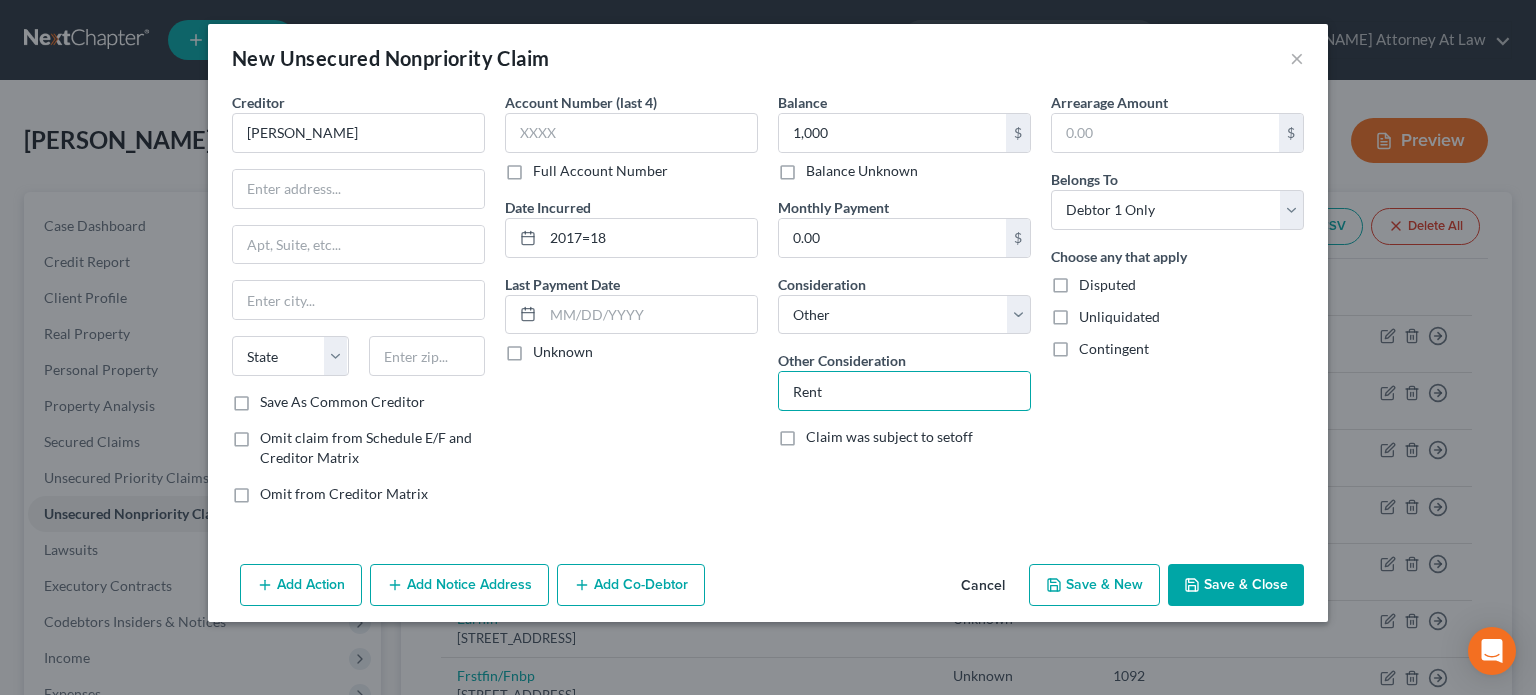 type on "Rent" 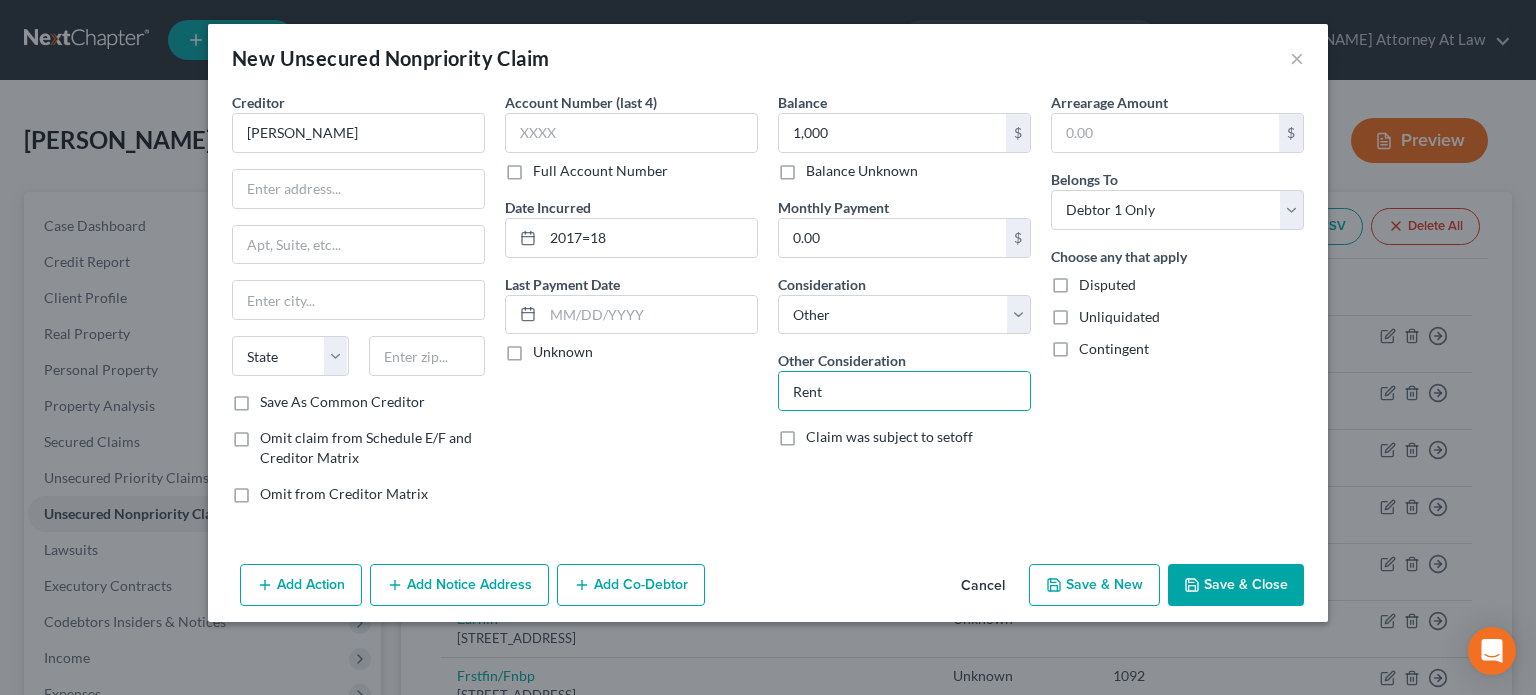 click on "Account Number (last 4)
Full Account Number
Date Incurred         2017=18 Last Payment Date         Unknown" at bounding box center [631, 306] 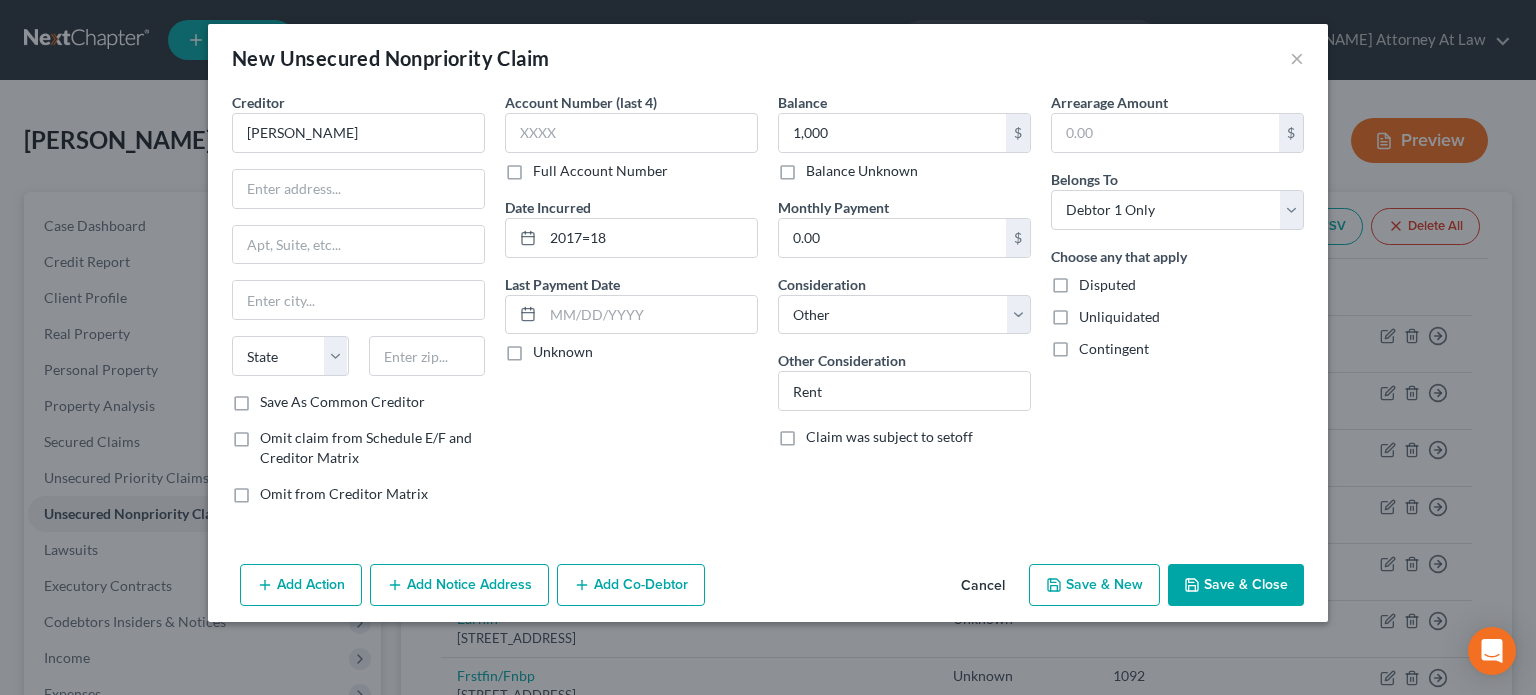 click on "Save & Close" at bounding box center (1236, 585) 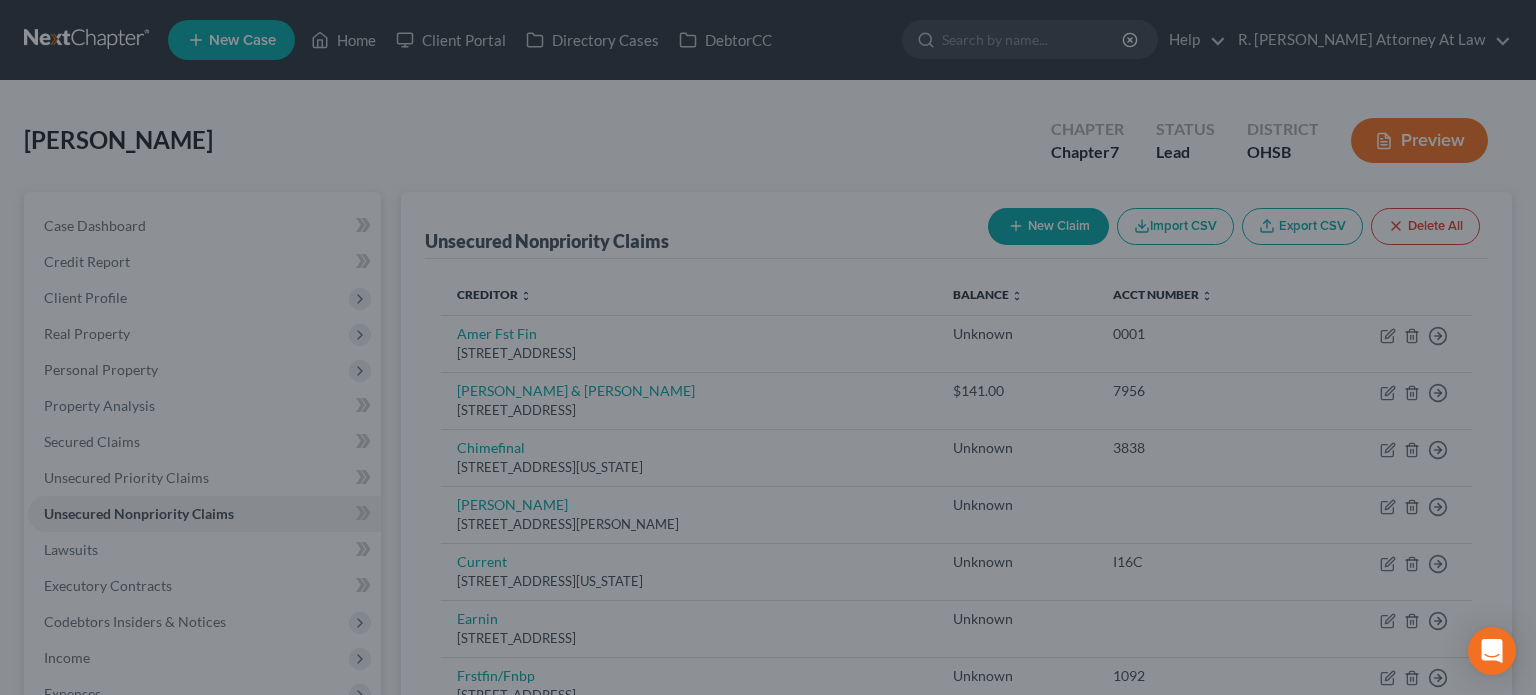type on "1,000.00" 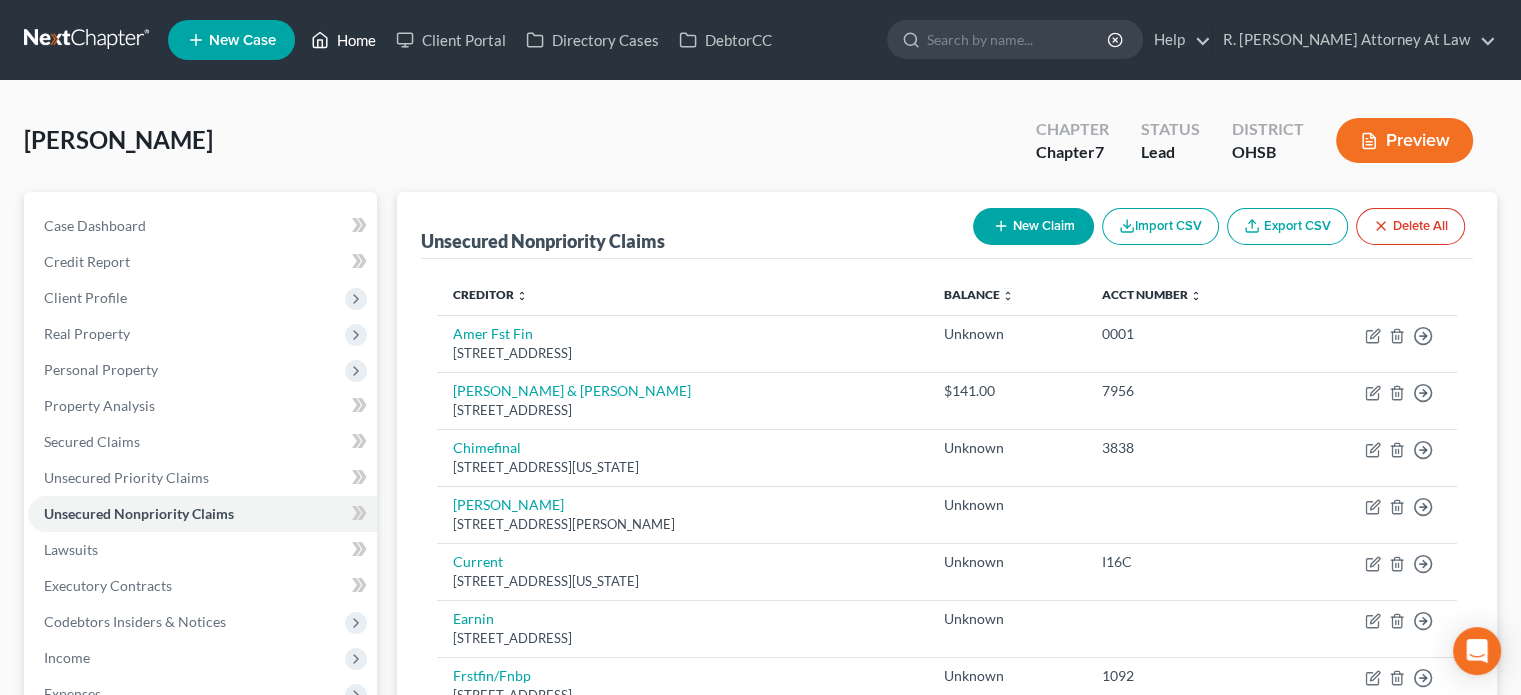click on "Home" at bounding box center (343, 40) 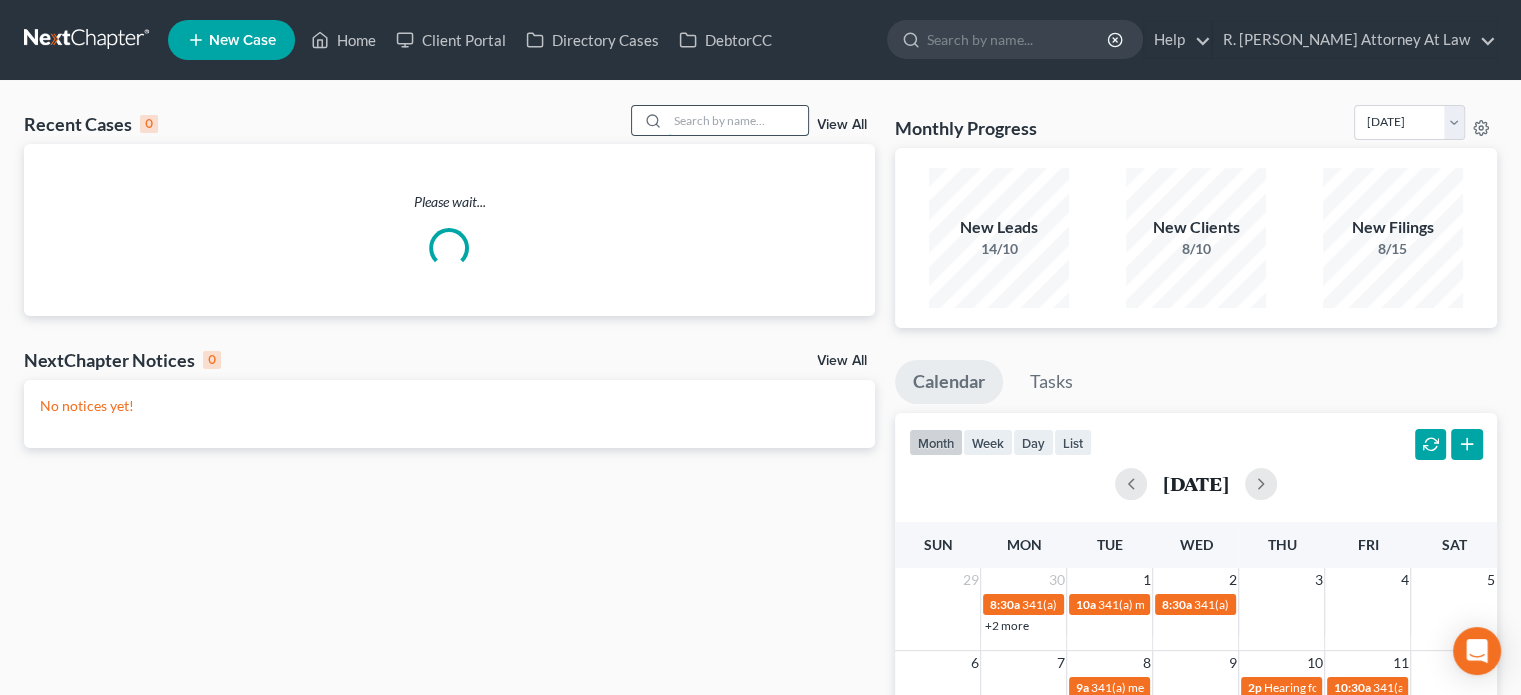 click at bounding box center [738, 120] 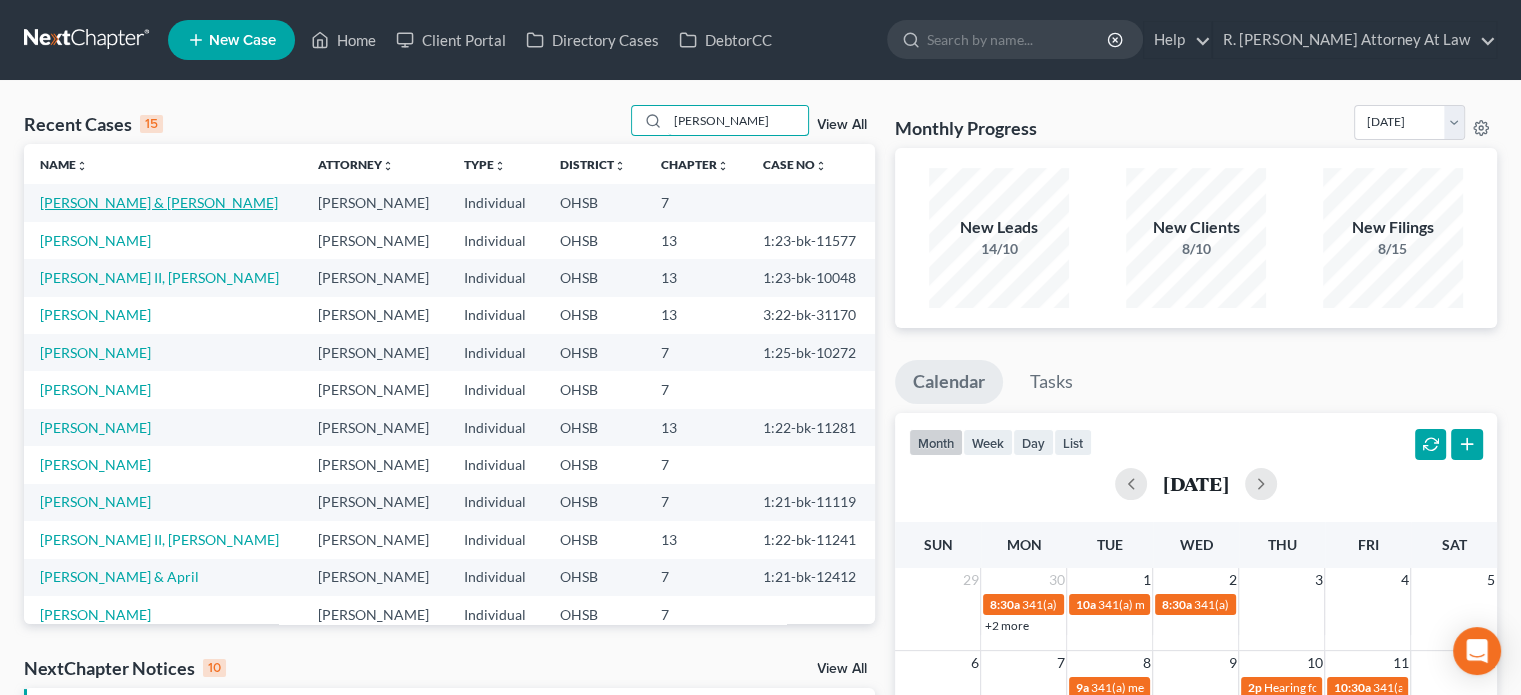 type on "johnson" 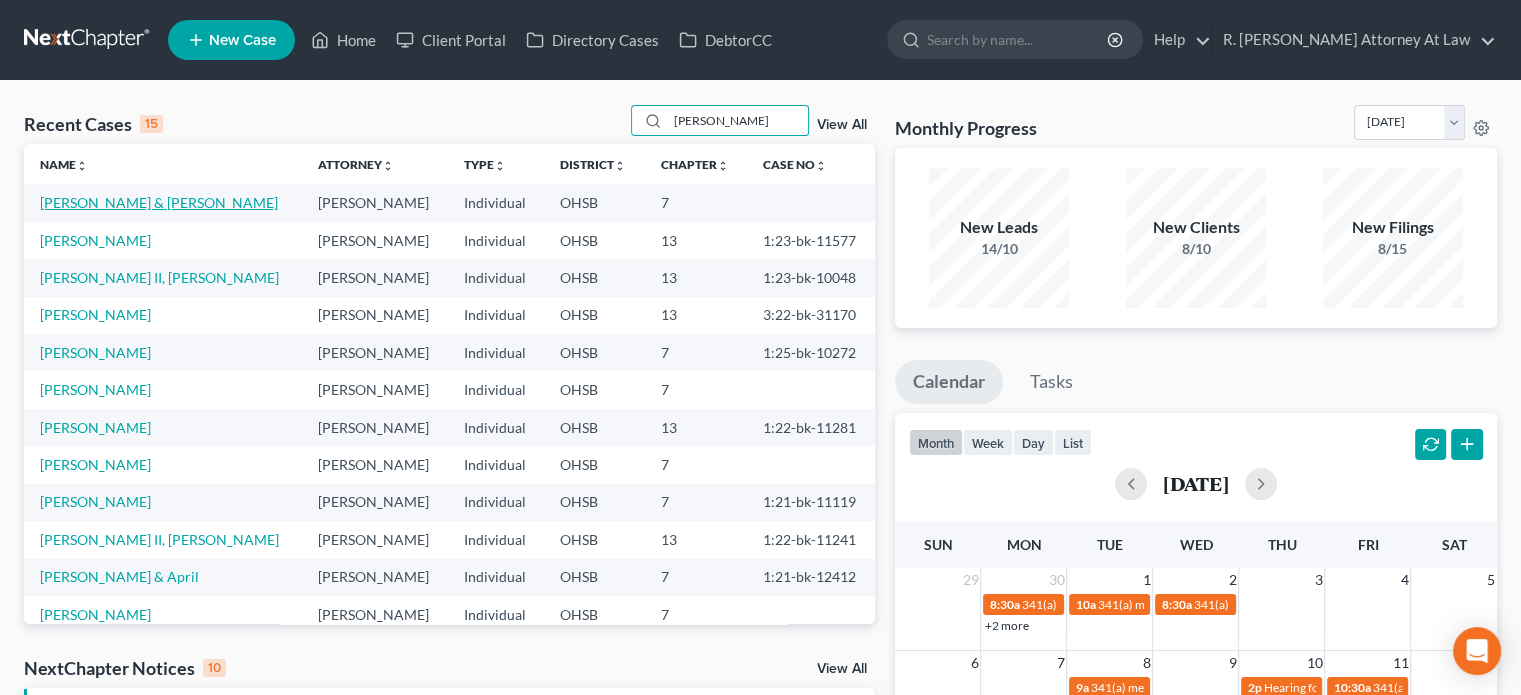 click on "[PERSON_NAME] & [PERSON_NAME]" at bounding box center (159, 202) 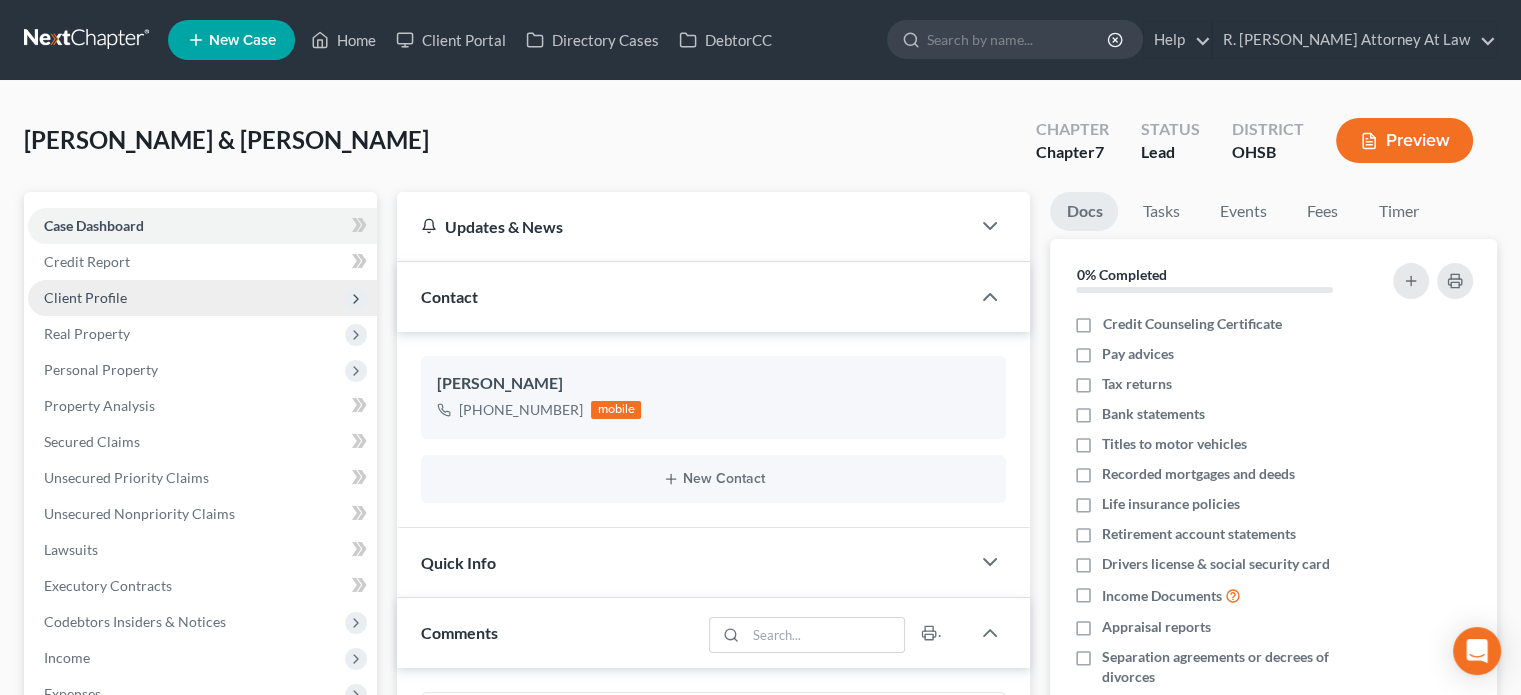 click on "Client Profile" at bounding box center [85, 297] 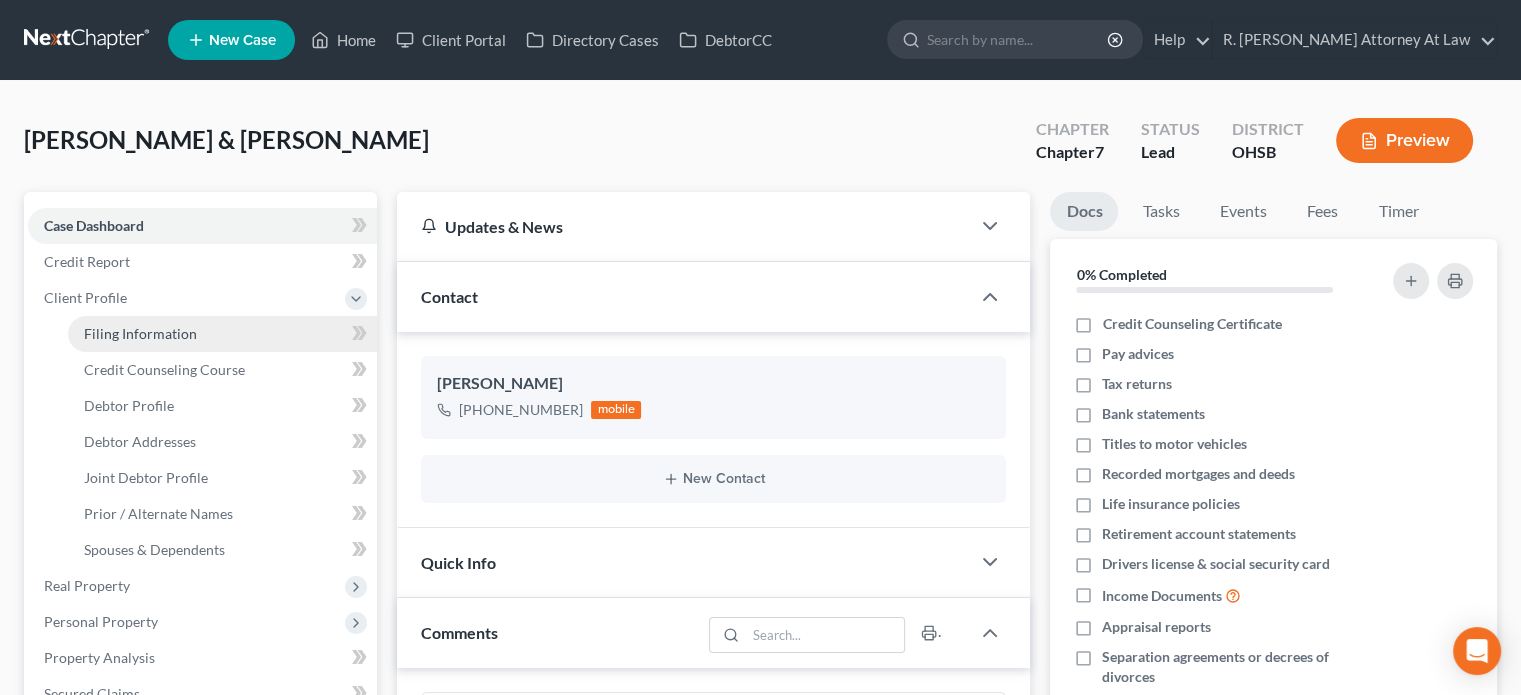 click on "Filing Information" at bounding box center (140, 333) 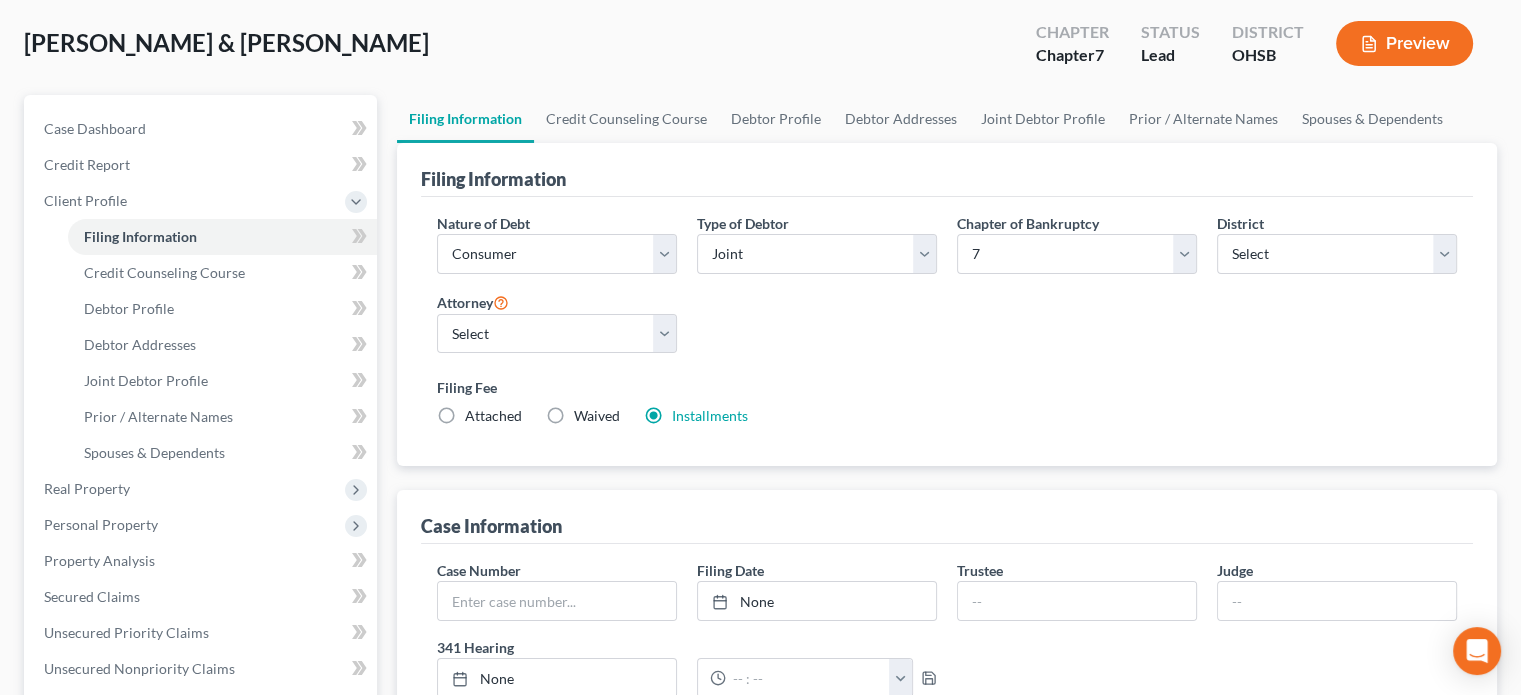 scroll, scrollTop: 100, scrollLeft: 0, axis: vertical 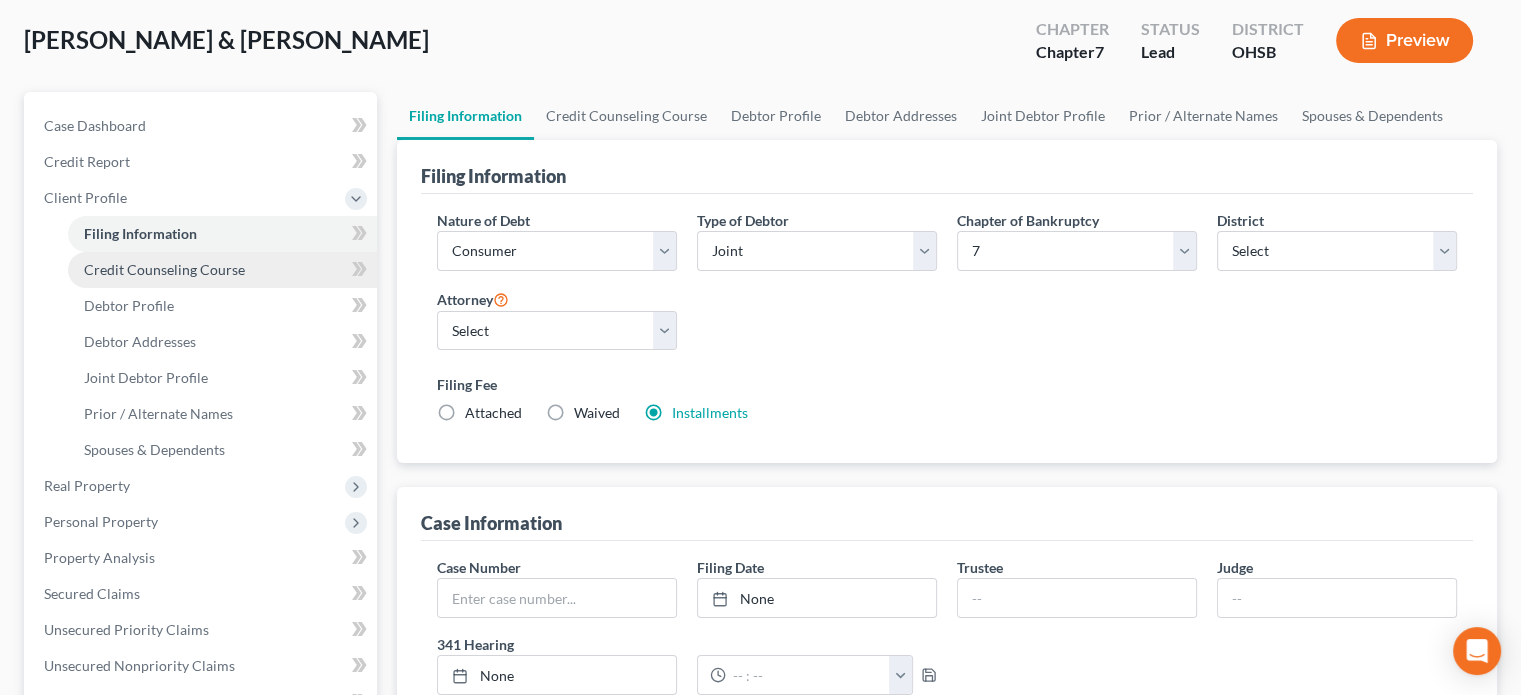 click on "Credit Counseling Course" at bounding box center (164, 269) 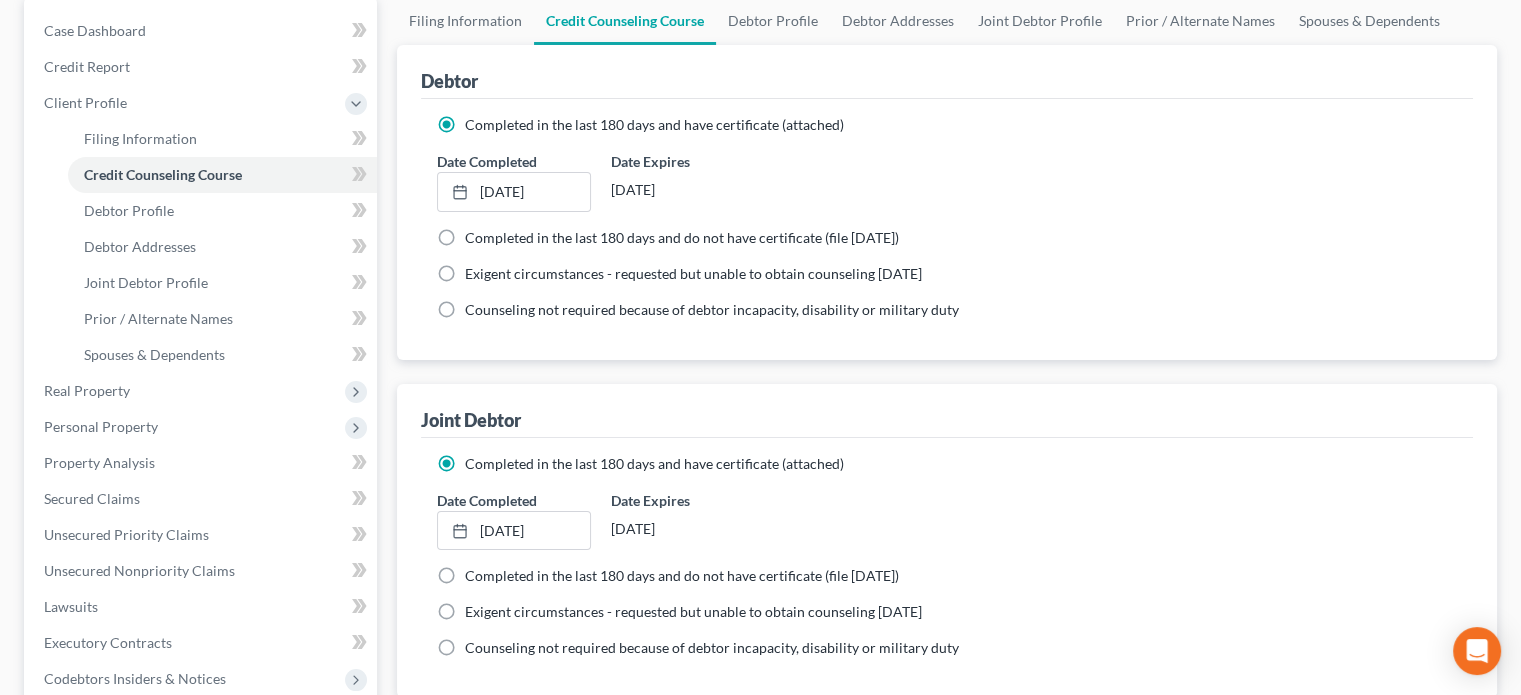 scroll, scrollTop: 200, scrollLeft: 0, axis: vertical 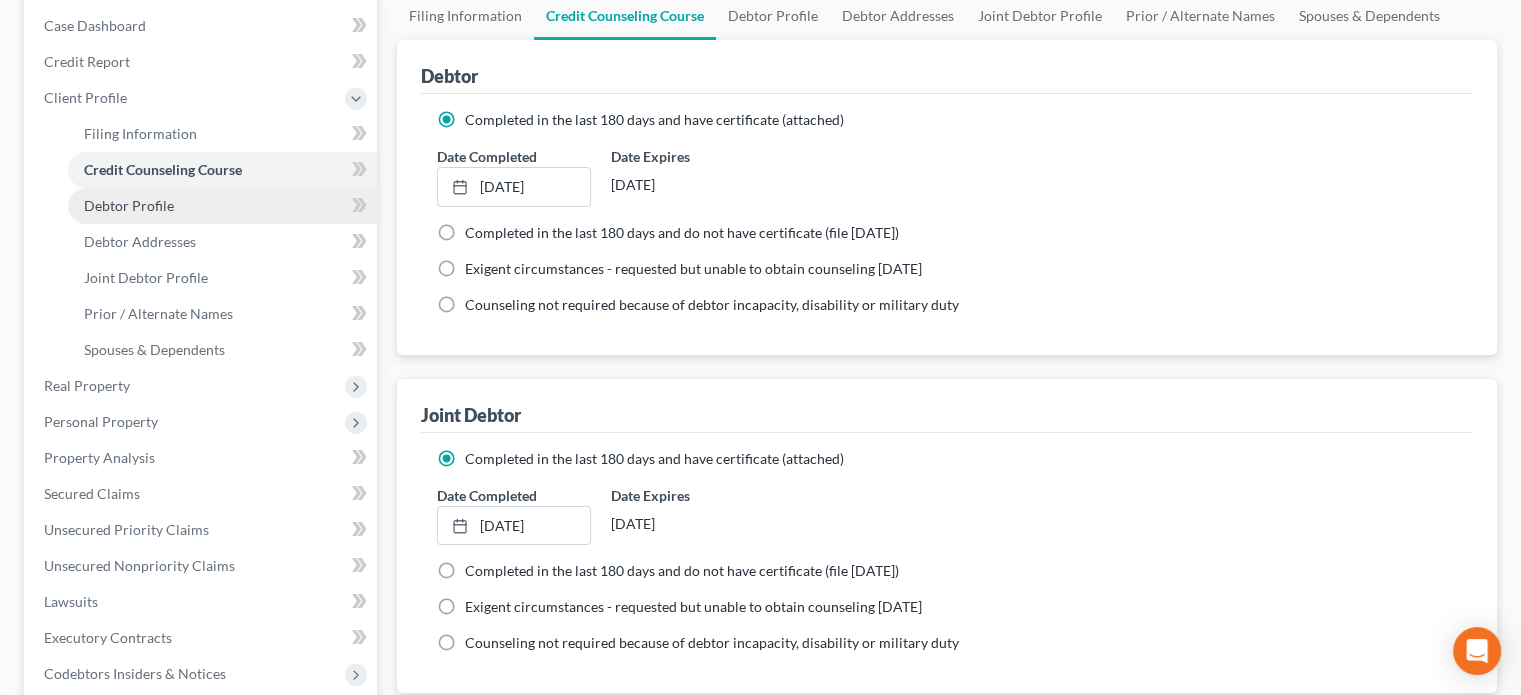 click on "Debtor Profile" at bounding box center (129, 205) 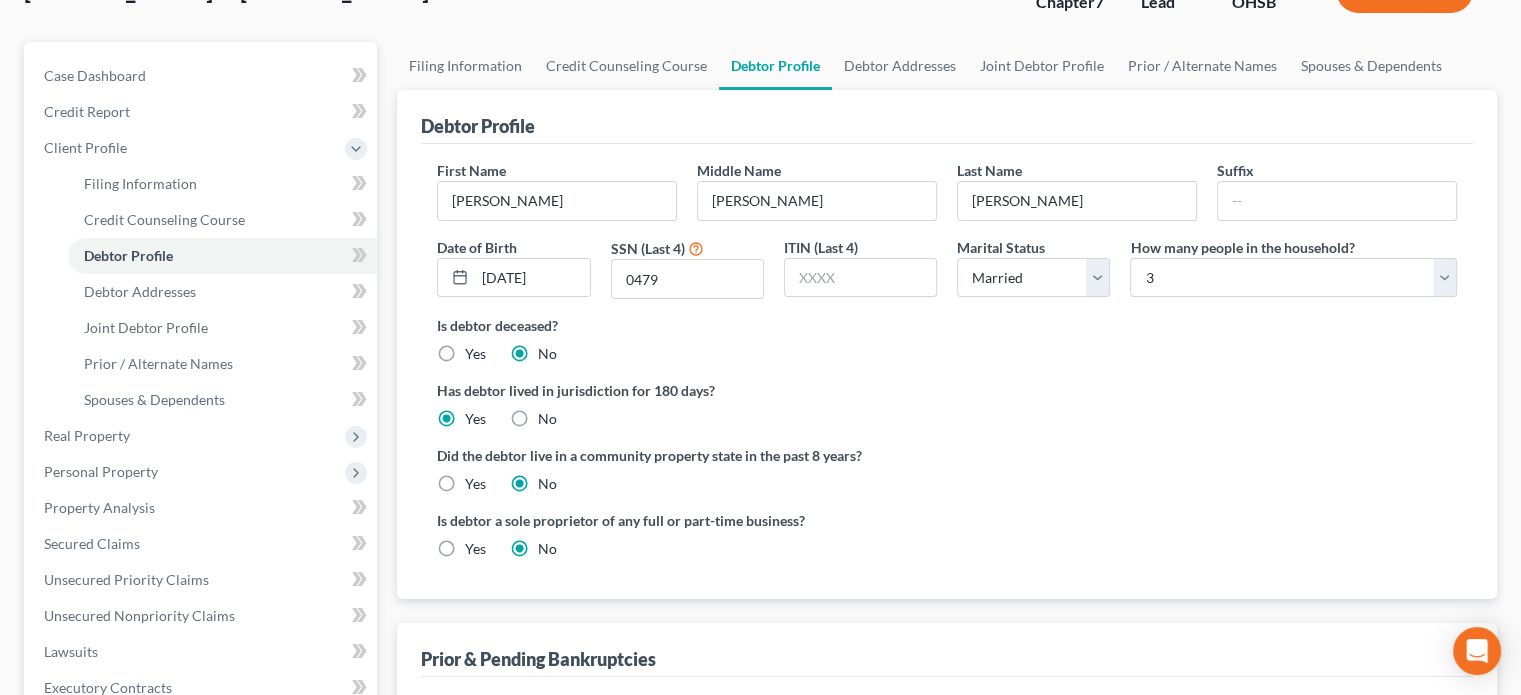 scroll, scrollTop: 200, scrollLeft: 0, axis: vertical 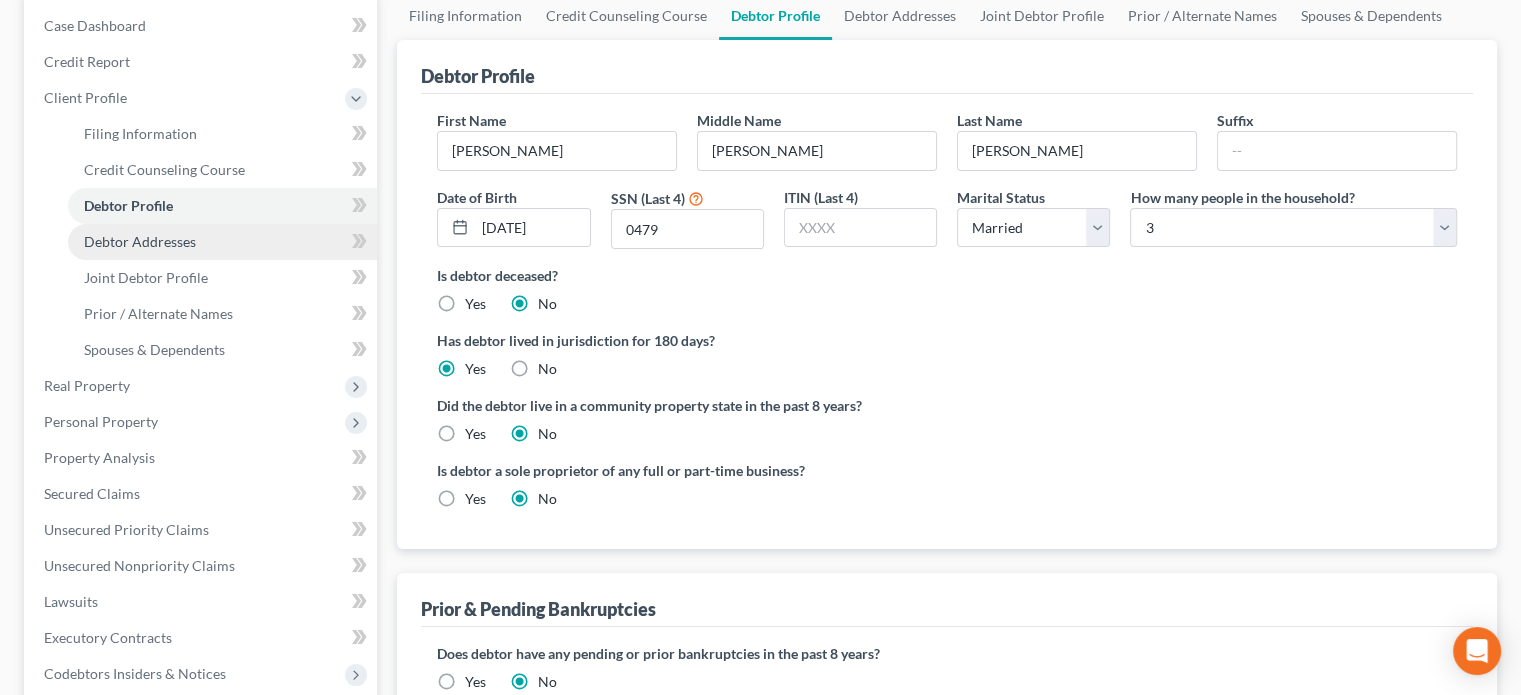 click on "Debtor Addresses" at bounding box center (140, 241) 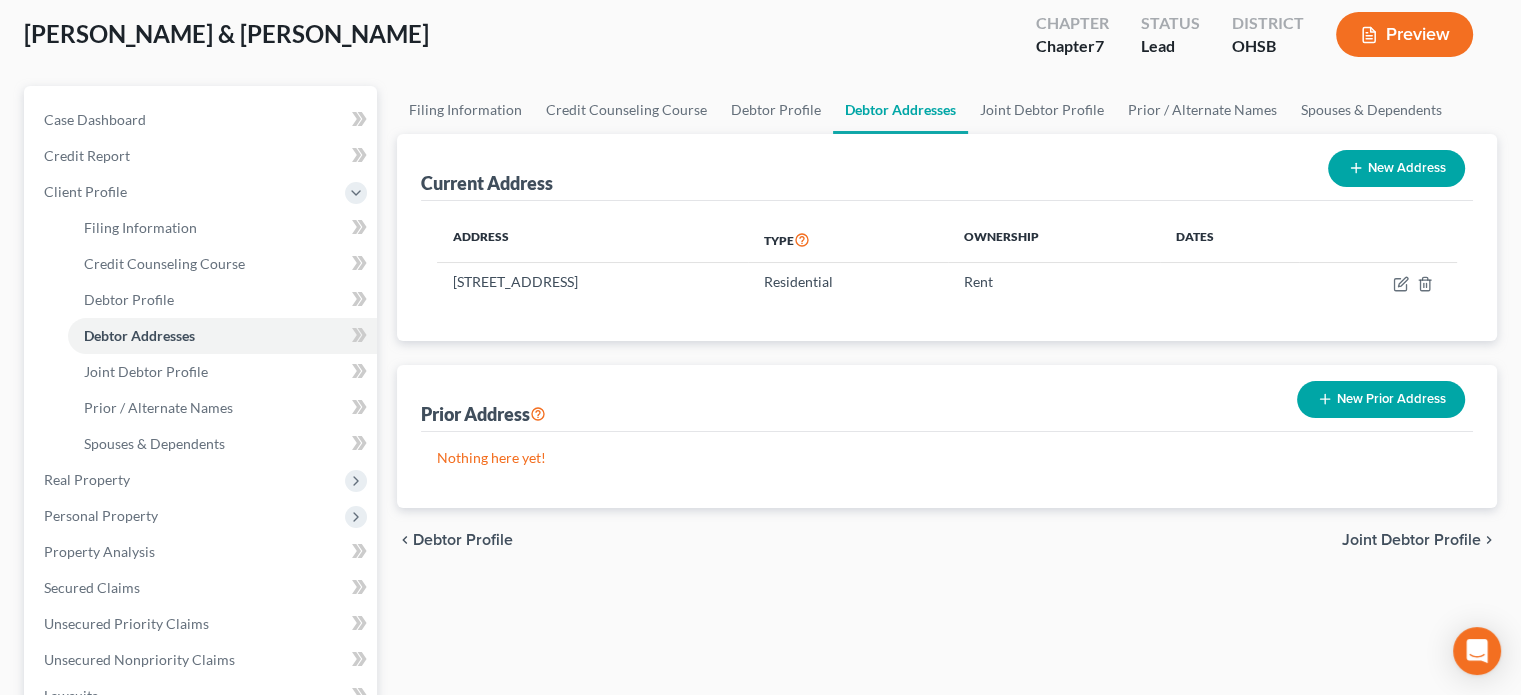 scroll, scrollTop: 200, scrollLeft: 0, axis: vertical 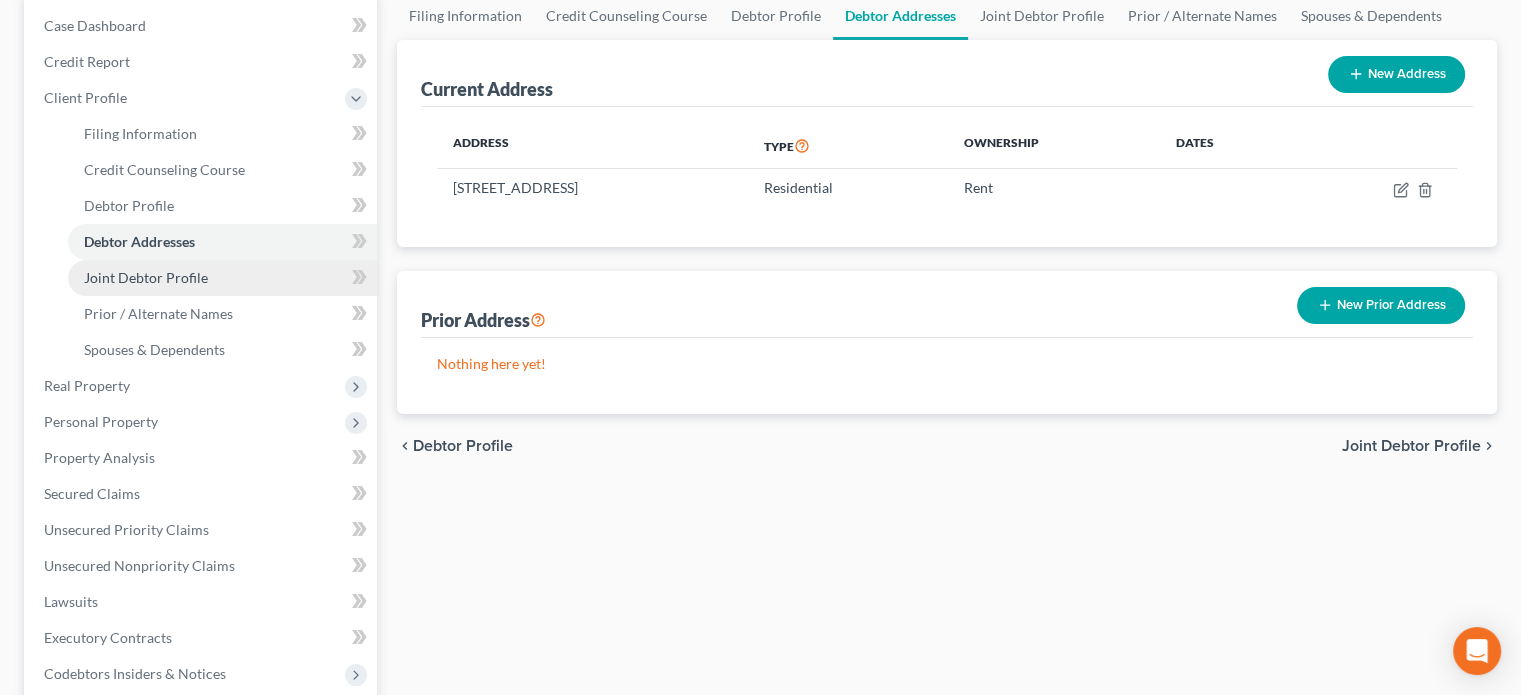 click on "Joint Debtor Profile" at bounding box center [146, 277] 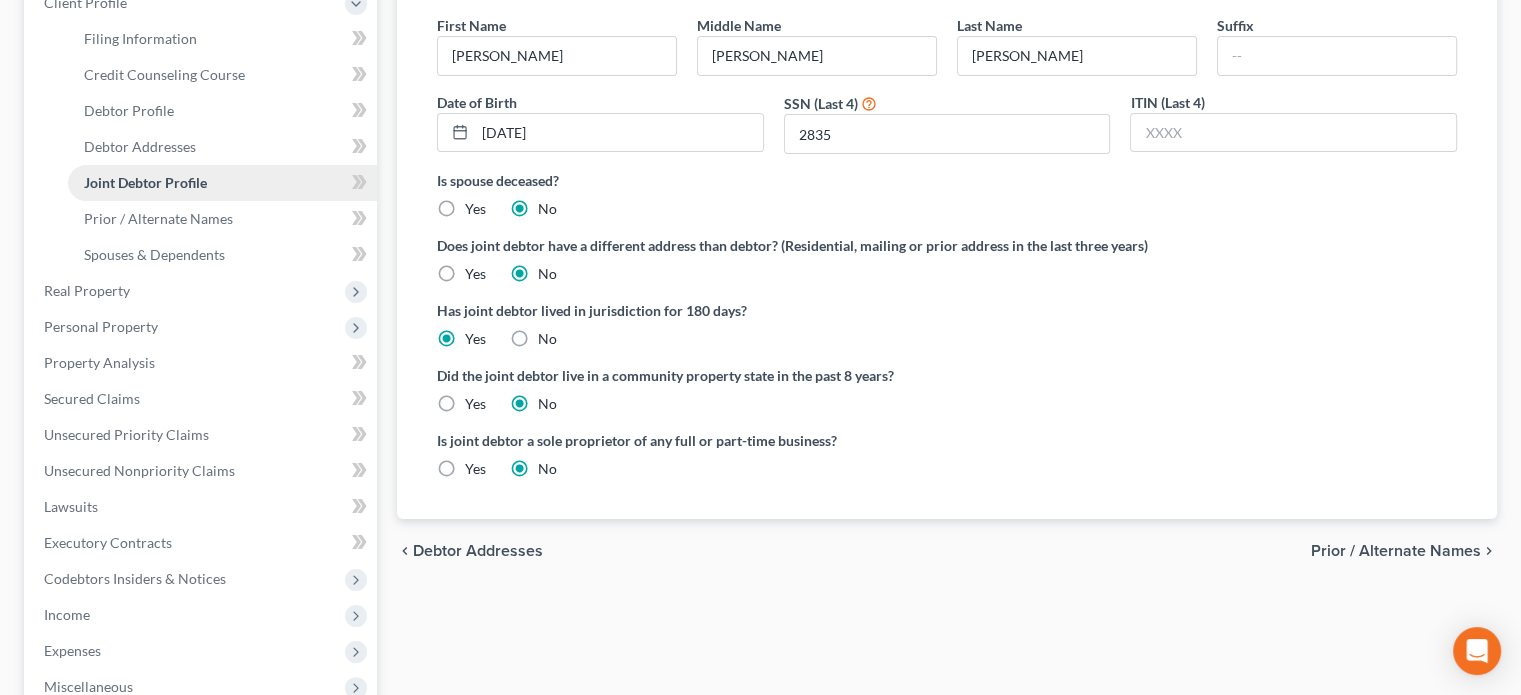 scroll, scrollTop: 300, scrollLeft: 0, axis: vertical 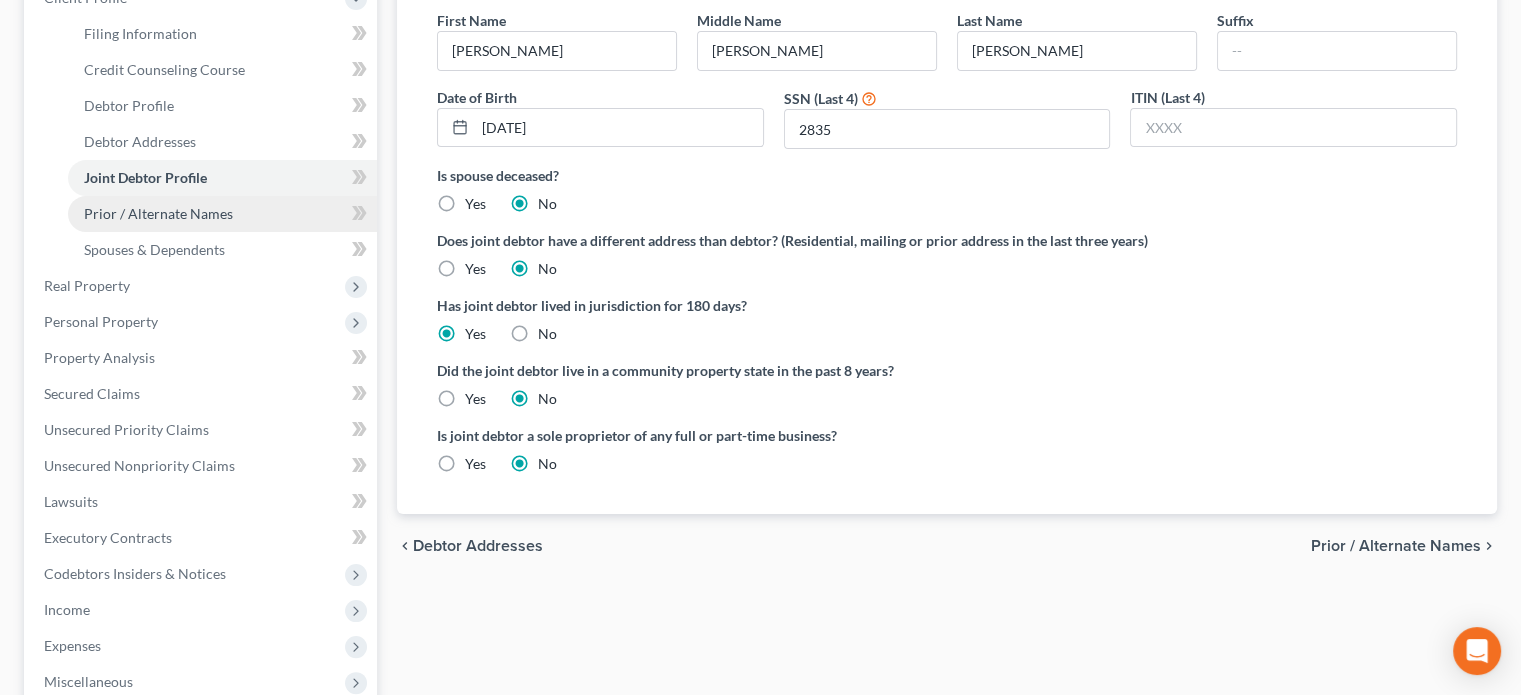click on "Prior / Alternate Names" at bounding box center [158, 213] 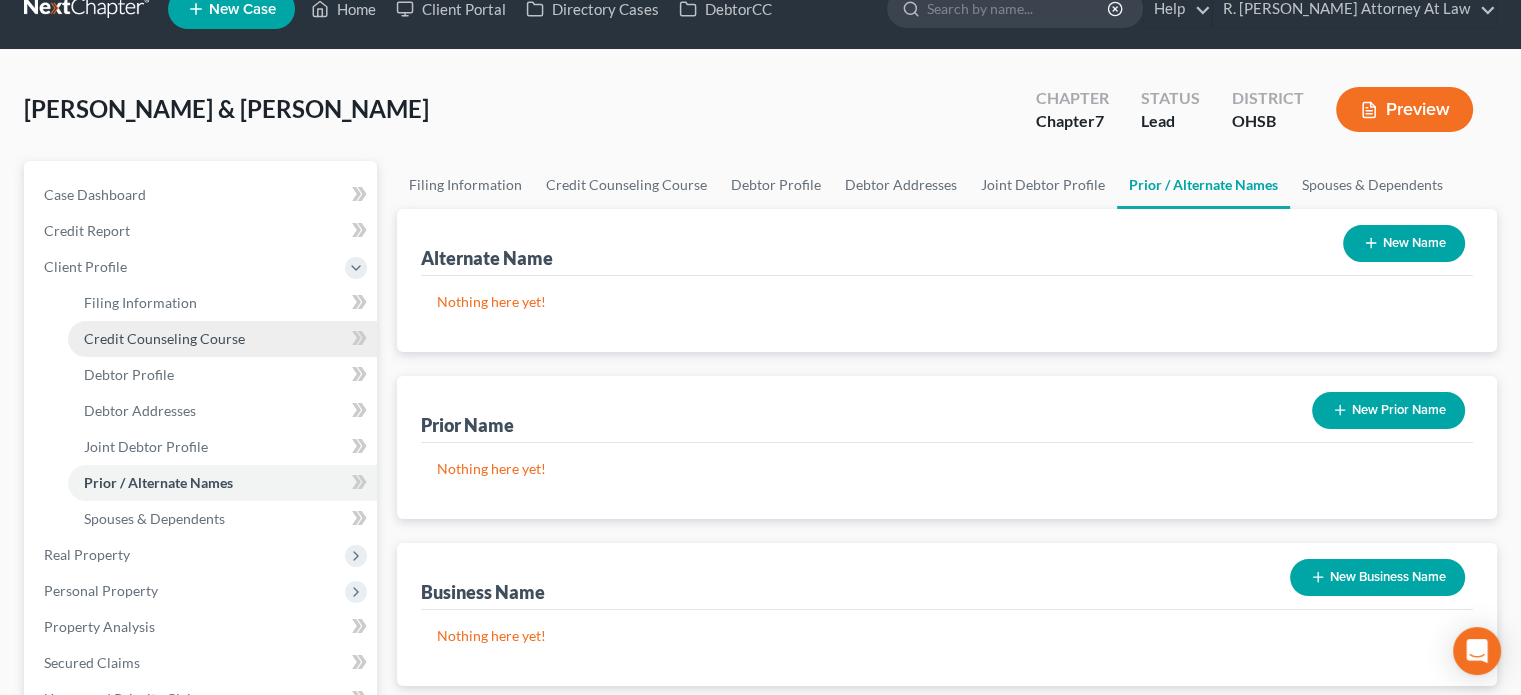 scroll, scrollTop: 0, scrollLeft: 0, axis: both 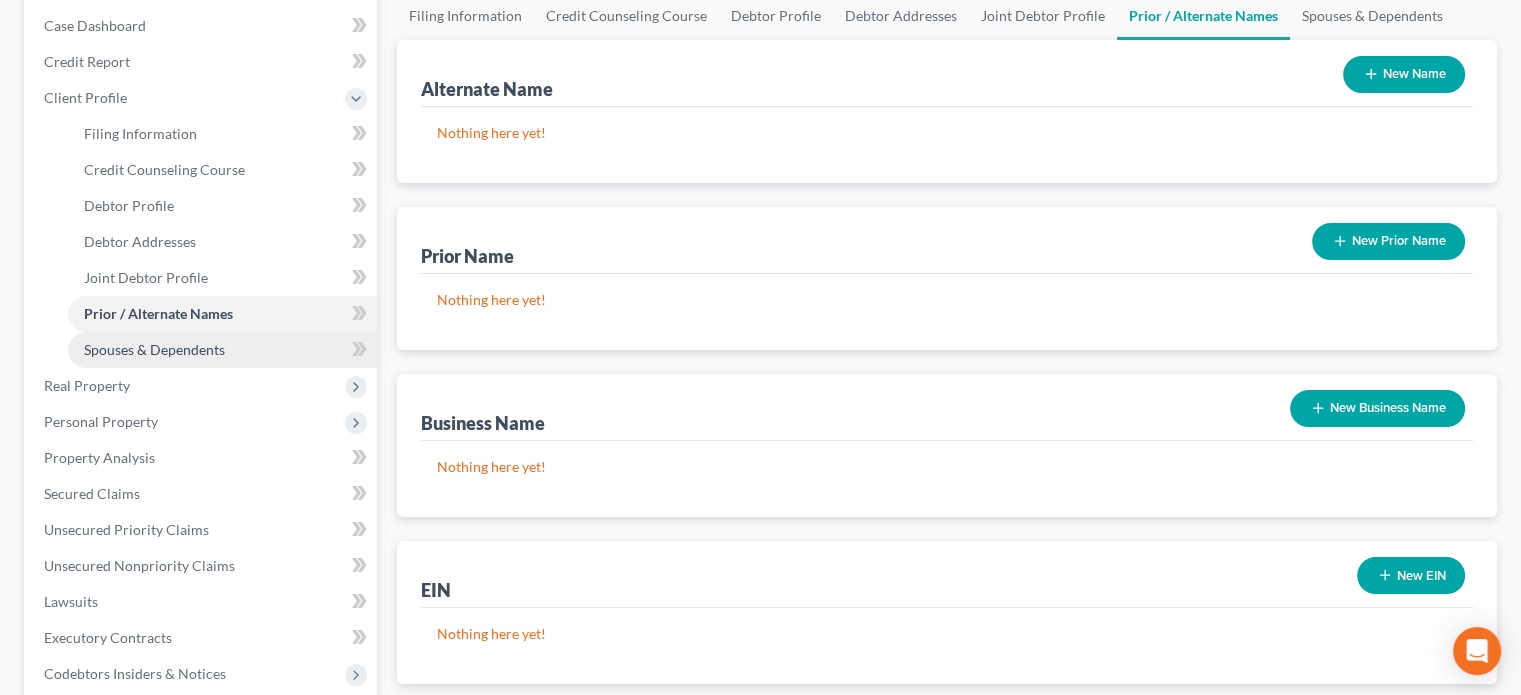 click on "Spouses & Dependents" at bounding box center [154, 349] 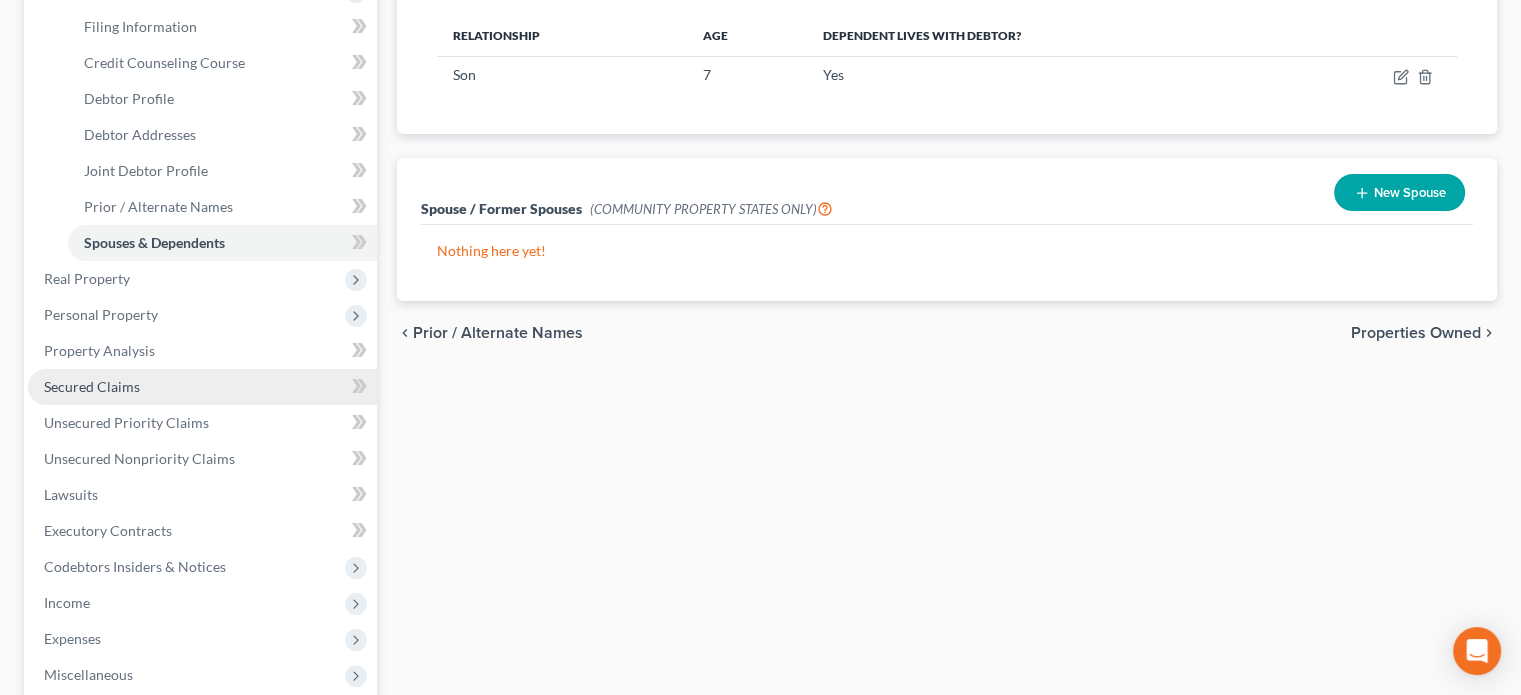 scroll, scrollTop: 300, scrollLeft: 0, axis: vertical 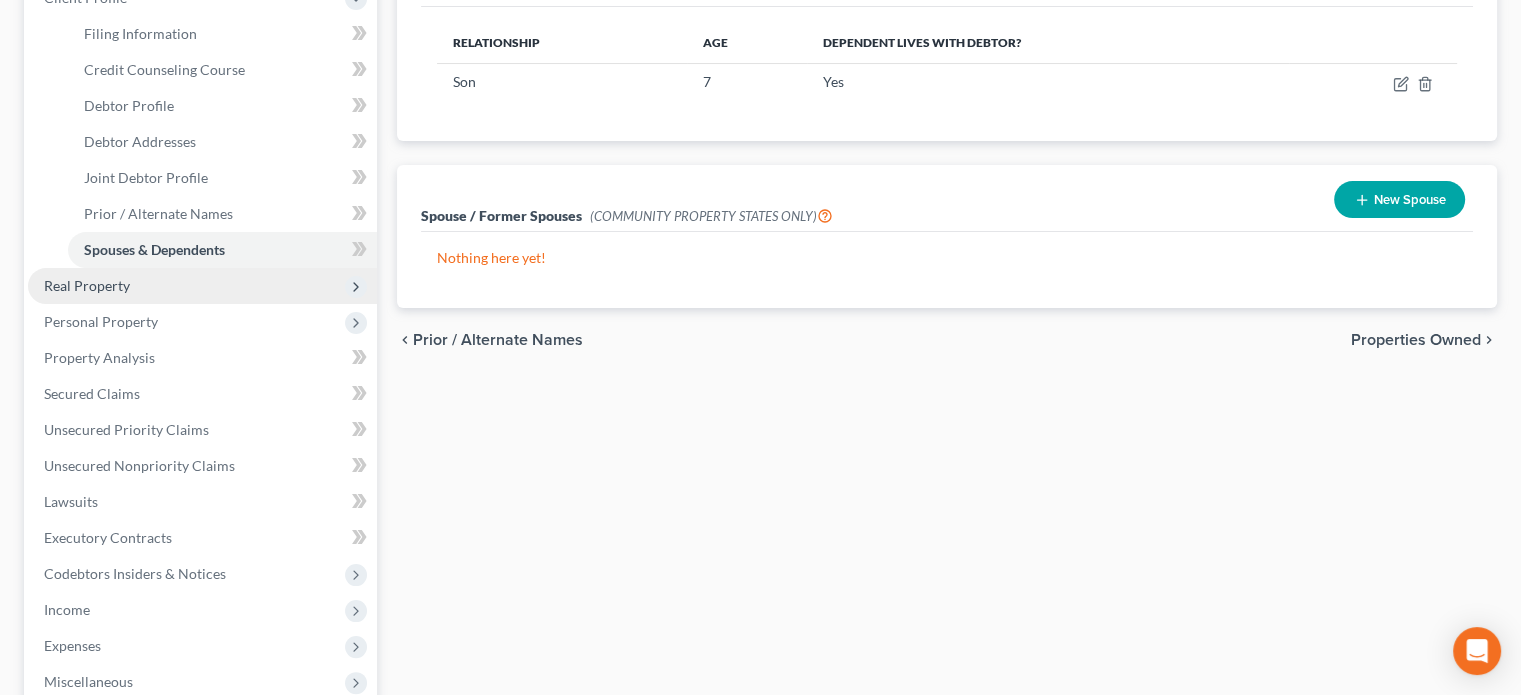 click on "Real Property" at bounding box center [87, 285] 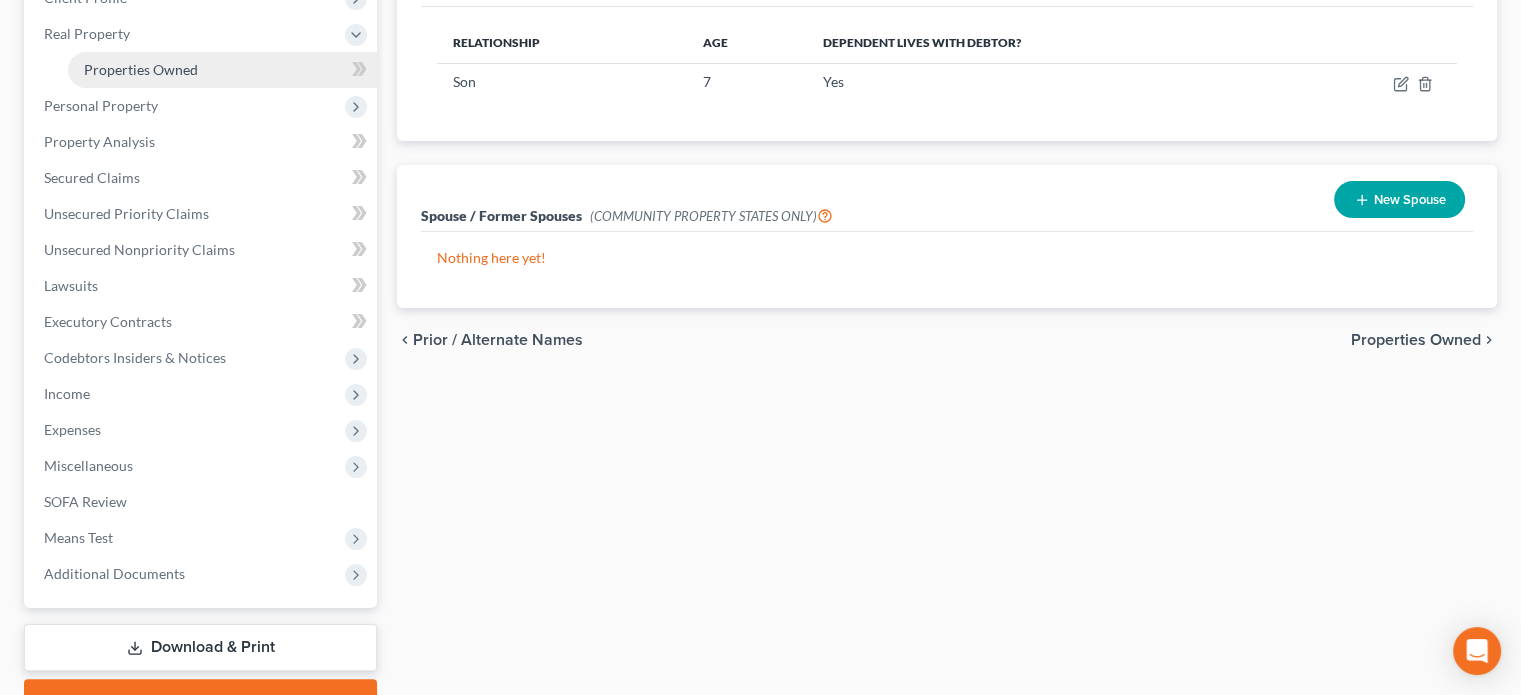 click on "Properties Owned" at bounding box center [141, 69] 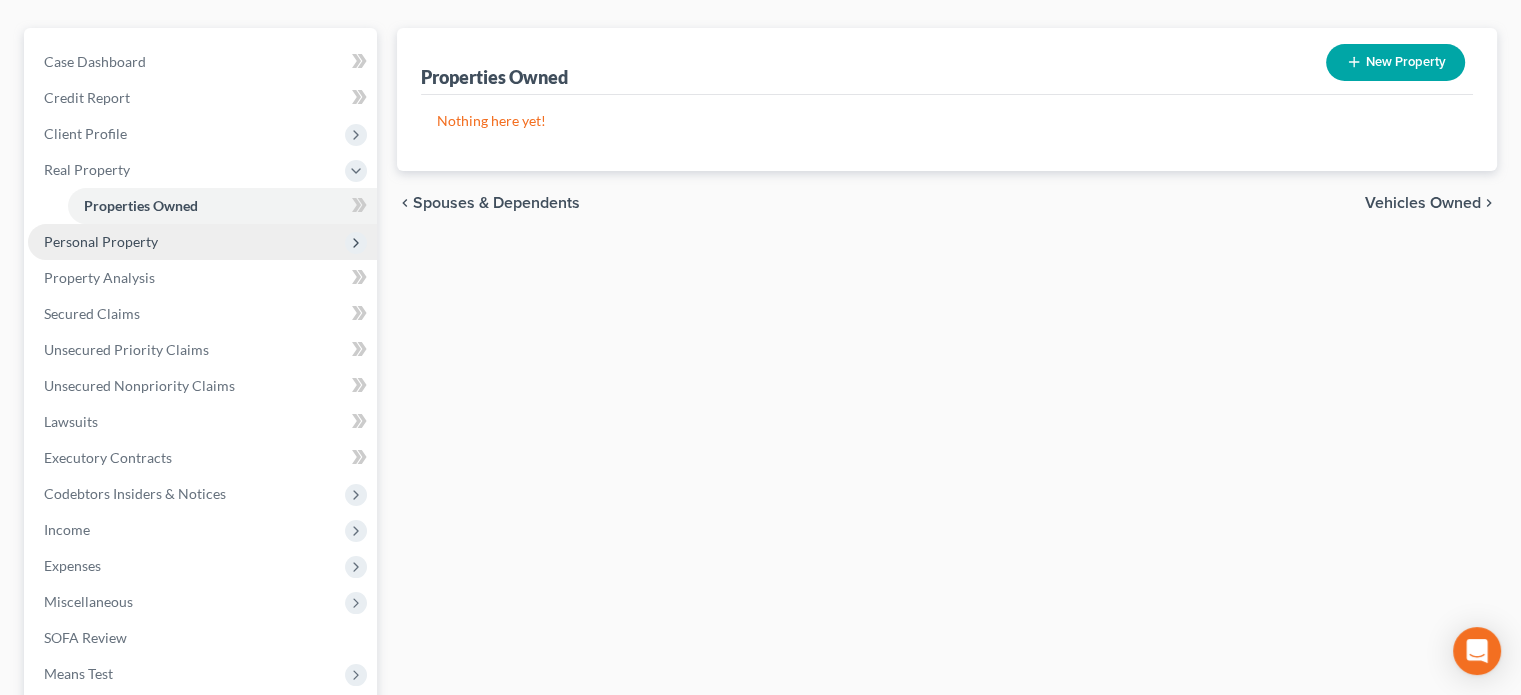 scroll, scrollTop: 200, scrollLeft: 0, axis: vertical 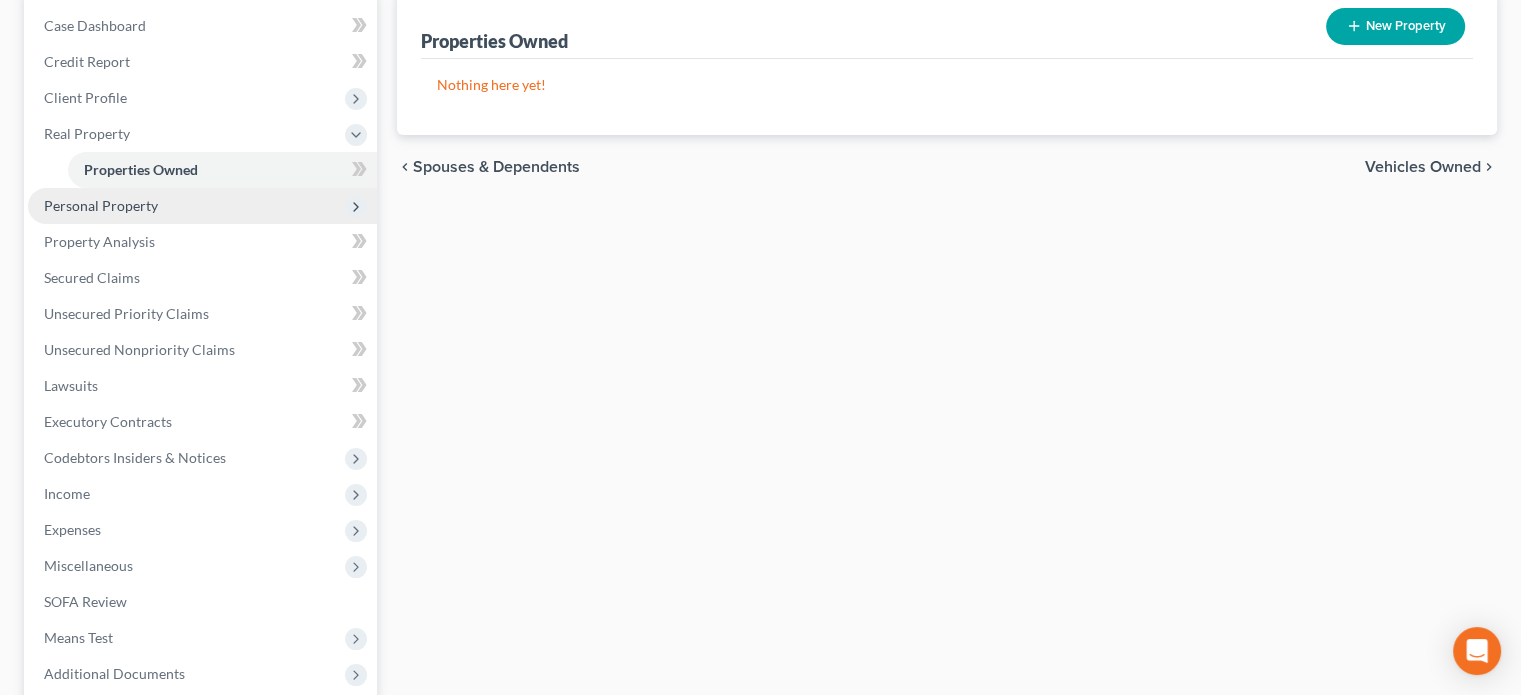click on "Personal Property" at bounding box center (101, 205) 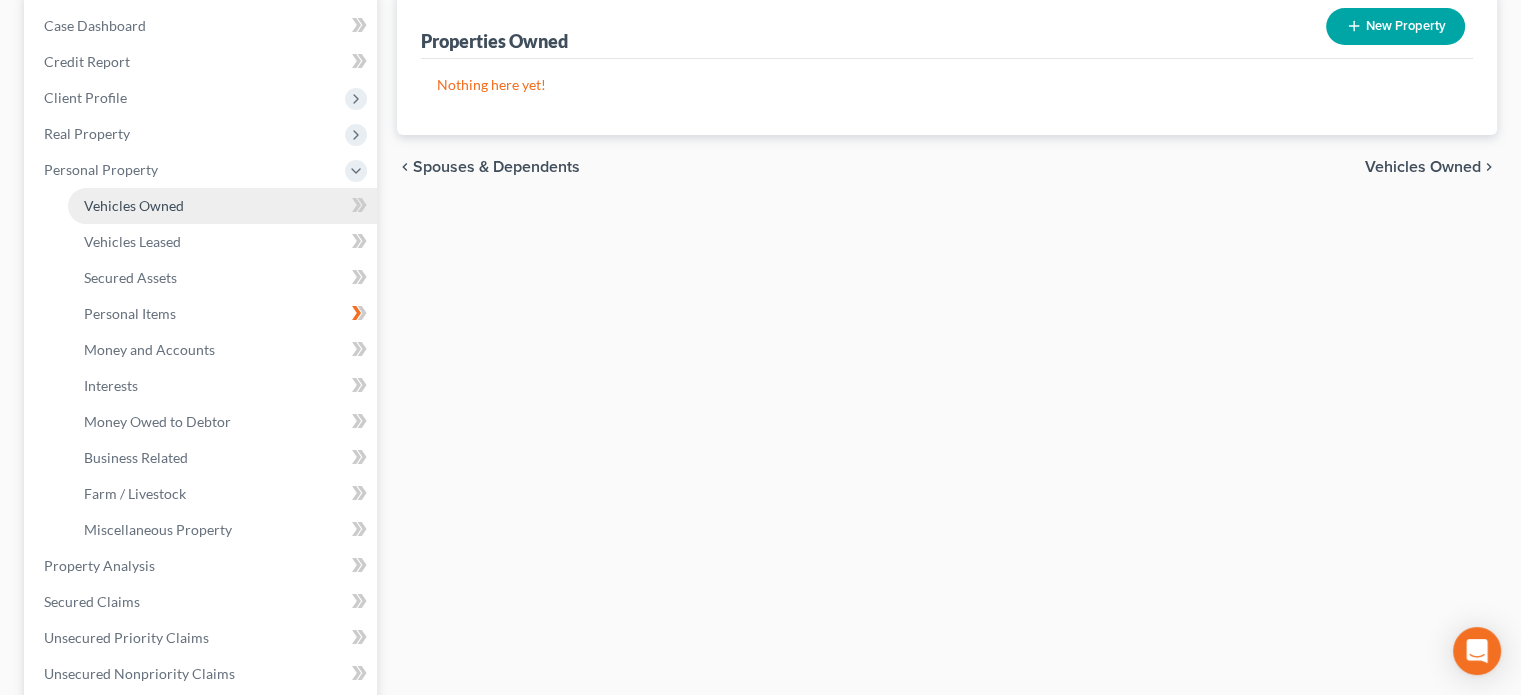 click on "Vehicles Owned" at bounding box center [134, 205] 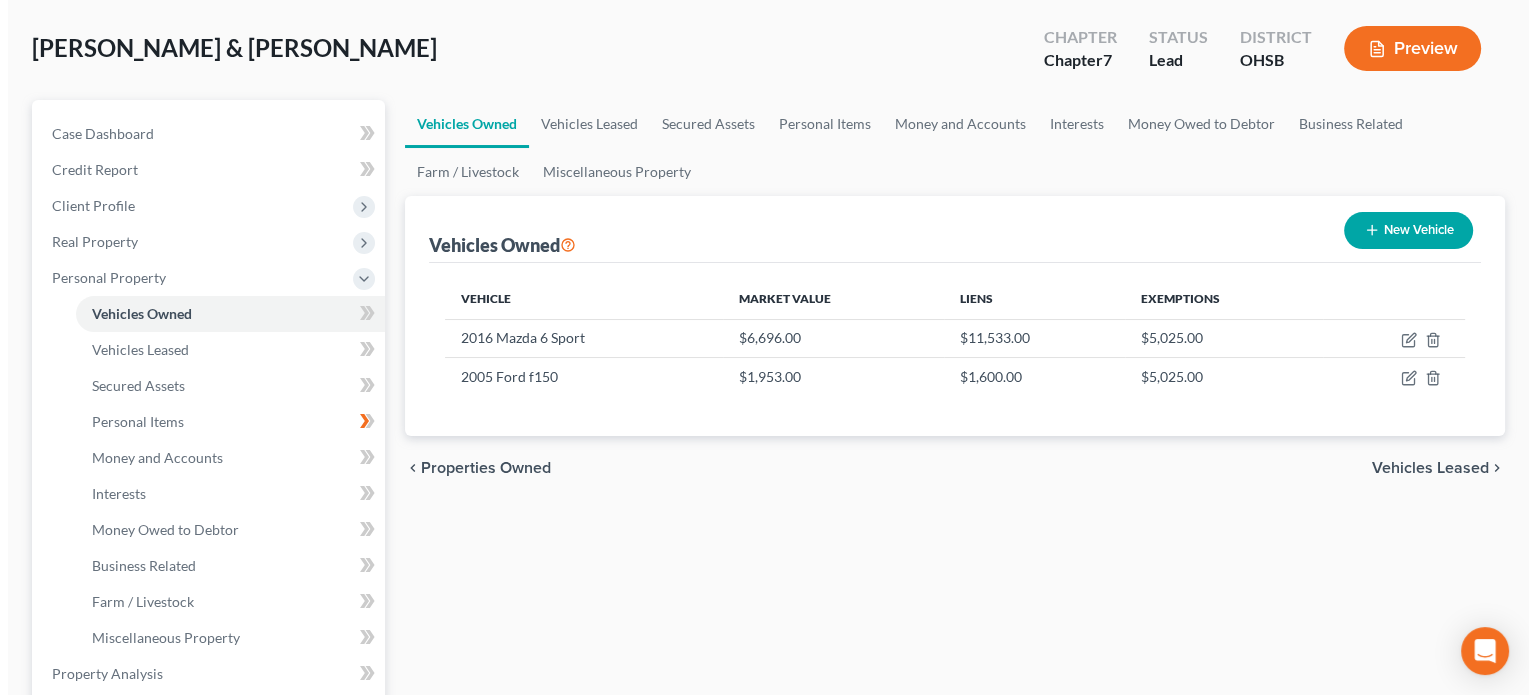 scroll, scrollTop: 100, scrollLeft: 0, axis: vertical 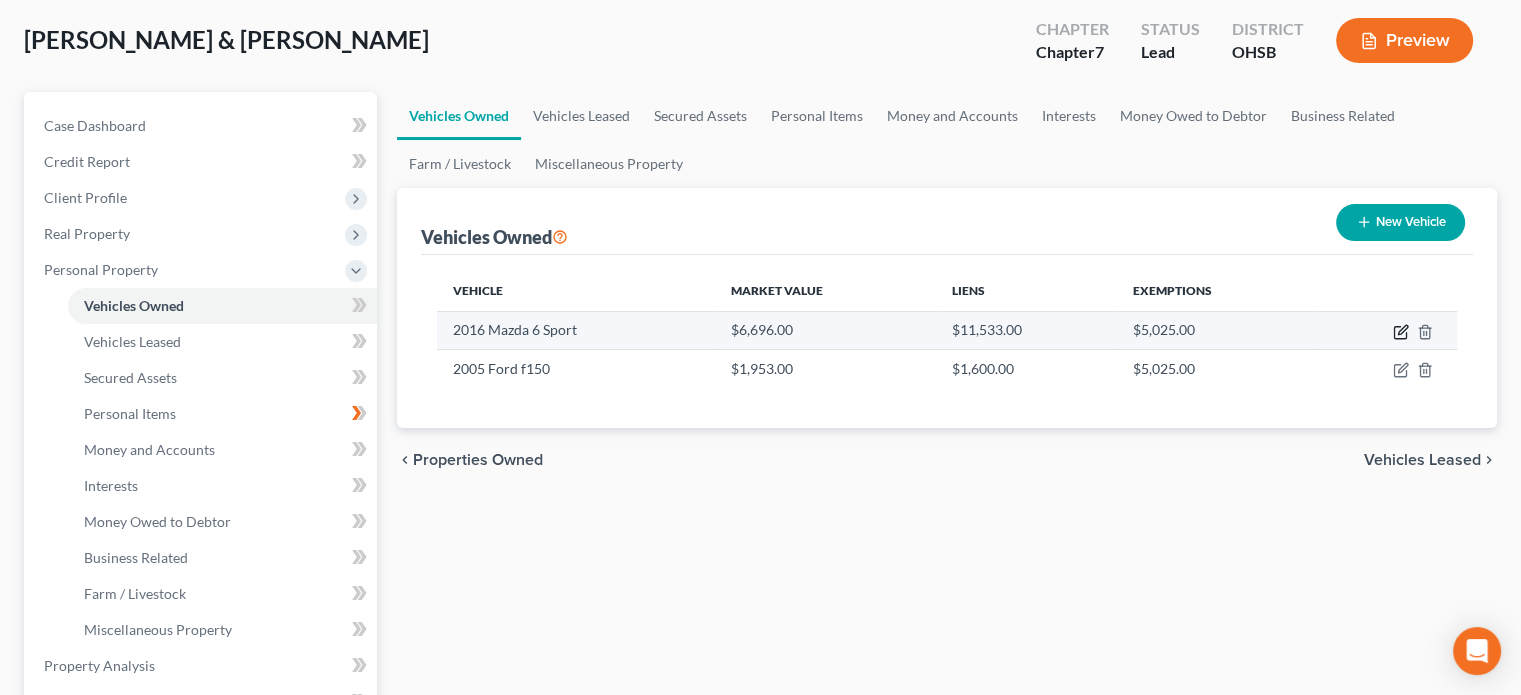 click 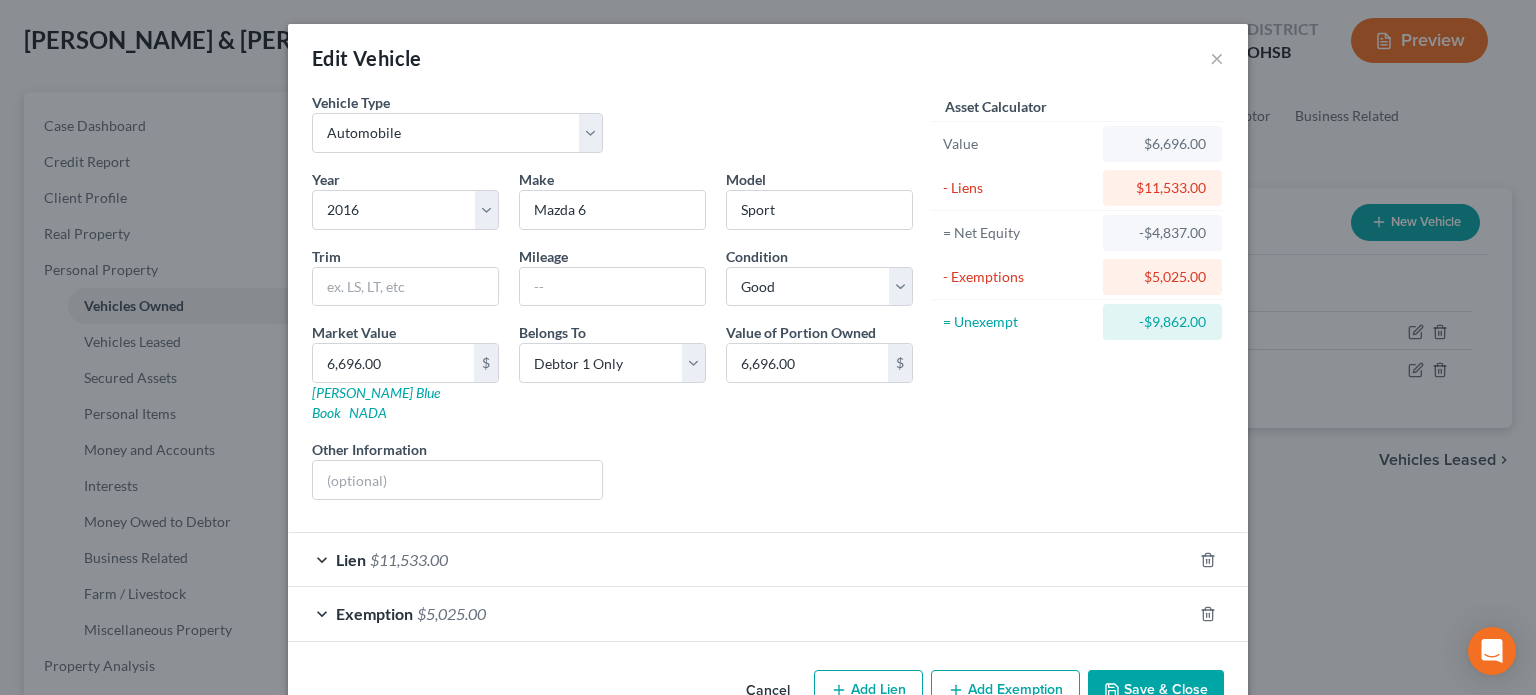 click on "Lien $11,533.00" at bounding box center [740, 559] 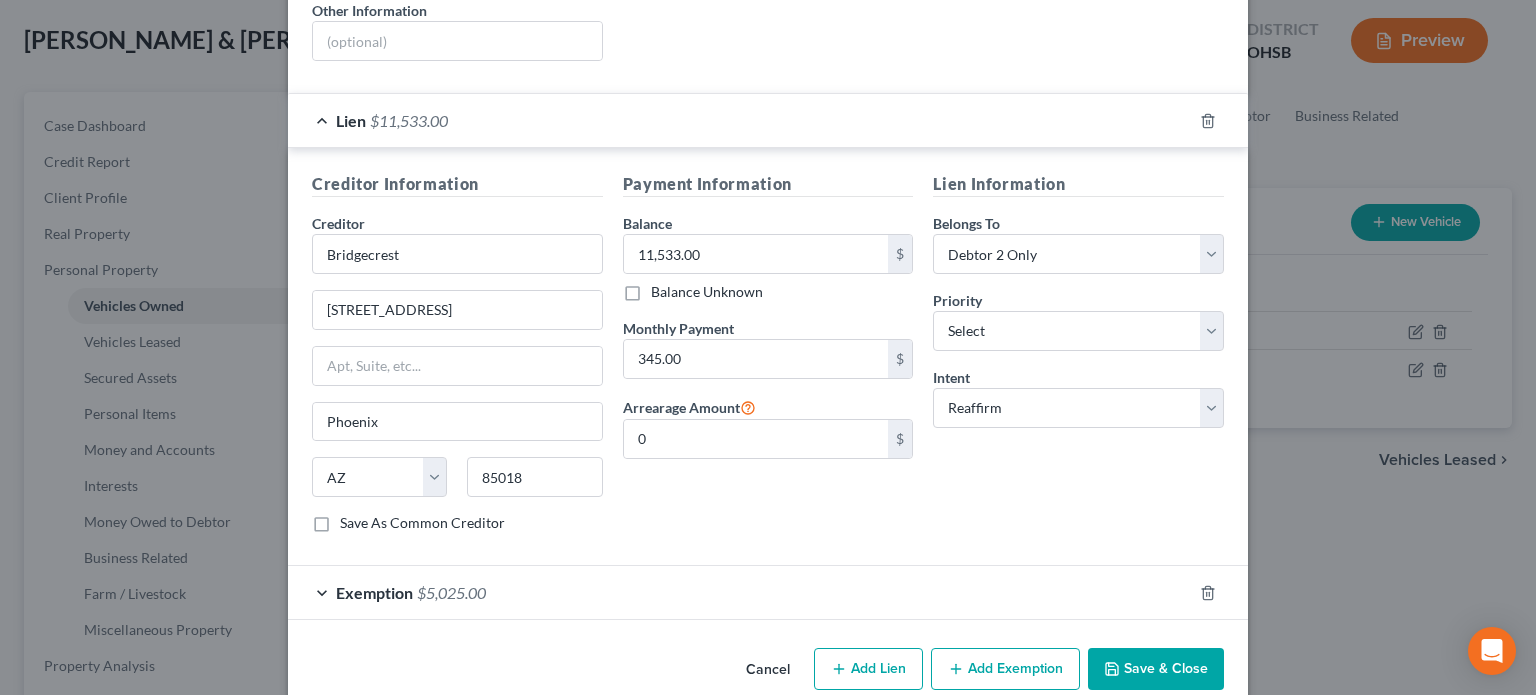 scroll, scrollTop: 448, scrollLeft: 0, axis: vertical 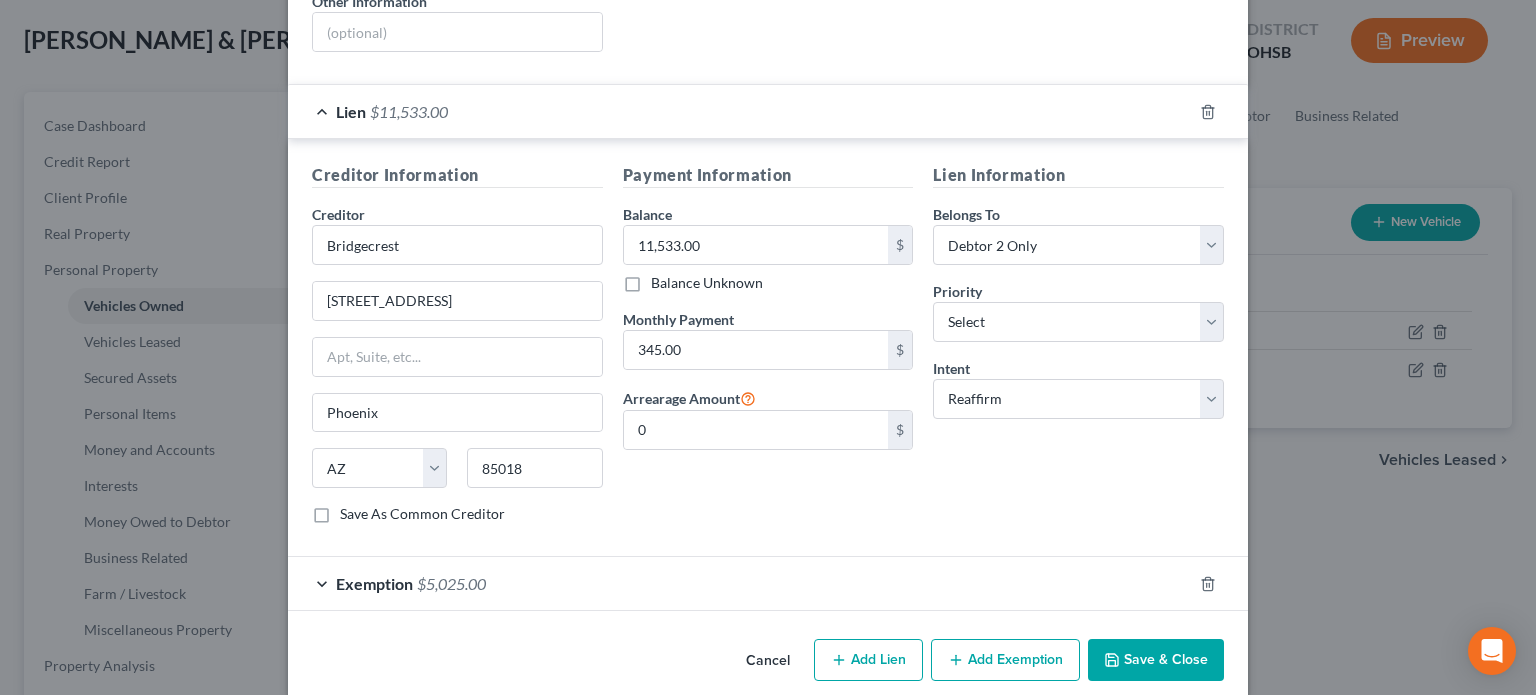click on "Save & Close" at bounding box center (1156, 660) 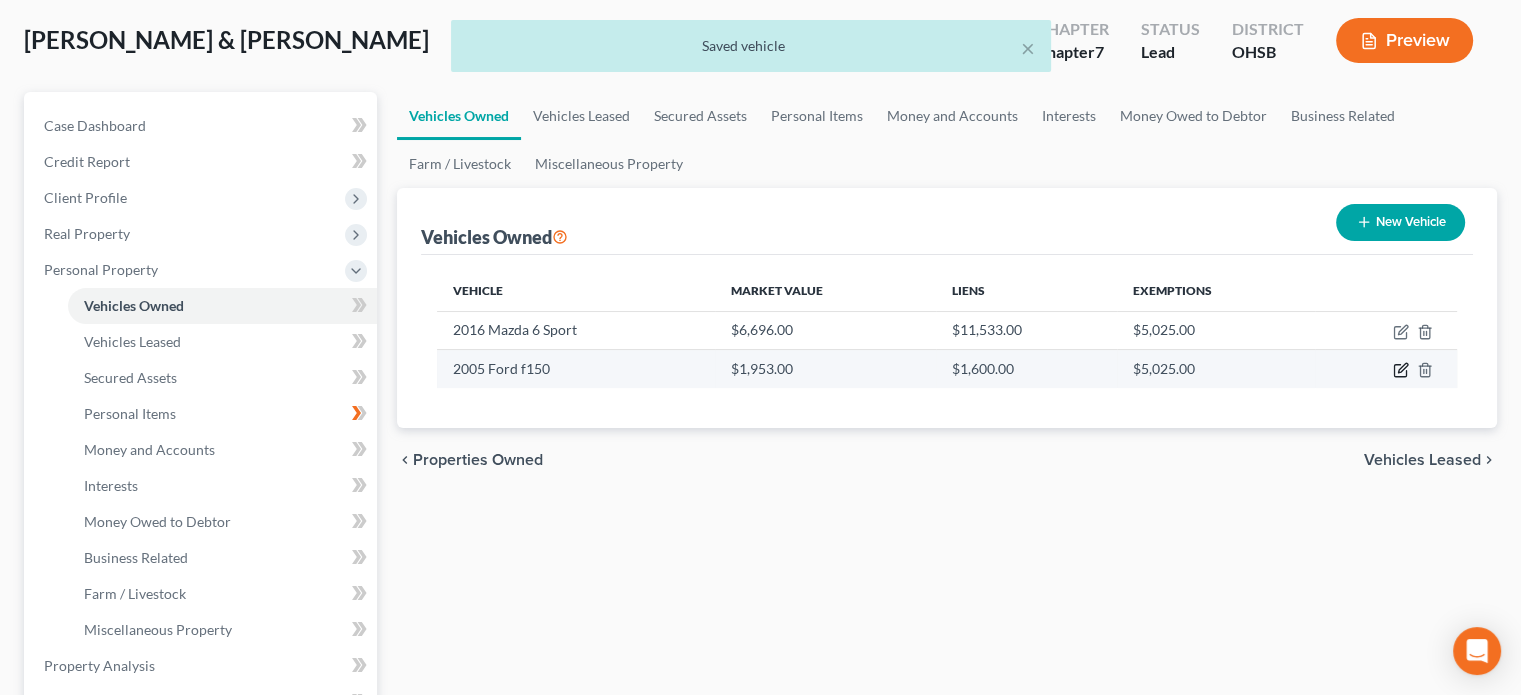 click 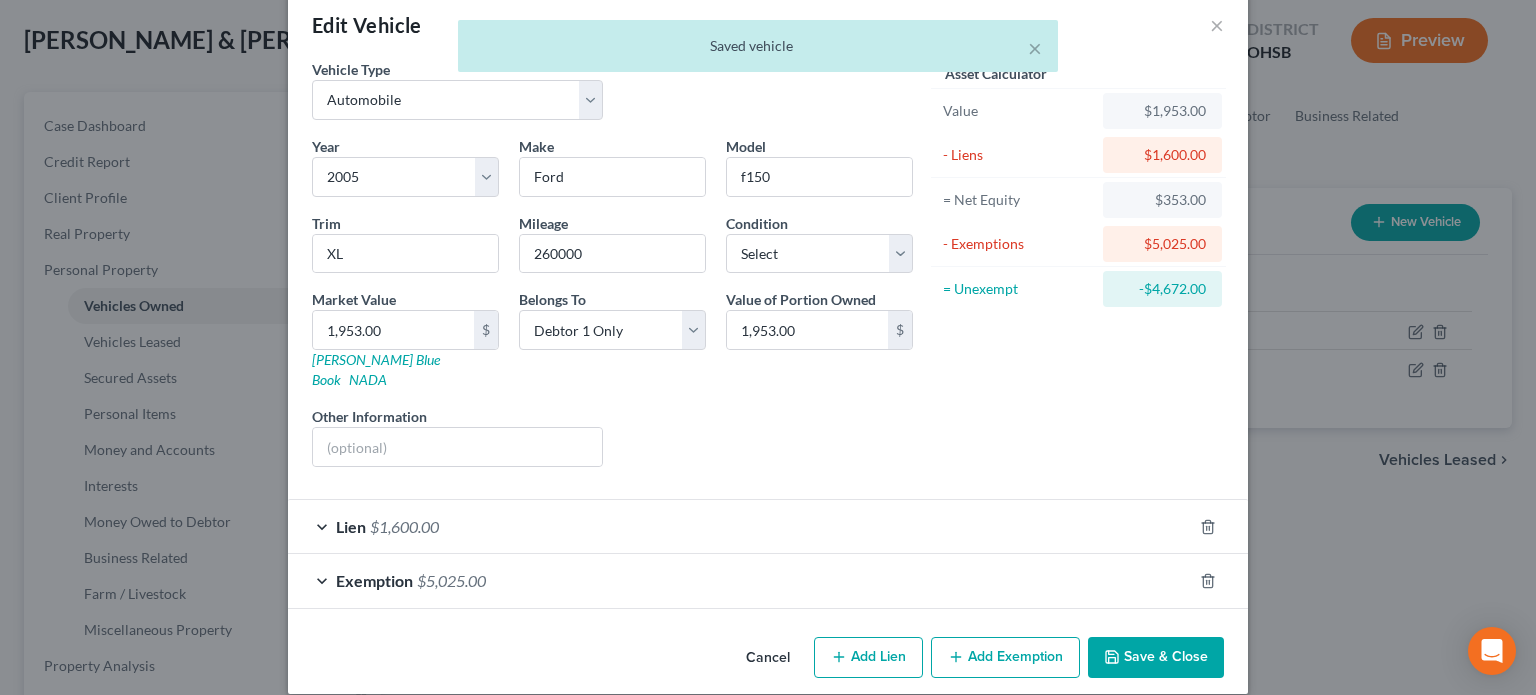 click on "Lien $1,600.00" at bounding box center (740, 526) 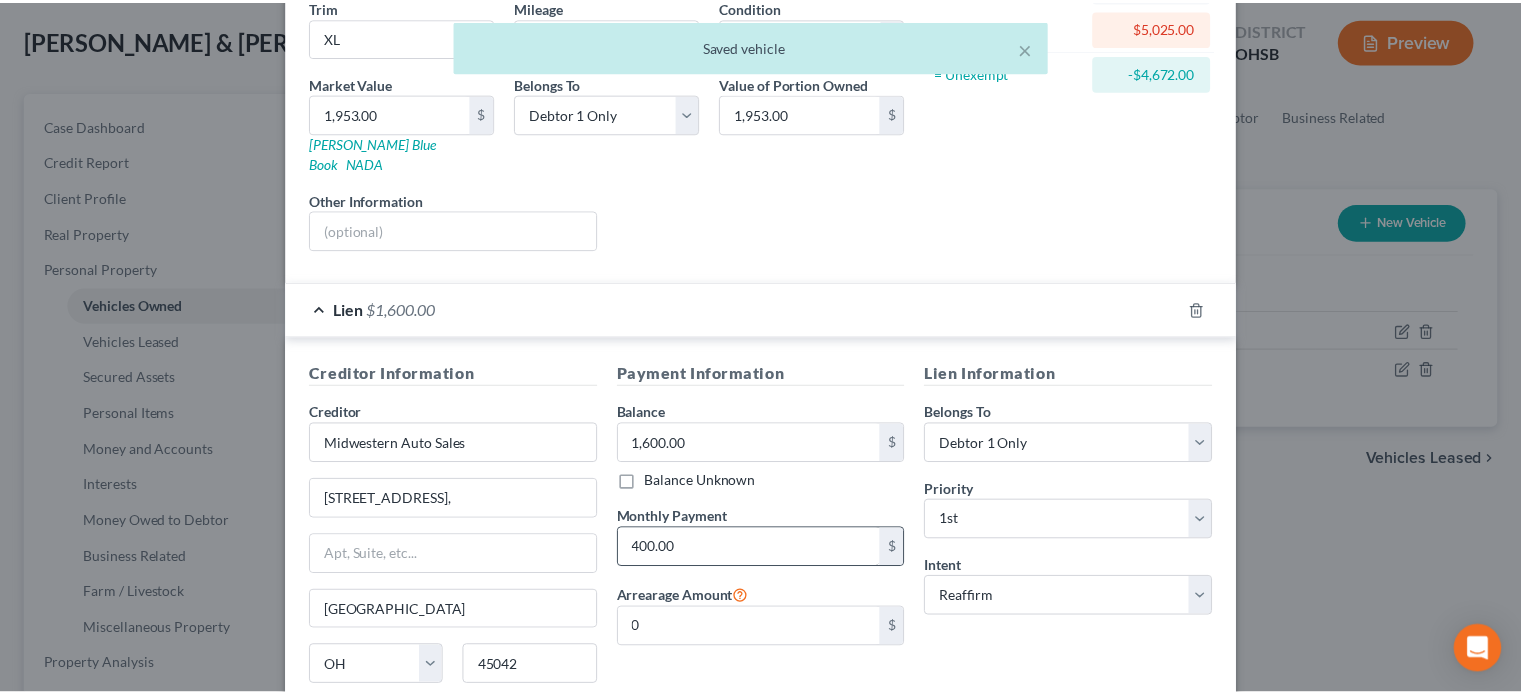 scroll, scrollTop: 448, scrollLeft: 0, axis: vertical 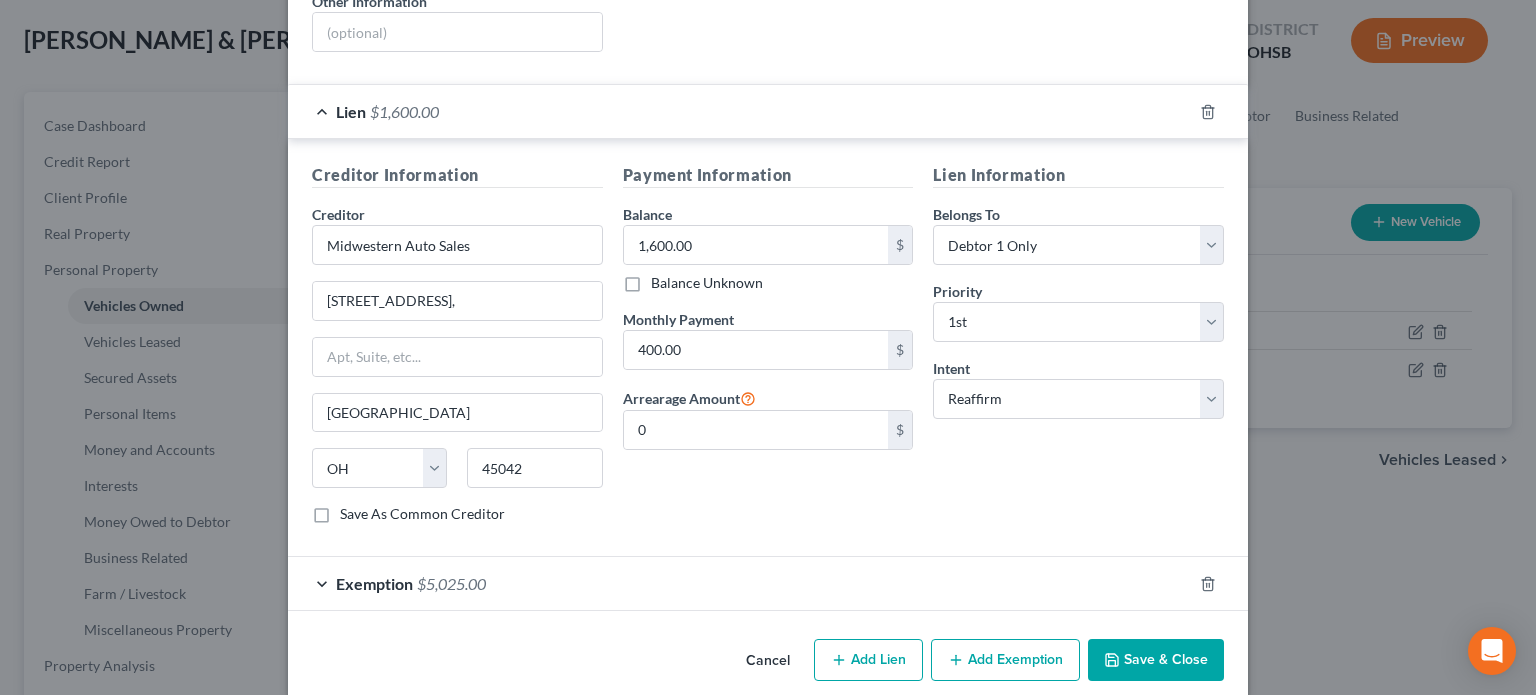 drag, startPoint x: 1148, startPoint y: 638, endPoint x: 1132, endPoint y: 624, distance: 21.260292 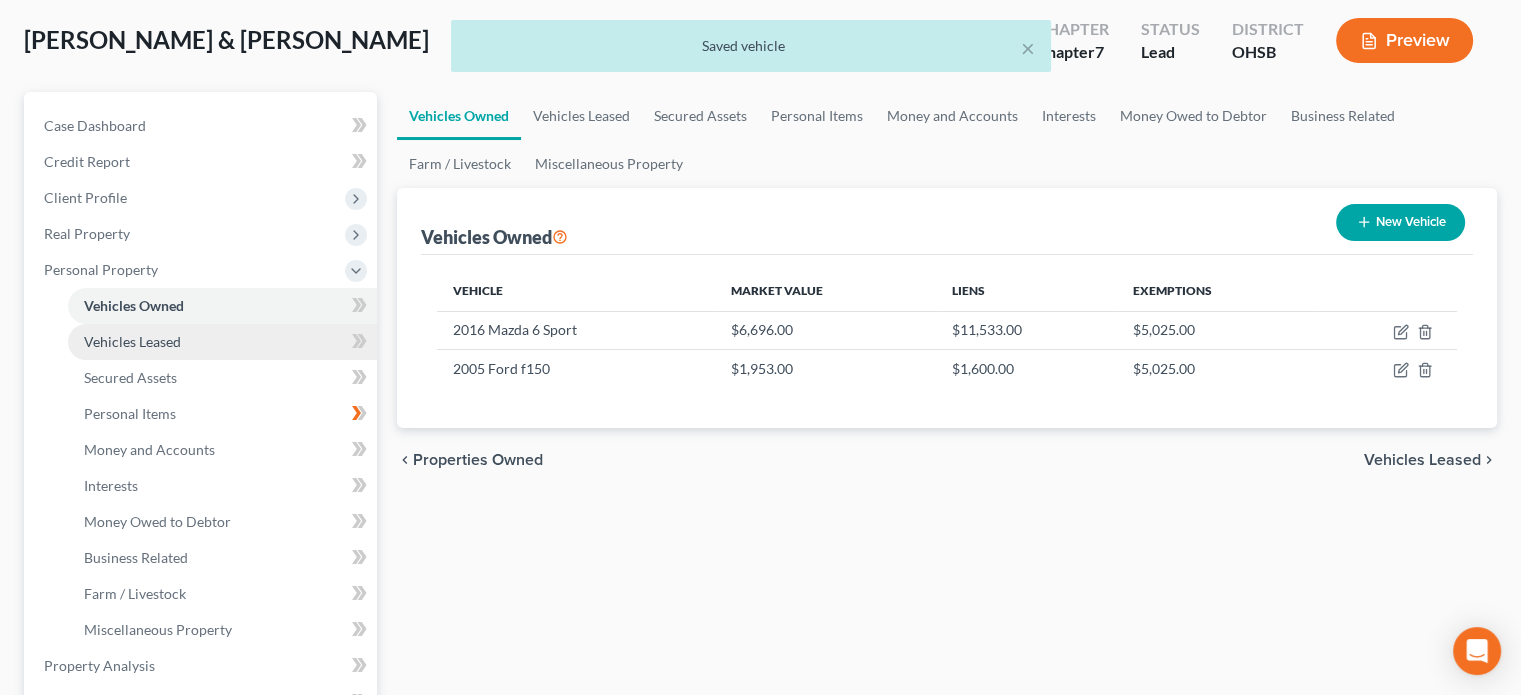 click on "Vehicles Leased" at bounding box center [132, 341] 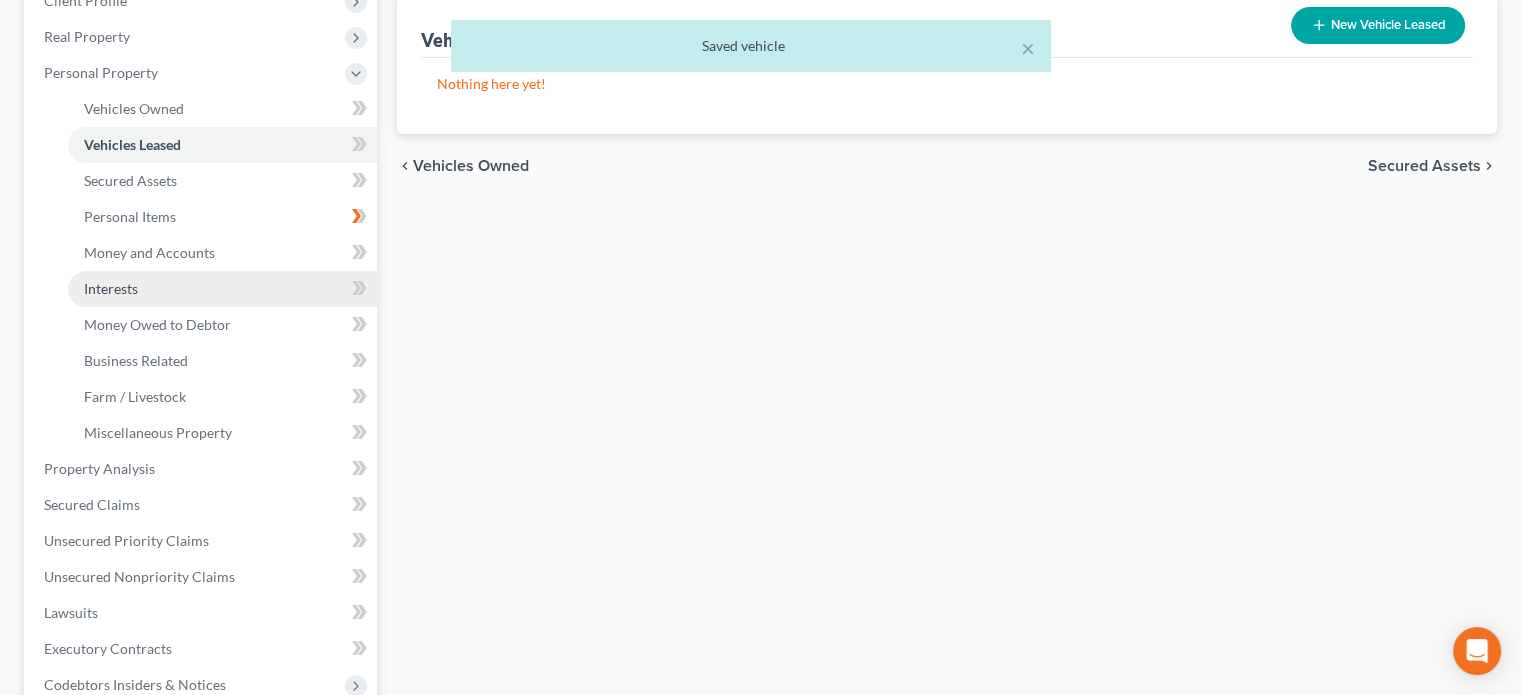scroll, scrollTop: 300, scrollLeft: 0, axis: vertical 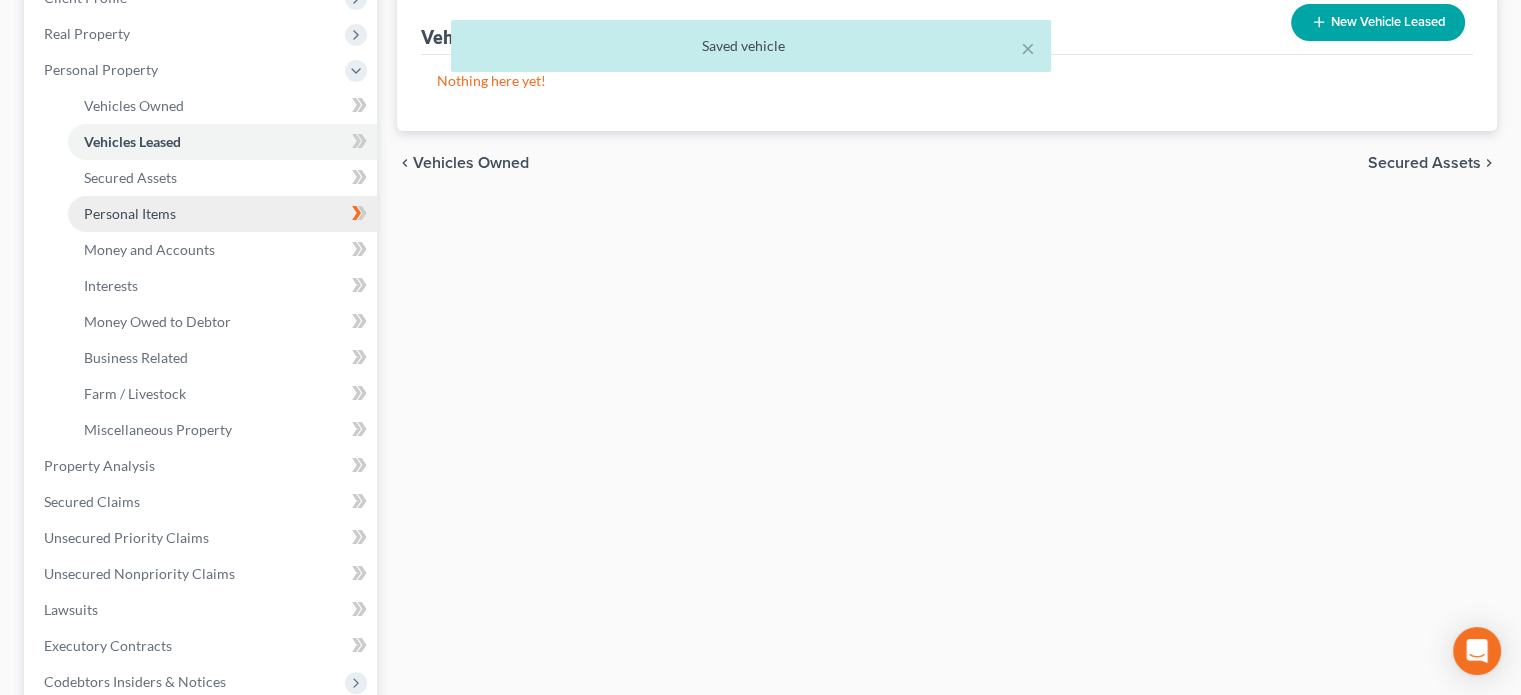 click on "Personal Items" at bounding box center (130, 213) 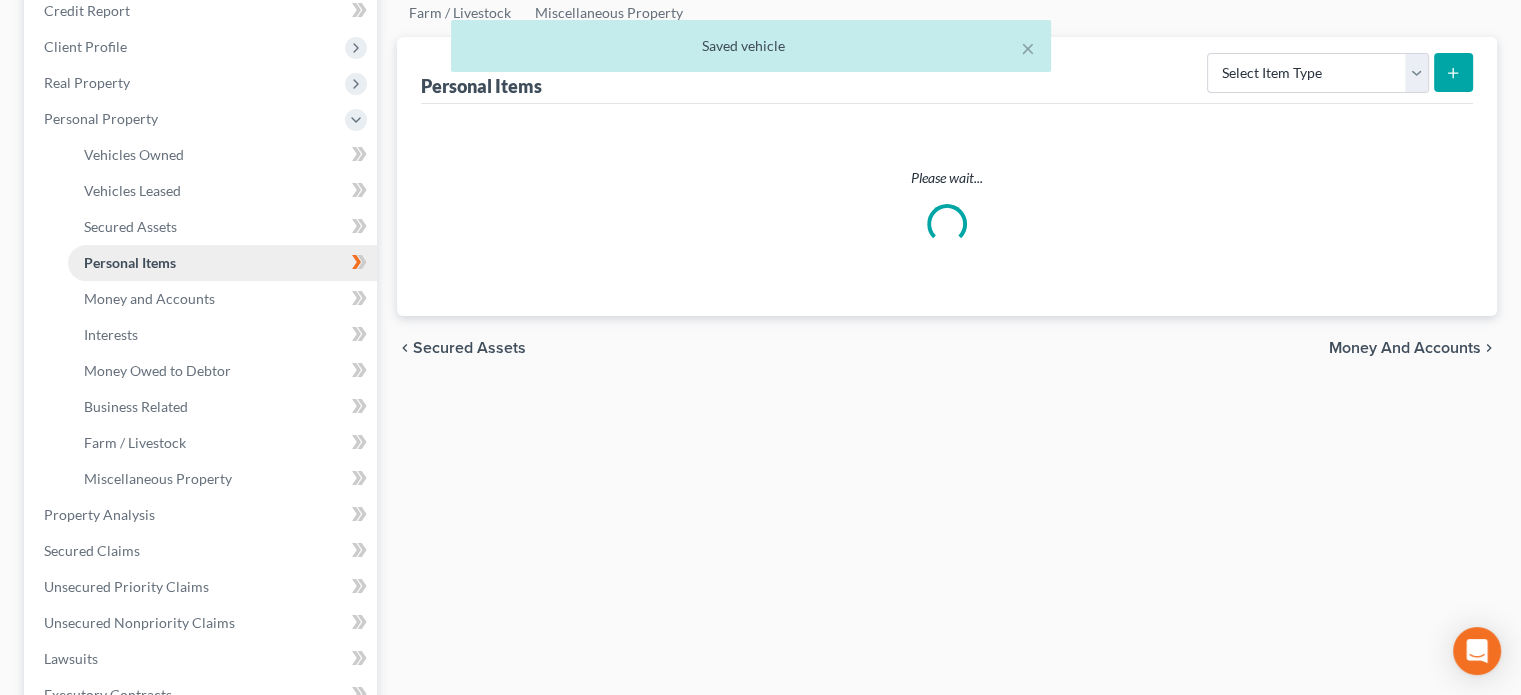 scroll, scrollTop: 60, scrollLeft: 0, axis: vertical 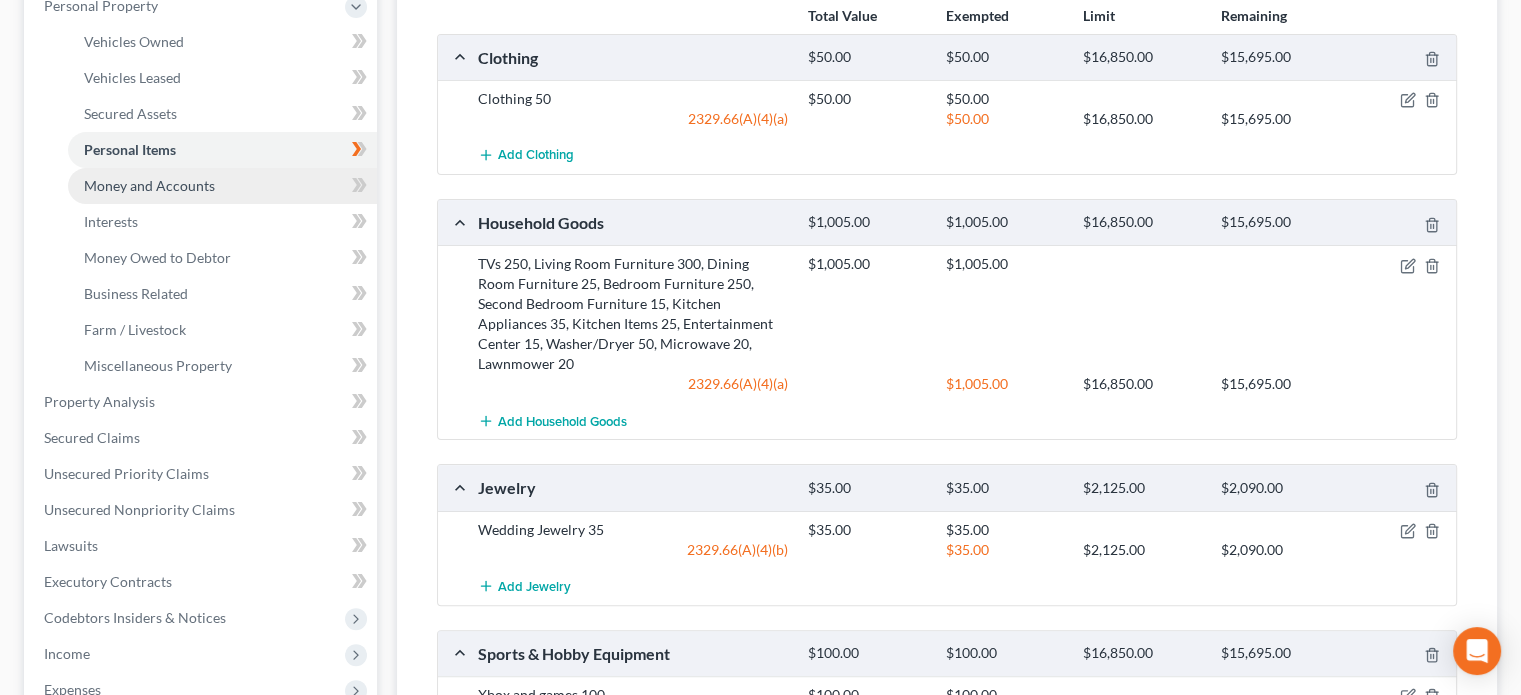 click on "Vehicles Owned
Vehicles Leased
Machinery and Vehicles
Office Related" at bounding box center (202, 204) 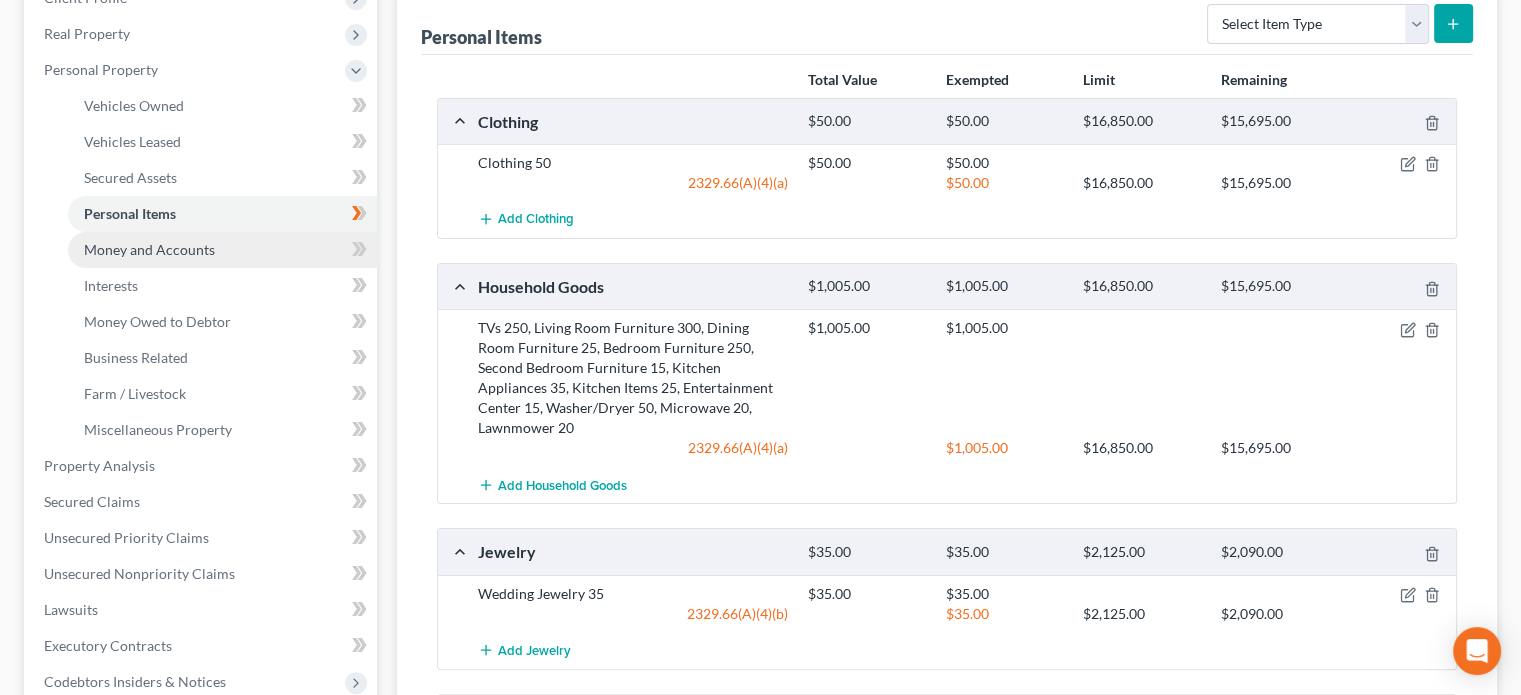 click on "Money and Accounts" at bounding box center (149, 249) 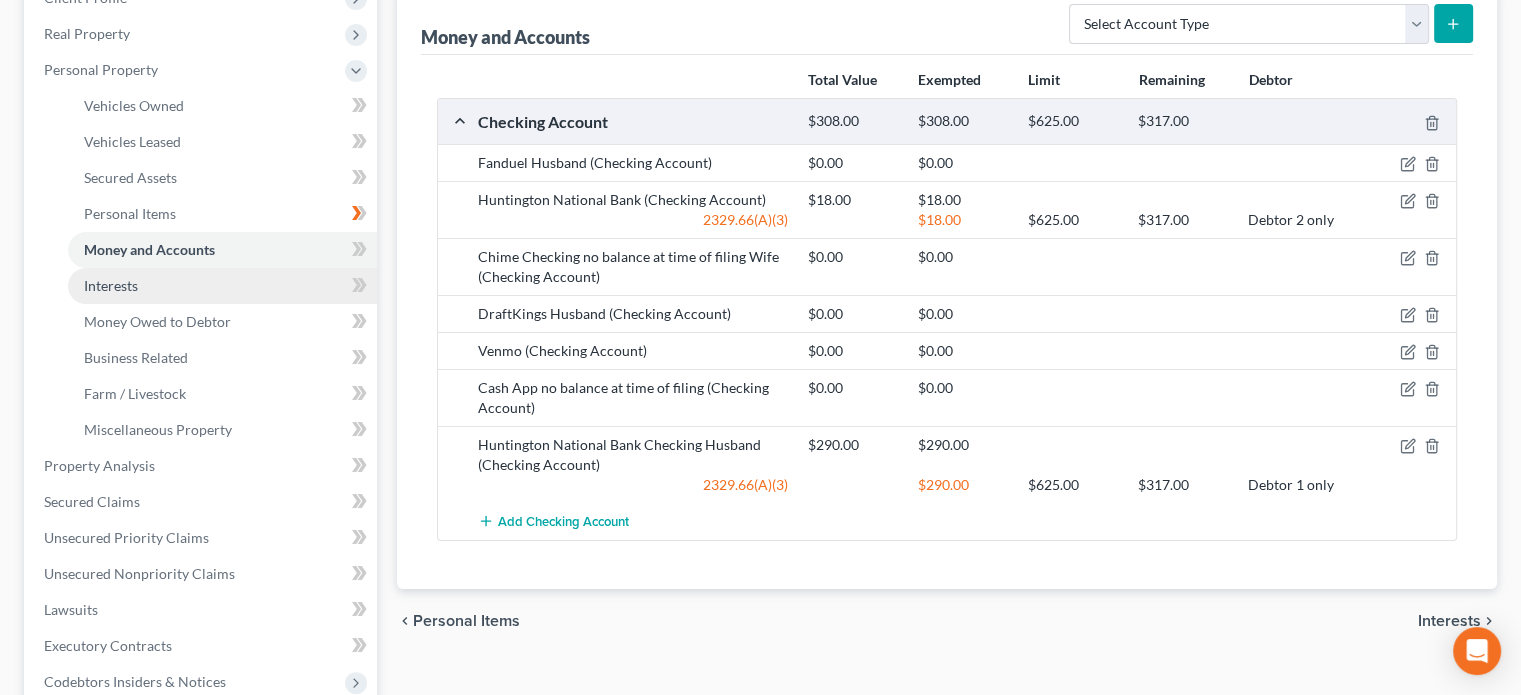 click on "Interests" at bounding box center [111, 285] 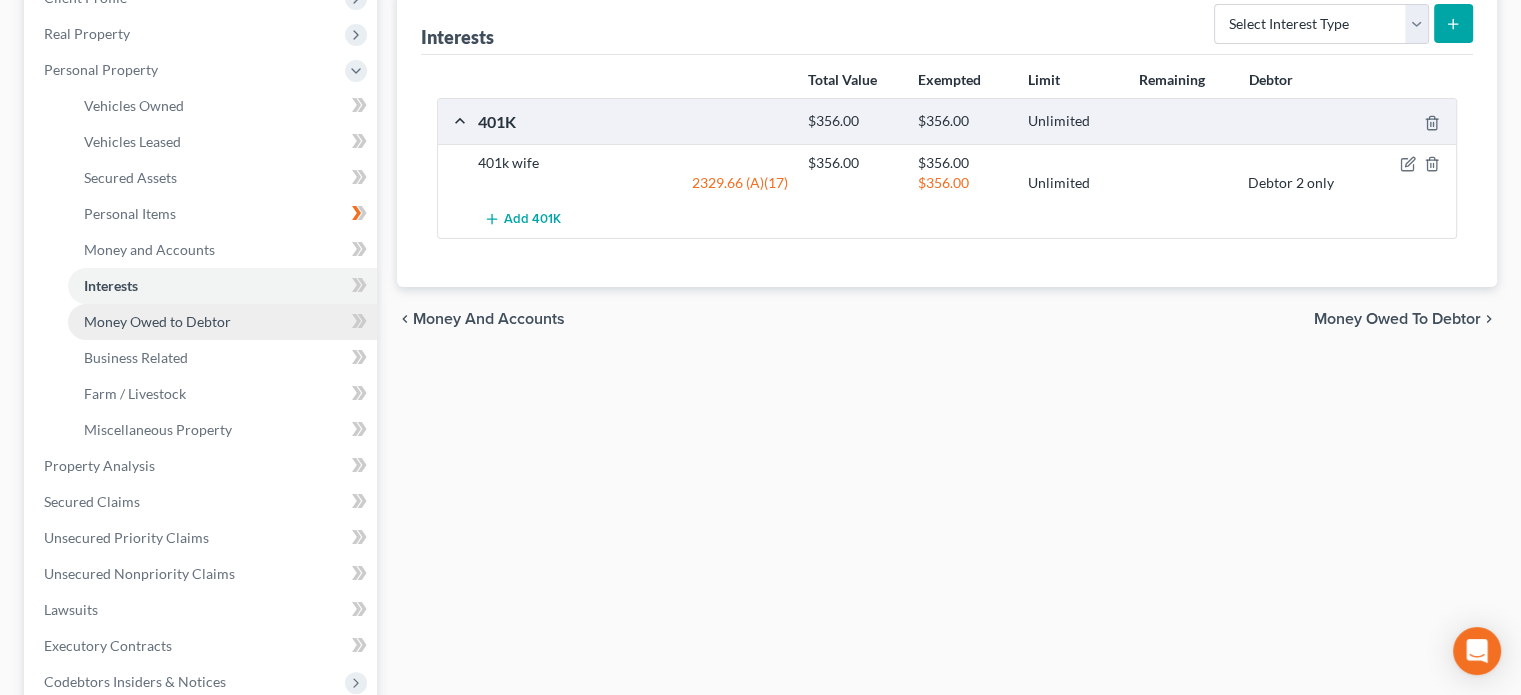 click on "Money Owed to Debtor" at bounding box center [157, 321] 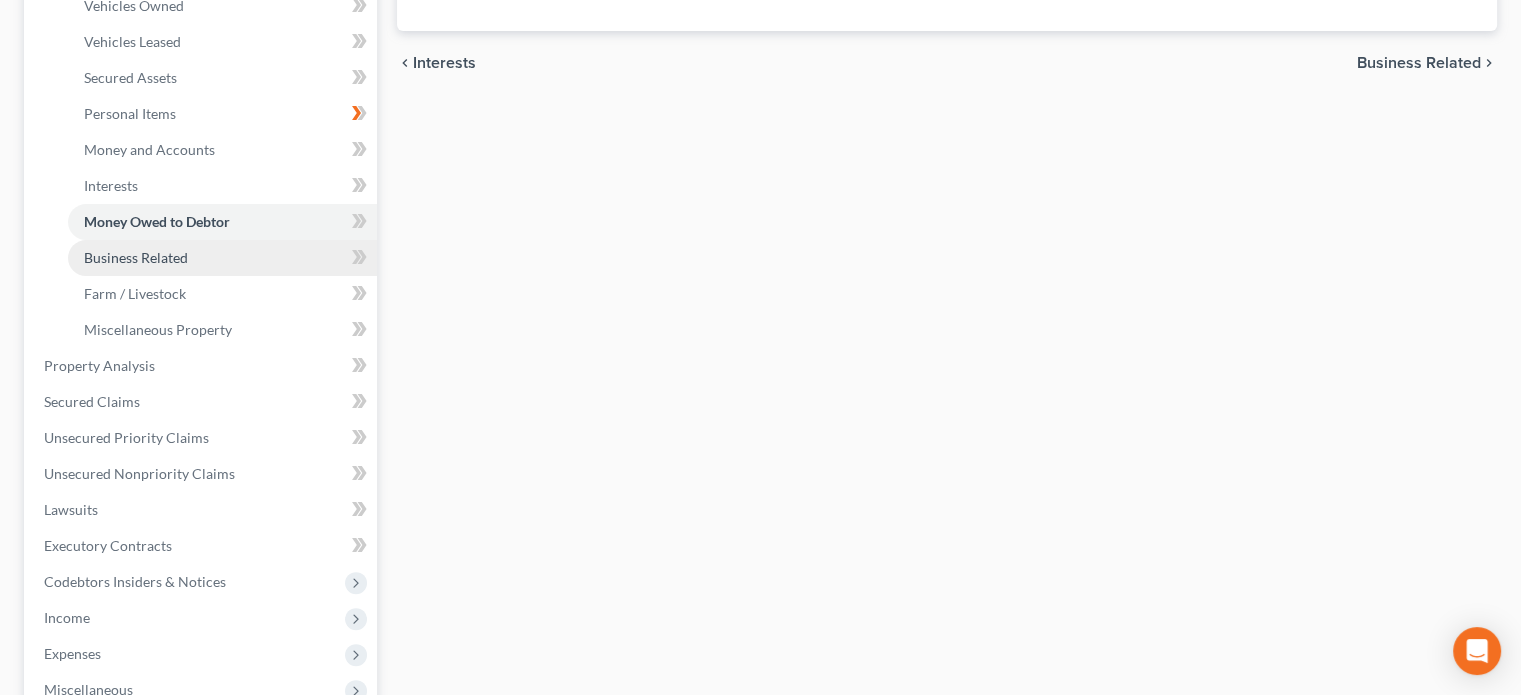 click on "Business Related" at bounding box center (136, 257) 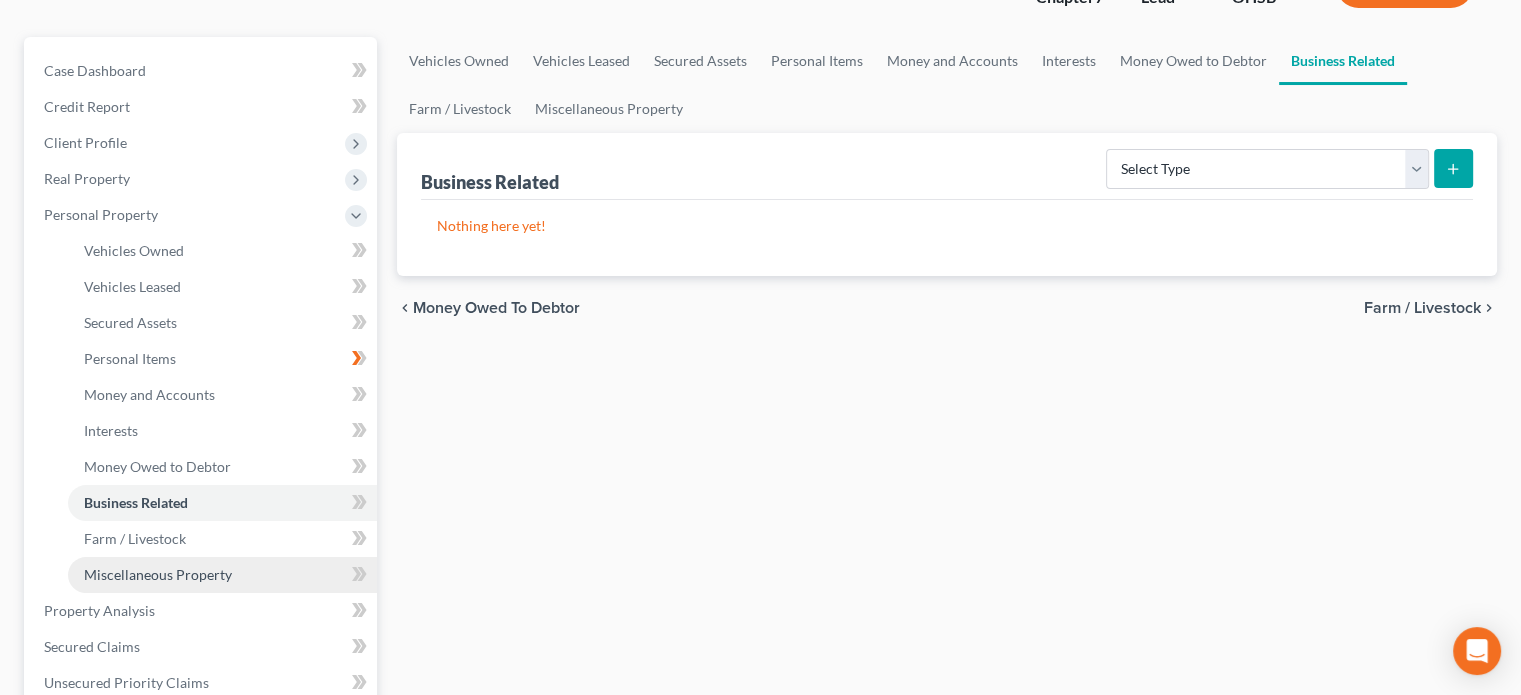 scroll, scrollTop: 300, scrollLeft: 0, axis: vertical 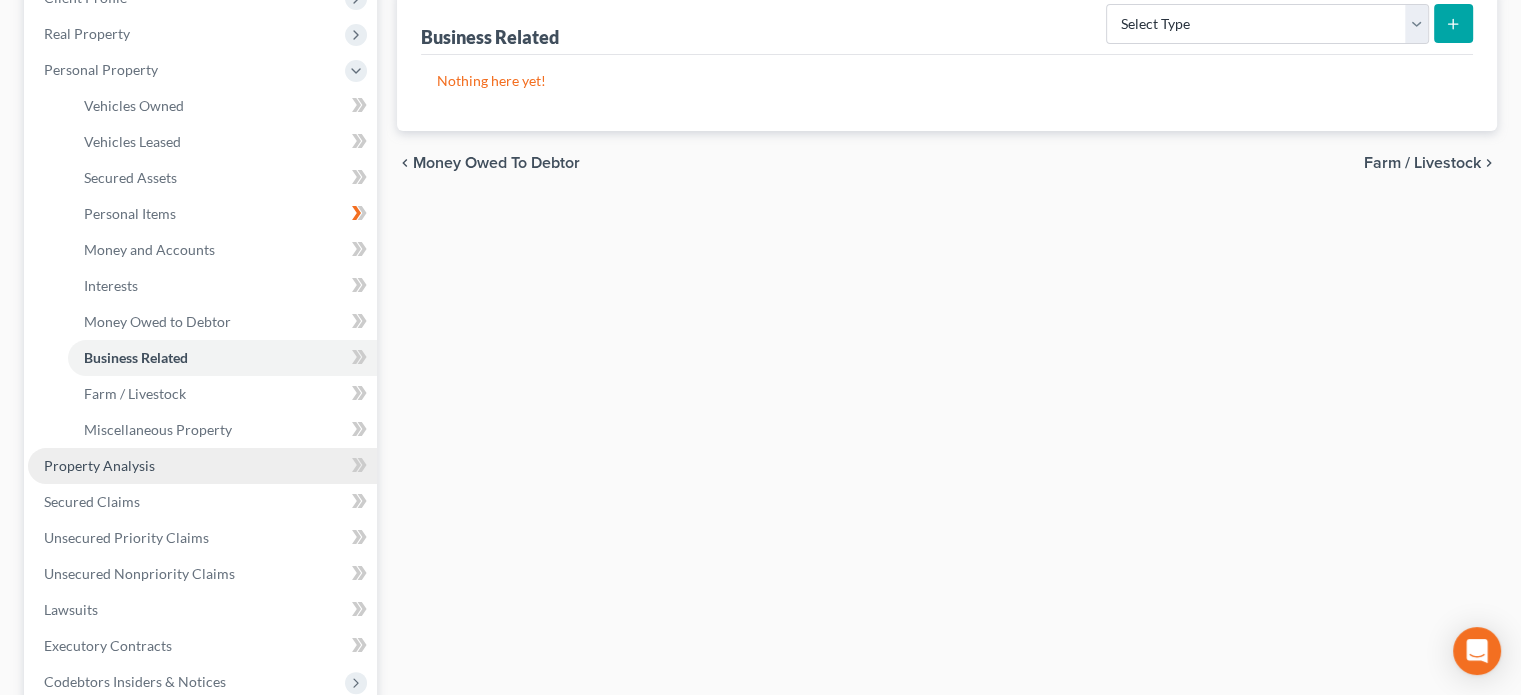 click on "Property Analysis" at bounding box center (99, 465) 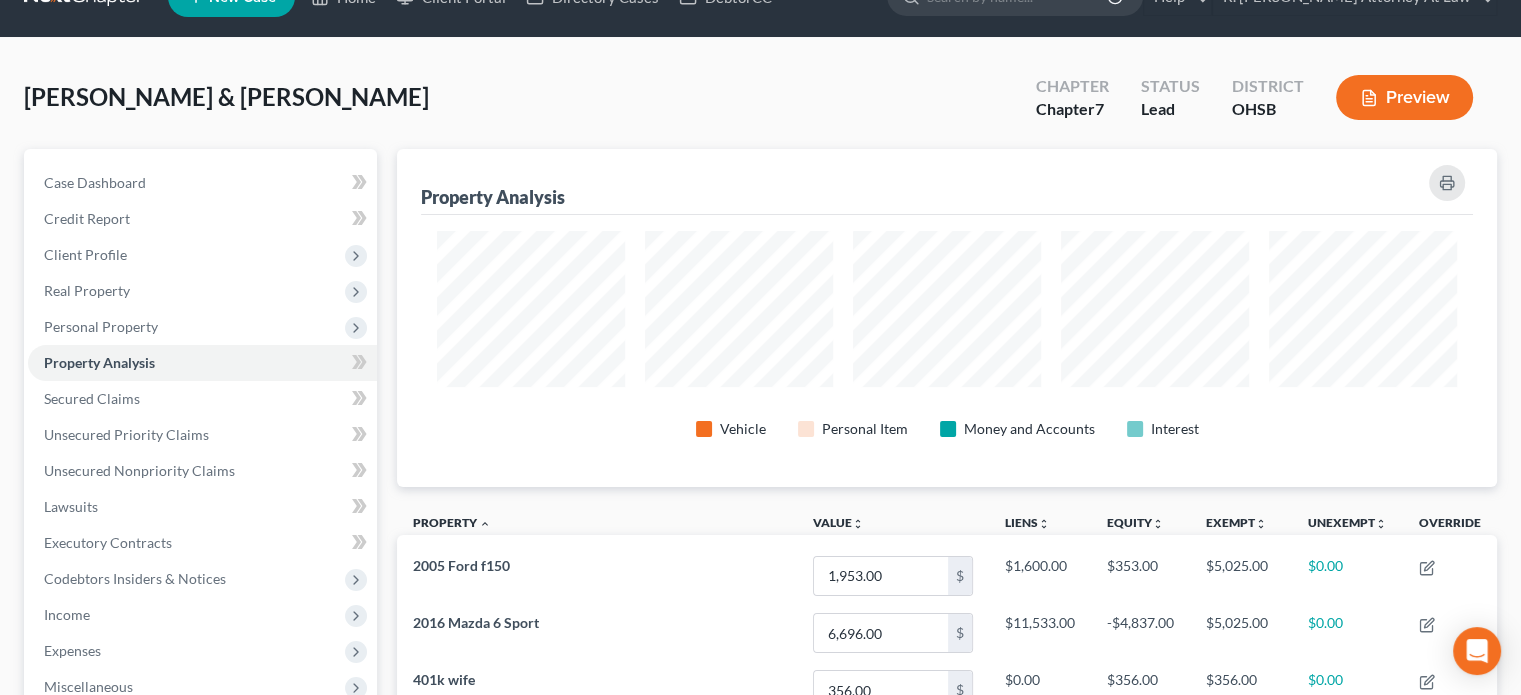 scroll, scrollTop: 136, scrollLeft: 0, axis: vertical 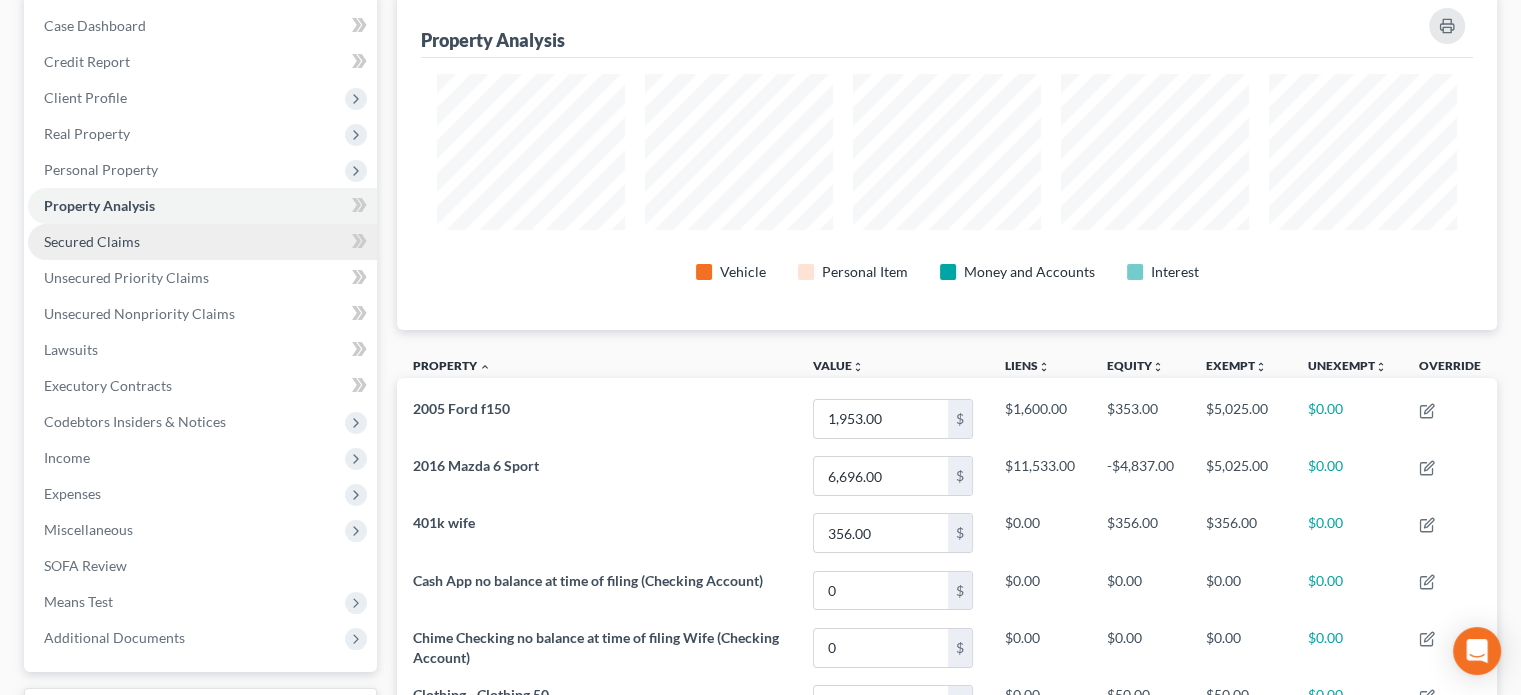 click on "Secured Claims" at bounding box center [92, 241] 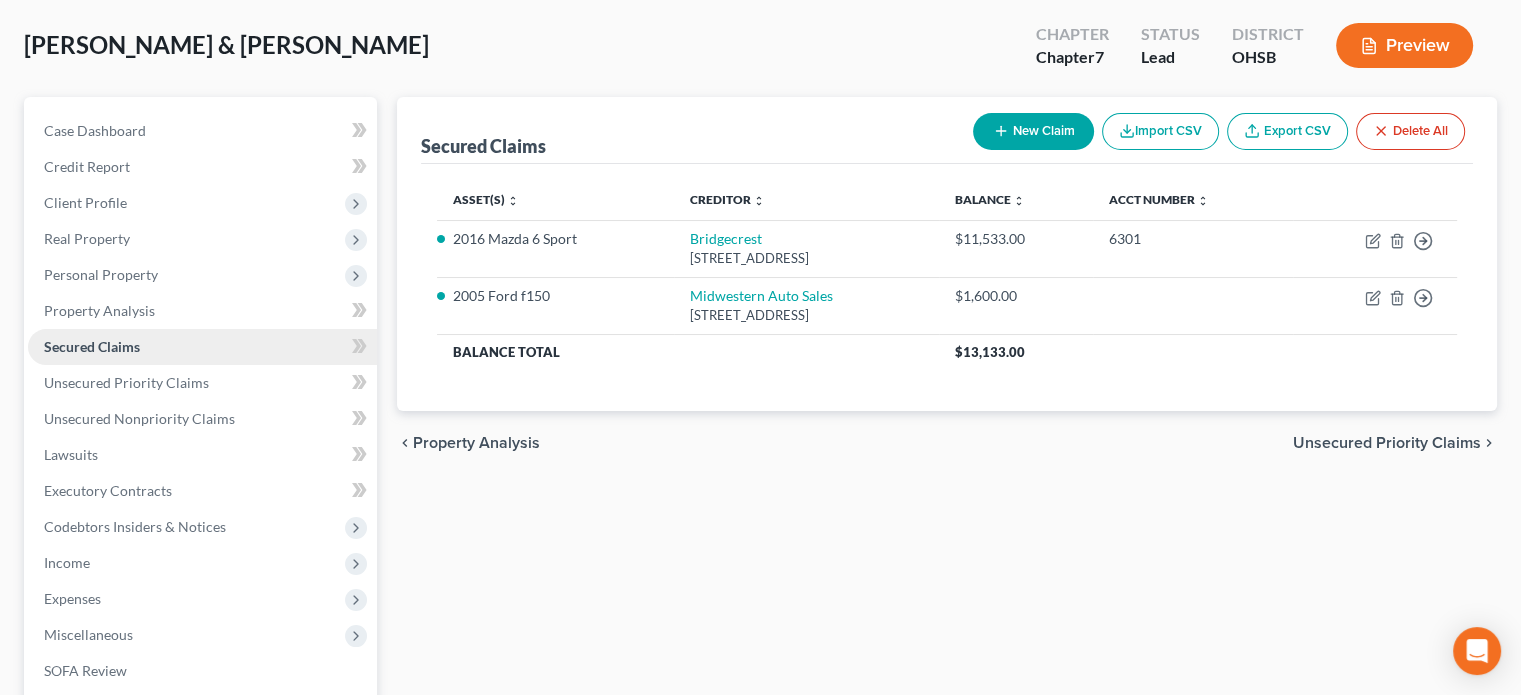 scroll, scrollTop: 100, scrollLeft: 0, axis: vertical 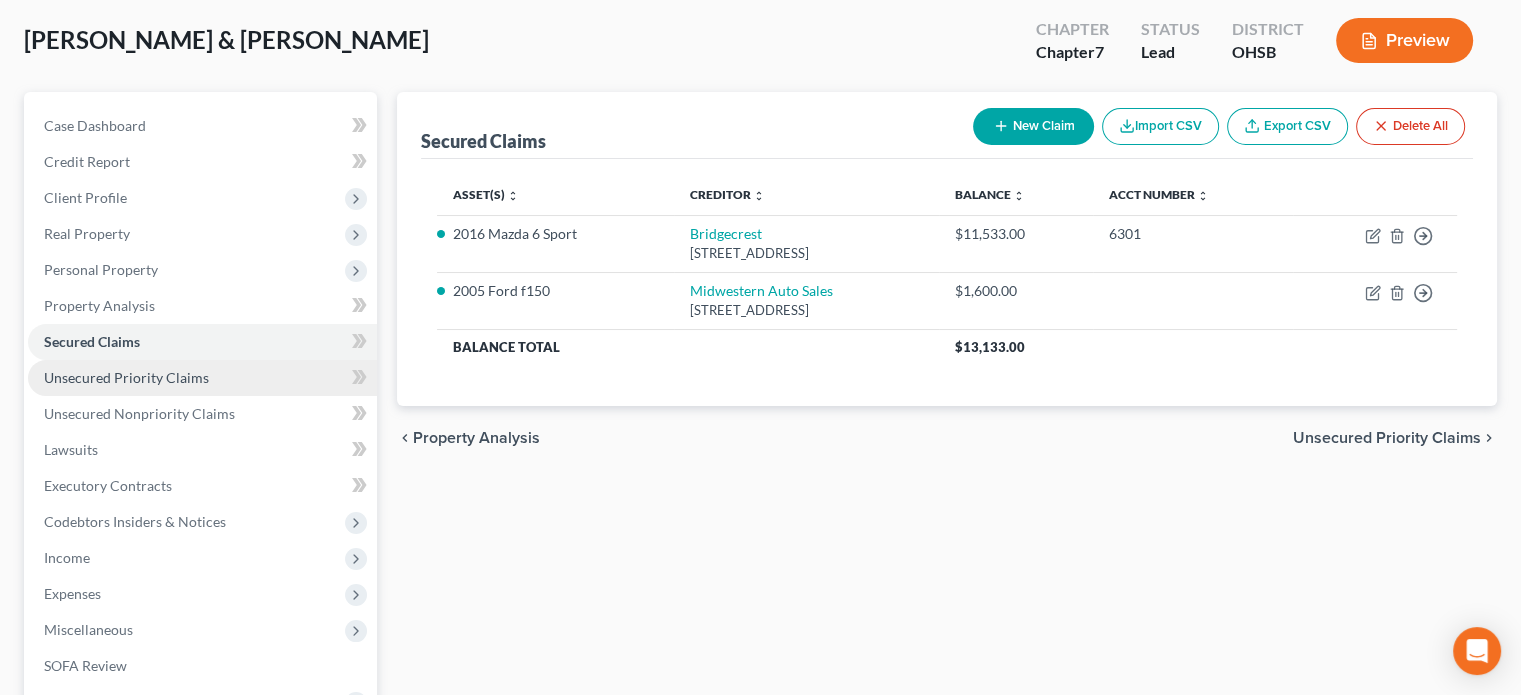 click on "Unsecured Priority Claims" at bounding box center (126, 377) 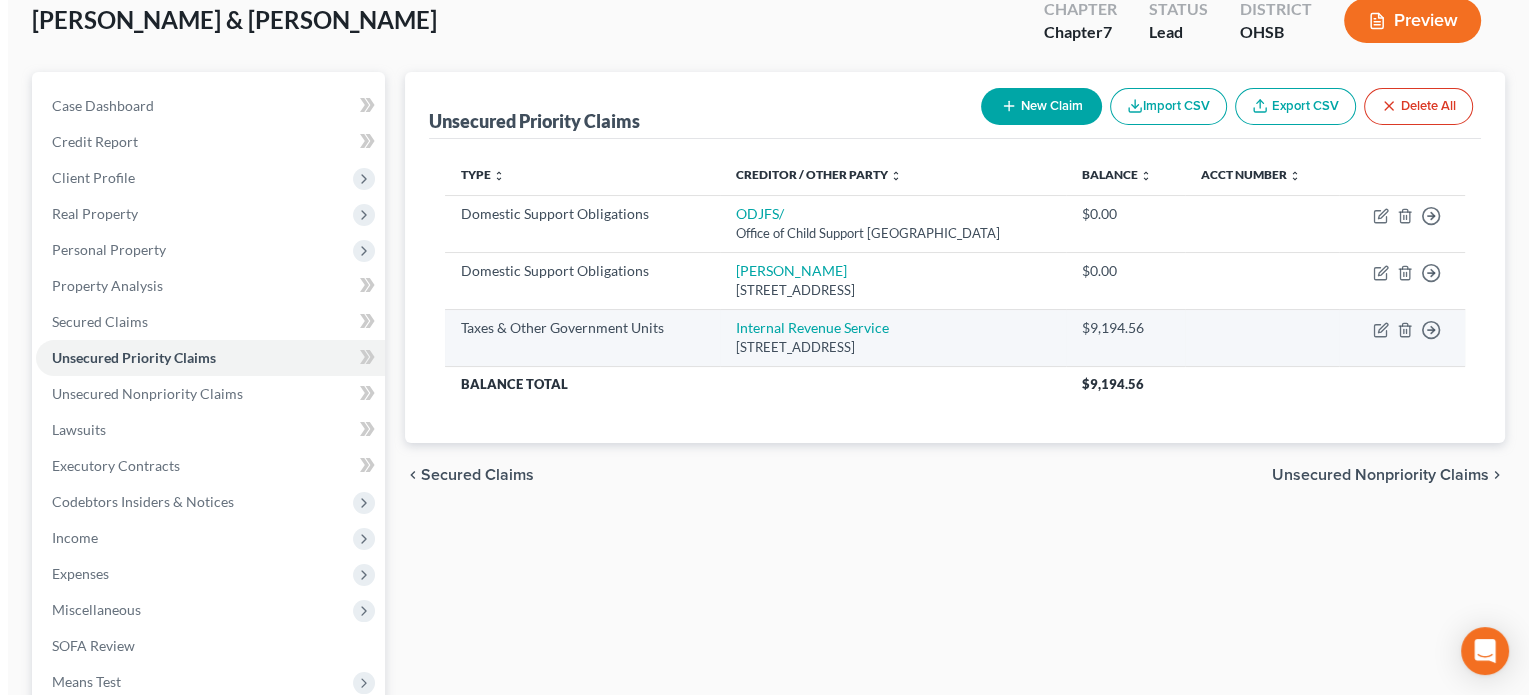 scroll, scrollTop: 200, scrollLeft: 0, axis: vertical 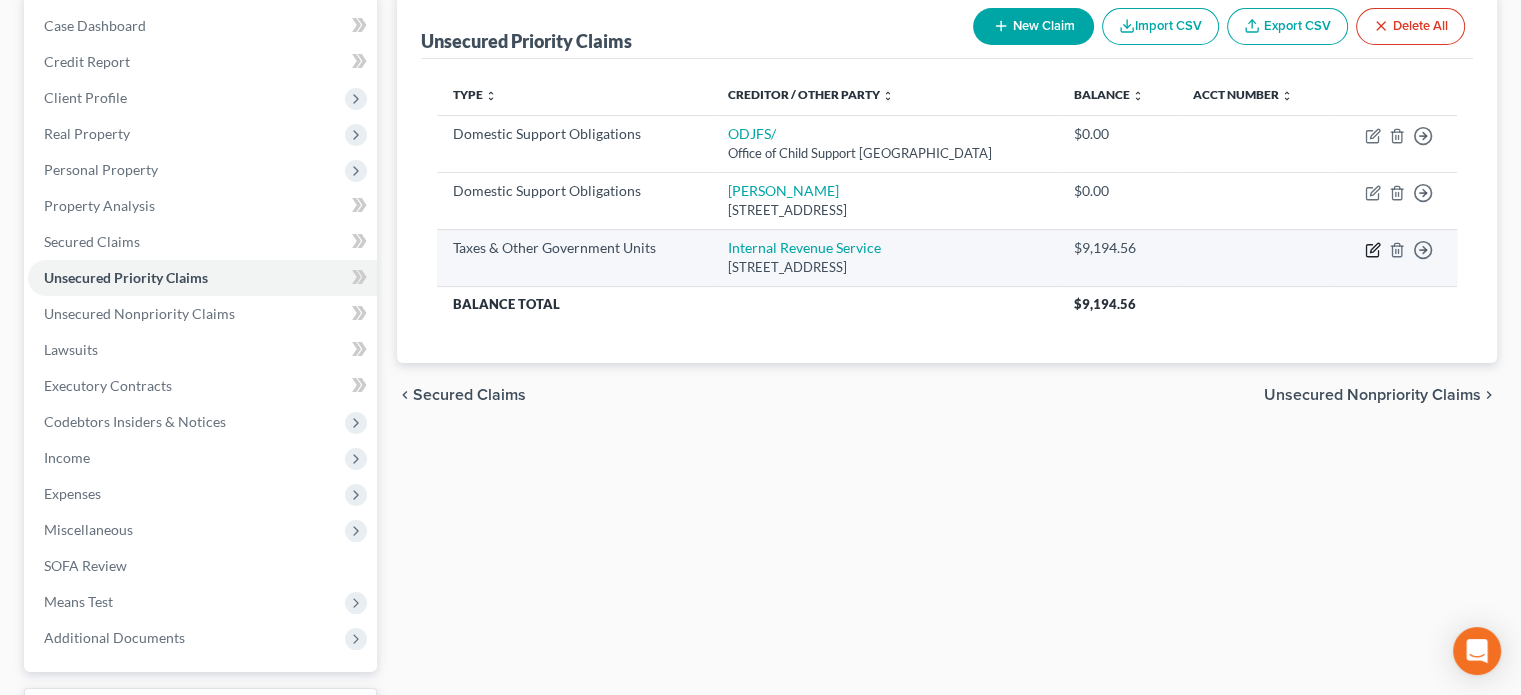 click 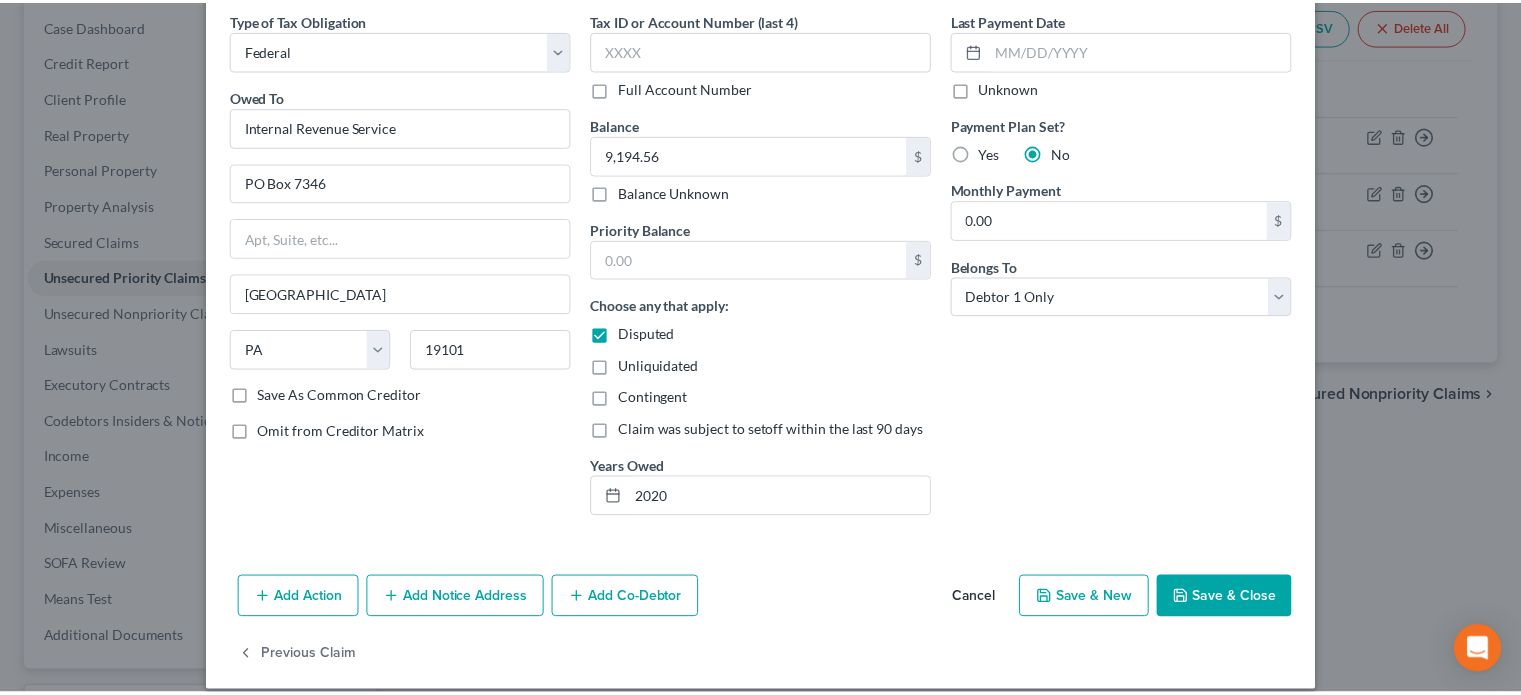 scroll, scrollTop: 102, scrollLeft: 0, axis: vertical 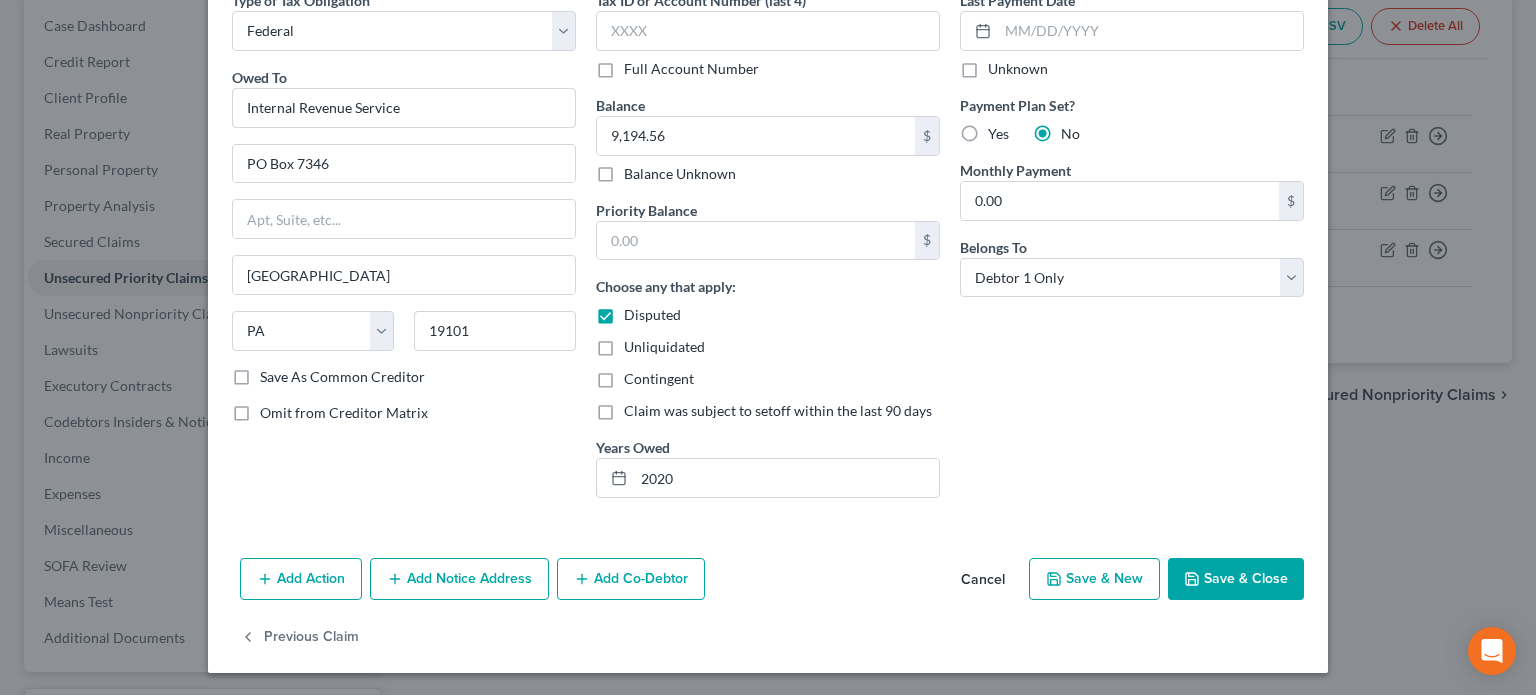click on "Save & Close" at bounding box center (1236, 579) 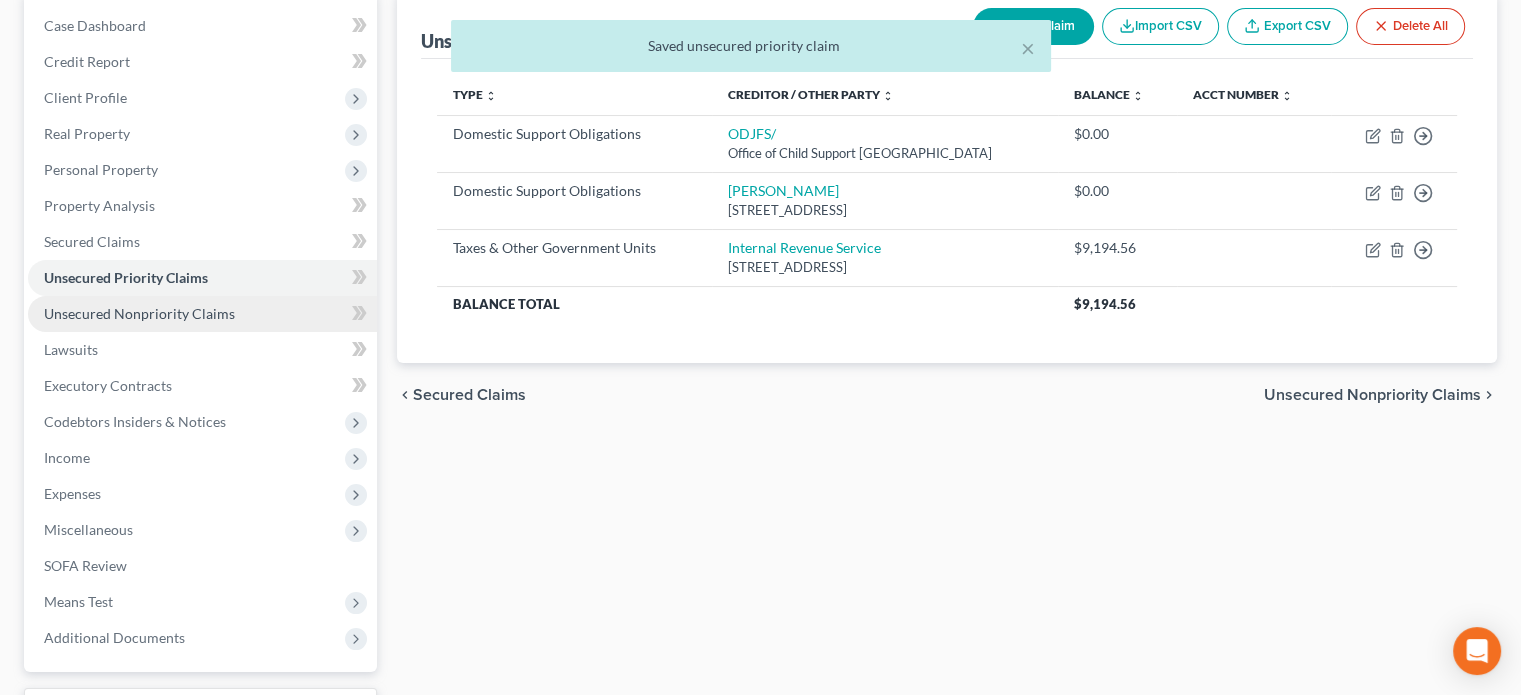 click on "Unsecured Nonpriority Claims" at bounding box center [139, 313] 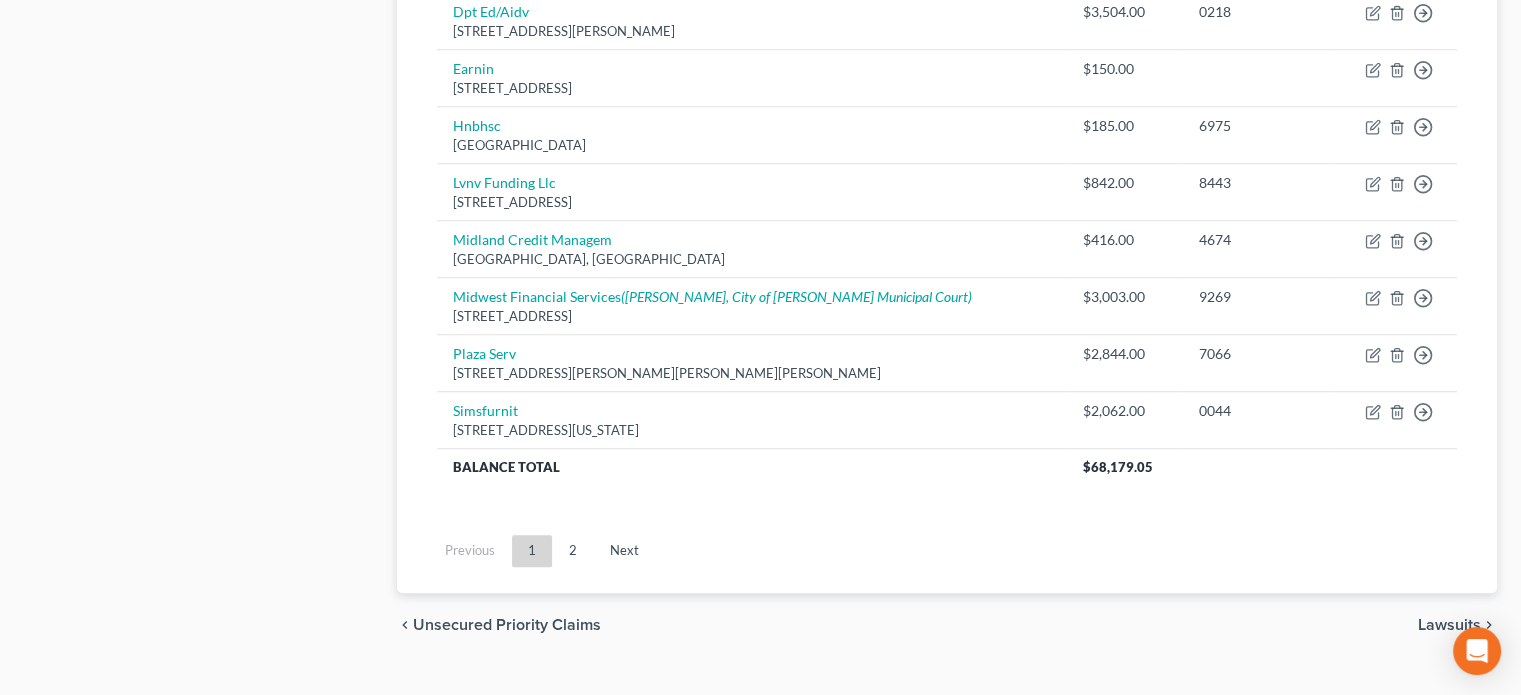 scroll, scrollTop: 1607, scrollLeft: 0, axis: vertical 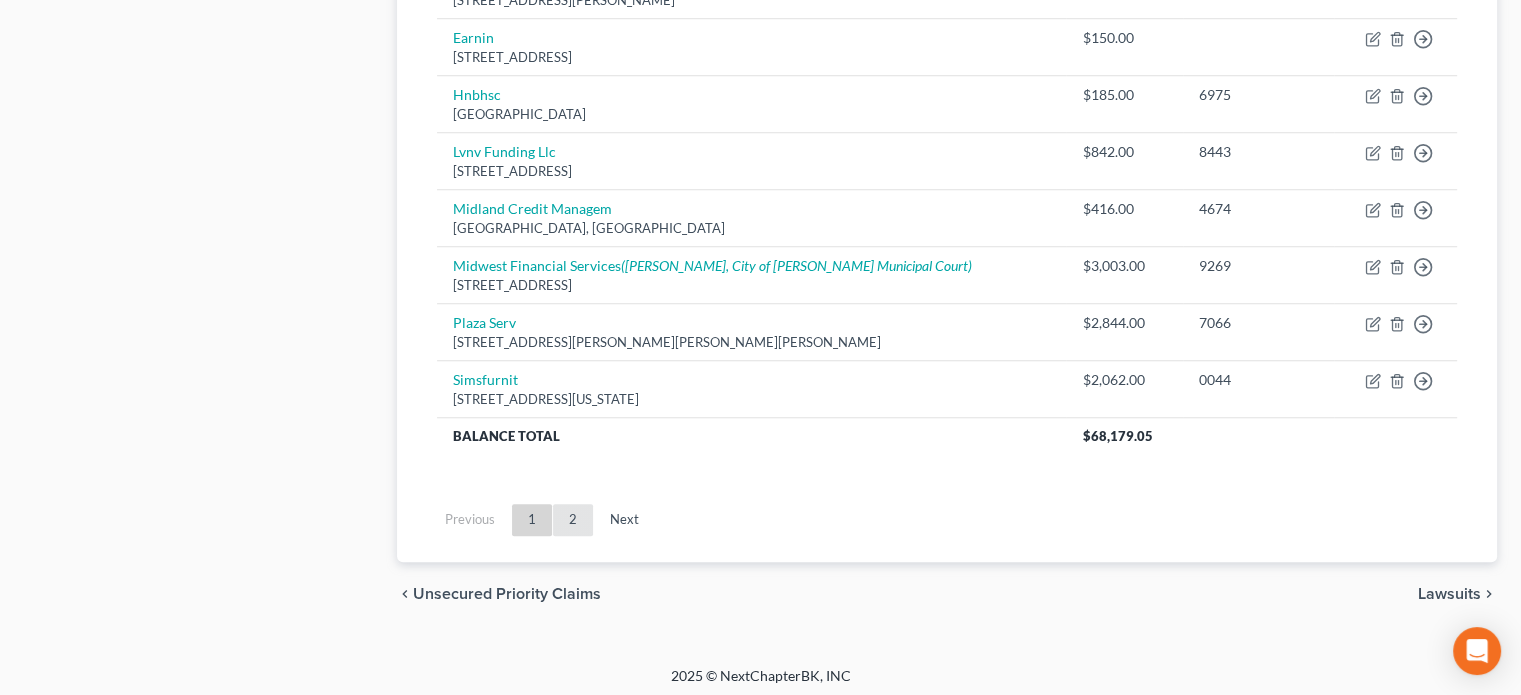 click on "2" at bounding box center [573, 520] 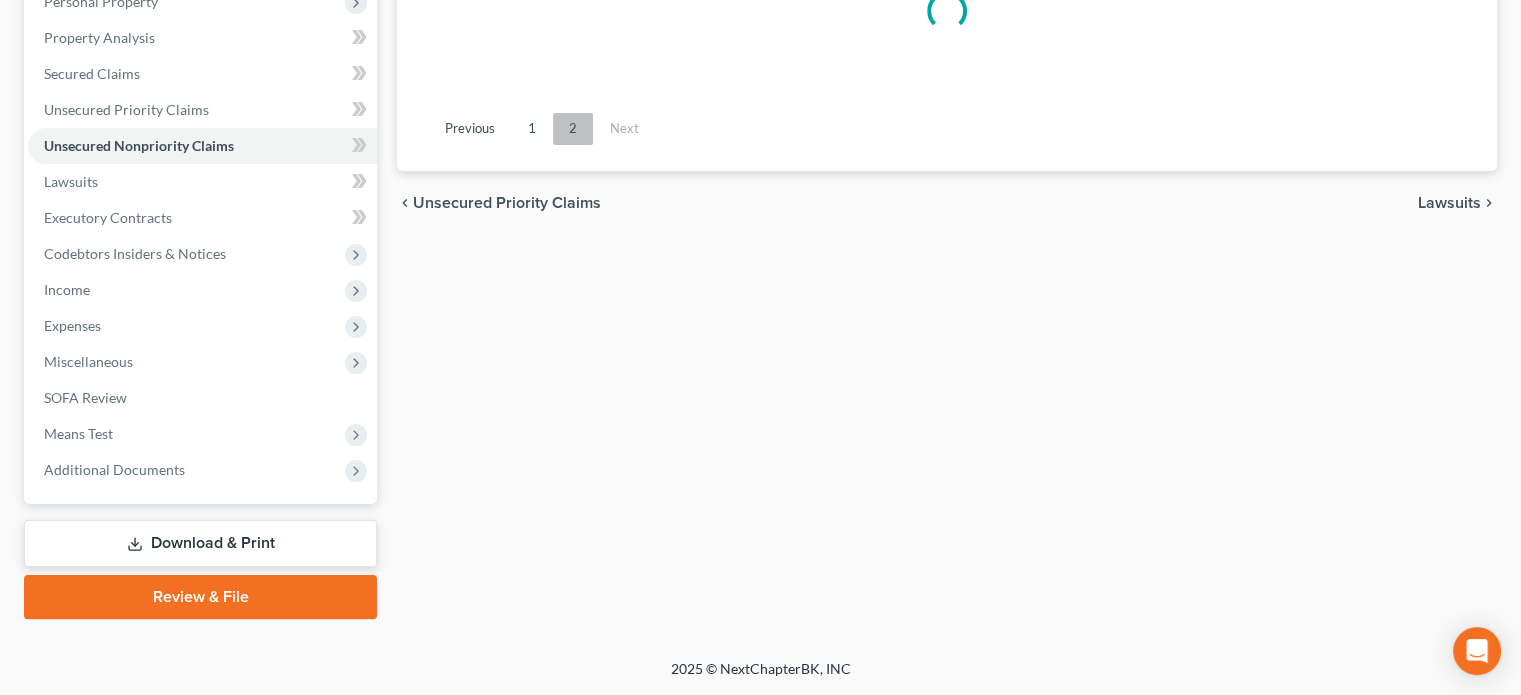 scroll, scrollTop: 366, scrollLeft: 0, axis: vertical 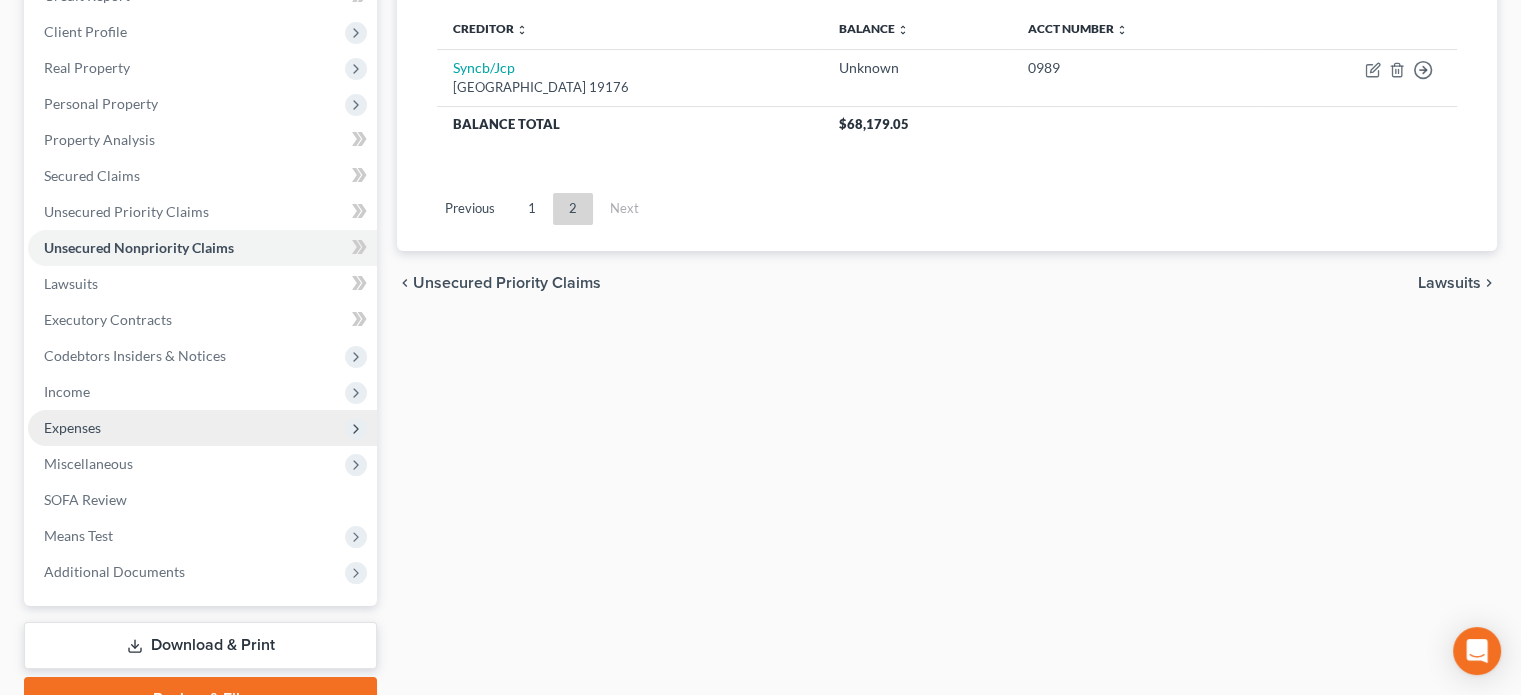 click on "Expenses" at bounding box center (72, 427) 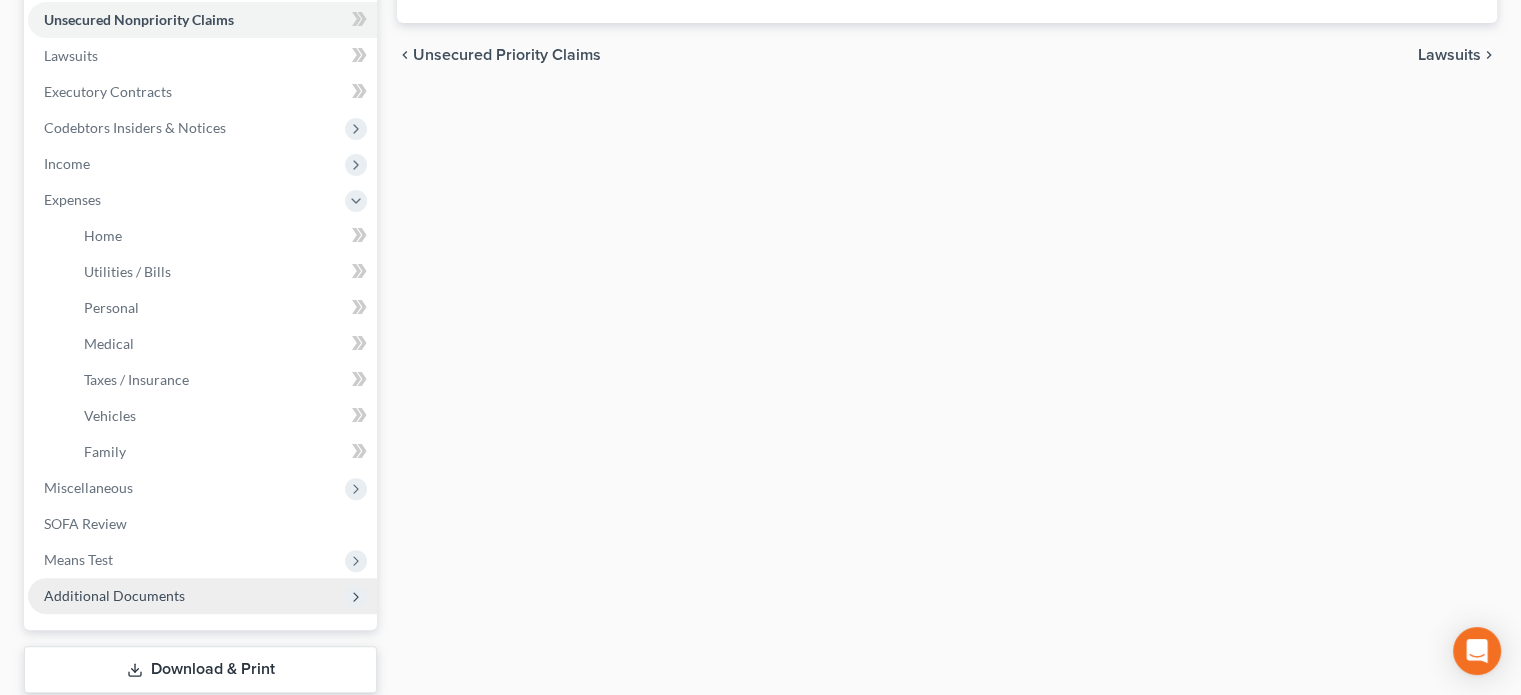 scroll, scrollTop: 566, scrollLeft: 0, axis: vertical 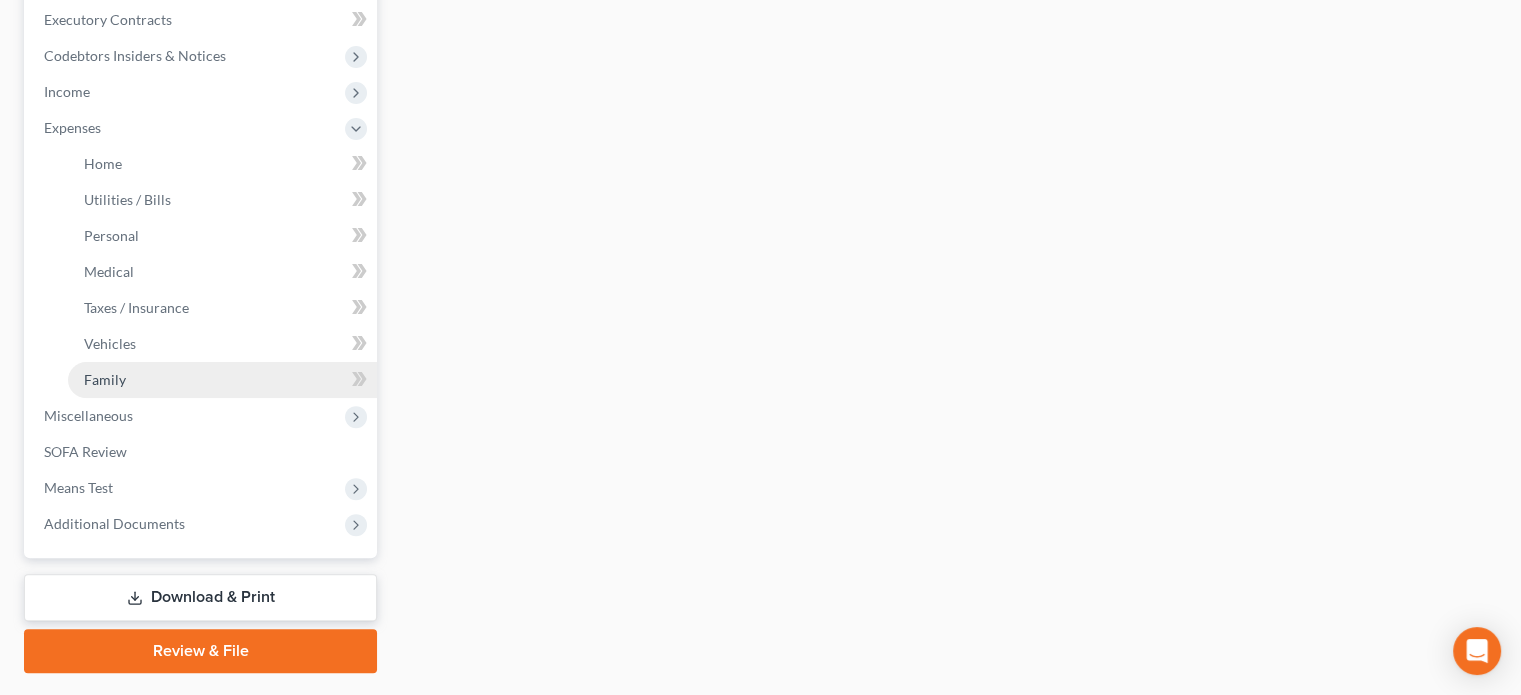 click on "Family" at bounding box center (105, 379) 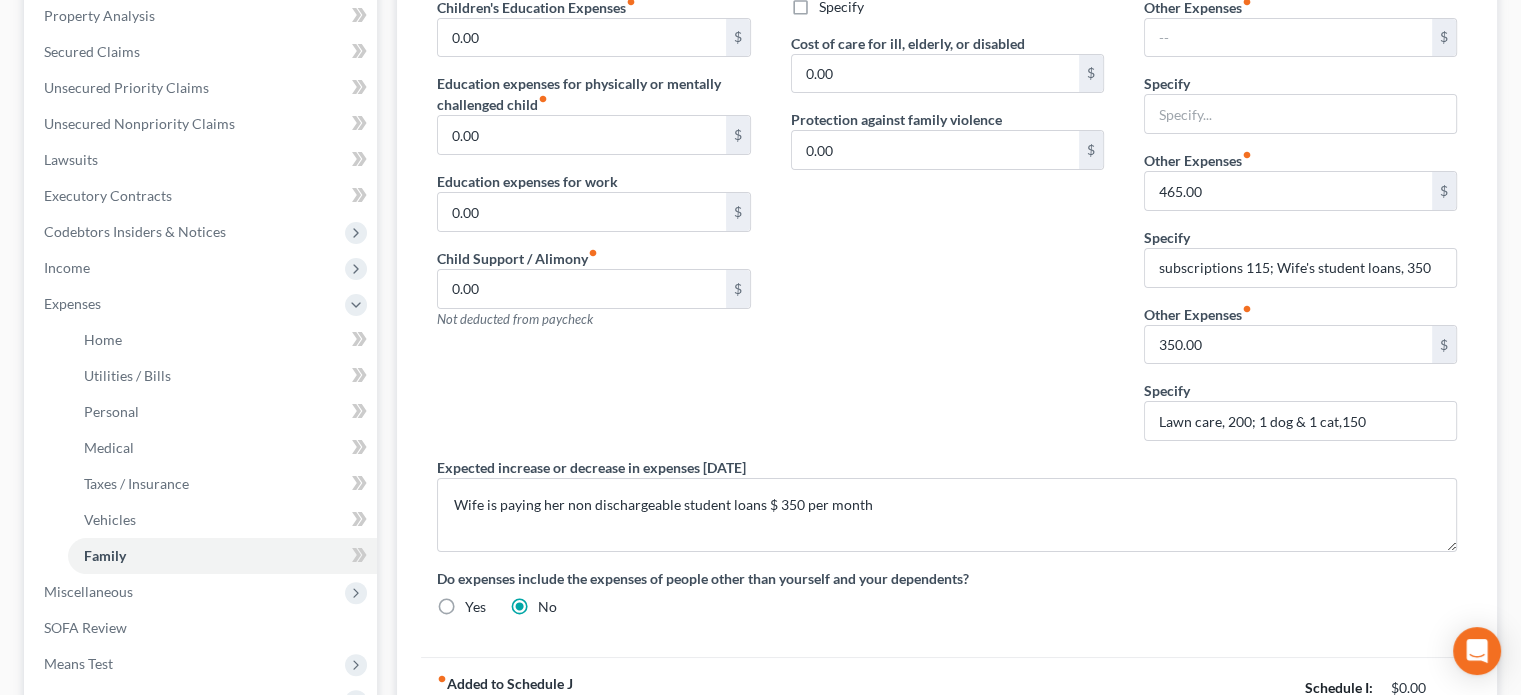scroll, scrollTop: 618, scrollLeft: 0, axis: vertical 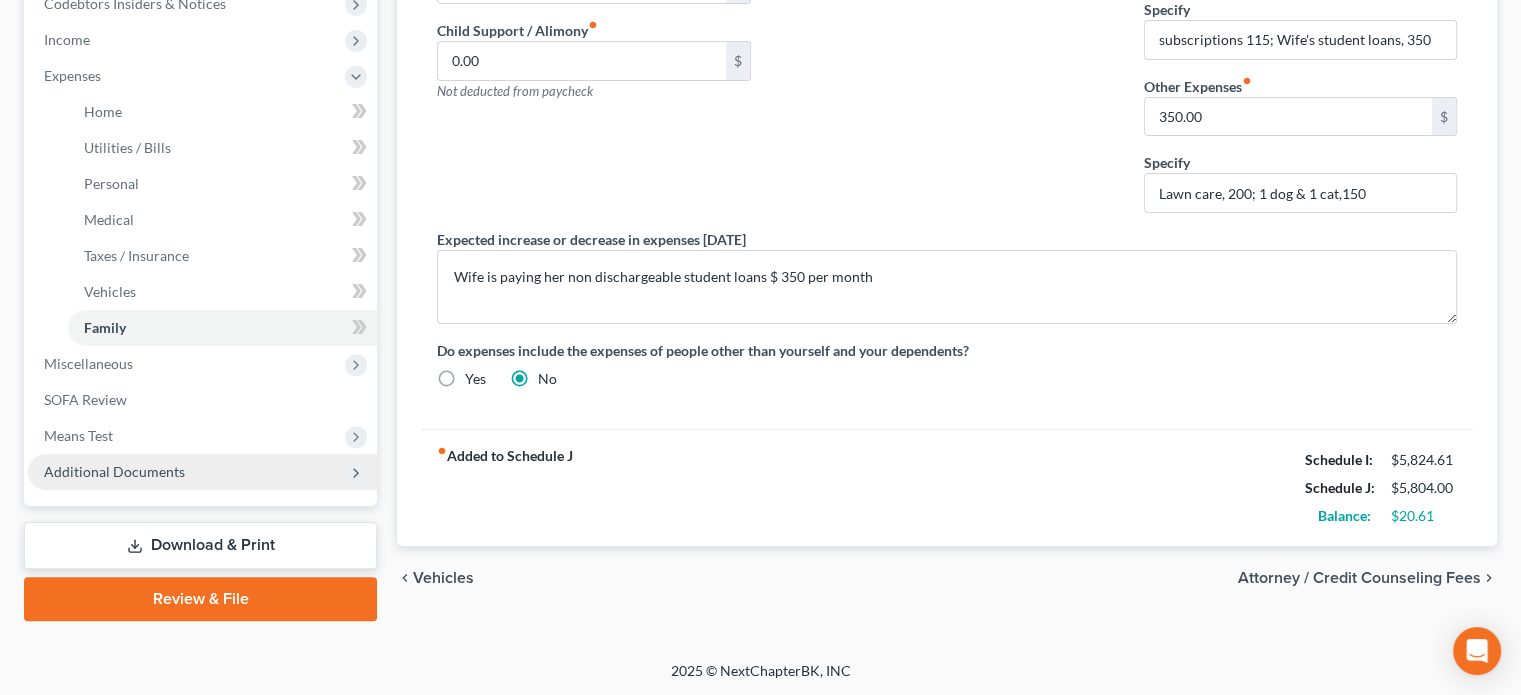 click on "Additional Documents" at bounding box center (114, 471) 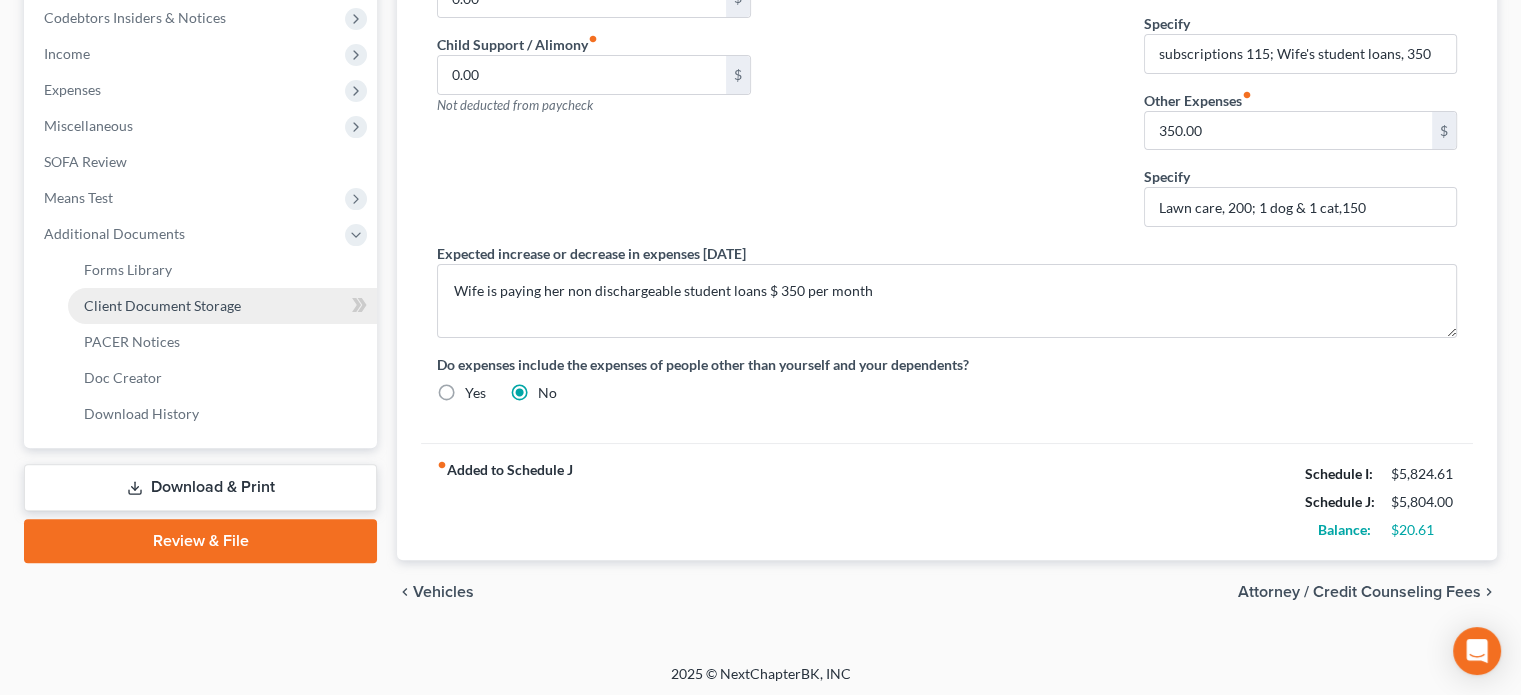 click on "Client Document Storage" at bounding box center (162, 305) 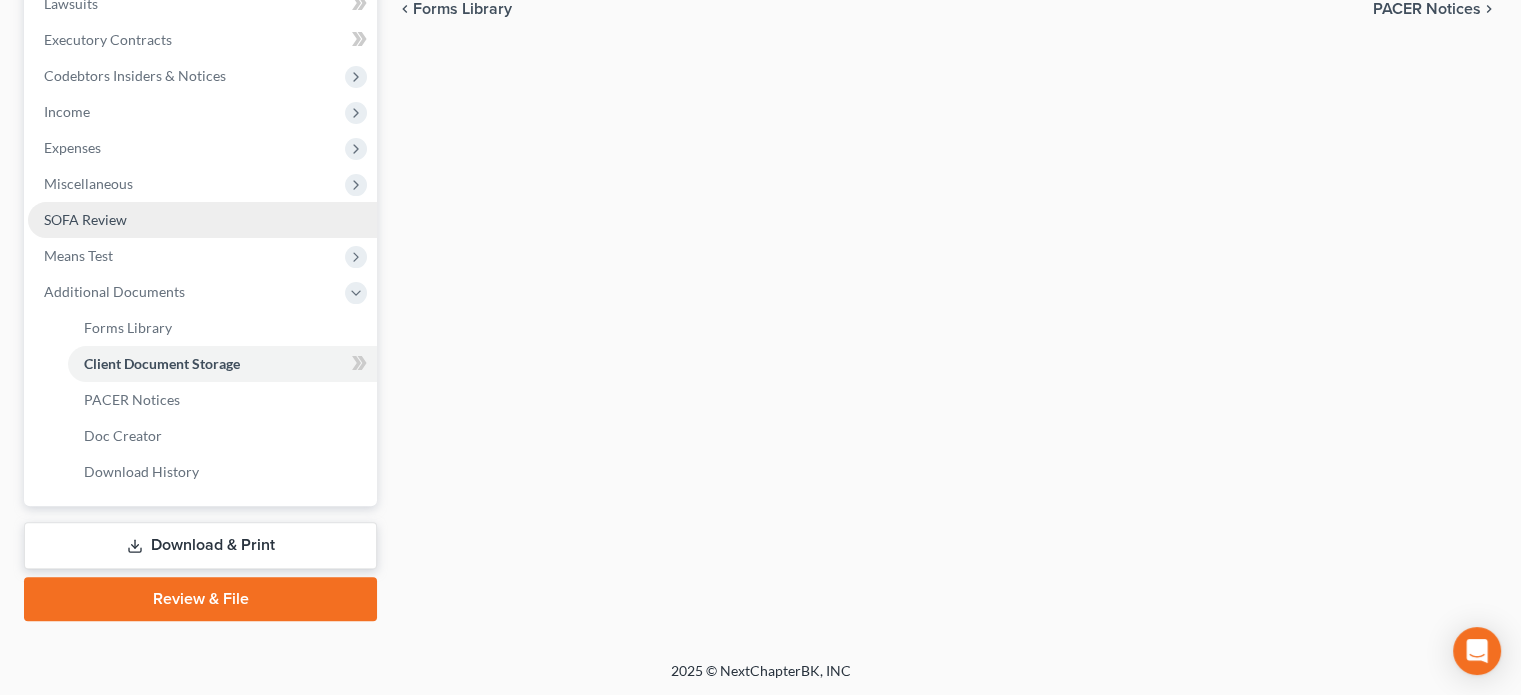 select on "7" 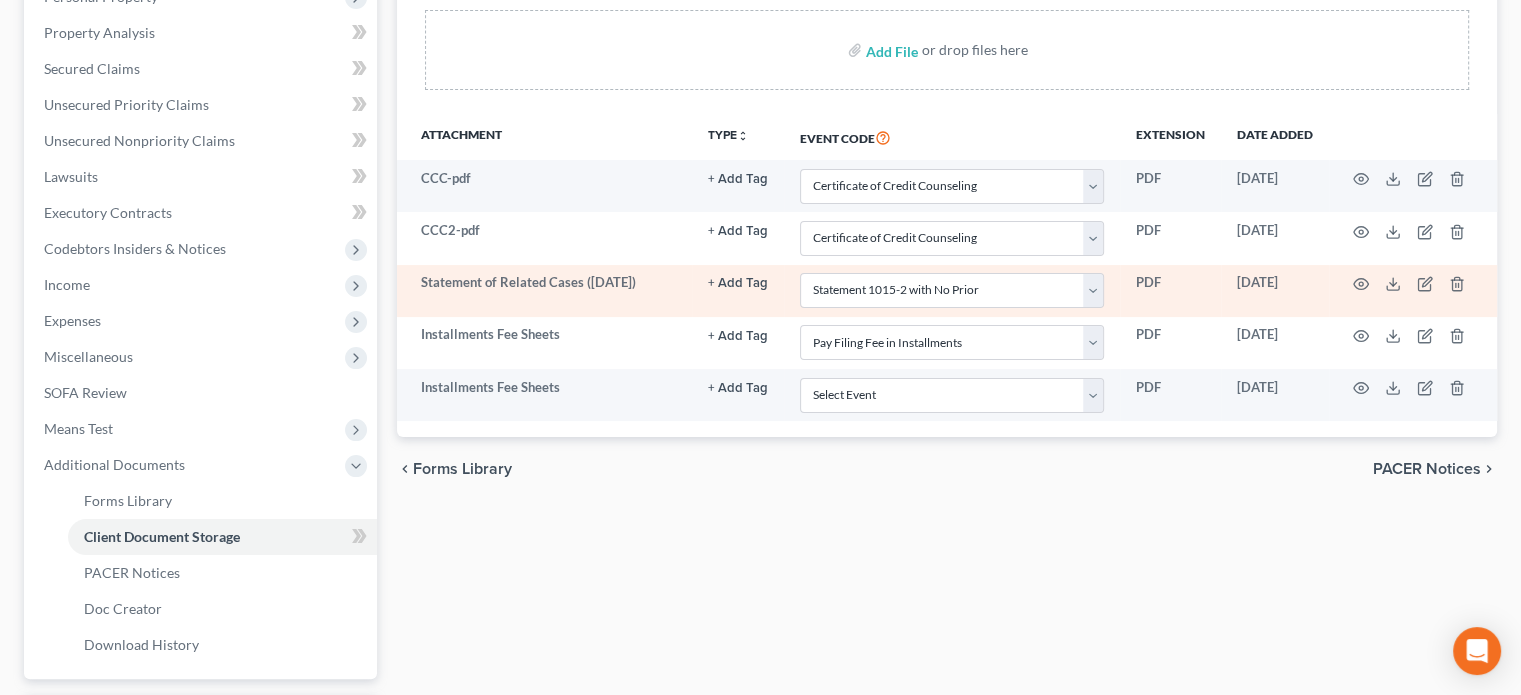 scroll, scrollTop: 400, scrollLeft: 0, axis: vertical 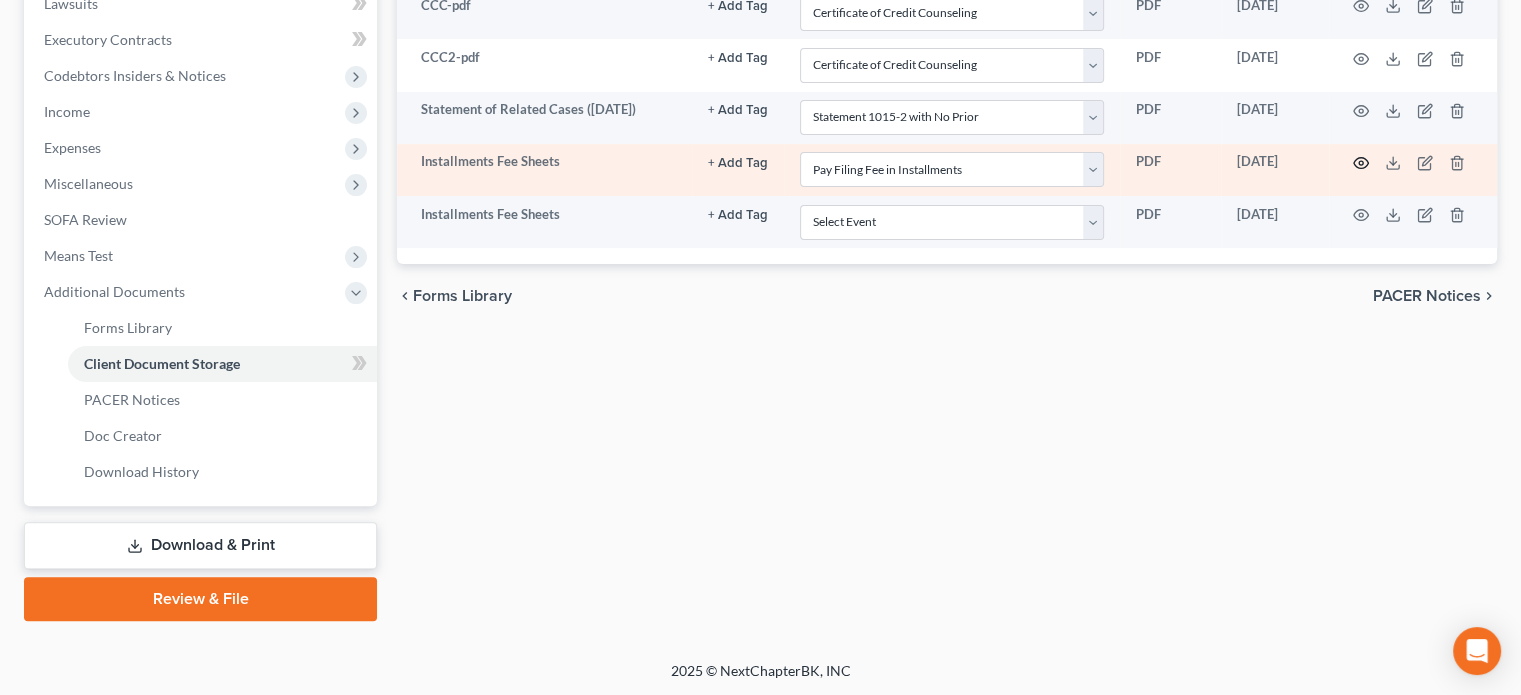 click 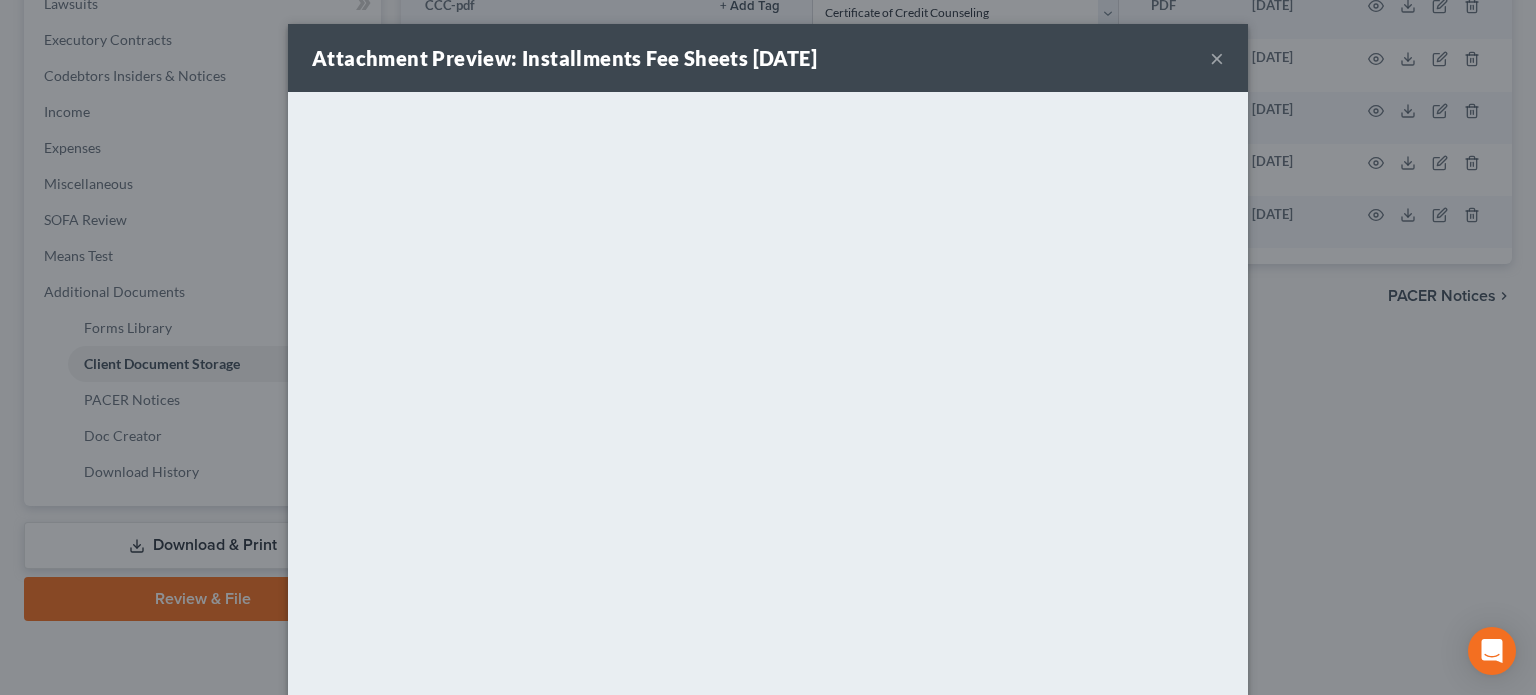 click on "×" at bounding box center (1217, 58) 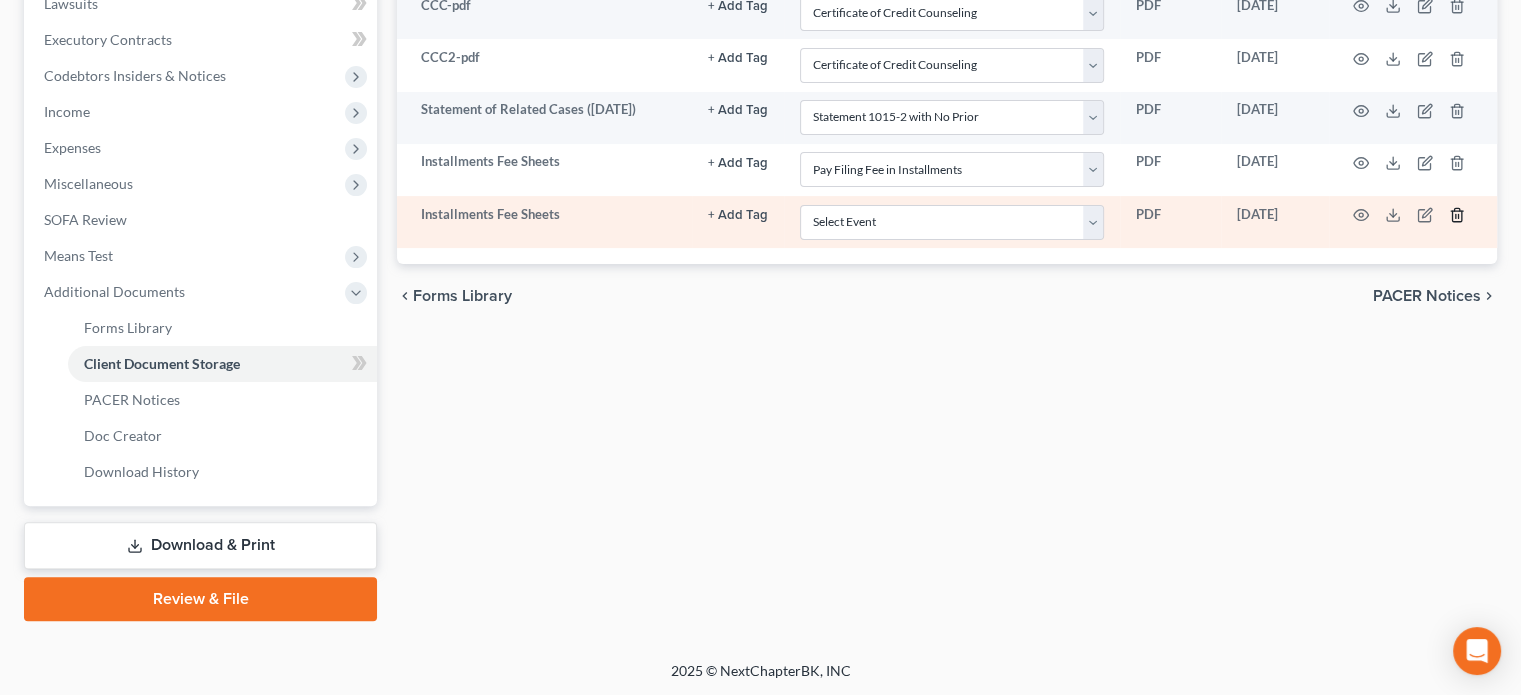 click 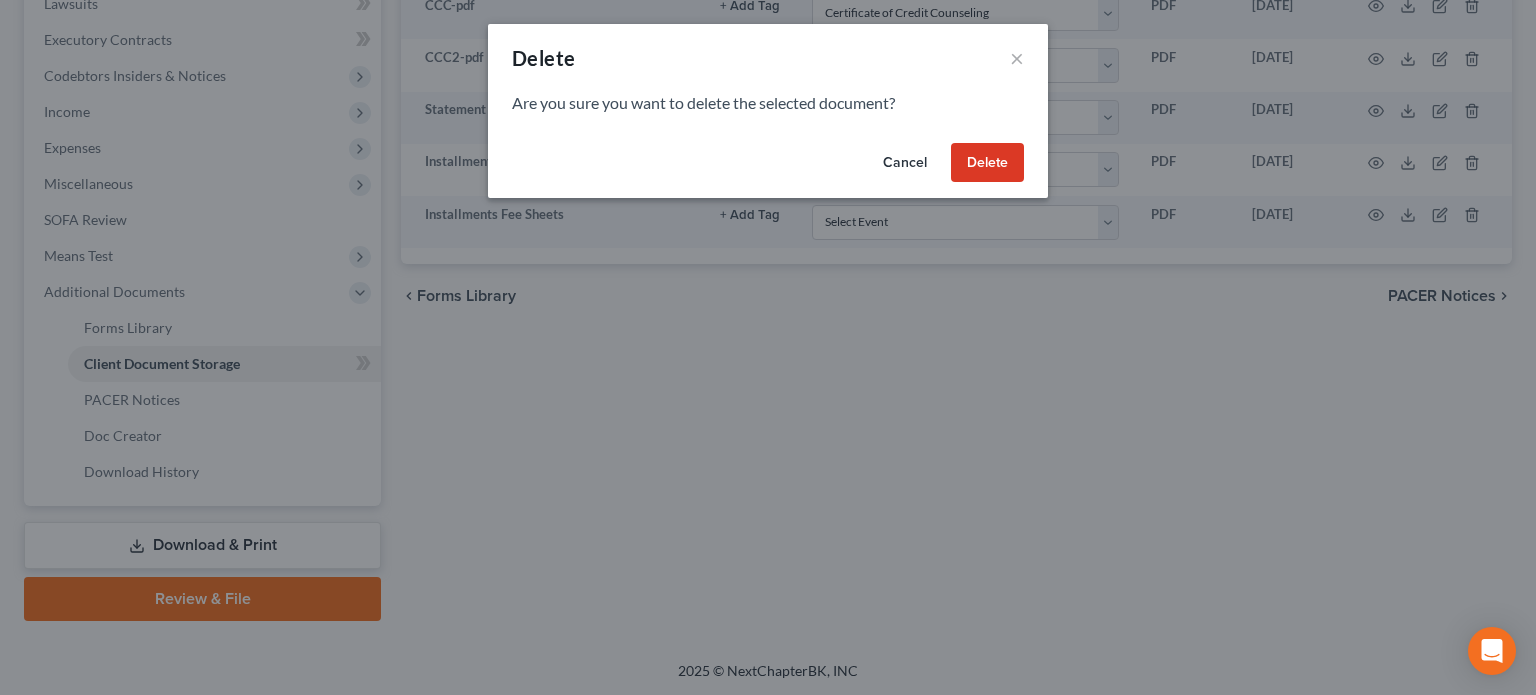 click on "Delete" at bounding box center (987, 163) 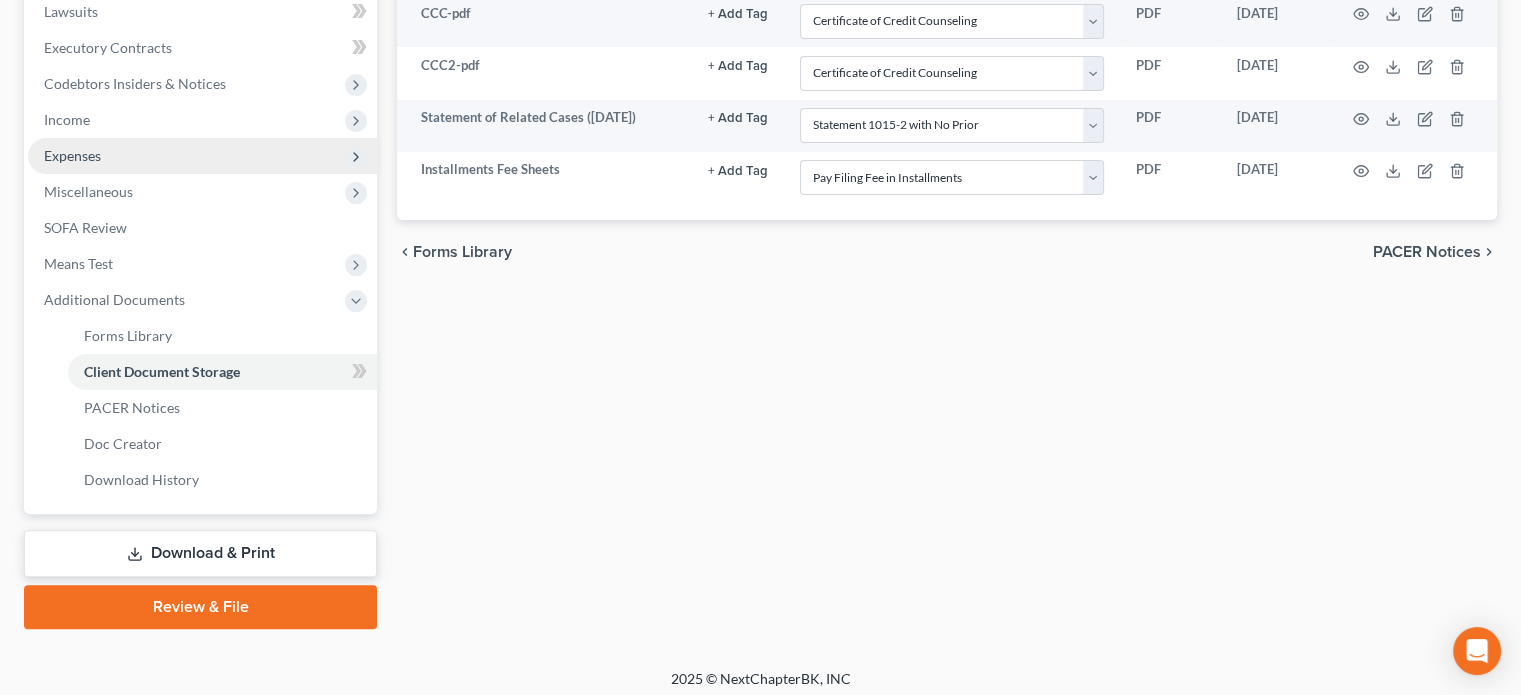 scroll, scrollTop: 546, scrollLeft: 0, axis: vertical 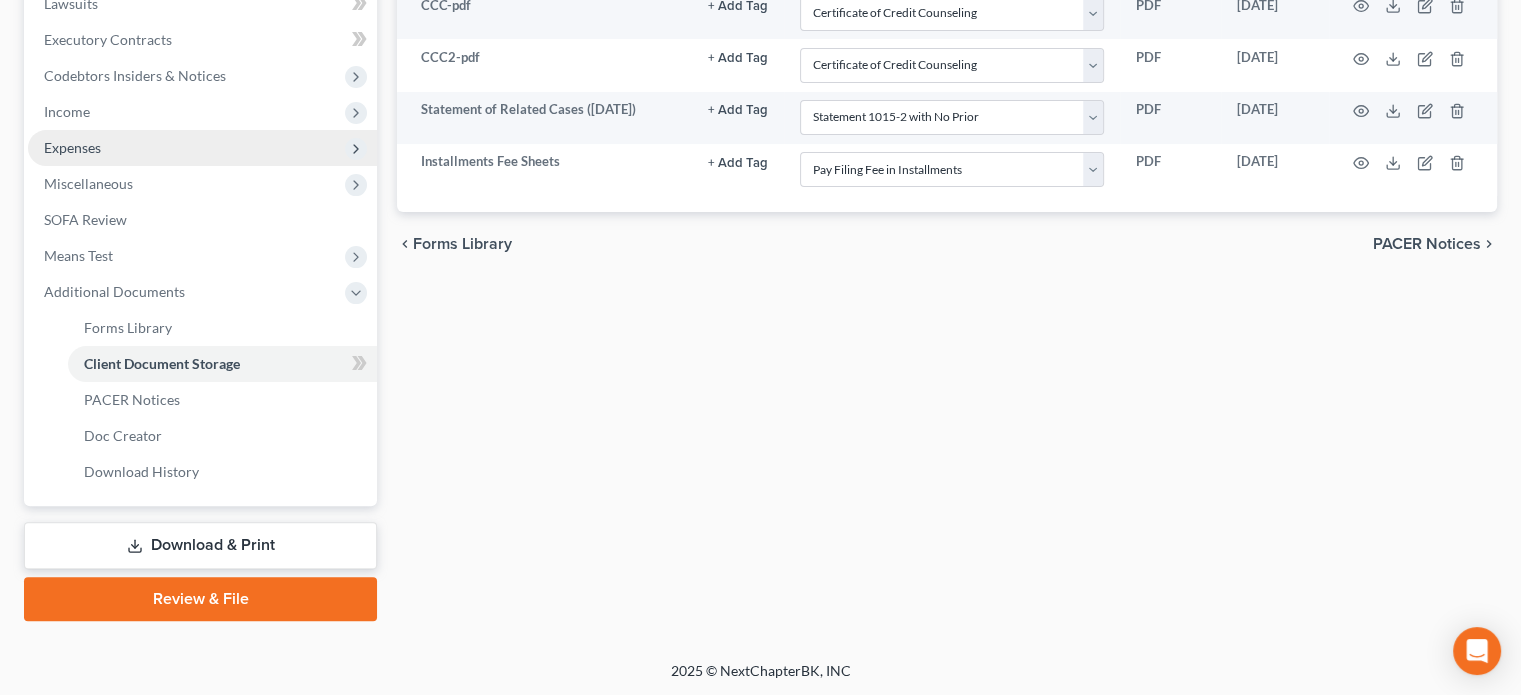 click on "Expenses" at bounding box center [202, 148] 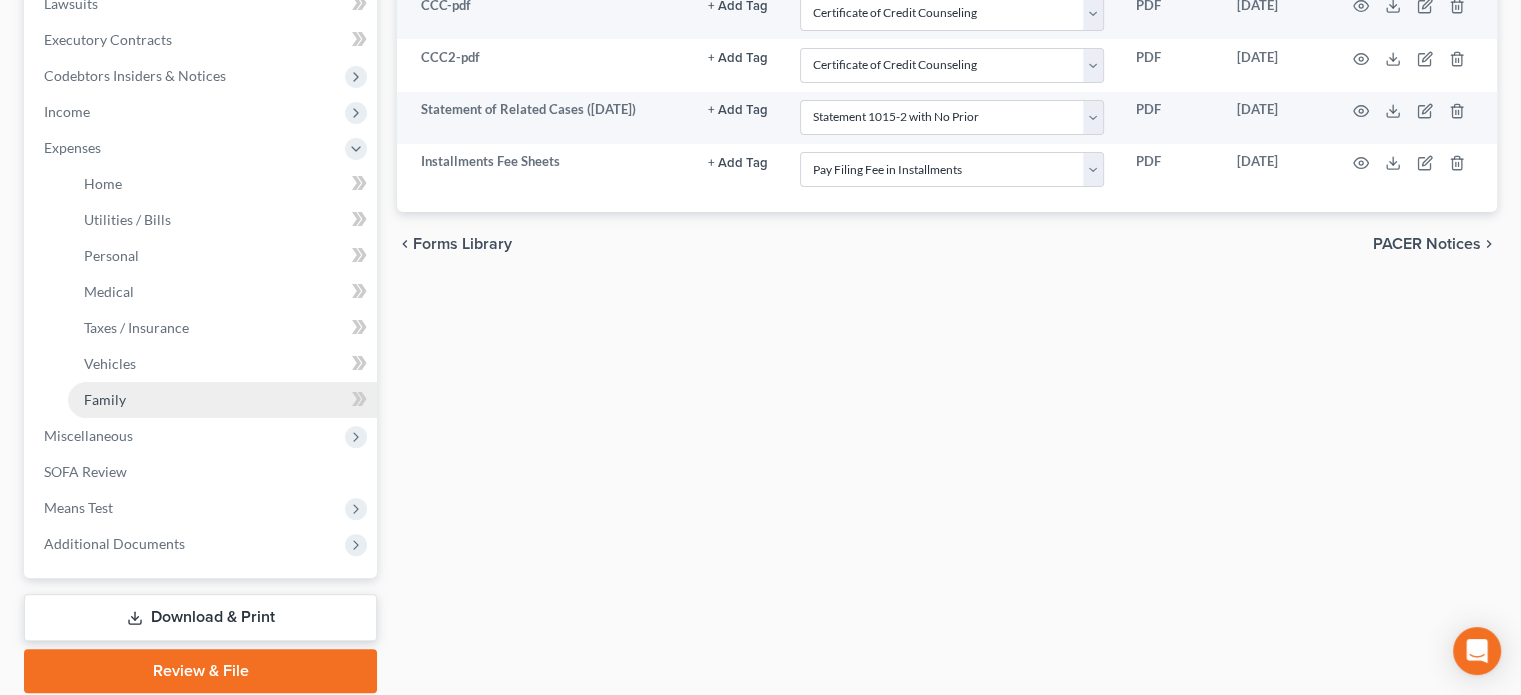 click on "Family" at bounding box center (222, 400) 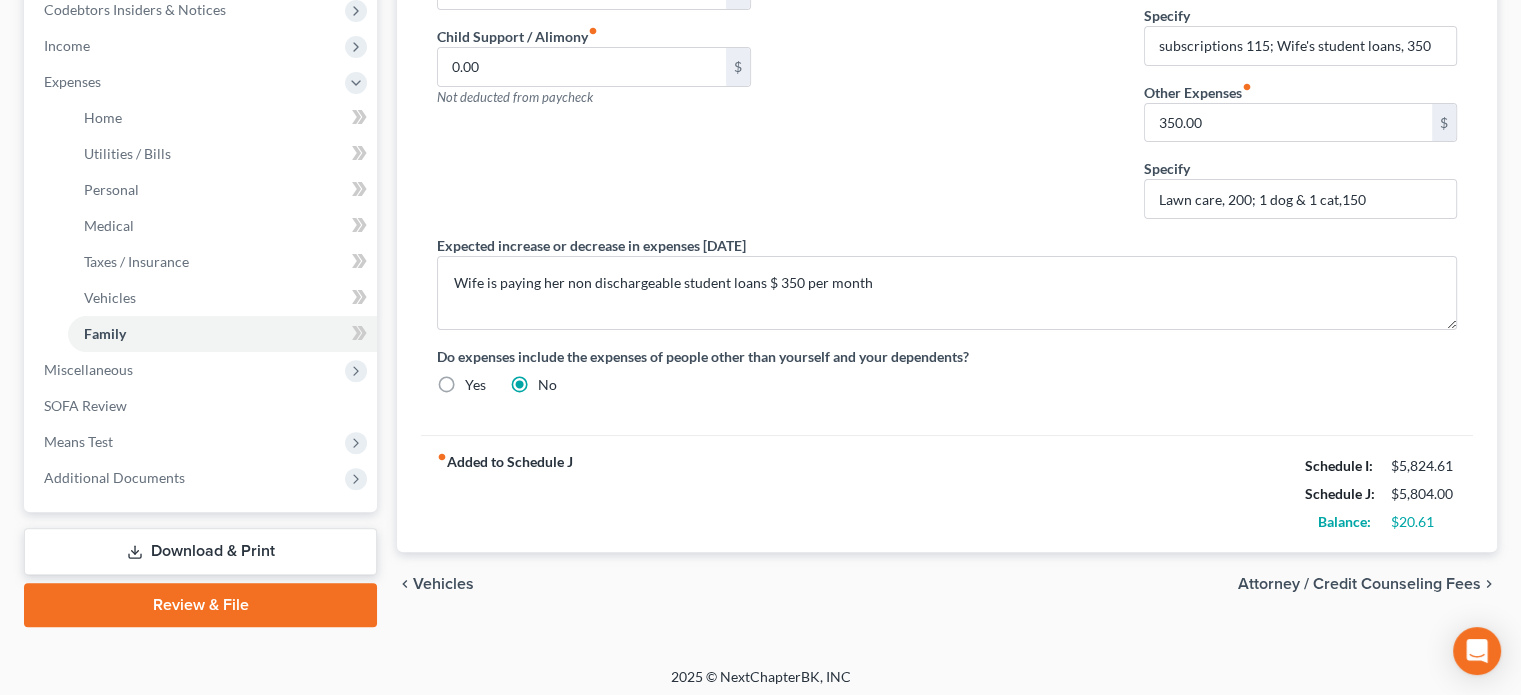 scroll, scrollTop: 618, scrollLeft: 0, axis: vertical 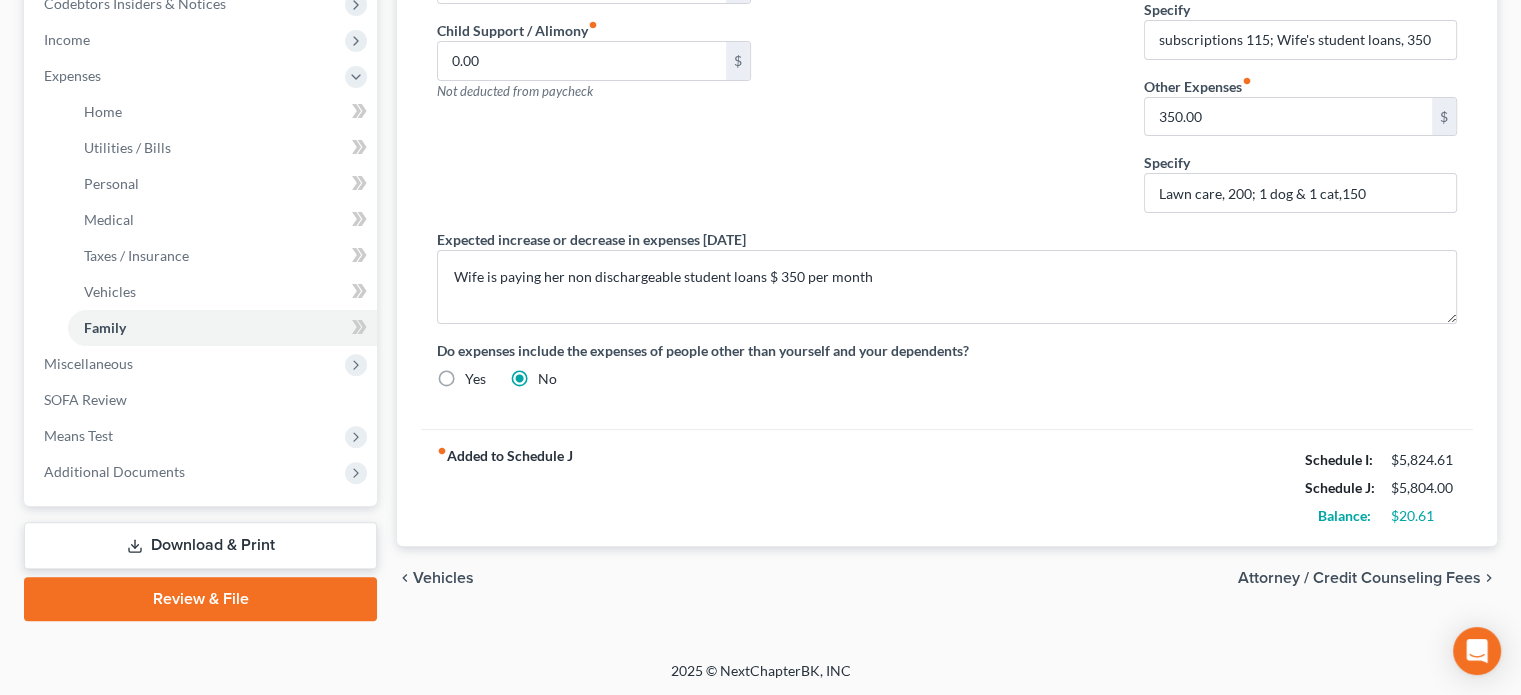 click on "Download & Print" at bounding box center (200, 545) 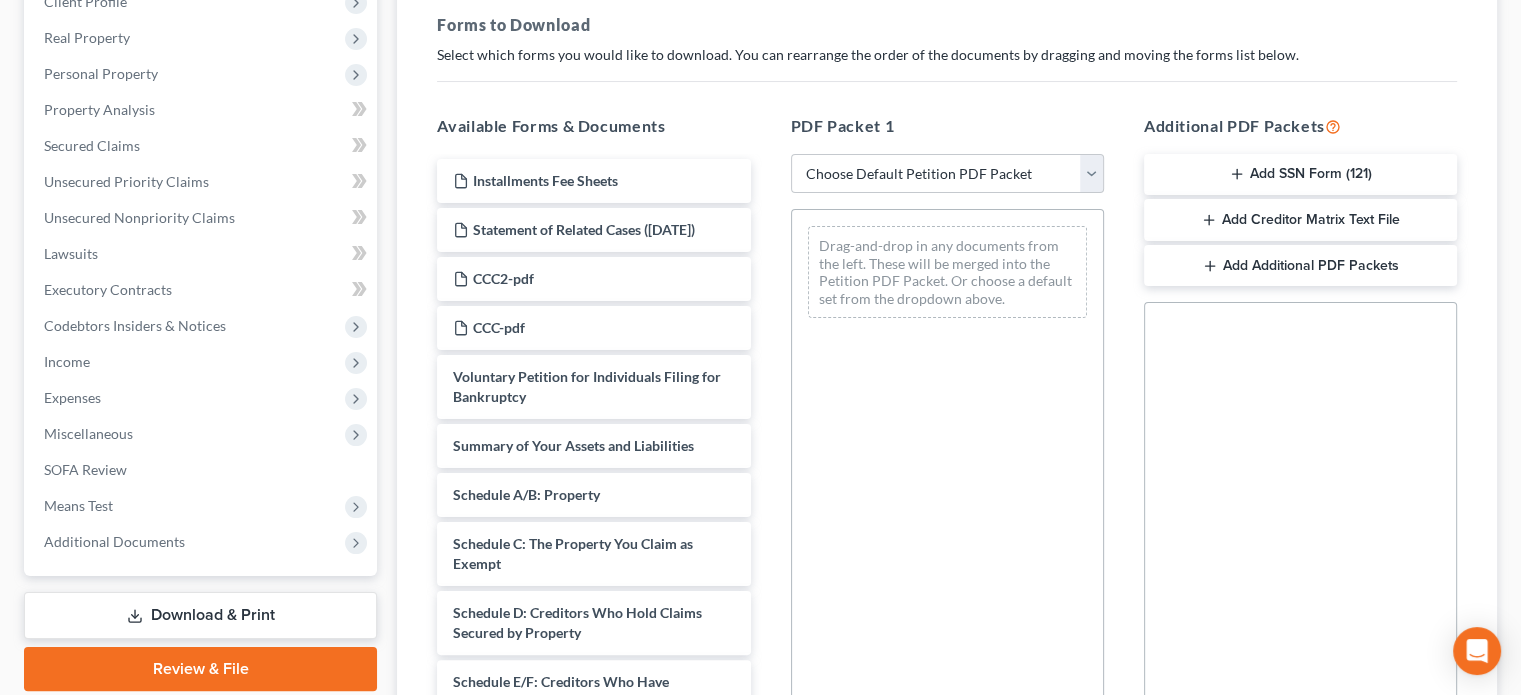 scroll, scrollTop: 300, scrollLeft: 0, axis: vertical 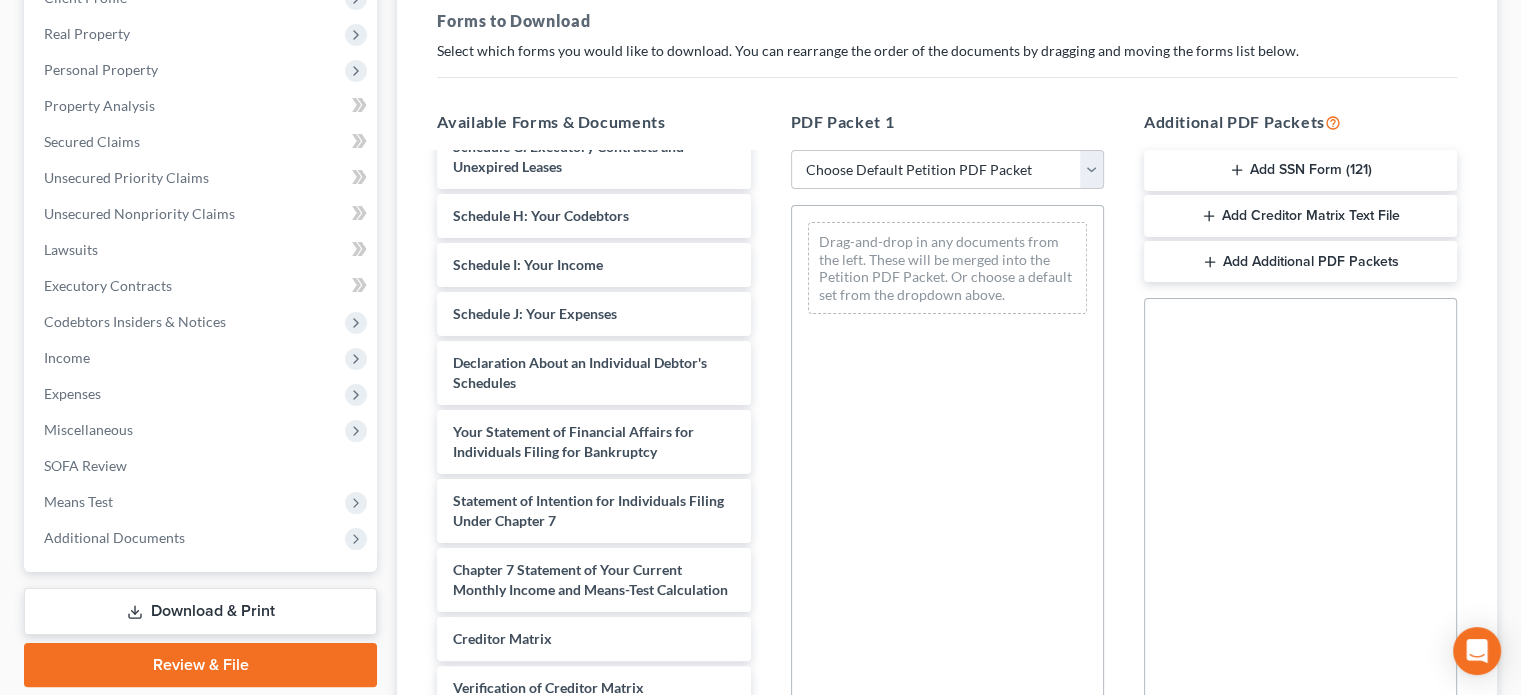 click on "Review & File" at bounding box center (200, 665) 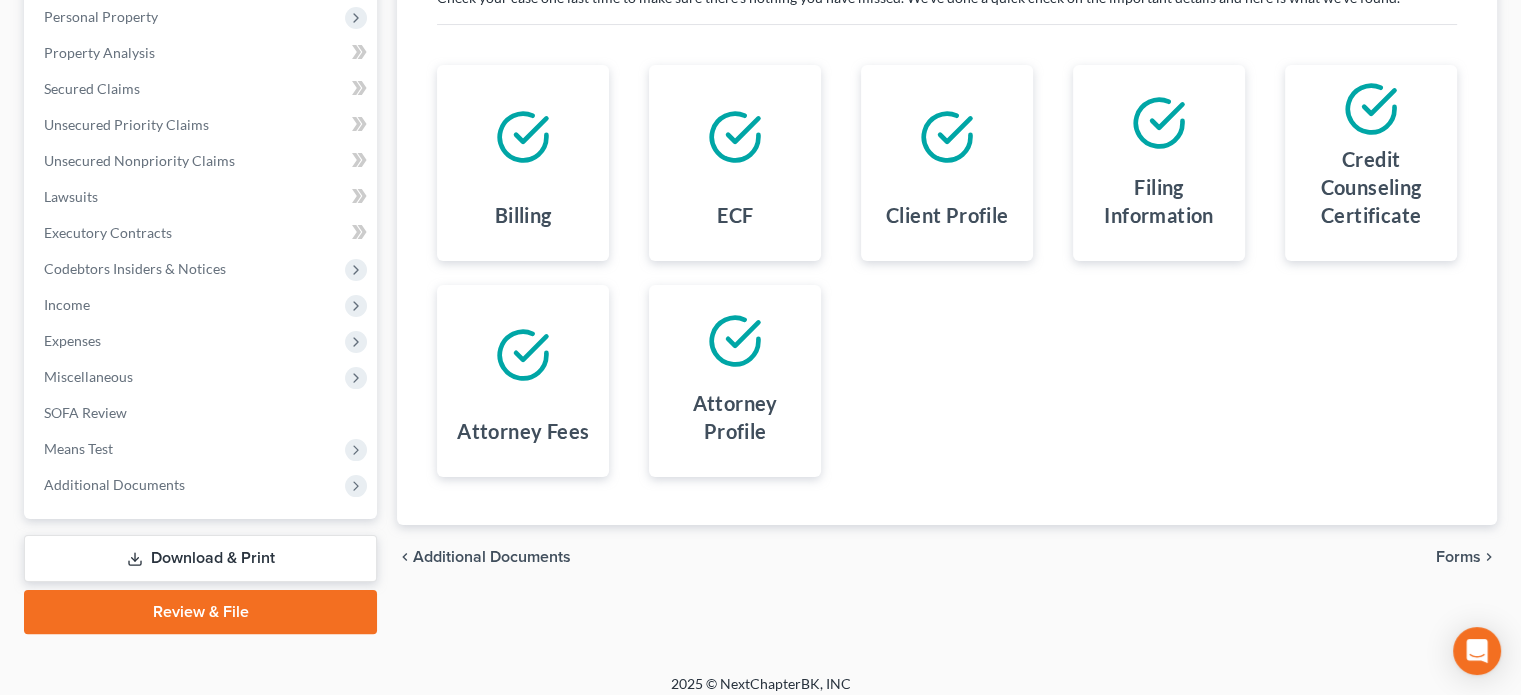 scroll, scrollTop: 366, scrollLeft: 0, axis: vertical 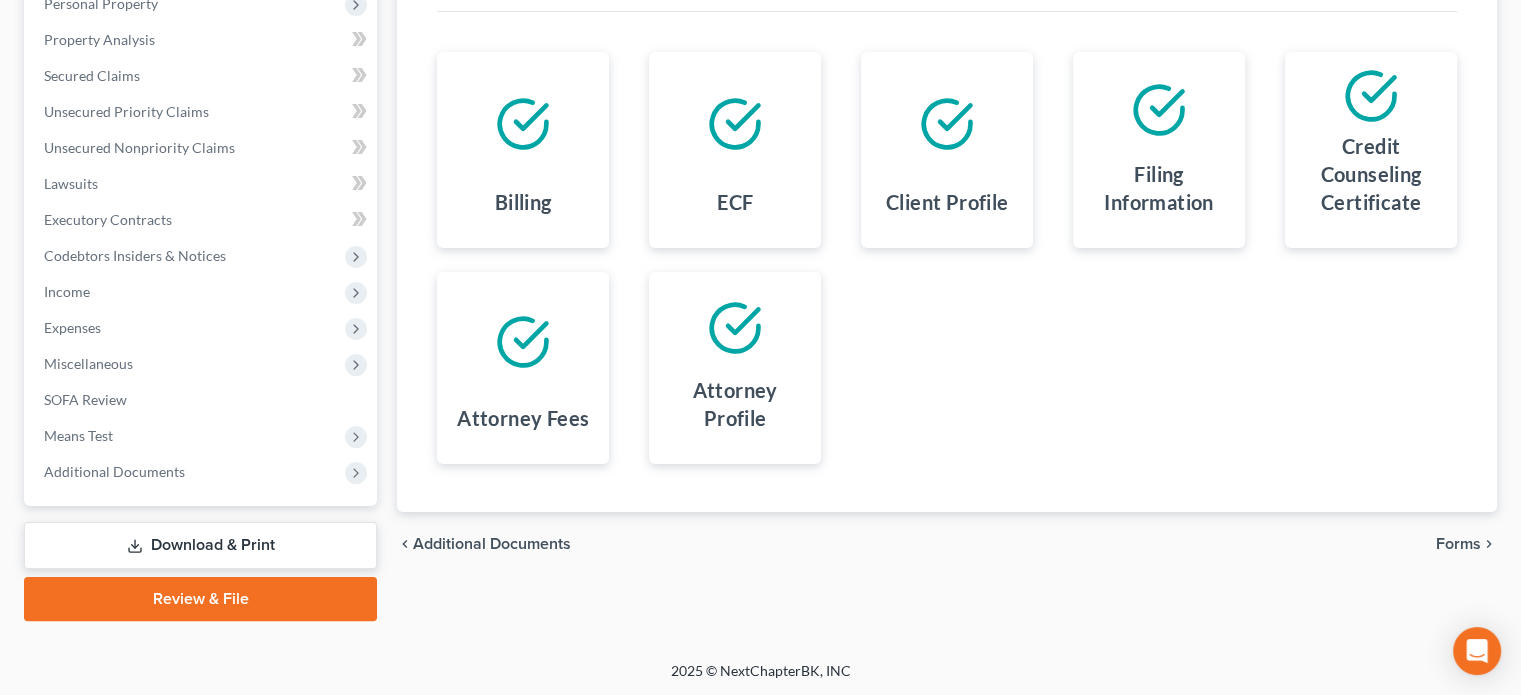 click on "Forms" at bounding box center (1458, 544) 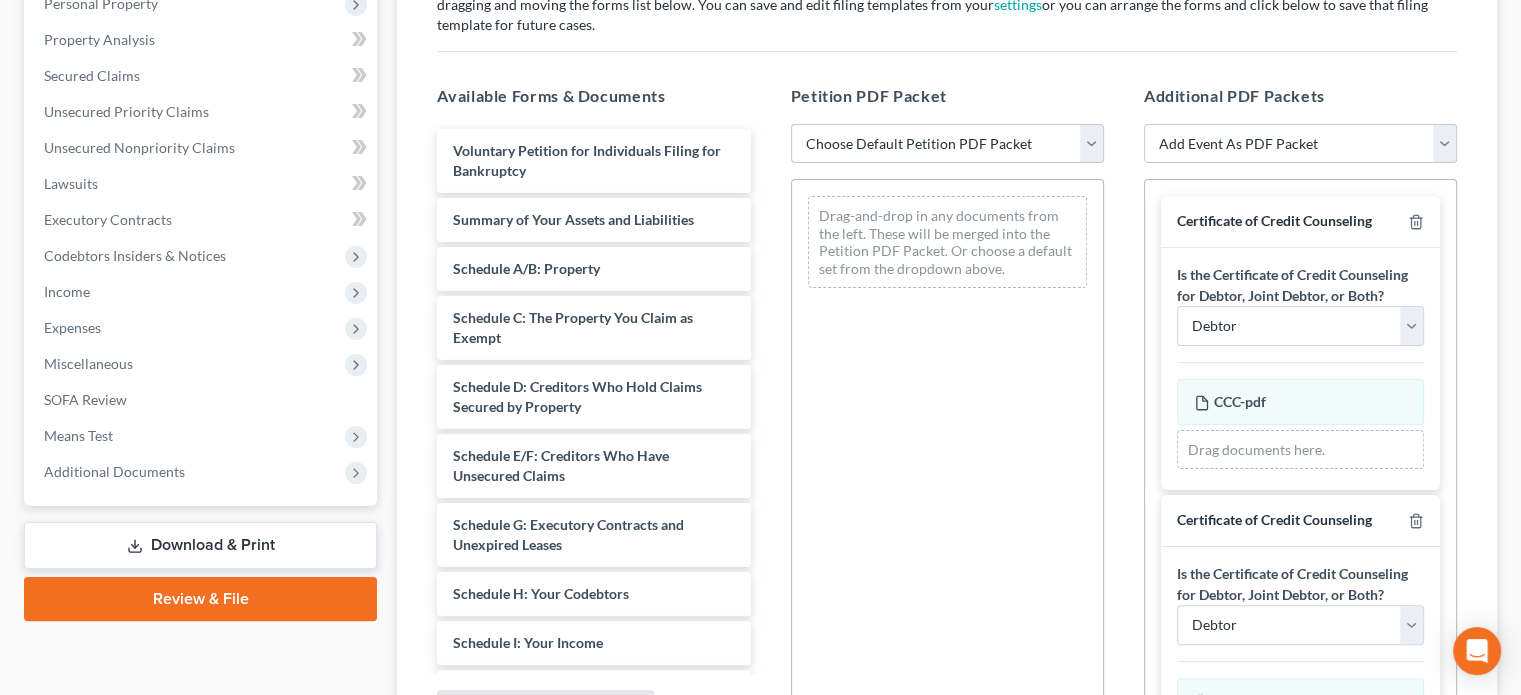 click on "Choose Default Petition PDF Packet Emergency Filing (Voluntary Petition and Creditor List Only) Chapter 7 Template Fairfield Fairfield1 Fairfield2 fairfield2 fairfield3" at bounding box center (947, 144) 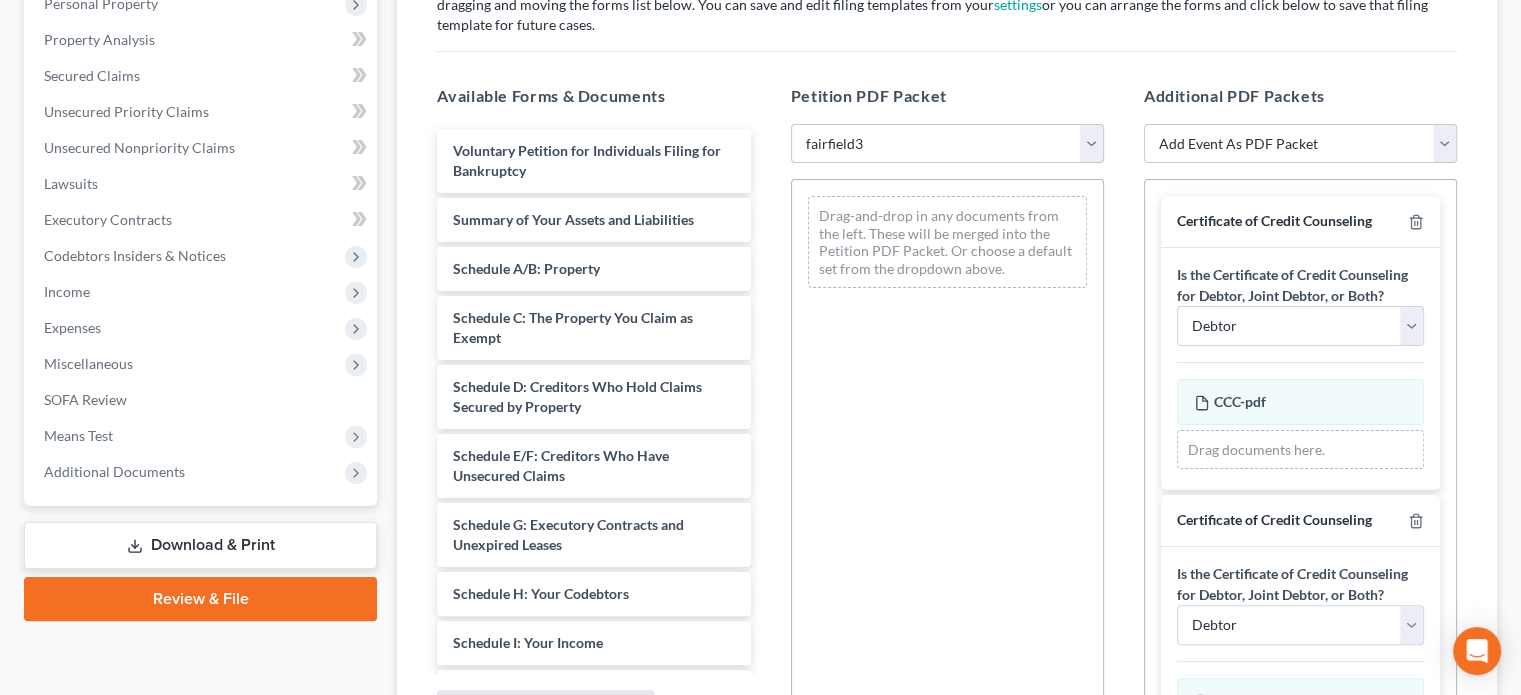 click on "Choose Default Petition PDF Packet Emergency Filing (Voluntary Petition and Creditor List Only) Chapter 7 Template Fairfield Fairfield1 Fairfield2 fairfield2 fairfield3" at bounding box center [947, 144] 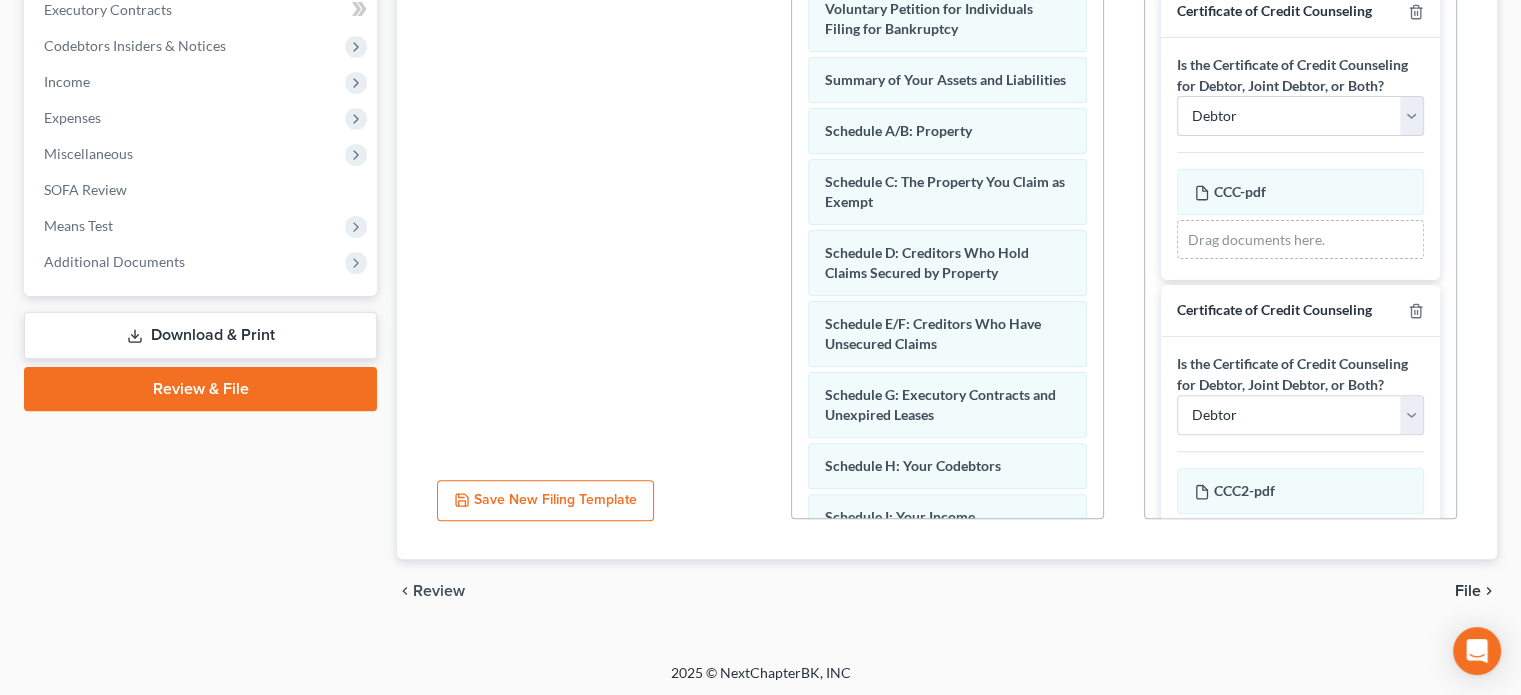 scroll, scrollTop: 578, scrollLeft: 0, axis: vertical 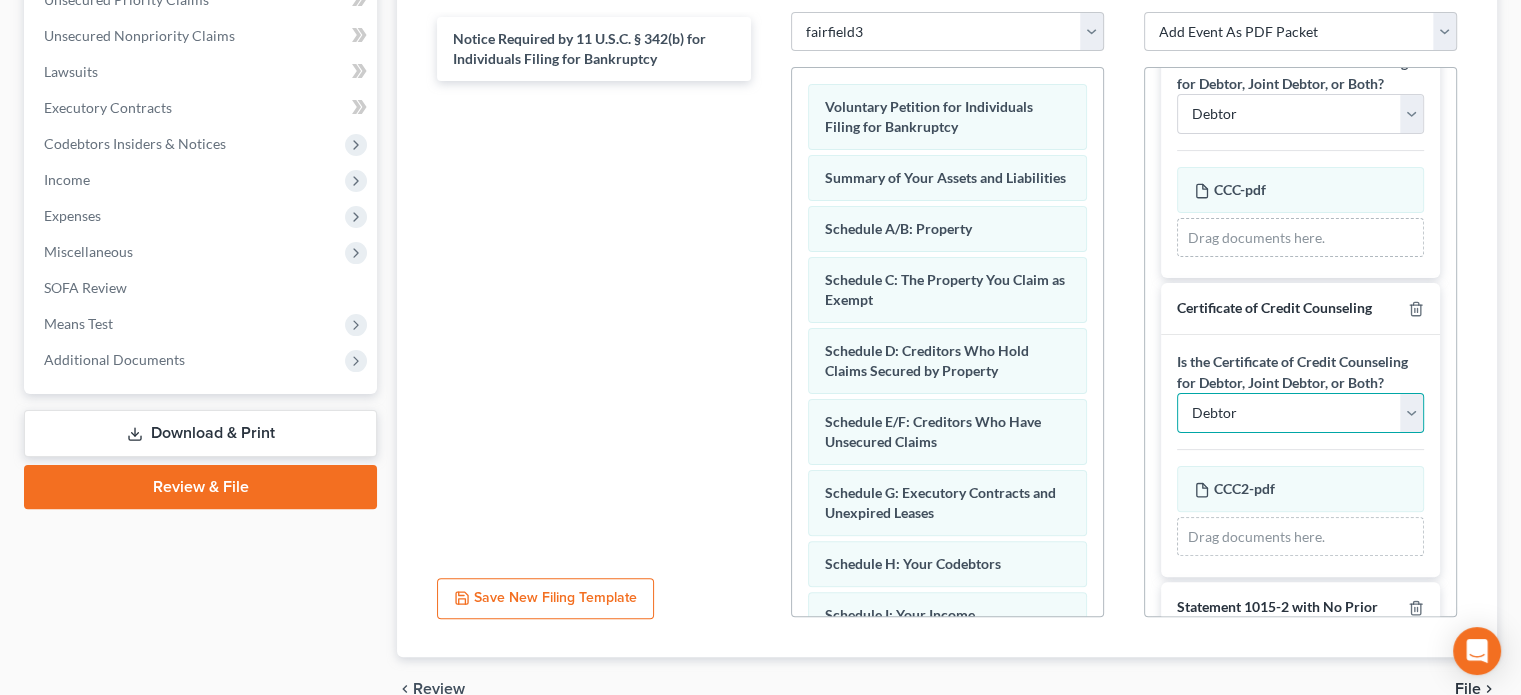 click on "Debtor Joint Debtor Both Debtors" at bounding box center [1300, 413] 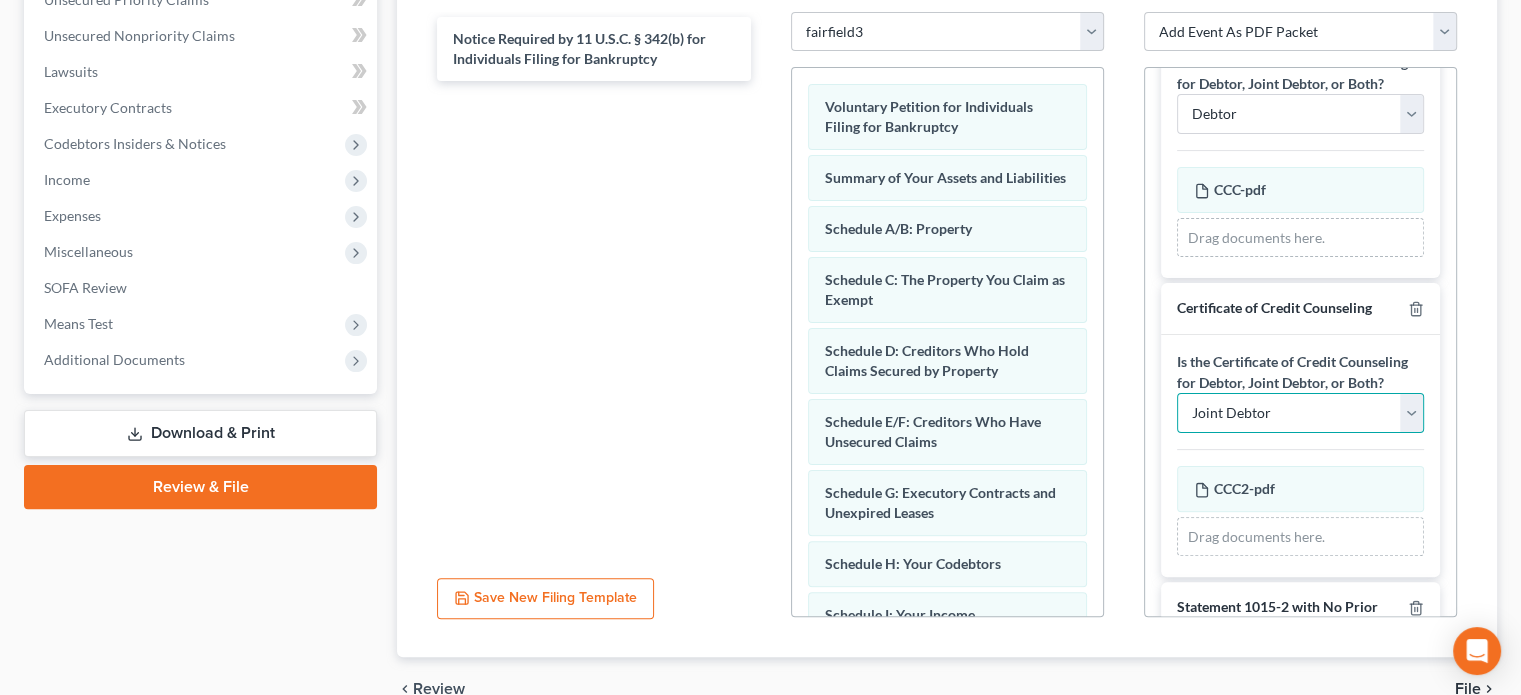 click on "Debtor Joint Debtor Both Debtors" at bounding box center [1300, 413] 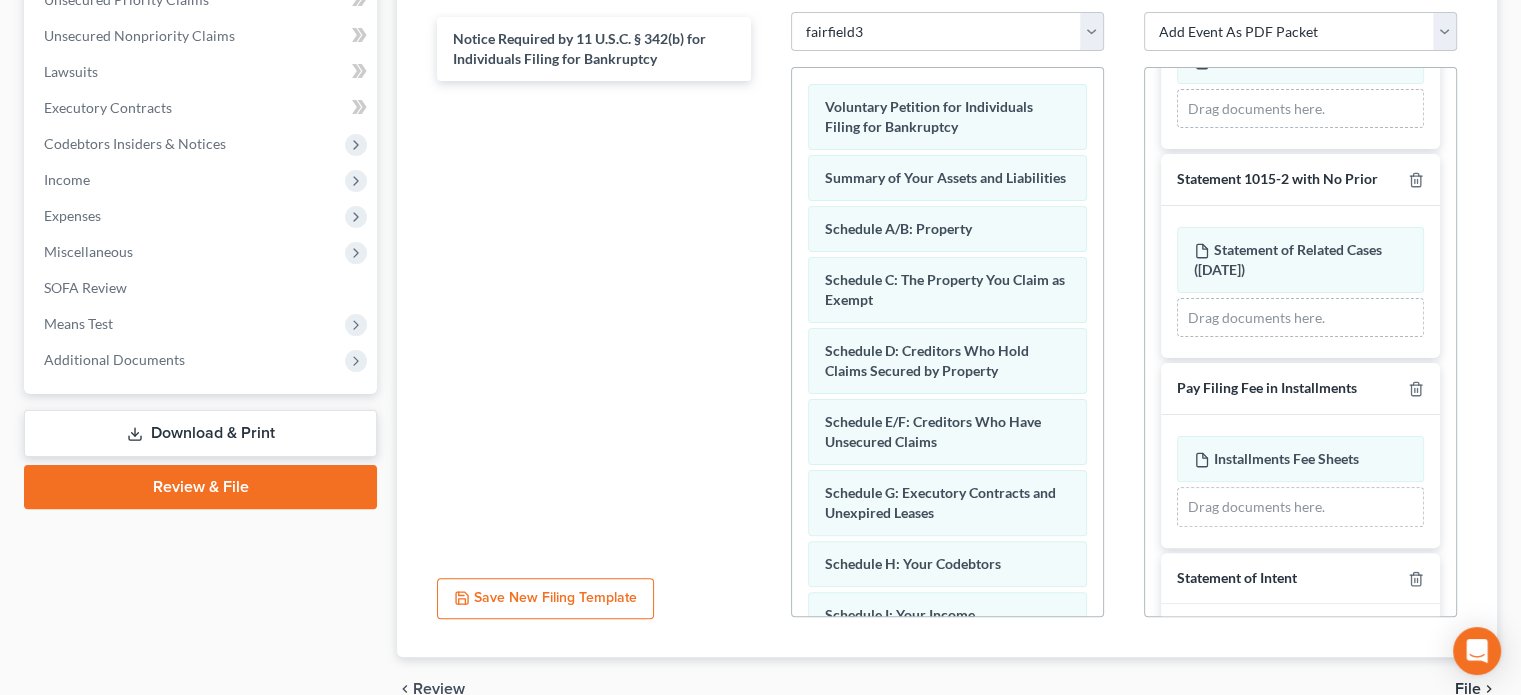 scroll, scrollTop: 1085, scrollLeft: 0, axis: vertical 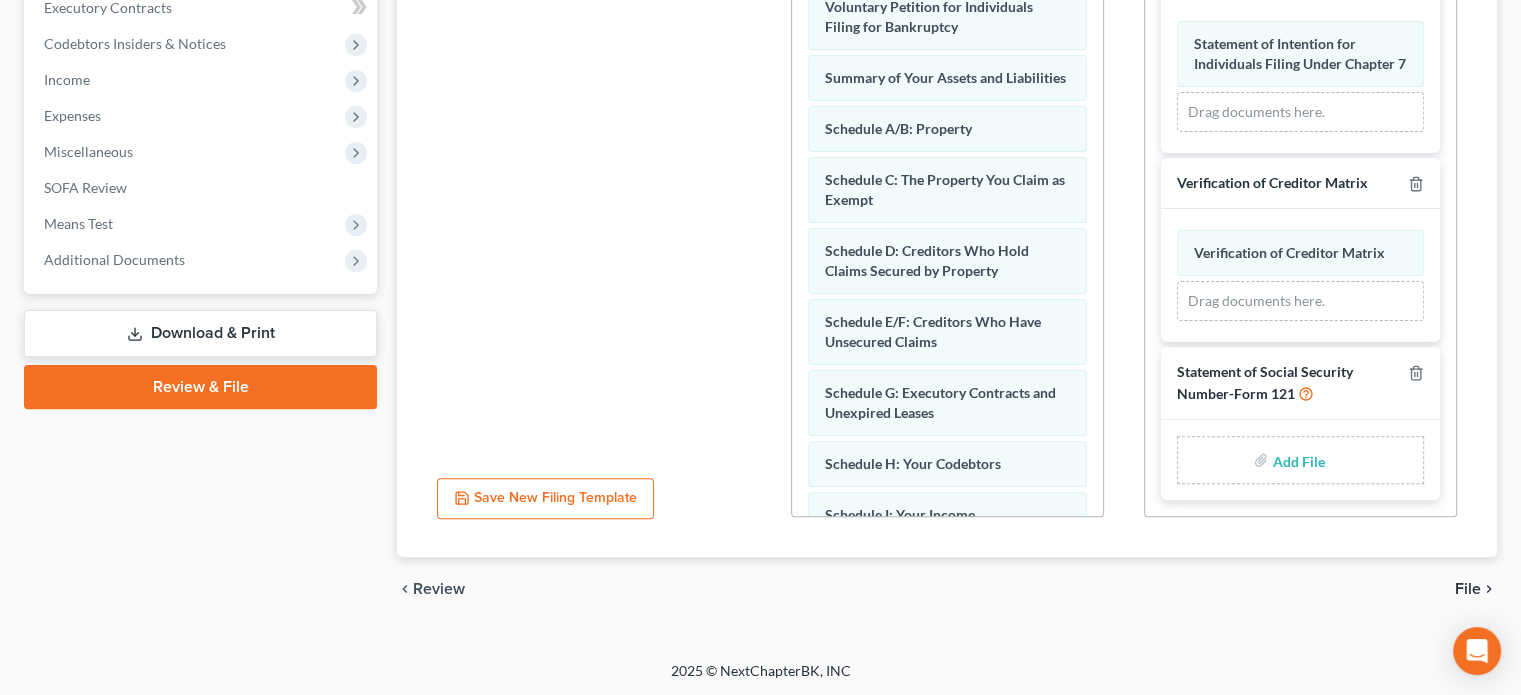 click at bounding box center [1296, 460] 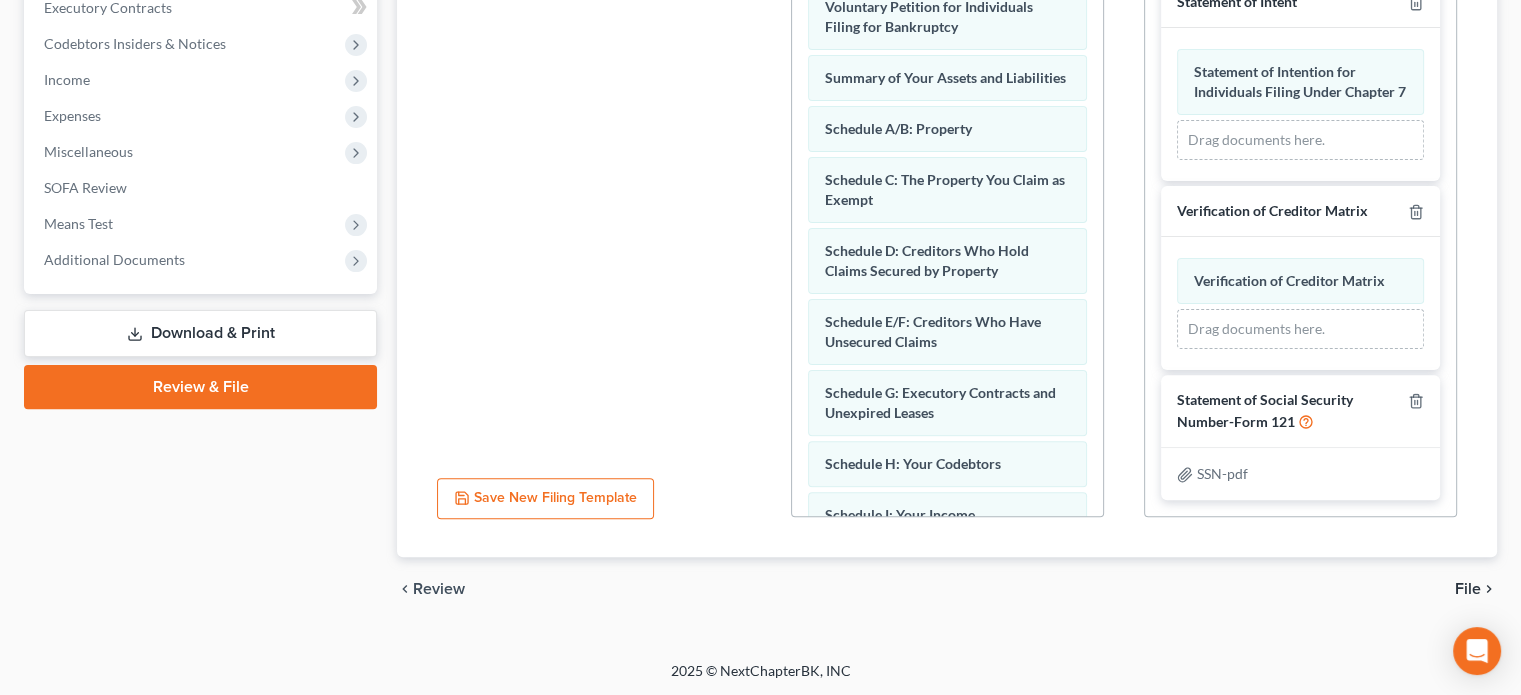scroll, scrollTop: 0, scrollLeft: 0, axis: both 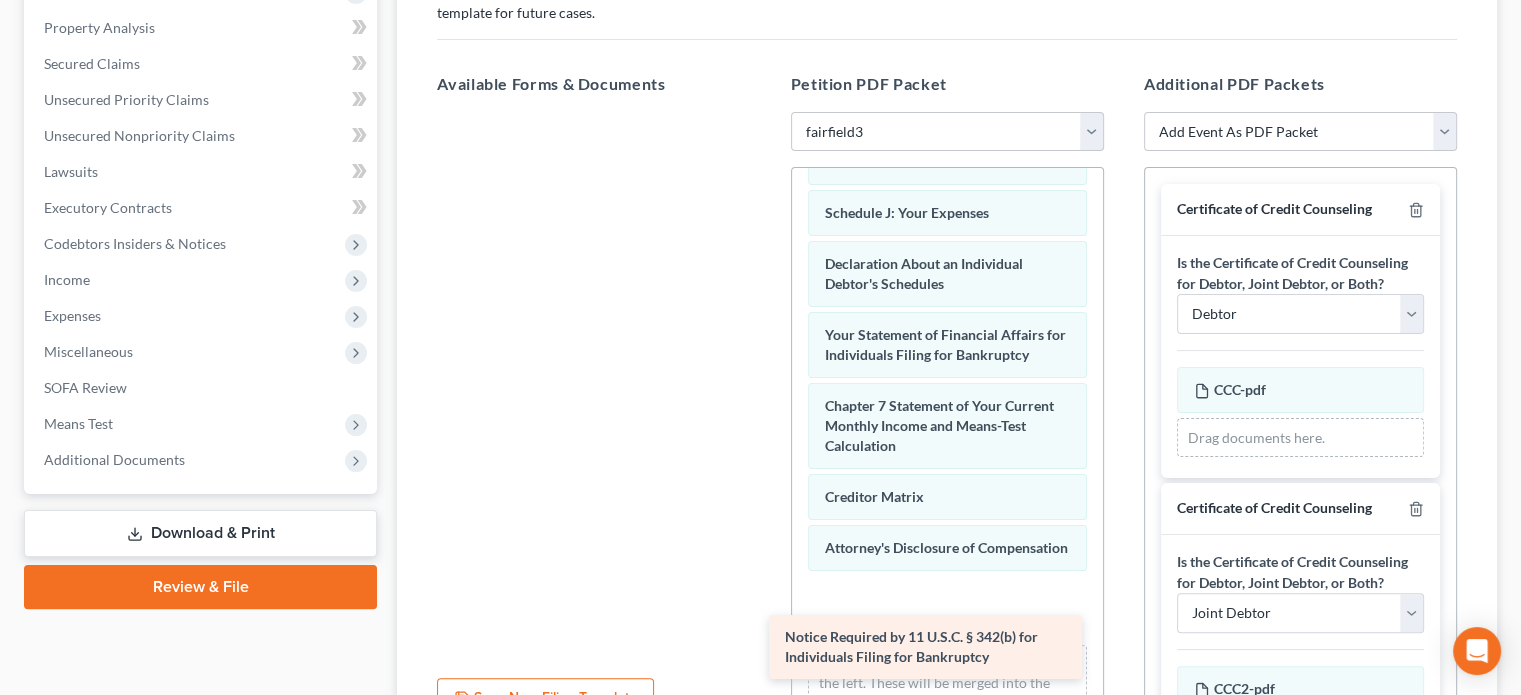 drag, startPoint x: 636, startPoint y: 155, endPoint x: 1002, endPoint y: 645, distance: 611.6012 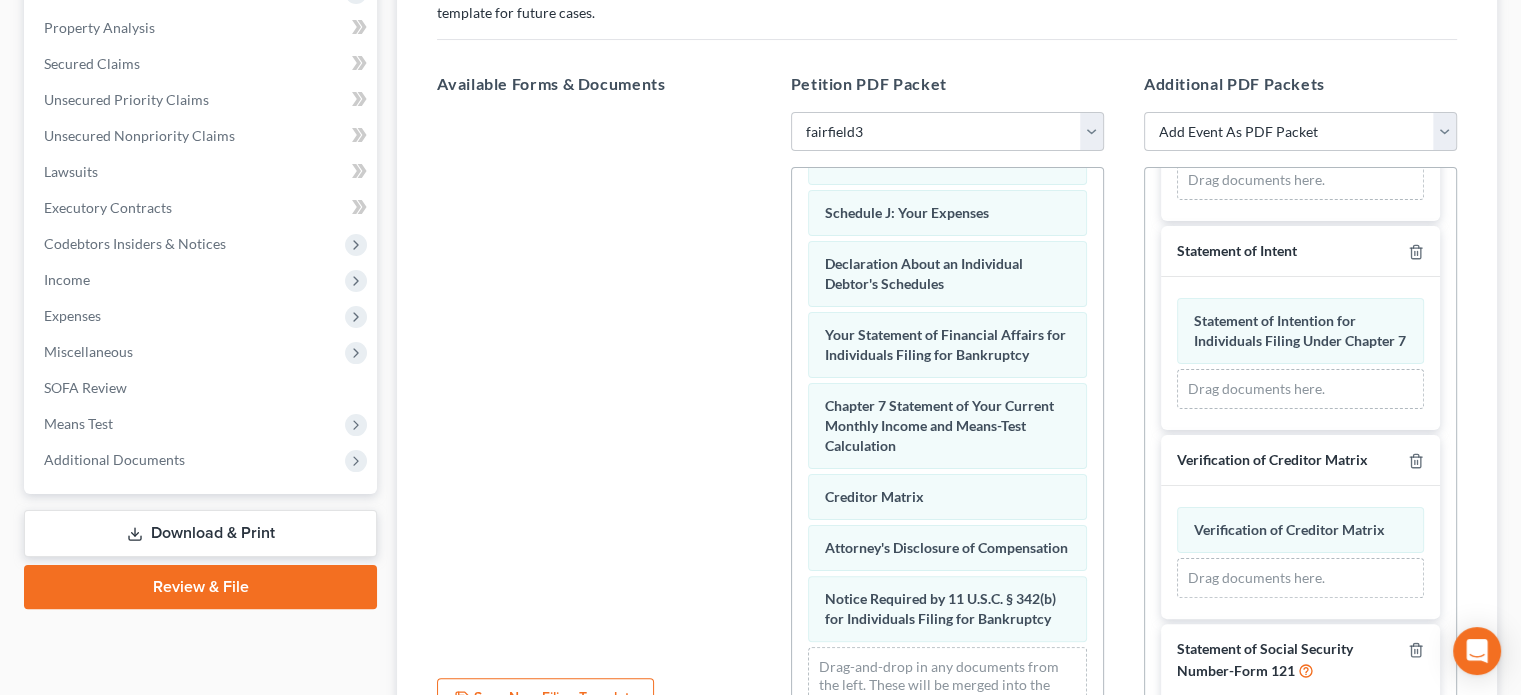 scroll, scrollTop: 1057, scrollLeft: 0, axis: vertical 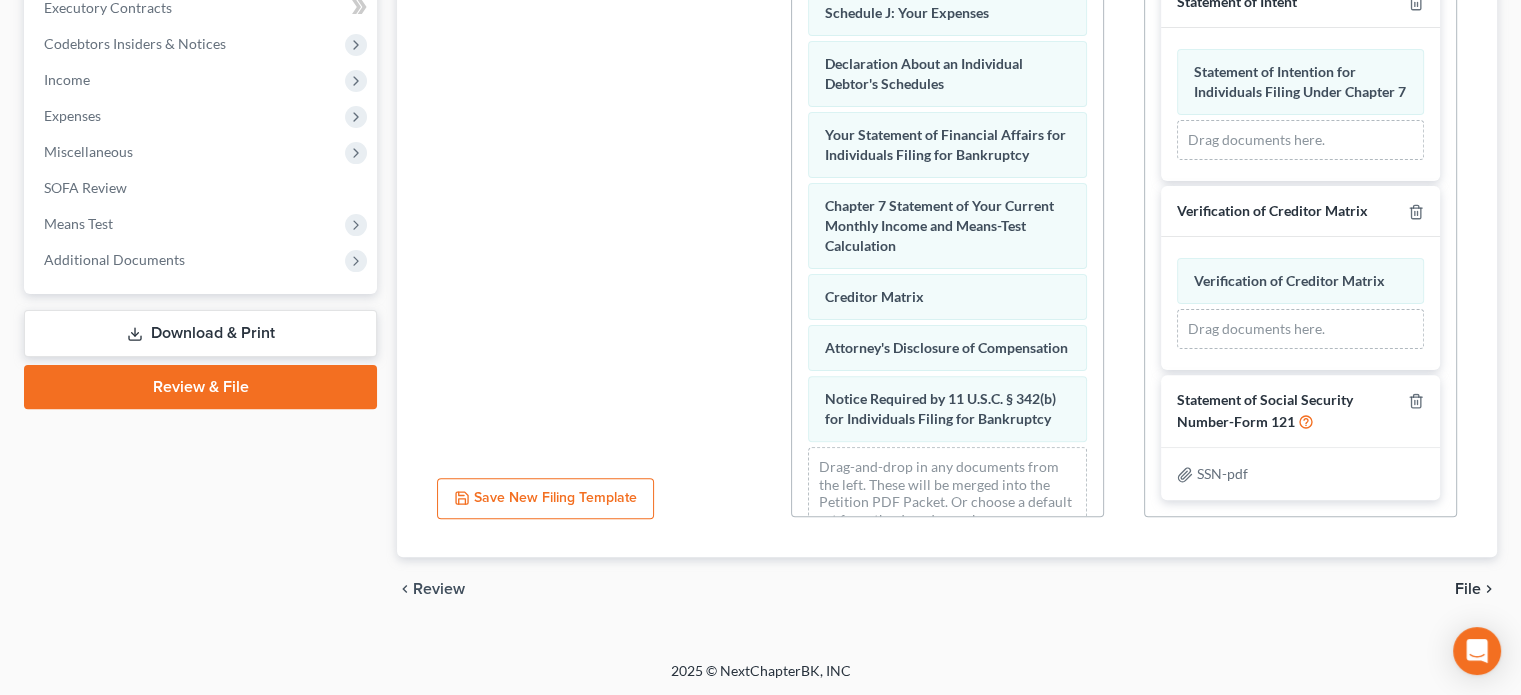 click on "File" at bounding box center (1468, 589) 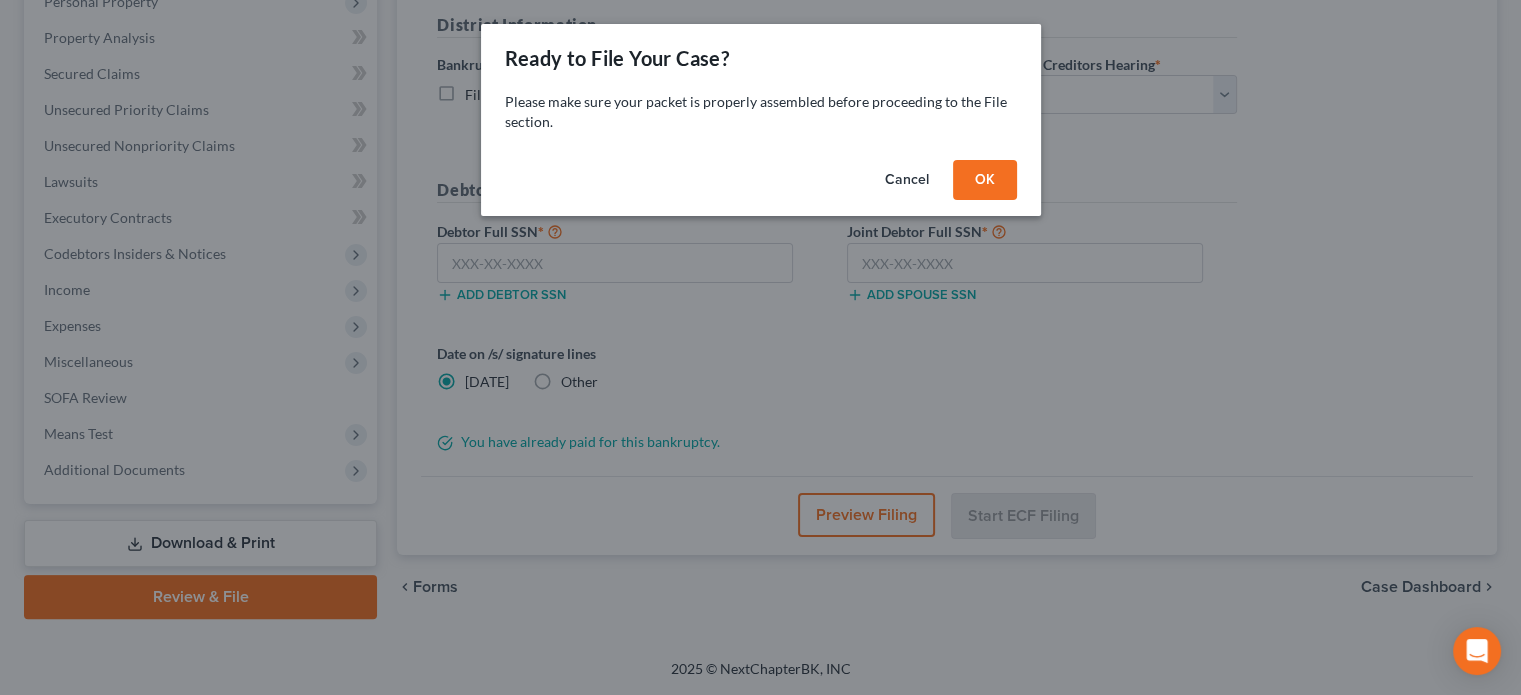 scroll, scrollTop: 366, scrollLeft: 0, axis: vertical 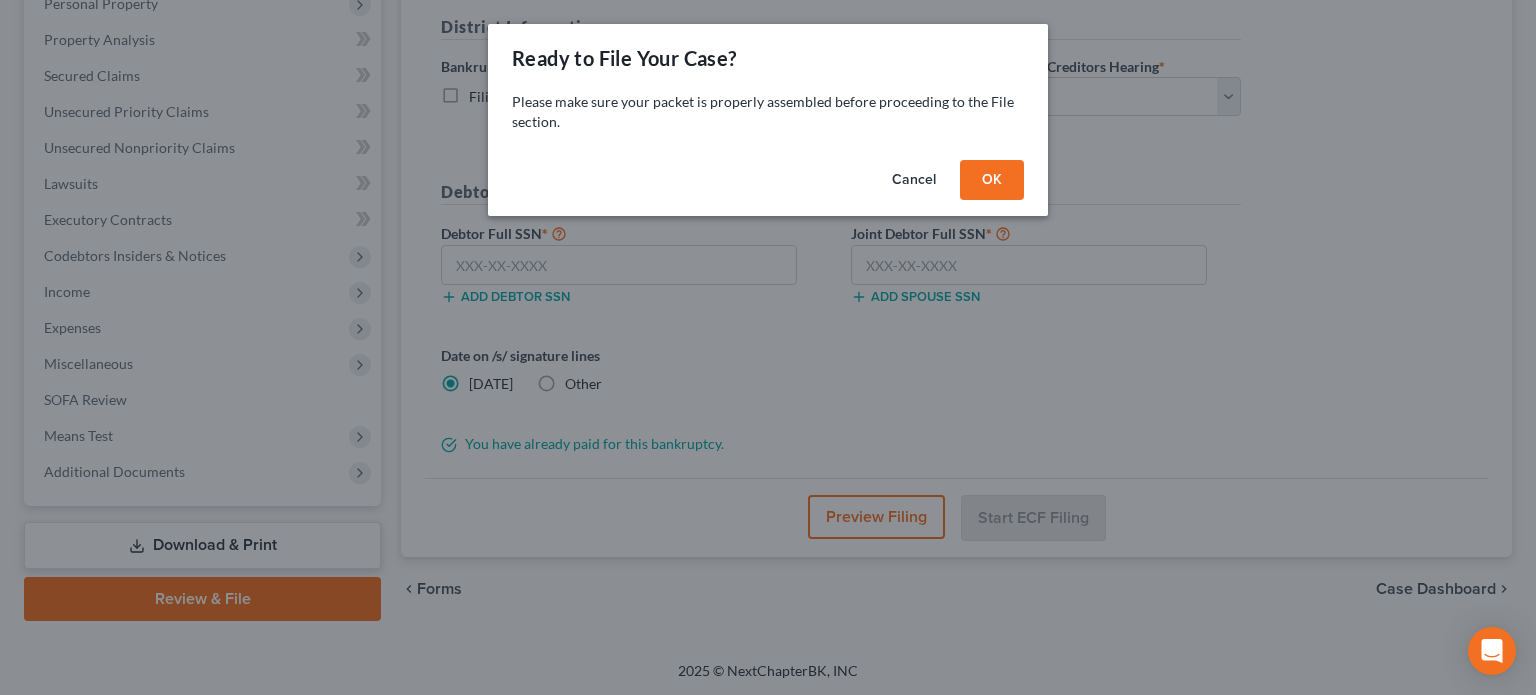 click on "OK" at bounding box center [992, 180] 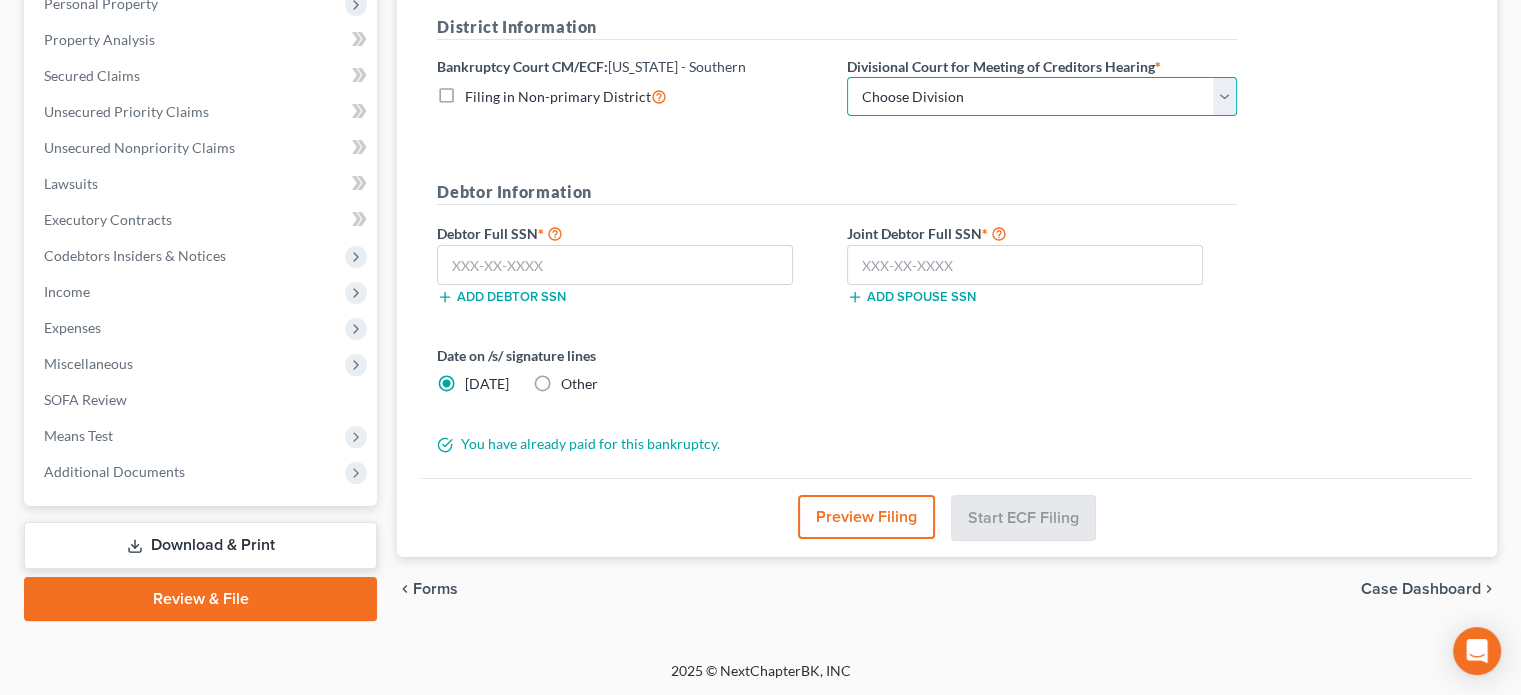 click on "Choose Division Cincinnati Columbus [GEOGRAPHIC_DATA]" at bounding box center (1042, 97) 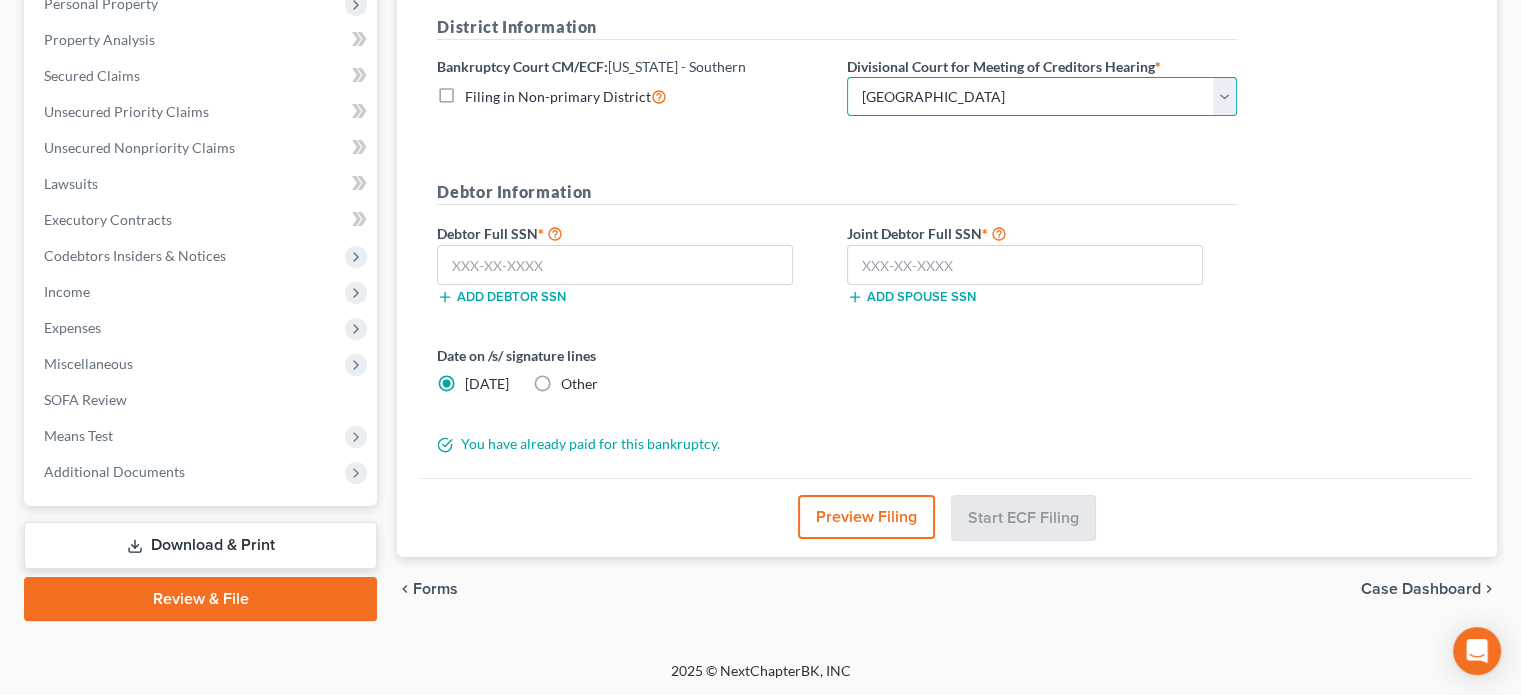 click on "Choose Division Cincinnati Columbus [GEOGRAPHIC_DATA]" at bounding box center [1042, 97] 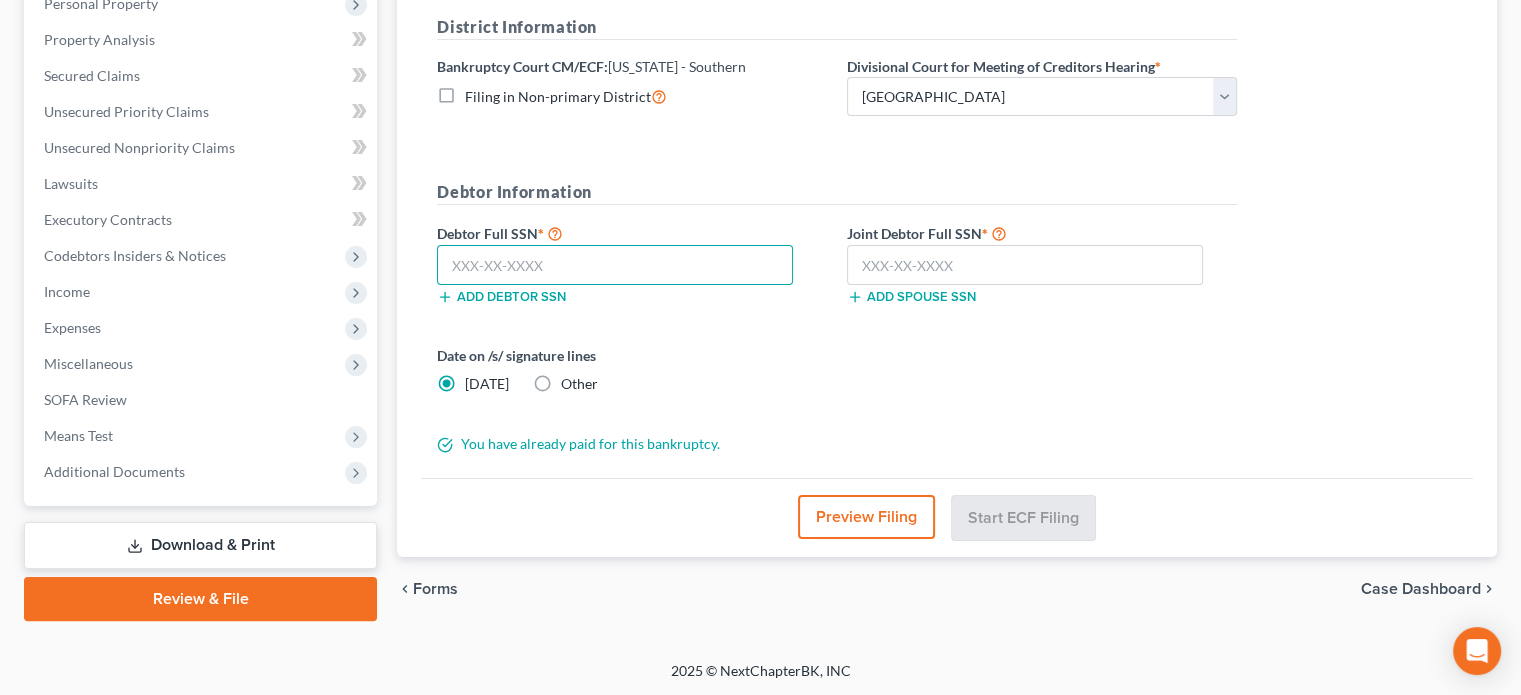 click at bounding box center [615, 265] 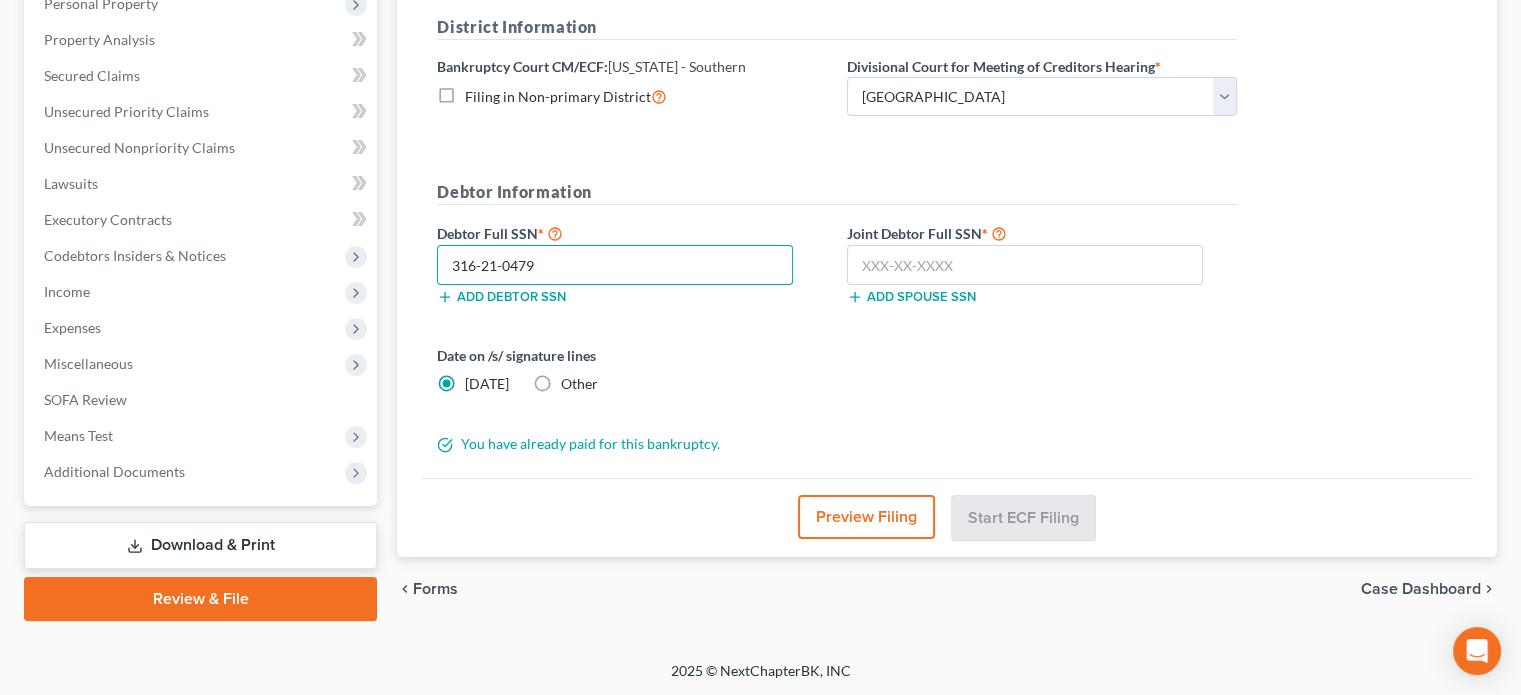 type on "316-21-0479" 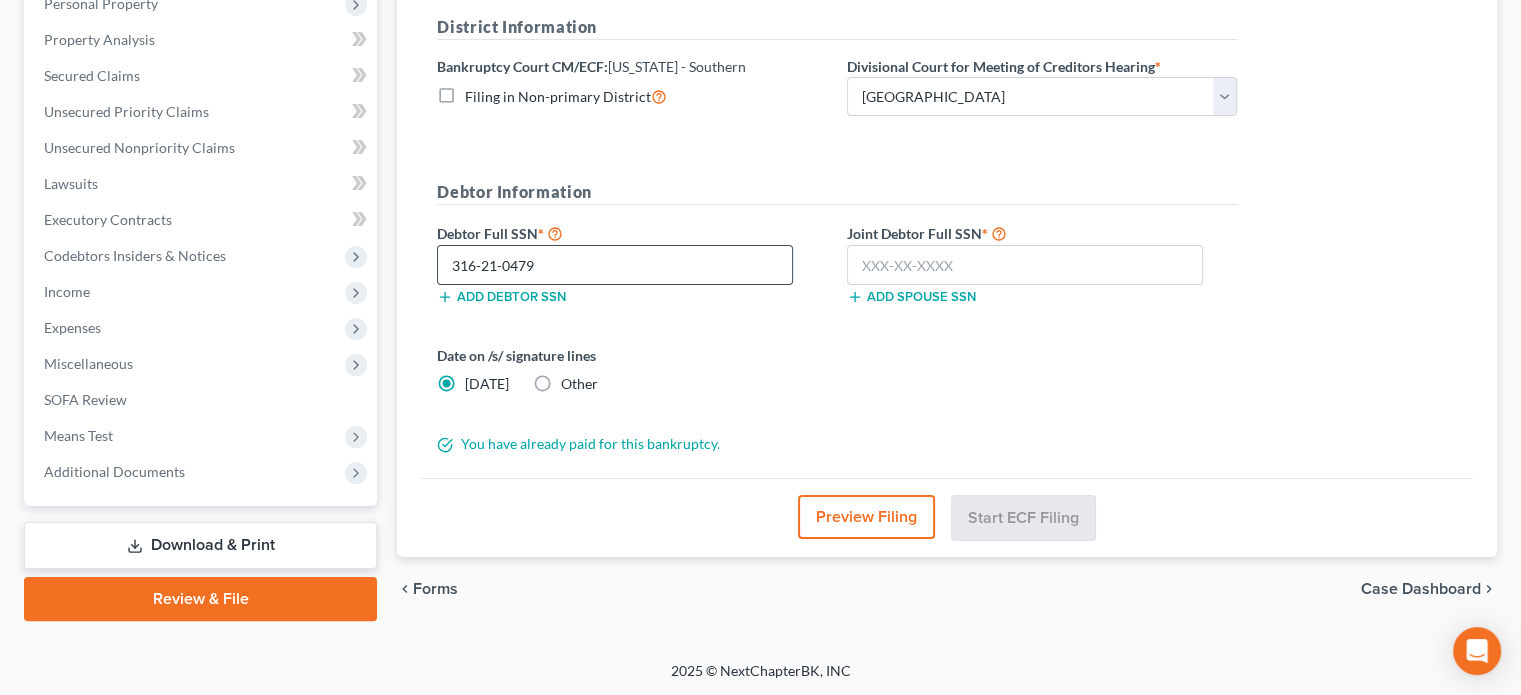 type 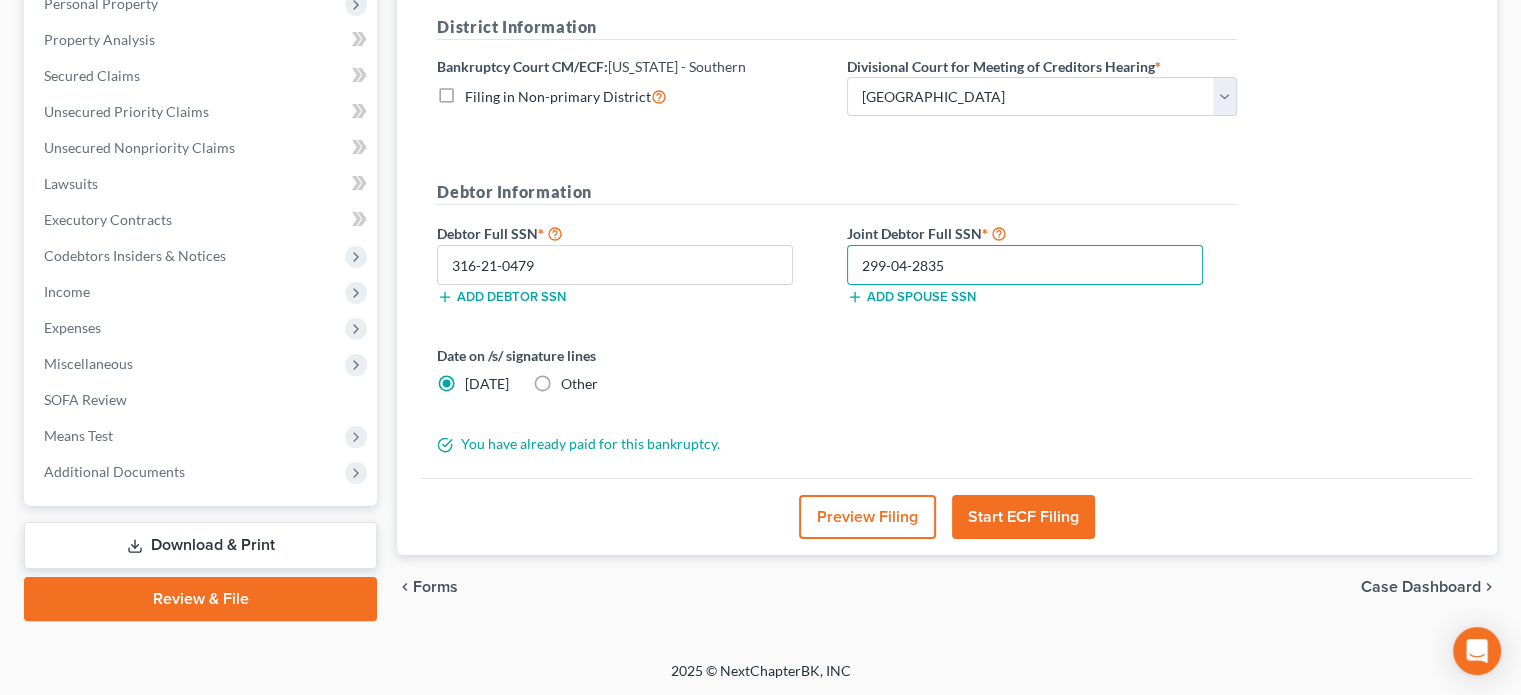 type on "299-04-2835" 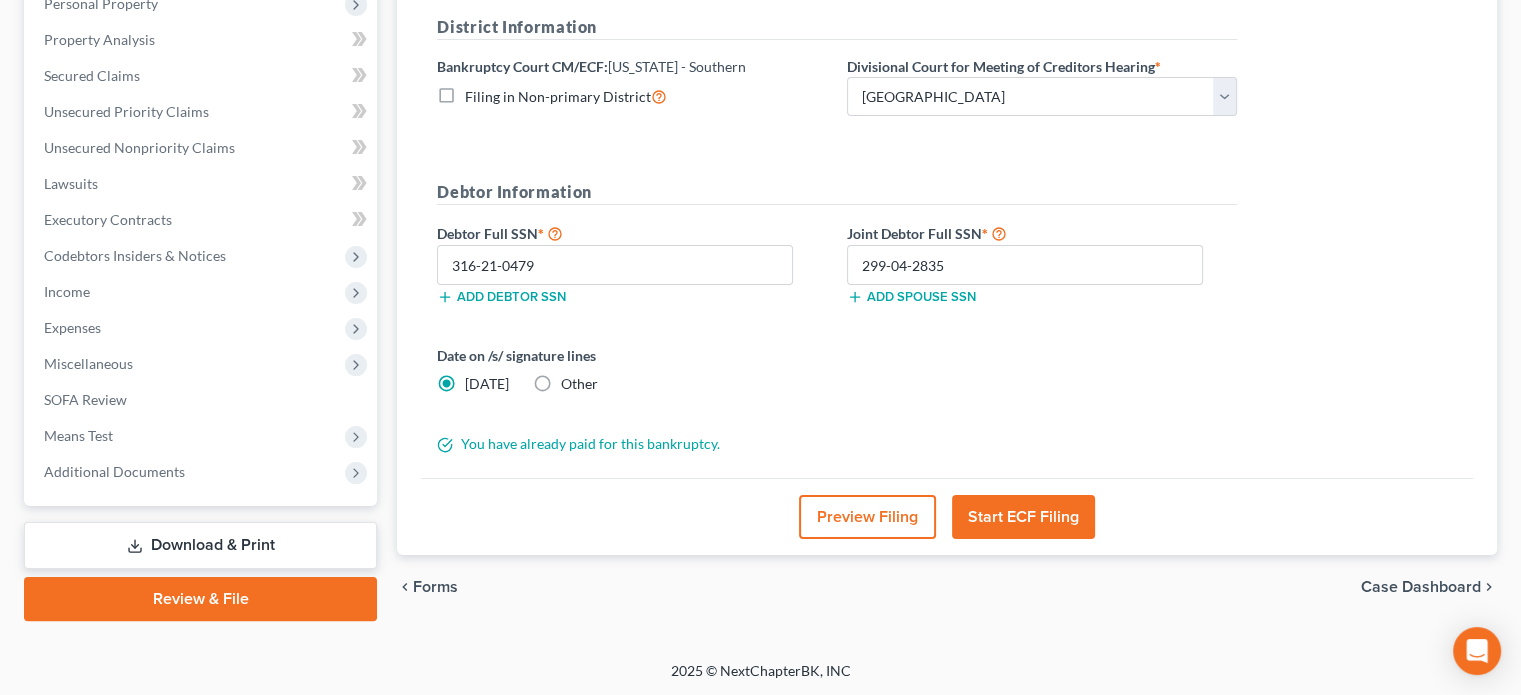 click on "Other" at bounding box center [579, 384] 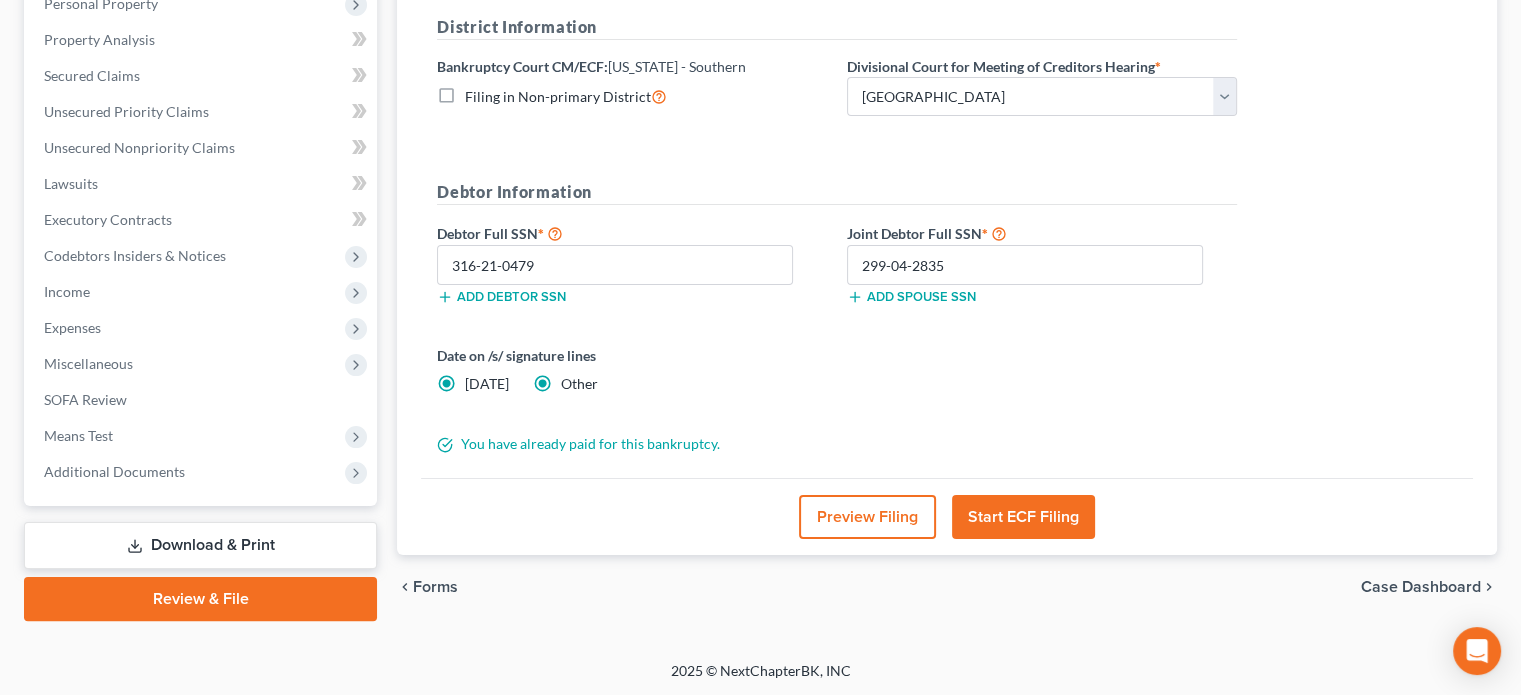radio on "false" 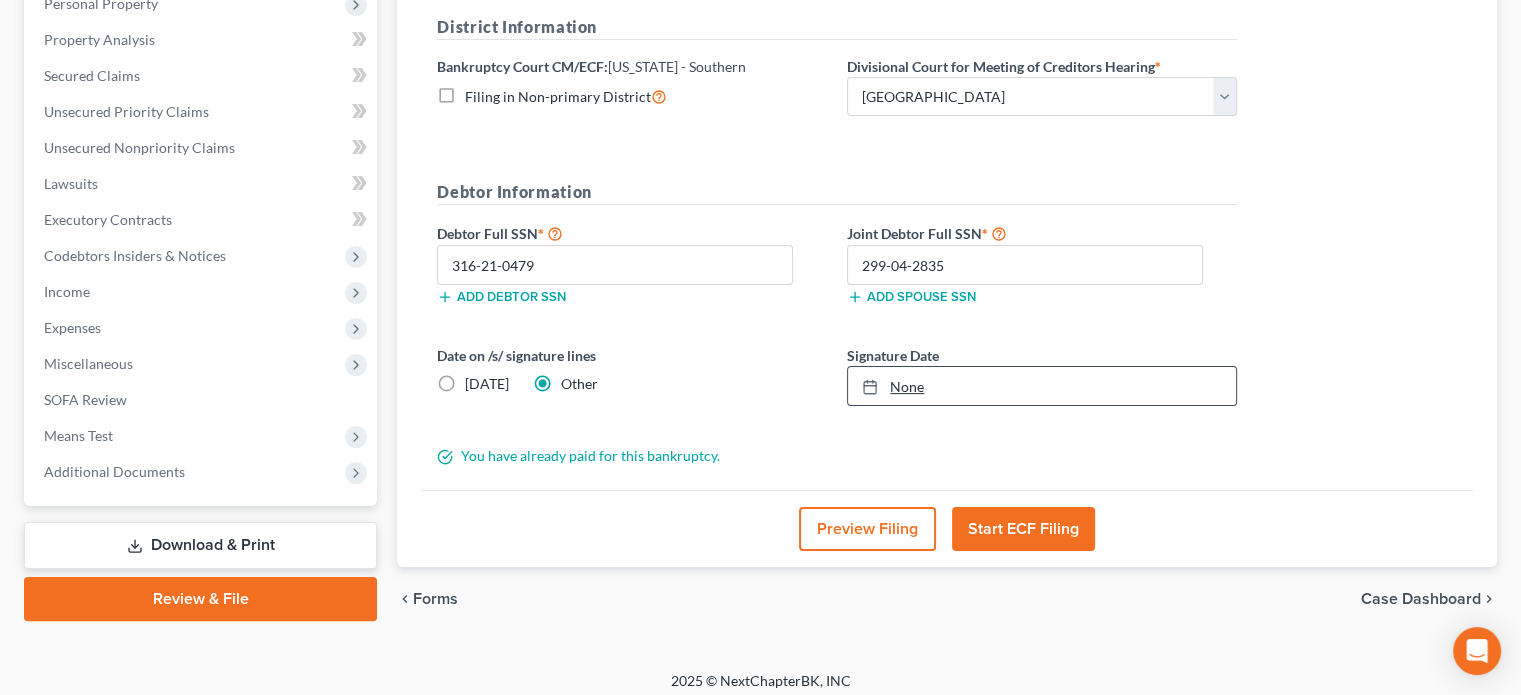 type on "7/15/2025" 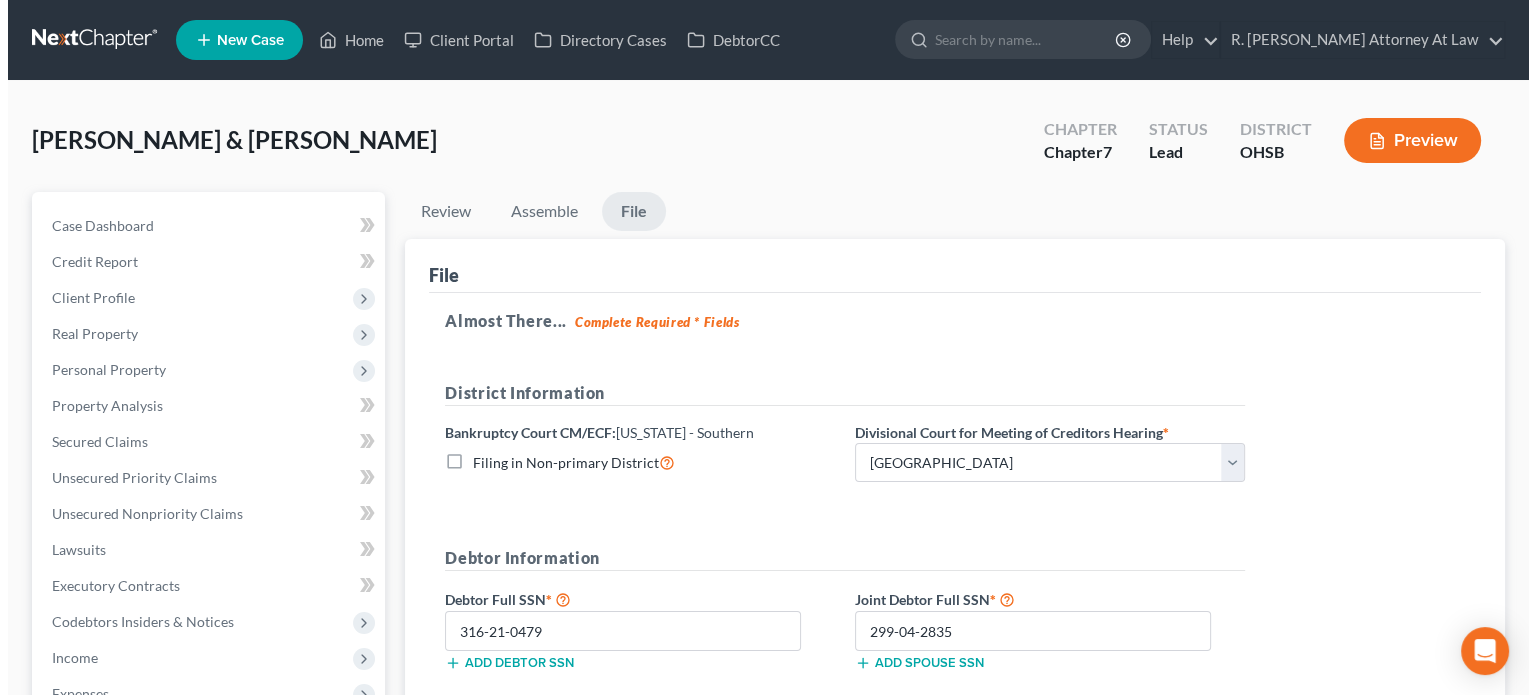 scroll, scrollTop: 375, scrollLeft: 0, axis: vertical 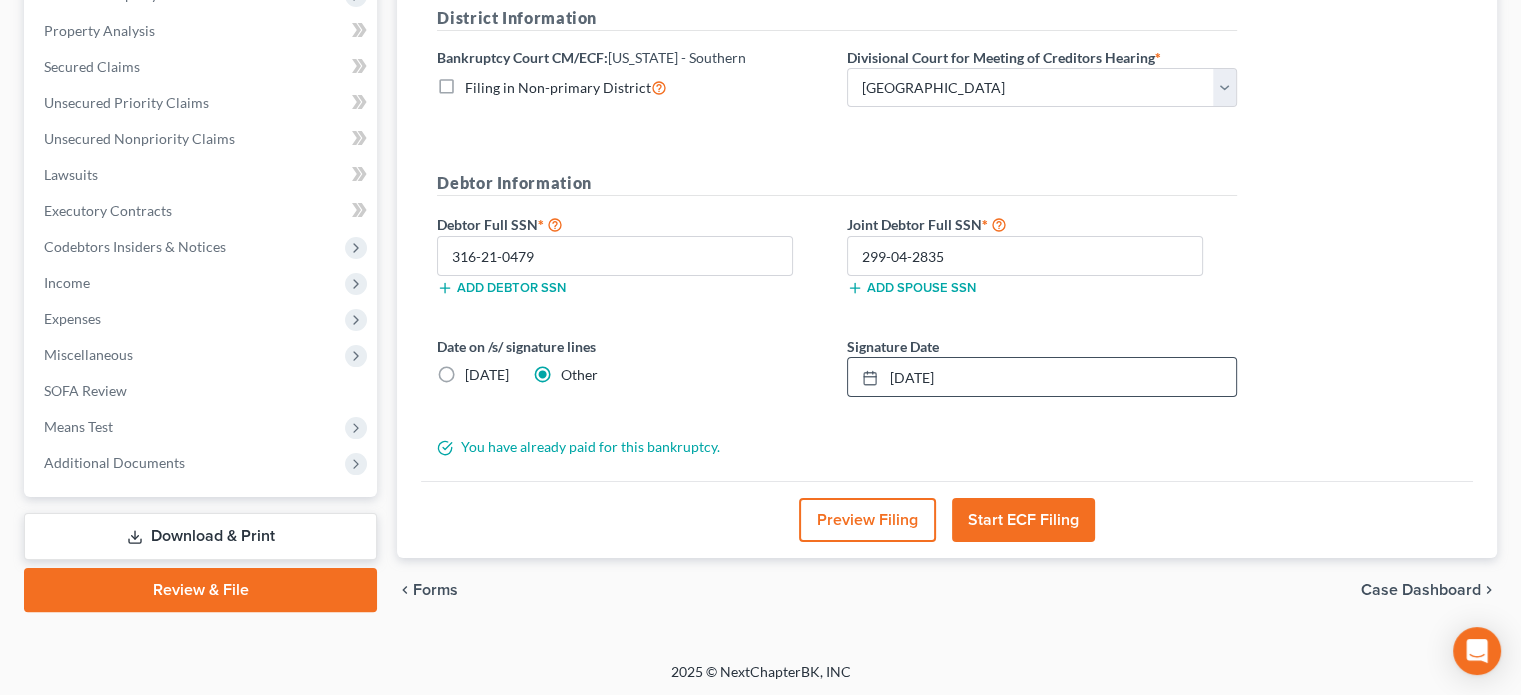 click on "Start ECF Filing" at bounding box center [1023, 520] 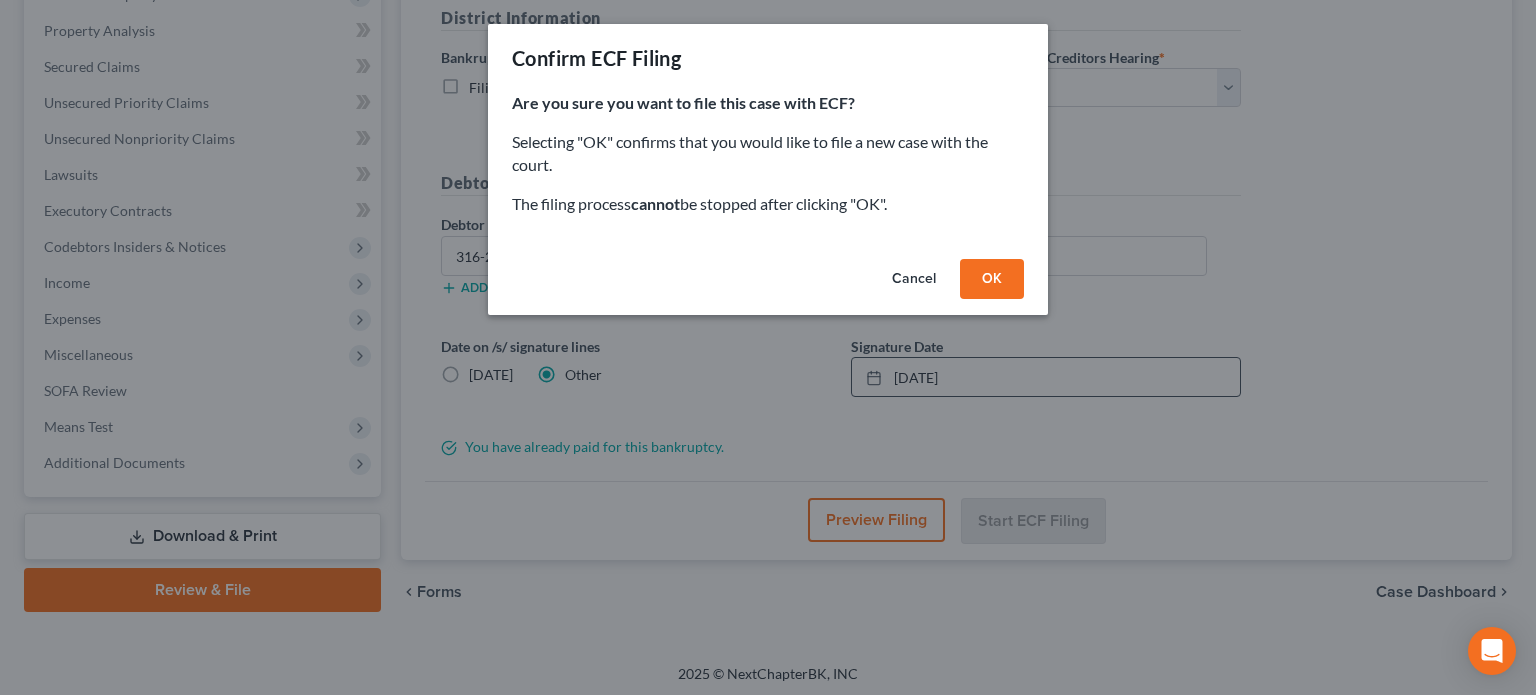 click on "OK" at bounding box center (992, 279) 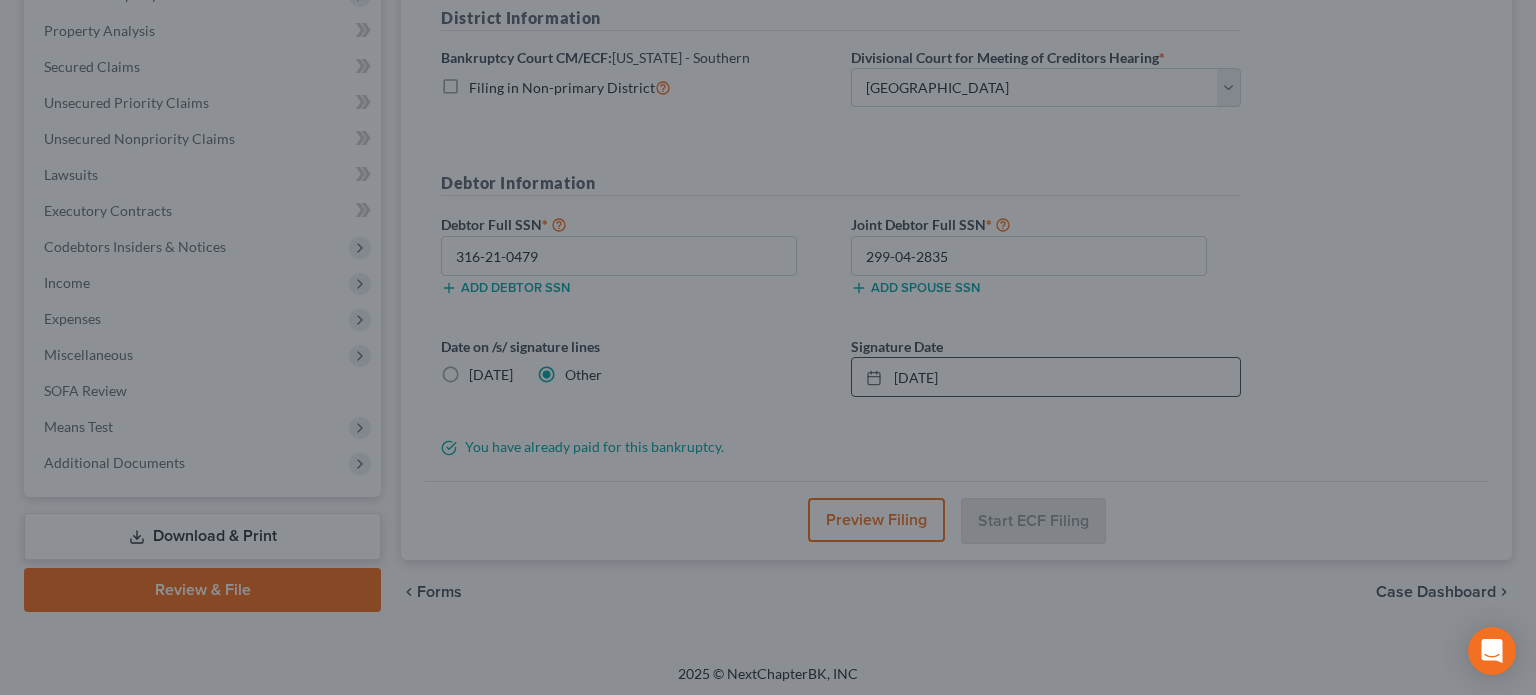 scroll, scrollTop: 366, scrollLeft: 0, axis: vertical 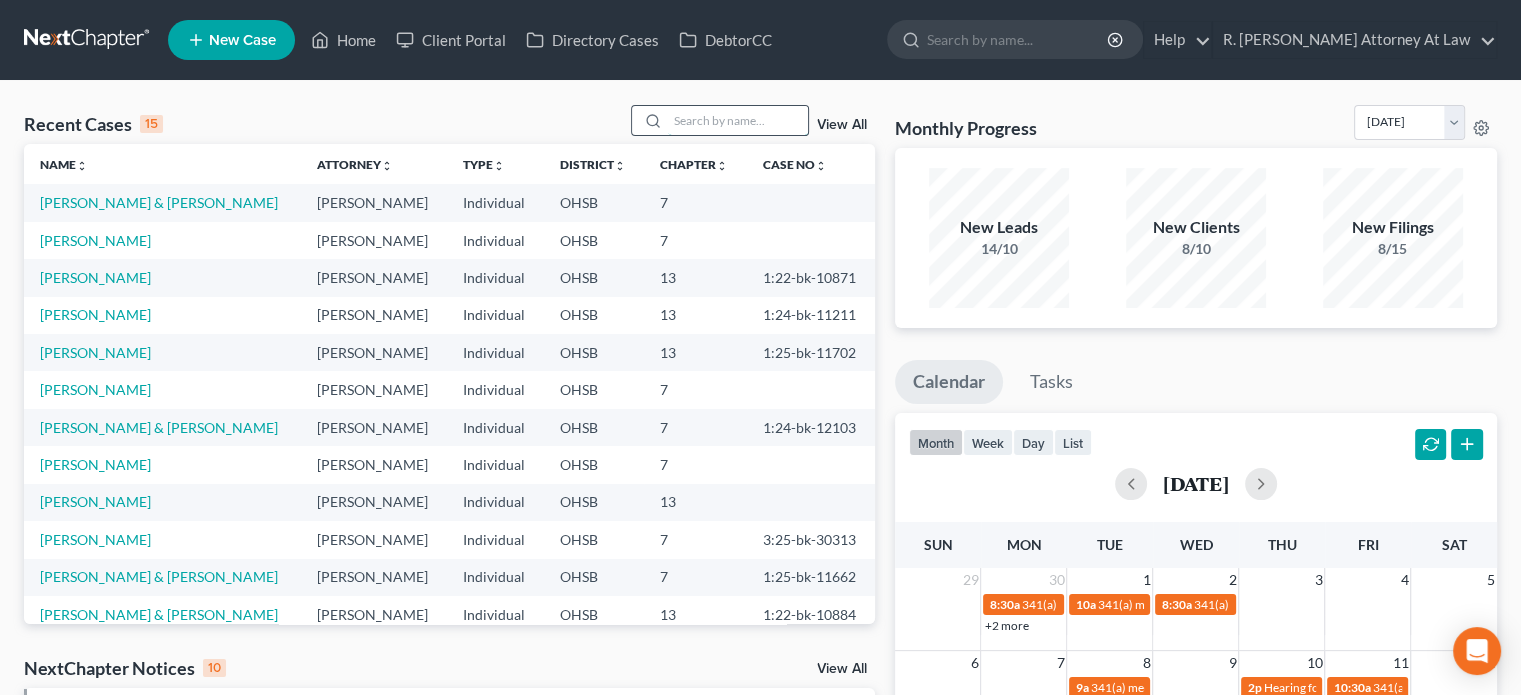 click at bounding box center (738, 120) 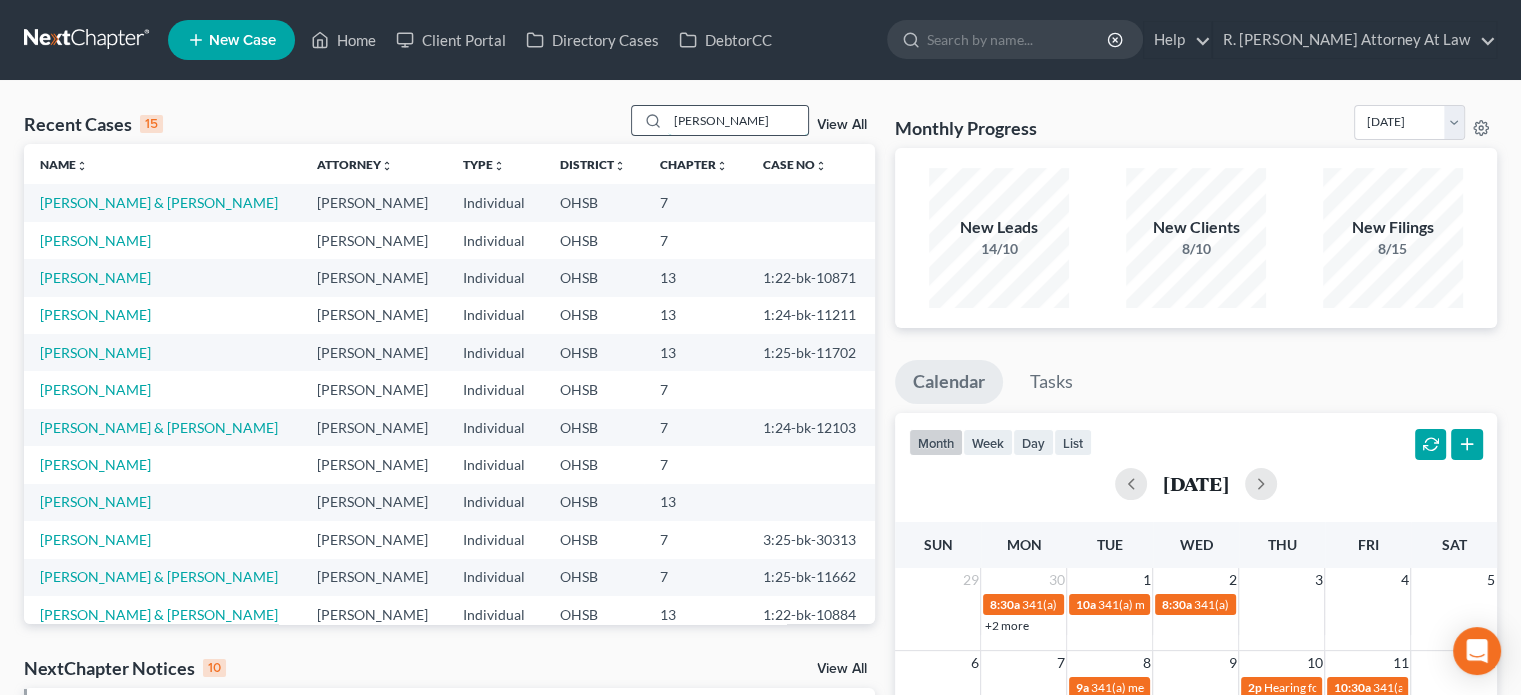 type on "froman" 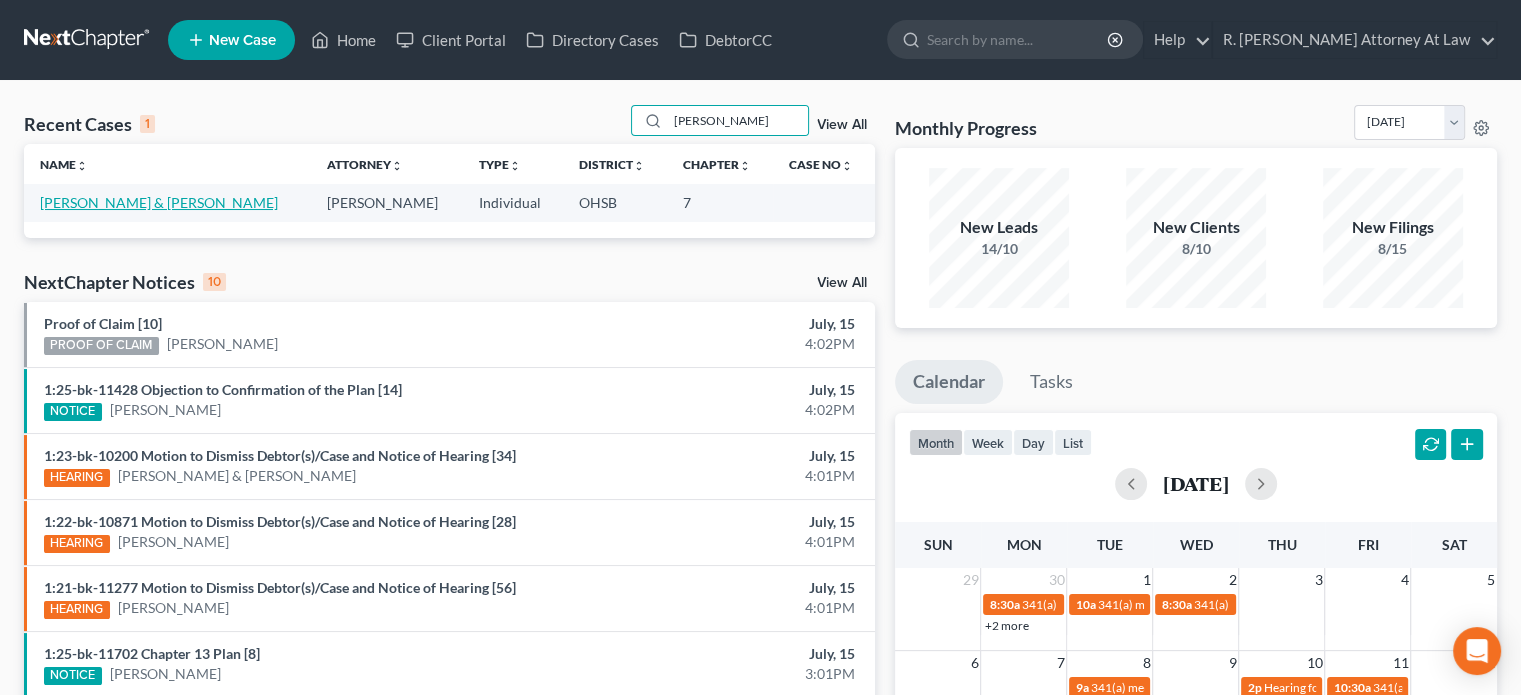 click on "Froman, Howard & Nancy" at bounding box center [159, 202] 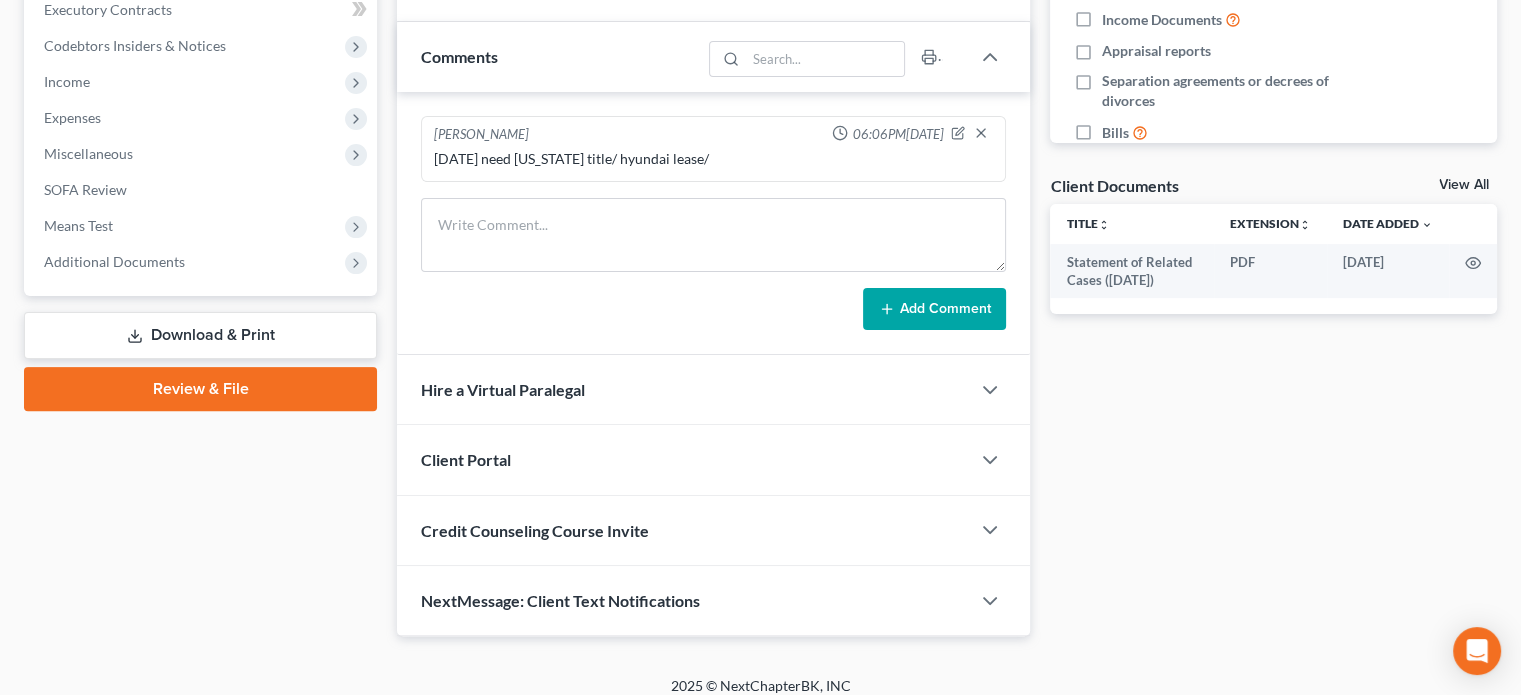 scroll, scrollTop: 589, scrollLeft: 0, axis: vertical 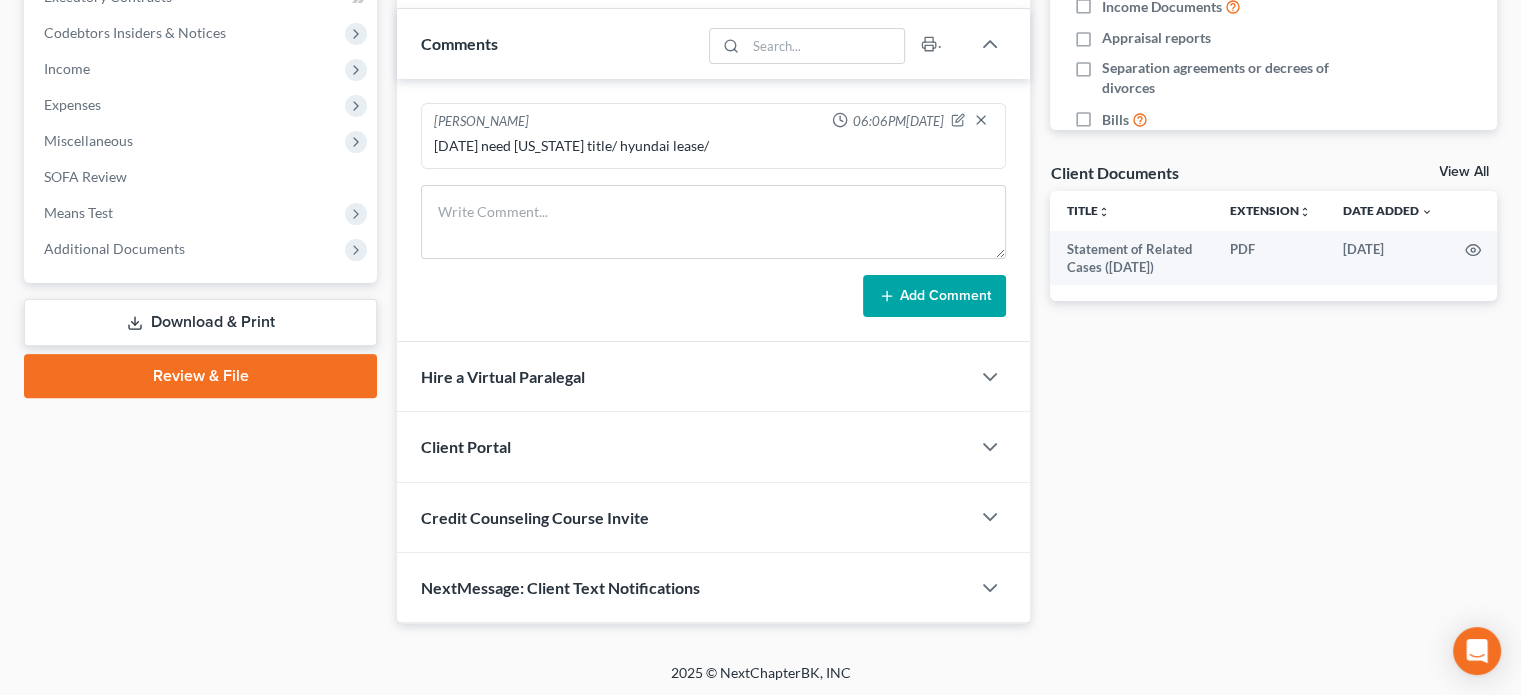 click on "Download & Print" at bounding box center (200, 322) 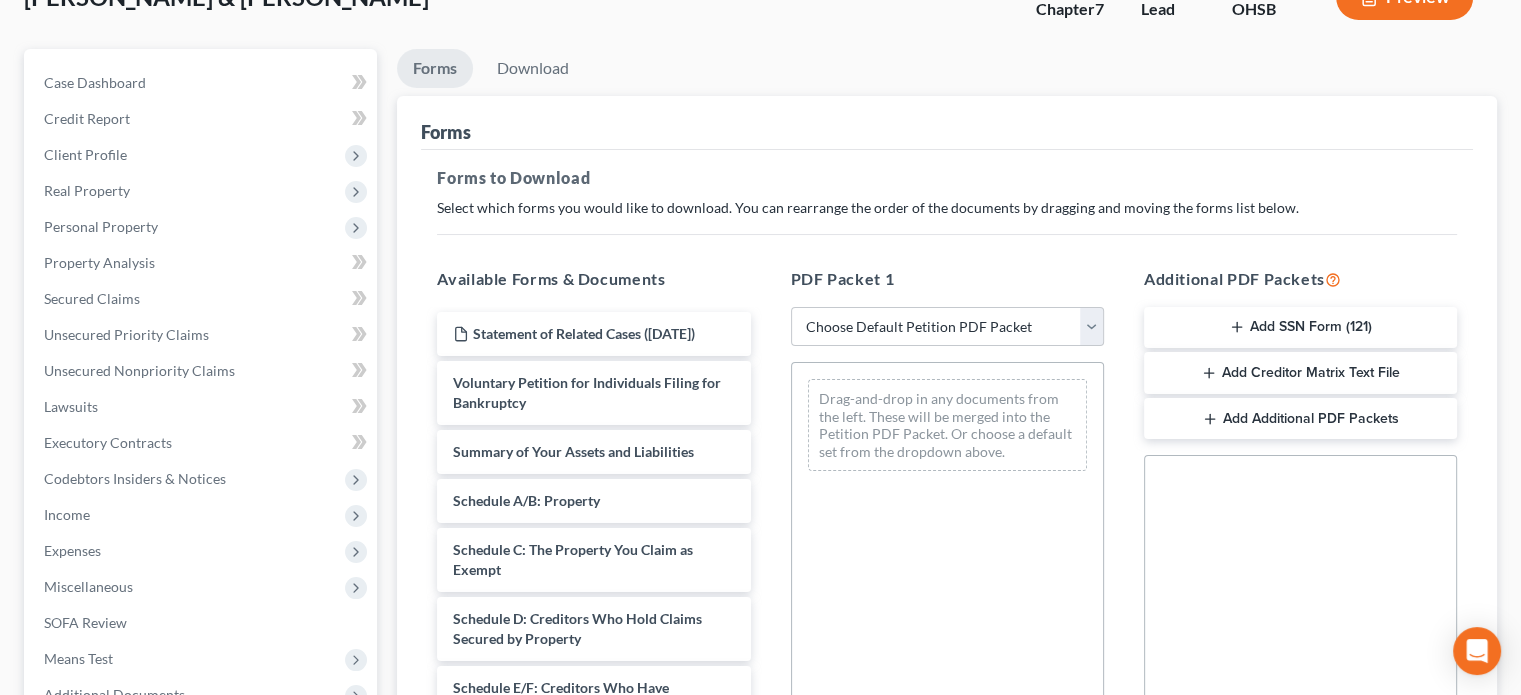 scroll, scrollTop: 0, scrollLeft: 0, axis: both 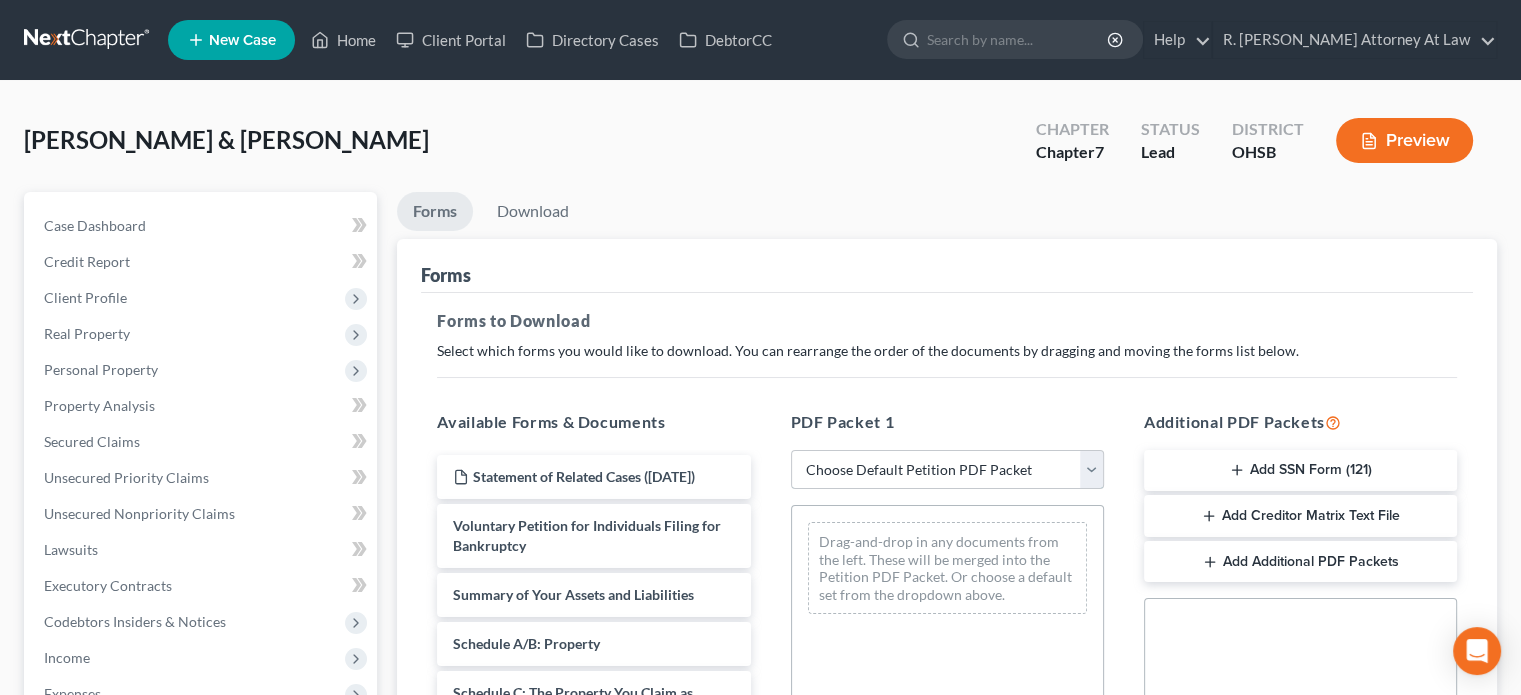 click on "Choose Default Petition PDF Packet Complete Bankruptcy Petition (all forms and schedules) Emergency Filing Forms (Petition and Creditor List Only) Amended Forms Signature Pages Only CostaMarkDraft Fairfield Farifield fairfield1 fairfield2 Fairfield Petition5182020 Petition52020 Petitionmailed to client 52120 Fairfield3 Fairfield3" at bounding box center [947, 470] 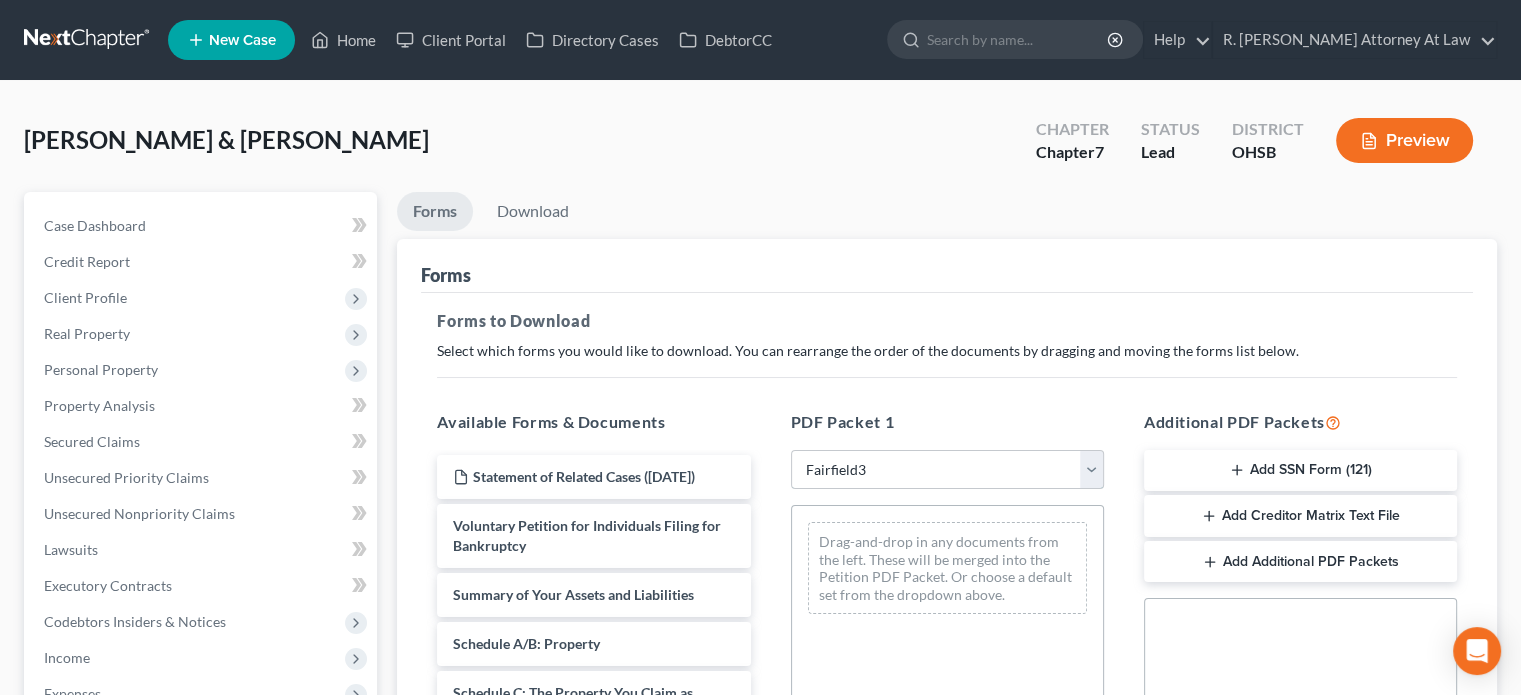click on "Choose Default Petition PDF Packet Complete Bankruptcy Petition (all forms and schedules) Emergency Filing Forms (Petition and Creditor List Only) Amended Forms Signature Pages Only CostaMarkDraft Fairfield Farifield fairfield1 fairfield2 Fairfield Petition5182020 Petition52020 Petitionmailed to client 52120 Fairfield3 Fairfield3" at bounding box center (947, 470) 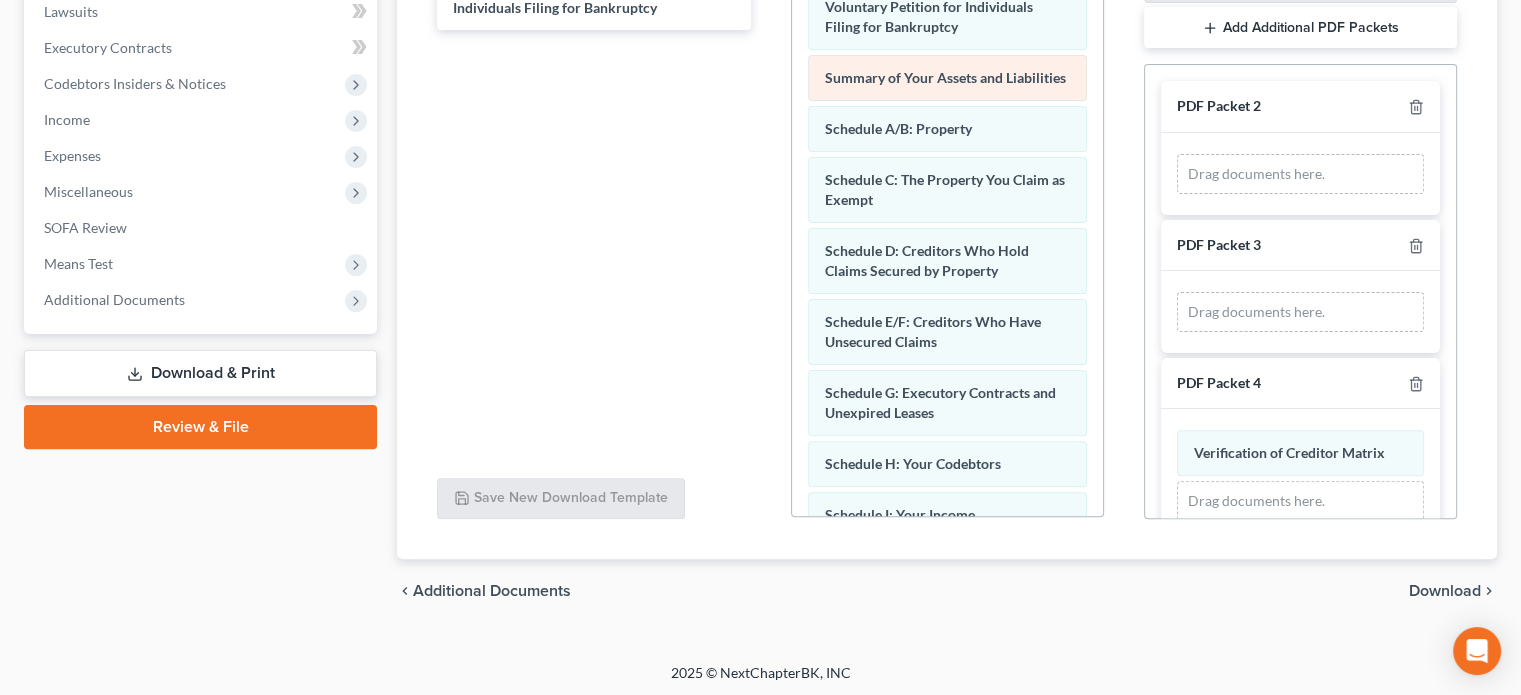 scroll, scrollTop: 540, scrollLeft: 0, axis: vertical 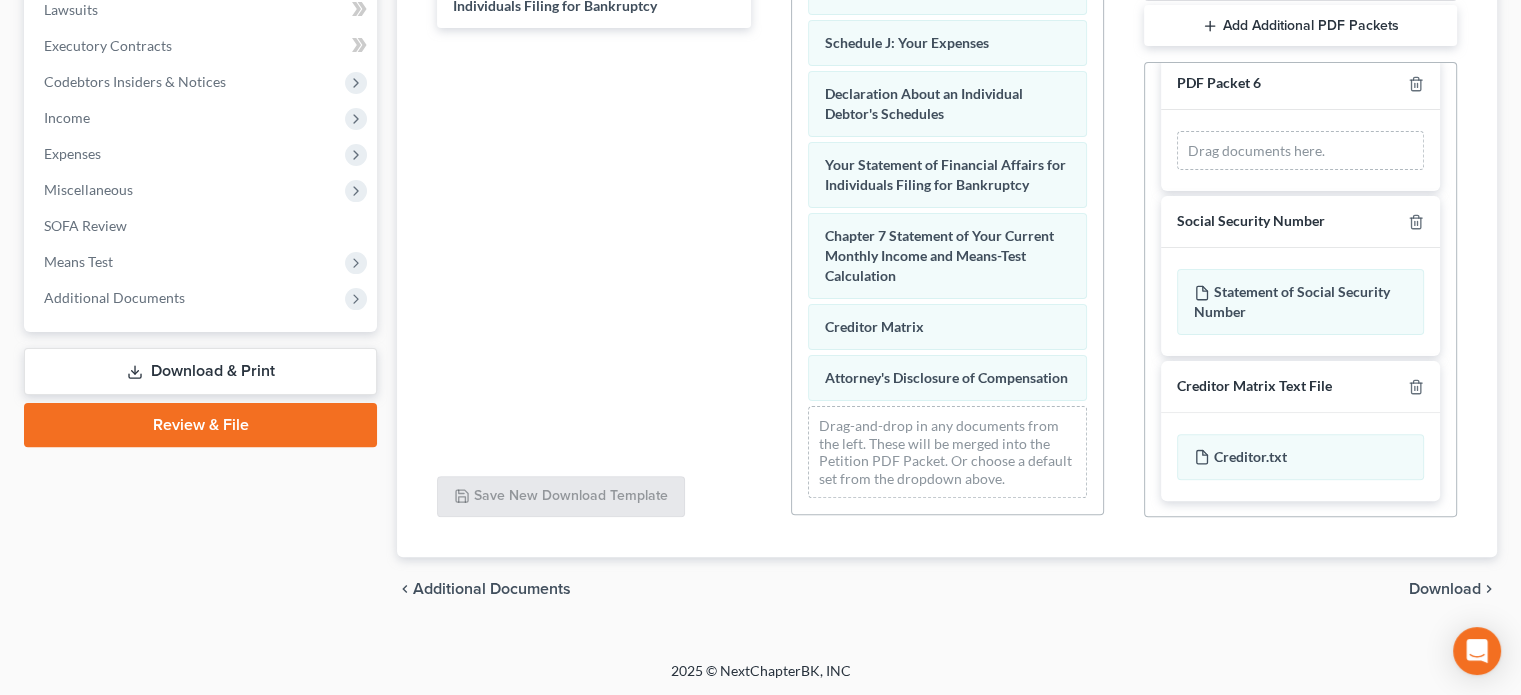 click on "Download" at bounding box center [1445, 589] 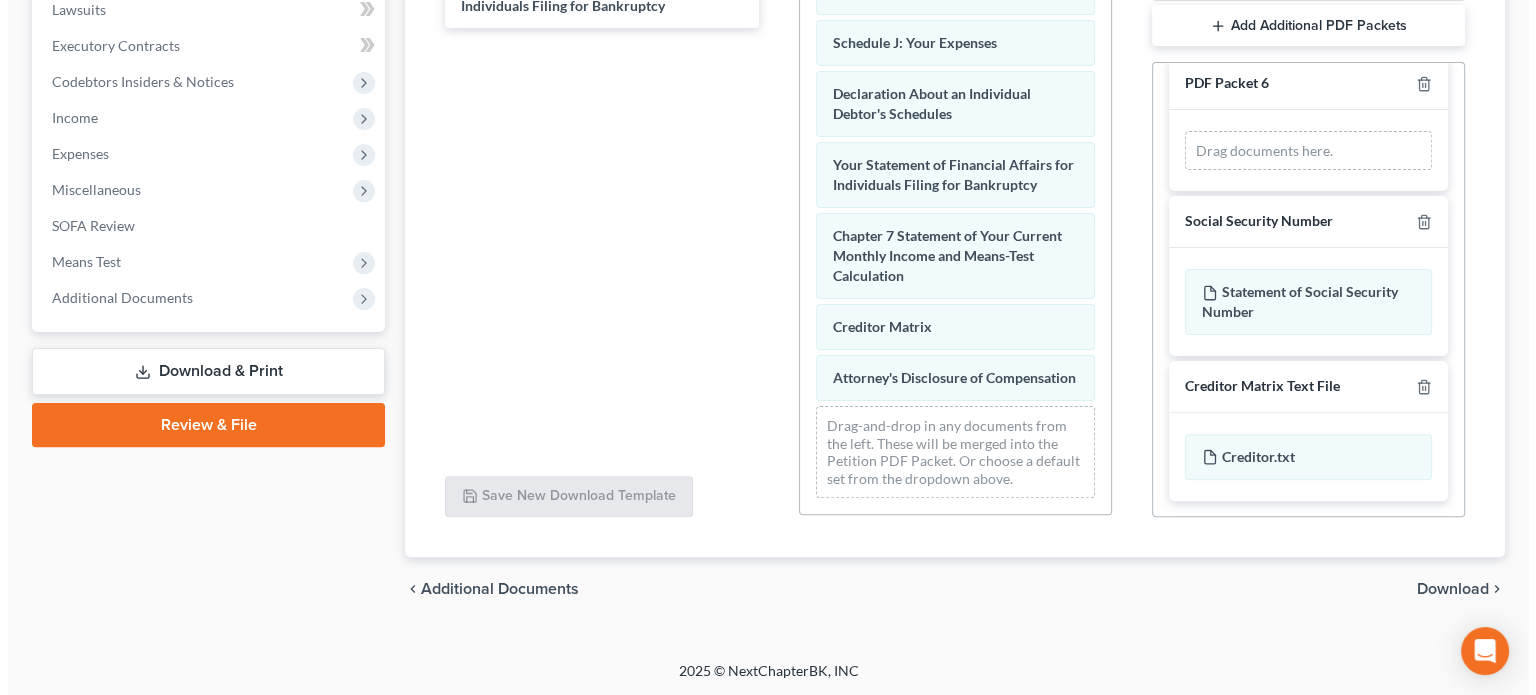 scroll, scrollTop: 366, scrollLeft: 0, axis: vertical 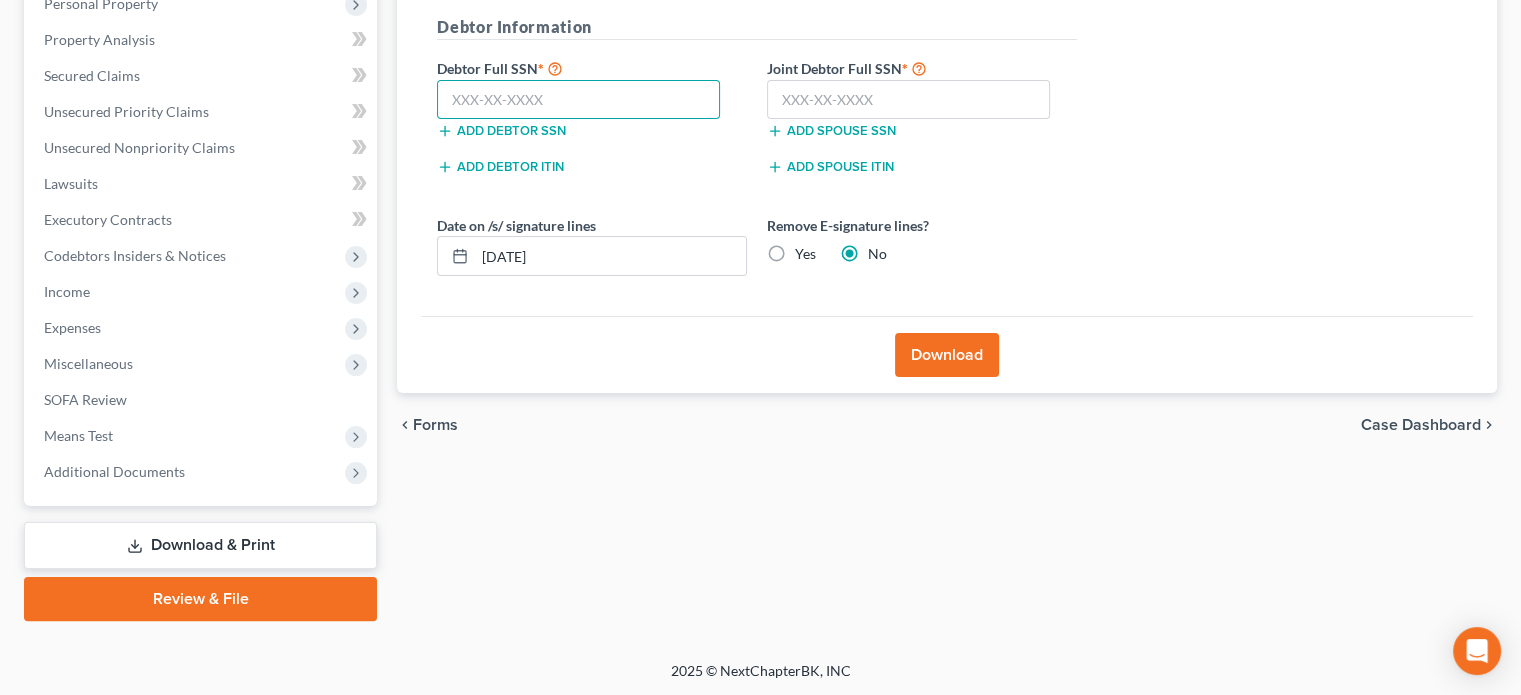 click at bounding box center (578, 100) 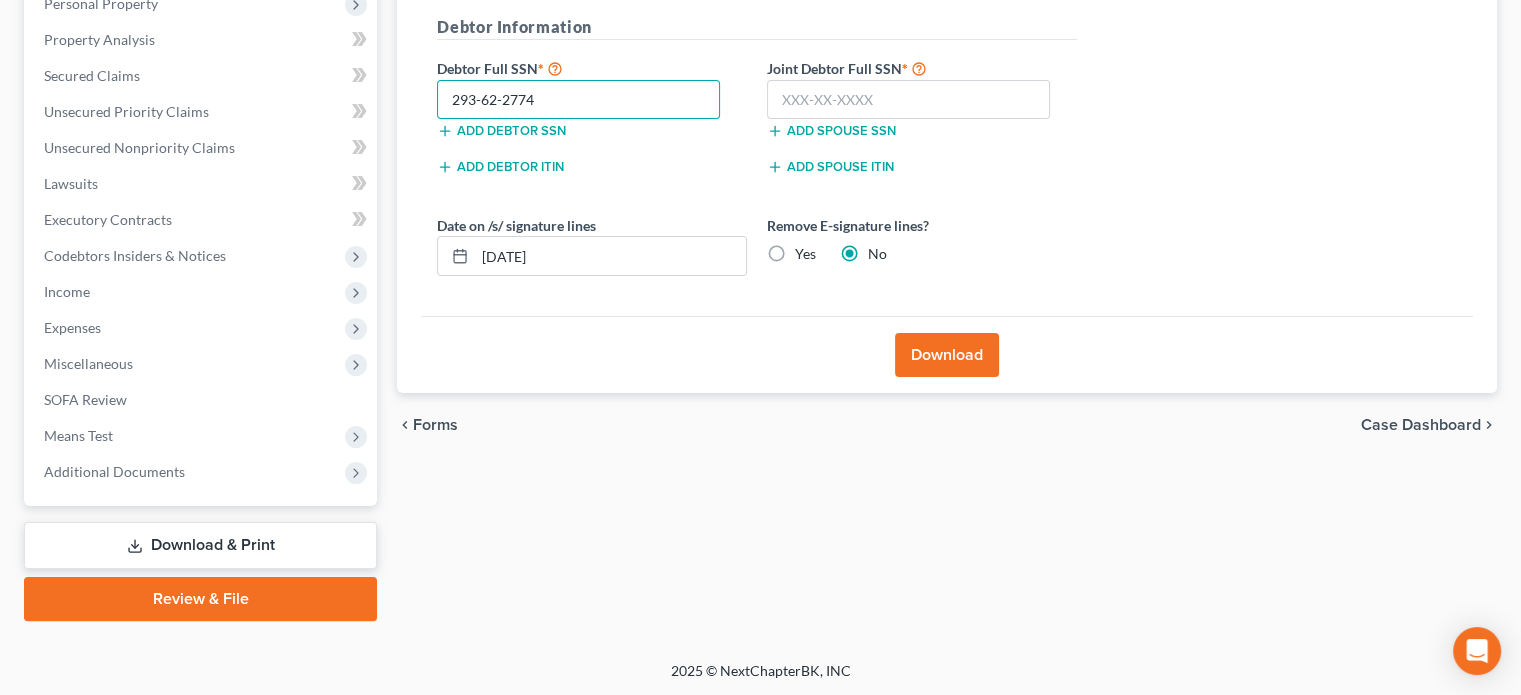 type on "293-62-2774" 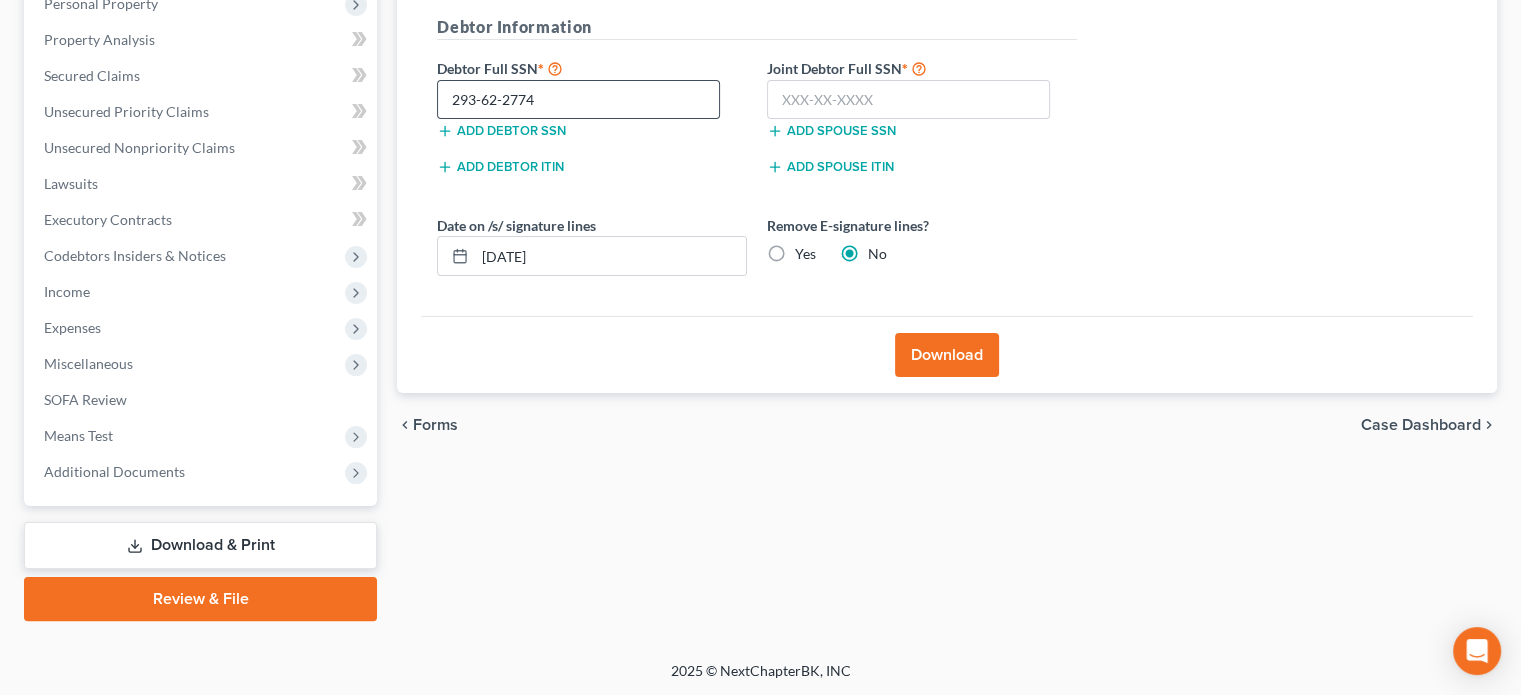 type 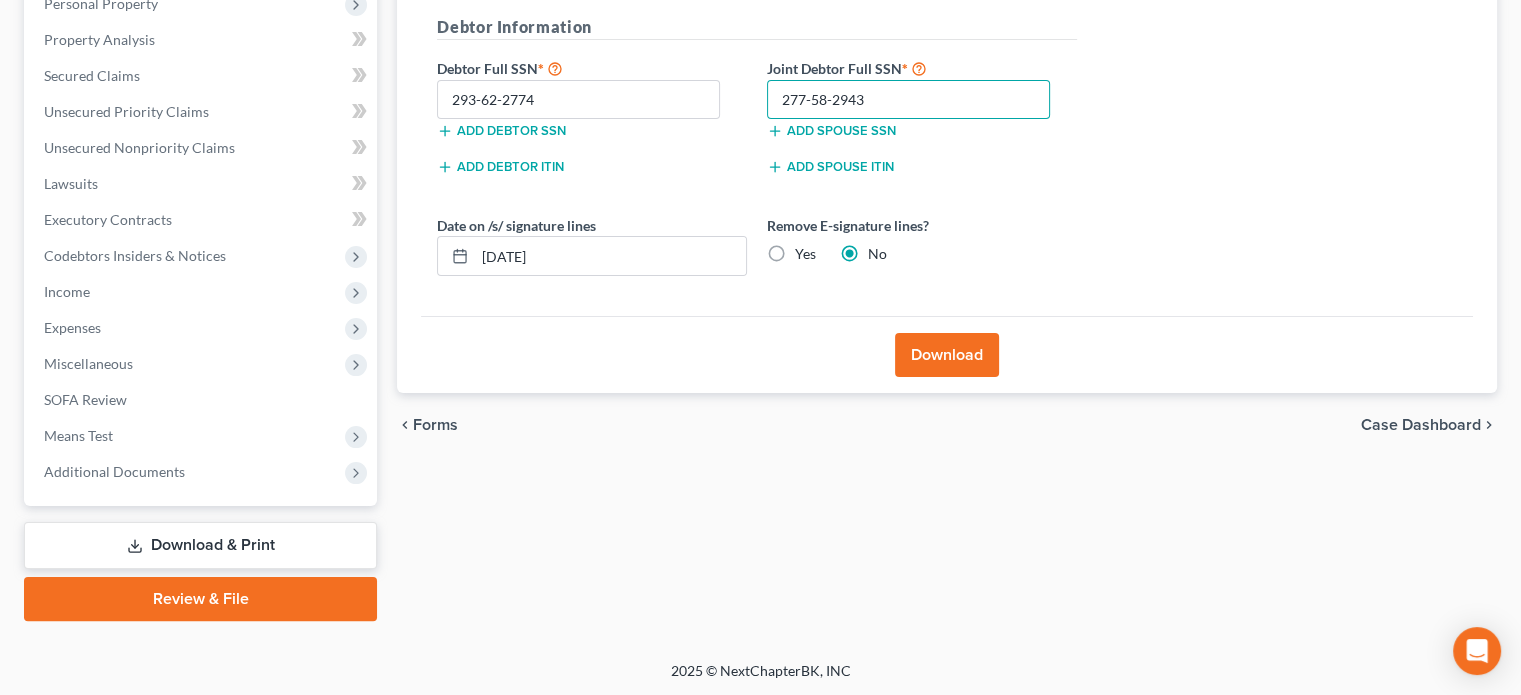 type on "277-58-2943" 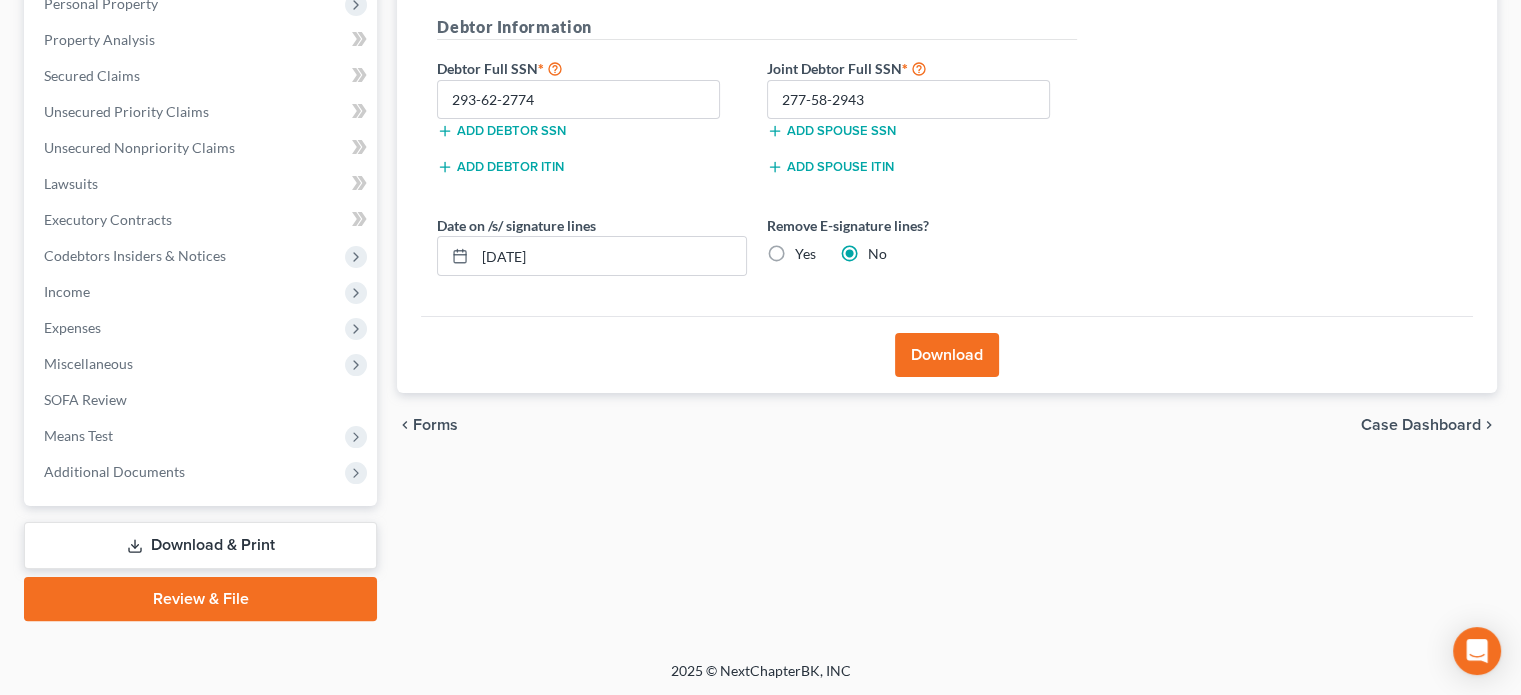 click on "Download" at bounding box center (947, 355) 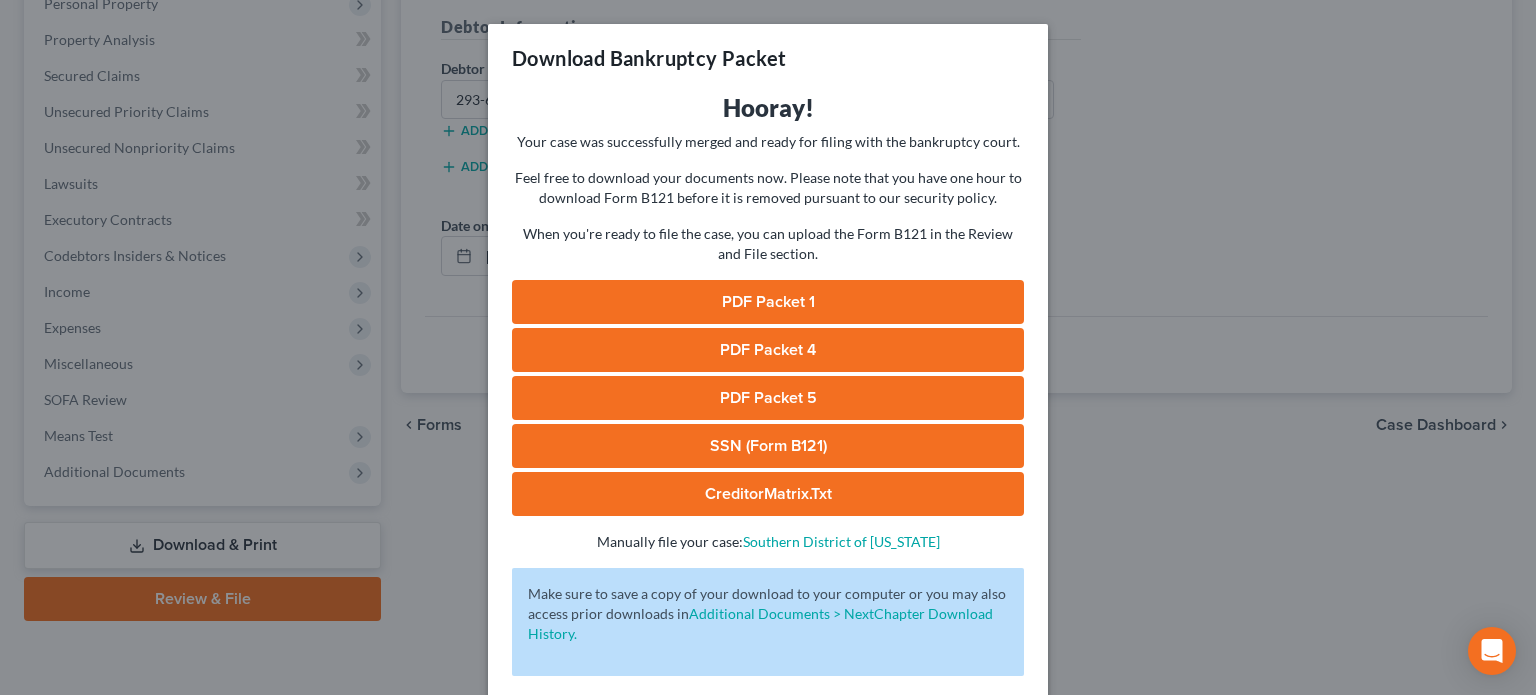 click on "PDF Packet 1" at bounding box center [768, 302] 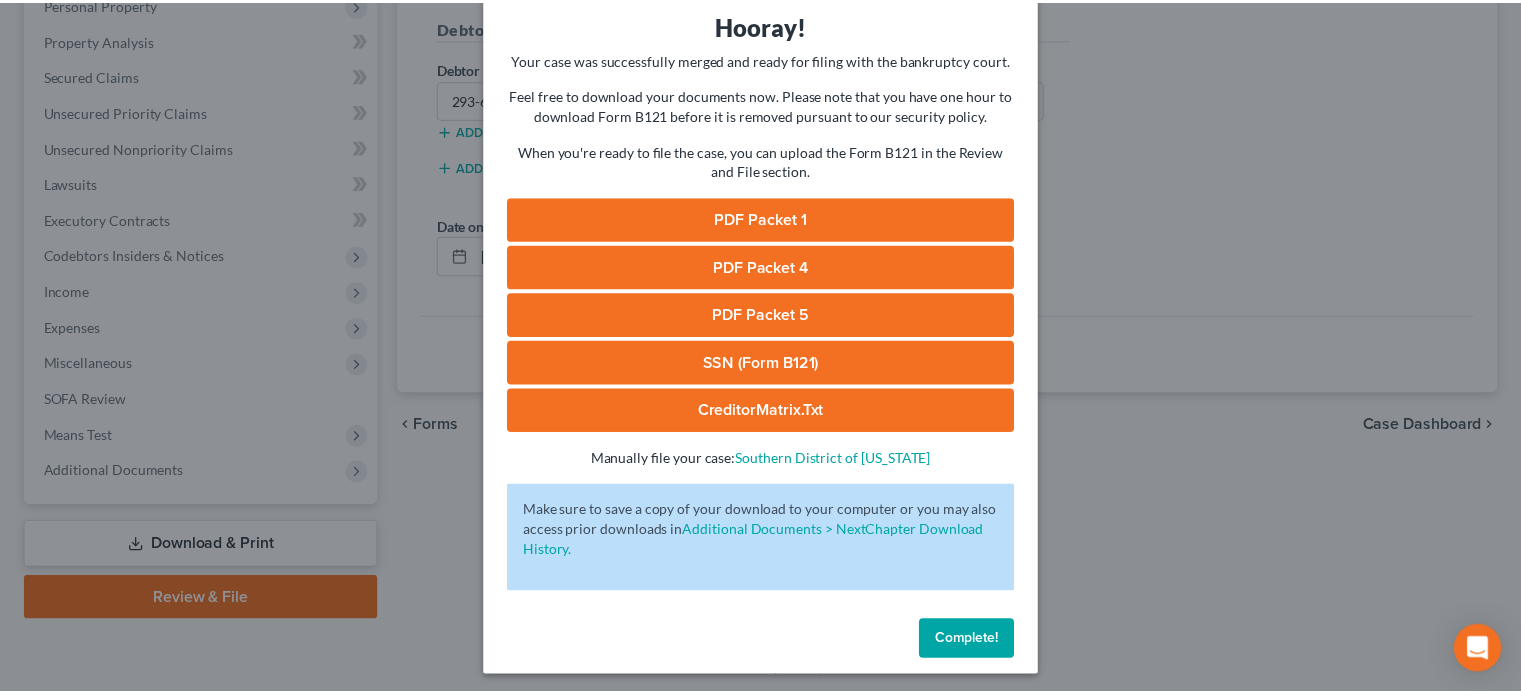 scroll, scrollTop: 88, scrollLeft: 0, axis: vertical 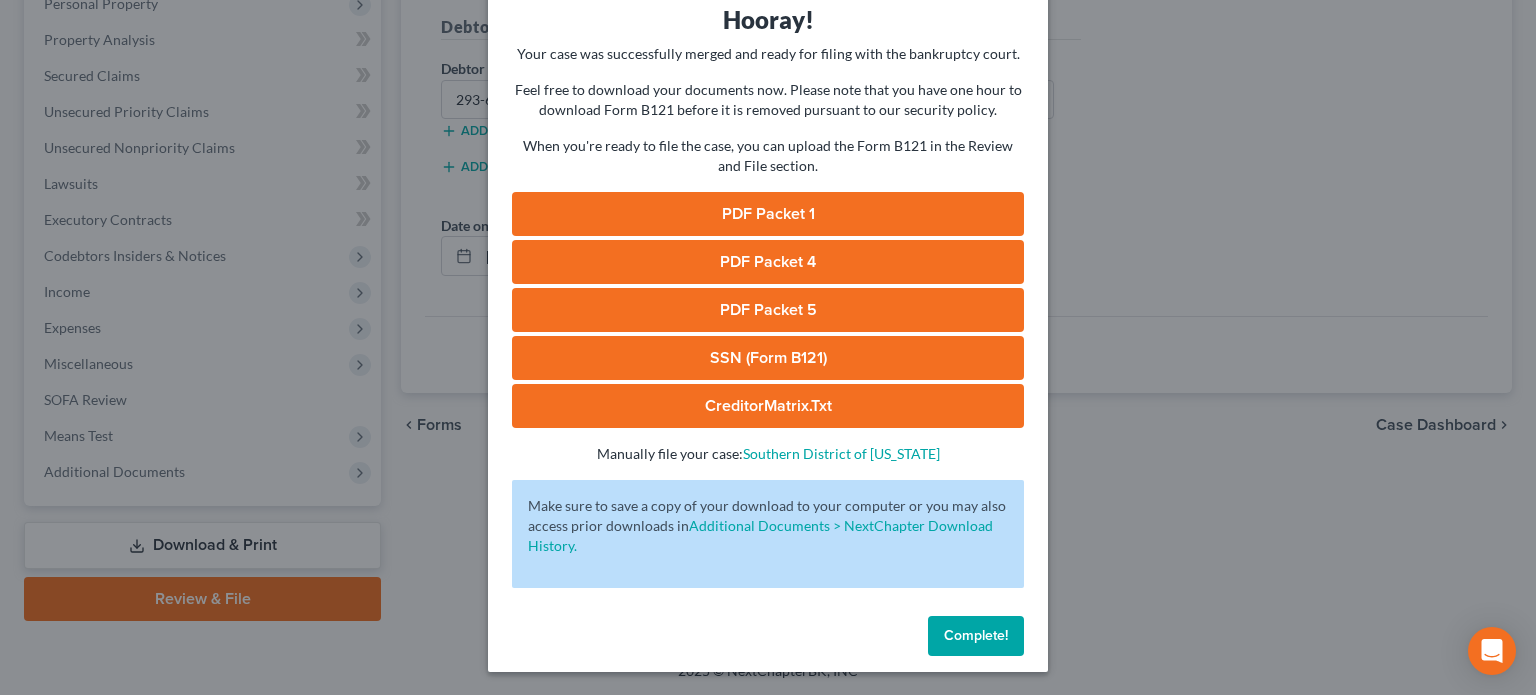 click on "Complete!" at bounding box center (976, 635) 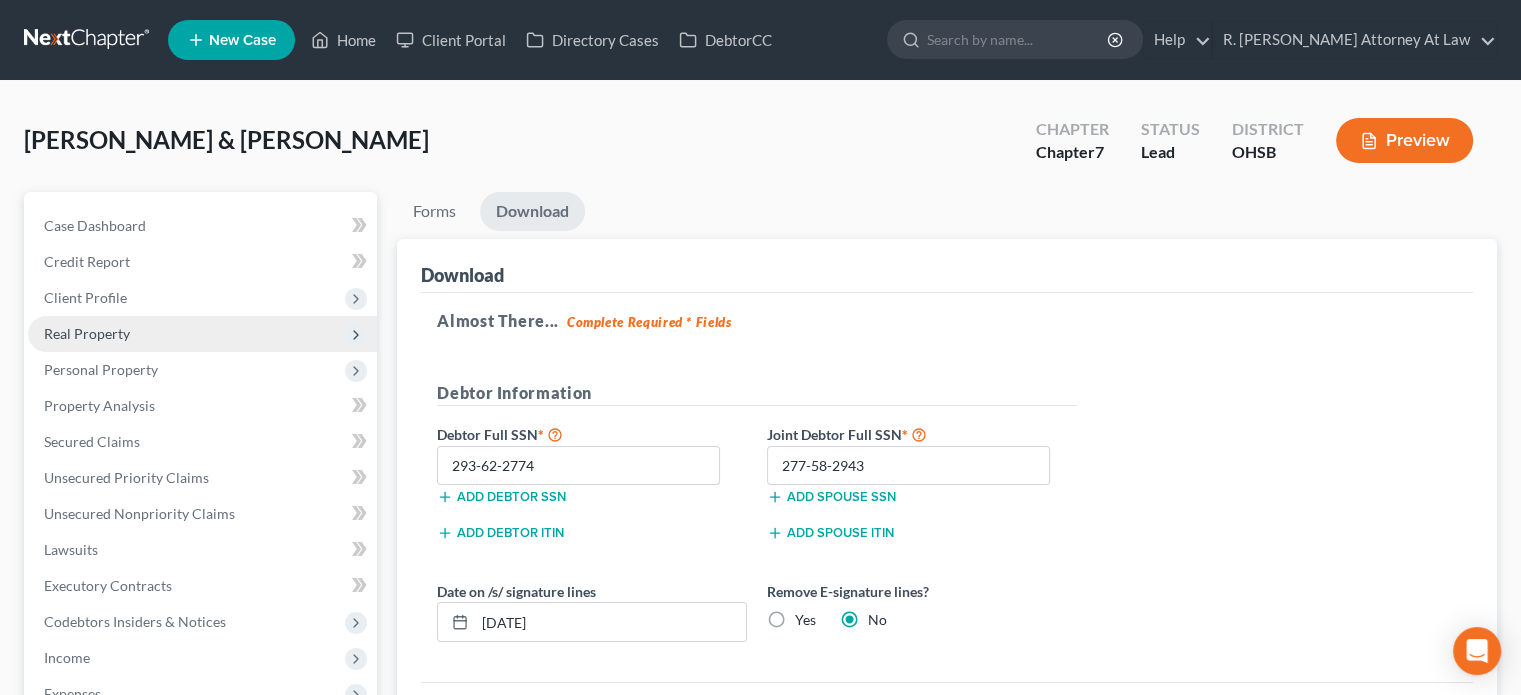 scroll, scrollTop: 0, scrollLeft: 0, axis: both 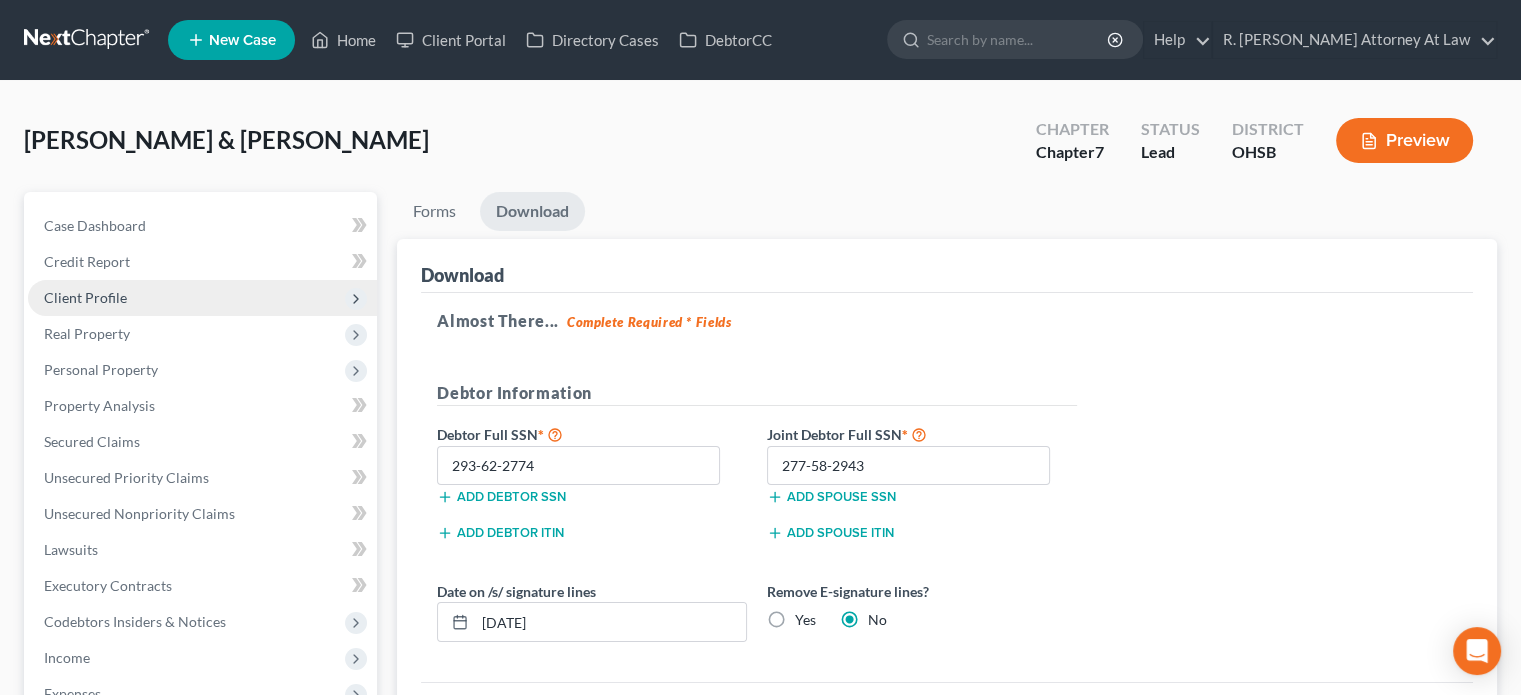 click on "Client Profile" at bounding box center [85, 297] 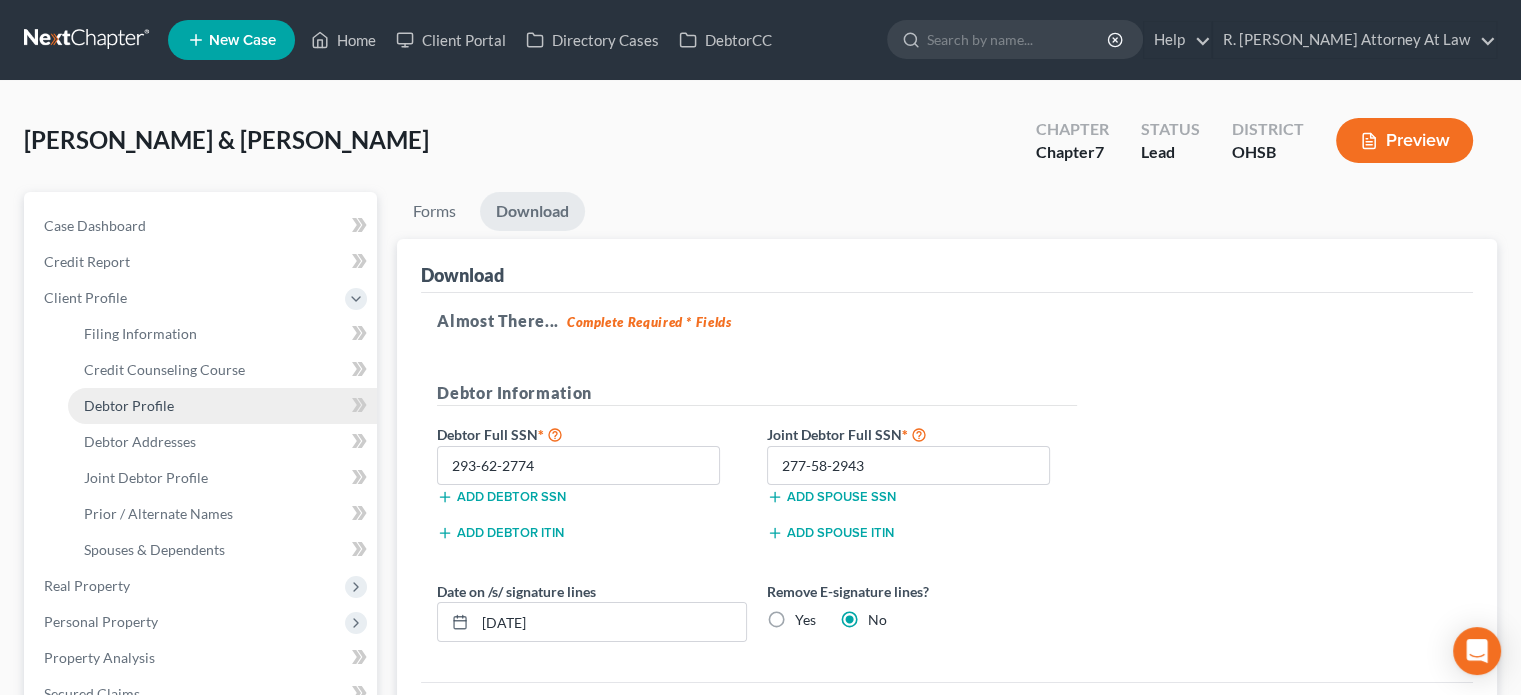 click on "Debtor Profile" at bounding box center (129, 405) 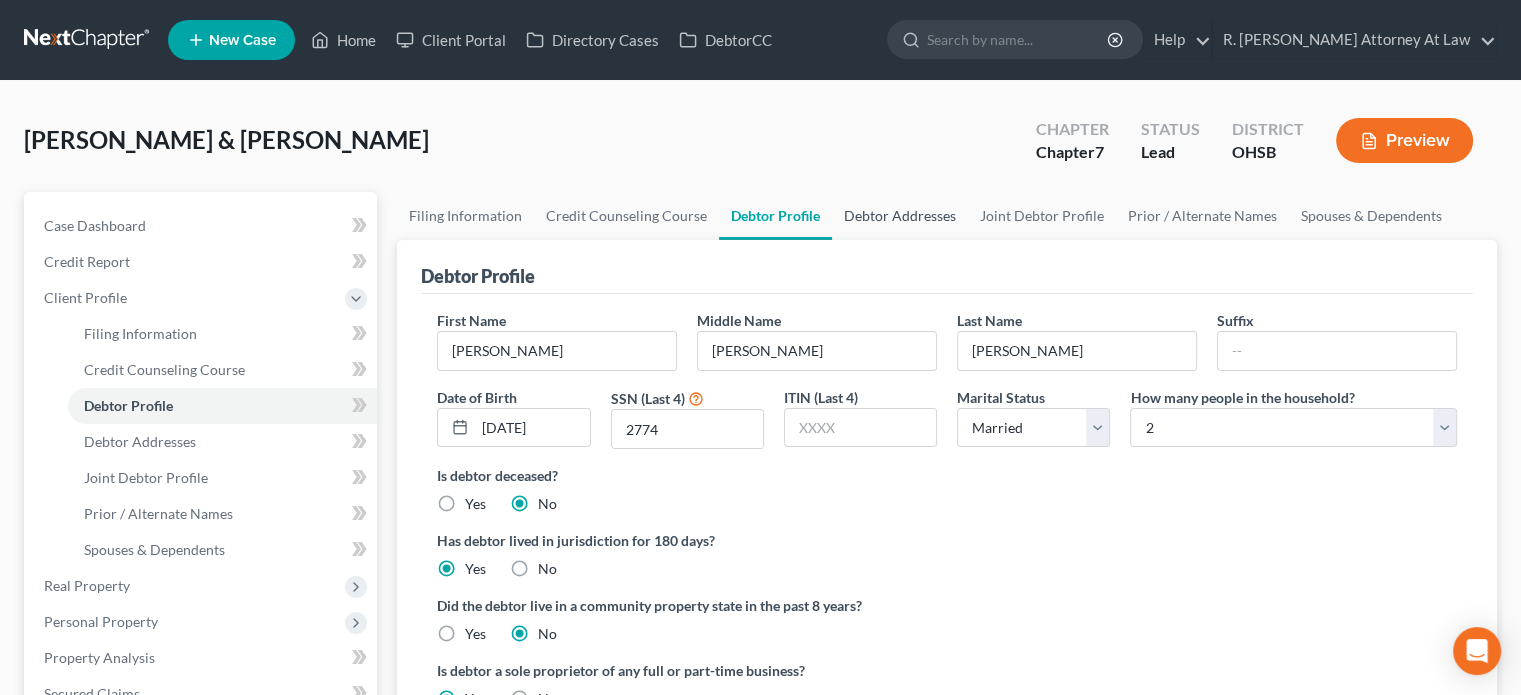 click on "Debtor Addresses" at bounding box center [900, 216] 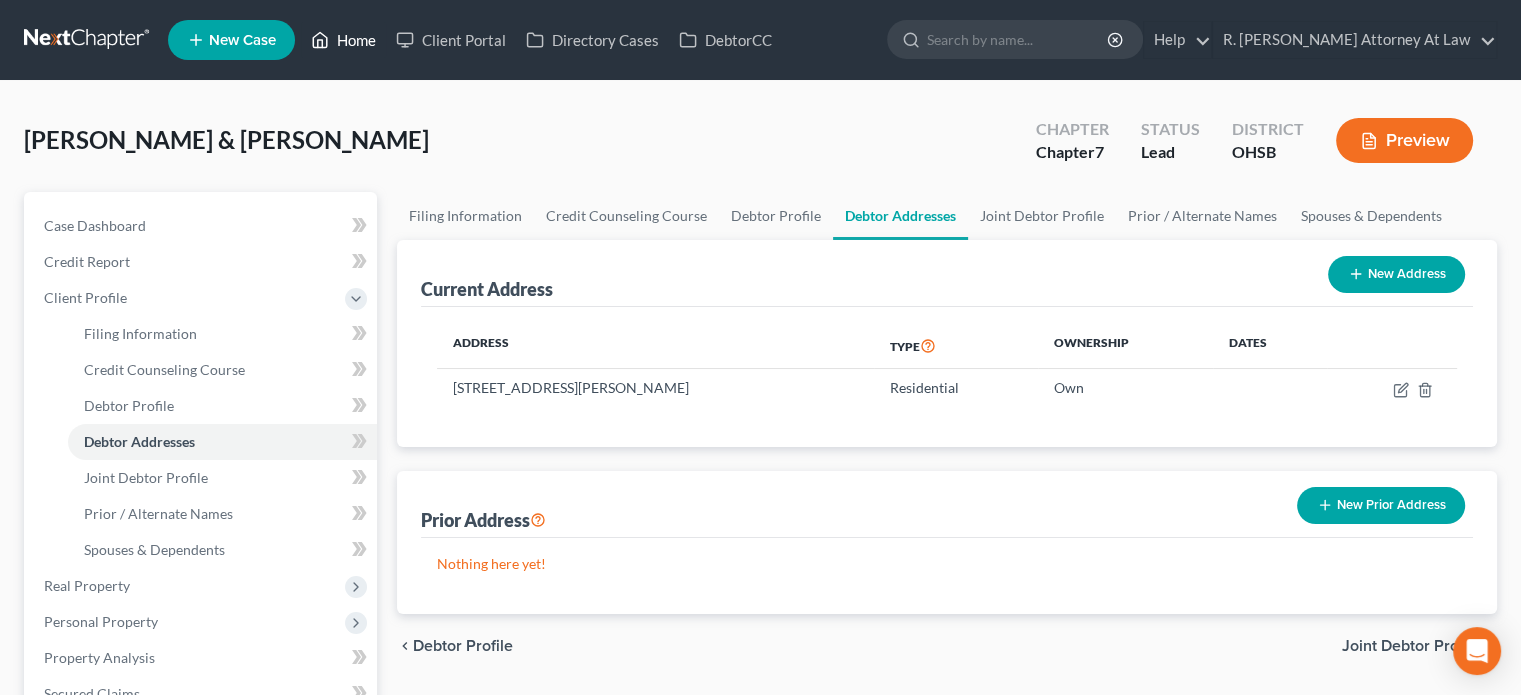 click on "Home" at bounding box center [343, 40] 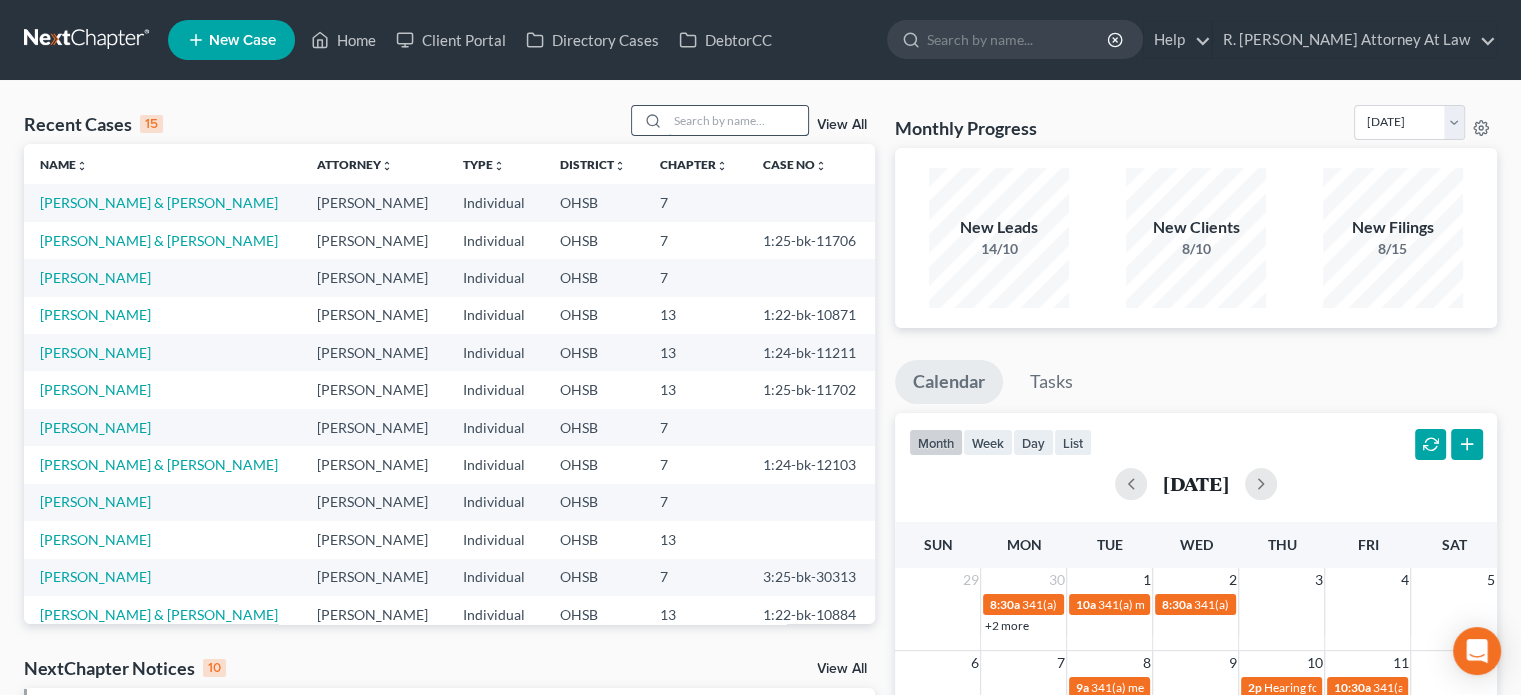 click at bounding box center [738, 120] 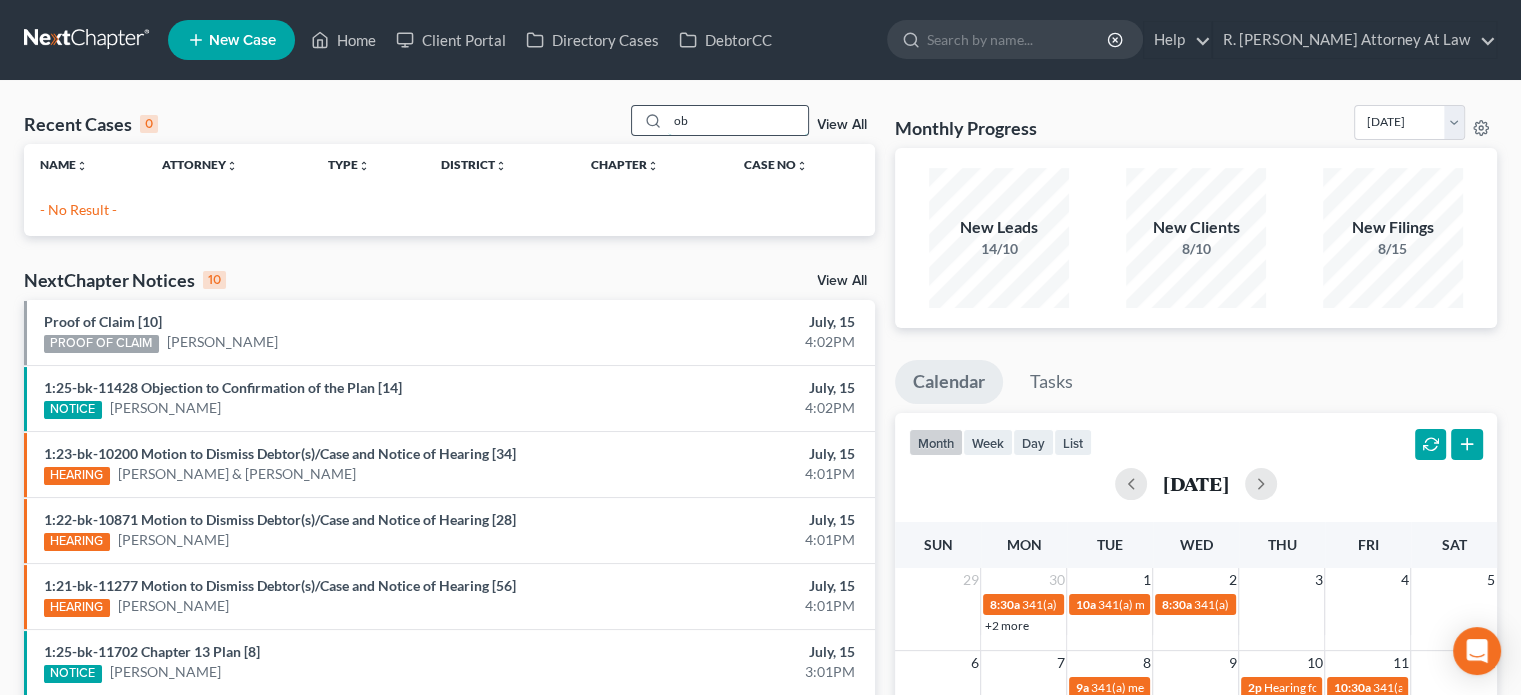 type on "o" 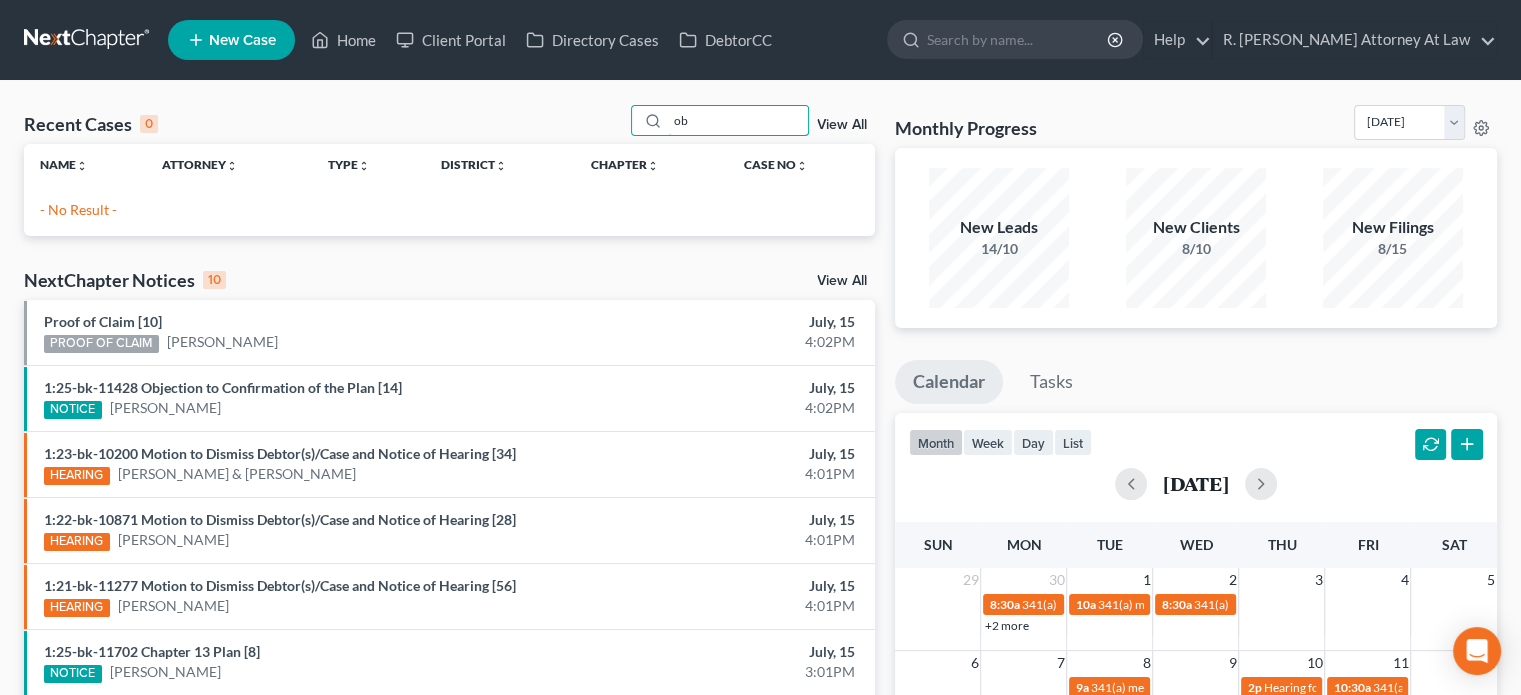 type on "o" 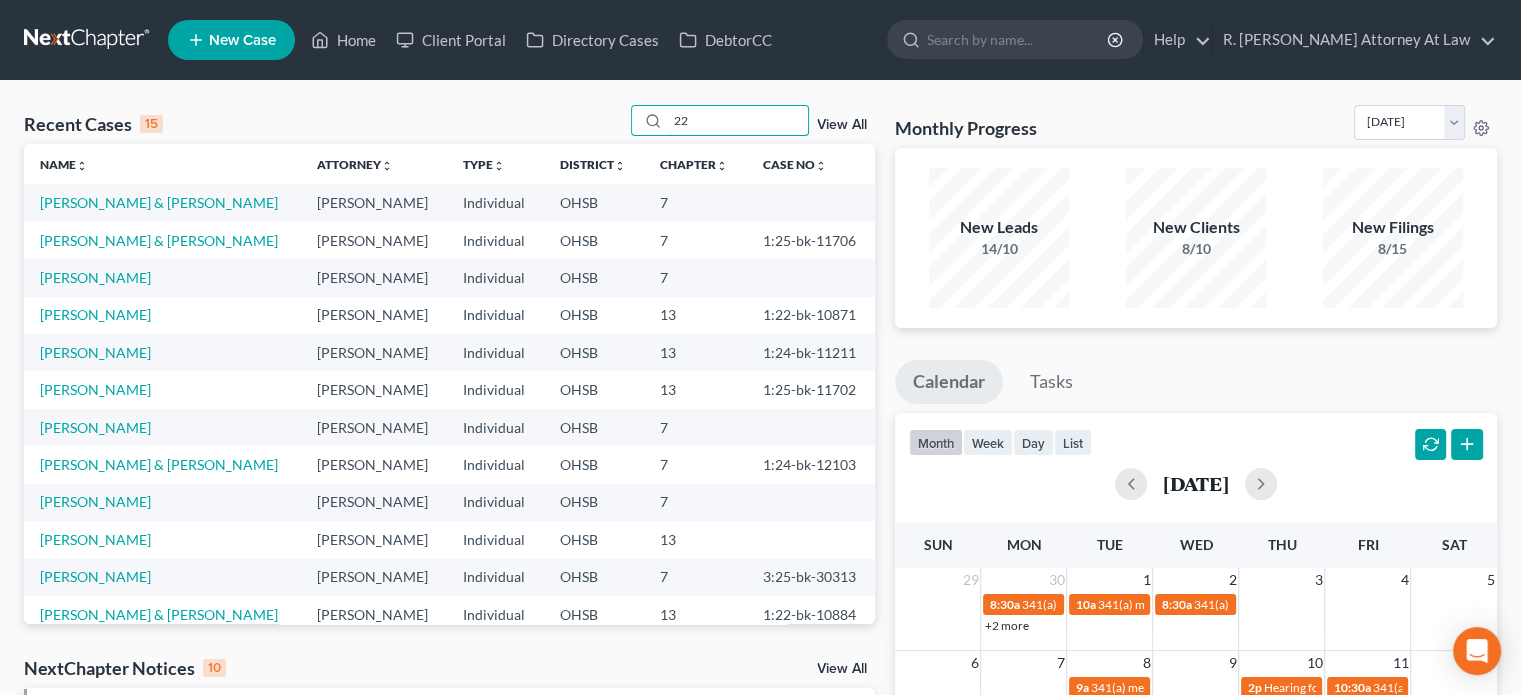 type on "2" 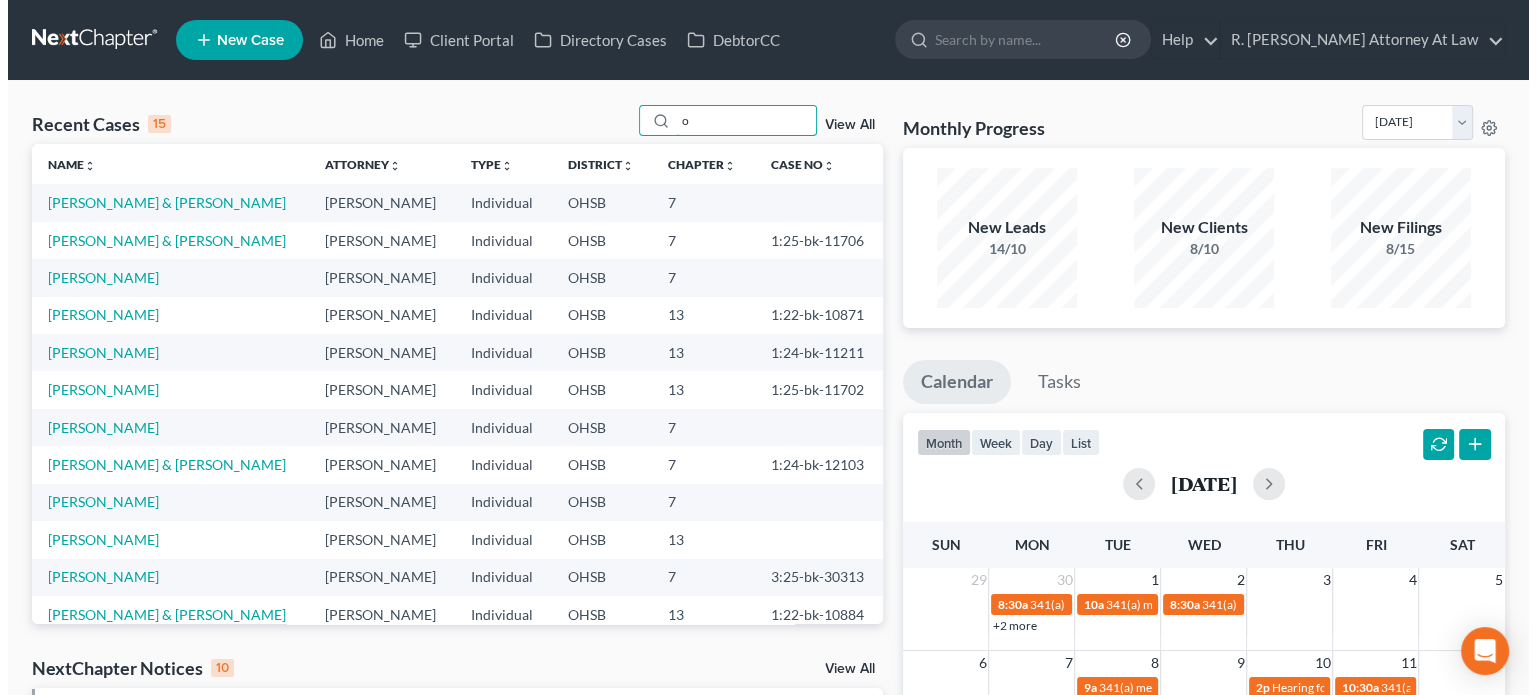 scroll, scrollTop: 1, scrollLeft: 0, axis: vertical 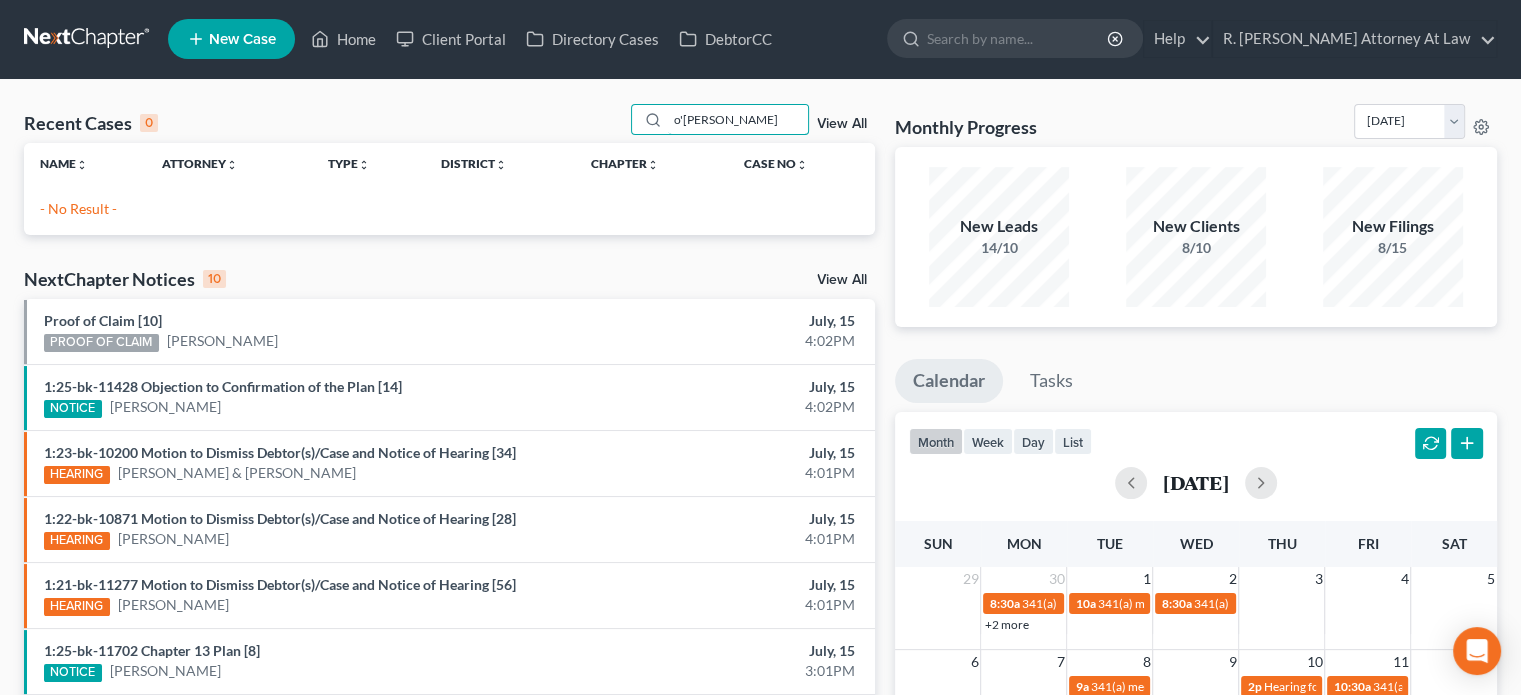 type on "o'brian" 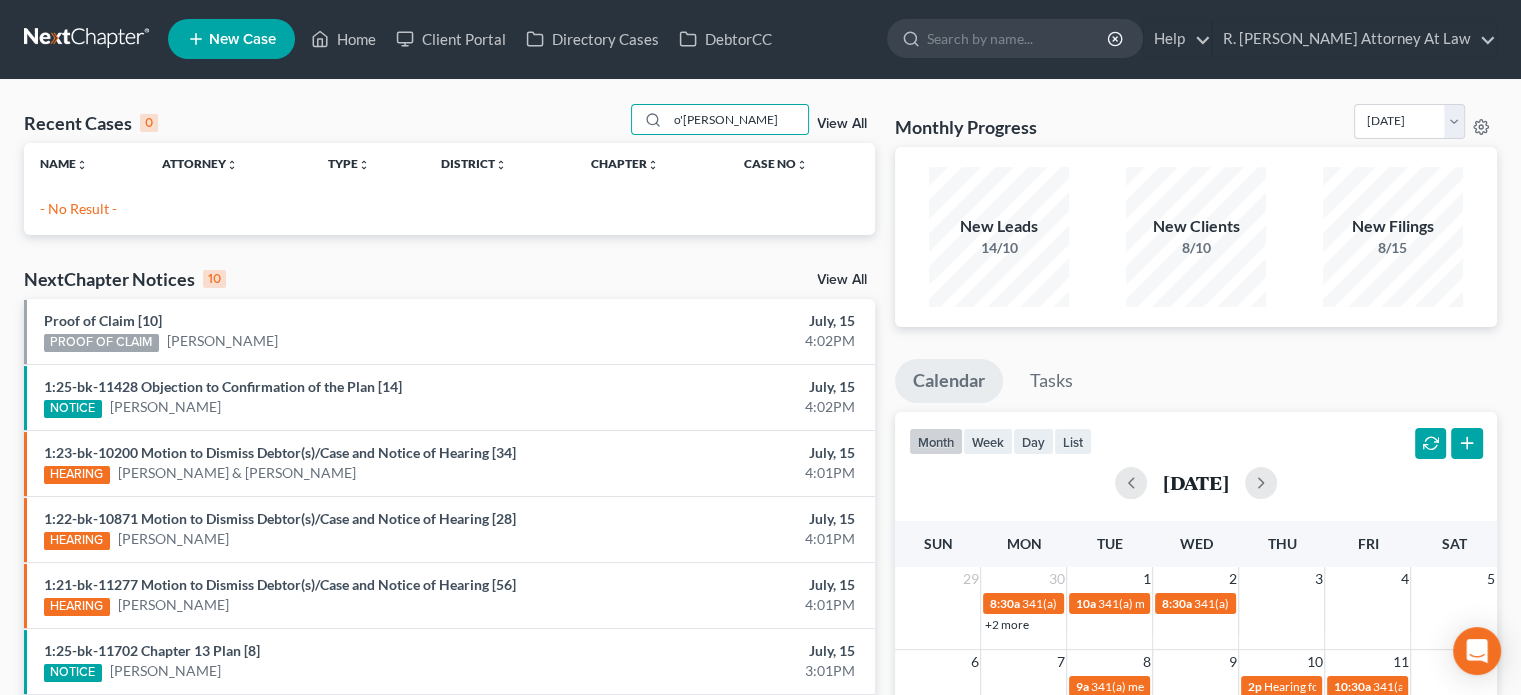 click on "New Case" at bounding box center [242, 39] 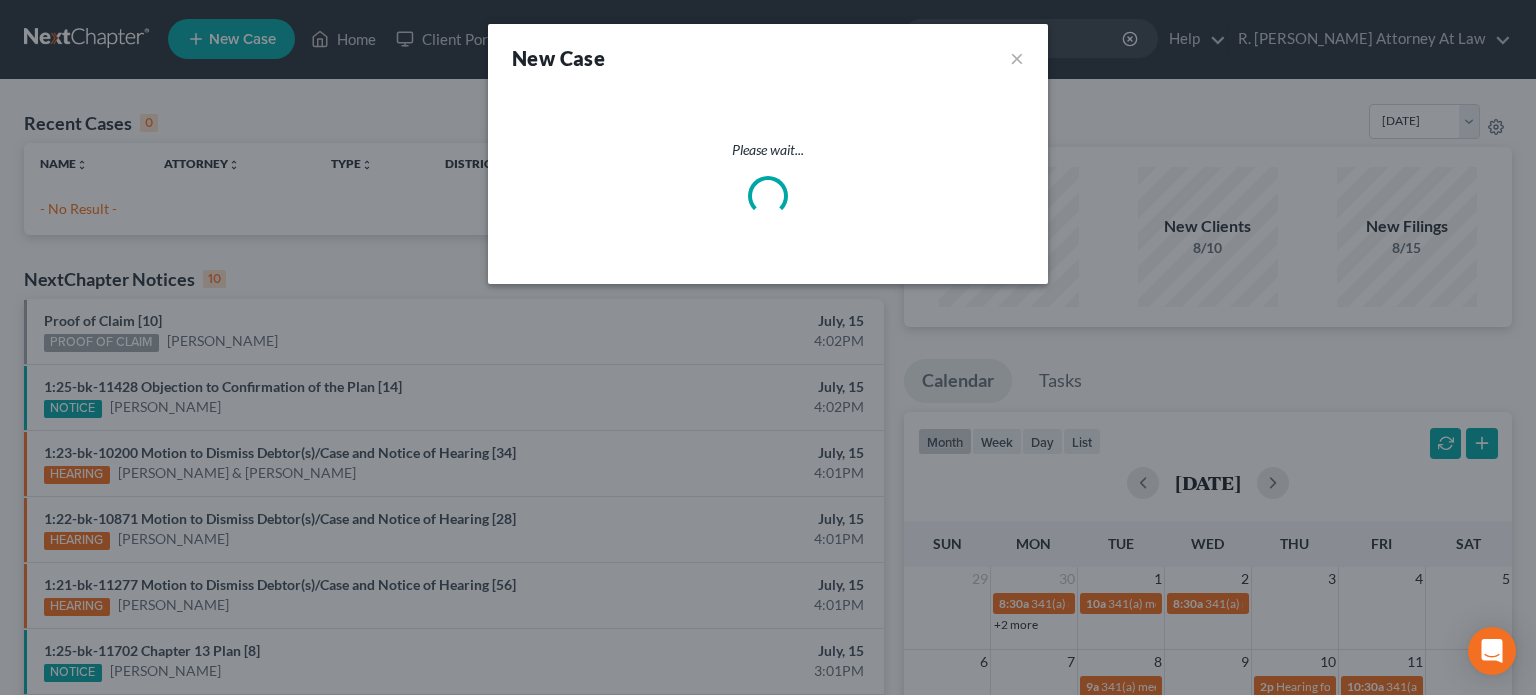 select on "62" 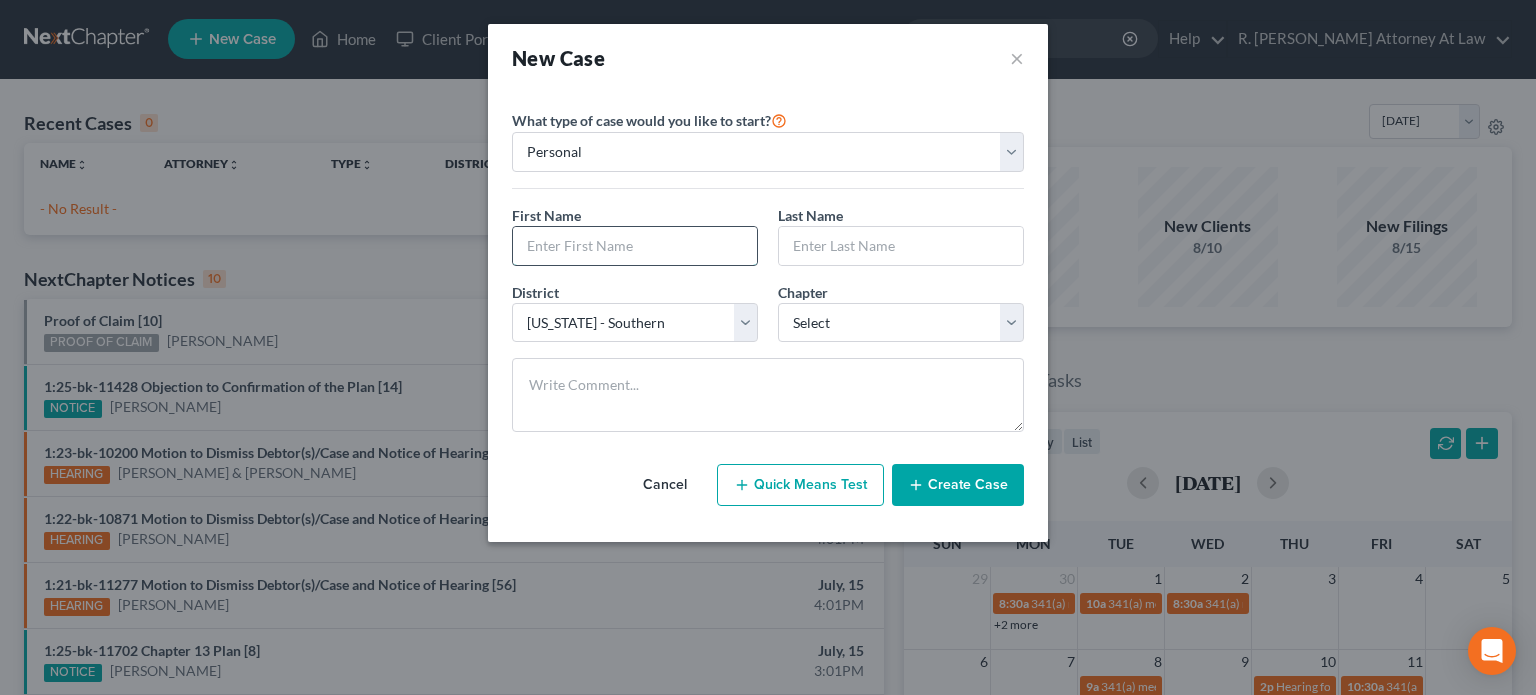 click at bounding box center [635, 246] 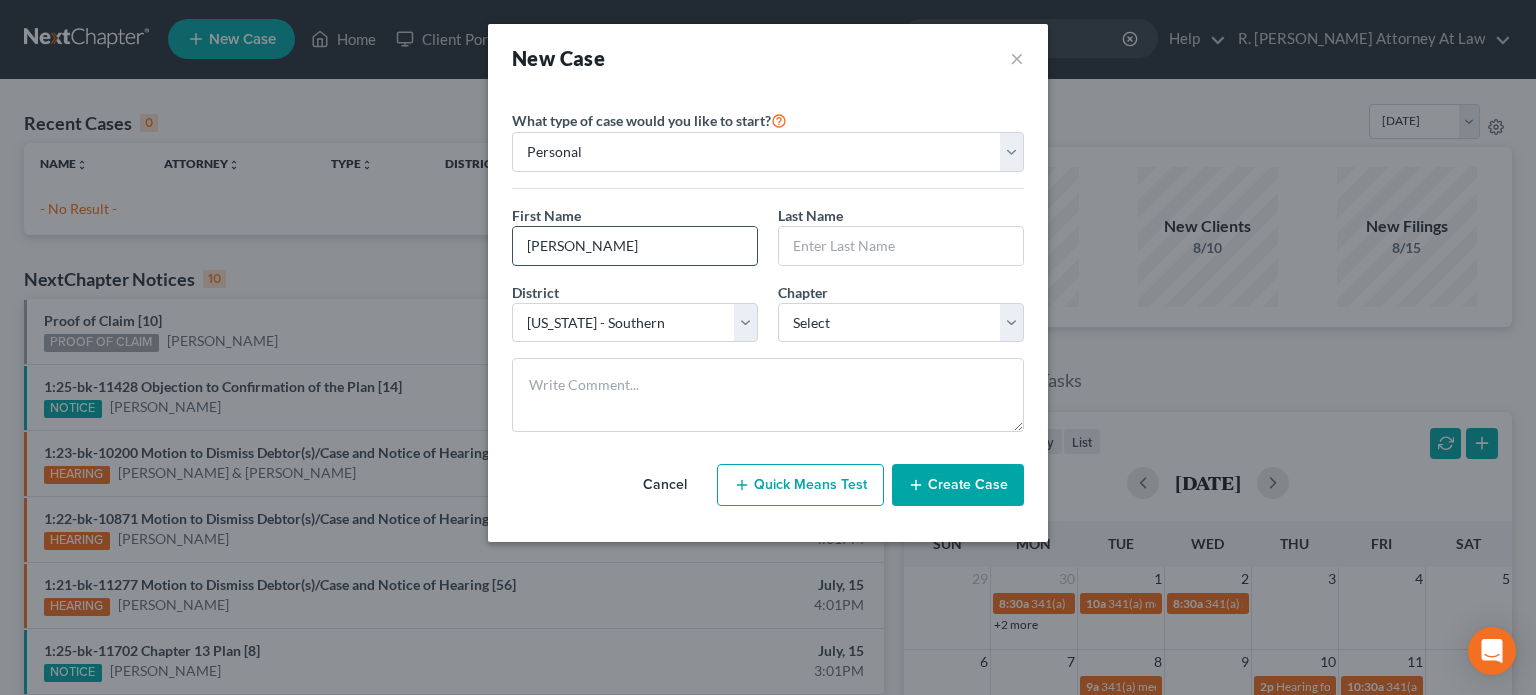 type on "Sandra" 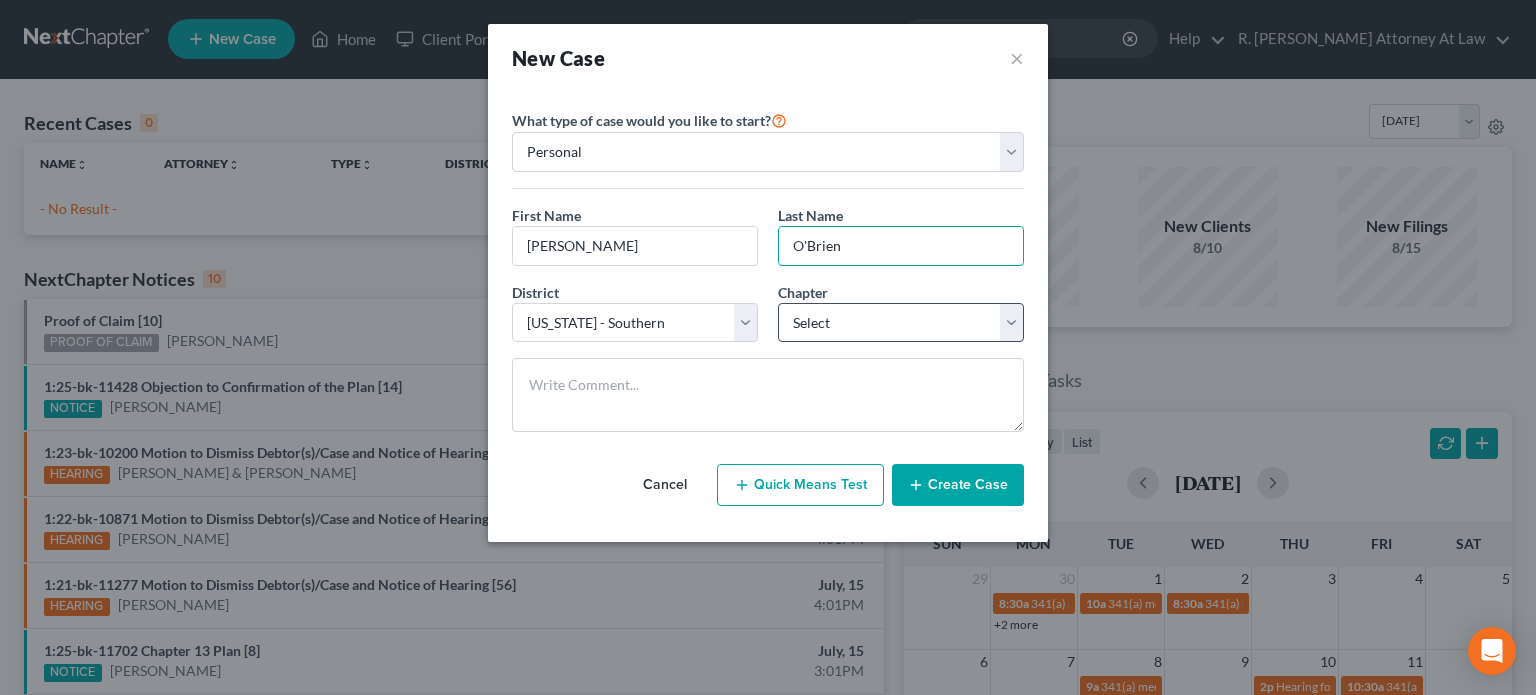 type on "O'Brien" 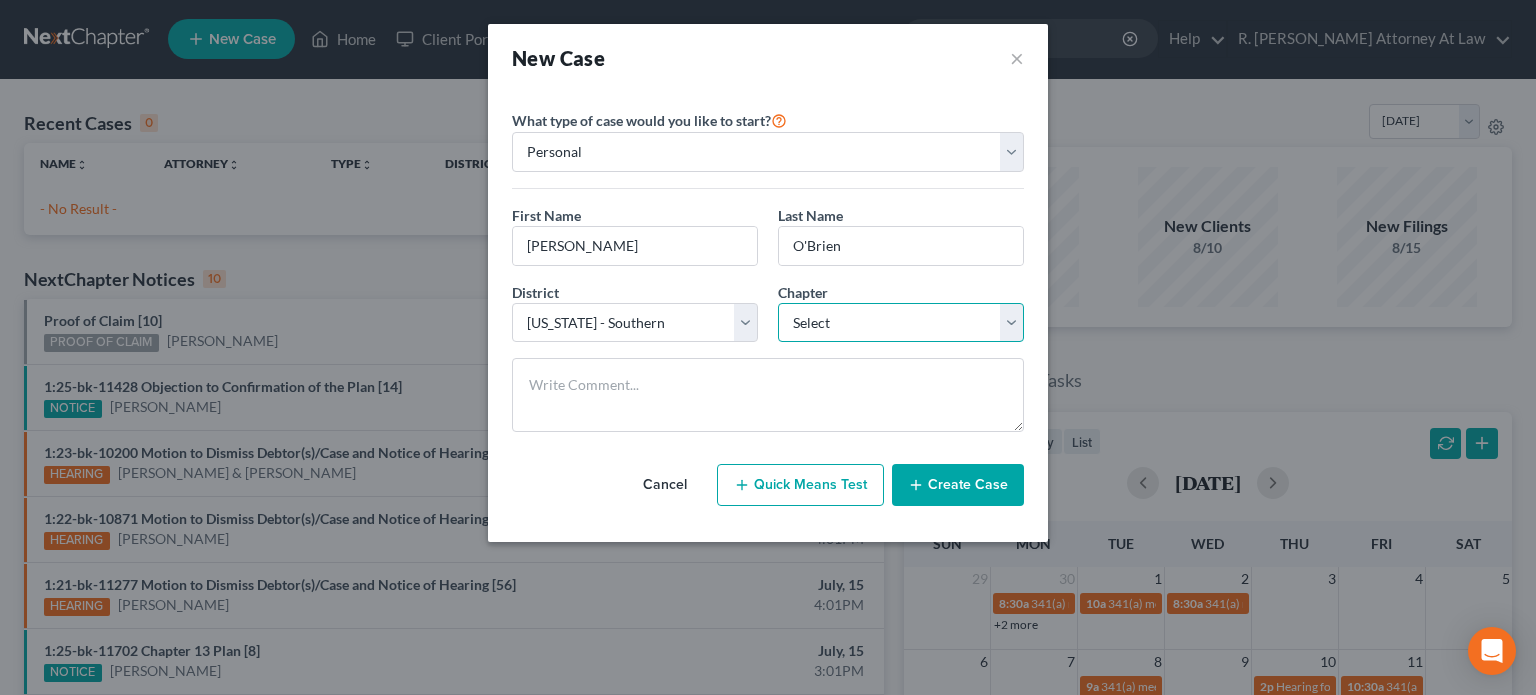 click on "Select 7 11 12 13" at bounding box center (901, 323) 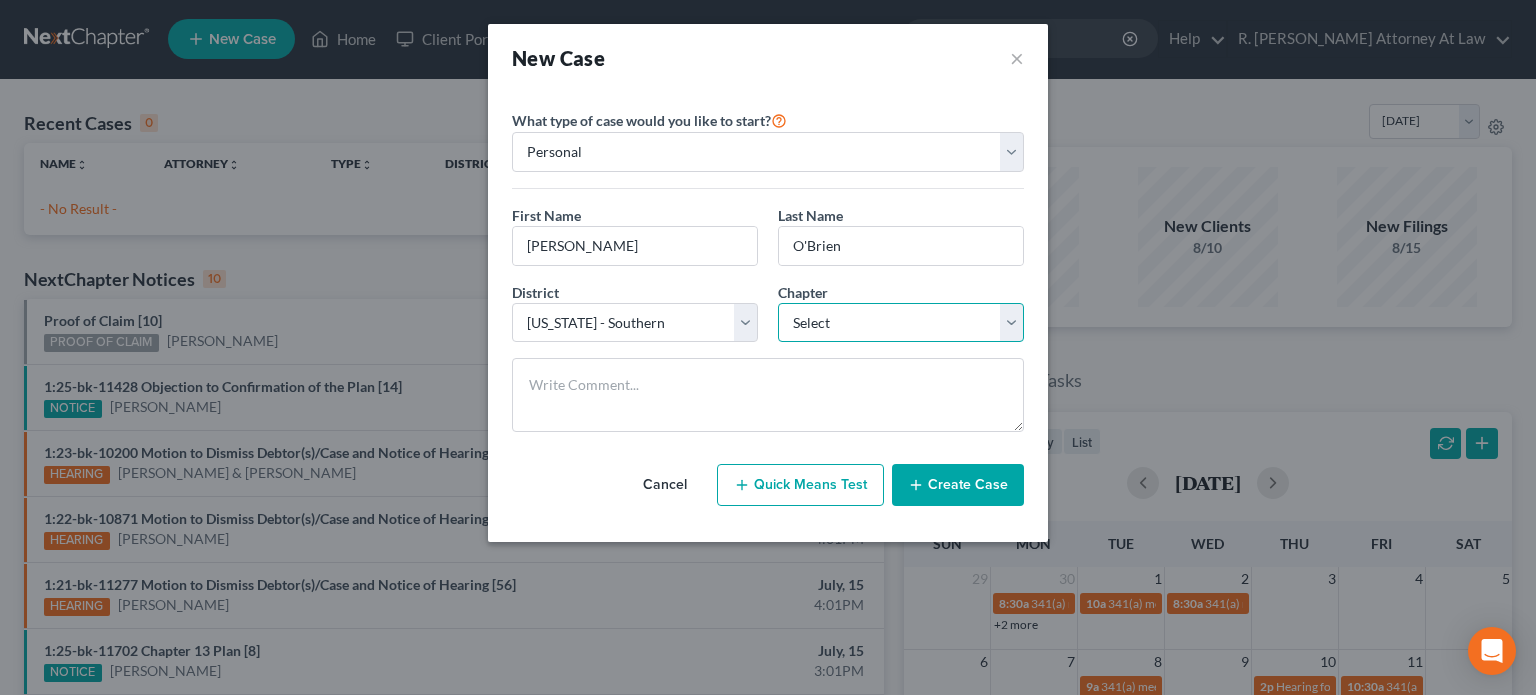 select on "0" 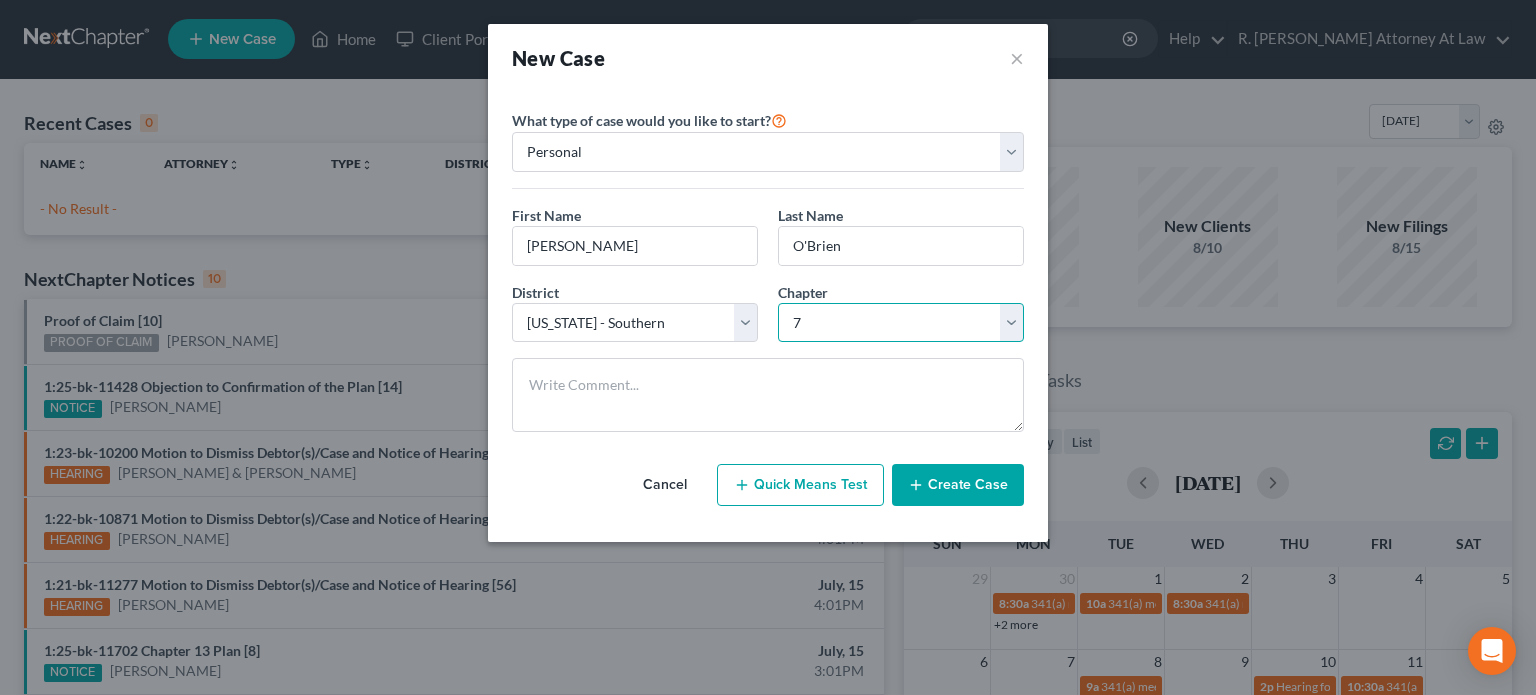 click on "Select 7 11 12 13" at bounding box center (901, 323) 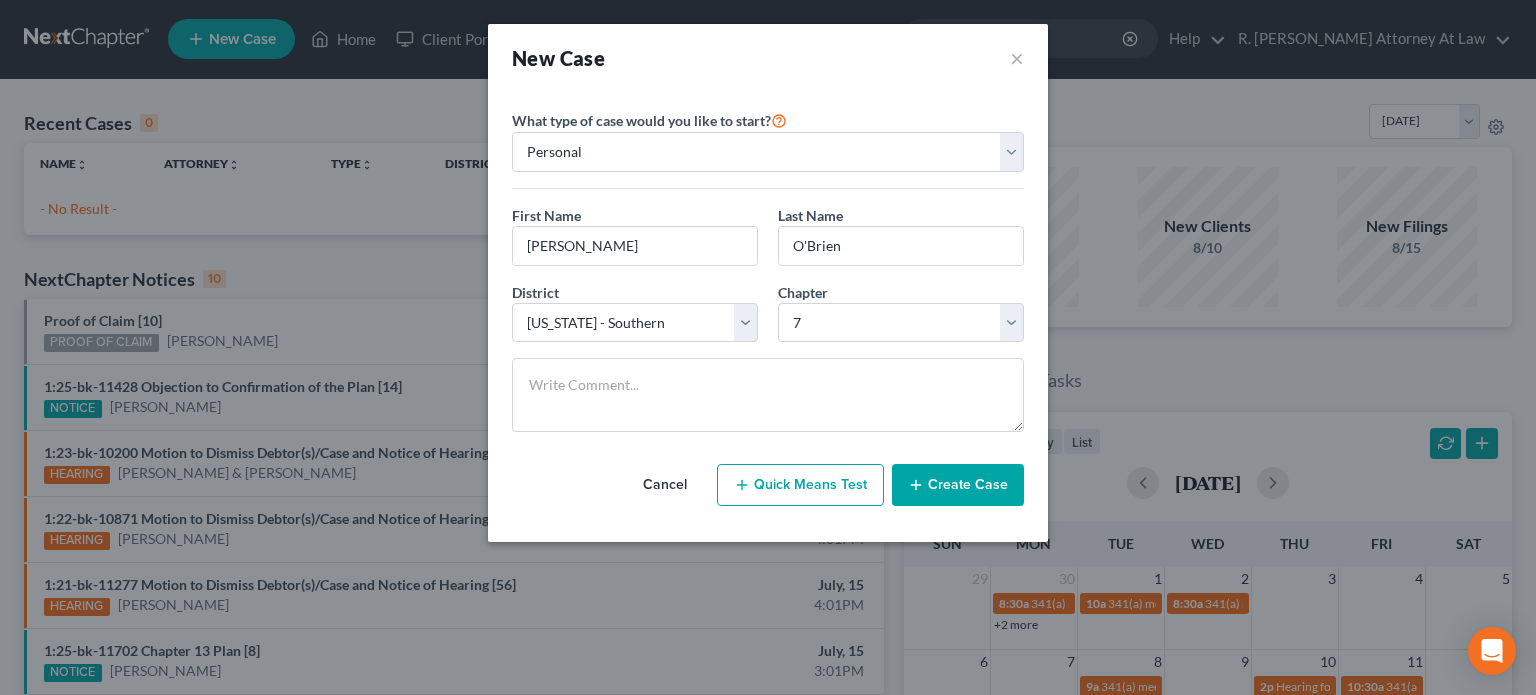 click on "Create Case" at bounding box center (958, 485) 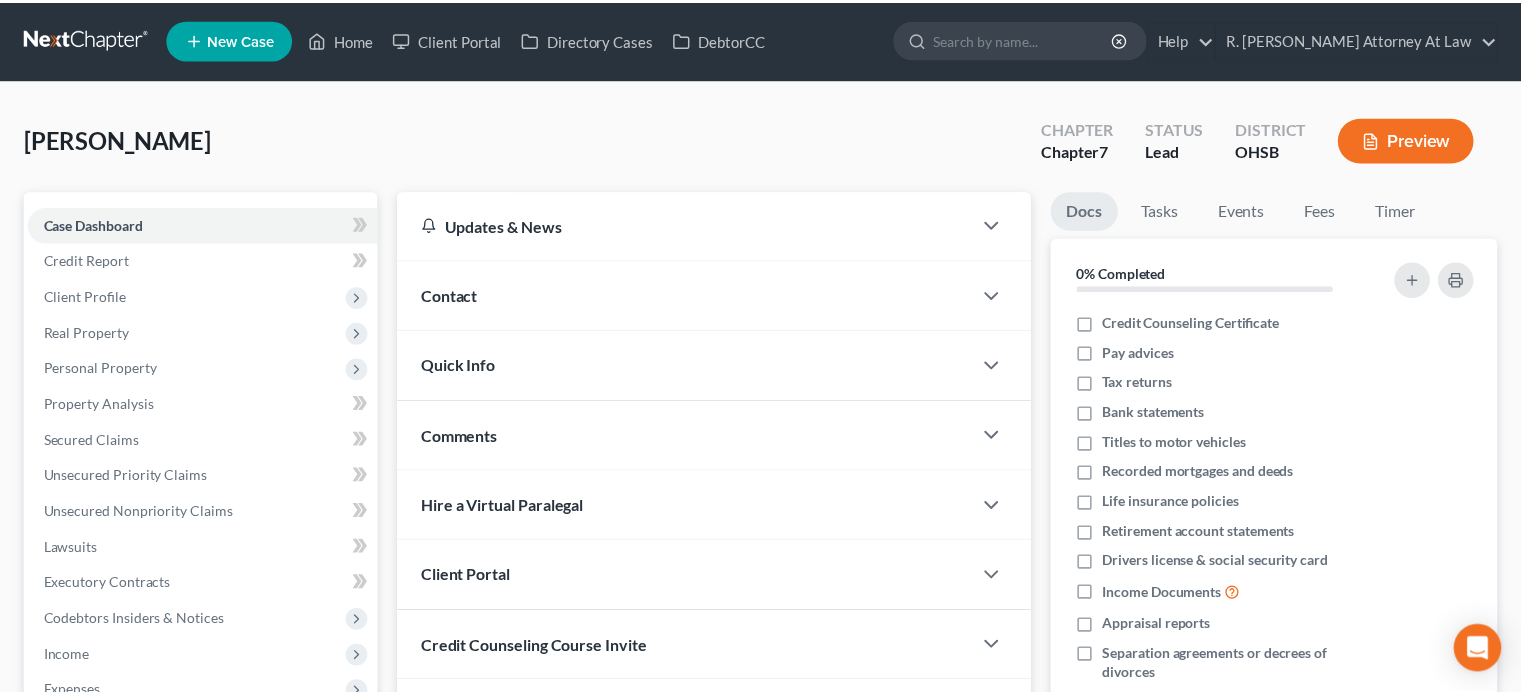 scroll, scrollTop: 0, scrollLeft: 0, axis: both 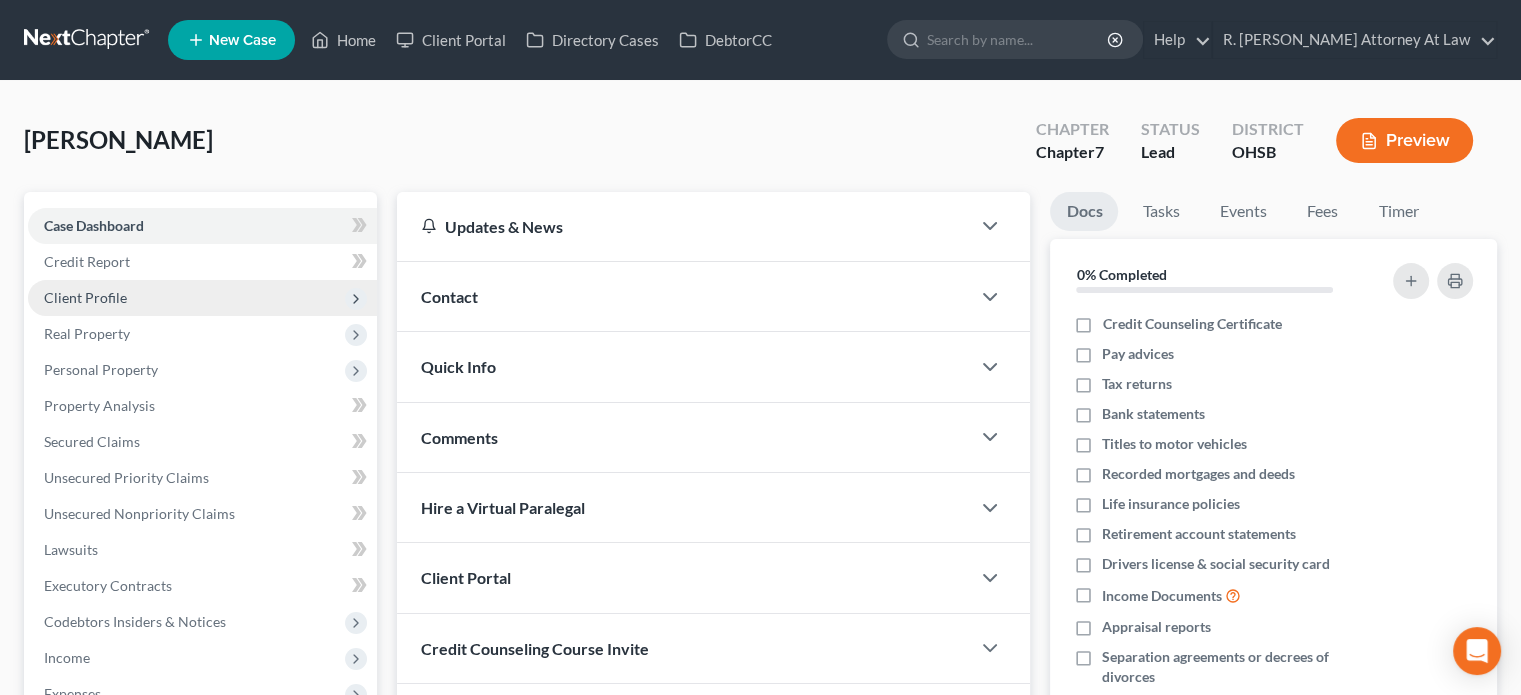 click on "Client Profile" at bounding box center (85, 297) 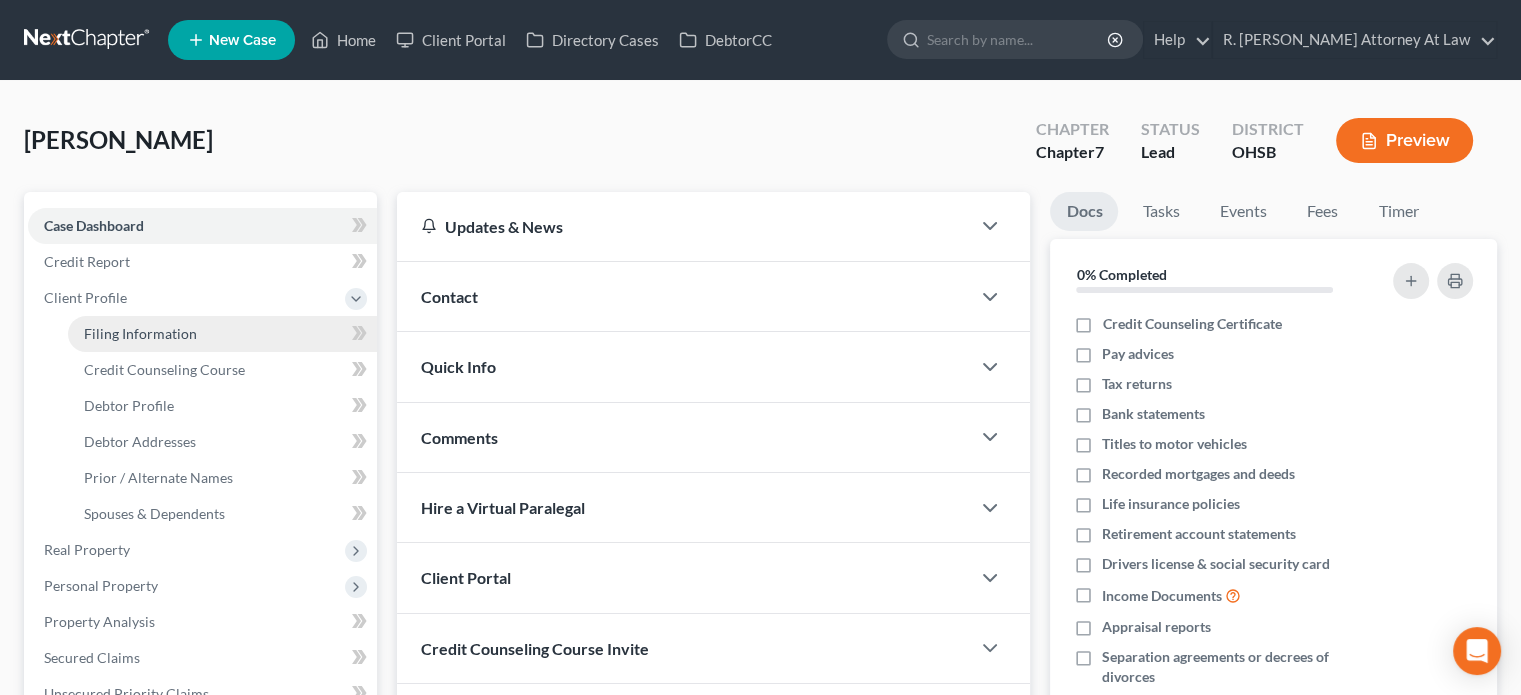 click on "Filing Information" at bounding box center [140, 333] 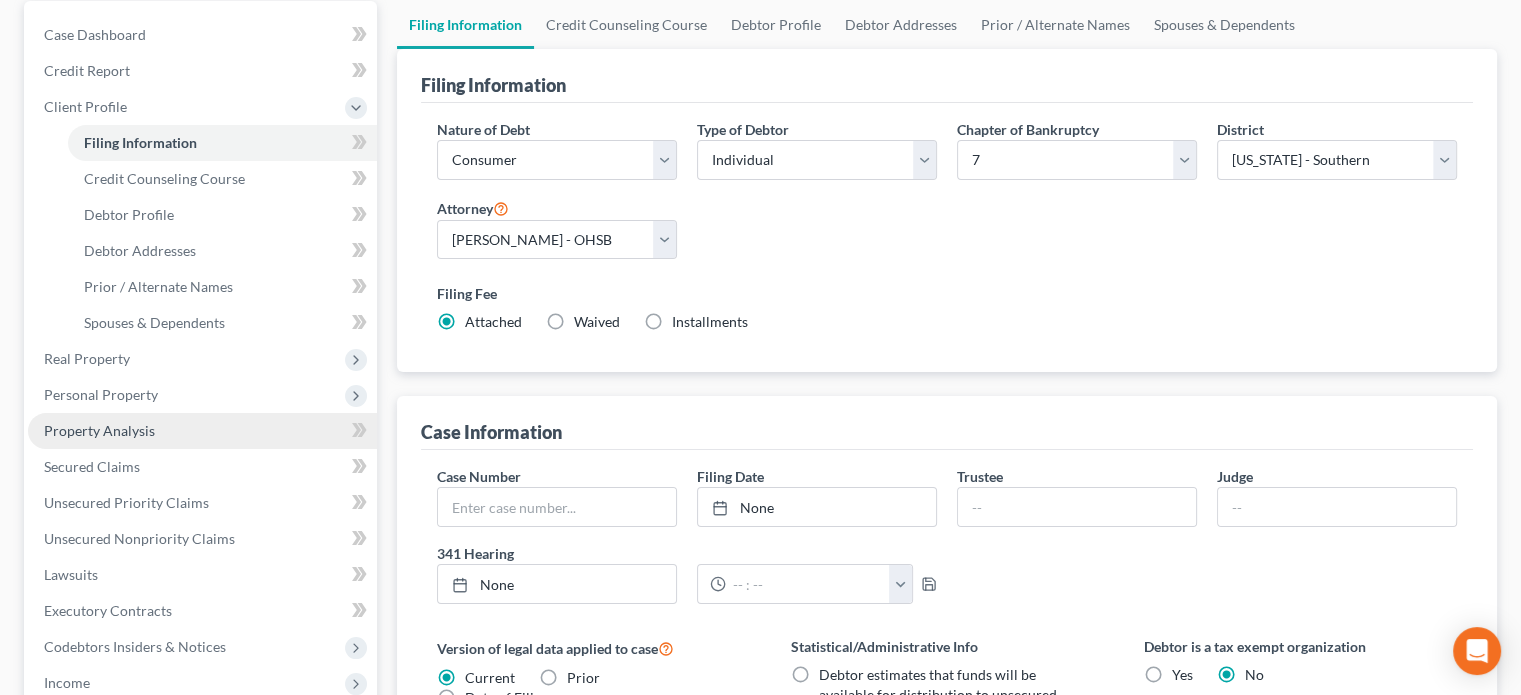 scroll, scrollTop: 200, scrollLeft: 0, axis: vertical 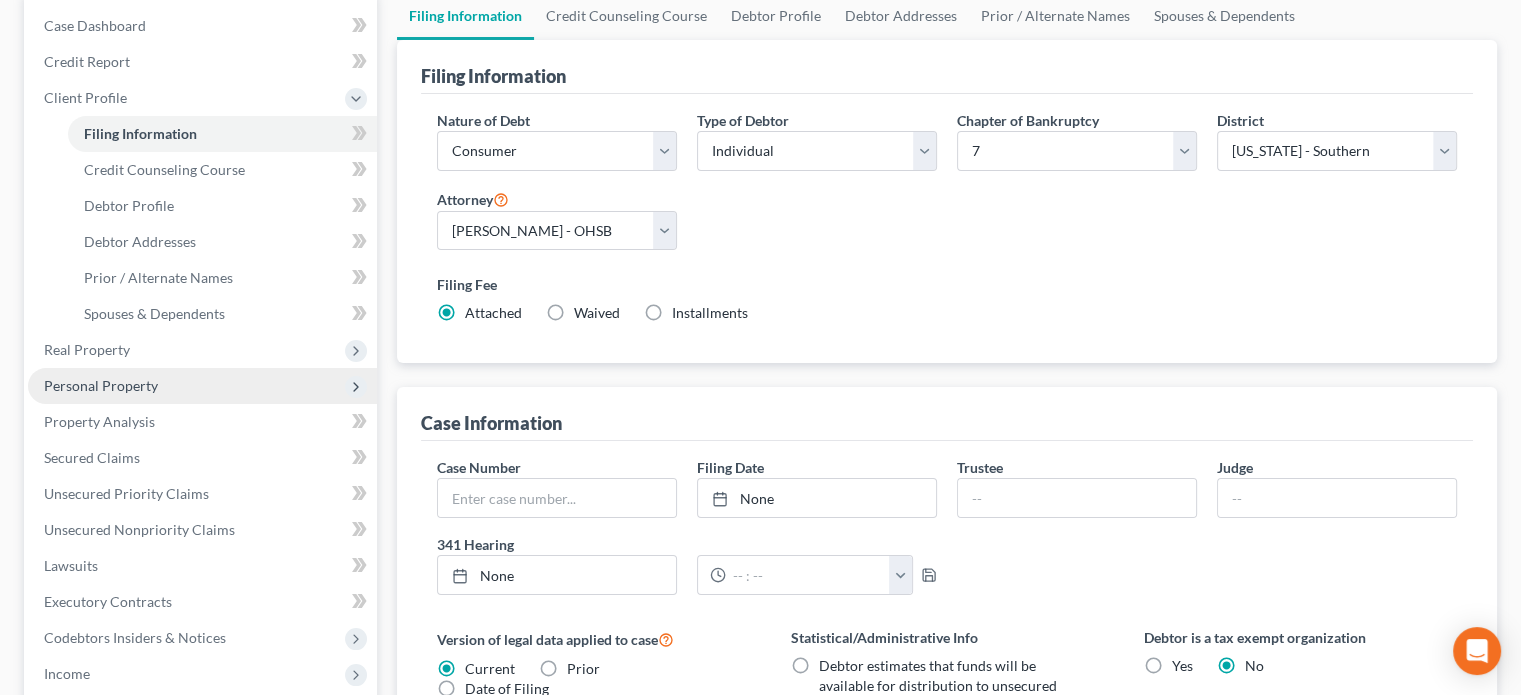 click on "Personal Property" at bounding box center [101, 385] 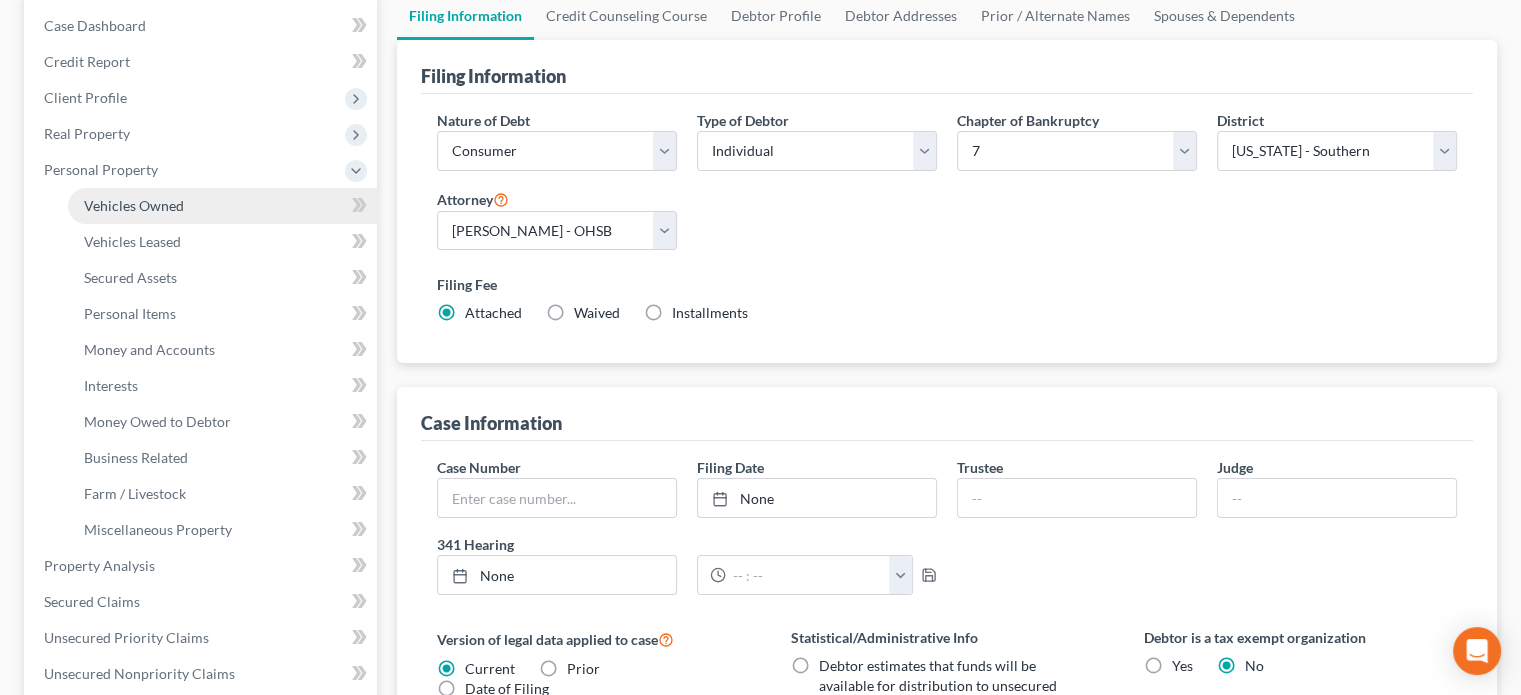 click on "Vehicles Owned" at bounding box center (134, 205) 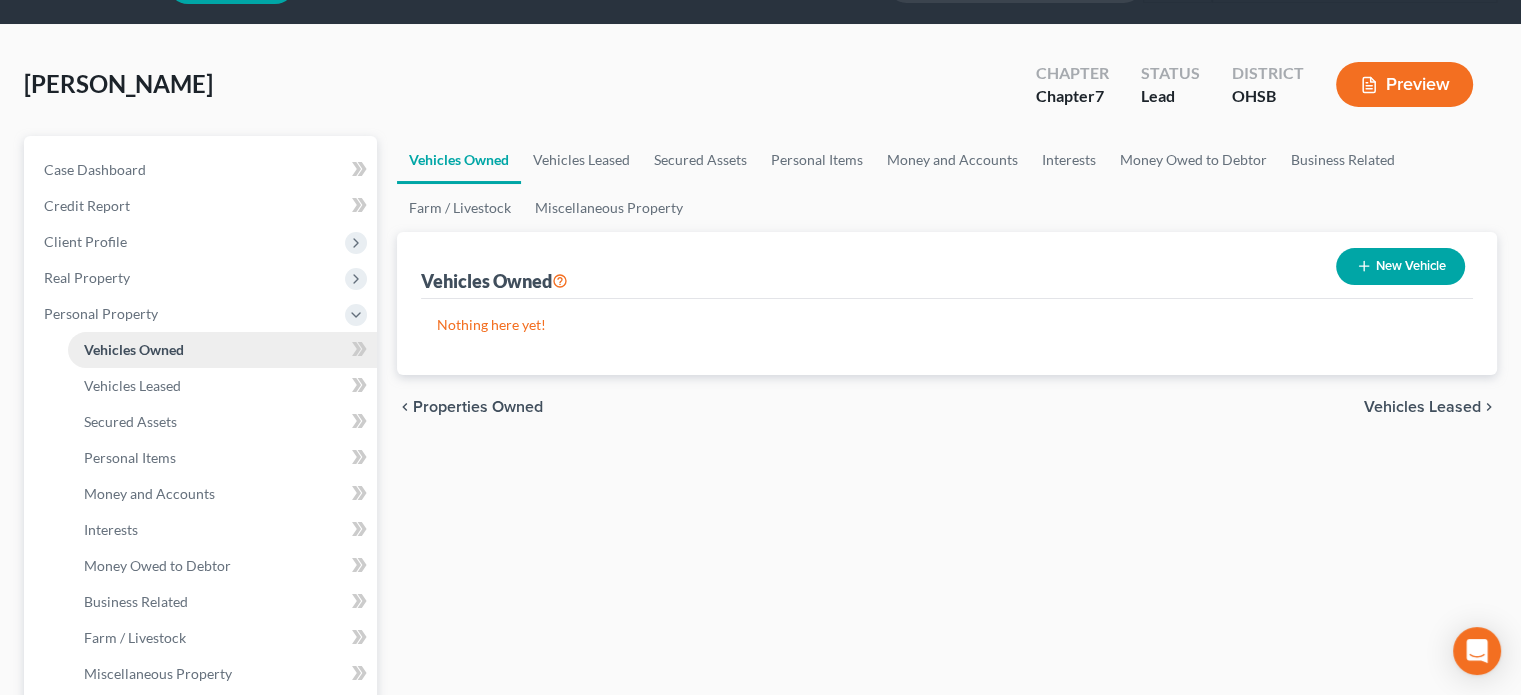 scroll, scrollTop: 0, scrollLeft: 0, axis: both 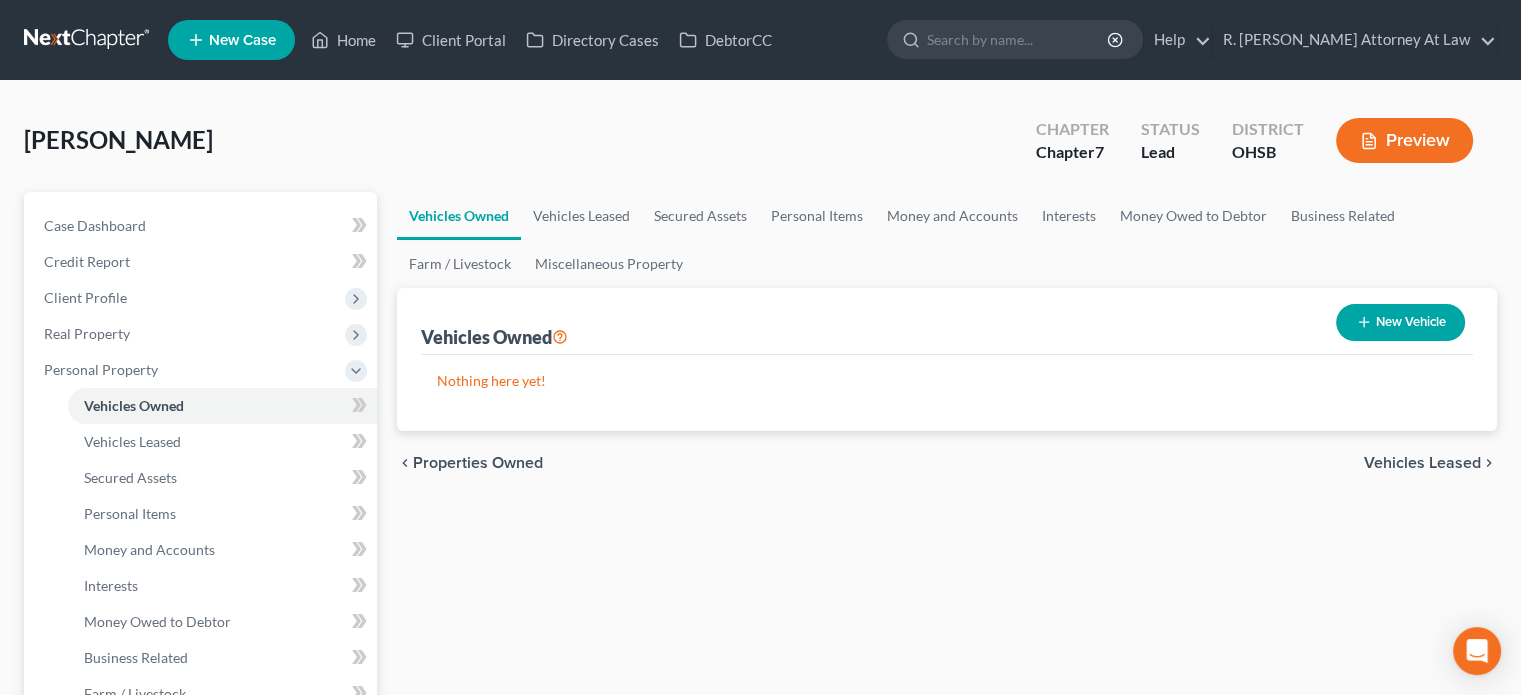 click 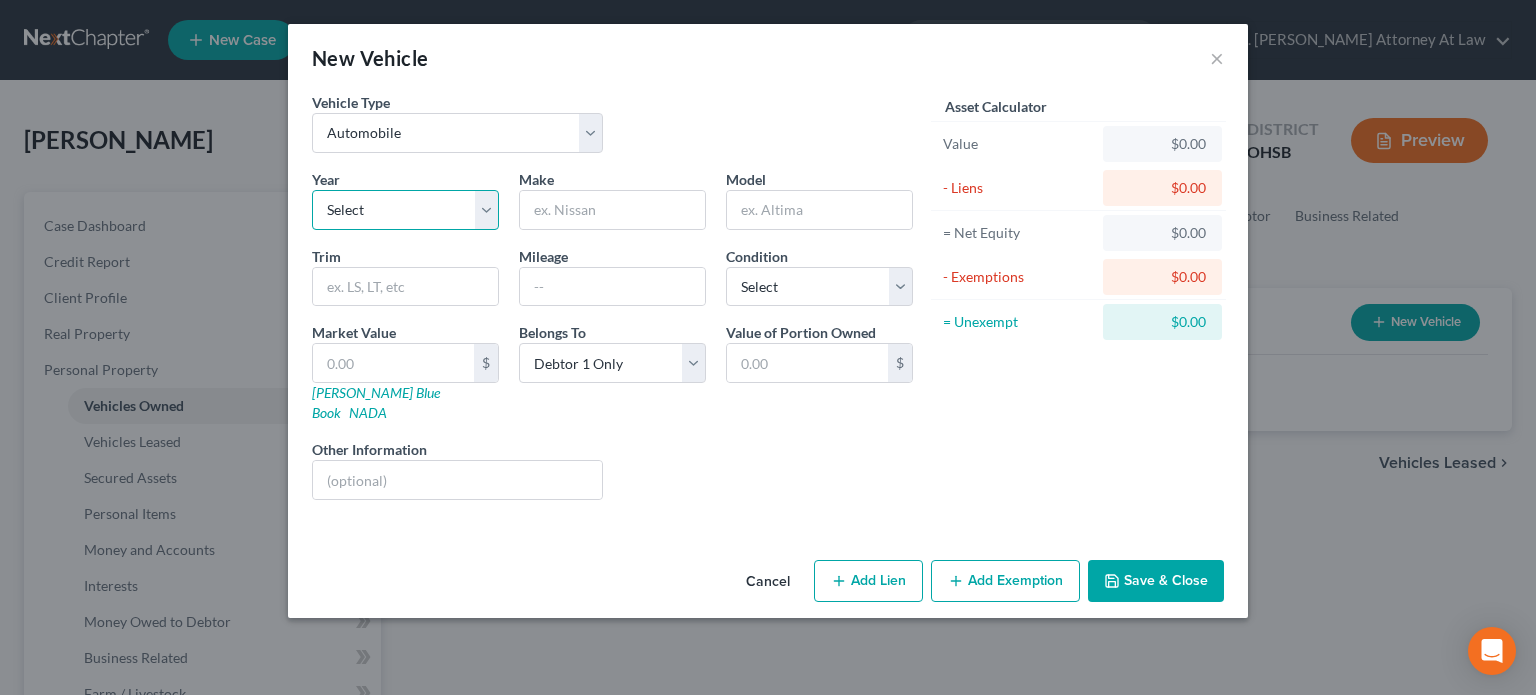 click on "Select 2026 2025 2024 2023 2022 2021 2020 2019 2018 2017 2016 2015 2014 2013 2012 2011 2010 2009 2008 2007 2006 2005 2004 2003 2002 2001 2000 1999 1998 1997 1996 1995 1994 1993 1992 1991 1990 1989 1988 1987 1986 1985 1984 1983 1982 1981 1980 1979 1978 1977 1976 1975 1974 1973 1972 1971 1970 1969 1968 1967 1966 1965 1964 1963 1962 1961 1960 1959 1958 1957 1956 1955 1954 1953 1952 1951 1950 1949 1948 1947 1946 1945 1944 1943 1942 1941 1940 1939 1938 1937 1936 1935 1934 1933 1932 1931 1930 1929 1928 1927 1926 1925 1924 1923 1922 1921 1920 1919 1918 1917 1916 1915 1914 1913 1912 1911 1910 1909 1908 1907 1906 1905 1904 1903 1902 1901" at bounding box center [405, 210] 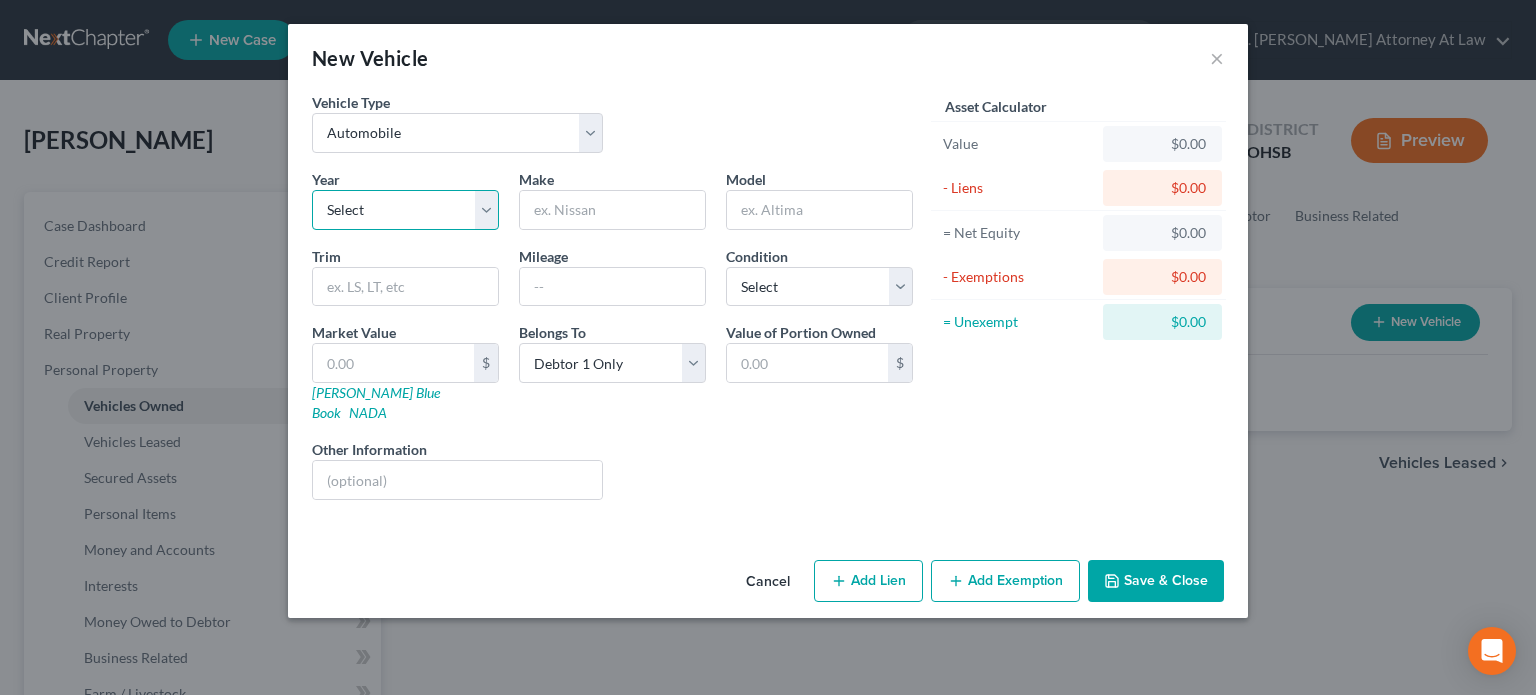 select on "18" 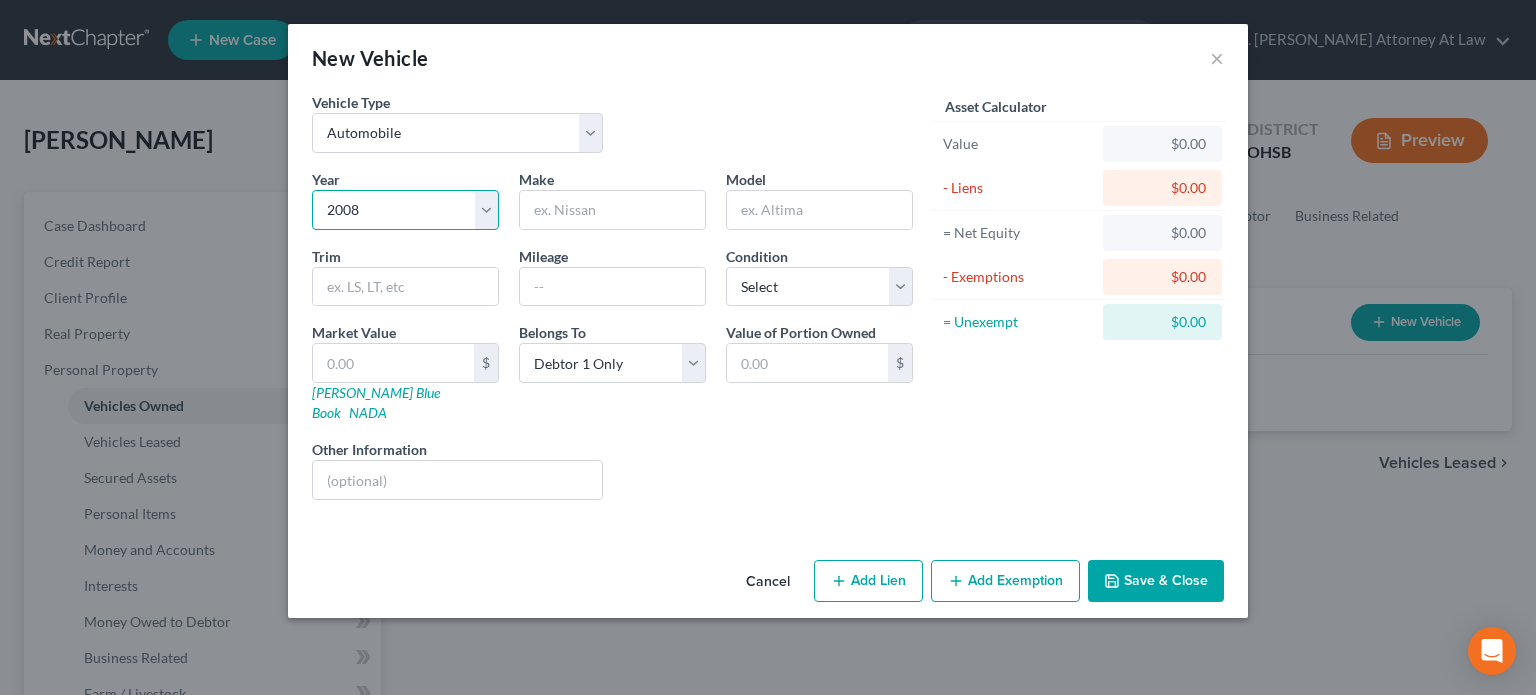 click on "Select 2026 2025 2024 2023 2022 2021 2020 2019 2018 2017 2016 2015 2014 2013 2012 2011 2010 2009 2008 2007 2006 2005 2004 2003 2002 2001 2000 1999 1998 1997 1996 1995 1994 1993 1992 1991 1990 1989 1988 1987 1986 1985 1984 1983 1982 1981 1980 1979 1978 1977 1976 1975 1974 1973 1972 1971 1970 1969 1968 1967 1966 1965 1964 1963 1962 1961 1960 1959 1958 1957 1956 1955 1954 1953 1952 1951 1950 1949 1948 1947 1946 1945 1944 1943 1942 1941 1940 1939 1938 1937 1936 1935 1934 1933 1932 1931 1930 1929 1928 1927 1926 1925 1924 1923 1922 1921 1920 1919 1918 1917 1916 1915 1914 1913 1912 1911 1910 1909 1908 1907 1906 1905 1904 1903 1902 1901" at bounding box center (405, 210) 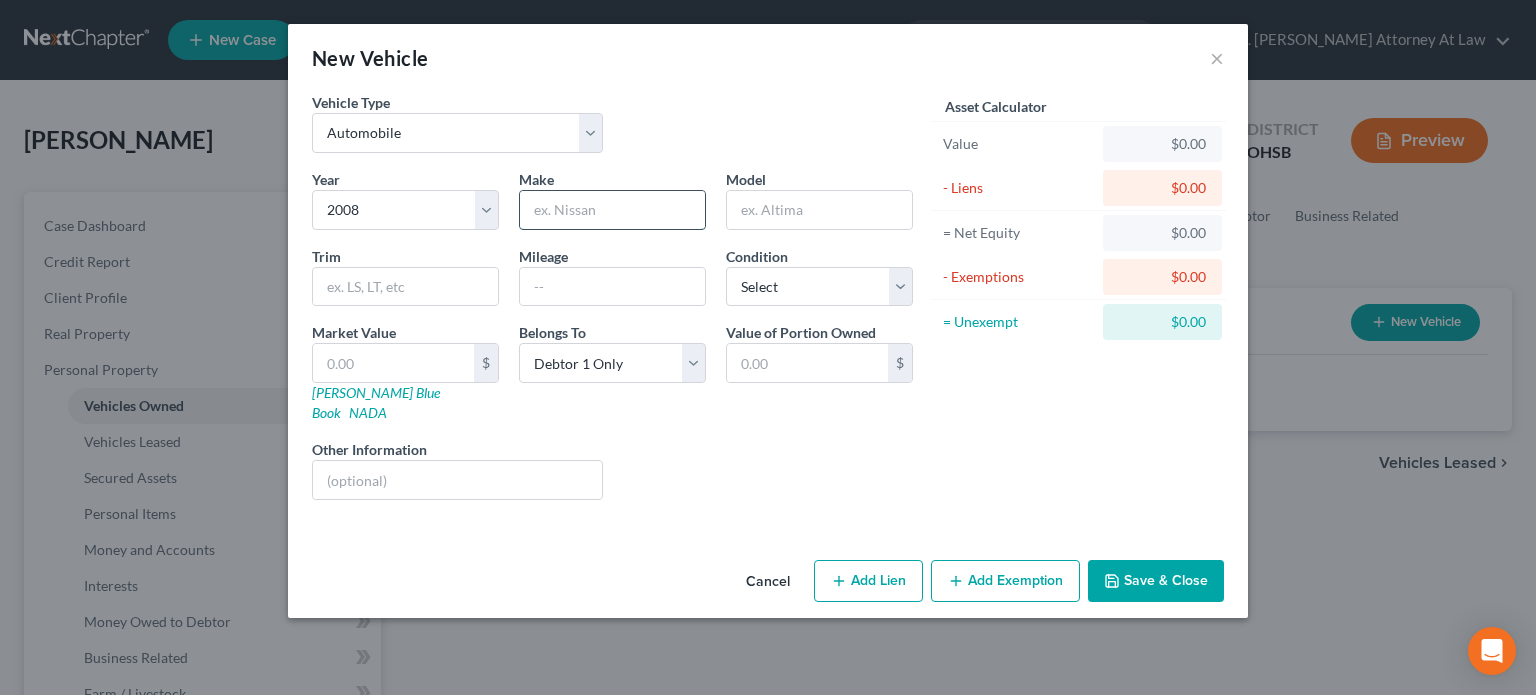 click at bounding box center (612, 210) 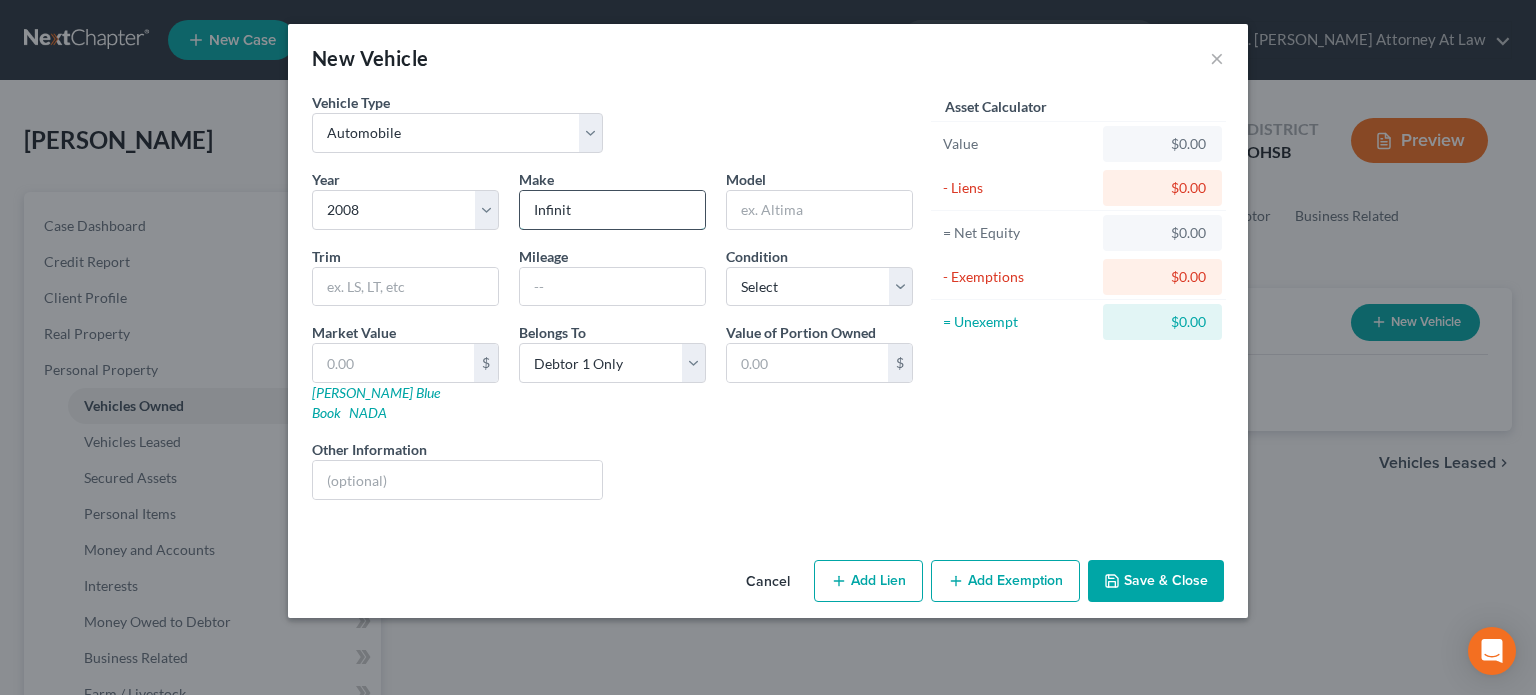 type on "Infinit" 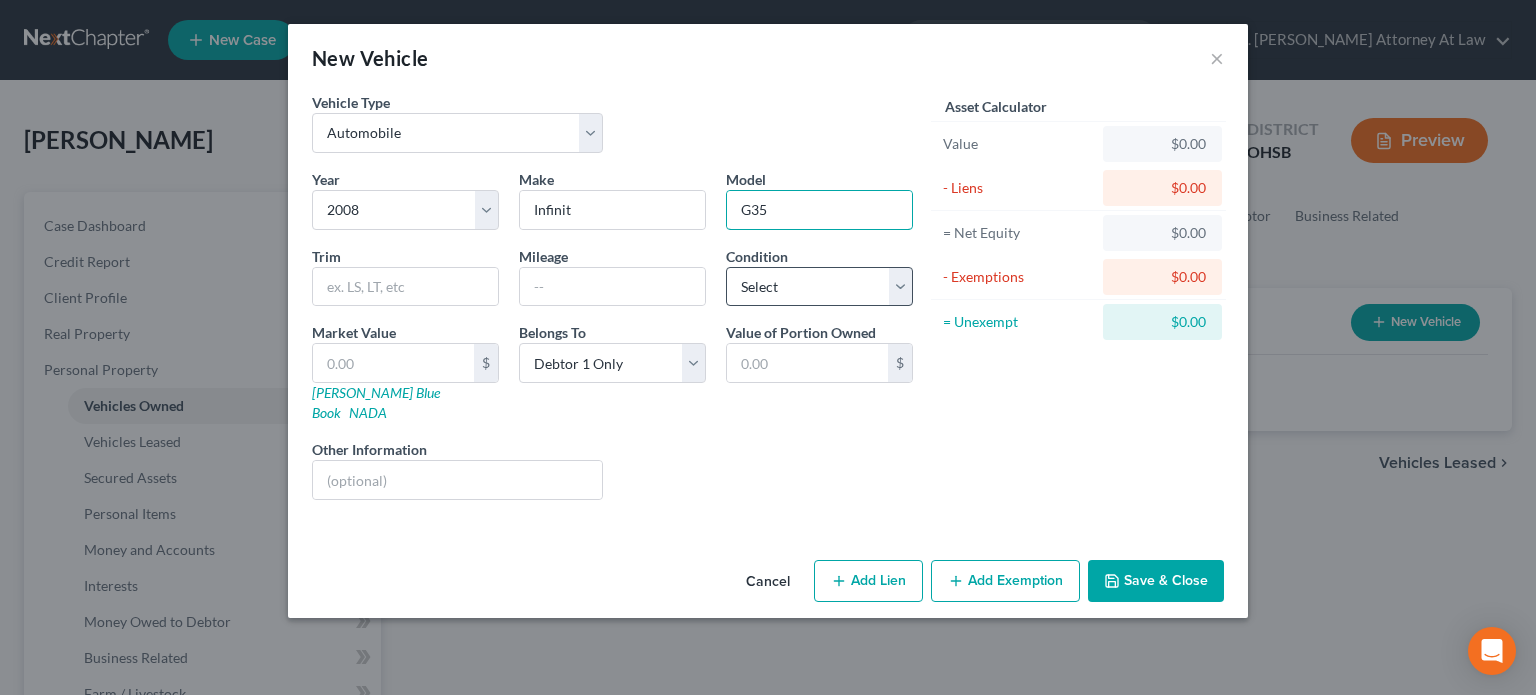 type on "G35" 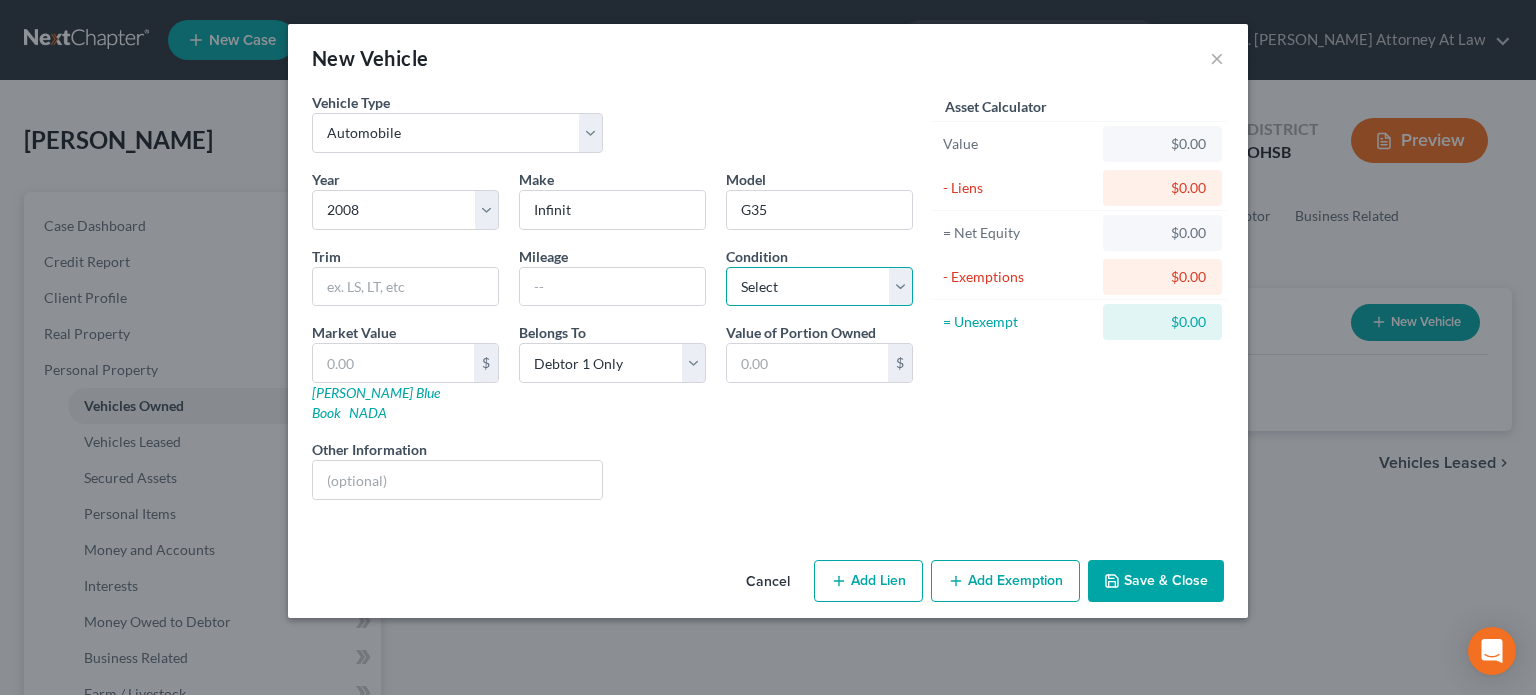 click on "Select Excellent Very Good Good Fair Poor" at bounding box center (819, 287) 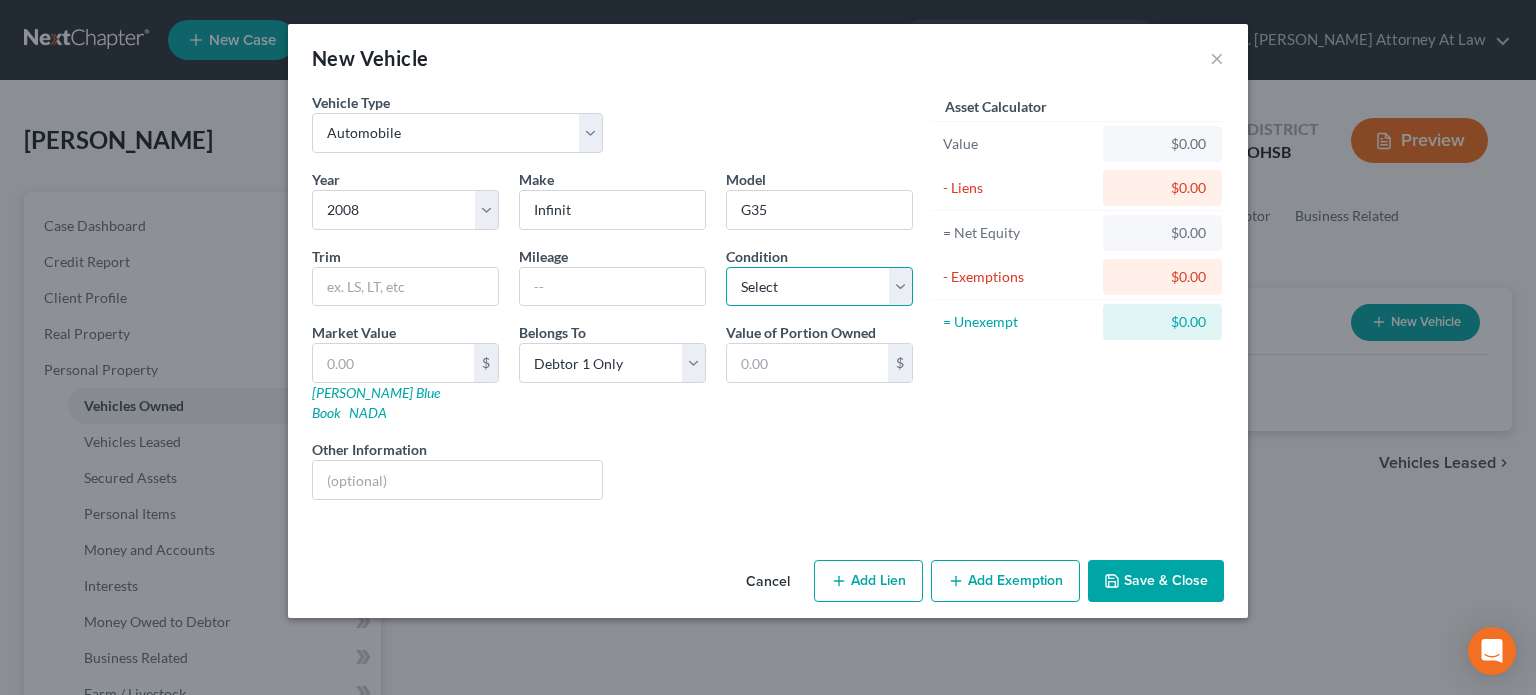 select on "2" 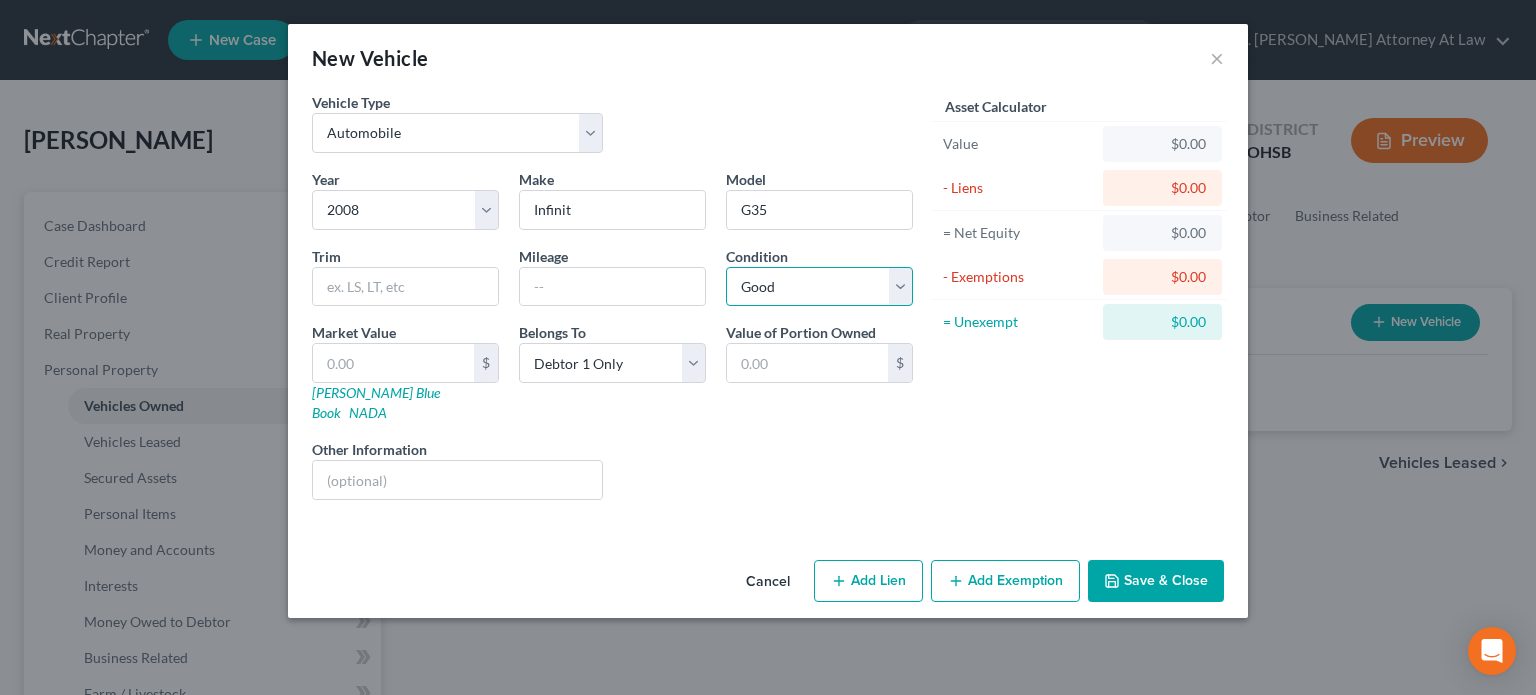 click on "Select Excellent Very Good Good Fair Poor" at bounding box center (819, 287) 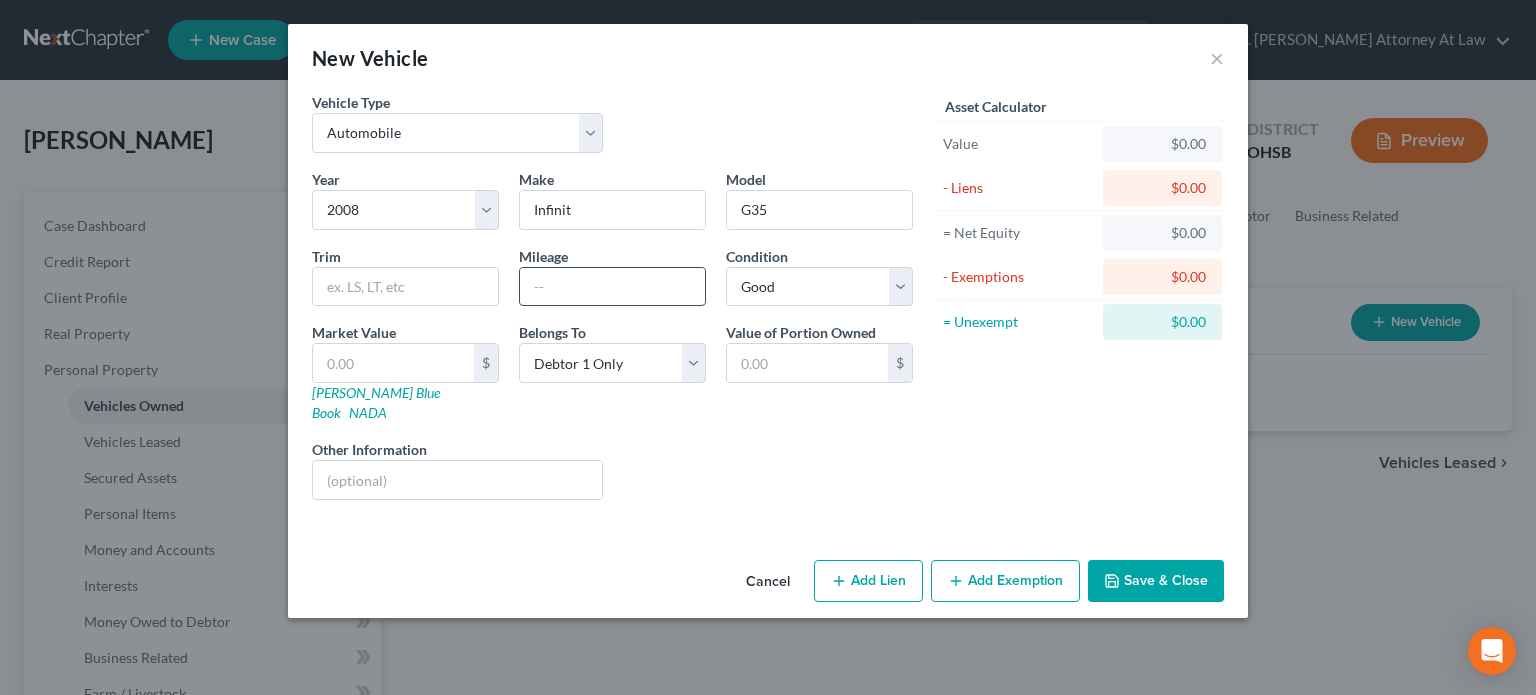 click at bounding box center [612, 287] 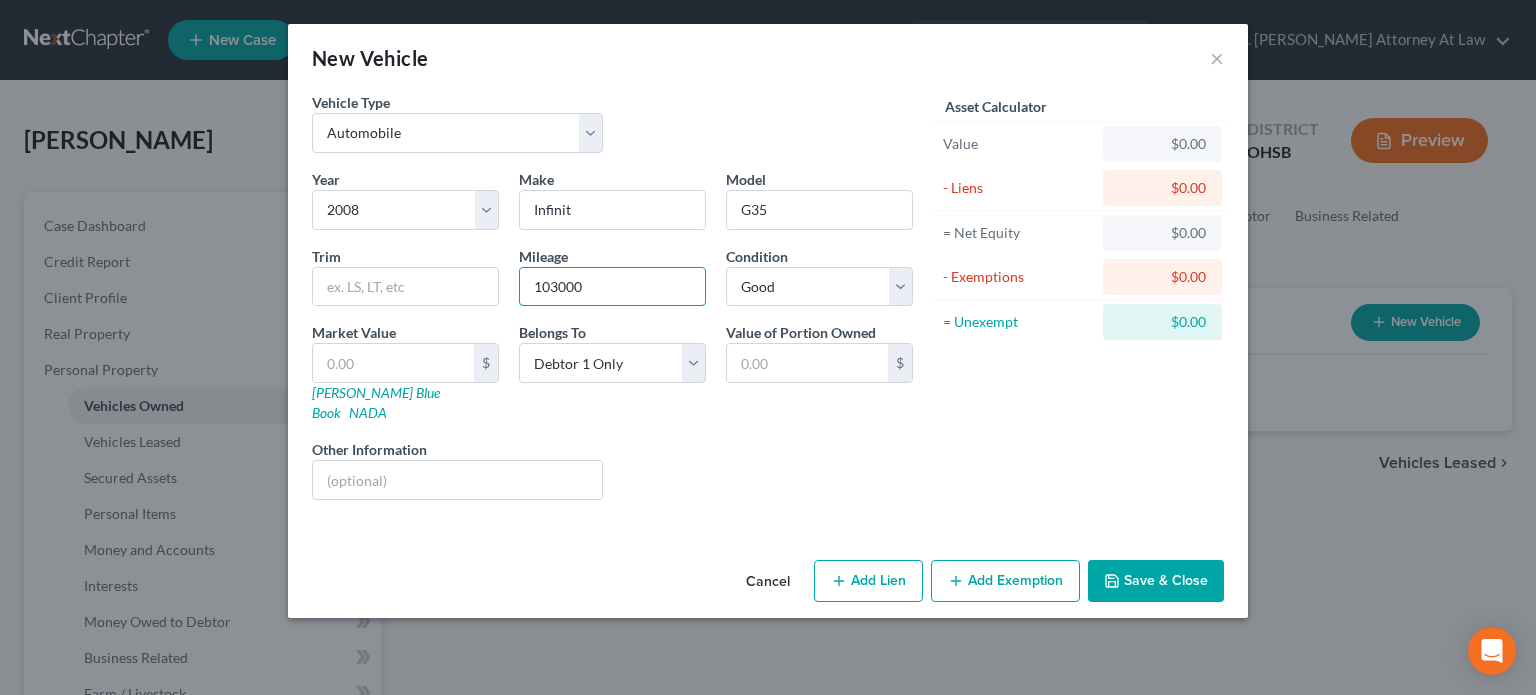type on "103000" 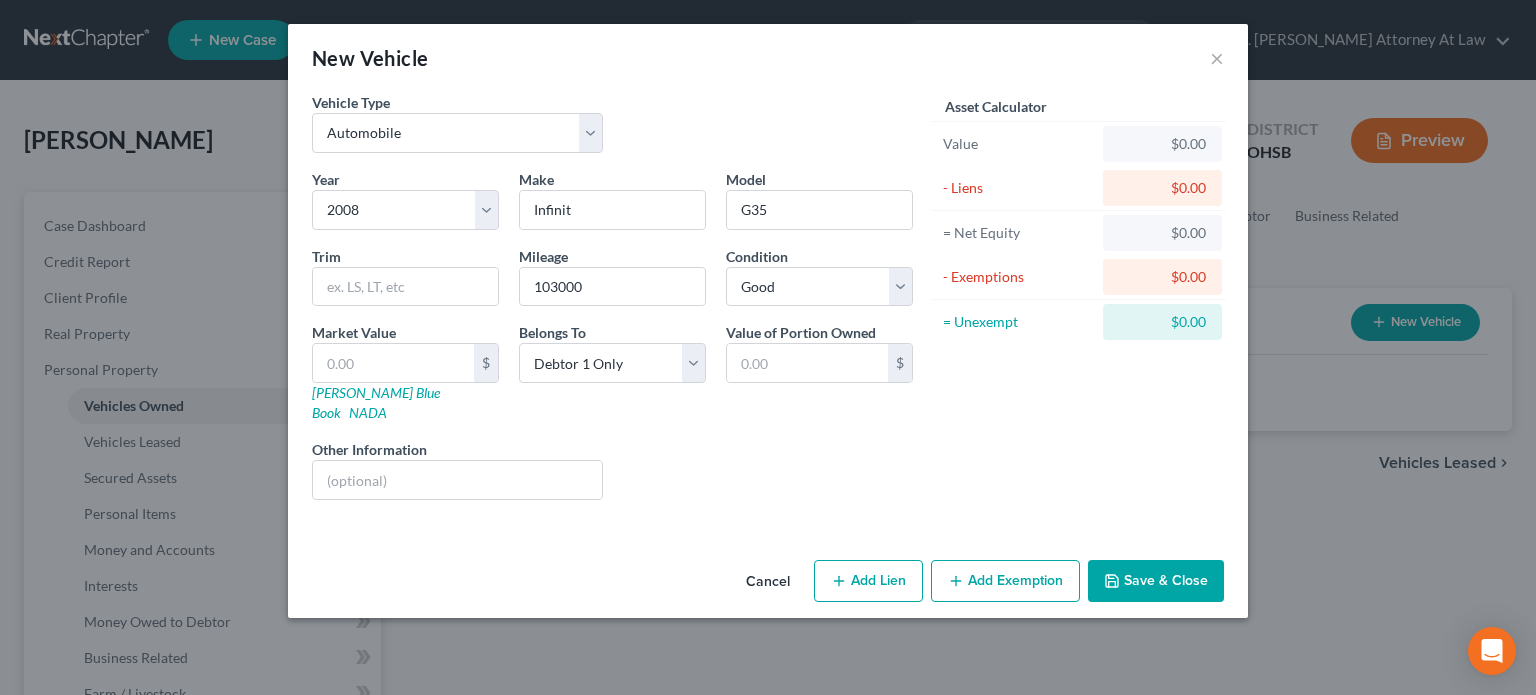 click on "Save & Close" at bounding box center (1156, 581) 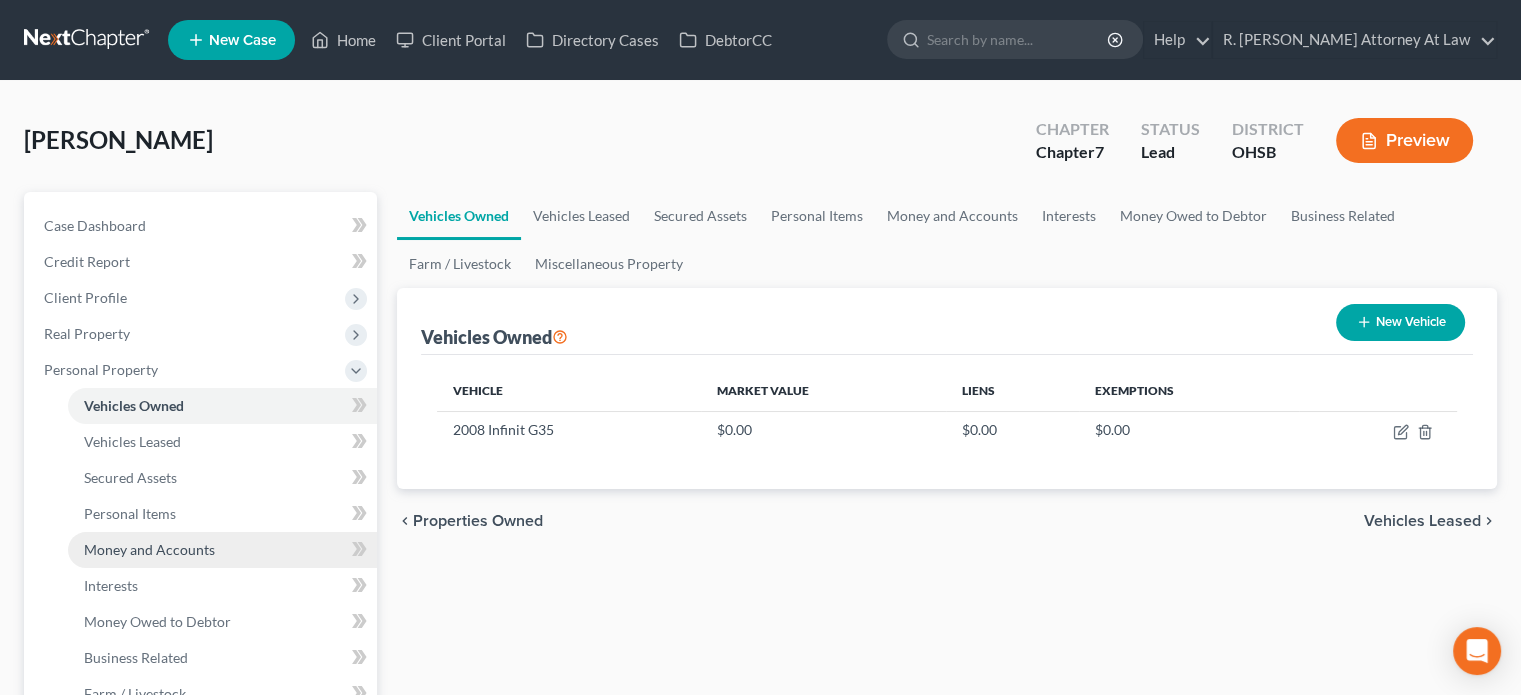 click on "Money and Accounts" at bounding box center [149, 549] 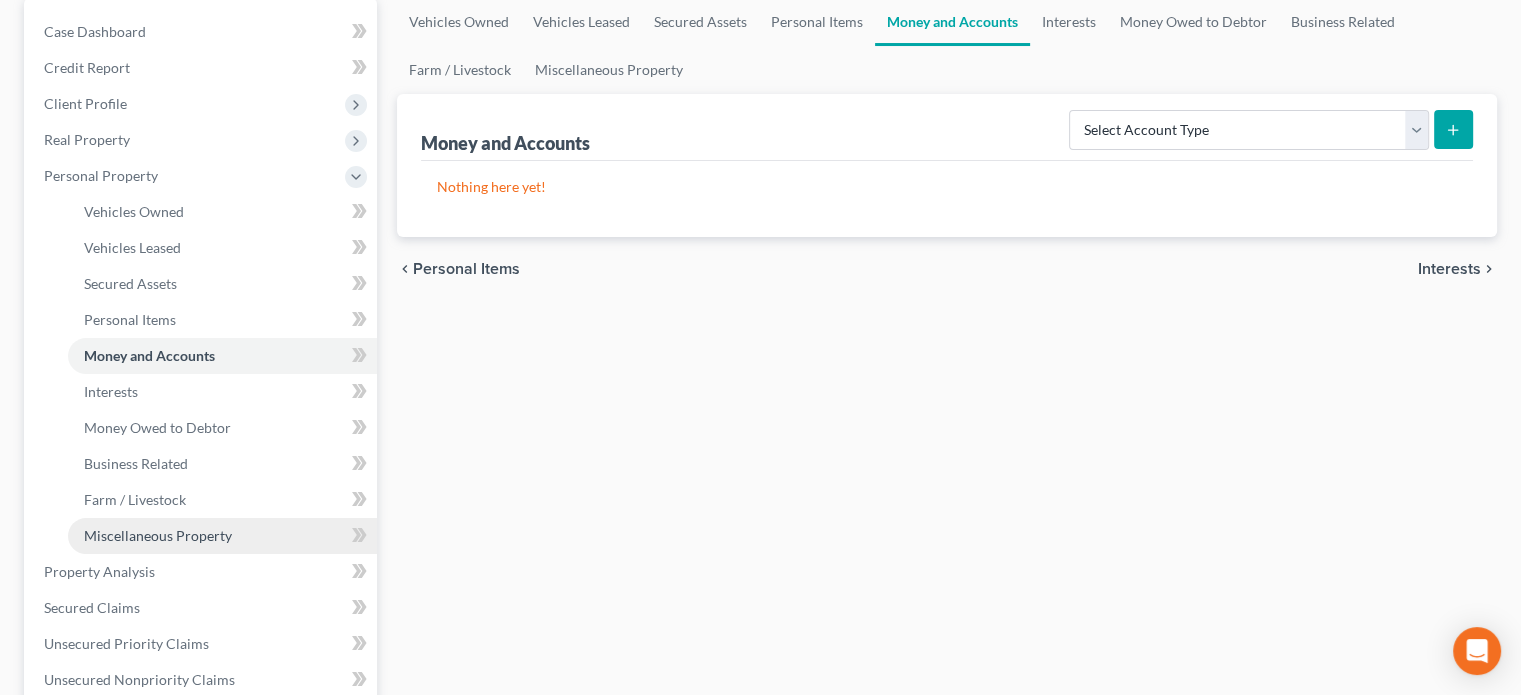 scroll, scrollTop: 300, scrollLeft: 0, axis: vertical 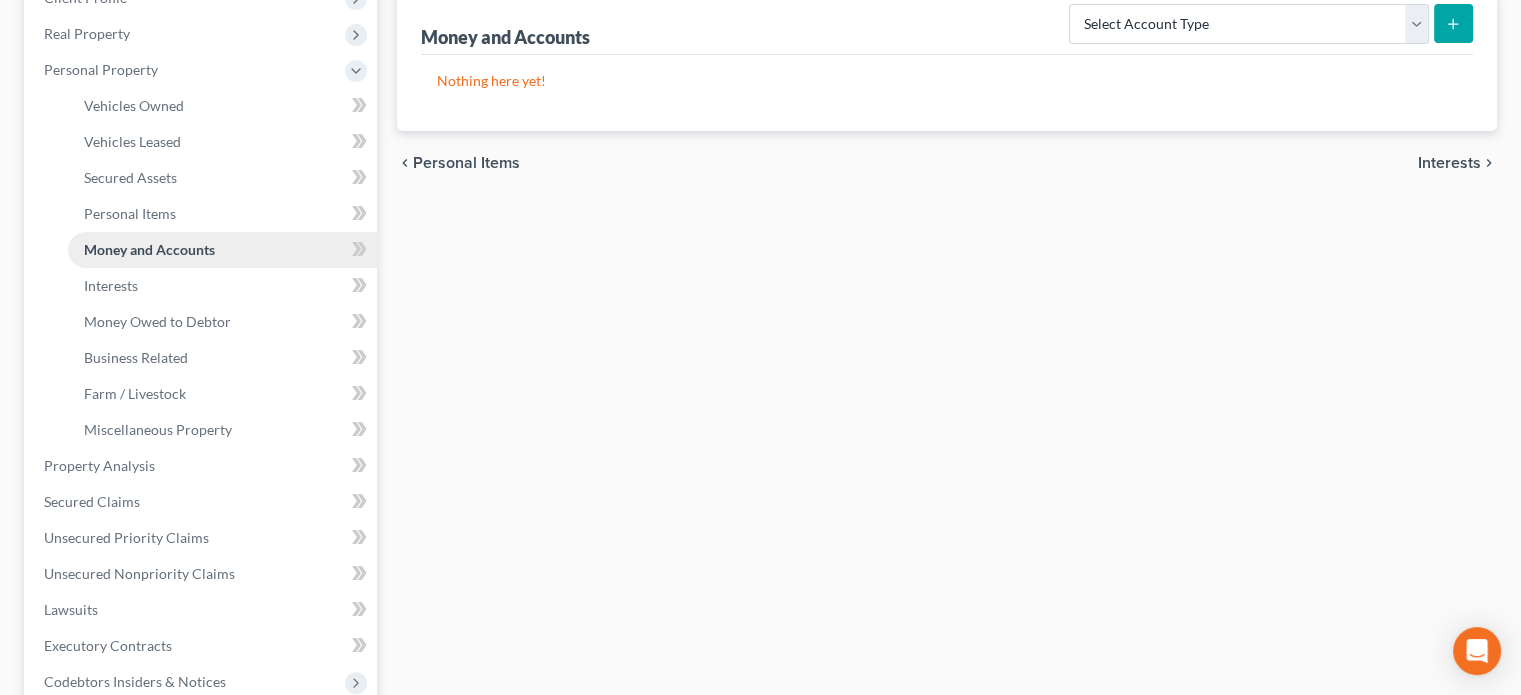 click on "Money and Accounts" at bounding box center [149, 249] 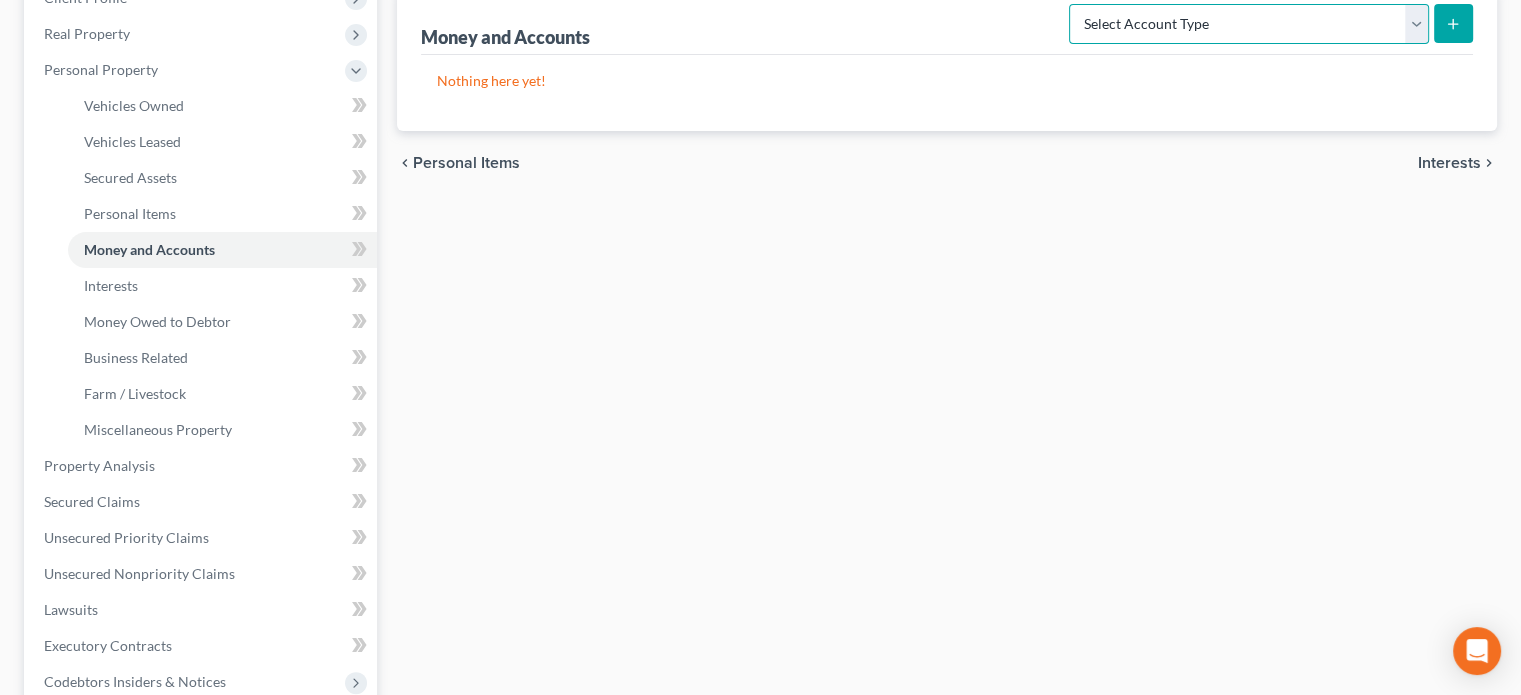 click on "Select Account Type Brokerage Cash on Hand Certificates of Deposit Checking Account Money Market Other (Credit Union, Health Savings Account, etc) Safe Deposit Box Savings Account Security Deposits or Prepayments" at bounding box center (1249, 24) 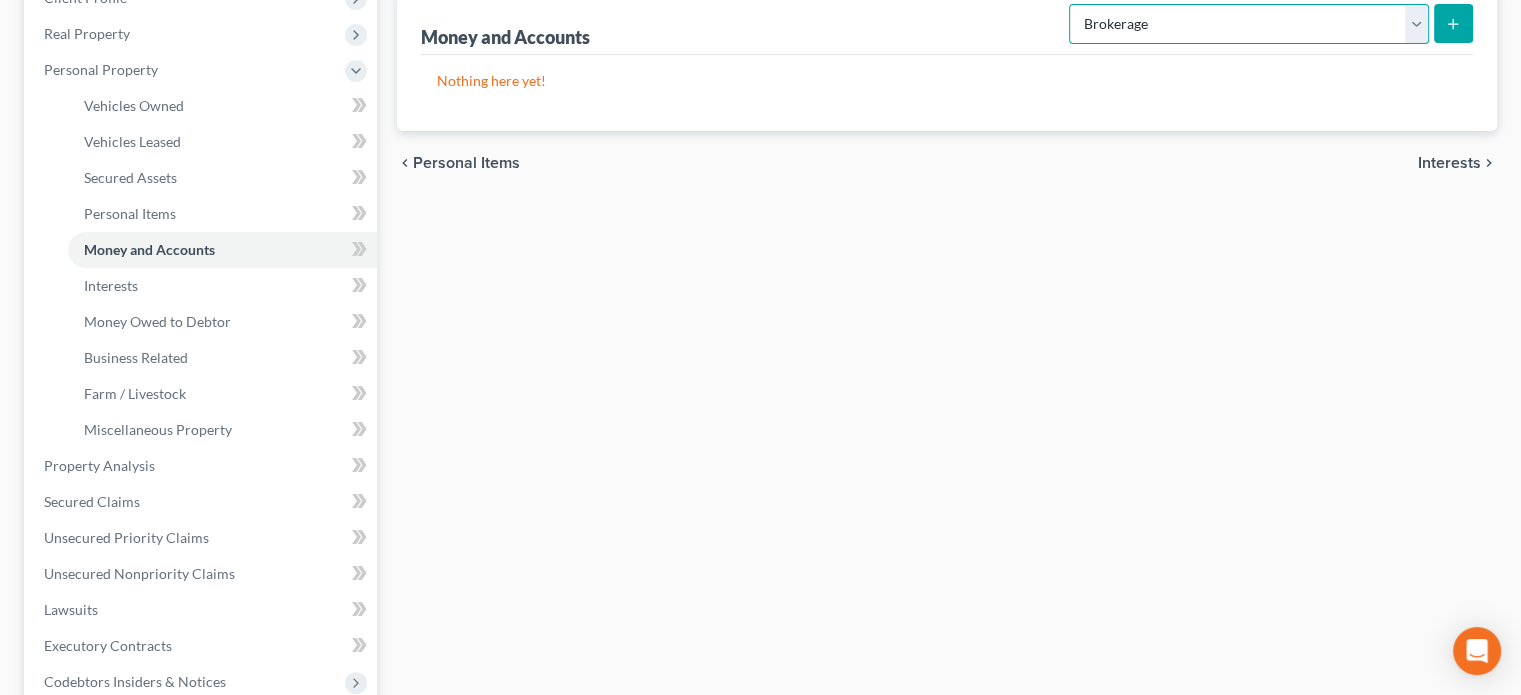 click on "Select Account Type Brokerage Cash on Hand Certificates of Deposit Checking Account Money Market Other (Credit Union, Health Savings Account, etc) Safe Deposit Box Savings Account Security Deposits or Prepayments" at bounding box center [1249, 24] 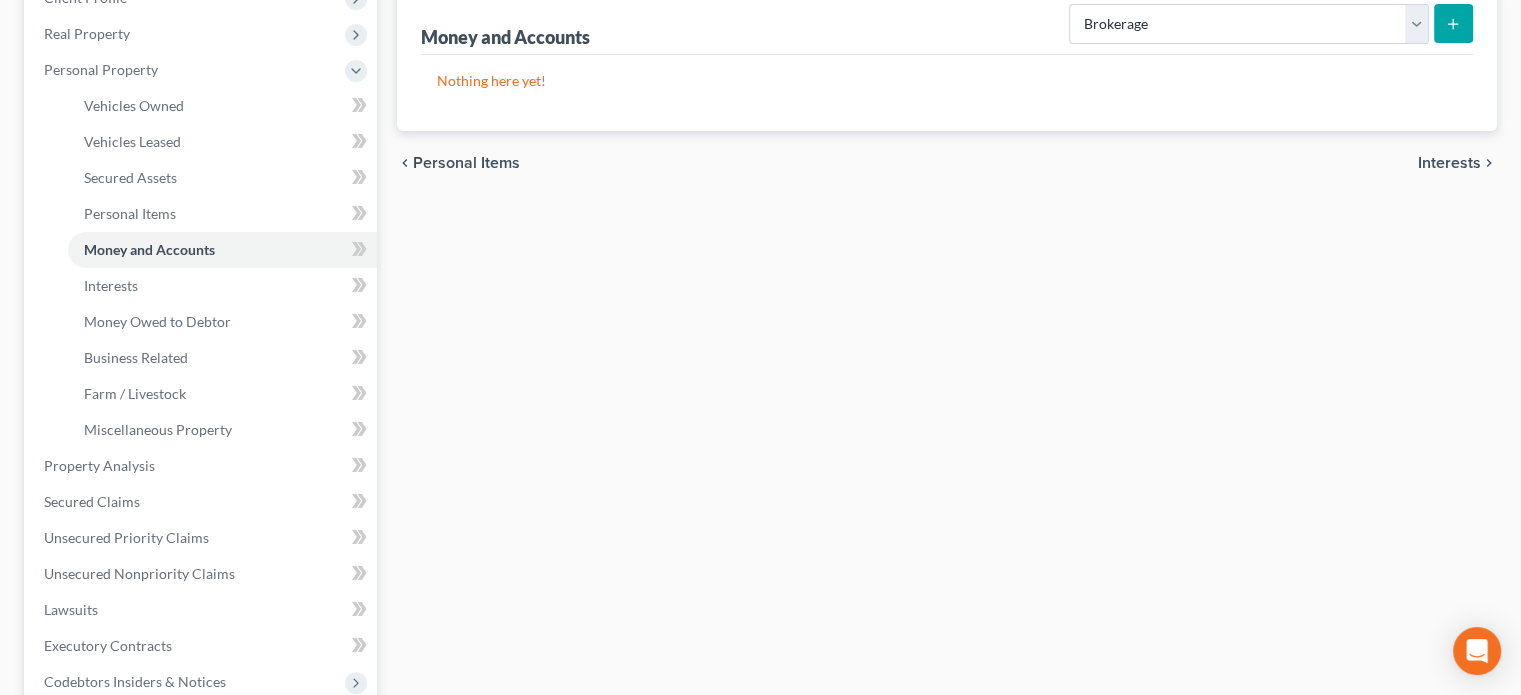 click 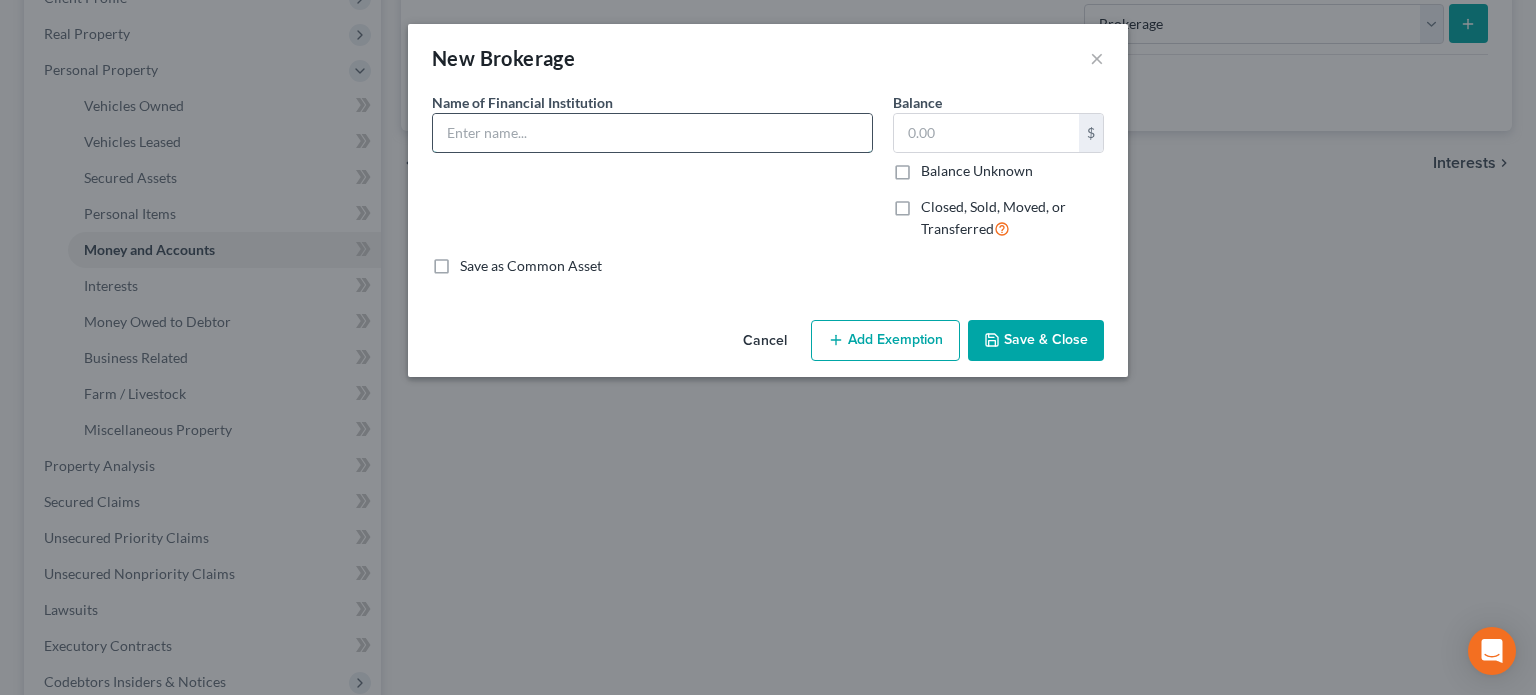click at bounding box center (652, 133) 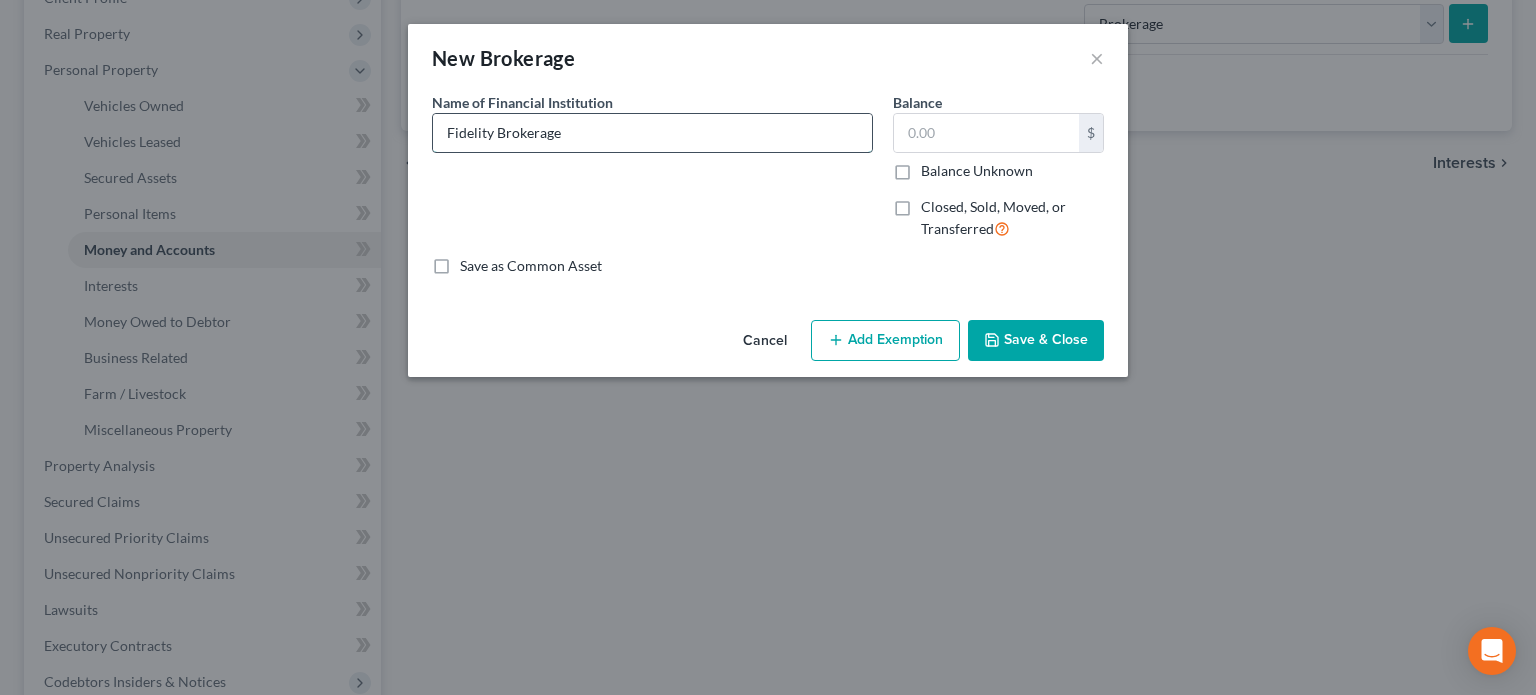 type on "Fidelity Brokerage" 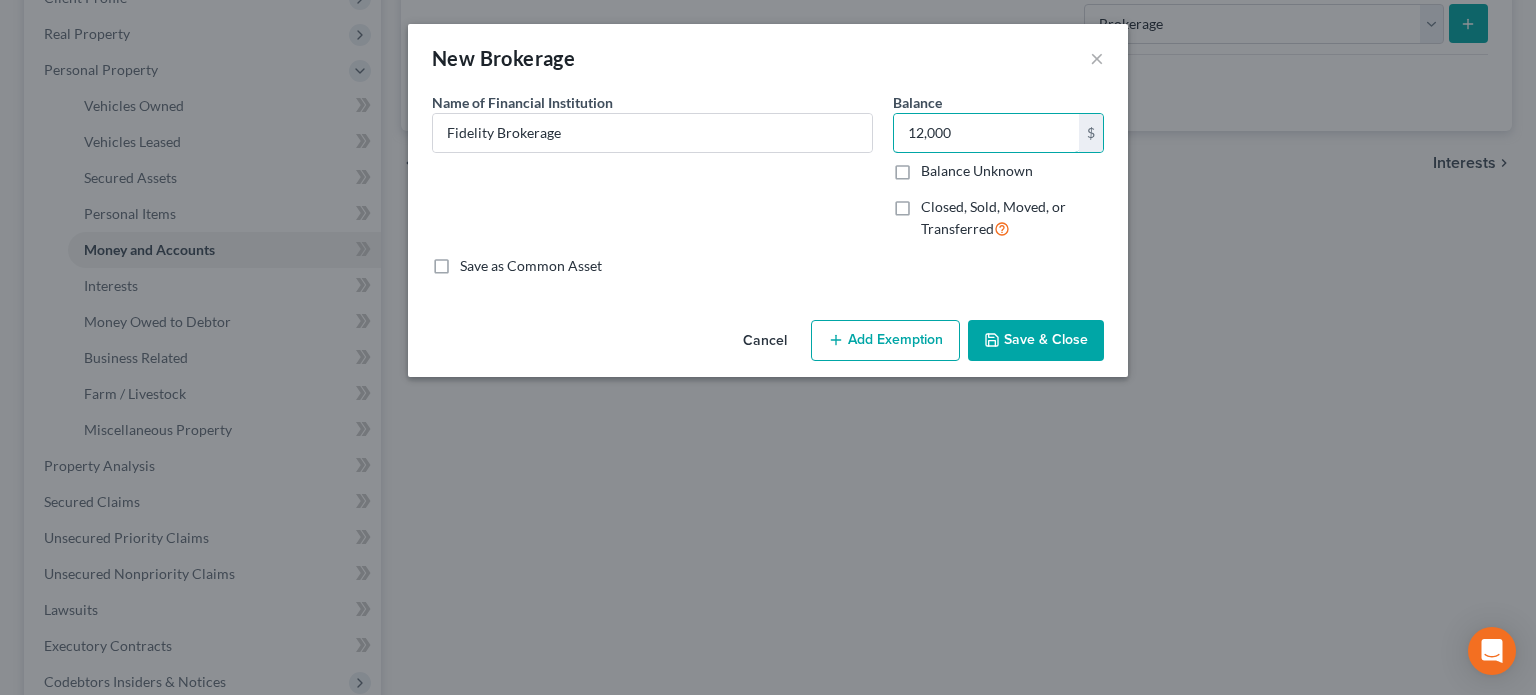 type on "12,000" 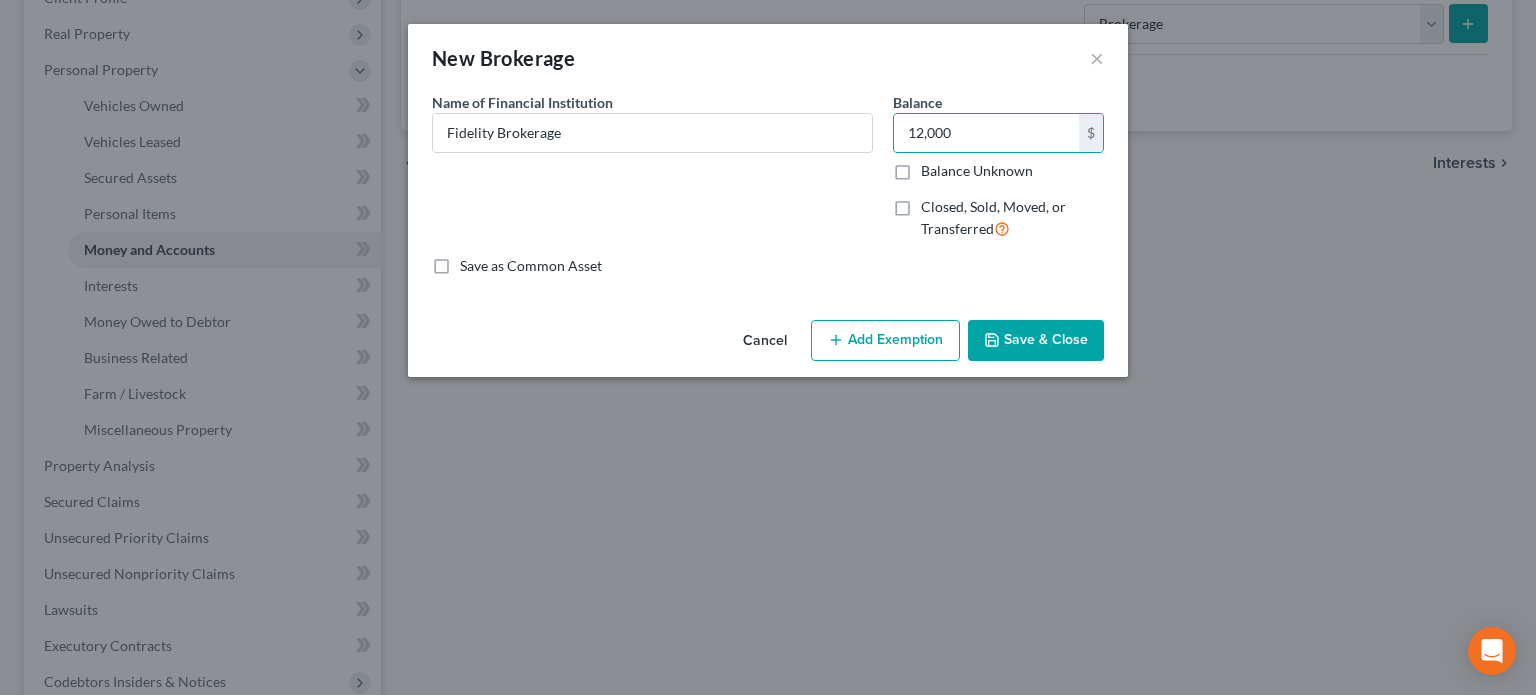 click on "Save & Close" at bounding box center (1036, 341) 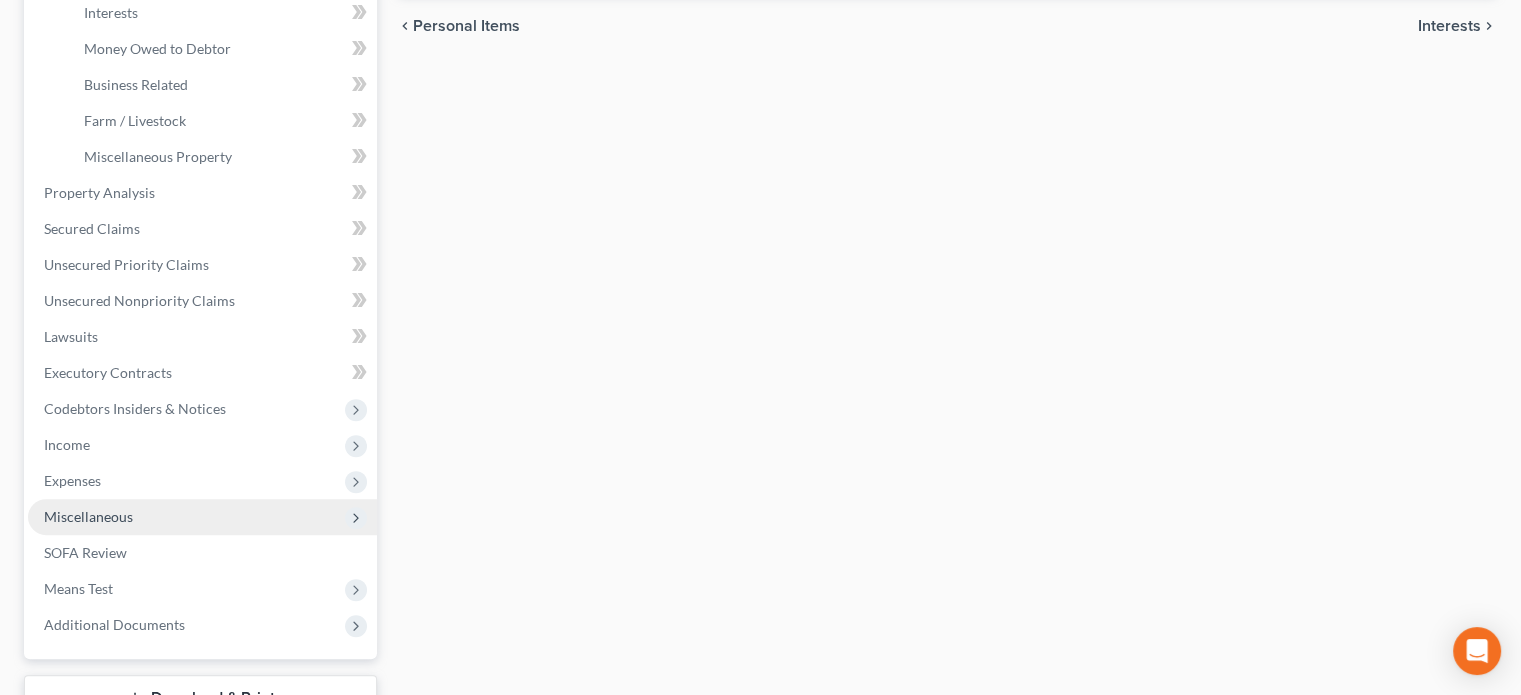 scroll, scrollTop: 600, scrollLeft: 0, axis: vertical 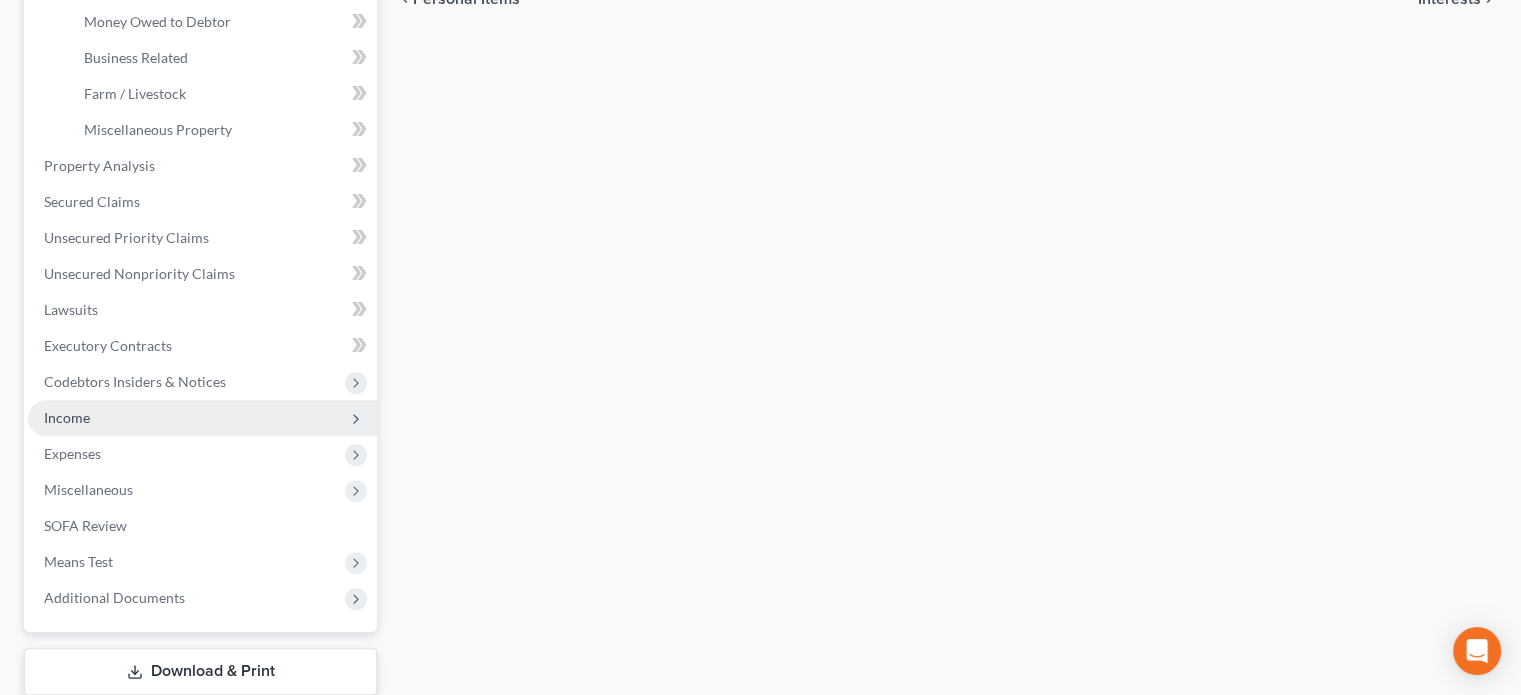 click on "Income" at bounding box center (67, 417) 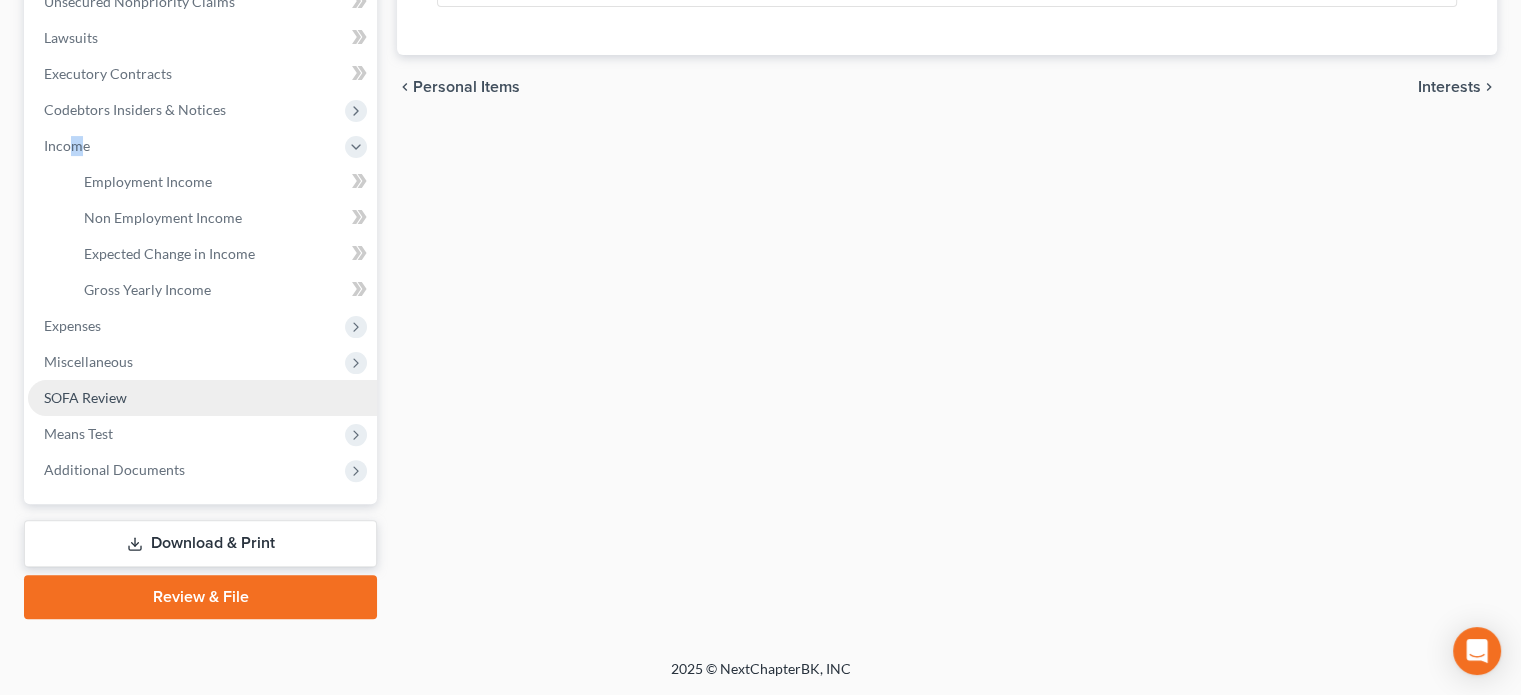 scroll, scrollTop: 510, scrollLeft: 0, axis: vertical 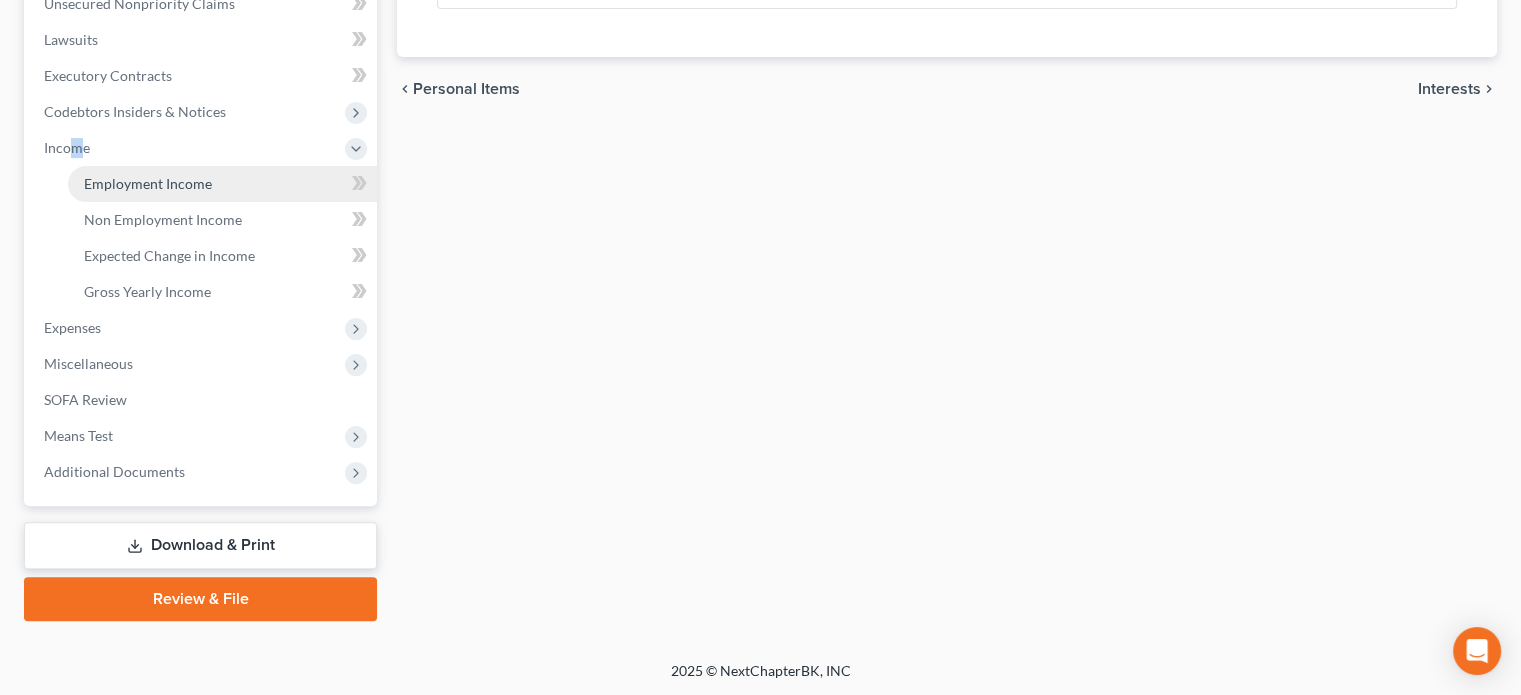 click on "Employment Income" at bounding box center (148, 183) 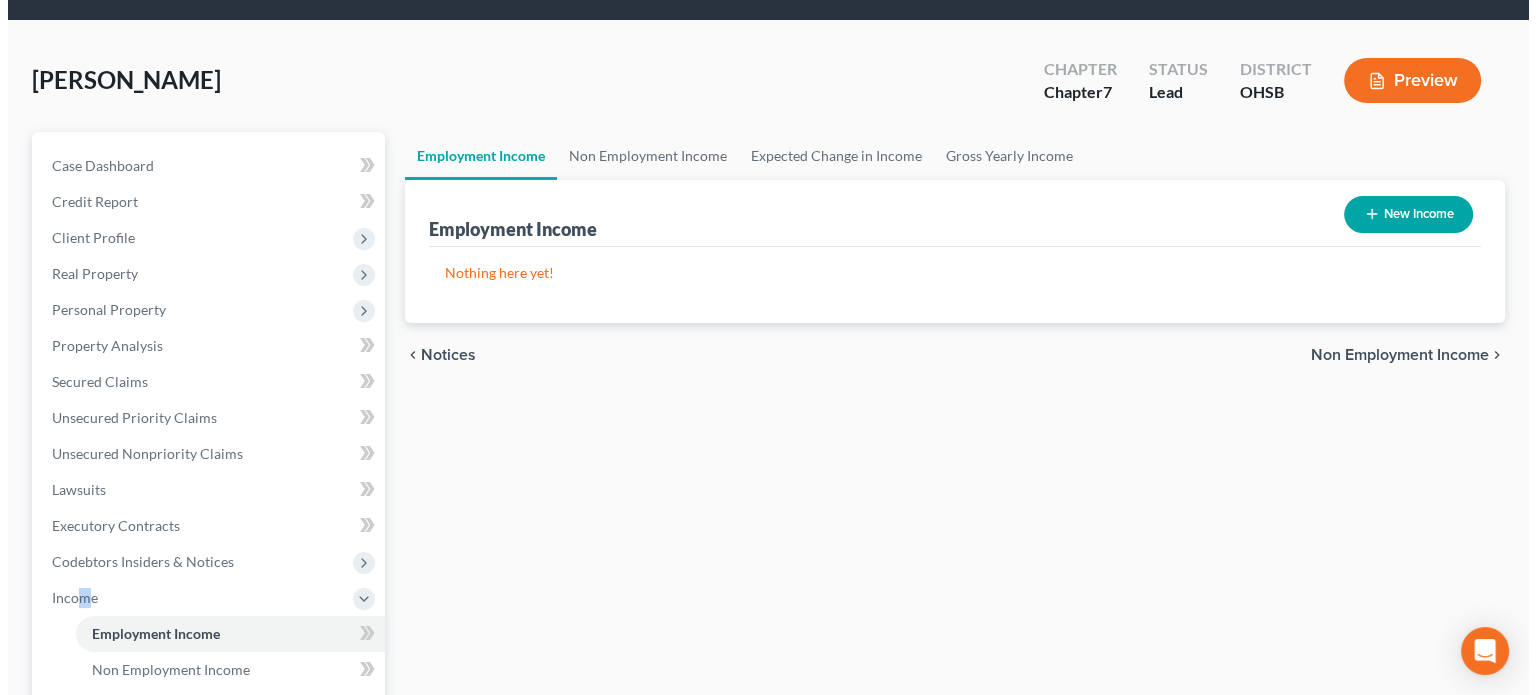 scroll, scrollTop: 0, scrollLeft: 0, axis: both 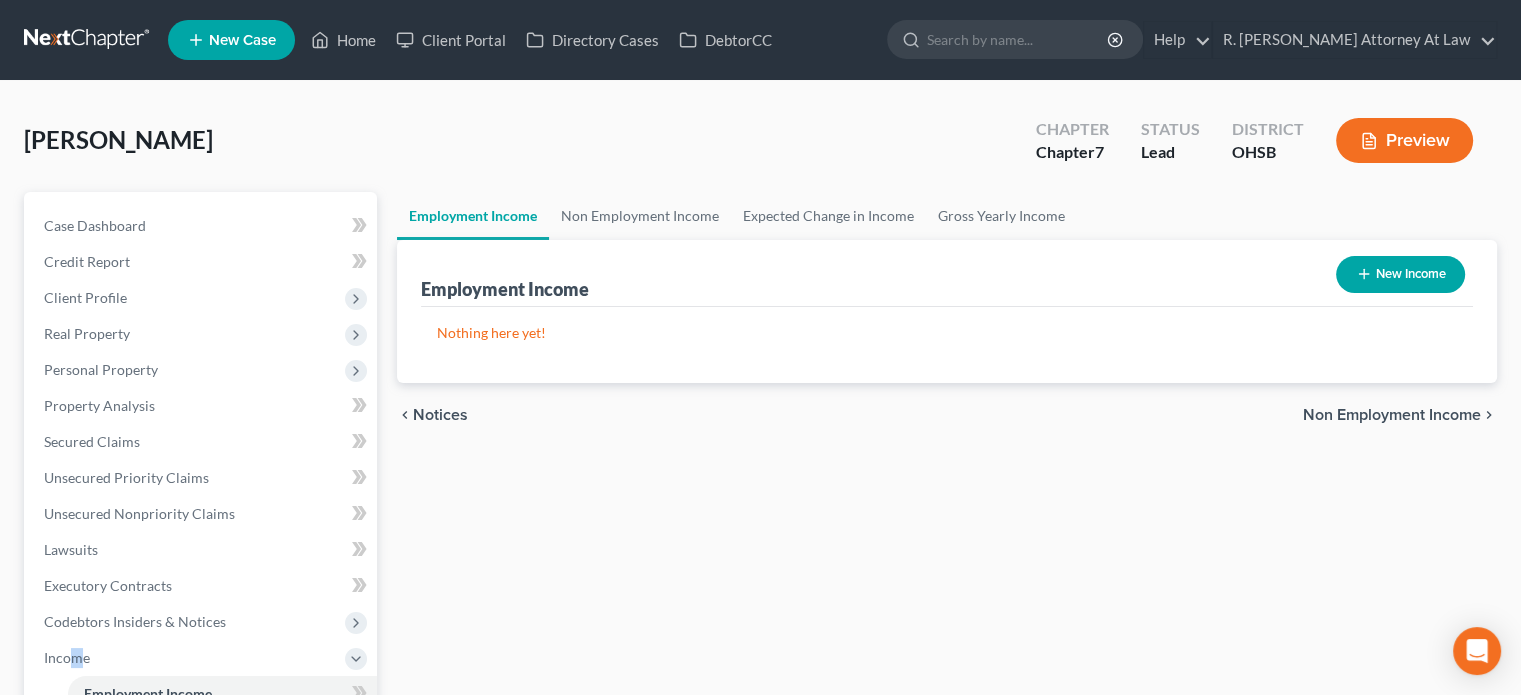 click on "New Income" at bounding box center [1400, 274] 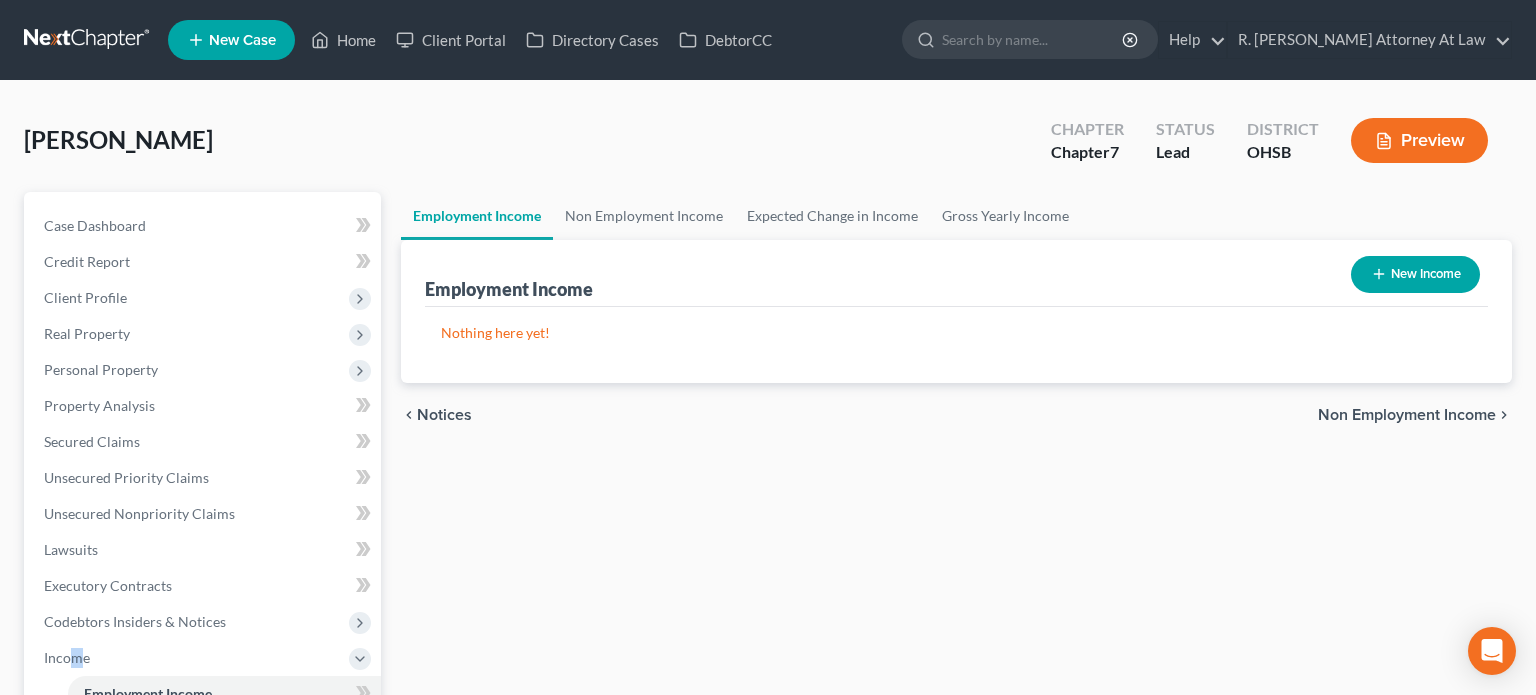 select on "0" 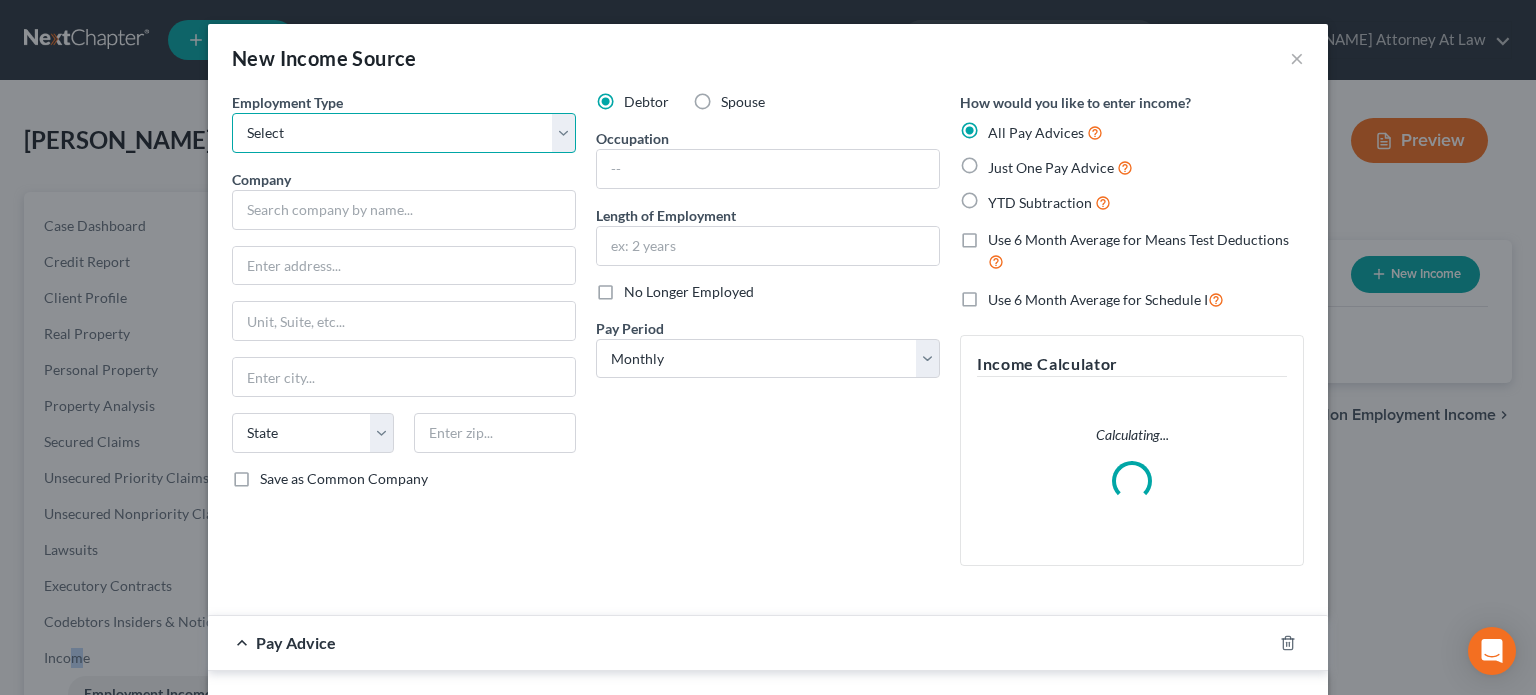 click on "Select Full or Part Time Employment Self Employment" at bounding box center (404, 133) 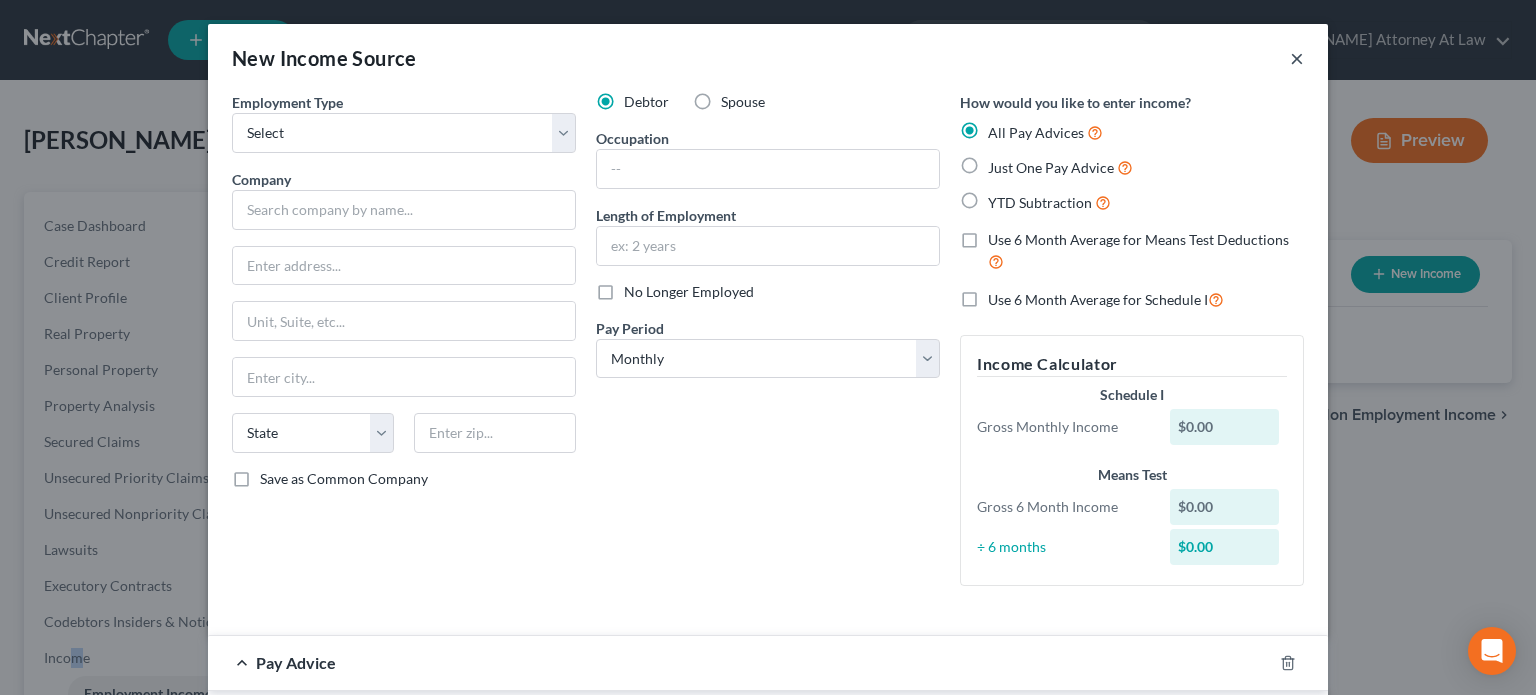 click on "×" at bounding box center (1297, 58) 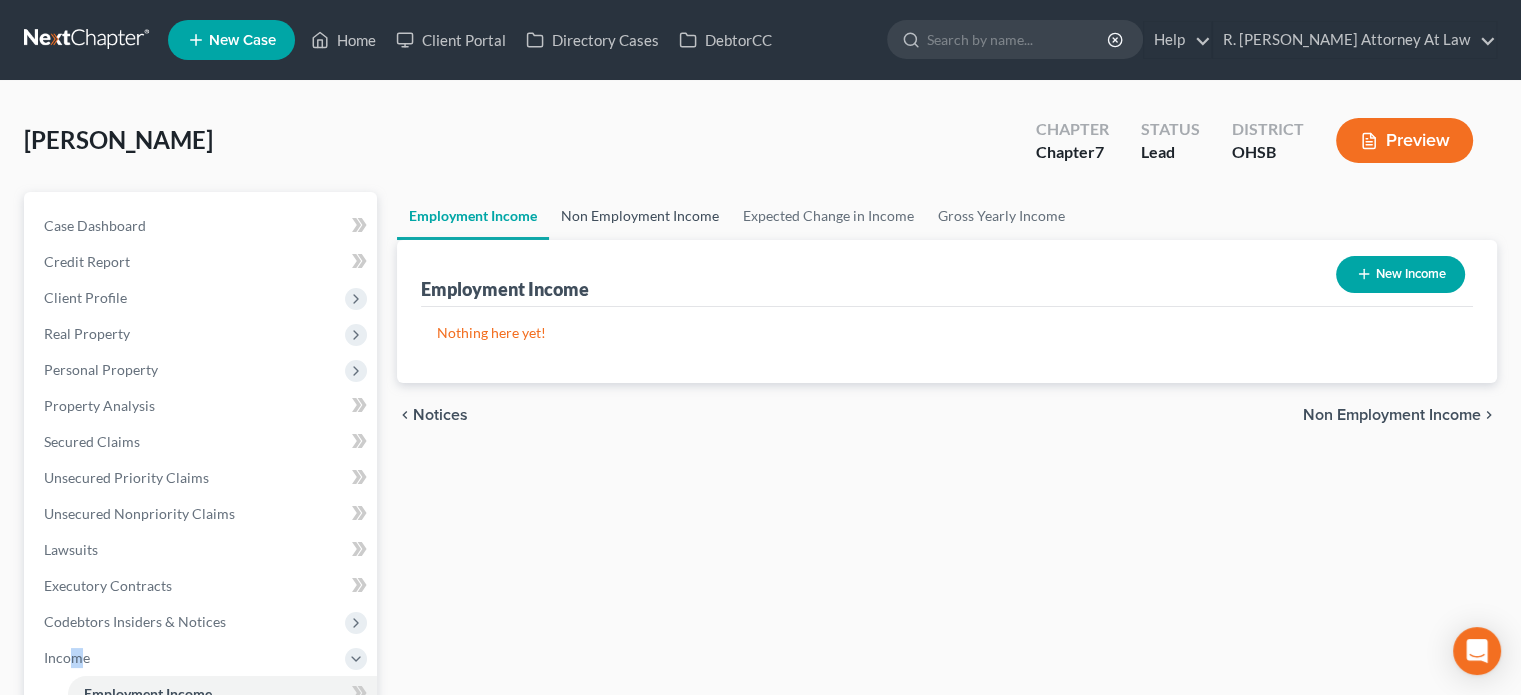 click on "Non Employment Income" at bounding box center [640, 216] 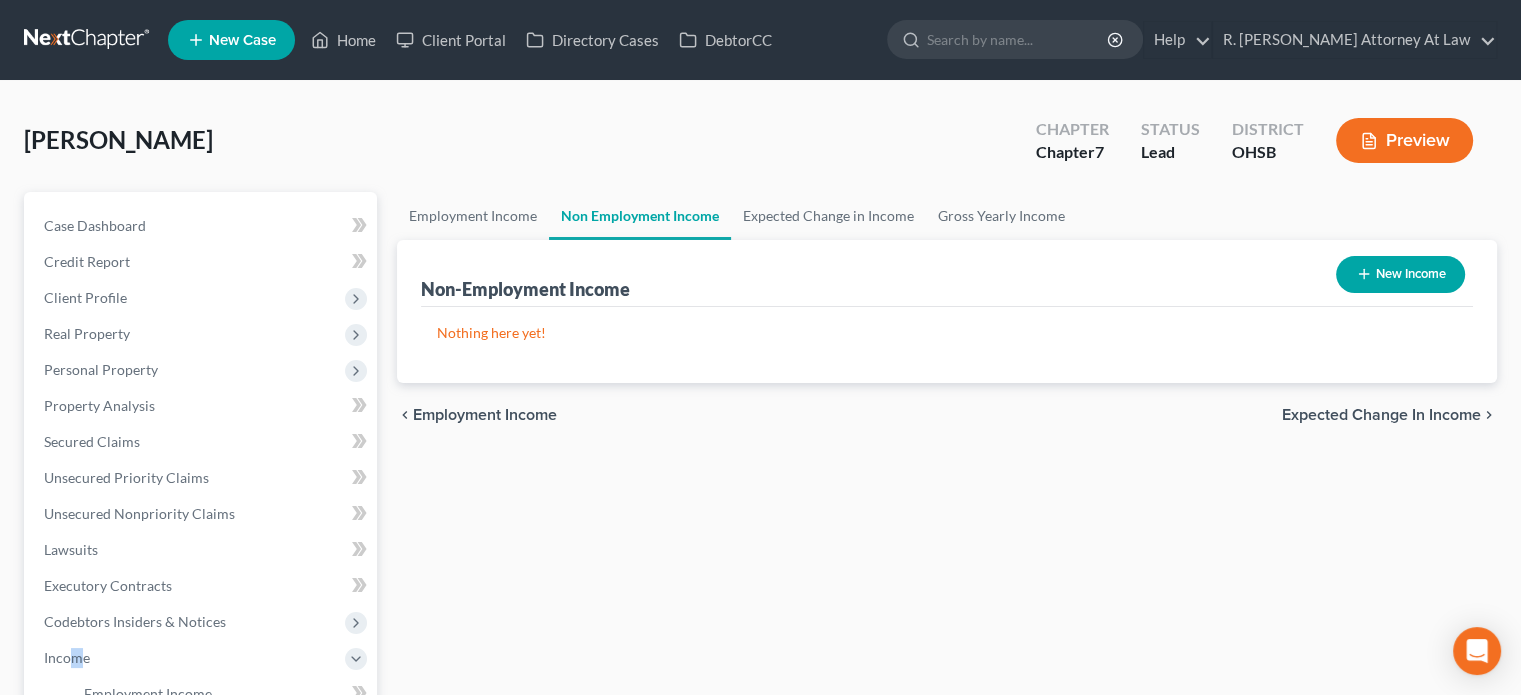 click on "New Income" at bounding box center (1400, 274) 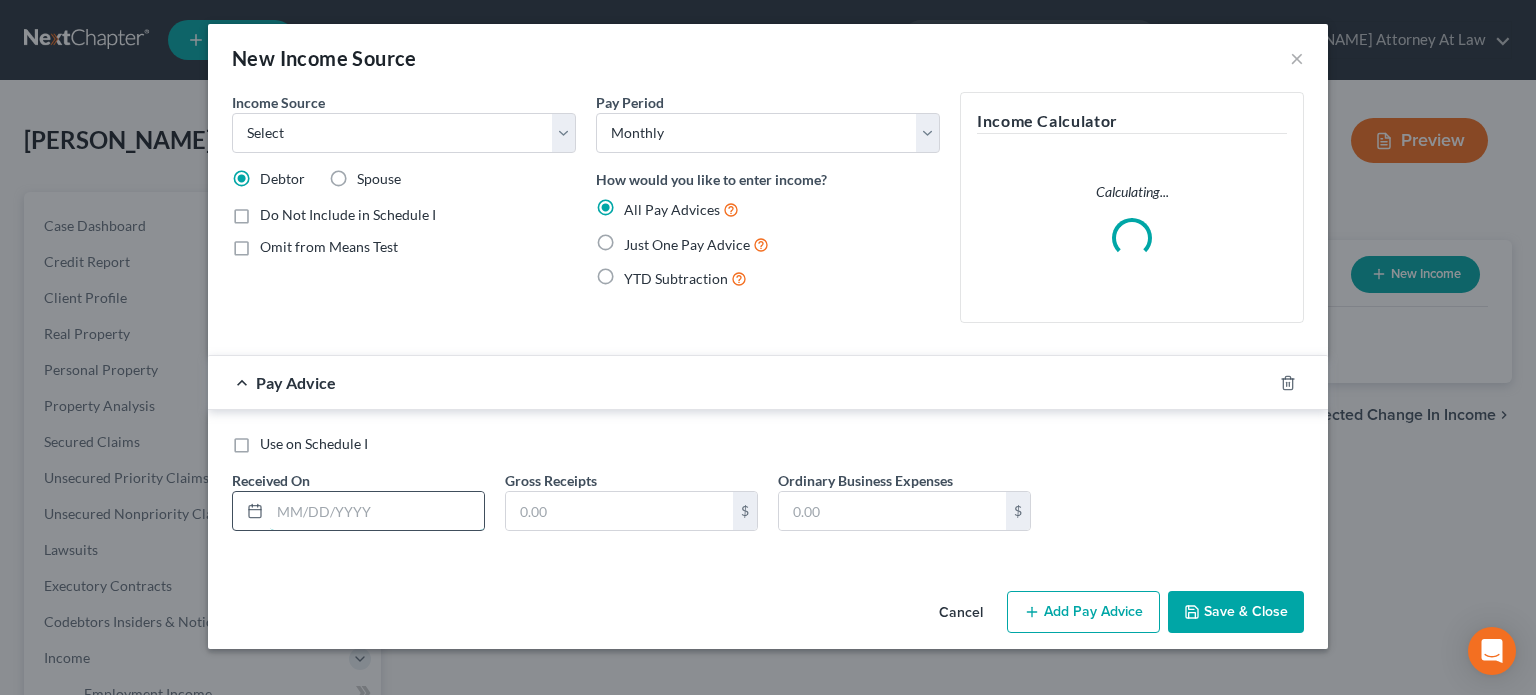 click at bounding box center [377, 511] 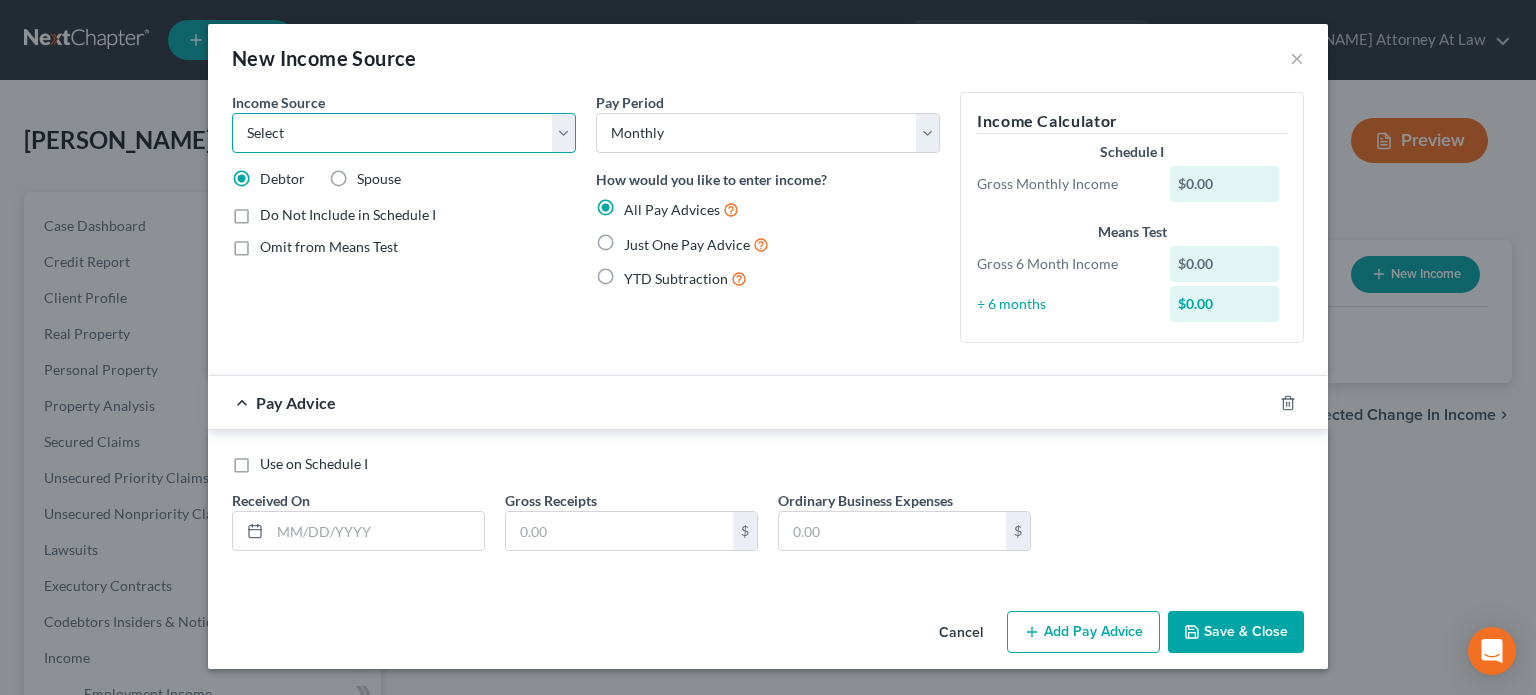 click on "Select Unemployment Disability (from employer) Pension Retirement Social Security / Social Security Disability Other Government Assistance Interests, Dividends or Royalties Child / Family Support Contributions to Household Property / Rental Business, Professional or Farm Alimony / Maintenance Payments Military Disability Benefits Other Monthly Income" at bounding box center (404, 133) 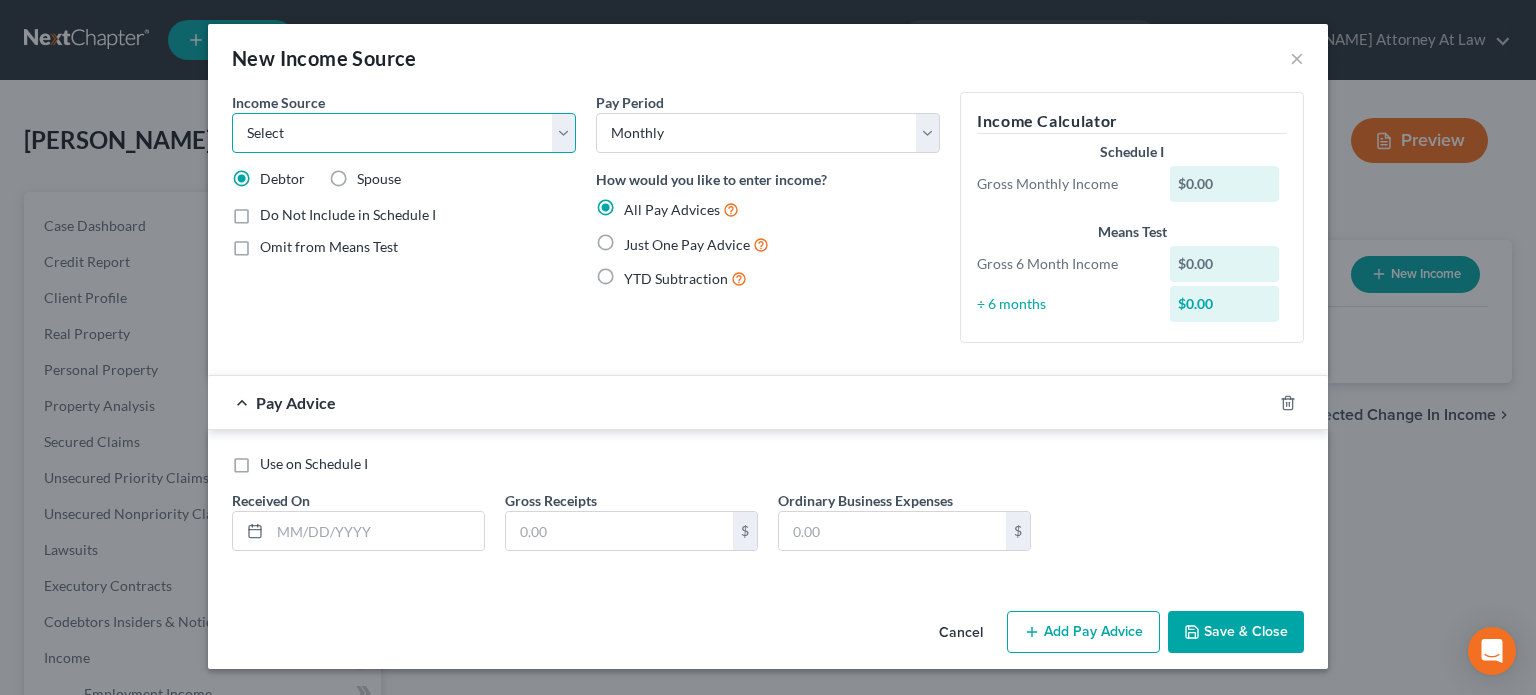 select on "4" 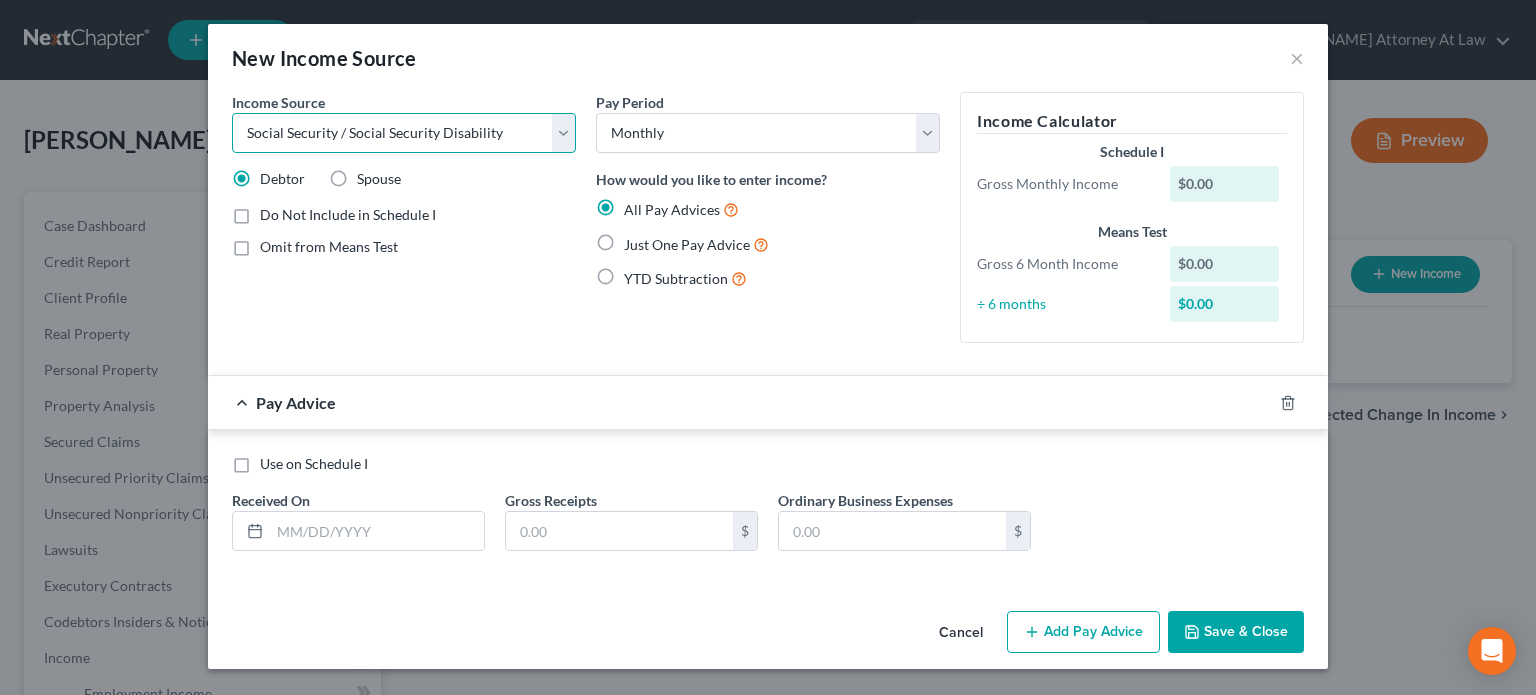 click on "Select Unemployment Disability (from employer) Pension Retirement Social Security / Social Security Disability Other Government Assistance Interests, Dividends or Royalties Child / Family Support Contributions to Household Property / Rental Business, Professional or Farm Alimony / Maintenance Payments Military Disability Benefits Other Monthly Income" at bounding box center (404, 133) 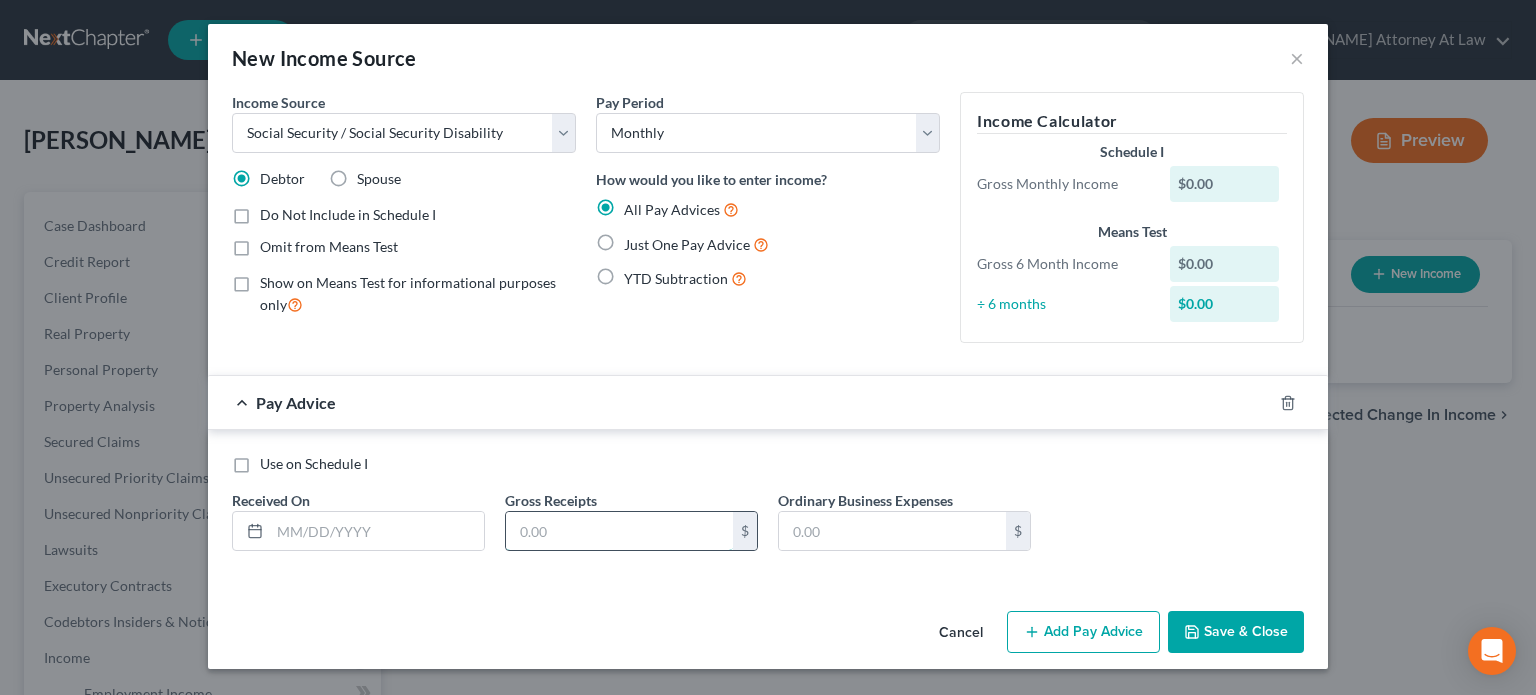 click at bounding box center (619, 531) 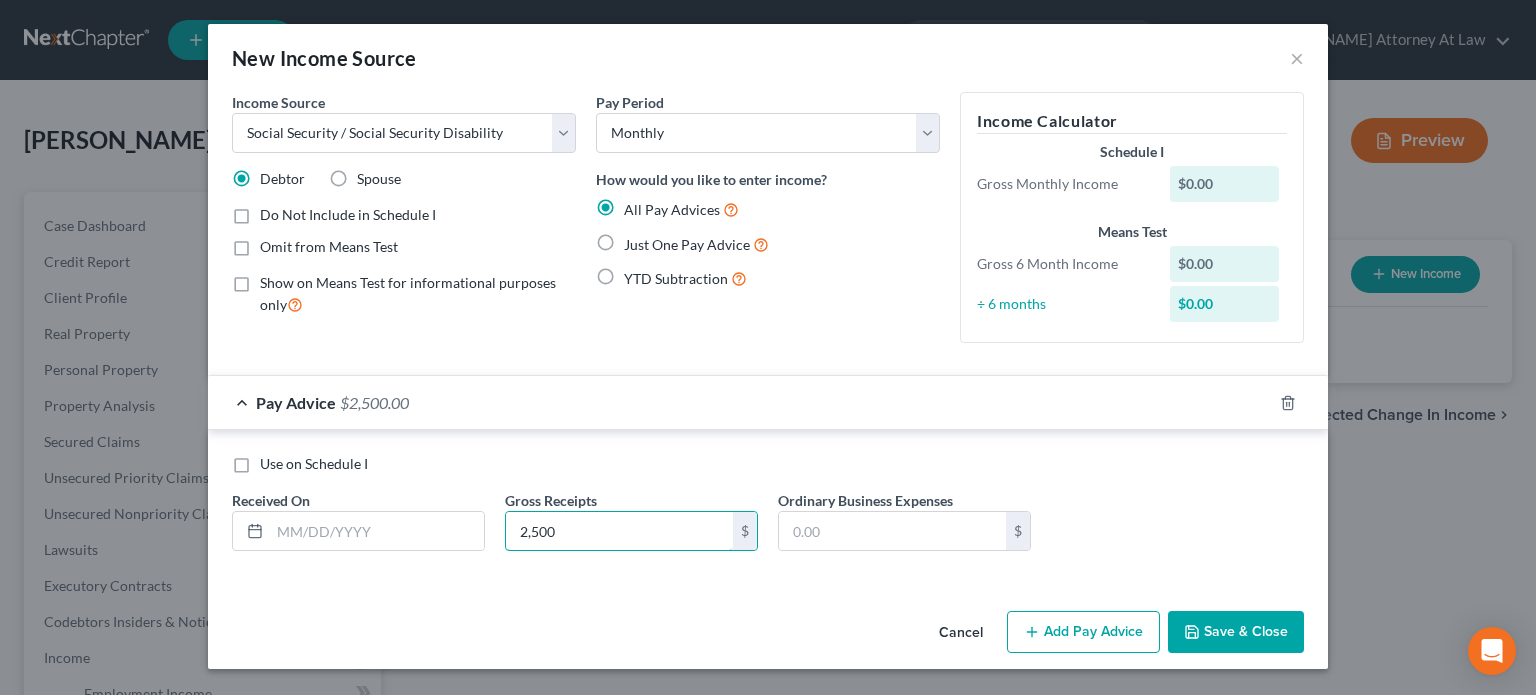 type on "2,500" 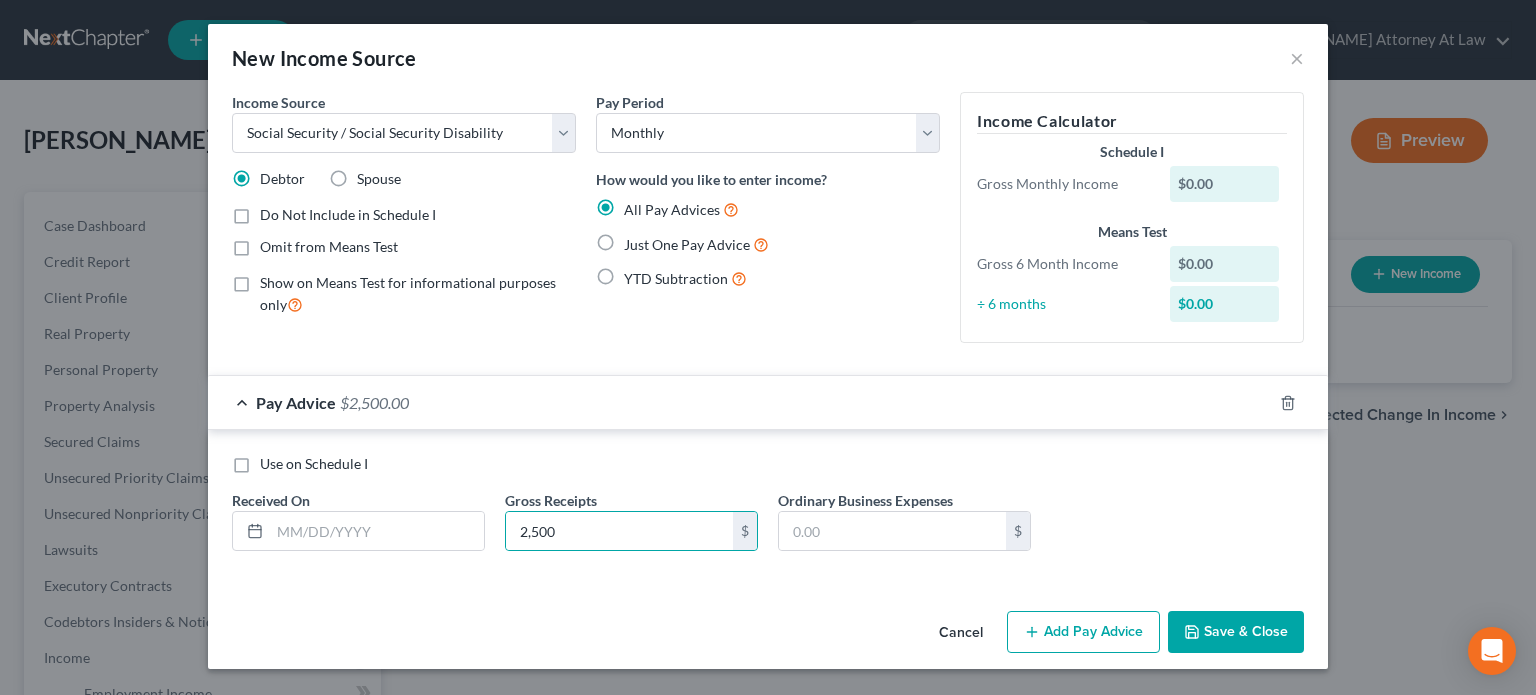 click on "Omit from Means Test" at bounding box center [329, 247] 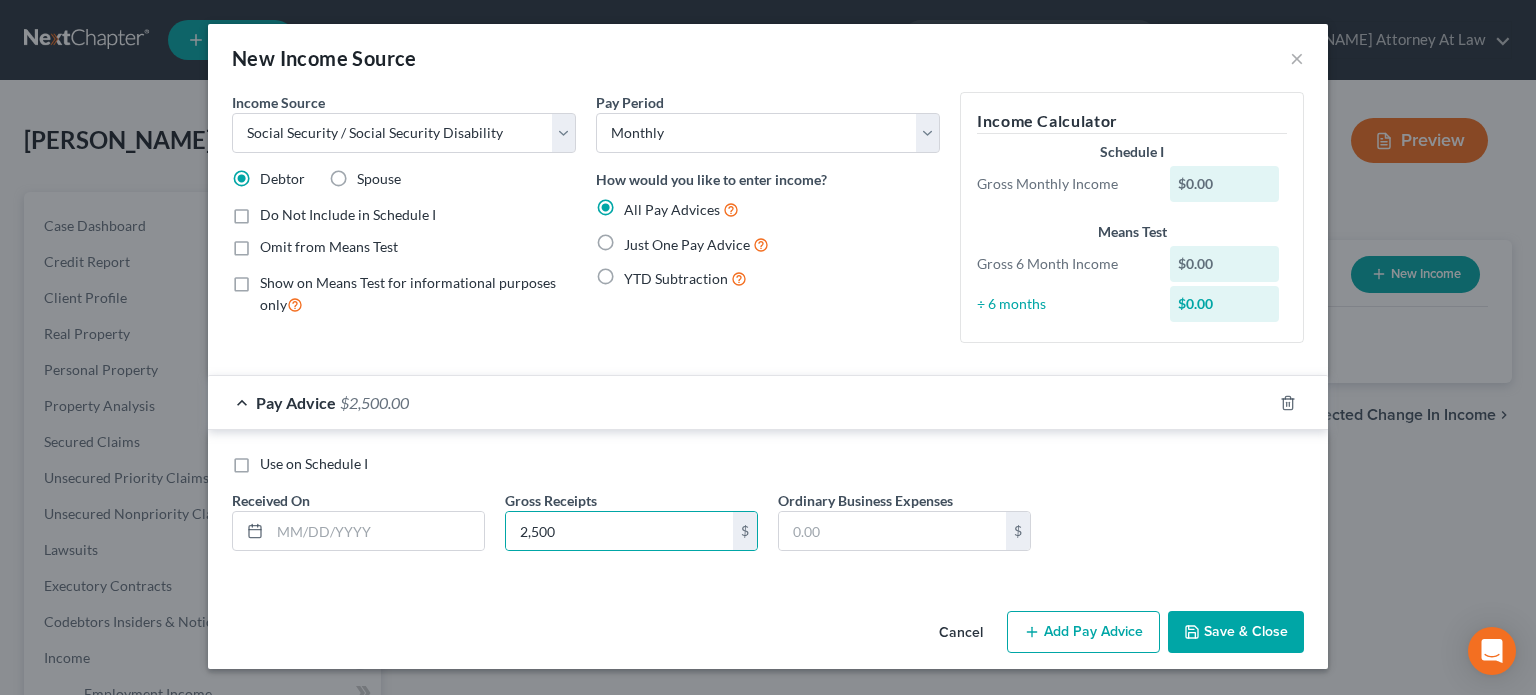 click on "Omit from Means Test" at bounding box center [274, 243] 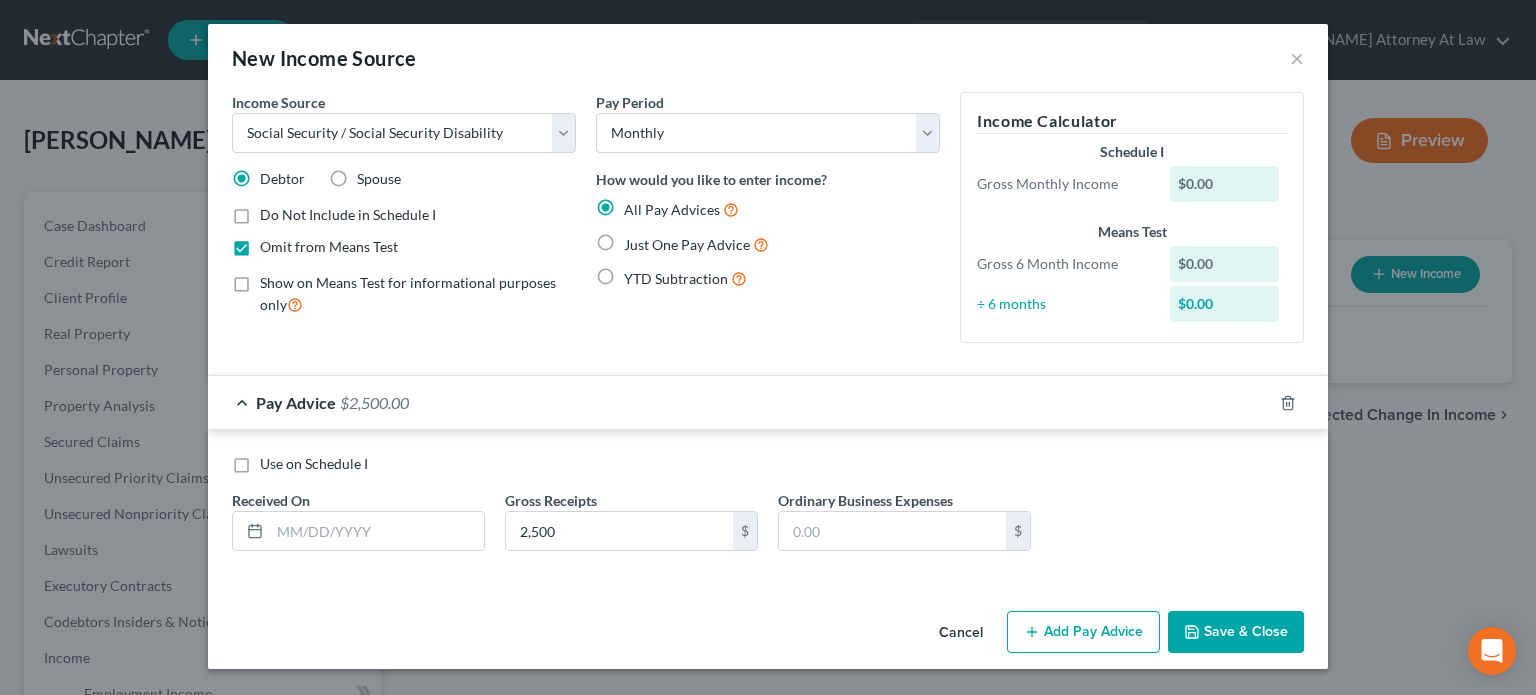 click on "Save & Close" at bounding box center (1236, 632) 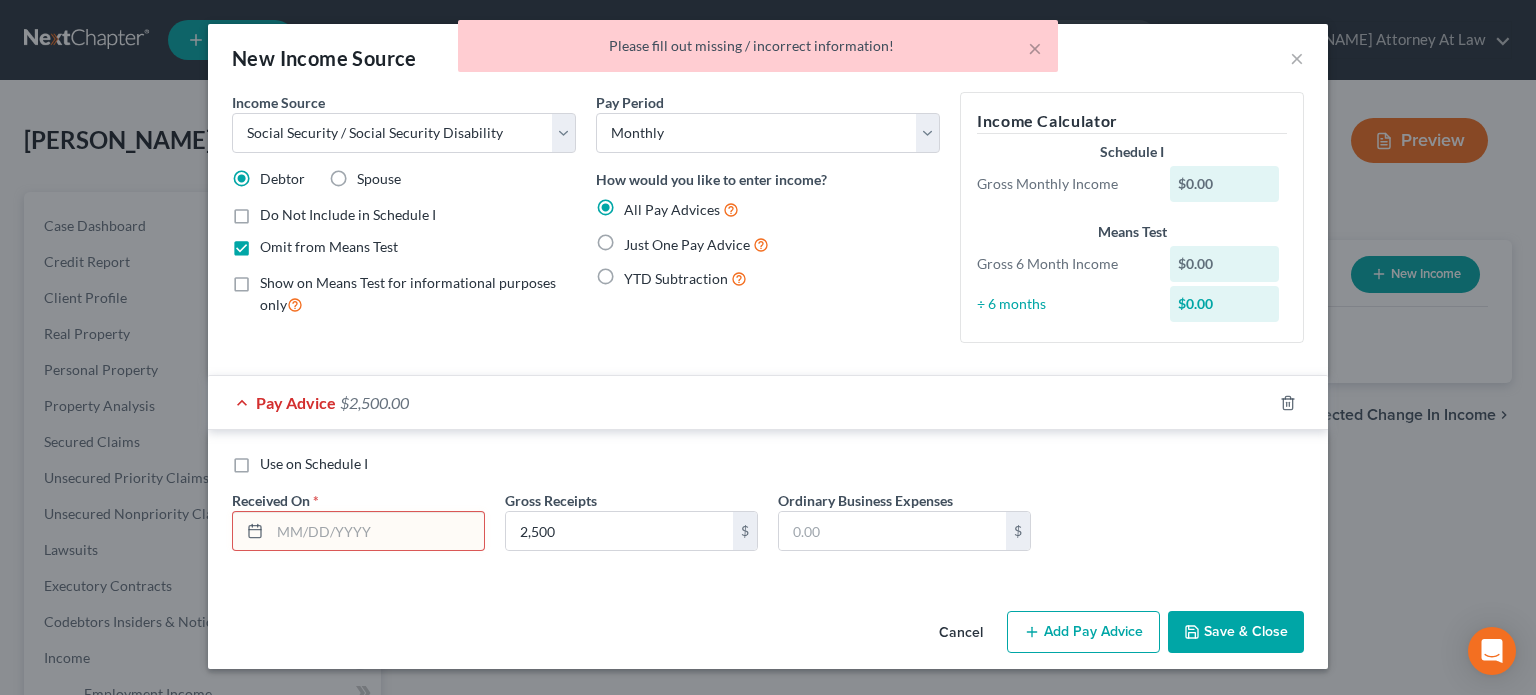 click at bounding box center [377, 531] 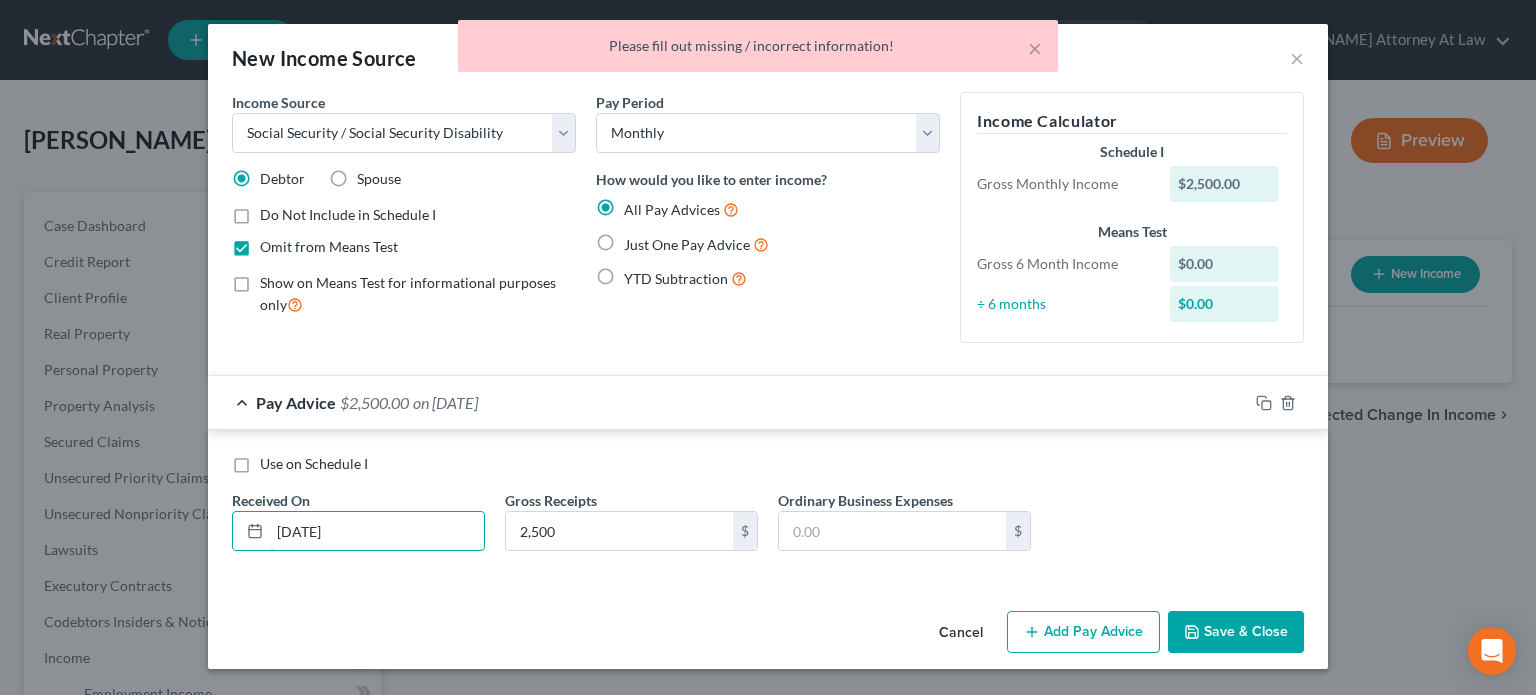 type on "[DATE]" 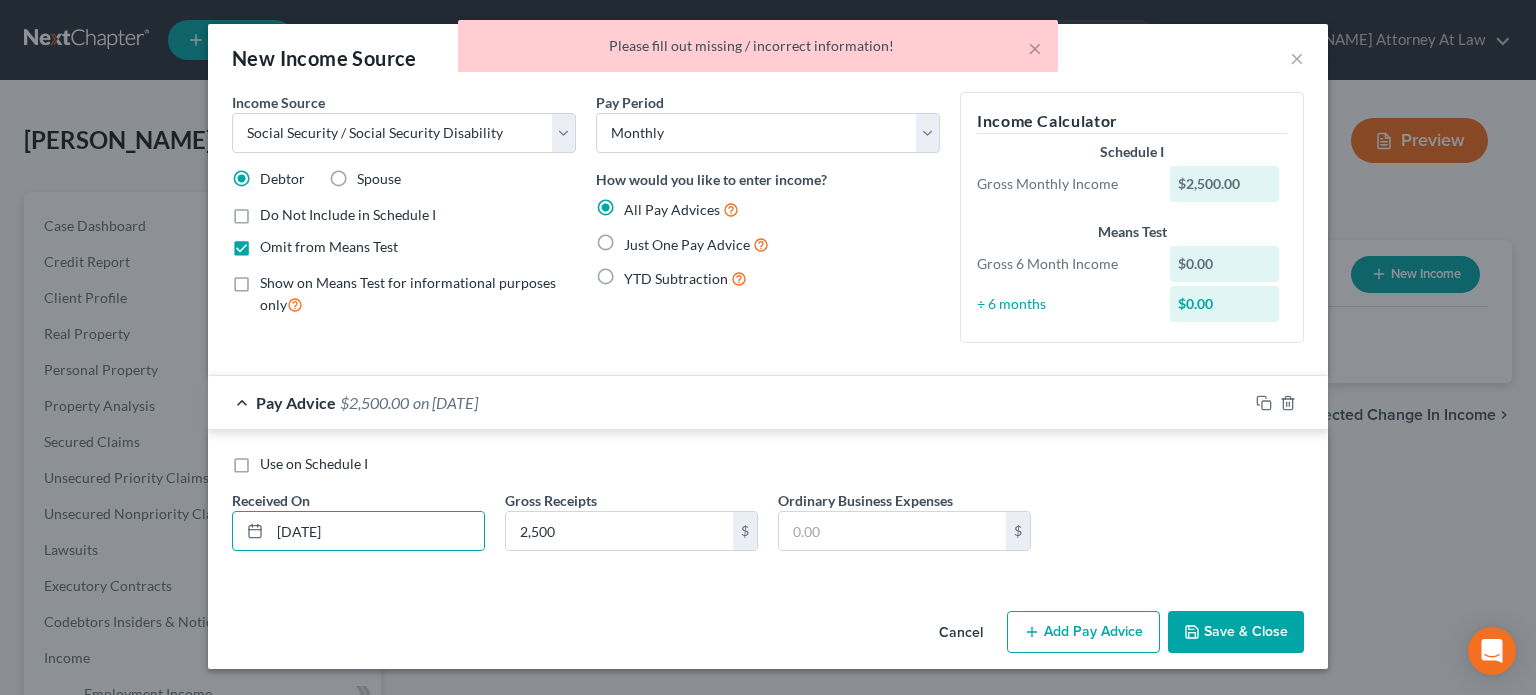 click 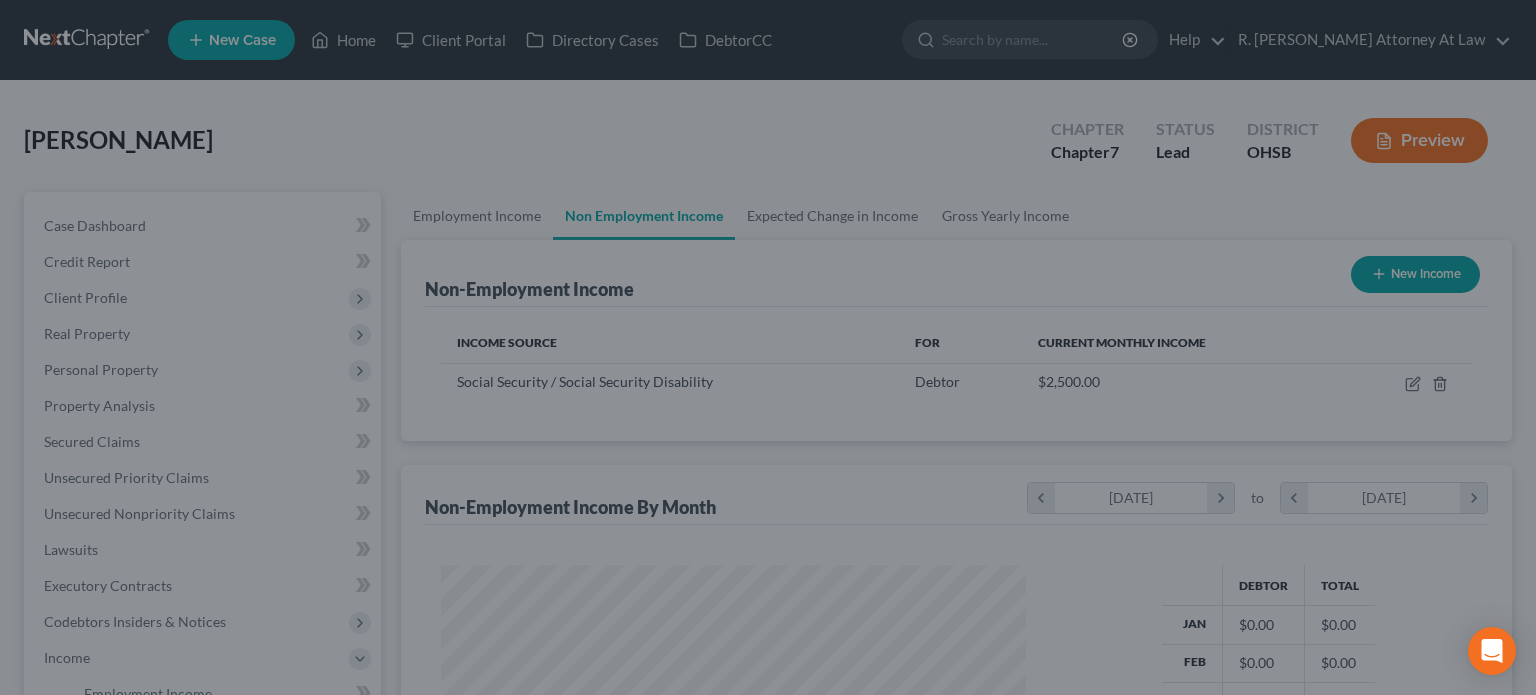 scroll, scrollTop: 999643, scrollLeft: 999381, axis: both 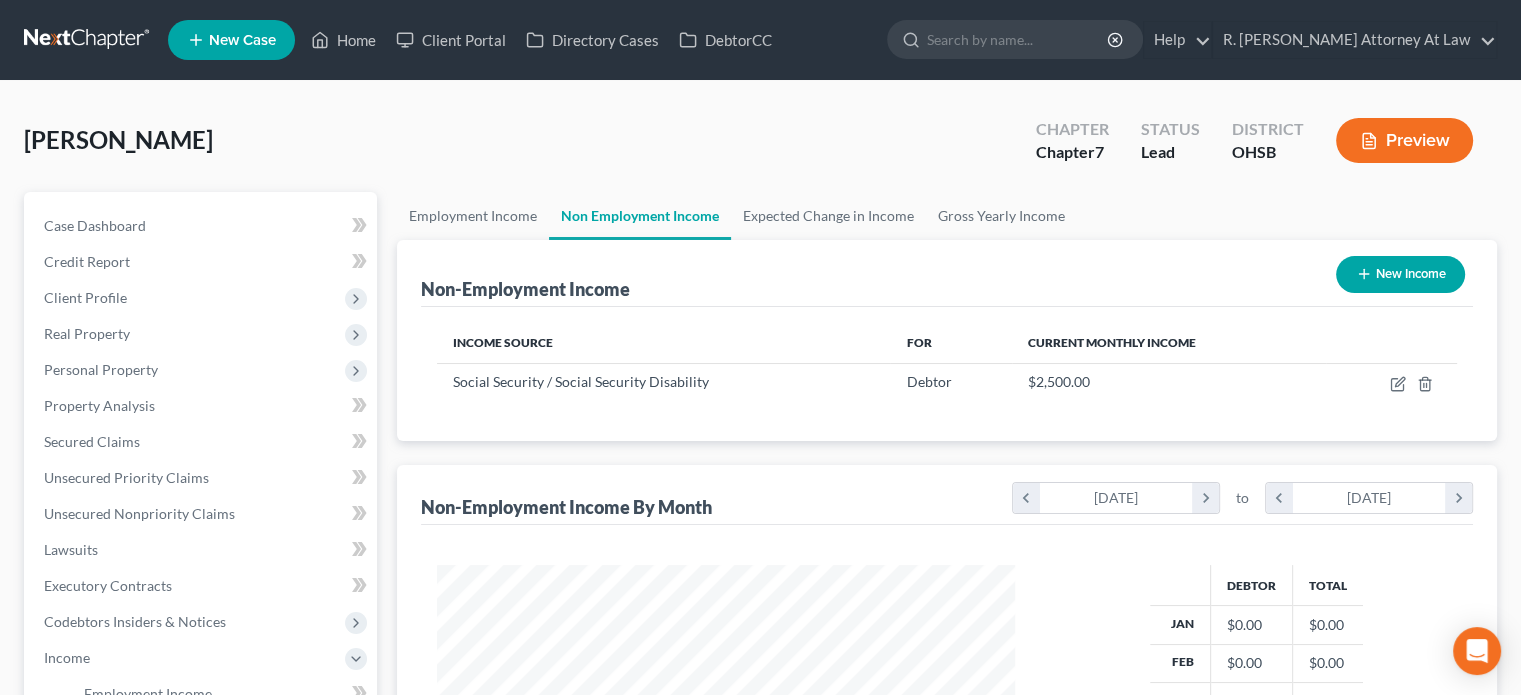 click on "New Income" at bounding box center (1400, 274) 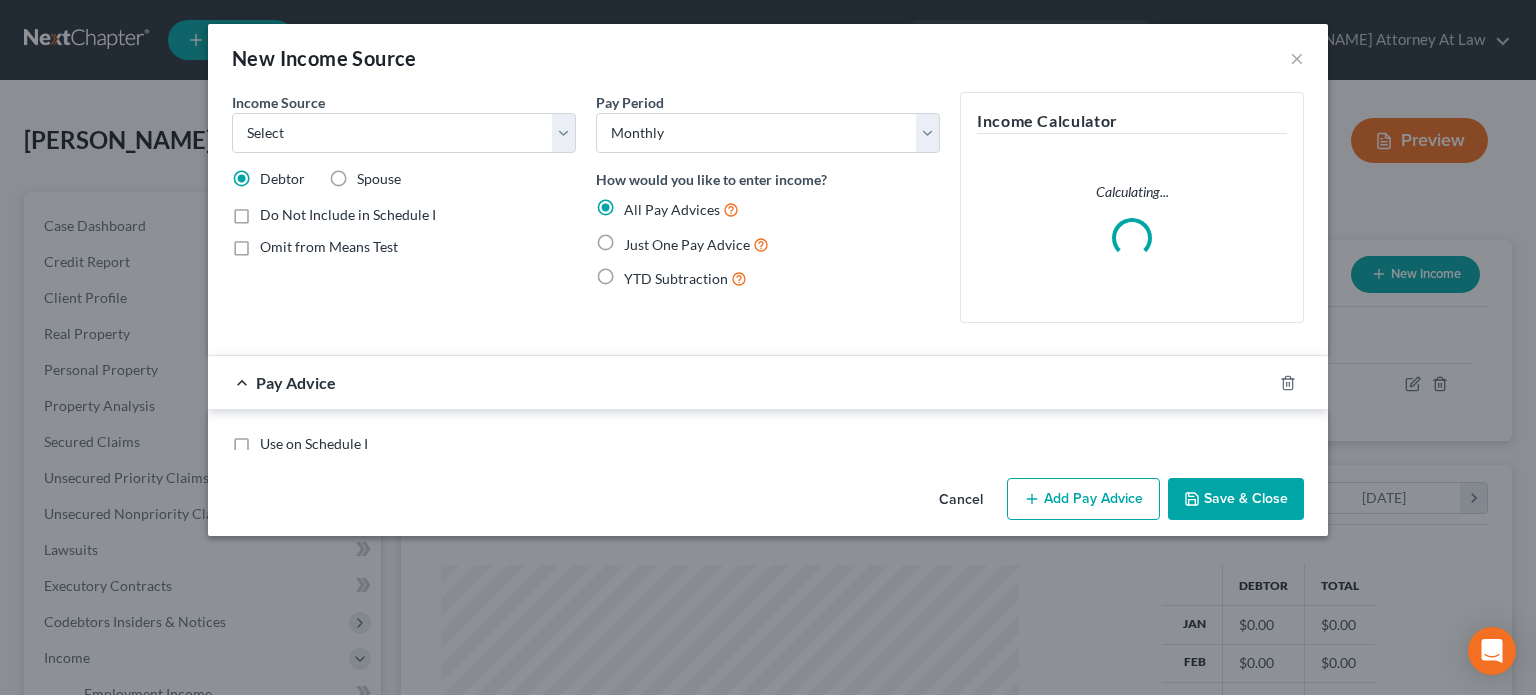 scroll, scrollTop: 999643, scrollLeft: 999375, axis: both 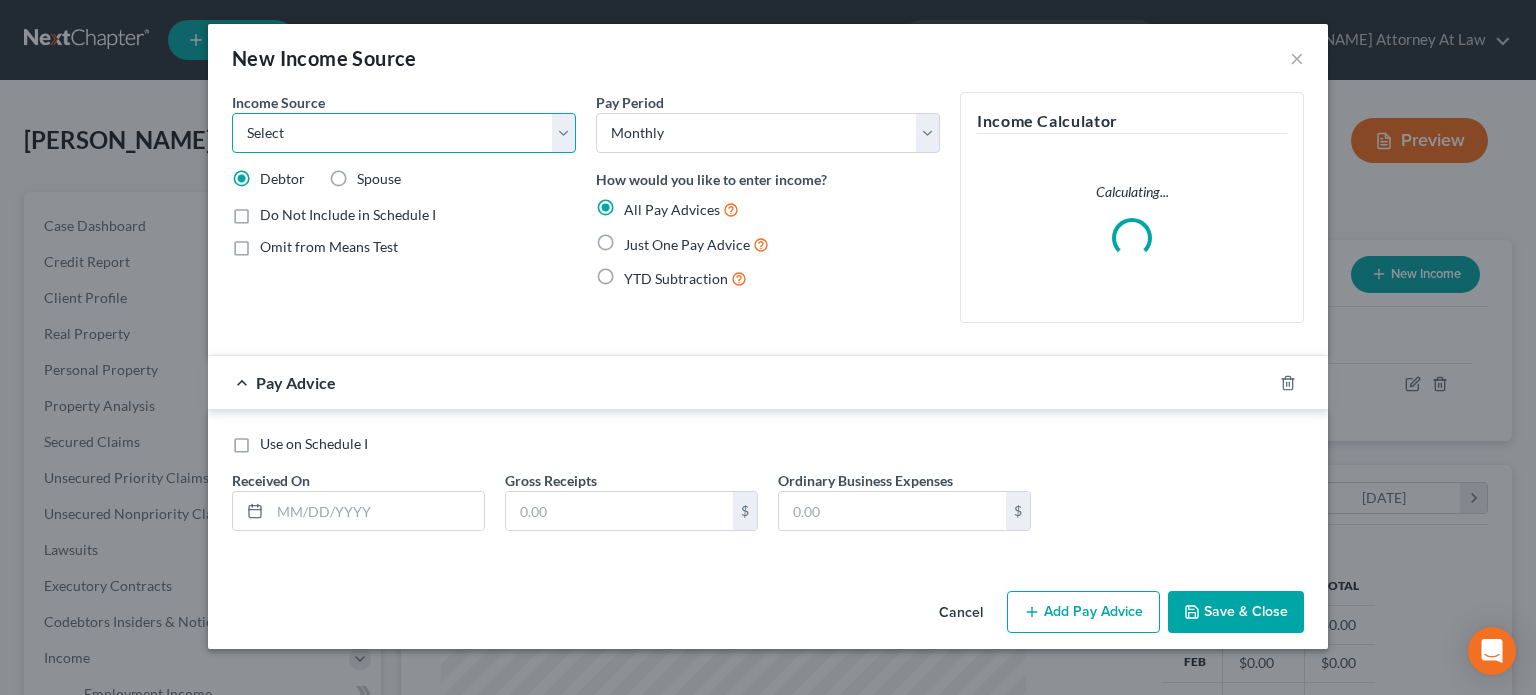 click on "Select Unemployment Disability (from employer) Pension Retirement Social Security / Social Security Disability Other Government Assistance Interests, Dividends or Royalties Child / Family Support Contributions to Household Property / Rental Business, Professional or Farm Alimony / Maintenance Payments Military Disability Benefits Other Monthly Income" at bounding box center (404, 133) 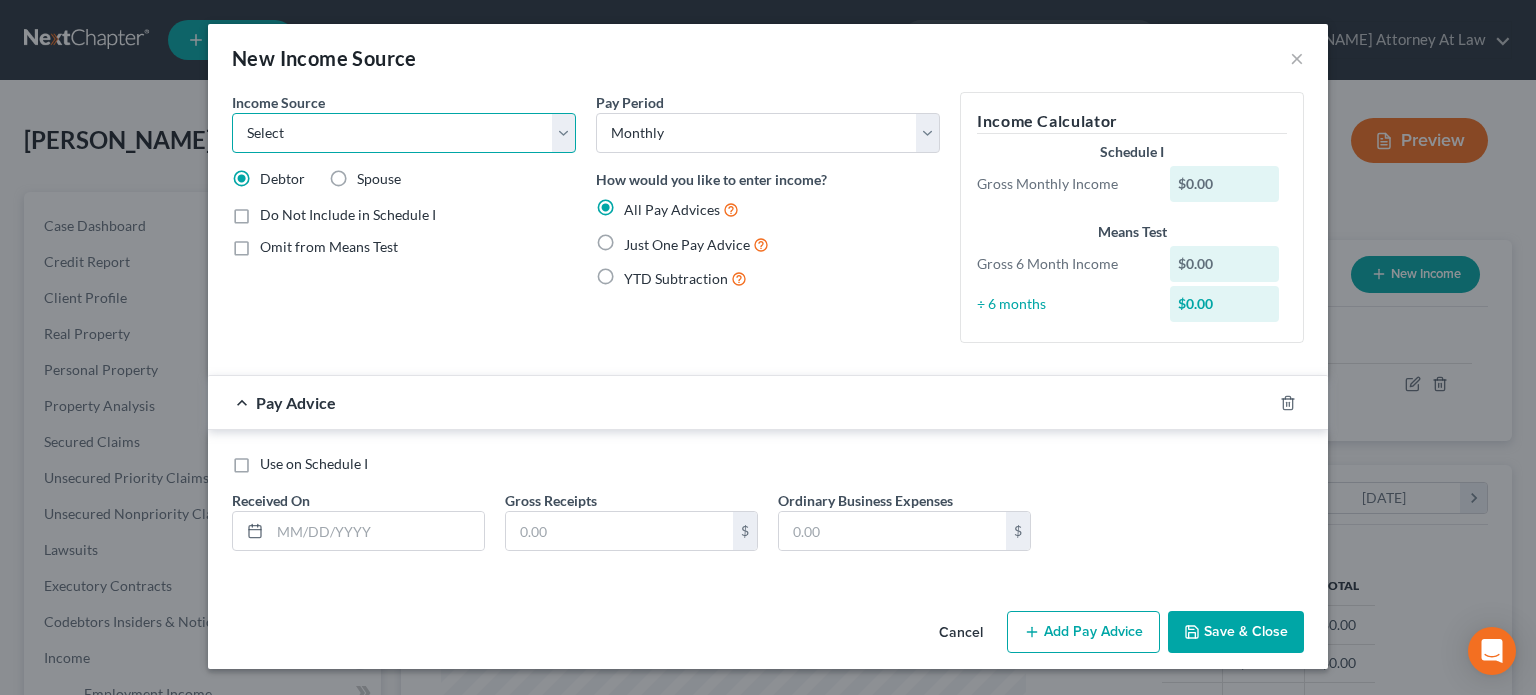 select on "8" 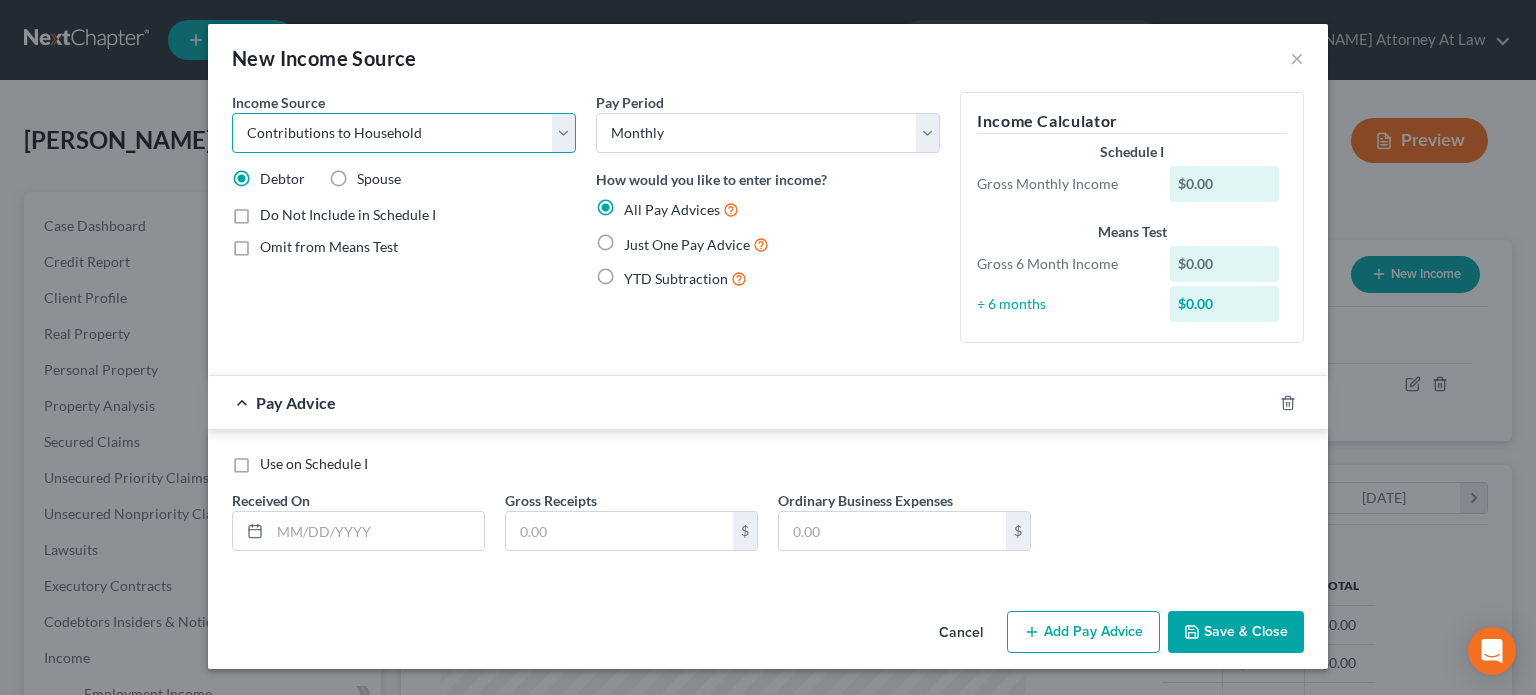 click on "Select Unemployment Disability (from employer) Pension Retirement Social Security / Social Security Disability Other Government Assistance Interests, Dividends or Royalties Child / Family Support Contributions to Household Property / Rental Business, Professional or Farm Alimony / Maintenance Payments Military Disability Benefits Other Monthly Income" at bounding box center (404, 133) 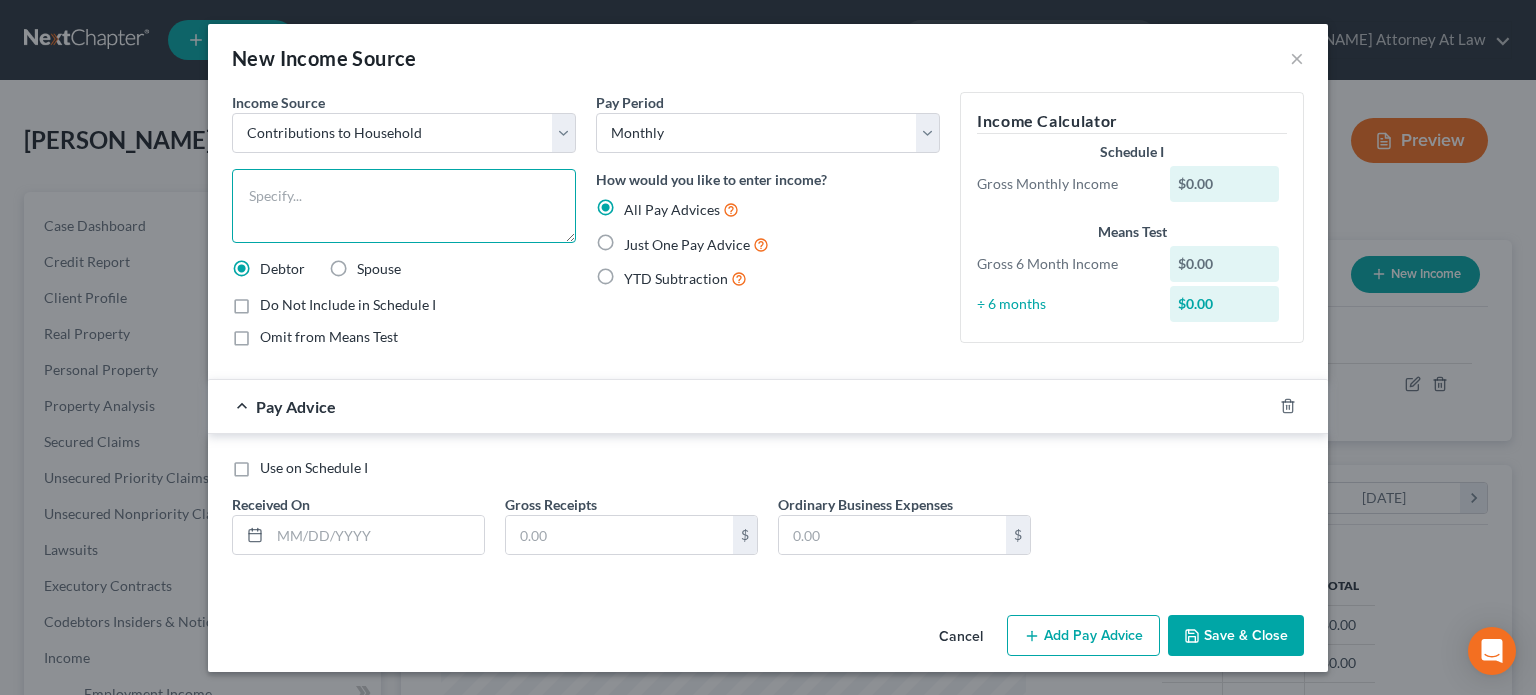 click at bounding box center [404, 206] 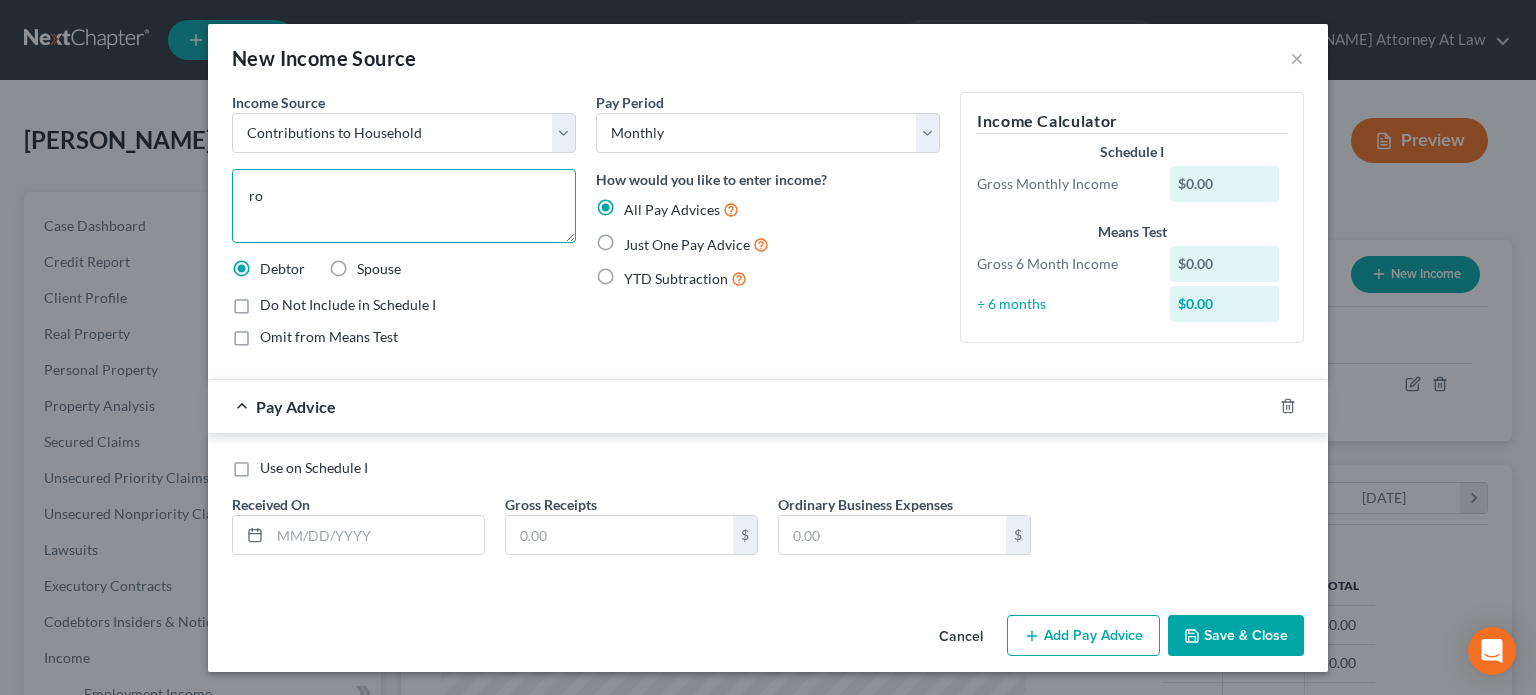 type on "r" 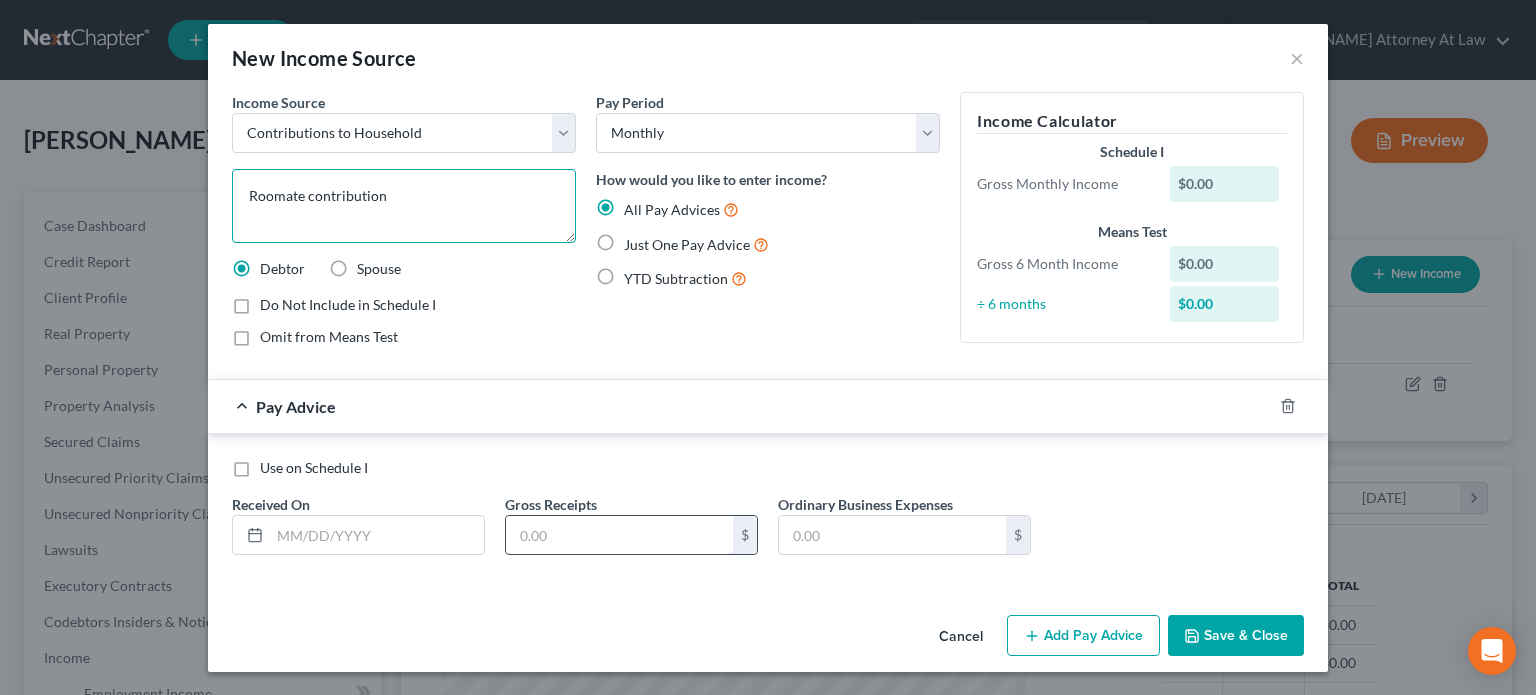type on "Roomate contribution" 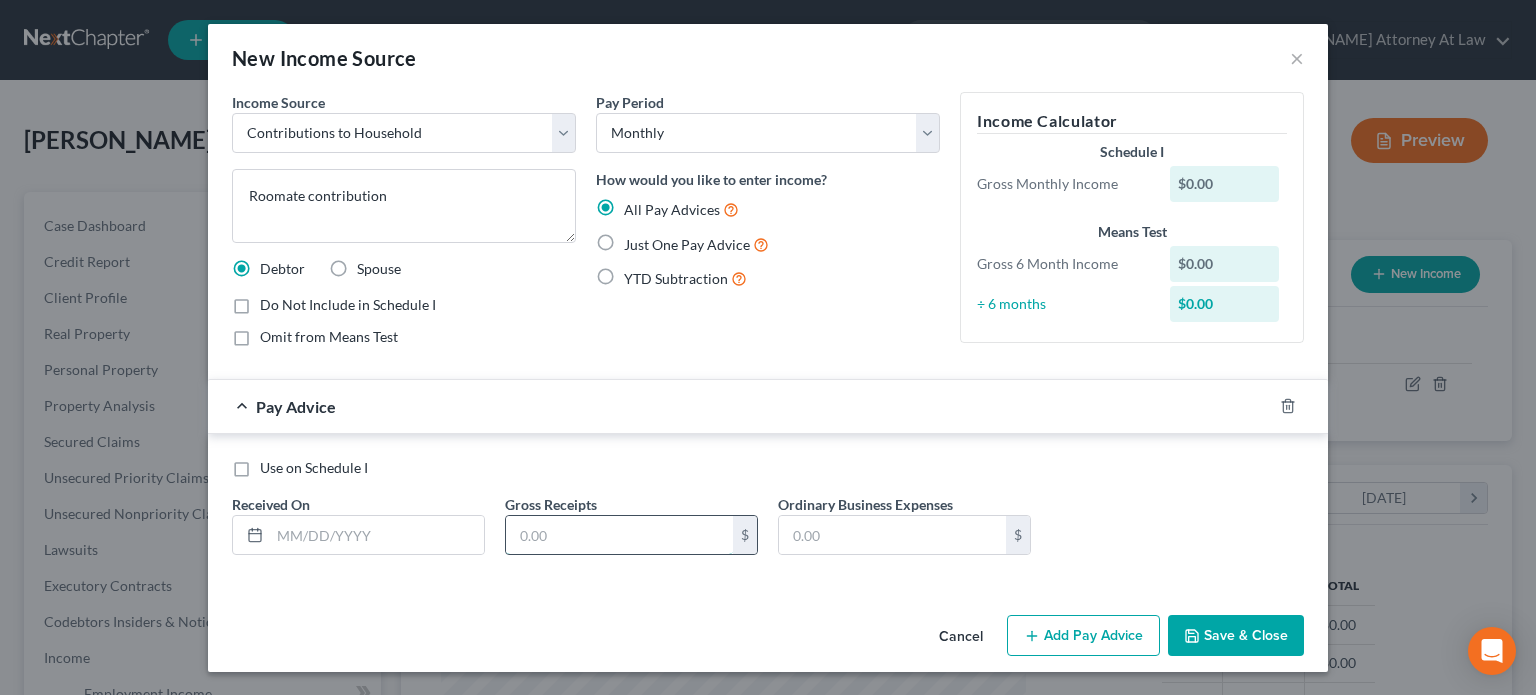 click at bounding box center (619, 535) 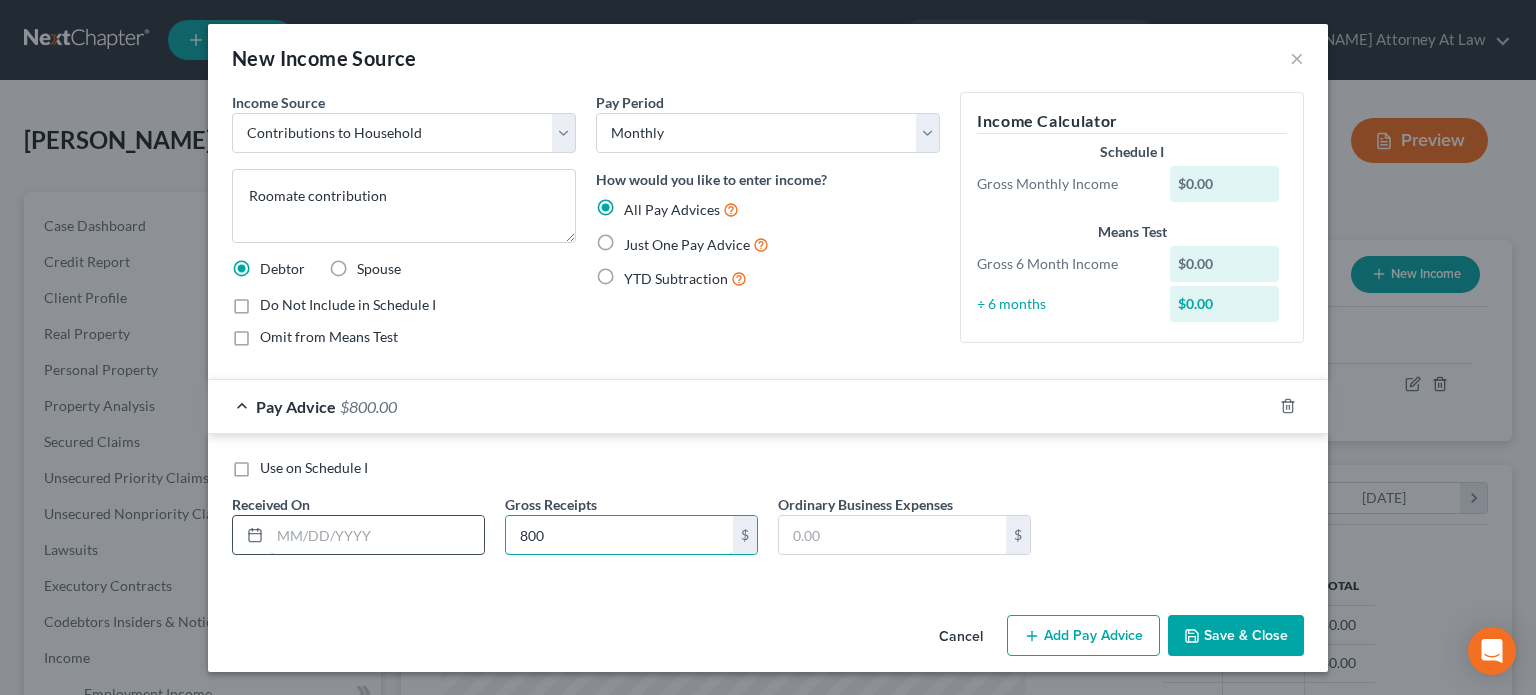 type on "800" 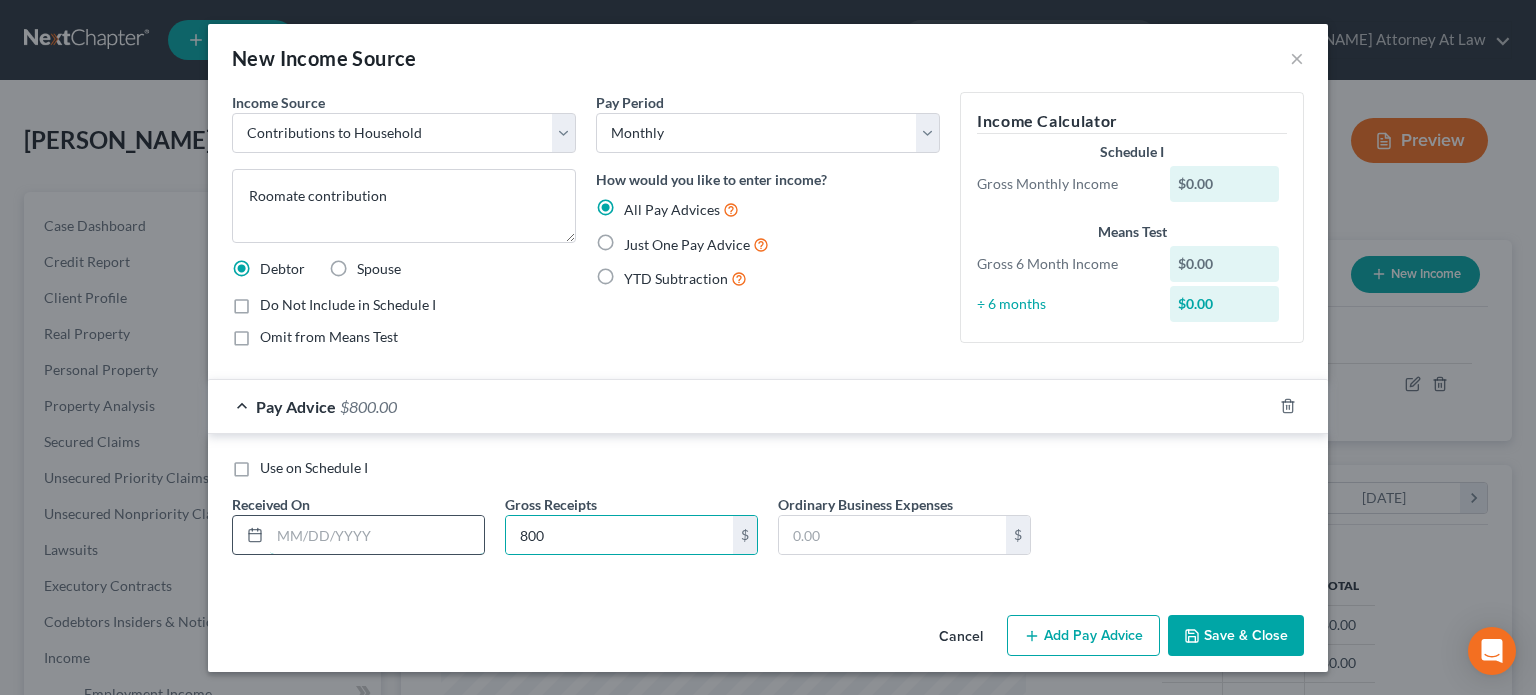 click at bounding box center (377, 535) 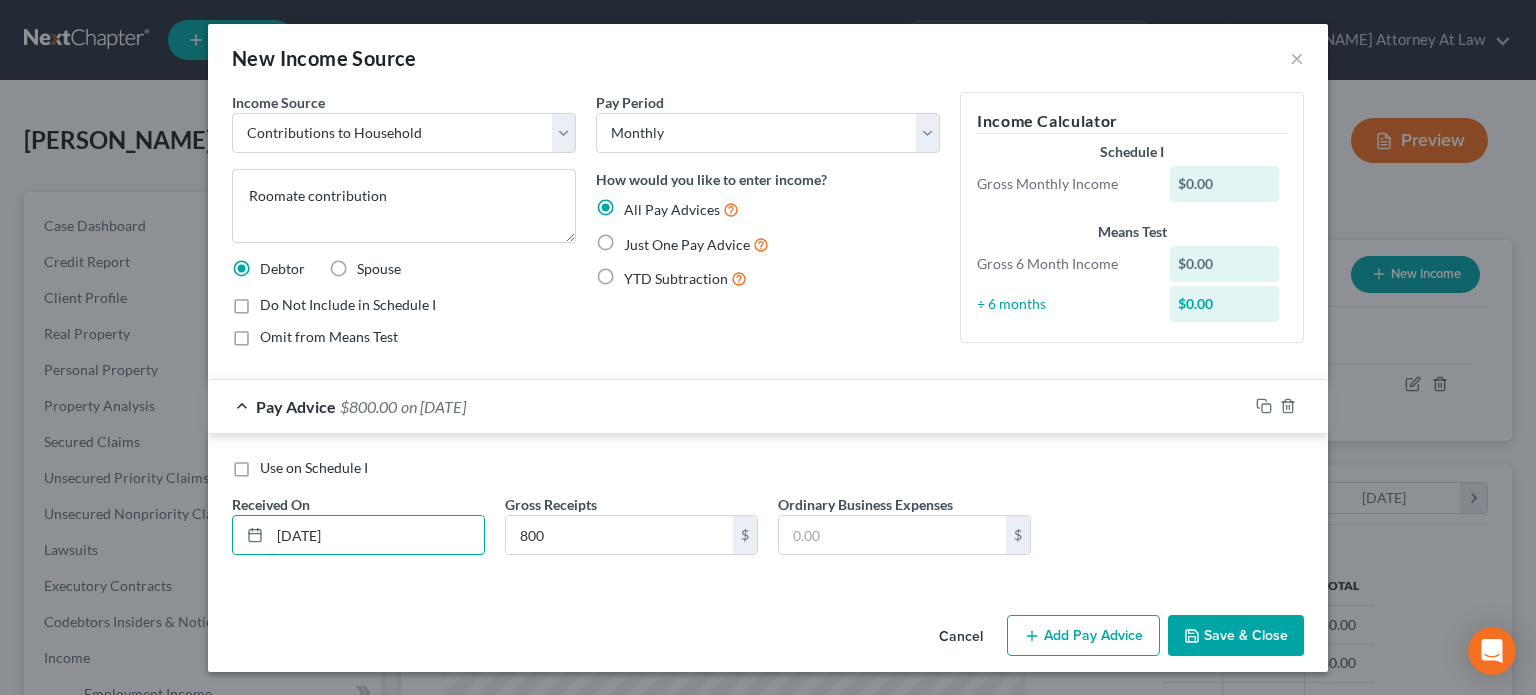 type on "[DATE]" 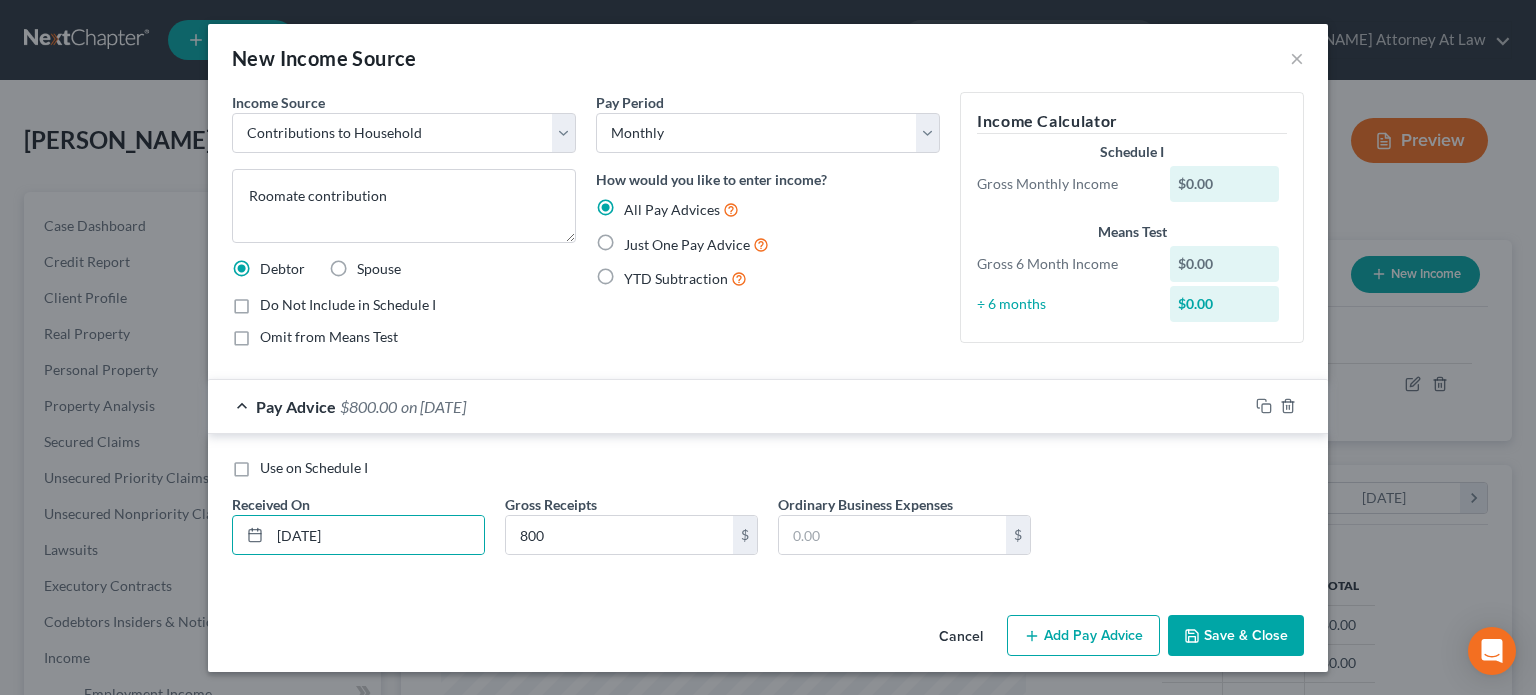 click on "Just One Pay Advice" at bounding box center (696, 244) 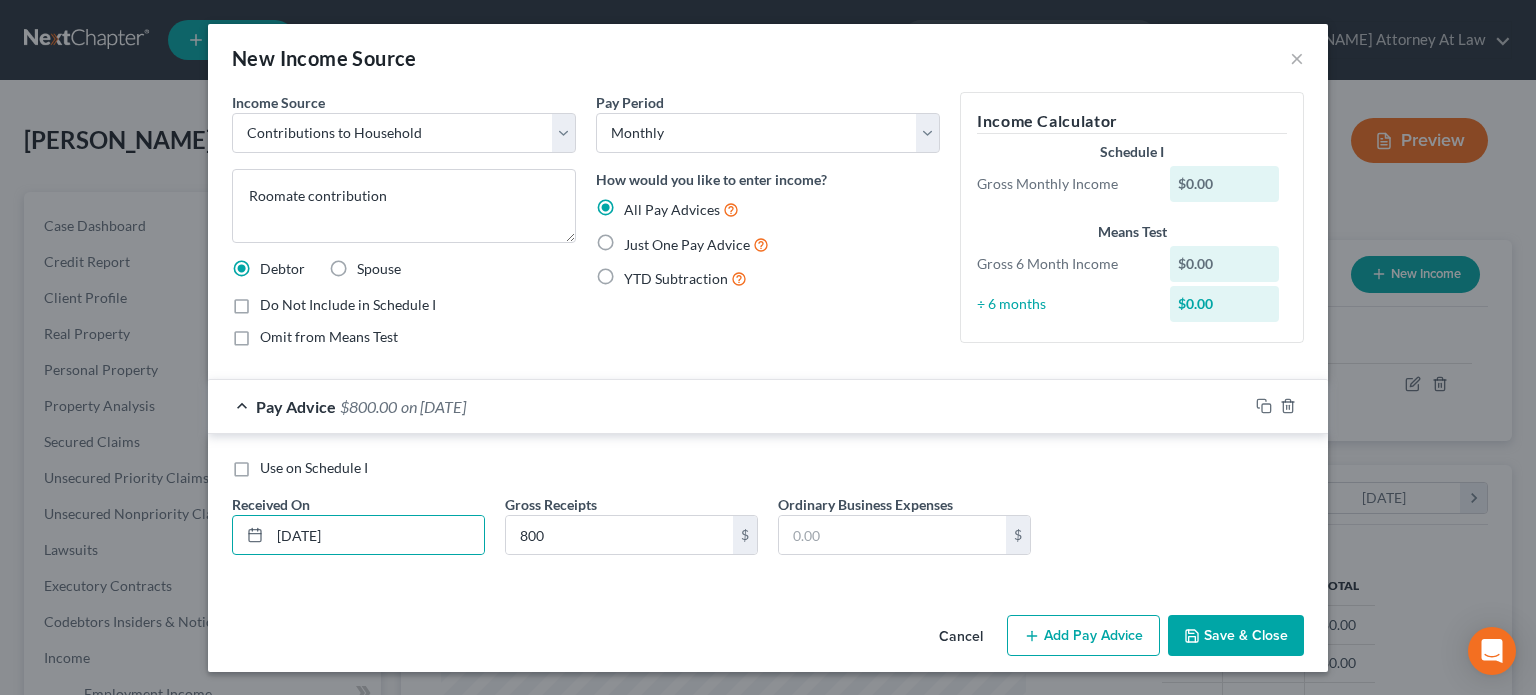 click on "Just One Pay Advice" at bounding box center (638, 239) 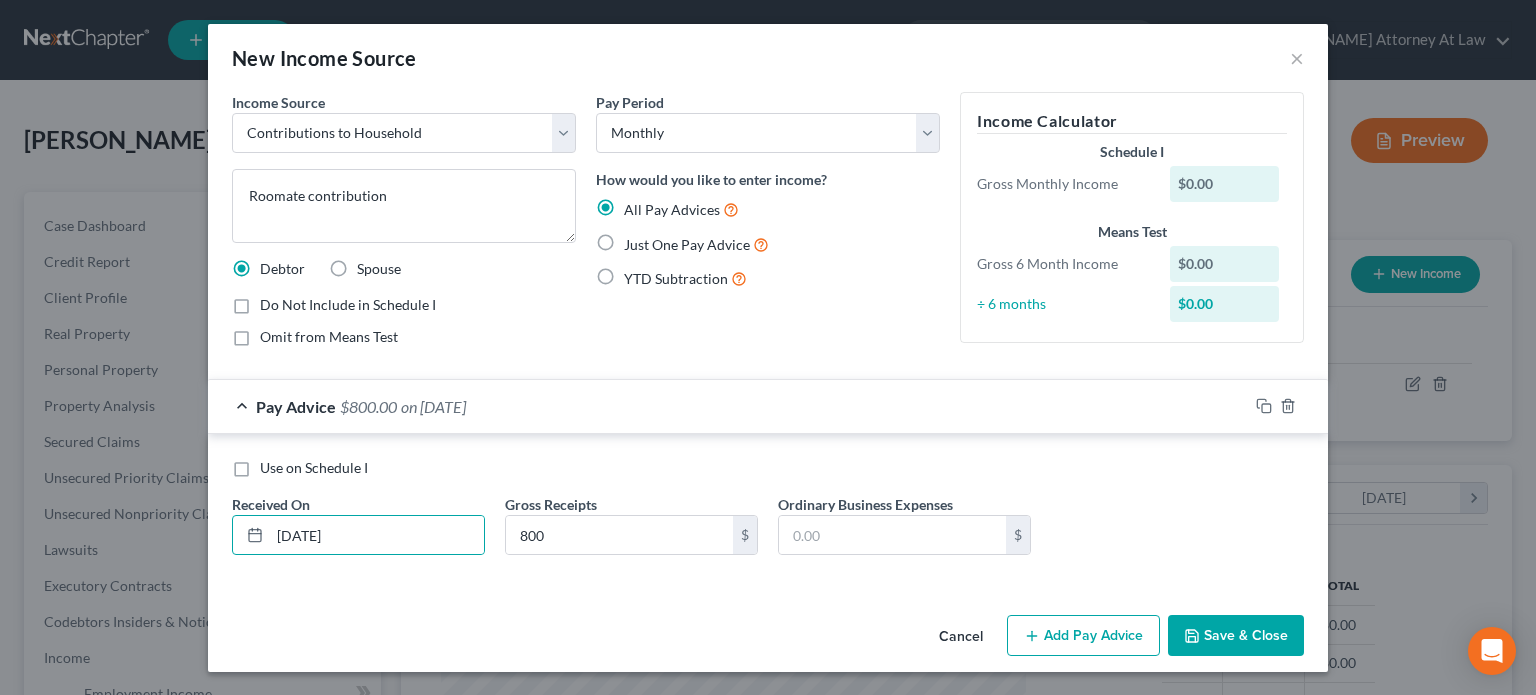 radio on "true" 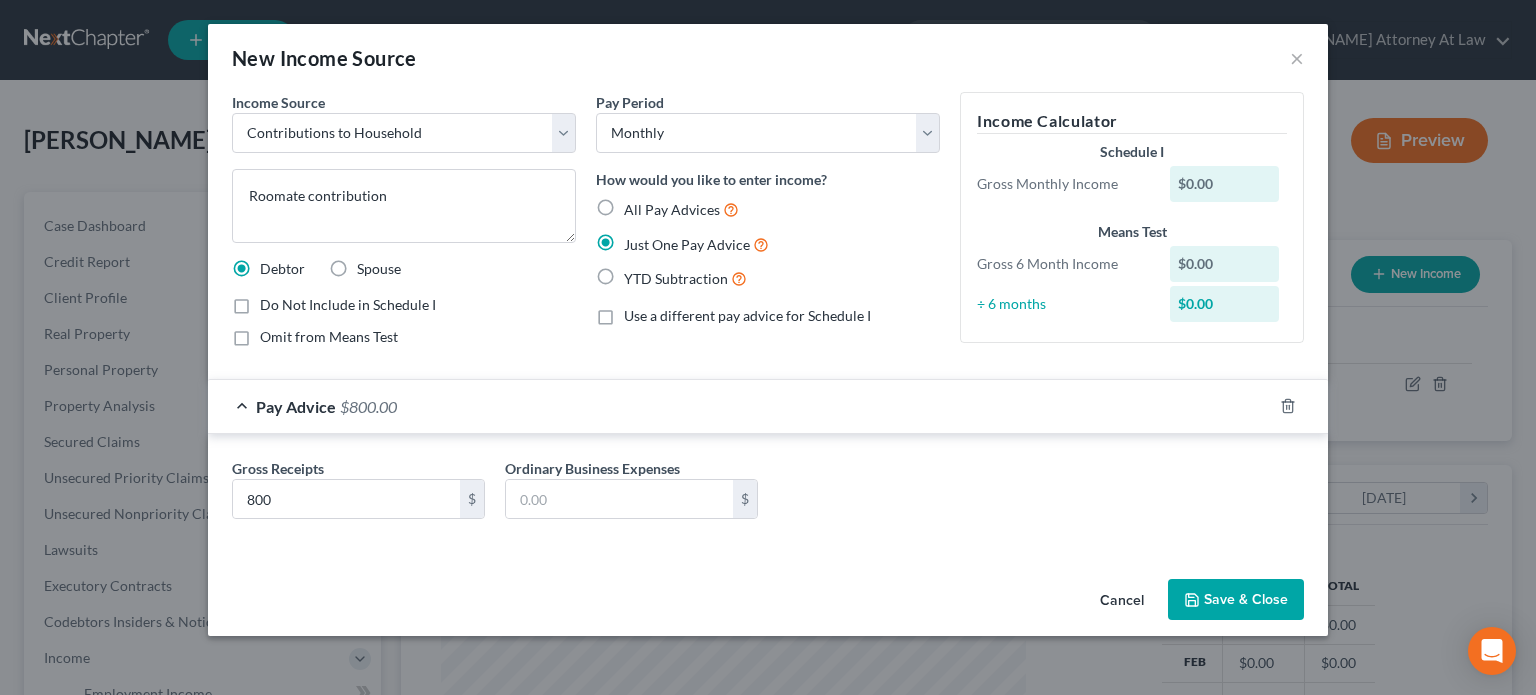 click on "Save & Close" at bounding box center (1236, 600) 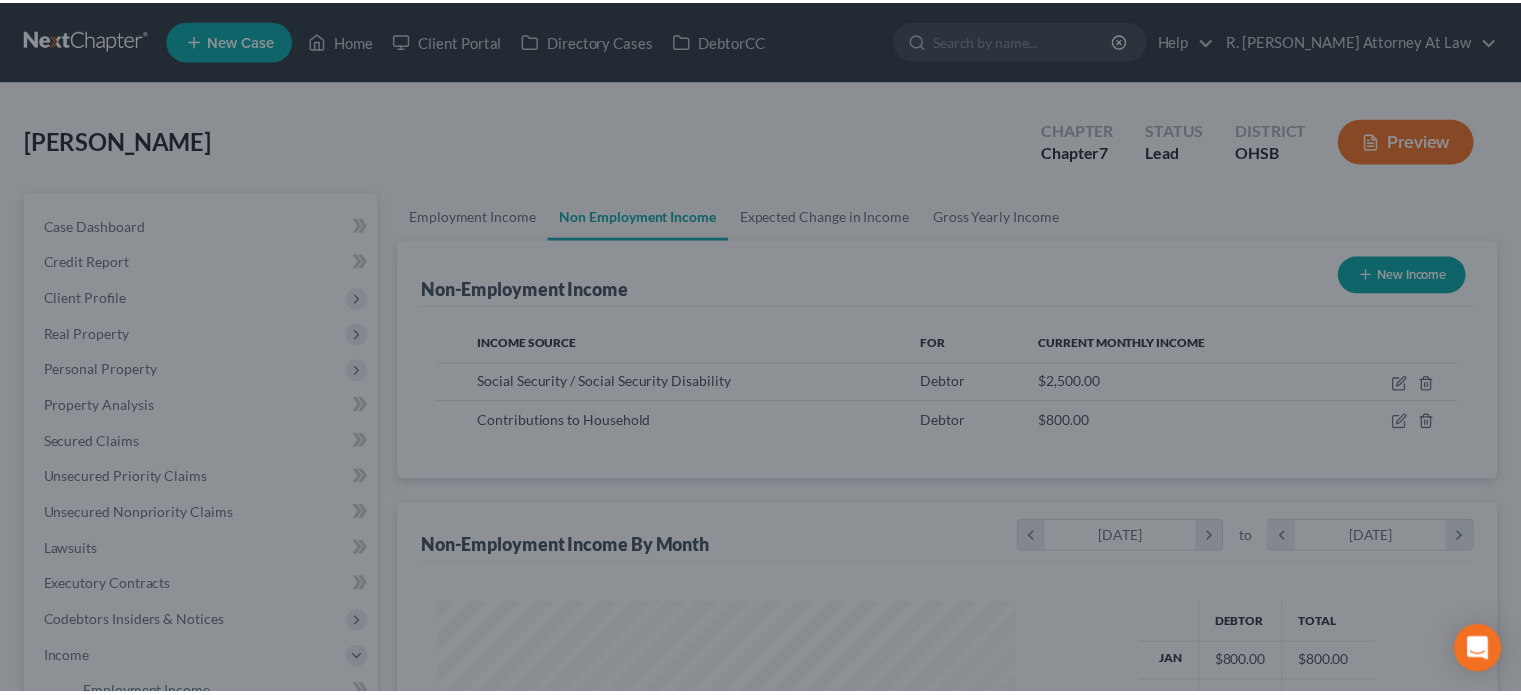scroll, scrollTop: 356, scrollLeft: 617, axis: both 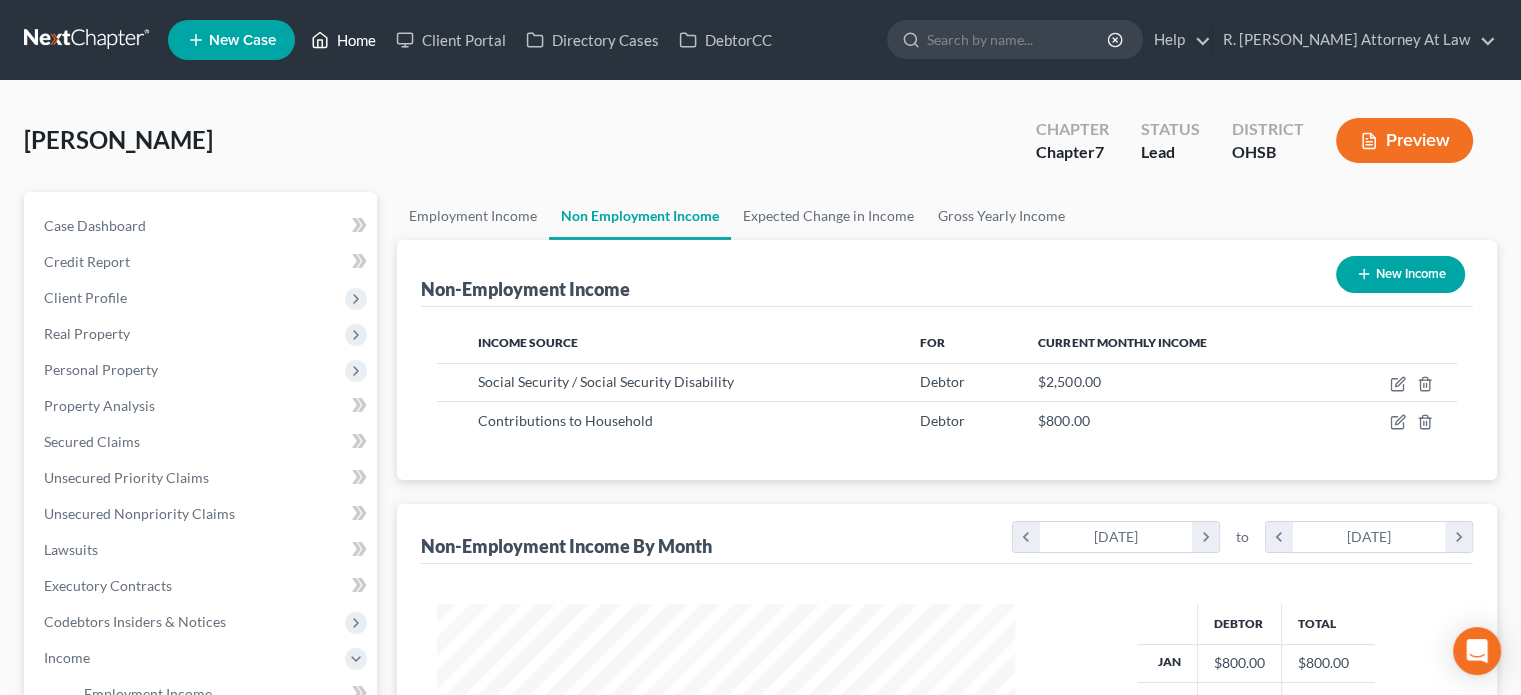 click on "Home" at bounding box center (343, 40) 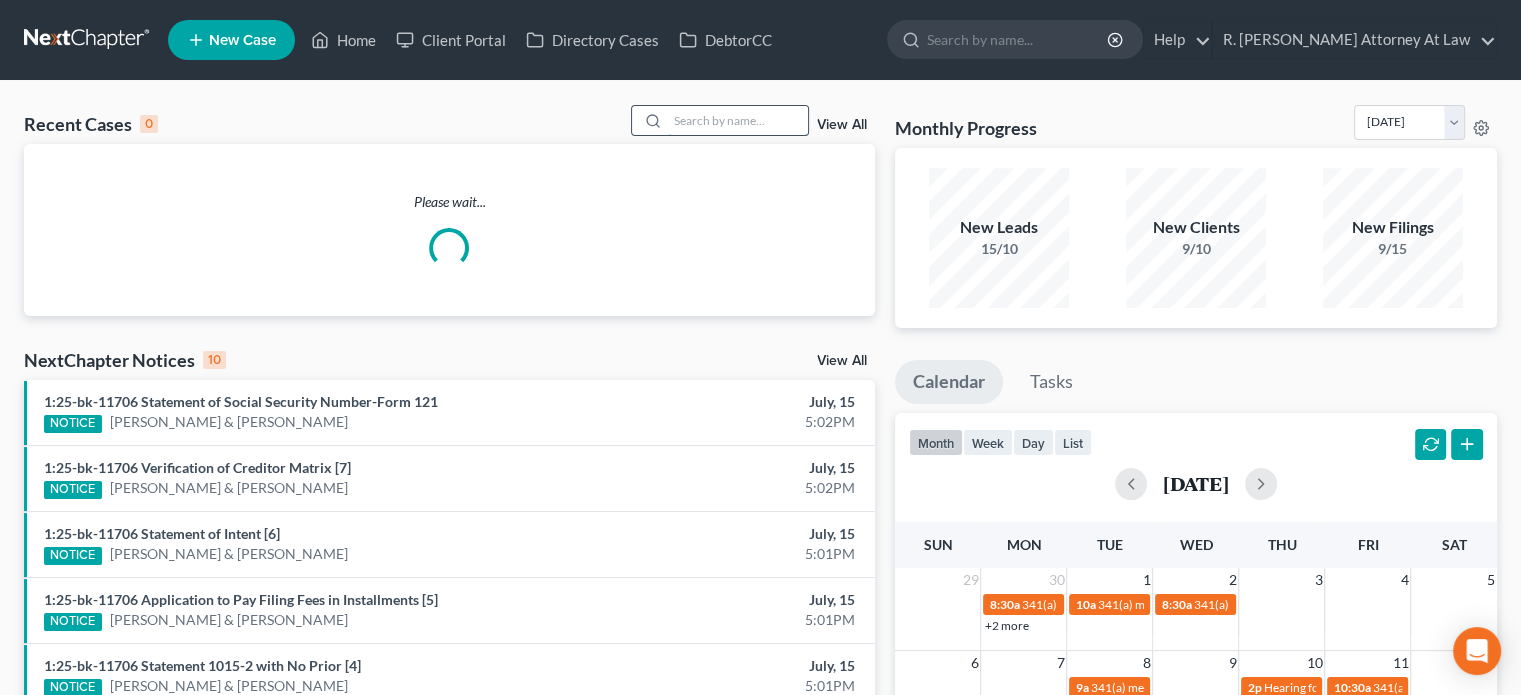 click at bounding box center [738, 120] 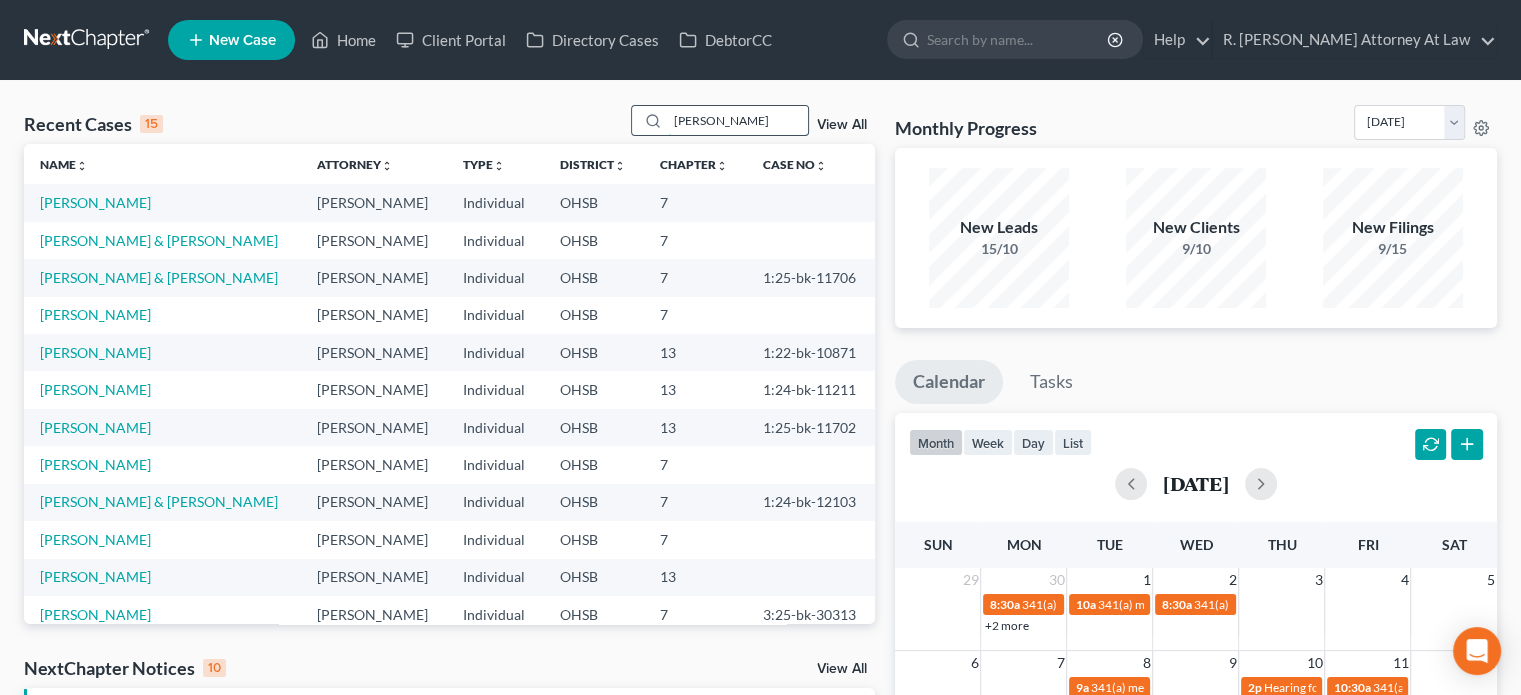 type on "carter" 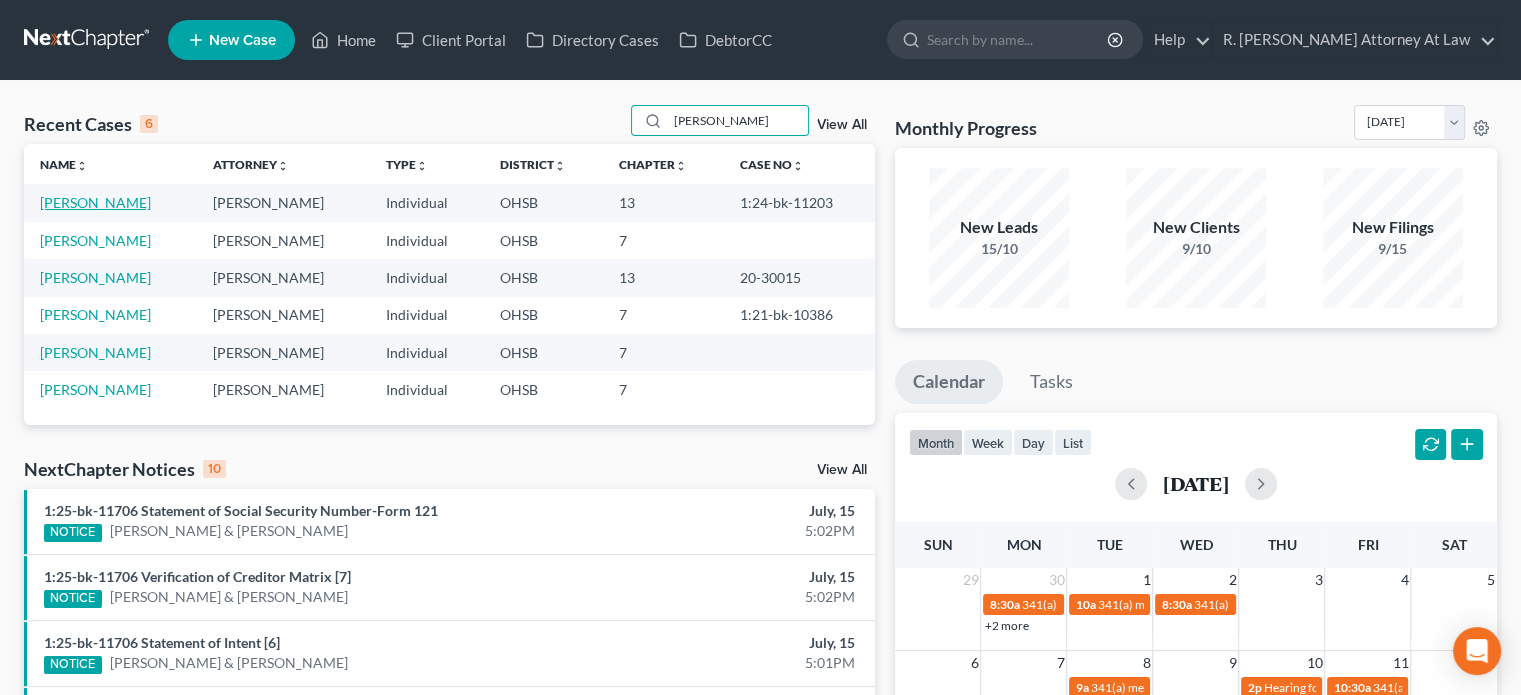 click on "Carter, TaMia" at bounding box center (95, 202) 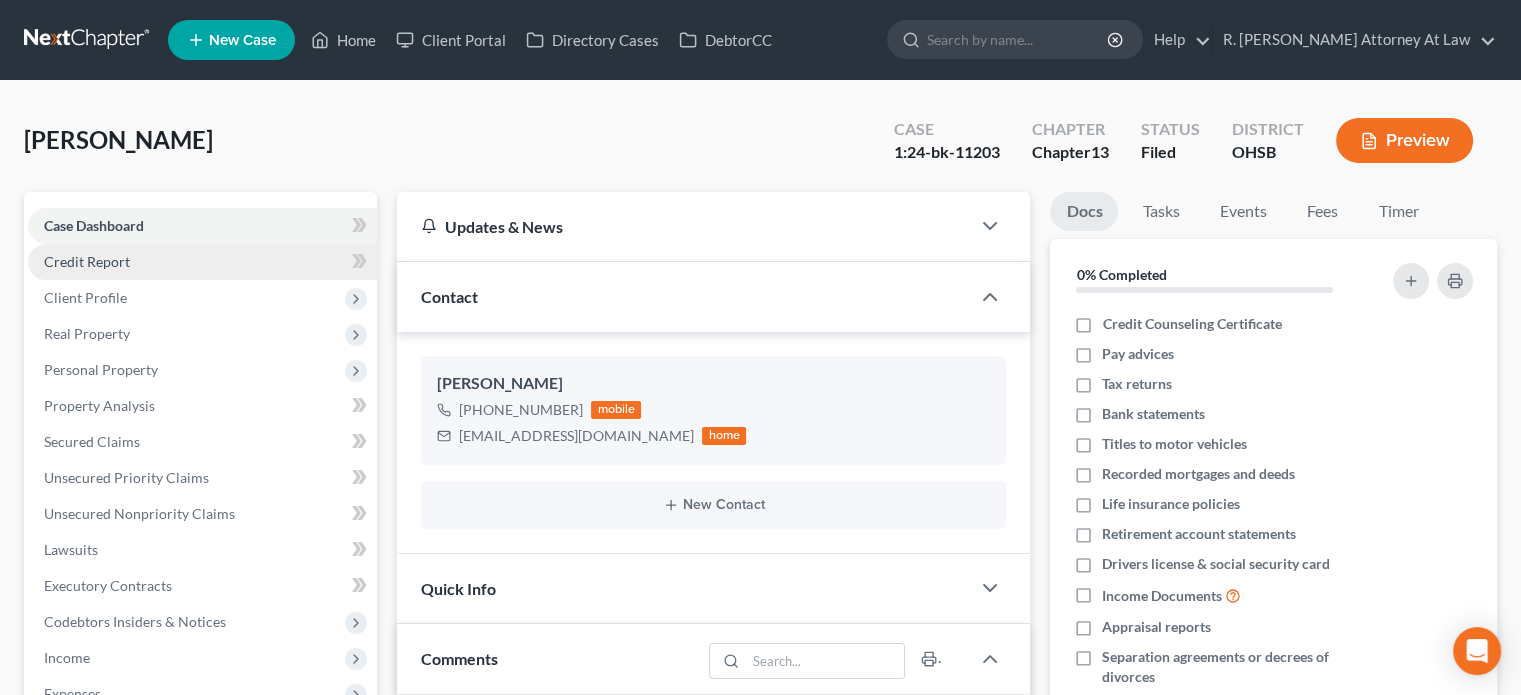 scroll, scrollTop: 213, scrollLeft: 0, axis: vertical 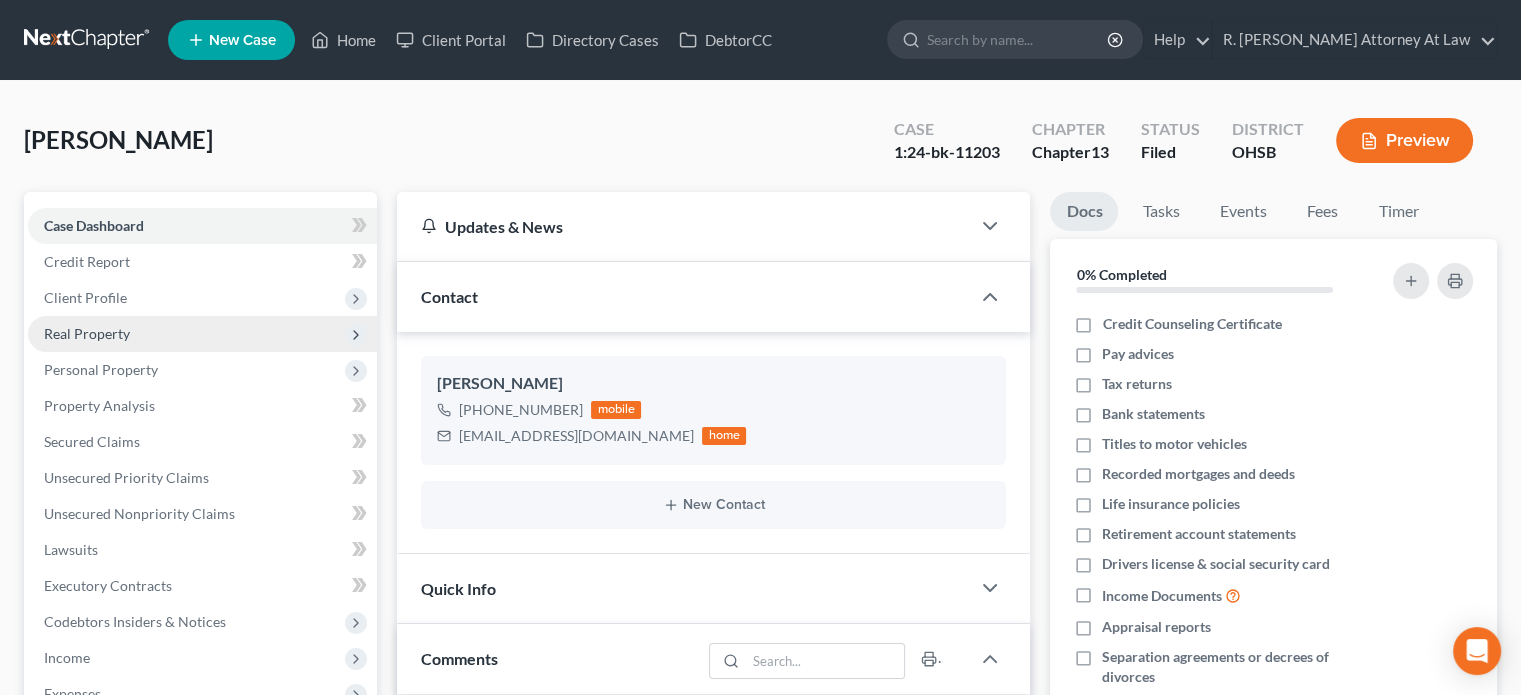 click on "Real Property" at bounding box center (87, 333) 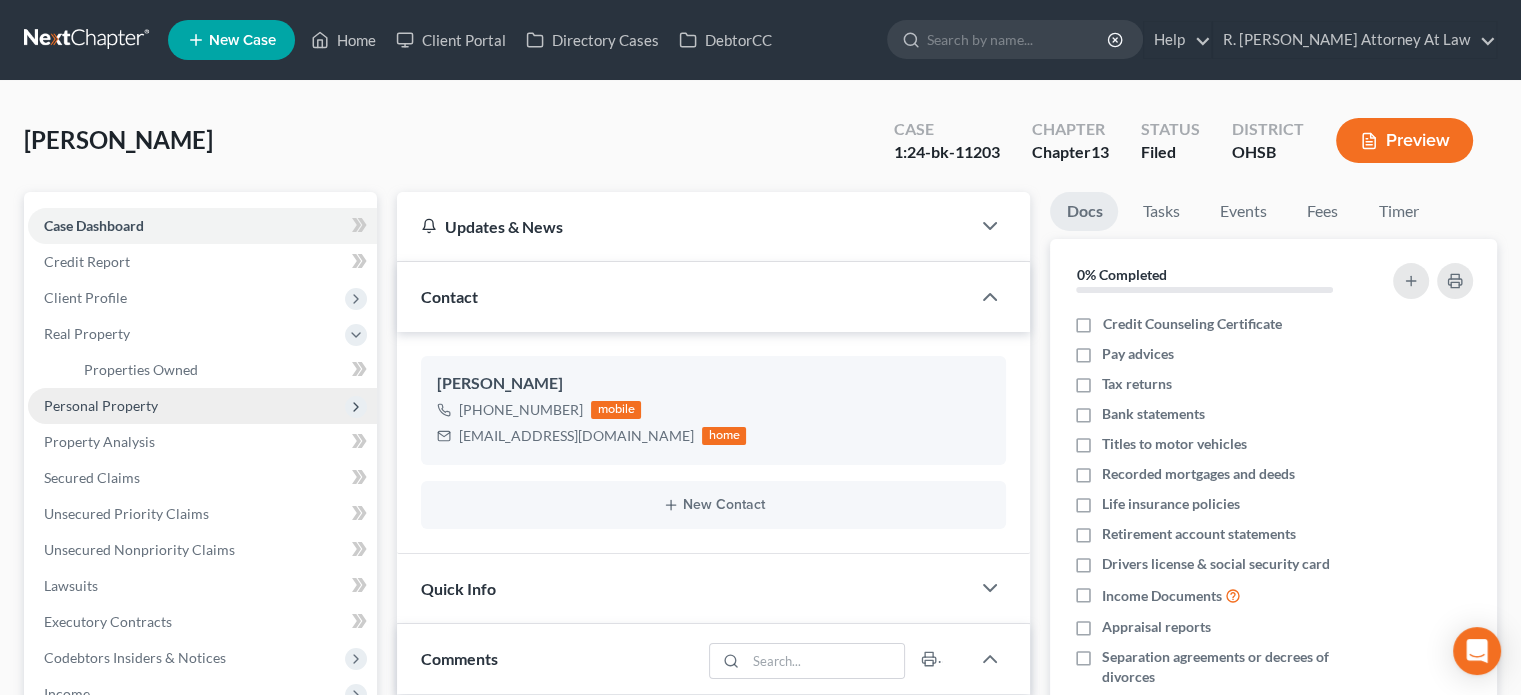 click on "Personal Property" at bounding box center (101, 405) 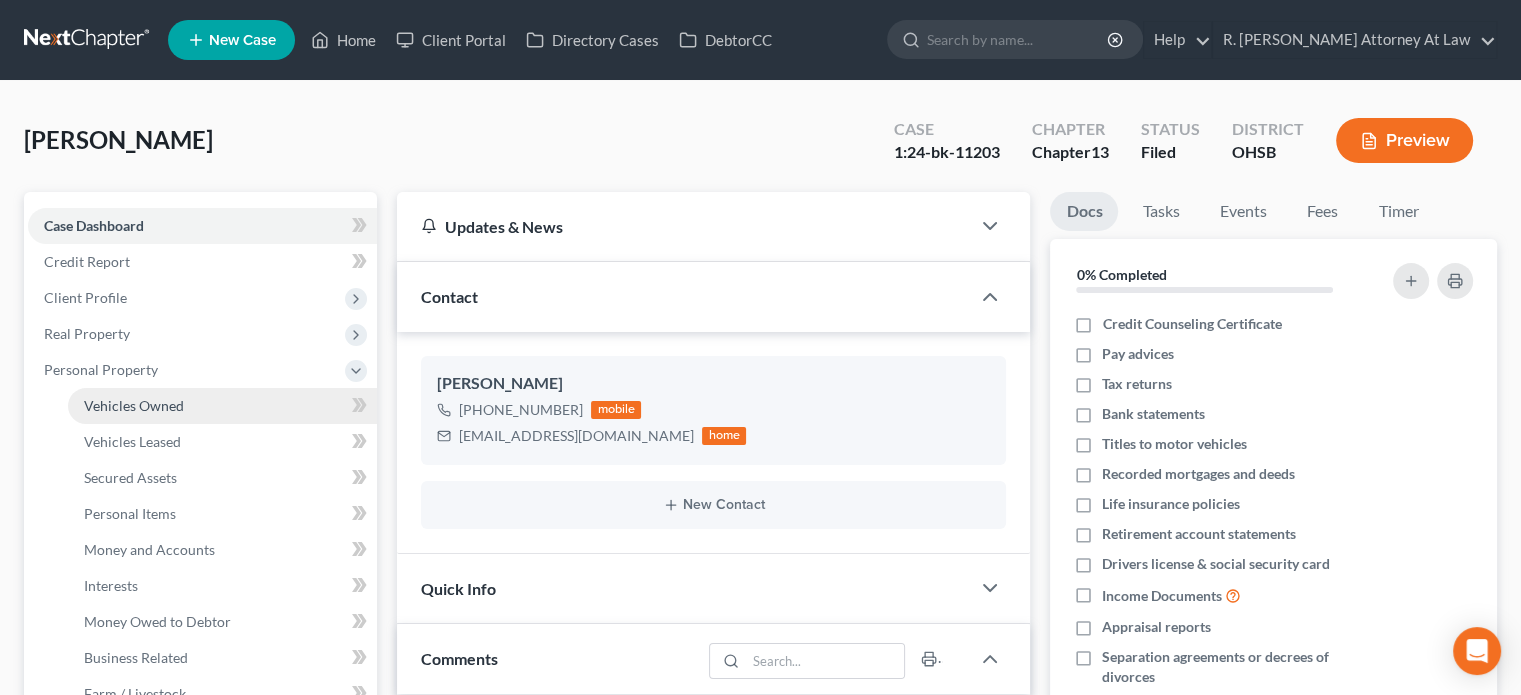 click on "Vehicles Owned" at bounding box center [134, 405] 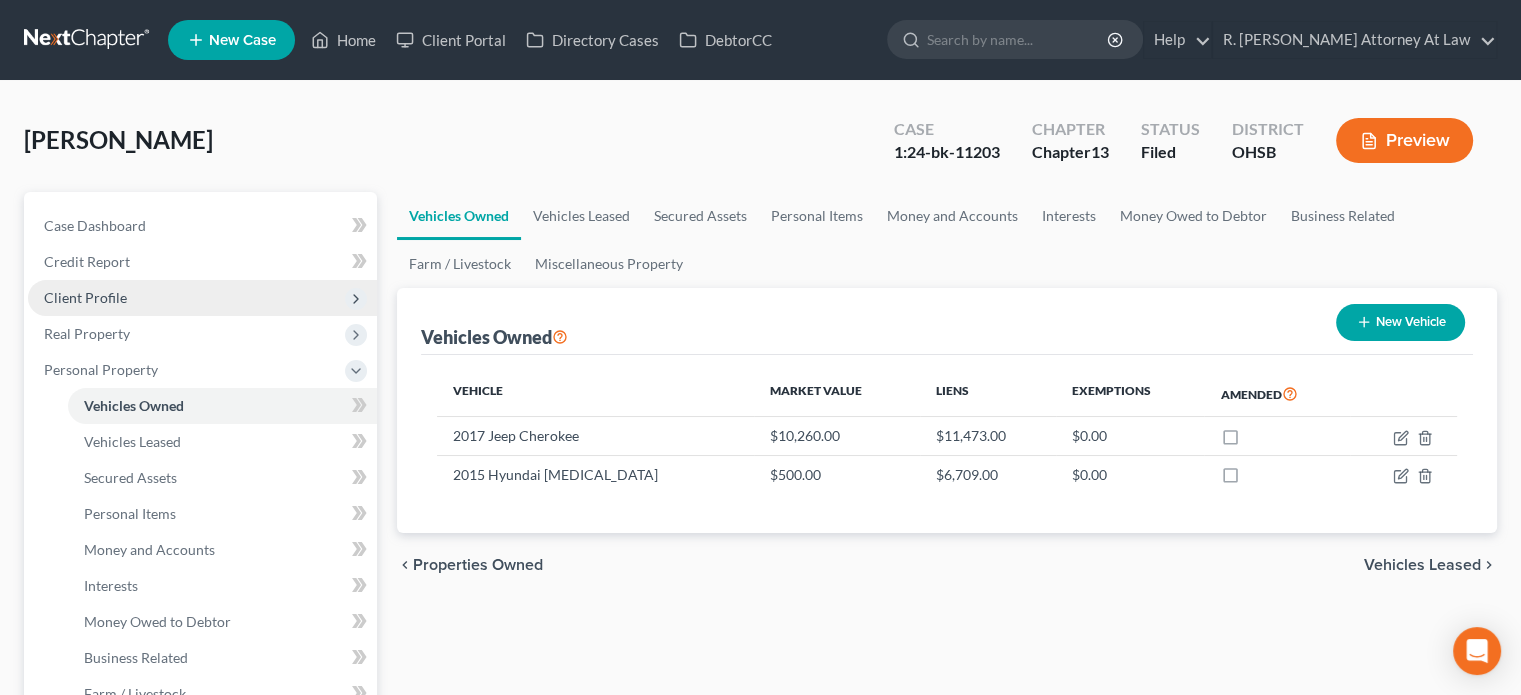 click on "Client Profile" at bounding box center [85, 297] 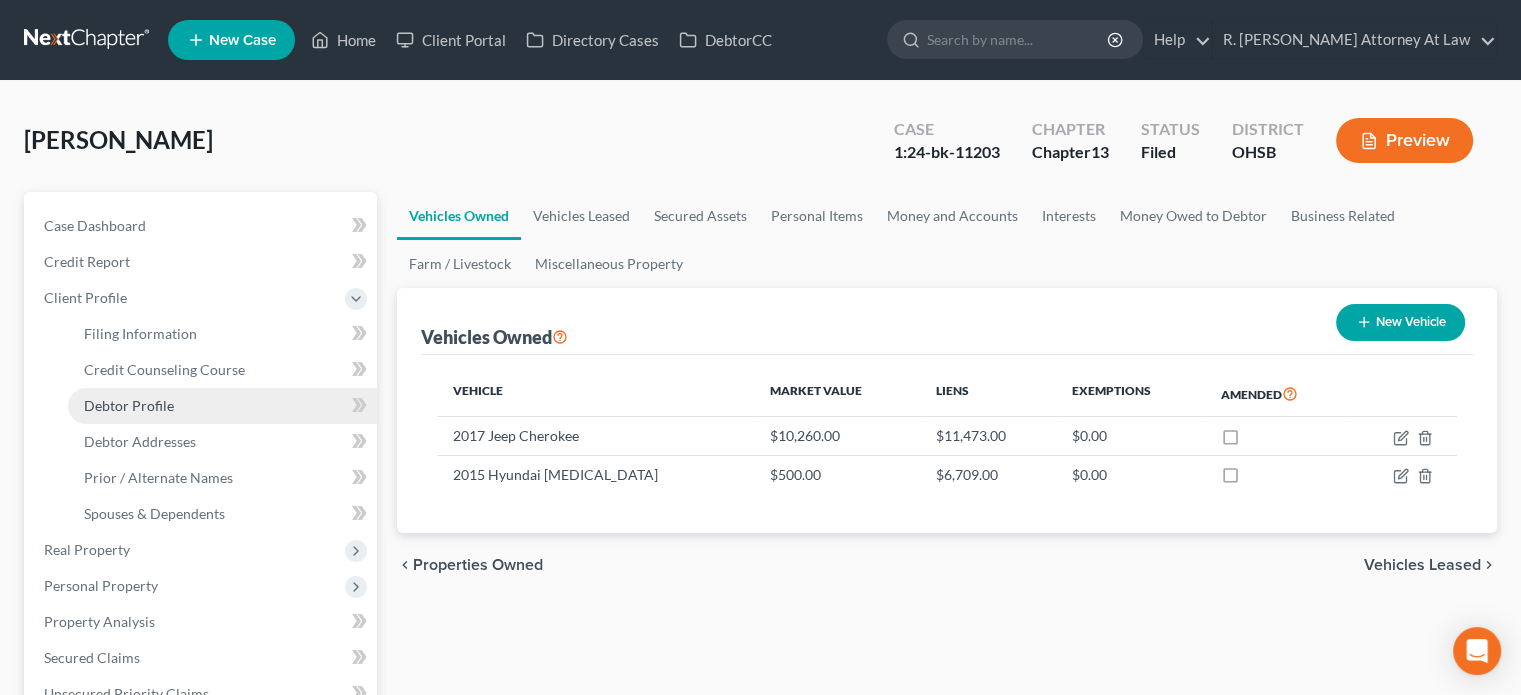 click on "Debtor Profile" at bounding box center [129, 405] 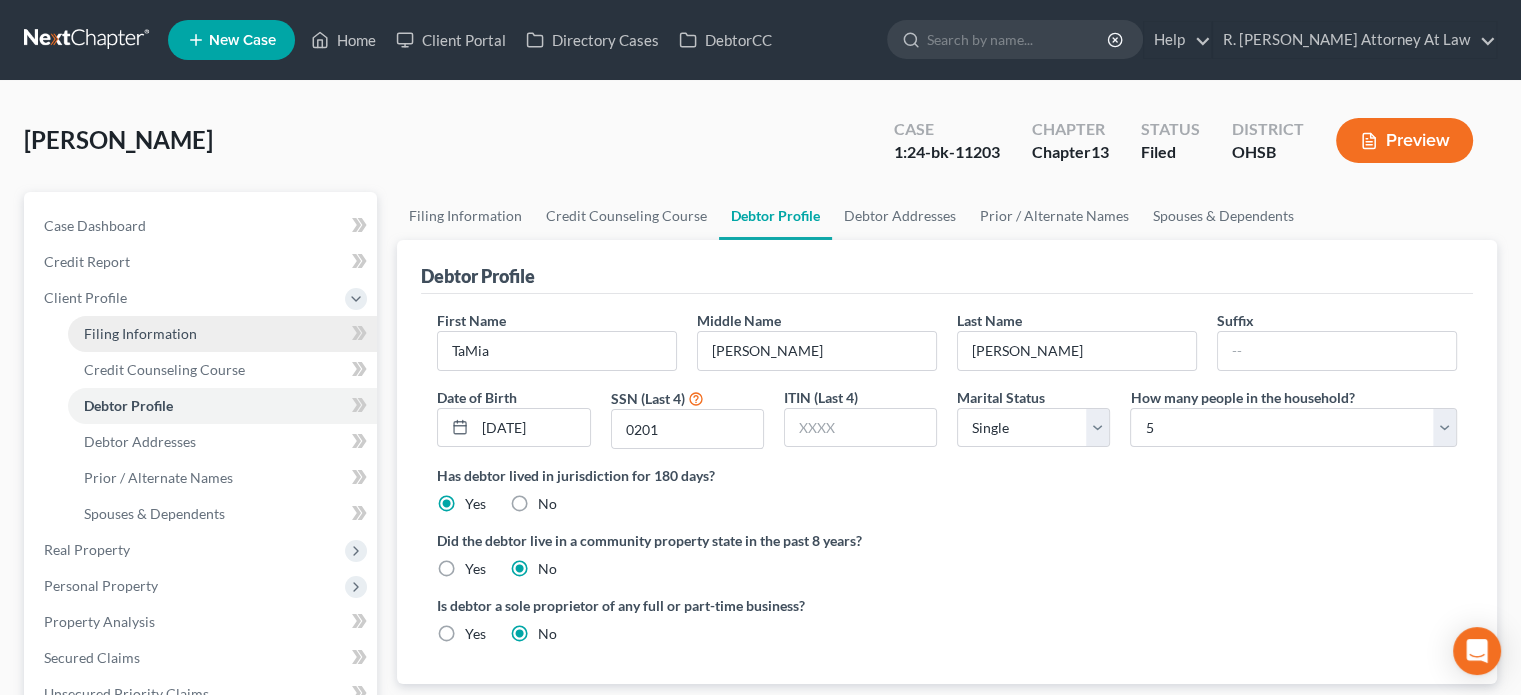 radio on "true" 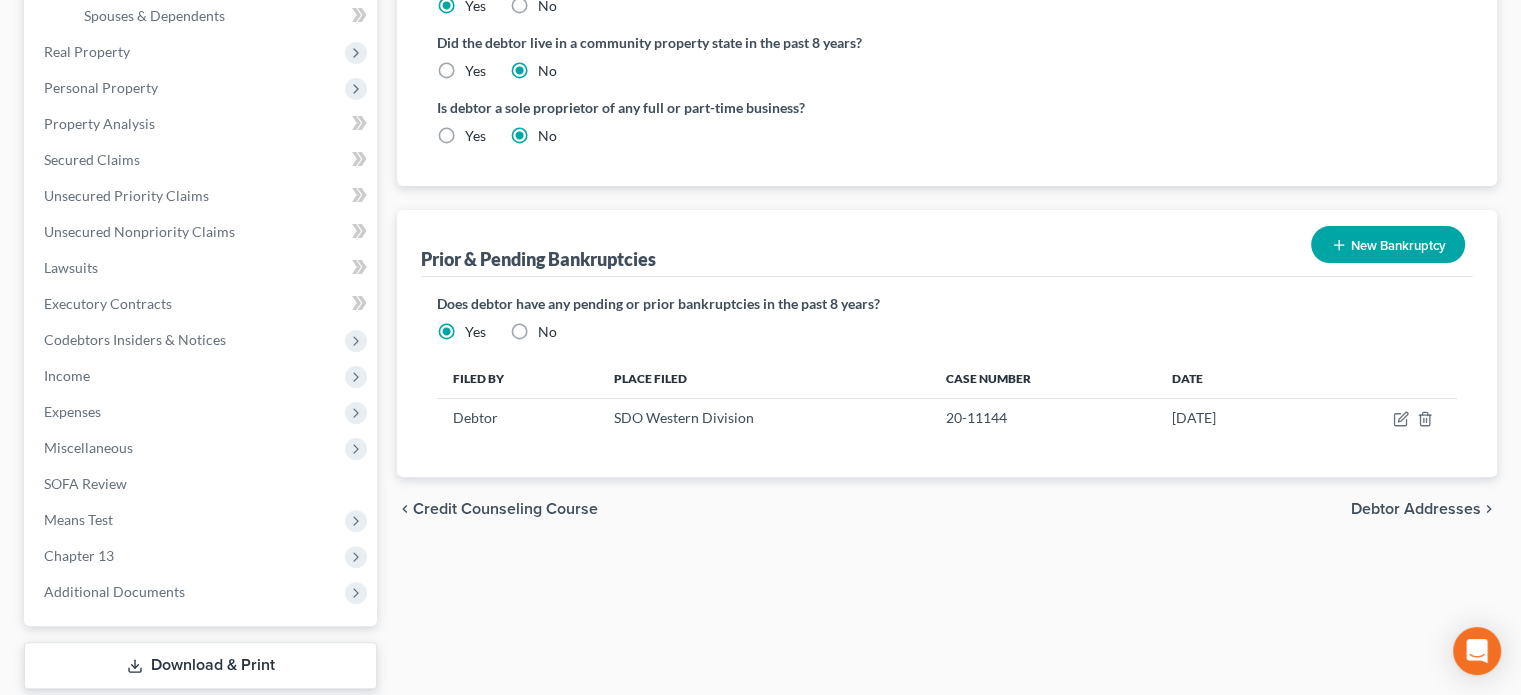 scroll, scrollTop: 500, scrollLeft: 0, axis: vertical 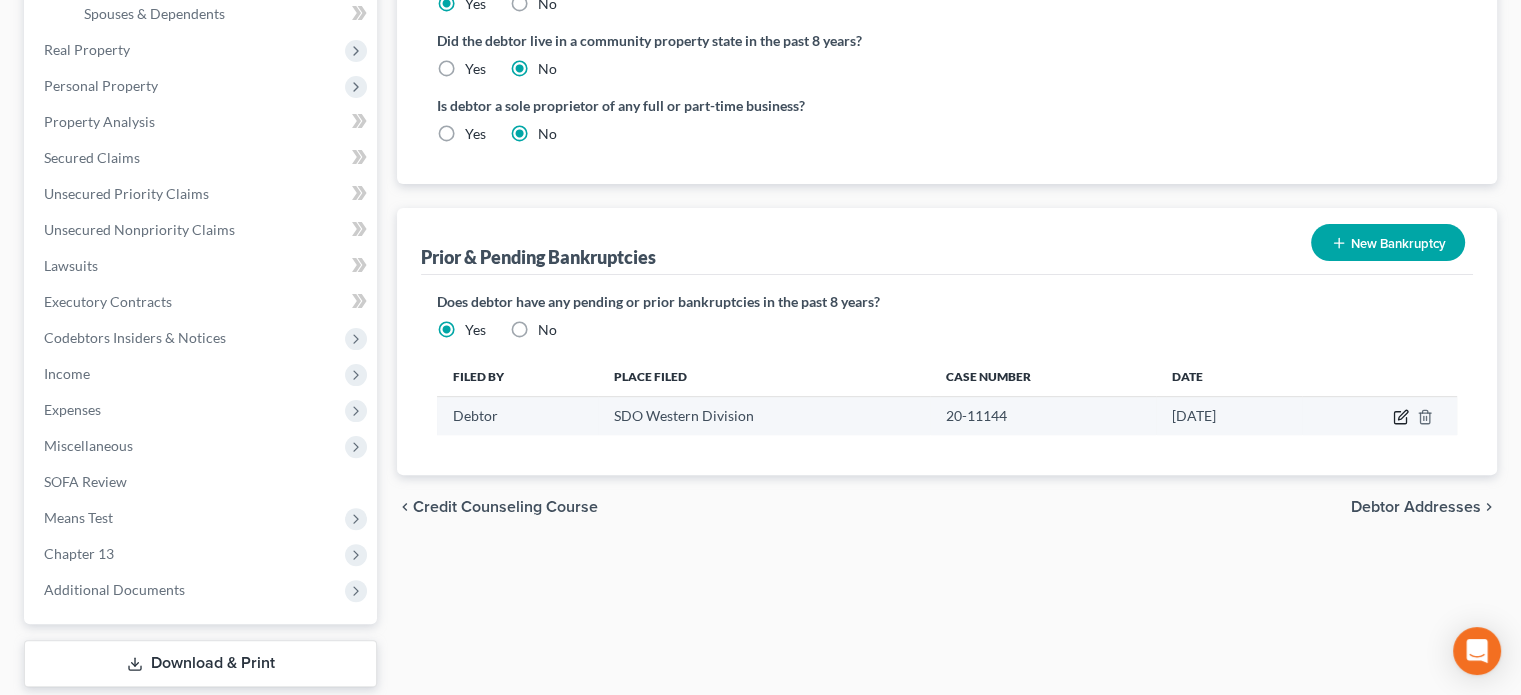 click 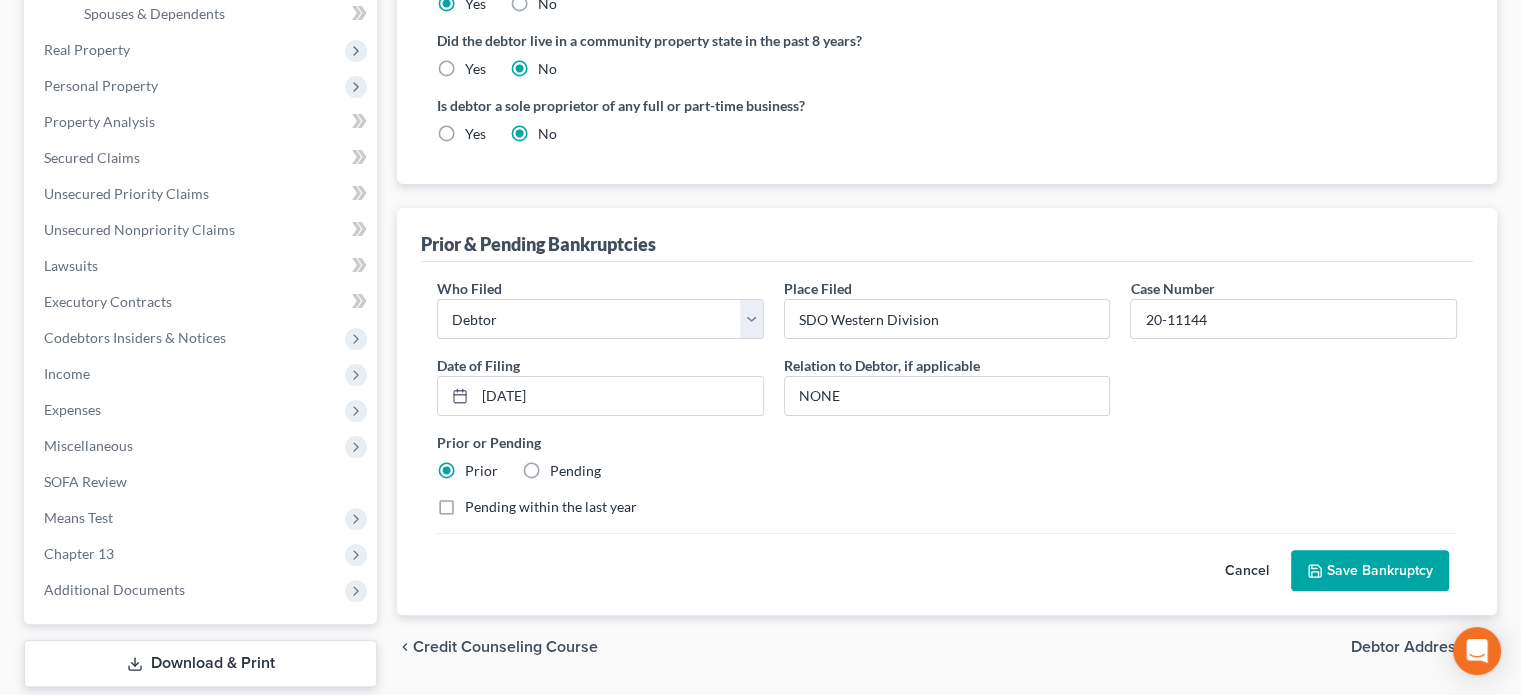 click on "Save Bankruptcy" at bounding box center (1370, 571) 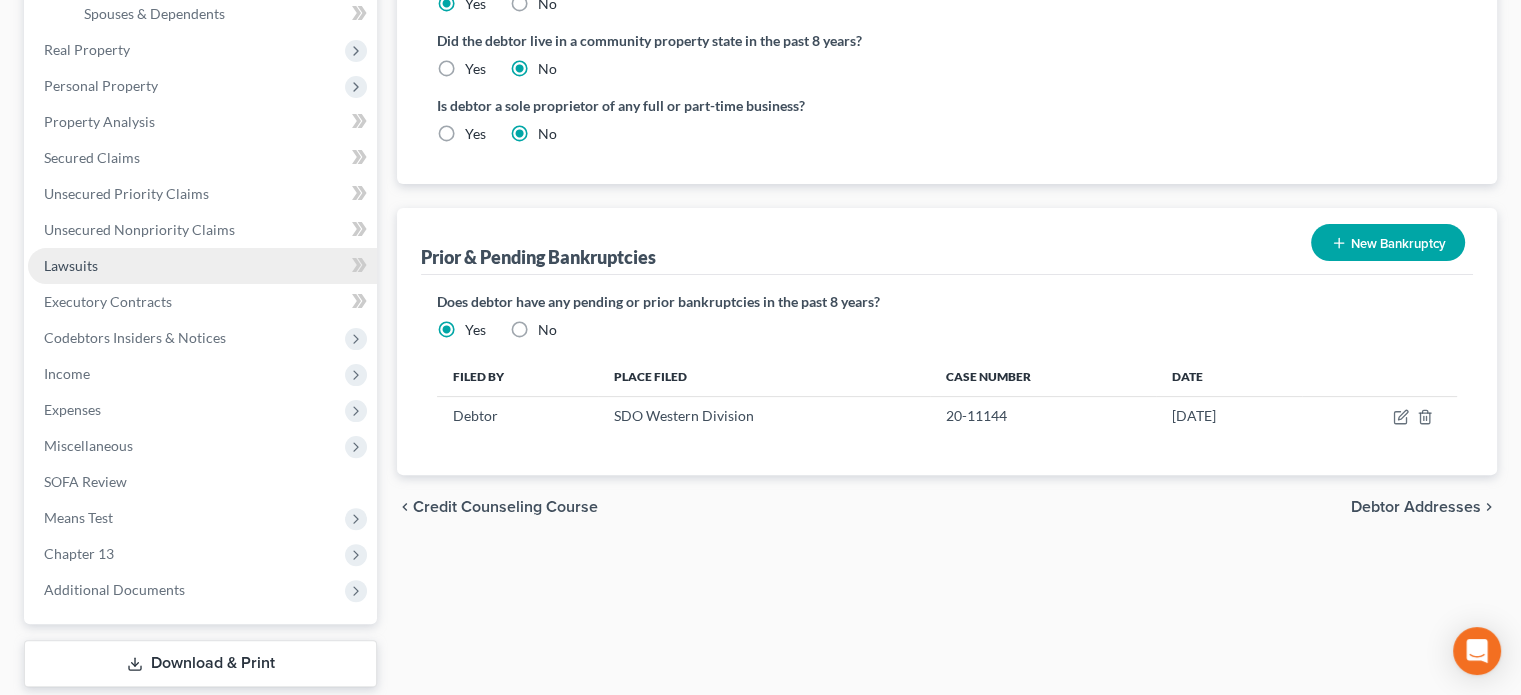 click on "Lawsuits" at bounding box center [202, 266] 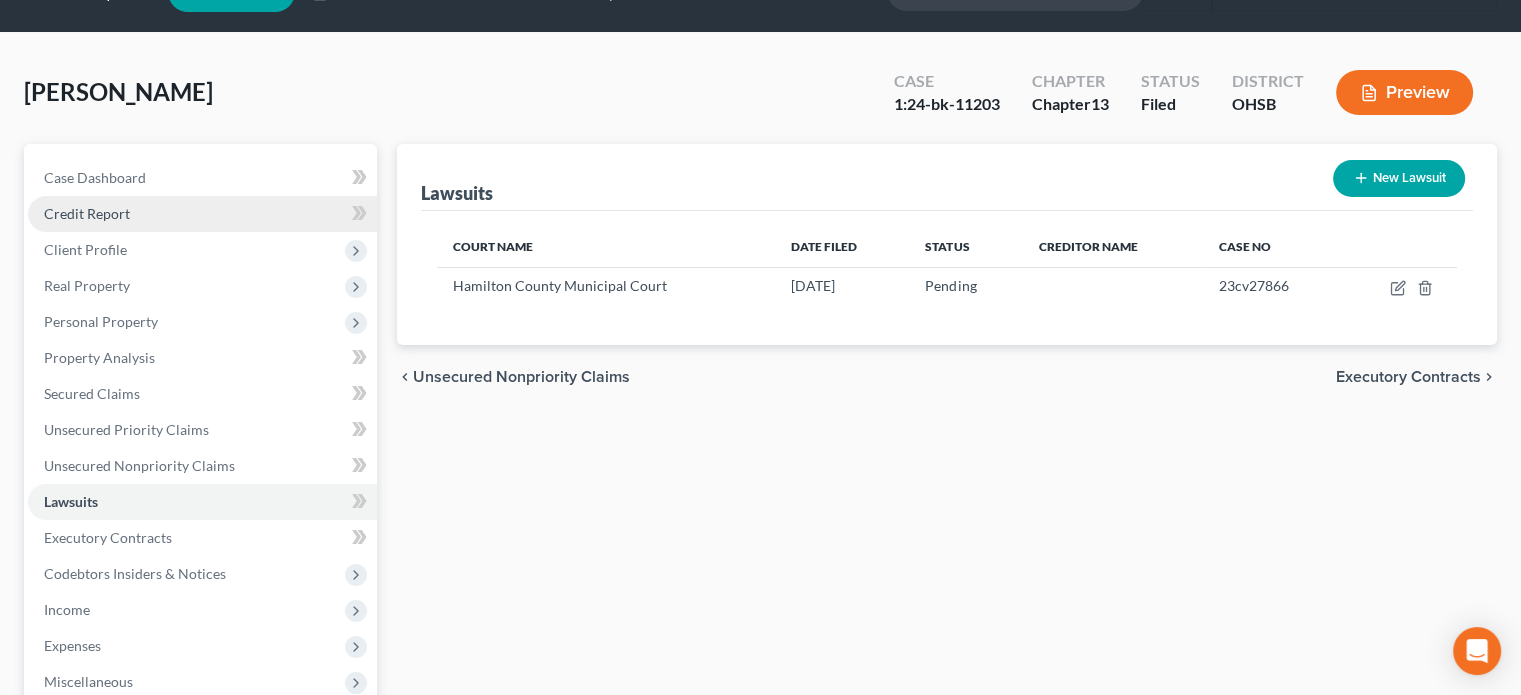 scroll, scrollTop: 0, scrollLeft: 0, axis: both 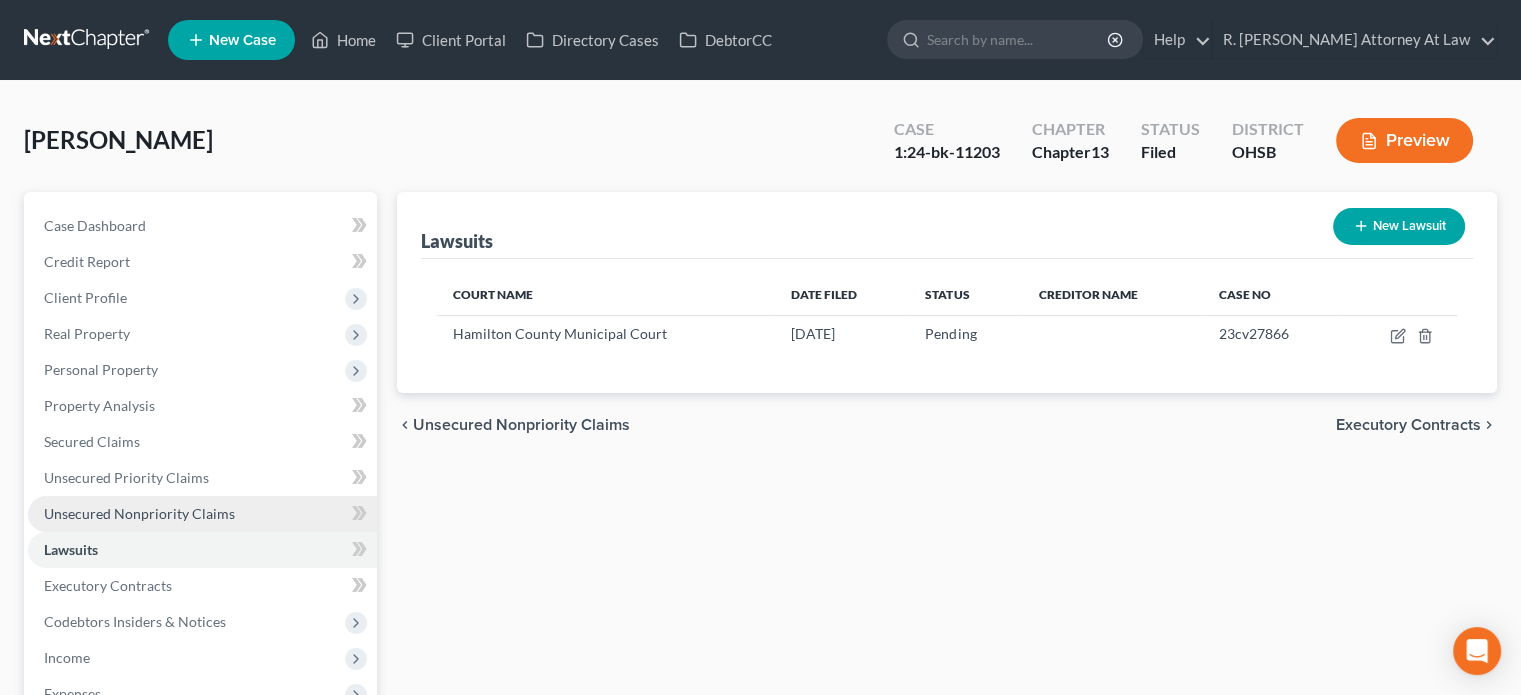 click on "Unsecured Nonpriority Claims" at bounding box center [139, 513] 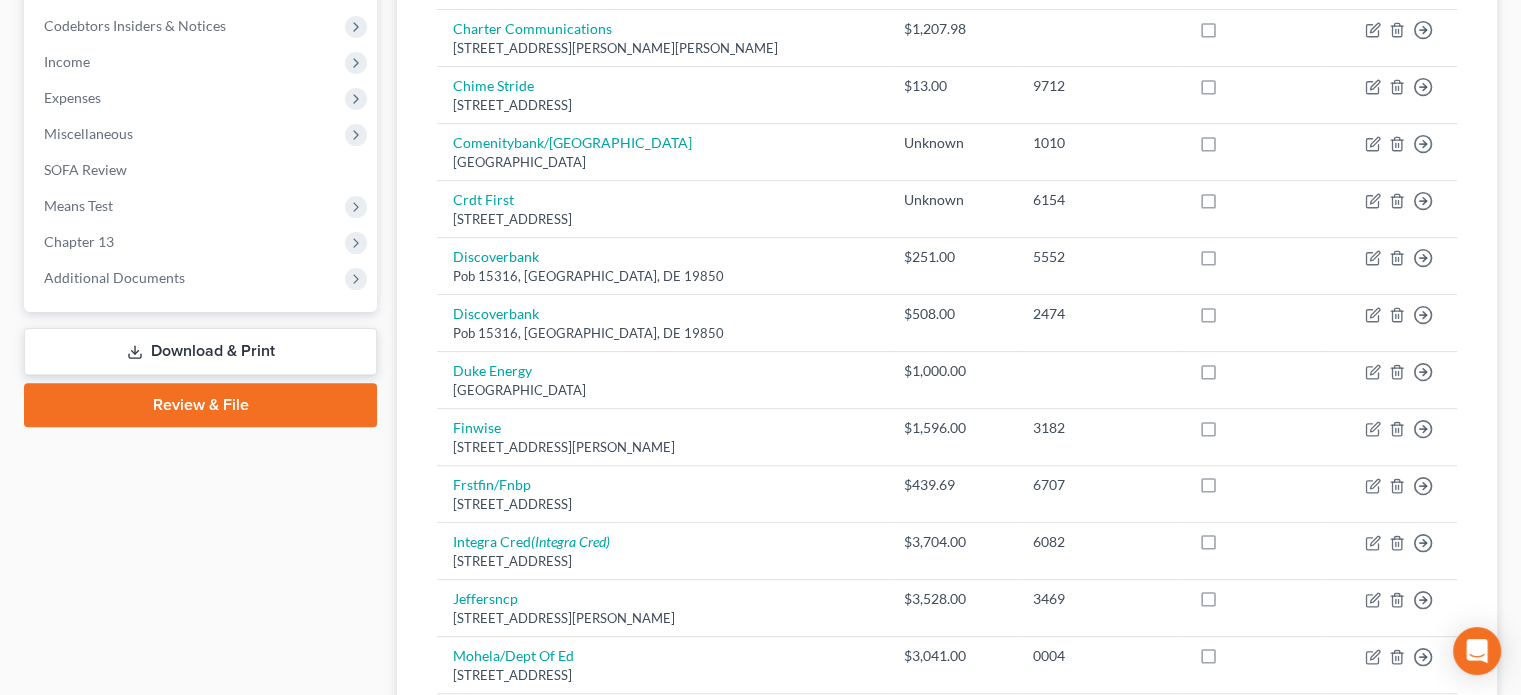 scroll, scrollTop: 500, scrollLeft: 0, axis: vertical 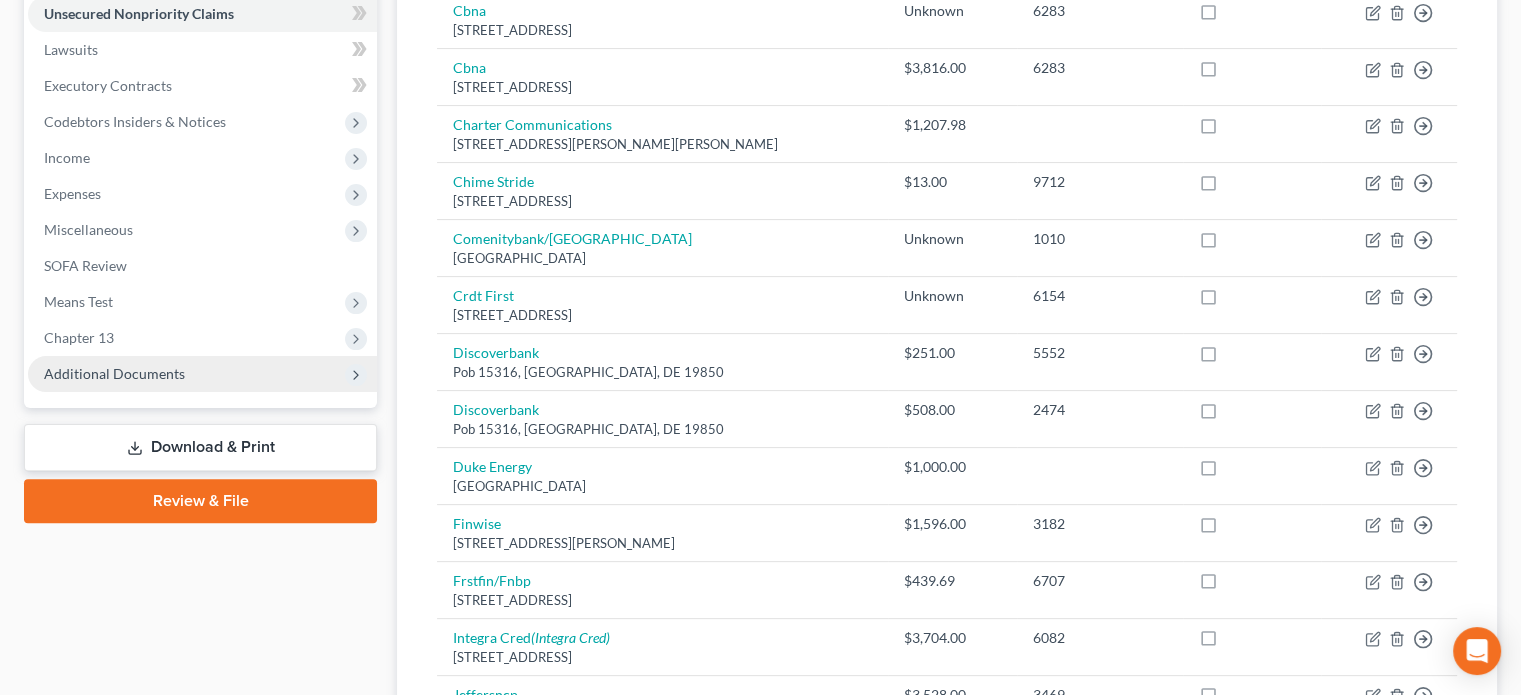 click on "Additional Documents" at bounding box center [114, 373] 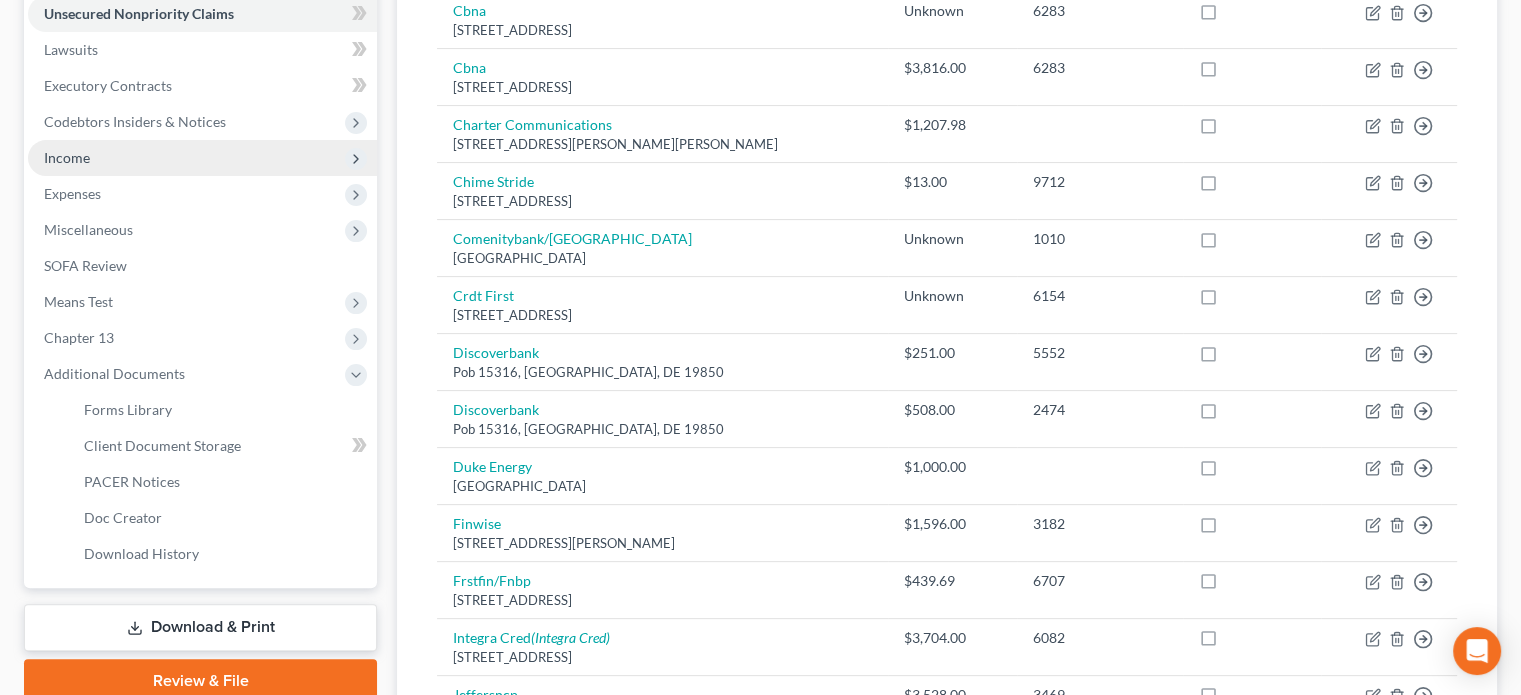 click on "Income" at bounding box center (67, 157) 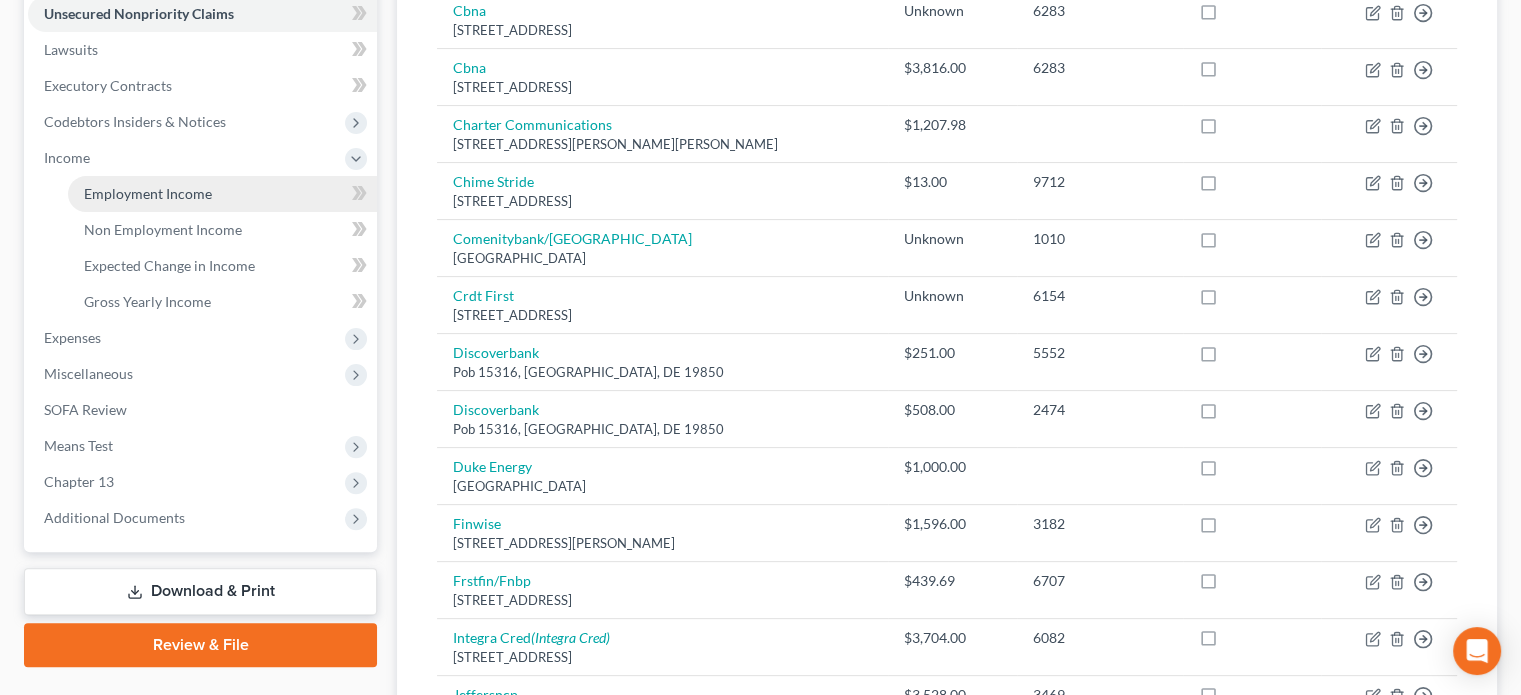 click on "Employment Income" at bounding box center (222, 194) 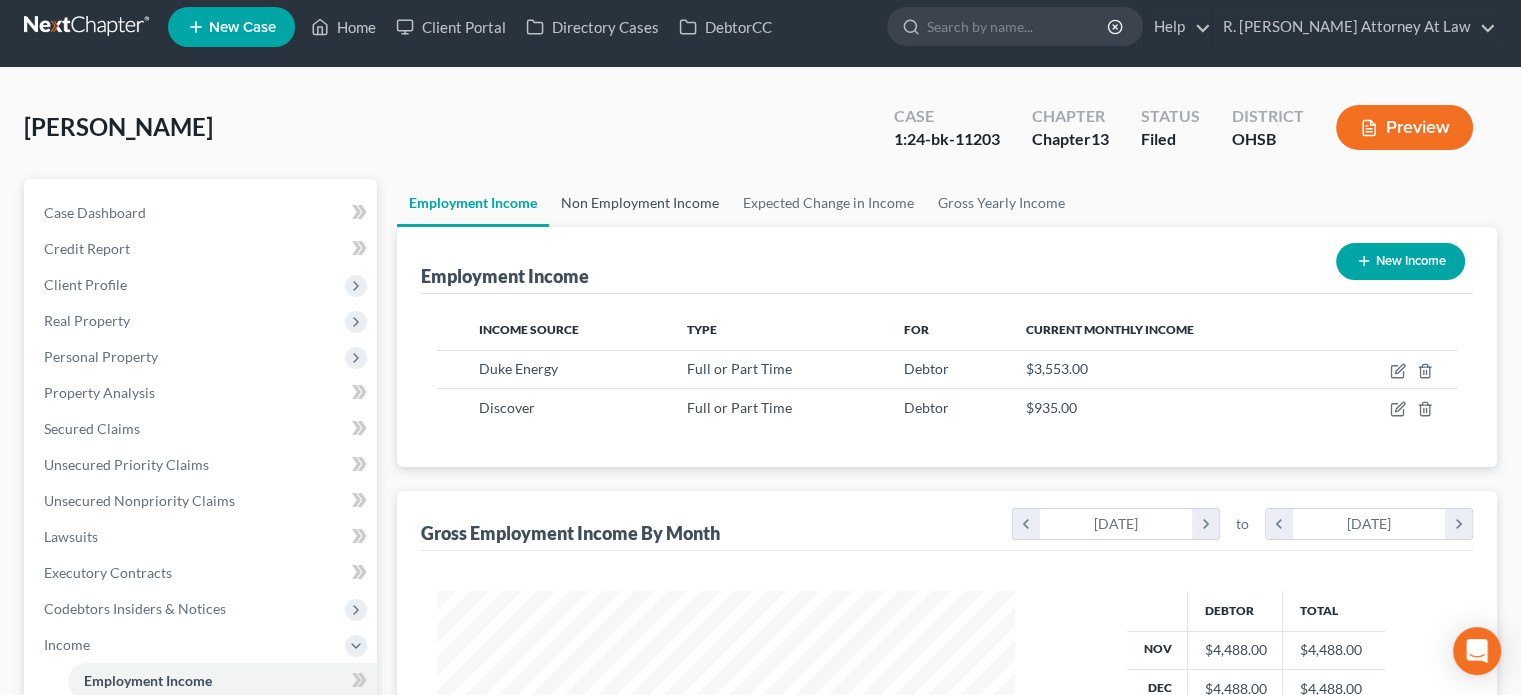 scroll, scrollTop: 0, scrollLeft: 0, axis: both 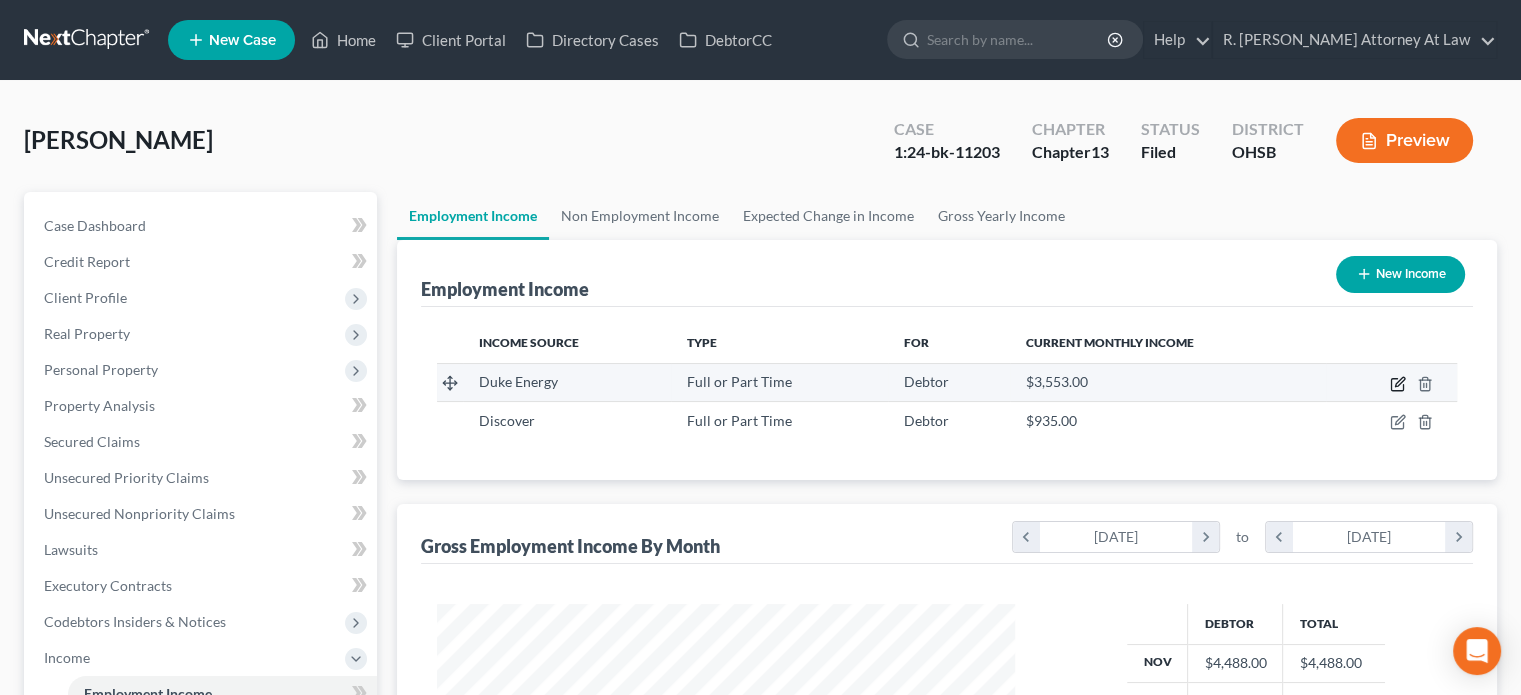 click 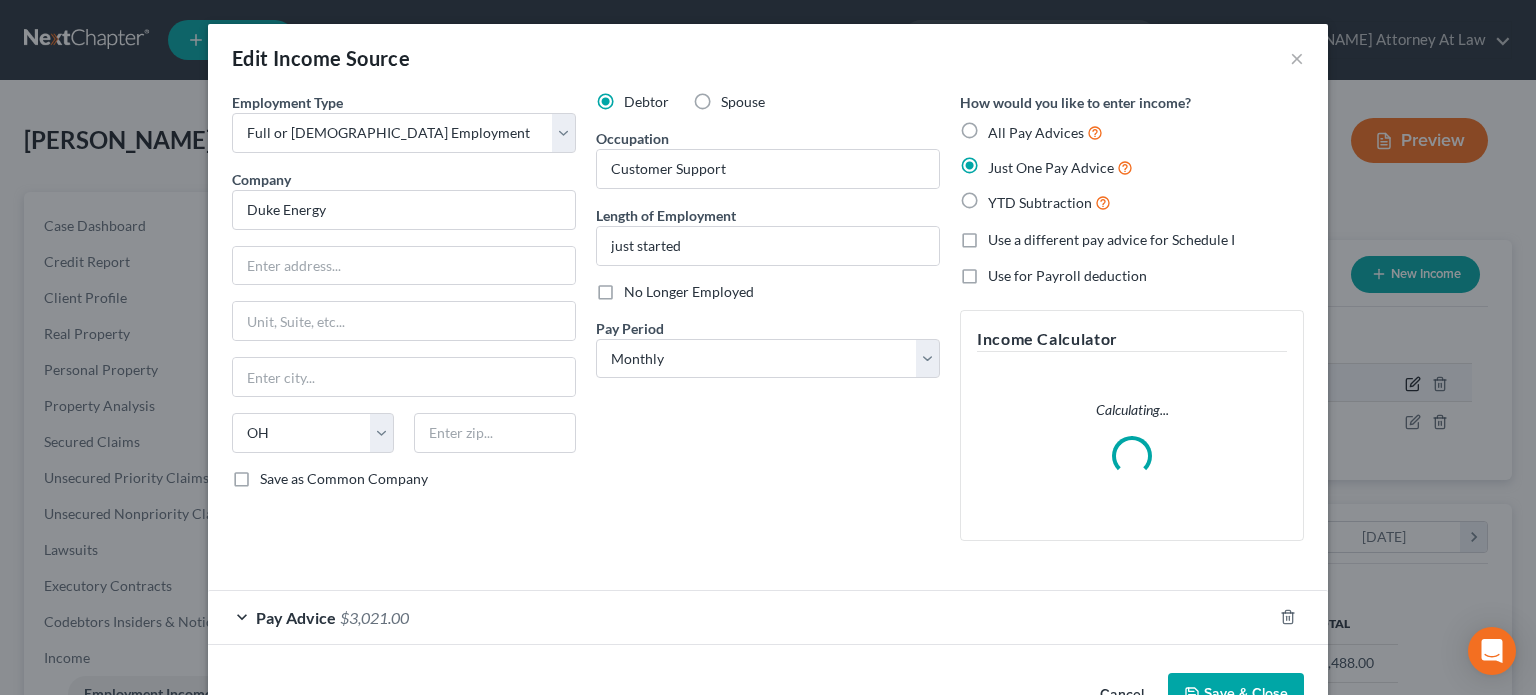 scroll, scrollTop: 999643, scrollLeft: 999375, axis: both 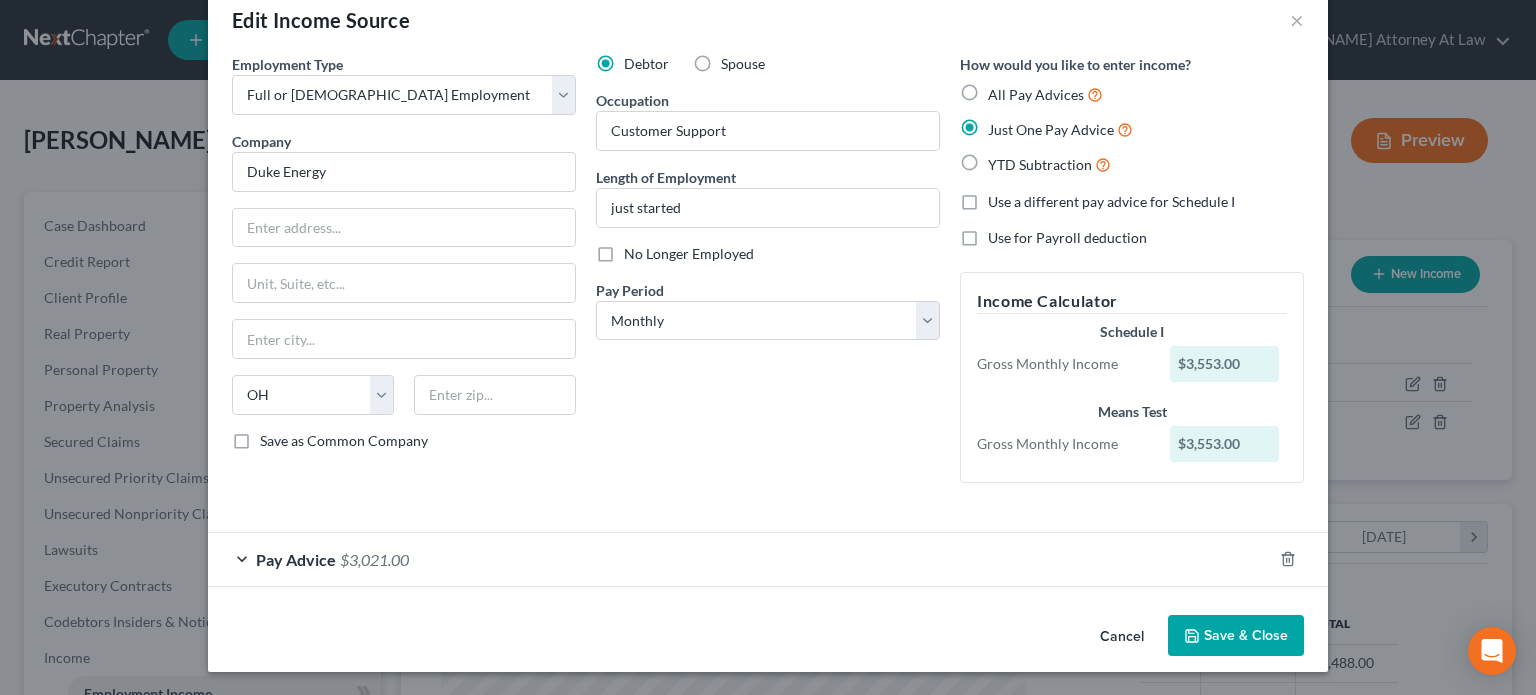click 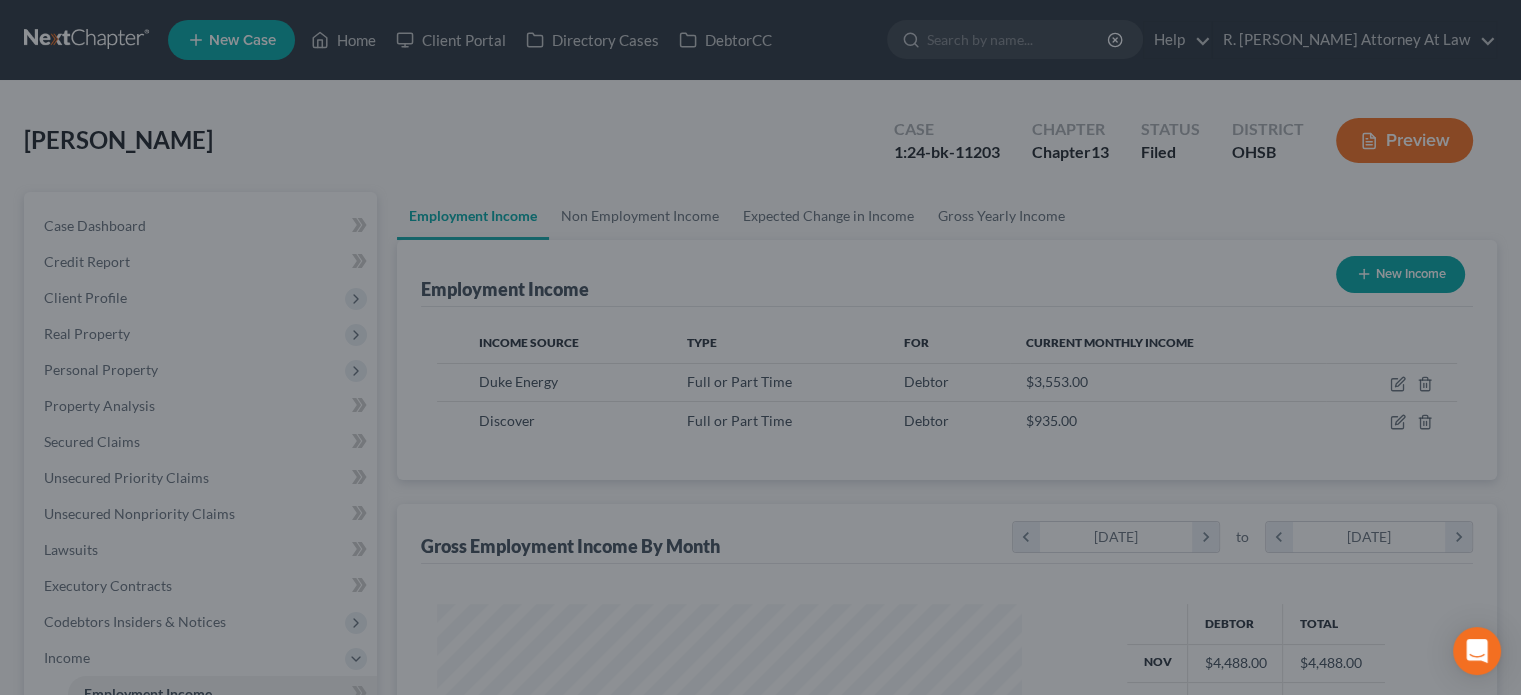 scroll, scrollTop: 356, scrollLeft: 617, axis: both 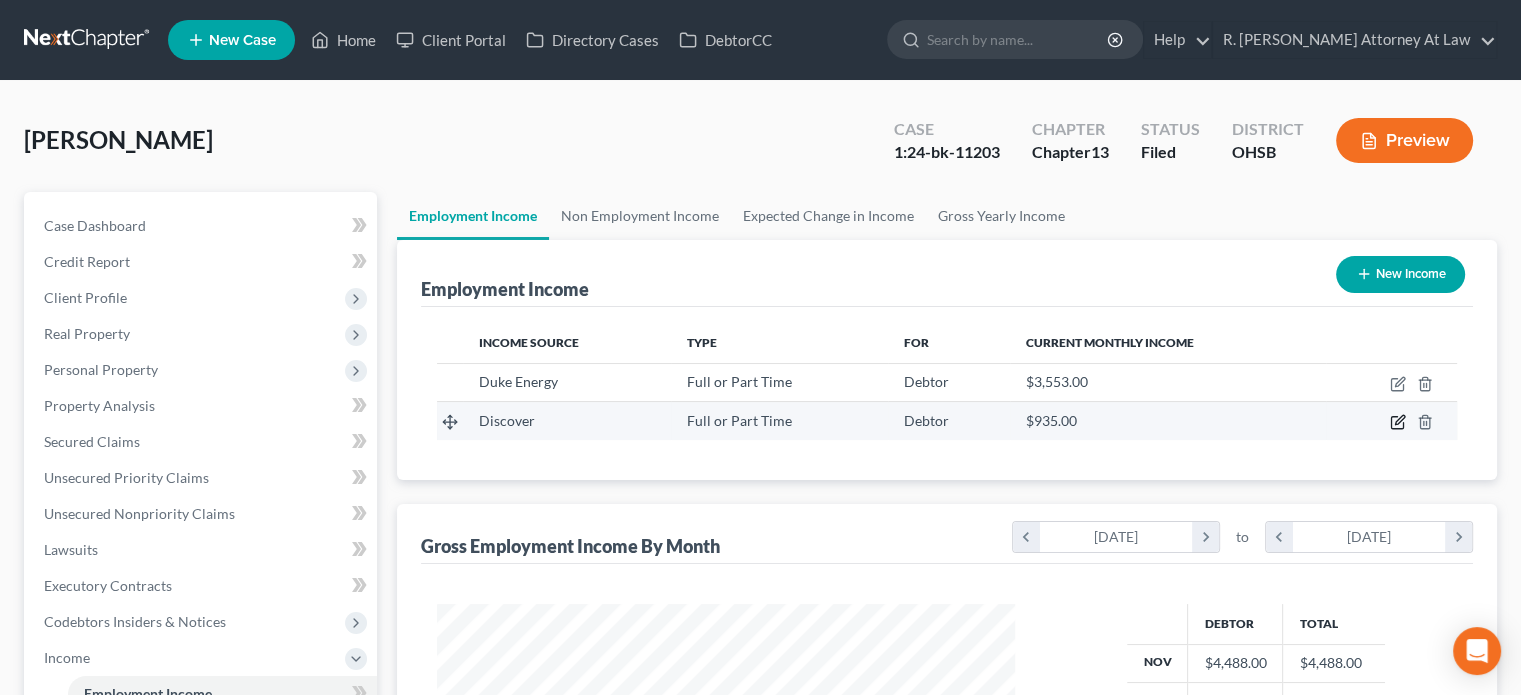 click 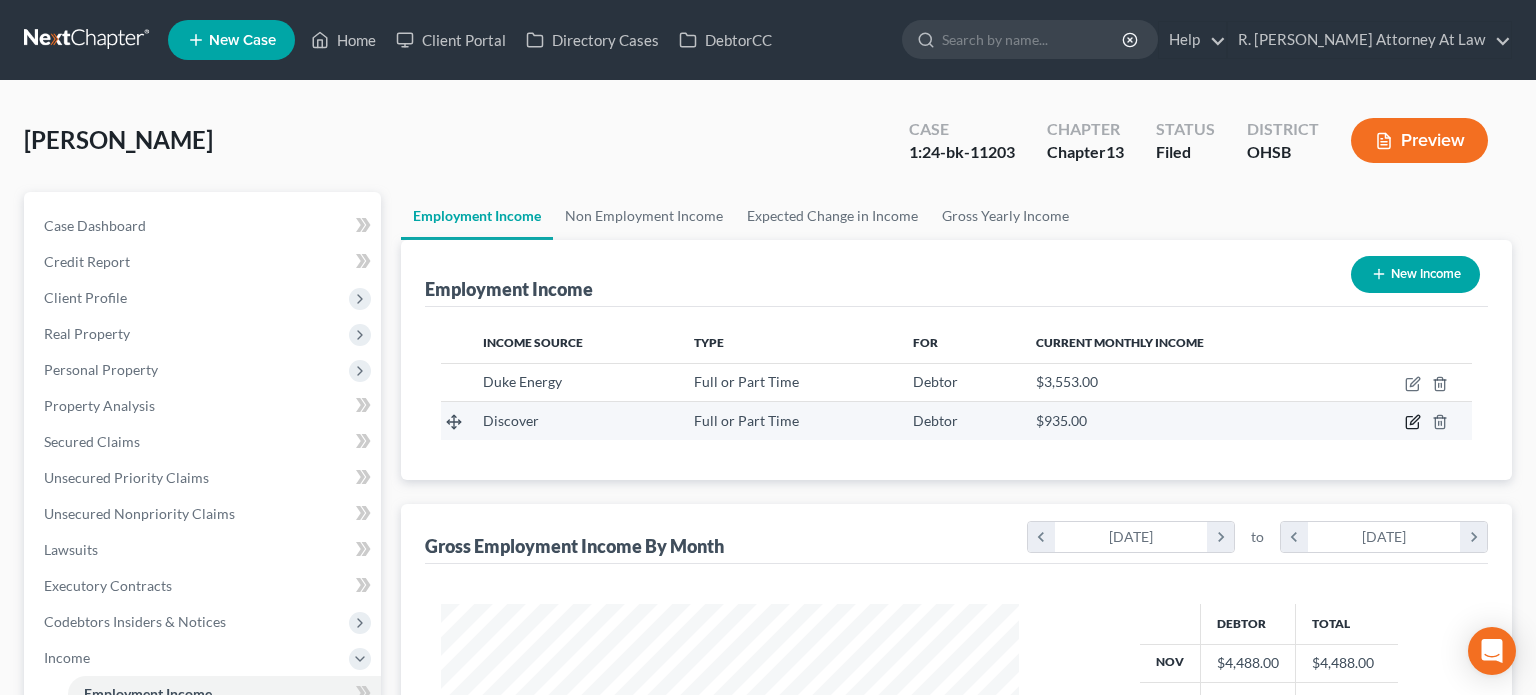 scroll, scrollTop: 999643, scrollLeft: 999375, axis: both 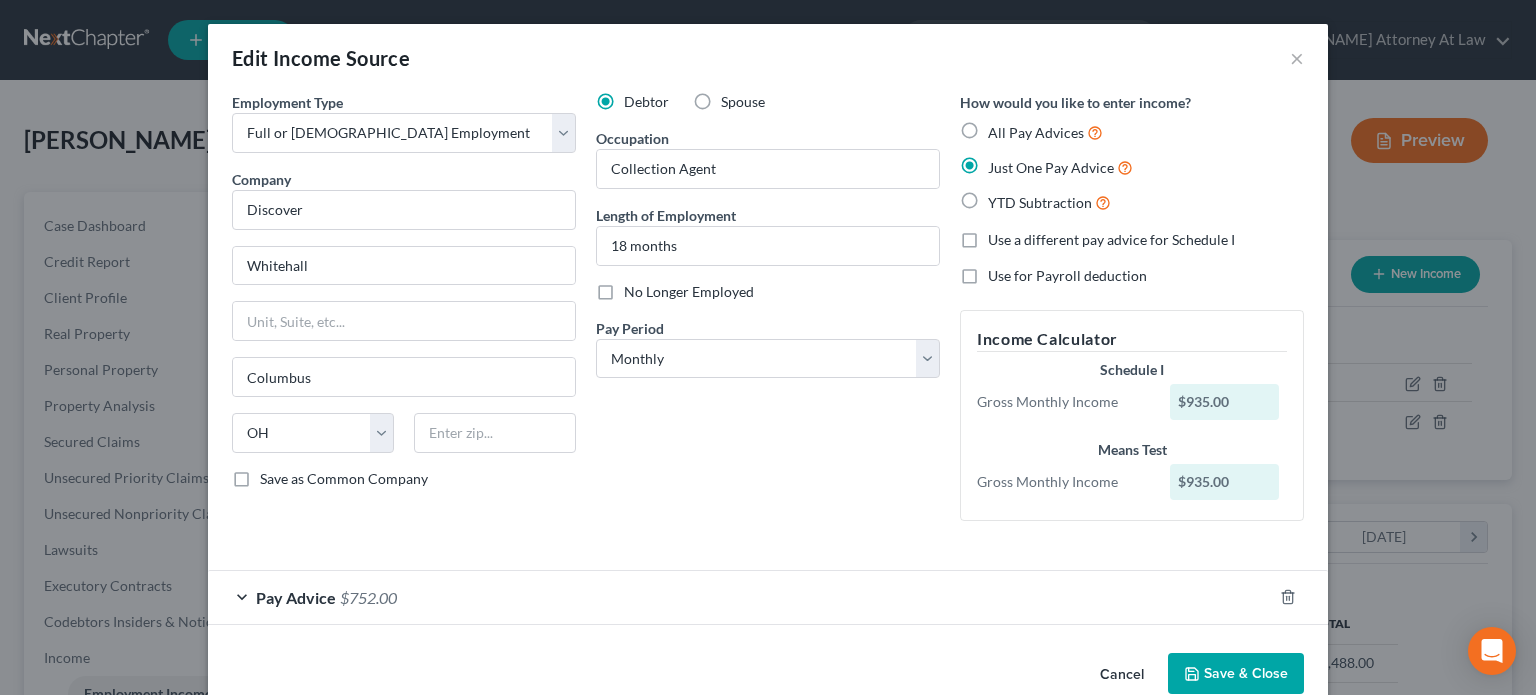 click on "Pay Advice $752.00" at bounding box center [740, 597] 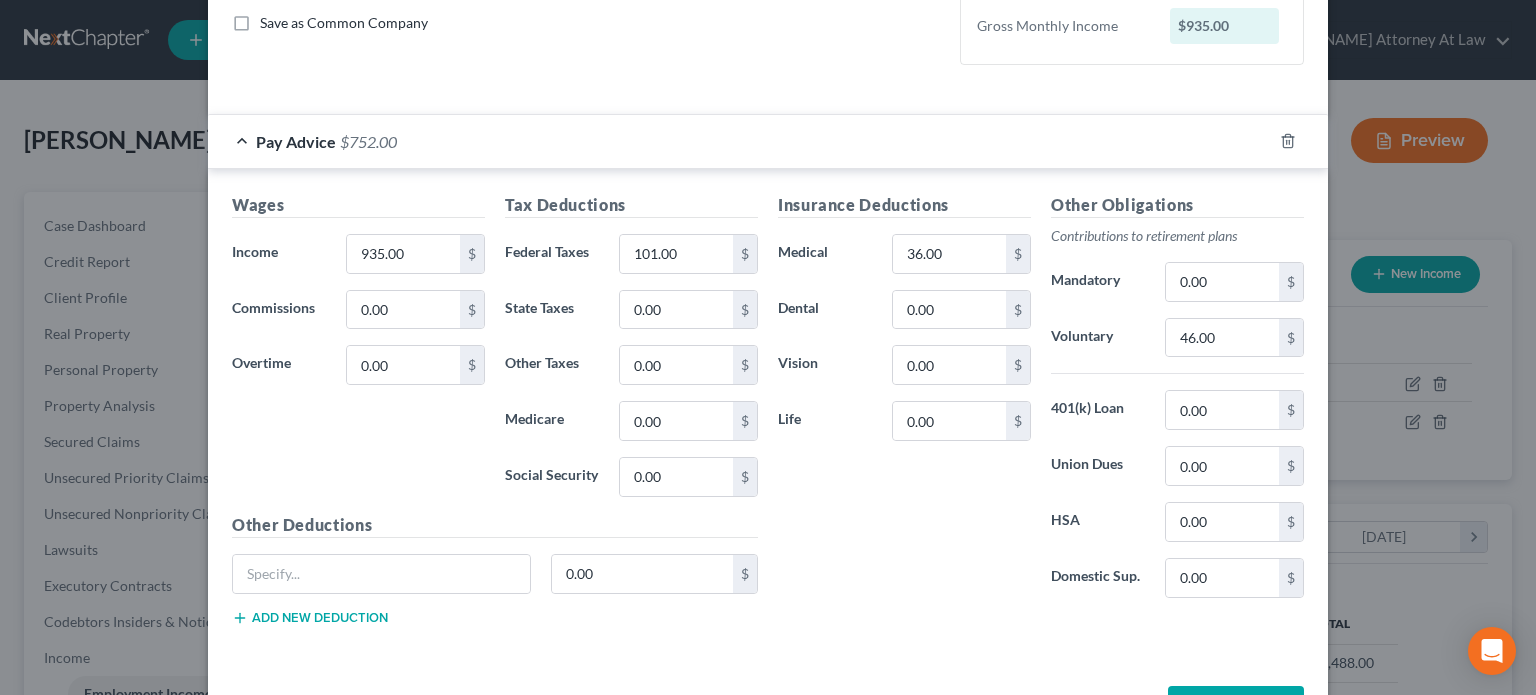 scroll, scrollTop: 524, scrollLeft: 0, axis: vertical 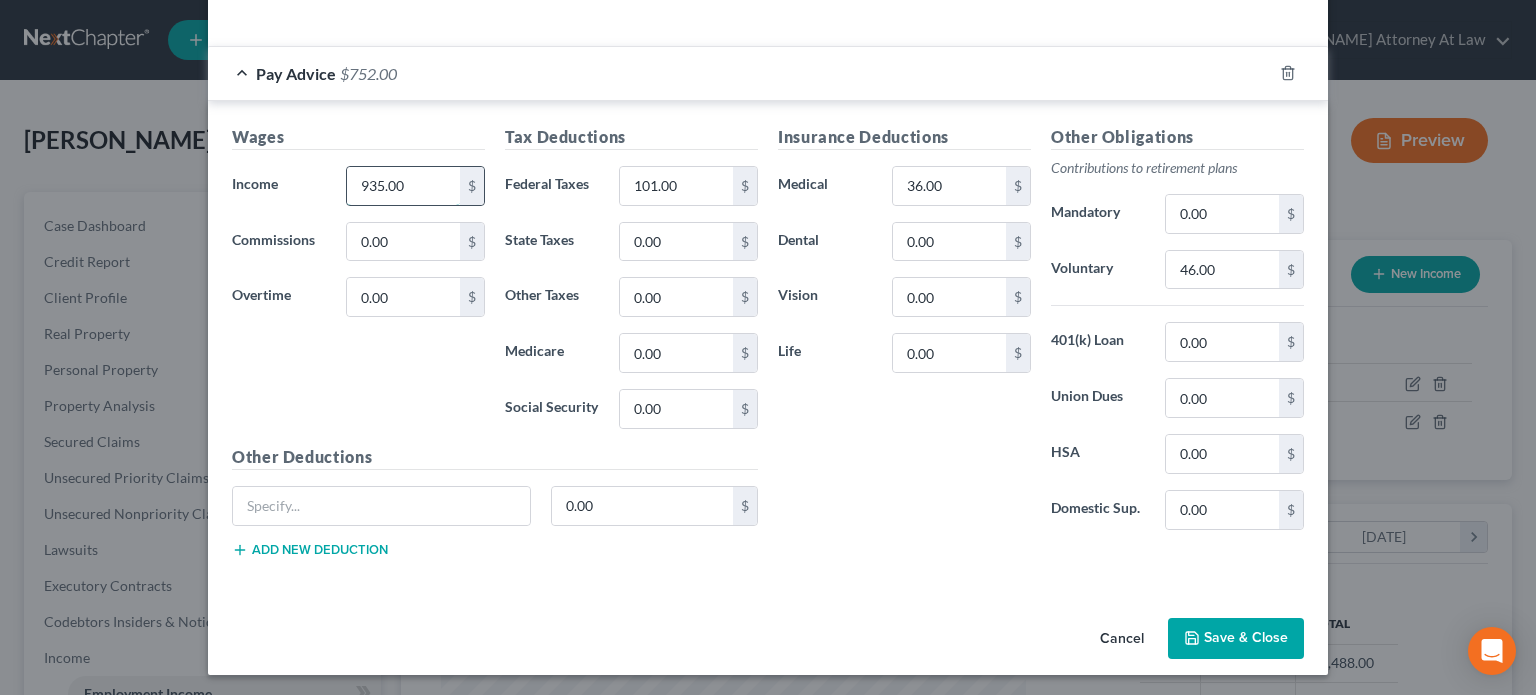 click on "935.00" at bounding box center [403, 186] 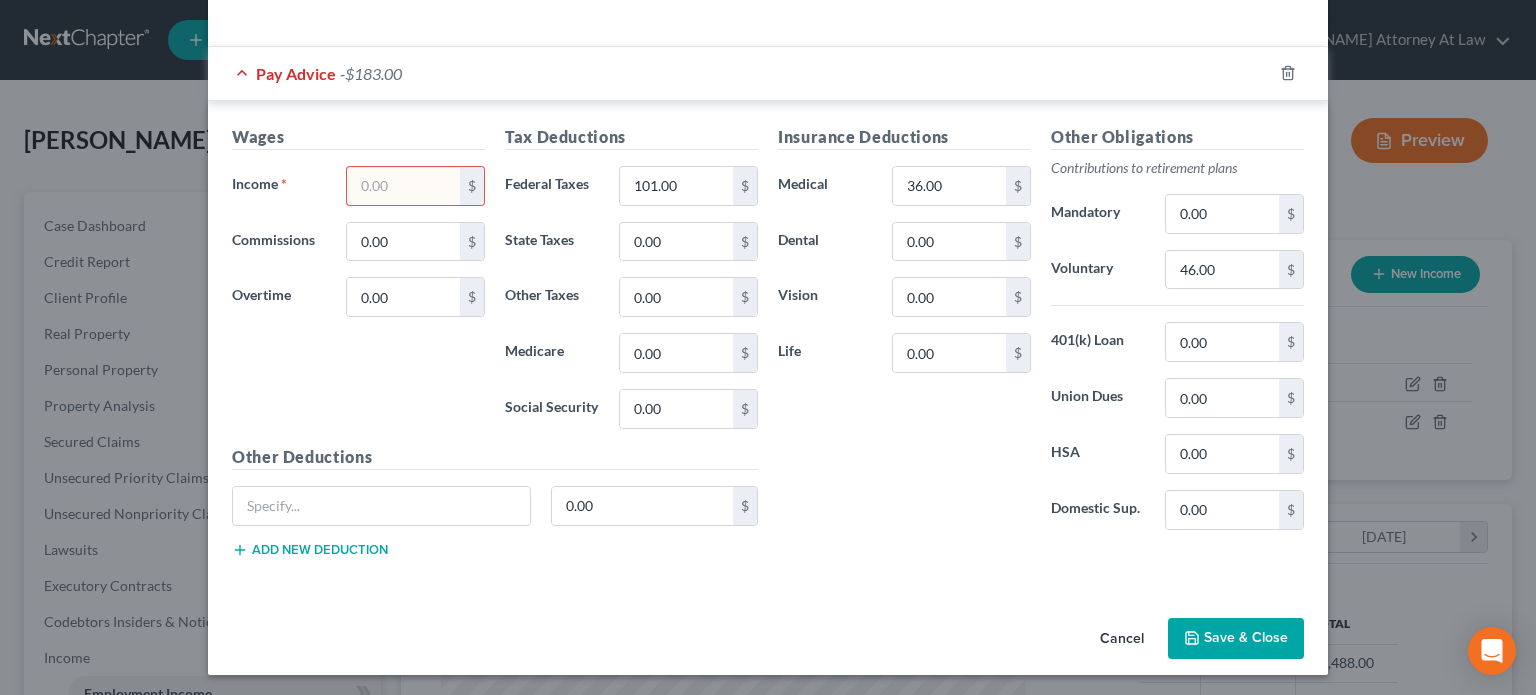 type 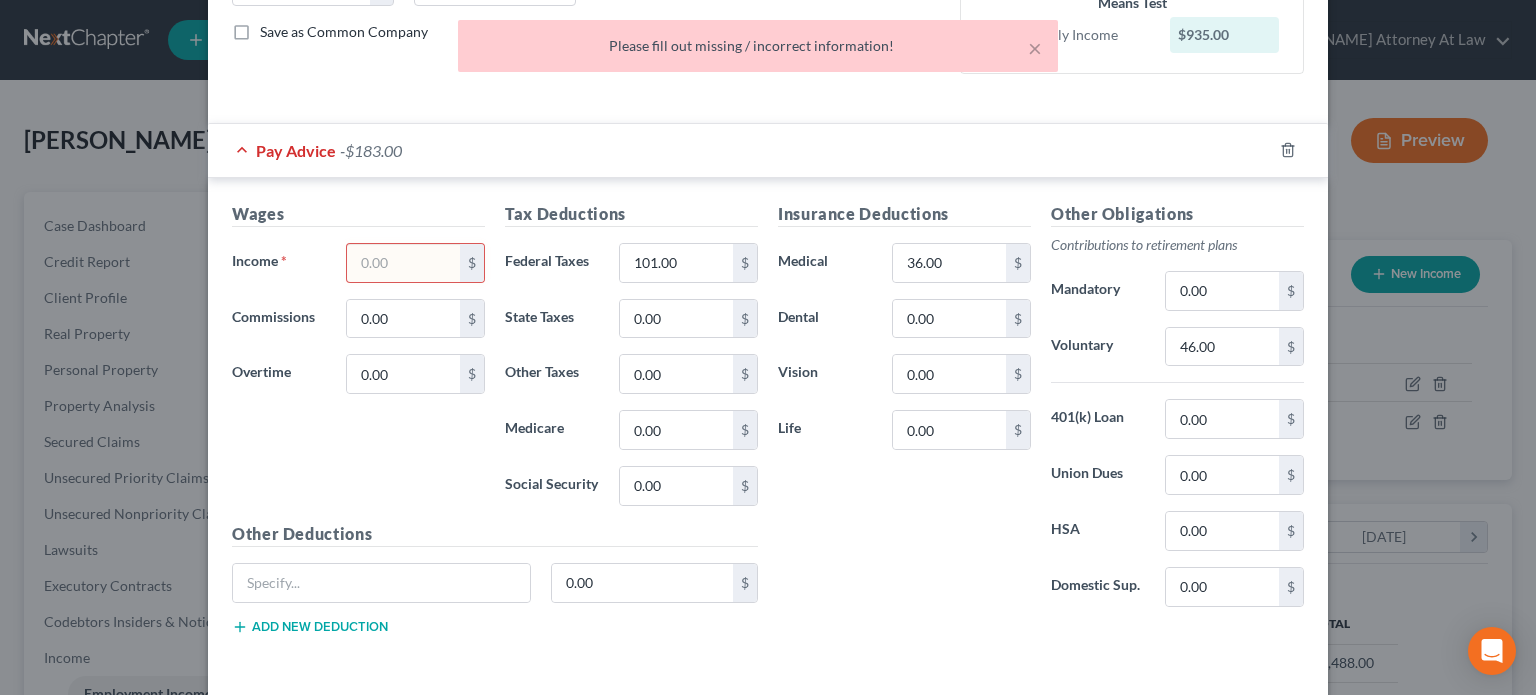 scroll, scrollTop: 124, scrollLeft: 0, axis: vertical 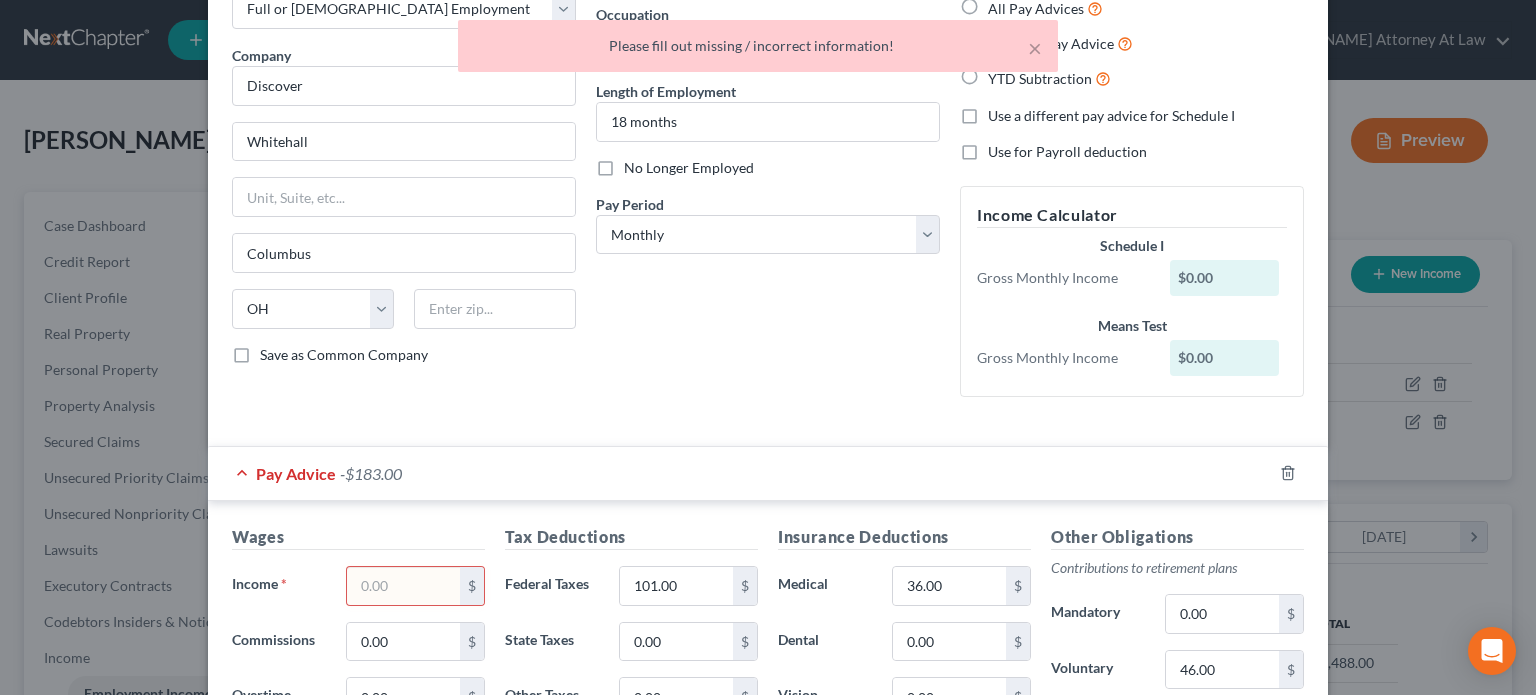 click on "No Longer Employed" at bounding box center (689, 168) 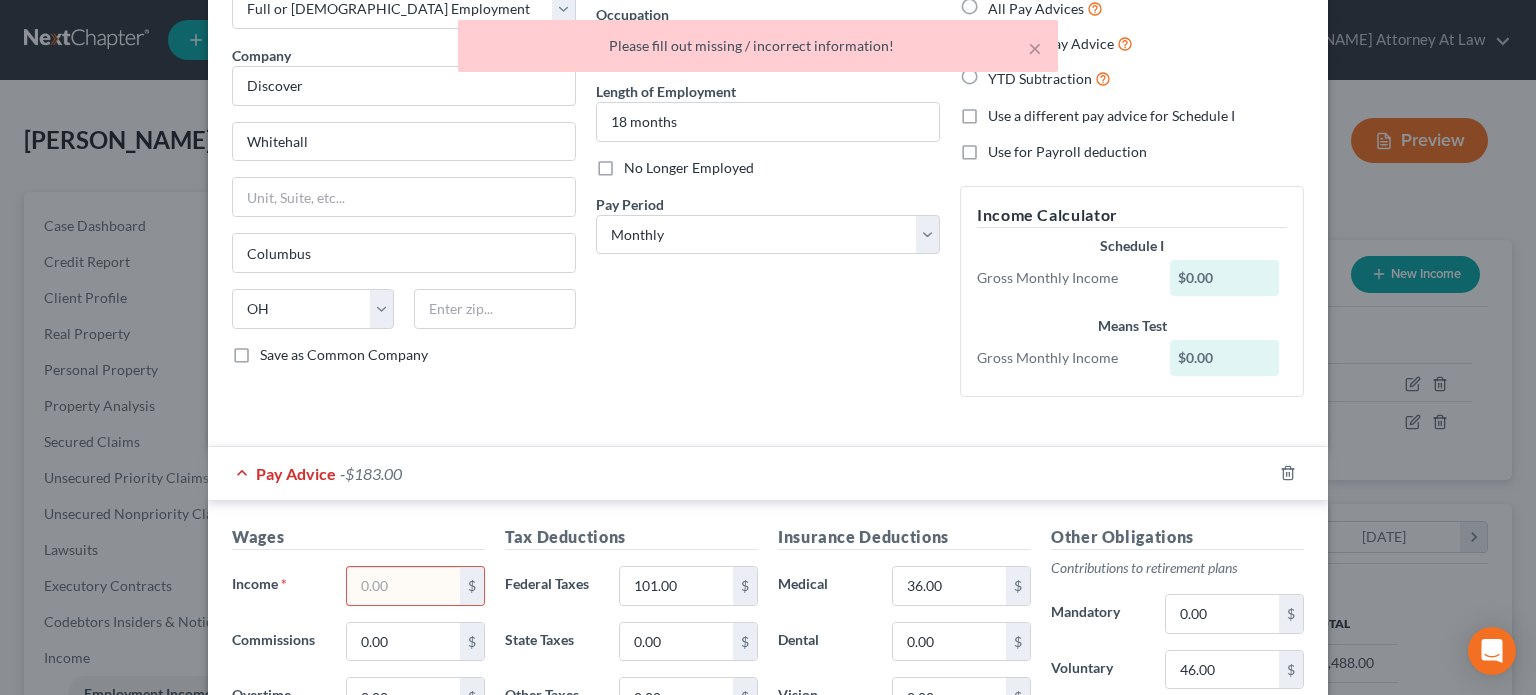 click on "No Longer Employed" at bounding box center [638, 164] 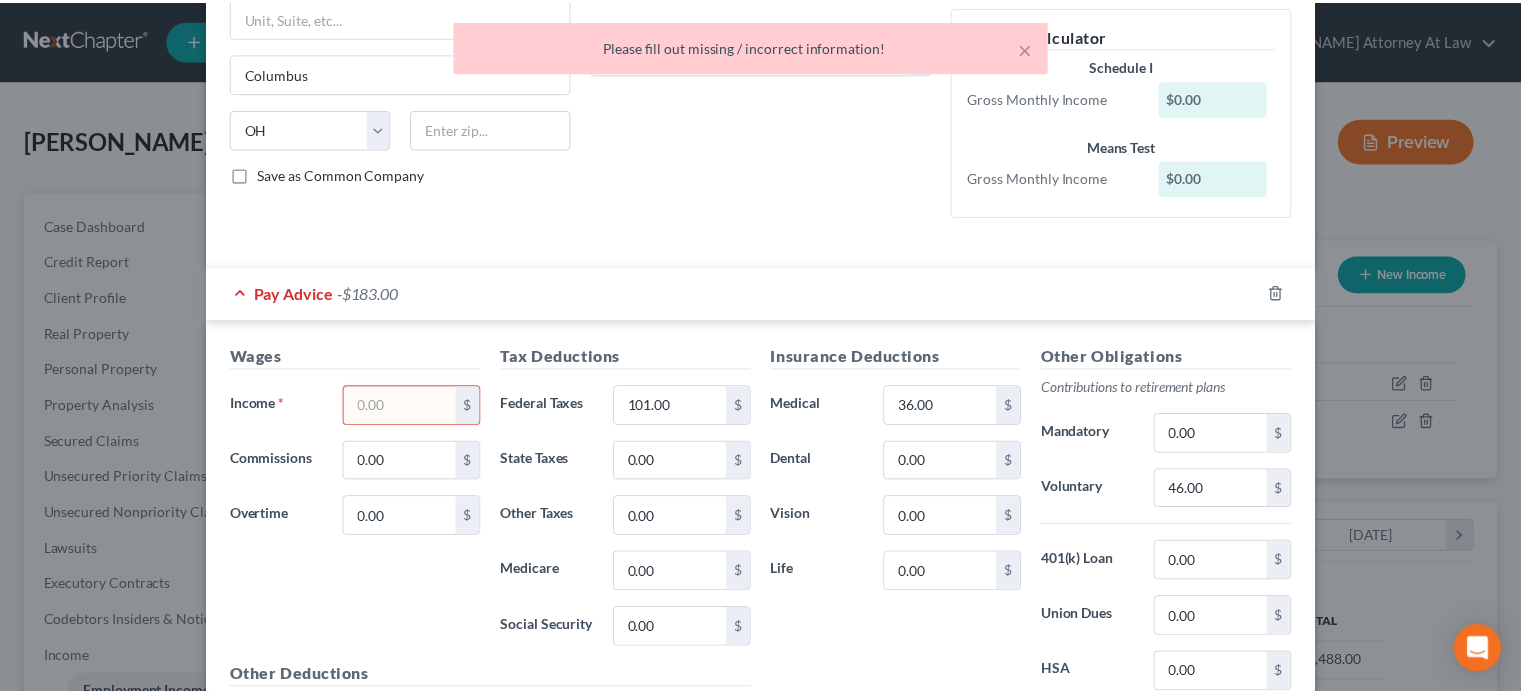 scroll, scrollTop: 524, scrollLeft: 0, axis: vertical 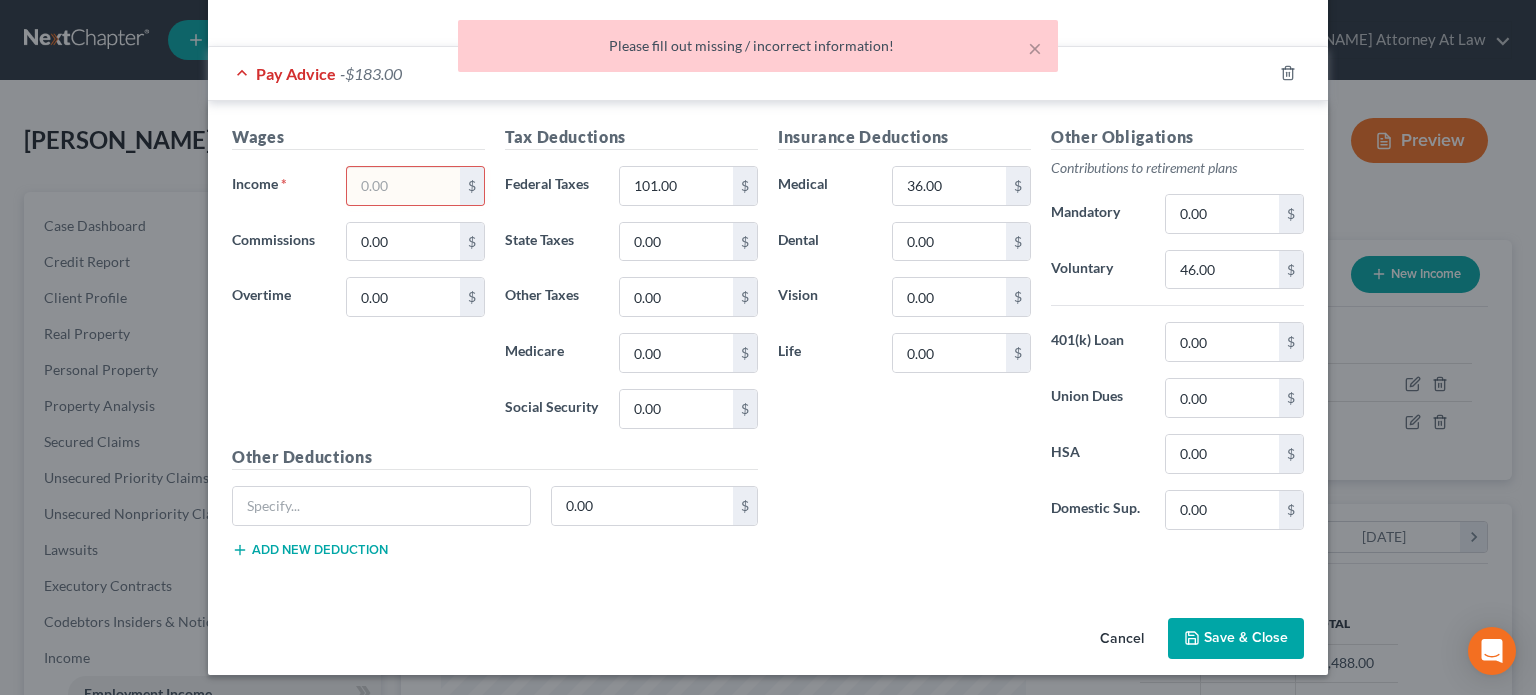 click at bounding box center [403, 186] 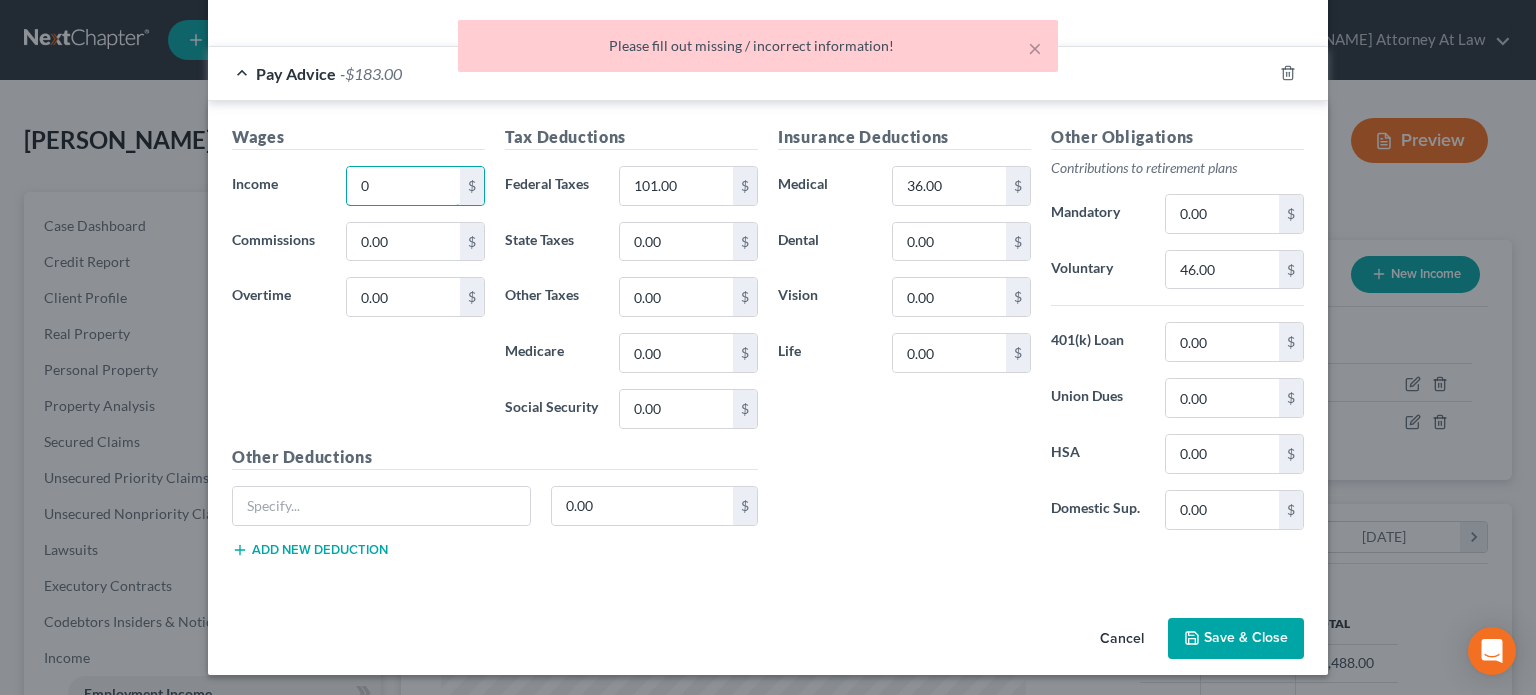 type on "0" 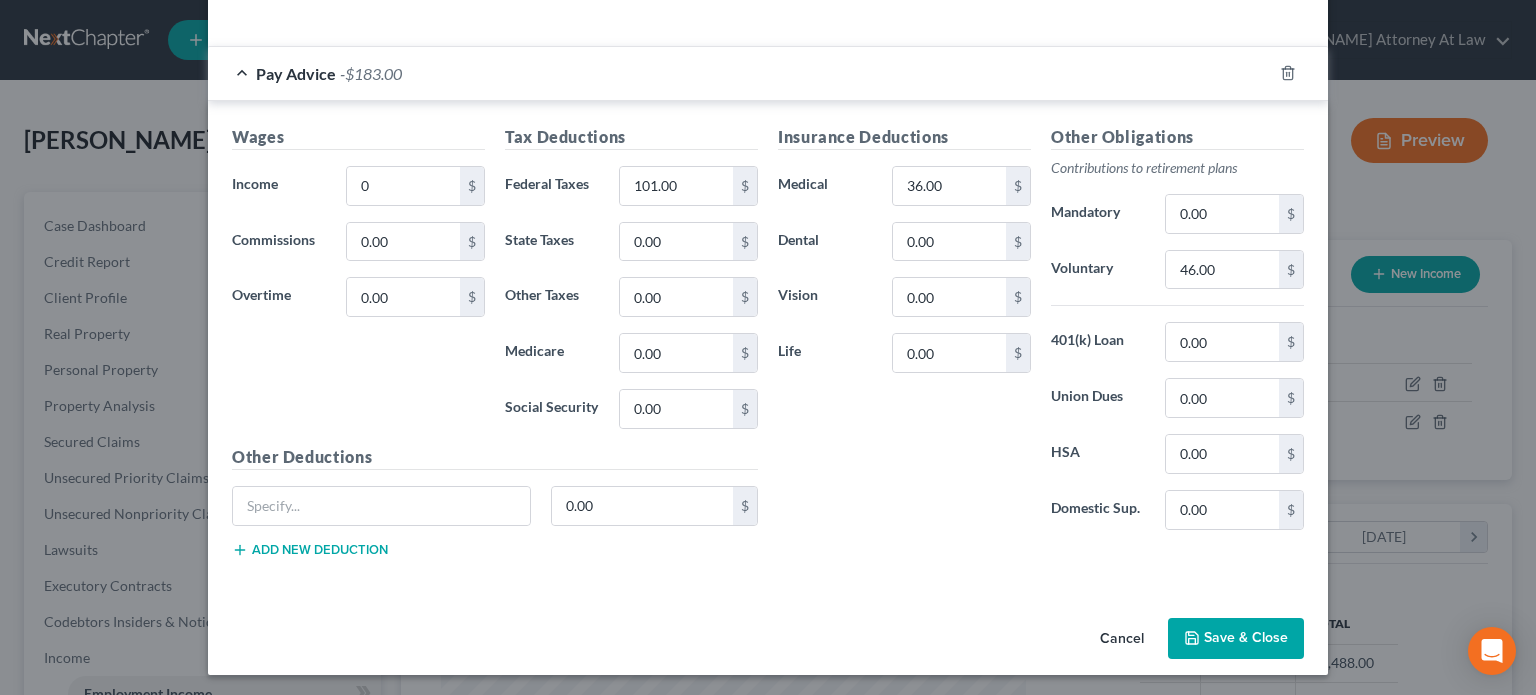 drag, startPoint x: 821, startPoint y: 458, endPoint x: 944, endPoint y: 484, distance: 125.71794 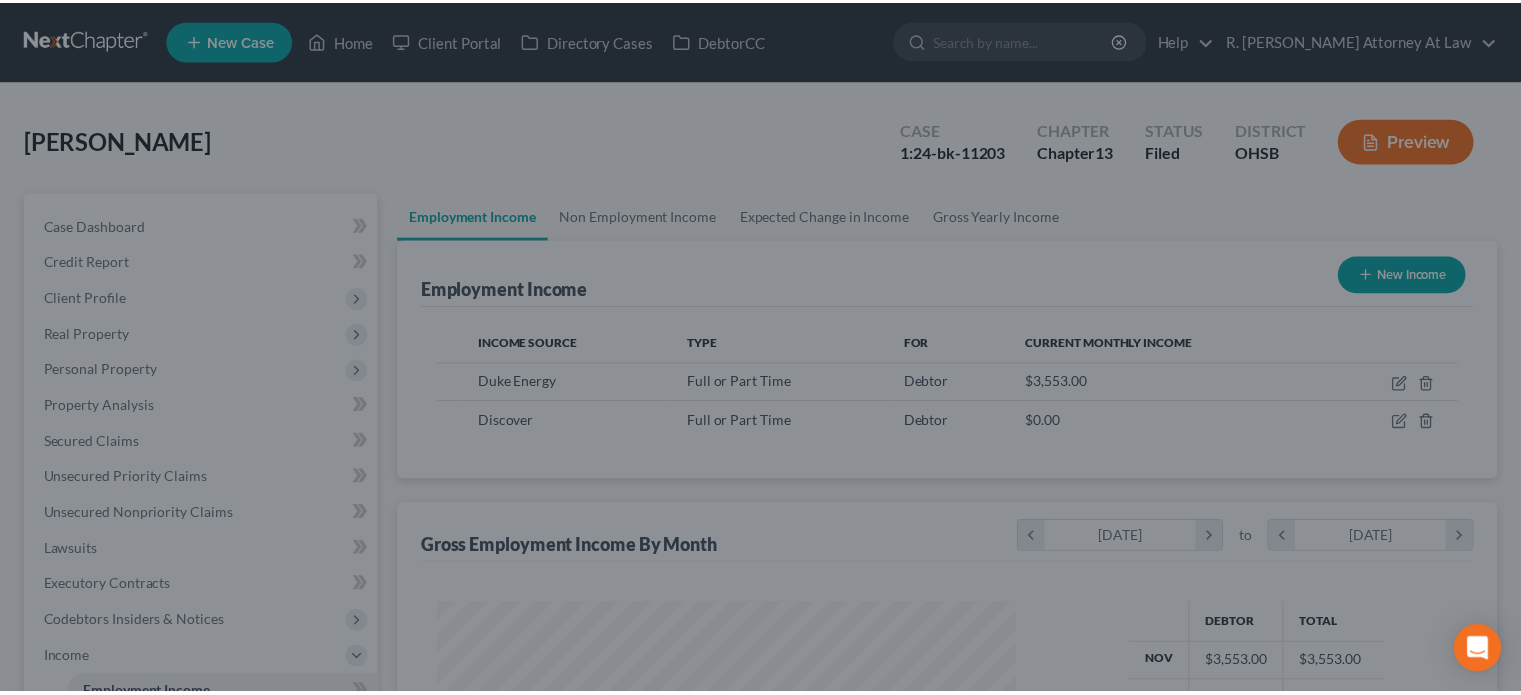 scroll, scrollTop: 356, scrollLeft: 617, axis: both 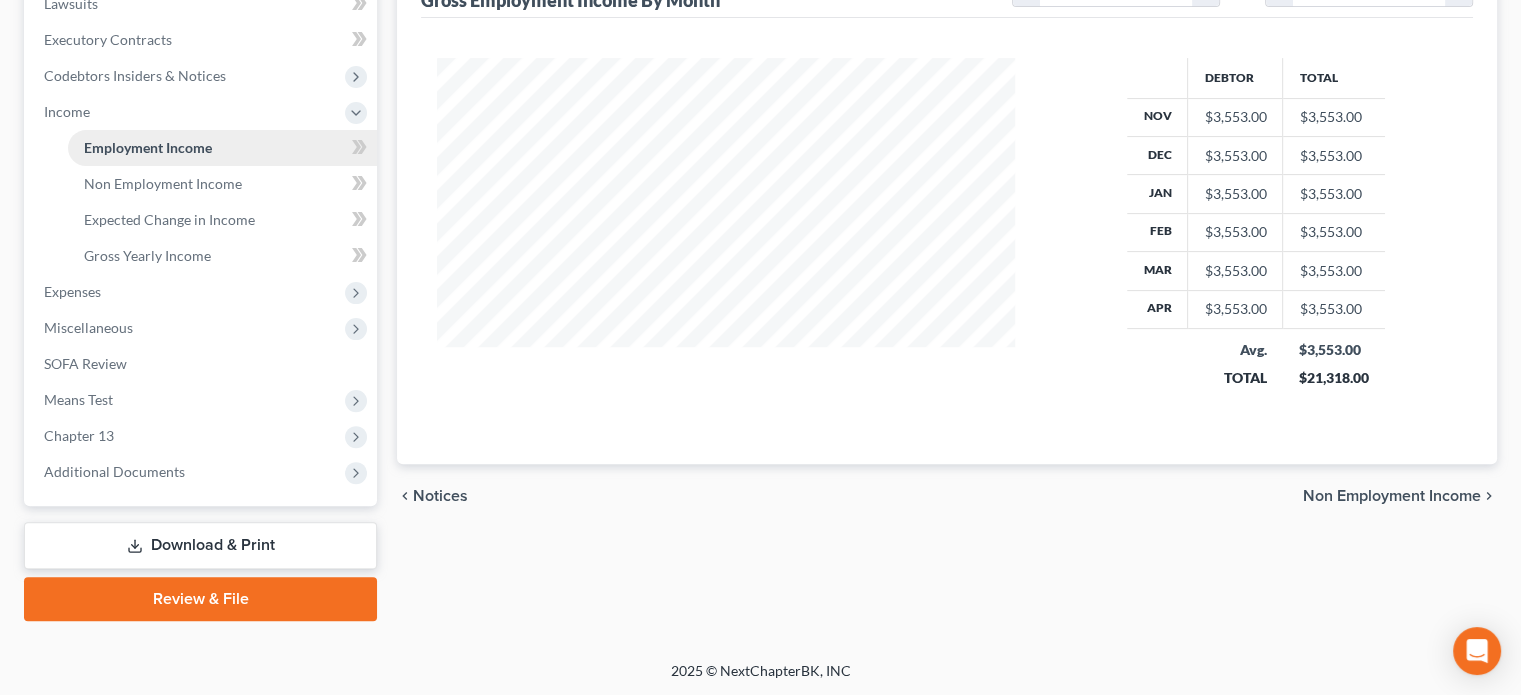click on "Employment Income" at bounding box center [148, 147] 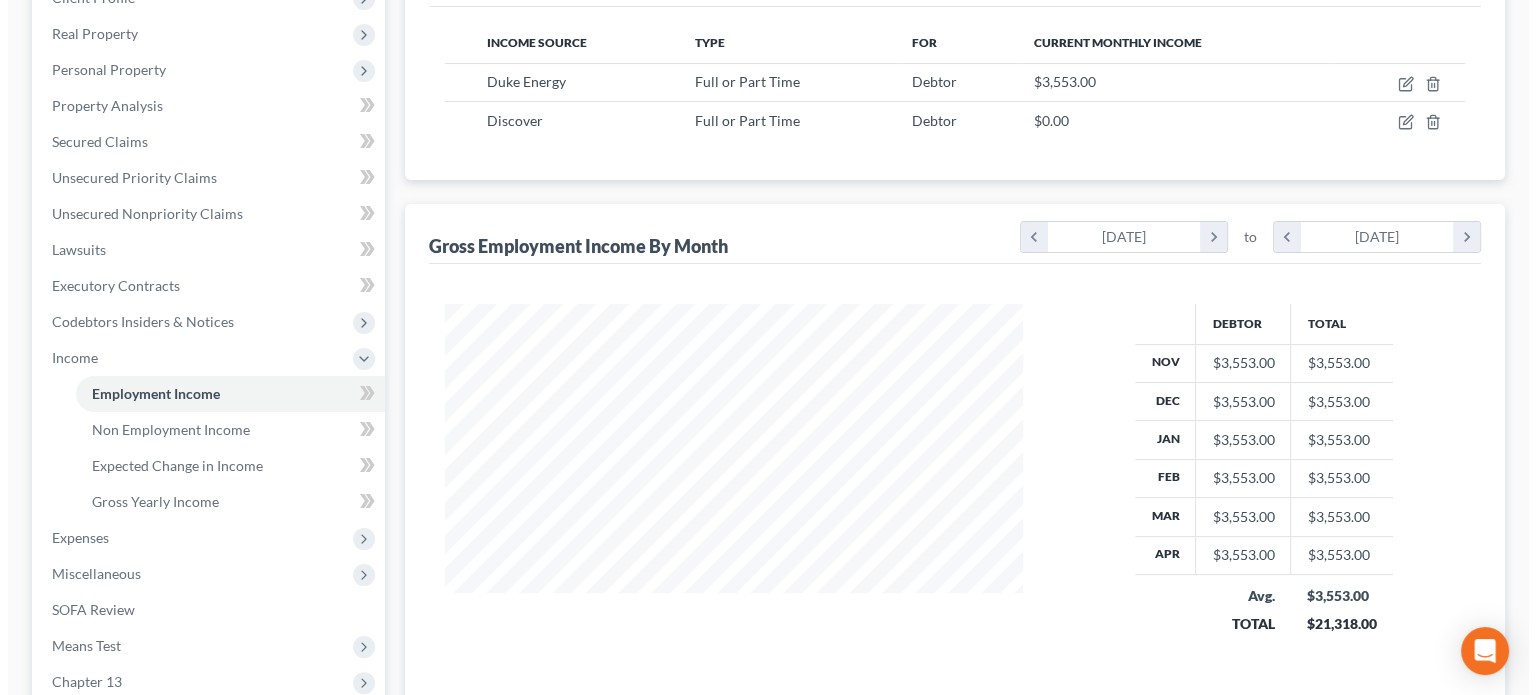 scroll, scrollTop: 246, scrollLeft: 0, axis: vertical 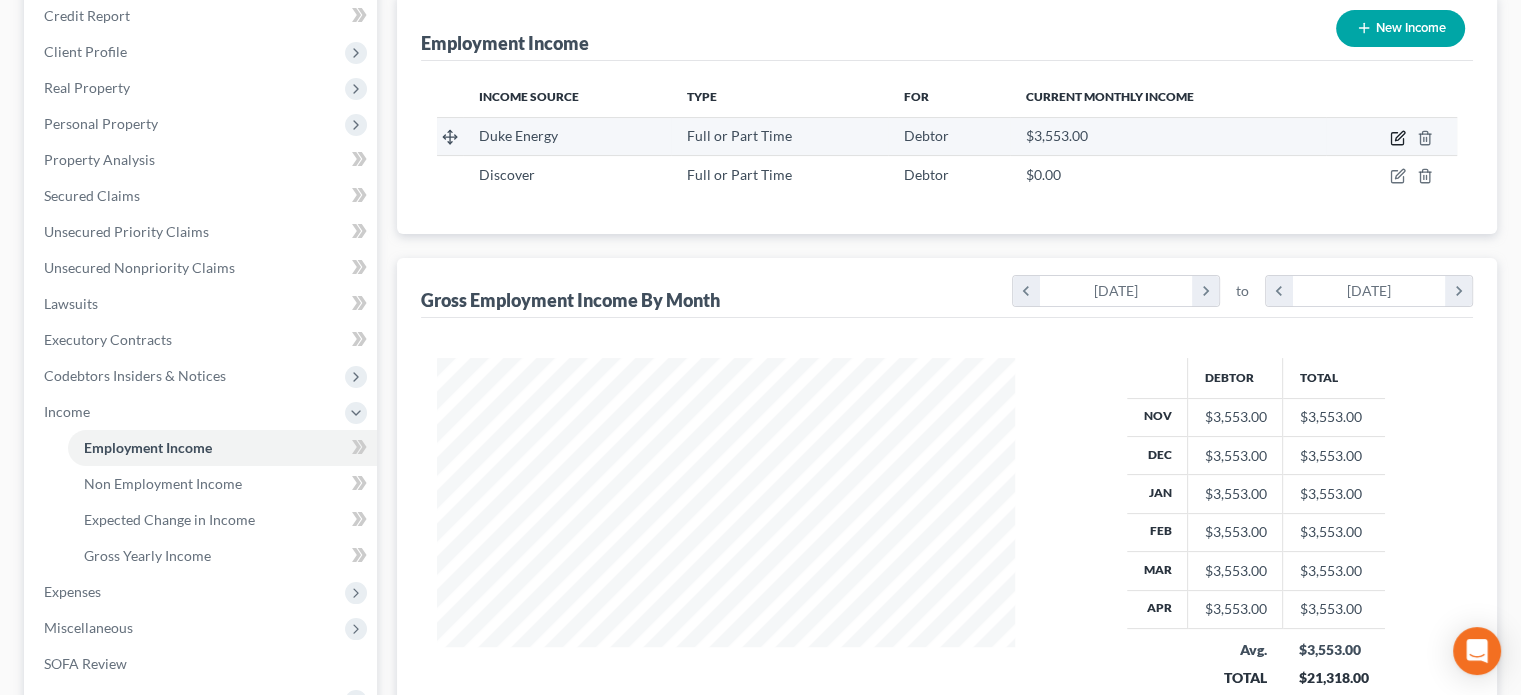 click 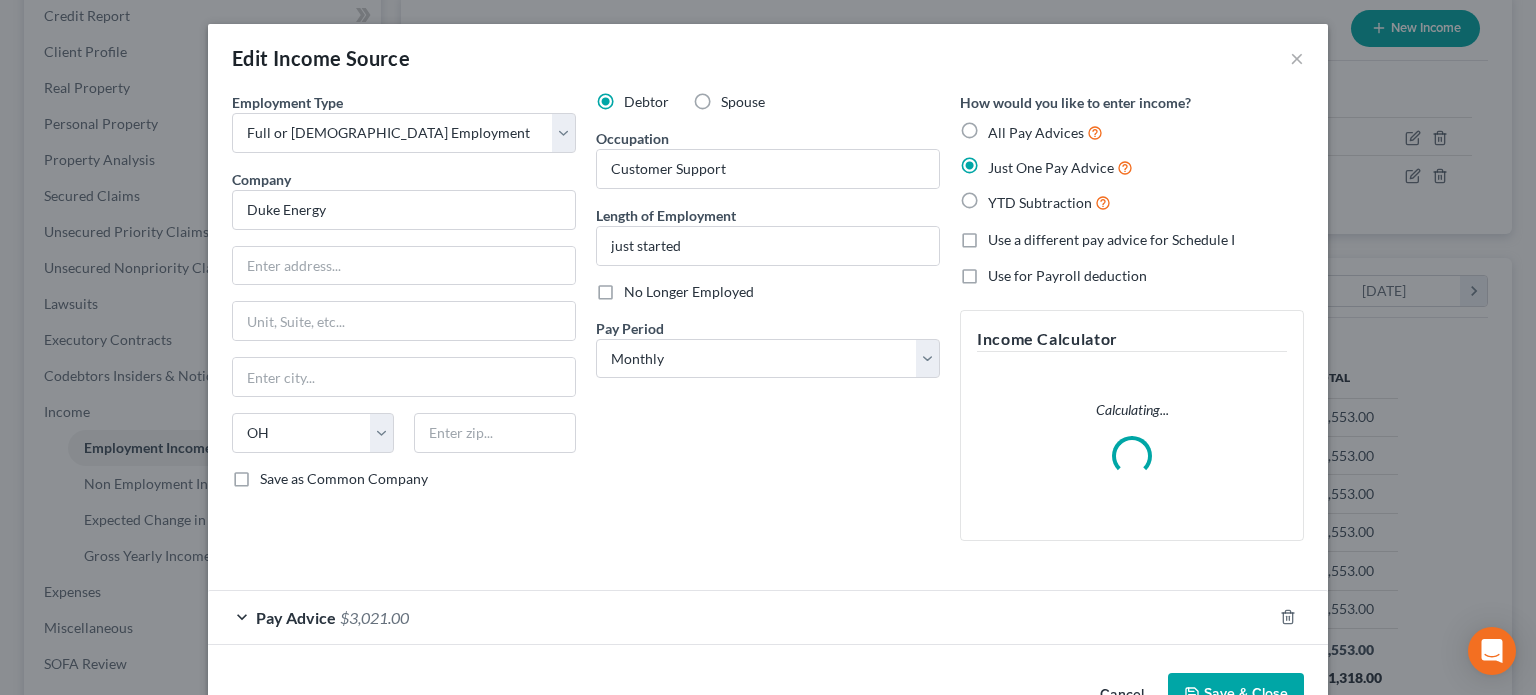 scroll, scrollTop: 999643, scrollLeft: 999375, axis: both 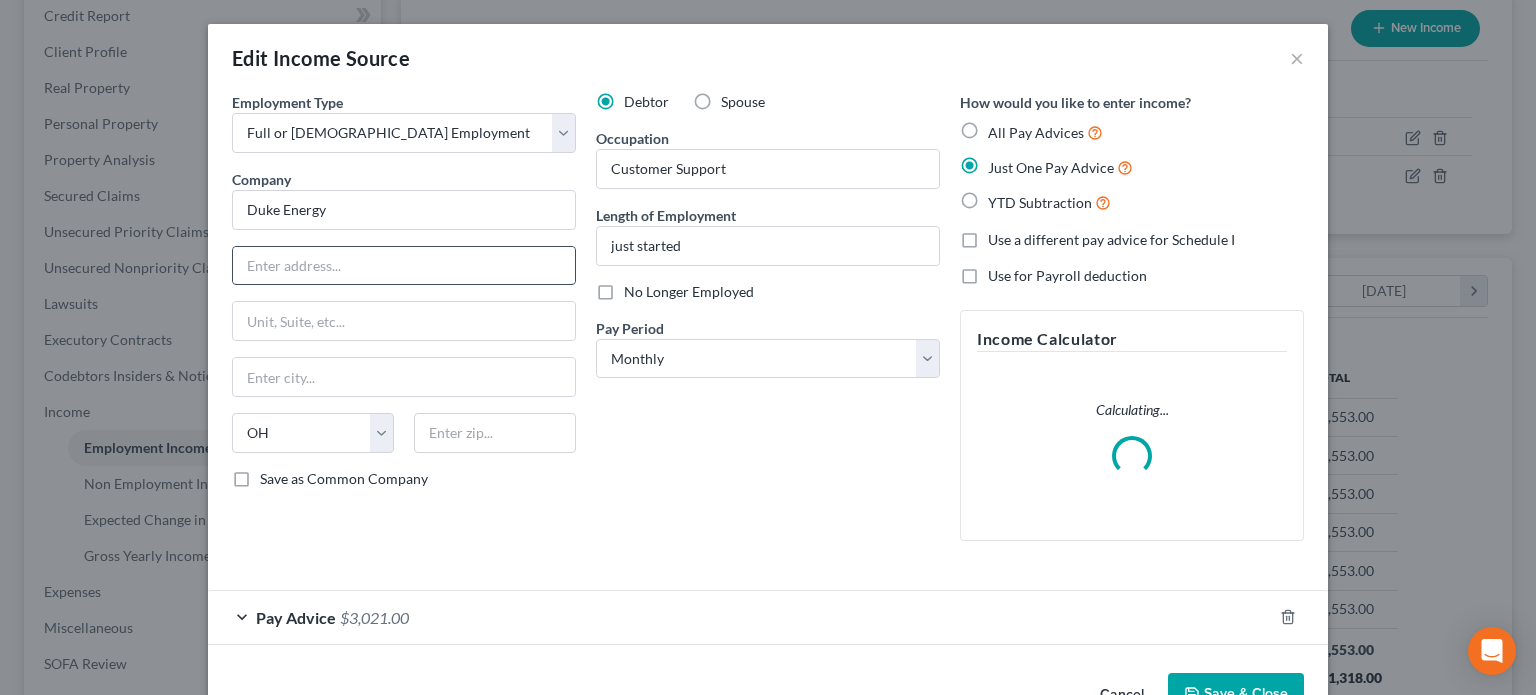click at bounding box center (404, 266) 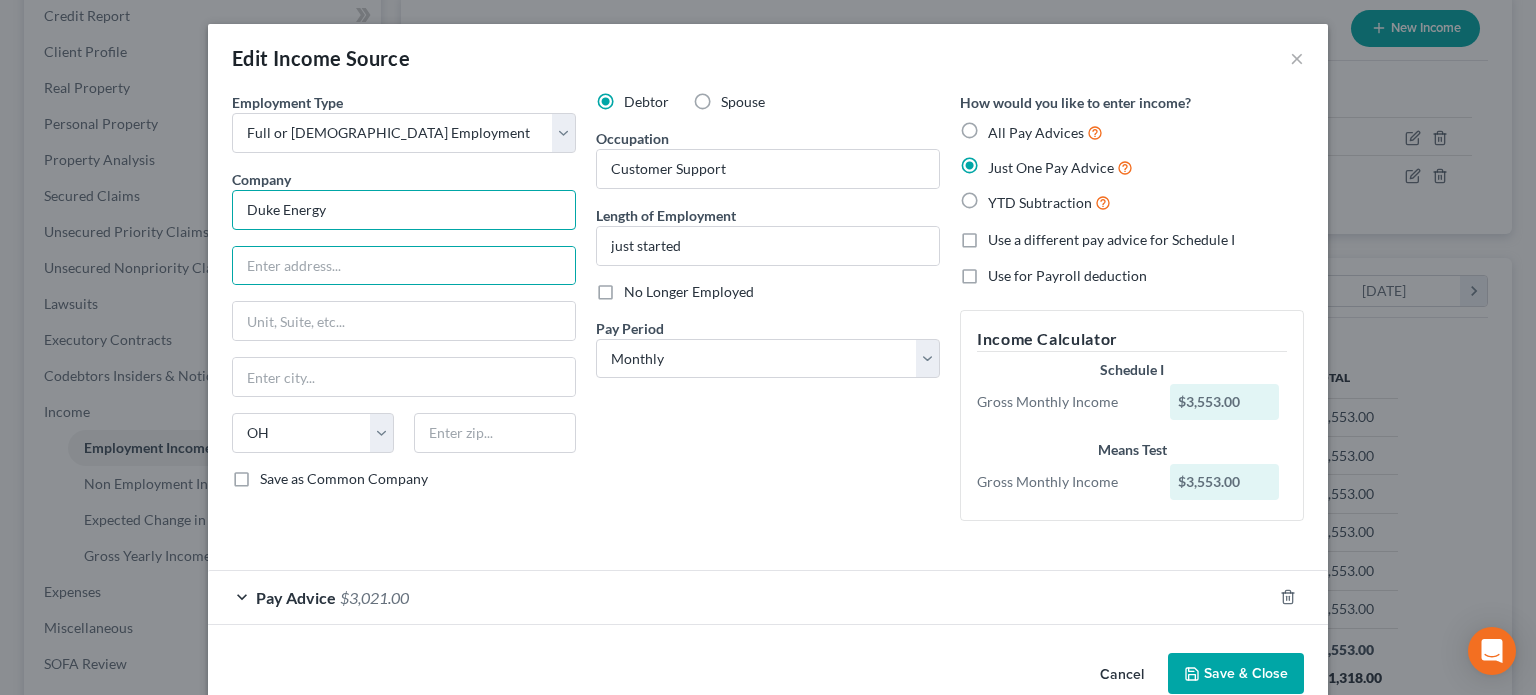 click on "Duke Energy" at bounding box center (404, 210) 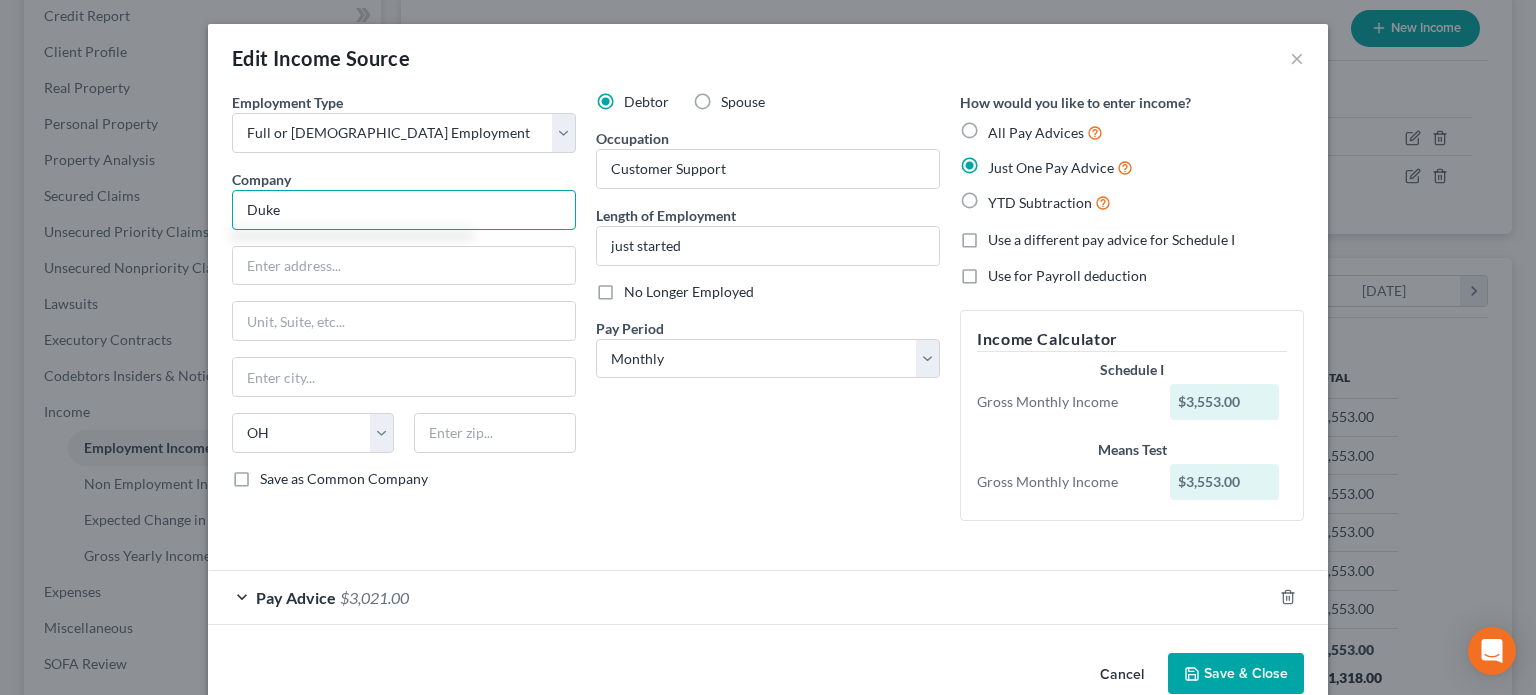 type on "Duke" 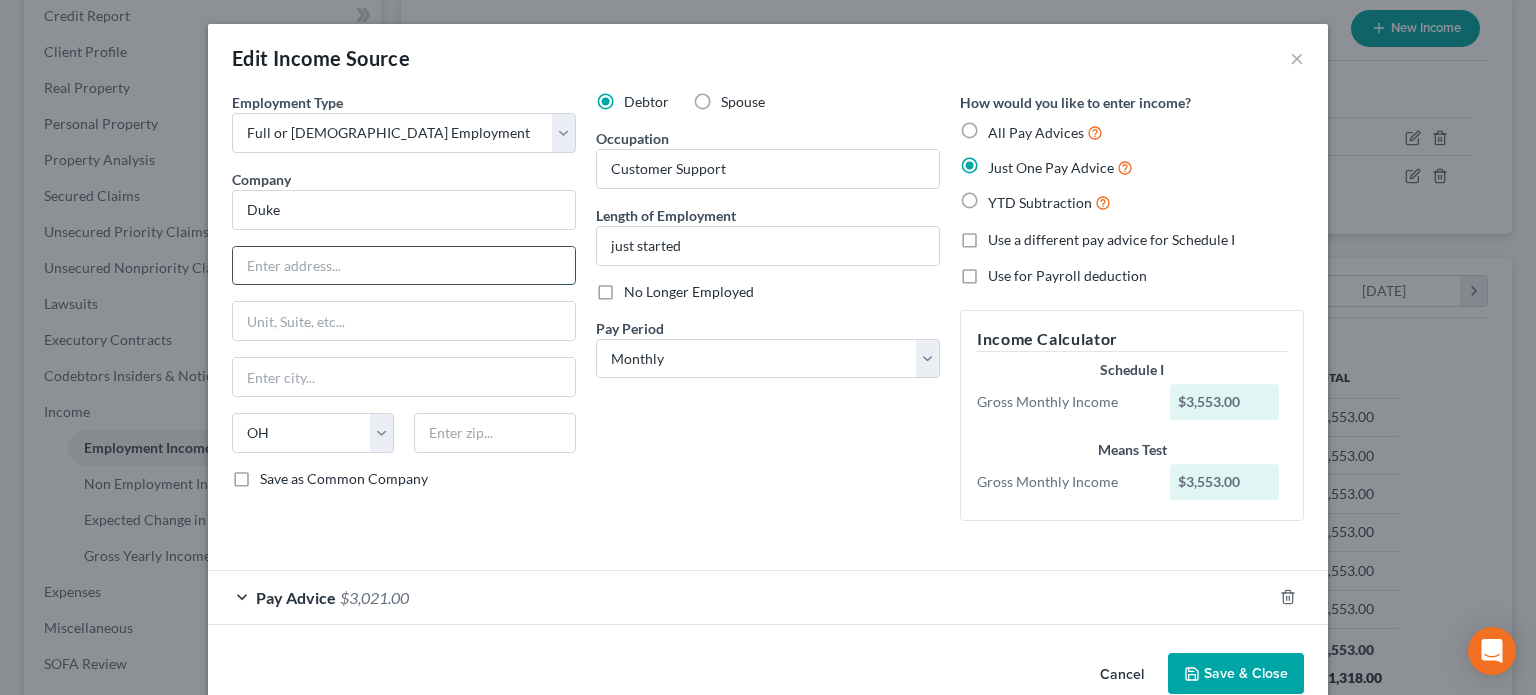 paste on "139 East 4th Street Cincinnati, OH 45202" 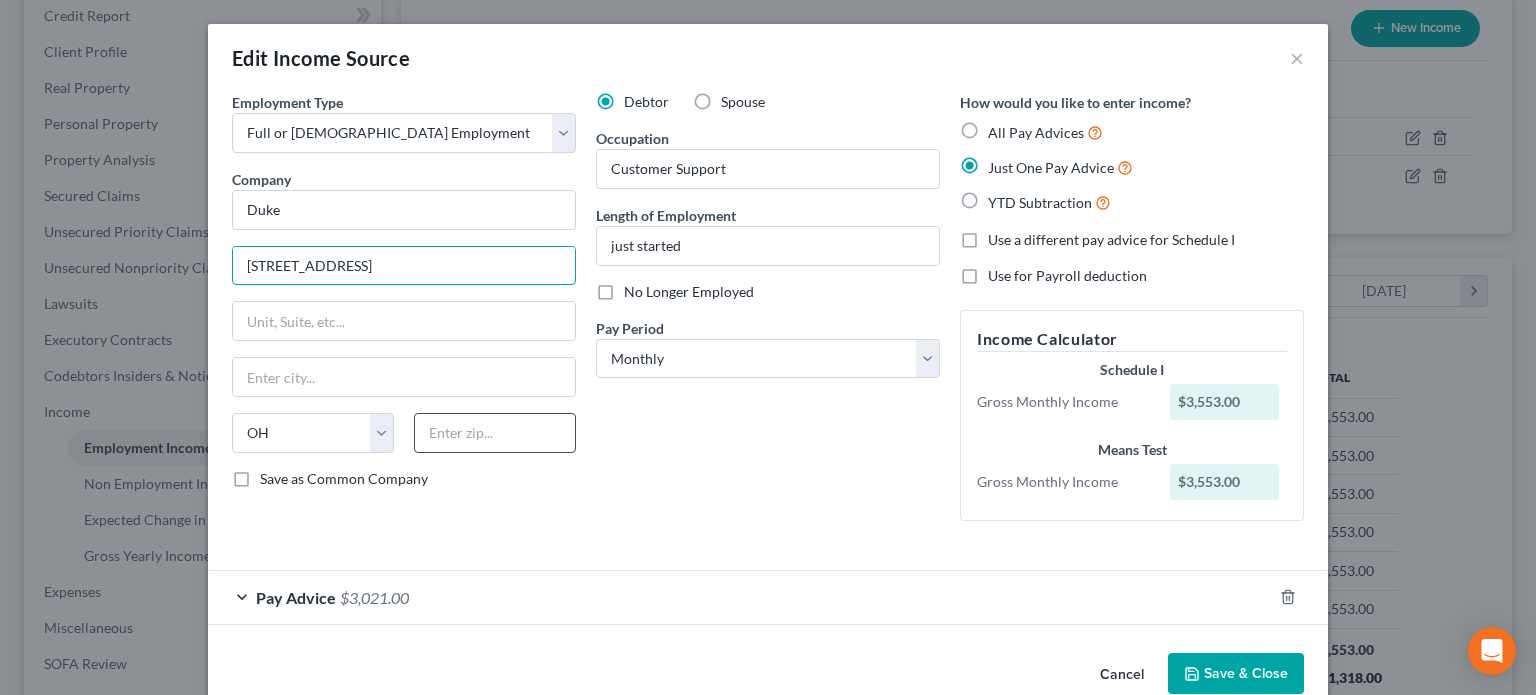 type on "139 East 4th Street Cincinnati, OH 45202" 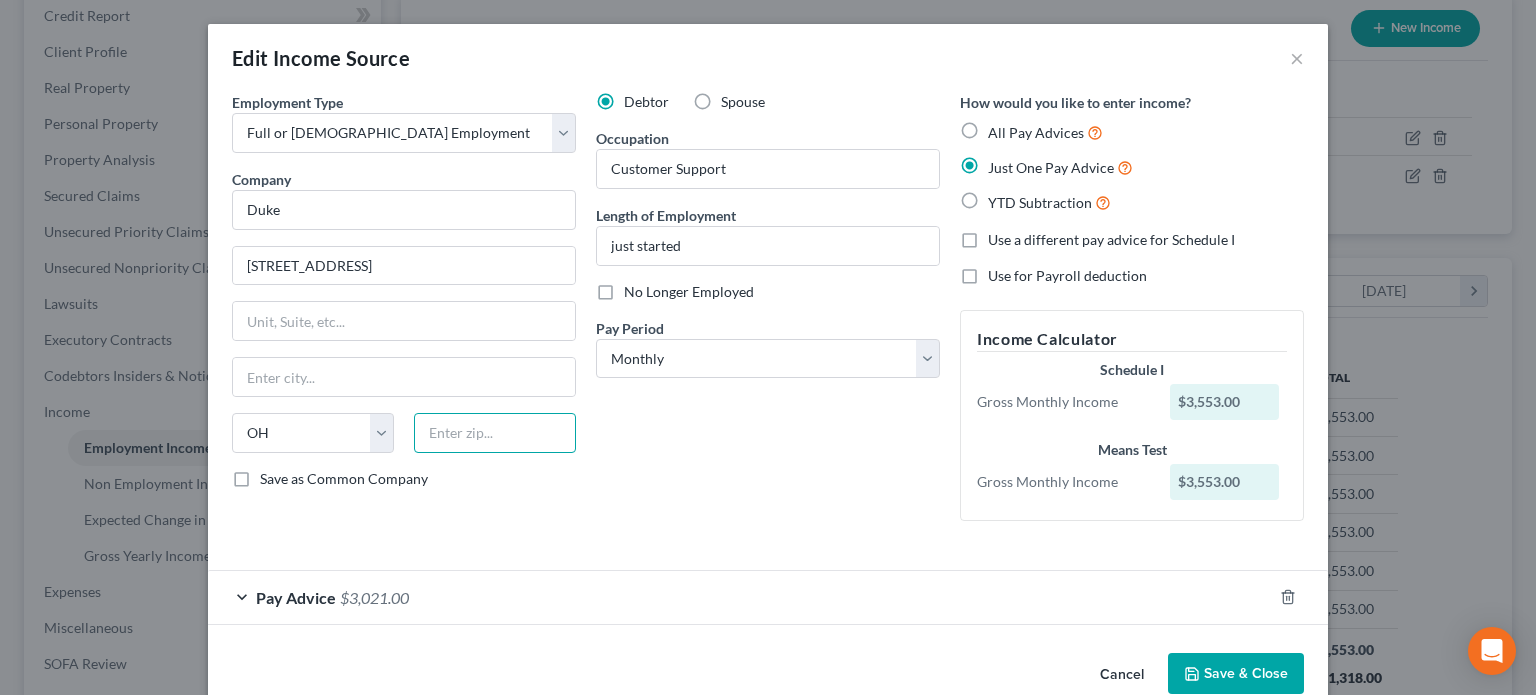 drag, startPoint x: 443, startPoint y: 438, endPoint x: 440, endPoint y: 428, distance: 10.440307 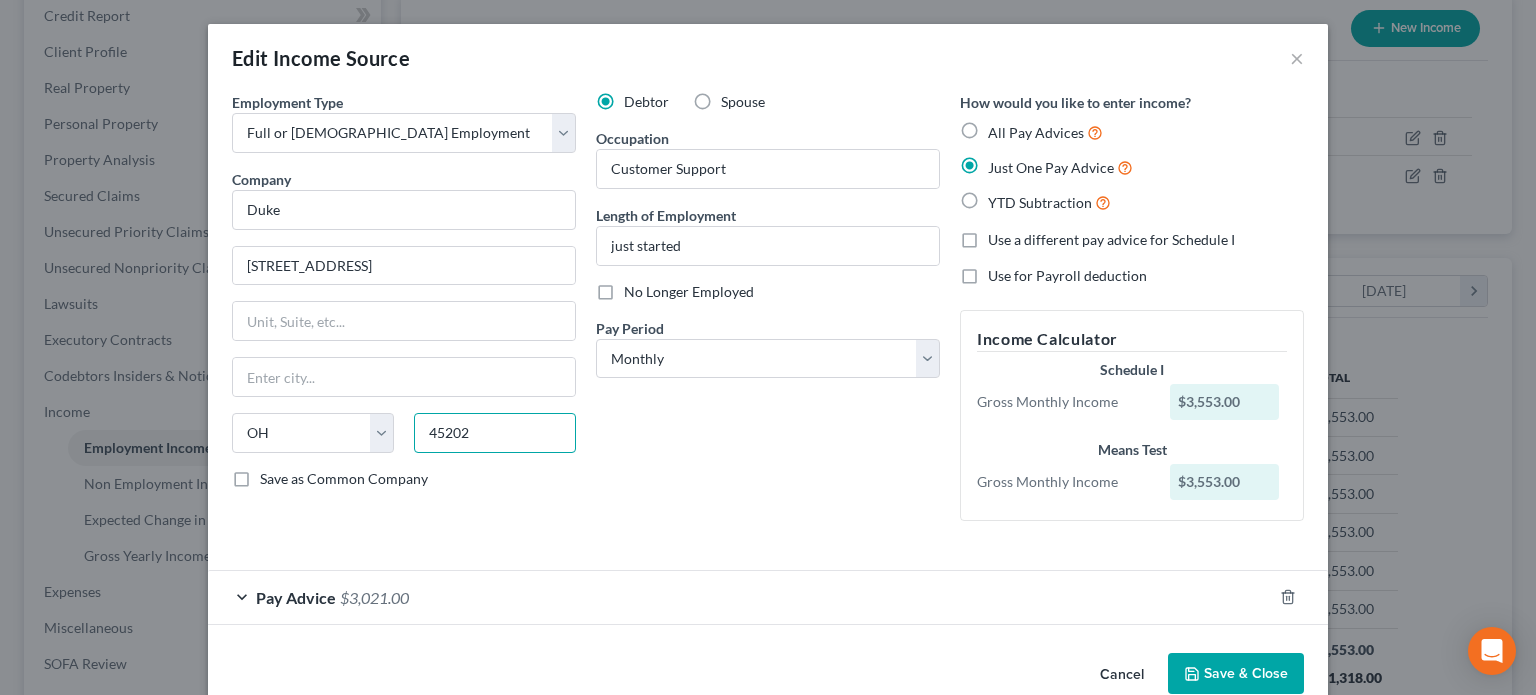 type on "45202" 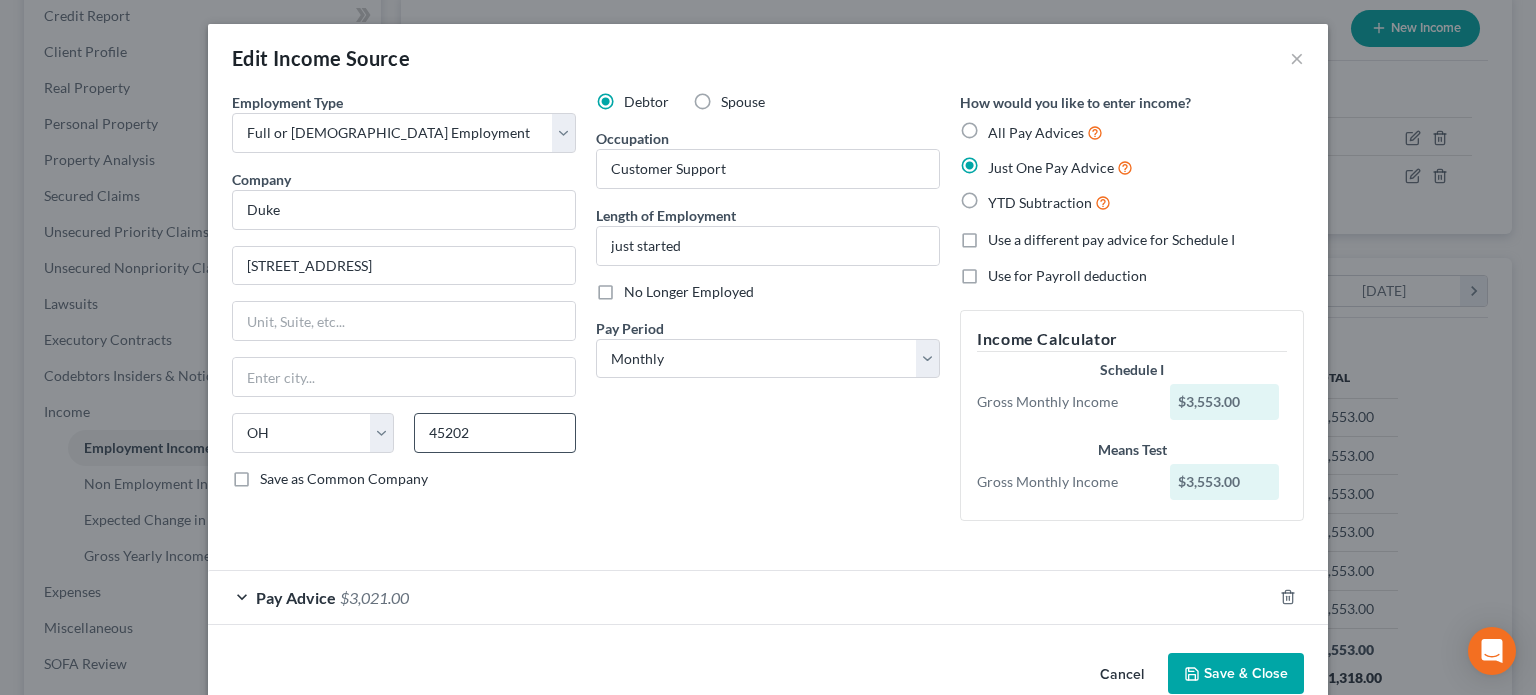 type on "[GEOGRAPHIC_DATA]" 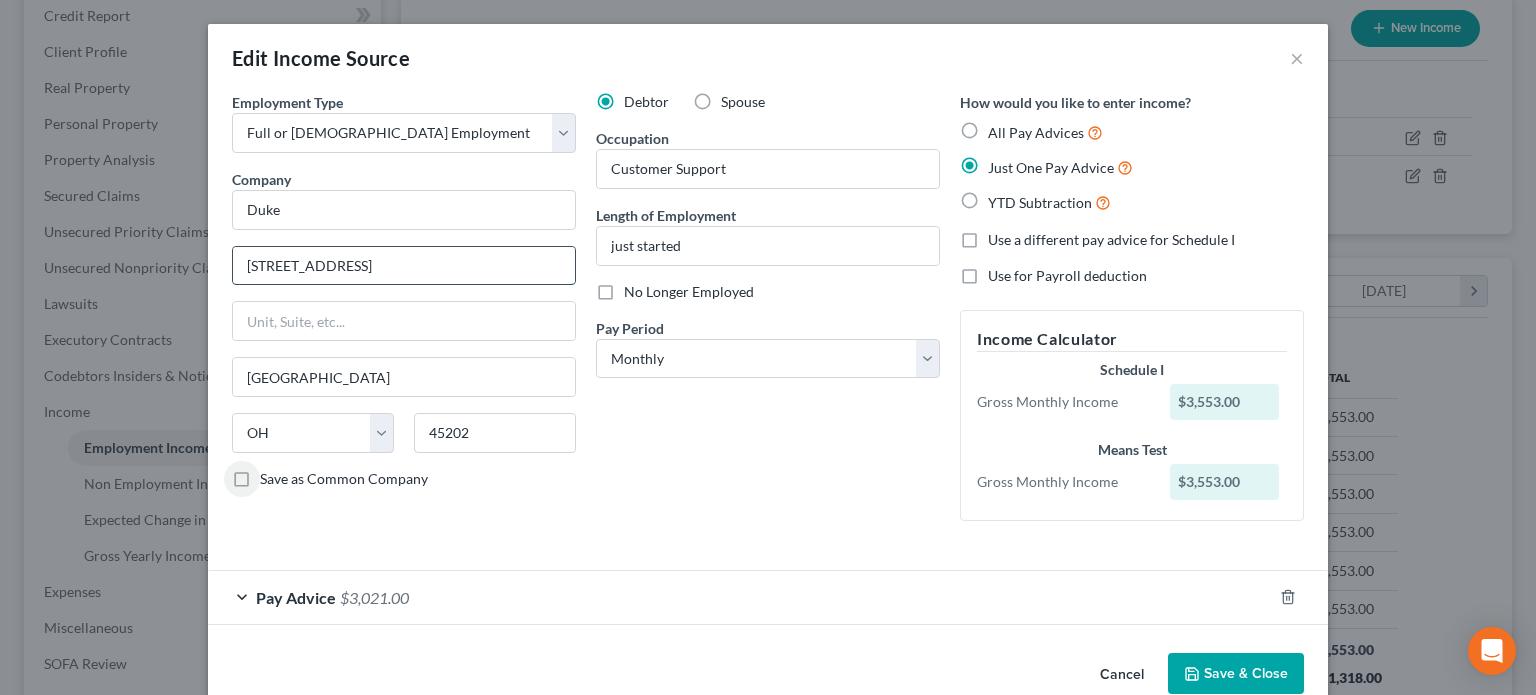 click on "139 East 4th Street Cincinnati, OH 45202" at bounding box center (404, 266) 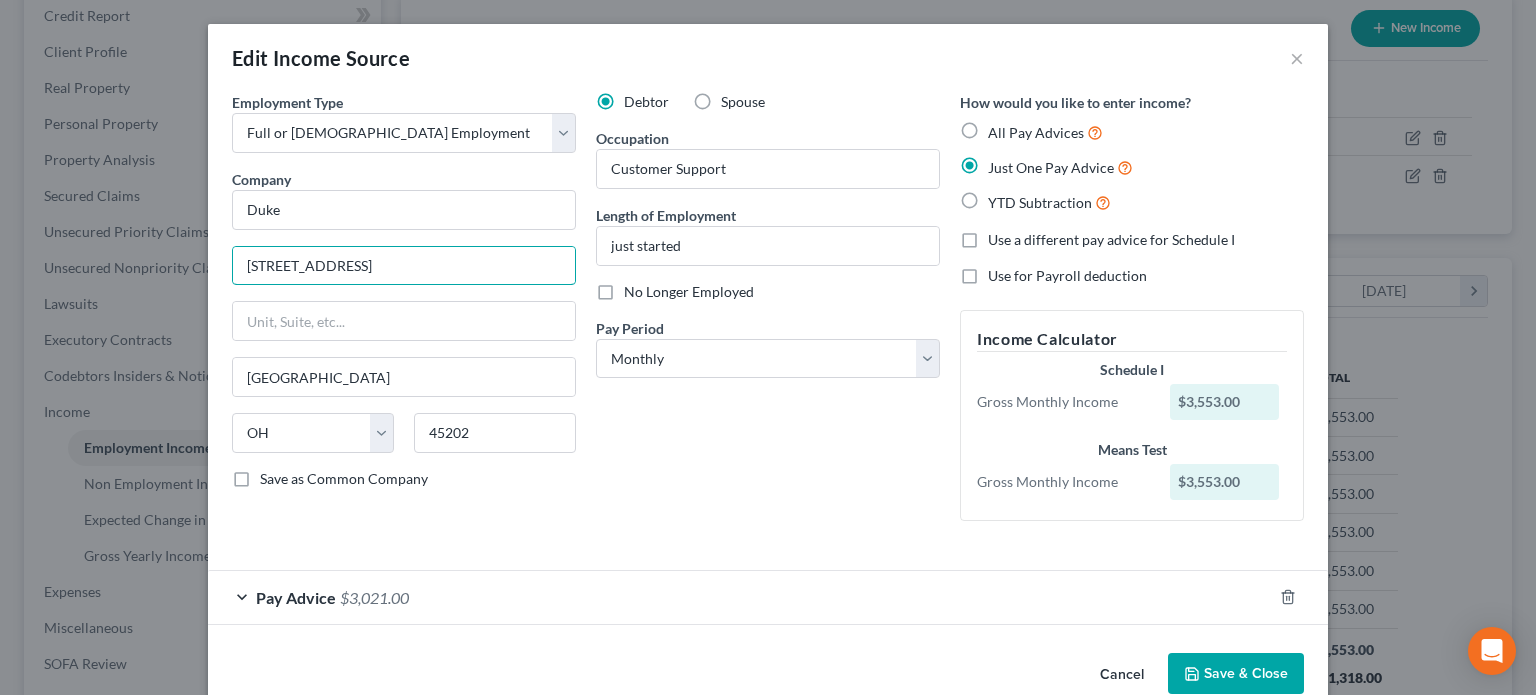type on "139 East 4th Street" 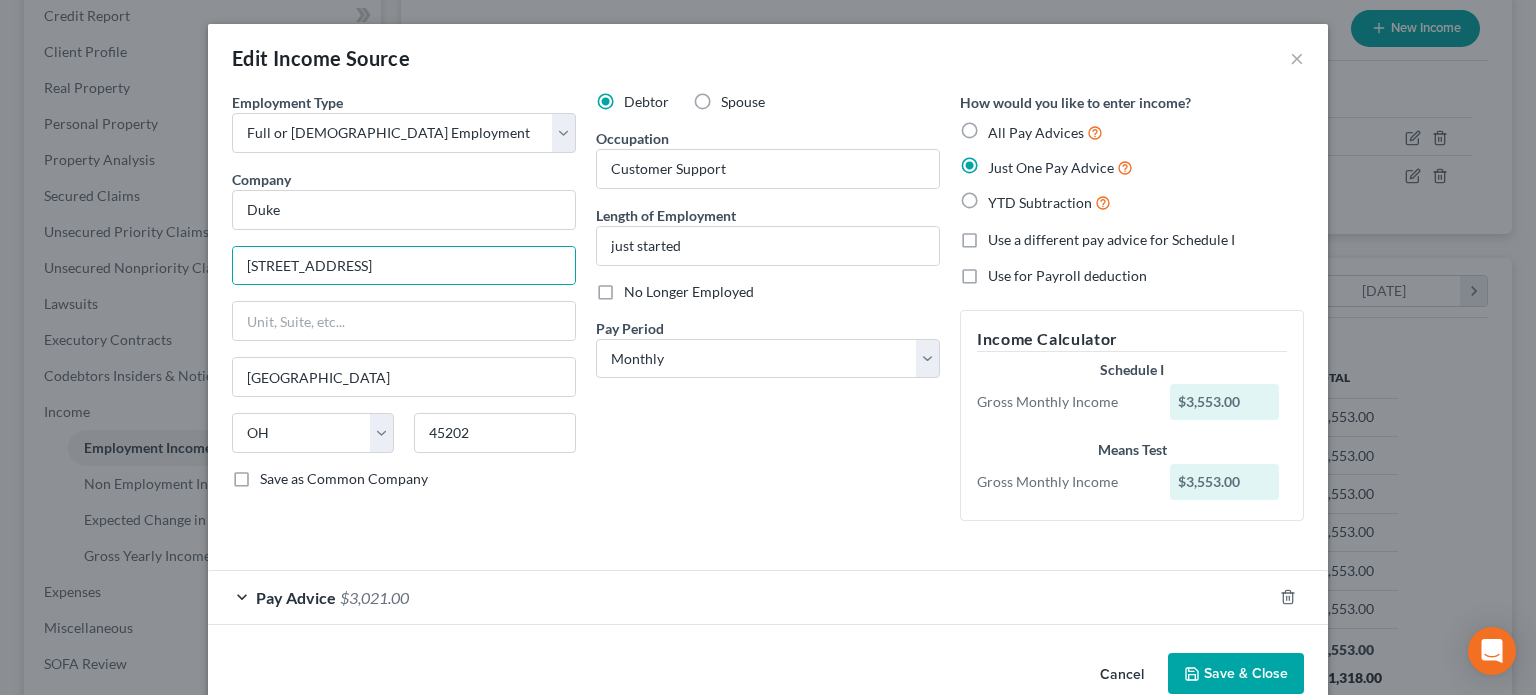 click on "Save & Close" at bounding box center [1236, 674] 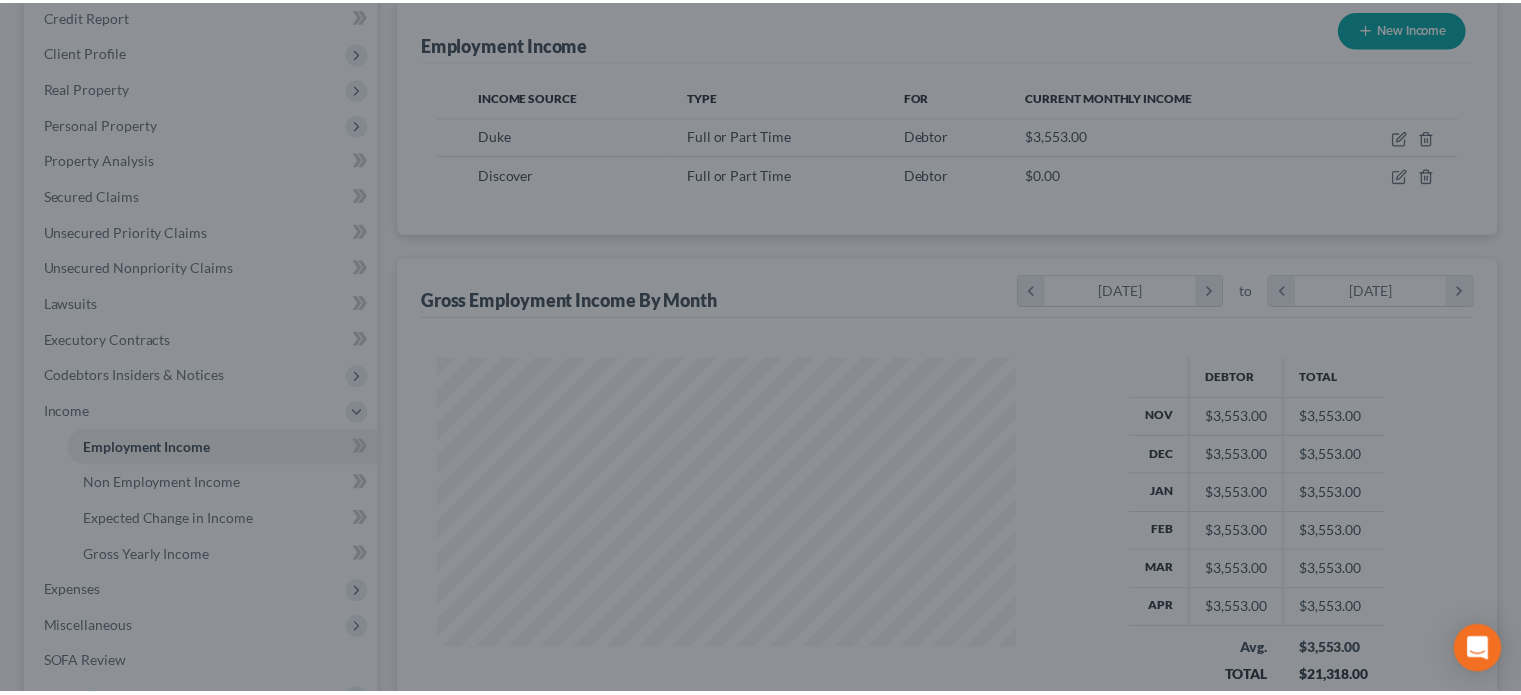 scroll, scrollTop: 356, scrollLeft: 617, axis: both 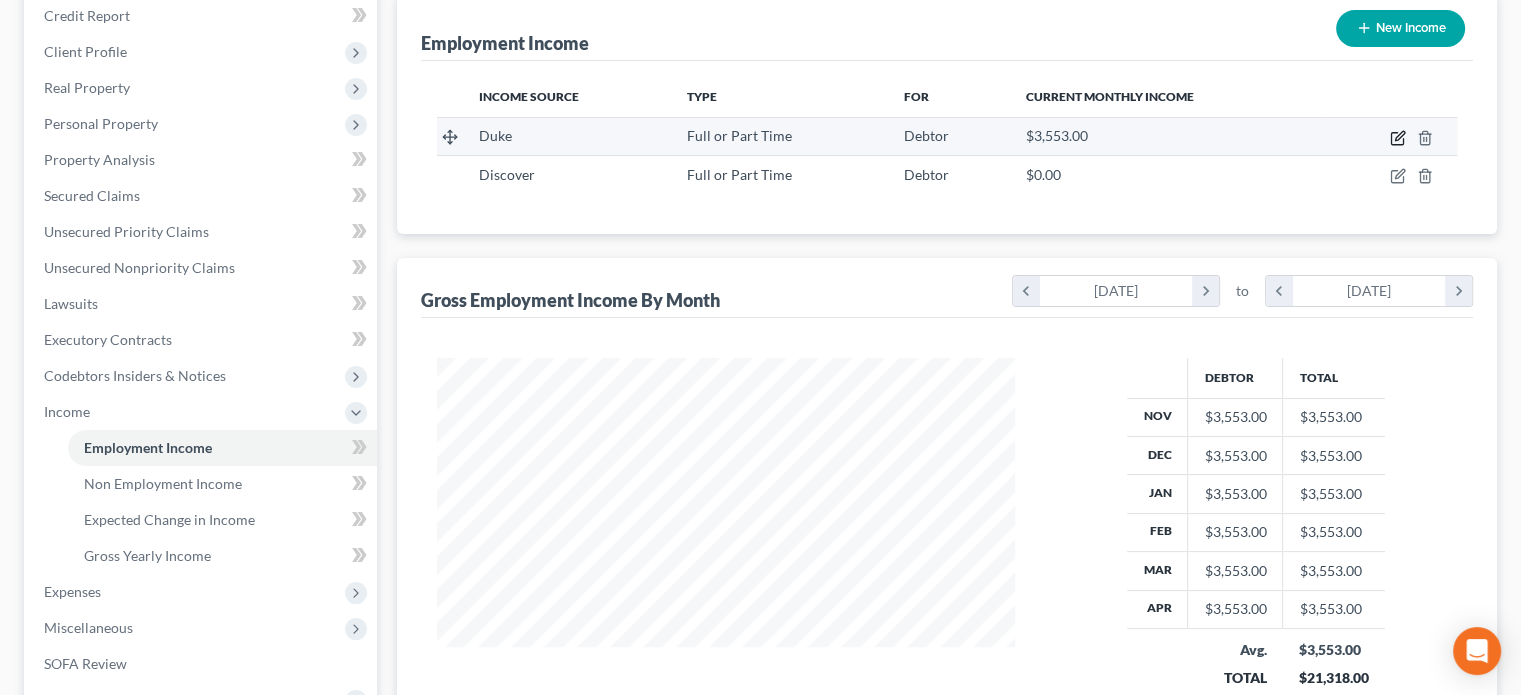 click 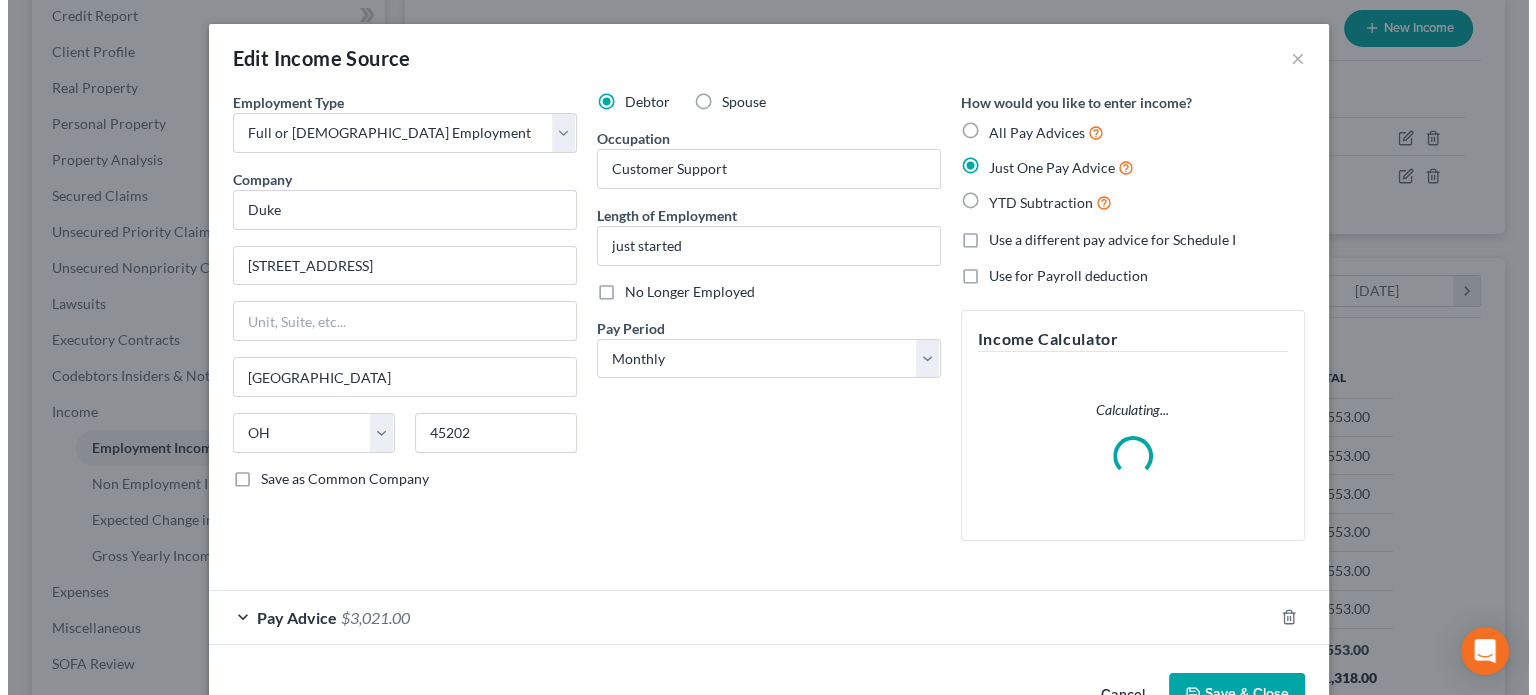 scroll, scrollTop: 999643, scrollLeft: 999375, axis: both 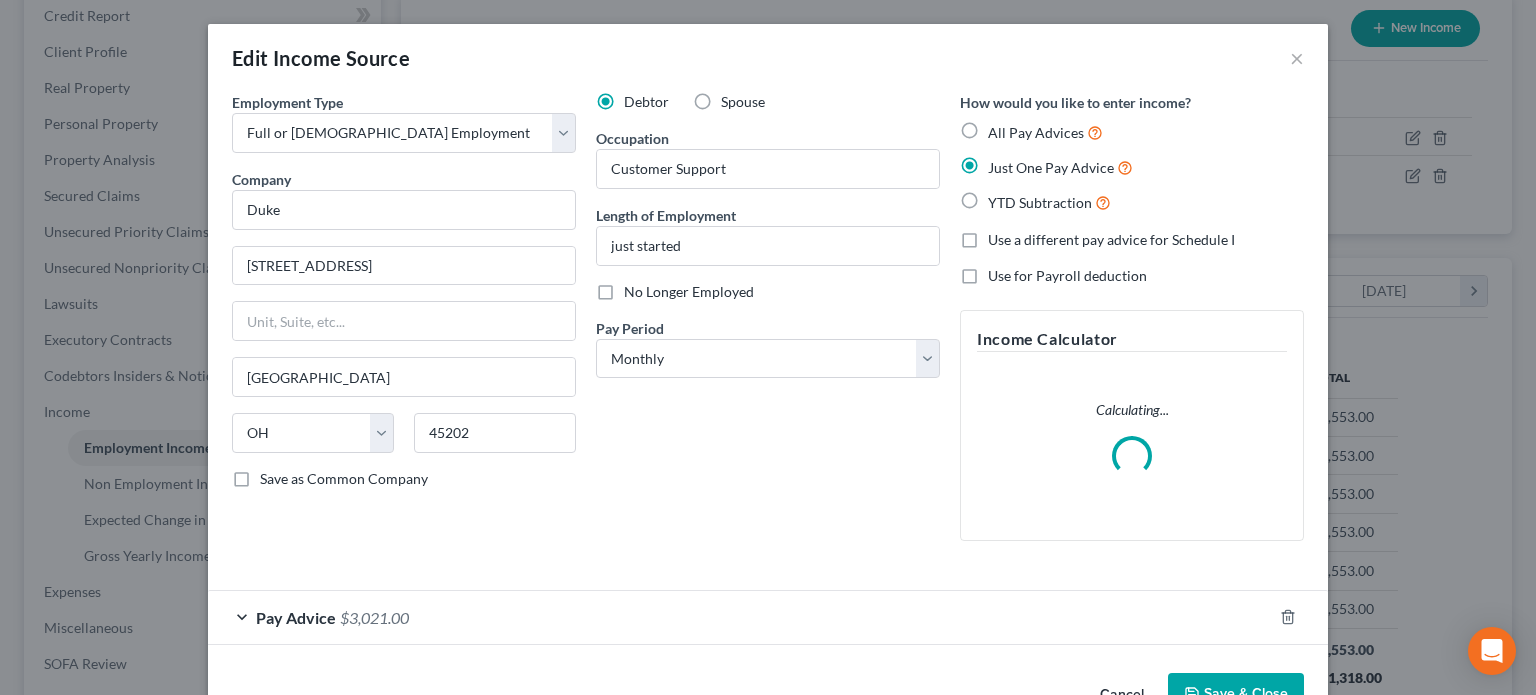 click on "Pay Advice $3,021.00" at bounding box center [740, 617] 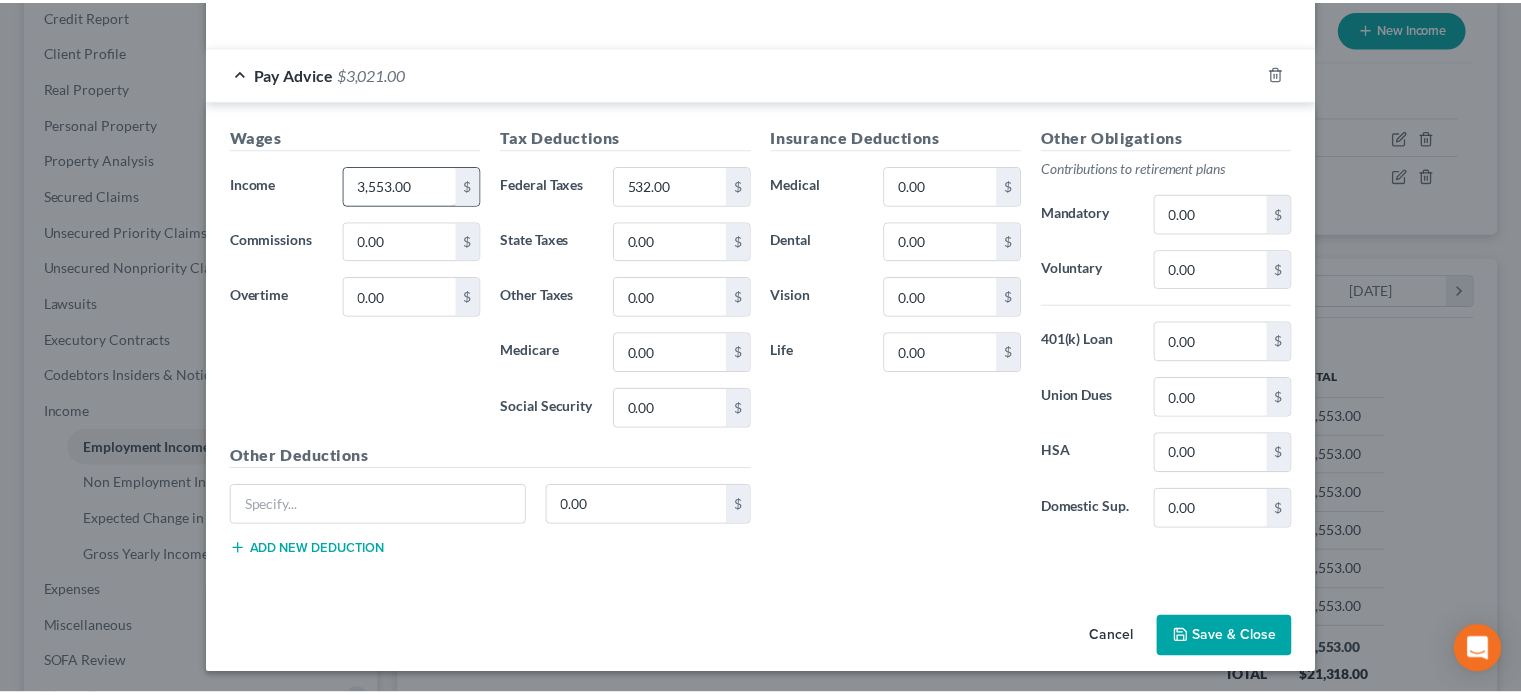 scroll, scrollTop: 524, scrollLeft: 0, axis: vertical 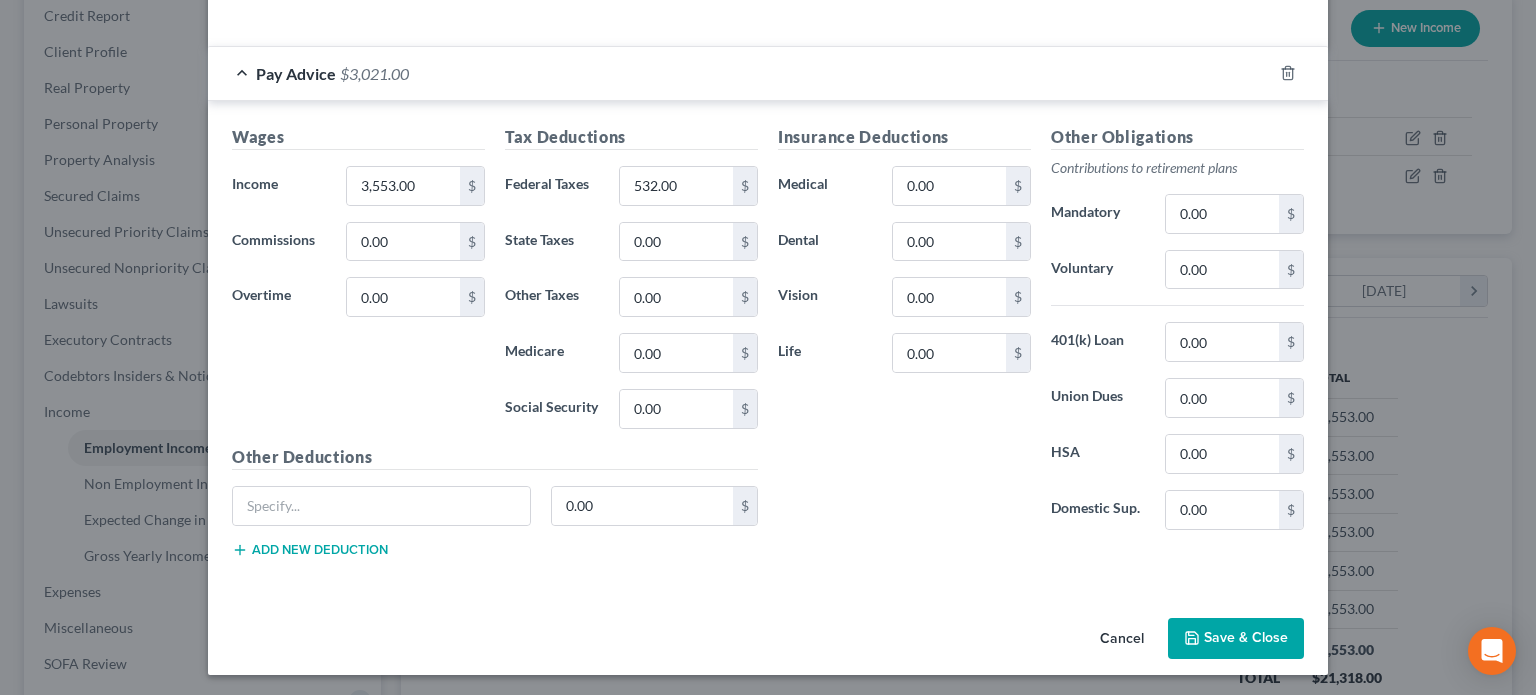 click on "Save & Close" at bounding box center (1236, 639) 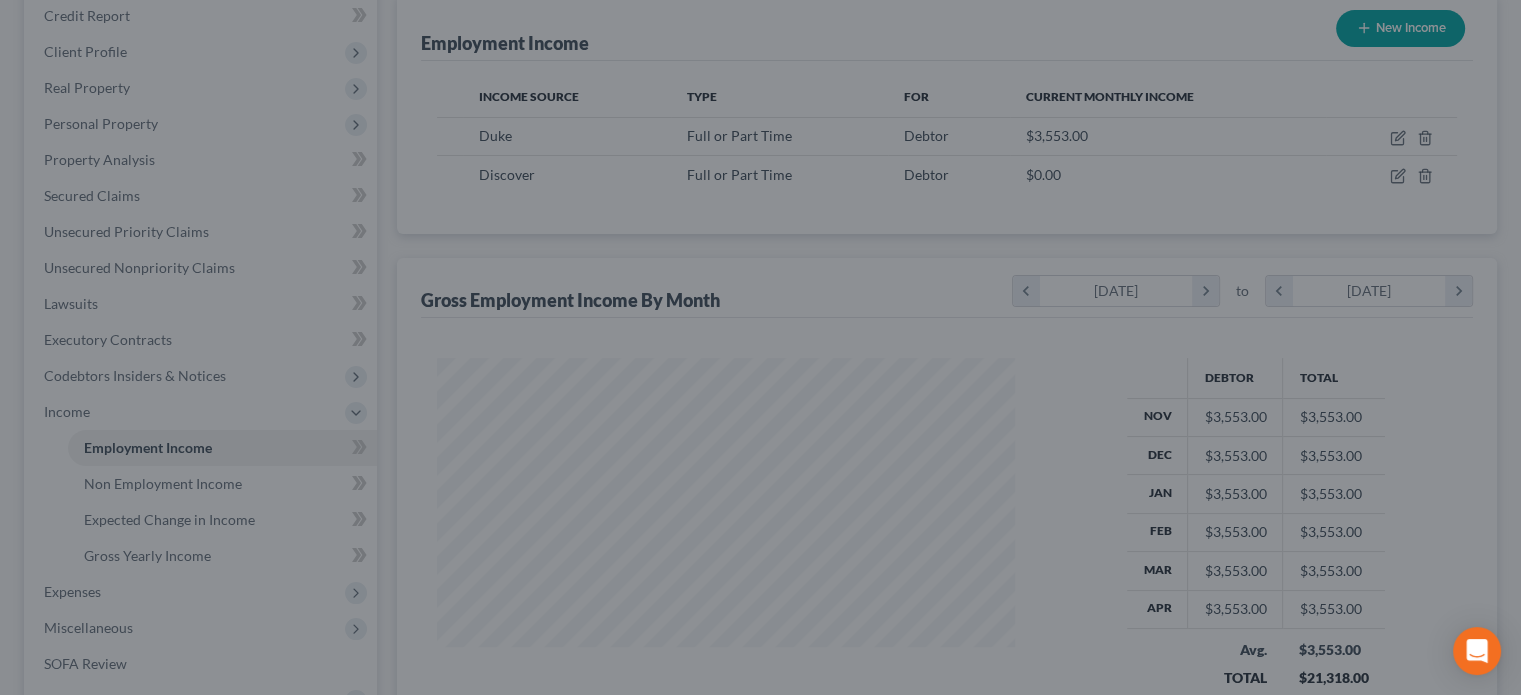 scroll, scrollTop: 356, scrollLeft: 617, axis: both 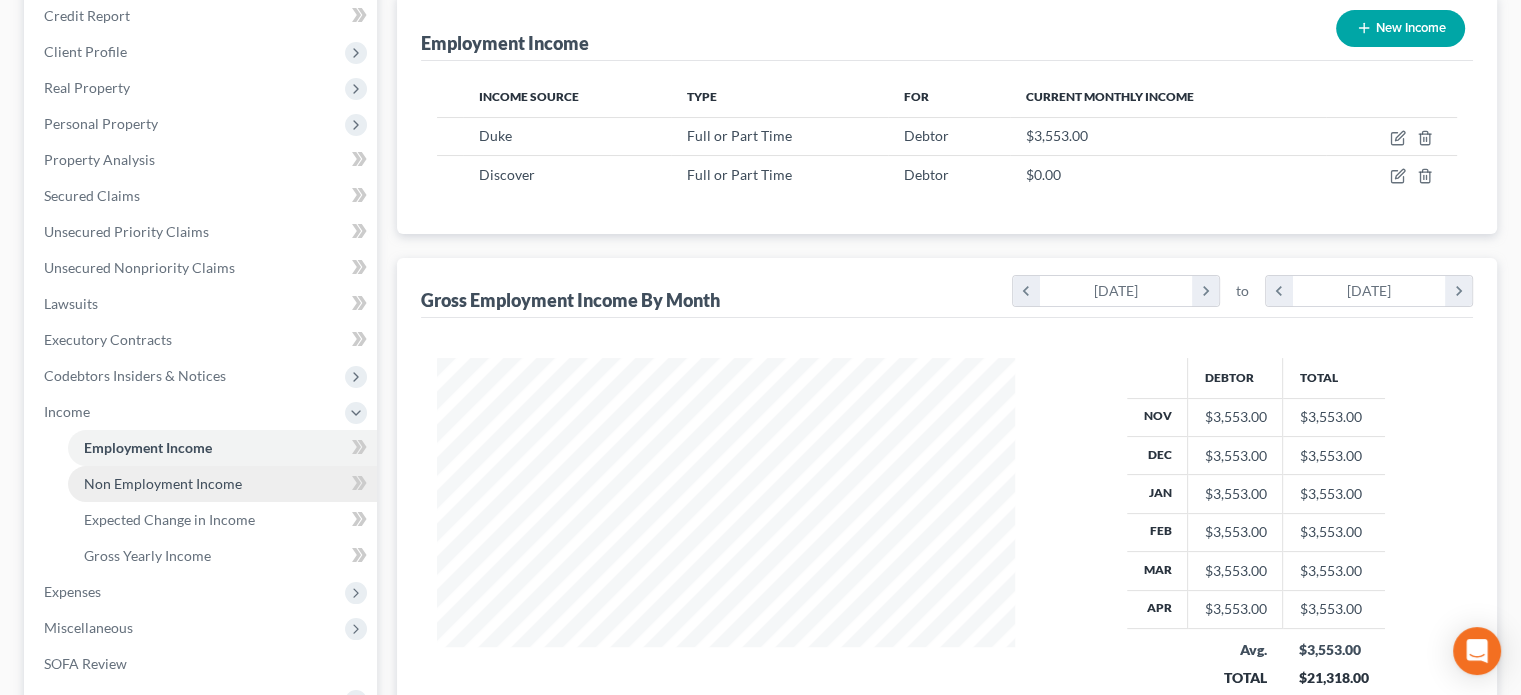 click on "Non Employment Income" at bounding box center (163, 483) 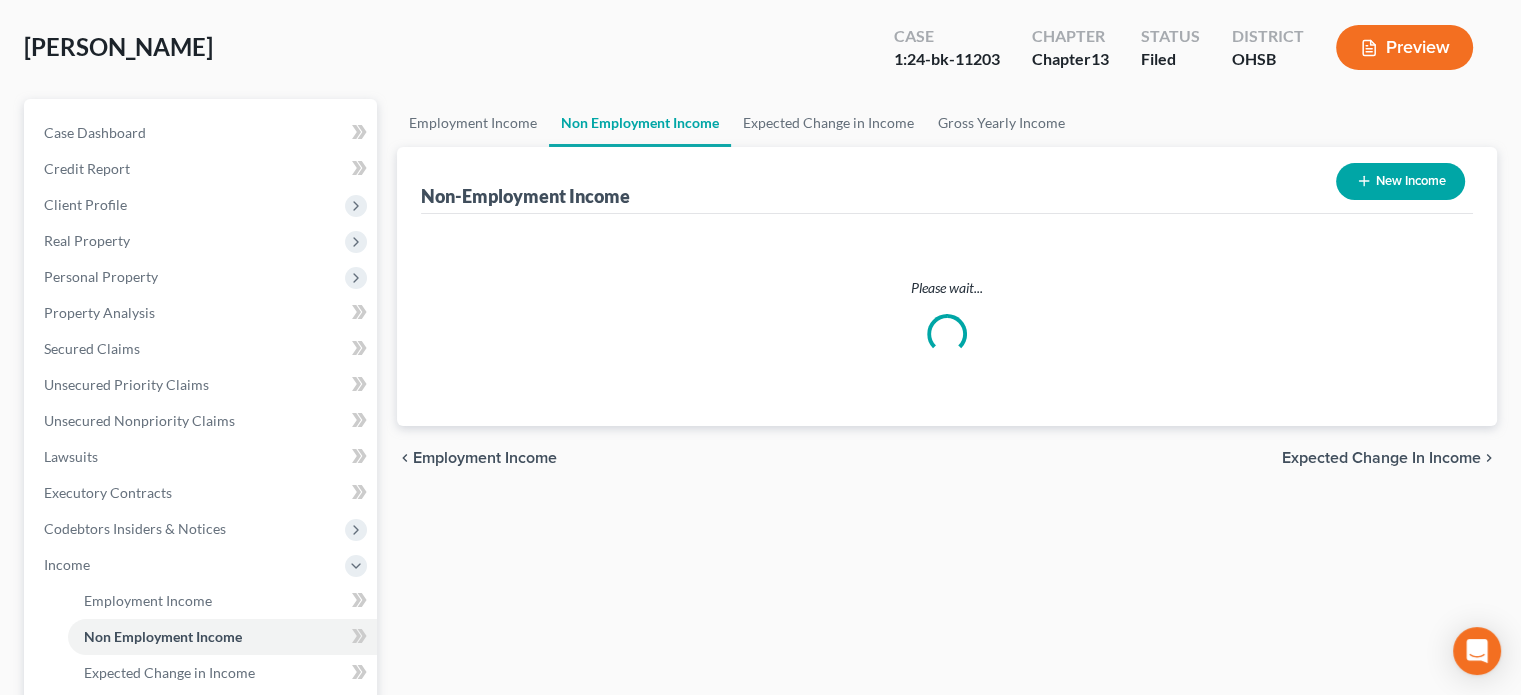 scroll, scrollTop: 0, scrollLeft: 0, axis: both 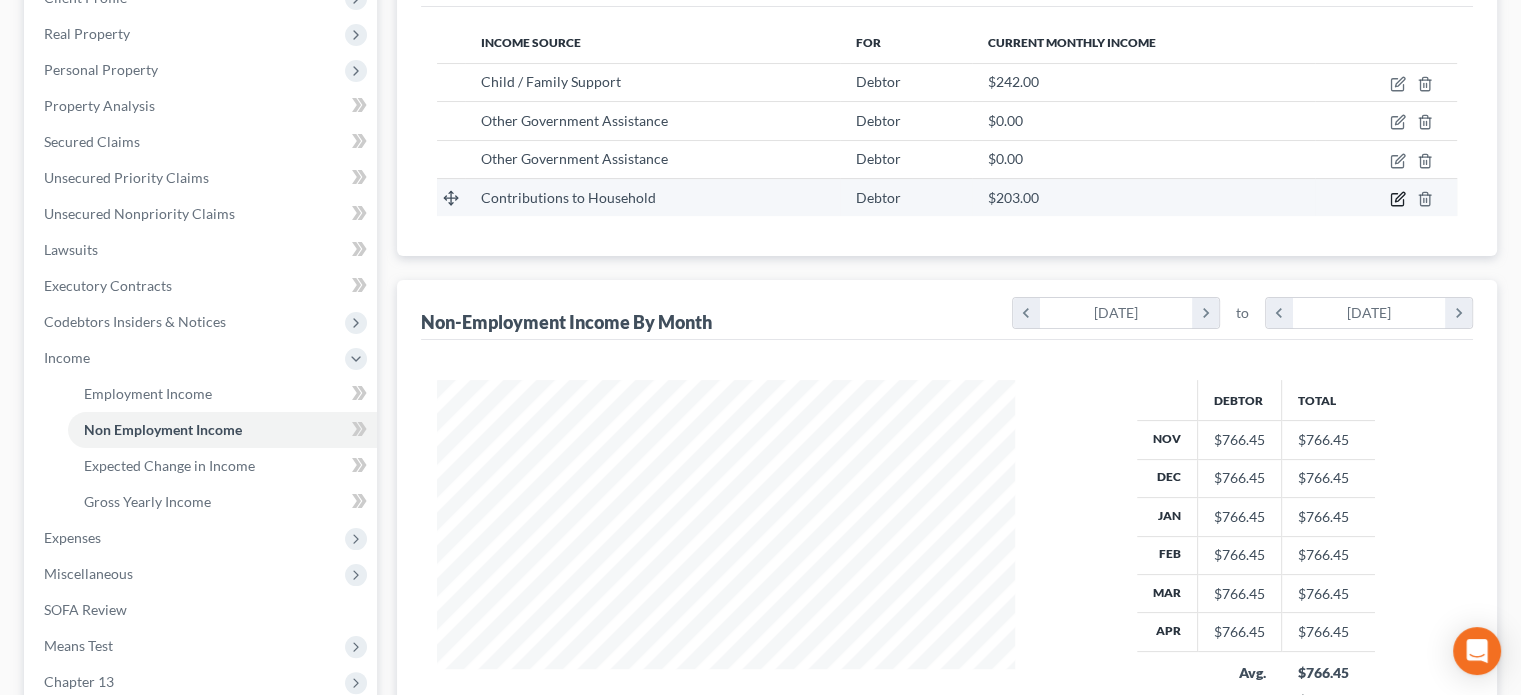 click 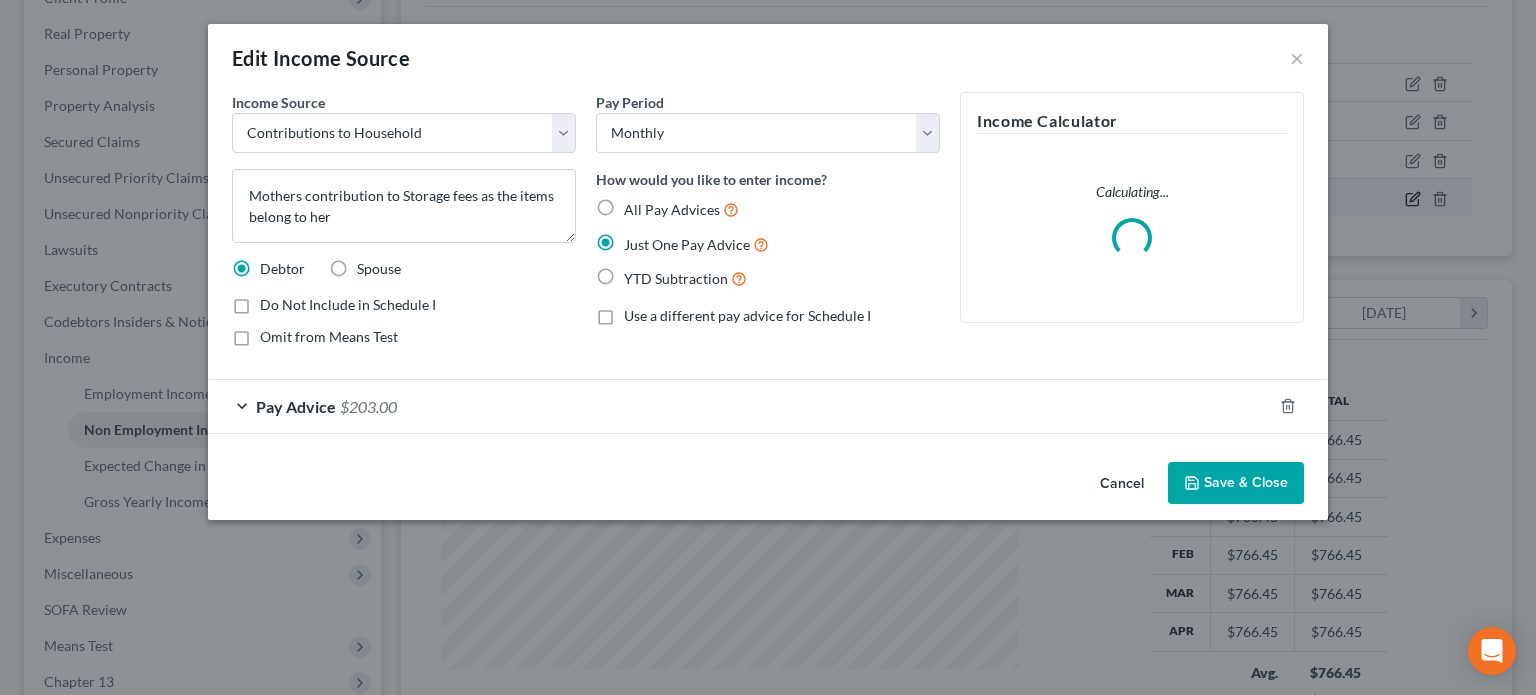 scroll, scrollTop: 999643, scrollLeft: 999375, axis: both 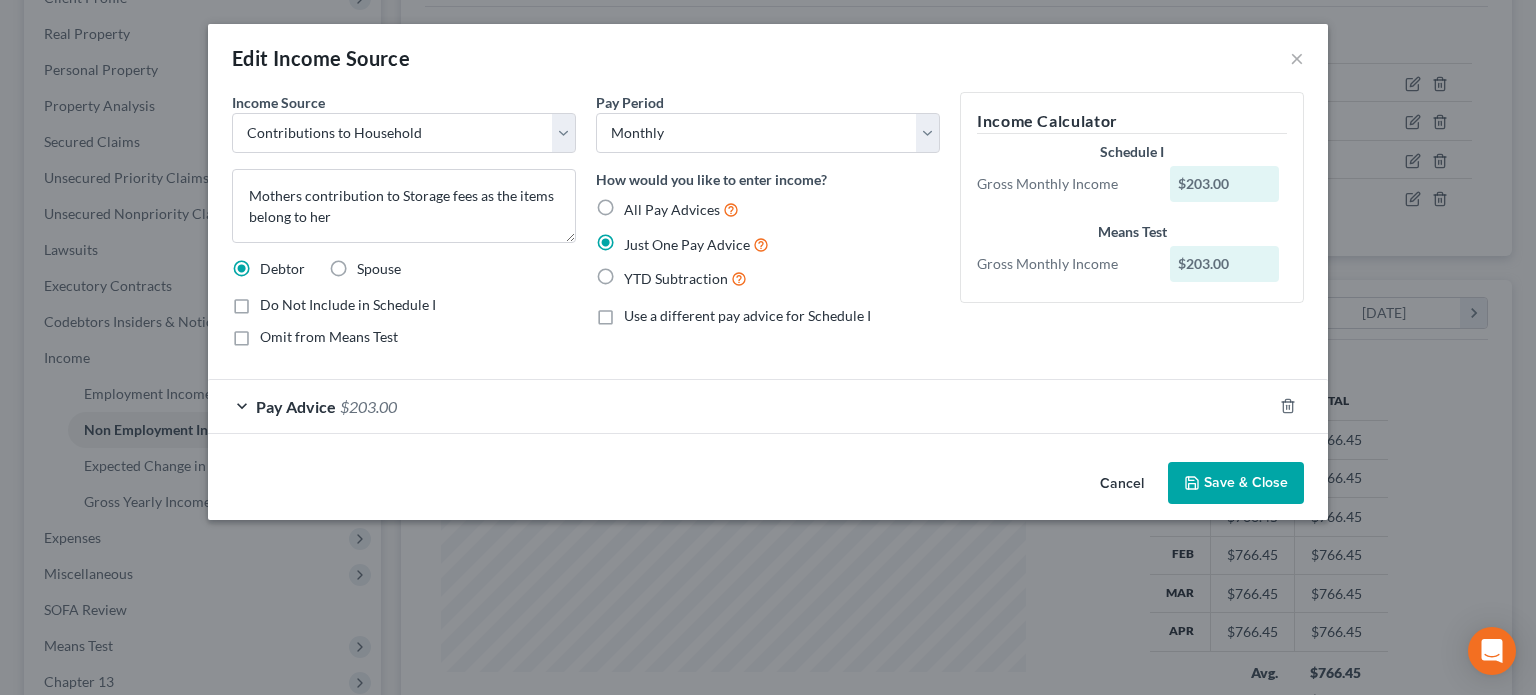 click on "Save & Close" at bounding box center (1236, 483) 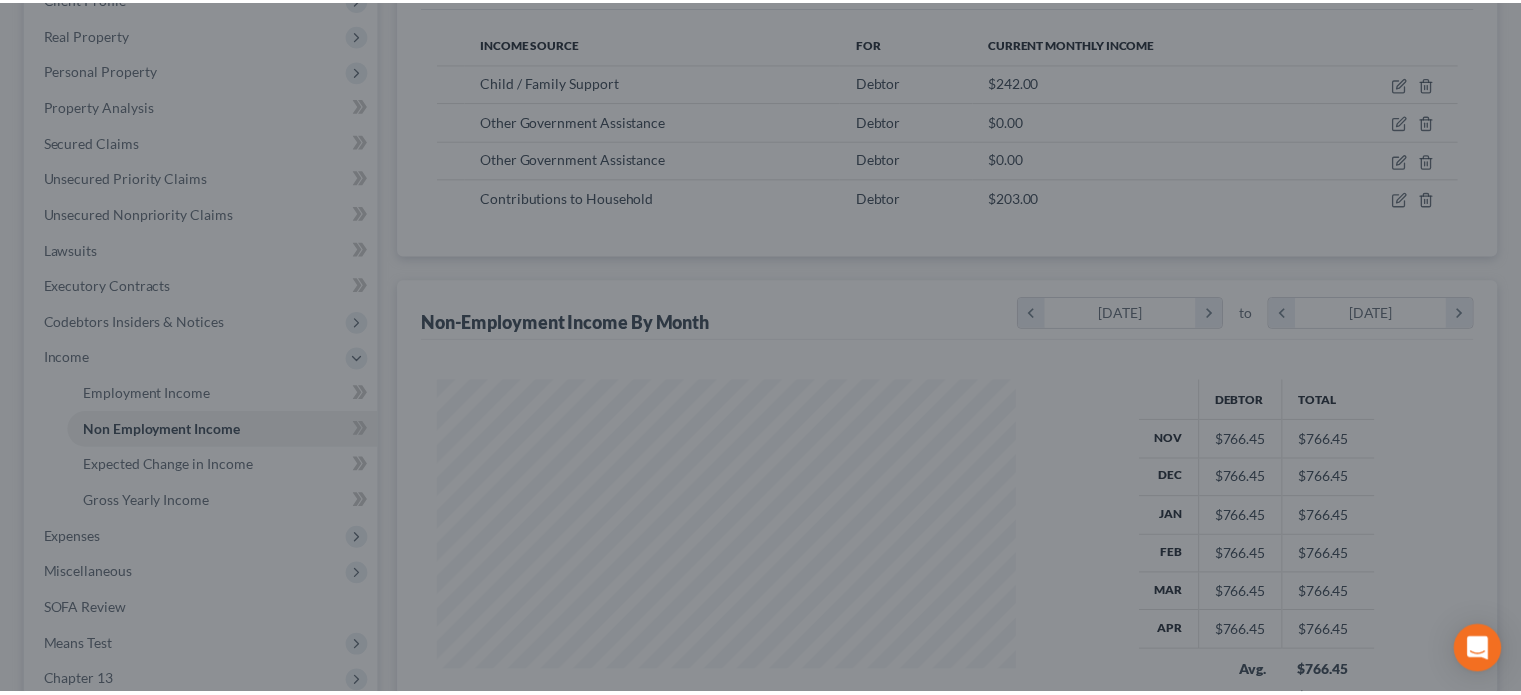 scroll, scrollTop: 356, scrollLeft: 617, axis: both 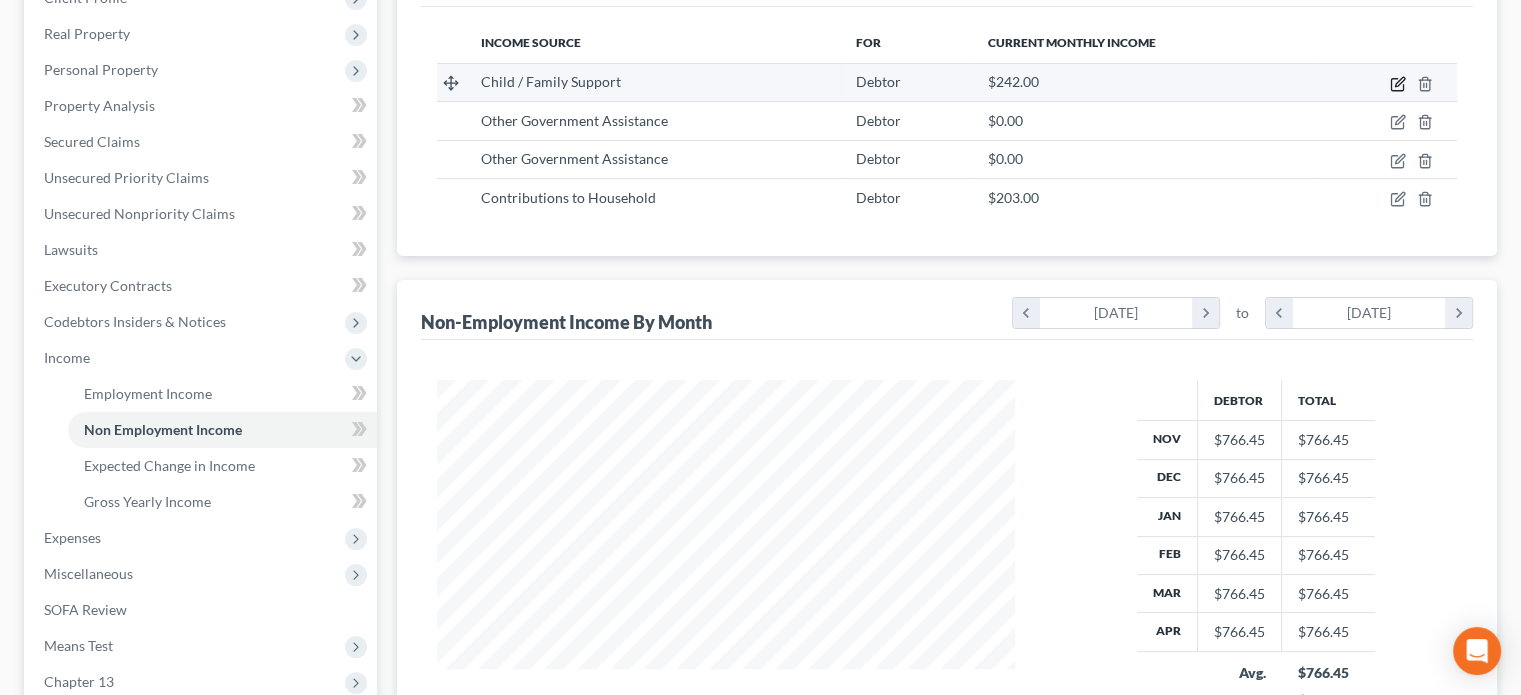 click 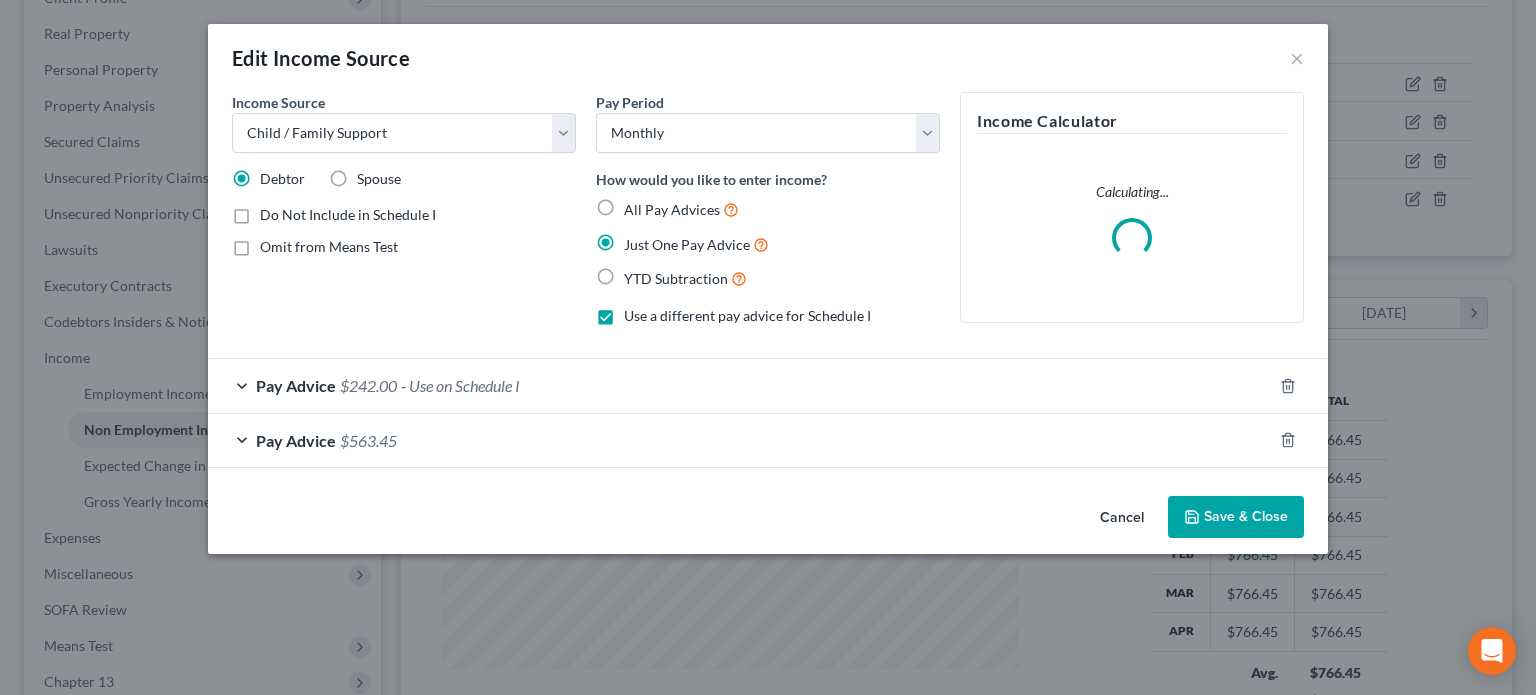 scroll, scrollTop: 999643, scrollLeft: 999375, axis: both 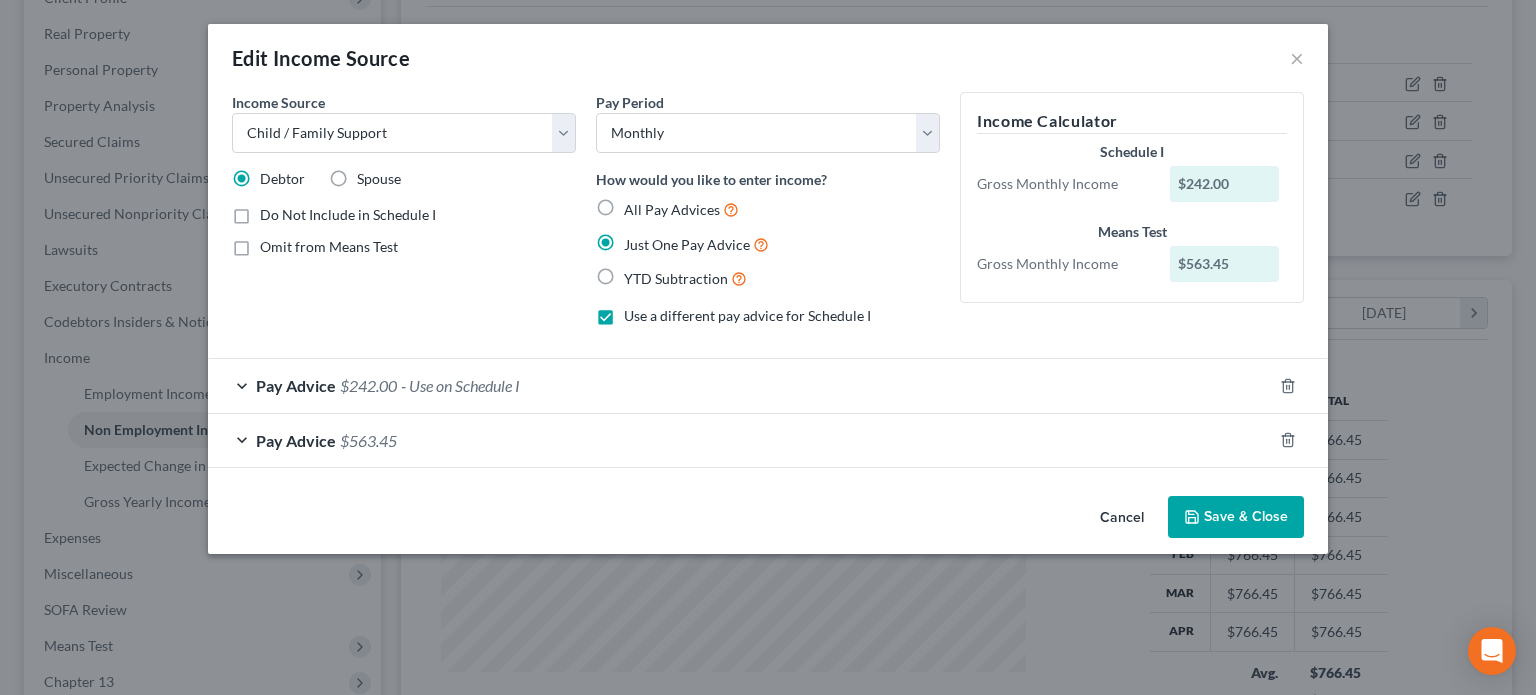click on "Save & Close" at bounding box center (1236, 517) 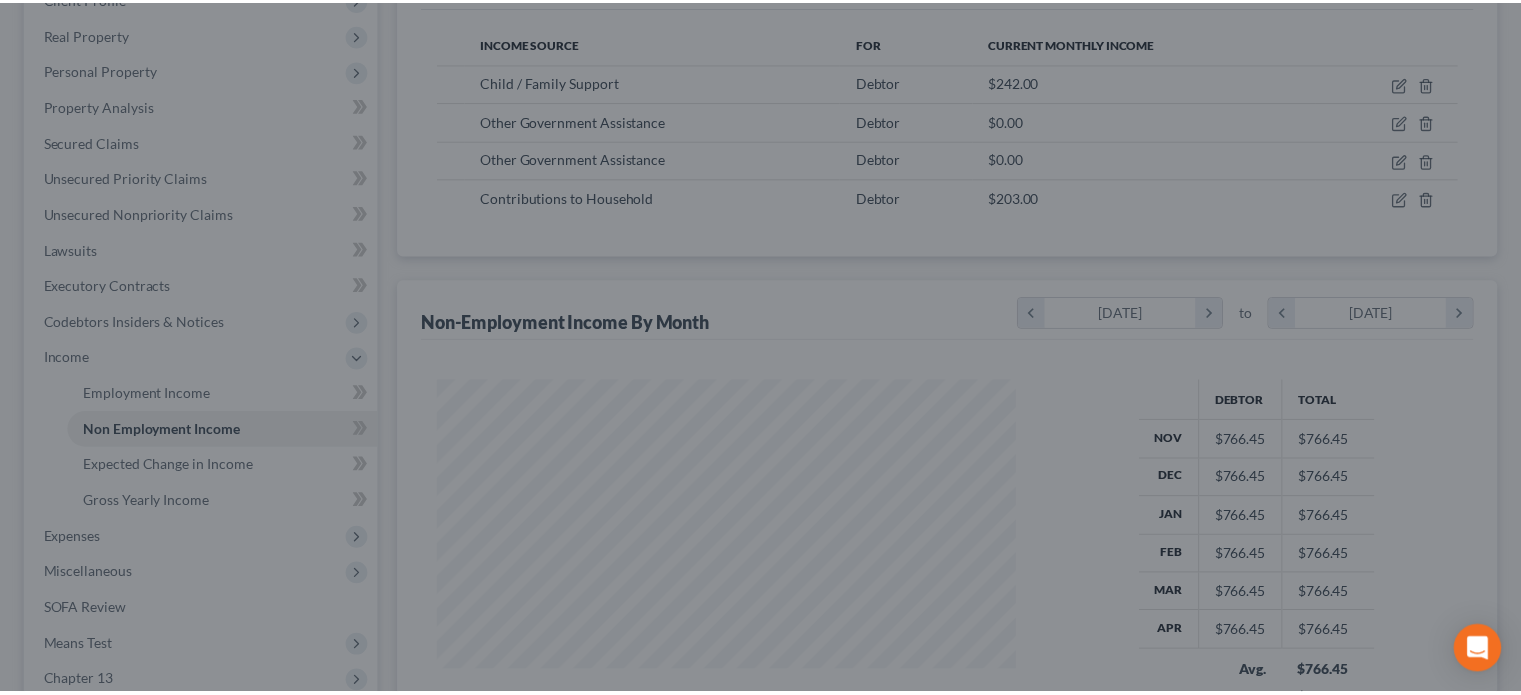 scroll, scrollTop: 356, scrollLeft: 617, axis: both 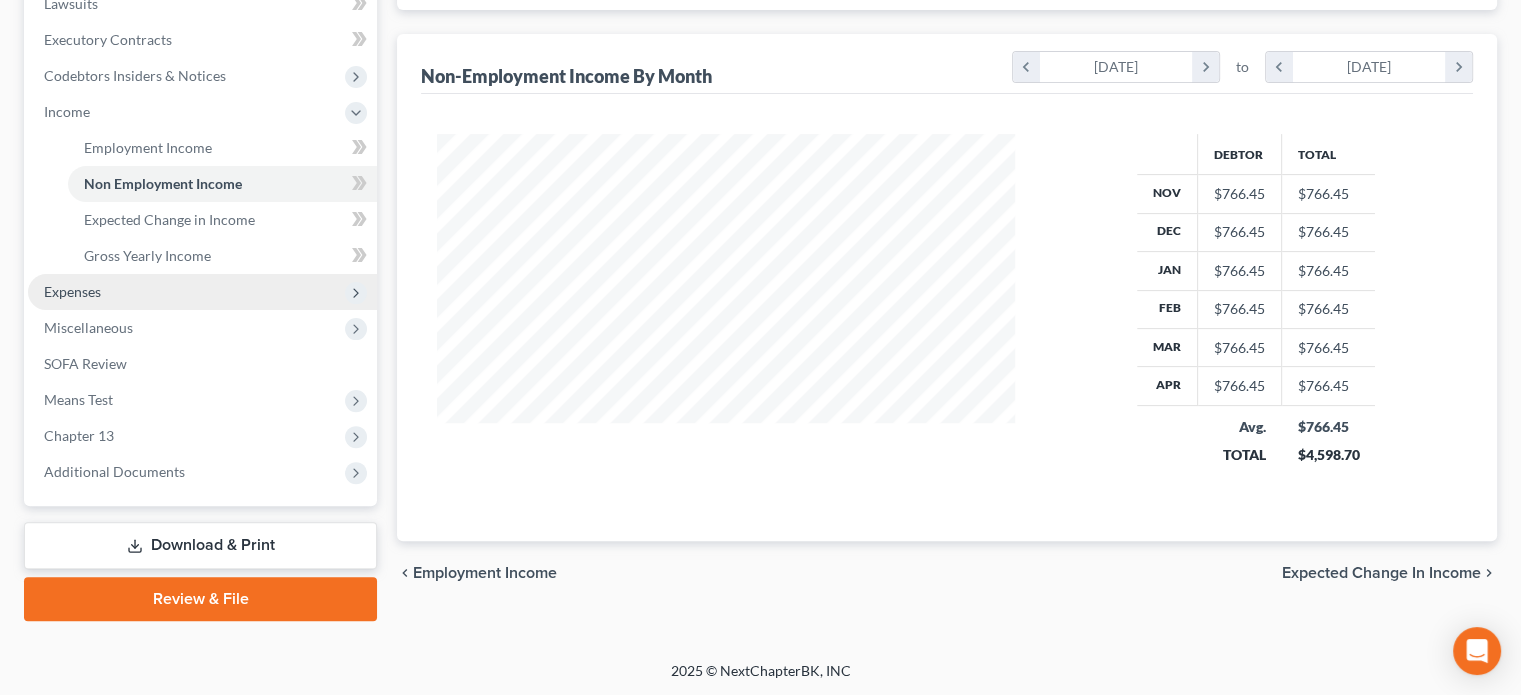 click on "Expenses" at bounding box center (72, 291) 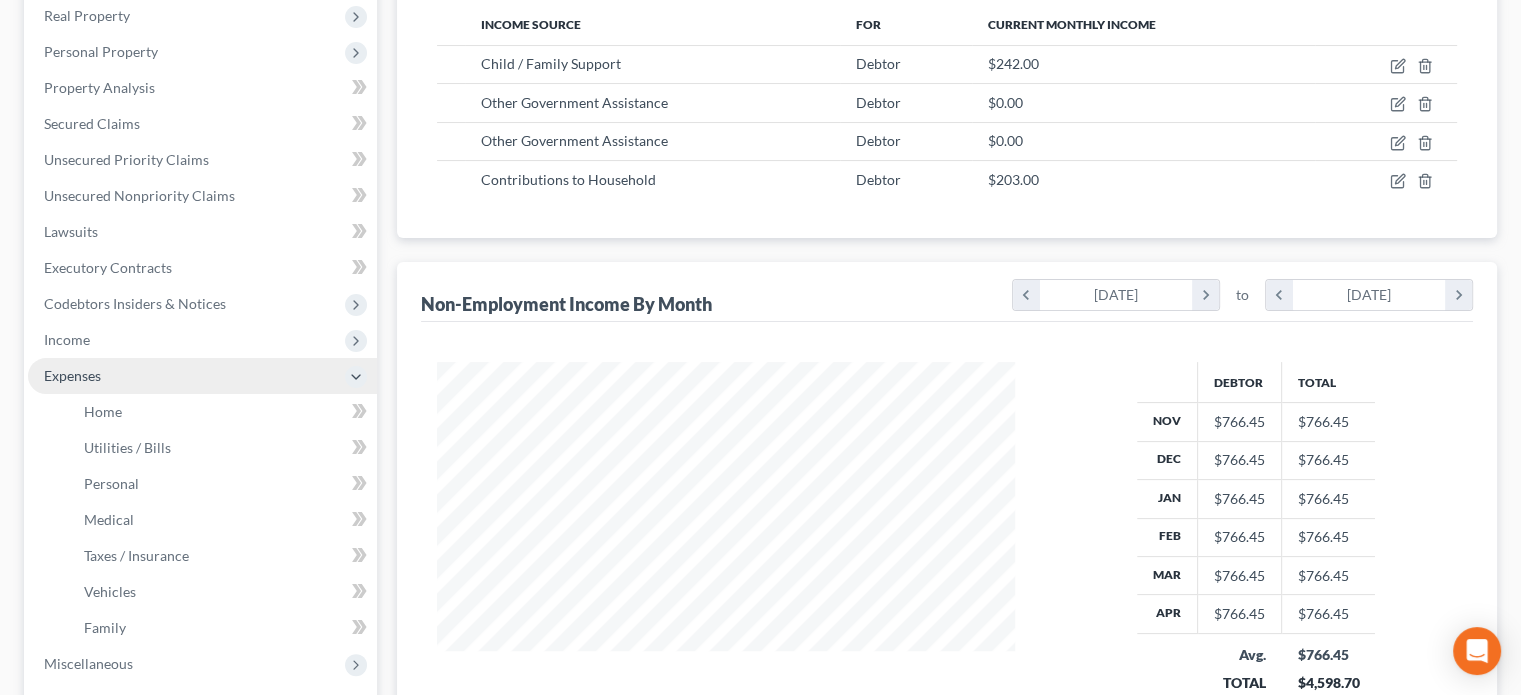 scroll, scrollTop: 346, scrollLeft: 0, axis: vertical 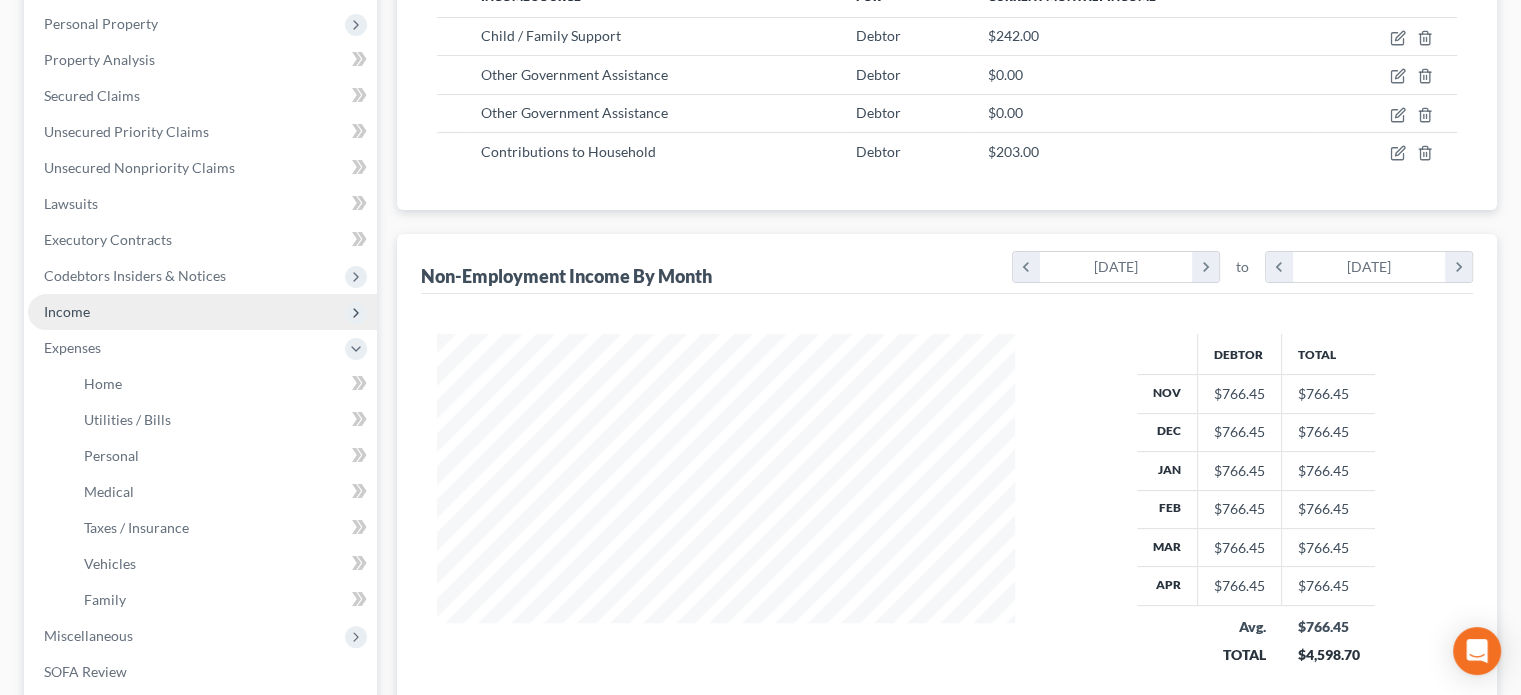 click on "Income" at bounding box center (67, 311) 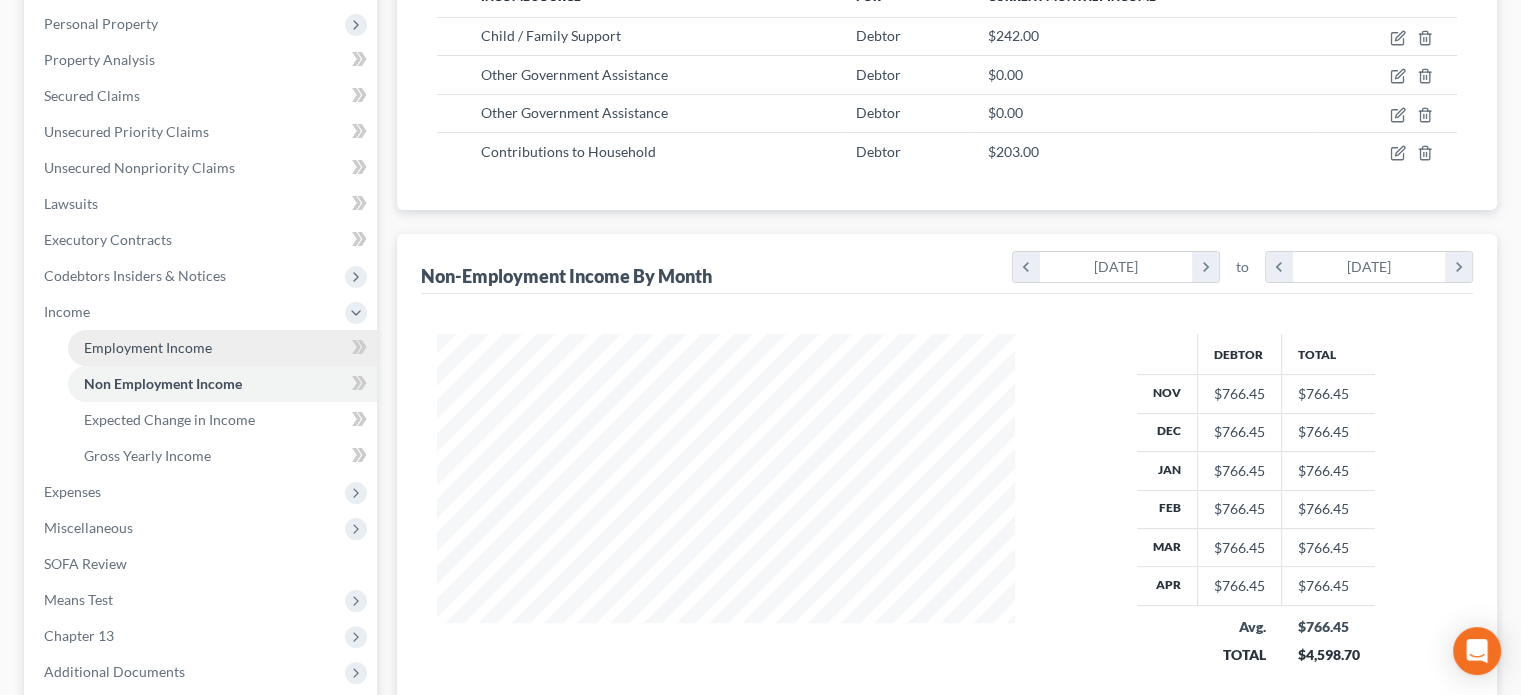 click on "Employment Income" at bounding box center [148, 347] 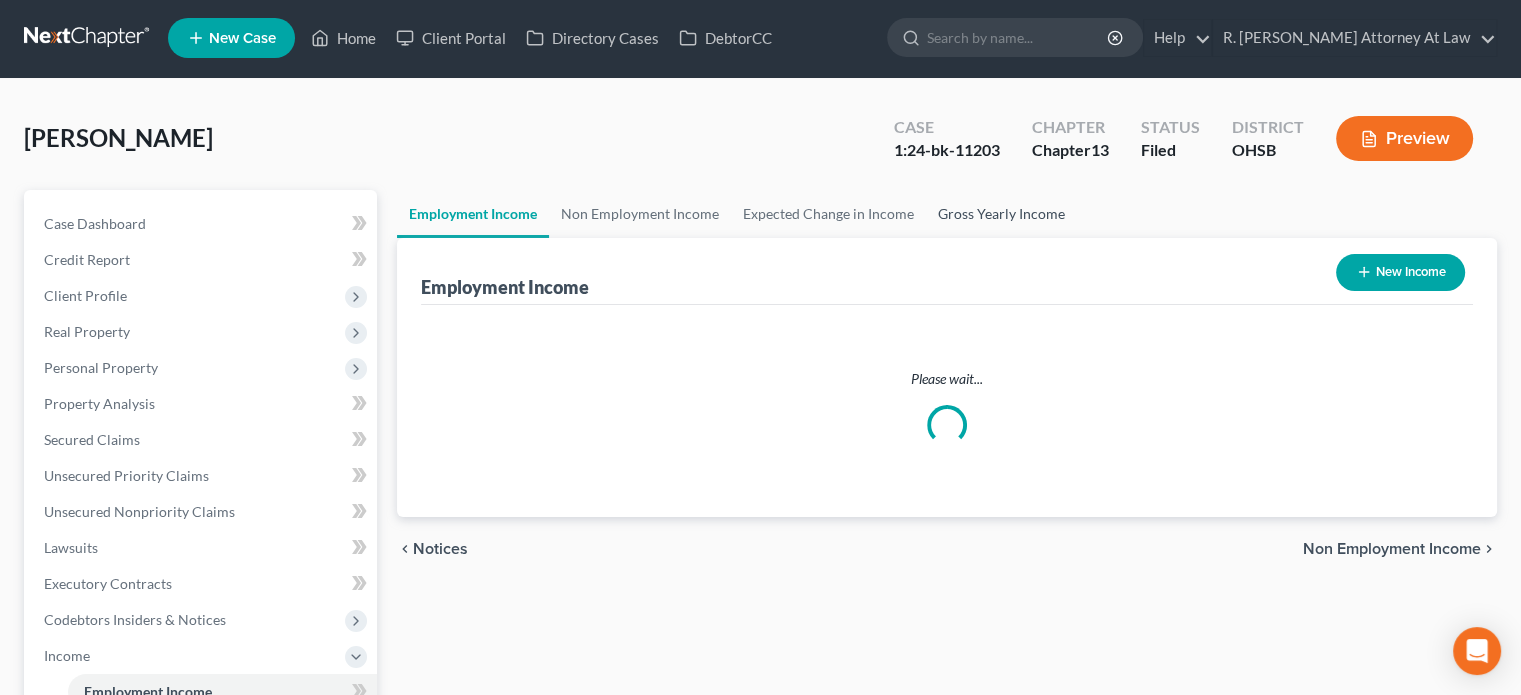 scroll, scrollTop: 0, scrollLeft: 0, axis: both 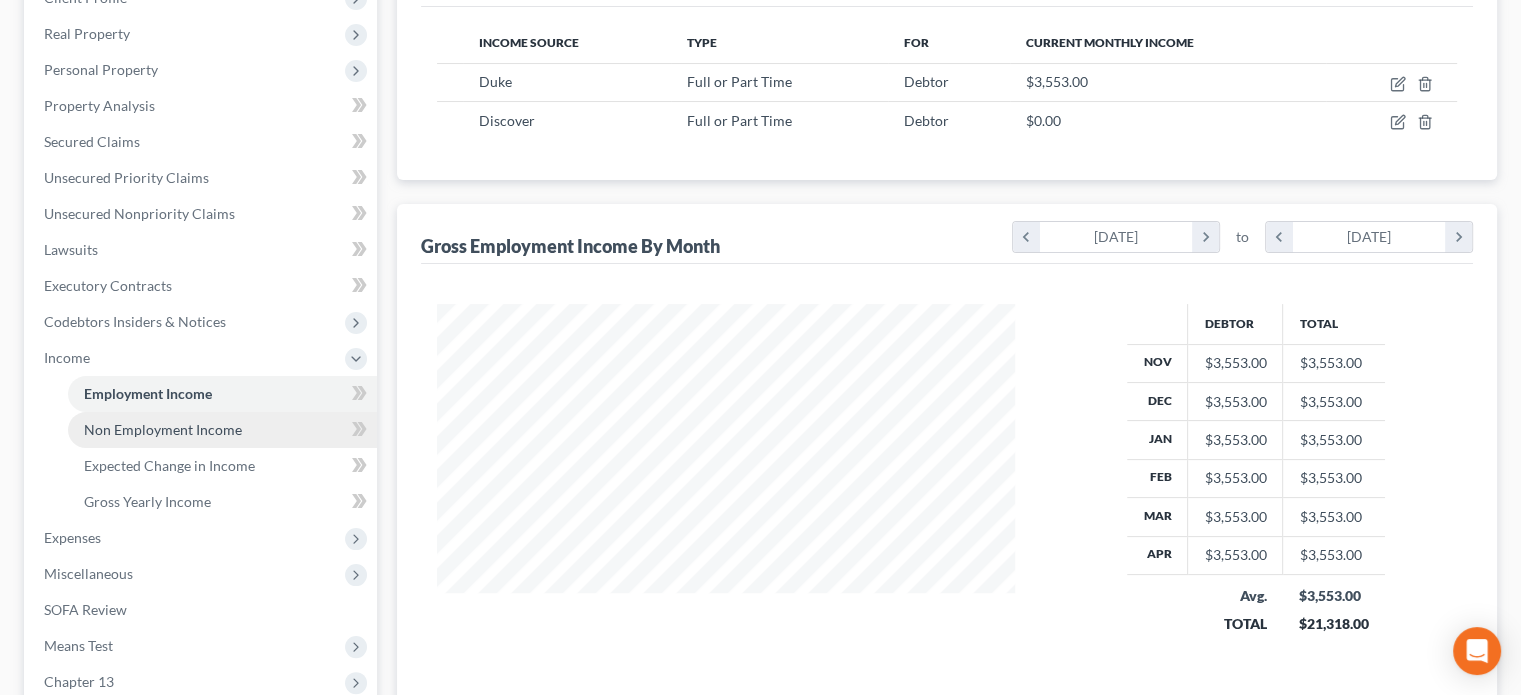 click on "Non Employment Income" at bounding box center [163, 429] 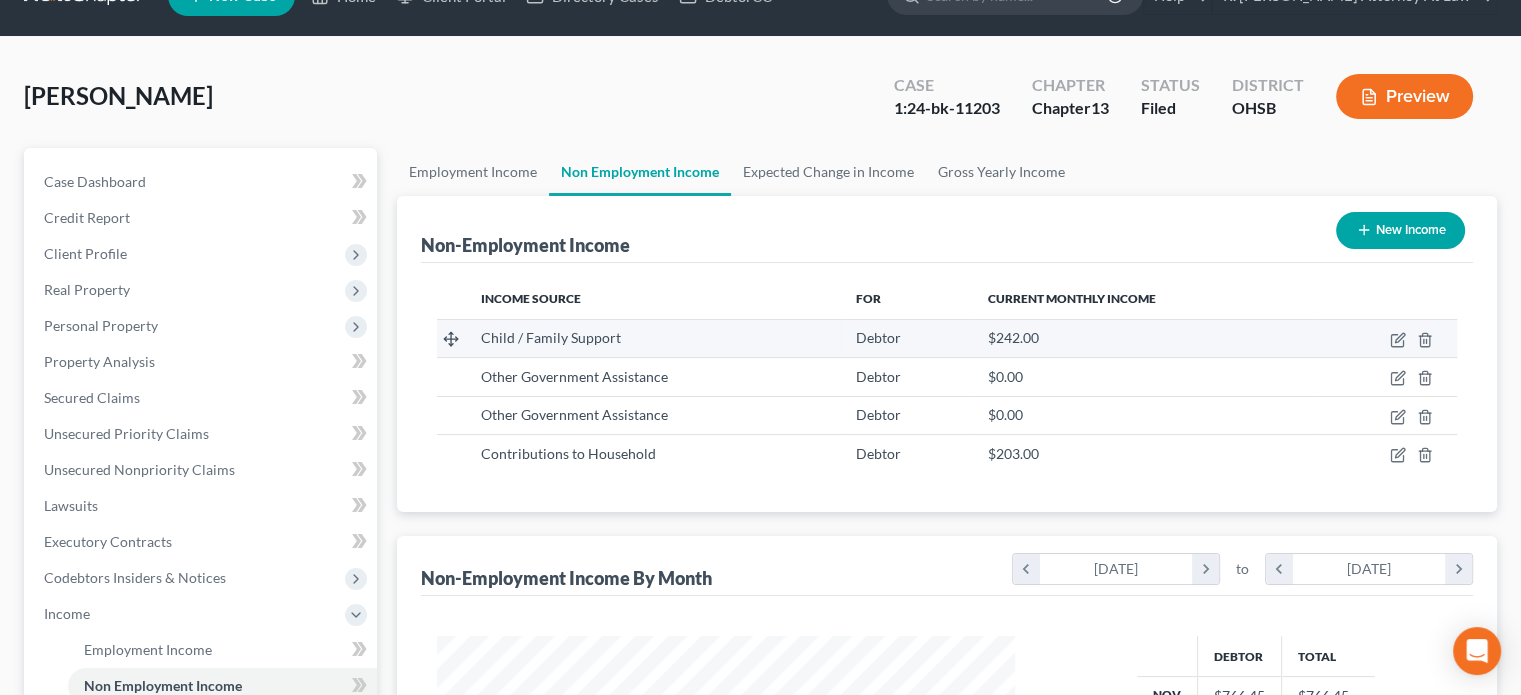 scroll, scrollTop: 0, scrollLeft: 0, axis: both 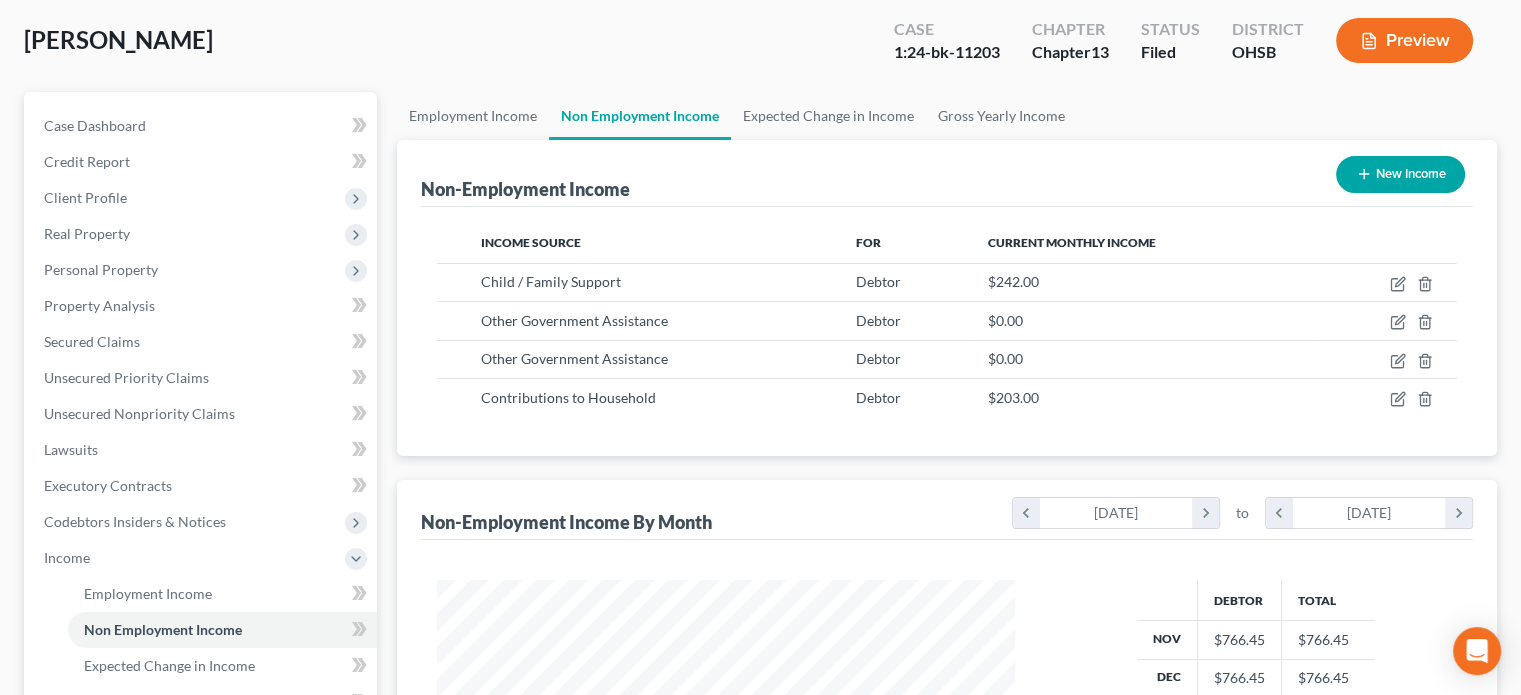 click on "New Income" at bounding box center (1400, 174) 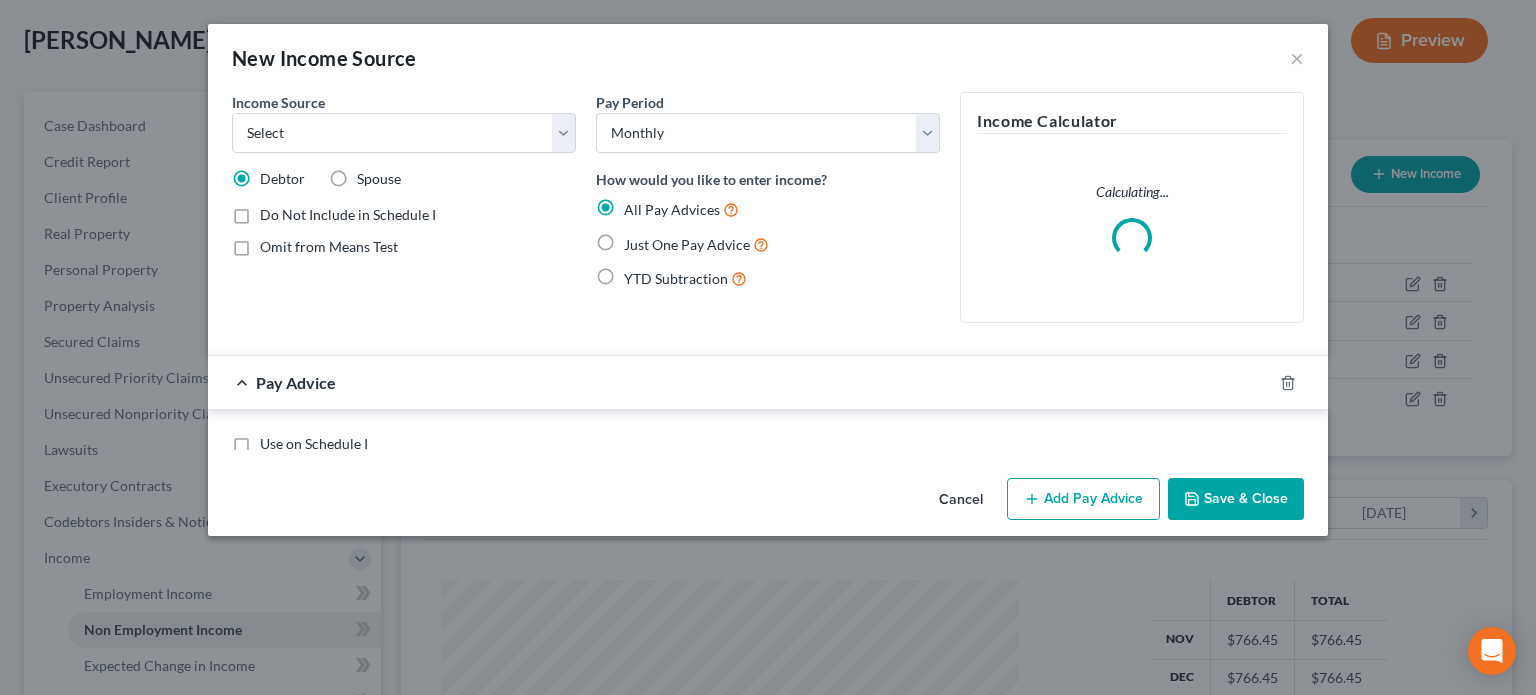 scroll, scrollTop: 999643, scrollLeft: 999375, axis: both 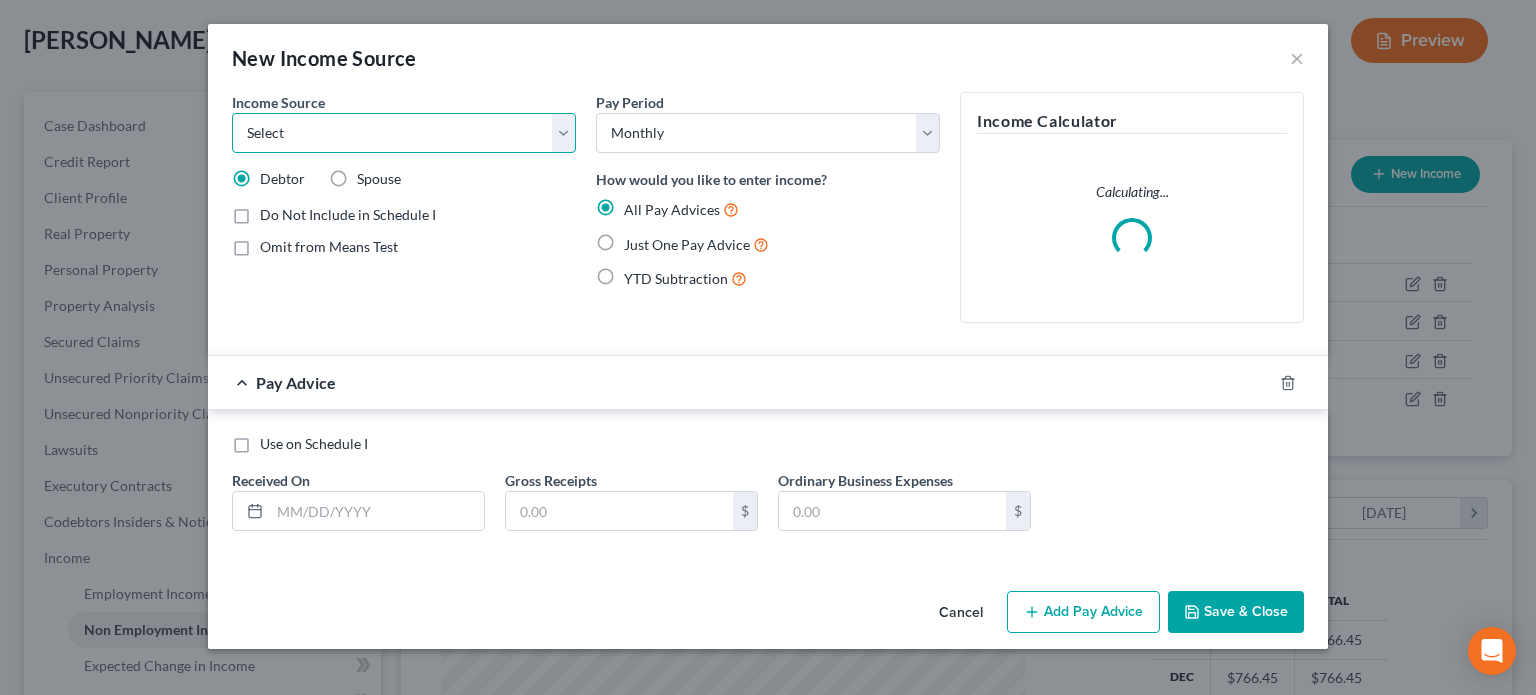click on "Select Unemployment Disability (from employer) Pension Retirement Social Security / Social Security Disability Other Government Assistance Interests, Dividends or Royalties Child / Family Support Contributions to Household Property / Rental Business, Professional or Farm Alimony / Maintenance Payments Military Disability Benefits Other Monthly Income" at bounding box center (404, 133) 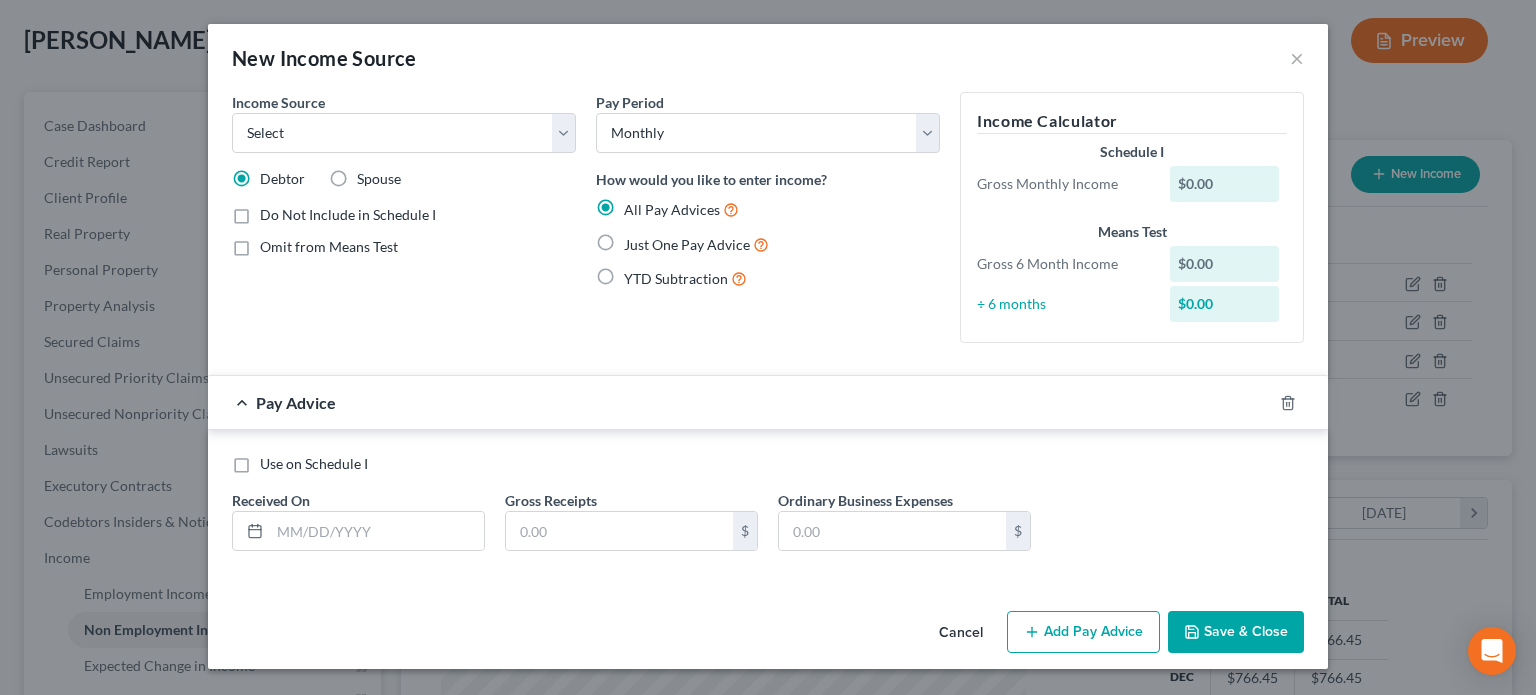 drag, startPoint x: 471, startPoint y: 70, endPoint x: 548, endPoint y: 61, distance: 77.52419 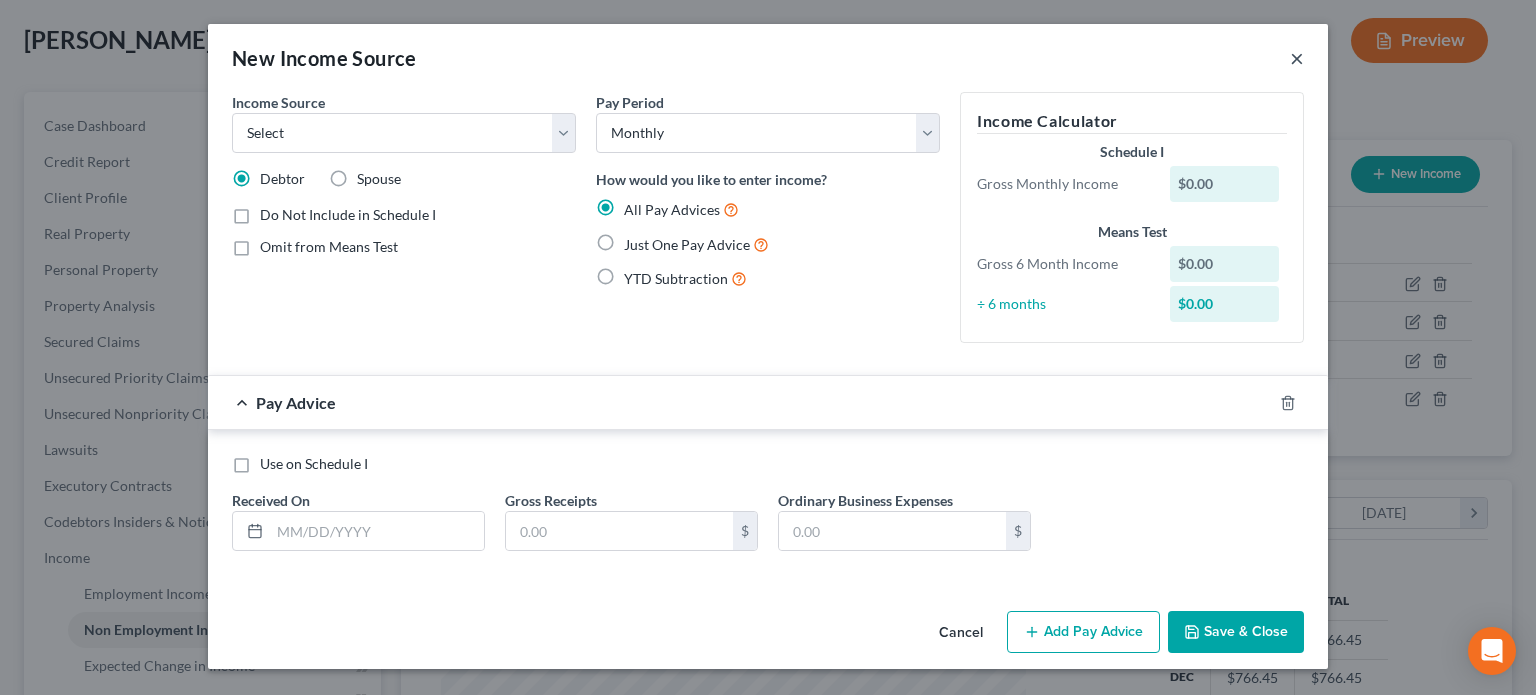 click on "×" at bounding box center [1297, 58] 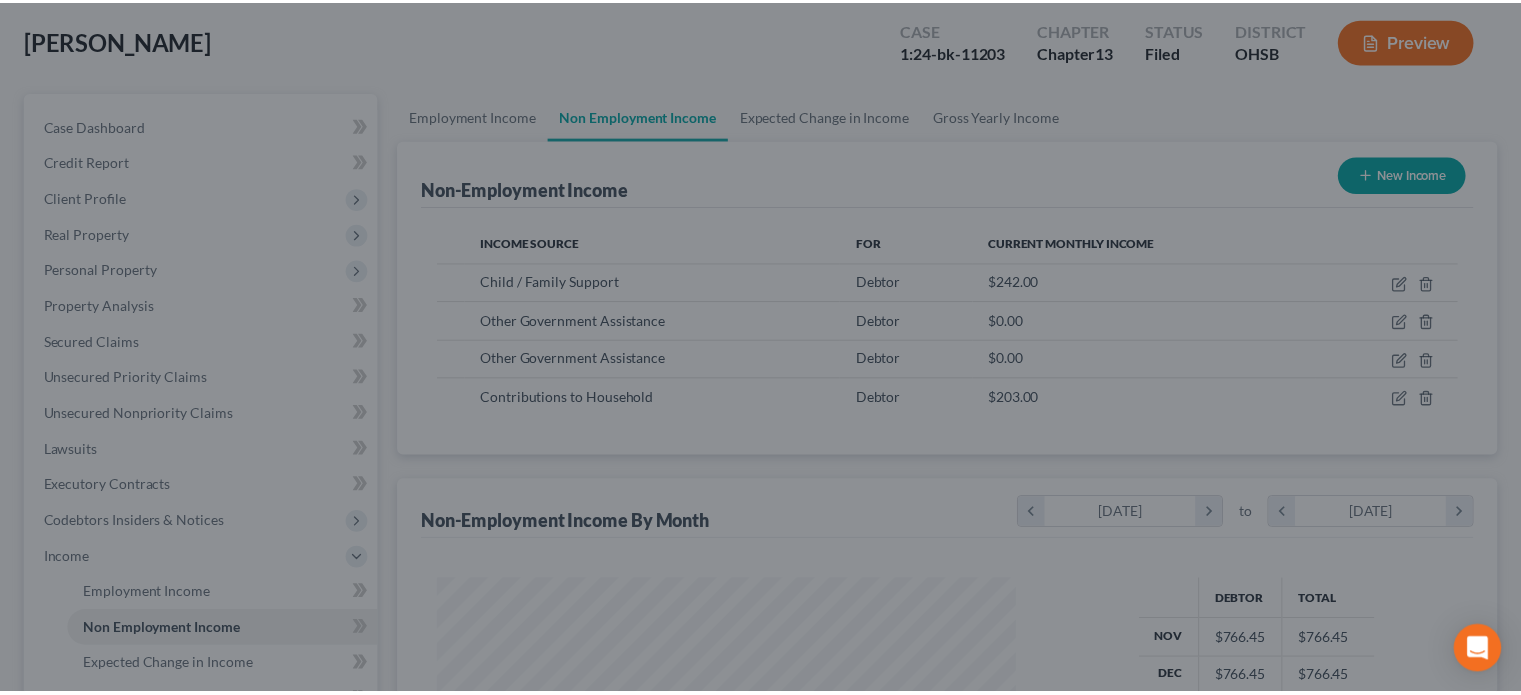 scroll, scrollTop: 356, scrollLeft: 617, axis: both 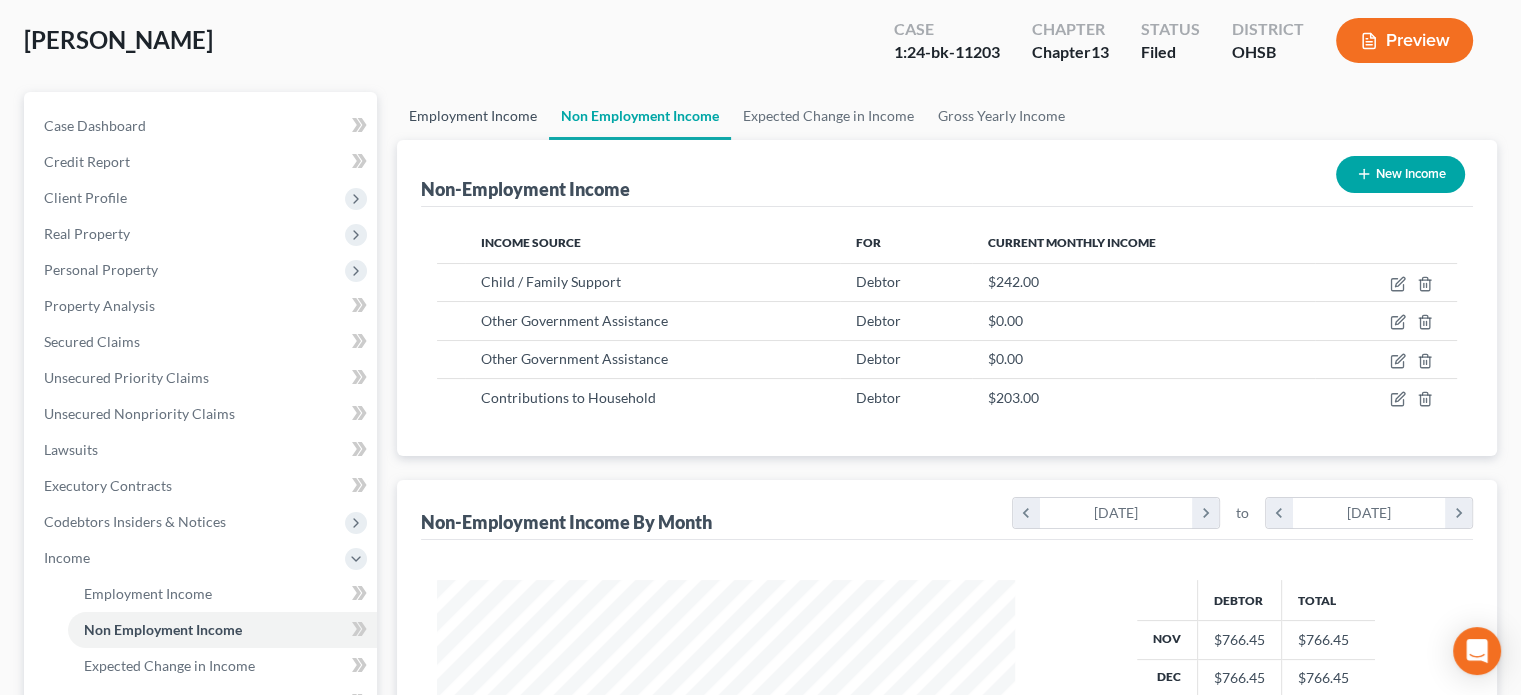 click on "Employment Income" at bounding box center (473, 116) 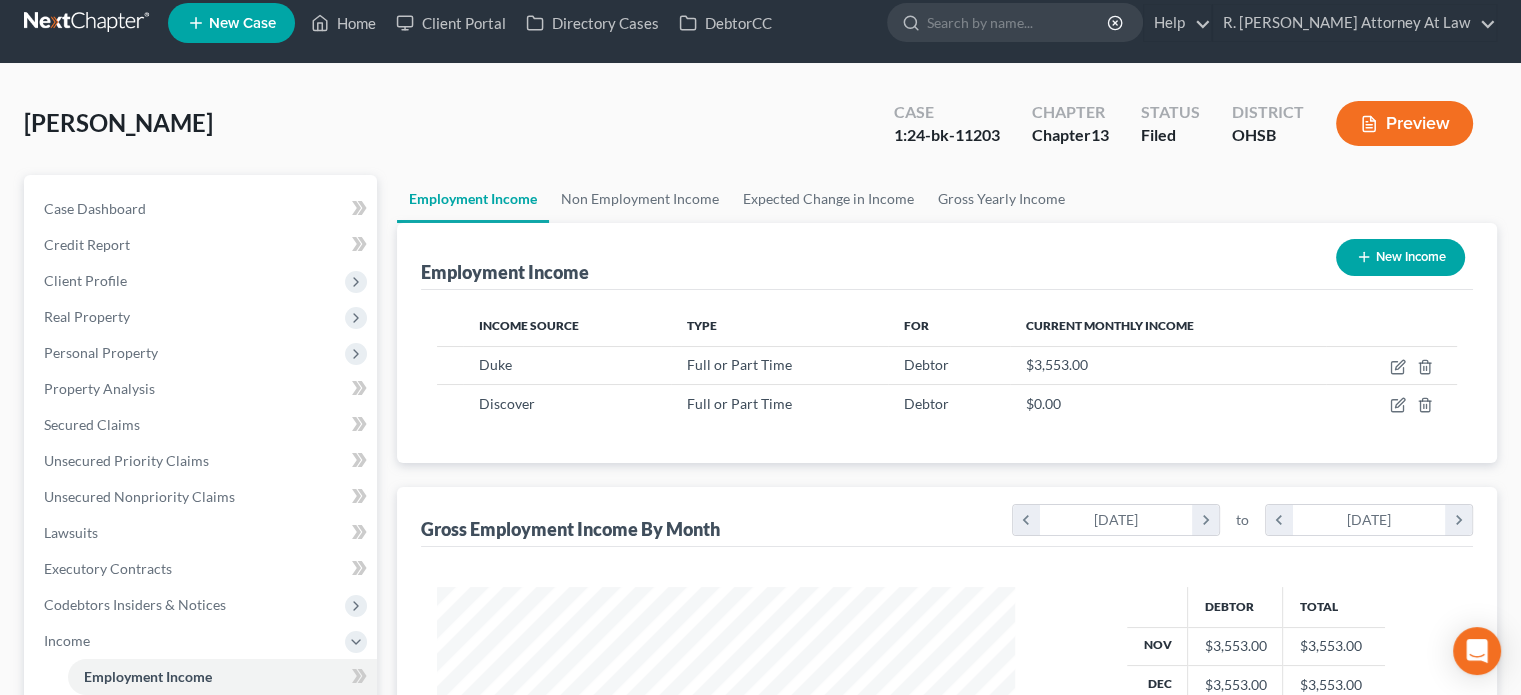 scroll, scrollTop: 0, scrollLeft: 0, axis: both 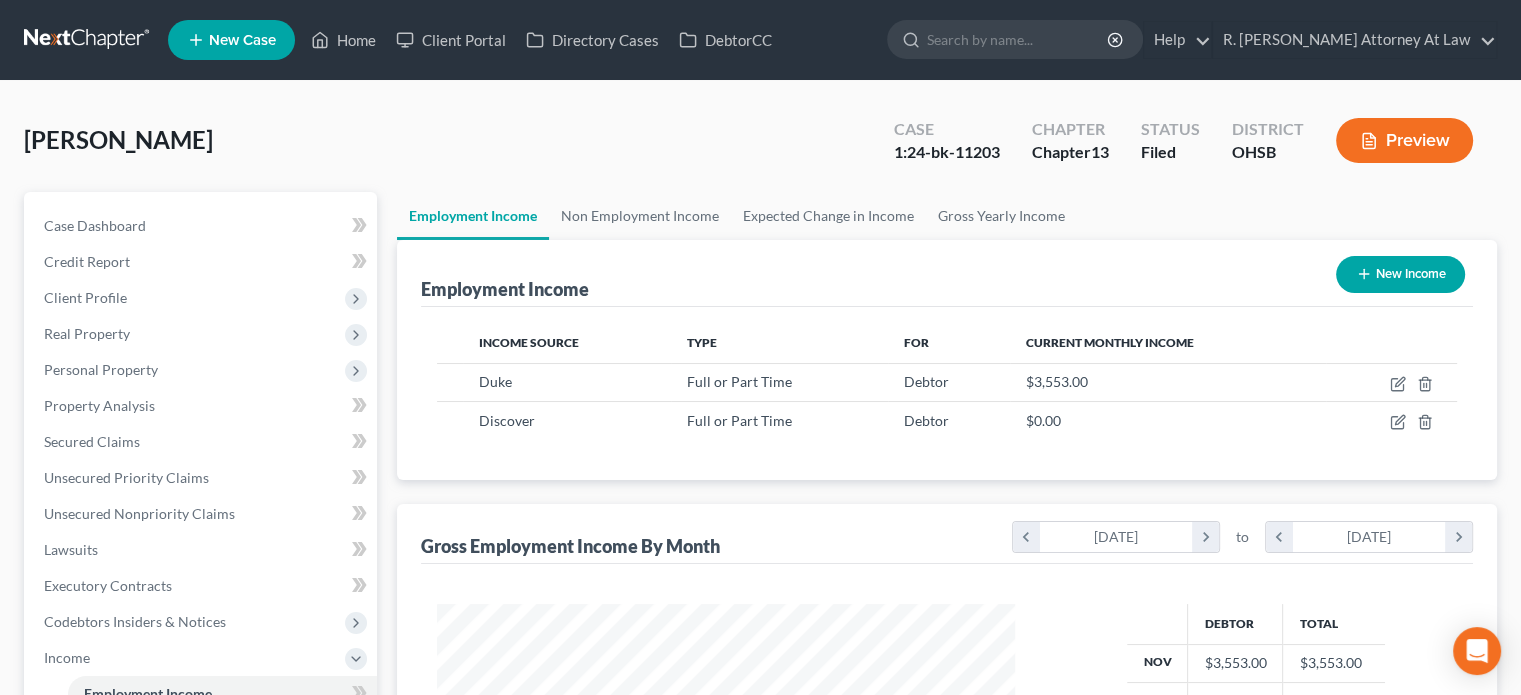 click on "New Income" at bounding box center (1400, 274) 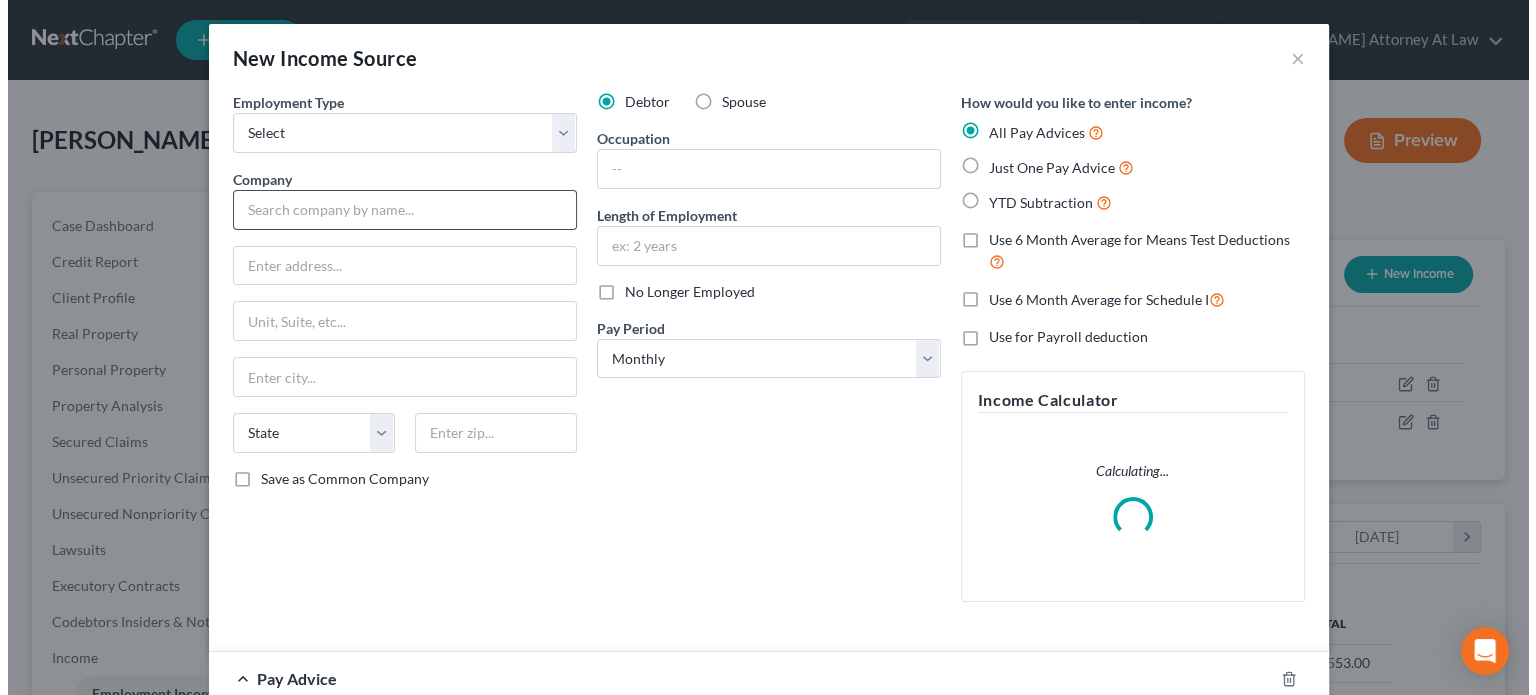 scroll, scrollTop: 999643, scrollLeft: 999375, axis: both 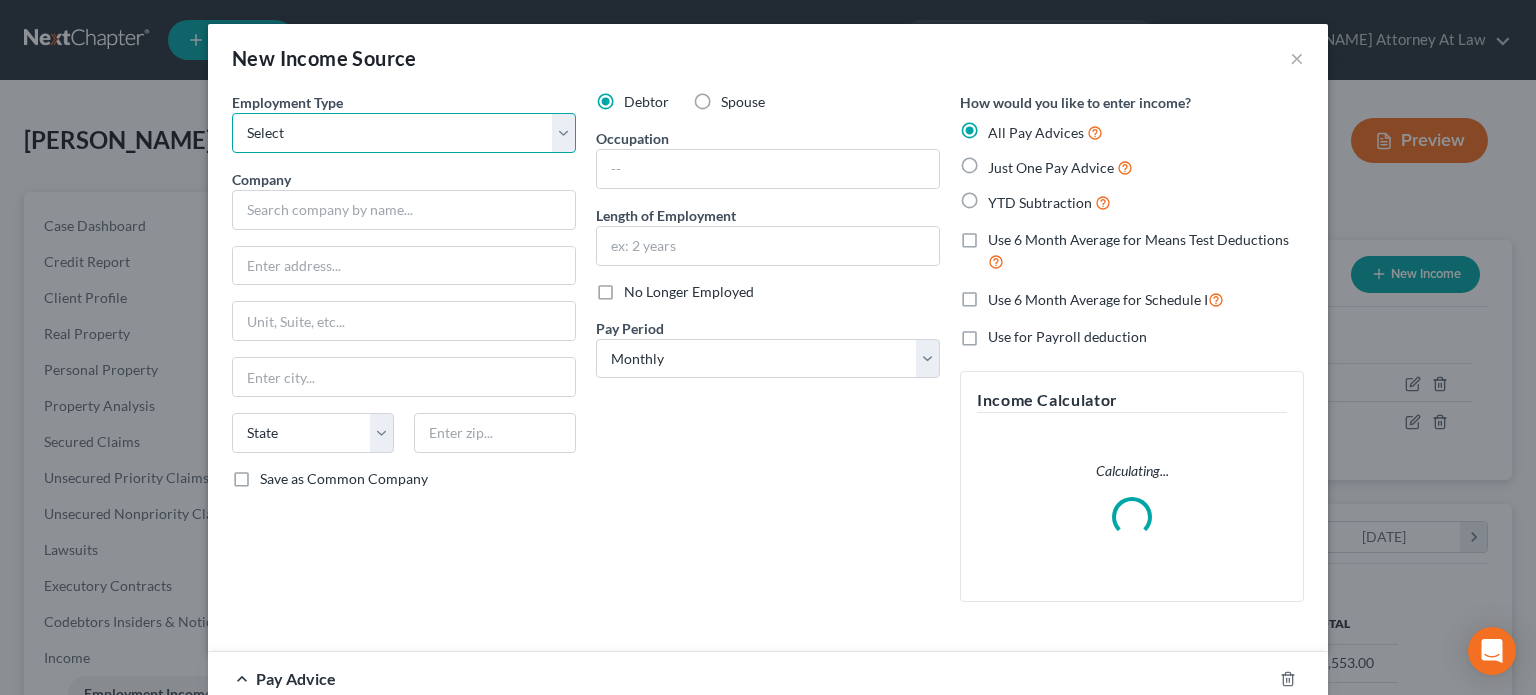click on "Select Full or Part Time Employment Self Employment" at bounding box center (404, 133) 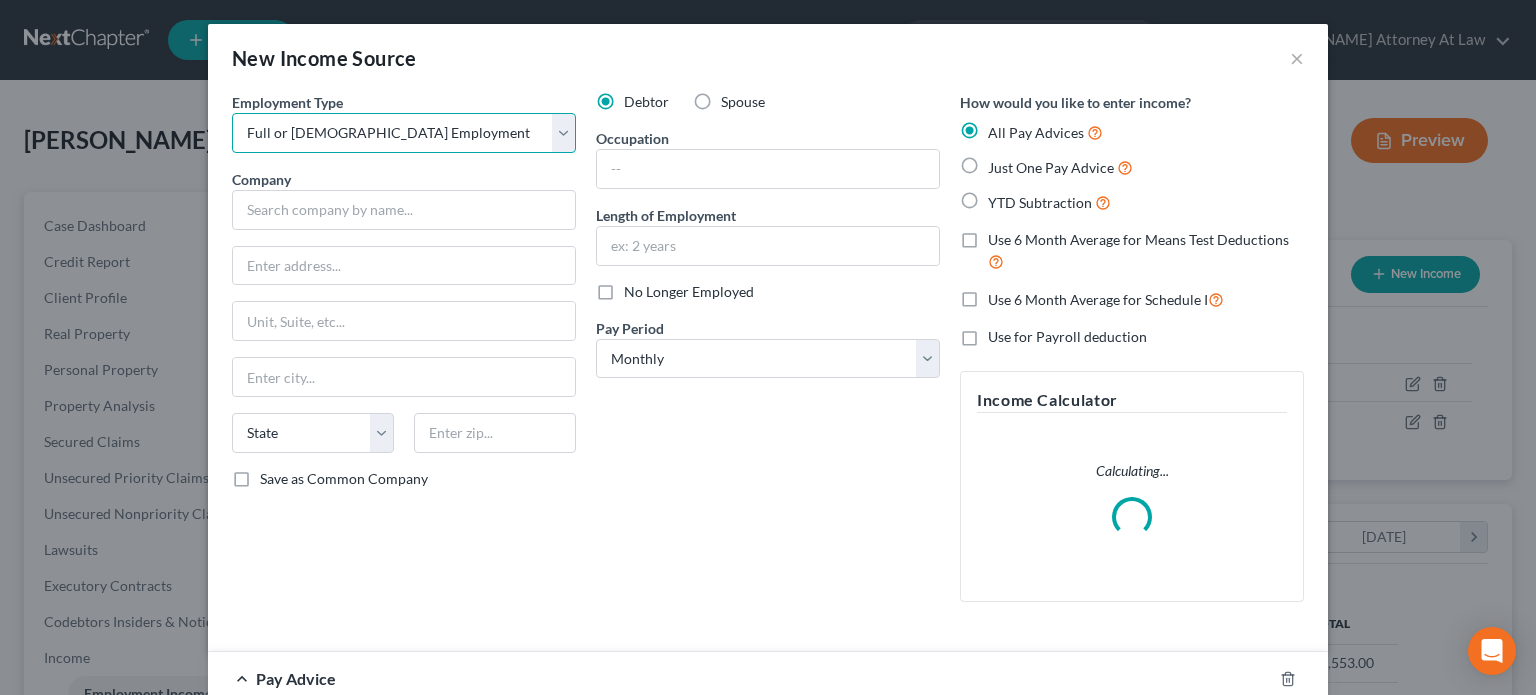 click on "Select Full or Part Time Employment Self Employment" at bounding box center [404, 133] 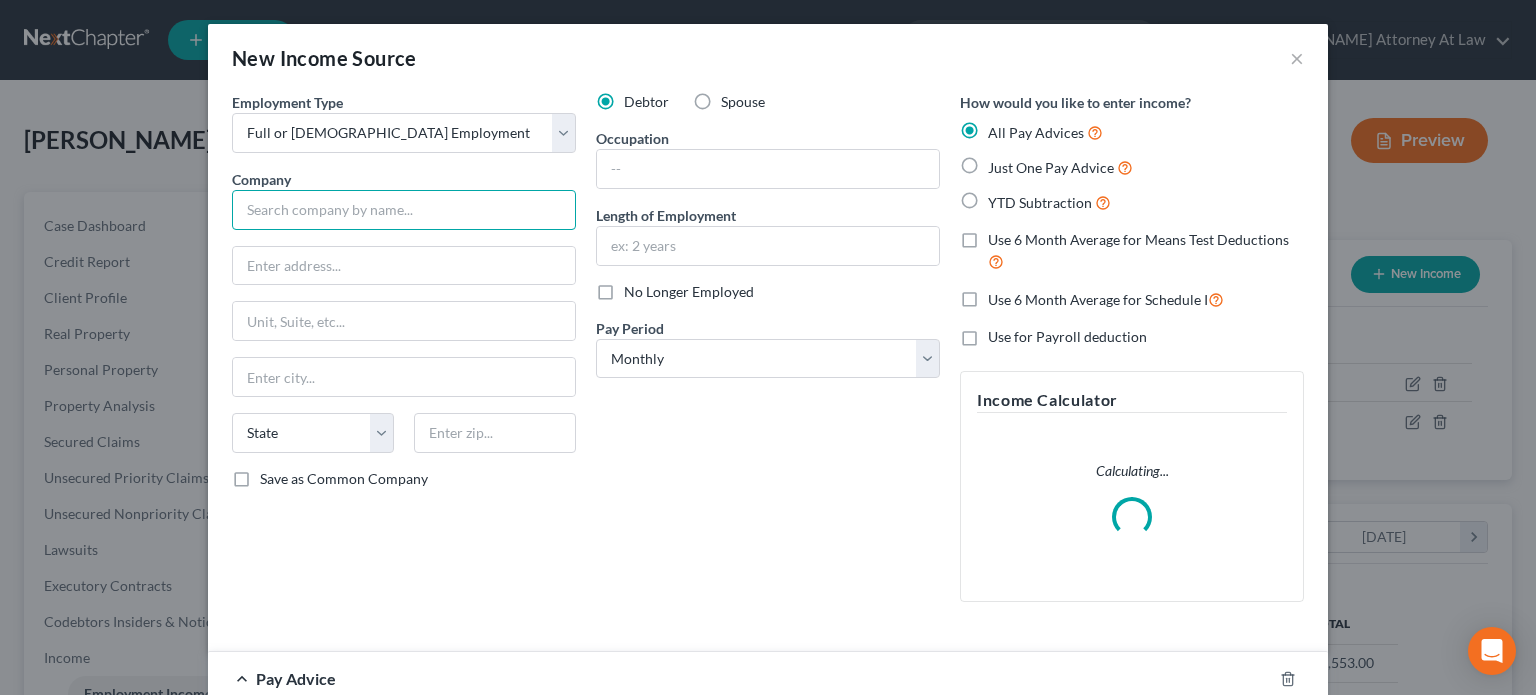 click at bounding box center [404, 210] 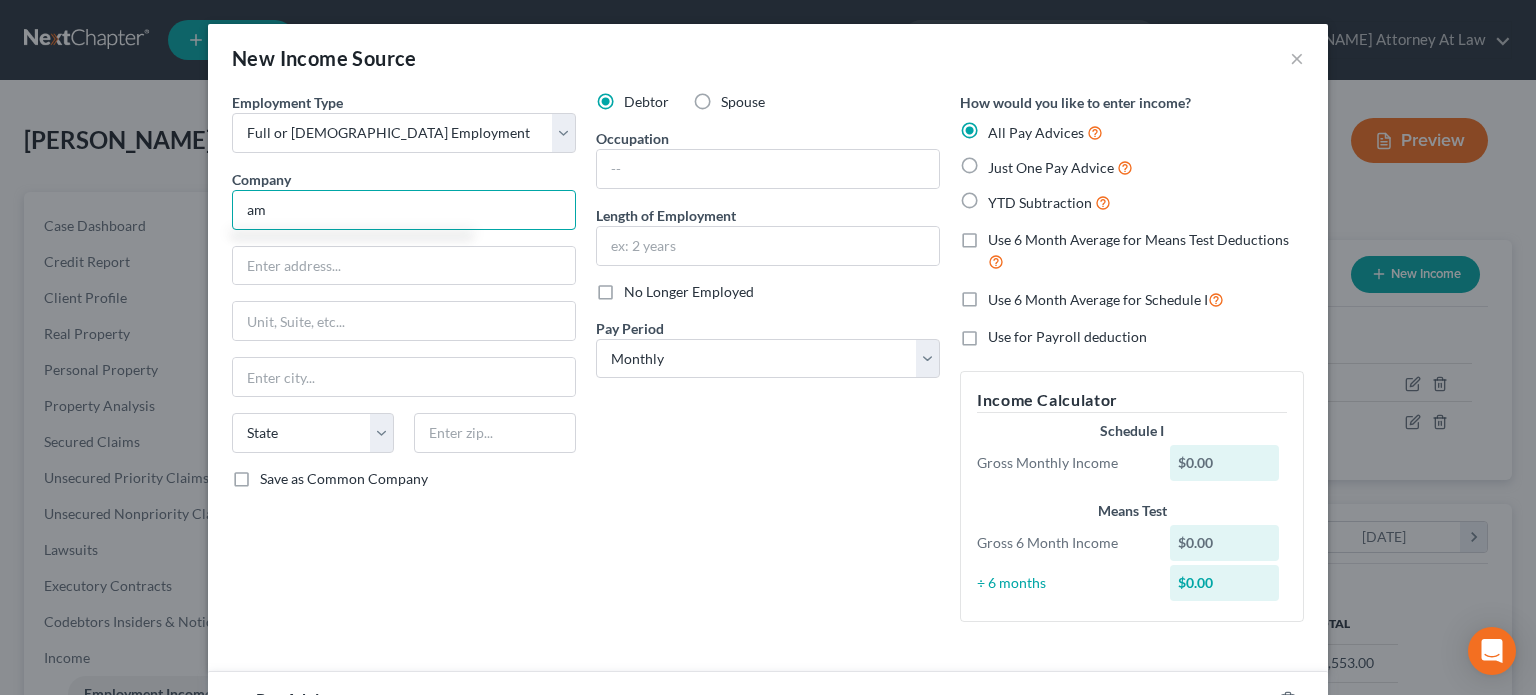 type on "a" 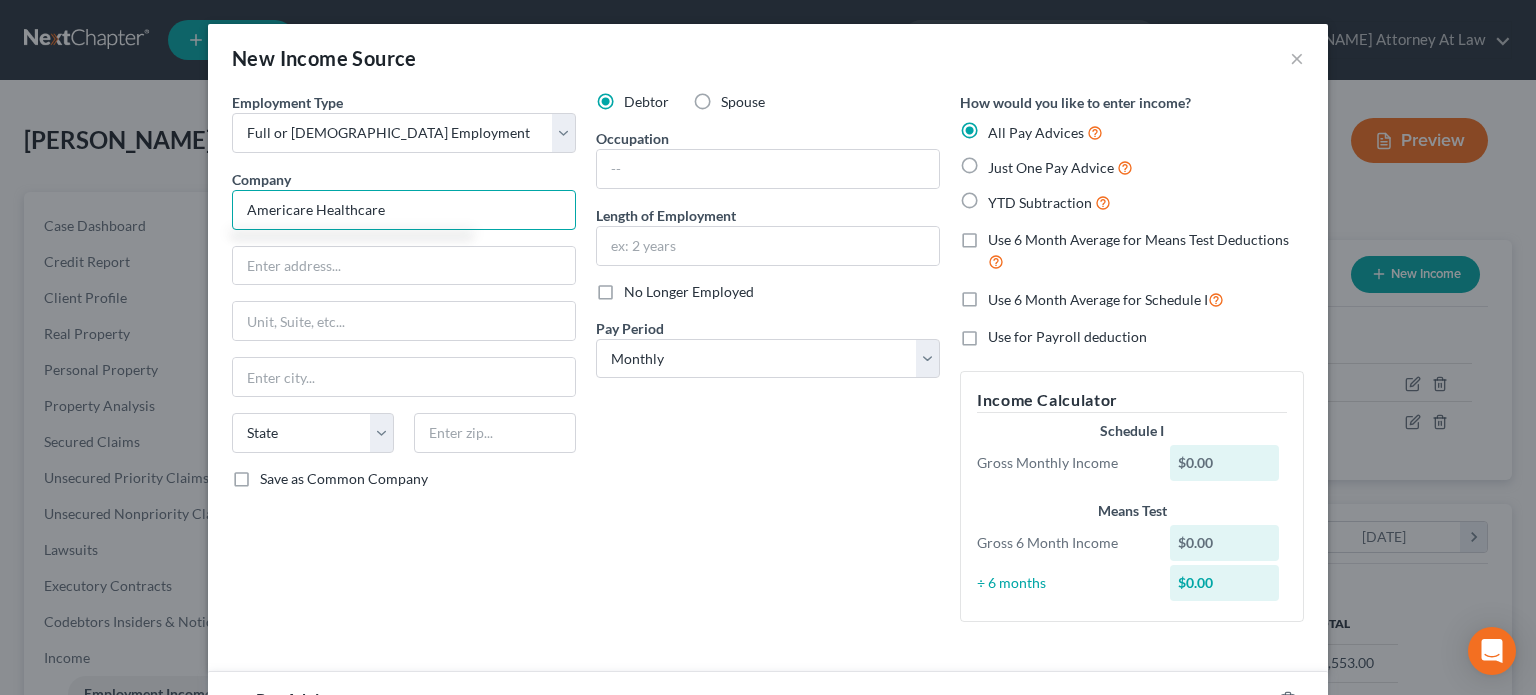 type on "Americare Healthcare" 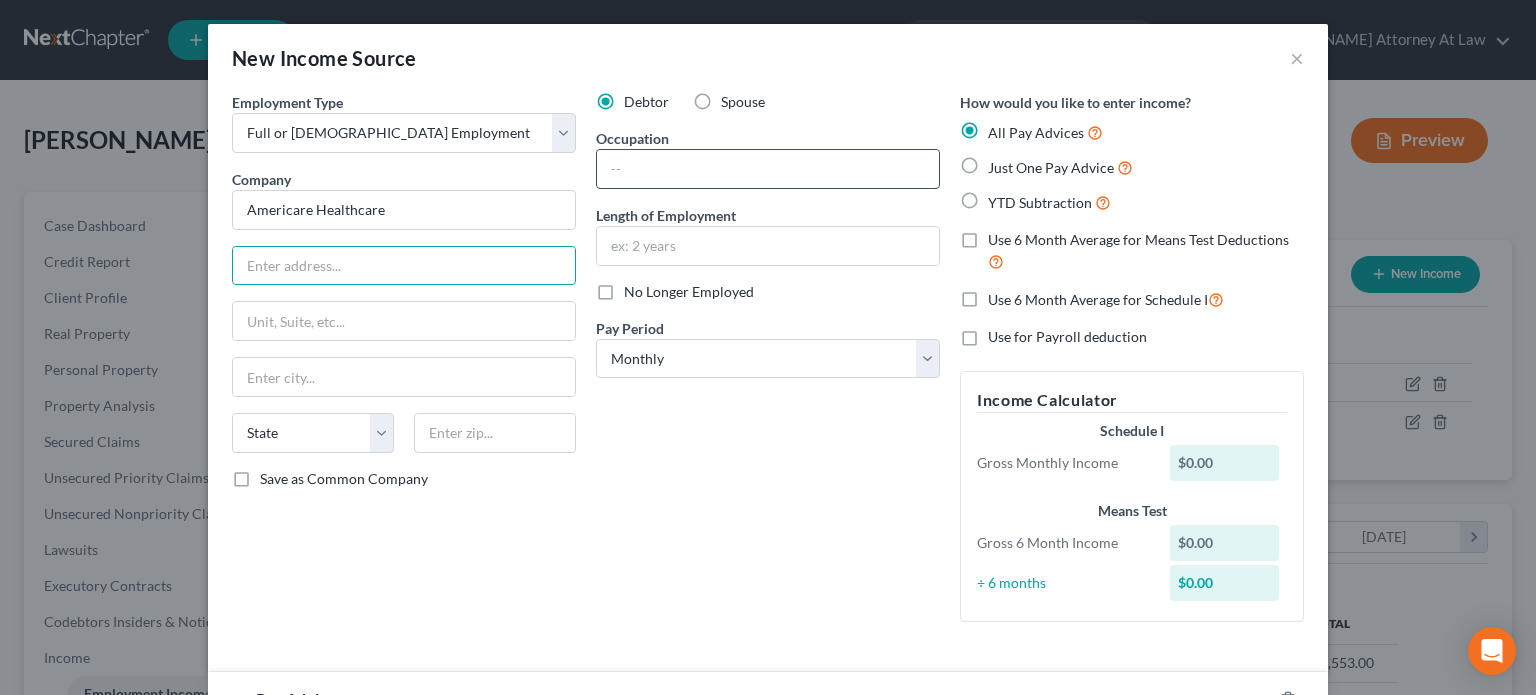 click at bounding box center (768, 169) 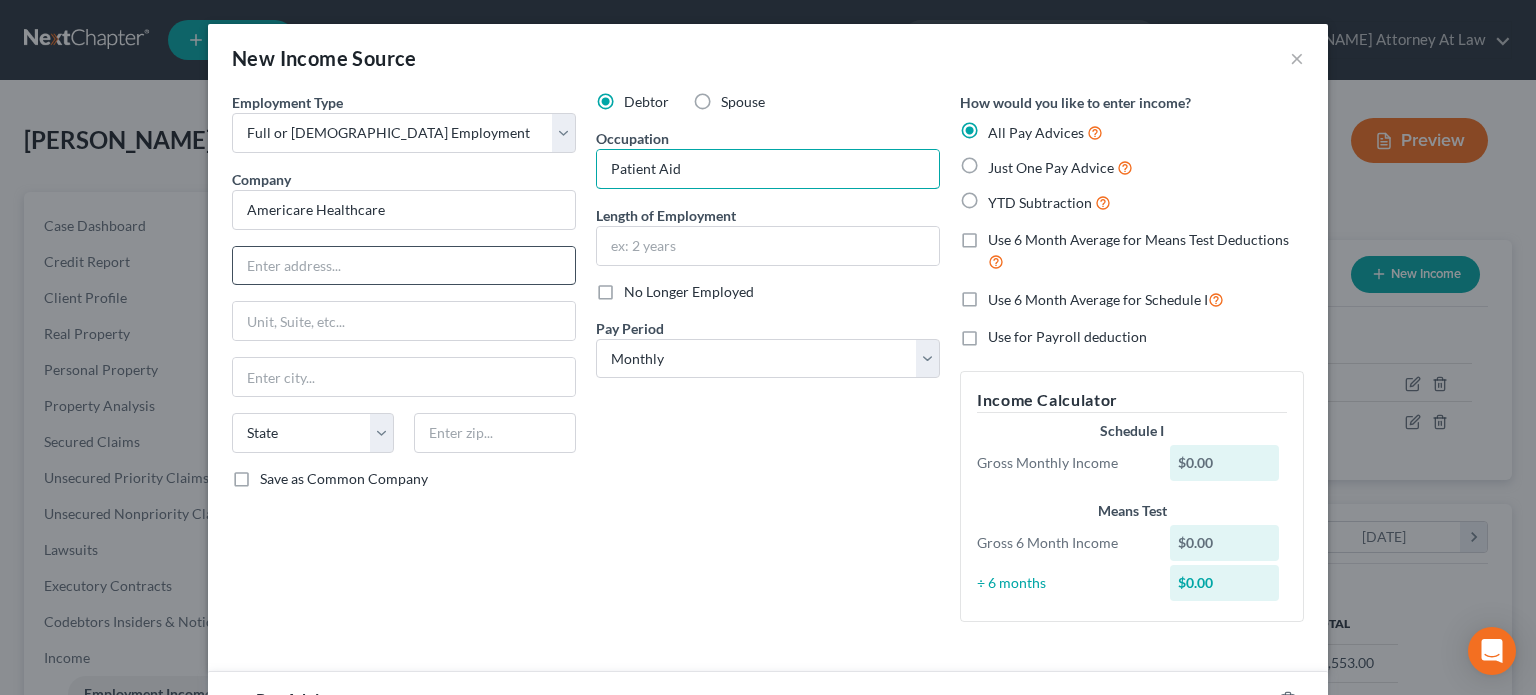 type on "Patient Aid" 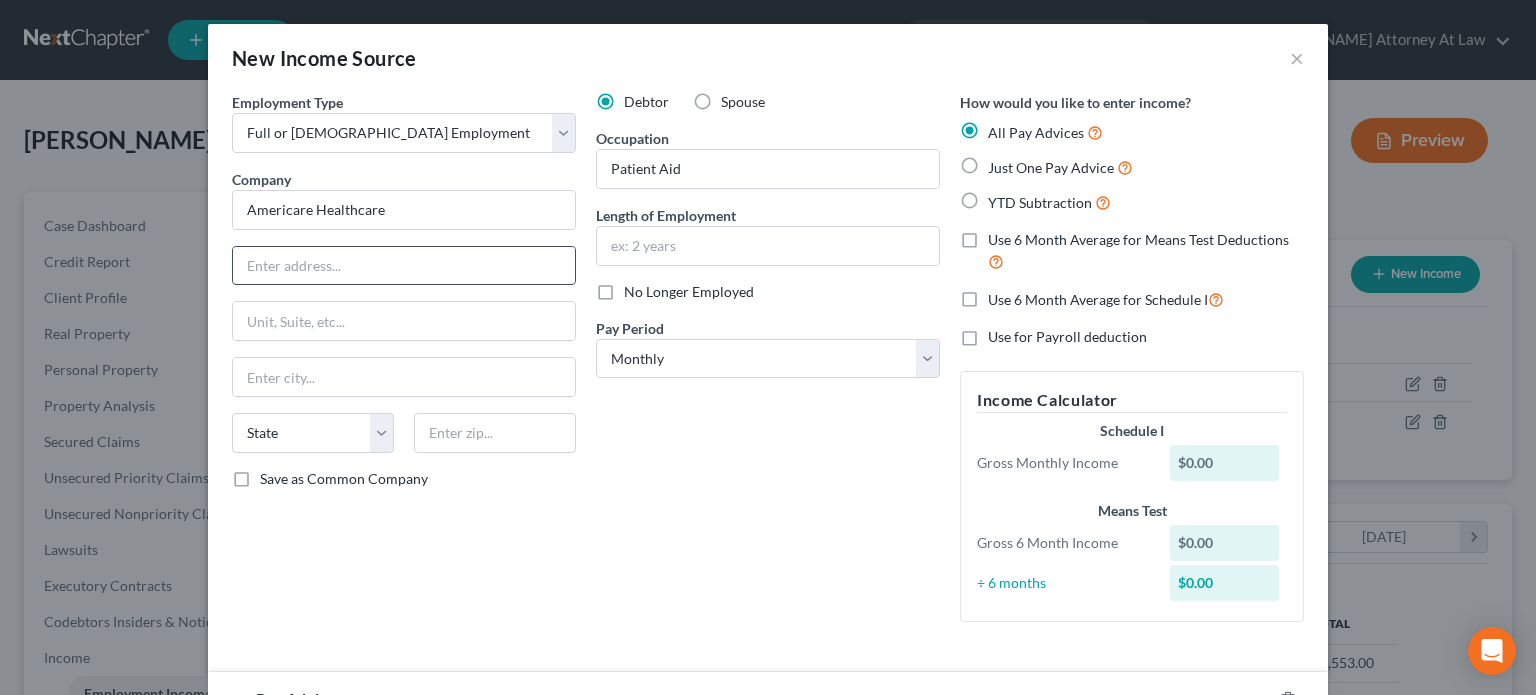 click at bounding box center [404, 266] 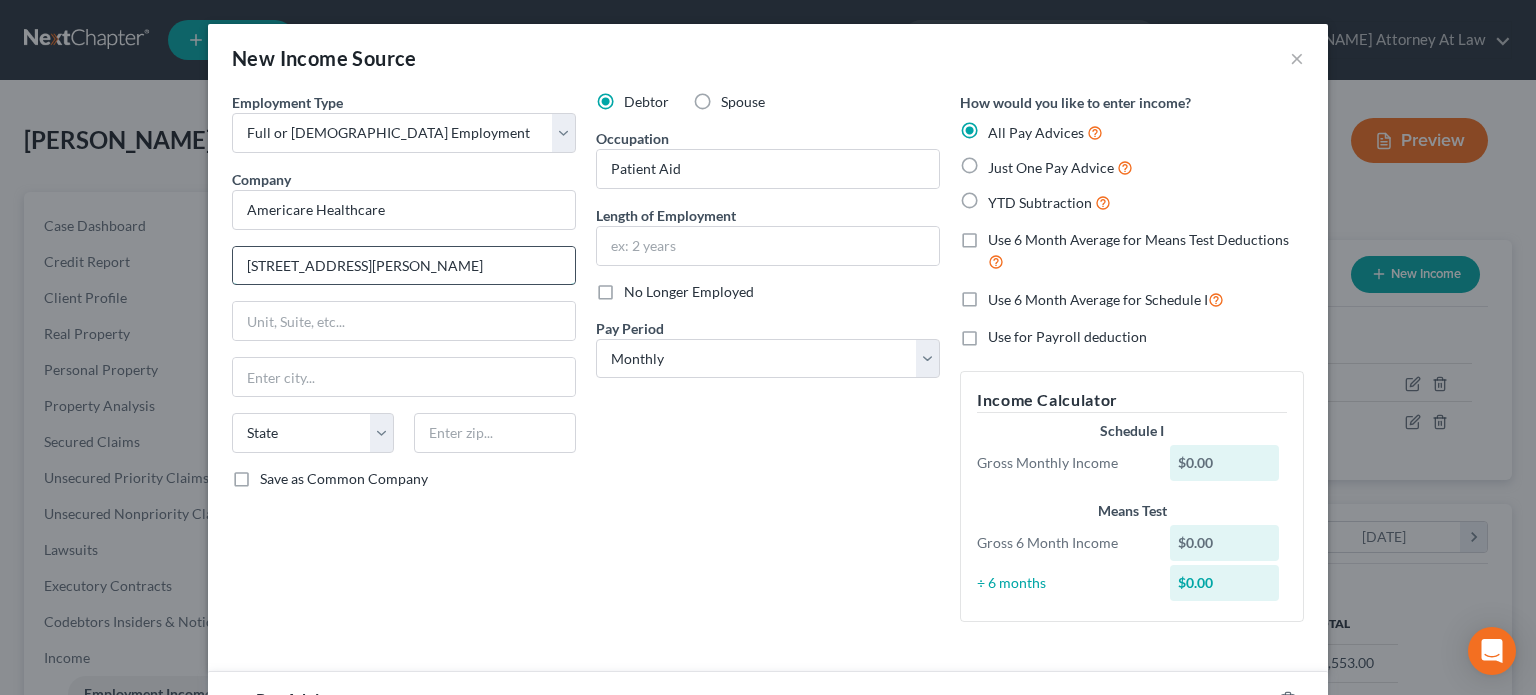 type on "1010 Jackson Hole Drive" 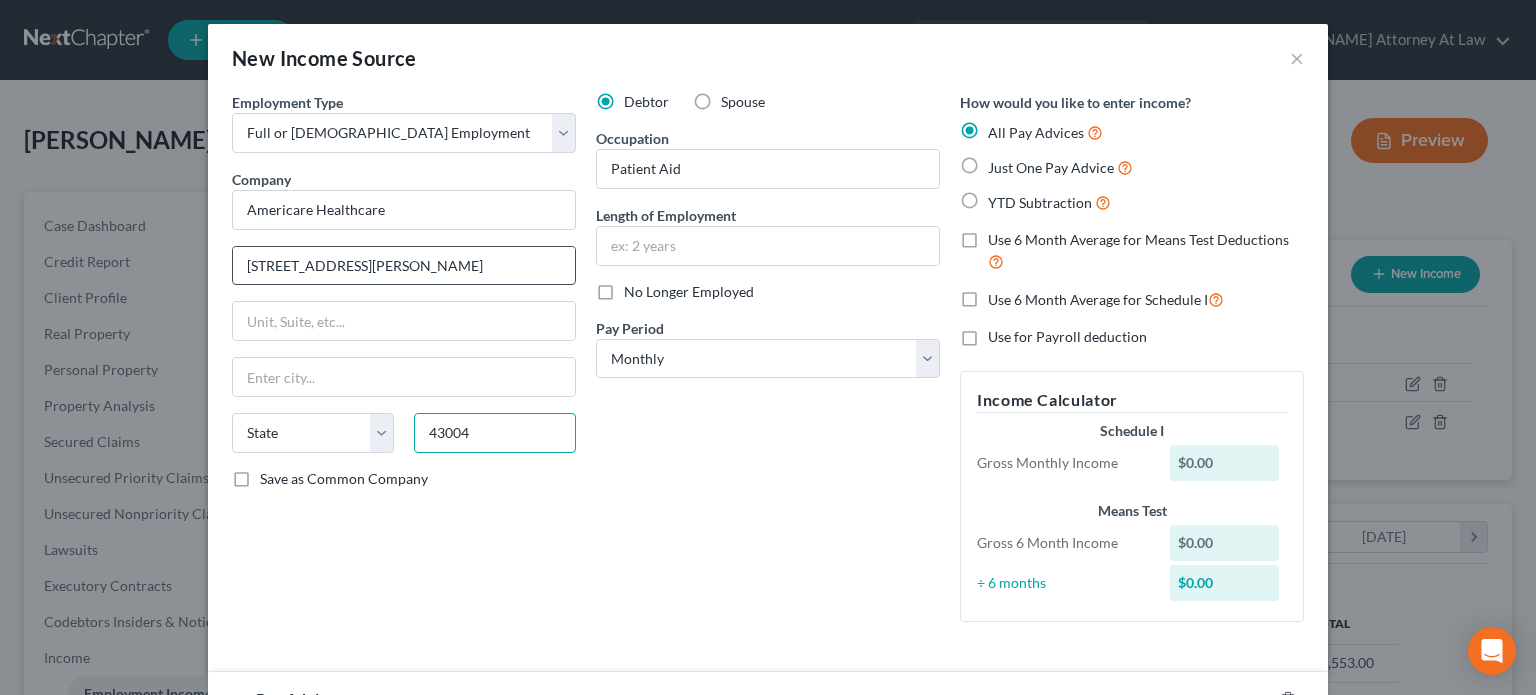 type on "43004" 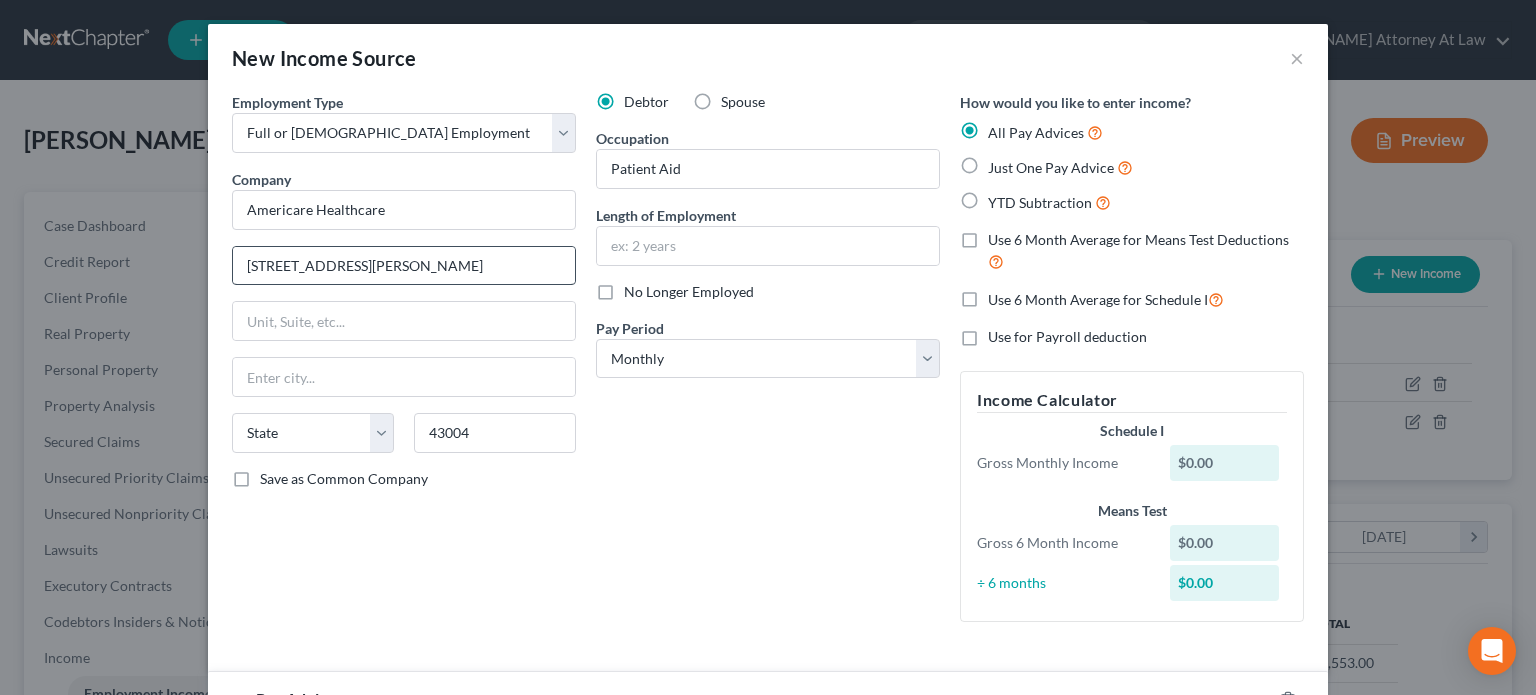 type on "Blacklick" 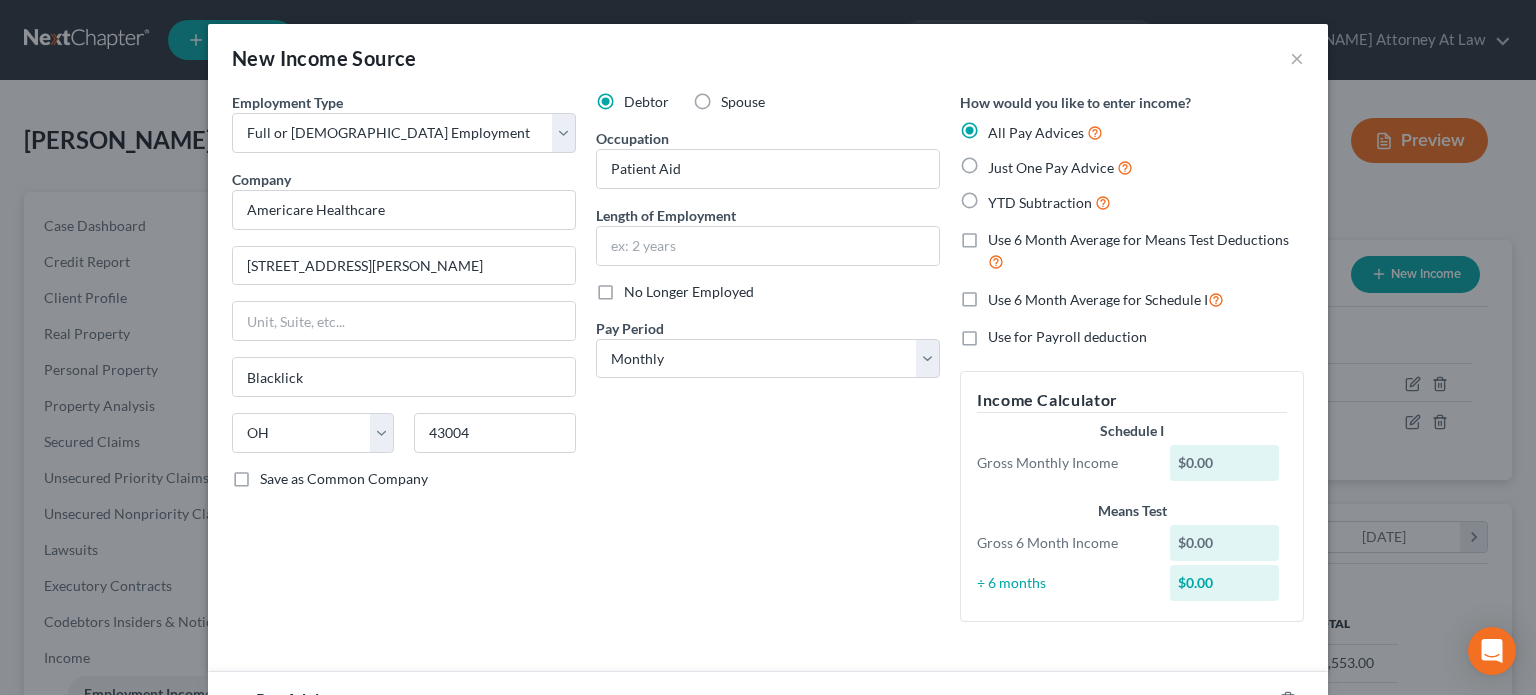 click on "Just One Pay Advice" at bounding box center (1060, 167) 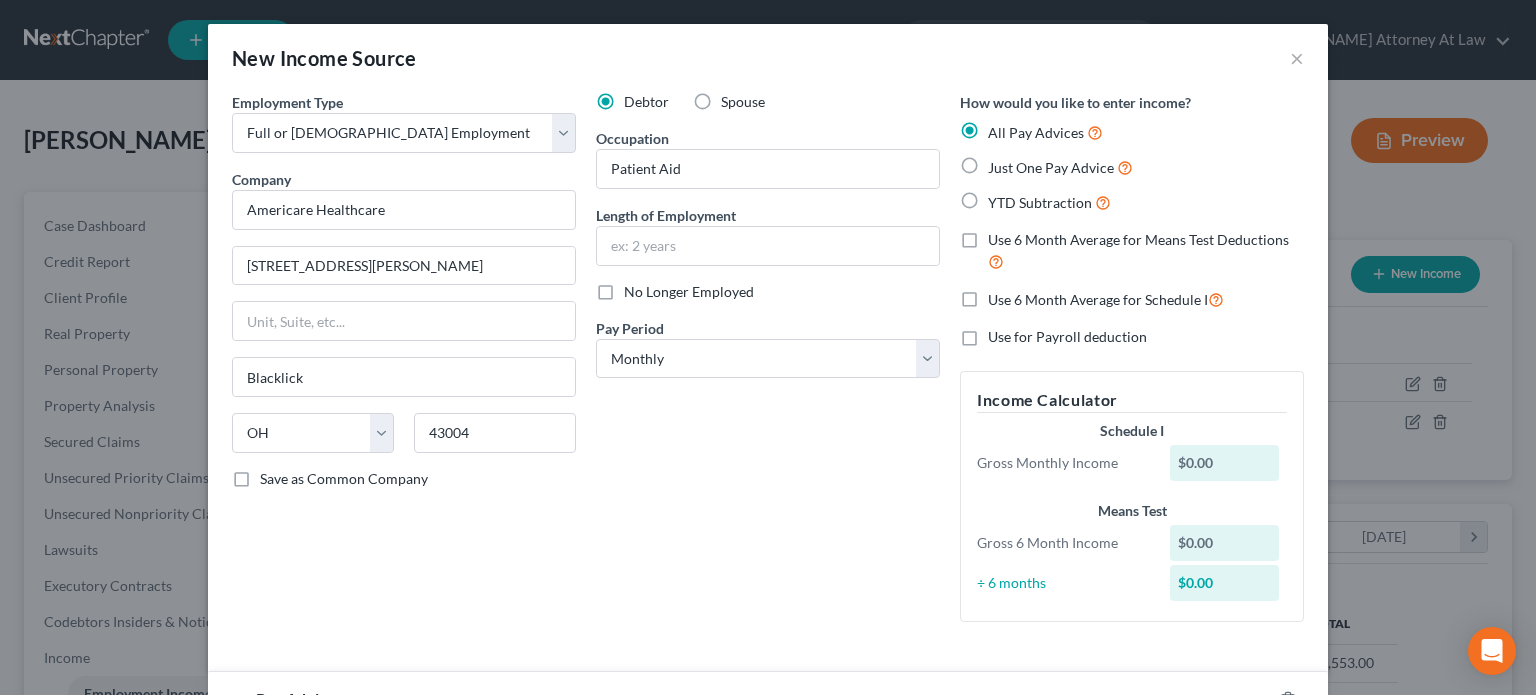 click on "Just One Pay Advice" at bounding box center [1002, 162] 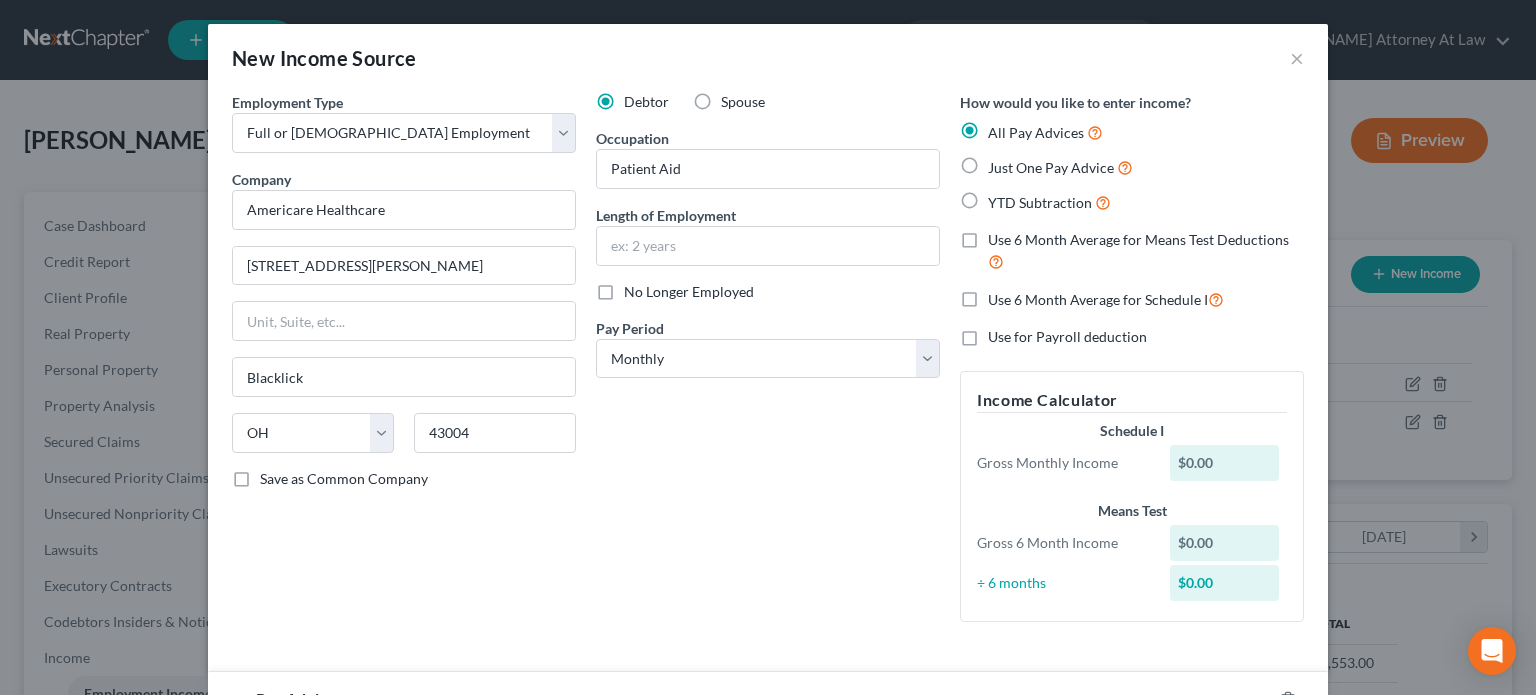 radio on "true" 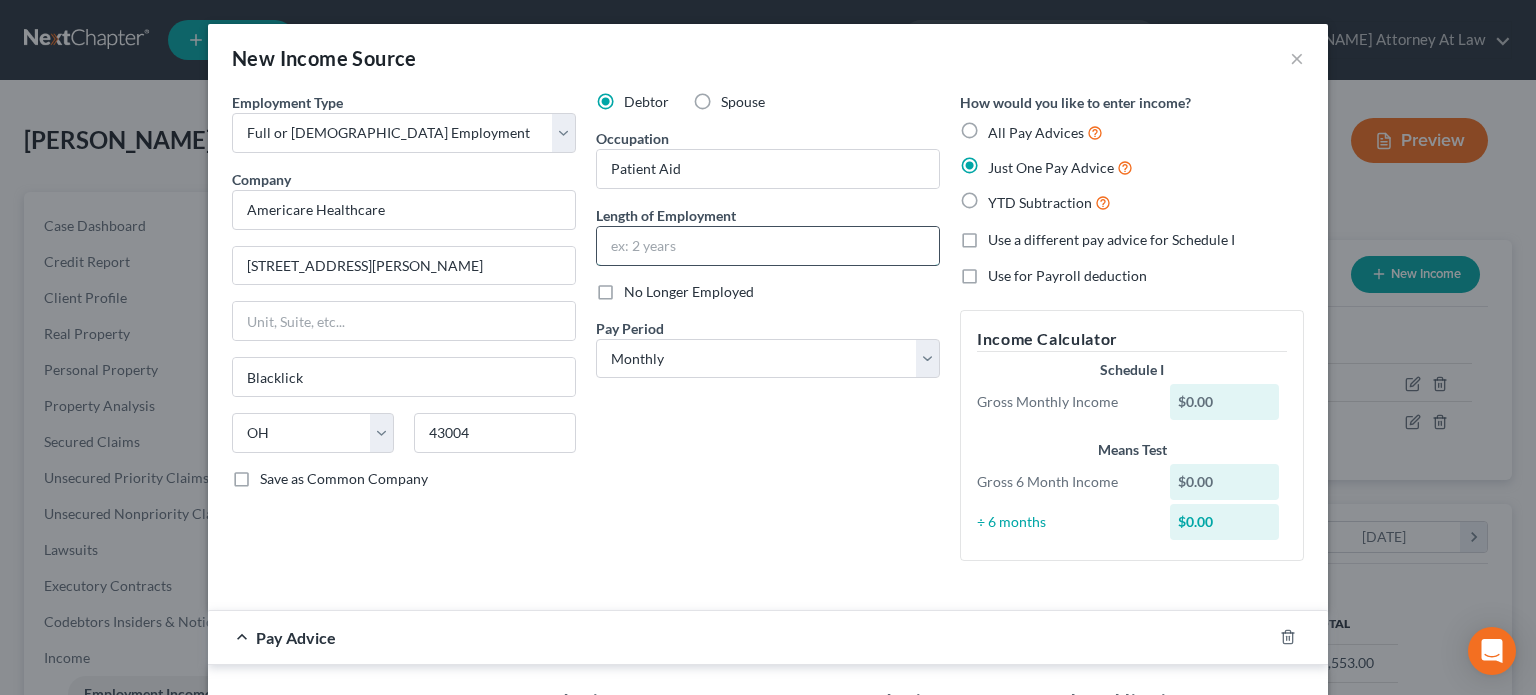 click at bounding box center [768, 246] 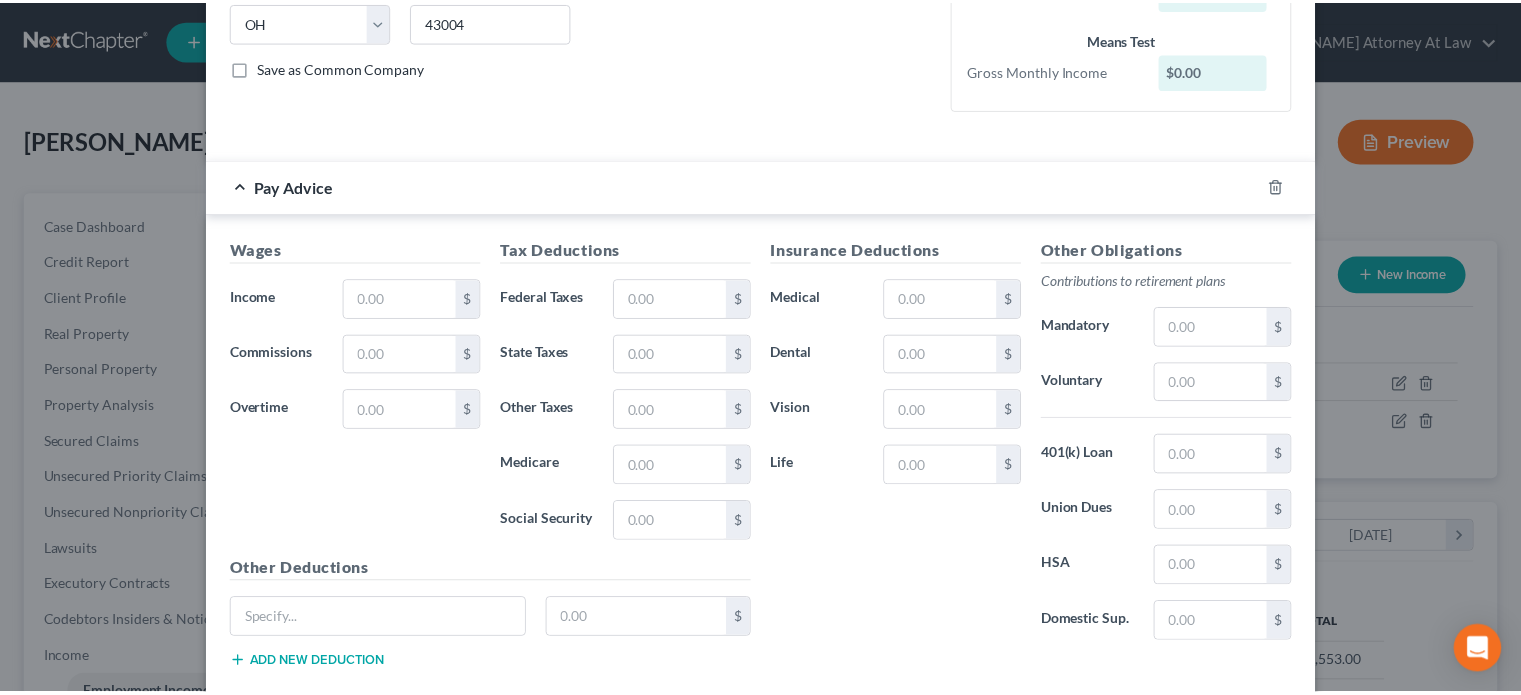 scroll, scrollTop: 524, scrollLeft: 0, axis: vertical 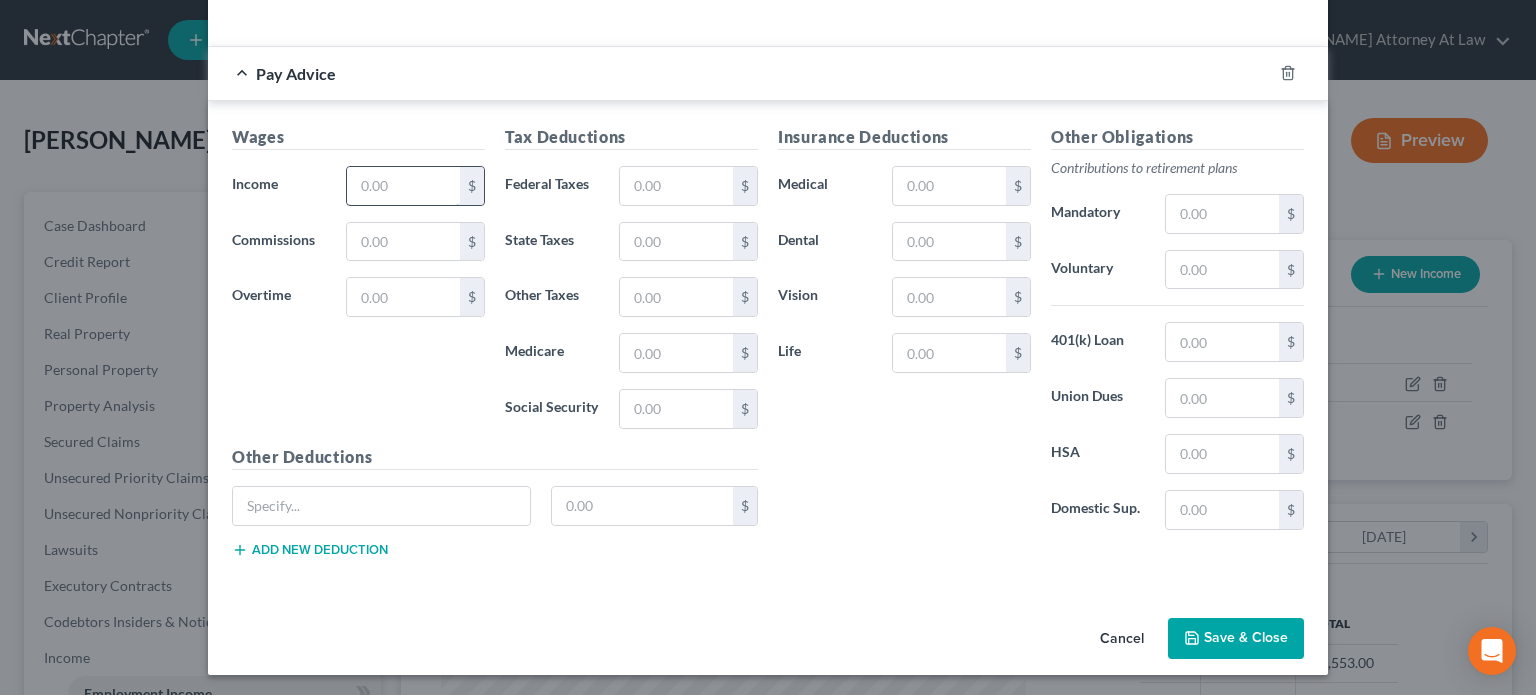 type on "10 months" 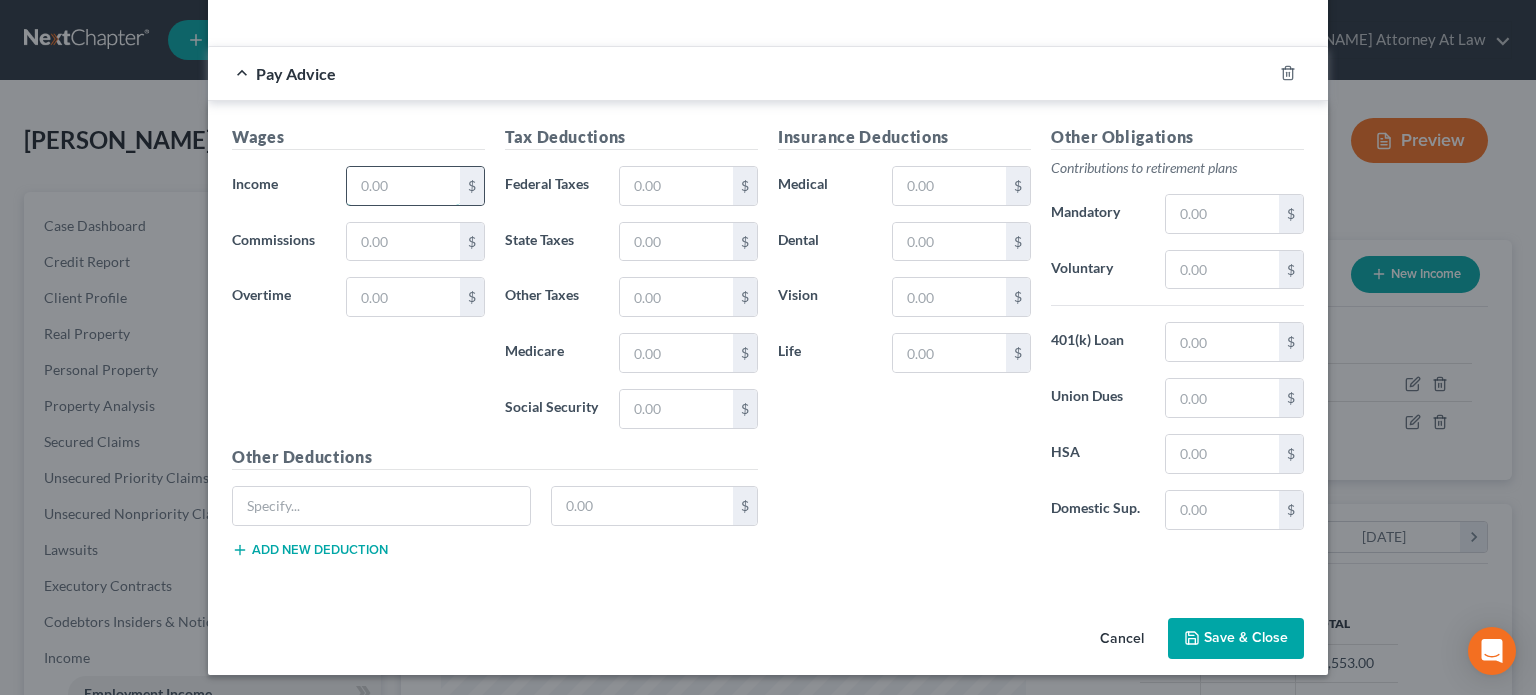 click at bounding box center (403, 186) 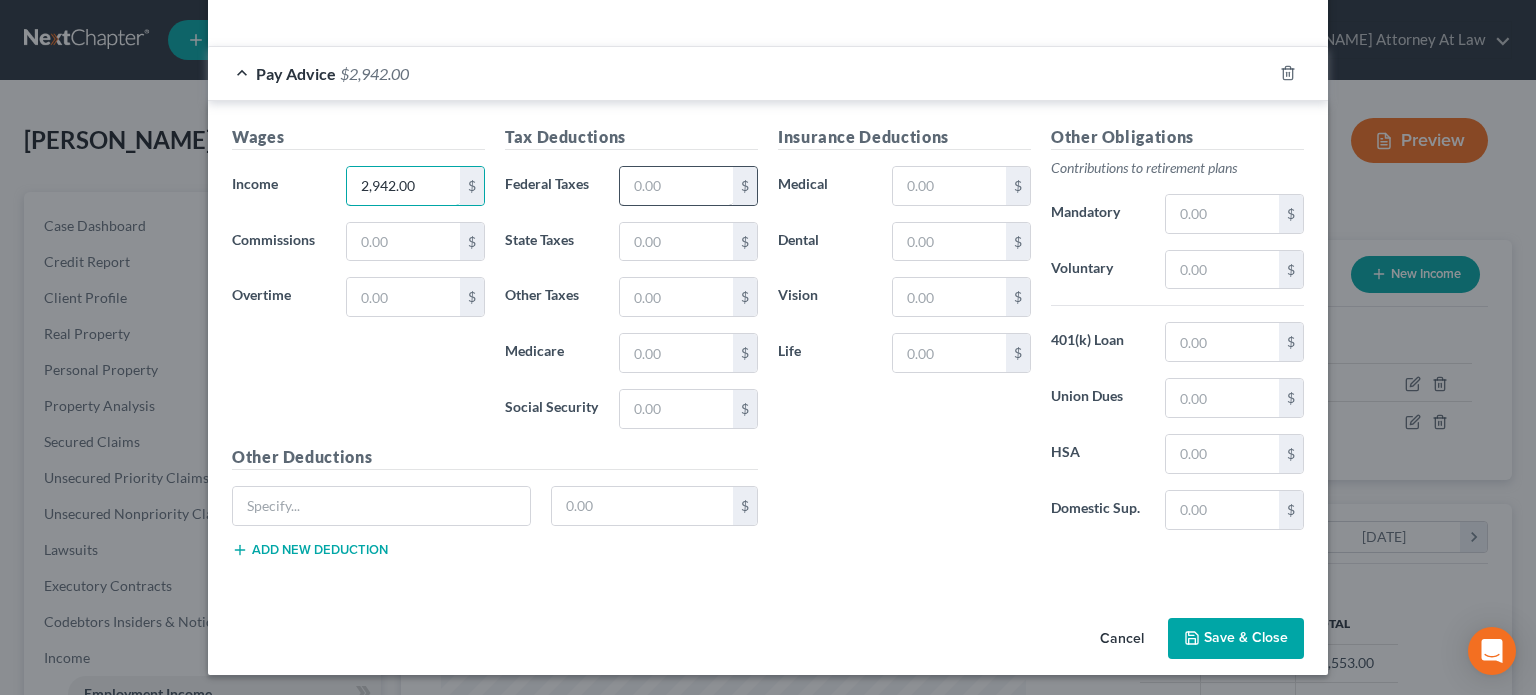 type on "2,942.00" 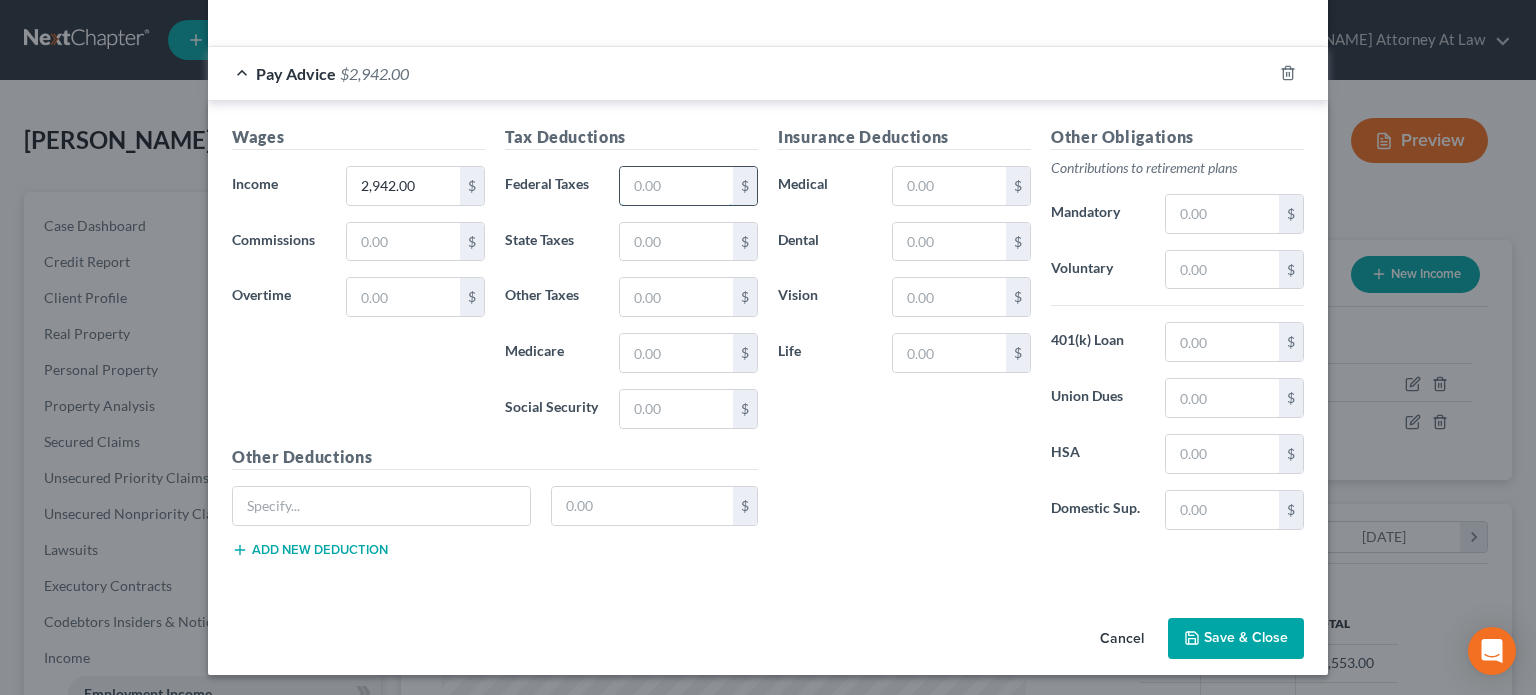 click at bounding box center [676, 186] 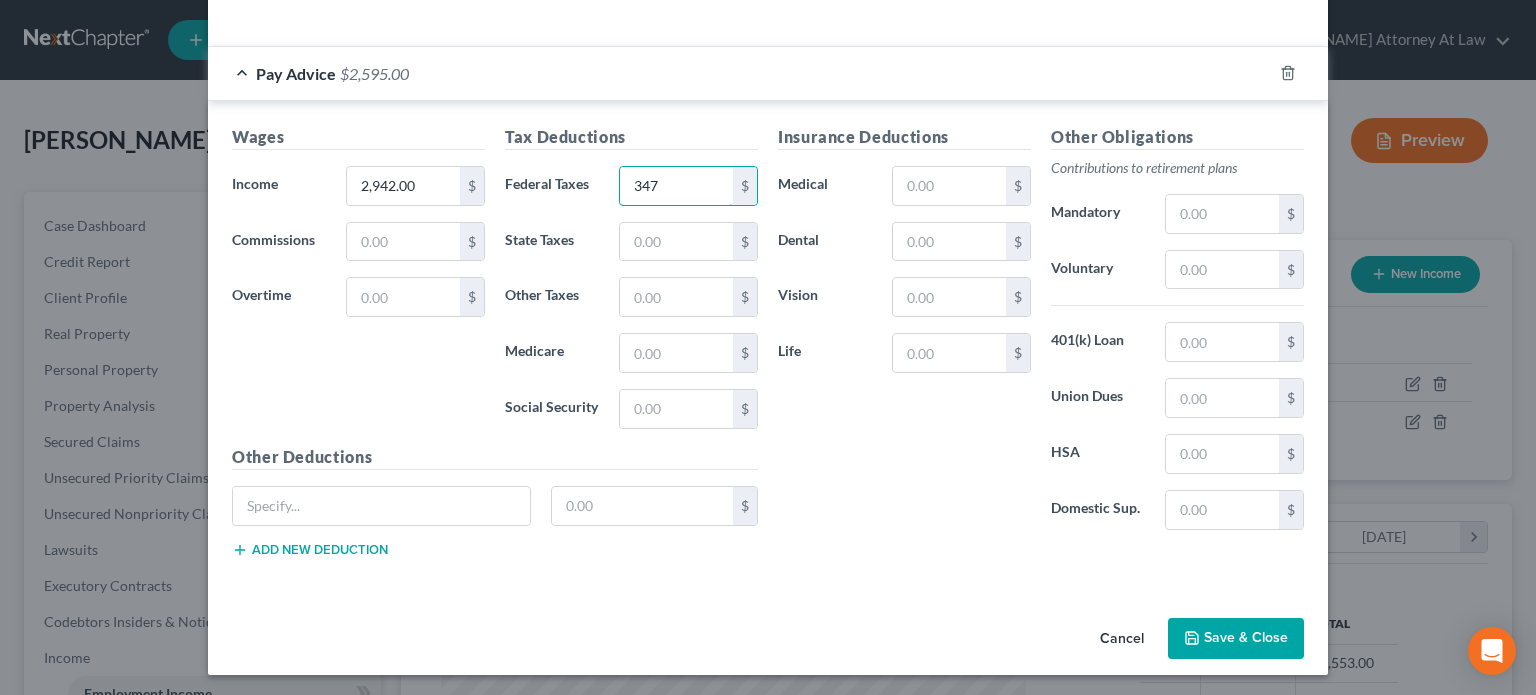type on "347" 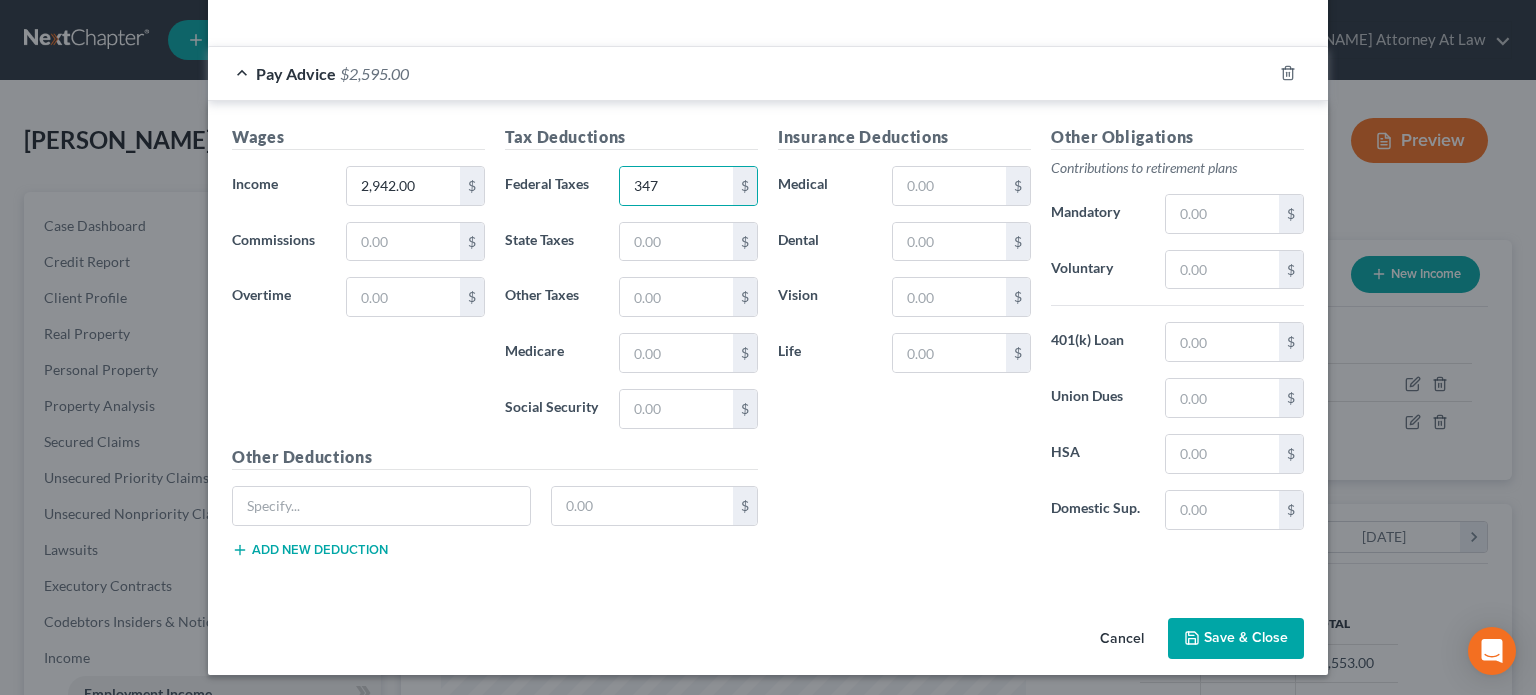 click on "Save & Close" at bounding box center (1236, 639) 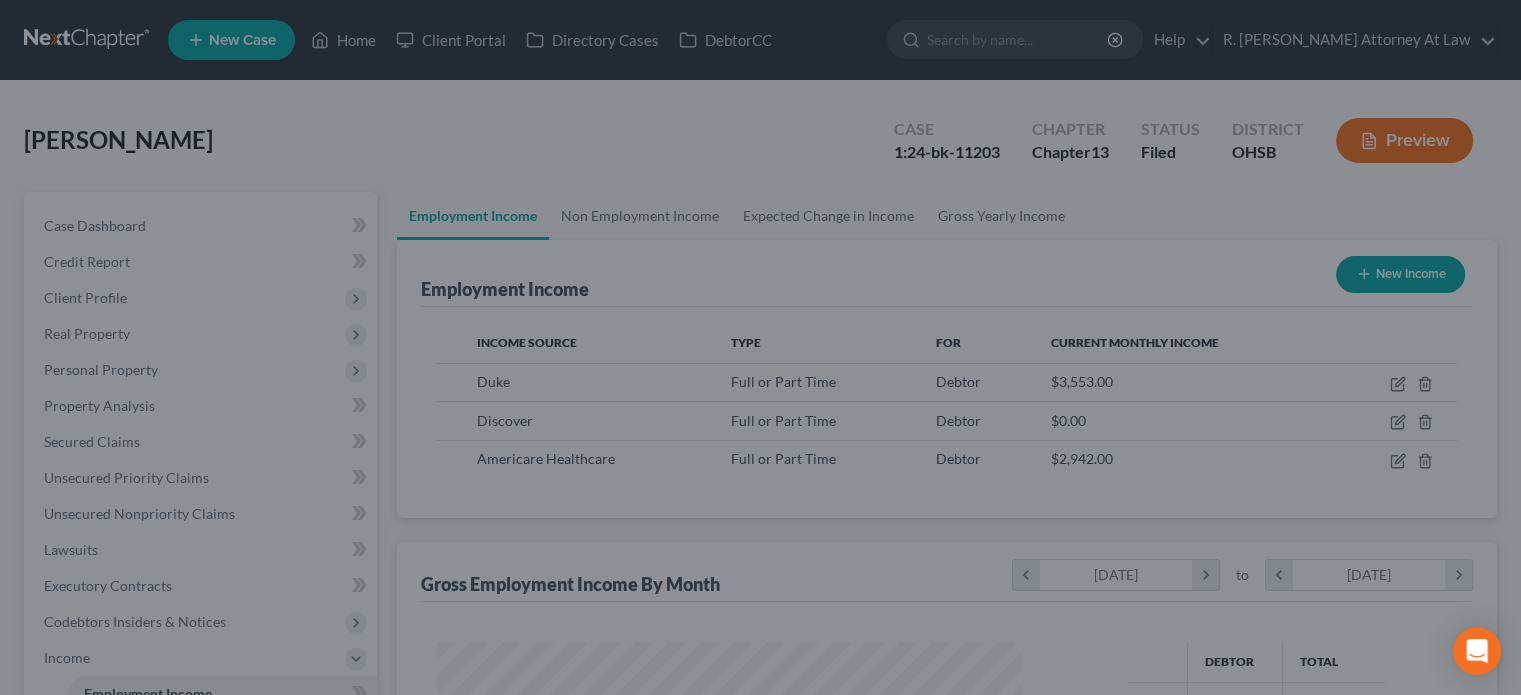 scroll, scrollTop: 356, scrollLeft: 617, axis: both 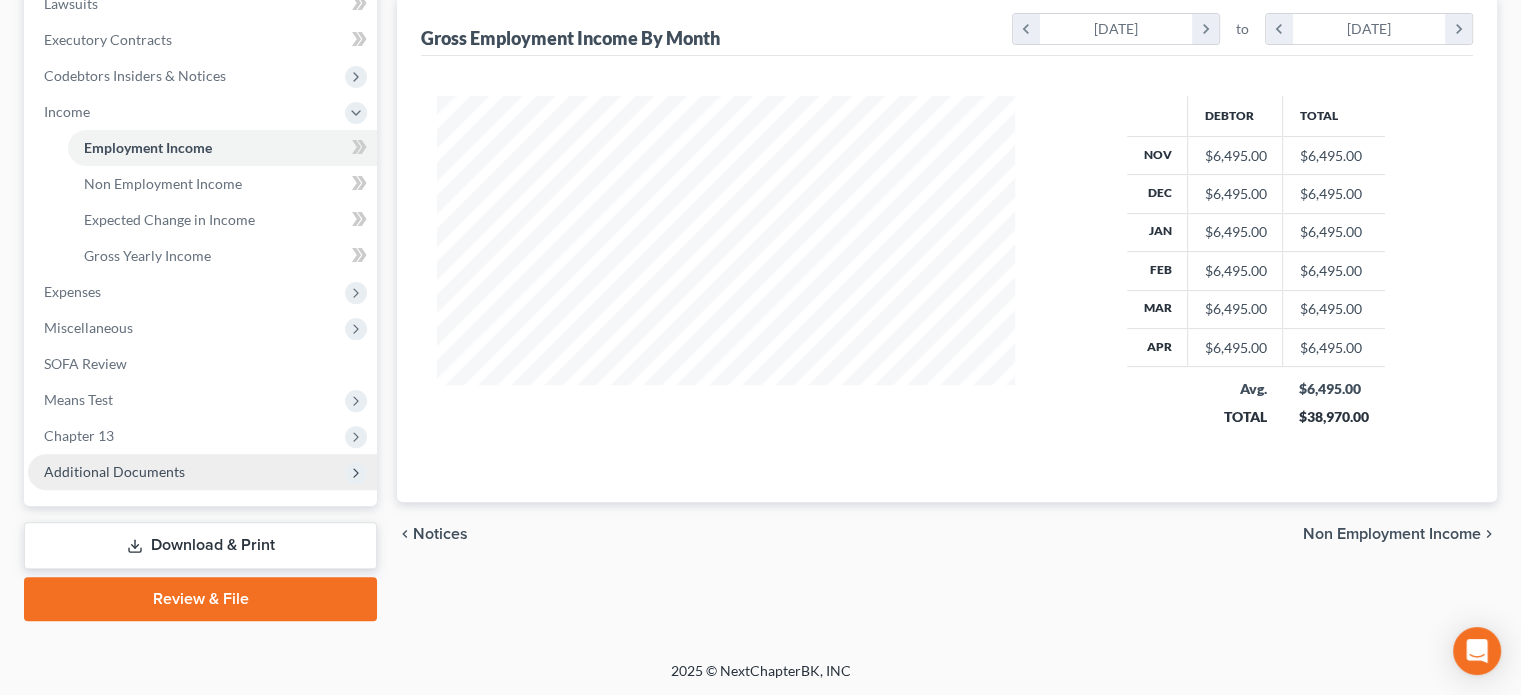 click on "Additional Documents" at bounding box center (202, 472) 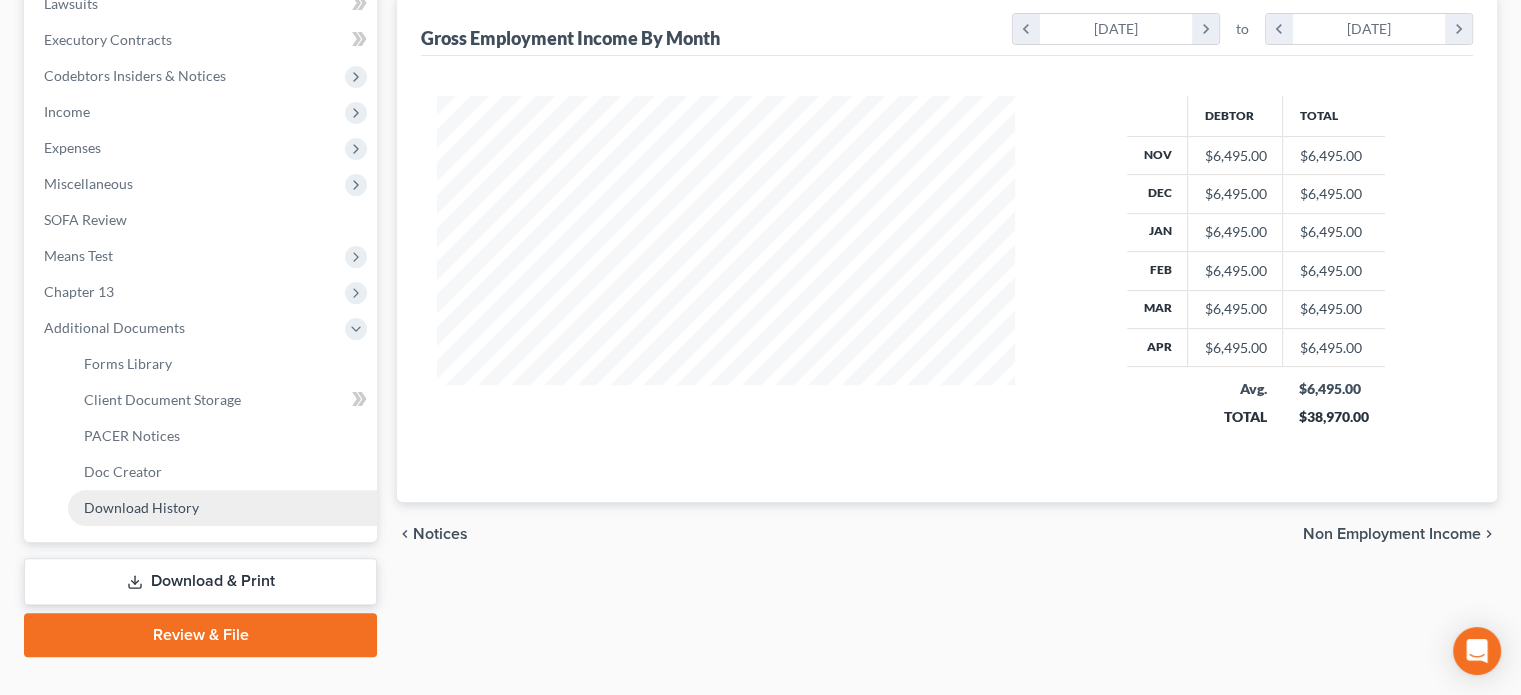 click on "Download History" at bounding box center [141, 507] 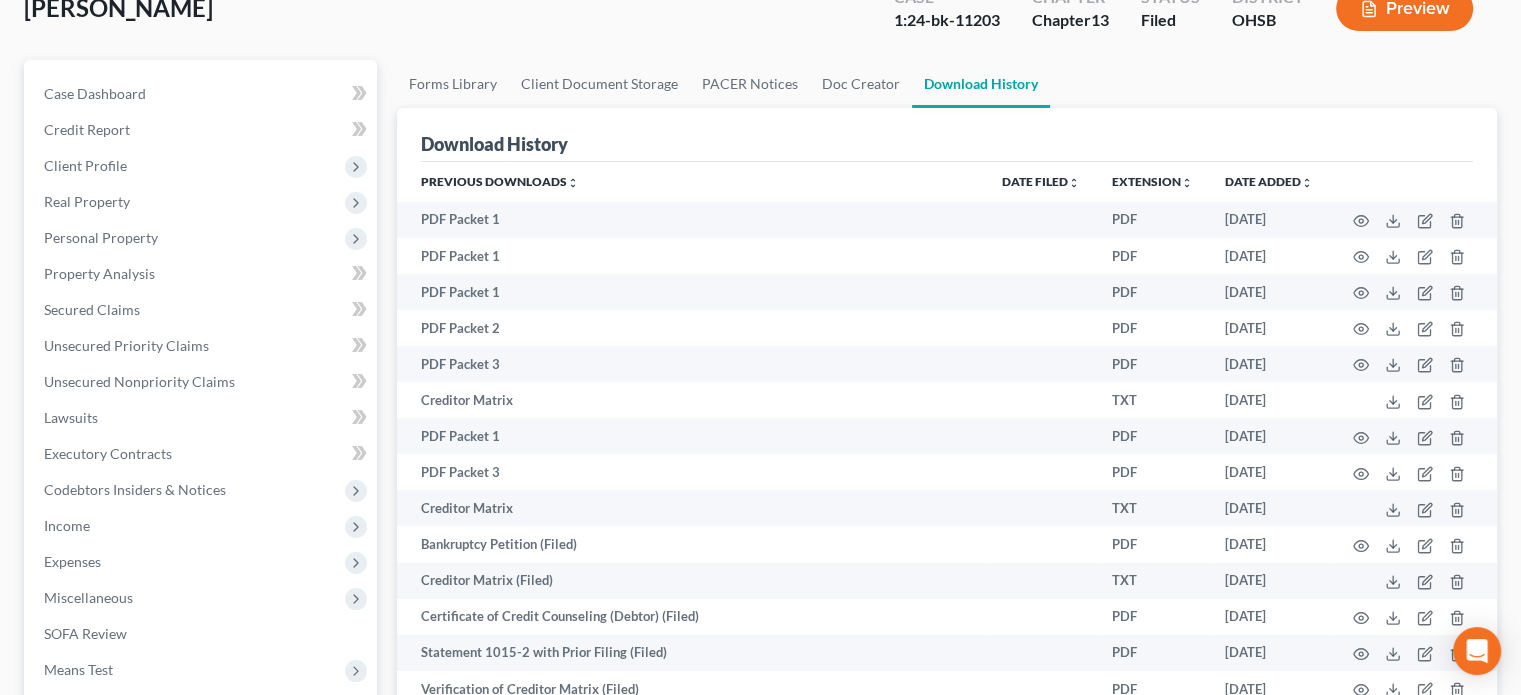 scroll, scrollTop: 582, scrollLeft: 0, axis: vertical 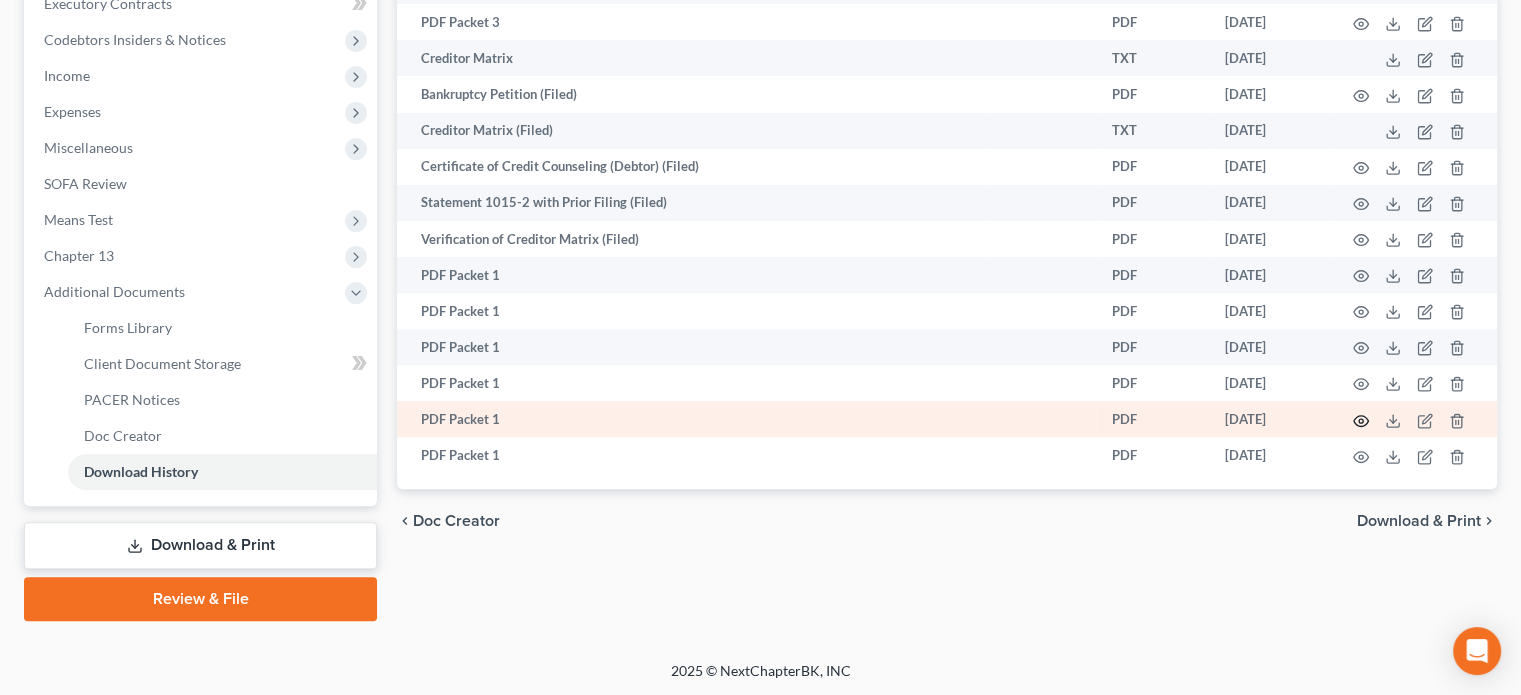 click 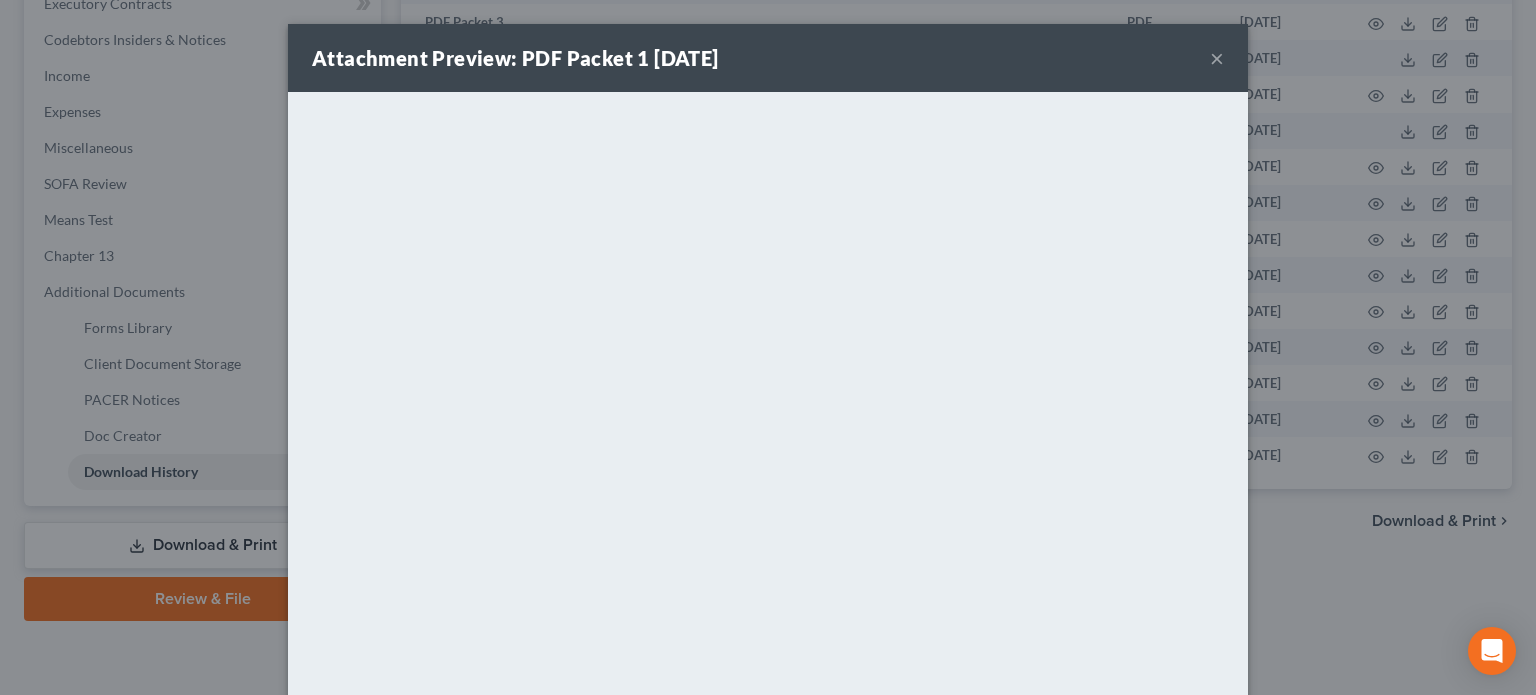 click on "×" at bounding box center (1217, 58) 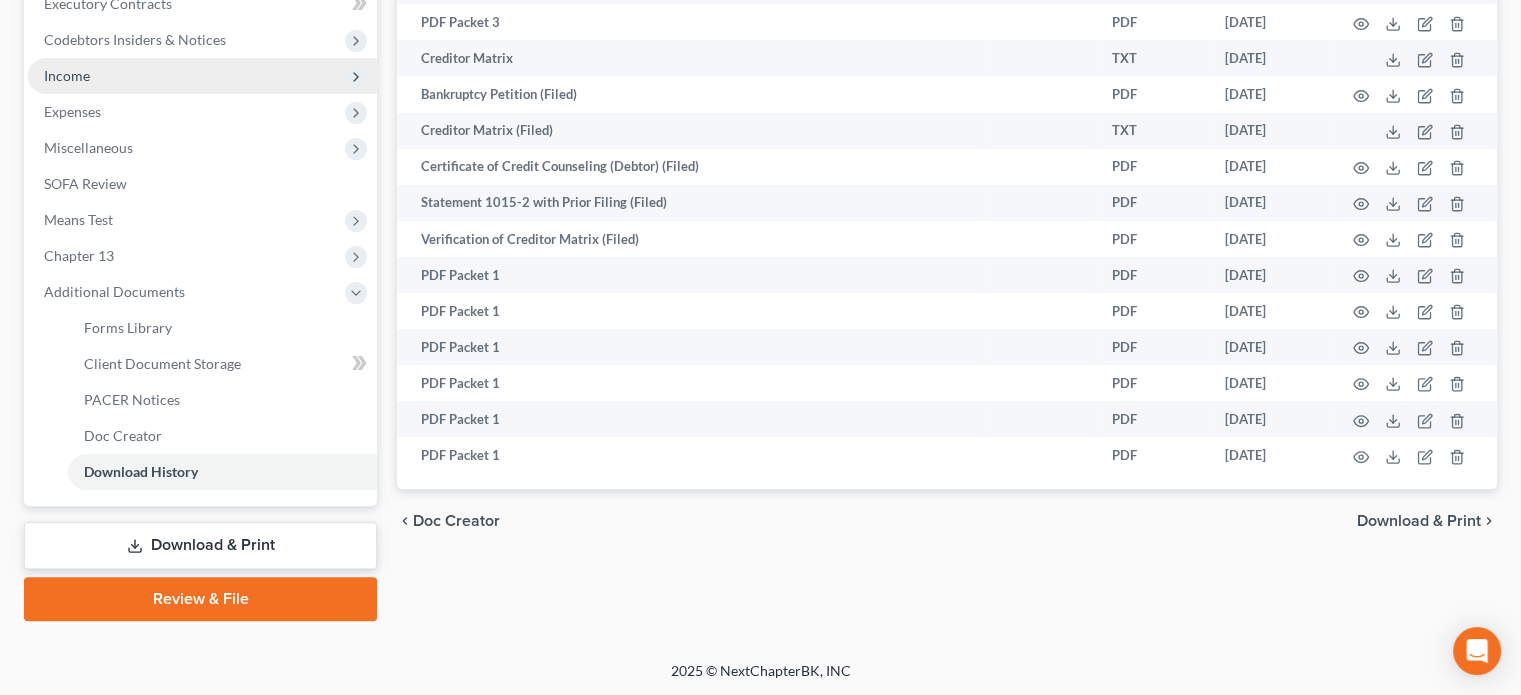 click on "Income" at bounding box center (67, 75) 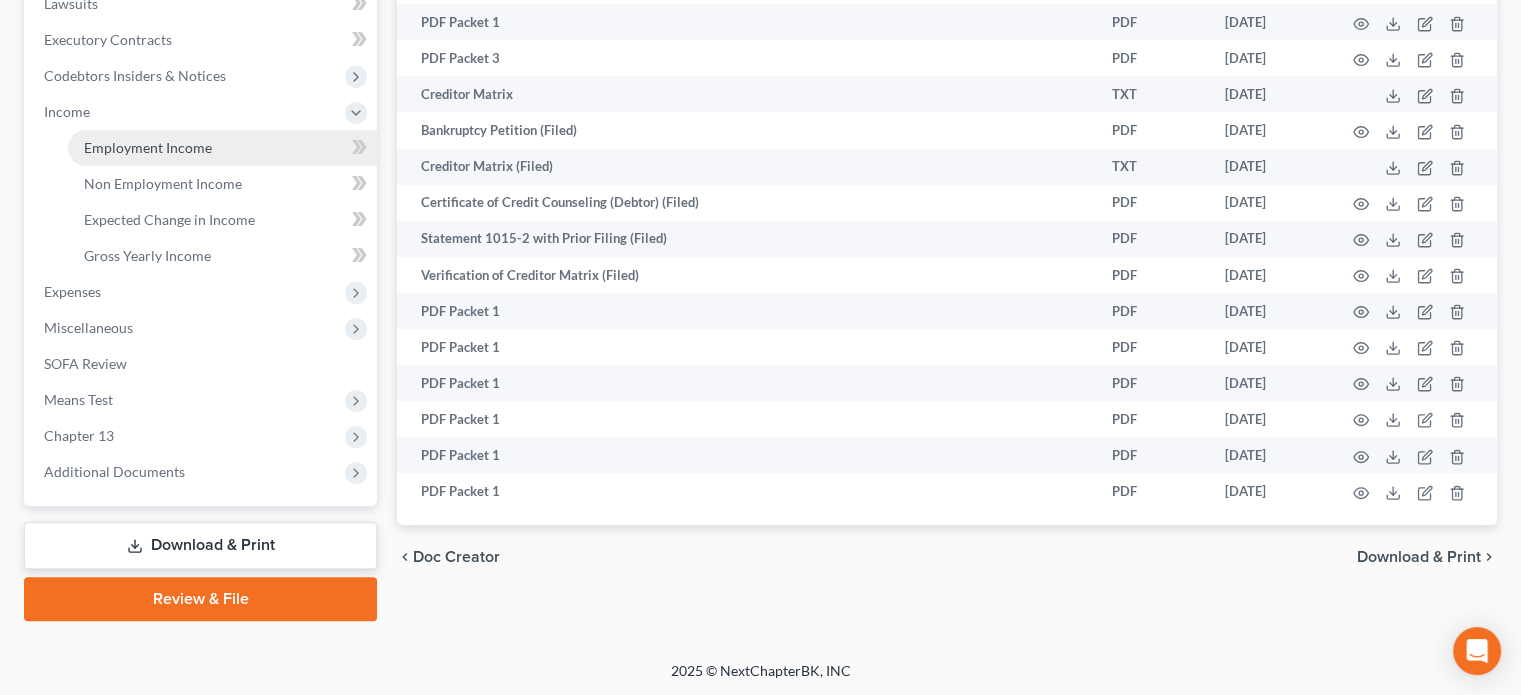 click on "Employment Income" at bounding box center (148, 147) 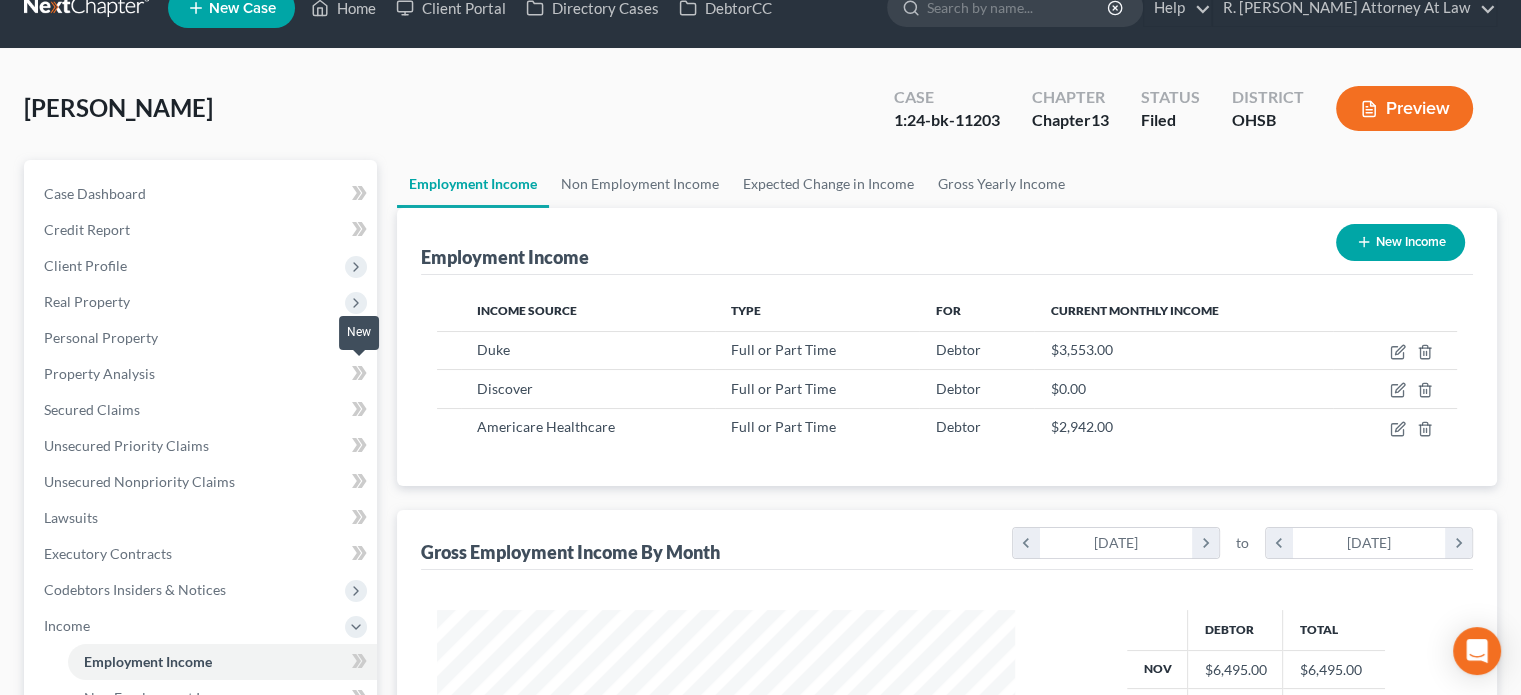 scroll, scrollTop: 0, scrollLeft: 0, axis: both 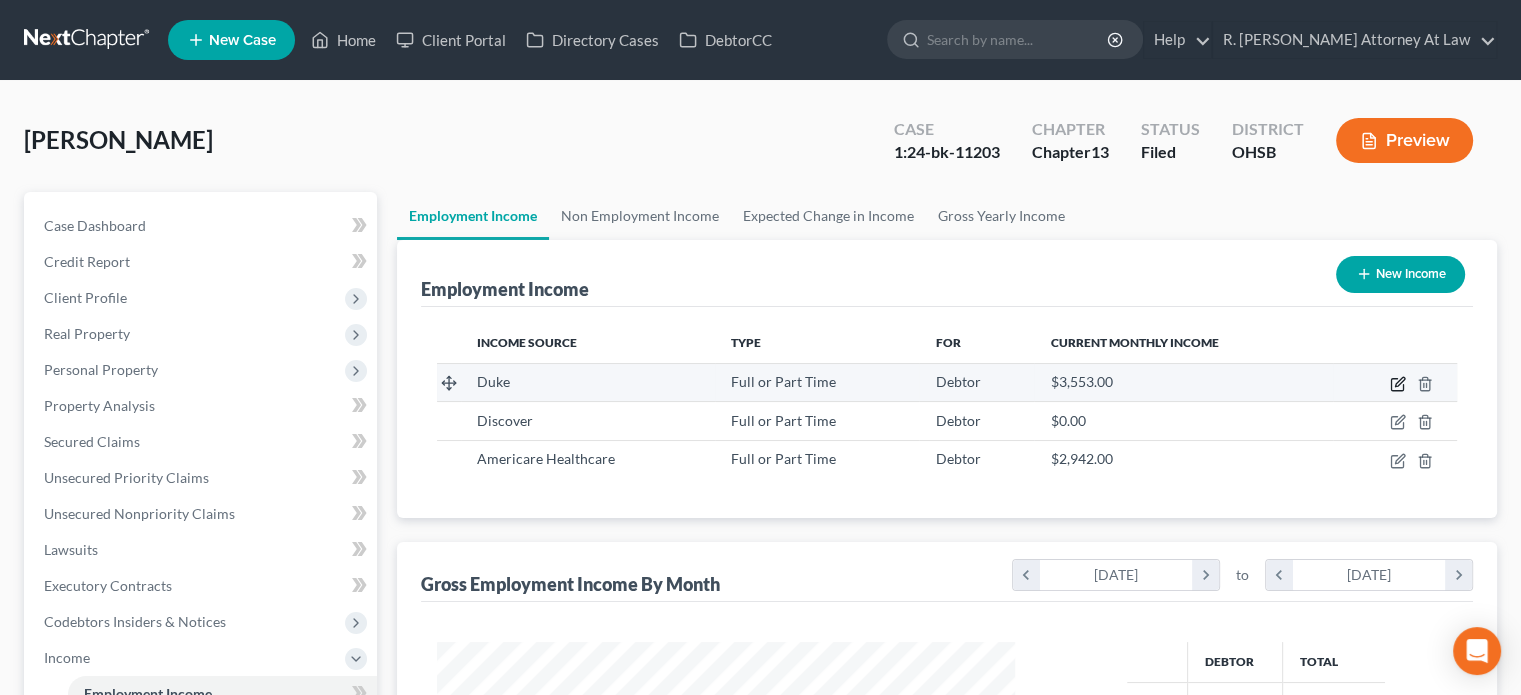 click 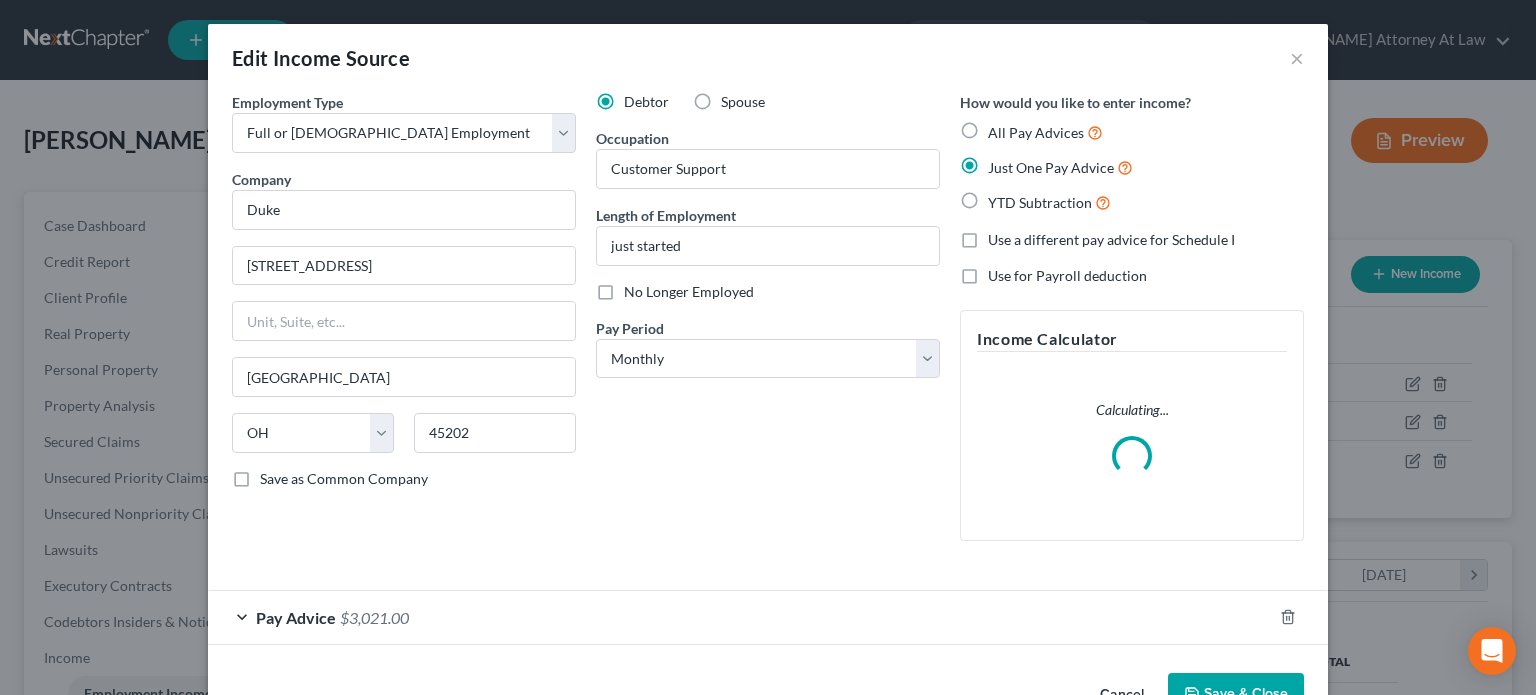 scroll, scrollTop: 999643, scrollLeft: 999375, axis: both 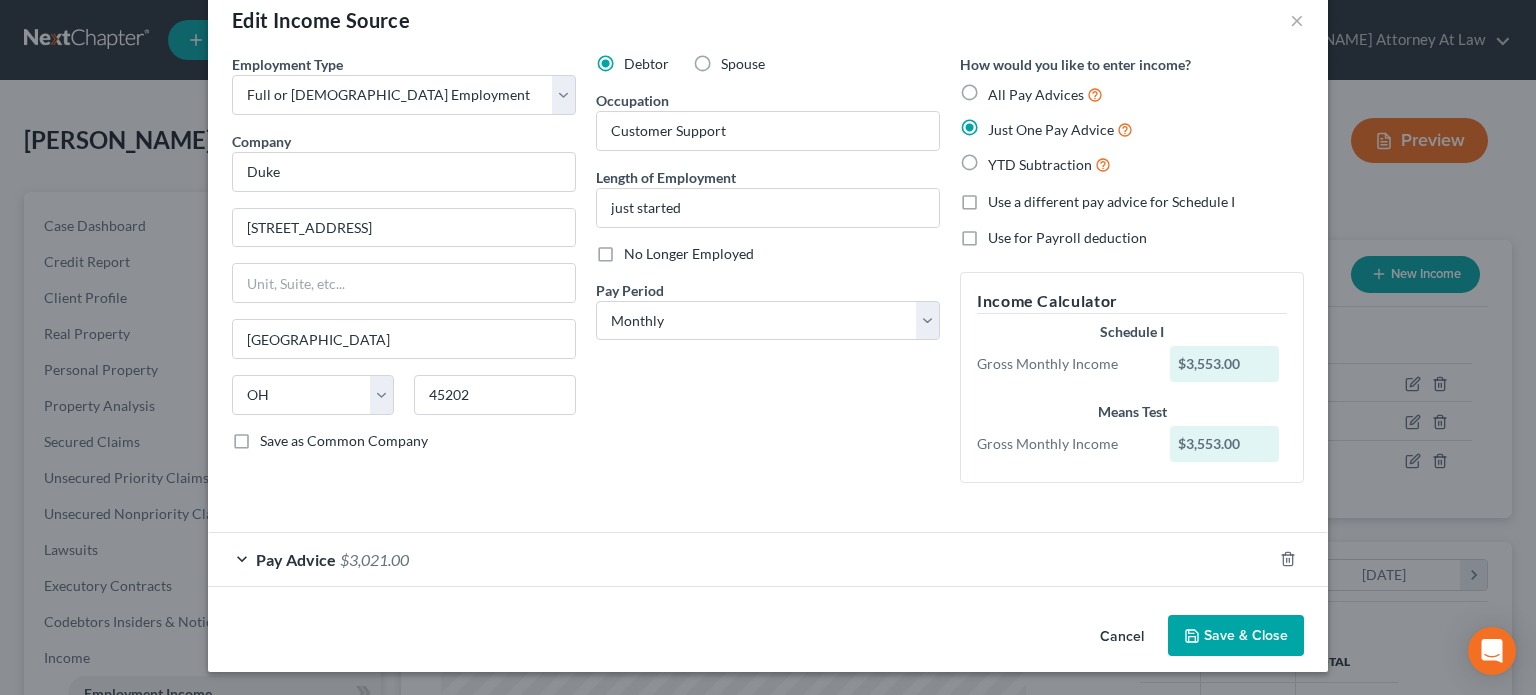 click on "Save & Close" at bounding box center (1236, 636) 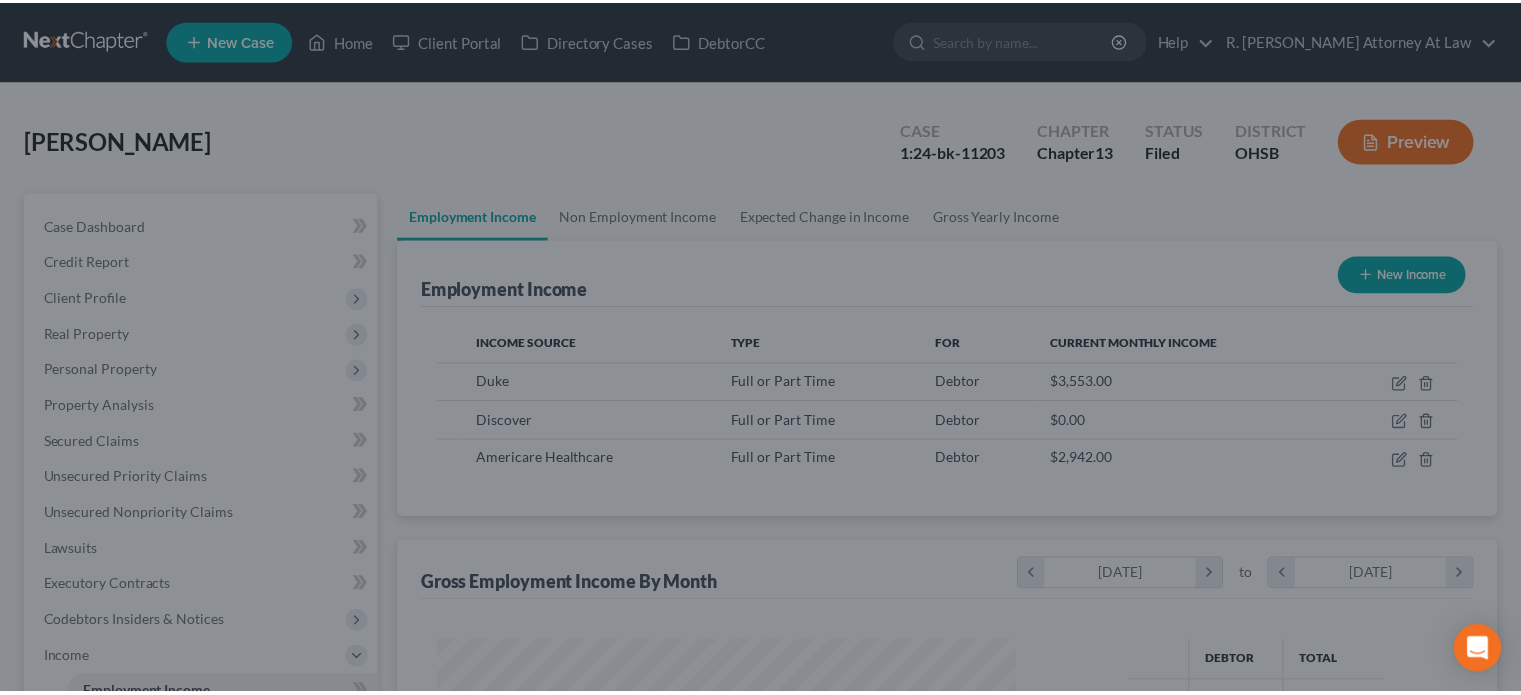 scroll, scrollTop: 356, scrollLeft: 617, axis: both 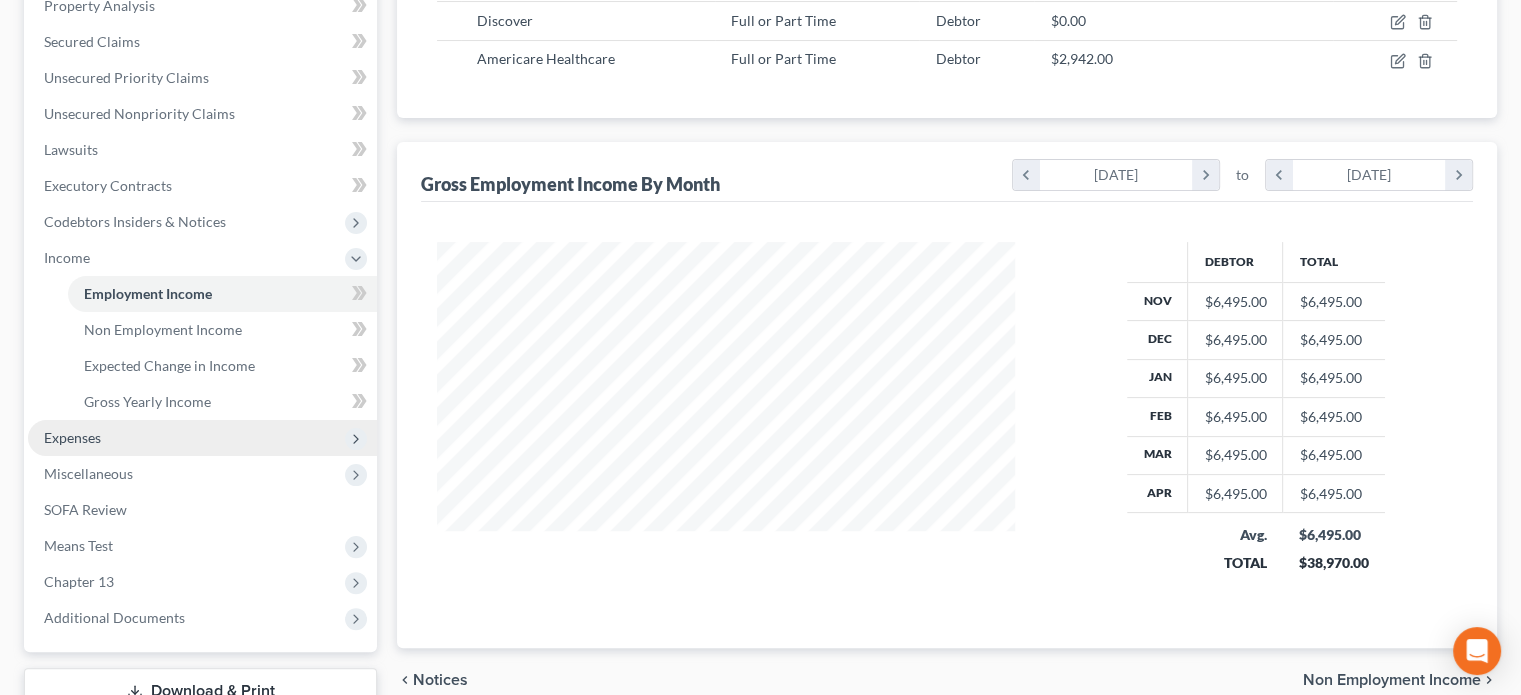 click on "Expenses" at bounding box center (72, 437) 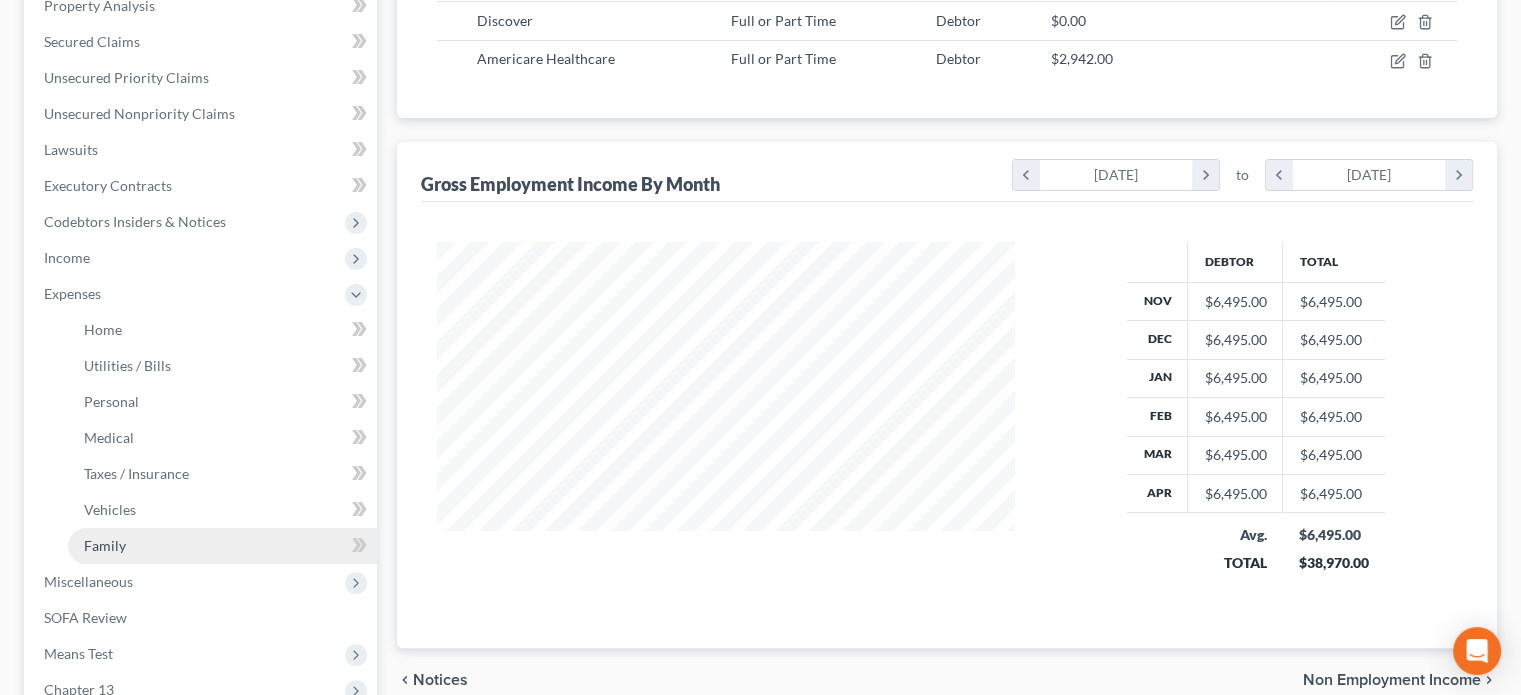 click on "Family" at bounding box center [222, 546] 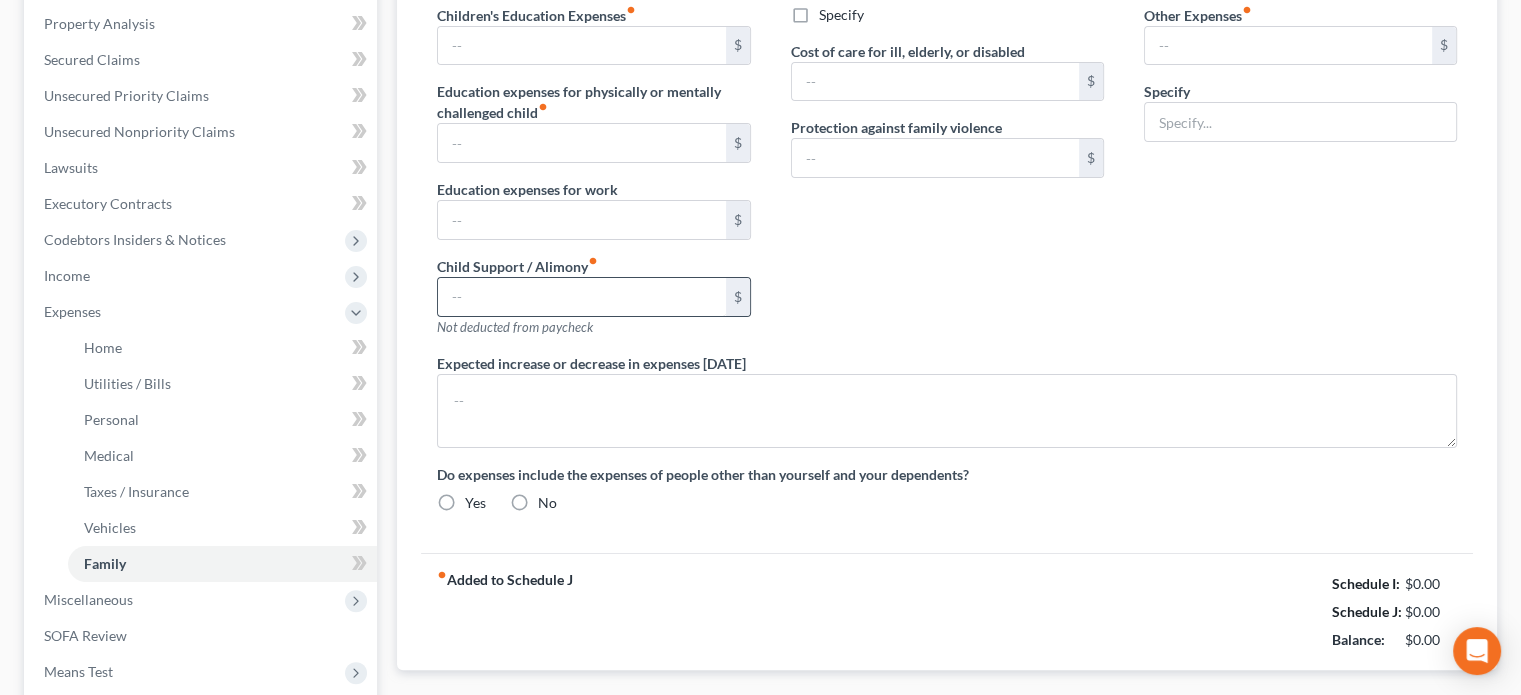 type on "0.00" 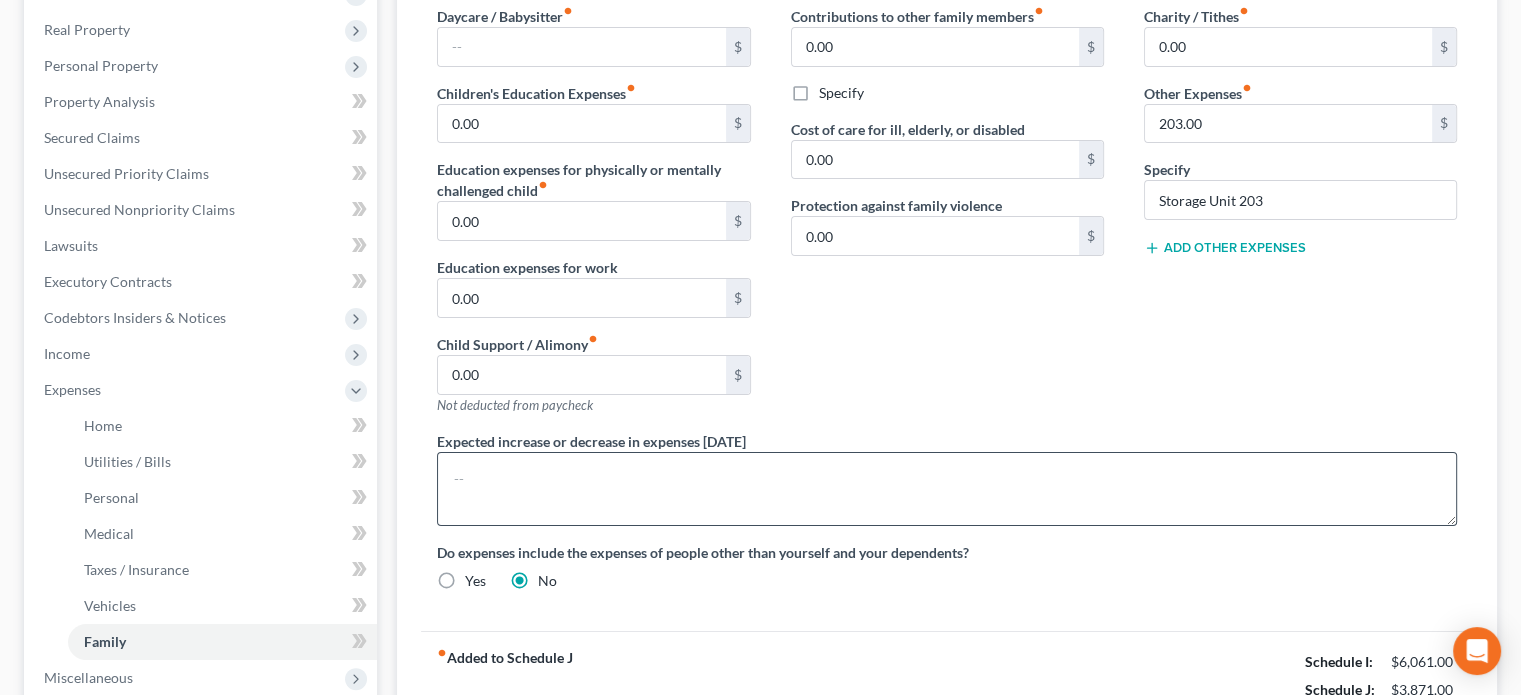 scroll, scrollTop: 0, scrollLeft: 0, axis: both 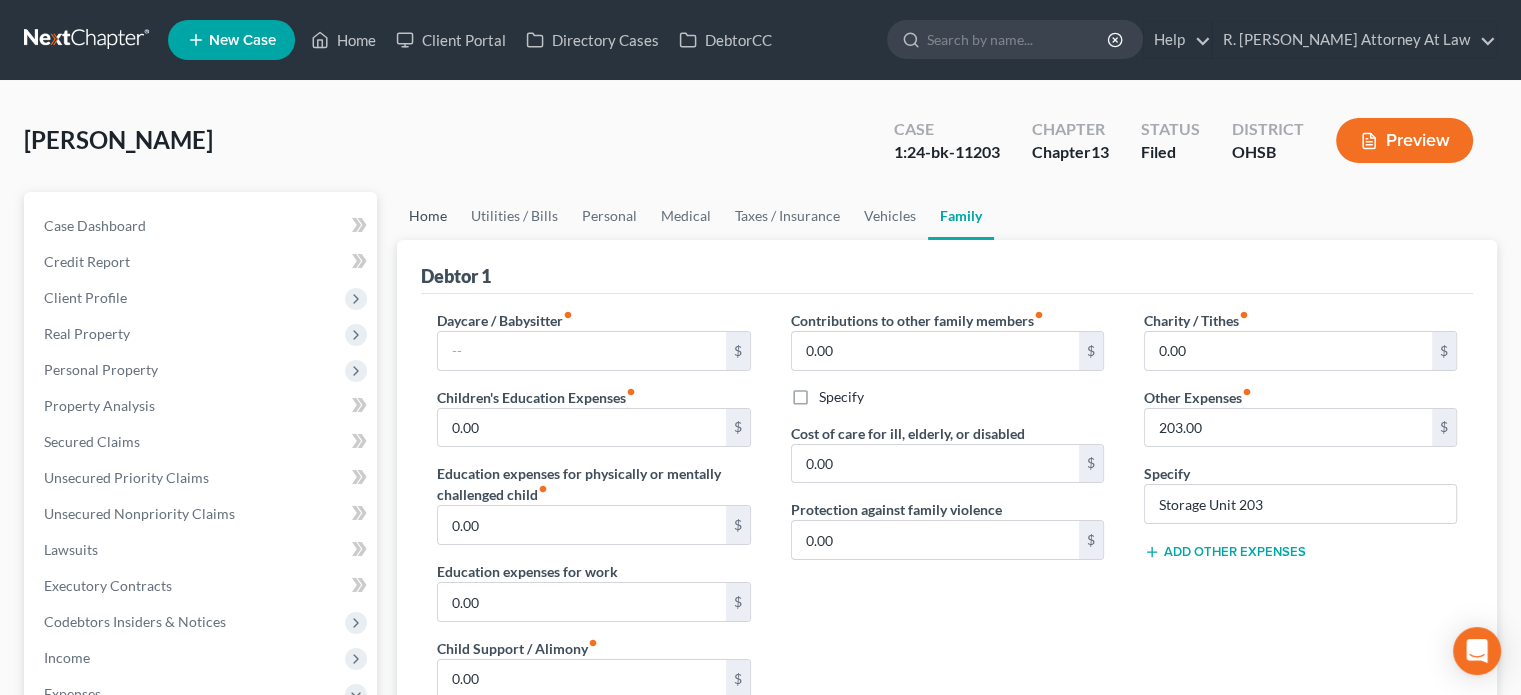 click on "Home" at bounding box center (428, 216) 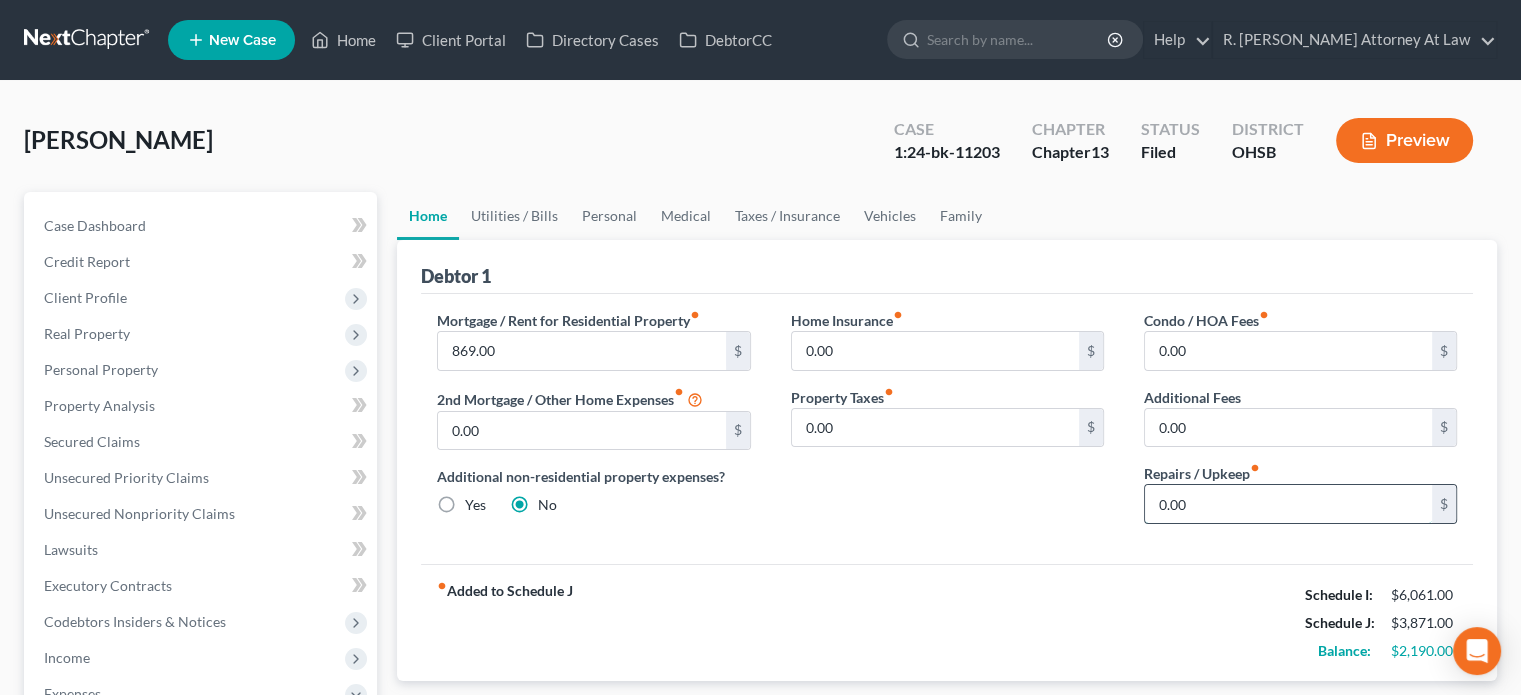click on "0.00" at bounding box center [1288, 504] 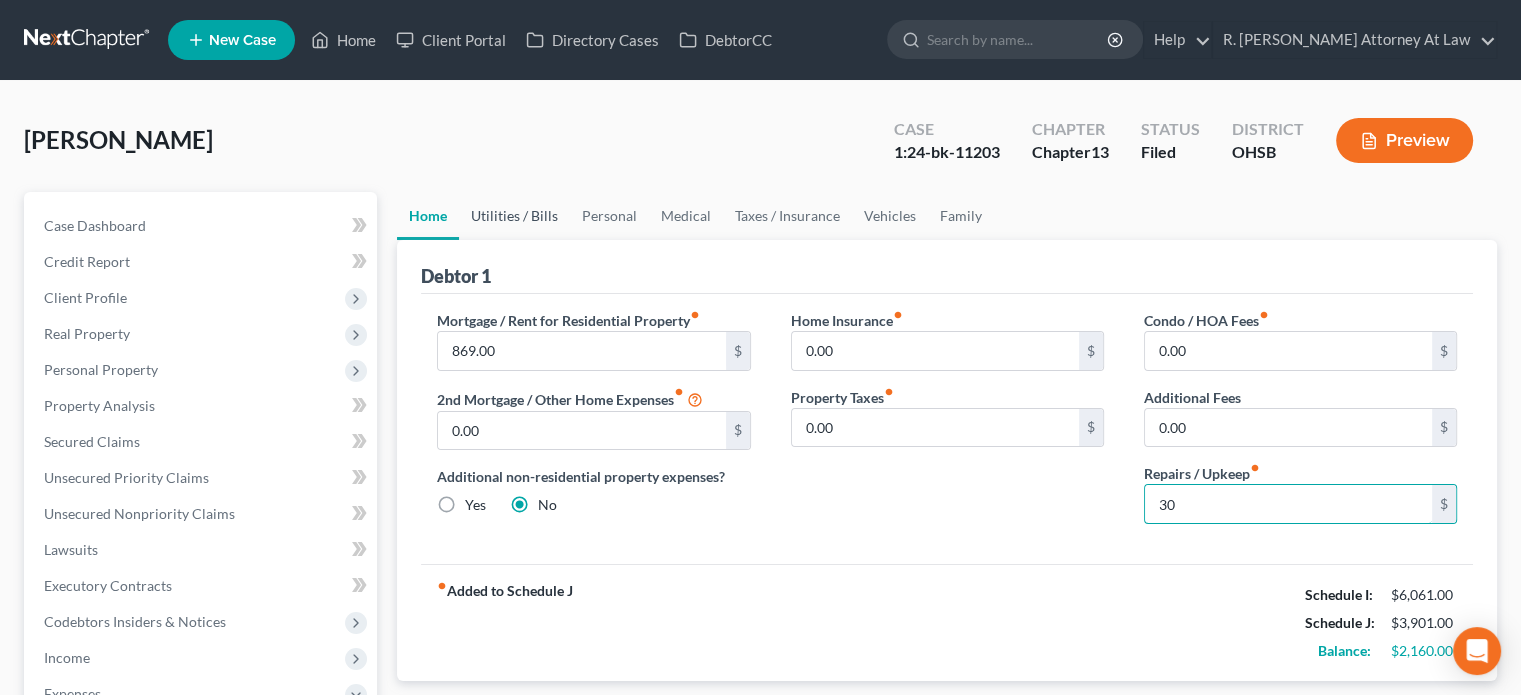 type on "30" 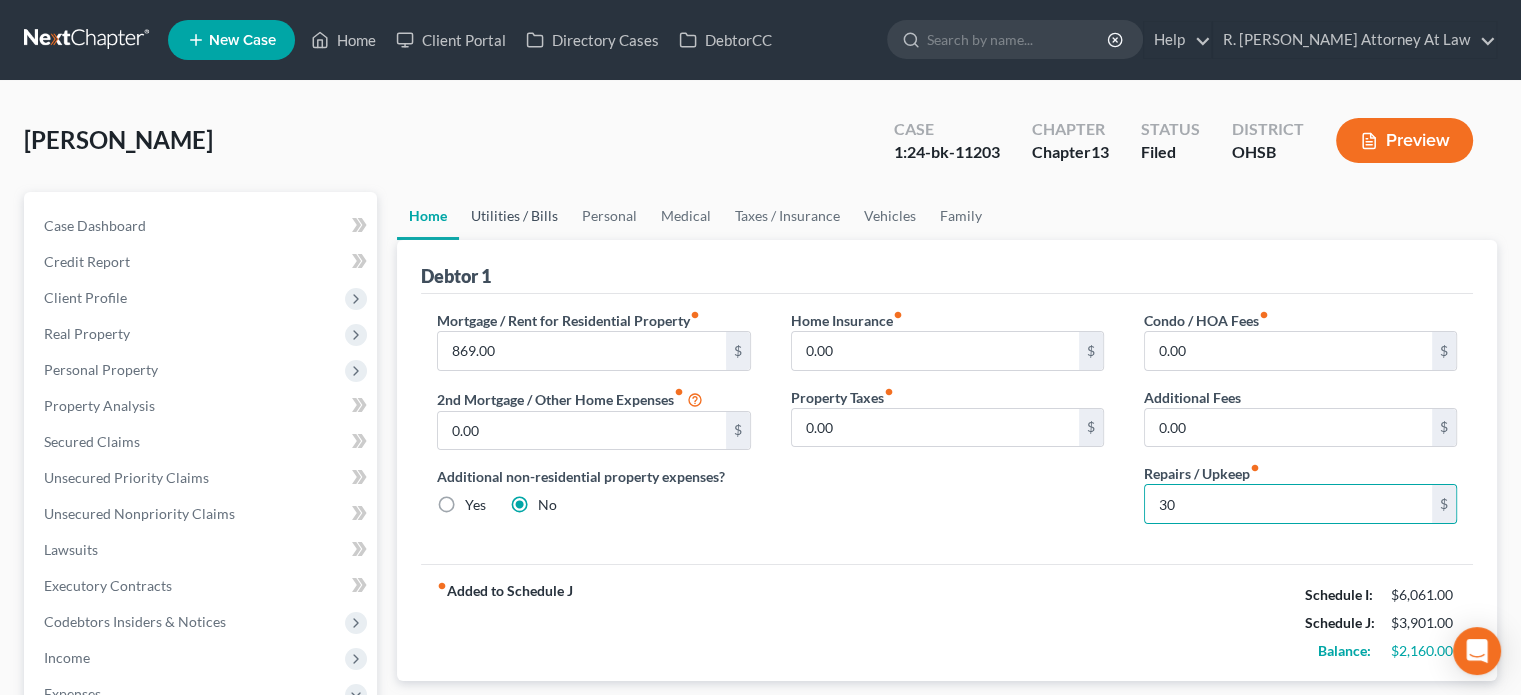 click on "Utilities / Bills" at bounding box center [514, 216] 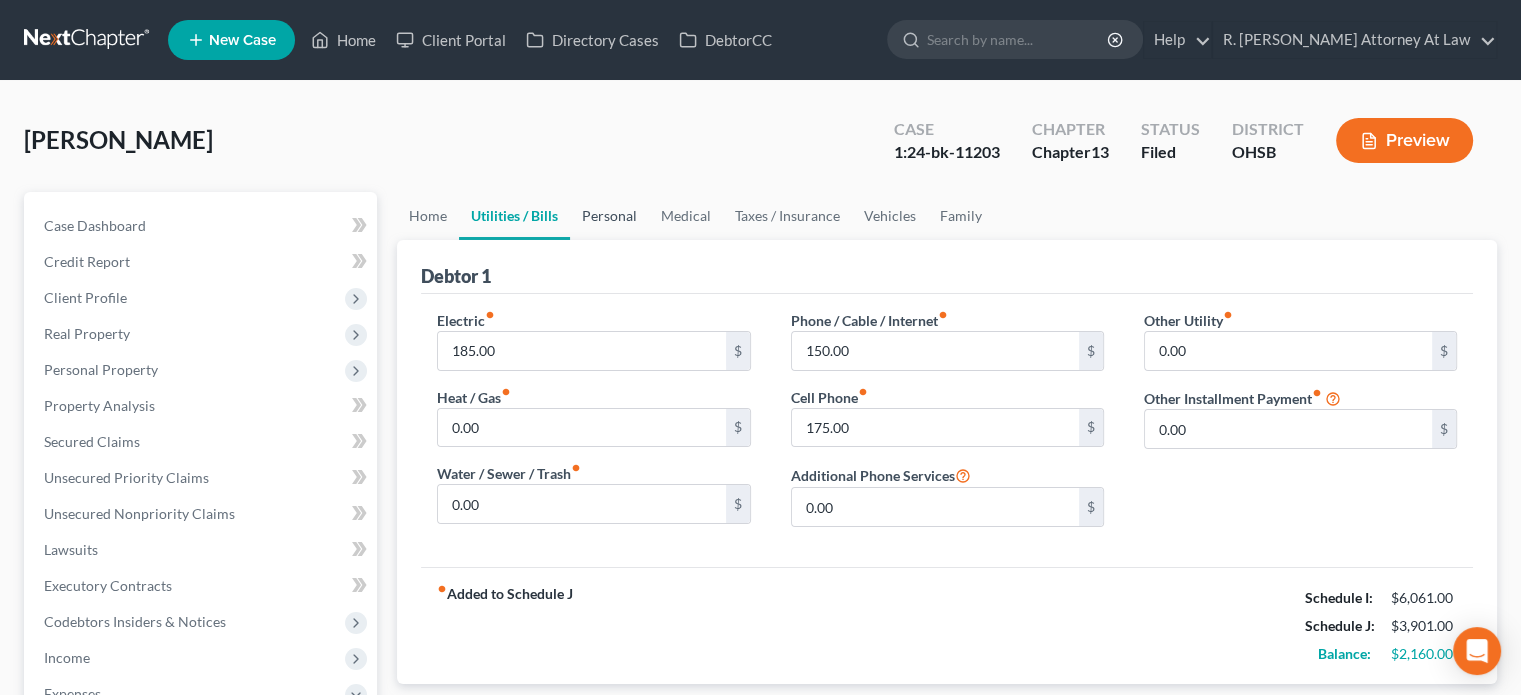click on "Personal" at bounding box center (609, 216) 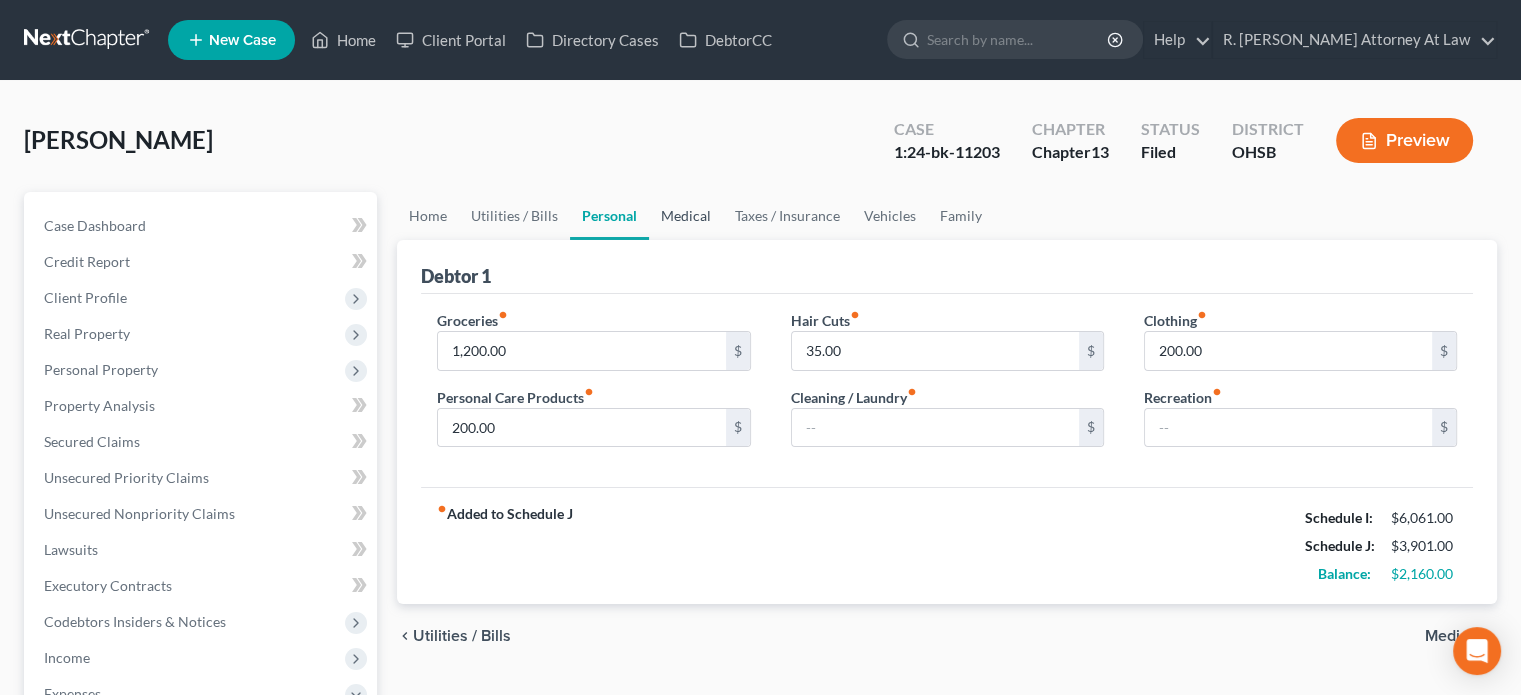 click on "Medical" at bounding box center (686, 216) 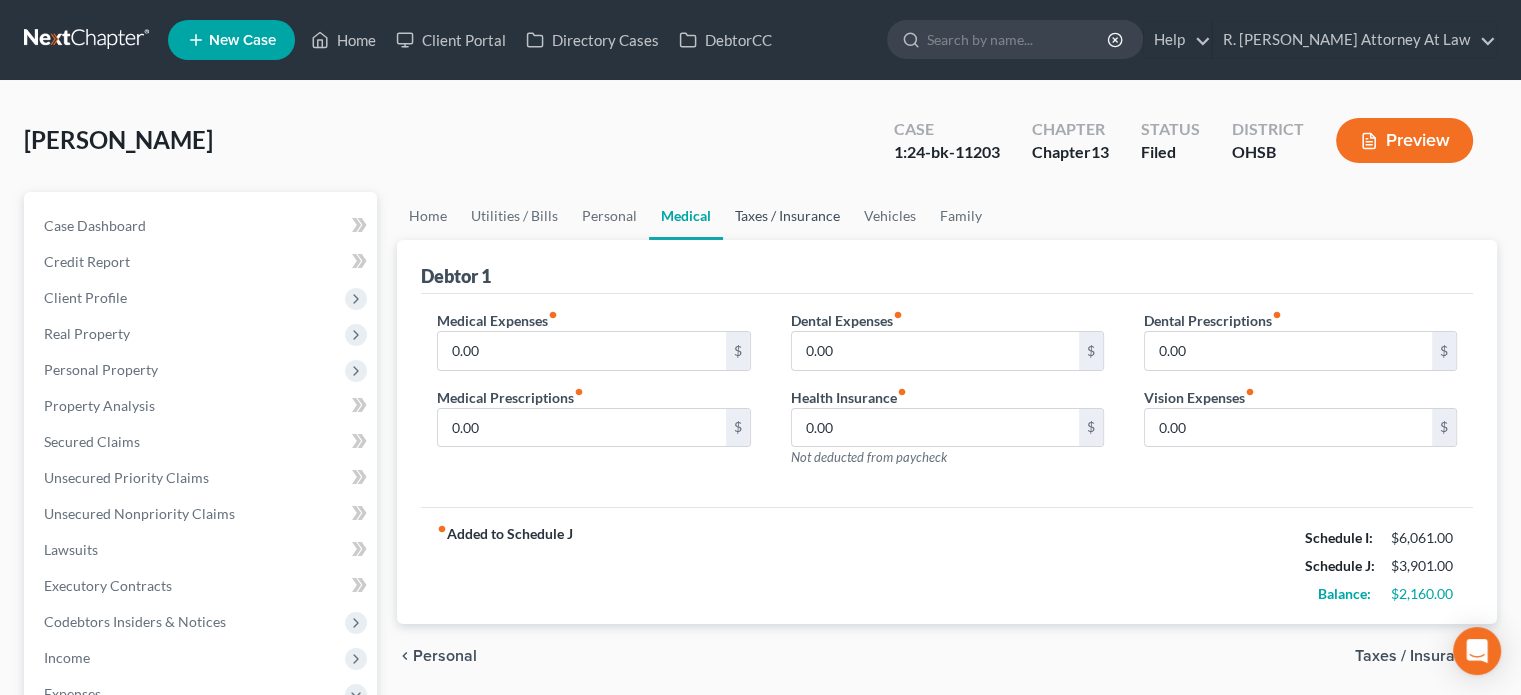 click on "Taxes / Insurance" at bounding box center (787, 216) 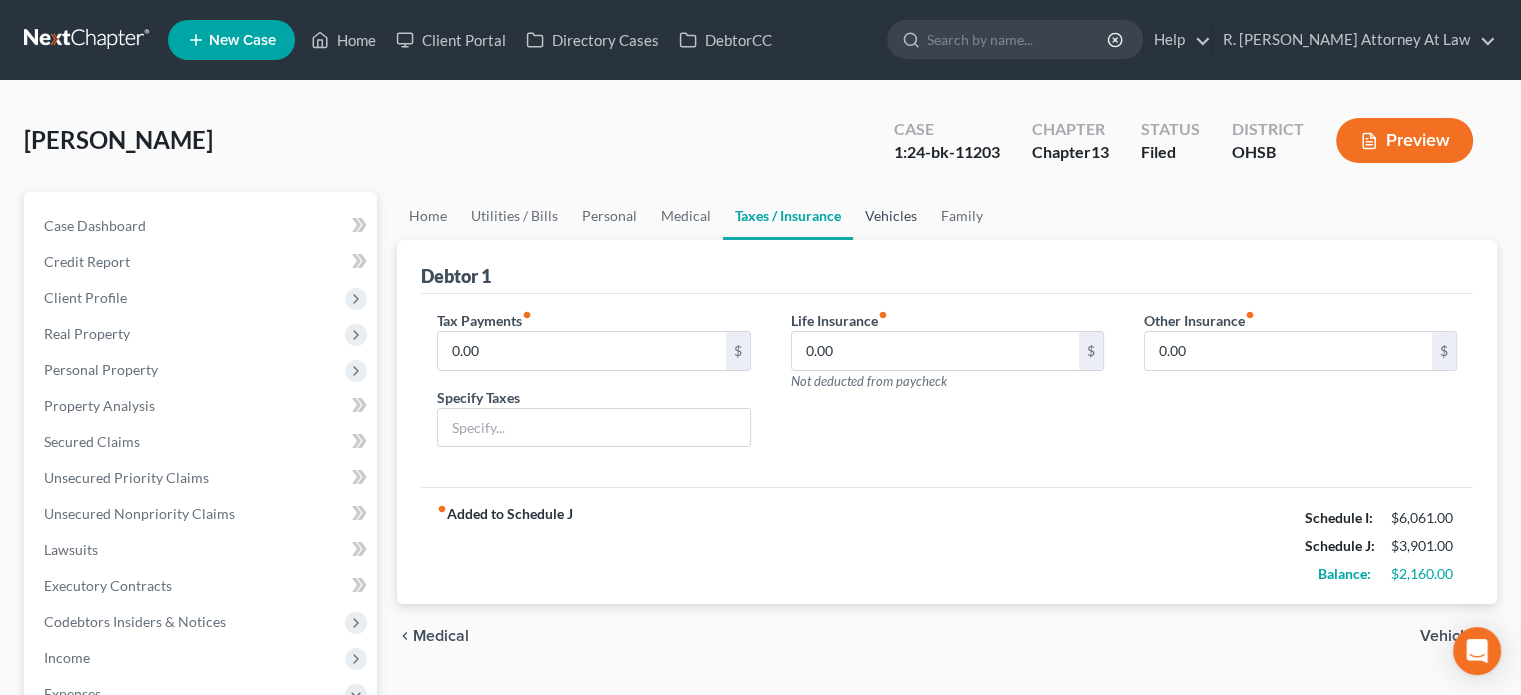 click on "Vehicles" at bounding box center [891, 216] 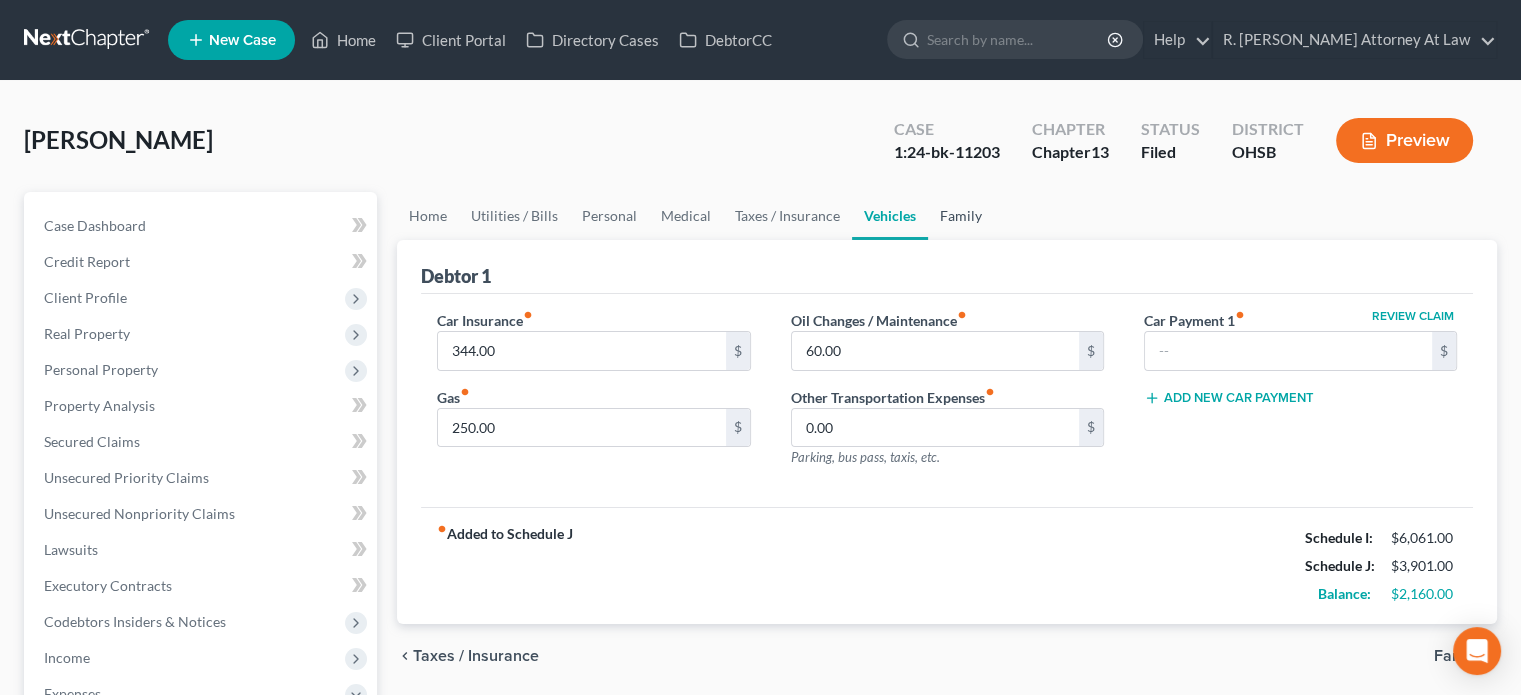 click on "Family" at bounding box center [961, 216] 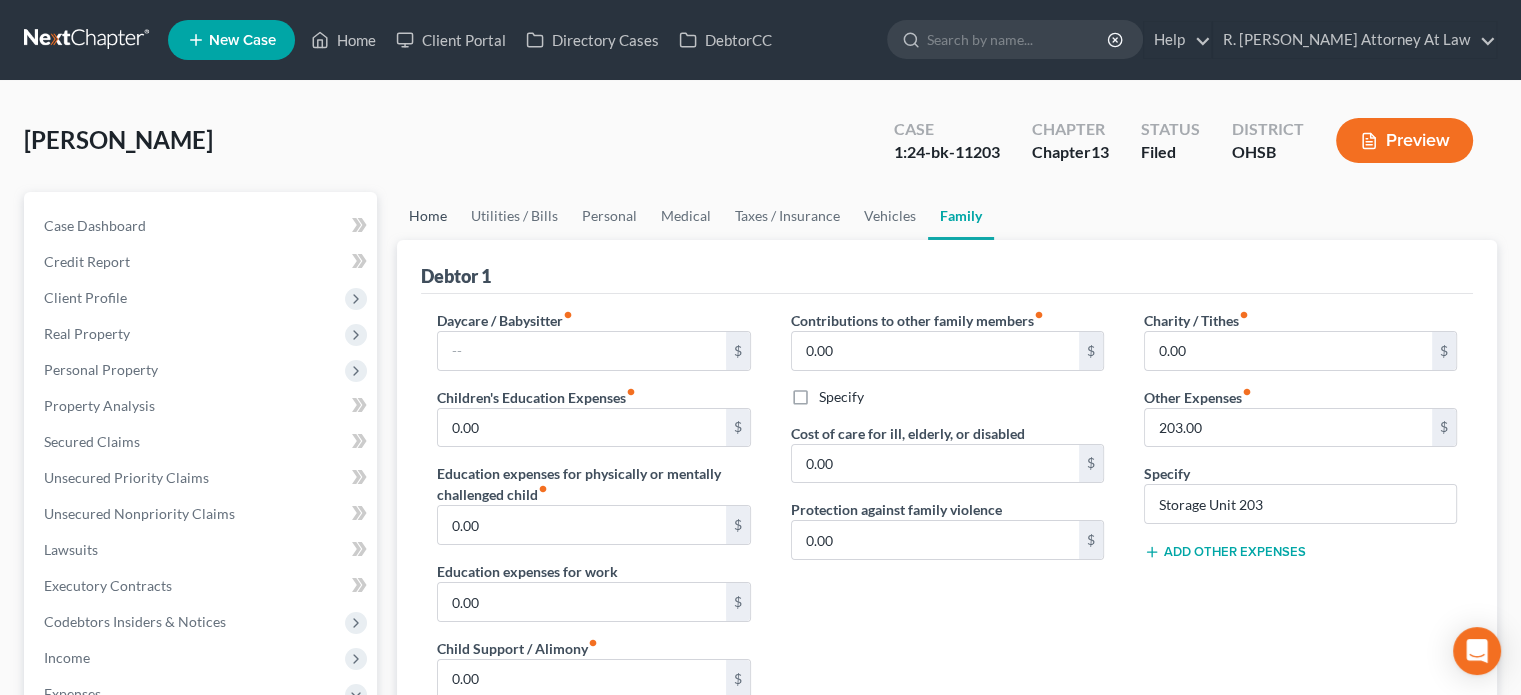 click on "Home" at bounding box center (428, 216) 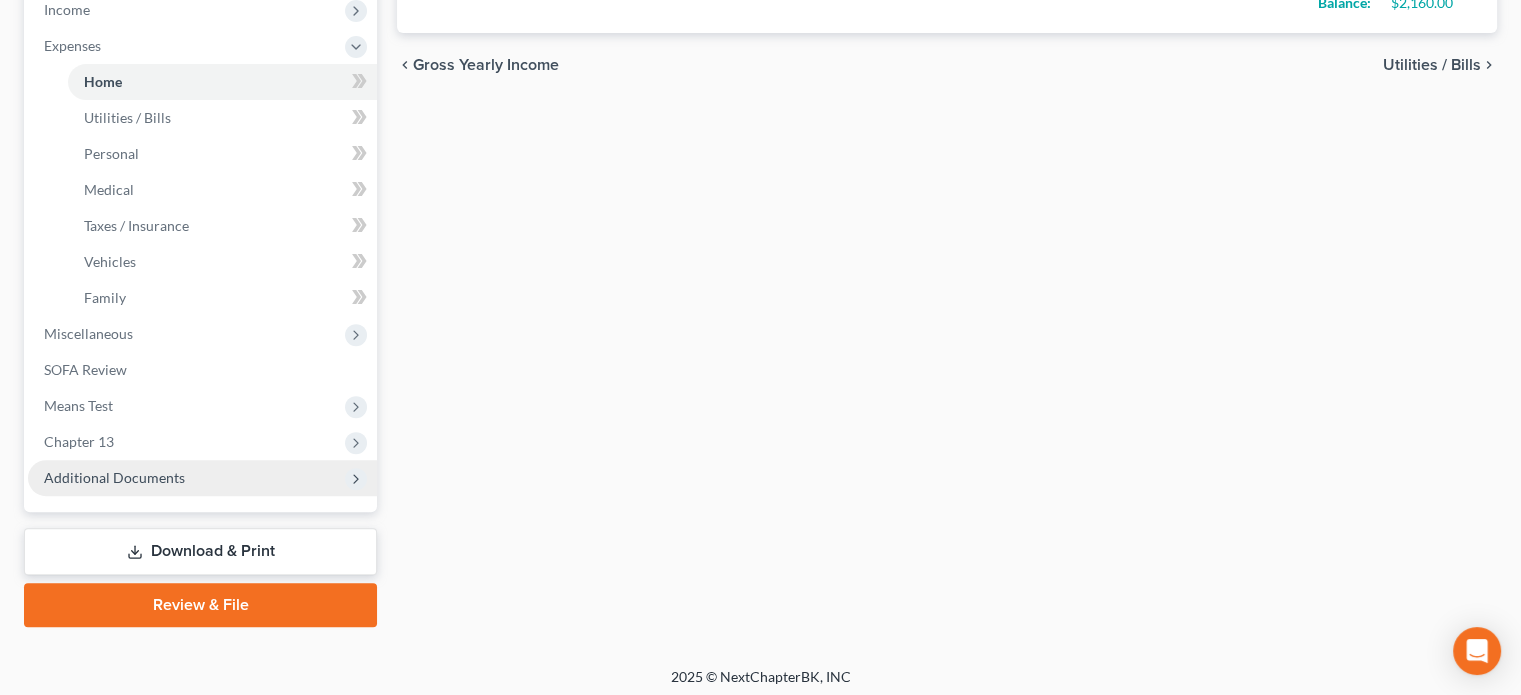 scroll, scrollTop: 654, scrollLeft: 0, axis: vertical 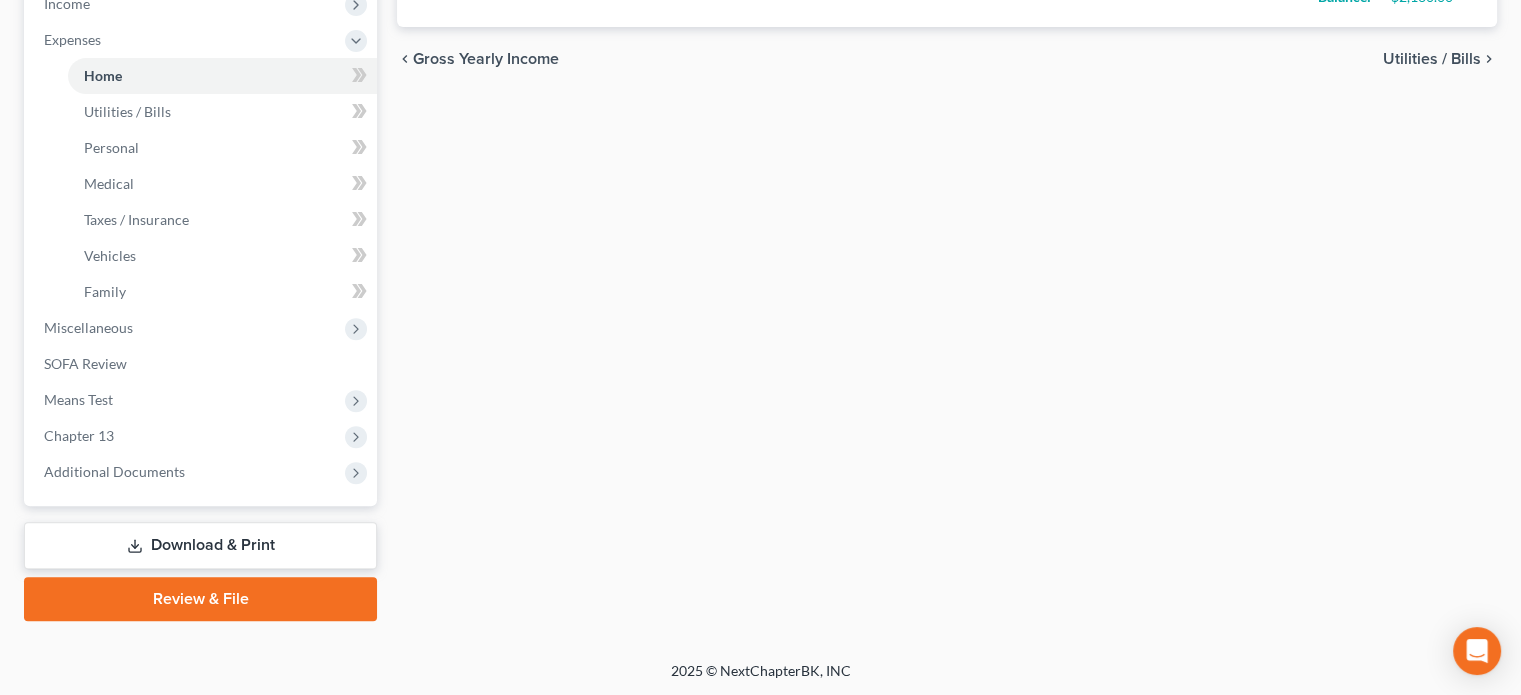 click on "Download & Print" at bounding box center [200, 545] 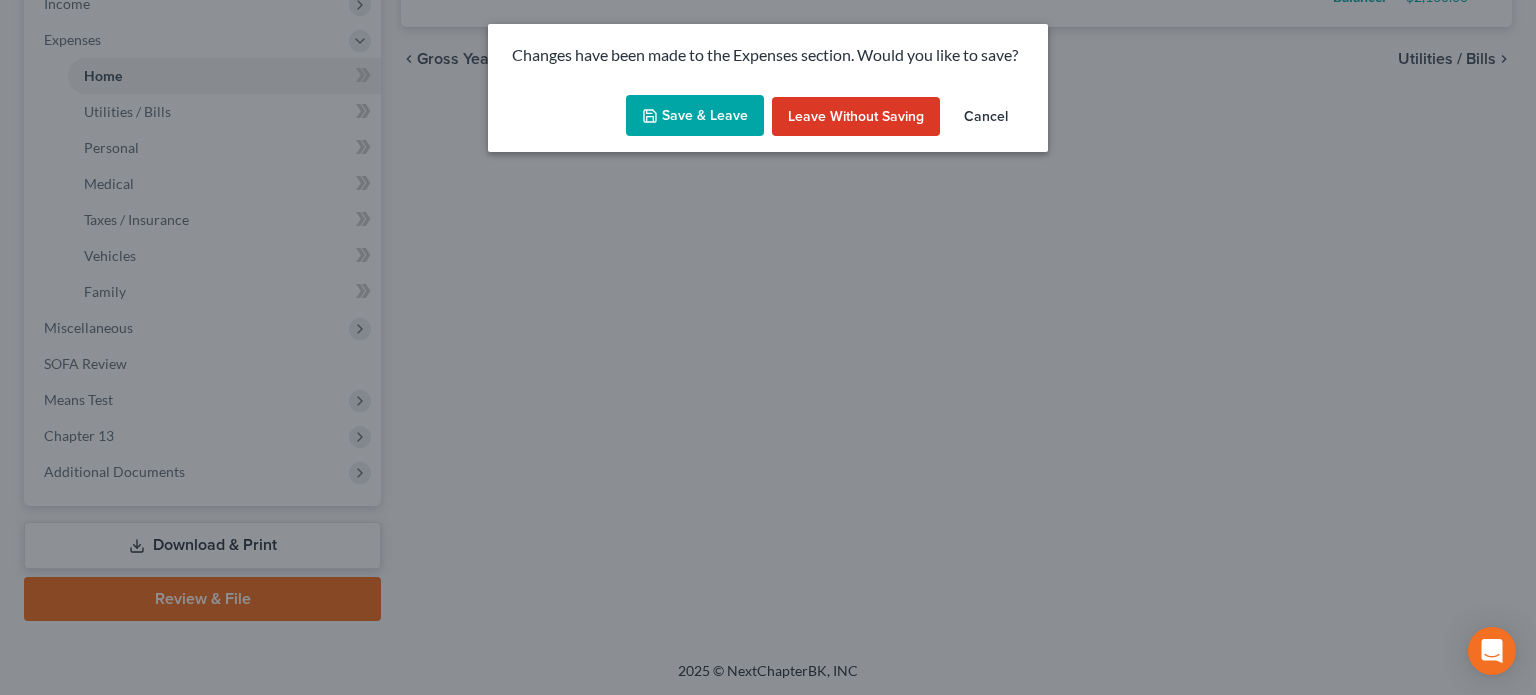 click on "Save & Leave" at bounding box center [695, 116] 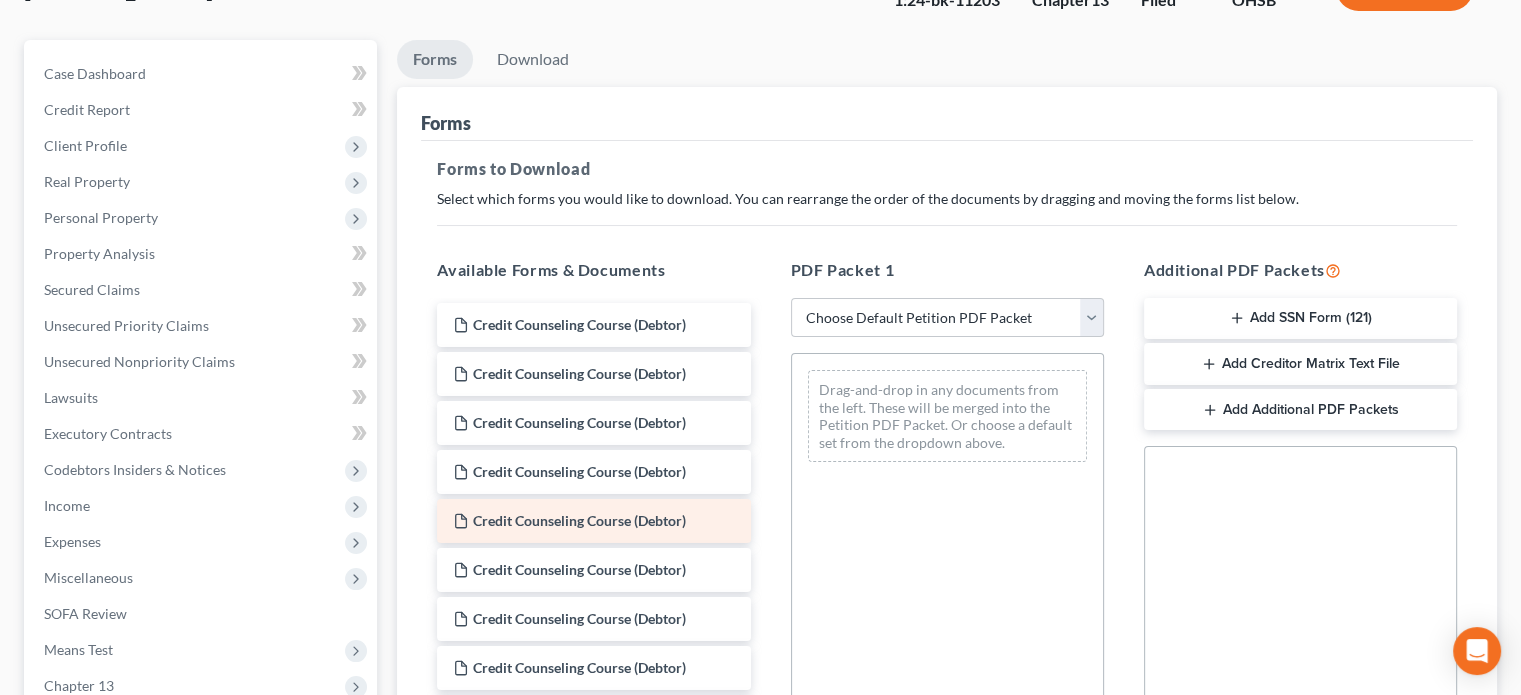 scroll, scrollTop: 300, scrollLeft: 0, axis: vertical 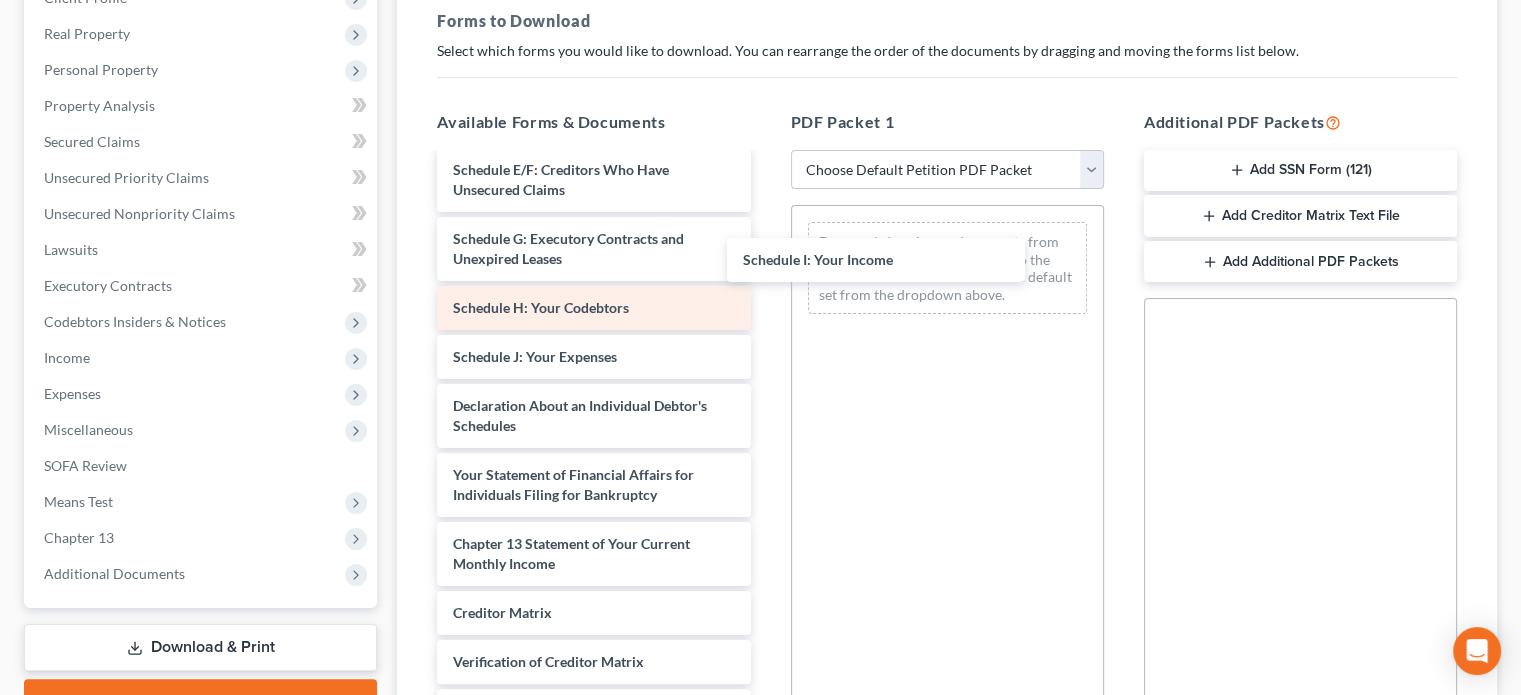 drag, startPoint x: 492, startPoint y: 380, endPoint x: 649, endPoint y: 319, distance: 168.43396 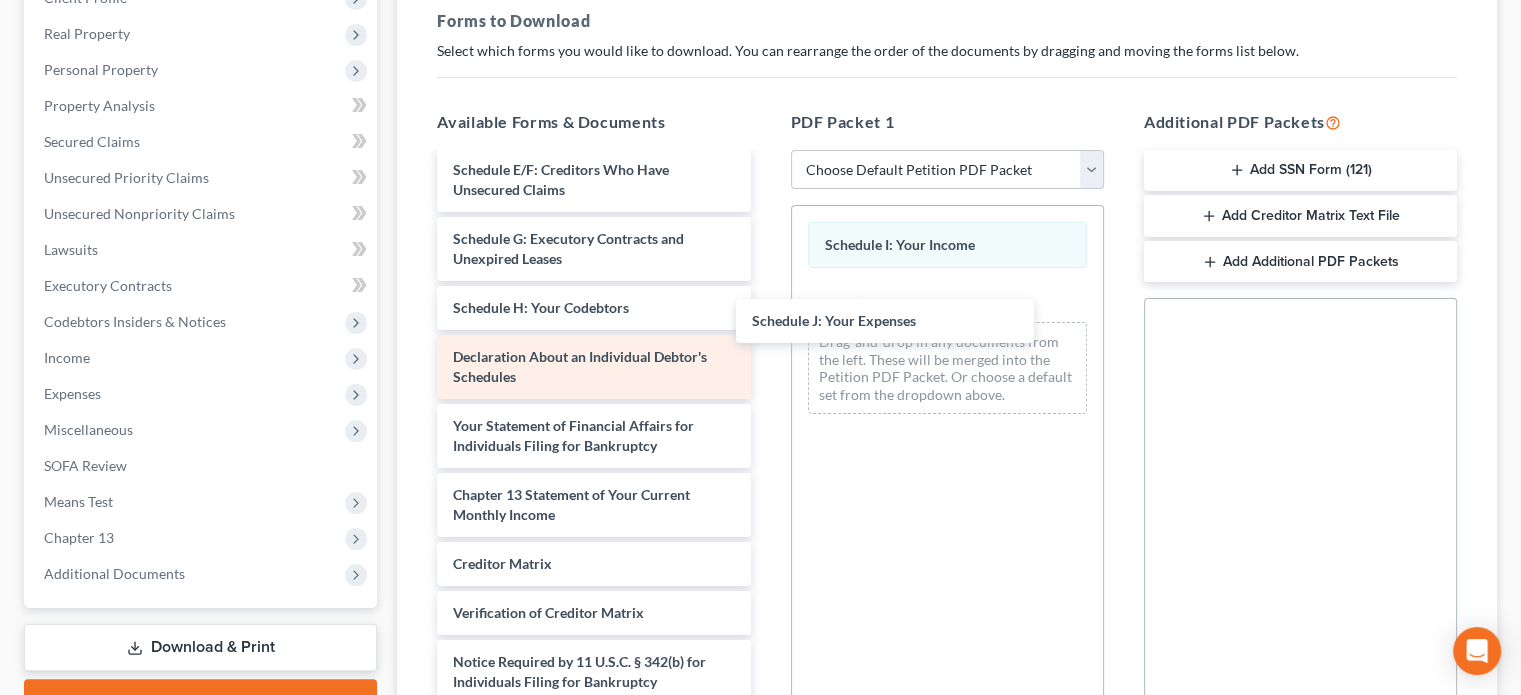 drag, startPoint x: 553, startPoint y: 365, endPoint x: 605, endPoint y: 384, distance: 55.362442 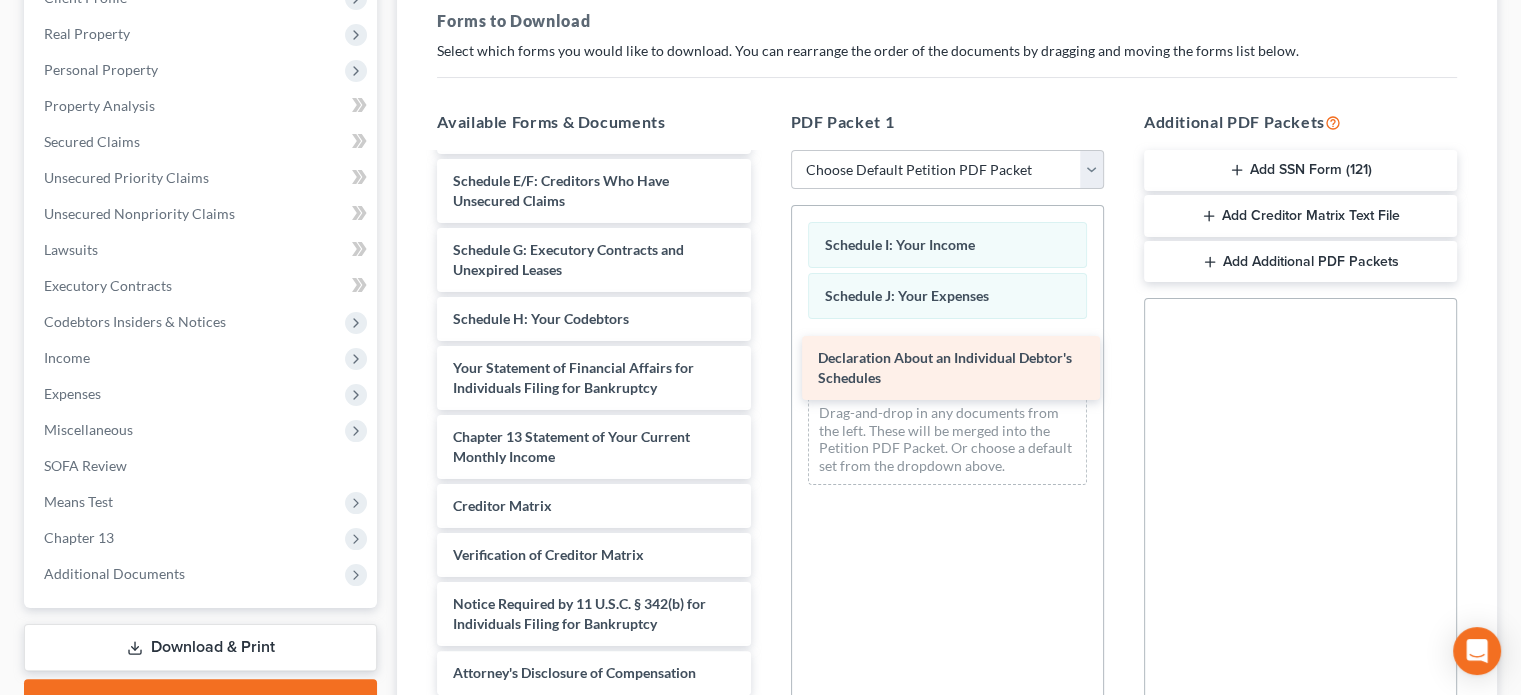 drag, startPoint x: 557, startPoint y: 389, endPoint x: 921, endPoint y: 359, distance: 365.23416 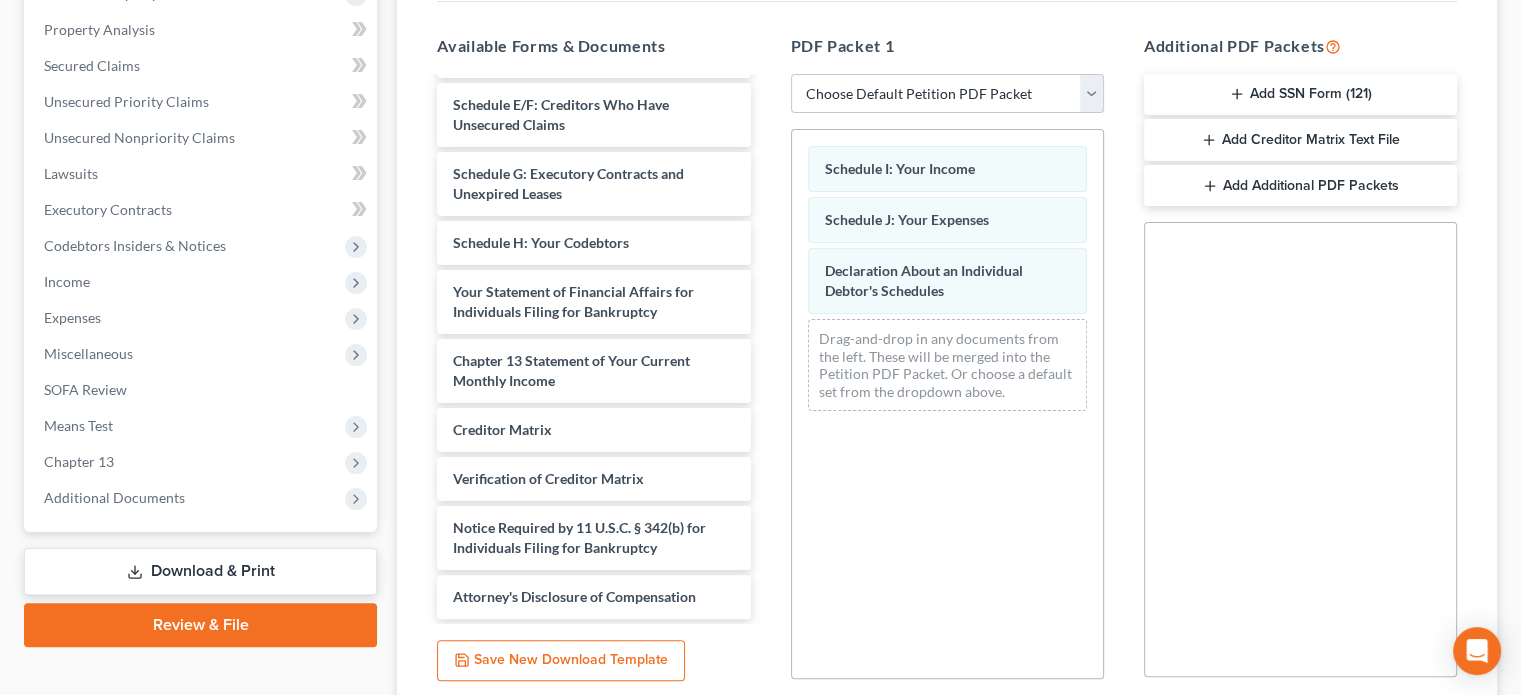 scroll, scrollTop: 538, scrollLeft: 0, axis: vertical 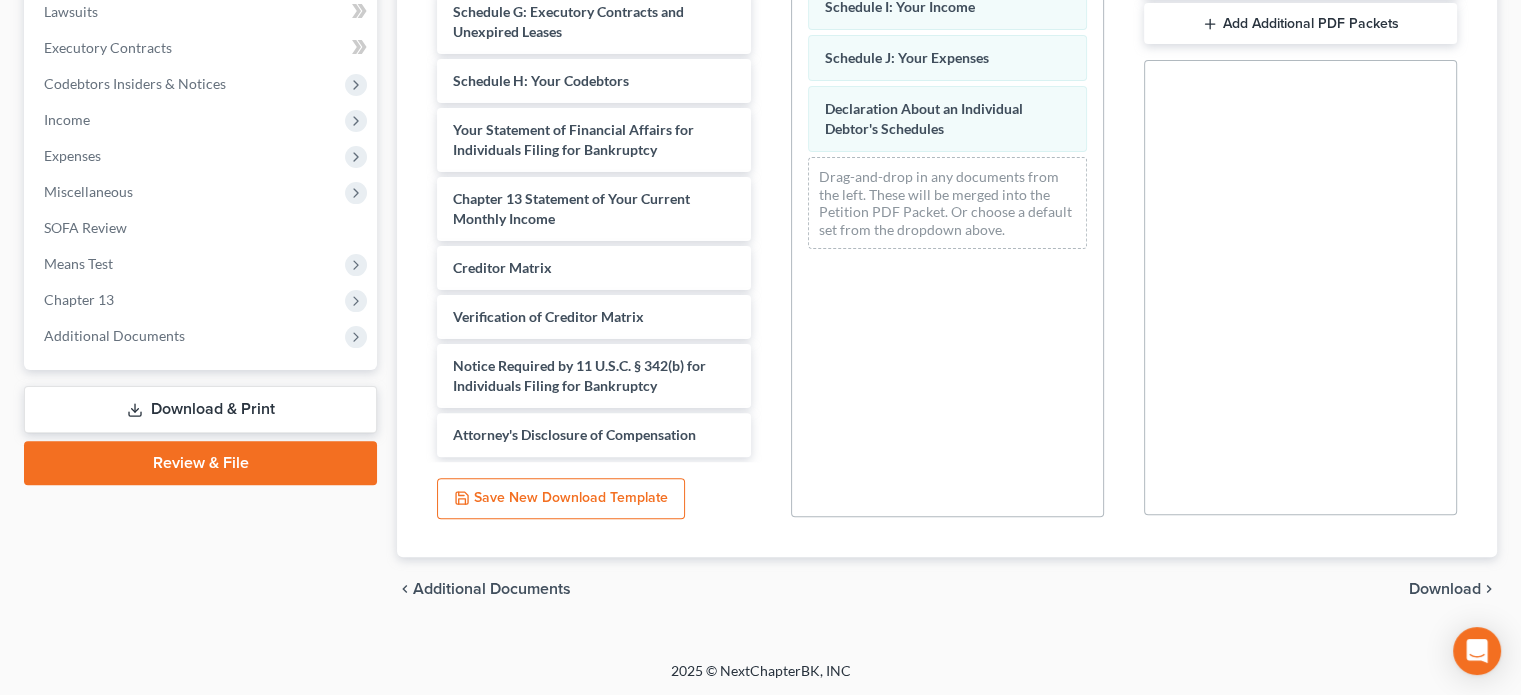 click on "chevron_left   Additional Documents Download   chevron_right" at bounding box center [947, 589] 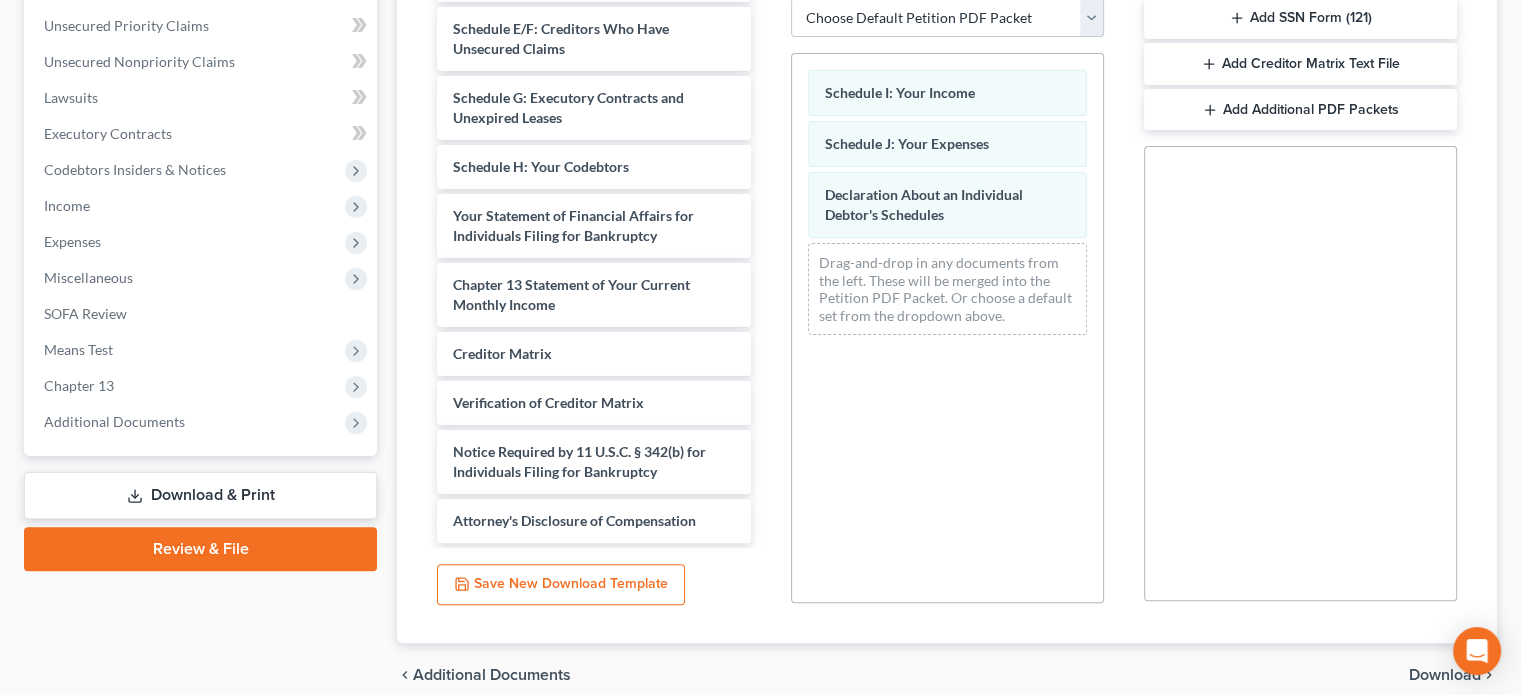 scroll, scrollTop: 438, scrollLeft: 0, axis: vertical 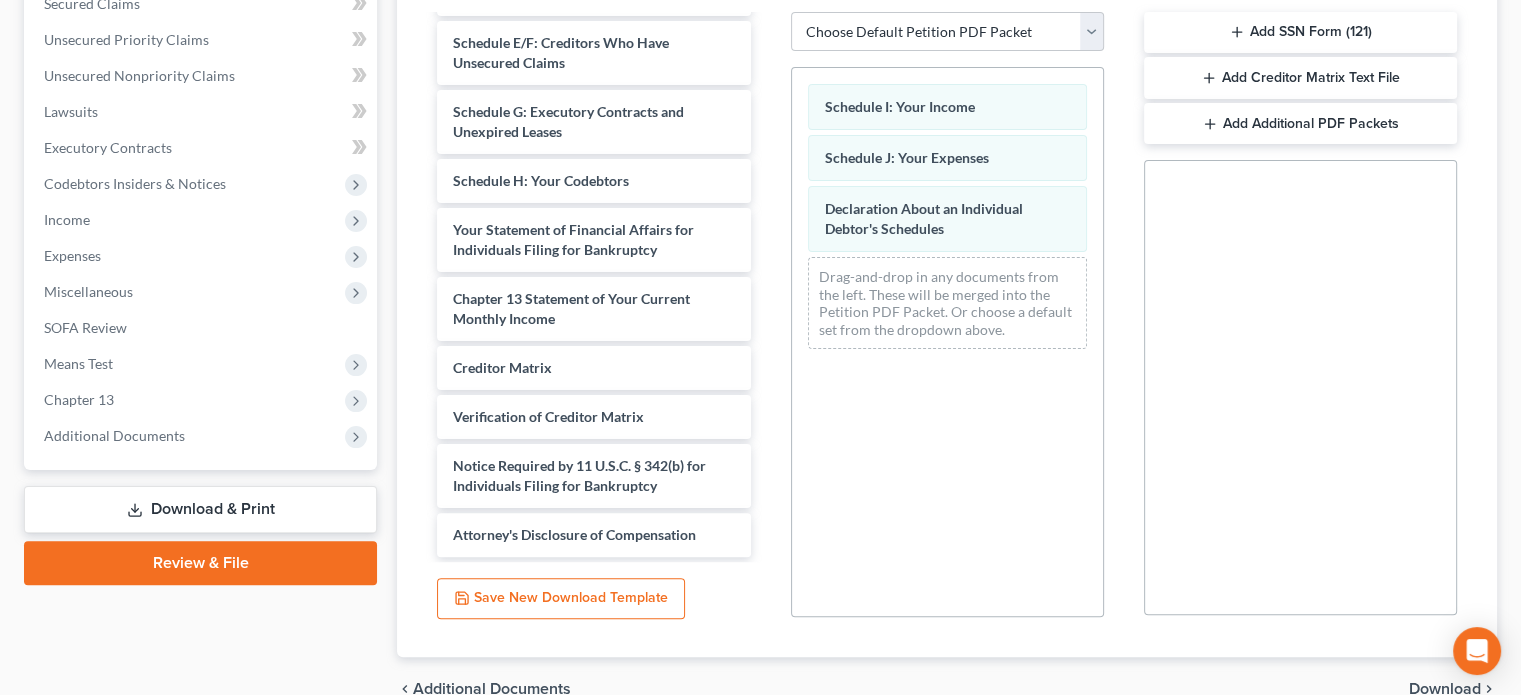 click on "Download" at bounding box center (1445, 689) 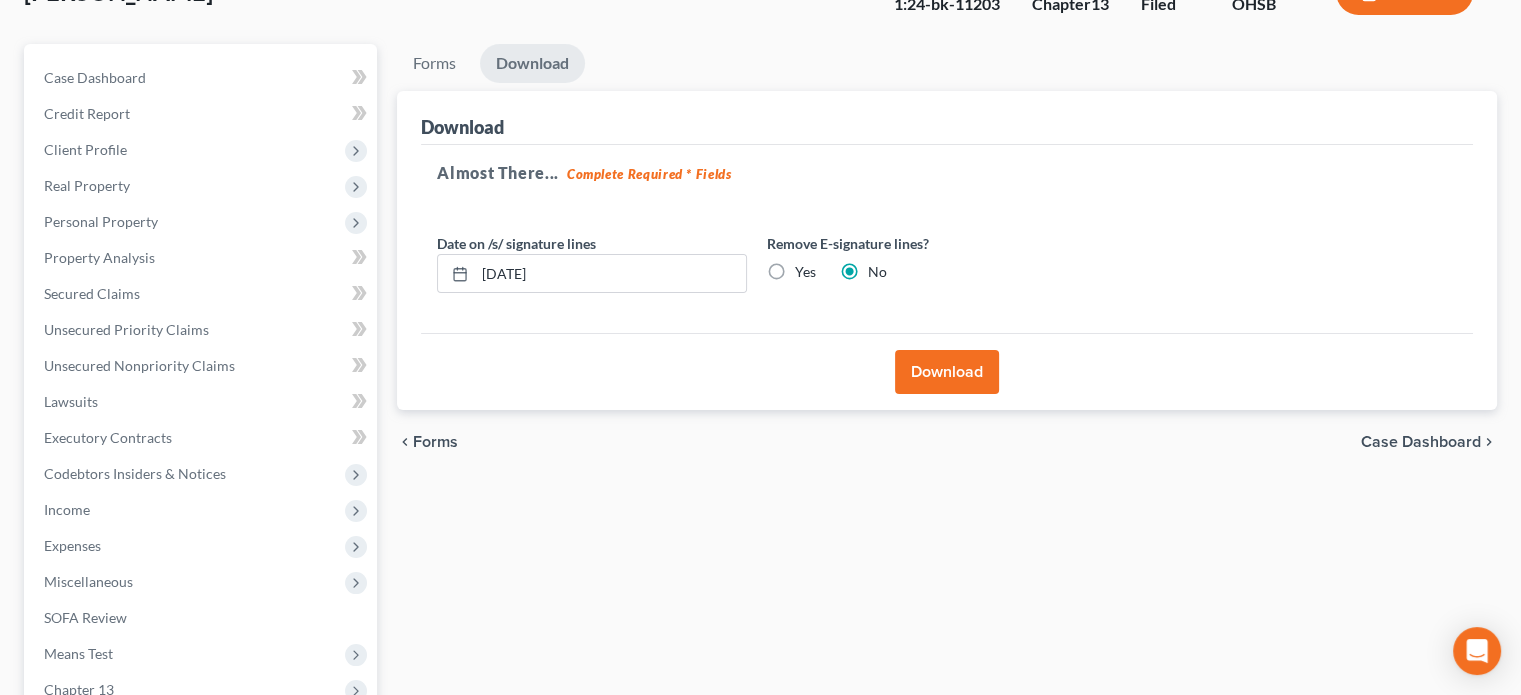 scroll, scrollTop: 102, scrollLeft: 0, axis: vertical 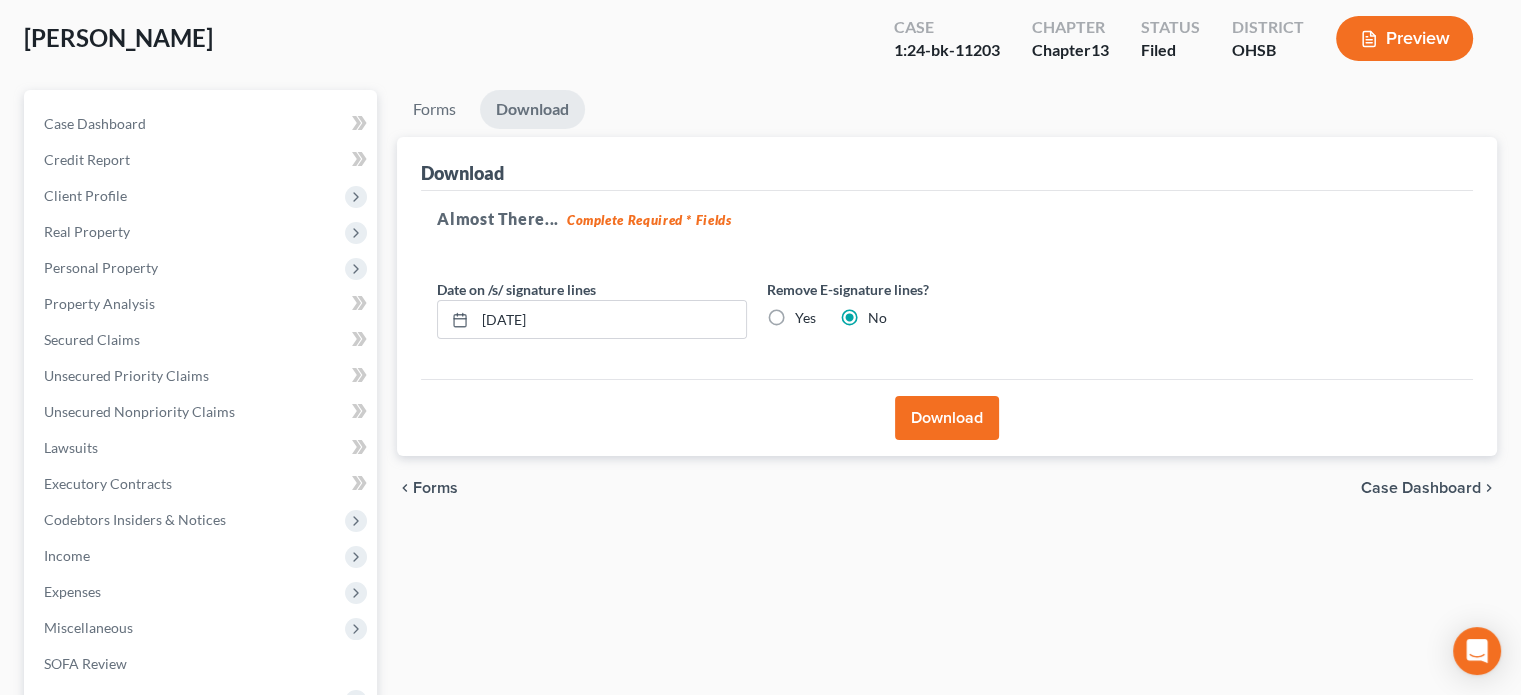 click on "Download" at bounding box center [947, 418] 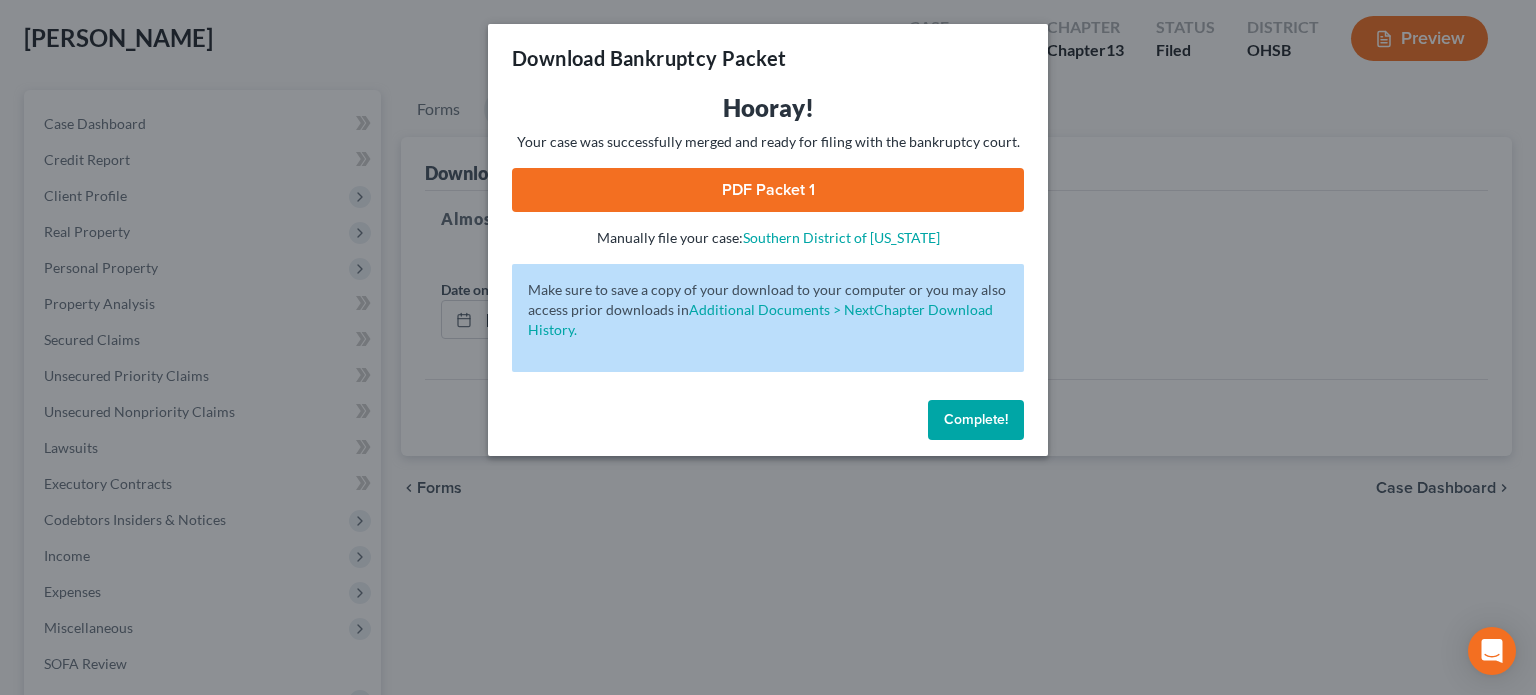 click on "PDF Packet 1" at bounding box center [768, 190] 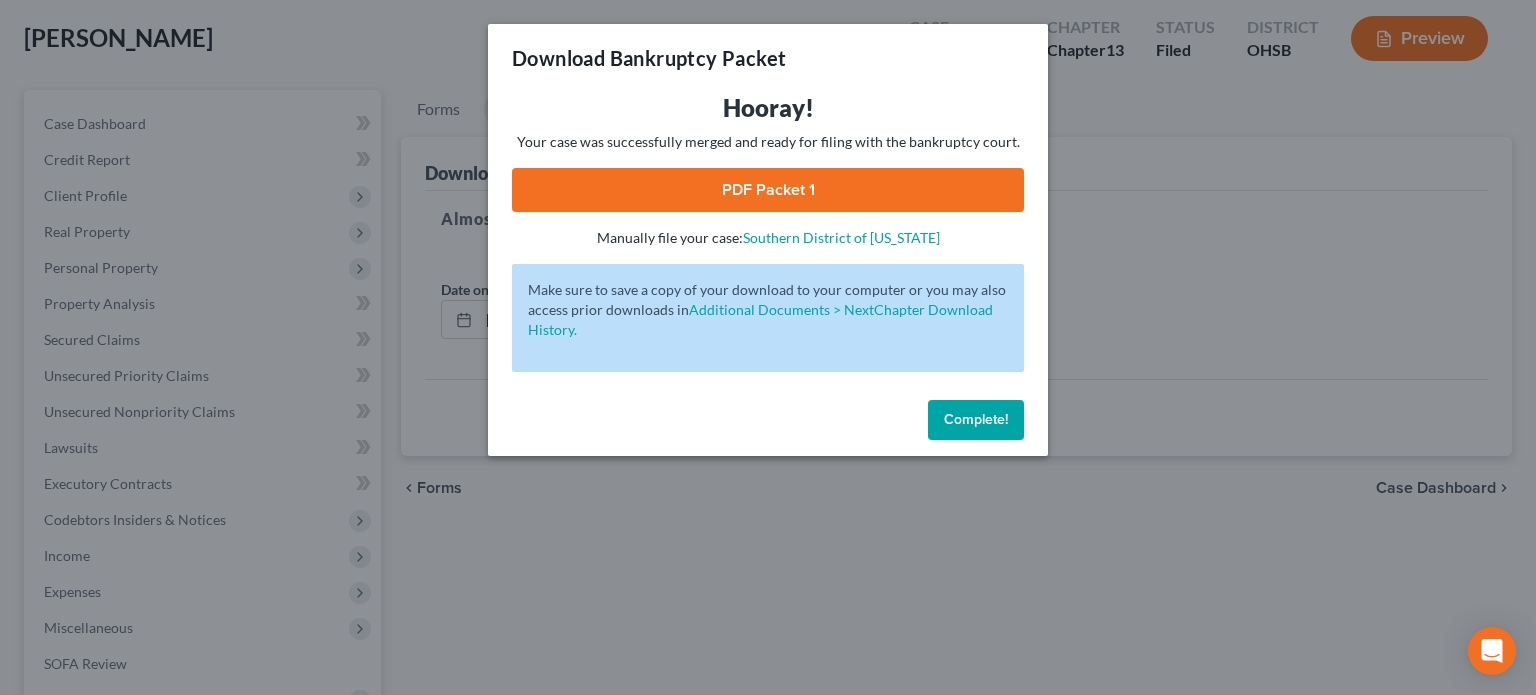 drag, startPoint x: 966, startPoint y: 407, endPoint x: 926, endPoint y: 395, distance: 41.761227 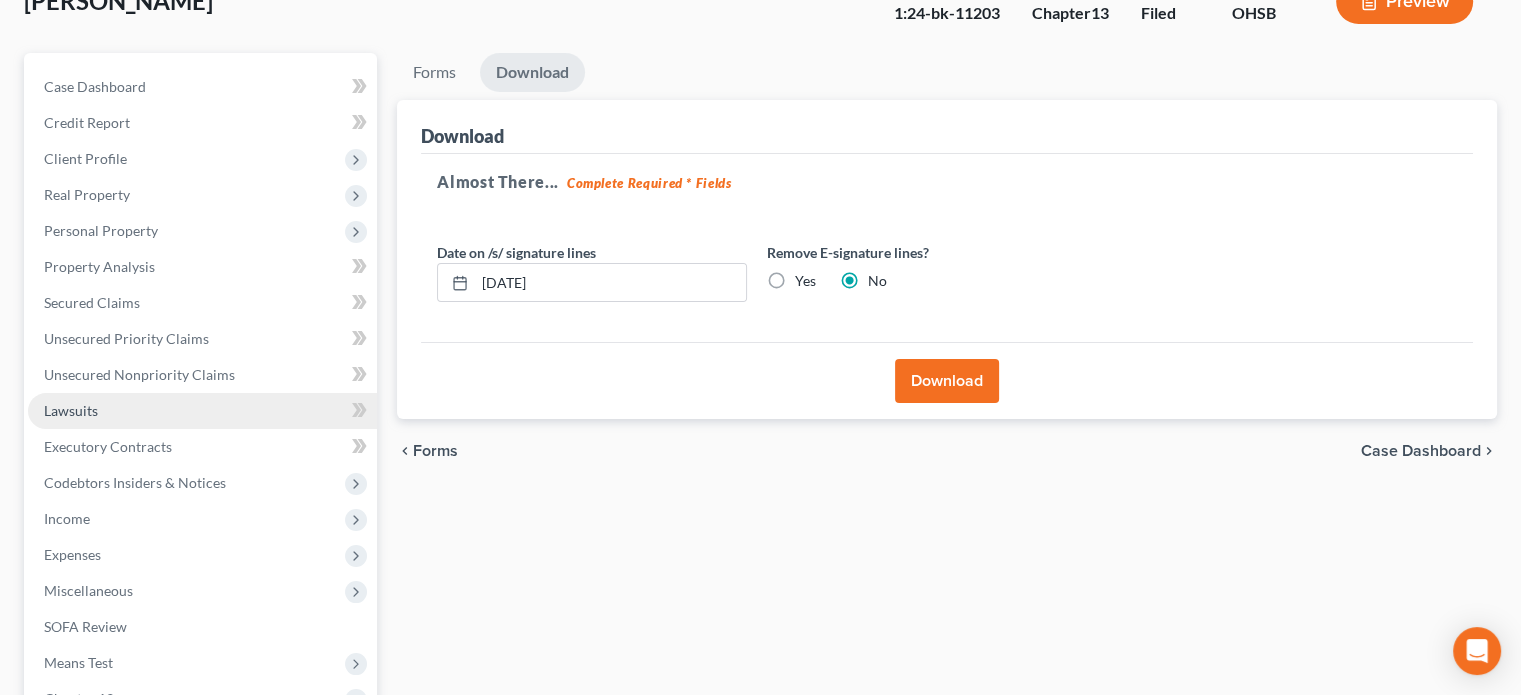 scroll, scrollTop: 202, scrollLeft: 0, axis: vertical 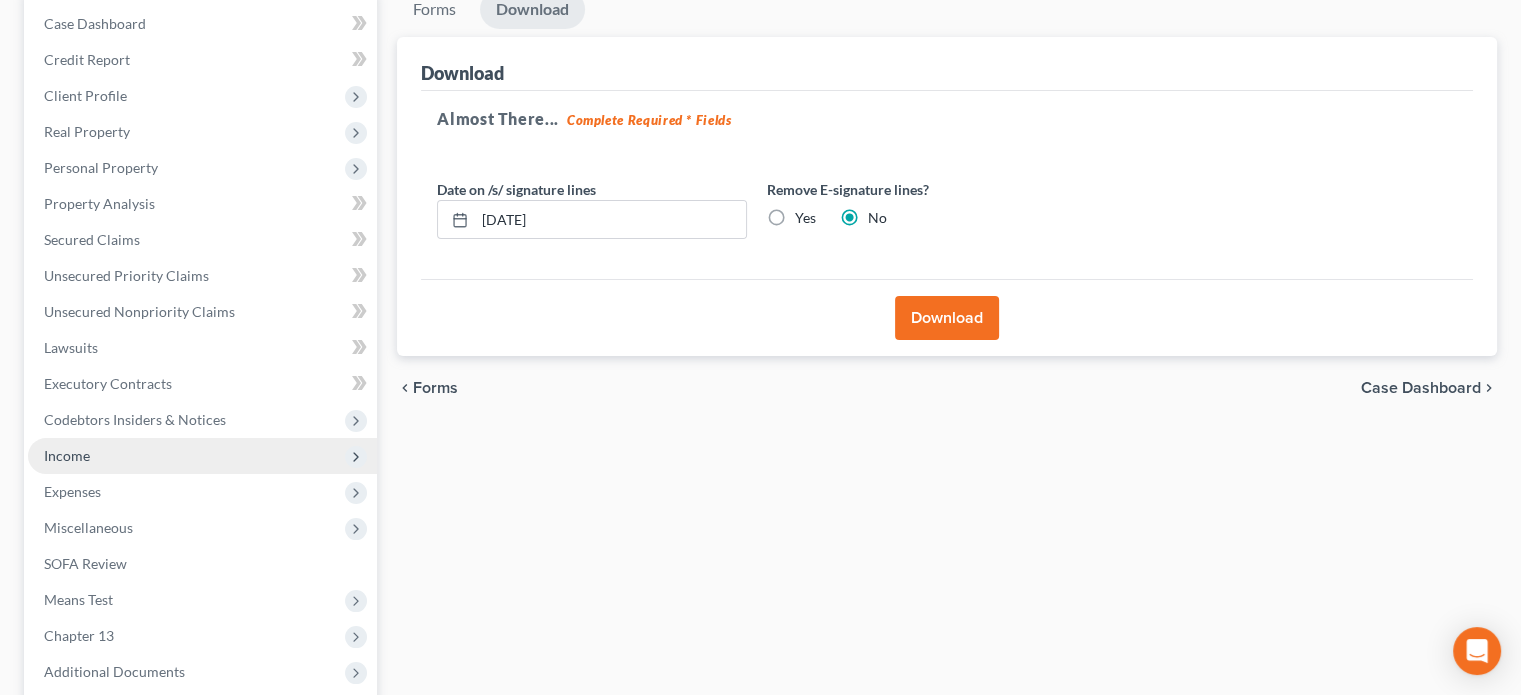 click on "Income" at bounding box center (67, 455) 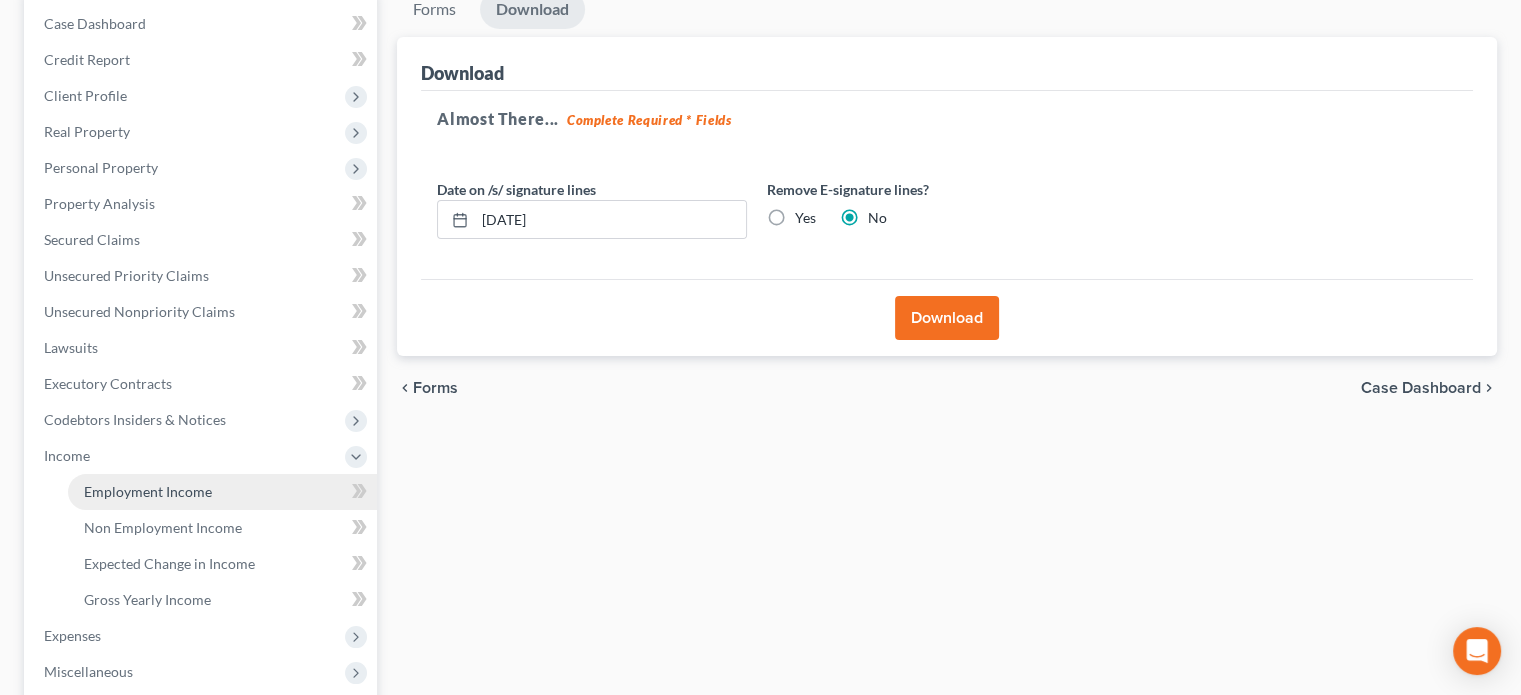click on "Employment Income" at bounding box center [148, 491] 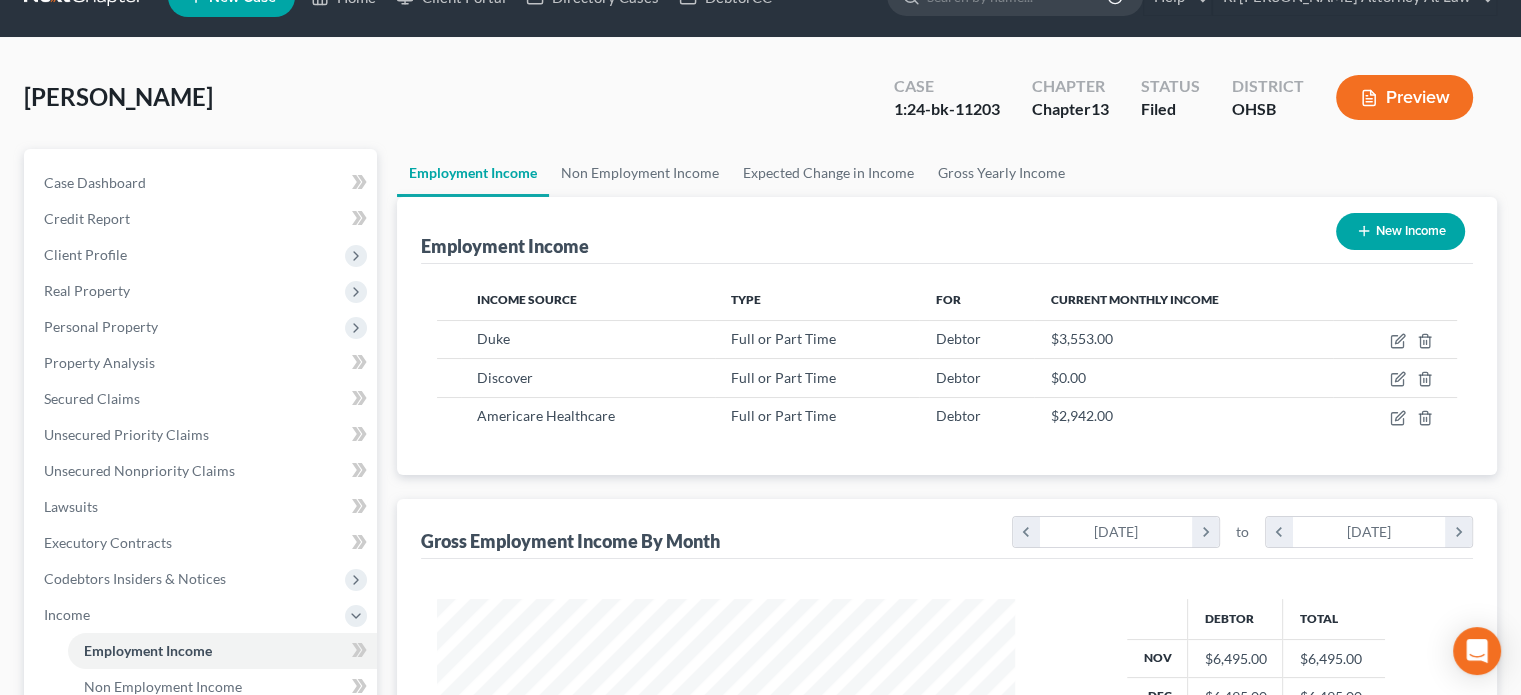 scroll, scrollTop: 197, scrollLeft: 0, axis: vertical 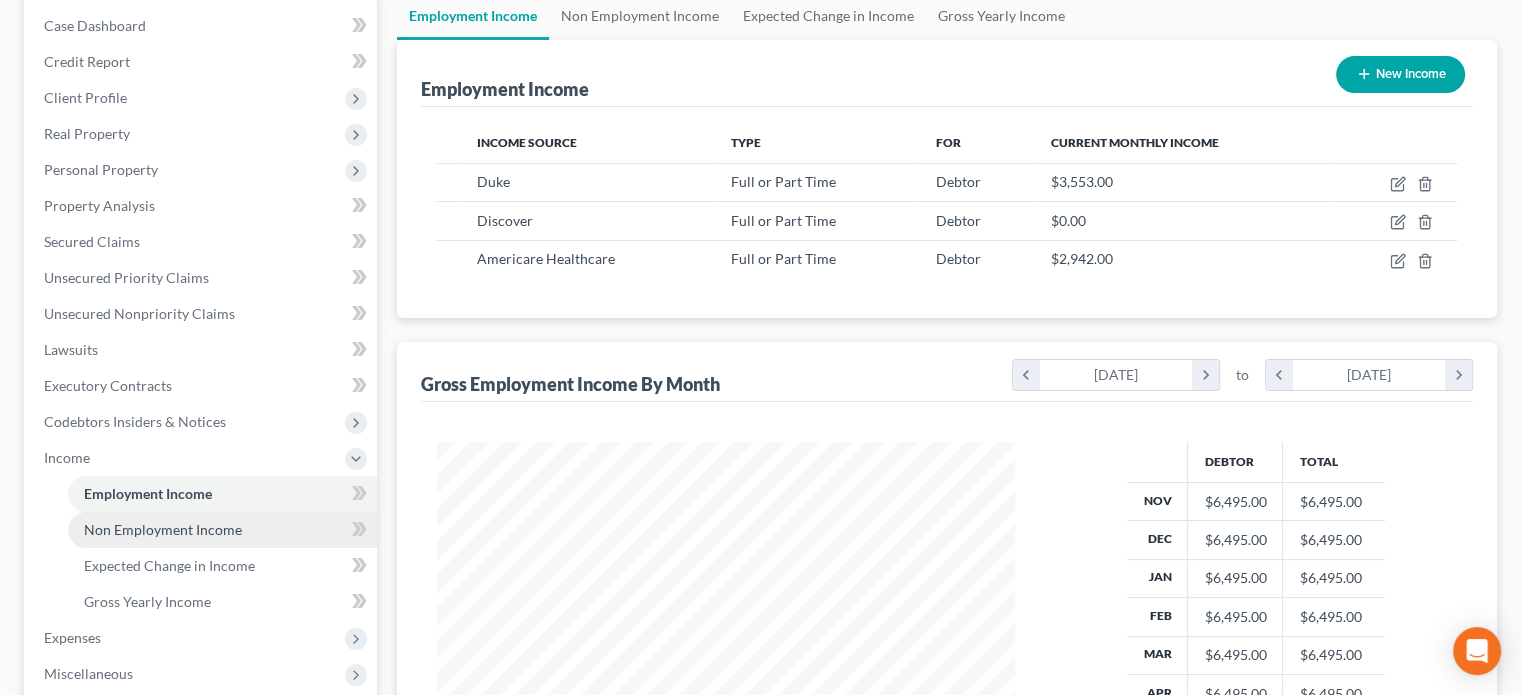 click on "Non Employment Income" at bounding box center (222, 530) 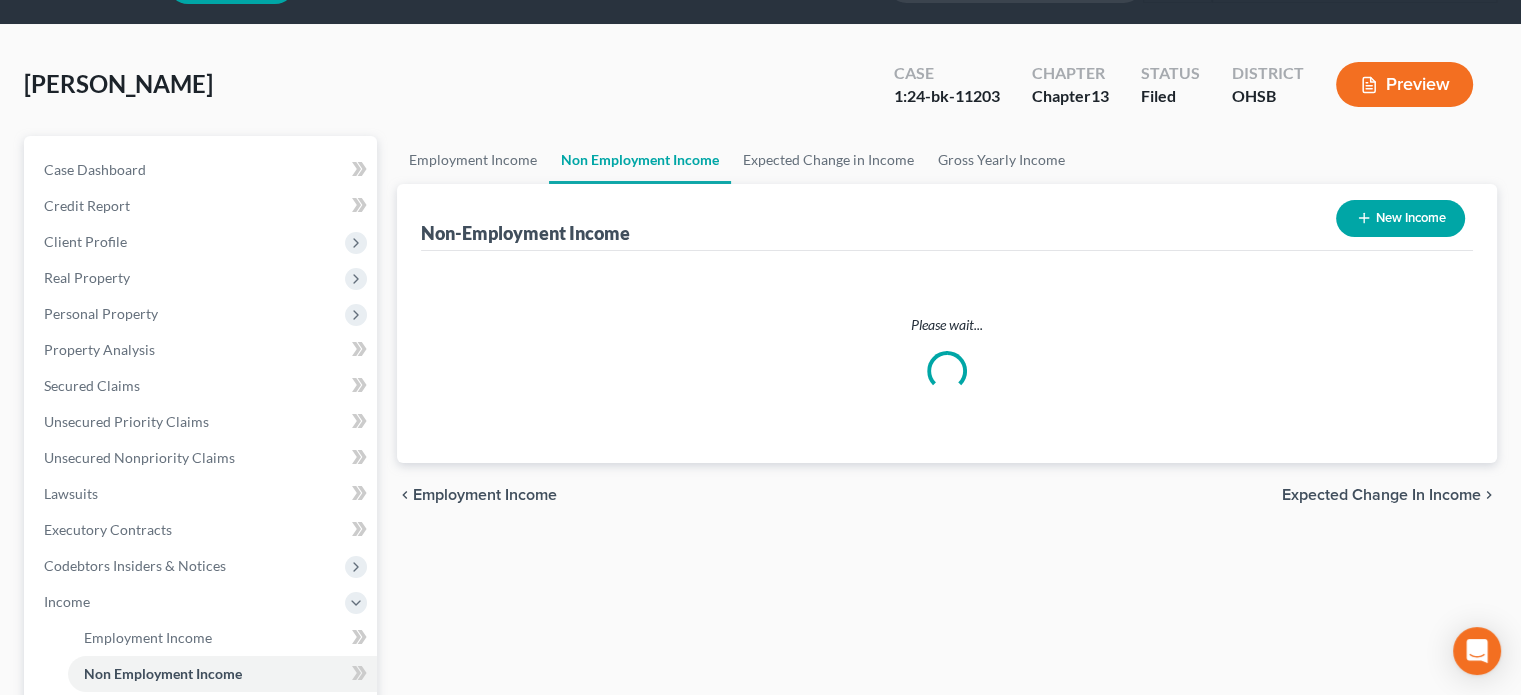 scroll, scrollTop: 0, scrollLeft: 0, axis: both 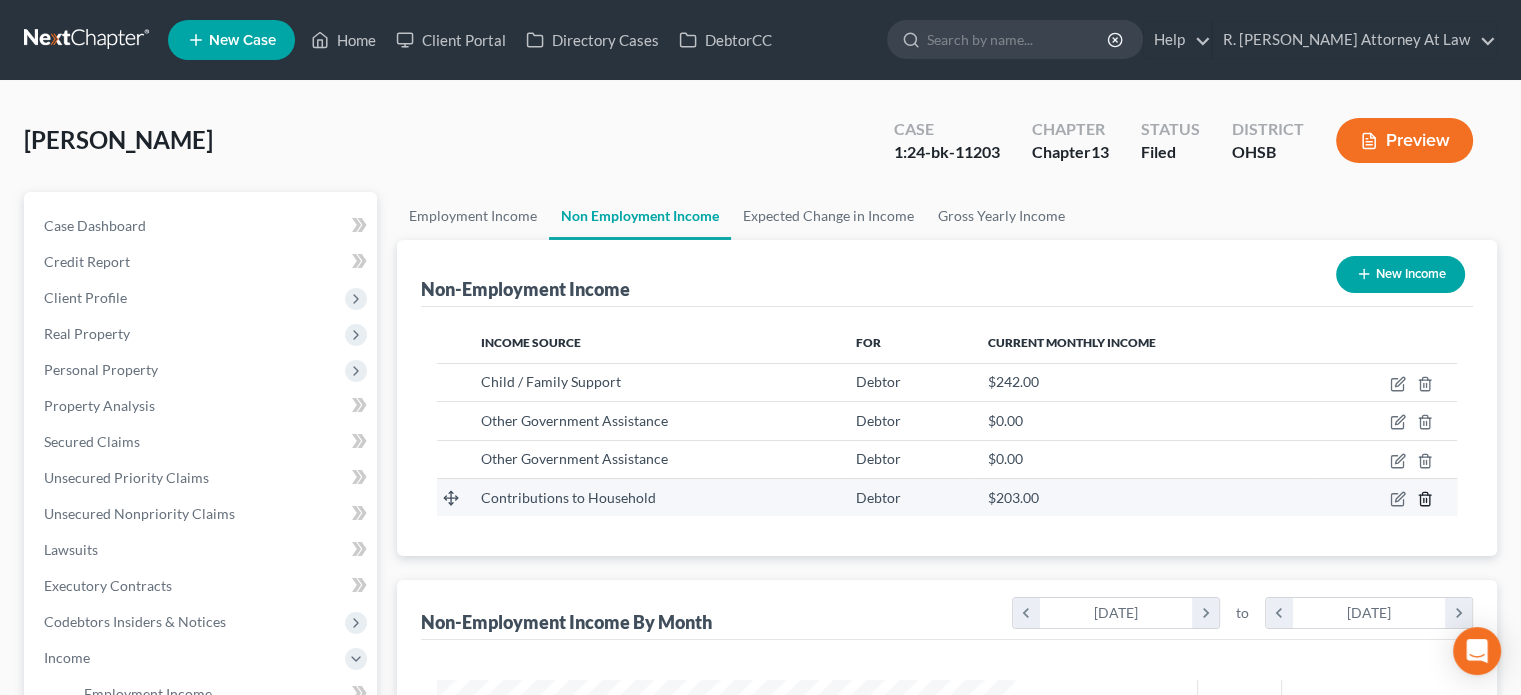 click 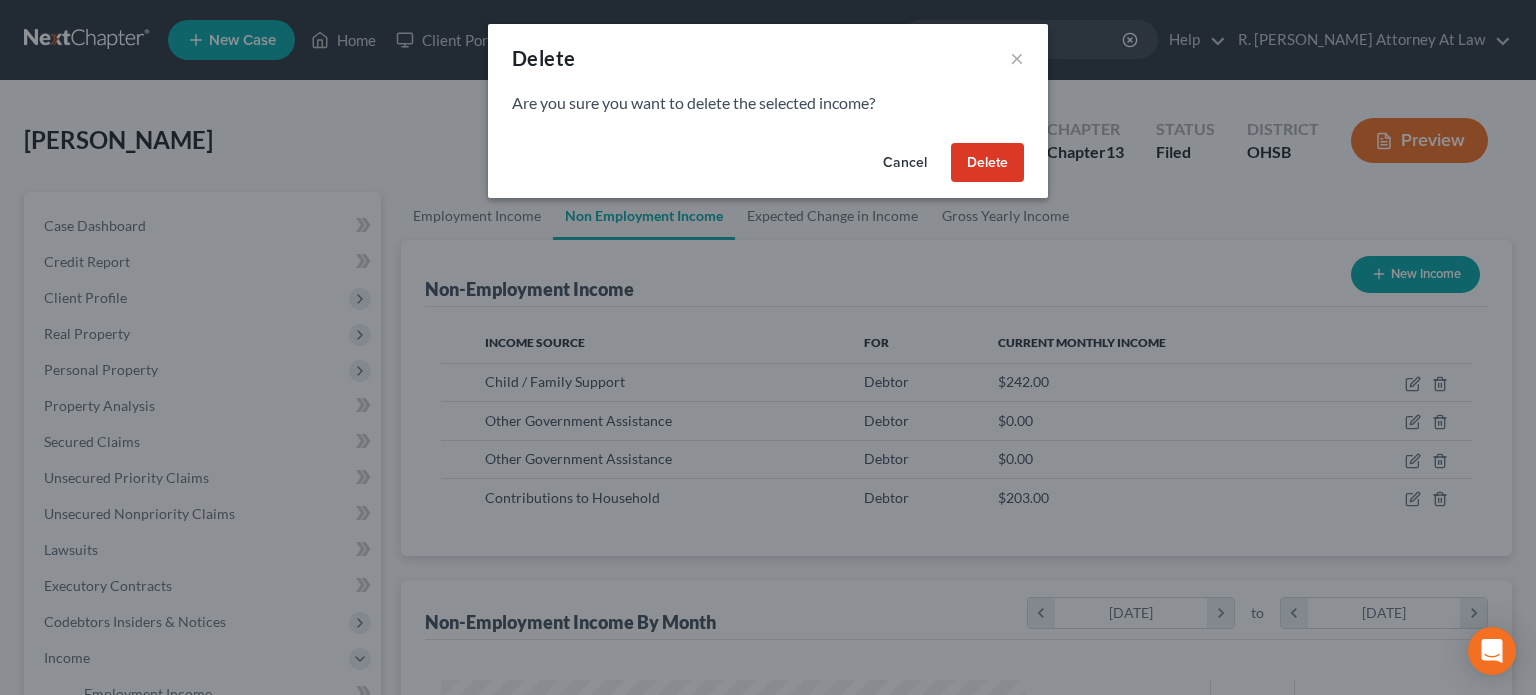 click on "Delete" at bounding box center [987, 163] 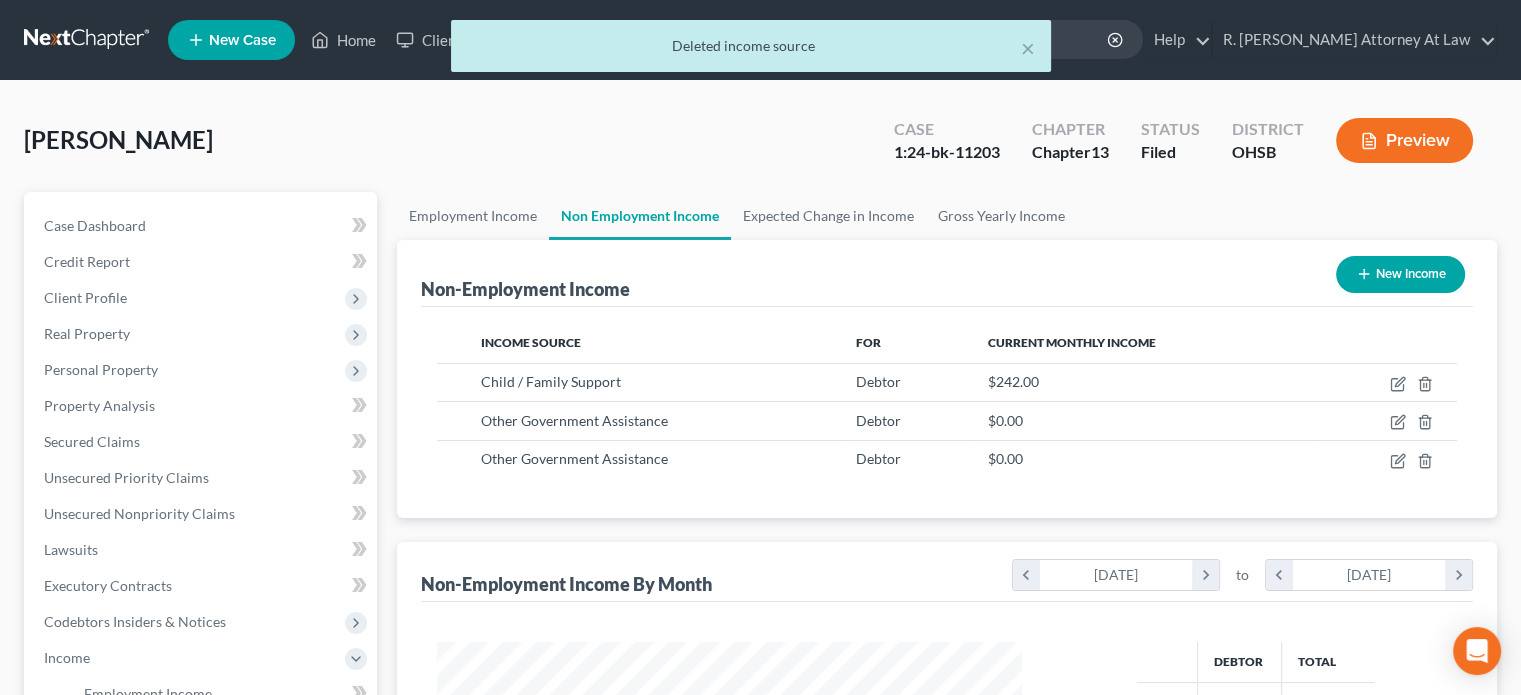 scroll, scrollTop: 356, scrollLeft: 617, axis: both 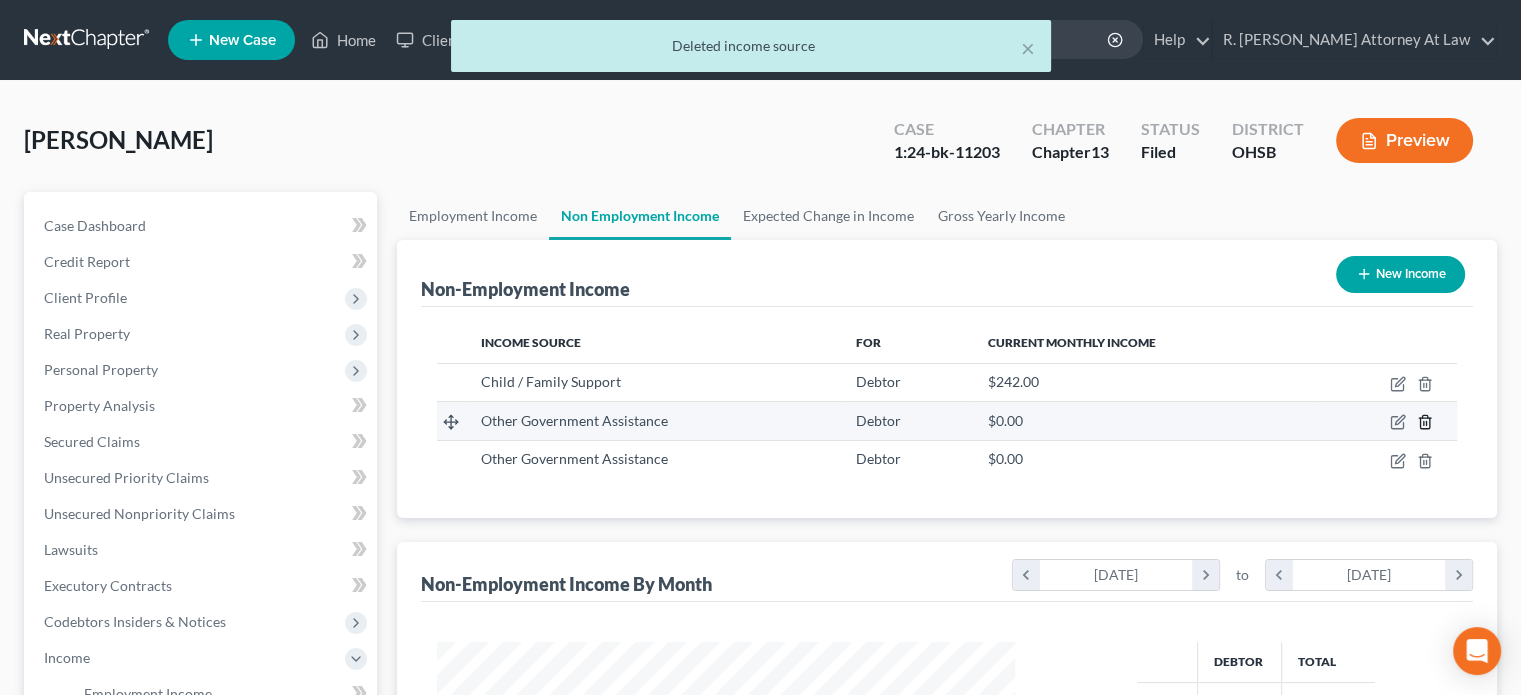 click 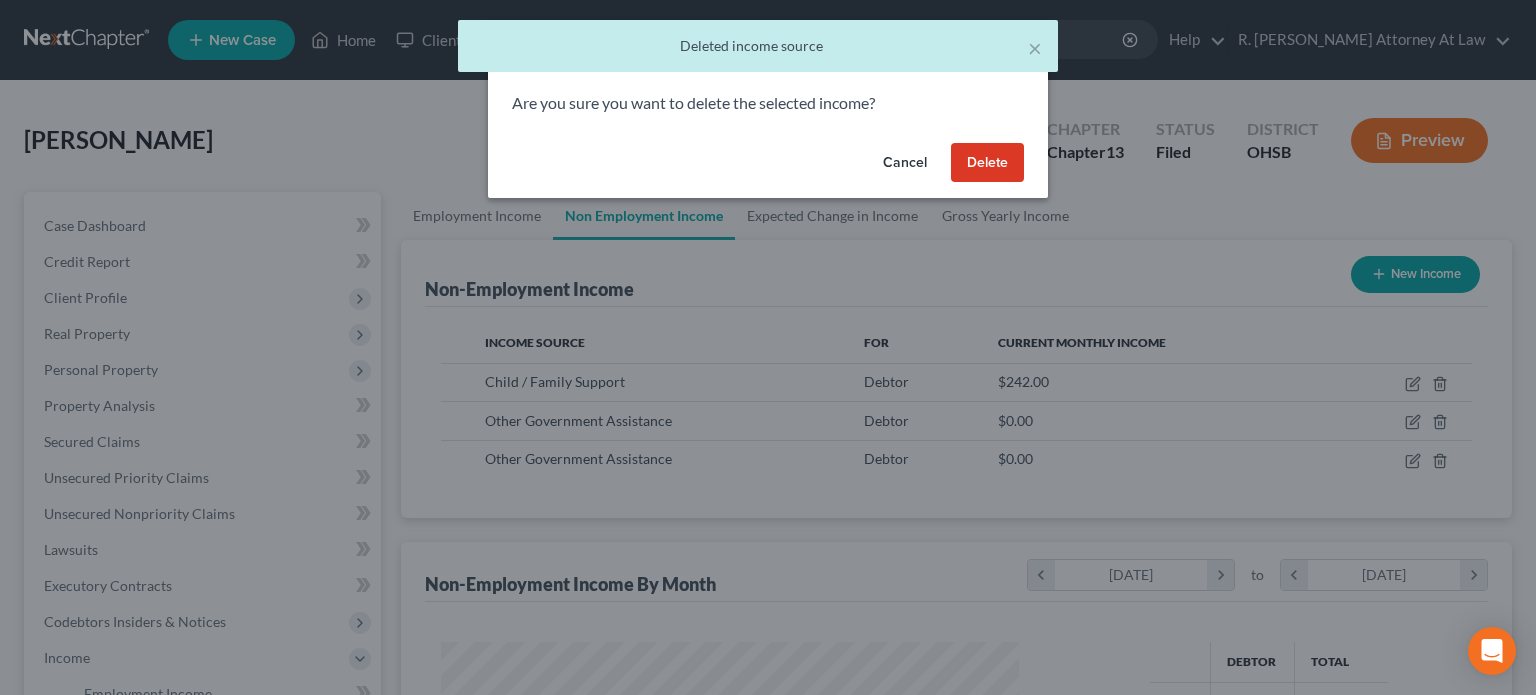 scroll, scrollTop: 999643, scrollLeft: 999375, axis: both 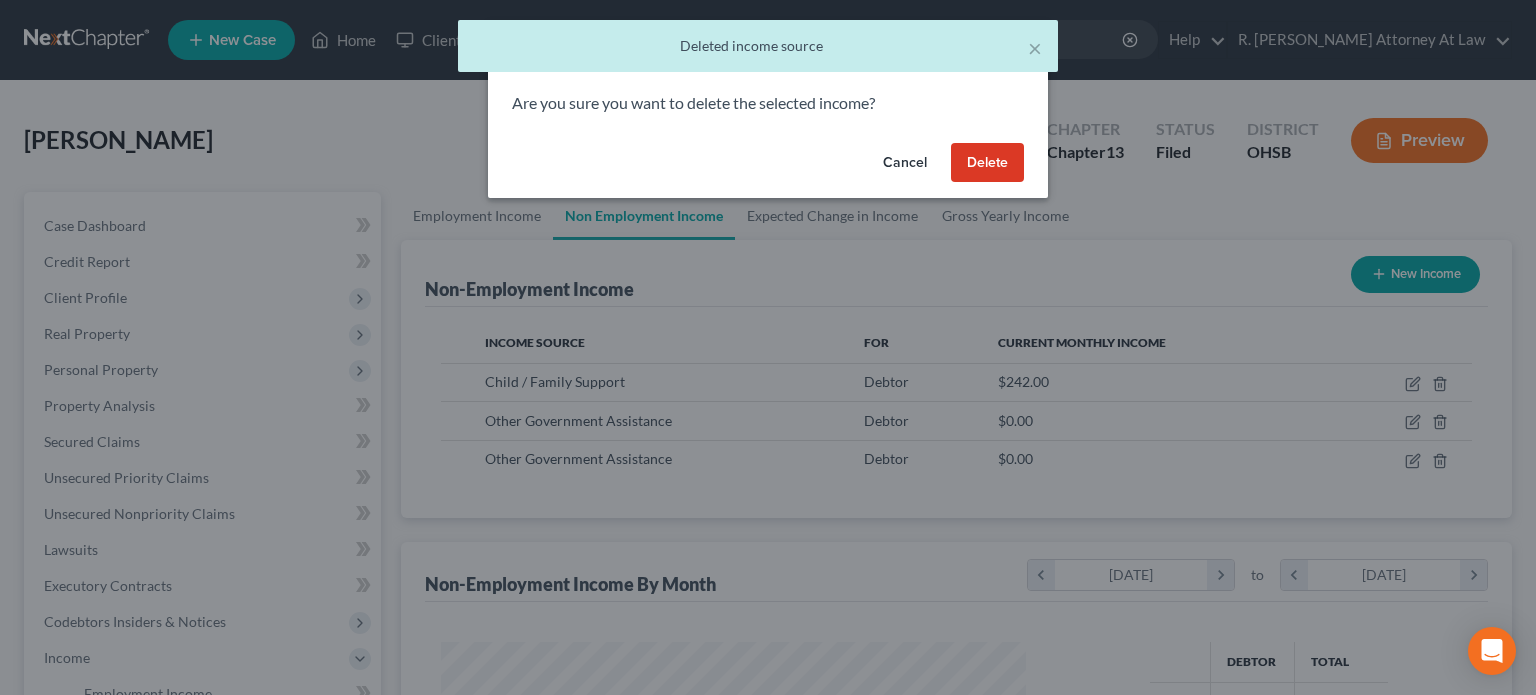 drag, startPoint x: 987, startPoint y: 159, endPoint x: 1150, endPoint y: 236, distance: 180.27202 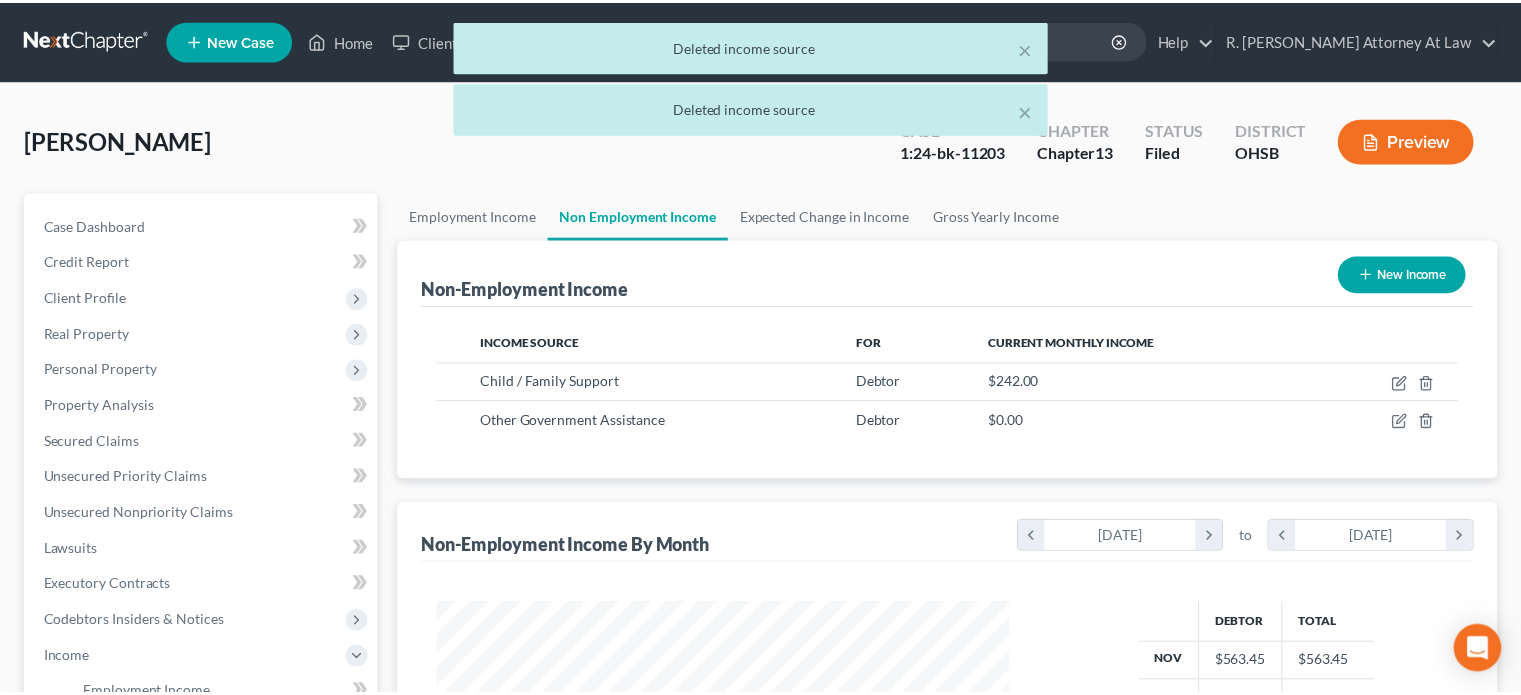 scroll, scrollTop: 356, scrollLeft: 617, axis: both 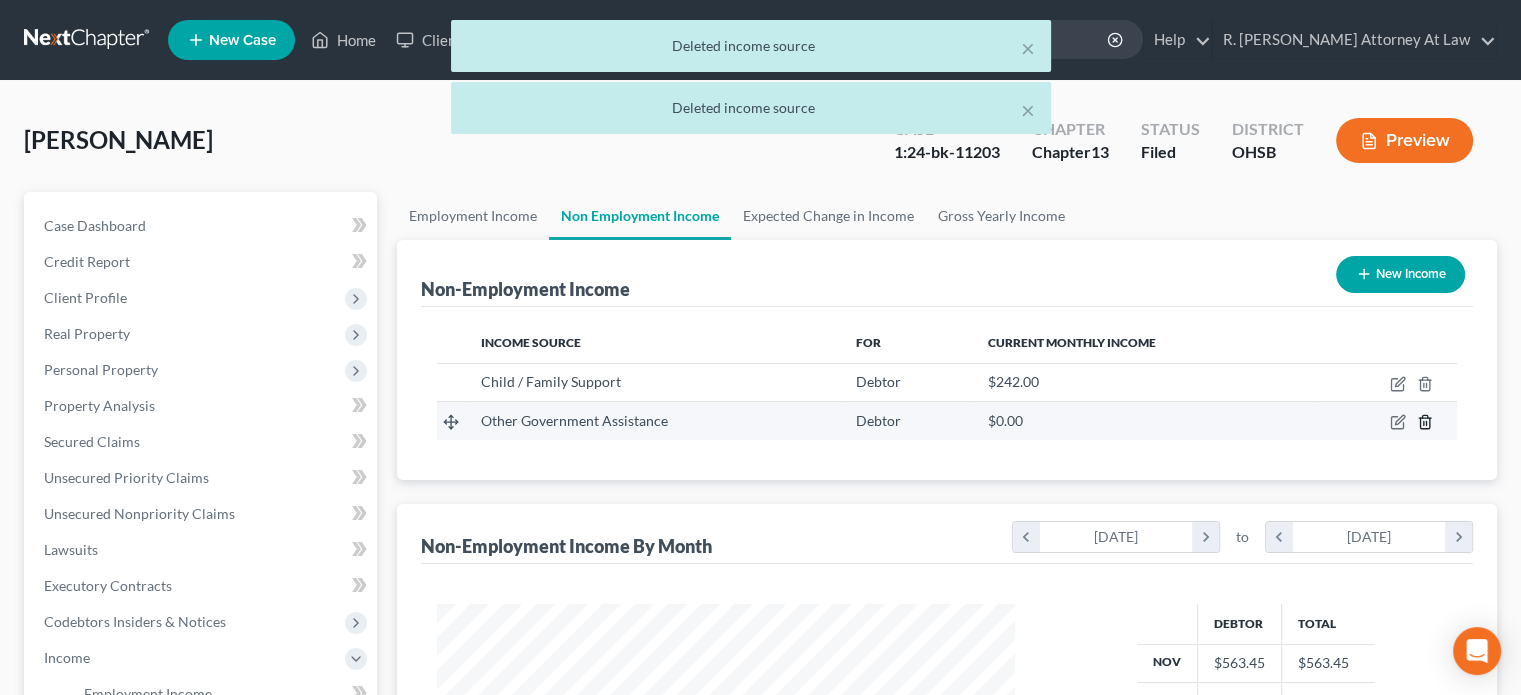click 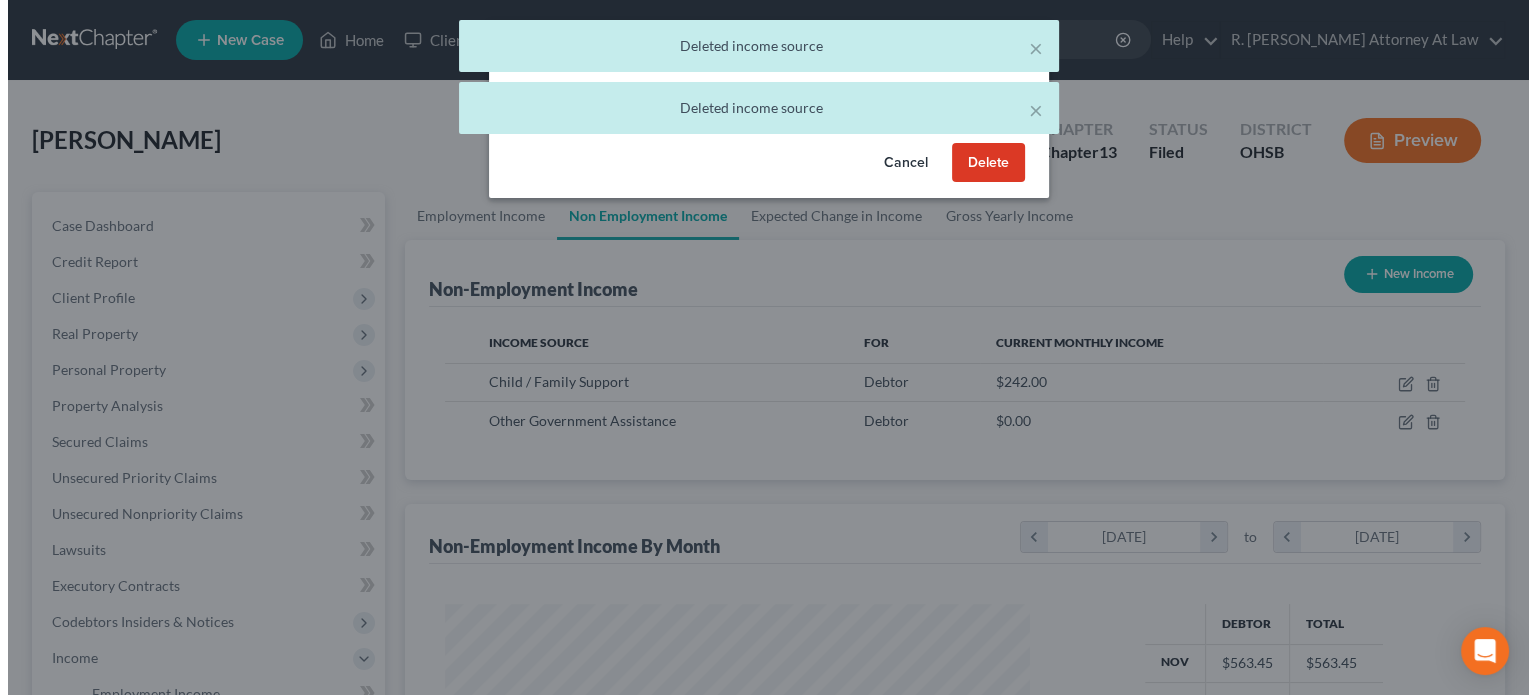 scroll, scrollTop: 999643, scrollLeft: 999375, axis: both 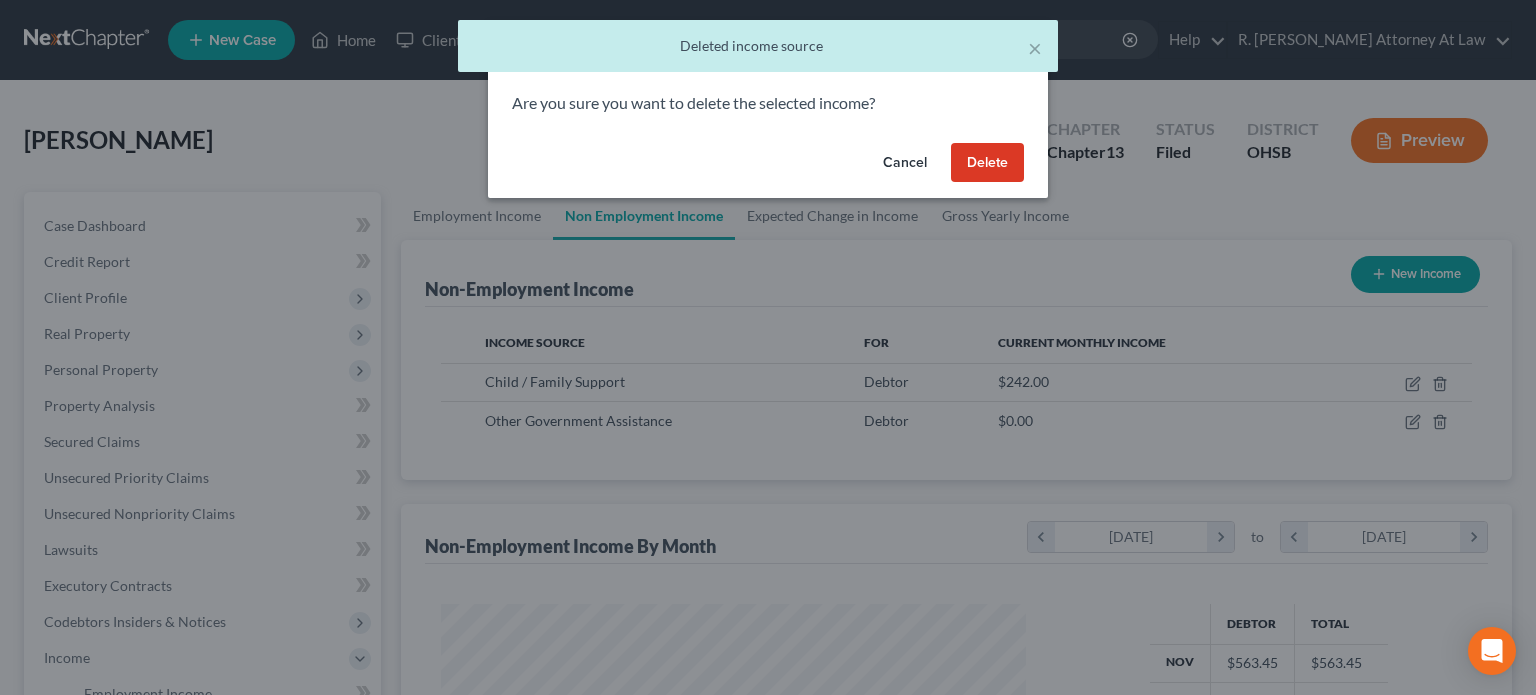 click on "Delete" at bounding box center [987, 163] 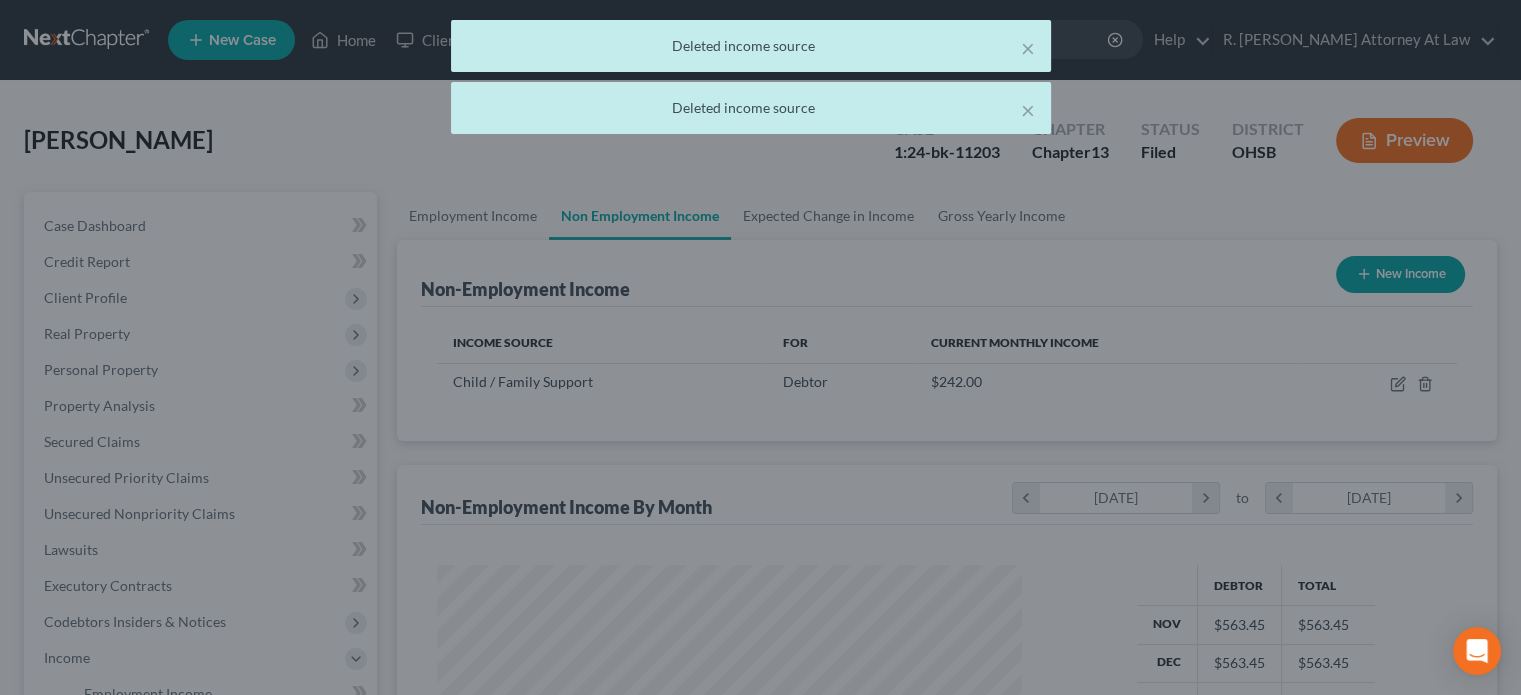 scroll, scrollTop: 356, scrollLeft: 617, axis: both 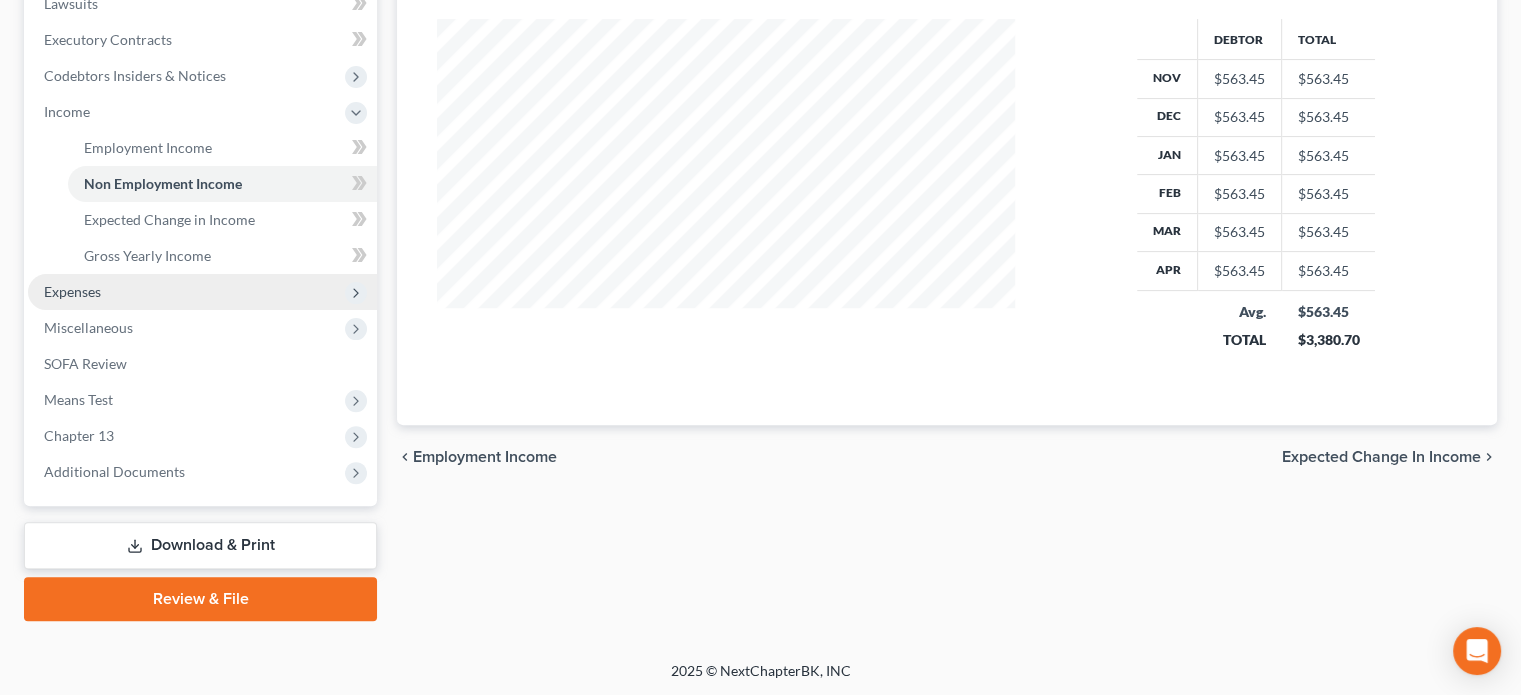 click on "Expenses" at bounding box center [72, 291] 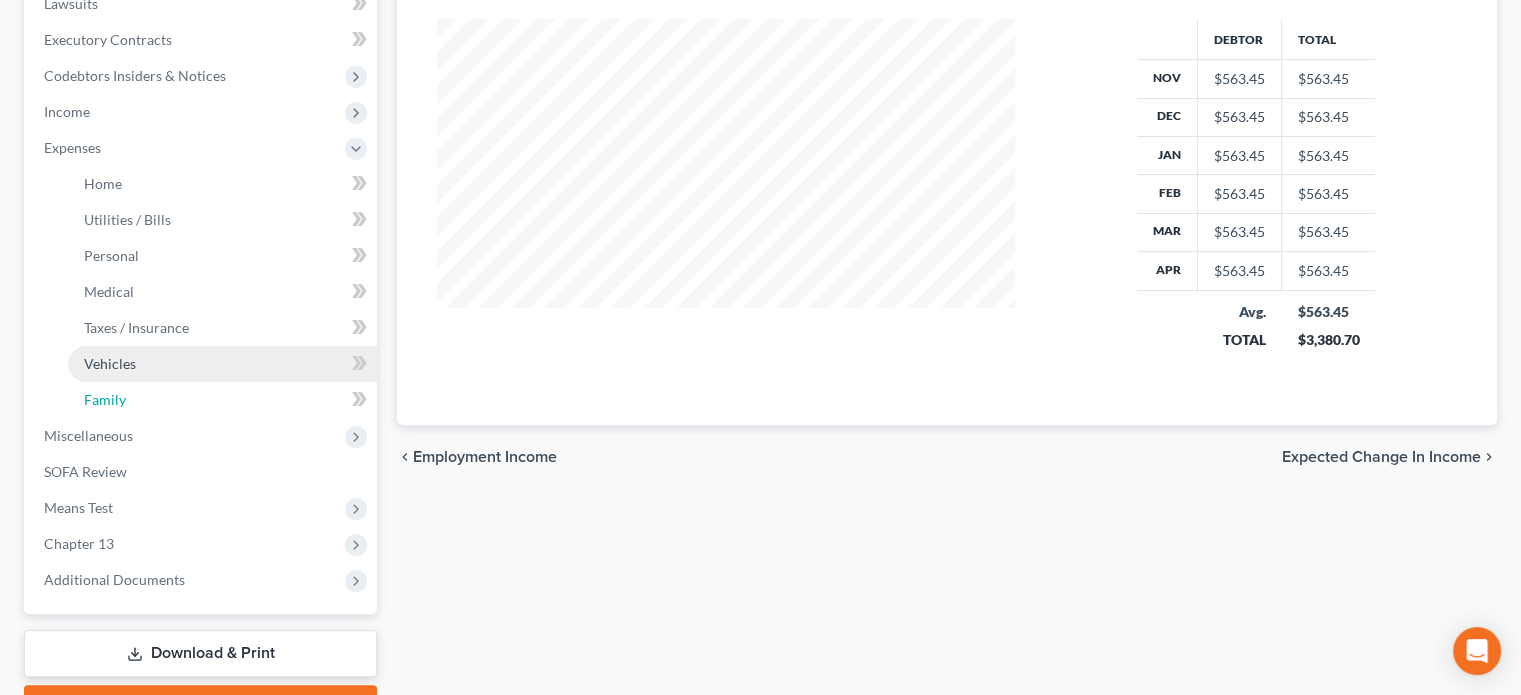 drag, startPoint x: 117, startPoint y: 390, endPoint x: 120, endPoint y: 369, distance: 21.213203 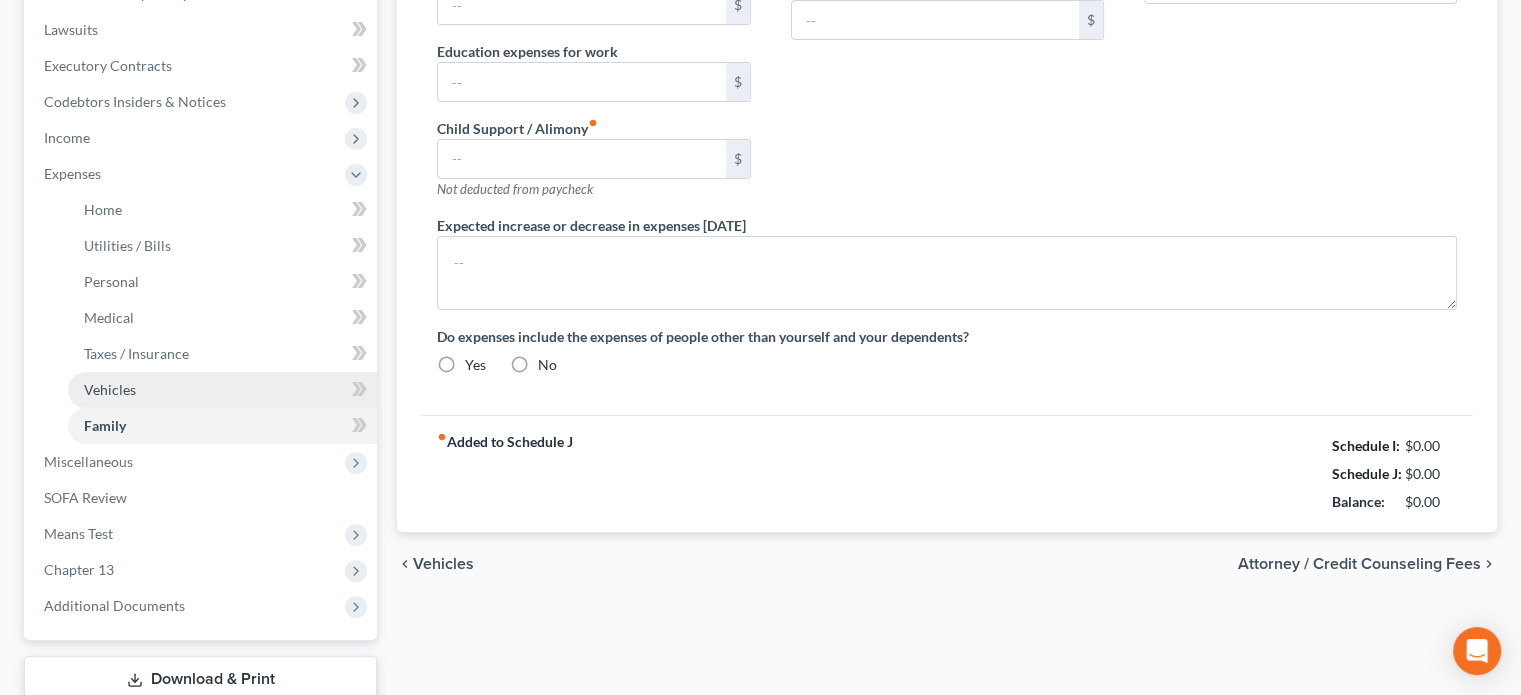 type on "0.00" 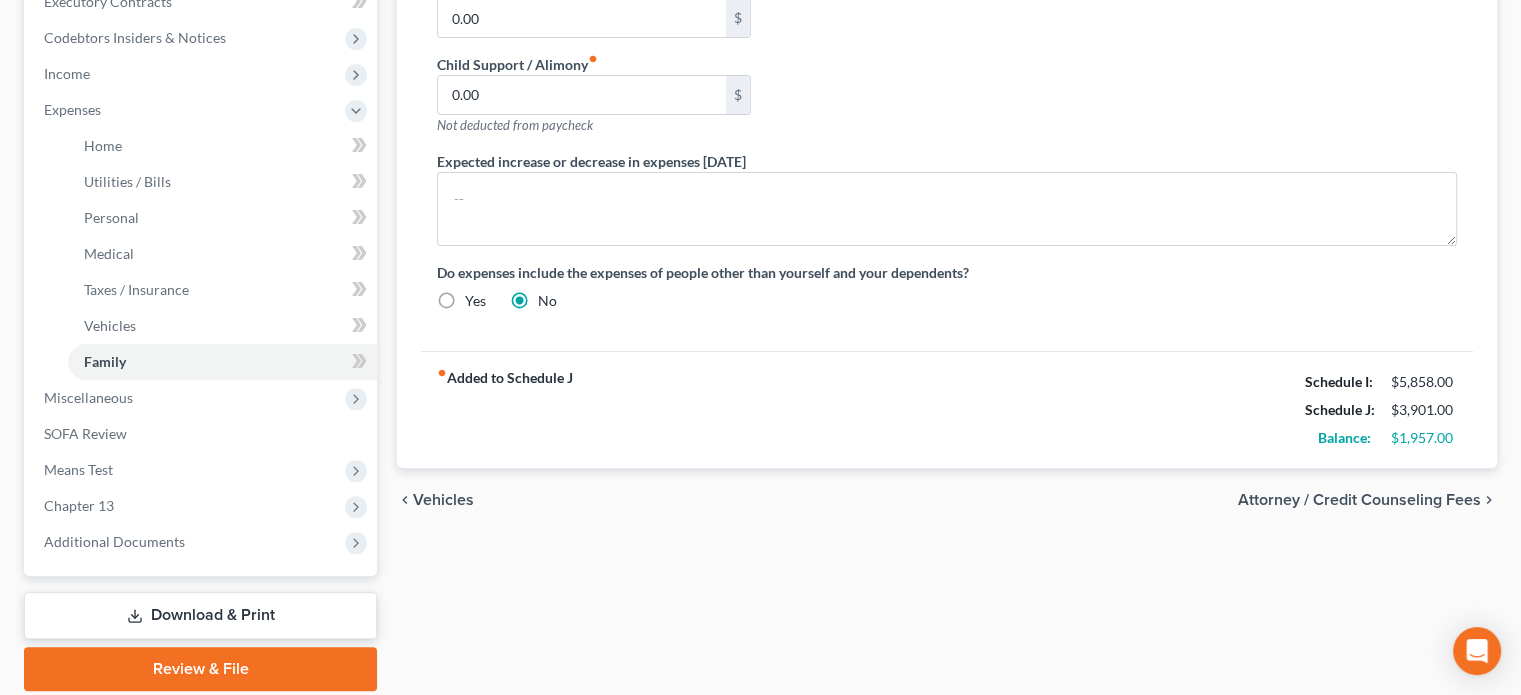 scroll, scrollTop: 600, scrollLeft: 0, axis: vertical 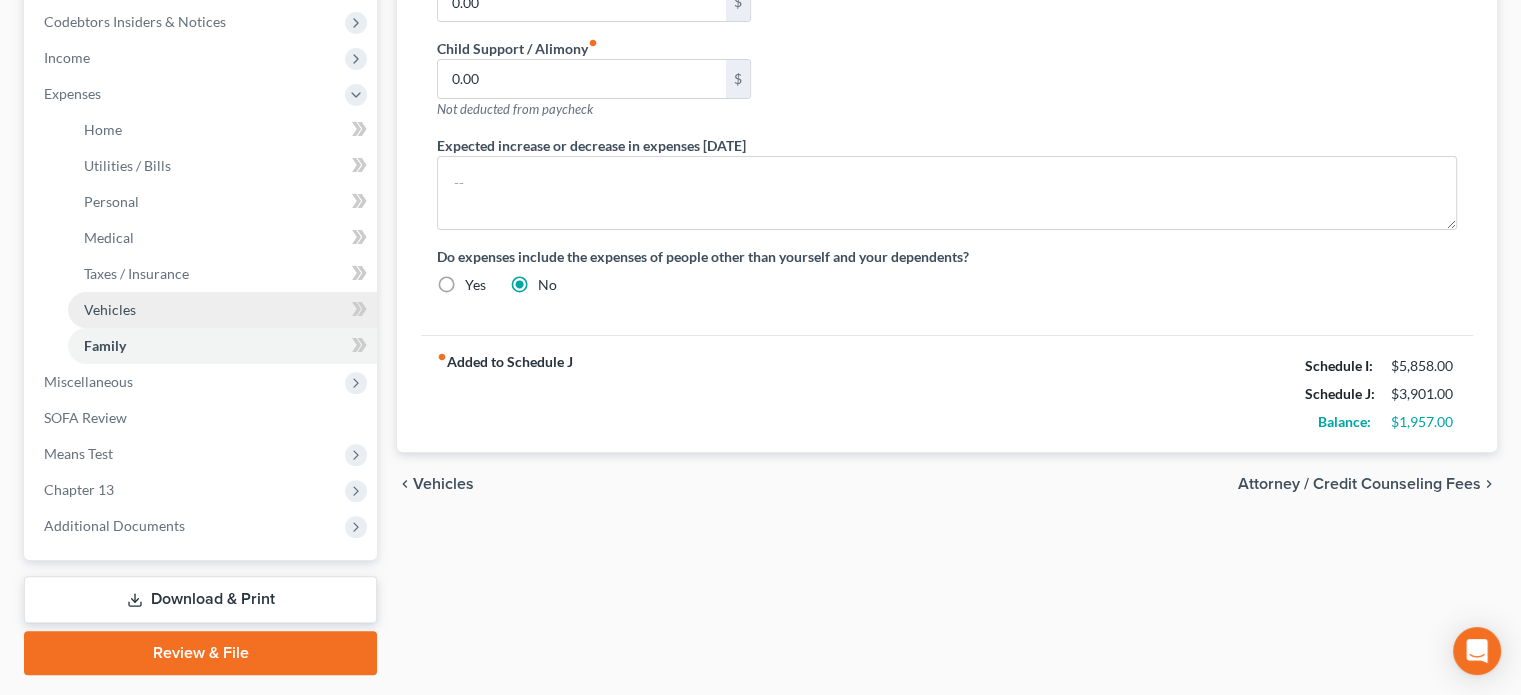 click on "Vehicles" at bounding box center [110, 309] 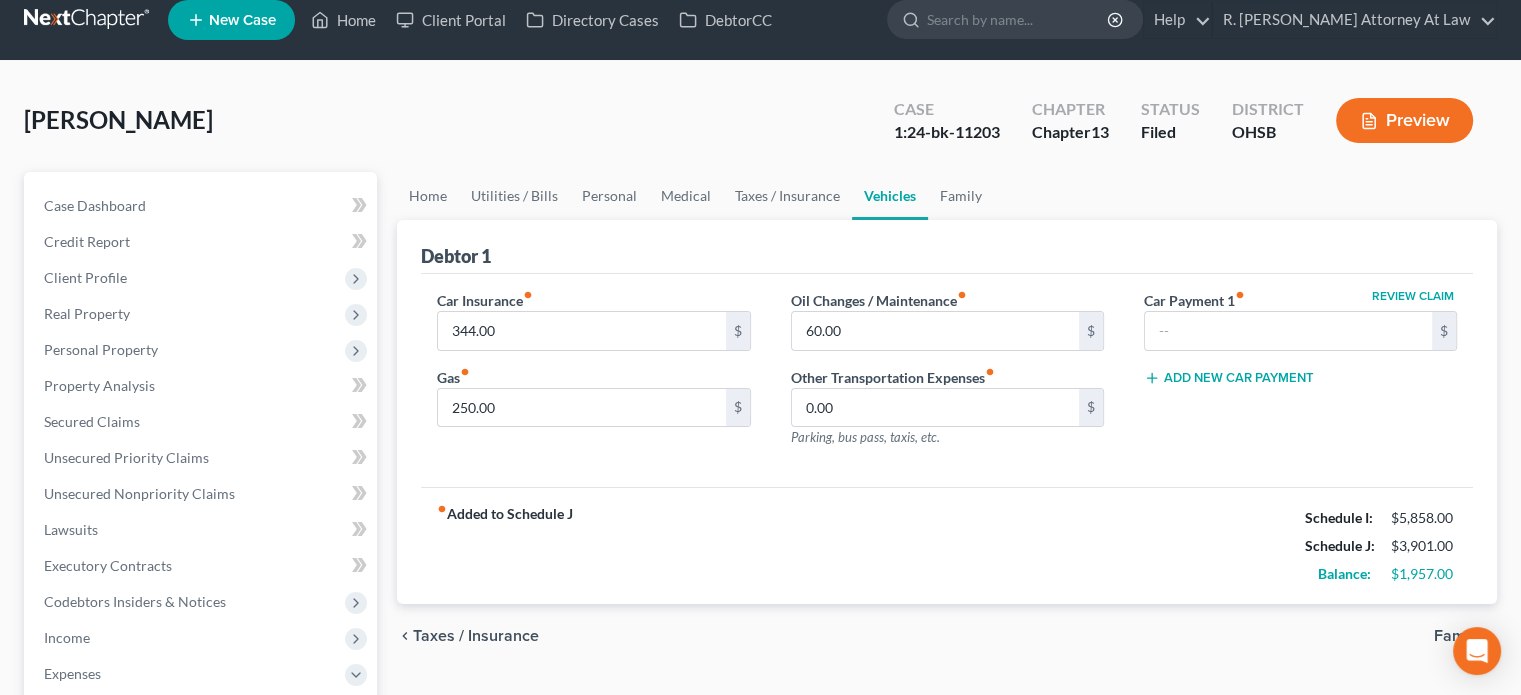 scroll, scrollTop: 0, scrollLeft: 0, axis: both 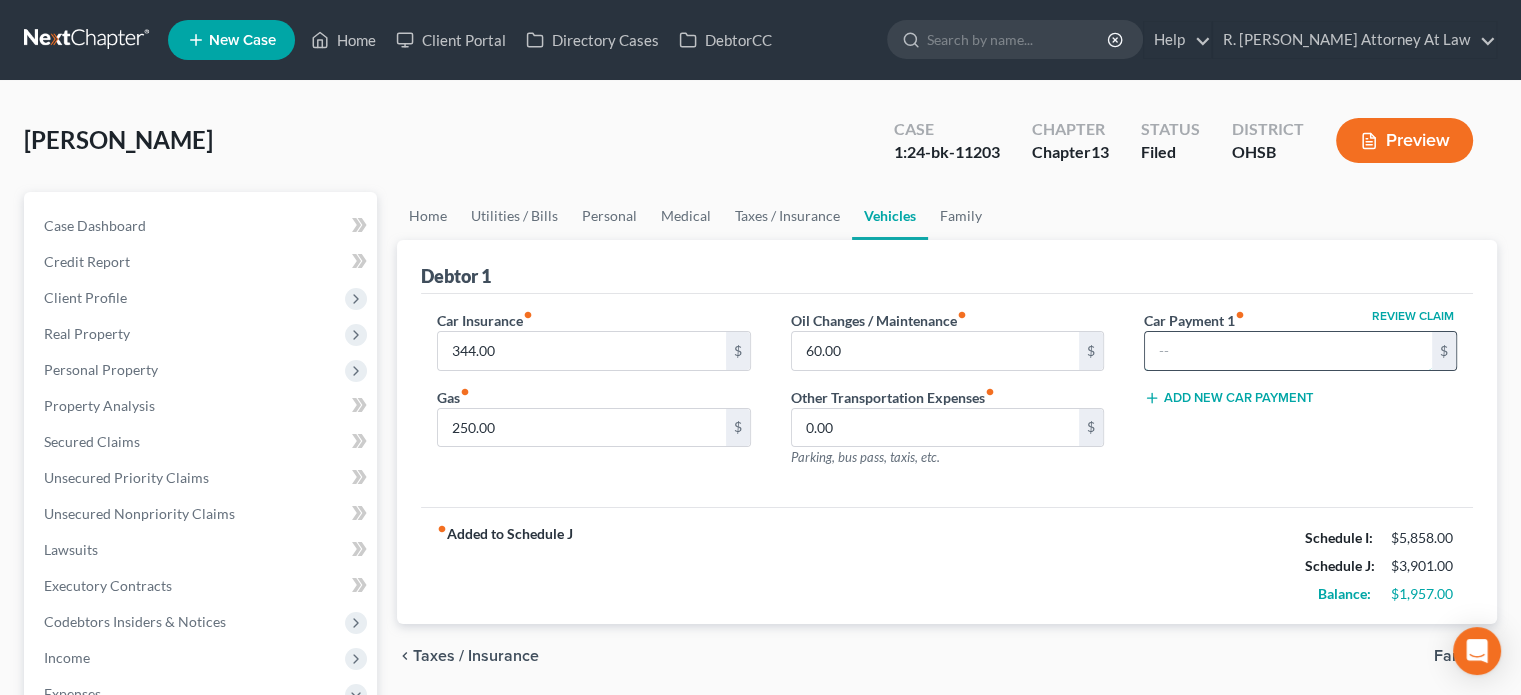 click at bounding box center (1288, 351) 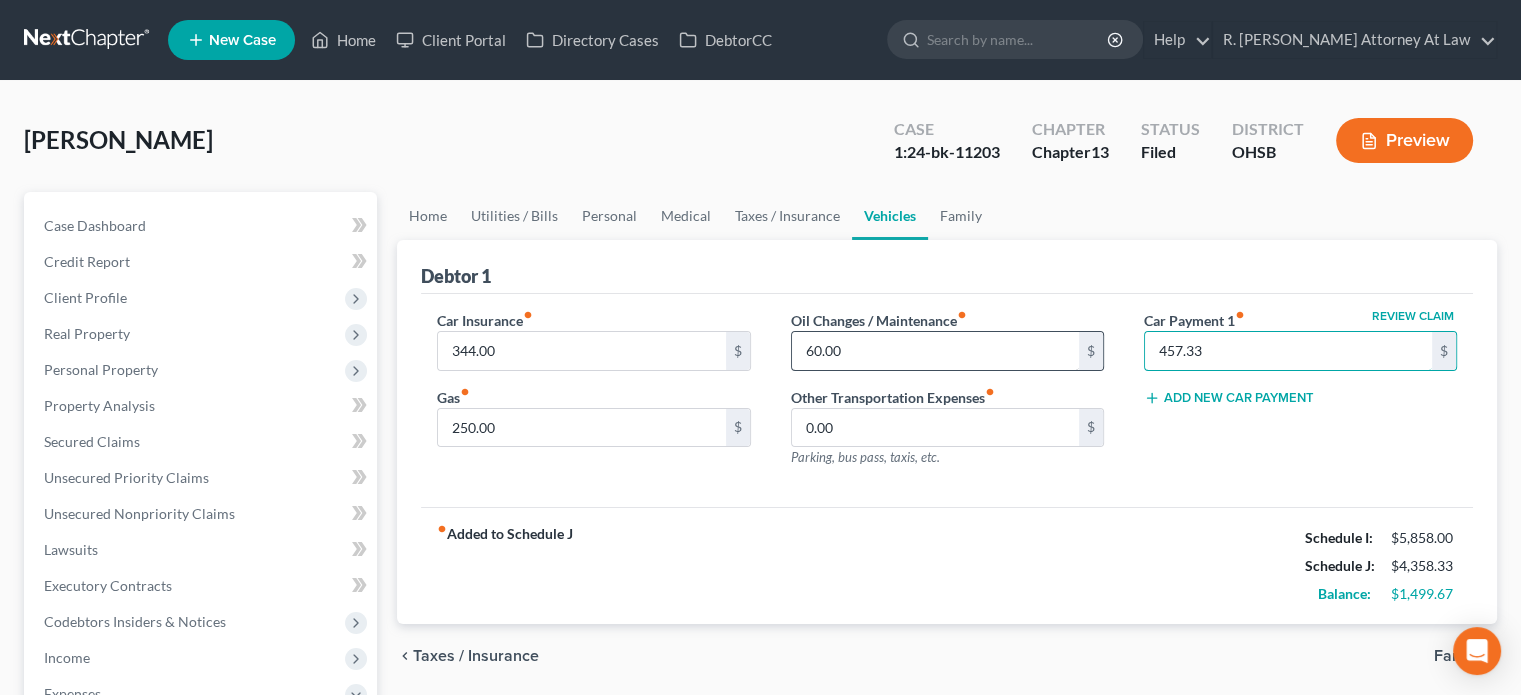type on "457.33" 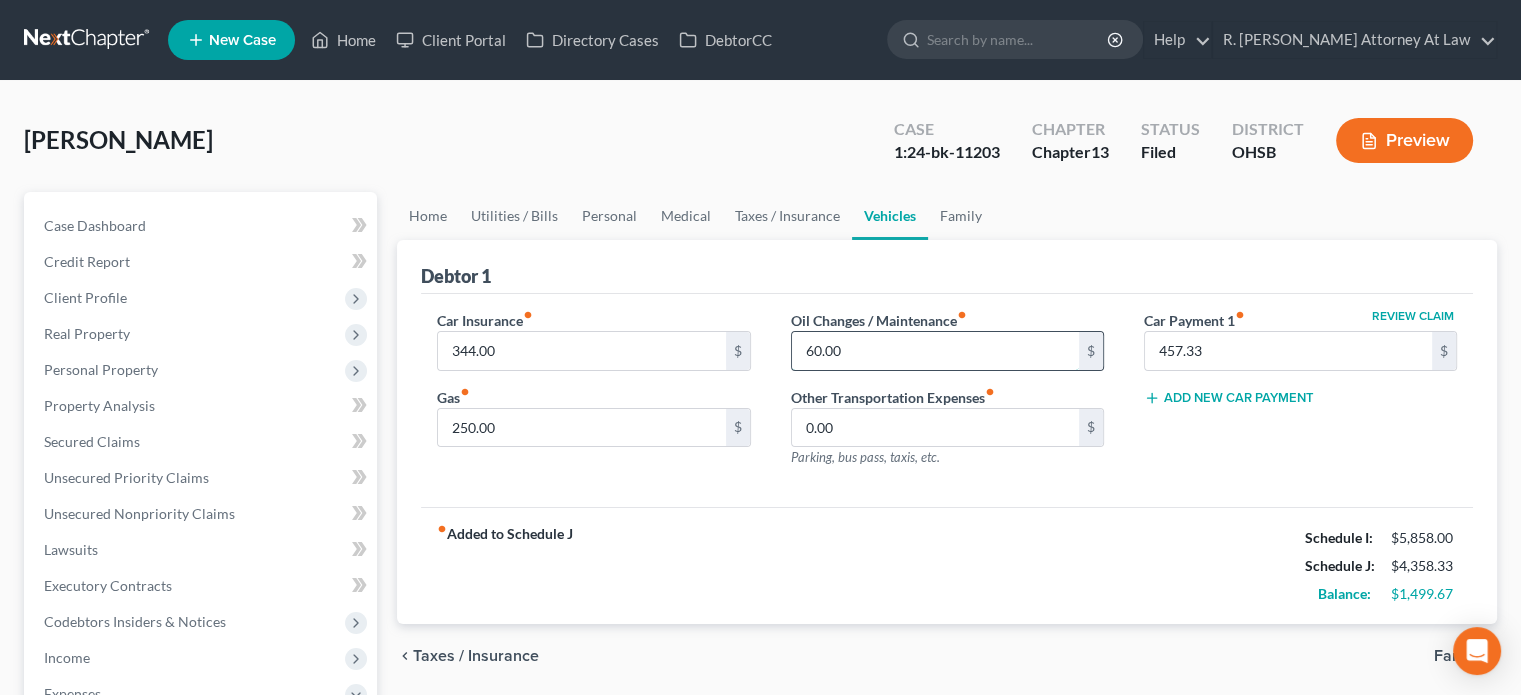 click on "60.00" at bounding box center [935, 351] 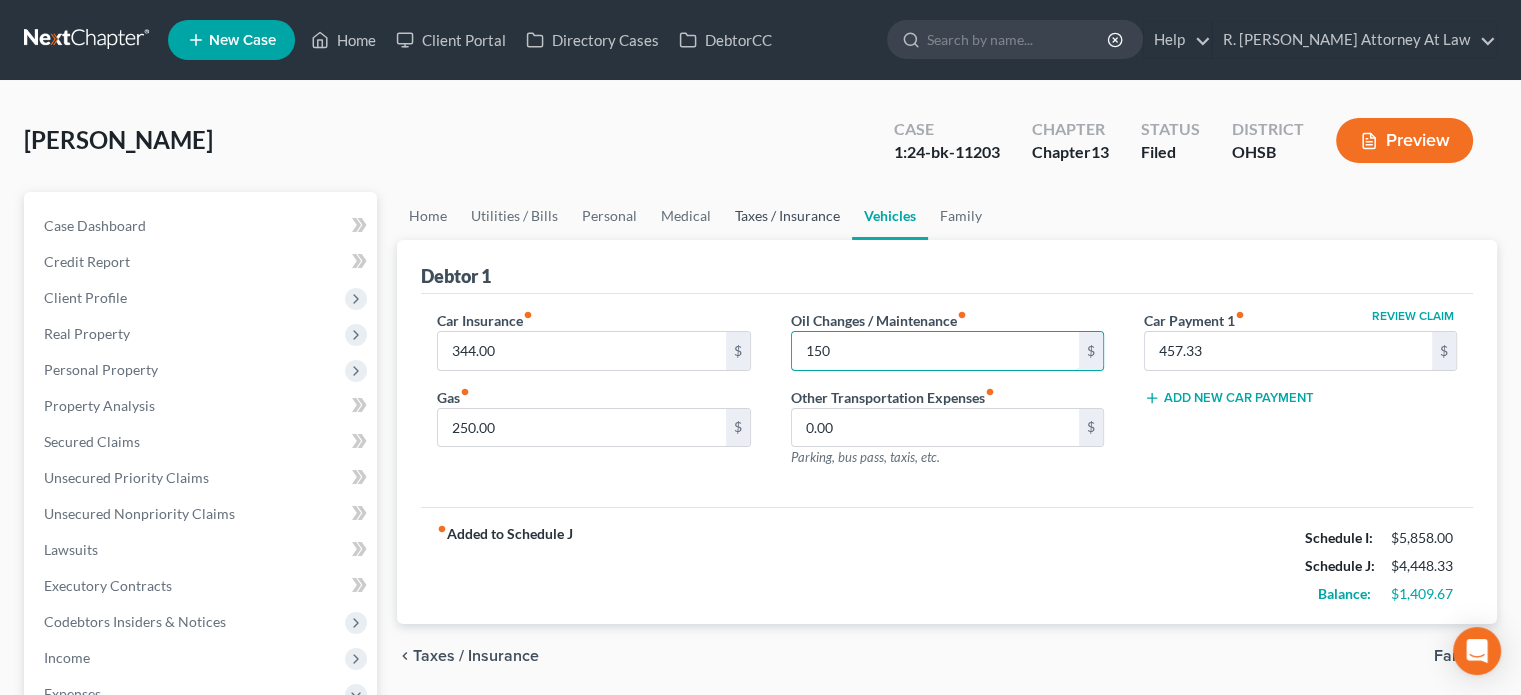 type on "150" 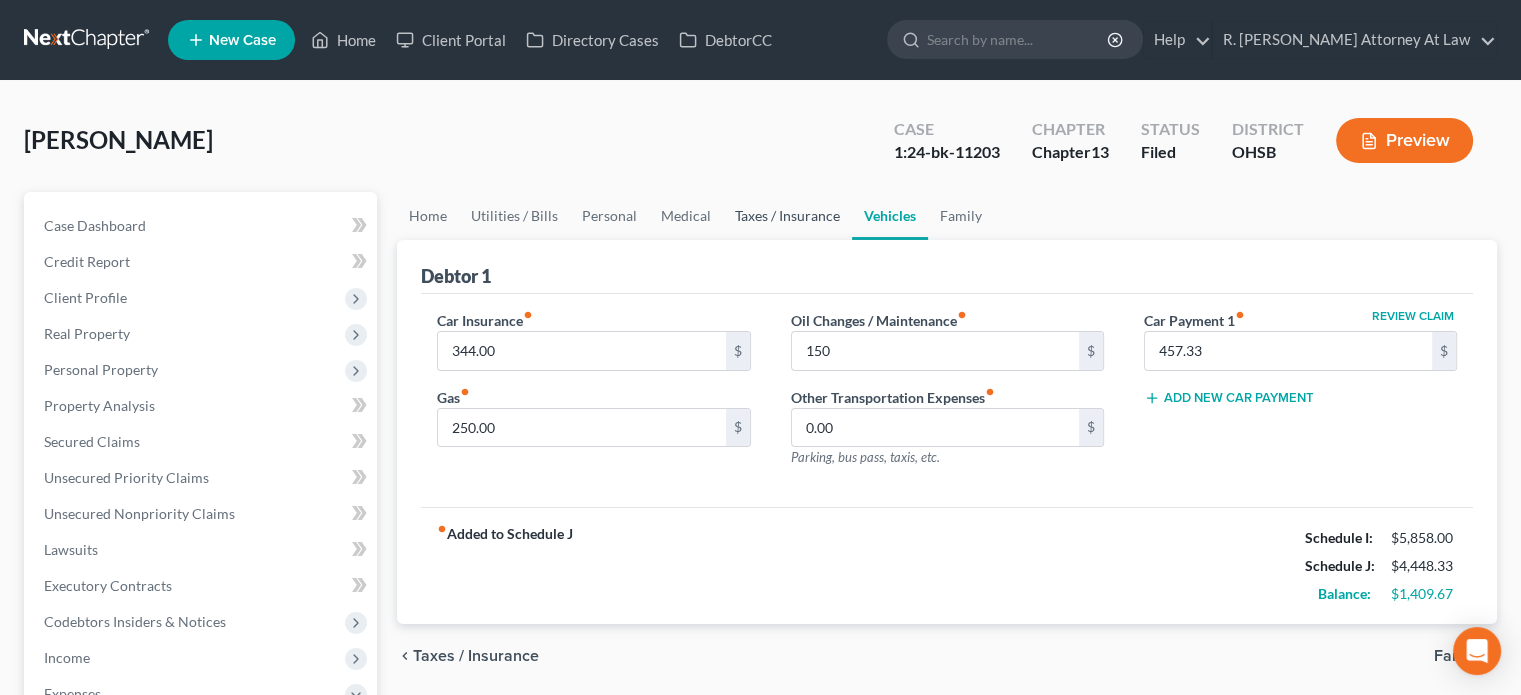 click on "Taxes / Insurance" at bounding box center (787, 216) 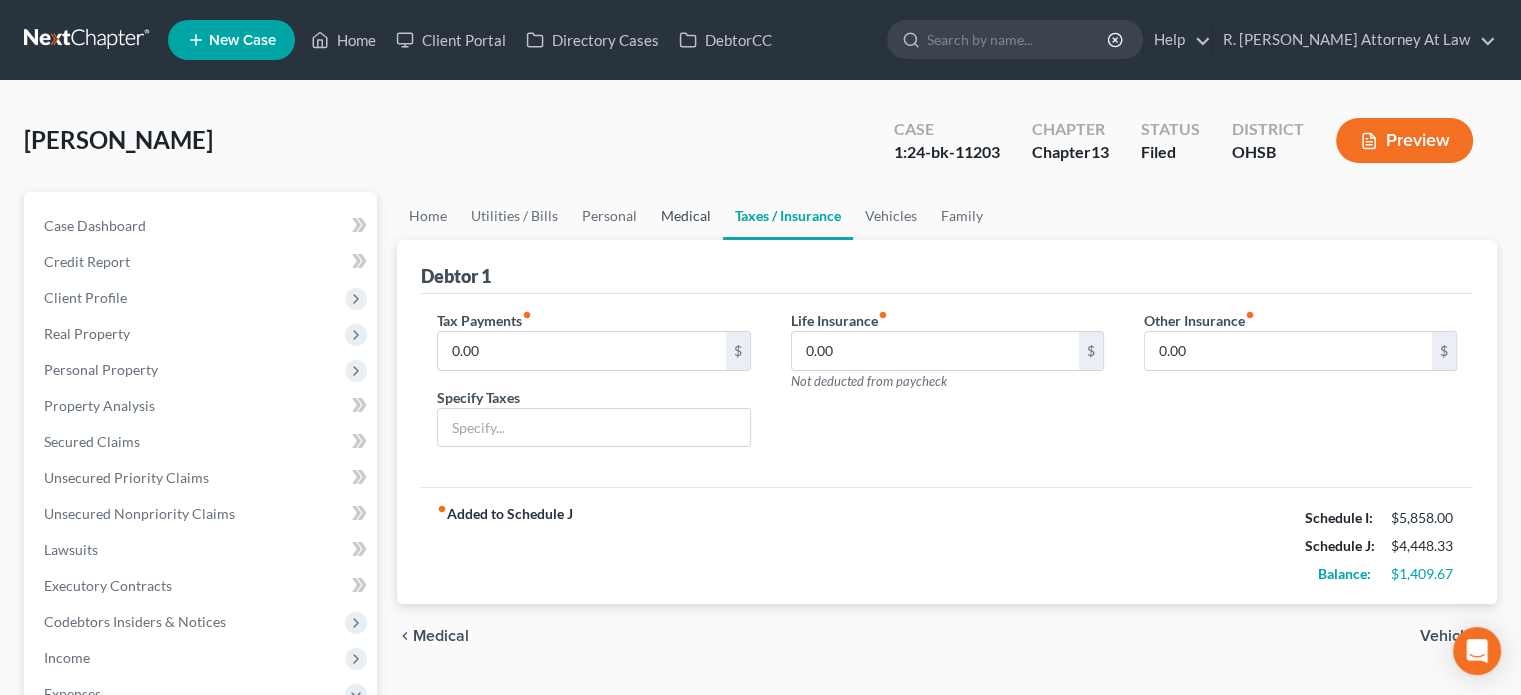 click on "Medical" at bounding box center [686, 216] 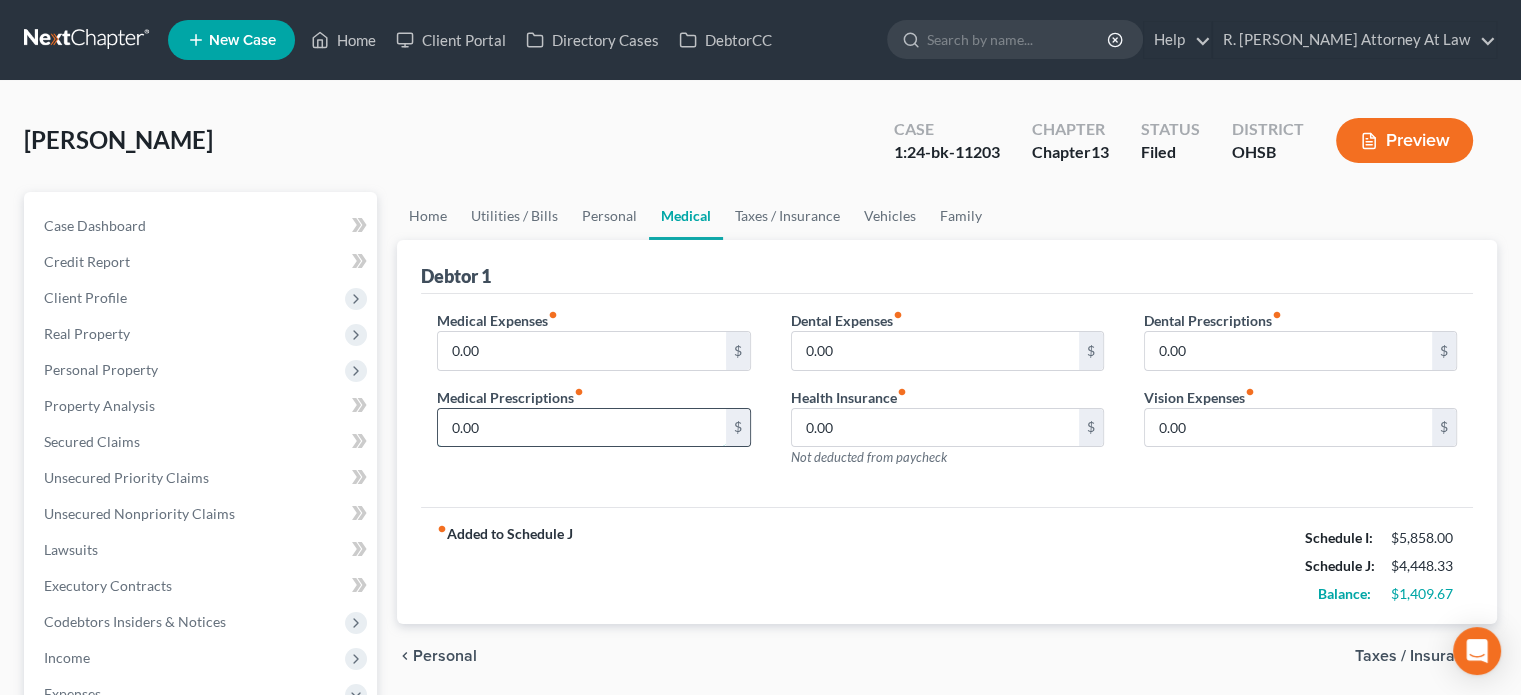 click on "0.00" at bounding box center [581, 428] 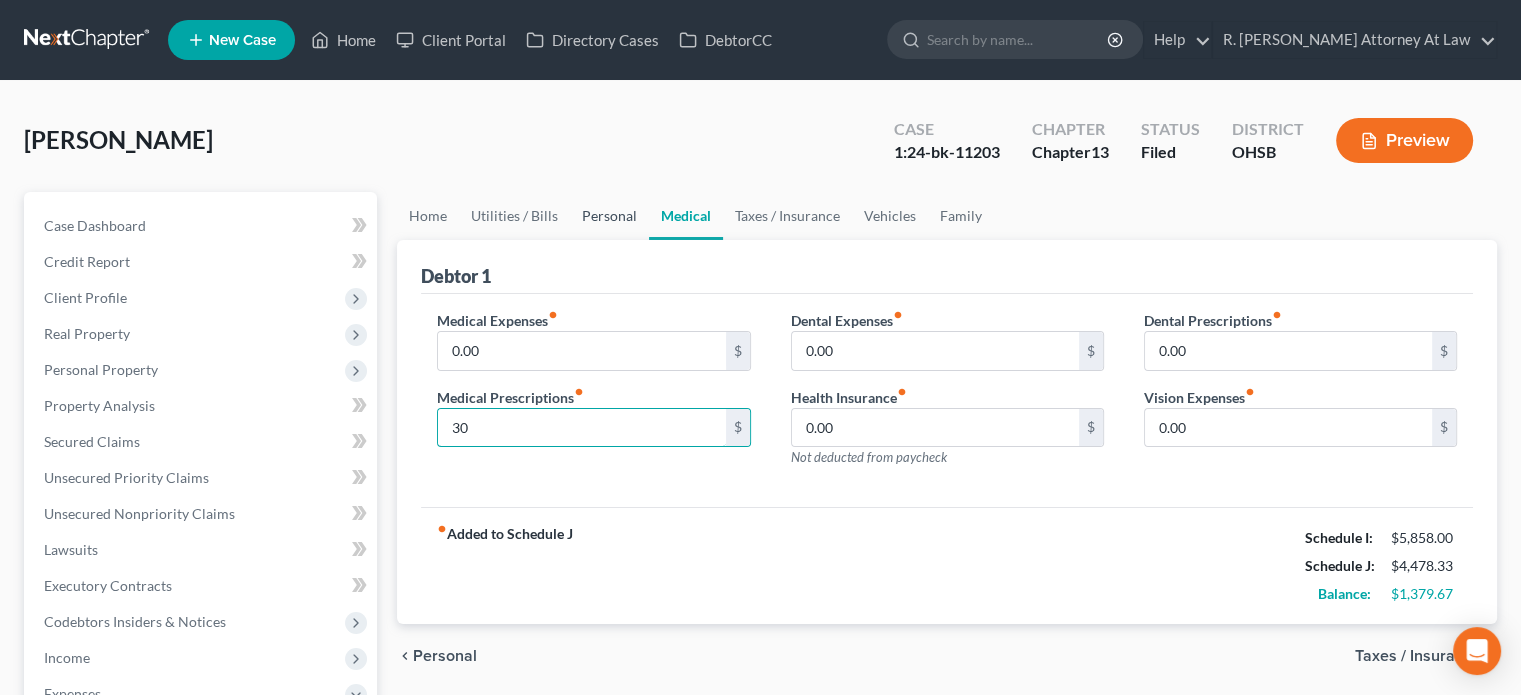 type on "30" 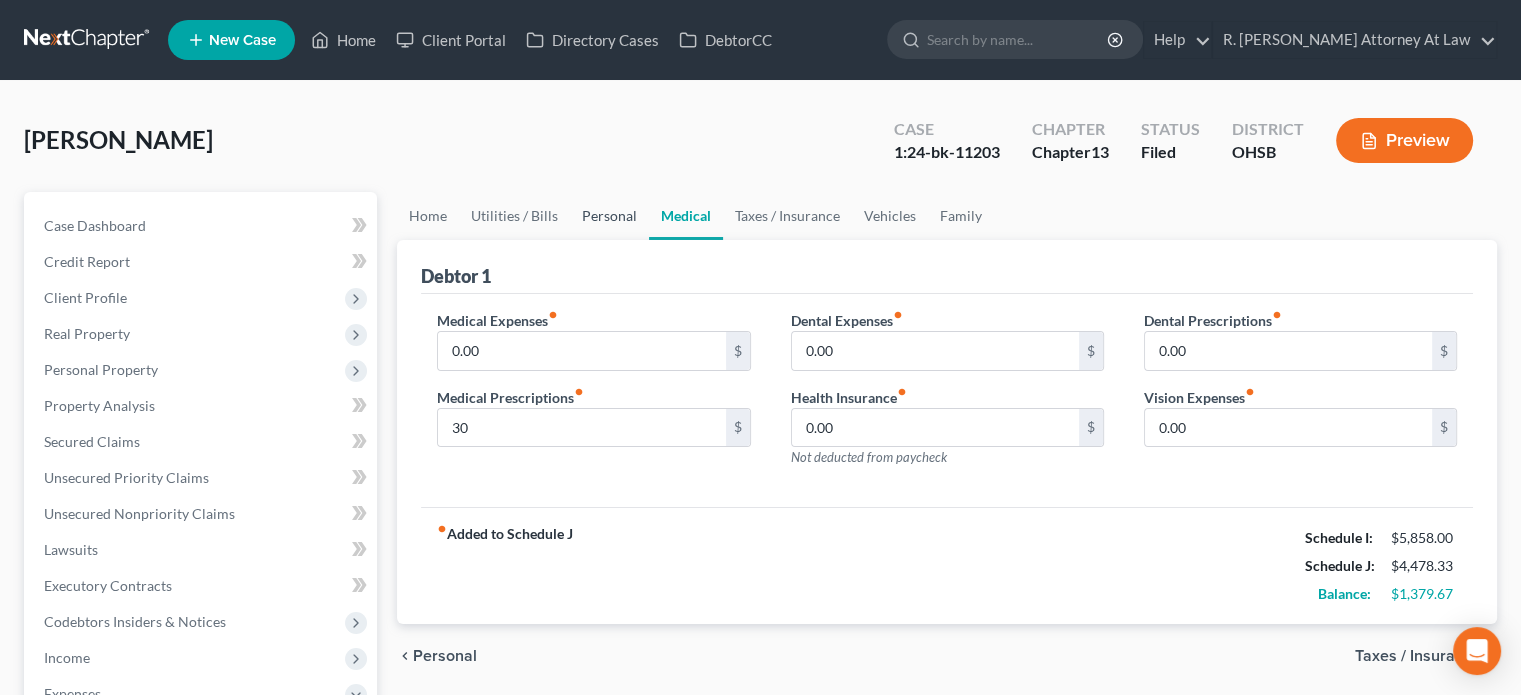 click on "Personal" at bounding box center (609, 216) 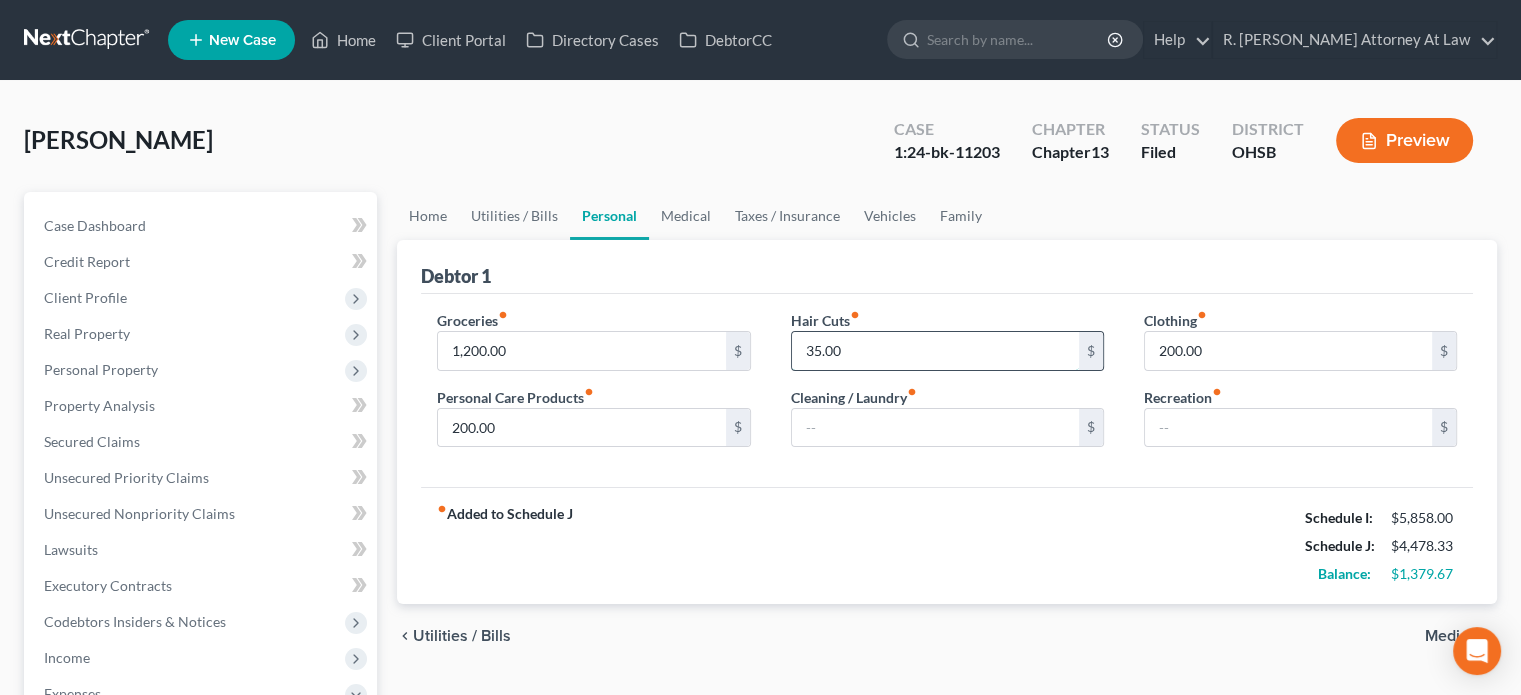 click on "35.00" at bounding box center (935, 351) 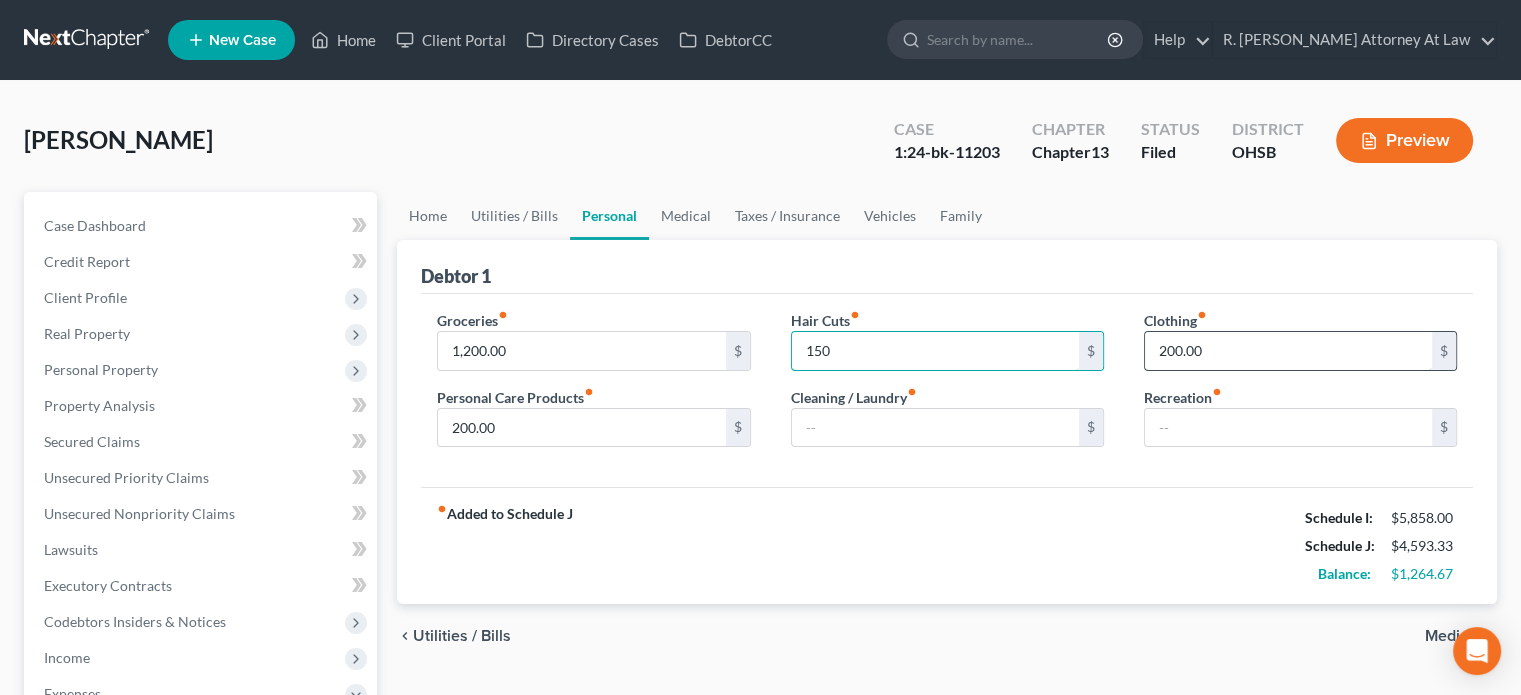 type on "150" 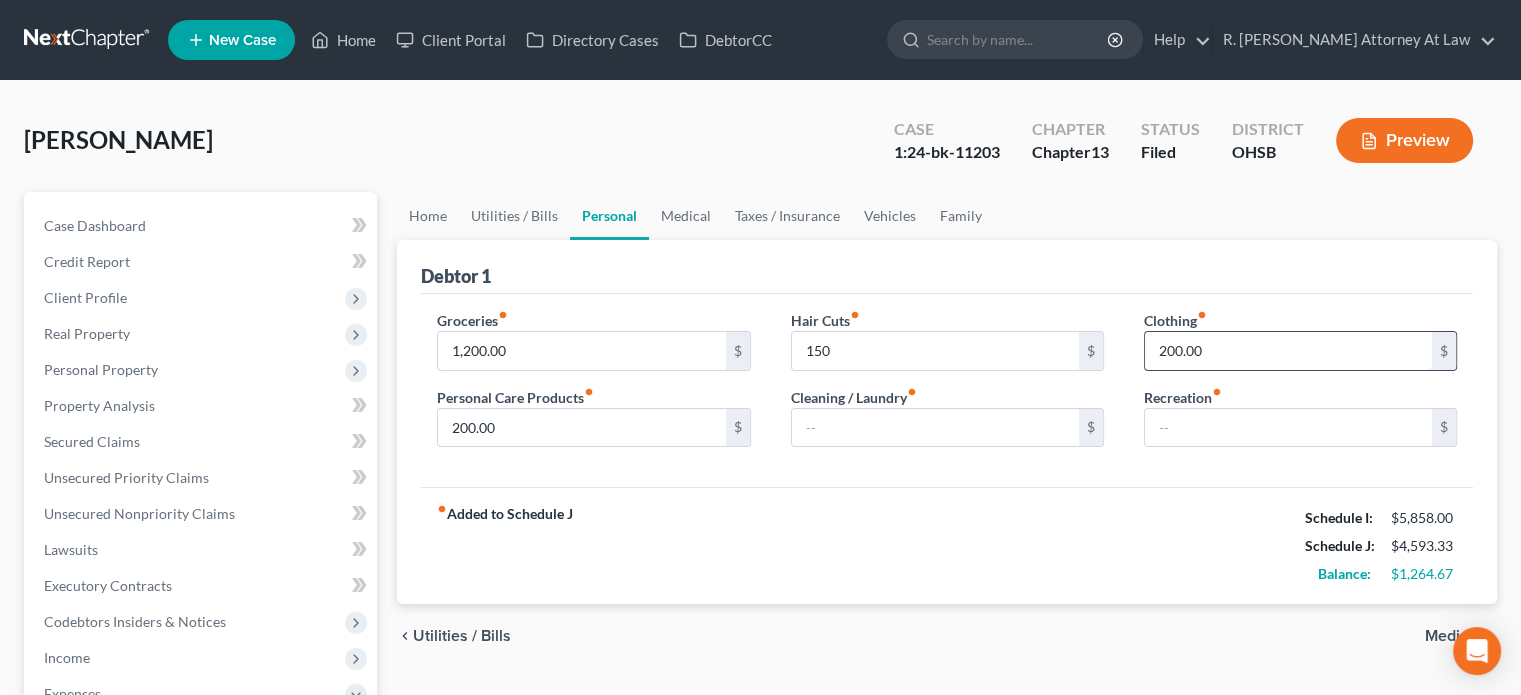 click on "200.00" at bounding box center [1288, 351] 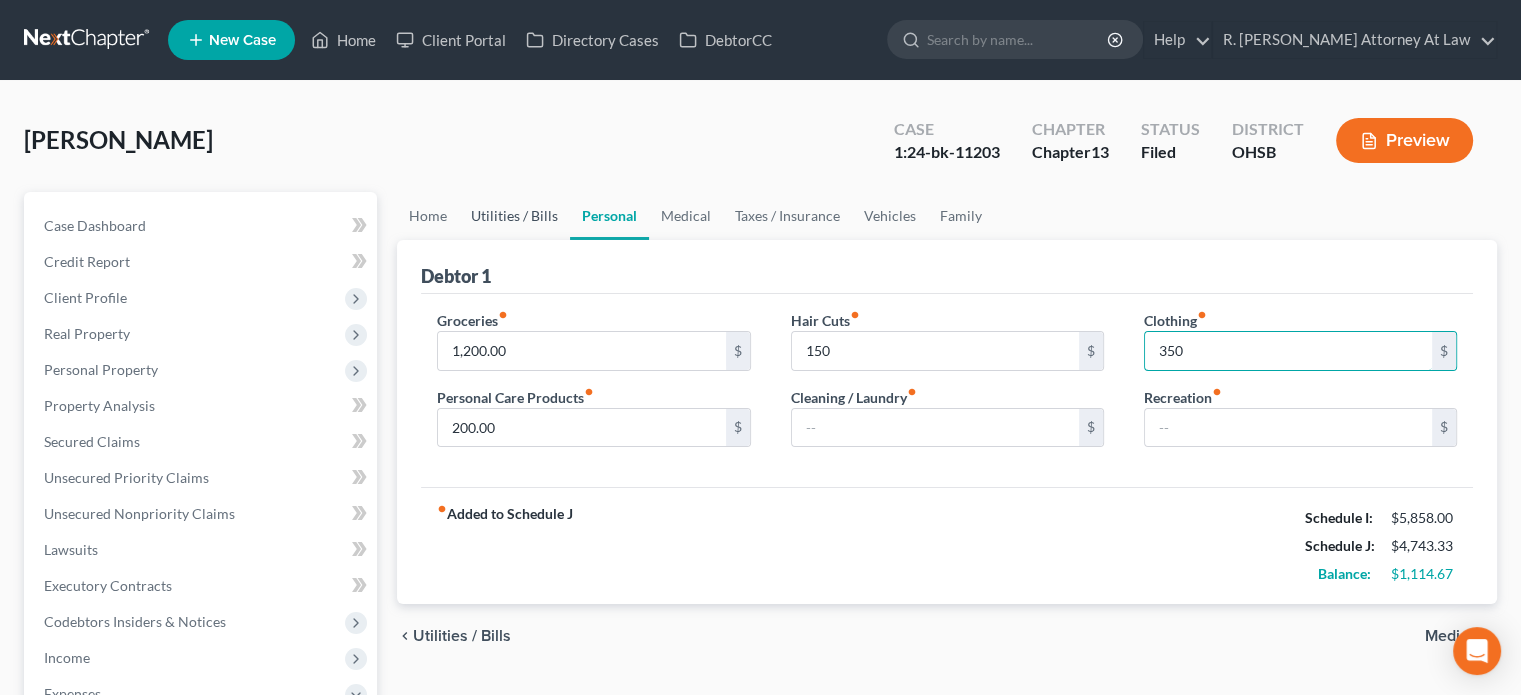 type on "350" 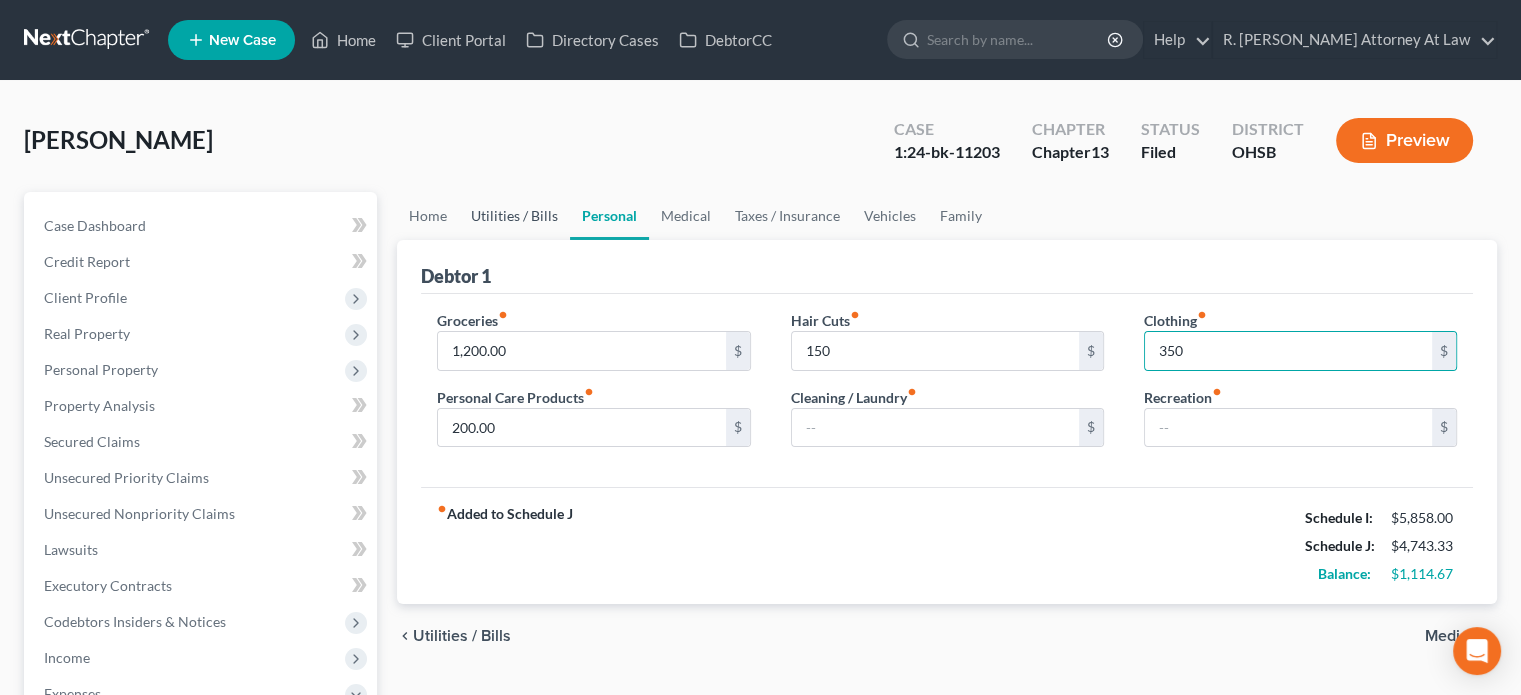 click on "Utilities / Bills" at bounding box center [514, 216] 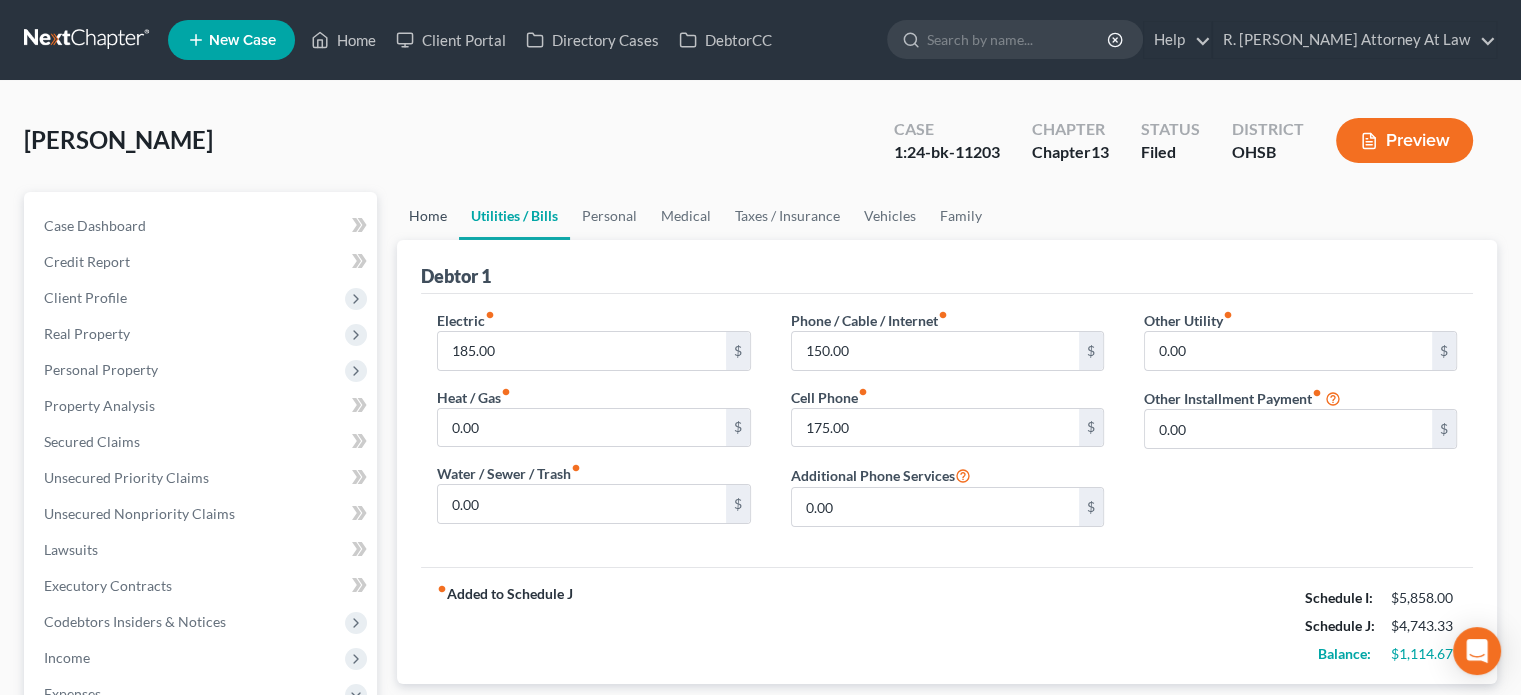 click on "Home" at bounding box center [428, 216] 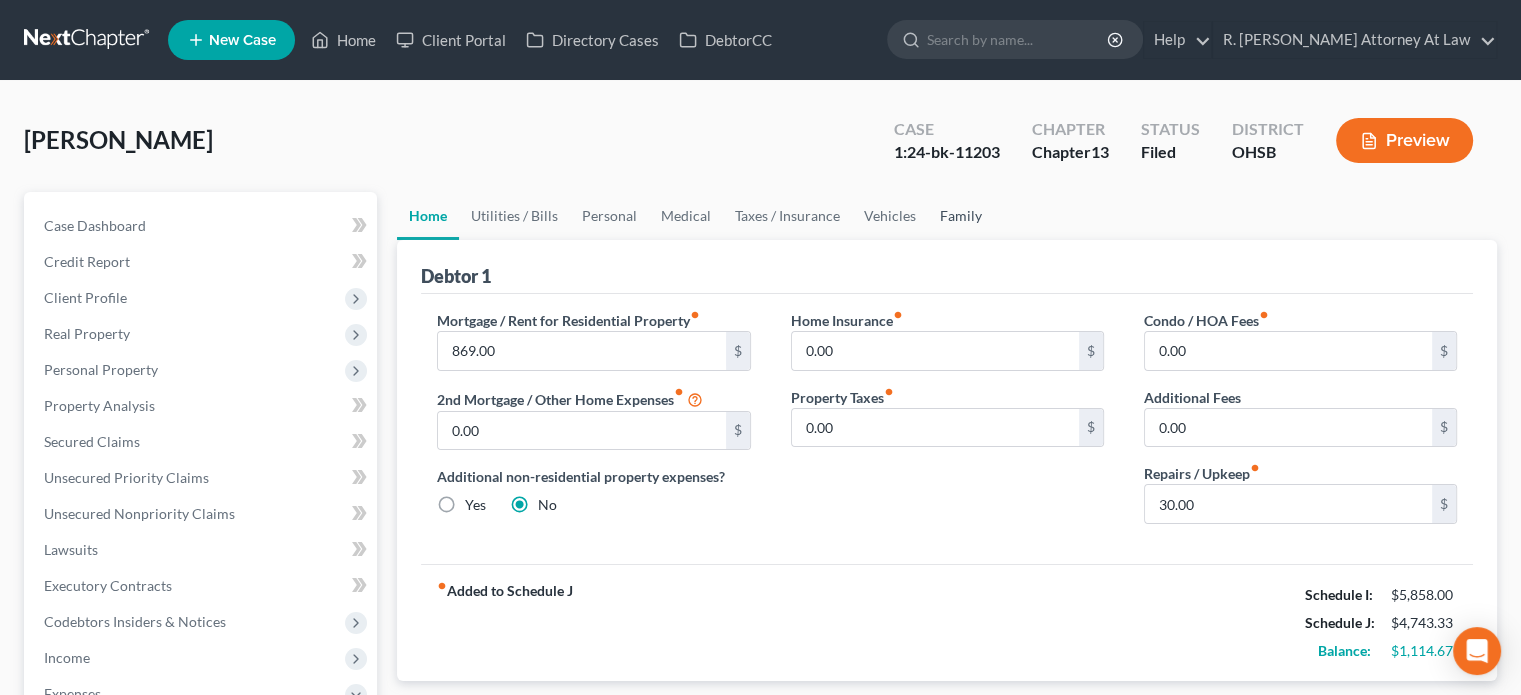 click on "Family" at bounding box center [961, 216] 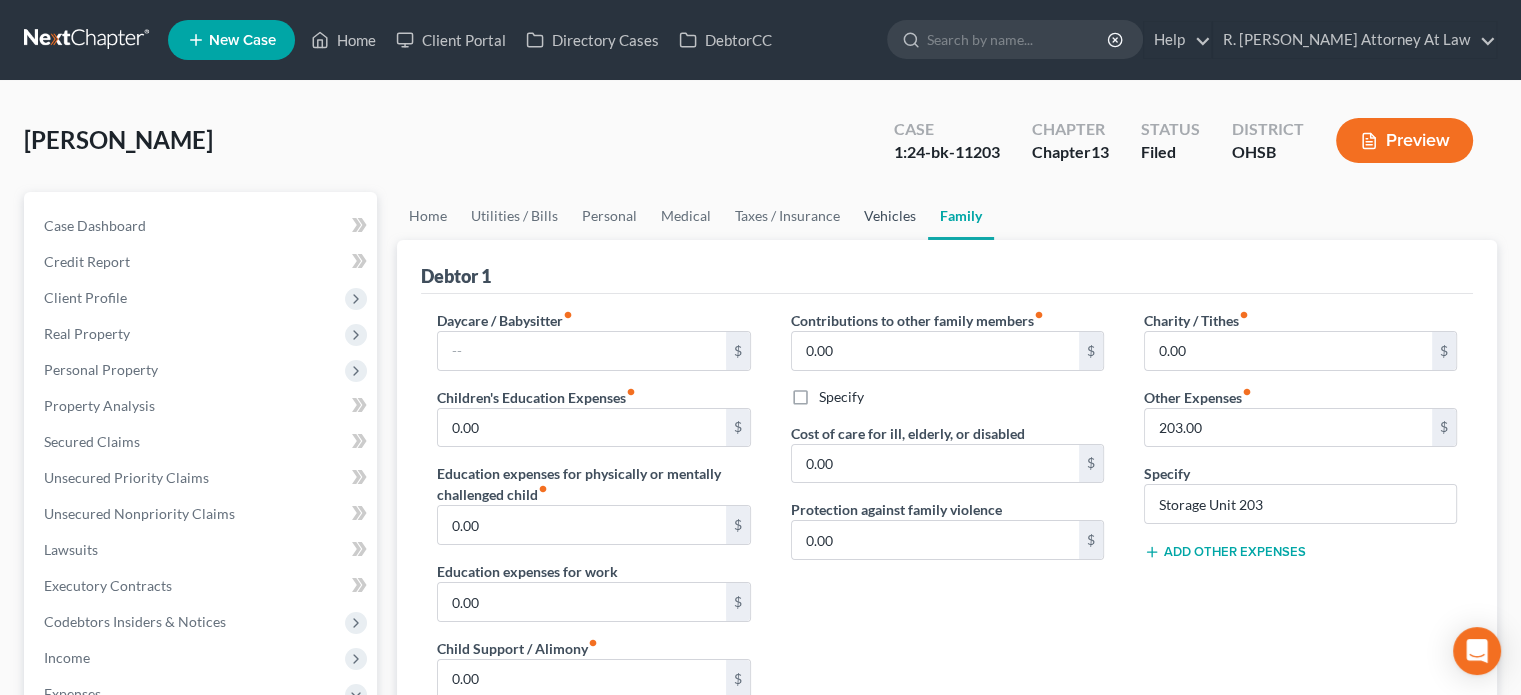 click on "Vehicles" at bounding box center (890, 216) 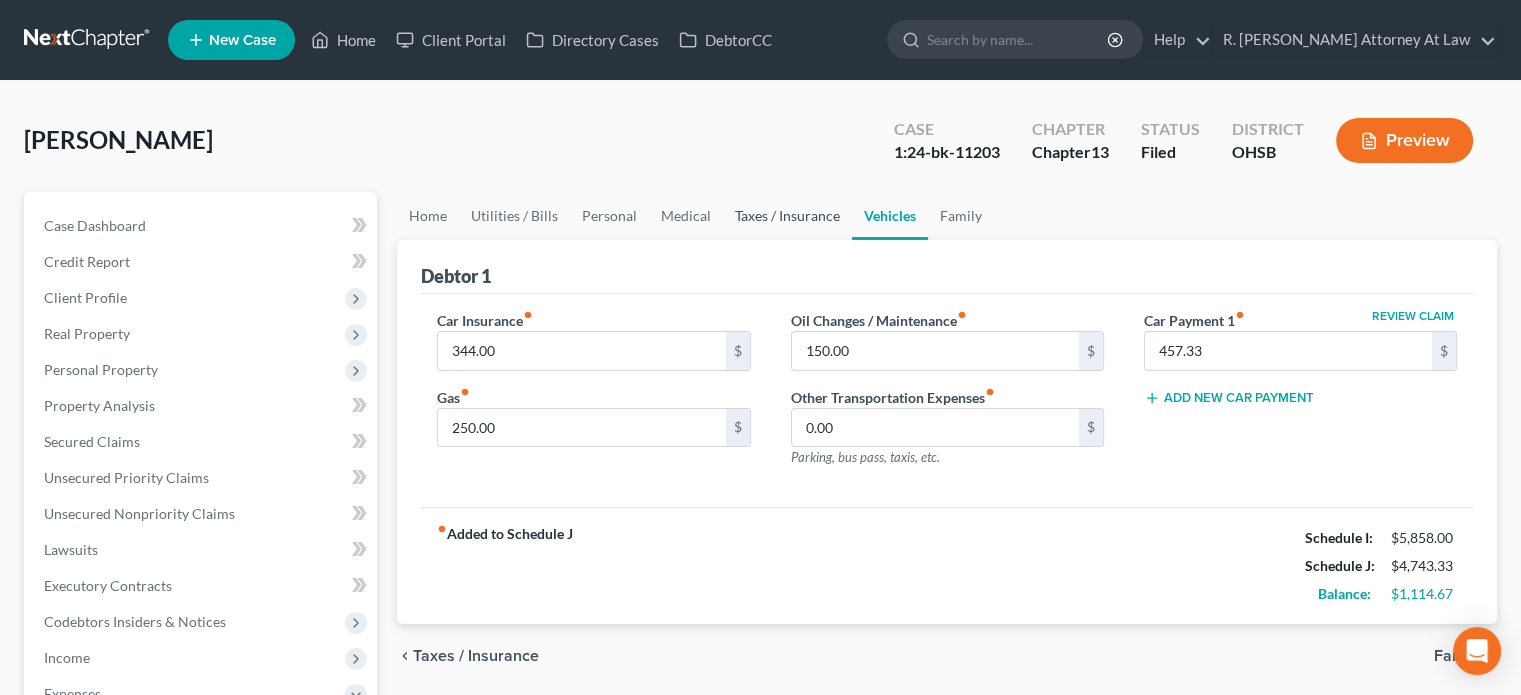click on "Taxes / Insurance" at bounding box center [787, 216] 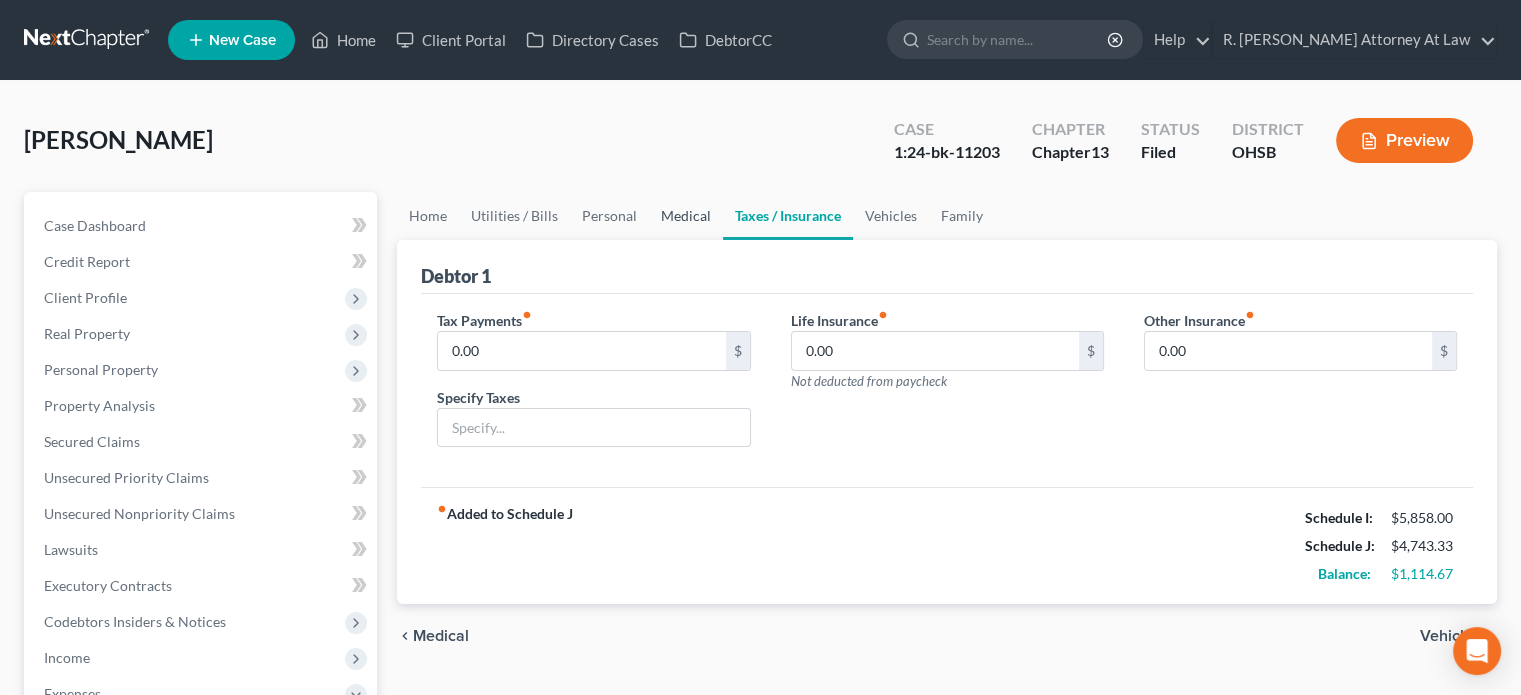 click on "Medical" at bounding box center [686, 216] 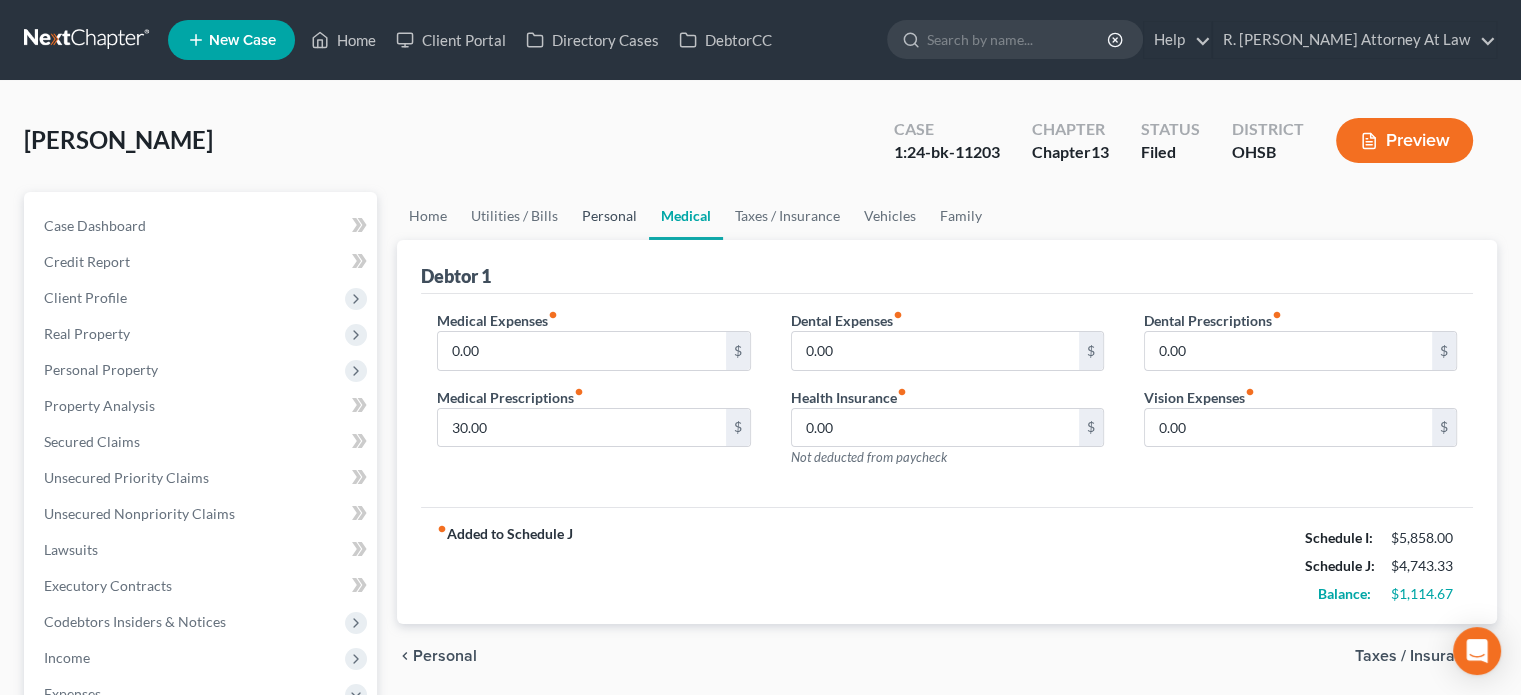 click on "Personal" at bounding box center [609, 216] 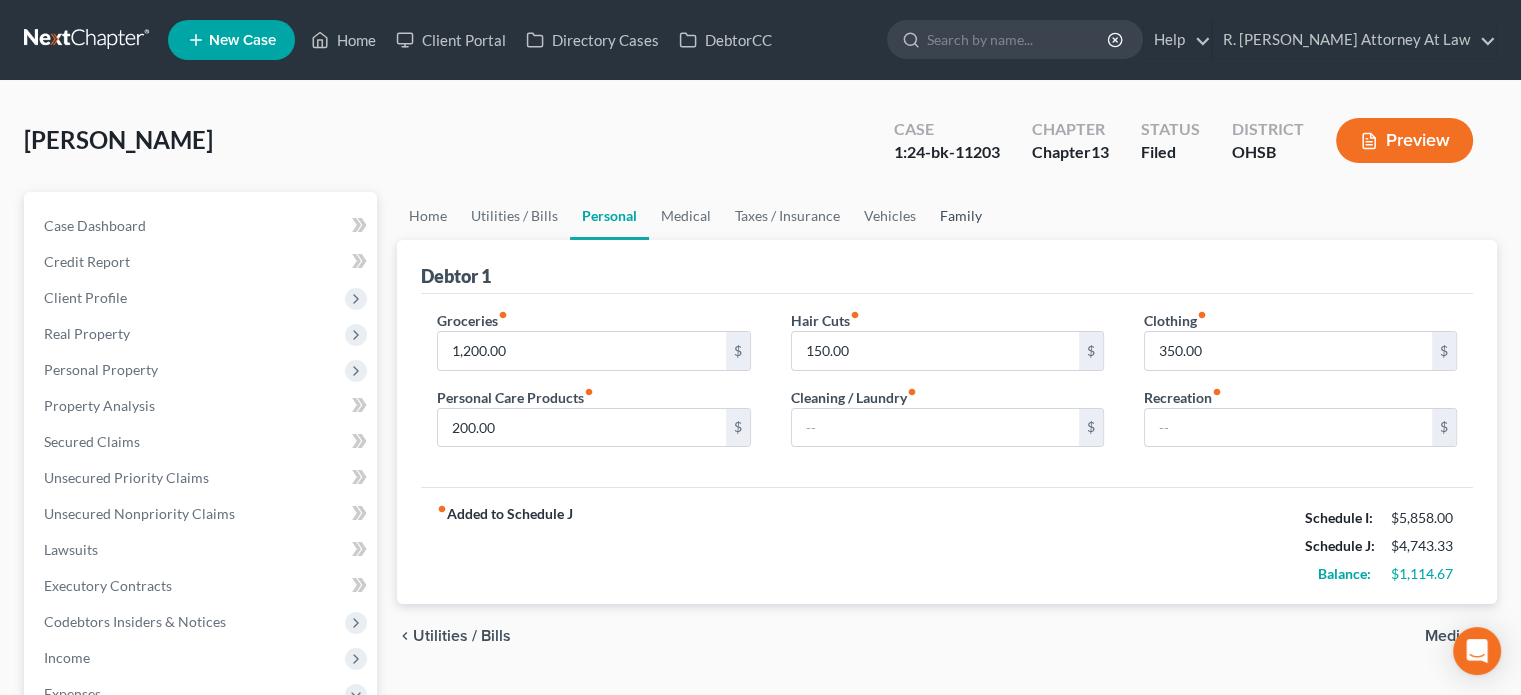 click on "Family" at bounding box center [961, 216] 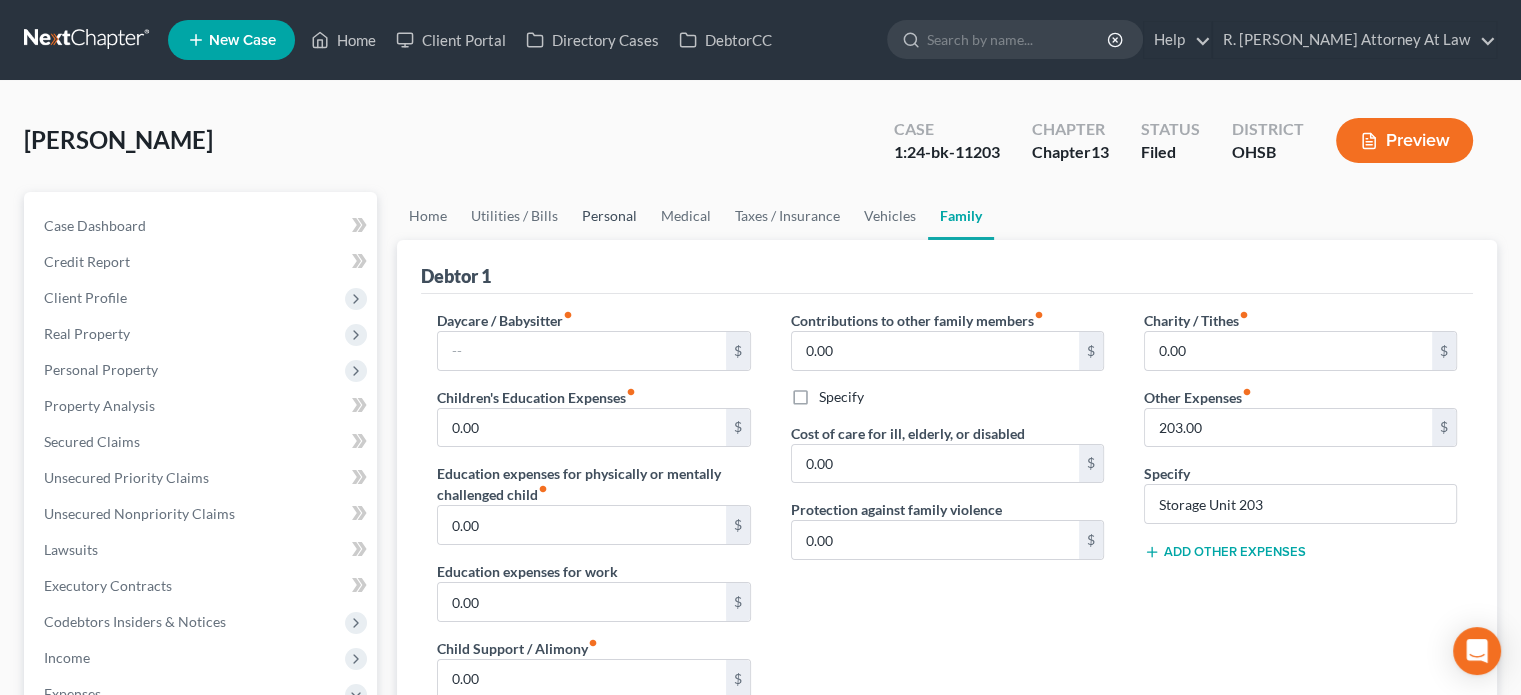 click on "Personal" at bounding box center (609, 216) 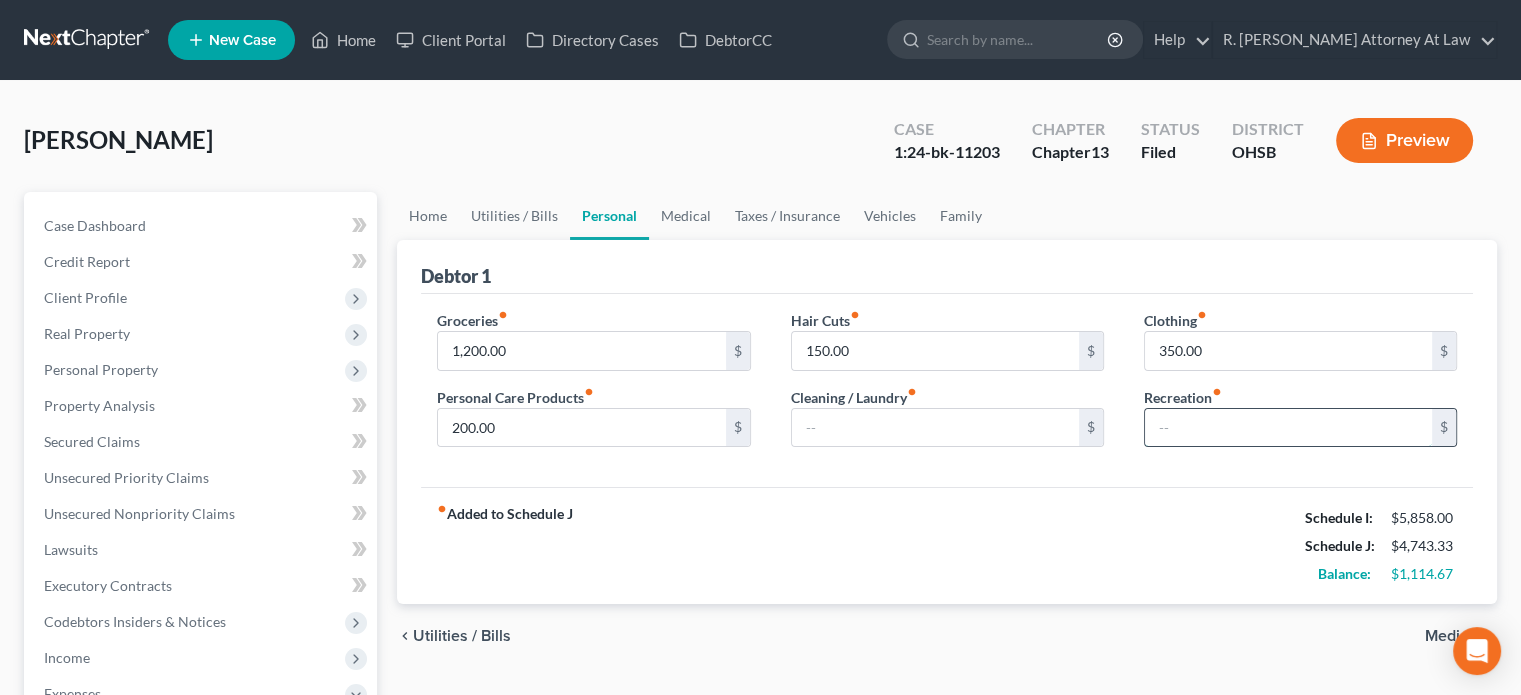 drag, startPoint x: 1180, startPoint y: 427, endPoint x: 1171, endPoint y: 407, distance: 21.931713 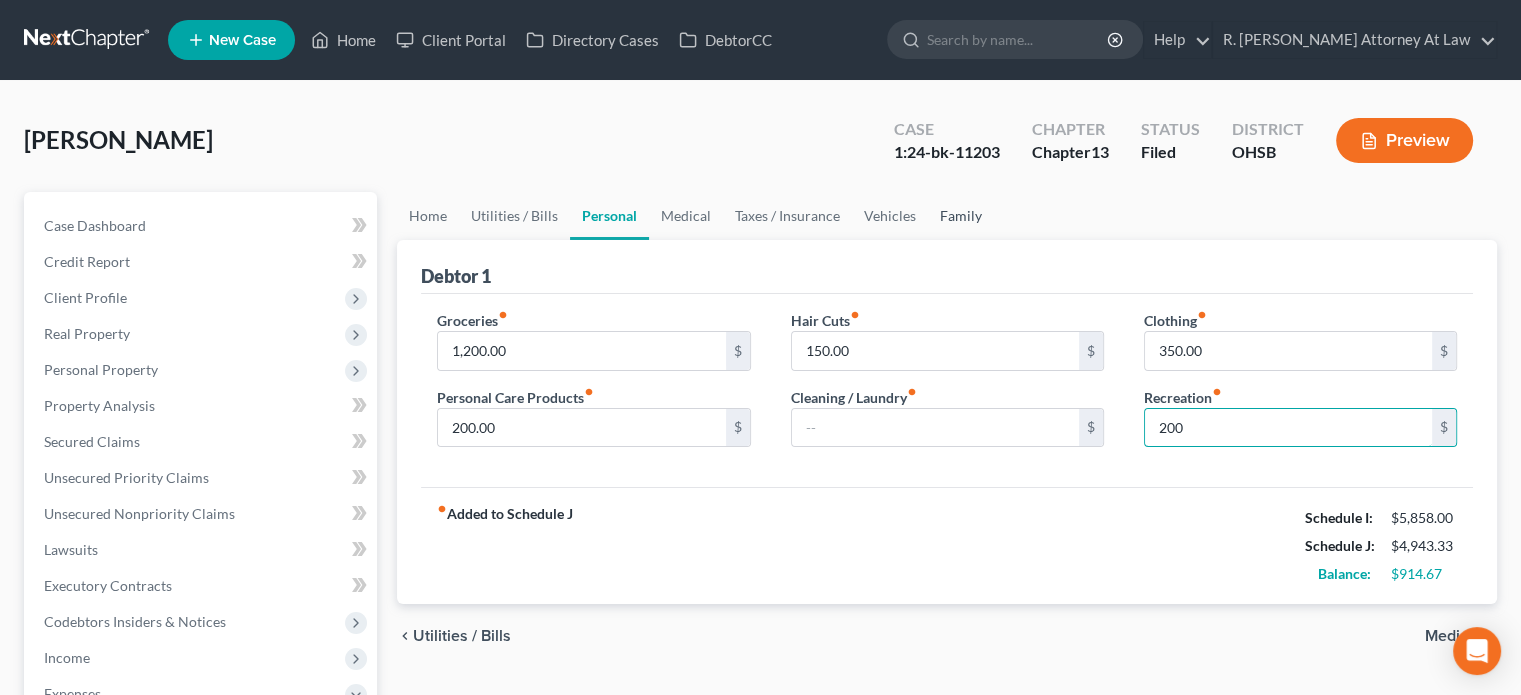 type on "200" 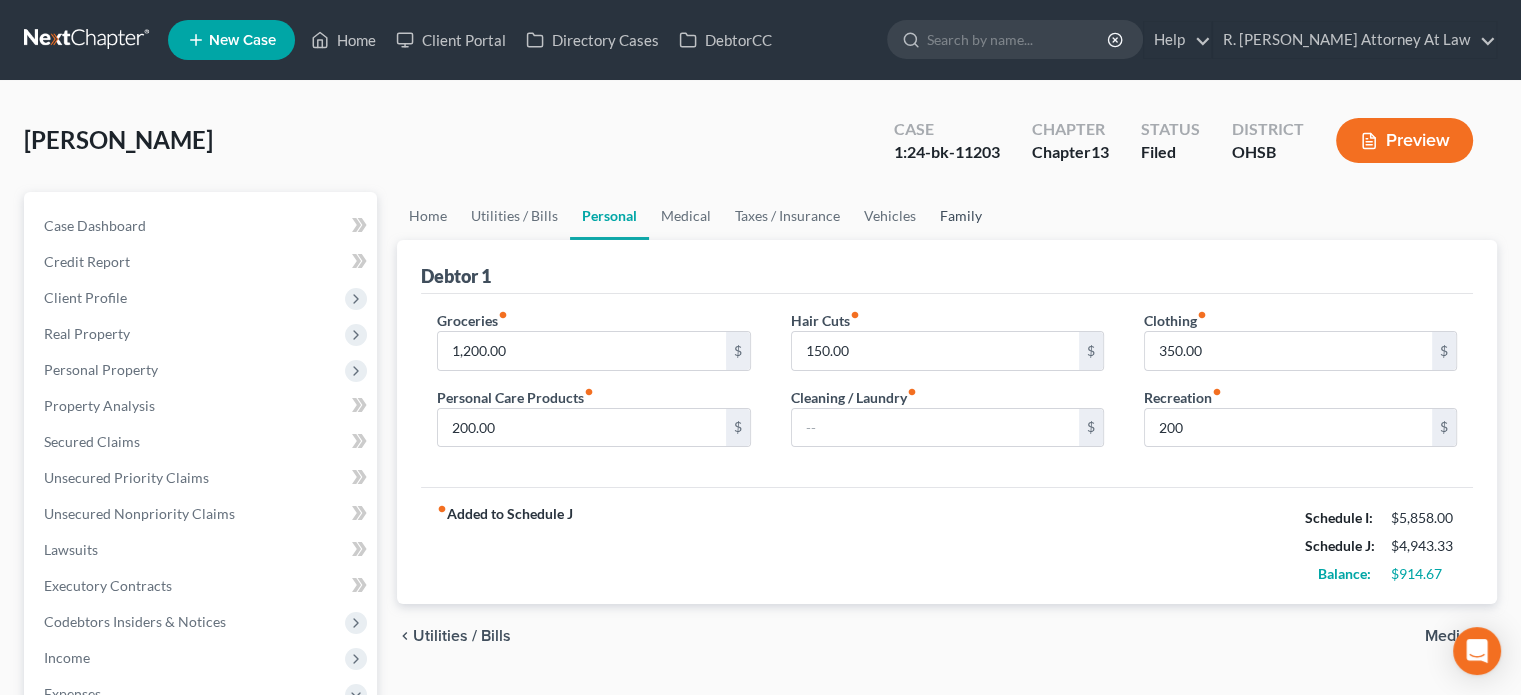 click on "Family" at bounding box center [961, 216] 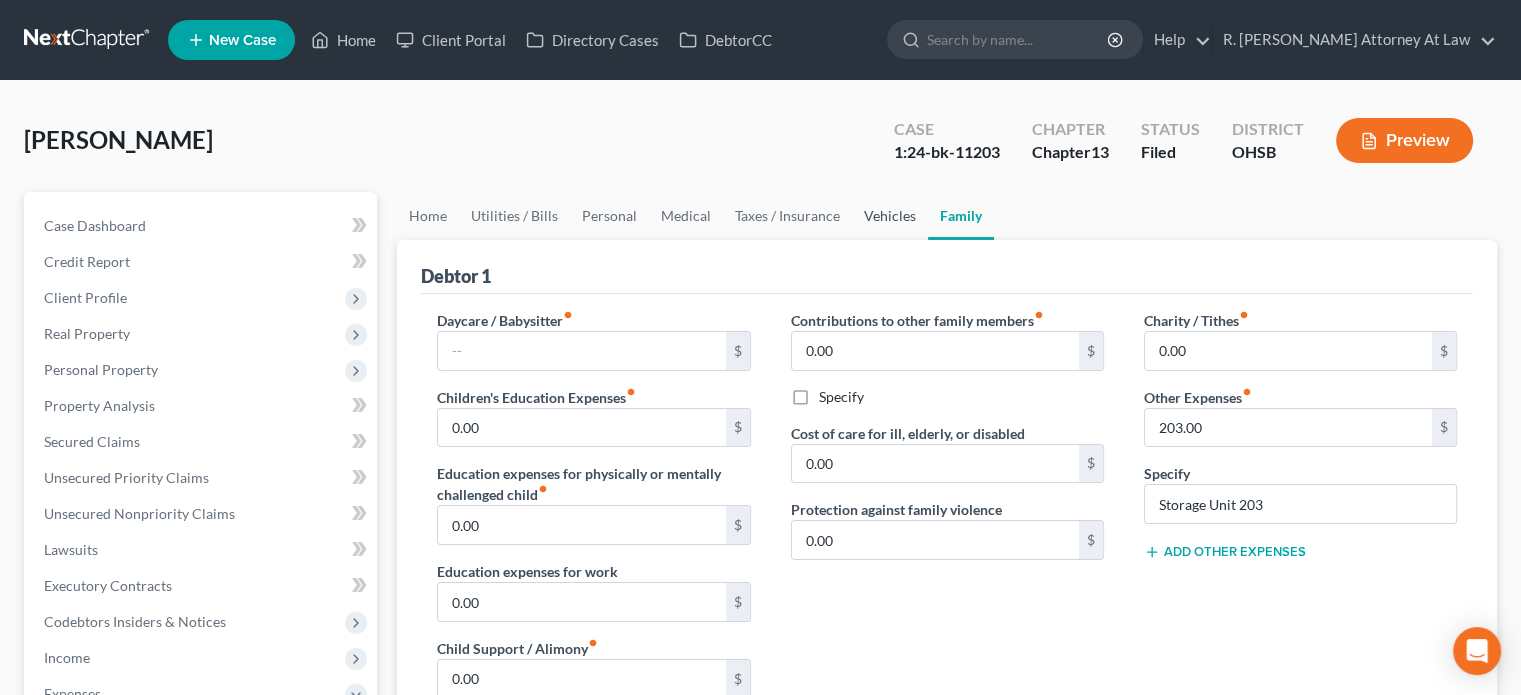 click on "Vehicles" at bounding box center [890, 216] 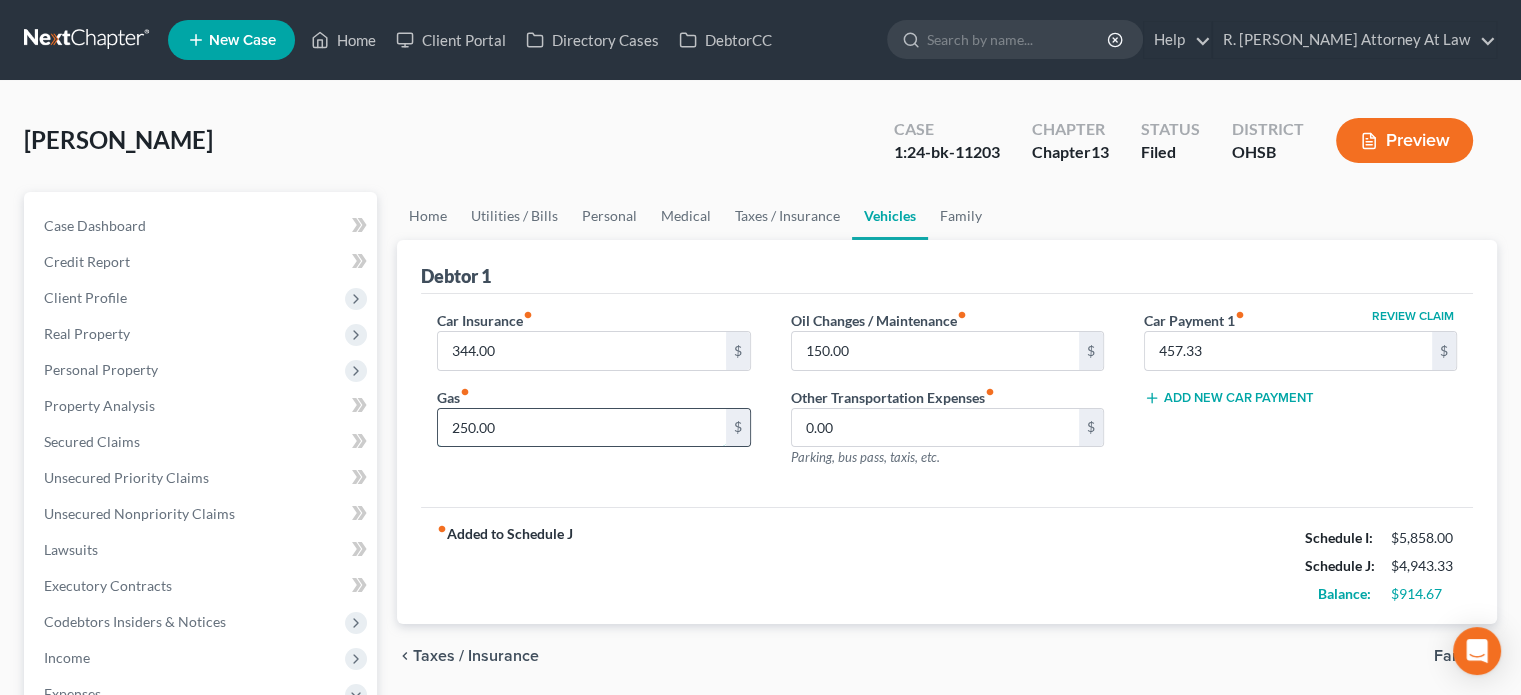 click on "250.00" at bounding box center (581, 428) 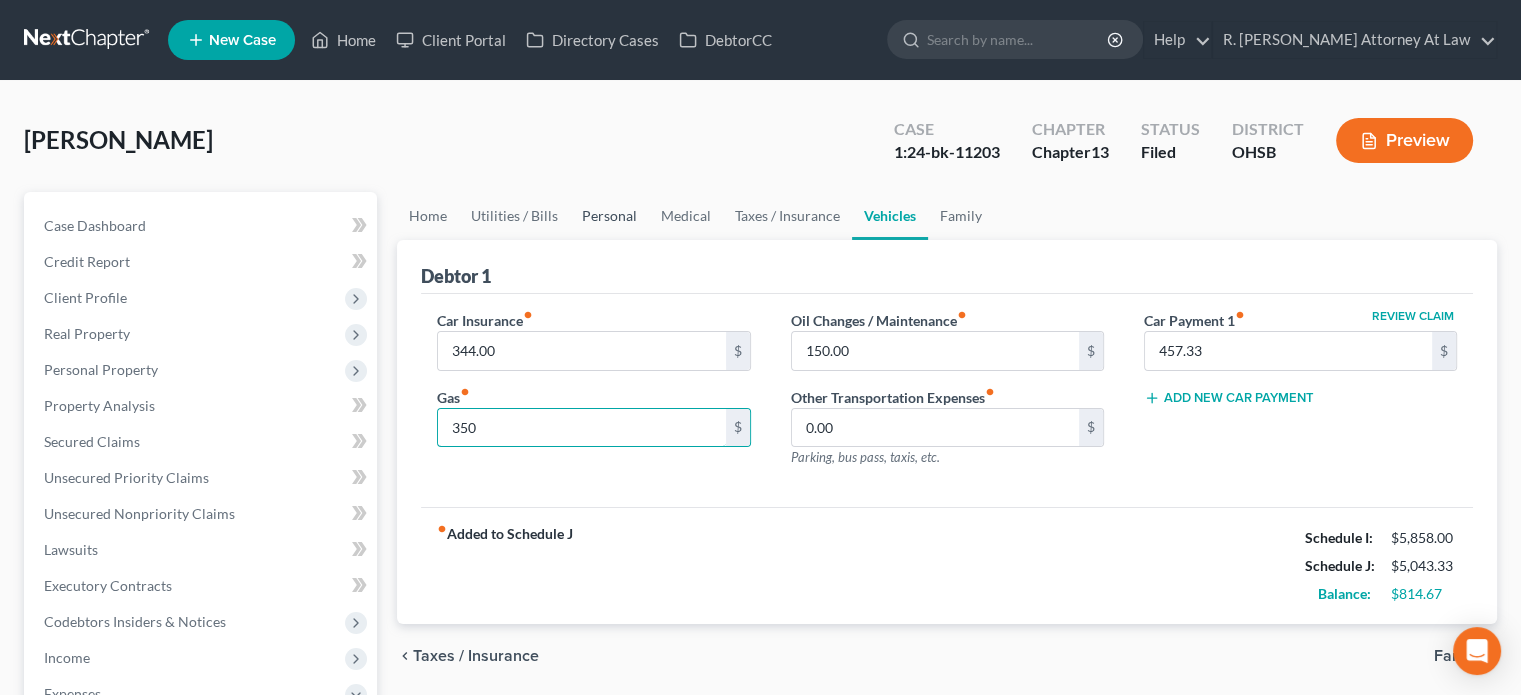 type on "350" 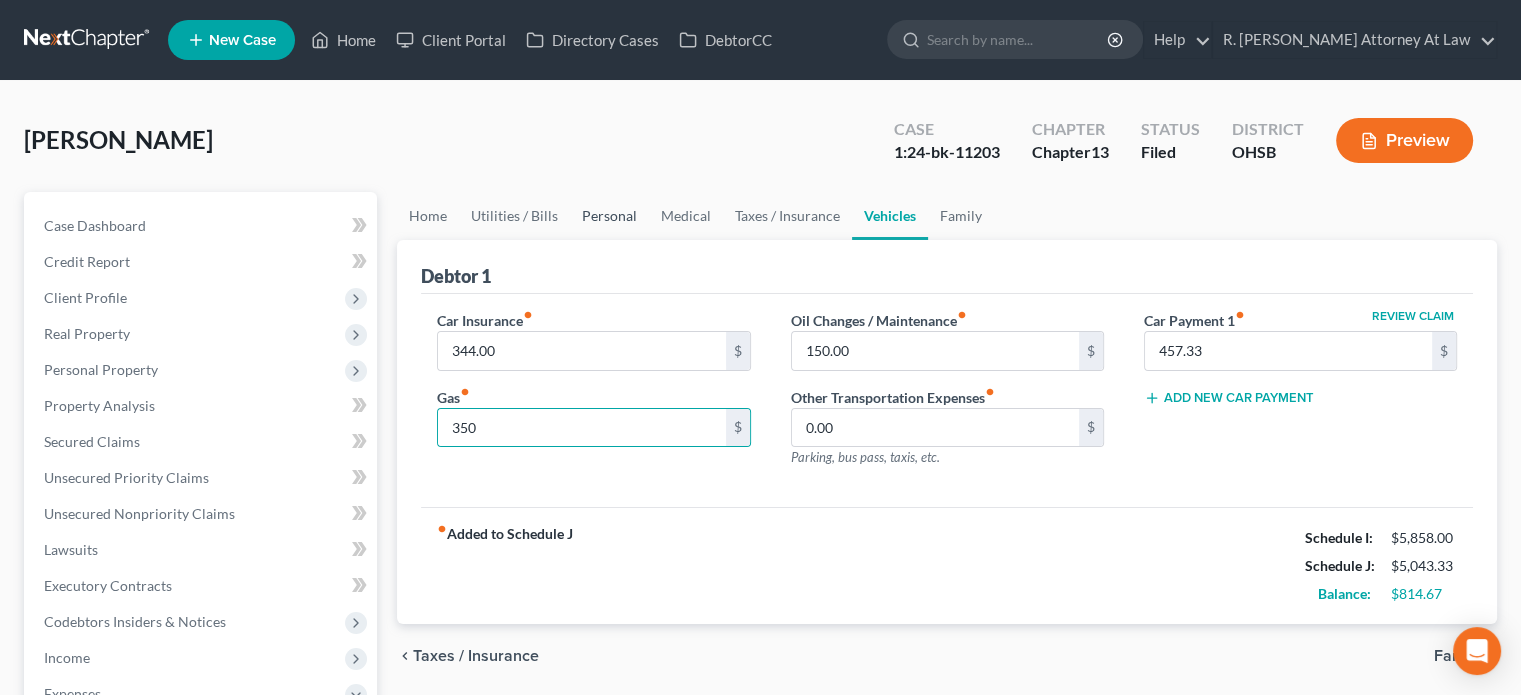 click on "Personal" at bounding box center (609, 216) 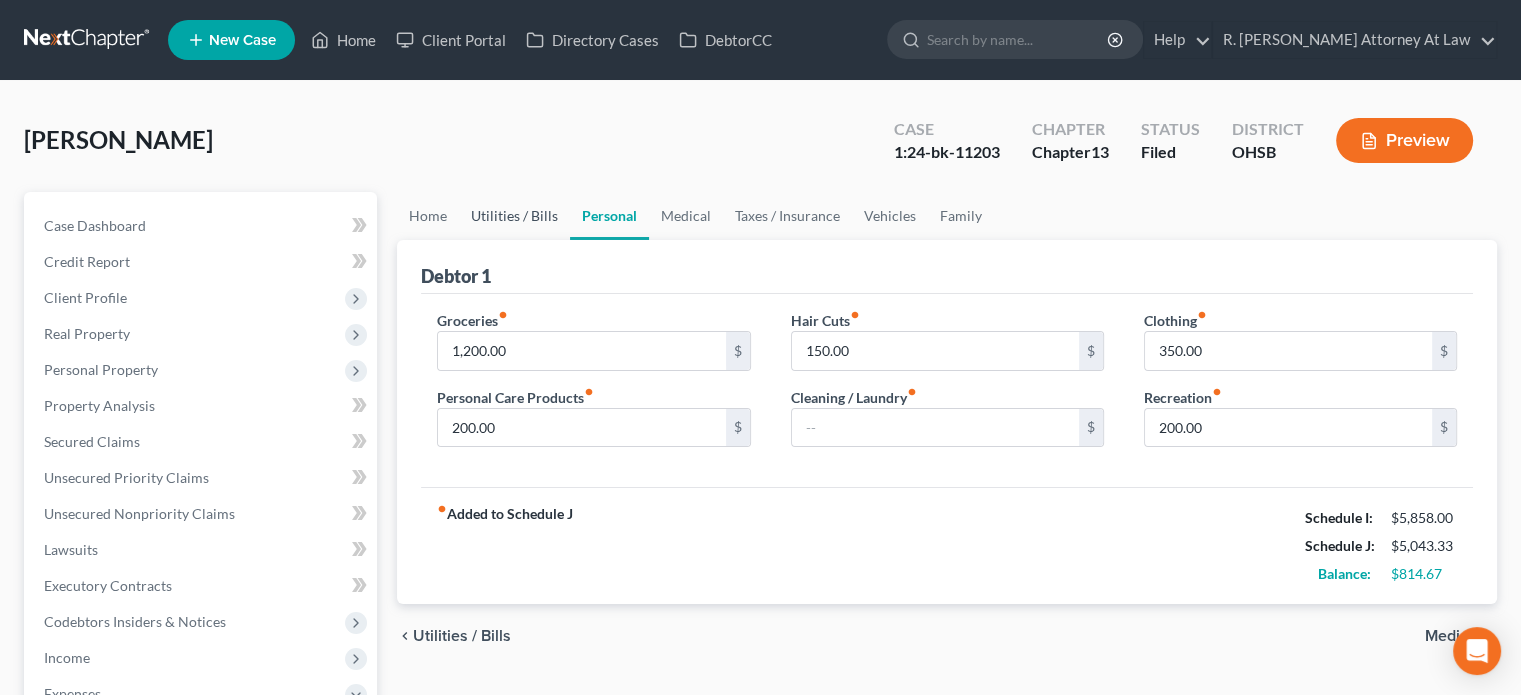 click on "Utilities / Bills" at bounding box center (514, 216) 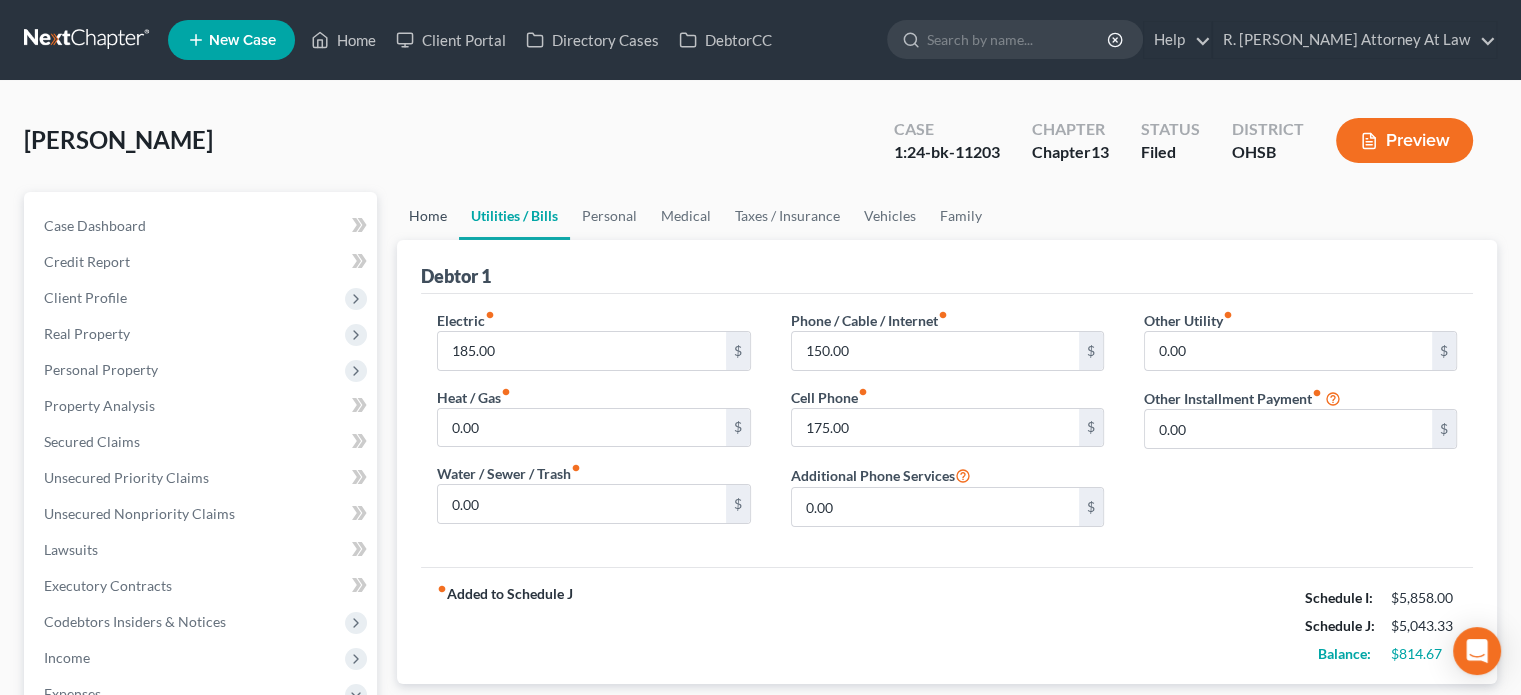 click on "Home" at bounding box center (428, 216) 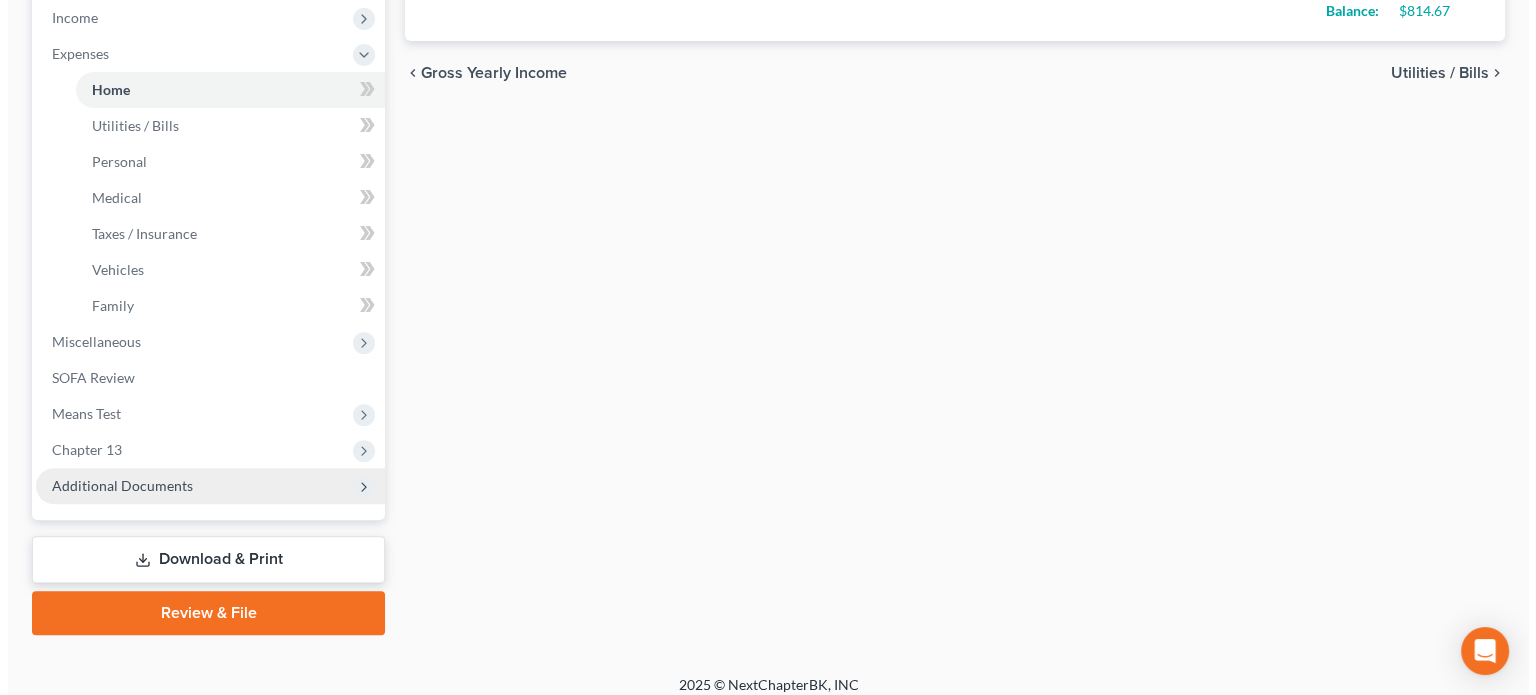 scroll, scrollTop: 654, scrollLeft: 0, axis: vertical 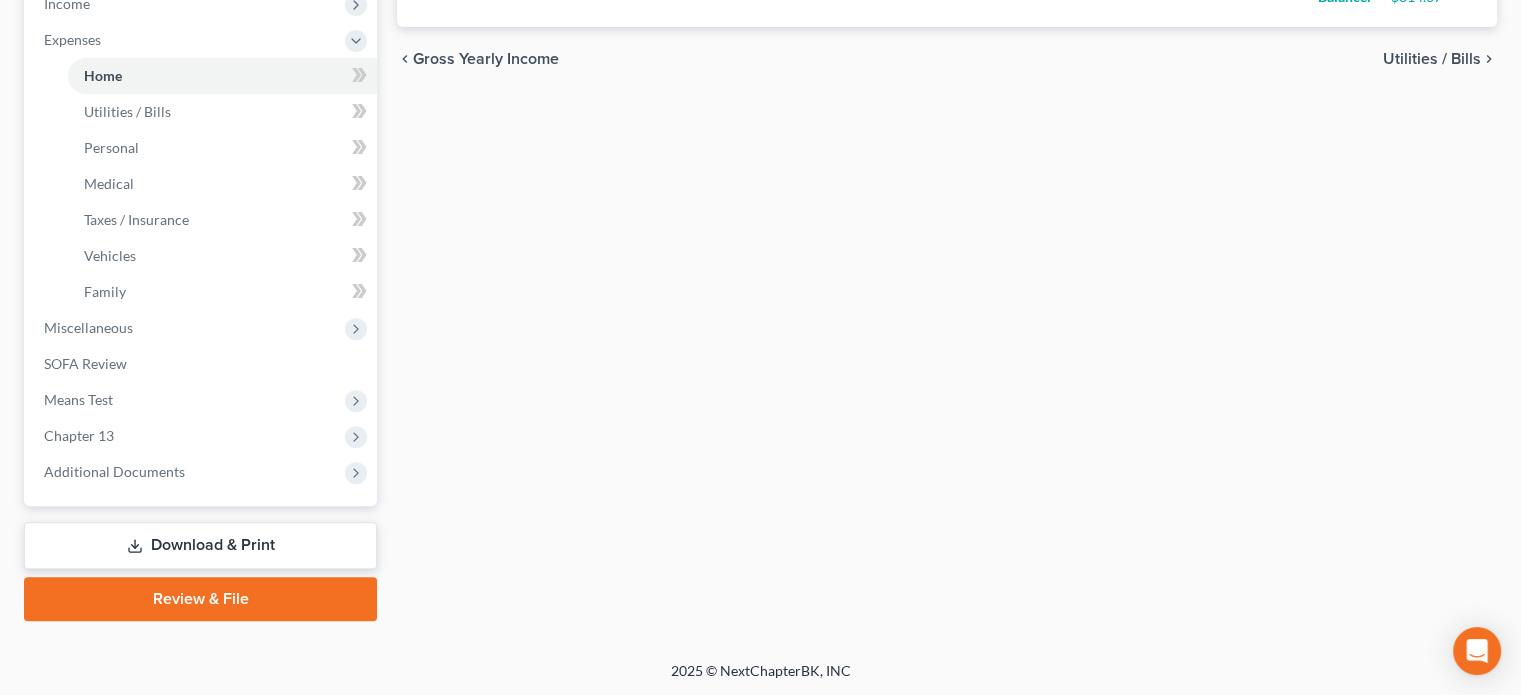 click on "Download & Print" at bounding box center (200, 545) 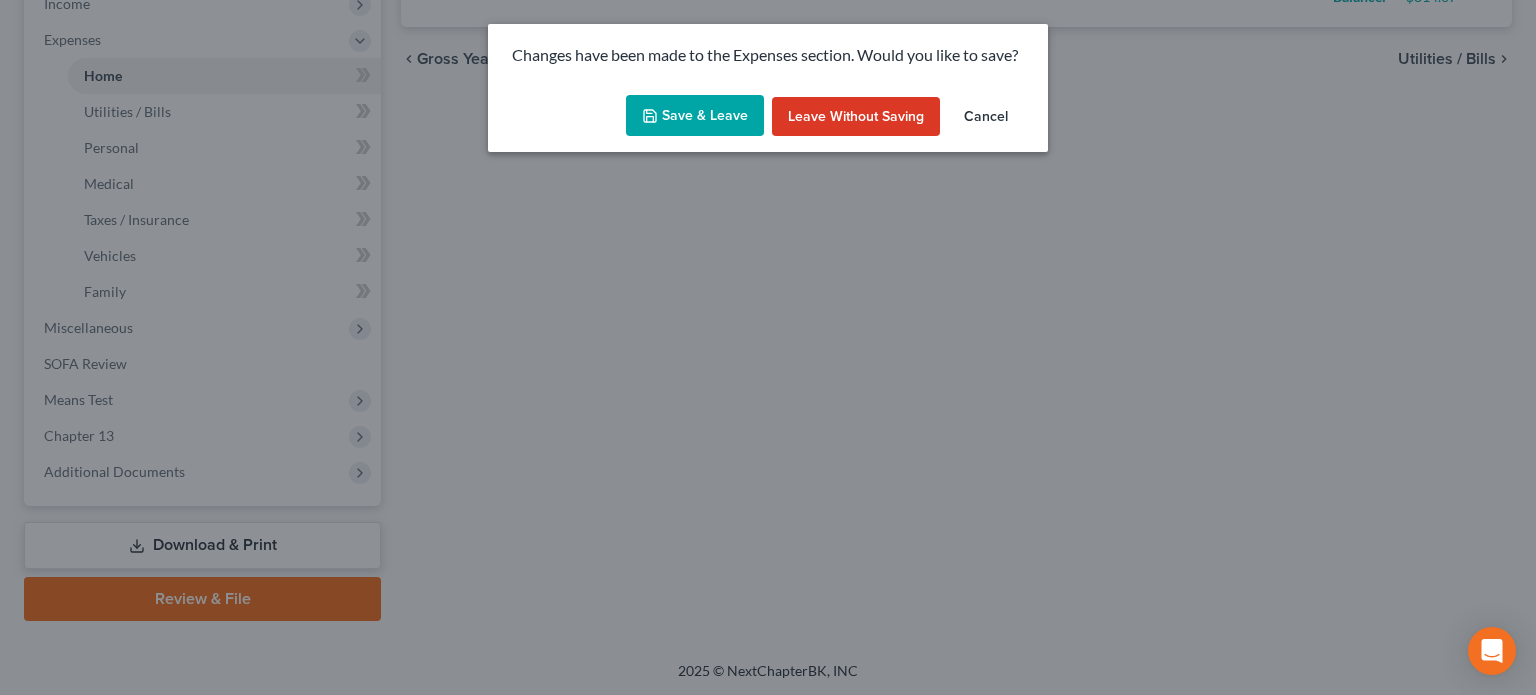 click on "Save & Leave" at bounding box center [695, 116] 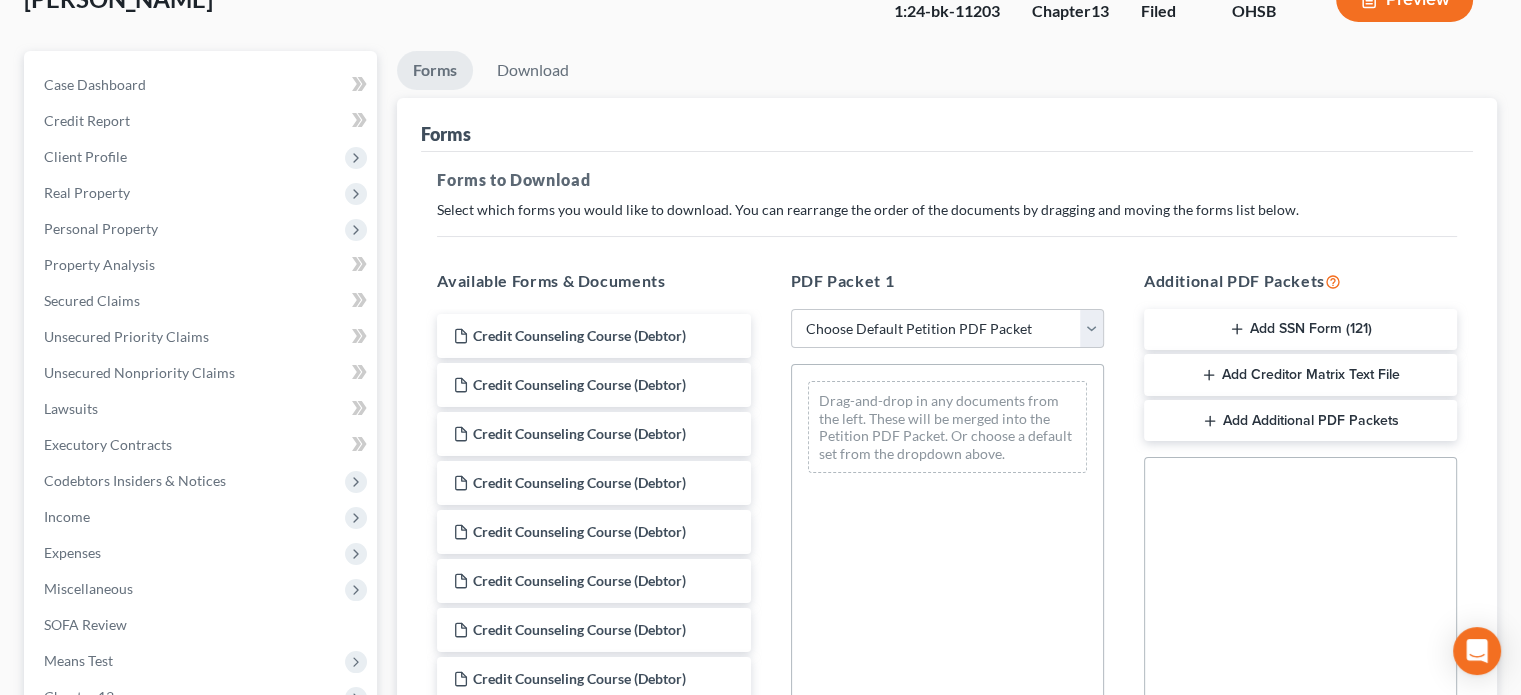 scroll, scrollTop: 538, scrollLeft: 0, axis: vertical 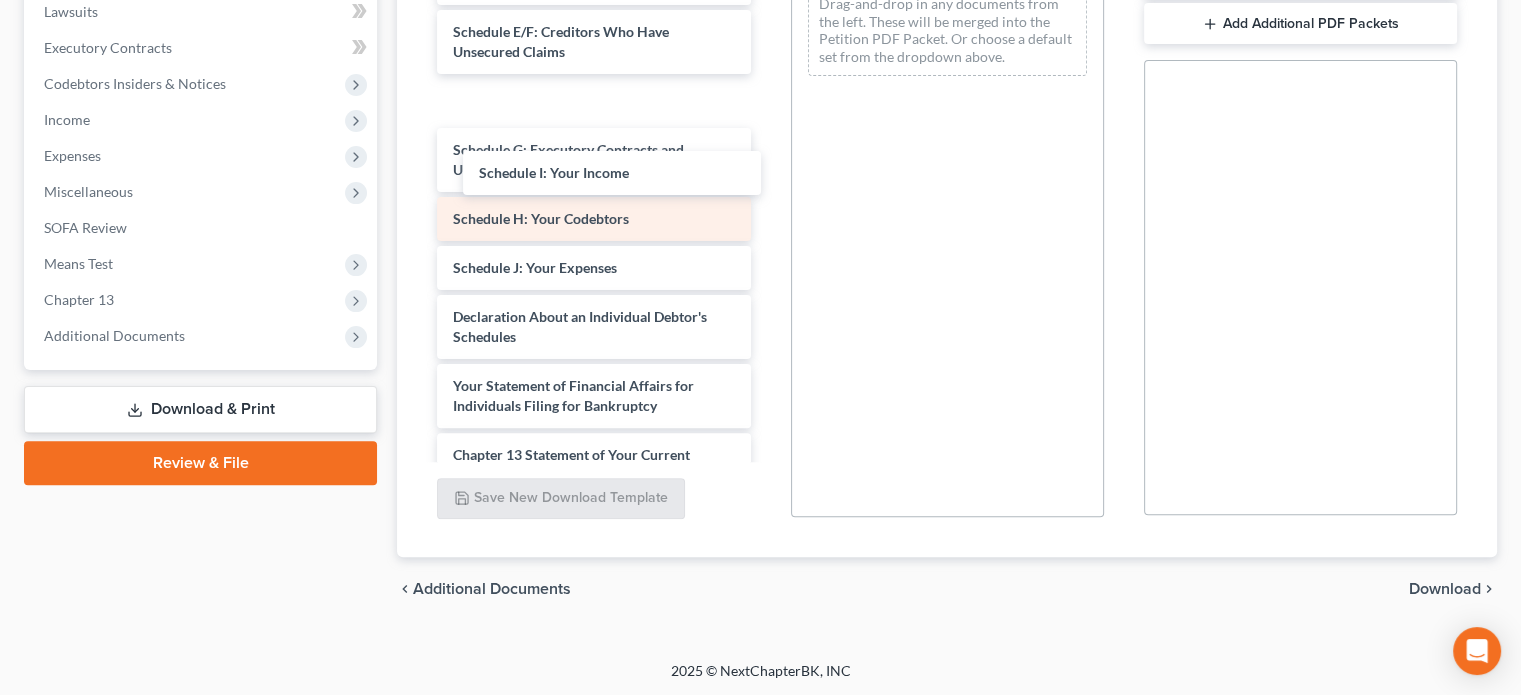 click on "Schedule I: Your Income Credit Counseling Course (Debtor) Credit Counseling Course (Debtor) Credit Counseling Course (Debtor) Credit Counseling Course (Debtor) Credit Counseling Course (Debtor) Credit Counseling Course (Debtor) Credit Counseling Course (Debtor) Credit Counseling Course (Debtor) Credit Counseling Course (Debtor) Credit Counseling Course (Debtor) Statement of Related Cases (05/23/2024) CCC-pdf Voluntary Petition for Individuals Filing for Bankruptcy Summary of Your Assets and Liabilities Schedule A/B: Property Schedule C: The Property You Claim as Exempt Schedule D: Creditors Who Have Claims Secured by Property Schedule E/F: Creditors Who Have Unsecured Claims Schedule I: Your Income Schedule G: Executory Contracts and Unexpired Leases Schedule H: Your Codebtors Schedule I: Your Income Schedule J: Your Expenses Declaration About an Individual Debtor's Schedules Your Statement of Financial Affairs for Individuals Filing for Bankruptcy Chapter 13 Statement of Your Current Monthly Income" at bounding box center (593, -85) 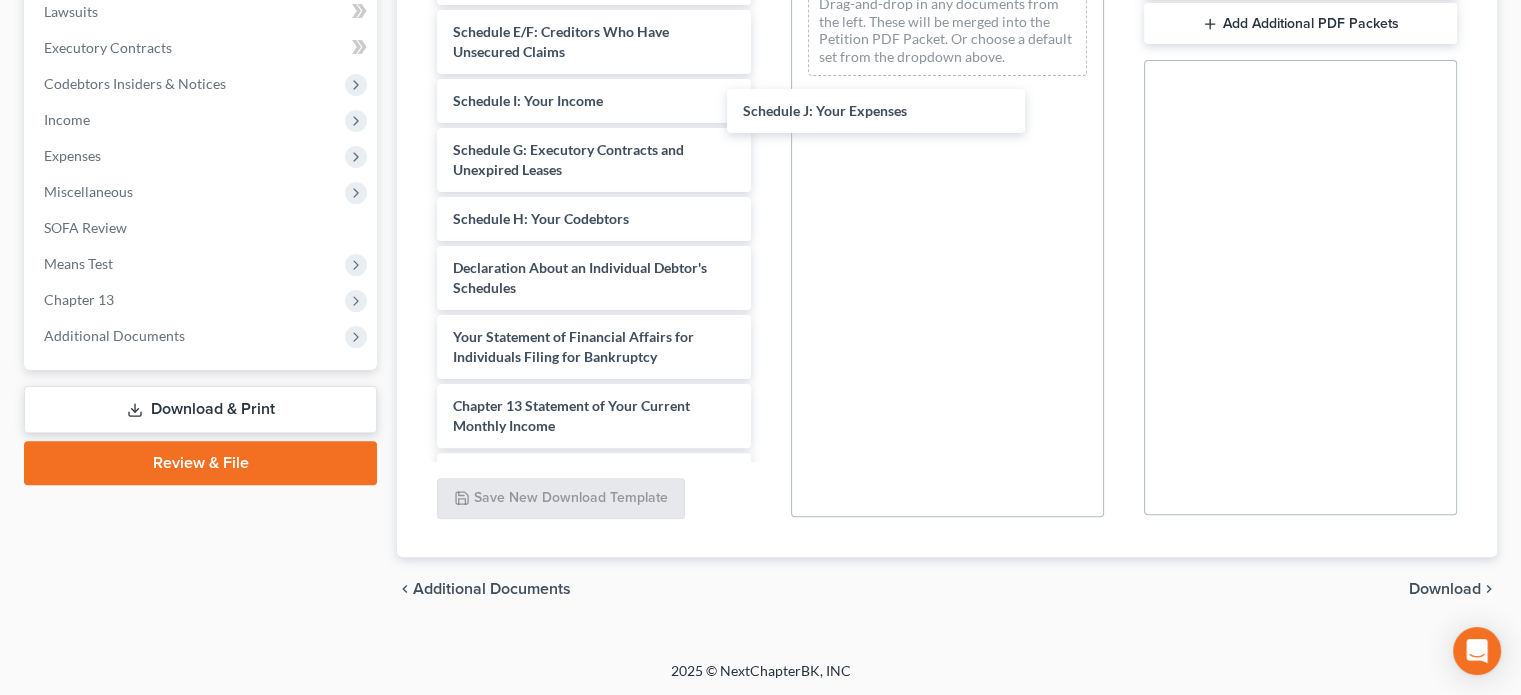 drag, startPoint x: 535, startPoint y: 292, endPoint x: 998, endPoint y: 155, distance: 482.84366 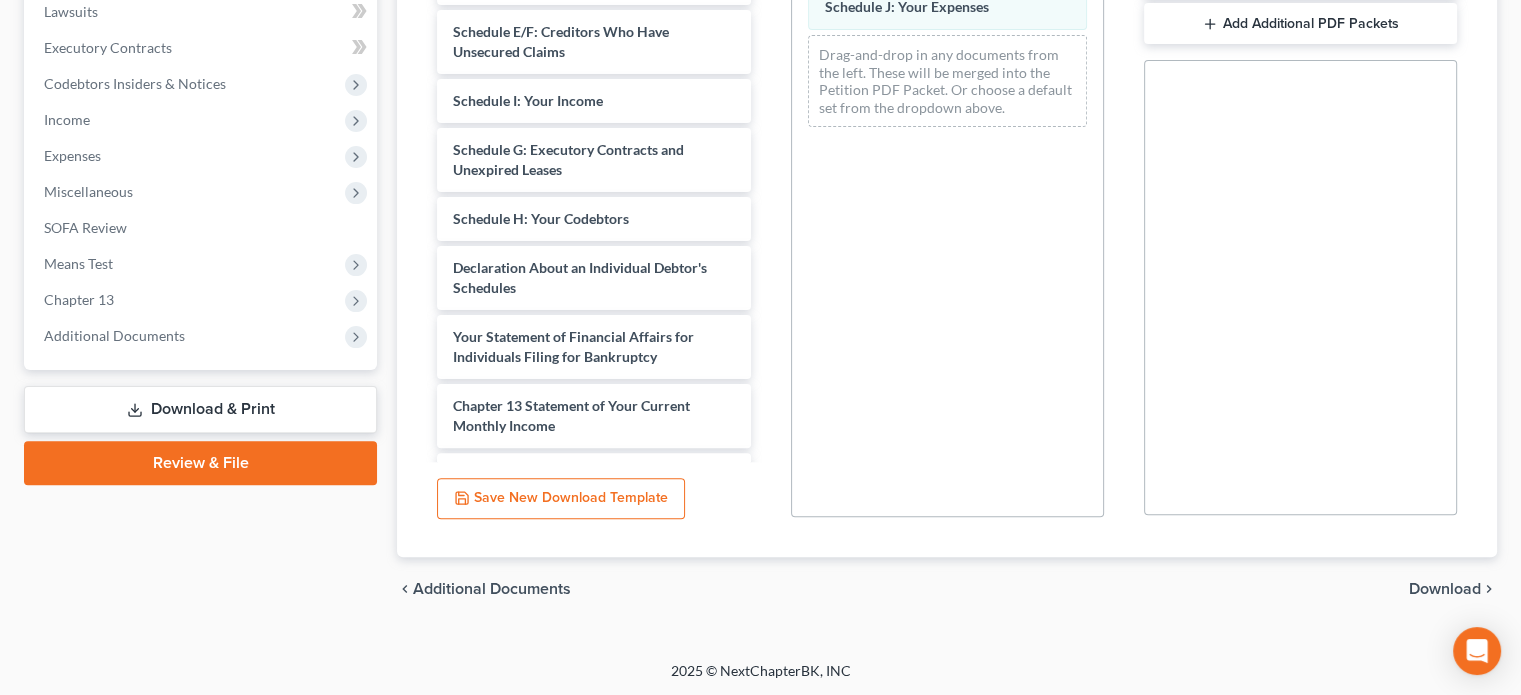 drag, startPoint x: 1447, startPoint y: 590, endPoint x: 1398, endPoint y: 552, distance: 62.008064 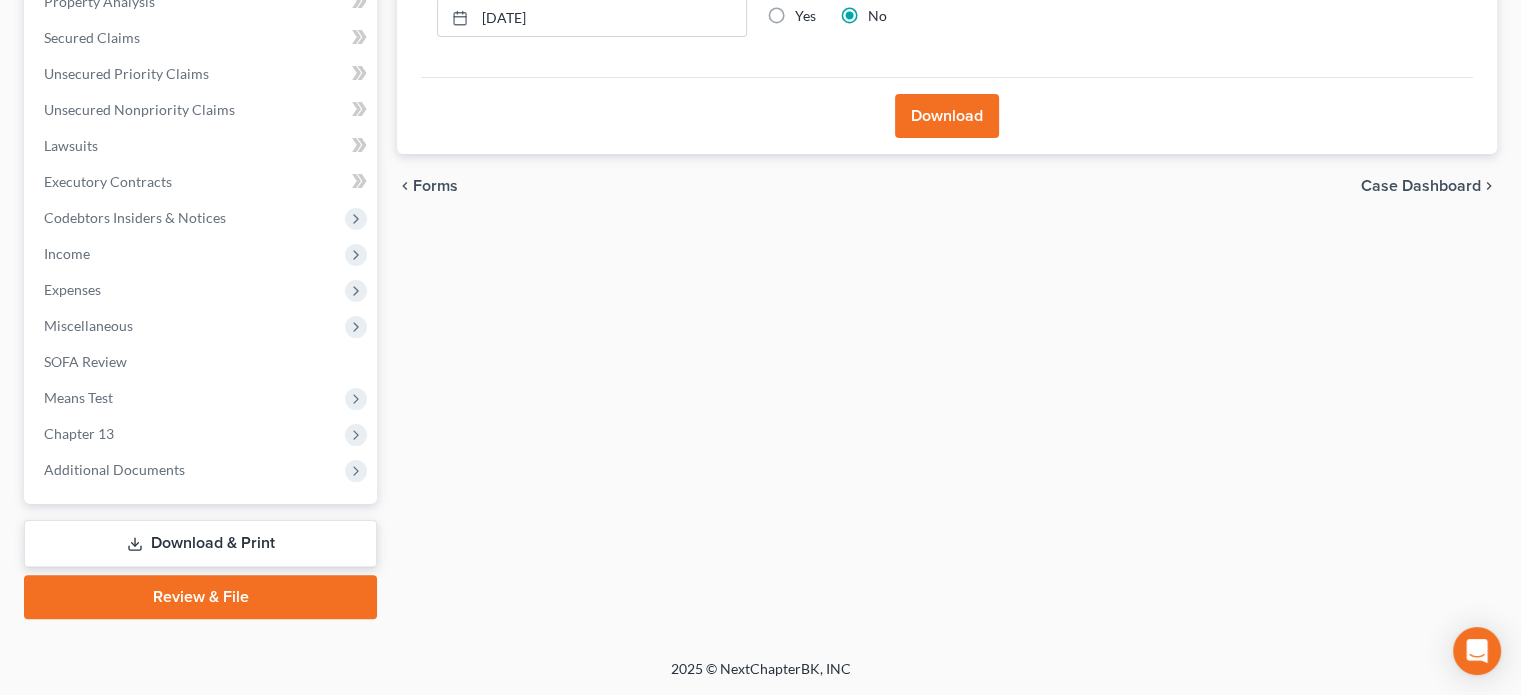 scroll, scrollTop: 402, scrollLeft: 0, axis: vertical 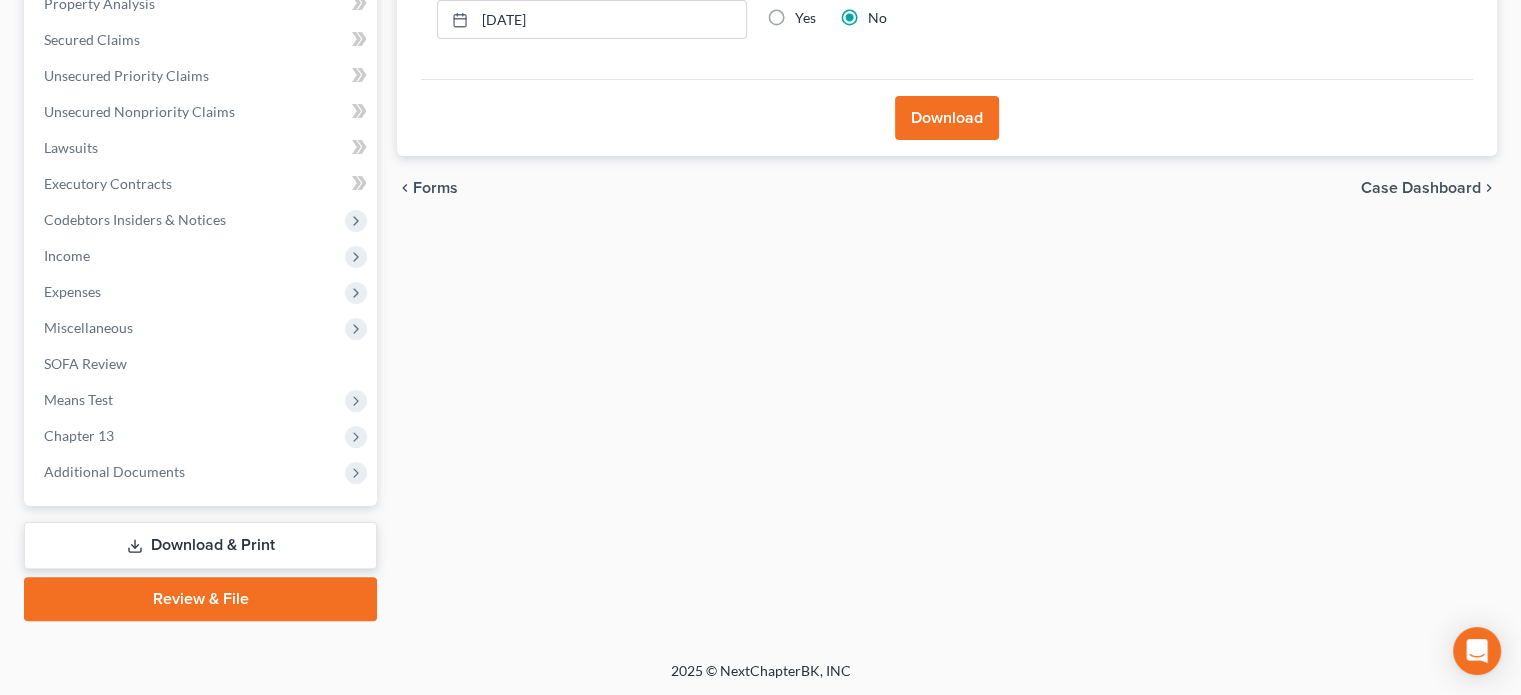 click on "Download" at bounding box center [947, 118] 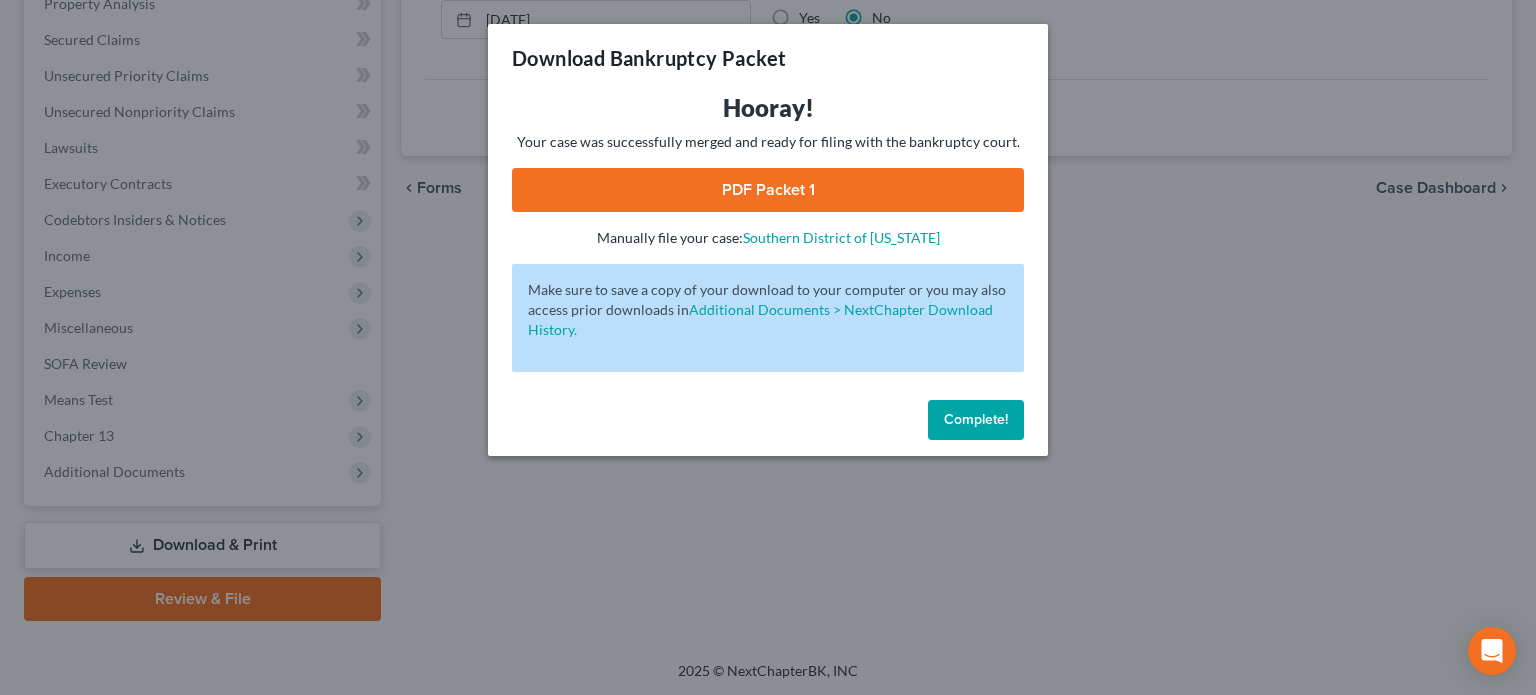 click on "PDF Packet 1" at bounding box center (768, 190) 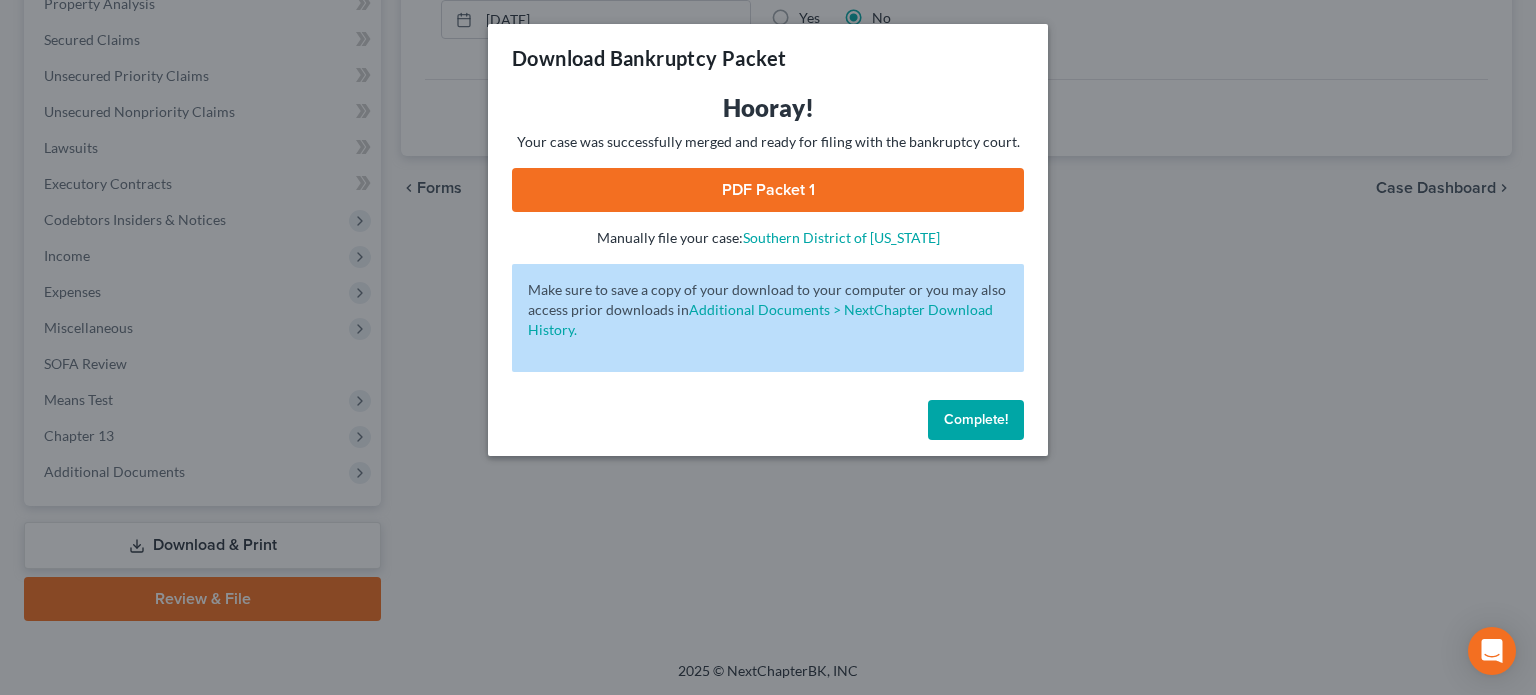 click on "Complete!" at bounding box center (976, 419) 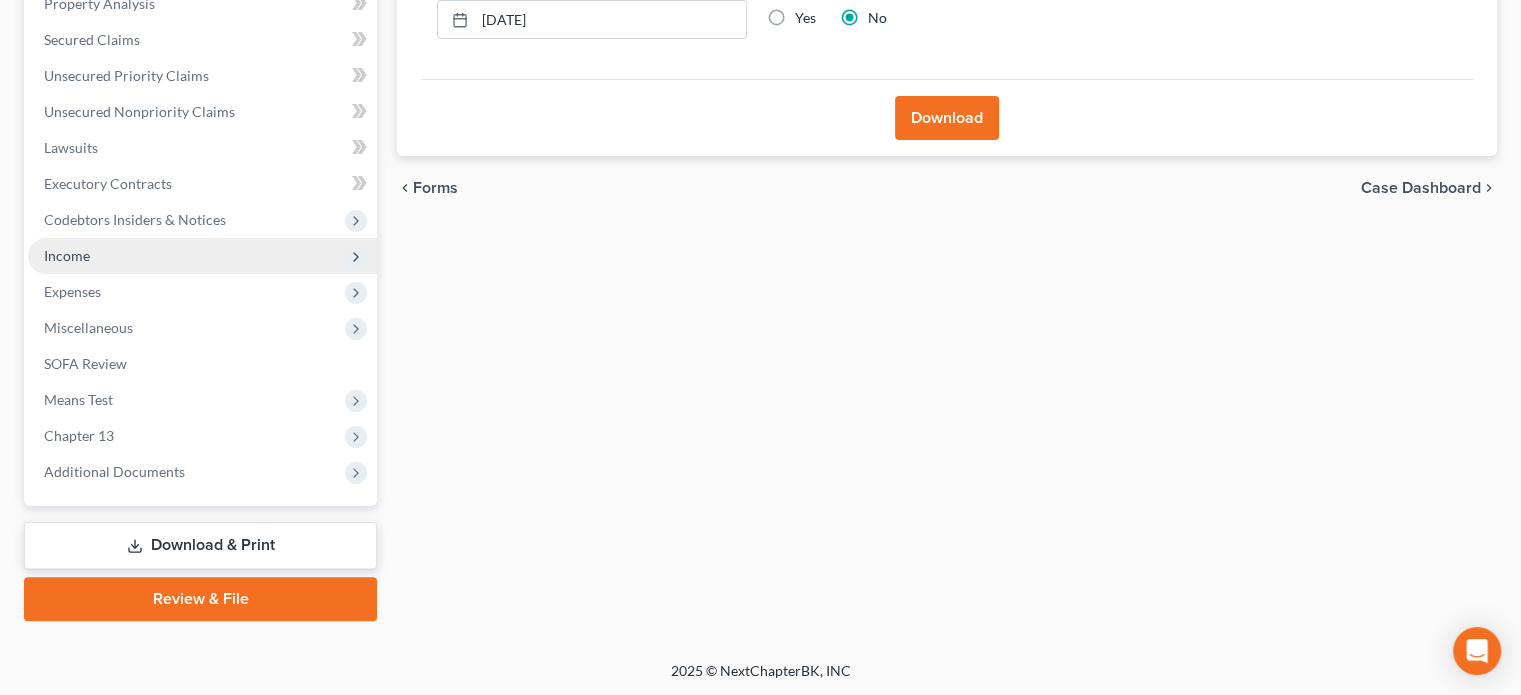 click on "Income" at bounding box center (67, 255) 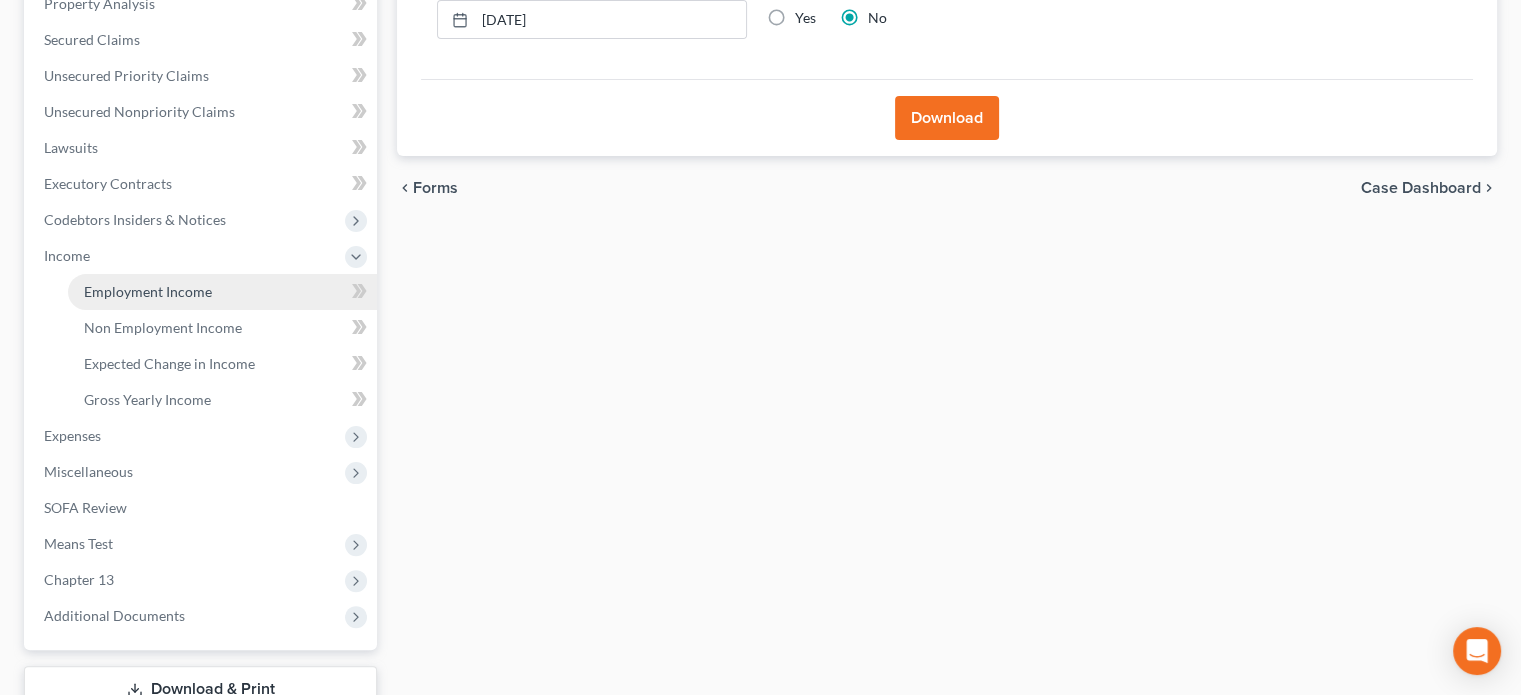 click on "Employment Income" at bounding box center [148, 291] 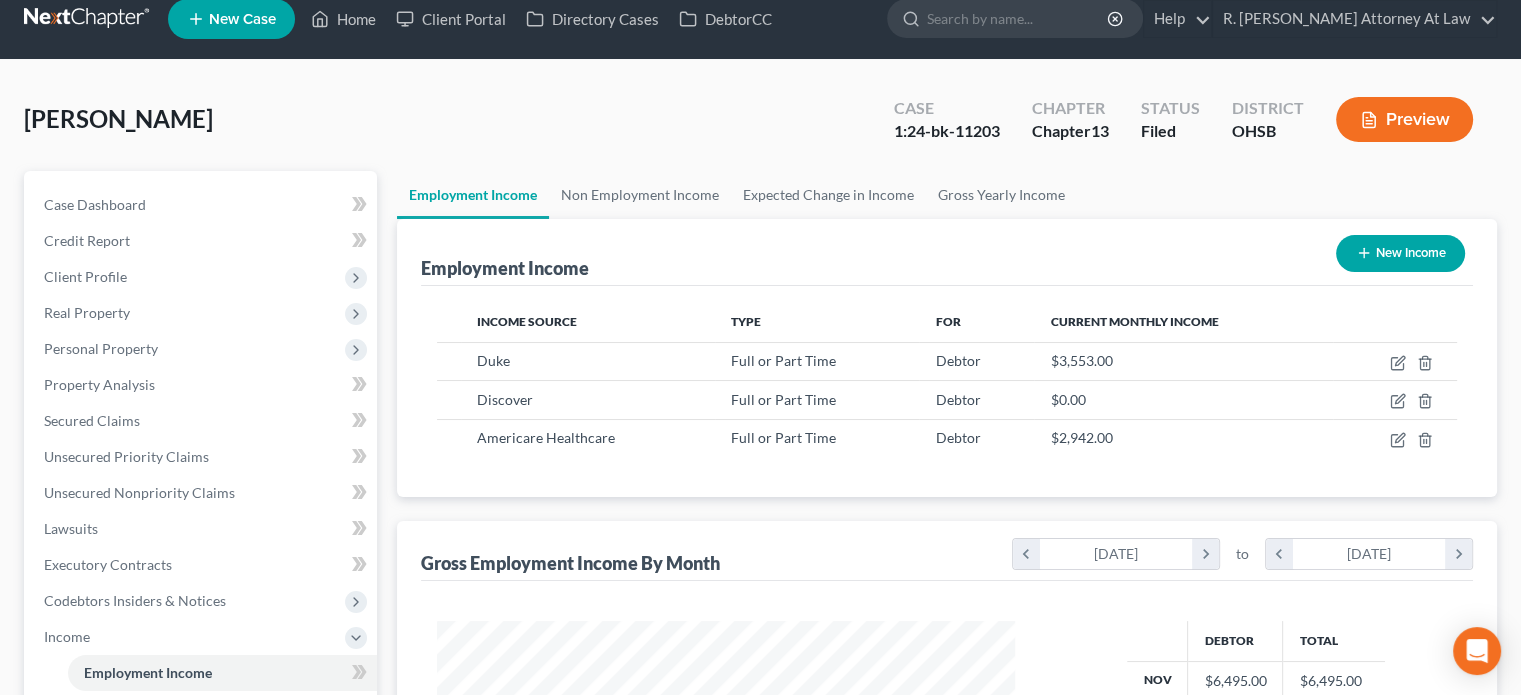 scroll, scrollTop: 0, scrollLeft: 0, axis: both 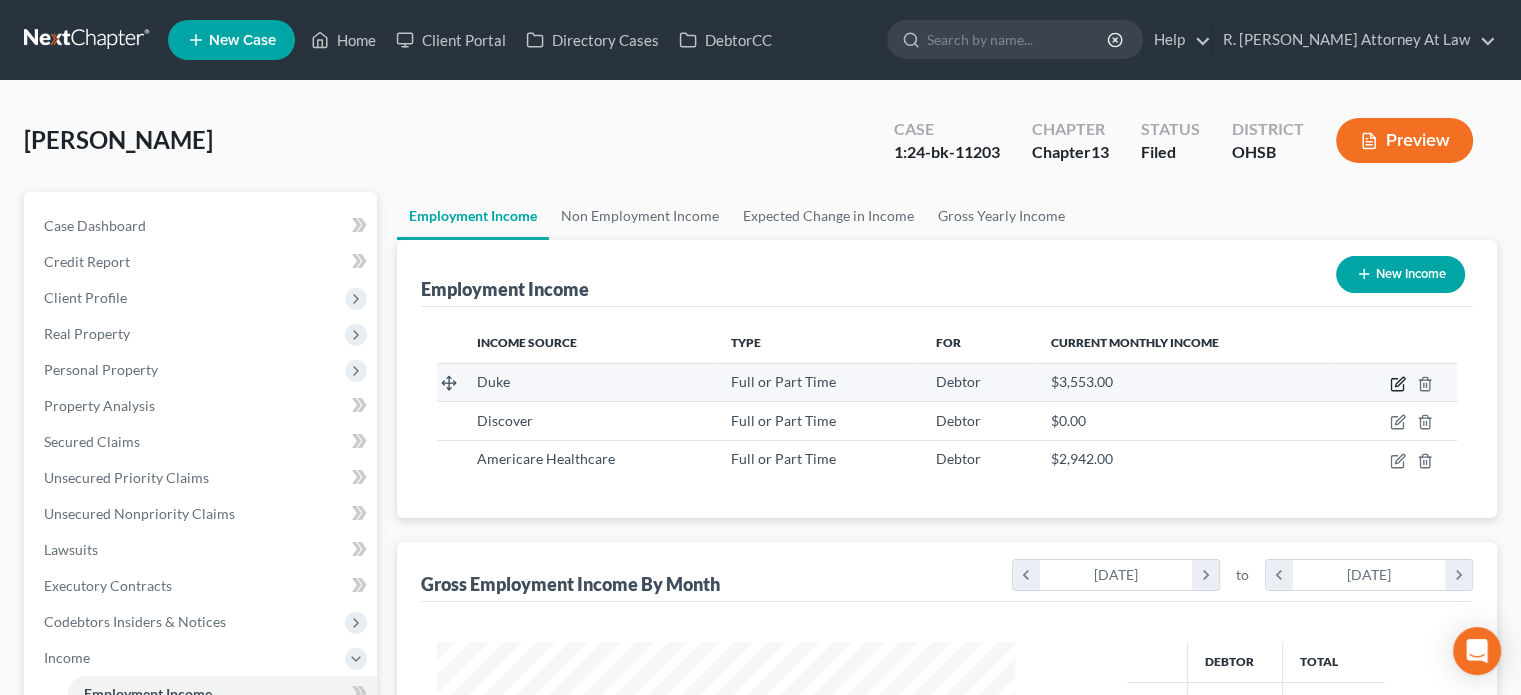 click 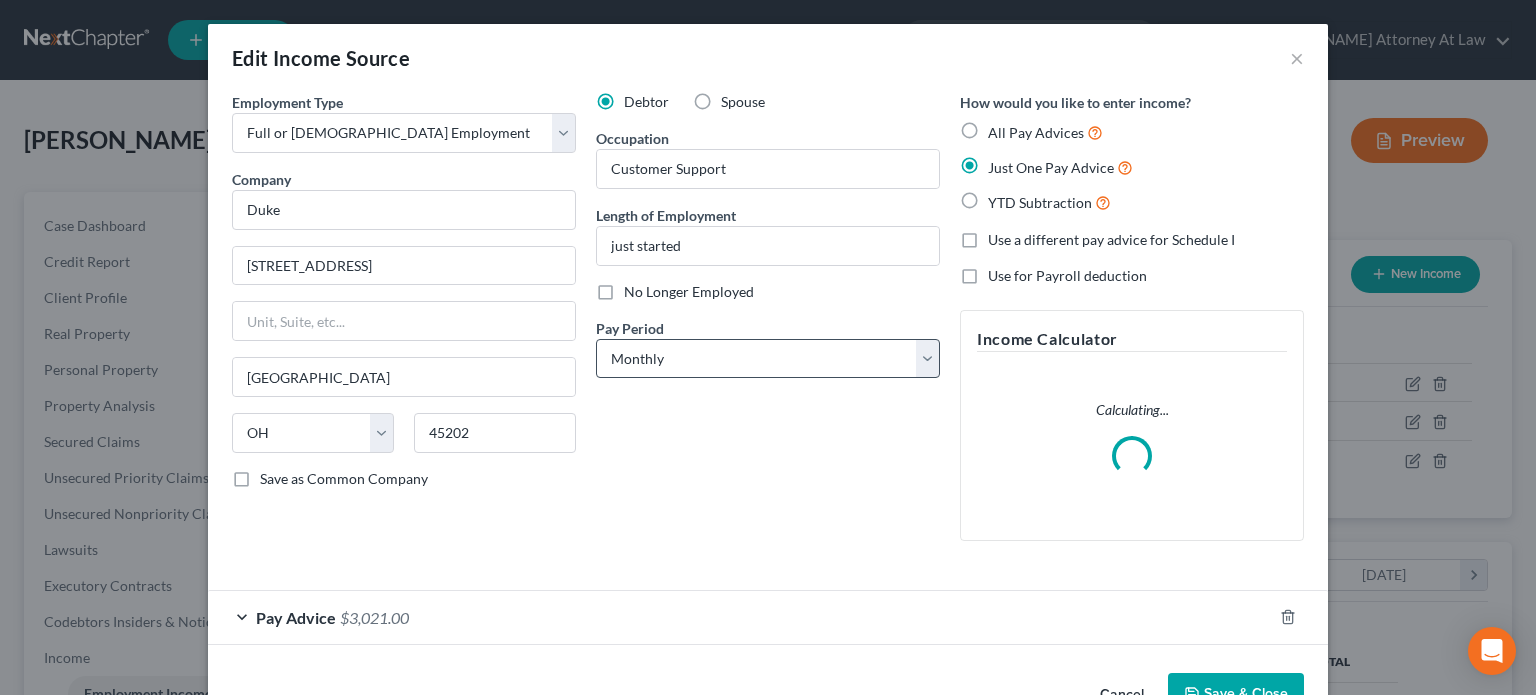 scroll, scrollTop: 999643, scrollLeft: 999375, axis: both 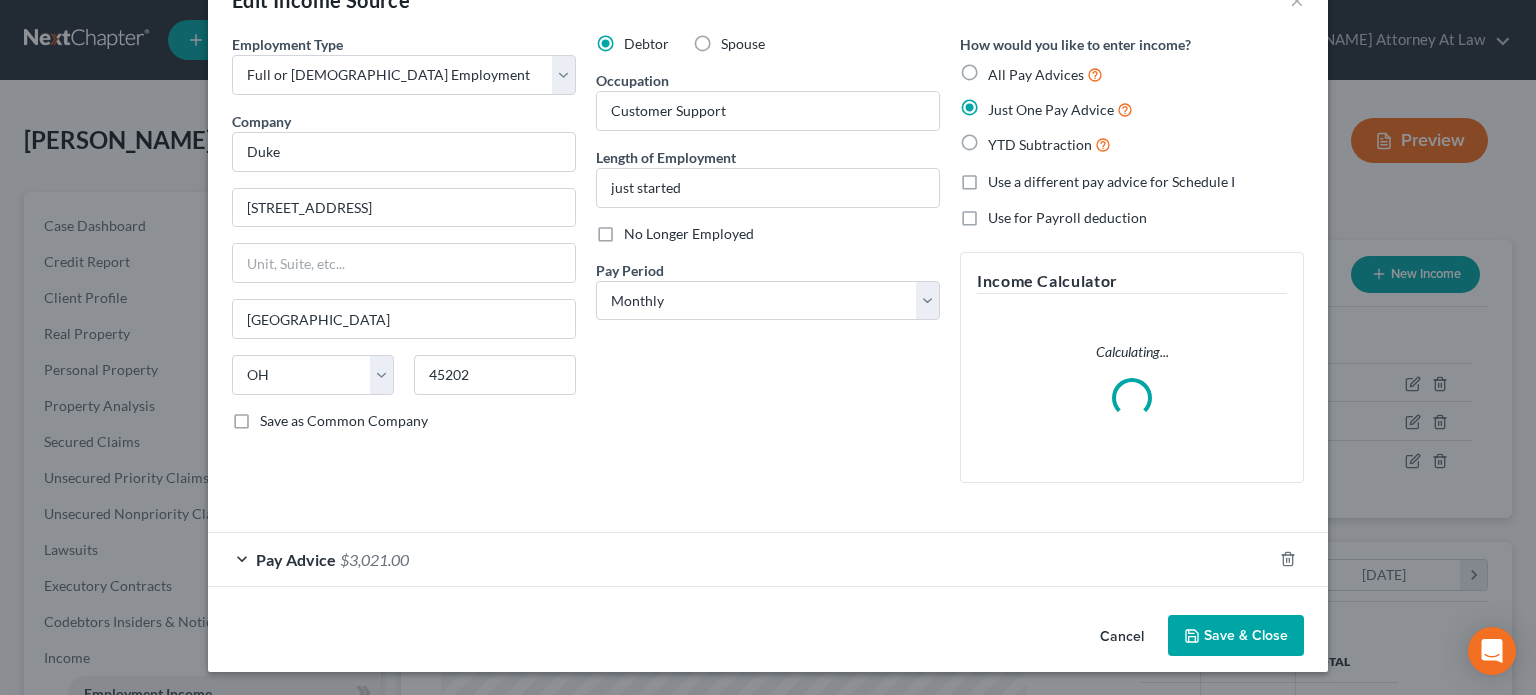 click on "Pay Advice $3,021.00" at bounding box center (740, 559) 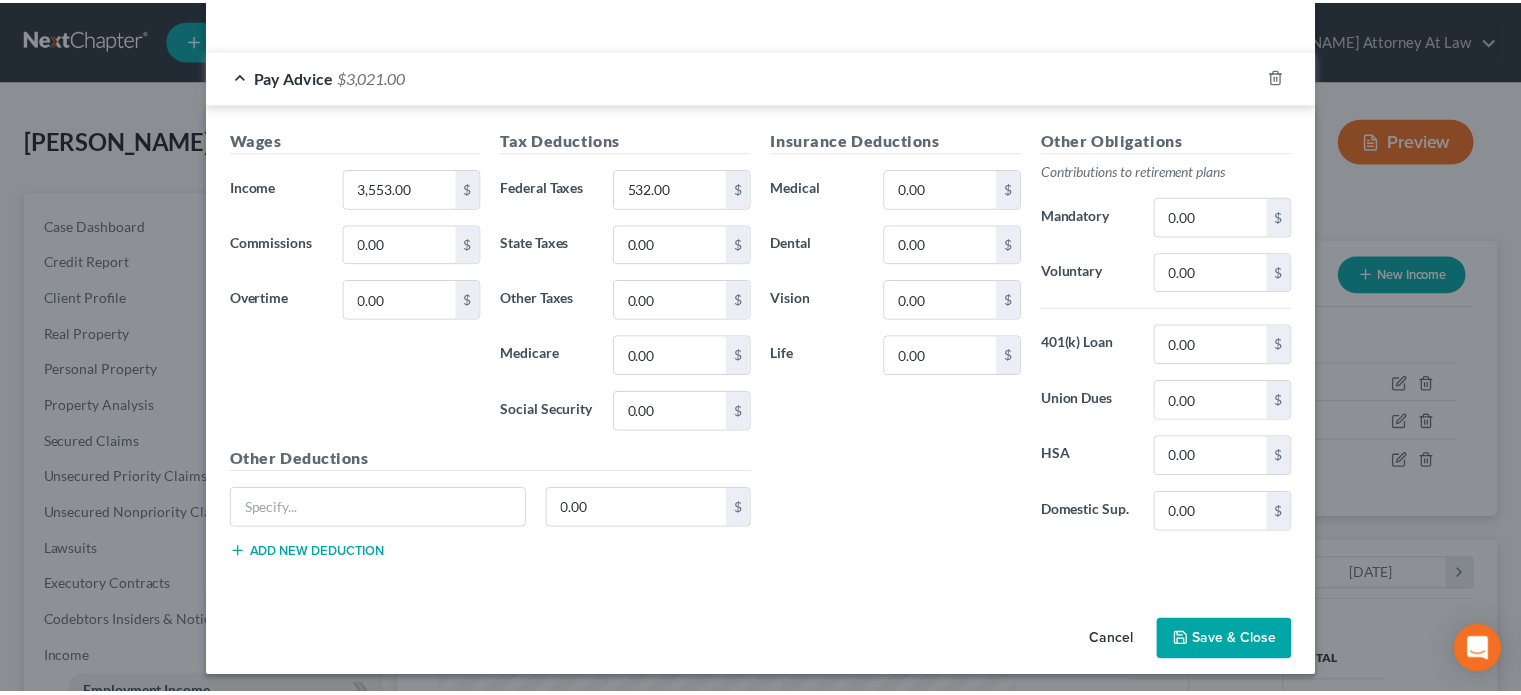 scroll, scrollTop: 544, scrollLeft: 0, axis: vertical 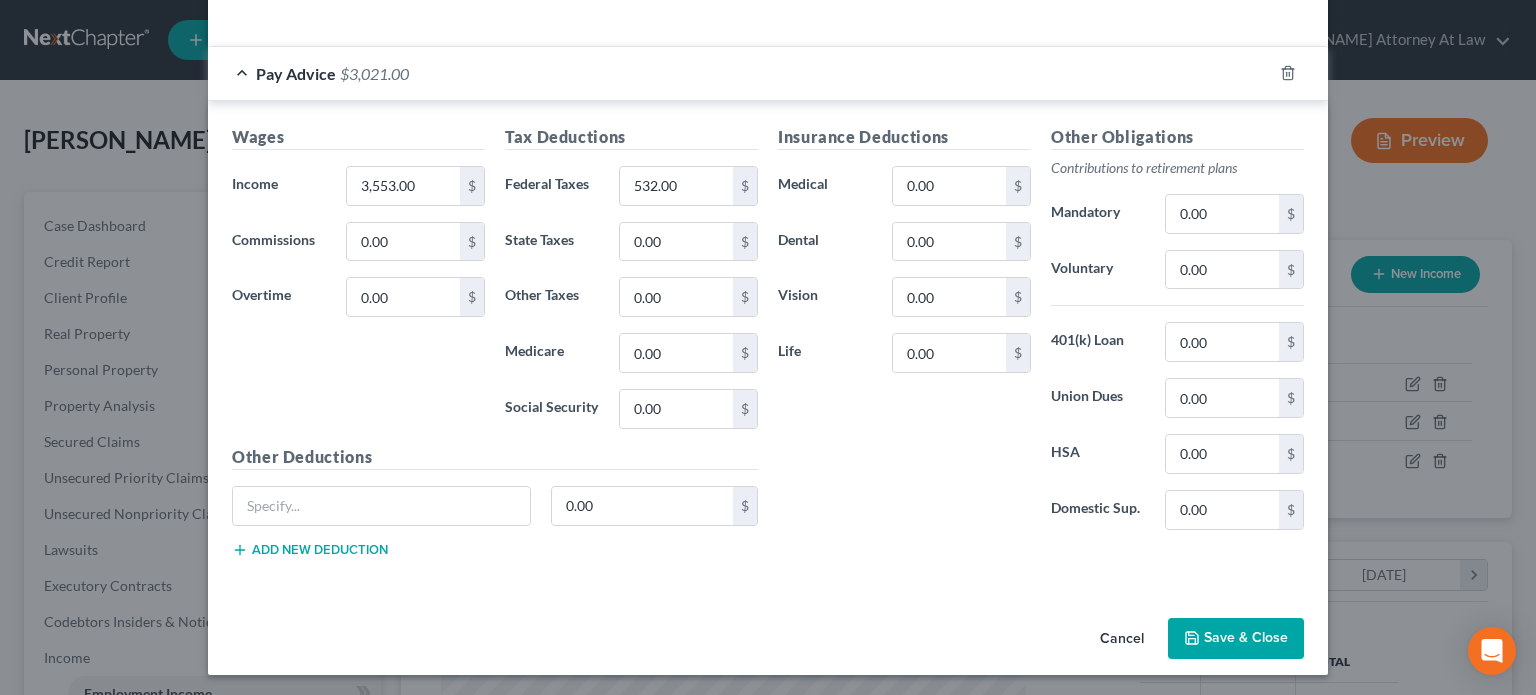 click on "Save & Close" at bounding box center [1236, 639] 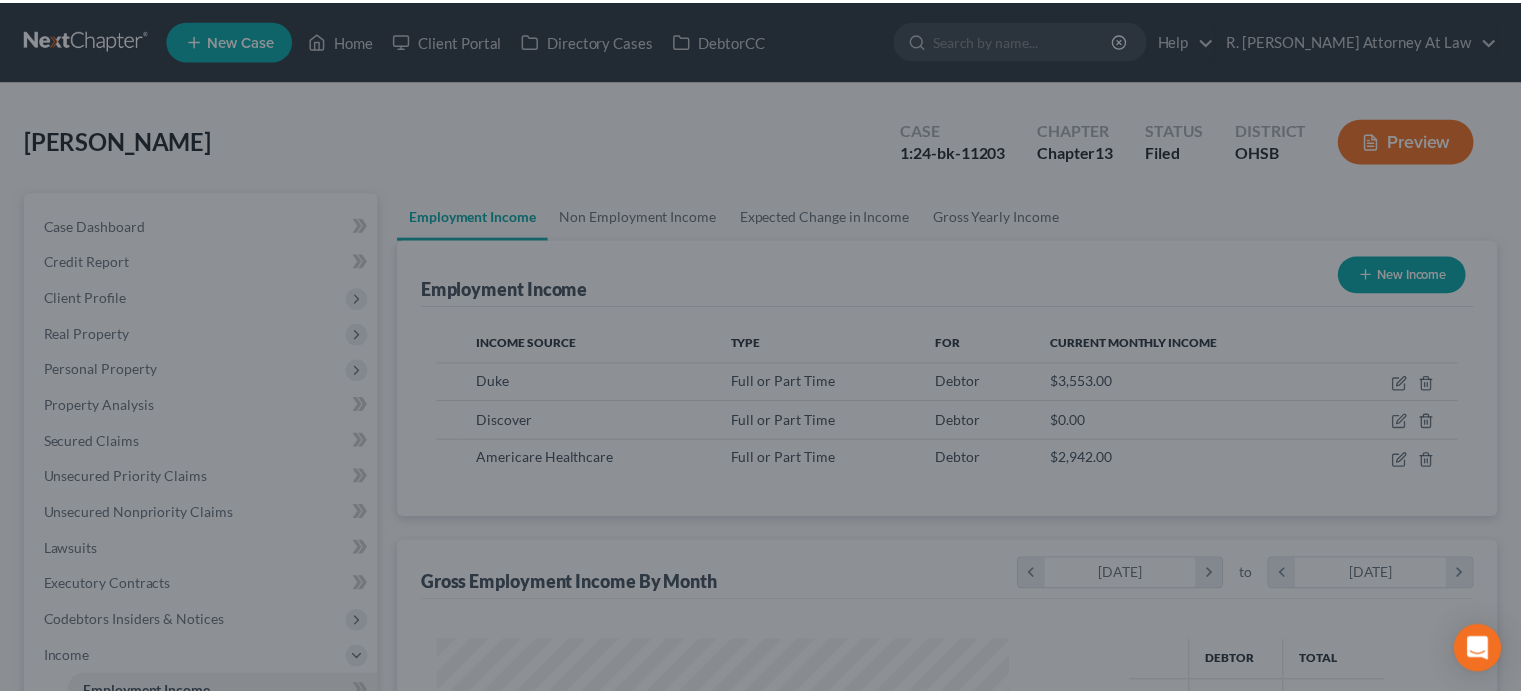 scroll, scrollTop: 356, scrollLeft: 617, axis: both 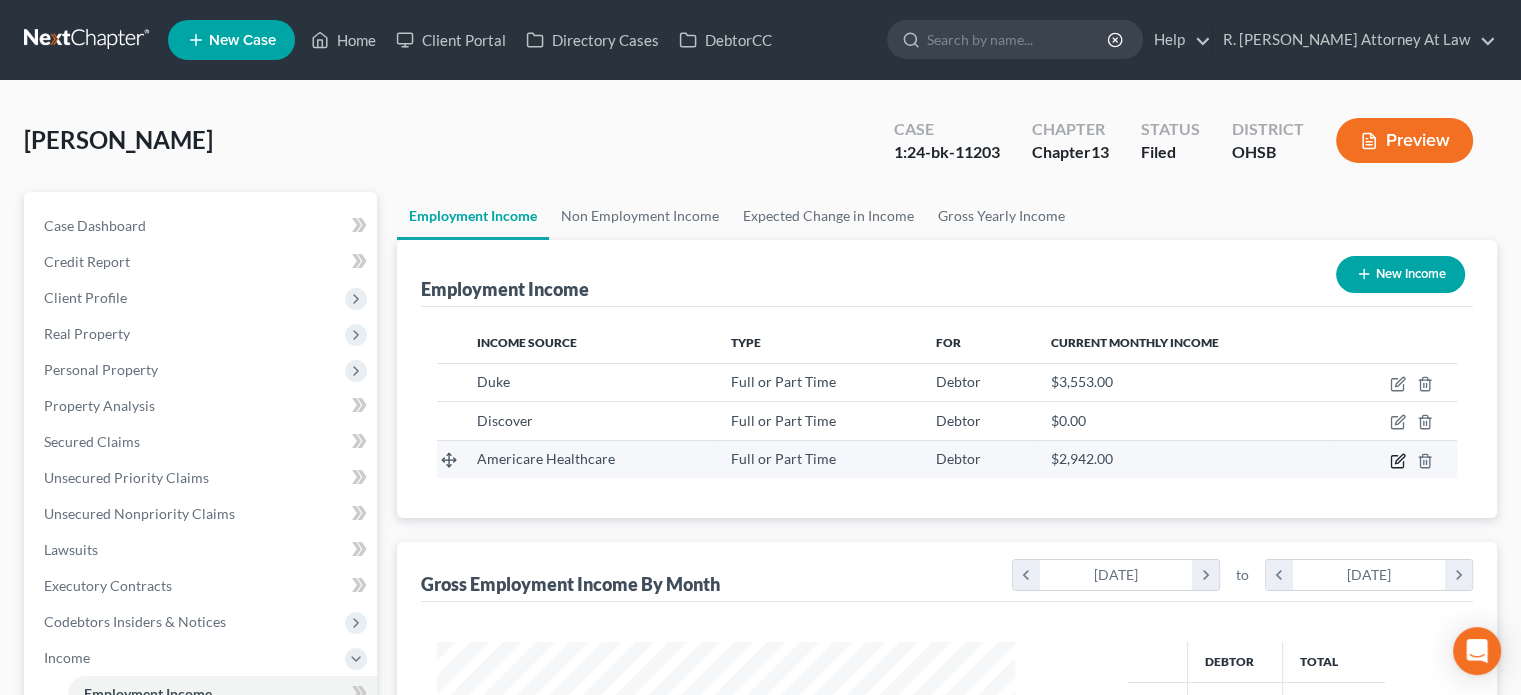 click at bounding box center [1395, 459] 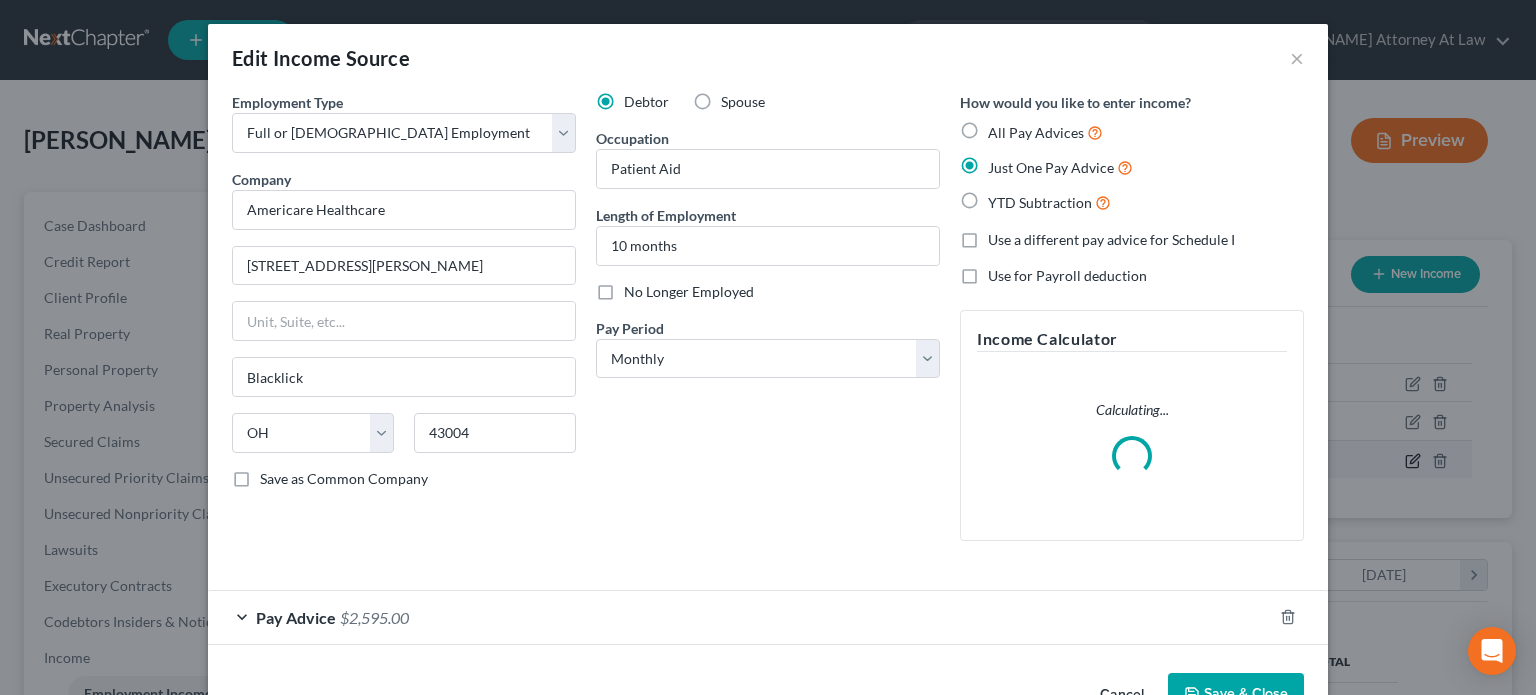 scroll, scrollTop: 999643, scrollLeft: 999375, axis: both 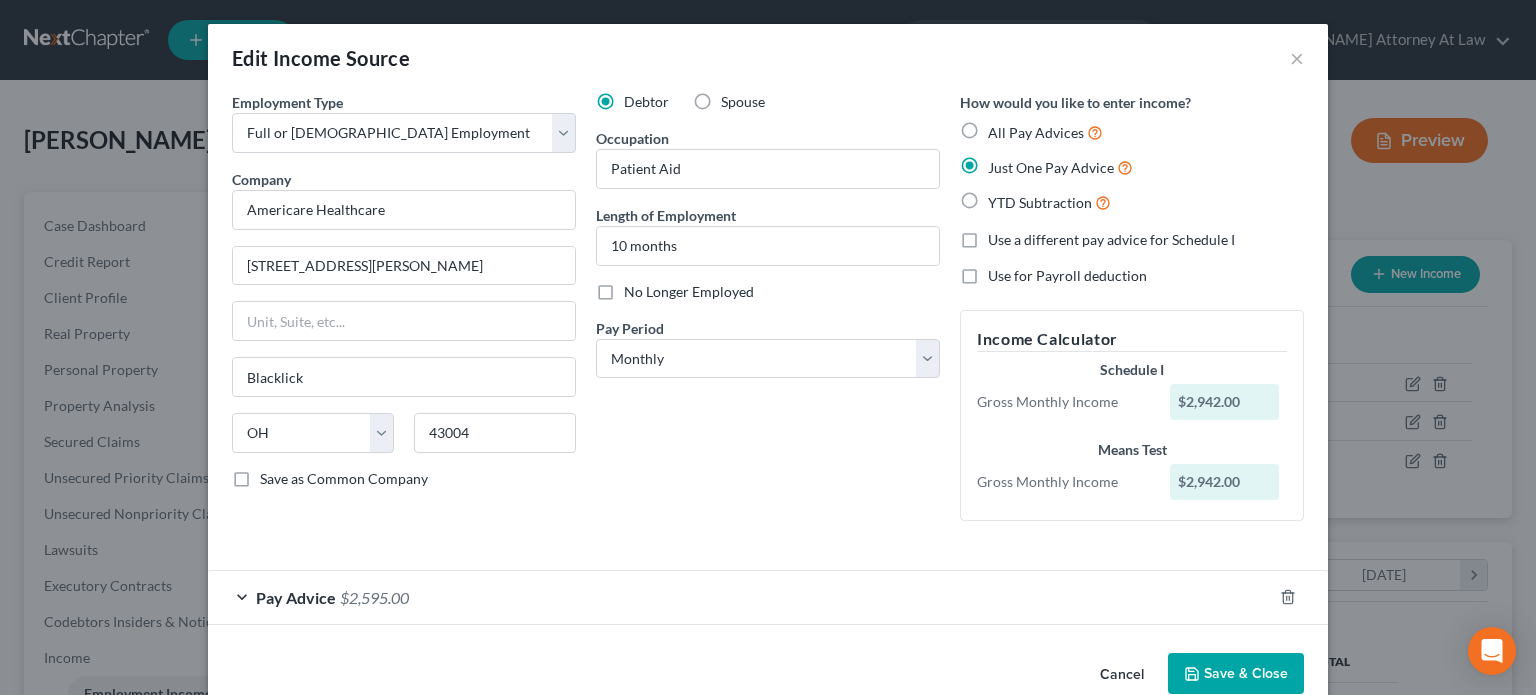 click on "Edit Income Source ×
Employment Type
*
Select Full or Part Time Employment Self Employment
Company
*
Americare Healthcare                      1010 Jackson Hole Drive Blacklick State AL AK AR AZ CA CO CT DE DC FL GA GU HI ID IL IN IA KS KY LA ME MD MA MI MN MS MO MT NC ND NE NV NH NJ NM NY OH OK OR PA PR RI SC SD TN TX UT VI VA VT WA WV WI WY 43004 Save as Common Company Debtor Spouse Occupation Patient Aid Length of Employment 10 months No Longer Employed
Pay Period
*
Select Monthly Twice Monthly Every Other Week Weekly How would you like to enter income?
All Pay Advices
Just One Pay Advice
YTD Subtraction
Use a different pay advice for Schedule I Use for Payroll deduction Income Calculator
Schedule I Gross Monthly Income $2,942.00 Means Test Gross Monthly Income $2,942.00
Pay Advice $2,595.00
Wages
Income
*" at bounding box center (768, 347) 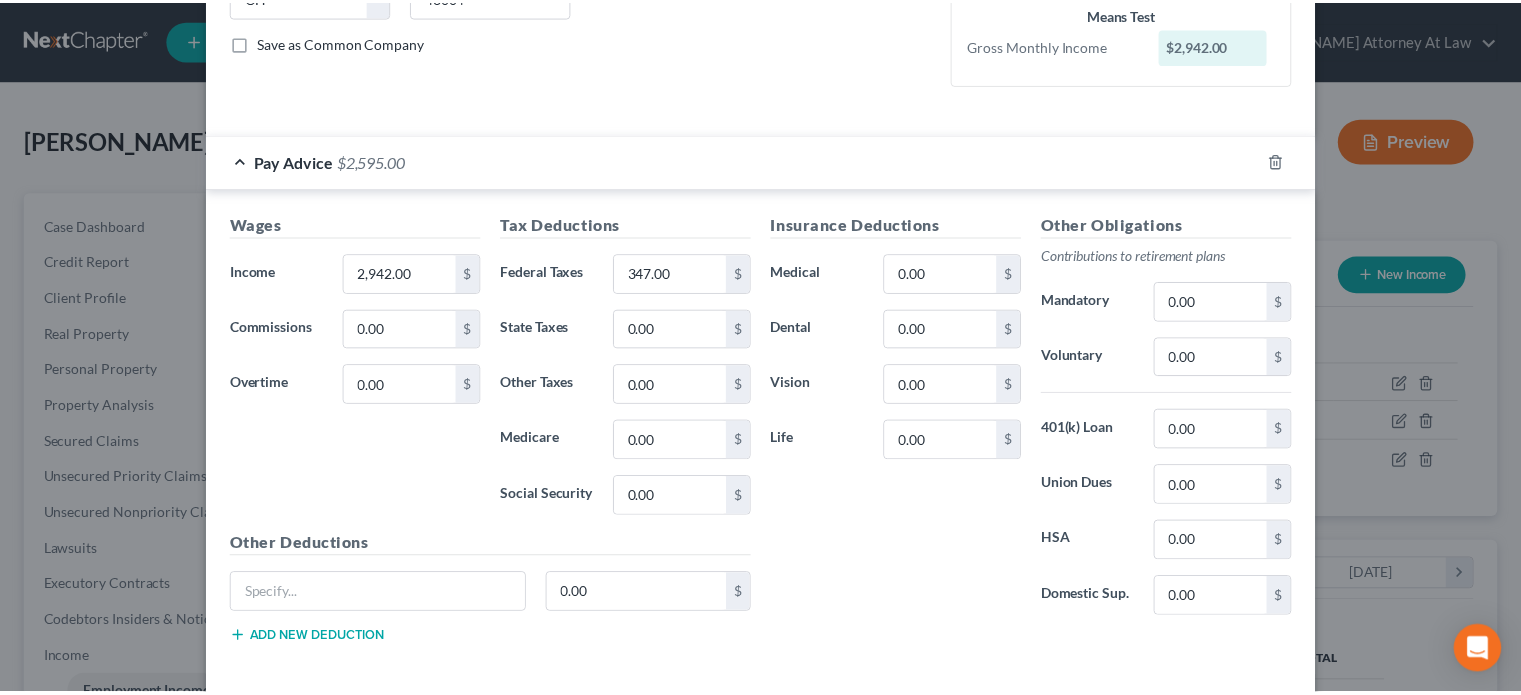 scroll, scrollTop: 524, scrollLeft: 0, axis: vertical 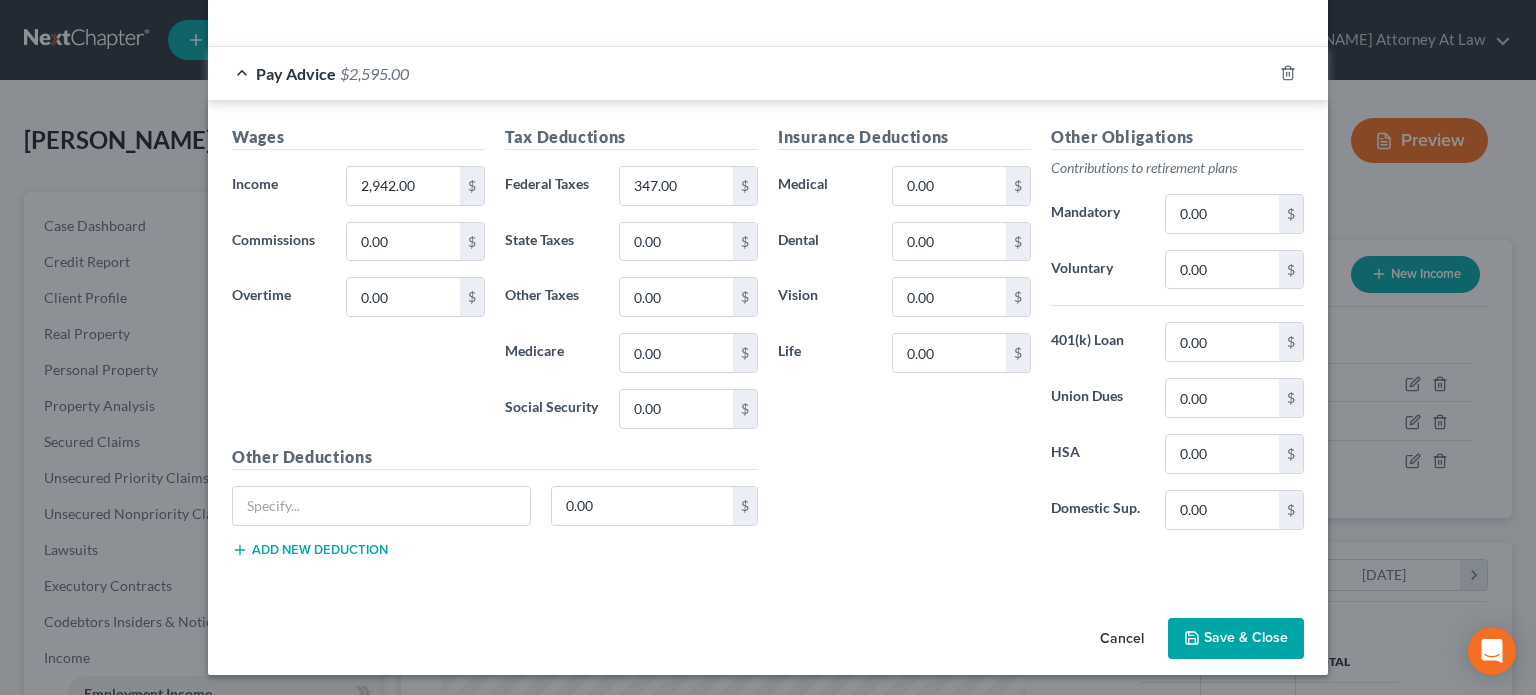 drag, startPoint x: 1213, startPoint y: 616, endPoint x: 1108, endPoint y: 561, distance: 118.5327 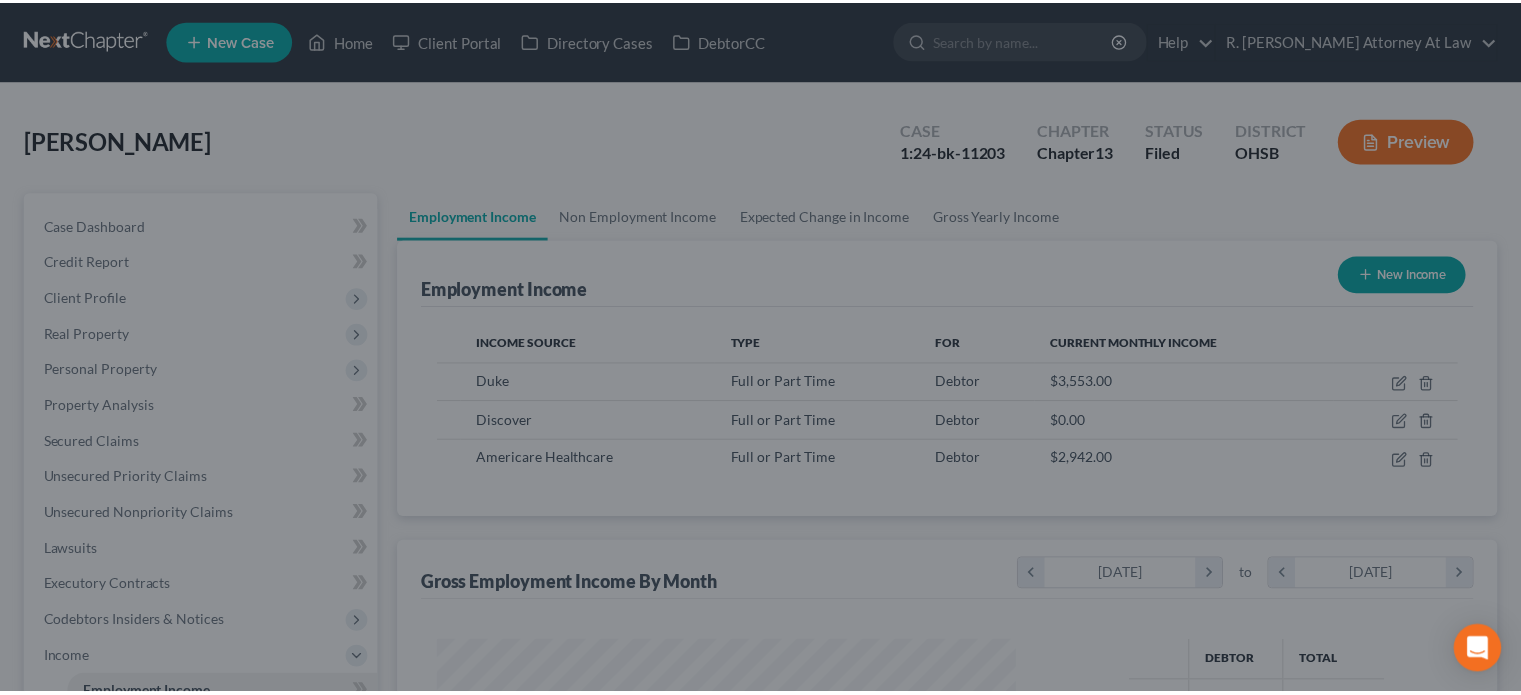 scroll, scrollTop: 356, scrollLeft: 617, axis: both 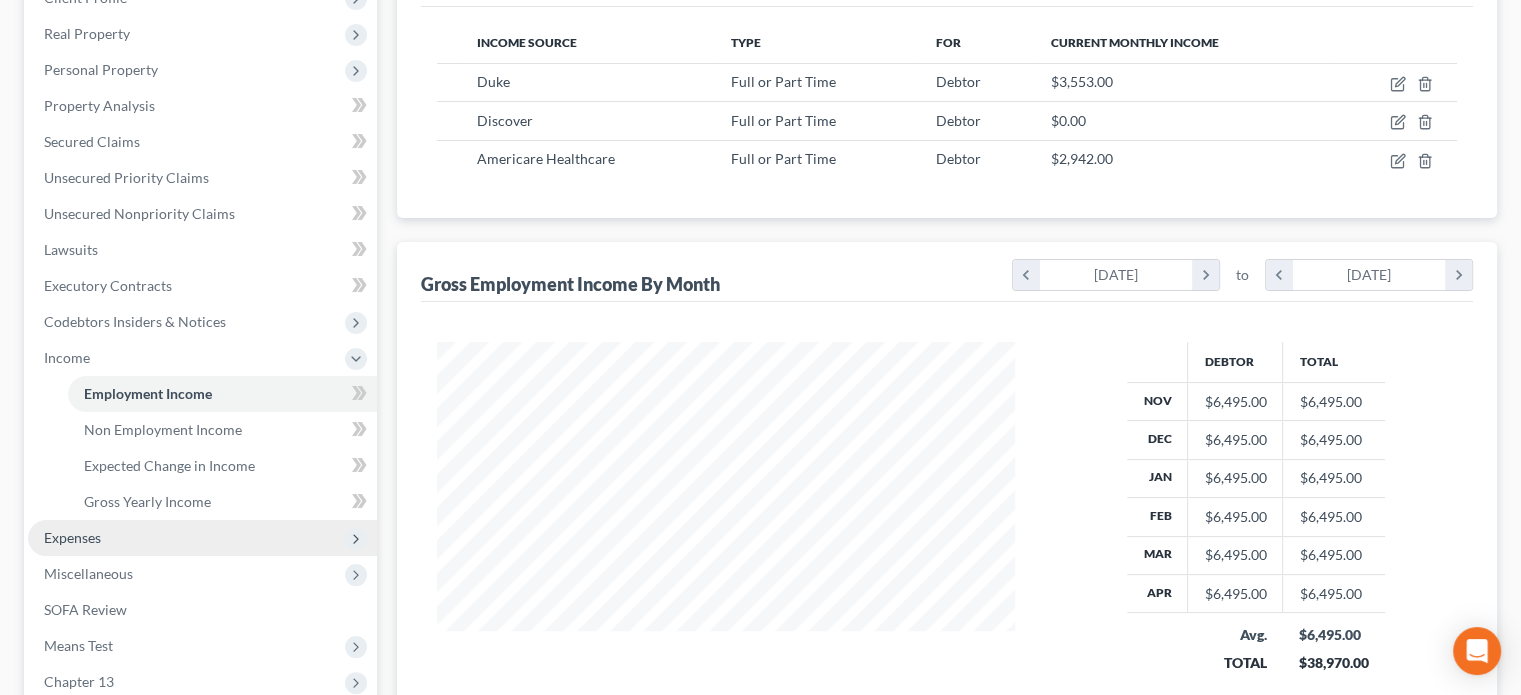 click on "Expenses" at bounding box center [72, 537] 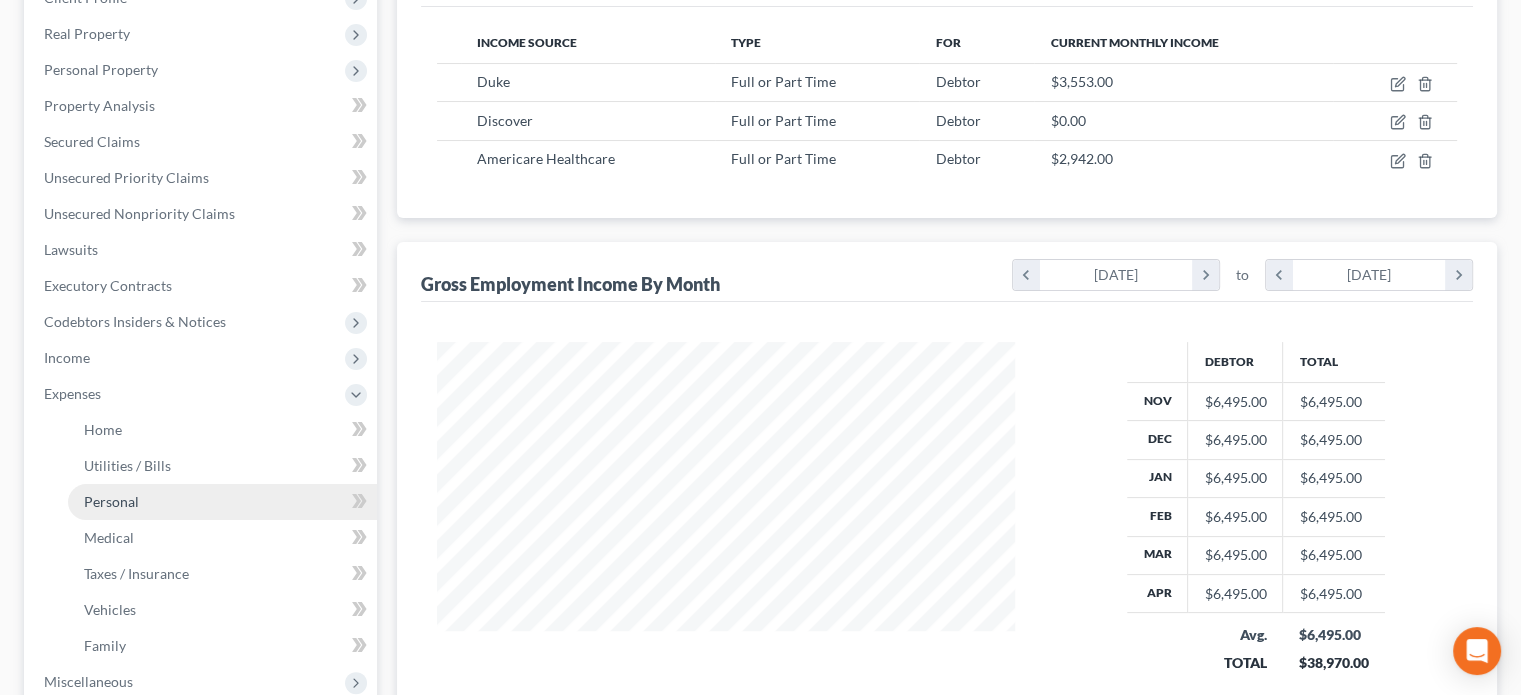 click on "Personal" at bounding box center (111, 501) 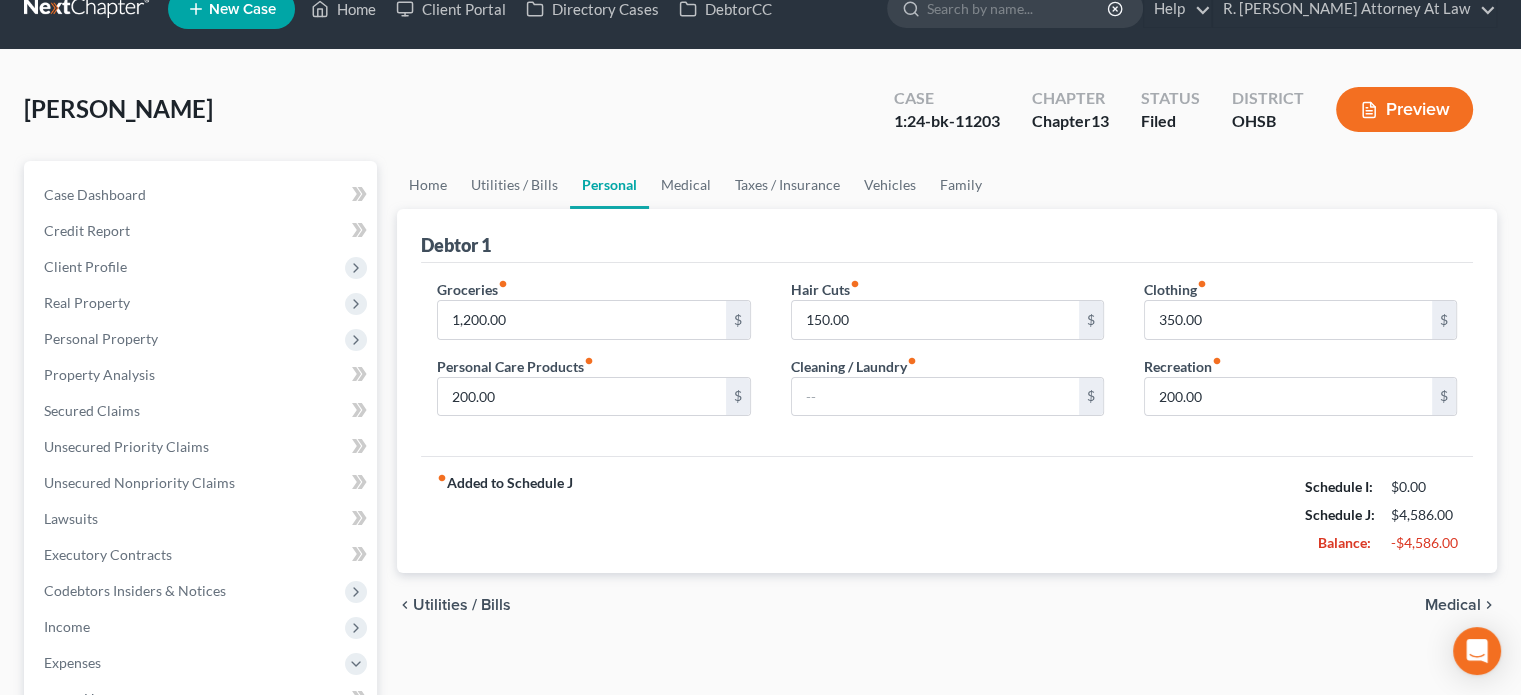 scroll, scrollTop: 0, scrollLeft: 0, axis: both 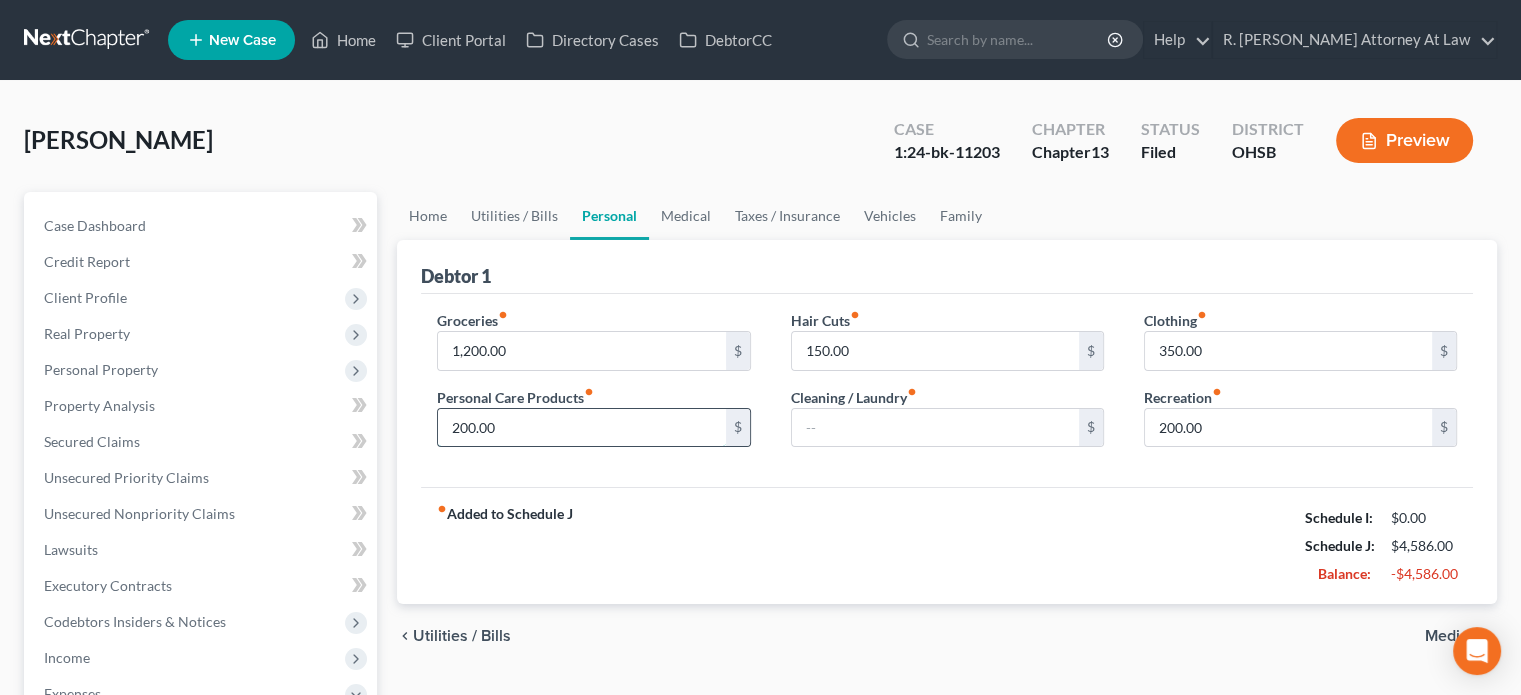 click on "200.00" at bounding box center [581, 428] 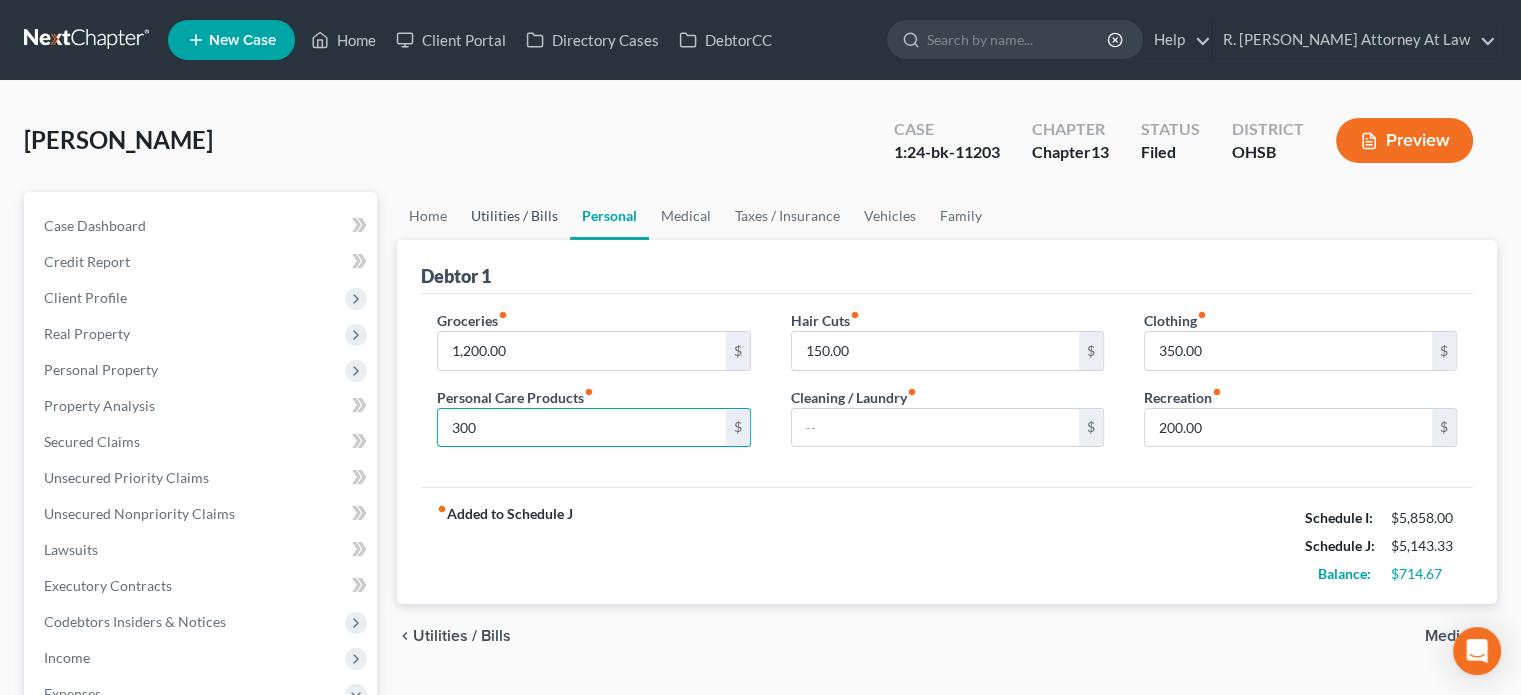 type on "300" 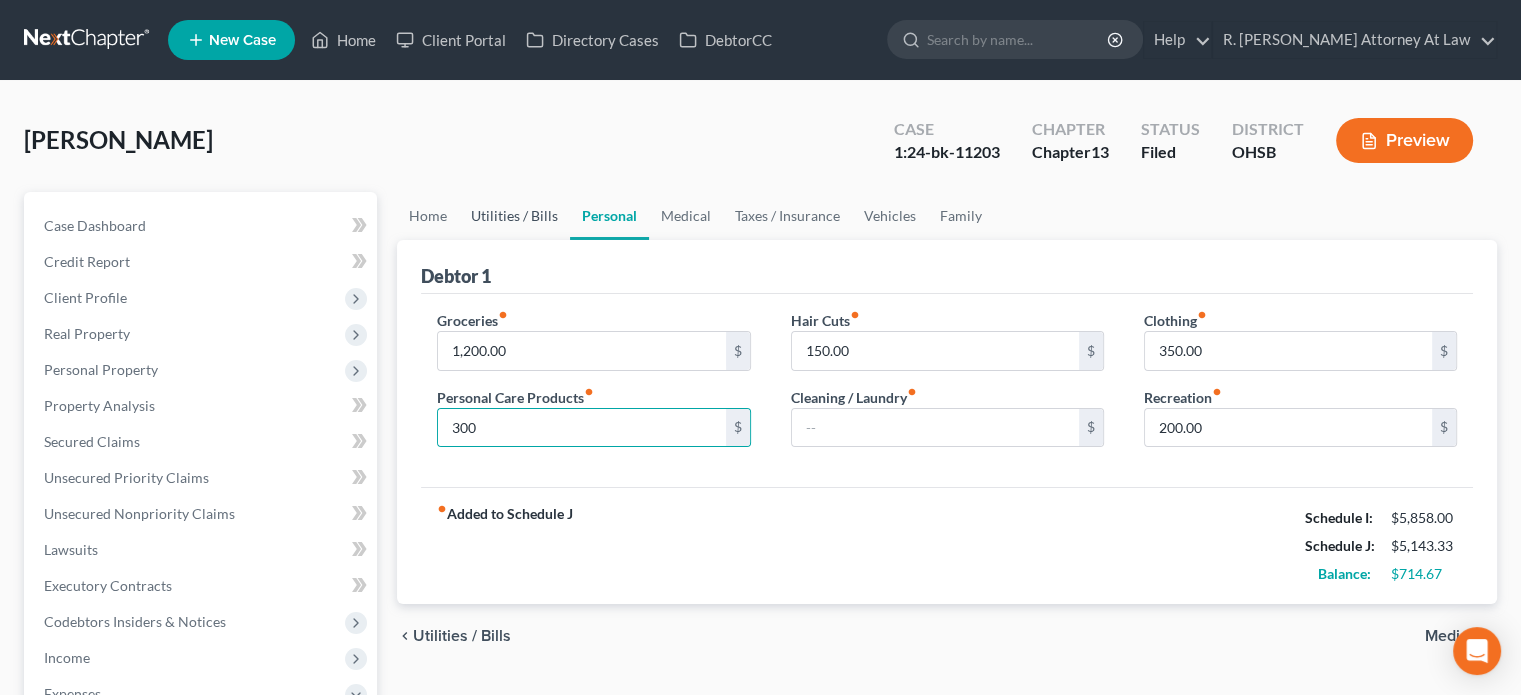 click on "Utilities / Bills" at bounding box center [514, 216] 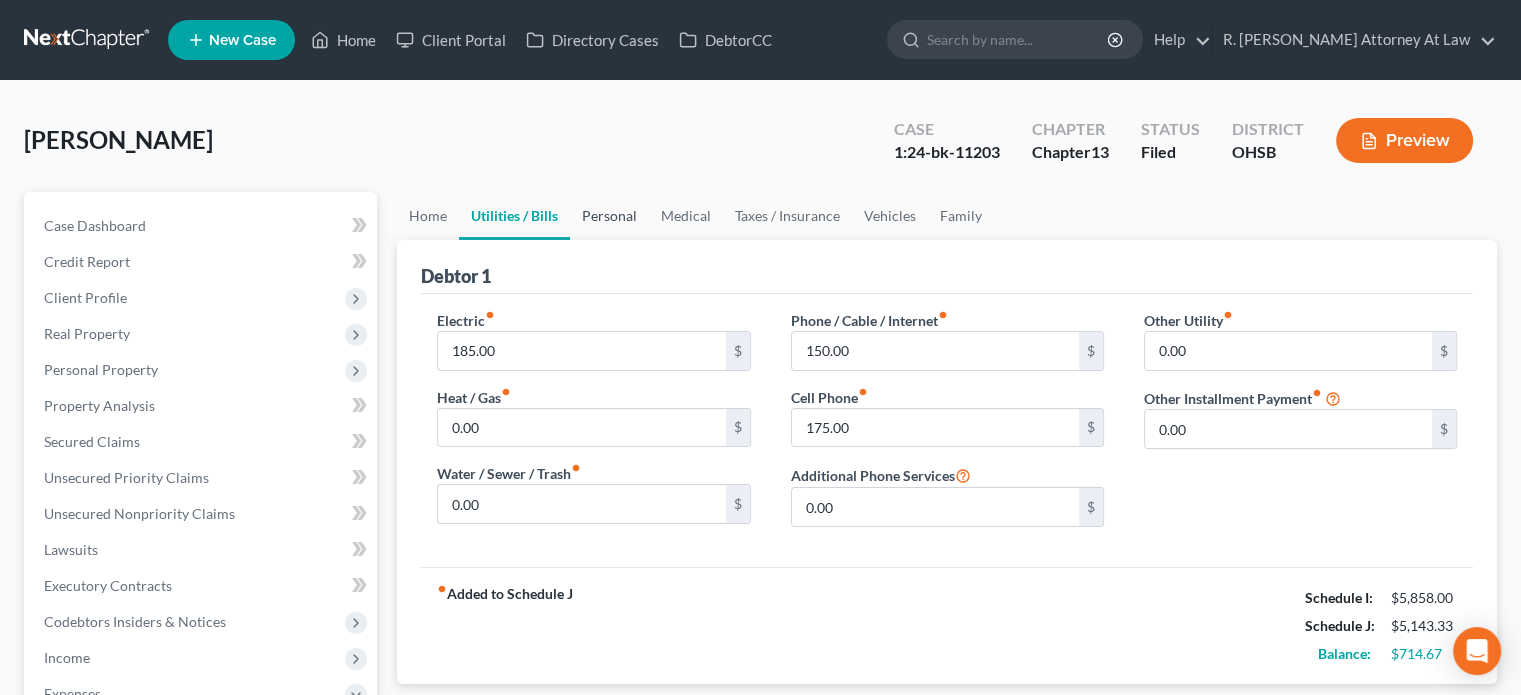 drag, startPoint x: 590, startPoint y: 207, endPoint x: 527, endPoint y: 279, distance: 95.67131 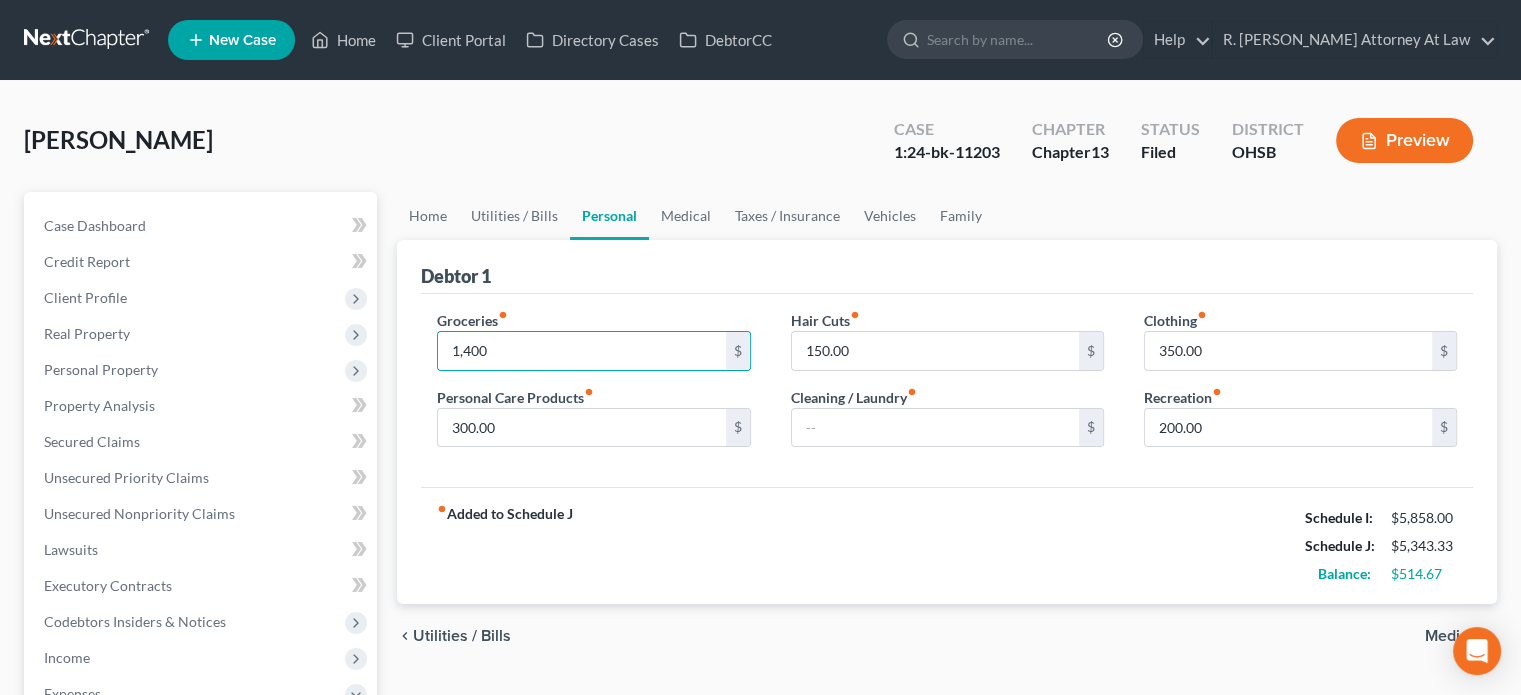 click on "Preview" at bounding box center (1404, 140) 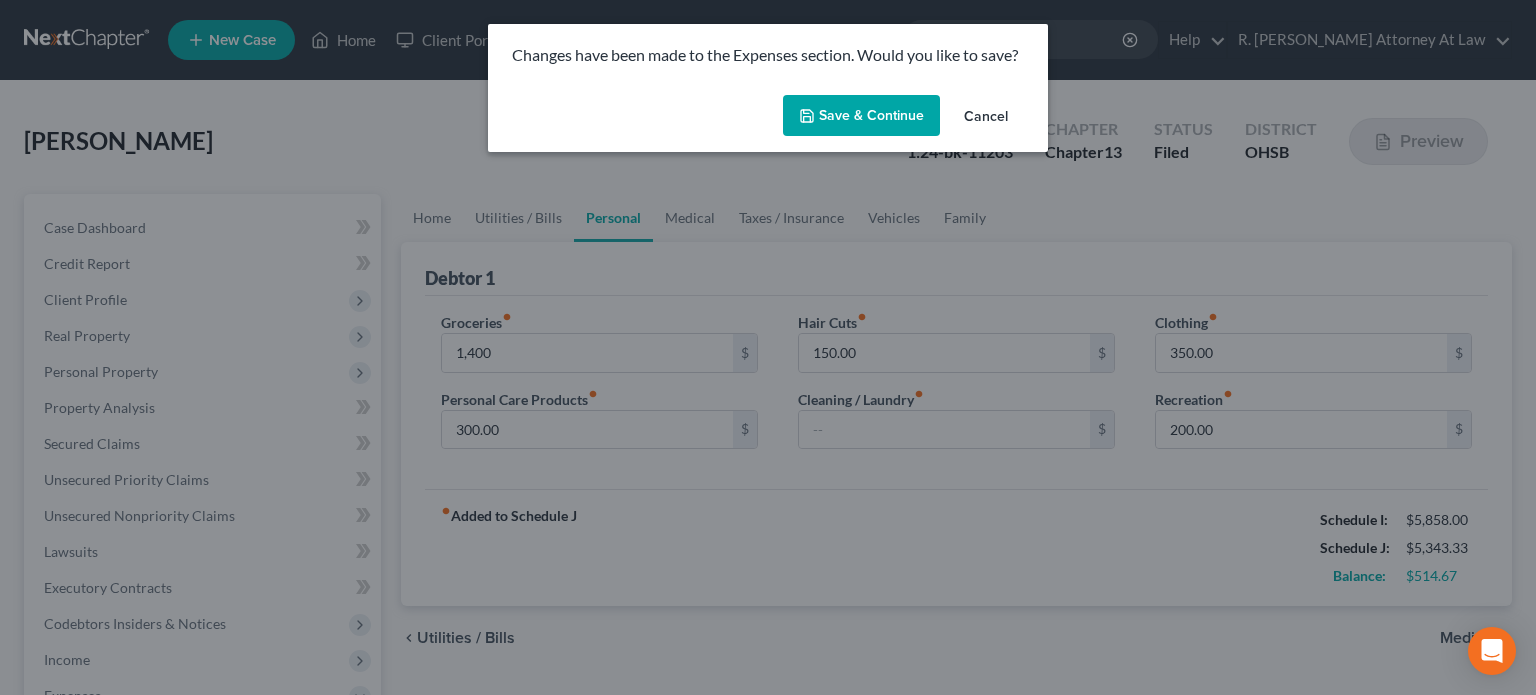 click on "Save & Continue" at bounding box center [861, 116] 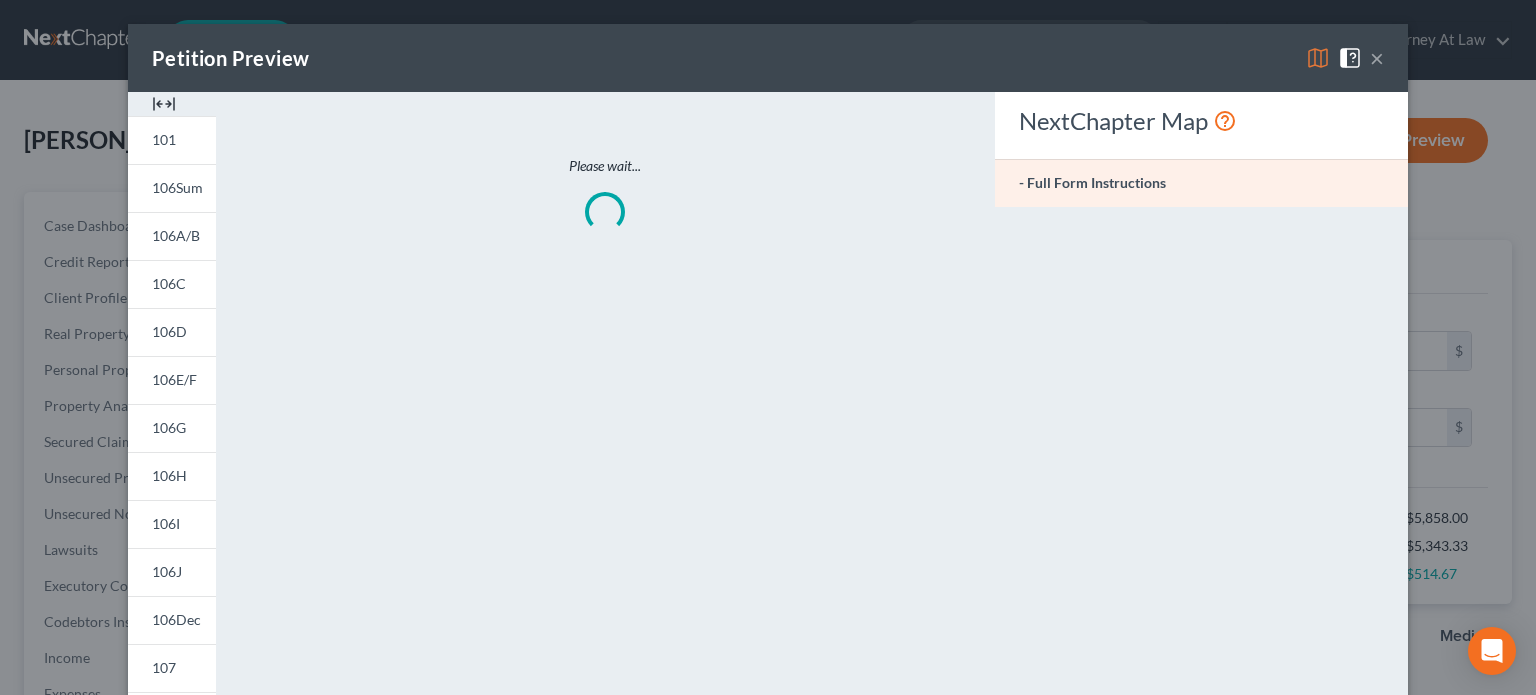 type on "1,400.00" 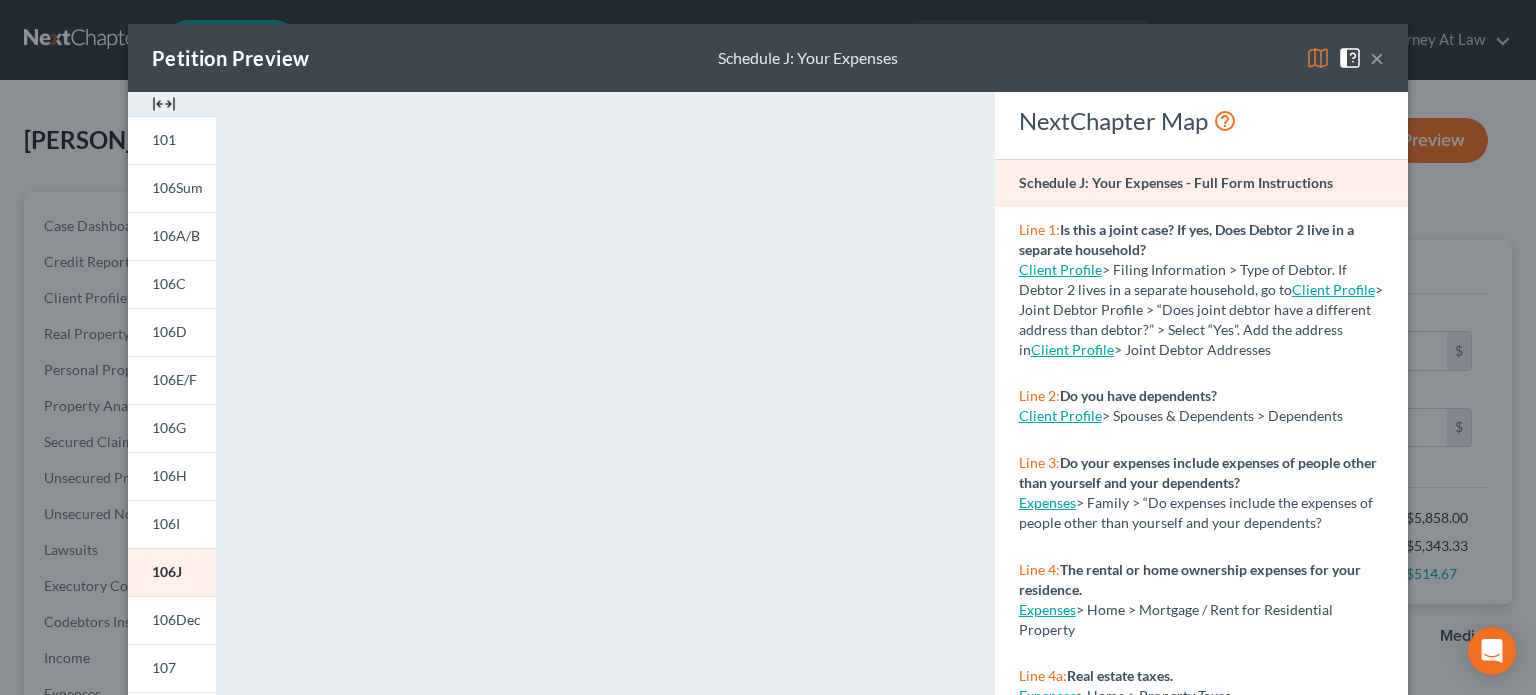 click on "×" at bounding box center [1377, 58] 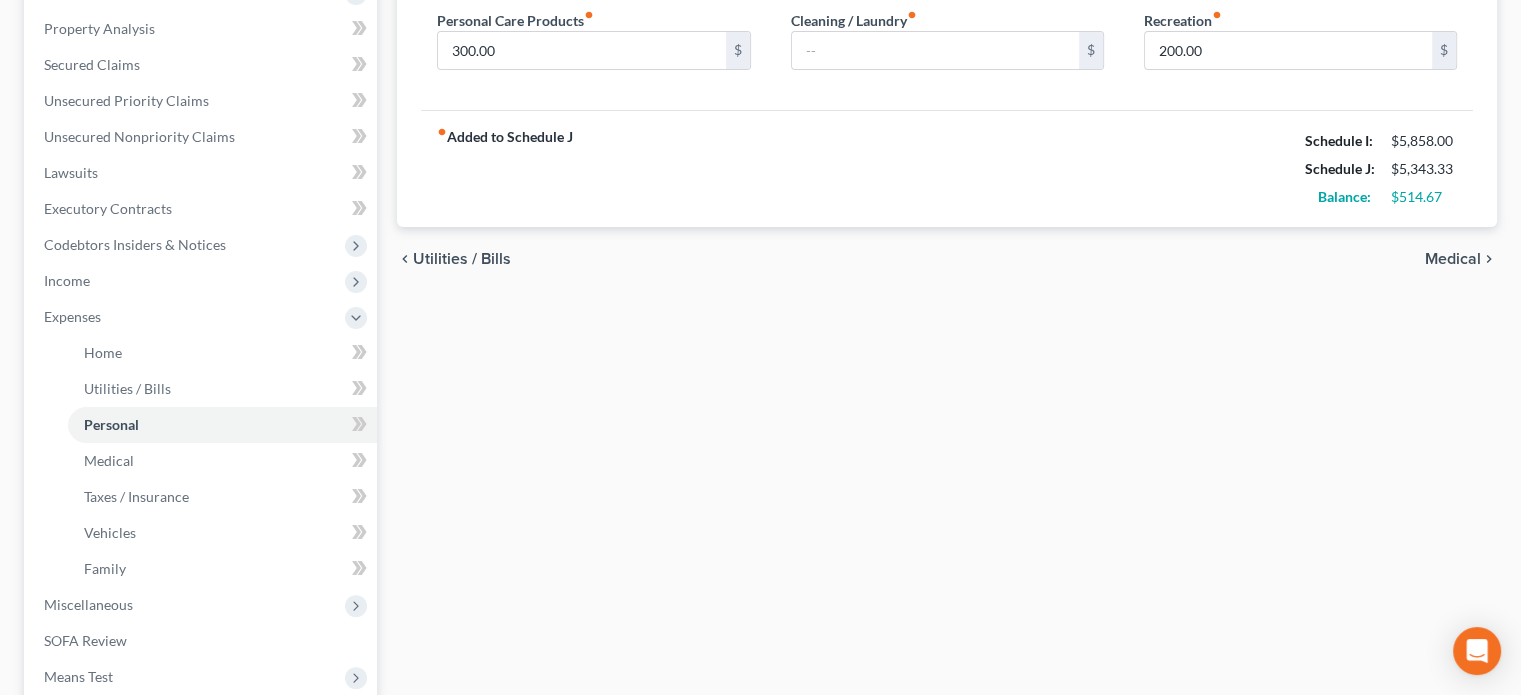 scroll, scrollTop: 400, scrollLeft: 0, axis: vertical 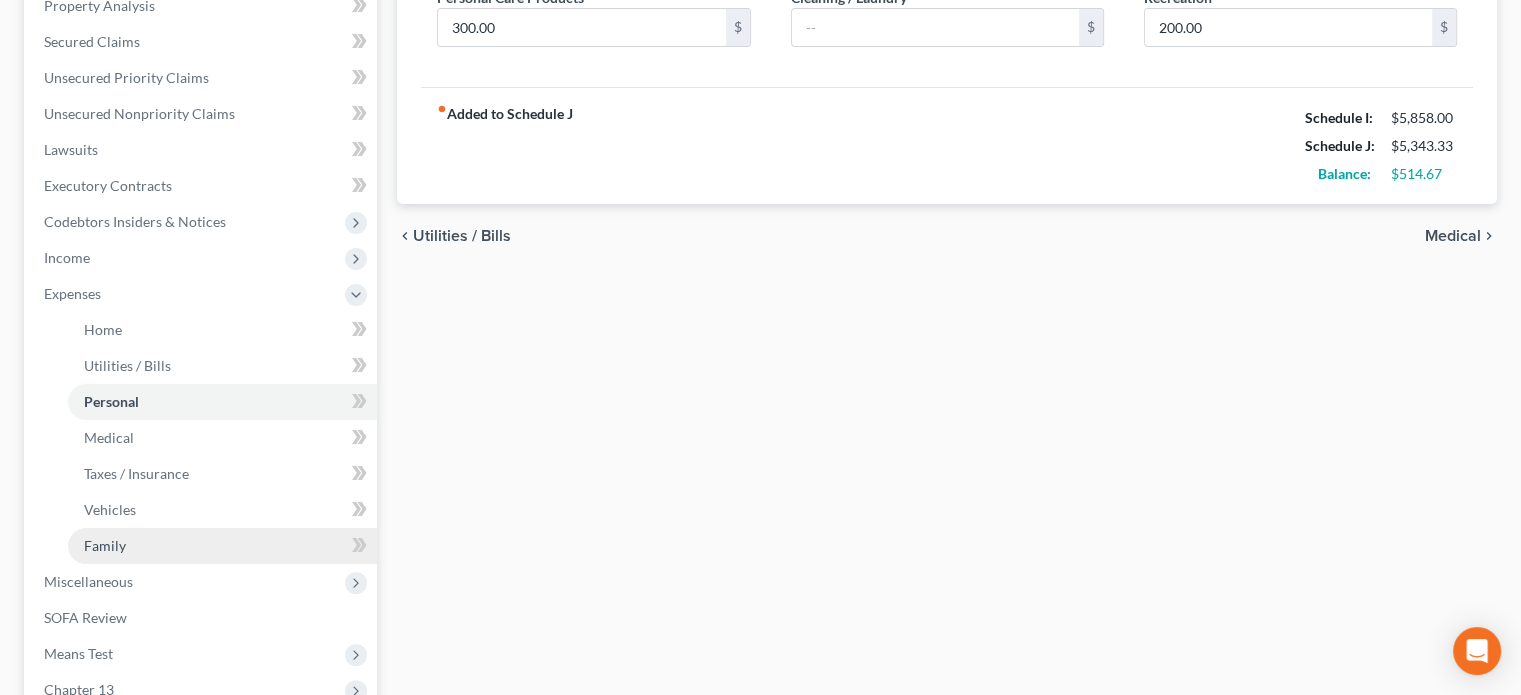 click on "Family" at bounding box center (105, 545) 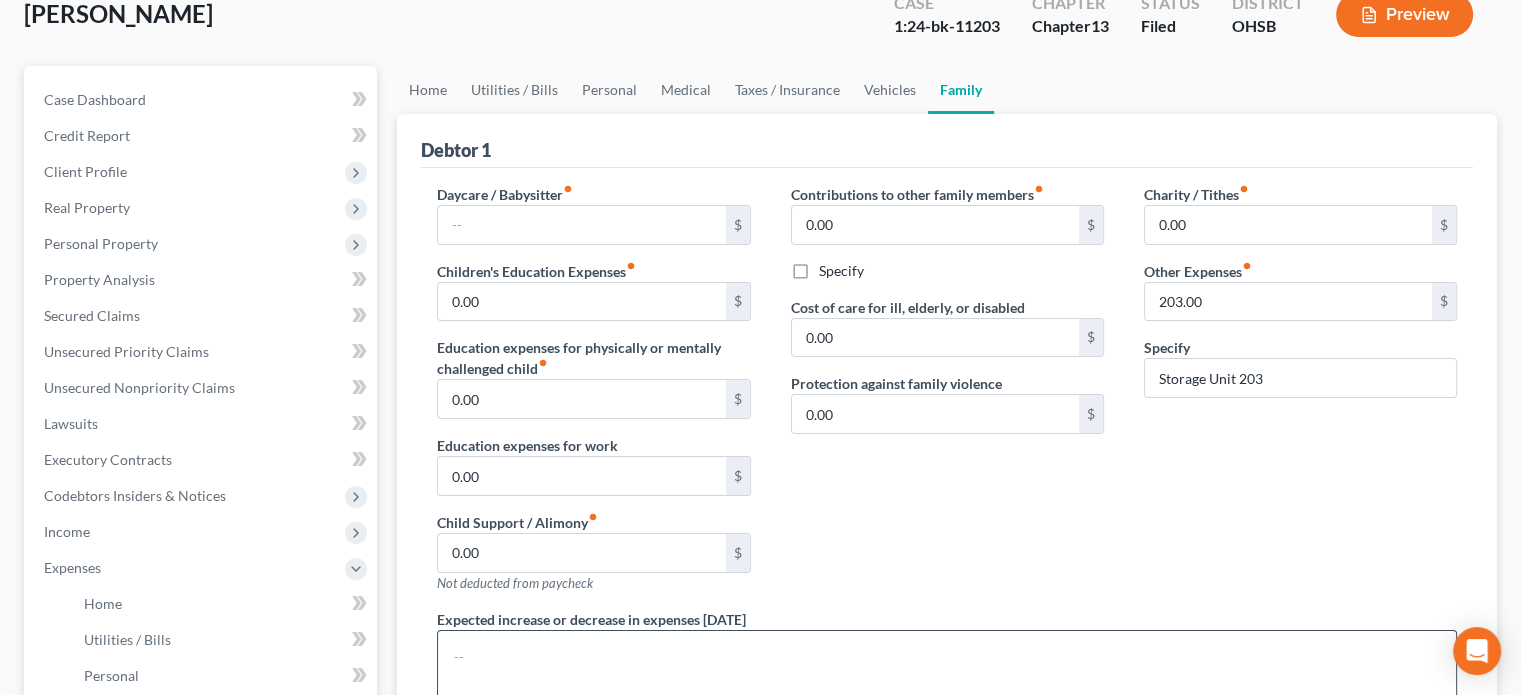 scroll, scrollTop: 0, scrollLeft: 0, axis: both 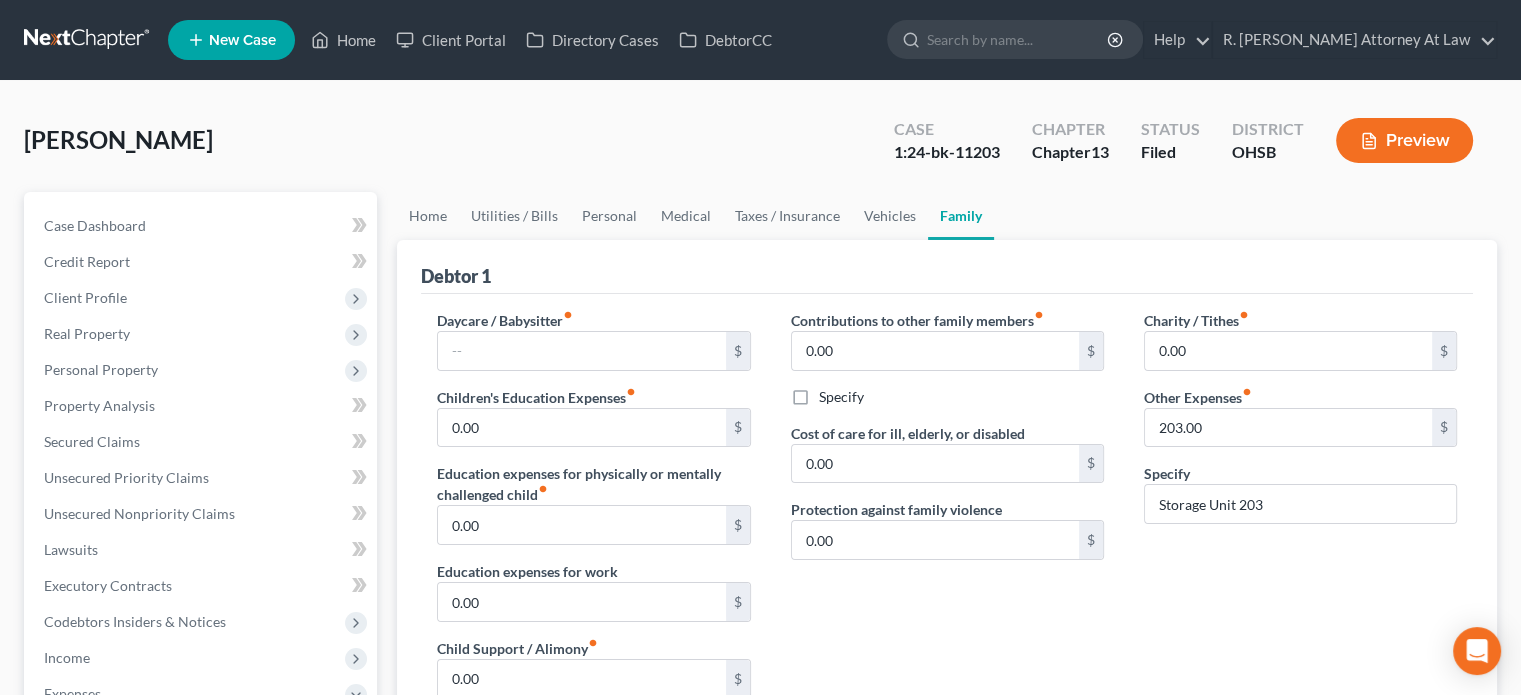 click on "Family" at bounding box center [961, 216] 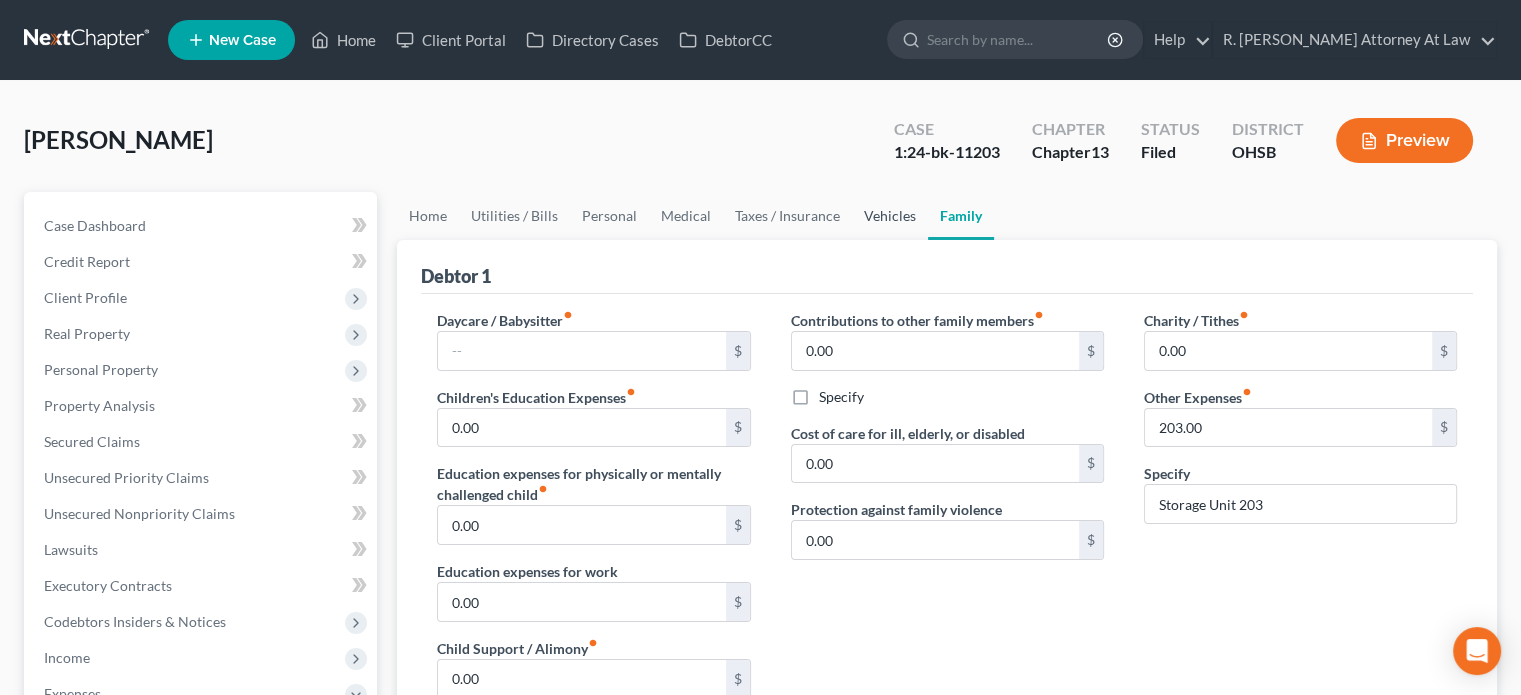 click on "Vehicles" at bounding box center (890, 216) 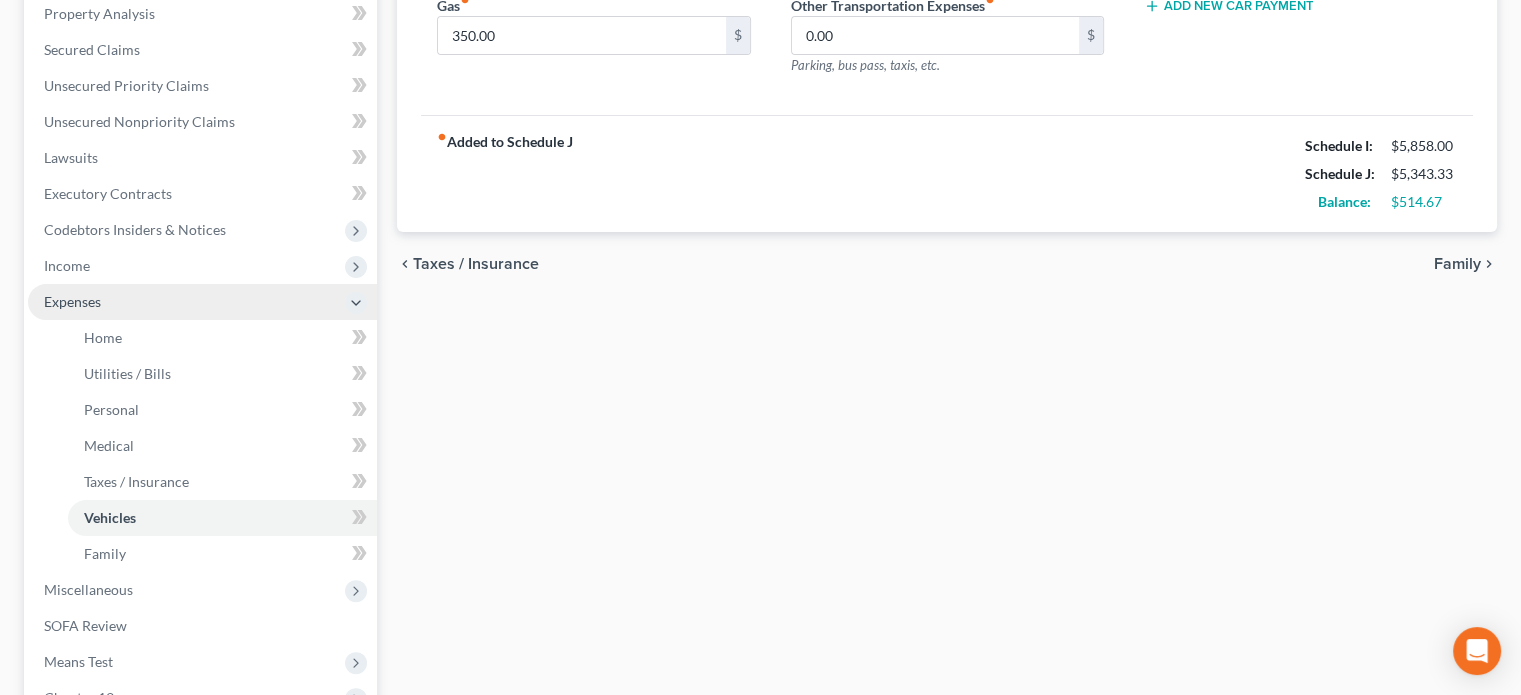 scroll, scrollTop: 400, scrollLeft: 0, axis: vertical 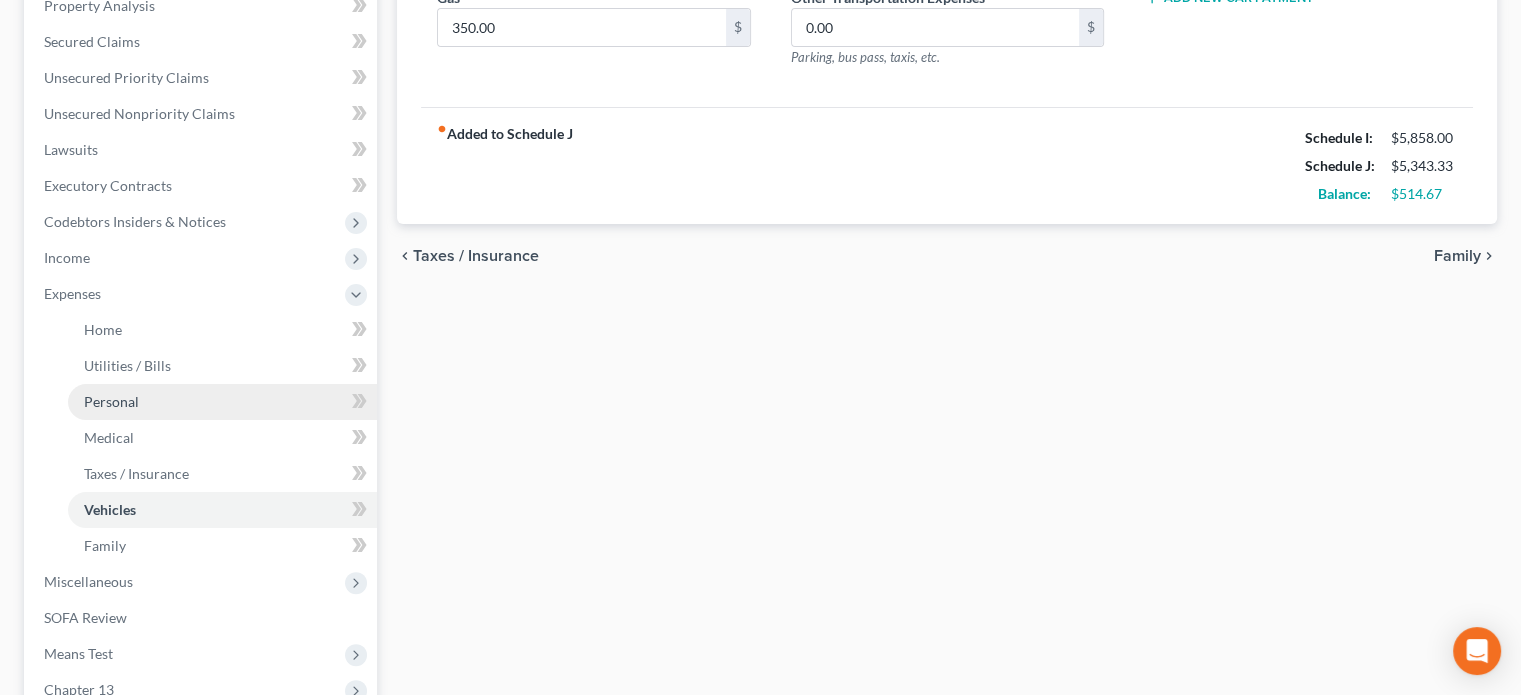 click on "Personal" at bounding box center [111, 401] 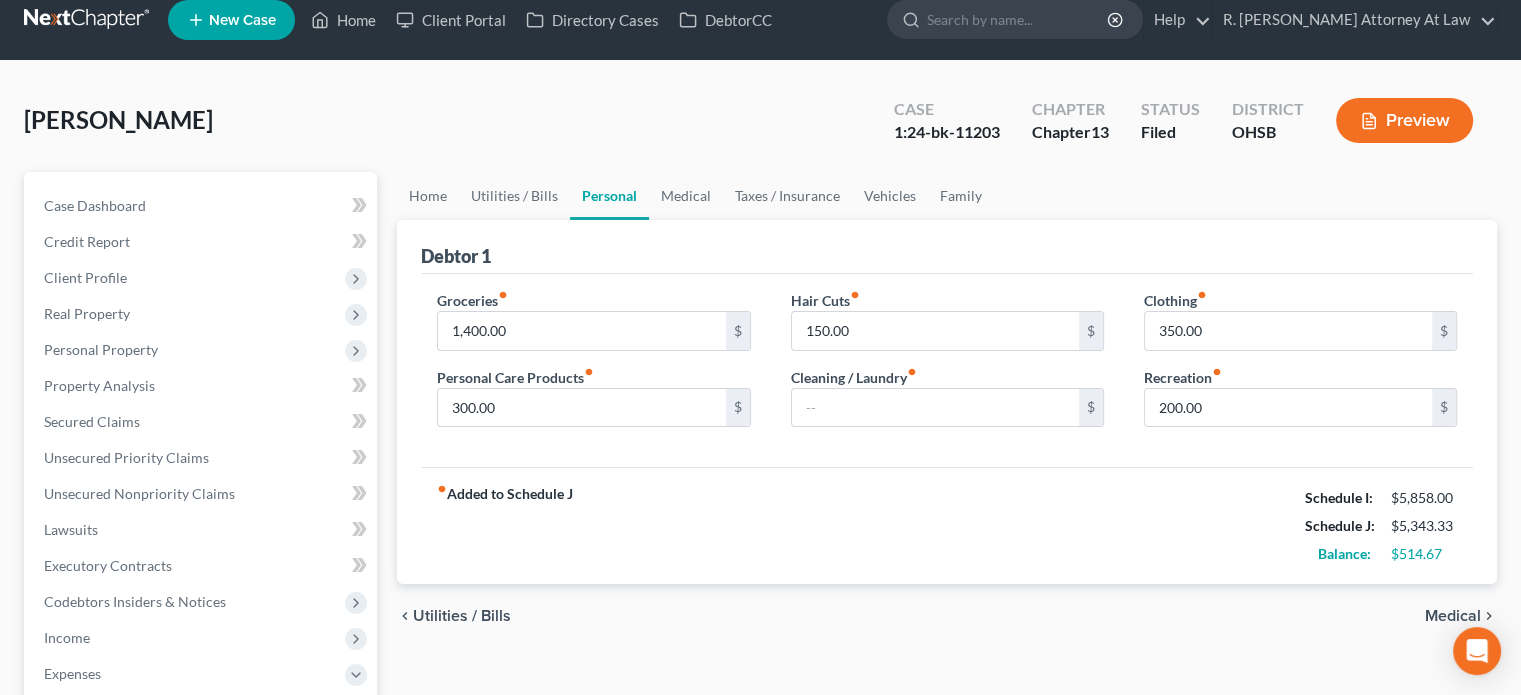 scroll, scrollTop: 0, scrollLeft: 0, axis: both 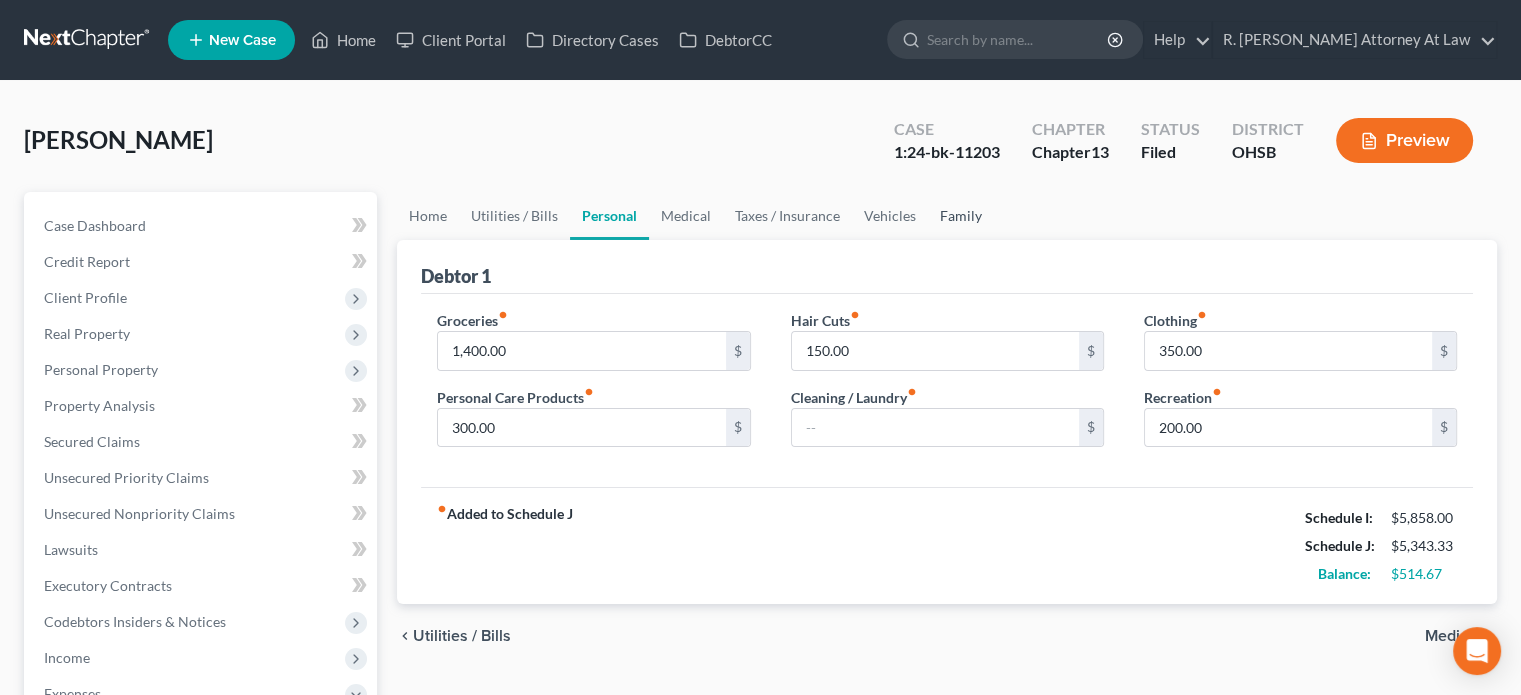 click on "Family" at bounding box center (961, 216) 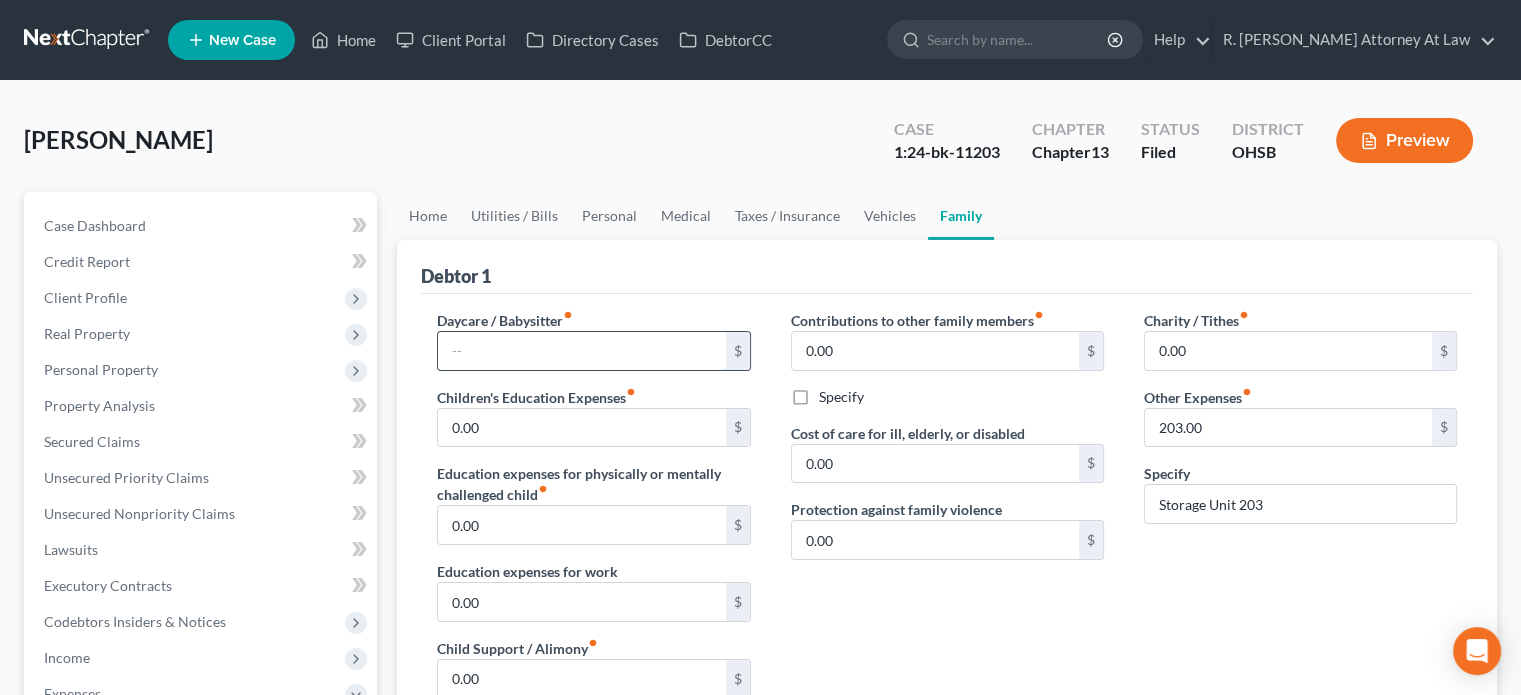 drag, startPoint x: 521, startPoint y: 344, endPoint x: 519, endPoint y: 331, distance: 13.152946 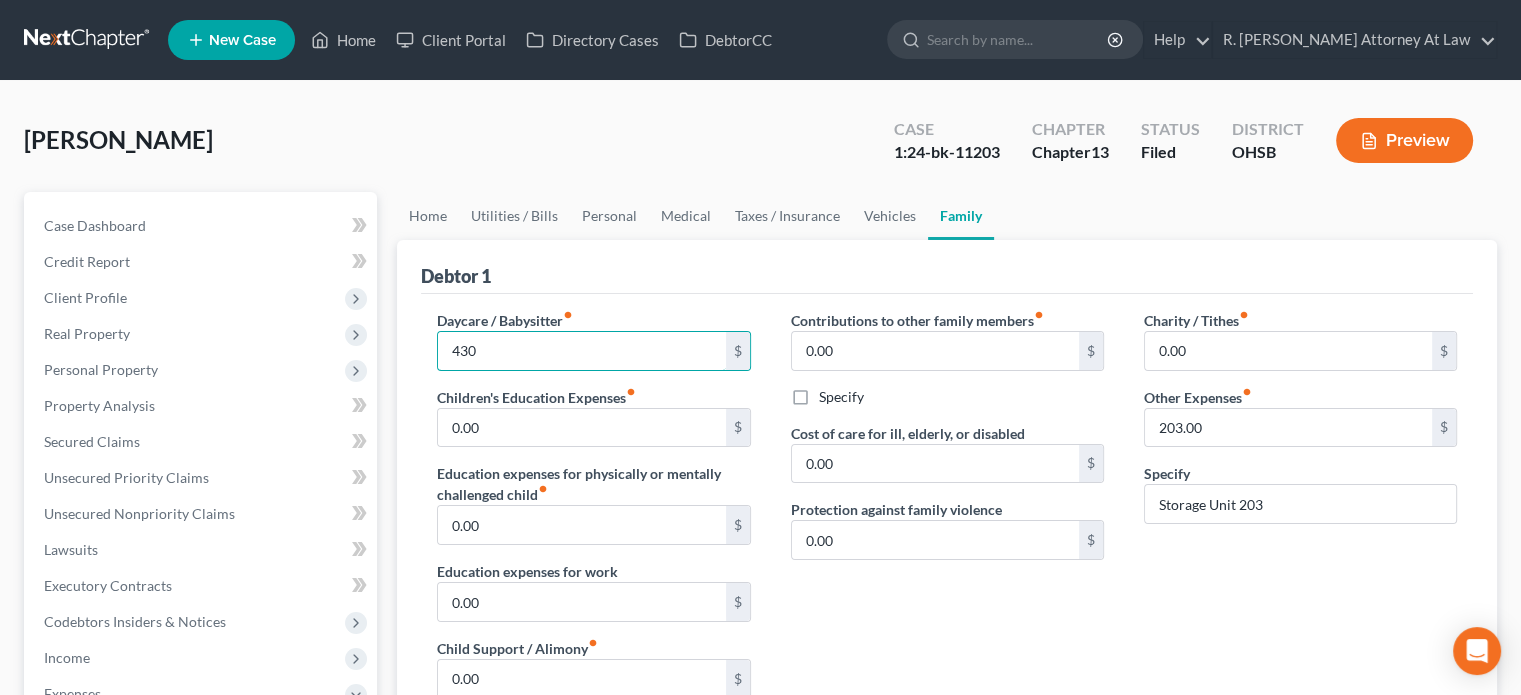 type on "430" 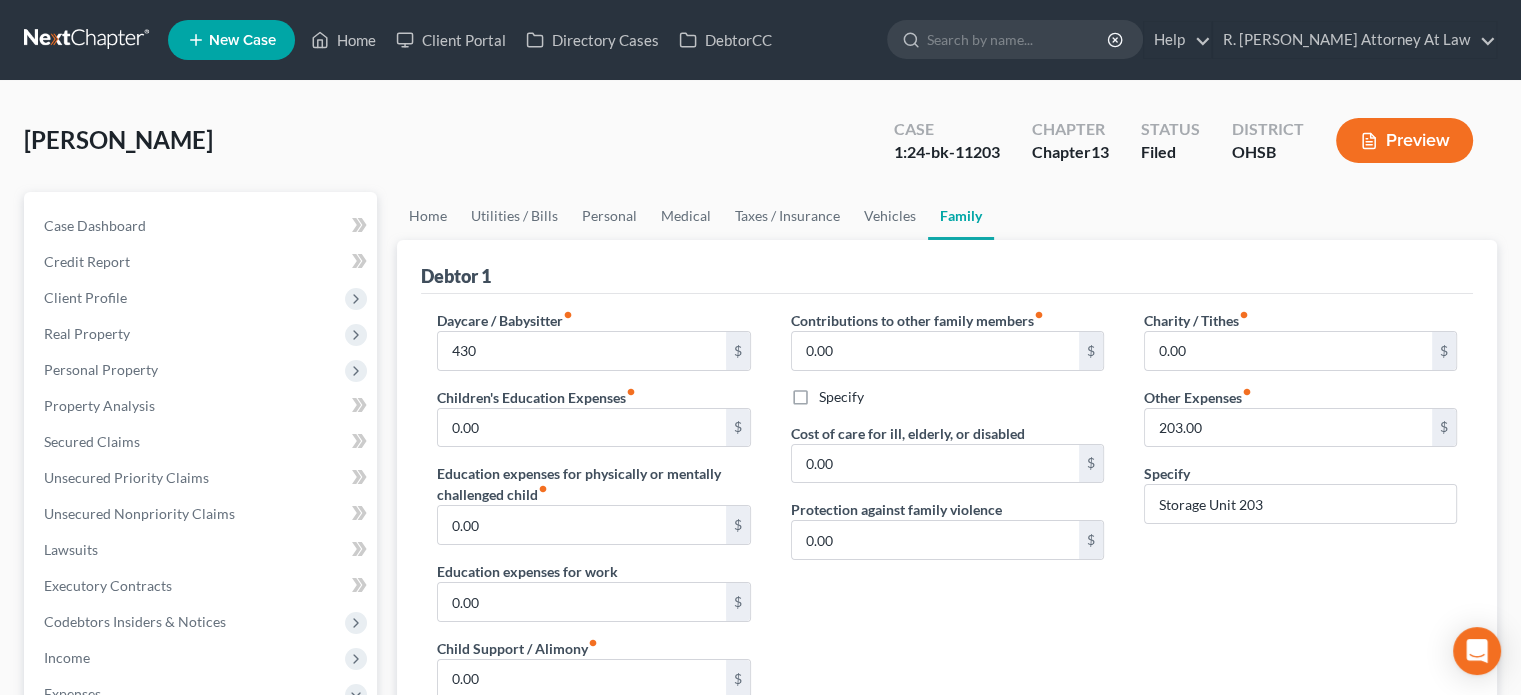 click on "Specify" at bounding box center (947, 397) 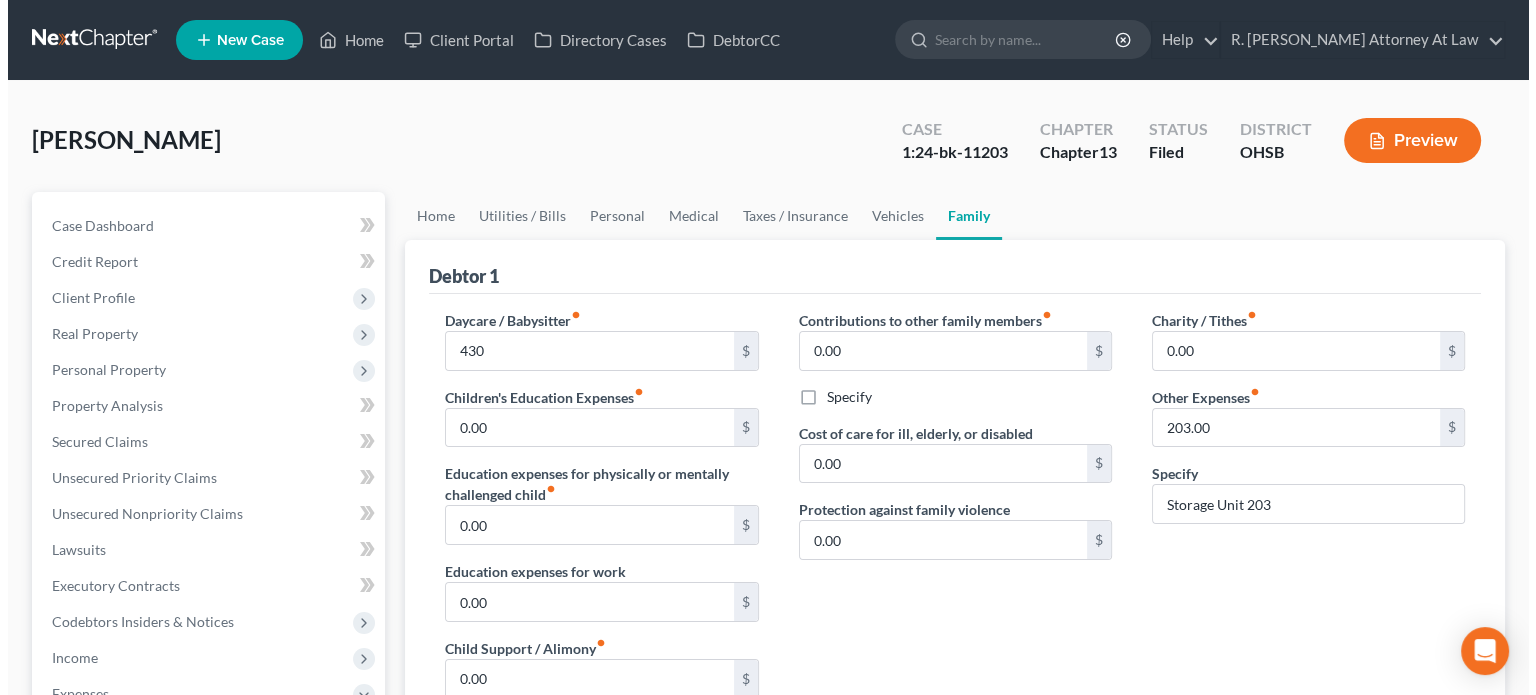 scroll, scrollTop: 0, scrollLeft: 0, axis: both 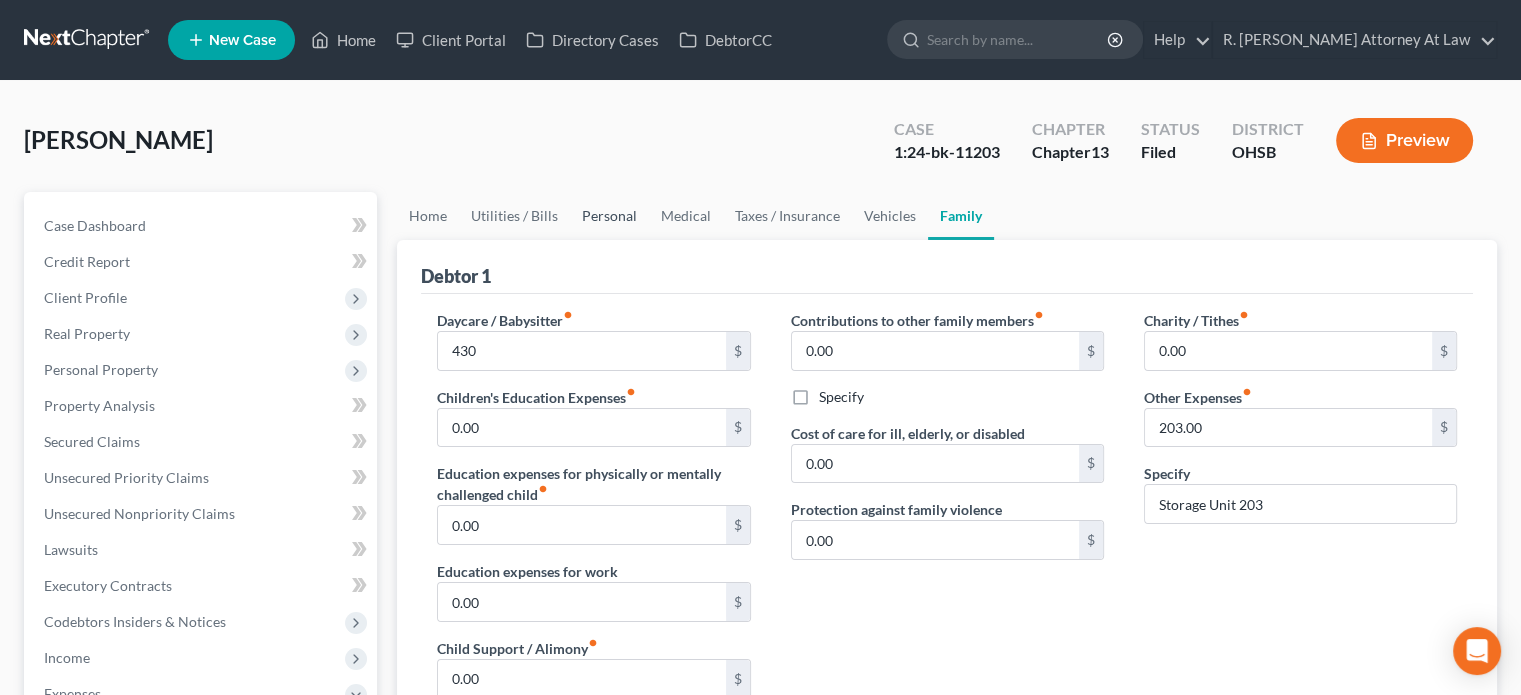 click on "Personal" at bounding box center (609, 216) 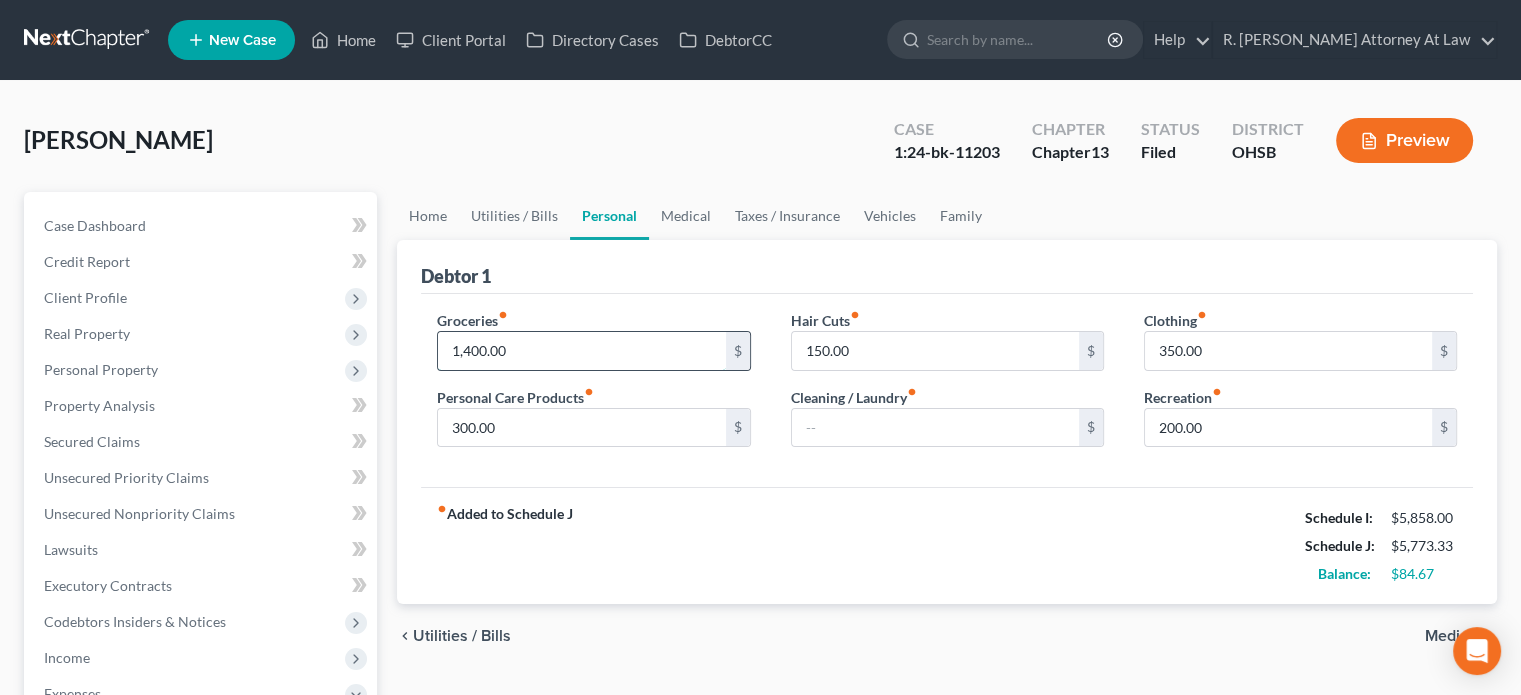 click on "1,400.00" at bounding box center (581, 351) 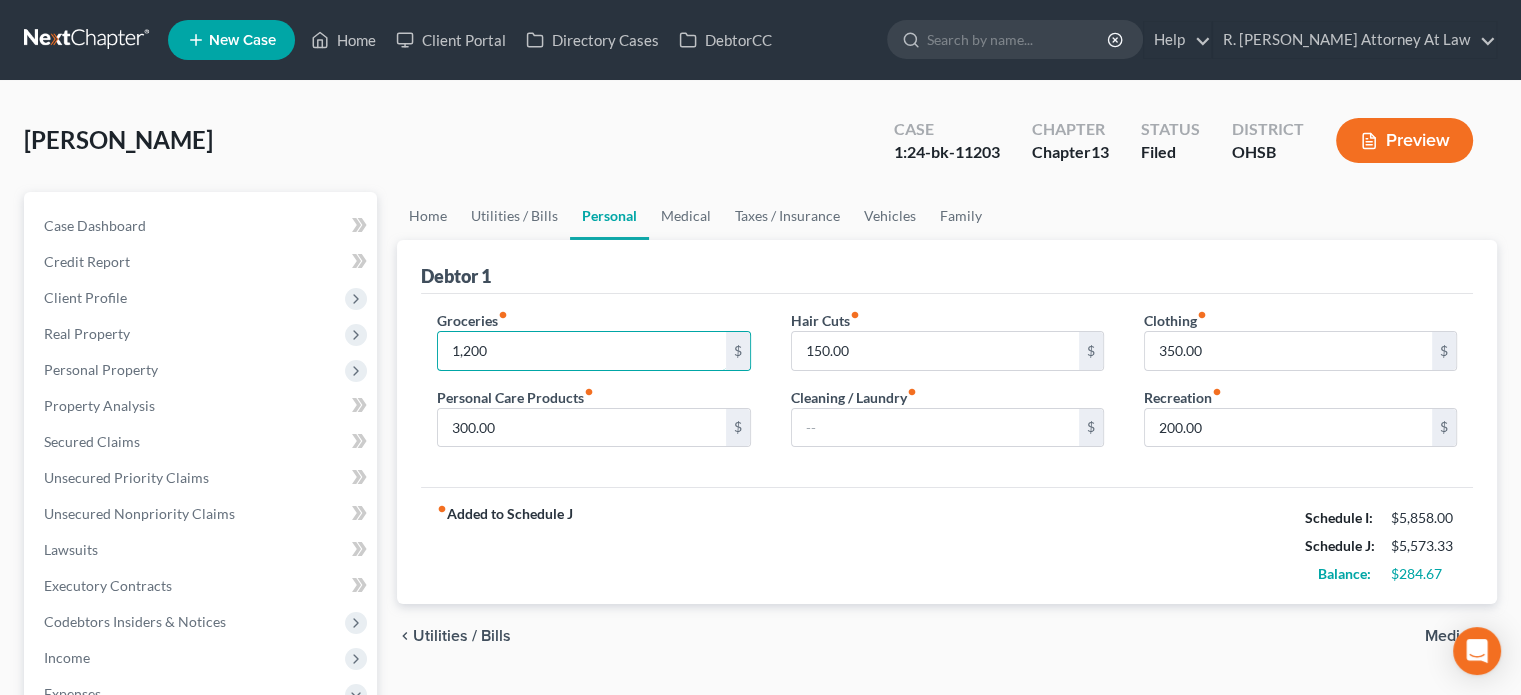 type on "1,200" 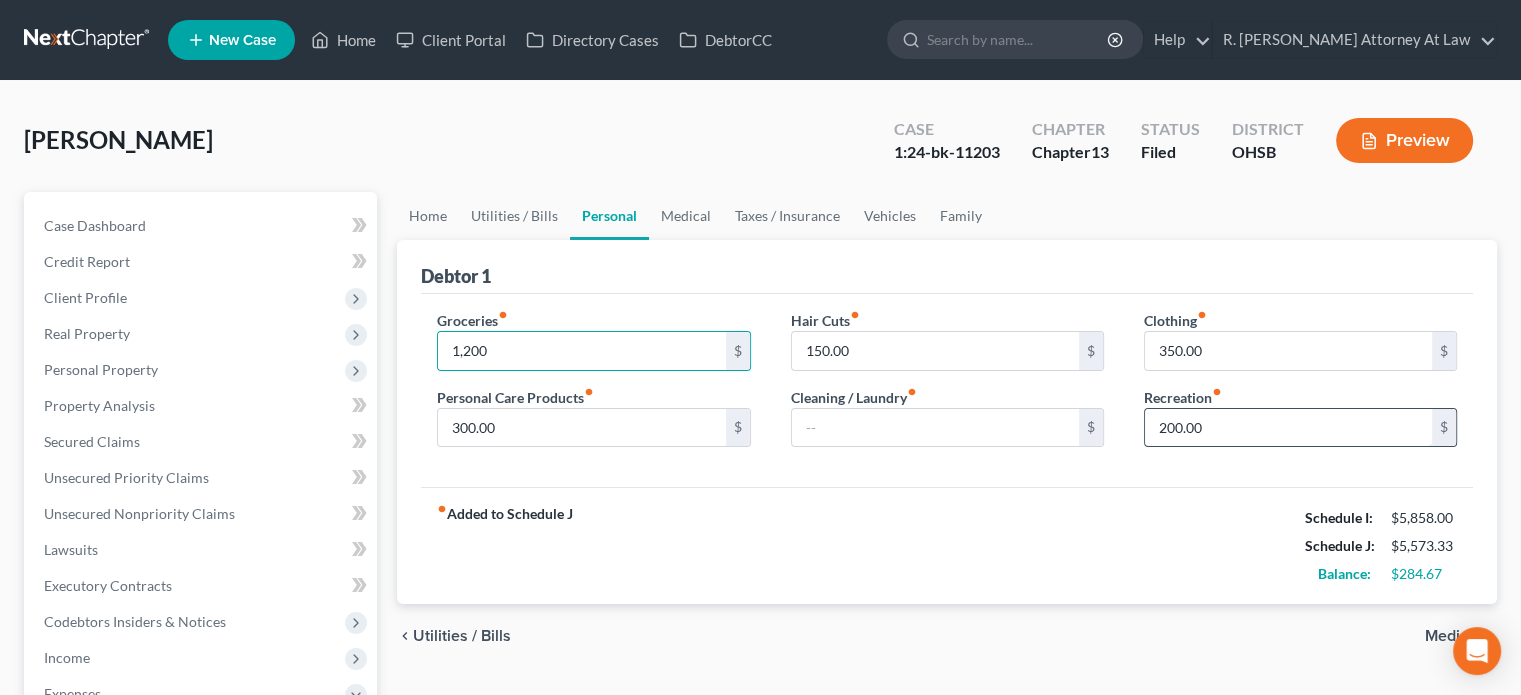 click on "200.00" at bounding box center [1288, 428] 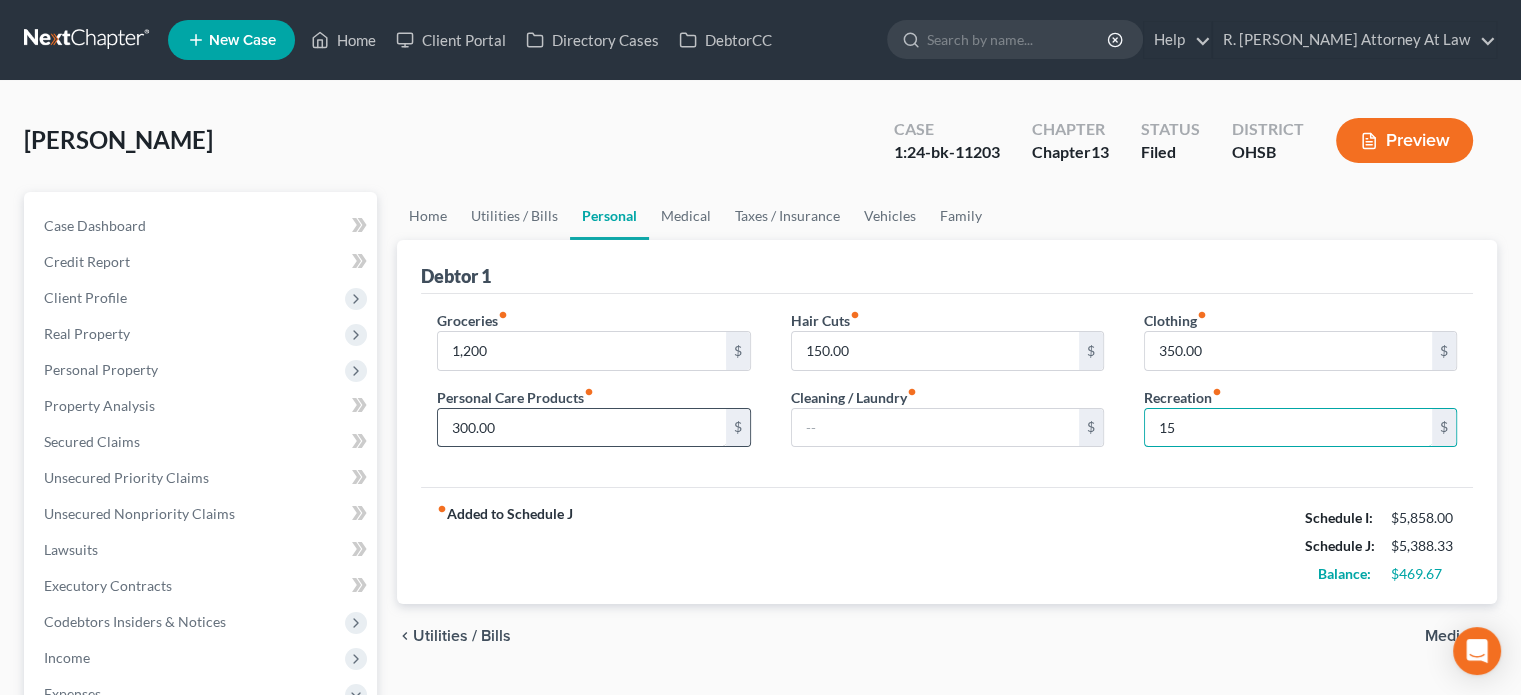 type on "1" 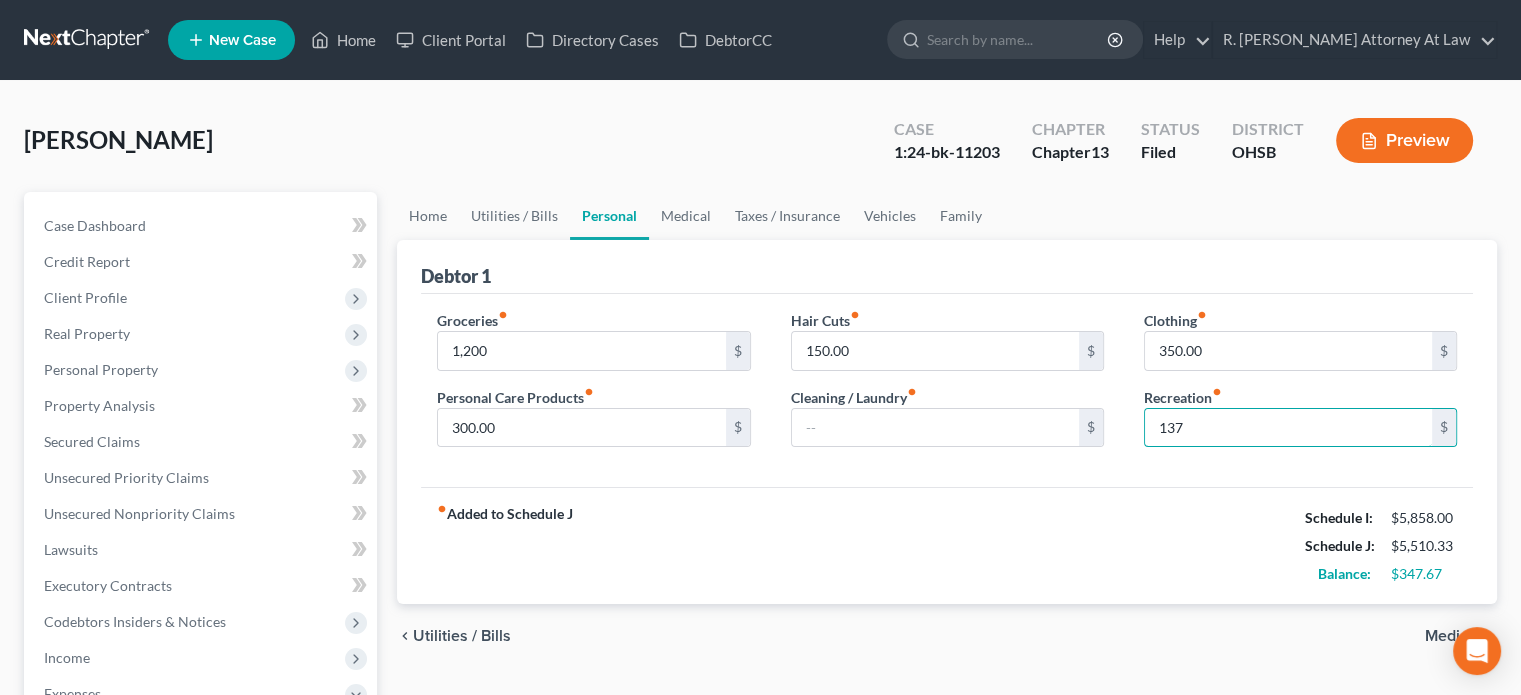 type on "137" 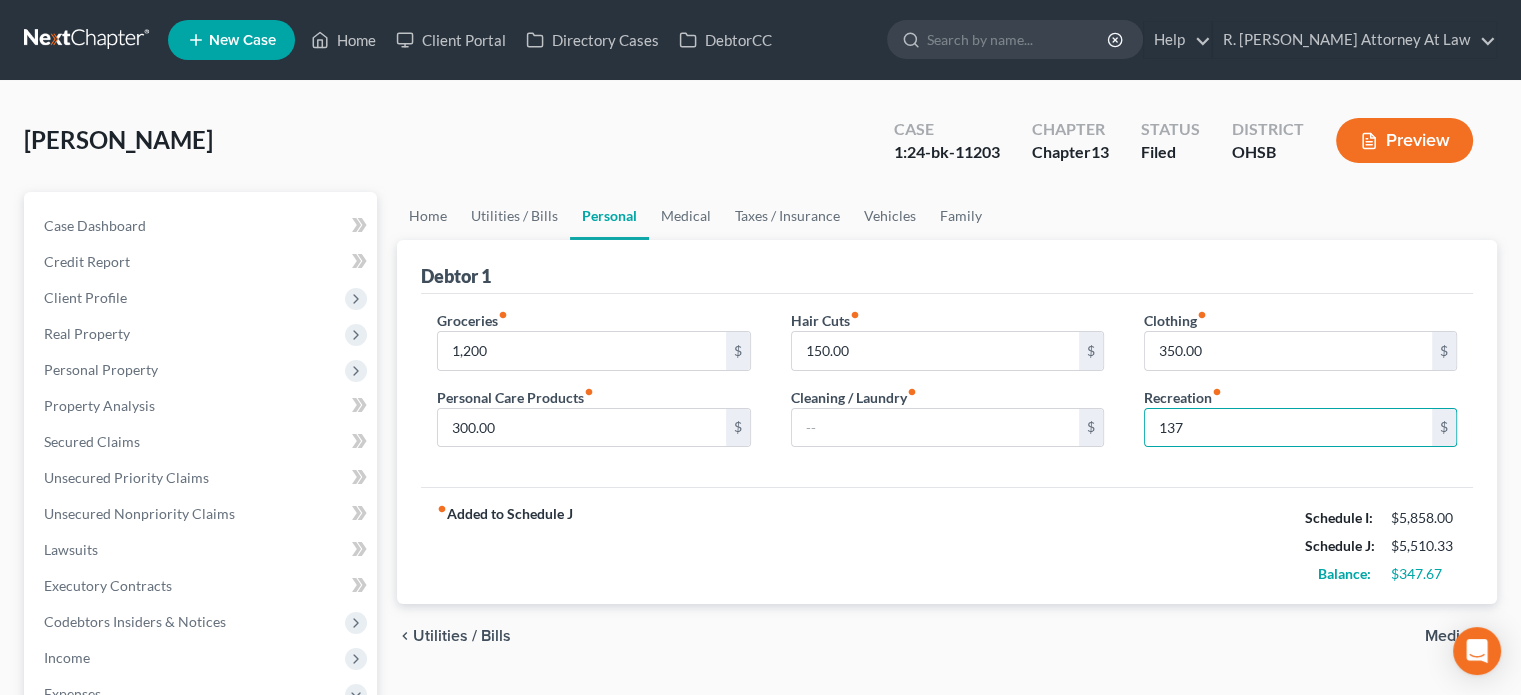 click on "Preview" at bounding box center [1404, 140] 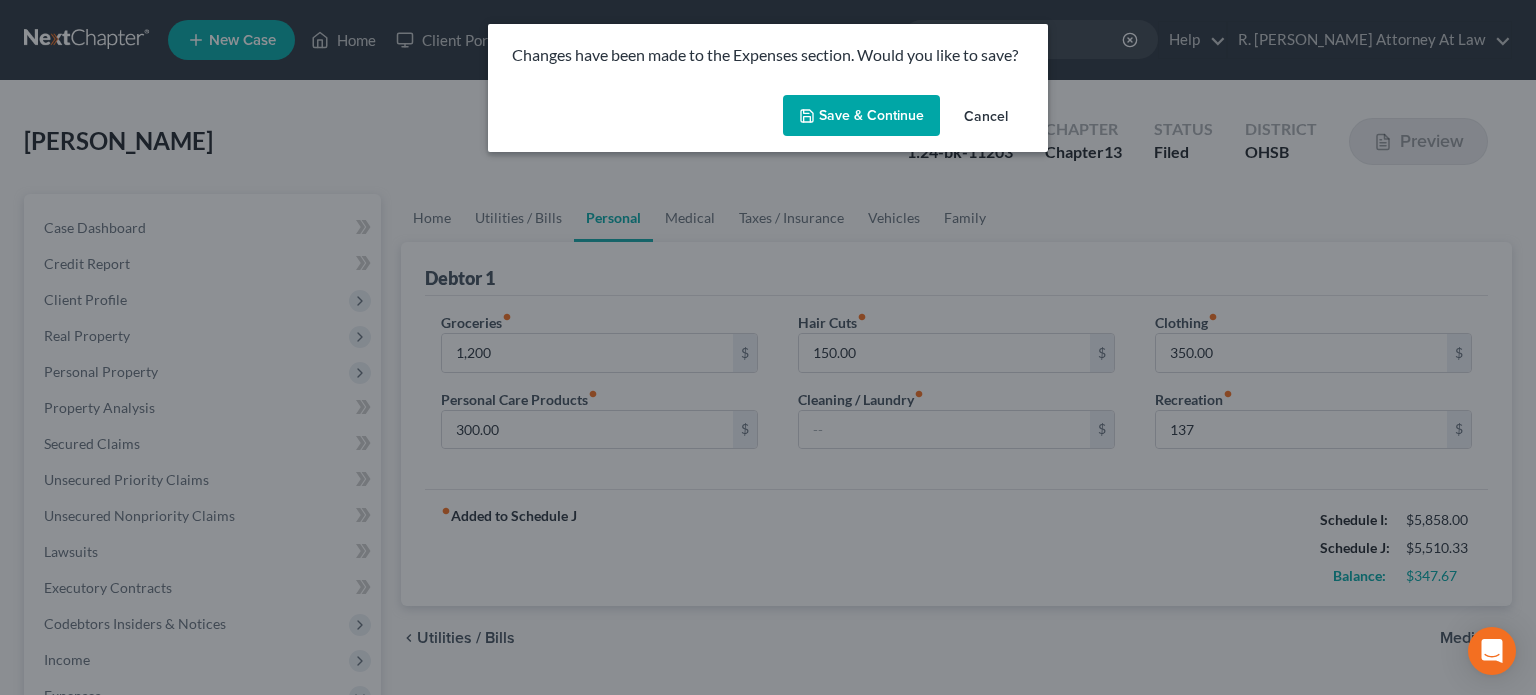 click on "Save & Continue" at bounding box center [861, 116] 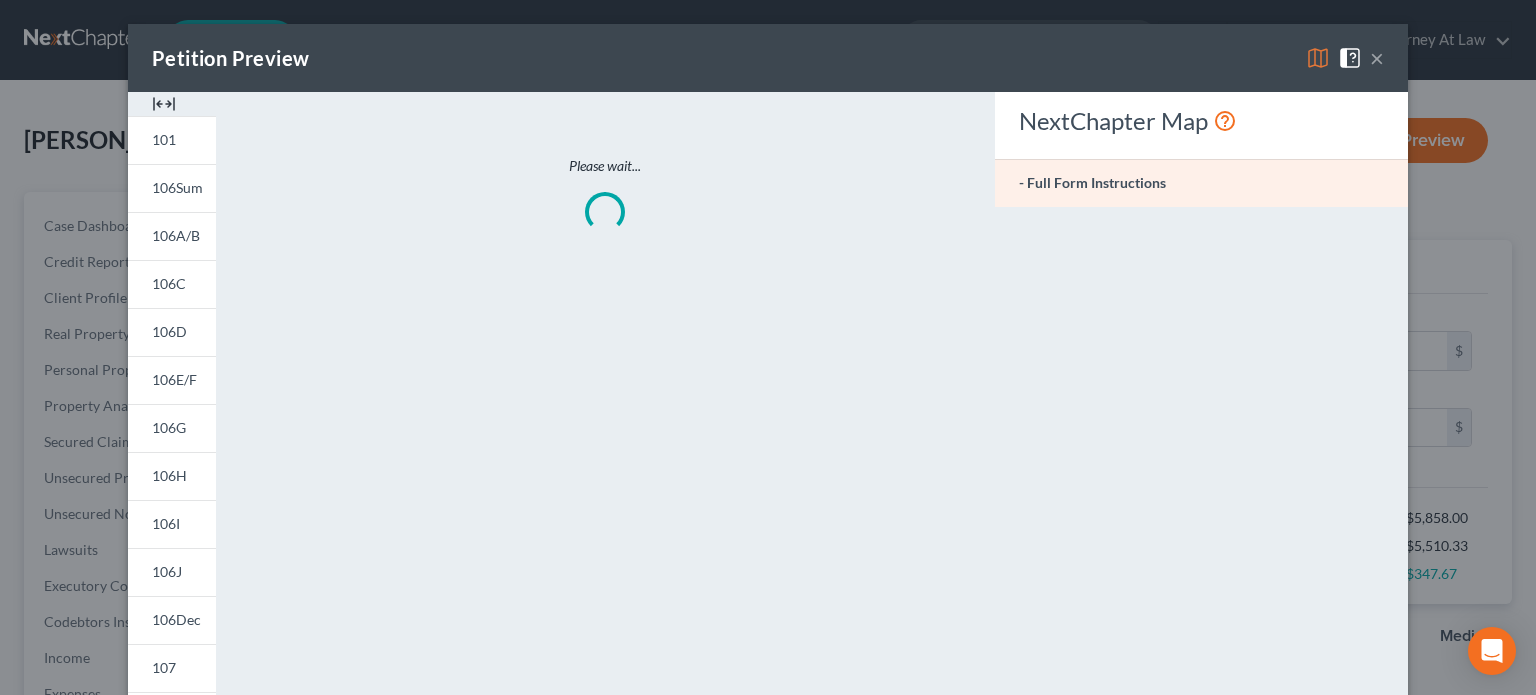 type on "1,200.00" 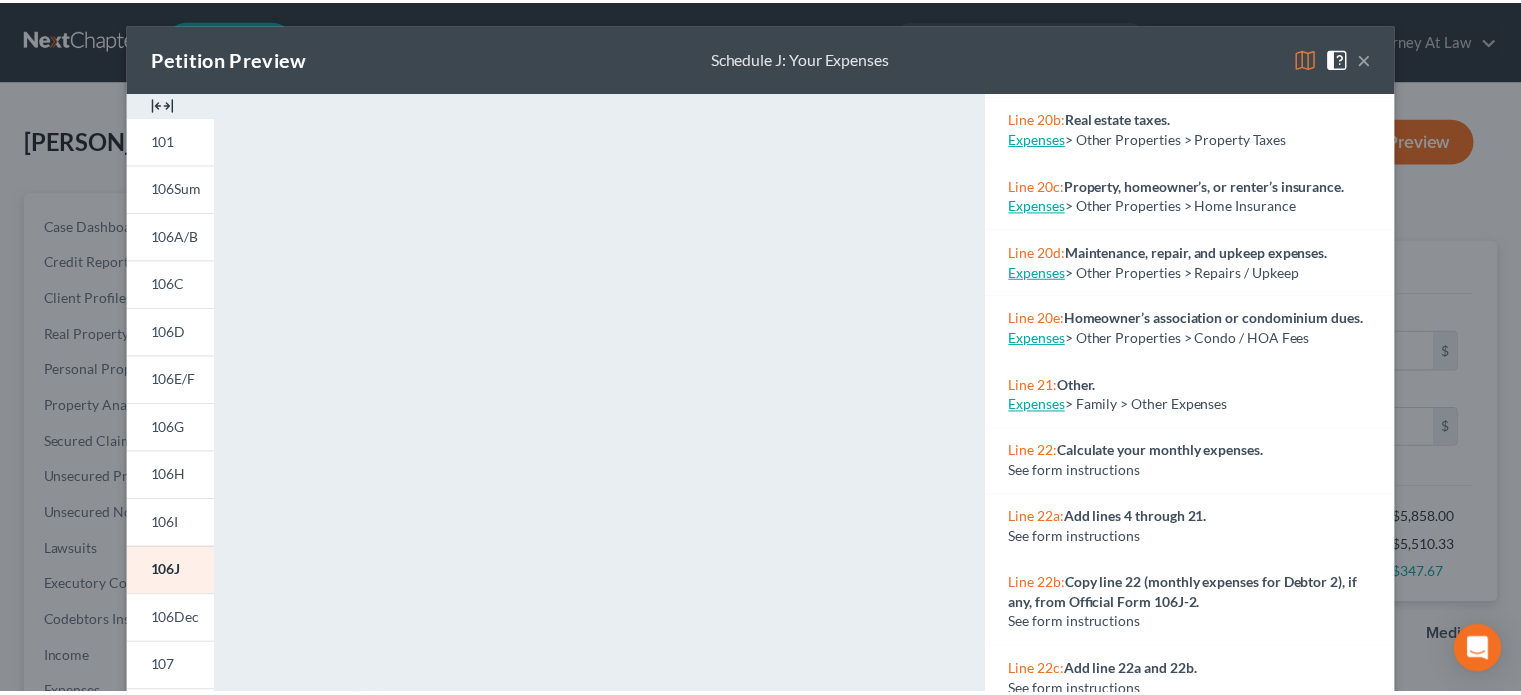 scroll, scrollTop: 2989, scrollLeft: 0, axis: vertical 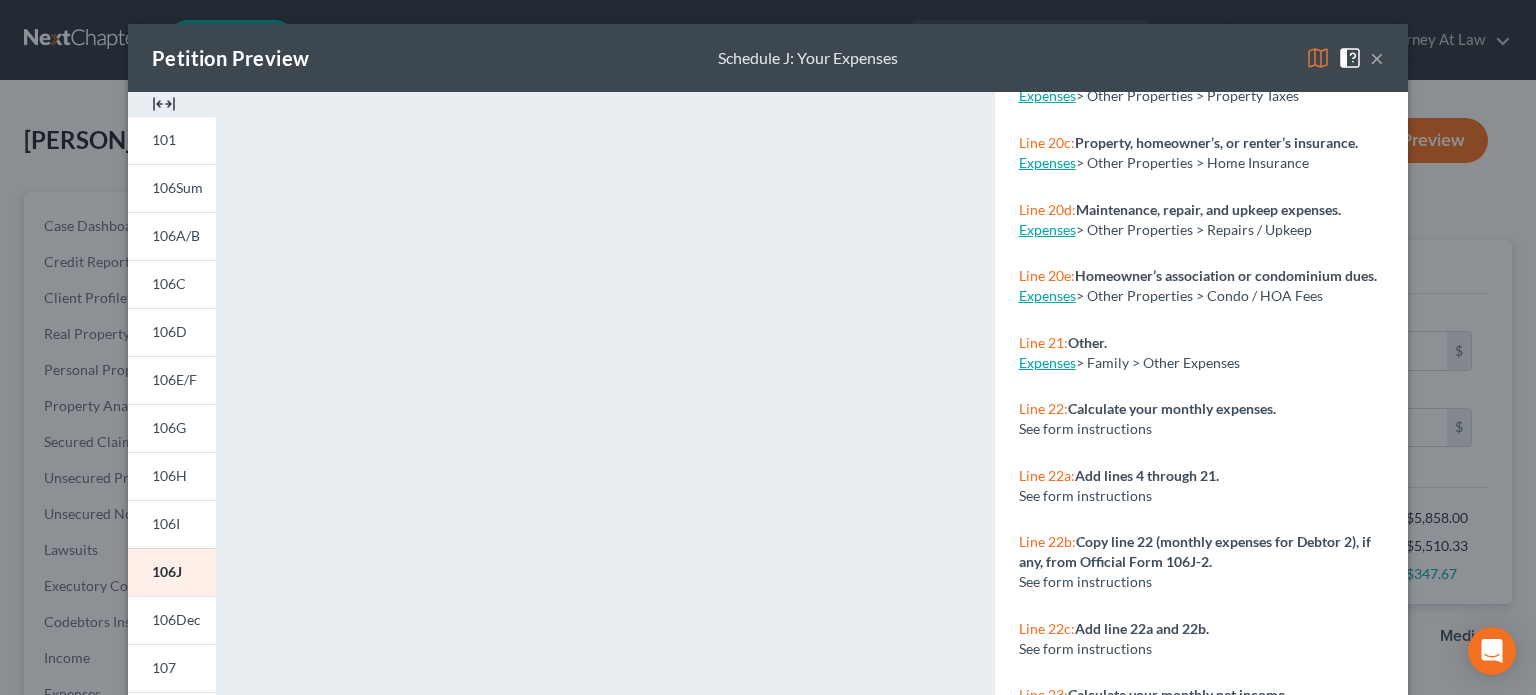 drag, startPoint x: 1376, startPoint y: 60, endPoint x: 947, endPoint y: 112, distance: 432.14 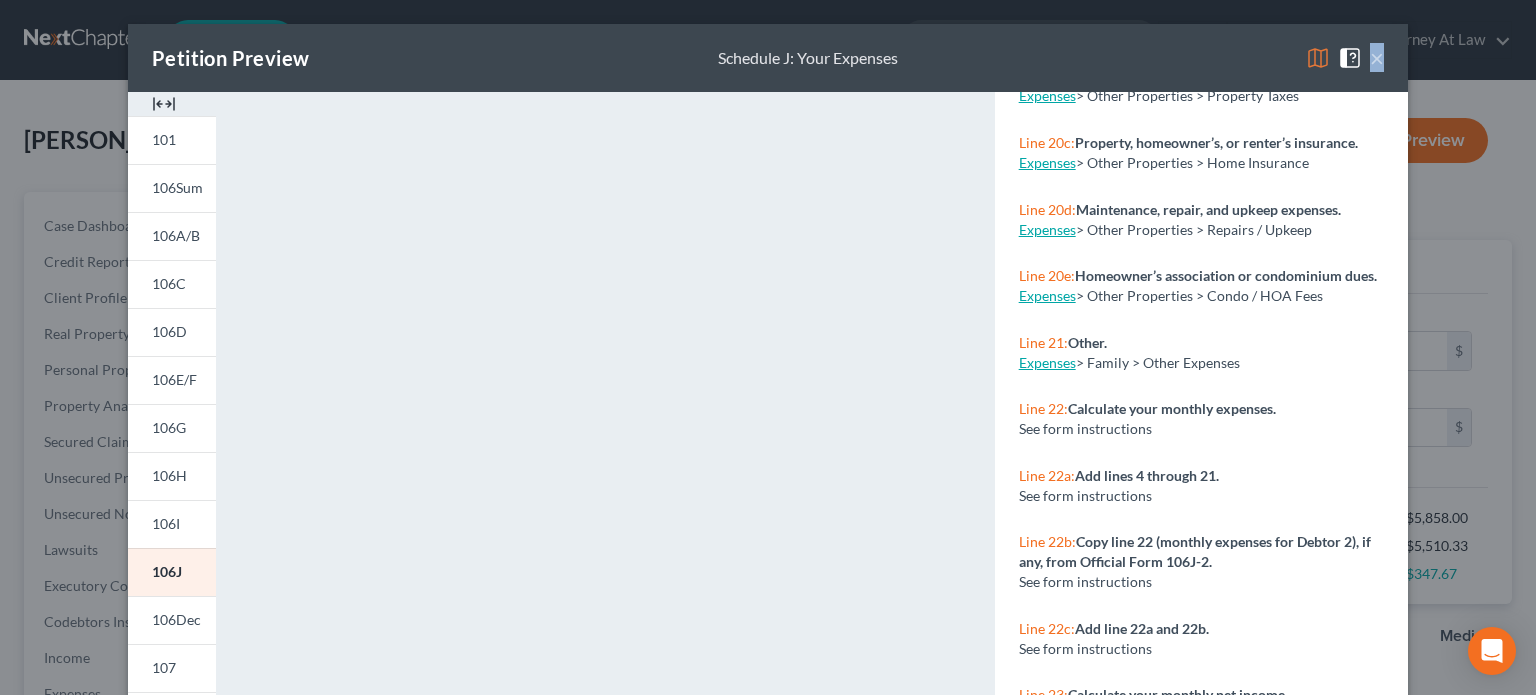 click on "×" at bounding box center [1377, 58] 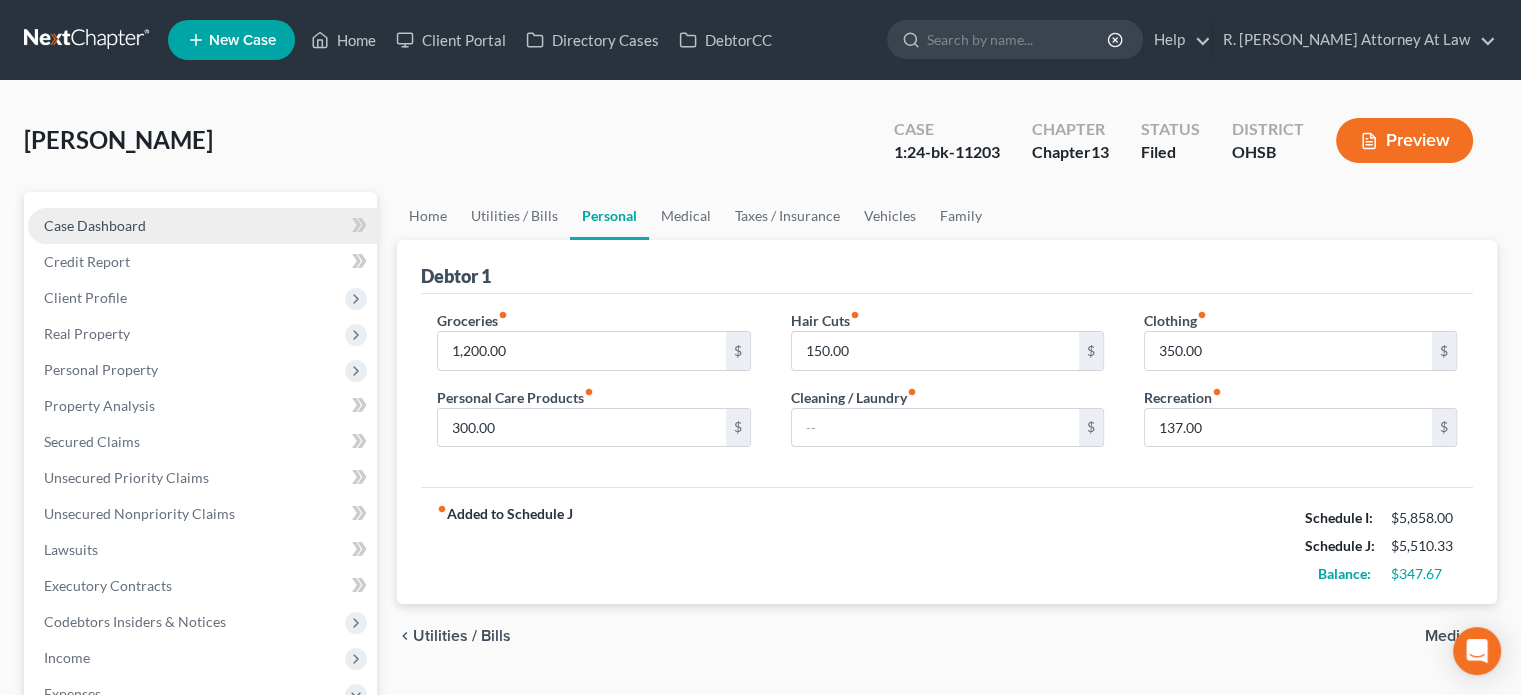 drag, startPoint x: 92, startPoint y: 231, endPoint x: 111, endPoint y: 231, distance: 19 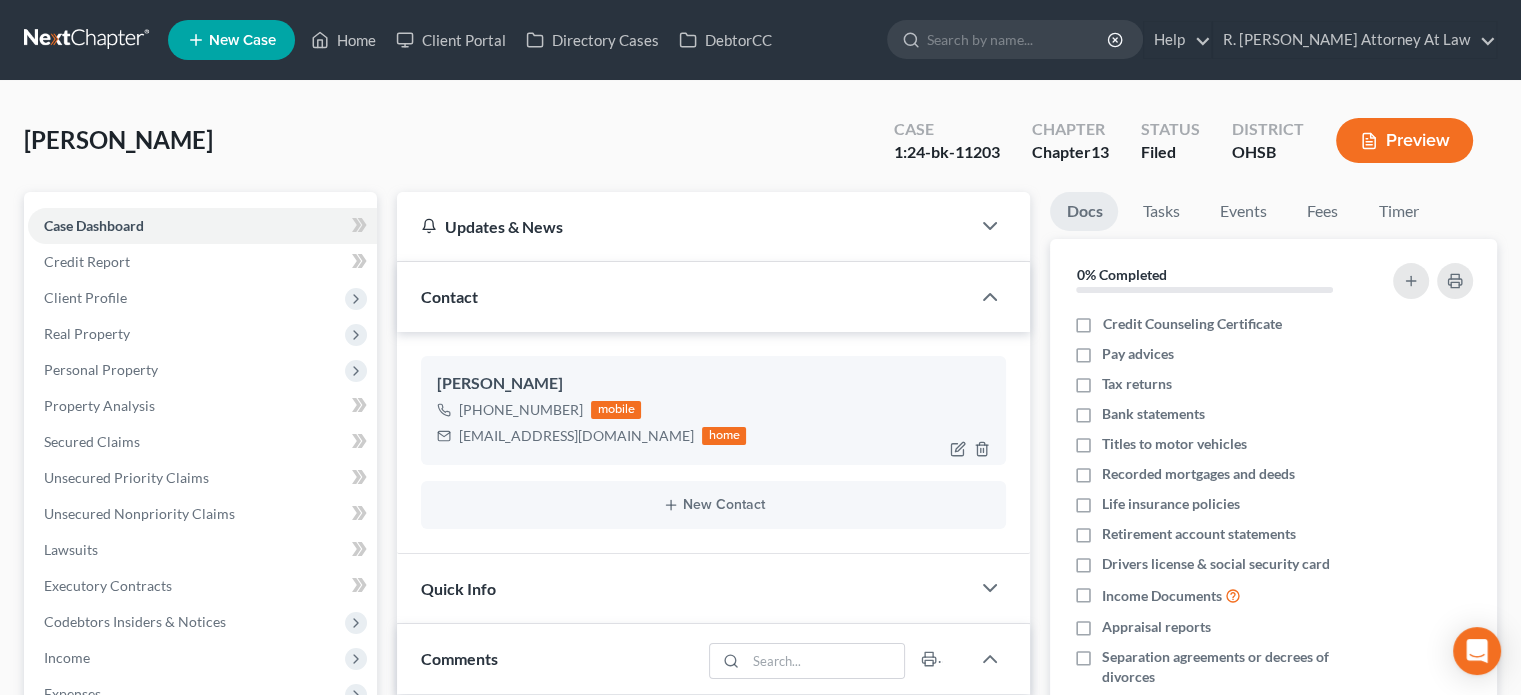 scroll, scrollTop: 213, scrollLeft: 0, axis: vertical 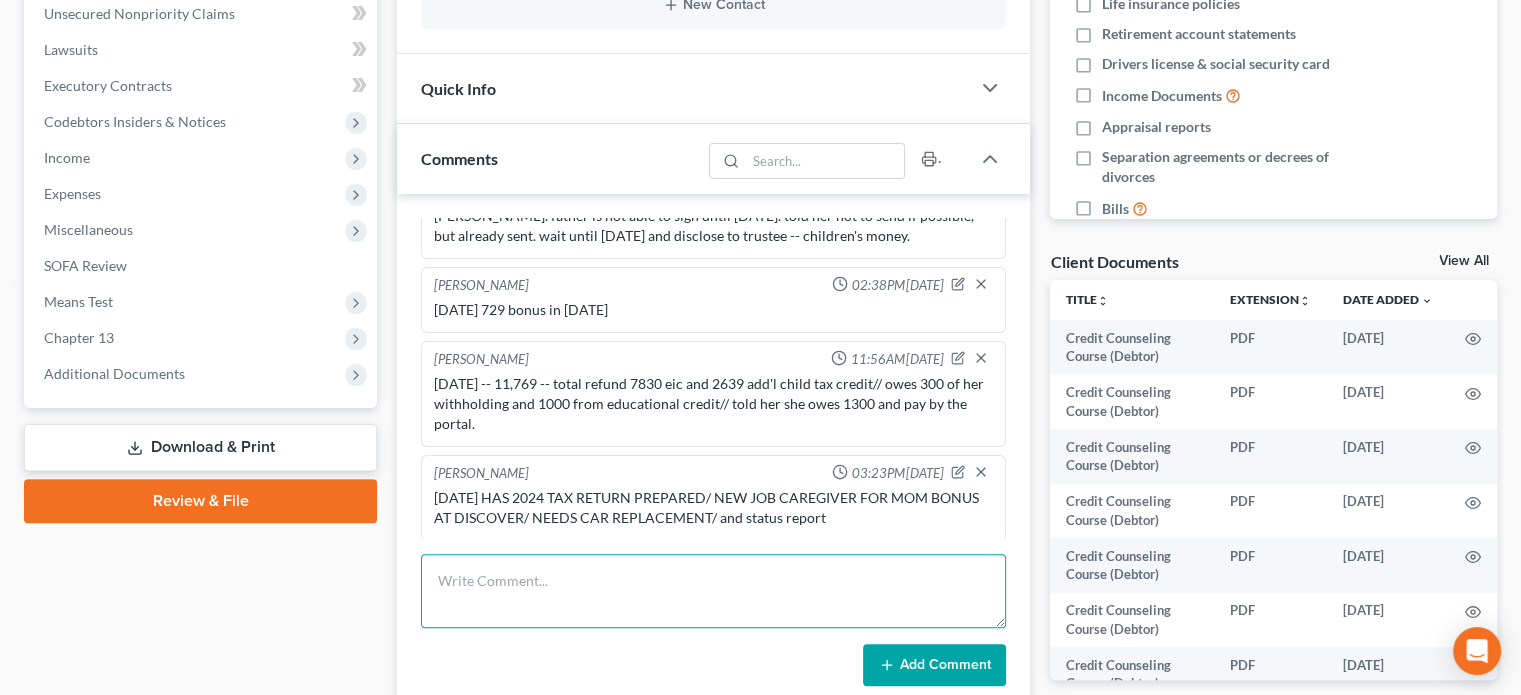 click at bounding box center (713, 591) 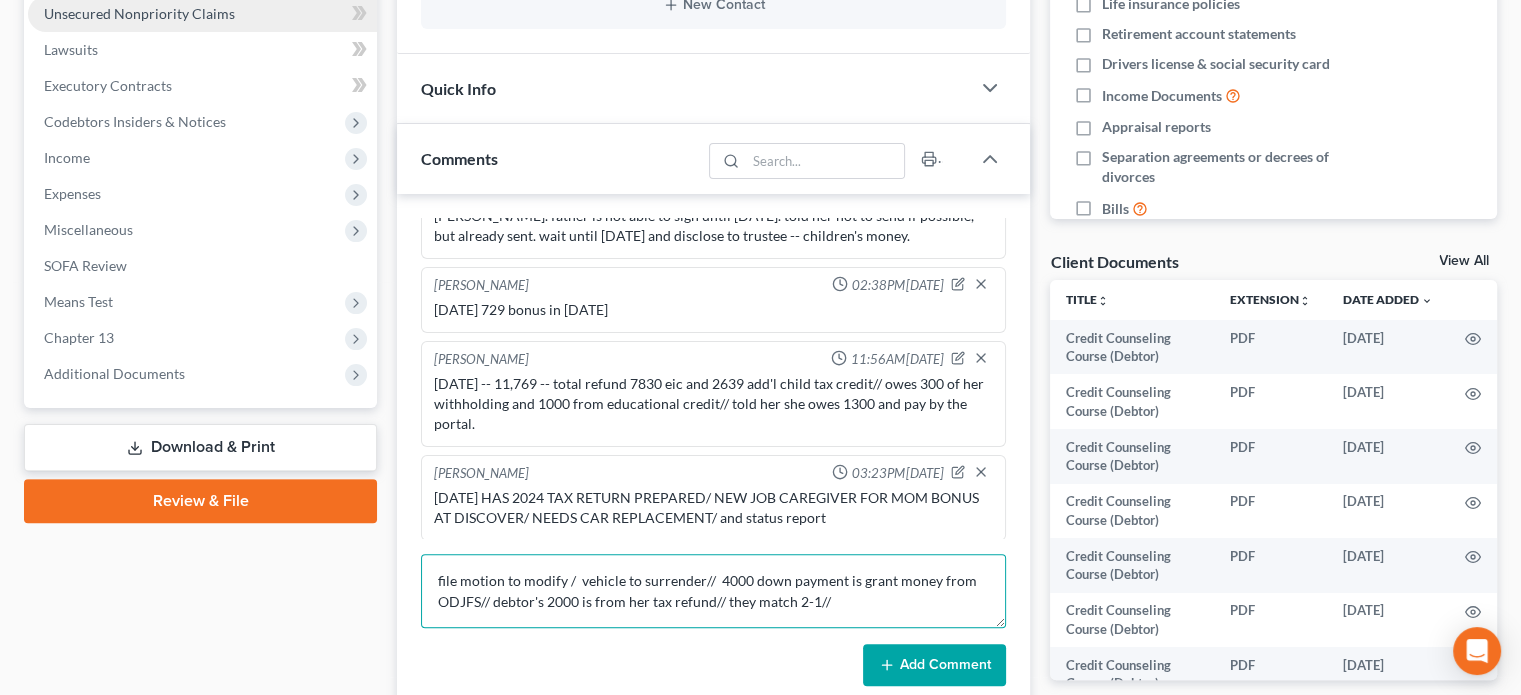 type on "file motion to modify /  vehicle to surrender//  4000 down payment is grant money from ODJFS// debtor's 2000 is from her tax refund// they match 2-1//" 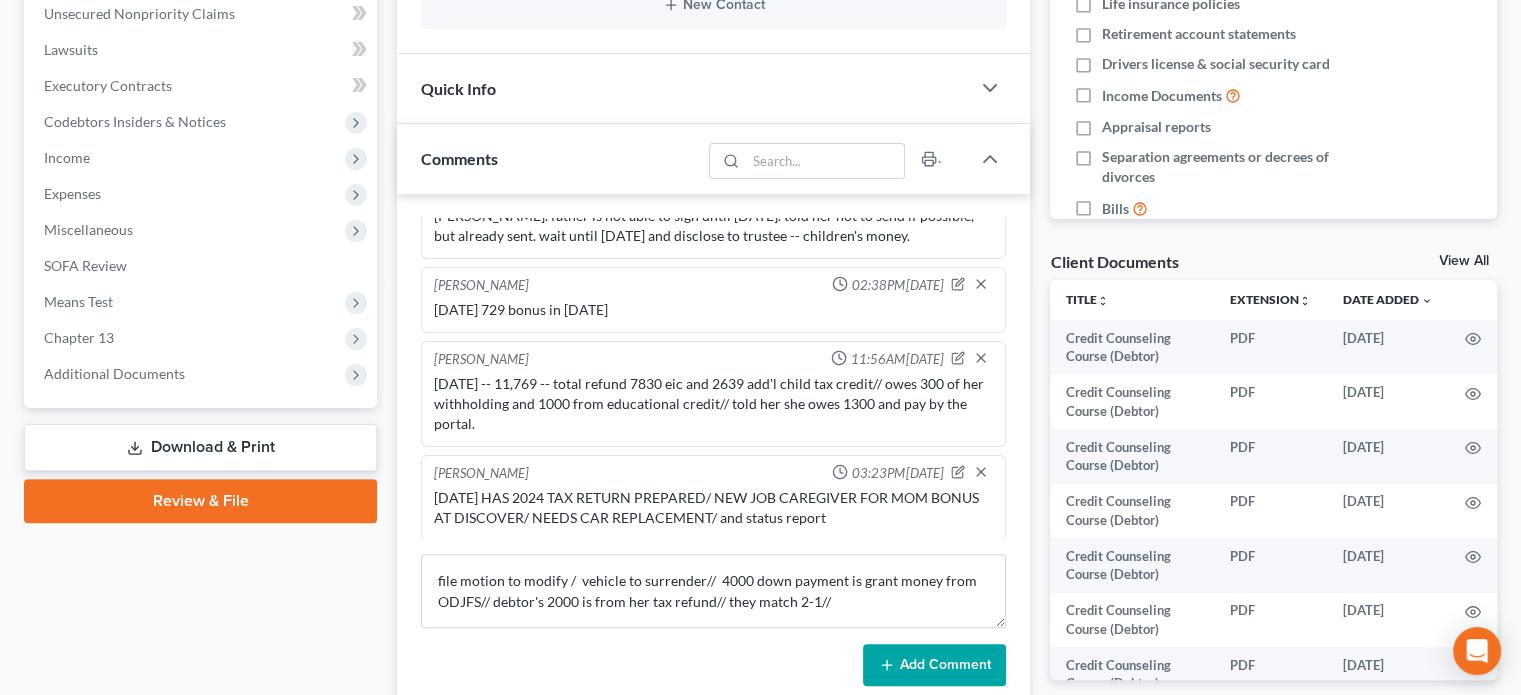 click on "Download & Print" at bounding box center (200, 447) 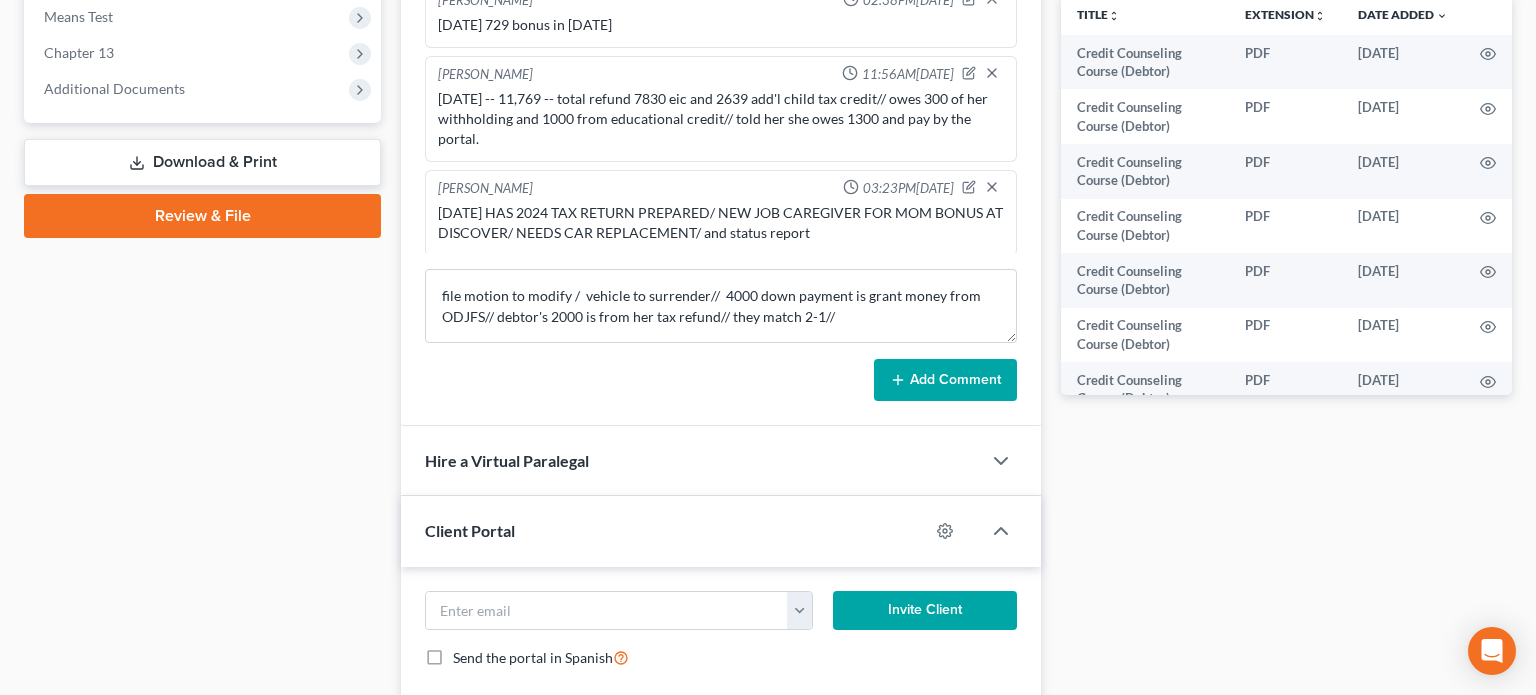 scroll, scrollTop: 800, scrollLeft: 0, axis: vertical 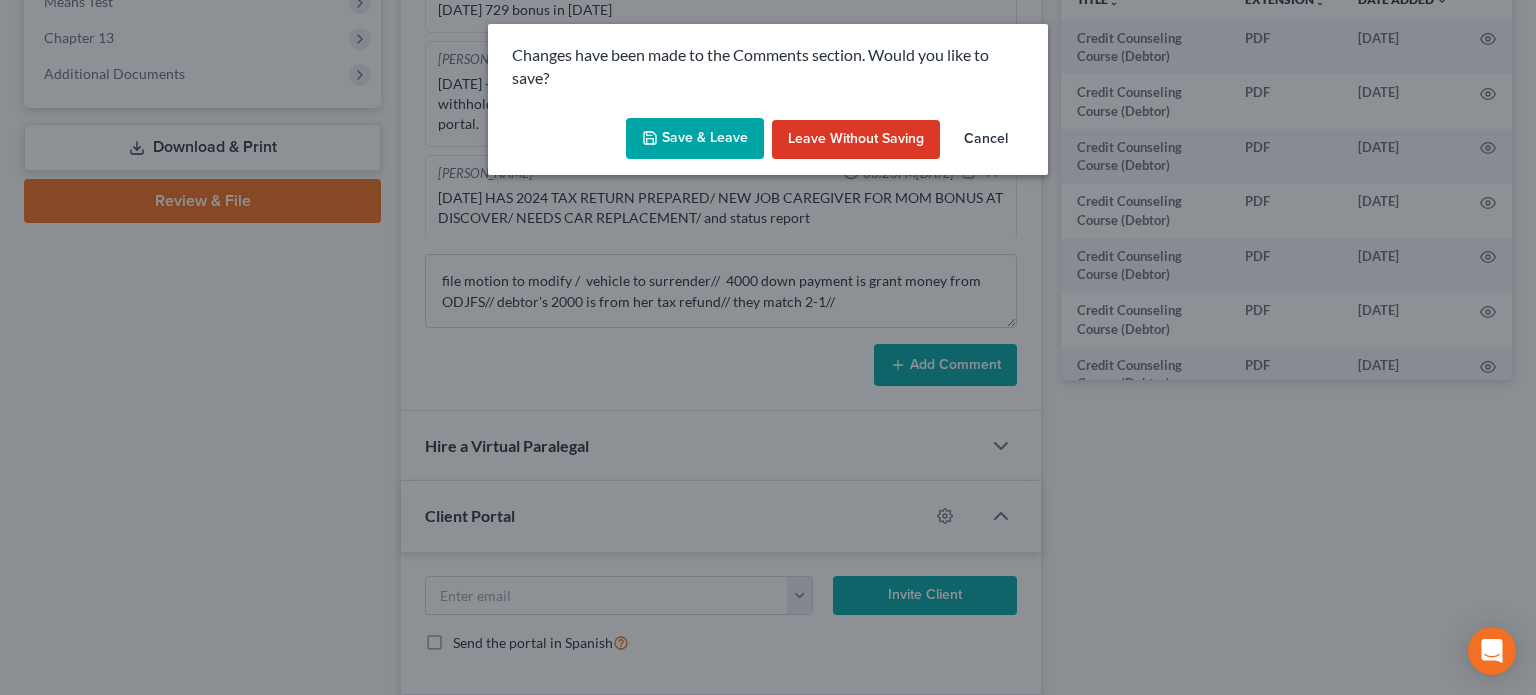 click on "Save & Leave" at bounding box center (695, 139) 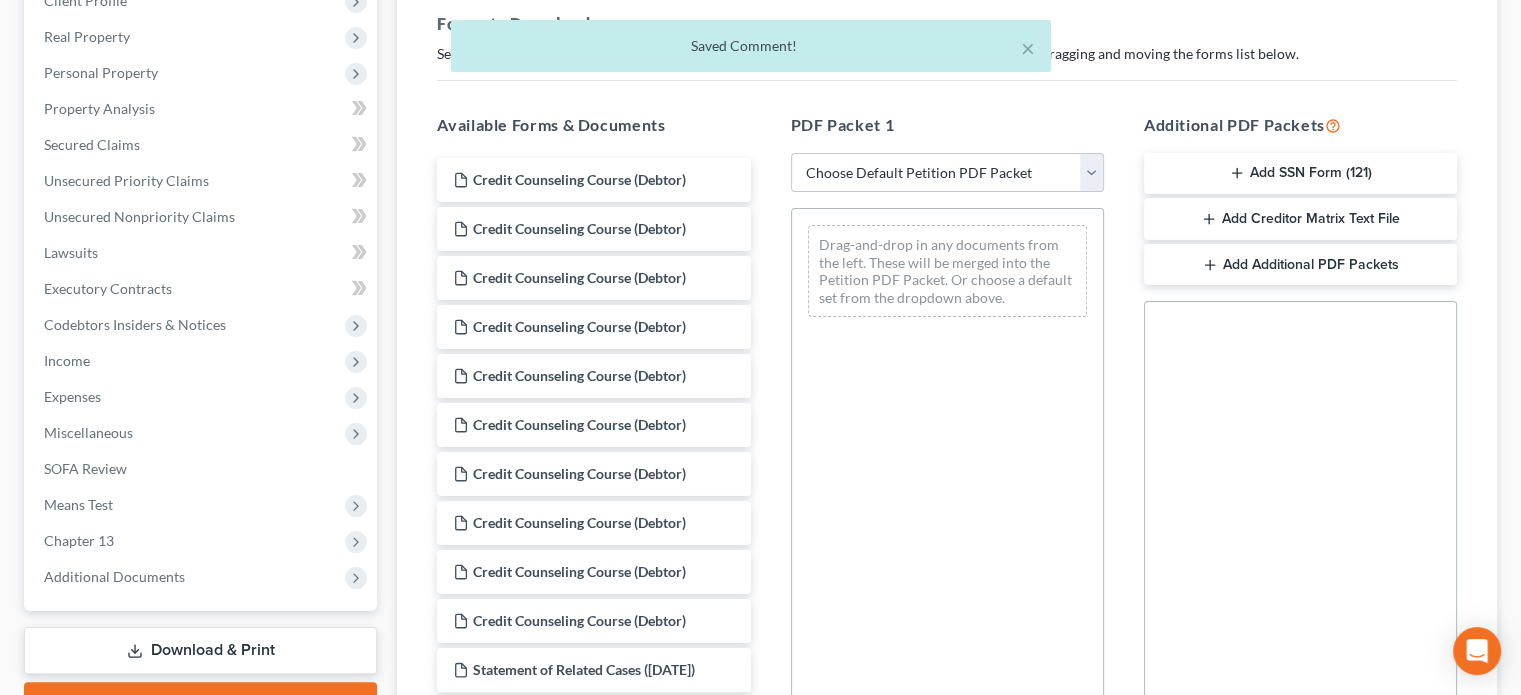 scroll, scrollTop: 300, scrollLeft: 0, axis: vertical 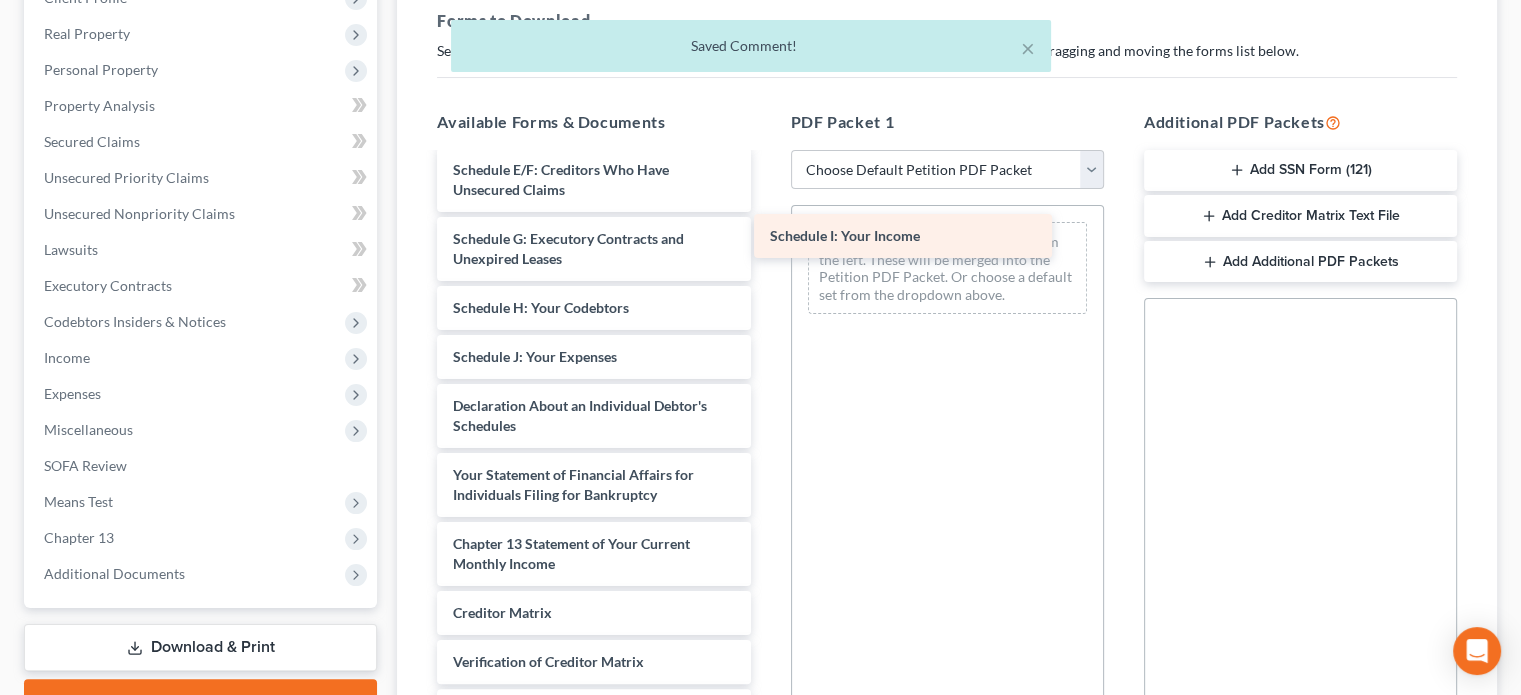 drag, startPoint x: 528, startPoint y: 373, endPoint x: 845, endPoint y: 234, distance: 346.1358 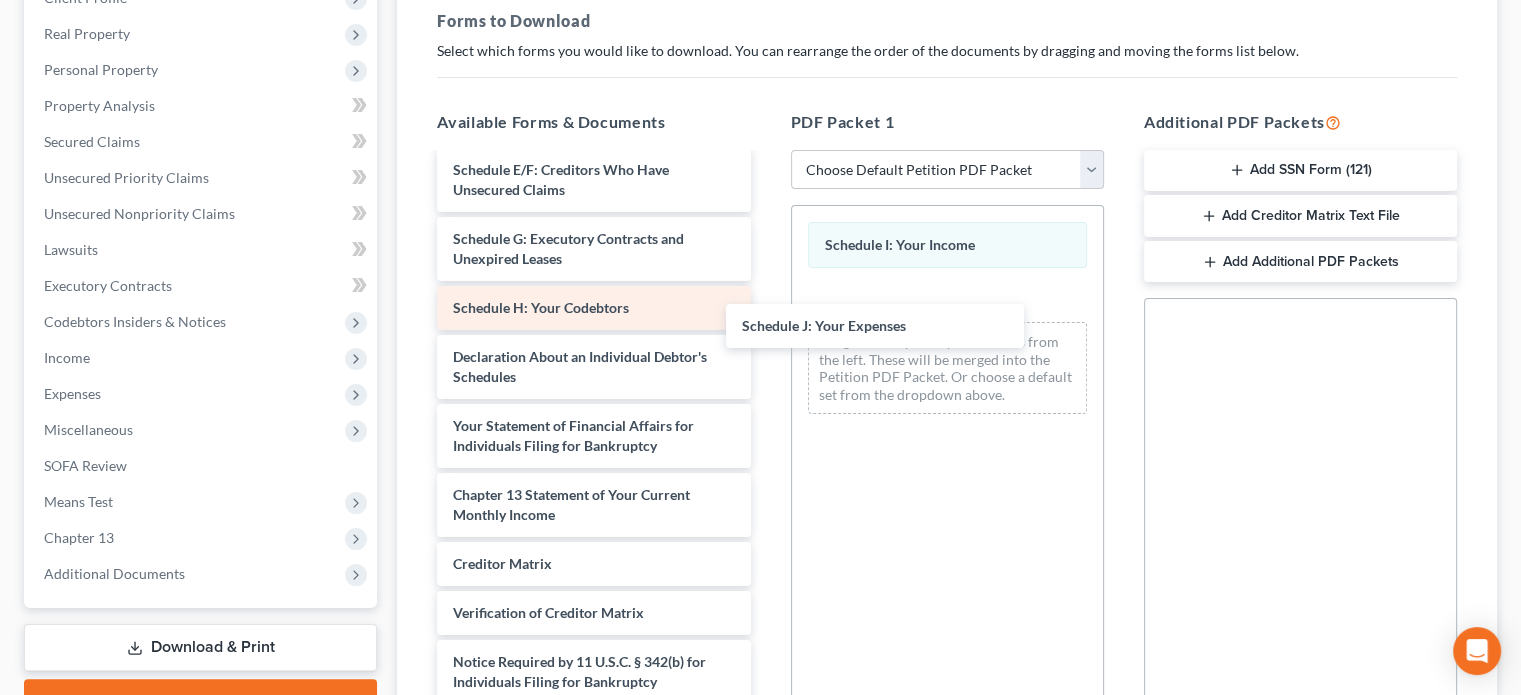 drag, startPoint x: 577, startPoint y: 367, endPoint x: 712, endPoint y: 339, distance: 137.87312 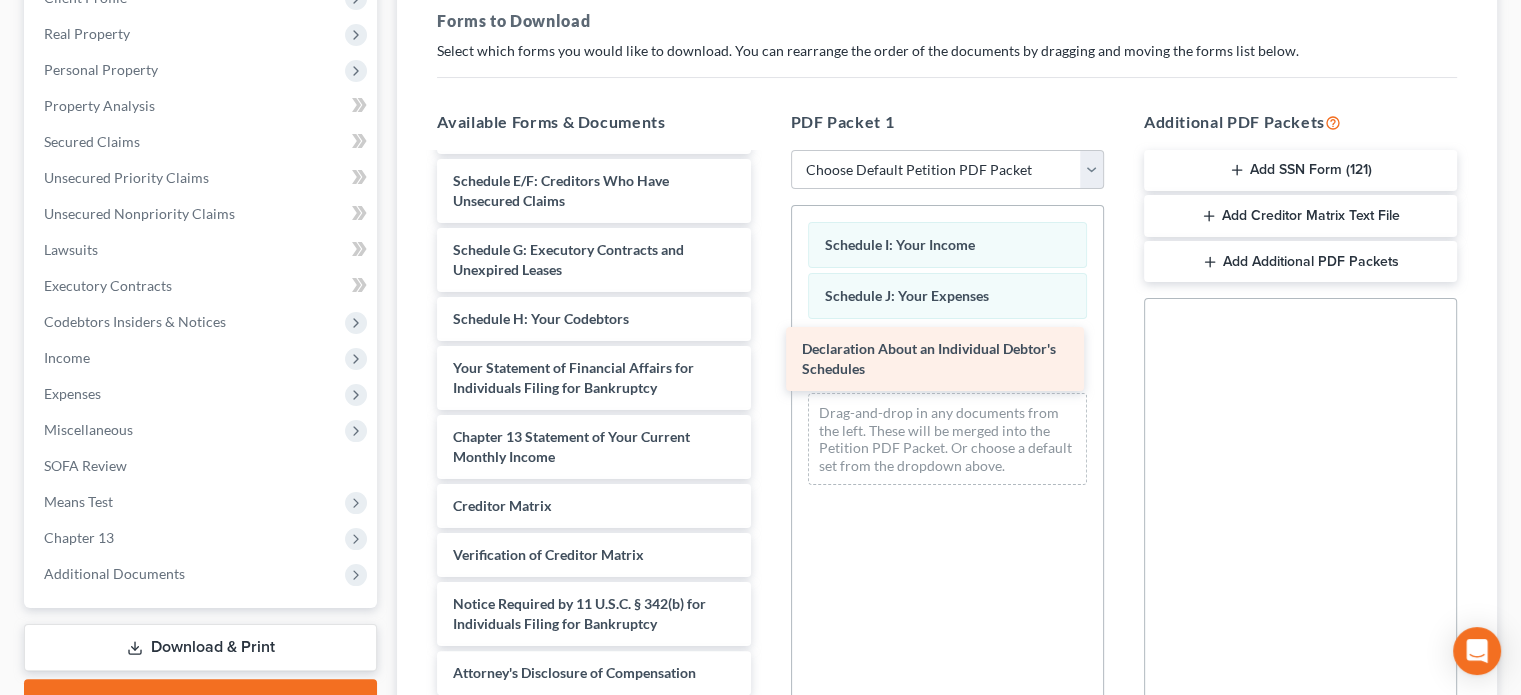drag, startPoint x: 580, startPoint y: 385, endPoint x: 933, endPoint y: 359, distance: 353.9562 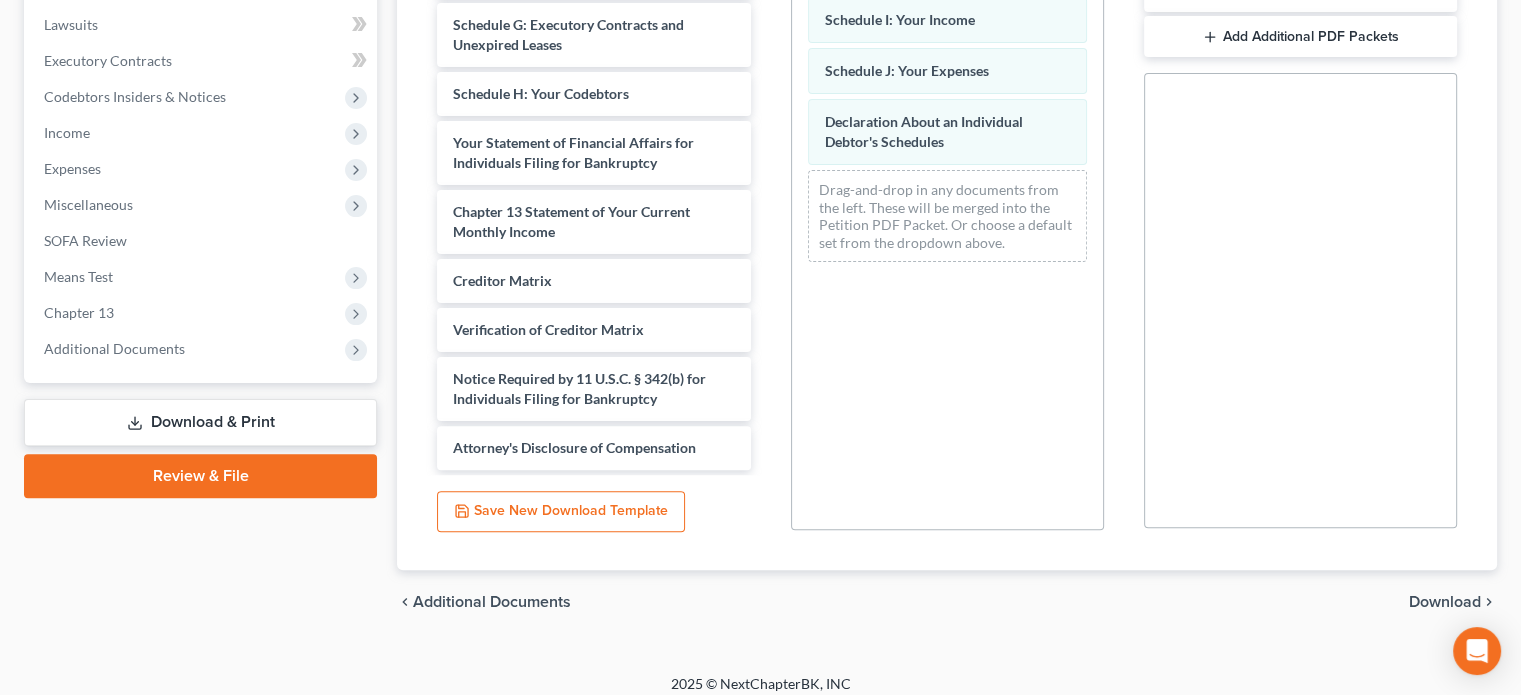 scroll, scrollTop: 538, scrollLeft: 0, axis: vertical 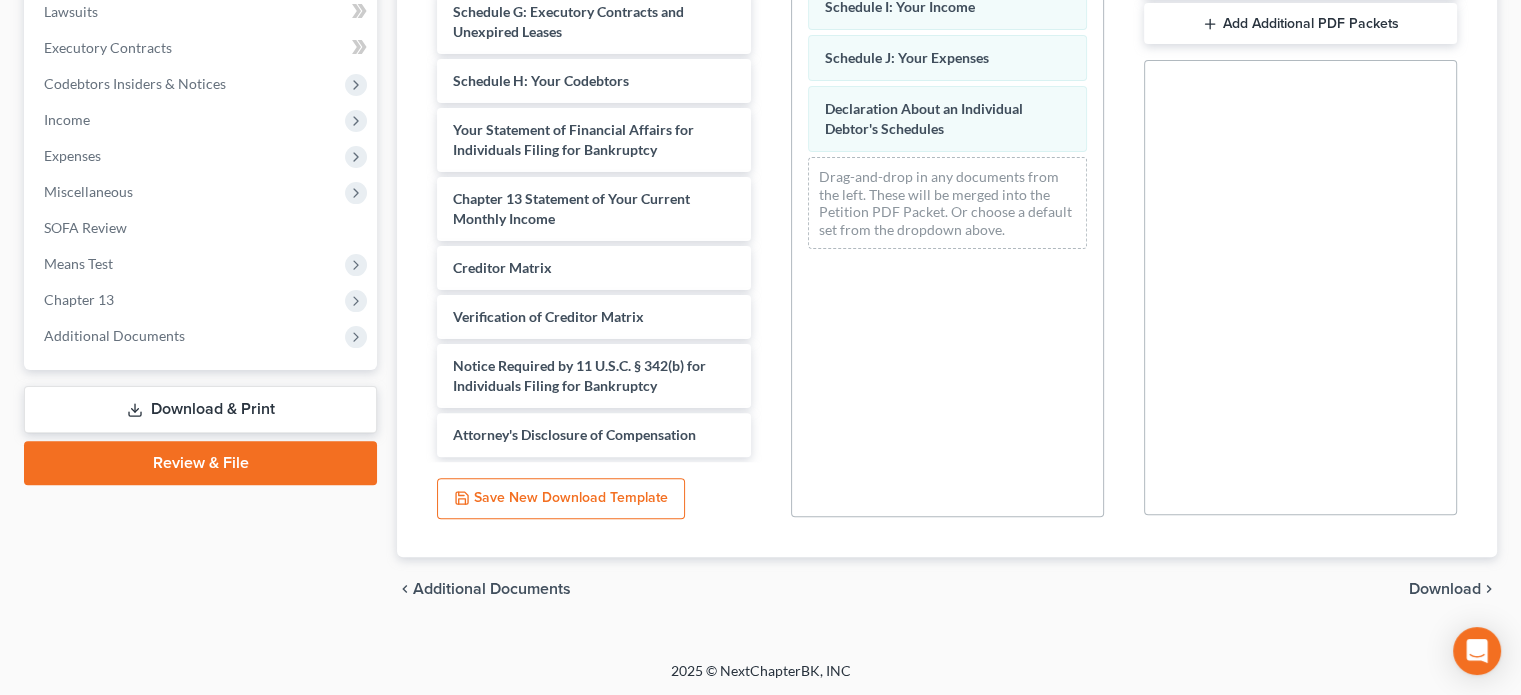 click on "Download" at bounding box center [1445, 589] 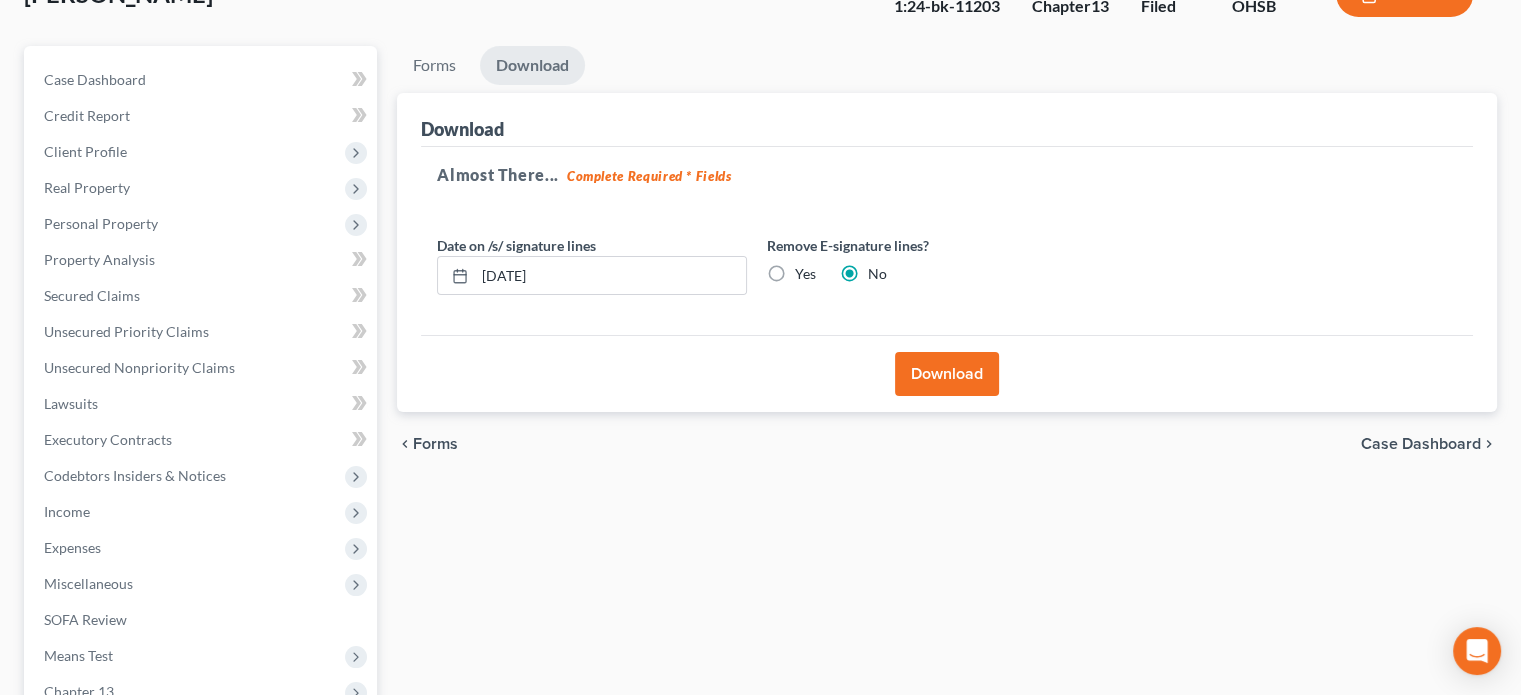 scroll, scrollTop: 200, scrollLeft: 0, axis: vertical 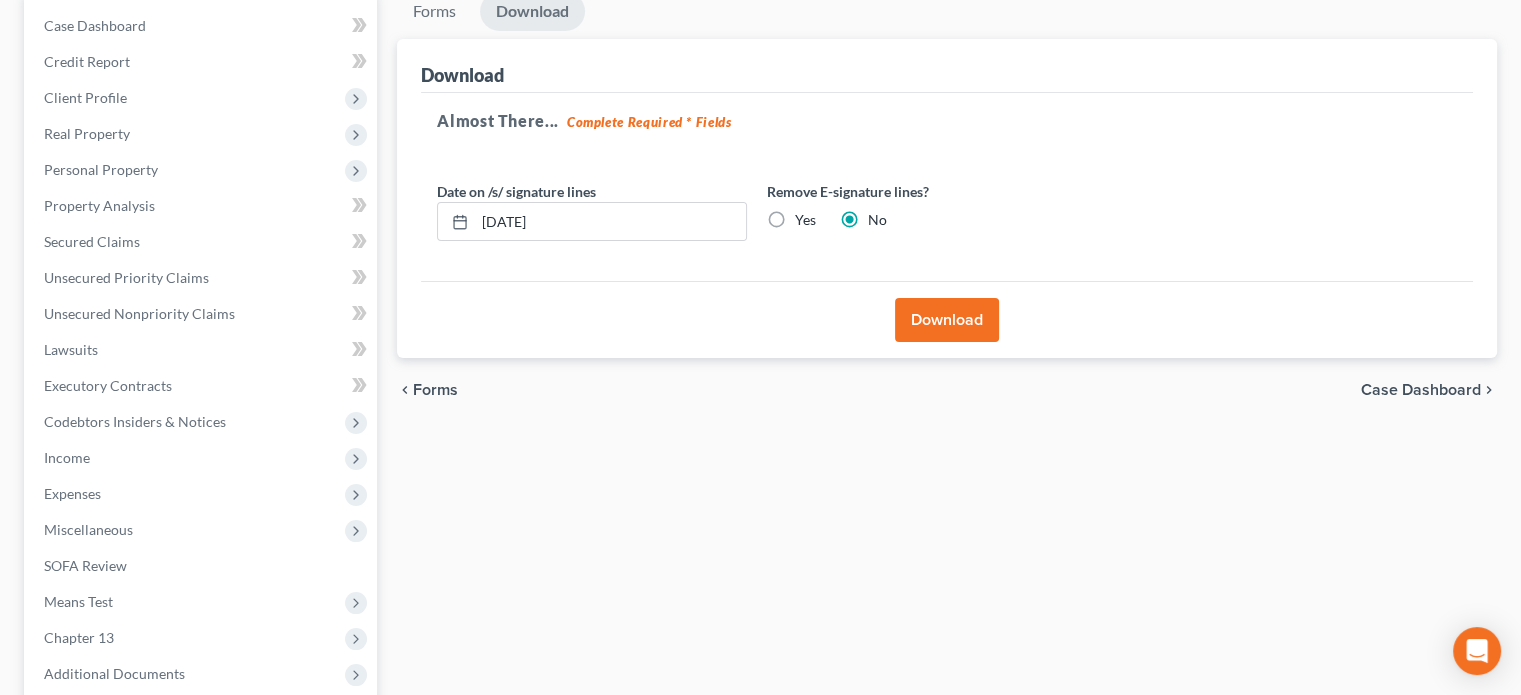 click on "Download" at bounding box center [947, 320] 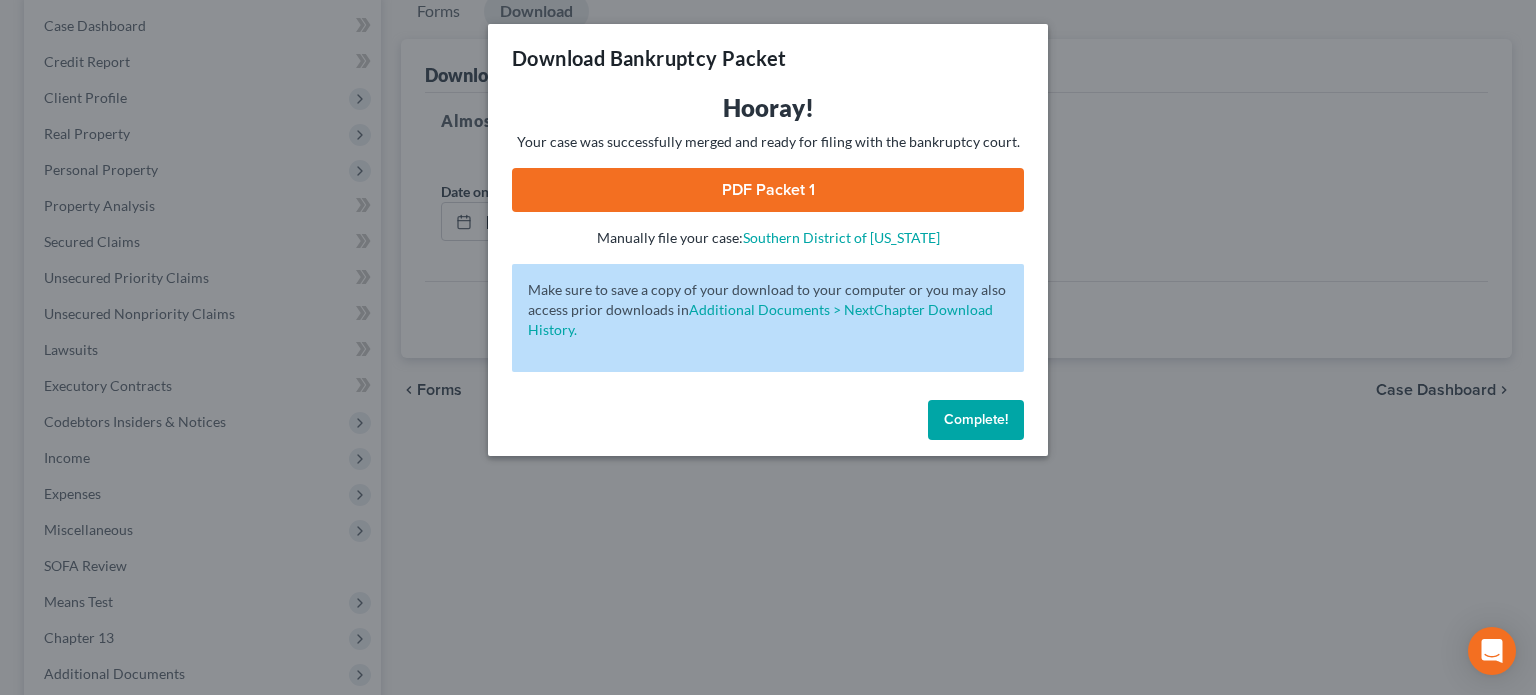 click on "PDF Packet 1" at bounding box center [768, 190] 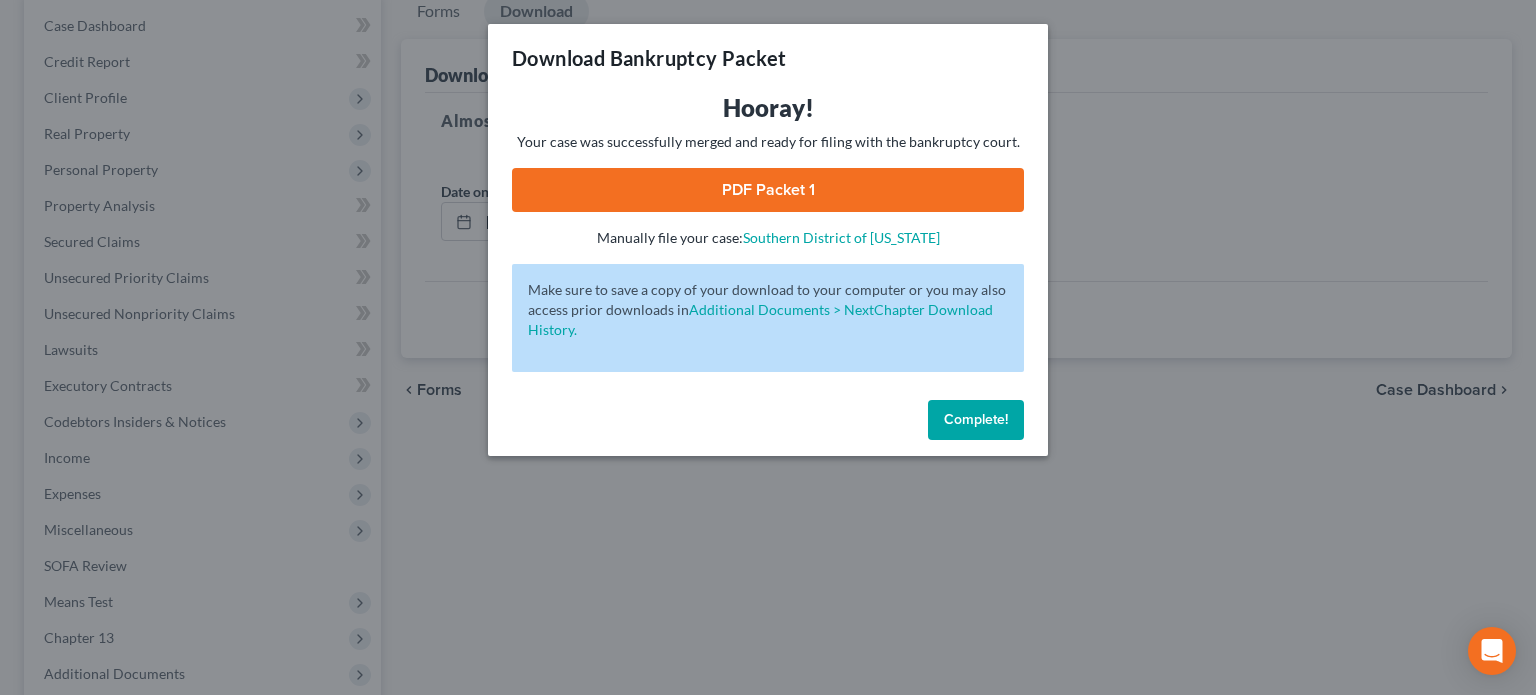 click on "Complete!" at bounding box center (976, 420) 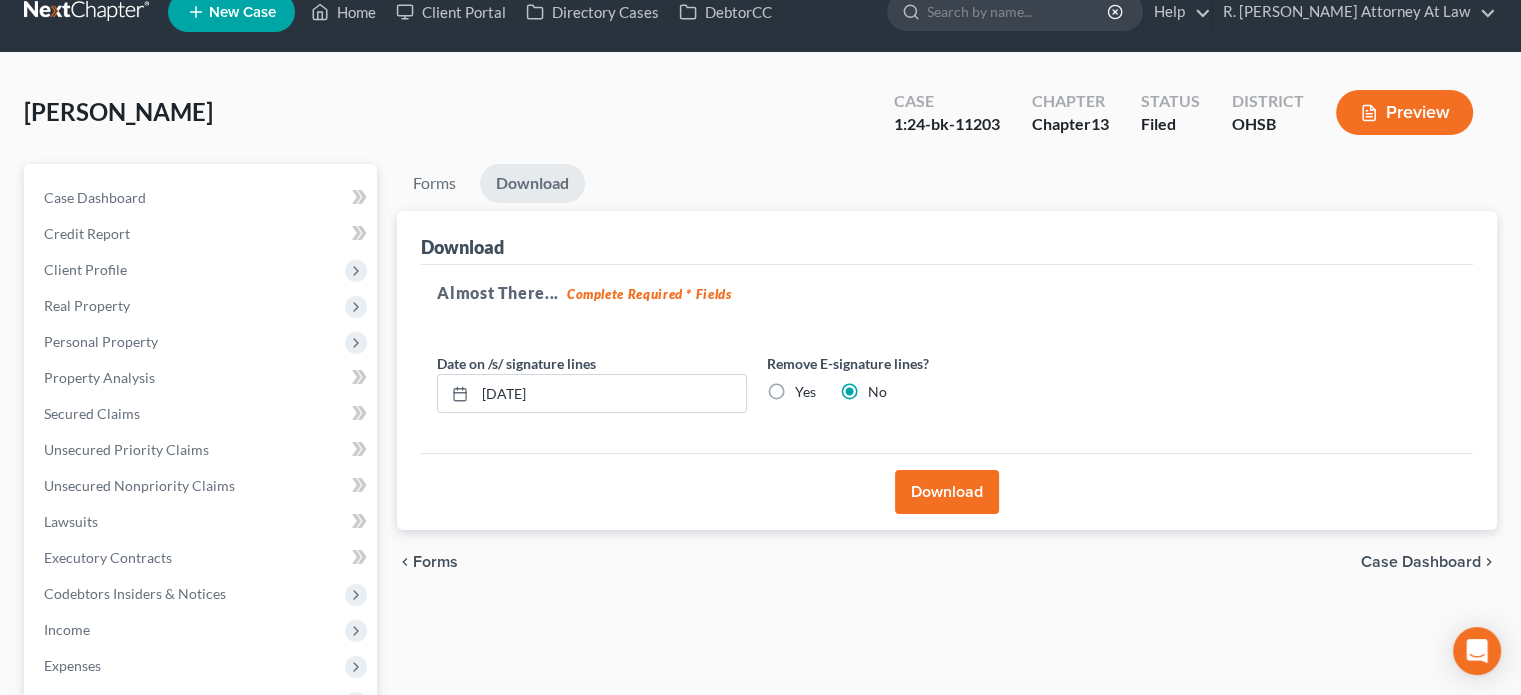 scroll, scrollTop: 0, scrollLeft: 0, axis: both 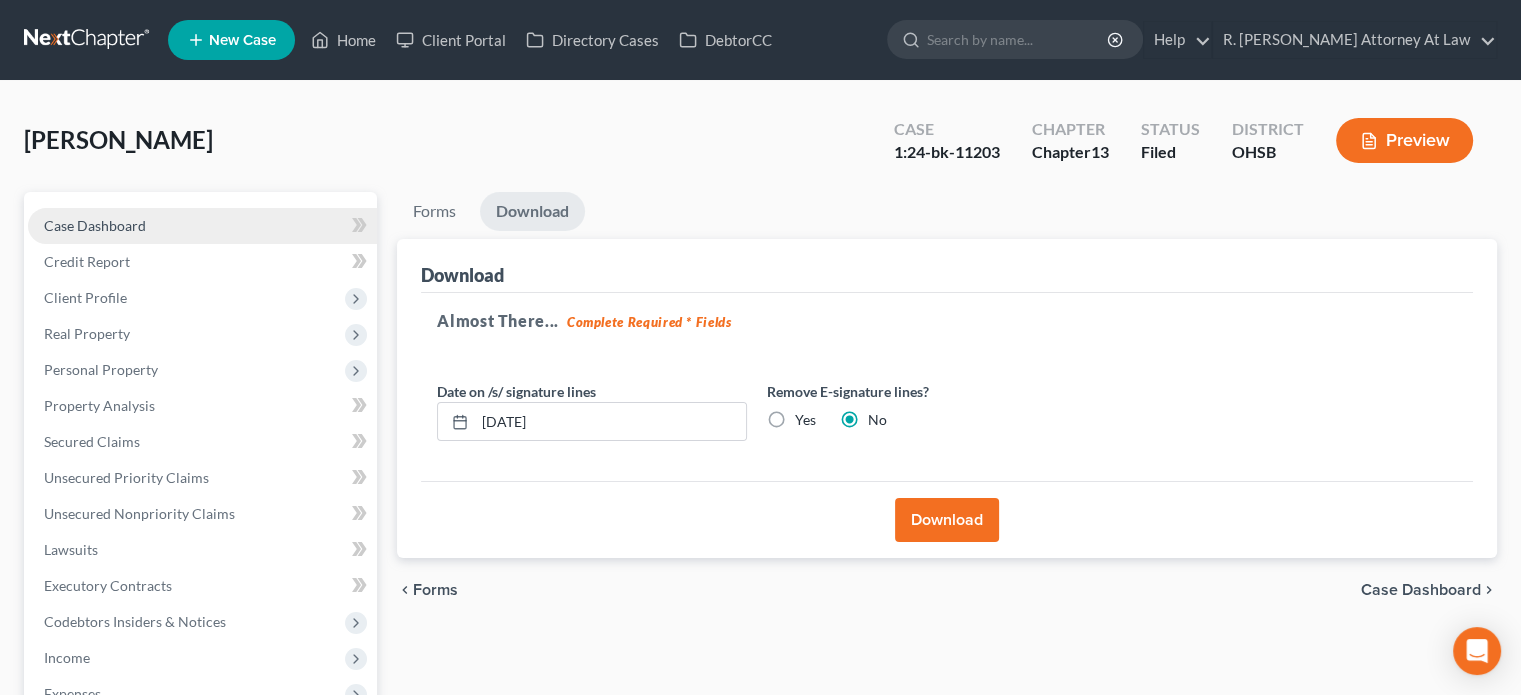 click on "Case Dashboard" at bounding box center [95, 225] 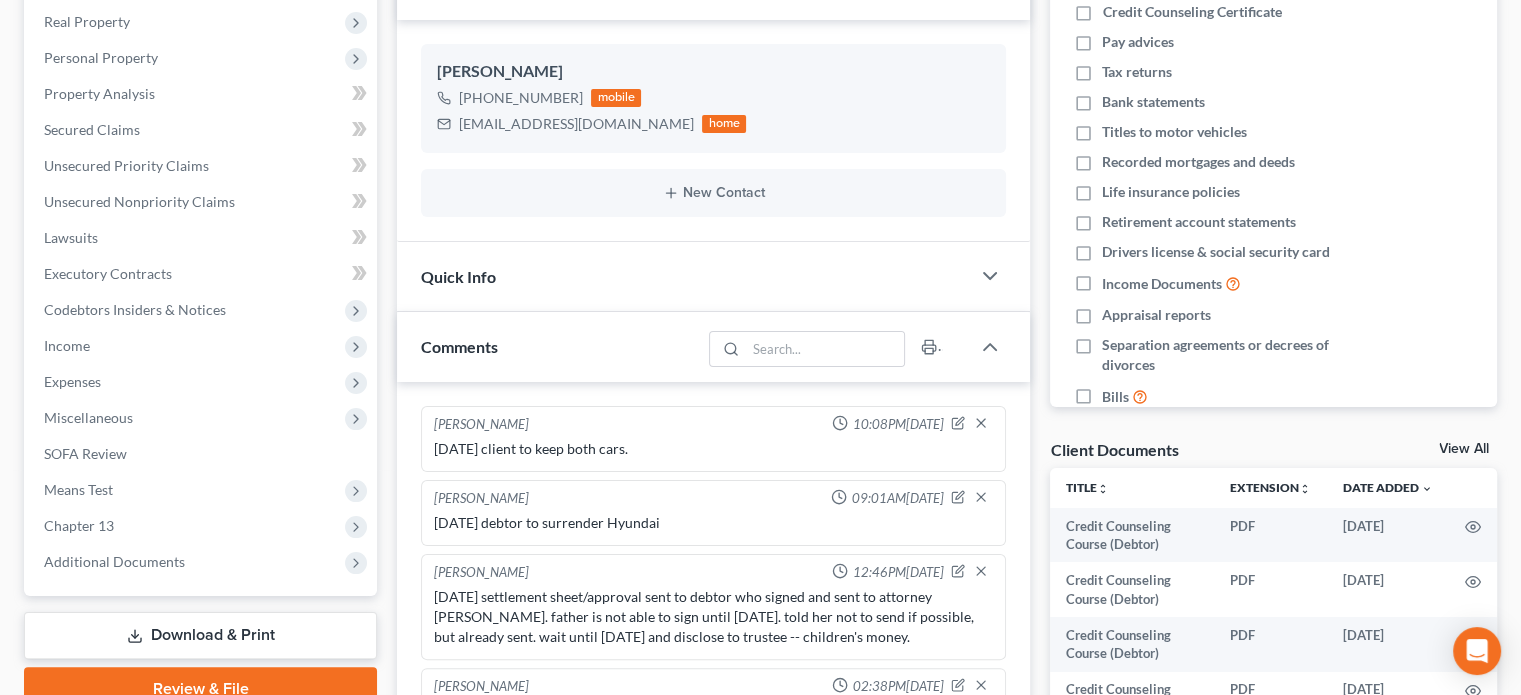 scroll, scrollTop: 400, scrollLeft: 0, axis: vertical 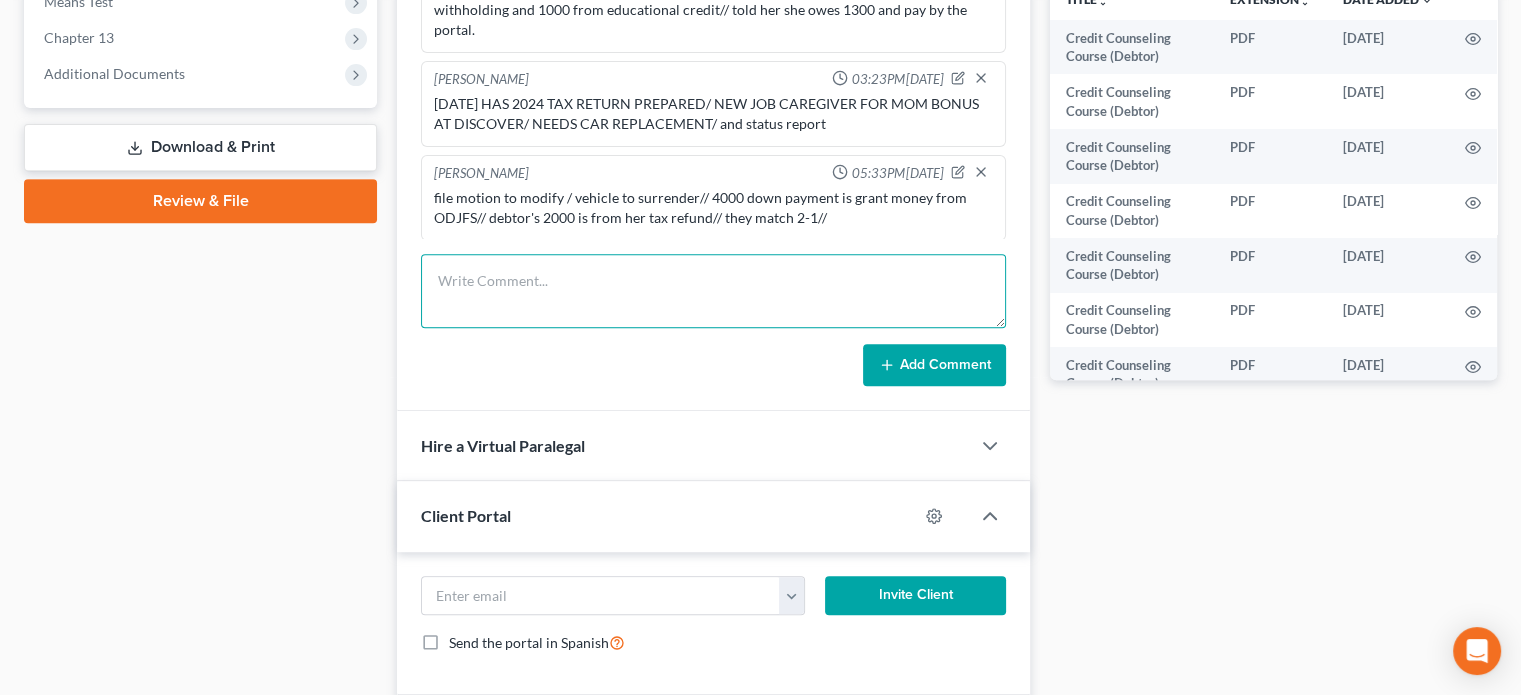click at bounding box center (713, 291) 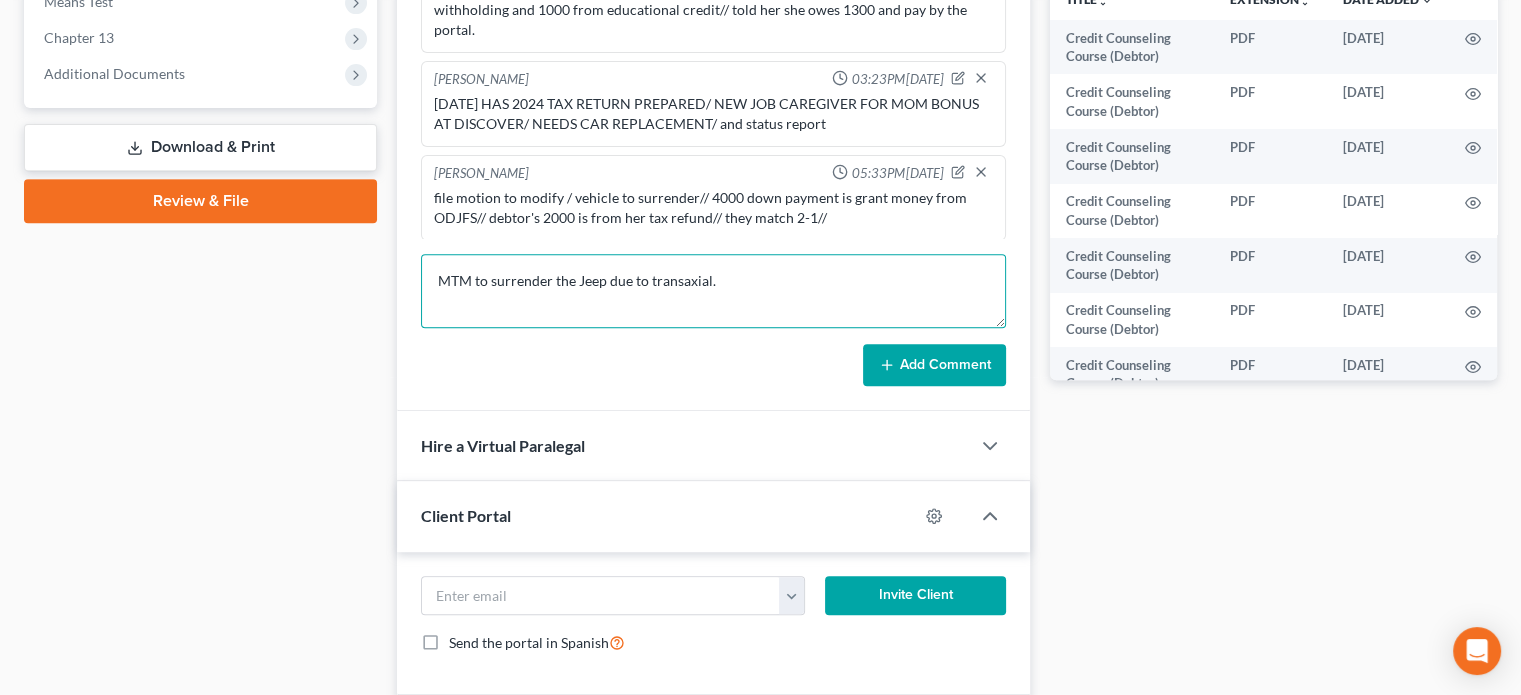 type on "MTM to surrender the Jeep due to transaxial." 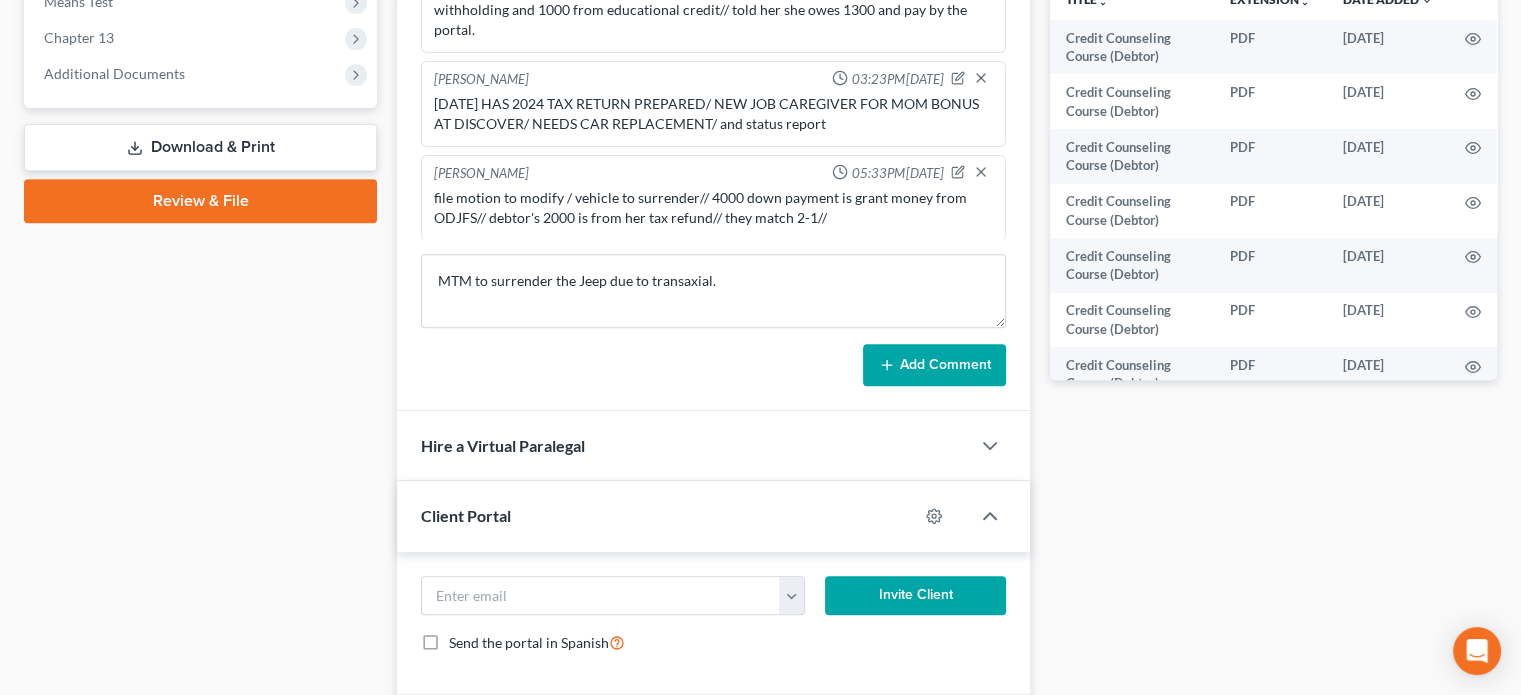 click on "Add Comment" at bounding box center [934, 365] 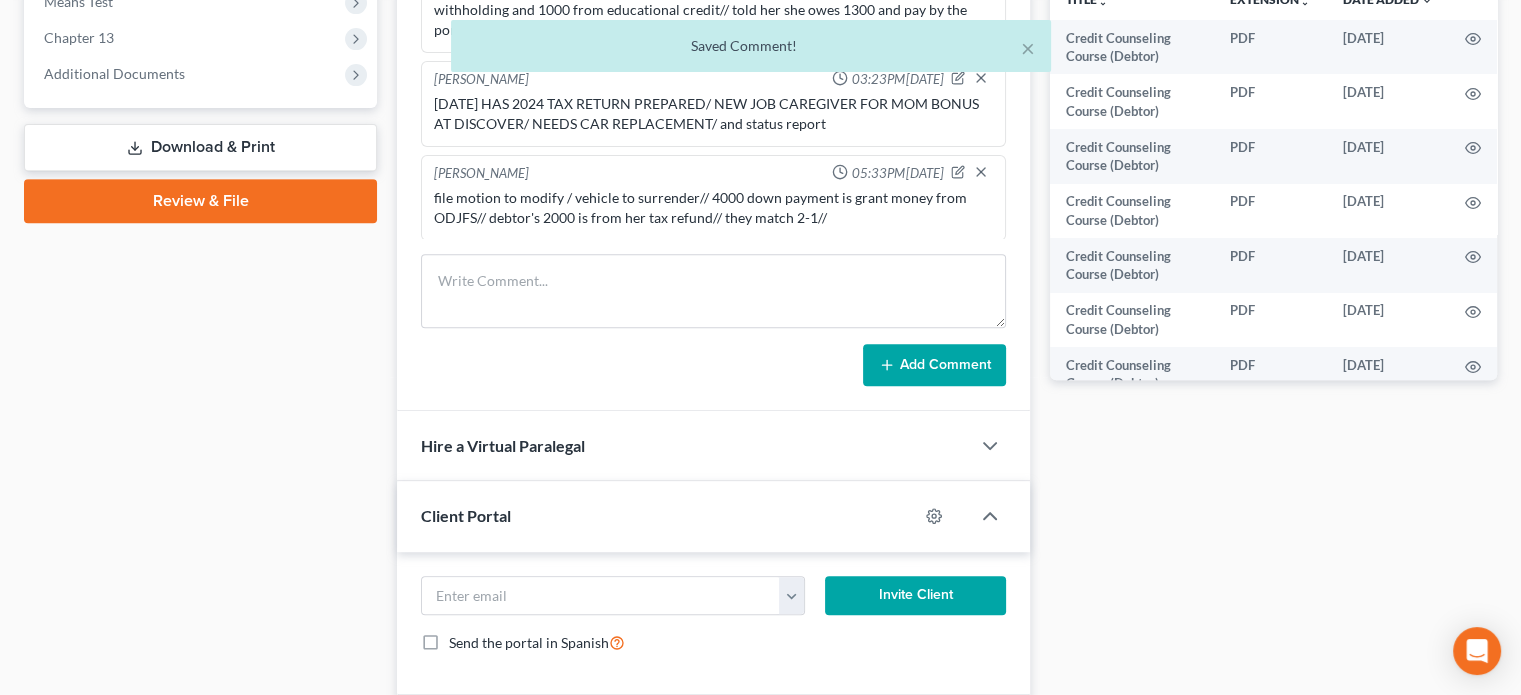 scroll, scrollTop: 380, scrollLeft: 0, axis: vertical 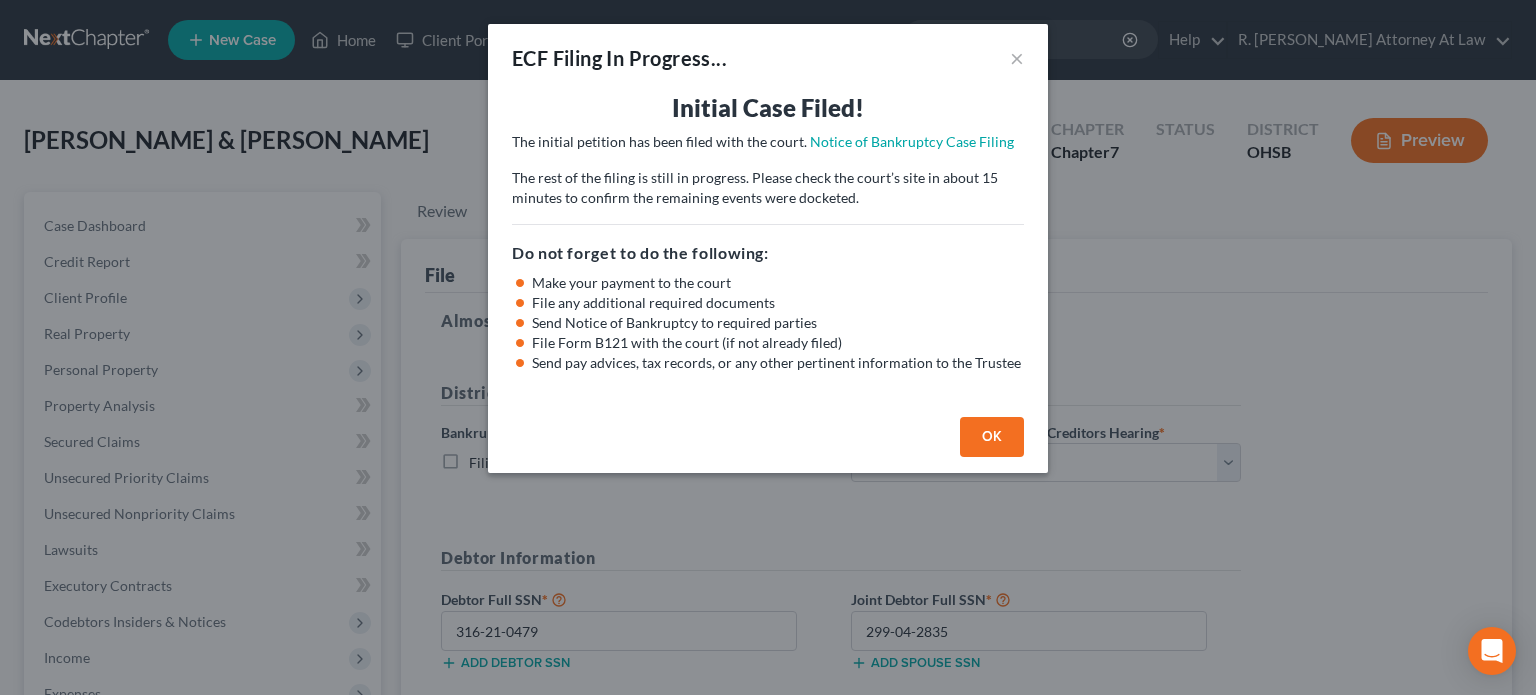 select on "0" 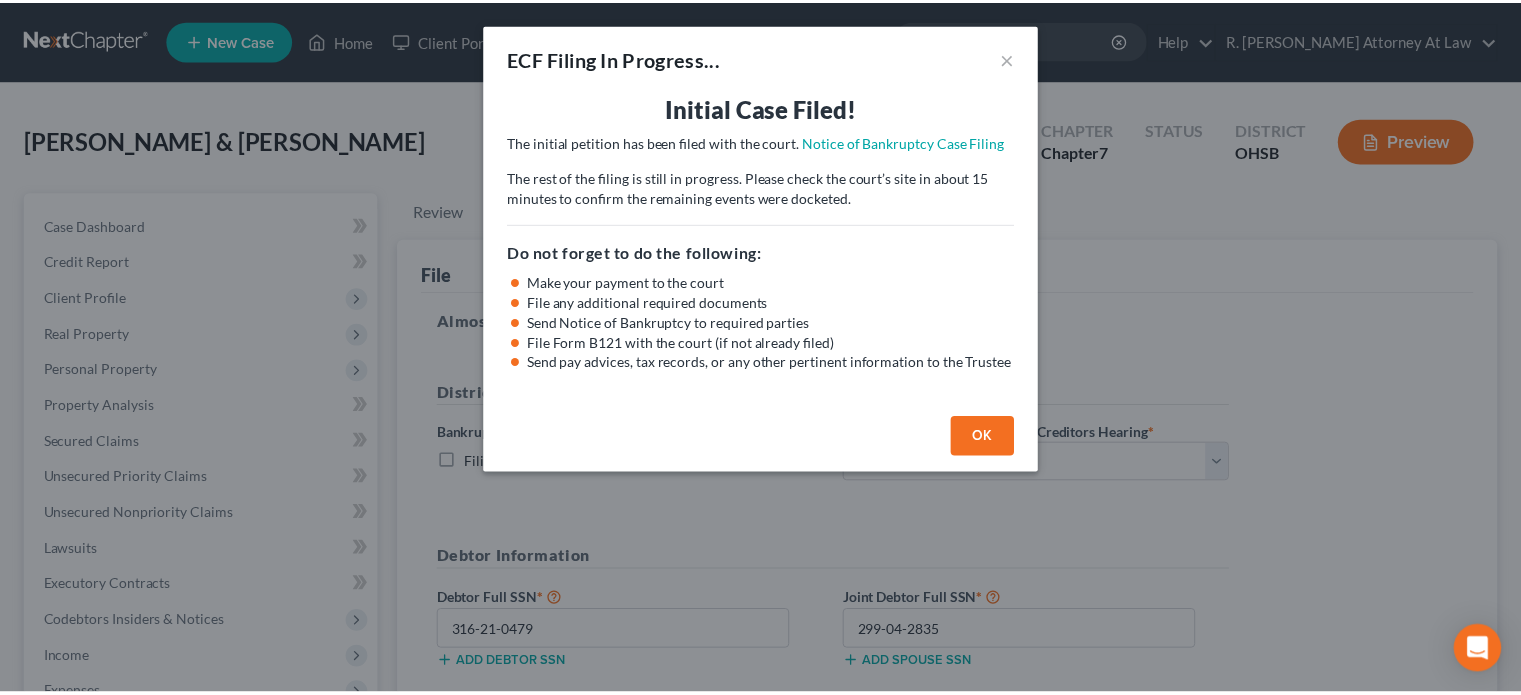scroll, scrollTop: 366, scrollLeft: 0, axis: vertical 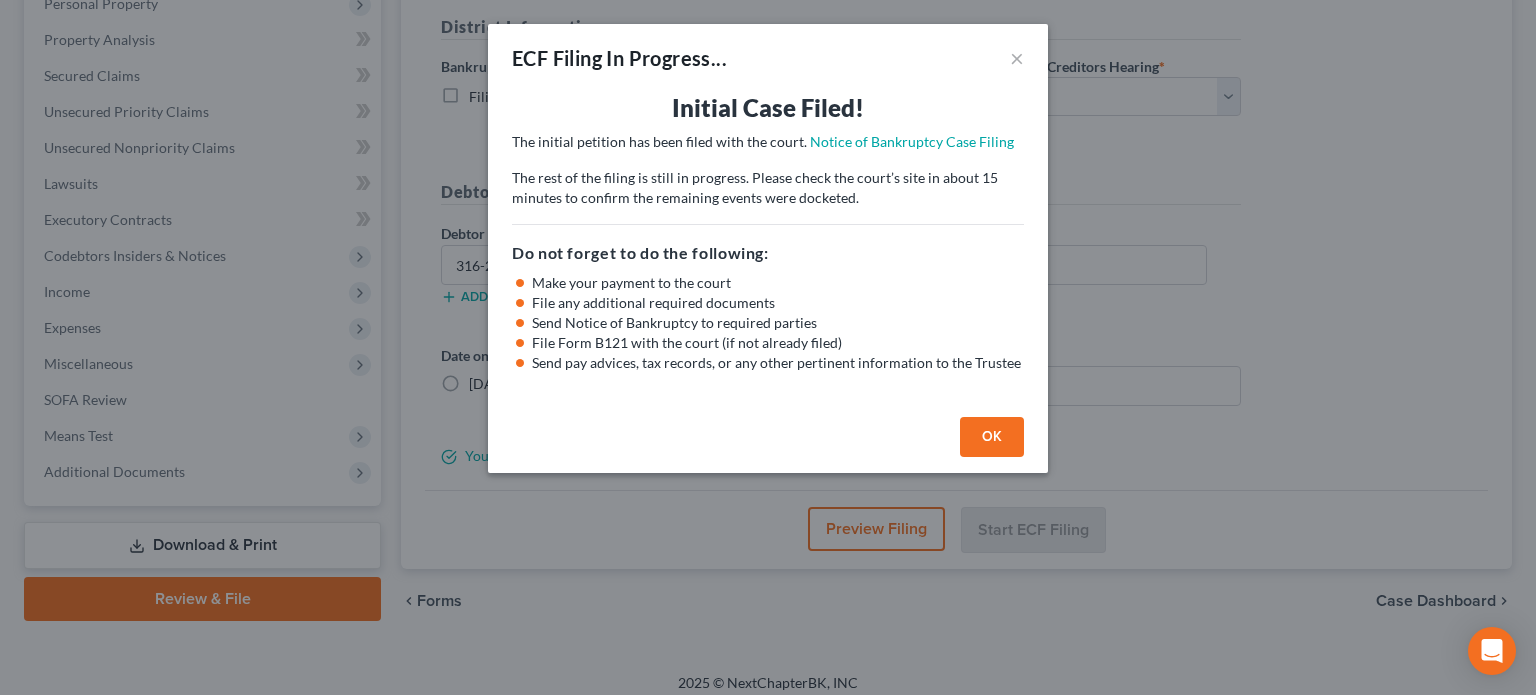 click on "OK" at bounding box center [992, 437] 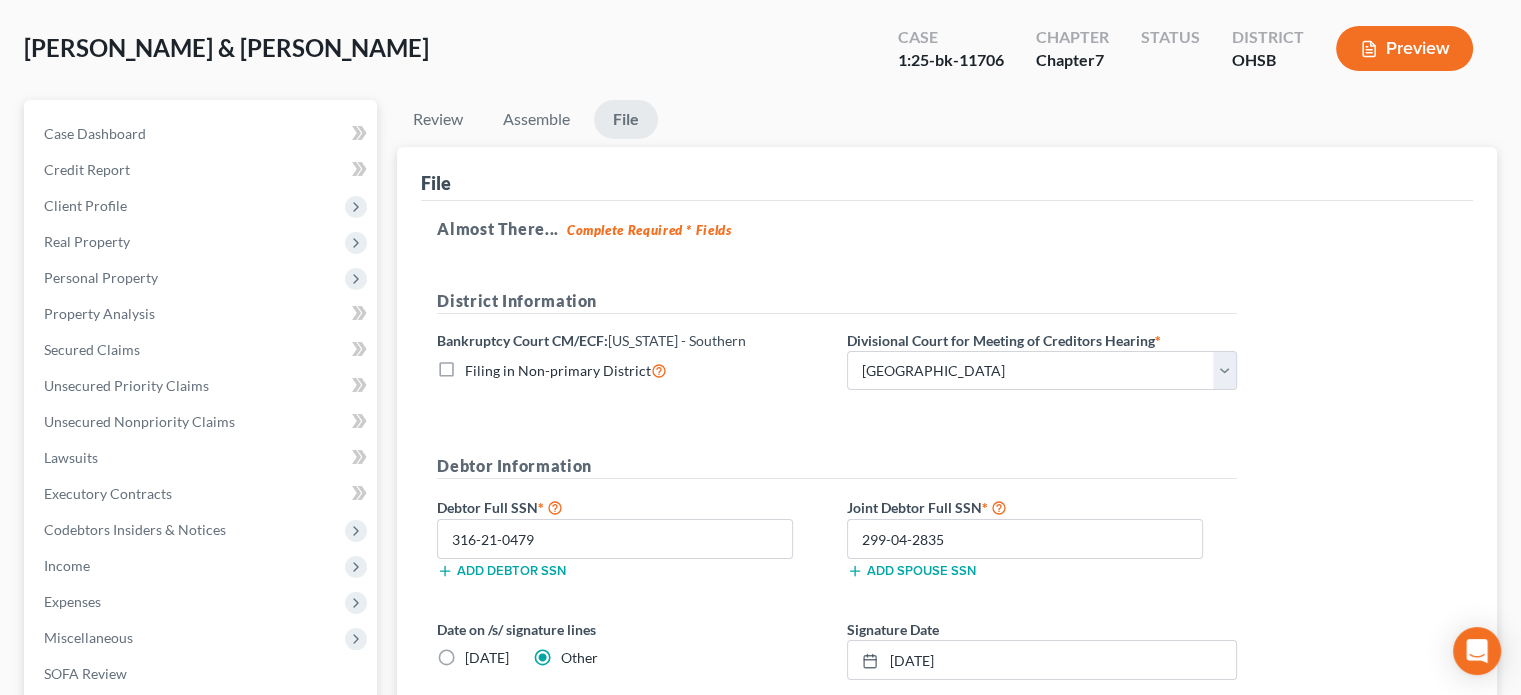 scroll, scrollTop: 100, scrollLeft: 0, axis: vertical 